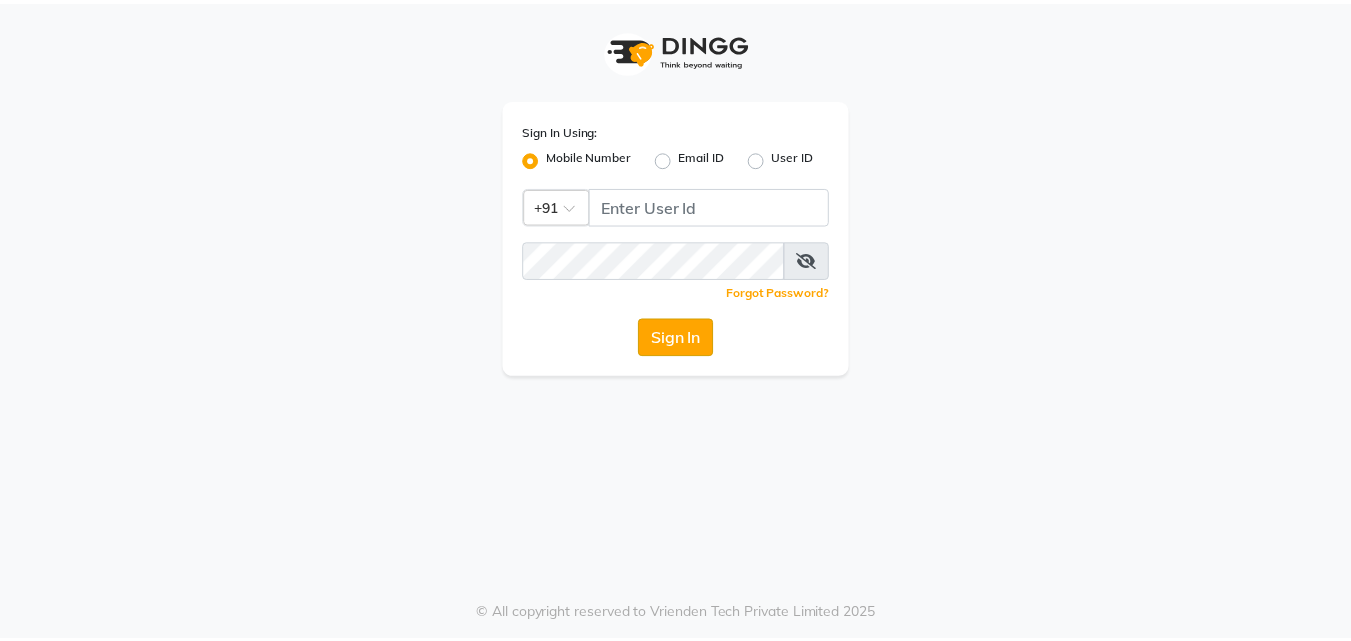 scroll, scrollTop: 0, scrollLeft: 0, axis: both 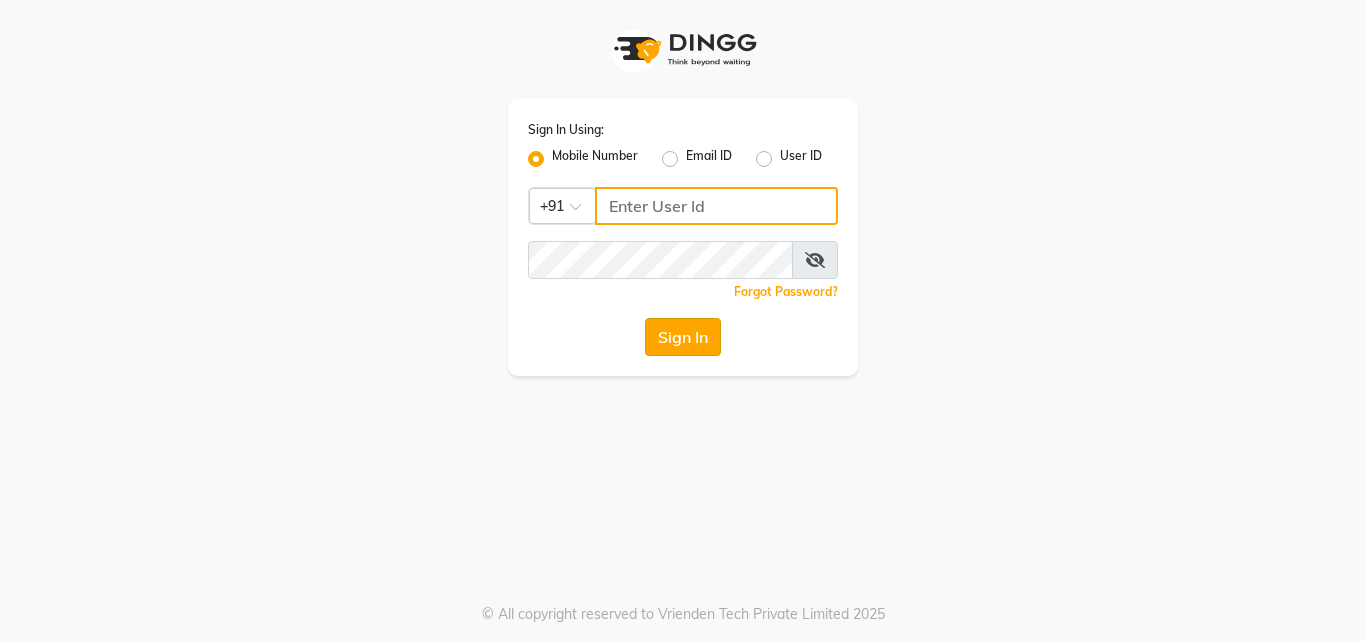 type on "9811881771" 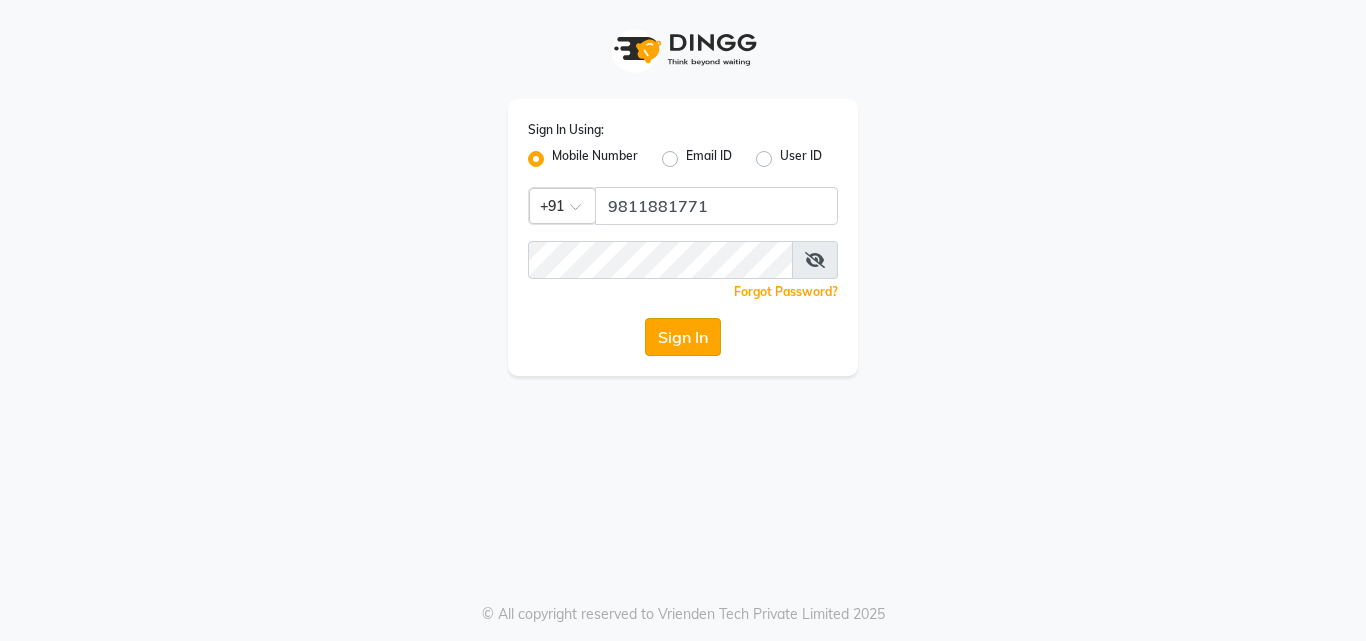 click on "Sign In" 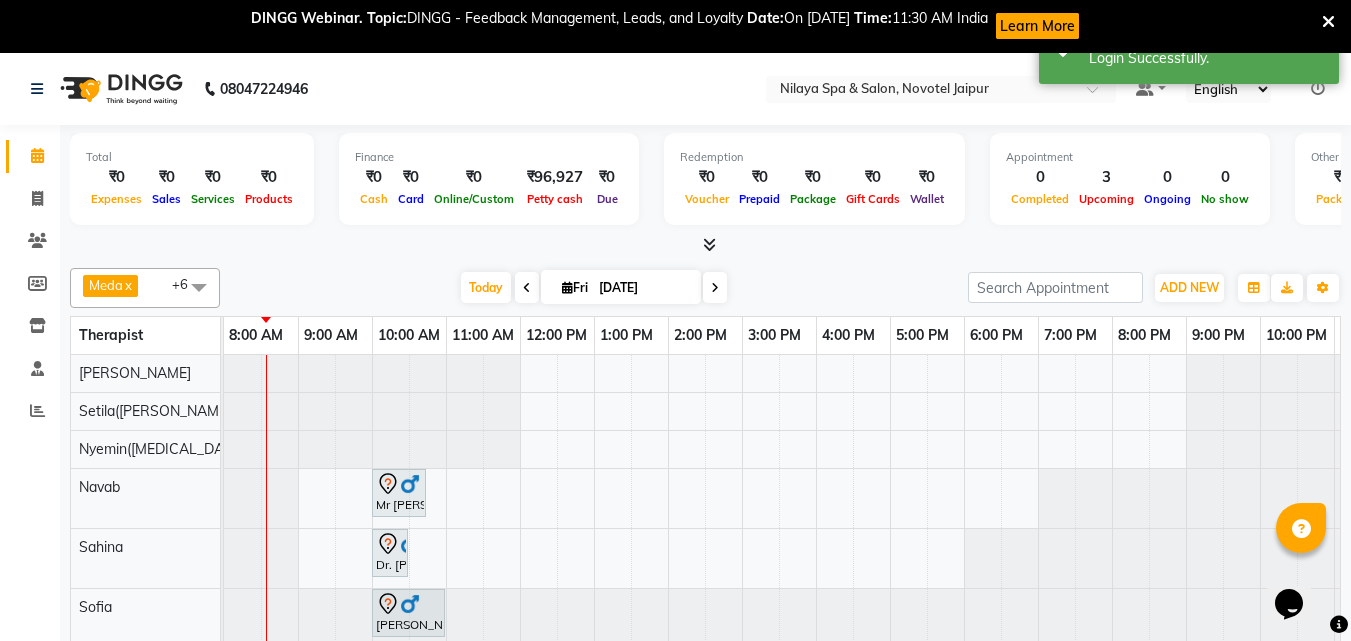 scroll, scrollTop: 0, scrollLeft: 0, axis: both 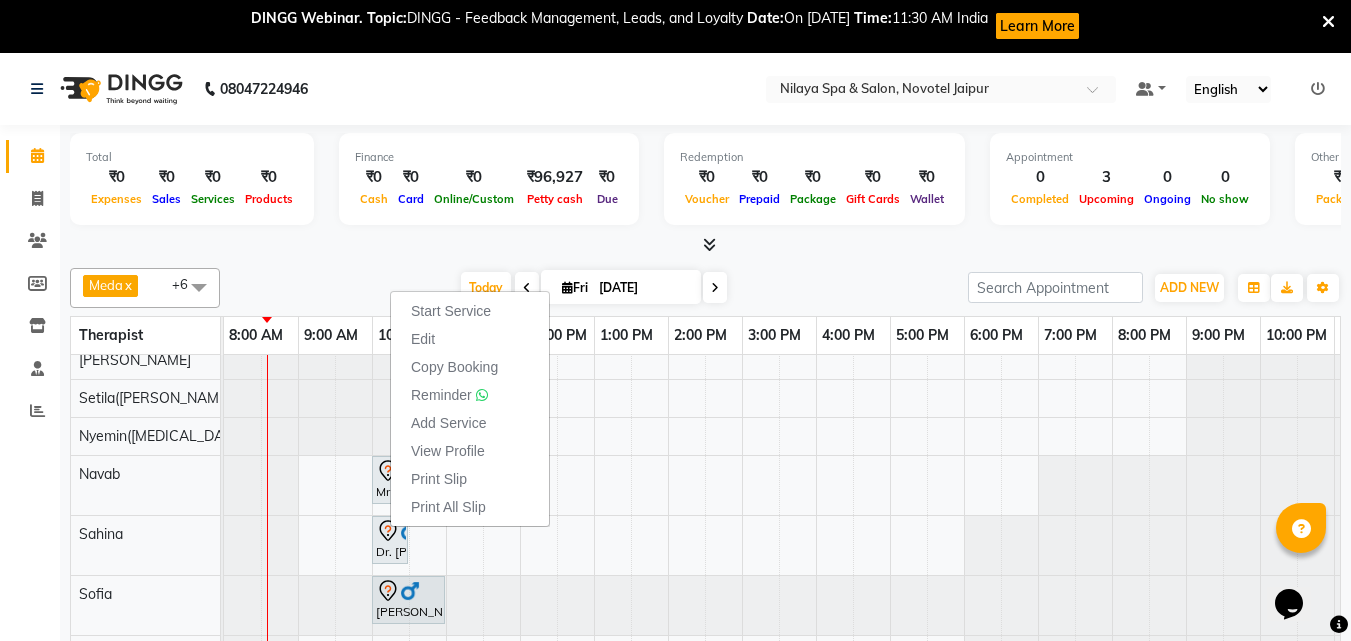 click on "Meda  x Navab  x Nyemin(Amen)  x Pragya Jain  x Sahina  x Setila(Anne)  x Sofia   x +6 UnSelect All Meda Navab Nyemin(Amen) Pragya Jain Sahina Setila(Anne) Sofia  Today  Fri 11-07-2025 Toggle Dropdown Add Appointment Add Invoice Add Expense Add Attendance Add Client Toggle Dropdown Add Appointment Add Invoice Add Expense Add Attendance Add Client ADD NEW Toggle Dropdown Add Appointment Add Invoice Add Expense Add Attendance Add Client Meda  x Navab  x Nyemin(Amen)  x Pragya Jain  x Sahina  x Setila(Anne)  x Sofia   x +6 UnSelect All Meda Navab Nyemin(Amen) Pragya Jain Sahina Setila(Anne) Sofia  Group By  Staff View   Room View  View as Vertical  Vertical - Week View  Horizontal  Horizontal - Week View  List  Toggle Dropdown Calendar Settings Manage Tags   Arrange Therapists   Reset Therapists  Full Screen Appointment Form Zoom 50% Therapist 8:00 AM 9:00 AM 10:00 AM 11:00 AM 12:00 PM 1:00 PM 2:00 PM 3:00 PM 4:00 PM 5:00 PM 6:00 PM 7:00 PM 8:00 PM 9:00 PM 10:00 PM 11:00 PM Pragya Jain Setila(Anne)" 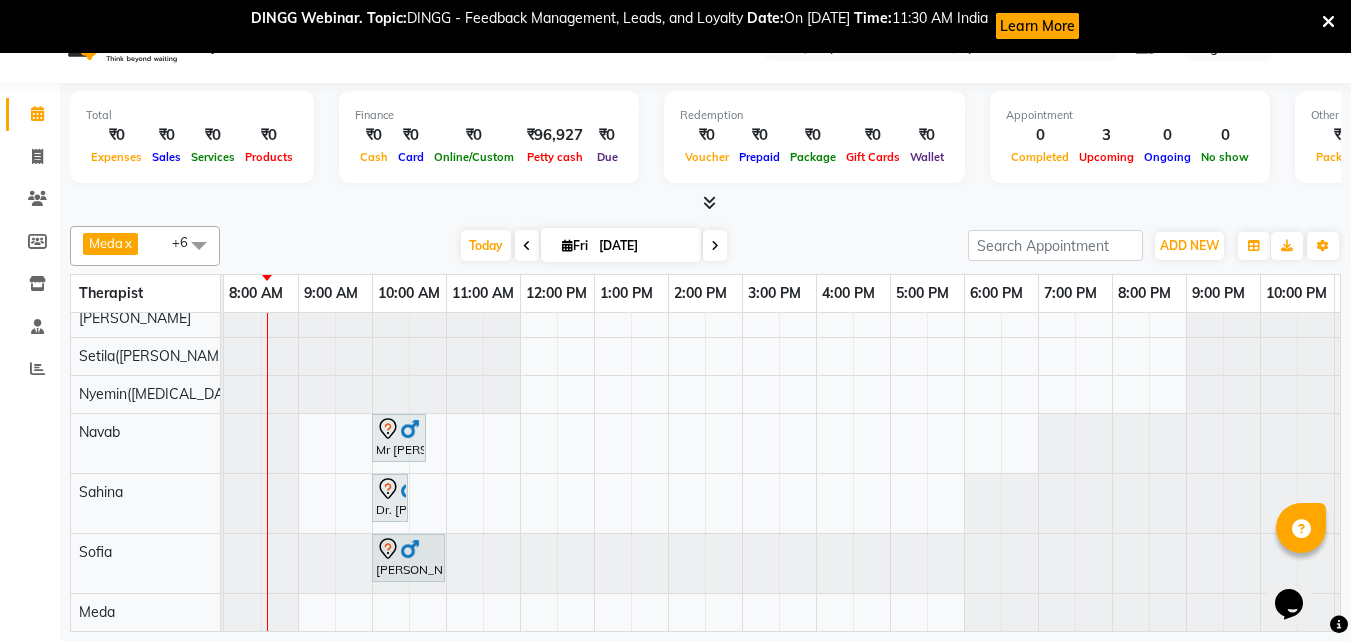 scroll, scrollTop: 53, scrollLeft: 0, axis: vertical 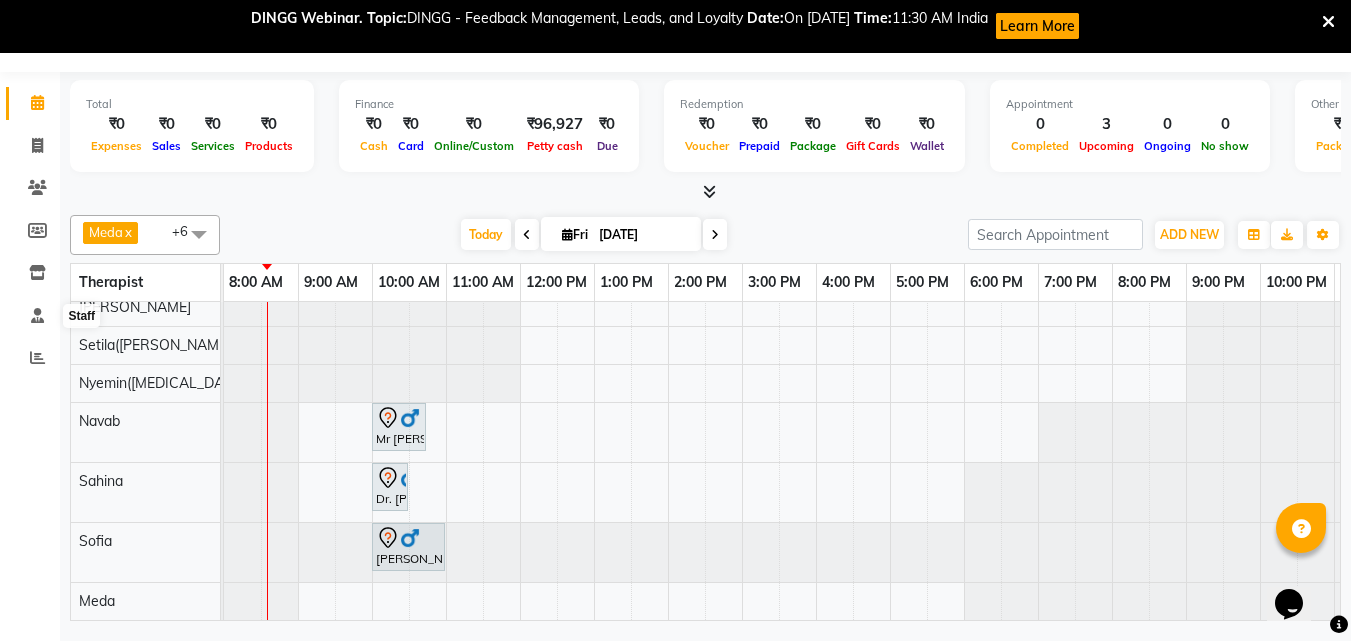 drag, startPoint x: 33, startPoint y: 322, endPoint x: 299, endPoint y: 202, distance: 291.815 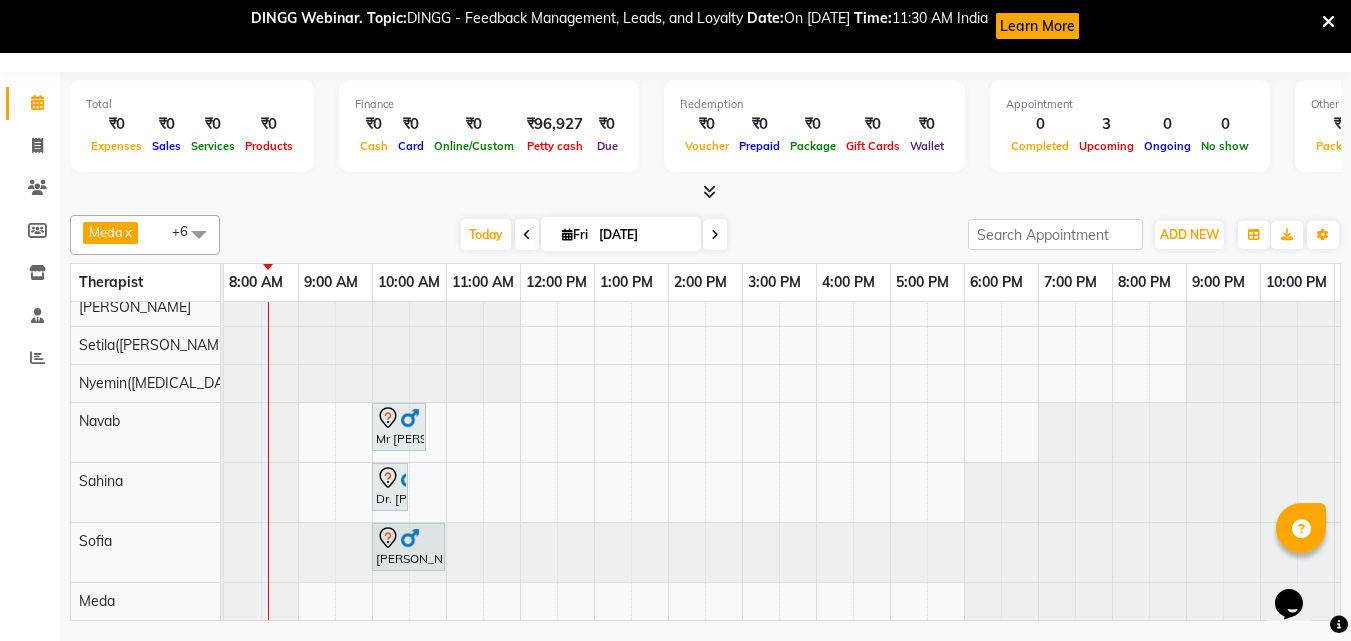 drag, startPoint x: 37, startPoint y: 319, endPoint x: 221, endPoint y: 171, distance: 236.13556 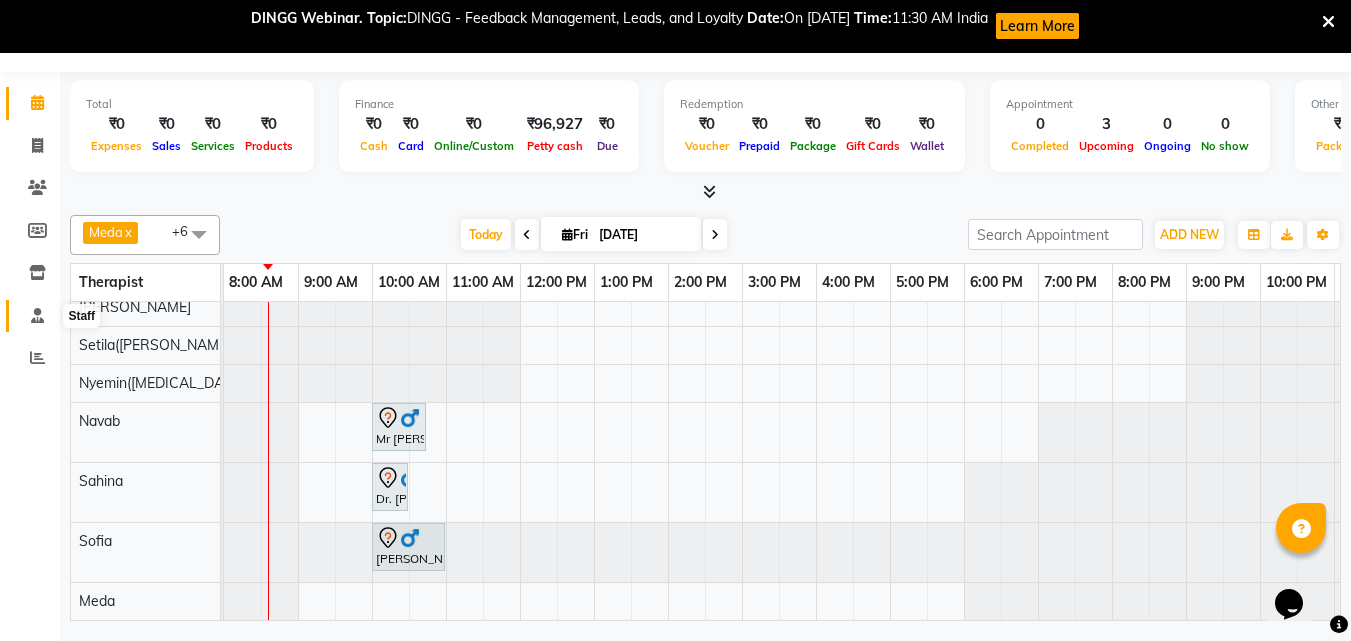 drag, startPoint x: 221, startPoint y: 171, endPoint x: 37, endPoint y: 315, distance: 233.6493 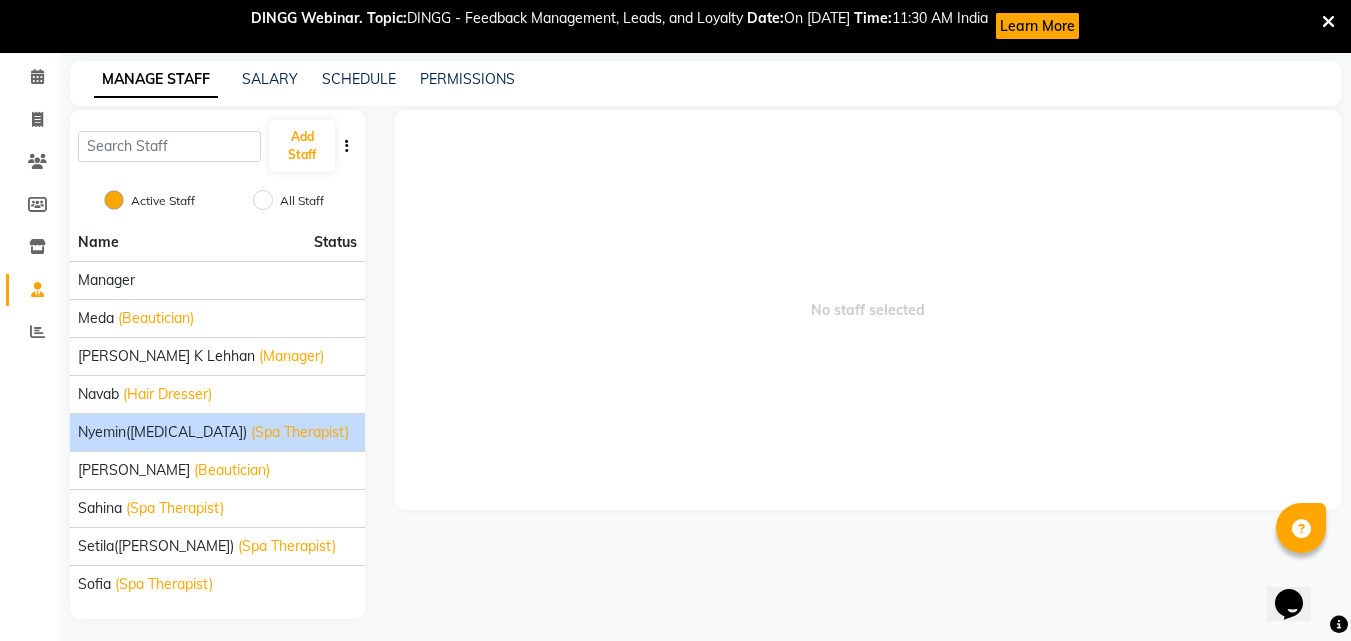 scroll, scrollTop: 87, scrollLeft: 0, axis: vertical 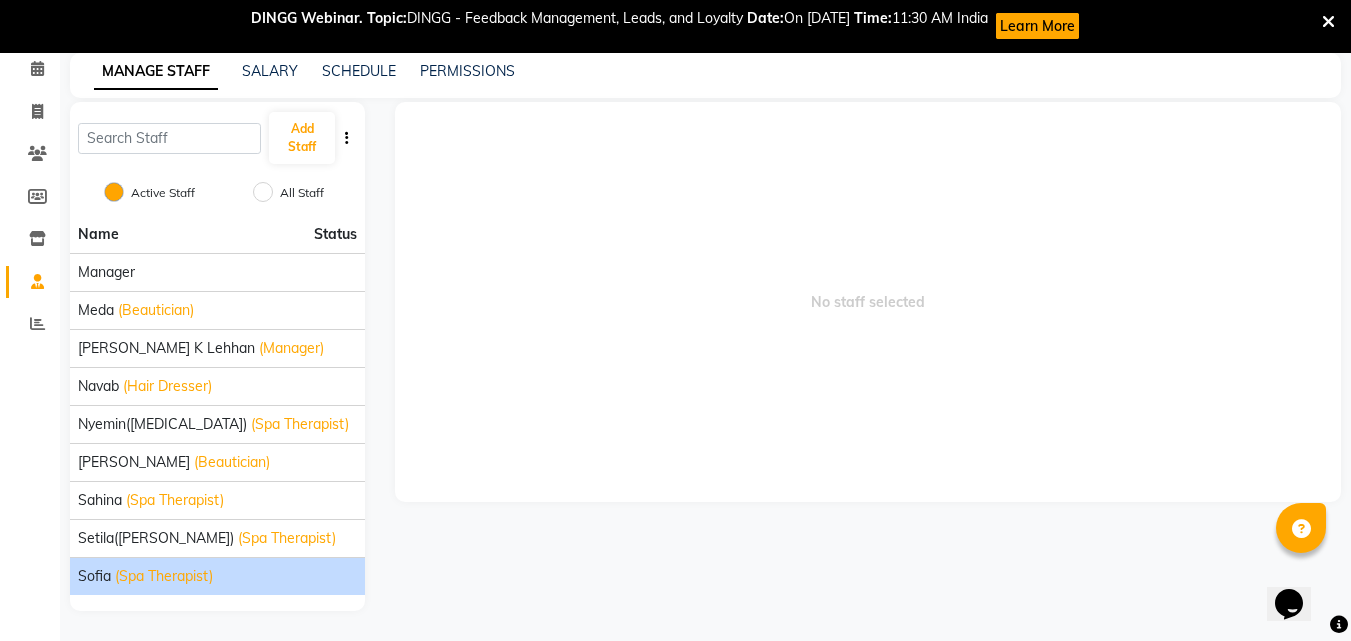 click on "(Spa Therapist)" 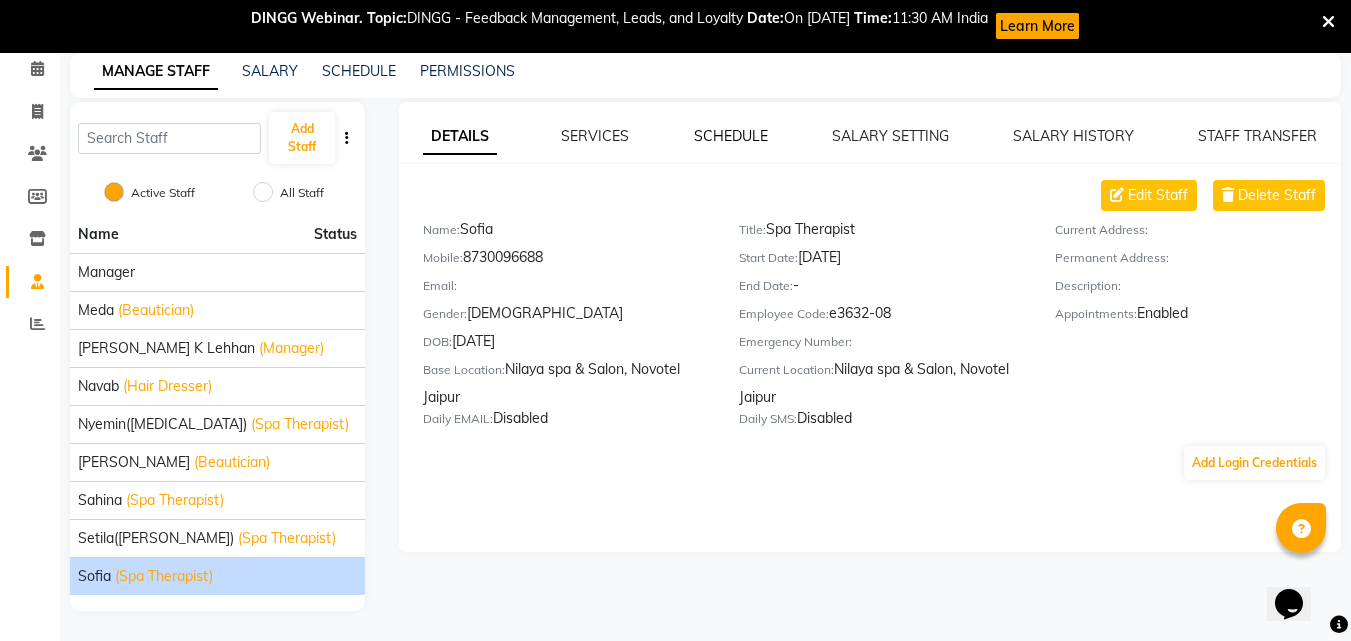 click on "SCHEDULE" 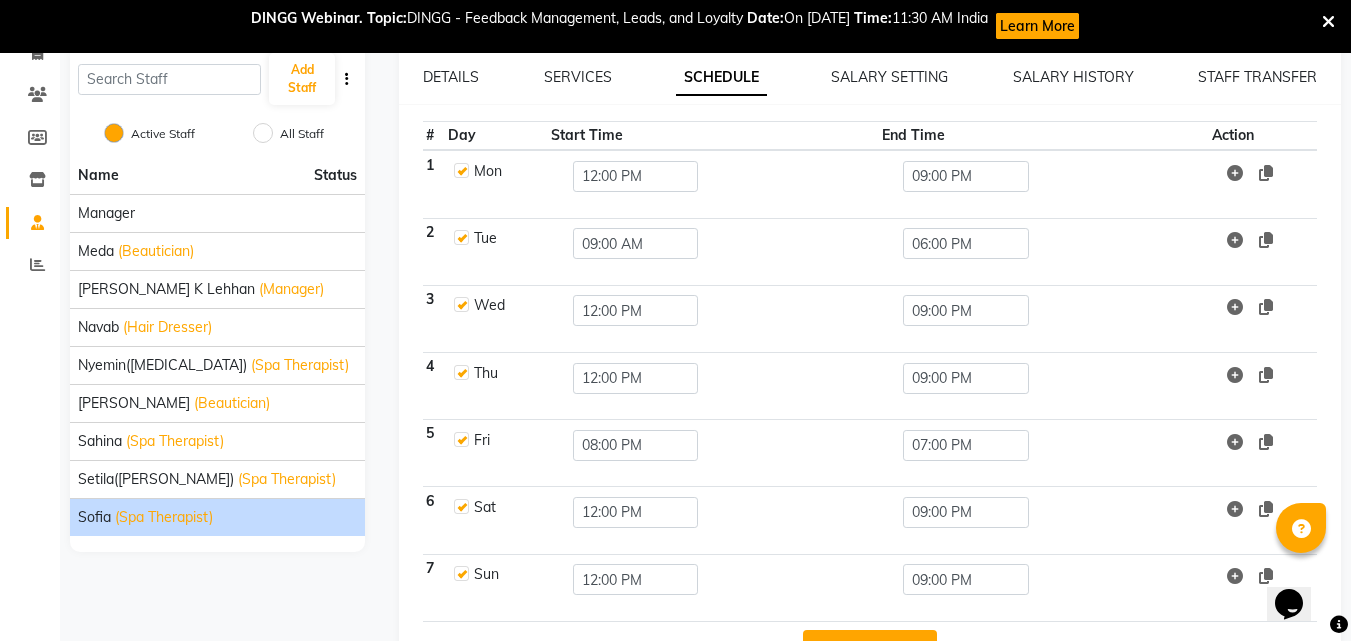 scroll, scrollTop: 211, scrollLeft: 0, axis: vertical 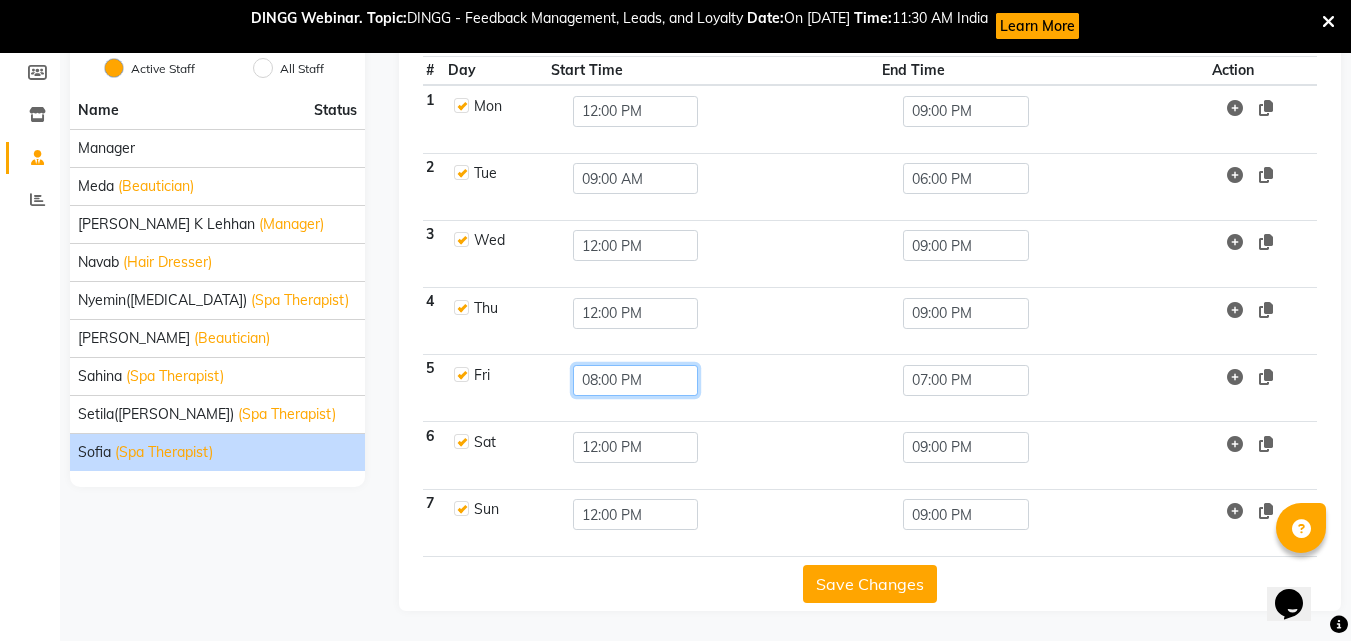 click on "08:00 PM" 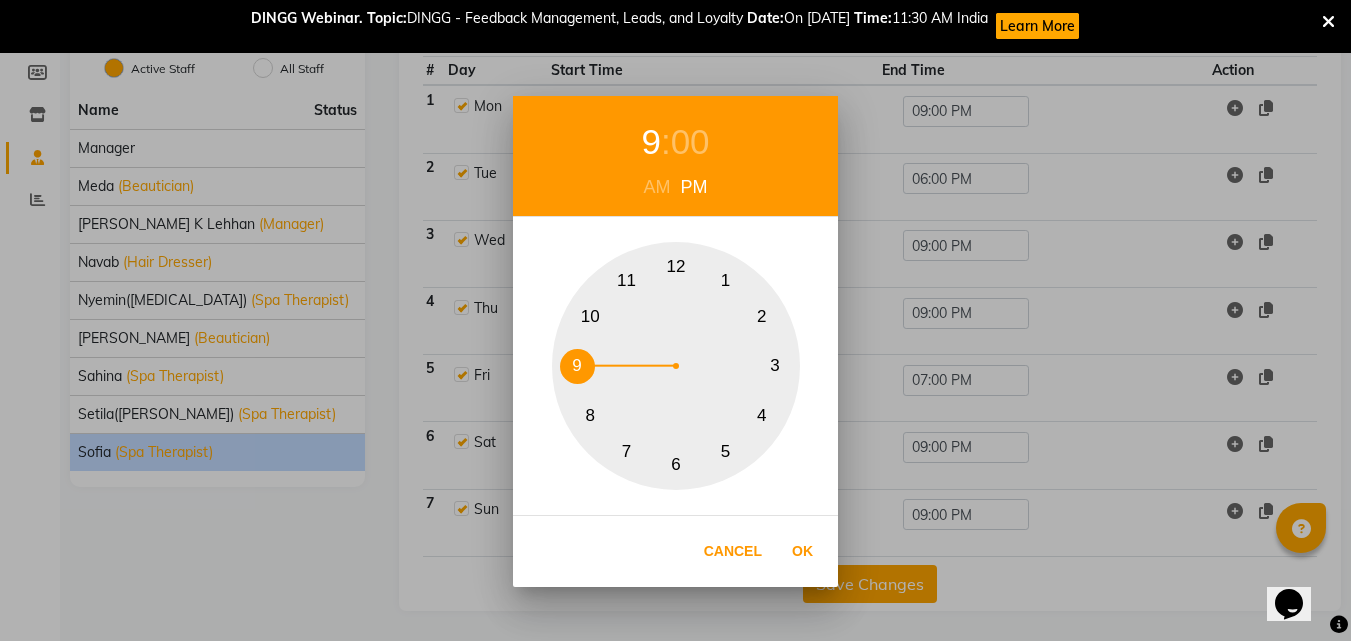 click on "9" at bounding box center [577, 366] 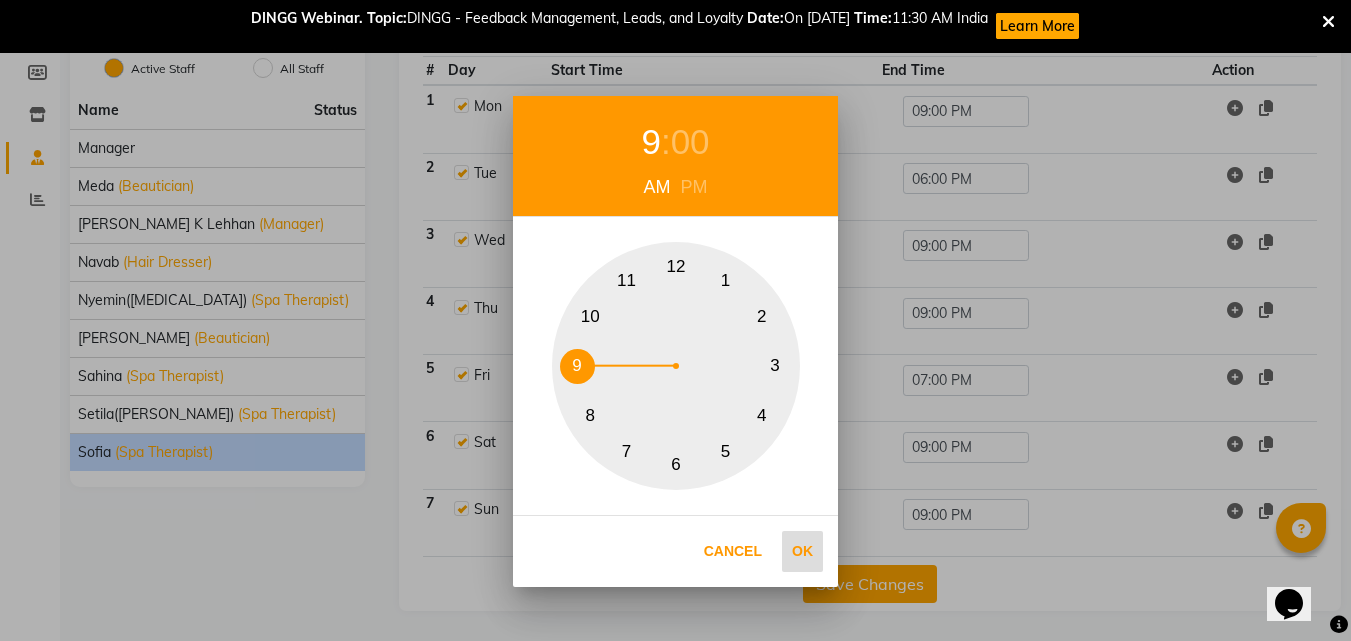 click on "Ok" at bounding box center [802, 551] 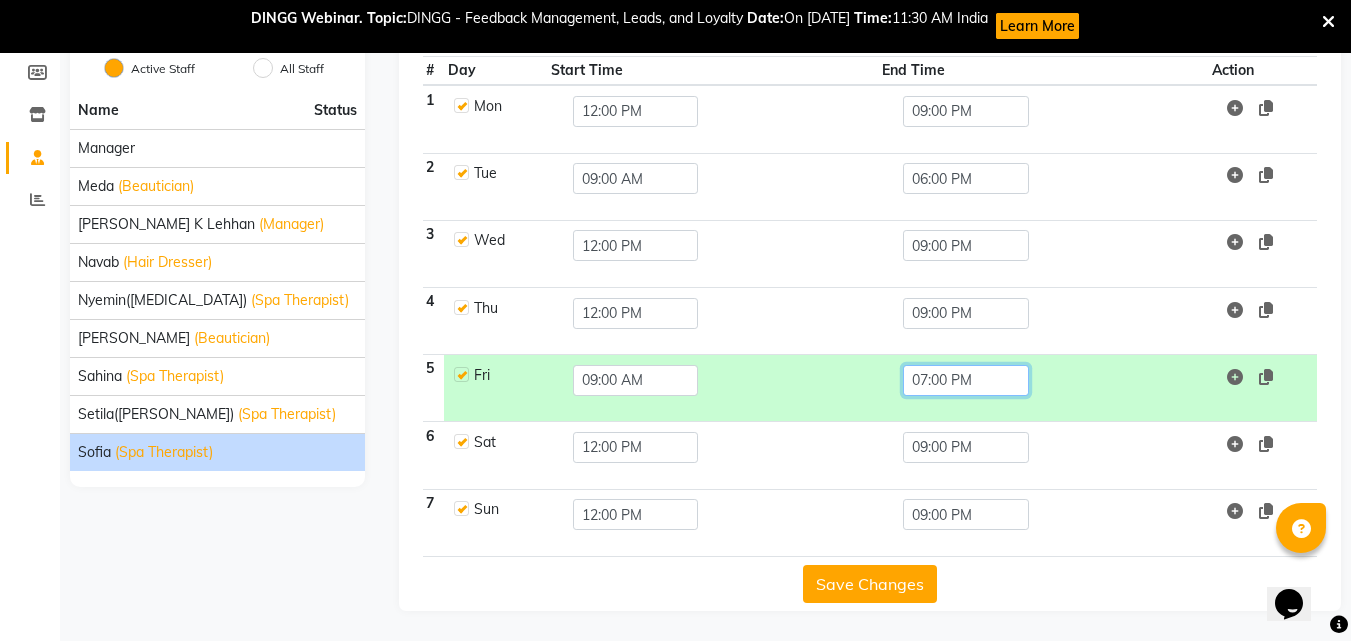 click on "07:00 PM" 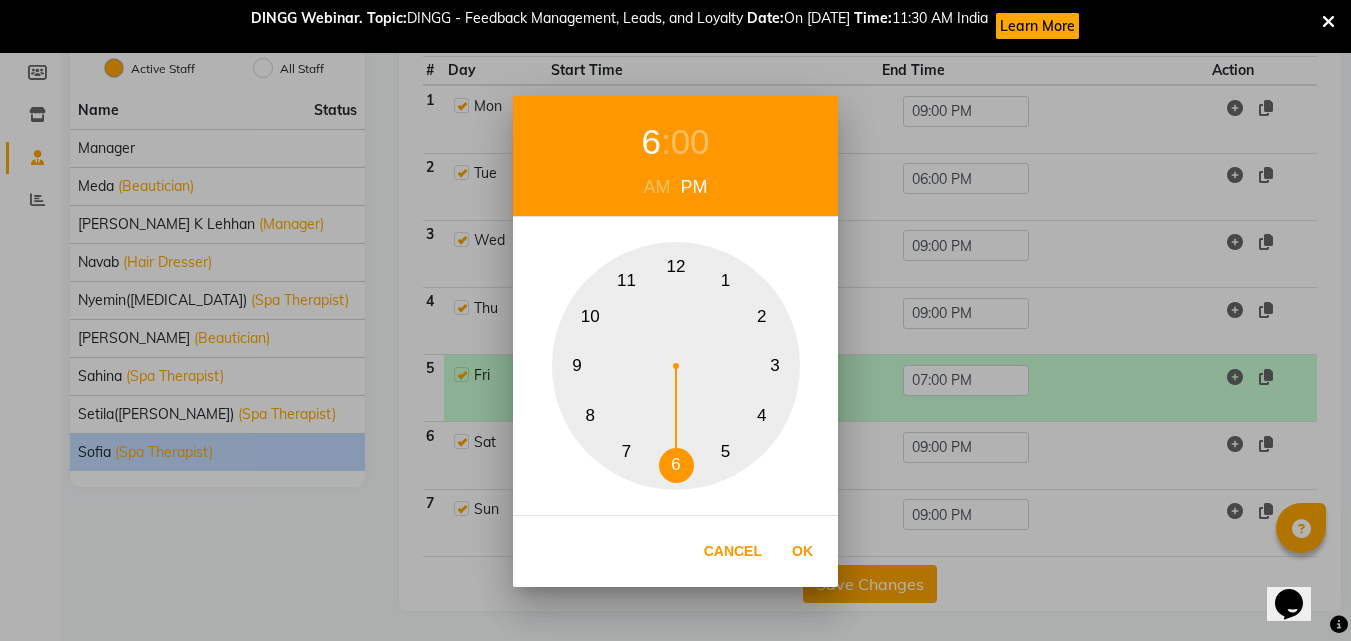 drag, startPoint x: 677, startPoint y: 464, endPoint x: 729, endPoint y: 495, distance: 60.53924 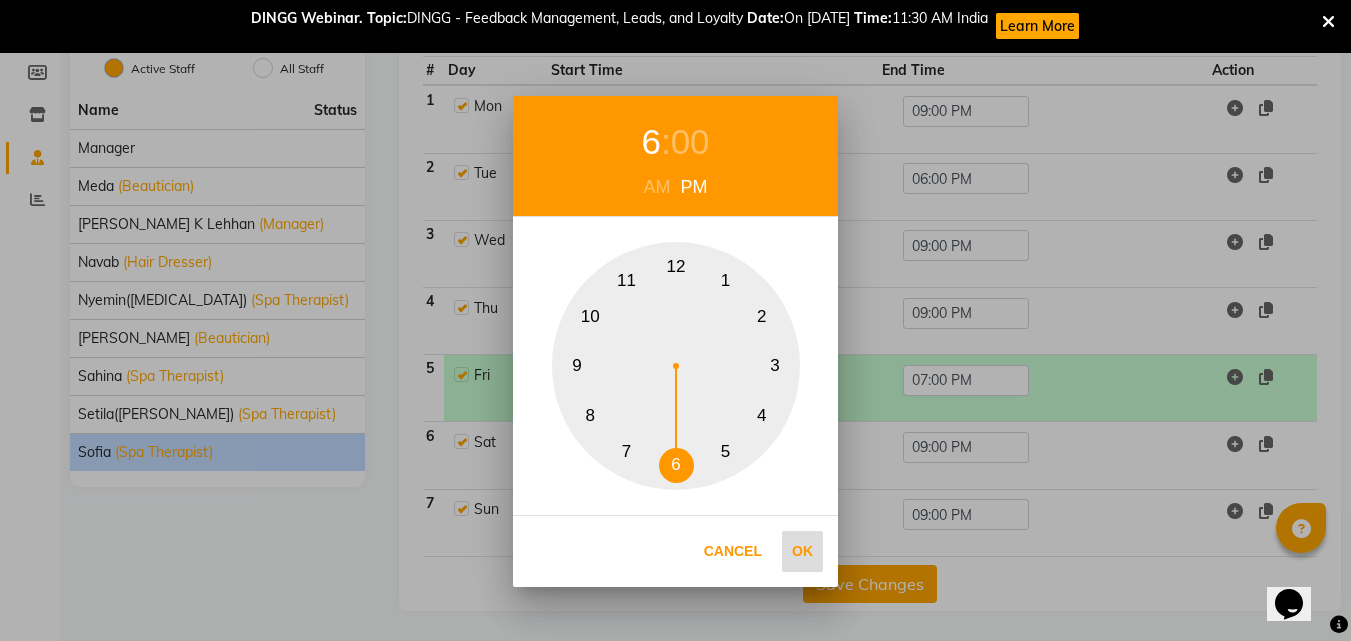 click on "Ok" at bounding box center [802, 551] 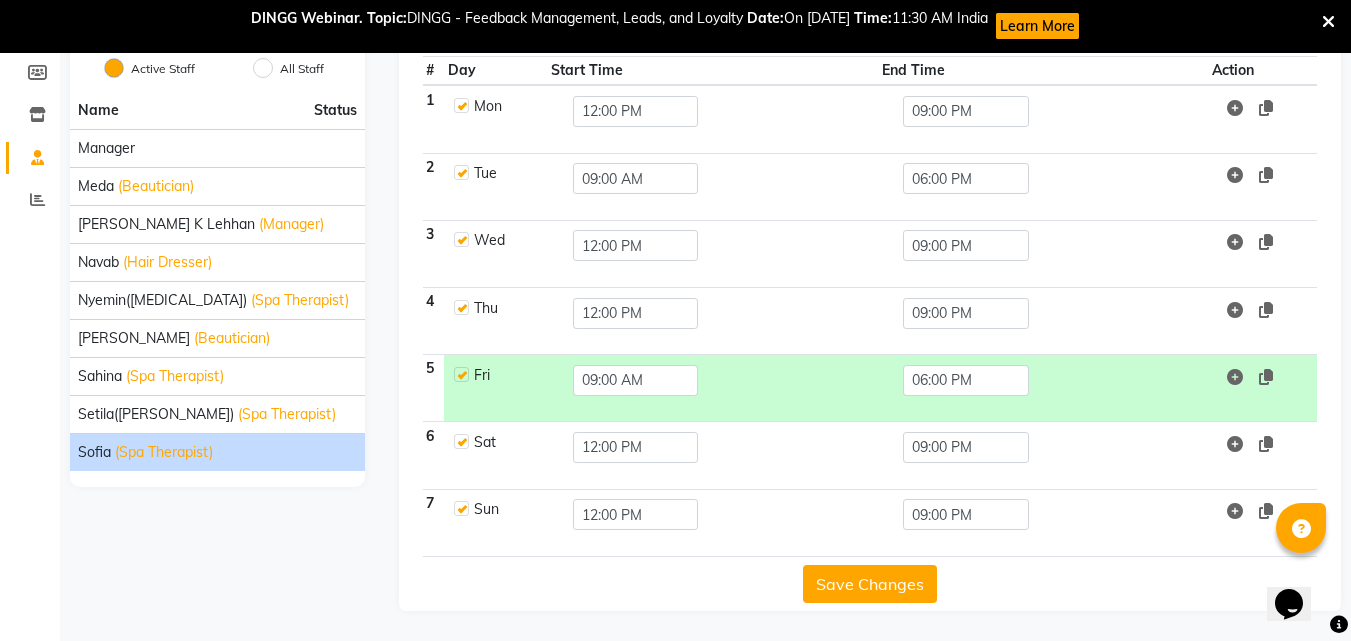 click on "Save Changes" 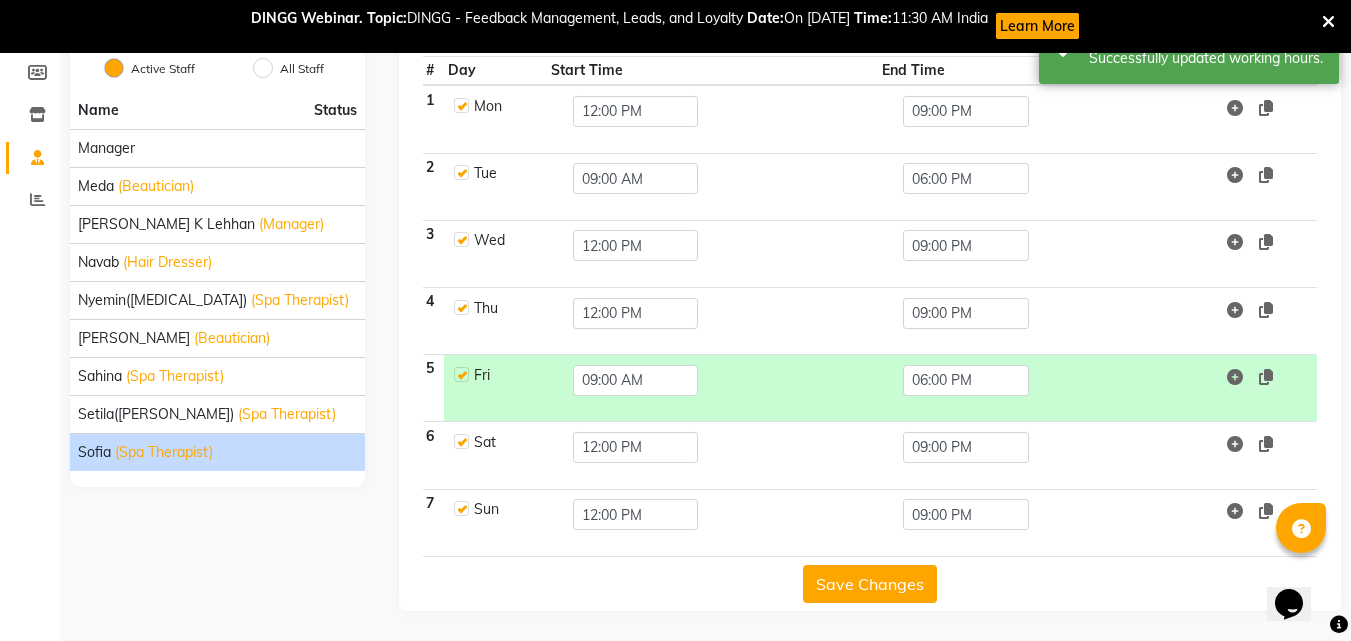 click on "Save Changes" 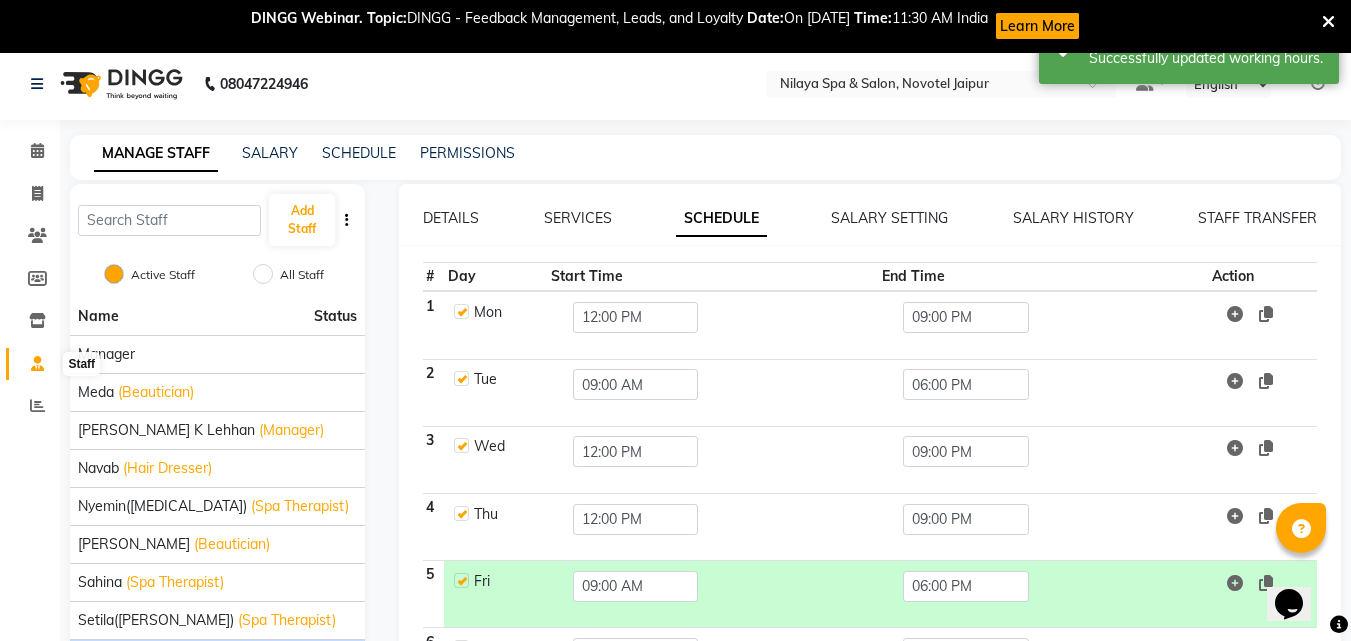 scroll, scrollTop: 0, scrollLeft: 0, axis: both 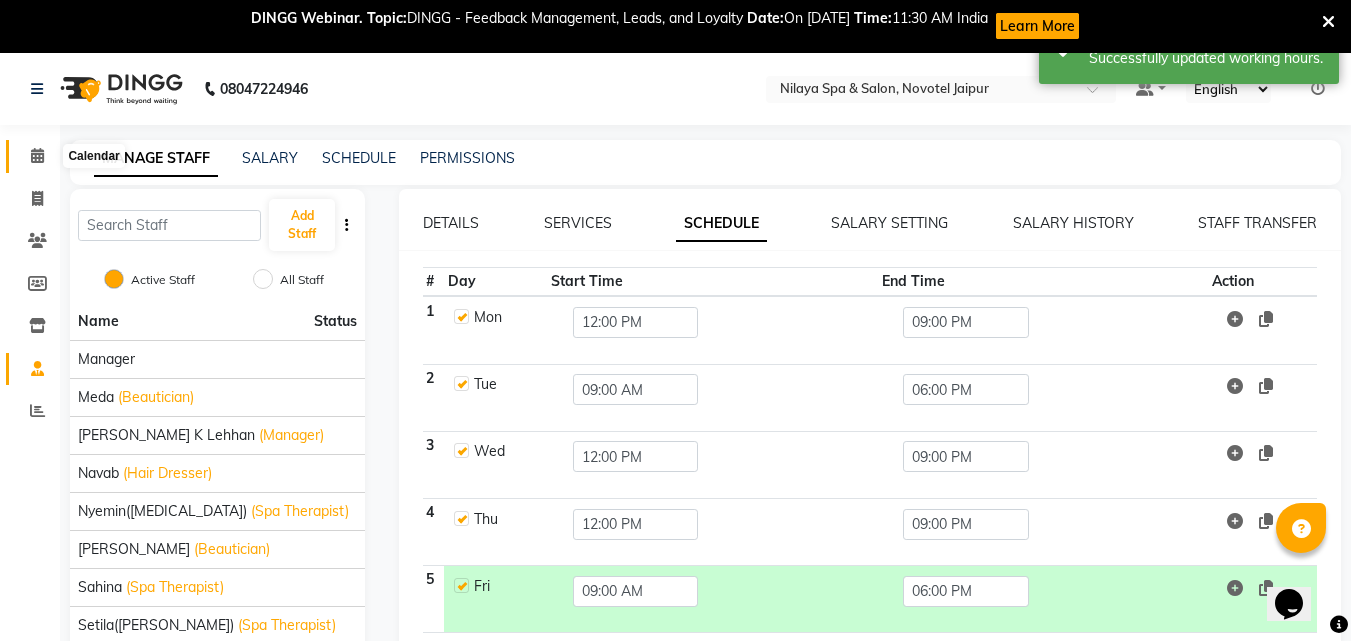 click 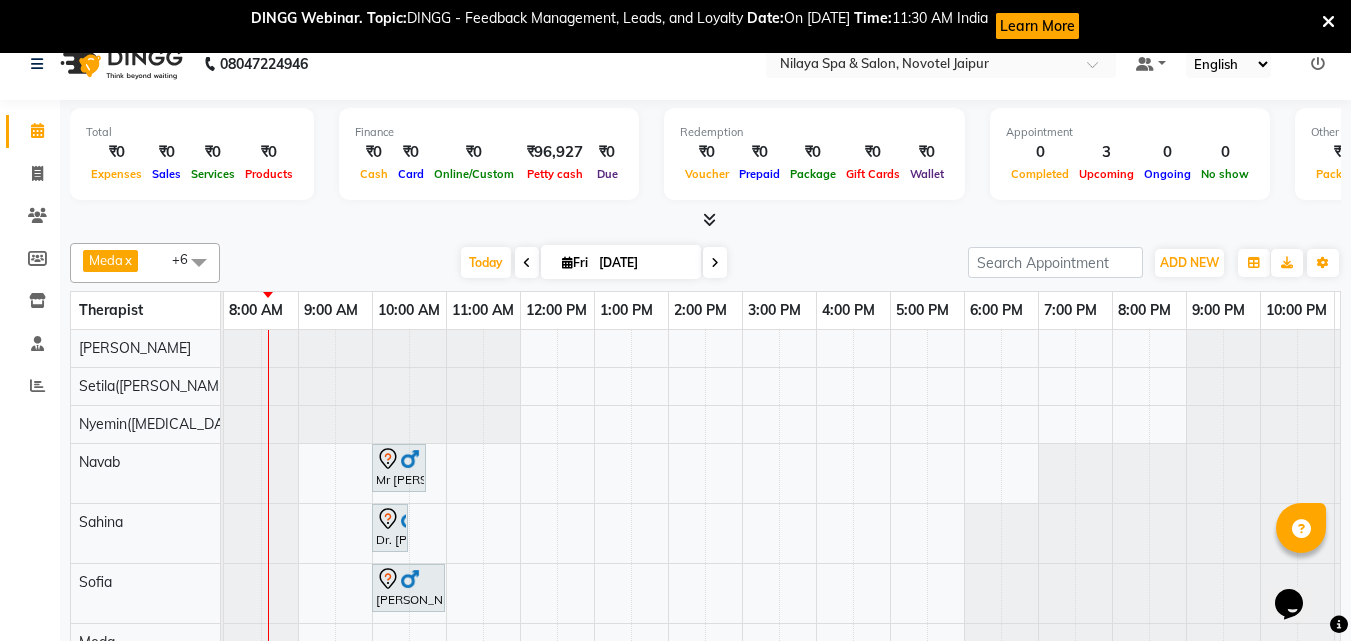scroll, scrollTop: 0, scrollLeft: 0, axis: both 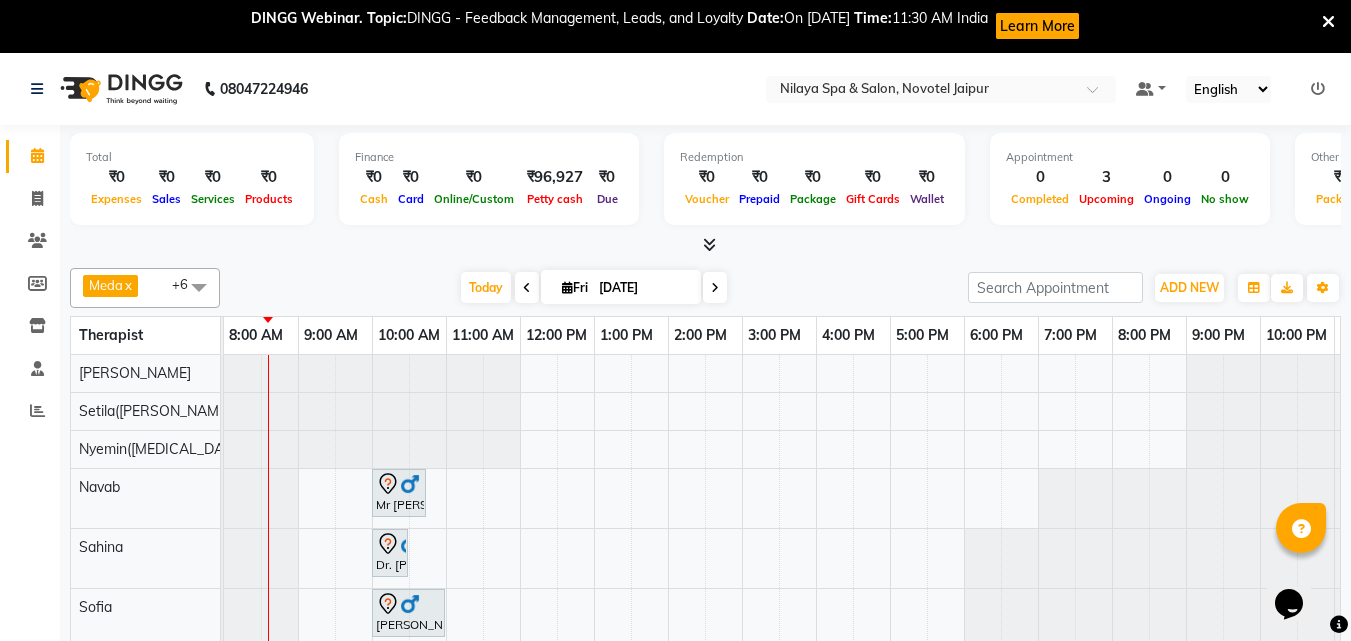click on "Mr Sandeep Singh, TK02, 10:00 AM-10:45 AM, Hair Cut  With Shampoo and Styling  (Male)             Dr. A.k Pancholia, TK01, 10:00 AM-10:30 AM, Thai Foot Reflexology (For Men) 30 Min             Mr HK Chopra, TK03, 10:00 AM-11:00 AM, Deep Tissue Repair Therapy (For Men) 60 Min" at bounding box center [816, 520] 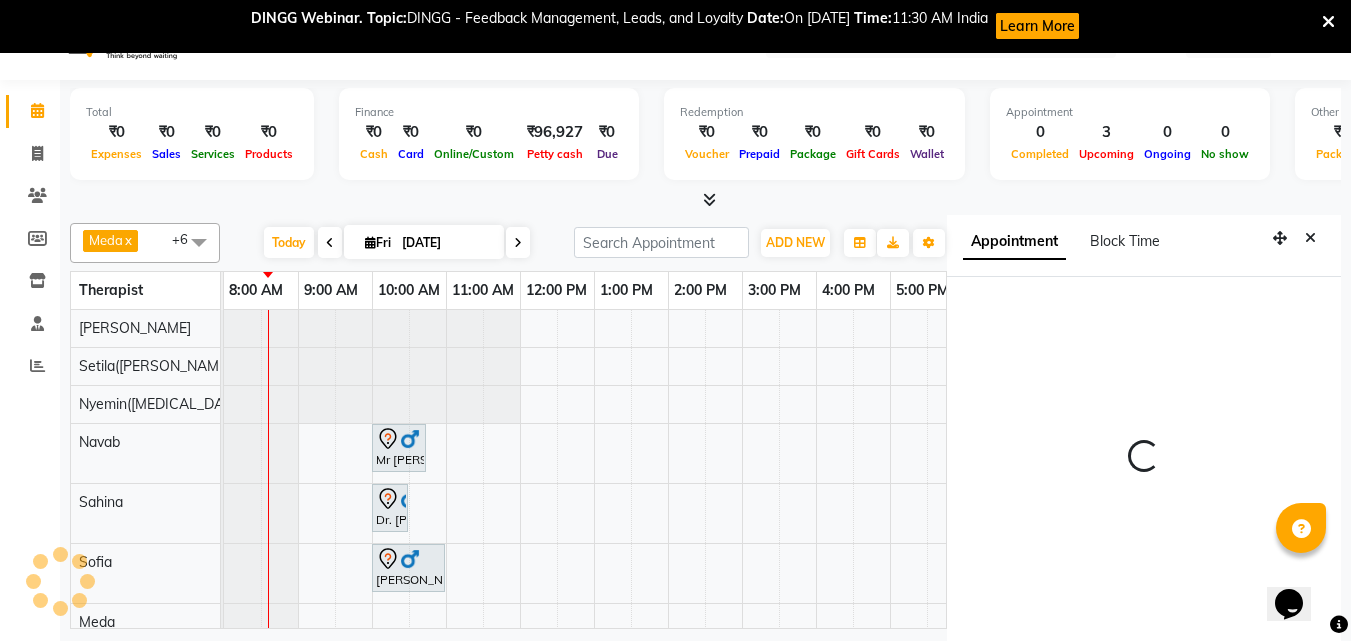 select on "77569" 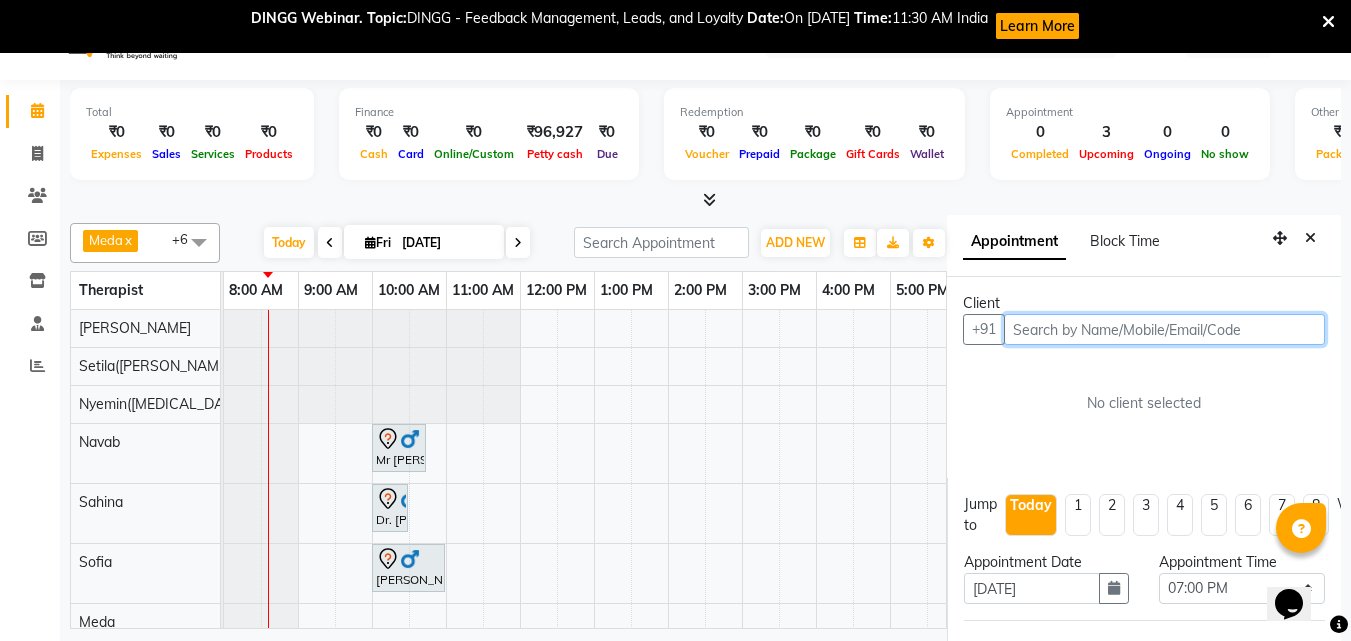 scroll, scrollTop: 62, scrollLeft: 0, axis: vertical 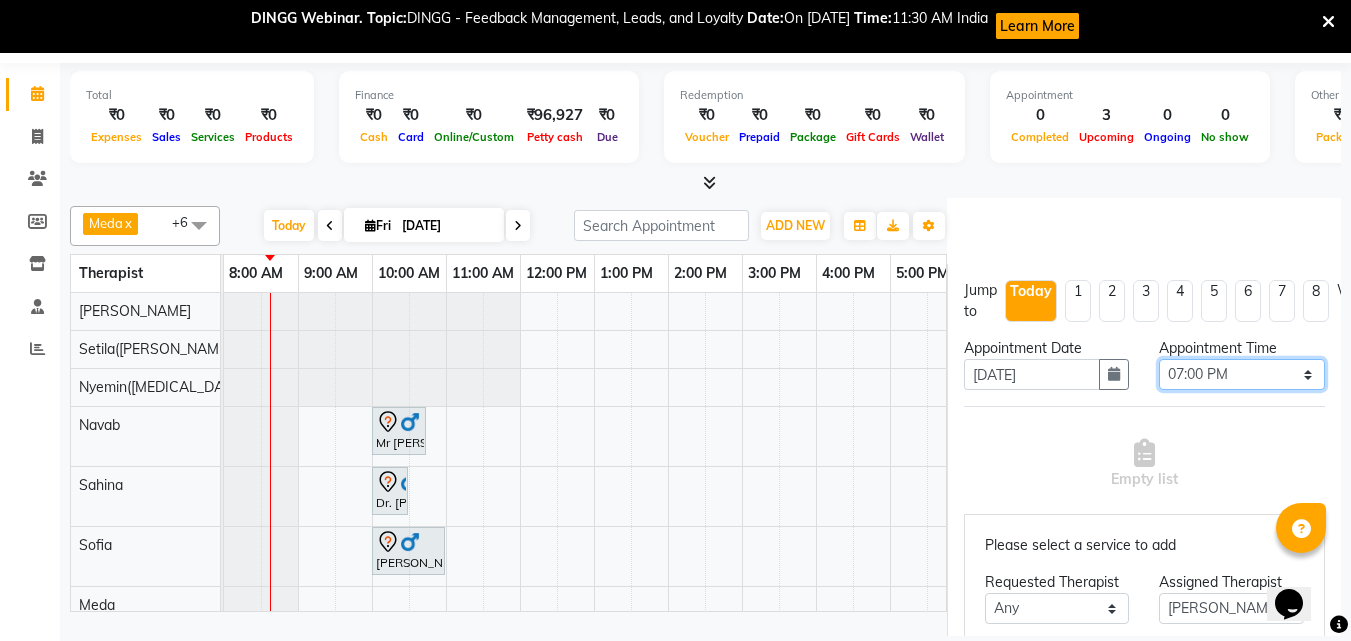 click on "Select 09:00 AM 09:15 AM 09:30 AM 09:45 AM 10:00 AM 10:15 AM 10:30 AM 10:45 AM 11:00 AM 11:15 AM 11:30 AM 11:45 AM 12:00 PM 12:15 PM 12:30 PM 12:45 PM 01:00 PM 01:15 PM 01:30 PM 01:45 PM 02:00 PM 02:15 PM 02:30 PM 02:45 PM 03:00 PM 03:15 PM 03:30 PM 03:45 PM 04:00 PM 04:15 PM 04:30 PM 04:45 PM 05:00 PM 05:15 PM 05:30 PM 05:45 PM 06:00 PM 06:15 PM 06:30 PM 06:45 PM 07:00 PM 07:15 PM 07:30 PM 07:45 PM 08:00 PM 08:15 PM 08:30 PM 08:45 PM 09:00 PM 09:15 PM 09:30 PM 09:45 PM 10:00 PM 10:15 PM 10:30 PM 10:45 PM 11:00 PM" at bounding box center (1242, 374) 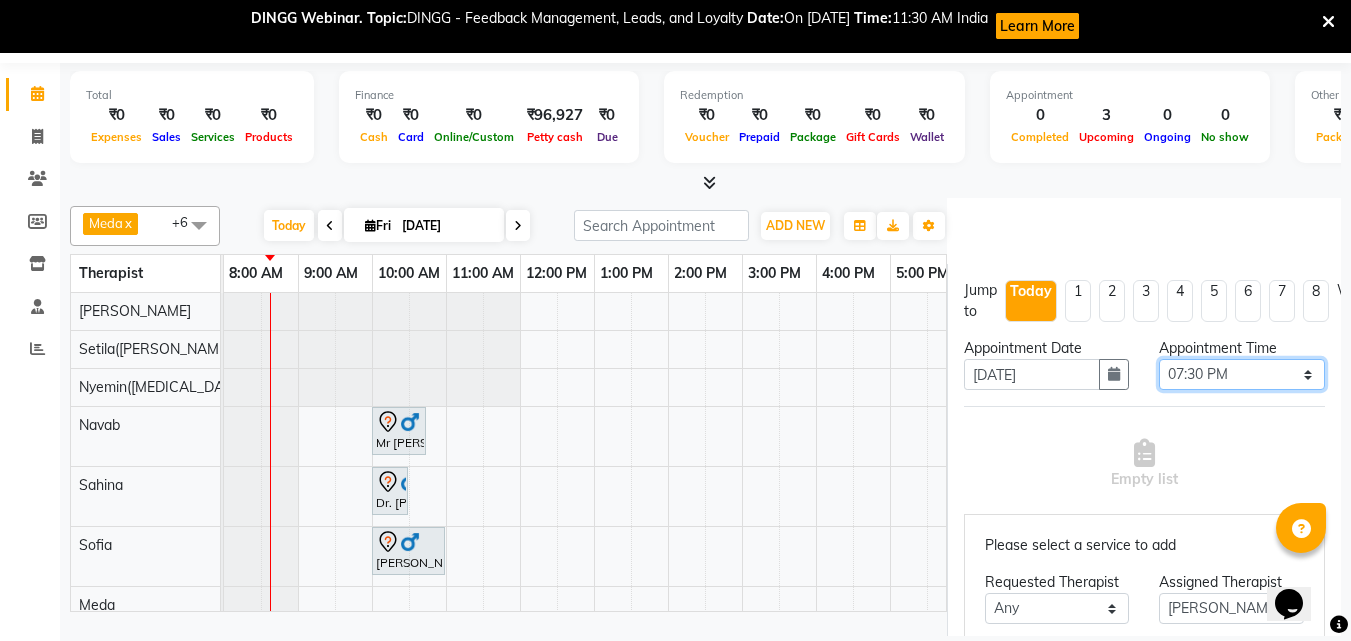 click on "Select 09:00 AM 09:15 AM 09:30 AM 09:45 AM 10:00 AM 10:15 AM 10:30 AM 10:45 AM 11:00 AM 11:15 AM 11:30 AM 11:45 AM 12:00 PM 12:15 PM 12:30 PM 12:45 PM 01:00 PM 01:15 PM 01:30 PM 01:45 PM 02:00 PM 02:15 PM 02:30 PM 02:45 PM 03:00 PM 03:15 PM 03:30 PM 03:45 PM 04:00 PM 04:15 PM 04:30 PM 04:45 PM 05:00 PM 05:15 PM 05:30 PM 05:45 PM 06:00 PM 06:15 PM 06:30 PM 06:45 PM 07:00 PM 07:15 PM 07:30 PM 07:45 PM 08:00 PM 08:15 PM 08:30 PM 08:45 PM 09:00 PM 09:15 PM 09:30 PM 09:45 PM 10:00 PM 10:15 PM 10:30 PM 10:45 PM 11:00 PM" at bounding box center [1242, 374] 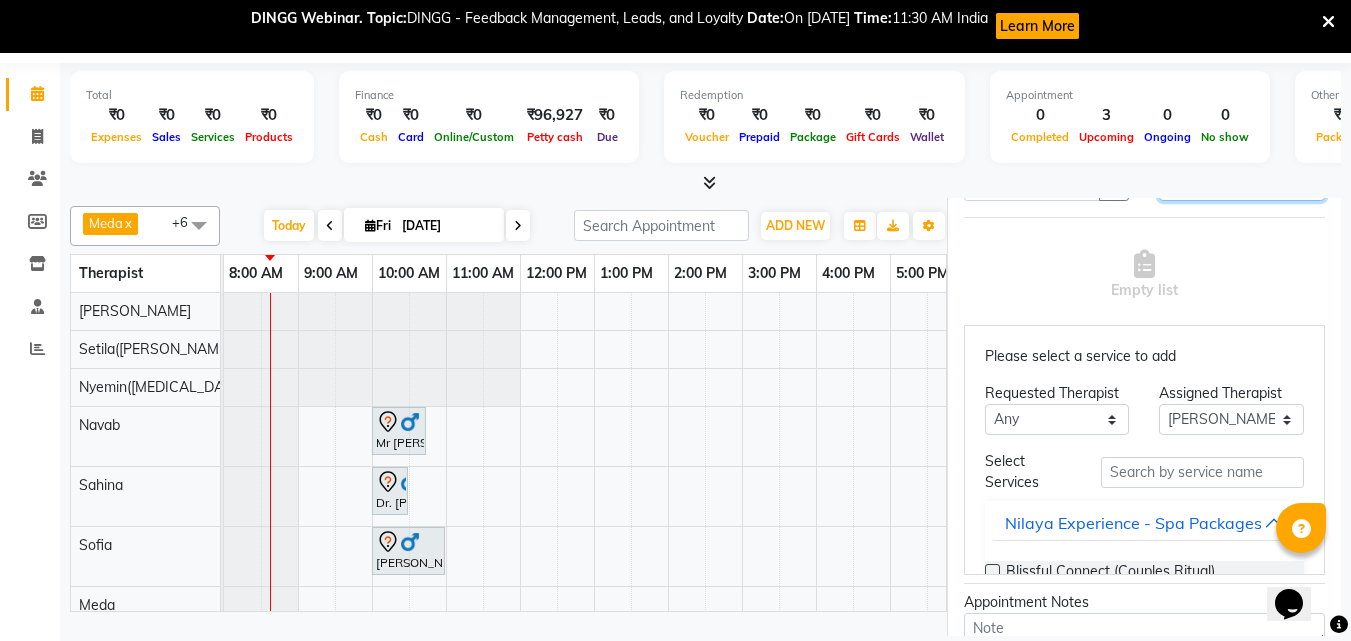 scroll, scrollTop: 497, scrollLeft: 0, axis: vertical 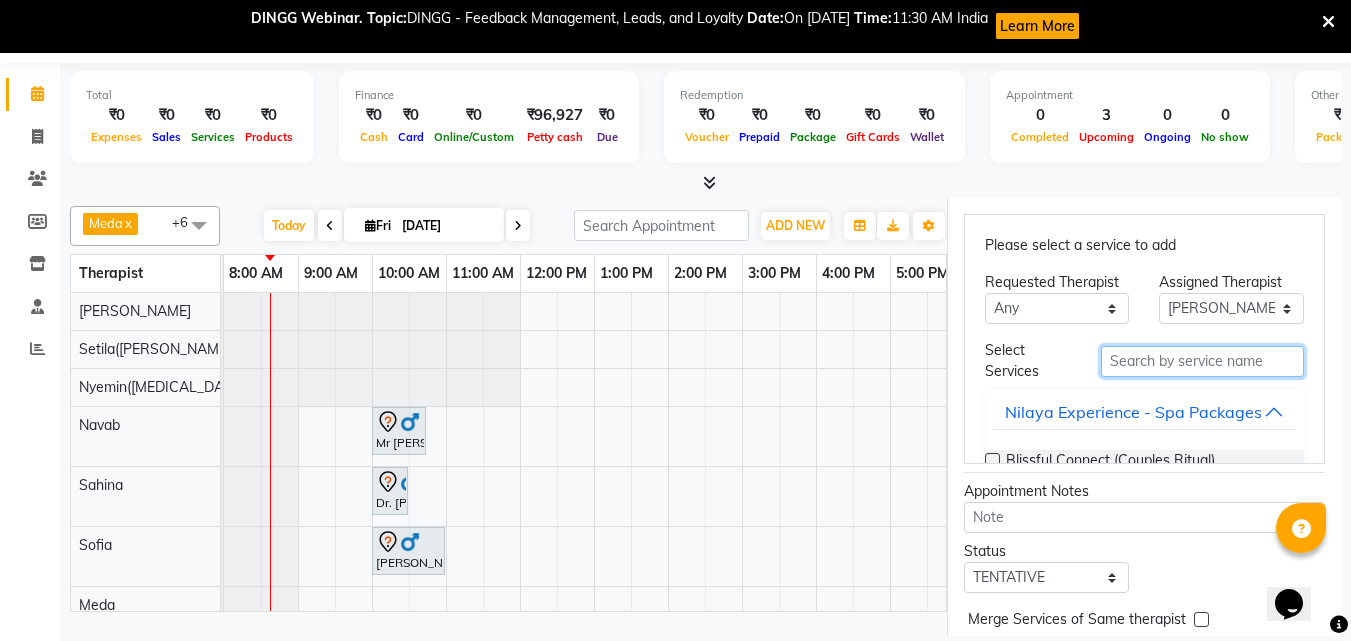 click at bounding box center [1202, 361] 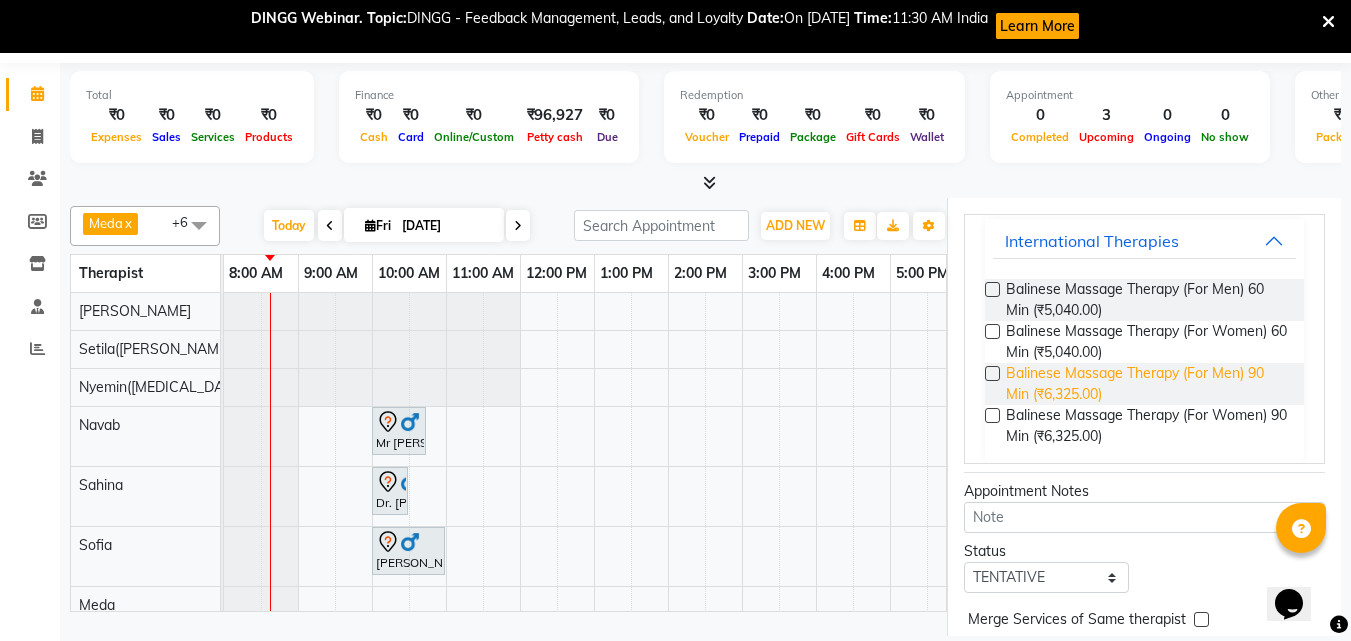 scroll, scrollTop: 212, scrollLeft: 0, axis: vertical 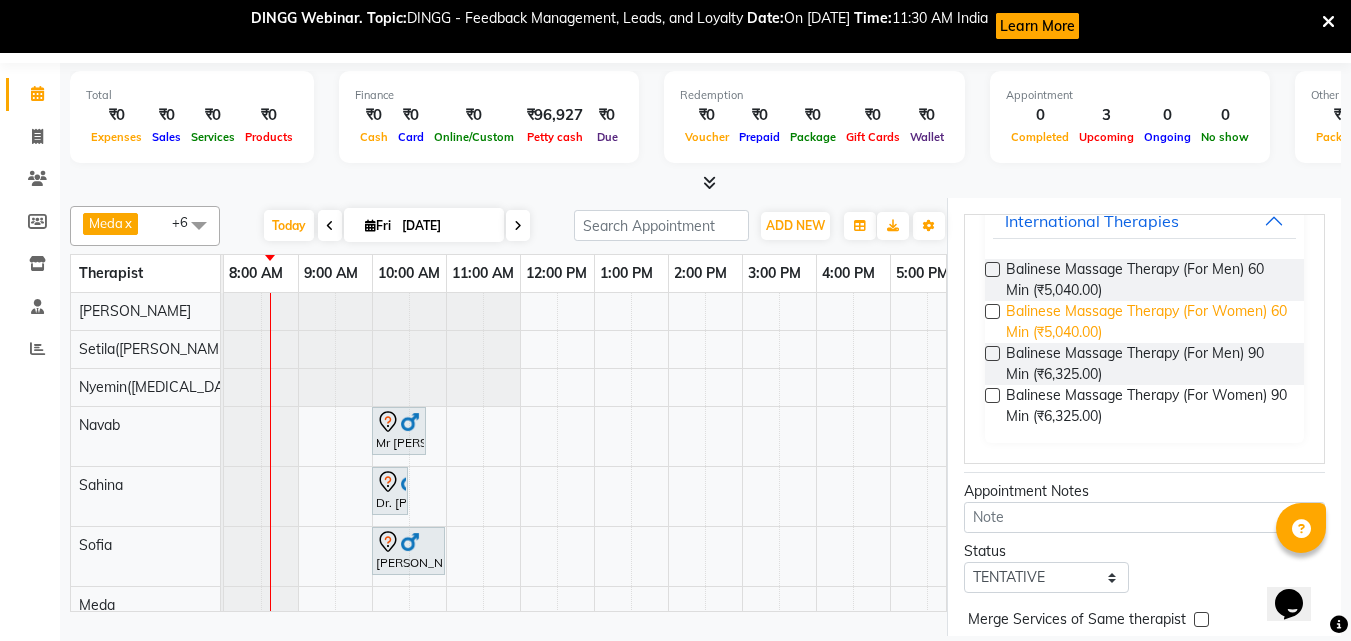 type on "bali" 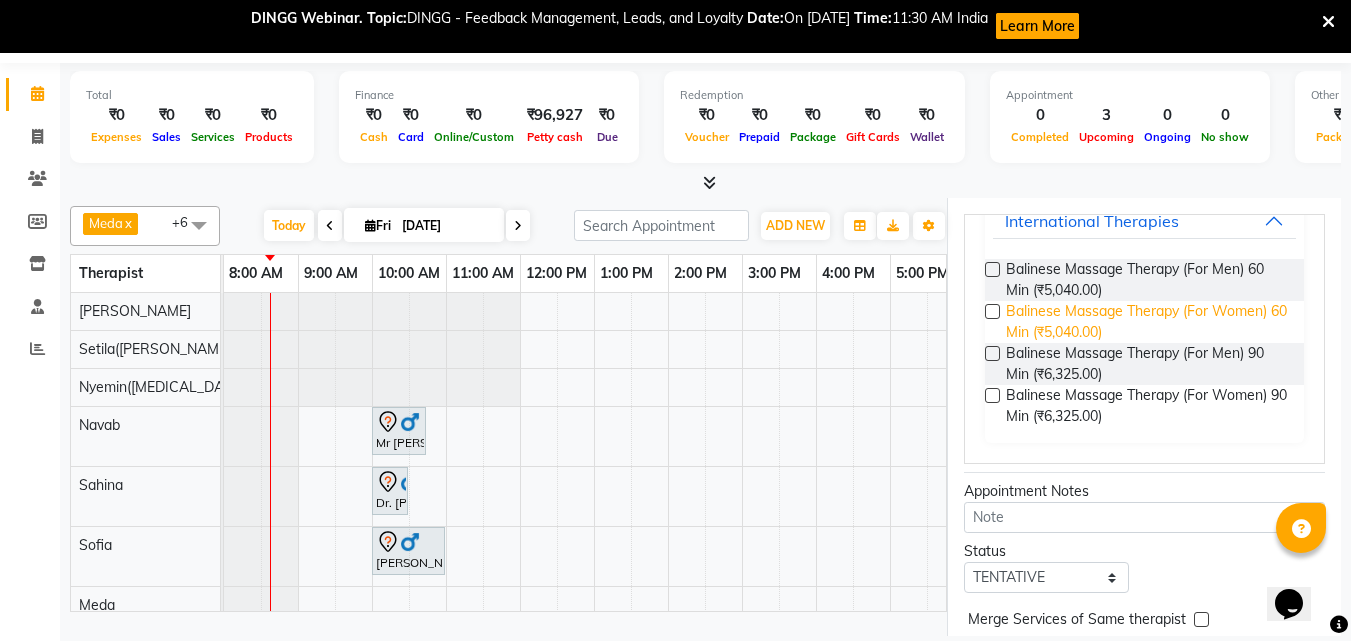 click on "Balinese Massage Therapy (For Women) 60 Min (₹5,040.00)" at bounding box center (1147, 322) 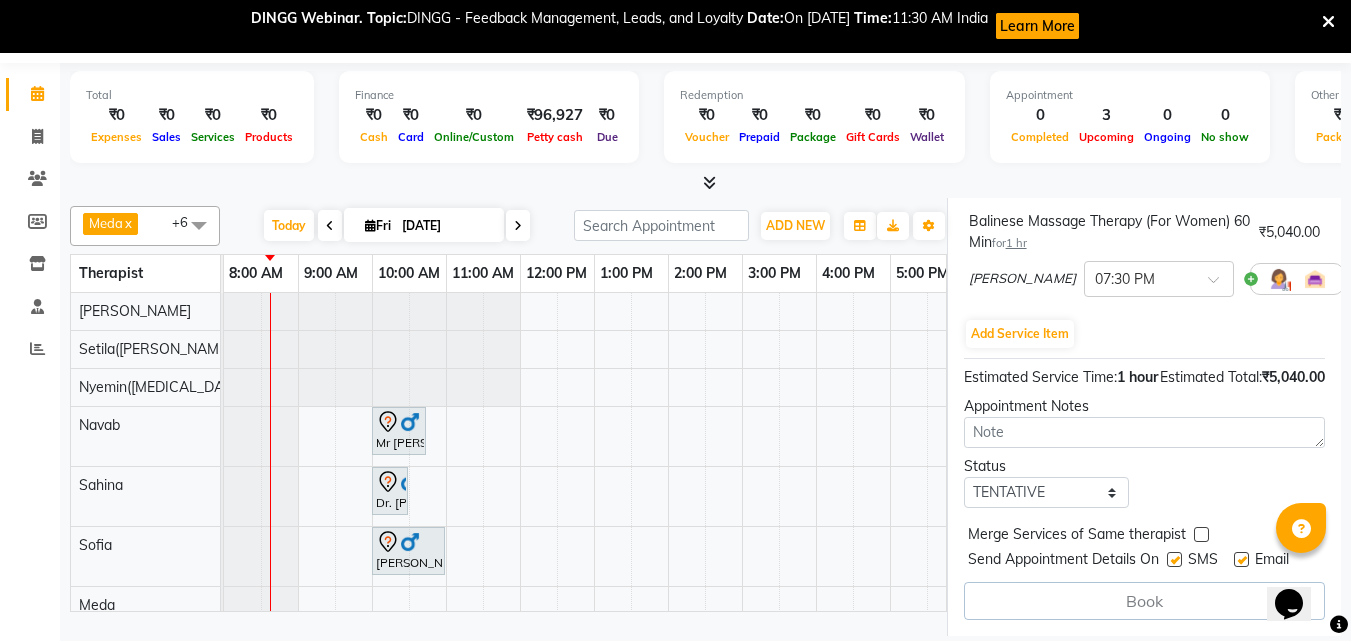 scroll, scrollTop: 445, scrollLeft: 0, axis: vertical 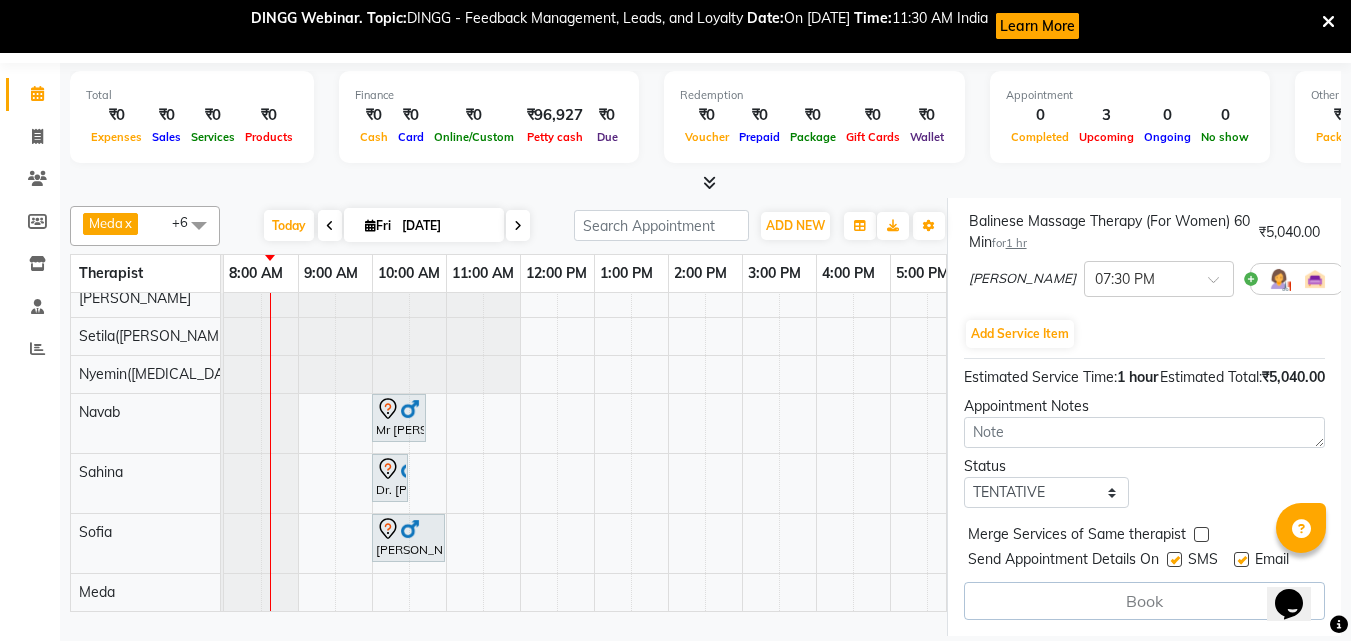 click at bounding box center (1241, 559) 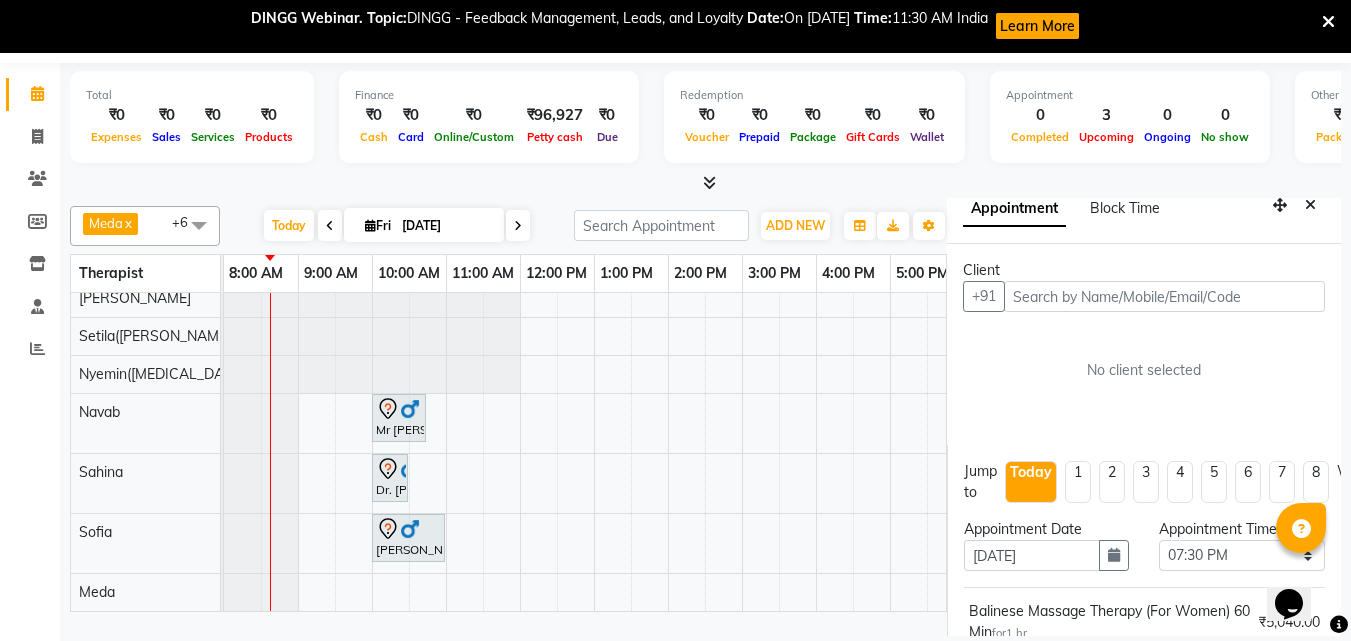scroll, scrollTop: 0, scrollLeft: 0, axis: both 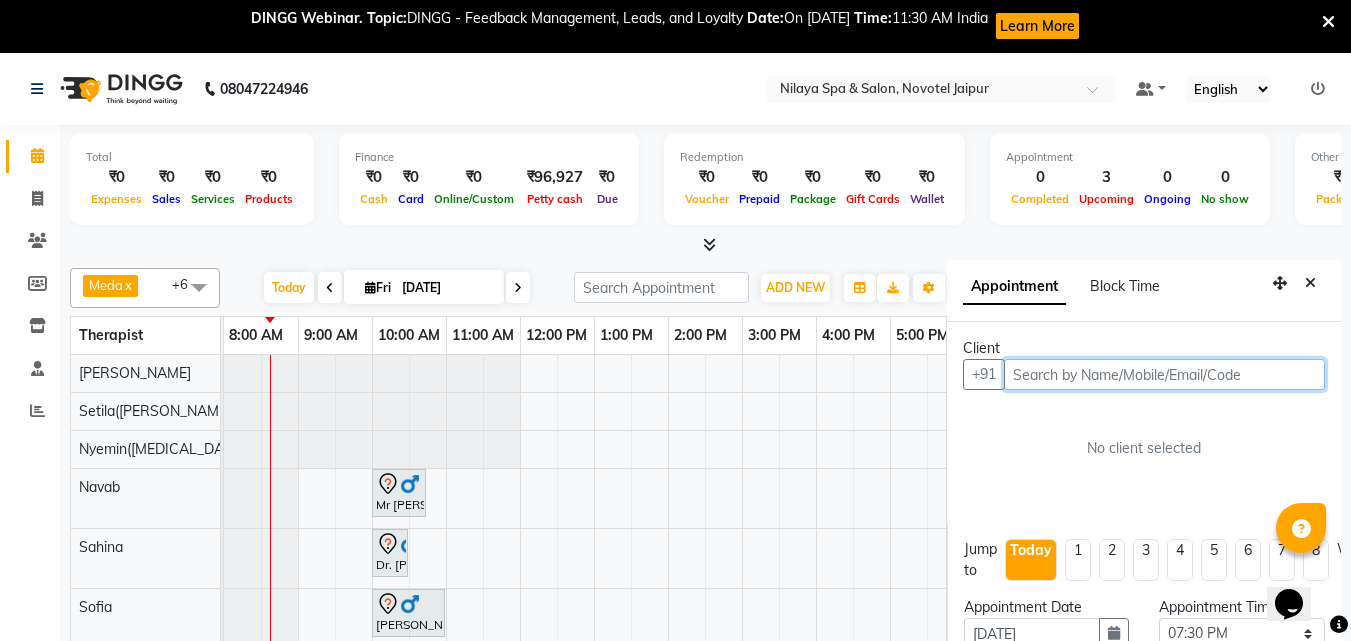 click at bounding box center [1164, 374] 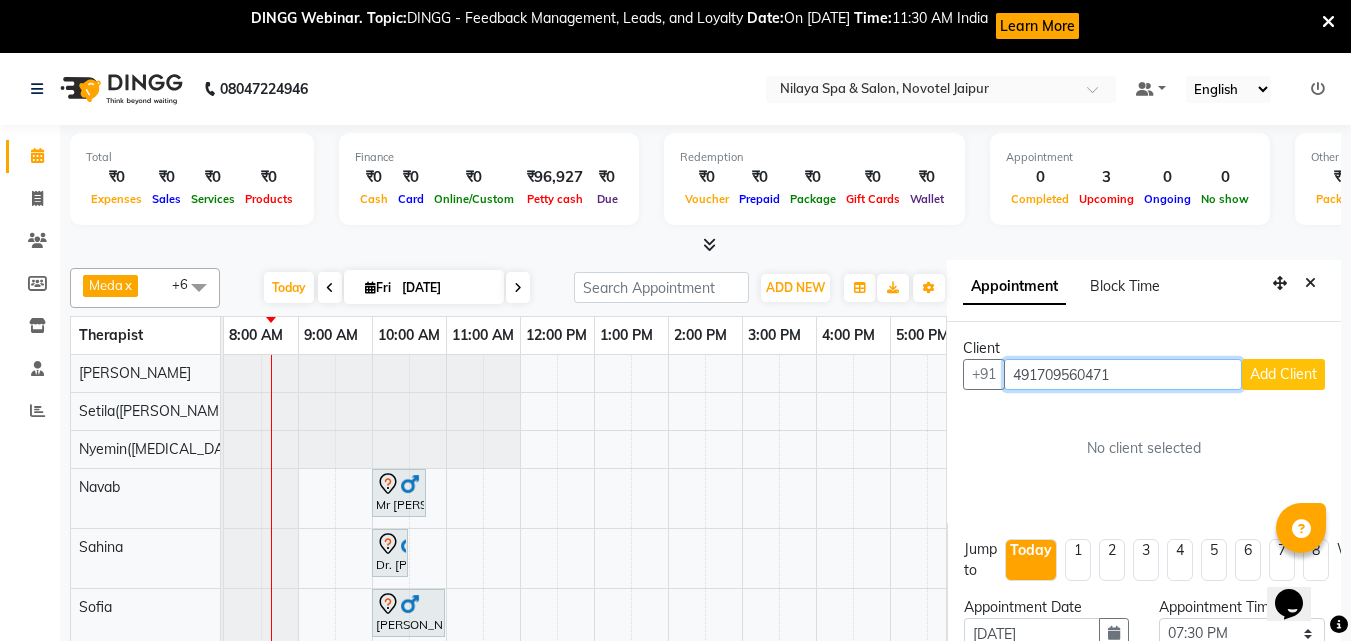 type on "491709560471" 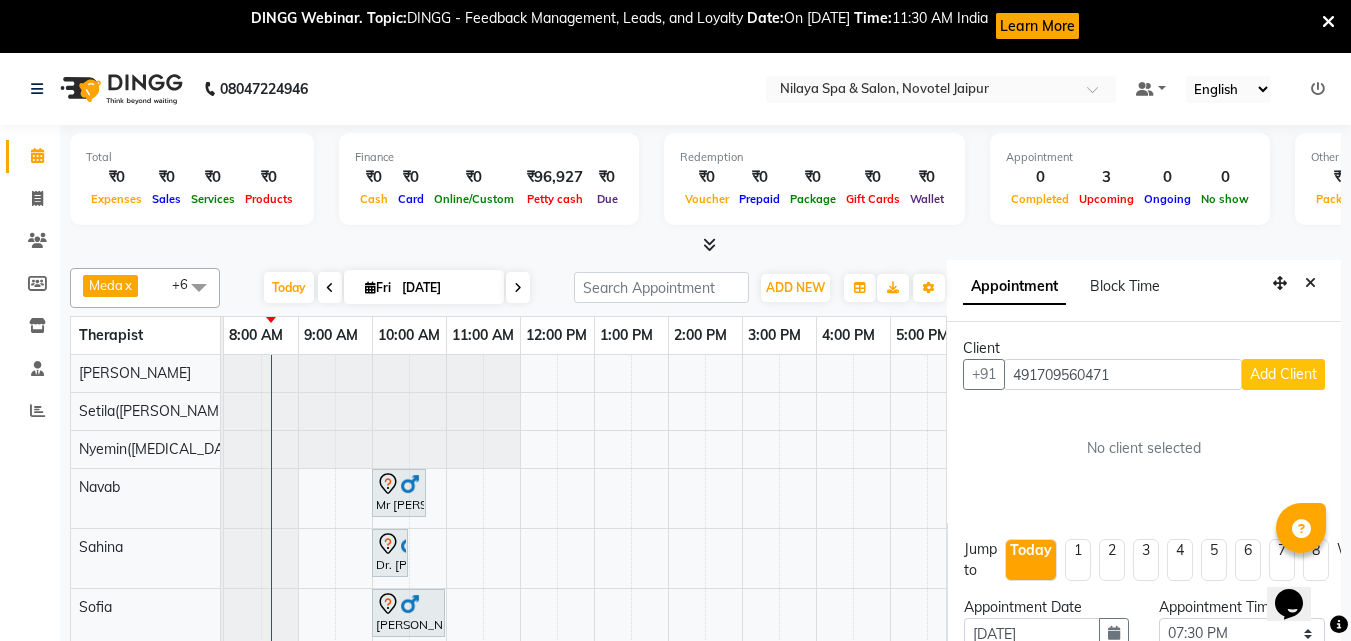 click on "Add Client" at bounding box center [1283, 374] 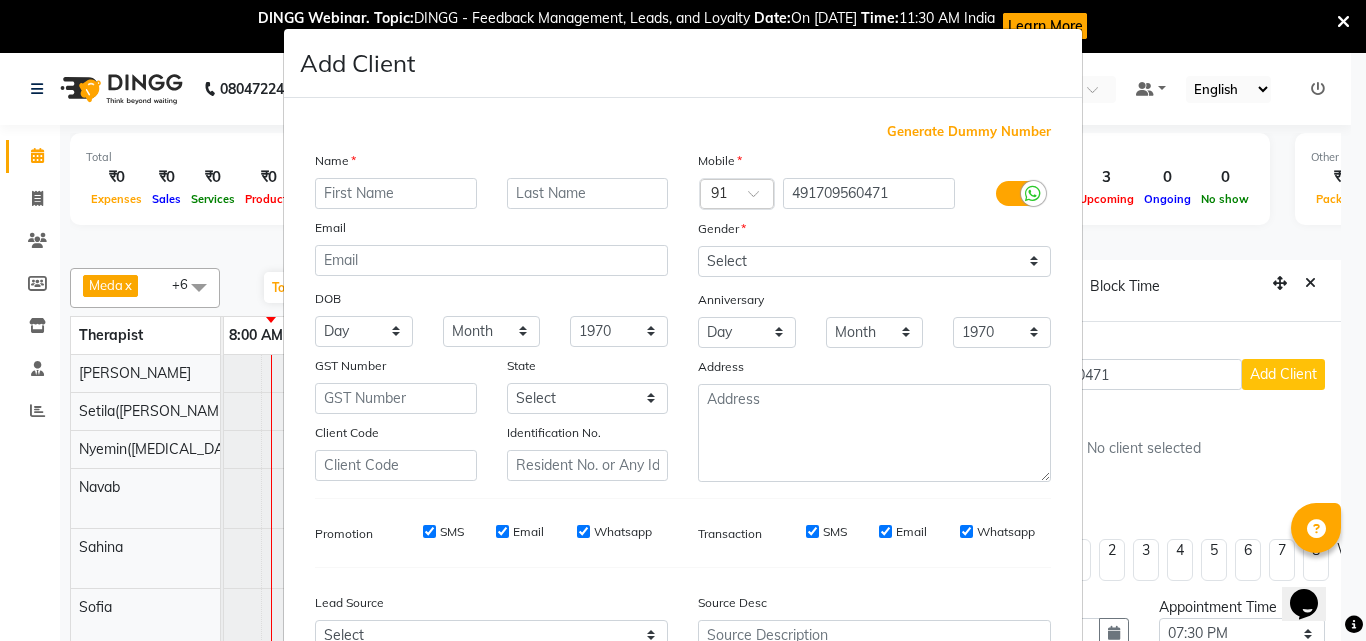 click at bounding box center [396, 193] 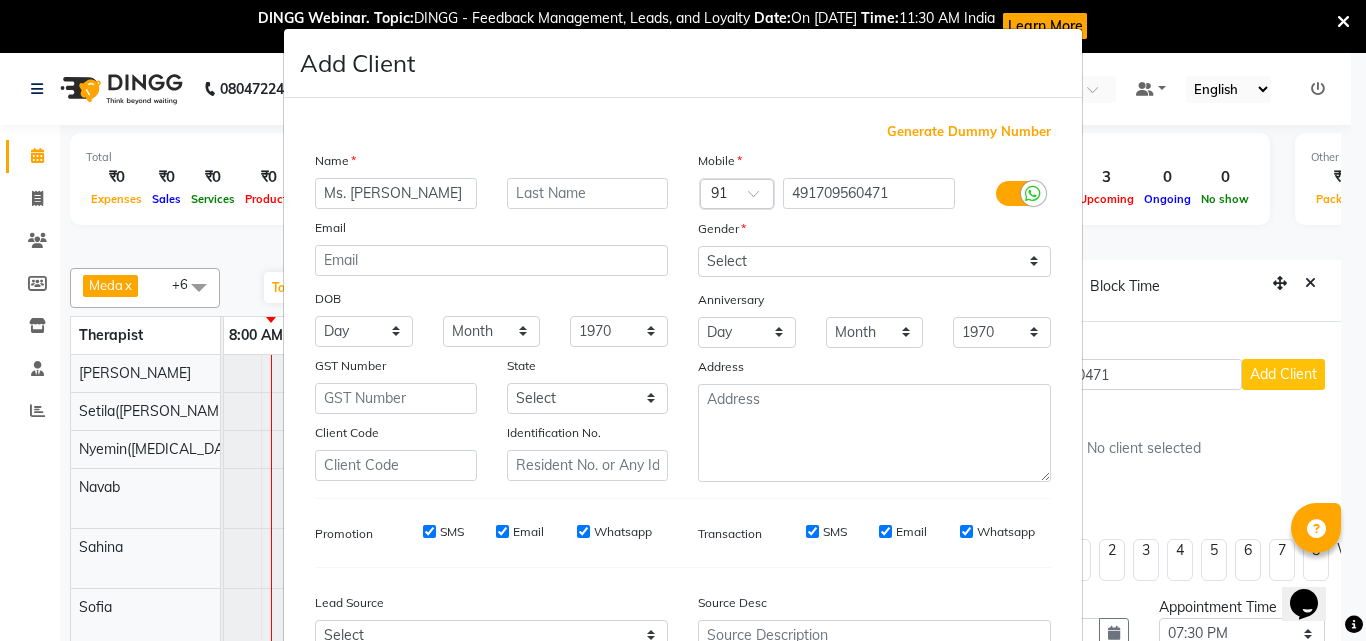 type on "Ms. [PERSON_NAME]" 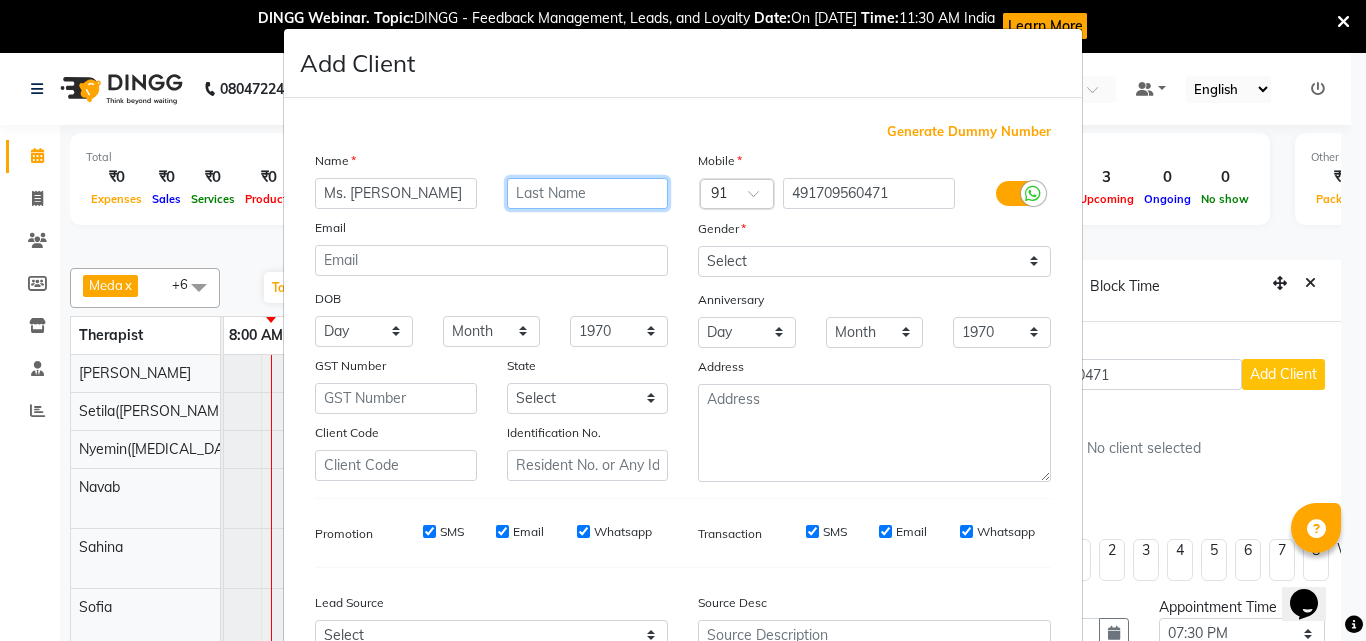 click at bounding box center (588, 193) 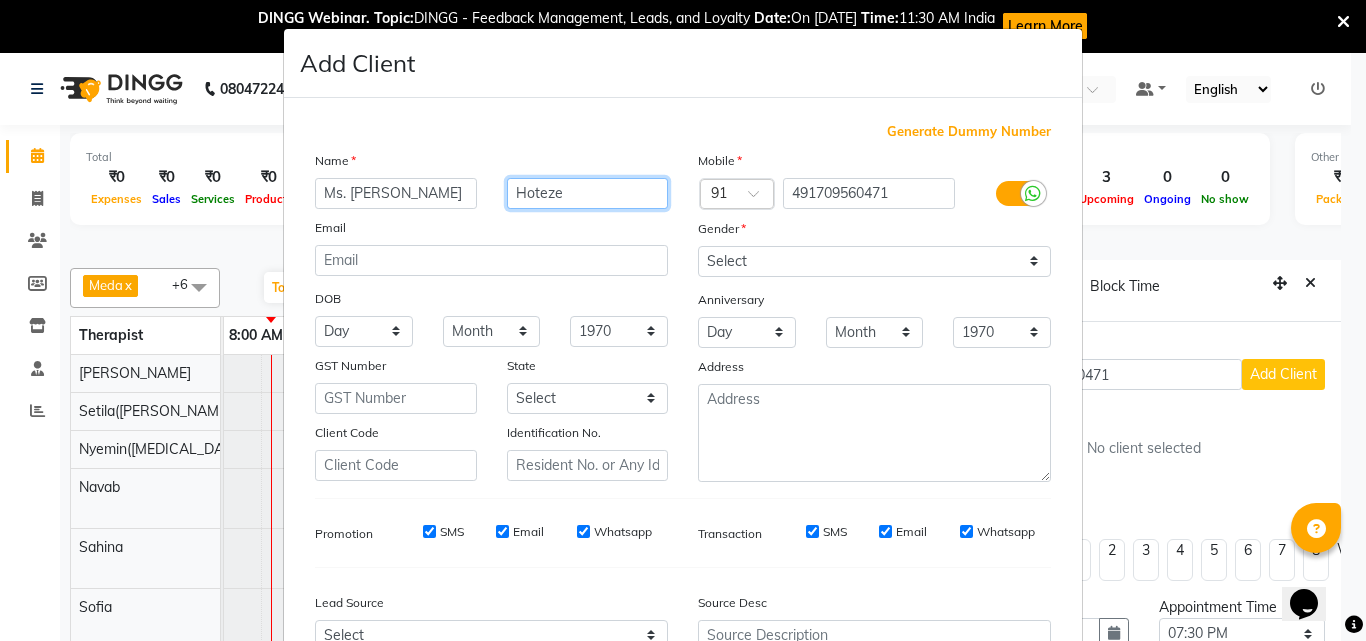 type on "Hoteze" 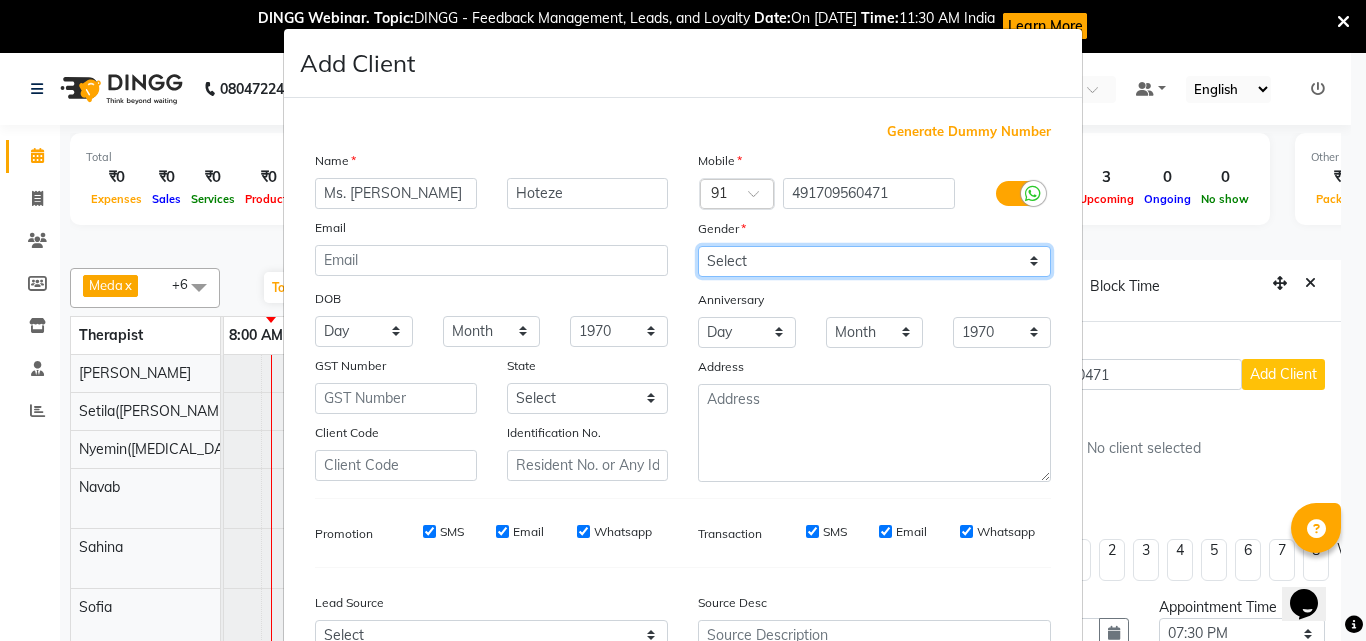click on "Select [DEMOGRAPHIC_DATA] [DEMOGRAPHIC_DATA] Other Prefer Not To Say" at bounding box center [874, 261] 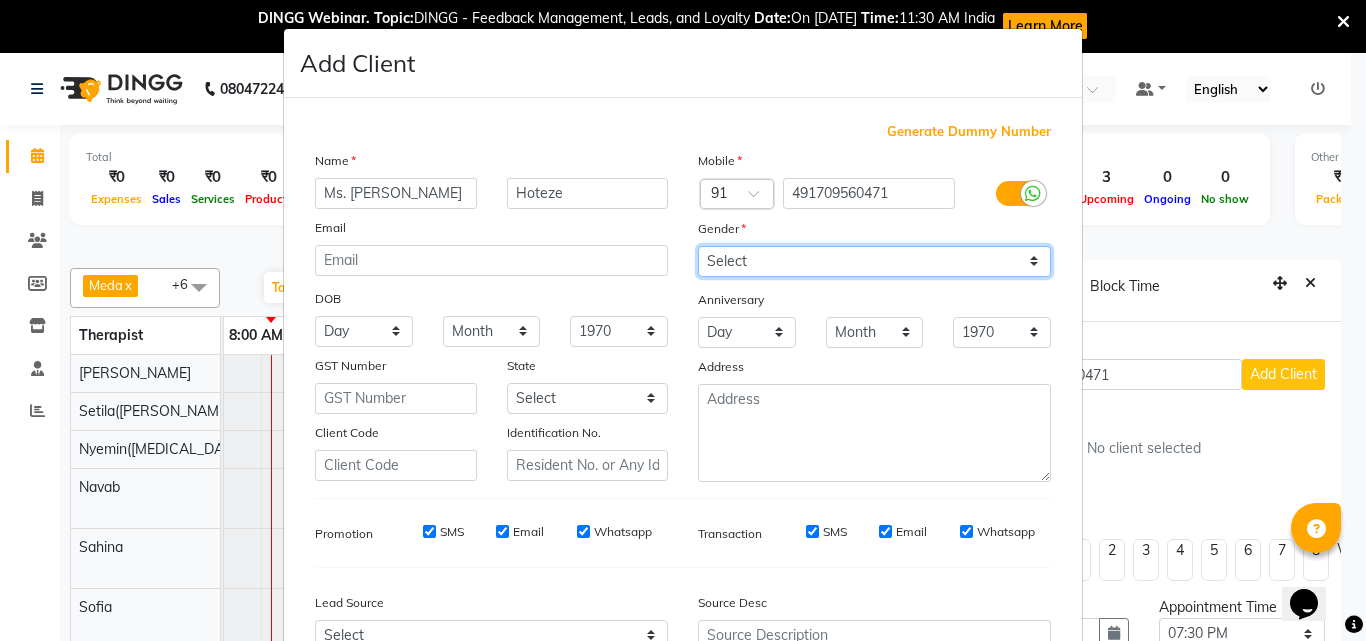 select on "[DEMOGRAPHIC_DATA]" 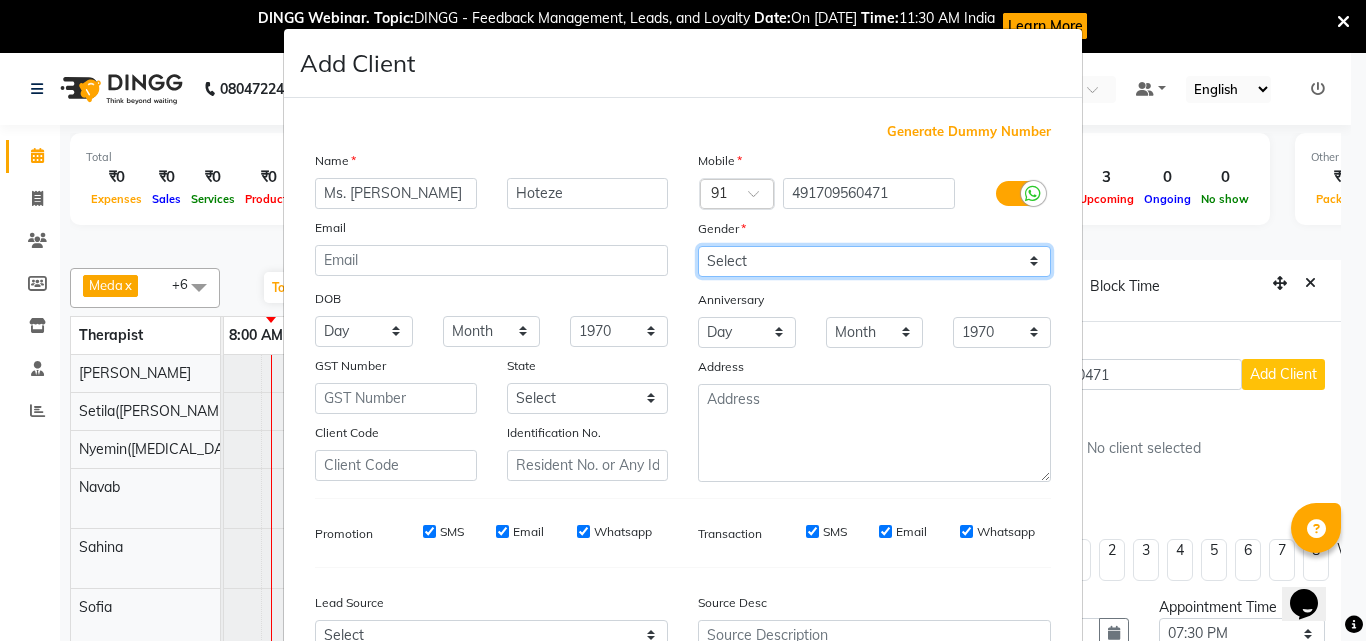 click on "Select [DEMOGRAPHIC_DATA] [DEMOGRAPHIC_DATA] Other Prefer Not To Say" at bounding box center [874, 261] 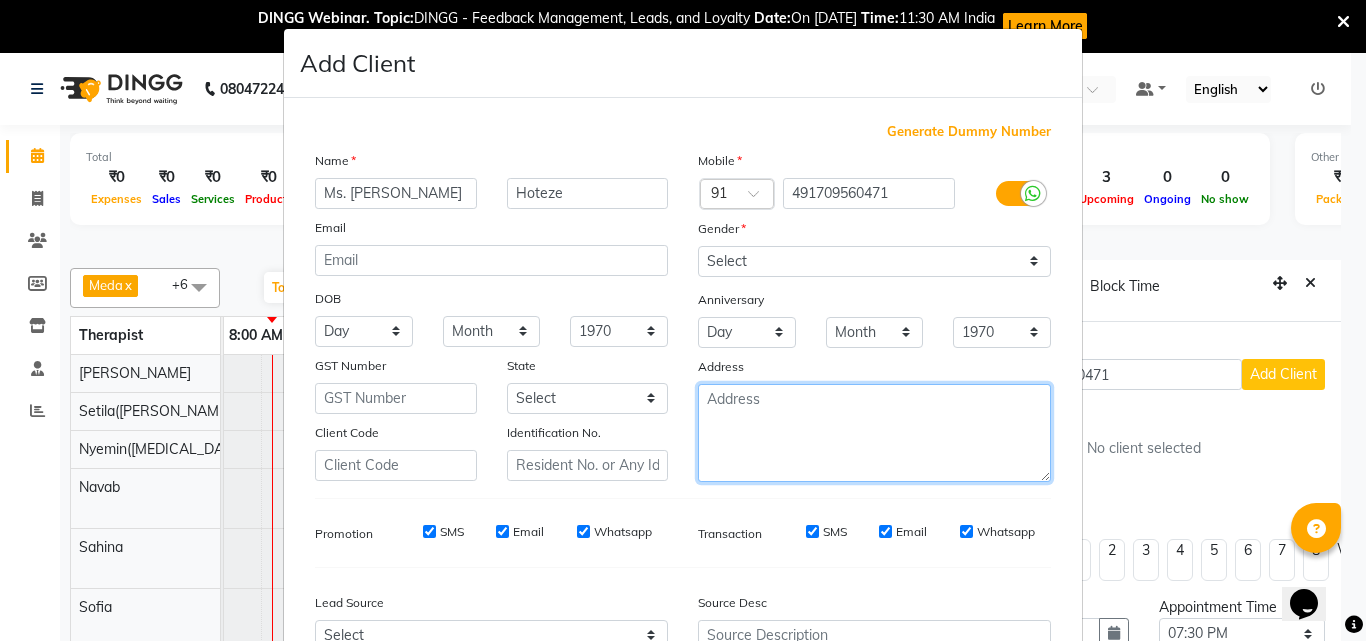 click at bounding box center [874, 433] 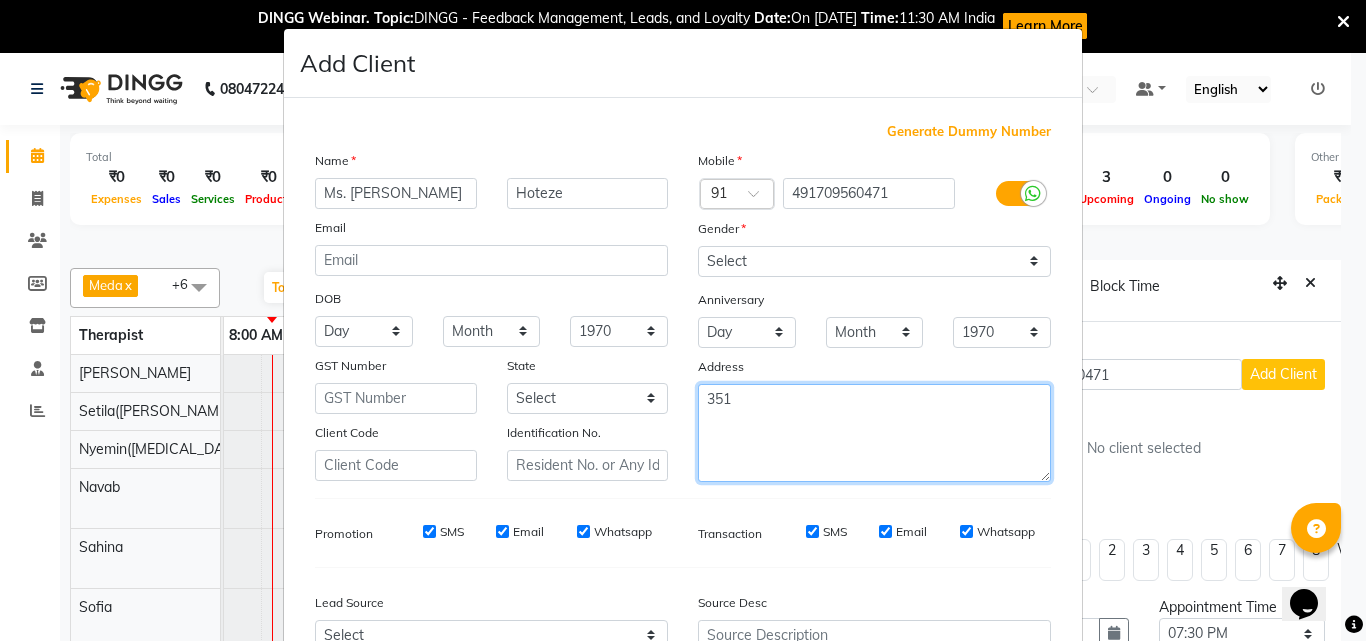 type on "351" 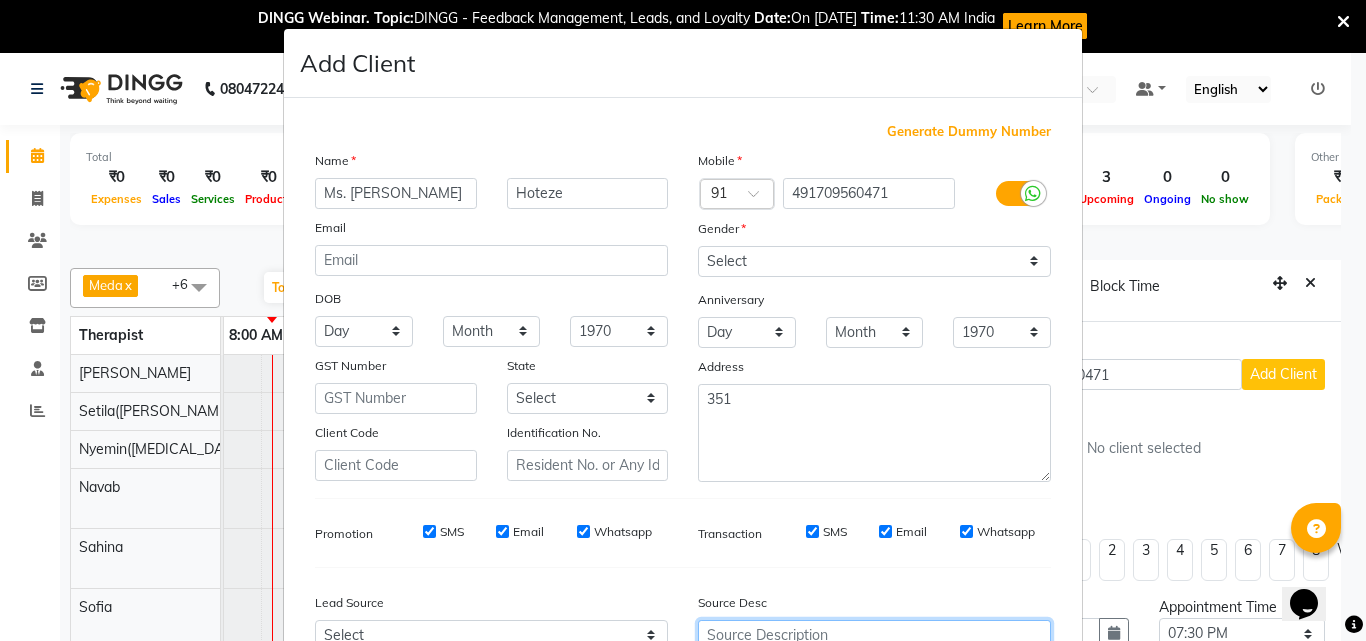 click at bounding box center (874, 656) 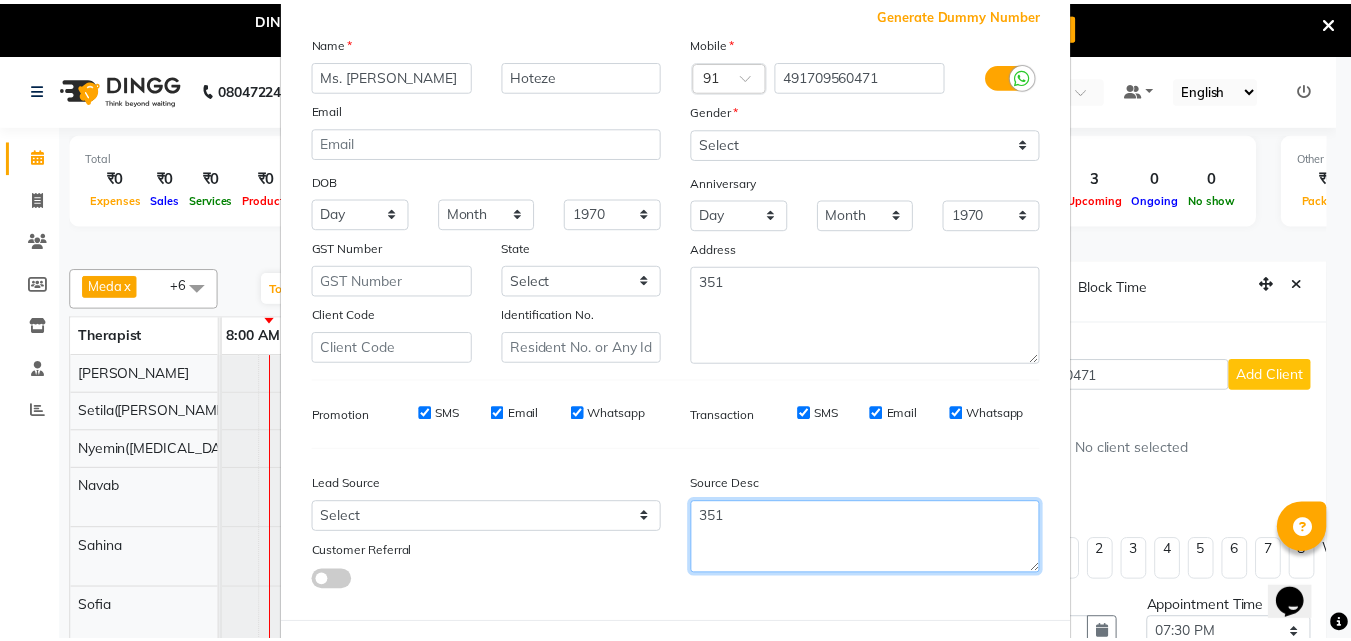scroll, scrollTop: 208, scrollLeft: 0, axis: vertical 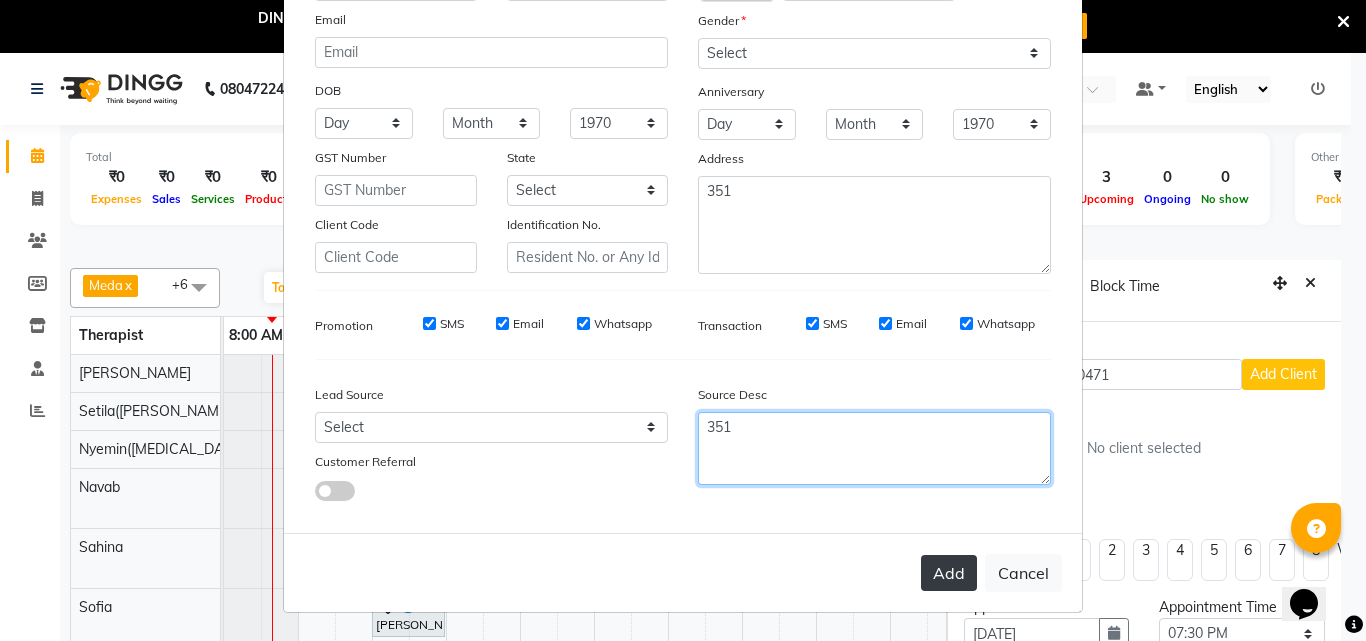 type on "351" 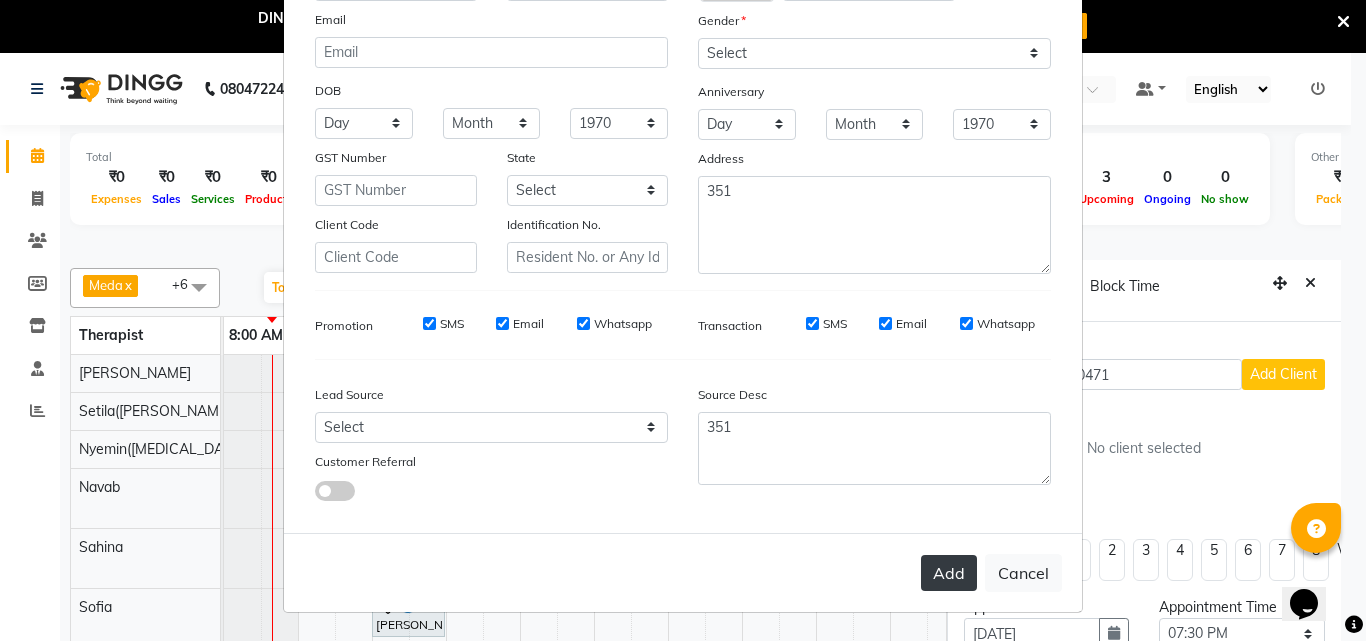 click on "Add" at bounding box center (949, 573) 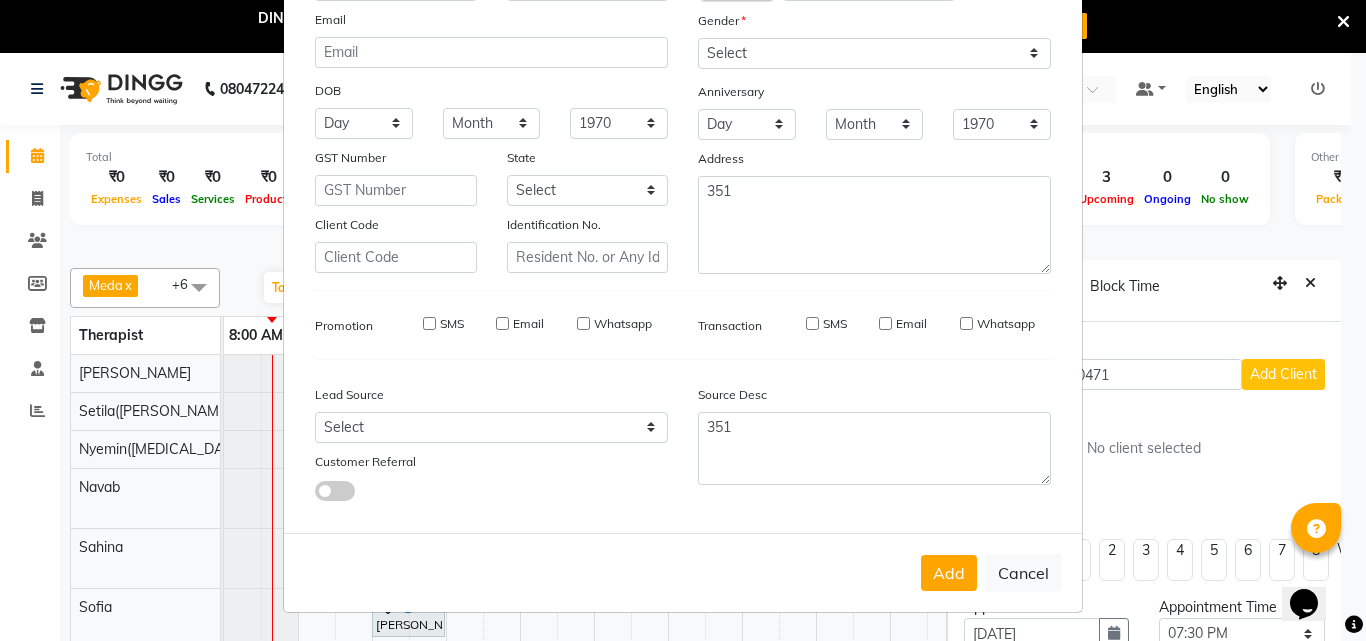 type on "49********71" 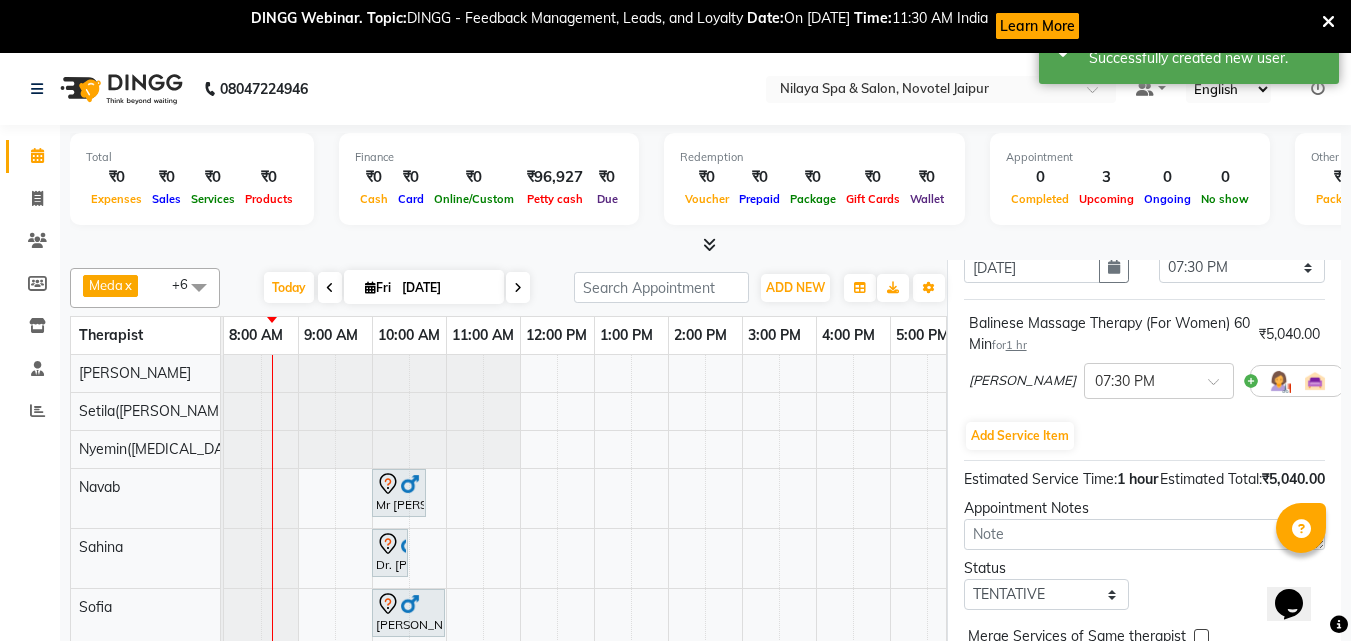 scroll, scrollTop: 477, scrollLeft: 0, axis: vertical 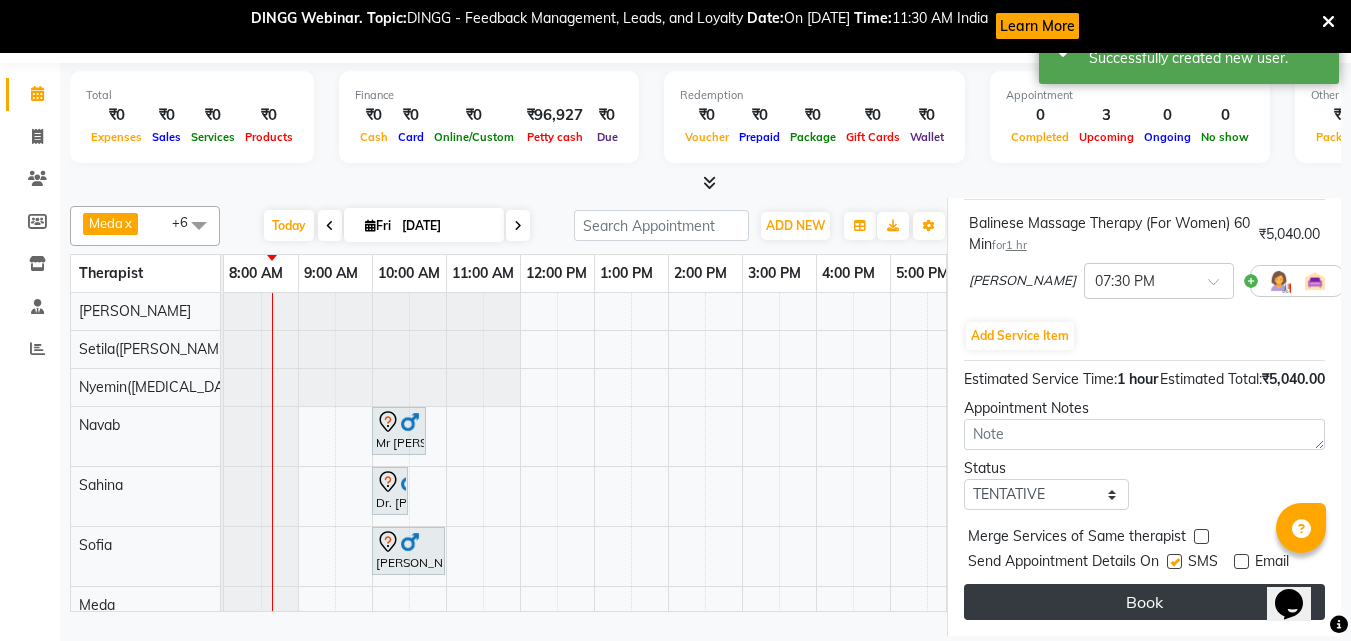 click on "Book" at bounding box center (1144, 602) 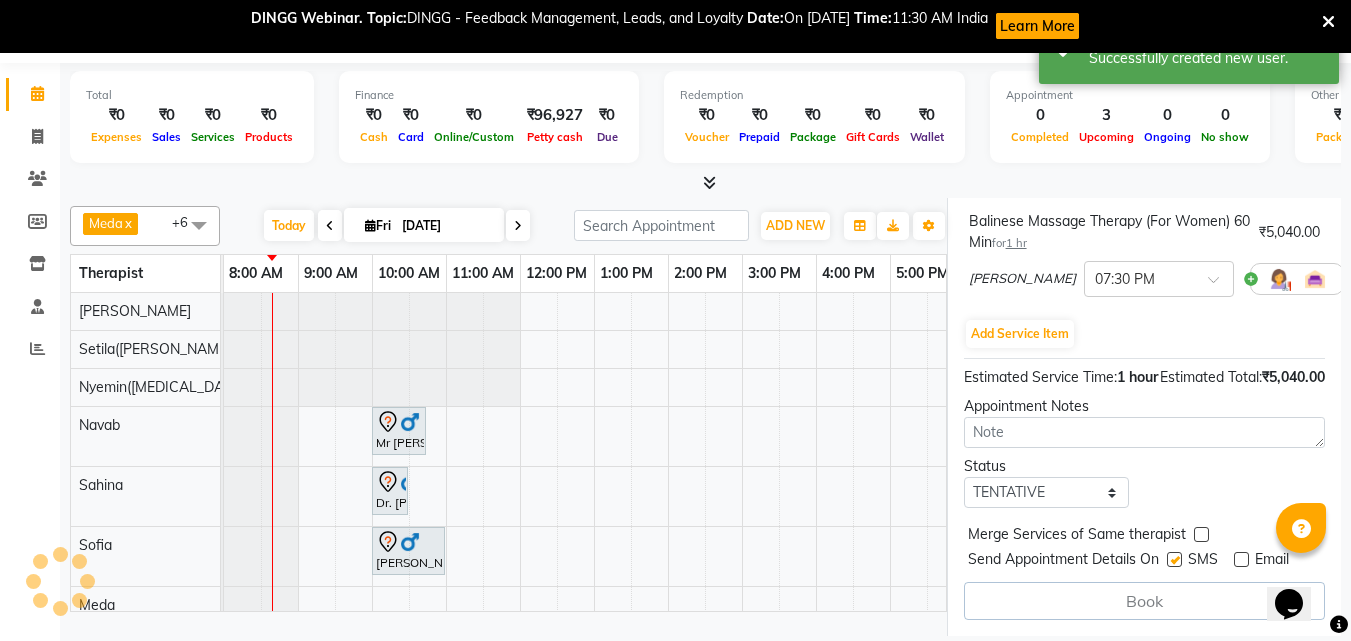 select on "77569" 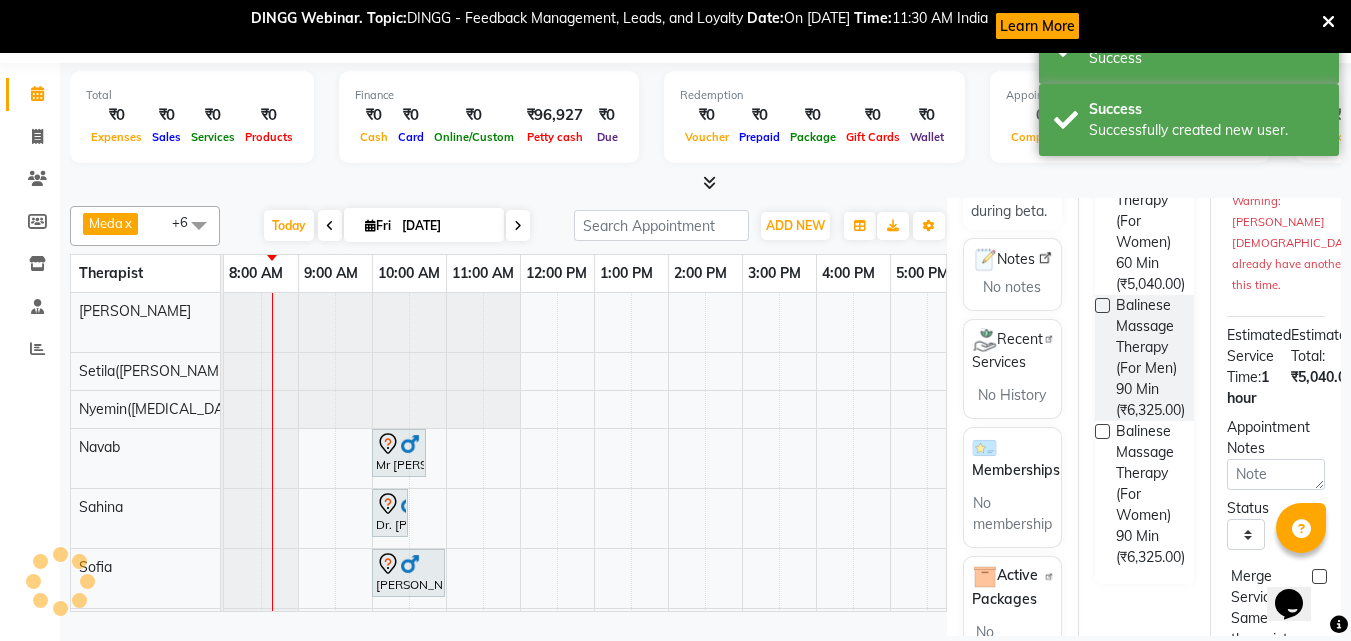 scroll, scrollTop: 0, scrollLeft: 0, axis: both 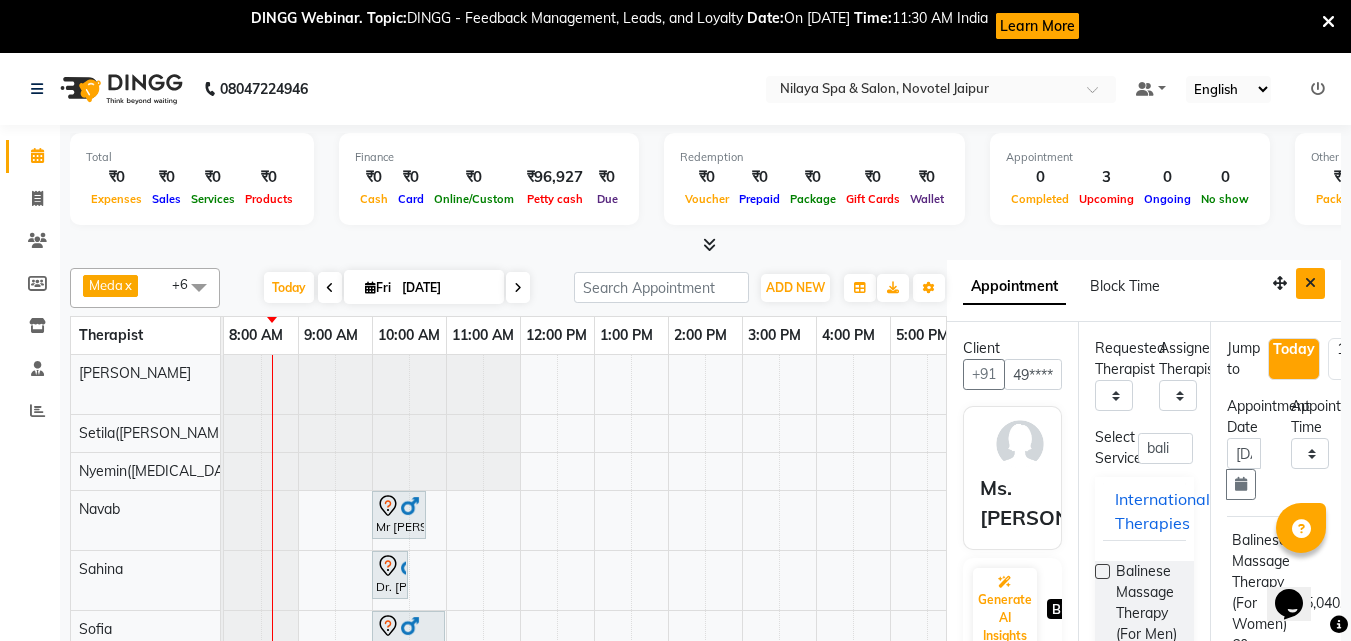 click at bounding box center [1310, 283] 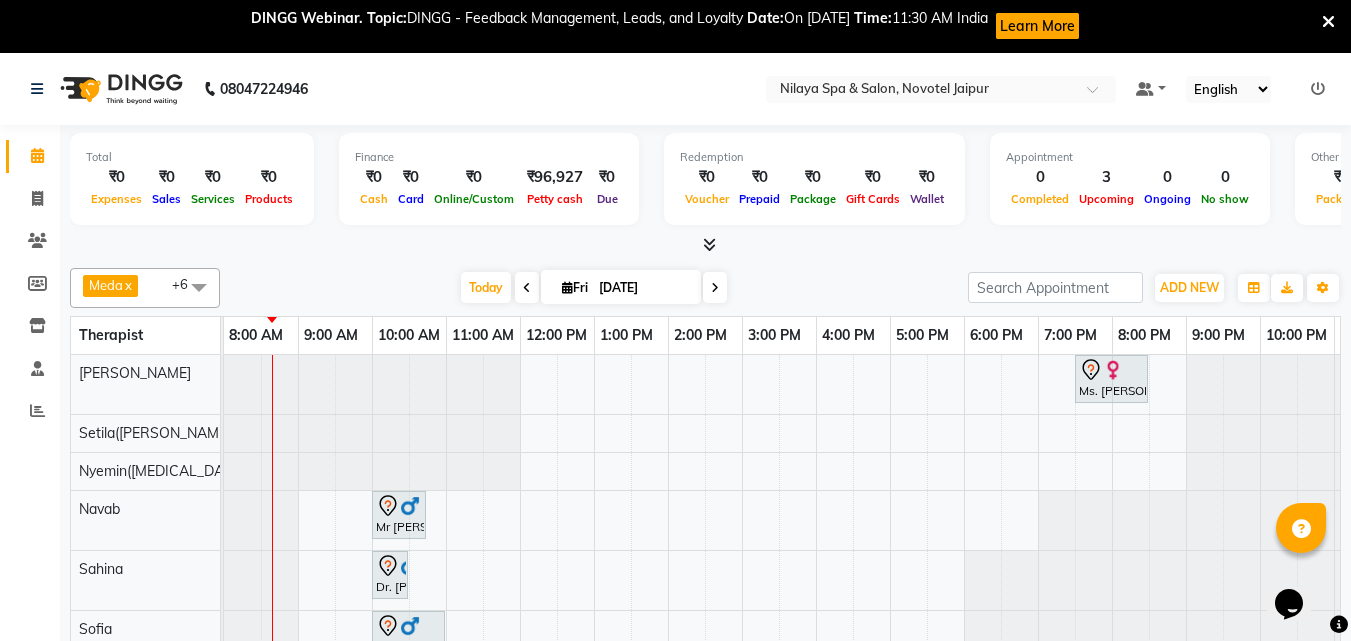 scroll, scrollTop: 22, scrollLeft: 0, axis: vertical 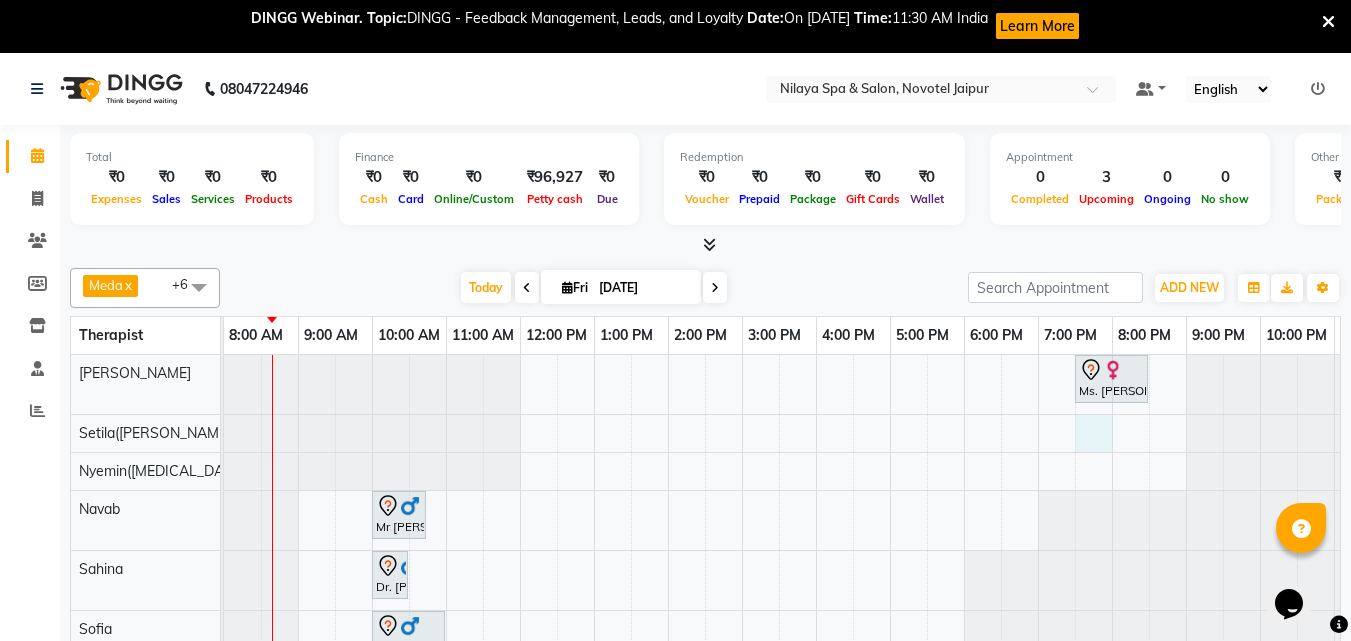 click on "Ms. Helena Hoteze, TK04, 07:30 PM-08:30 PM, Balinese Massage Therapy (For Women) 60 Min             Mr Sandeep Singh, TK02, 10:00 AM-10:45 AM, Hair Cut  With Shampoo and Styling  (Male)             Dr. A.k Pancholia, TK01, 10:00 AM-10:30 AM, Thai Foot Reflexology (For Men) 30 Min             Mr HK Chopra, TK03, 10:00 AM-11:00 AM, Deep Tissue Repair Therapy (For Men) 60 Min" at bounding box center (816, 531) 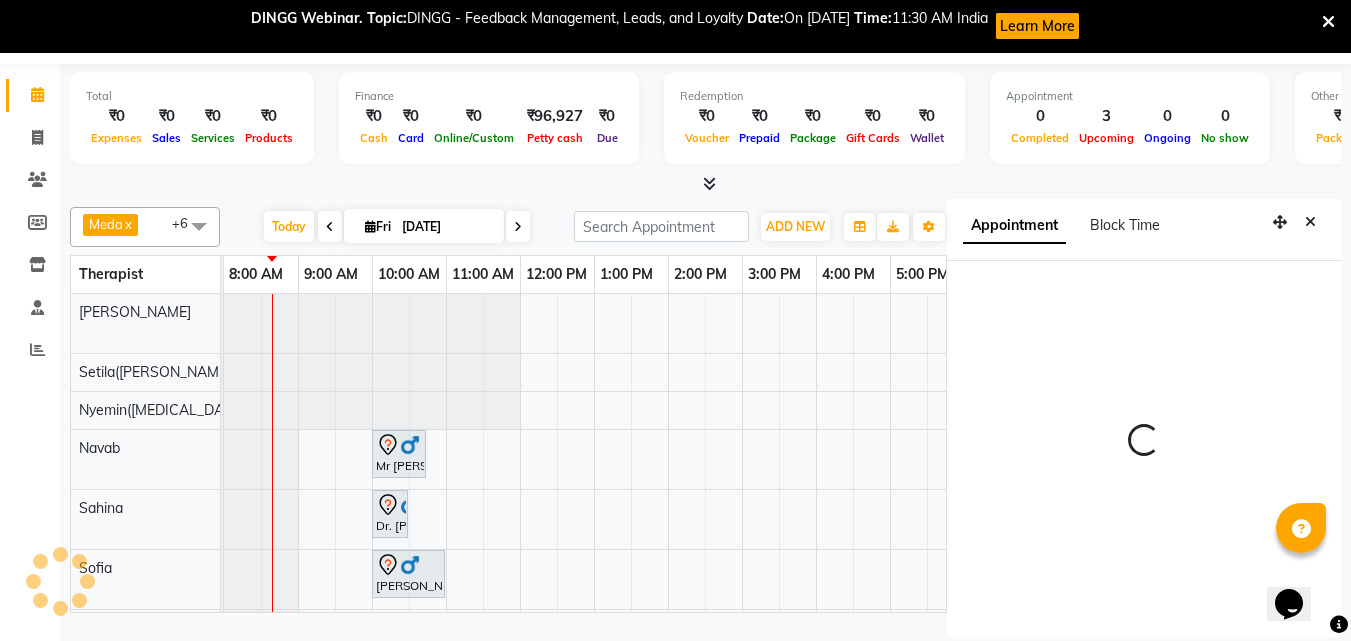 select on "1170" 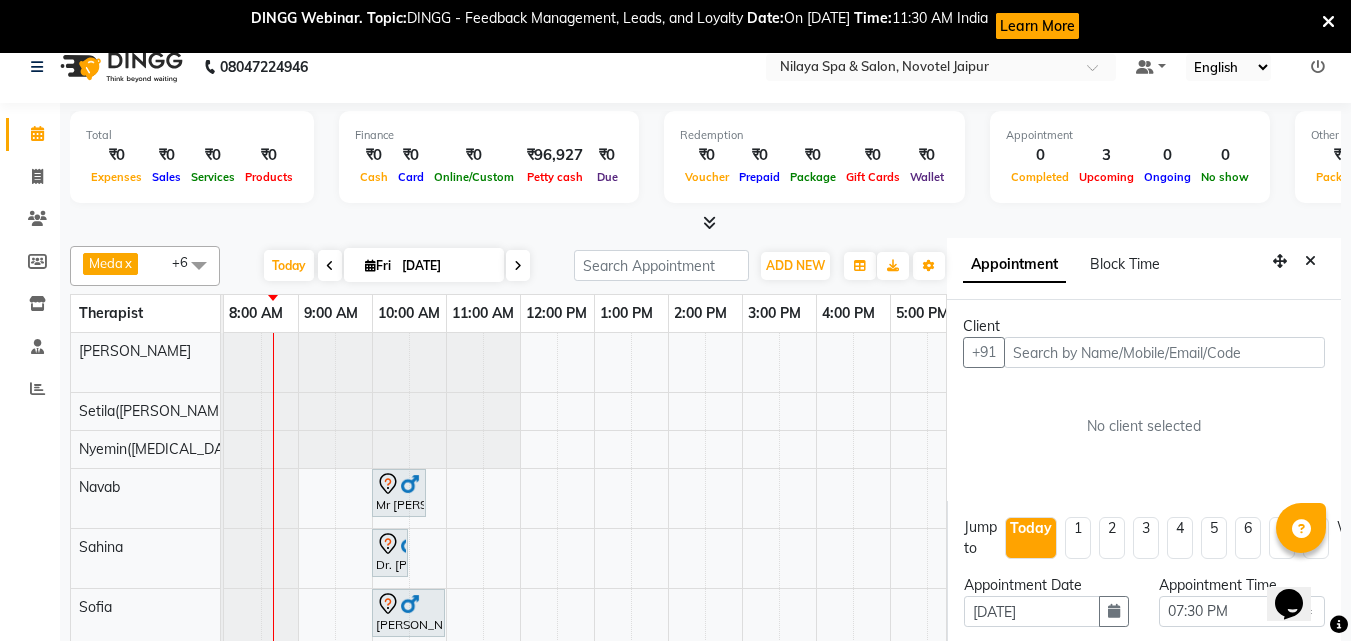 scroll, scrollTop: 0, scrollLeft: 0, axis: both 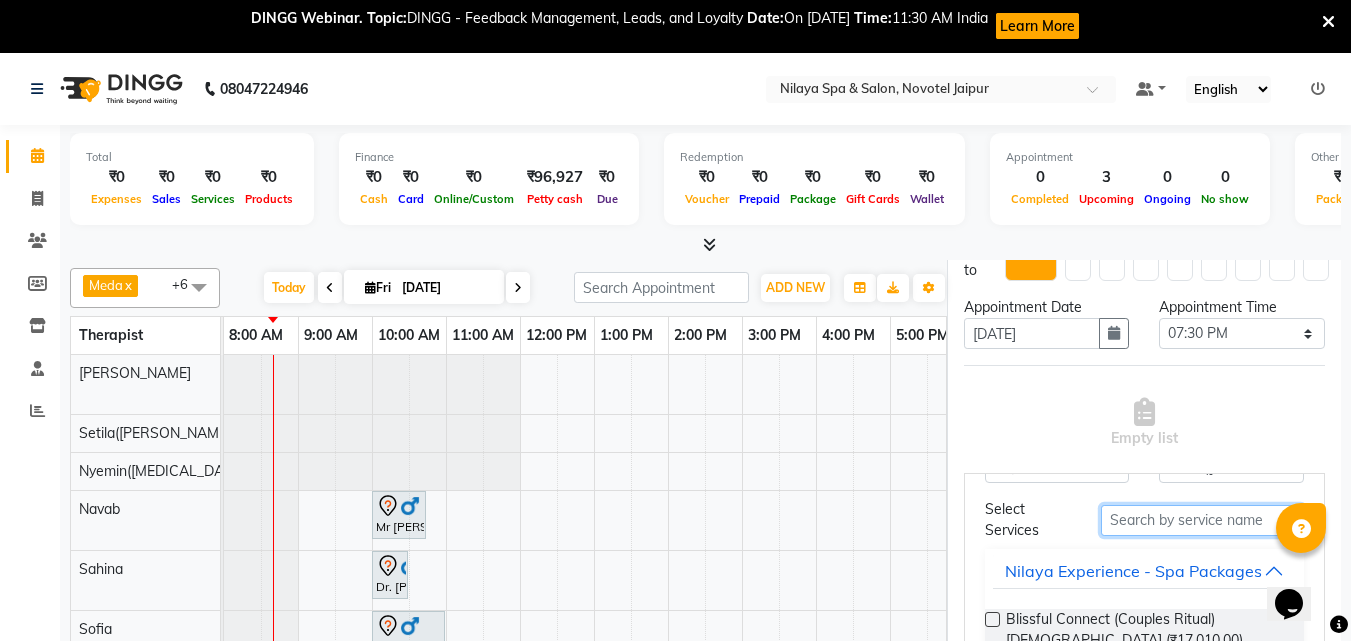 click at bounding box center [1202, 520] 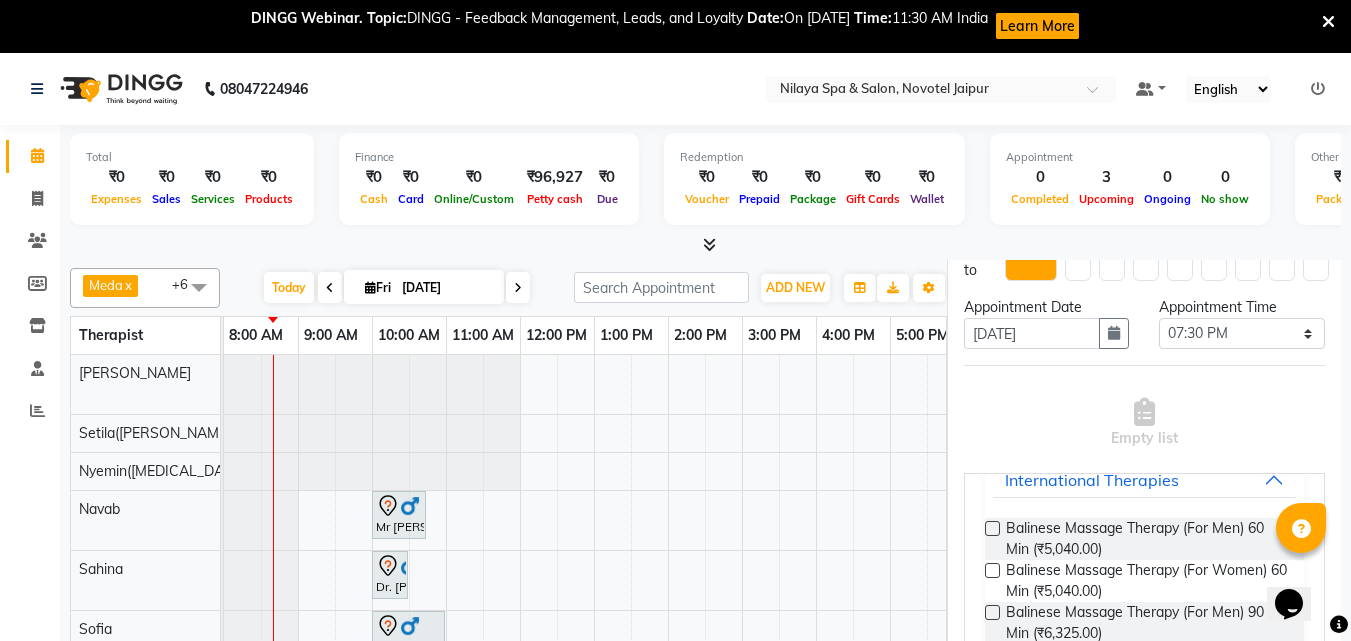 scroll, scrollTop: 212, scrollLeft: 0, axis: vertical 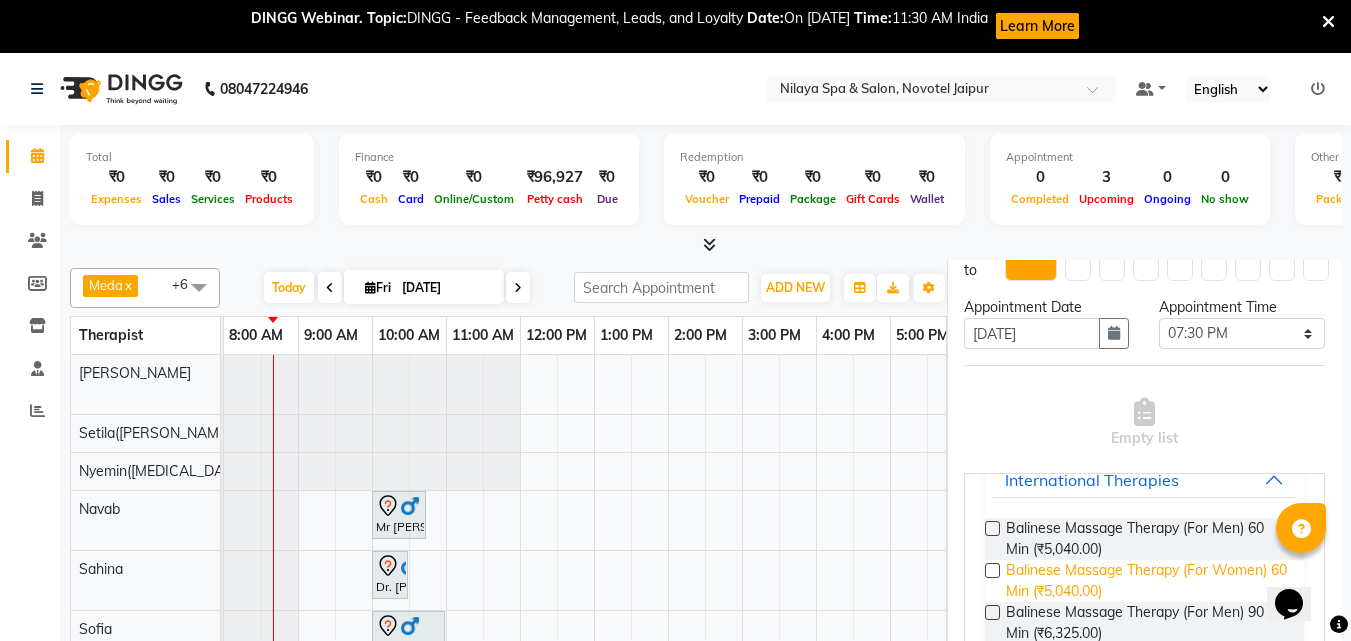 type on "bali" 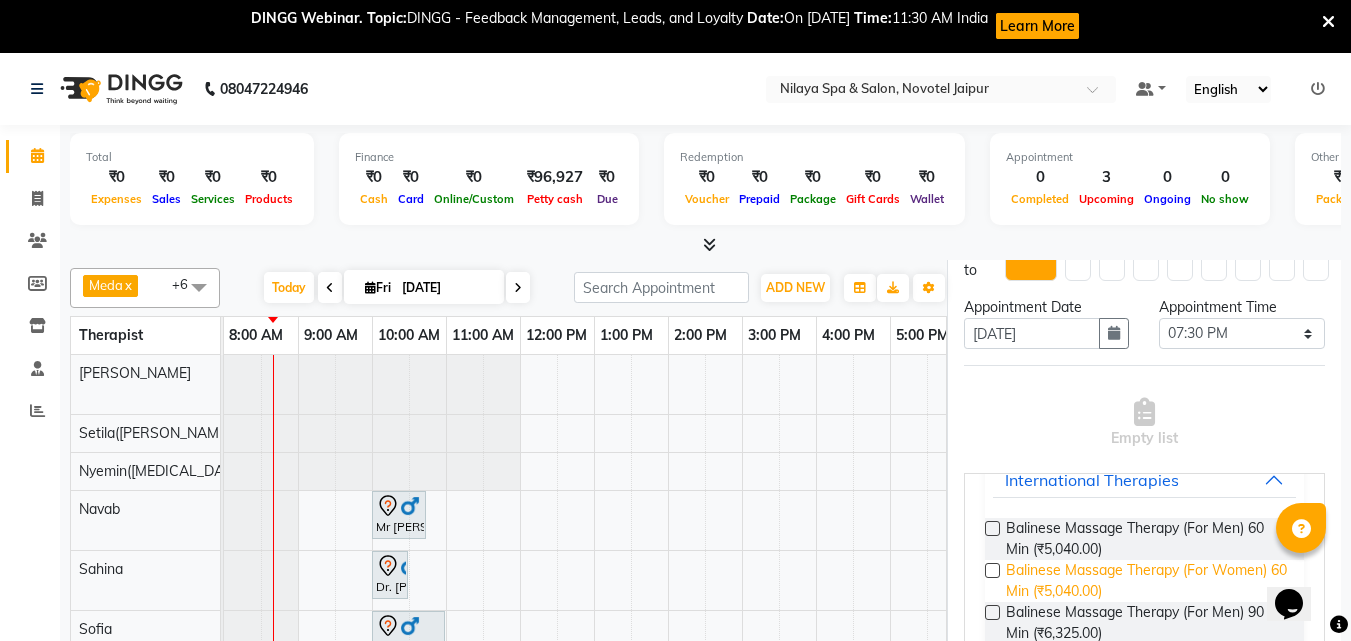 click on "Balinese Massage Therapy (For Women) 60 Min (₹5,040.00)" at bounding box center [1147, 581] 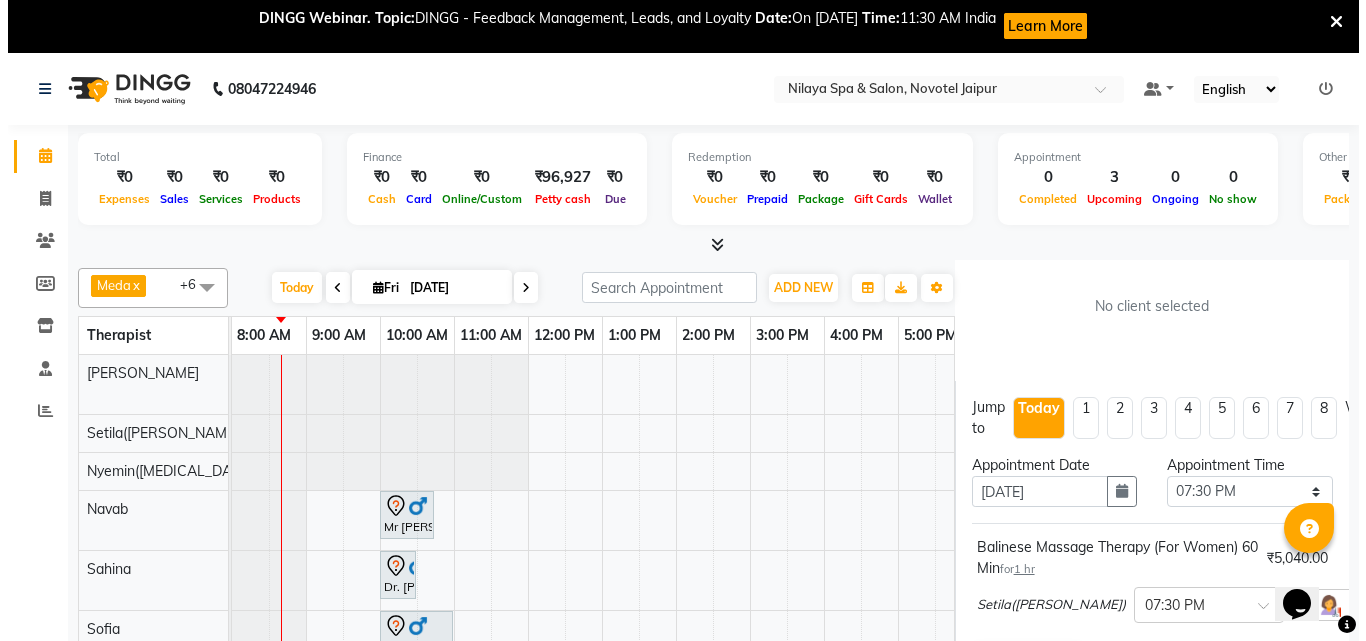 scroll, scrollTop: 0, scrollLeft: 0, axis: both 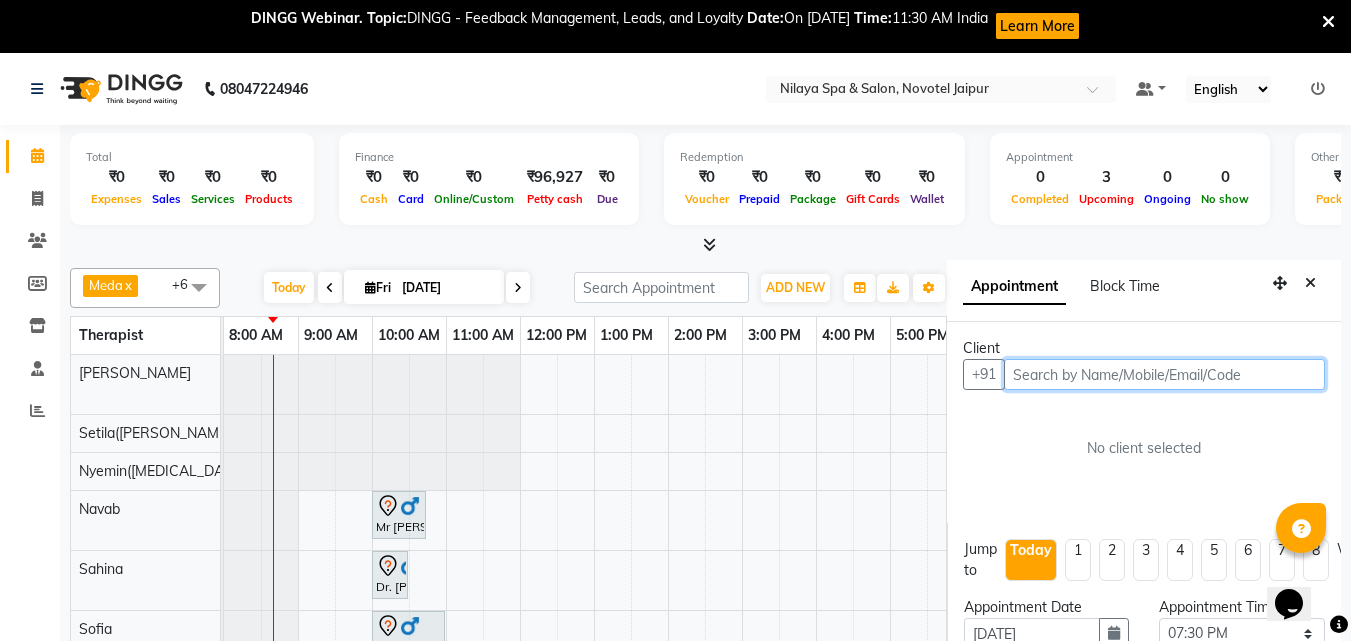 click at bounding box center (1164, 374) 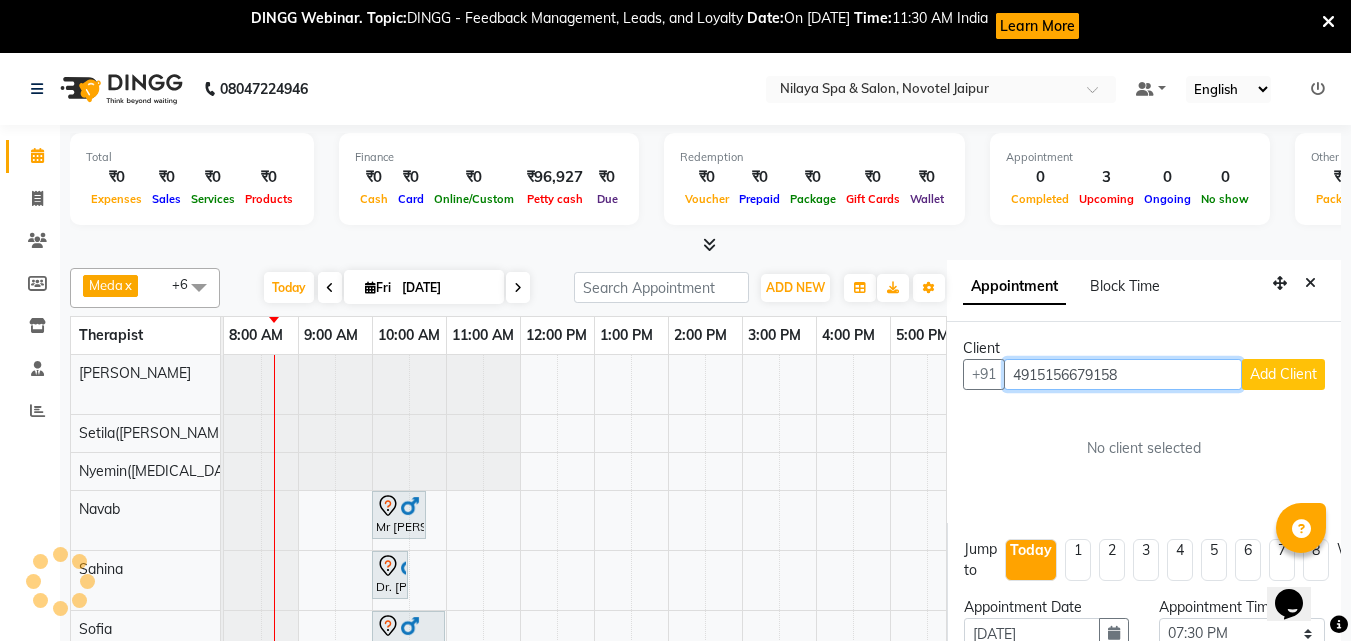 type on "4915156679158" 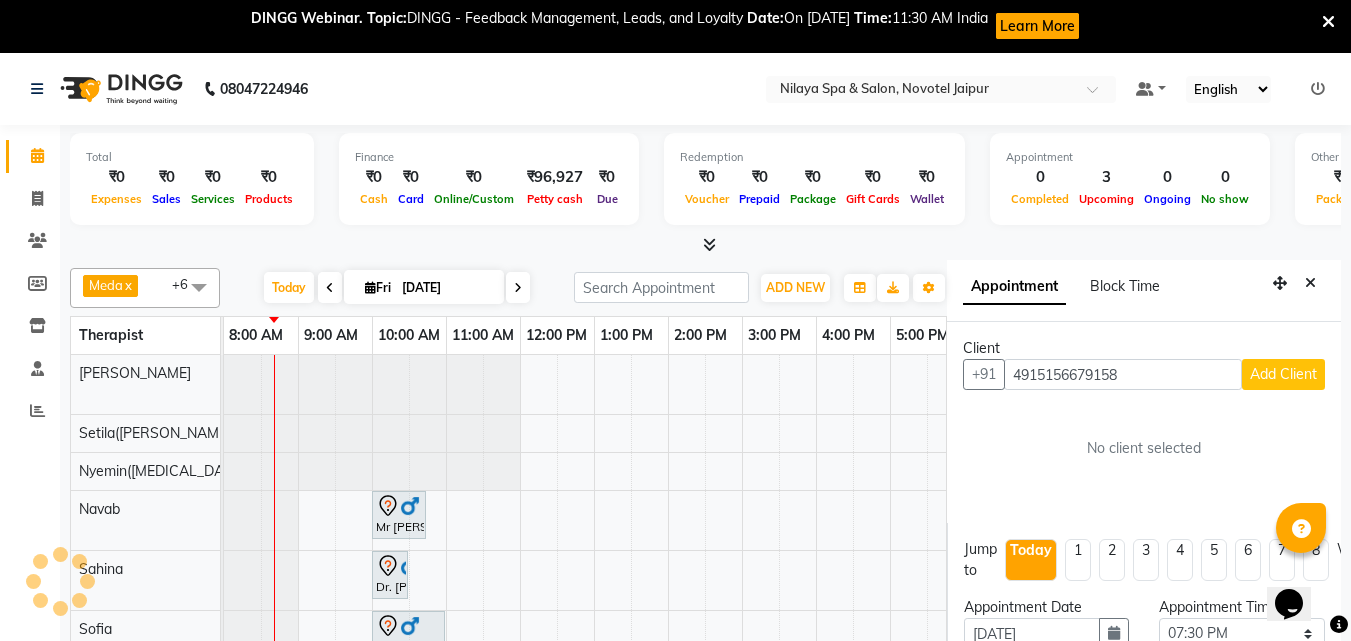 click on "Add Client" at bounding box center (1283, 374) 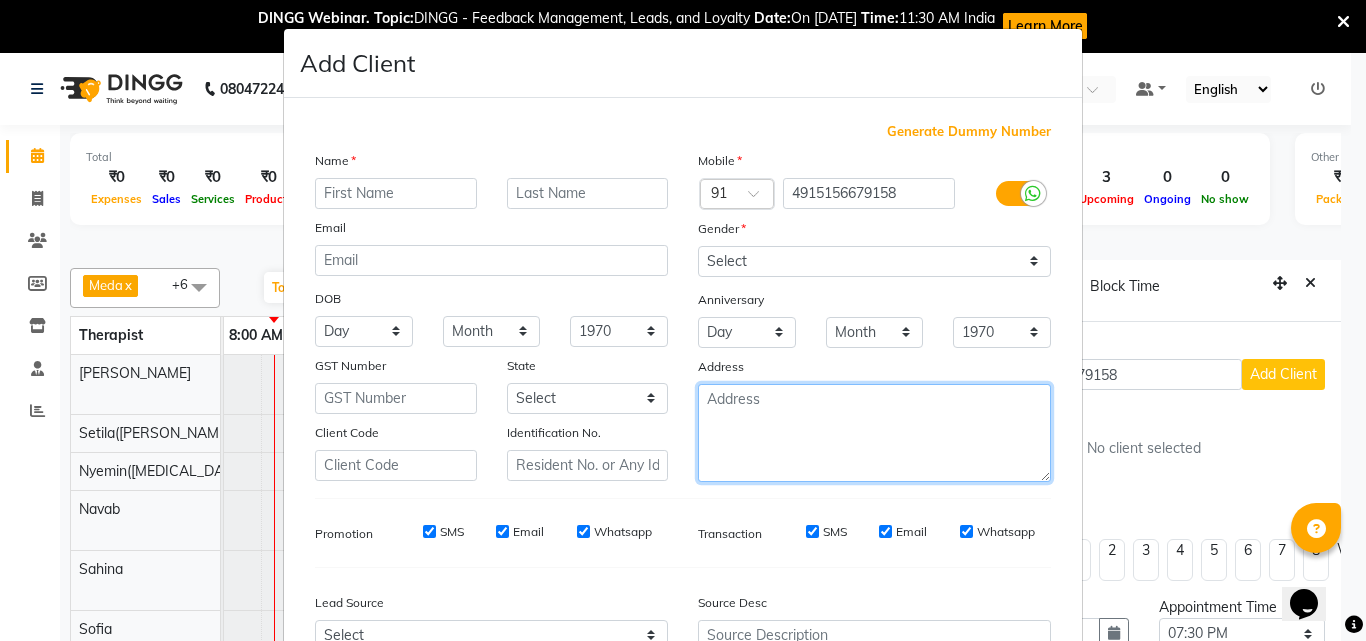 click at bounding box center (874, 433) 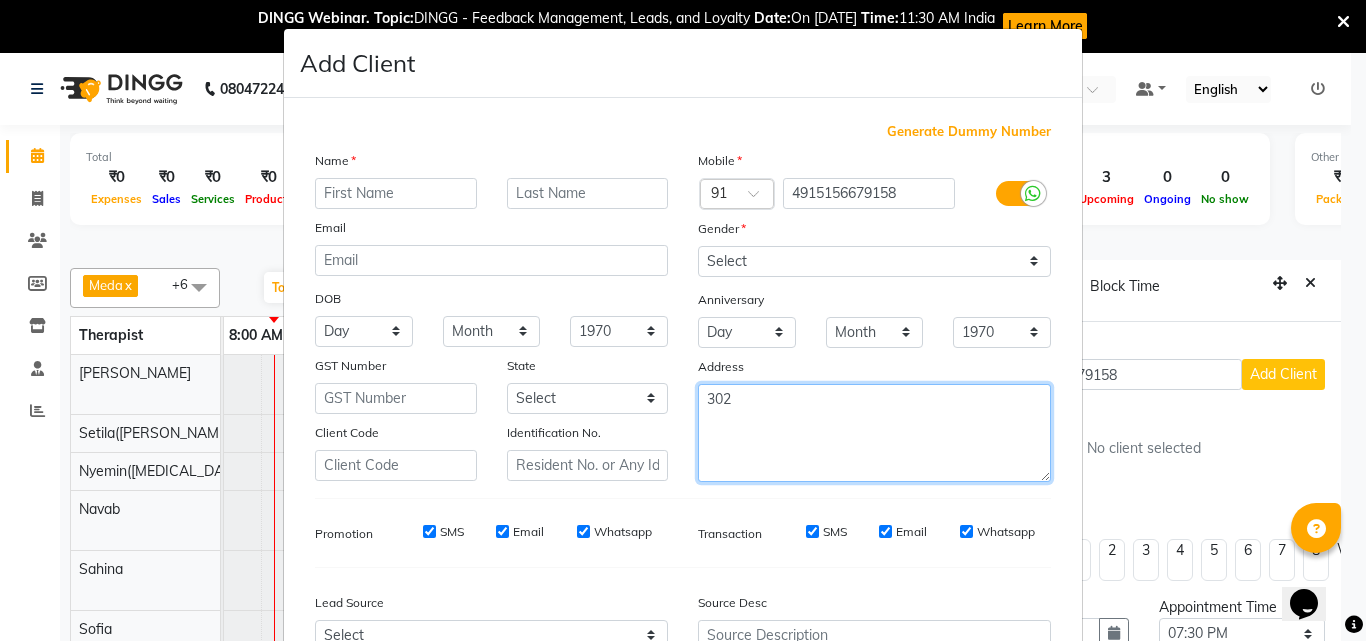 type on "302" 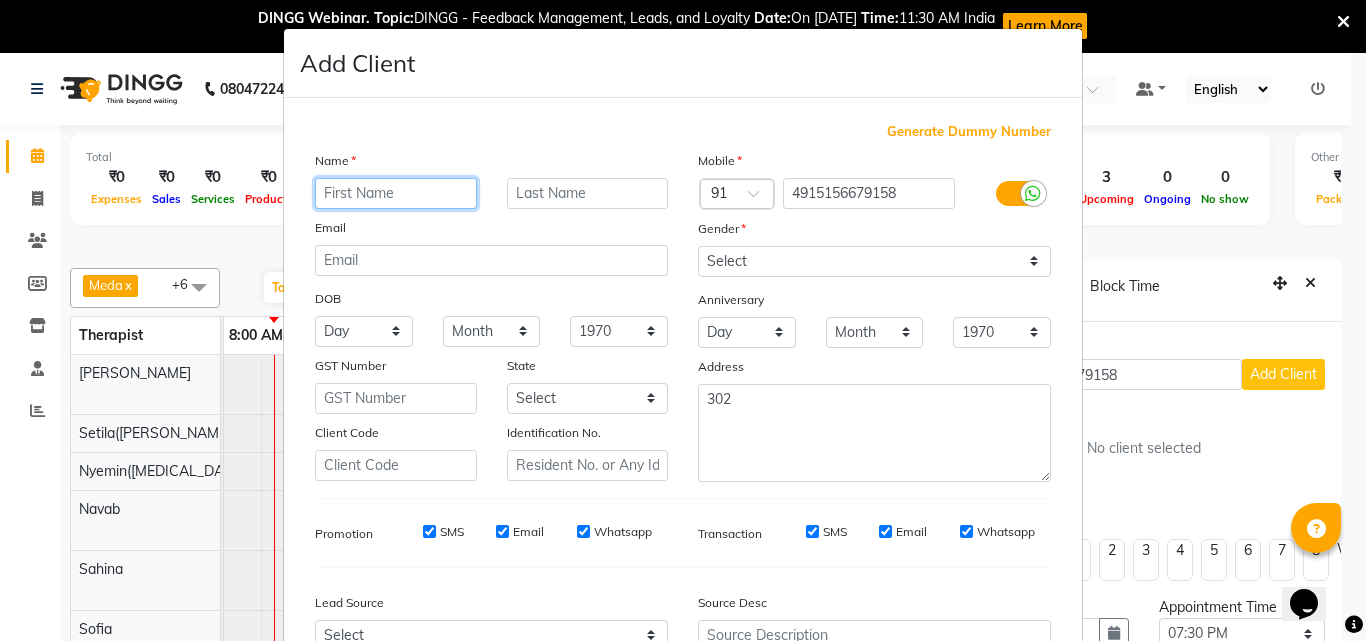click at bounding box center (396, 193) 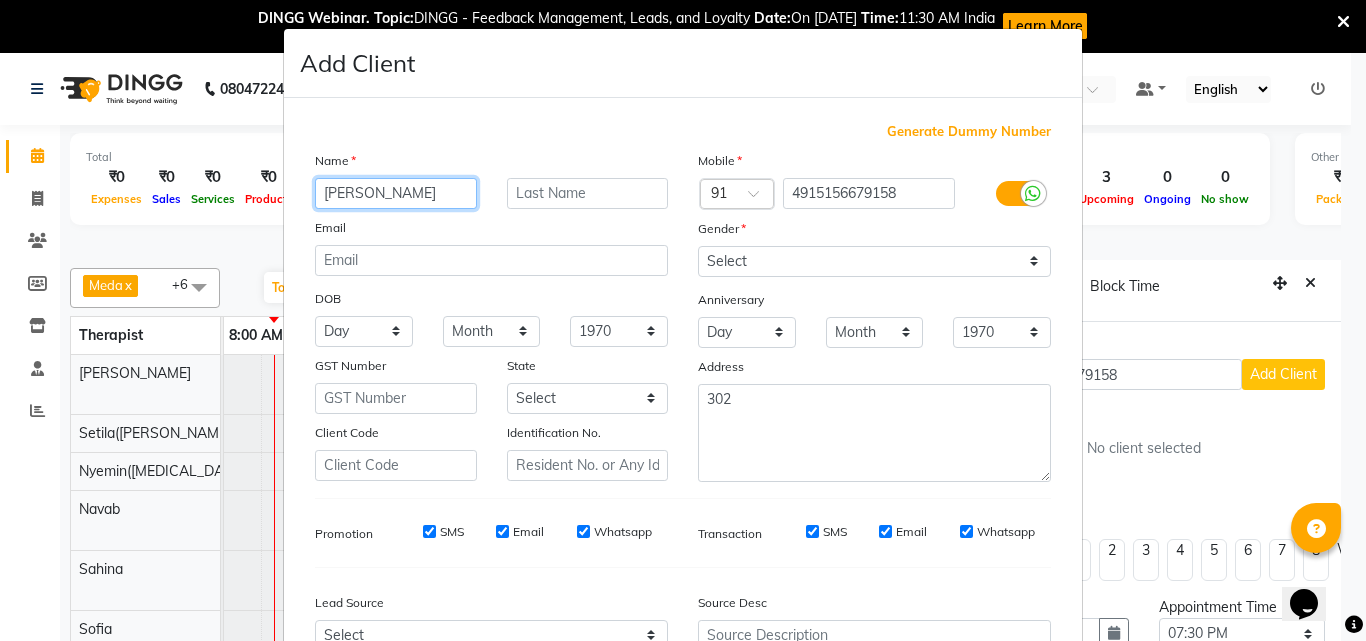 type on "[PERSON_NAME]" 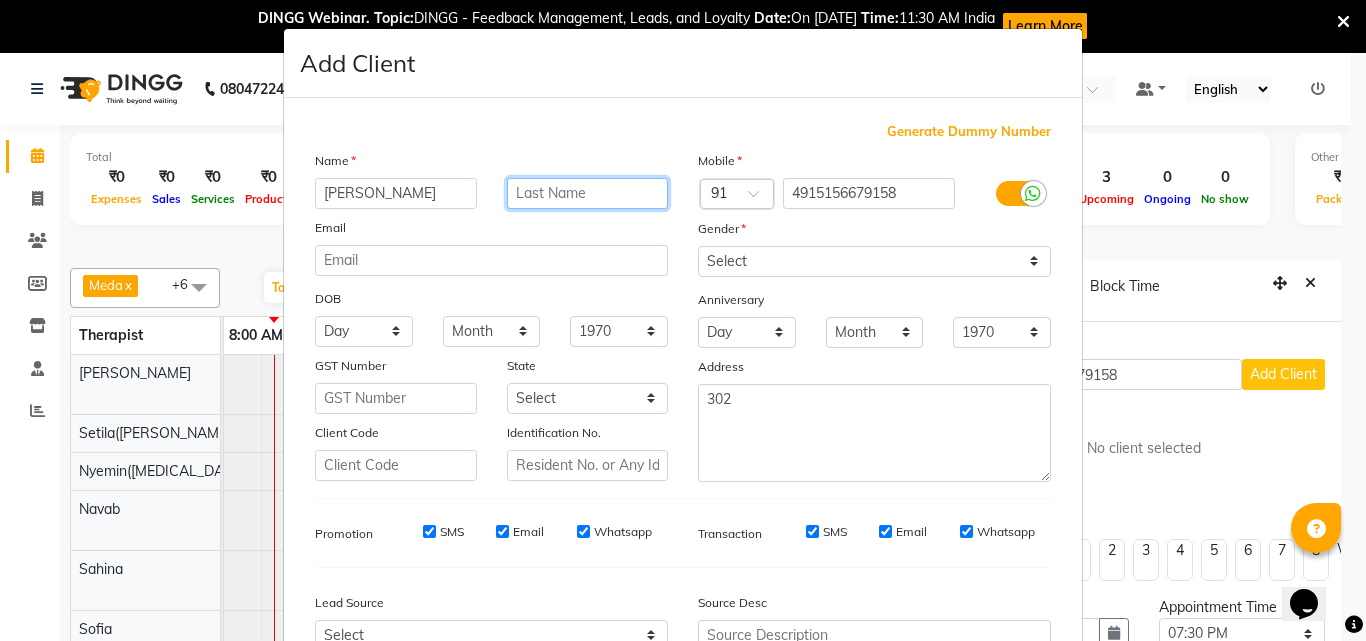 click at bounding box center (588, 193) 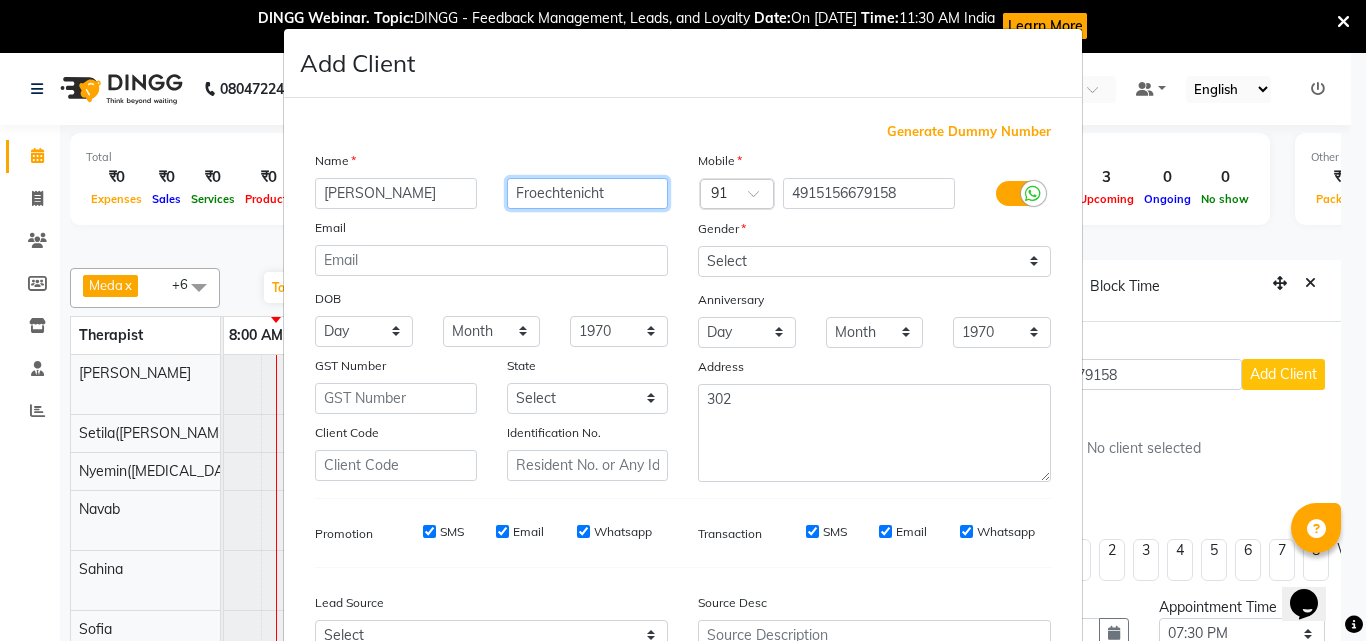 type on "Froechtenicht" 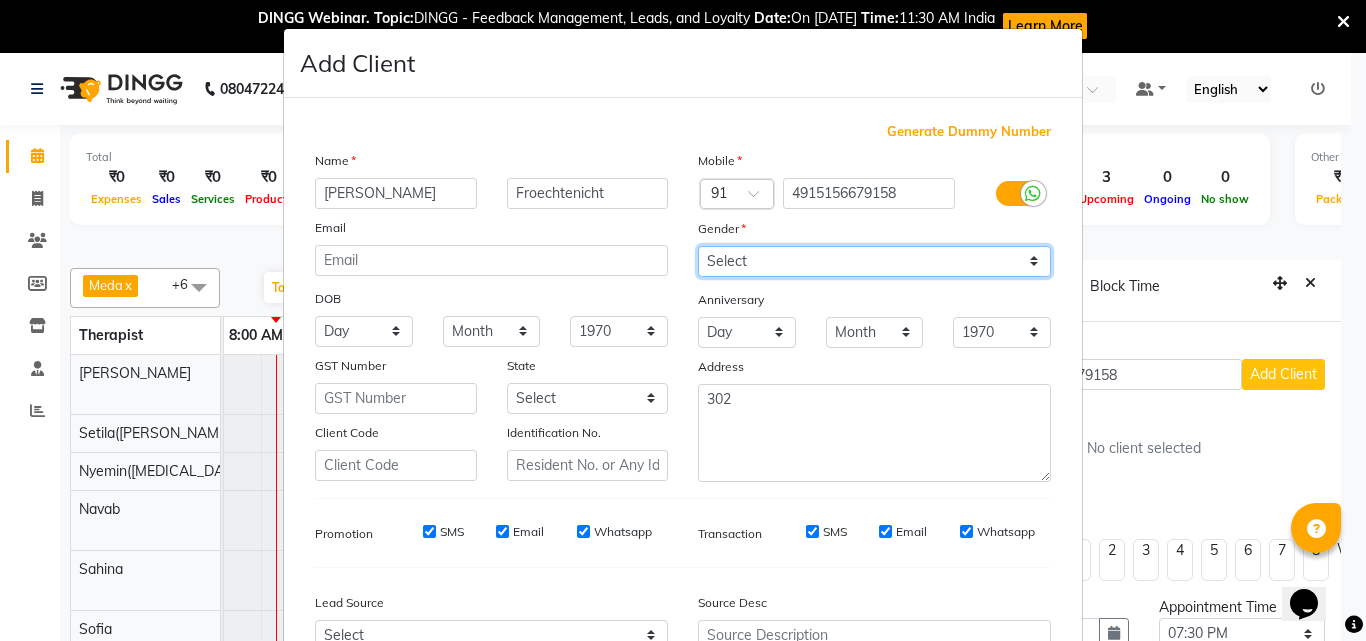 click on "Select [DEMOGRAPHIC_DATA] [DEMOGRAPHIC_DATA] Other Prefer Not To Say" at bounding box center (874, 261) 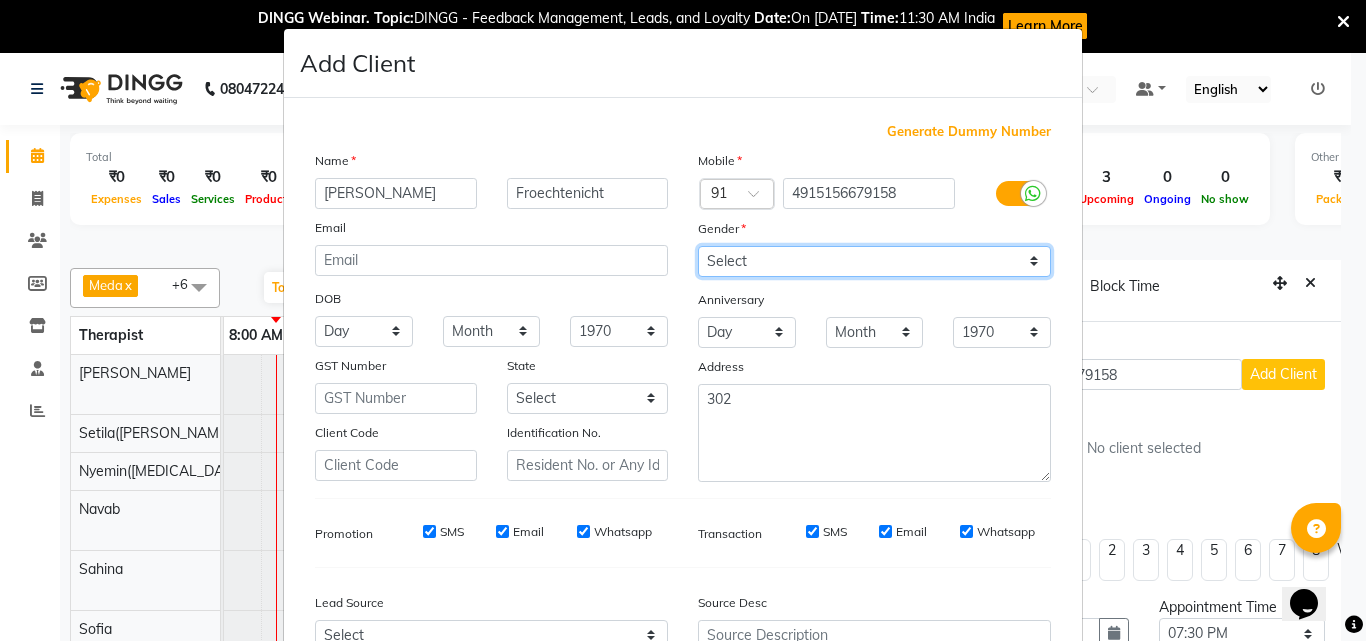 select on "[DEMOGRAPHIC_DATA]" 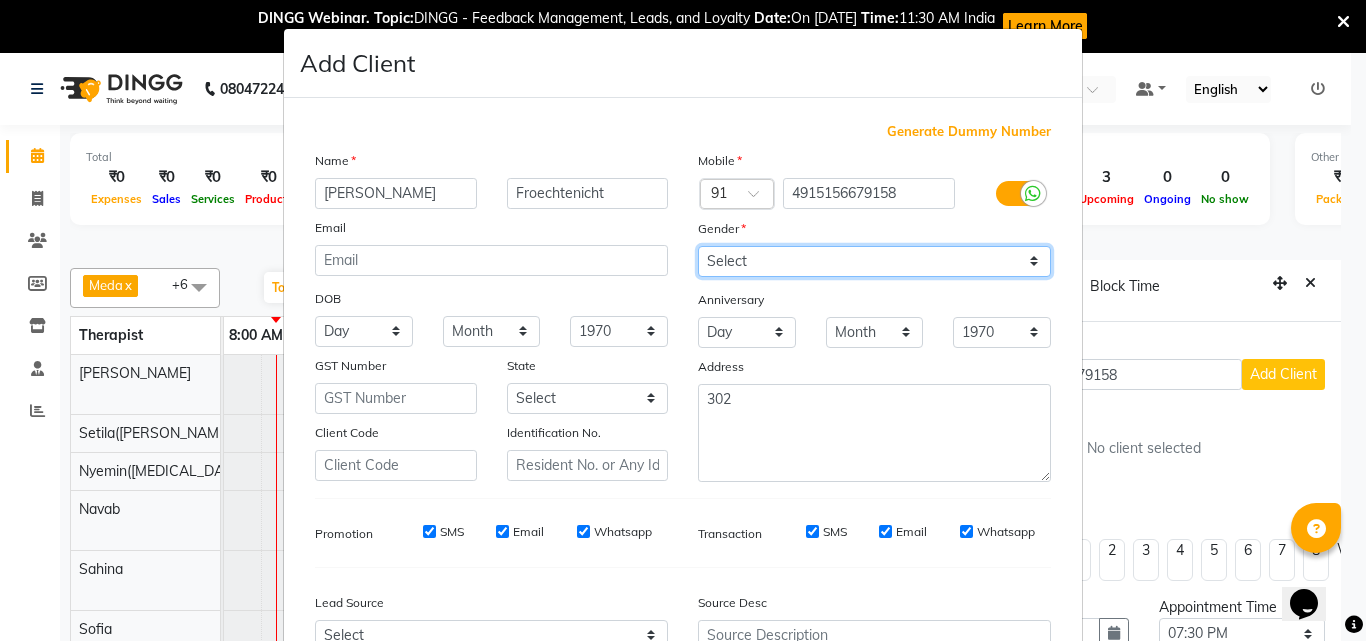 click on "Select [DEMOGRAPHIC_DATA] [DEMOGRAPHIC_DATA] Other Prefer Not To Say" at bounding box center [874, 261] 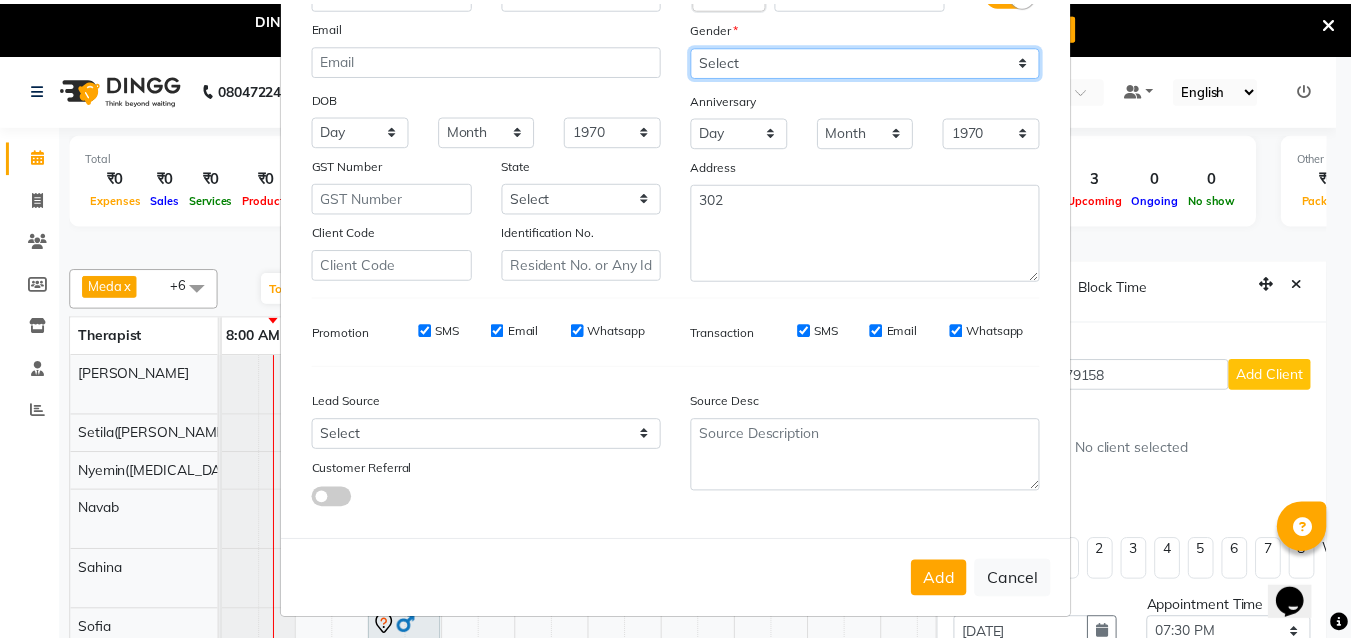 scroll, scrollTop: 208, scrollLeft: 0, axis: vertical 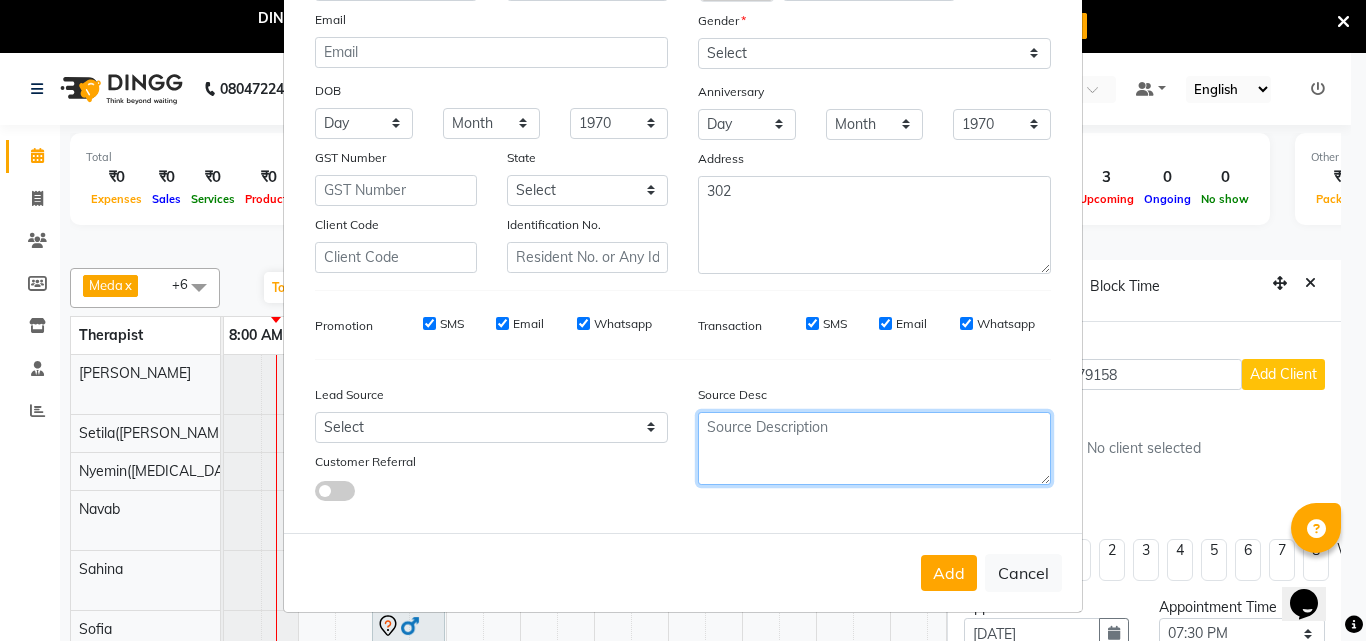 click at bounding box center (874, 448) 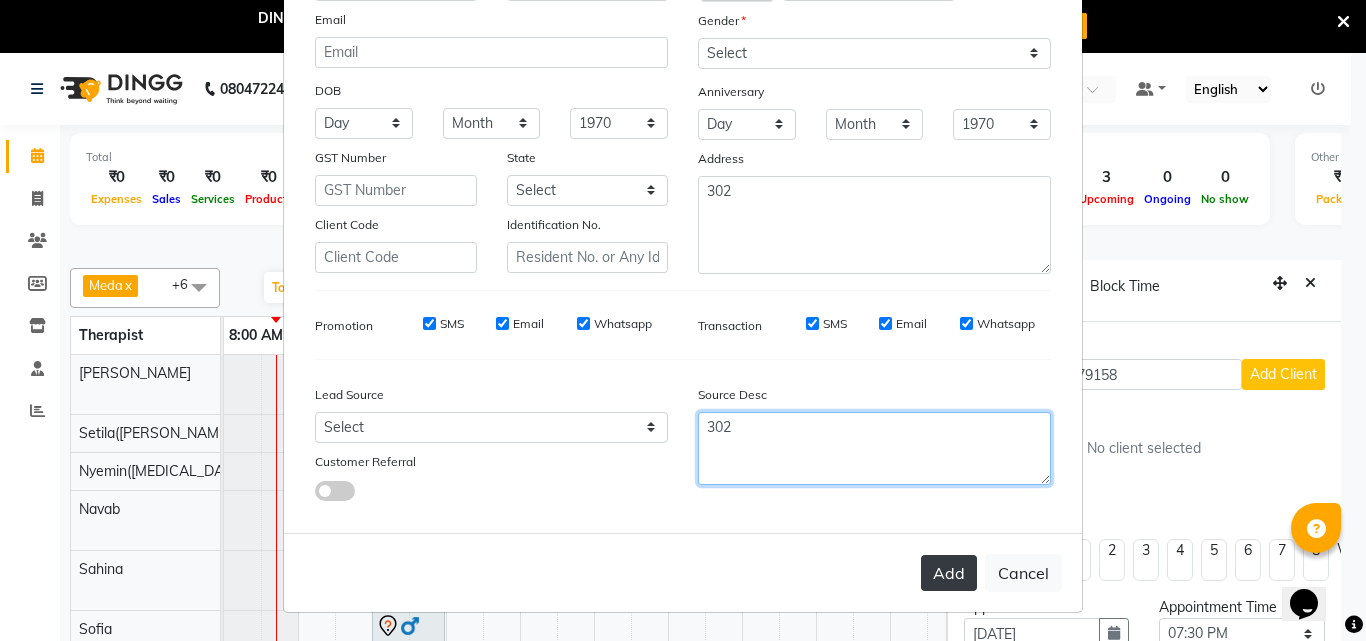 type on "302" 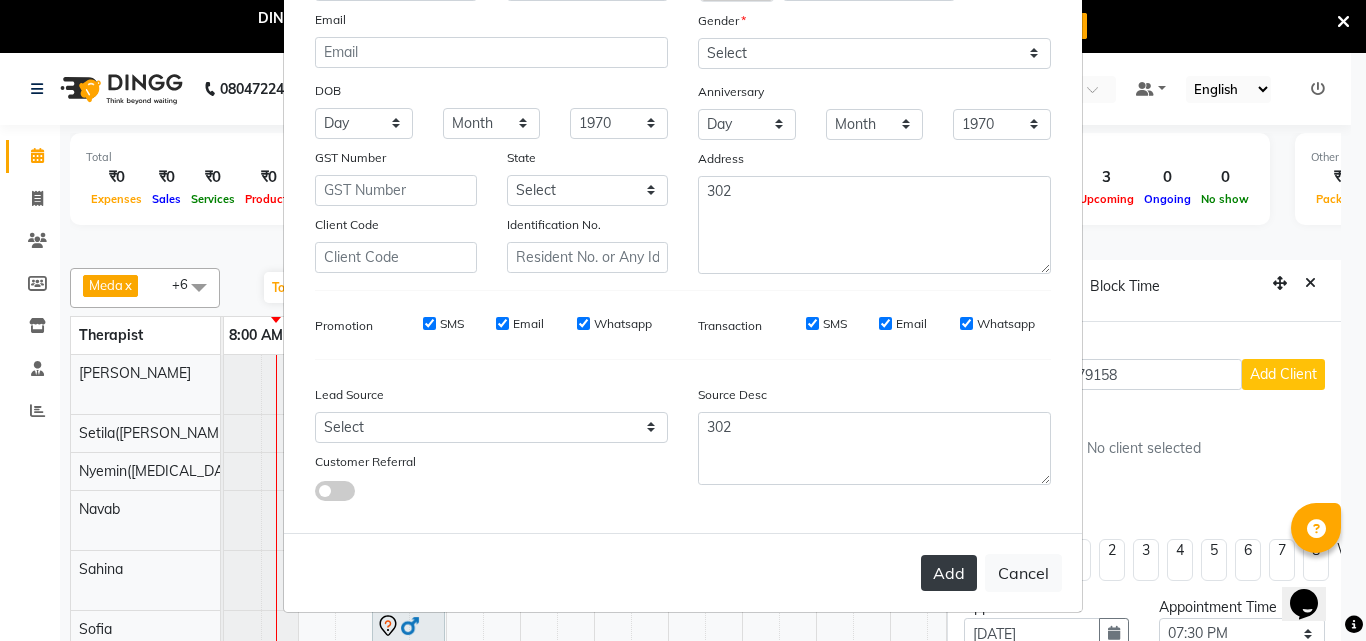 click on "Add" at bounding box center (949, 573) 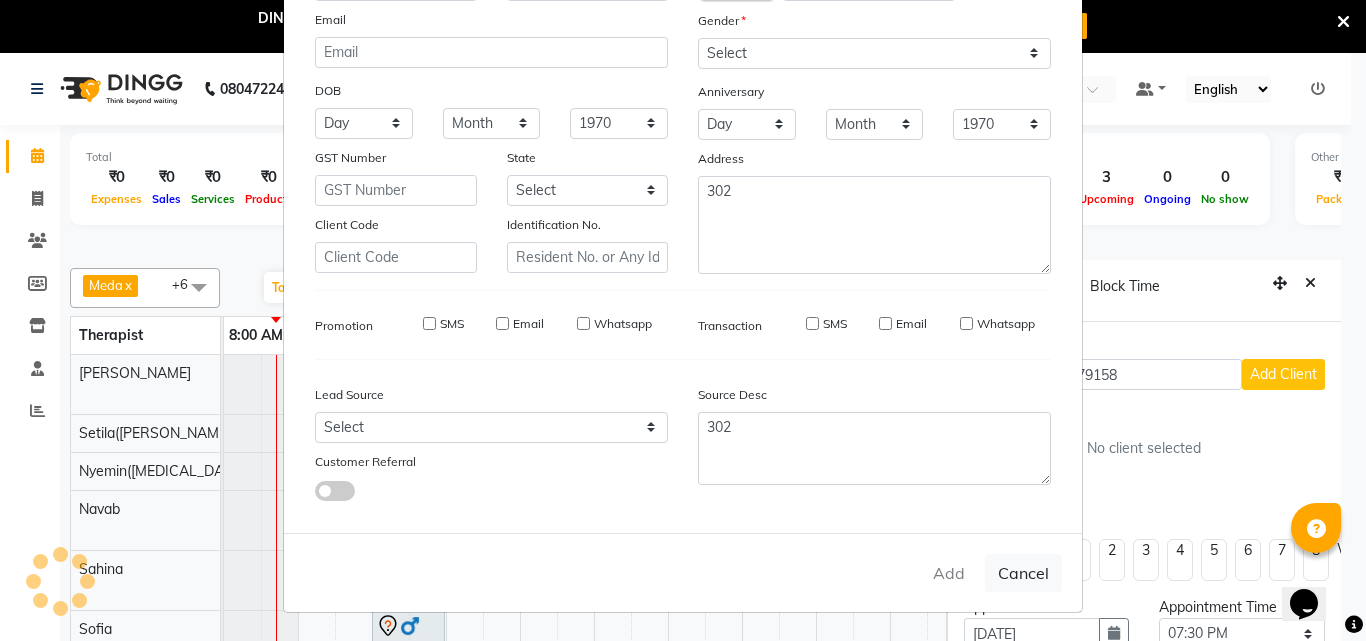 type on "49*********58" 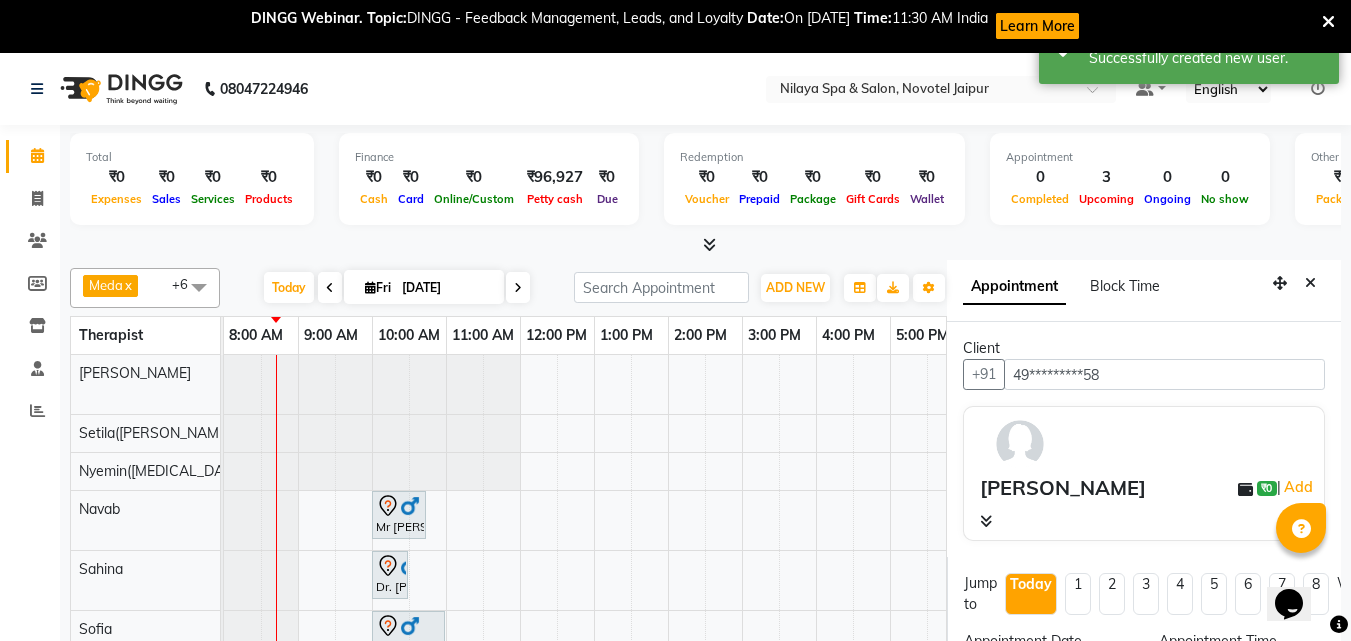 scroll, scrollTop: 37, scrollLeft: 0, axis: vertical 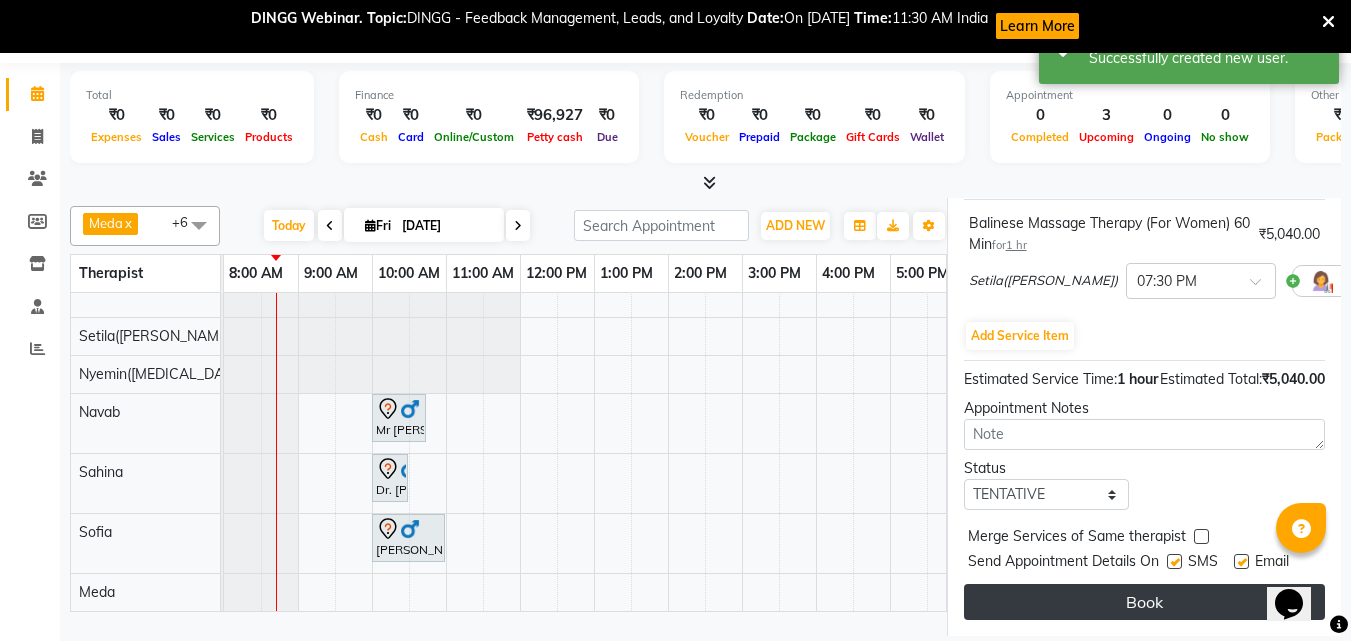 click on "Book" at bounding box center [1144, 602] 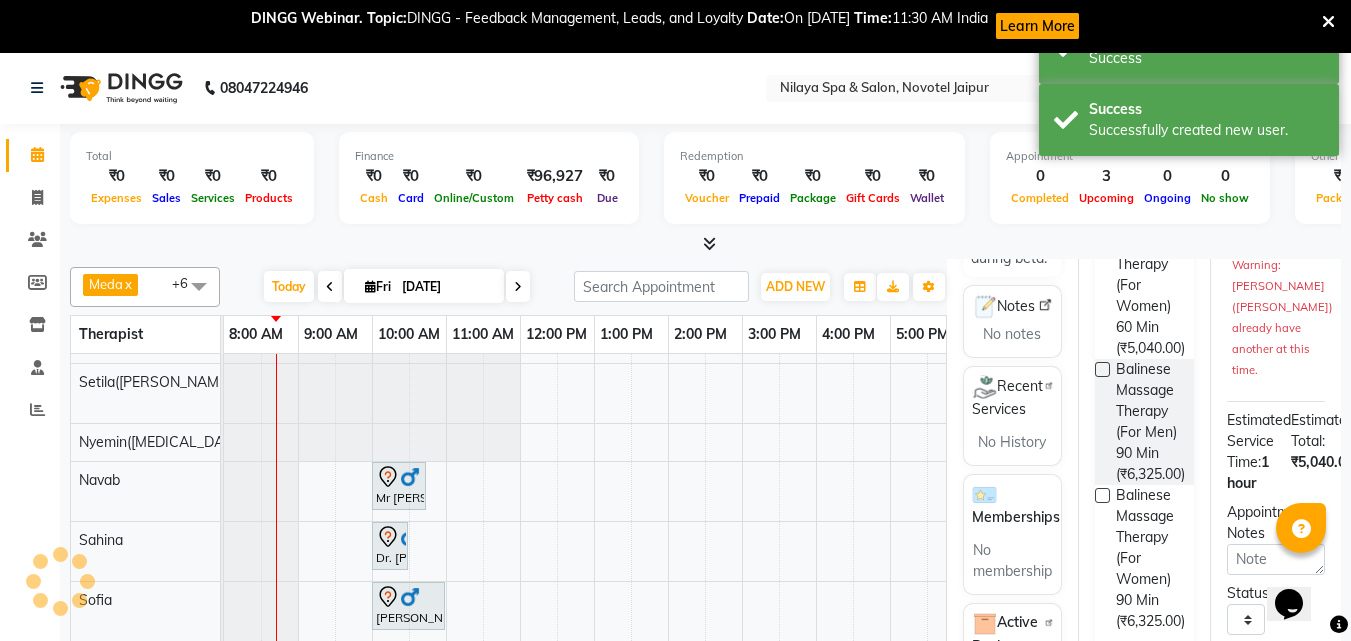 scroll, scrollTop: 0, scrollLeft: 0, axis: both 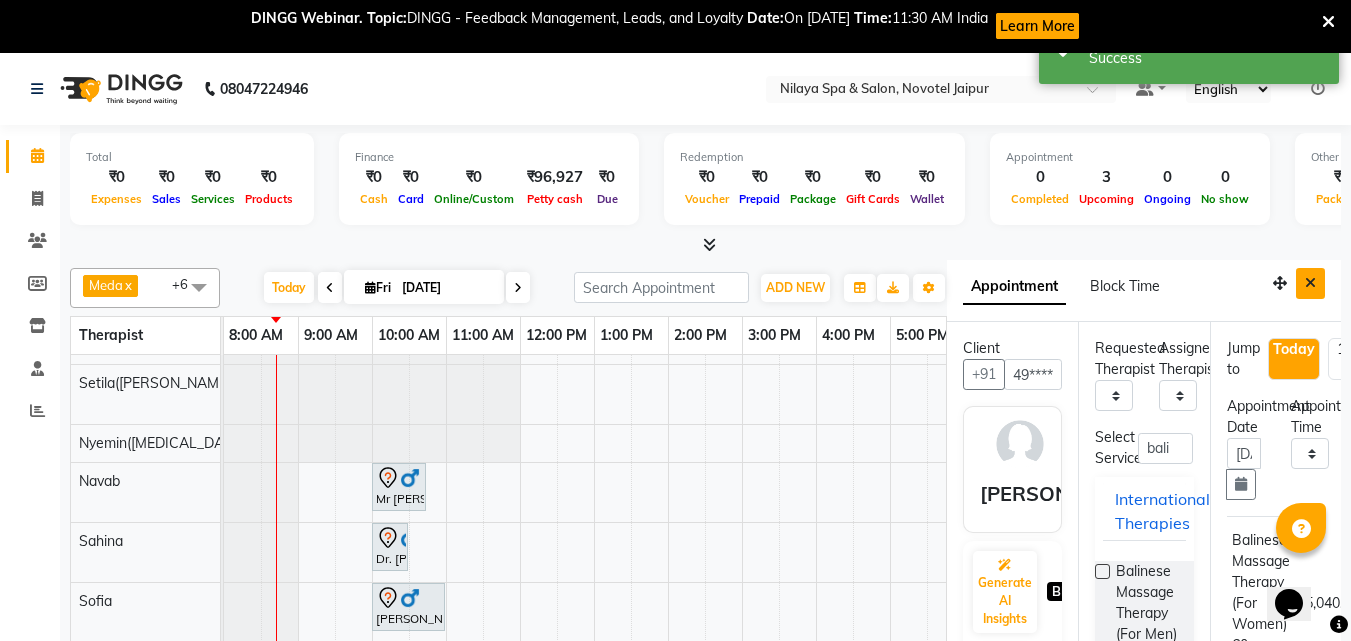 click at bounding box center (1310, 283) 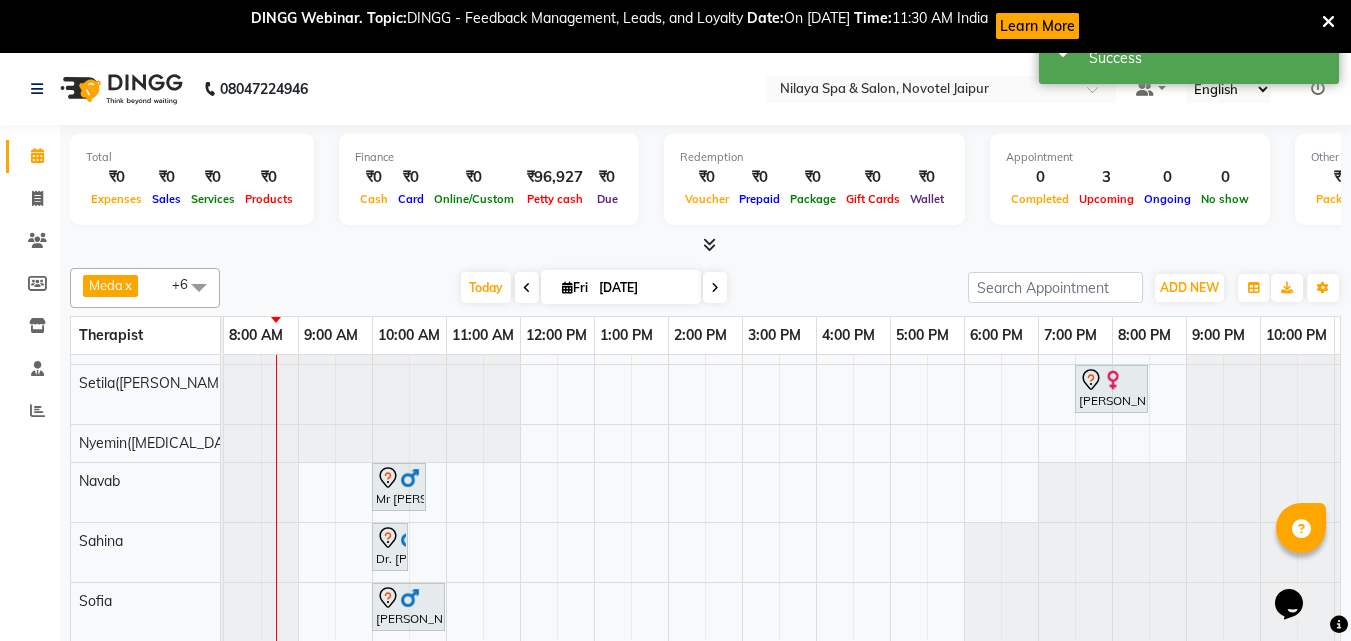 scroll, scrollTop: 72, scrollLeft: 0, axis: vertical 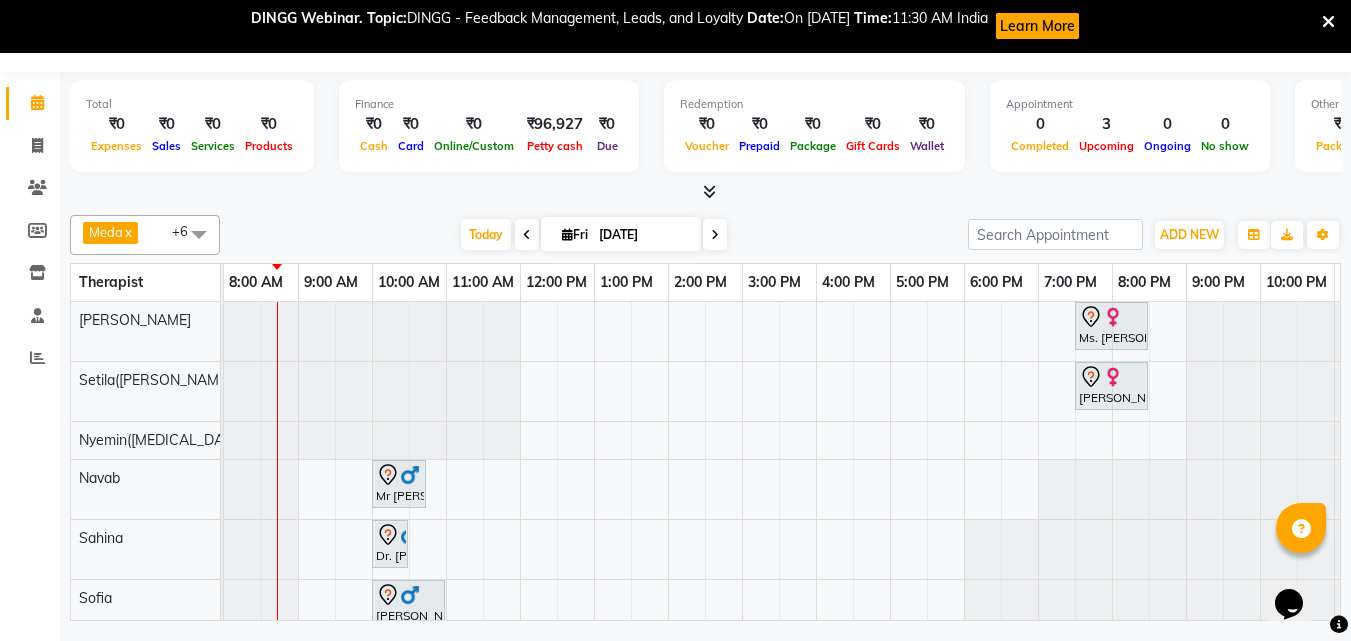 drag, startPoint x: 717, startPoint y: 239, endPoint x: 703, endPoint y: 233, distance: 15.231546 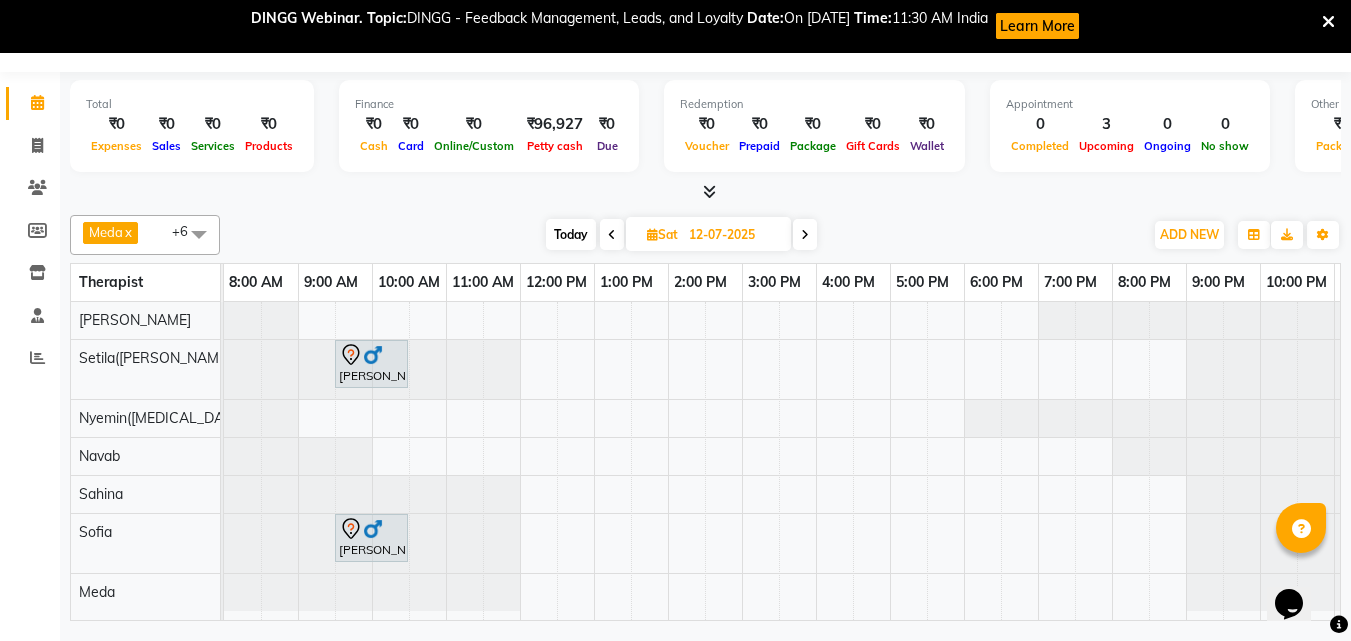 click at bounding box center (612, 235) 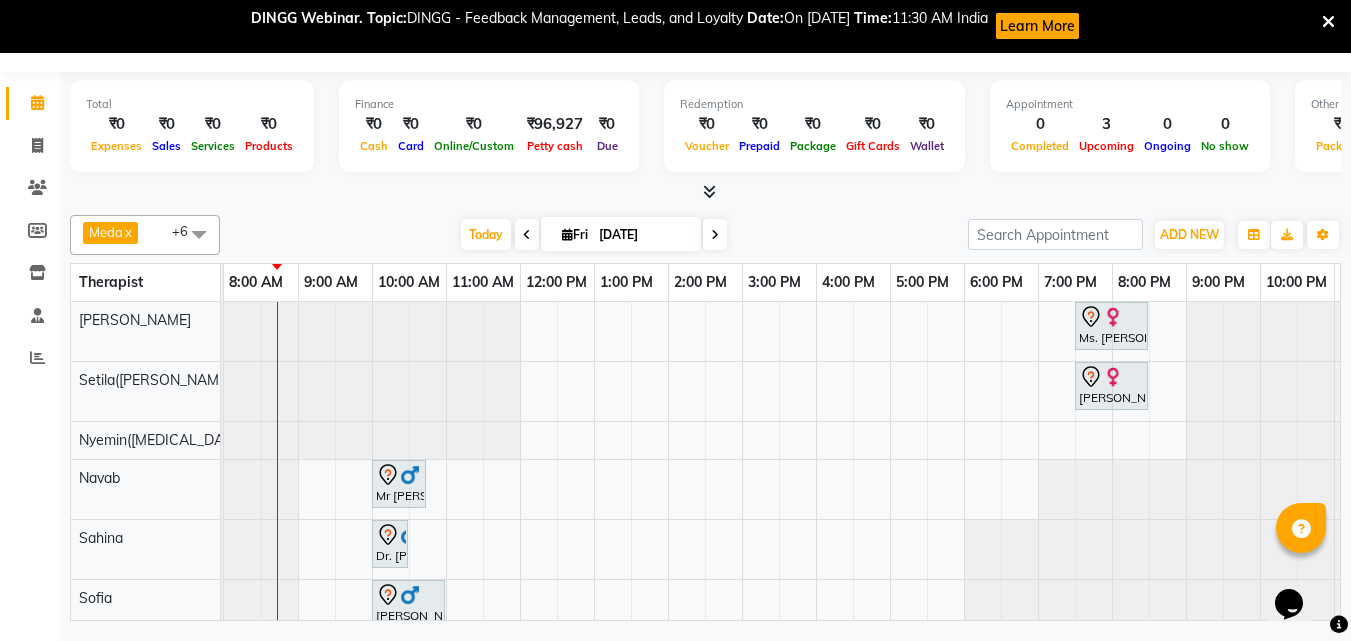 scroll, scrollTop: 47, scrollLeft: 0, axis: vertical 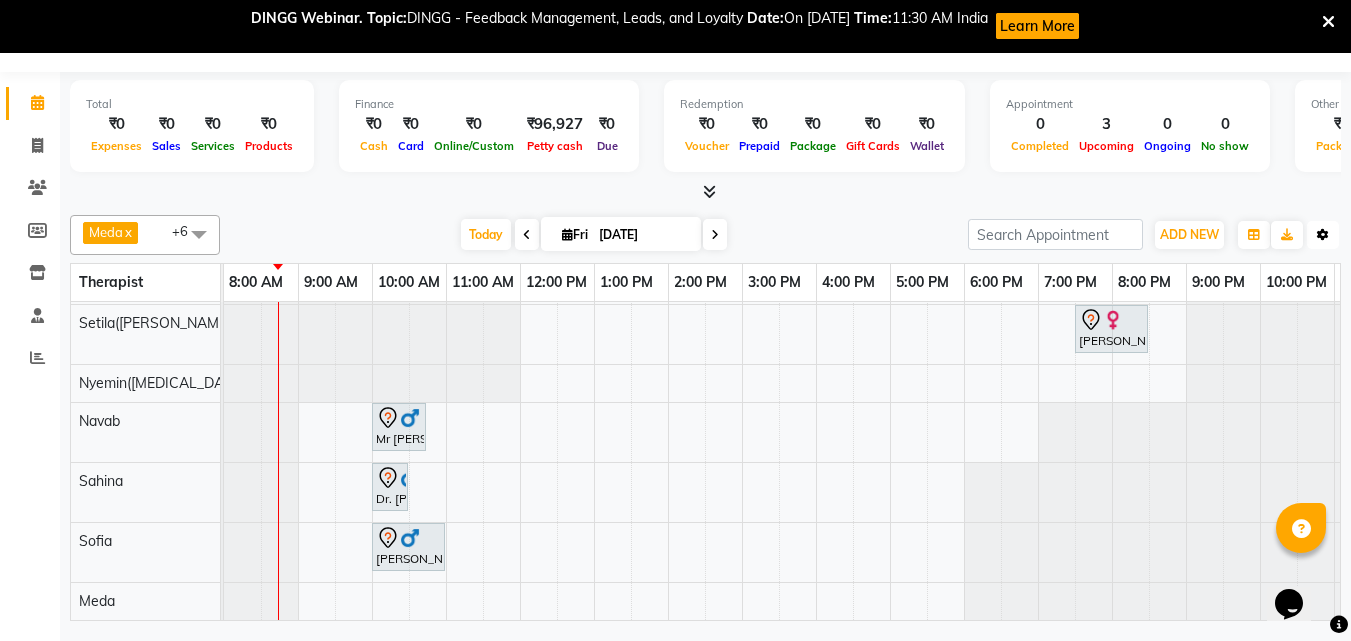 click at bounding box center [1323, 235] 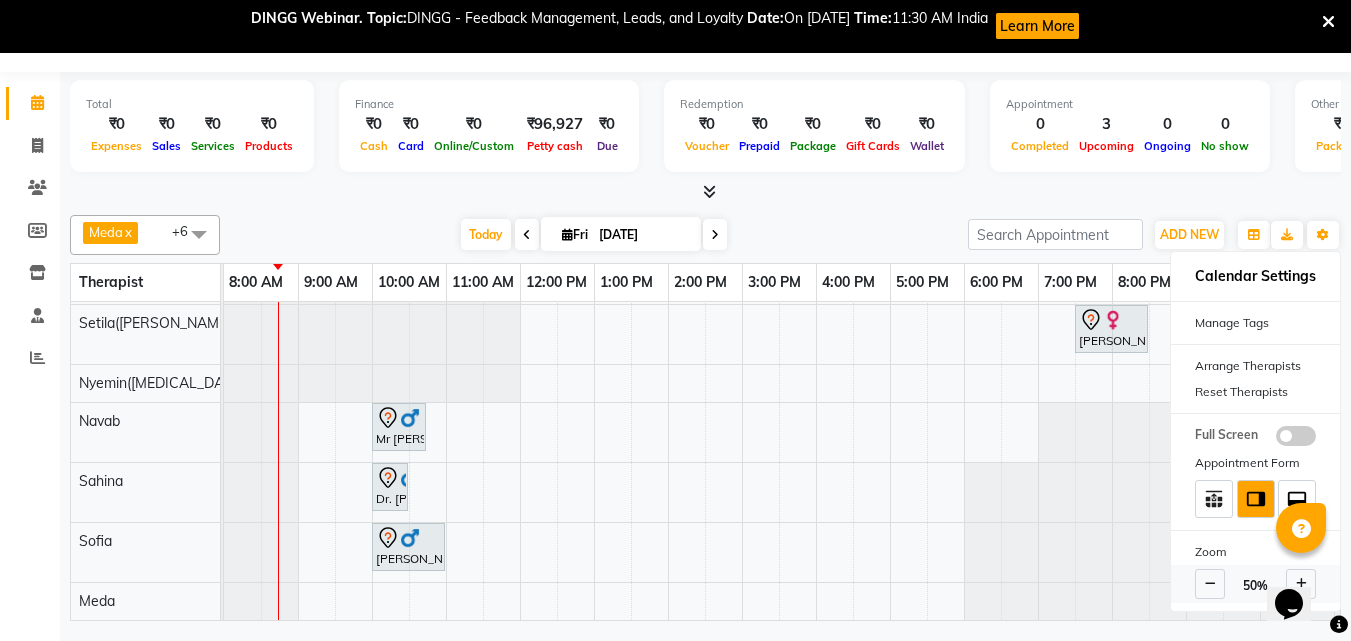 click at bounding box center [1210, 584] 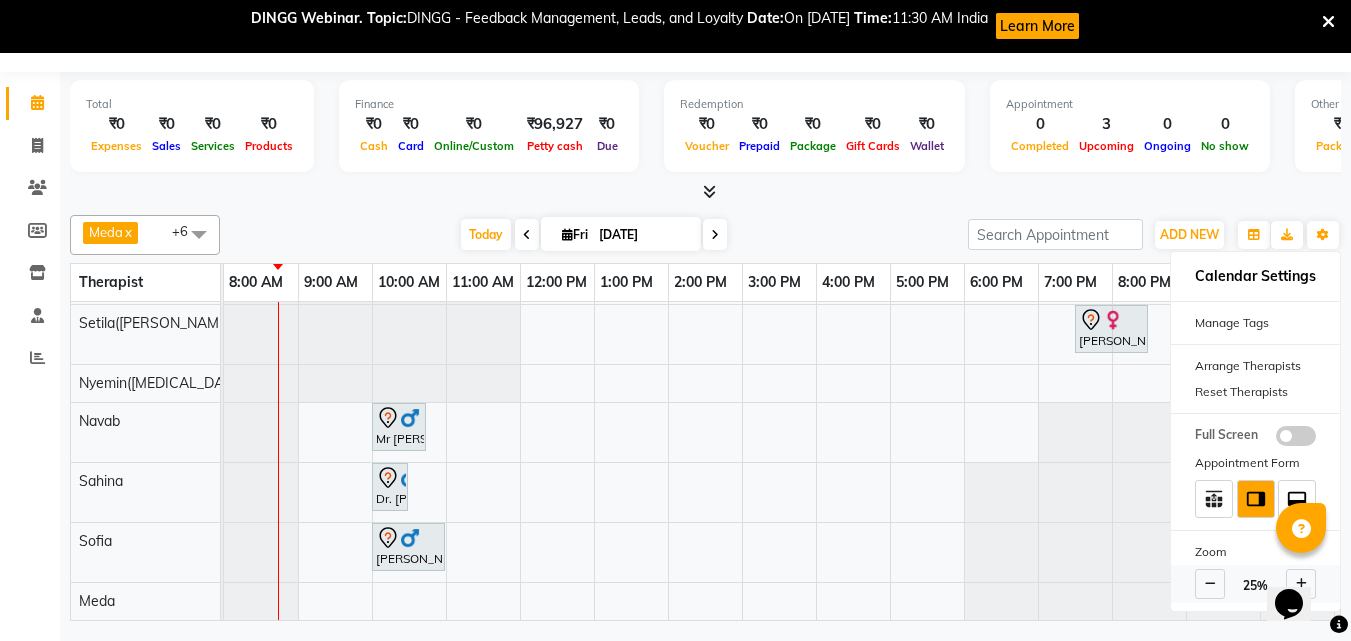 click at bounding box center (1210, 584) 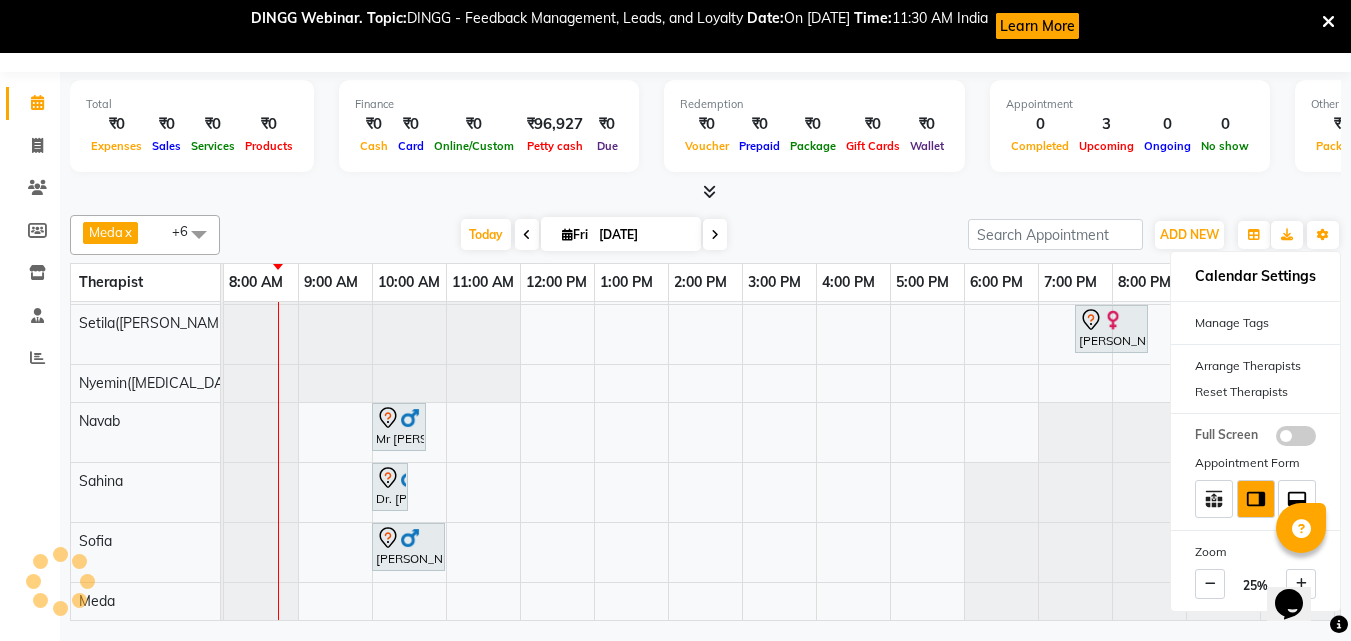 click on "Ms. Helena Hoteze, TK04, 07:30 PM-08:30 PM, Balinese Massage Therapy (For Women) 60 Min             Ariane Froechtenicht, TK05, 07:30 PM-08:30 PM, Balinese Massage Therapy (For Women) 60 Min             Mr Sandeep Singh, TK02, 10:00 AM-10:45 AM, Hair Cut  With Shampoo and Styling  (Male)             Dr. A.k Pancholia, TK01, 10:00 AM-10:30 AM, Thai Foot Reflexology (For Men) 30 Min             Mr HK Chopra, TK03, 10:00 AM-11:00 AM, Deep Tissue Repair Therapy (For Men) 60 Min" at bounding box center [816, 432] 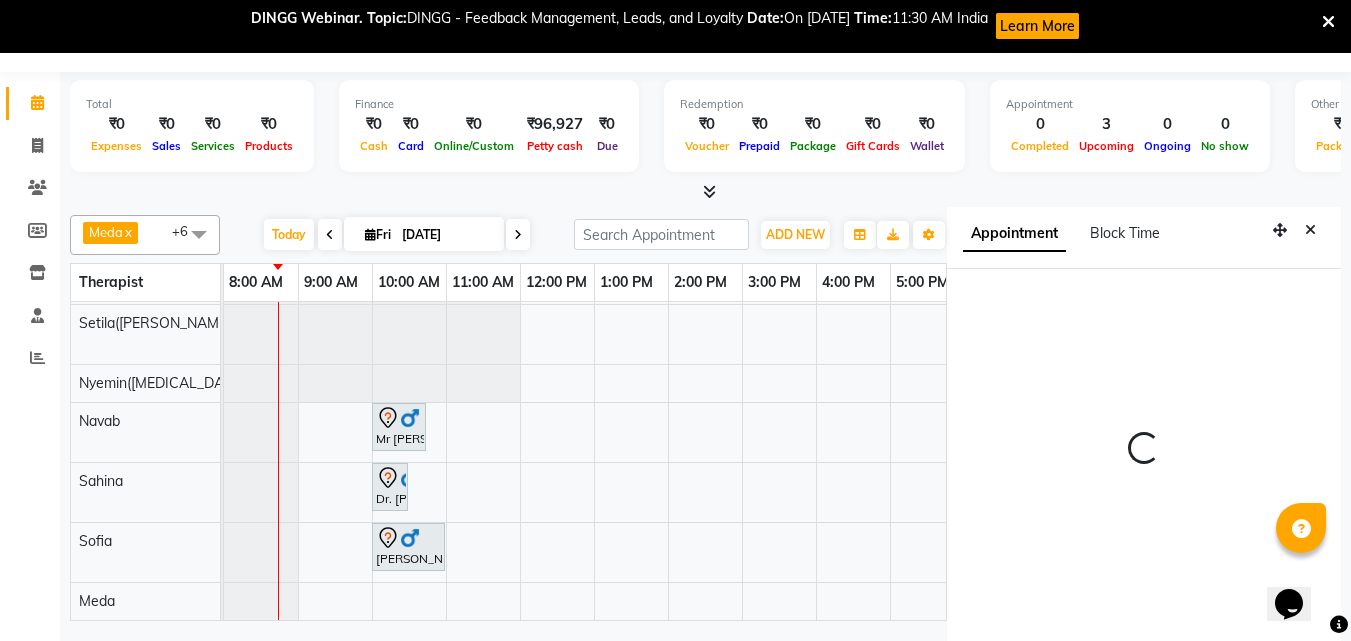 scroll, scrollTop: 62, scrollLeft: 0, axis: vertical 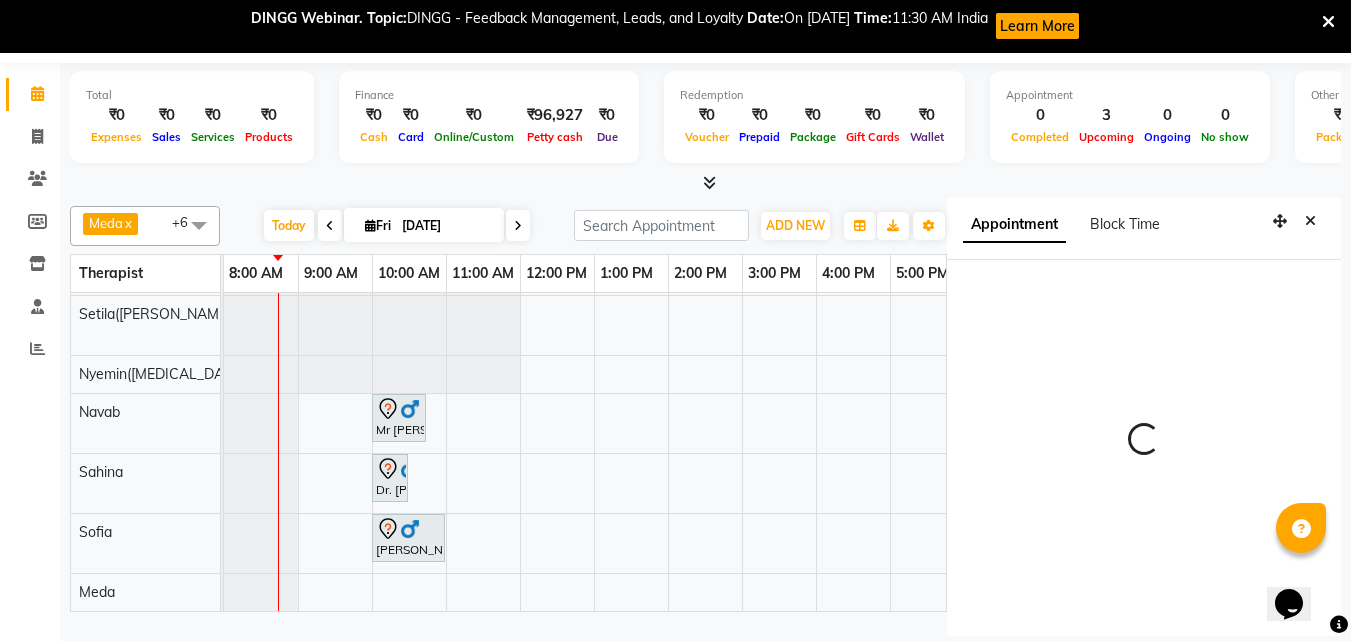 select on "77564" 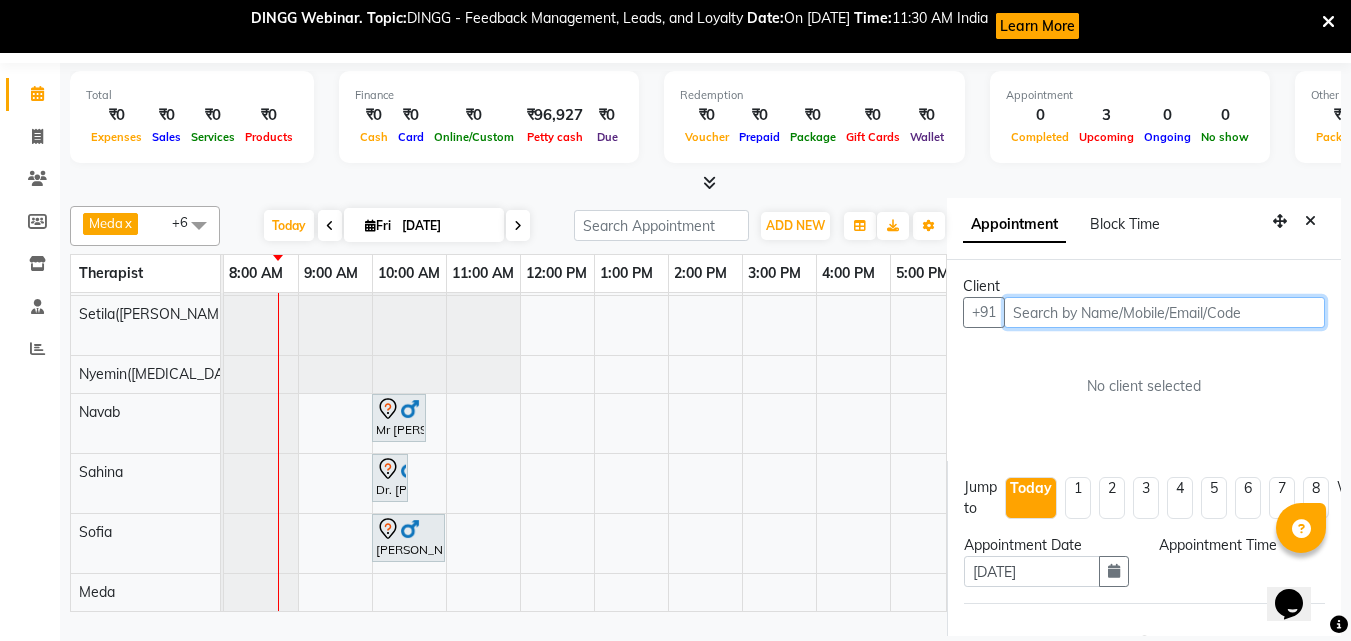 select on "1080" 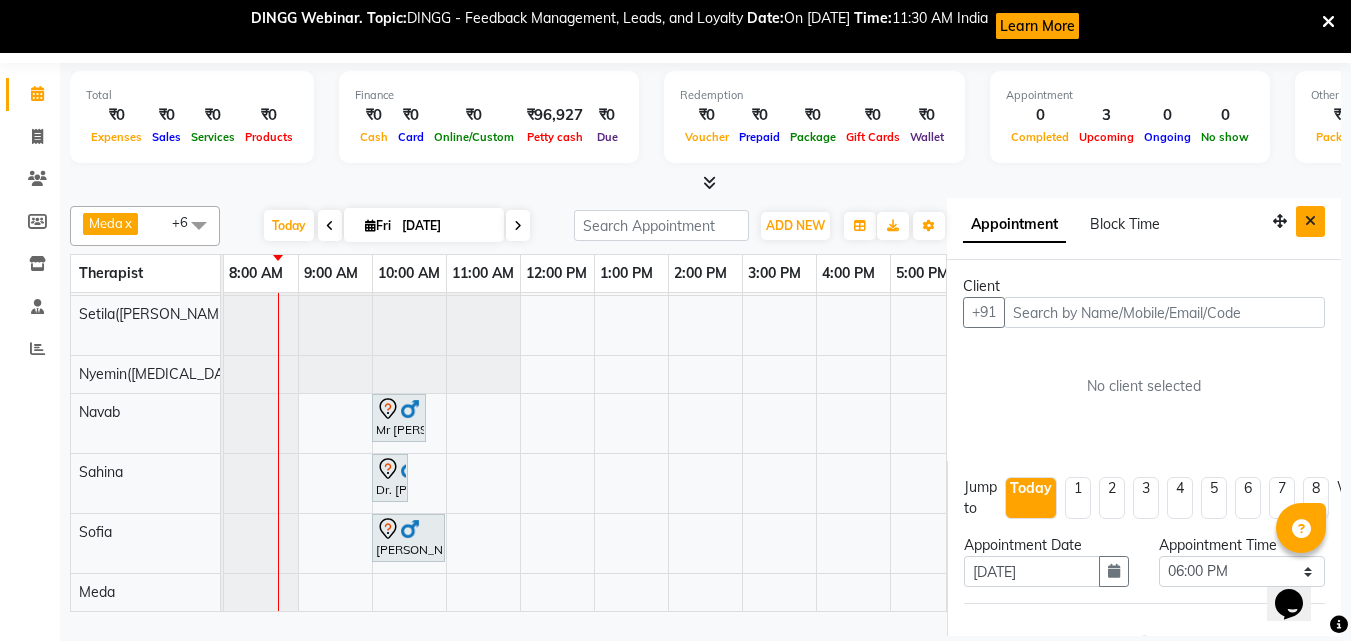 click at bounding box center (1310, 221) 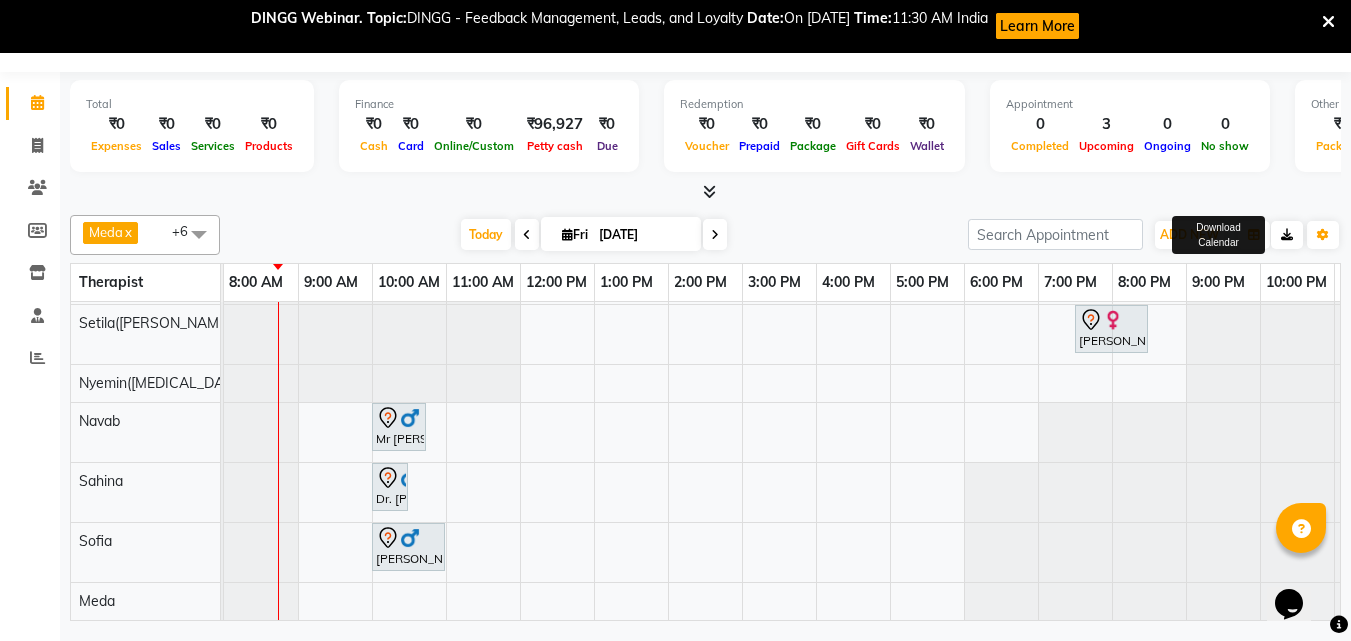 scroll, scrollTop: 53, scrollLeft: 0, axis: vertical 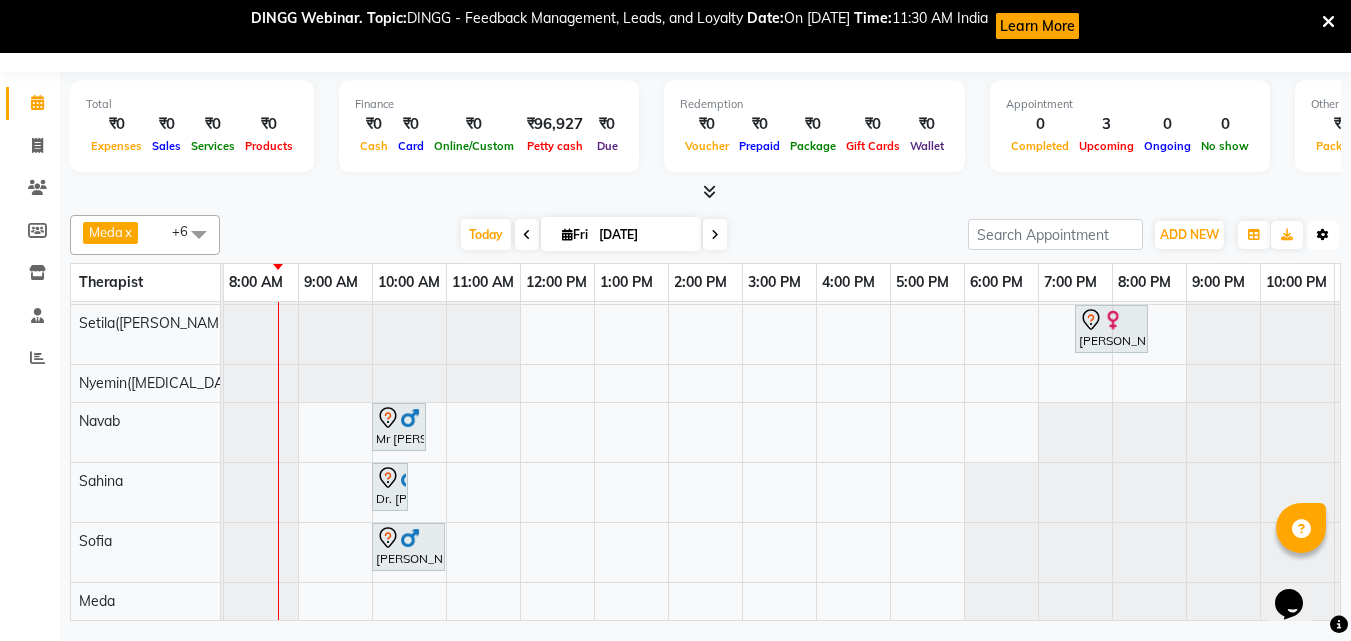 click at bounding box center (1323, 235) 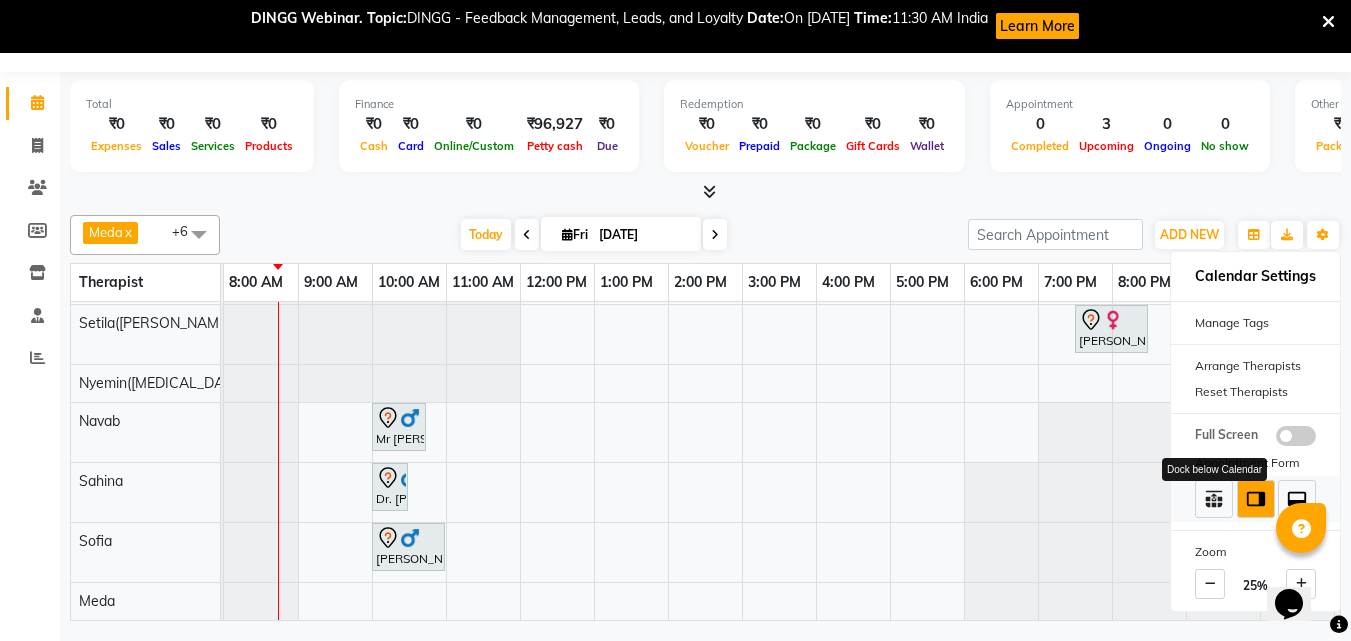 click at bounding box center [1214, 499] 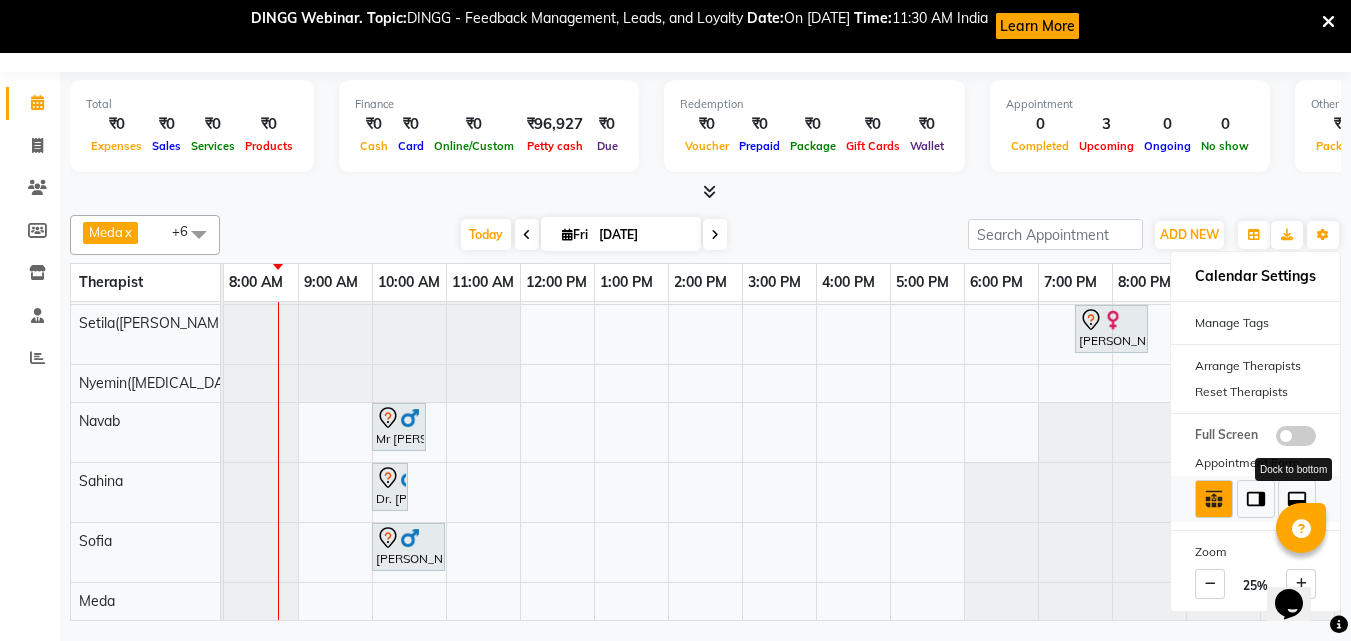 click at bounding box center (1297, 499) 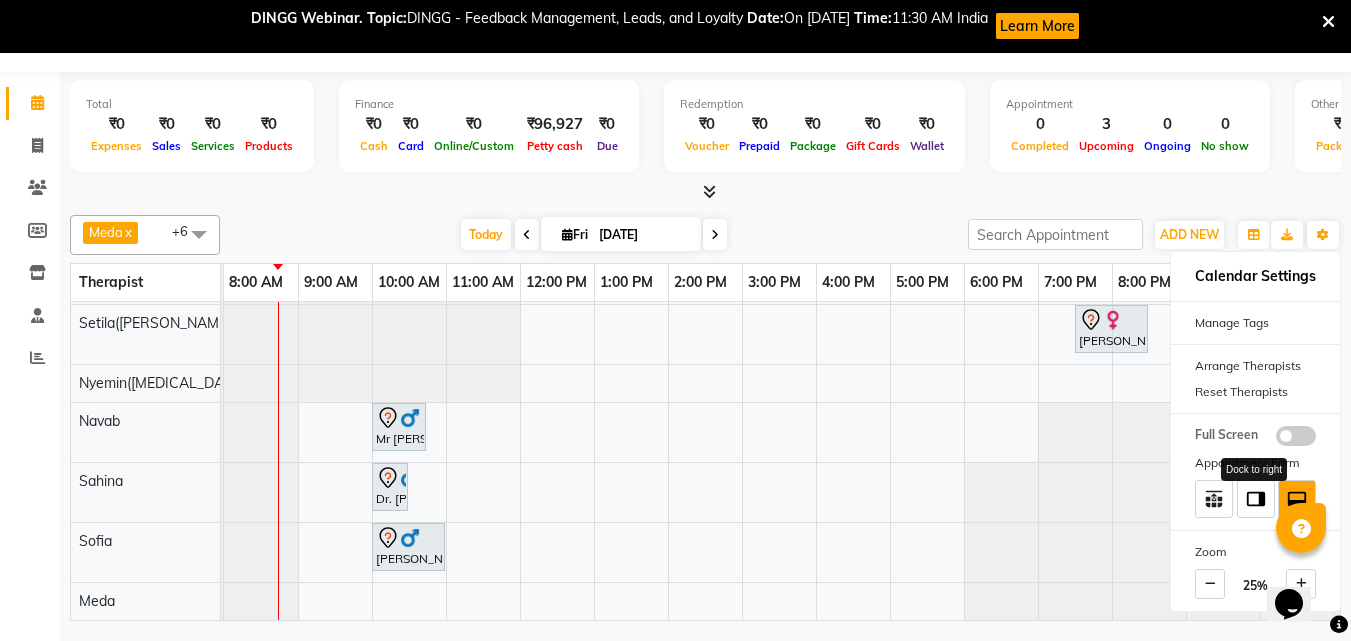 drag, startPoint x: 1251, startPoint y: 493, endPoint x: 1274, endPoint y: 537, distance: 49.648766 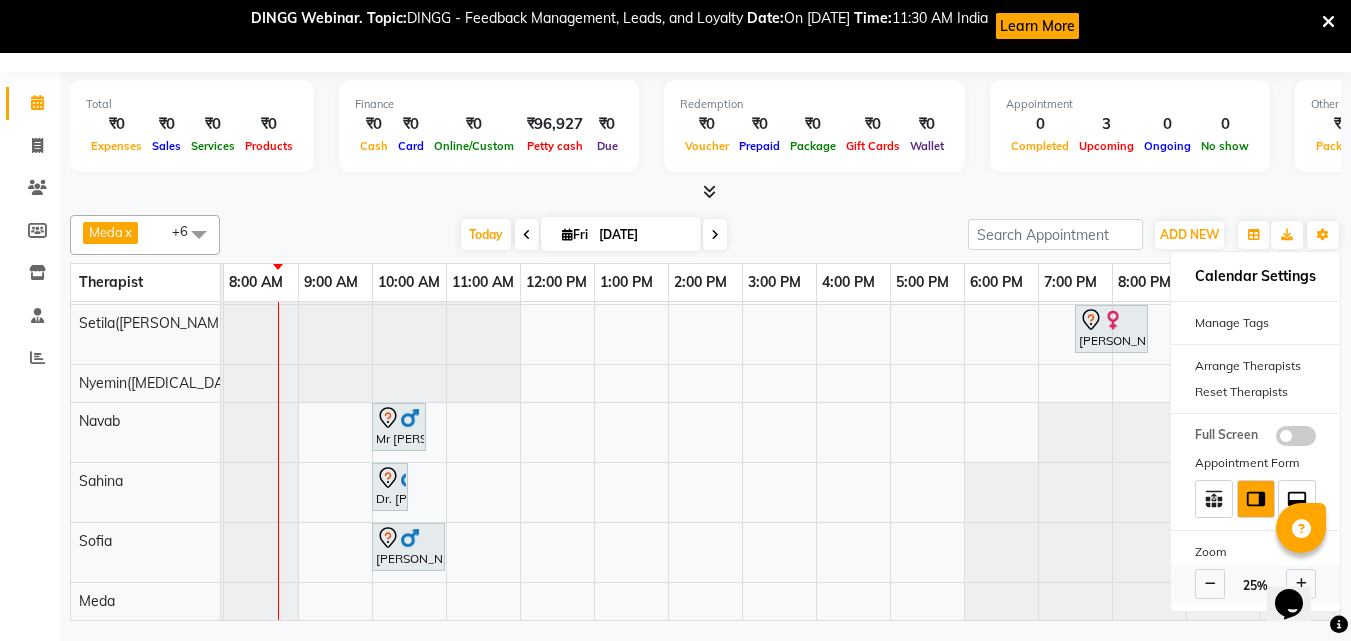 click at bounding box center [1210, 584] 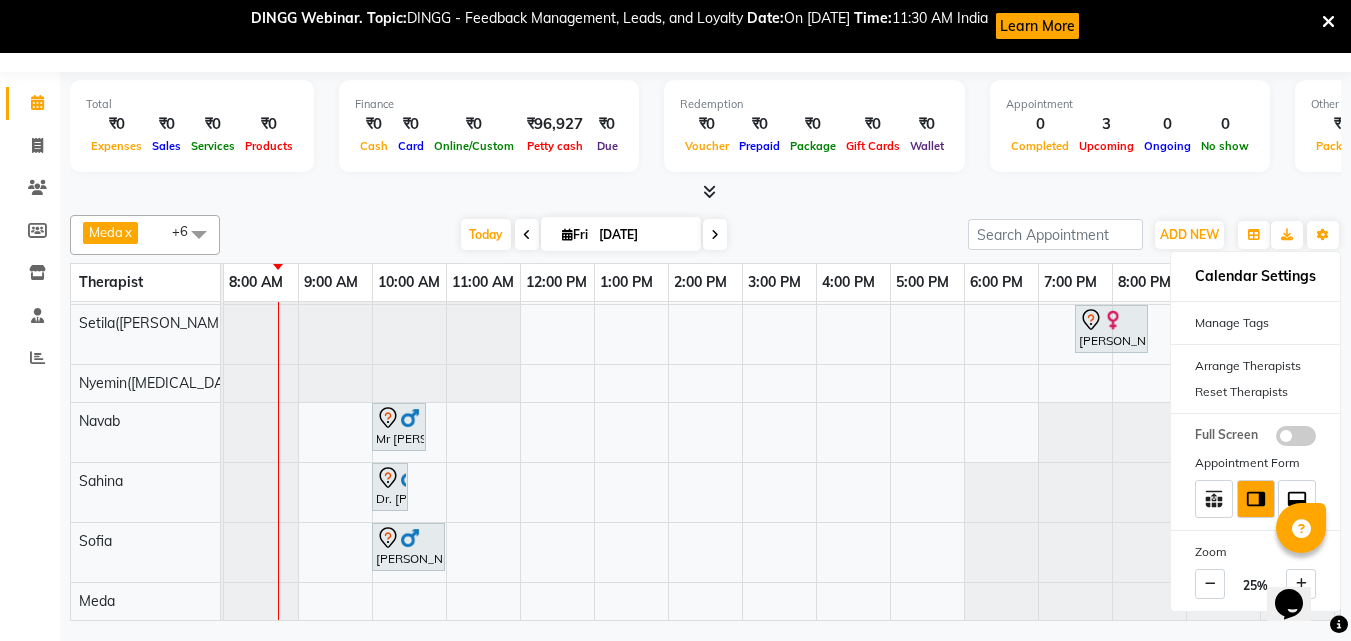 scroll, scrollTop: 23, scrollLeft: 0, axis: vertical 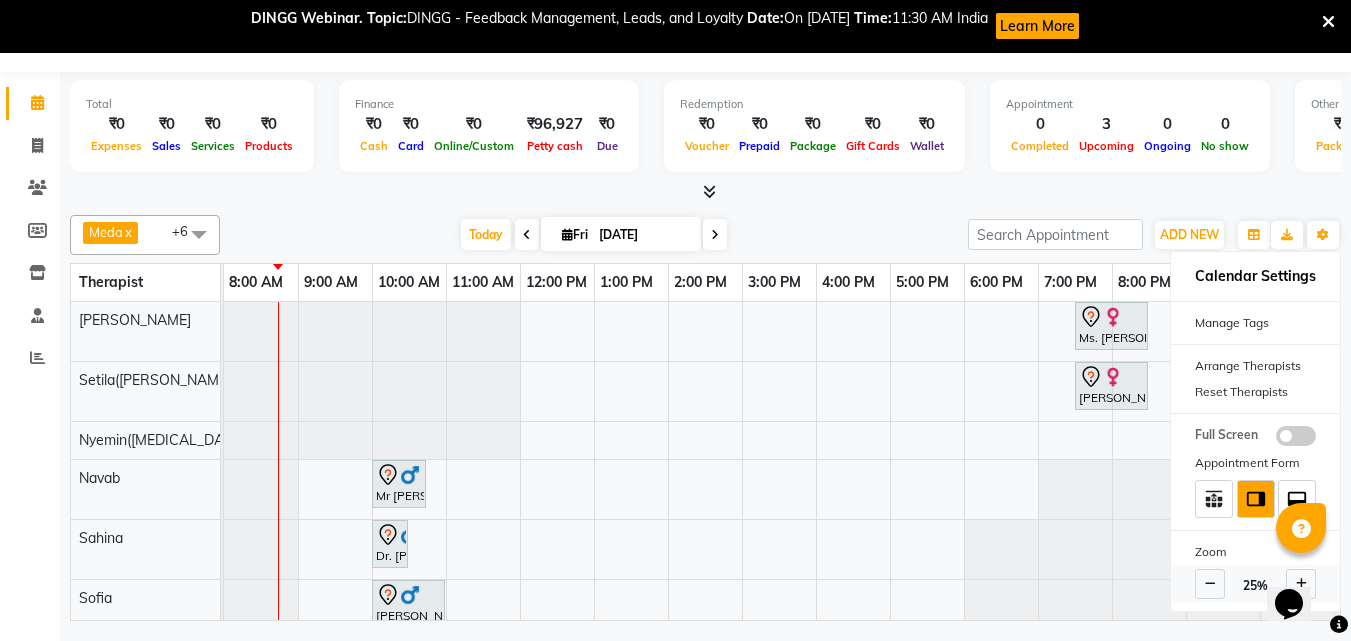 click on "25%" at bounding box center (1255, 584) 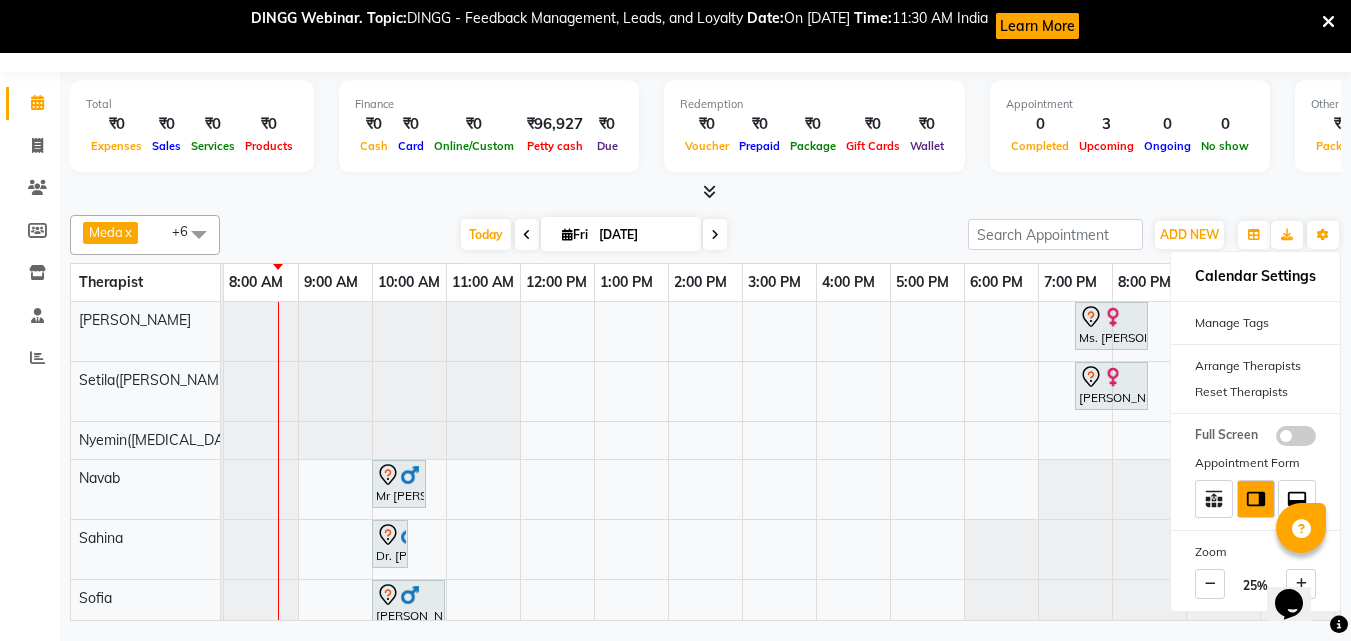 click on "Opens Chat This icon Opens the chat window." at bounding box center (1289, 604) 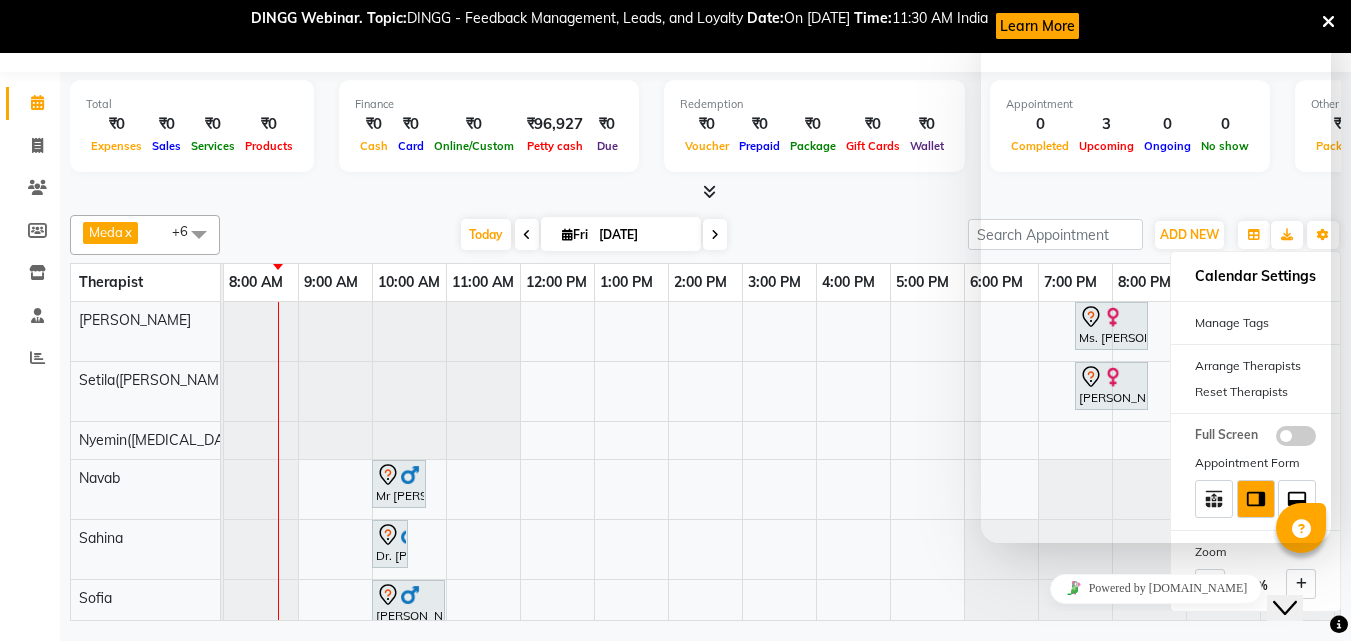 click on "Close Chat This icon closes the chat window." 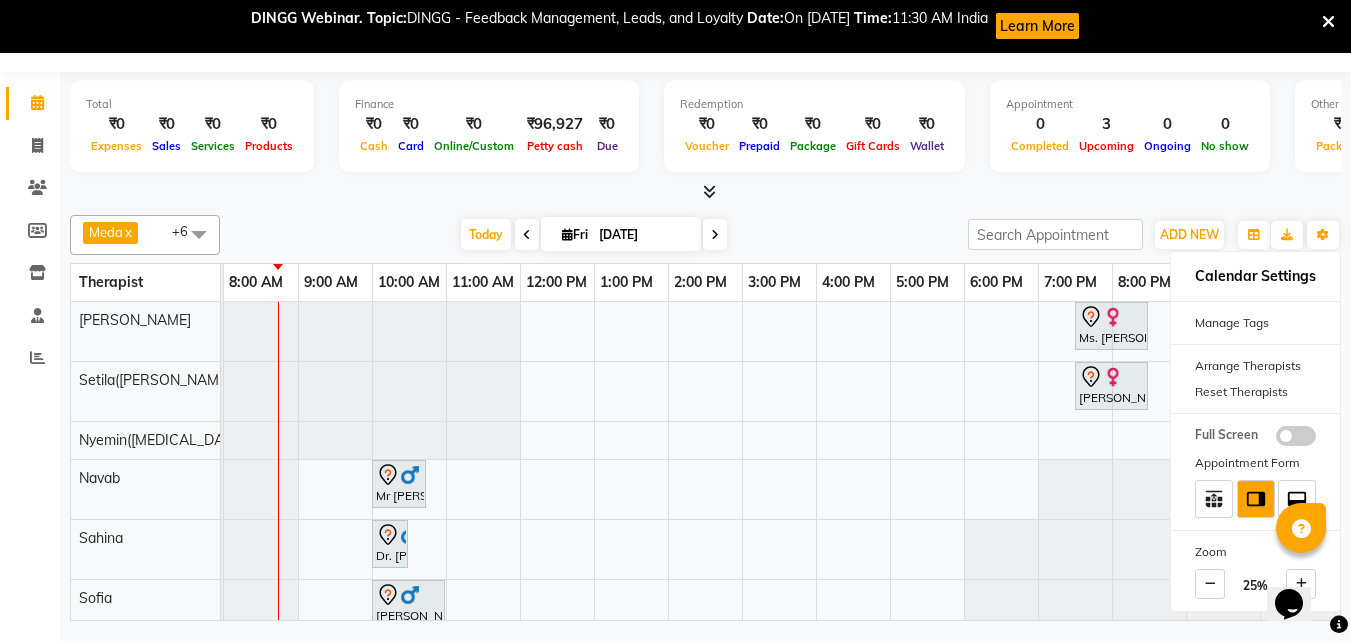 scroll, scrollTop: 57, scrollLeft: 0, axis: vertical 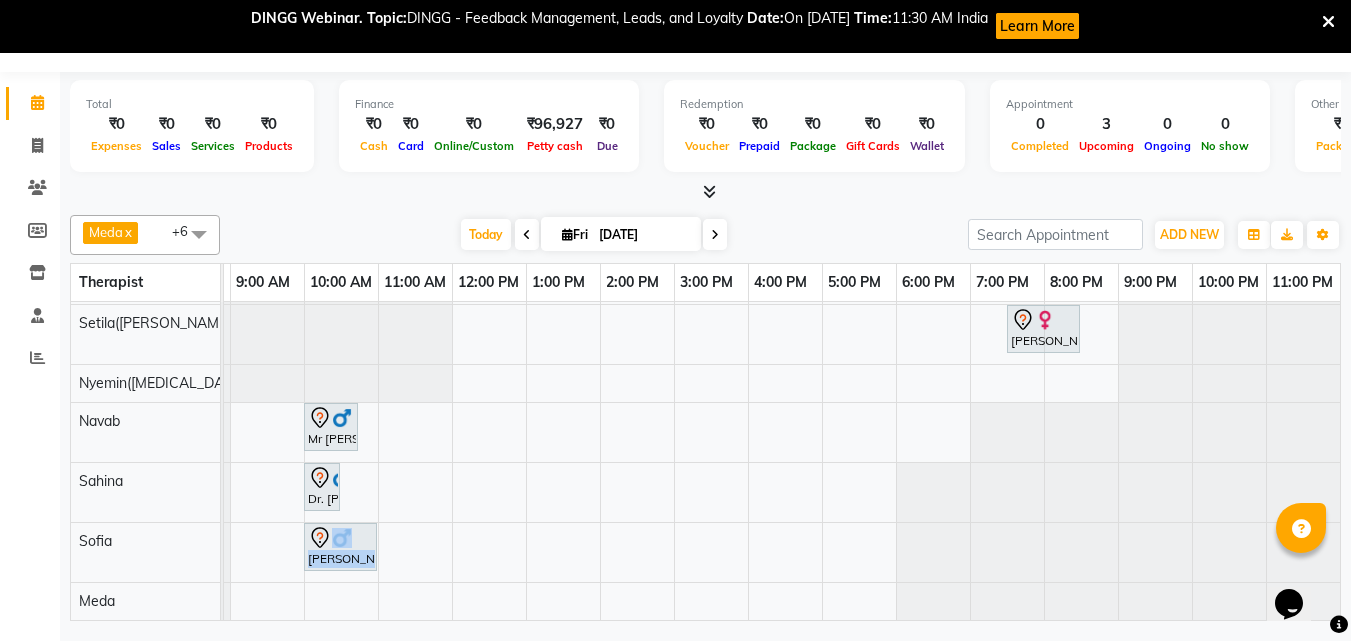 drag, startPoint x: 1317, startPoint y: 529, endPoint x: 673, endPoint y: 508, distance: 644.3423 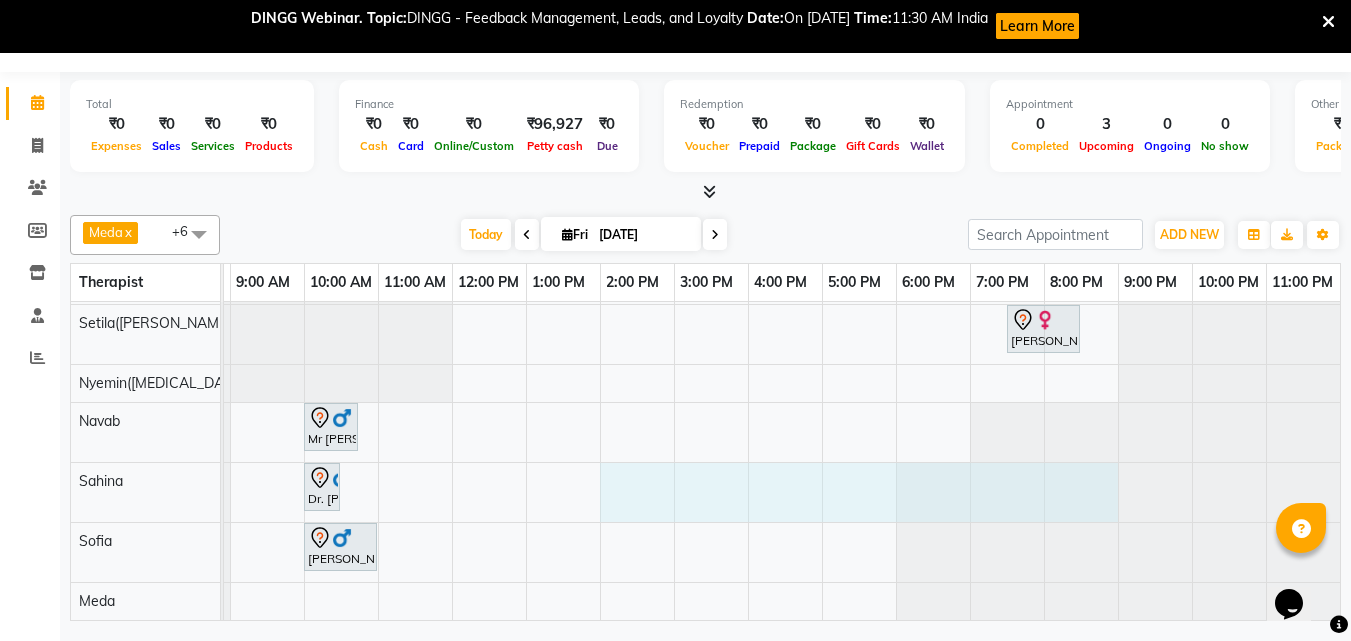 click on "Ms. Helena Hoteze, TK04, 07:30 PM-08:30 PM, Balinese Massage Therapy (For Women) 60 Min             Ariane Froechtenicht, TK05, 07:30 PM-08:30 PM, Balinese Massage Therapy (For Women) 60 Min             Mr Sandeep Singh, TK02, 10:00 AM-10:45 AM, Hair Cut  With Shampoo and Styling  (Male)             Dr. A.k Pancholia, TK01, 10:00 AM-10:30 AM, Thai Foot Reflexology (For Men) 30 Min             Mr HK Chopra, TK03, 10:00 AM-11:00 AM, Deep Tissue Repair Therapy (For Men) 60 Min" at bounding box center [748, 432] 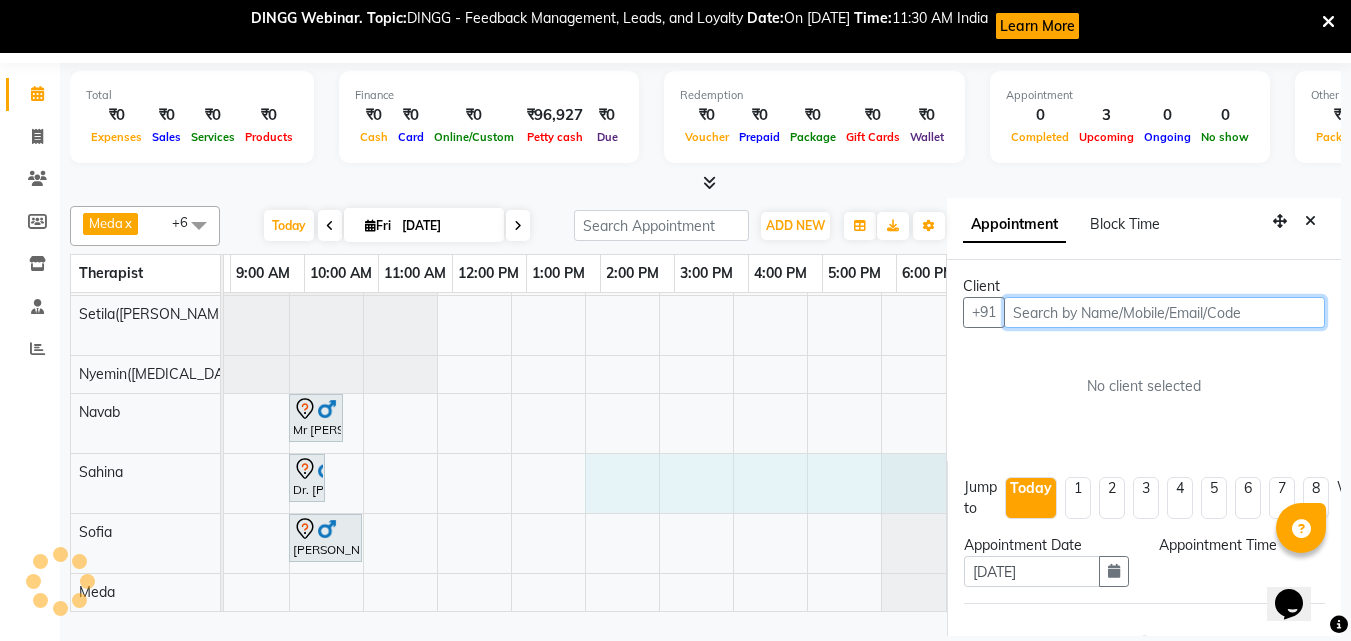 select on "840" 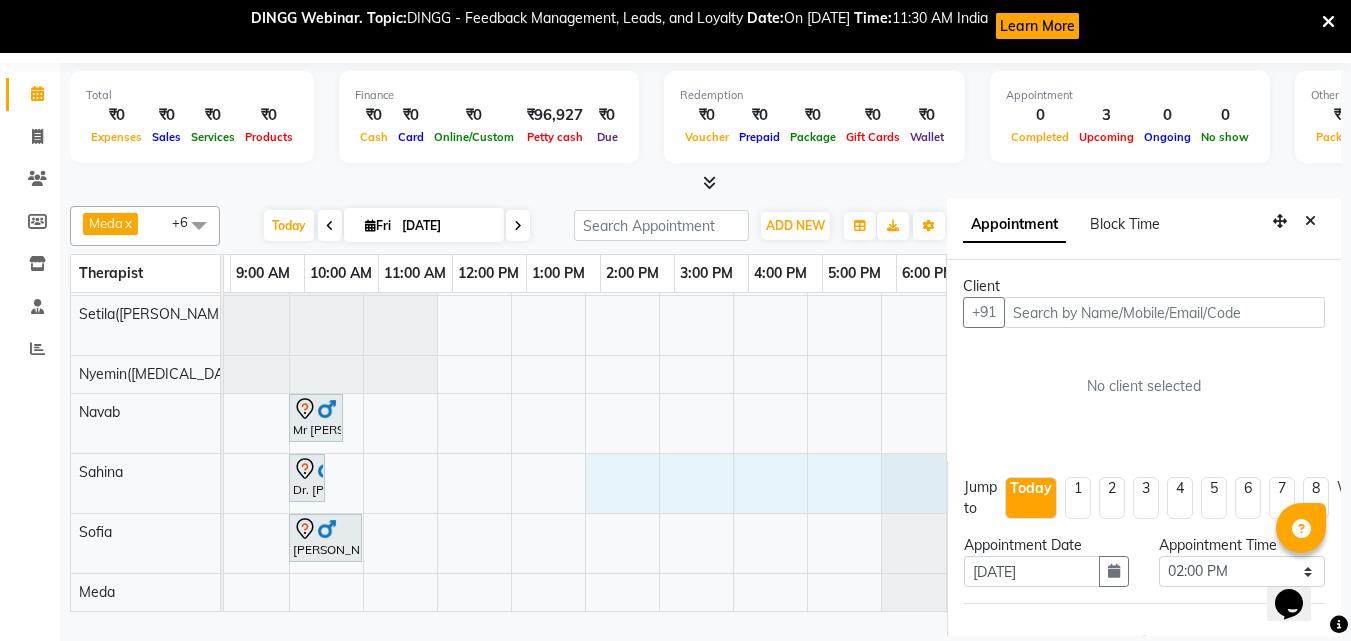 click at bounding box center (1310, 221) 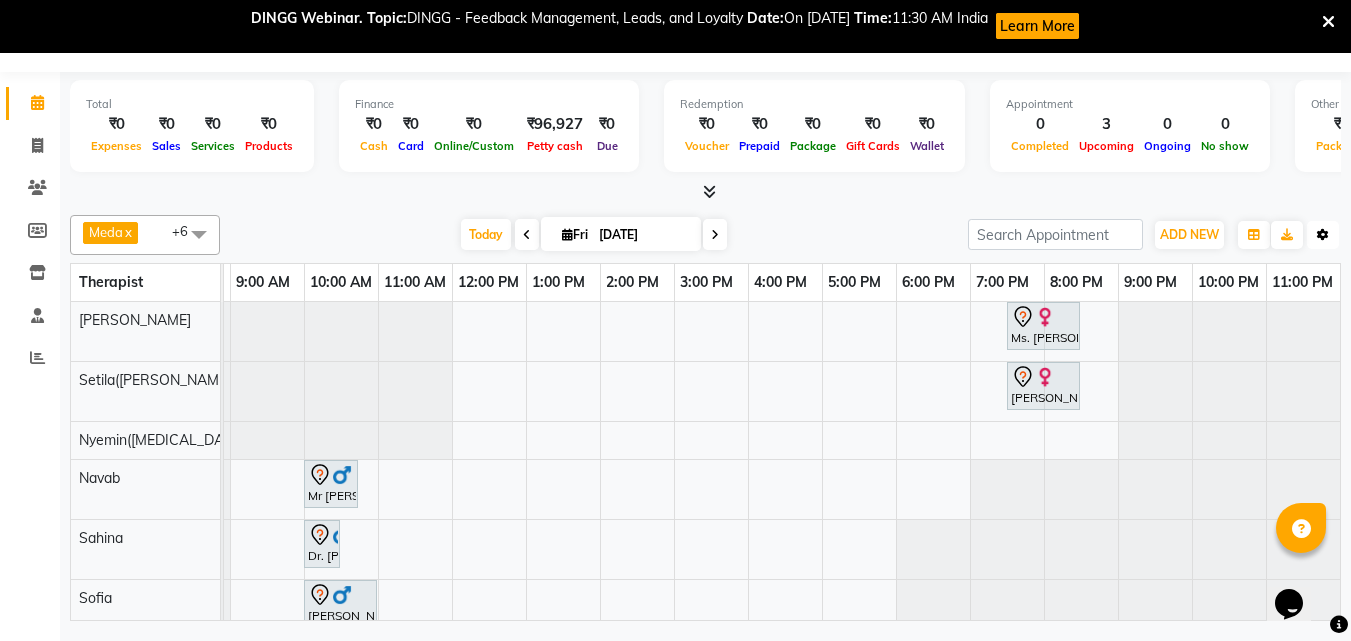 click on "Toggle Dropdown" at bounding box center (1323, 235) 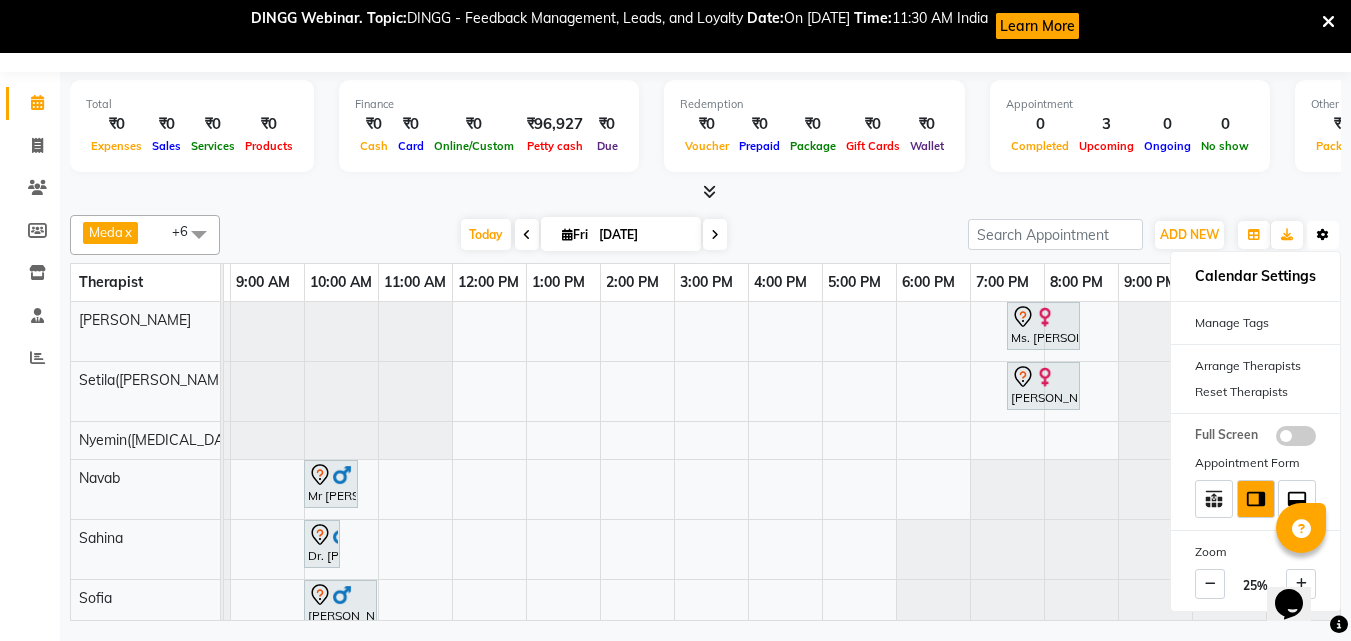 click on "Toggle Dropdown" at bounding box center [1323, 235] 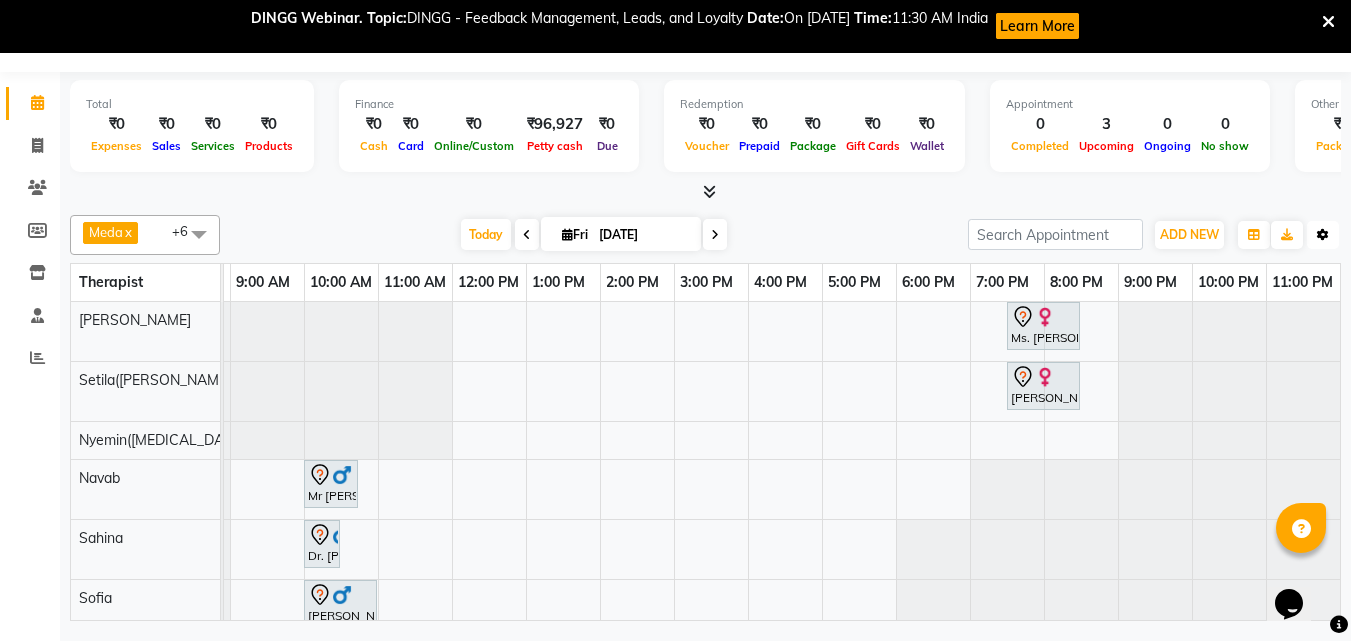 click on "Toggle Dropdown" at bounding box center (1323, 235) 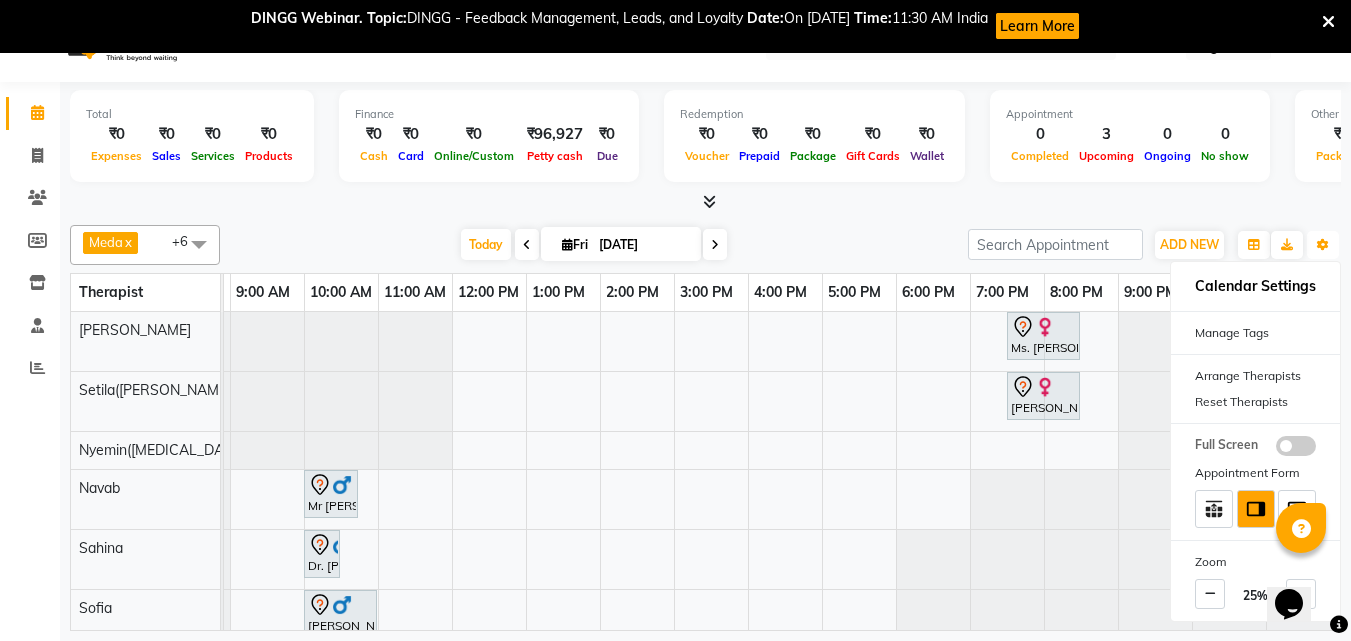 scroll, scrollTop: 53, scrollLeft: 0, axis: vertical 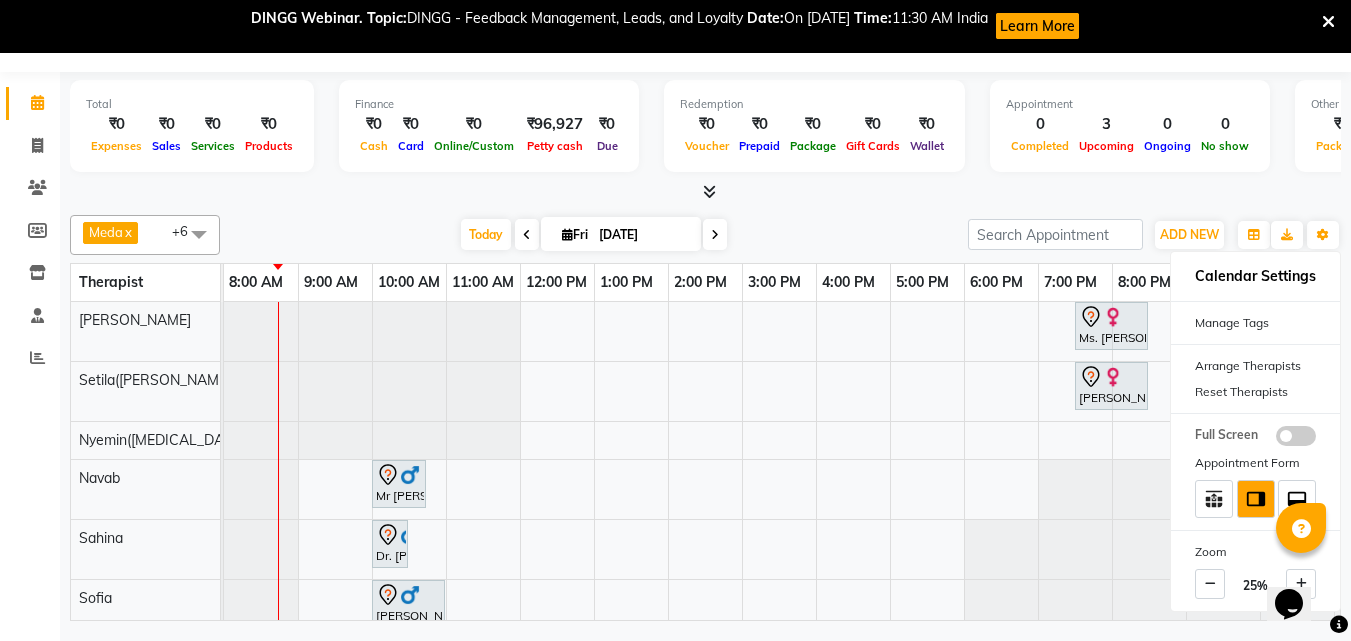 drag, startPoint x: 1303, startPoint y: 578, endPoint x: 1224, endPoint y: 520, distance: 98.005104 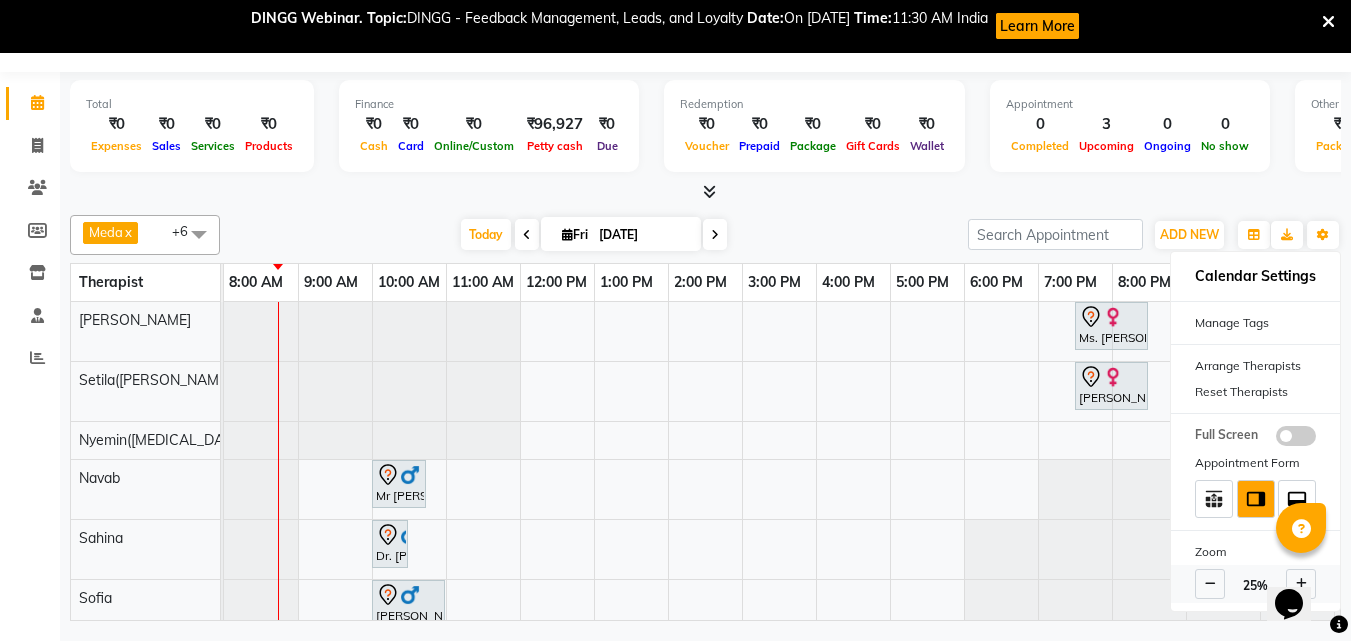 click on "25%" at bounding box center (1255, 586) 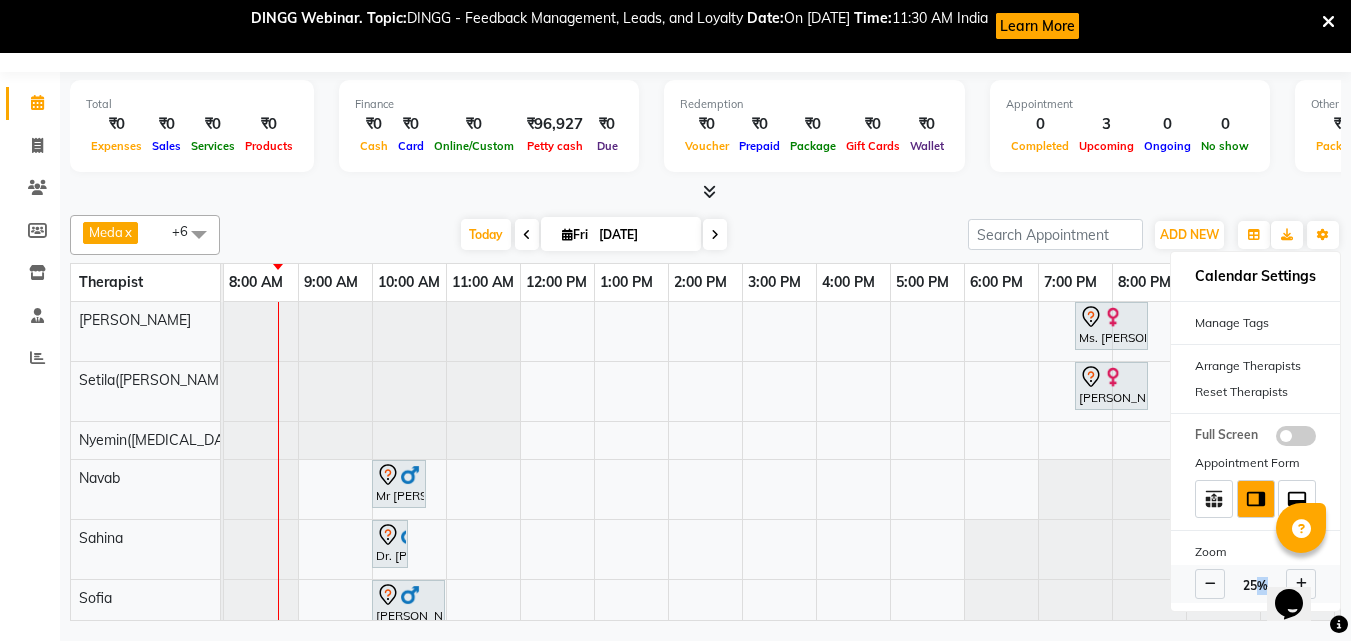 click on "25%" at bounding box center (1255, 586) 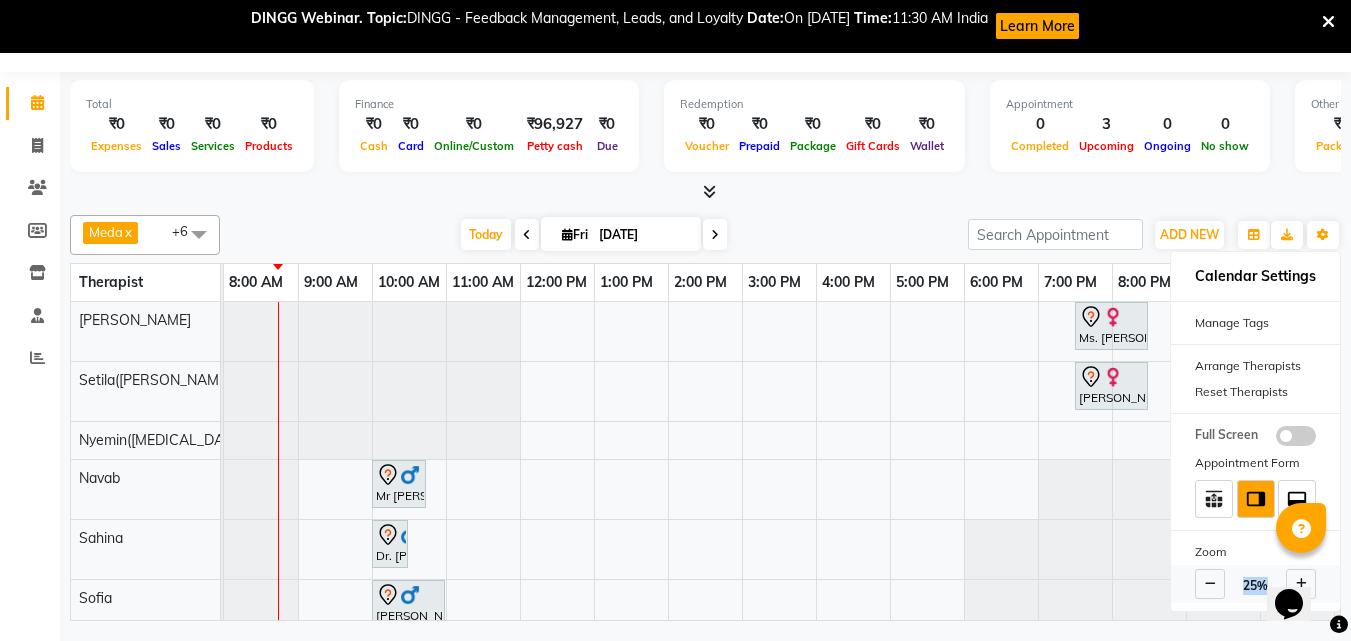 click on "25%" at bounding box center [1255, 586] 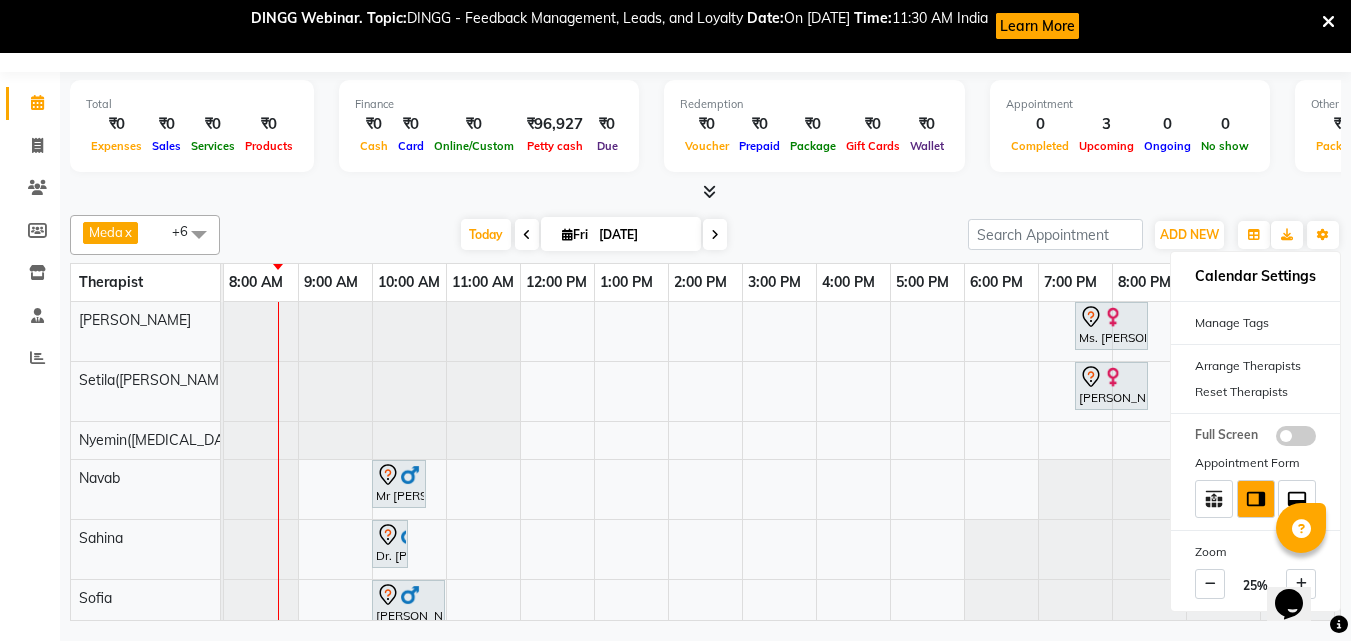 click at bounding box center [705, 192] 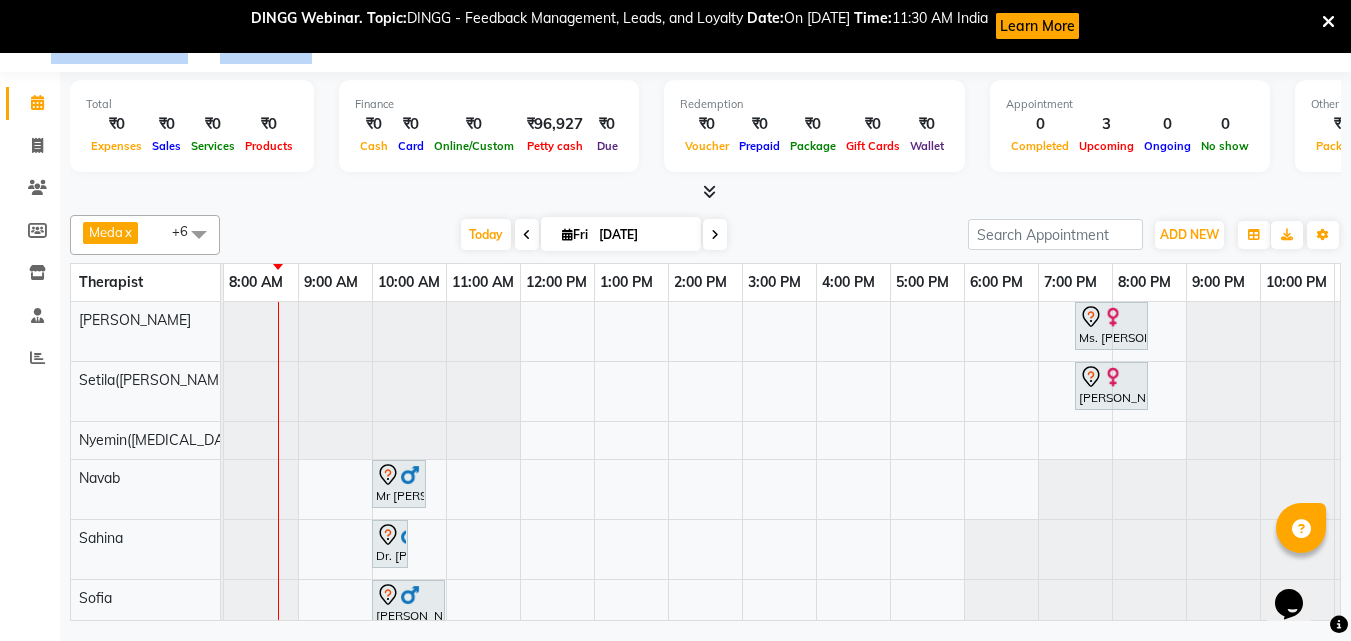 click on "08047224946 Select Location × Nilaya Spa & Salon, Novotel Jaipur Default Panel My Panel English ENGLISH Español العربية मराठी हिंदी ગુજરાતી தமிழ் 中文 Notifications nothing to show ☀ Nilaya spa & Salon, Novotel Jaipur  Calendar  Invoice  Clients  Members  Inventory  Staff  Reports Completed InProgress Upcoming Dropped Tentative Check-In Confirm Bookings Generate Report Segments Page Builder Total  ₹0  Expenses ₹0  Sales ₹0  Services ₹0  Products Finance  ₹0  Cash ₹0  Card ₹0  Online/Custom ₹96,927 Petty cash ₹0 Due  Redemption  ₹0 Voucher ₹0 Prepaid ₹0 Package ₹0  Gift Cards ₹0  Wallet  Appointment  0 Completed 3 Upcoming 0 Ongoing 0 No show  Other sales  ₹0  Packages ₹0  Memberships ₹0  Vouchers ₹0  Prepaids ₹0  Gift Cards Meda  x Navab  x Nyemin(Amen)  x Pragya Jain  x Sahina  x Setila(Anne)  x Sofia   x +6 UnSelect All Meda Navab Nyemin(Amen) Pragya Jain Sahina Setila(Anne) Sofia  Today  Fri 11-07-2025 x x" 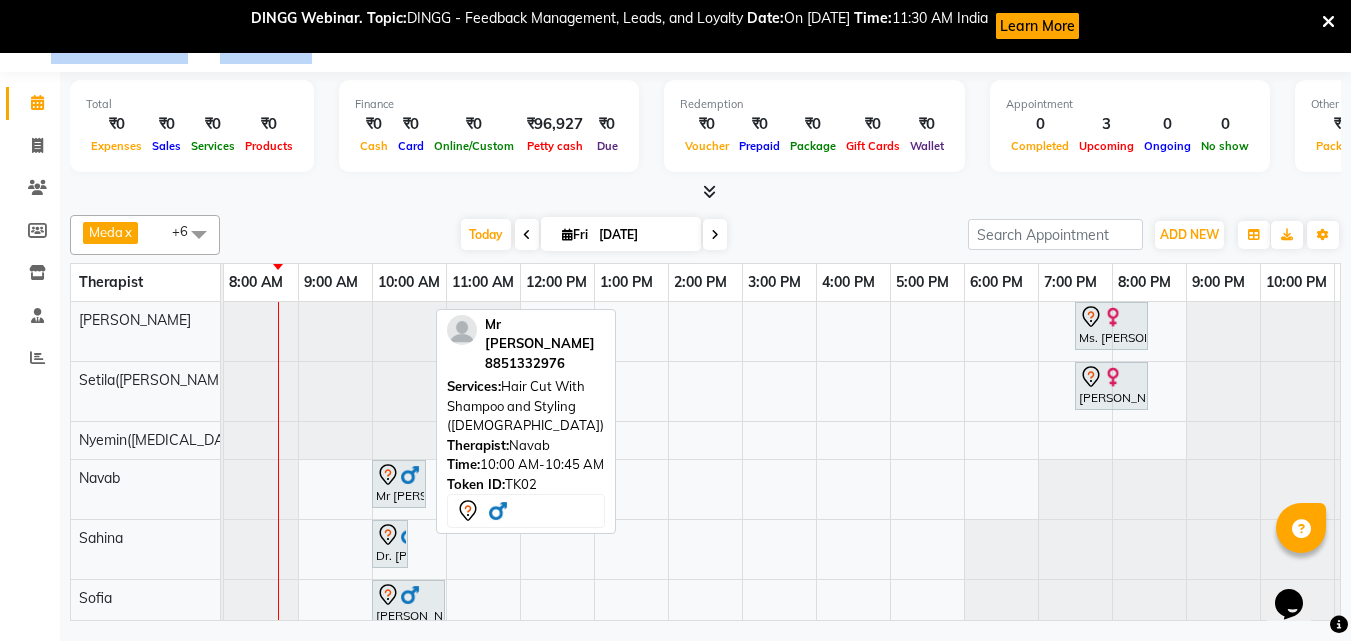 scroll, scrollTop: 60, scrollLeft: 0, axis: vertical 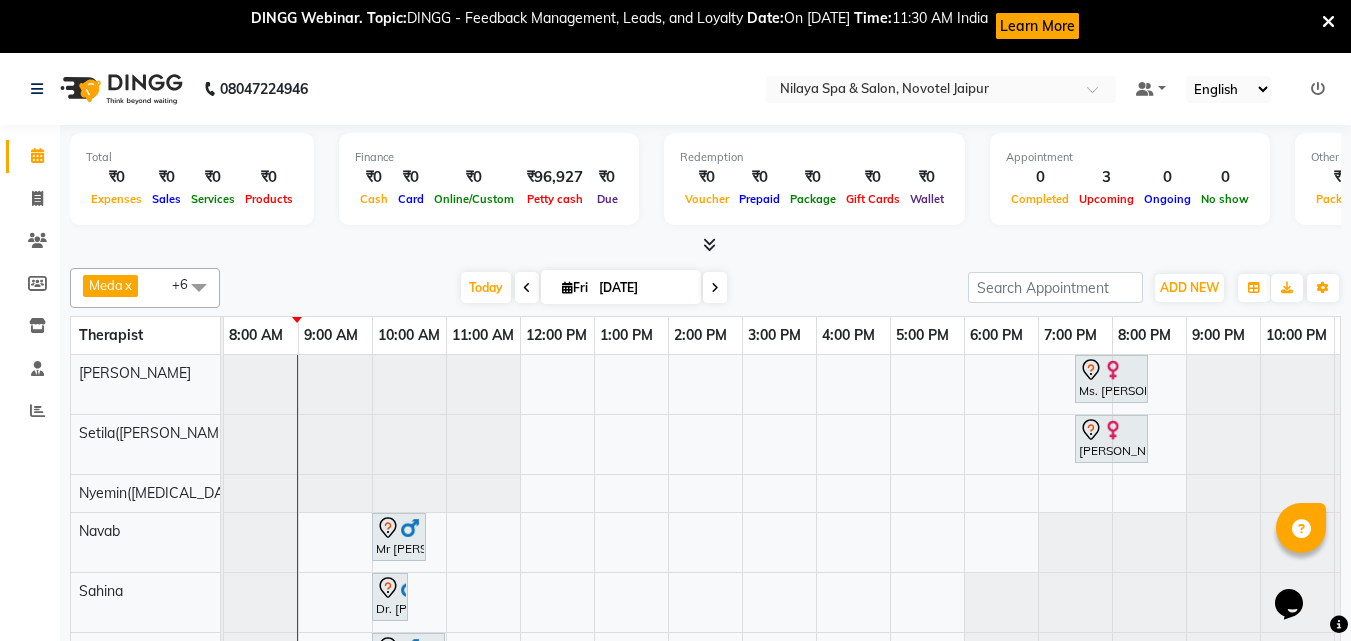 click at bounding box center (1301, 529) 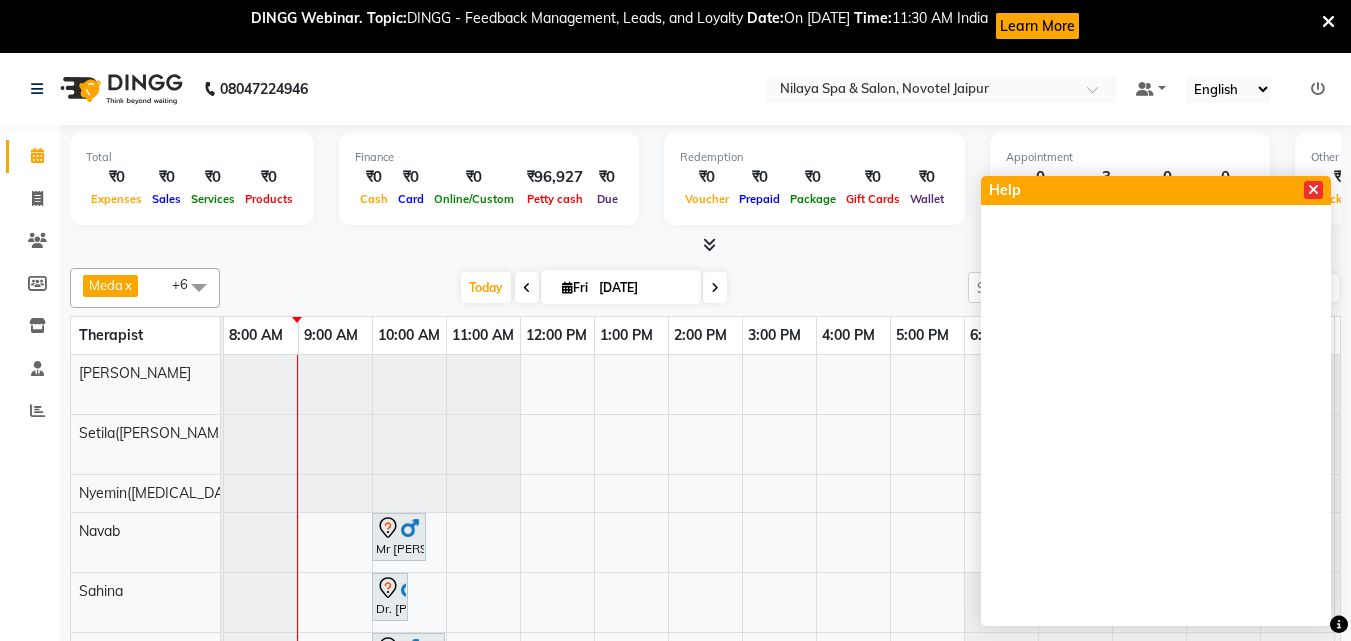 click at bounding box center (1313, 190) 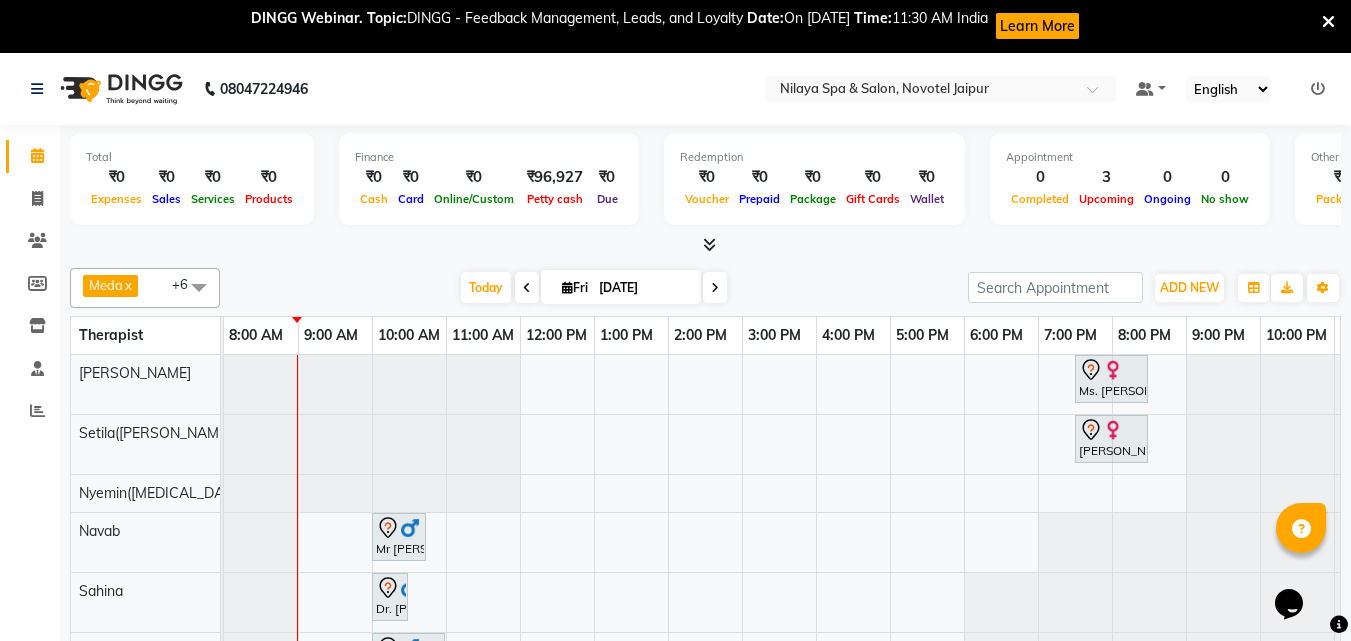 drag, startPoint x: 1300, startPoint y: 578, endPoint x: 1298, endPoint y: 591, distance: 13.152946 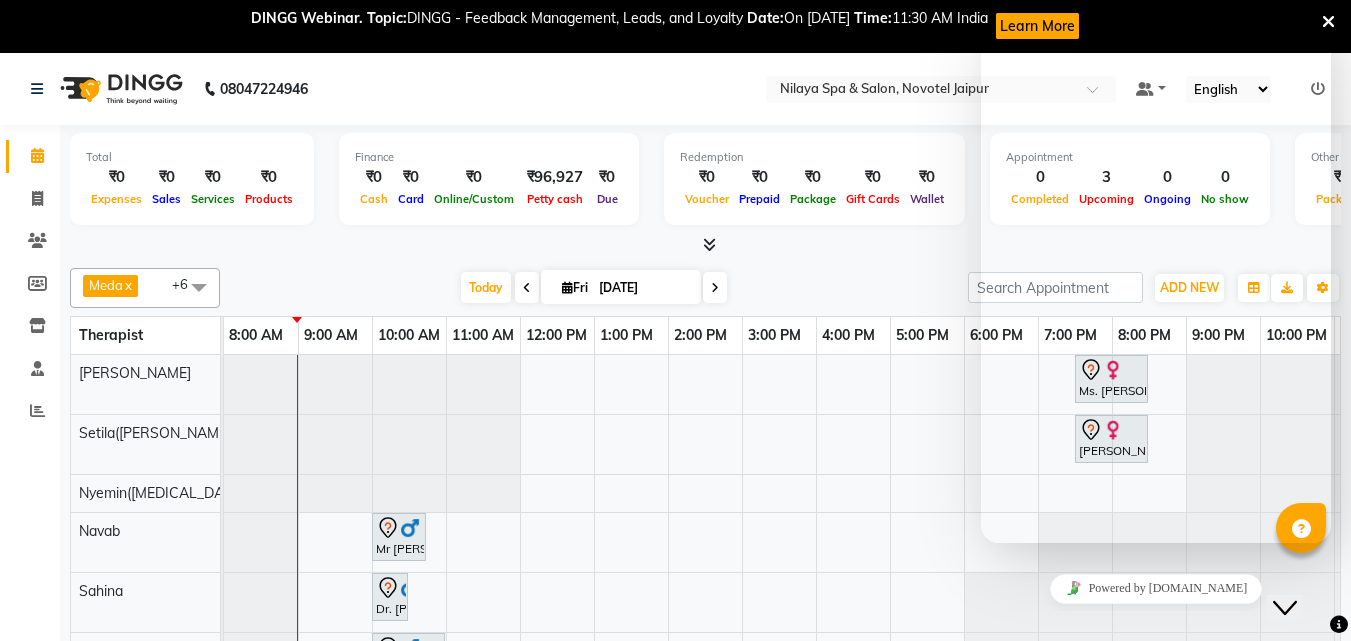 drag, startPoint x: 1298, startPoint y: 589, endPoint x: 1100, endPoint y: 586, distance: 198.02272 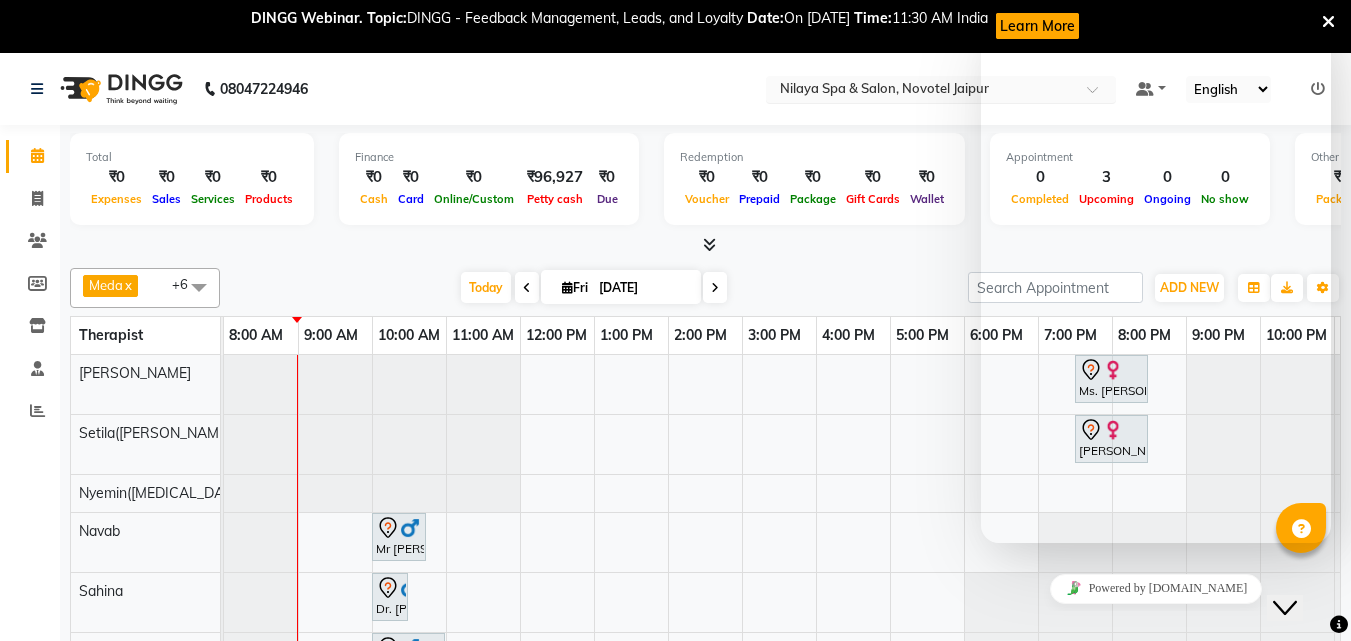 click at bounding box center [921, 91] 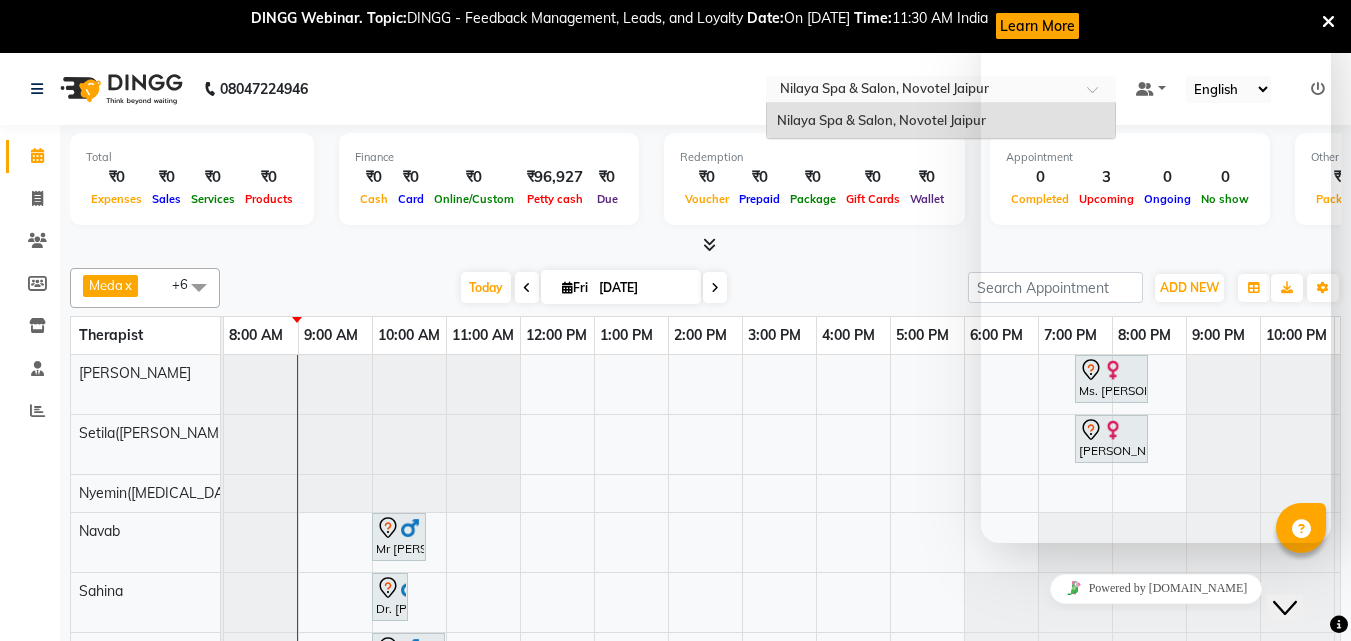 click on "08047224946 Select Location × Nilaya Spa & Salon, Novotel Jaipur Nilaya Spa & Salon, Novotel Jaipur Default Panel My Panel English ENGLISH Español العربية मराठी हिंदी ગુજરાતી தமிழ் 中文 Notifications nothing to show" 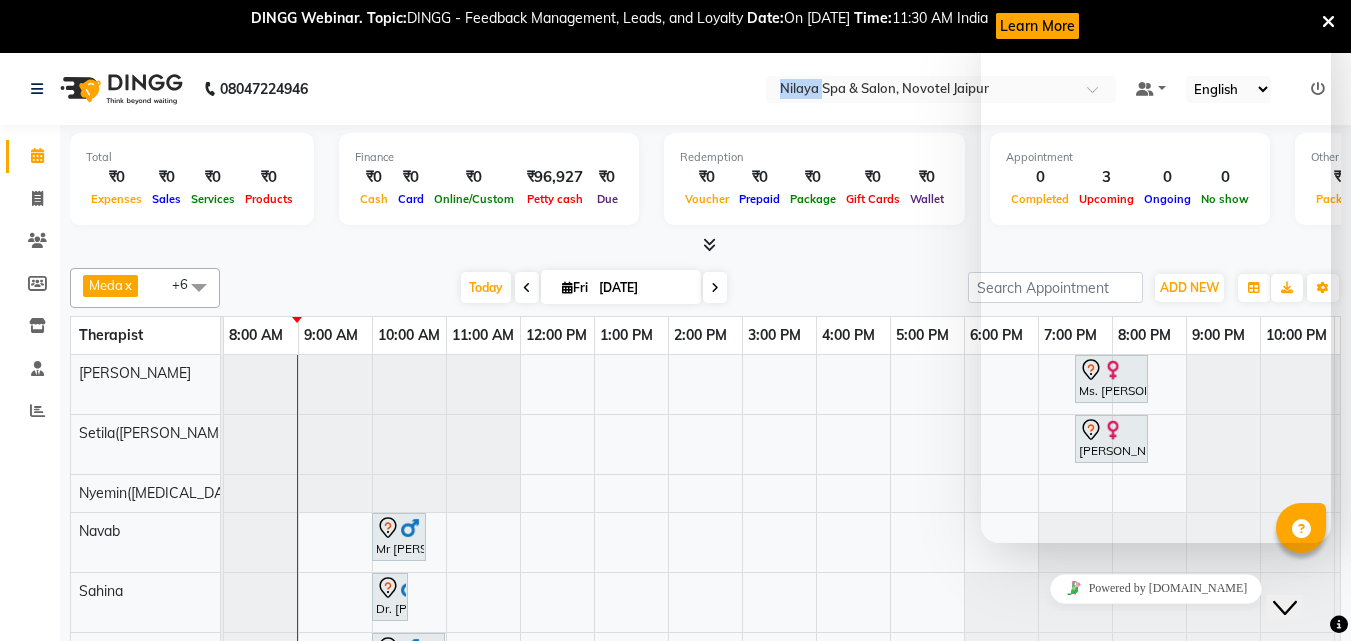 click on "08047224946 Select Location × Nilaya Spa & Salon, Novotel Jaipur Default Panel My Panel English ENGLISH Español العربية मराठी हिंदी ગુજરાતી தமிழ் 中文 Notifications nothing to show" 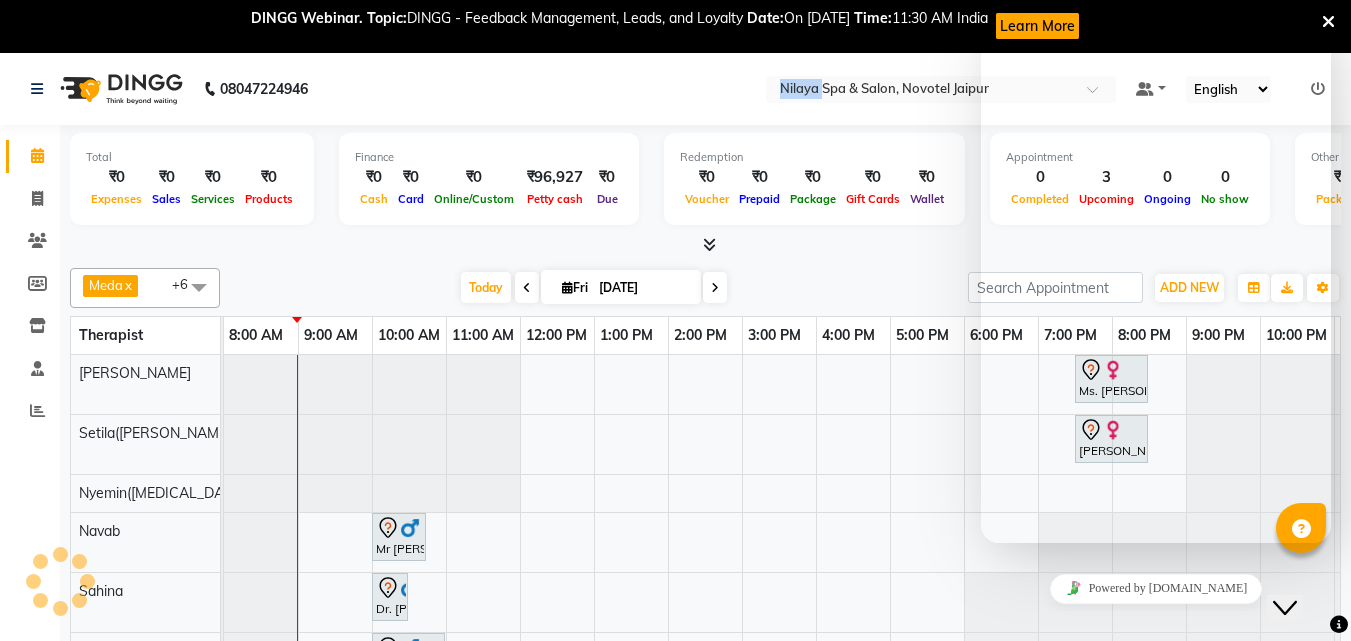 drag, startPoint x: 297, startPoint y: 161, endPoint x: 624, endPoint y: 107, distance: 331.4287 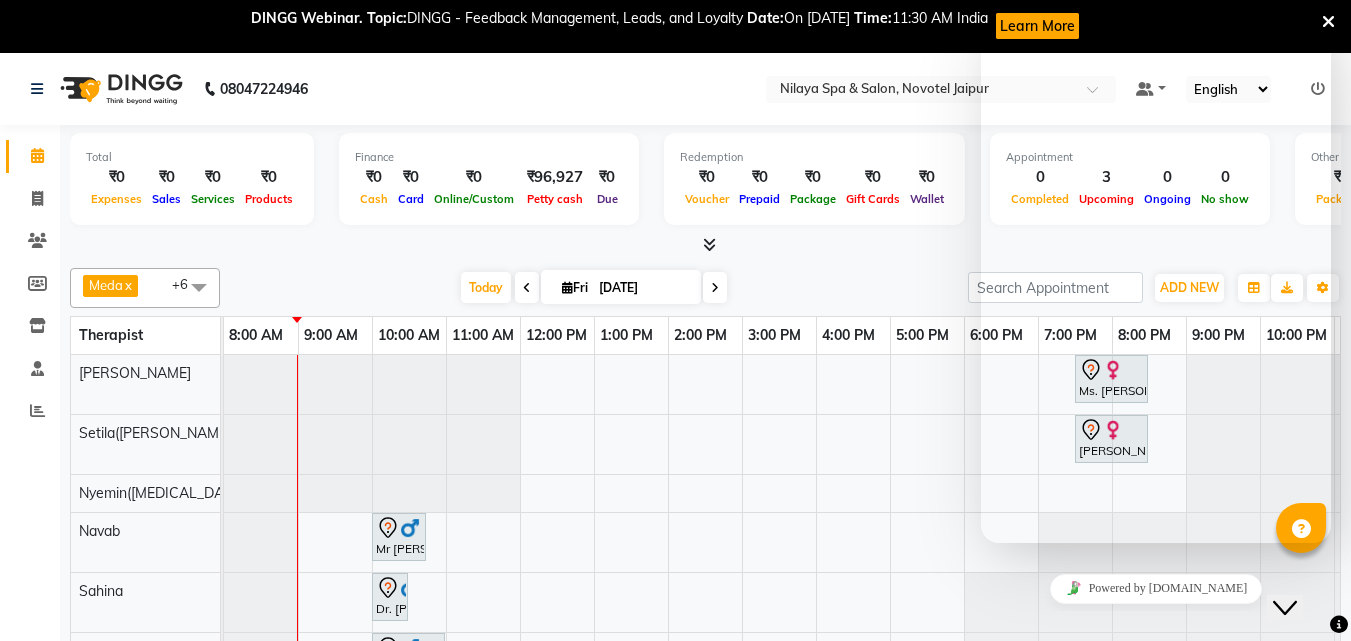 click on "Close Chat This icon closes the chat window." 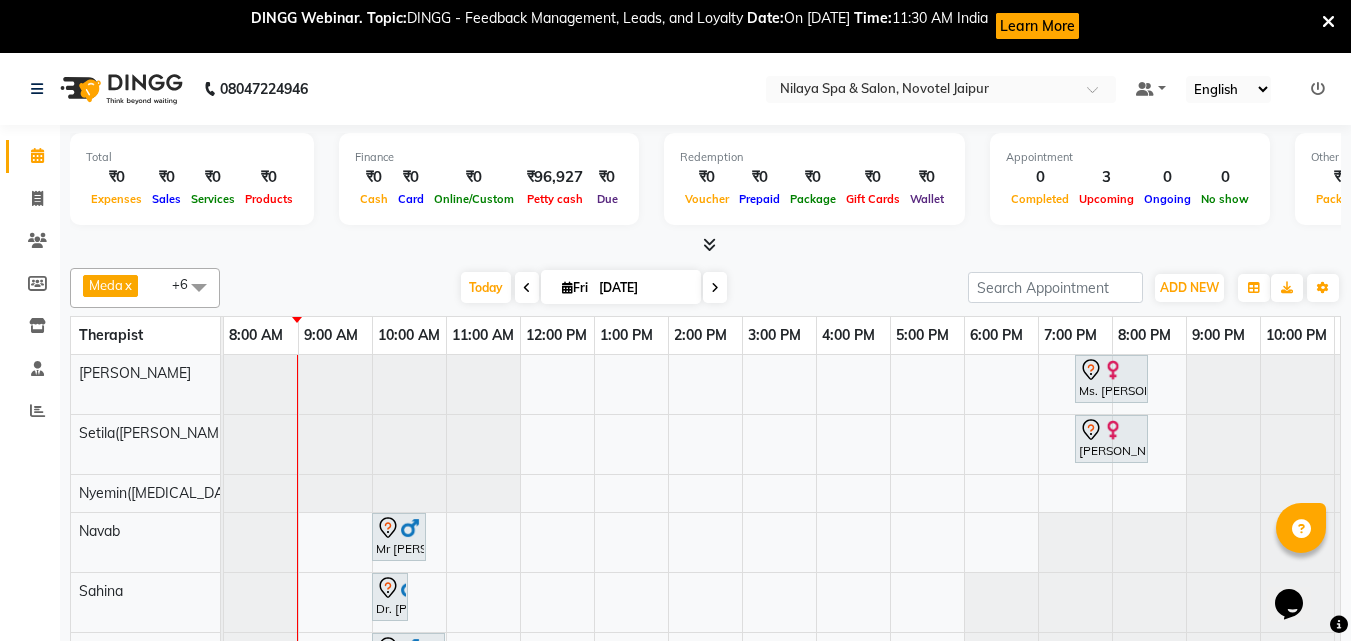 scroll, scrollTop: 59, scrollLeft: 0, axis: vertical 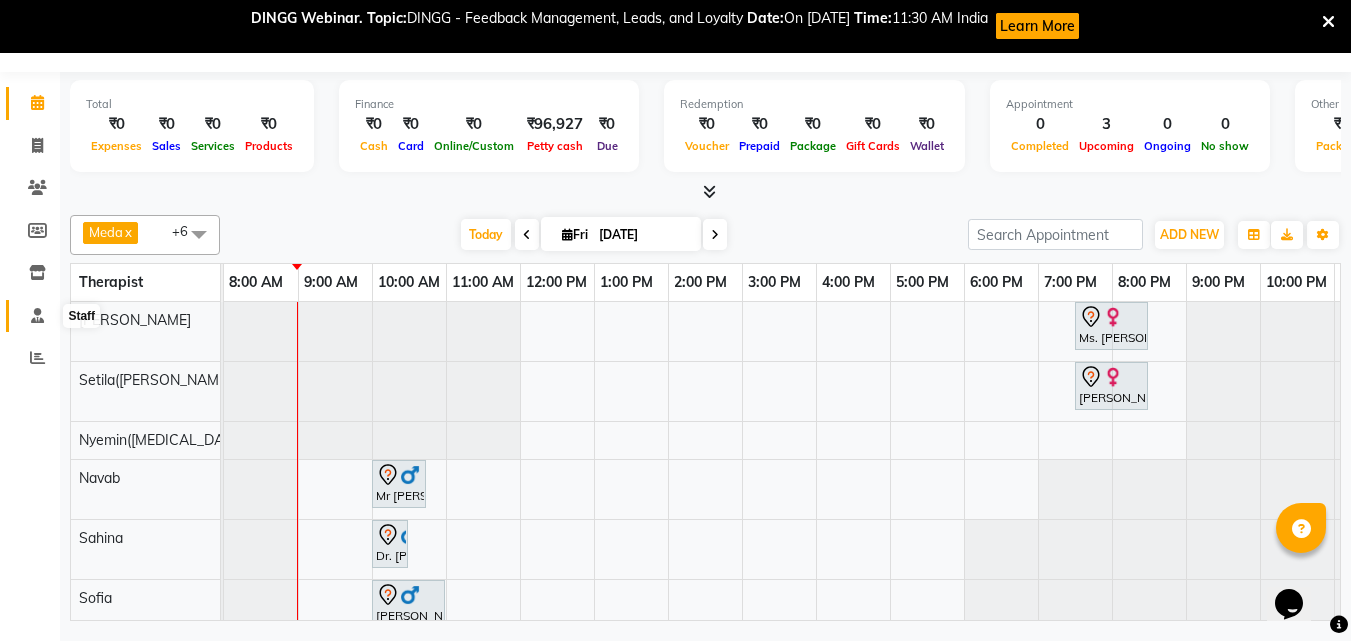 click 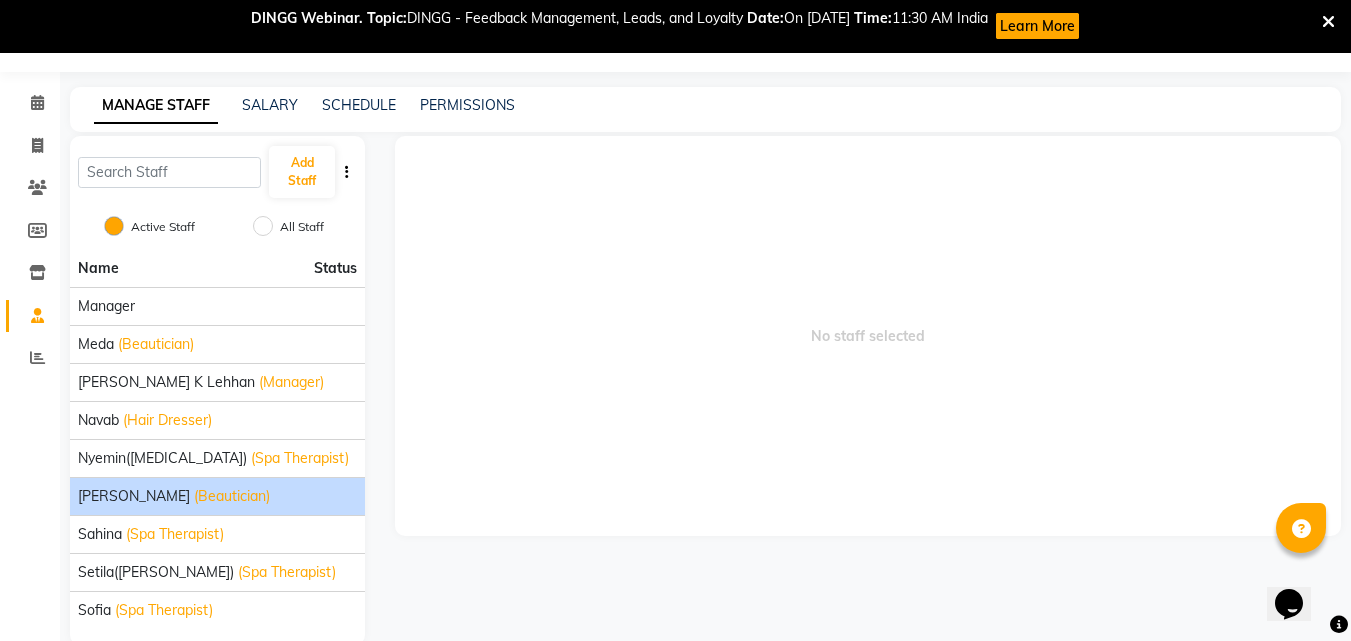 click on "(Beautician)" 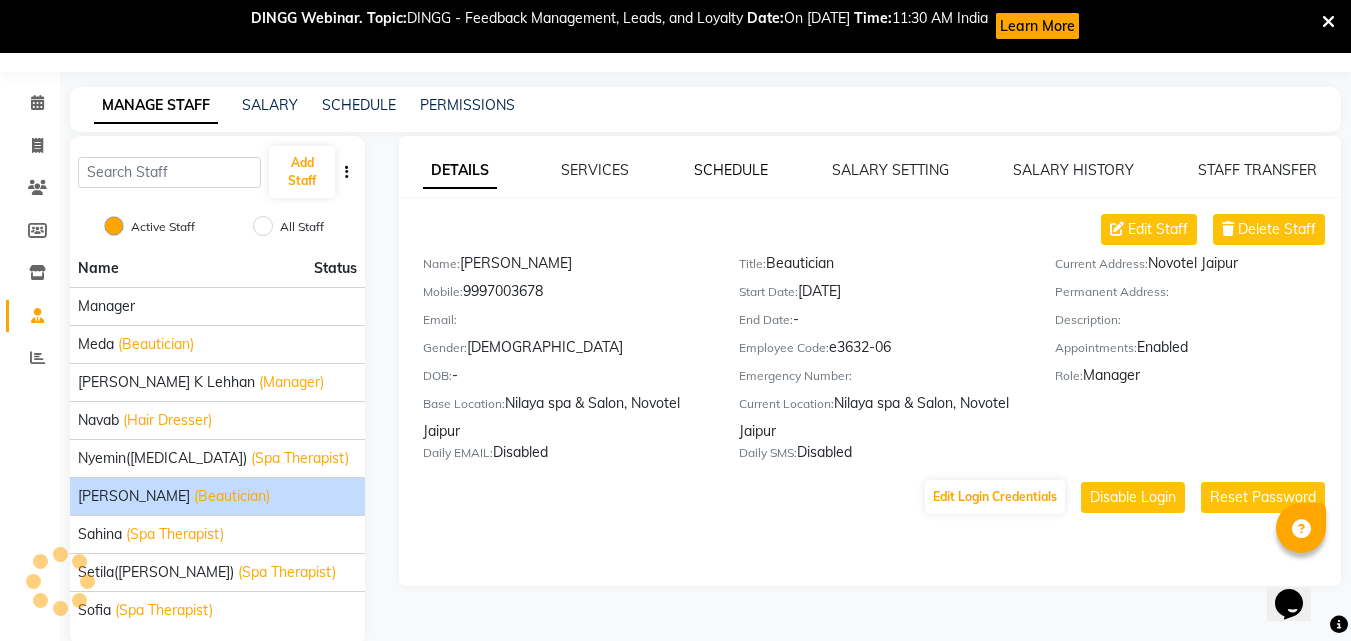 click on "SCHEDULE" 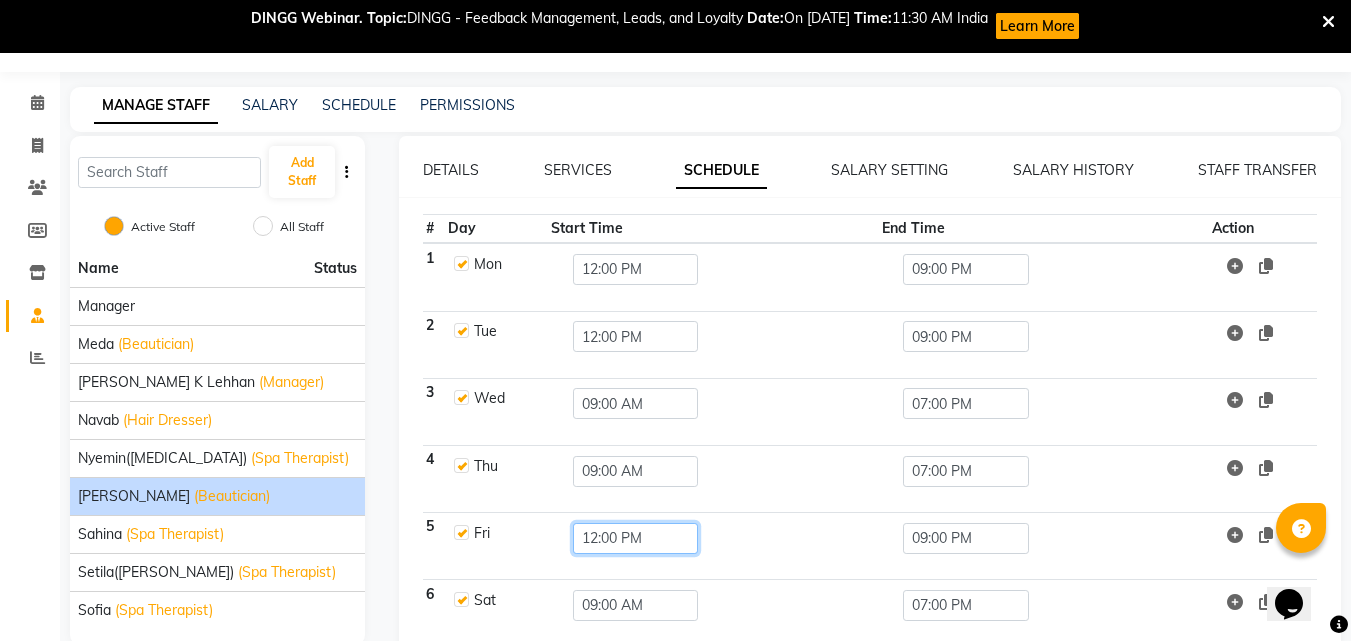 click on "12:00 PM" 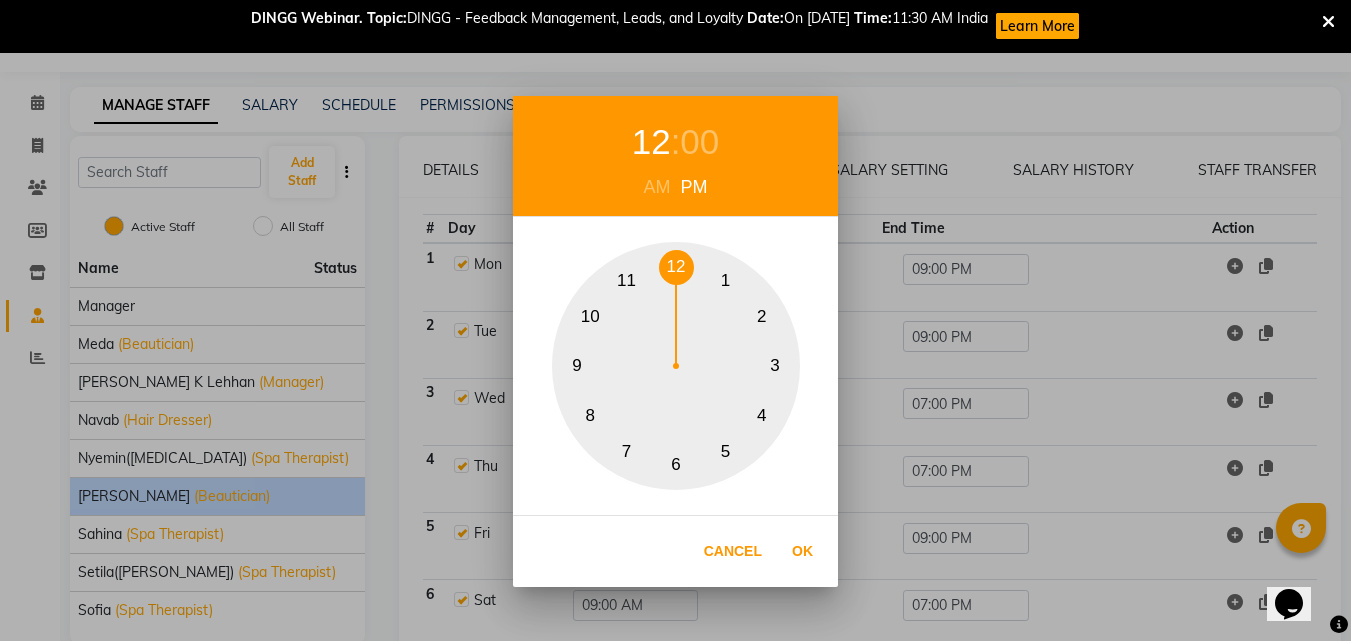 click on "AM" at bounding box center [657, 187] 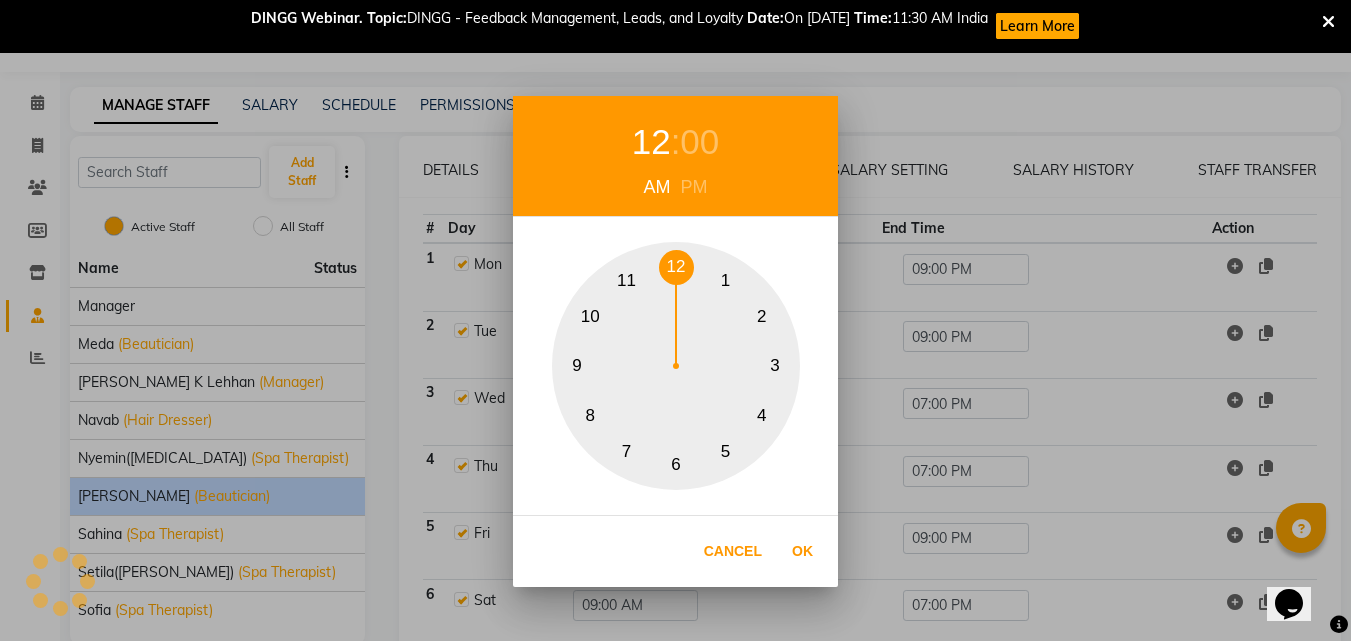click on "9" at bounding box center [577, 366] 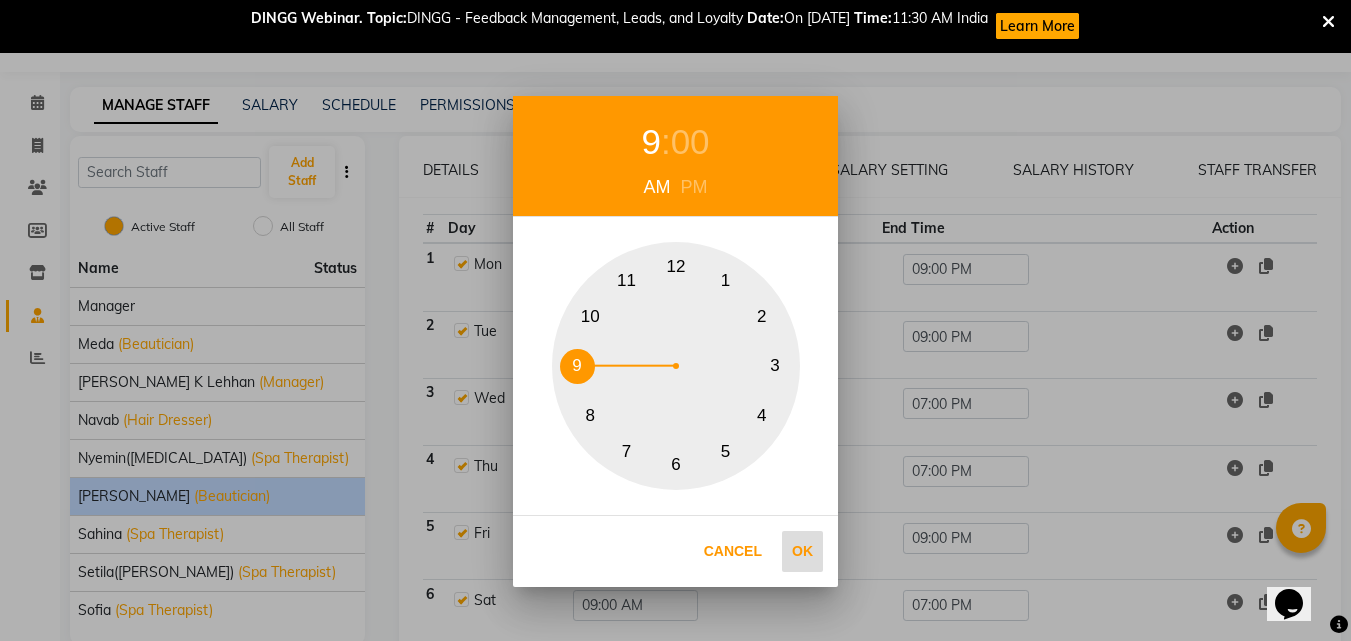 click on "Ok" at bounding box center [802, 551] 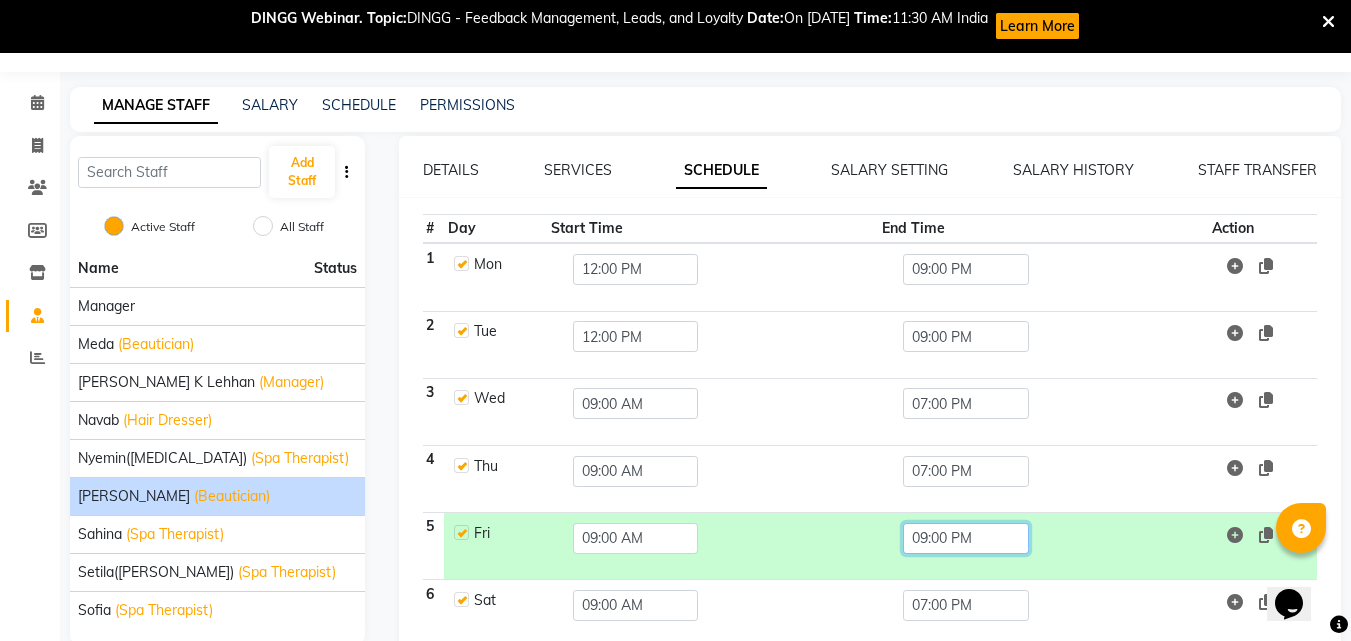 click on "09:00 PM" 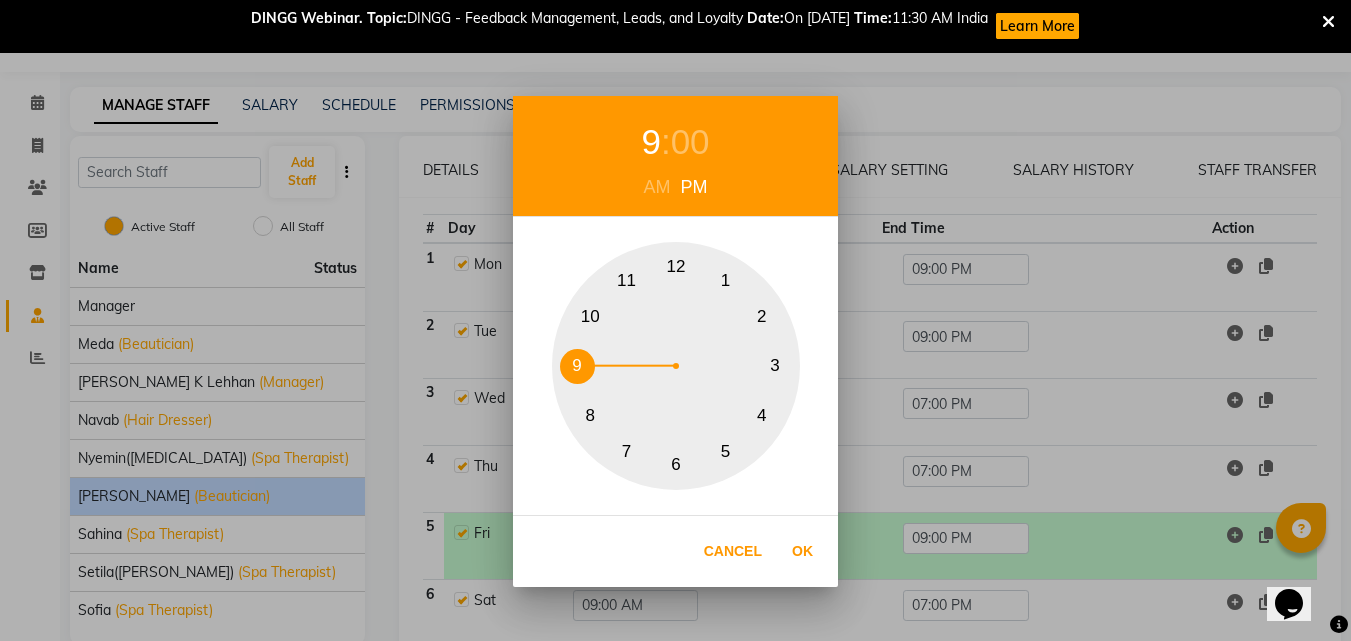 click on "6" at bounding box center (676, 465) 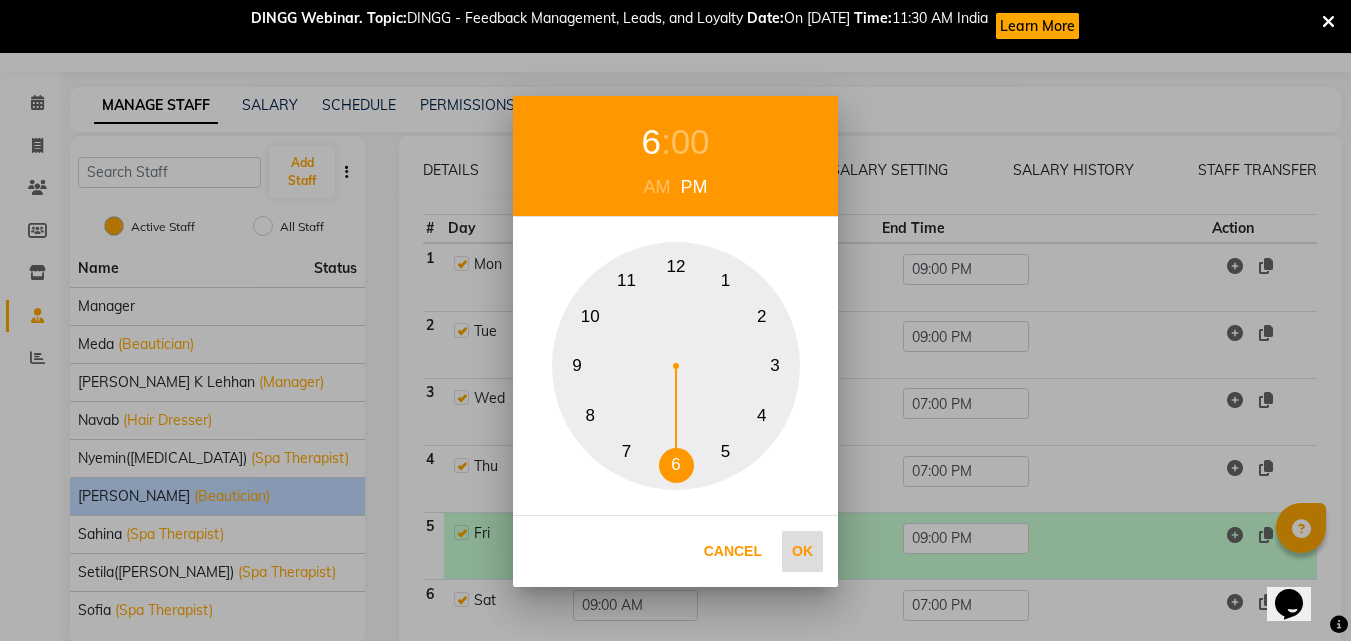 click on "Ok" at bounding box center (802, 551) 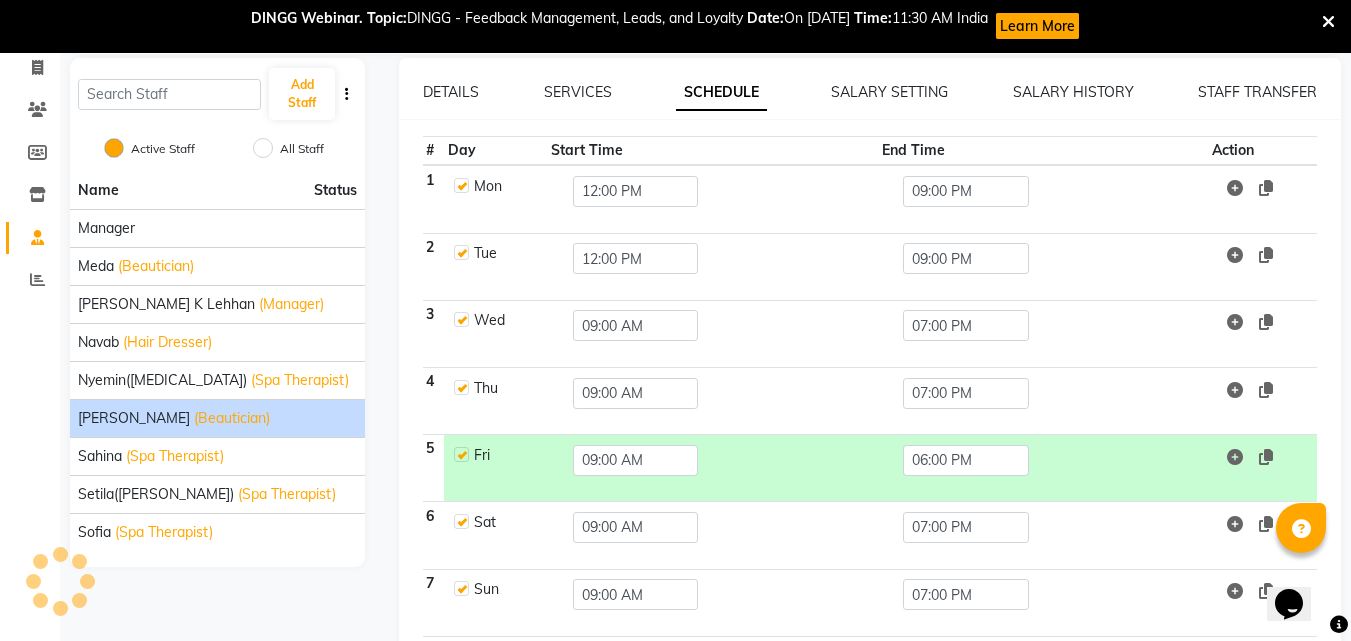 scroll, scrollTop: 211, scrollLeft: 0, axis: vertical 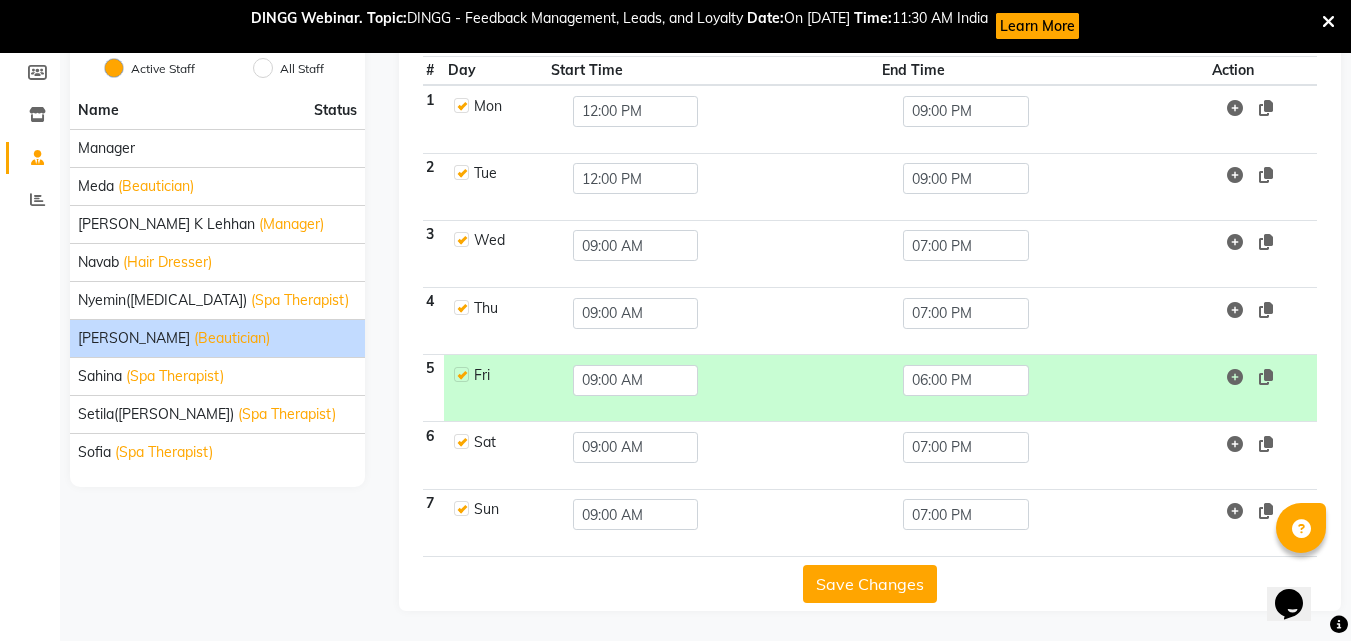 click on "Save Changes" 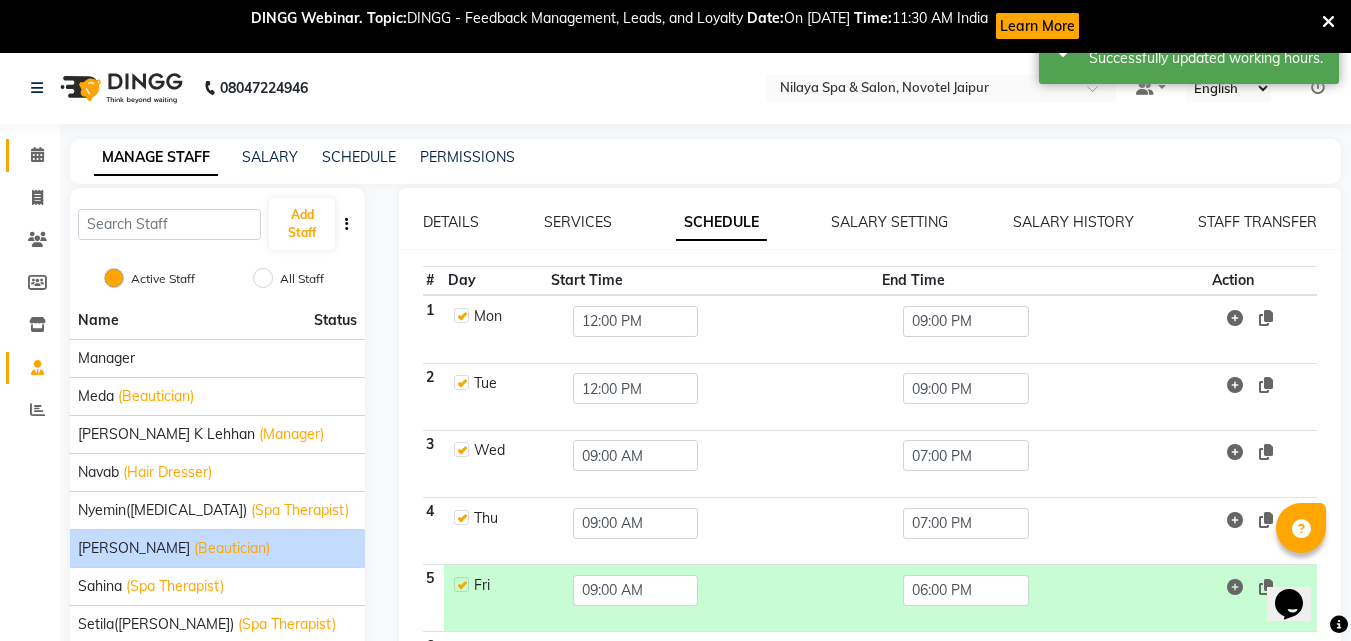scroll, scrollTop: 0, scrollLeft: 0, axis: both 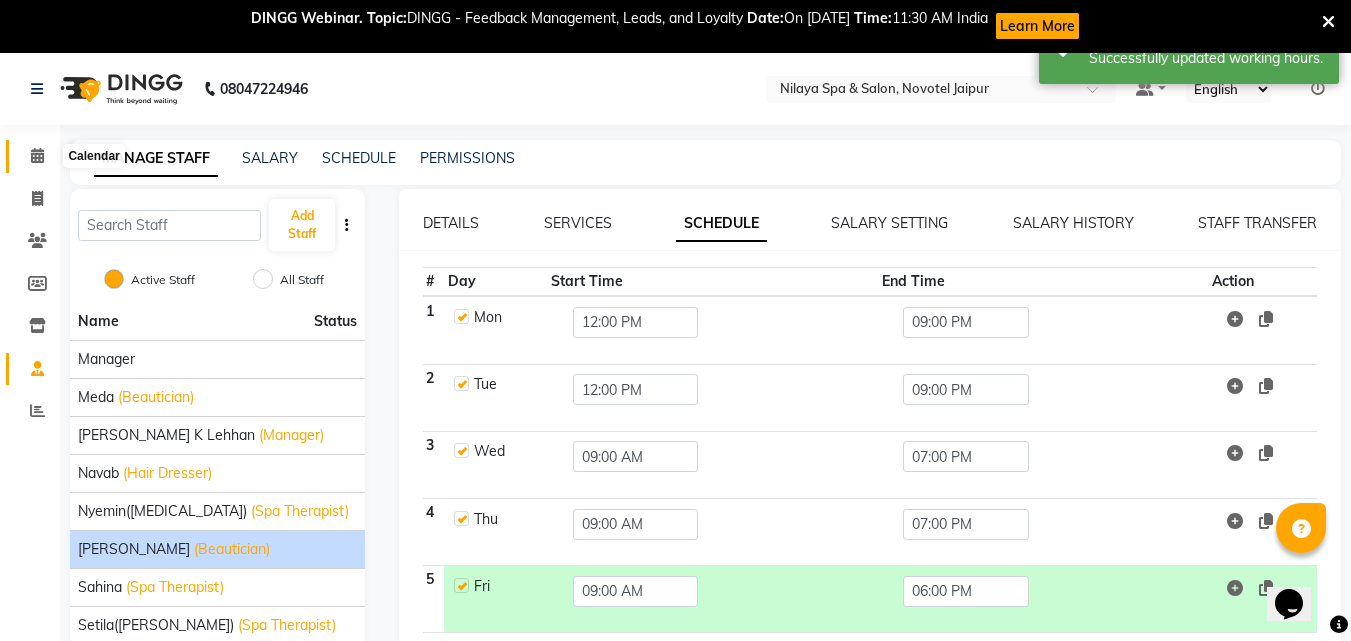 click 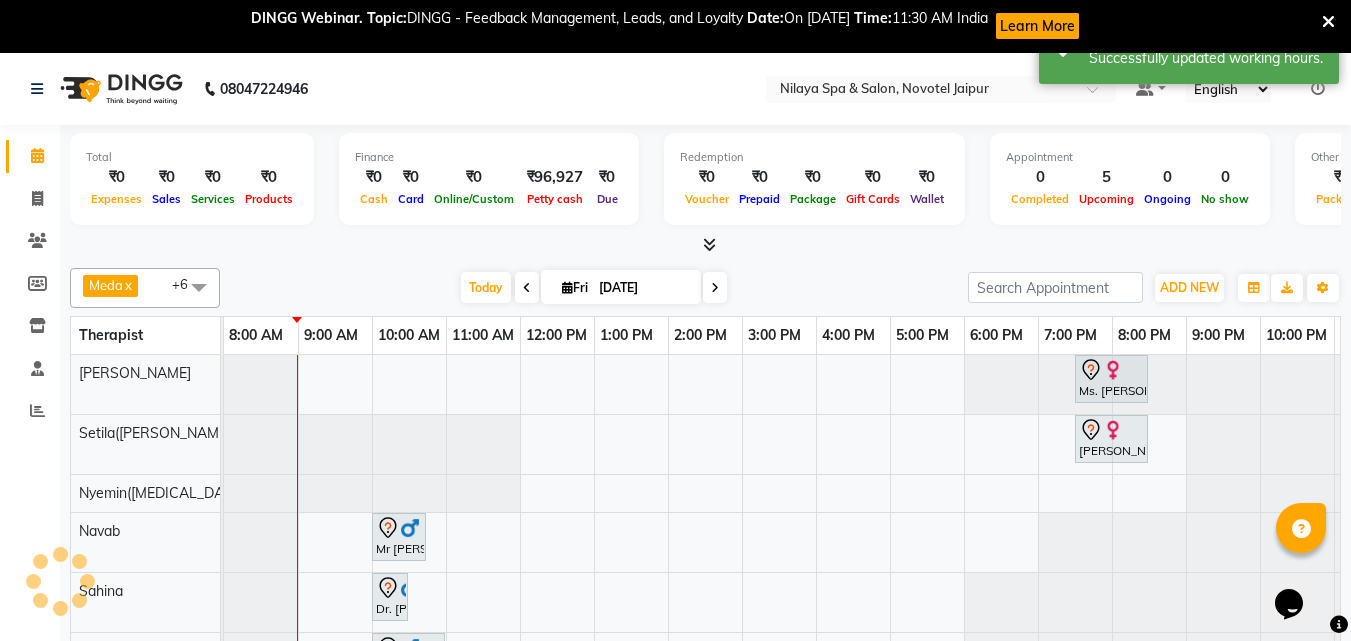 scroll, scrollTop: 0, scrollLeft: 0, axis: both 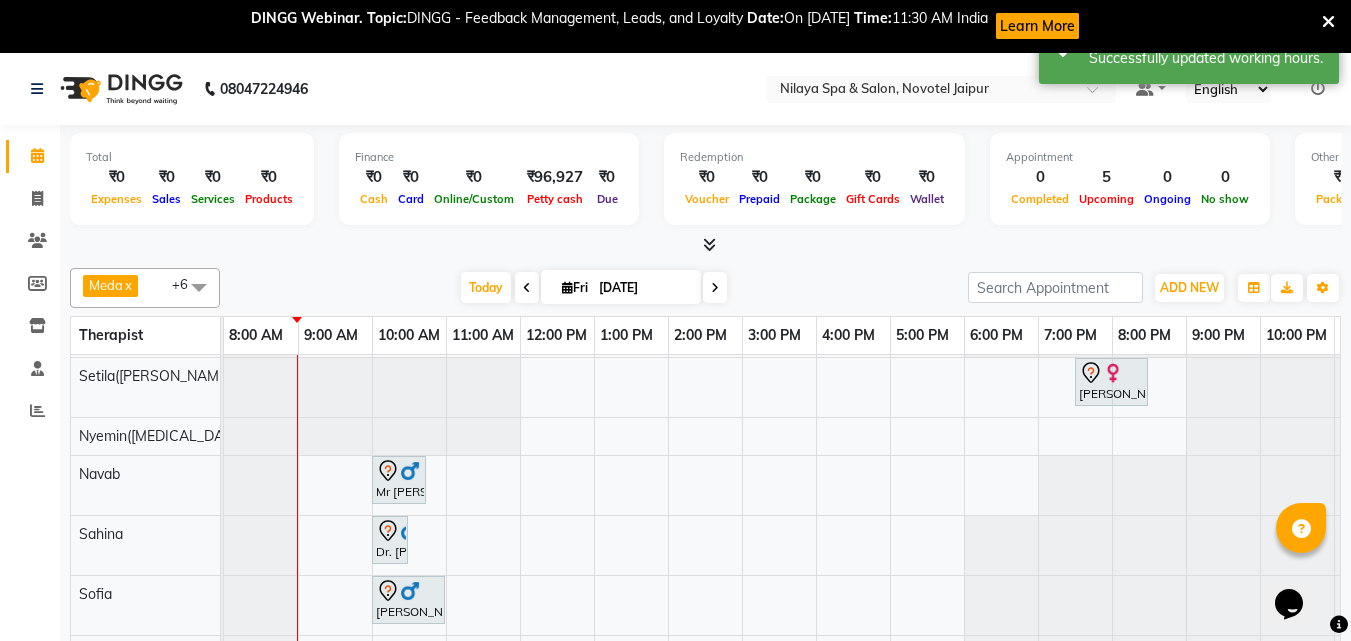 click at bounding box center [1339, 625] 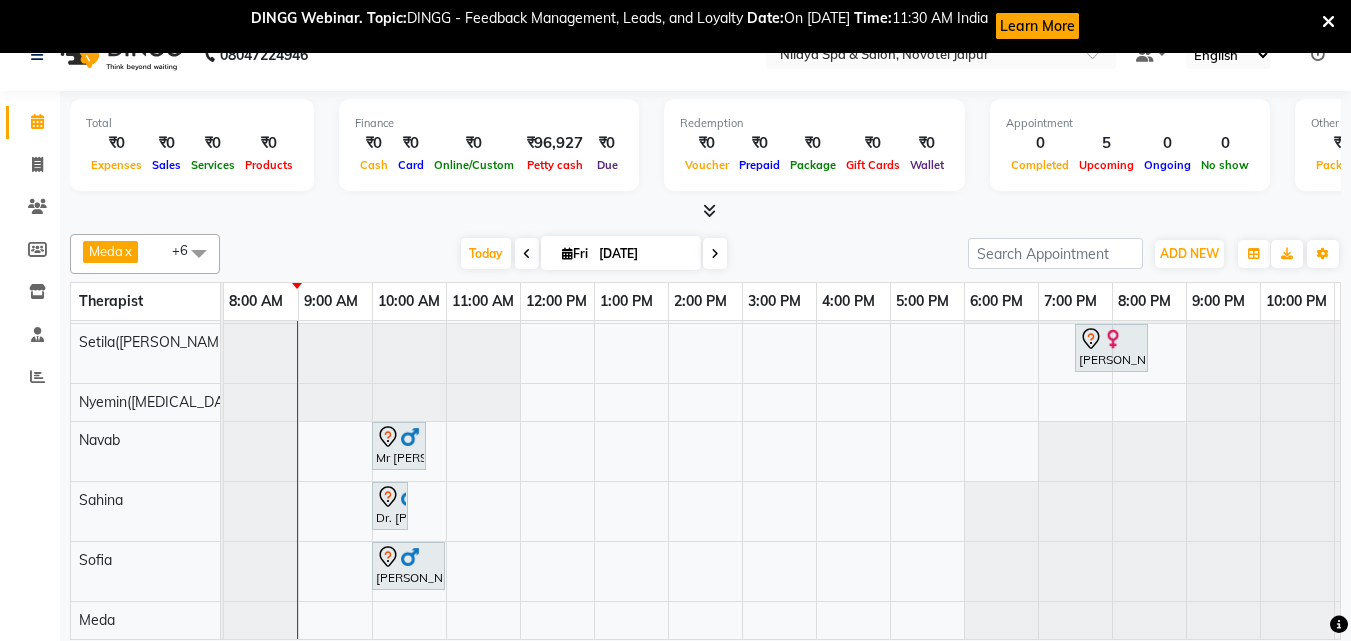 scroll, scrollTop: 53, scrollLeft: 0, axis: vertical 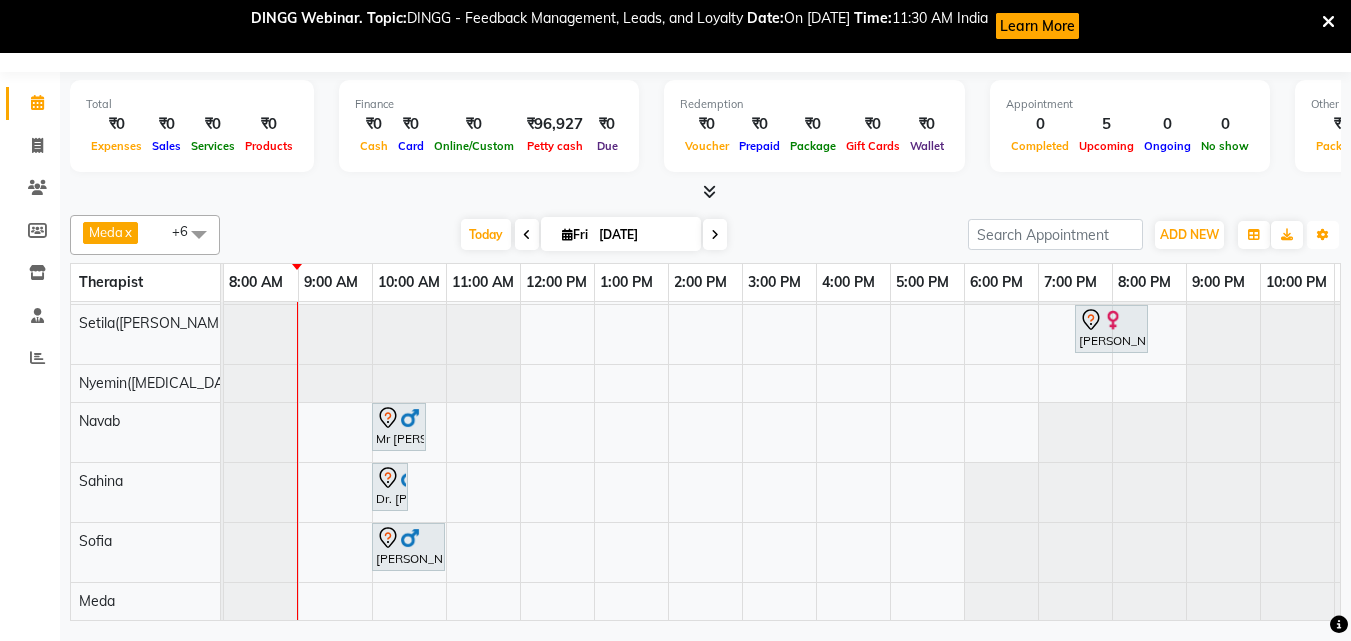 drag, startPoint x: 1319, startPoint y: 227, endPoint x: 1321, endPoint y: 251, distance: 24.083189 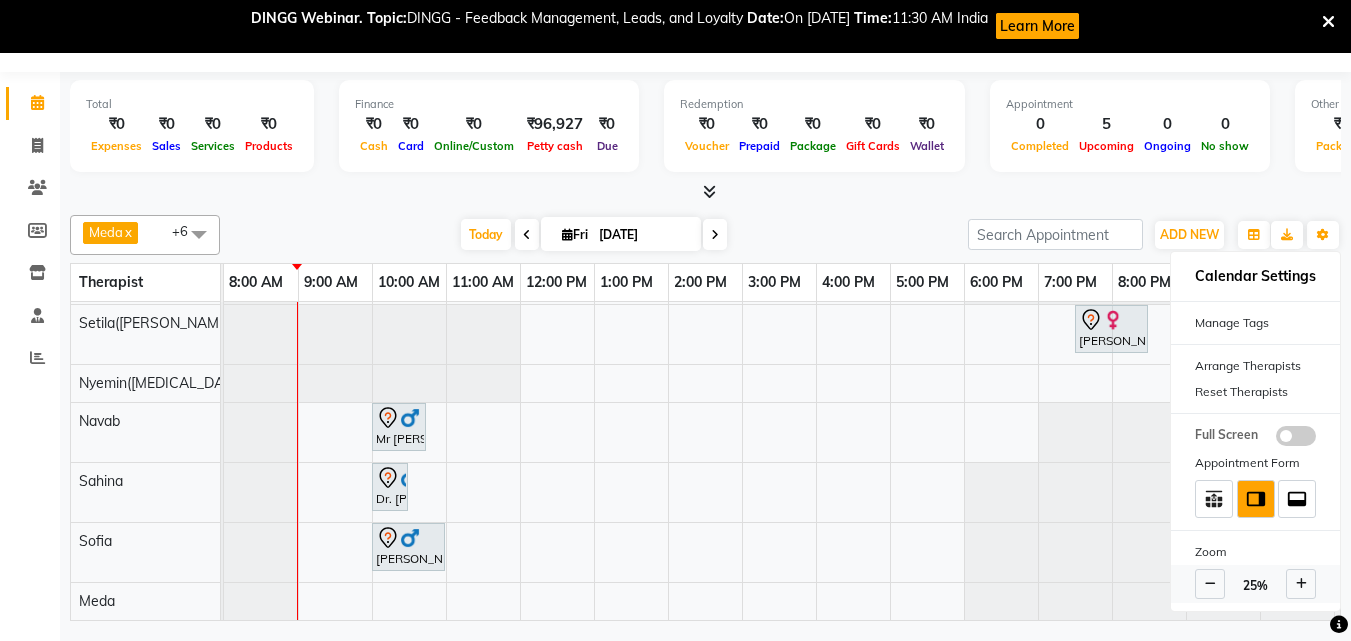 click at bounding box center [1301, 584] 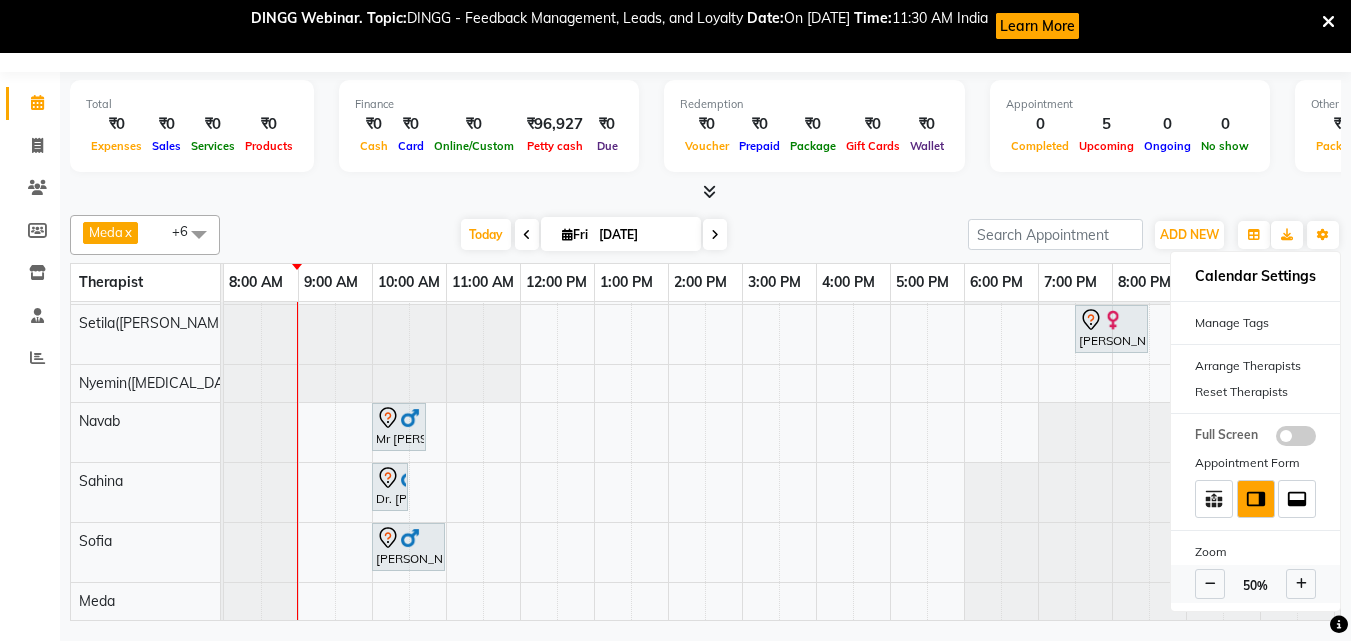 click at bounding box center [1301, 584] 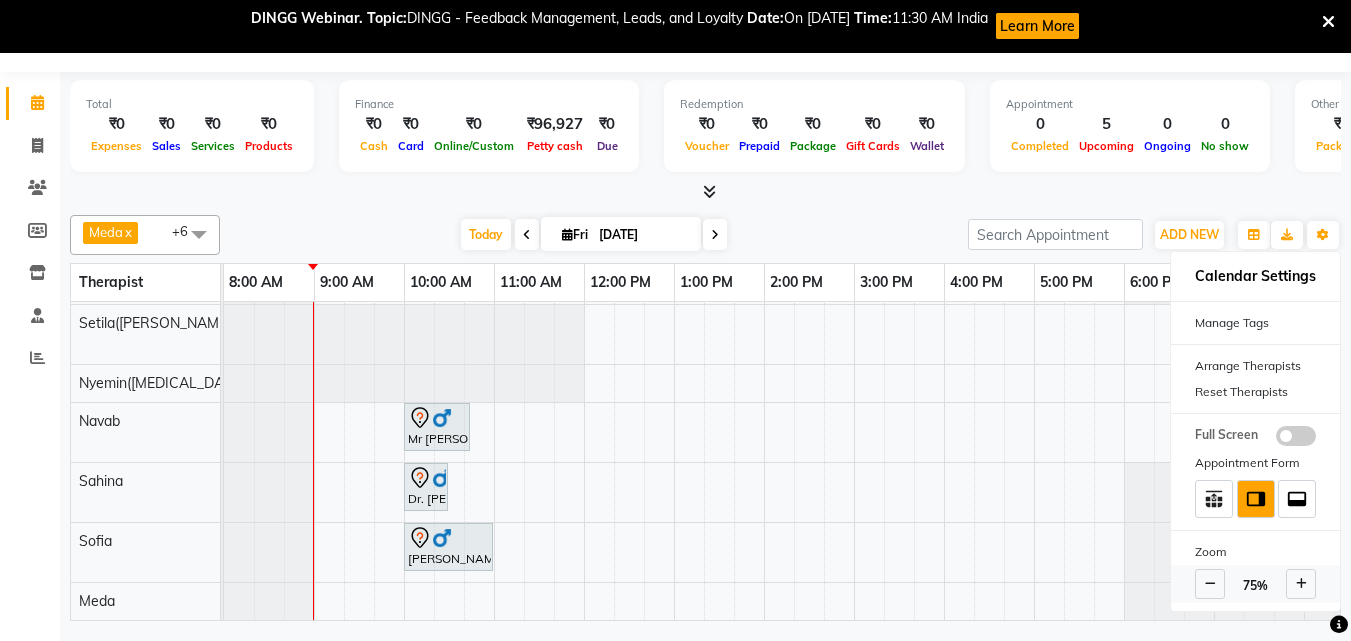 click at bounding box center (1301, 584) 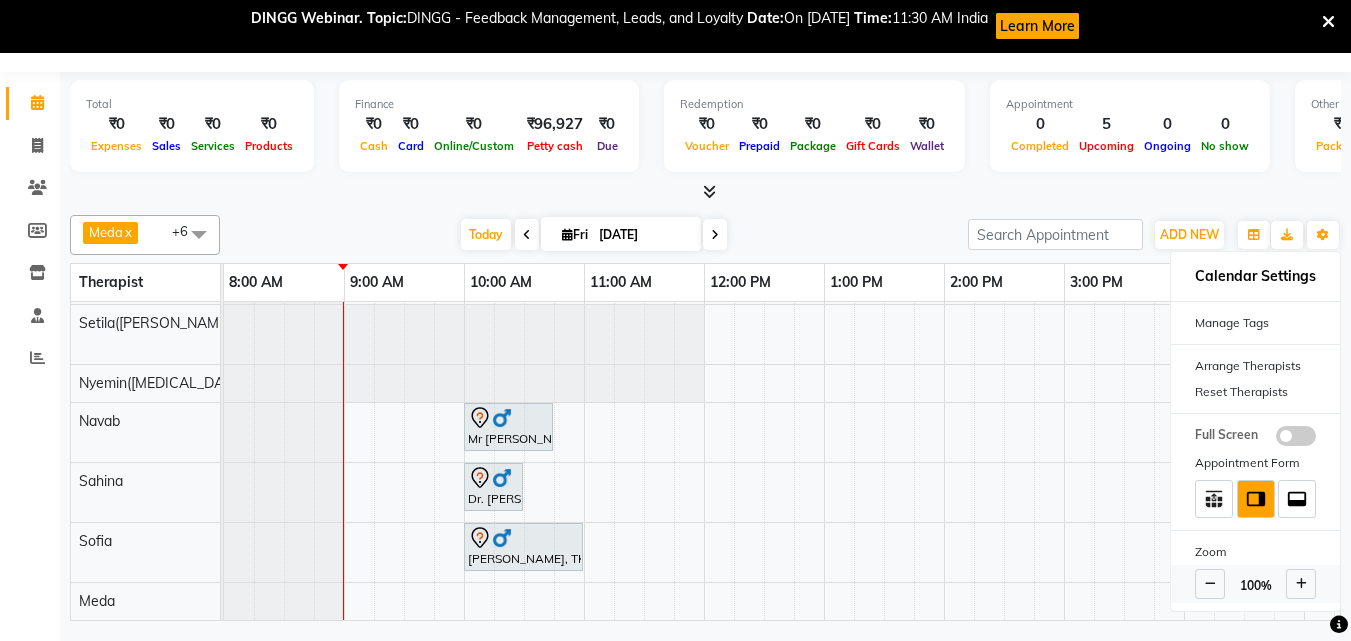 click at bounding box center [1301, 584] 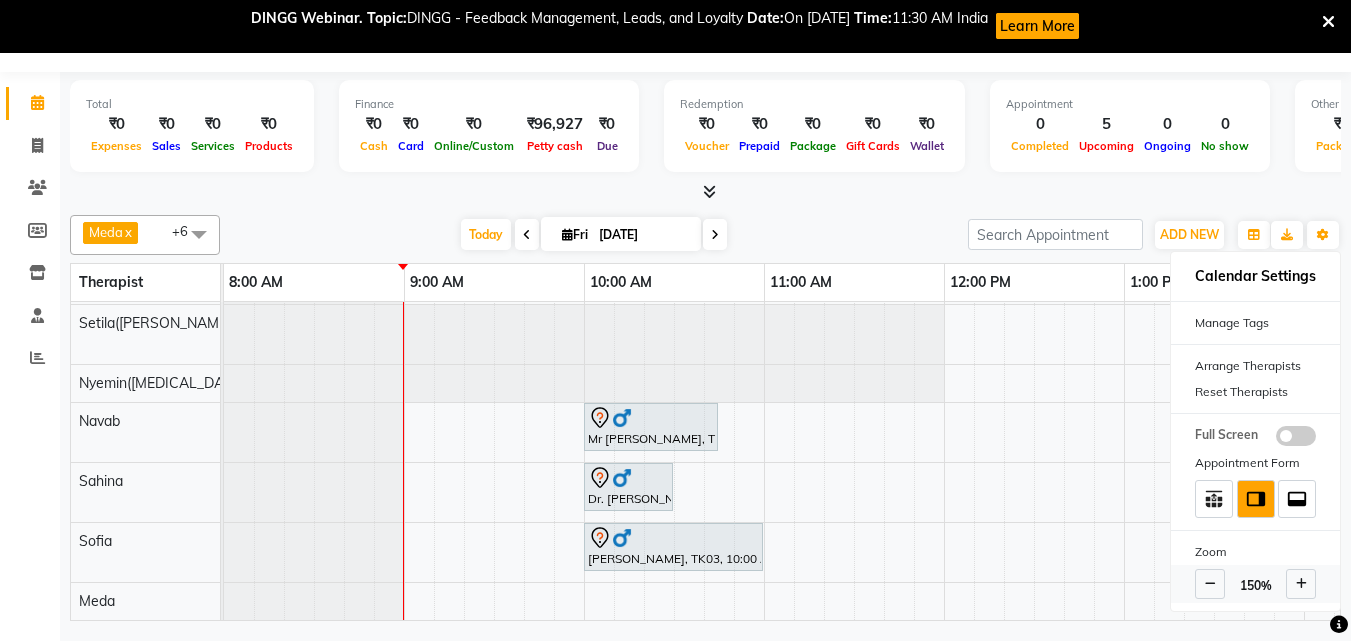 click at bounding box center (1210, 584) 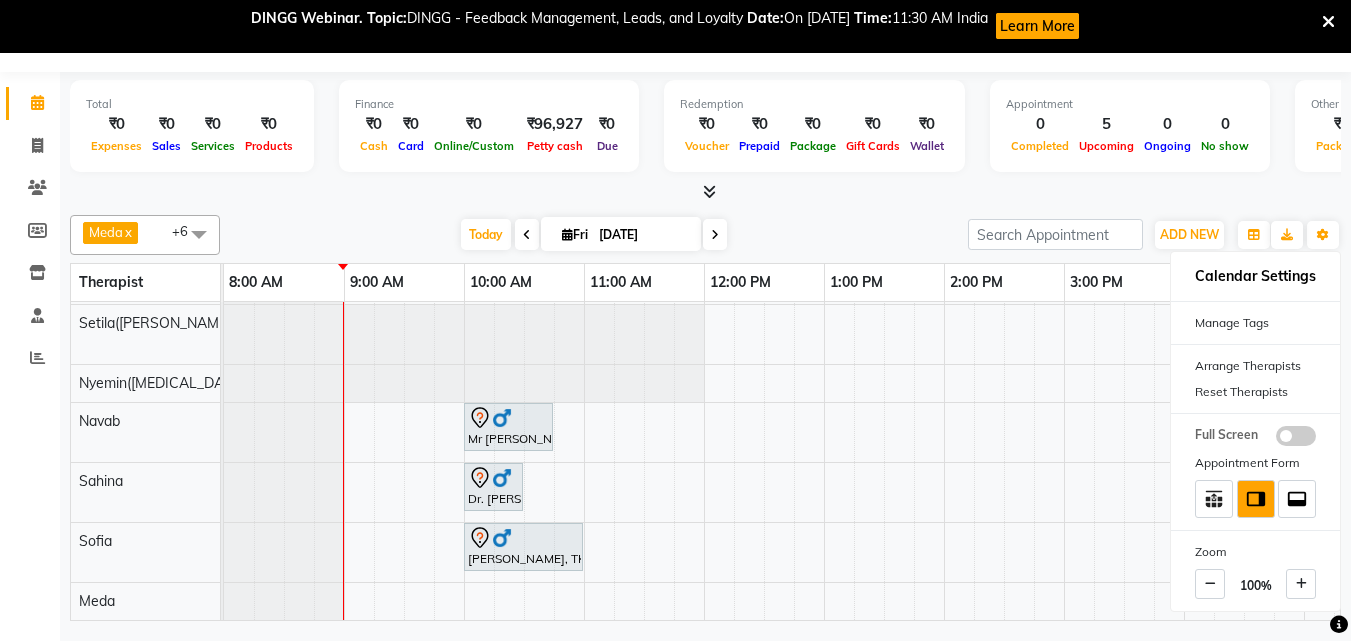 click at bounding box center [705, 192] 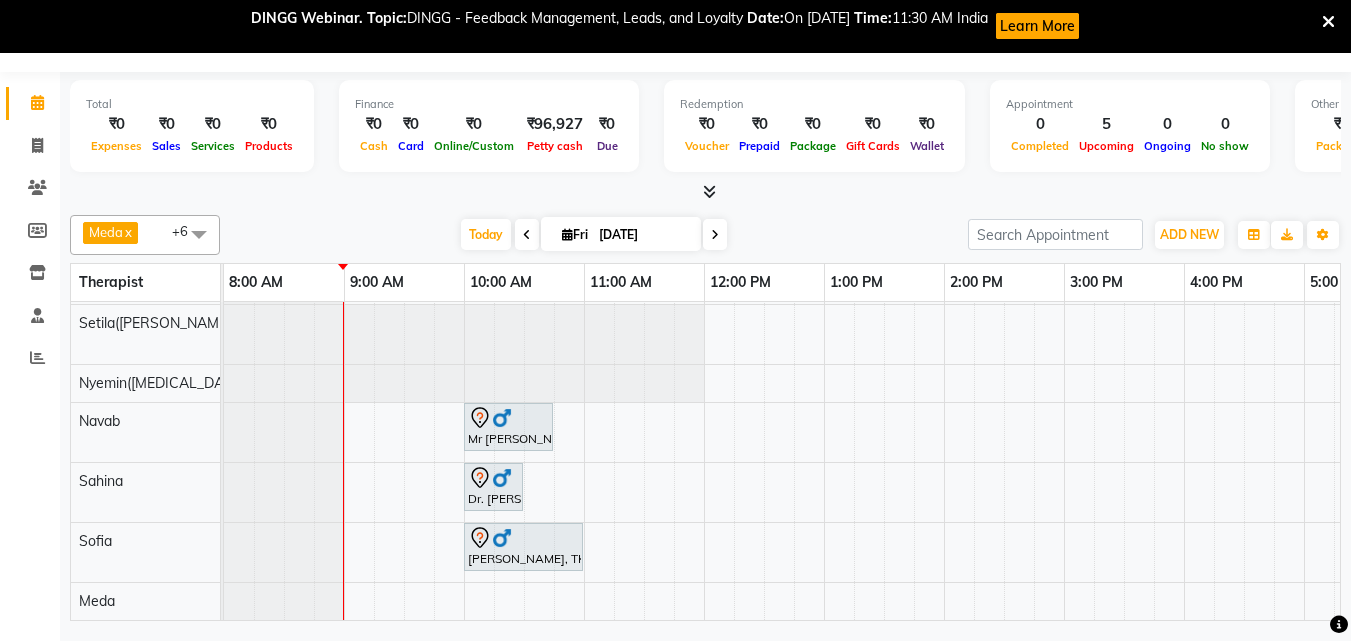 scroll, scrollTop: 32, scrollLeft: 0, axis: vertical 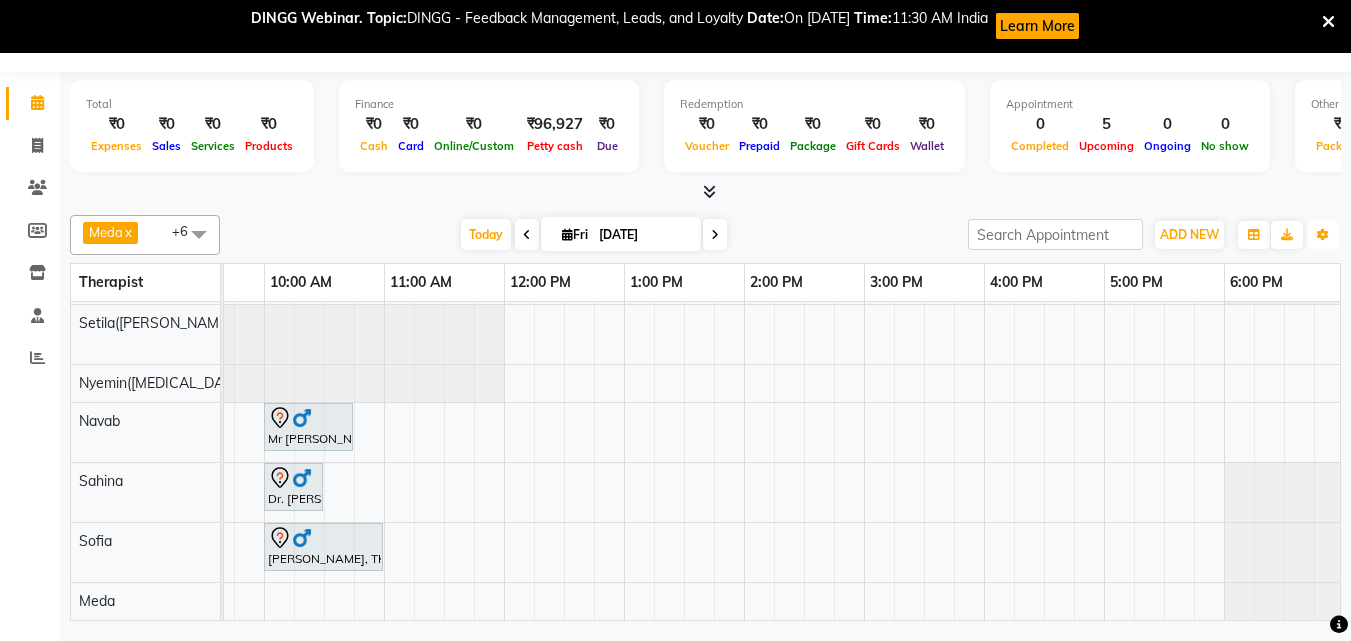 drag, startPoint x: 1316, startPoint y: 236, endPoint x: 1328, endPoint y: 312, distance: 76.941536 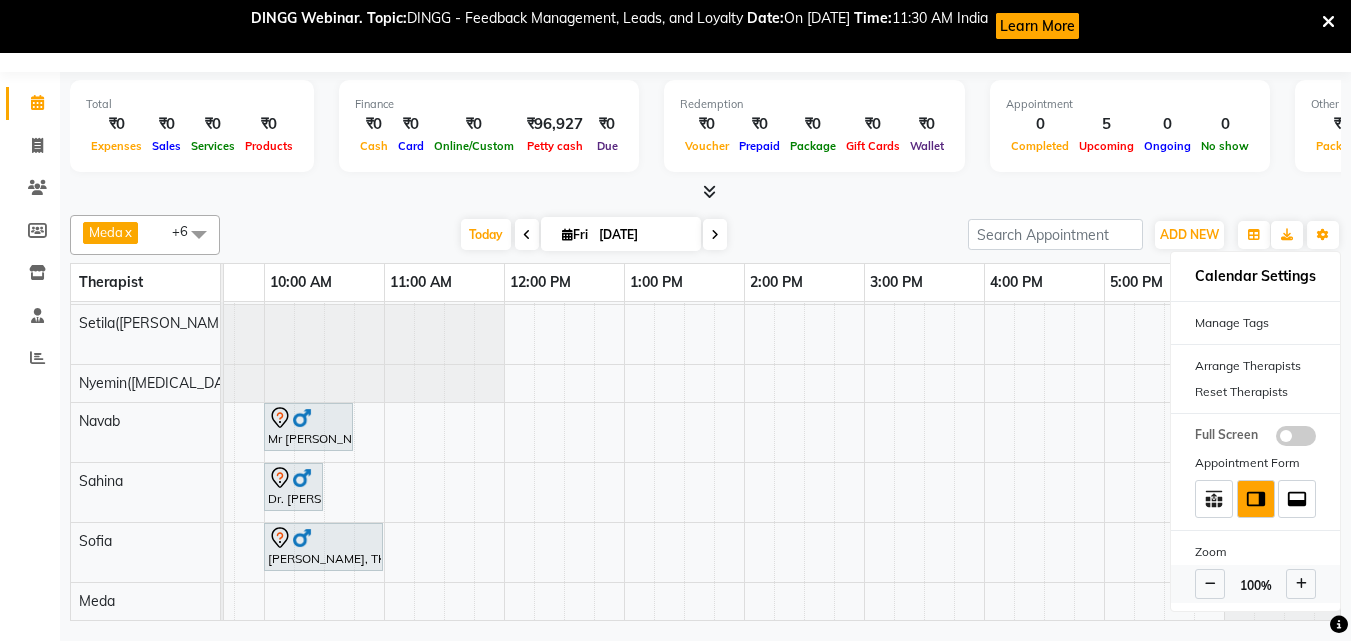 click at bounding box center [1210, 584] 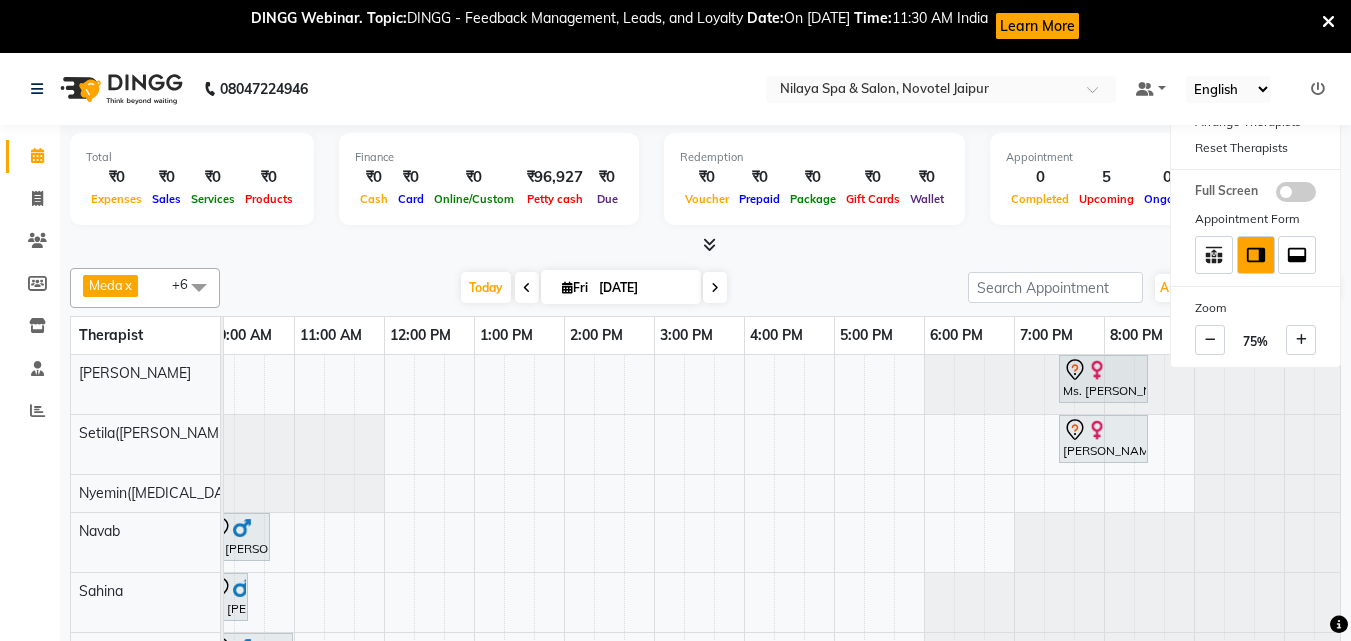 click on "Total  ₹0  Expenses ₹0  Sales ₹0  Services ₹0  Products Finance  ₹0  Cash ₹0  Card ₹0  Online/Custom ₹96,927 Petty cash ₹0 Due  Redemption  ₹0 Voucher ₹0 Prepaid ₹0 Package ₹0  Gift Cards ₹0  Wallet  Appointment  0 Completed 5 Upcoming 0 Ongoing 0 No show  Other sales  ₹0  Packages ₹0  Memberships ₹0  Vouchers ₹0  Prepaids ₹0  Gift Cards" at bounding box center (705, 190) 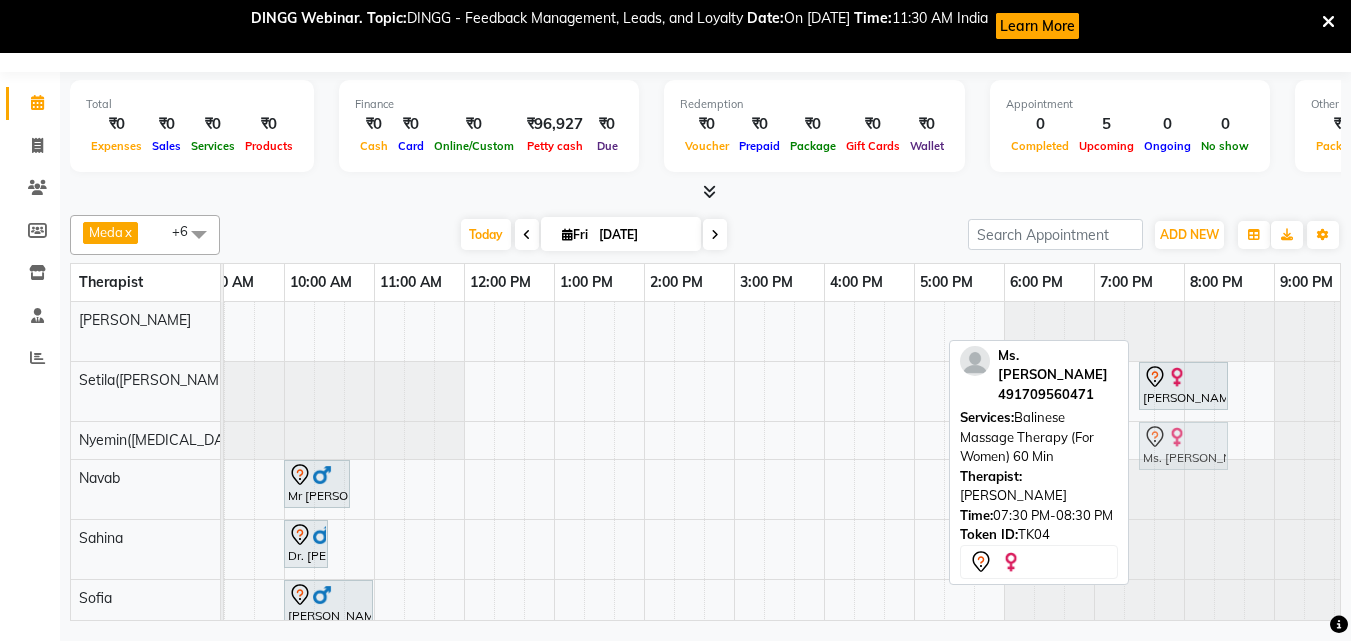 drag, startPoint x: 1168, startPoint y: 316, endPoint x: 1170, endPoint y: 444, distance: 128.01562 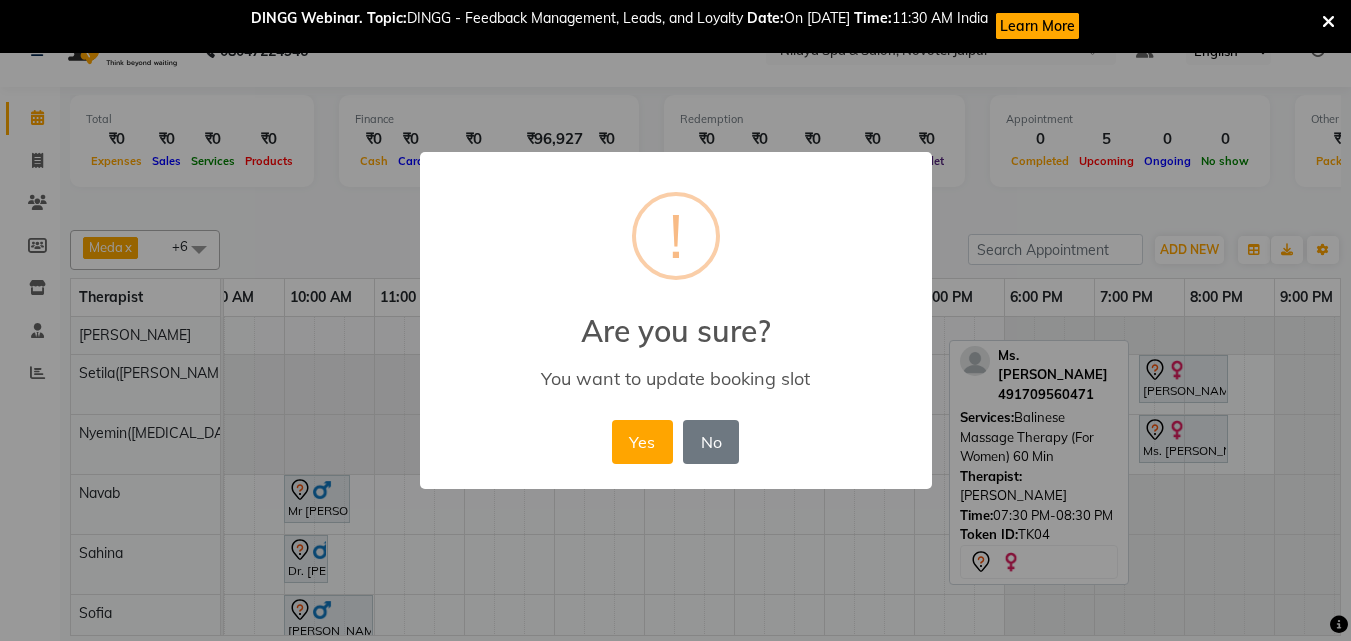 scroll, scrollTop: 38, scrollLeft: 0, axis: vertical 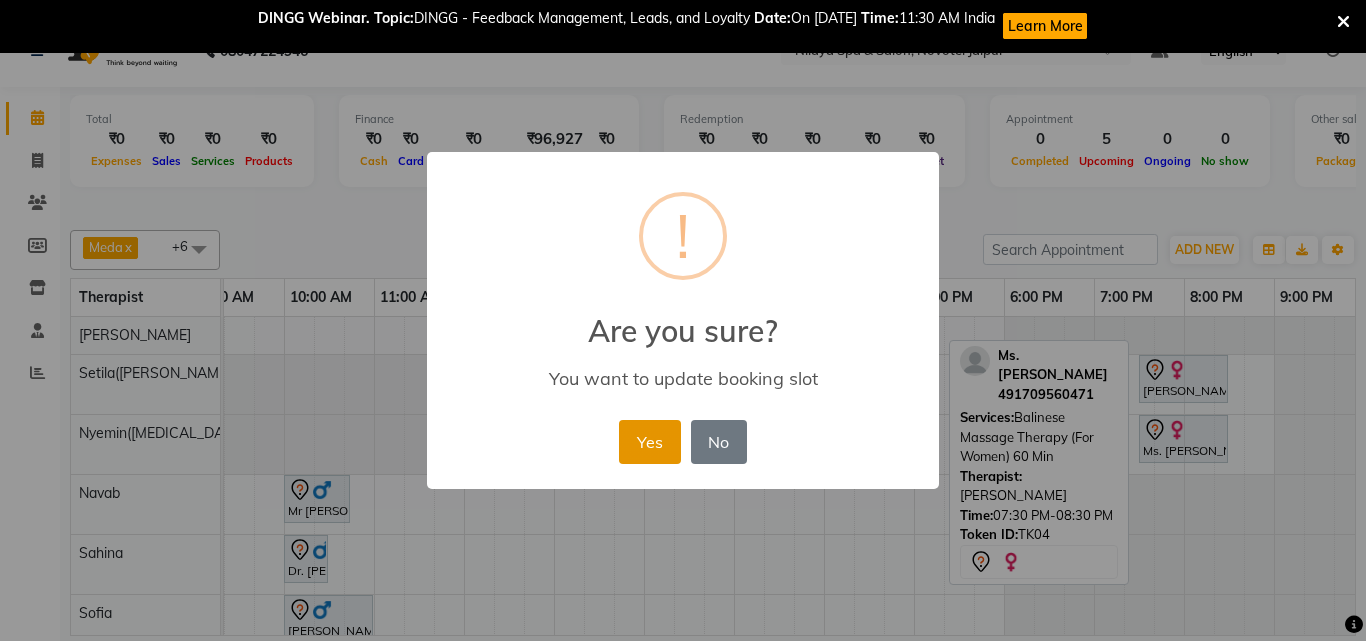click on "Yes" at bounding box center [649, 442] 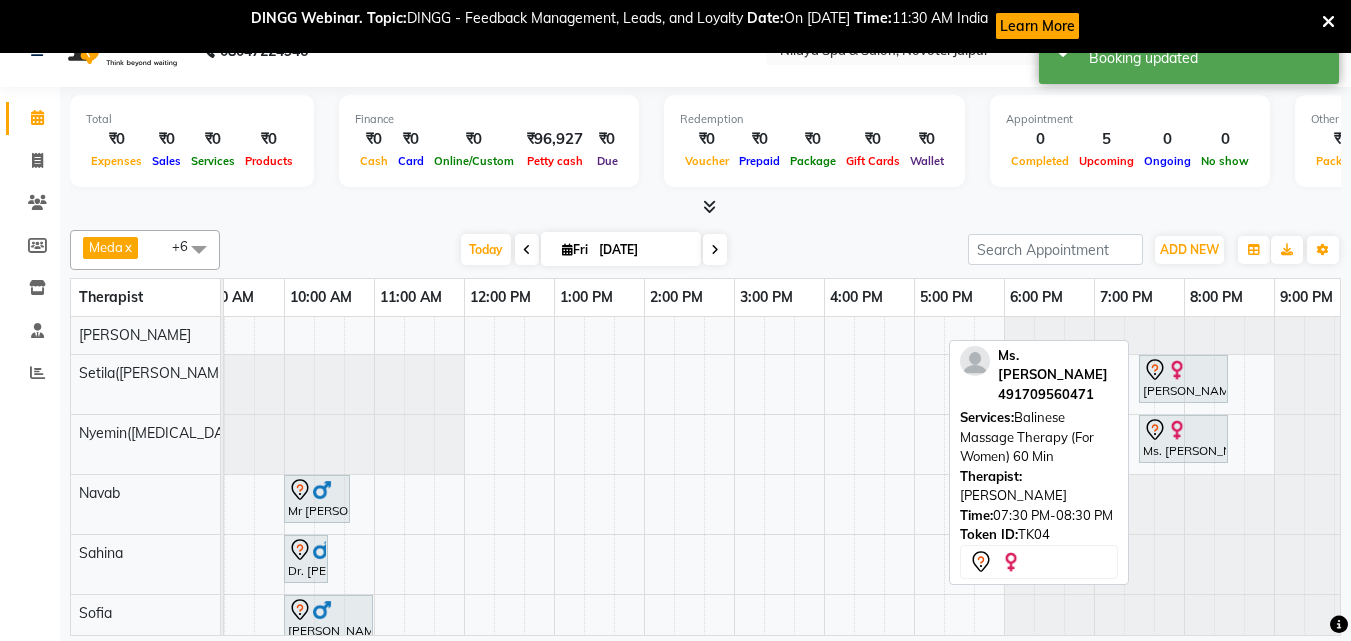 click on "Total  ₹0  Expenses ₹0  Sales ₹0  Services ₹0  Products Finance  ₹0  Cash ₹0  Card ₹0  Online/Custom ₹96,927 Petty cash ₹0 Due  Redemption  ₹0 Voucher ₹0 Prepaid ₹0 Package ₹0  Gift Cards ₹0  Wallet  Appointment  0 Completed 5 Upcoming 0 Ongoing 0 No show  Other sales  ₹0  Packages ₹0  Memberships ₹0  Vouchers ₹0  Prepaids ₹0  Gift Cards" at bounding box center (705, 152) 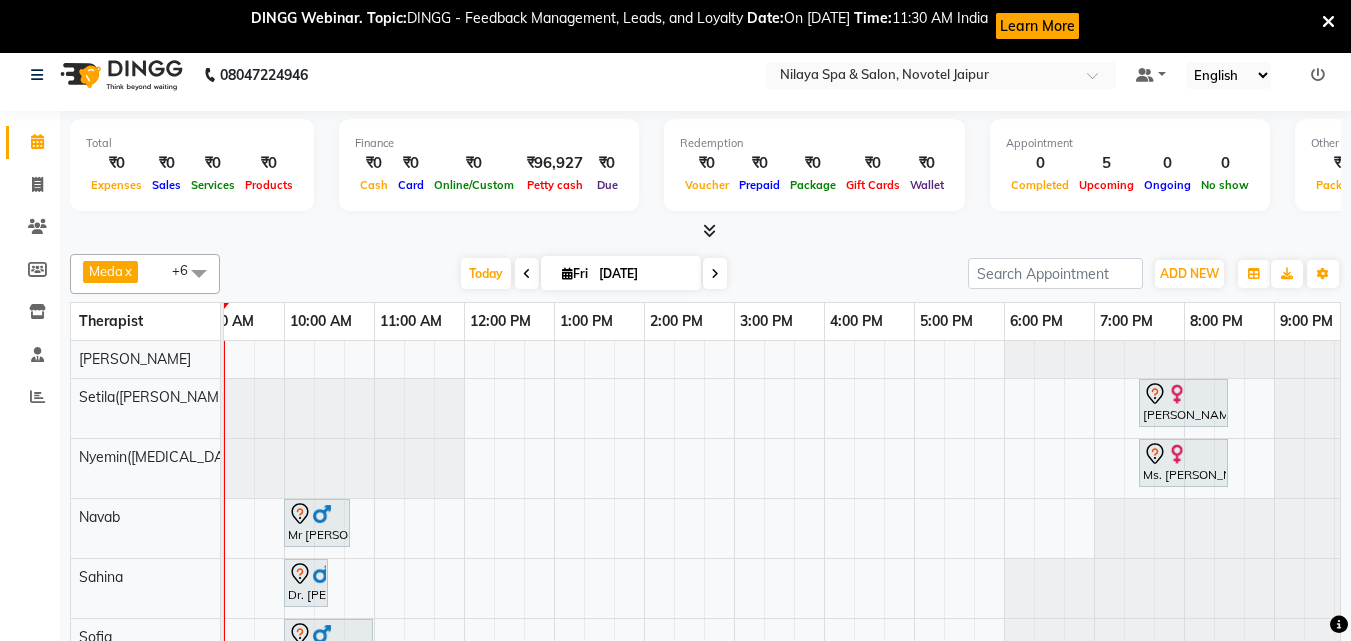 scroll, scrollTop: 0, scrollLeft: 0, axis: both 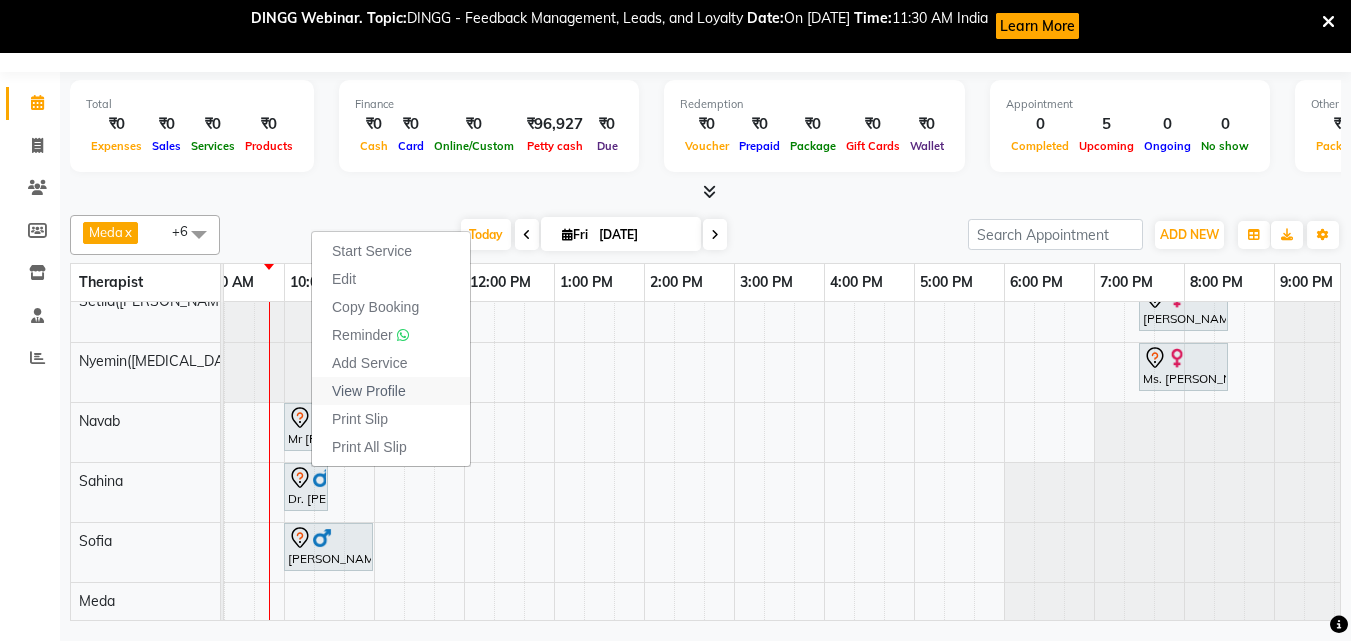click on "View Profile" at bounding box center [369, 391] 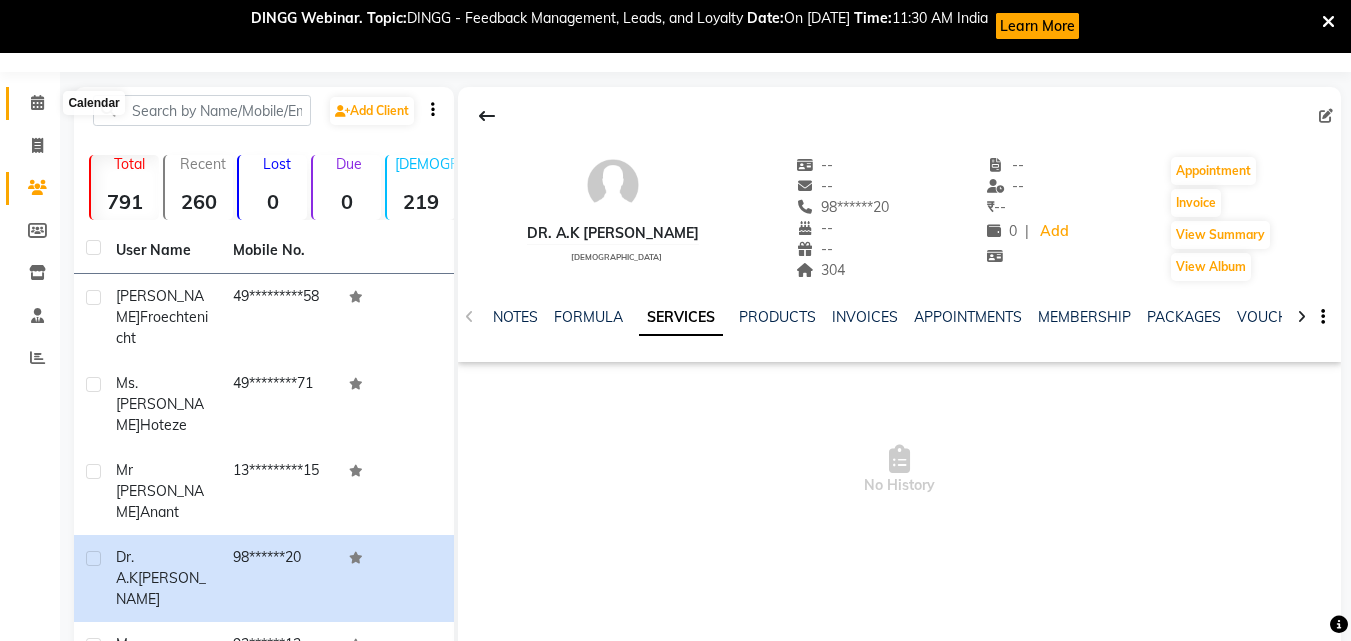 click 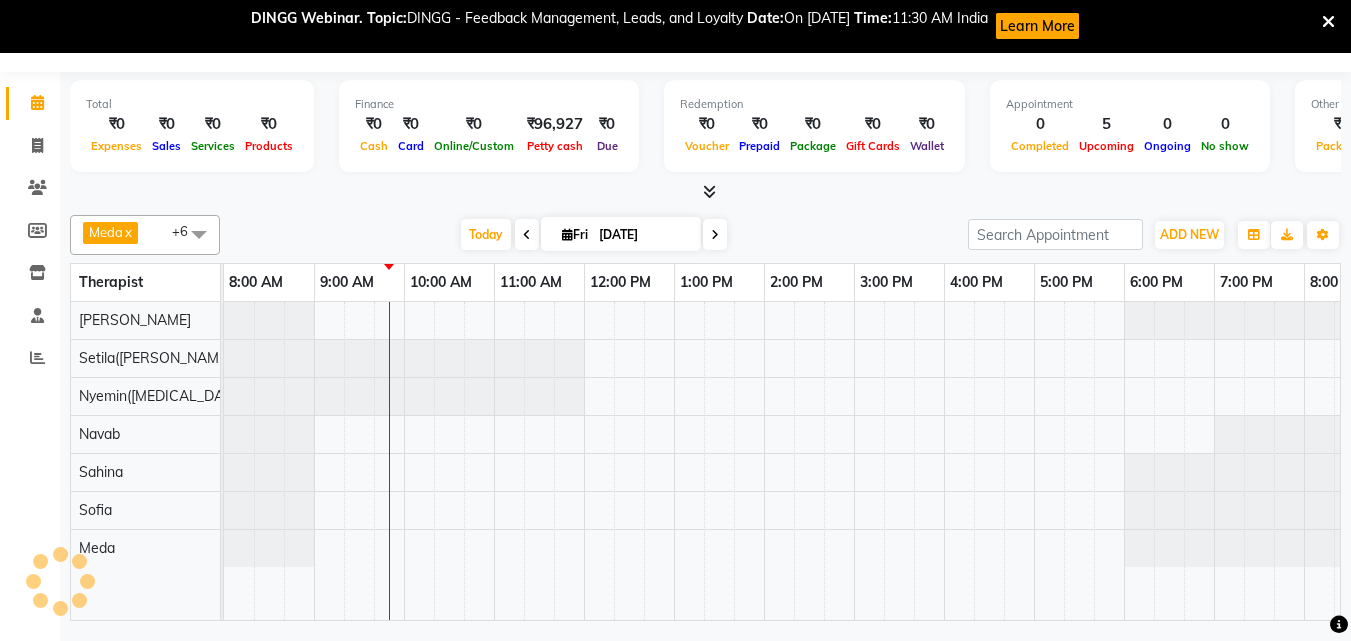 scroll, scrollTop: 0, scrollLeft: 0, axis: both 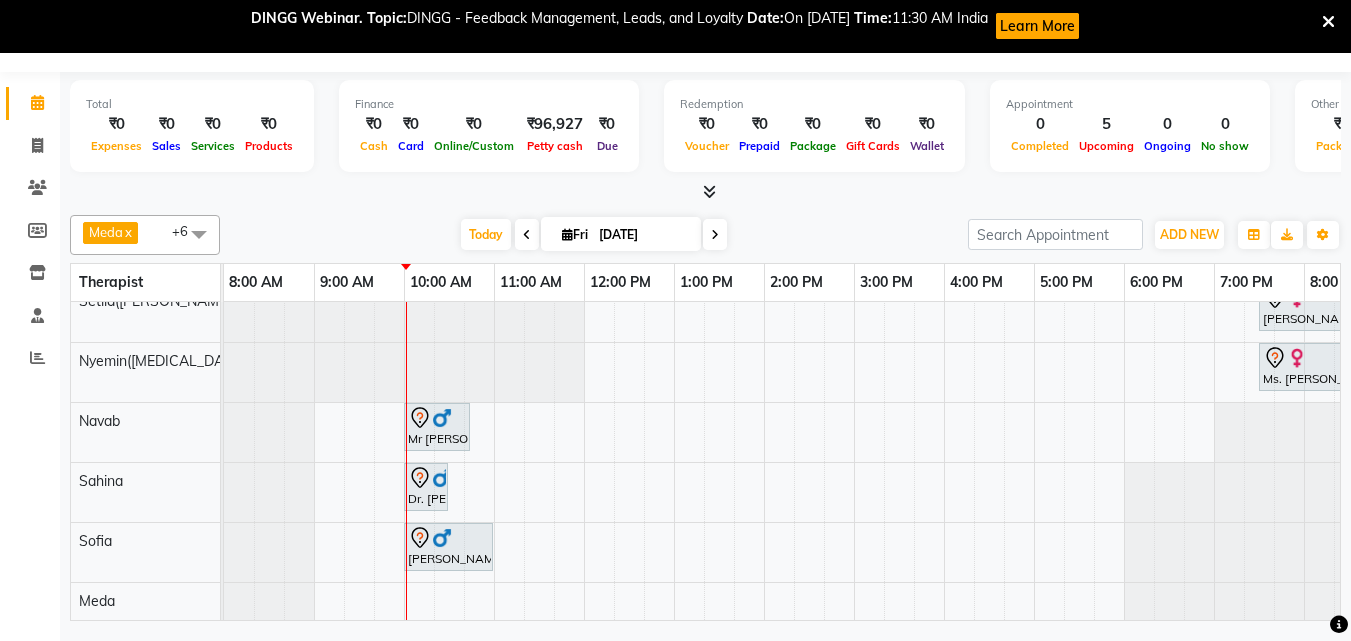 drag, startPoint x: 587, startPoint y: 315, endPoint x: 573, endPoint y: 332, distance: 22.022715 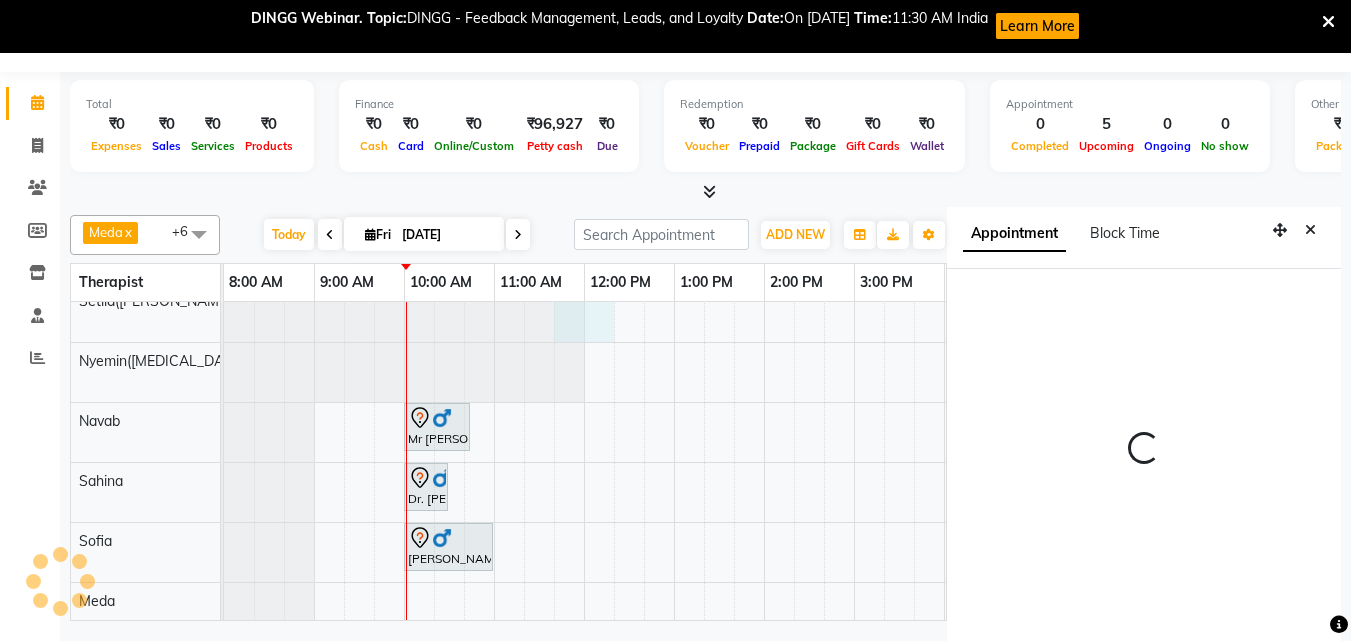 scroll, scrollTop: 62, scrollLeft: 0, axis: vertical 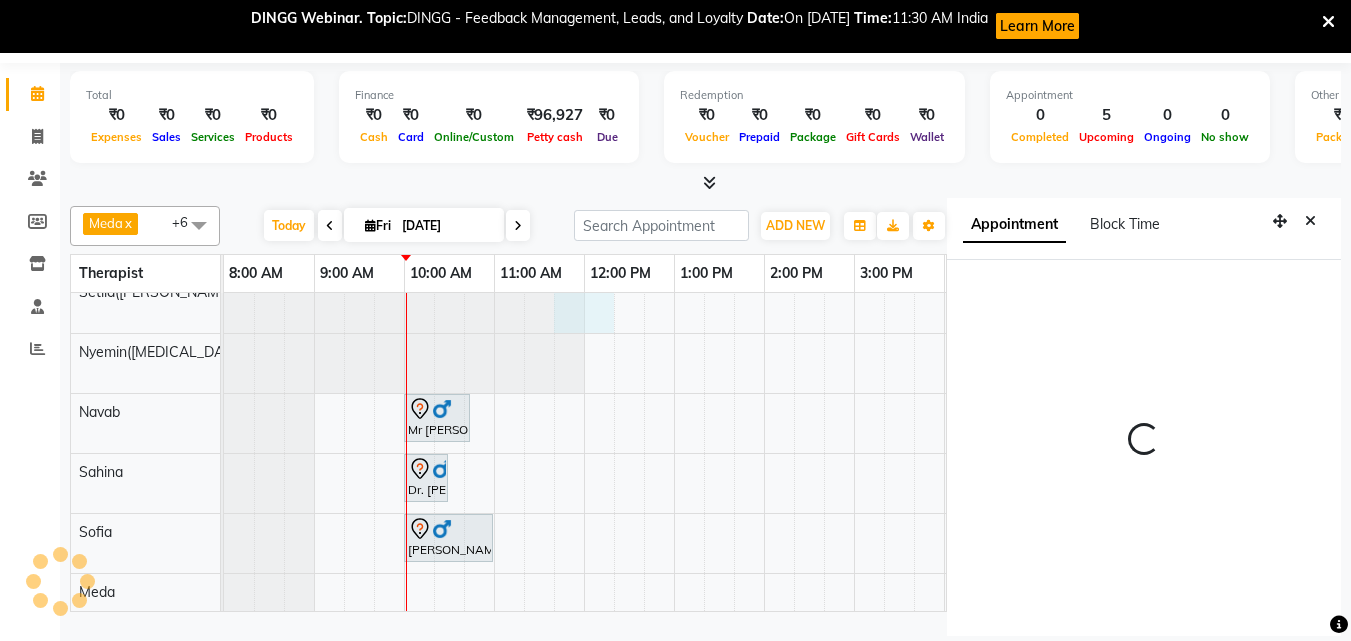 select on "705" 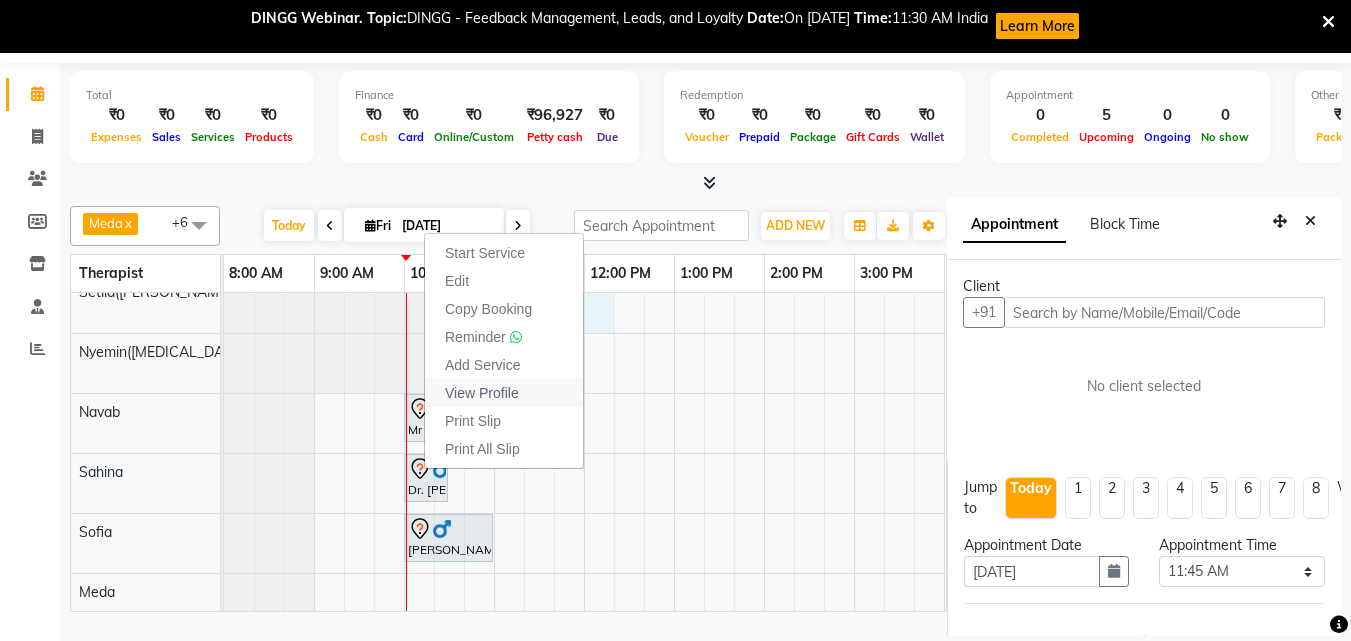 click on "View Profile" at bounding box center [482, 393] 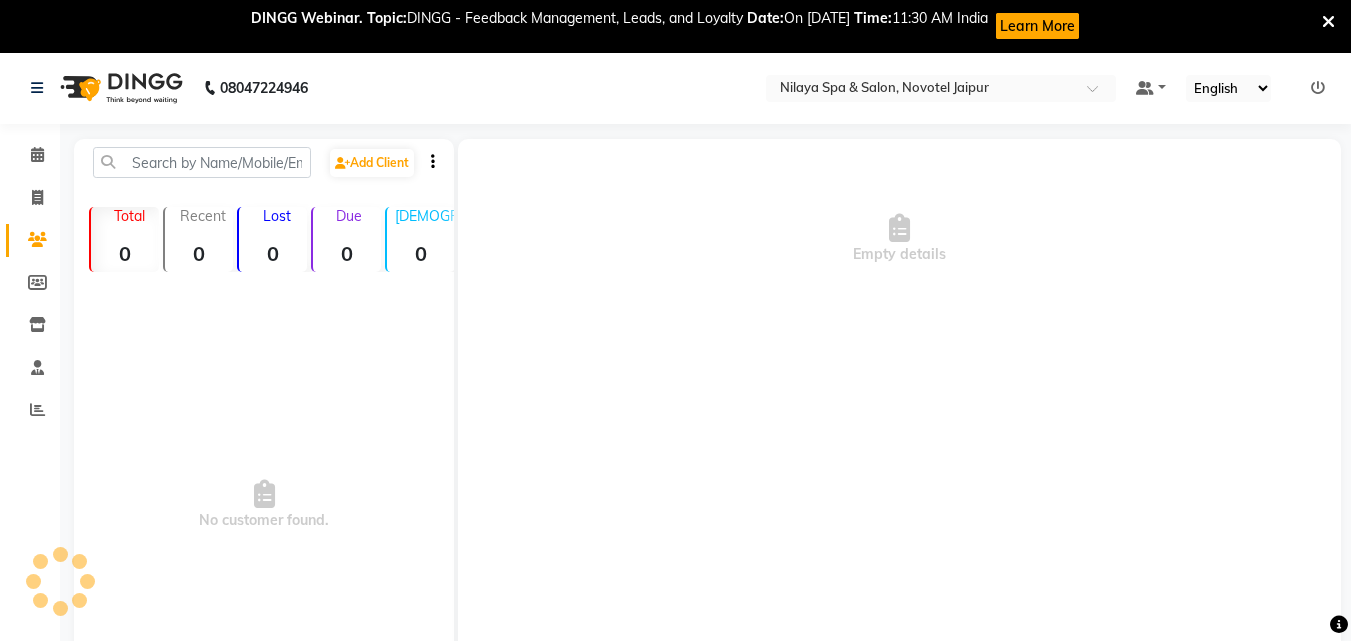 scroll, scrollTop: 0, scrollLeft: 0, axis: both 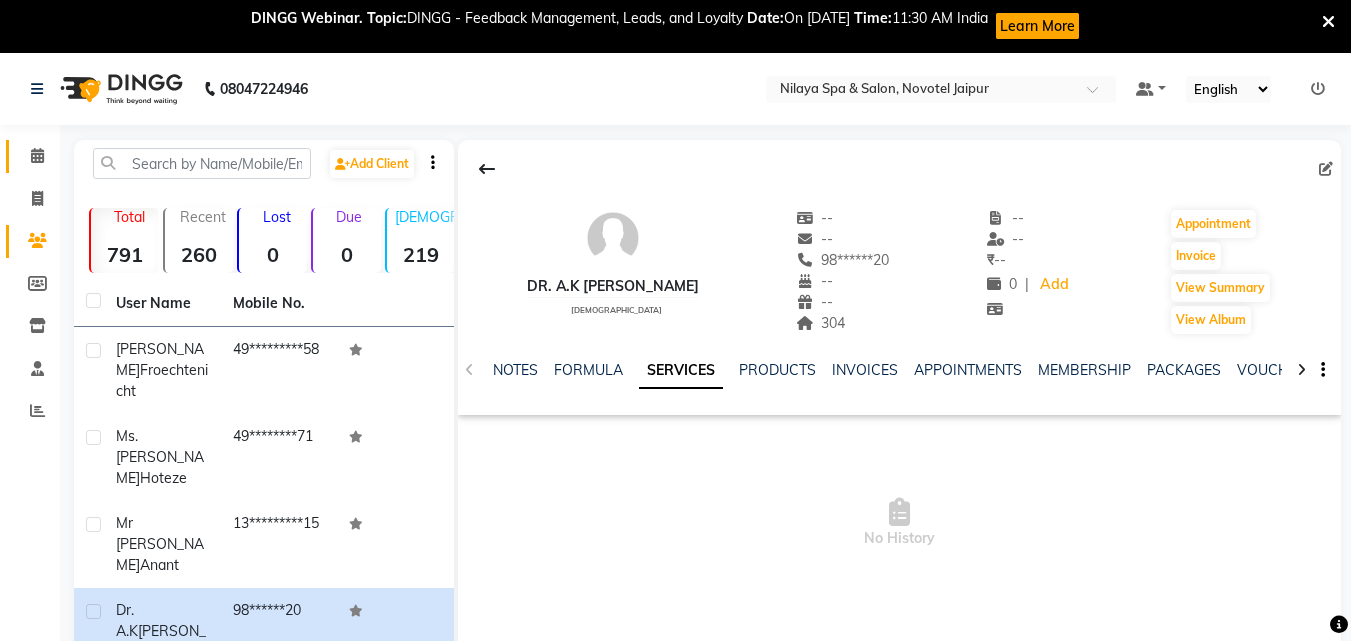 click on "Calendar" 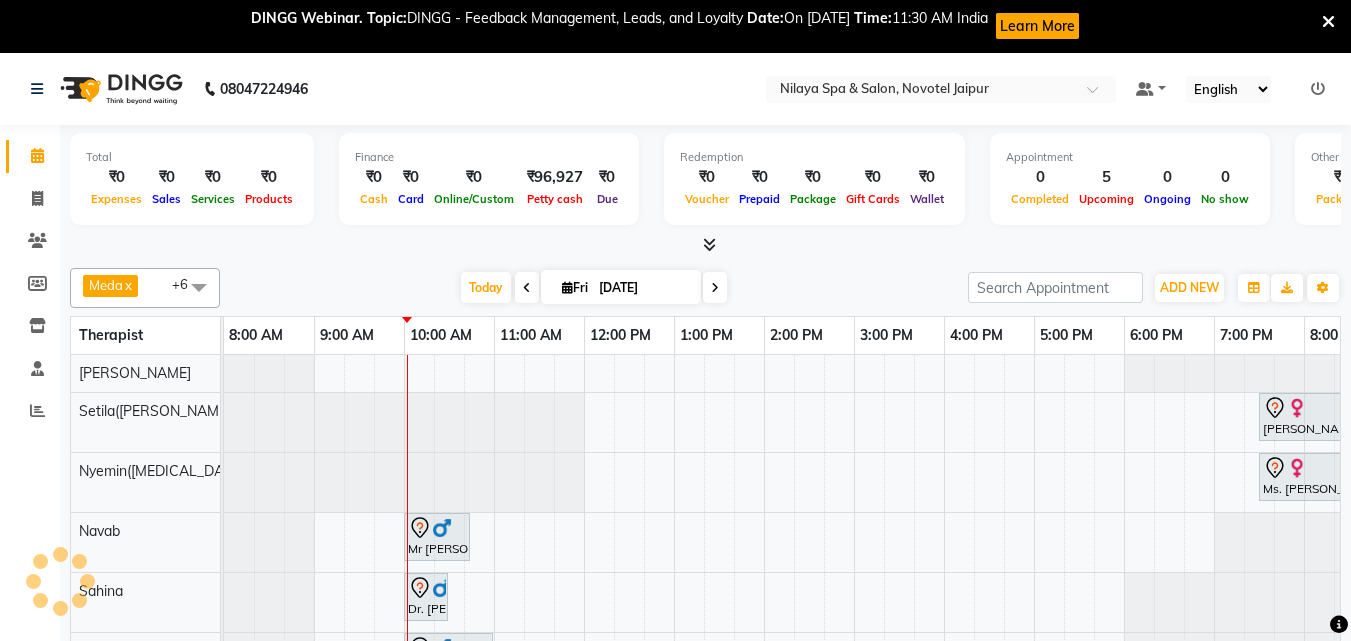 scroll, scrollTop: 0, scrollLeft: 0, axis: both 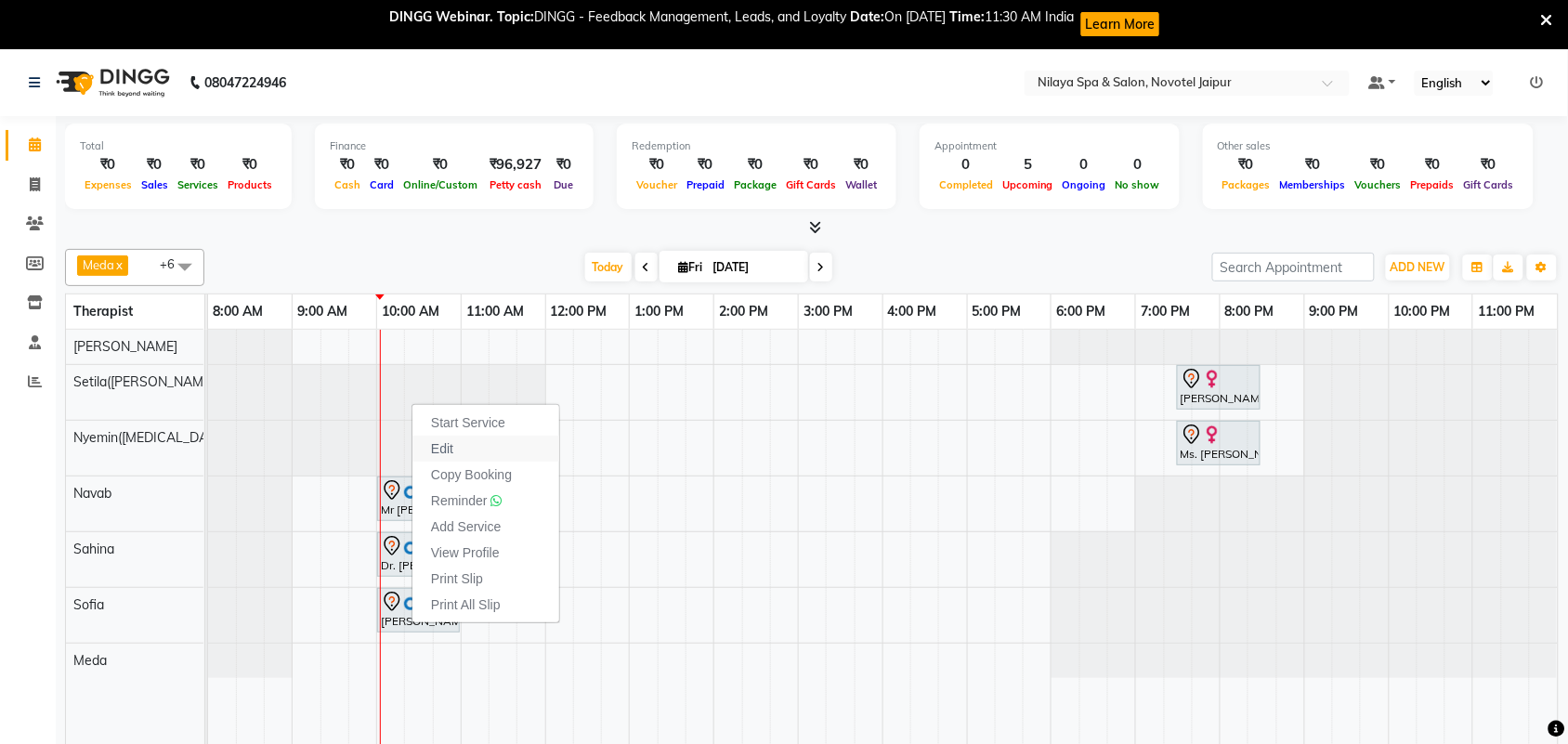 click on "Edit" at bounding box center [486, 449] 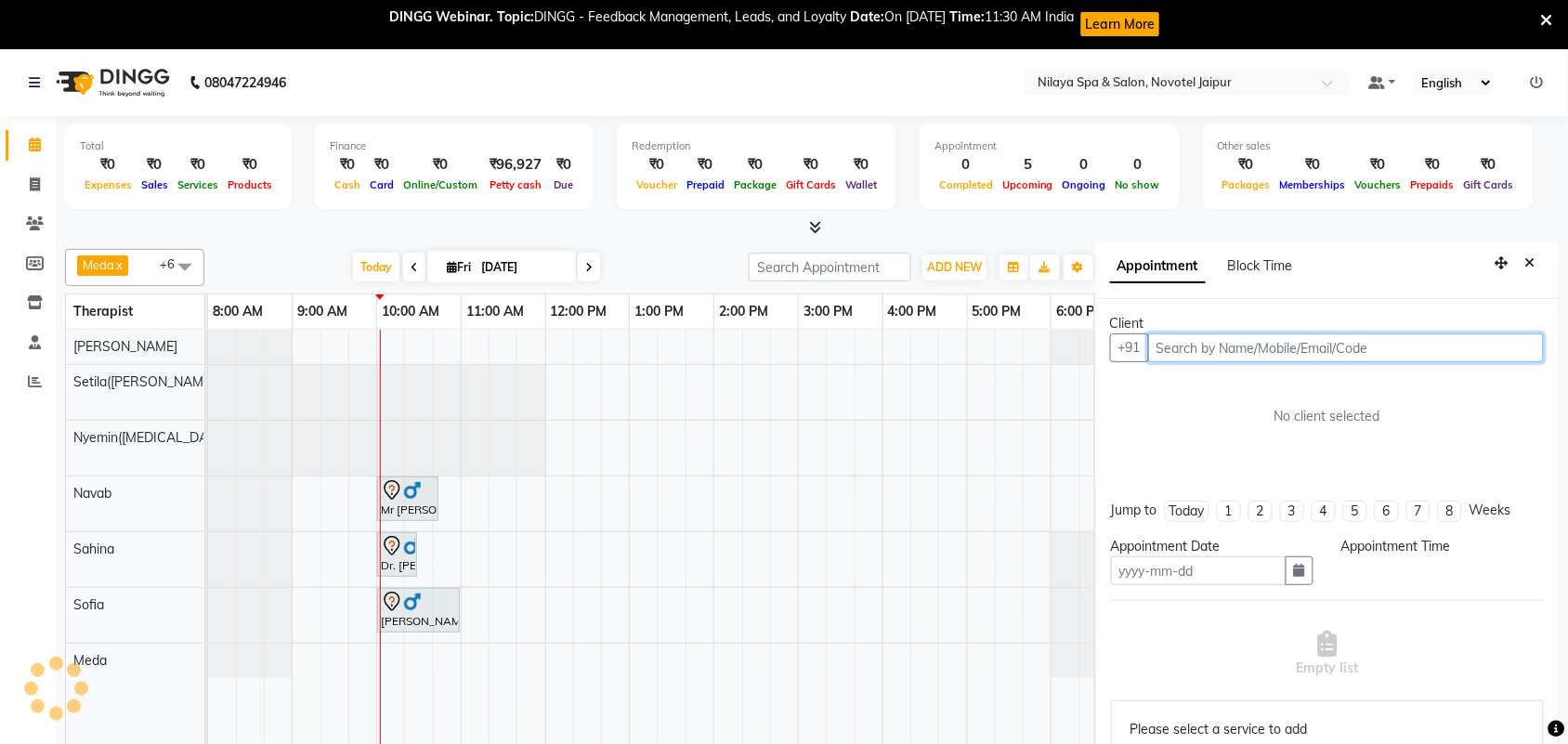 scroll, scrollTop: 57, scrollLeft: 0, axis: vertical 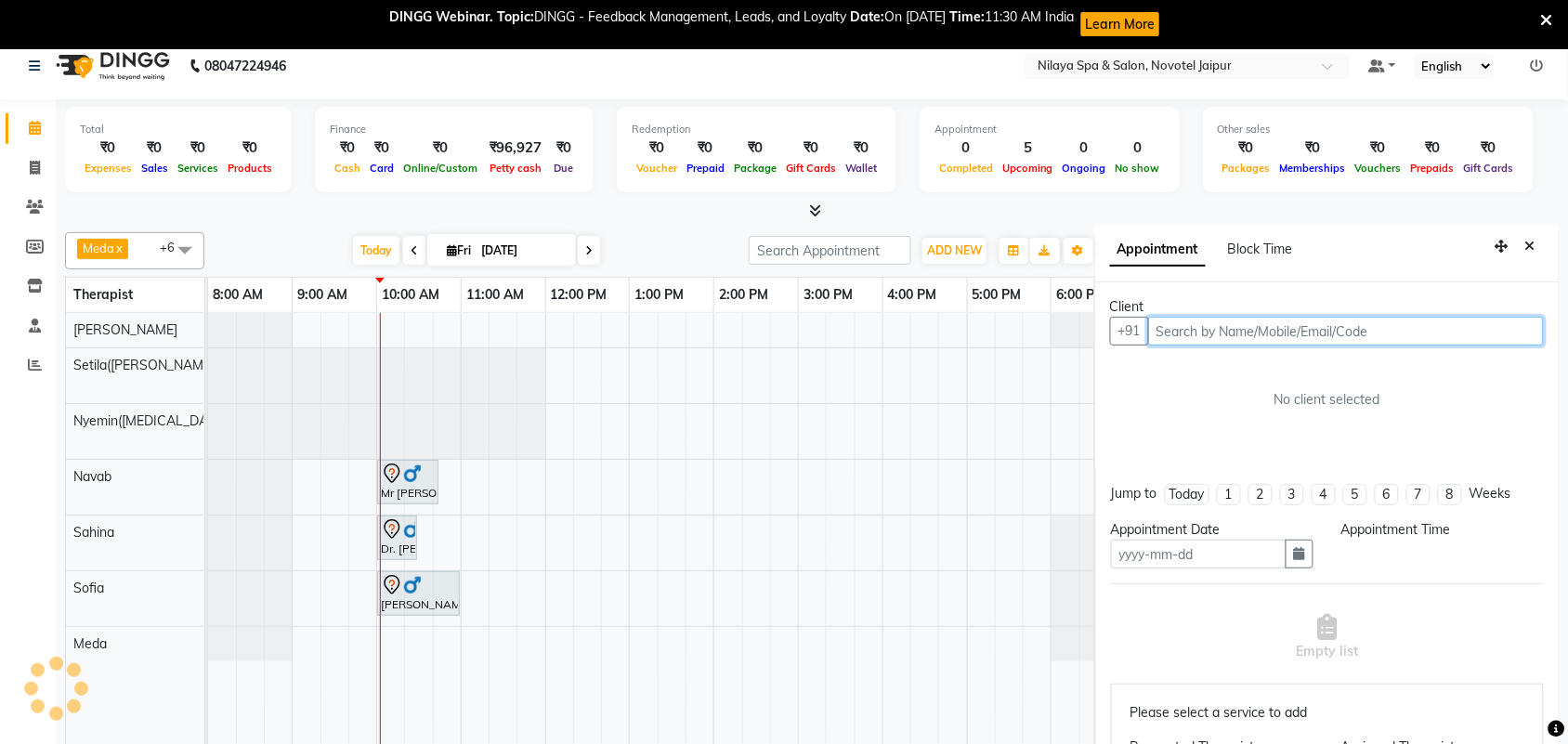 type on "[DATE]" 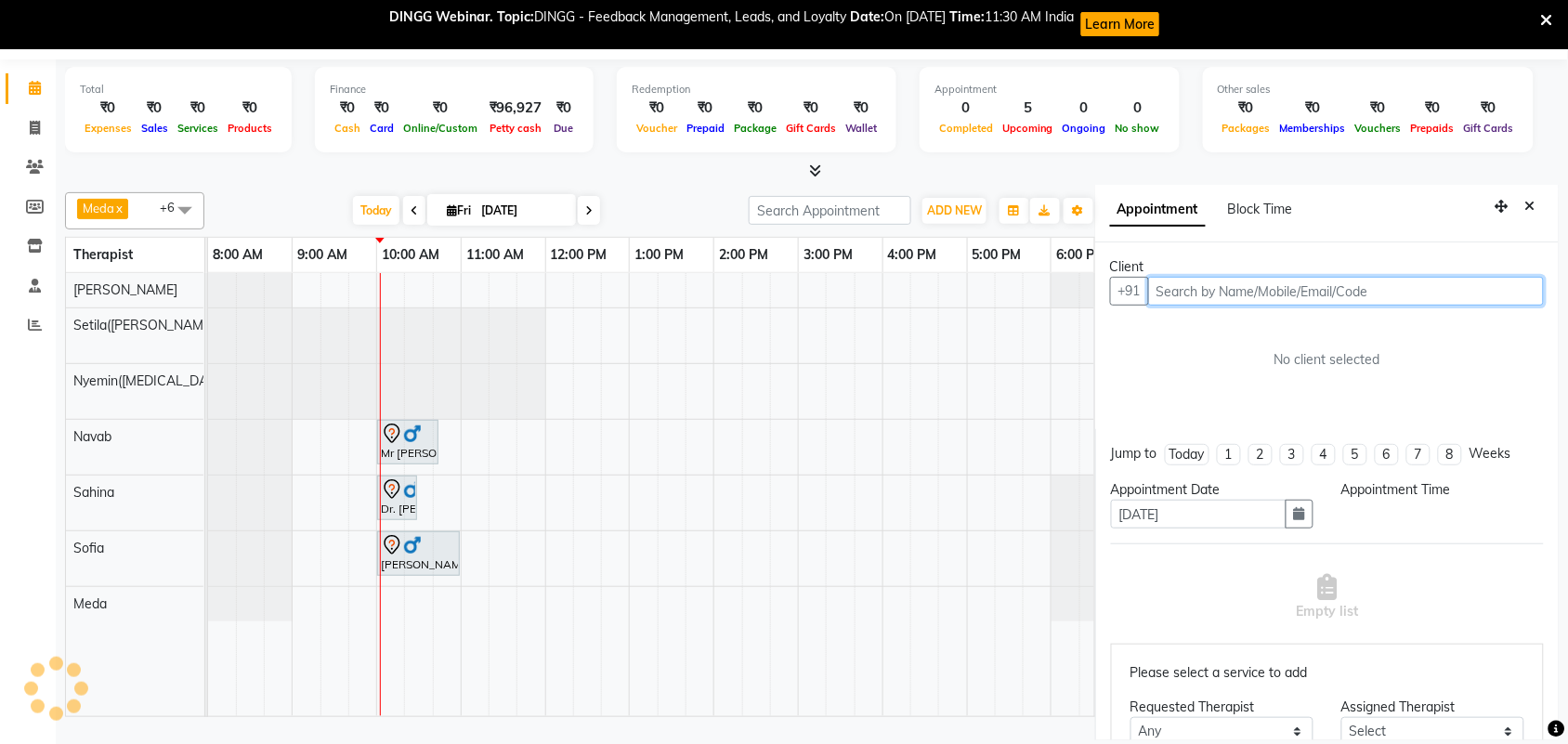 select on "600" 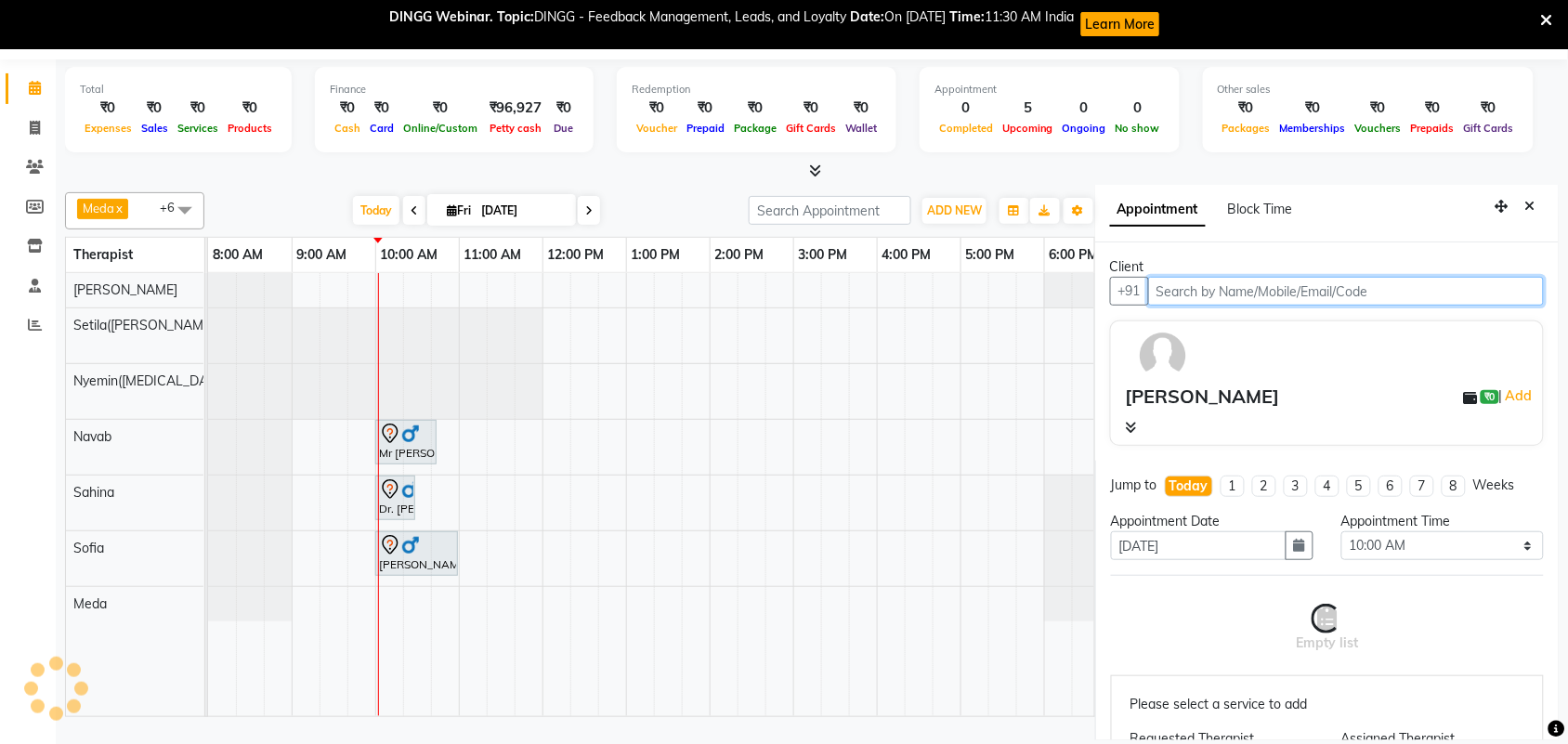 select on "80377" 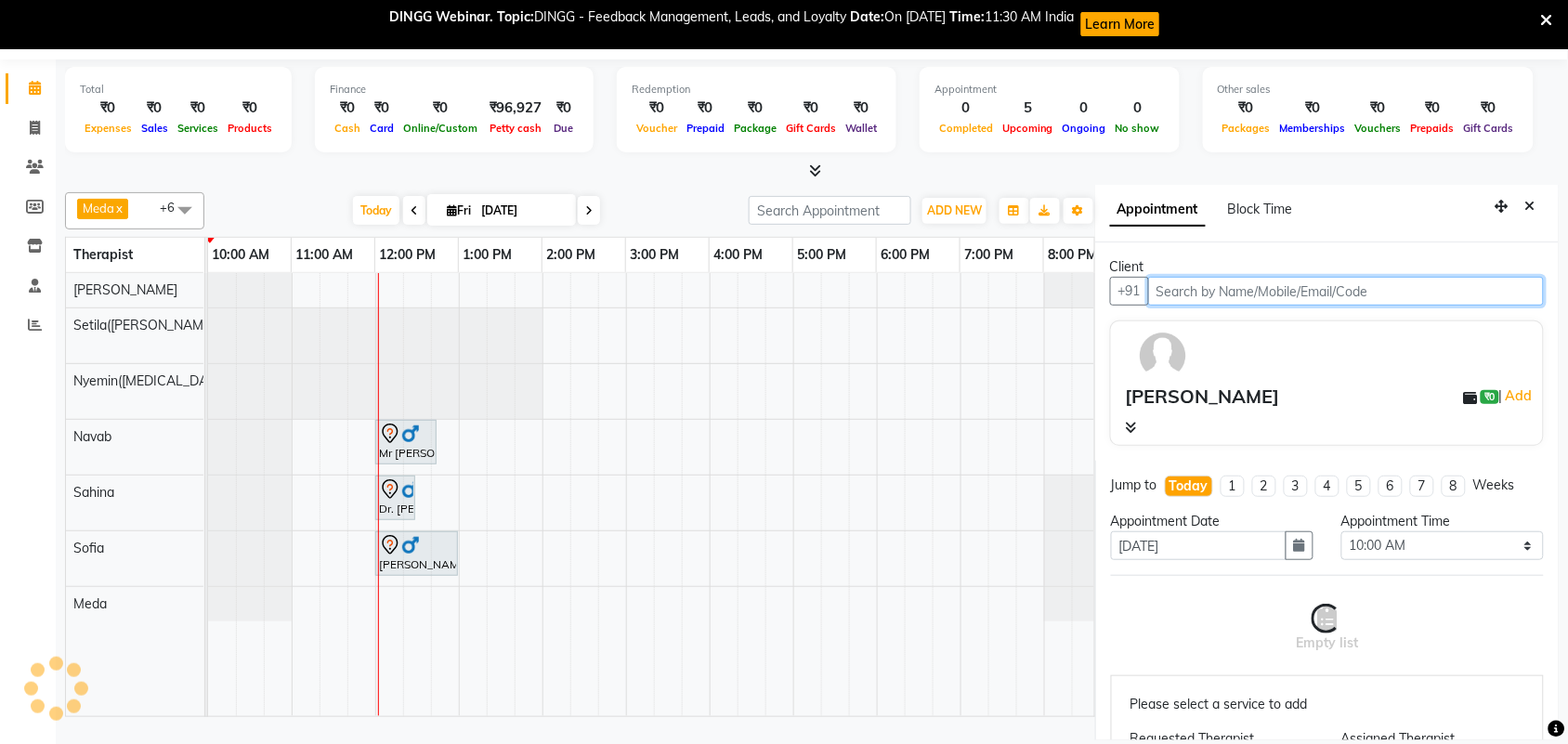 scroll, scrollTop: 0, scrollLeft: 168, axis: horizontal 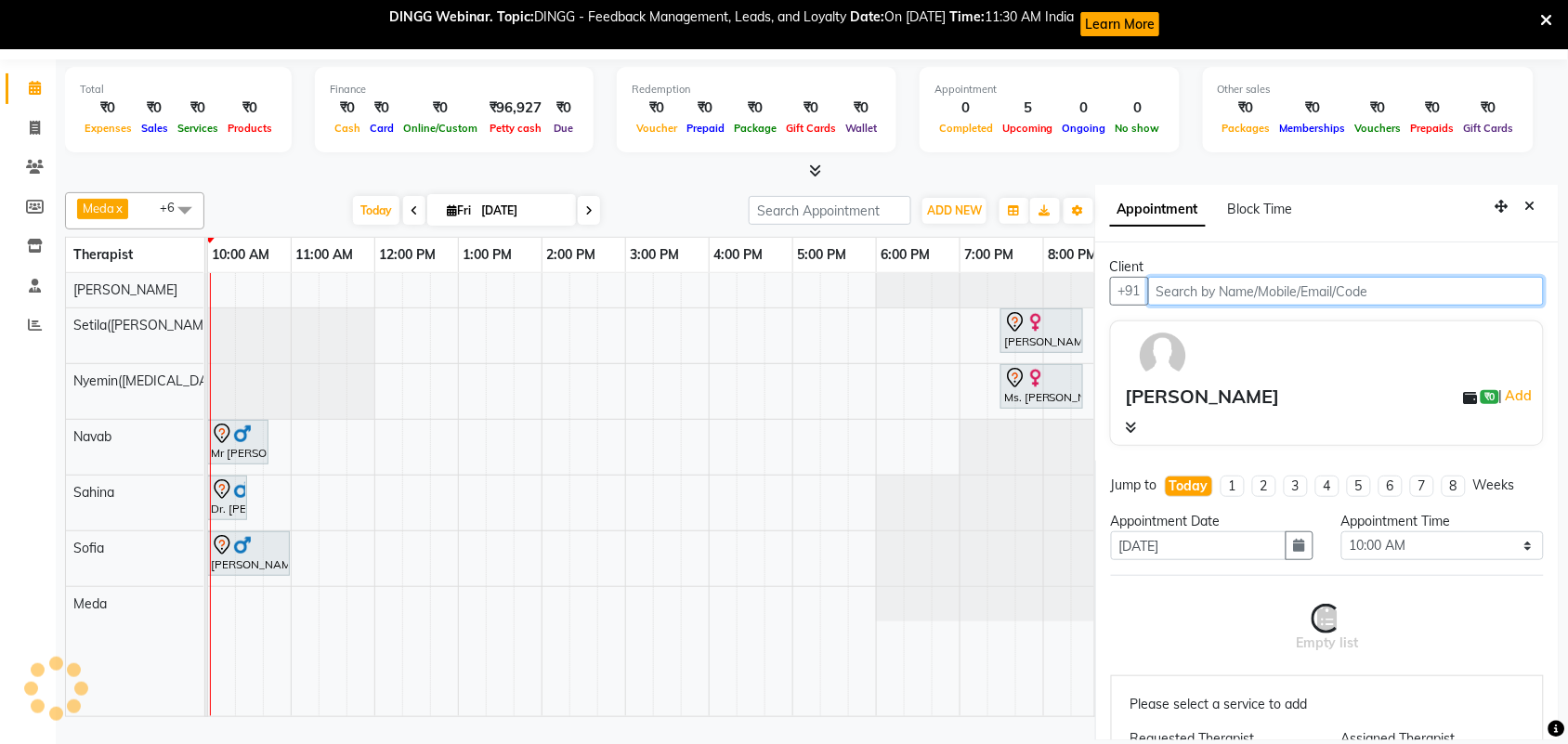 select on "4120" 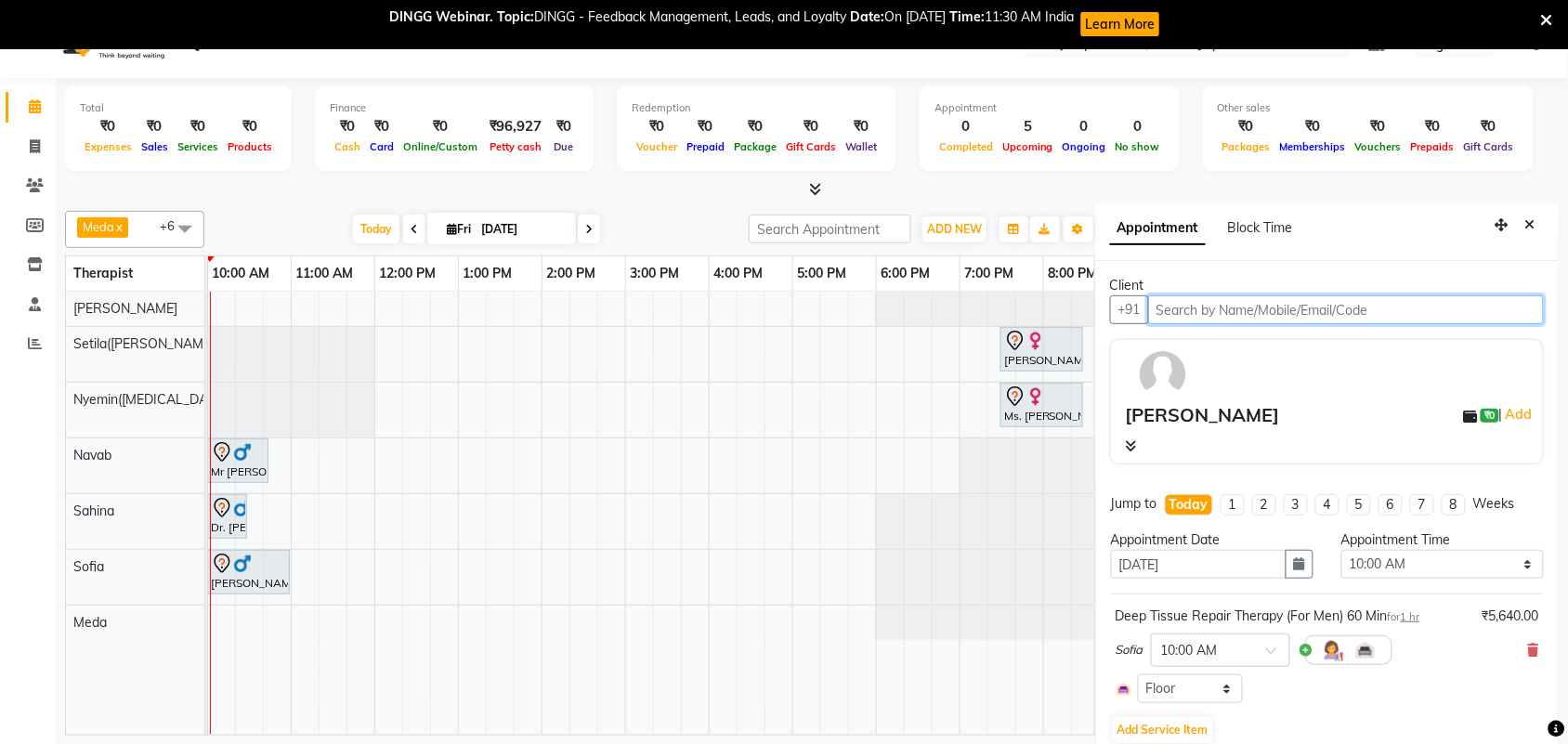 scroll, scrollTop: 57, scrollLeft: 0, axis: vertical 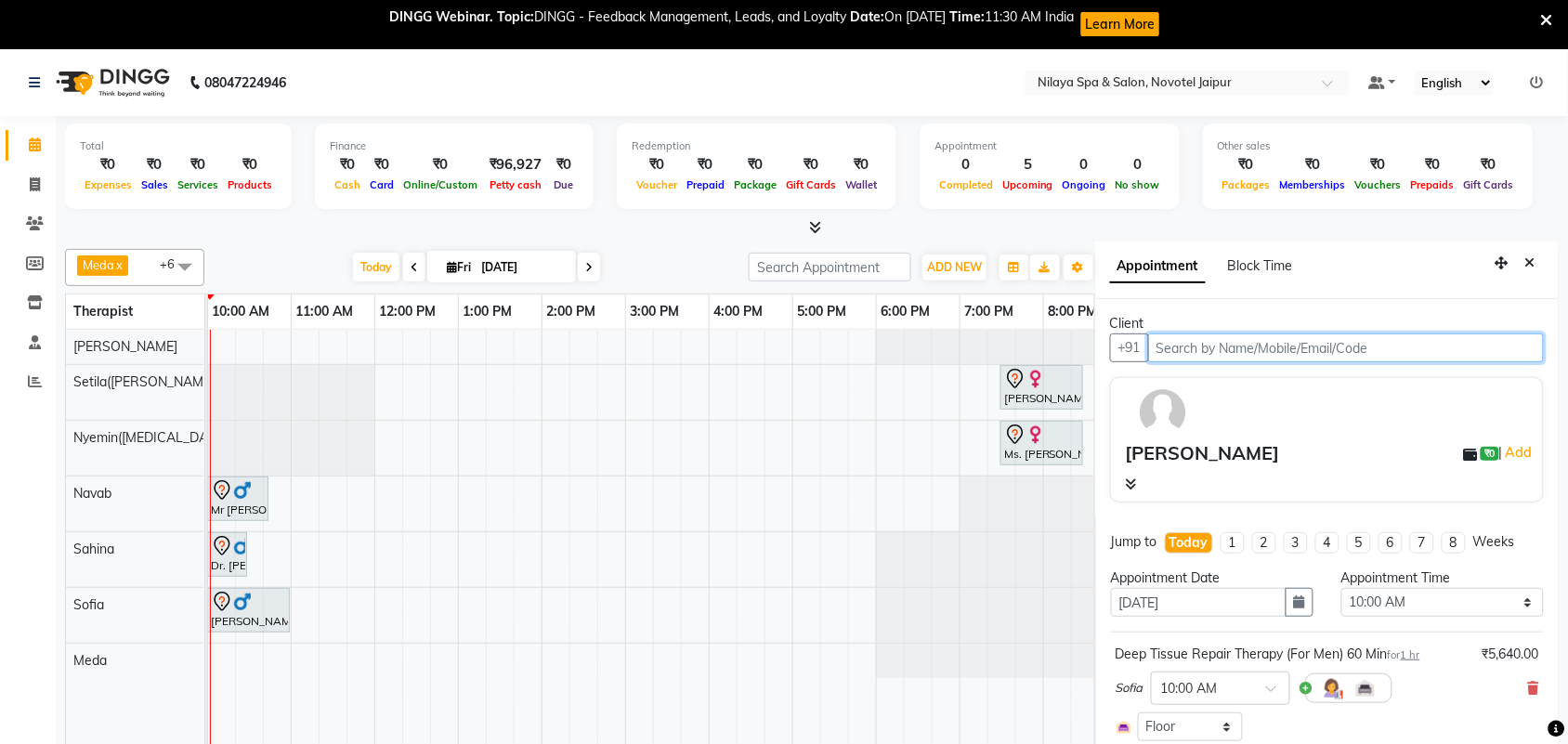 click on "Ariane Froechtenicht, TK05, 07:30 PM-08:30 PM, Balinese Massage Therapy (For Women) 60 Min             Ms. Helena Hoteze, TK04, 07:30 PM-08:30 PM, Balinese Massage Therapy (For Women) 60 Min             Mr Sandeep Singh, TK02, 10:00 AM-10:45 AM, Hair Cut  With Shampoo and Styling  (Male)             Dr. A.k Pancholia, TK01, 10:00 AM-10:30 AM, Thai Foot Reflexology (For Men) 30 Min             Mr HK Chopra, TK03, 10:00 AM-11:00 AM, Deep Tissue Repair Therapy (For Men) 60 Min" at bounding box center (709, 551) 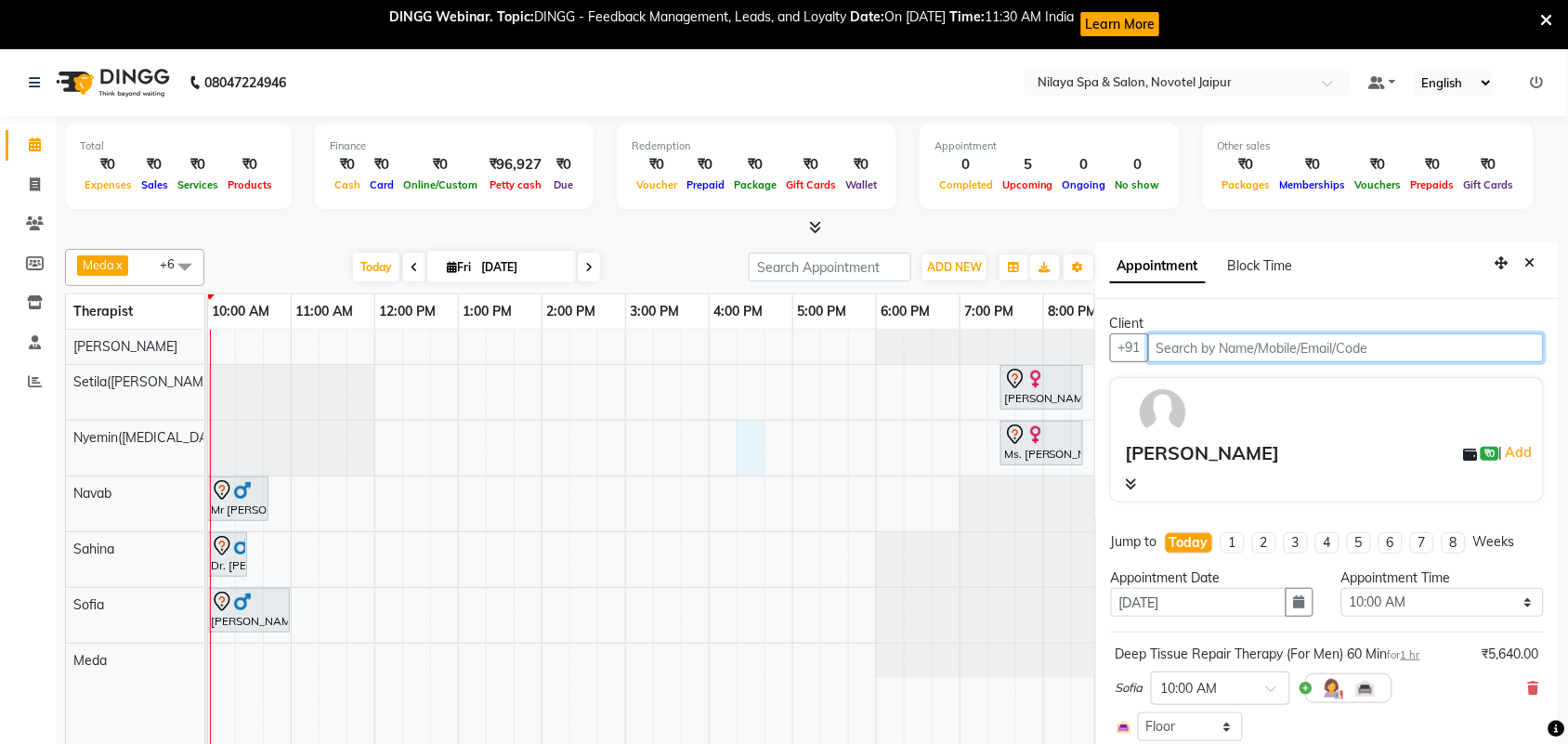 scroll, scrollTop: 57, scrollLeft: 0, axis: vertical 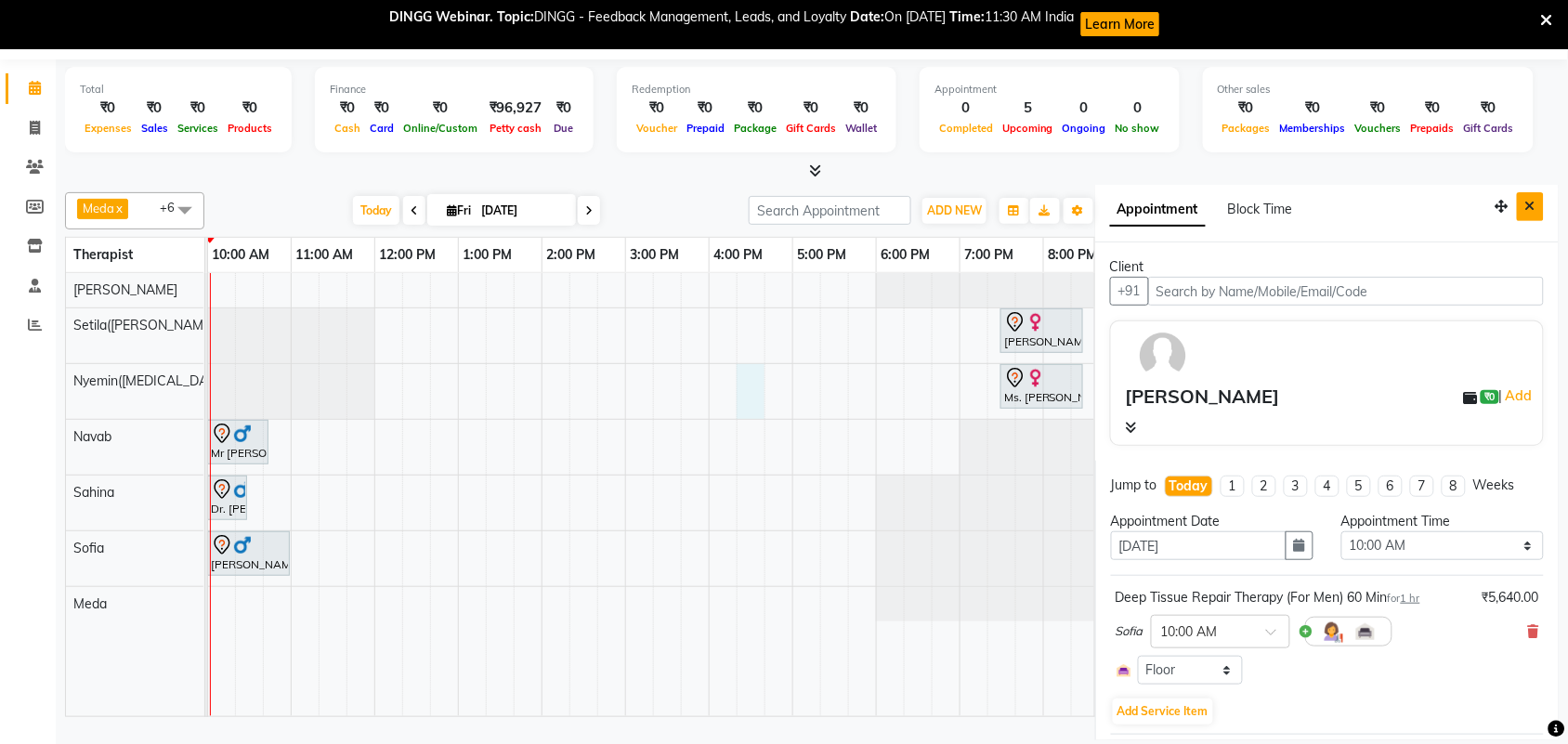 click at bounding box center (1530, 206) 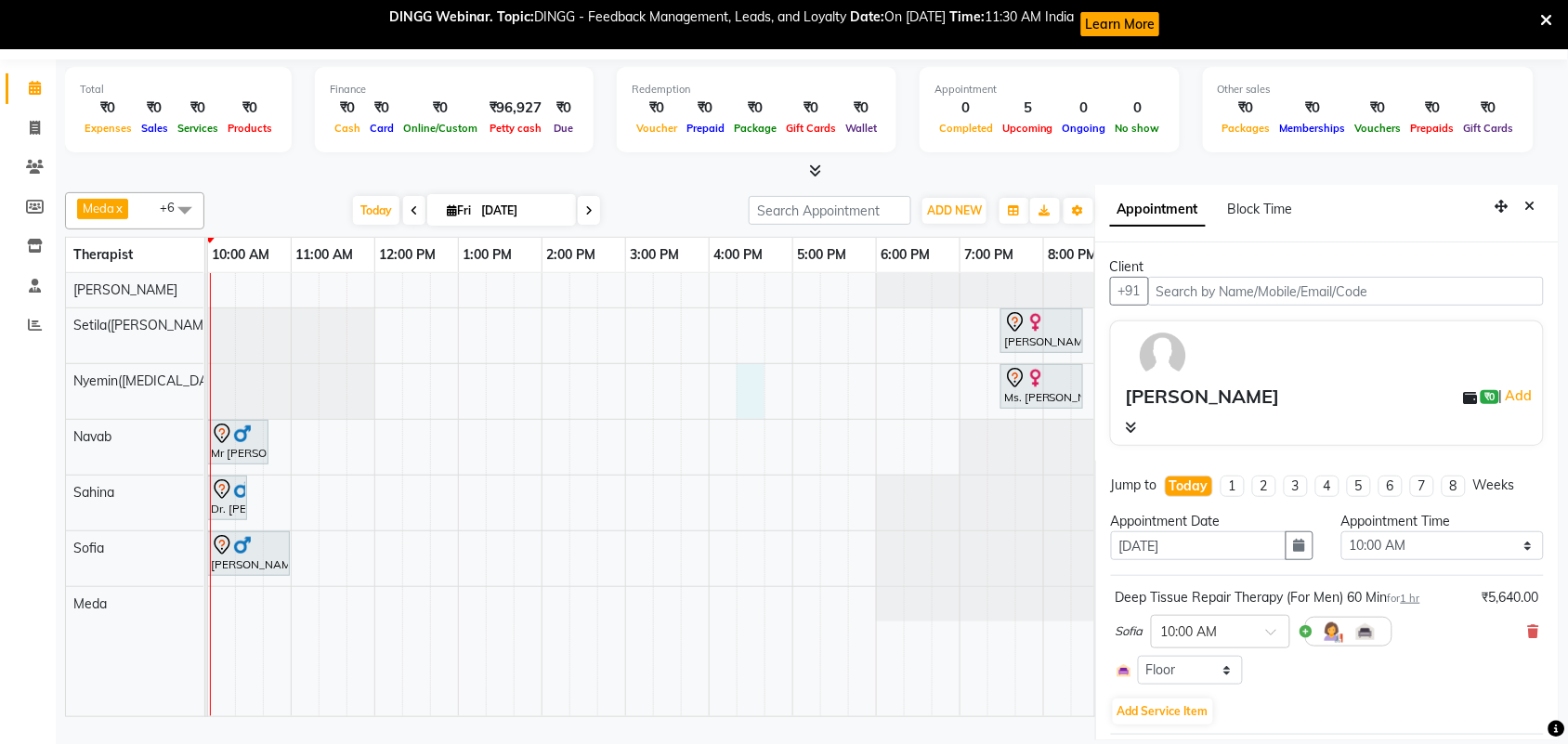 scroll, scrollTop: 0, scrollLeft: 0, axis: both 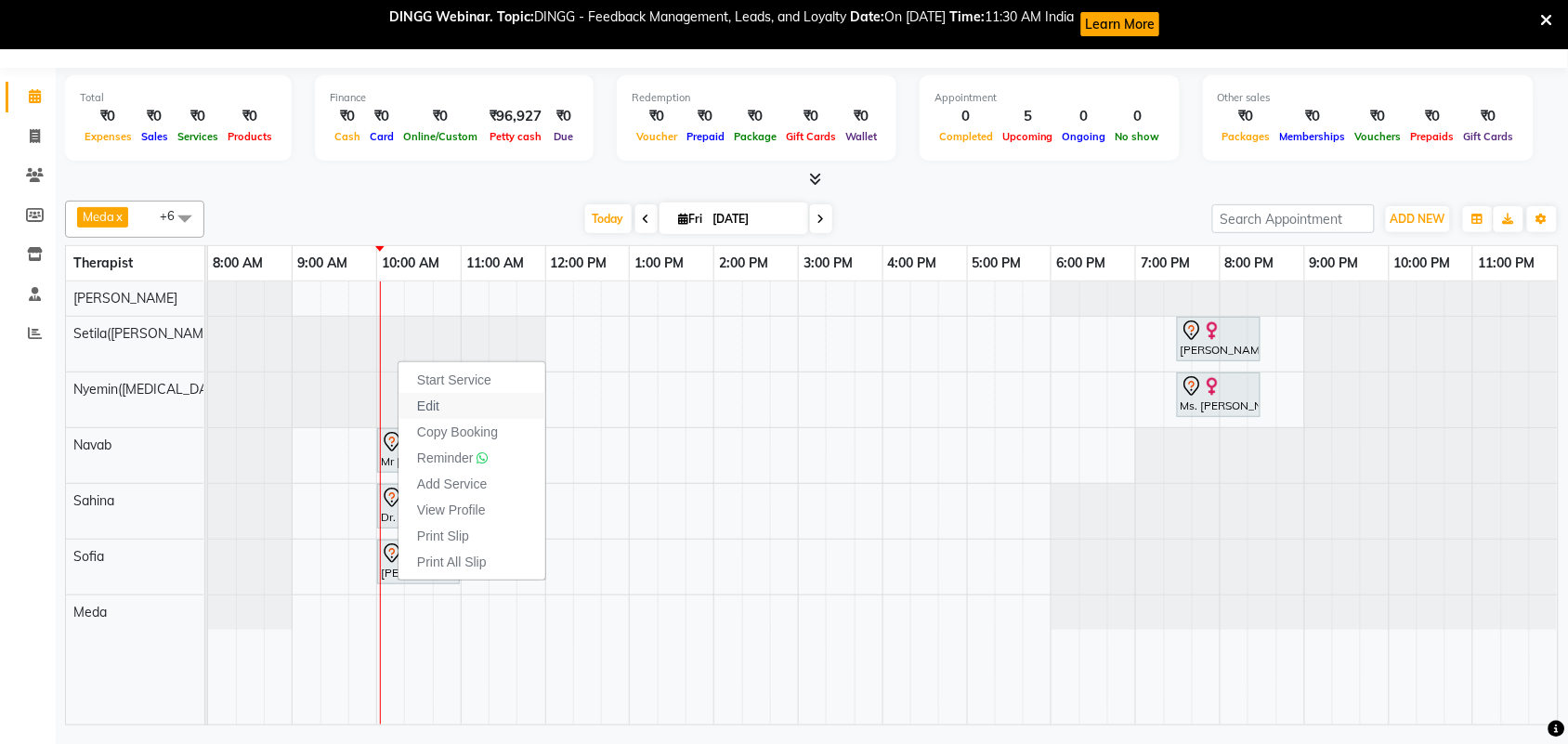click on "Edit" at bounding box center [472, 406] 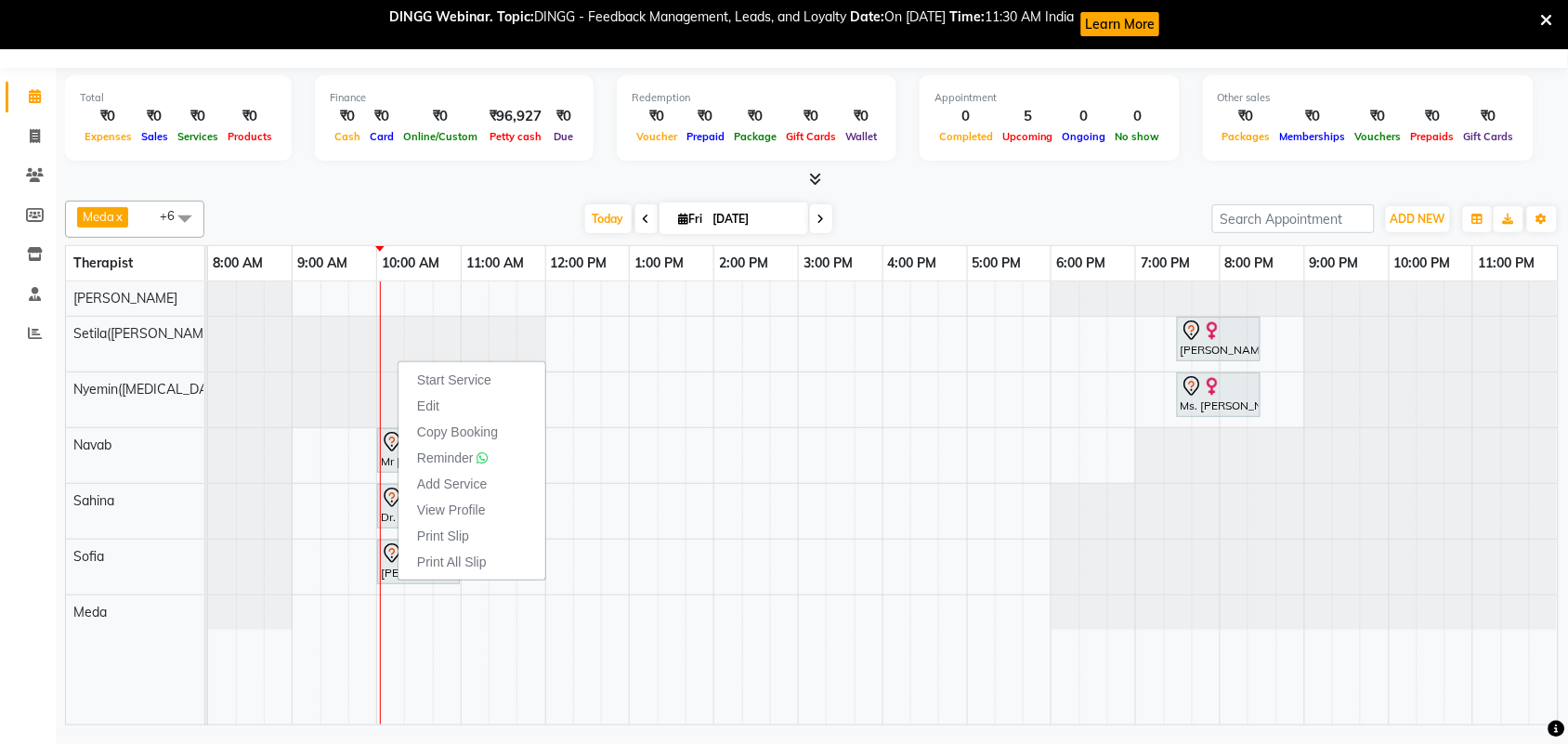 select on "tentative" 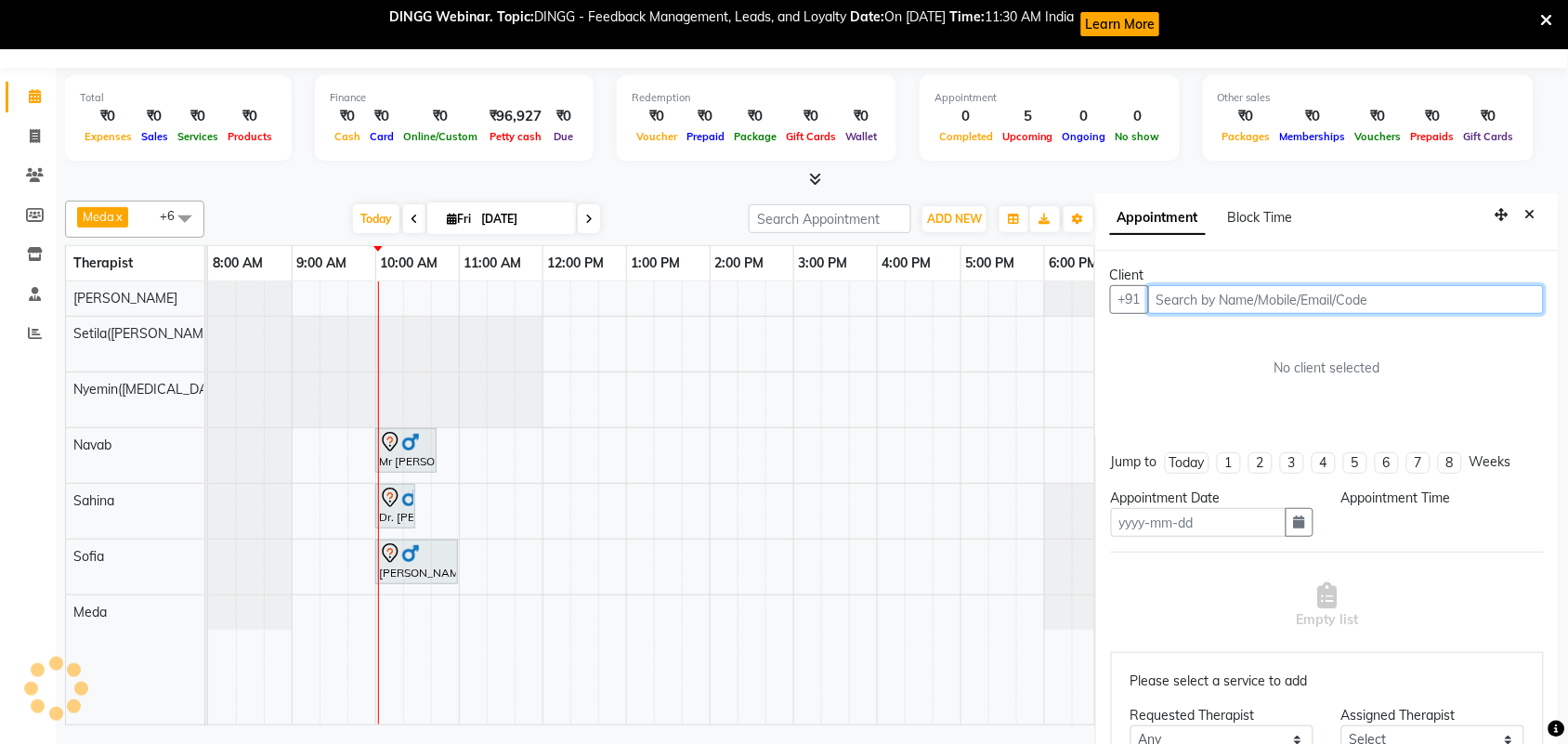 type on "[DATE]" 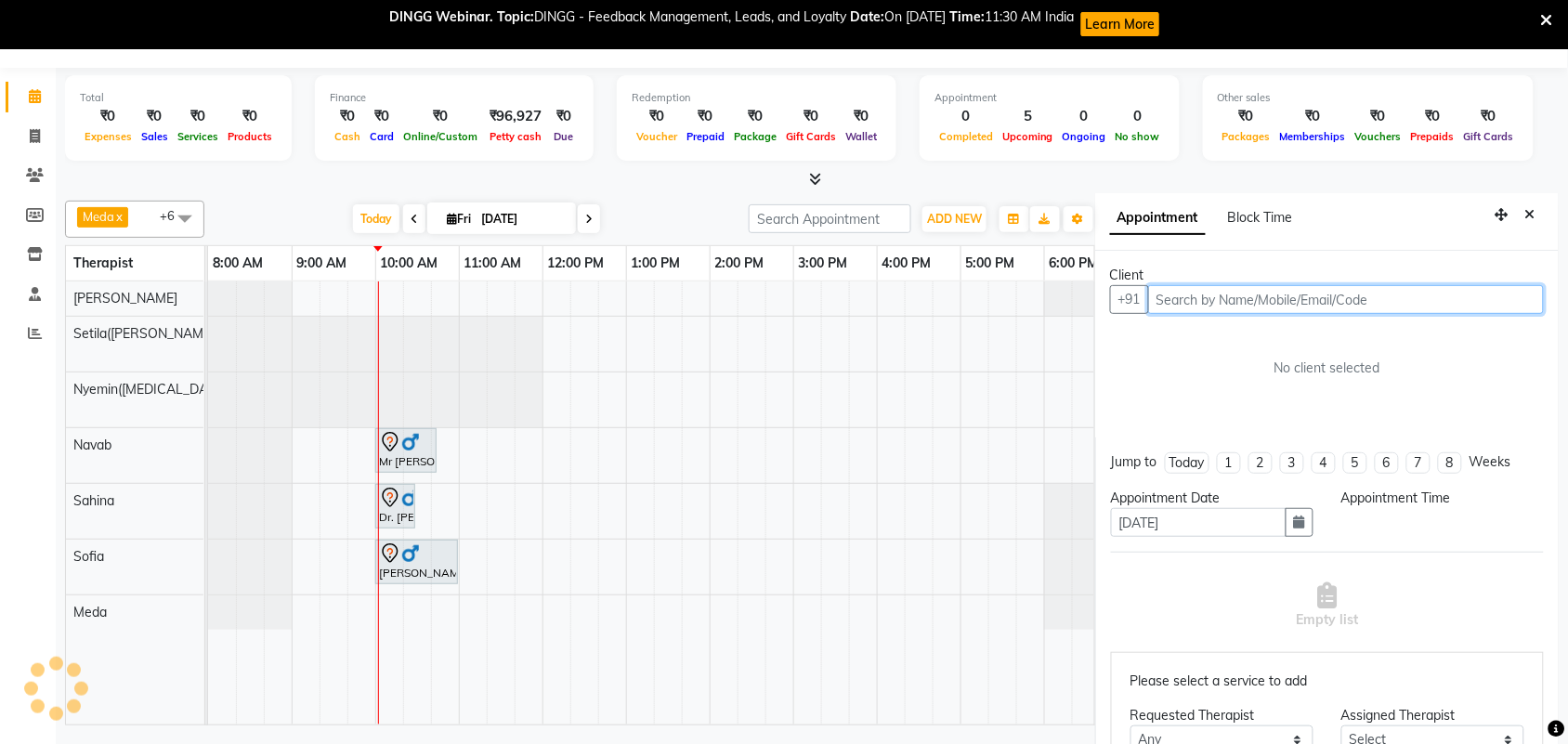 scroll, scrollTop: 57, scrollLeft: 0, axis: vertical 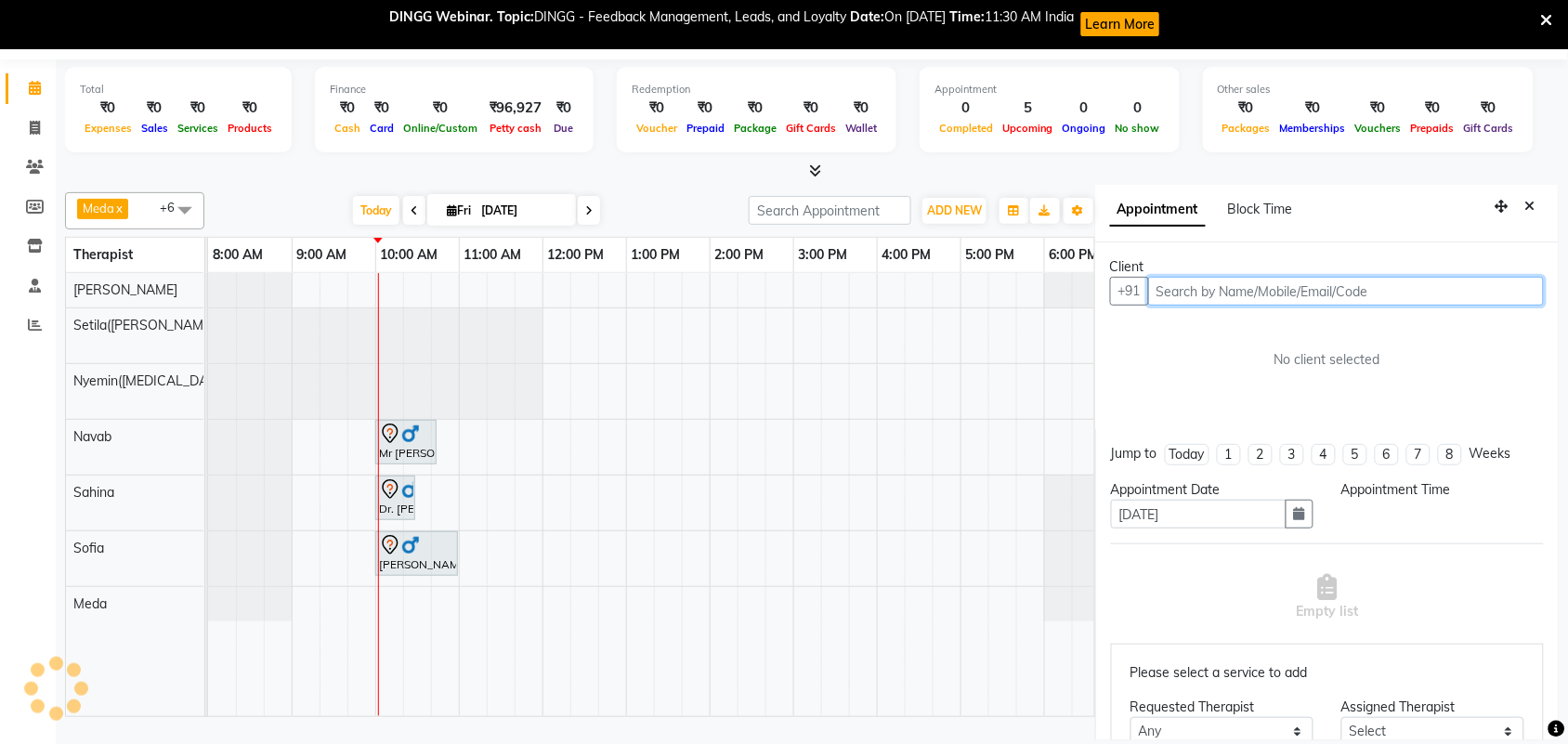 select on "80377" 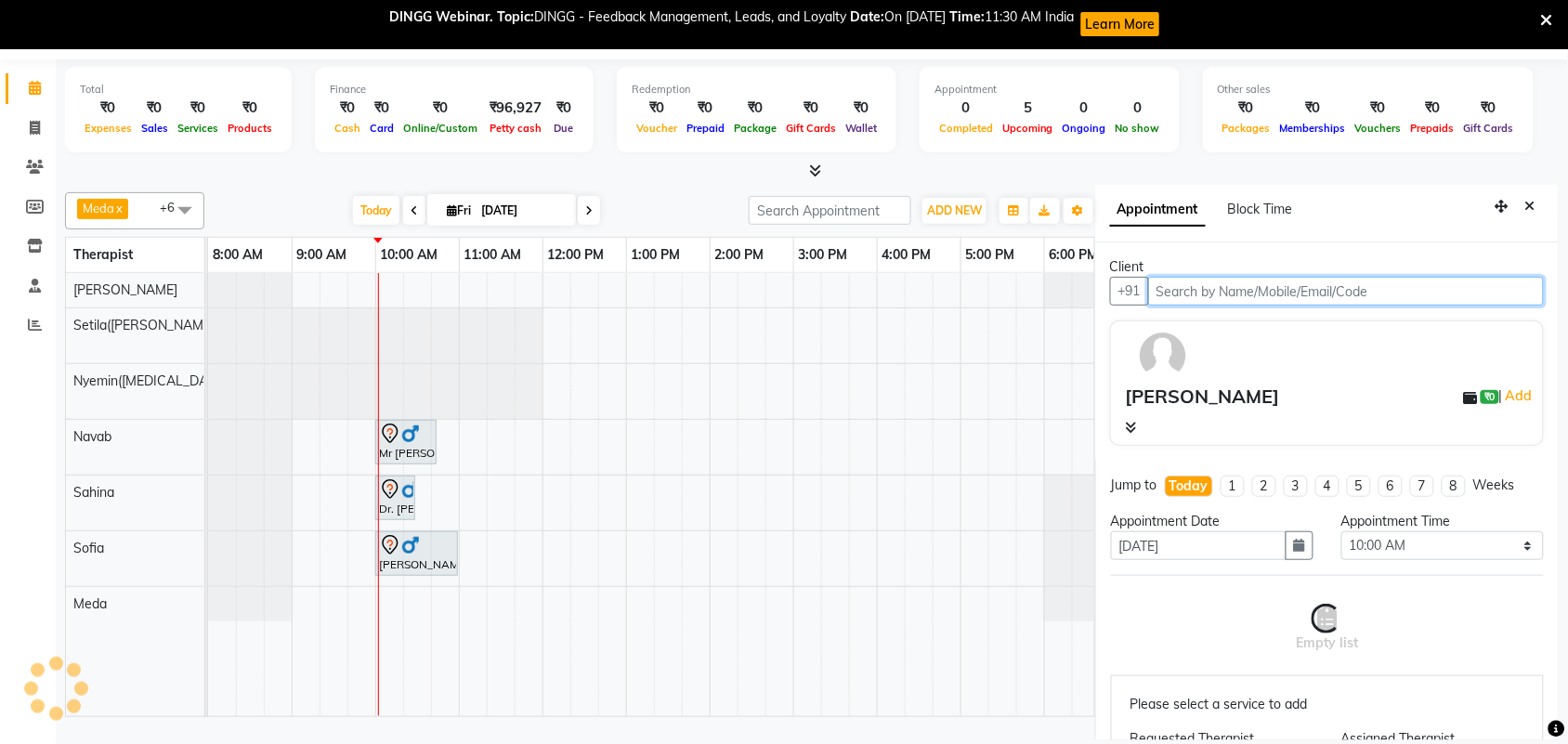 scroll, scrollTop: 0, scrollLeft: 168, axis: horizontal 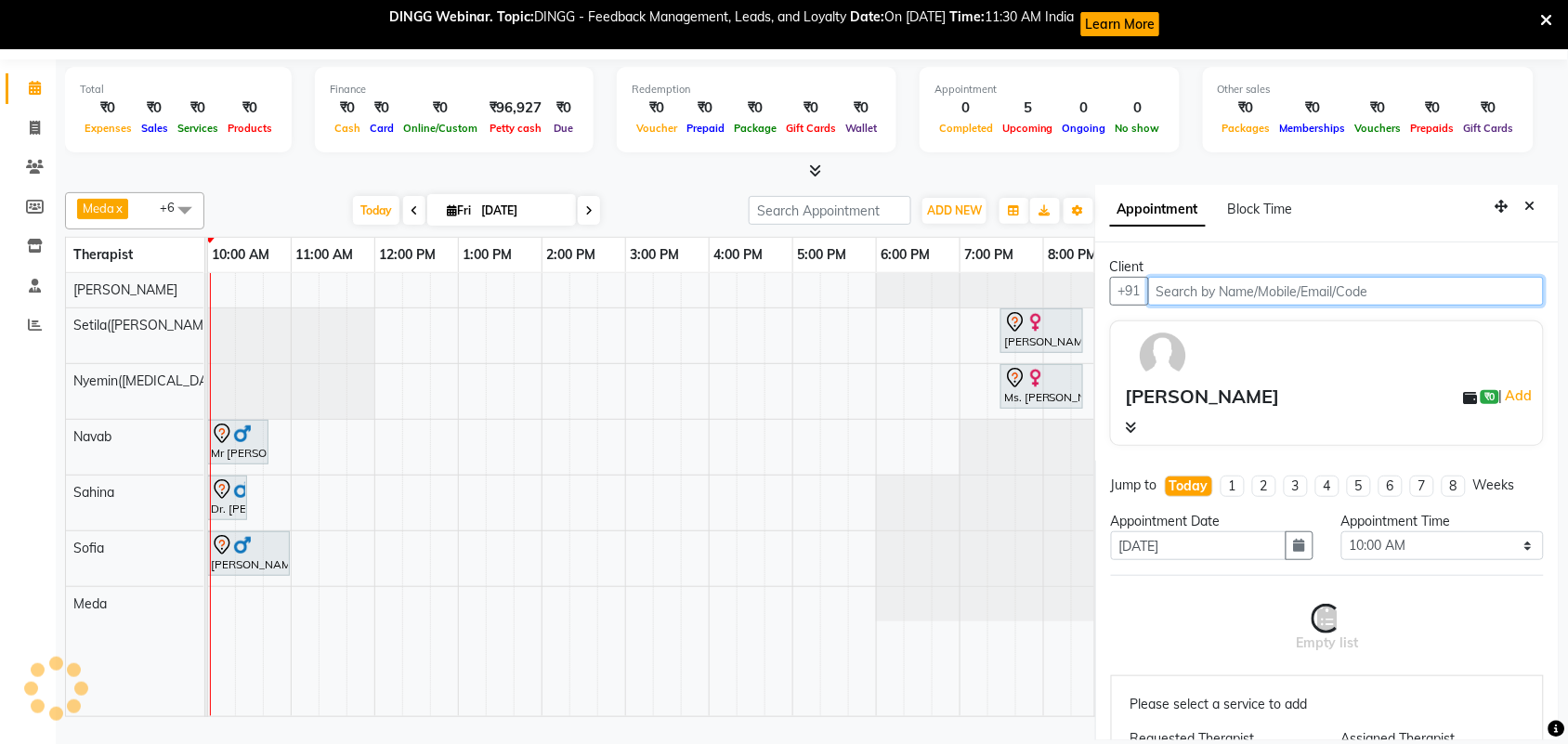 select on "4120" 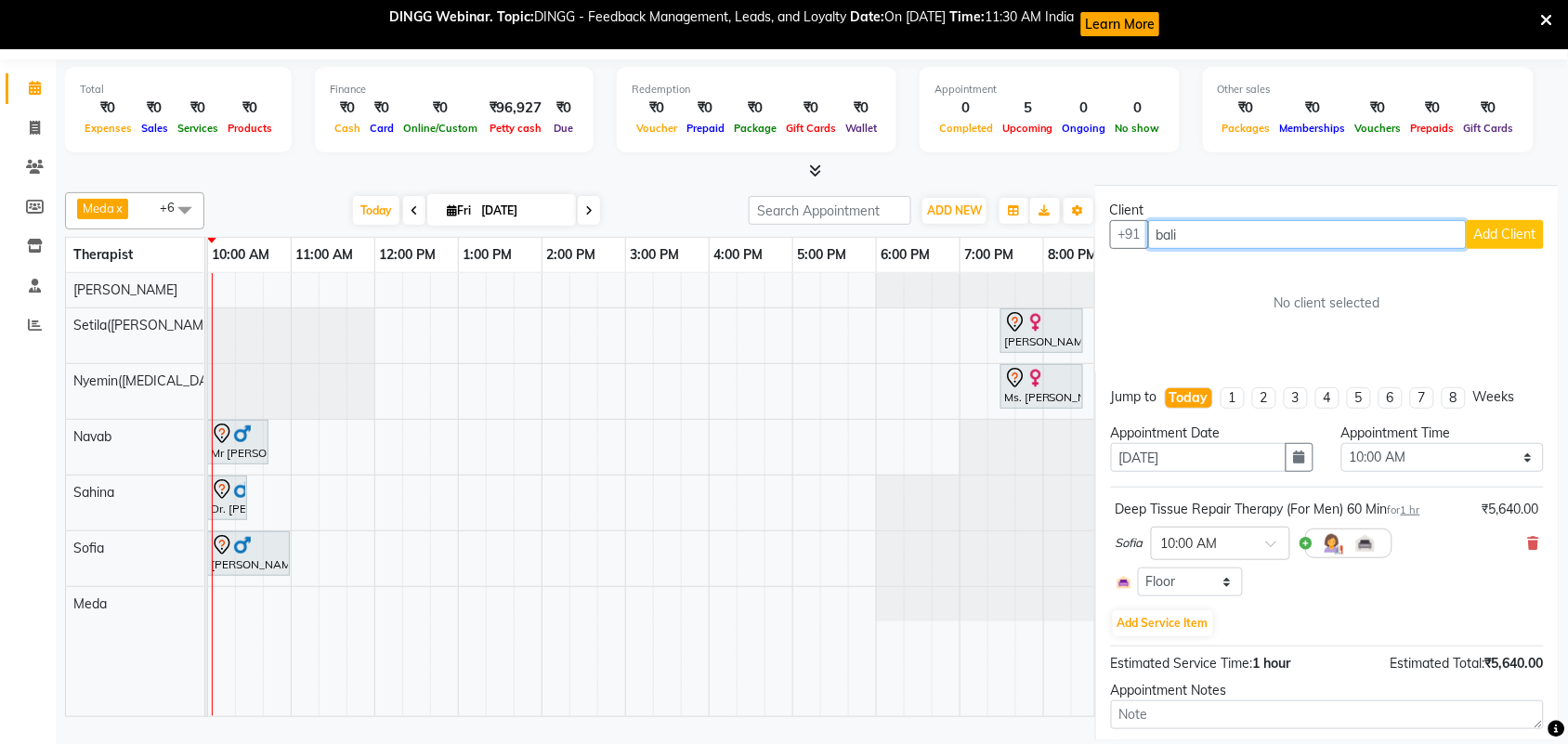 scroll, scrollTop: 0, scrollLeft: 0, axis: both 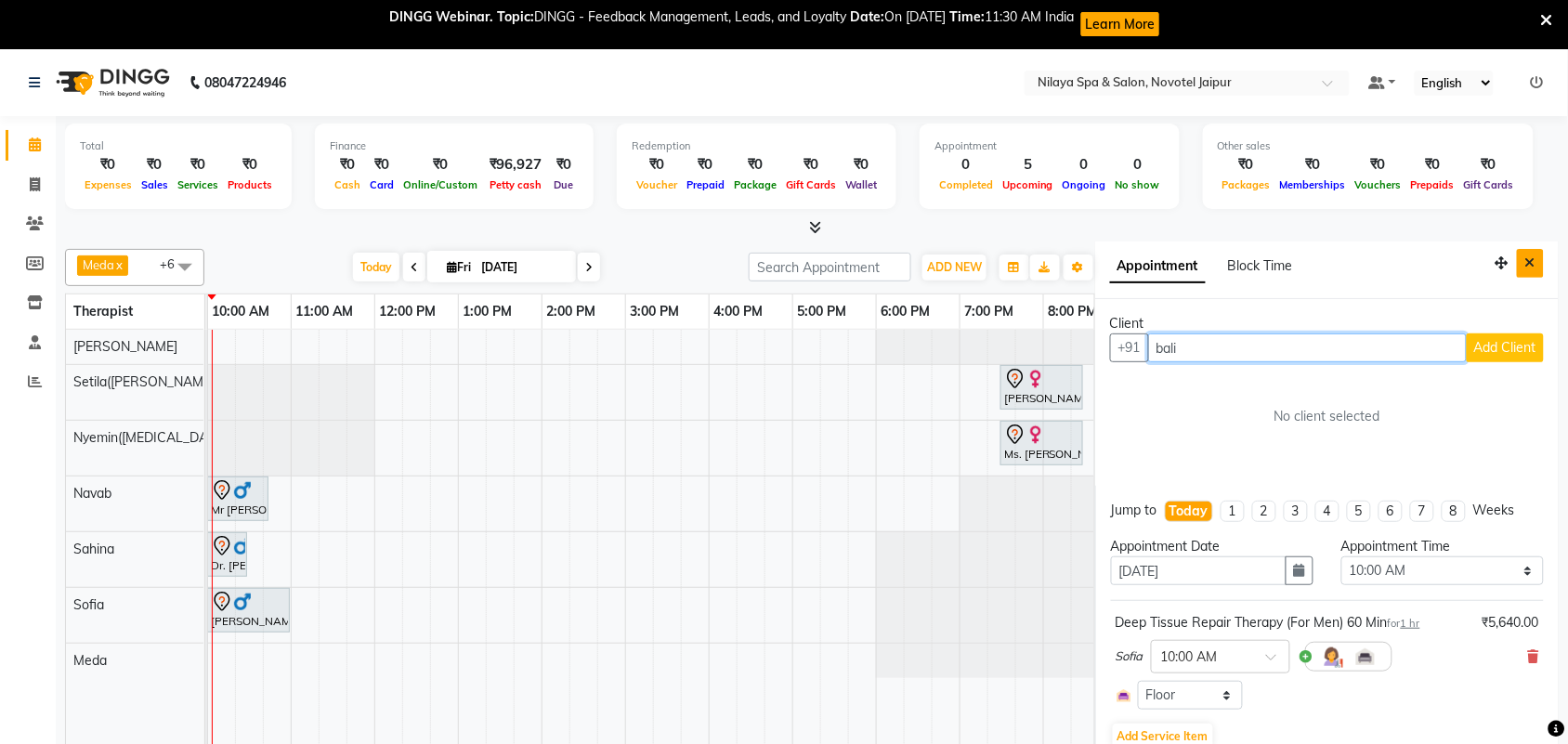 type on "bali" 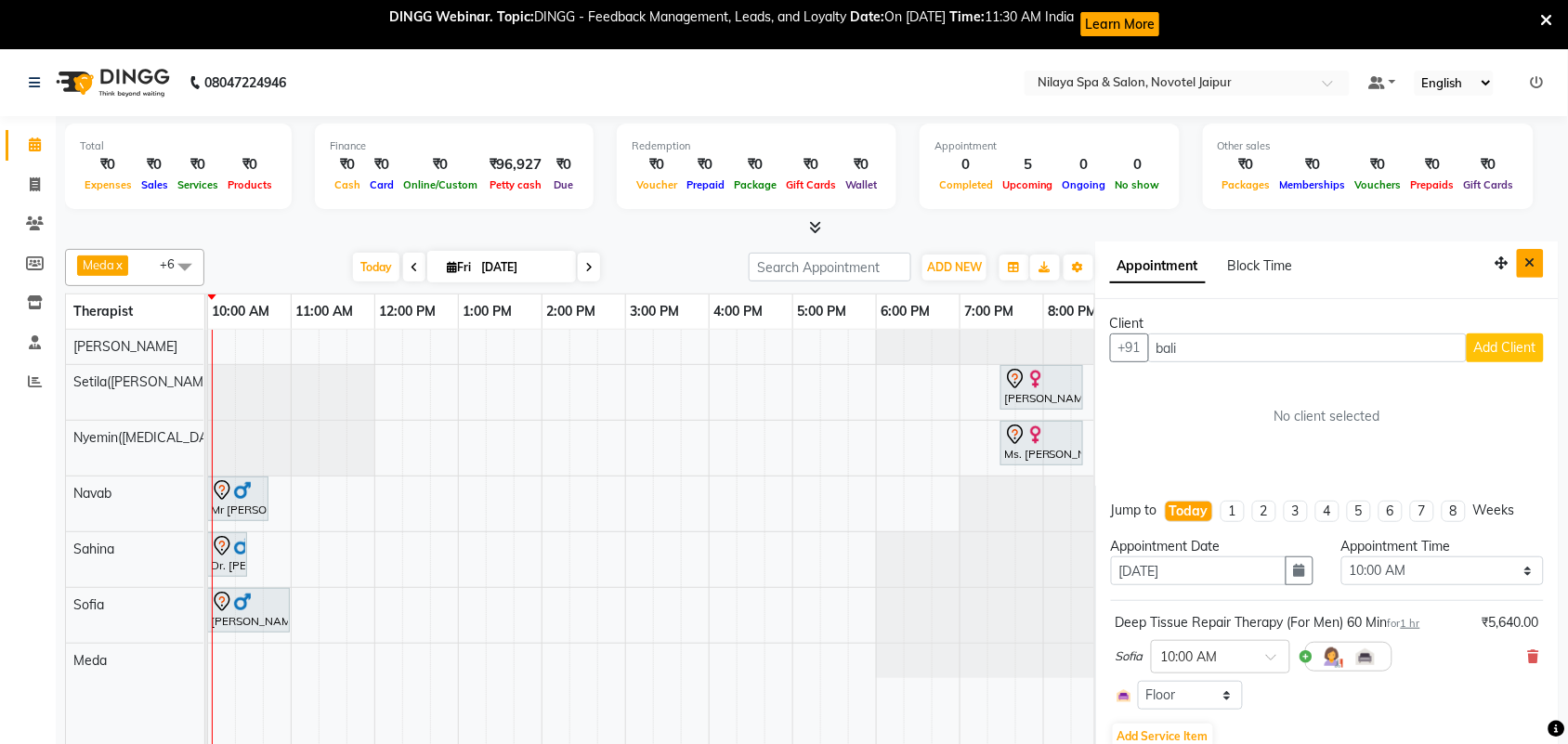 click at bounding box center [1530, 263] 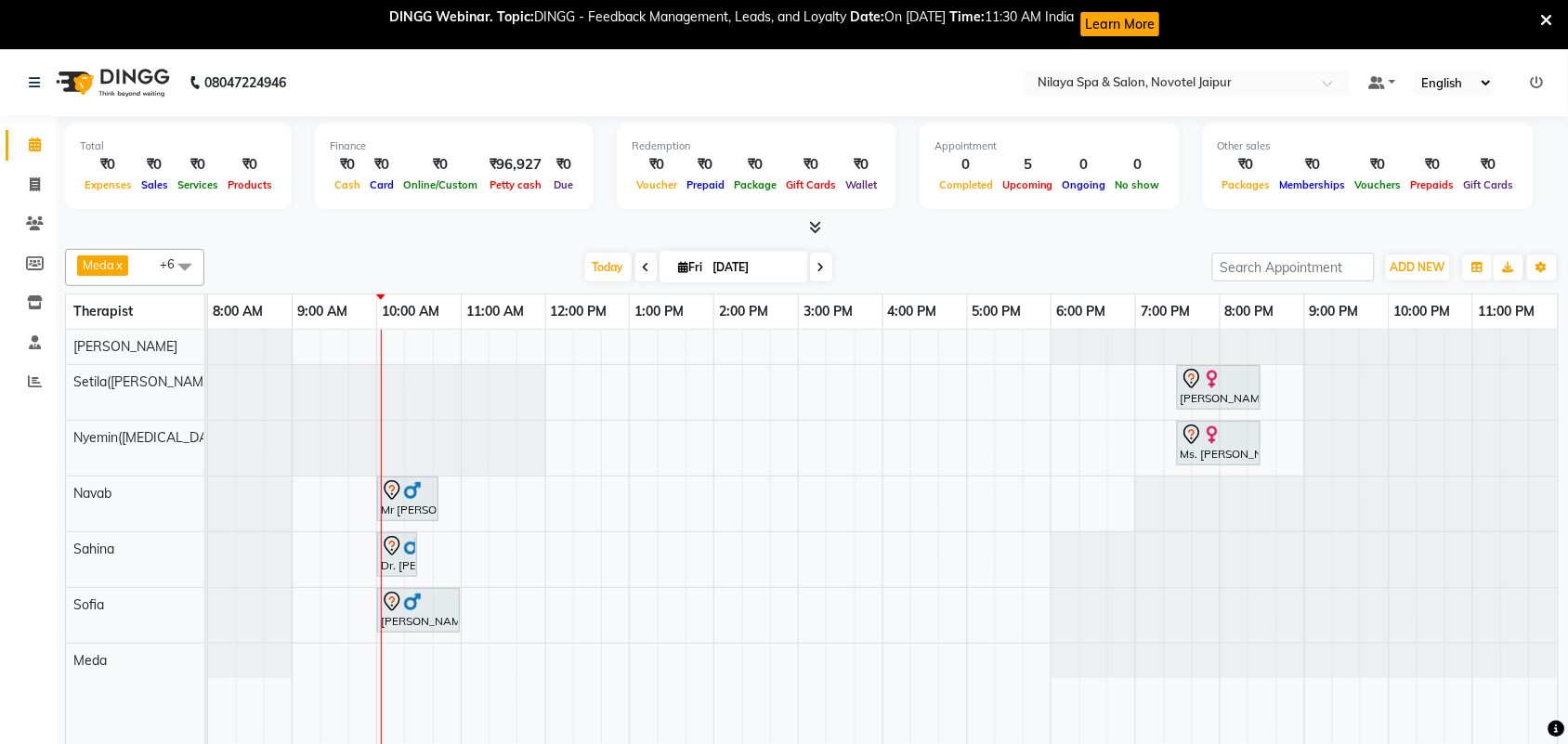 drag, startPoint x: 373, startPoint y: 620, endPoint x: 856, endPoint y: 601, distance: 483.3736 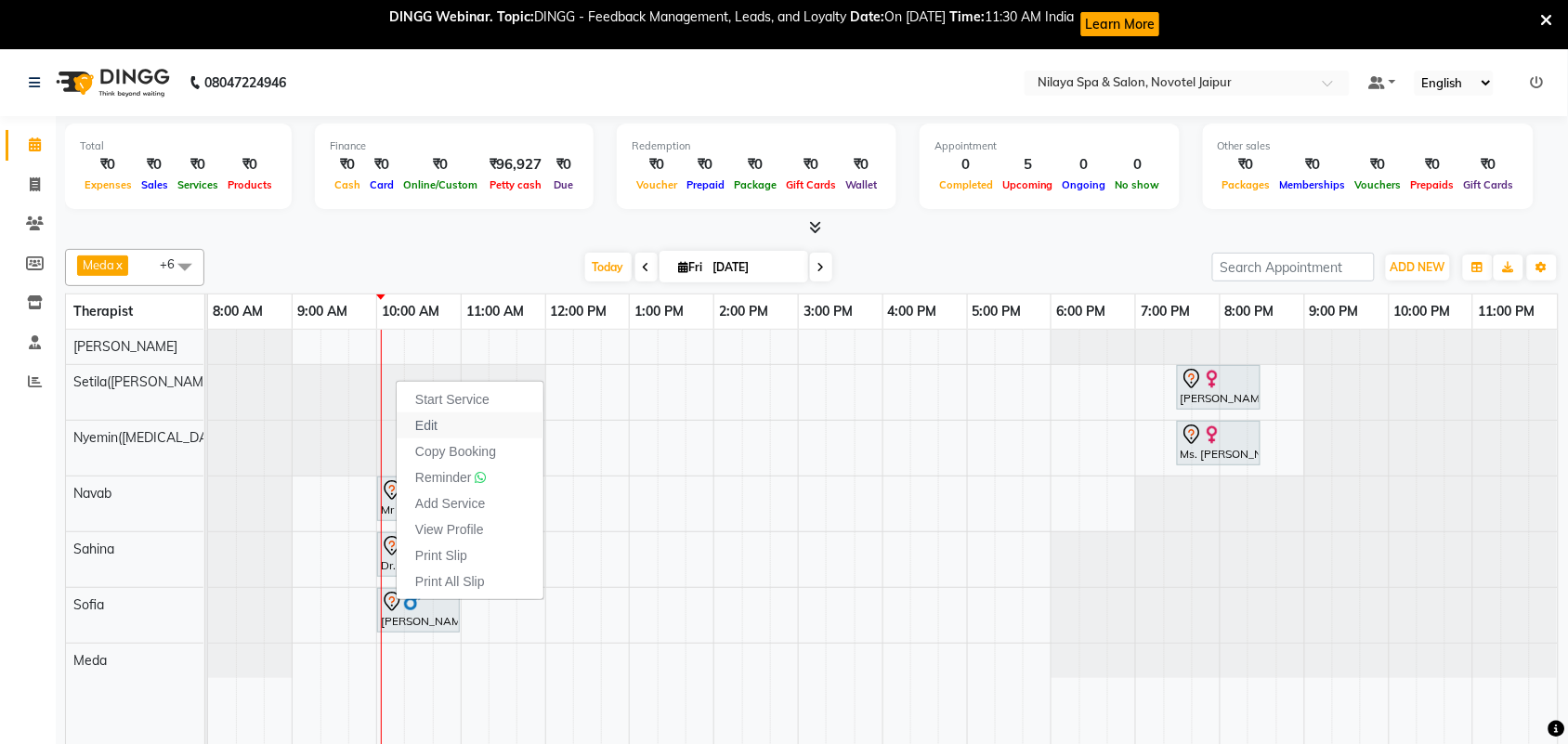 click on "Edit" at bounding box center (426, 425) 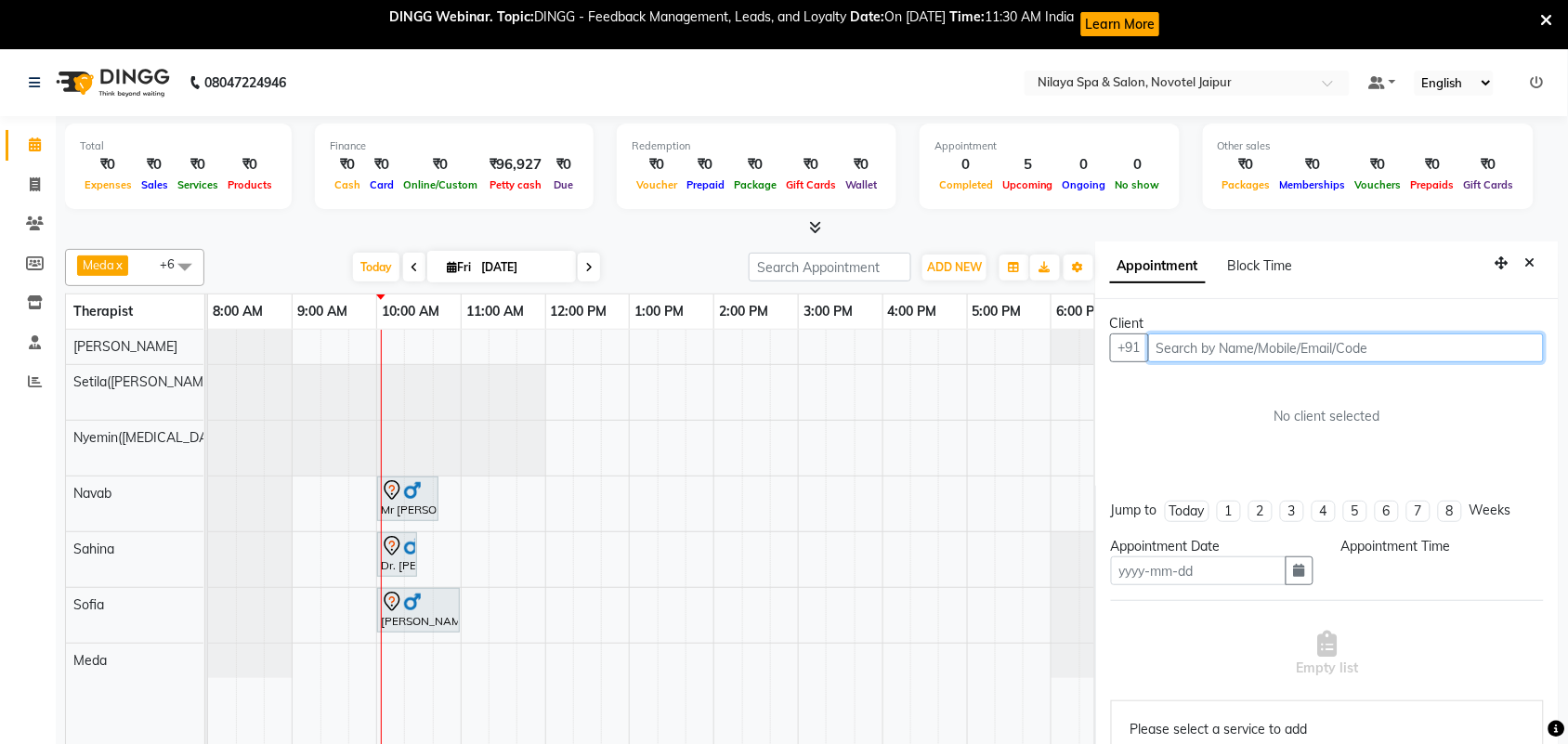 type on "[DATE]" 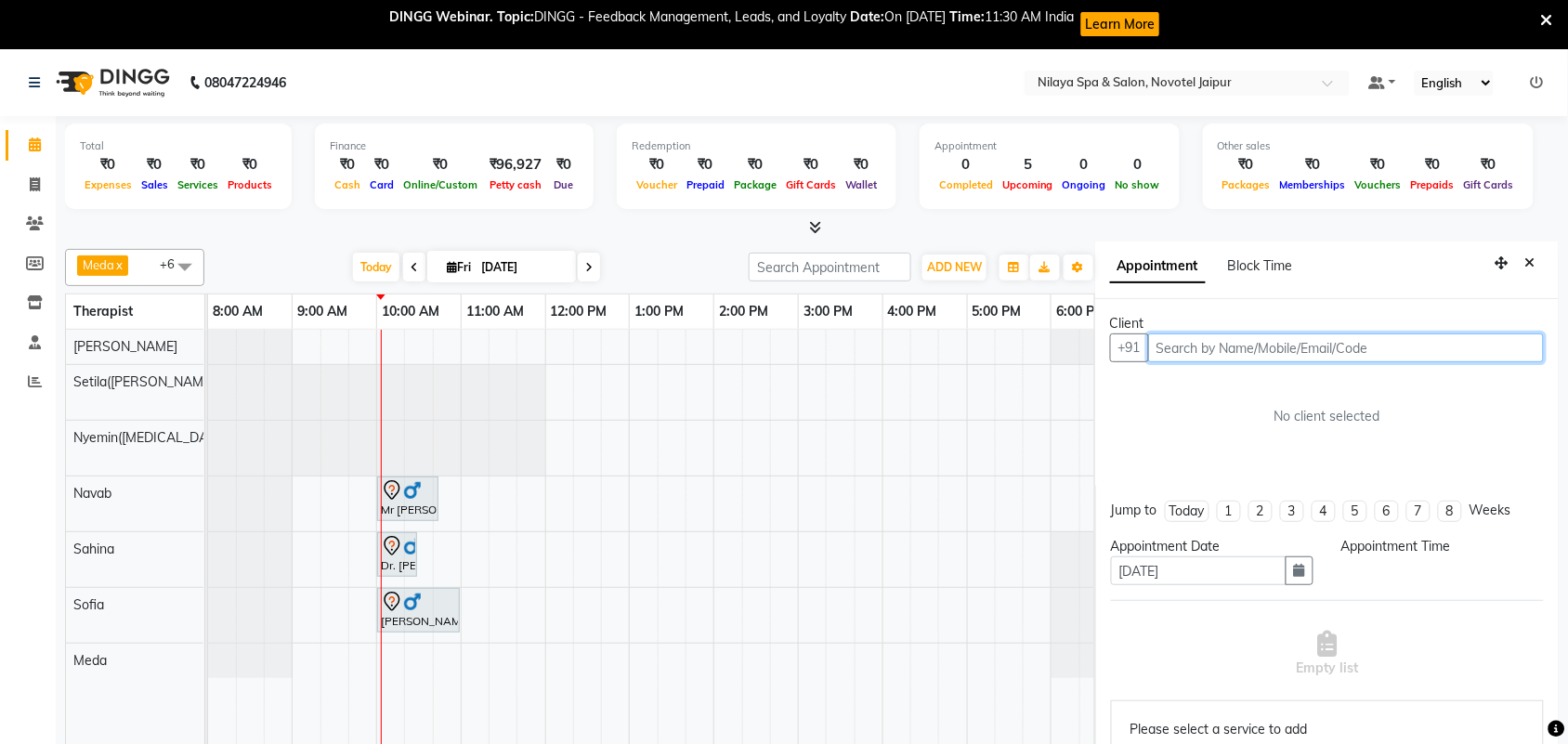 select on "600" 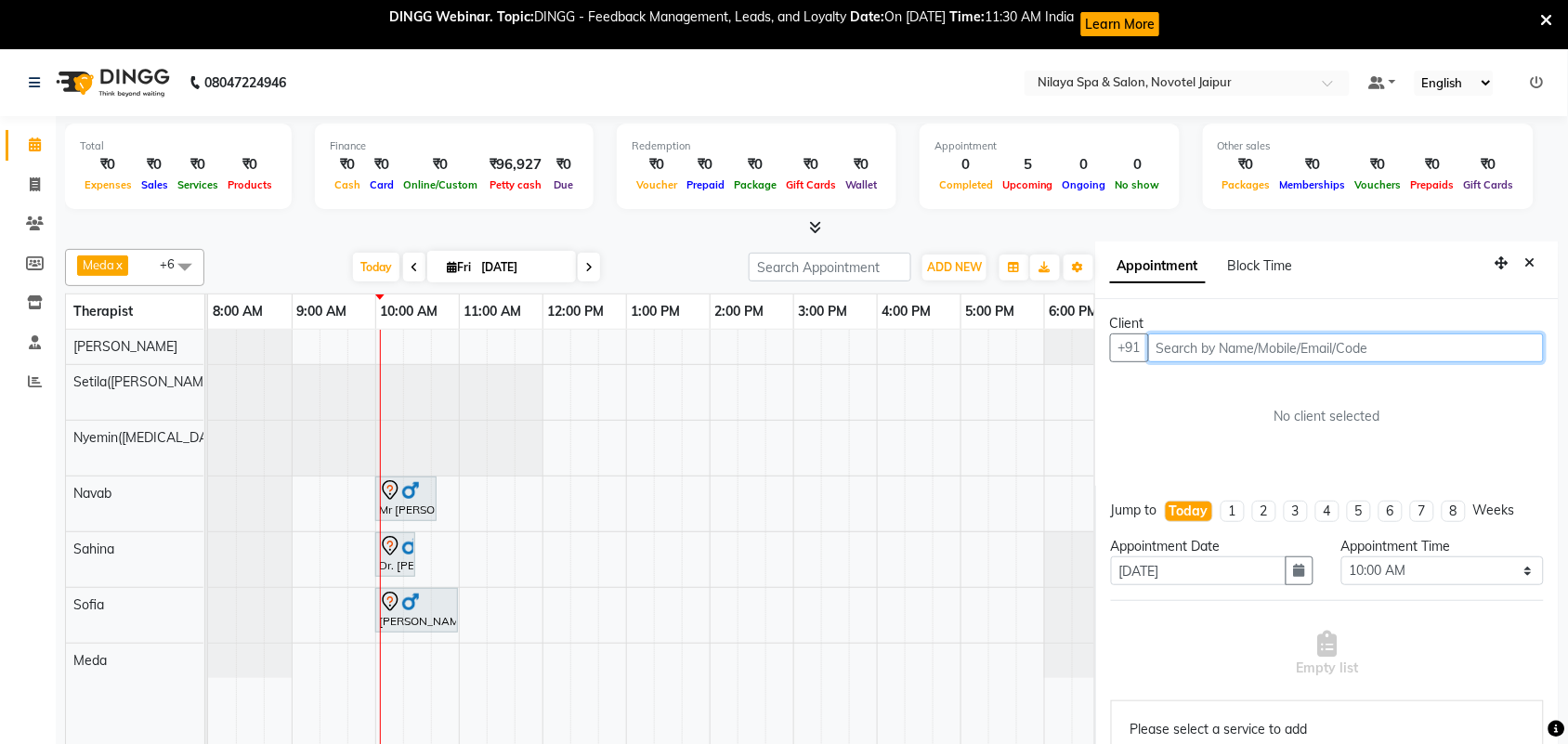 select on "80377" 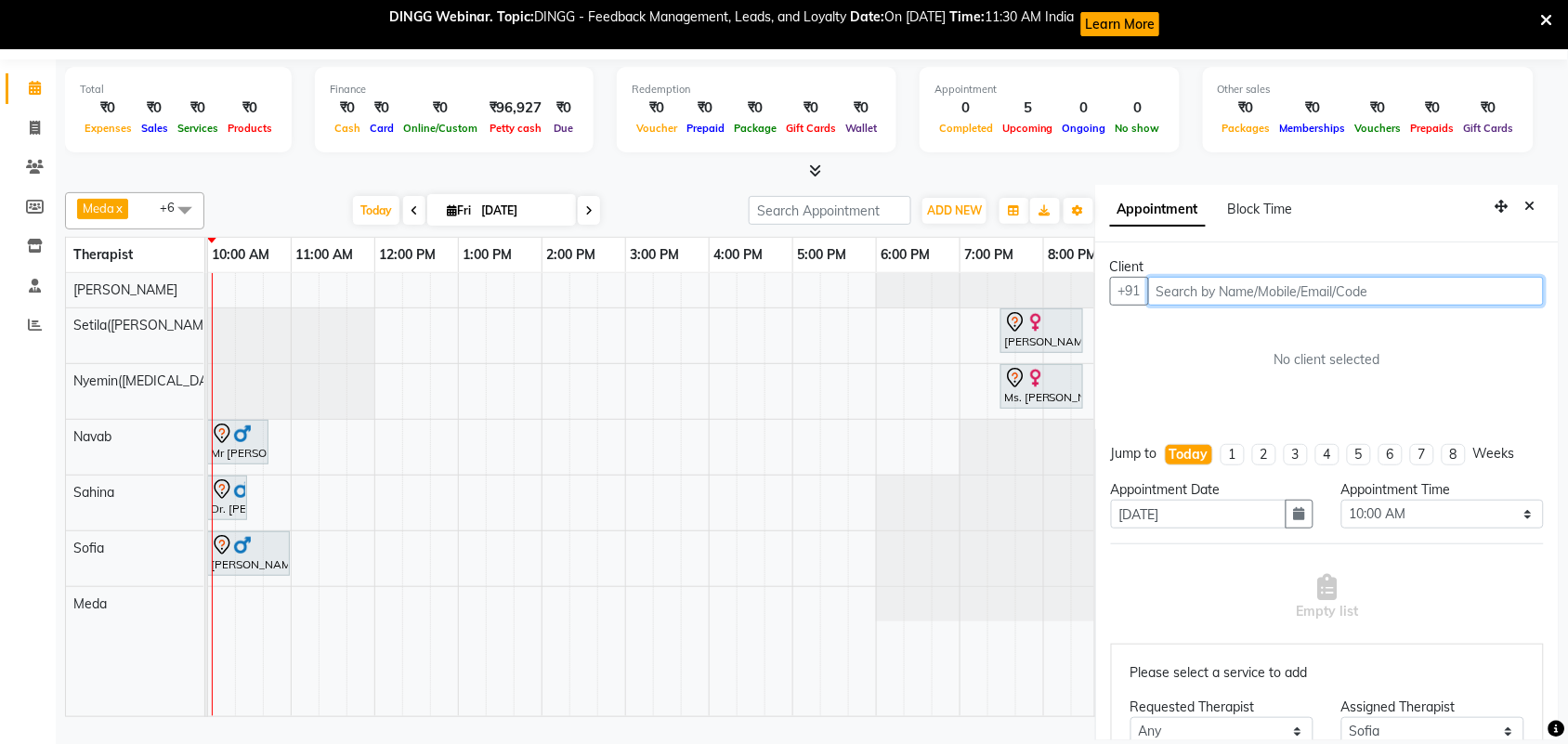 select on "4120" 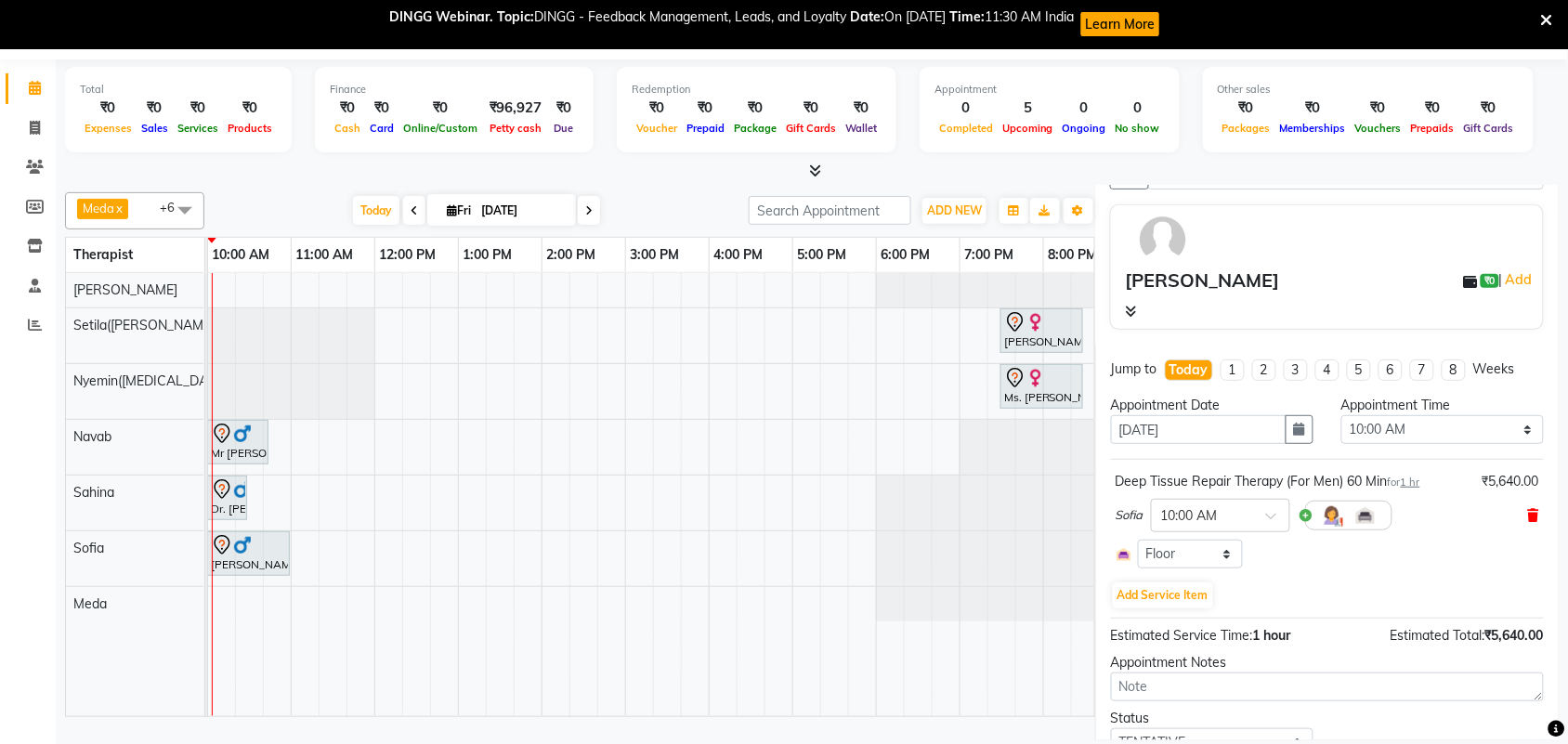 click at bounding box center (1534, 516) 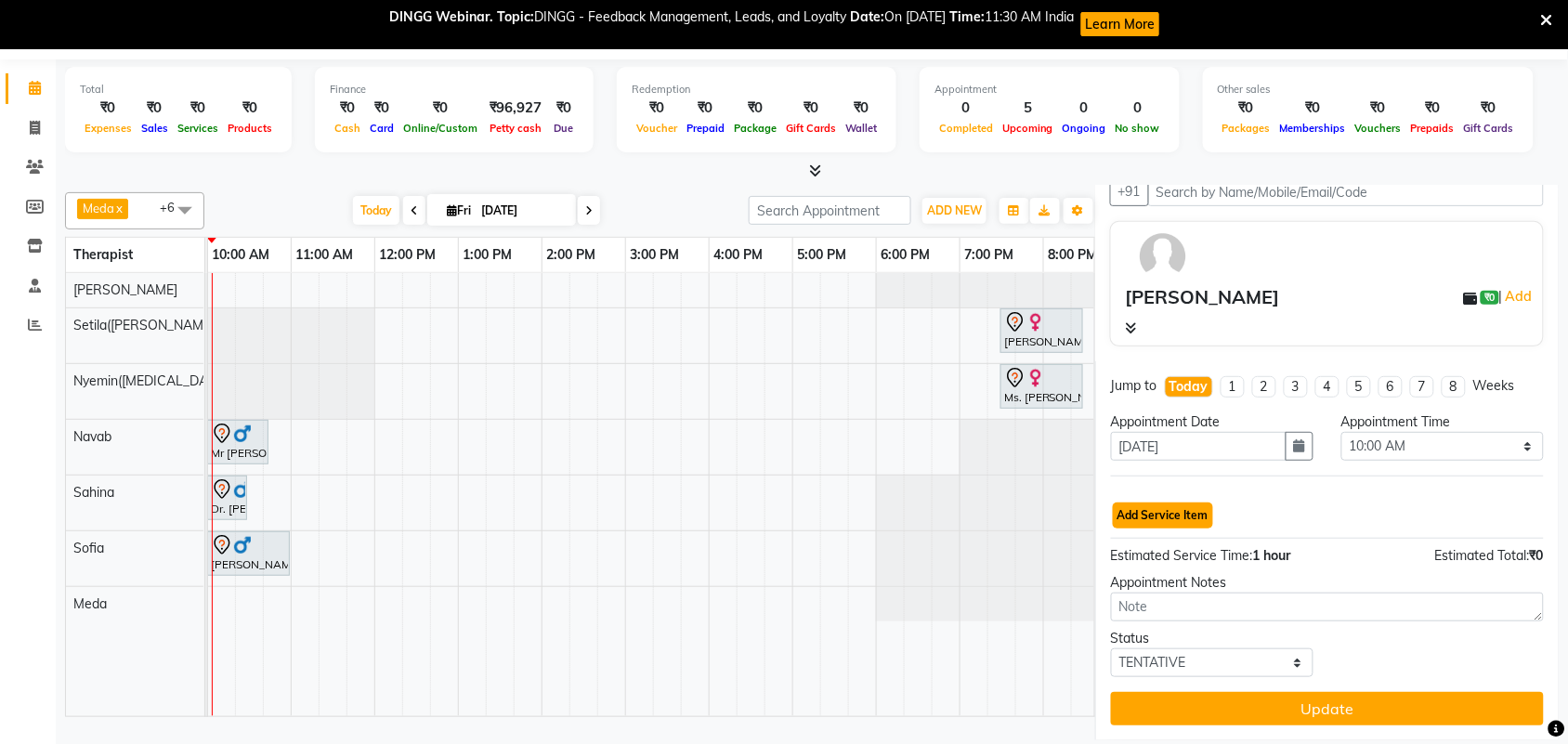 click on "Add Service Item" at bounding box center [1163, 516] 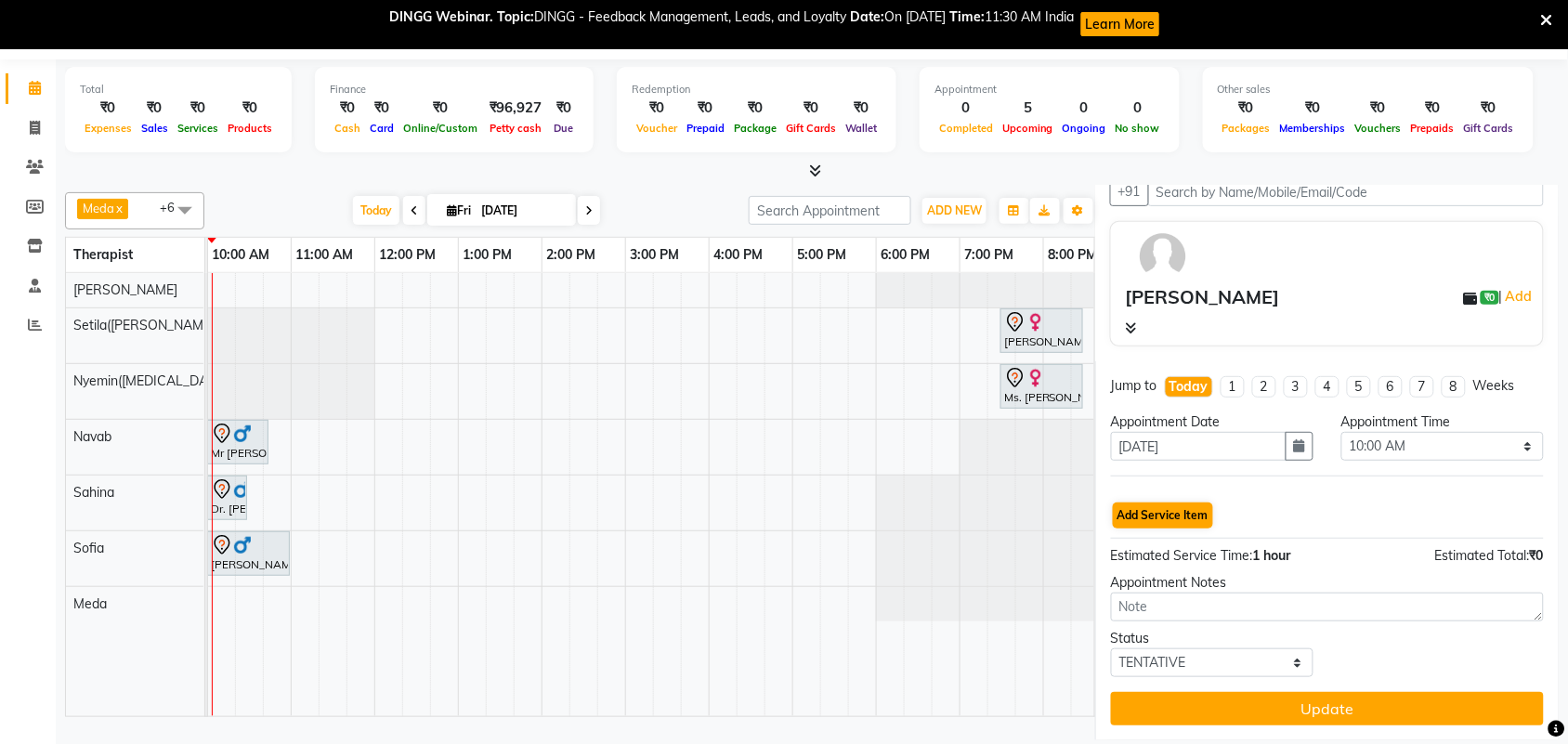 select on "80377" 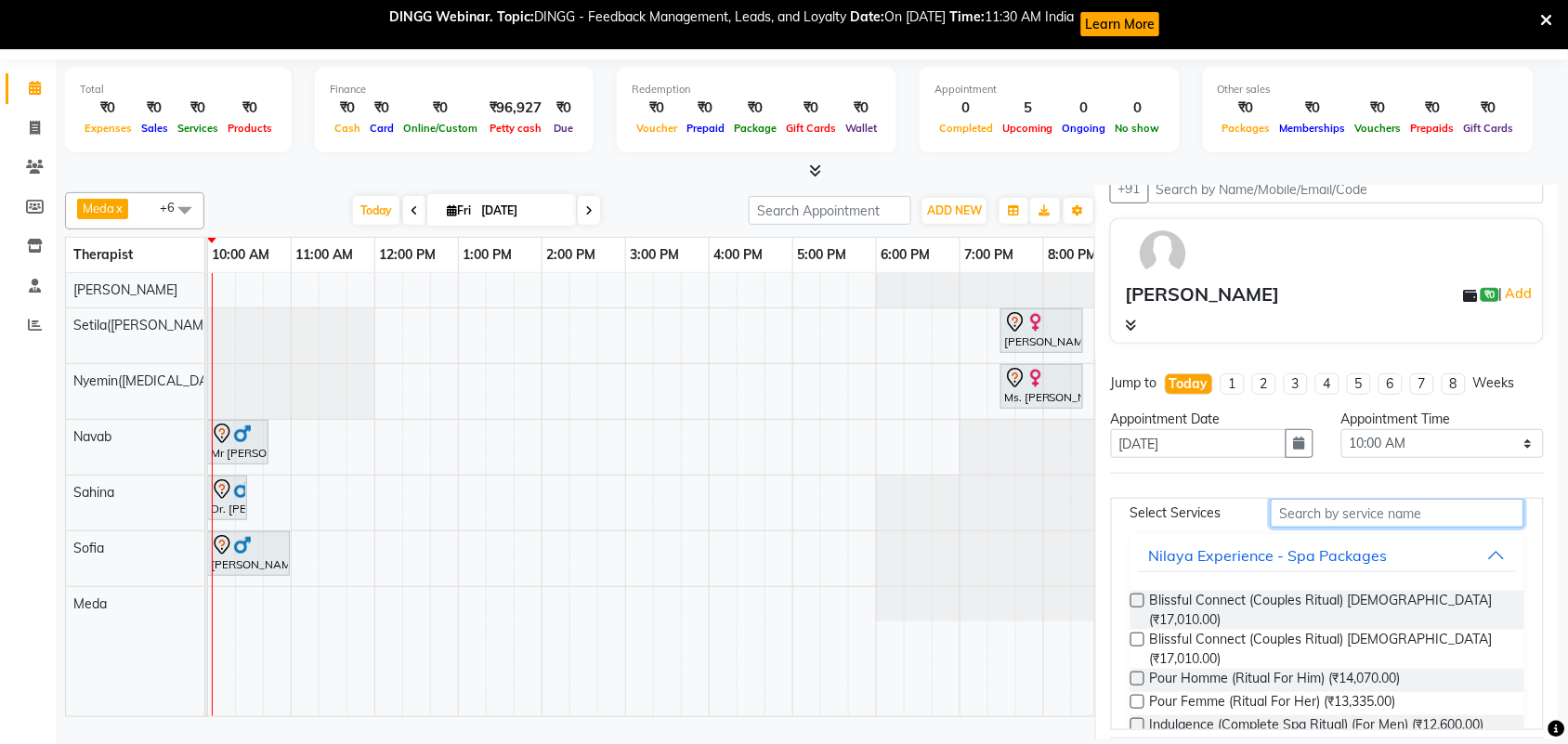 click at bounding box center (1397, 513) 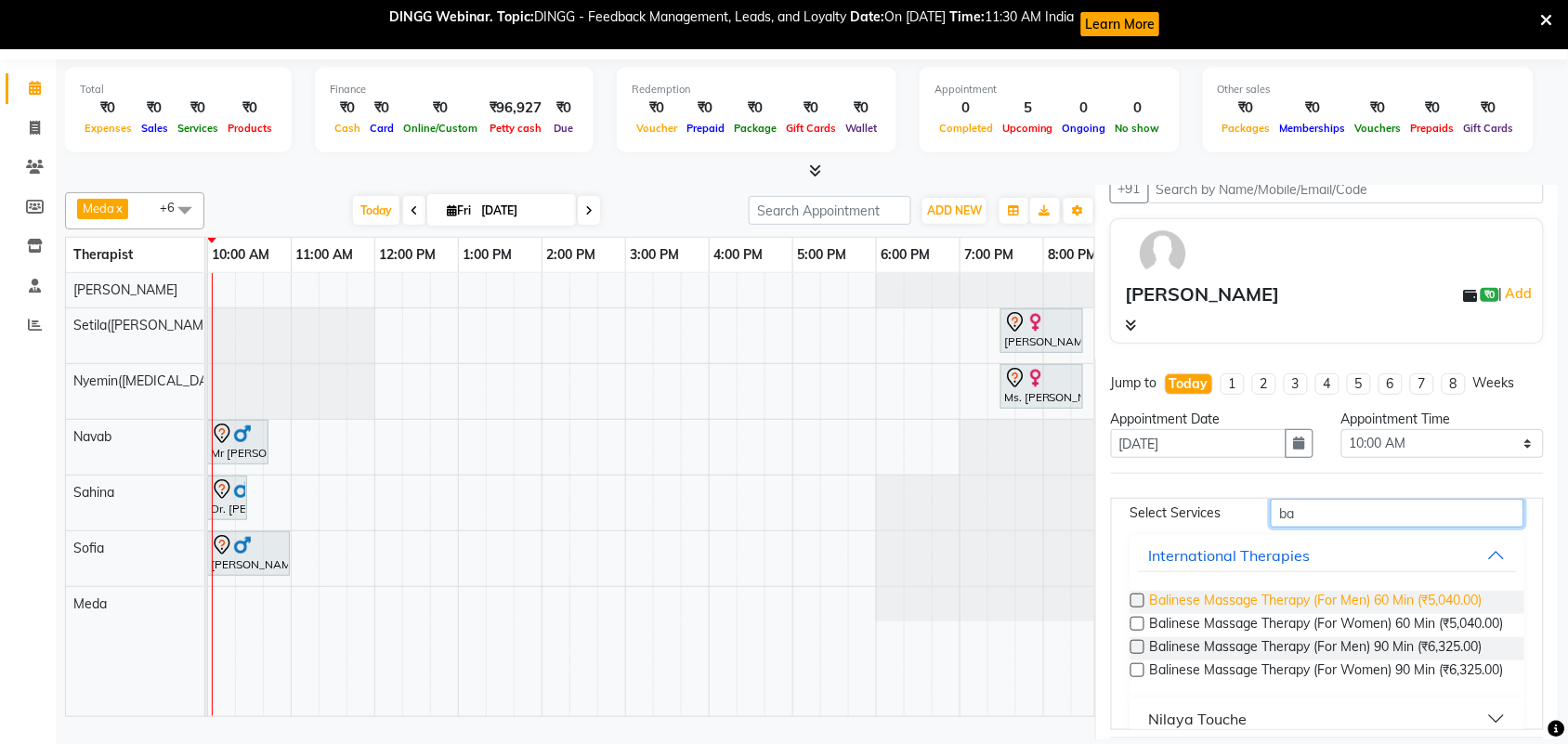type on "ba" 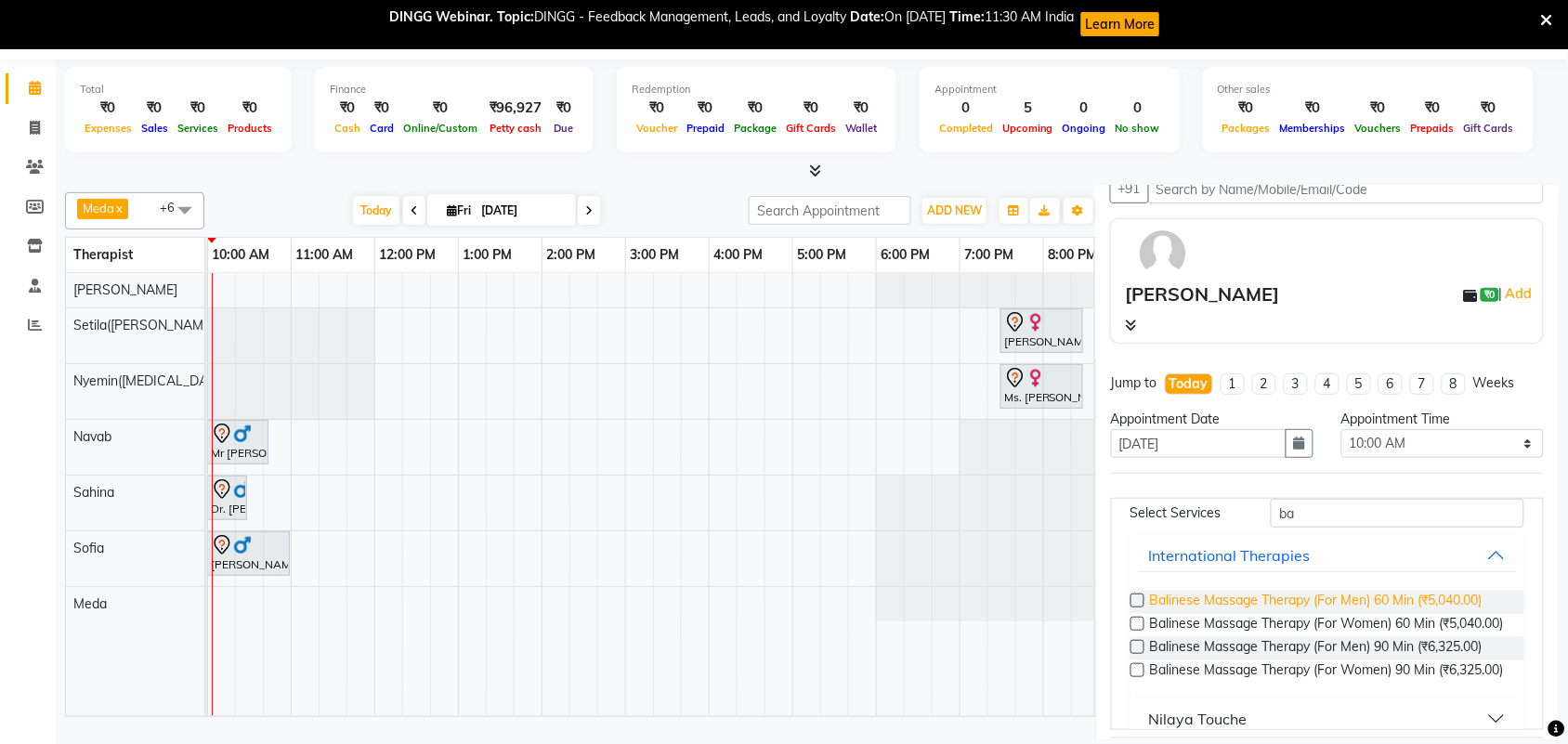 click on "Balinese Massage Therapy (For Men) 60 Min (₹5,040.00)" at bounding box center [1316, 602] 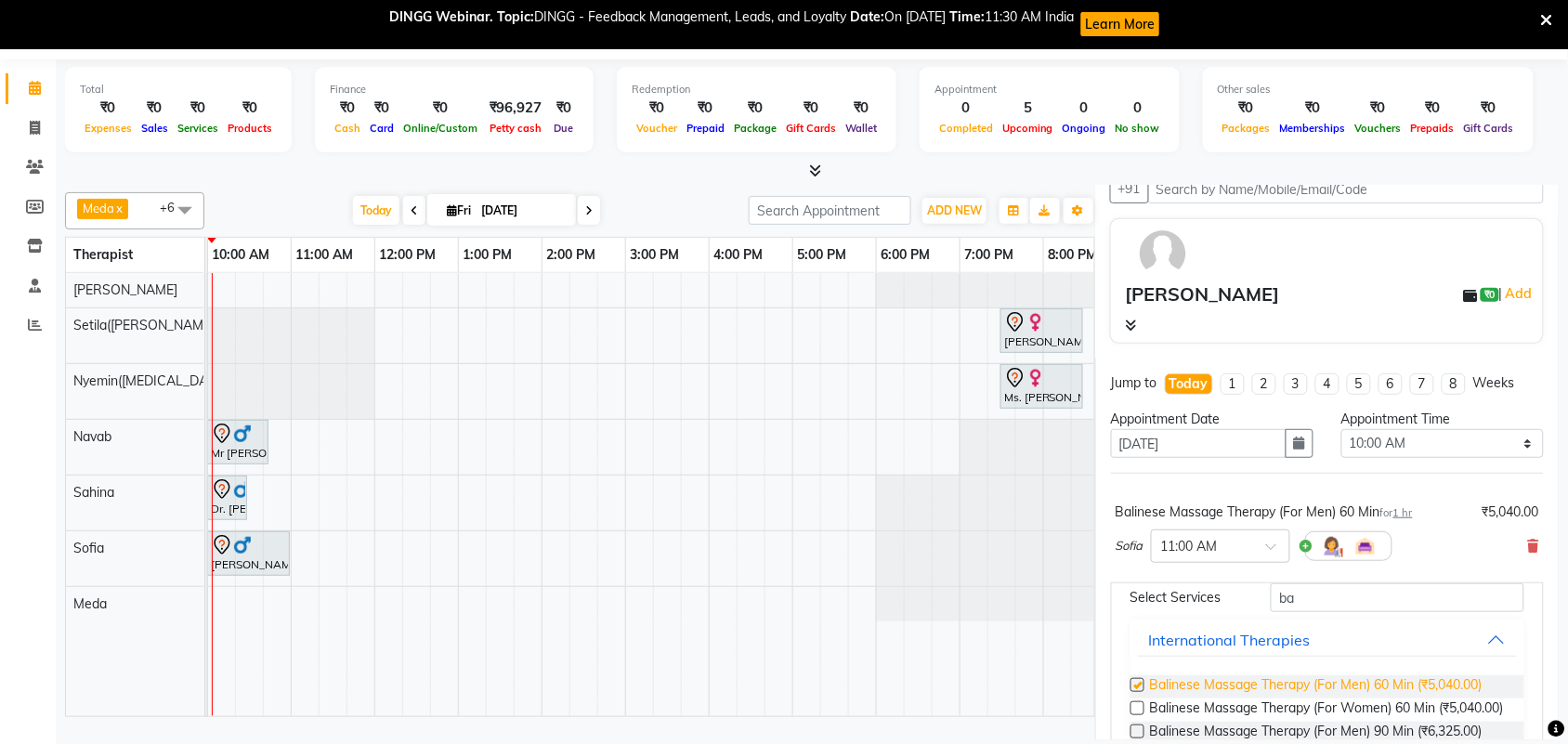 checkbox on "false" 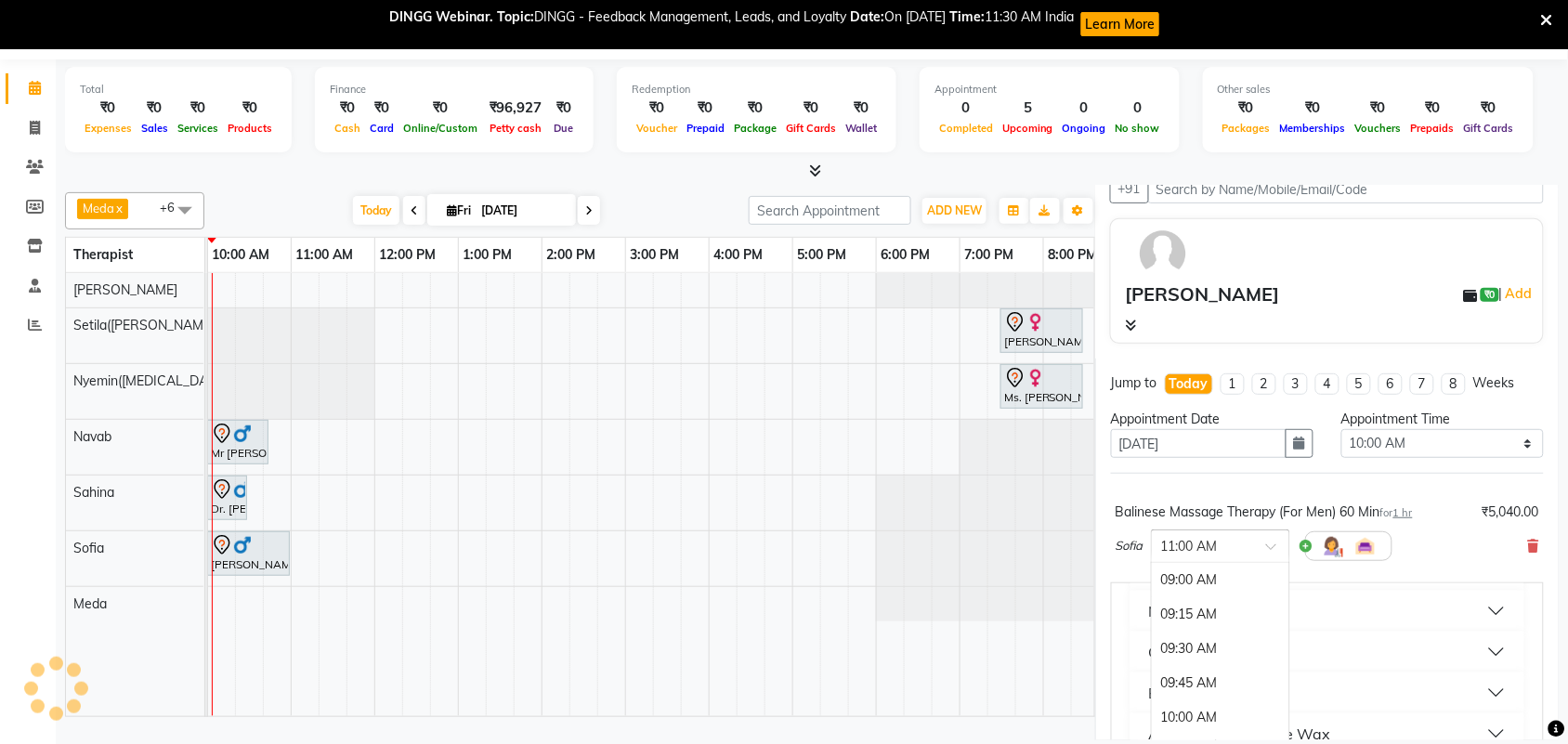 click at bounding box center (1277, 552) 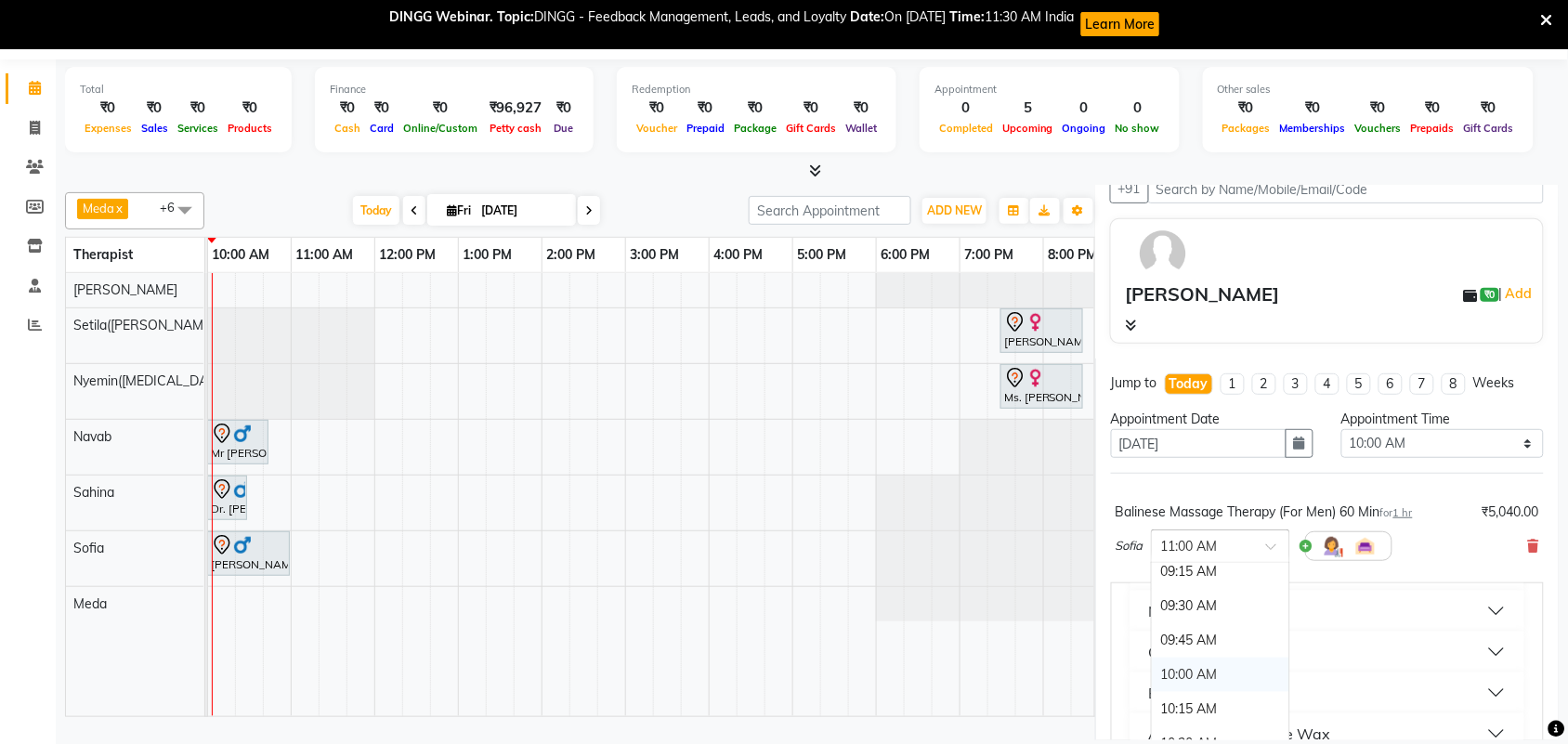 click on "10:00 AM" at bounding box center [1221, 674] 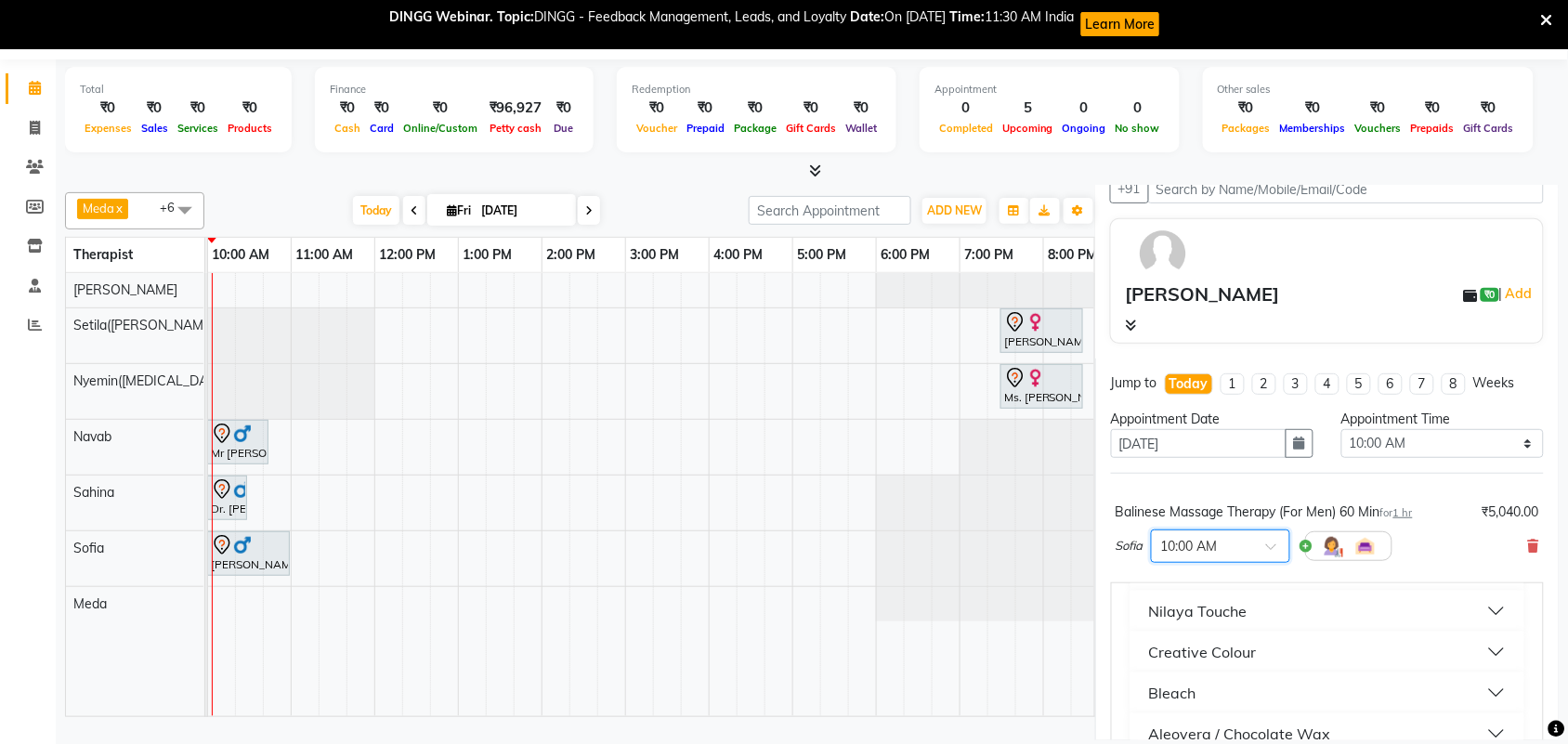 scroll, scrollTop: 372, scrollLeft: 0, axis: vertical 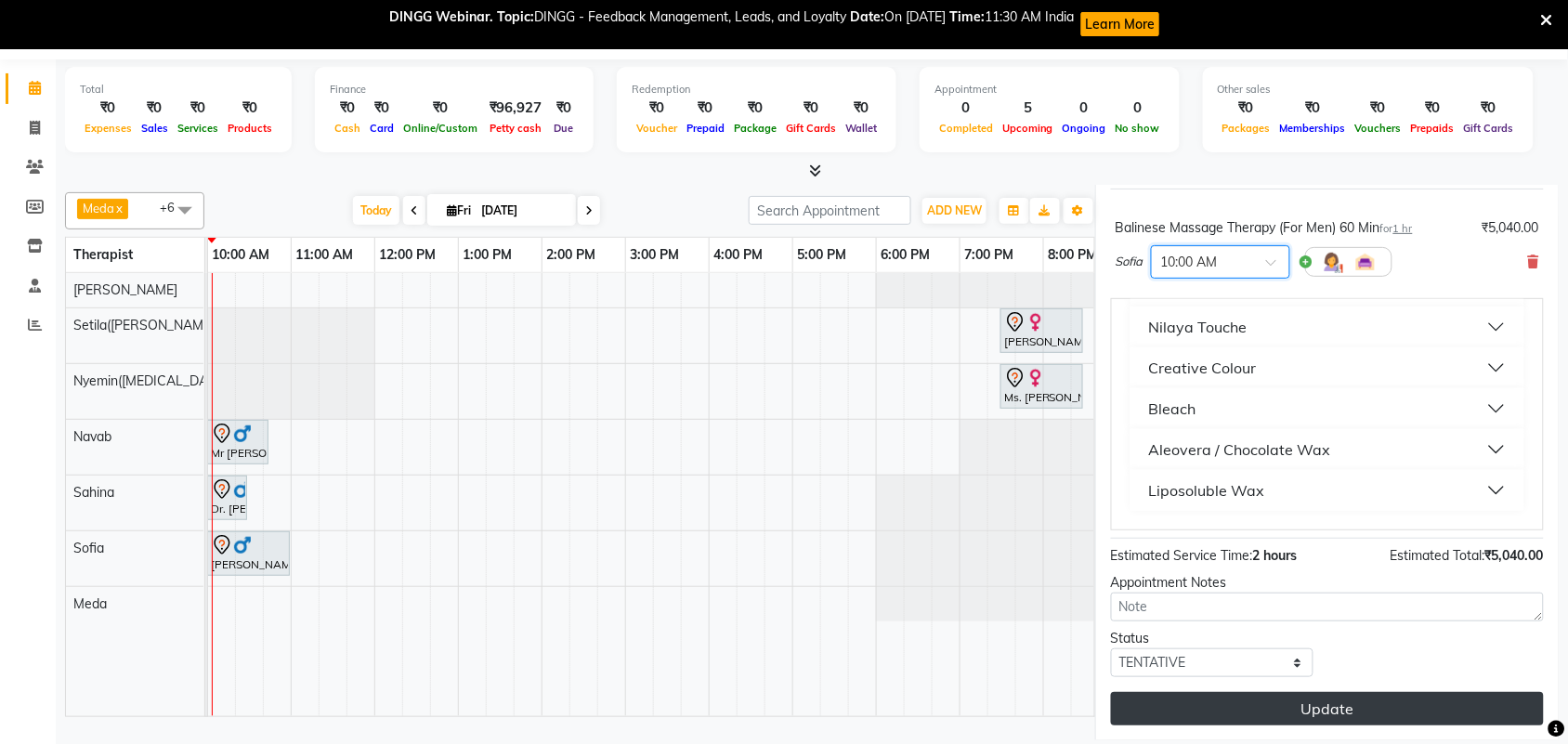 click on "Update" at bounding box center [1327, 709] 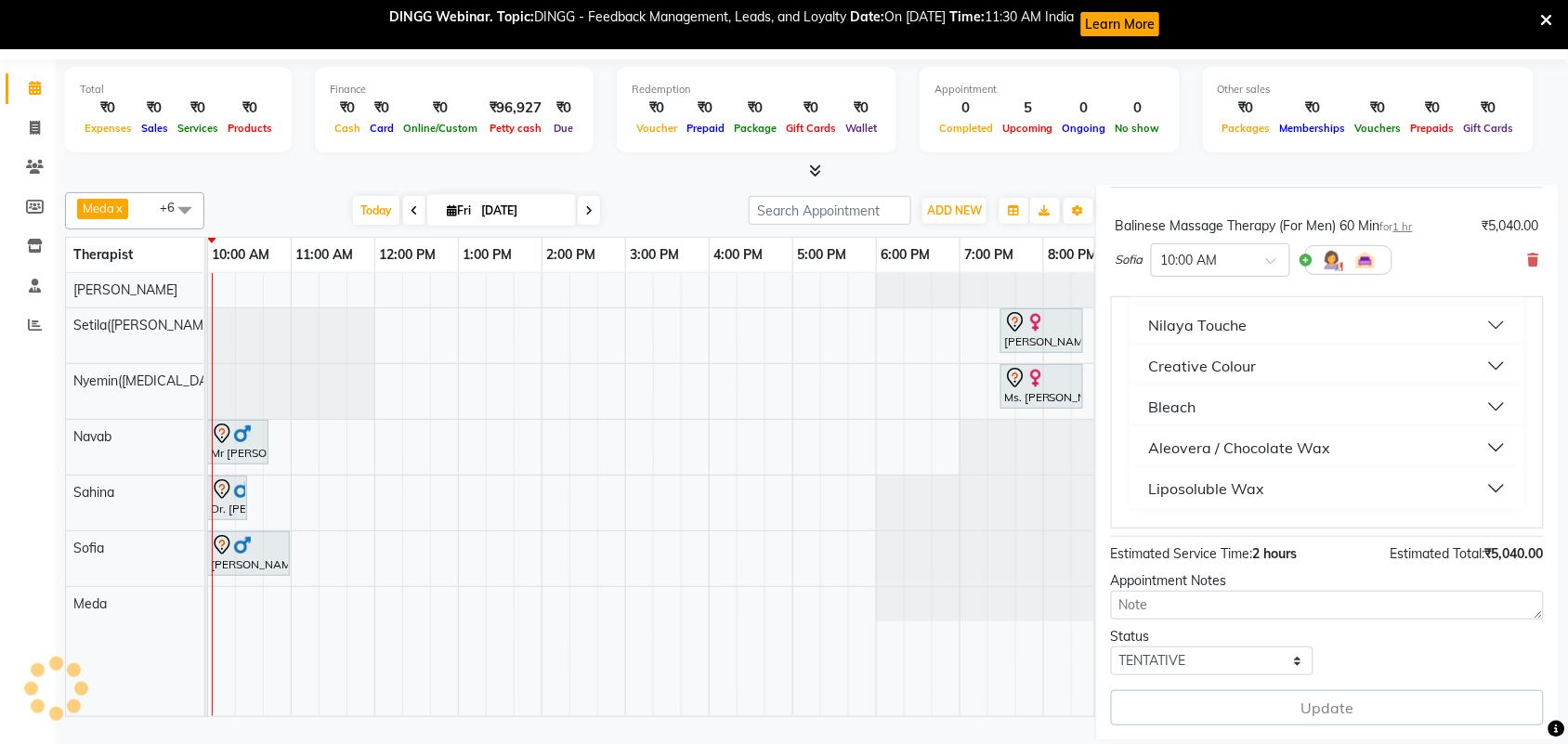 select on "80377" 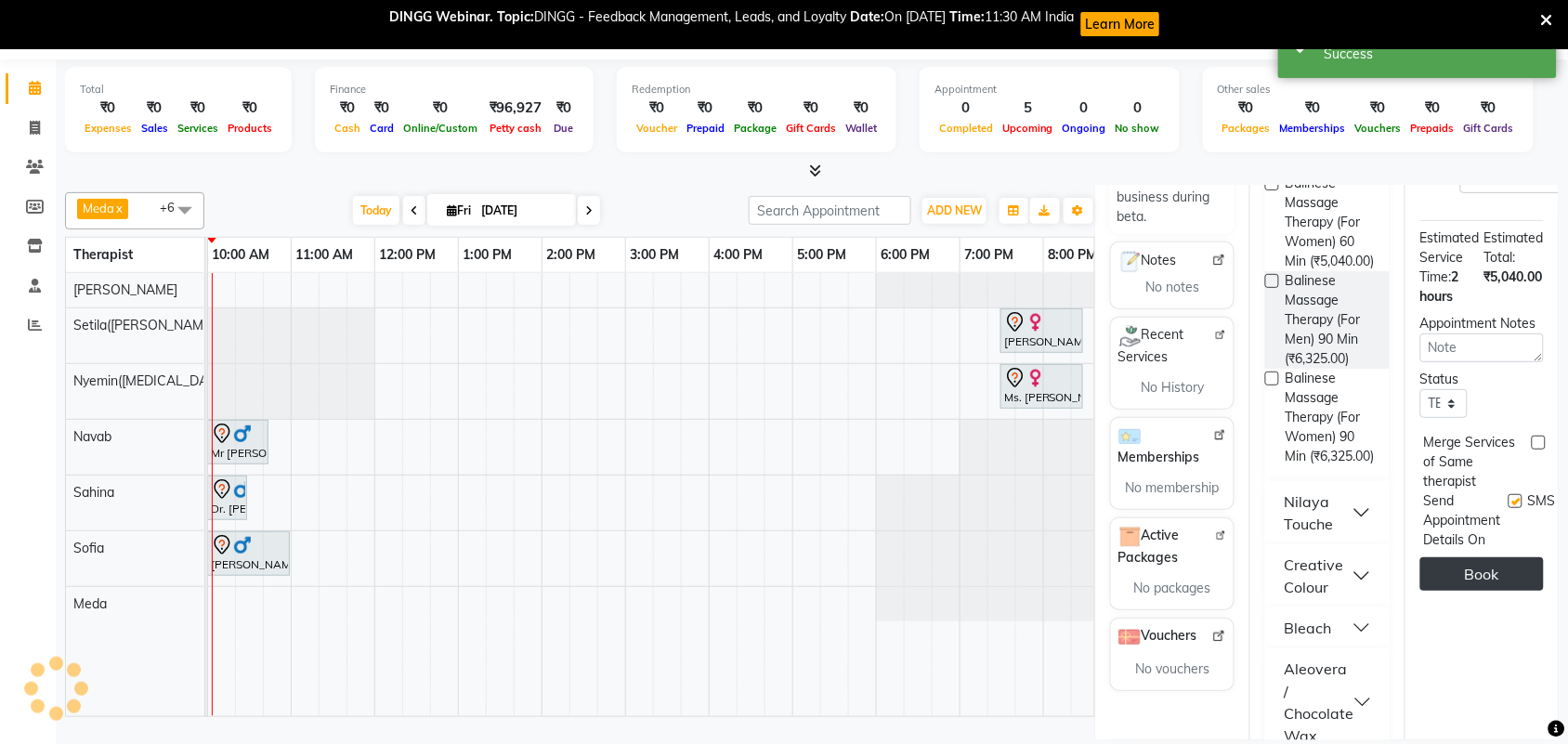 scroll, scrollTop: 0, scrollLeft: 0, axis: both 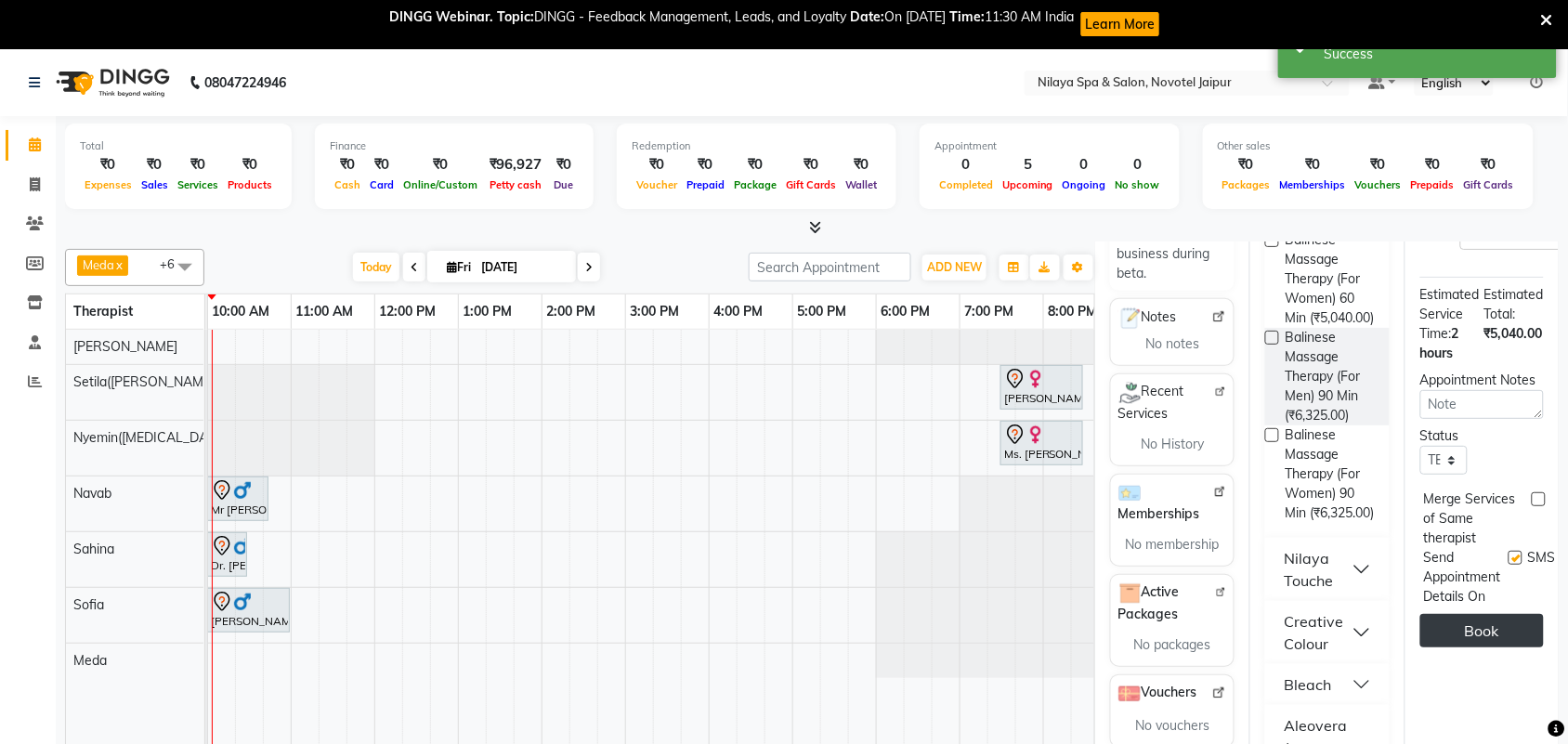 click on "Book" at bounding box center [1482, 631] 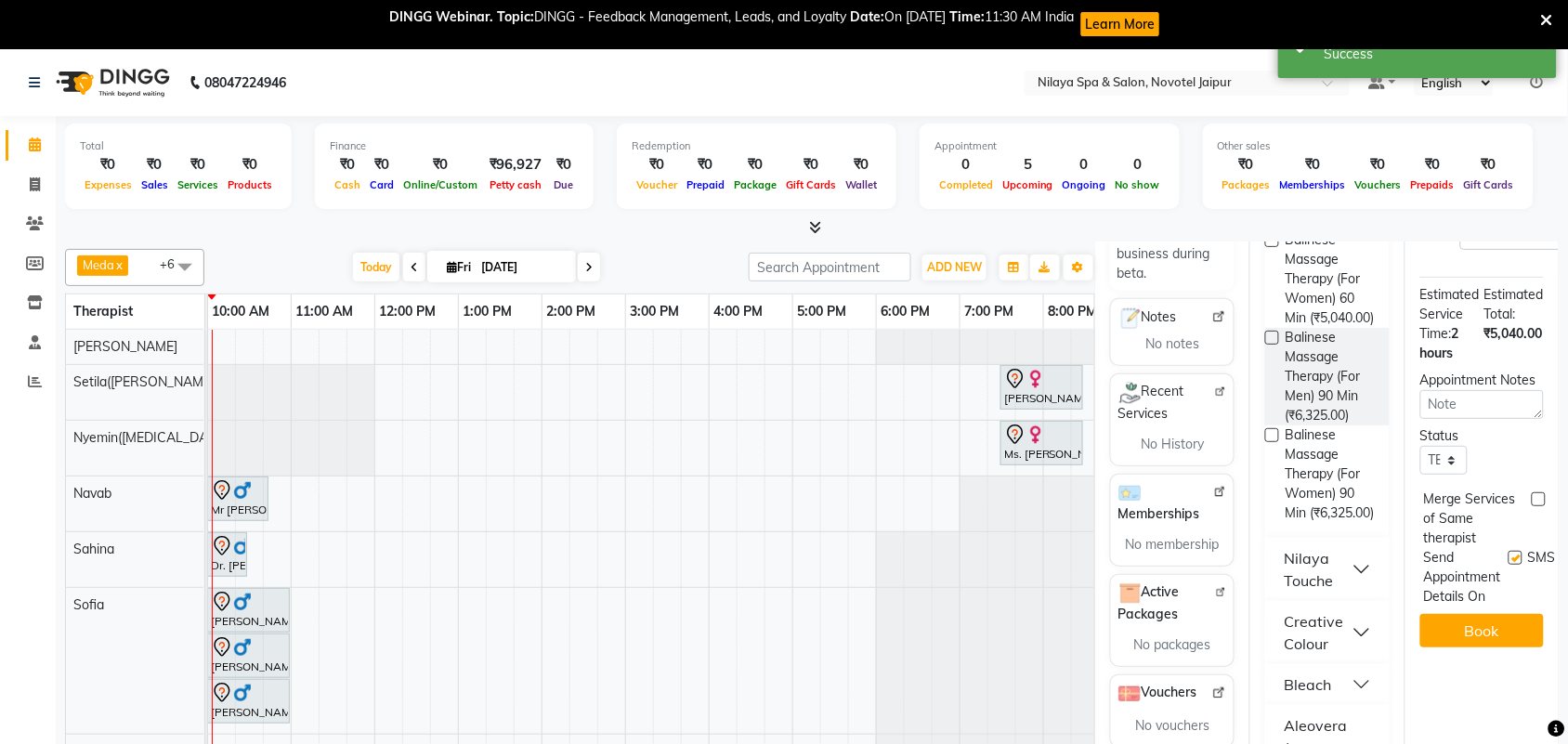 click on "Ariane Froechtenicht, TK05, 07:30 PM-08:30 PM, Balinese Massage Therapy (For Women) 60 Min             Ms. Helena Hoteze, TK04, 07:30 PM-08:30 PM, Balinese Massage Therapy (For Women) 60 Min             Mr Sandeep Singh, TK02, 10:00 AM-10:45 AM, Hair Cut  With Shampoo and Styling  (Male)             Dr. A.k Pancholia, TK01, 10:00 AM-10:30 AM, Thai Foot Reflexology (For Men) 30 Min             Mr HK Chopra, TK06, 10:00 AM-11:00 AM, Balinese Massage Therapy (For Men) 60 Min             Mr HK Chopra, TK07, 10:00 AM-11:00 AM, Balinese Massage Therapy (For Men) 60 Min             Mr HK Chopra, TK07, 10:00 AM-11:00 AM, Deep Tissue Repair Therapy (For Men) 60 Min" at bounding box center [709, 551] 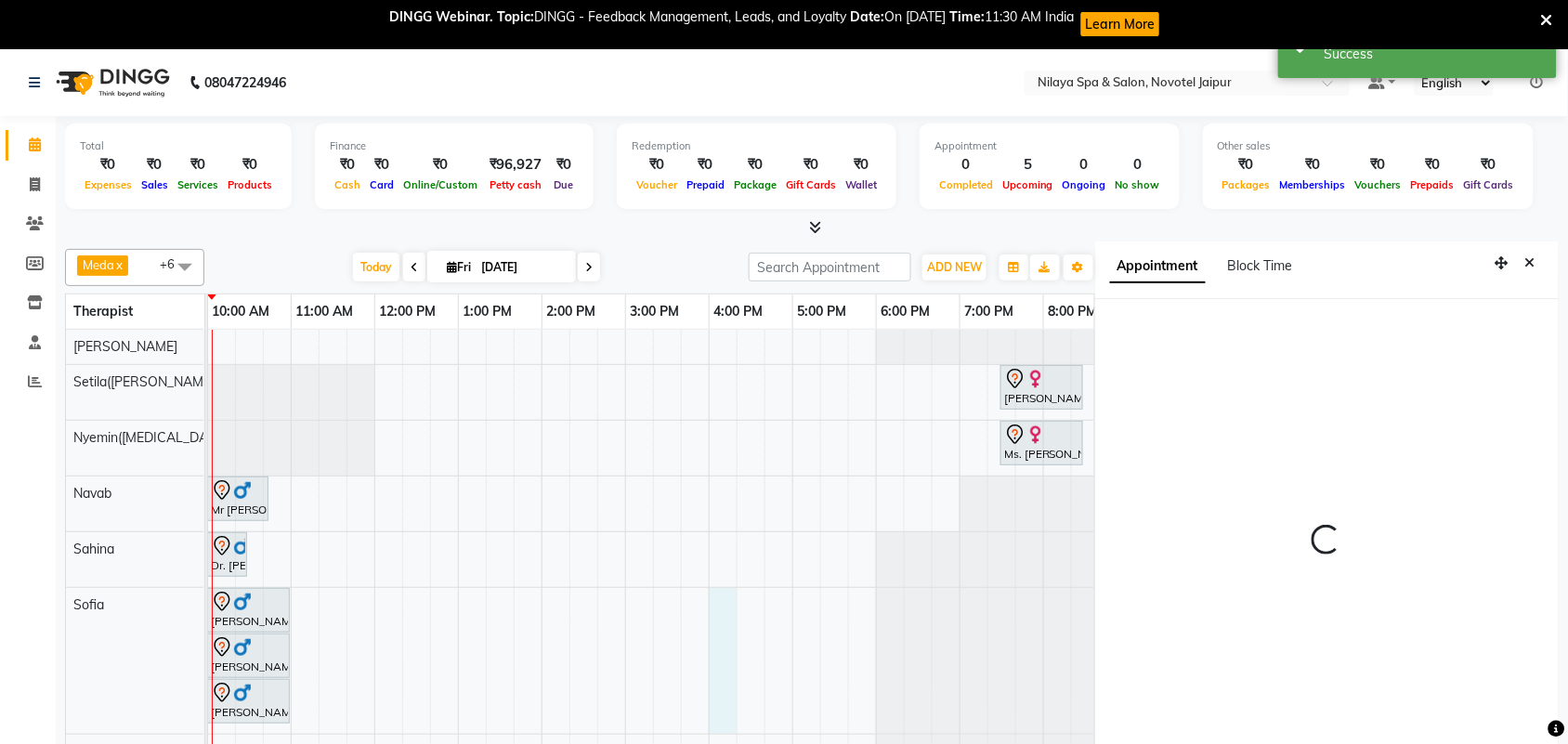 scroll, scrollTop: 0, scrollLeft: 0, axis: both 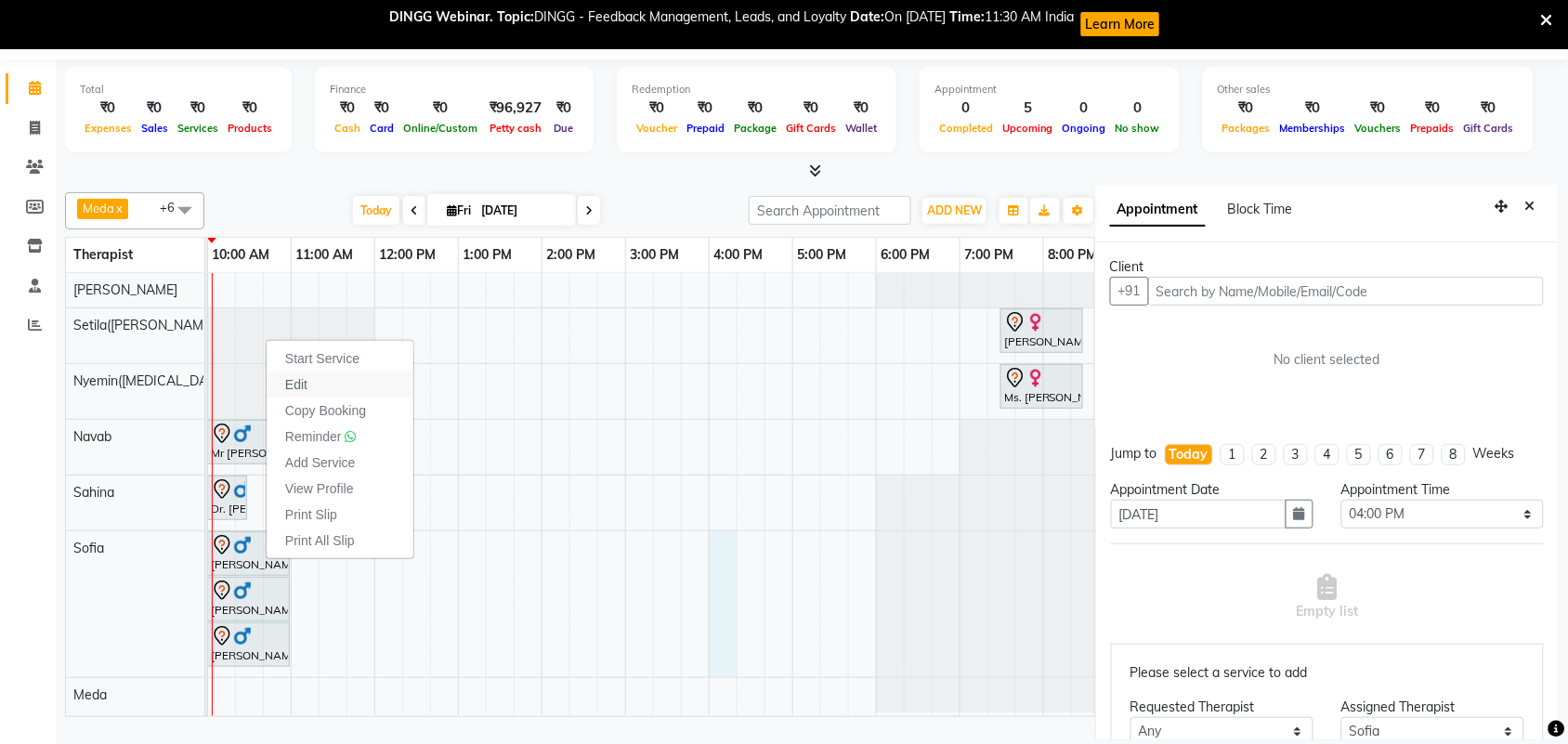 click on "Edit" at bounding box center (340, 385) 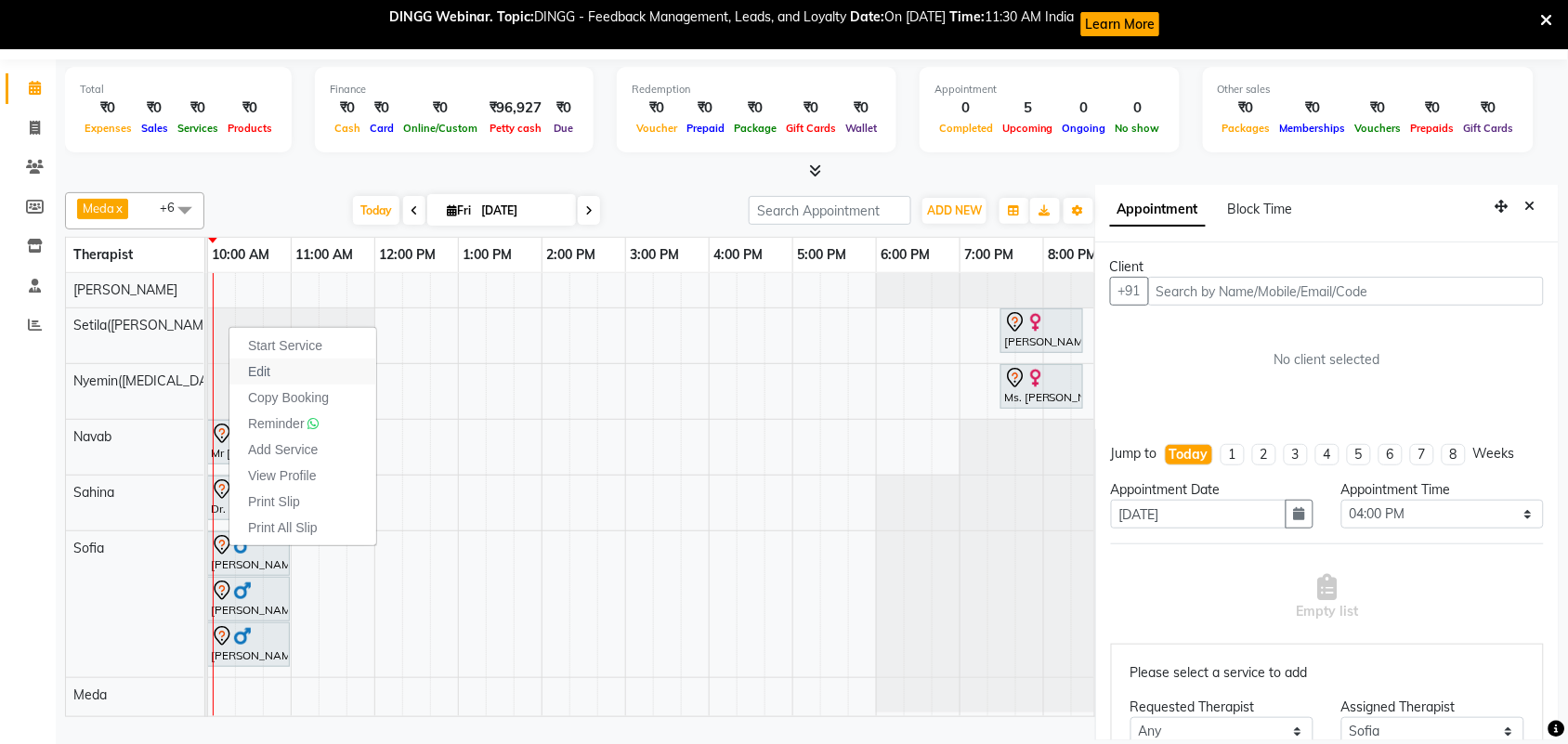 click on "Edit" at bounding box center (303, 372) 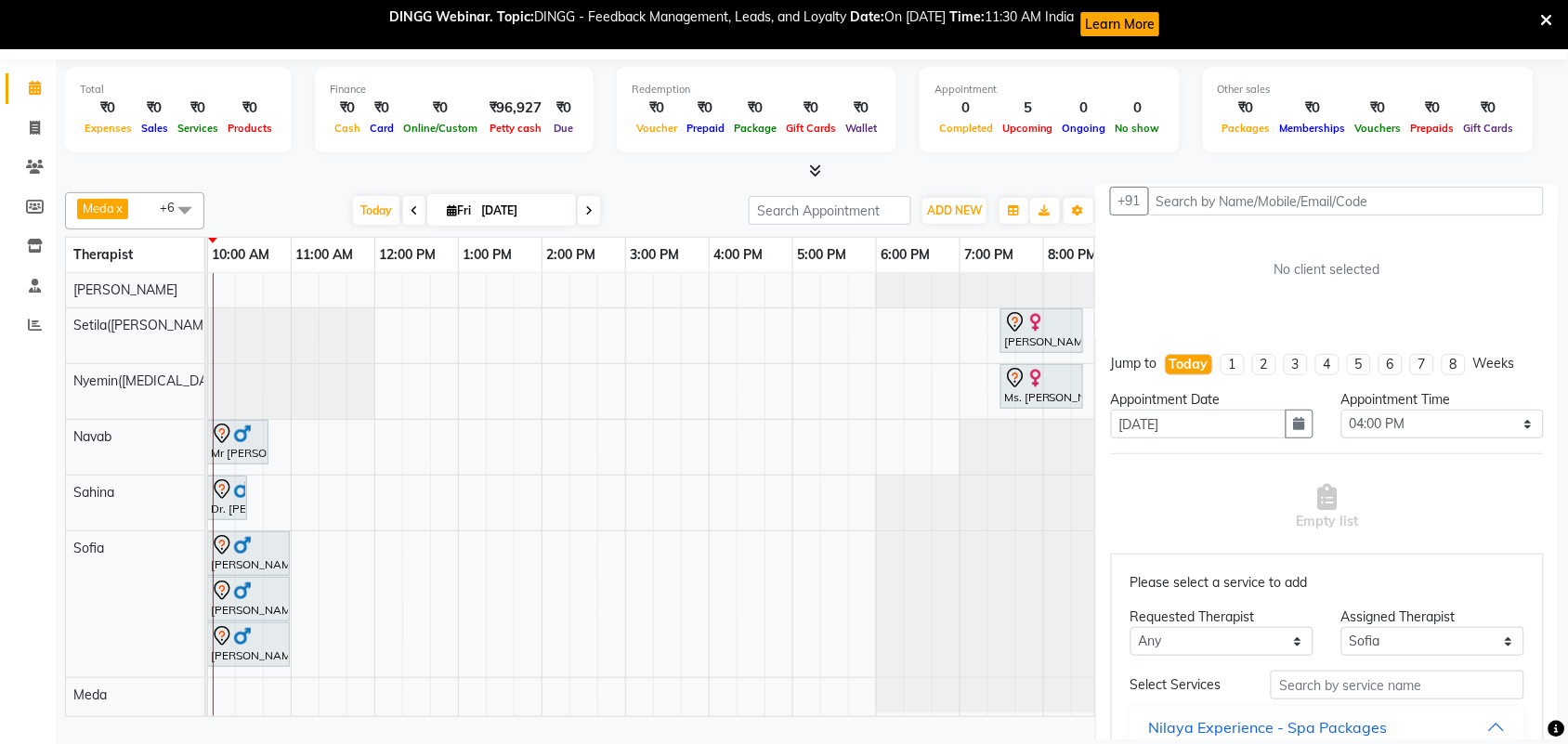 scroll, scrollTop: 0, scrollLeft: 0, axis: both 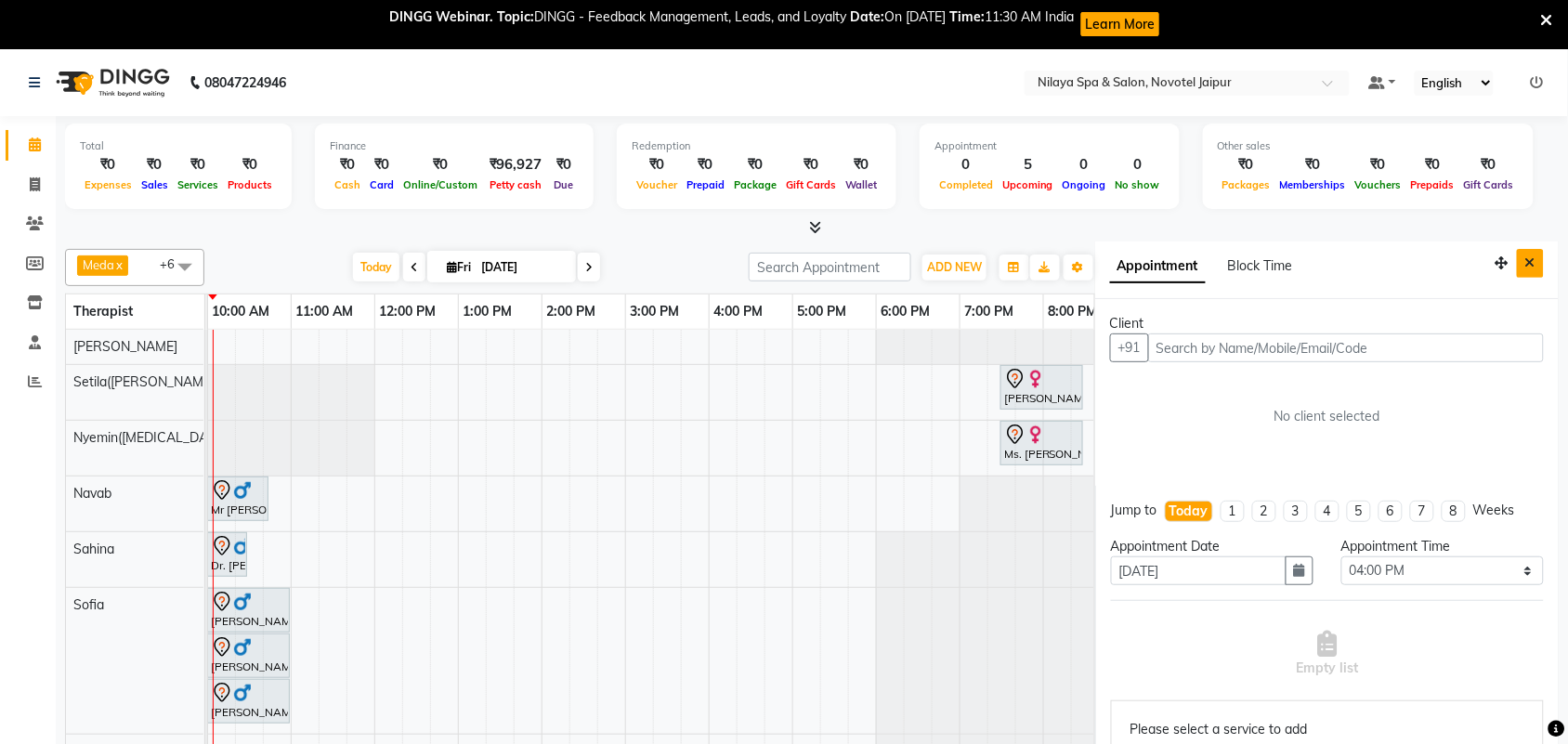 click at bounding box center [1530, 263] 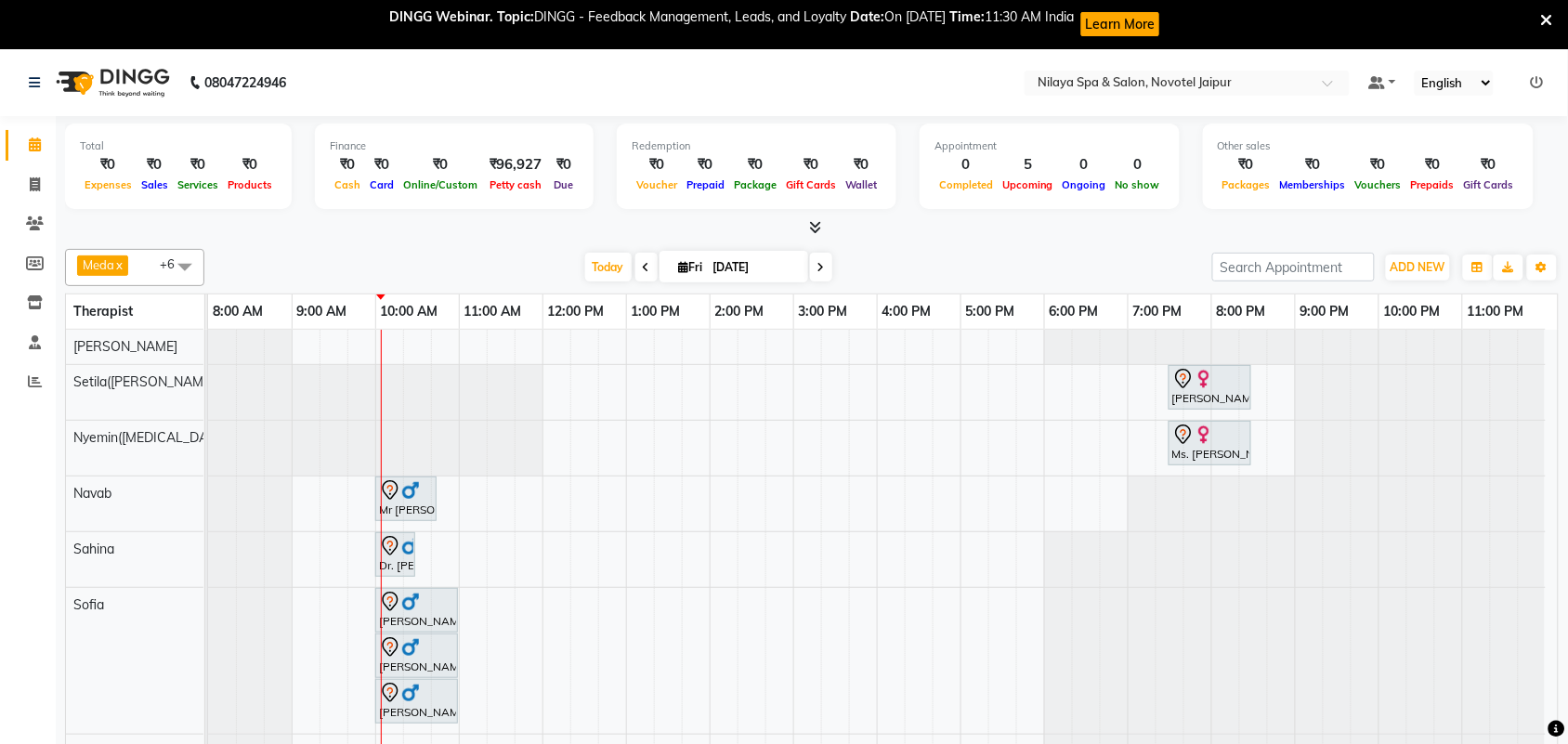 scroll, scrollTop: 0, scrollLeft: 0, axis: both 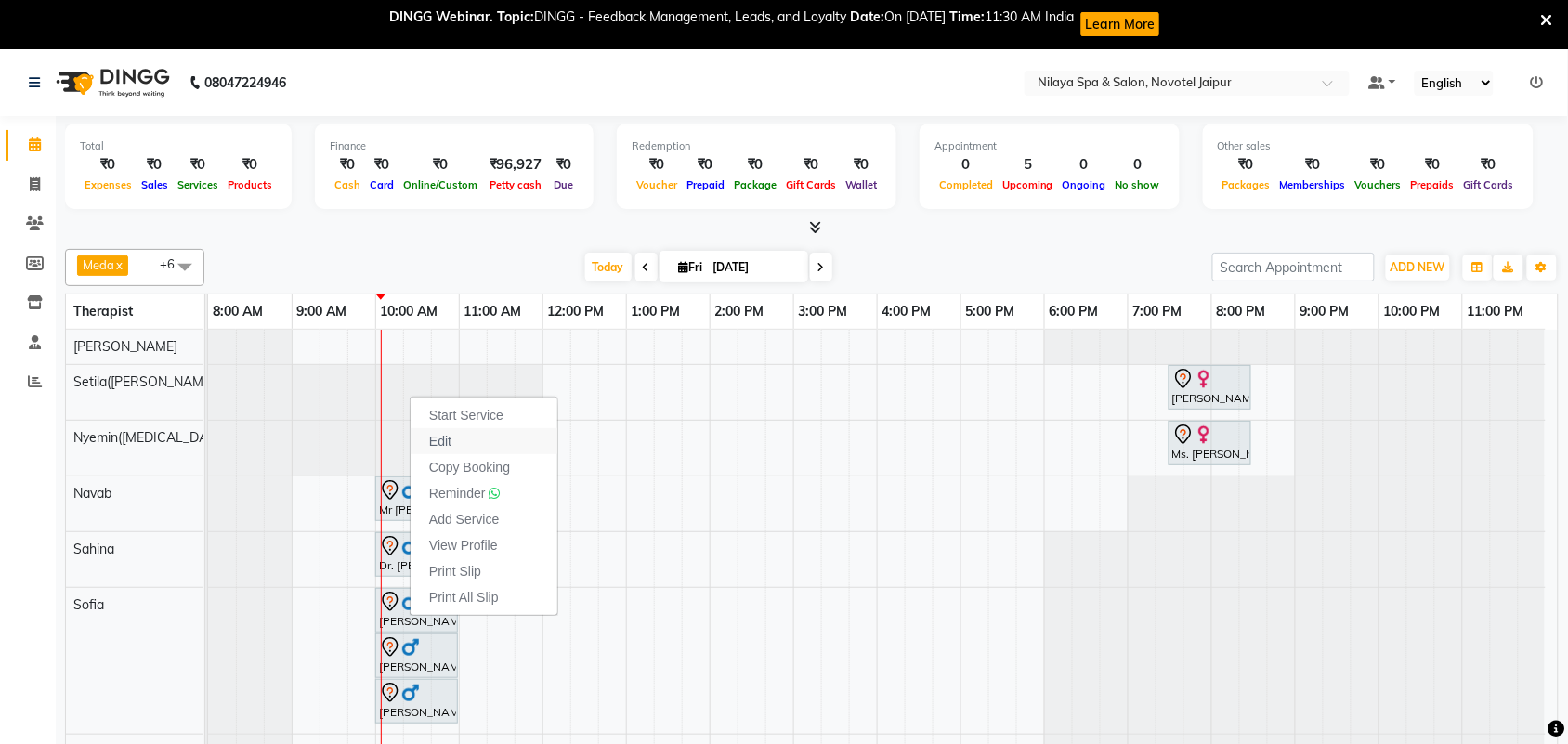 click on "Edit" at bounding box center (440, 441) 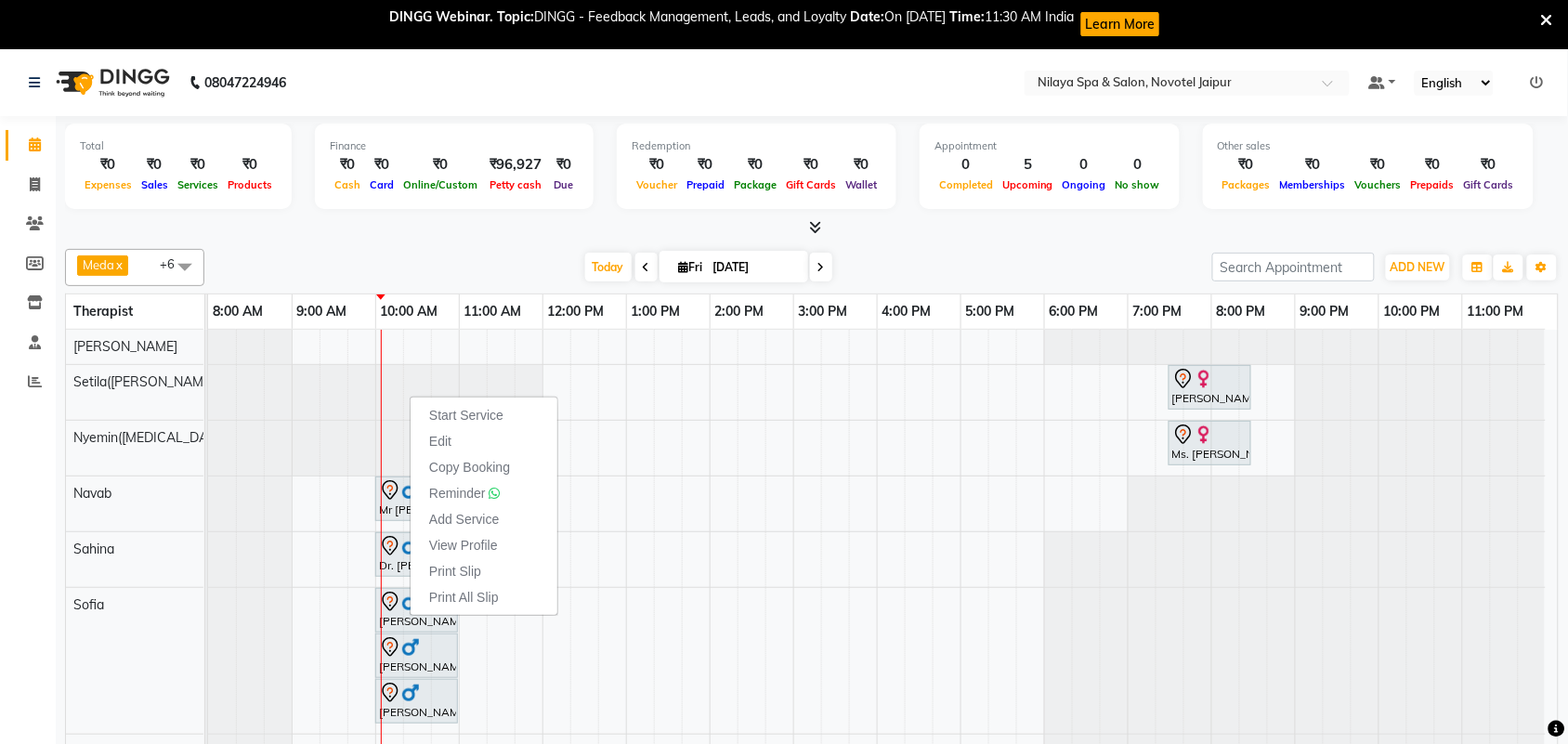 select on "tentative" 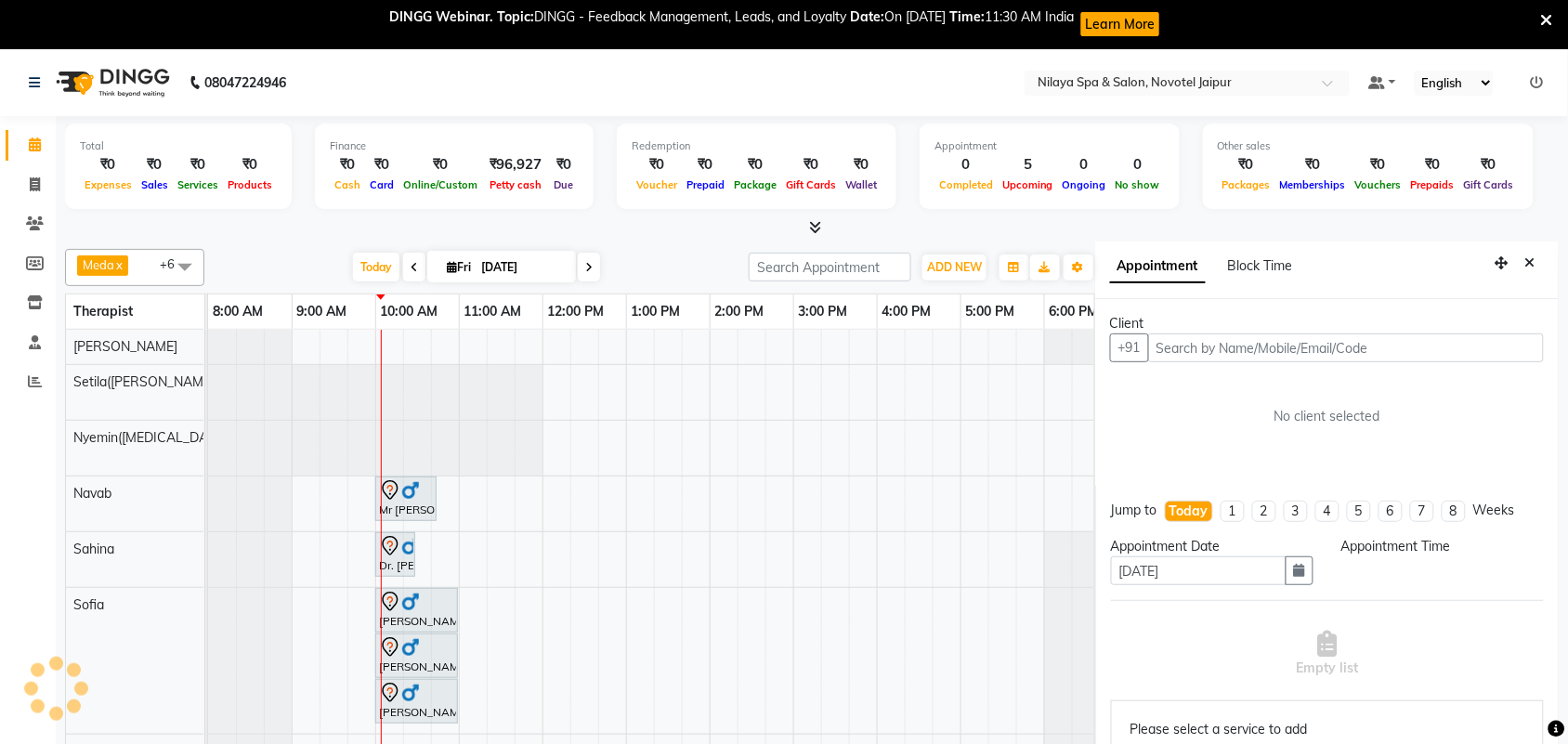 select on "80377" 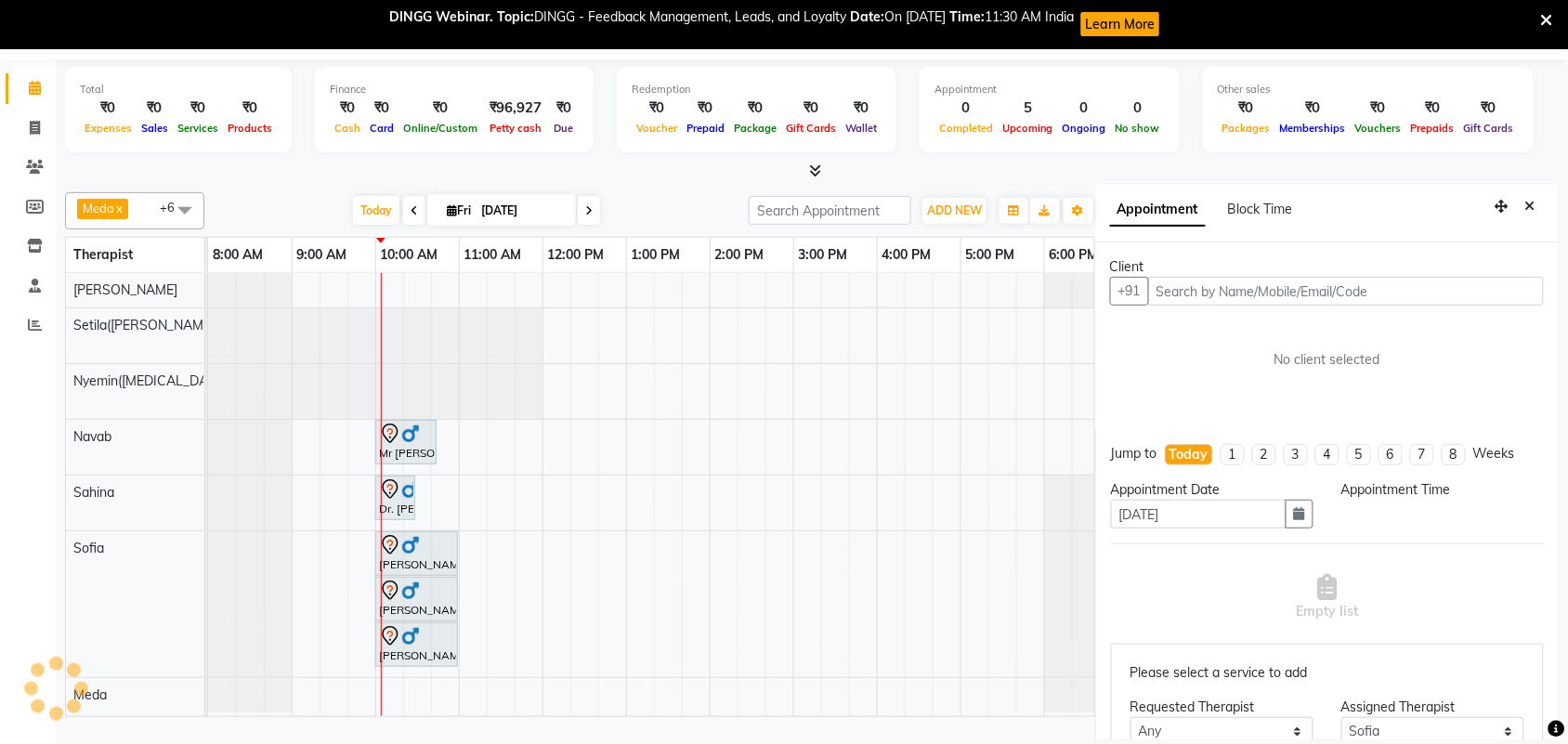 select on "600" 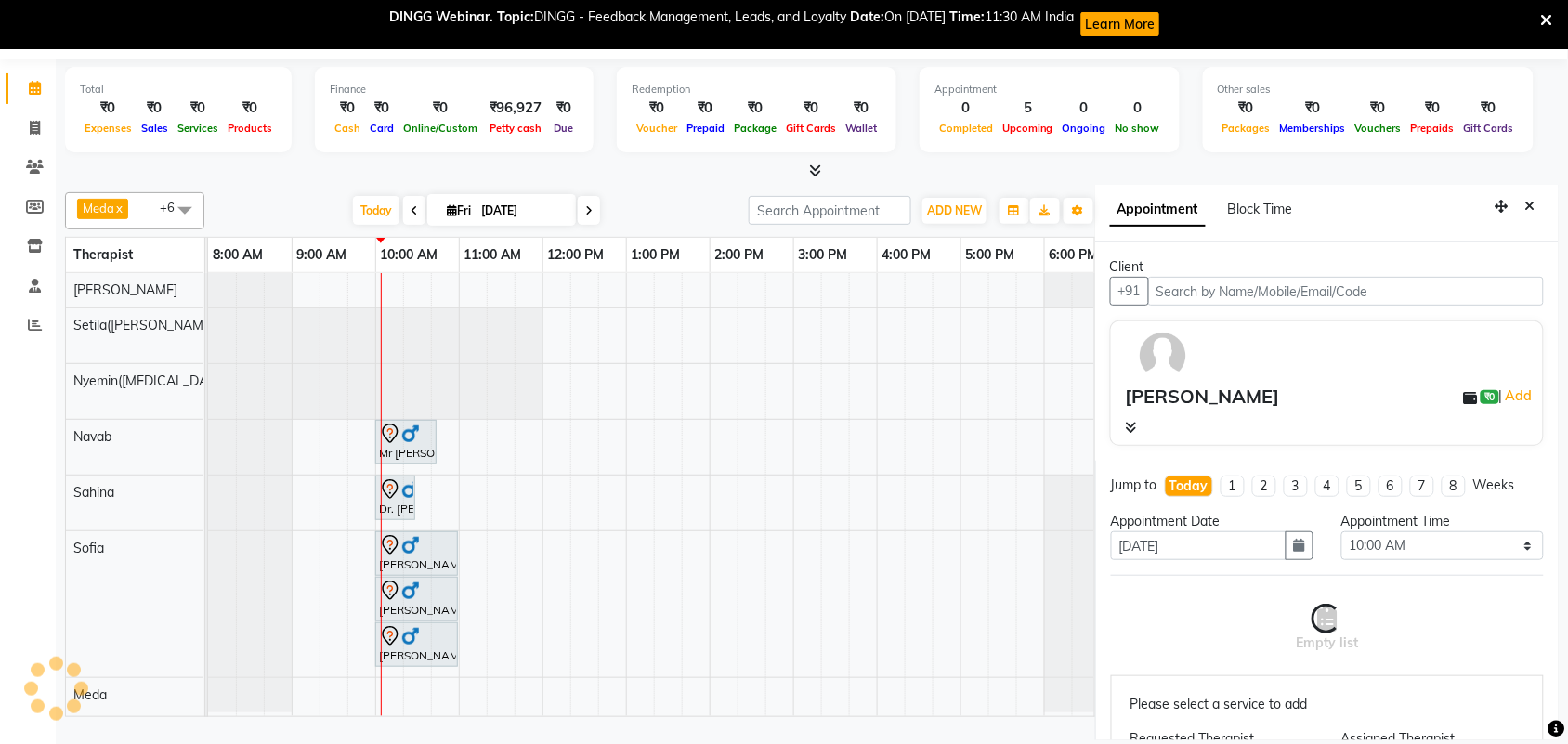 select on "4120" 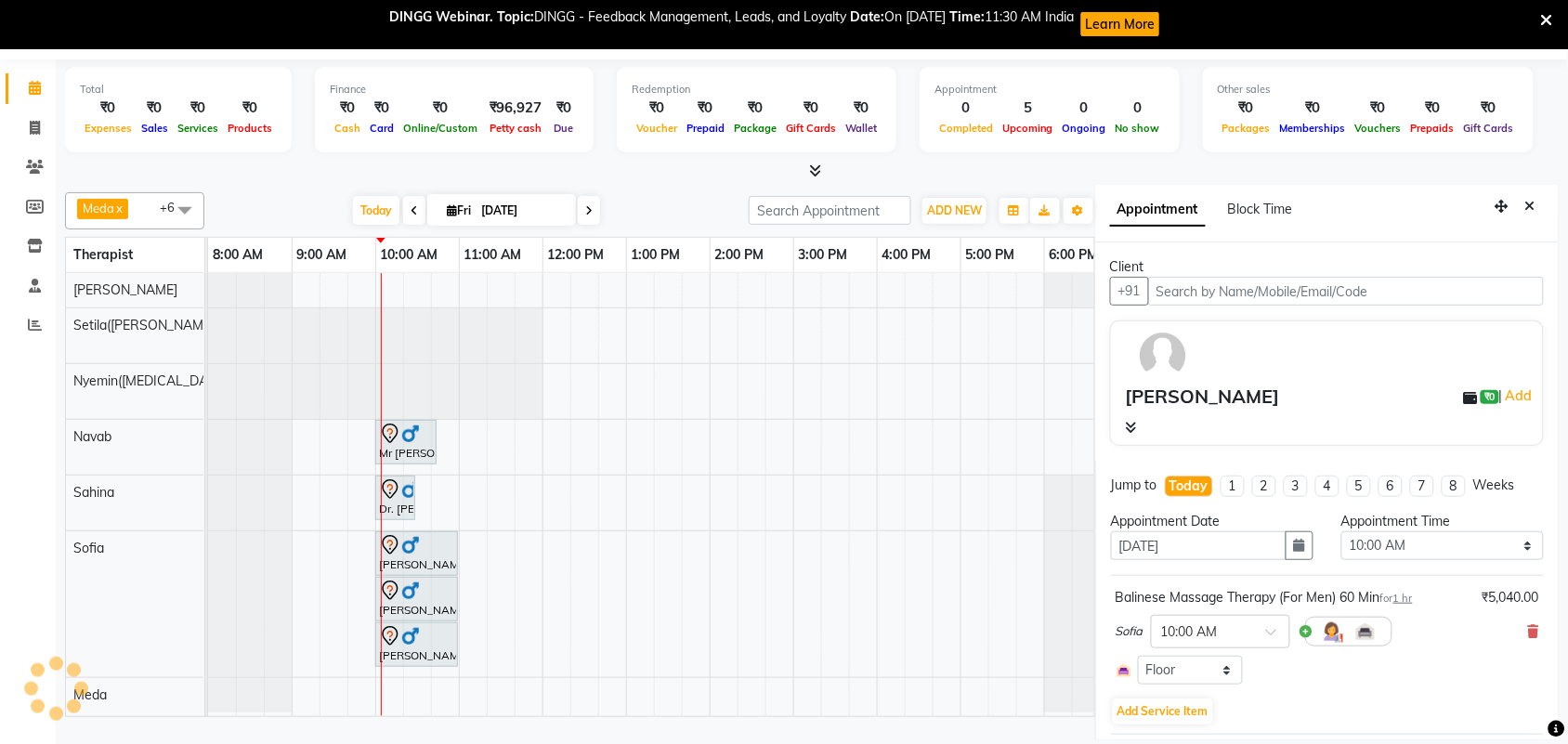scroll, scrollTop: 0, scrollLeft: 168, axis: horizontal 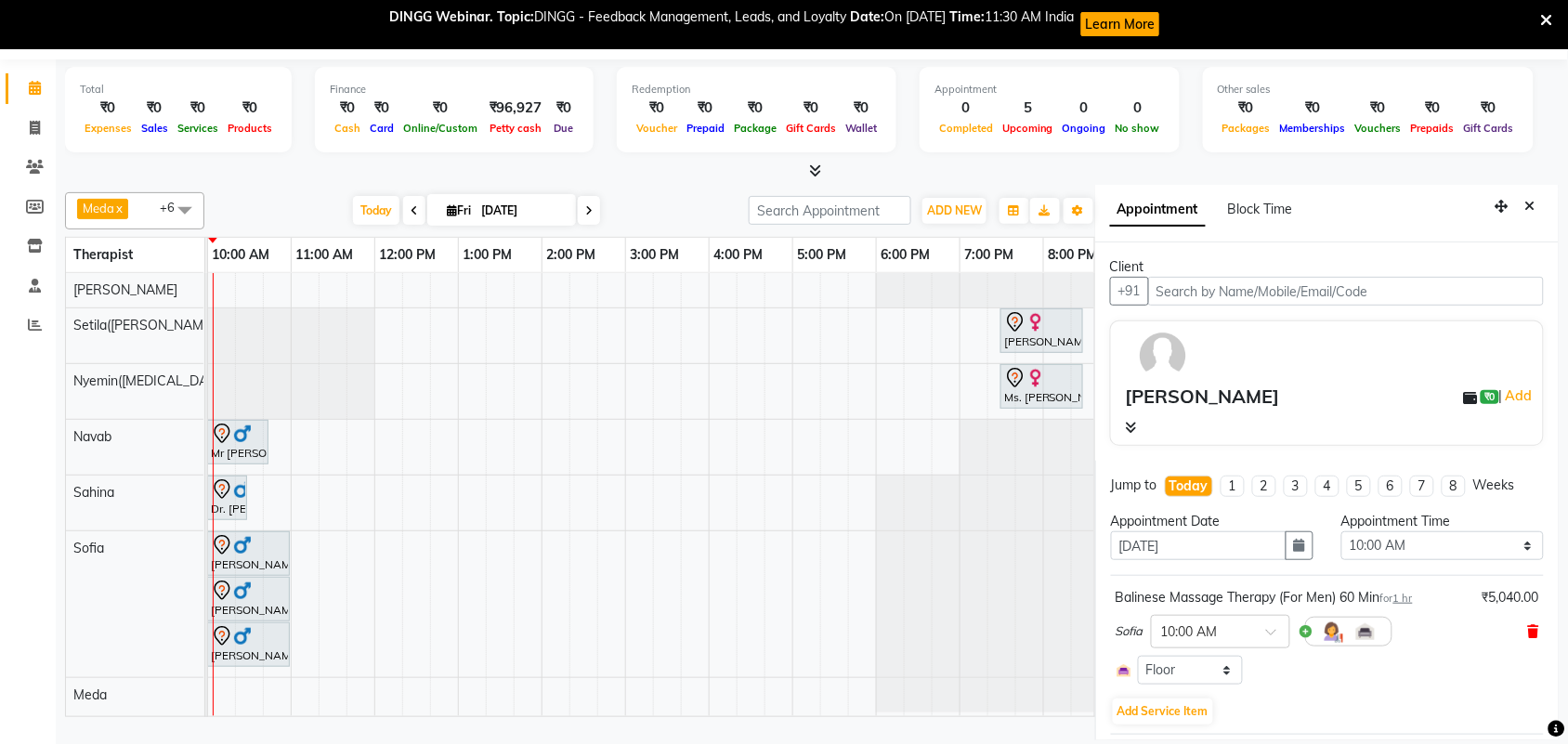 click at bounding box center (1534, 632) 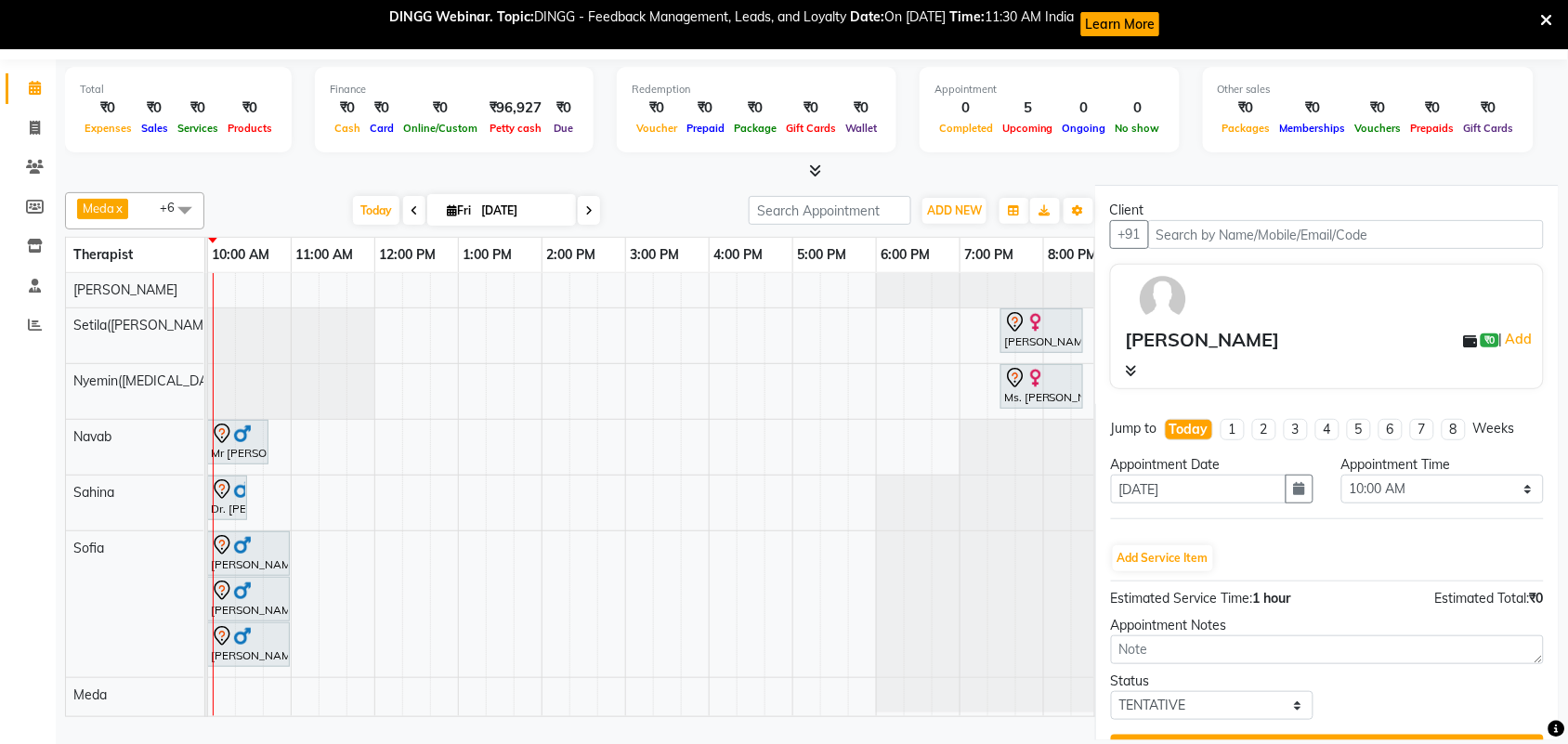 scroll, scrollTop: 102, scrollLeft: 0, axis: vertical 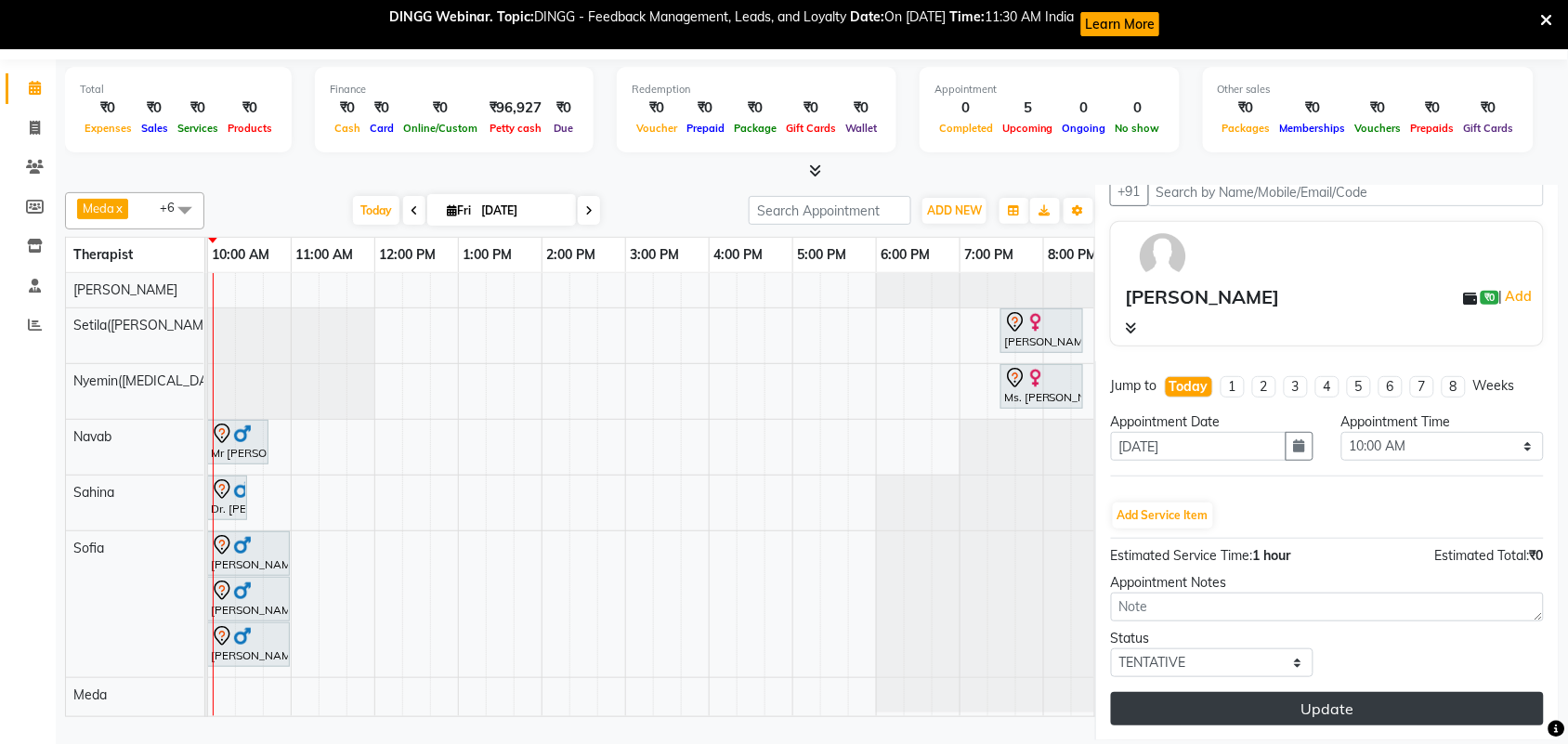 click on "Update" at bounding box center [1327, 709] 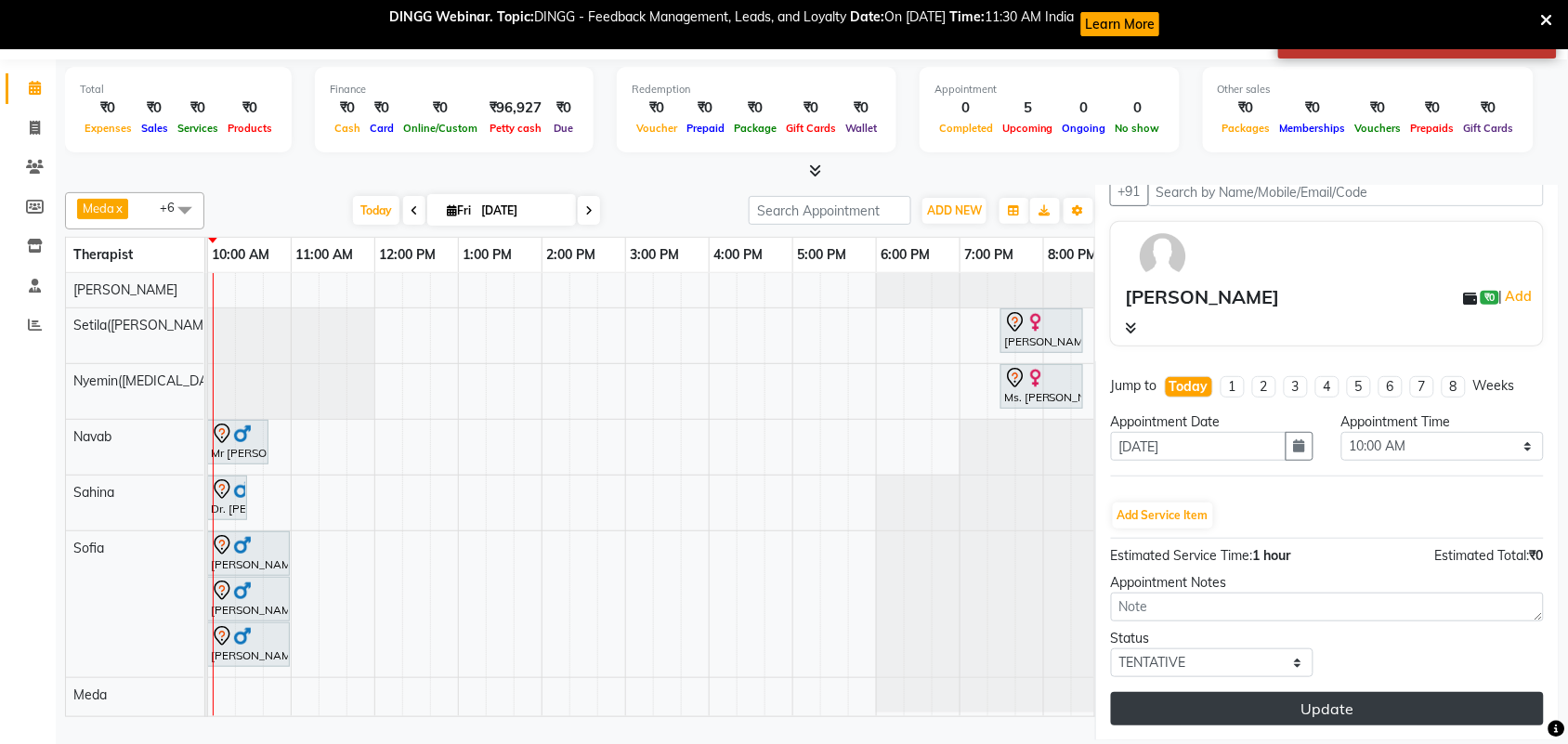 click on "Update" at bounding box center (1327, 709) 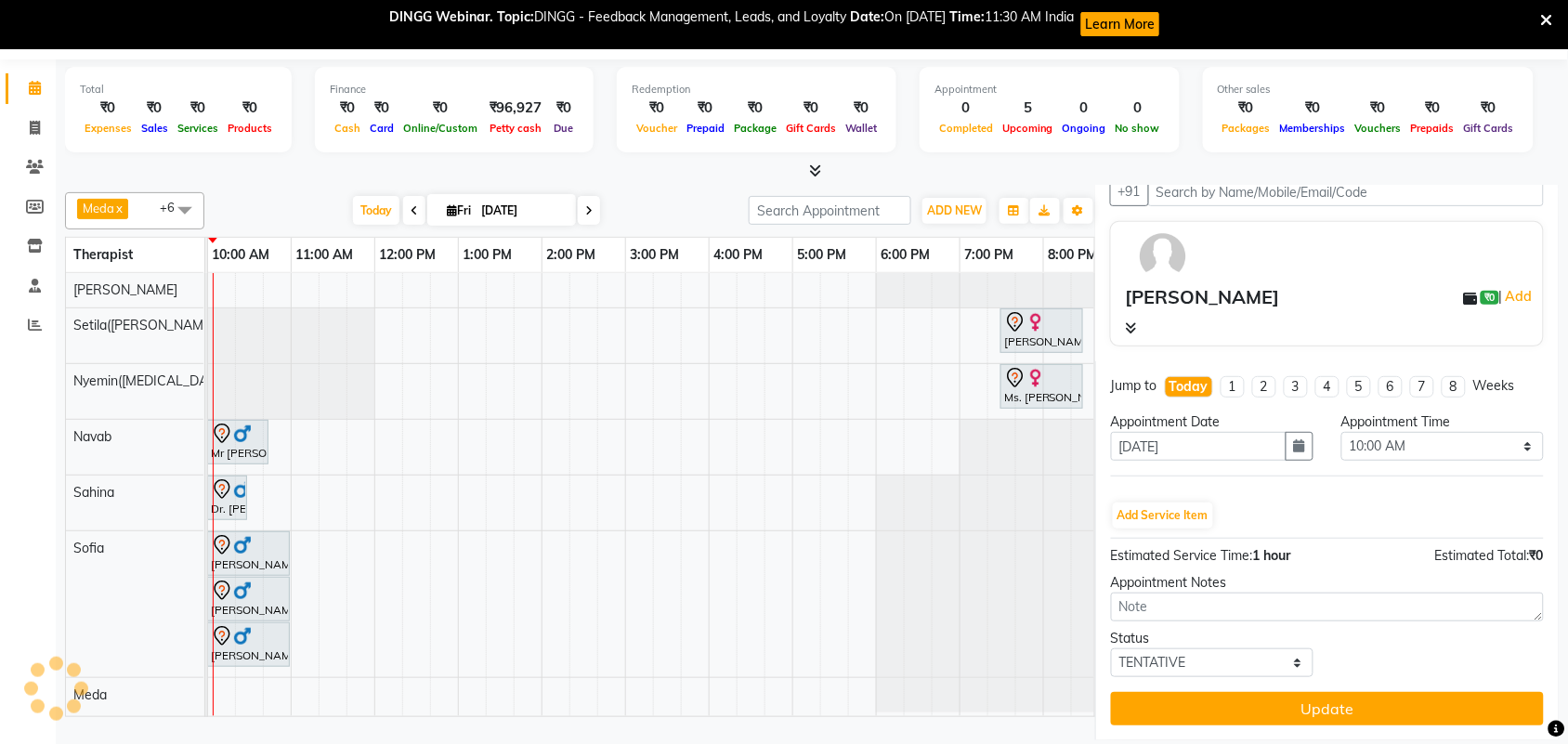 scroll, scrollTop: 0, scrollLeft: 0, axis: both 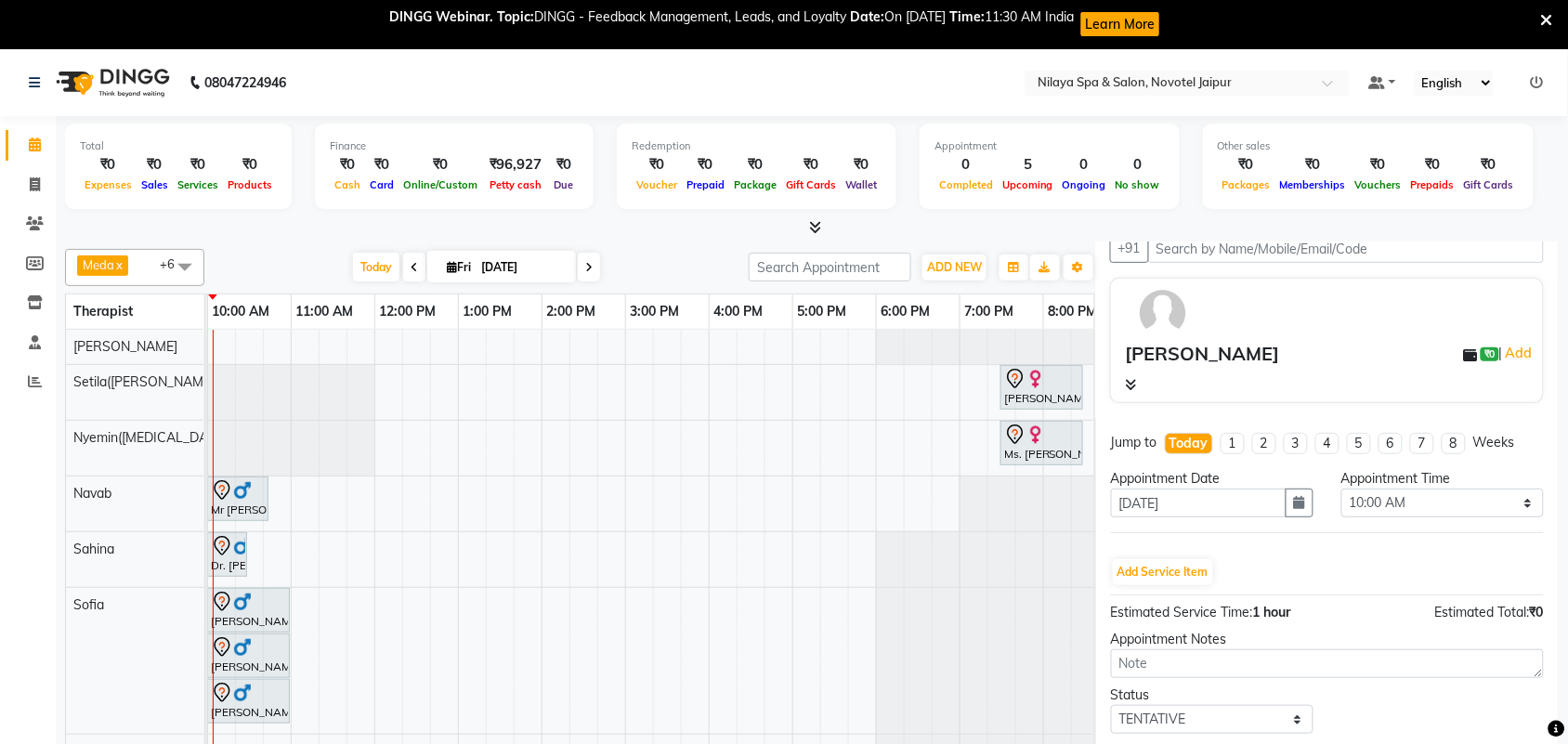 click on "Ariane Froechtenicht, TK05, 07:30 PM-08:30 PM, Balinese Massage Therapy (For Women) 60 Min             Ms. Helena Hoteze, TK04, 07:30 PM-08:30 PM, Balinese Massage Therapy (For Women) 60 Min             Mr Sandeep Singh, TK02, 10:00 AM-10:45 AM, Hair Cut  With Shampoo and Styling  (Male)             Dr. A.k Pancholia, TK01, 10:00 AM-10:30 AM, Thai Foot Reflexology (For Men) 30 Min             Mr HK Chopra, TK06, 10:00 AM-11:00 AM, Balinese Massage Therapy (For Men) 60 Min             Mr HK Chopra, TK07, 10:00 AM-11:00 AM, Balinese Massage Therapy (For Men) 60 Min             Mr HK Chopra, TK07, 10:00 AM-11:00 AM, Deep Tissue Repair Therapy (For Men) 60 Min" at bounding box center [709, 551] 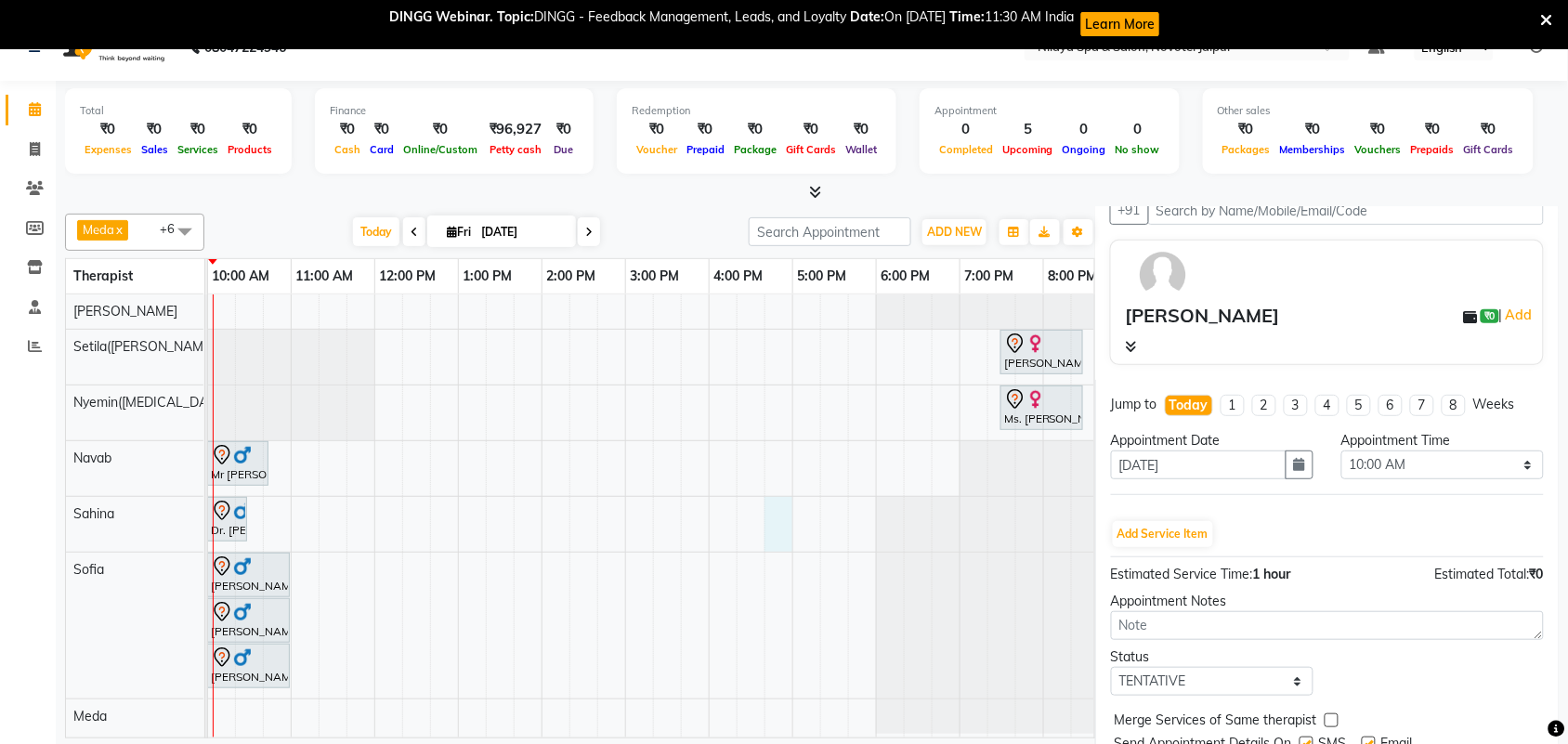 scroll, scrollTop: 0, scrollLeft: 0, axis: both 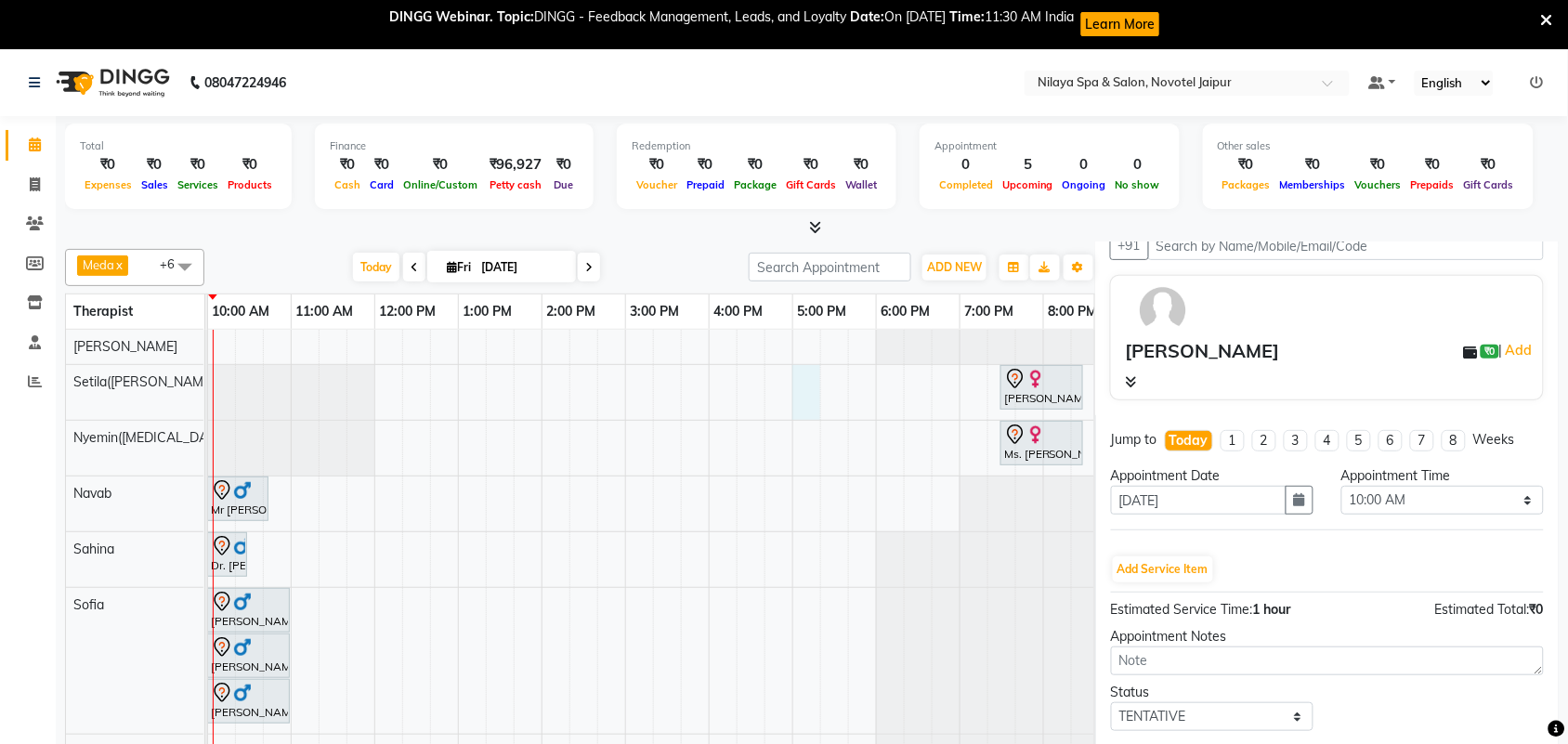 click on "Ariane Froechtenicht, TK05, 07:30 PM-08:30 PM, Balinese Massage Therapy (For Women) 60 Min             Ms. Helena Hoteze, TK04, 07:30 PM-08:30 PM, Balinese Massage Therapy (For Women) 60 Min             Mr Sandeep Singh, TK02, 10:00 AM-10:45 AM, Hair Cut  With Shampoo and Styling  (Male)             Dr. A.k Pancholia, TK01, 10:00 AM-10:30 AM, Thai Foot Reflexology (For Men) 30 Min             Mr HK Chopra, TK06, 10:00 AM-11:00 AM, Balinese Massage Therapy (For Men) 60 Min             Mr HK Chopra, TK07, 10:00 AM-11:00 AM, Balinese Massage Therapy (For Men) 60 Min             Mr HK Chopra, TK07, 10:00 AM-11:00 AM, Deep Tissue Repair Therapy (For Men) 60 Min" at bounding box center [709, 551] 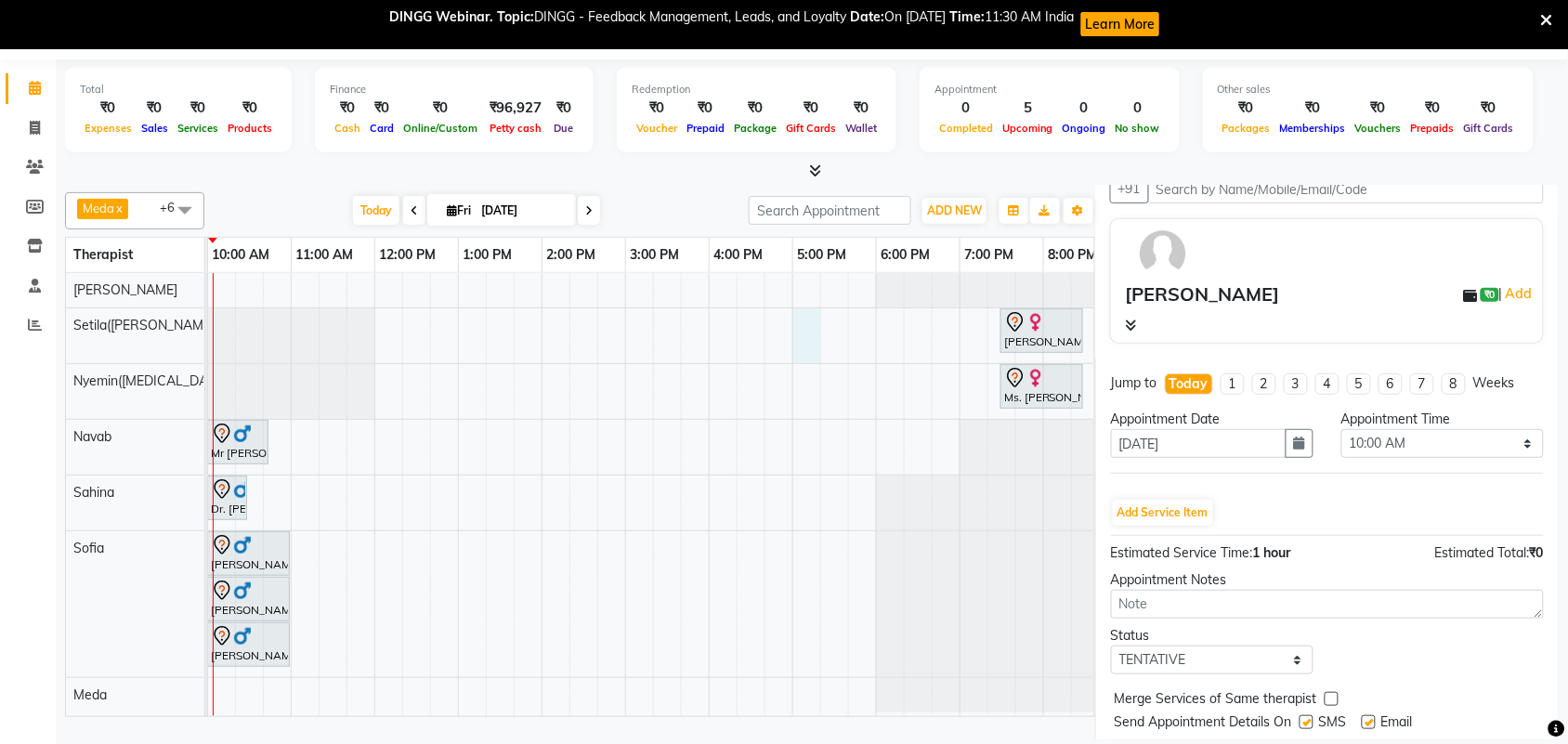 click on "Ariane Froechtenicht, TK05, 07:30 PM-08:30 PM, Balinese Massage Therapy (For Women) 60 Min             Ms. Helena Hoteze, TK04, 07:30 PM-08:30 PM, Balinese Massage Therapy (For Women) 60 Min             Mr Sandeep Singh, TK02, 10:00 AM-10:45 AM, Hair Cut  With Shampoo and Styling  (Male)             Dr. A.k Pancholia, TK01, 10:00 AM-10:30 AM, Thai Foot Reflexology (For Men) 30 Min             Mr HK Chopra, TK06, 10:00 AM-11:00 AM, Balinese Massage Therapy (For Men) 60 Min             Mr HK Chopra, TK07, 10:00 AM-11:00 AM, Balinese Massage Therapy (For Men) 60 Min             Mr HK Chopra, TK07, 10:00 AM-11:00 AM, Deep Tissue Repair Therapy (For Men) 60 Min" at bounding box center (709, 494) 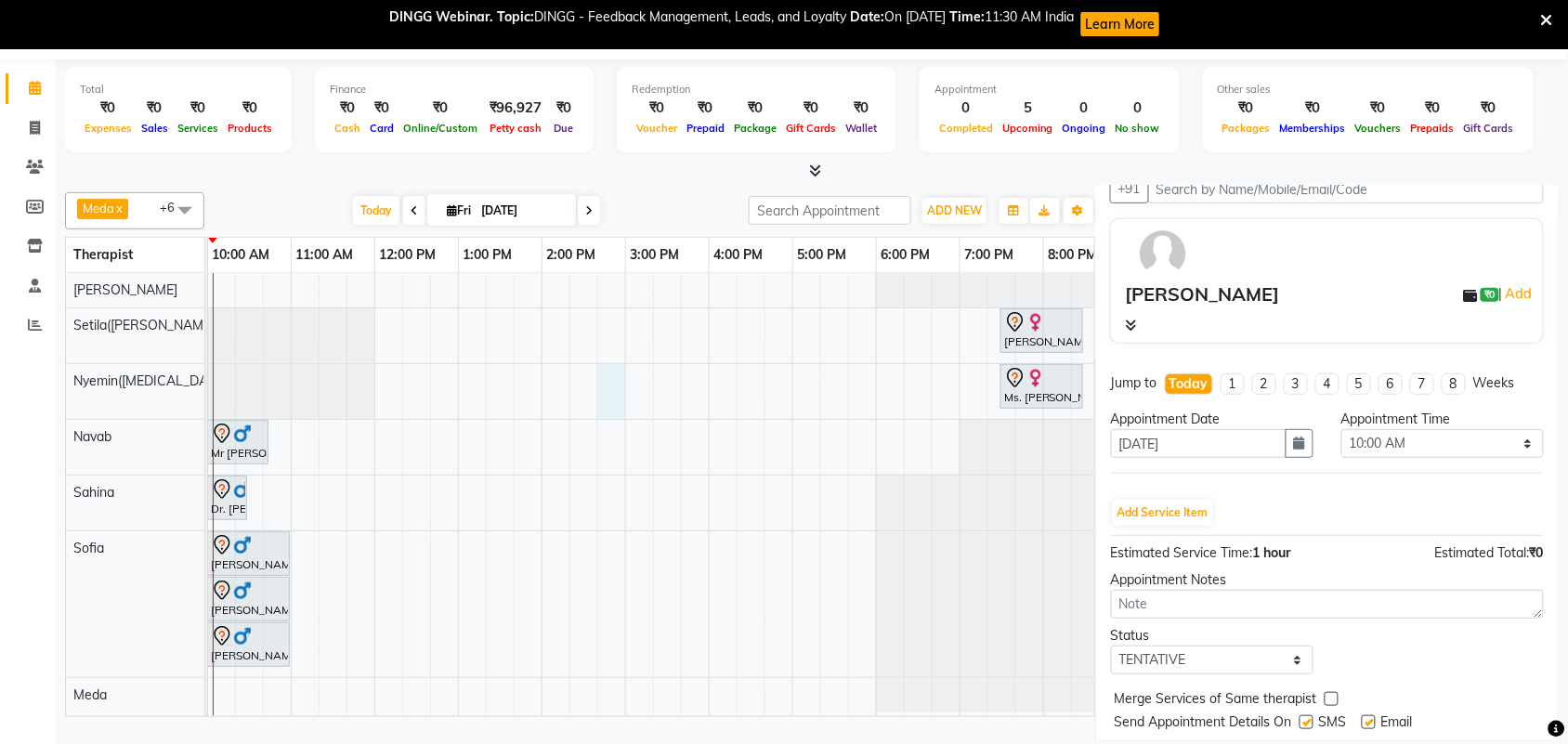 click on "Ariane Froechtenicht, TK05, 07:30 PM-08:30 PM, Balinese Massage Therapy (For Women) 60 Min             Ms. Helena Hoteze, TK04, 07:30 PM-08:30 PM, Balinese Massage Therapy (For Women) 60 Min             Mr Sandeep Singh, TK02, 10:00 AM-10:45 AM, Hair Cut  With Shampoo and Styling  (Male)             Dr. A.k Pancholia, TK01, 10:00 AM-10:30 AM, Thai Foot Reflexology (For Men) 30 Min             Mr HK Chopra, TK06, 10:00 AM-11:00 AM, Balinese Massage Therapy (For Men) 60 Min             Mr HK Chopra, TK07, 10:00 AM-11:00 AM, Balinese Massage Therapy (For Men) 60 Min             Mr HK Chopra, TK07, 10:00 AM-11:00 AM, Deep Tissue Repair Therapy (For Men) 60 Min" at bounding box center (709, 494) 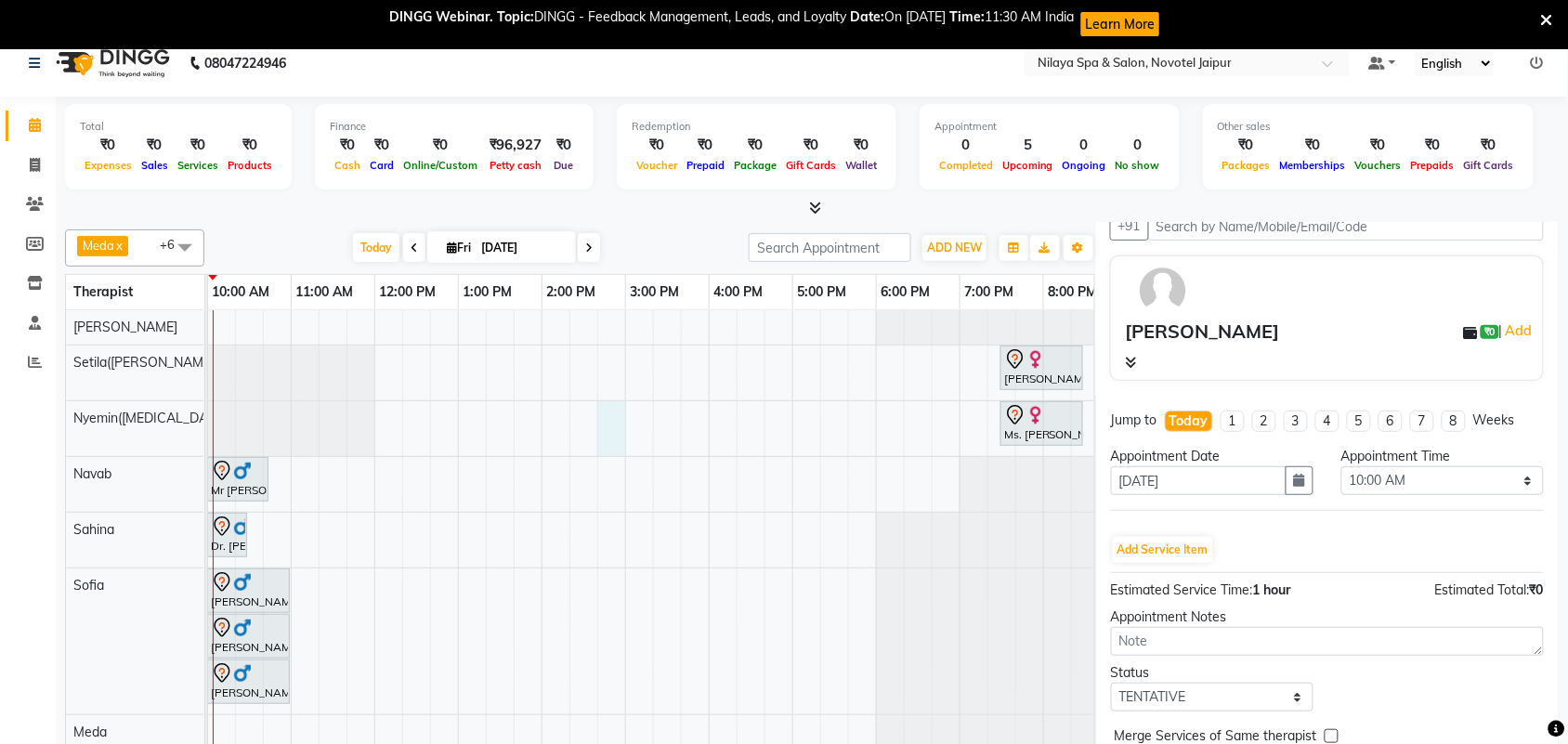 scroll, scrollTop: 0, scrollLeft: 0, axis: both 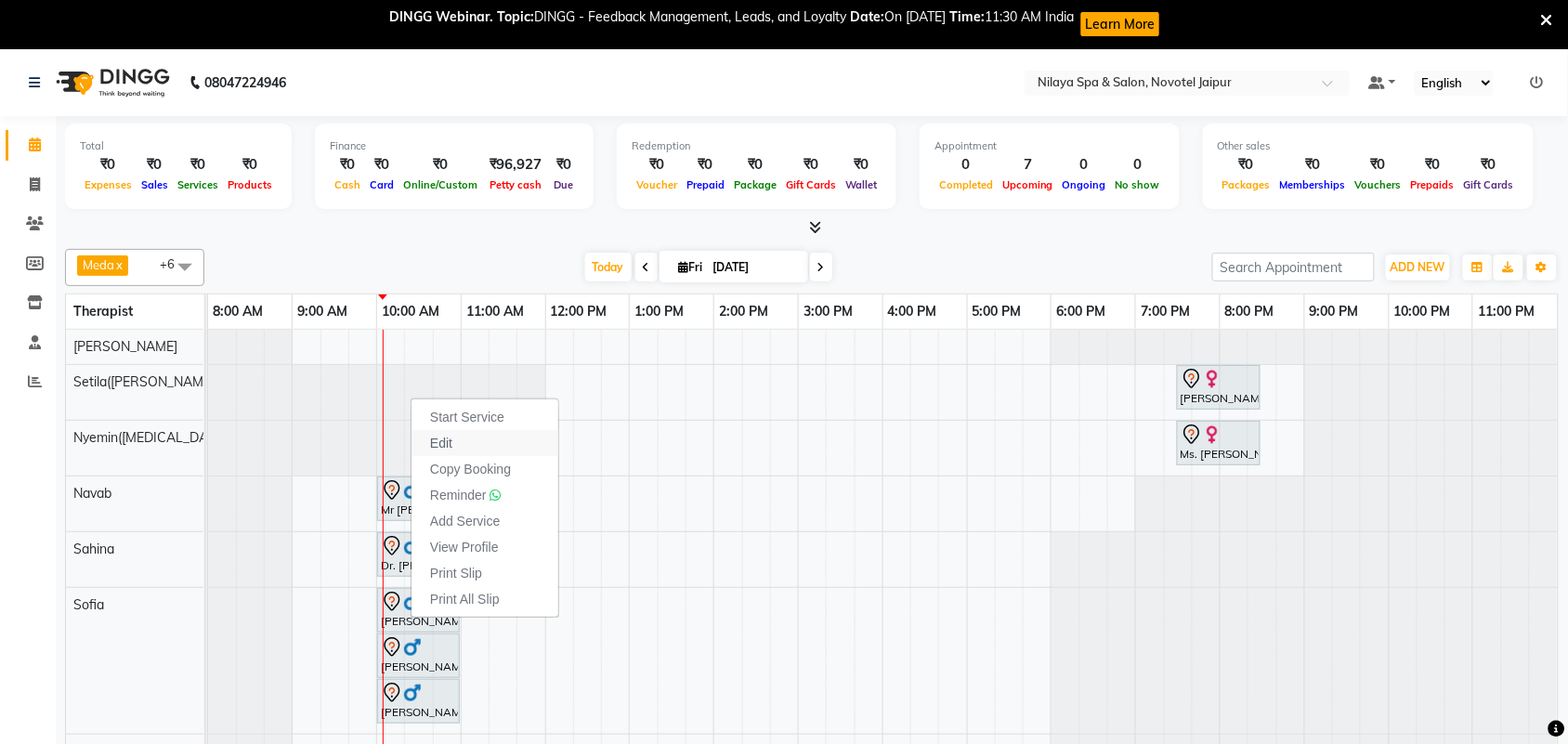 click on "Edit" at bounding box center (441, 443) 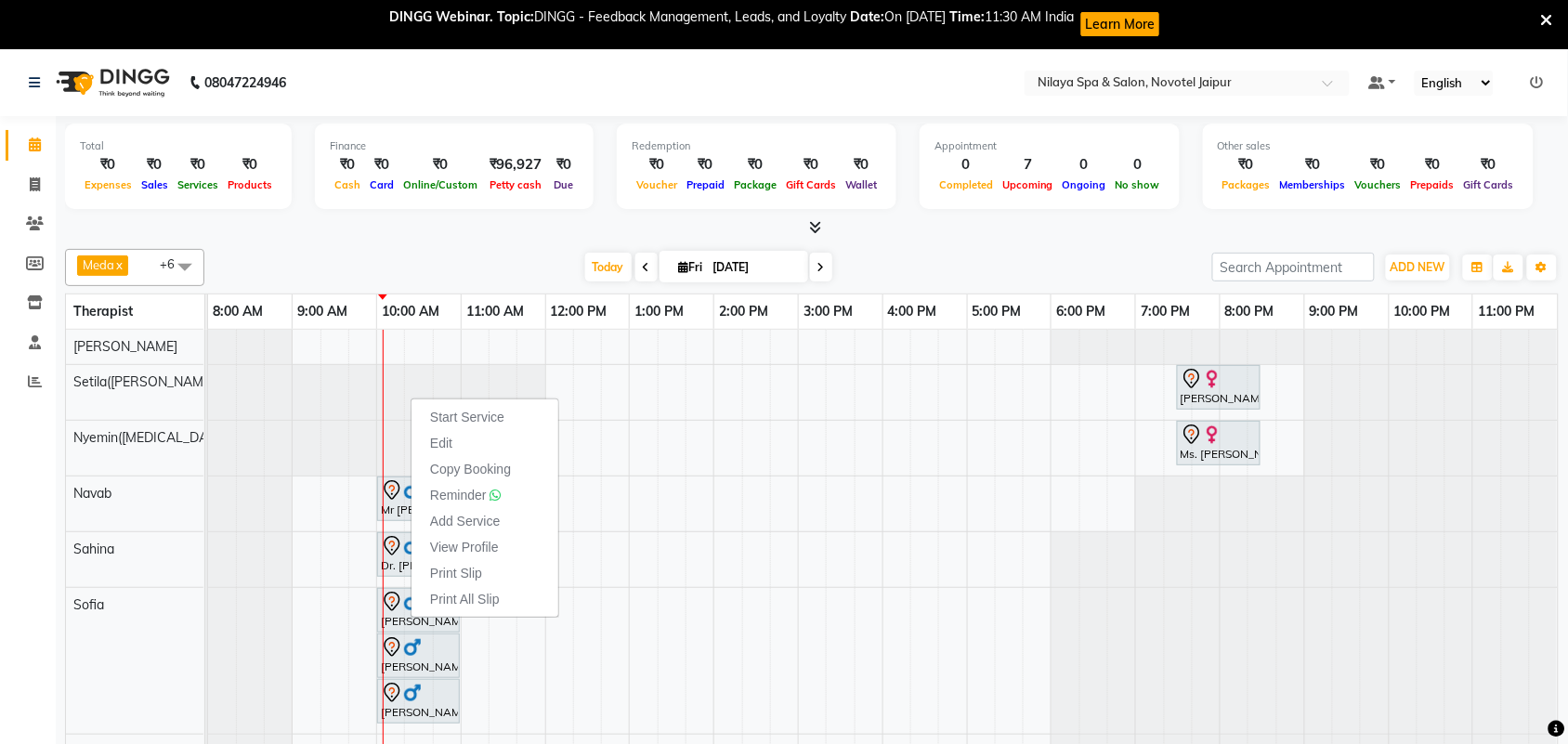select on "tentative" 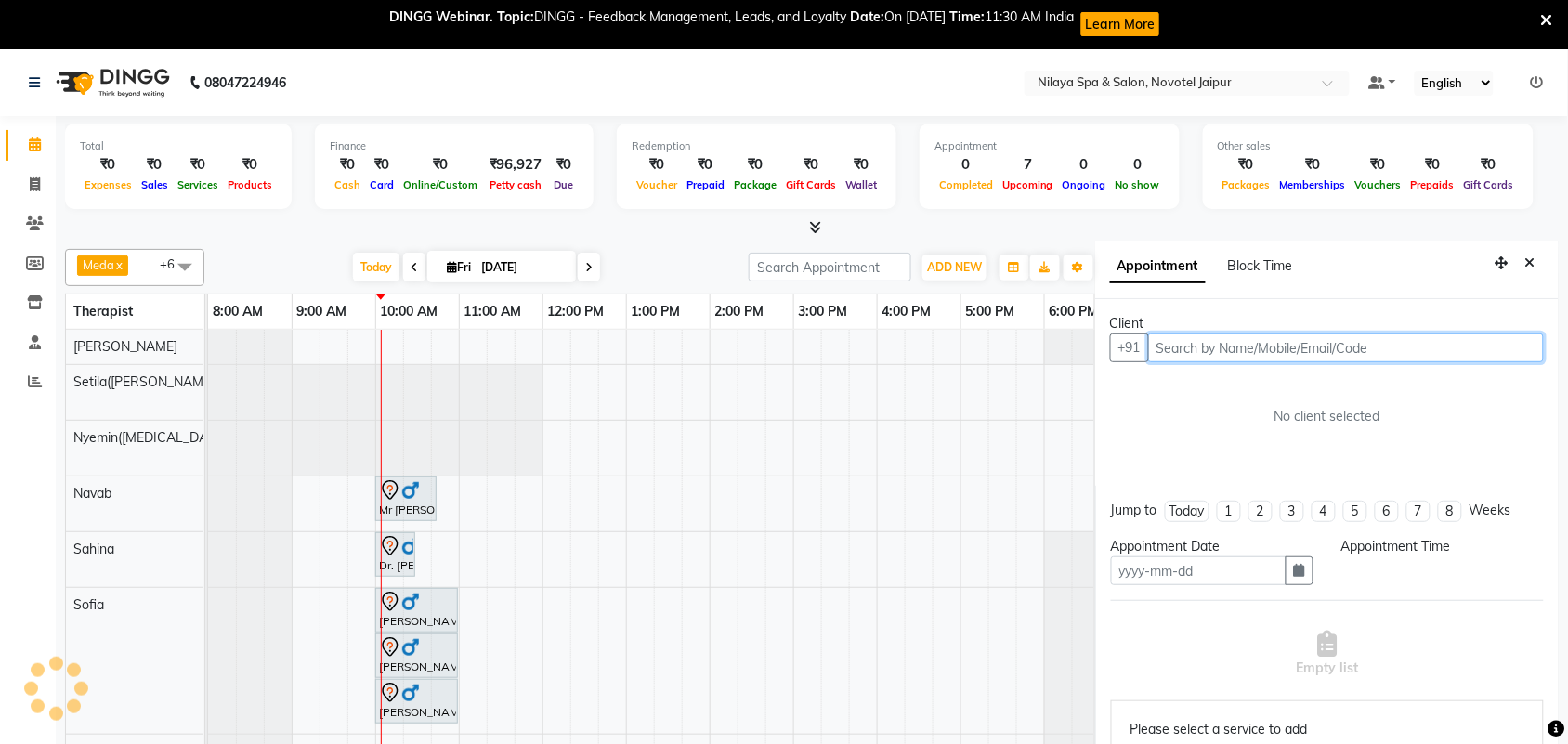 type on "[DATE]" 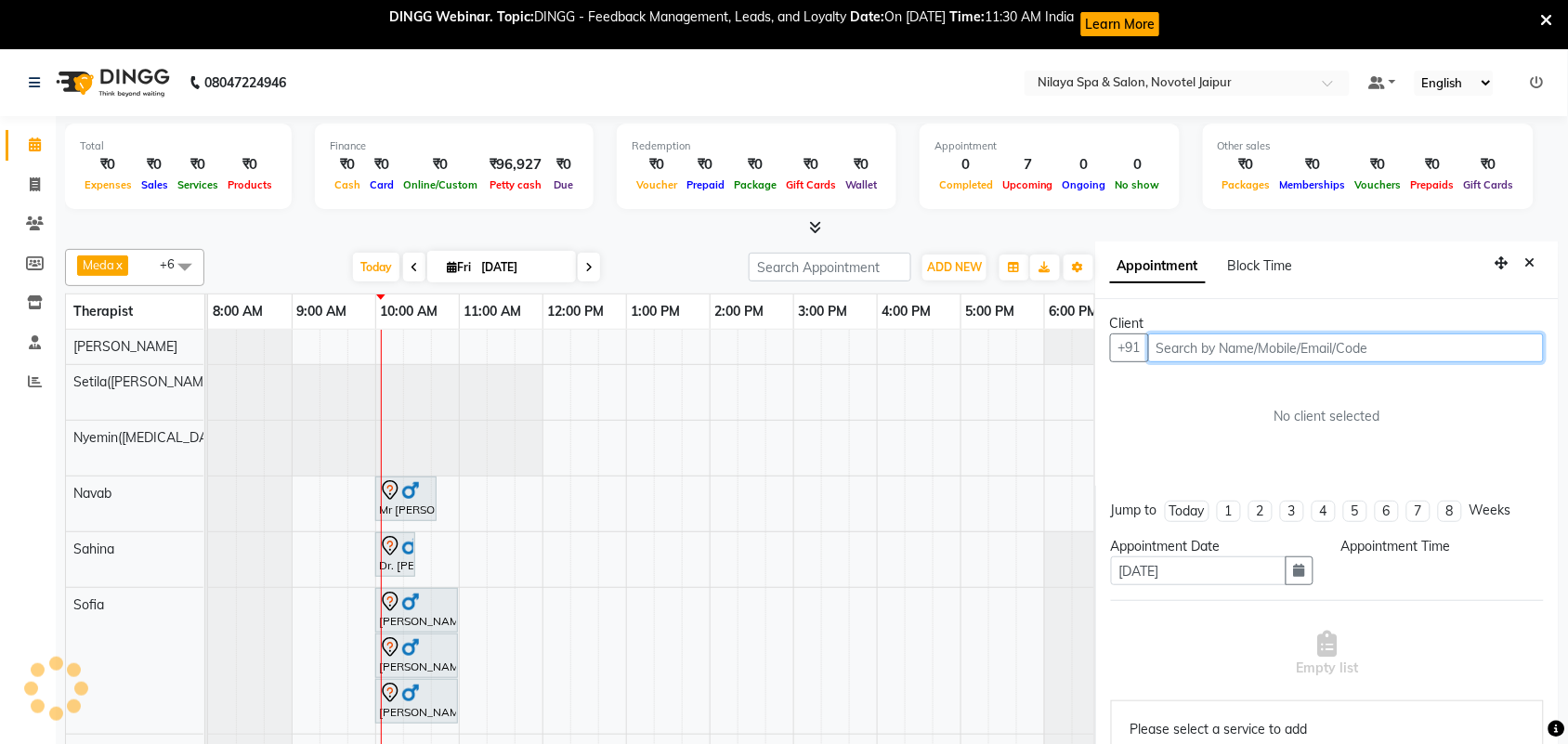 select on "600" 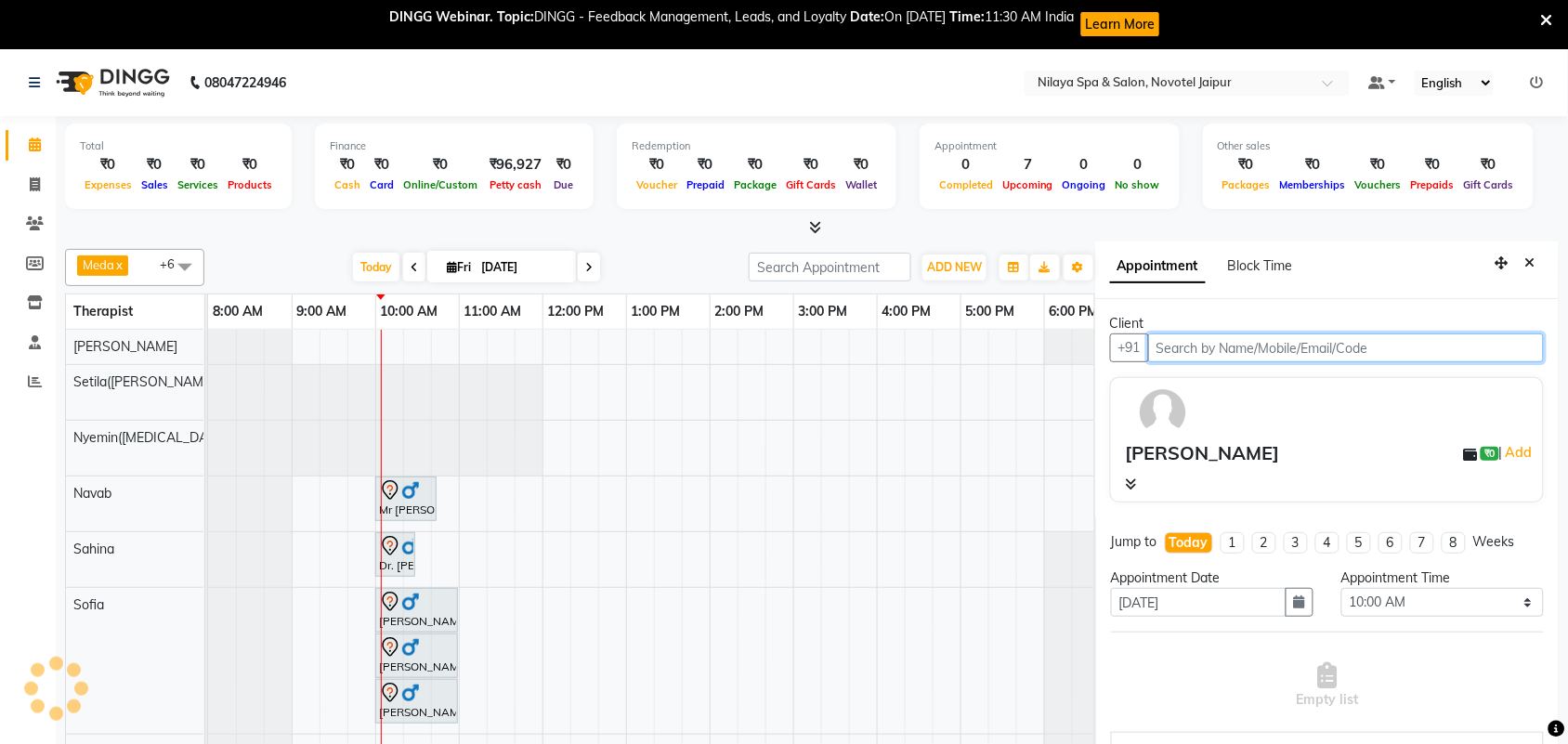 scroll, scrollTop: 57, scrollLeft: 0, axis: vertical 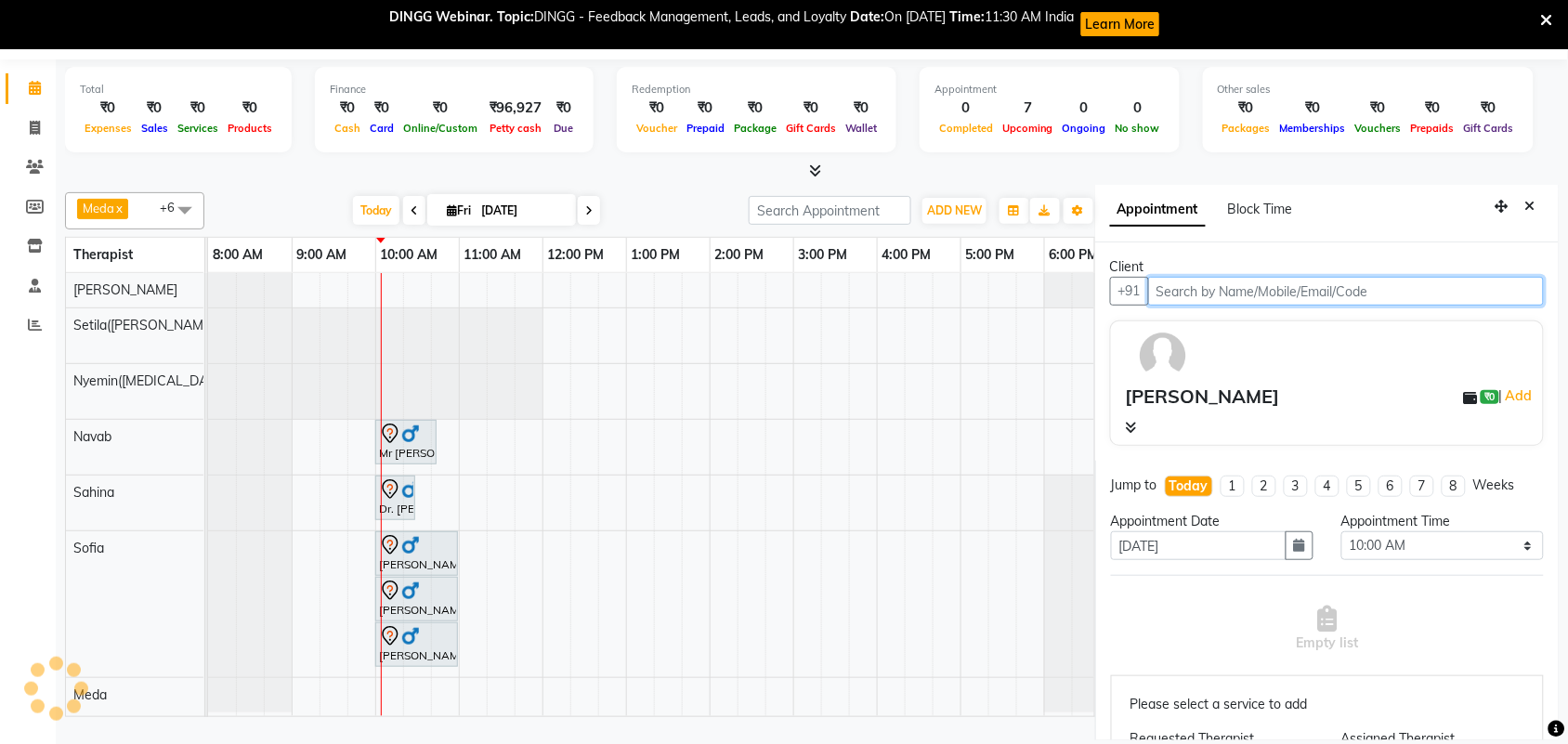 select on "80377" 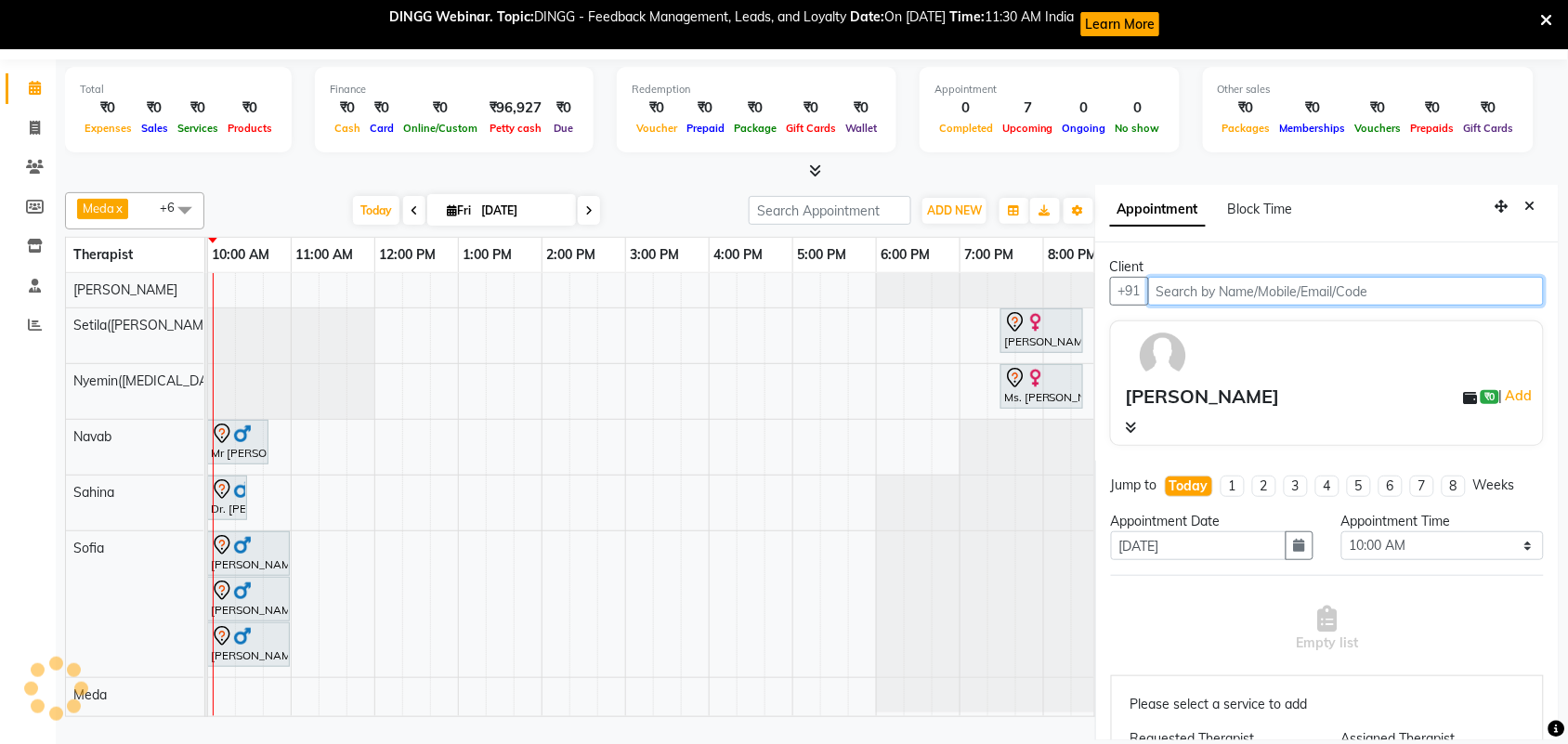 select on "4120" 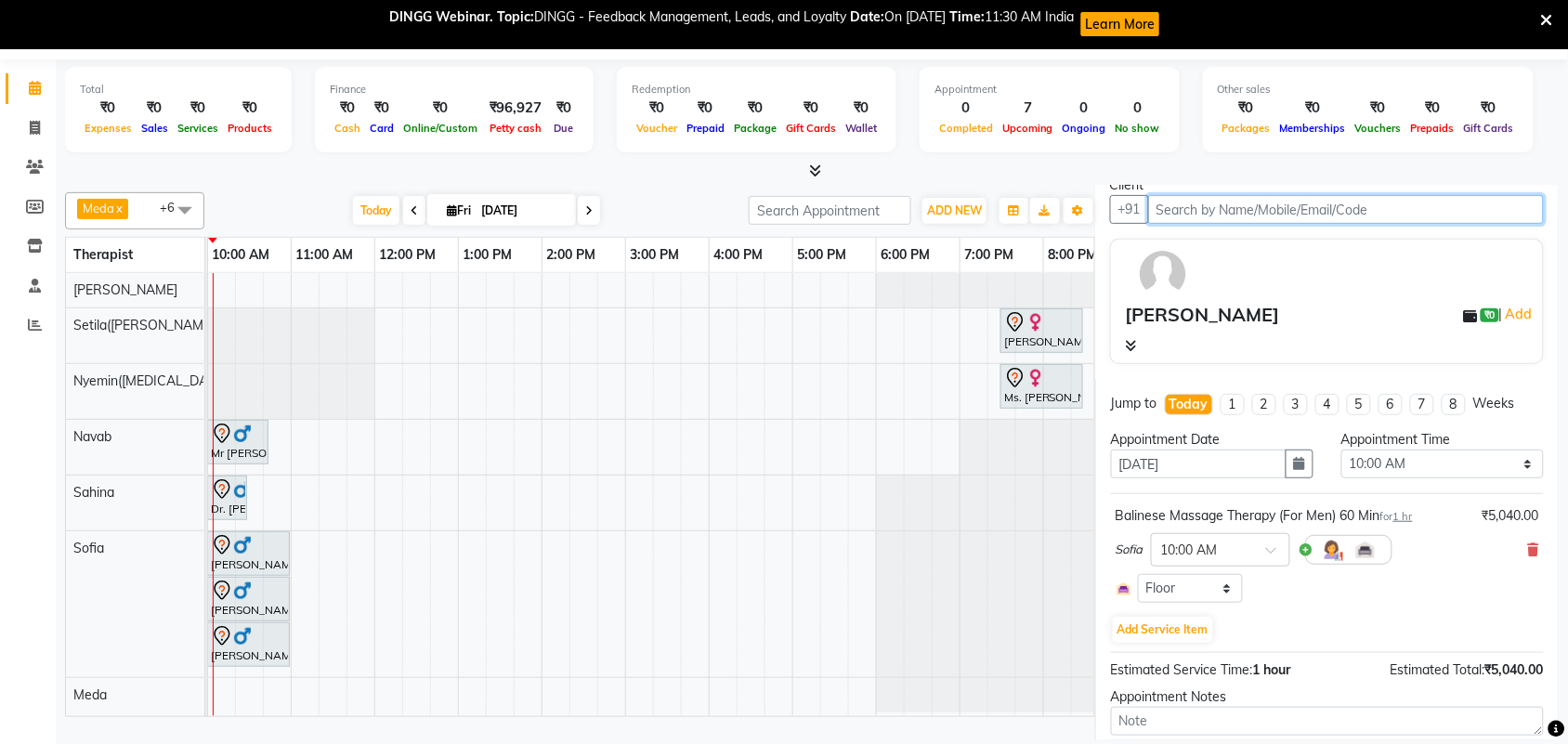scroll, scrollTop: 198, scrollLeft: 0, axis: vertical 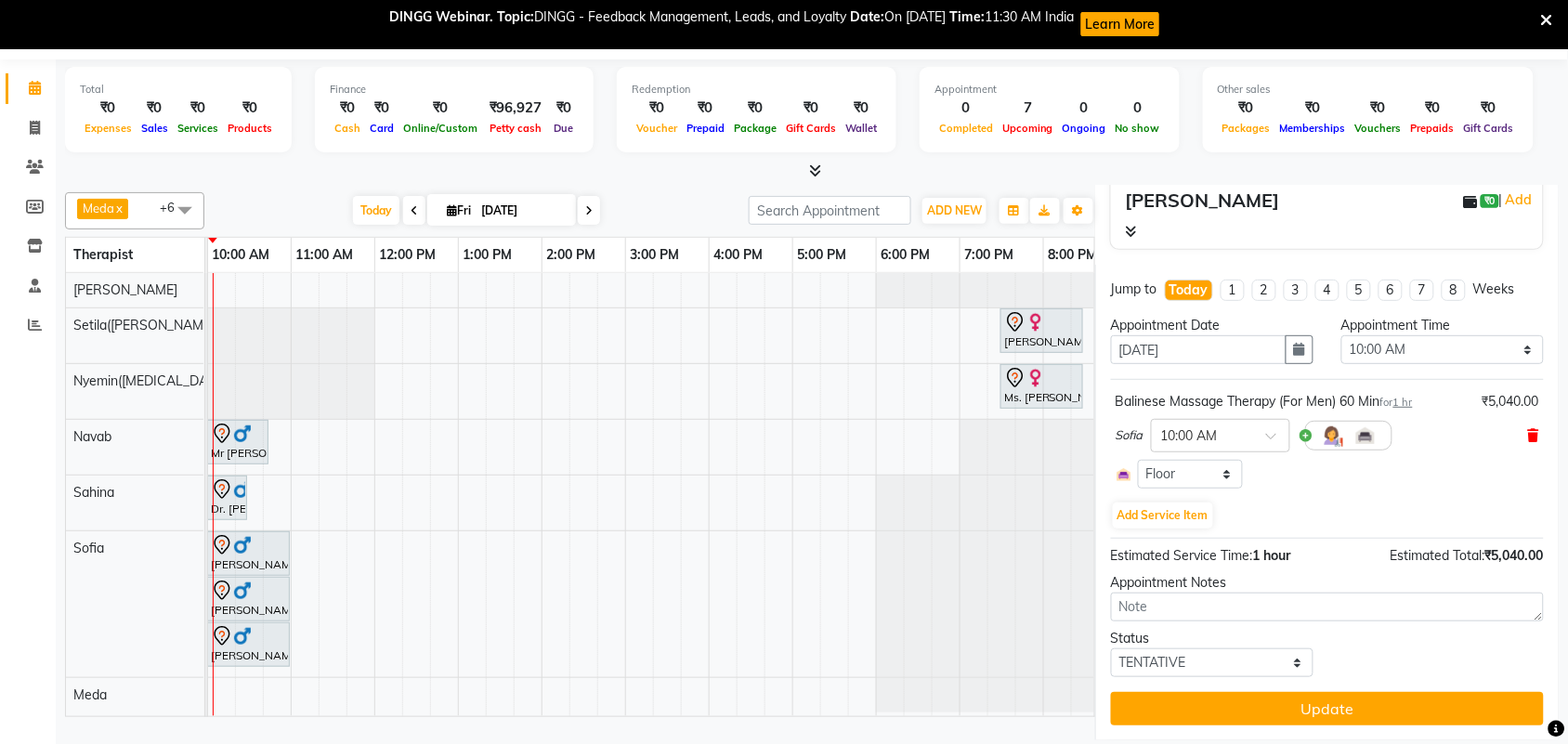click at bounding box center (1534, 436) 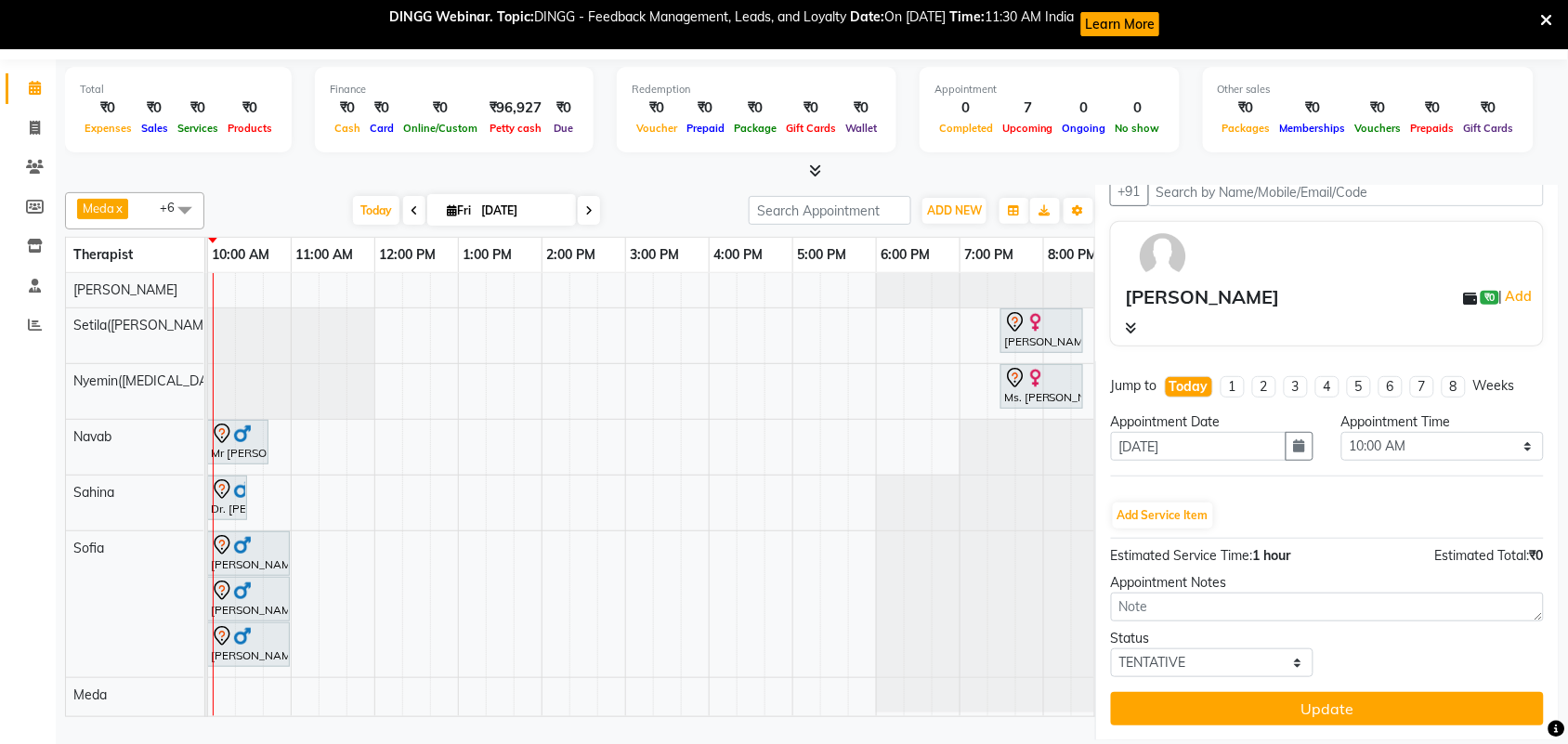 scroll, scrollTop: 102, scrollLeft: 0, axis: vertical 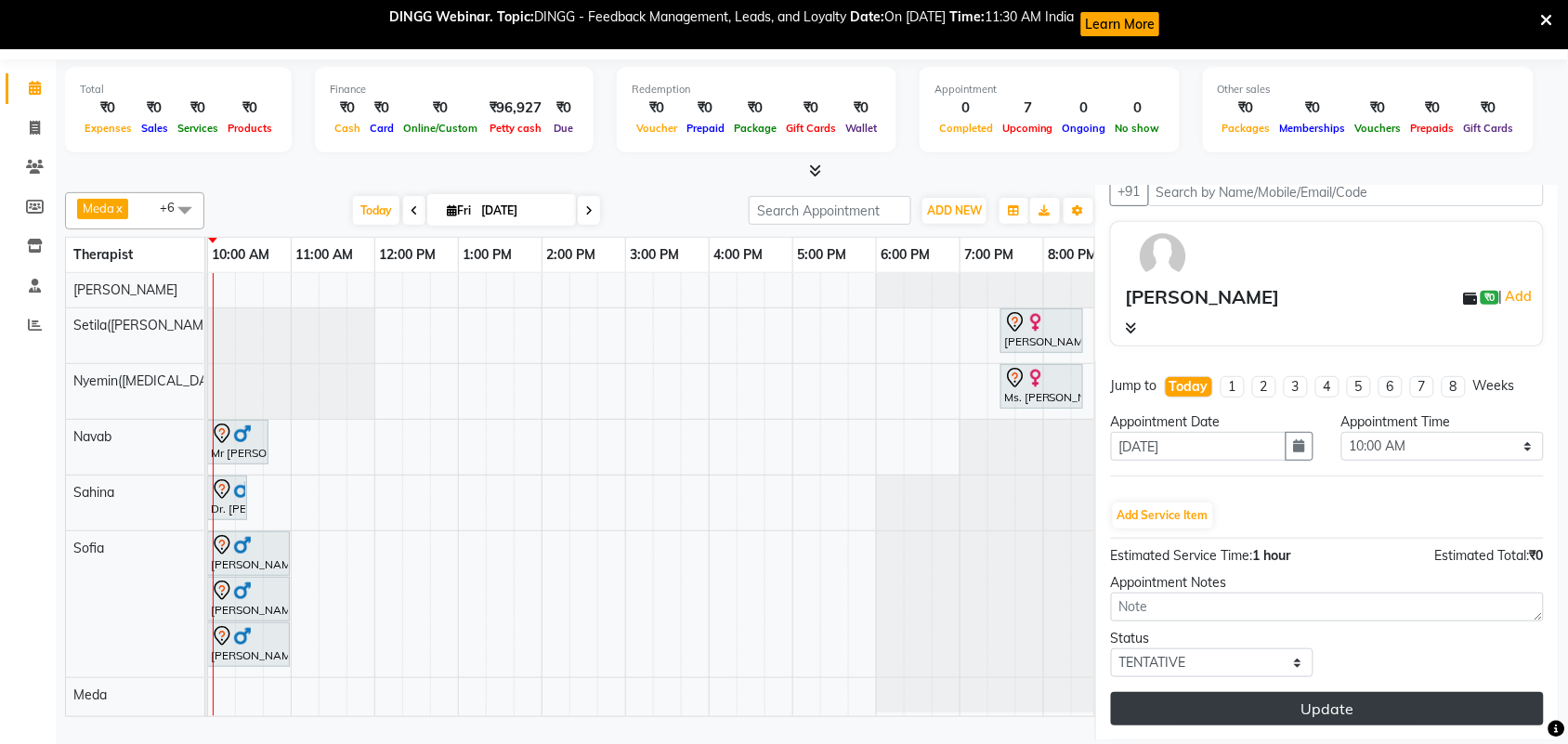 click on "Update" at bounding box center [1327, 709] 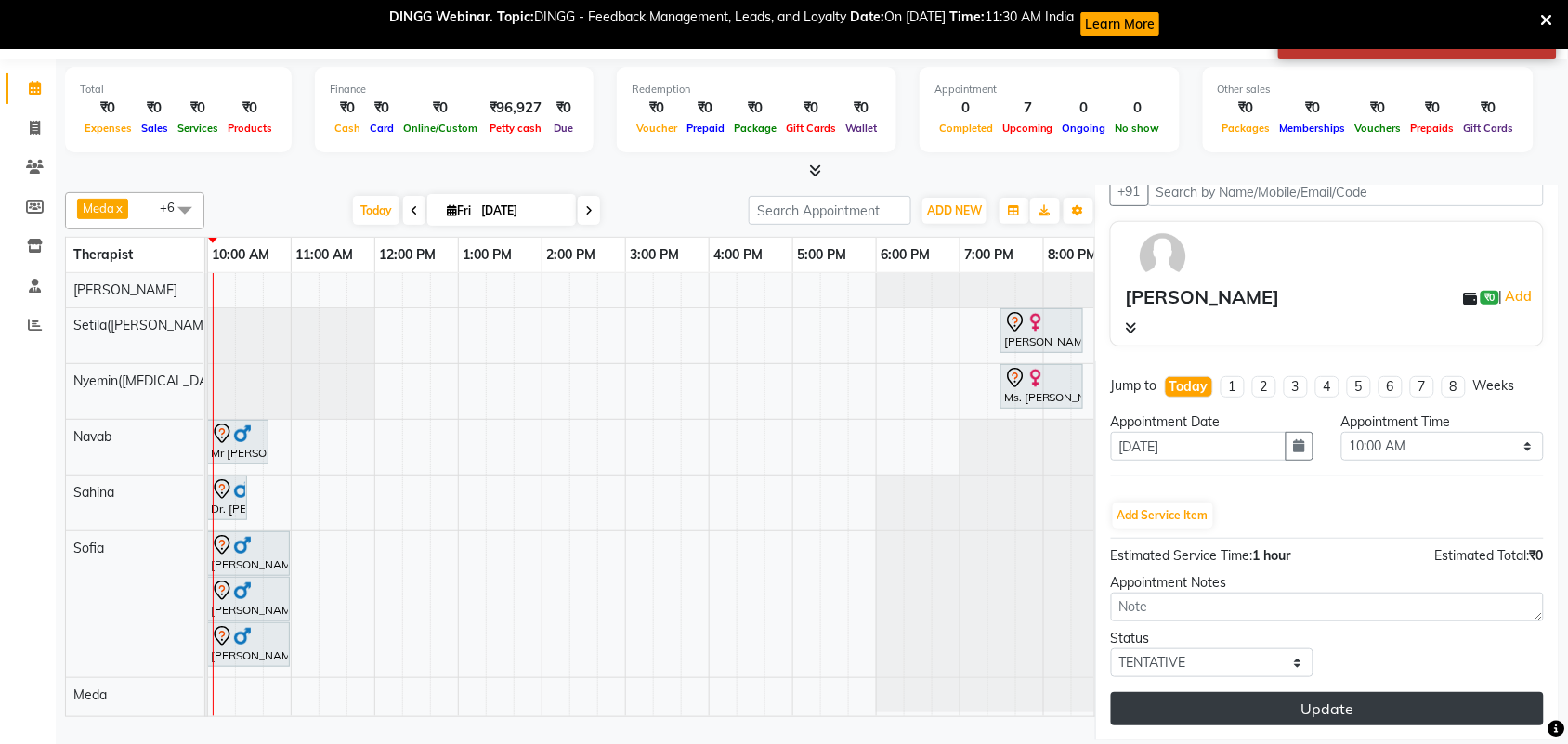 click on "Update" at bounding box center (1327, 709) 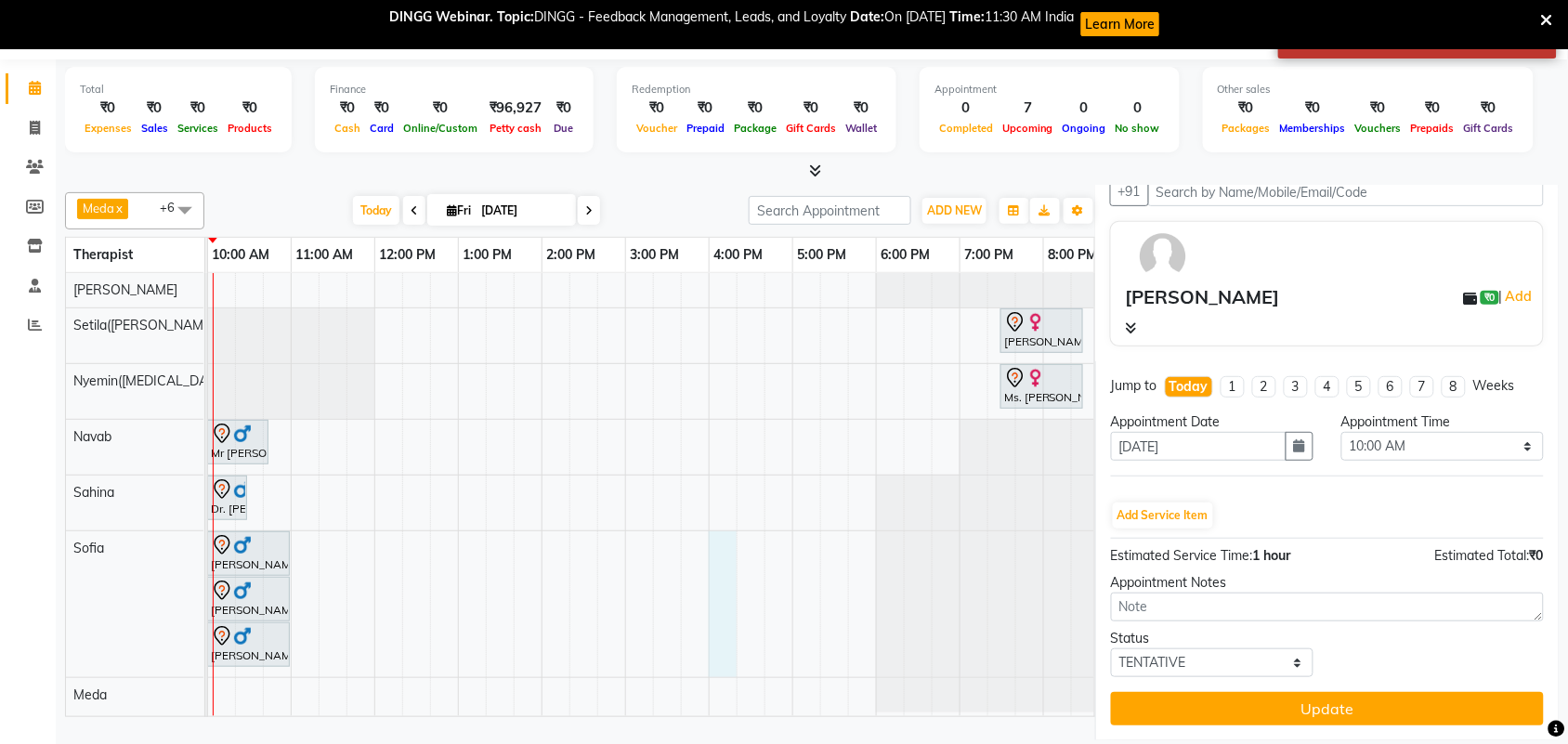 click on "Ariane Froechtenicht, TK05, 07:30 PM-08:30 PM, Balinese Massage Therapy (For Women) 60 Min             Ms. Helena Hoteze, TK04, 07:30 PM-08:30 PM, Balinese Massage Therapy (For Women) 60 Min             Mr Sandeep Singh, TK02, 10:00 AM-10:45 AM, Hair Cut  With Shampoo and Styling  (Male)             Dr. A.k Pancholia, TK01, 10:00 AM-10:30 AM, Thai Foot Reflexology (For Men) 30 Min             Mr HK Chopra, TK06, 10:00 AM-11:00 AM, Balinese Massage Therapy (For Men) 60 Min             Mr HK Chopra, TK07, 10:00 AM-11:00 AM, Balinese Massage Therapy (For Men) 60 Min             Mr HK Chopra, TK07, 10:00 AM-11:00 AM, Deep Tissue Repair Therapy (For Men) 60 Min" at bounding box center [709, 494] 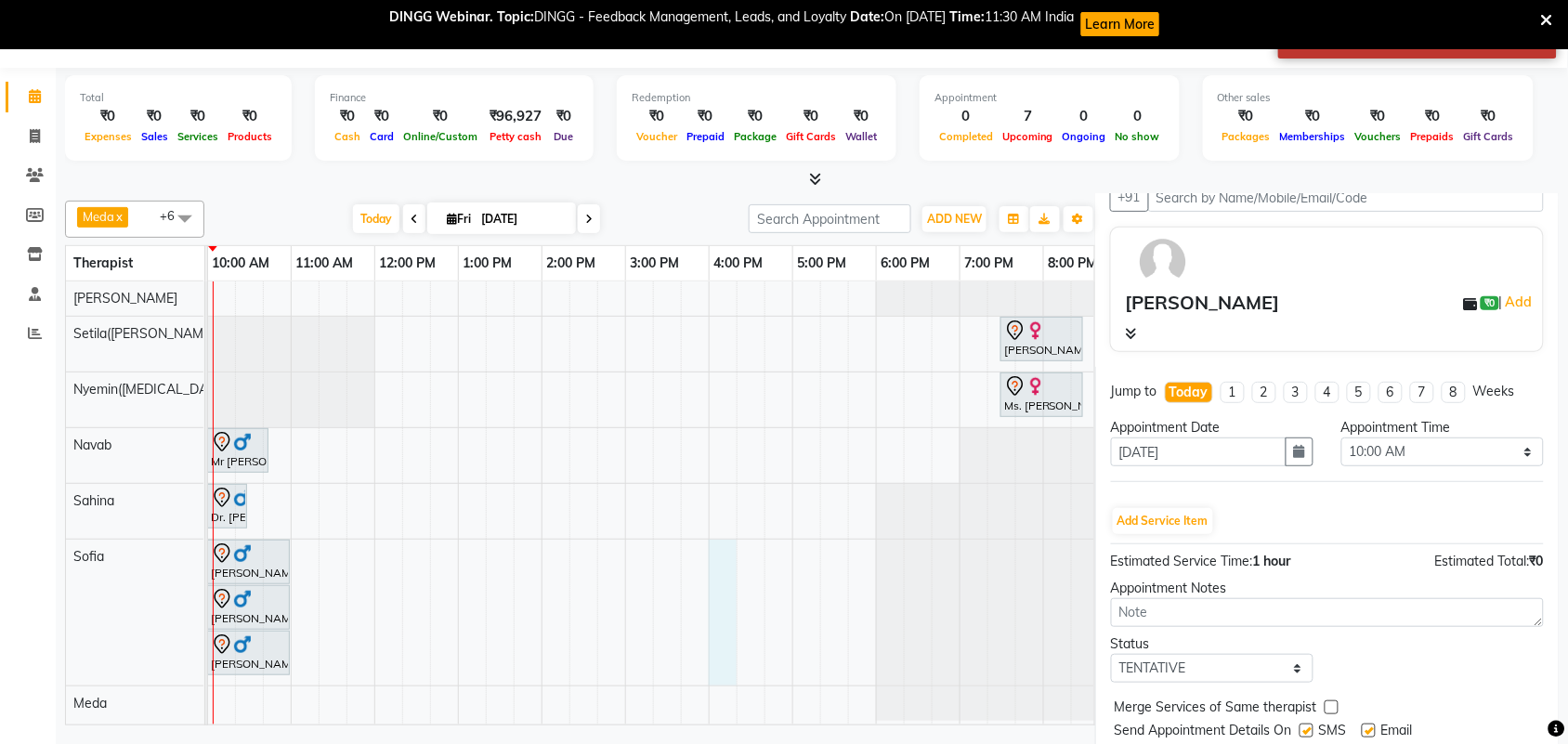 scroll, scrollTop: 0, scrollLeft: 0, axis: both 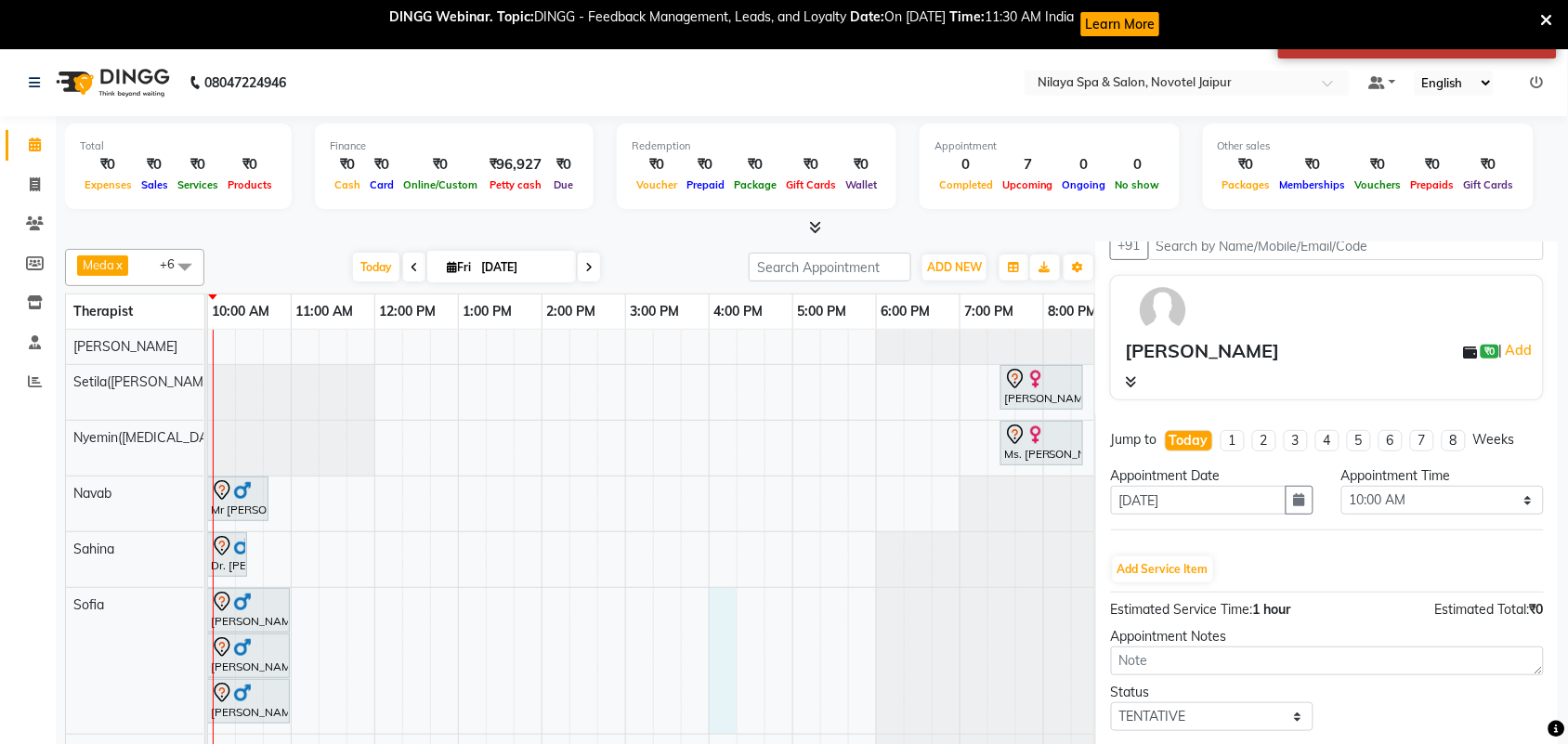 click on "Ariane Froechtenicht, TK05, 07:30 PM-08:30 PM, Balinese Massage Therapy (For Women) 60 Min             Ms. Helena Hoteze, TK04, 07:30 PM-08:30 PM, Balinese Massage Therapy (For Women) 60 Min             Mr Sandeep Singh, TK02, 10:00 AM-10:45 AM, Hair Cut  With Shampoo and Styling  (Male)             Dr. A.k Pancholia, TK01, 10:00 AM-10:30 AM, Thai Foot Reflexology (For Men) 30 Min             Mr HK Chopra, TK06, 10:00 AM-11:00 AM, Balinese Massage Therapy (For Men) 60 Min             Mr HK Chopra, TK07, 10:00 AM-11:00 AM, Balinese Massage Therapy (For Men) 60 Min             Mr HK Chopra, TK07, 10:00 AM-11:00 AM, Deep Tissue Repair Therapy (For Men) 60 Min" at bounding box center (709, 551) 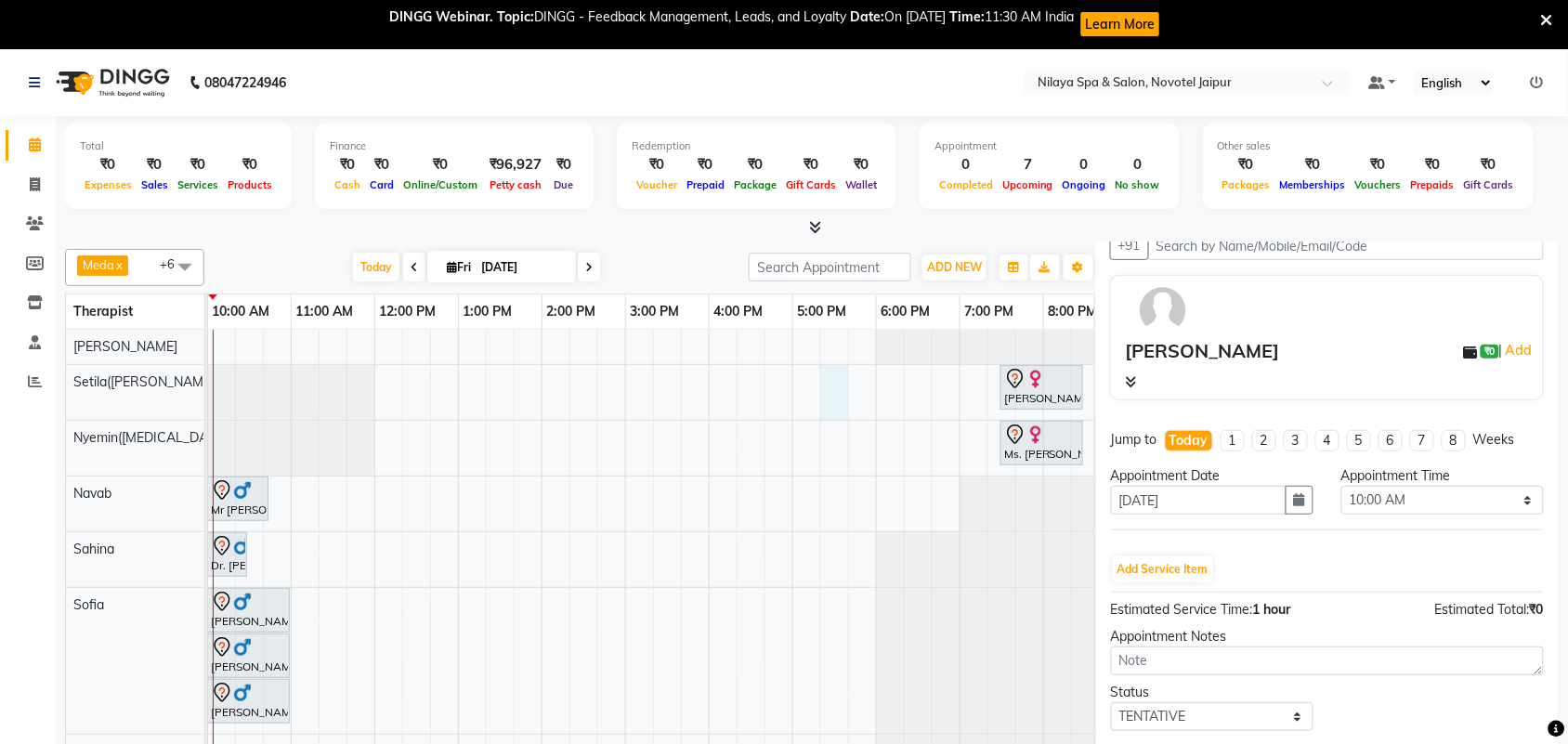 scroll, scrollTop: 57, scrollLeft: 0, axis: vertical 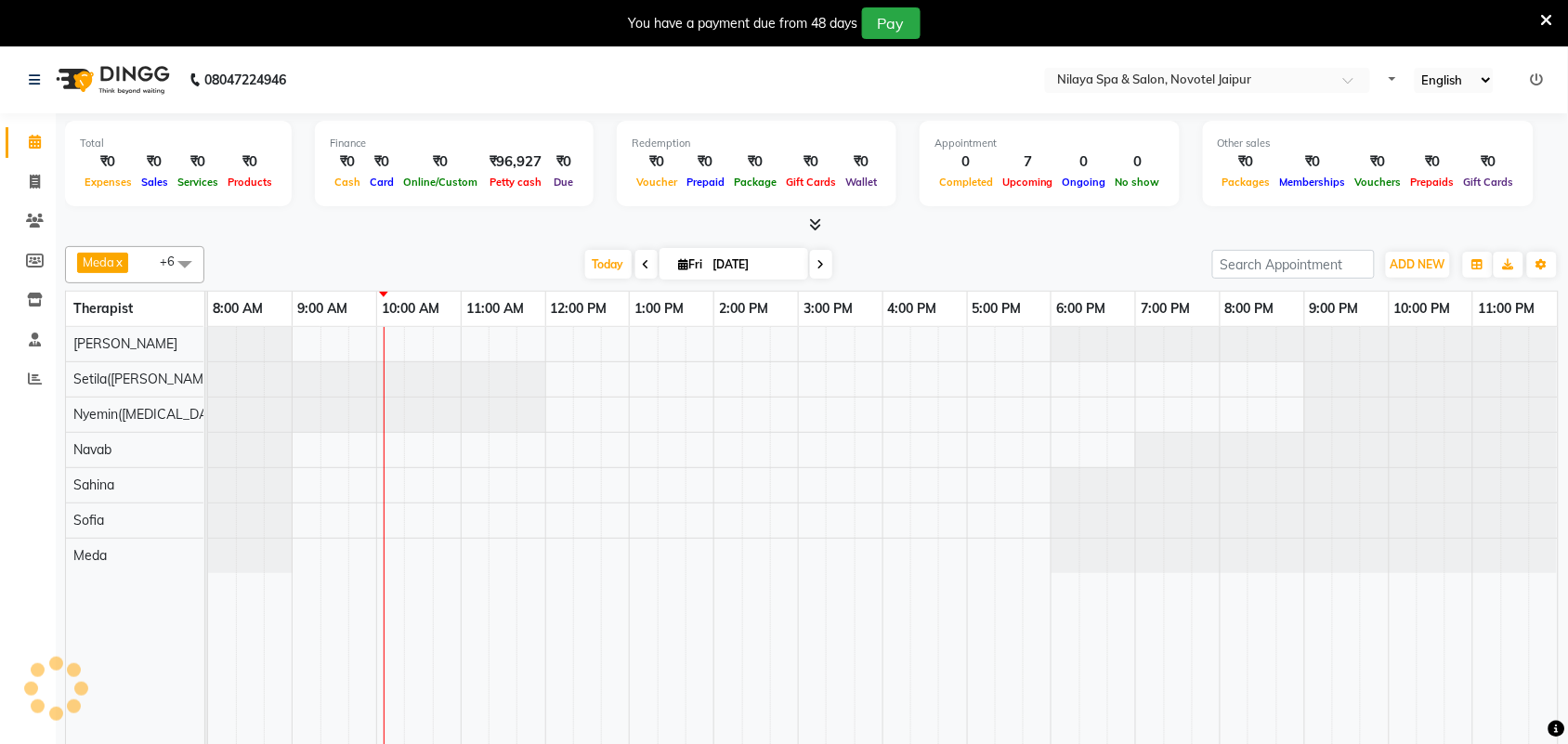 select on "en" 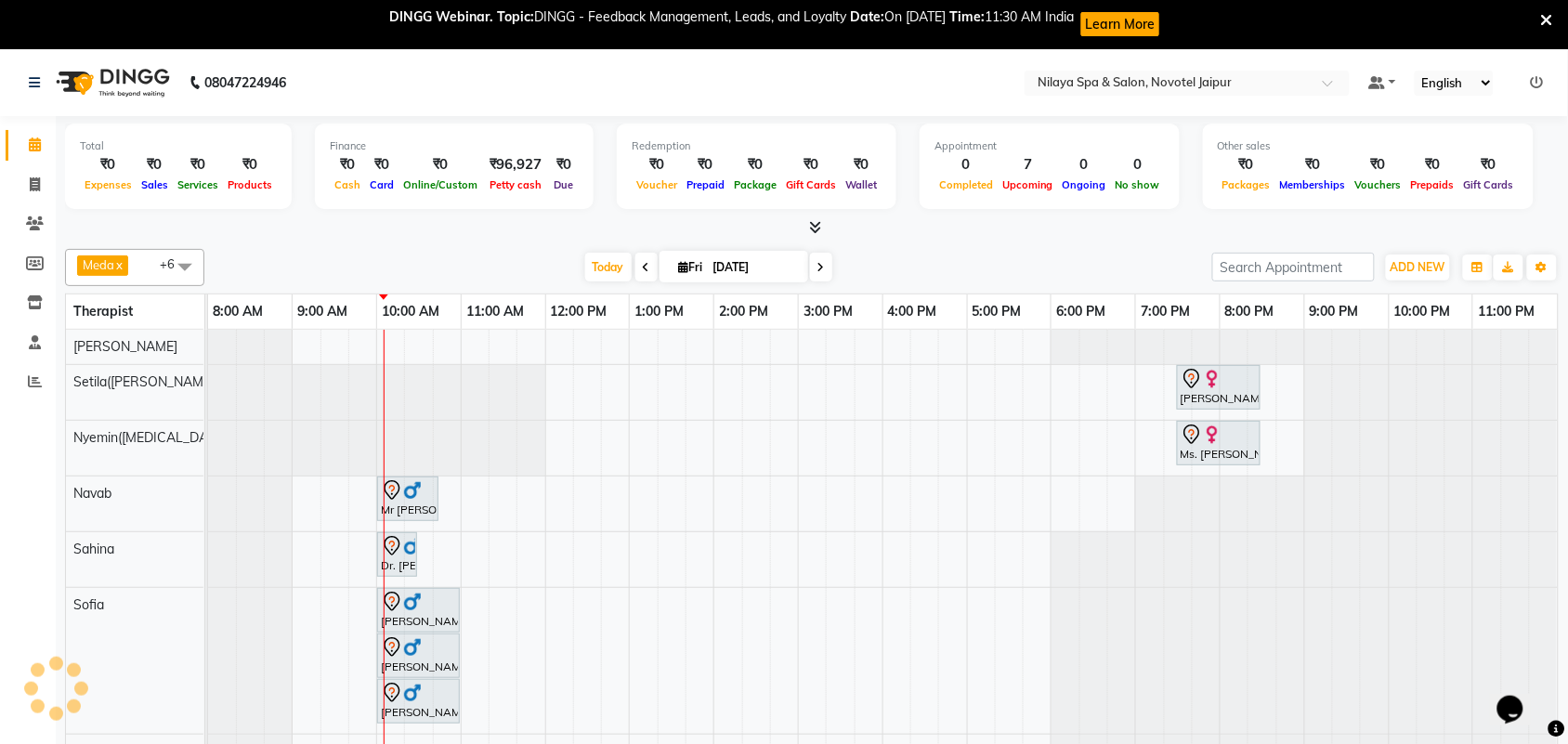 scroll, scrollTop: 0, scrollLeft: 0, axis: both 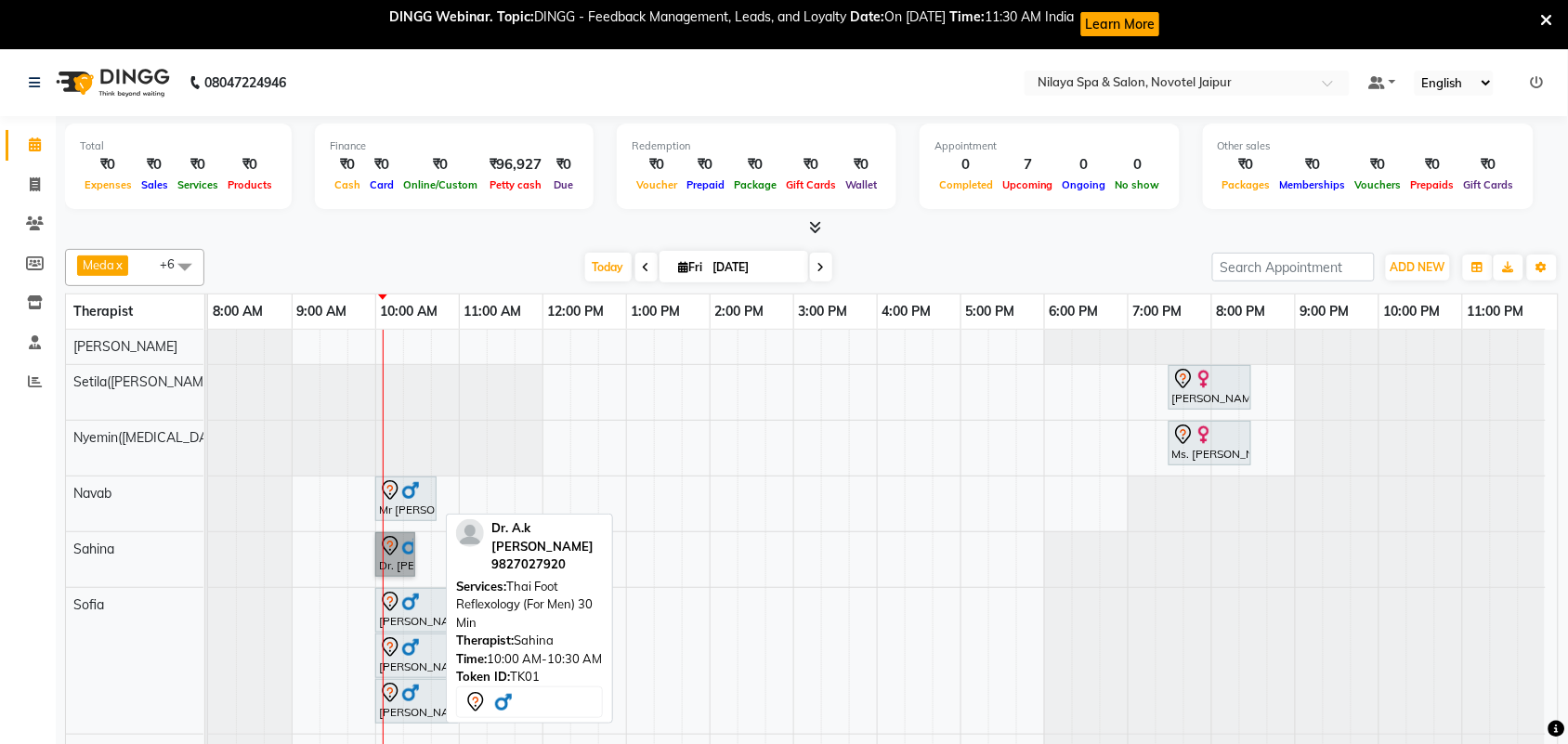 drag, startPoint x: 853, startPoint y: 578, endPoint x: 379, endPoint y: 548, distance: 474.94842 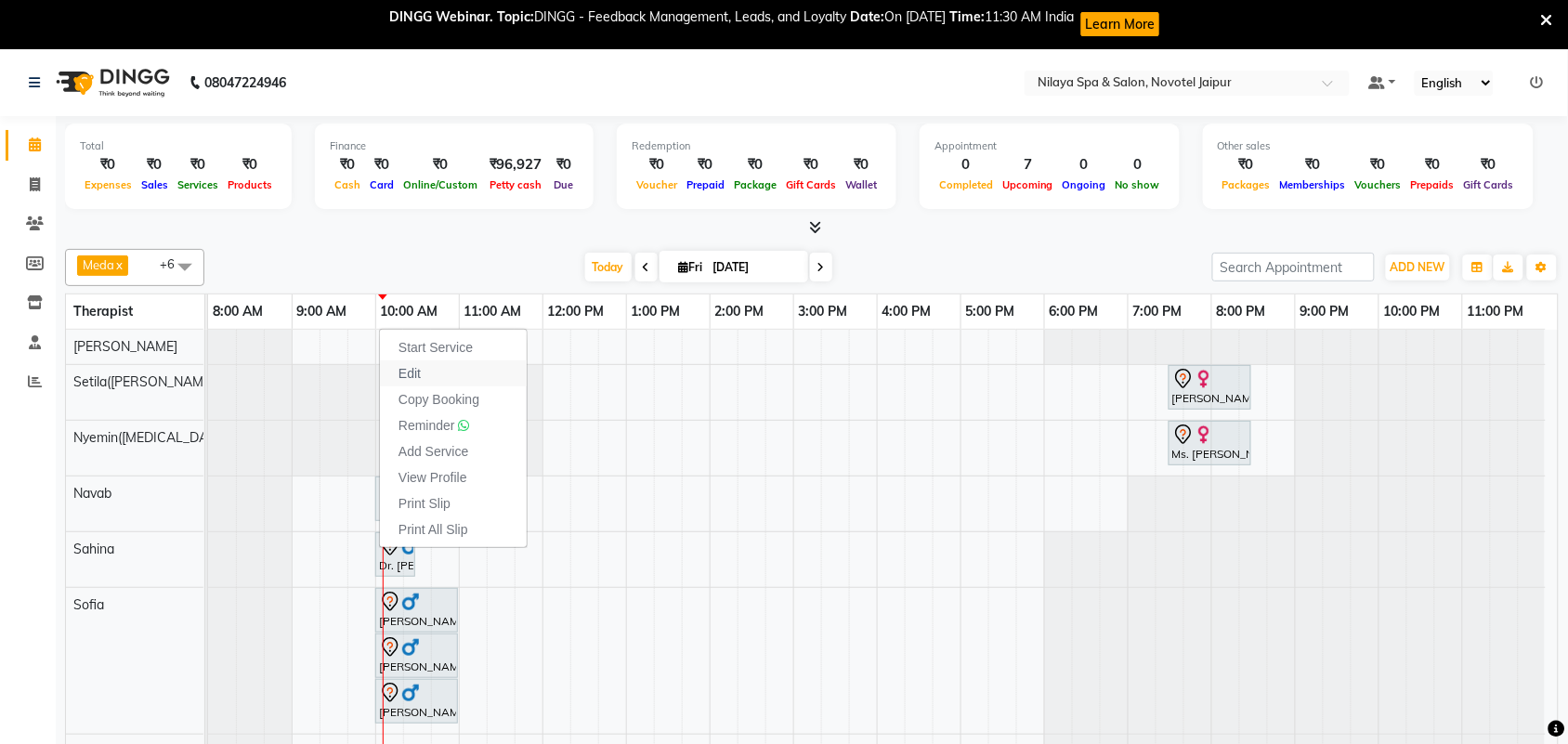 click on "Edit" at bounding box center [410, 373] 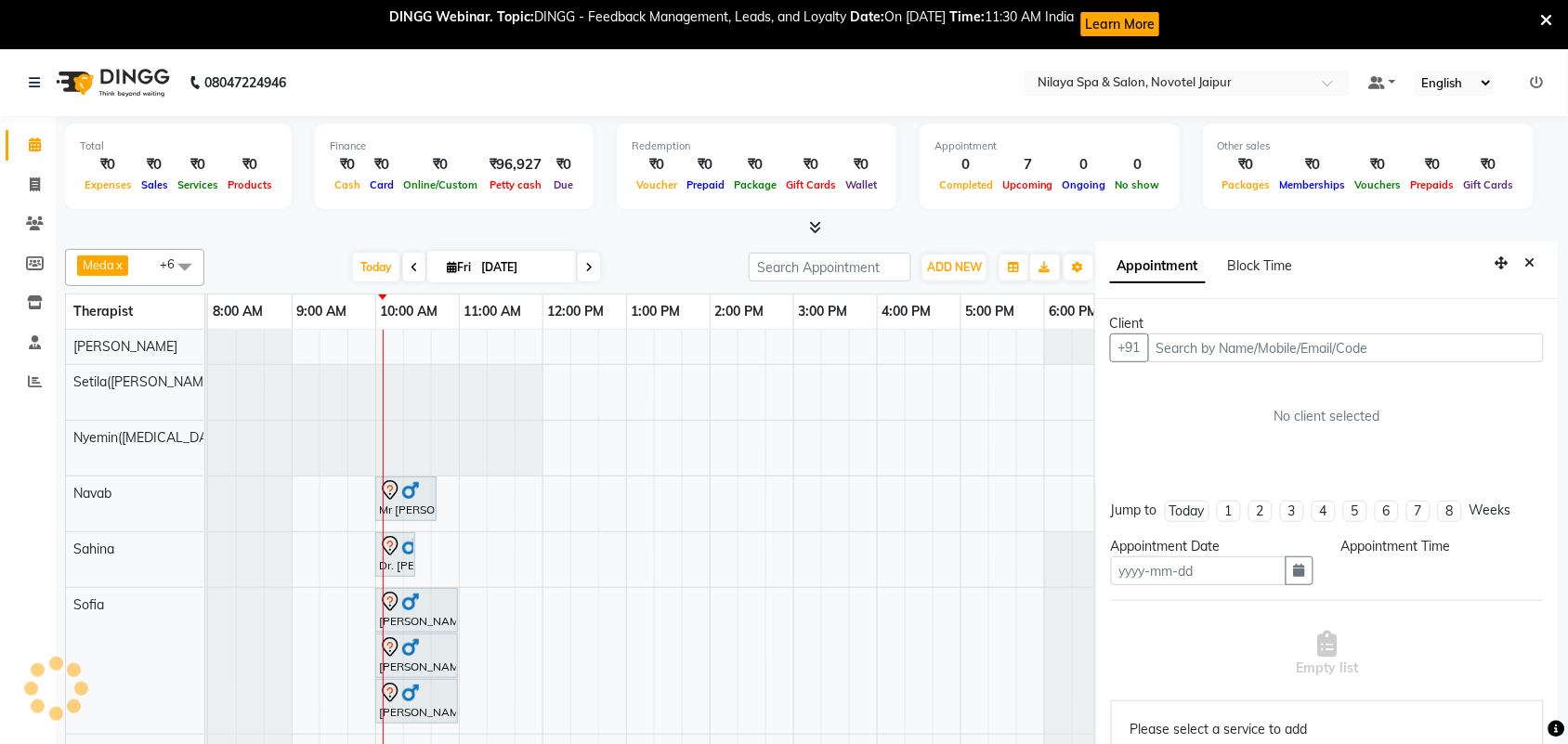 scroll, scrollTop: 57, scrollLeft: 0, axis: vertical 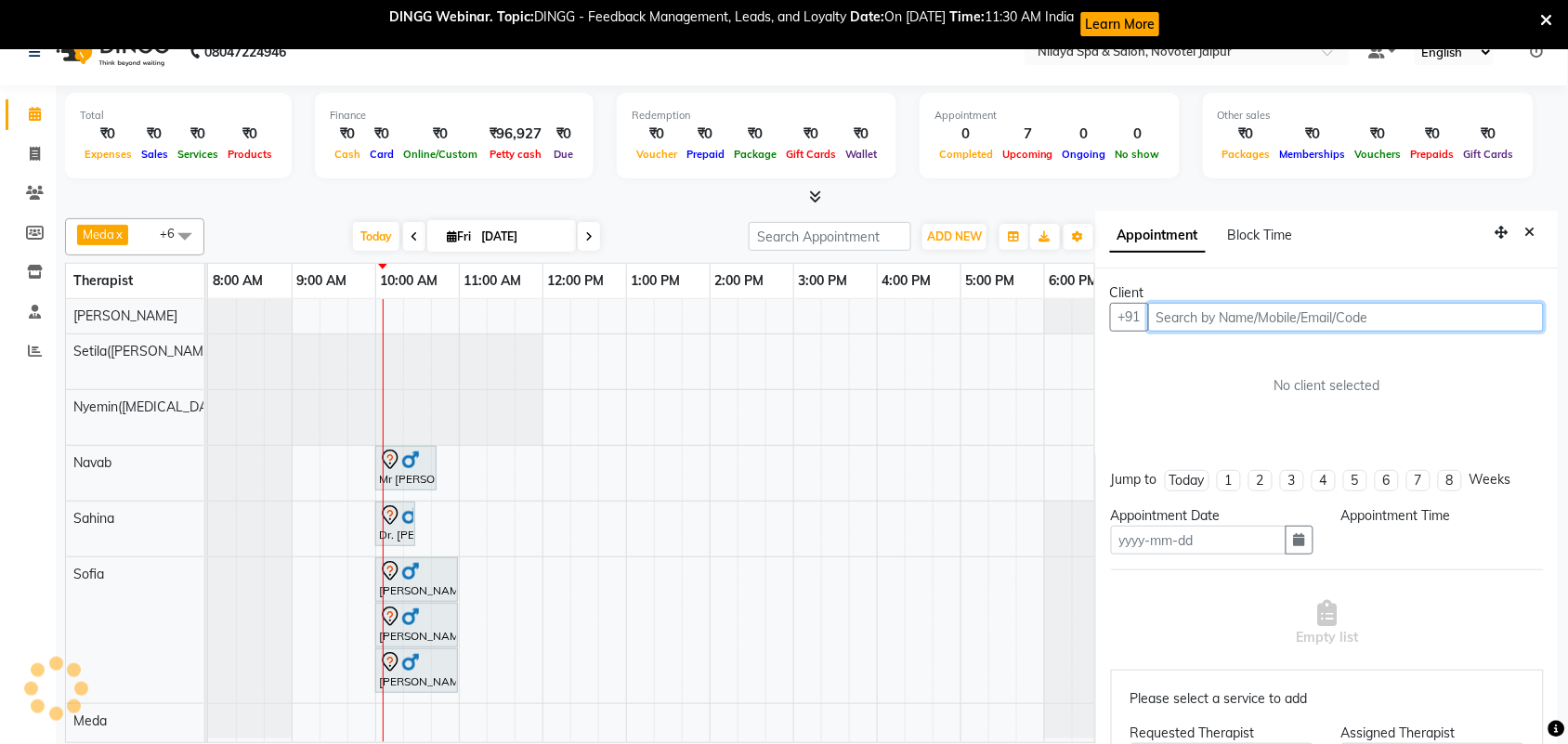 type on "[DATE]" 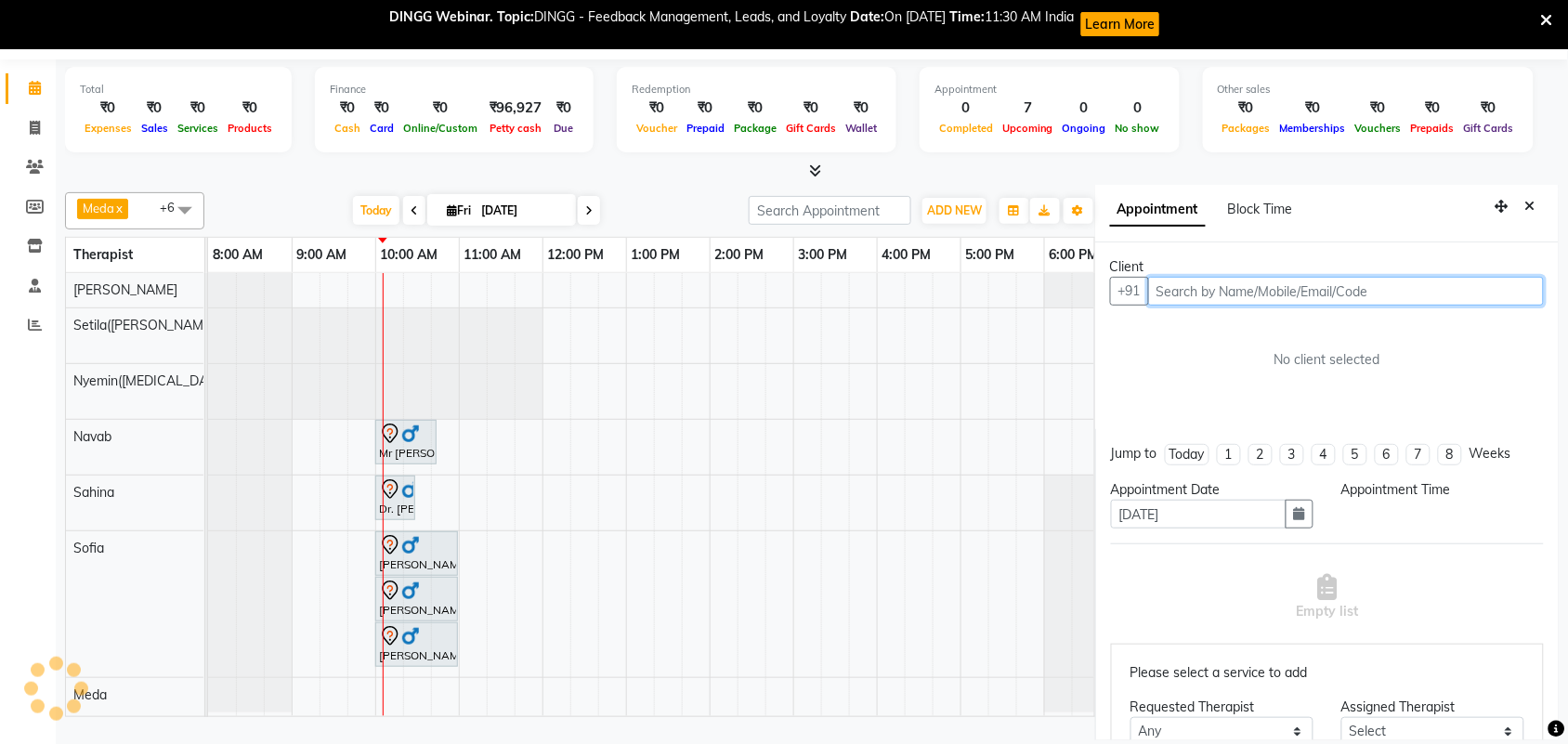 select on "600" 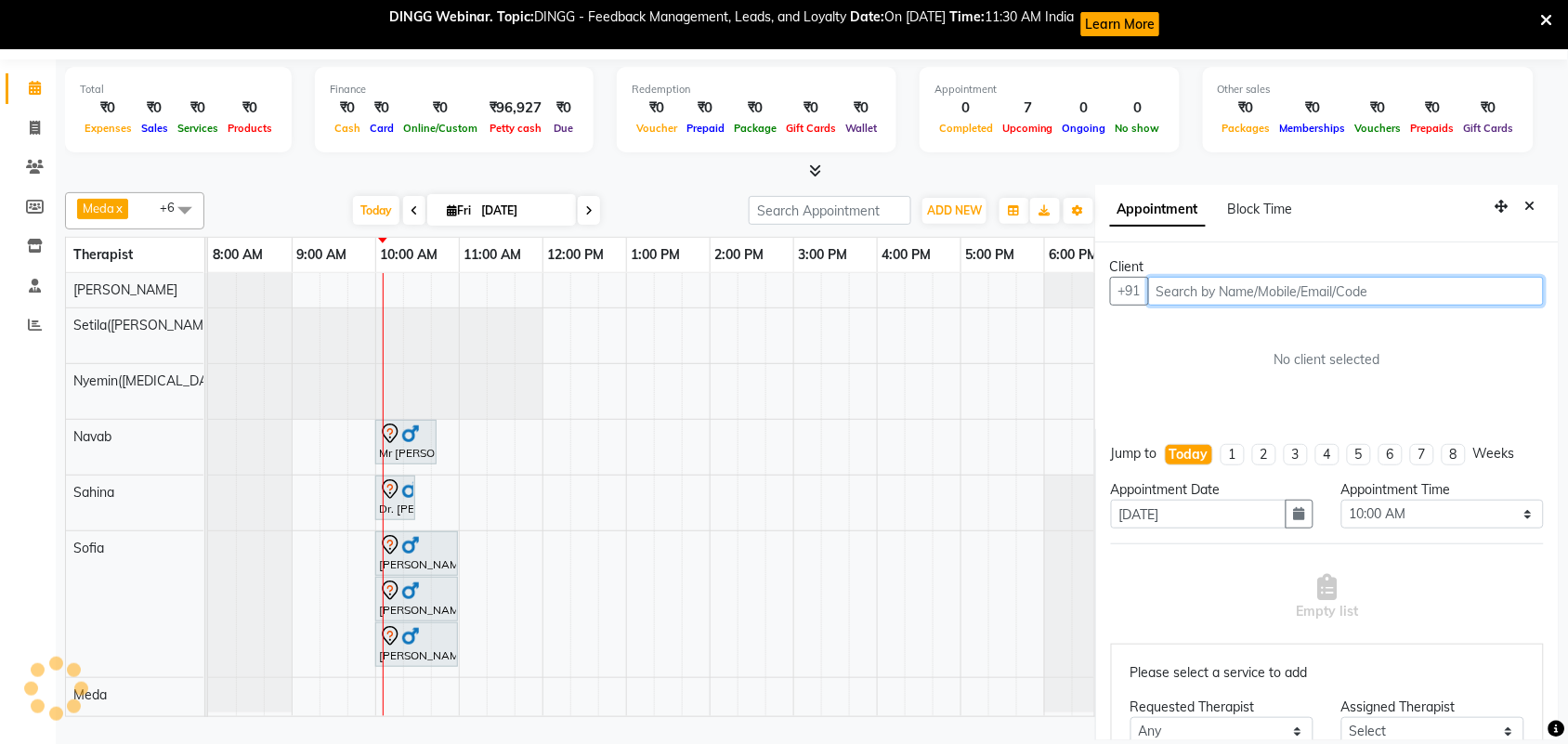 select on "77563" 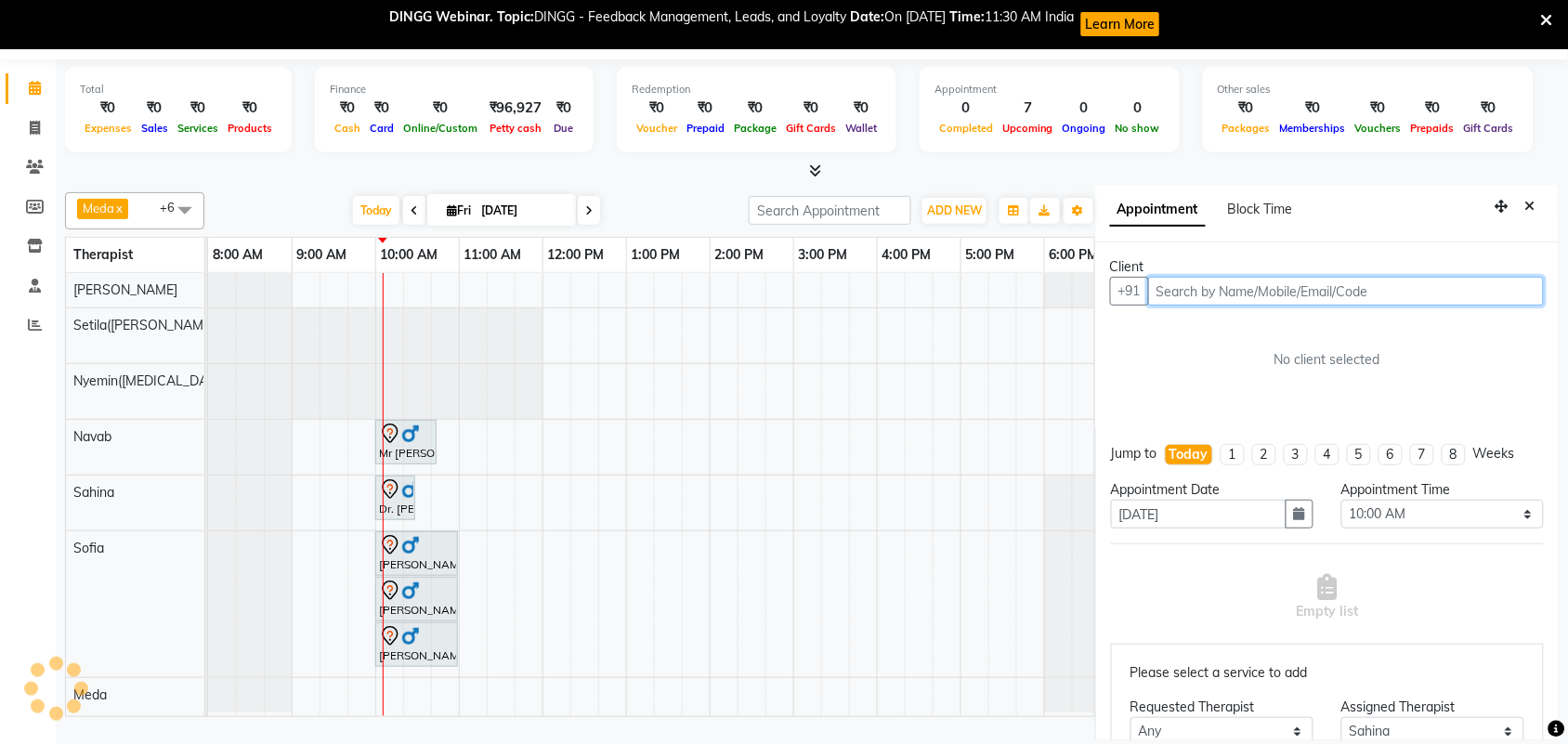scroll, scrollTop: 0, scrollLeft: 168, axis: horizontal 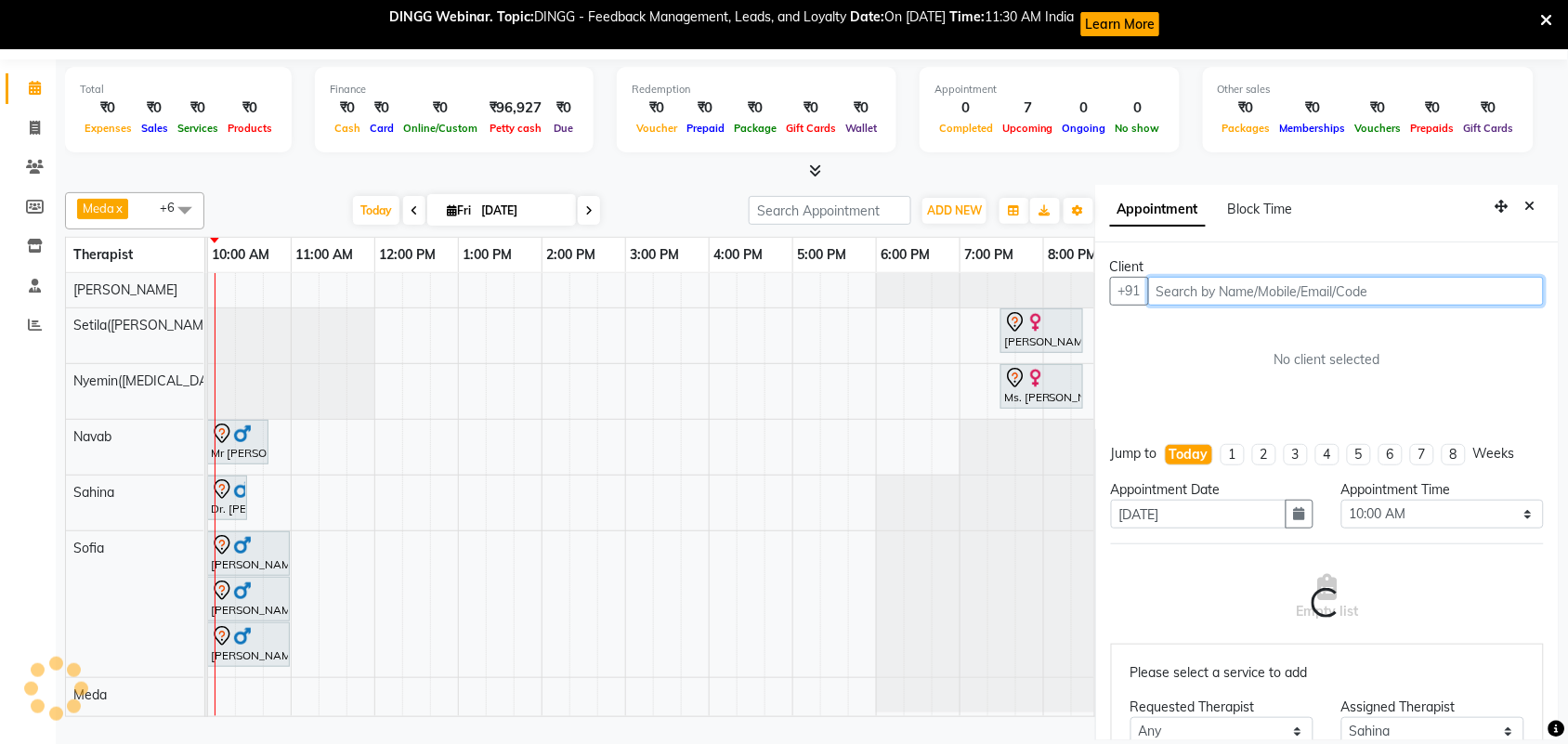 select on "4120" 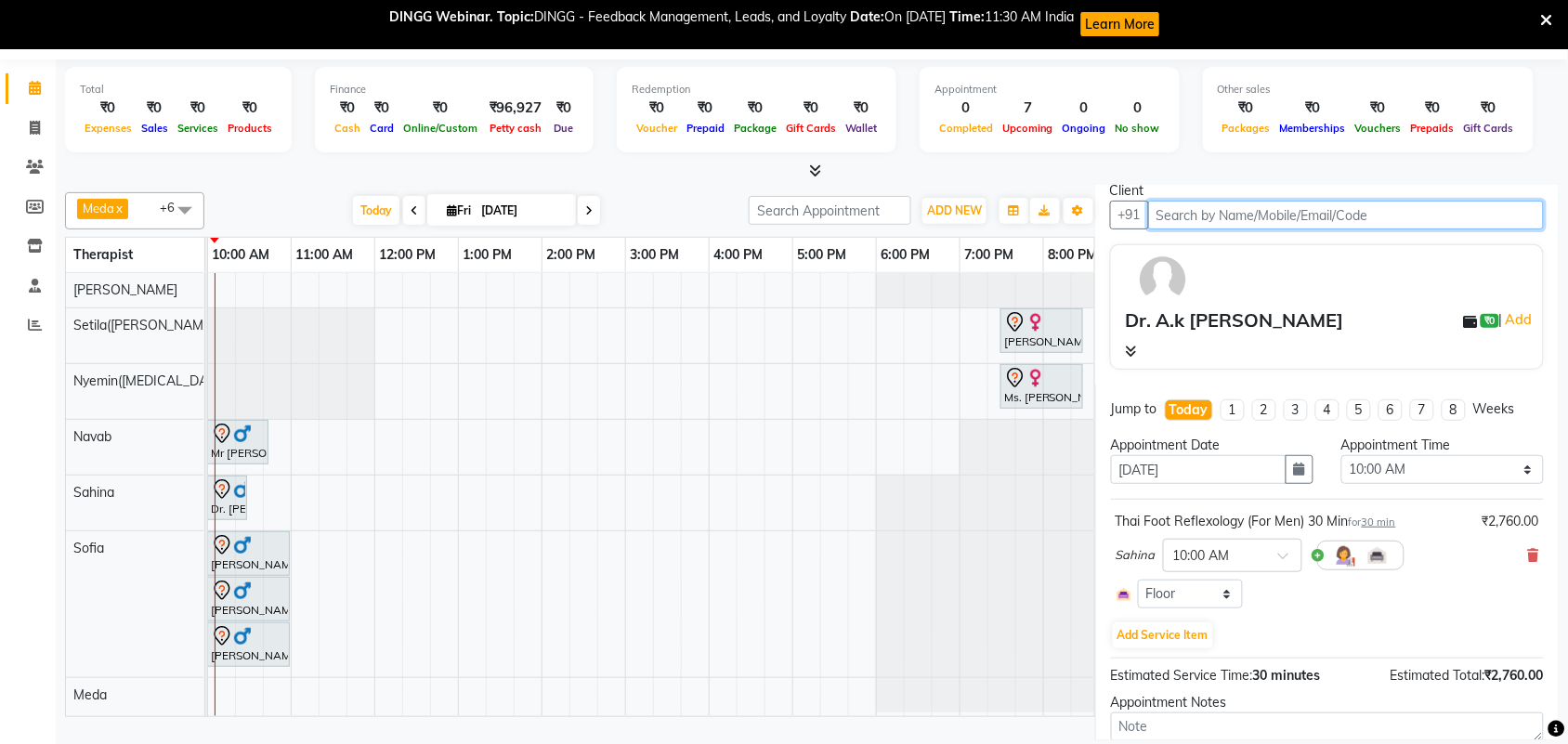scroll, scrollTop: 116, scrollLeft: 0, axis: vertical 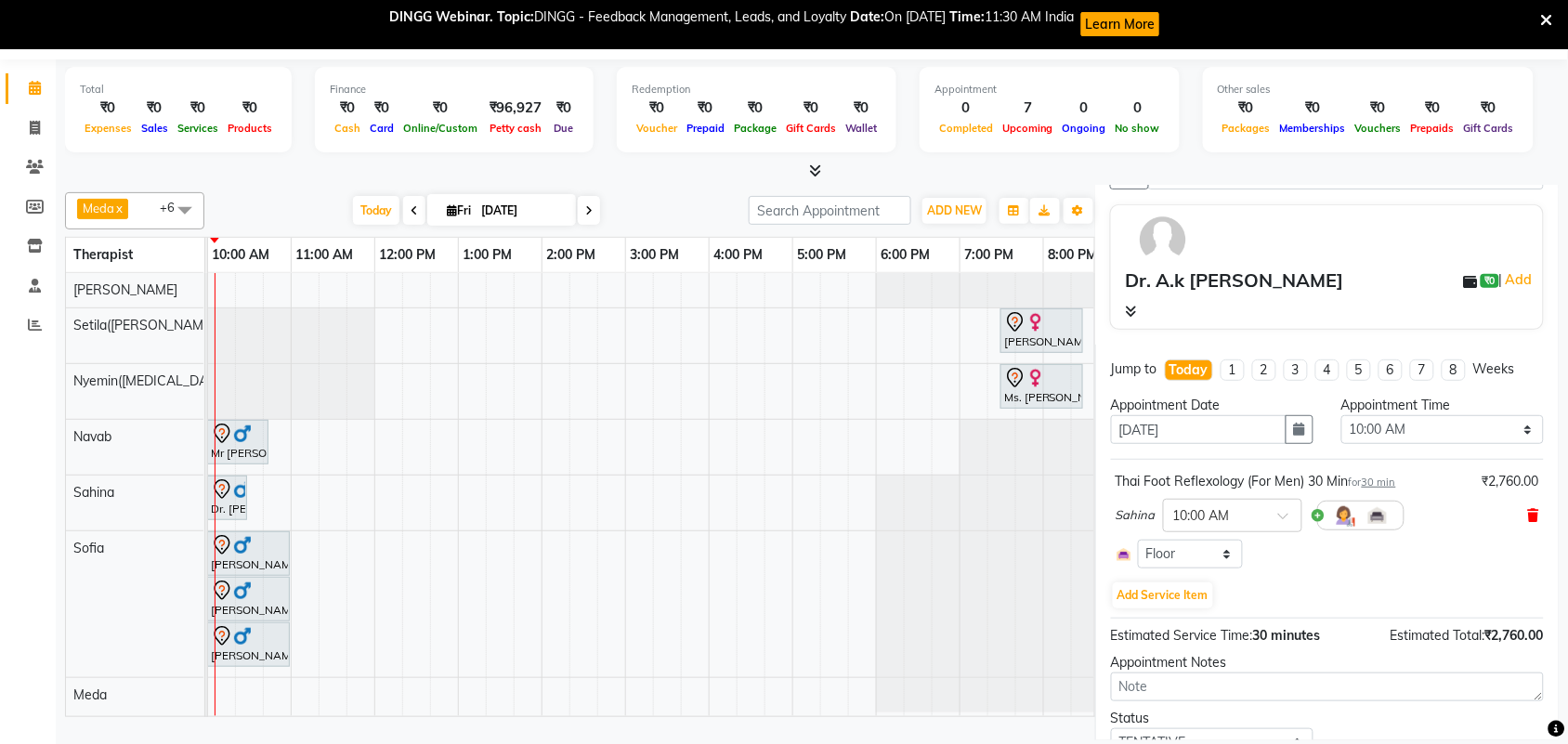 click at bounding box center [1534, 516] 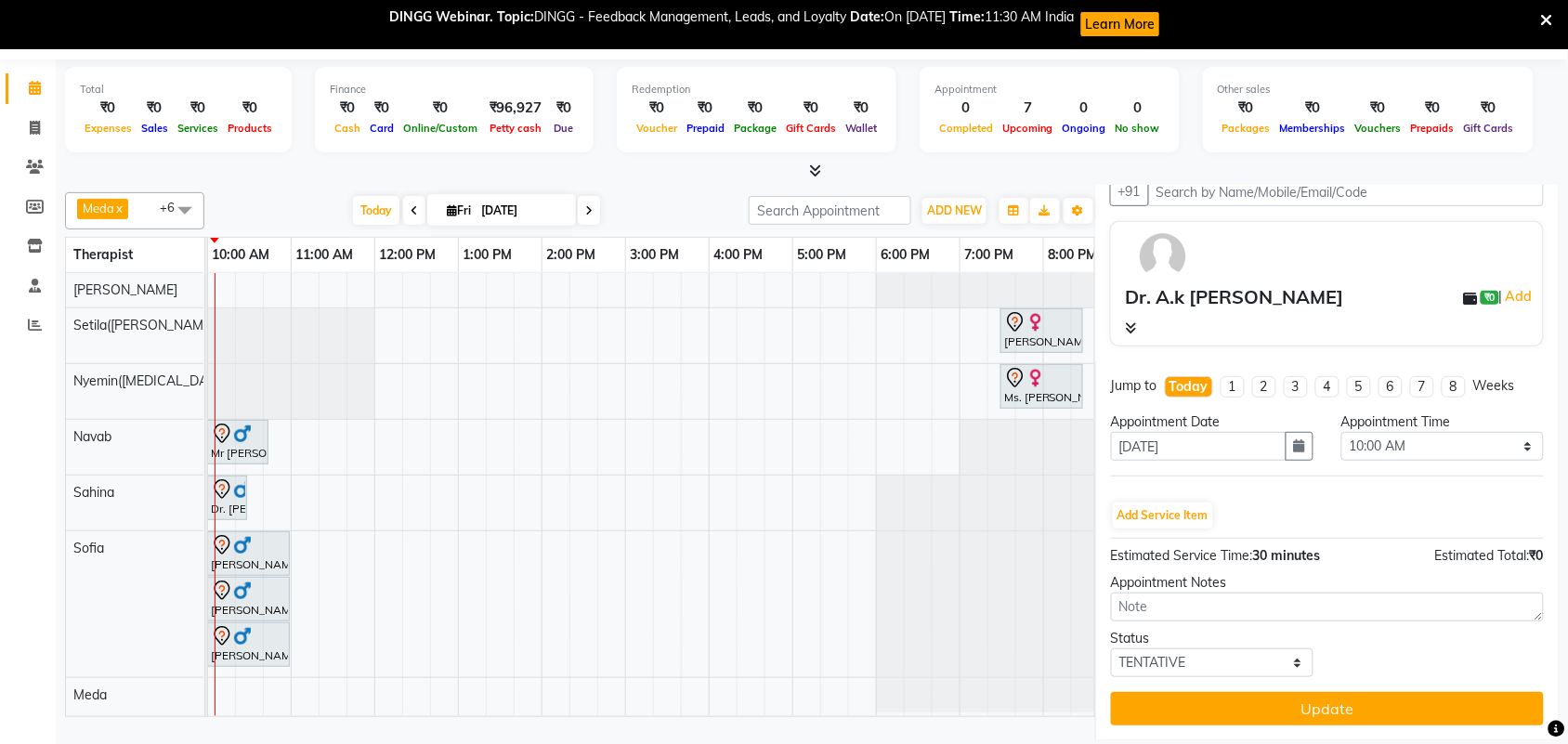 scroll, scrollTop: 102, scrollLeft: 0, axis: vertical 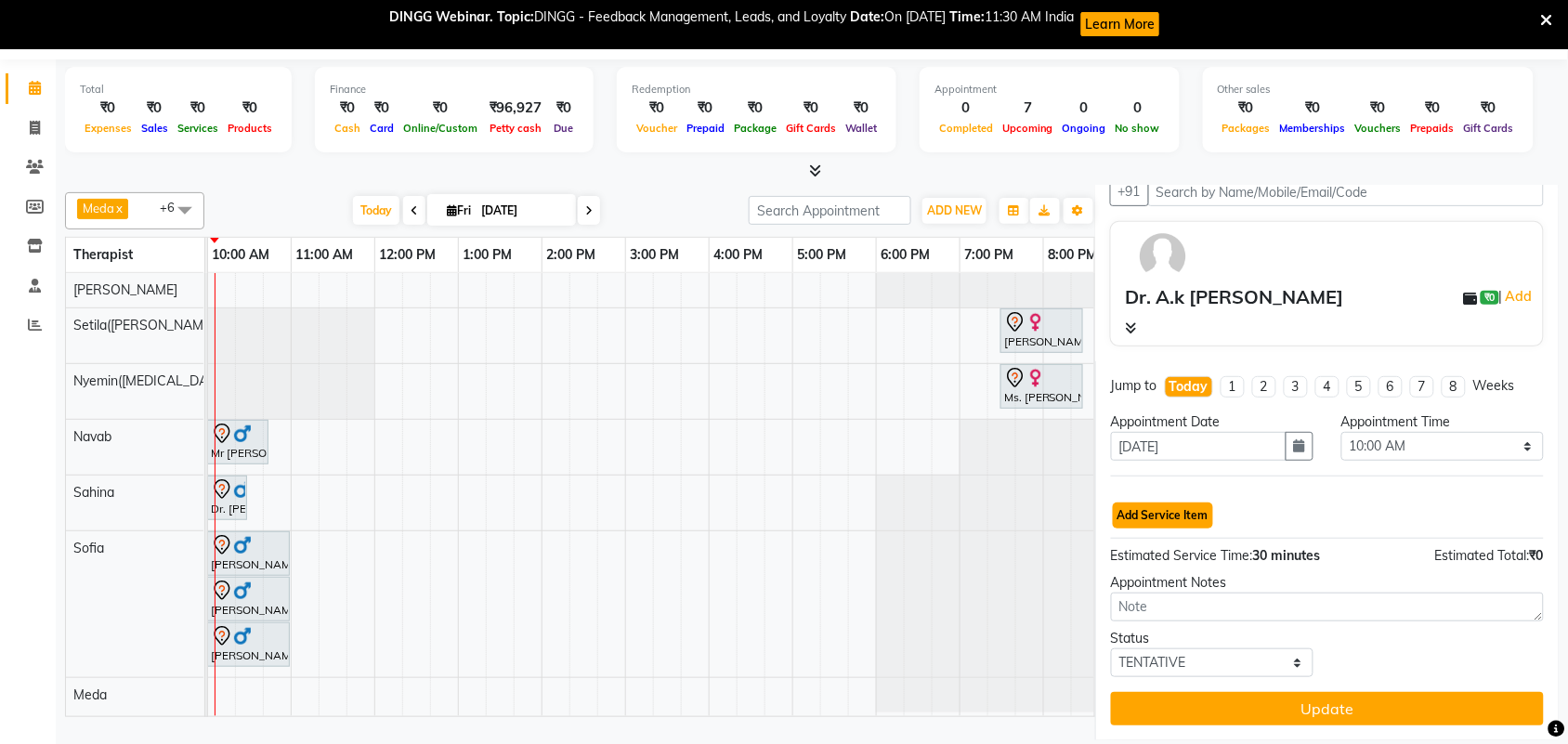click on "Add Service Item" at bounding box center [1163, 516] 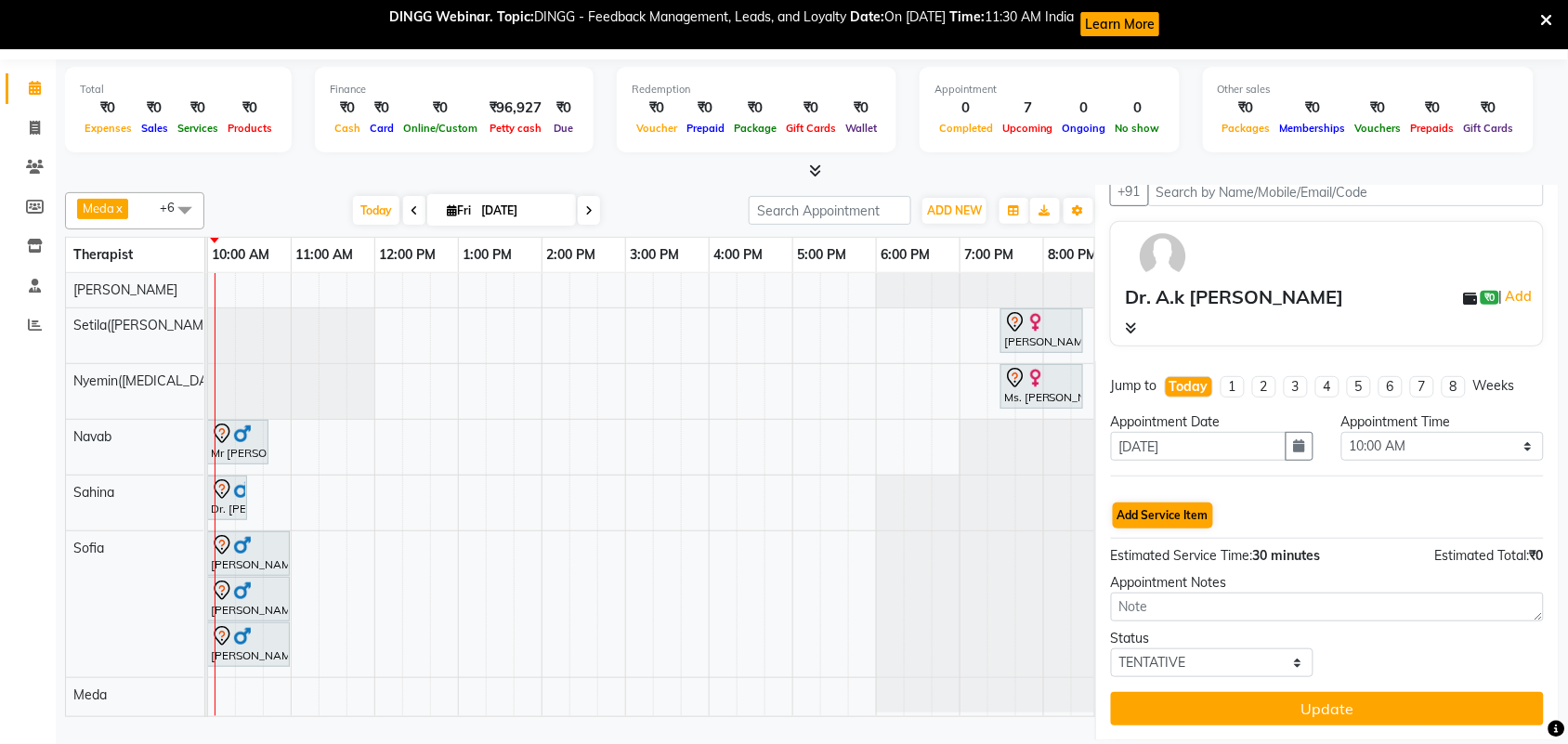 select on "77563" 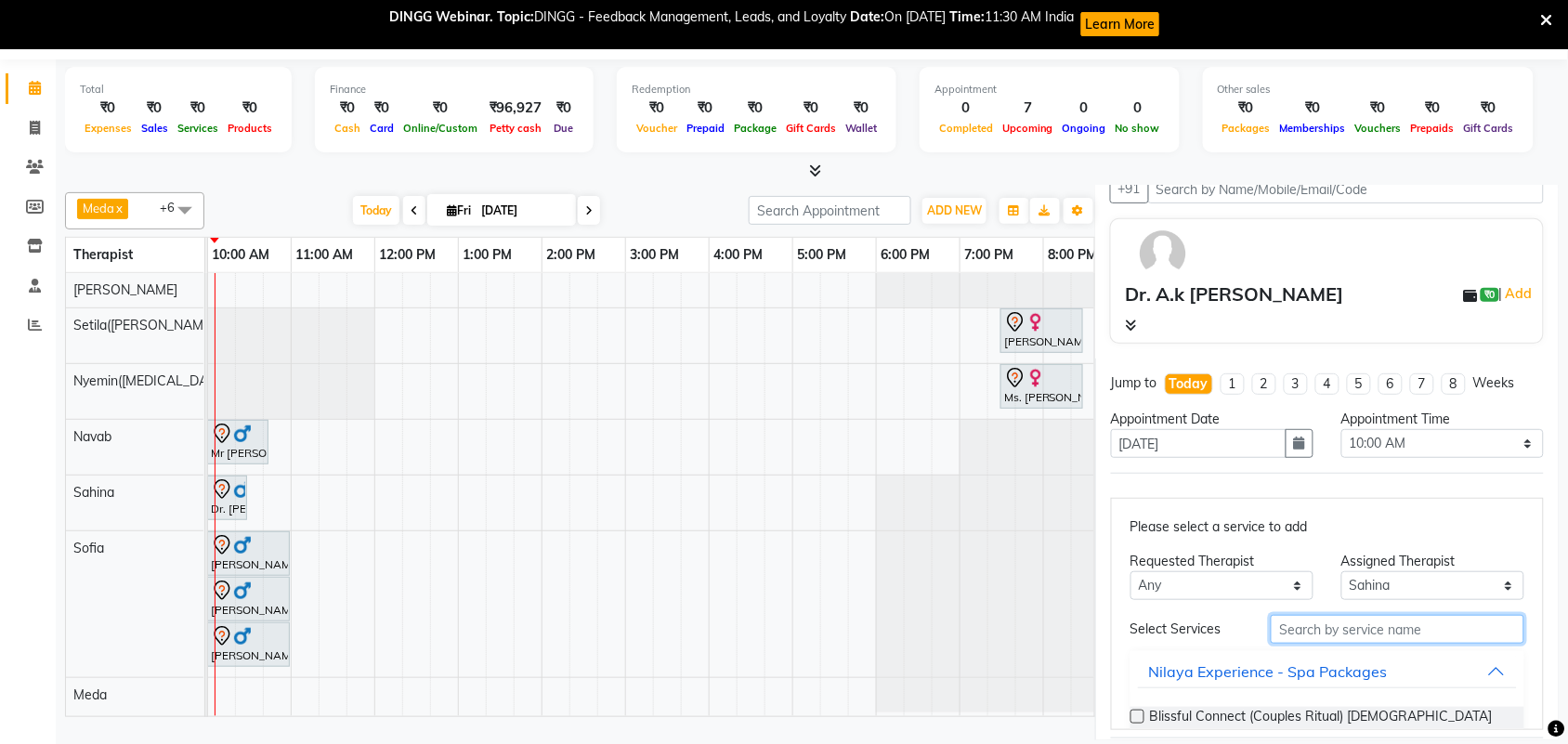 click at bounding box center [1397, 629] 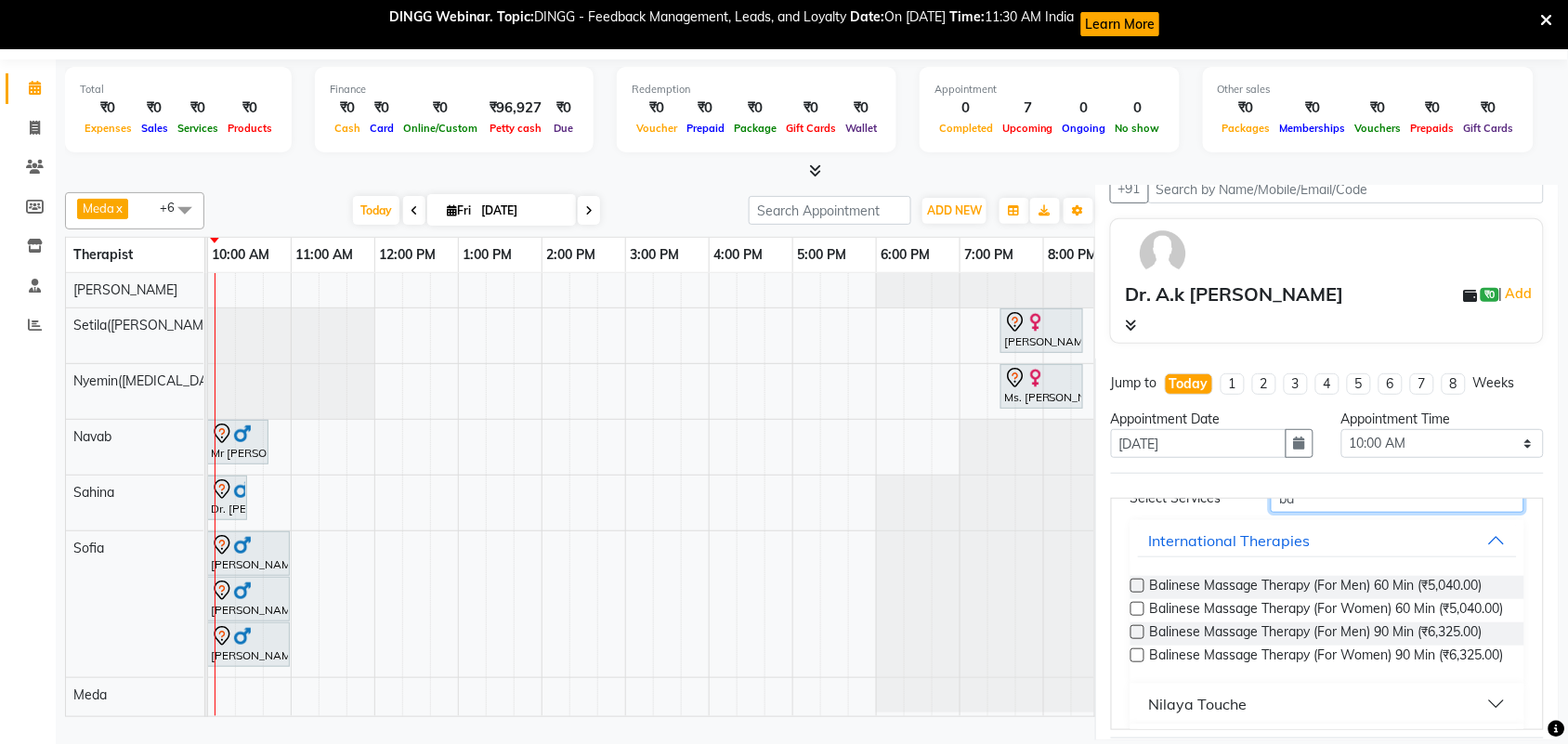 scroll, scrollTop: 116, scrollLeft: 0, axis: vertical 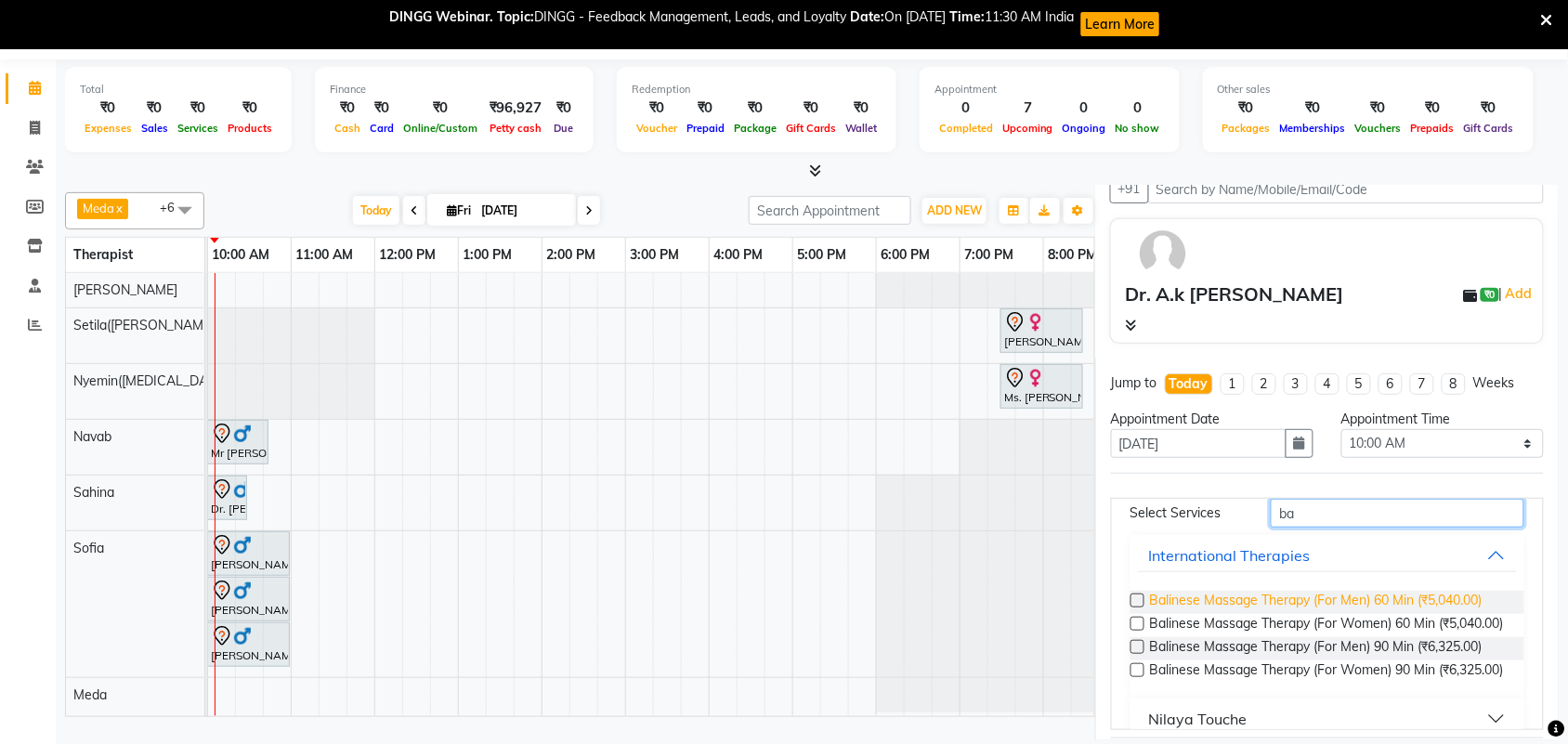 type on "ba" 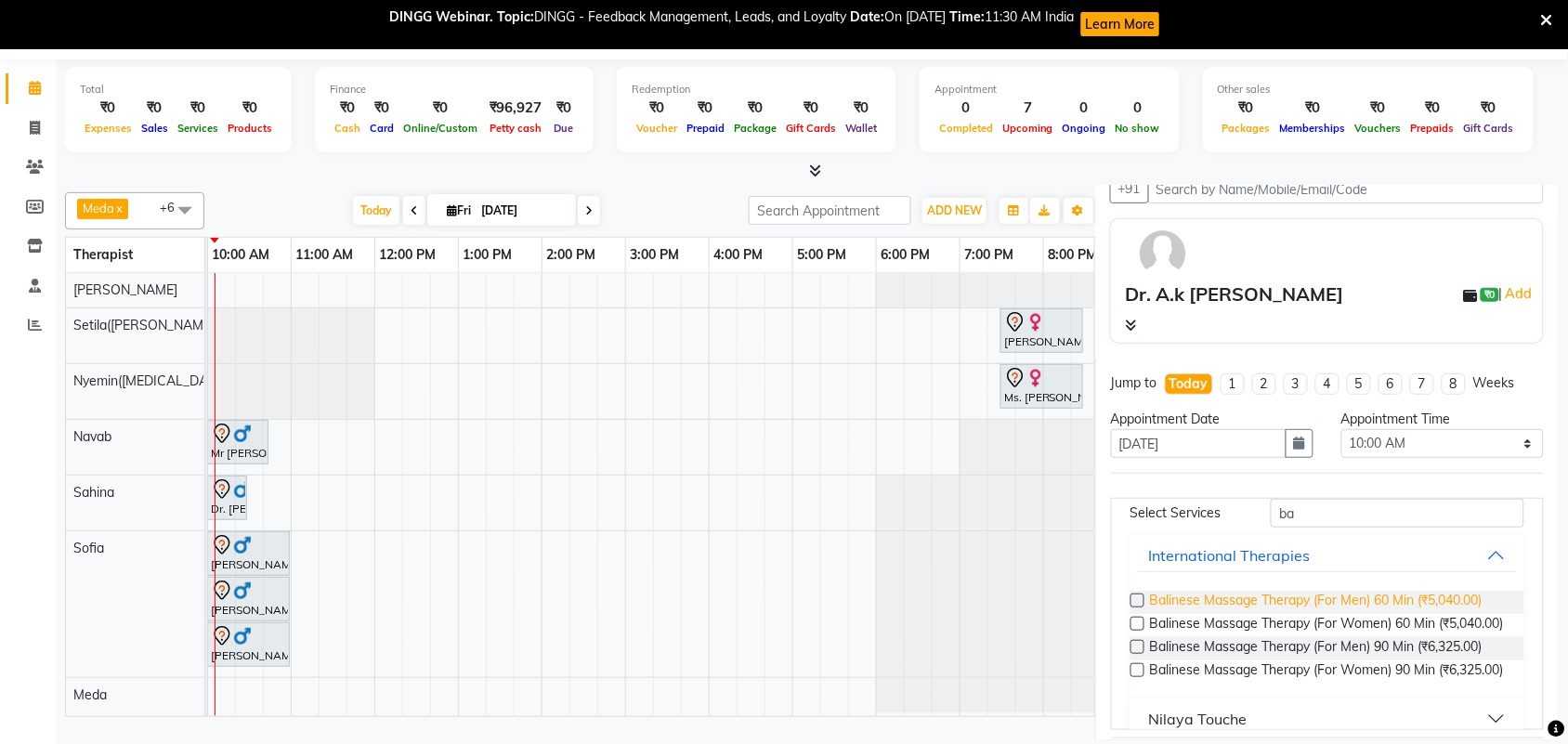 click on "Balinese Massage Therapy (For Men) 60 Min (₹5,040.00)" at bounding box center (1316, 602) 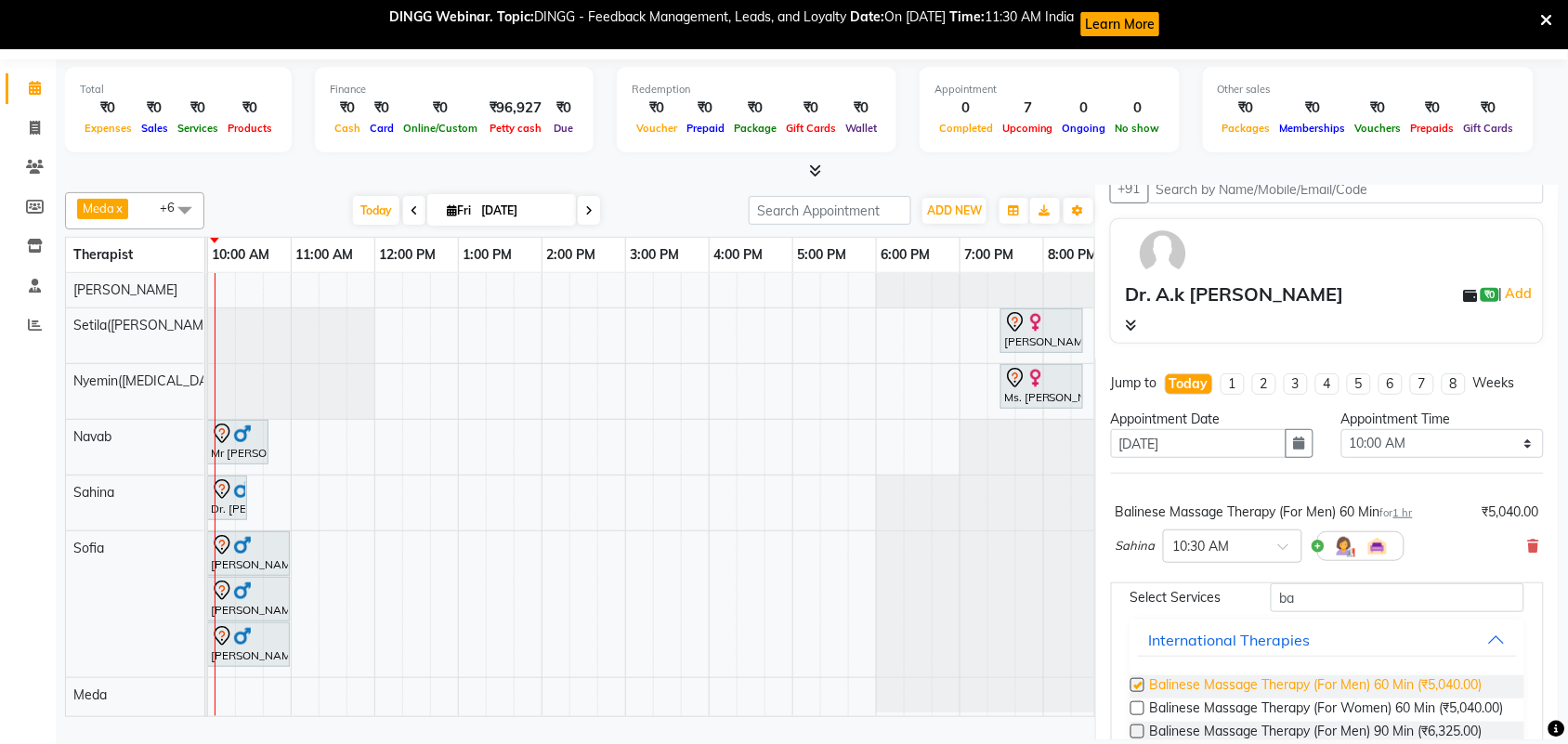 checkbox on "false" 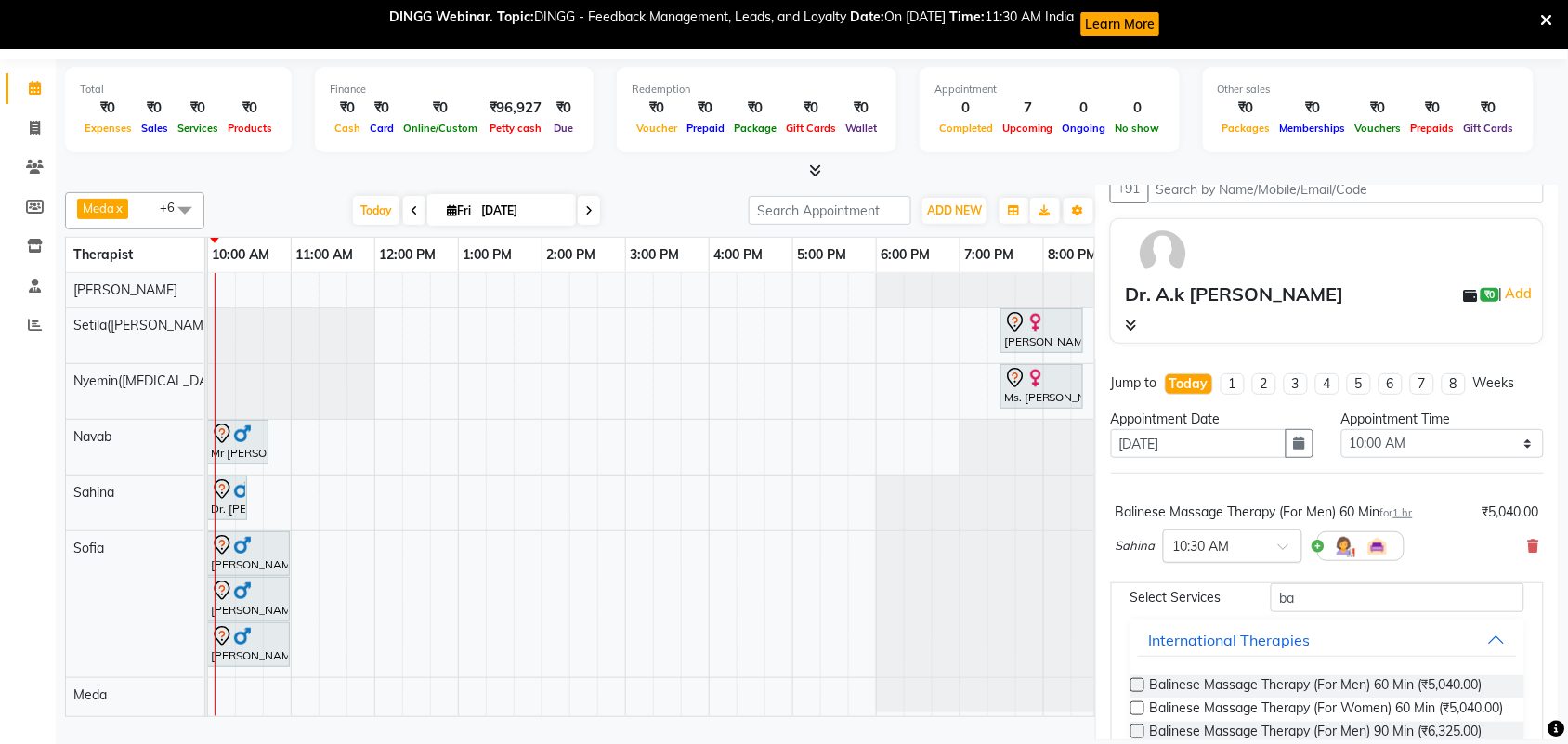 click at bounding box center (1233, 544) 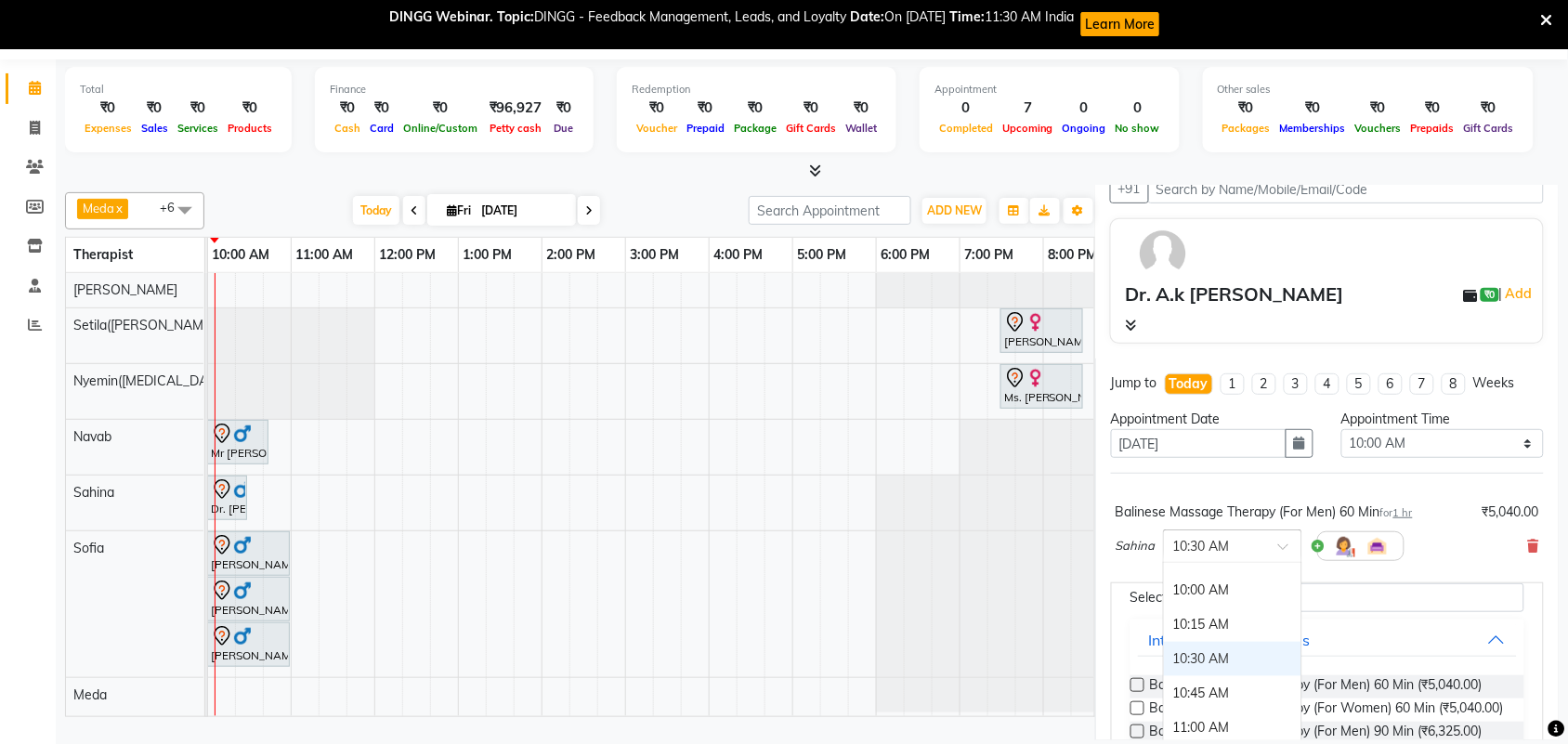 scroll, scrollTop: 90, scrollLeft: 0, axis: vertical 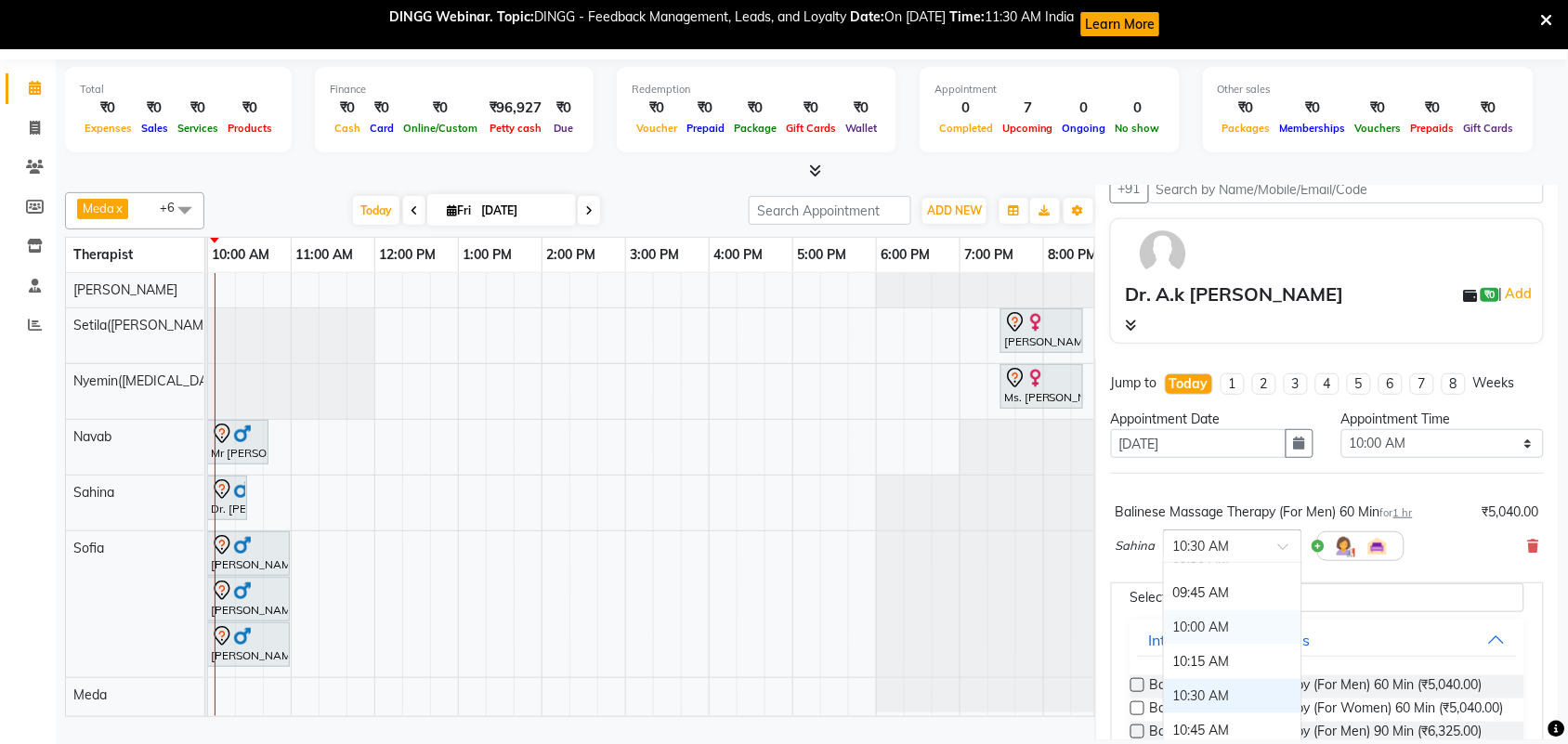 click on "10:00 AM" at bounding box center (1233, 627) 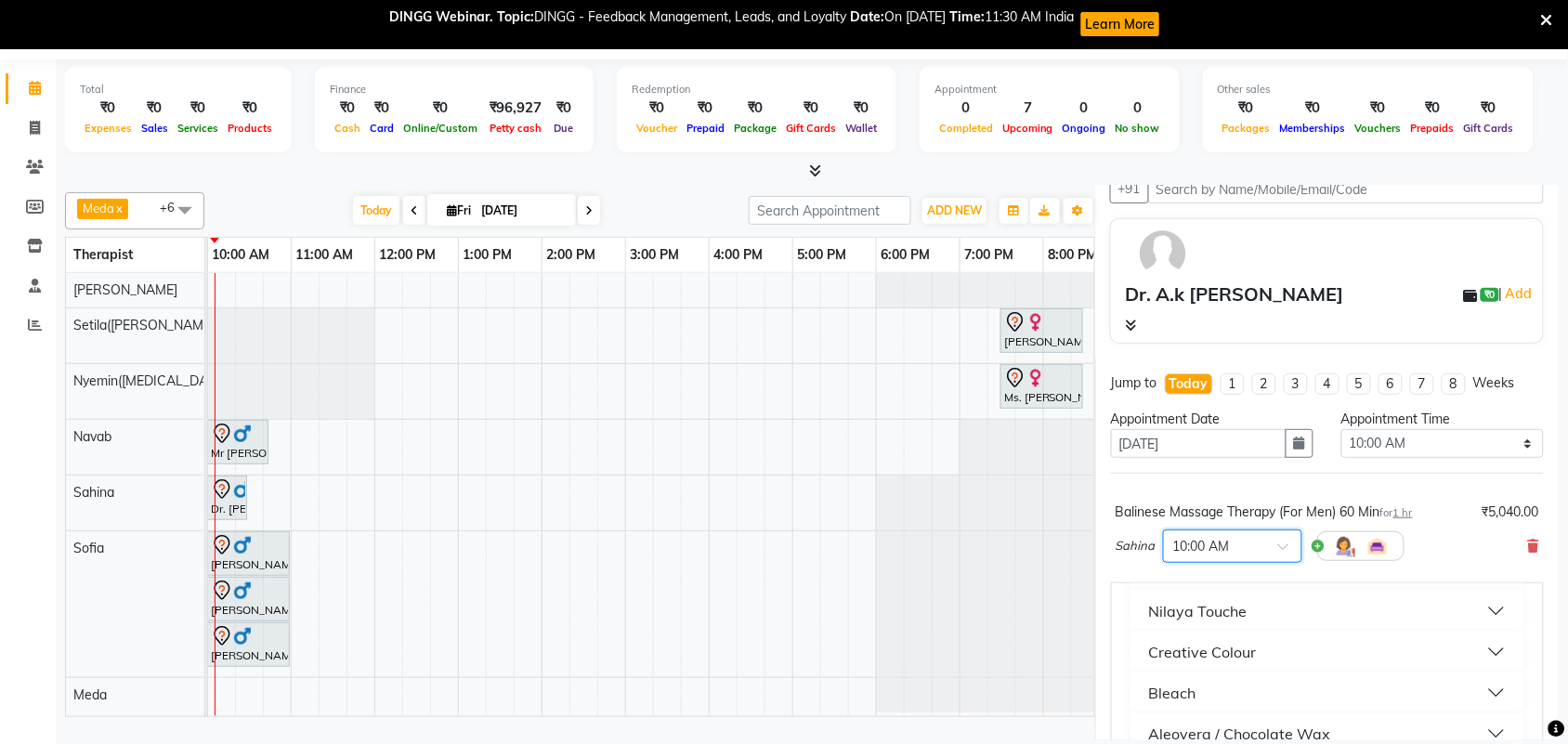 scroll, scrollTop: 372, scrollLeft: 0, axis: vertical 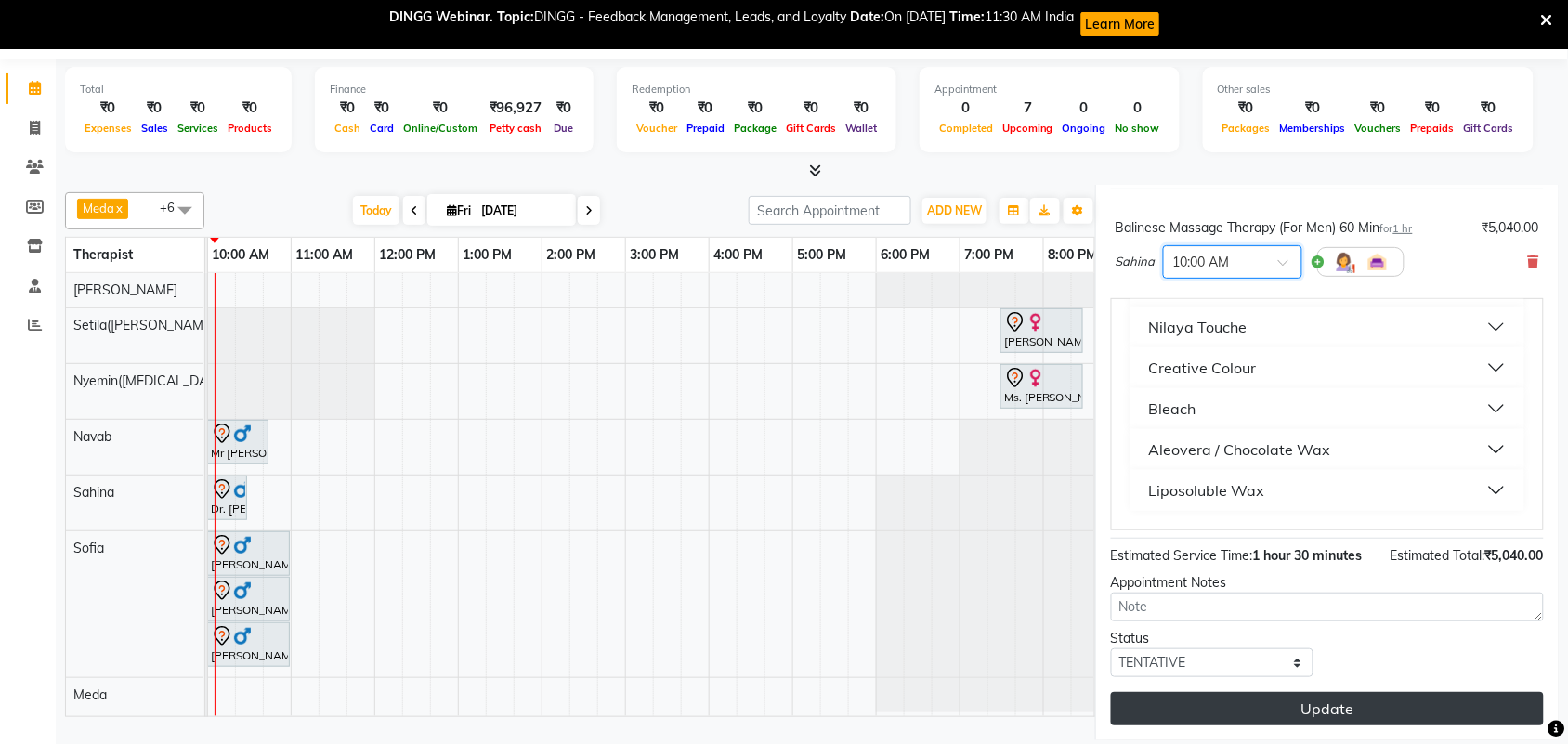 click on "Update" at bounding box center [1327, 709] 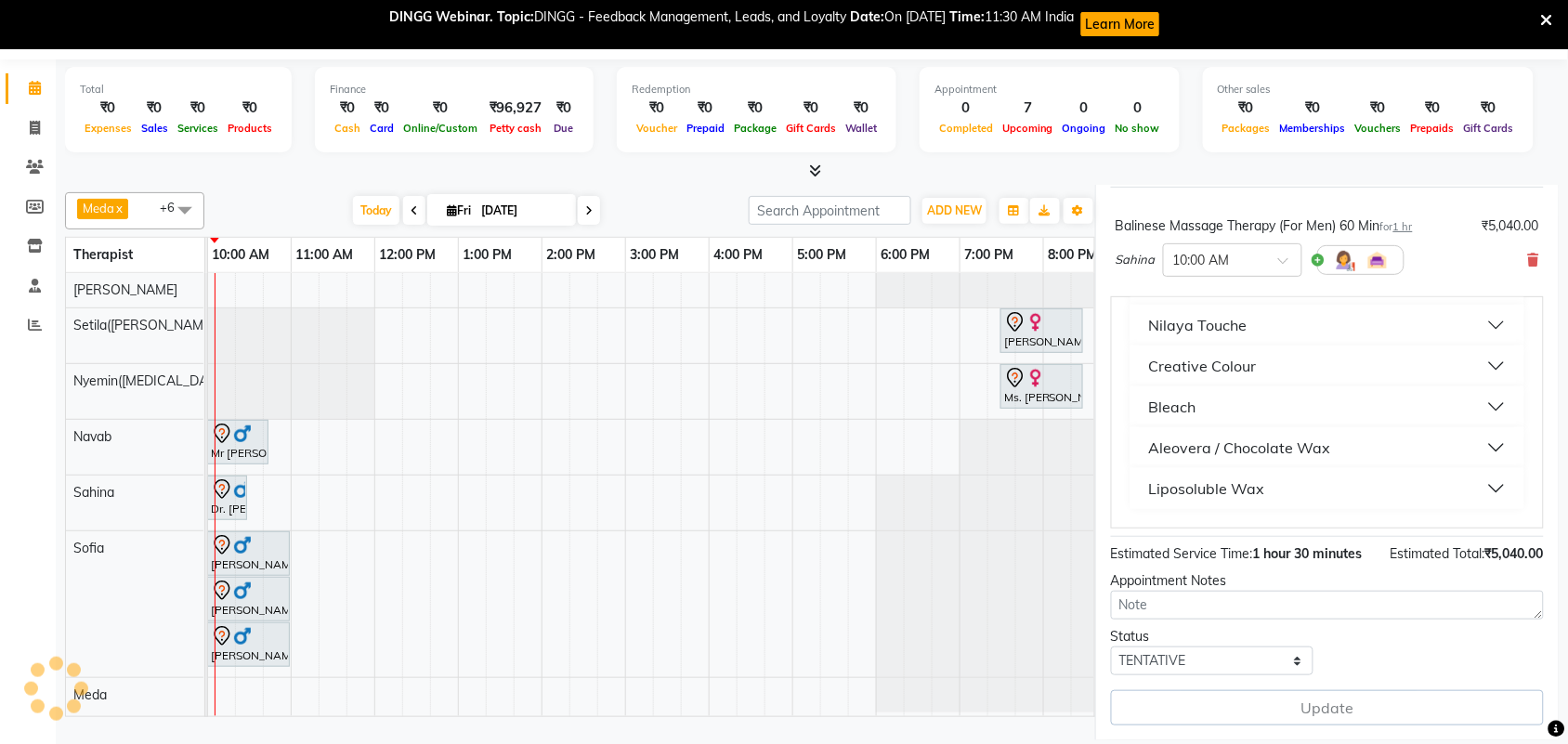 select on "77563" 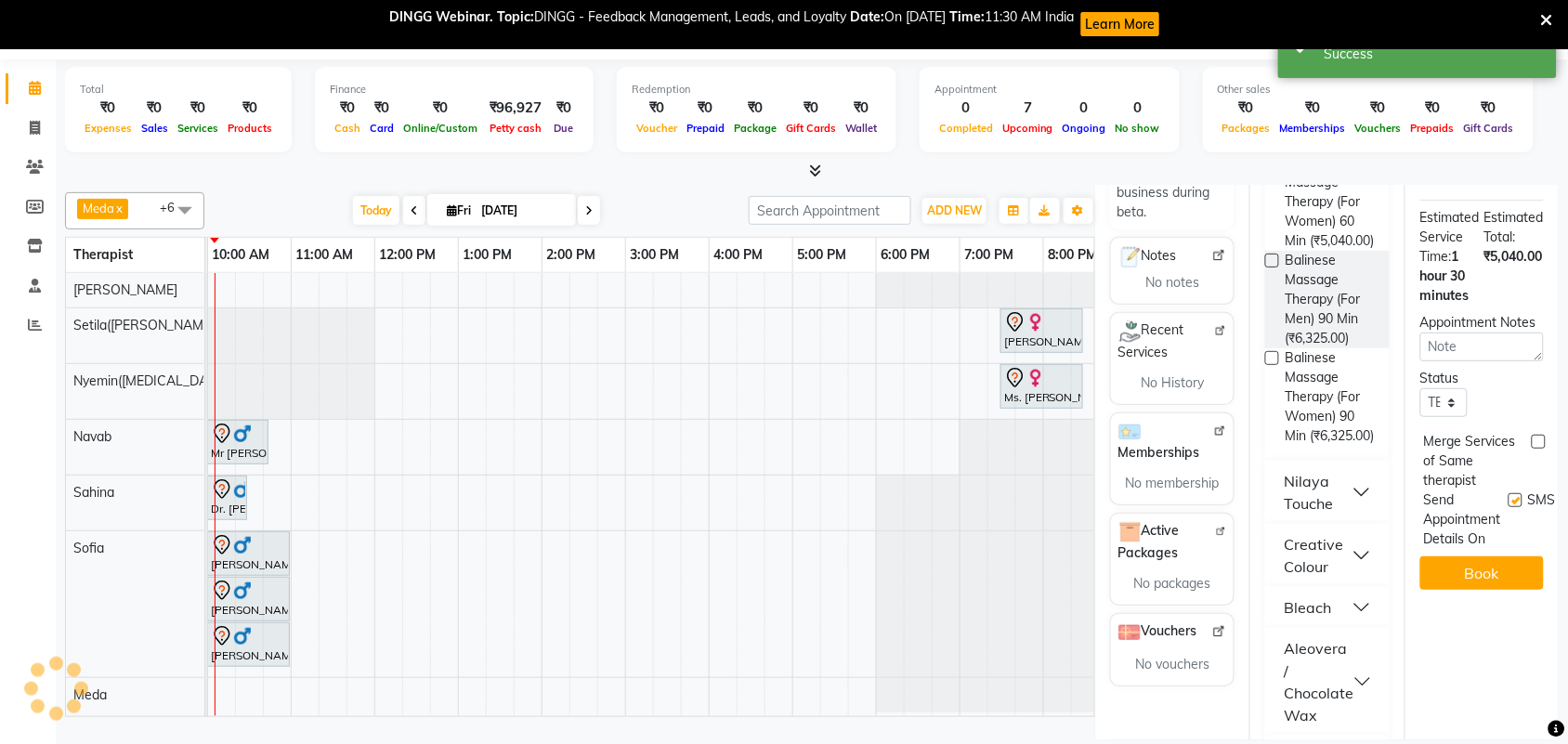 scroll, scrollTop: 0, scrollLeft: 0, axis: both 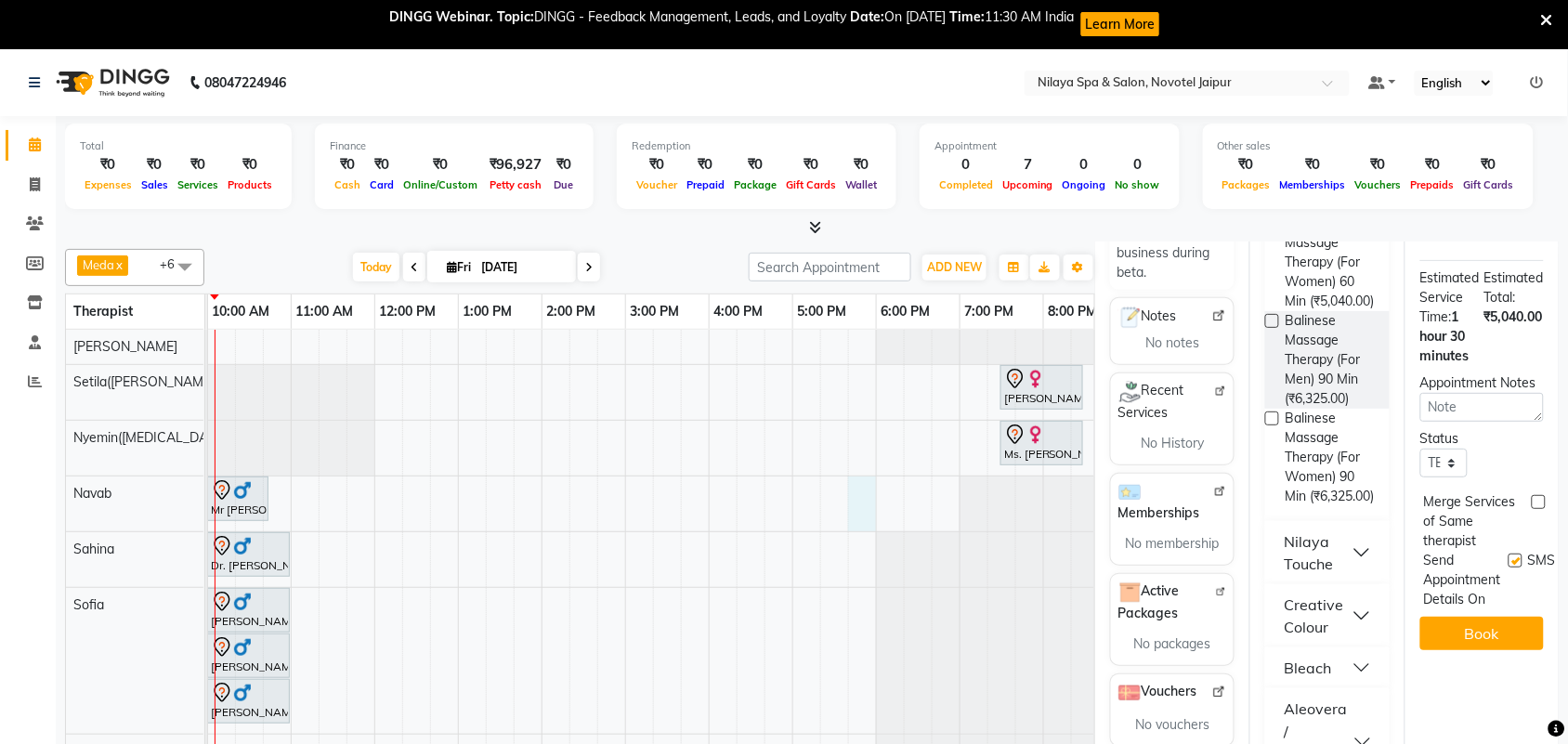 click on "Ariane Froechtenicht, TK05, 07:30 PM-08:30 PM, Balinese Massage Therapy (For Women) 60 Min             Ms. Helena Hoteze, TK04, 07:30 PM-08:30 PM, Balinese Massage Therapy (For Women) 60 Min             Mr Sandeep Singh, TK02, 10:00 AM-10:45 AM, Hair Cut  With Shampoo and Styling  (Male)             Dr. A.k Pancholia, TK08, 10:00 AM-11:00 AM, Balinese Massage Therapy (For Men) 60 Min             Mr HK Chopra, TK06, 10:00 AM-11:00 AM, Balinese Massage Therapy (For Men) 60 Min             Mr HK Chopra, TK07, 10:00 AM-11:00 AM, Balinese Massage Therapy (For Men) 60 Min             Mr HK Chopra, TK07, 10:00 AM-11:00 AM, Deep Tissue Repair Therapy (For Men) 60 Min" at bounding box center (709, 551) 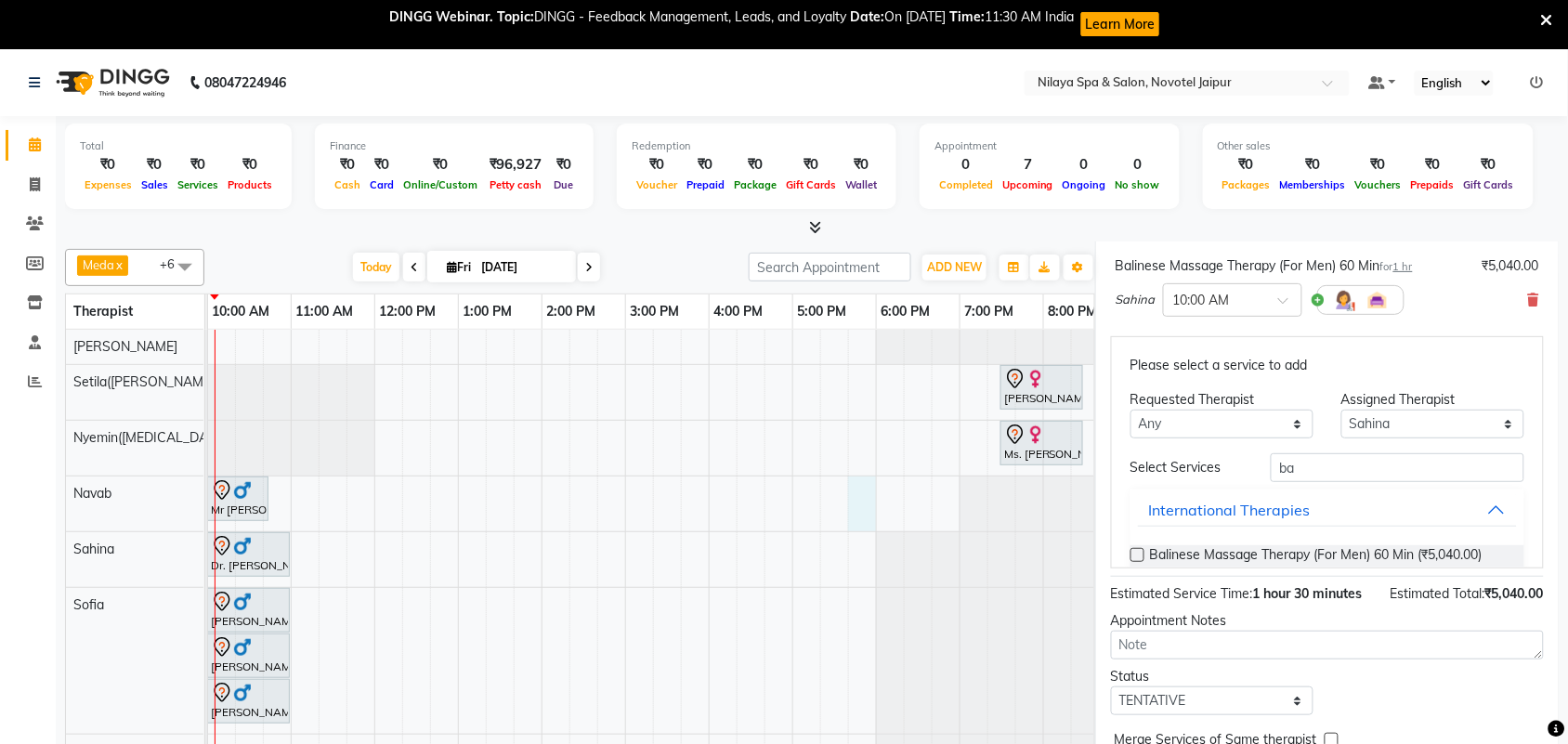 scroll, scrollTop: 57, scrollLeft: 0, axis: vertical 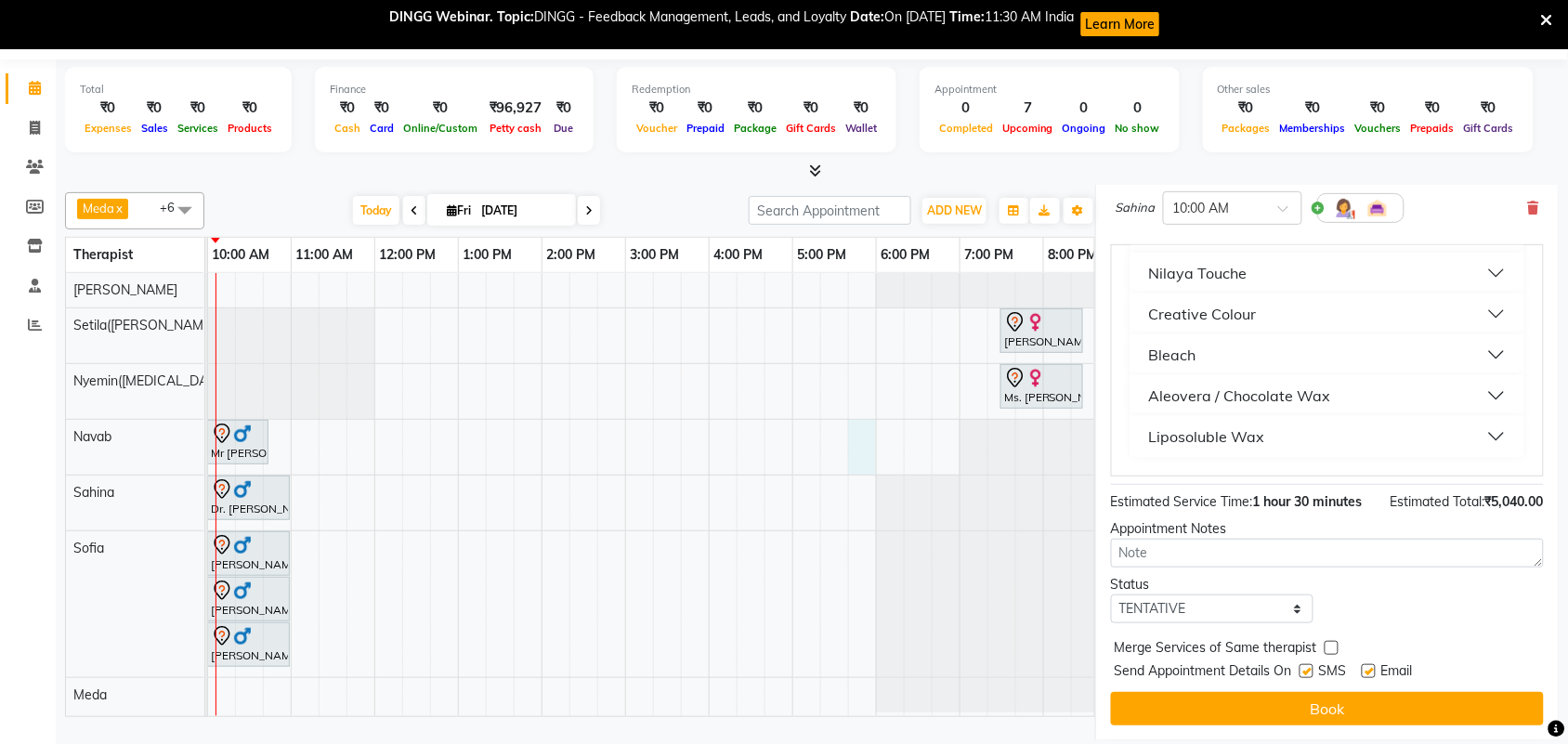 click on "Book" at bounding box center [1327, 709] 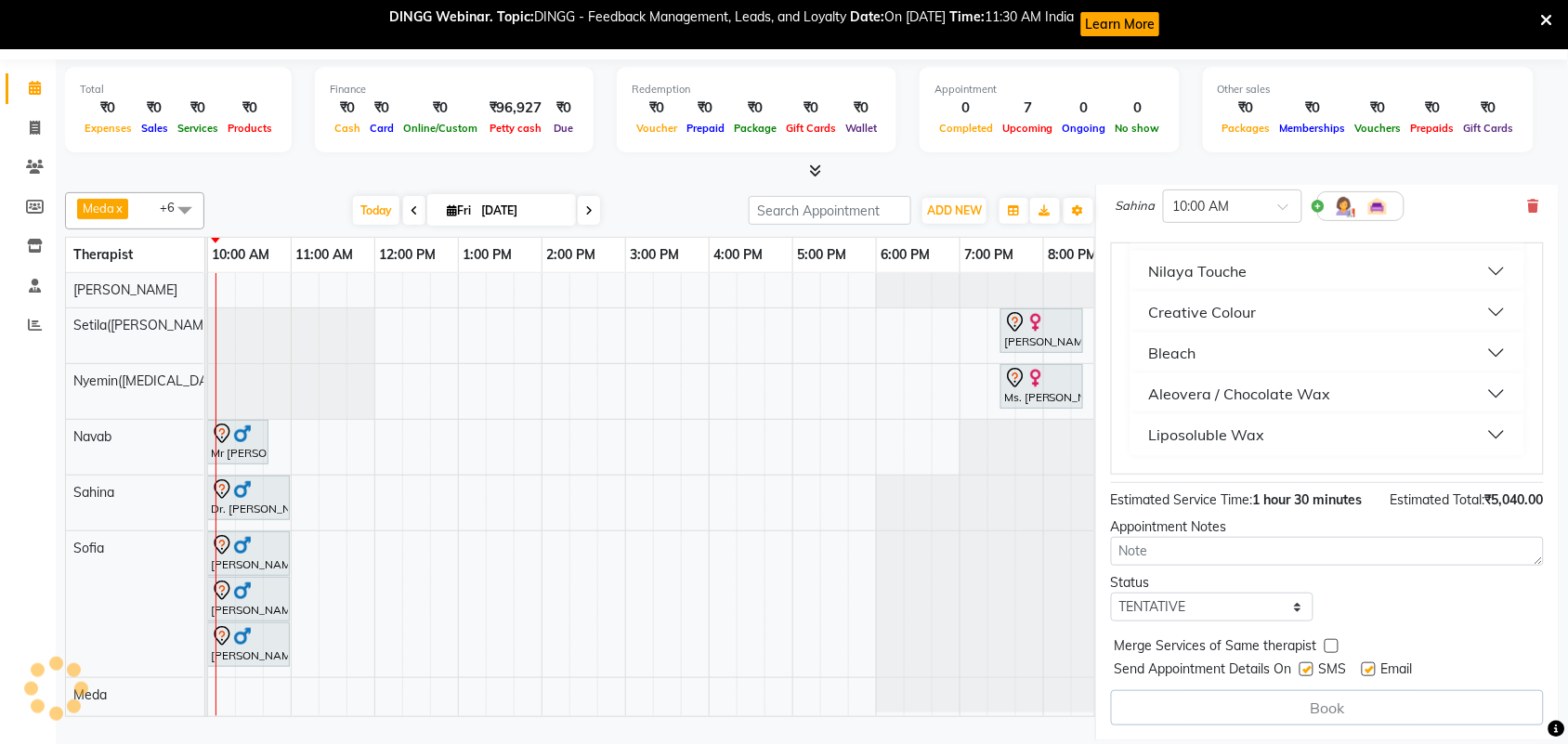 select on "77563" 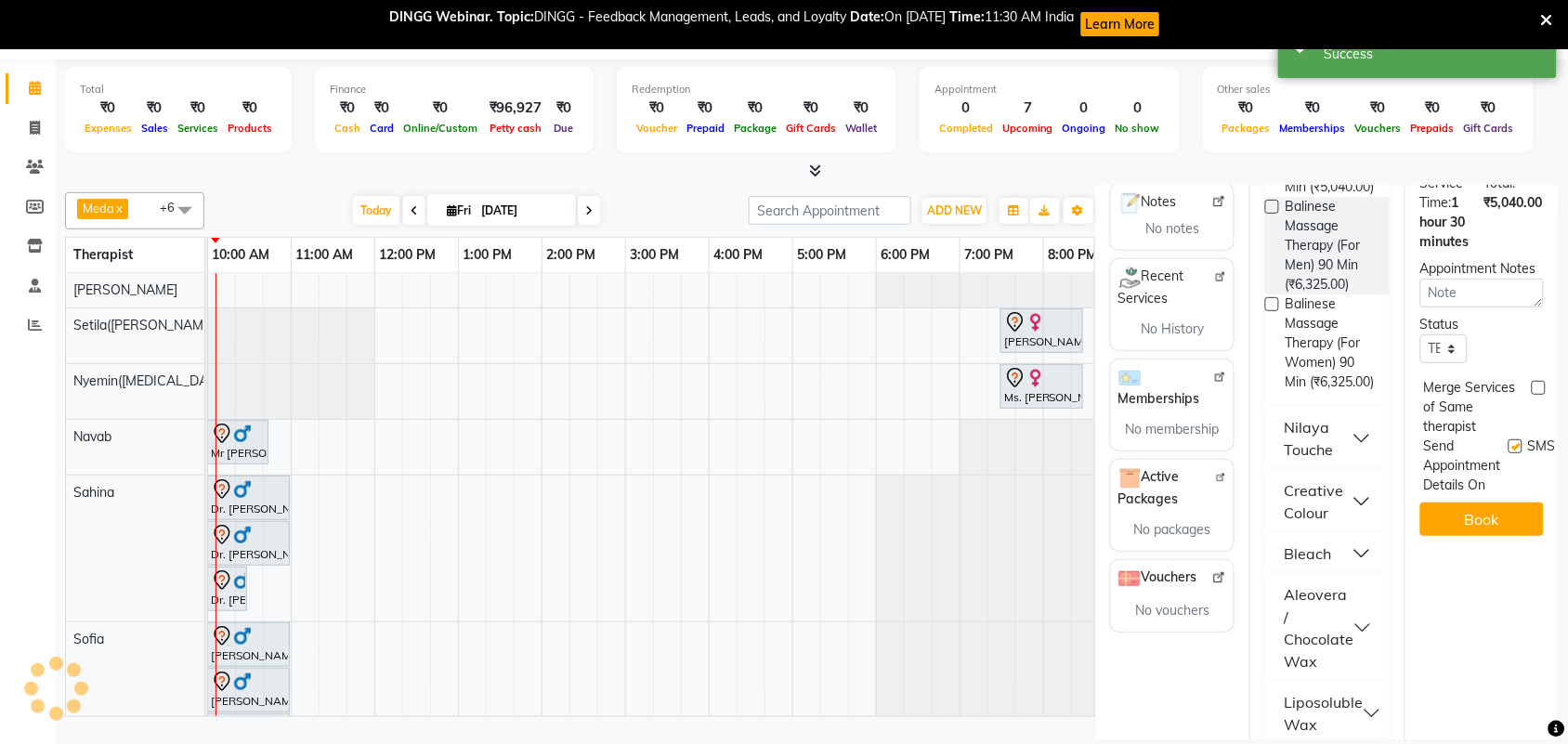 scroll, scrollTop: 0, scrollLeft: 0, axis: both 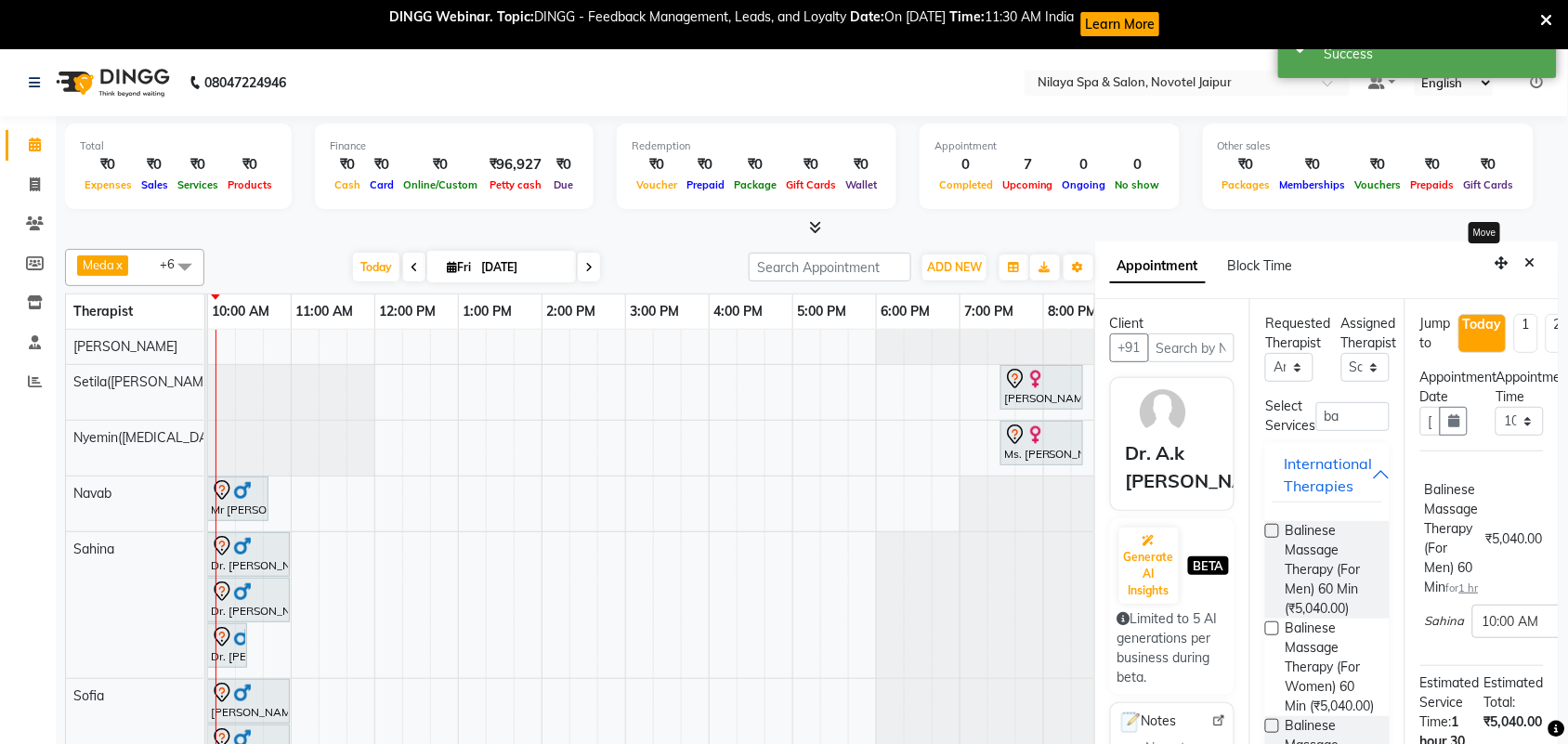 click at bounding box center (1530, 263) 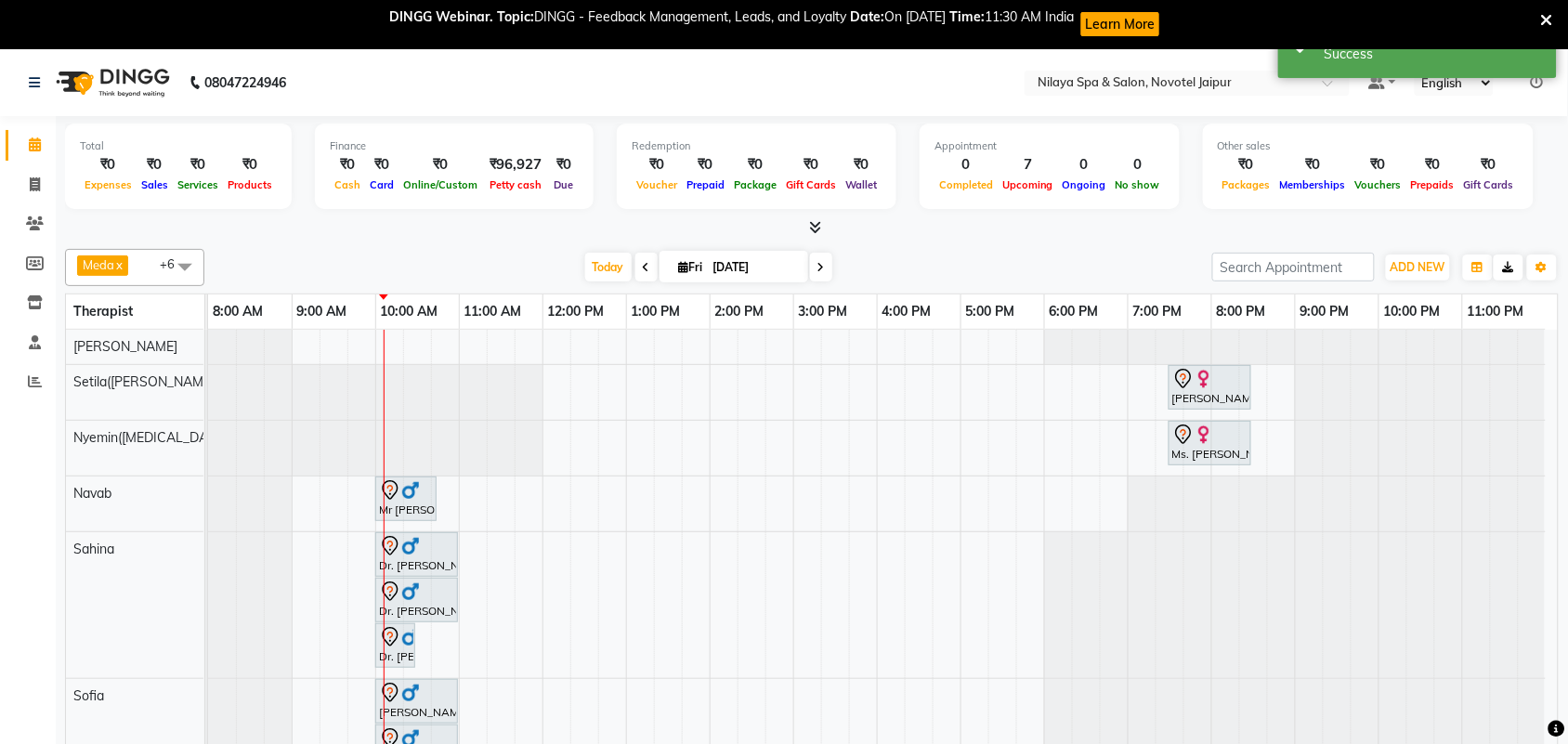 scroll, scrollTop: 0, scrollLeft: 0, axis: both 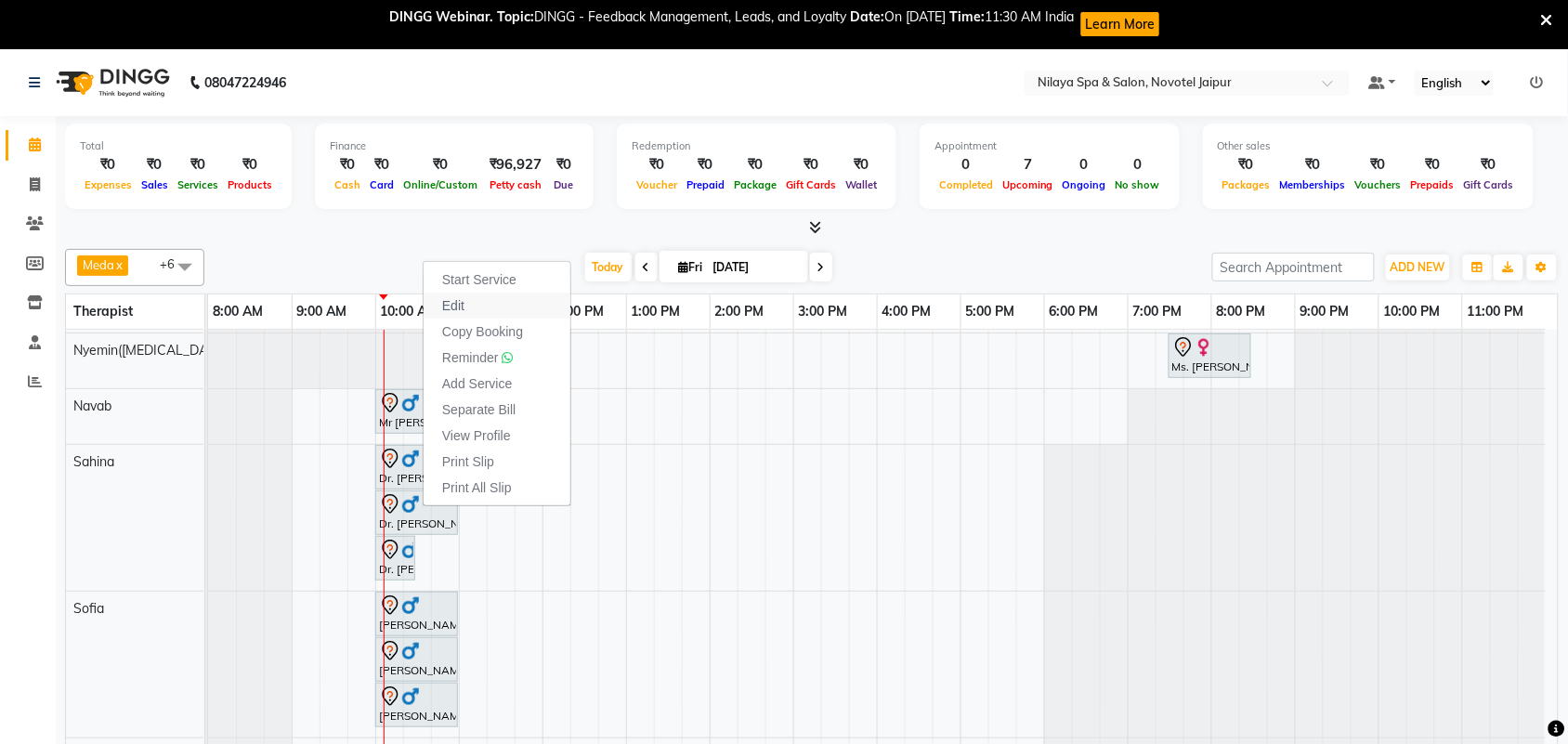 click on "Edit" at bounding box center (453, 306) 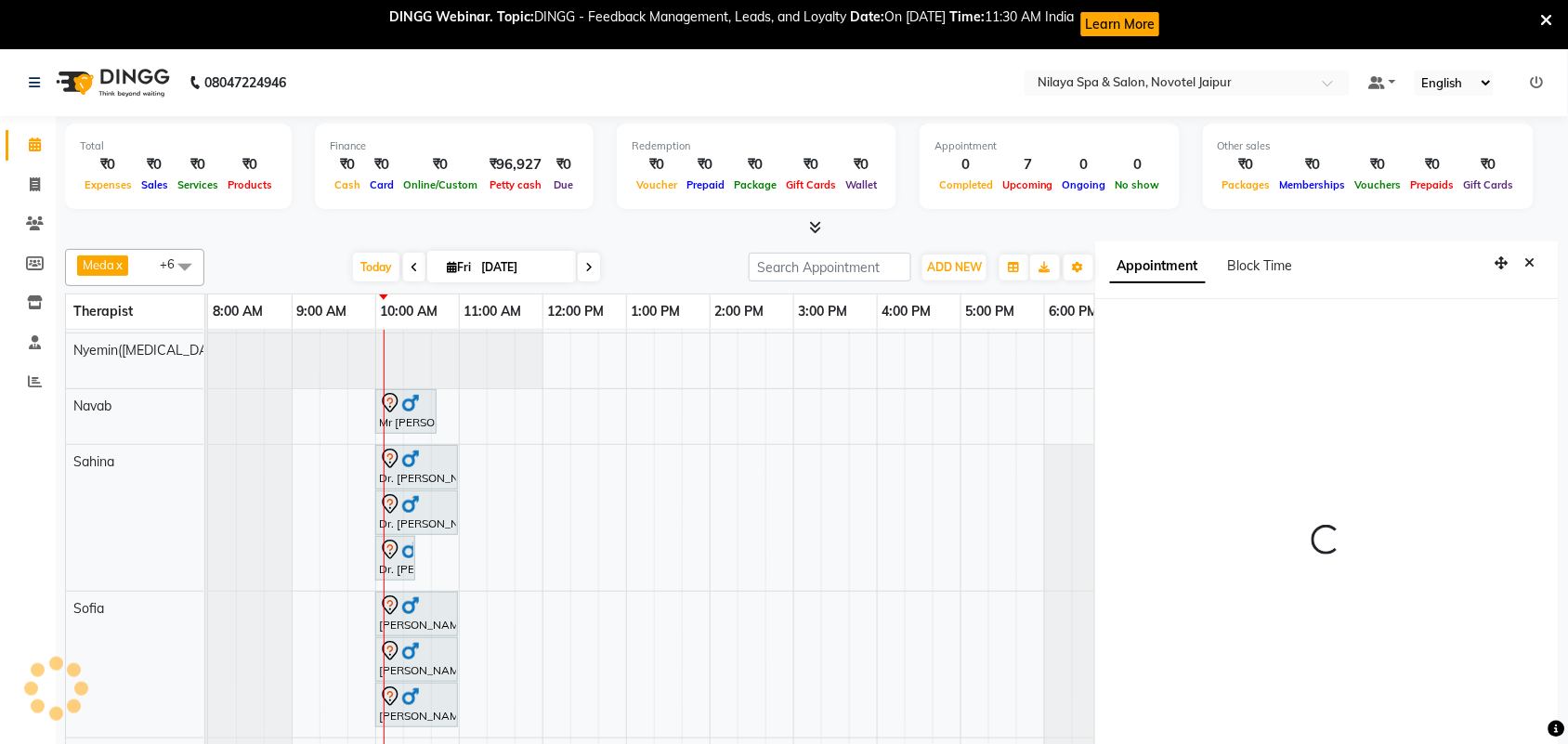 select on "tentative" 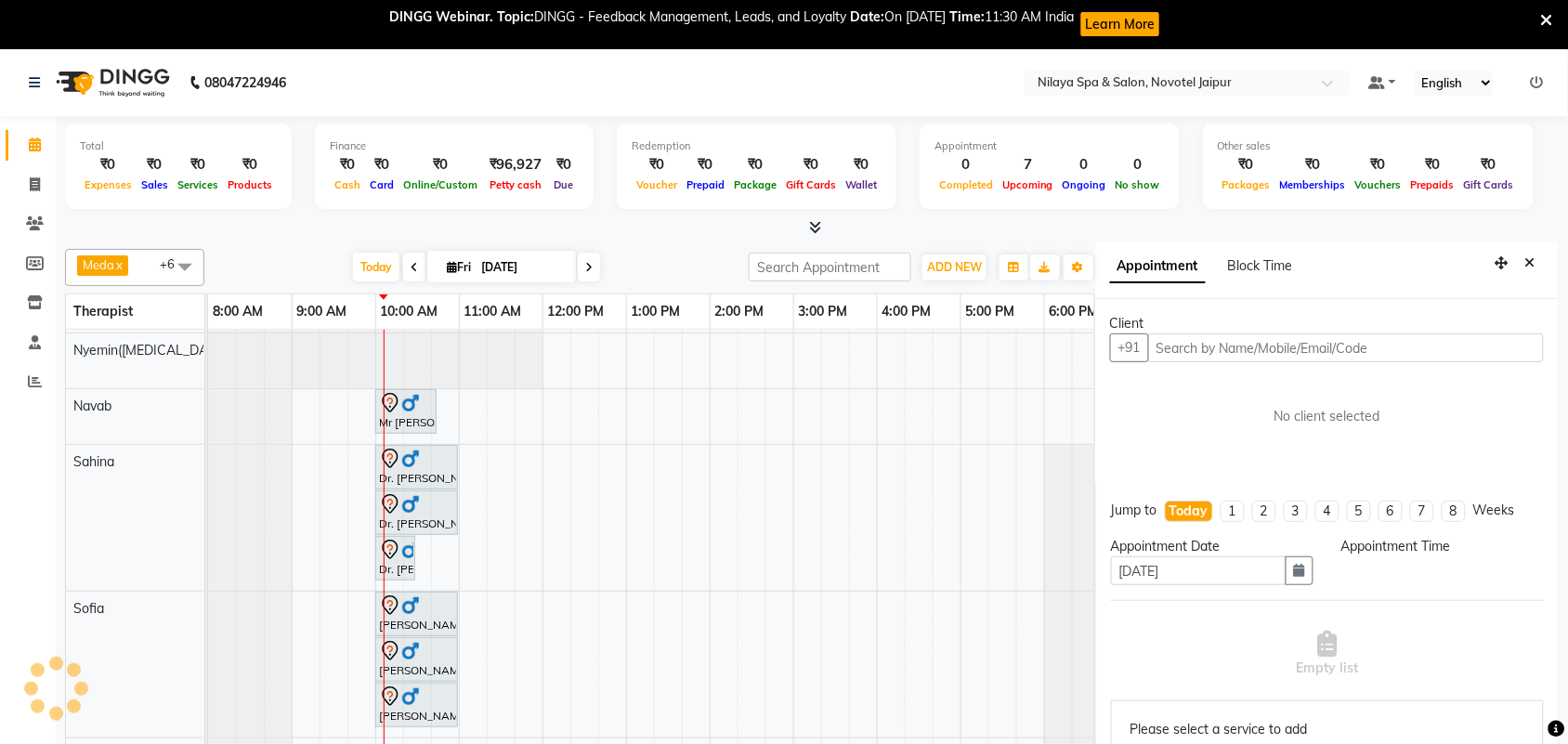 scroll, scrollTop: 57, scrollLeft: 0, axis: vertical 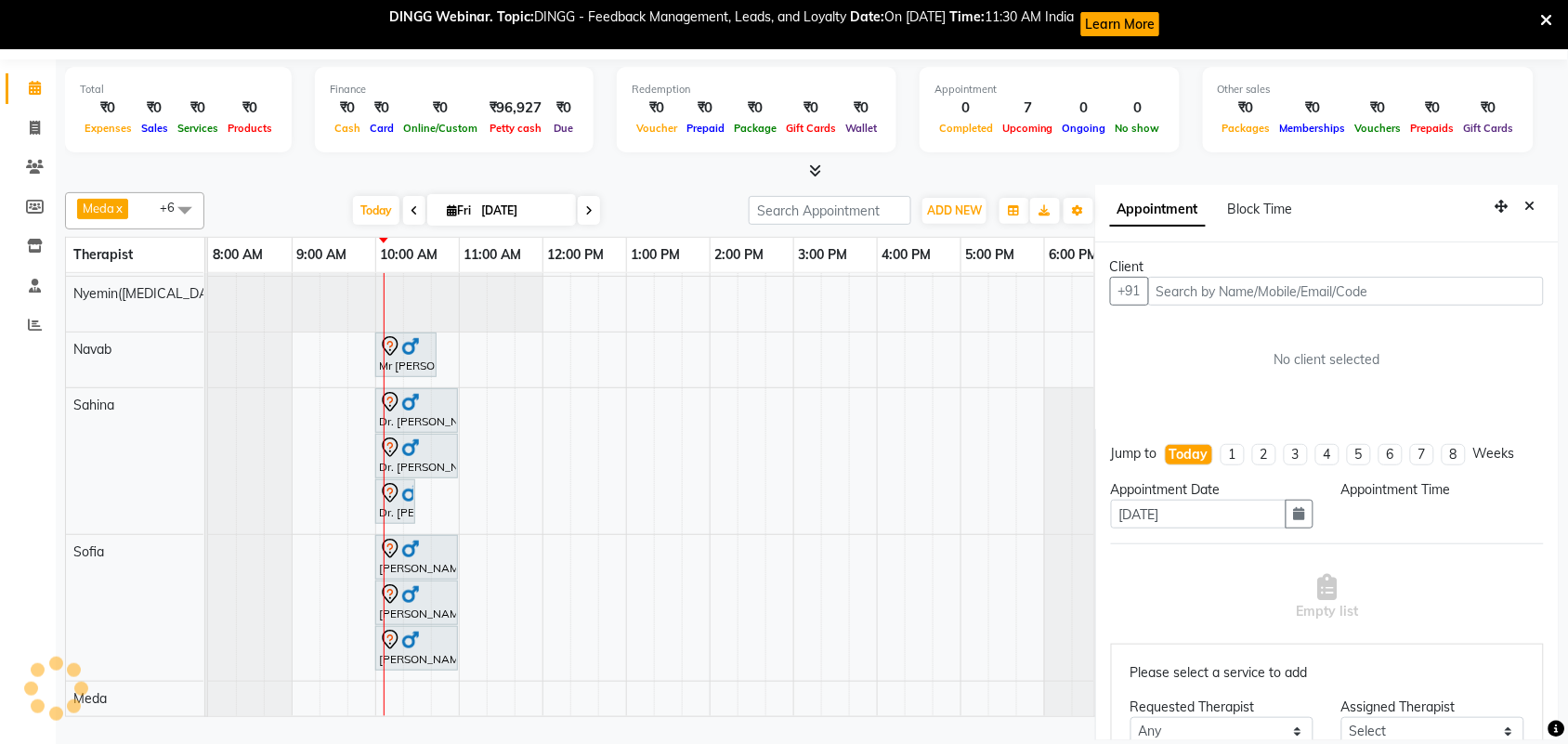 select on "77563" 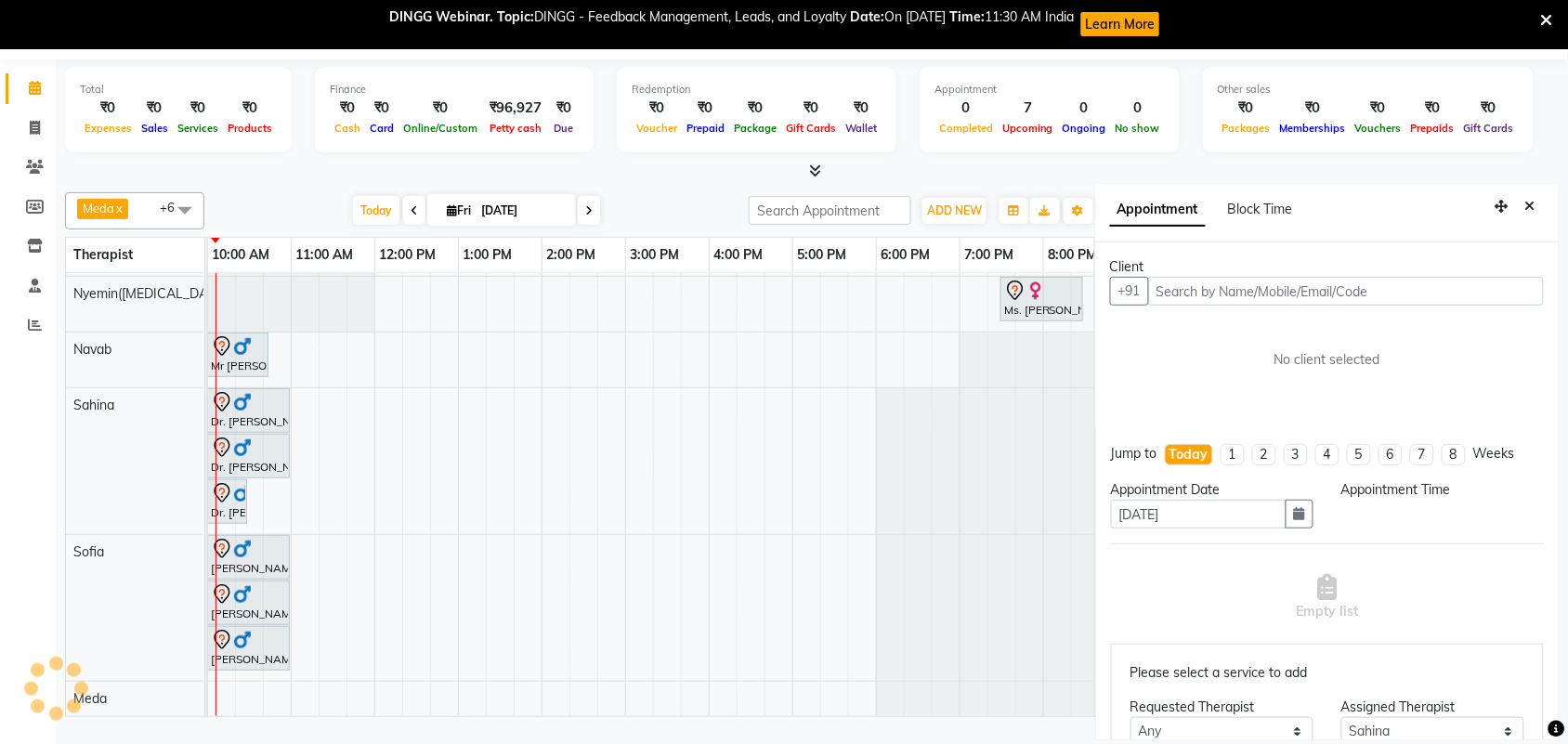 select on "600" 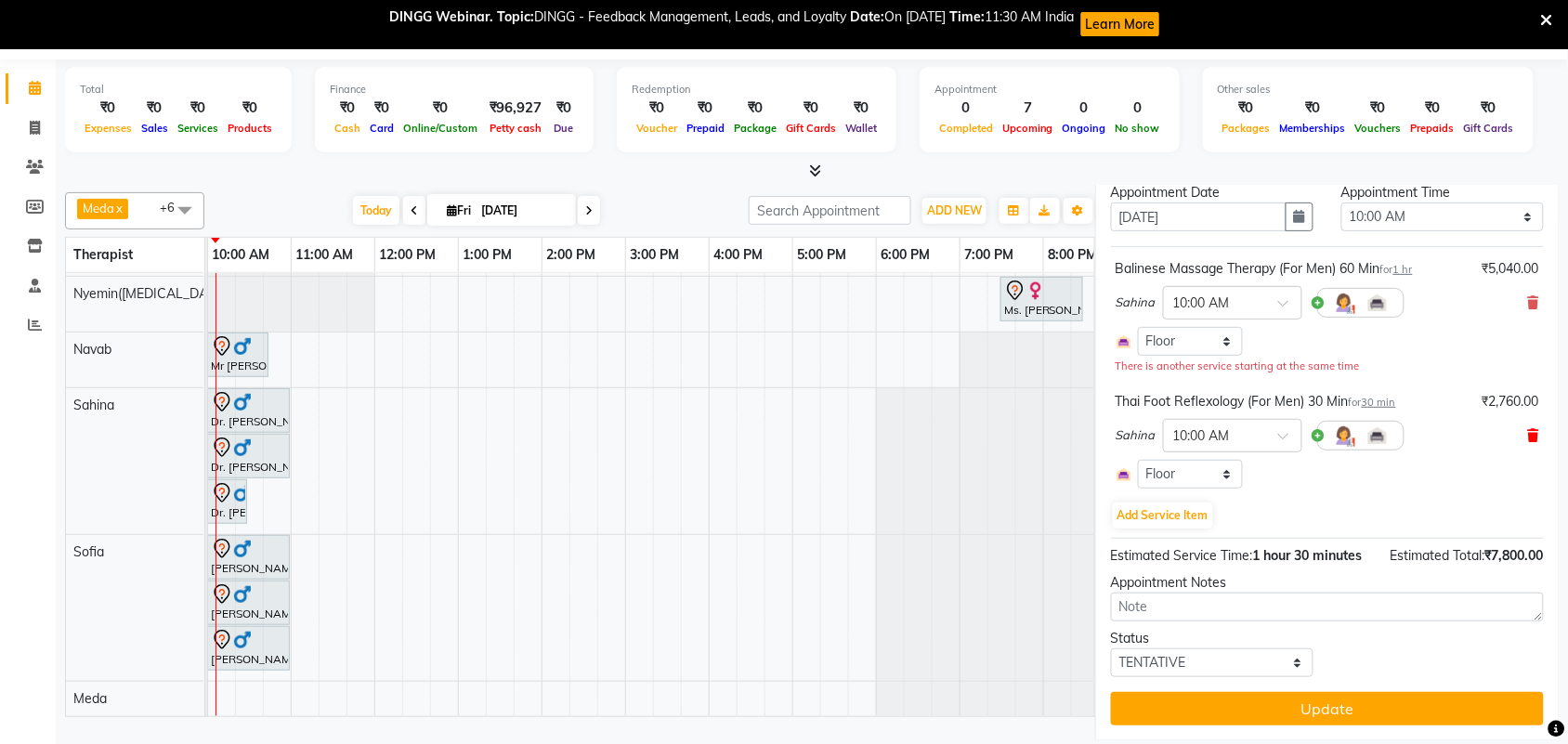 click at bounding box center [1534, 436] 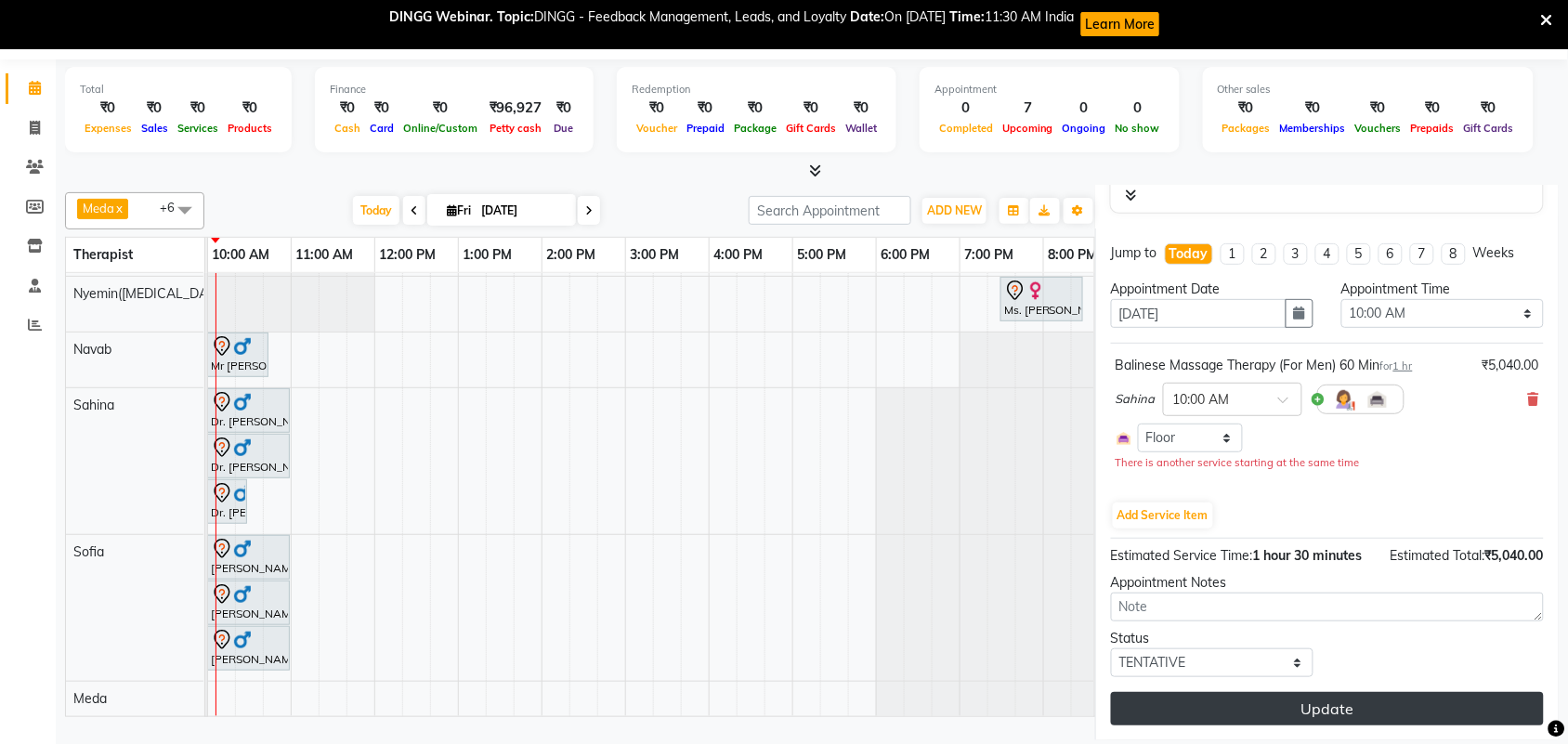 click on "Update" at bounding box center (1327, 709) 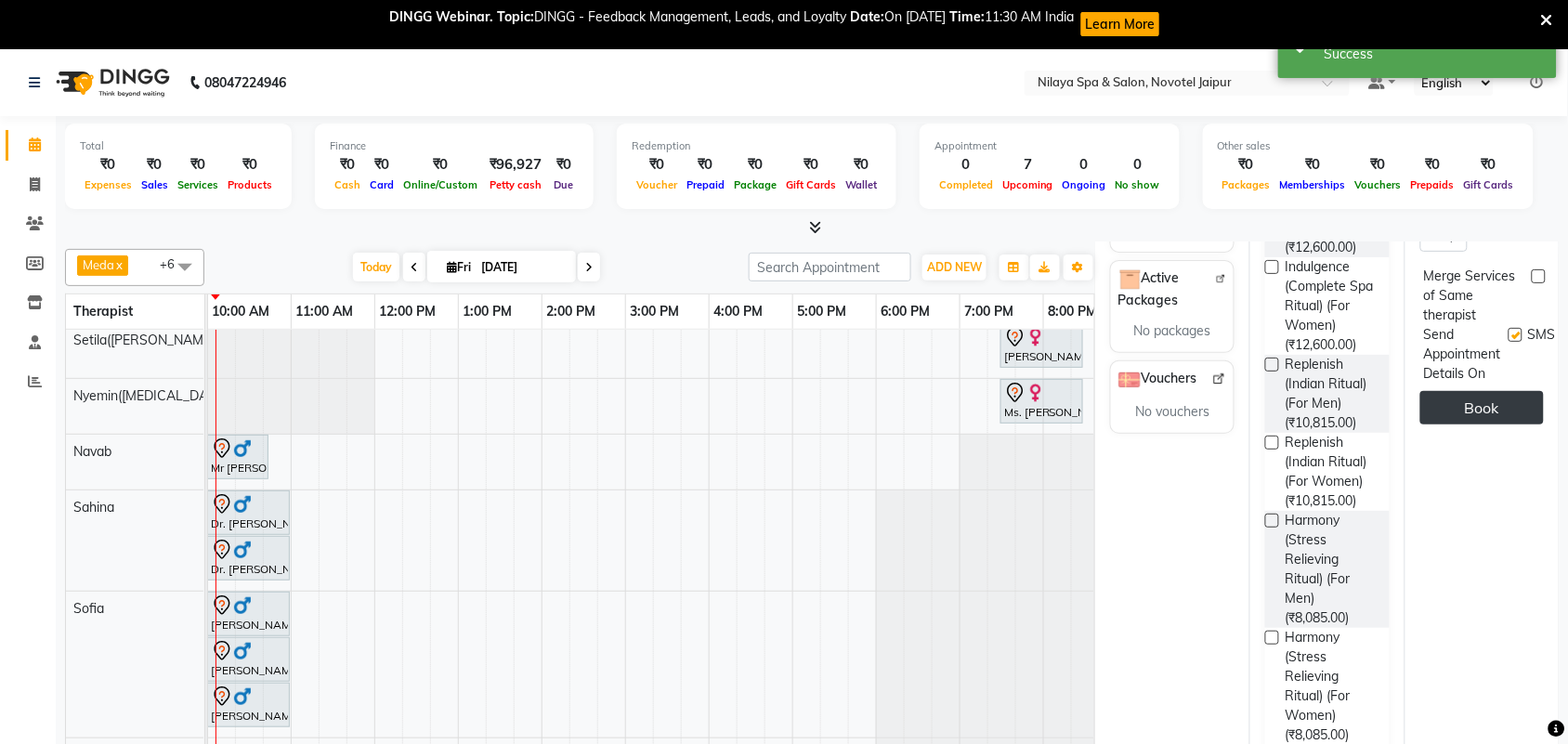 click on "Book" at bounding box center [1482, 408] 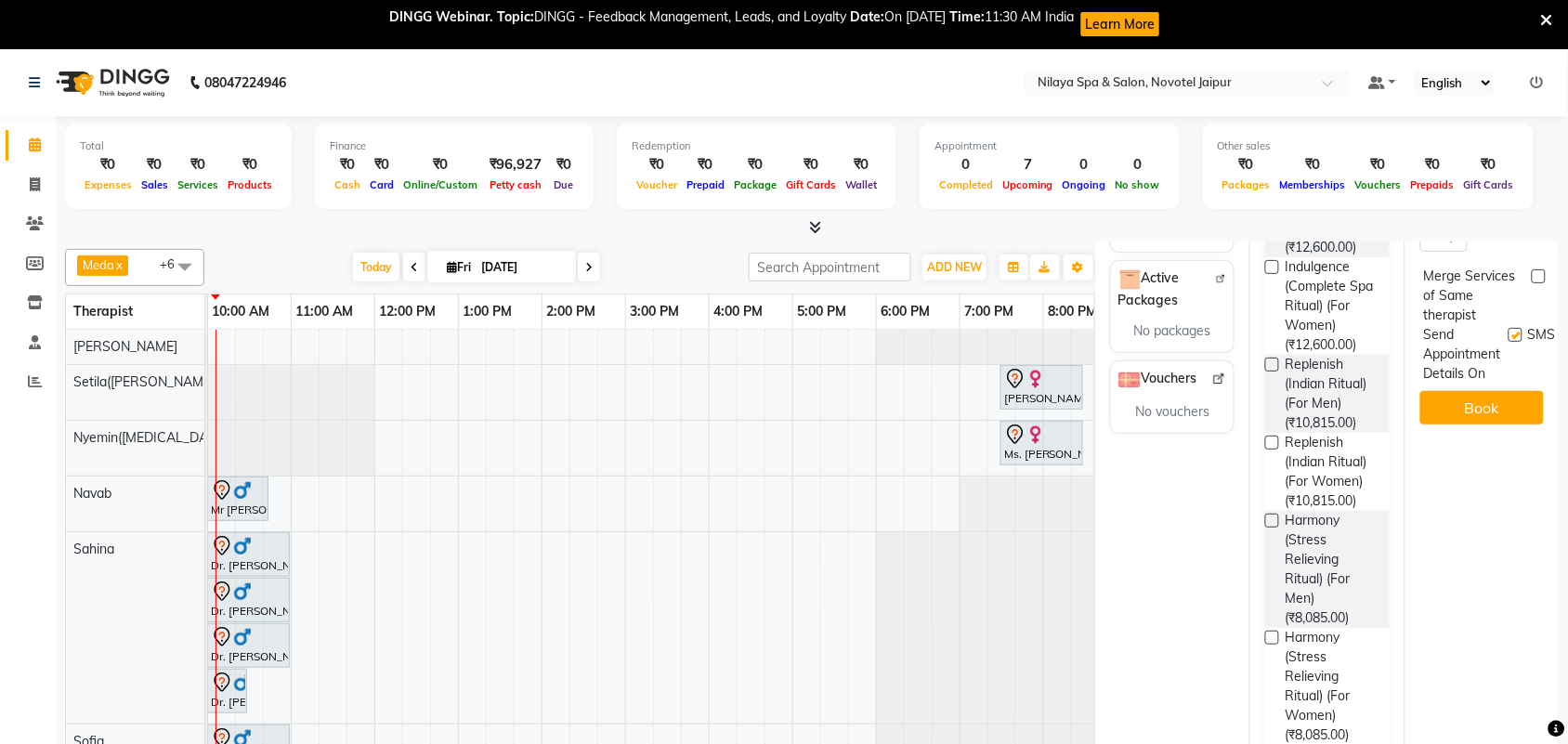 click at bounding box center [1515, 334] 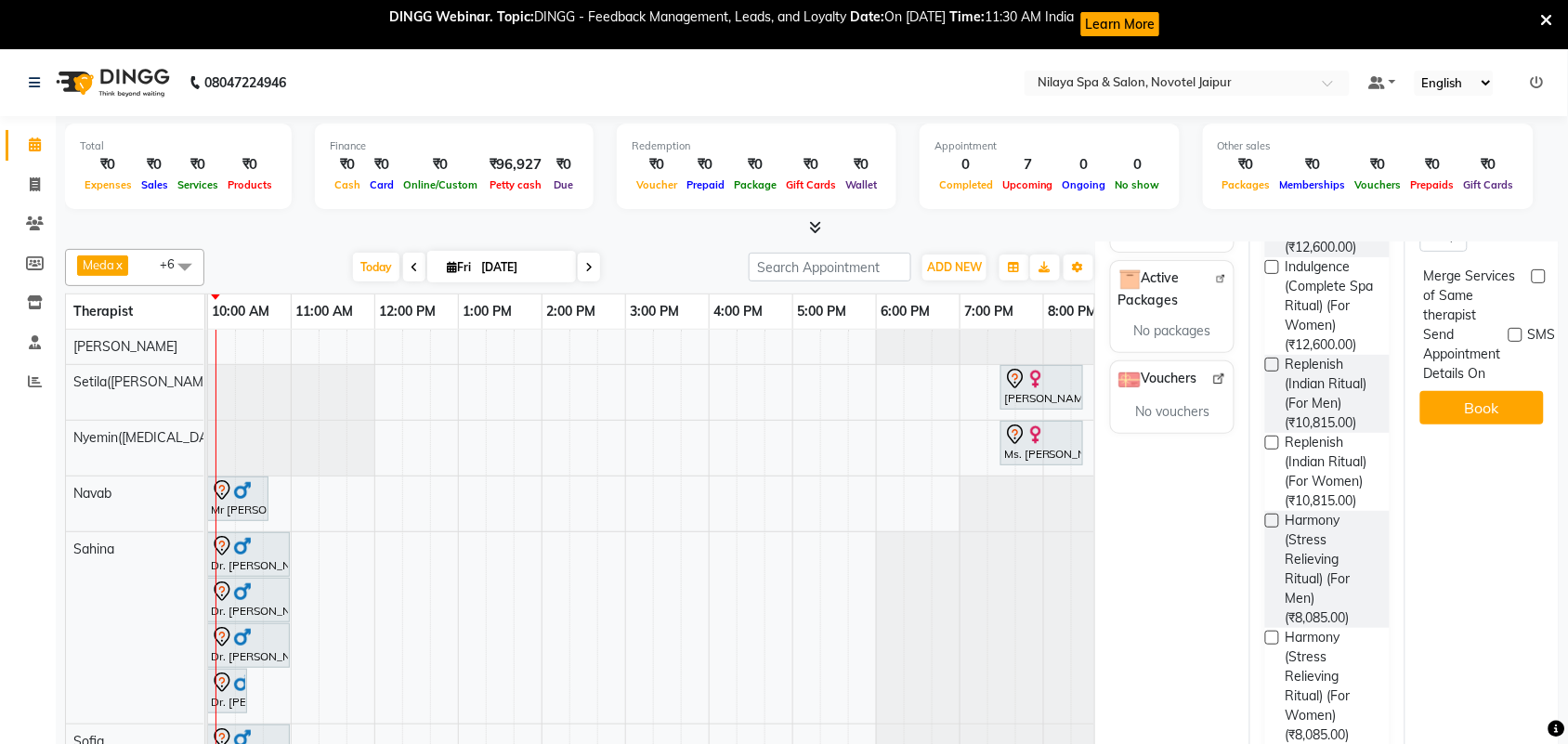 click on "Ariane Froechtenicht, TK05, 07:30 PM-08:30 PM, Balinese Massage Therapy (For Women) 60 Min             Ms. Helena Hoteze, TK04, 07:30 PM-08:30 PM, Balinese Massage Therapy (For Women) 60 Min             Mr Sandeep Singh, TK02, 10:00 AM-10:45 AM, Hair Cut  With Shampoo and Styling  (Male)             Dr. A.k Pancholia, TK08, 10:00 AM-11:00 AM, Balinese Massage Therapy (For Men) 60 Min             Dr. A.k Pancholia, TK09, 10:00 AM-11:00 AM, Balinese Massage Therapy (For Men) 60 Min             Dr. A.k Pancholia, TK10, 10:00 AM-11:00 AM, Balinese Massage Therapy (For Men) 60 Min             Dr. A.k Pancholia, TK10, 10:00 AM-10:30 AM, Thai Foot Reflexology (For Men) 30 Min             Mr HK Chopra, TK06, 10:00 AM-11:00 AM, Balinese Massage Therapy (For Men) 60 Min             Mr HK Chopra, TK07, 10:00 AM-11:00 AM, Balinese Massage Therapy (For Men) 60 Min             Mr HK Chopra, TK07, 10:00 AM-11:00 AM, Deep Tissue Repair Therapy (For Men) 60 Min" at bounding box center [709, 618] 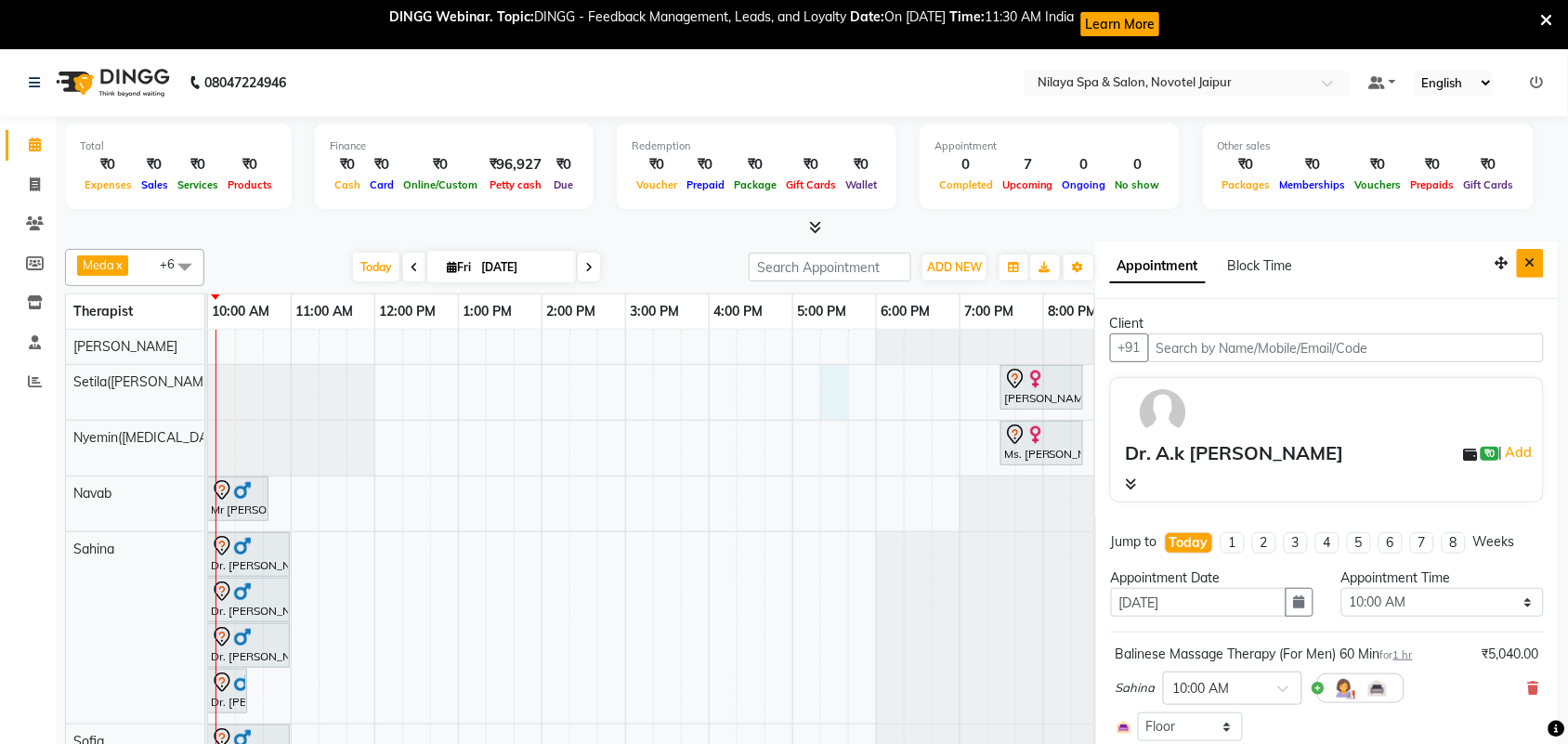 click at bounding box center [1530, 263] 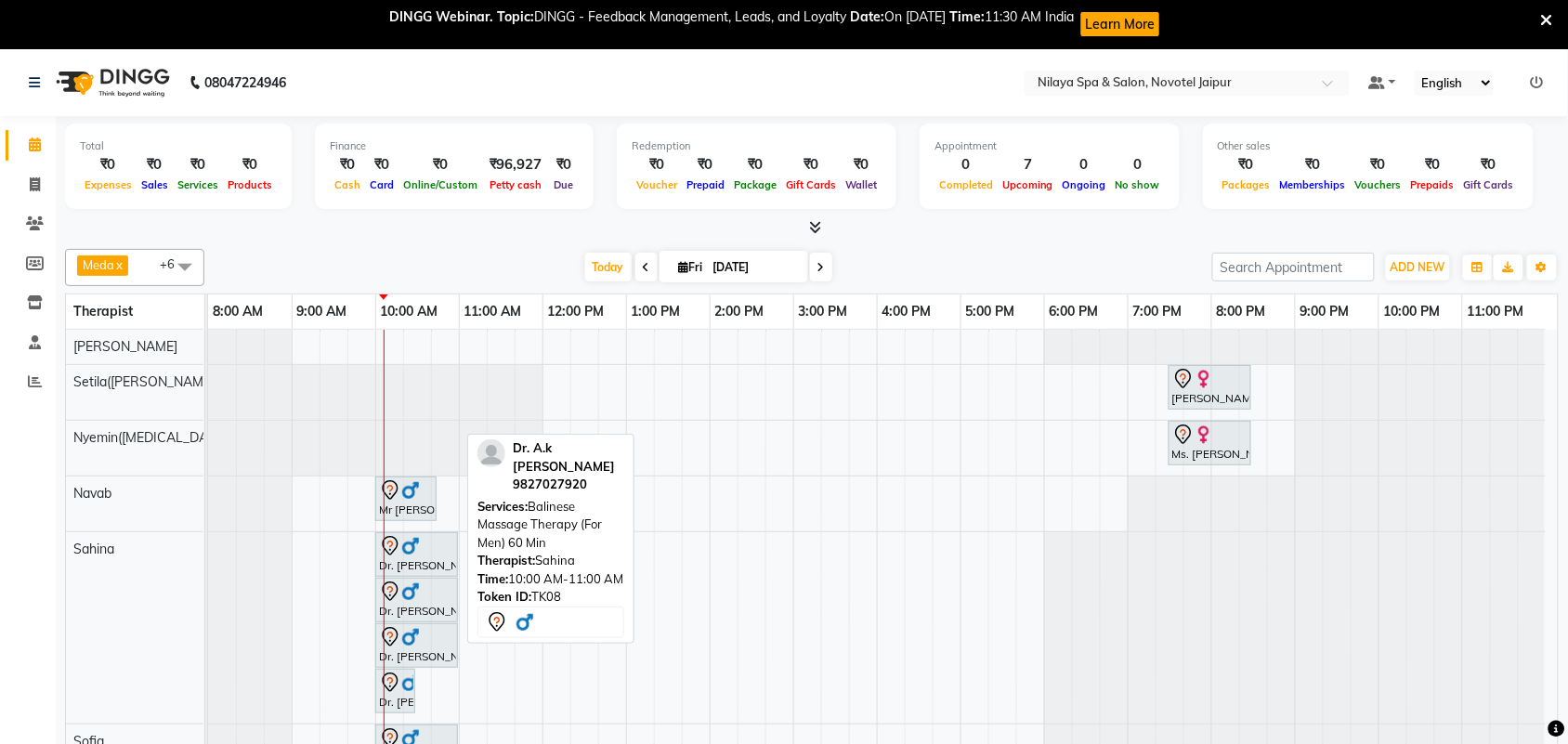click on "Dr. [PERSON_NAME], TK08, 10:00 AM-11:00 AM, Balinese Massage Therapy (For Men) 60 Min" at bounding box center [416, 555] 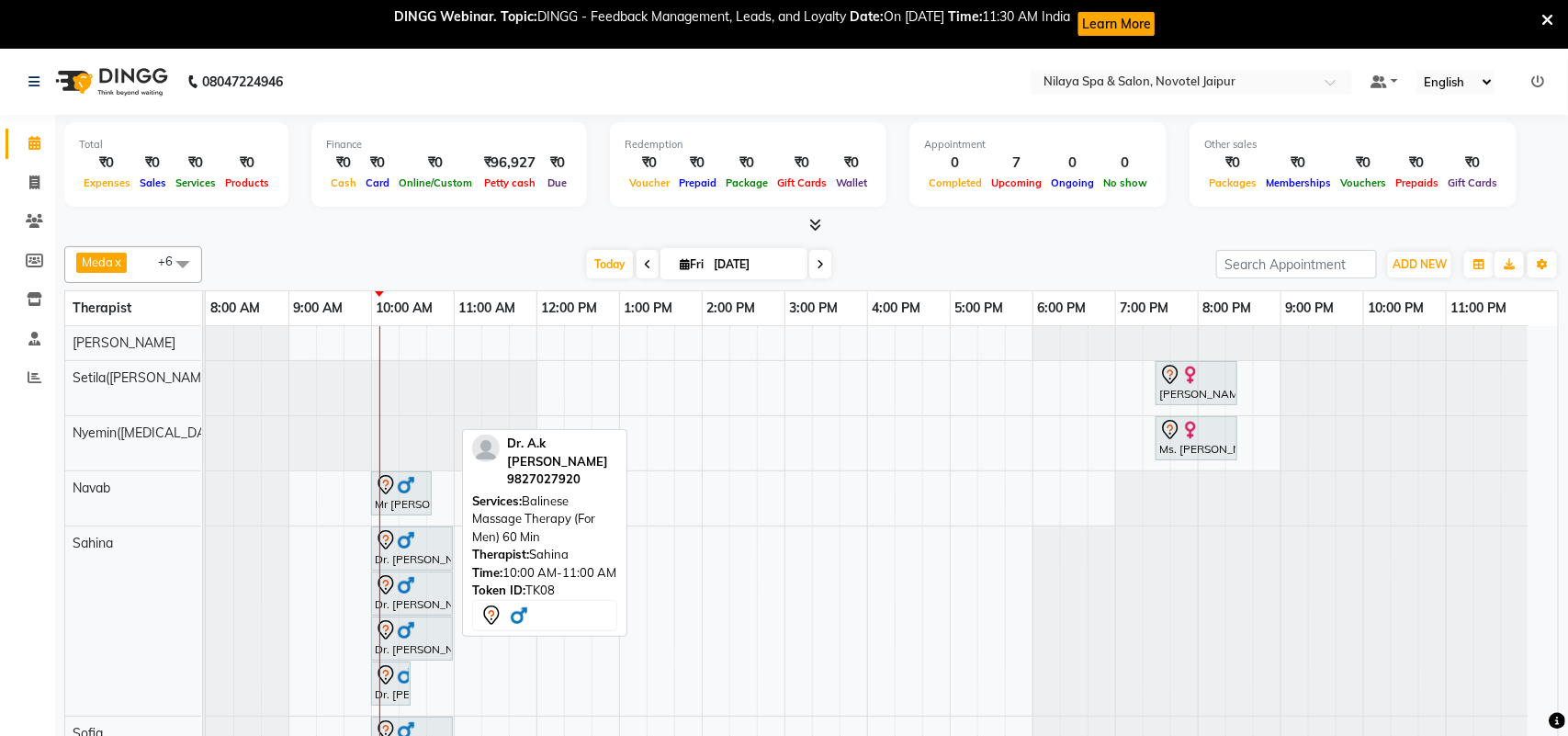select on "7" 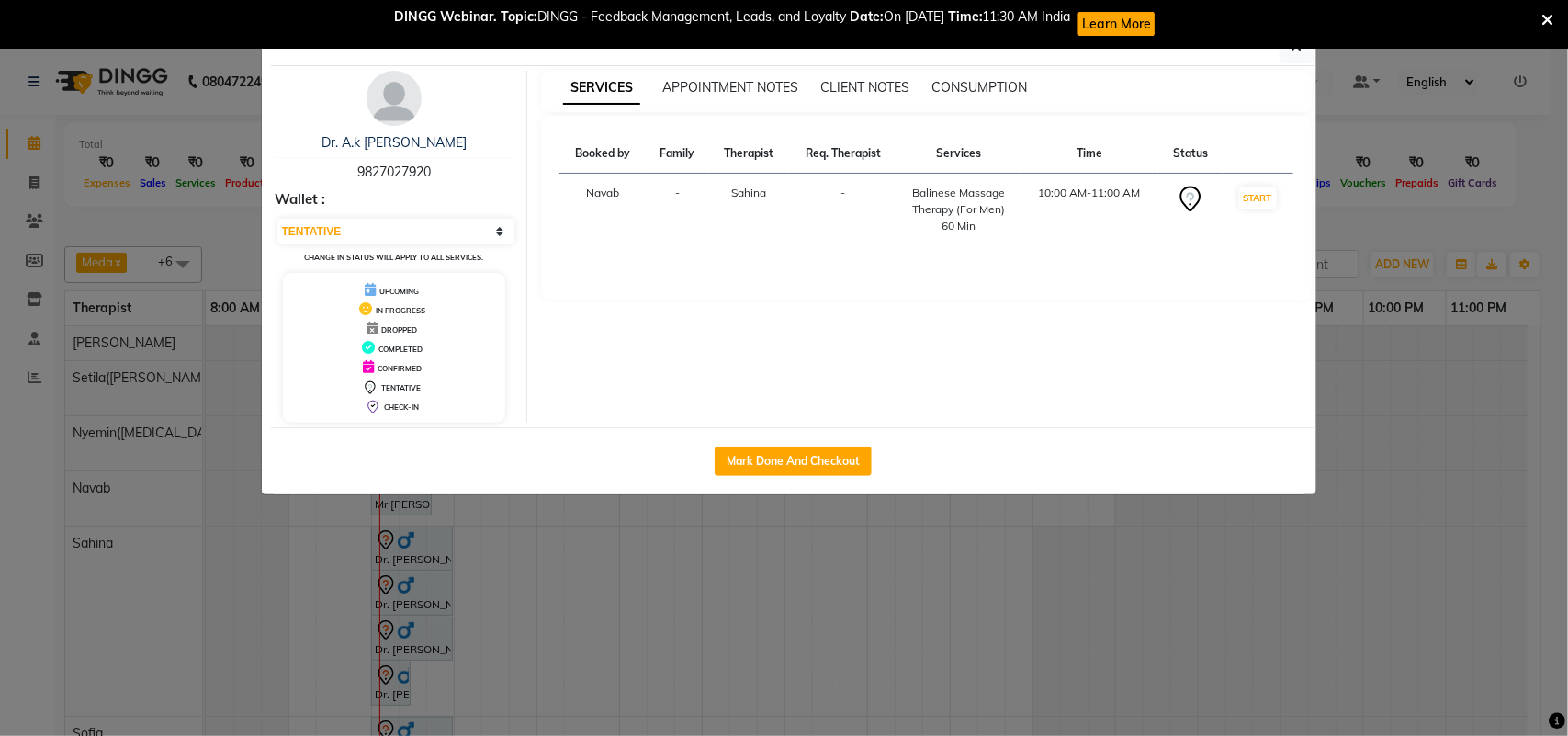 click on "Client Detail  Dr. A.k Pancholia   9827027920 Wallet : Select IN SERVICE CONFIRMED TENTATIVE CHECK IN MARK DONE UPCOMING Change in status will apply to all services. UPCOMING IN PROGRESS DROPPED COMPLETED CONFIRMED TENTATIVE CHECK-IN SERVICES APPOINTMENT NOTES CLIENT NOTES CONSUMPTION Booked by Family Therapist Req. Therapist Services Time Status  Navab  - Sahina -  Balinese Massage Therapy (For Men) 60 Min   10:00 AM-11:00 AM   START   Mark Done And Checkout" 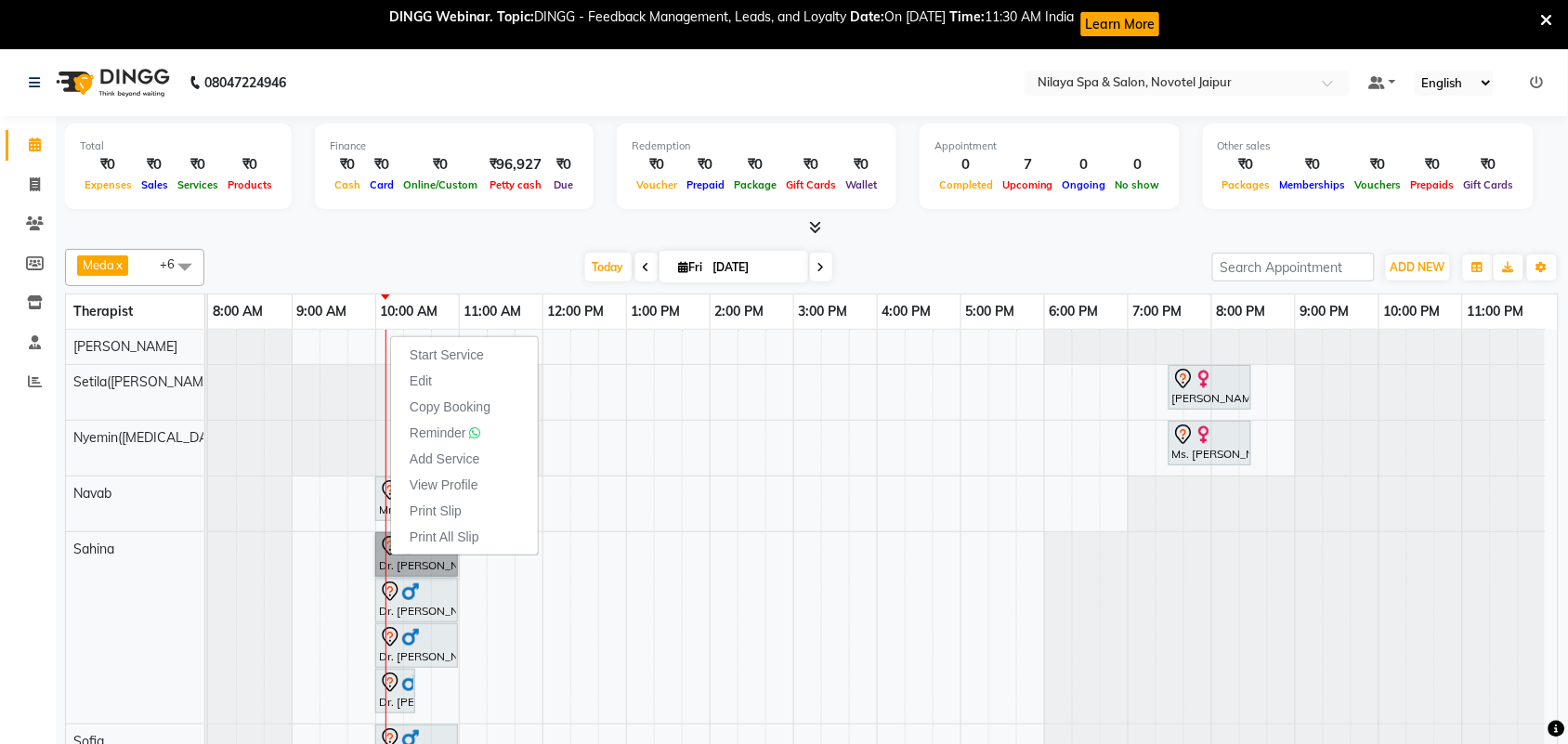 click on "Ariane Froechtenicht, TK05, 07:30 PM-08:30 PM, Balinese Massage Therapy (For Women) 60 Min             Ms. Helena Hoteze, TK04, 07:30 PM-08:30 PM, Balinese Massage Therapy (For Women) 60 Min             Mr Sandeep Singh, TK02, 10:00 AM-10:45 AM, Hair Cut  With Shampoo and Styling  (Male)             Dr. A.k Pancholia, TK08, 10:00 AM-11:00 AM, Balinese Massage Therapy (For Men) 60 Min             Dr. A.k Pancholia, TK09, 10:00 AM-11:00 AM, Balinese Massage Therapy (For Men) 60 Min             Dr. A.k Pancholia, TK10, 10:00 AM-11:00 AM, Balinese Massage Therapy (For Men) 60 Min             Dr. A.k Pancholia, TK10, 10:00 AM-10:30 AM, Thai Foot Reflexology (For Men) 30 Min             Mr HK Chopra, TK06, 10:00 AM-11:00 AM, Balinese Massage Therapy (For Men) 60 Min             Mr HK Chopra, TK07, 10:00 AM-11:00 AM, Balinese Massage Therapy (For Men) 60 Min             Mr HK Chopra, TK07, 10:00 AM-11:00 AM, Deep Tissue Repair Therapy (For Men) 60 Min" at bounding box center [882, 618] 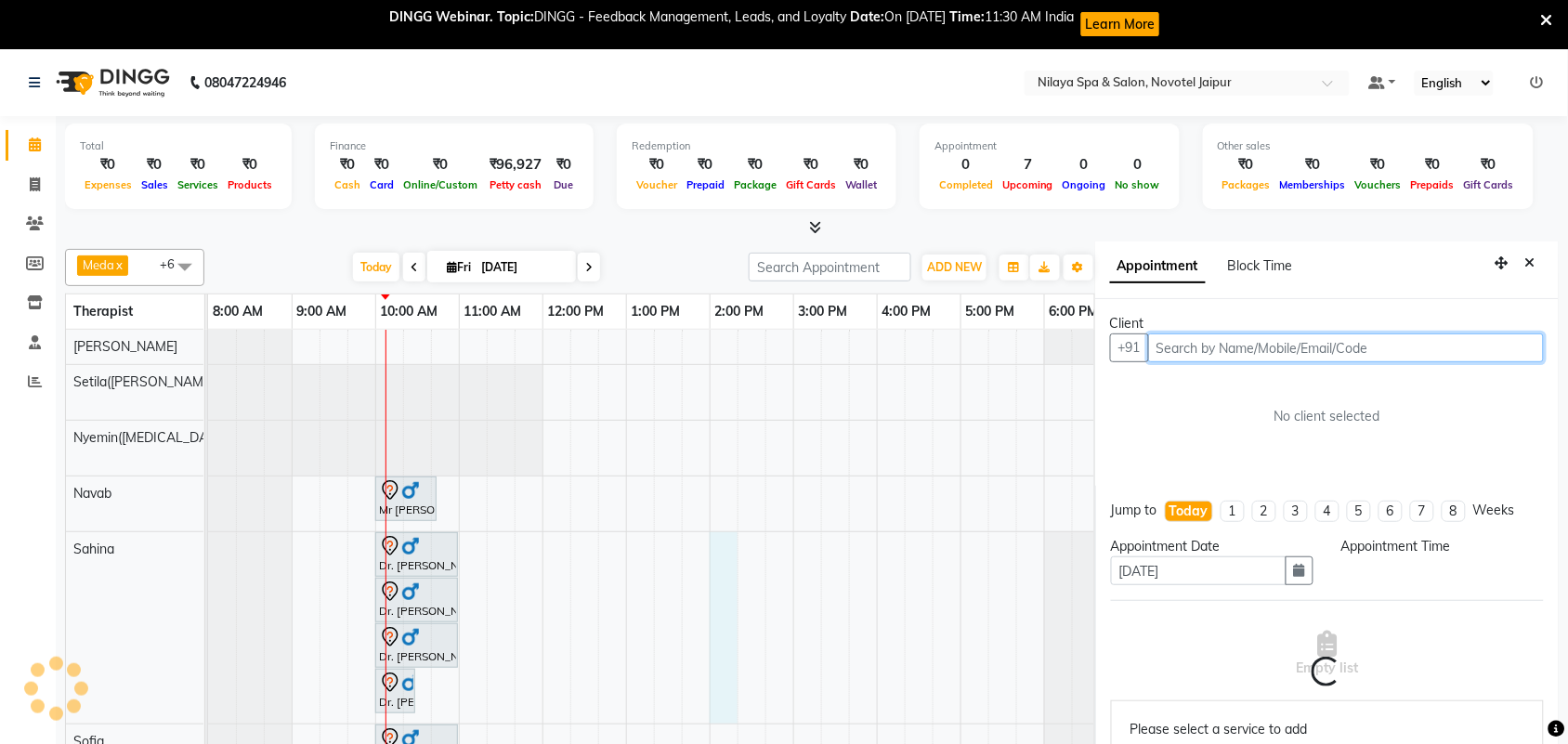 select on "840" 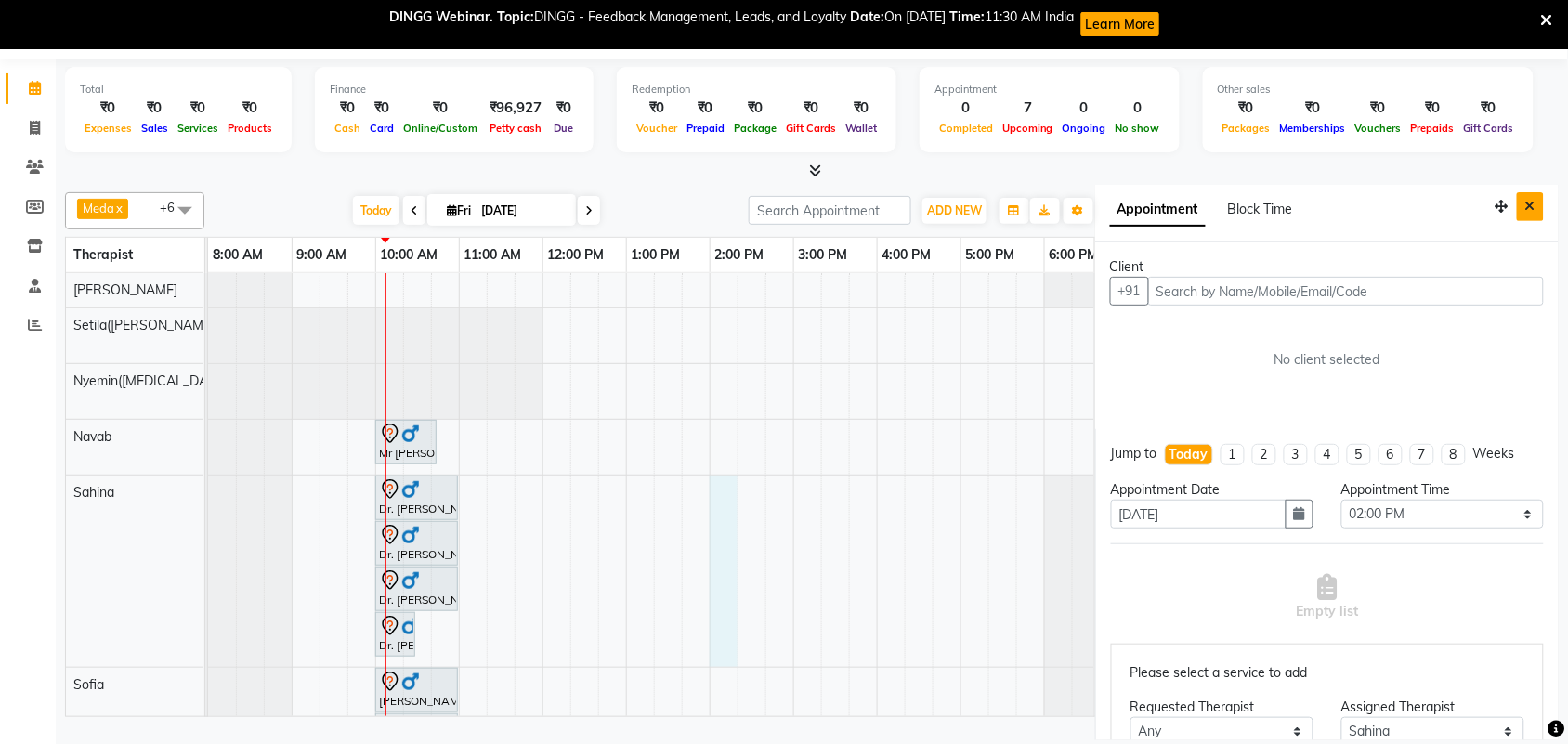 click at bounding box center (1530, 206) 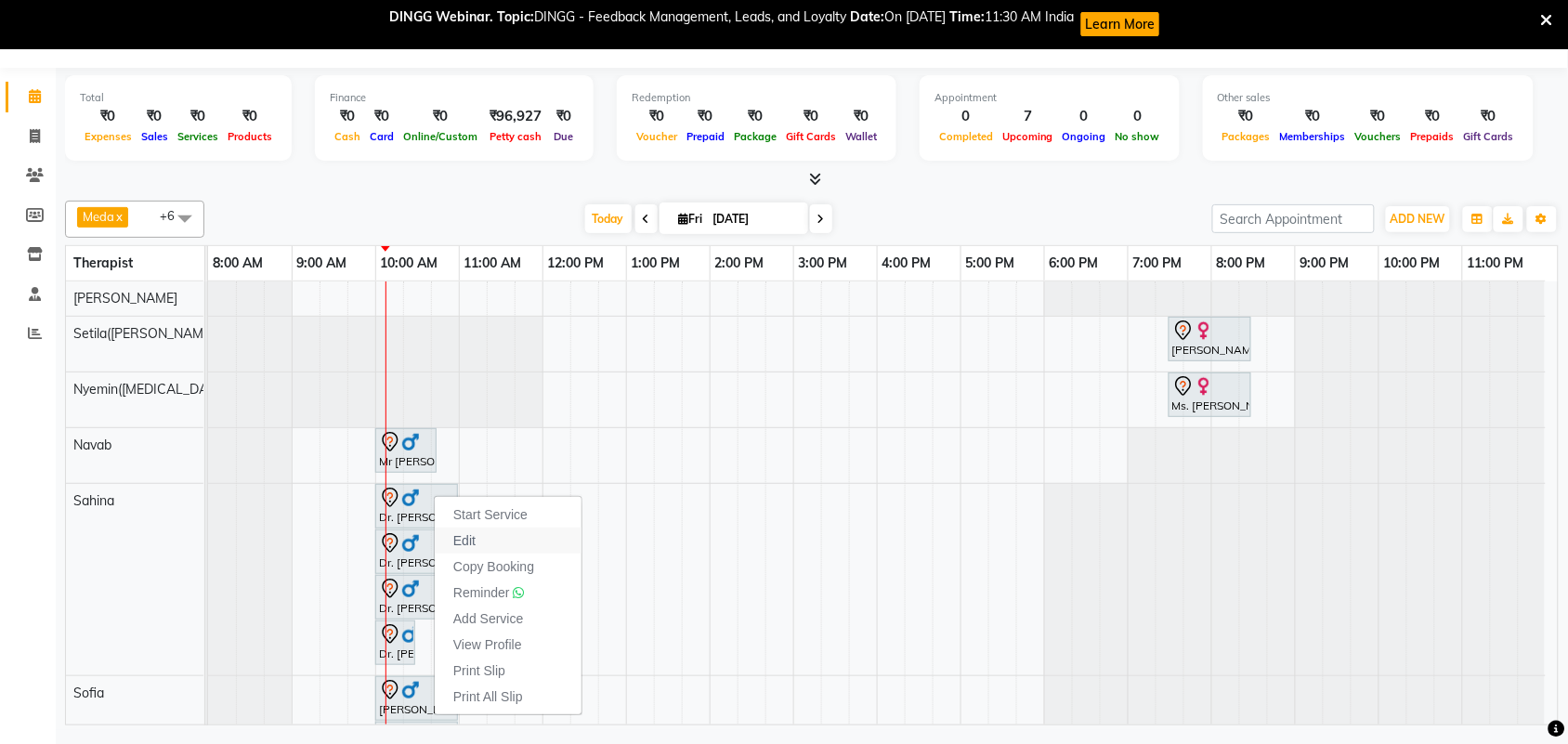click on "Edit" at bounding box center (508, 541) 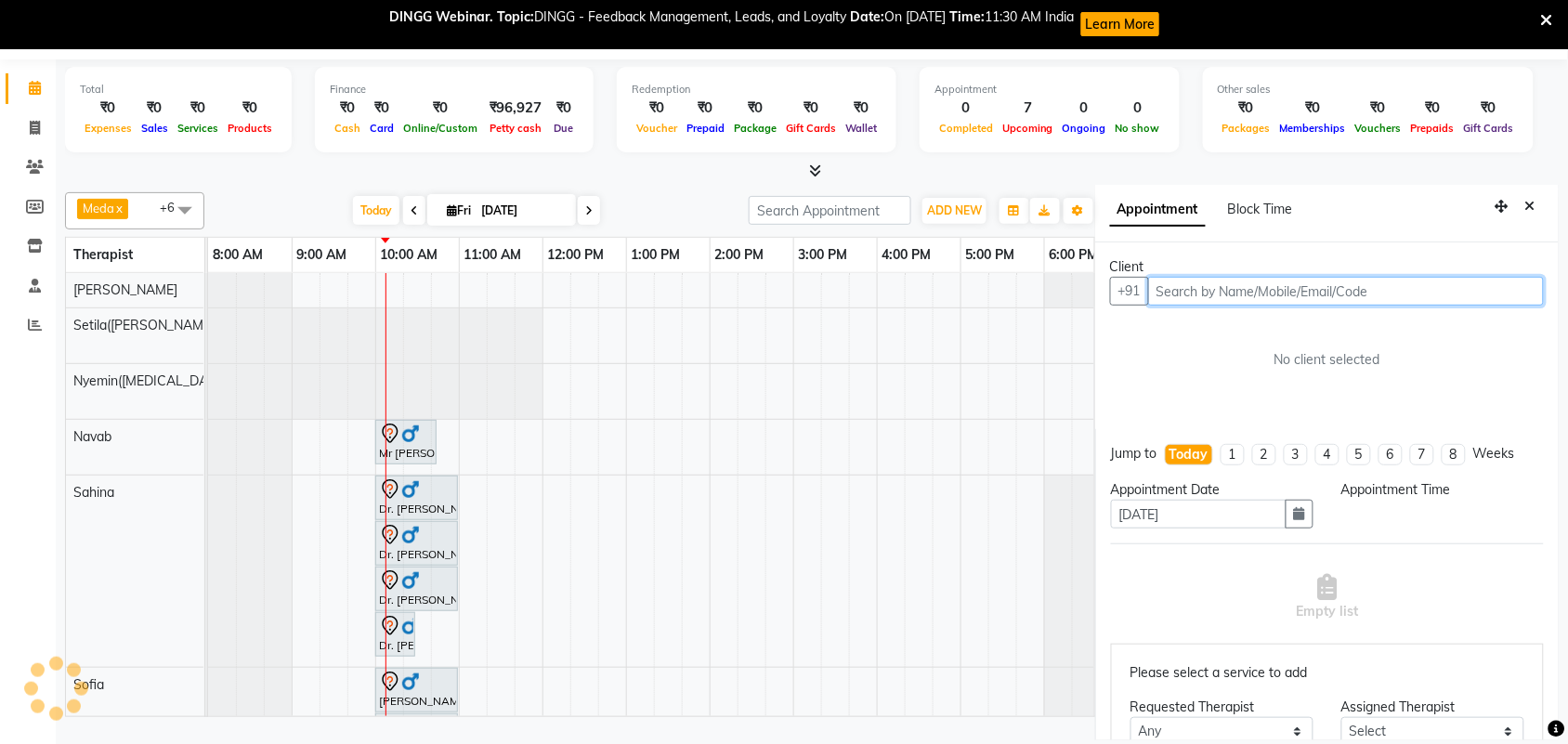 select on "600" 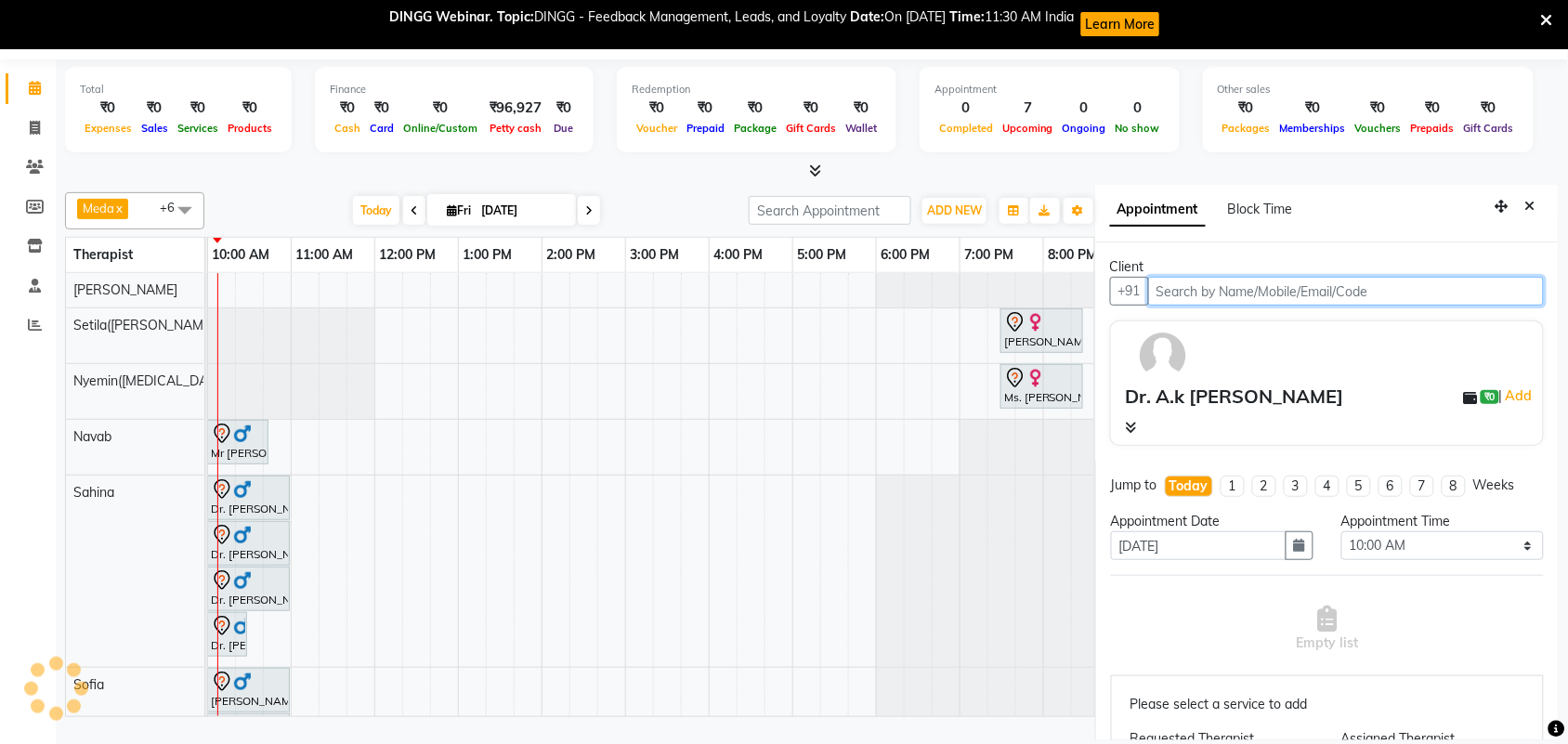 select on "77563" 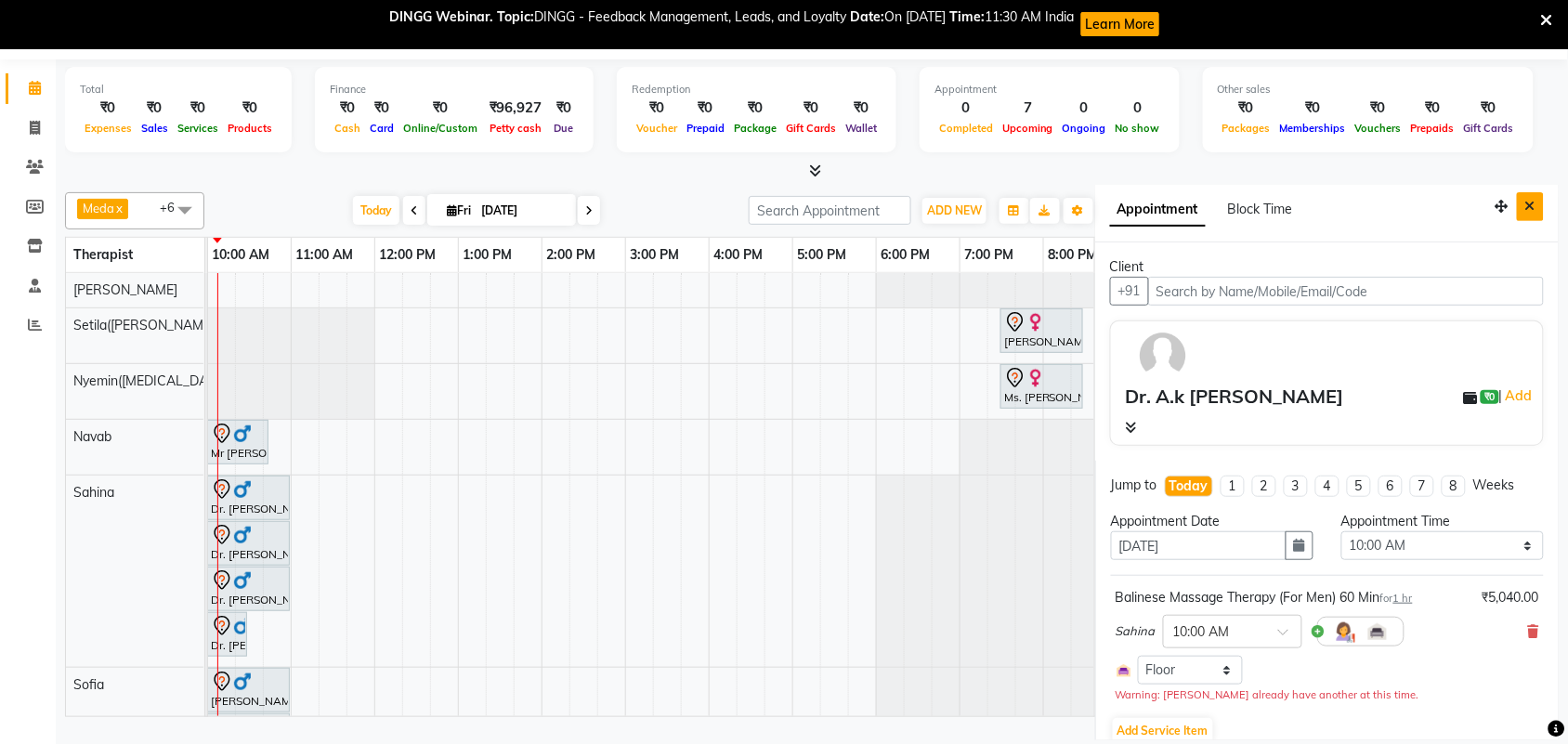 click at bounding box center (1530, 206) 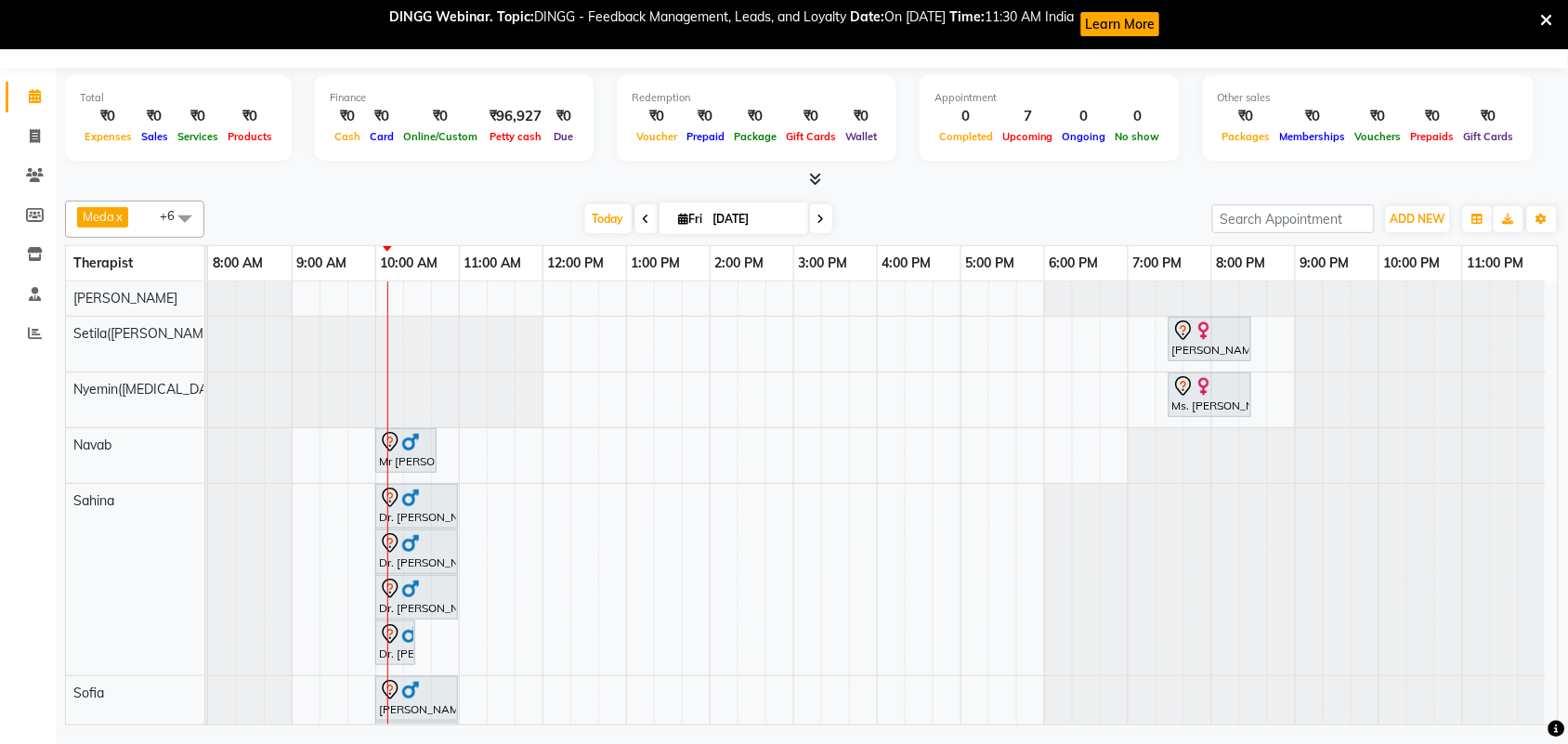 scroll, scrollTop: 85, scrollLeft: 0, axis: vertical 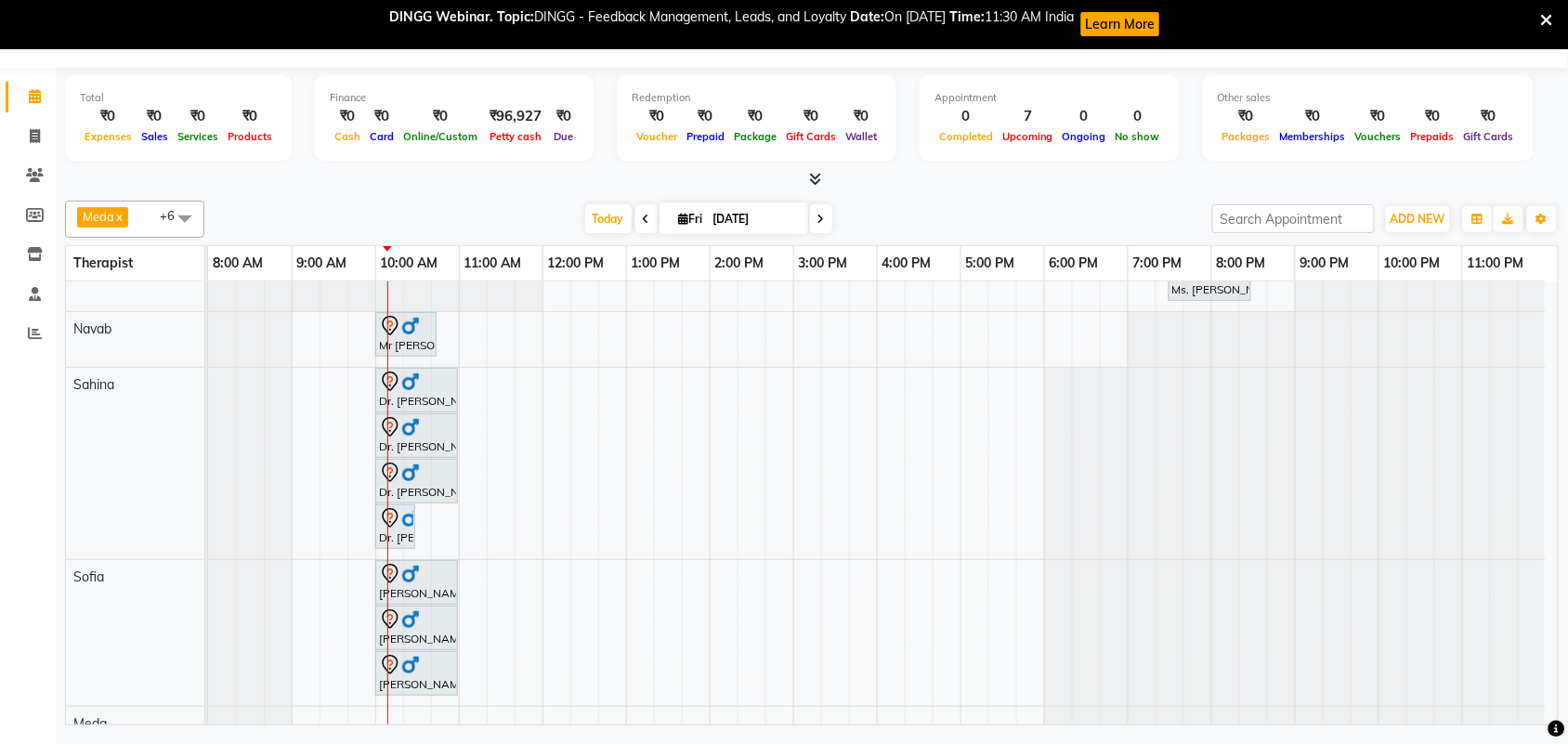 click on "Ariane Froechtenicht, TK05, 07:30 PM-08:30 PM, Balinese Massage Therapy (For Women) 60 Min             Ms. Helena Hoteze, TK04, 07:30 PM-08:30 PM, Balinese Massage Therapy (For Women) 60 Min             Mr Sandeep Singh, TK02, 10:00 AM-10:45 AM, Hair Cut  With Shampoo and Styling  (Male)             Dr. A.k Pancholia, TK08, 10:00 AM-11:00 AM, Balinese Massage Therapy (For Men) 60 Min             Dr. A.k Pancholia, TK09, 10:00 AM-11:00 AM, Balinese Massage Therapy (For Men) 60 Min             Dr. A.k Pancholia, TK10, 10:00 AM-11:00 AM, Balinese Massage Therapy (For Men) 60 Min             Dr. A.k Pancholia, TK10, 10:00 AM-10:30 AM, Thai Foot Reflexology (For Men) 30 Min             Mr HK Chopra, TK06, 10:00 AM-11:00 AM, Balinese Massage Therapy (For Men) 60 Min             Mr HK Chopra, TK07, 10:00 AM-11:00 AM, Balinese Massage Therapy (For Men) 60 Min             Mr HK Chopra, TK07, 10:00 AM-11:00 AM, Deep Tissue Repair Therapy (For Men) 60 Min" at bounding box center [882, 453] 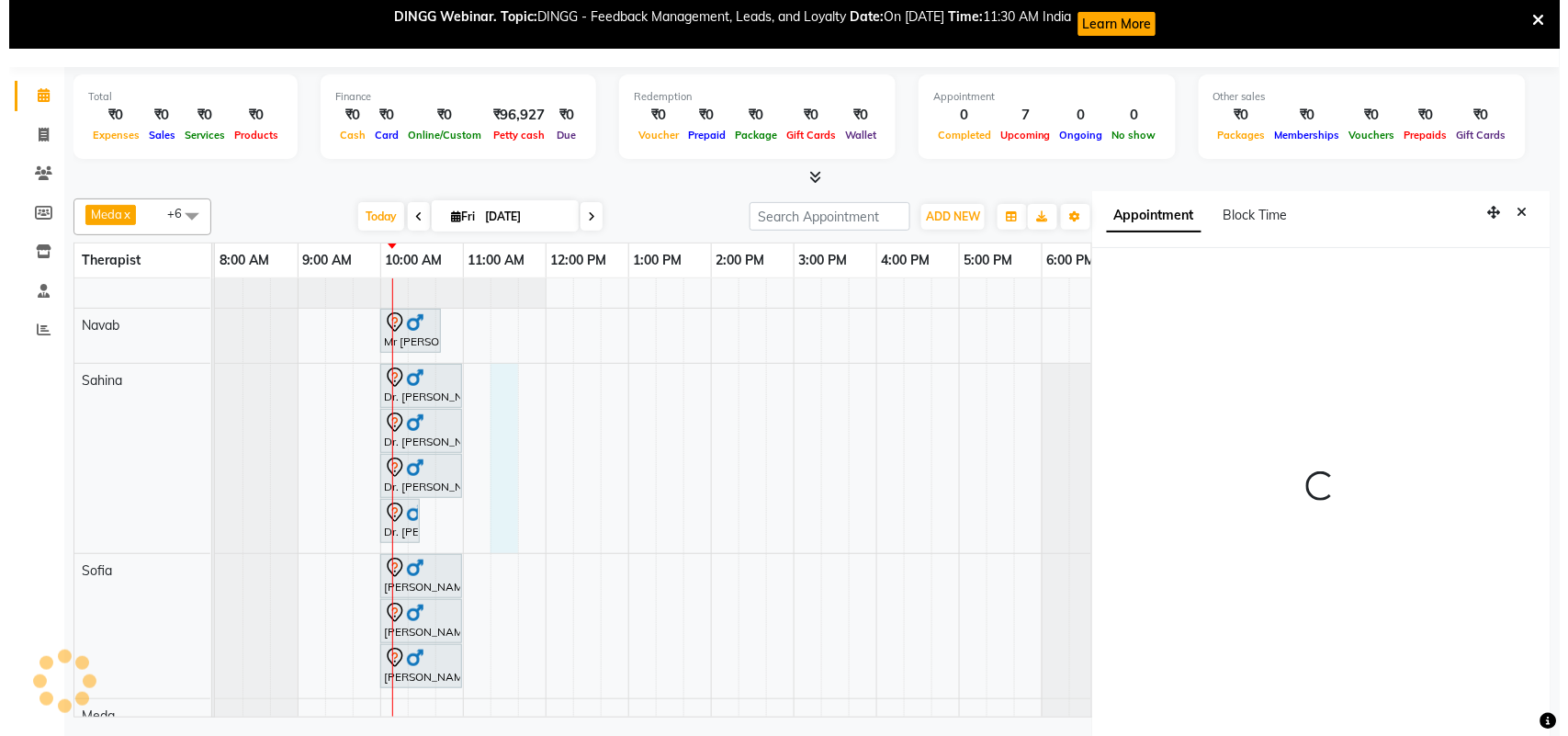 scroll, scrollTop: 56, scrollLeft: 0, axis: vertical 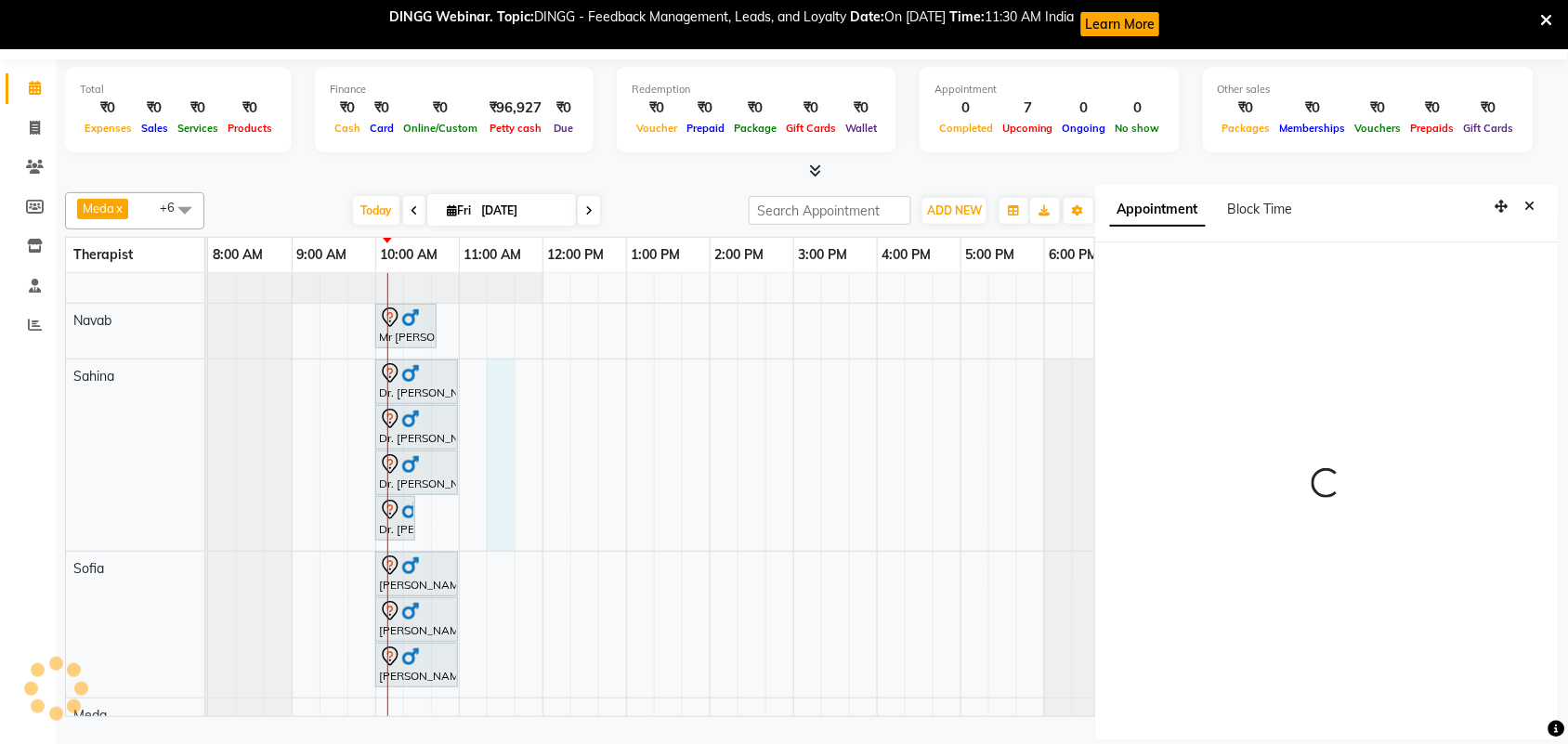 select on "675" 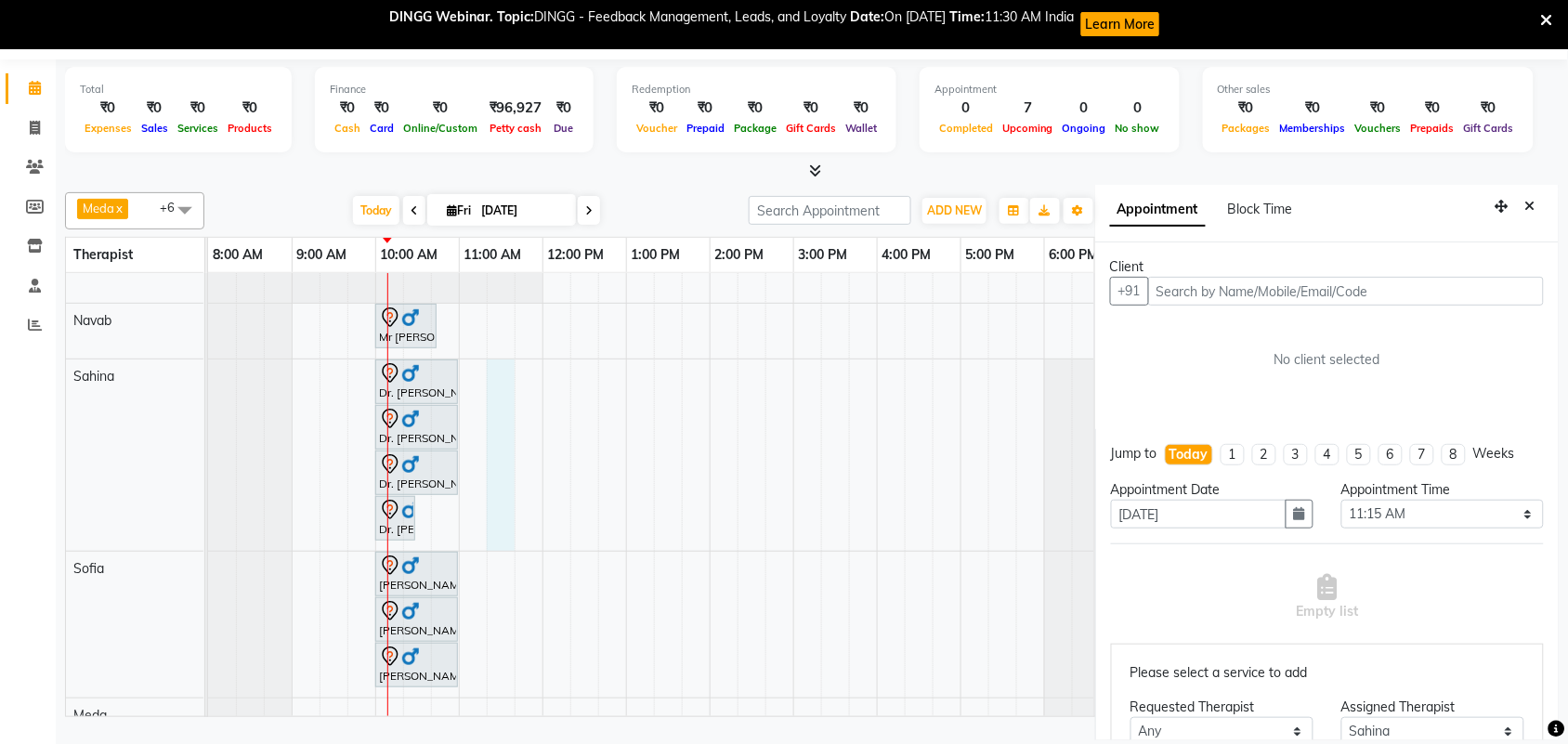 click at bounding box center (1346, 291) 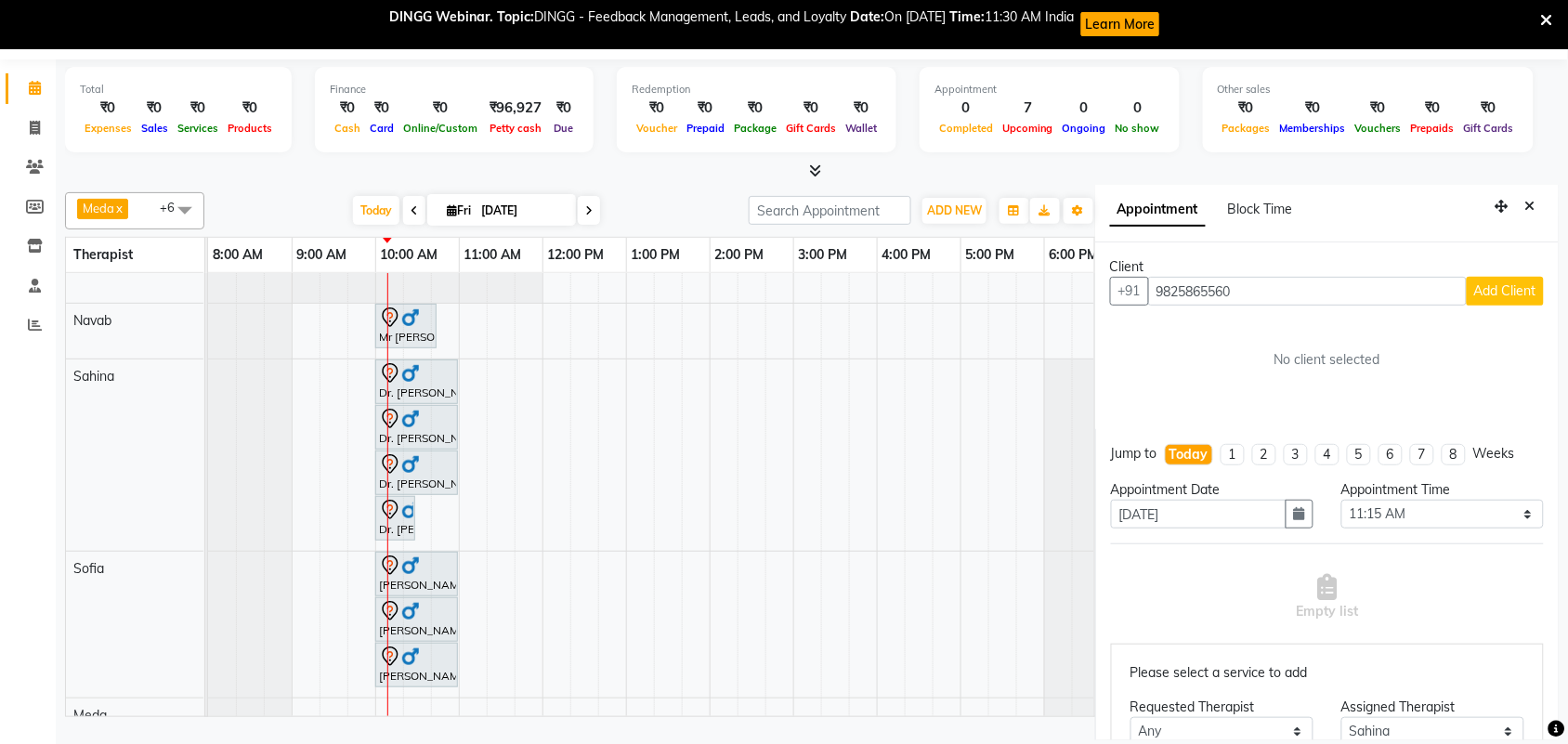 type on "9825865560" 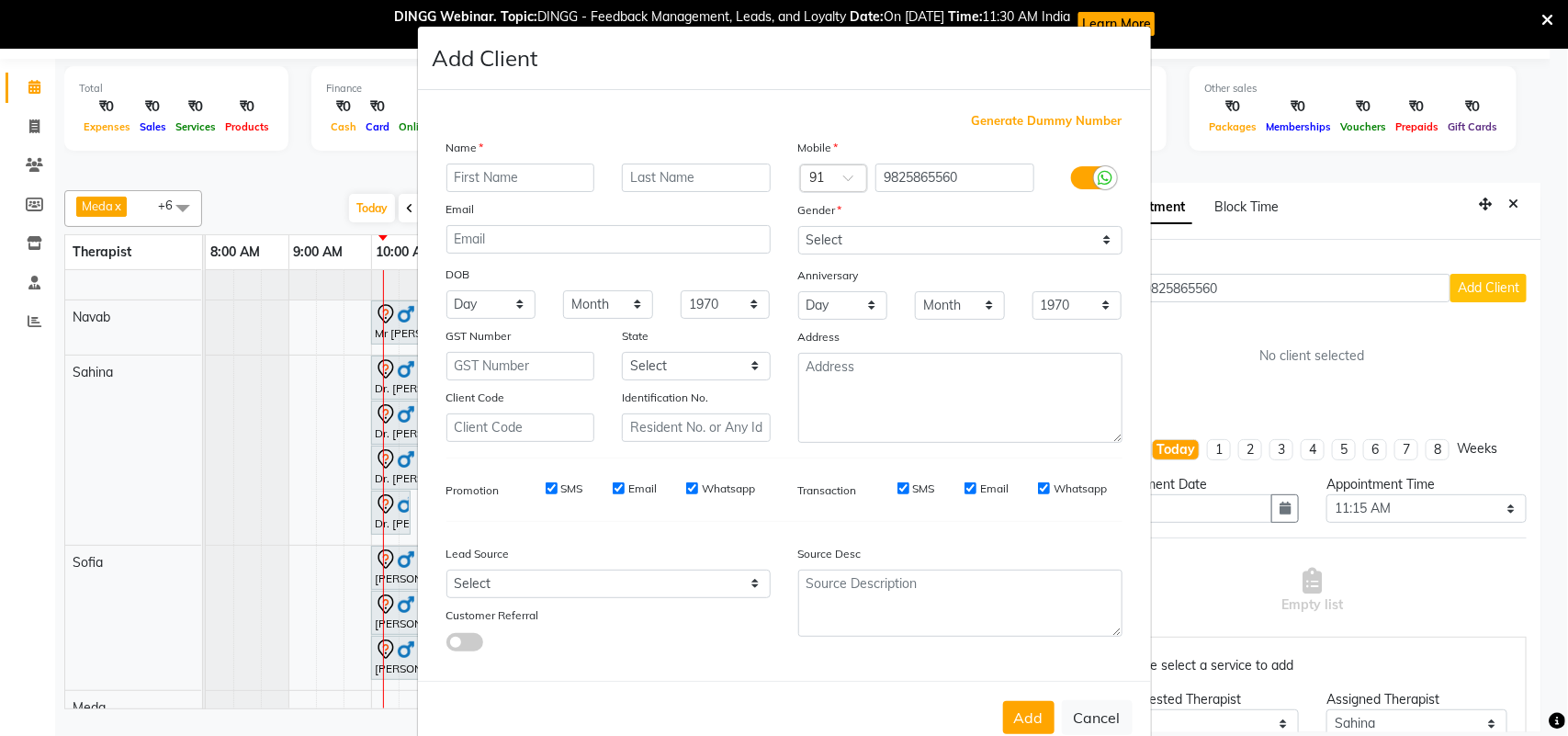 click at bounding box center (521, 177) 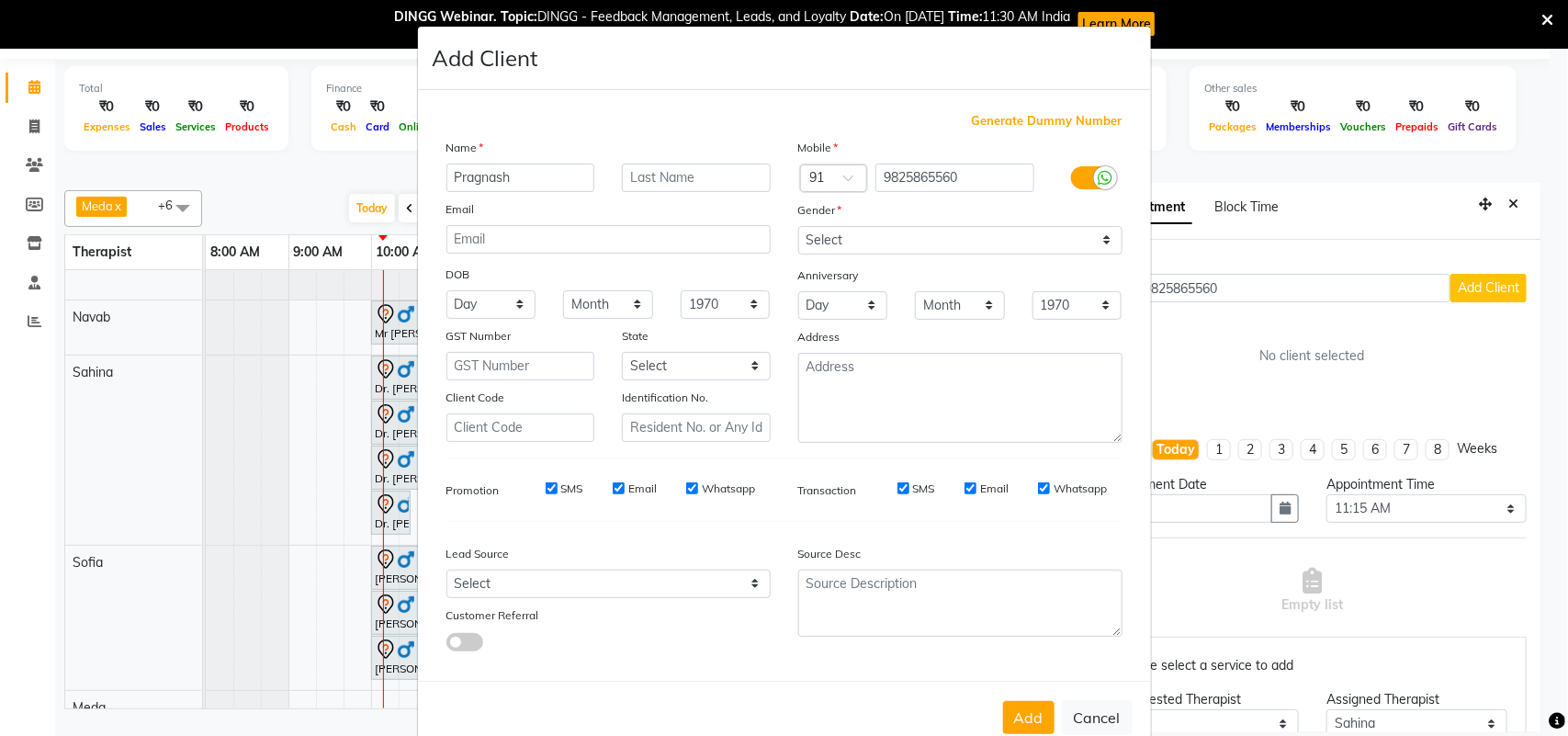 click on "Pragnash" at bounding box center [521, 177] 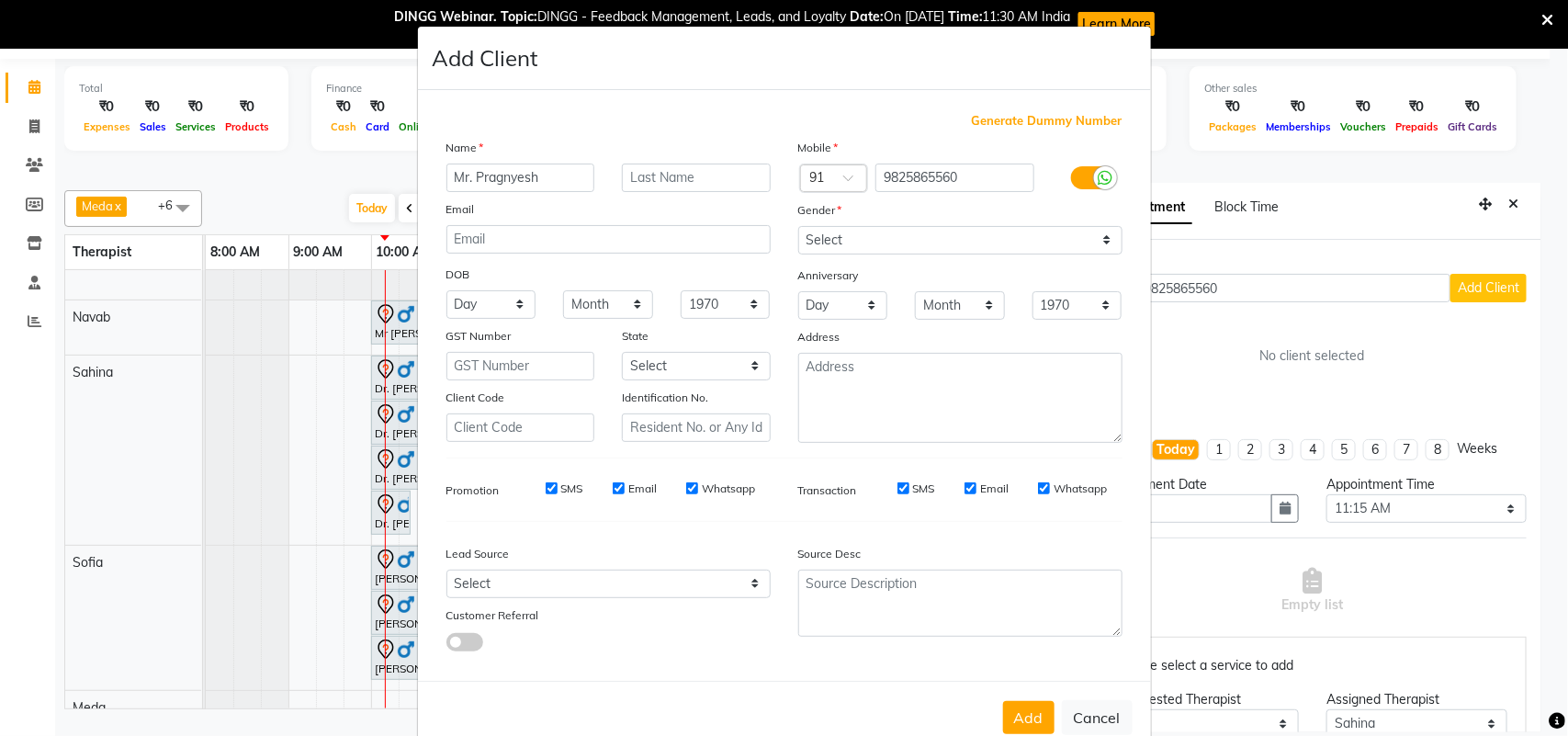 type on "Mr. Pragnyesh" 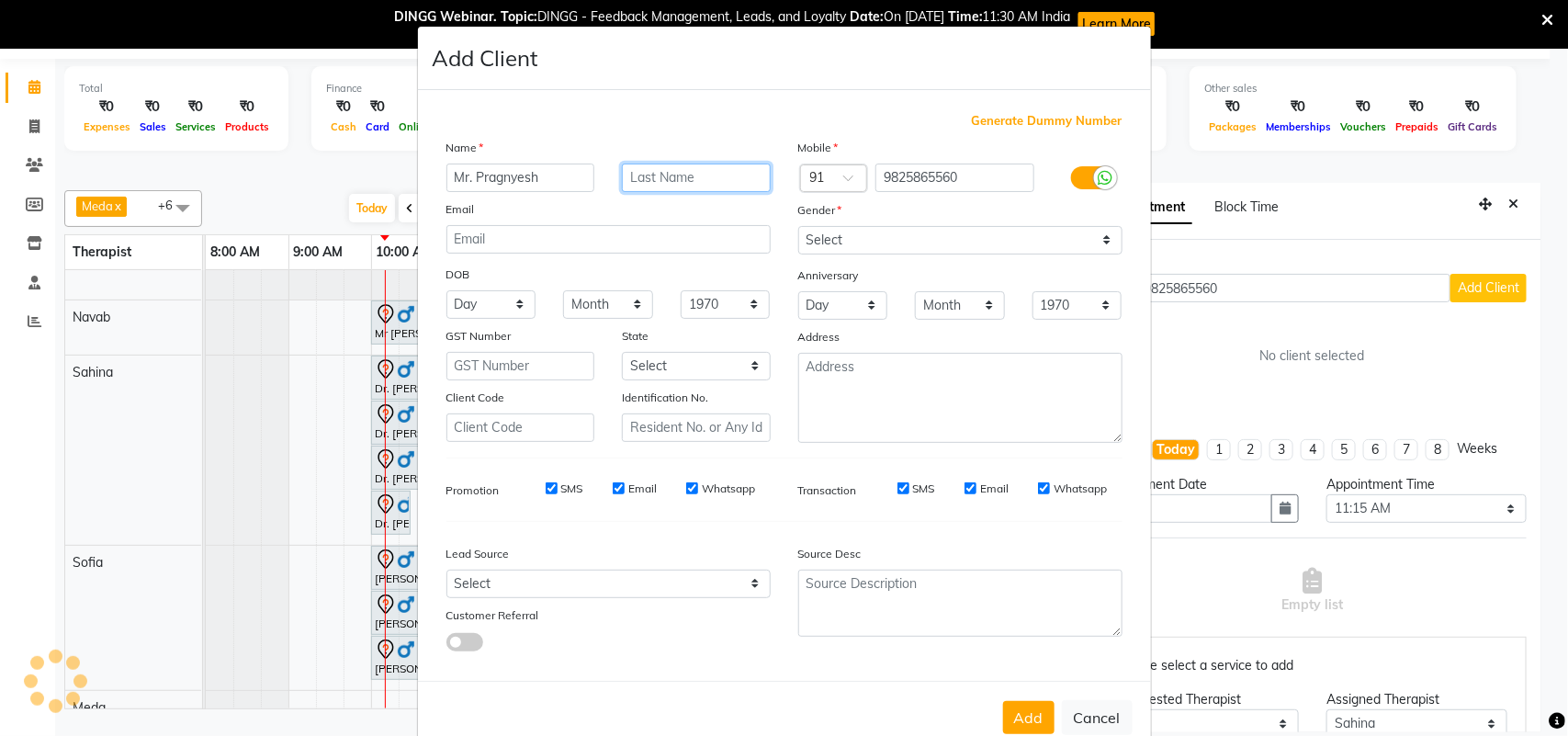 click at bounding box center (696, 177) 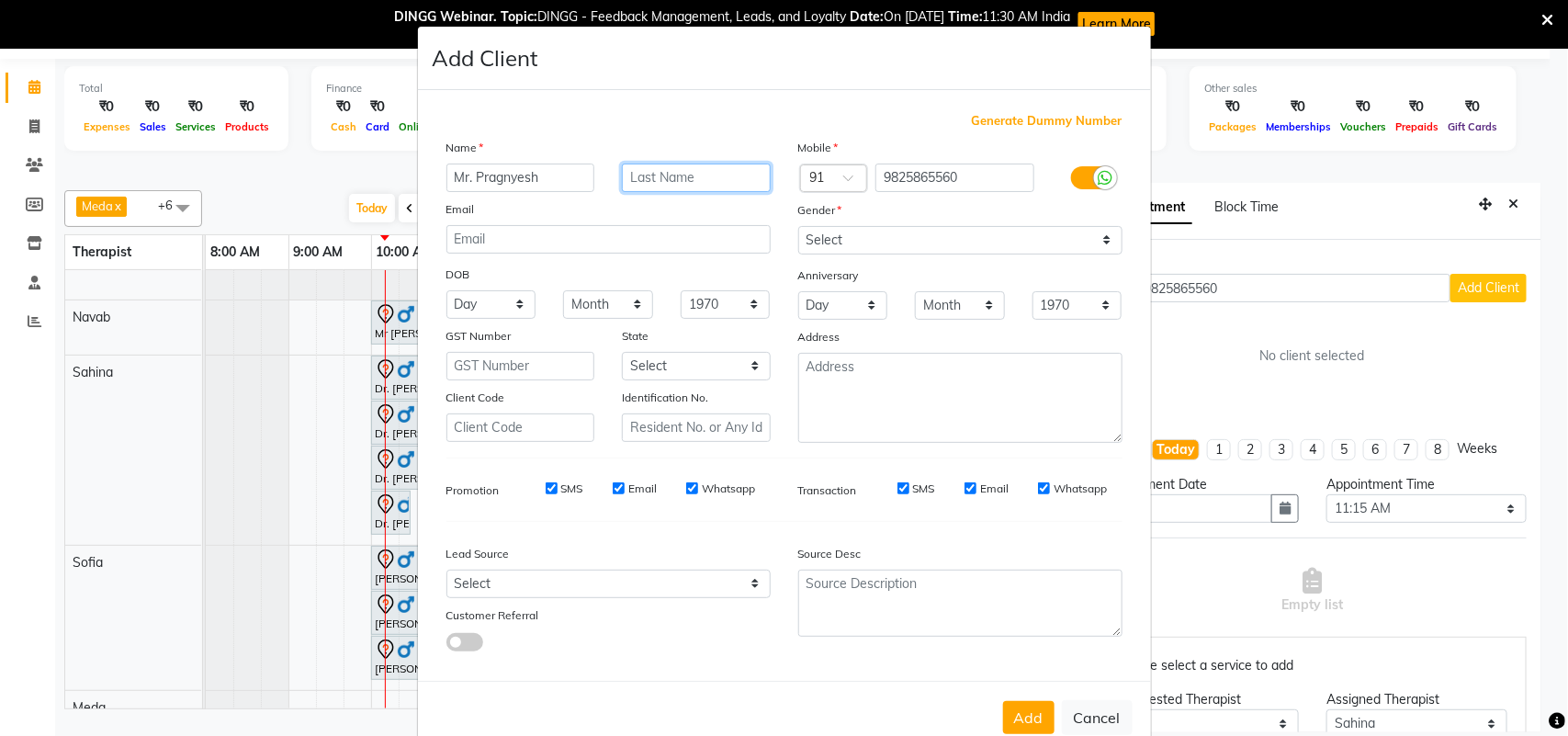 type on "N" 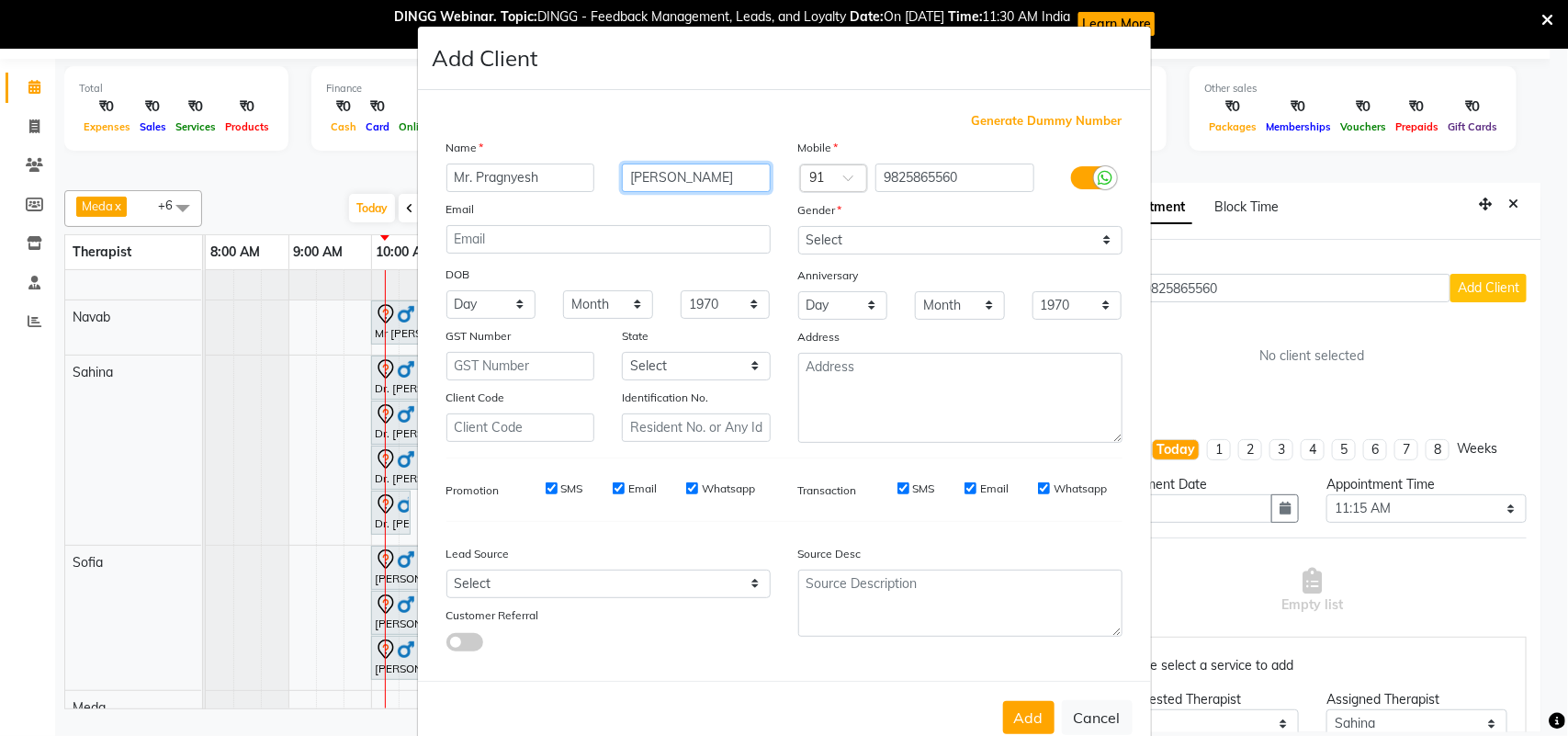 type on "[PERSON_NAME]" 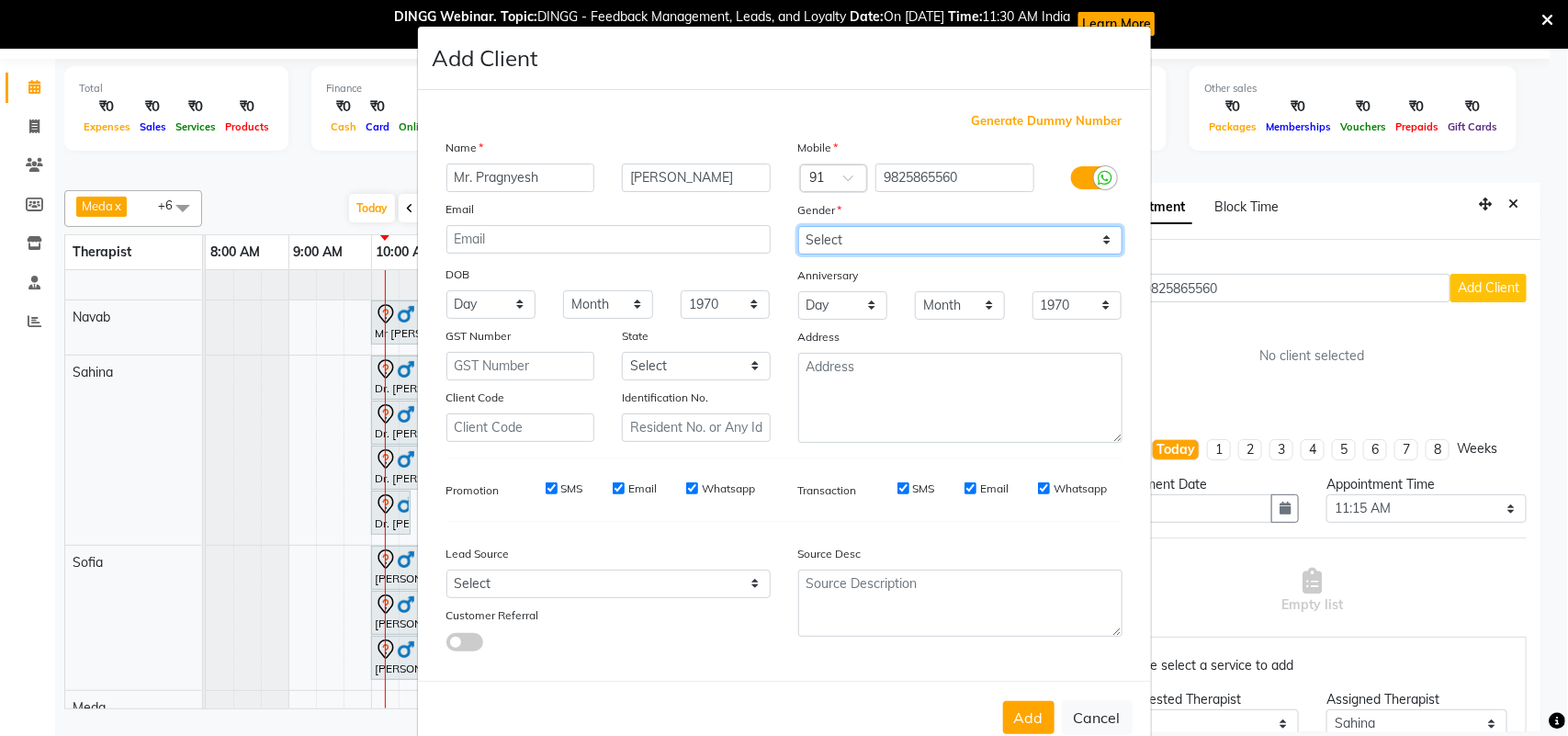 drag, startPoint x: 857, startPoint y: 226, endPoint x: 852, endPoint y: 242, distance: 16.763055 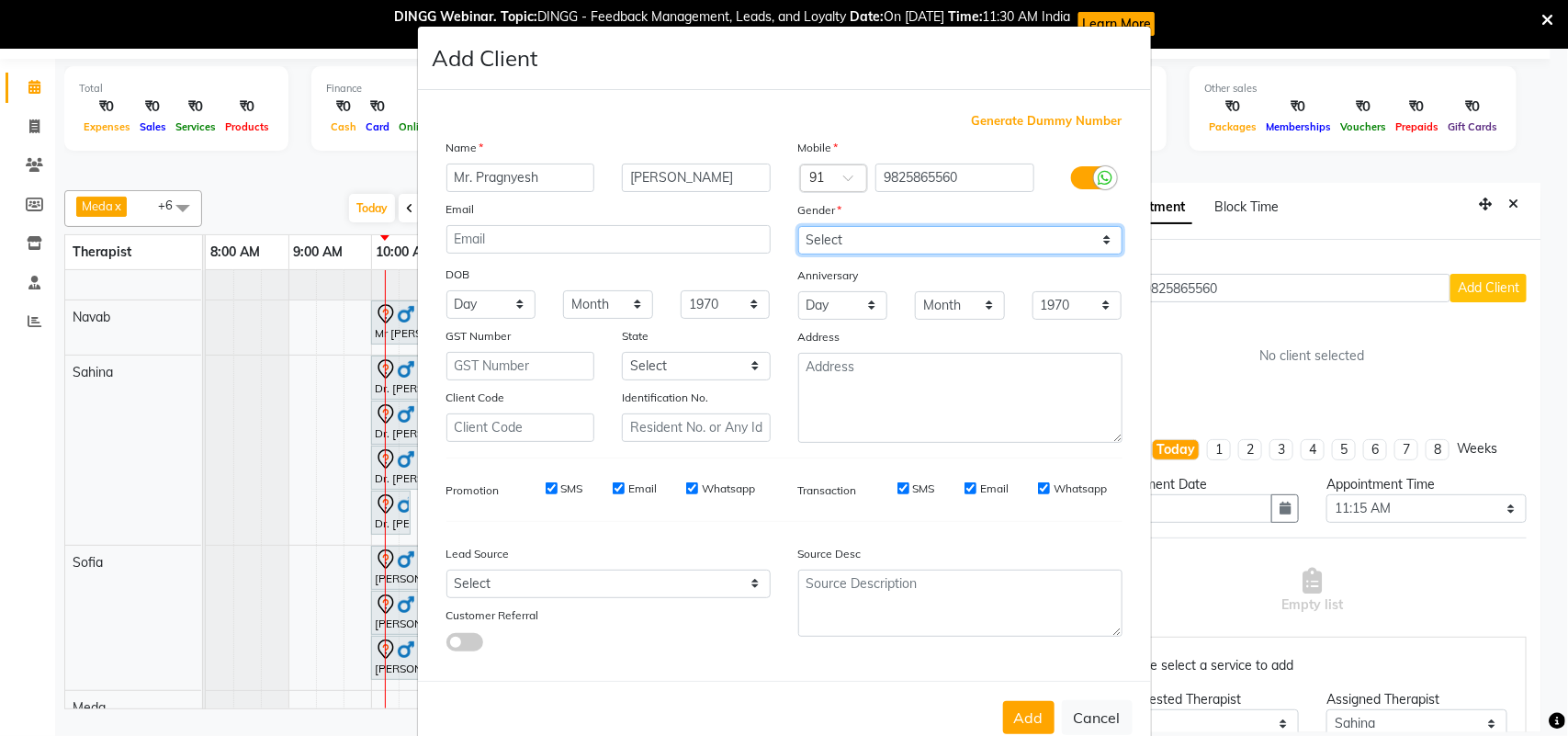 select on "[DEMOGRAPHIC_DATA]" 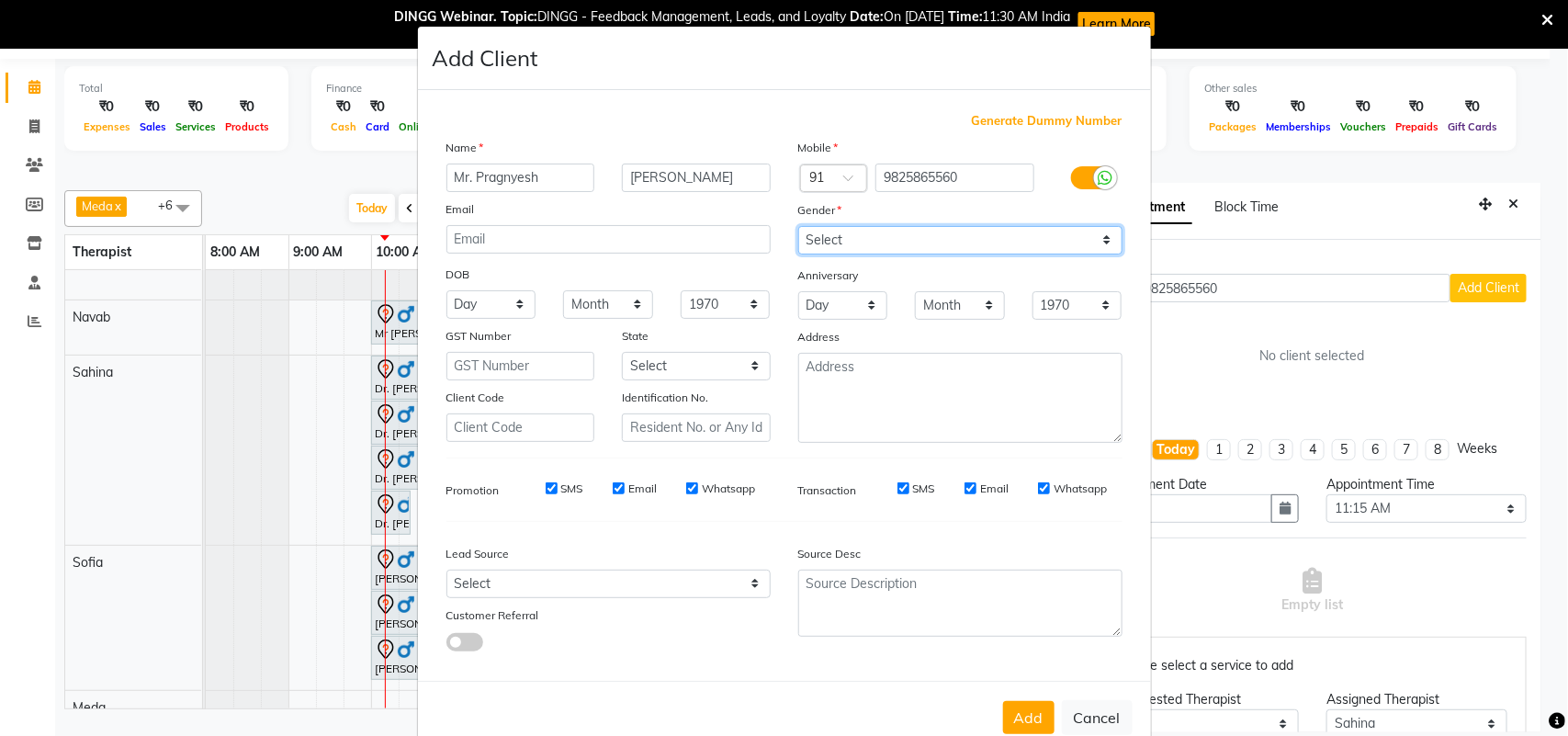 click on "Select [DEMOGRAPHIC_DATA] [DEMOGRAPHIC_DATA] Other Prefer Not To Say" at bounding box center (960, 240) 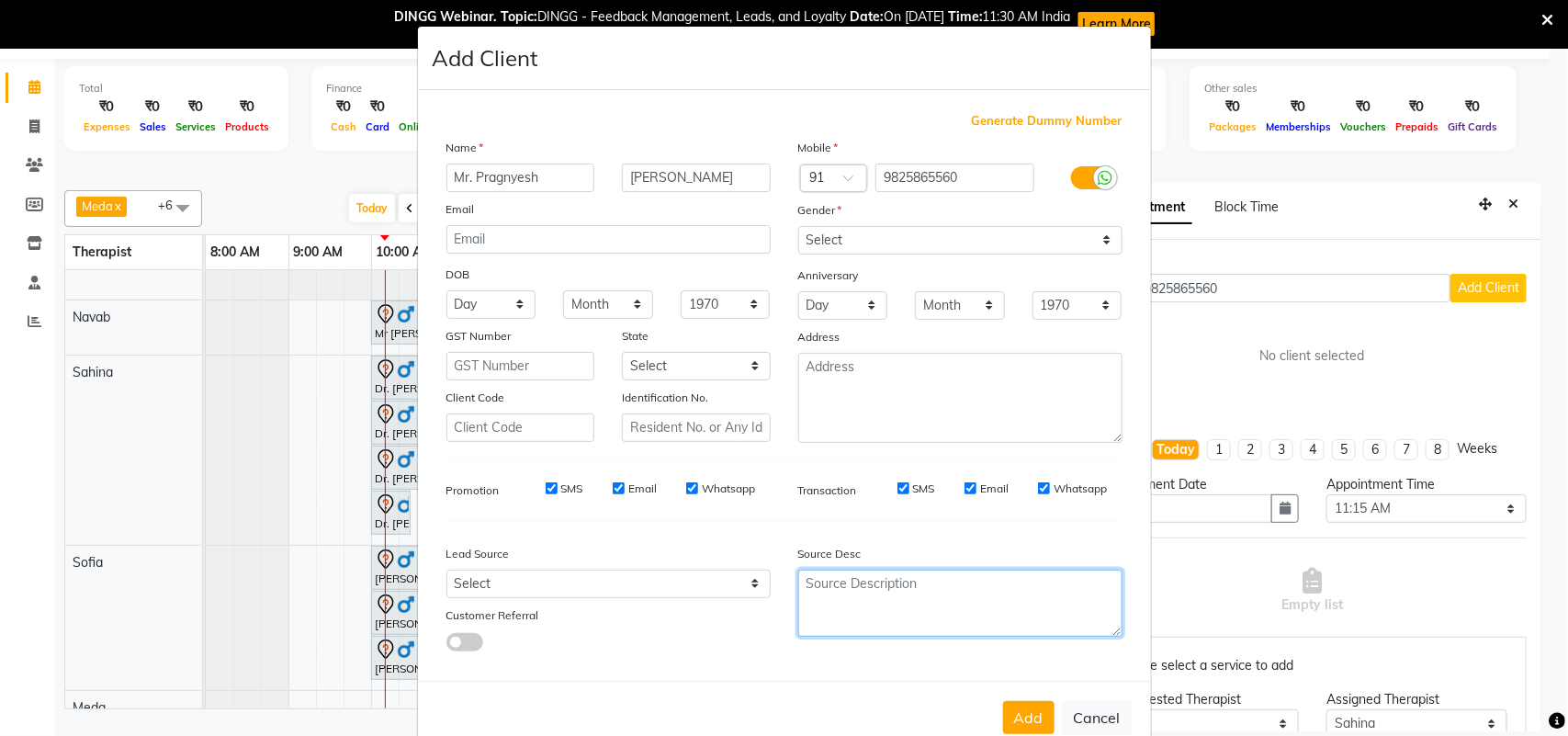 click at bounding box center [960, 603] 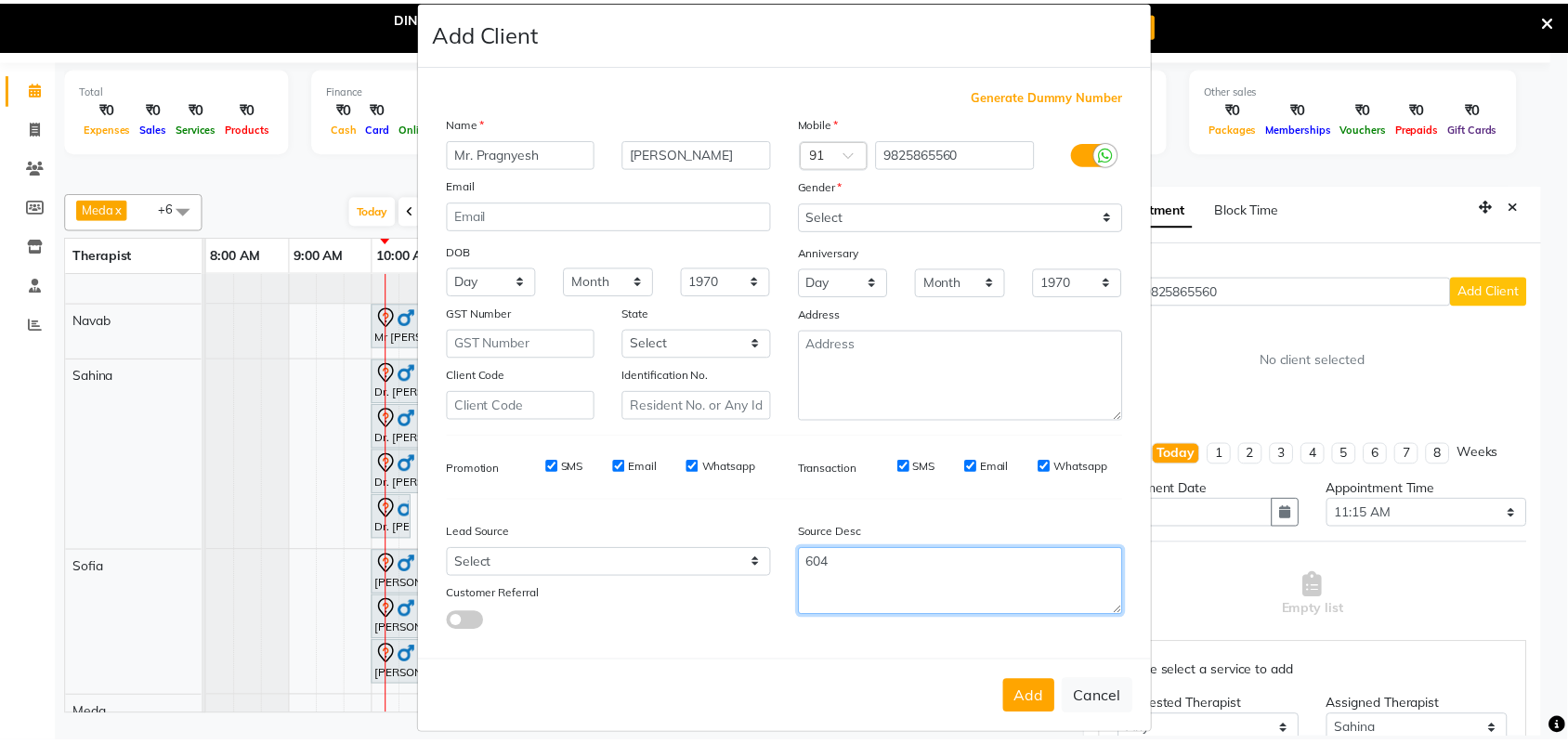 scroll, scrollTop: 40, scrollLeft: 0, axis: vertical 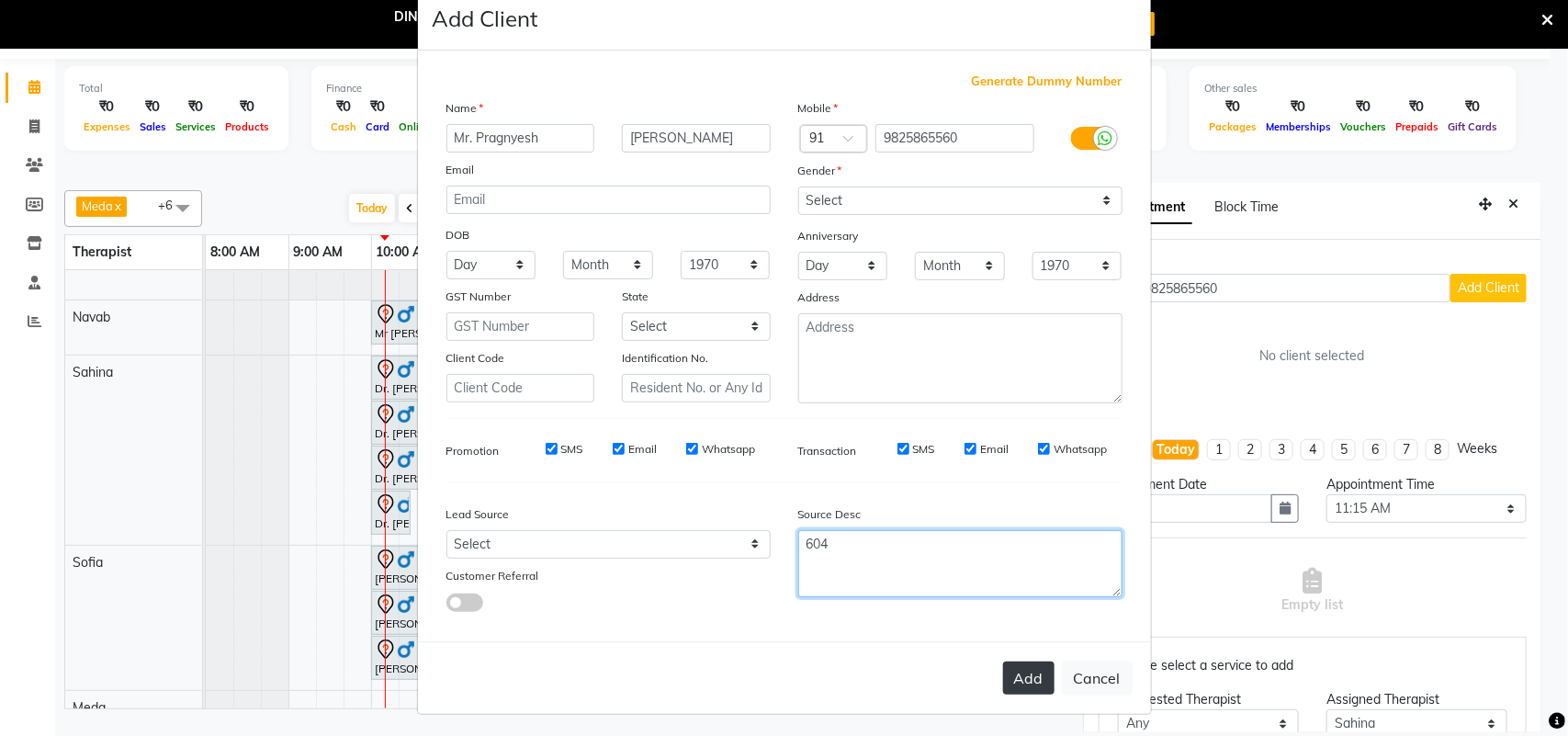 type on "604" 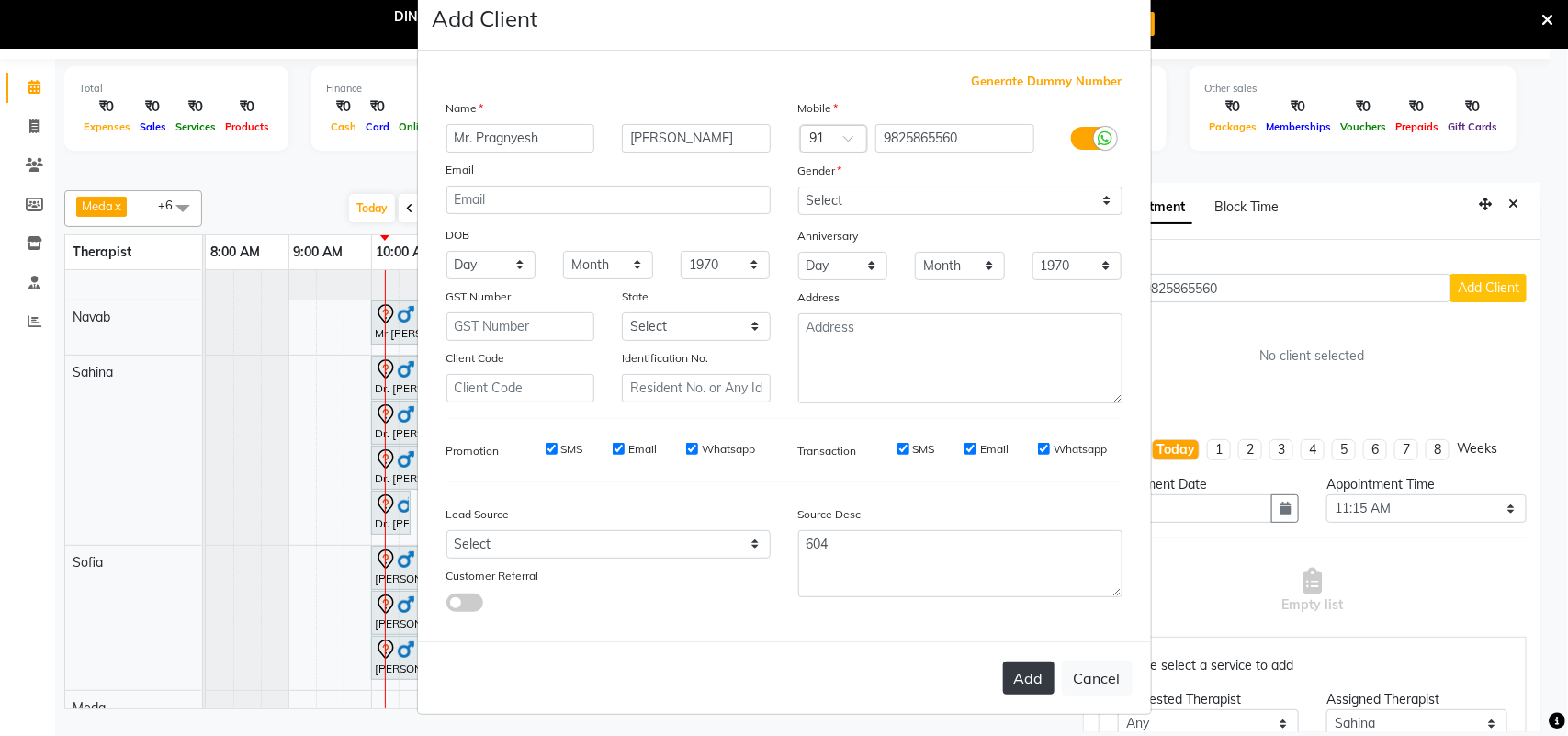 click on "Add" at bounding box center [1029, 678] 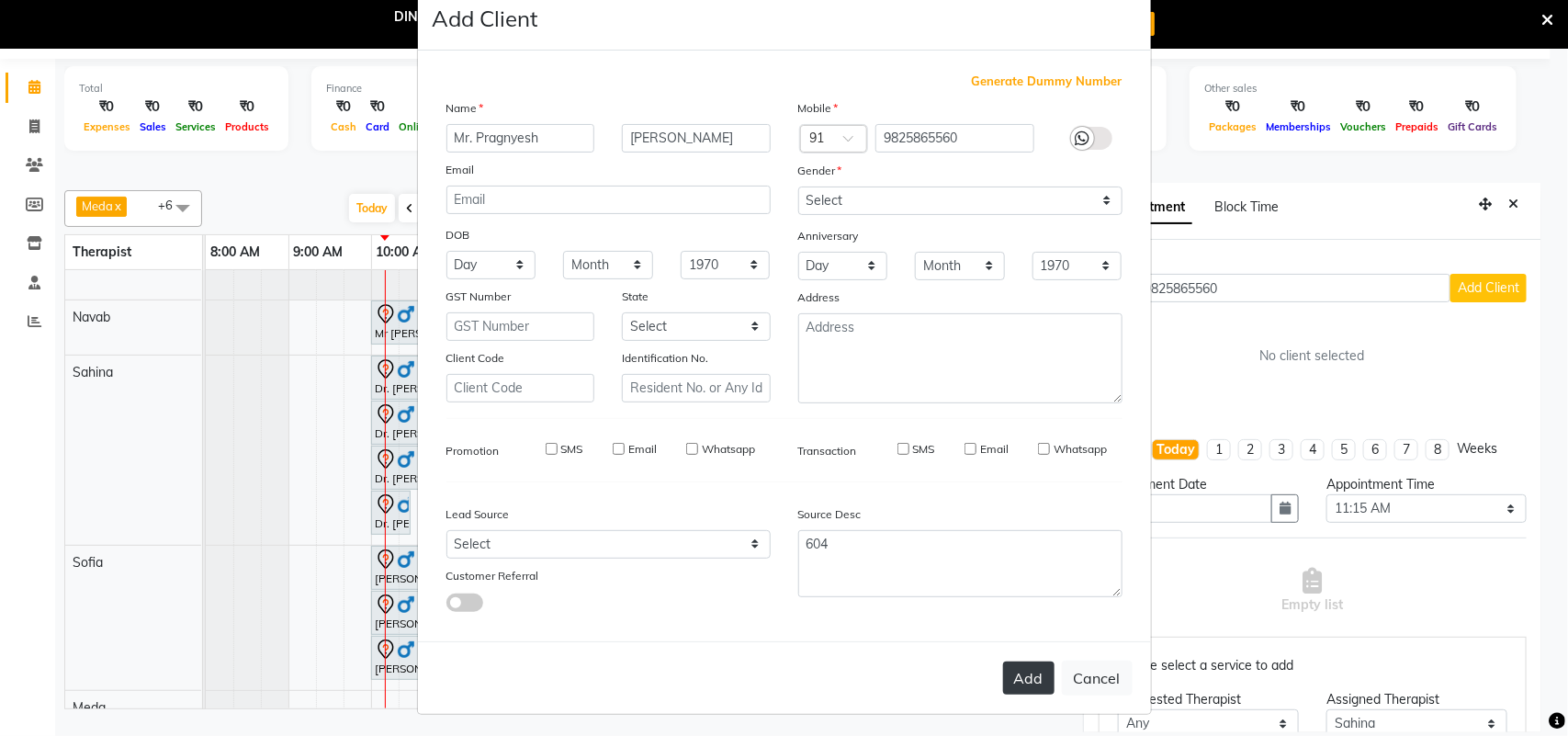 type on "98******60" 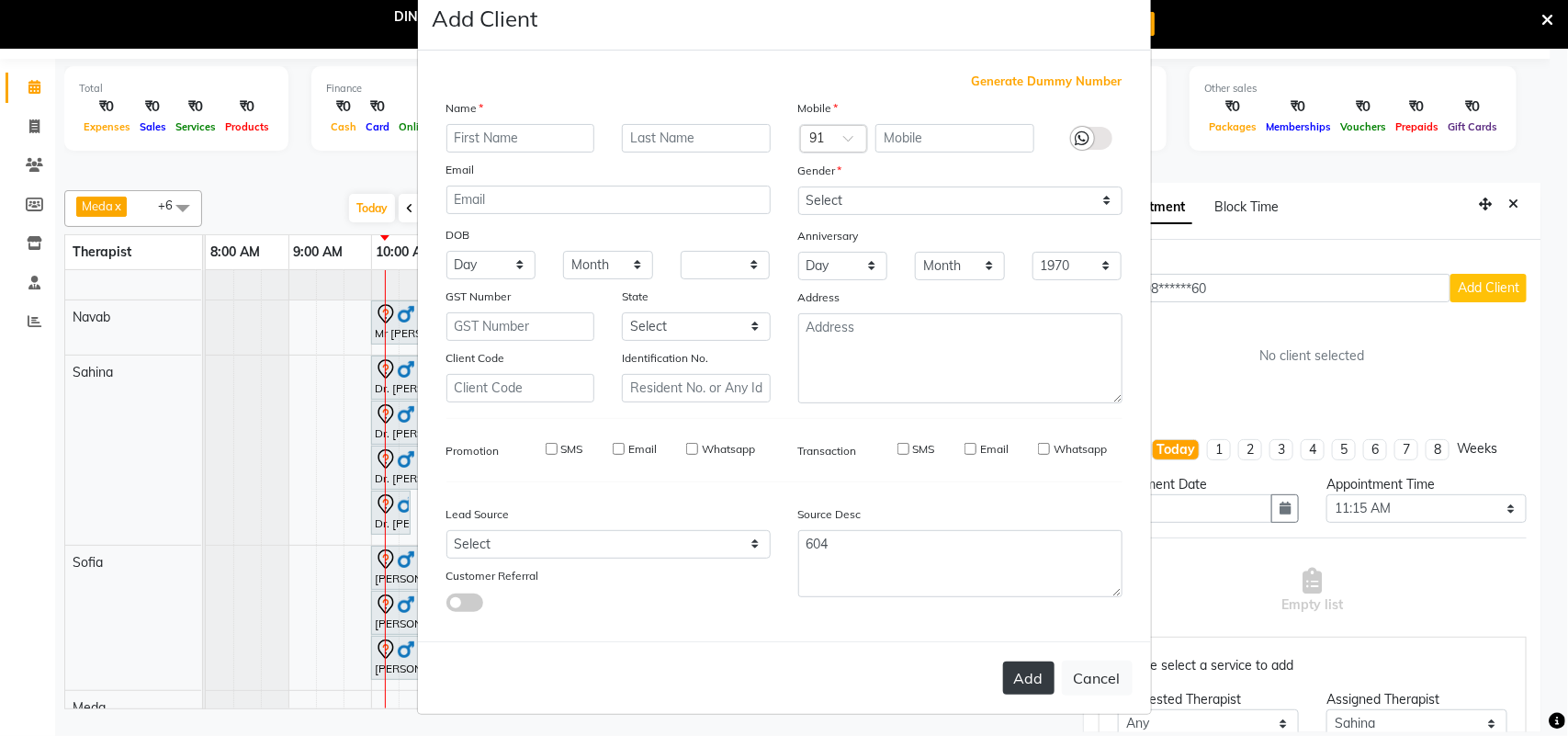 select 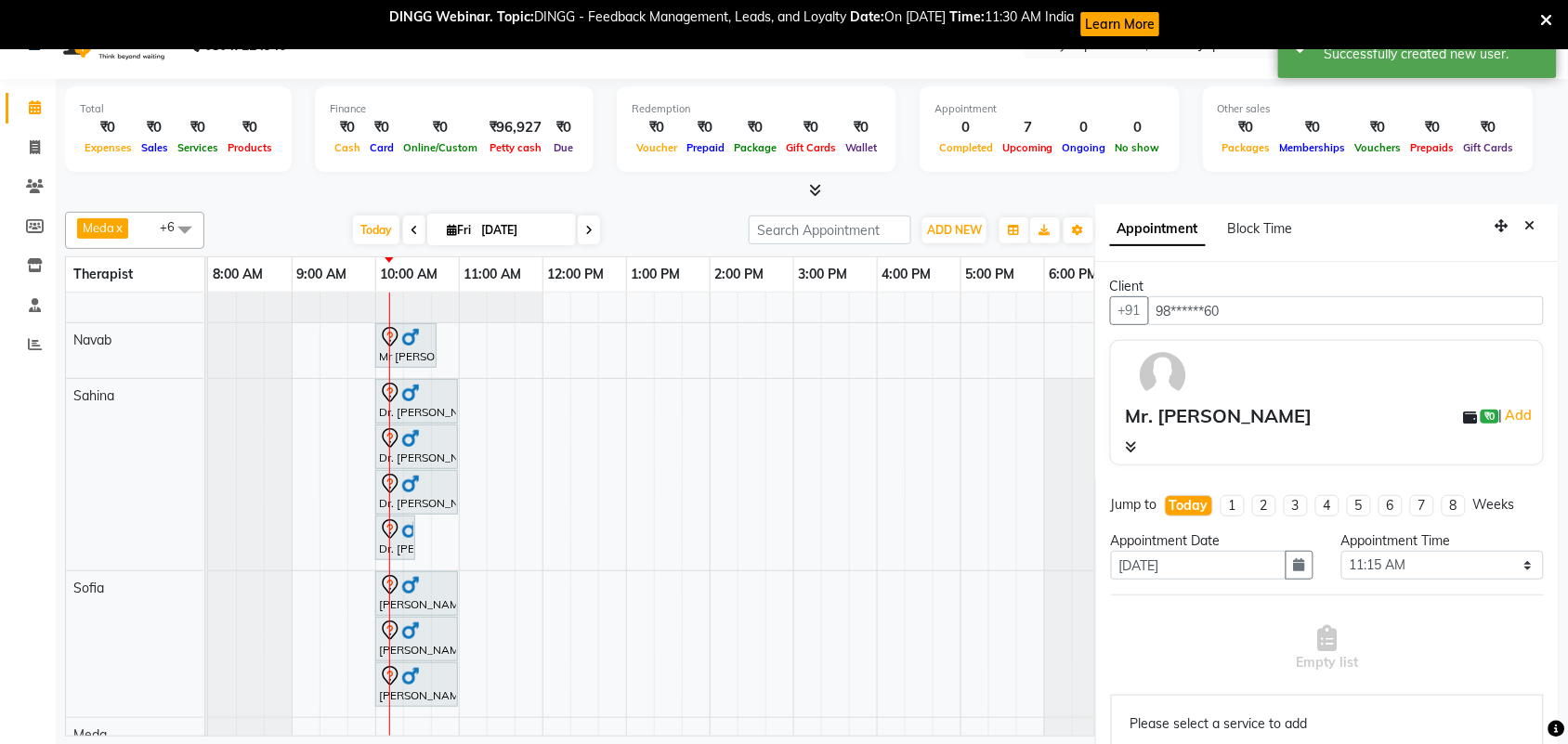 scroll, scrollTop: 57, scrollLeft: 0, axis: vertical 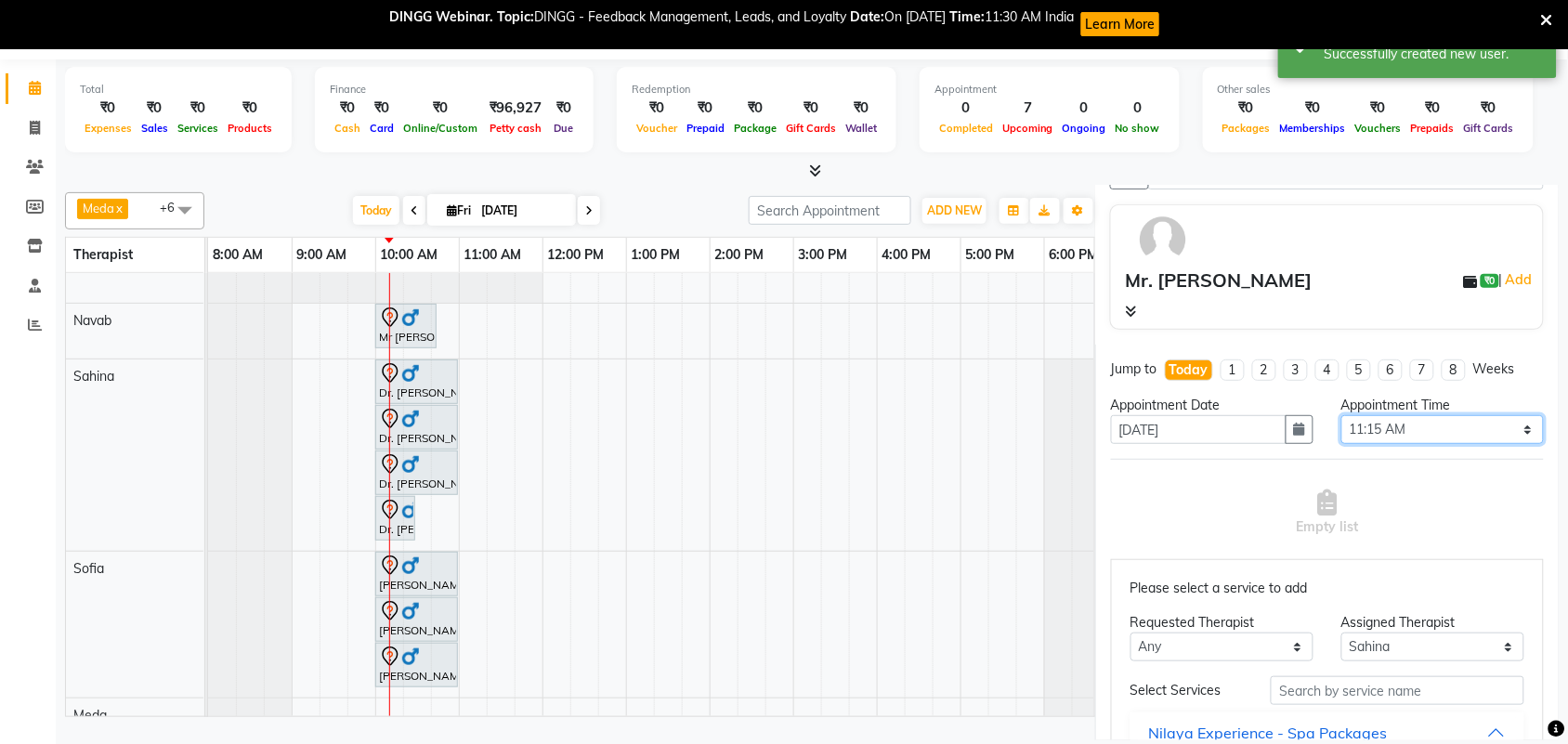 click on "Select 09:00 AM 09:15 AM 09:30 AM 09:45 AM 10:00 AM 10:15 AM 10:30 AM 10:45 AM 11:00 AM 11:15 AM 11:30 AM 11:45 AM 12:00 PM 12:15 PM 12:30 PM 12:45 PM 01:00 PM 01:15 PM 01:30 PM 01:45 PM 02:00 PM 02:15 PM 02:30 PM 02:45 PM 03:00 PM 03:15 PM 03:30 PM 03:45 PM 04:00 PM 04:15 PM 04:30 PM 04:45 PM 05:00 PM 05:15 PM 05:30 PM 05:45 PM 06:00 PM 06:15 PM 06:30 PM 06:45 PM 07:00 PM 07:15 PM 07:30 PM 07:45 PM 08:00 PM 08:15 PM 08:30 PM 08:45 PM 09:00 PM 09:15 PM 09:30 PM 09:45 PM 10:00 PM 10:15 PM 10:30 PM 10:45 PM 11:00 PM" at bounding box center (1443, 429) 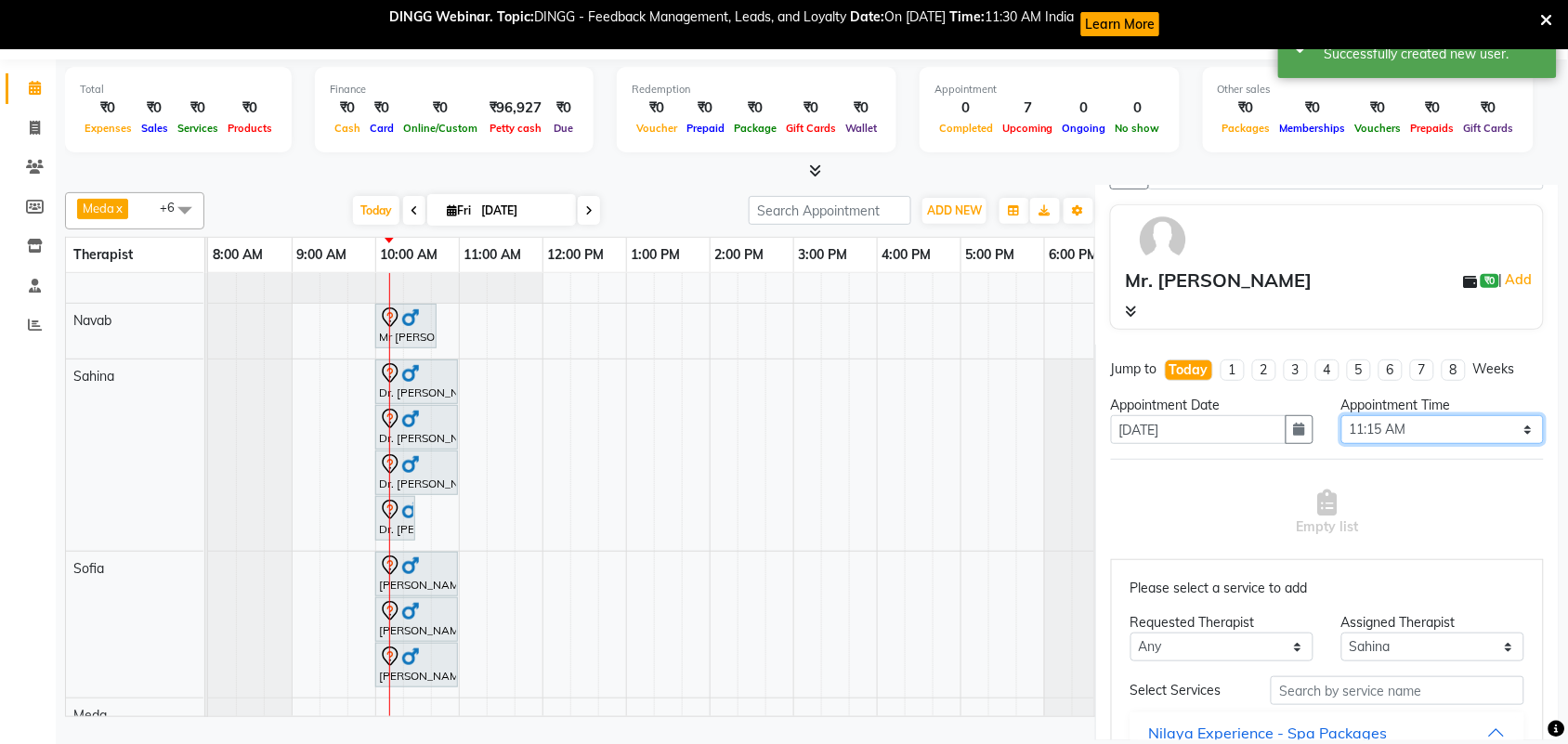 select on "690" 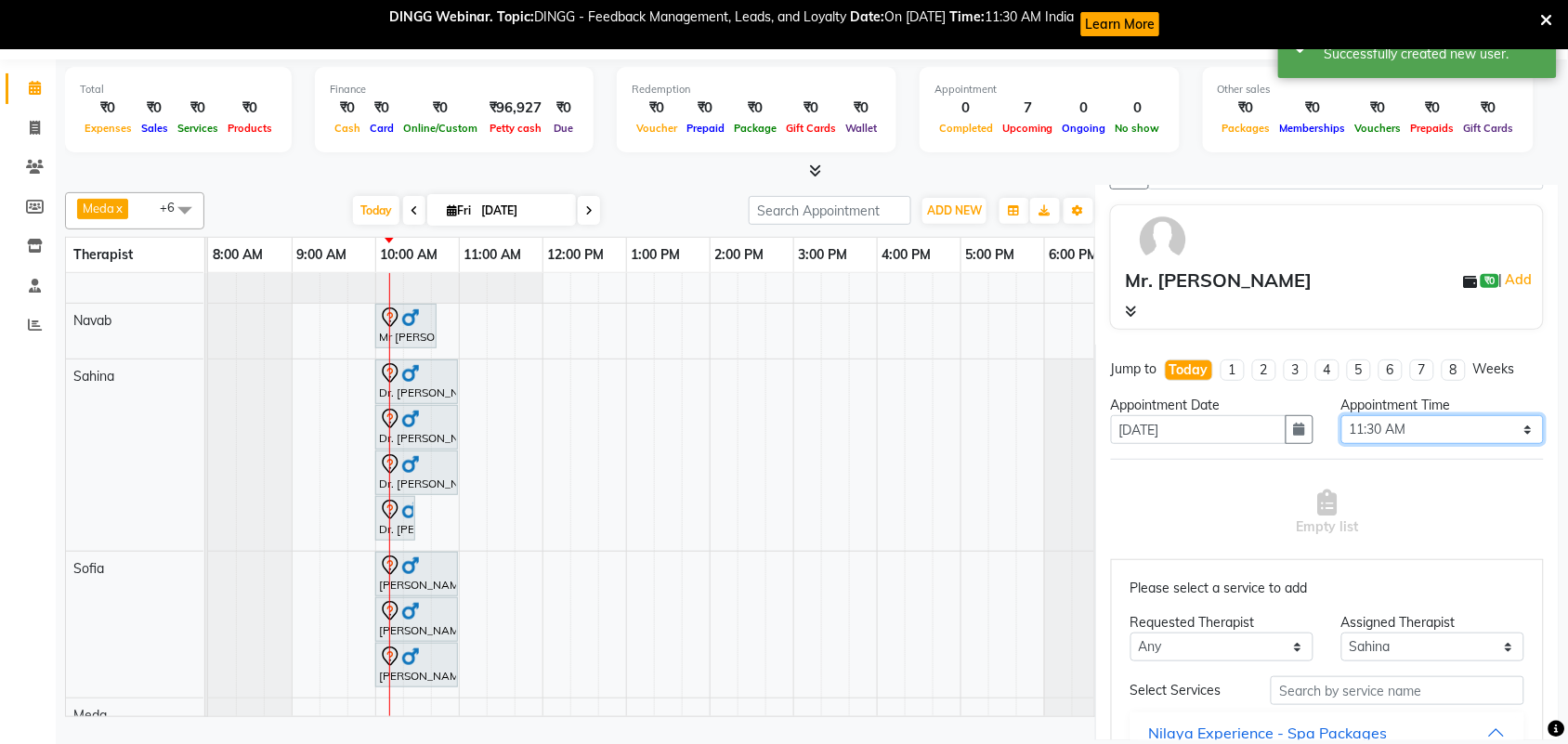 click on "Select 09:00 AM 09:15 AM 09:30 AM 09:45 AM 10:00 AM 10:15 AM 10:30 AM 10:45 AM 11:00 AM 11:15 AM 11:30 AM 11:45 AM 12:00 PM 12:15 PM 12:30 PM 12:45 PM 01:00 PM 01:15 PM 01:30 PM 01:45 PM 02:00 PM 02:15 PM 02:30 PM 02:45 PM 03:00 PM 03:15 PM 03:30 PM 03:45 PM 04:00 PM 04:15 PM 04:30 PM 04:45 PM 05:00 PM 05:15 PM 05:30 PM 05:45 PM 06:00 PM 06:15 PM 06:30 PM 06:45 PM 07:00 PM 07:15 PM 07:30 PM 07:45 PM 08:00 PM 08:15 PM 08:30 PM 08:45 PM 09:00 PM 09:15 PM 09:30 PM 09:45 PM 10:00 PM 10:15 PM 10:30 PM 10:45 PM 11:00 PM" at bounding box center [1443, 429] 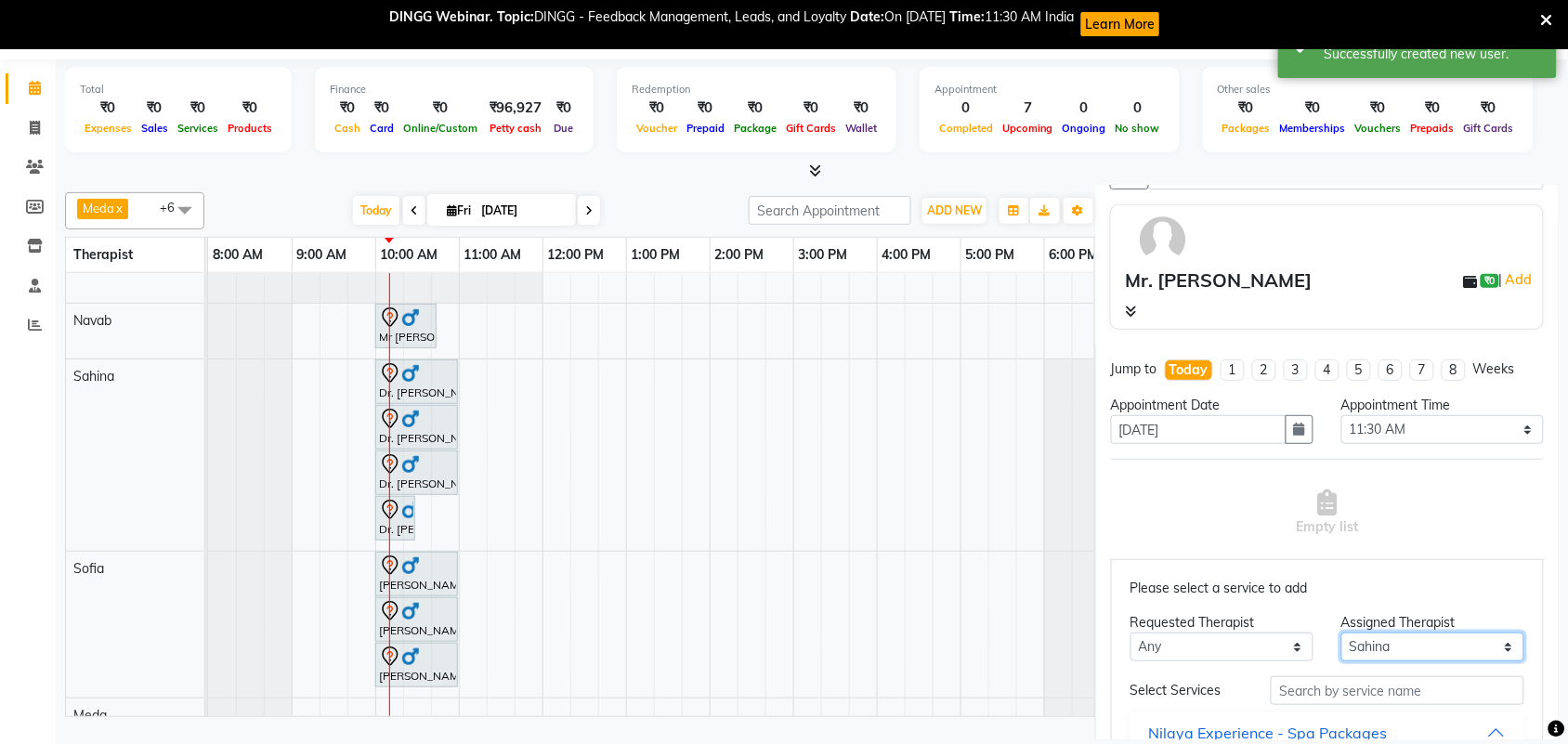 click on "Select Meda Navab Nyemin(Amen) Pragya Jain Sahina Setila(Anne) Sofia" at bounding box center [1432, 646] 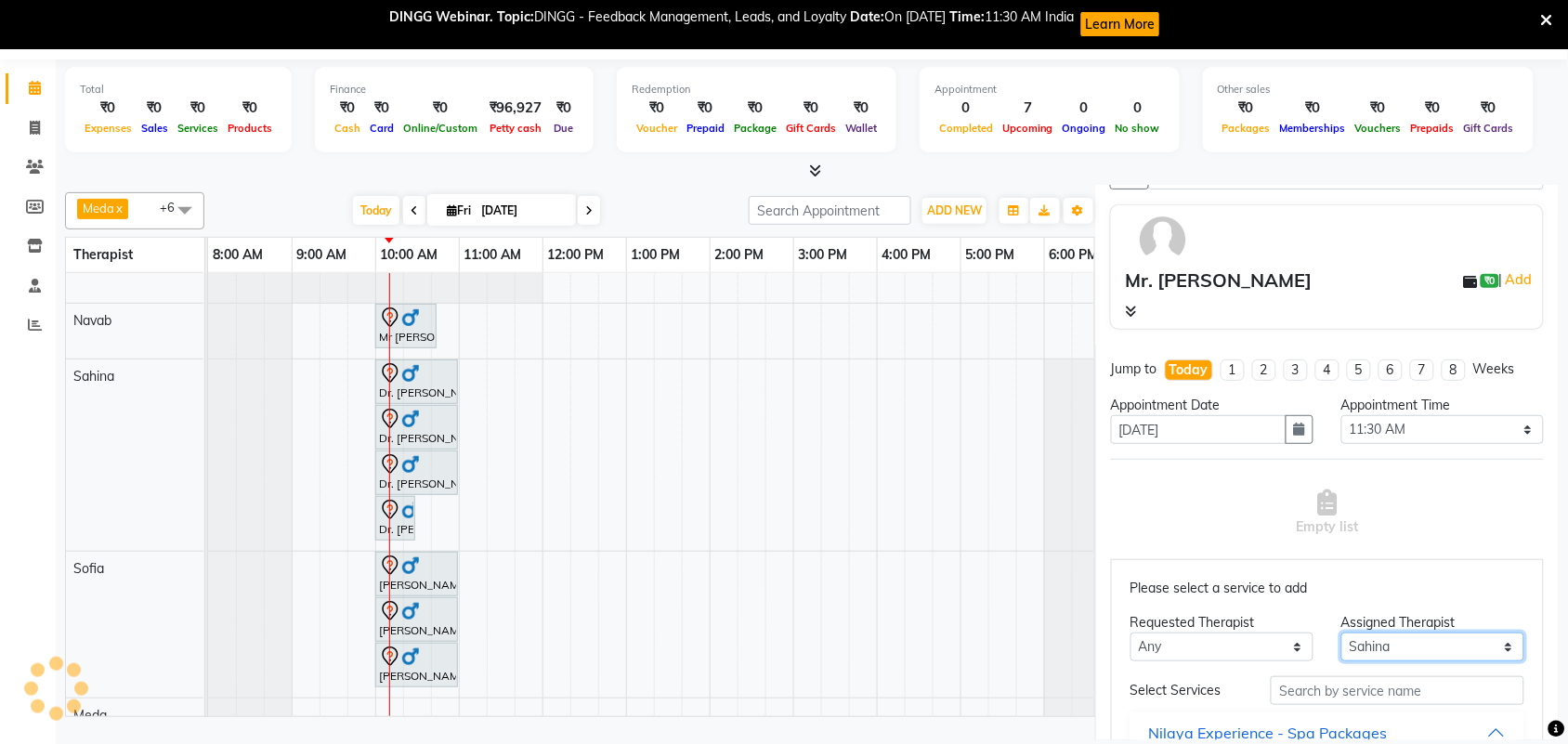 click on "Select Meda Navab Nyemin(Amen) Pragya Jain Sahina Setila(Anne) Sofia" at bounding box center (1432, 646) 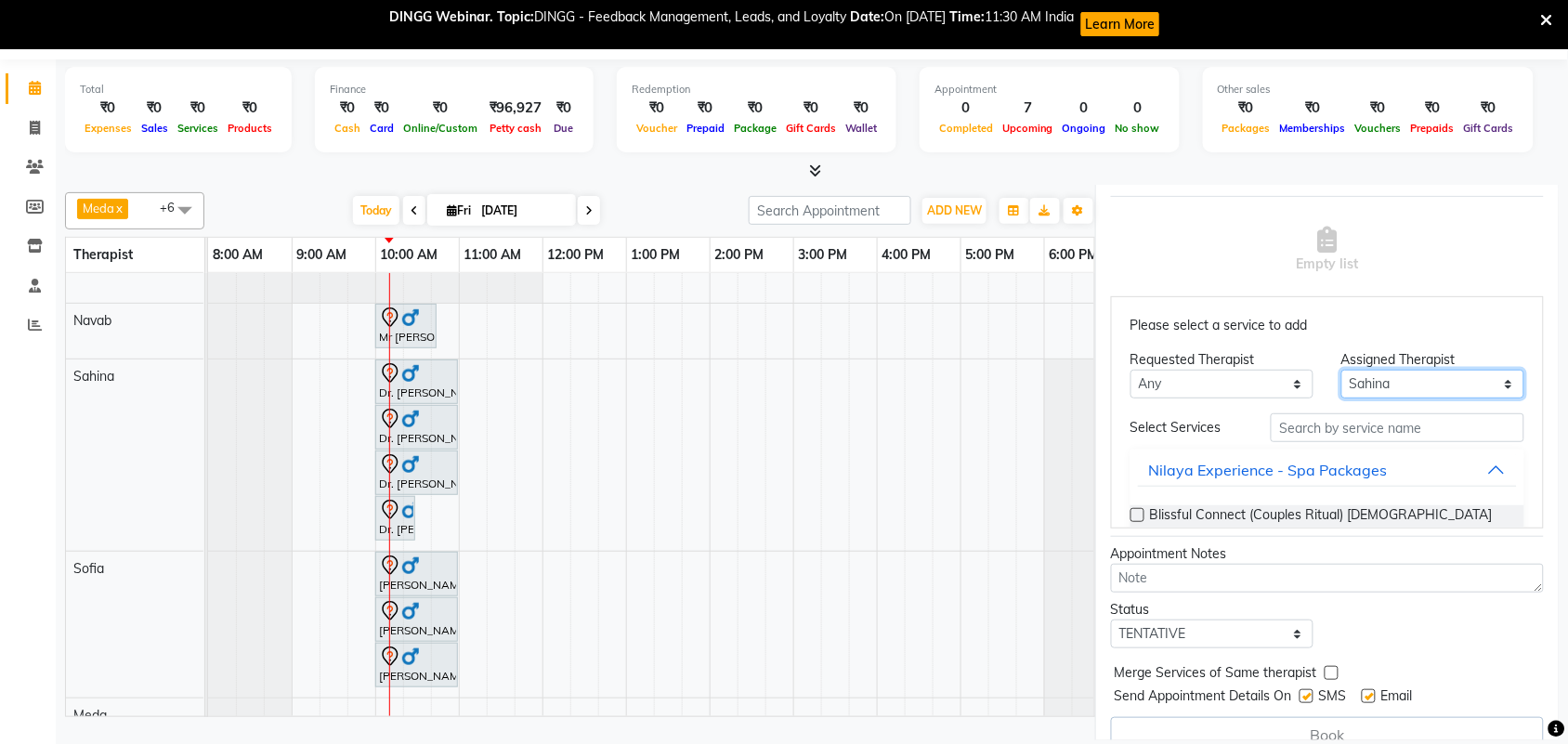 scroll, scrollTop: 409, scrollLeft: 0, axis: vertical 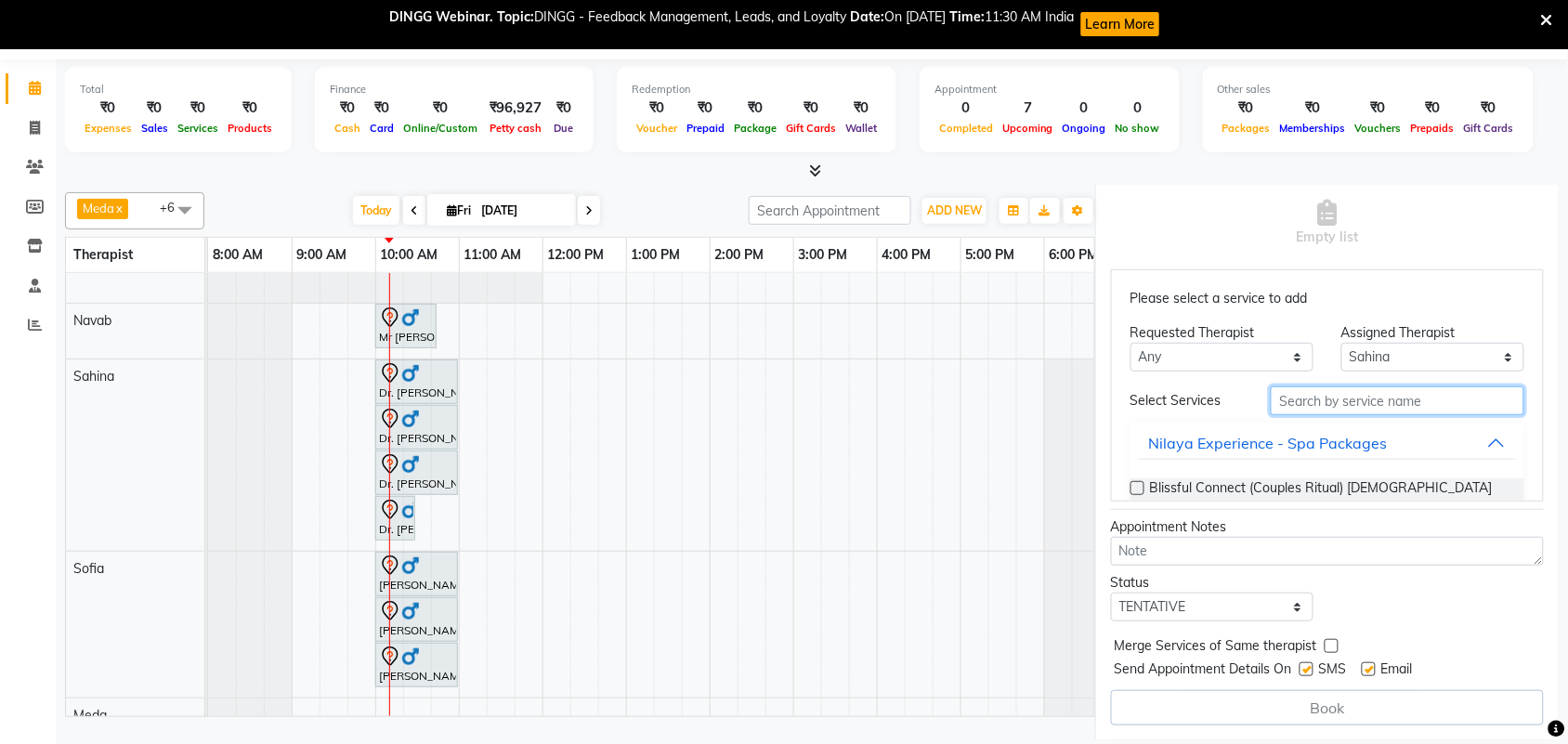 click at bounding box center (1397, 400) 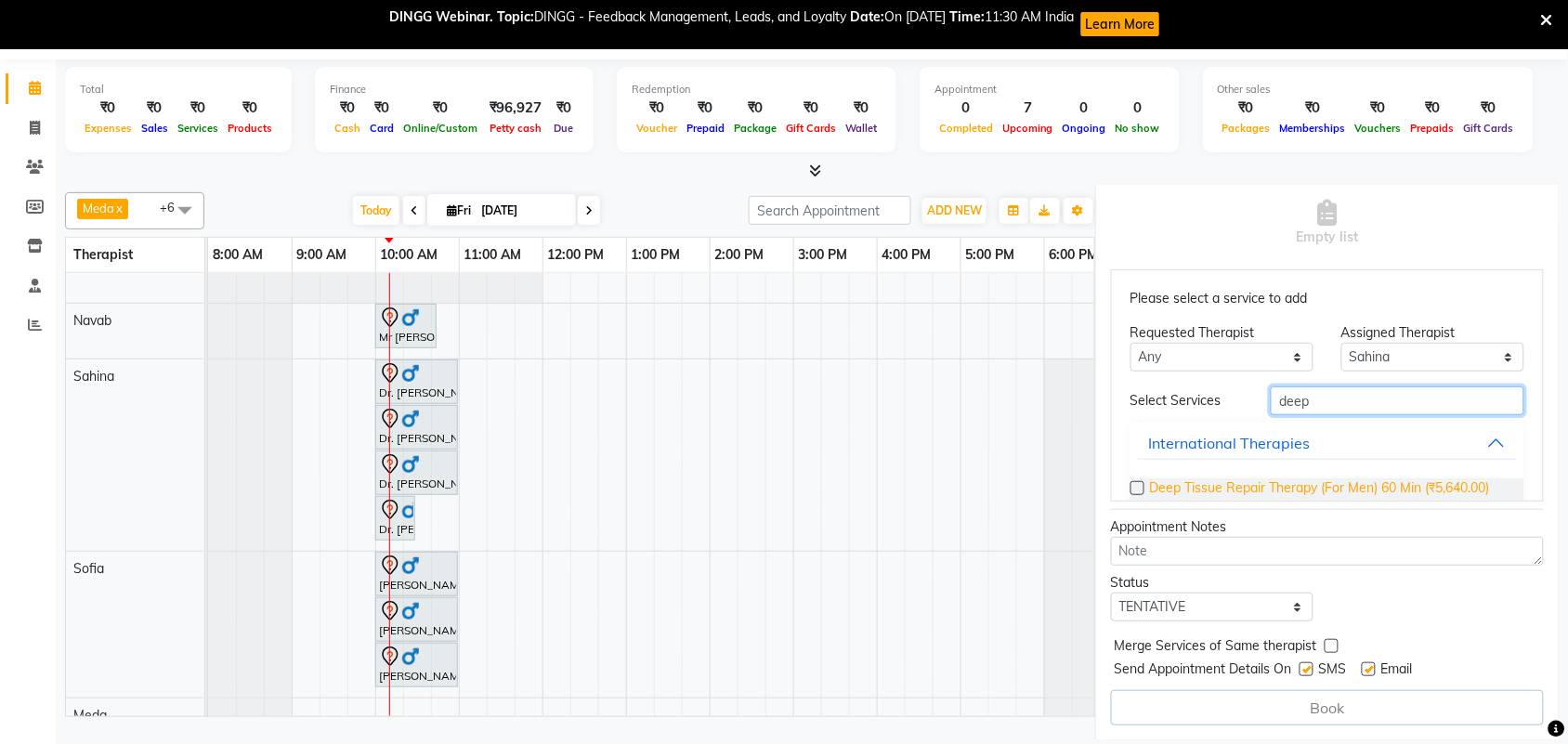 type on "deep" 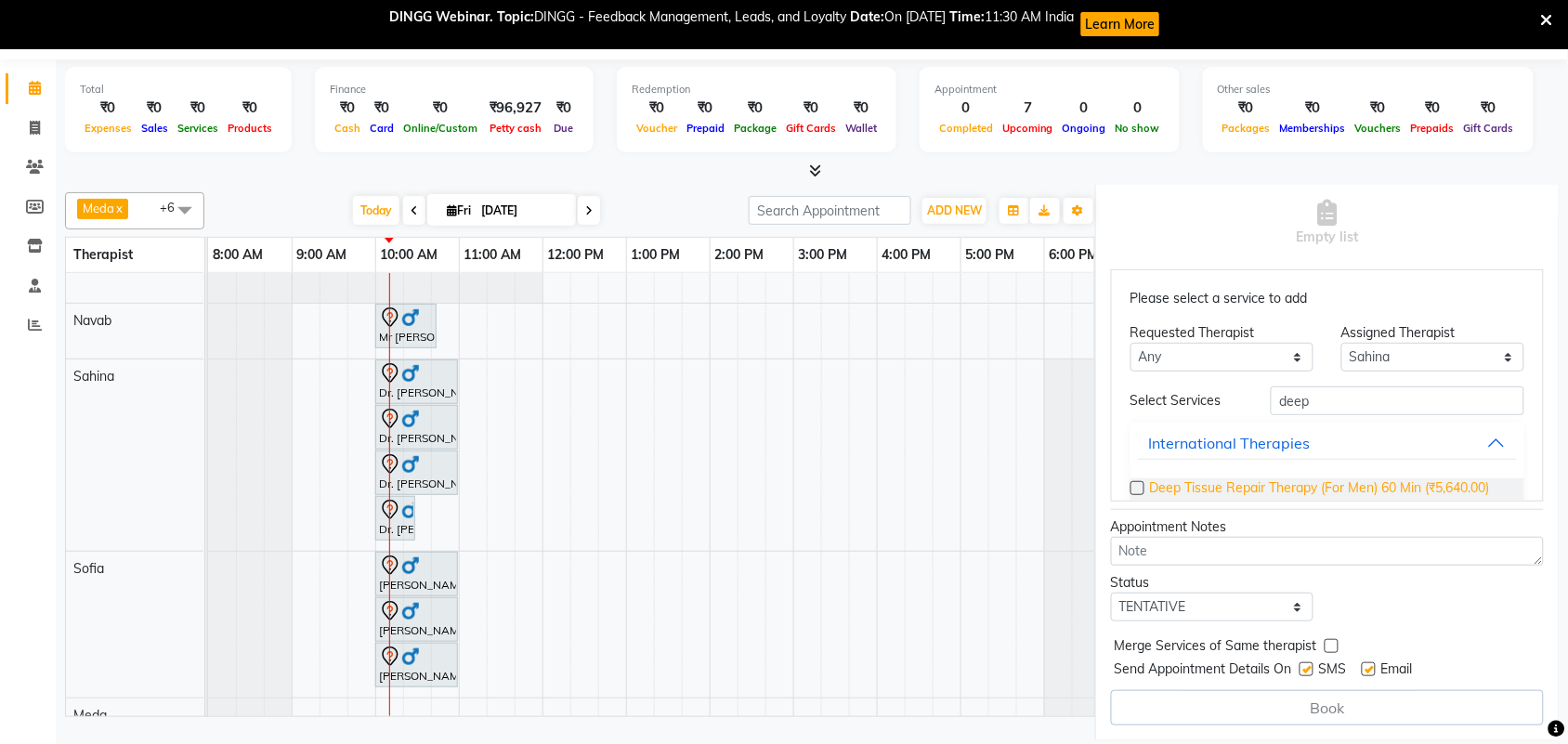 click on "Deep Tissue Repair Therapy (For Men) 60 Min (₹5,640.00)" at bounding box center (1320, 489) 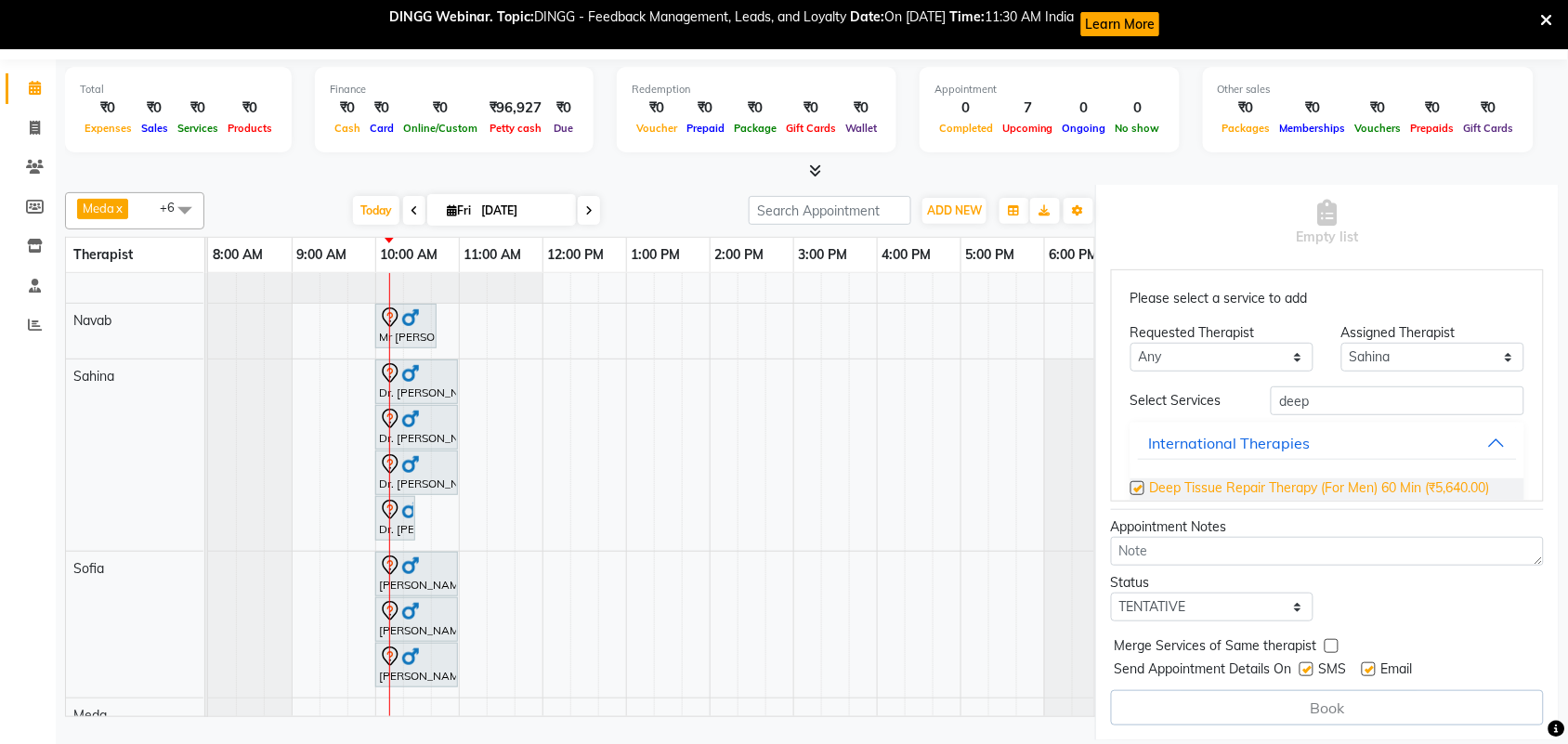 scroll, scrollTop: 224, scrollLeft: 0, axis: vertical 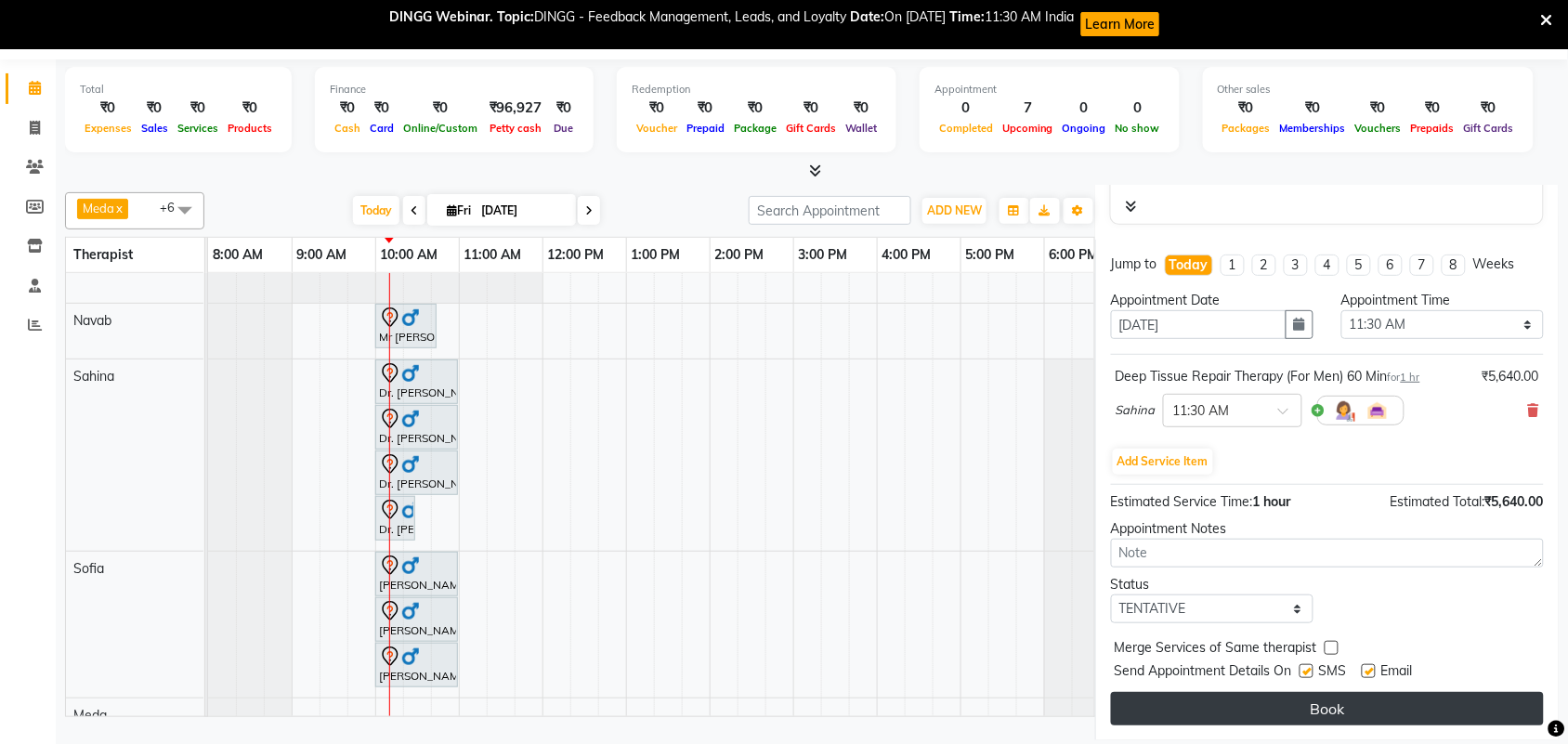 click on "Book" at bounding box center [1327, 709] 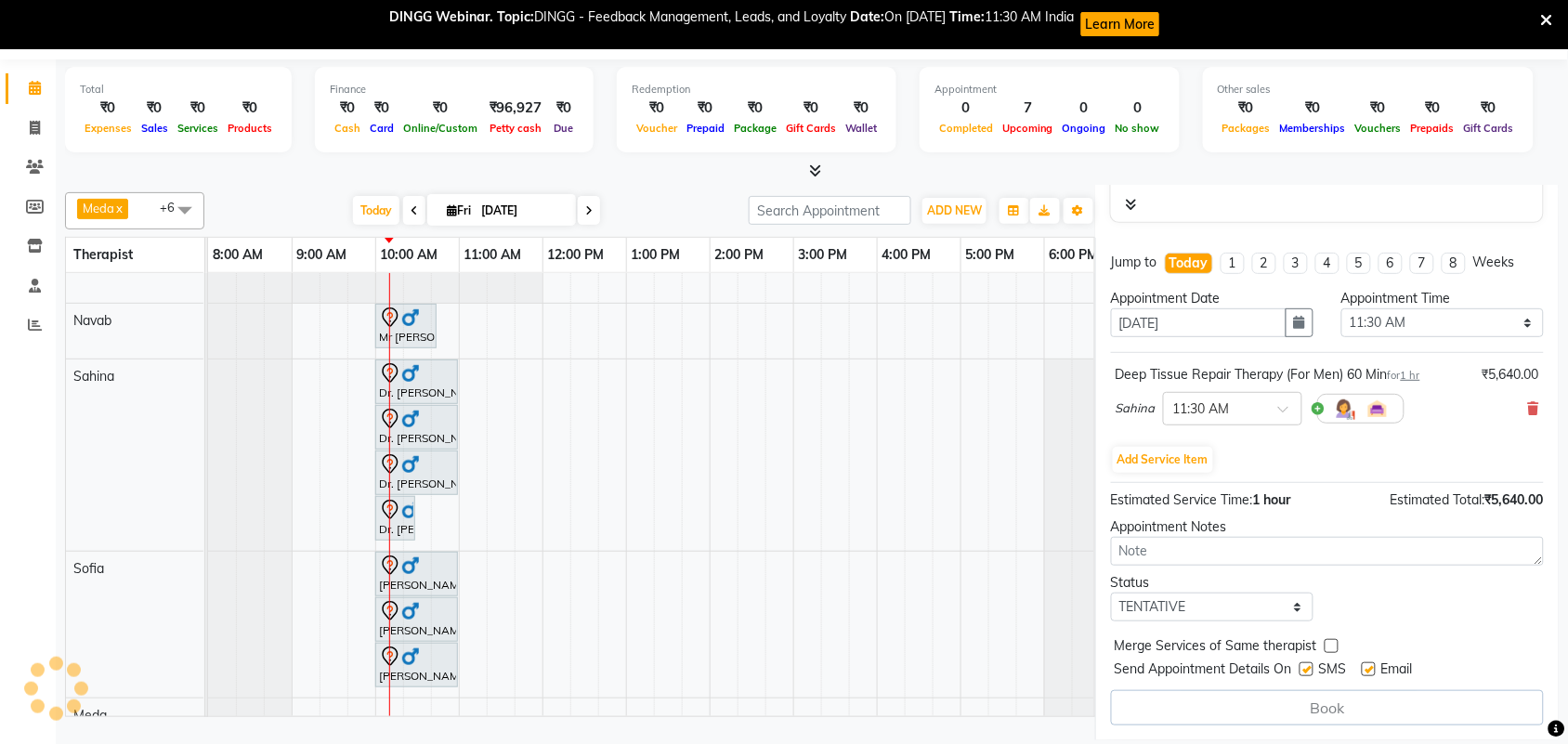 select on "77563" 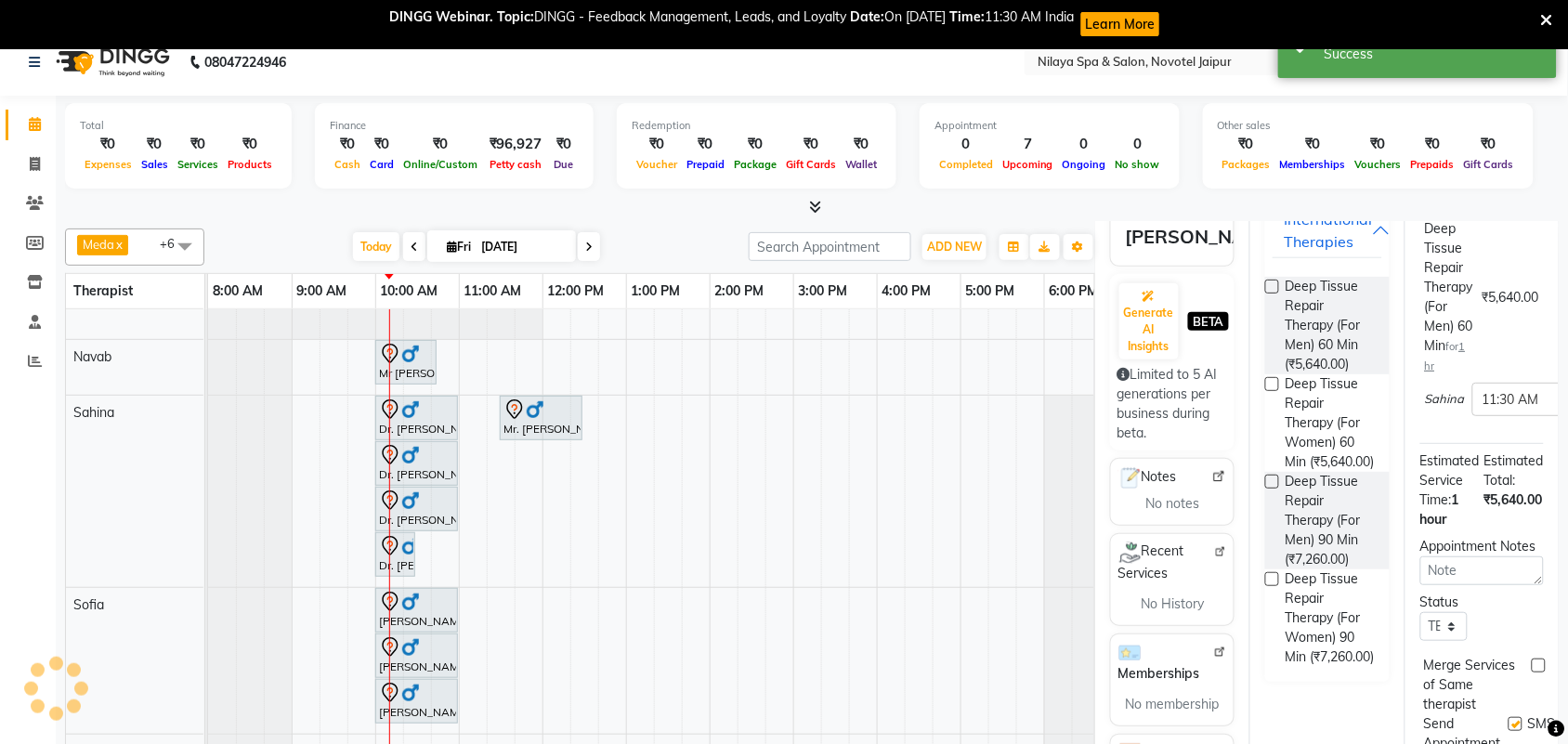 scroll, scrollTop: 0, scrollLeft: 0, axis: both 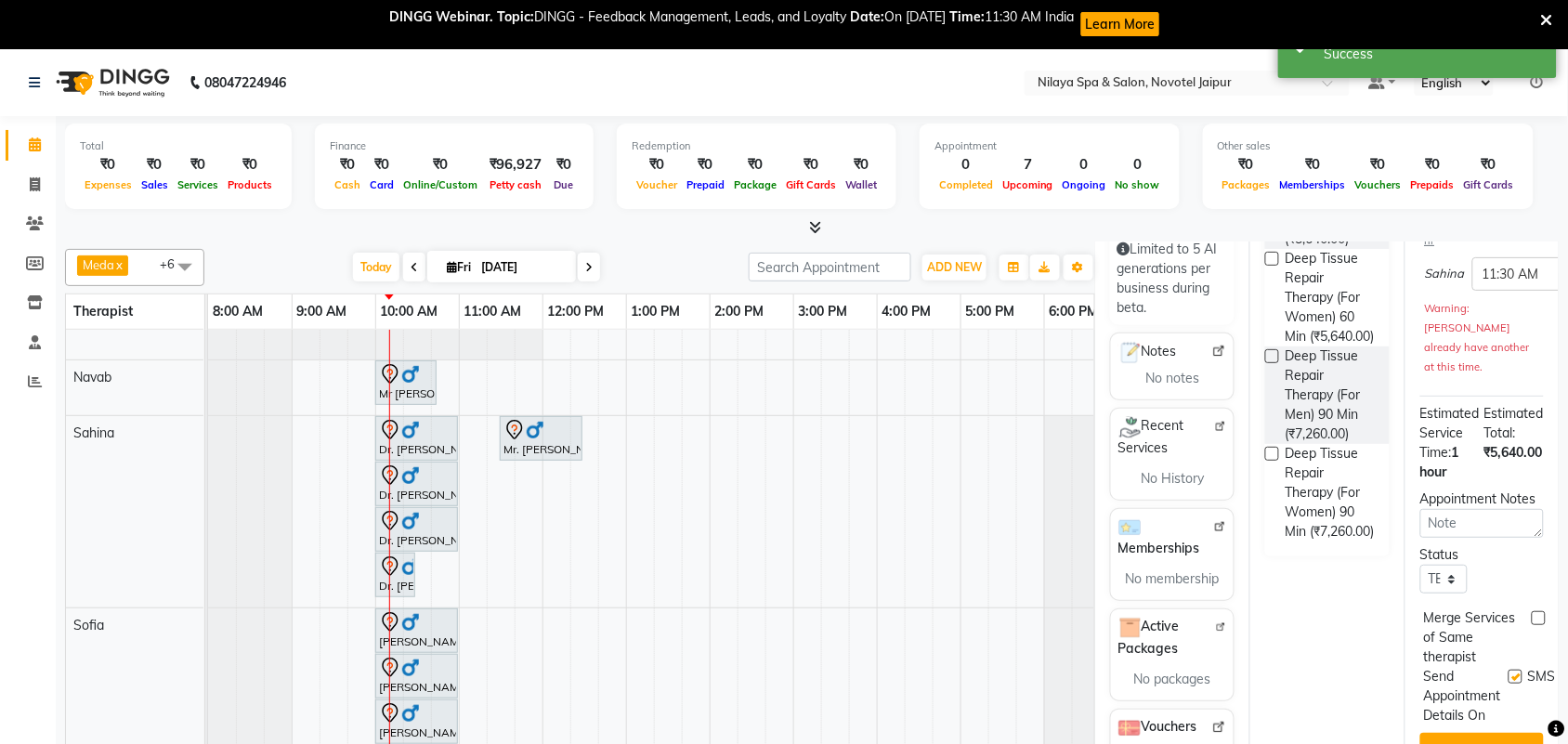 click at bounding box center (1515, 676) 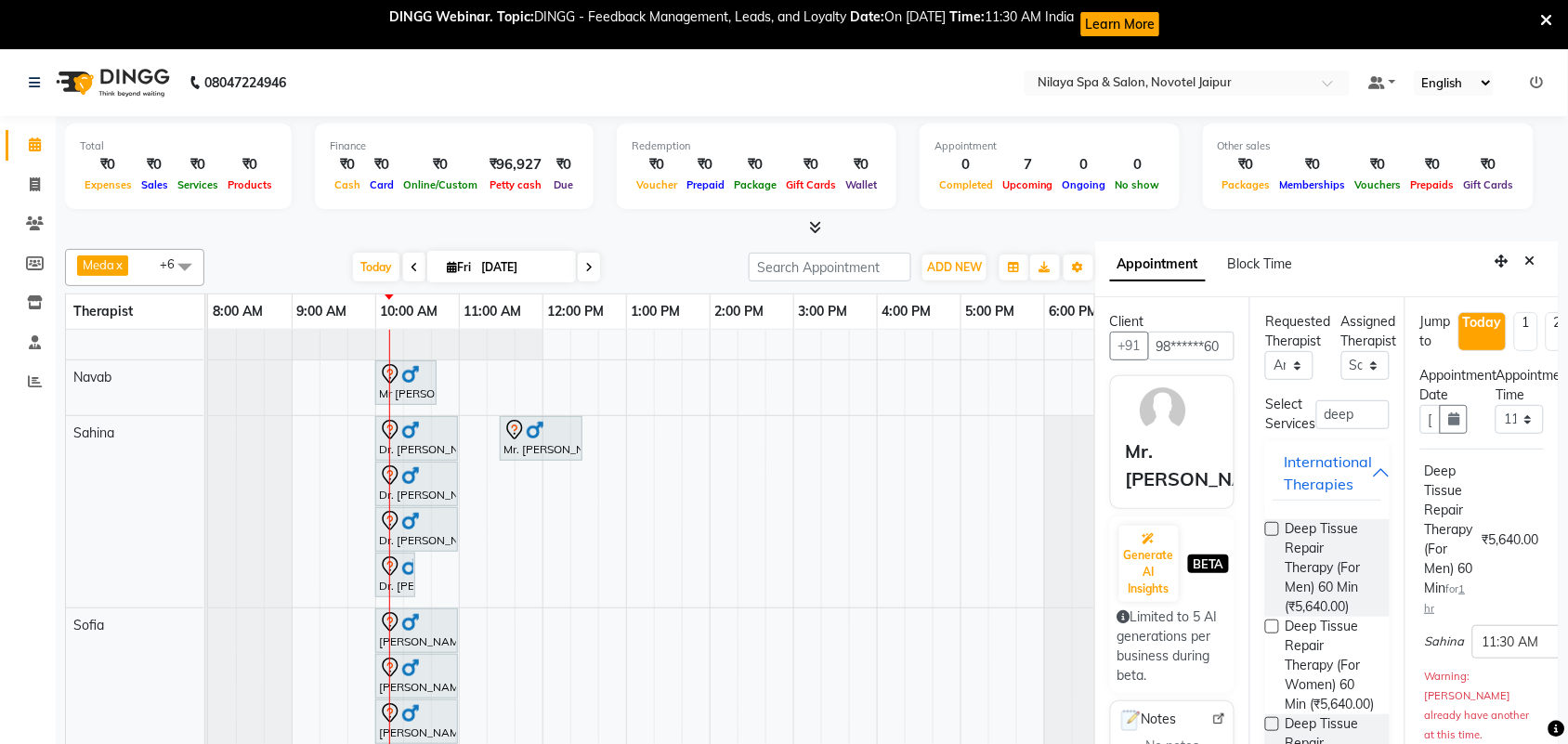 scroll, scrollTop: 0, scrollLeft: 0, axis: both 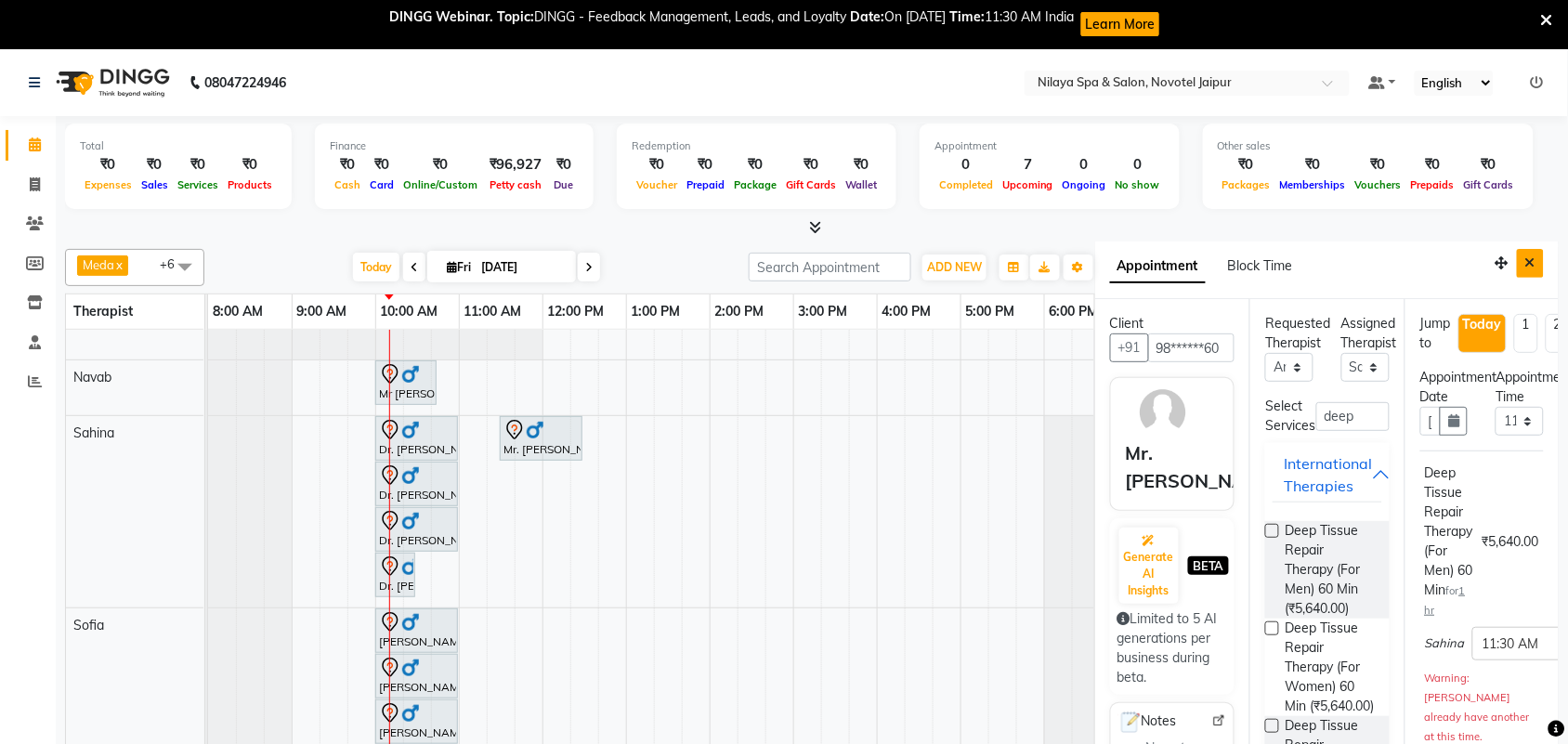 click at bounding box center [1530, 263] 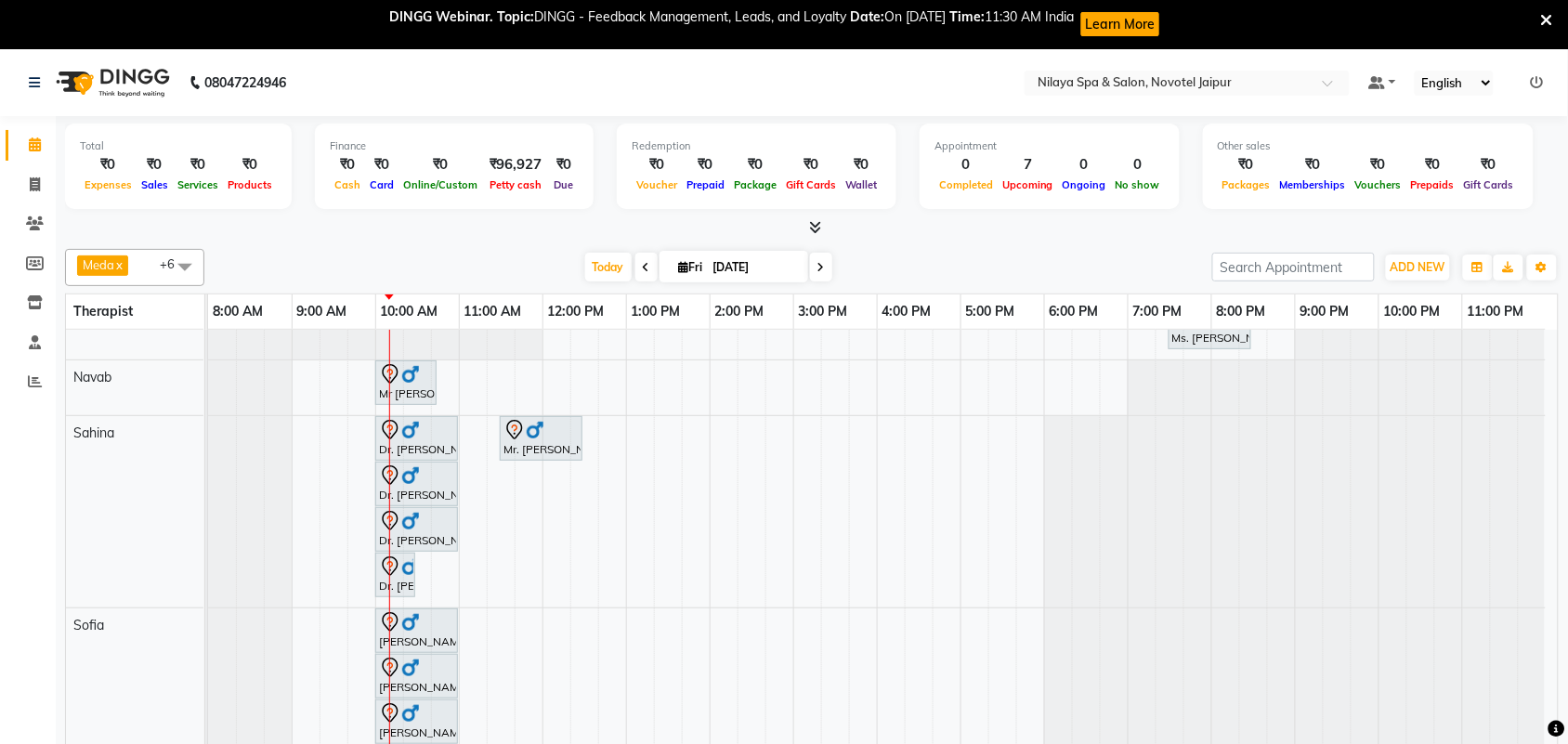 click on "Ariane Froechtenicht, TK05, 07:30 PM-08:30 PM, Balinese Massage Therapy (For Women) 60 Min             Ms. Helena Hoteze, TK04, 07:30 PM-08:30 PM, Balinese Massage Therapy (For Women) 60 Min             Mr Sandeep Singh, TK02, 10:00 AM-10:45 AM, Hair Cut  With Shampoo and Styling  (Male)             Dr. A.k Pancholia, TK08, 10:00 AM-11:00 AM, Balinese Massage Therapy (For Men) 60 Min             Mr. Pragnyesh Bhanuprasad, TK11, 11:30 AM-12:30 PM, Deep Tissue Repair Therapy (For Men) 60 Min             Dr. A.k Pancholia, TK09, 10:00 AM-11:00 AM, Balinese Massage Therapy (For Men) 60 Min             Dr. A.k Pancholia, TK10, 10:00 AM-11:00 AM, Balinese Massage Therapy (For Men) 60 Min             Dr. A.k Pancholia, TK10, 10:00 AM-10:30 AM, Thai Foot Reflexology (For Men) 30 Min             Mr HK Chopra, TK06, 10:00 AM-11:00 AM, Balinese Massage Therapy (For Men) 60 Min             Mr HK Chopra, TK07, 10:00 AM-11:00 AM, Balinese Massage Therapy (For Men) 60 Min" at bounding box center [882, 502] 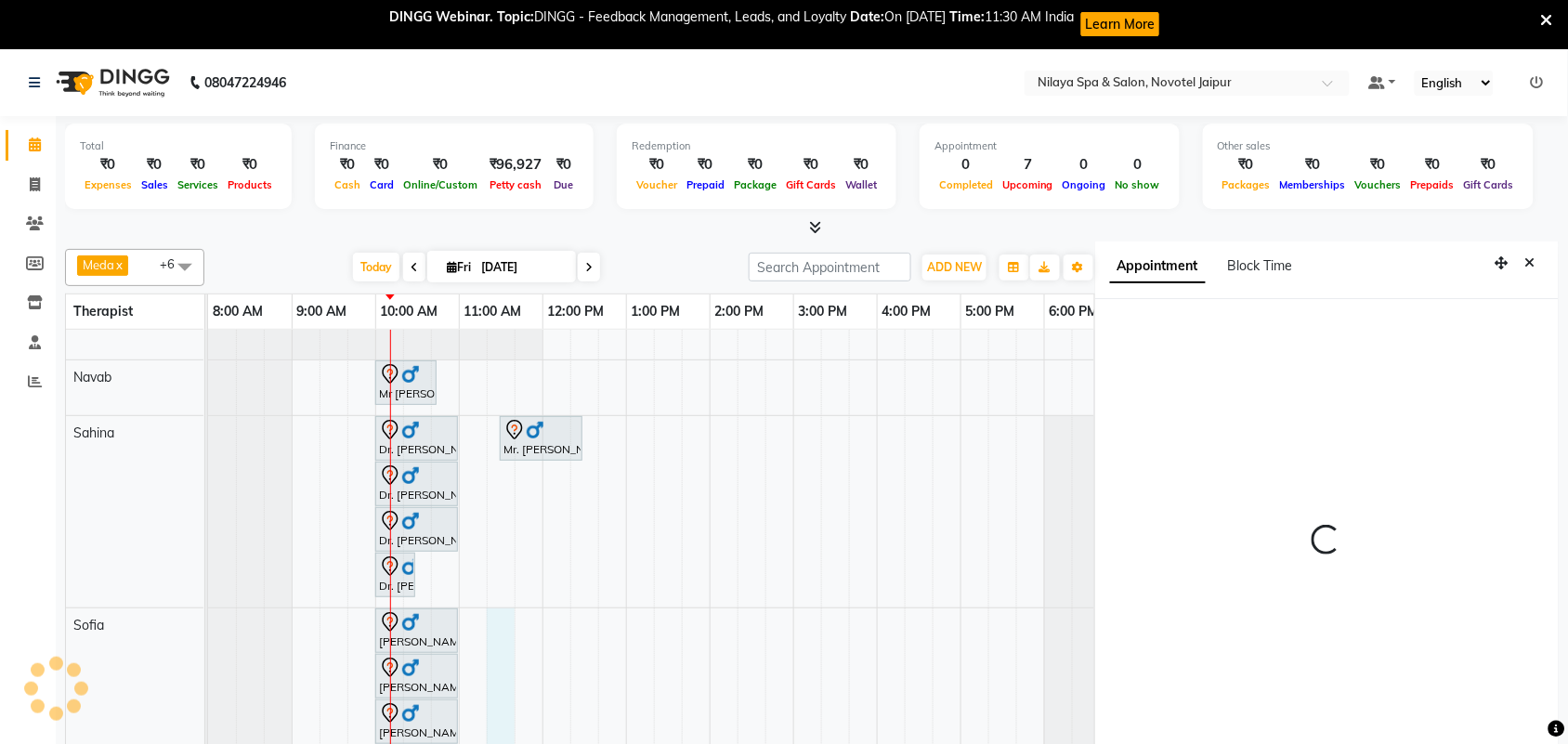 select on "675" 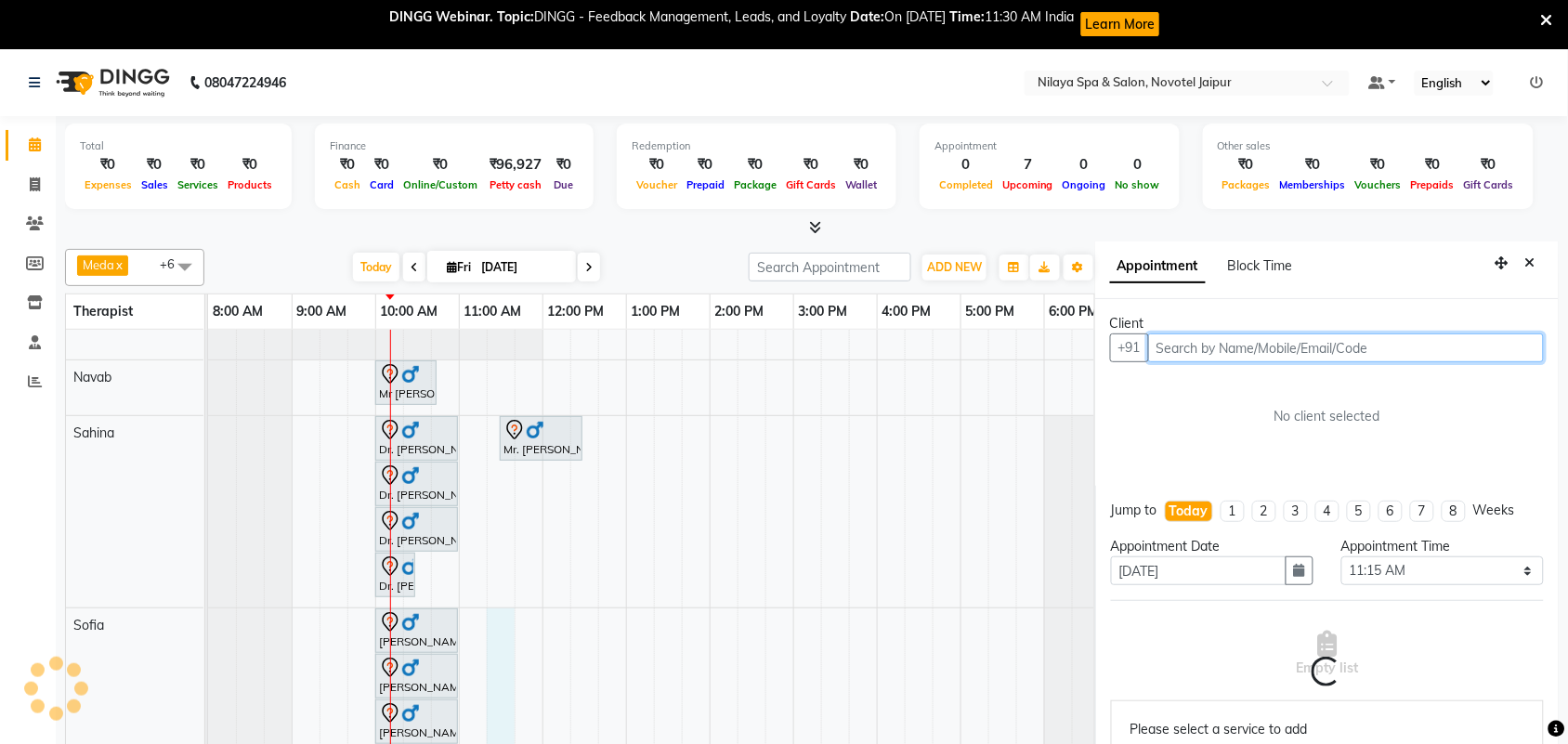 scroll, scrollTop: 57, scrollLeft: 0, axis: vertical 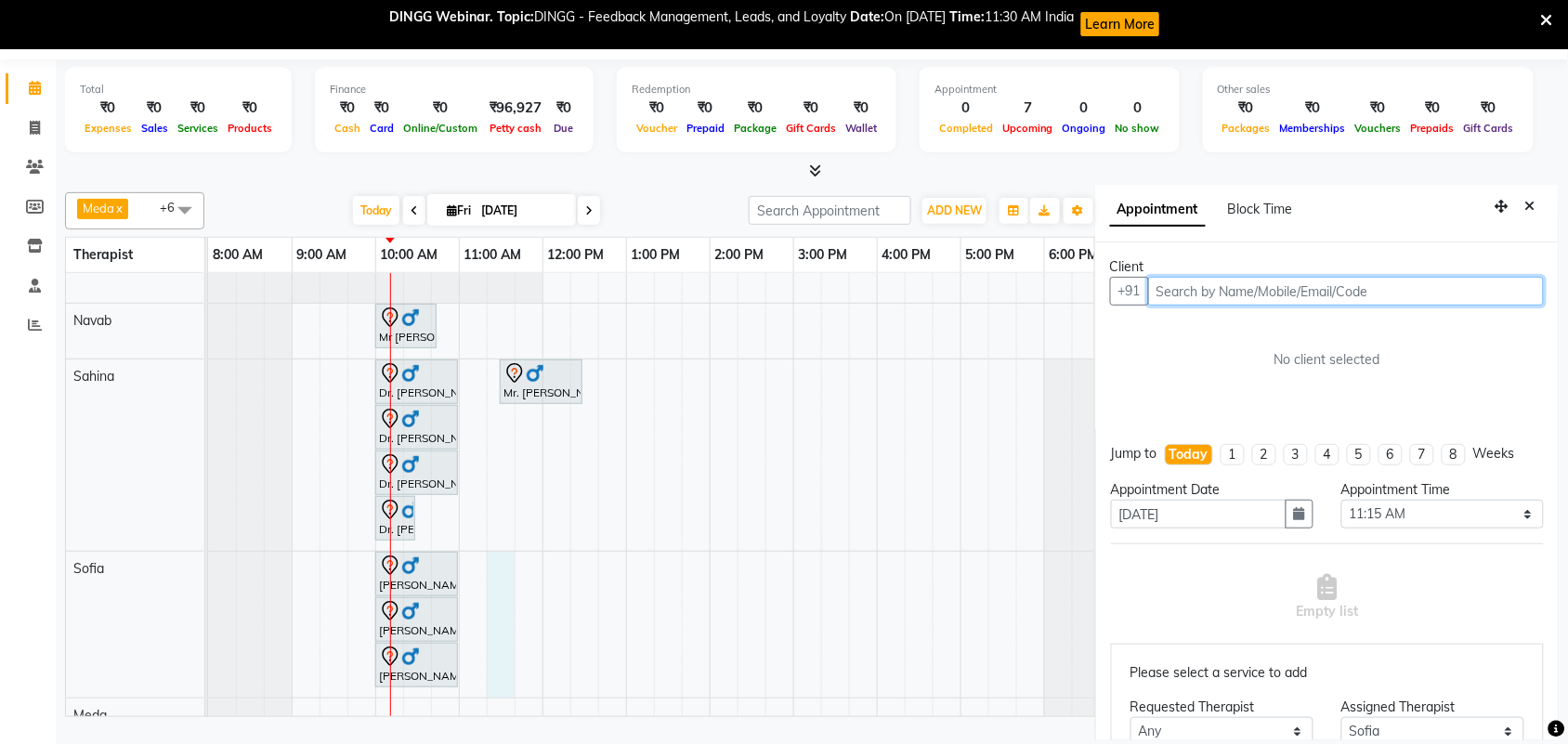 click at bounding box center (1346, 291) 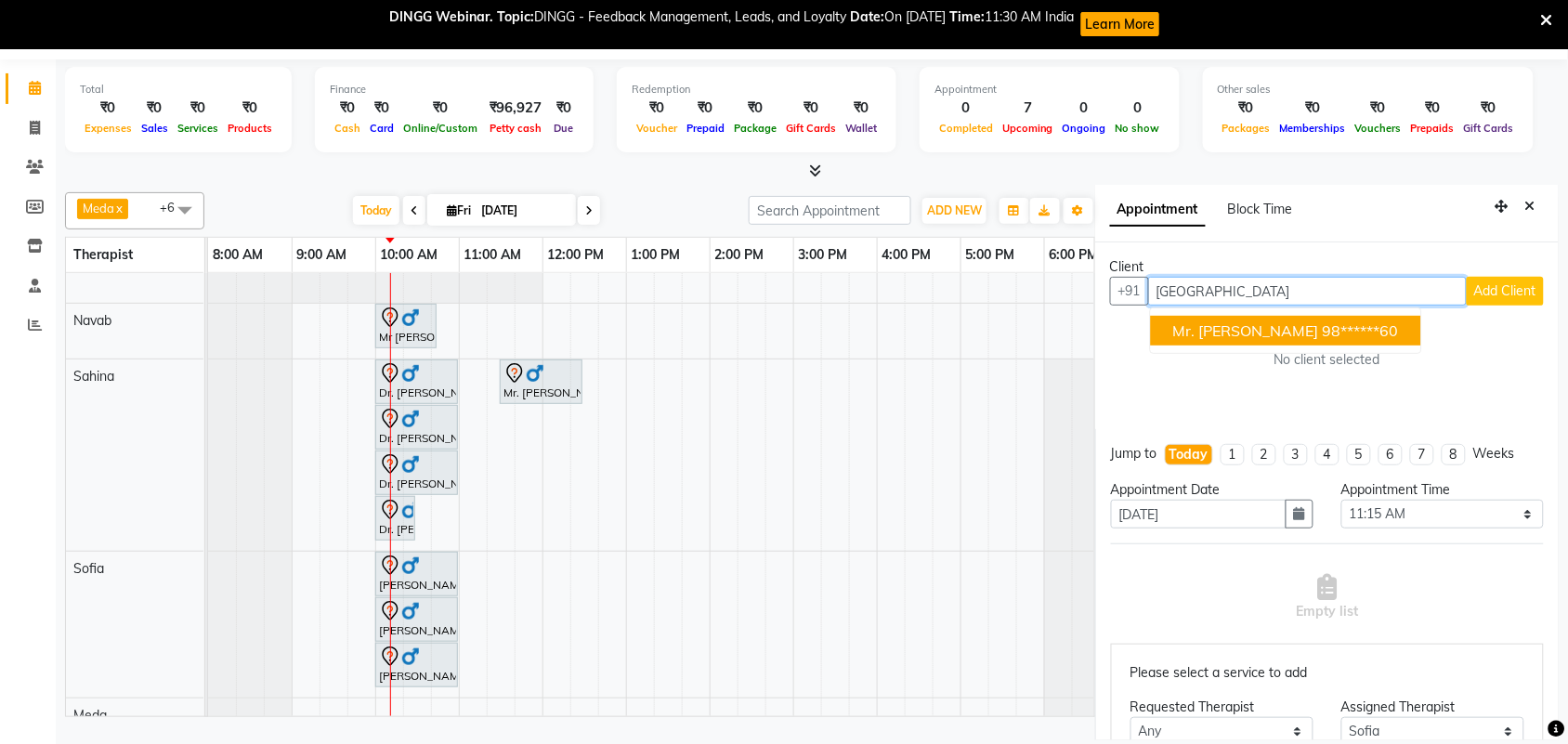 click on "Mr. [PERSON_NAME]" at bounding box center [1246, 331] 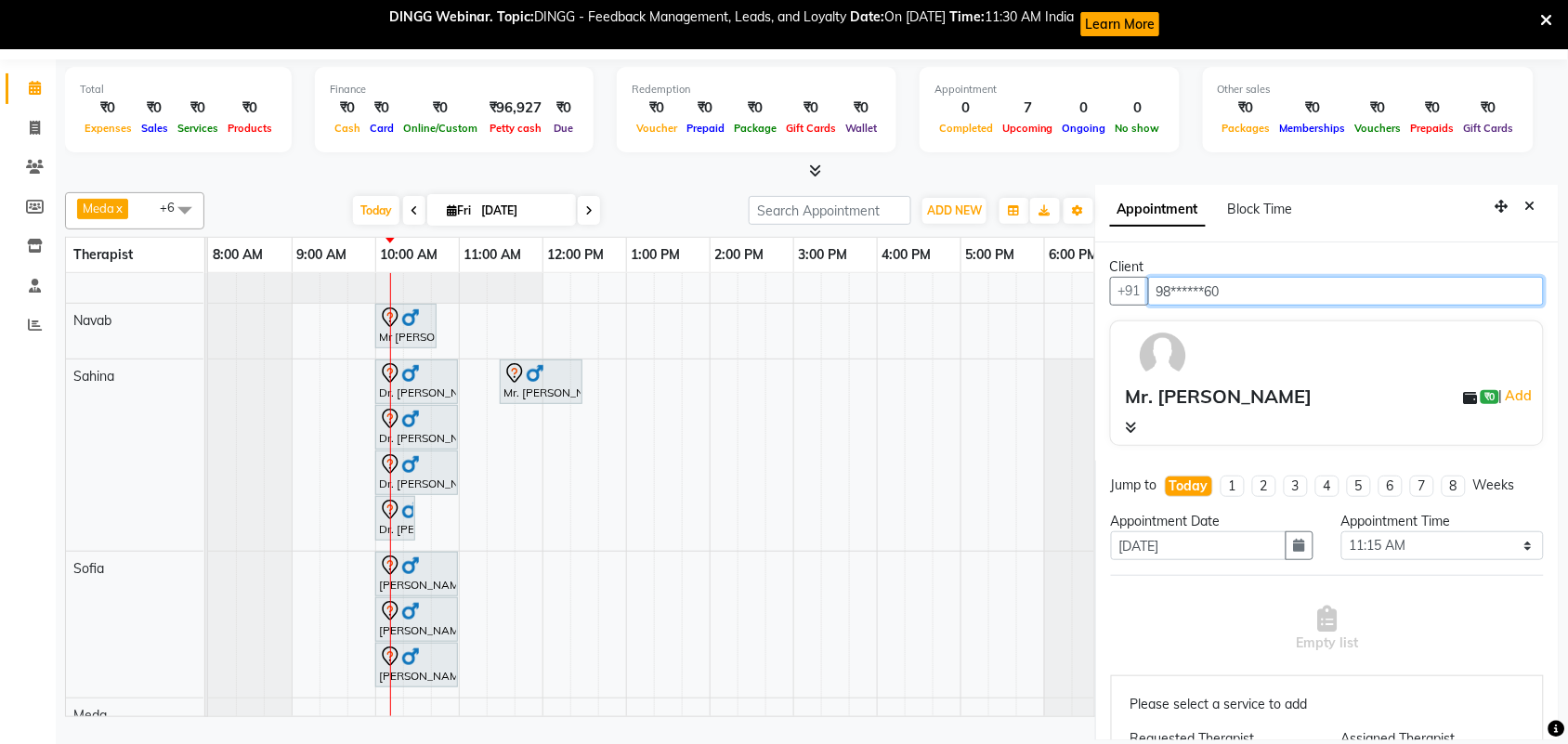 type on "98******60" 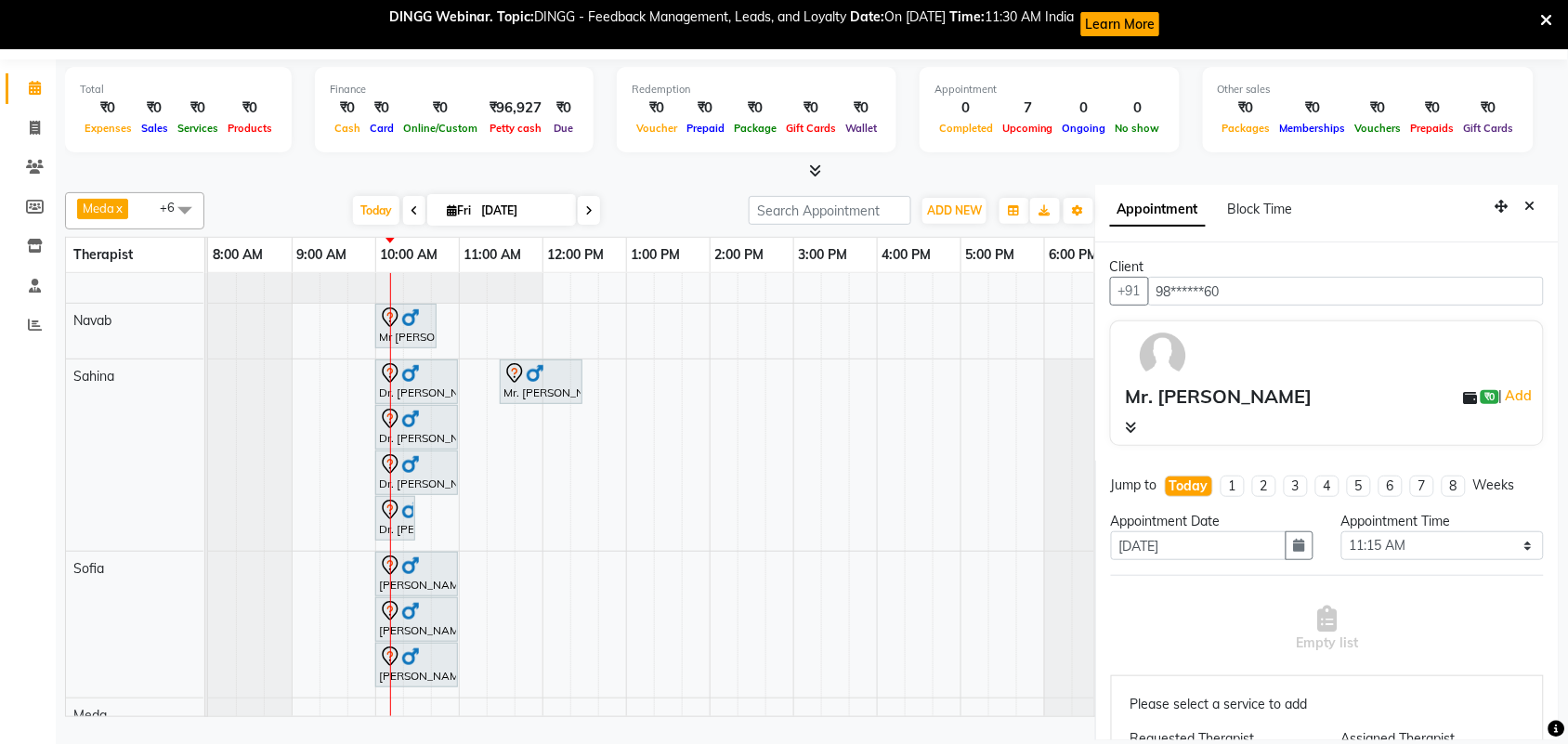 click on "Appointment Time" at bounding box center [1443, 521] 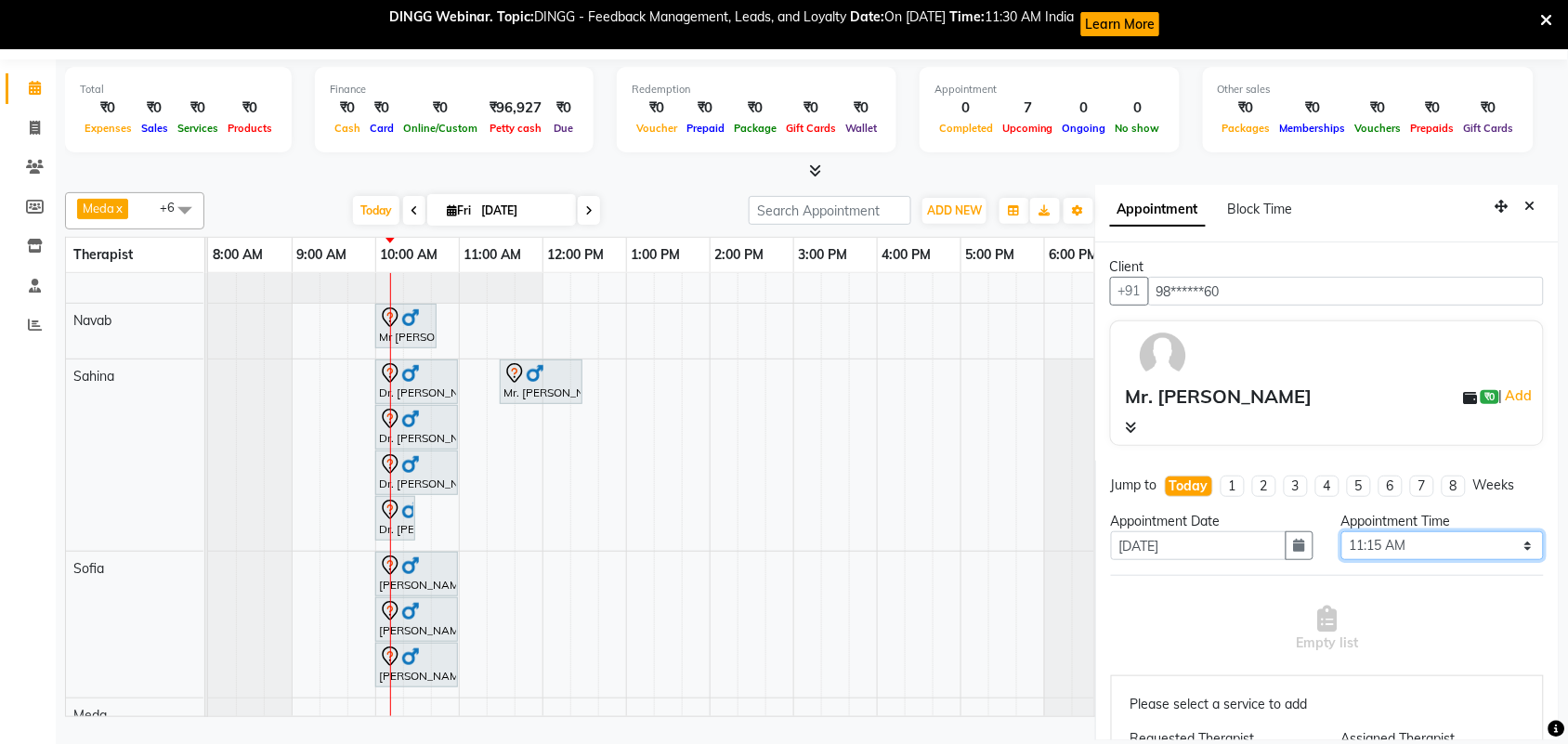 click on "Select 09:00 AM 09:15 AM 09:30 AM 09:45 AM 10:00 AM 10:15 AM 10:30 AM 10:45 AM 11:00 AM 11:15 AM 11:30 AM 11:45 AM 12:00 PM 12:15 PM 12:30 PM 12:45 PM 01:00 PM 01:15 PM 01:30 PM 01:45 PM 02:00 PM 02:15 PM 02:30 PM 02:45 PM 03:00 PM 03:15 PM 03:30 PM 03:45 PM 04:00 PM 04:15 PM 04:30 PM 04:45 PM 05:00 PM 05:15 PM 05:30 PM 05:45 PM 06:00 PM 06:15 PM 06:30 PM 06:45 PM 07:00 PM 07:15 PM 07:30 PM 07:45 PM 08:00 PM 08:15 PM 08:30 PM 08:45 PM 09:00 PM 09:15 PM 09:30 PM 09:45 PM 10:00 PM 10:15 PM 10:30 PM 10:45 PM 11:00 PM" at bounding box center [1443, 545] 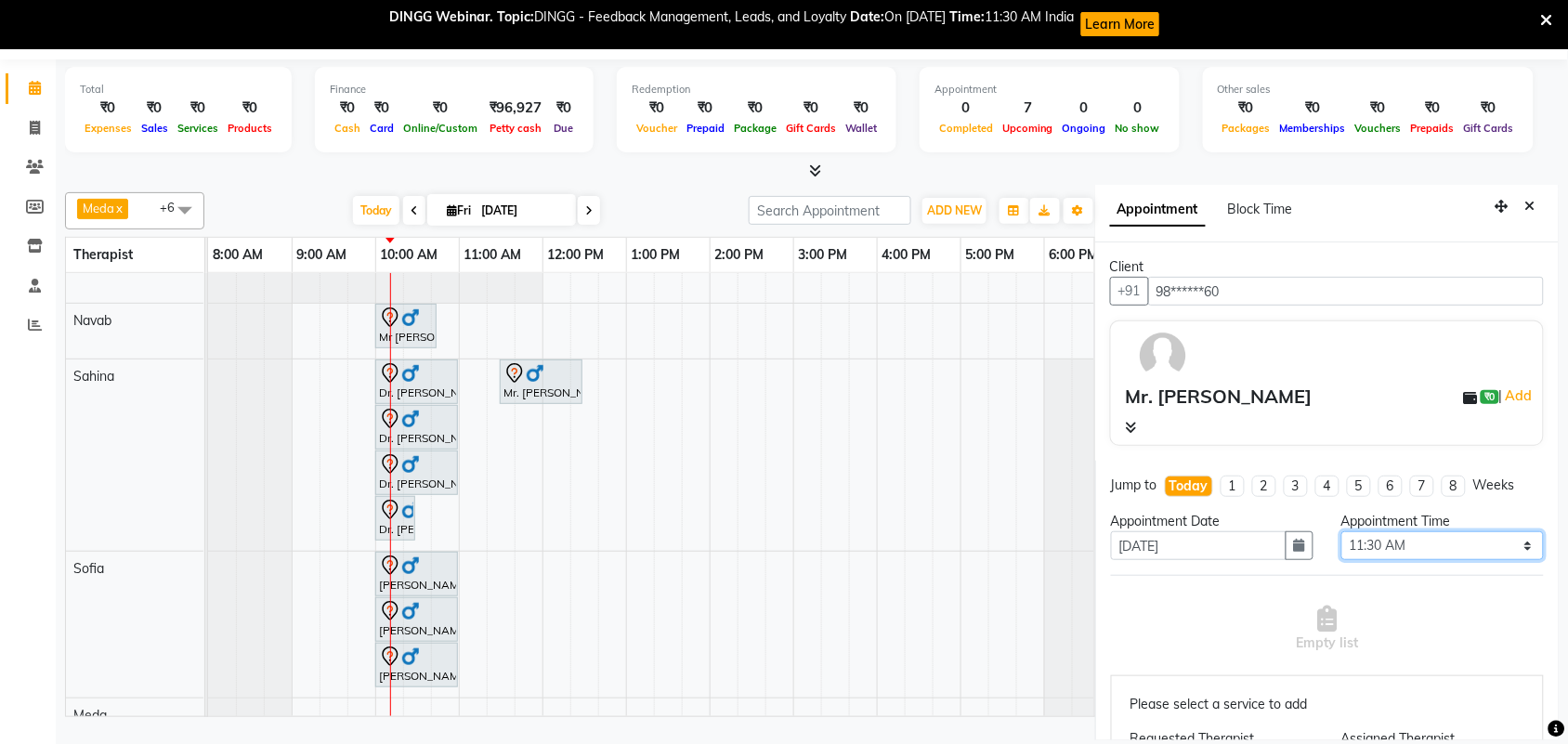 click on "Select 09:00 AM 09:15 AM 09:30 AM 09:45 AM 10:00 AM 10:15 AM 10:30 AM 10:45 AM 11:00 AM 11:15 AM 11:30 AM 11:45 AM 12:00 PM 12:15 PM 12:30 PM 12:45 PM 01:00 PM 01:15 PM 01:30 PM 01:45 PM 02:00 PM 02:15 PM 02:30 PM 02:45 PM 03:00 PM 03:15 PM 03:30 PM 03:45 PM 04:00 PM 04:15 PM 04:30 PM 04:45 PM 05:00 PM 05:15 PM 05:30 PM 05:45 PM 06:00 PM 06:15 PM 06:30 PM 06:45 PM 07:00 PM 07:15 PM 07:30 PM 07:45 PM 08:00 PM 08:15 PM 08:30 PM 08:45 PM 09:00 PM 09:15 PM 09:30 PM 09:45 PM 10:00 PM 10:15 PM 10:30 PM 10:45 PM 11:00 PM" at bounding box center (1443, 545) 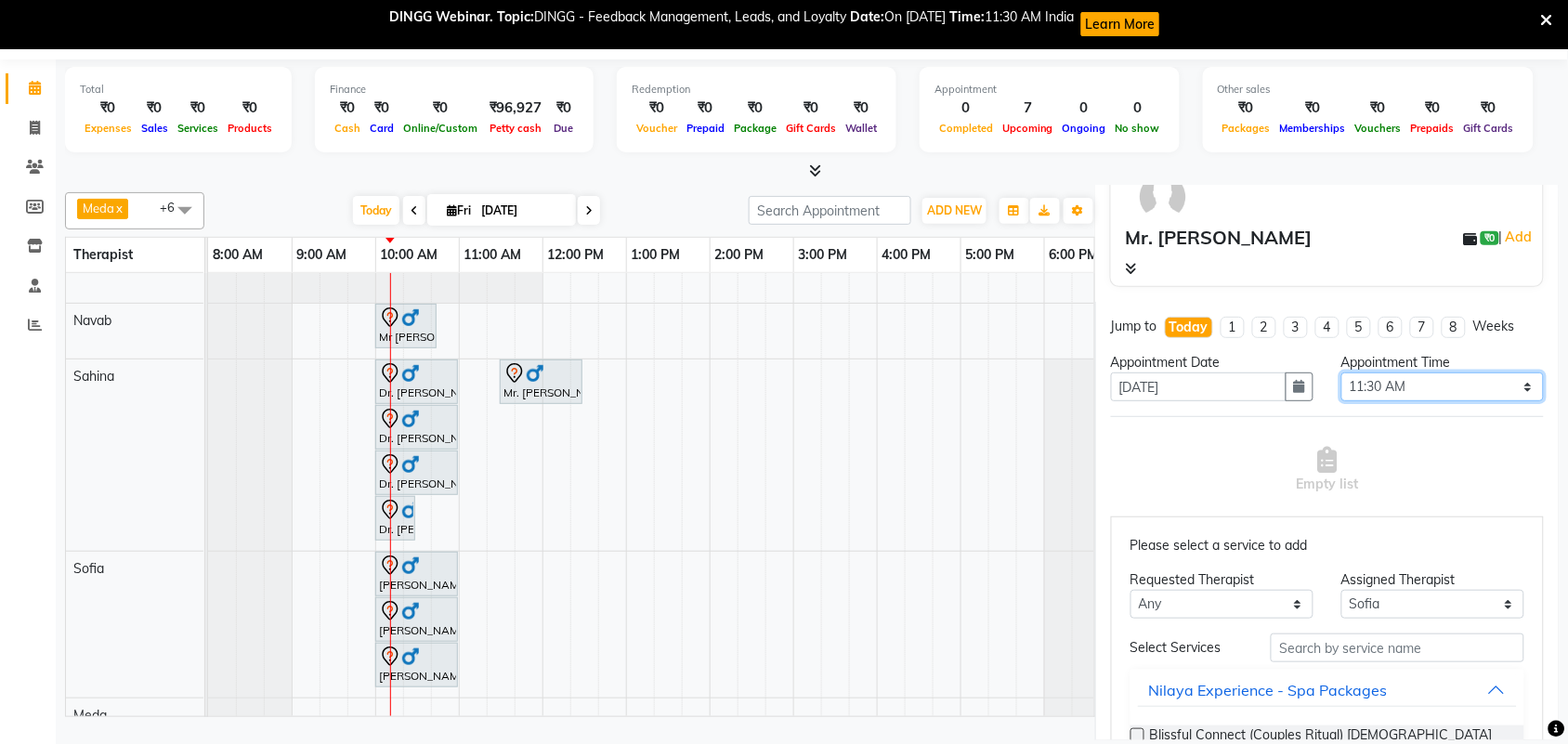 scroll, scrollTop: 348, scrollLeft: 0, axis: vertical 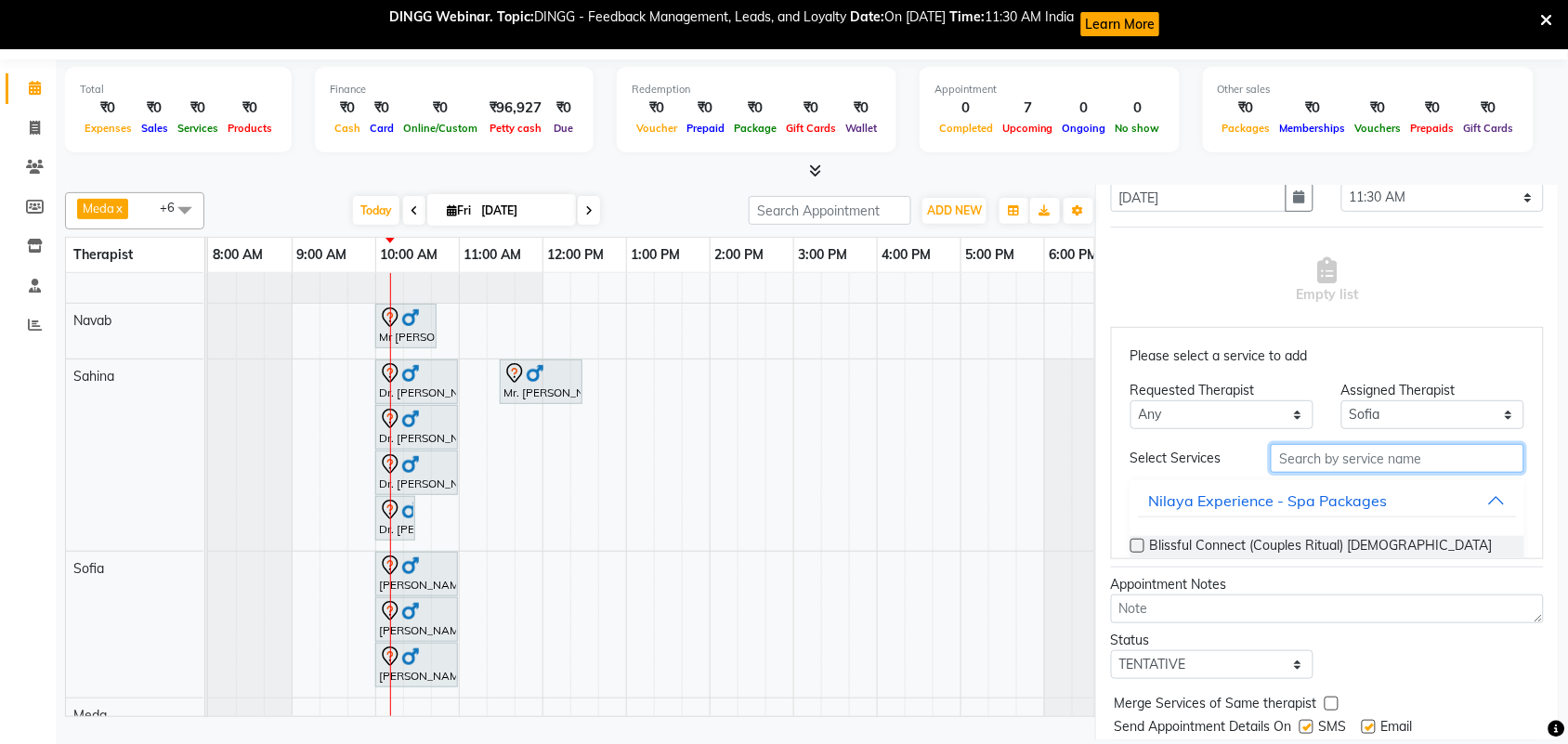 click at bounding box center [1397, 458] 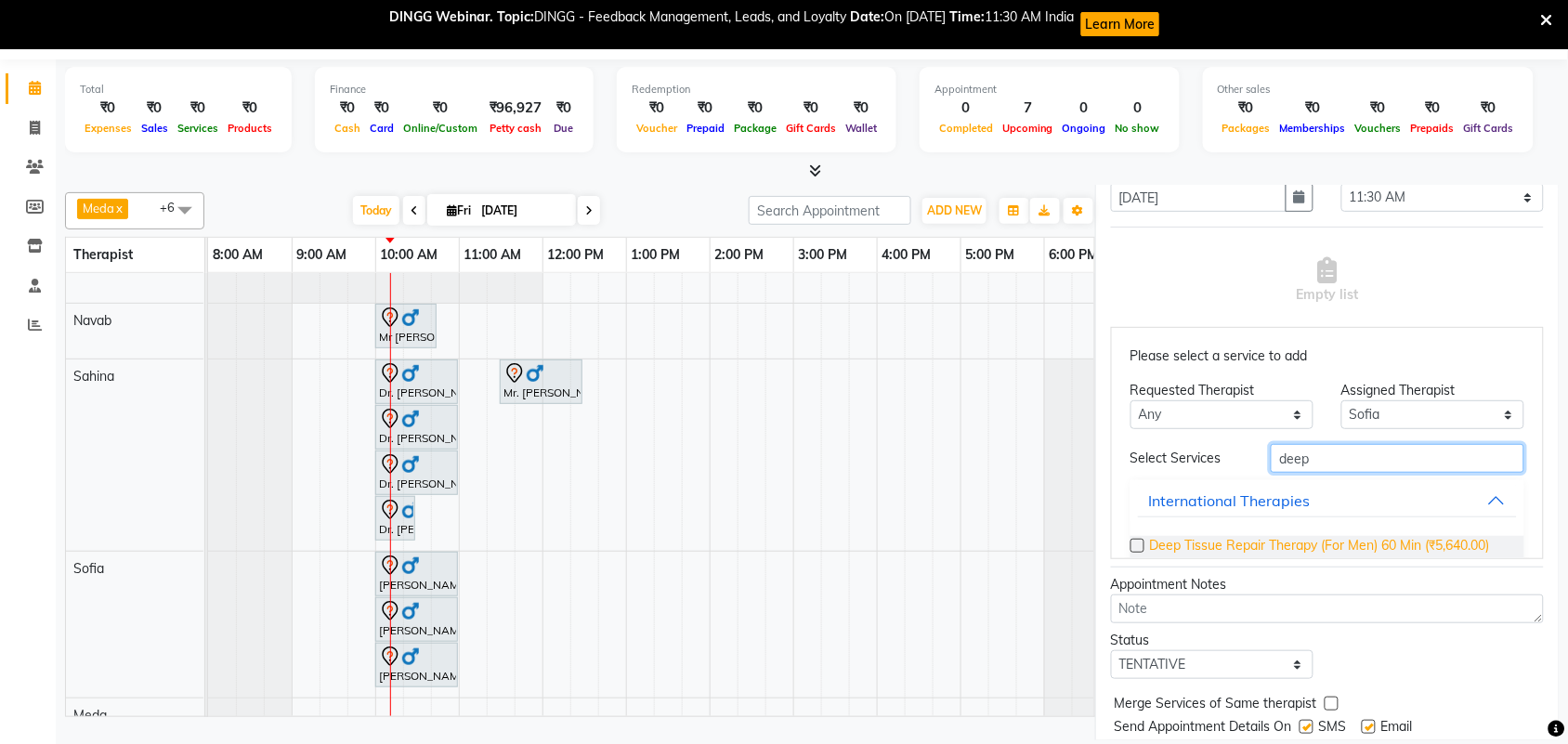 type on "deep" 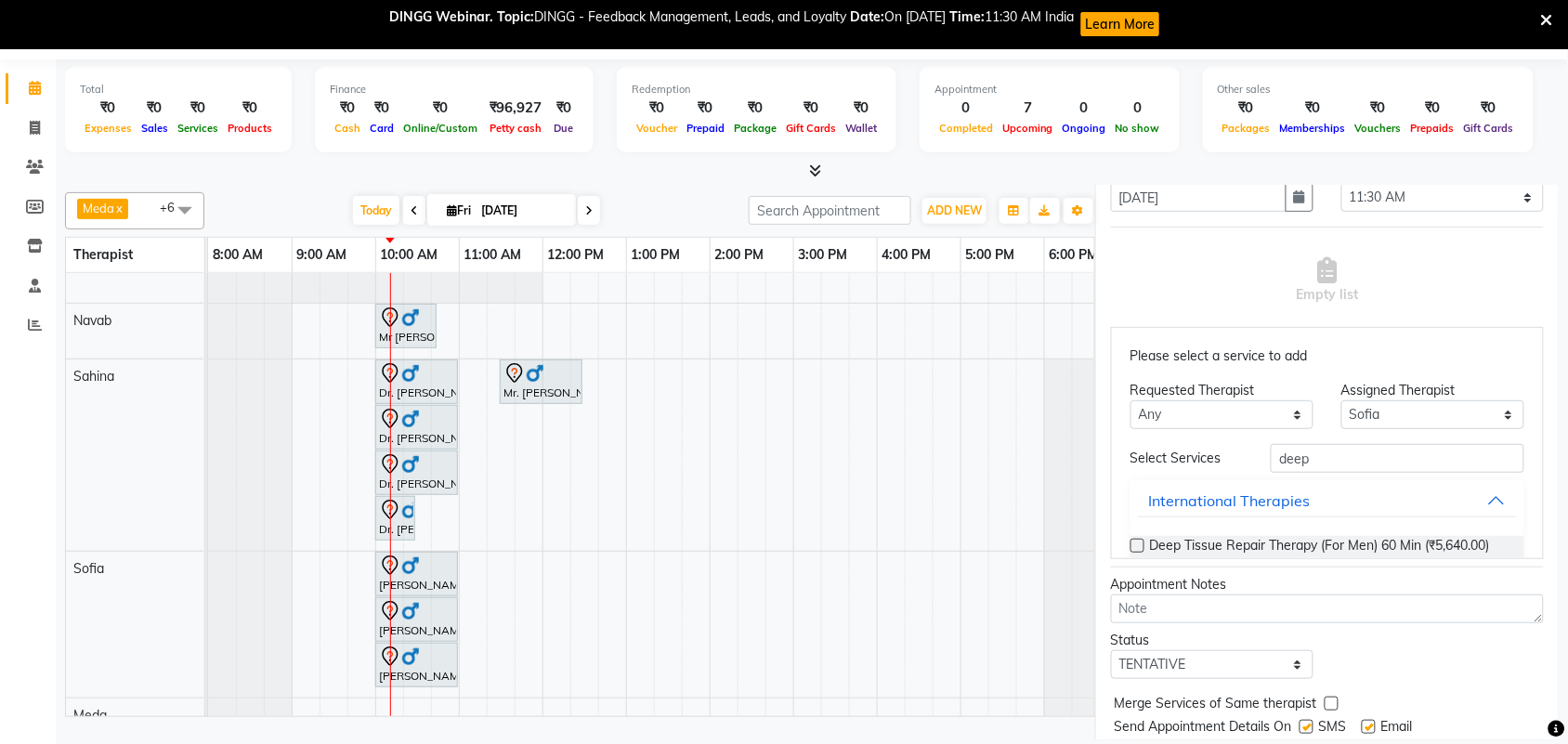 click on "Deep Tissue Repair Therapy (For Men) 60 Min (₹5,640.00)" at bounding box center [1320, 547] 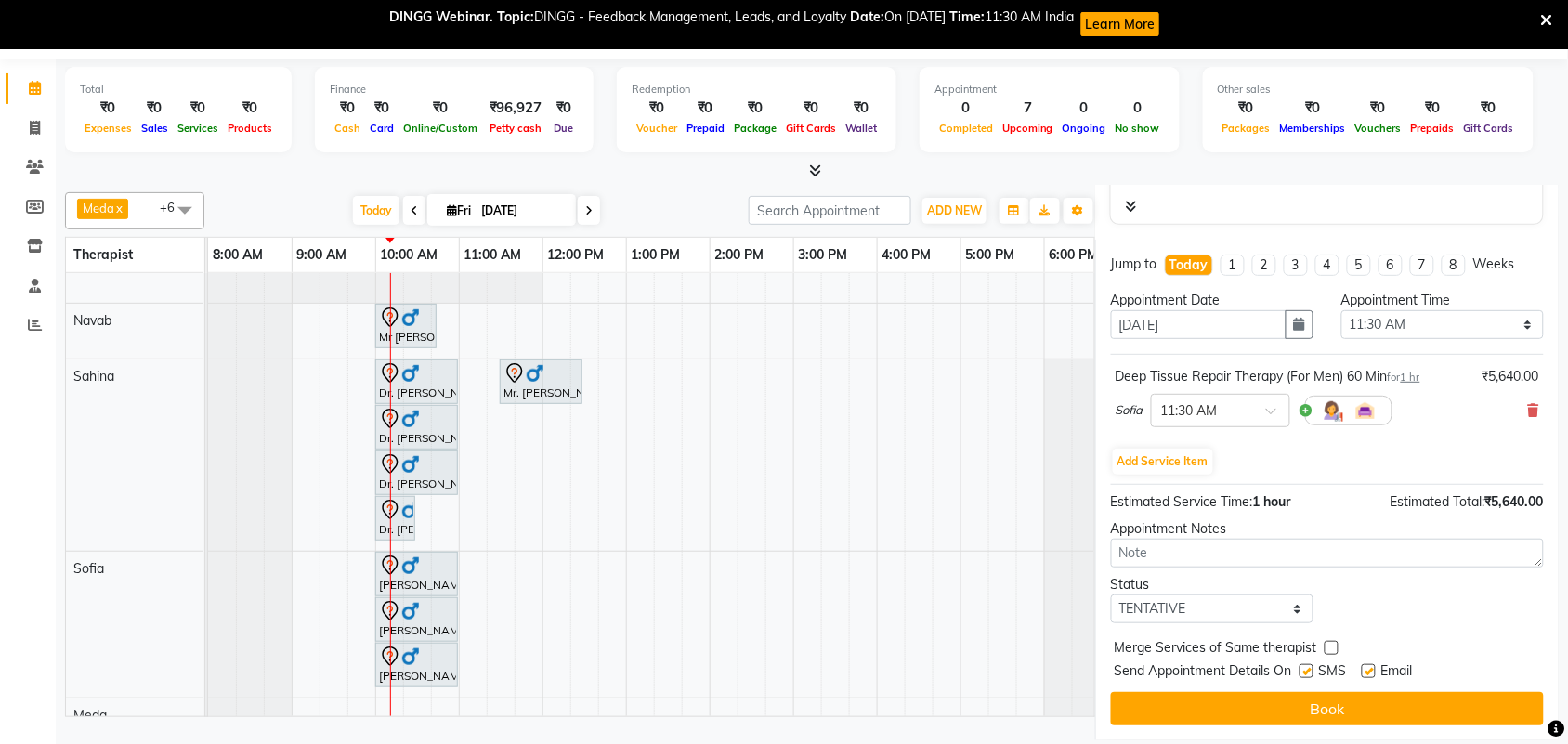 scroll, scrollTop: 224, scrollLeft: 0, axis: vertical 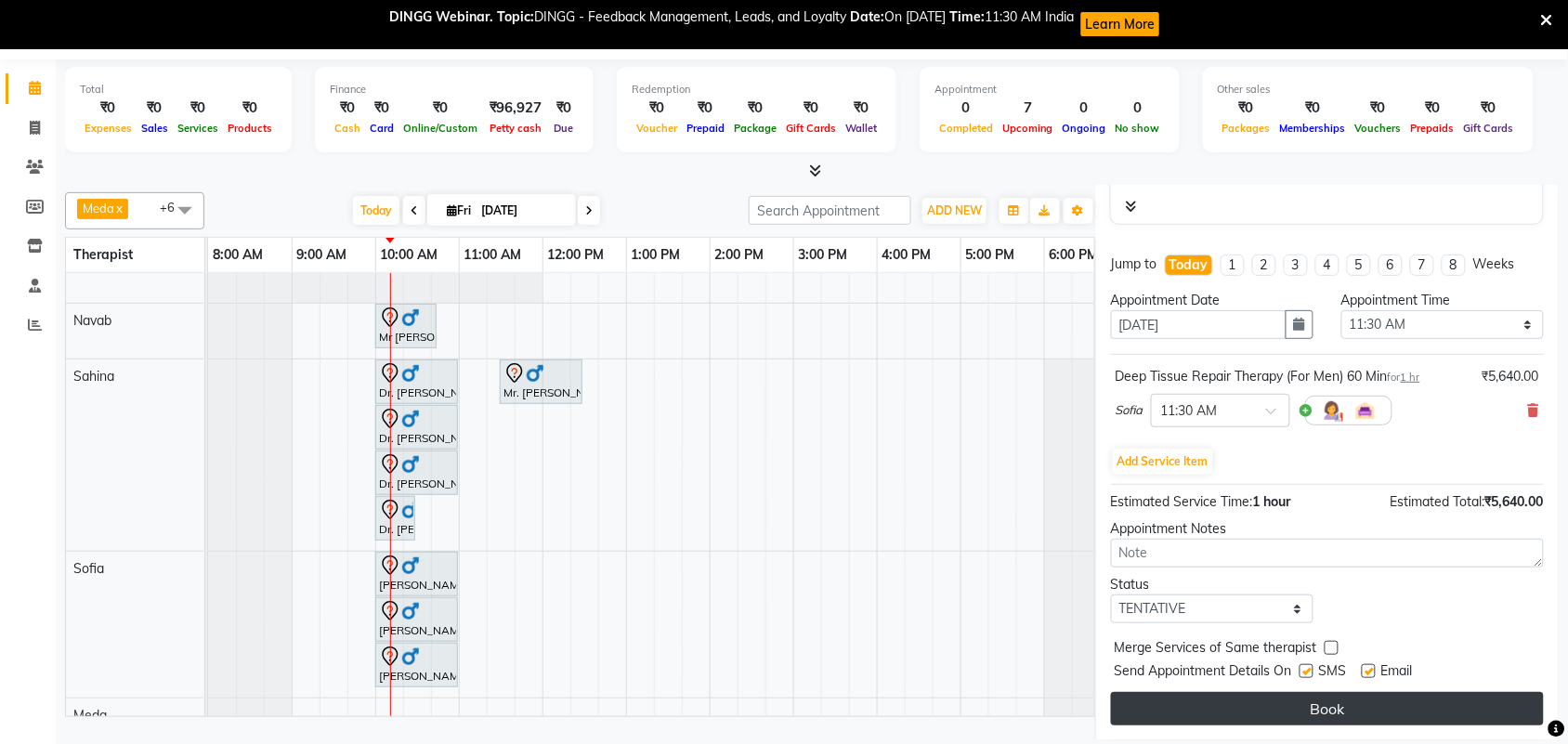 click on "Book" at bounding box center [1327, 709] 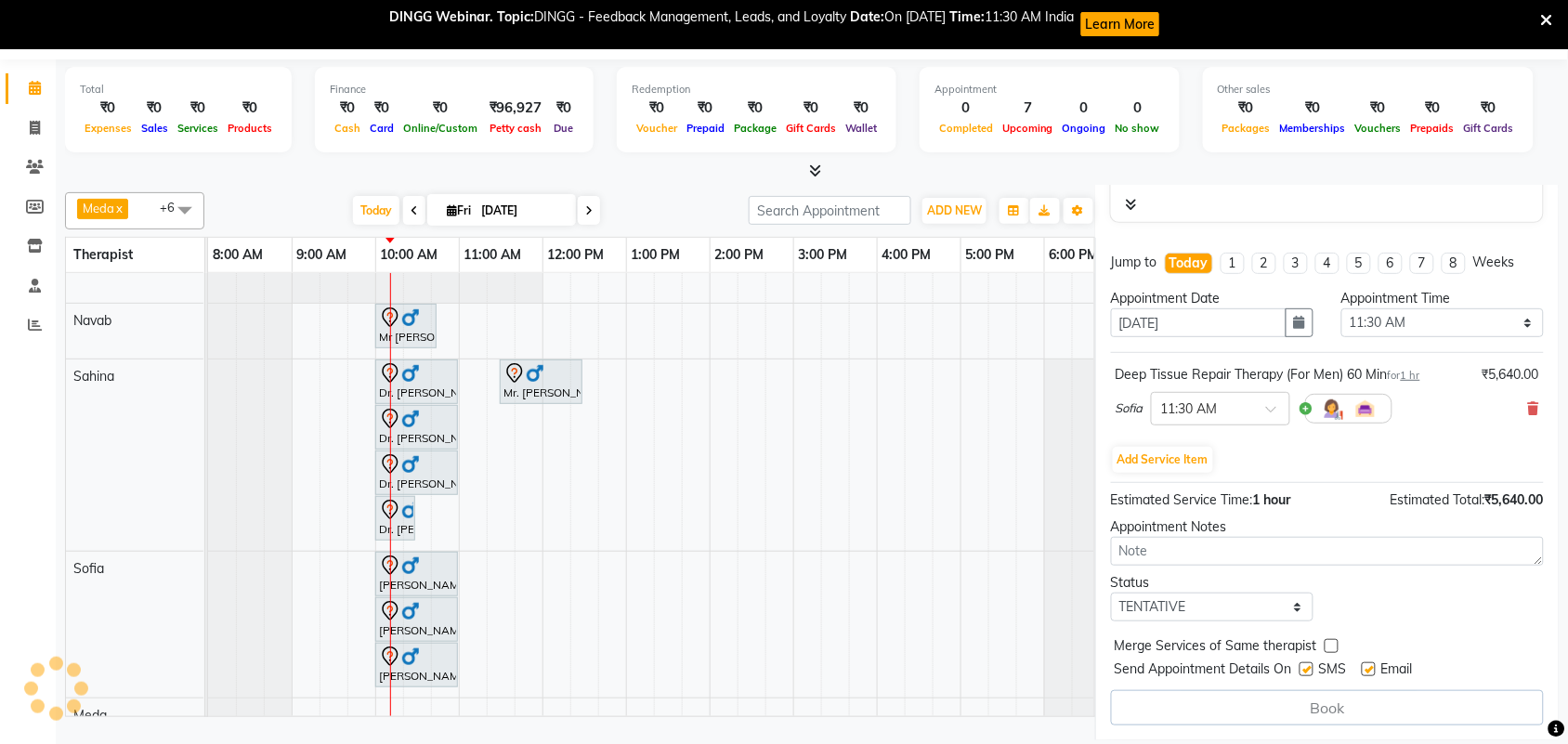 select on "80377" 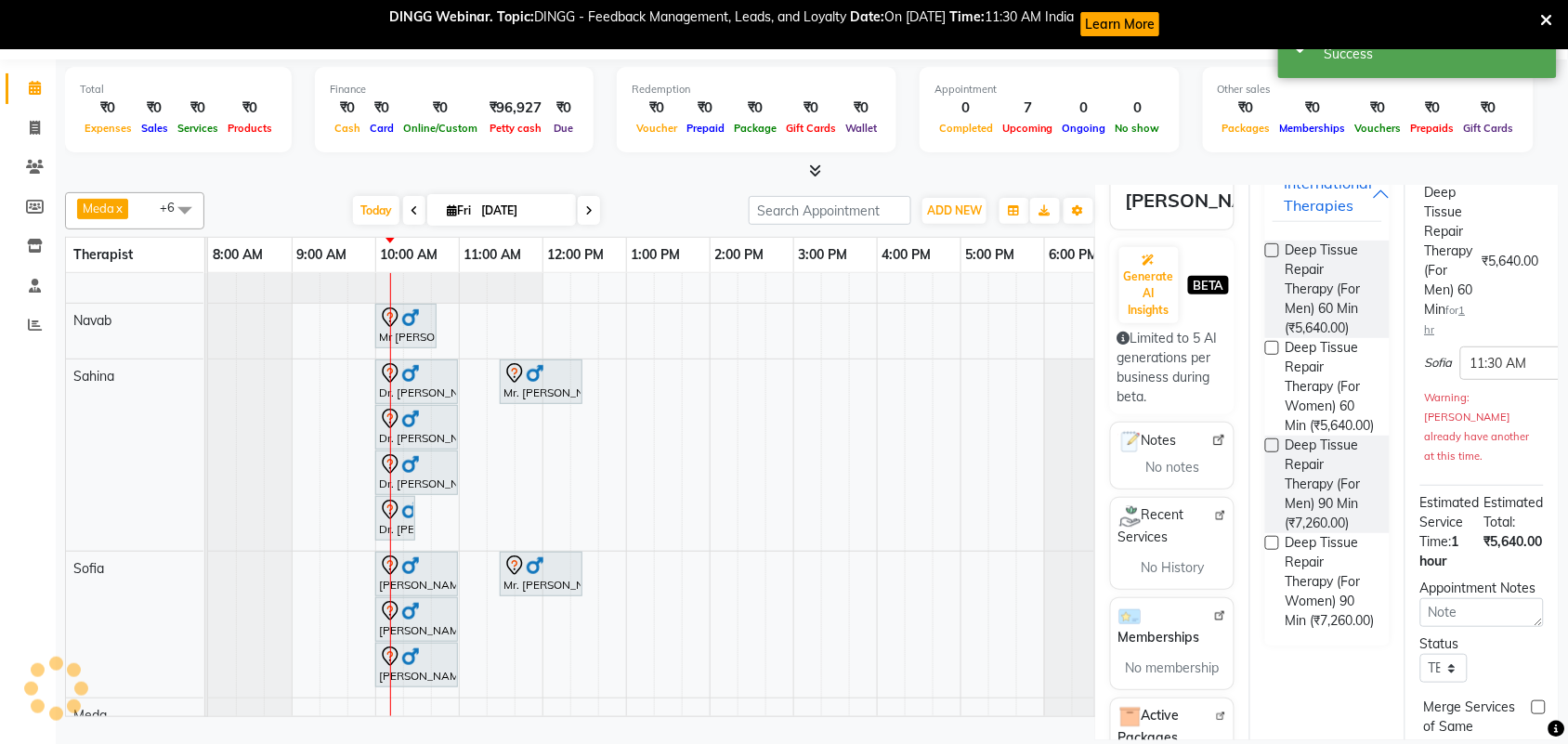 scroll, scrollTop: 0, scrollLeft: 0, axis: both 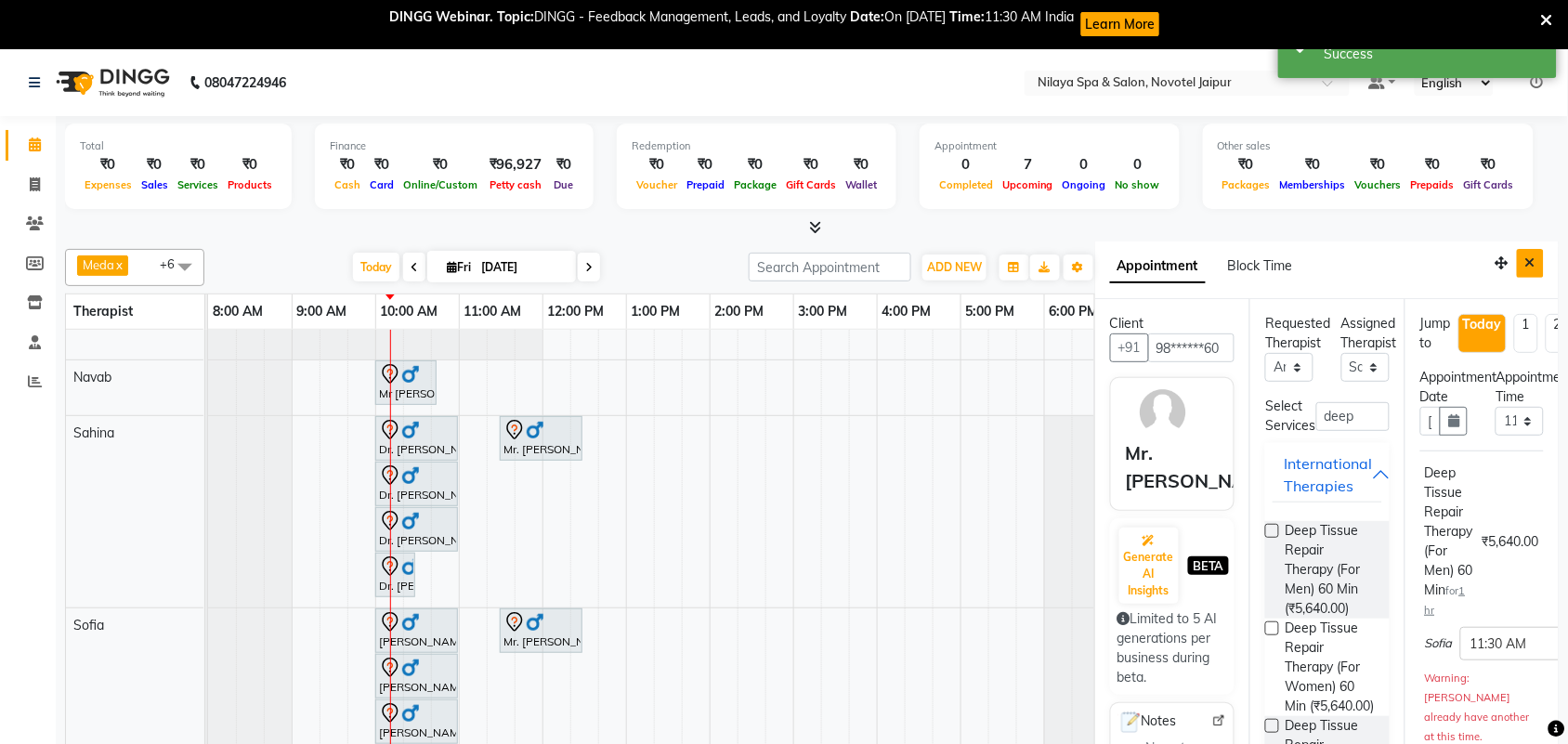 click at bounding box center [1530, 263] 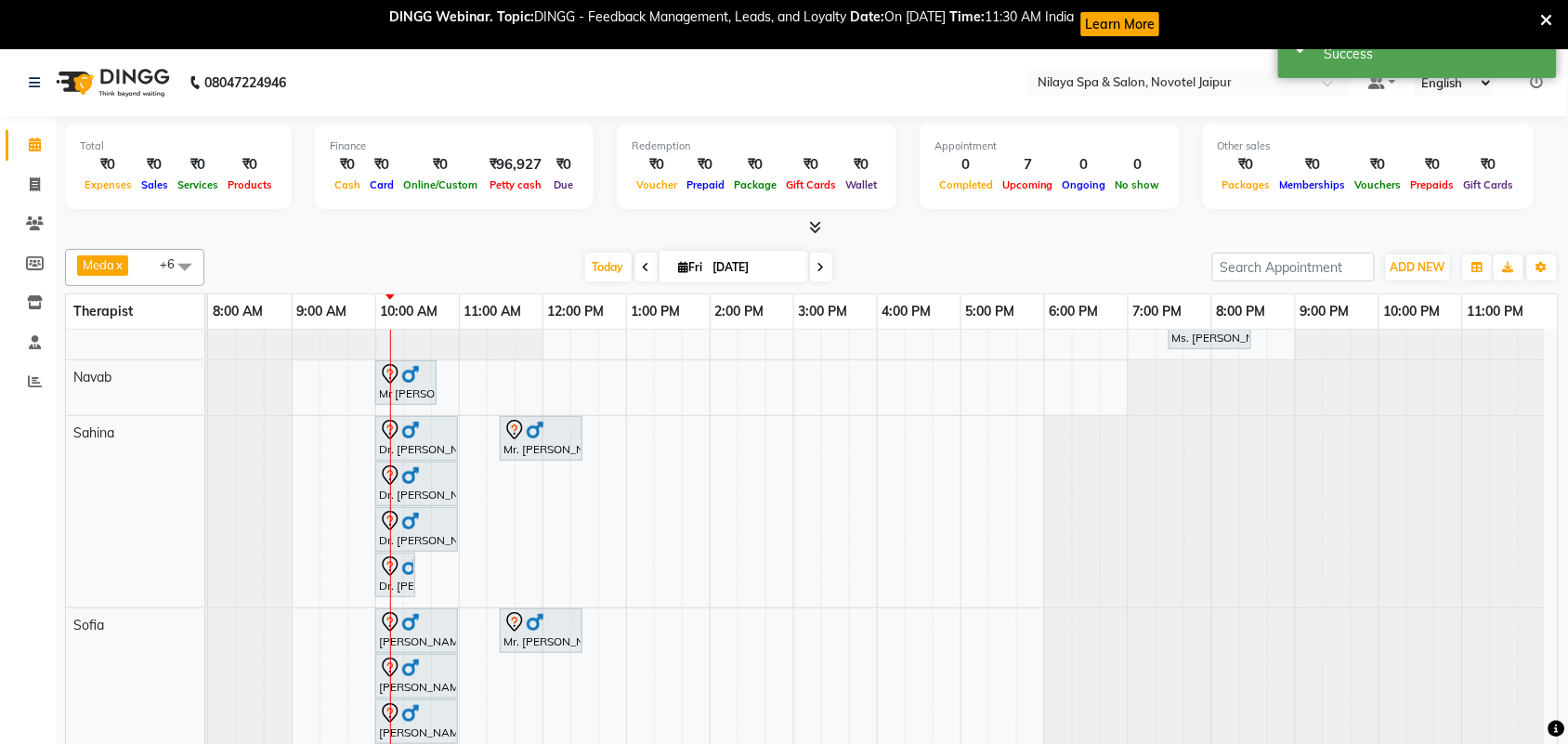 scroll, scrollTop: 151, scrollLeft: 0, axis: vertical 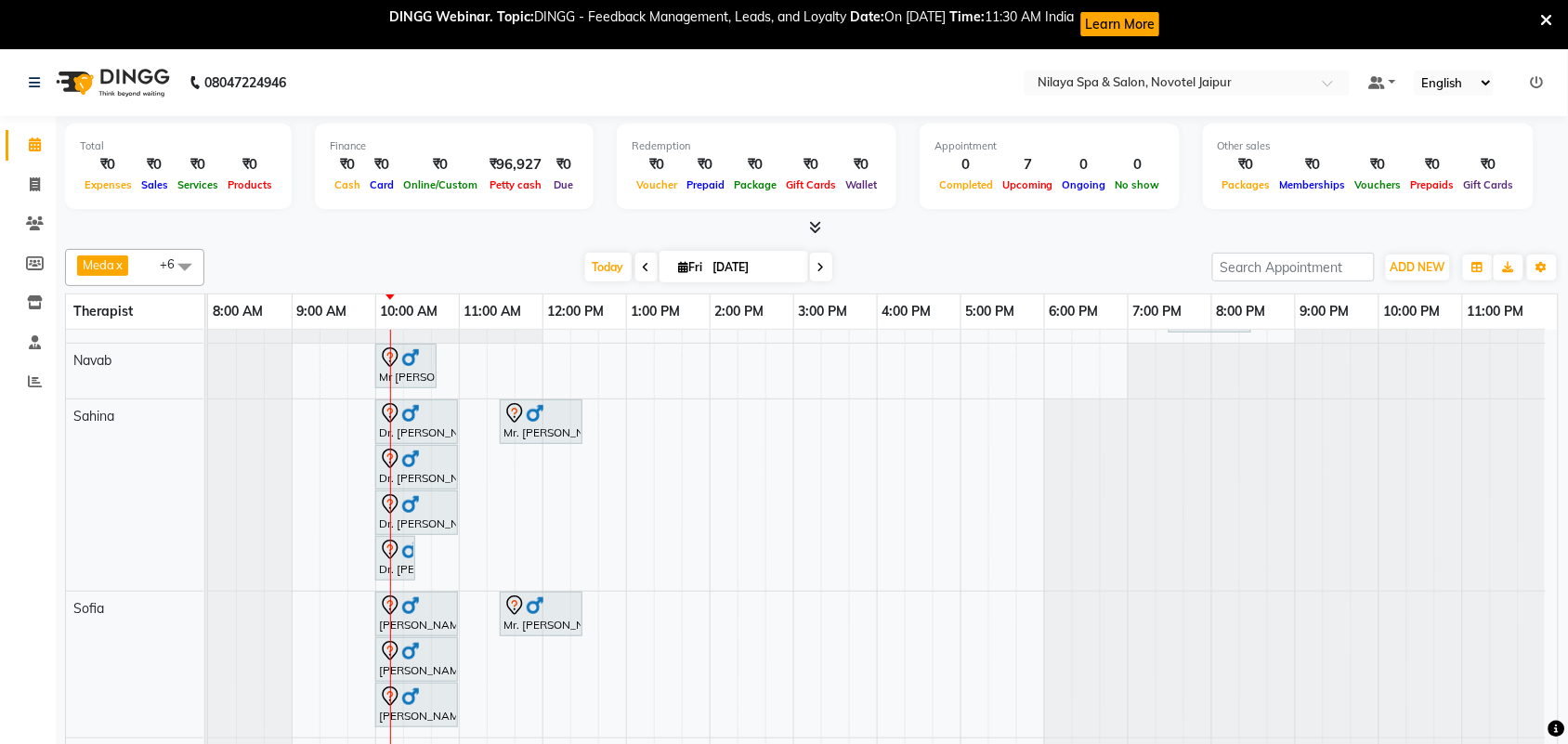 click on "Ariane Froechtenicht, TK05, 07:30 PM-08:30 PM, Balinese Massage Therapy (For Women) 60 Min             Ms. Helena Hoteze, TK04, 07:30 PM-08:30 PM, Balinese Massage Therapy (For Women) 60 Min             Mr Sandeep Singh, TK02, 10:00 AM-10:45 AM, Hair Cut  With Shampoo and Styling  (Male)             Dr. A.k Pancholia, TK08, 10:00 AM-11:00 AM, Balinese Massage Therapy (For Men) 60 Min             Mr. Pragnyesh Bhanuprasad, TK11, 11:30 AM-12:30 PM, Deep Tissue Repair Therapy (For Men) 60 Min             Dr. A.k Pancholia, TK09, 10:00 AM-11:00 AM, Balinese Massage Therapy (For Men) 60 Min             Dr. A.k Pancholia, TK10, 10:00 AM-11:00 AM, Balinese Massage Therapy (For Men) 60 Min             Dr. A.k Pancholia, TK10, 10:00 AM-10:30 AM, Thai Foot Reflexology (For Men) 30 Min             Mr HK Chopra, TK06, 10:00 AM-11:00 AM, Balinese Massage Therapy (For Men) 60 Min             Mr. Pragnyesh Bhanuprasad, TK12, 11:30 AM-12:30 PM, Deep Tissue Repair Therapy (For Men) 60 Min" at bounding box center (882, 485) 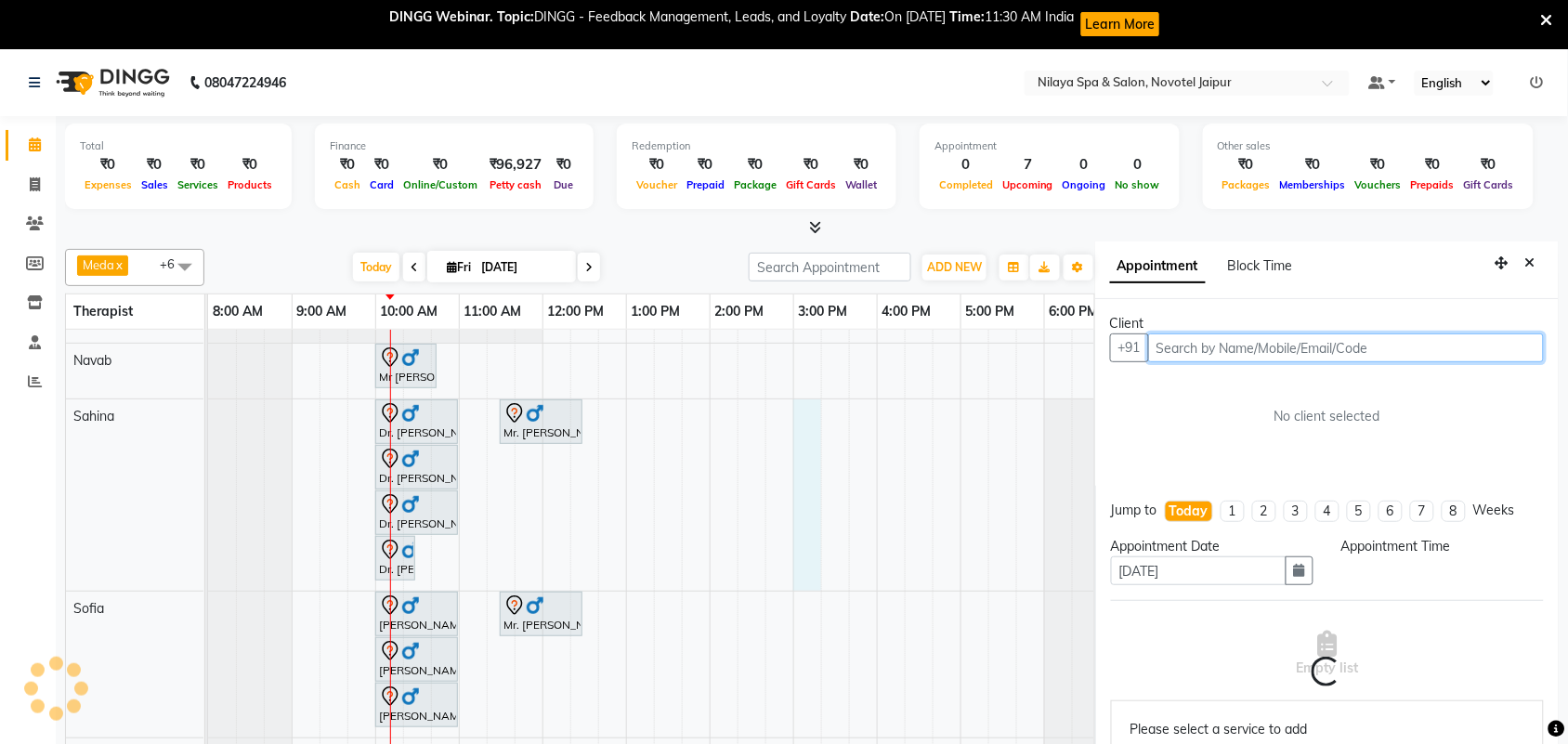 select on "900" 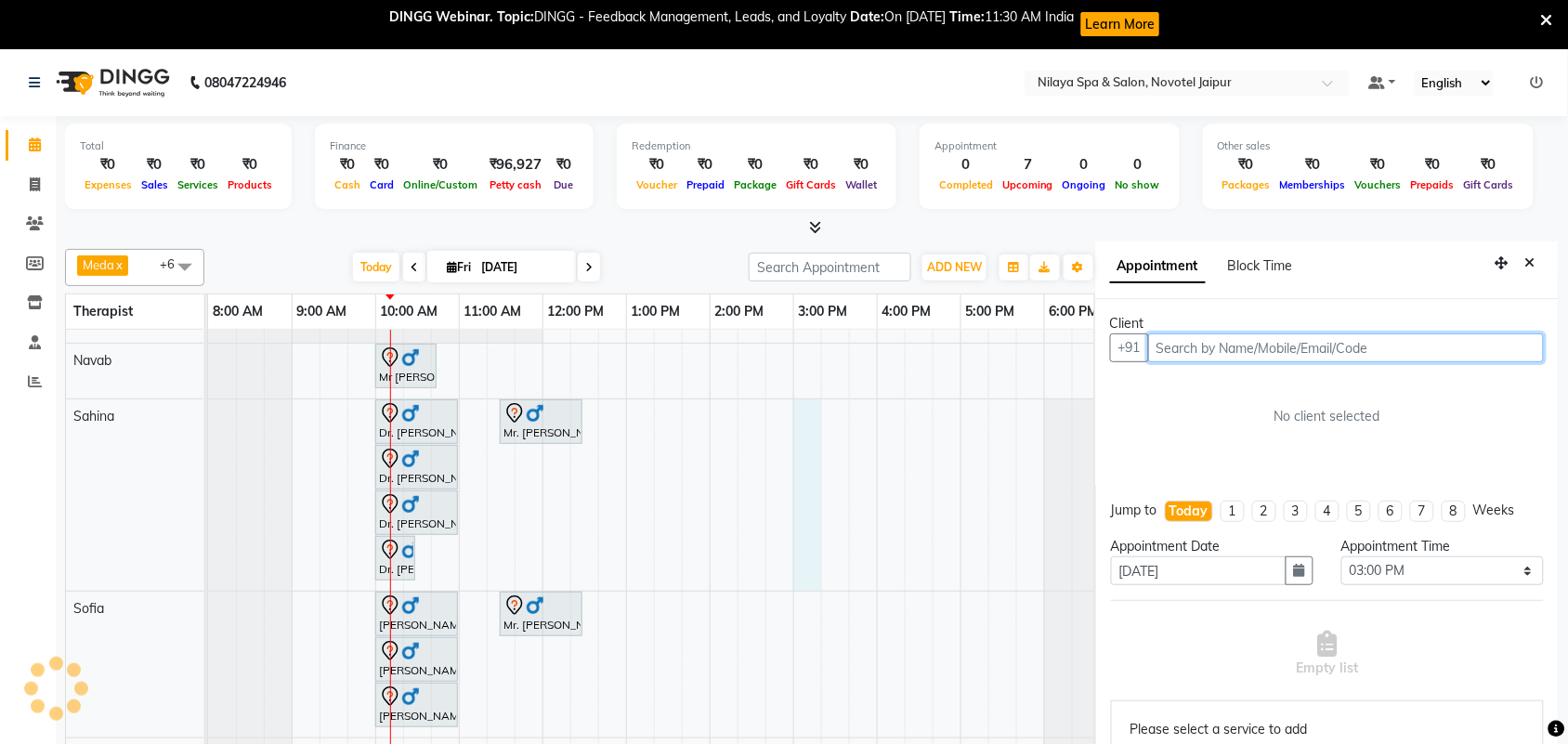 scroll, scrollTop: 57, scrollLeft: 0, axis: vertical 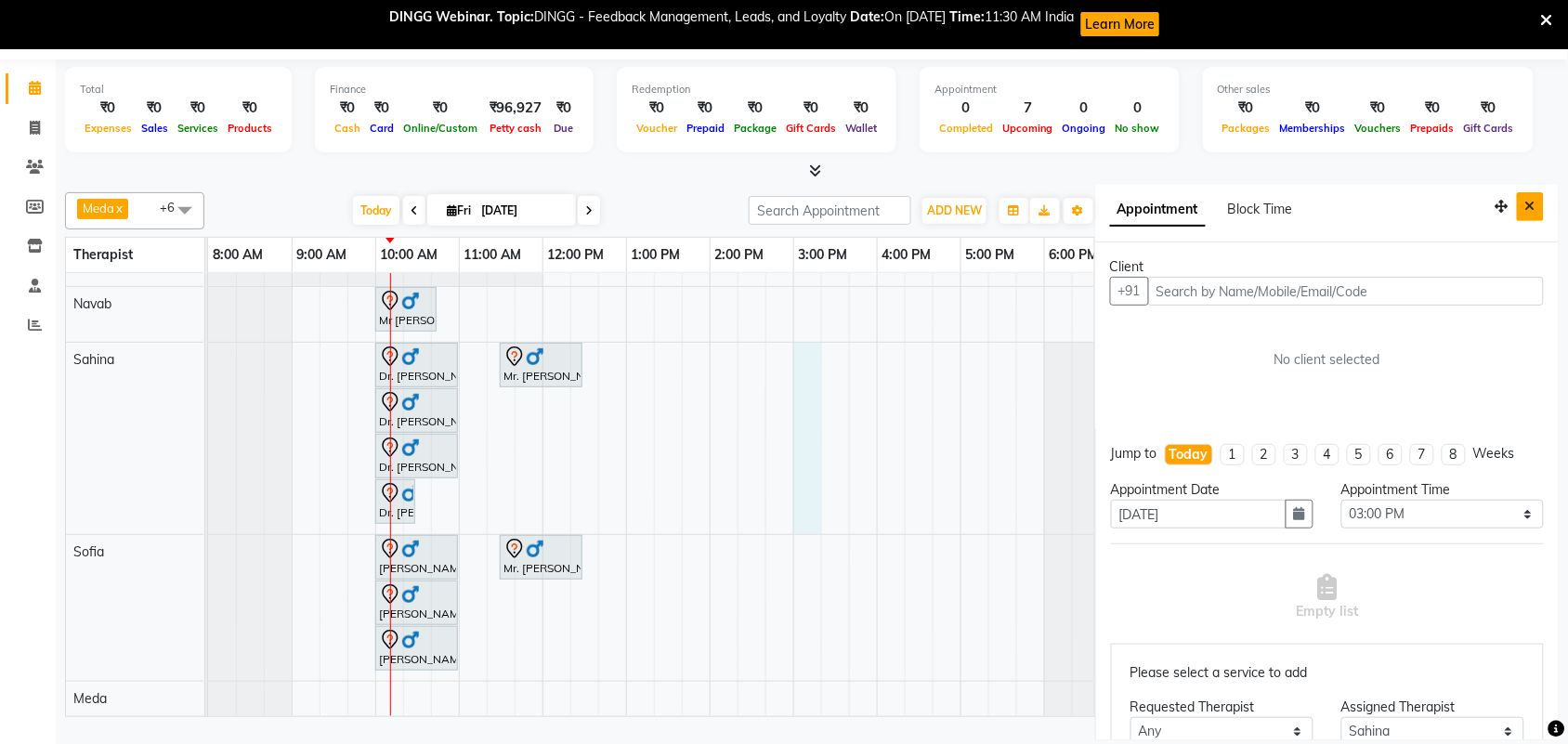 click at bounding box center (1530, 206) 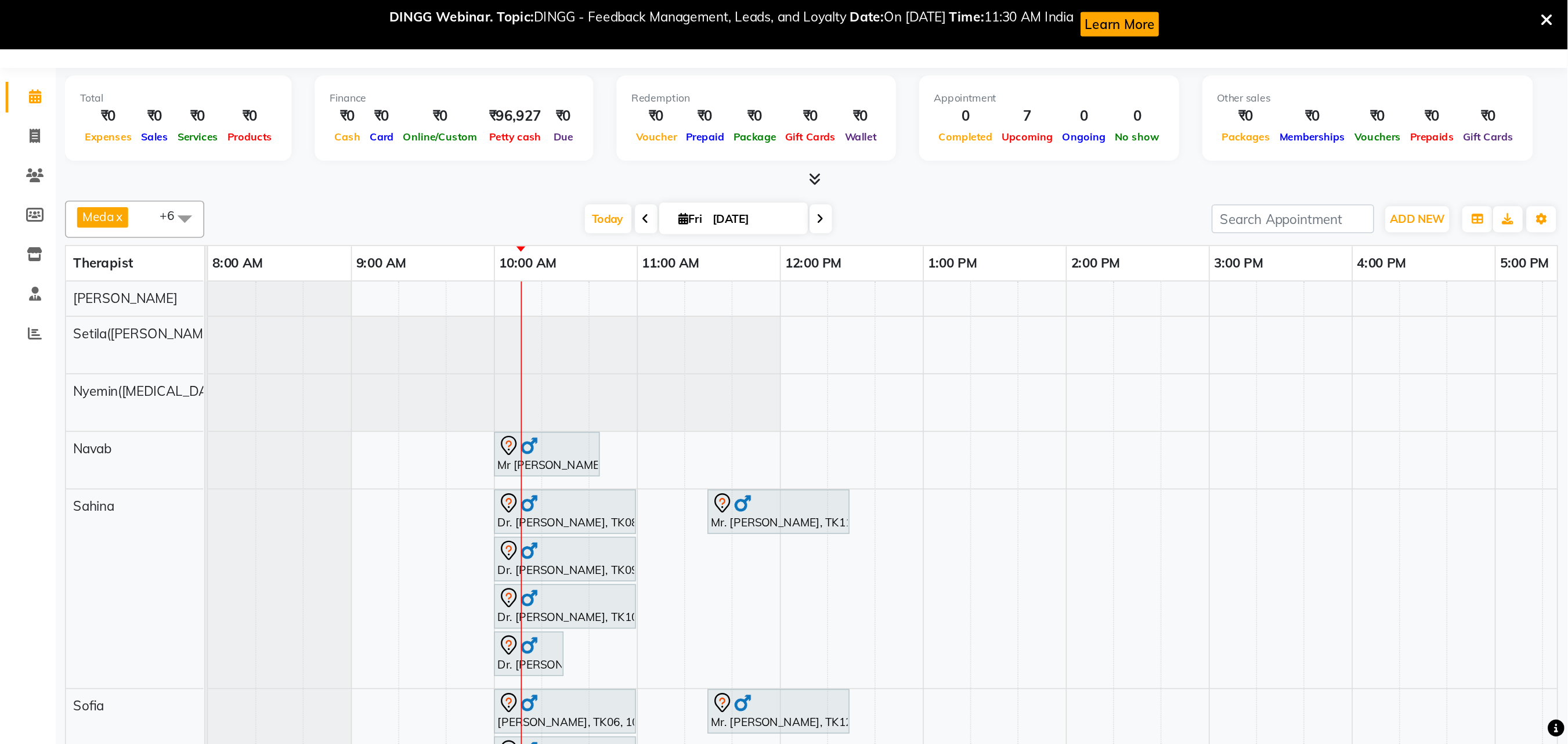 scroll, scrollTop: 30, scrollLeft: 0, axis: vertical 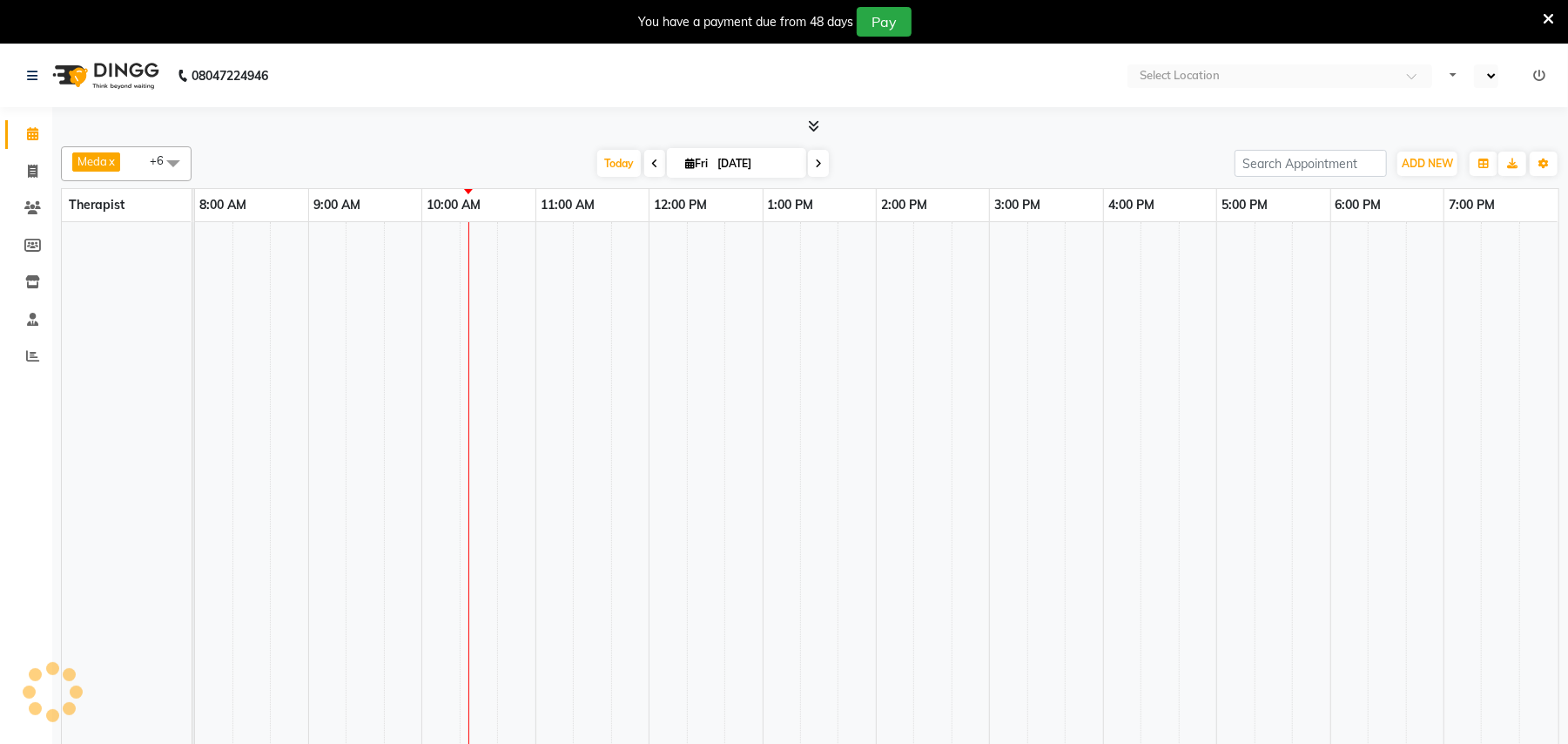 select on "en" 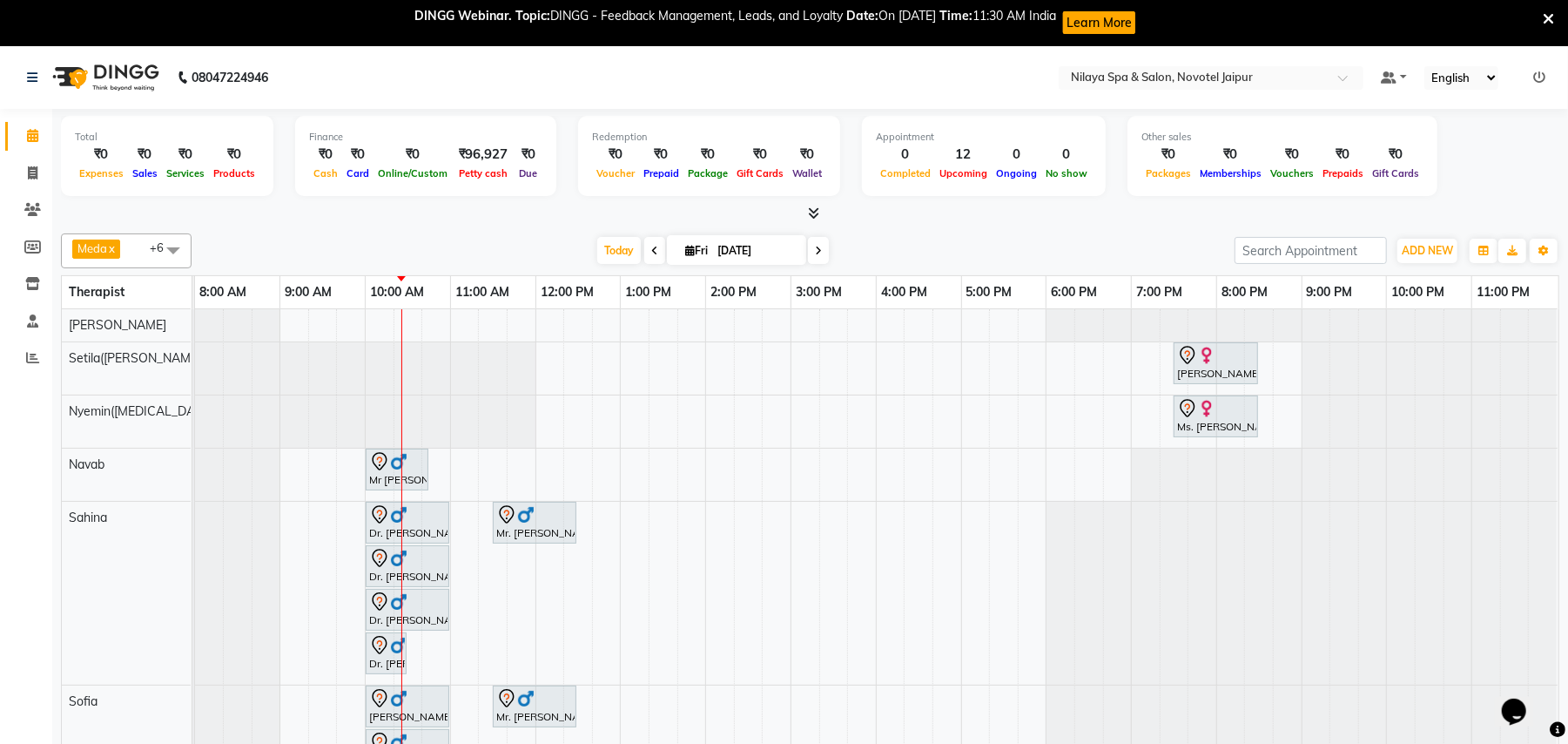 scroll, scrollTop: 0, scrollLeft: 0, axis: both 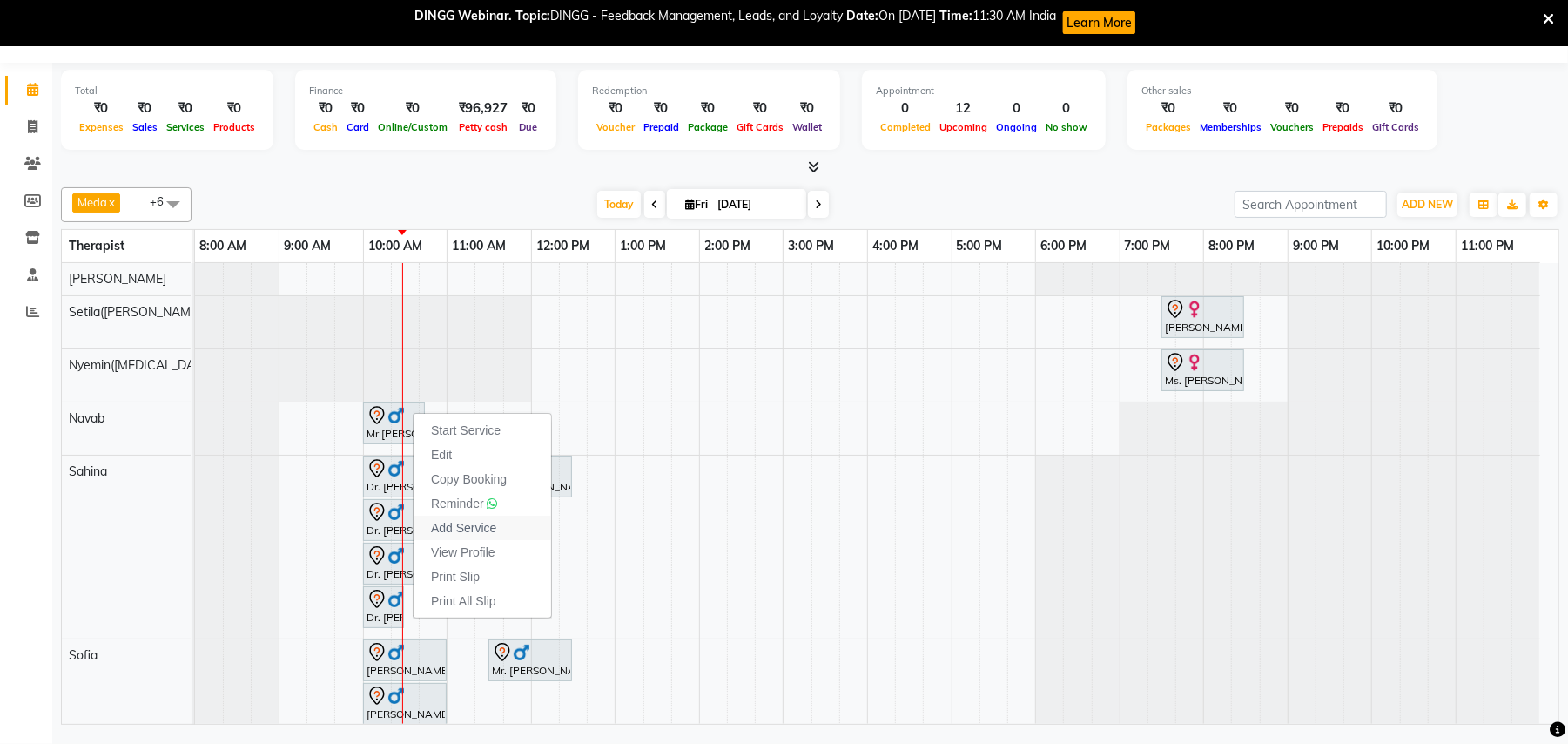 click on "Add Service" at bounding box center (463, 528) 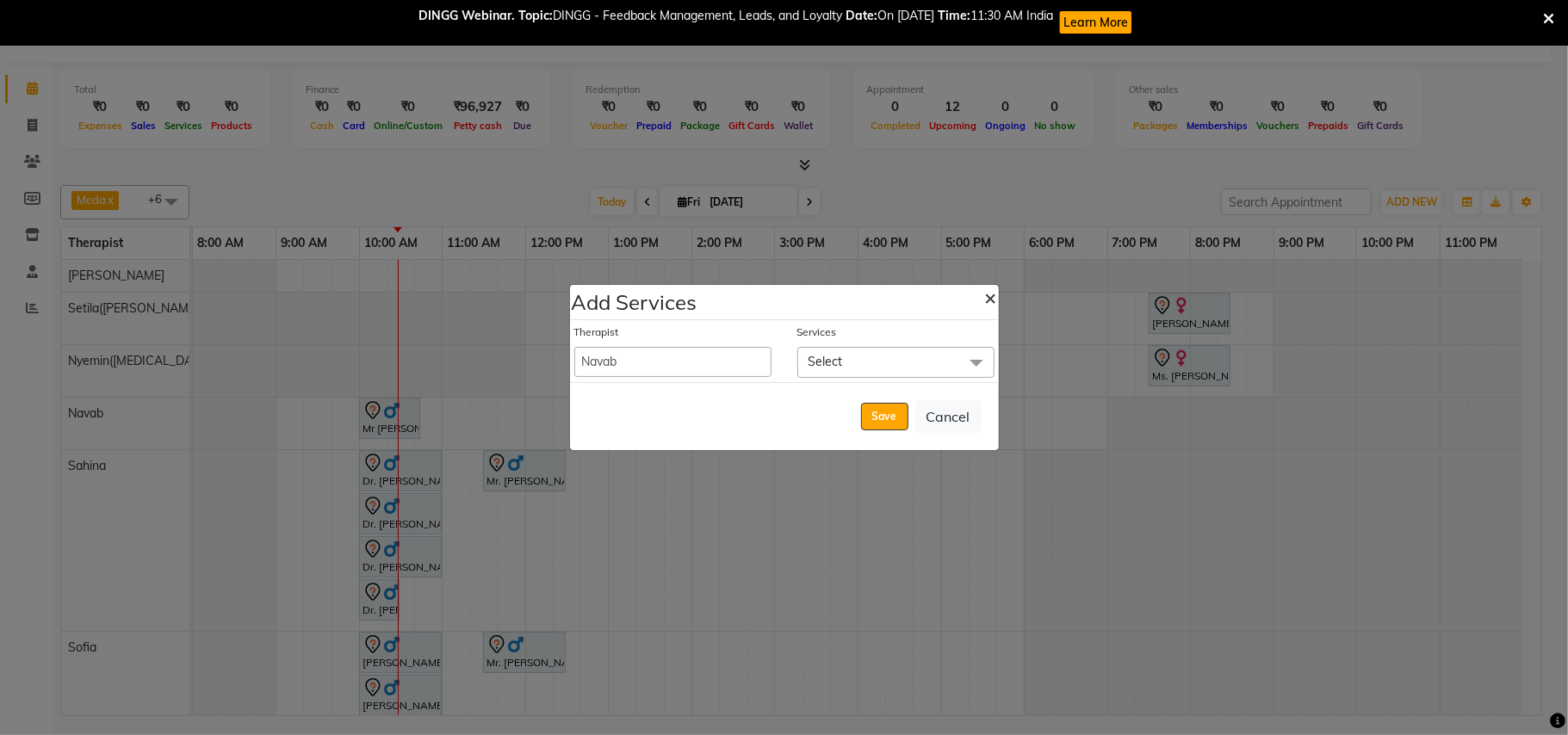 click on "×" 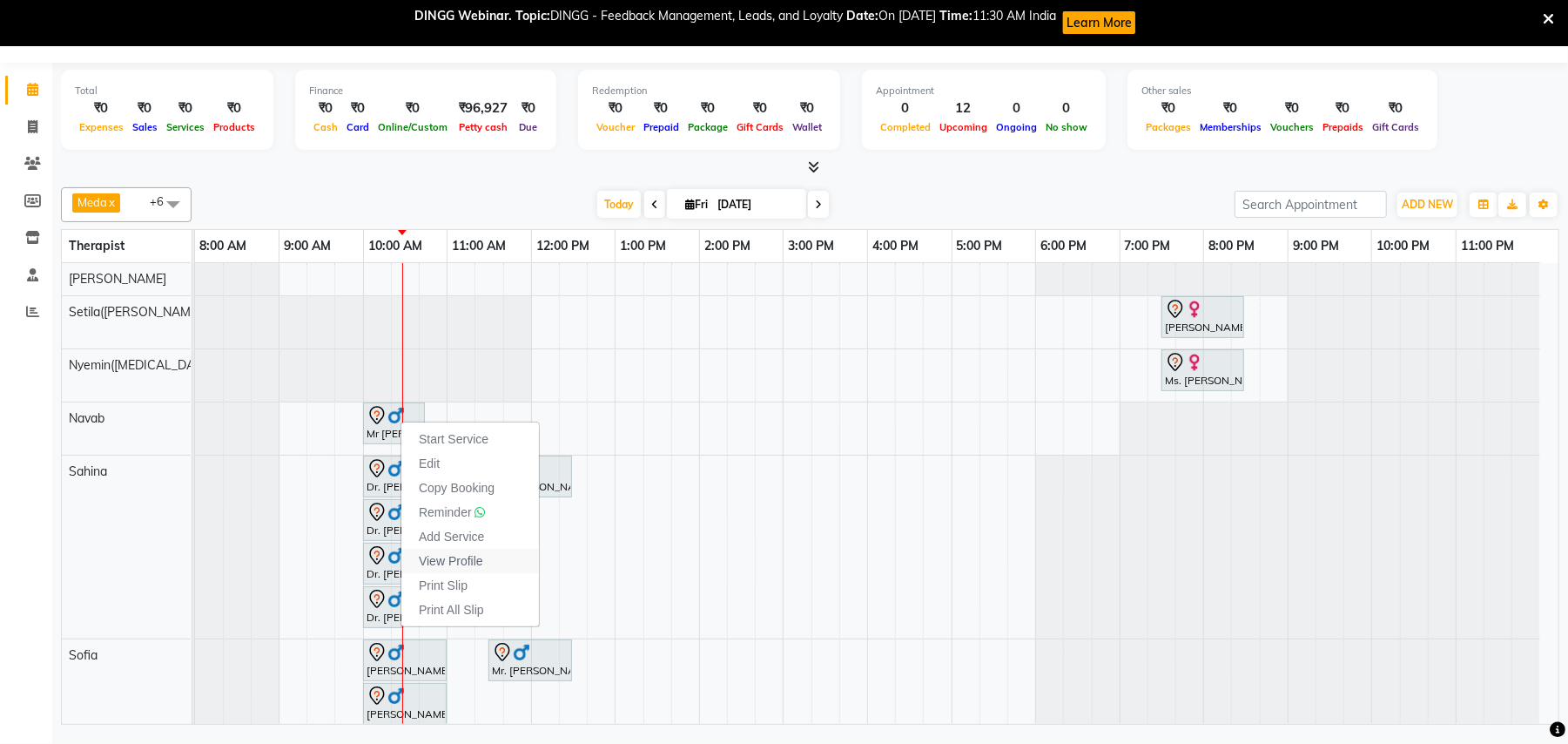click on "View Profile" at bounding box center (451, 561) 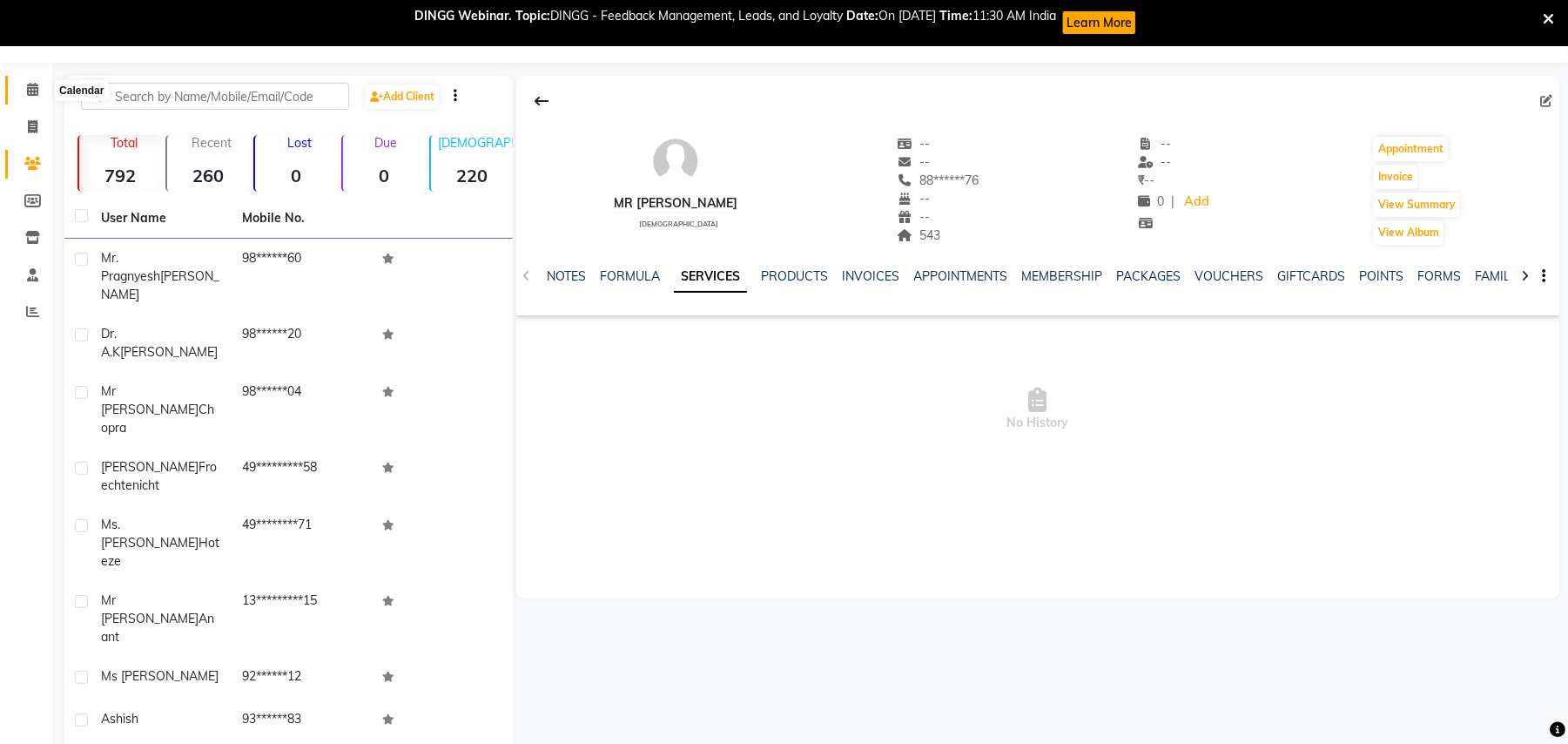 click 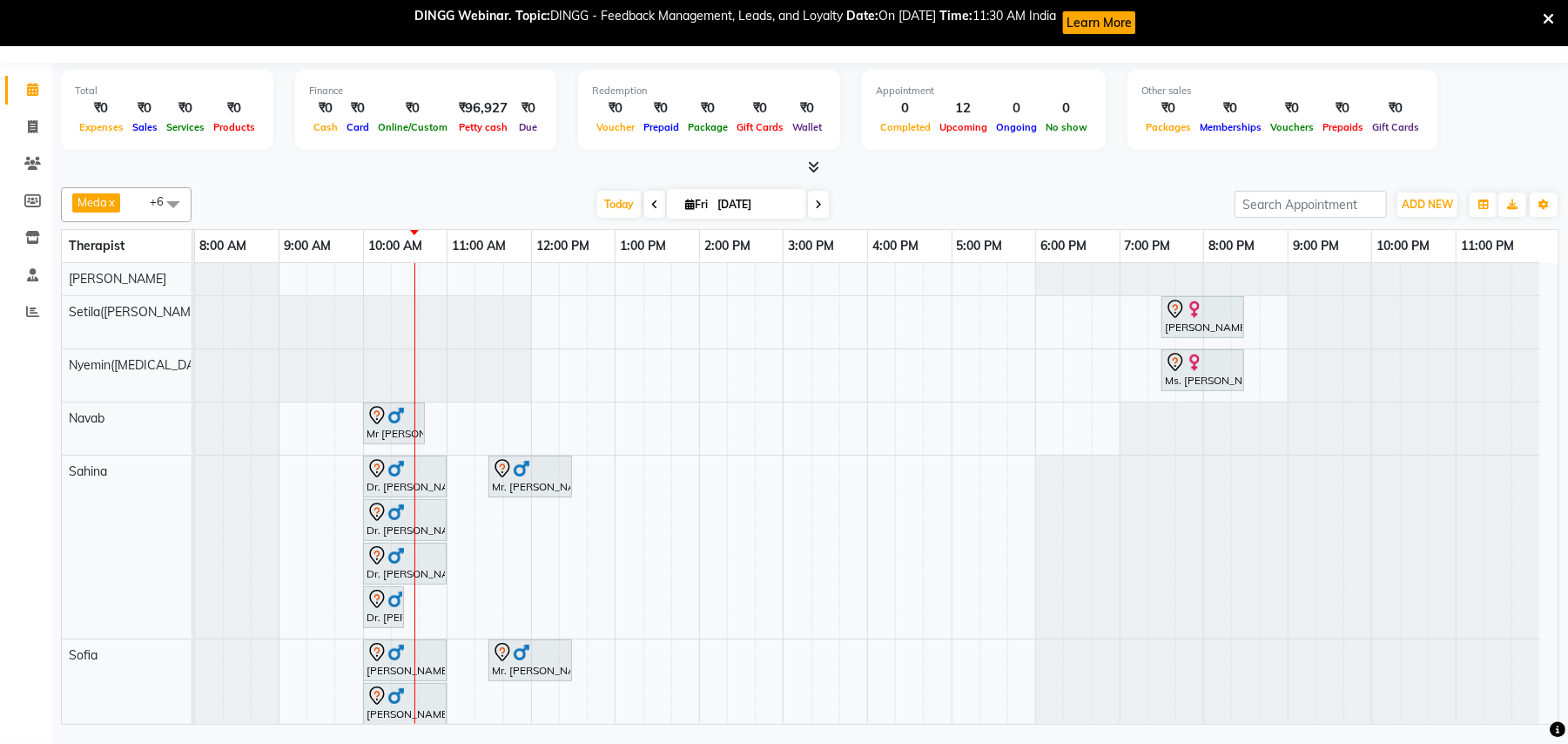 click on "Calendar" 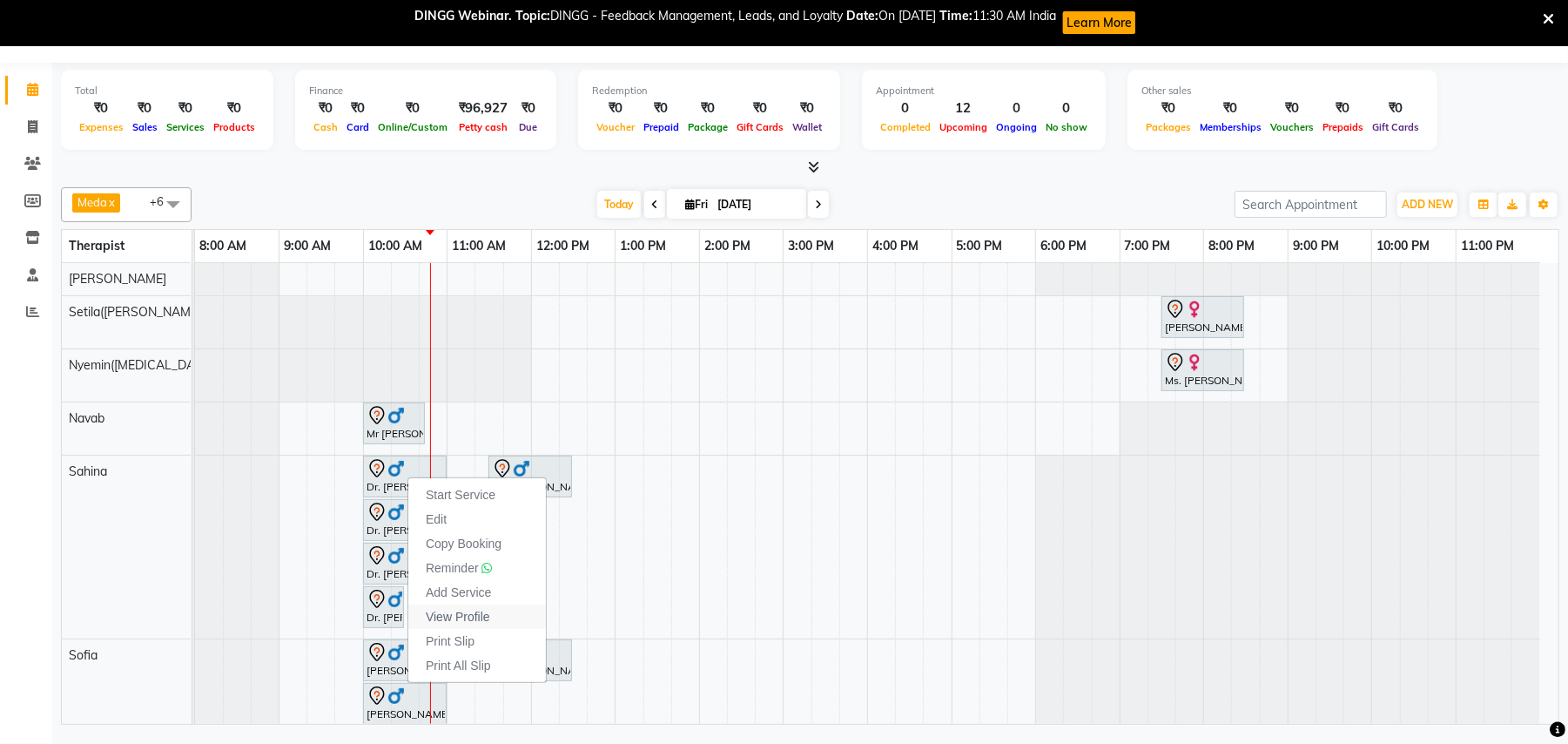 click on "View Profile" at bounding box center [458, 617] 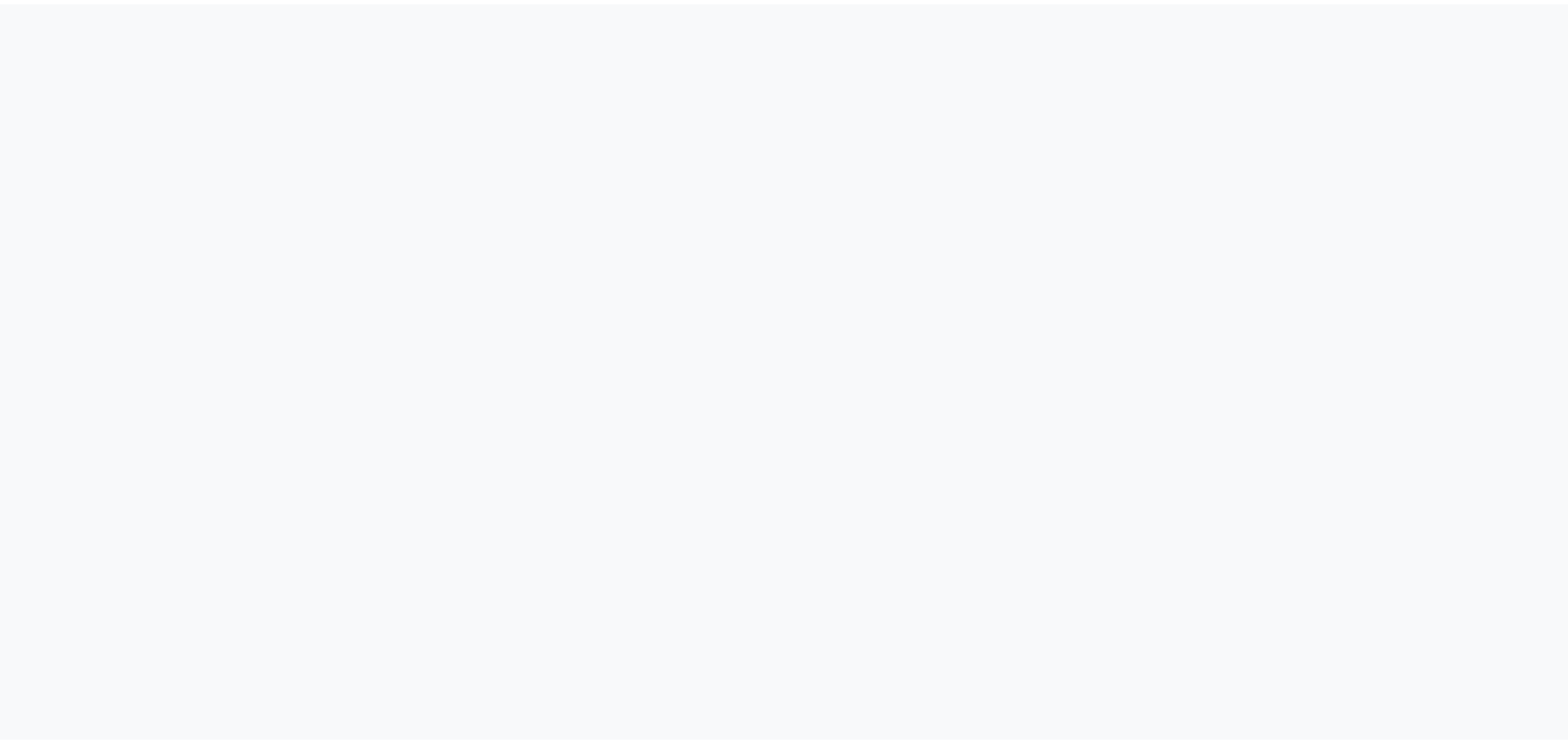 scroll, scrollTop: 0, scrollLeft: 0, axis: both 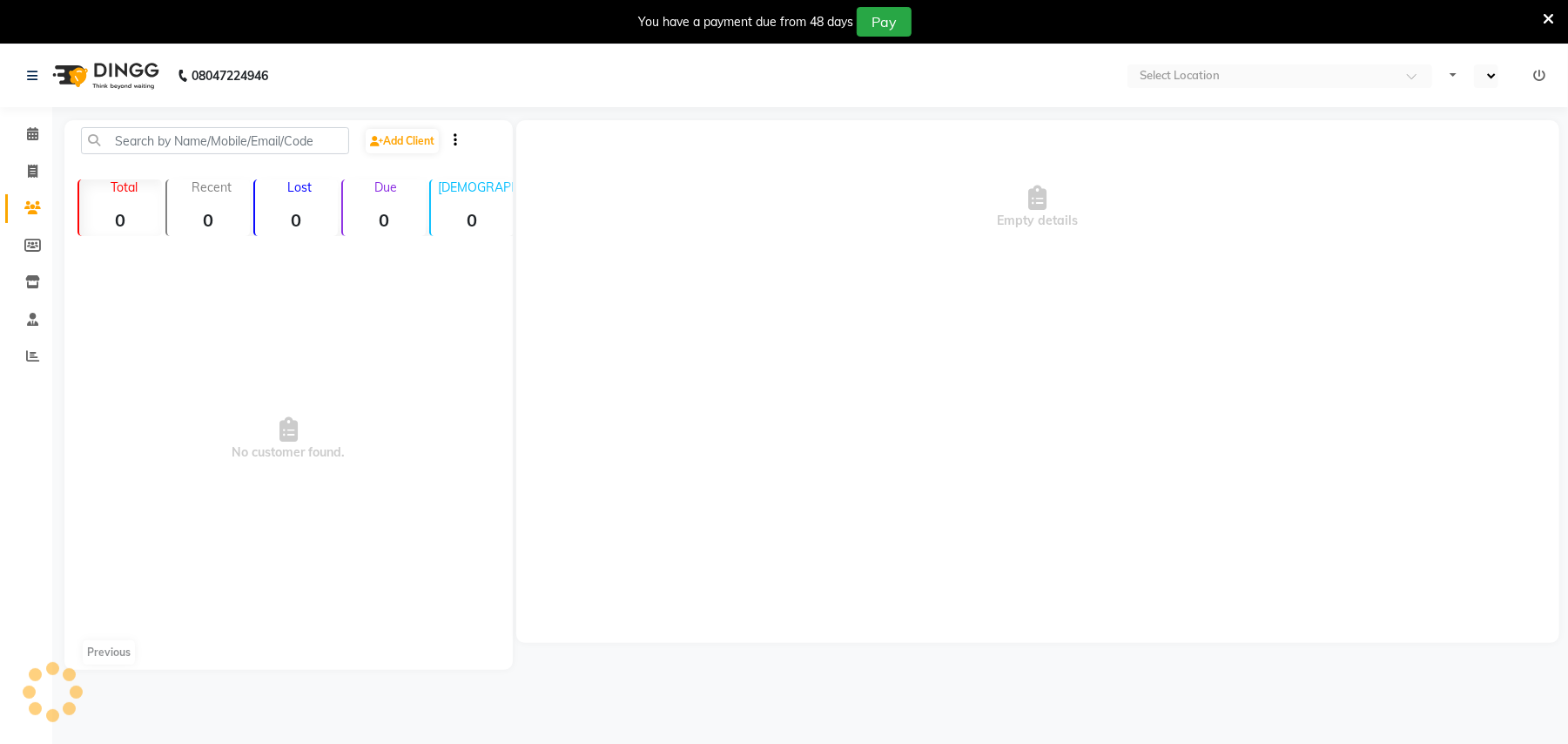 select on "en" 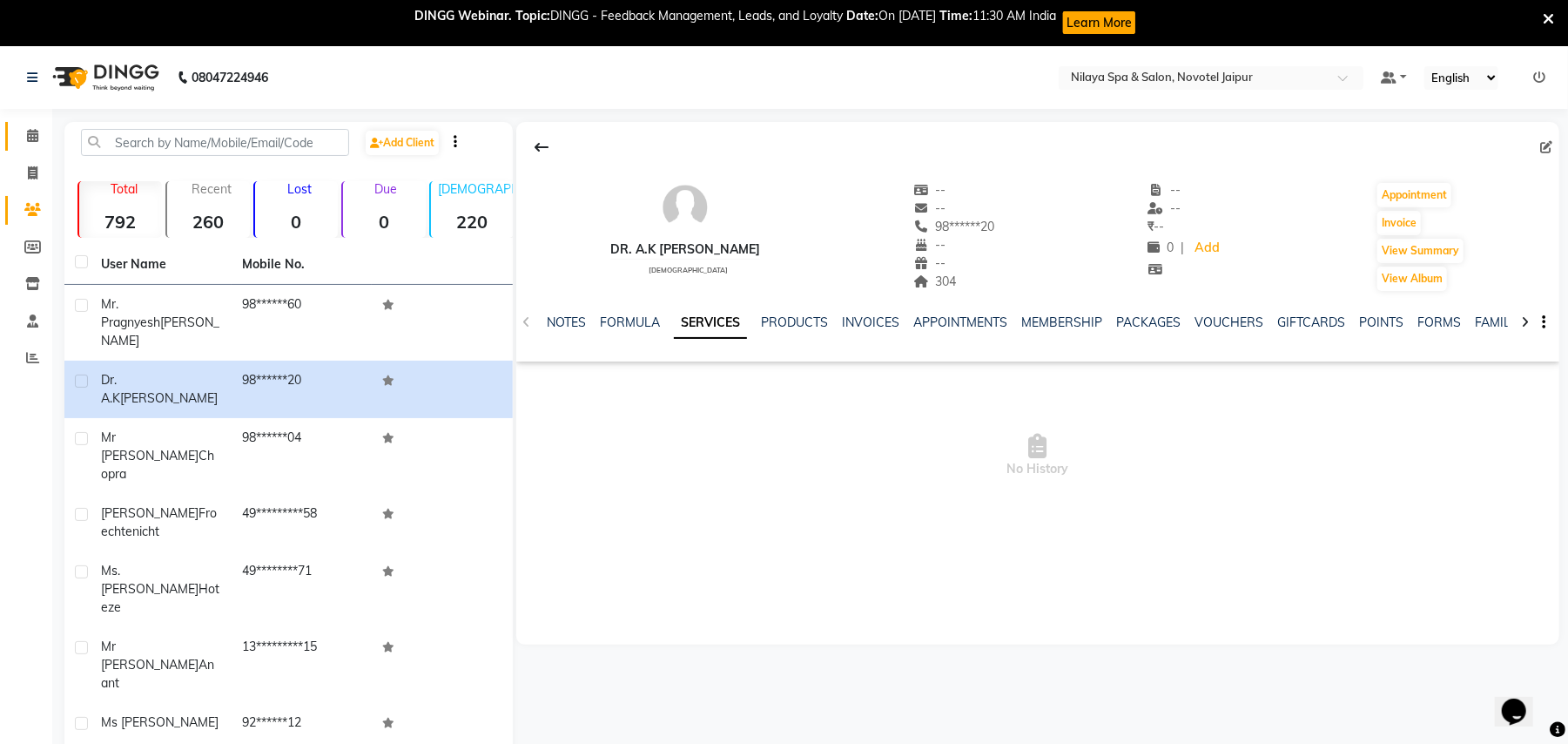 scroll, scrollTop: 0, scrollLeft: 0, axis: both 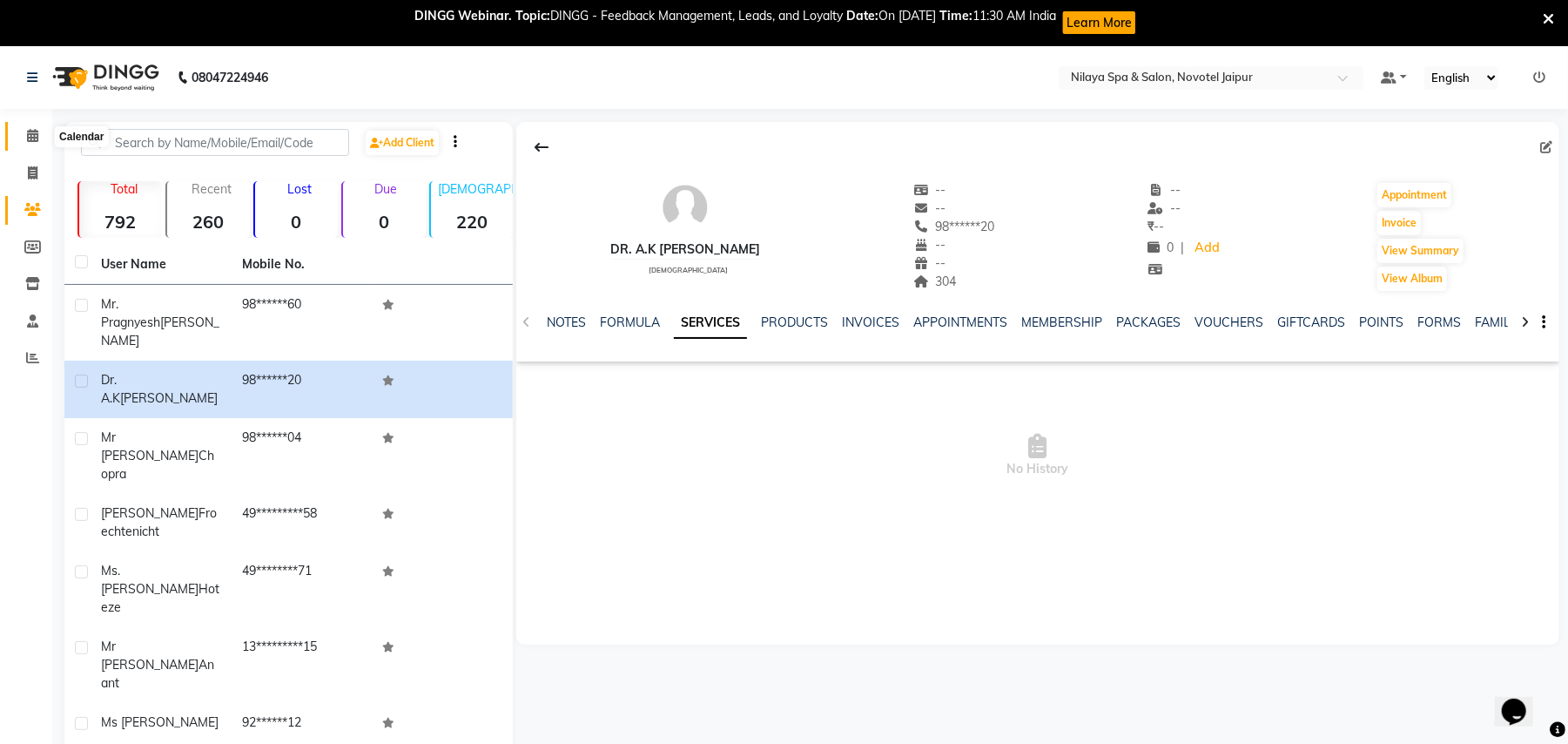click 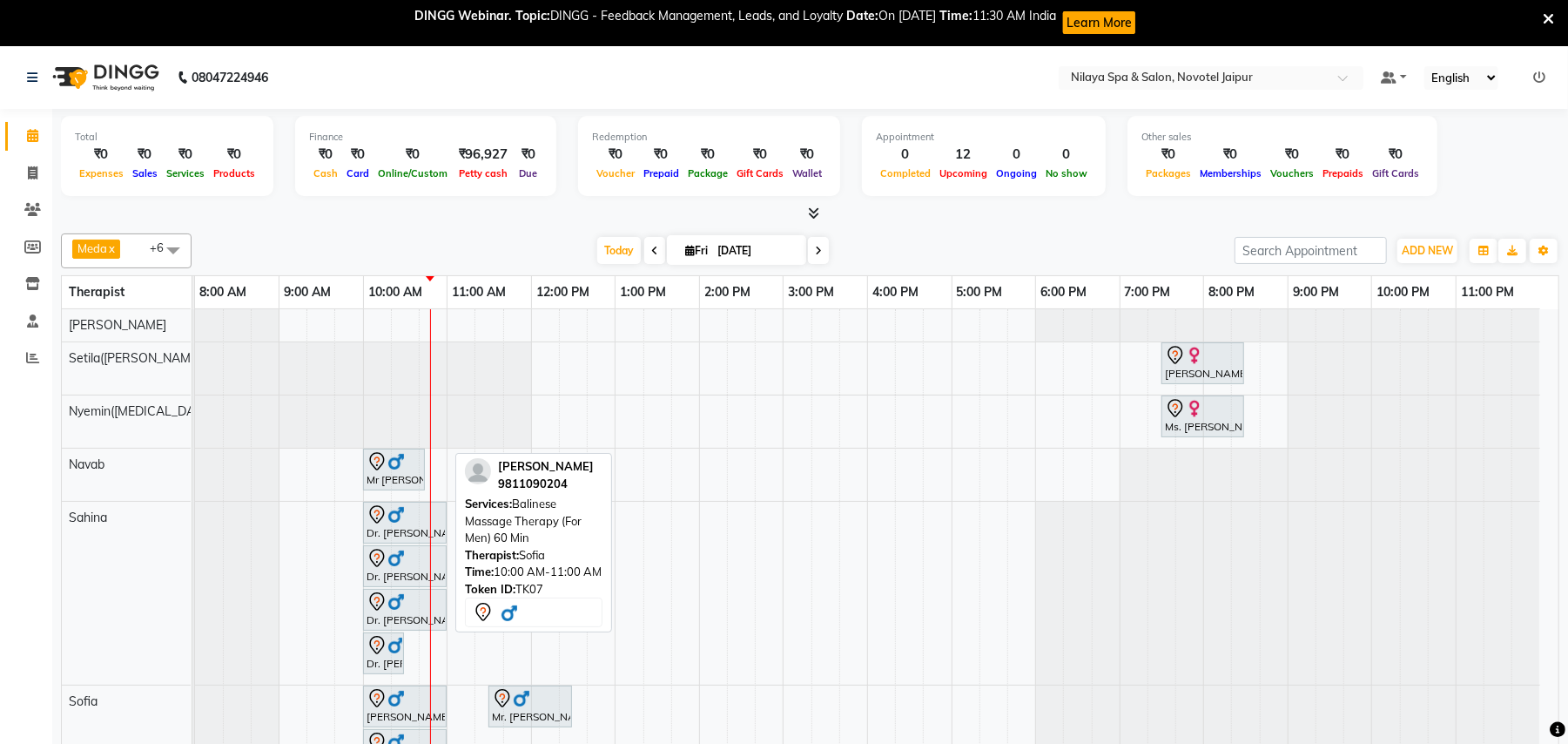 scroll, scrollTop: 91, scrollLeft: 0, axis: vertical 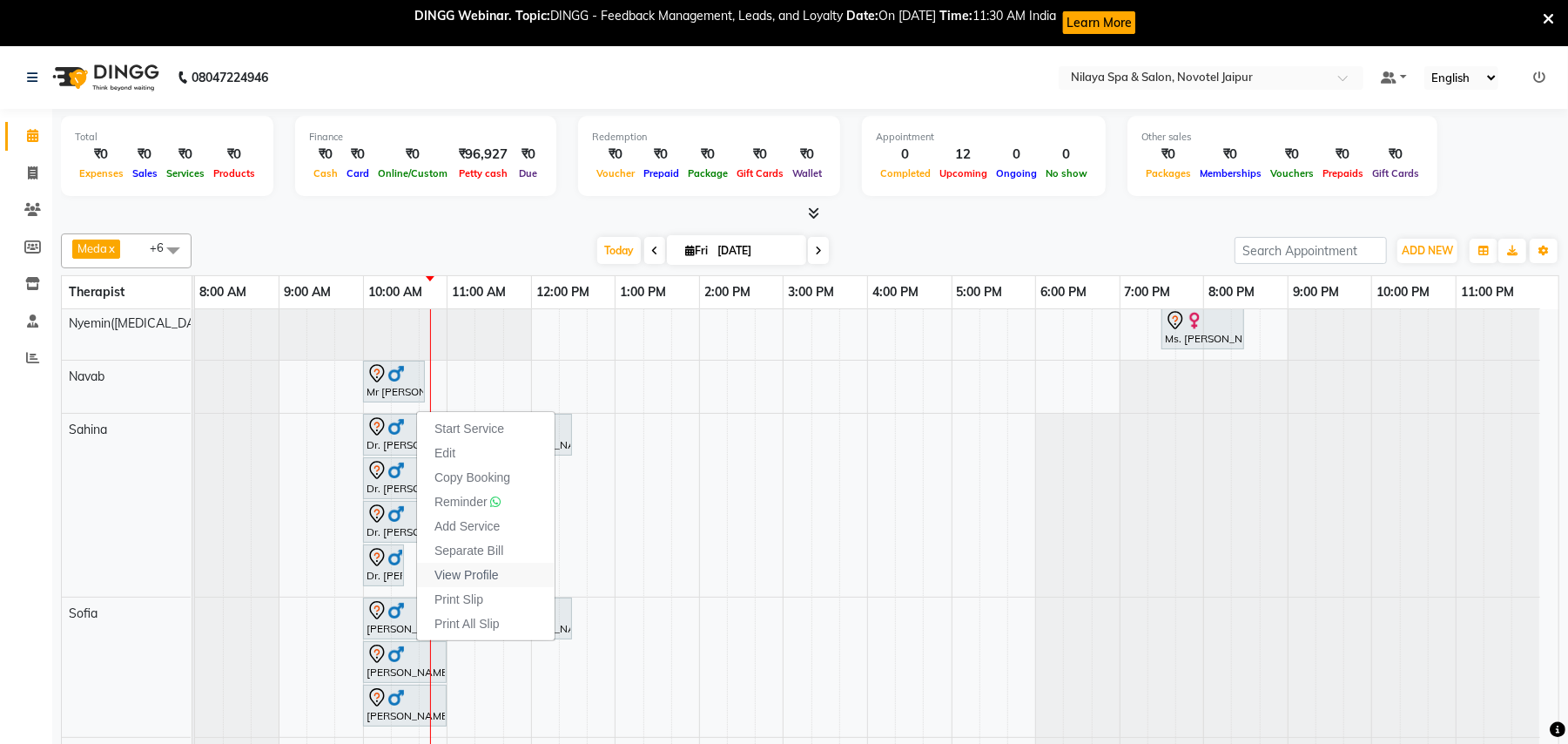 click on "View Profile" at bounding box center (467, 575) 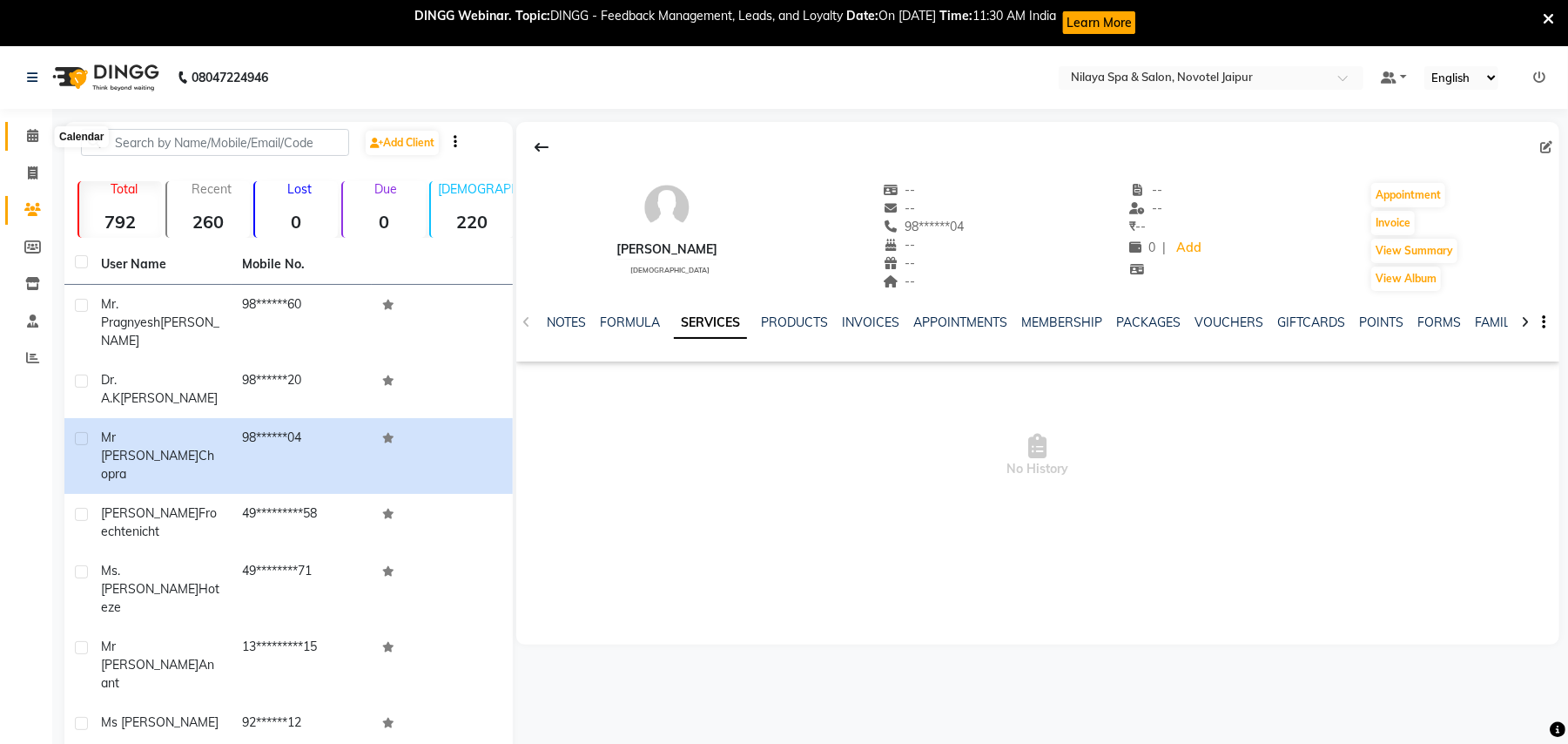 click 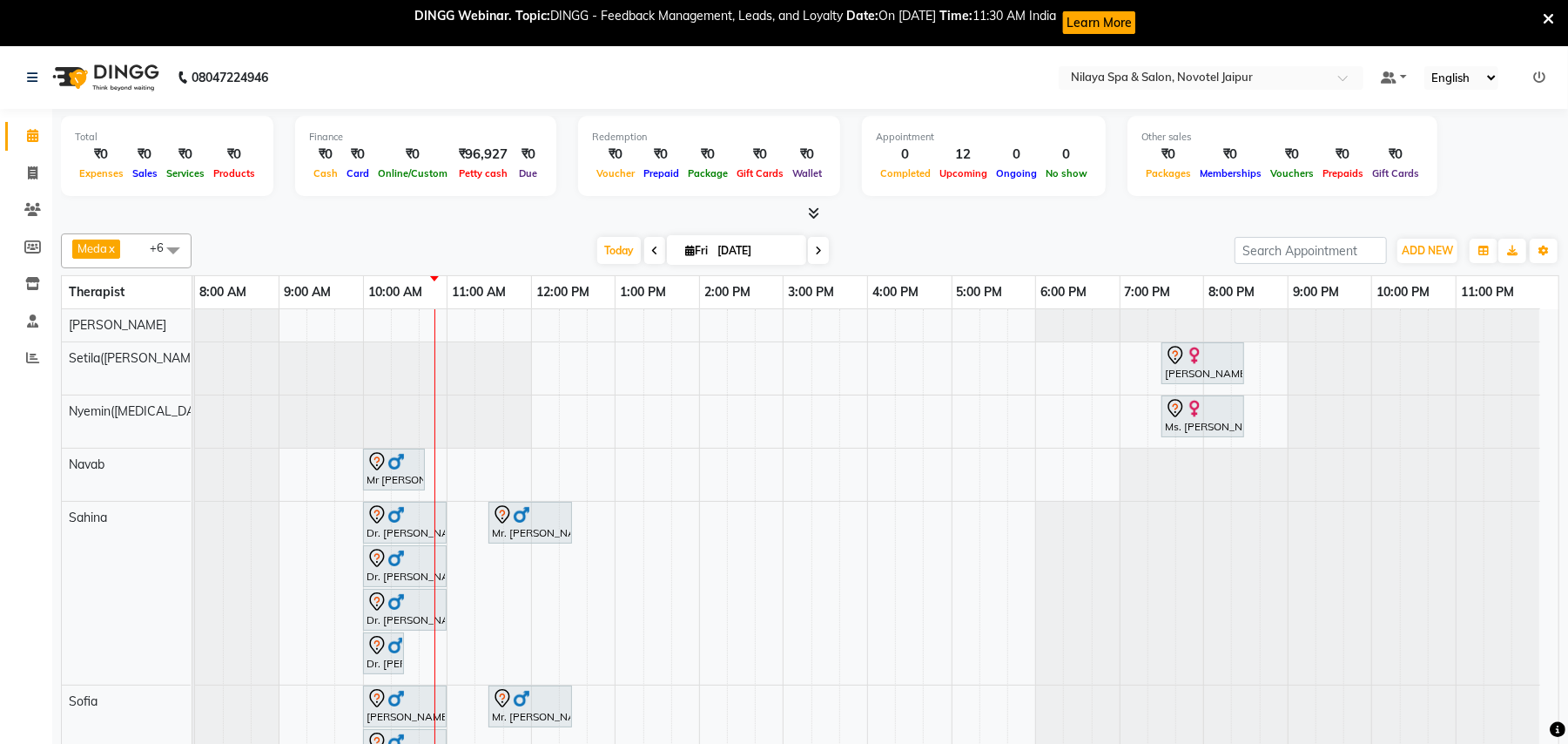 scroll, scrollTop: 91, scrollLeft: 0, axis: vertical 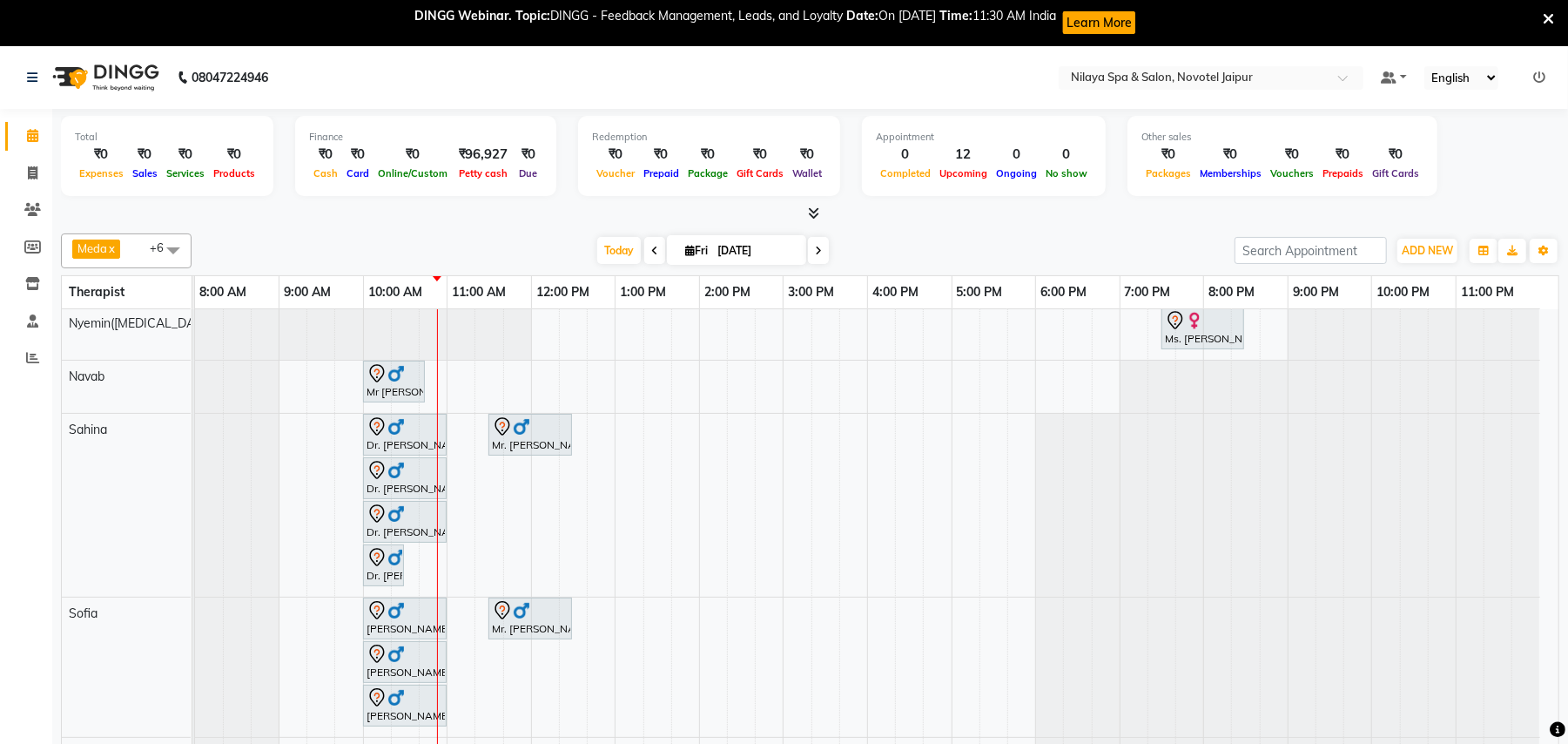 click at bounding box center [655, 251] 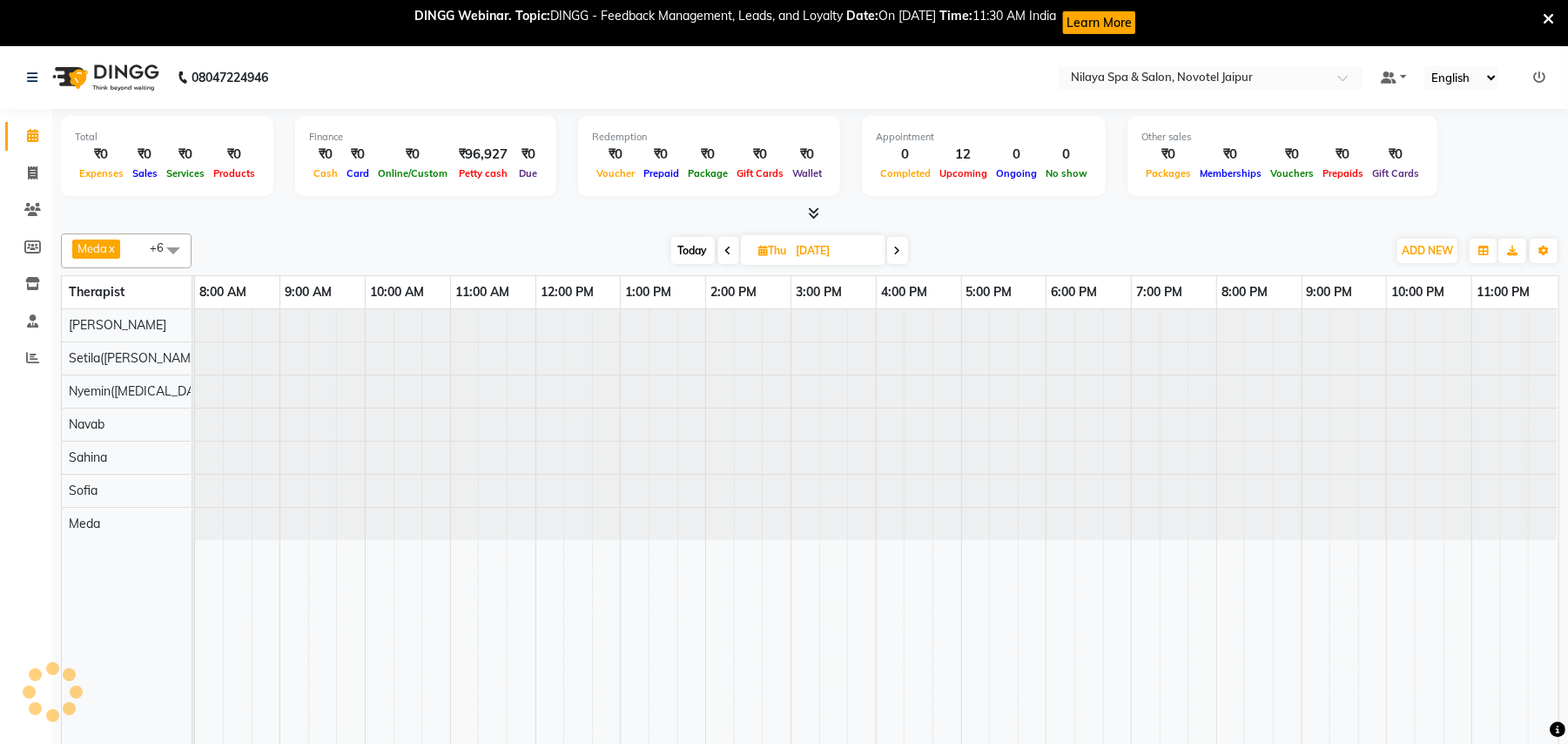 scroll, scrollTop: 0, scrollLeft: 0, axis: both 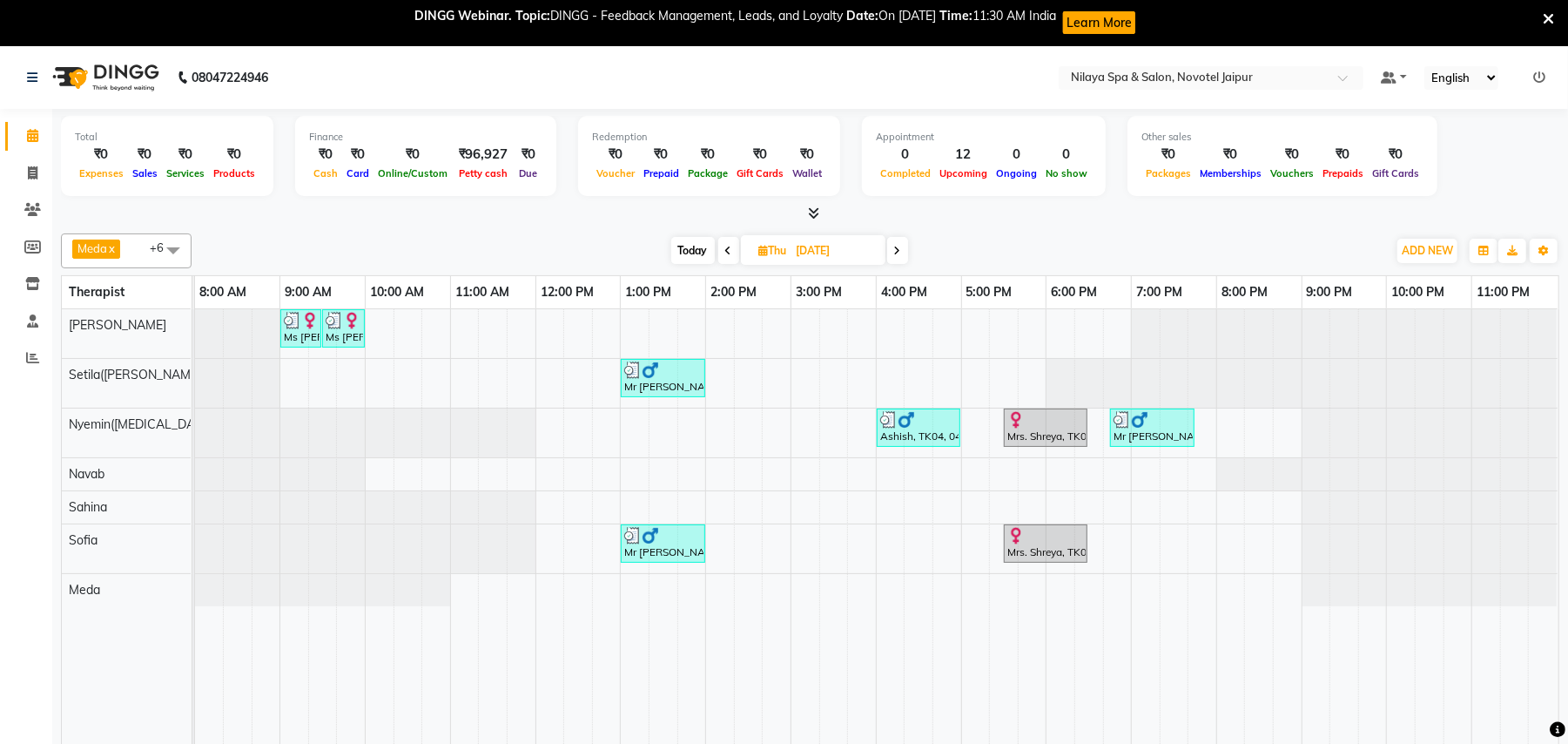 click at bounding box center (898, 251) 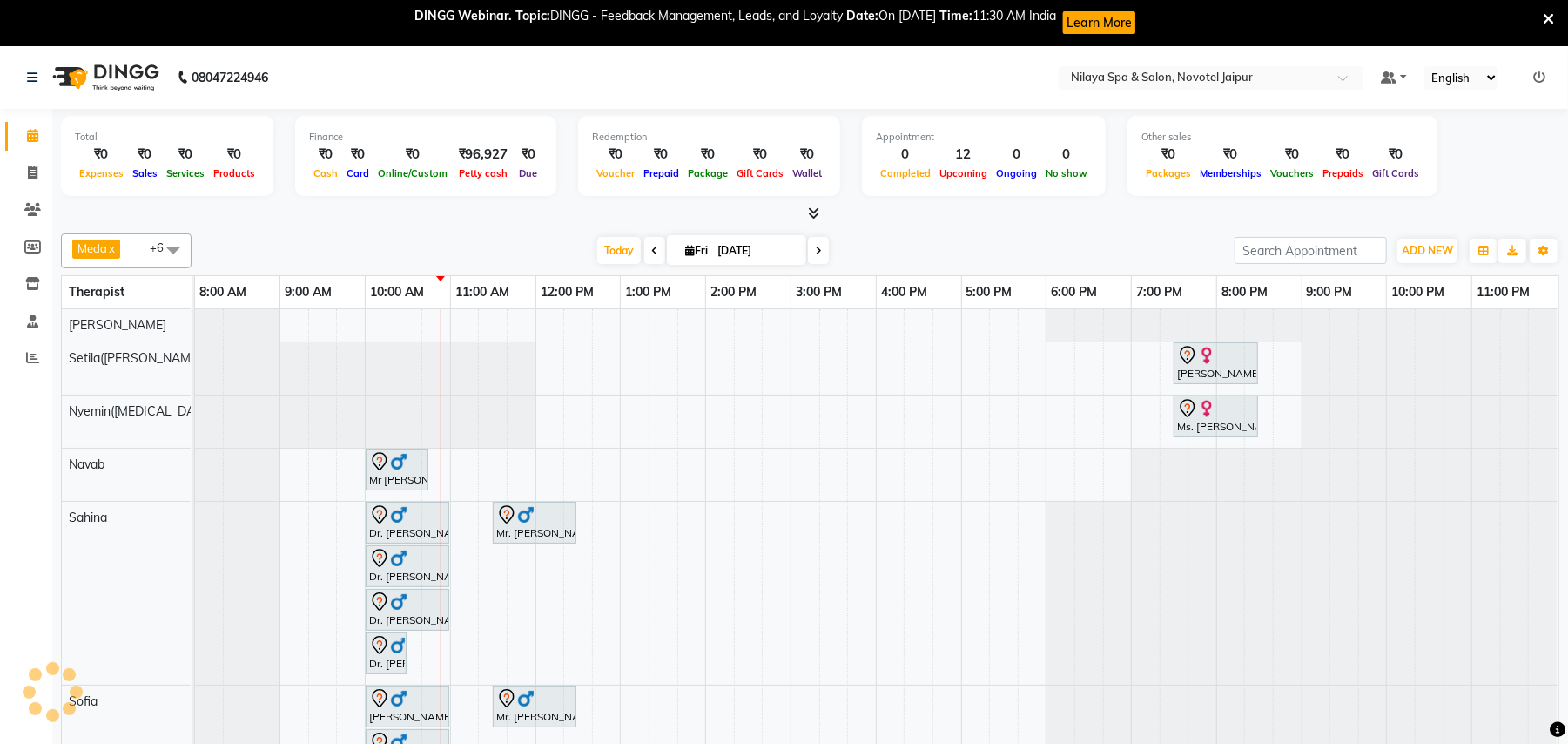 click on "Today  Fri 11-07-2025" at bounding box center [713, 251] 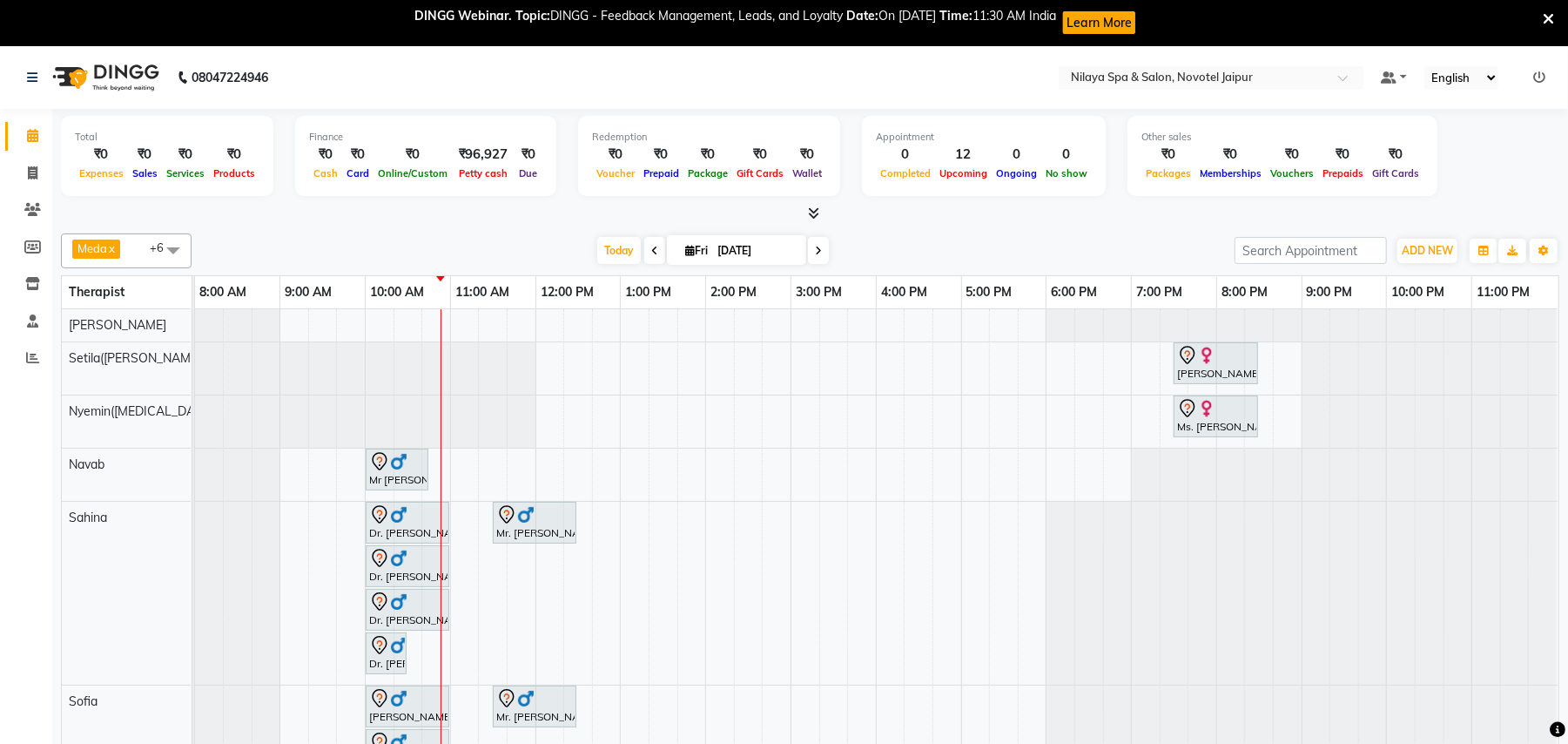 click at bounding box center (655, 250) 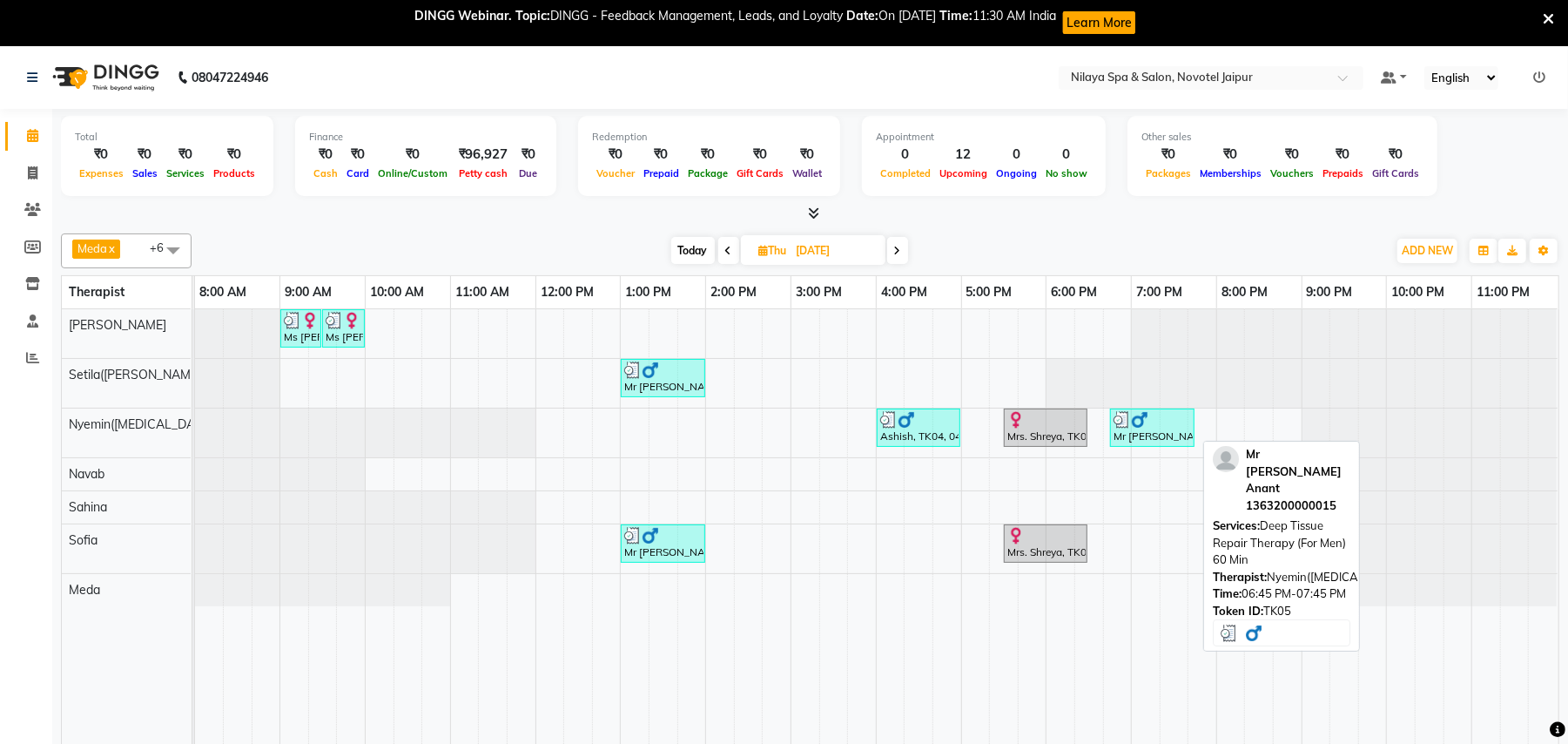 click on "Mr [PERSON_NAME] Anant, TK05, 06:45 PM-07:45 PM, Deep Tissue Repair Therapy (For Men) 60 Min" at bounding box center [1152, 428] 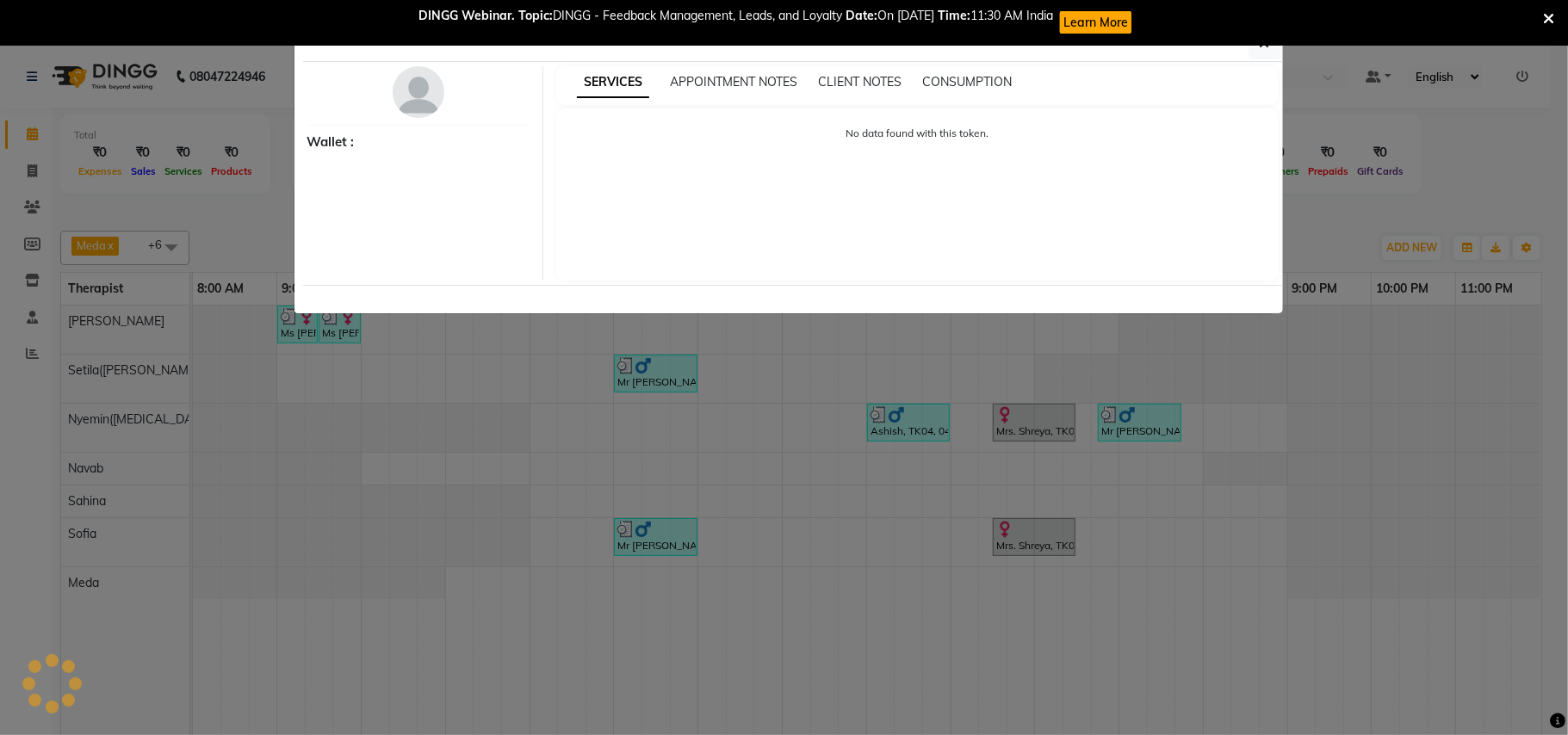 select on "3" 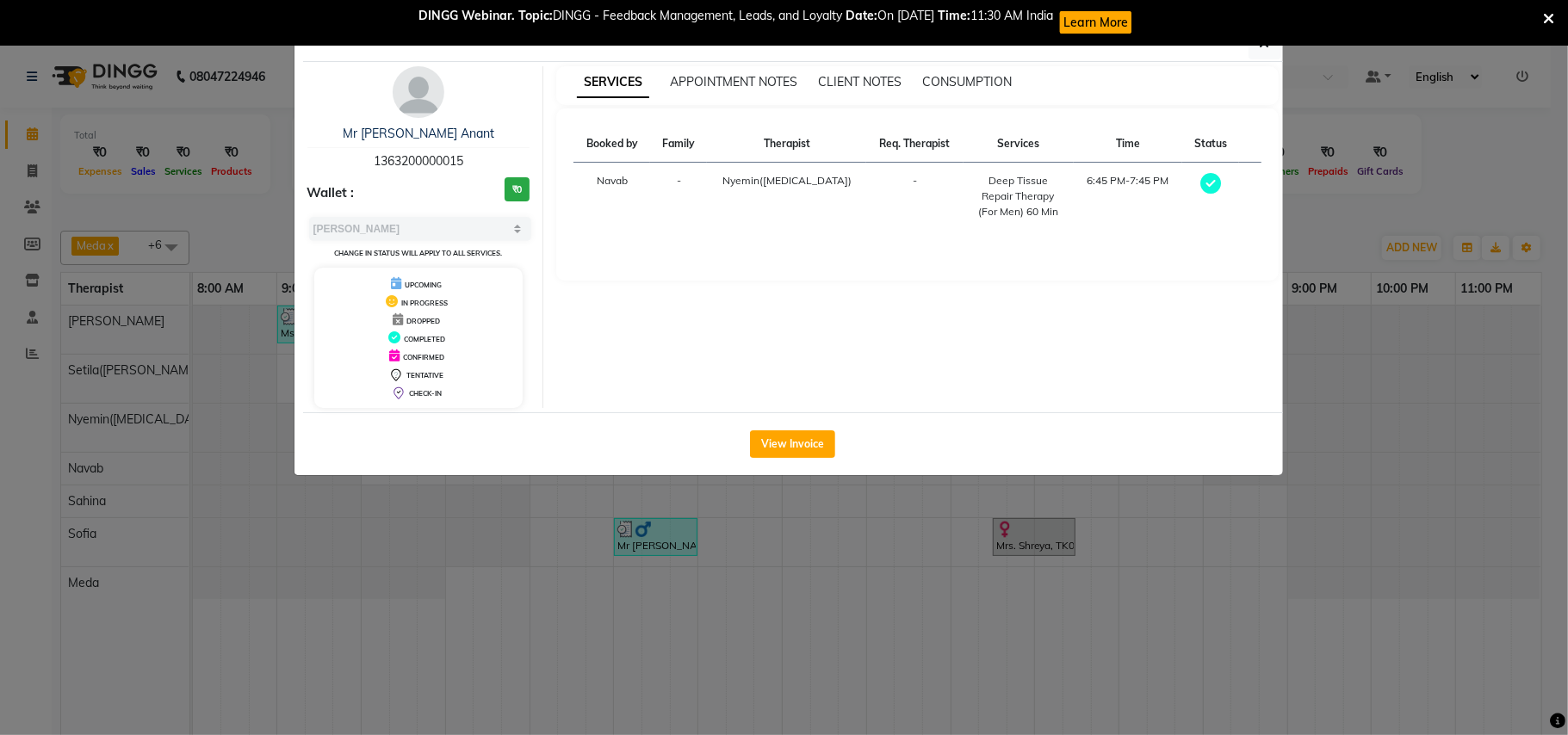 click on "Client Detail  Mr Sanjiv Anant   1363200000015 Wallet : ₹0 Select MARK DONE UPCOMING Change in status will apply to all services. UPCOMING IN PROGRESS DROPPED COMPLETED CONFIRMED TENTATIVE CHECK-IN SERVICES APPOINTMENT NOTES CLIENT NOTES CONSUMPTION Booked by Family Therapist Req. Therapist Services Time Status  Navab  - Nyemin(Amen) -  Deep Tissue Repair Therapy (For Men) 60 Min   6:45 PM-7:45 PM   View Invoice" 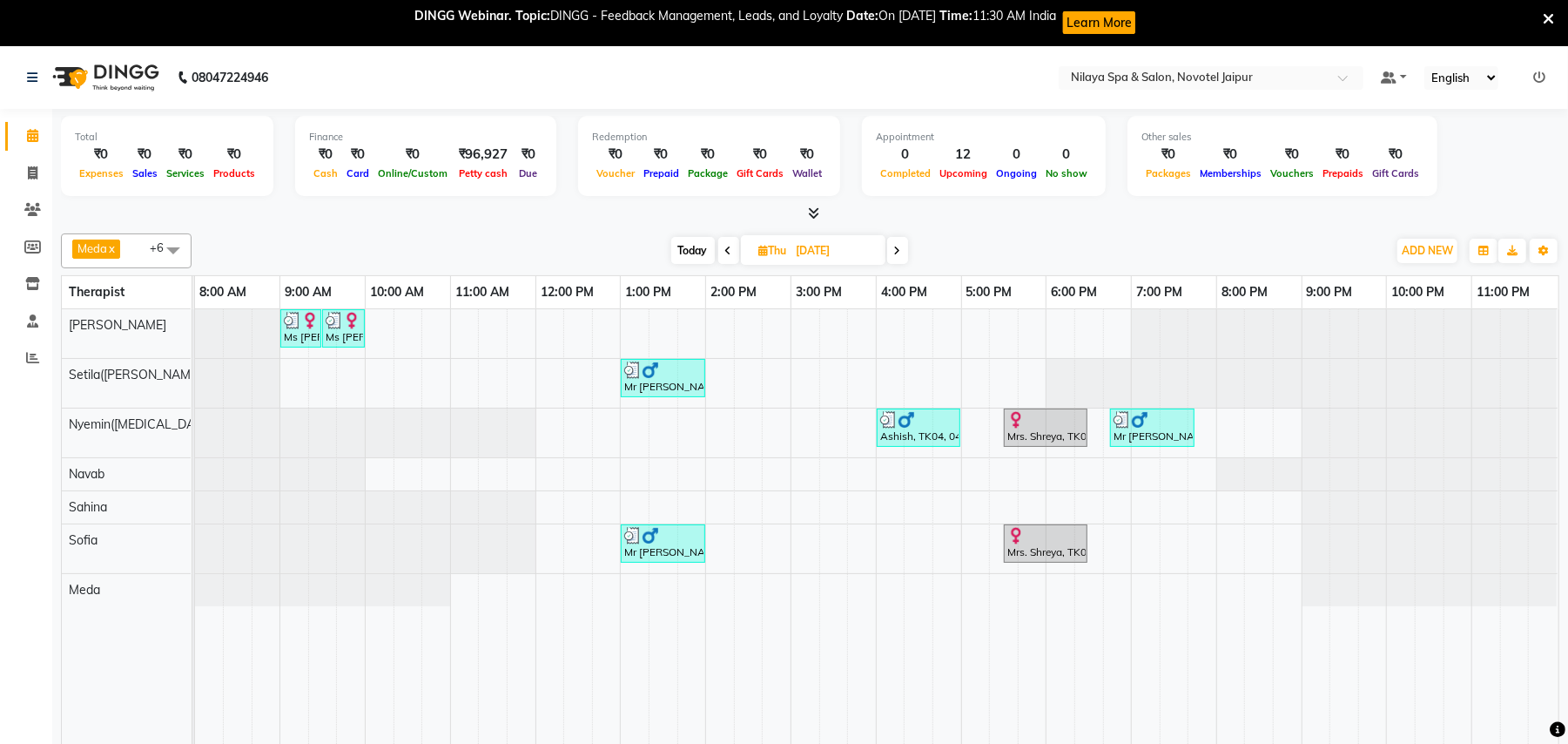 click at bounding box center [898, 250] 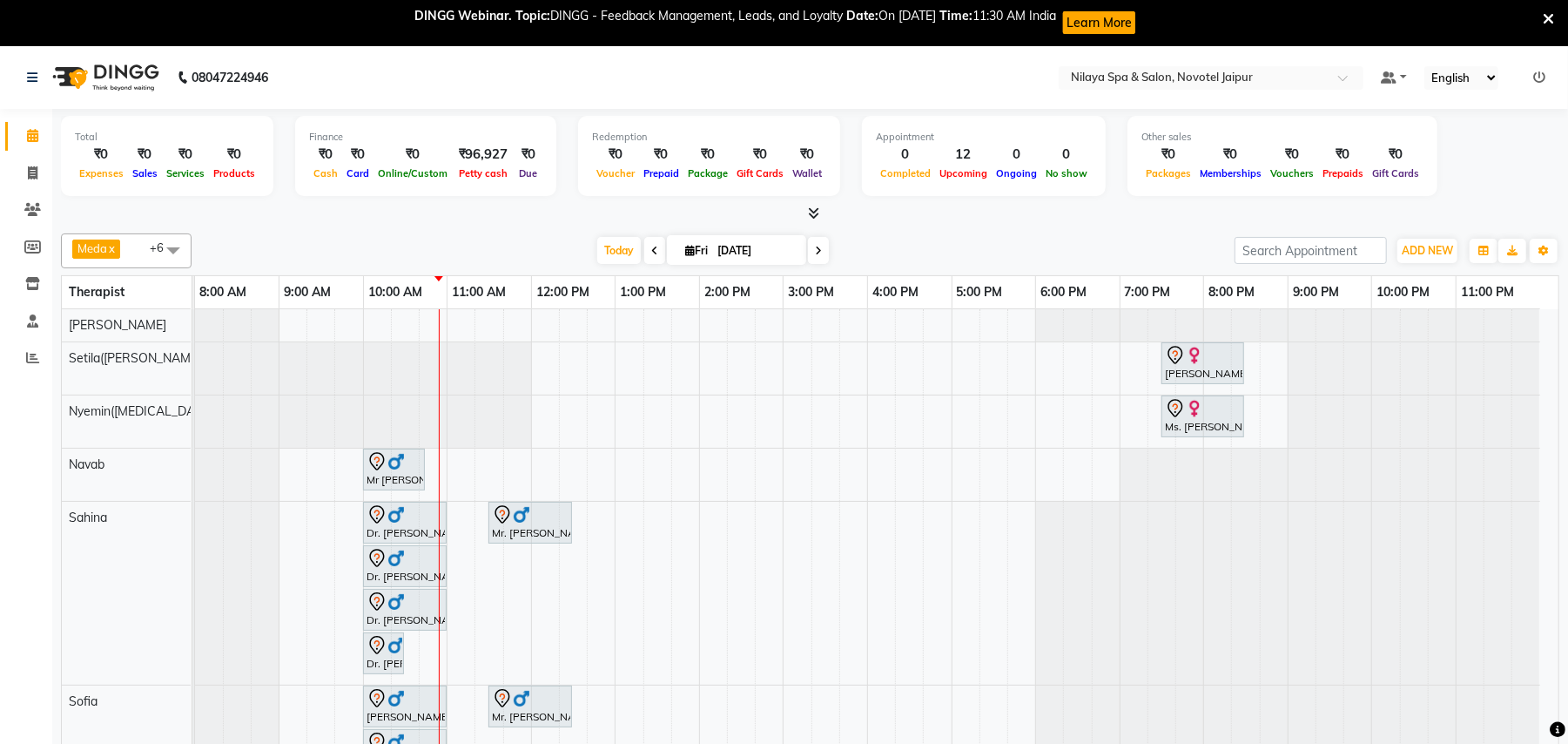 click on "Ariane Froechtenicht, TK05, 07:30 PM-08:30 PM, Balinese Massage Therapy (For Women) 60 Min             Ms. Helena Hoteze, TK04, 07:30 PM-08:30 PM, Balinese Massage Therapy (For Women) 60 Min             Mr Sandeep Singh, TK02, 10:00 AM-10:45 AM, Hair Cut  With Shampoo and Styling  (Male)             Dr. A.k Pancholia, TK08, 10:00 AM-11:00 AM, Balinese Massage Therapy (For Men) 60 Min             Mr. Pragnyesh Bhanuprasad, TK11, 11:30 AM-12:30 PM, Deep Tissue Repair Therapy (For Men) 60 Min             Dr. A.k Pancholia, TK09, 10:00 AM-11:00 AM, Balinese Massage Therapy (For Men) 60 Min             Dr. A.k Pancholia, TK10, 10:00 AM-11:00 AM, Balinese Massage Therapy (For Men) 60 Min             Dr. A.k Pancholia, TK10, 10:00 AM-10:30 AM, Thai Foot Reflexology (For Men) 30 Min             Mr HK Chopra, TK06, 10:00 AM-11:00 AM, Balinese Massage Therapy (For Men) 60 Min             Mr. Pragnyesh Bhanuprasad, TK12, 11:30 AM-12:30 PM, Deep Tissue Repair Therapy (For Men) 60 Min" at bounding box center (877, 584) 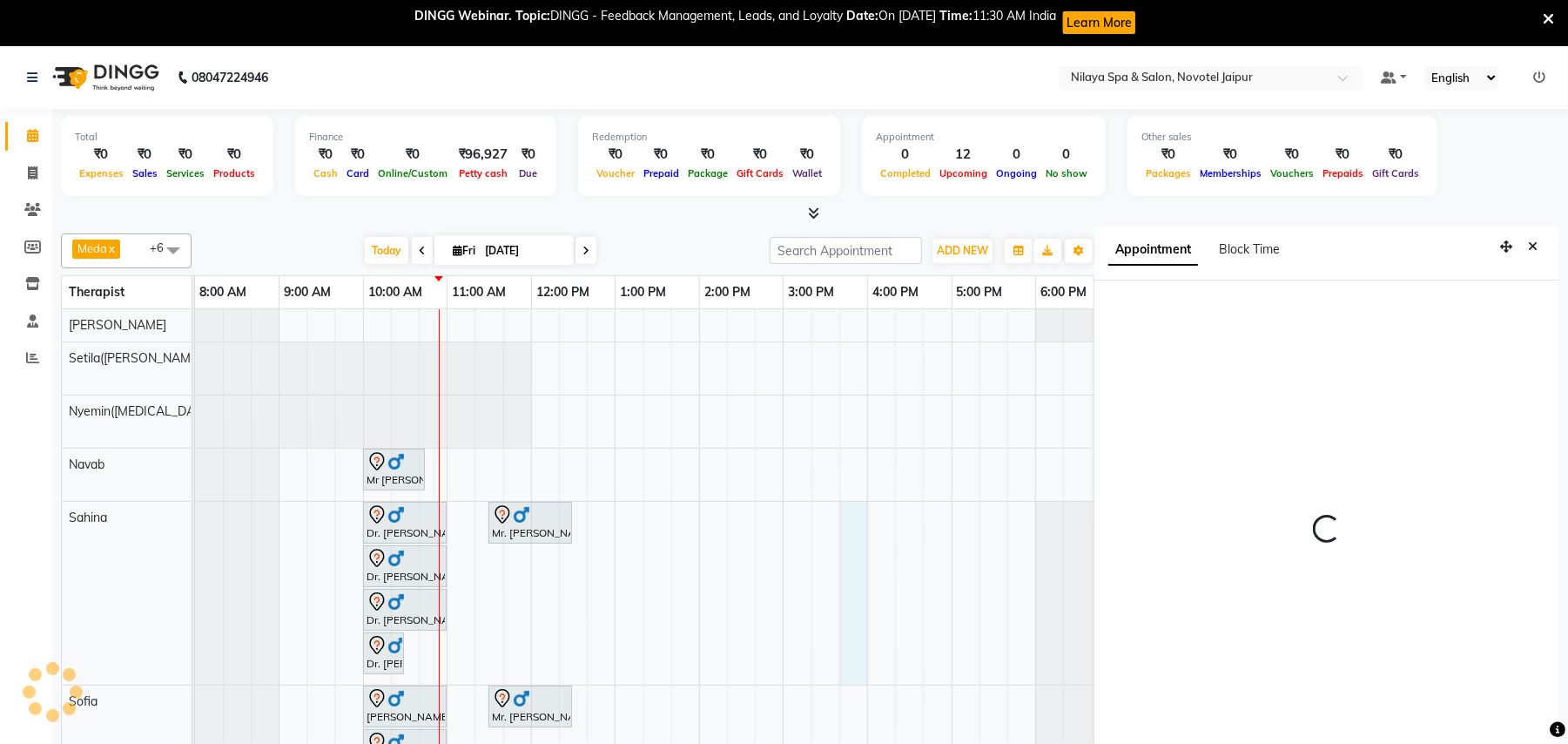 select on "945" 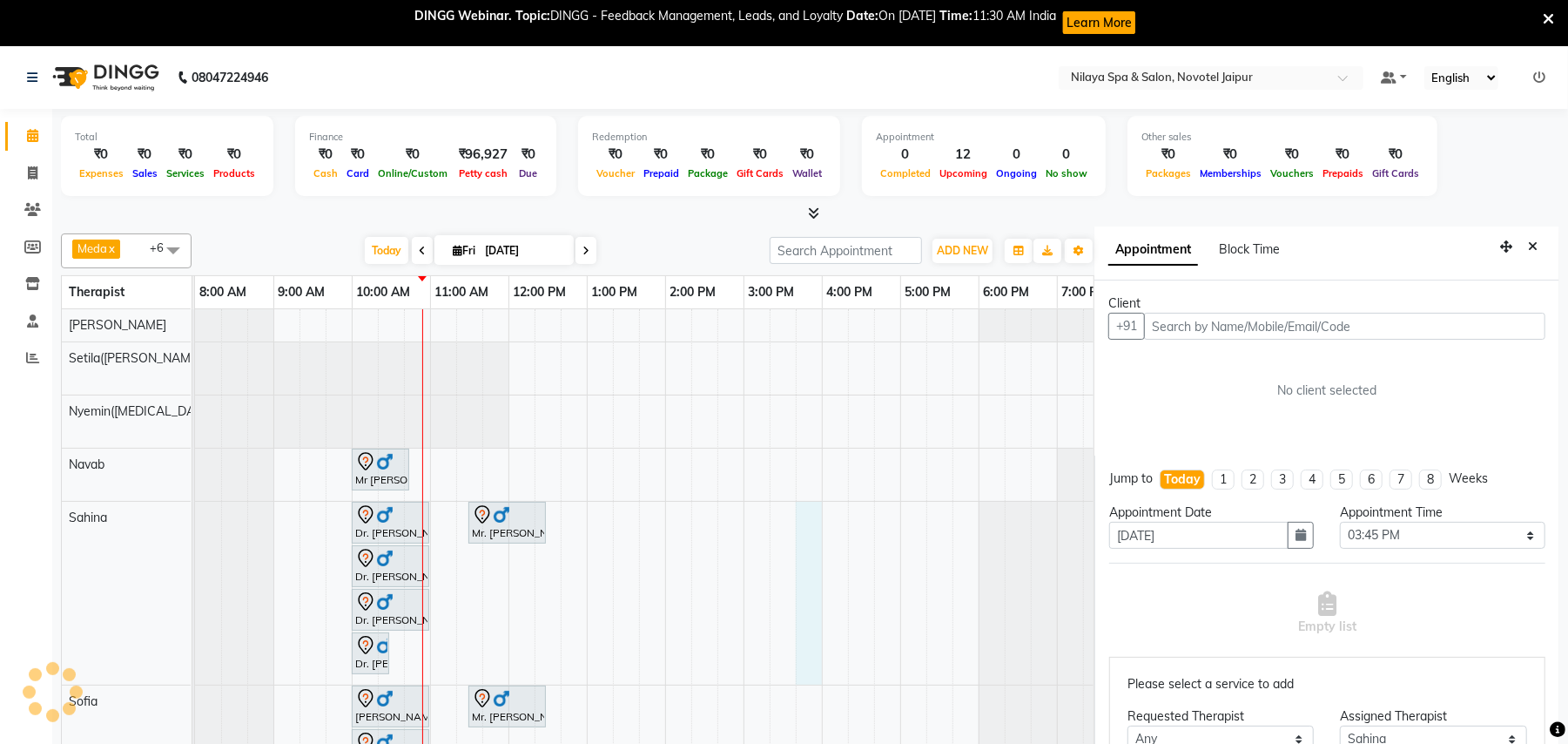 scroll, scrollTop: 53, scrollLeft: 0, axis: vertical 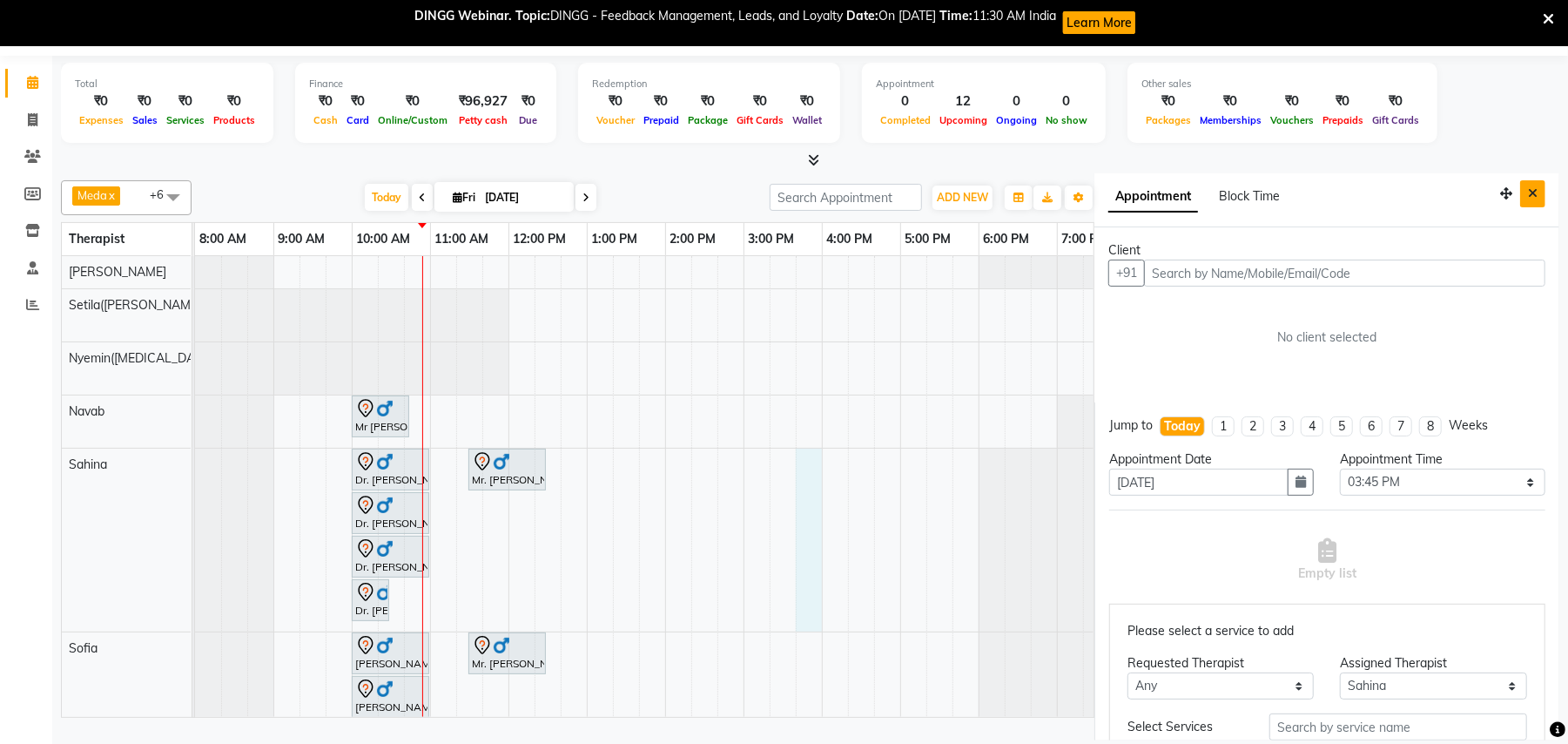 click at bounding box center (1532, 193) 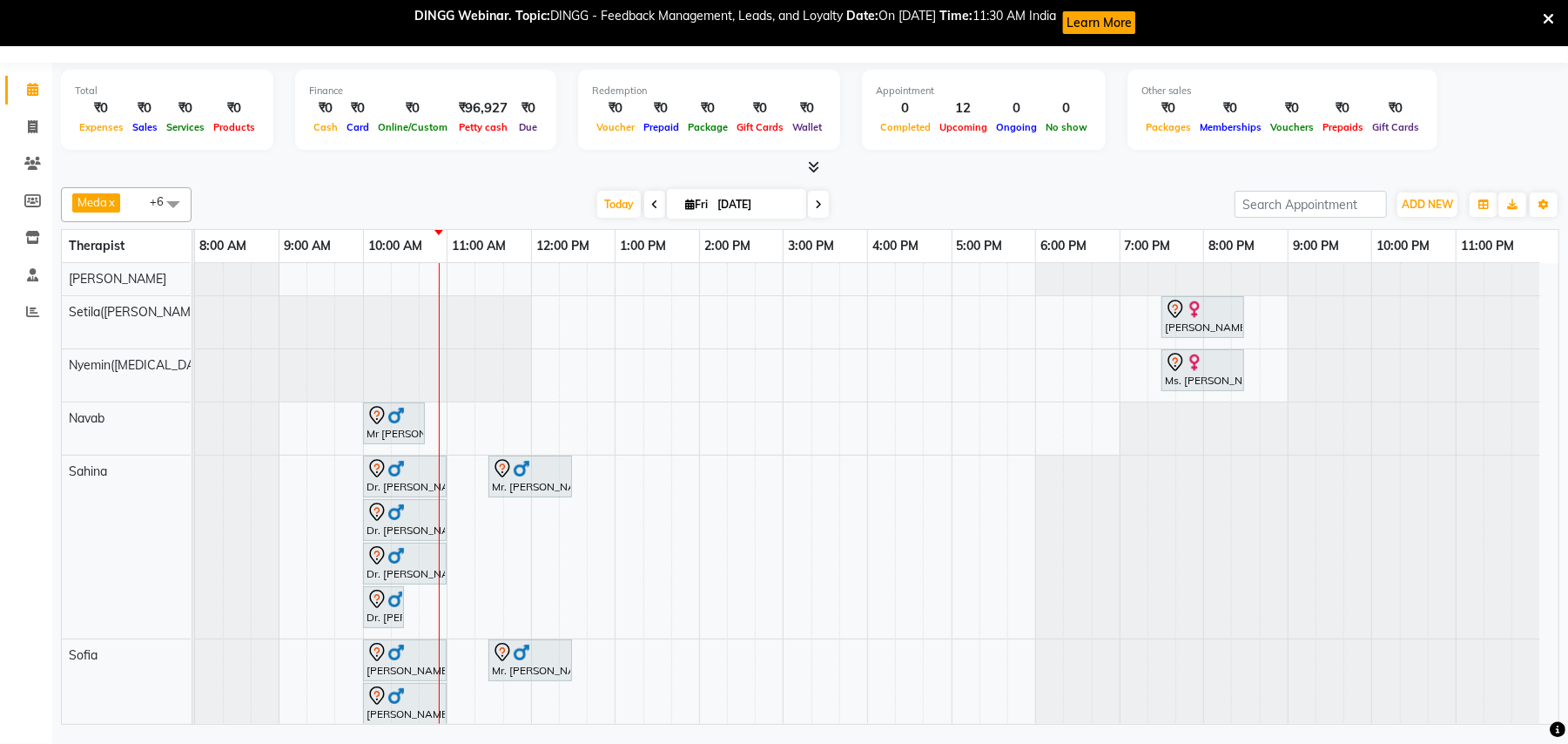 scroll, scrollTop: 91, scrollLeft: 0, axis: vertical 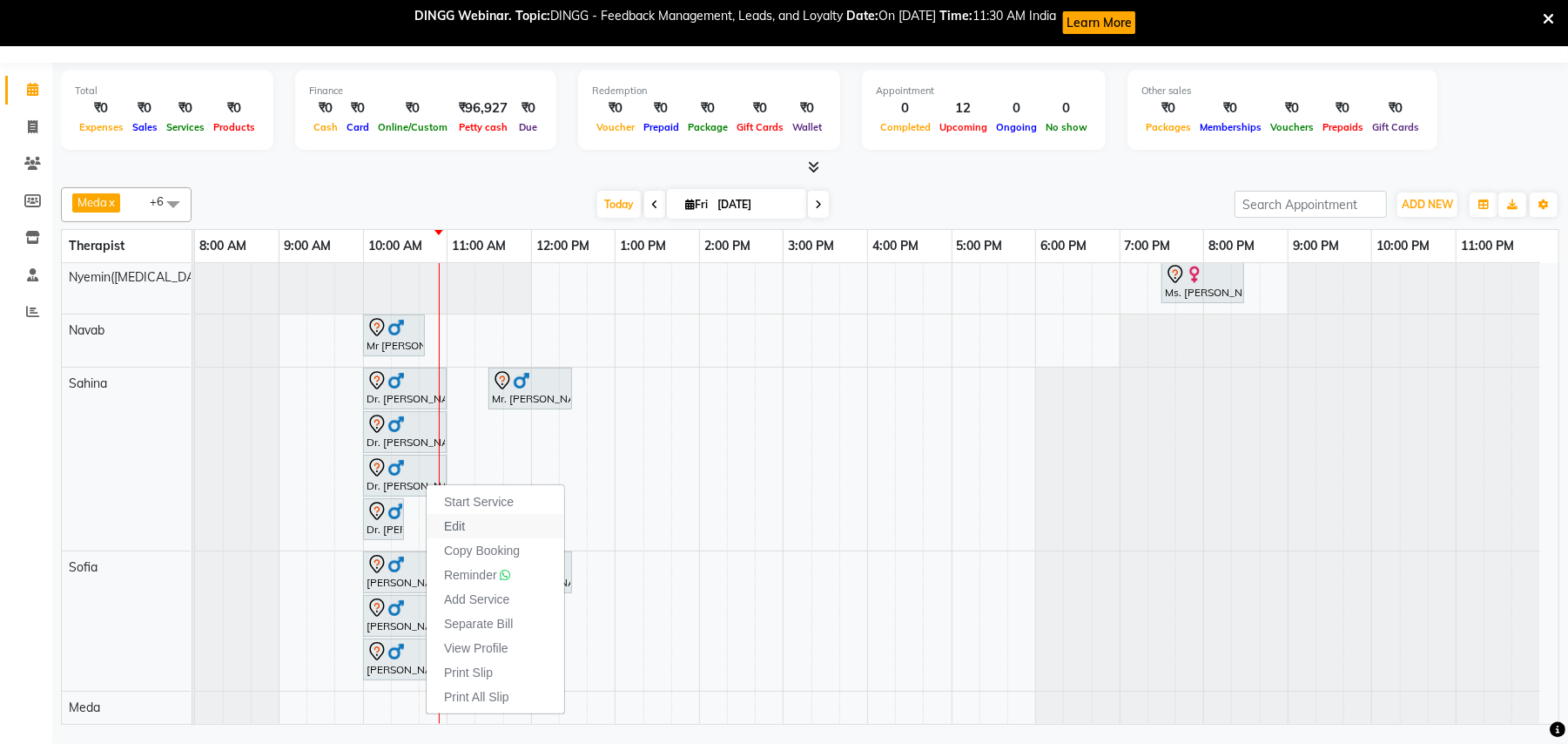 click on "Edit" at bounding box center (454, 526) 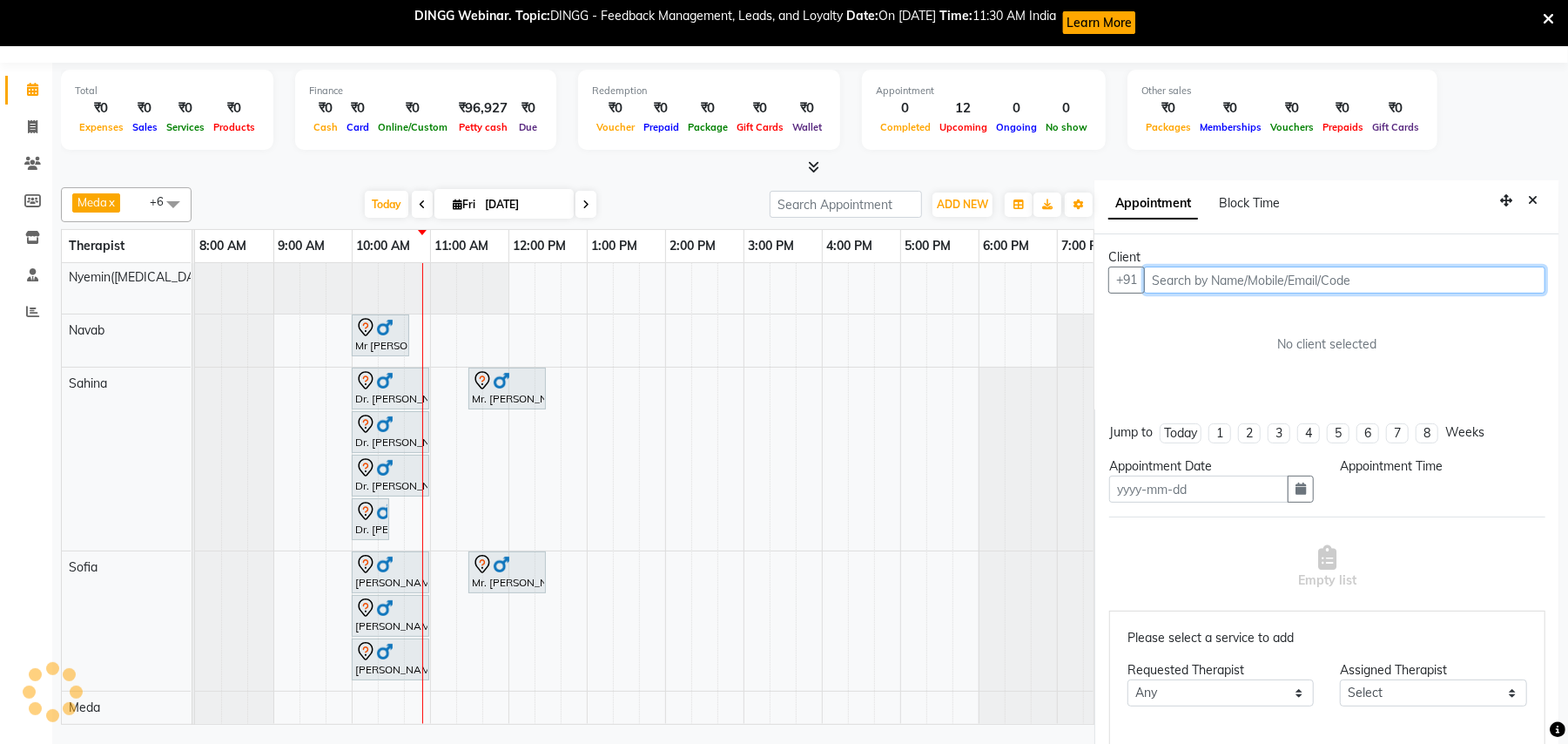 type on "[DATE]" 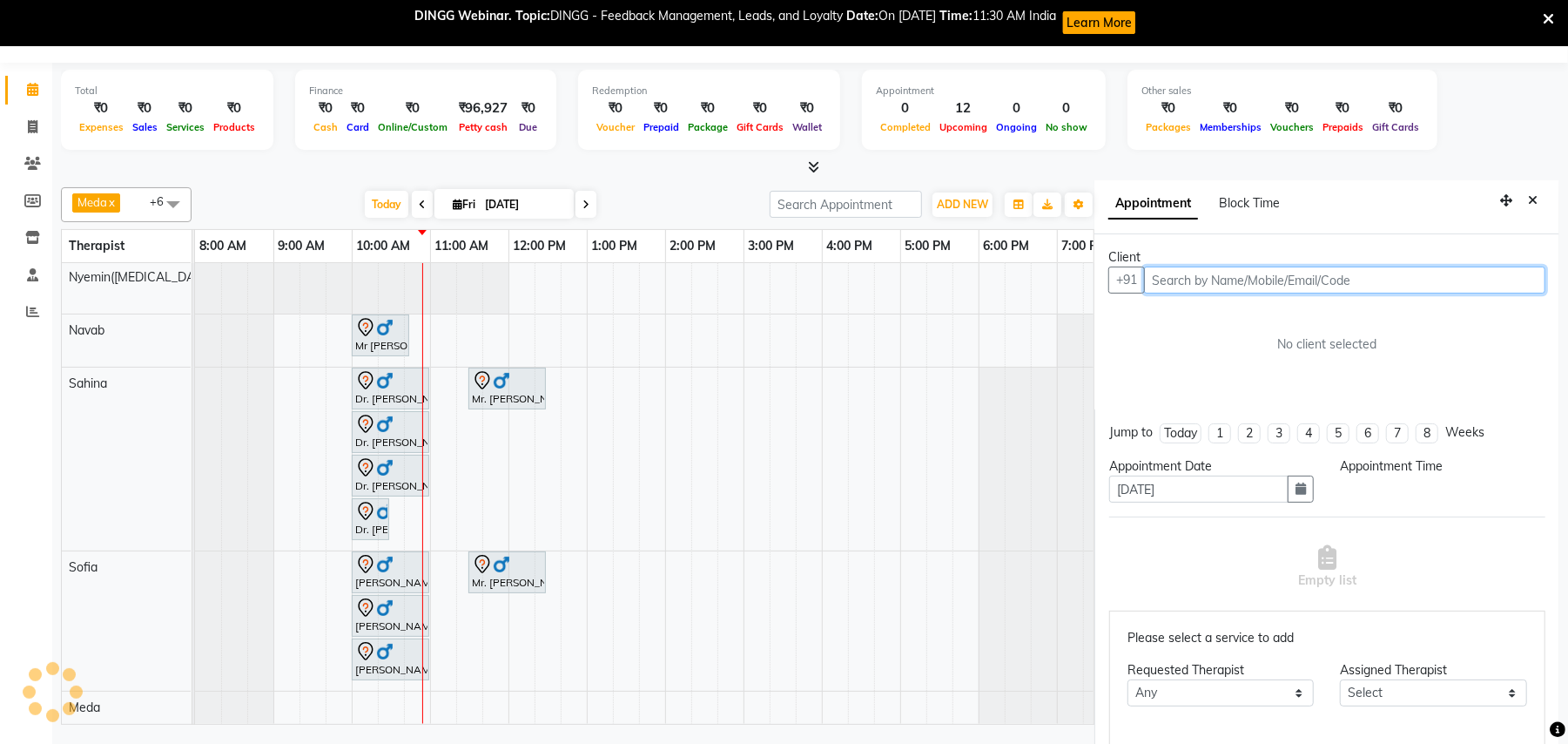 scroll, scrollTop: 53, scrollLeft: 0, axis: vertical 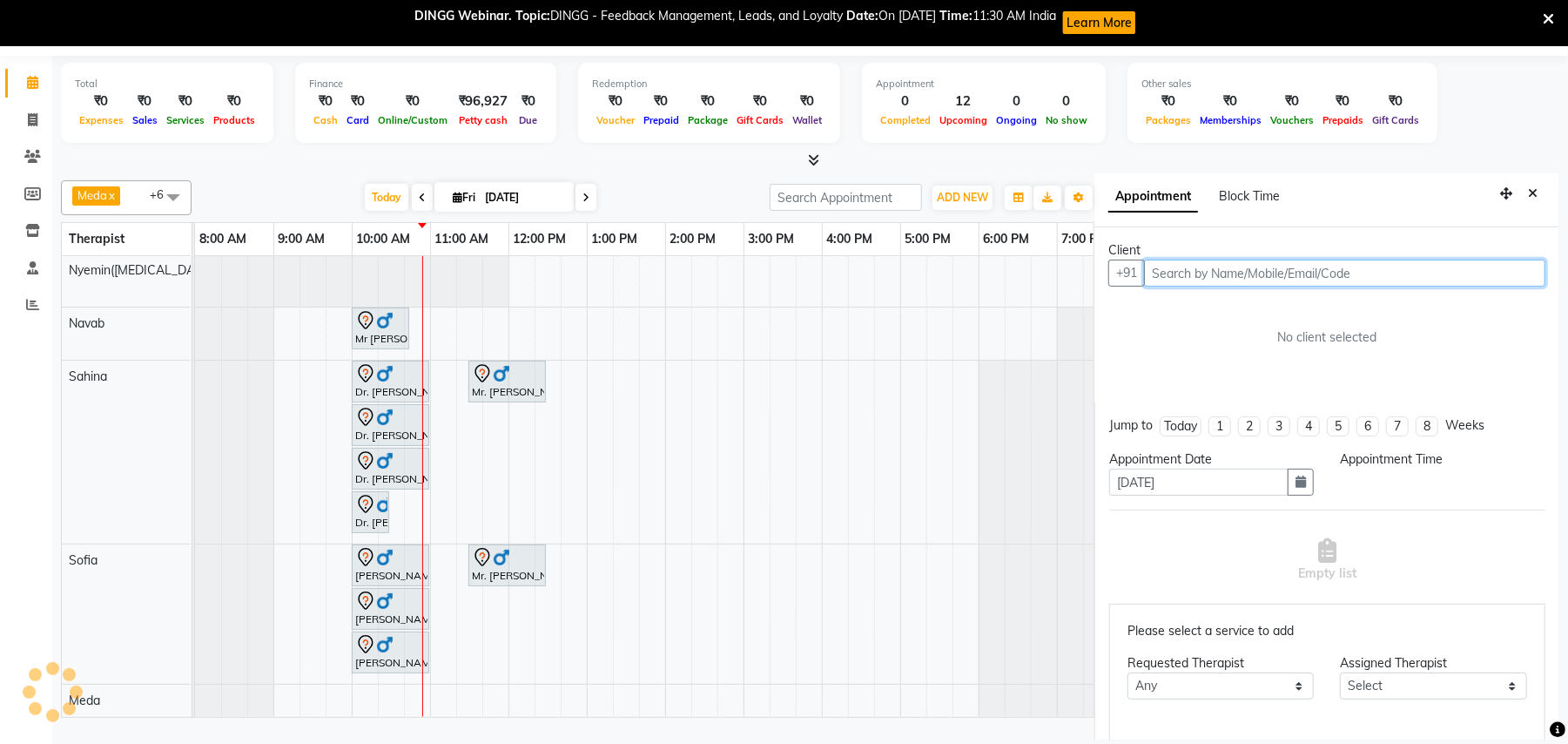 select on "77563" 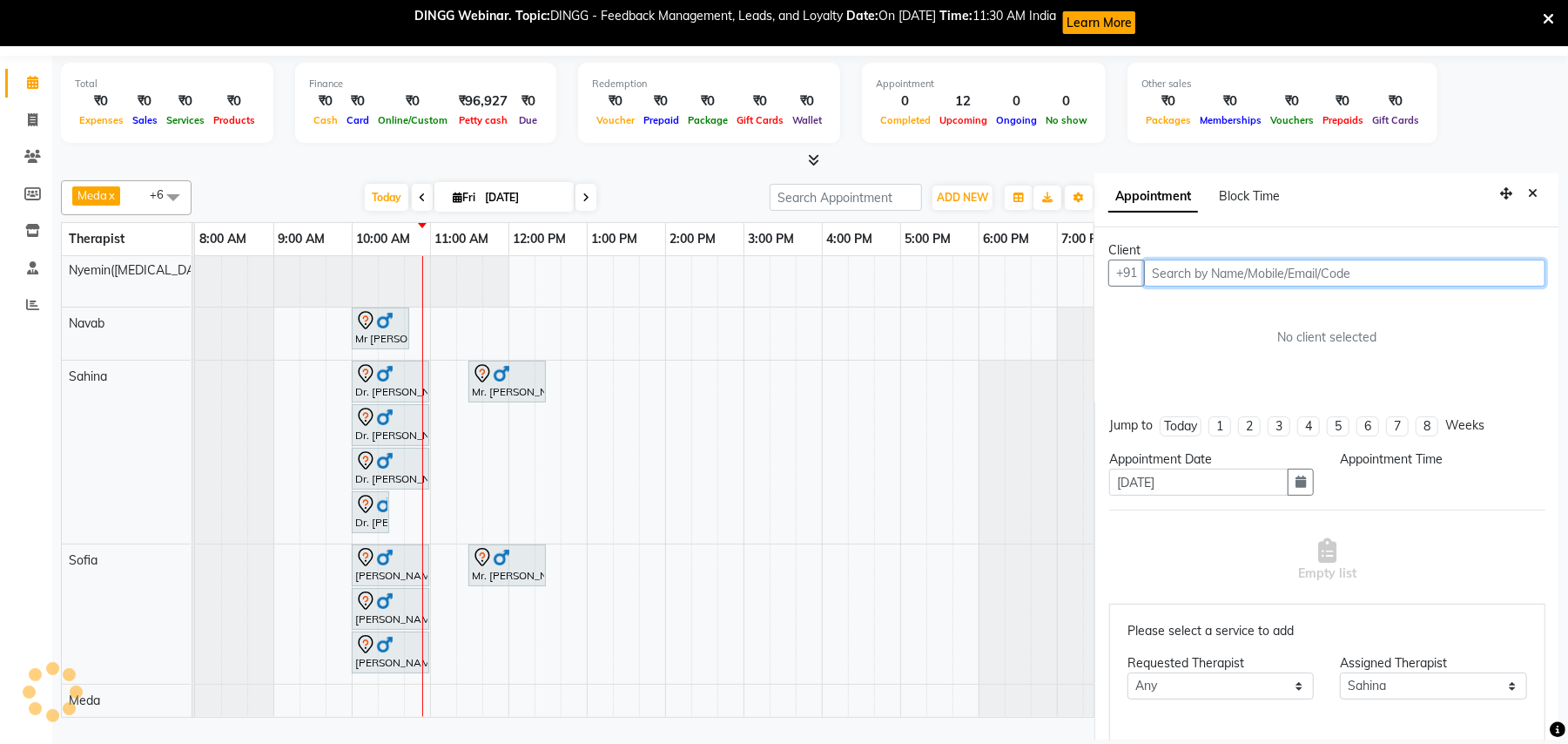 select on "600" 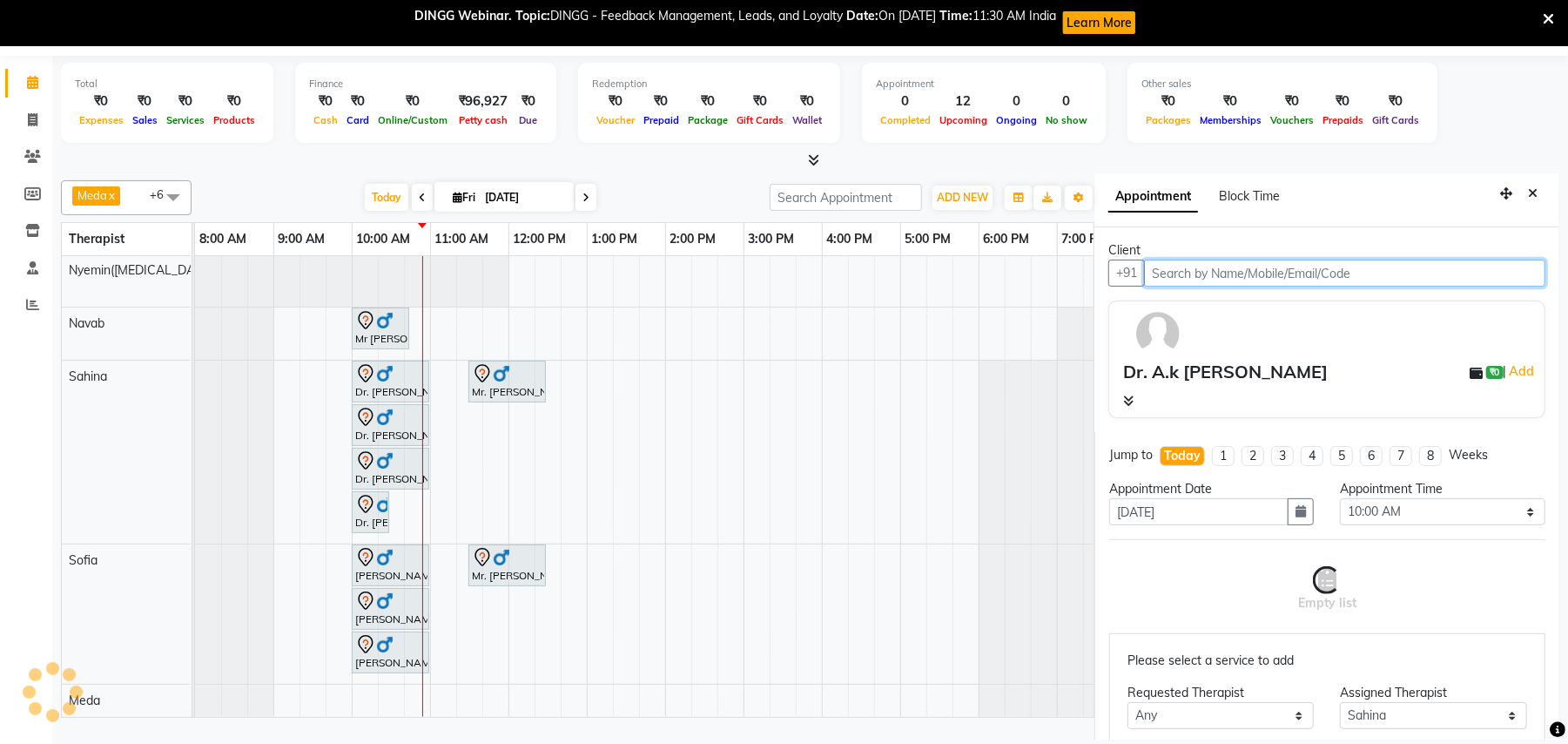 select on "4120" 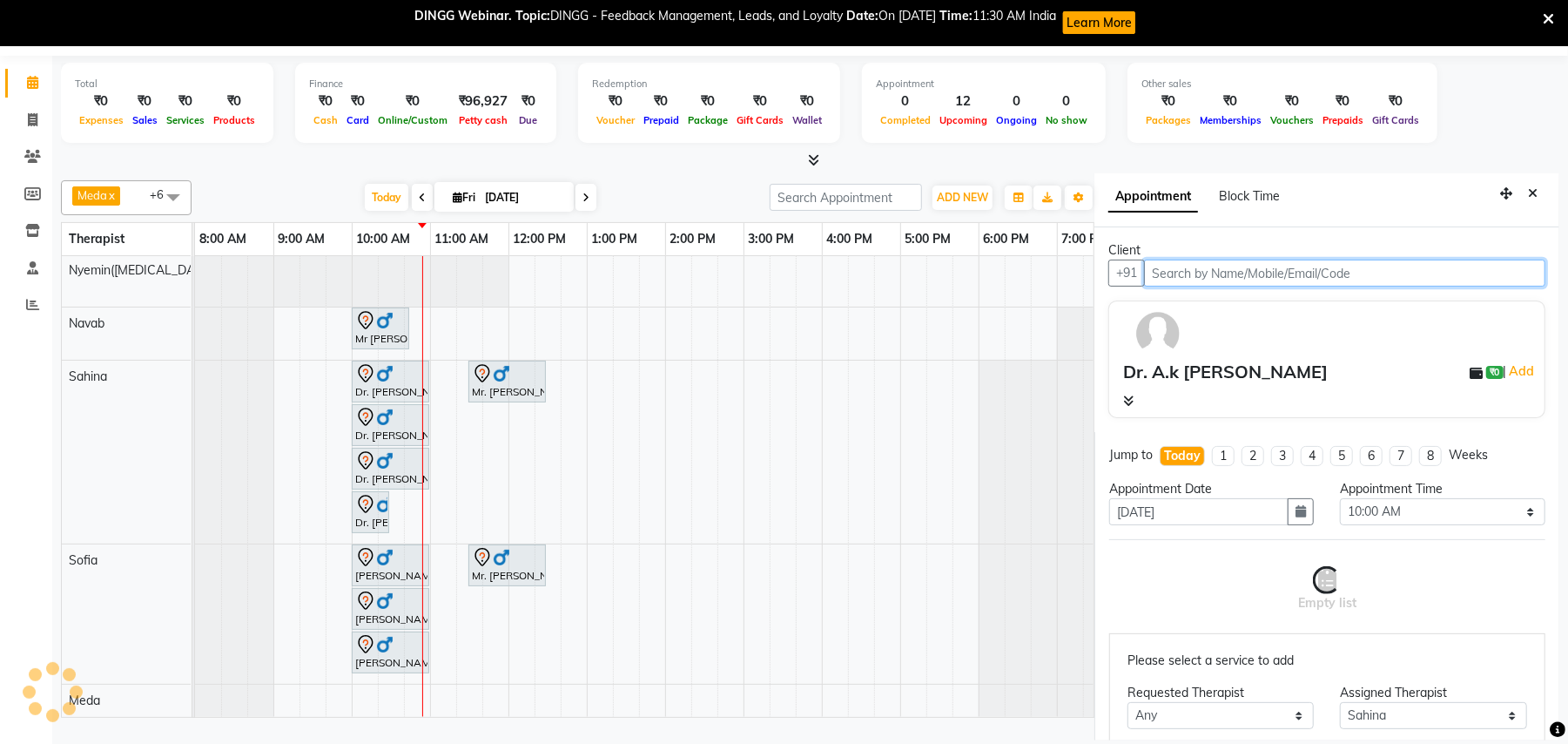 select on "4120" 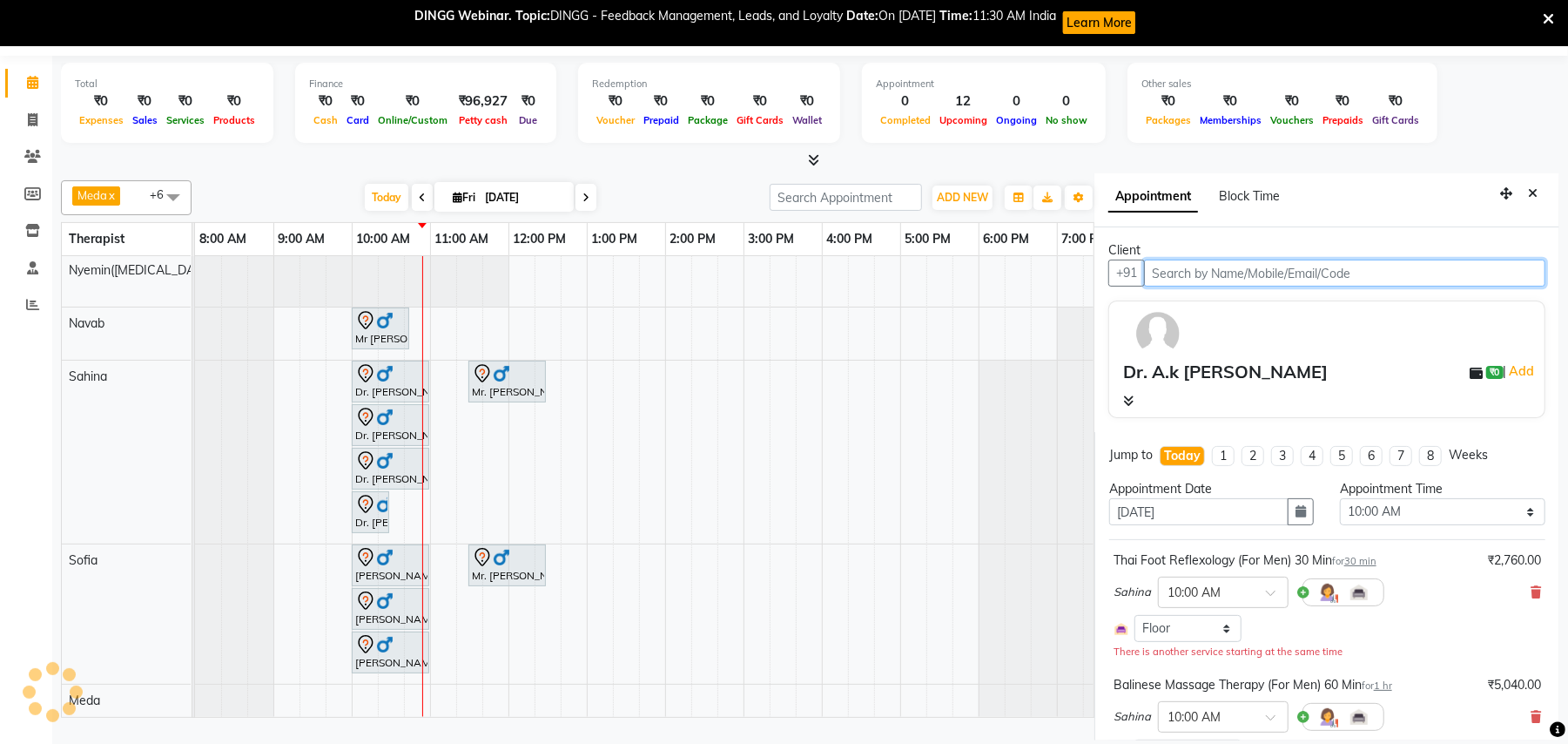 scroll, scrollTop: 0, scrollLeft: 158, axis: horizontal 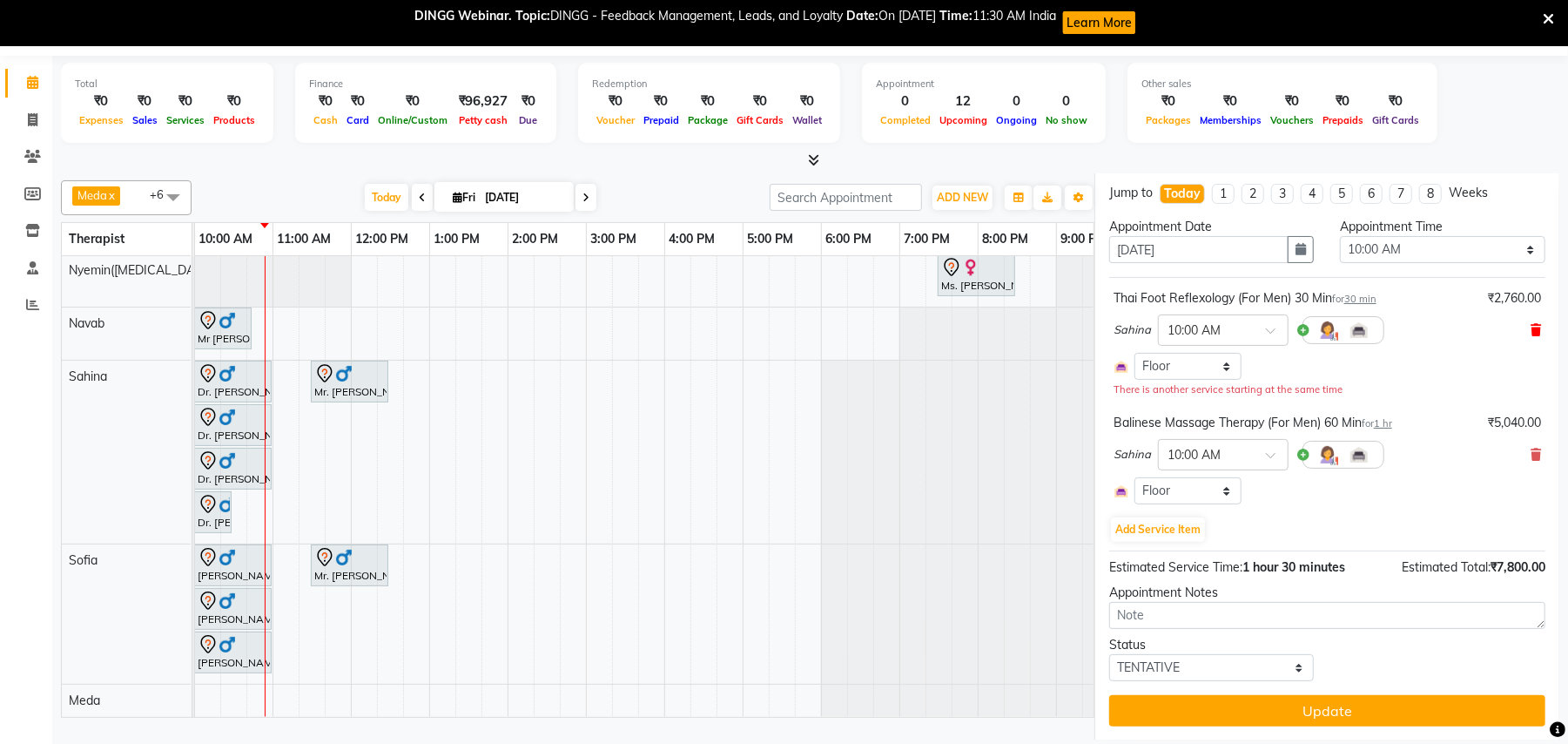 click at bounding box center (1536, 330) 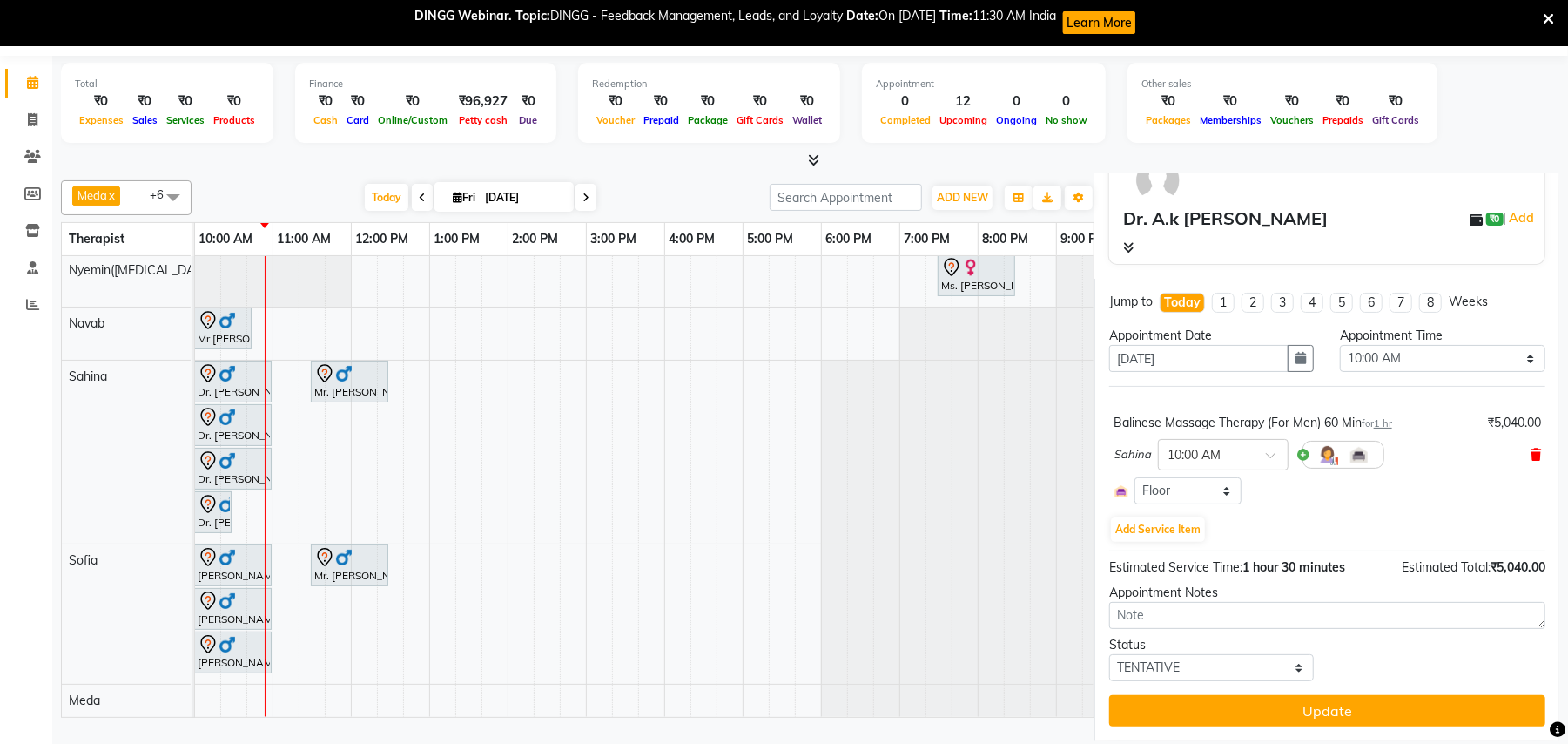click at bounding box center [1536, 455] 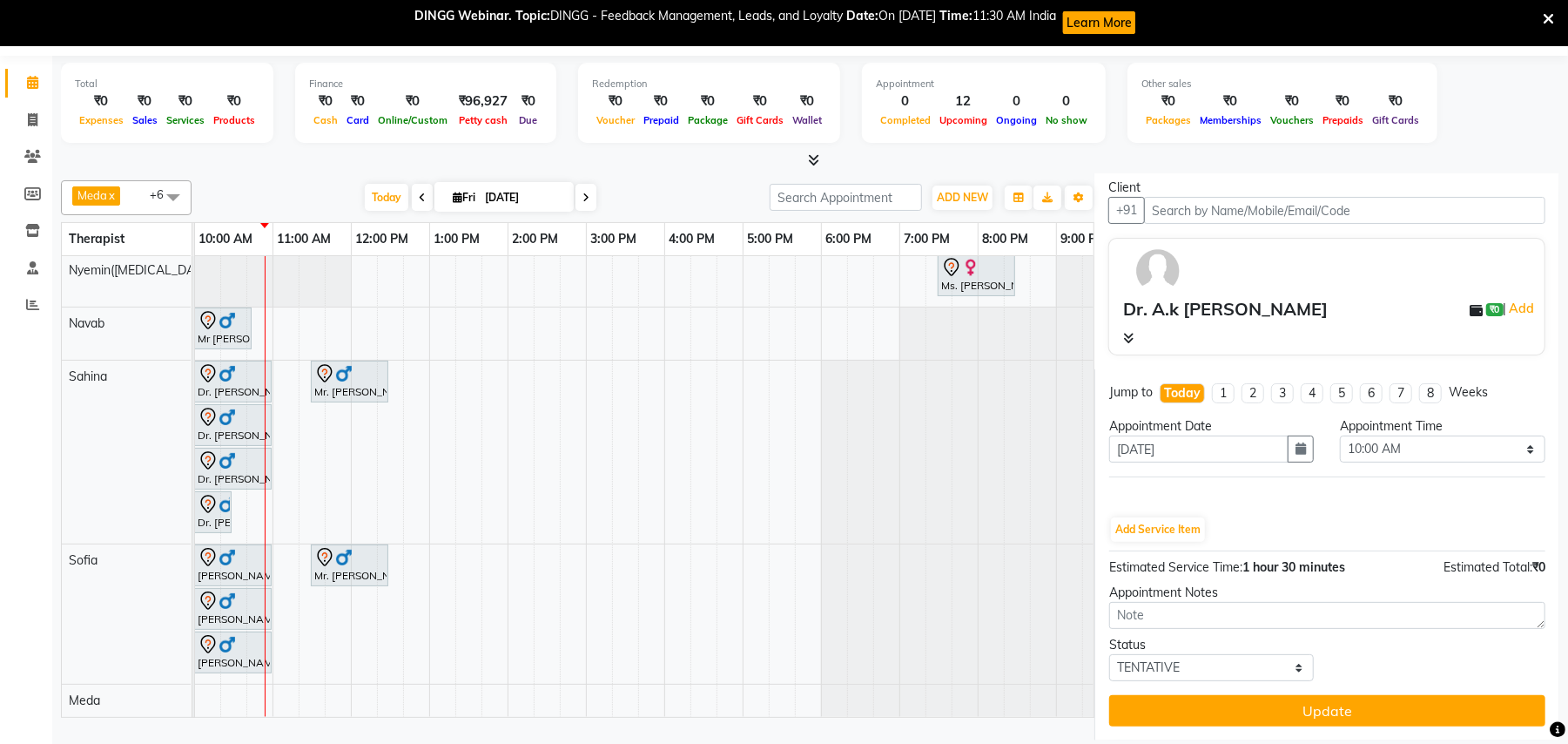 scroll, scrollTop: 67, scrollLeft: 0, axis: vertical 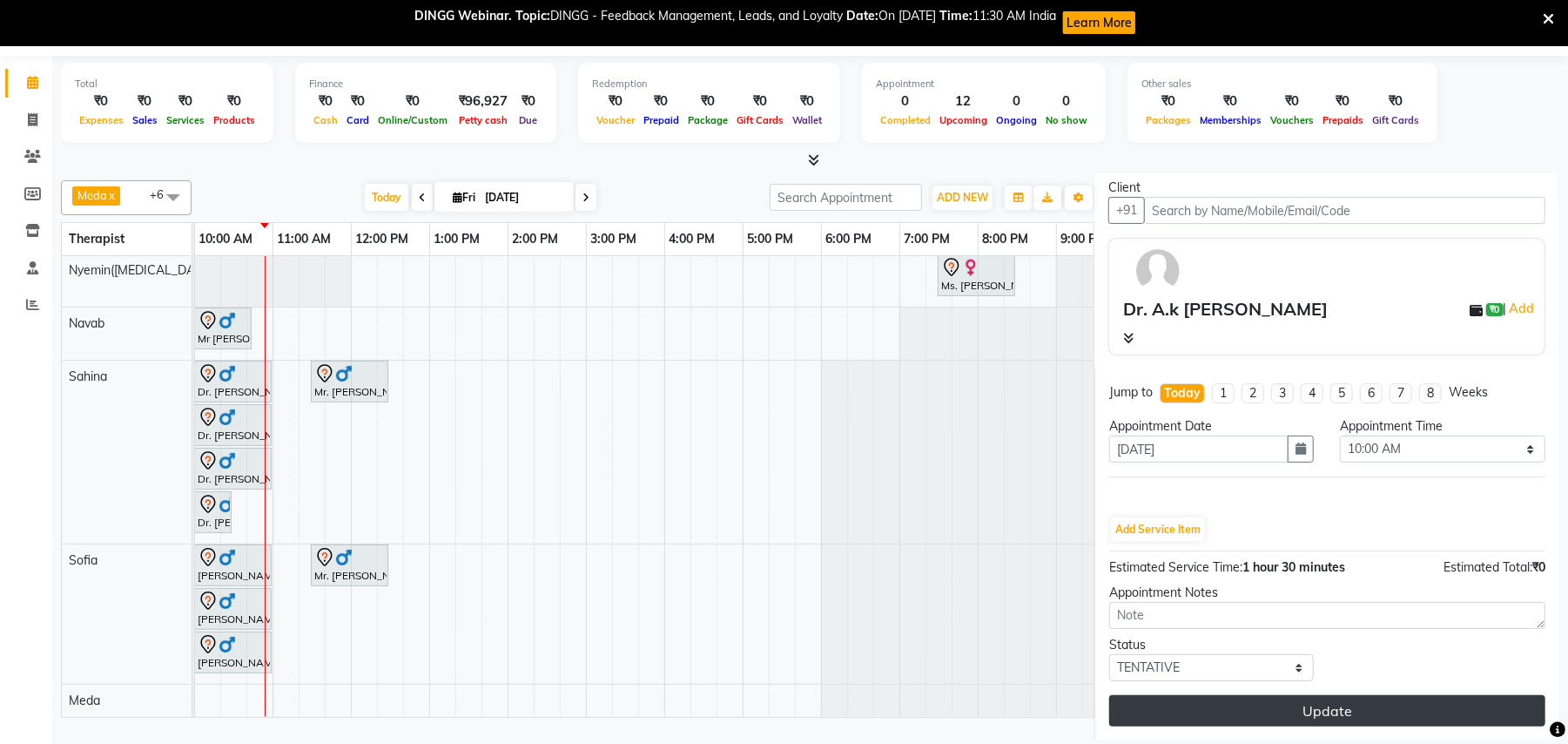 click on "Update" at bounding box center (1327, 711) 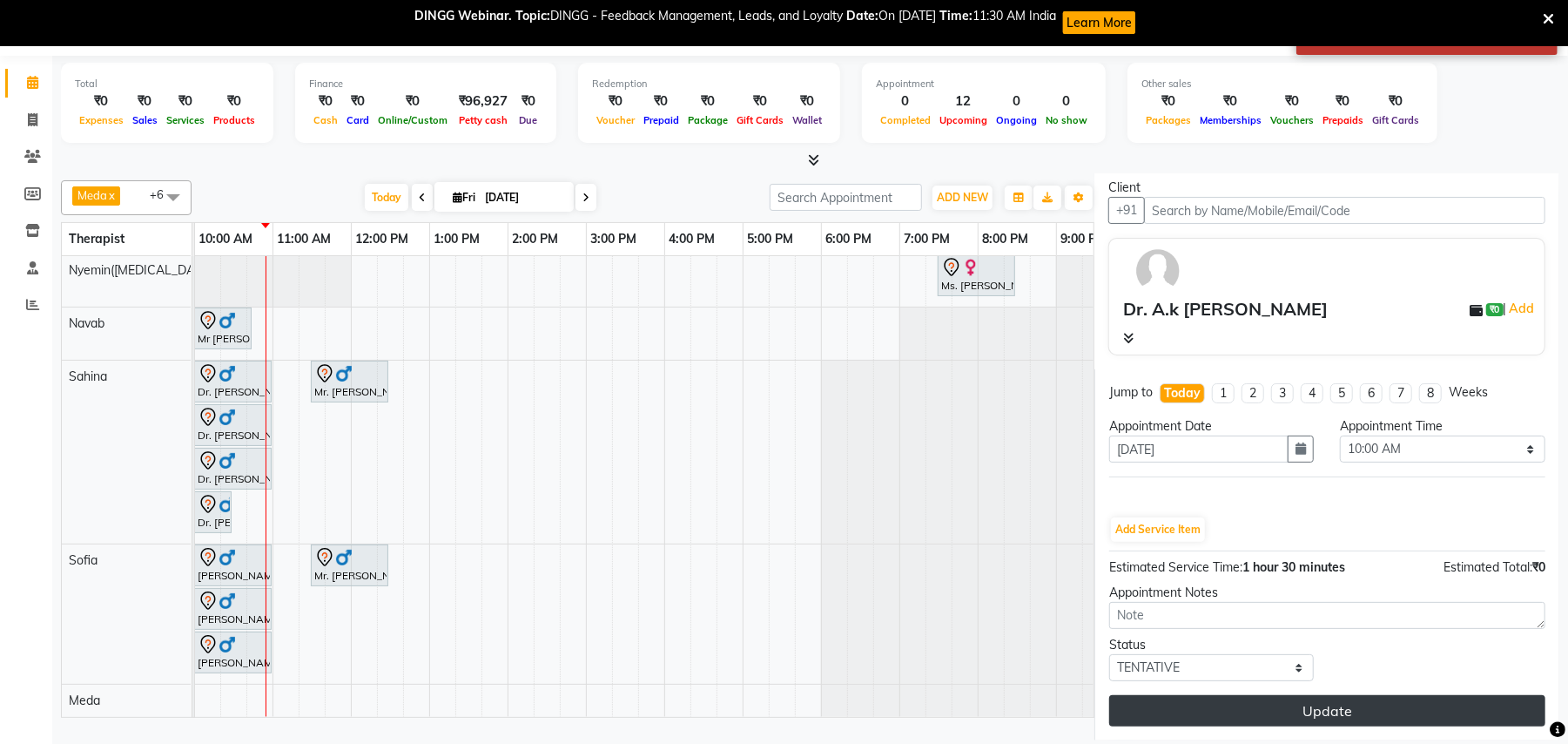 click on "Update" at bounding box center [1327, 711] 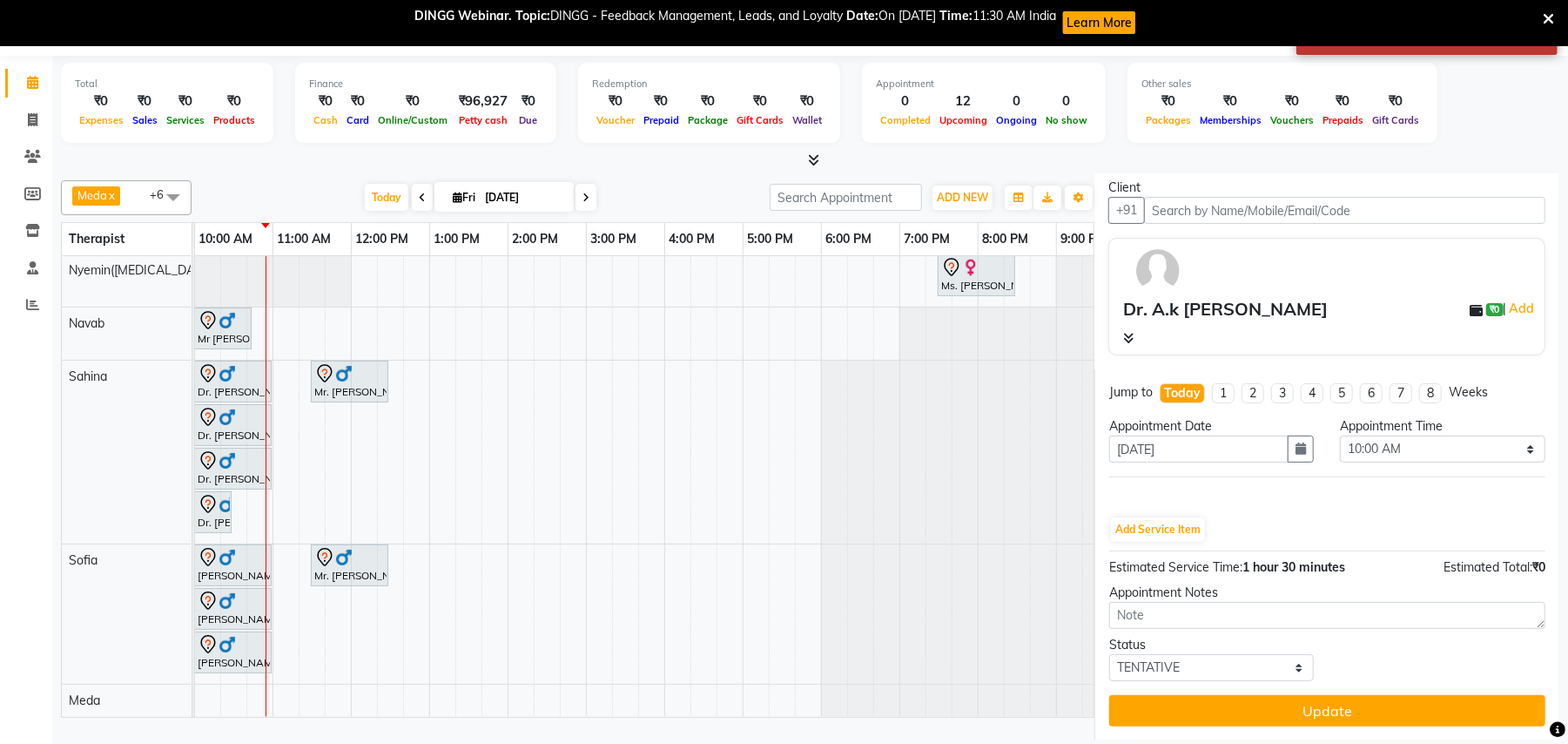 scroll, scrollTop: 44, scrollLeft: 158, axis: both 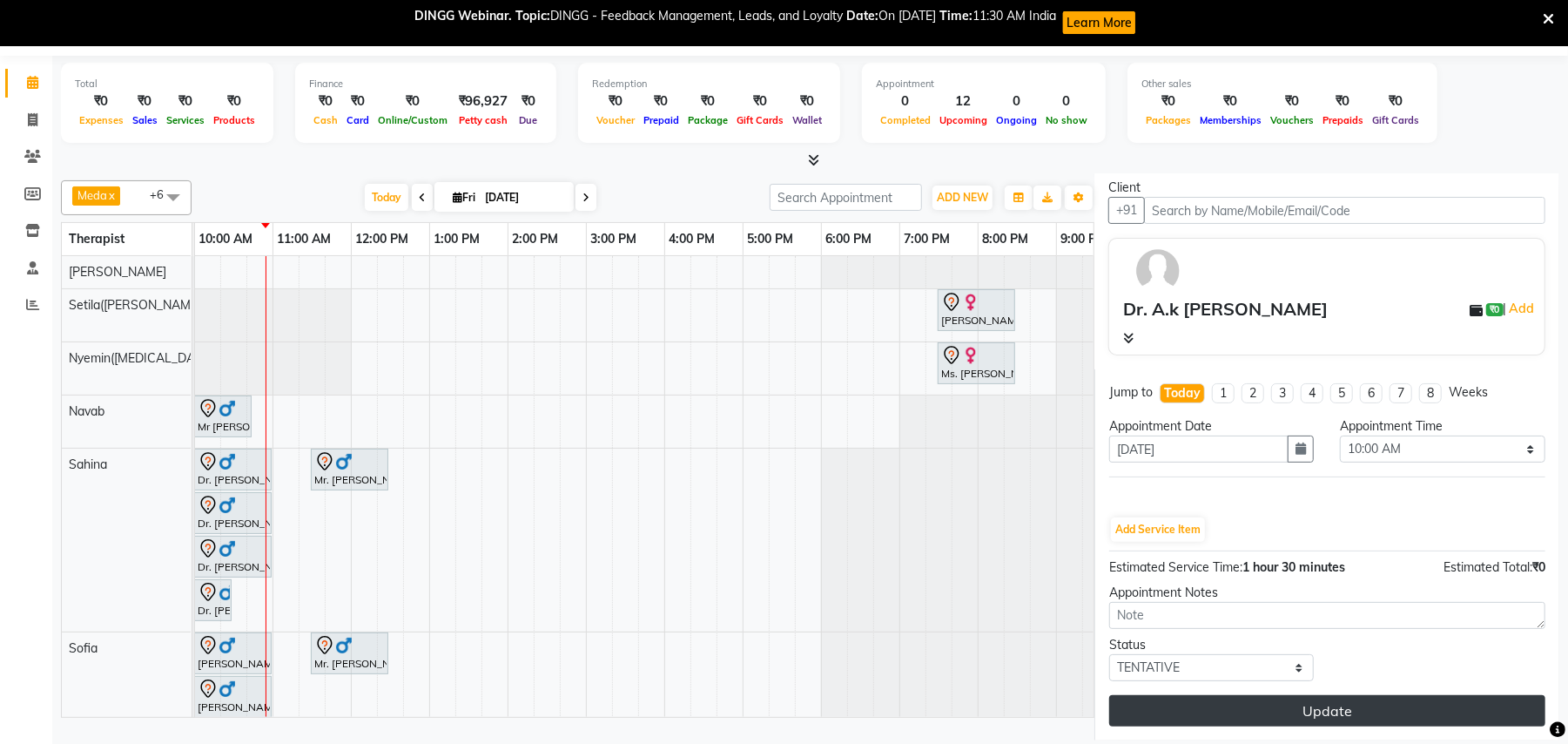 click on "Update" at bounding box center (1327, 711) 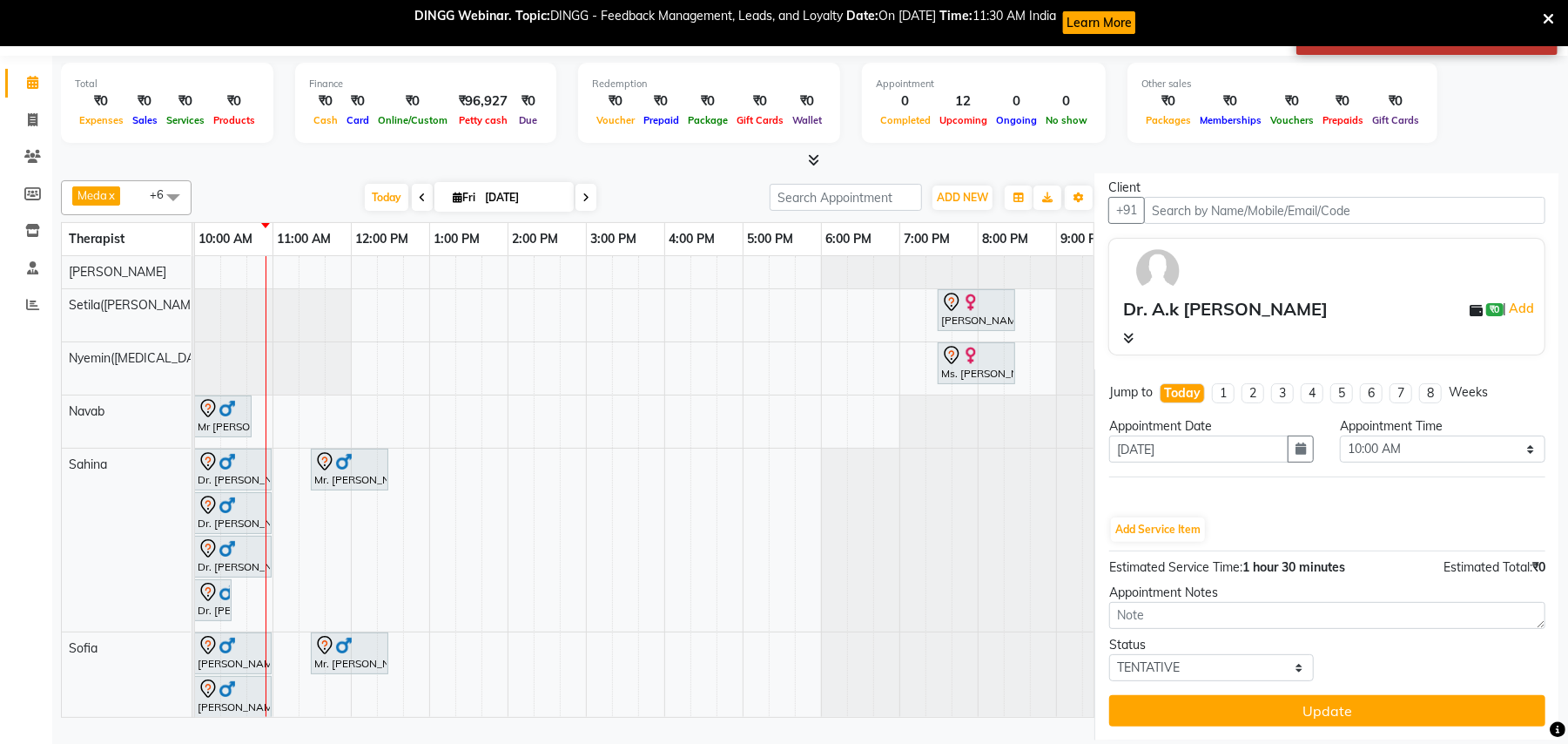 scroll, scrollTop: 30, scrollLeft: 0, axis: vertical 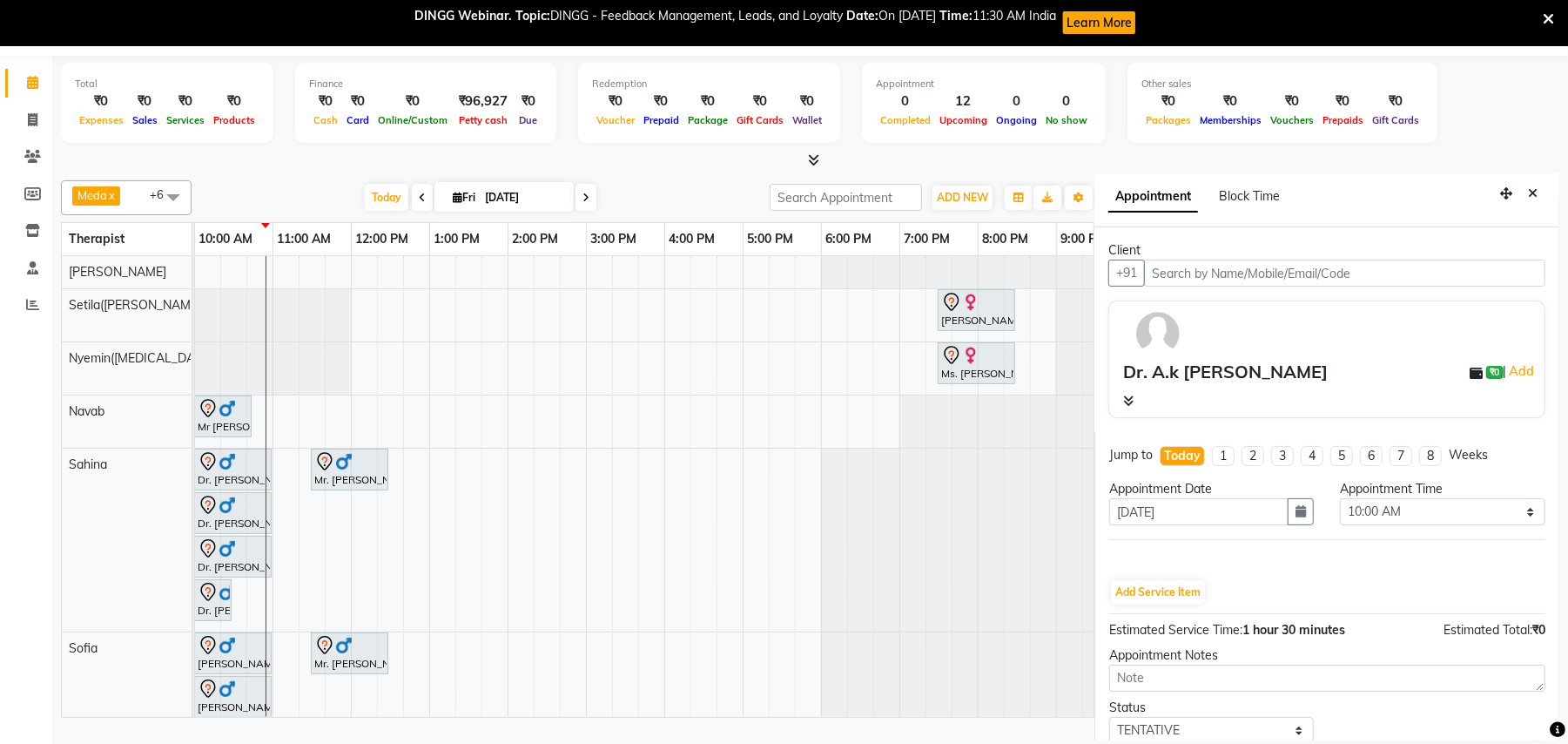 click at bounding box center (1548, 19) 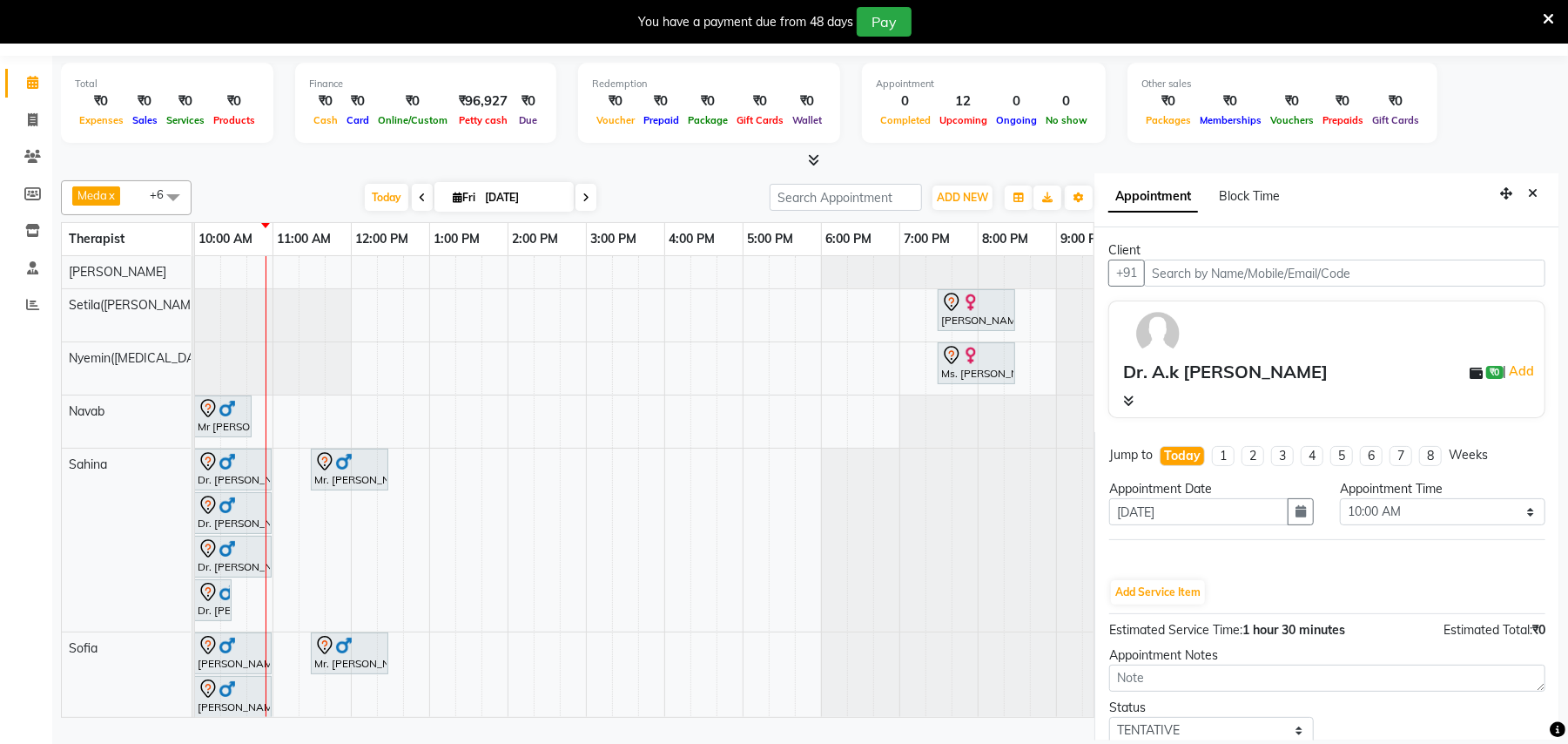 click on "You have a payment due from 48 days   Pay" at bounding box center (775, 22) 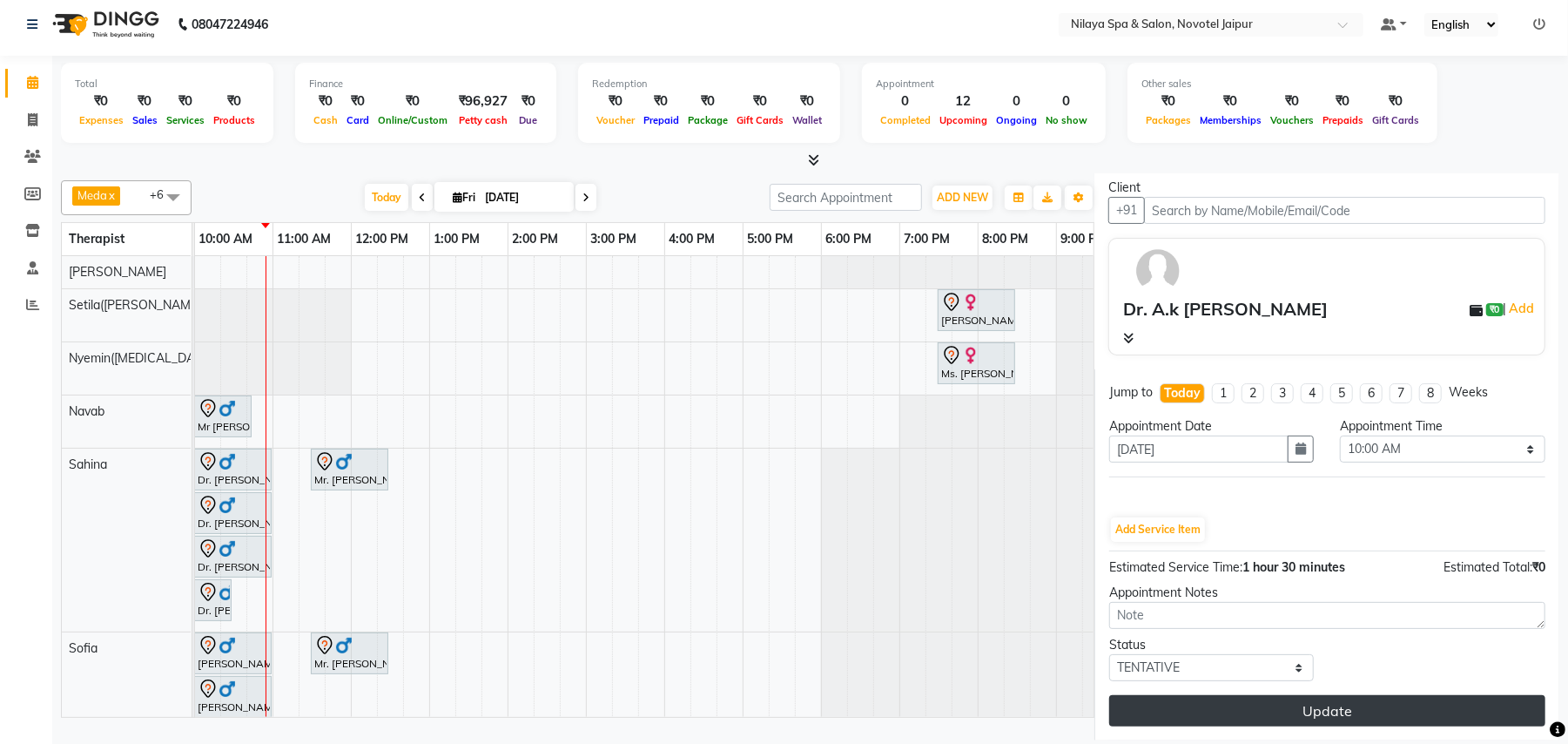 click on "Update" at bounding box center [1327, 711] 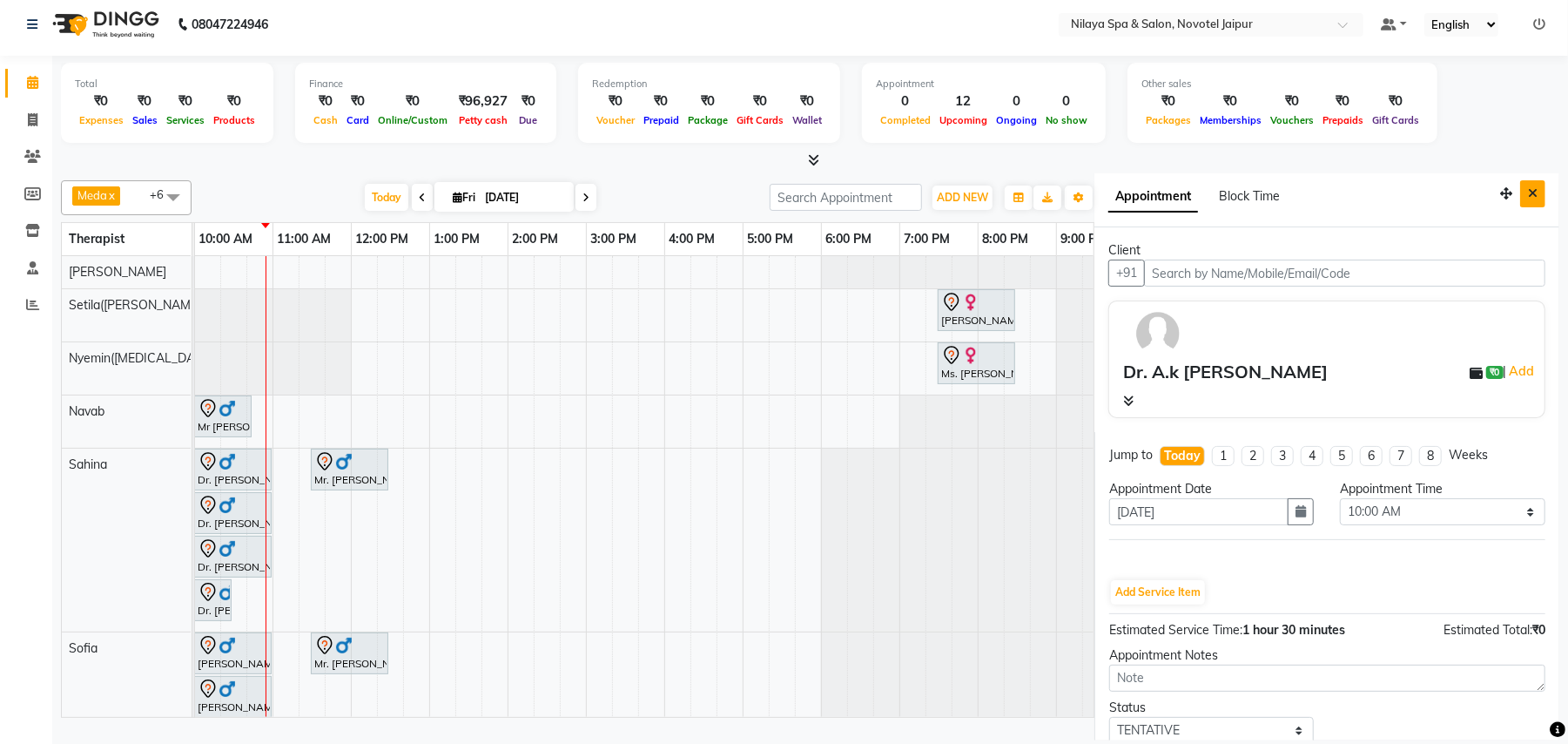 click at bounding box center [1532, 193] 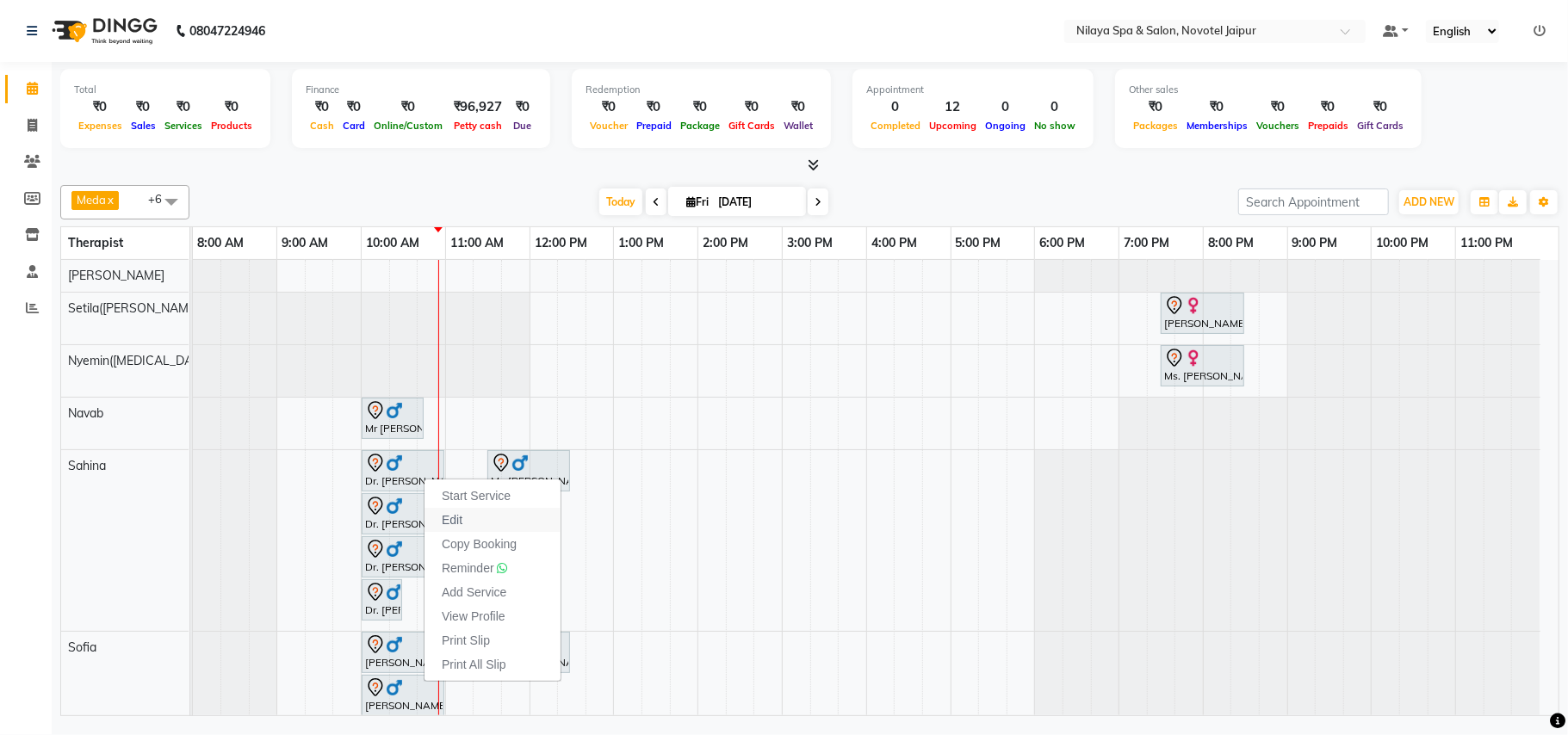 click on "Edit" at bounding box center (493, 520) 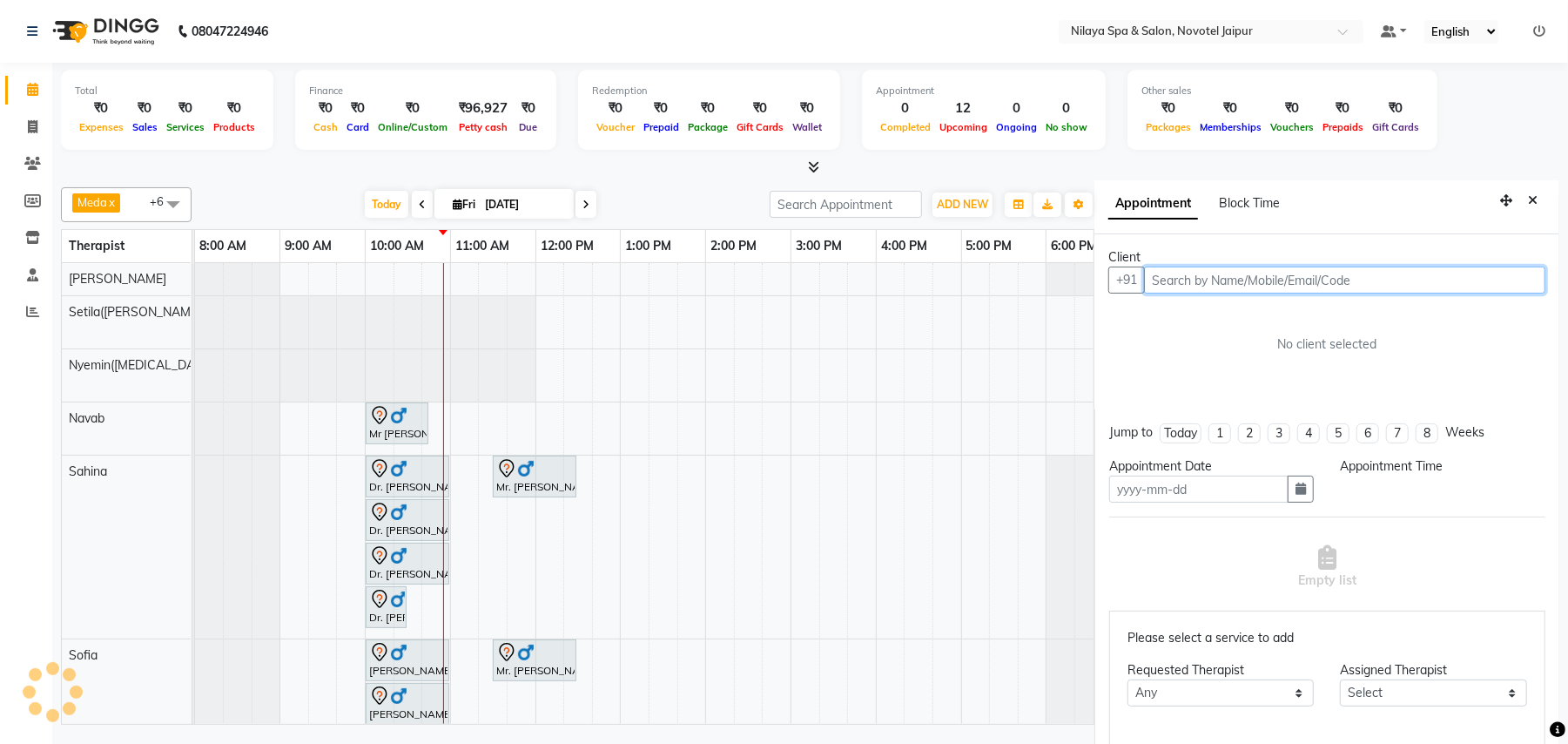 type on "[DATE]" 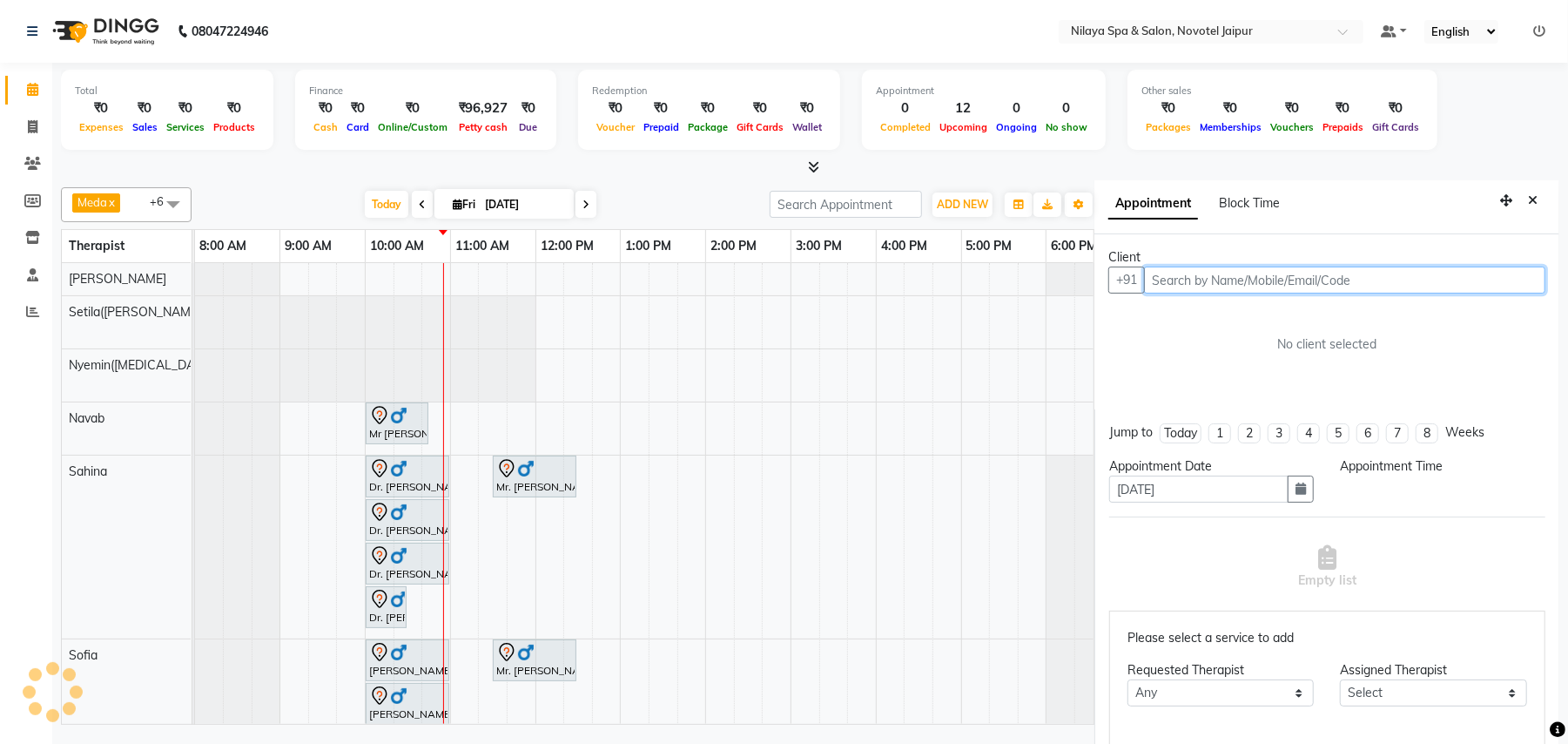 select on "600" 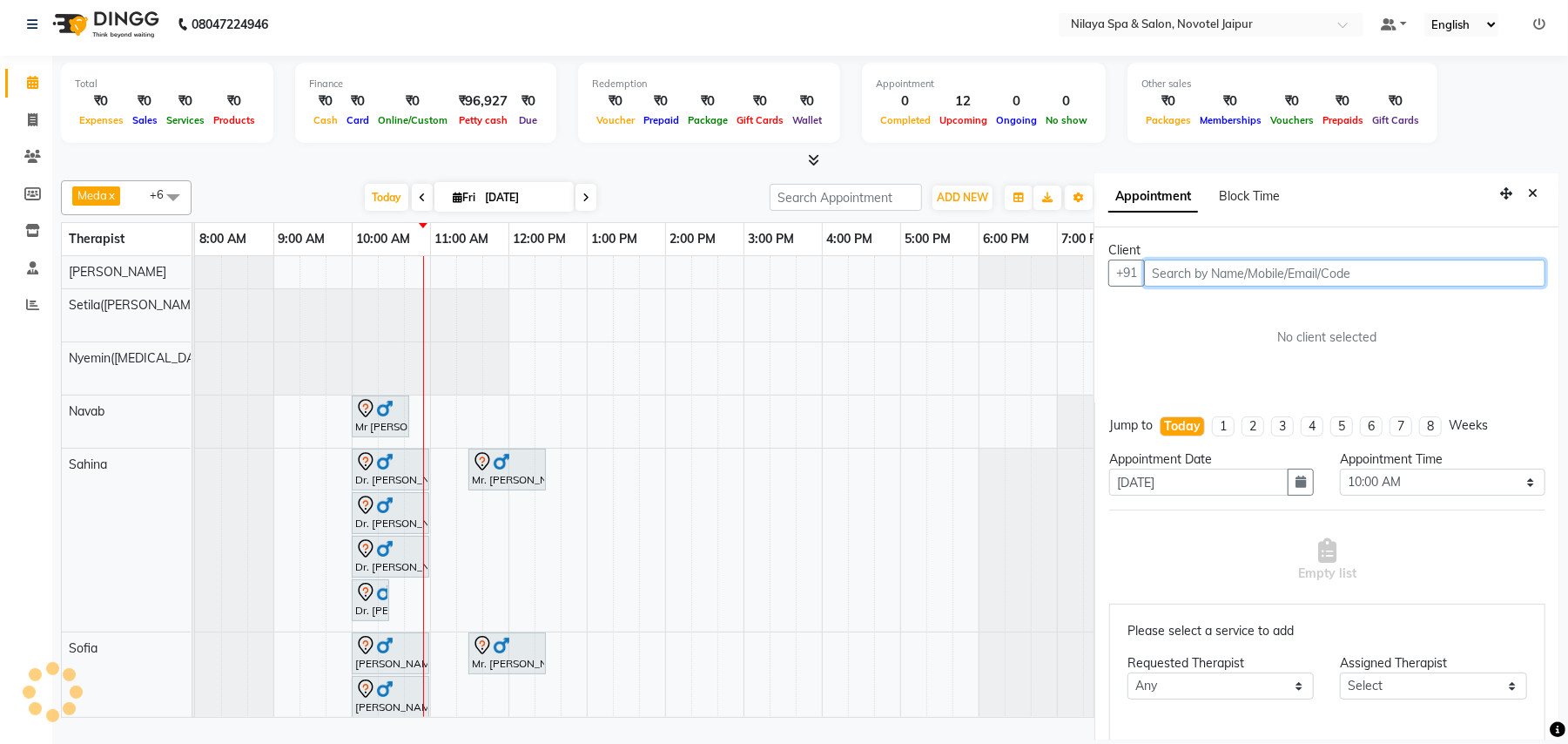 select on "77563" 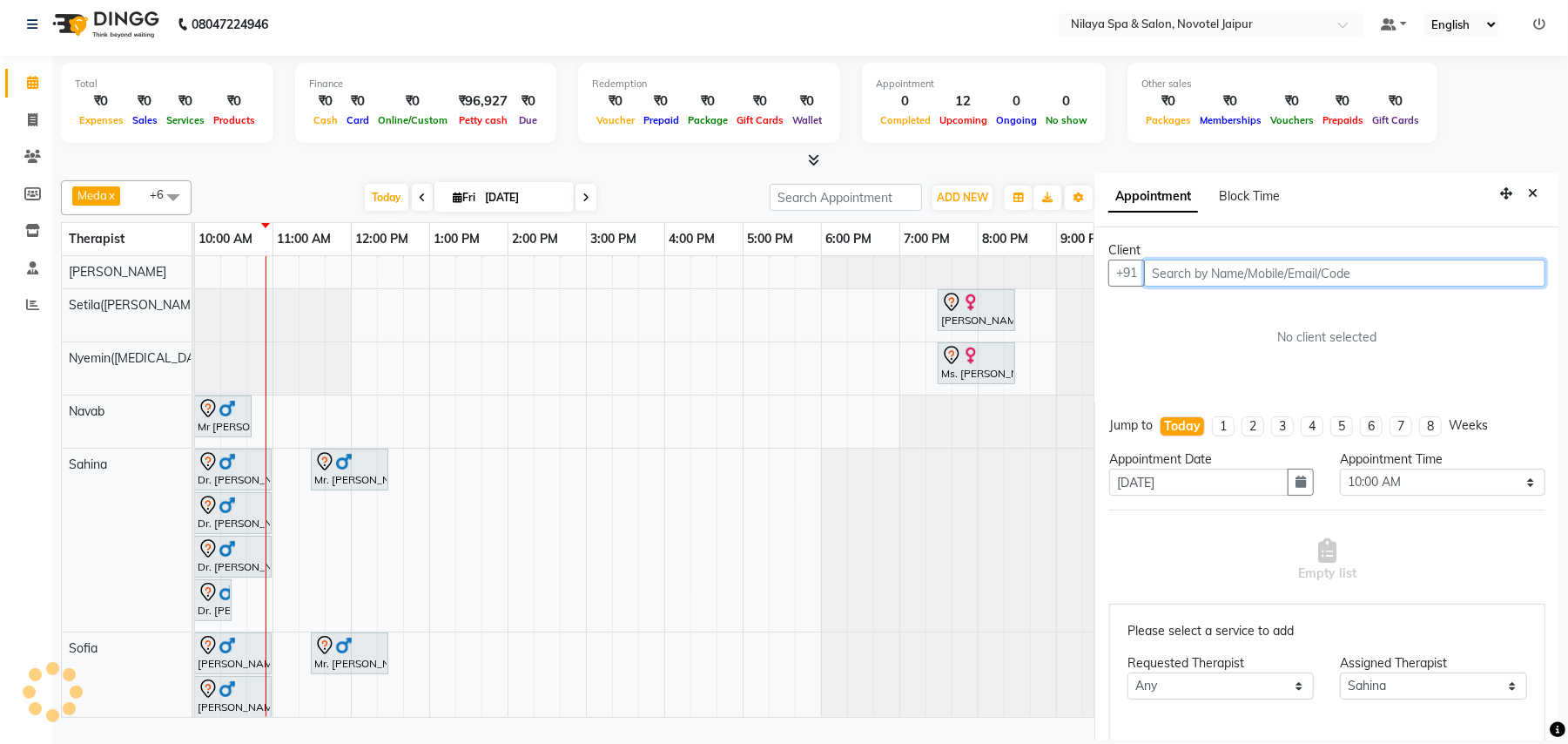 select on "4120" 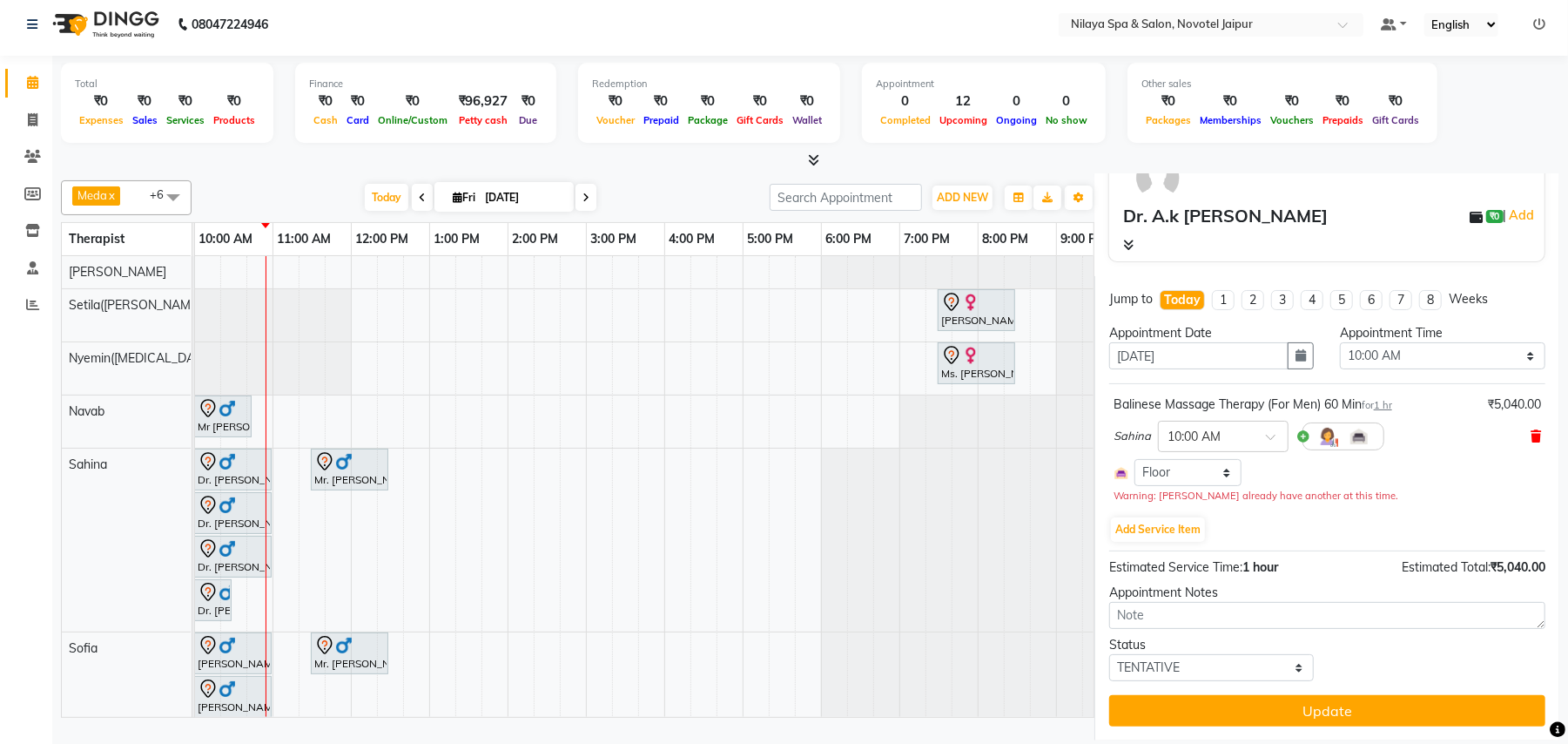 click at bounding box center (1536, 436) 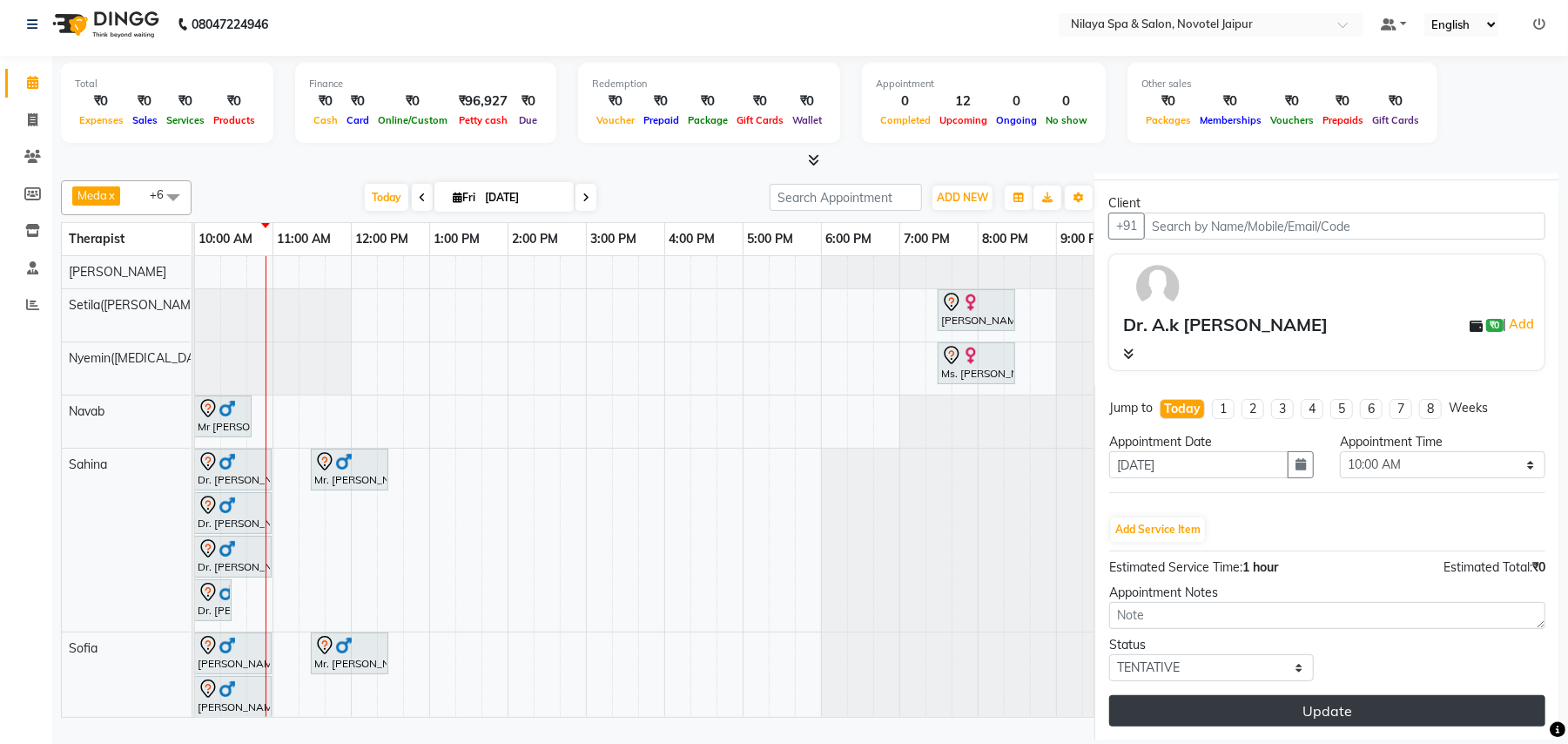 click on "Update" at bounding box center (1327, 711) 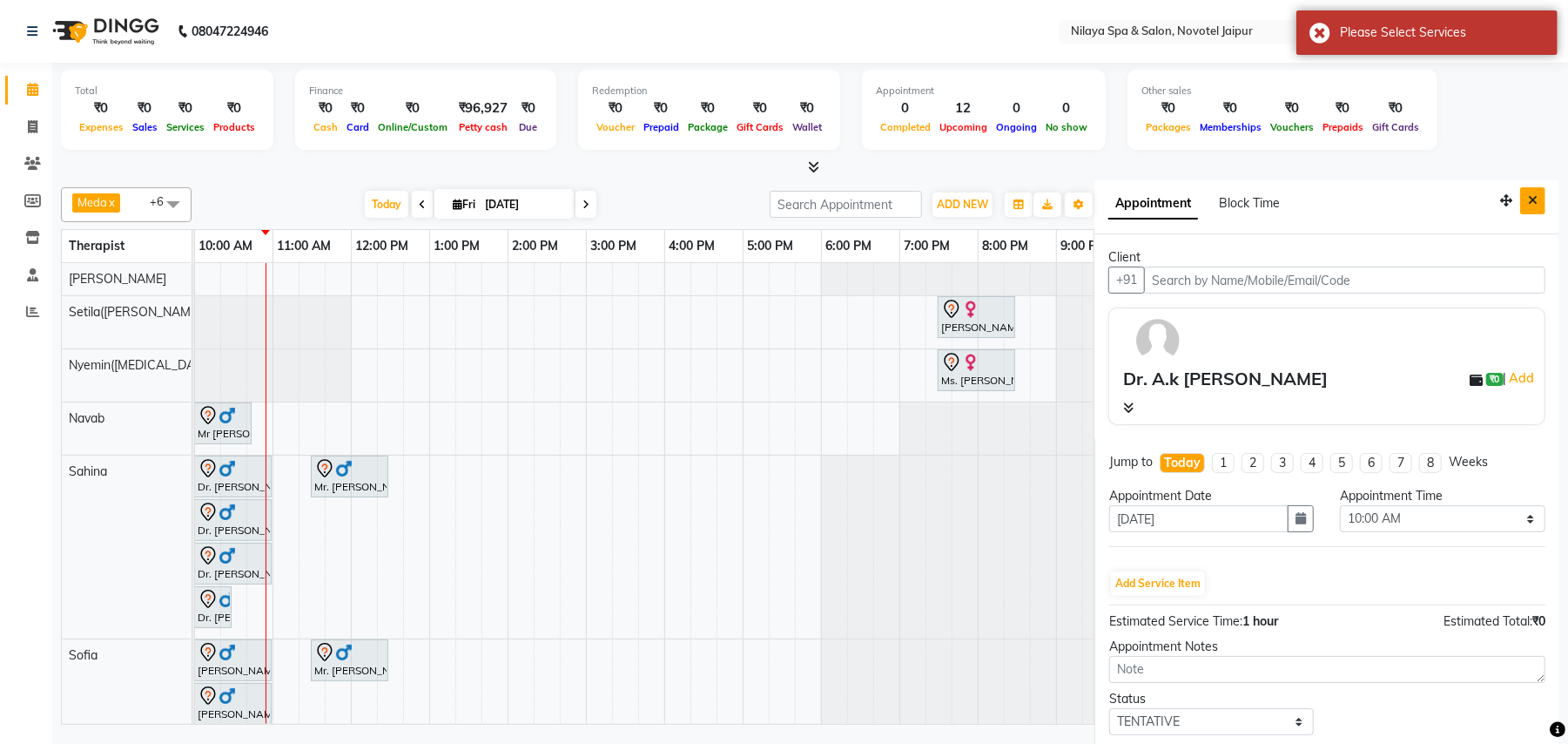 click at bounding box center (1532, 200) 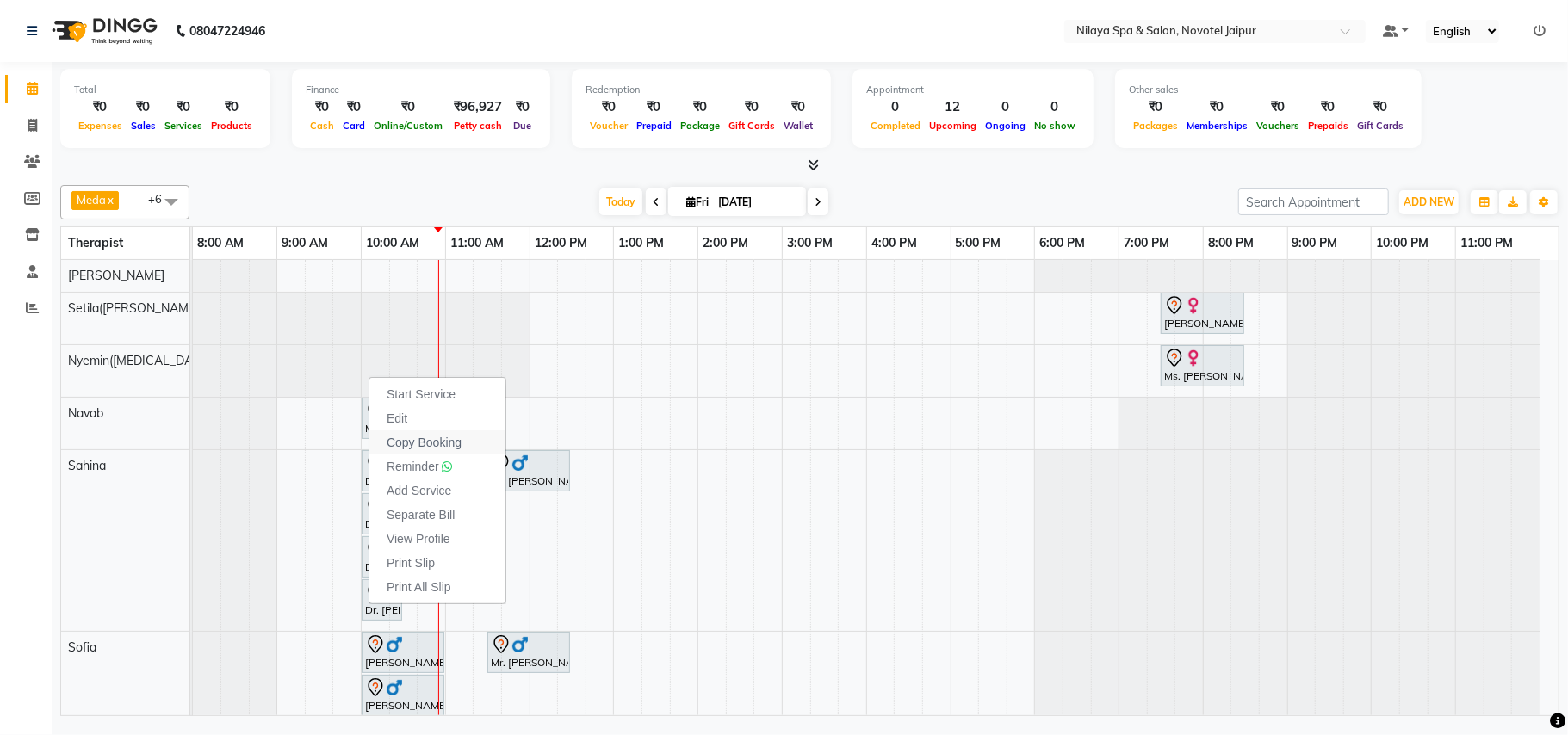 click on "Copy Booking" at bounding box center (437, 442) 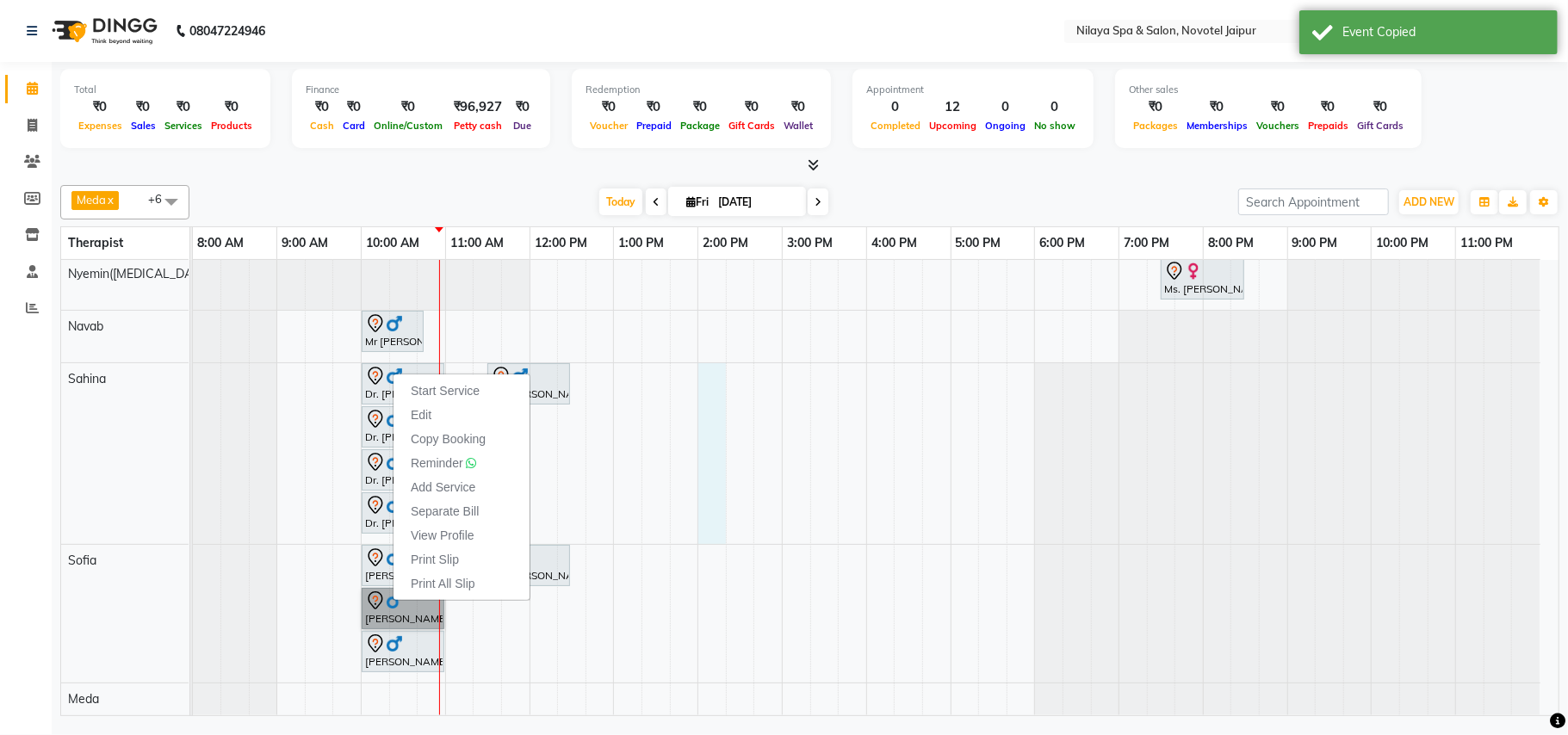 click on "Ariane Froechtenicht, TK05, 07:30 PM-08:30 PM, Balinese Massage Therapy (For Women) 60 Min             Ms. Helena Hoteze, TK04, 07:30 PM-08:30 PM, Balinese Massage Therapy (For Women) 60 Min             Mr Sandeep Singh, TK02, 10:00 AM-10:45 AM, Hair Cut  With Shampoo and Styling  (Male)             Dr. A.k Pancholia, TK08, 10:00 AM-11:00 AM, Balinese Massage Therapy (For Men) 60 Min             Mr. Pragnyesh Bhanuprasad, TK11, 11:30 AM-12:30 PM, Deep Tissue Repair Therapy (For Men) 60 Min             Dr. A.k Pancholia, TK09, 10:00 AM-11:00 AM, Balinese Massage Therapy (For Men) 60 Min             Dr. A.k Pancholia, TK10, 10:00 AM-11:00 AM, Balinese Massage Therapy (For Men) 60 Min             Dr. A.k Pancholia, TK10, 10:00 AM-10:30 AM, Thai Foot Reflexology (For Men) 30 Min             Mr HK Chopra, TK06, 10:00 AM-11:00 AM, Balinese Massage Therapy (For Men) 60 Min             Mr. Pragnyesh Bhanuprasad, TK12, 11:30 AM-12:30 PM, Deep Tissue Repair Therapy (For Men) 60 Min" at bounding box center (876, 444) 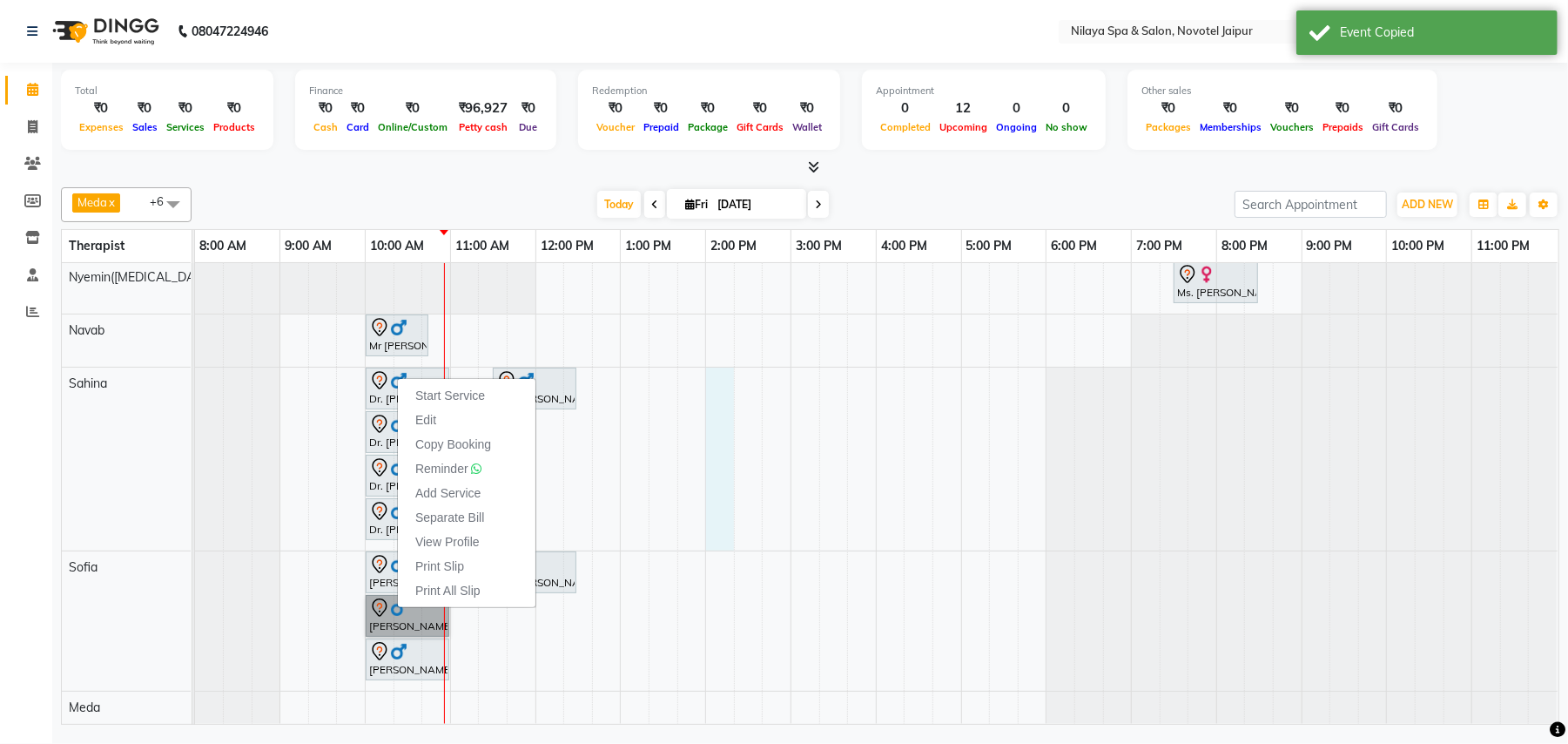 select on "840" 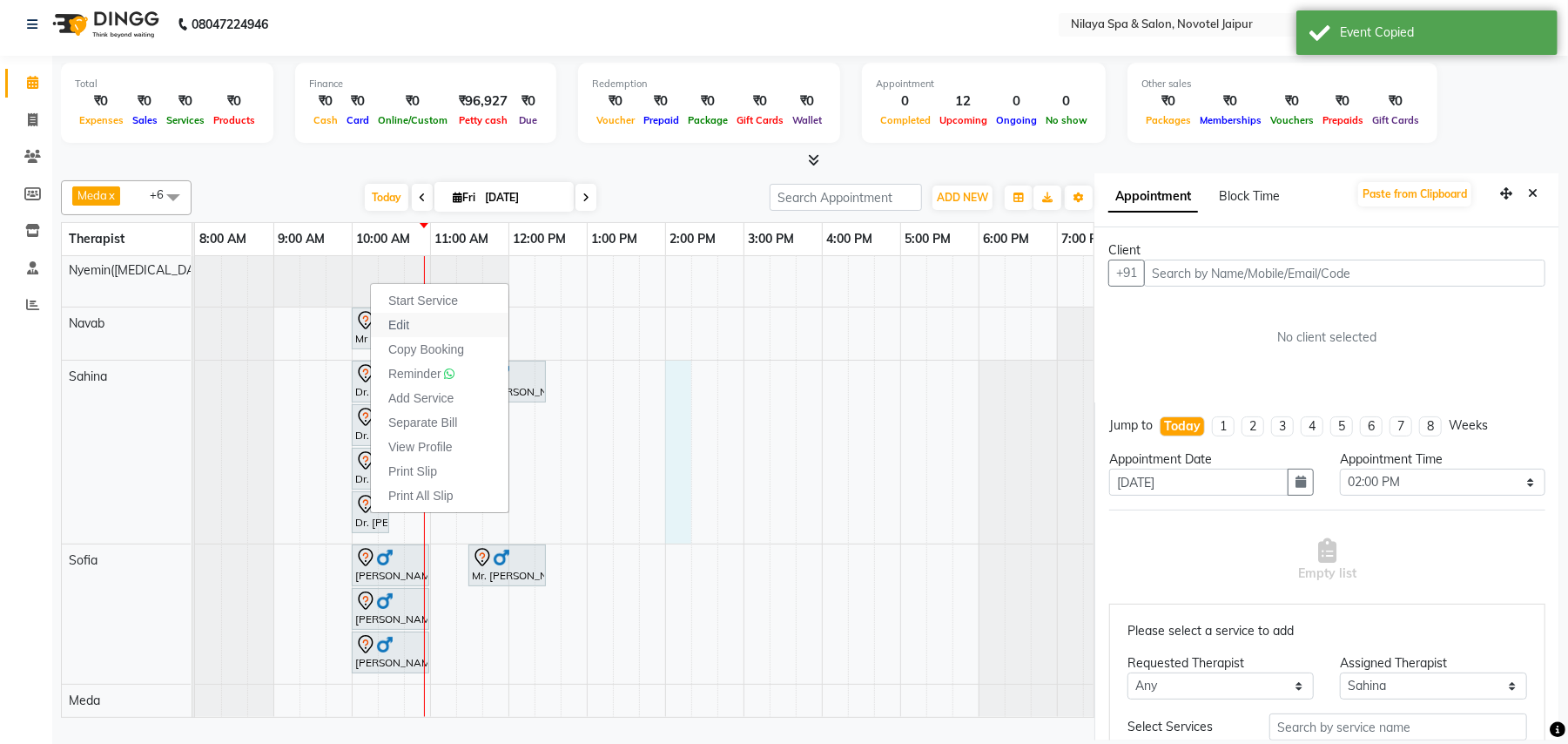 click on "Edit" at bounding box center (440, 325) 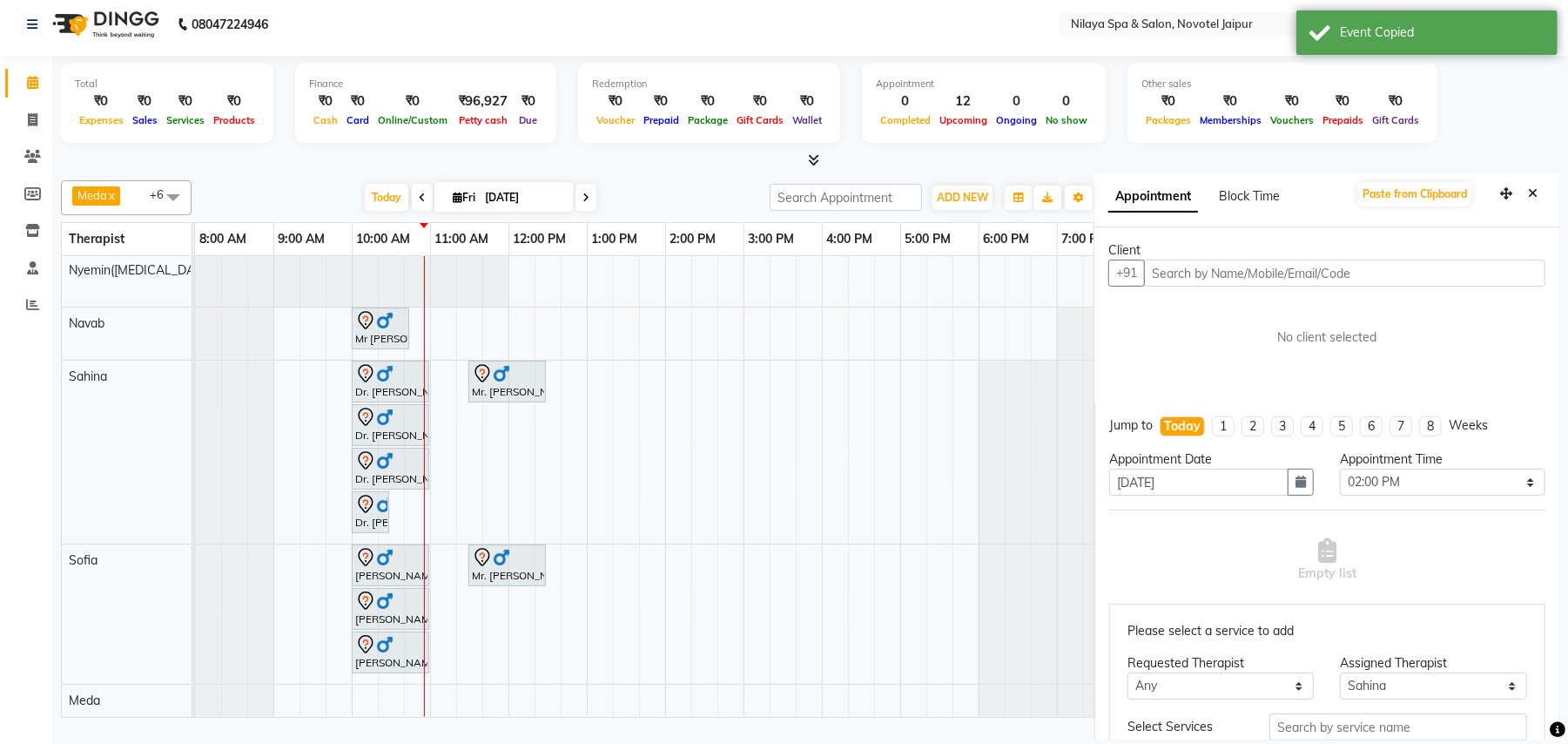 scroll, scrollTop: 0, scrollLeft: 0, axis: both 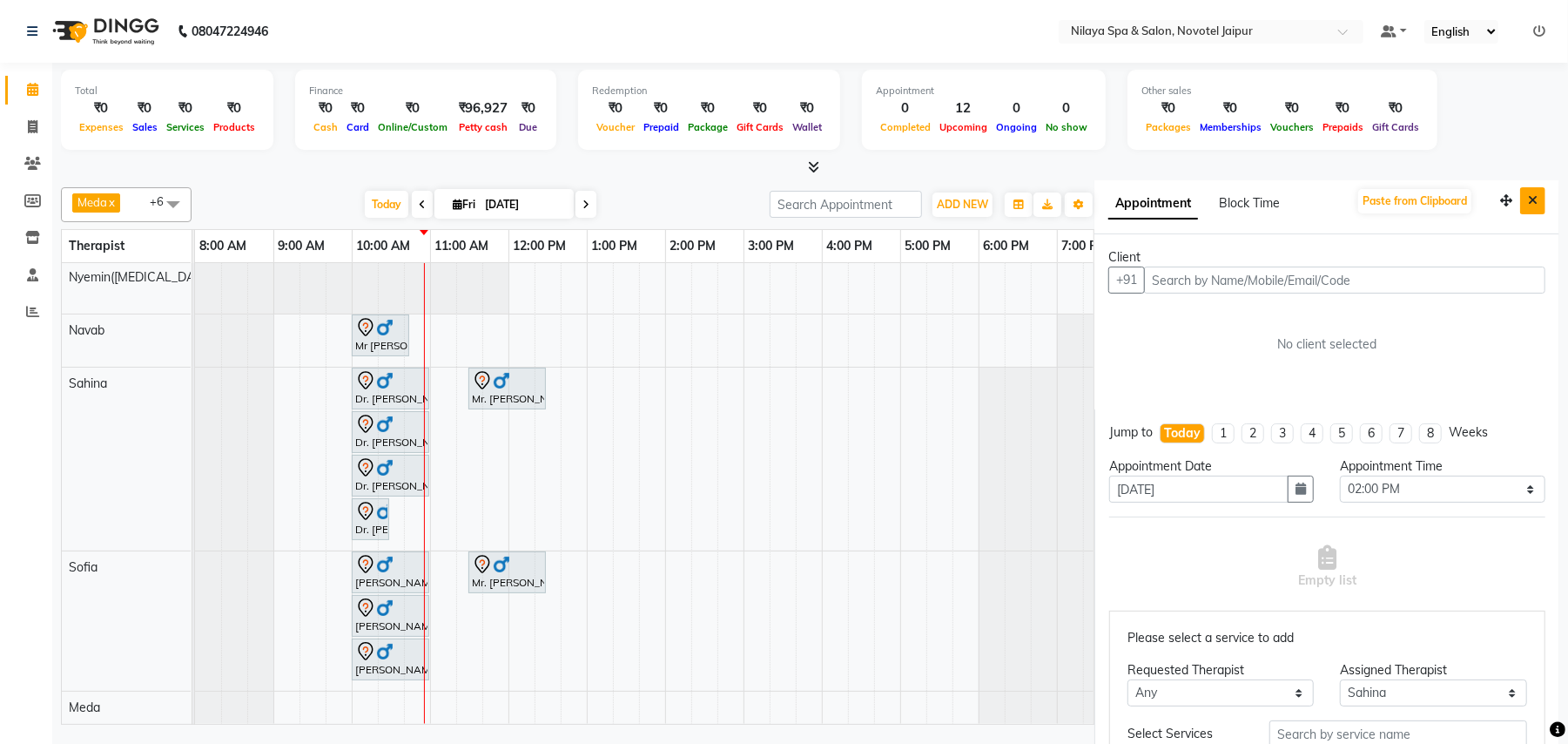 click at bounding box center [1532, 200] 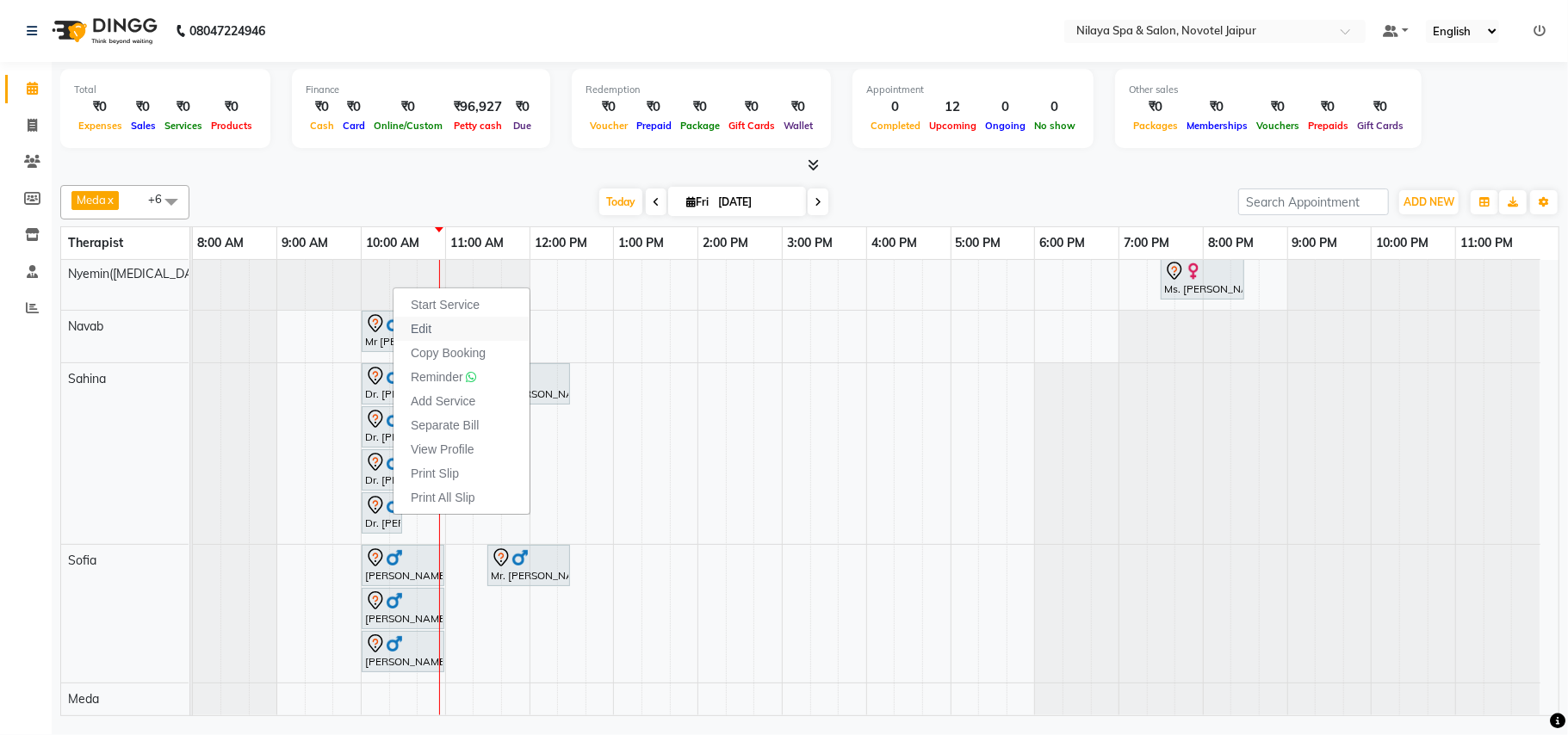 click on "Edit" at bounding box center [462, 329] 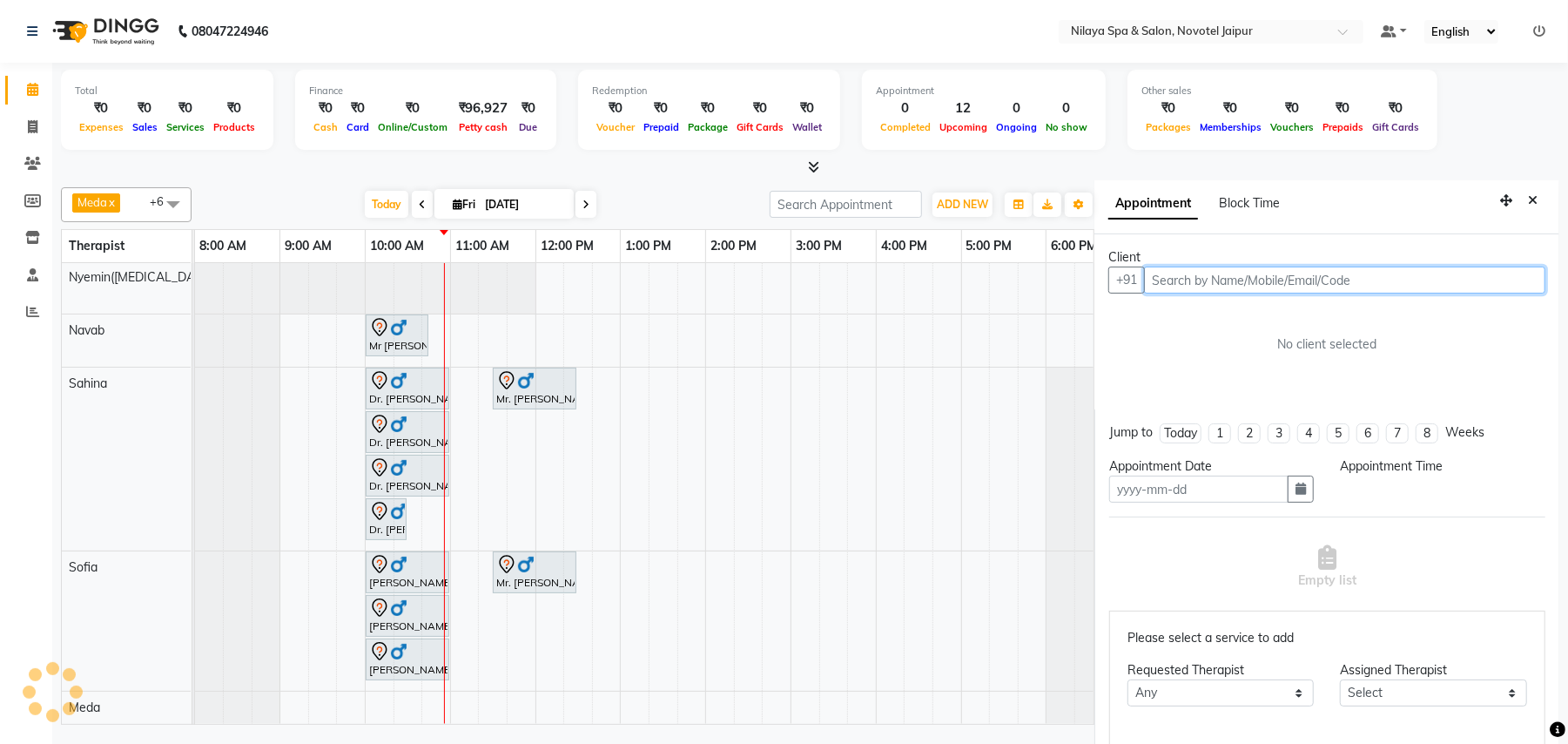 type on "[DATE]" 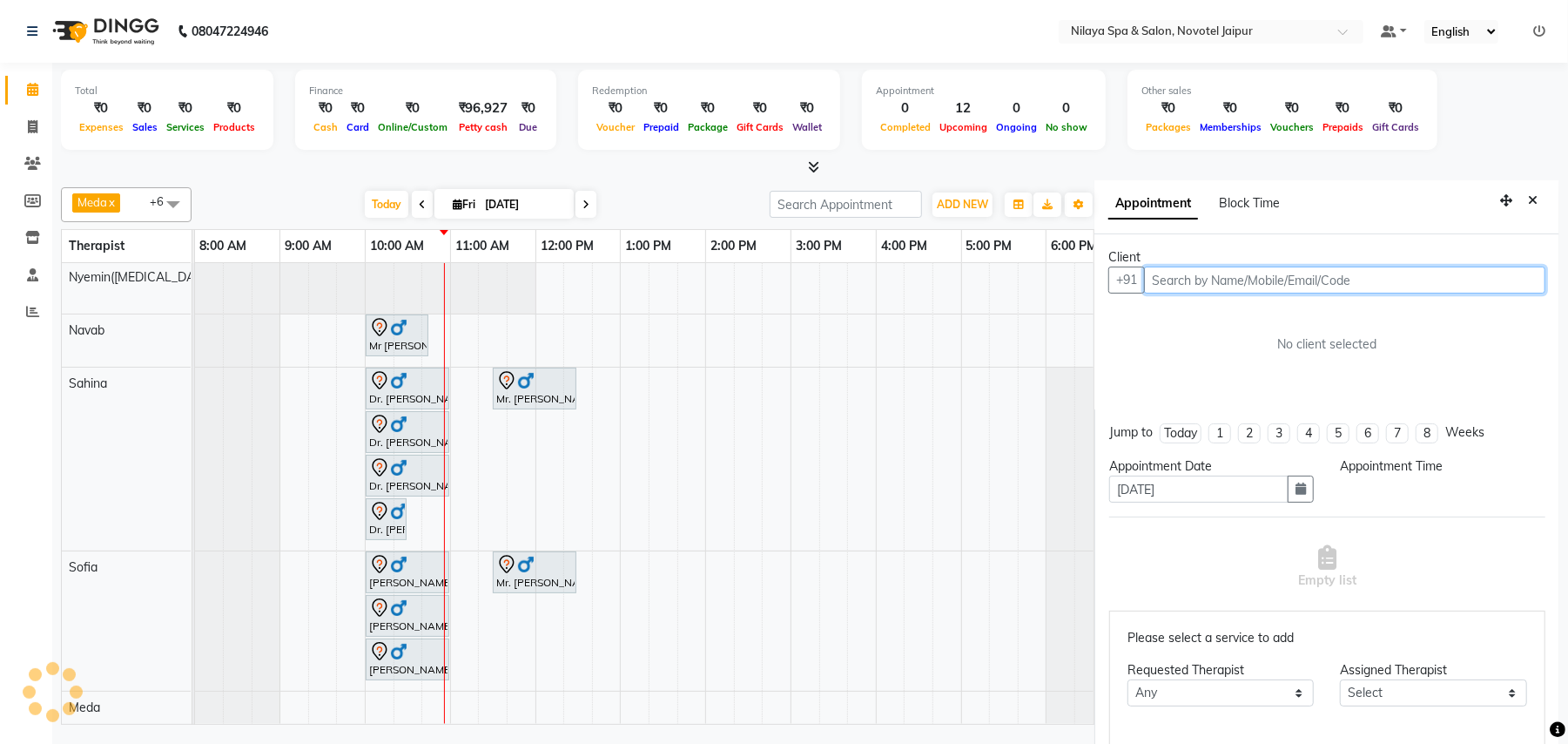 select on "600" 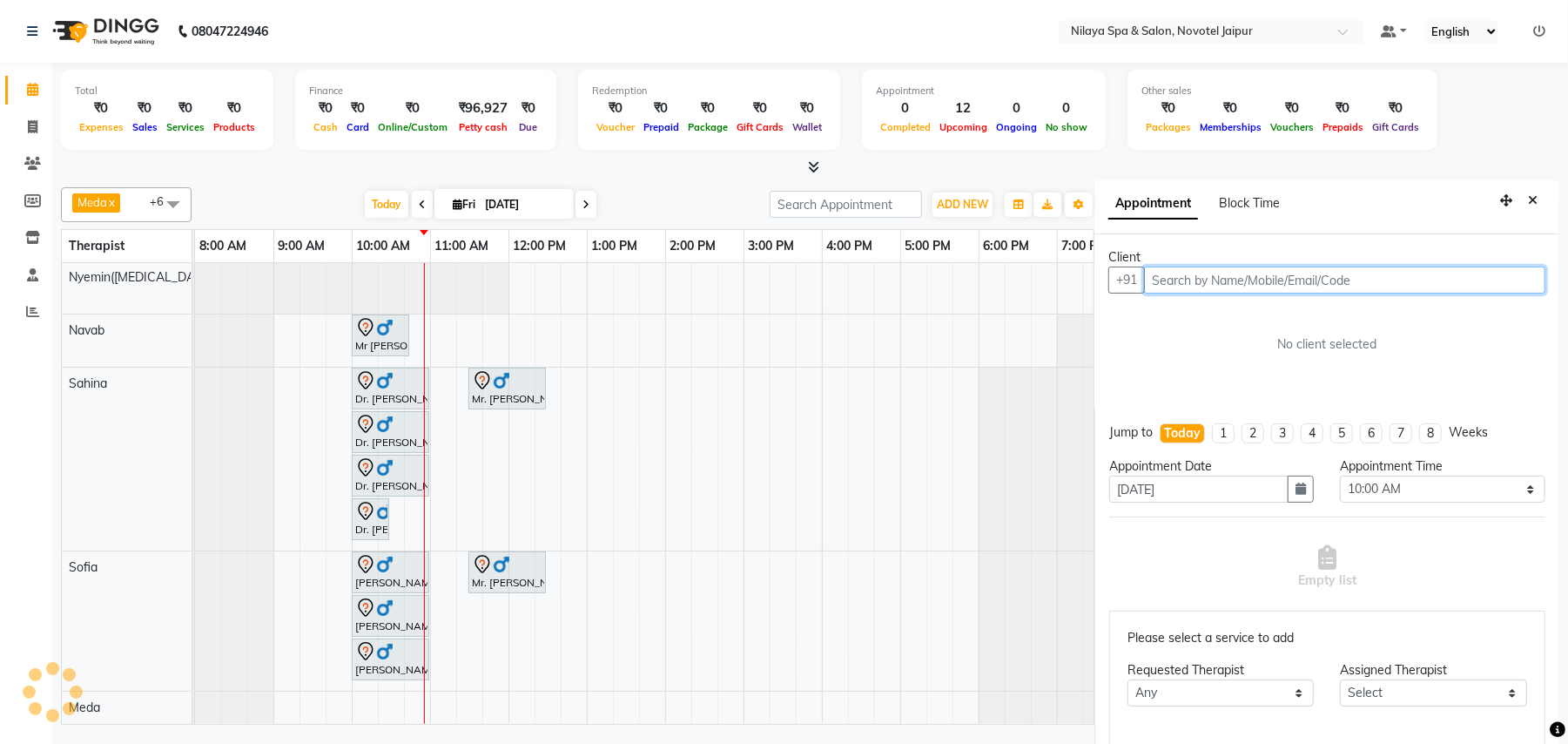 select on "77563" 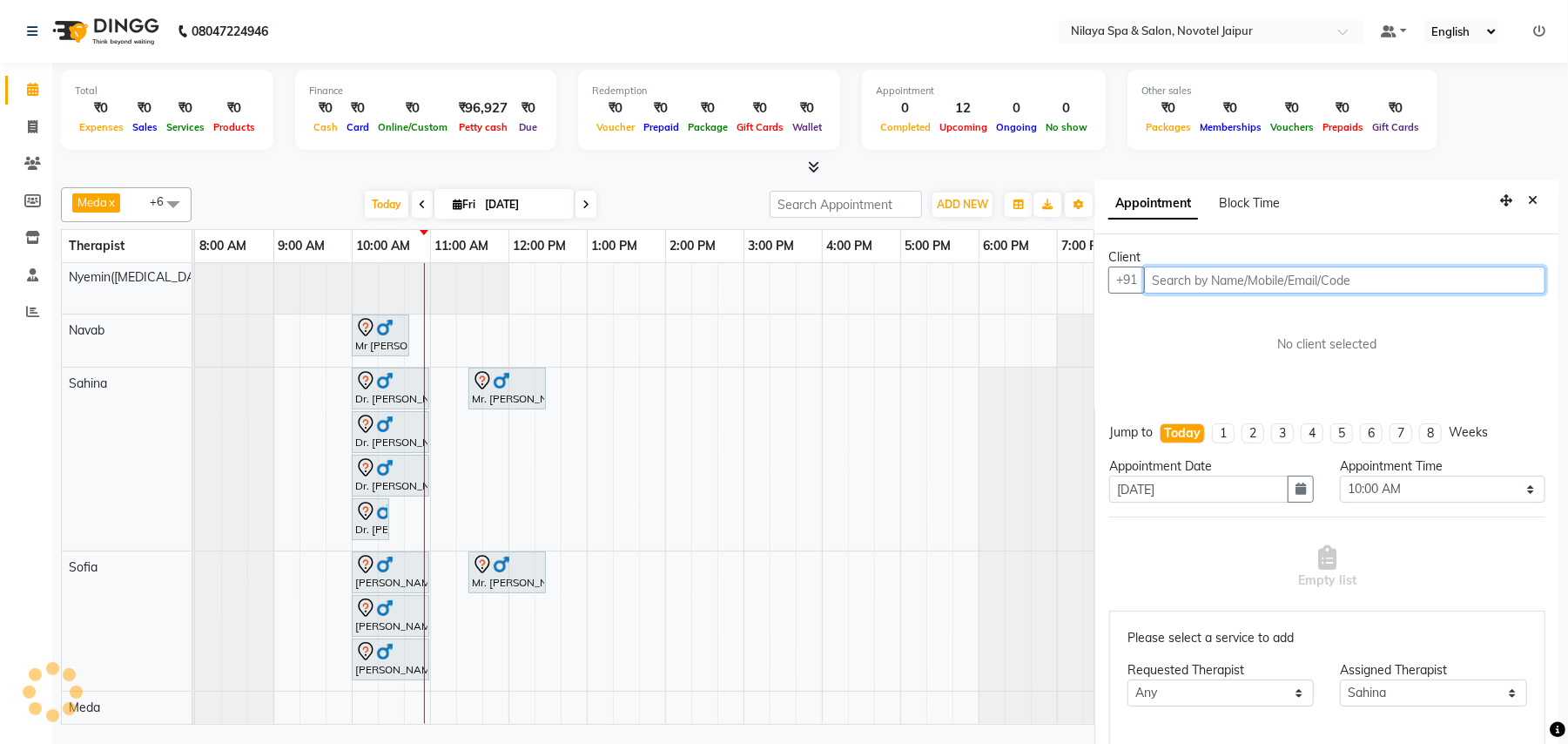 scroll, scrollTop: 7, scrollLeft: 0, axis: vertical 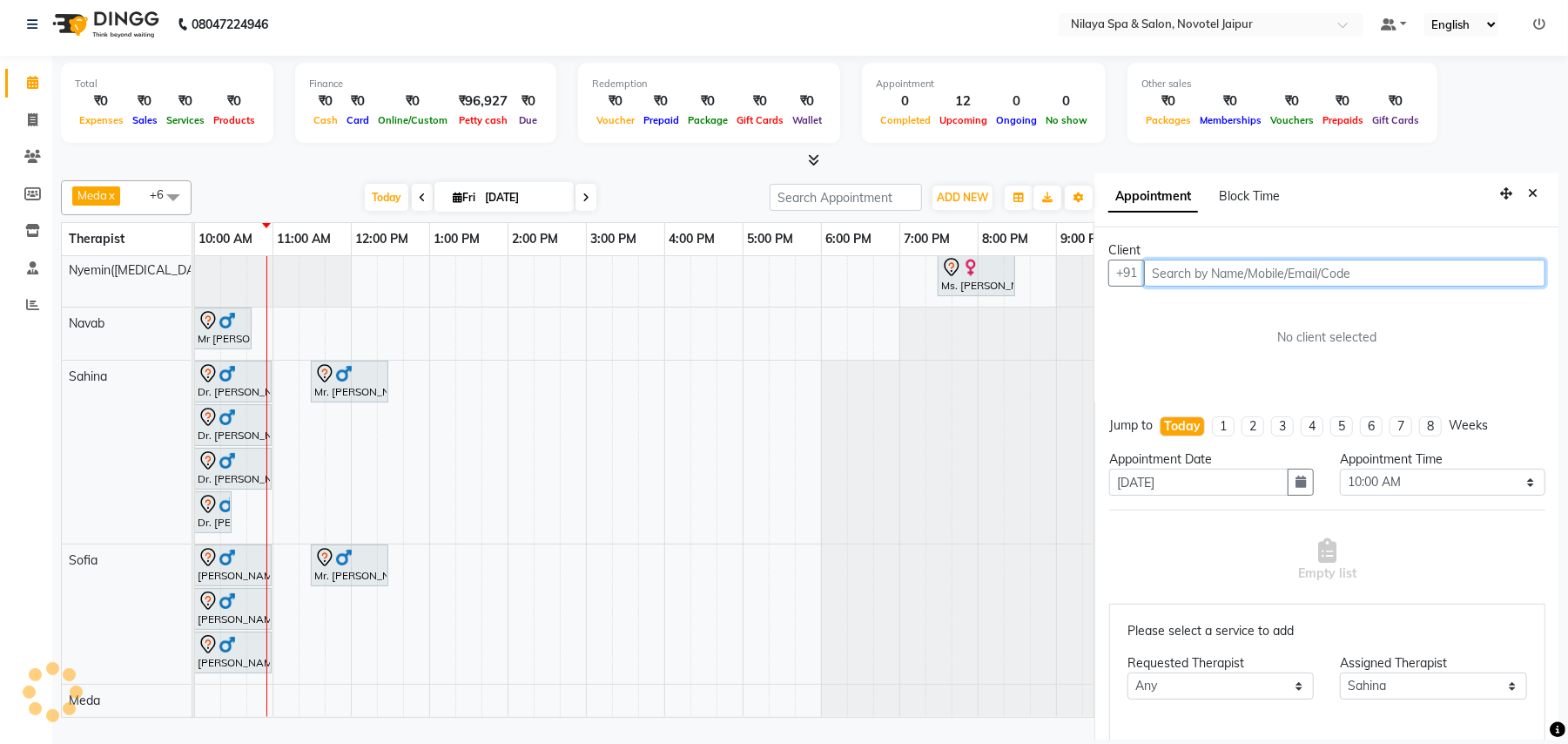 select on "4120" 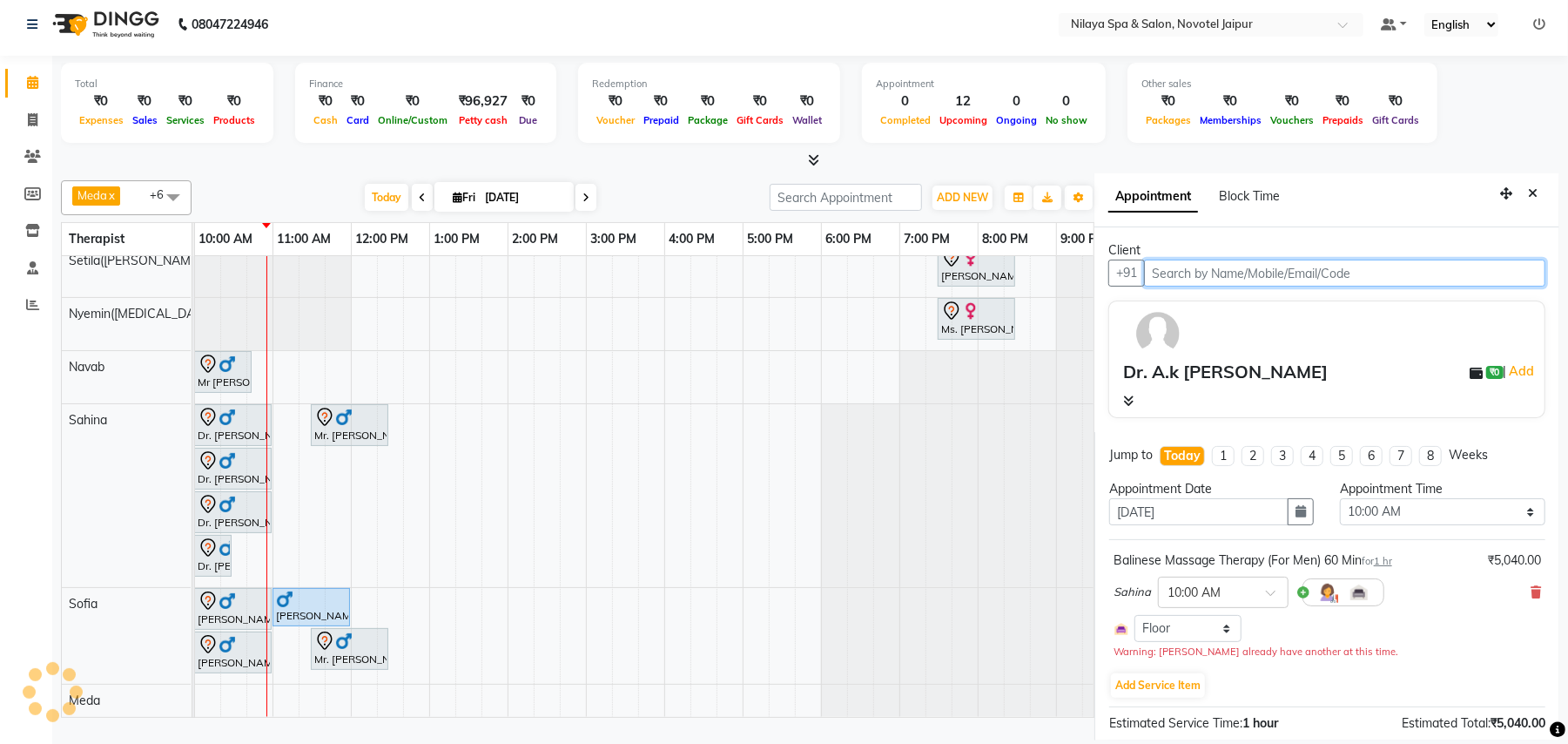 scroll, scrollTop: 64, scrollLeft: 0, axis: vertical 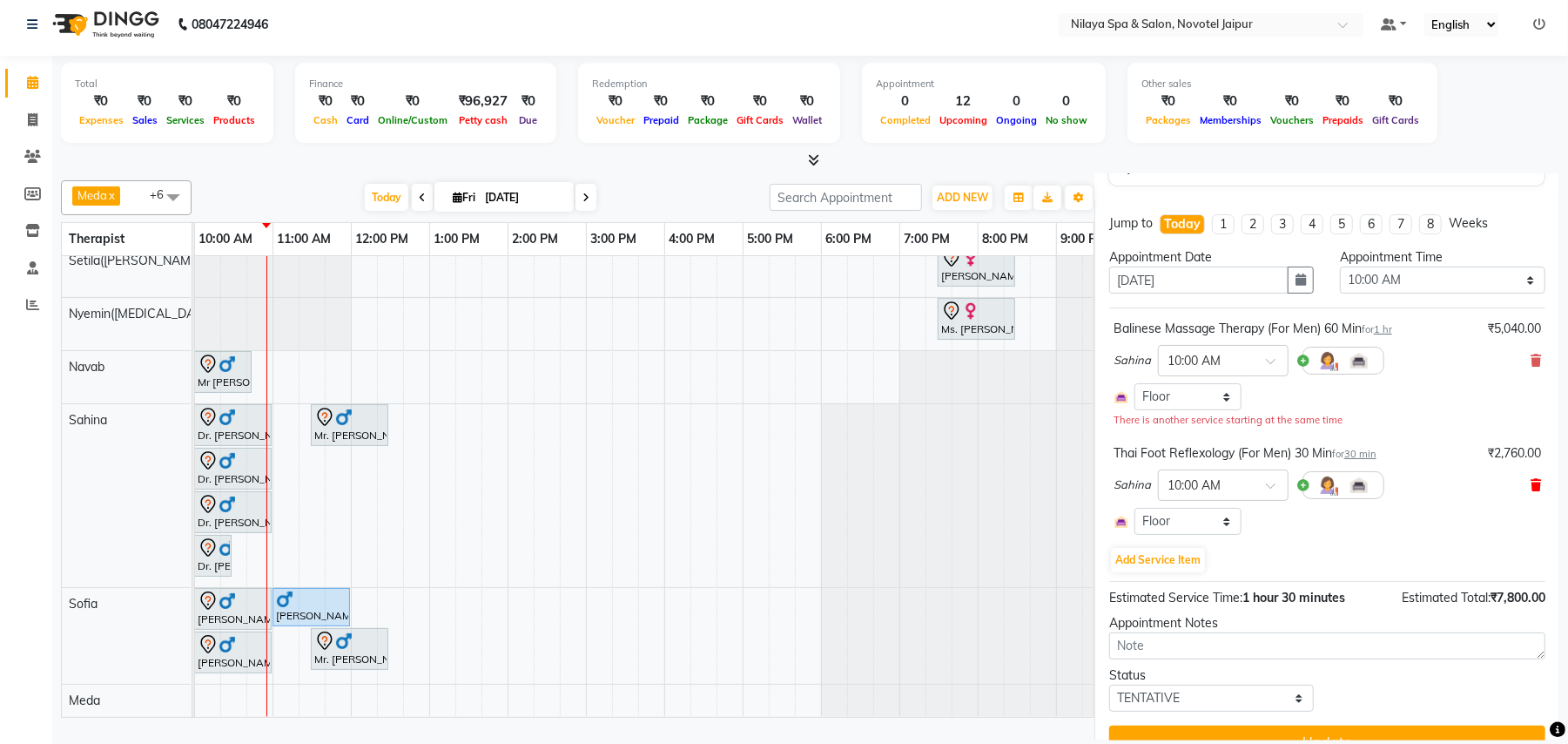 click at bounding box center [1536, 485] 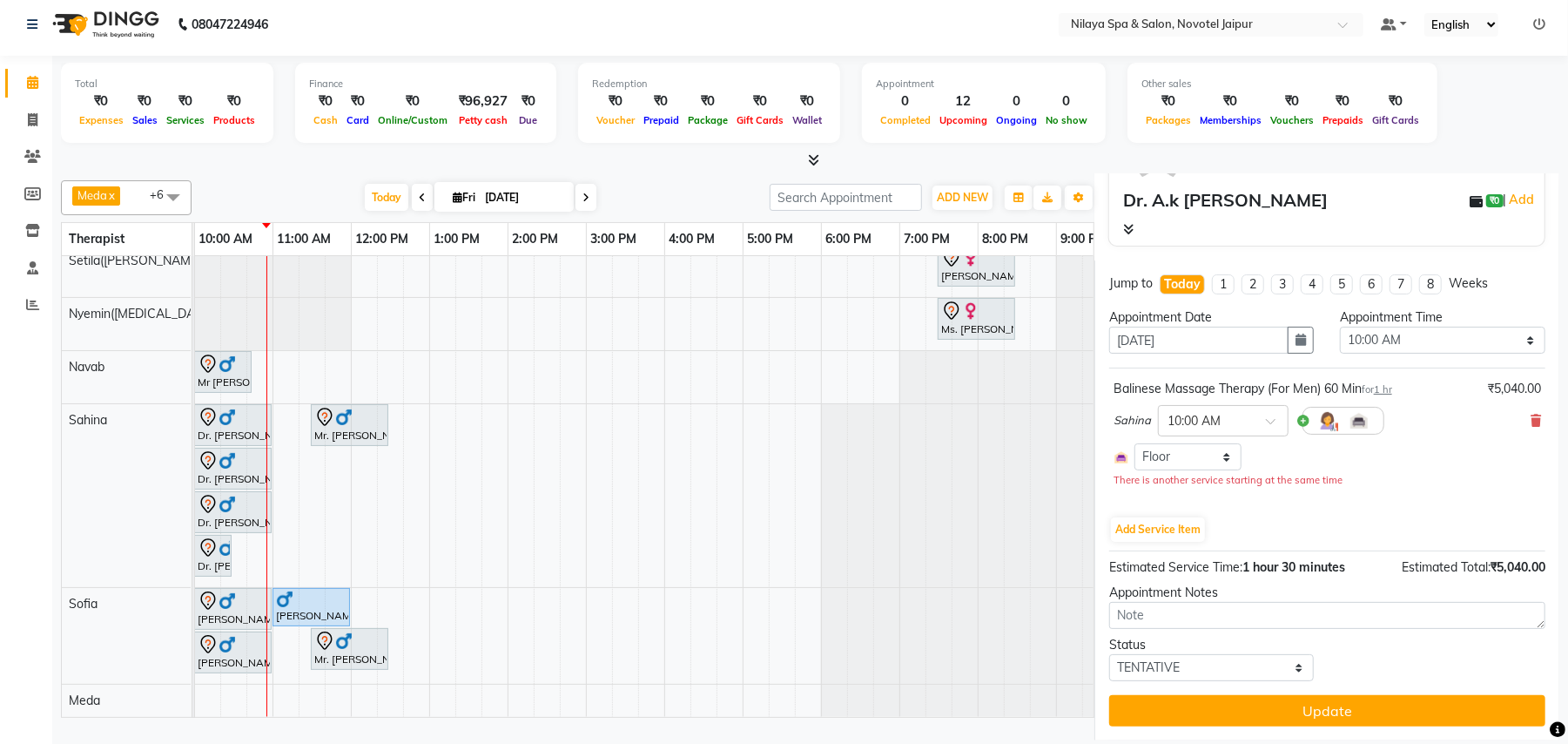 scroll, scrollTop: 175, scrollLeft: 0, axis: vertical 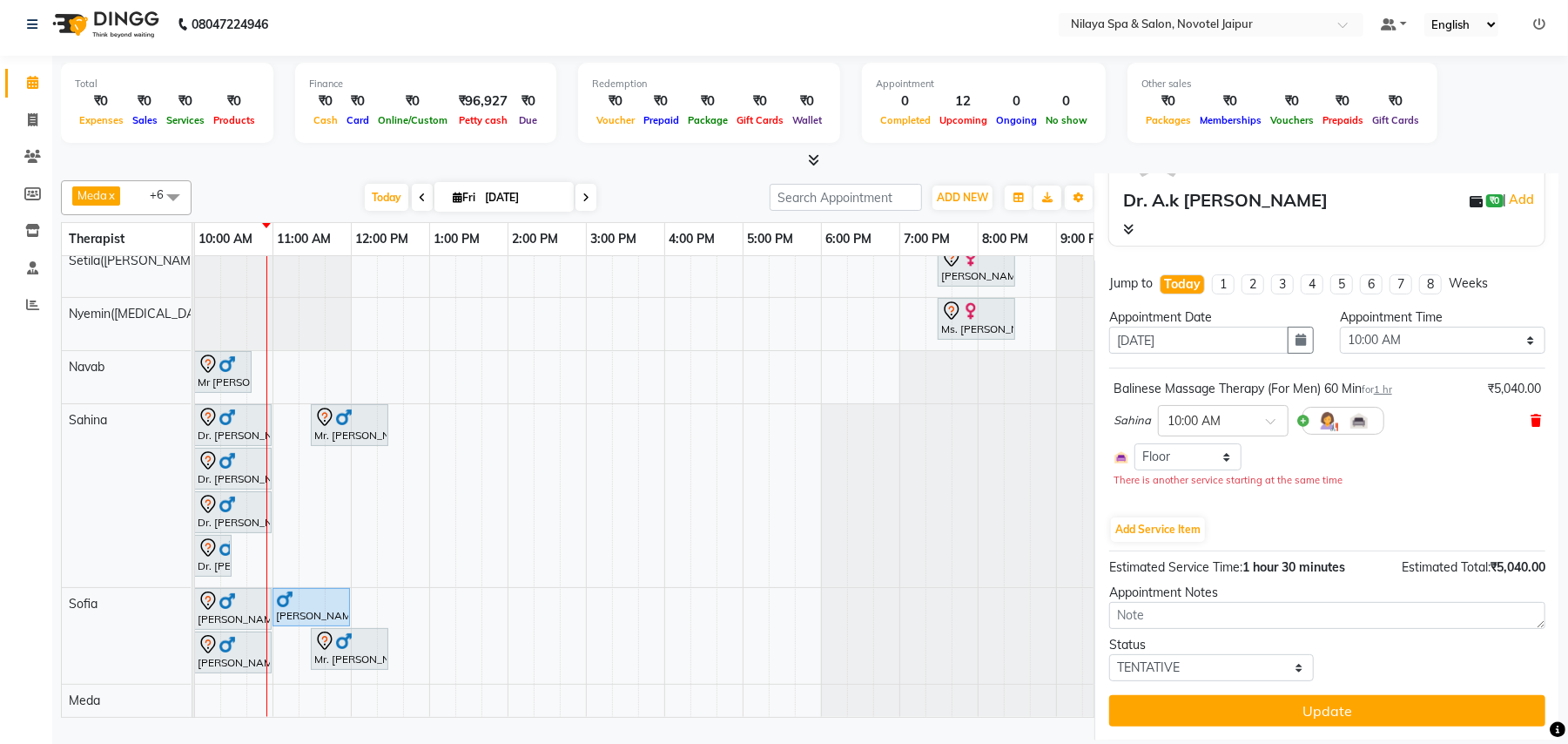 click at bounding box center (1536, 421) 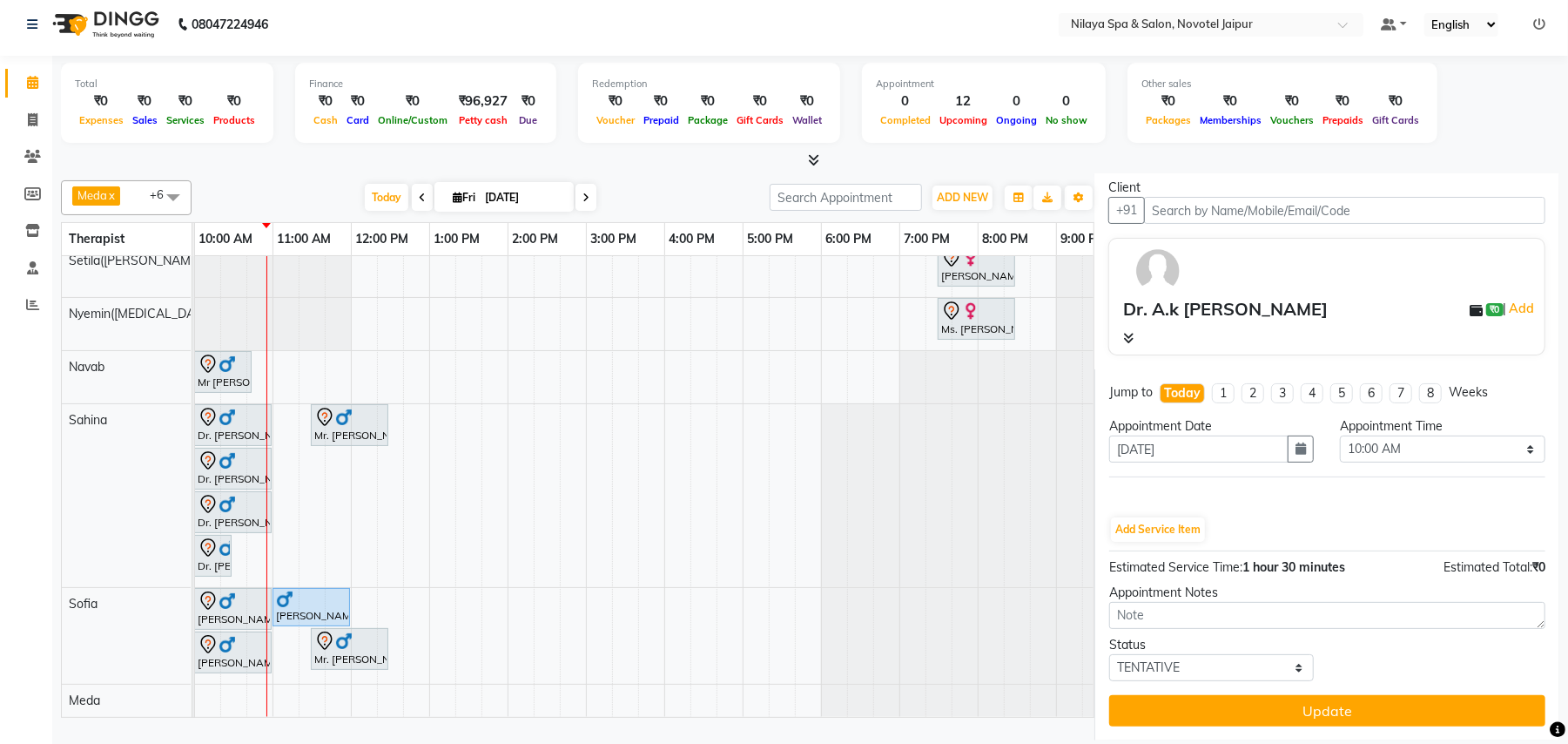 scroll, scrollTop: 66, scrollLeft: 0, axis: vertical 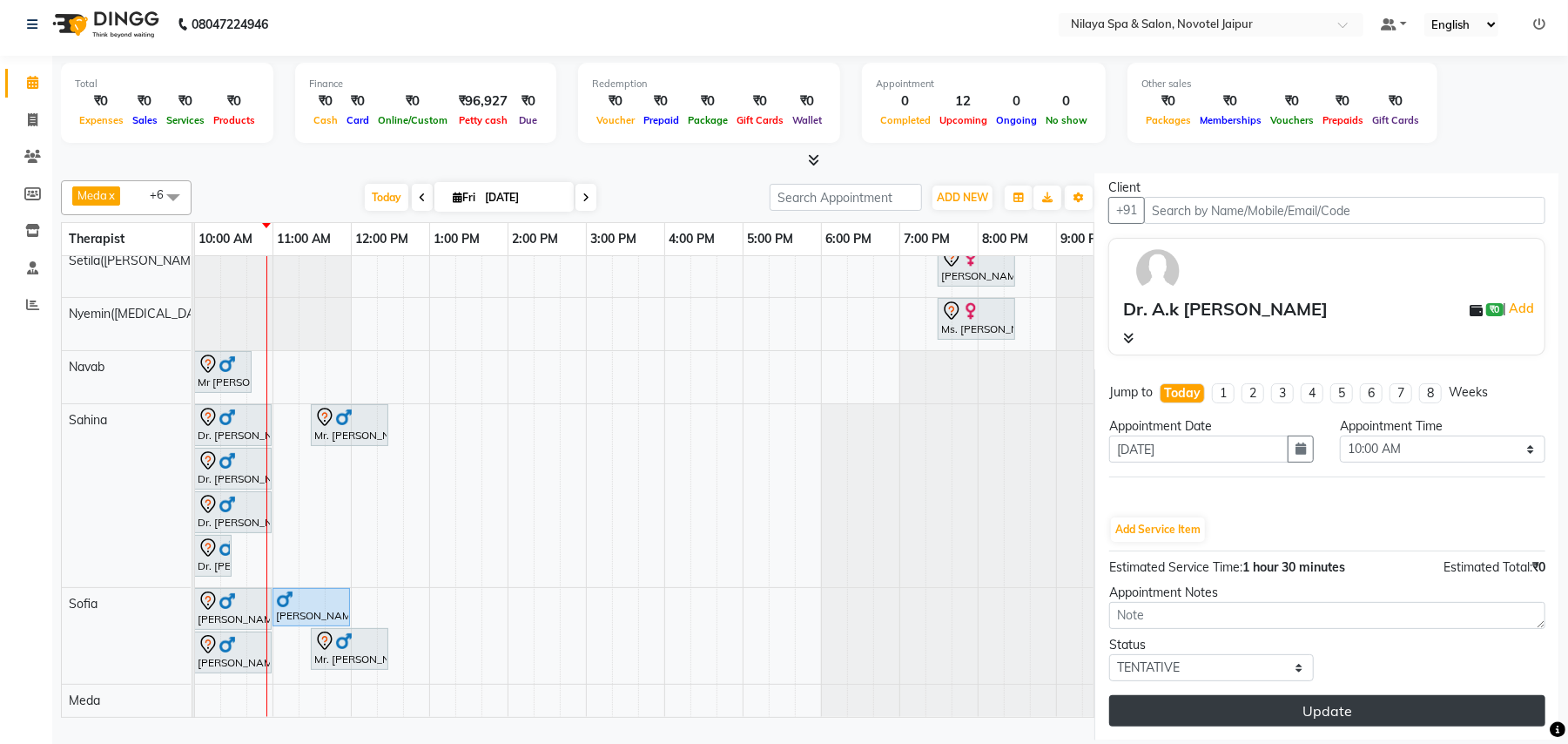 click on "Update" at bounding box center [1327, 711] 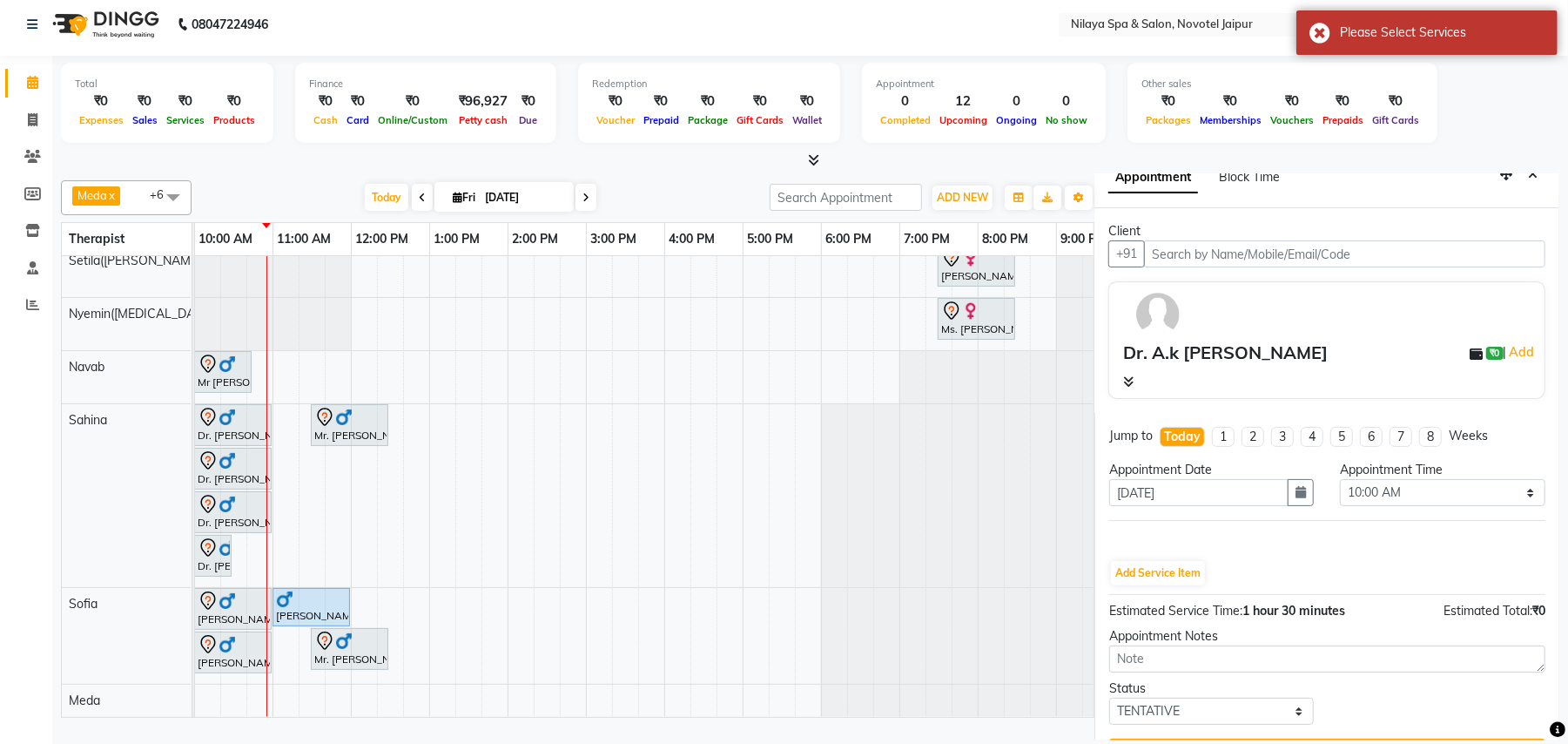 scroll, scrollTop: 0, scrollLeft: 0, axis: both 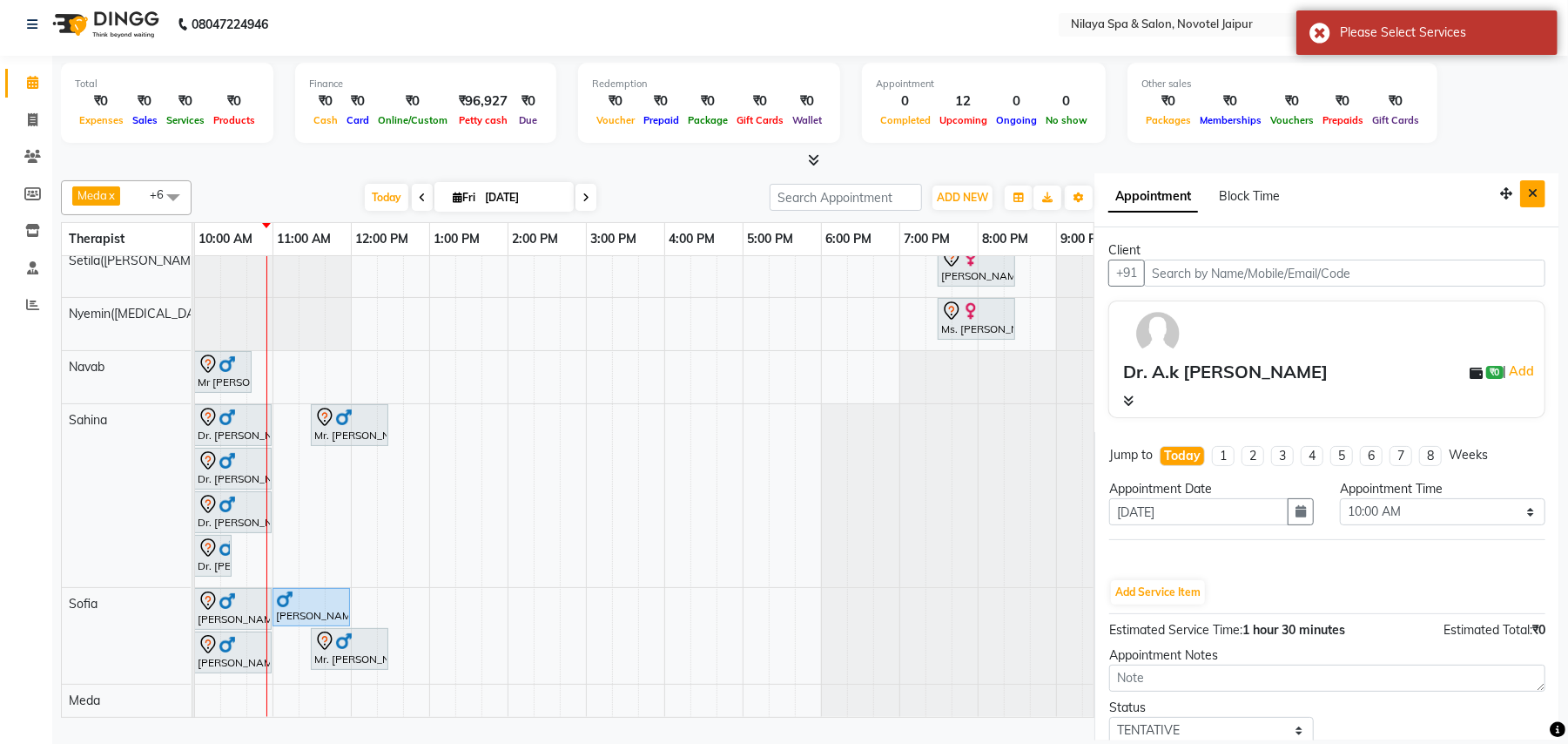 click at bounding box center (1532, 193) 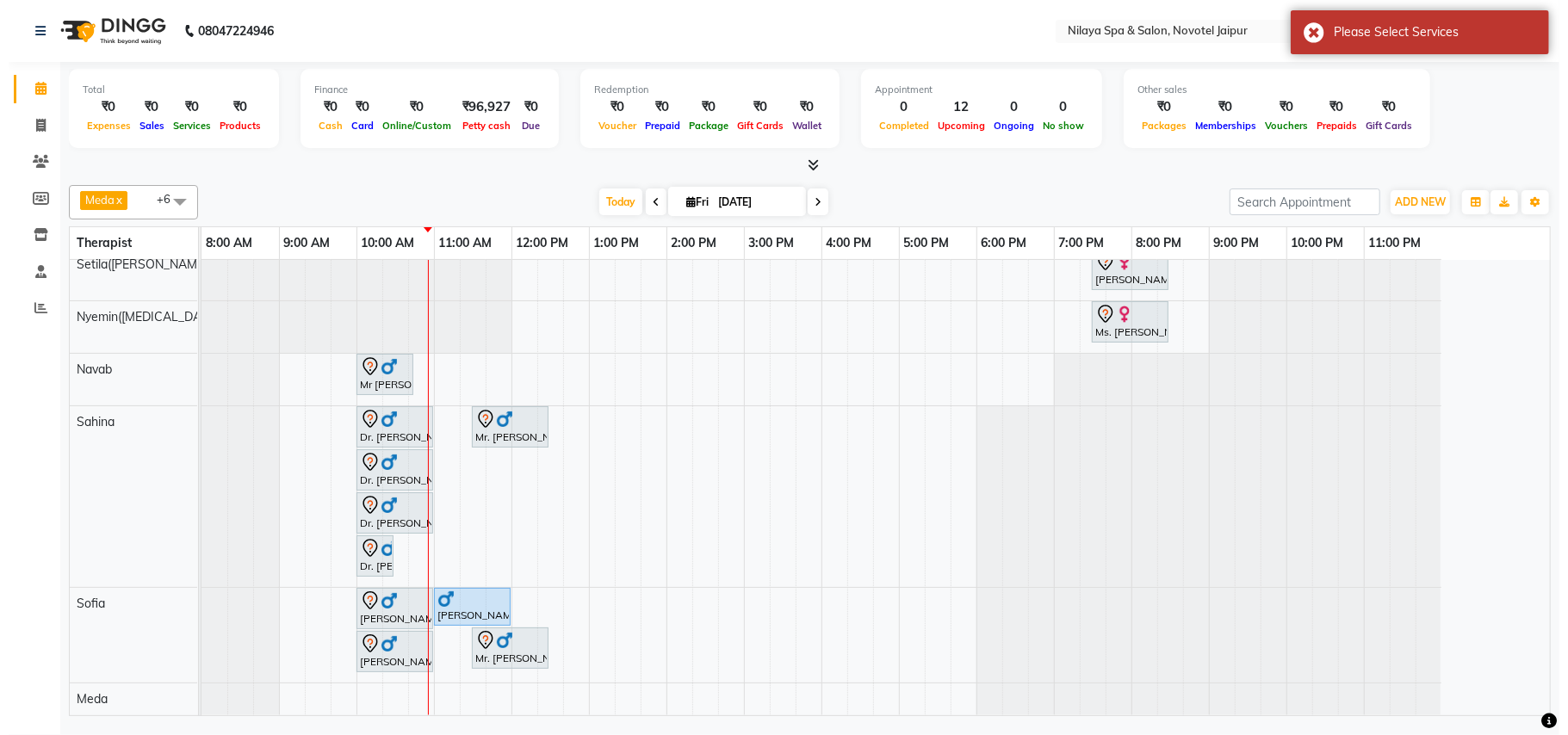 scroll, scrollTop: 0, scrollLeft: 0, axis: both 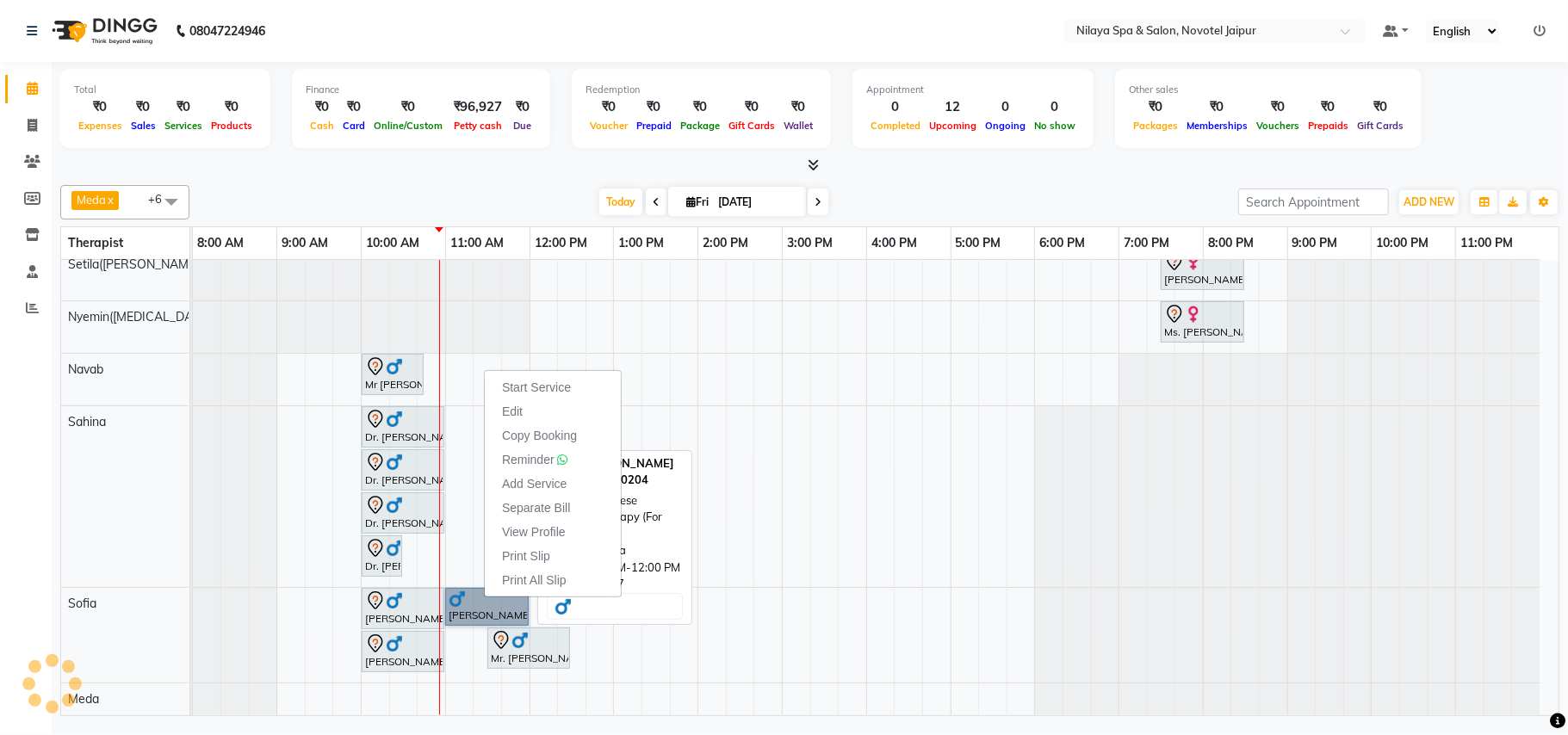 click on "Mr HK Chopra, TK07, 11:00 AM-12:00 PM, Balinese Massage Therapy (For Men) 60 Min" at bounding box center (487, 607) 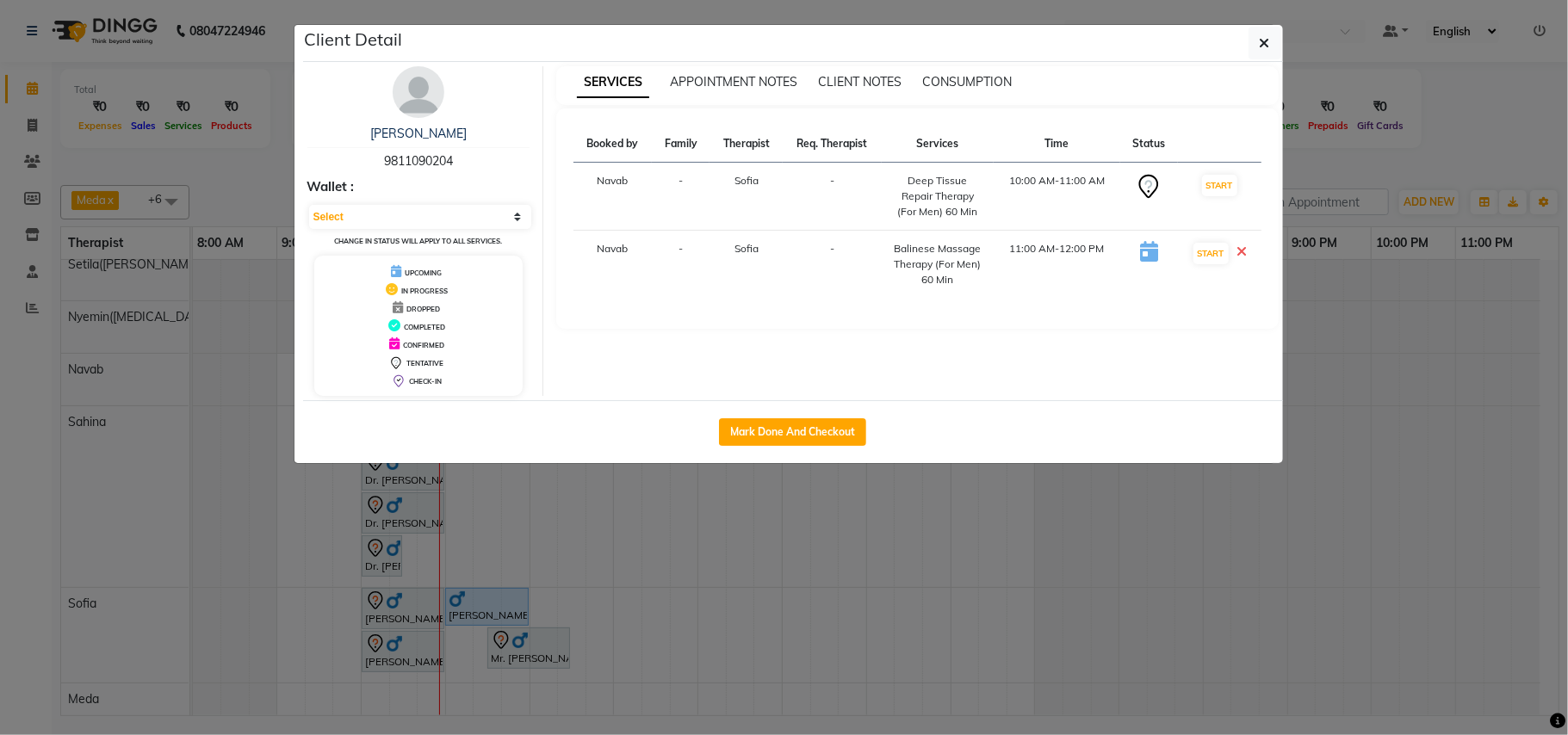 click at bounding box center [1243, 251] 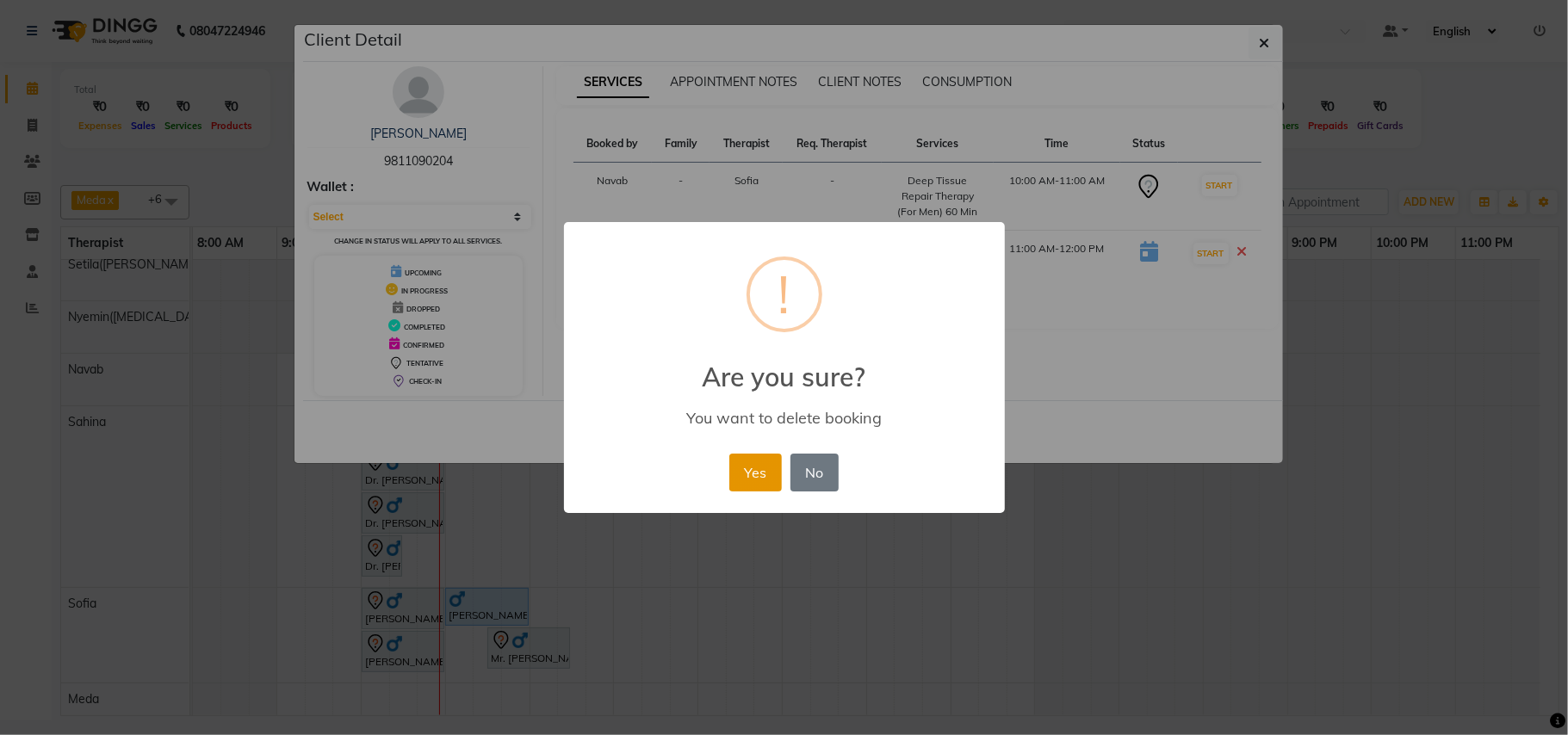 click on "Yes" at bounding box center (755, 472) 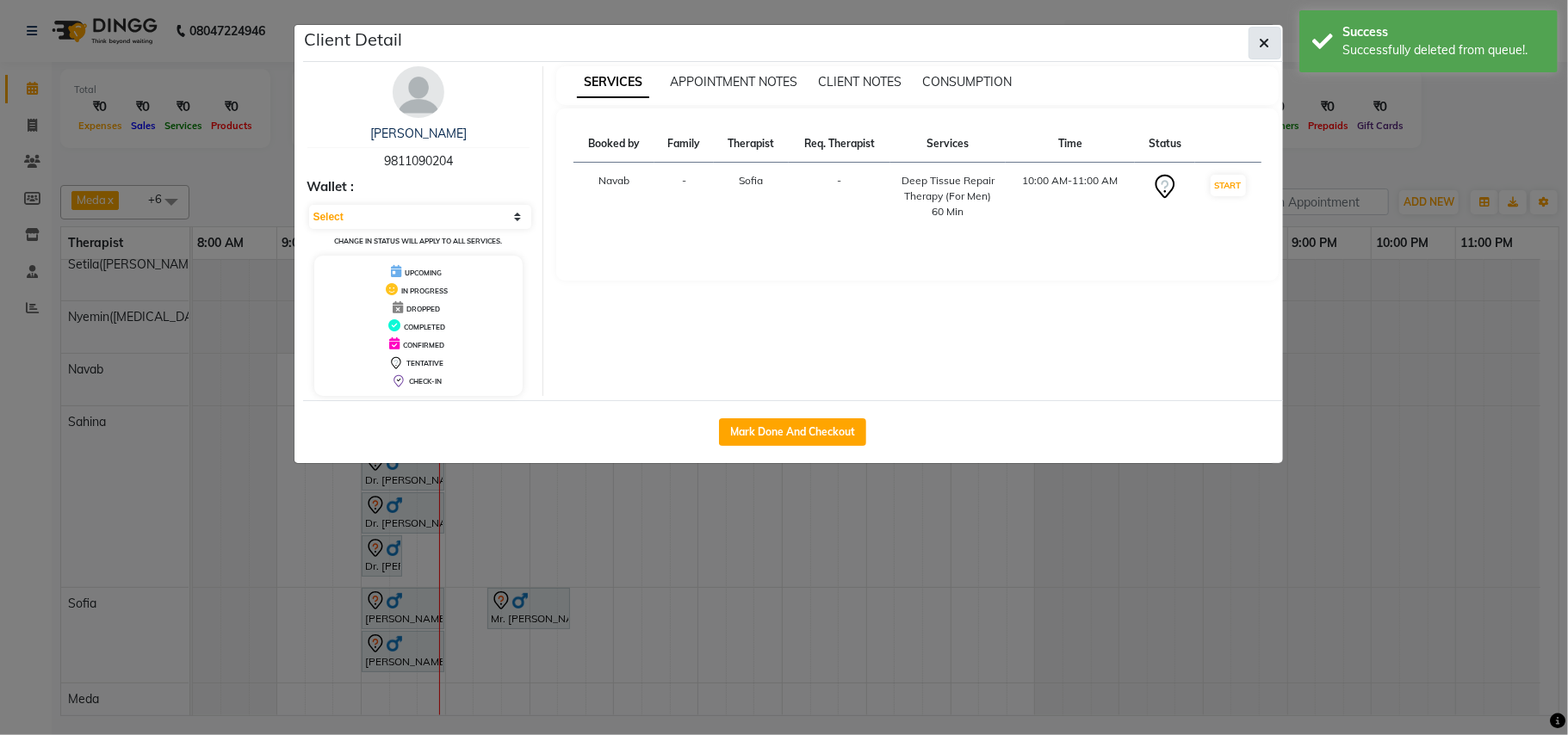 click 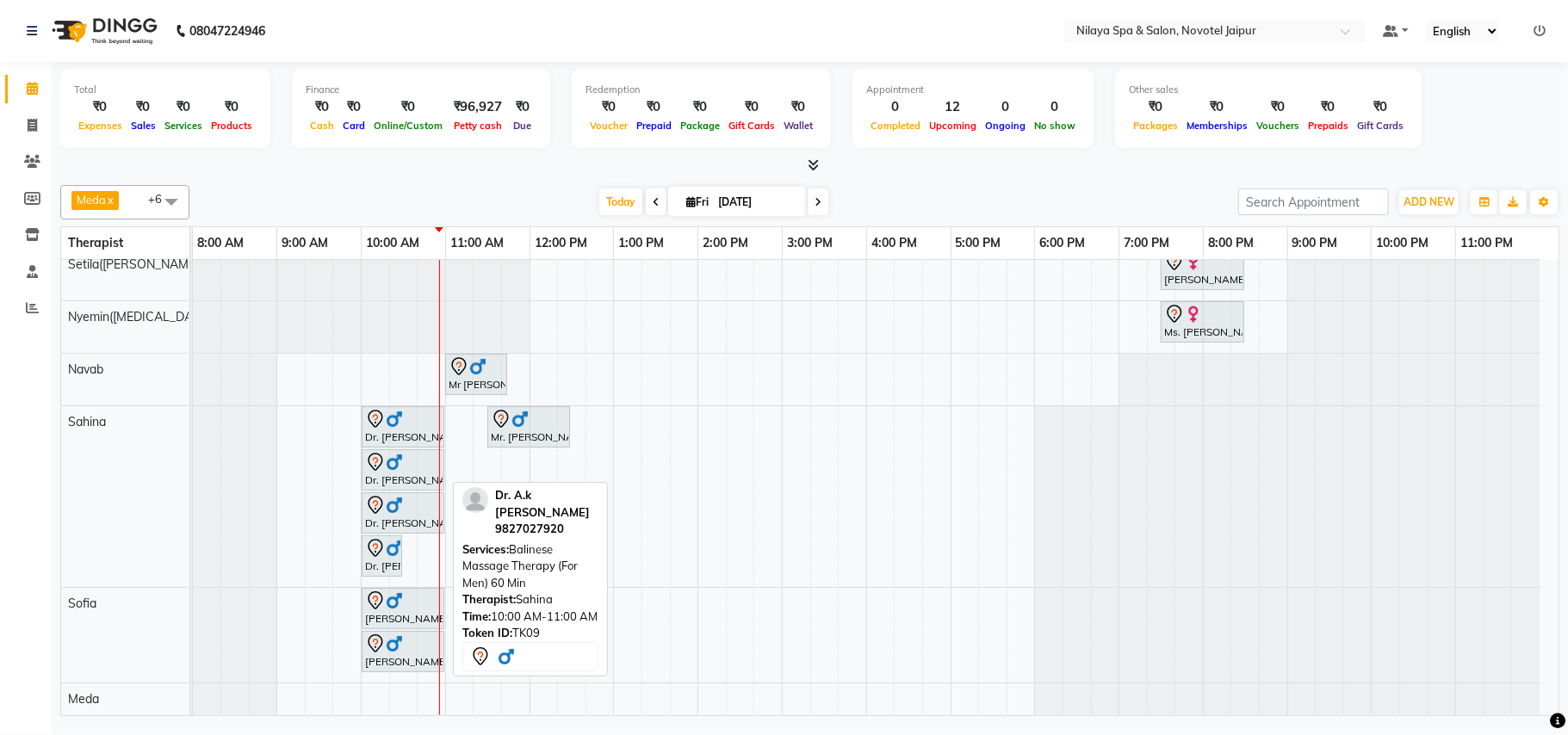click on "Dr. A.k Pancholia, TK09, 10:00 AM-11:00 AM, Balinese Massage Therapy (For Men) 60 Min" at bounding box center [403, 470] 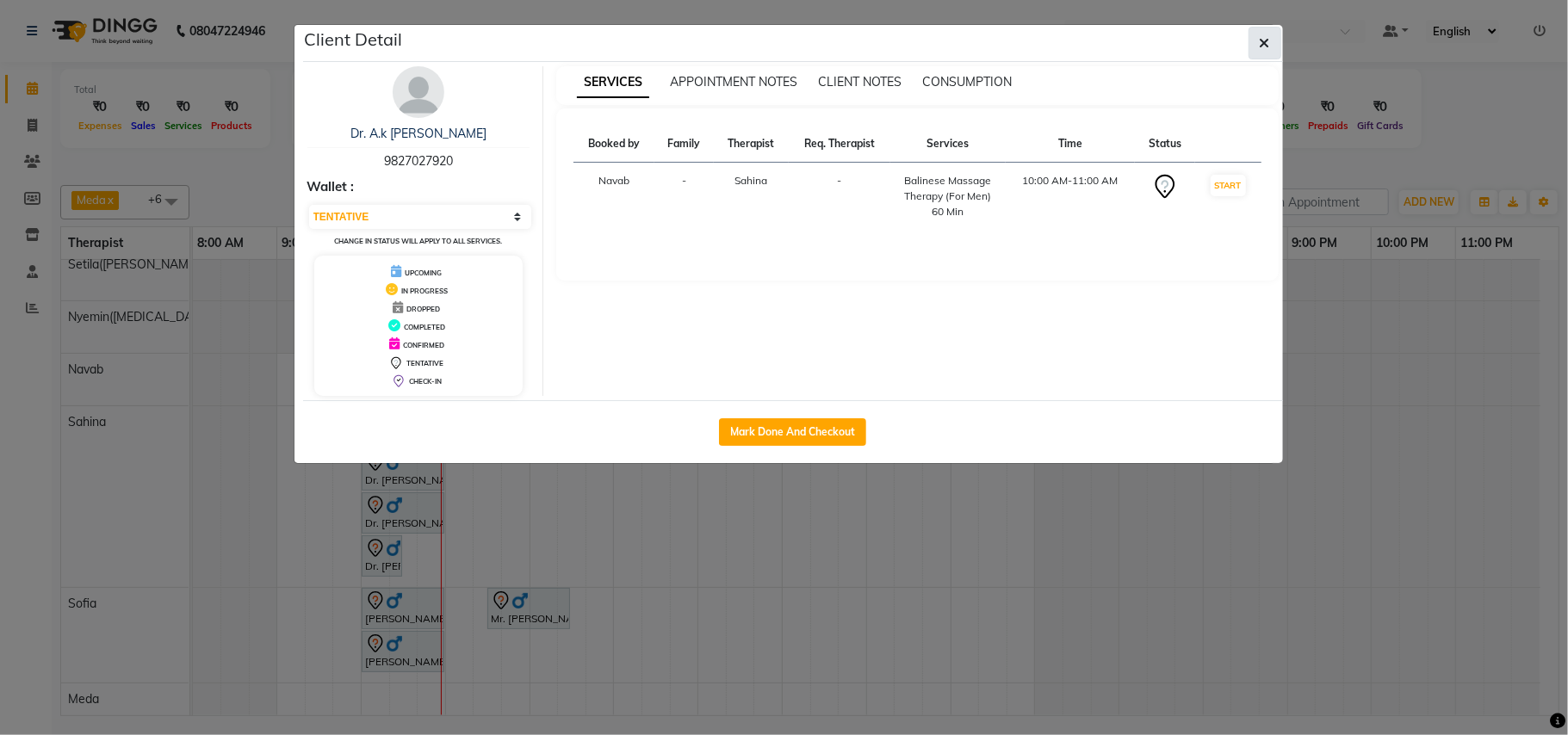 click 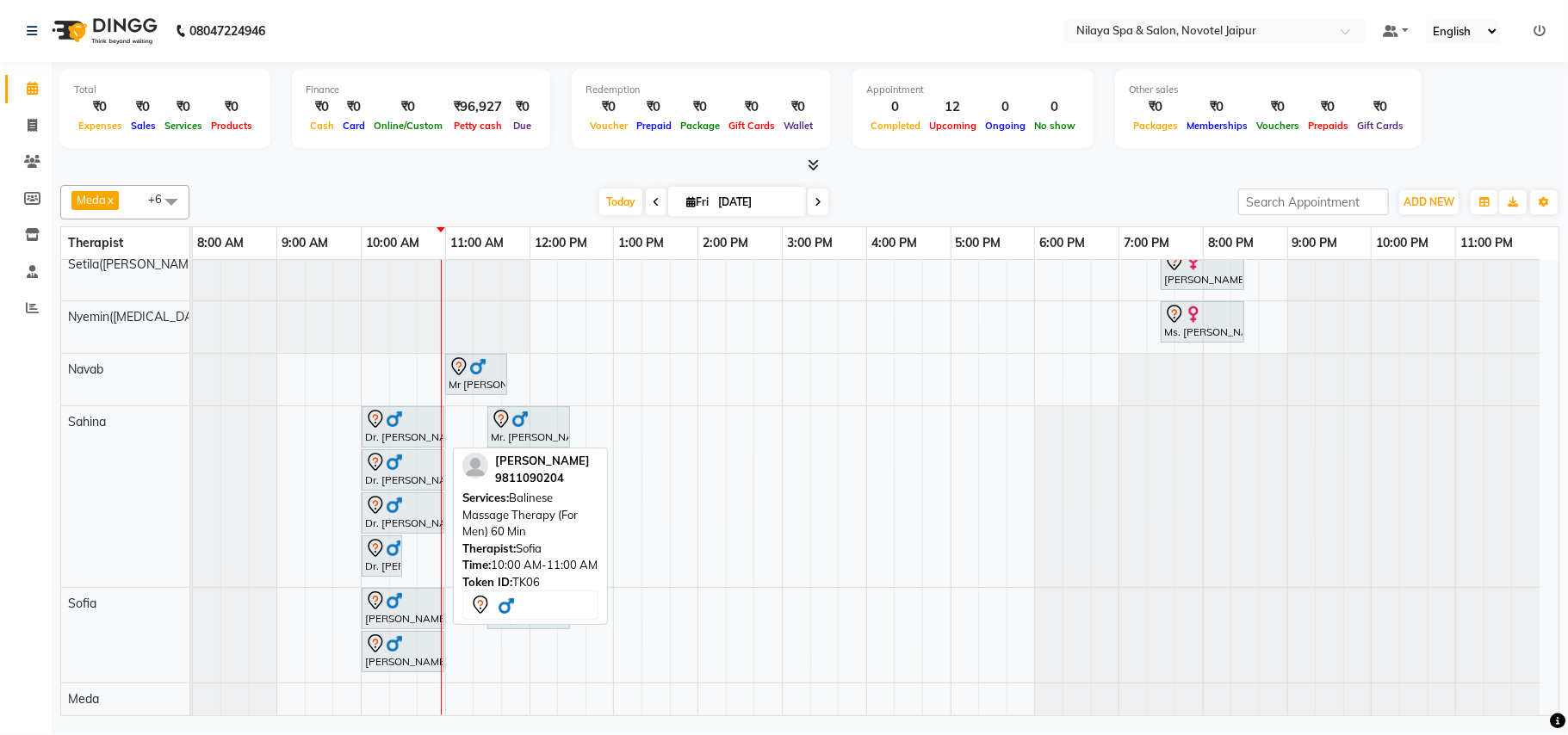 click at bounding box center (394, 601) 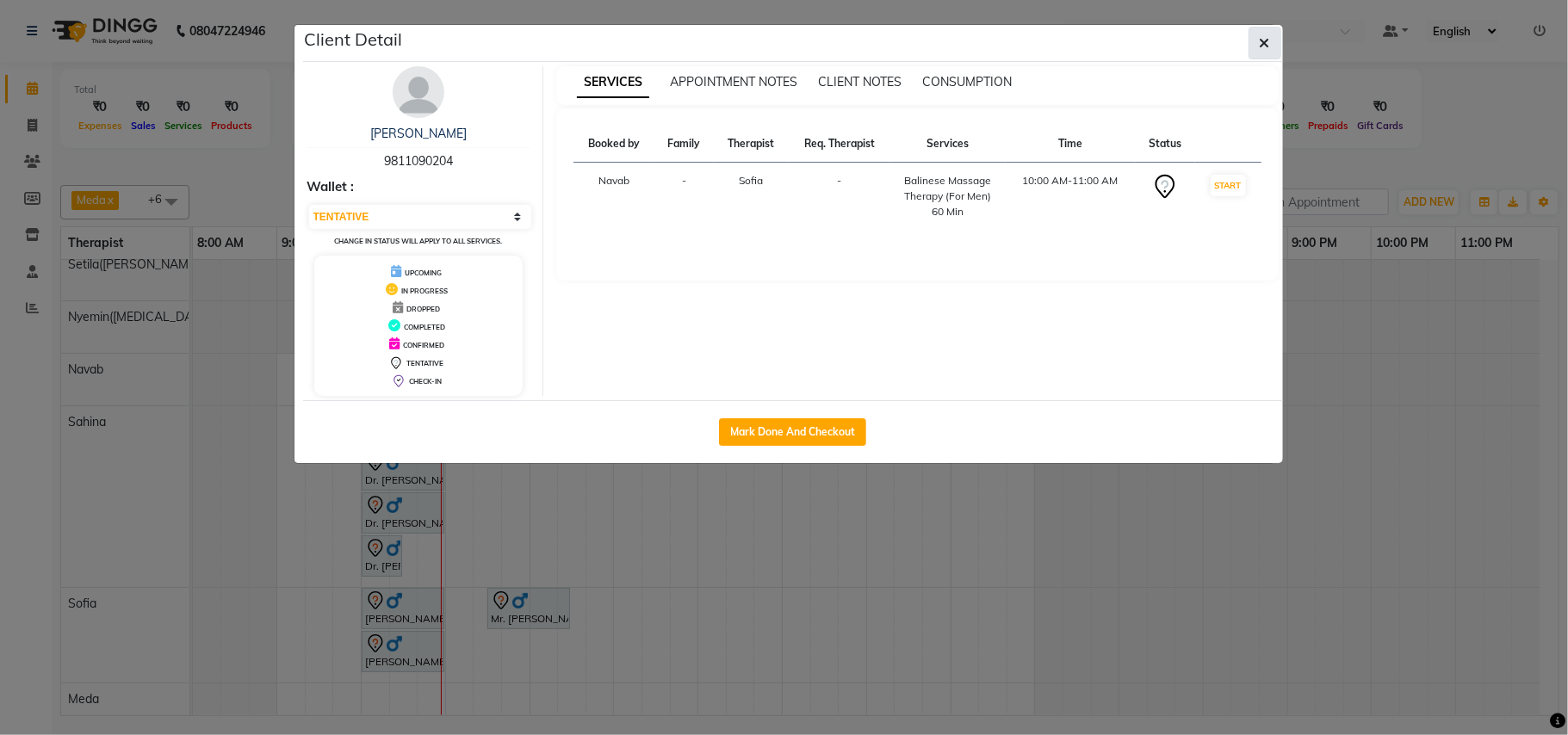 click 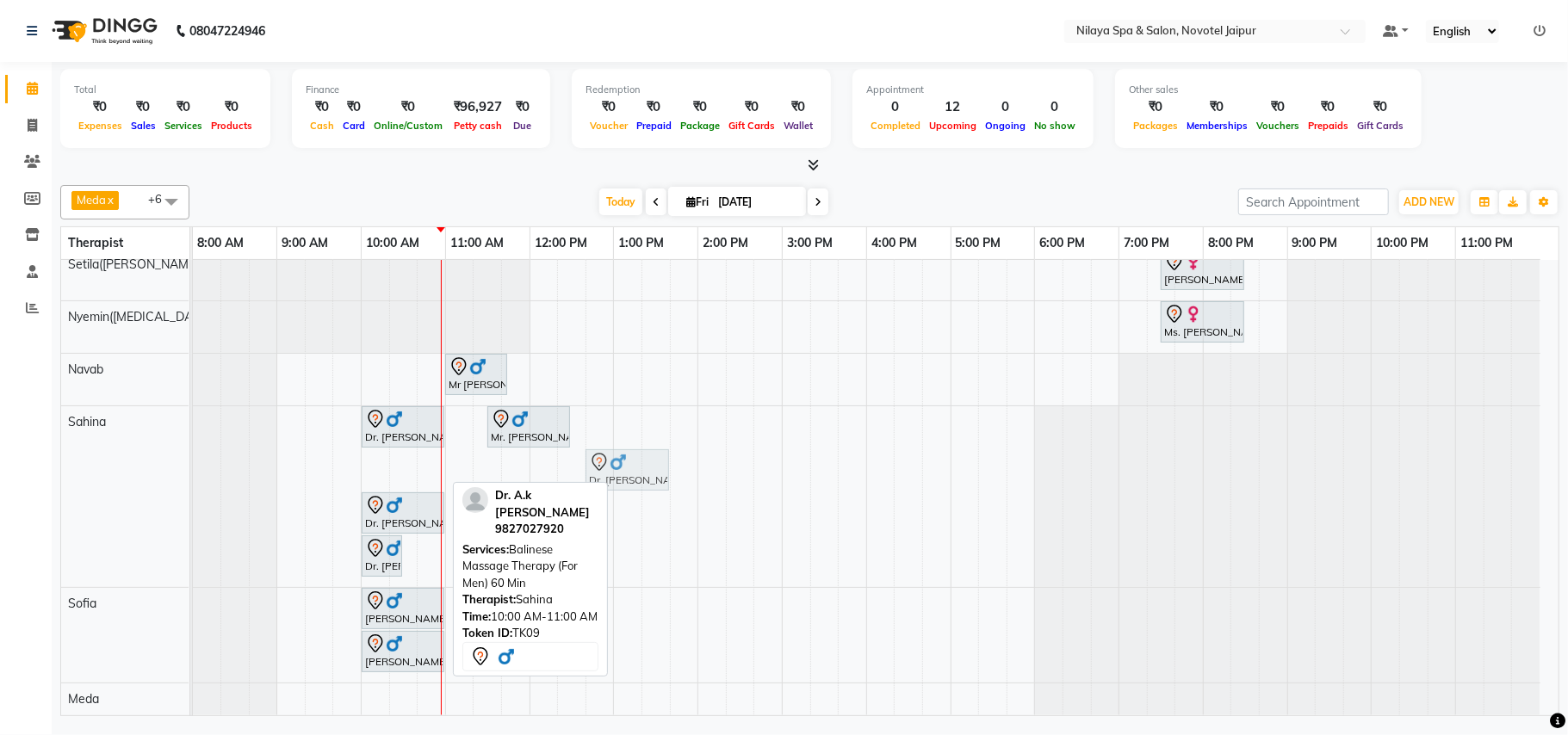 drag, startPoint x: 383, startPoint y: 482, endPoint x: 613, endPoint y: 427, distance: 236.4847 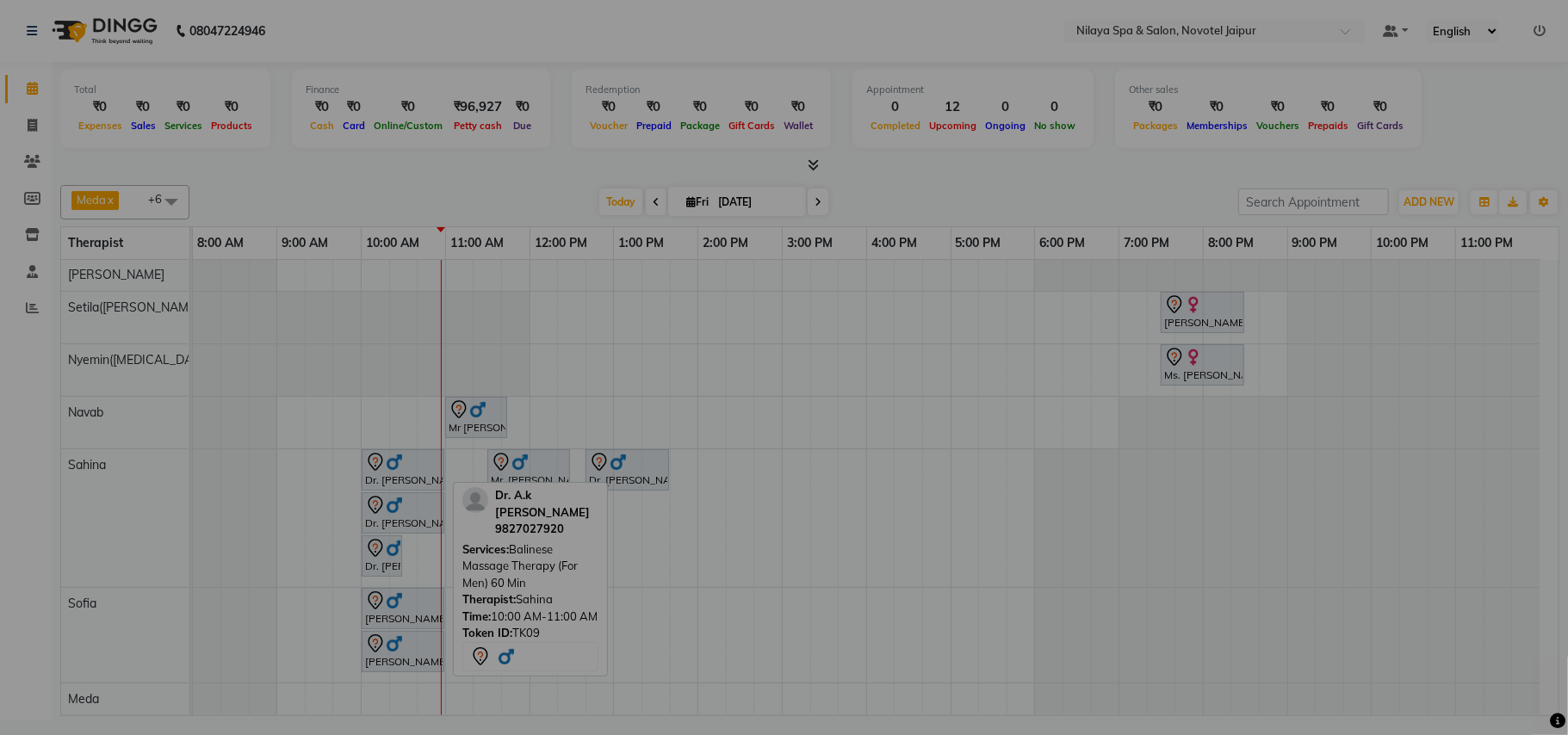 scroll, scrollTop: 3, scrollLeft: 0, axis: vertical 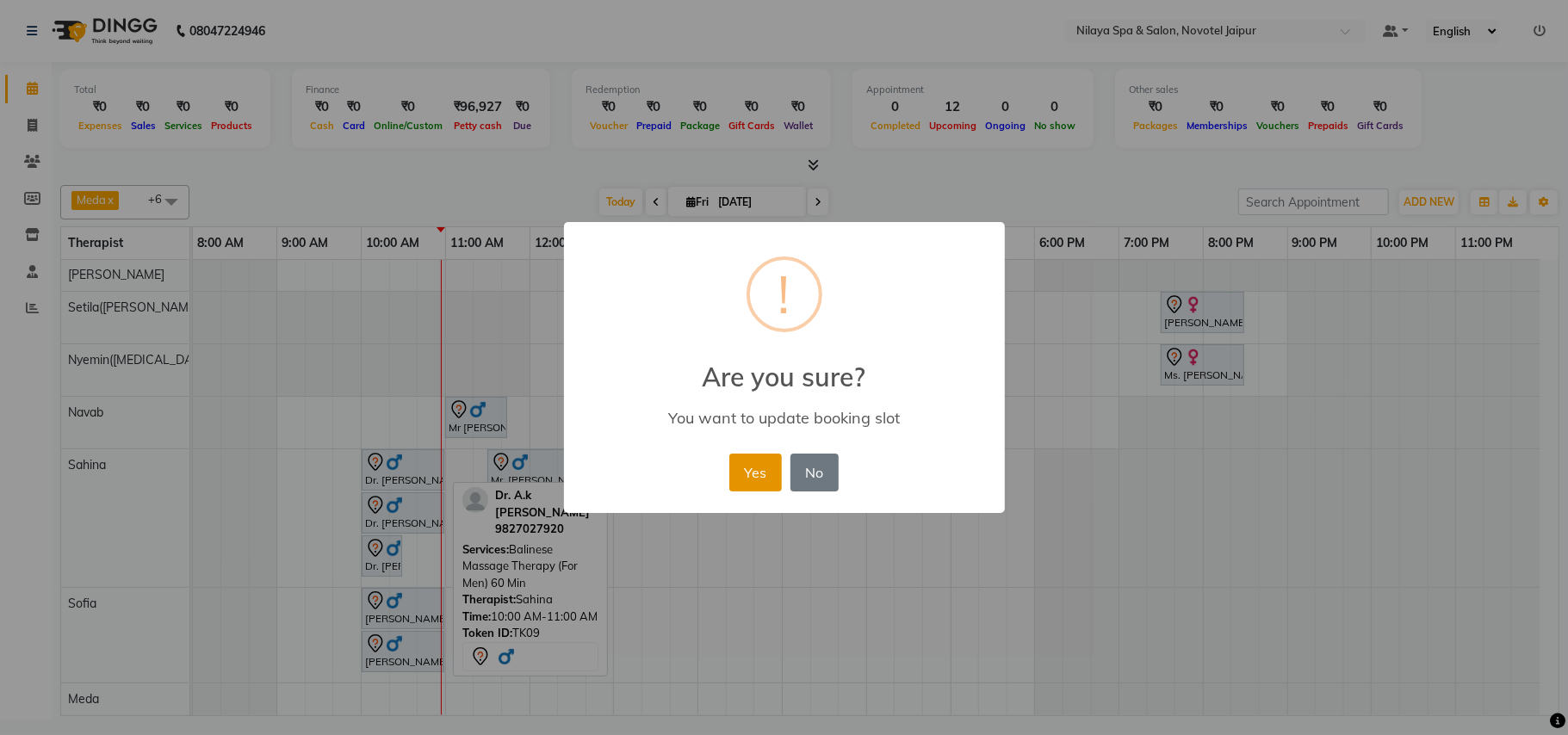 click on "Yes" at bounding box center (755, 472) 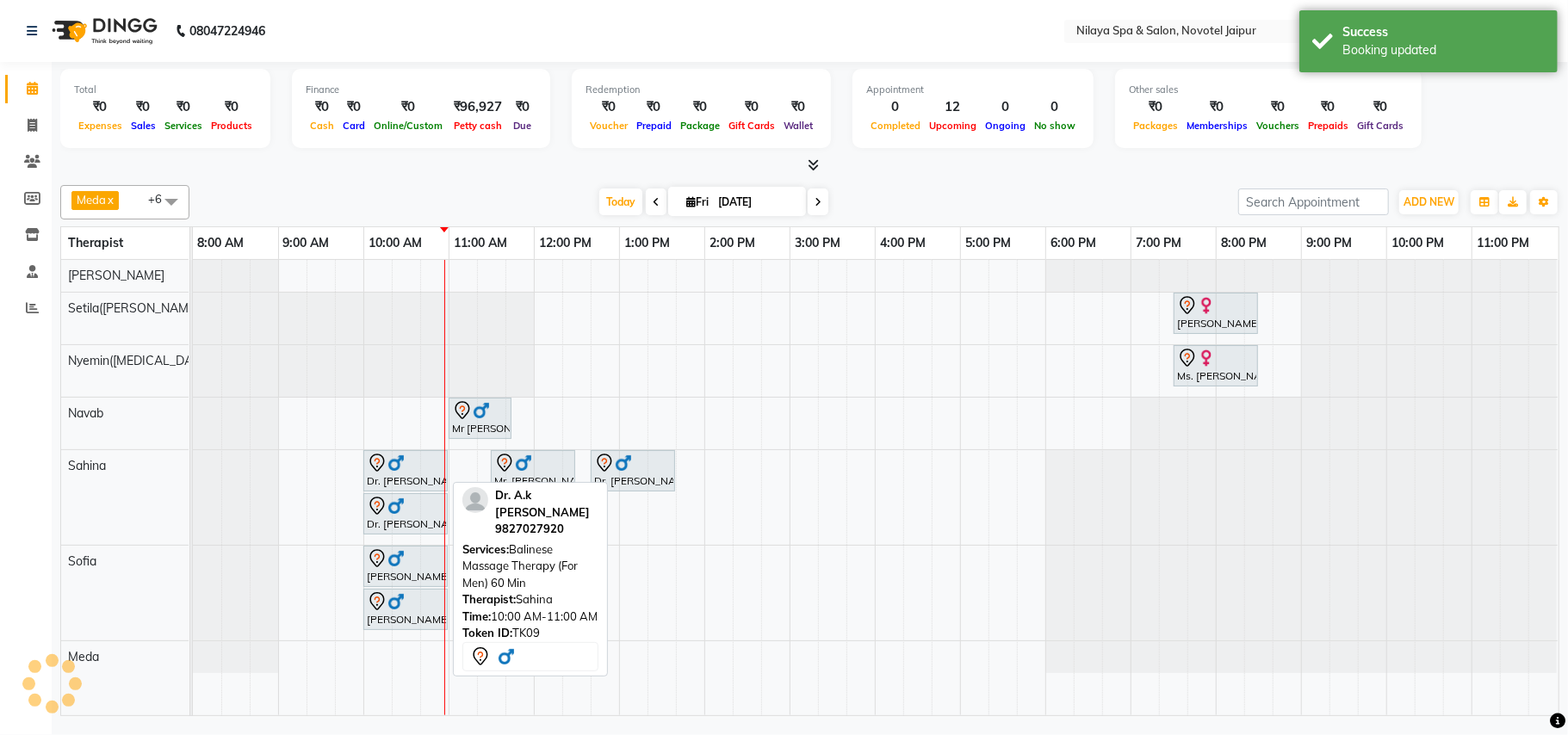 scroll, scrollTop: 0, scrollLeft: 0, axis: both 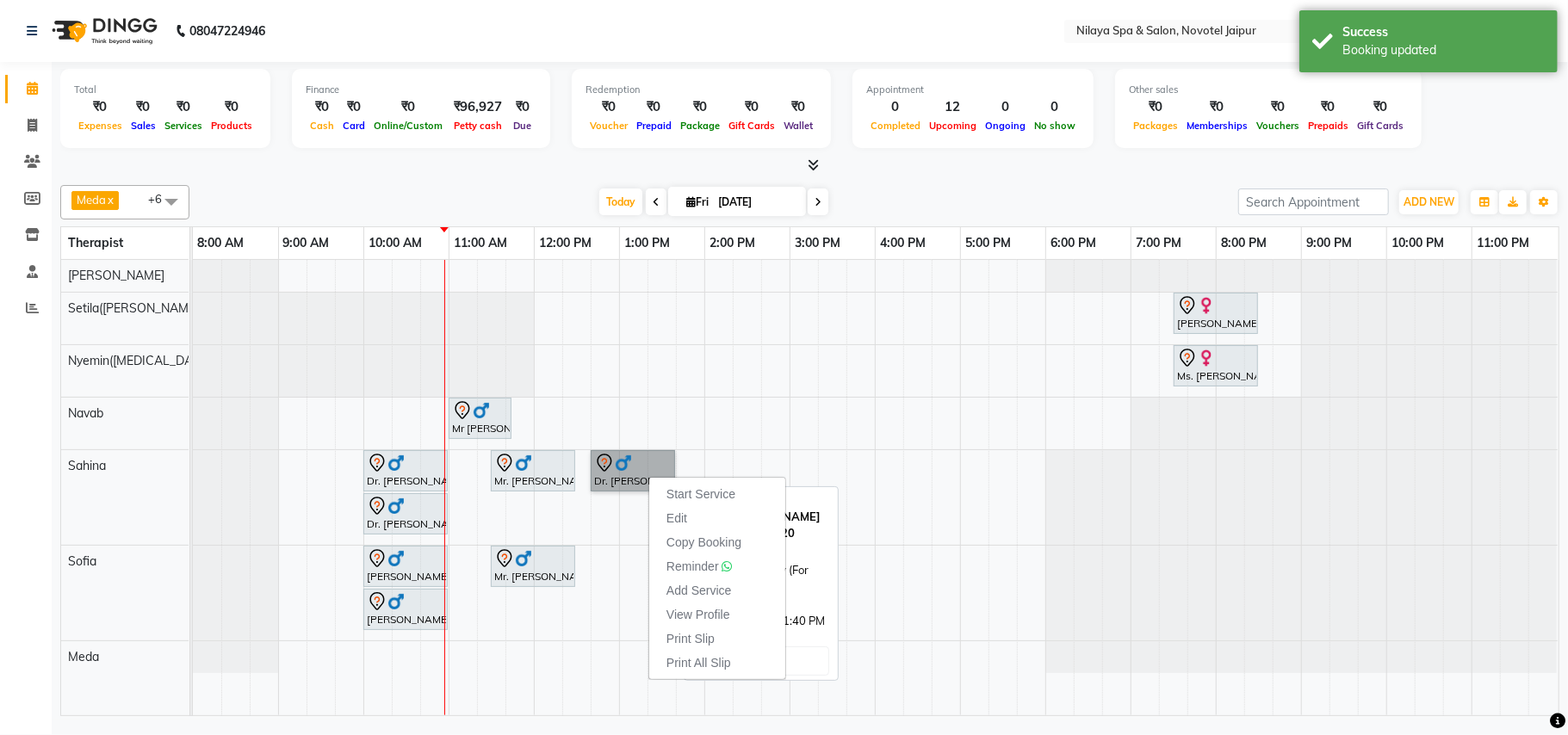 click on "Dr. A.k Pancholia, TK09, 12:40 PM-01:40 PM, Balinese Massage Therapy (For Men) 60 Min" at bounding box center (633, 471) 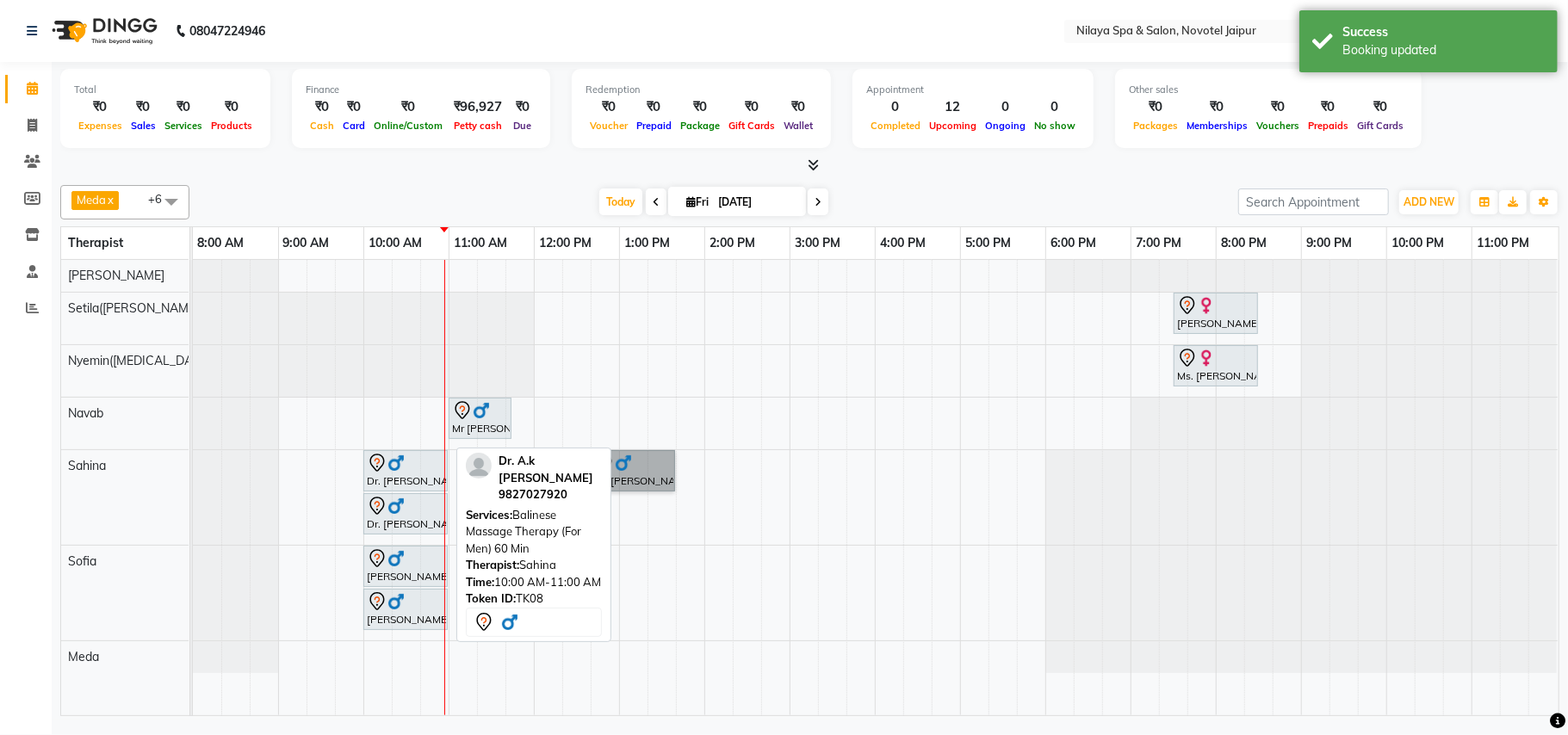 click on "Dr. [PERSON_NAME], TK08, 10:00 AM-11:00 AM, Balinese Massage Therapy (For Men) 60 Min" at bounding box center [406, 471] 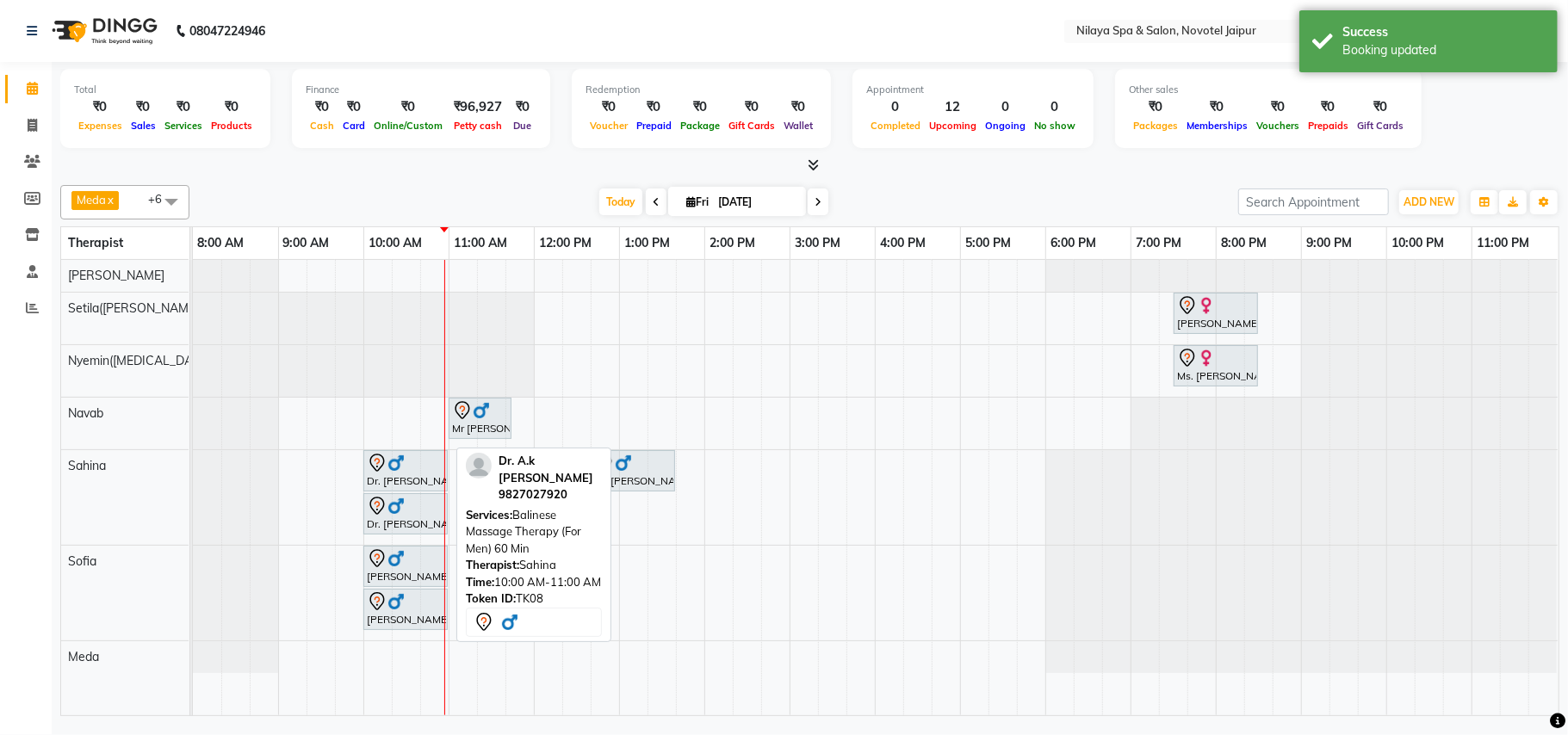 select on "7" 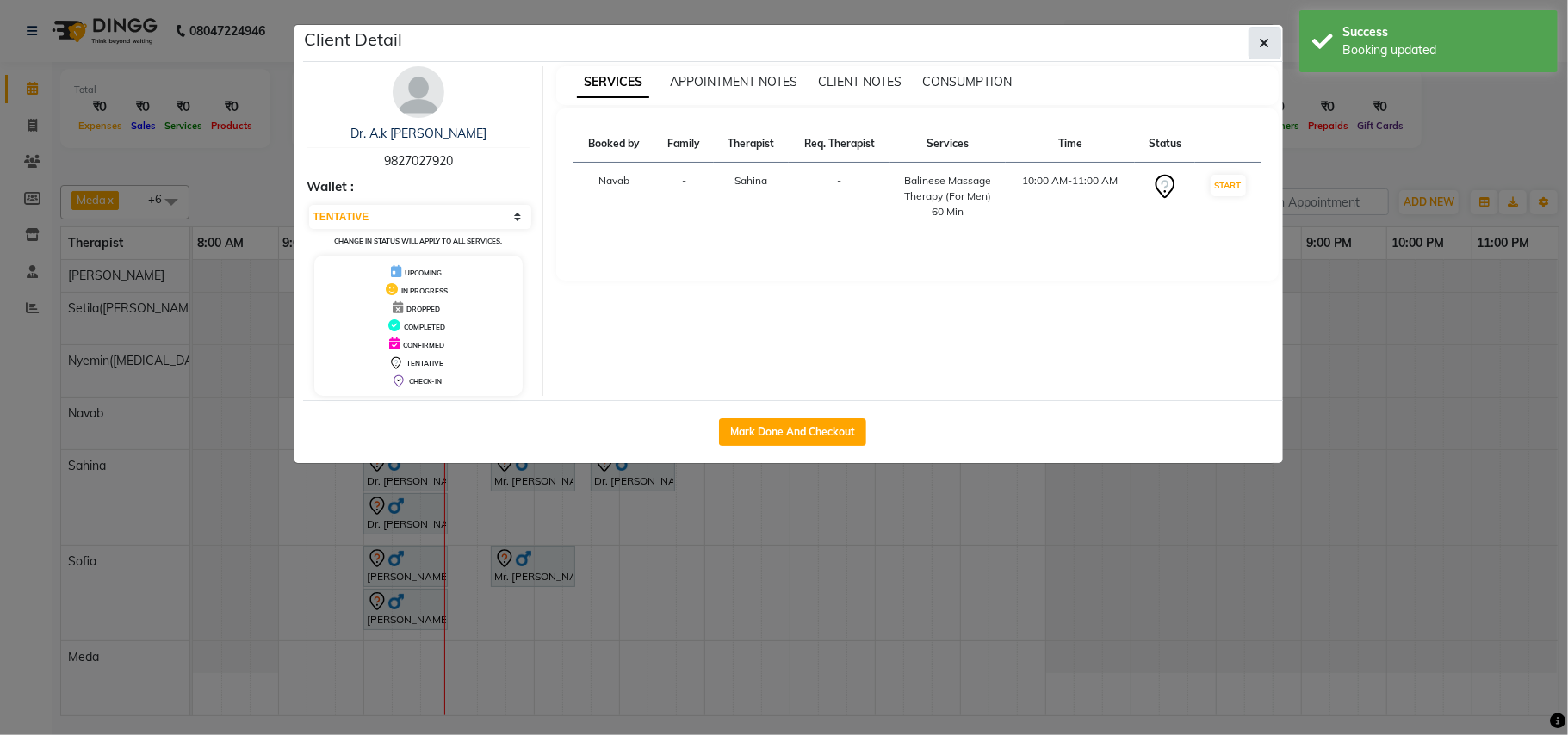 click 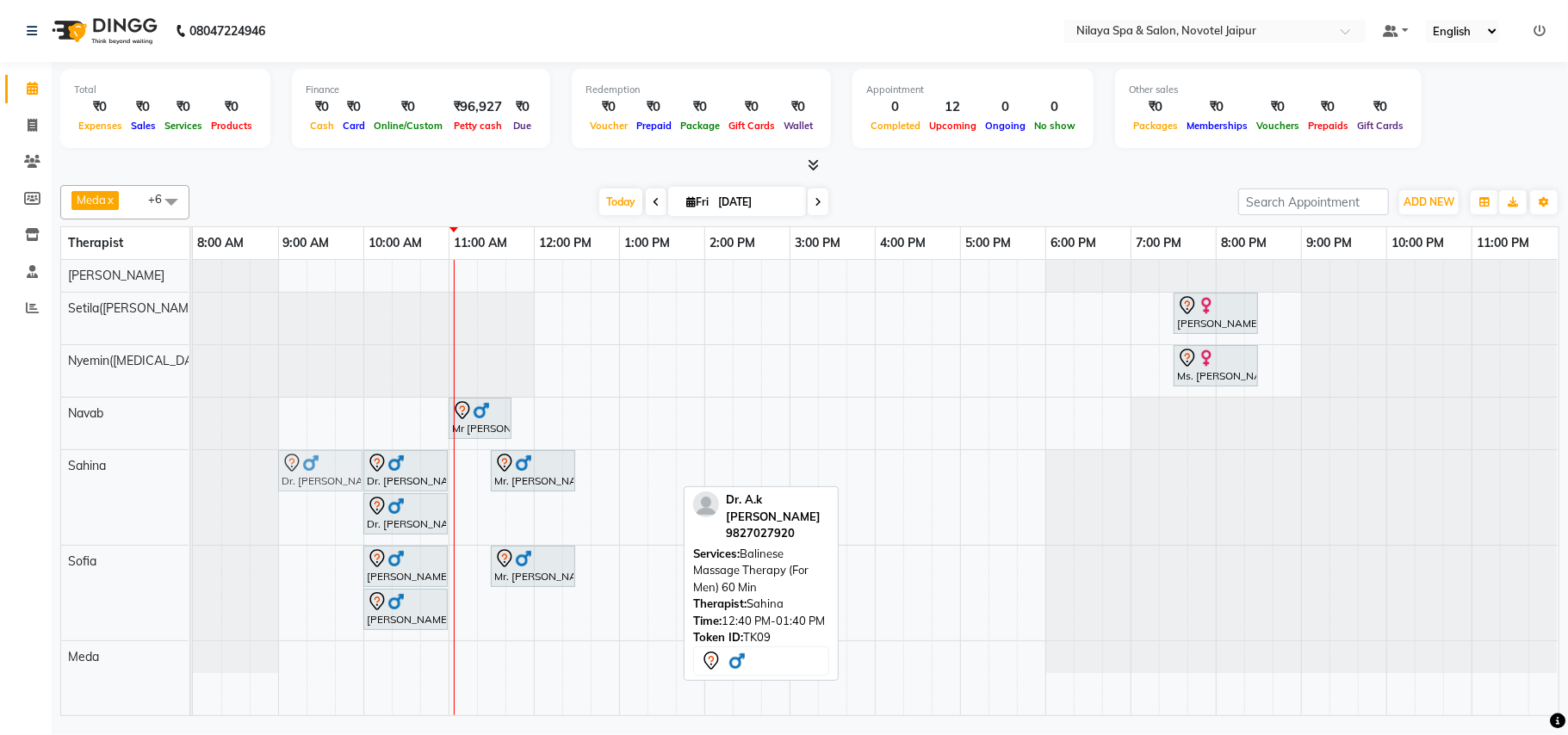 drag, startPoint x: 644, startPoint y: 472, endPoint x: 327, endPoint y: 472, distance: 317 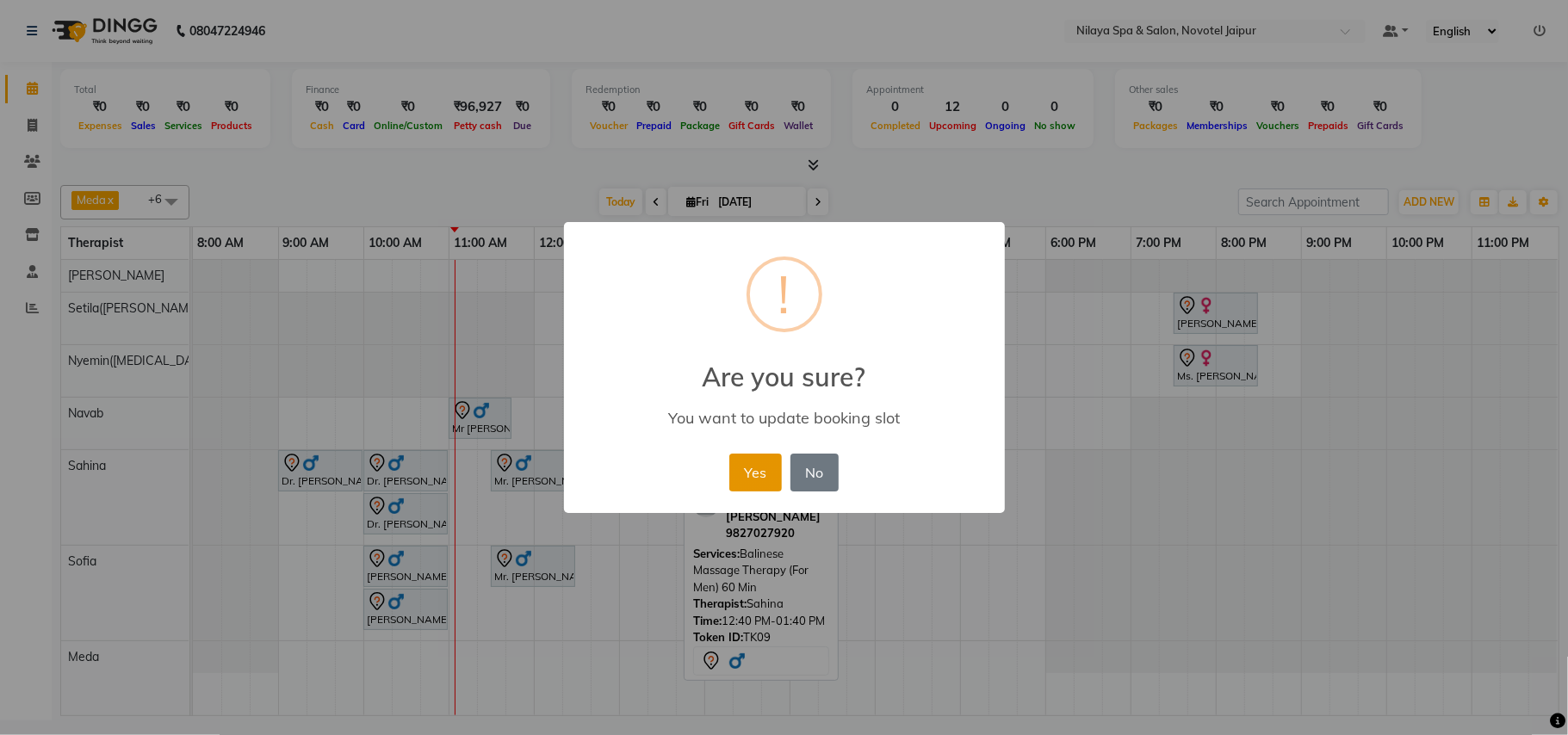 click on "Yes" at bounding box center [755, 472] 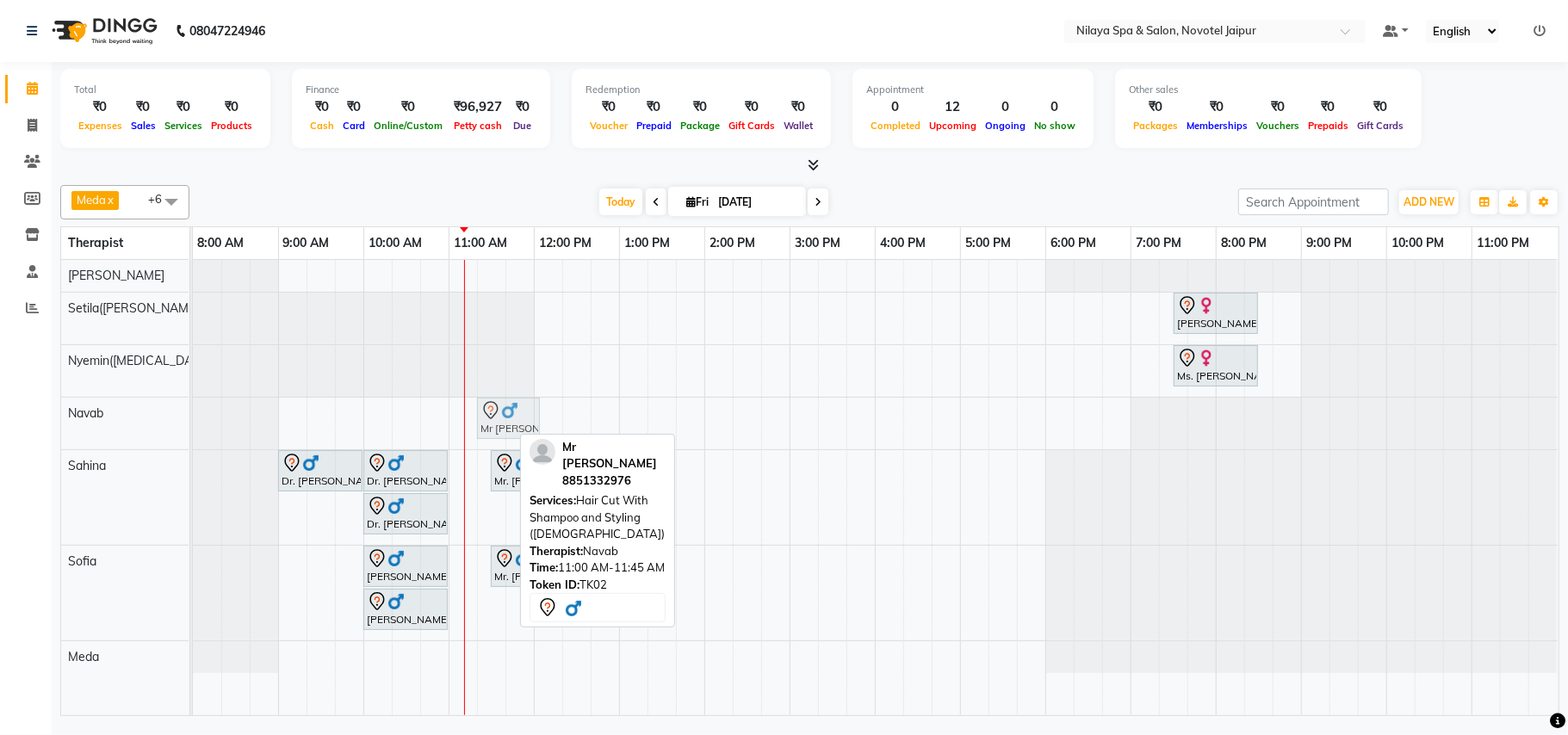 drag, startPoint x: 487, startPoint y: 424, endPoint x: 514, endPoint y: 424, distance: 27 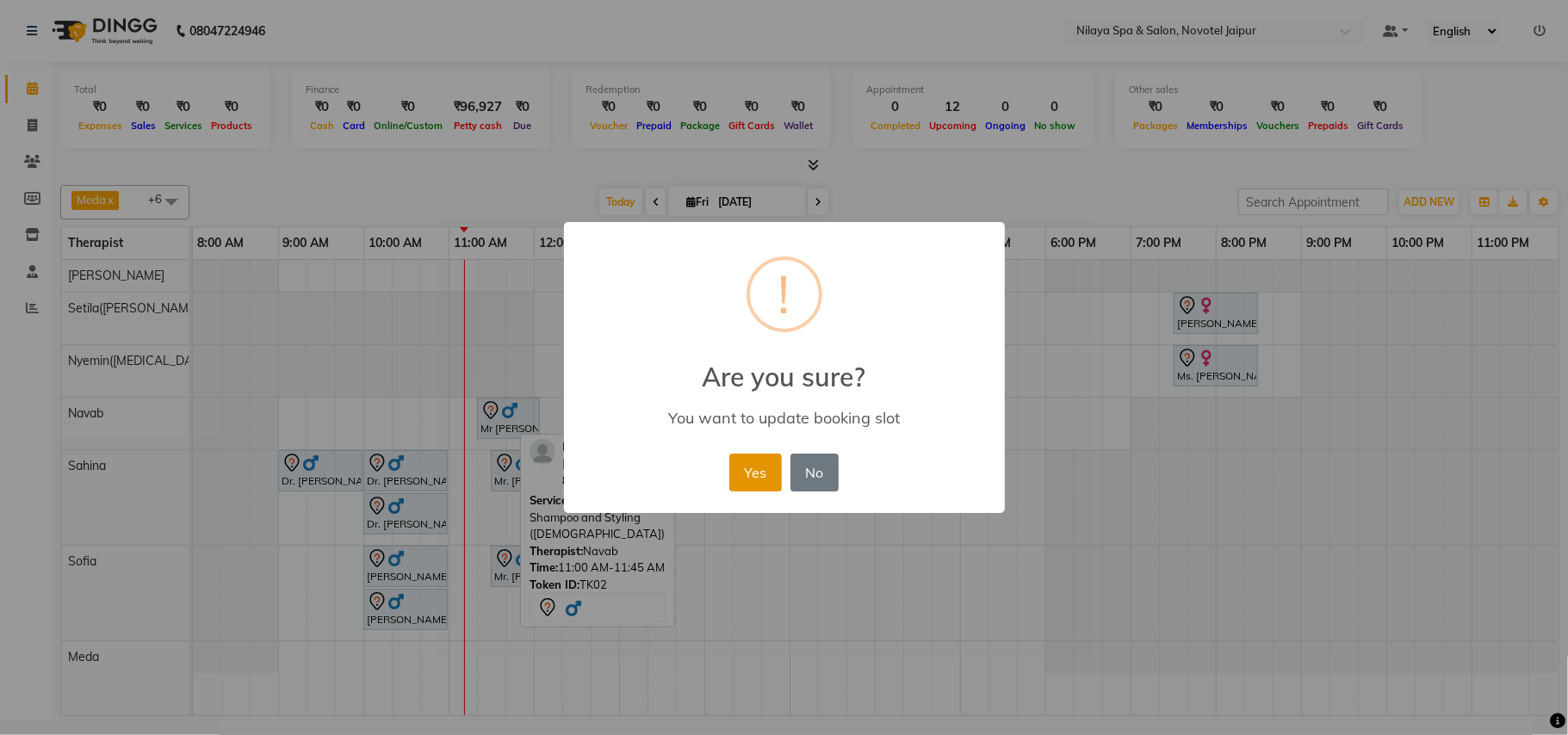 click on "Yes" at bounding box center (755, 472) 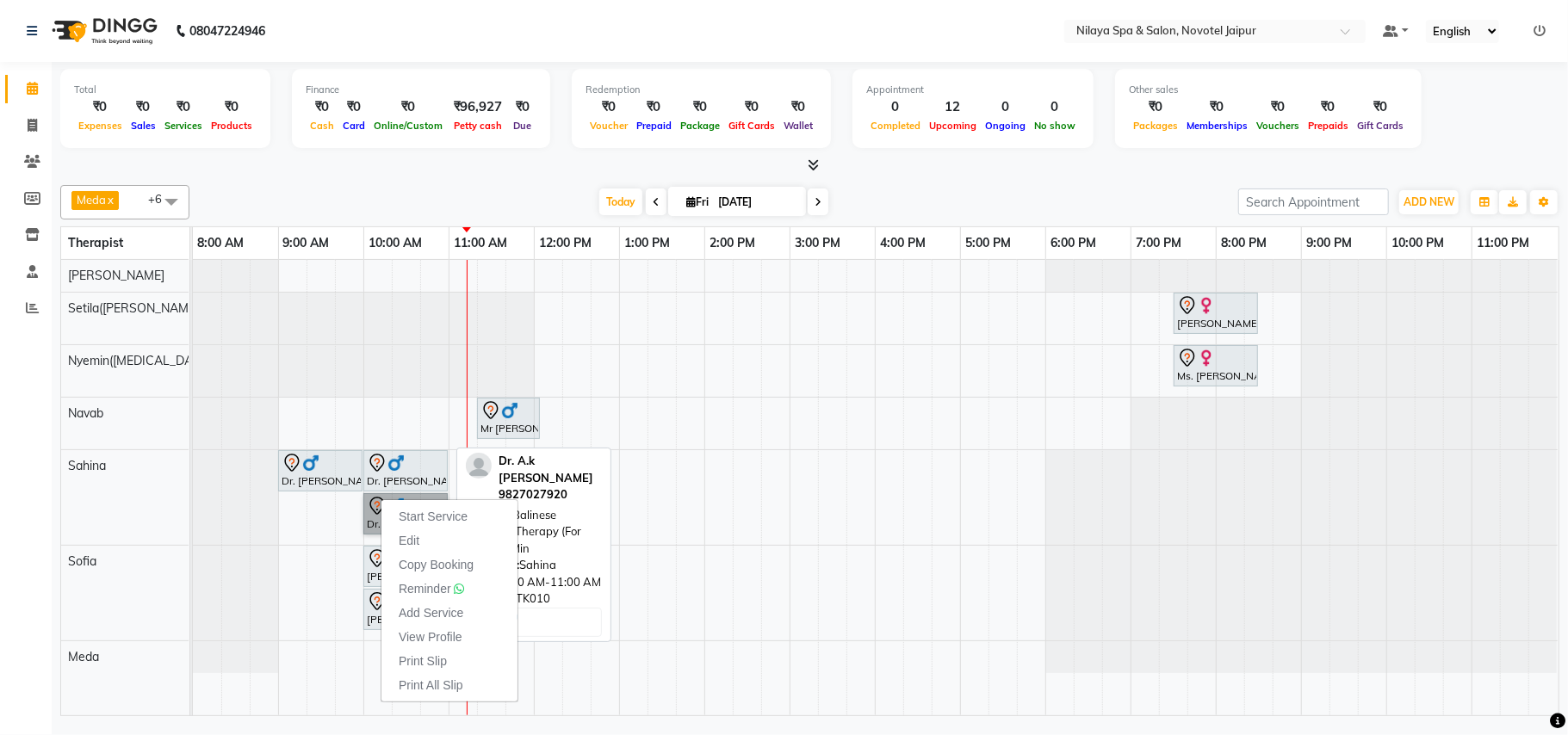 click on "Dr. [PERSON_NAME], TK10, 10:00 AM-11:00 AM, Balinese Massage Therapy (For Men) 60 Min" at bounding box center (406, 514) 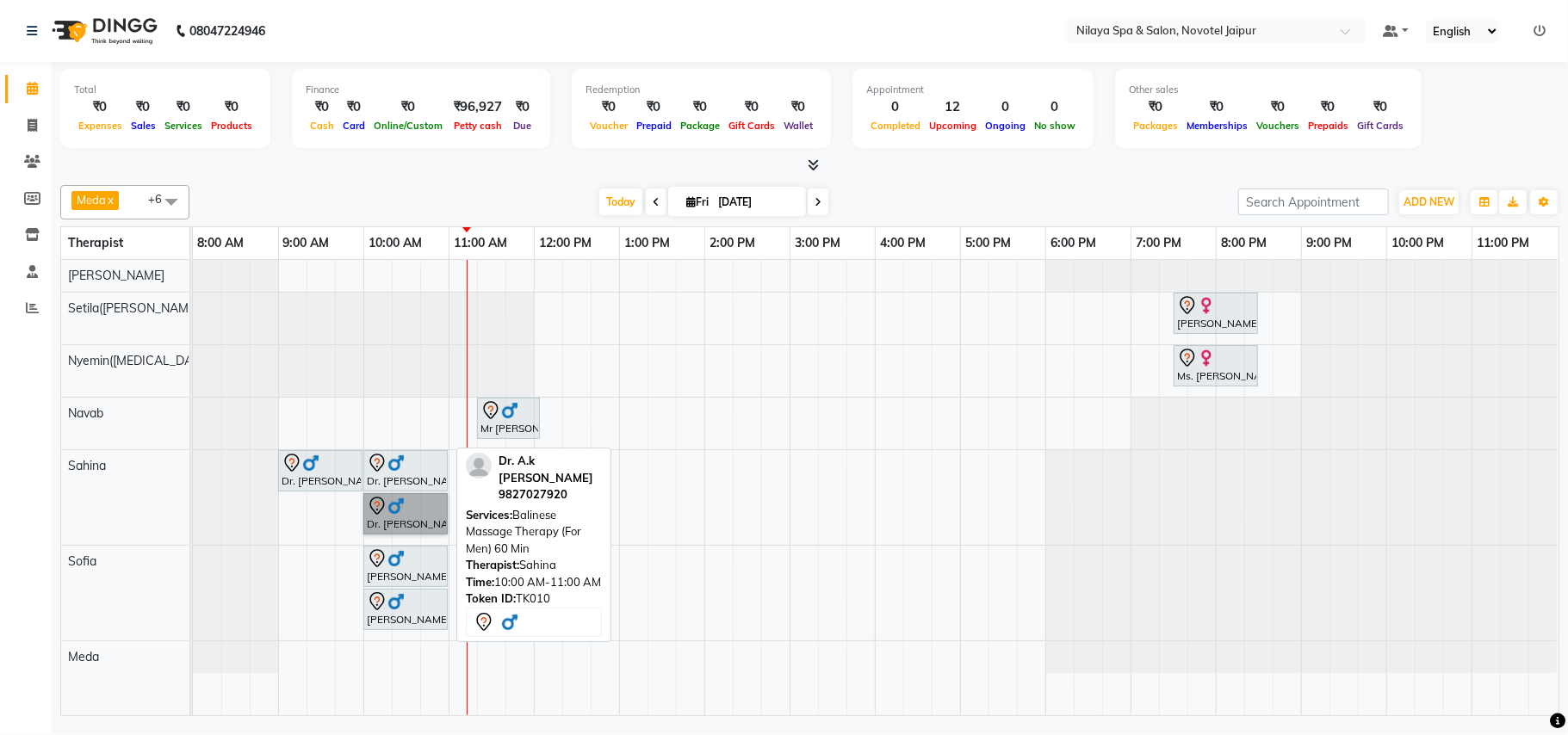 click on "Dr. [PERSON_NAME], TK10, 10:00 AM-11:00 AM, Balinese Massage Therapy (For Men) 60 Min" at bounding box center (406, 514) 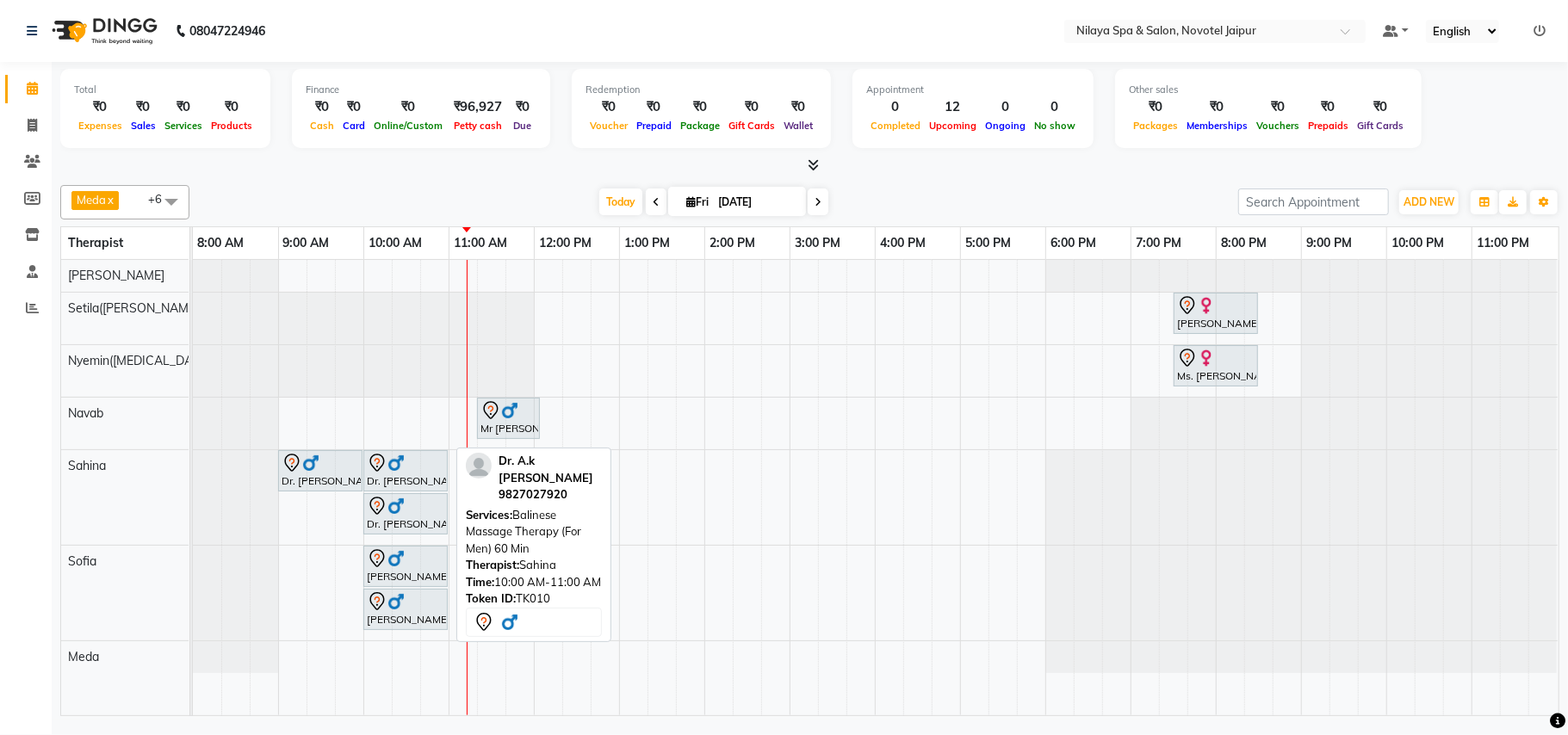 select on "7" 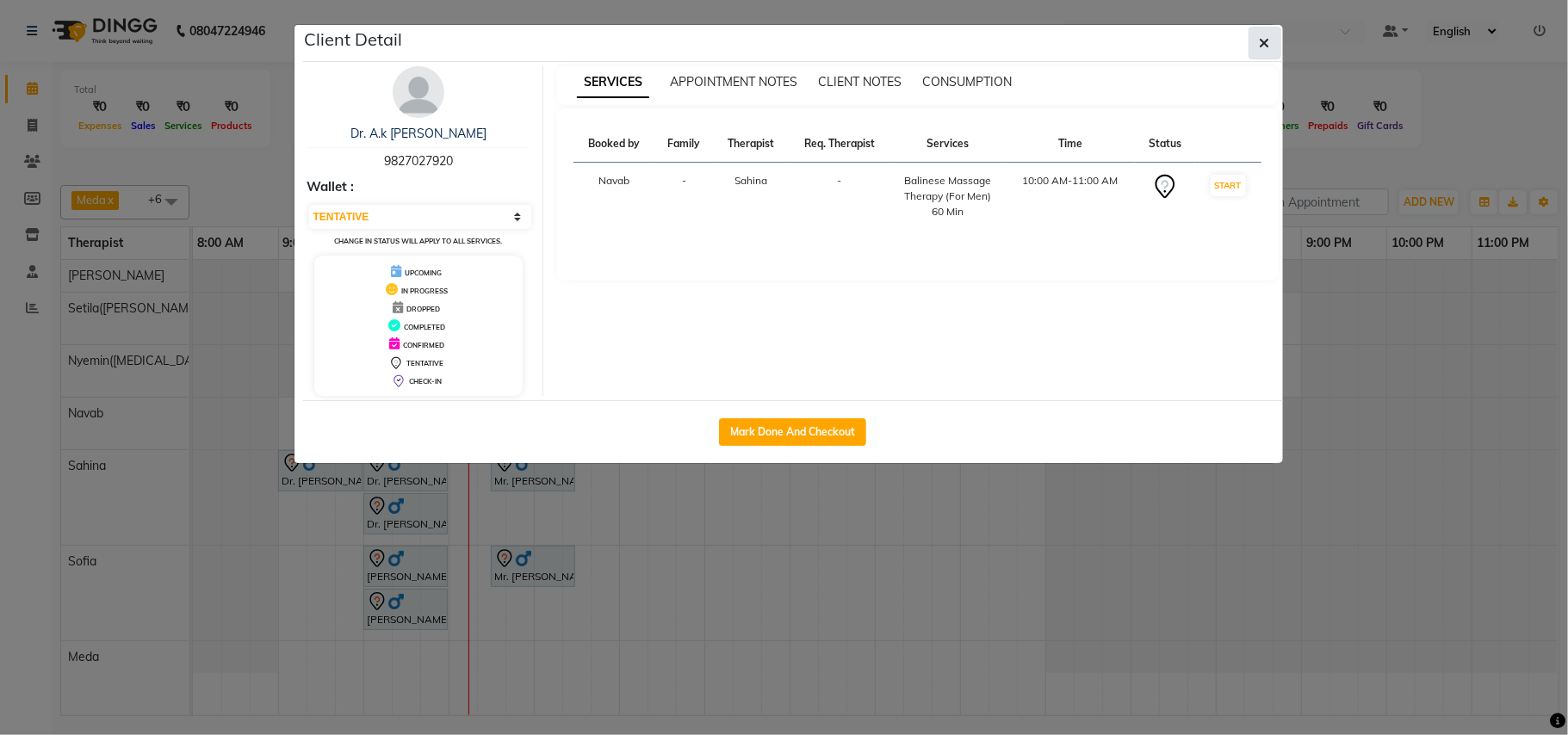 click 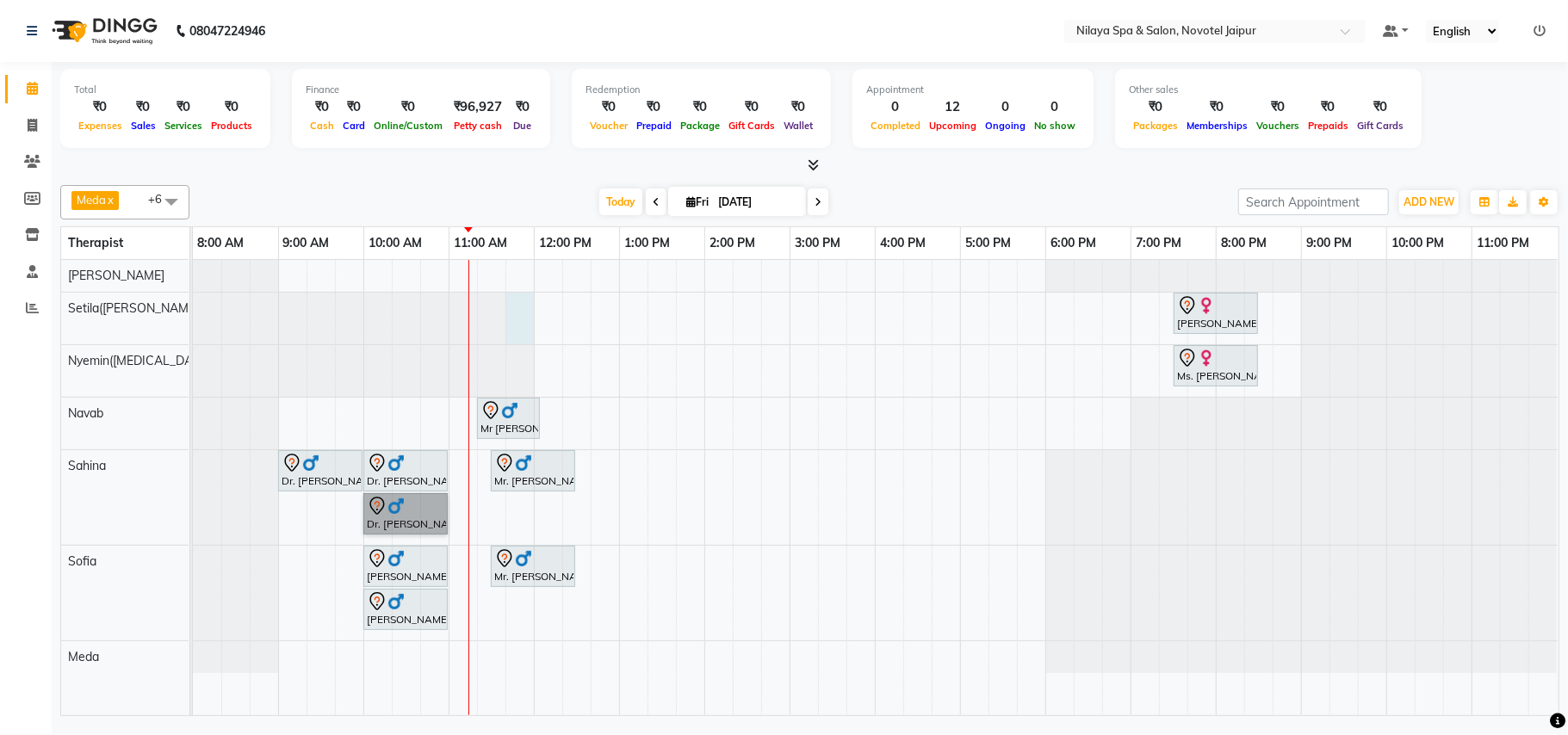 click at bounding box center [193, 318] 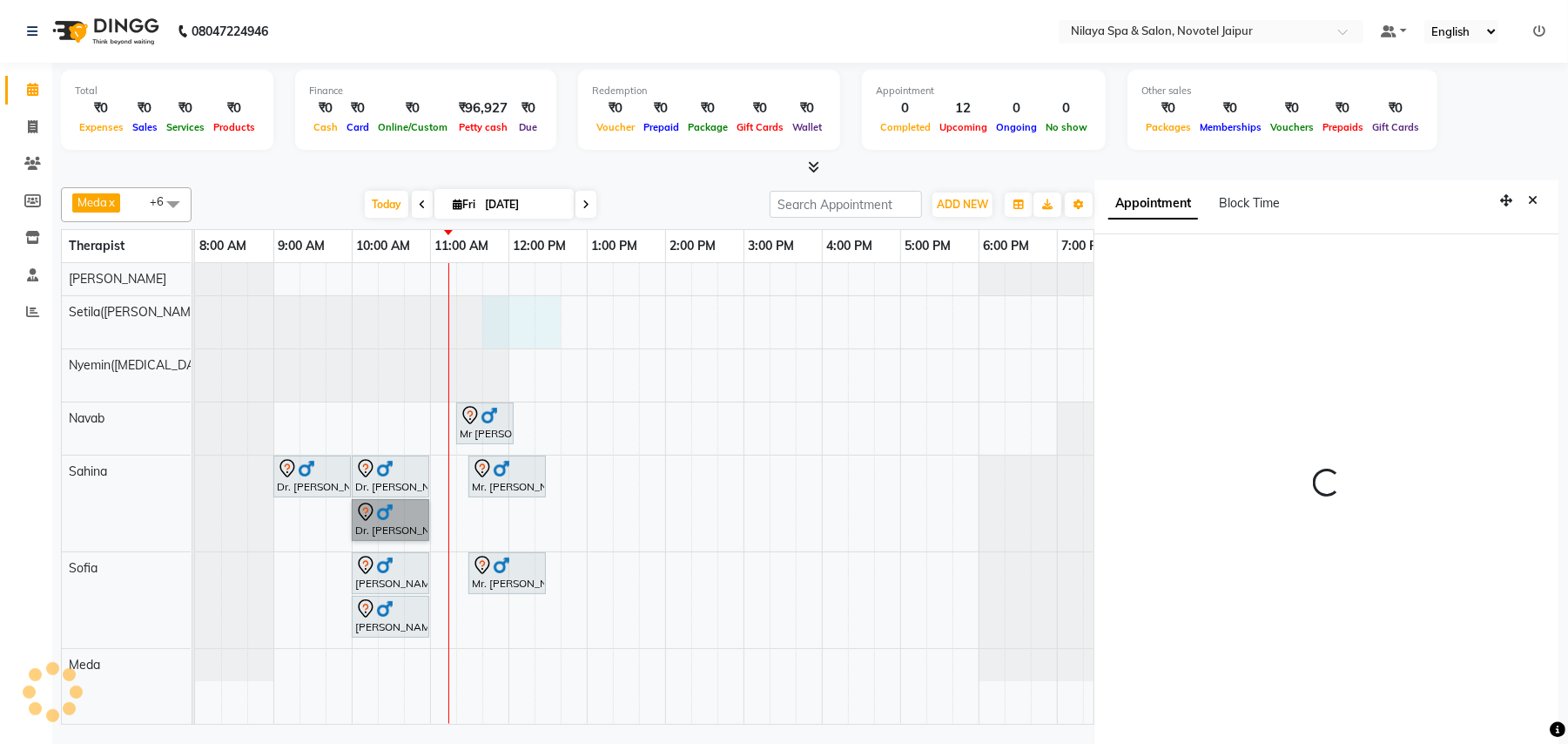 select on "705" 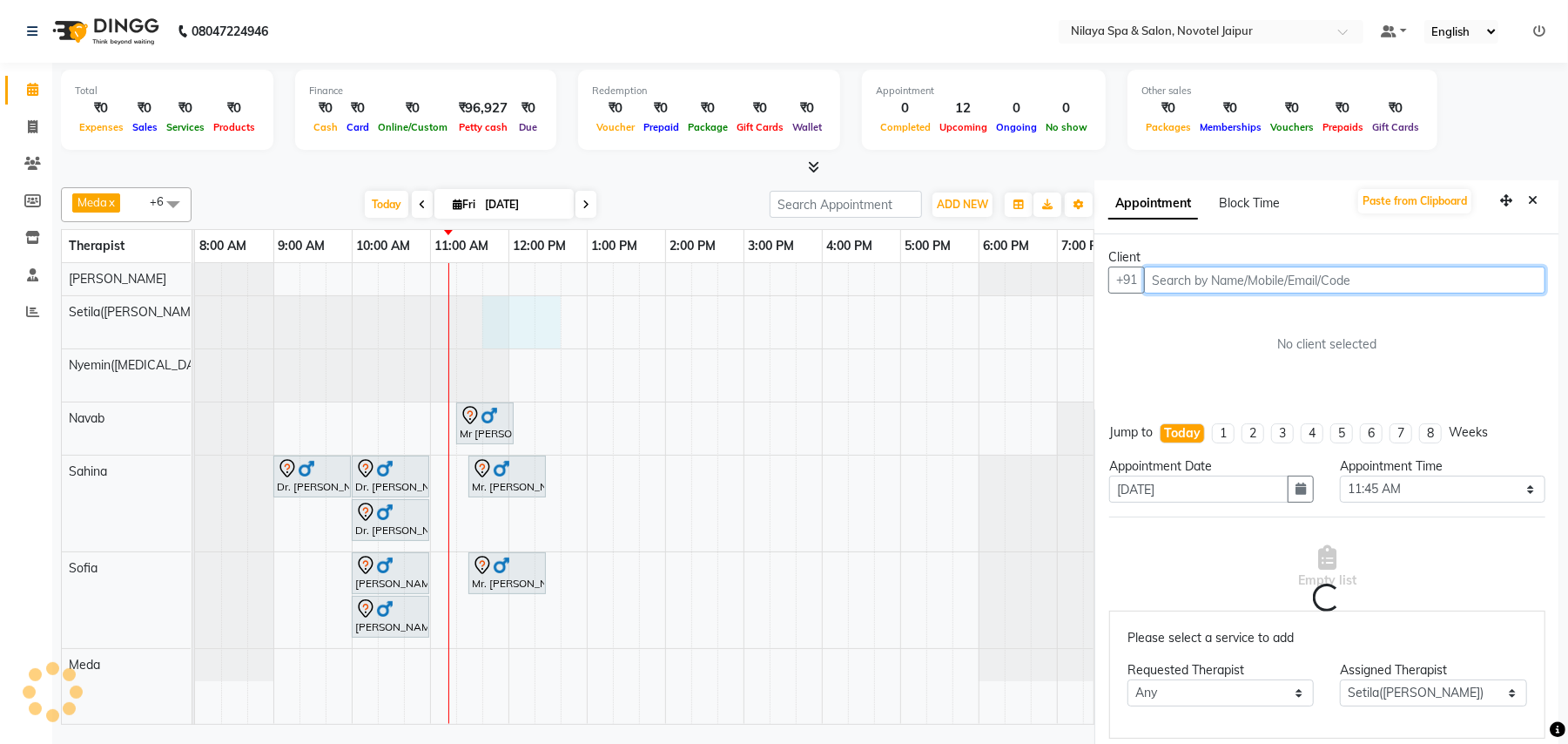 scroll, scrollTop: 7, scrollLeft: 0, axis: vertical 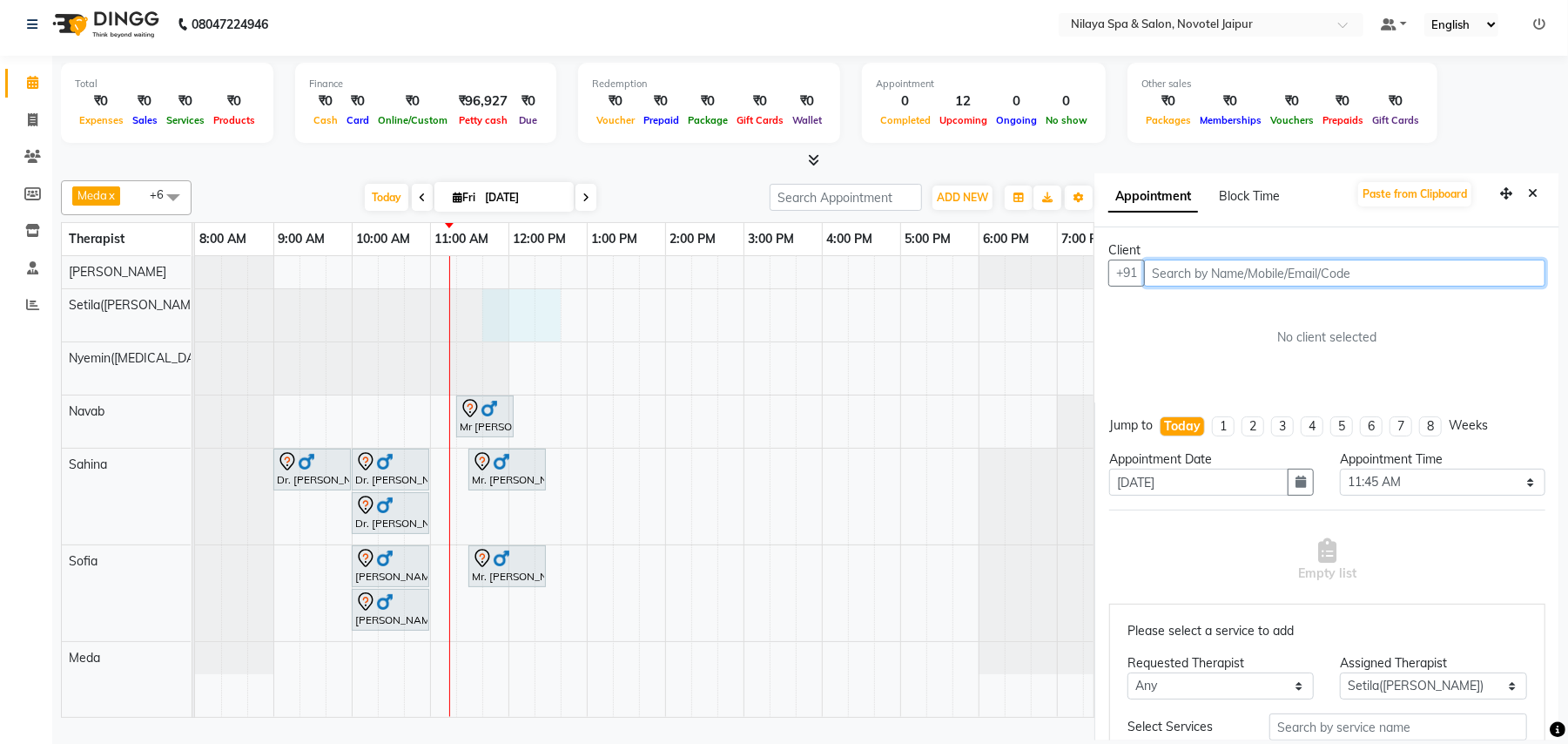 click at bounding box center (1344, 273) 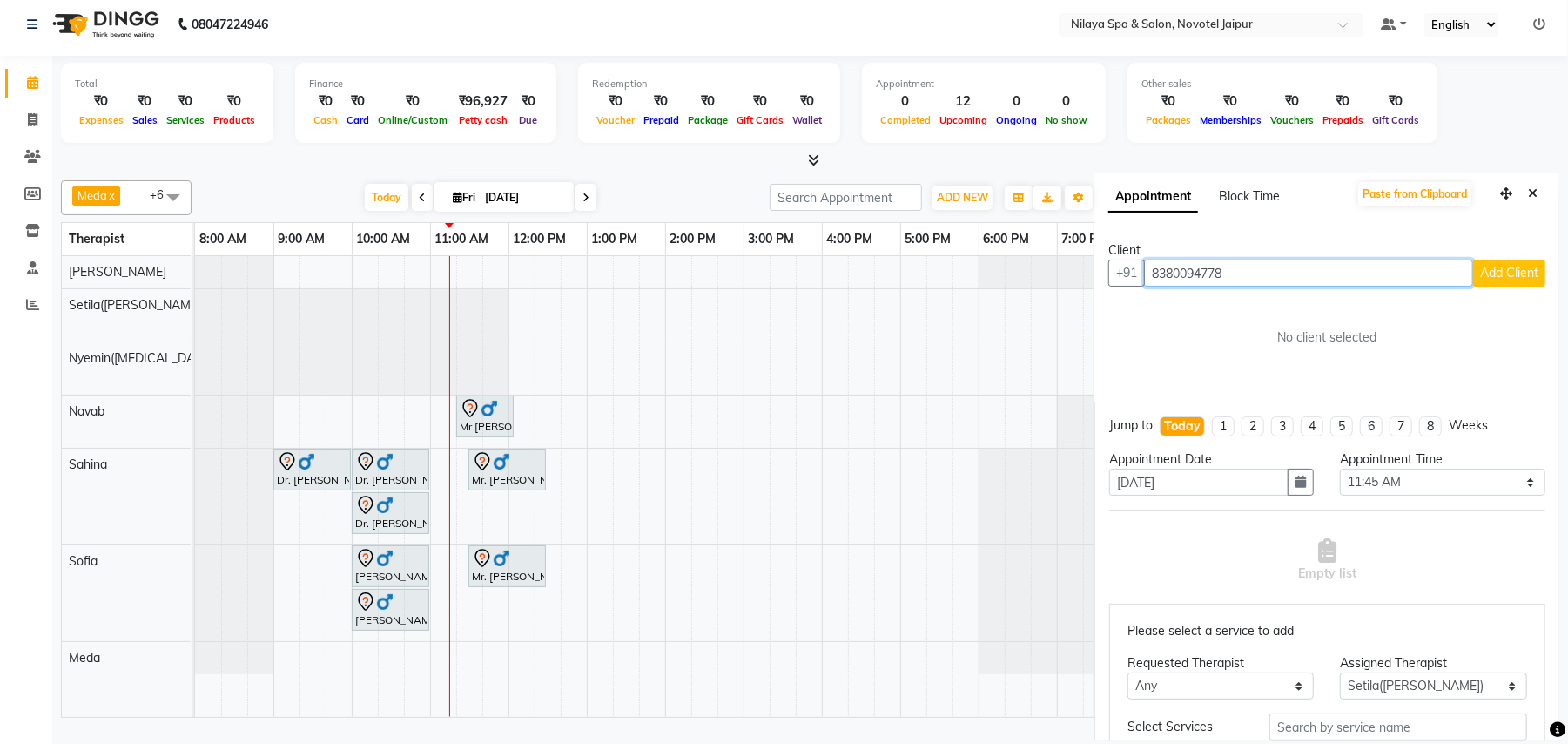type on "8380094778" 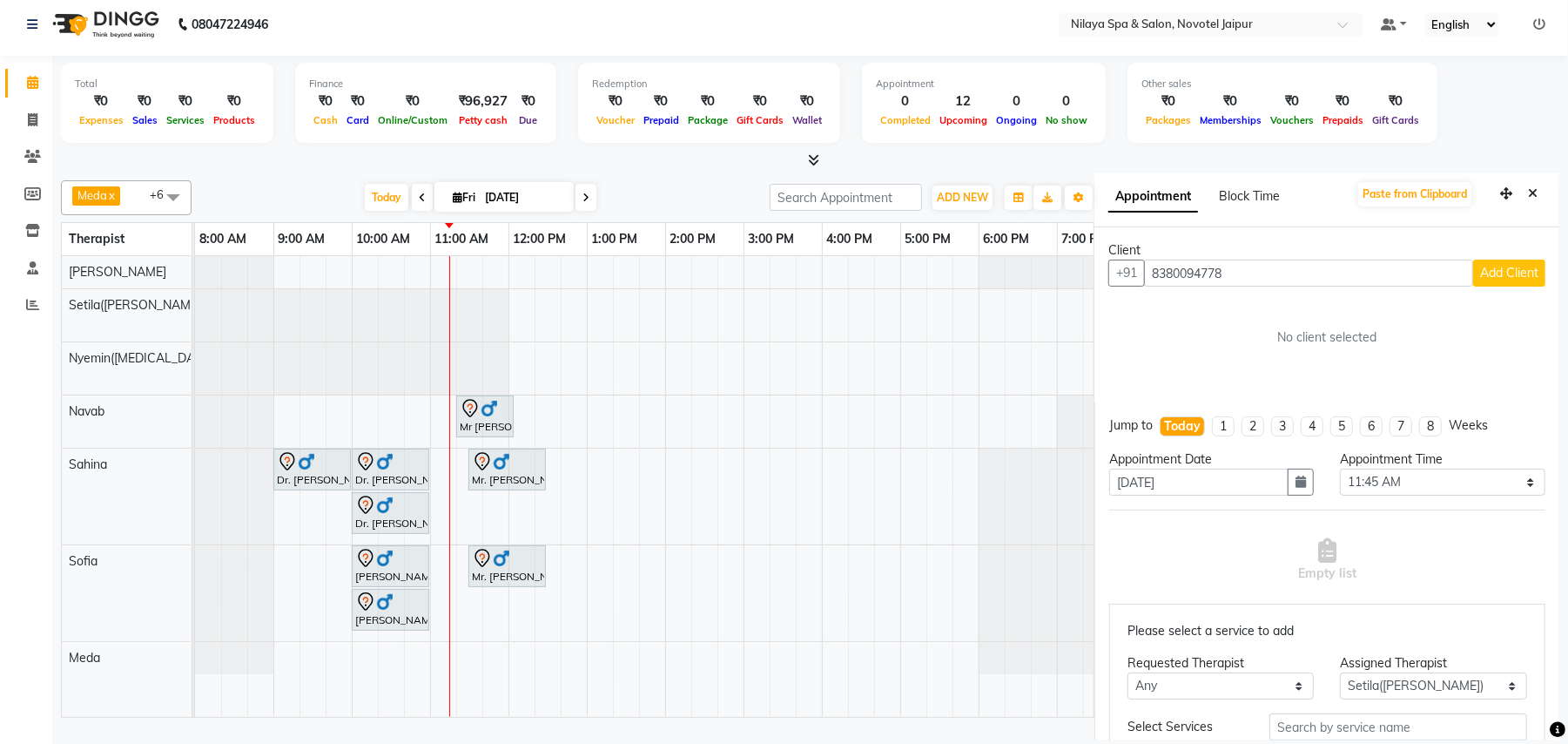 click on "Add Client" at bounding box center [1509, 273] 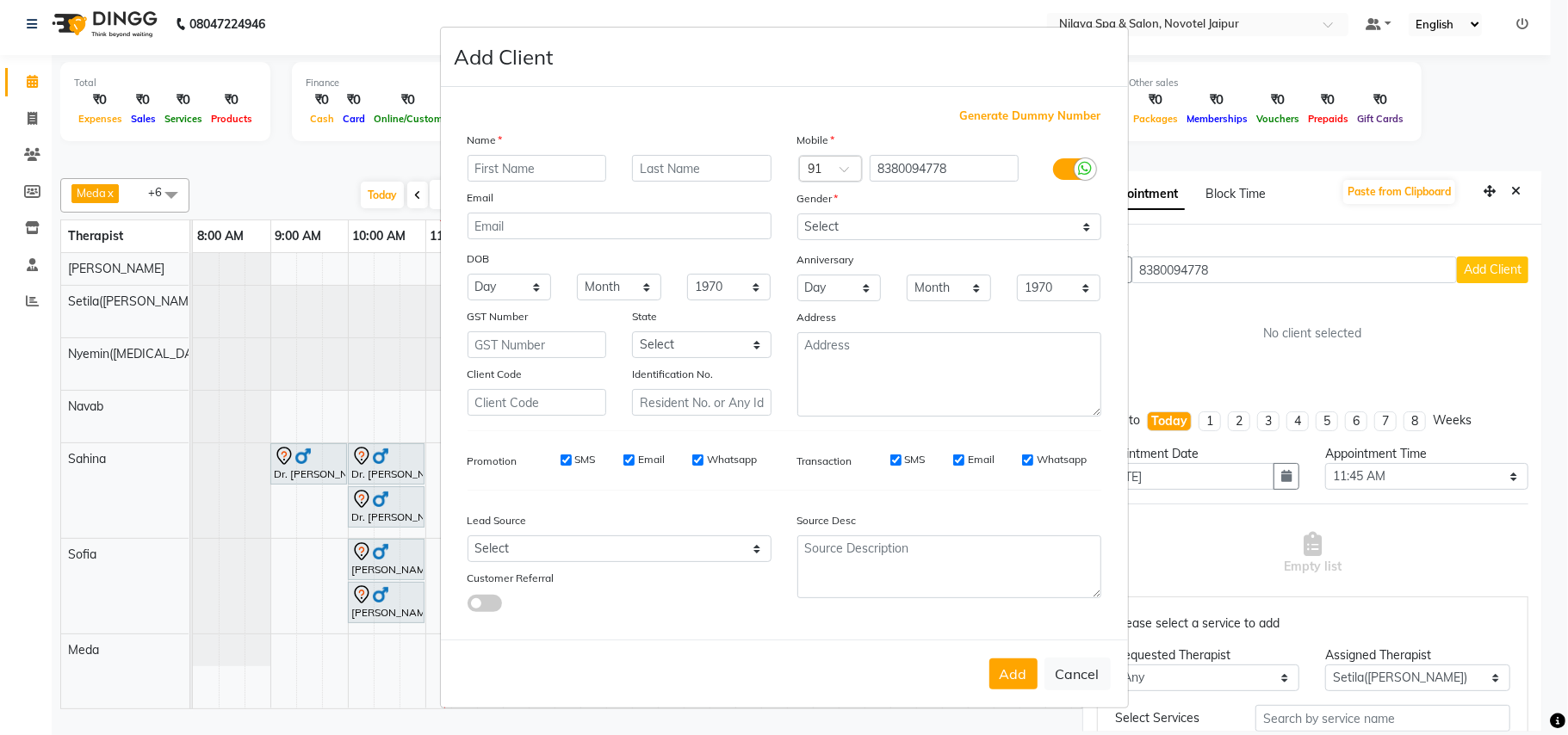click at bounding box center [537, 168] 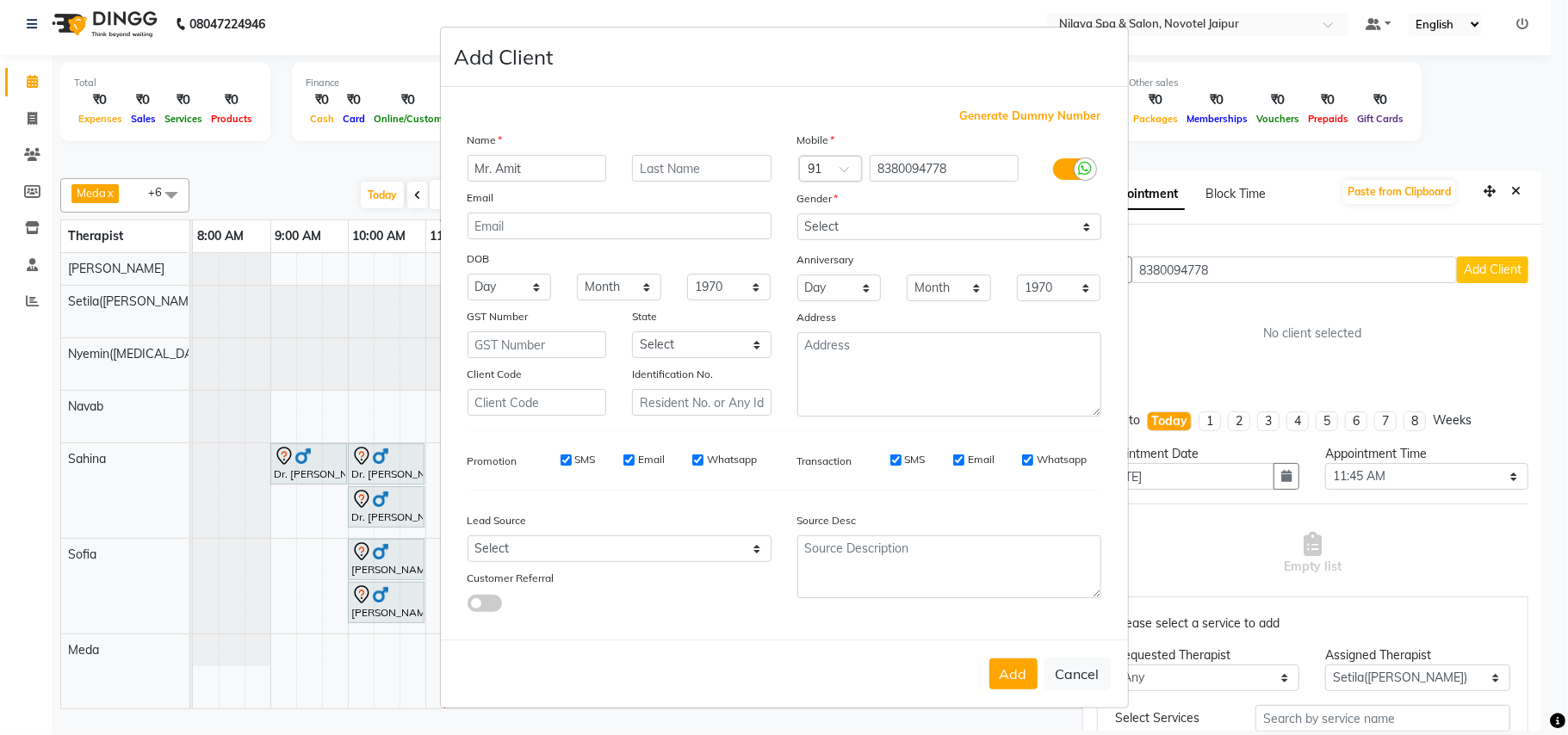 type on "Mr. Amit" 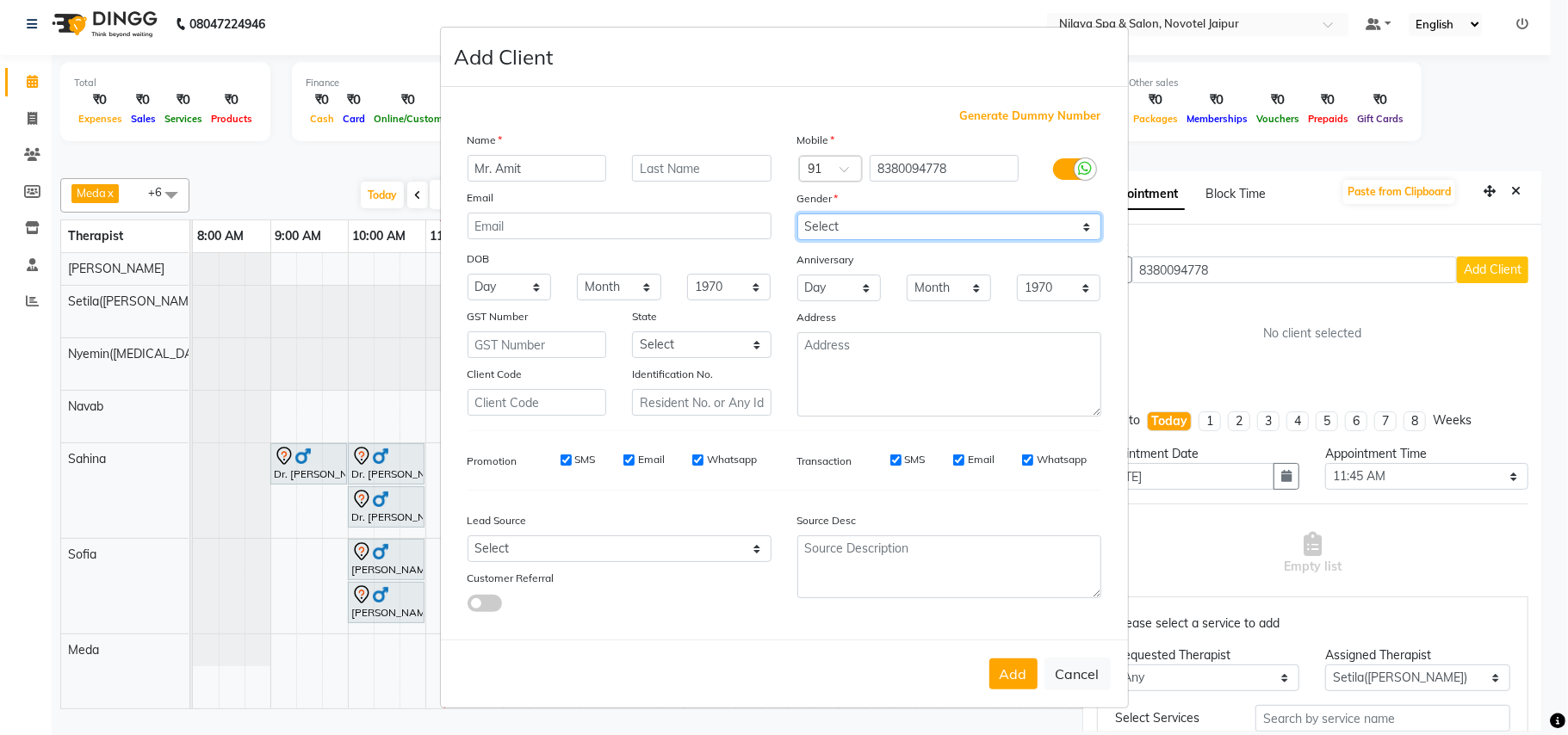 drag, startPoint x: 906, startPoint y: 217, endPoint x: 907, endPoint y: 227, distance: 10.0498756 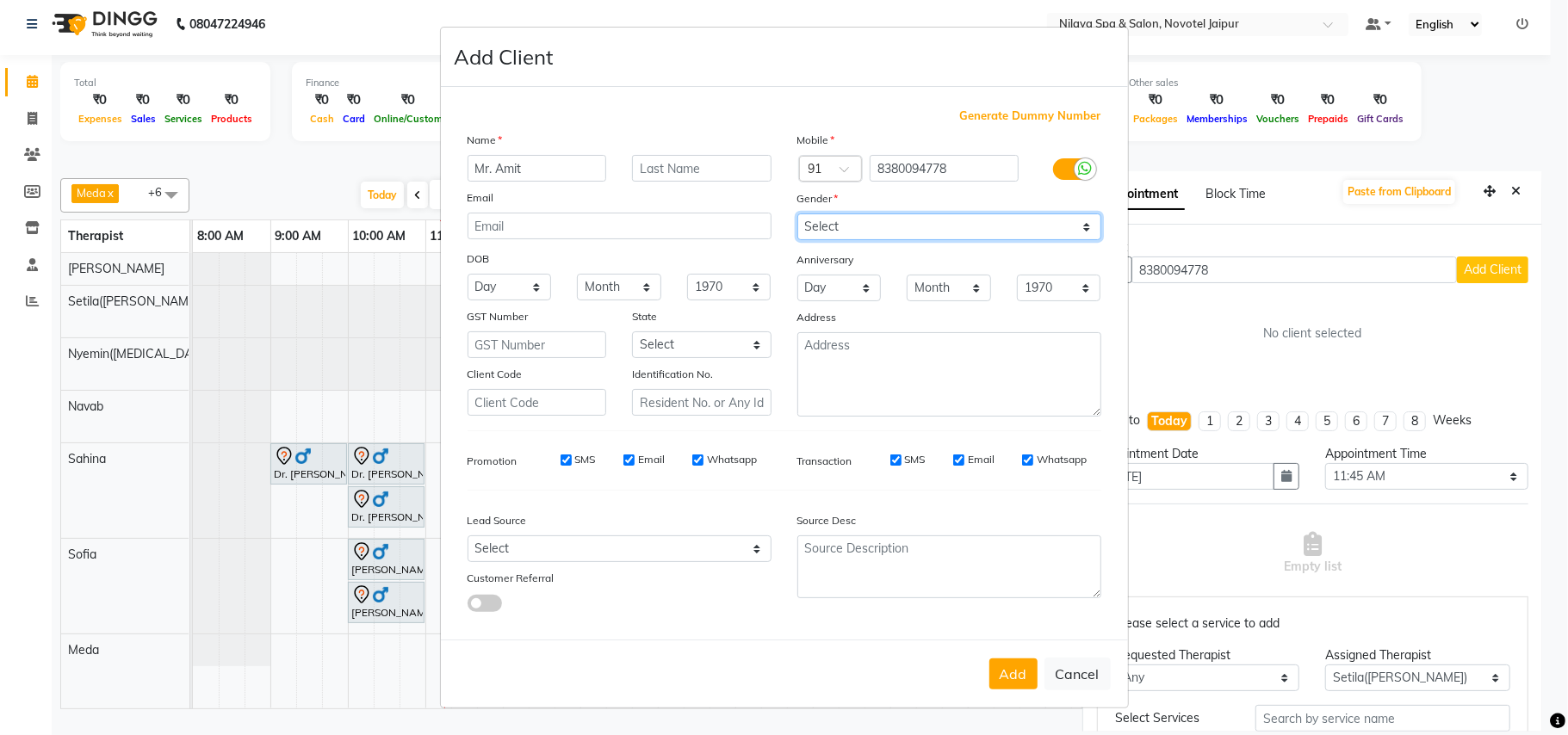 click on "Select [DEMOGRAPHIC_DATA] [DEMOGRAPHIC_DATA] Other Prefer Not To Say" at bounding box center [949, 226] 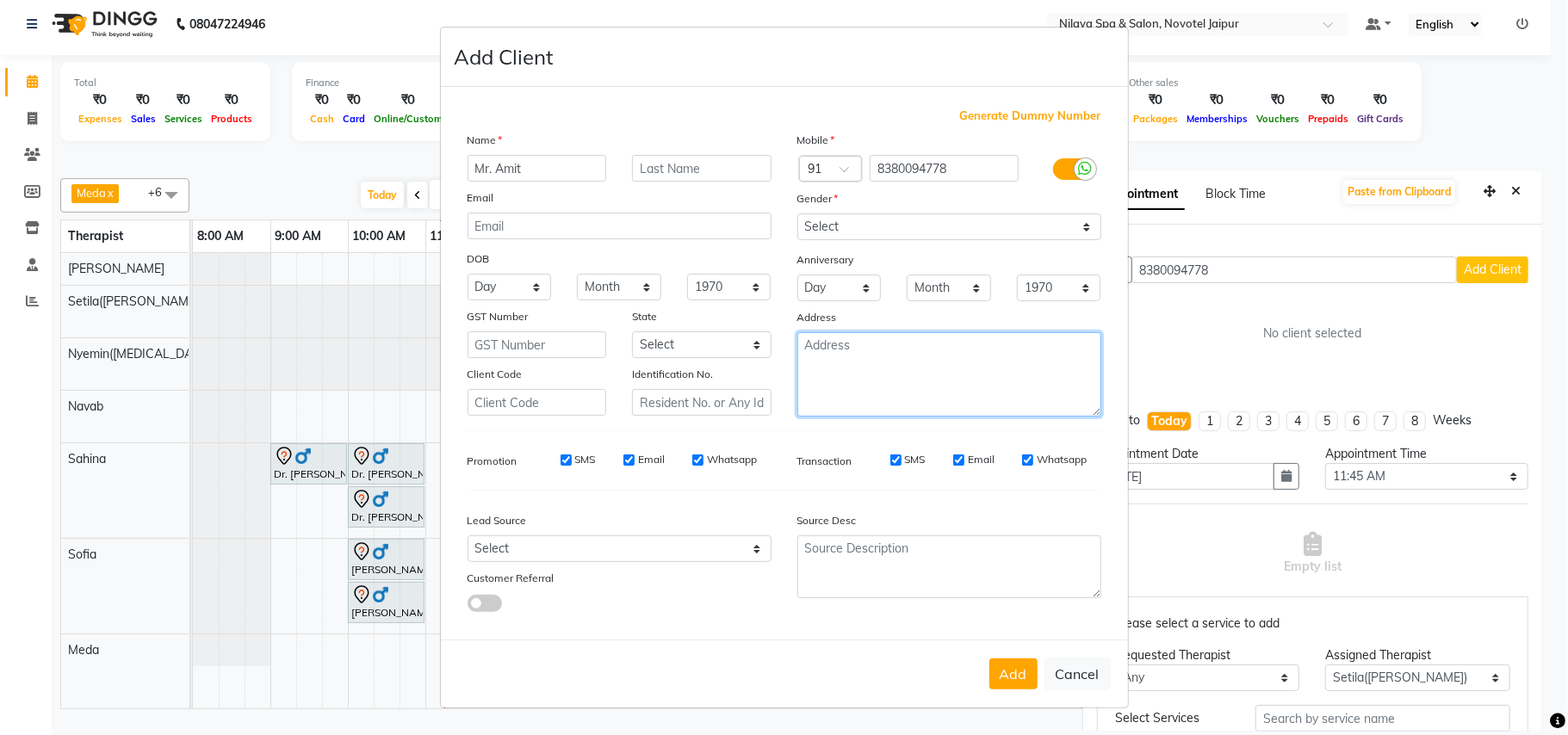 click at bounding box center [949, 374] 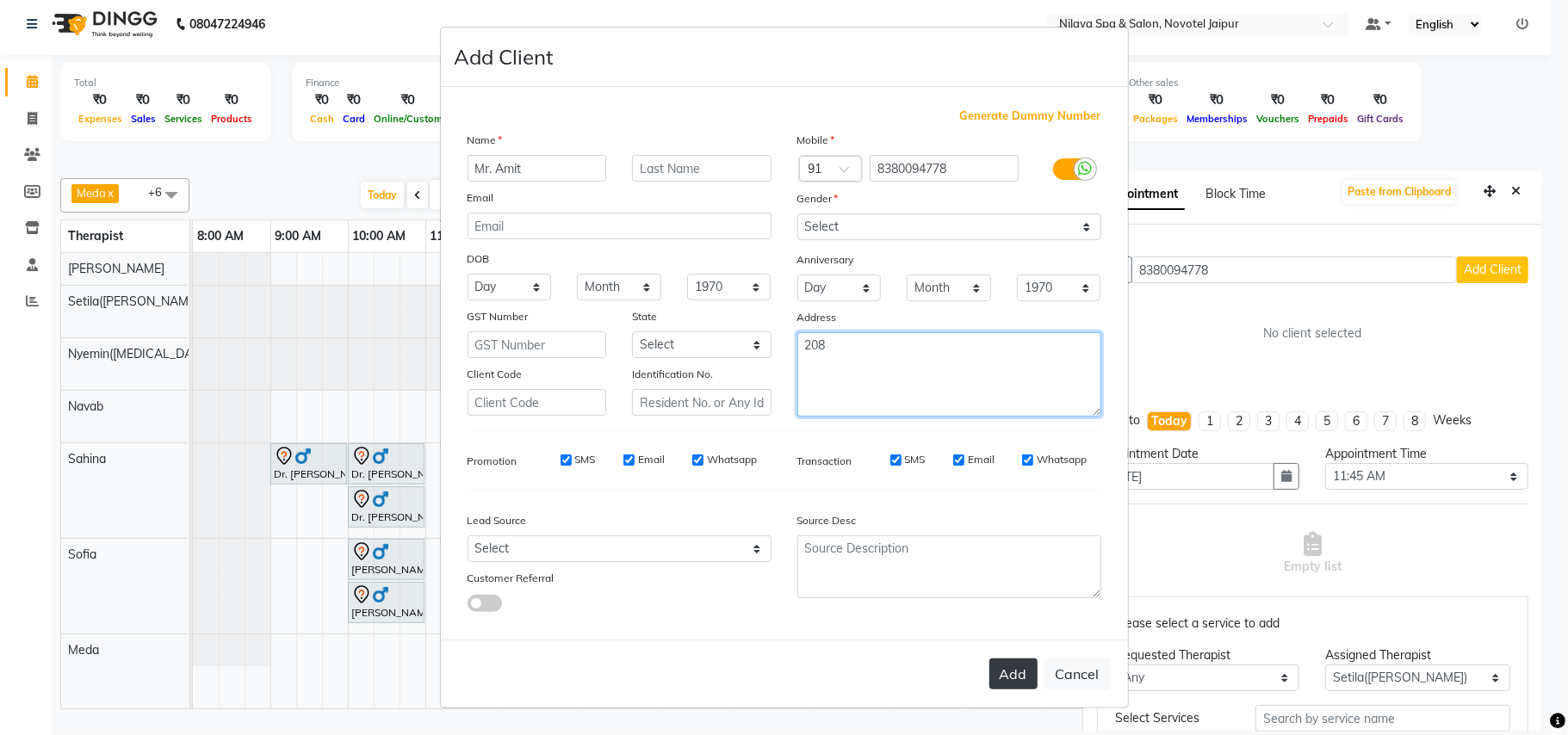 type on "208" 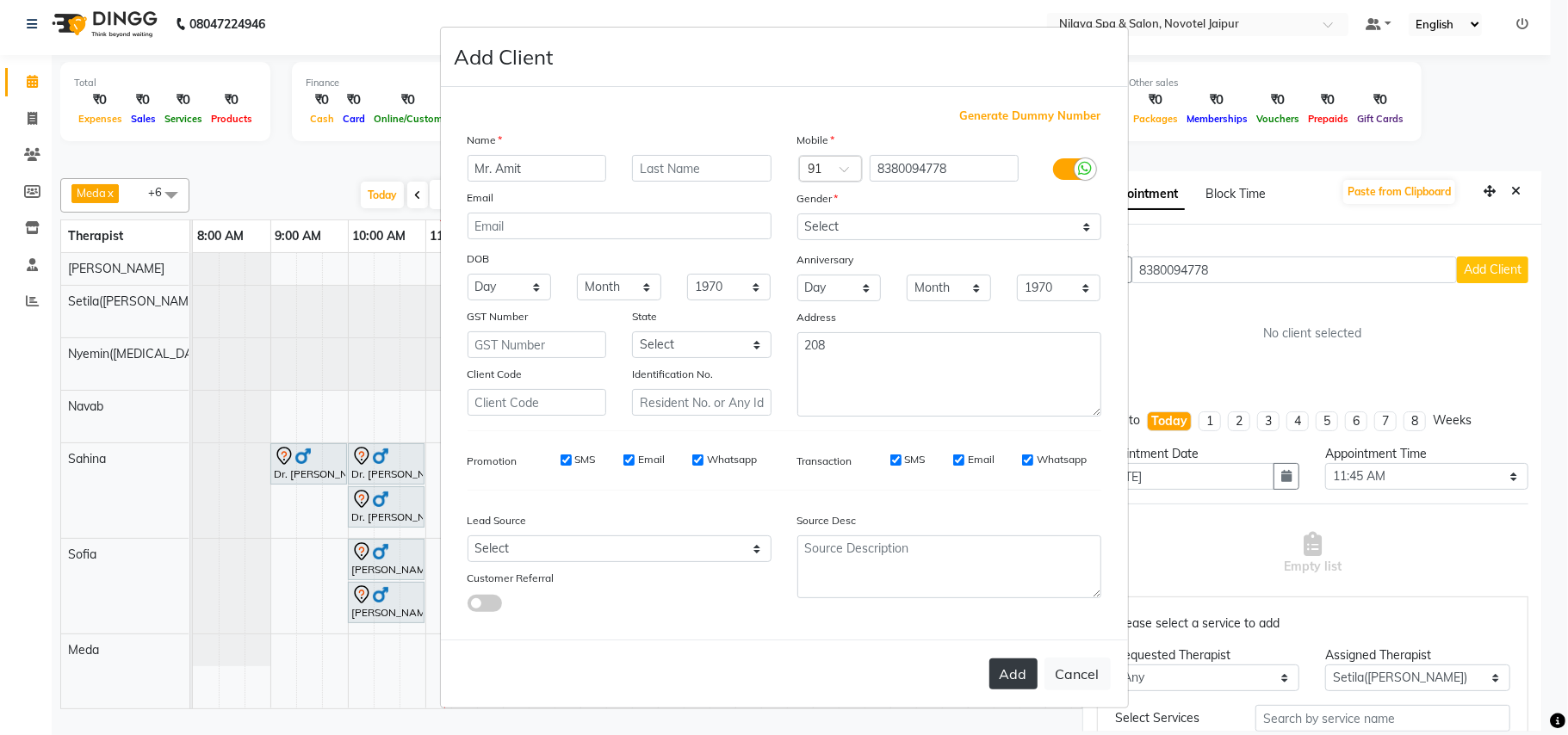 click on "Add" at bounding box center [1013, 674] 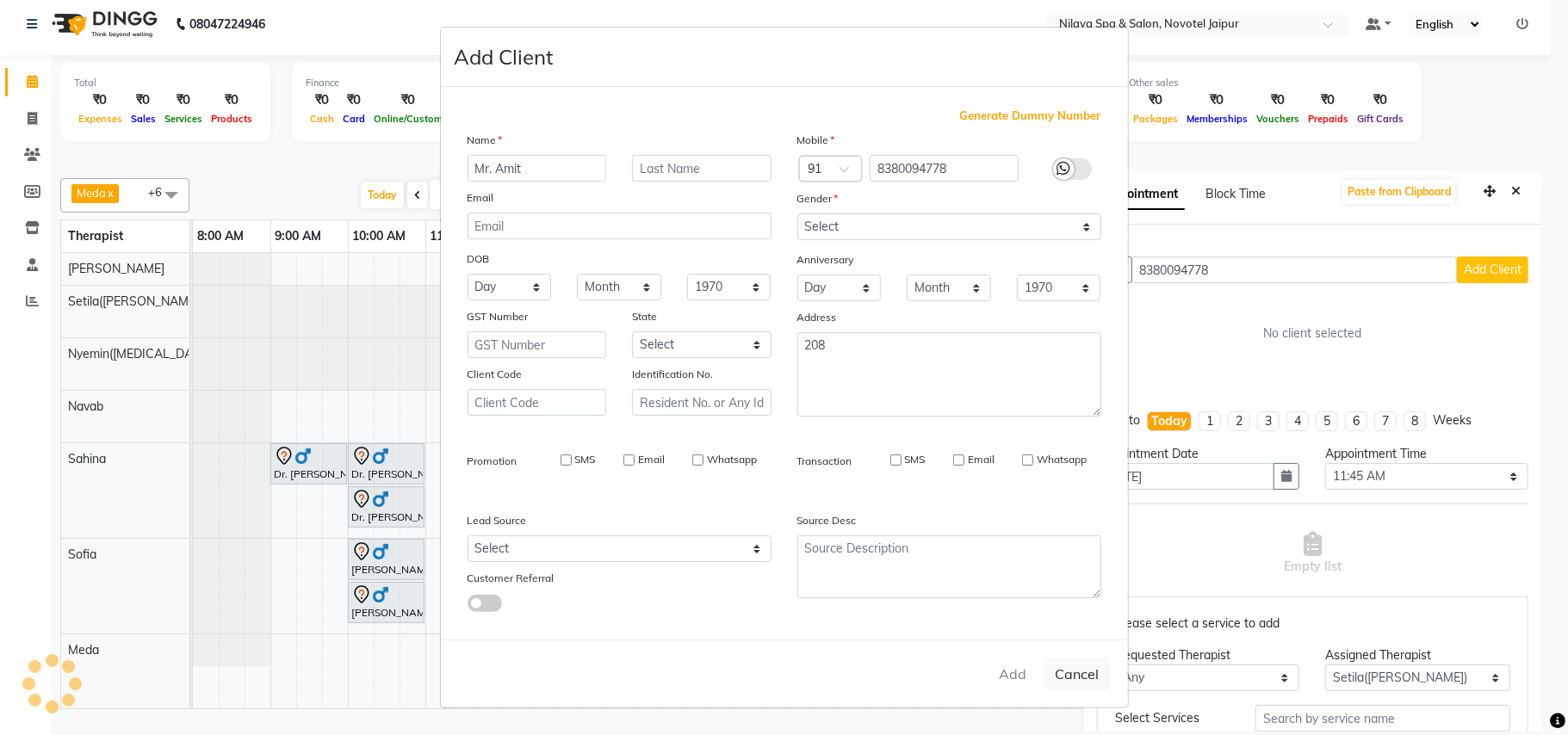 type on "83******78" 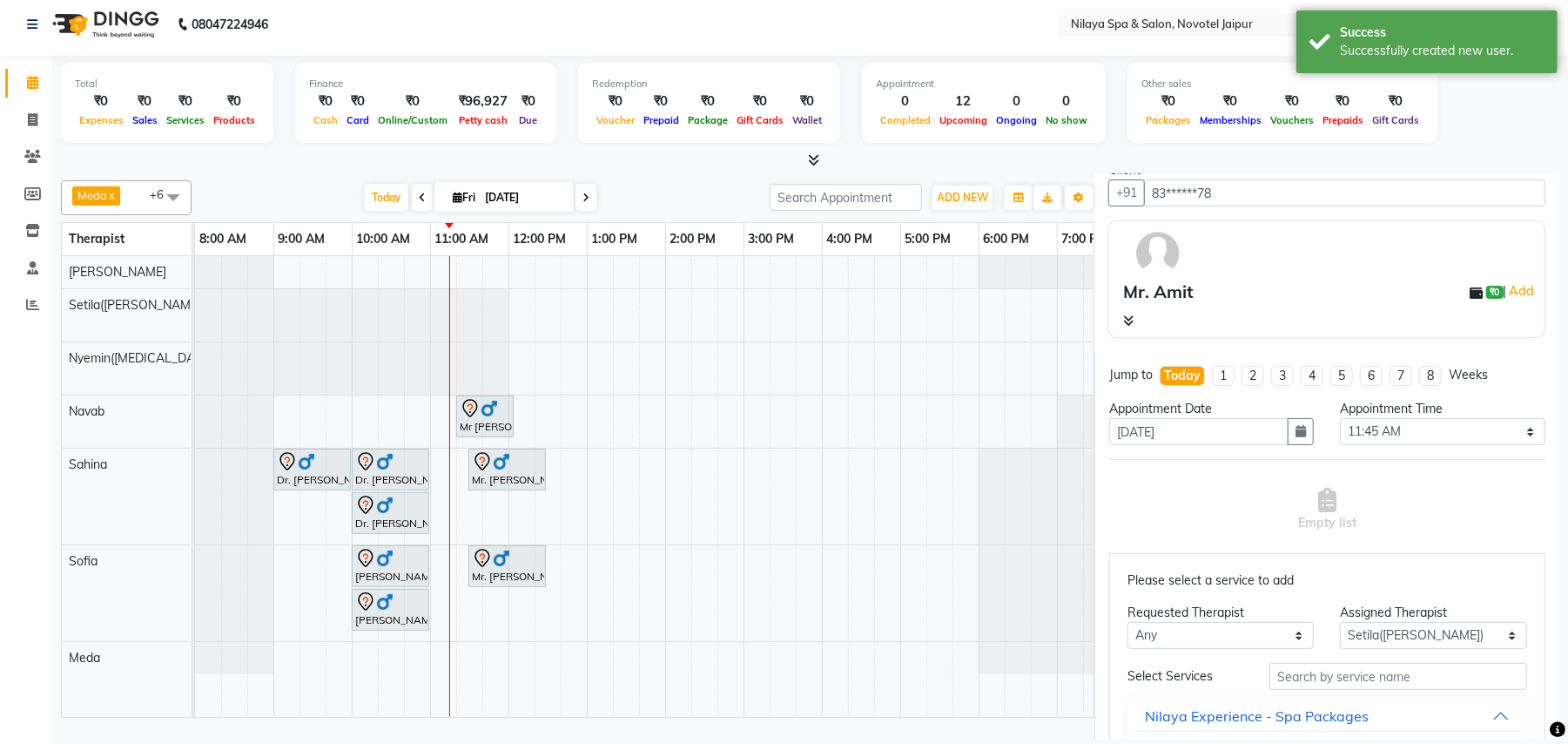 scroll, scrollTop: 116, scrollLeft: 0, axis: vertical 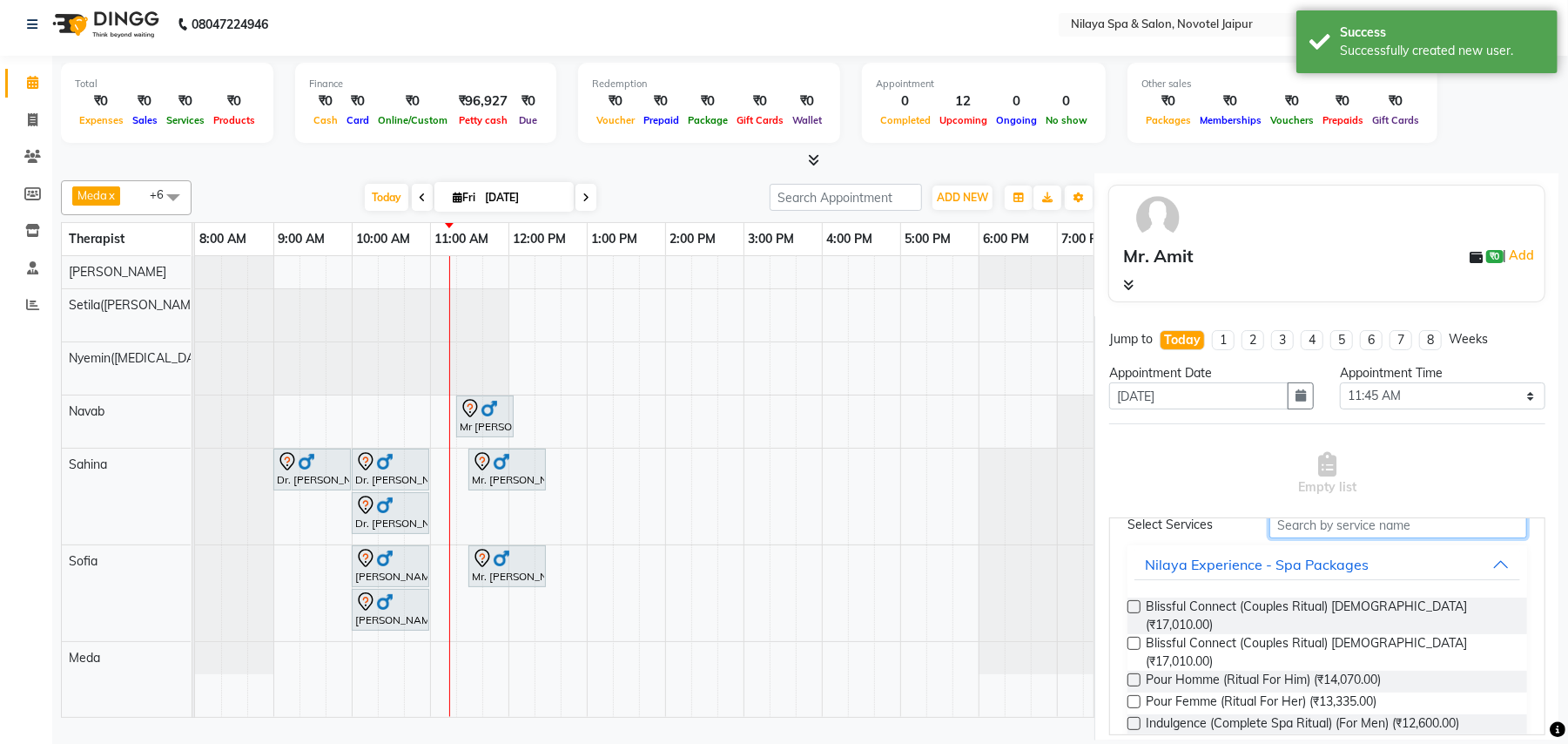 click at bounding box center (1398, 524) 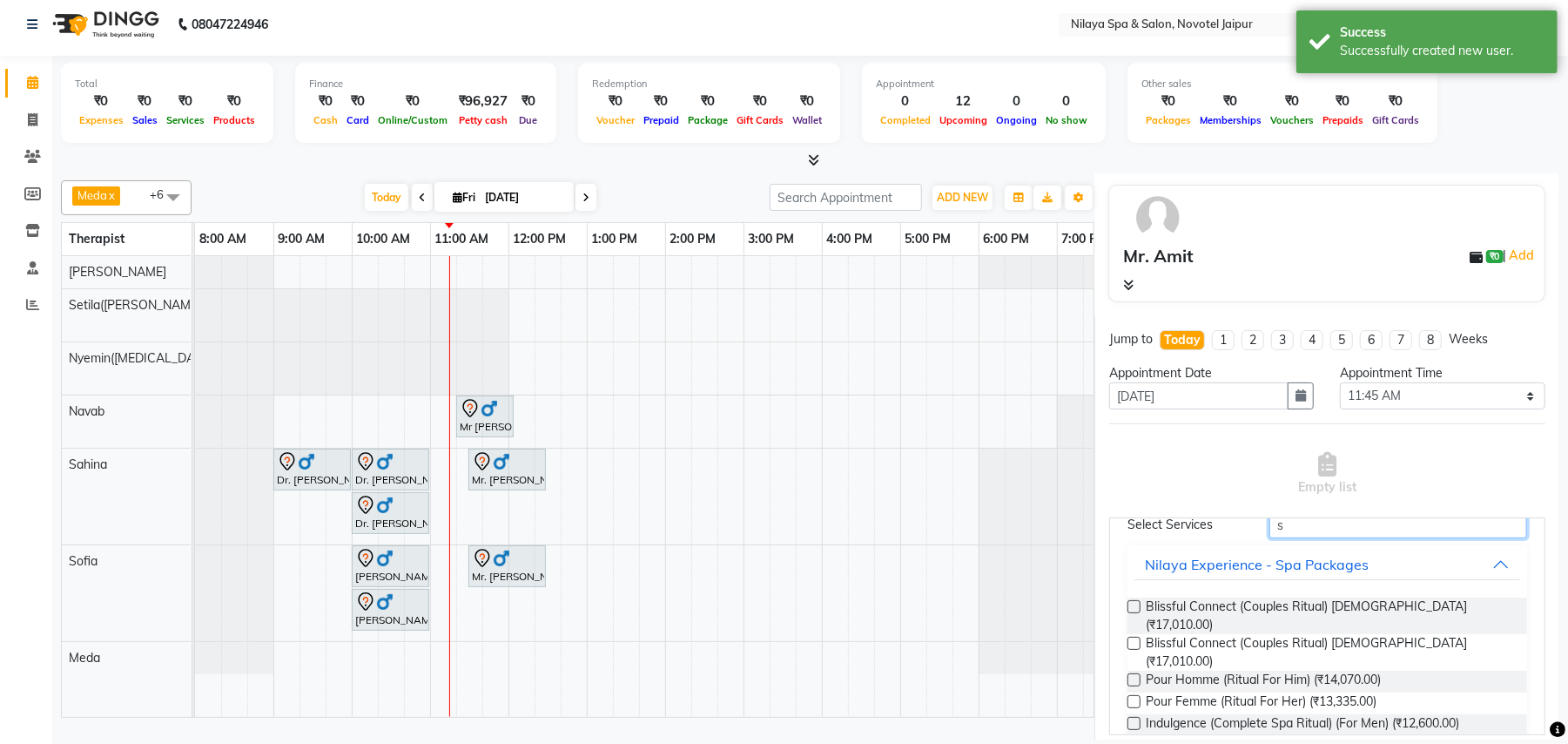 scroll, scrollTop: 113, scrollLeft: 0, axis: vertical 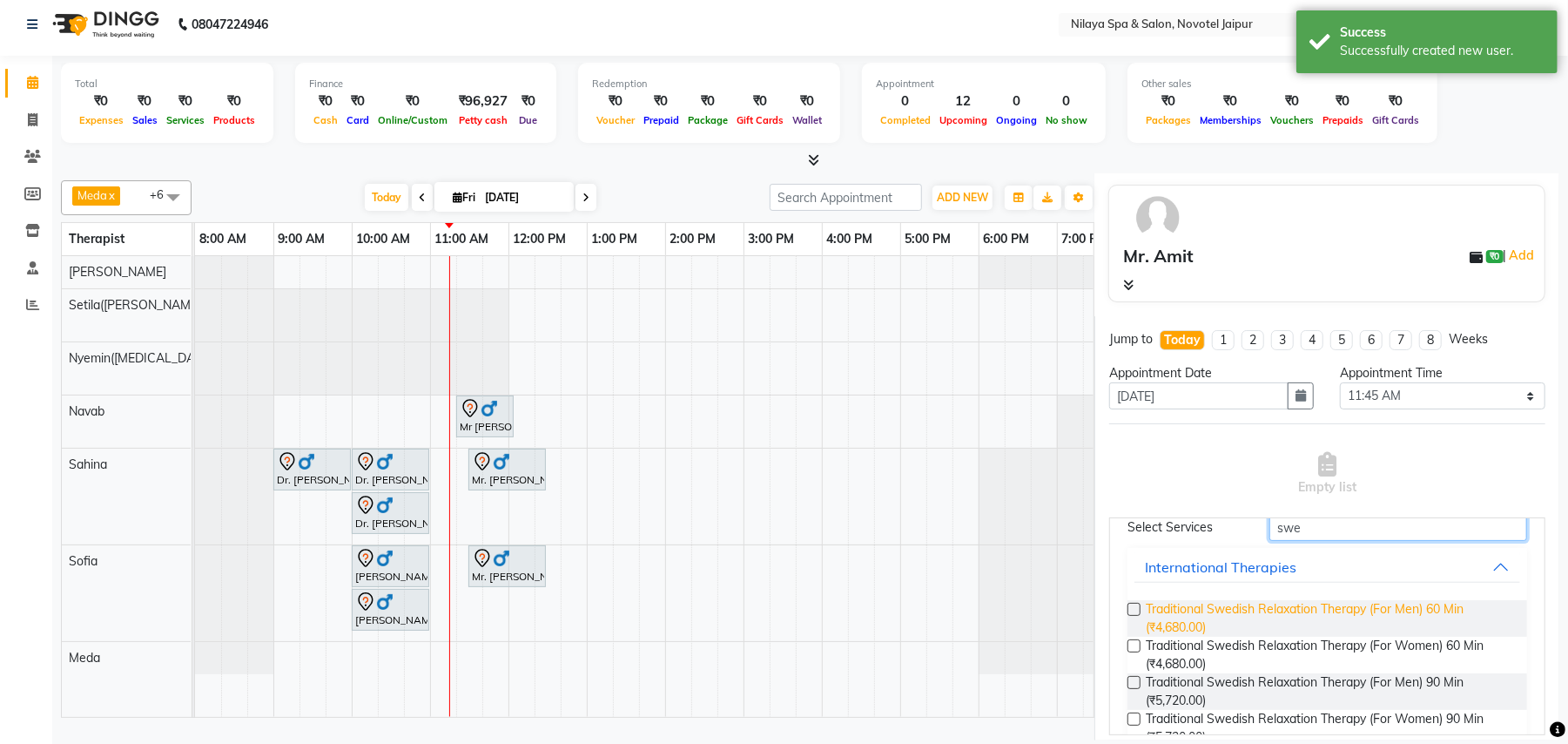 type on "swe" 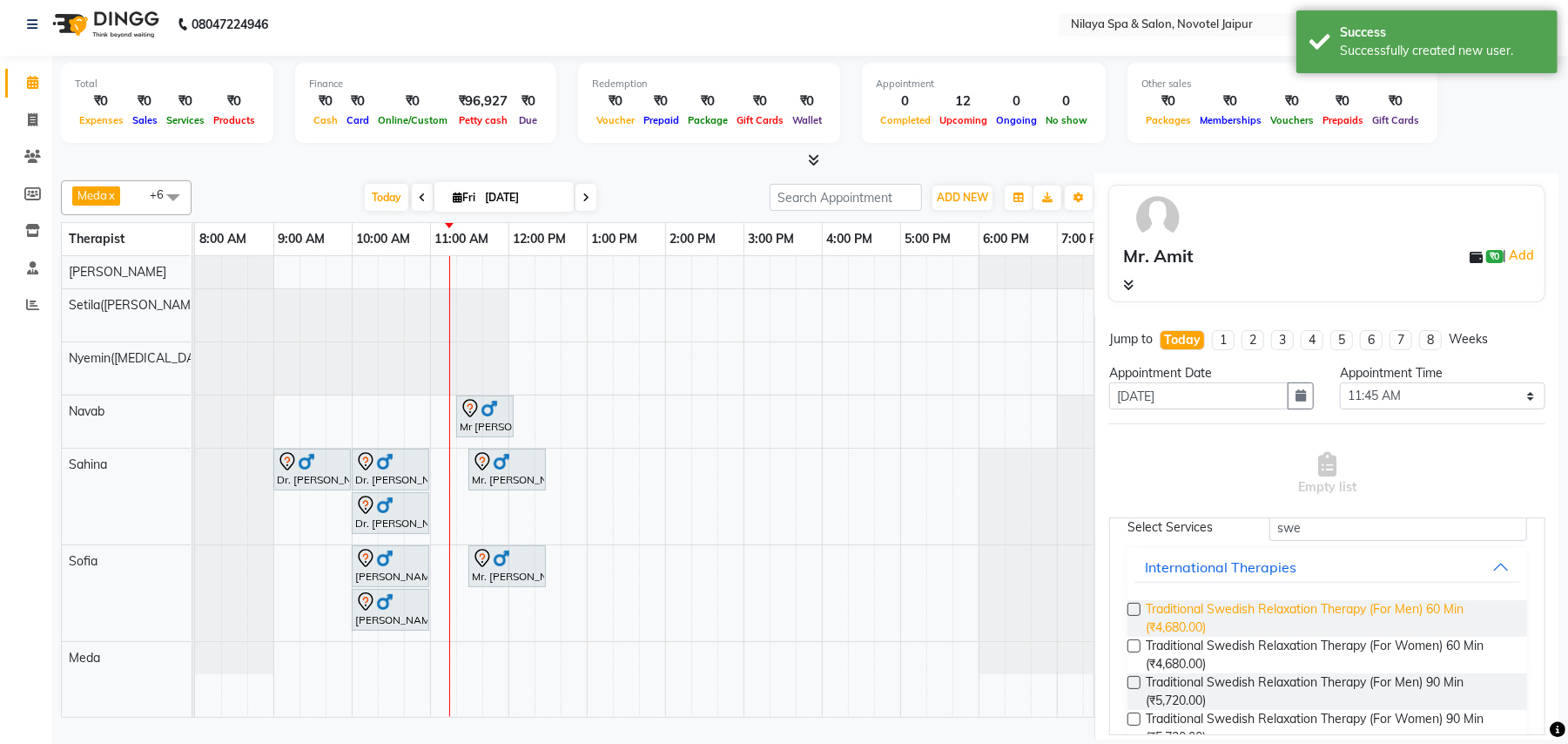 click on "Traditional Swedish Relaxation Therapy (For Men) 60 Min (₹4,680.00)" at bounding box center (1329, 619) 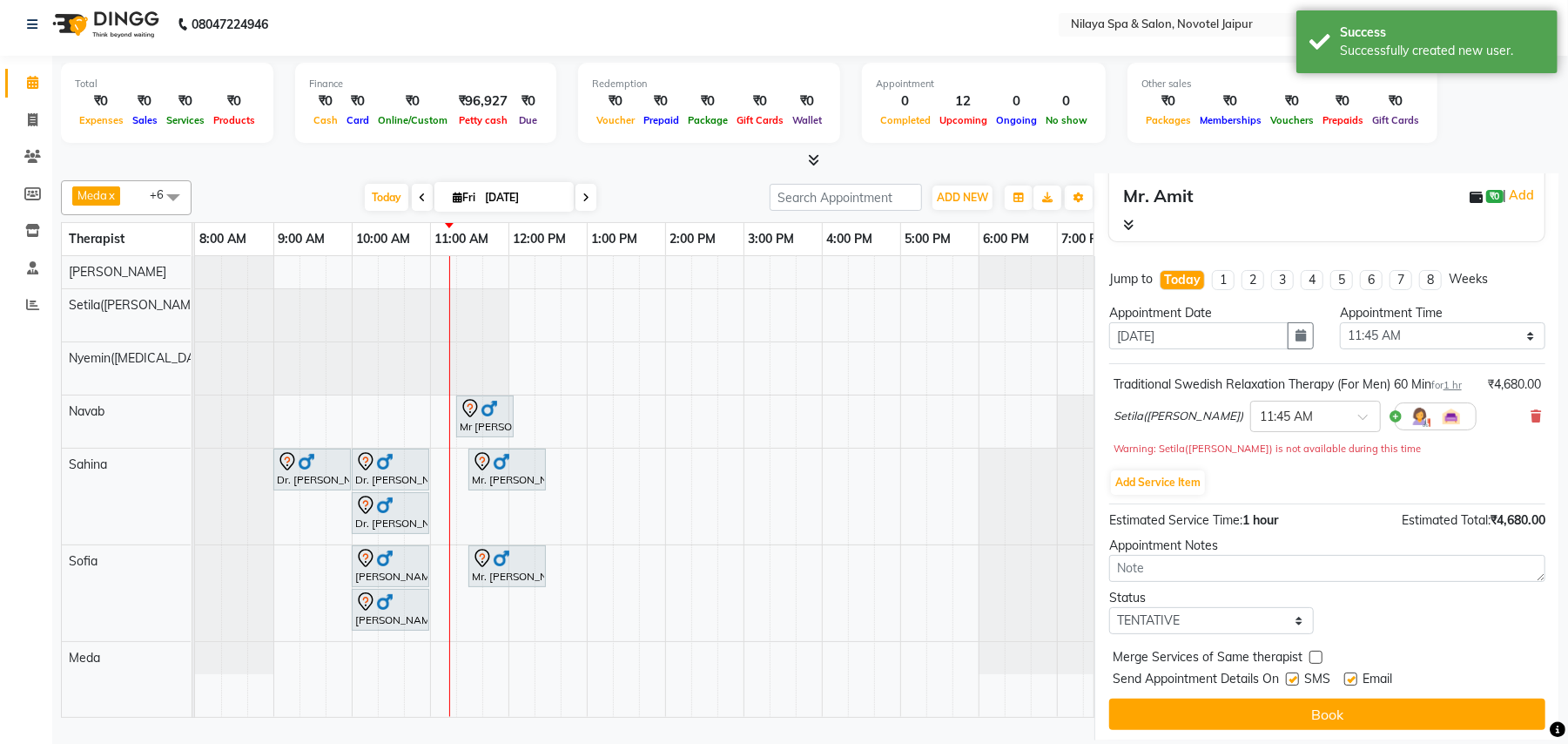 scroll, scrollTop: 200, scrollLeft: 0, axis: vertical 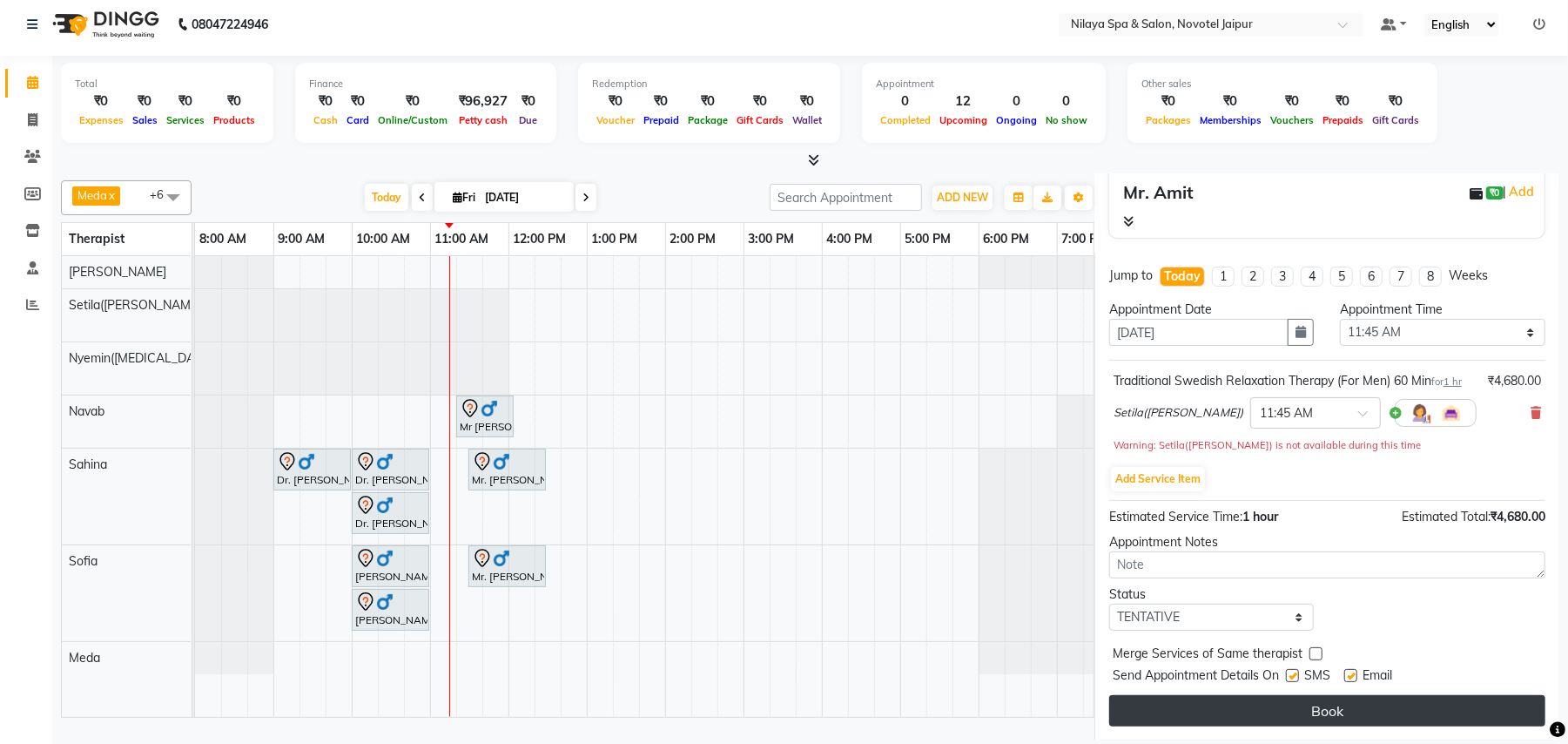click on "Book" at bounding box center (1327, 711) 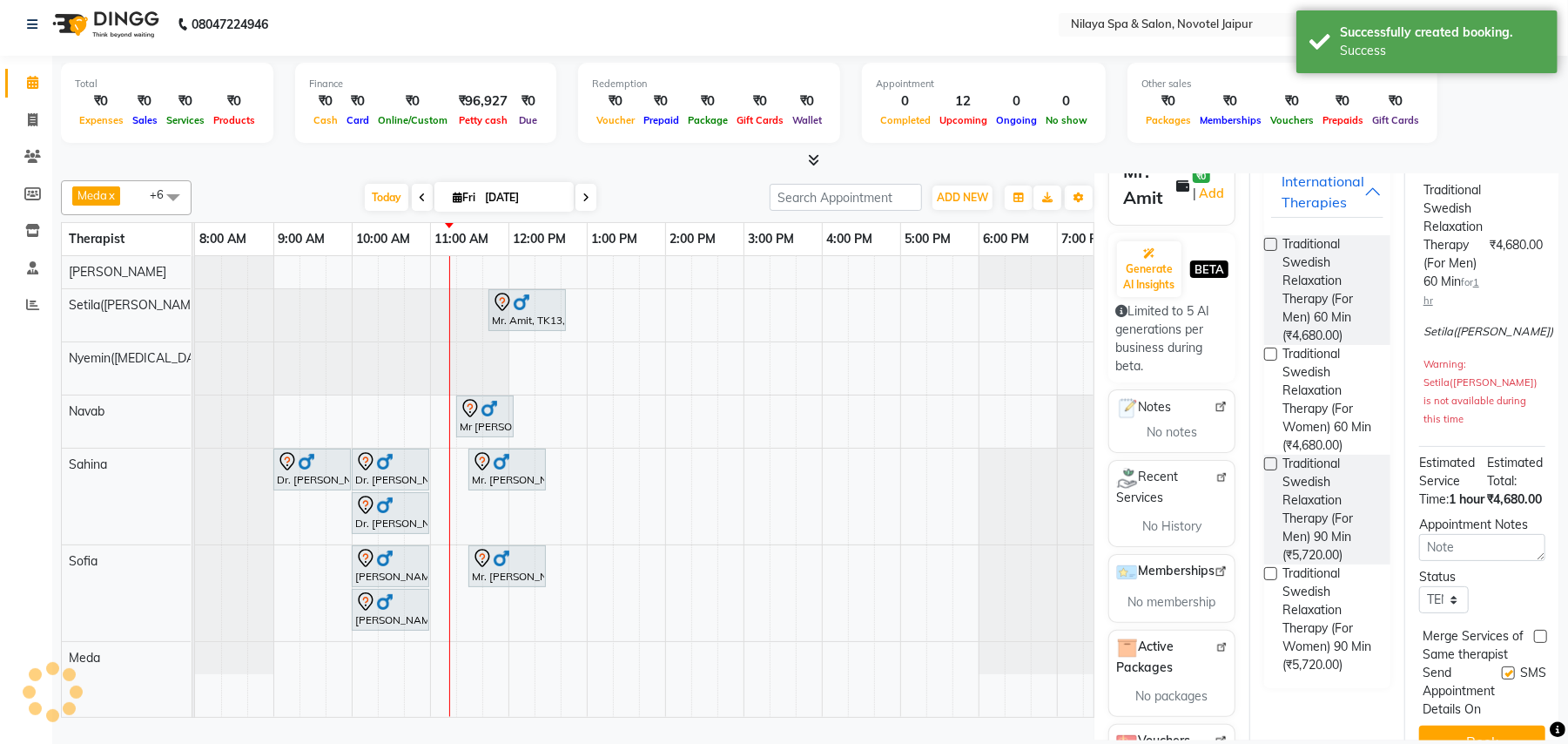 scroll, scrollTop: 0, scrollLeft: 0, axis: both 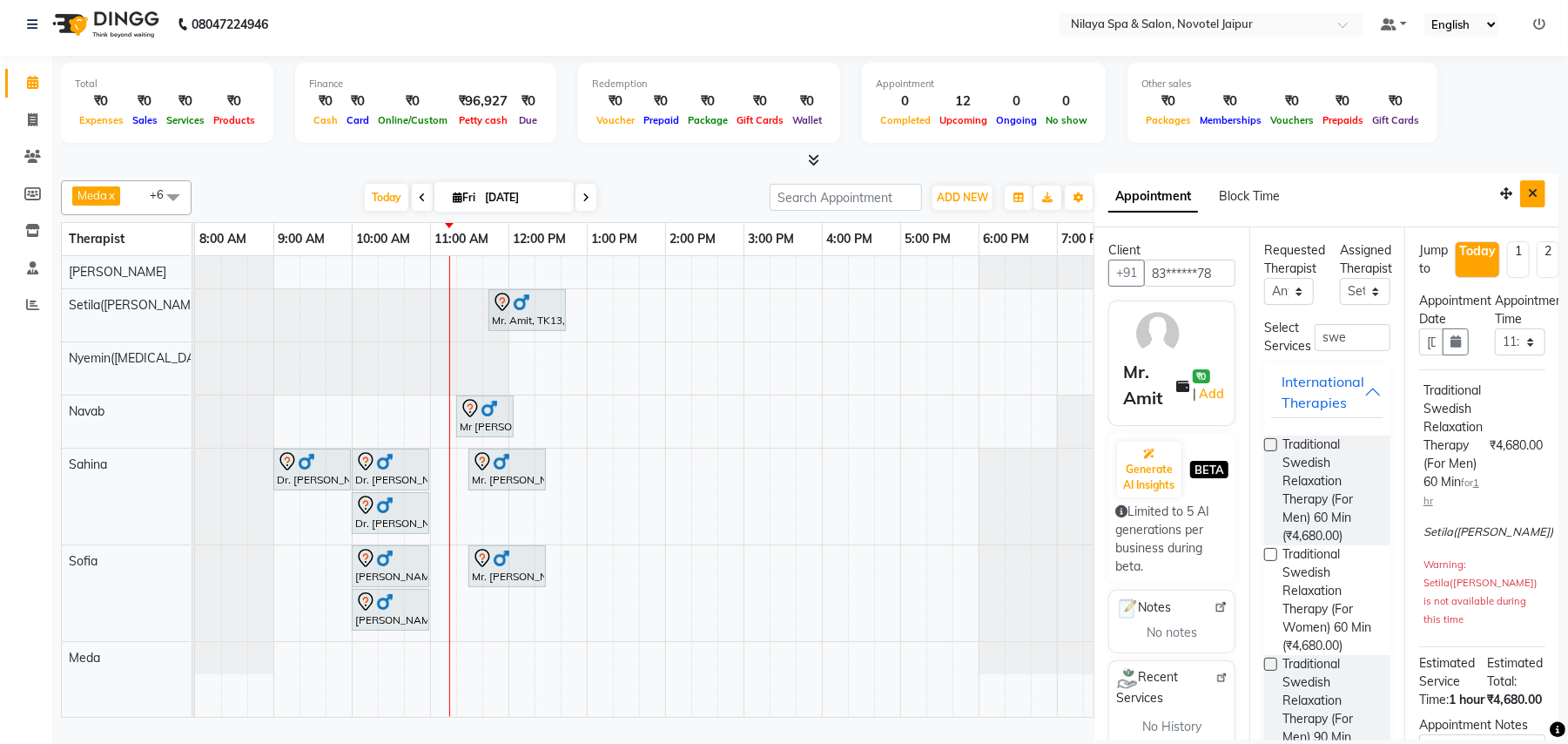 click at bounding box center [1532, 193] 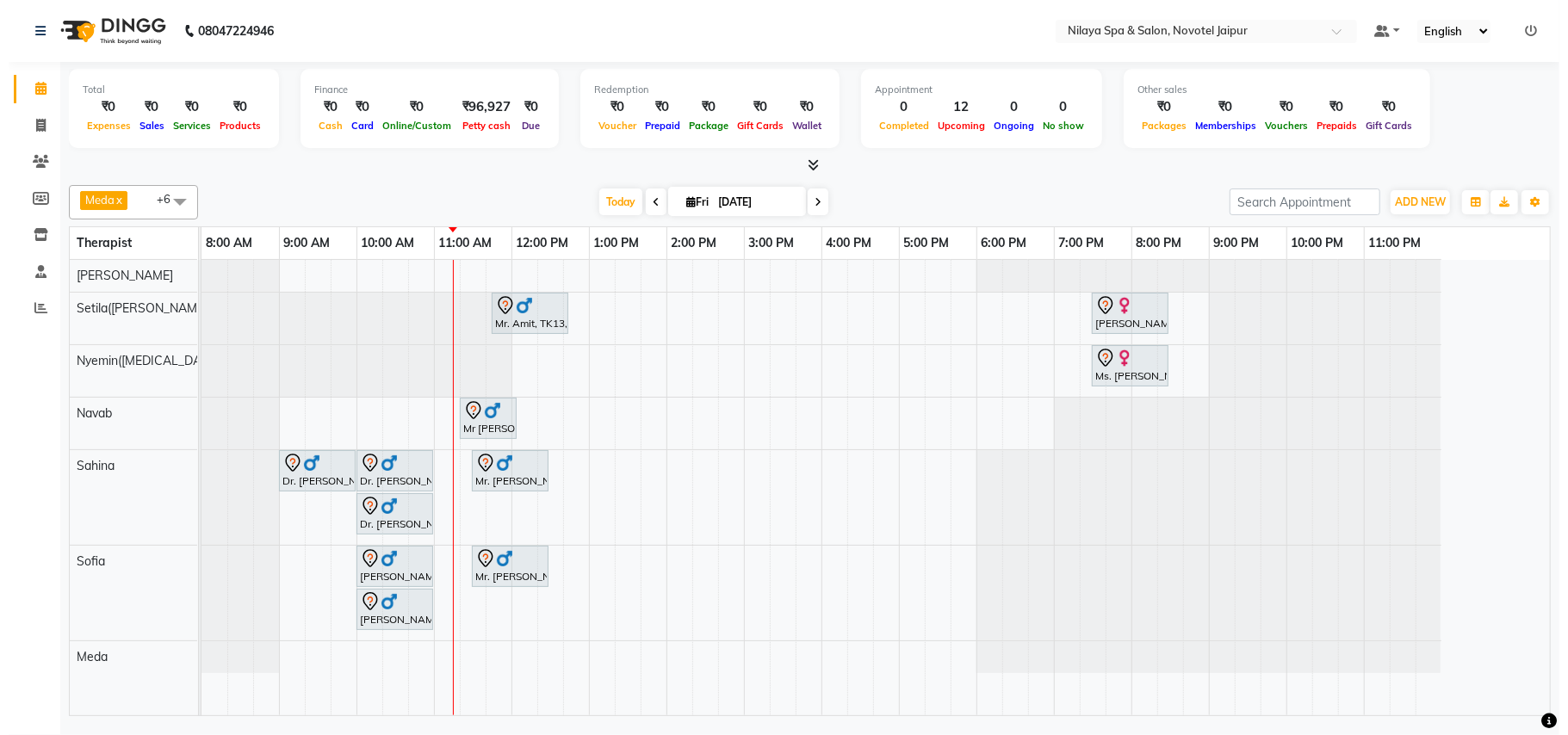 scroll, scrollTop: 0, scrollLeft: 0, axis: both 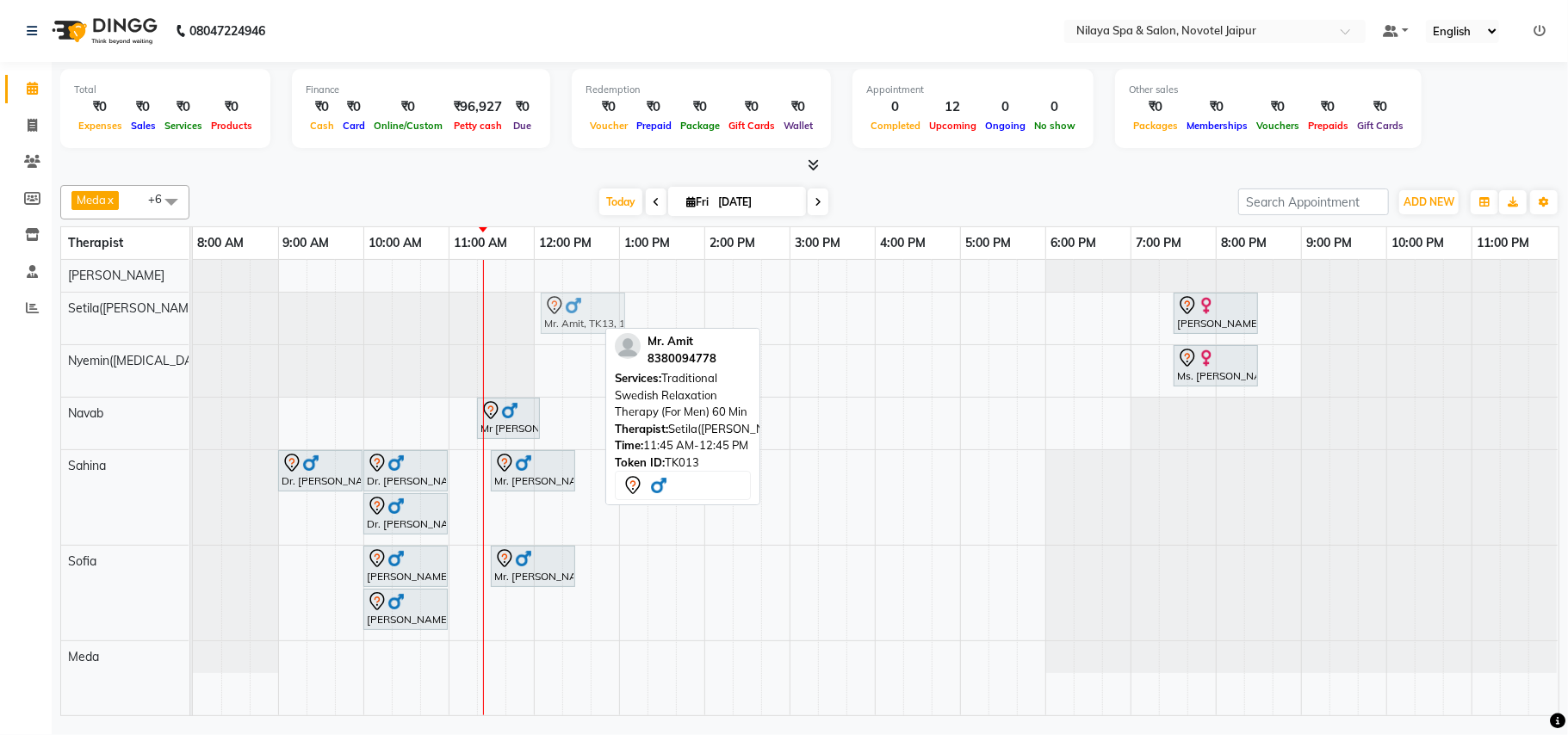 drag, startPoint x: 570, startPoint y: 330, endPoint x: 592, endPoint y: 331, distance: 22.022716 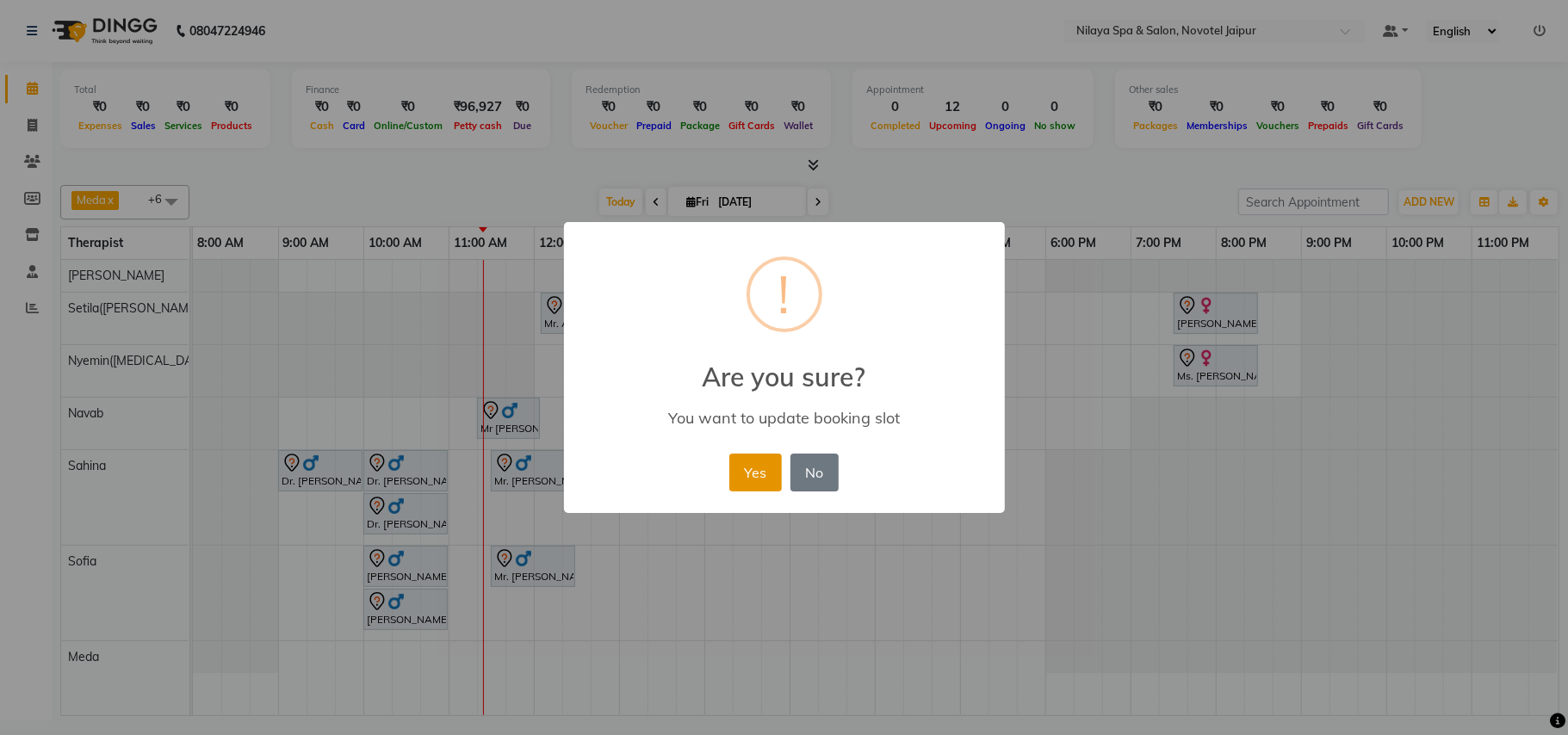 click on "Yes" at bounding box center (755, 472) 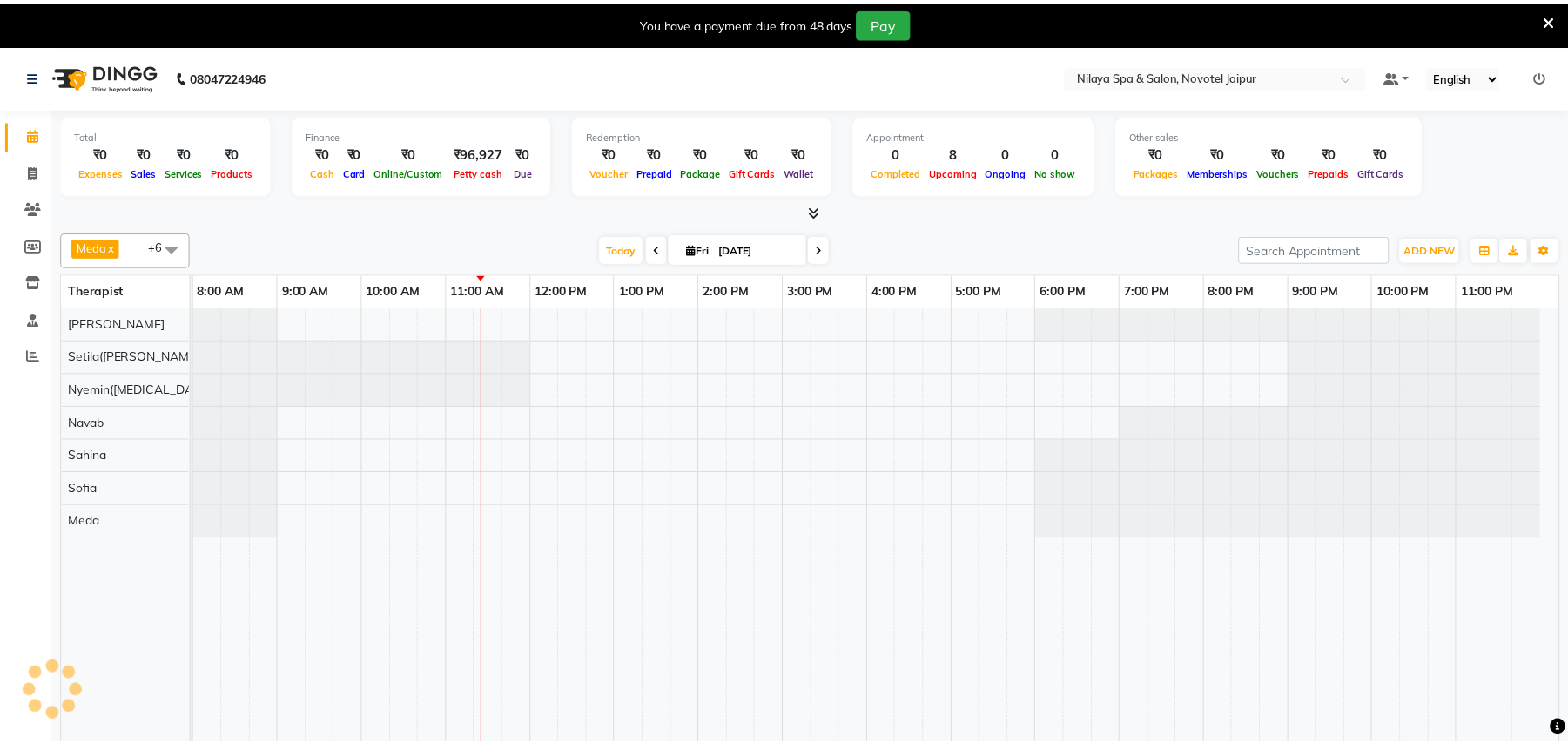scroll, scrollTop: 0, scrollLeft: 0, axis: both 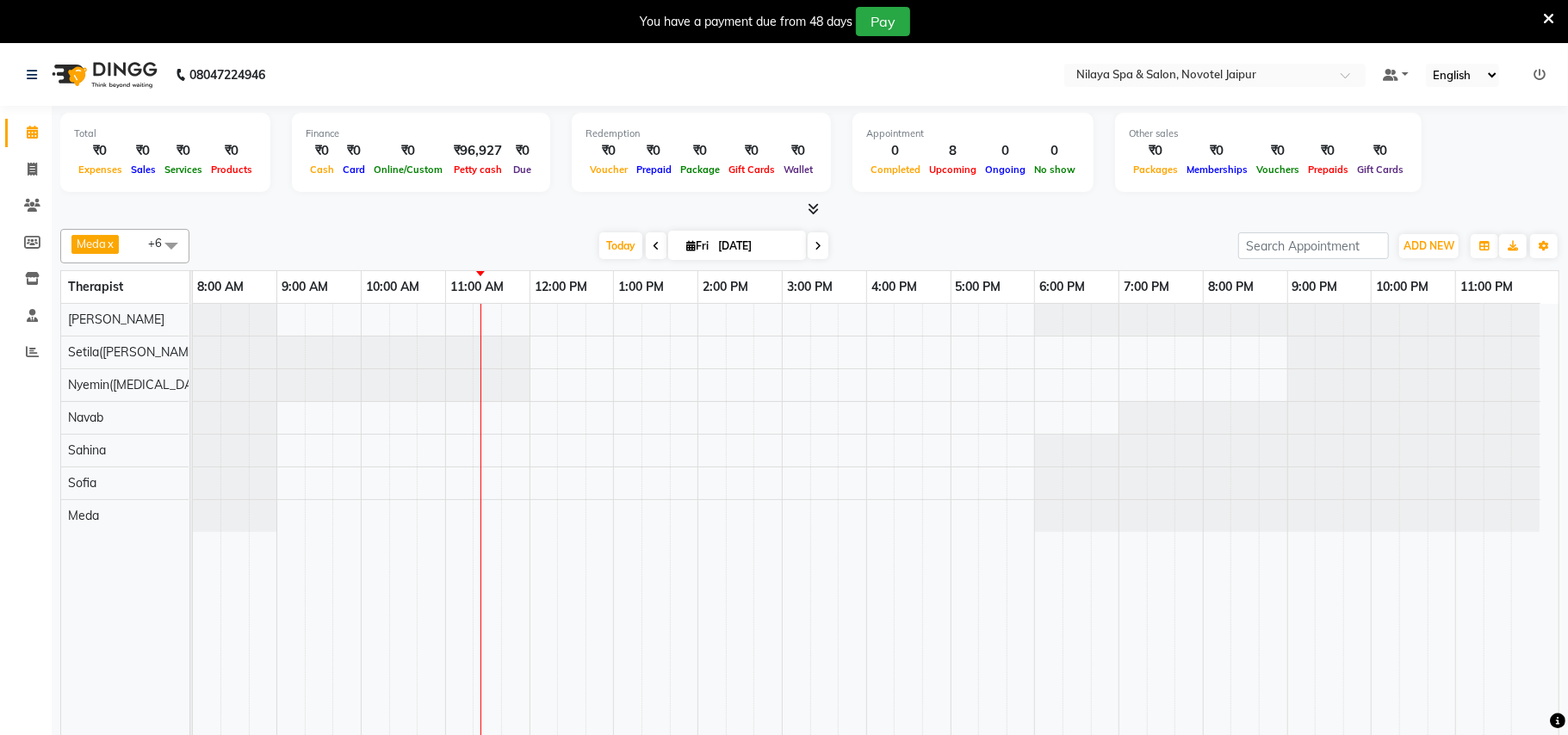 select on "en" 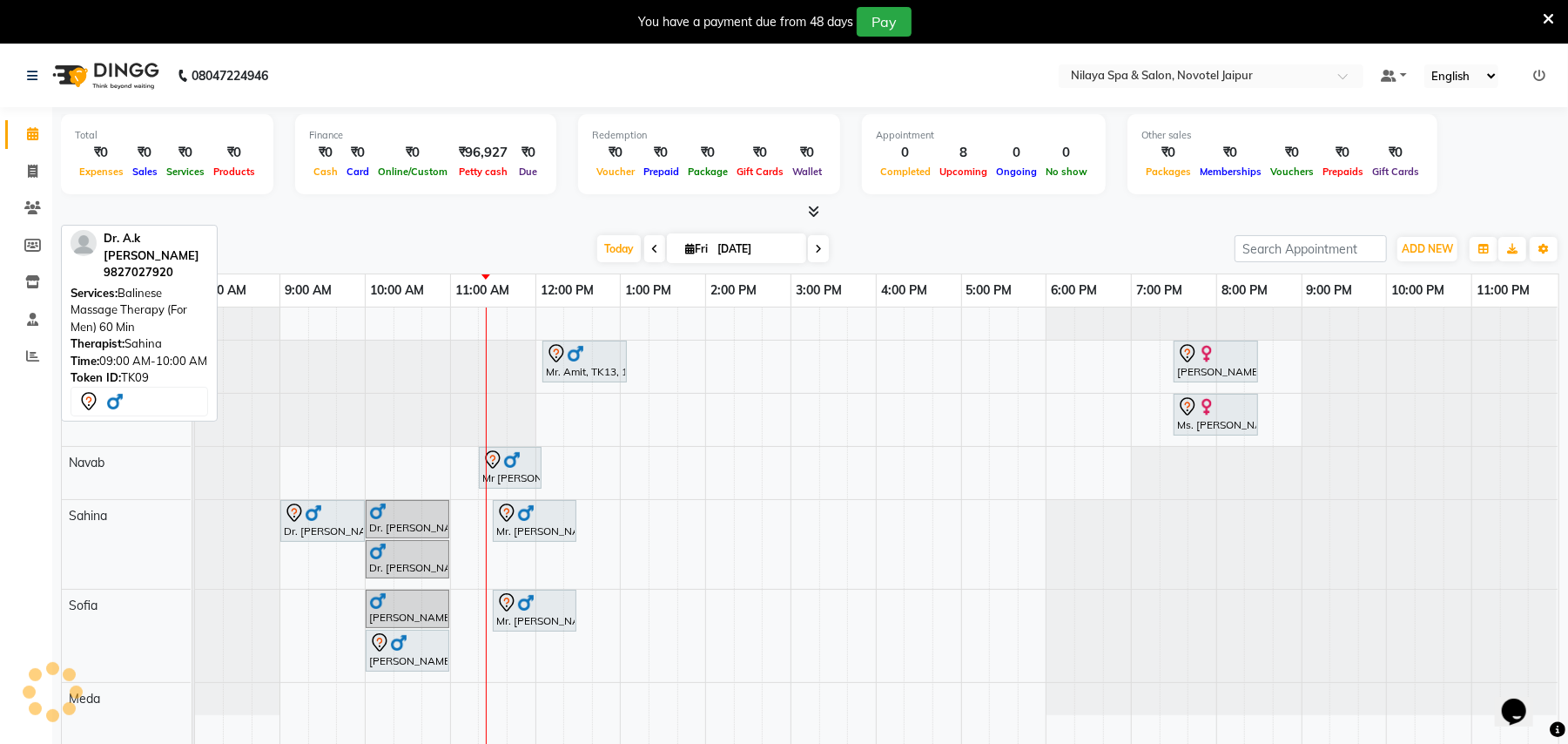 scroll, scrollTop: 0, scrollLeft: 0, axis: both 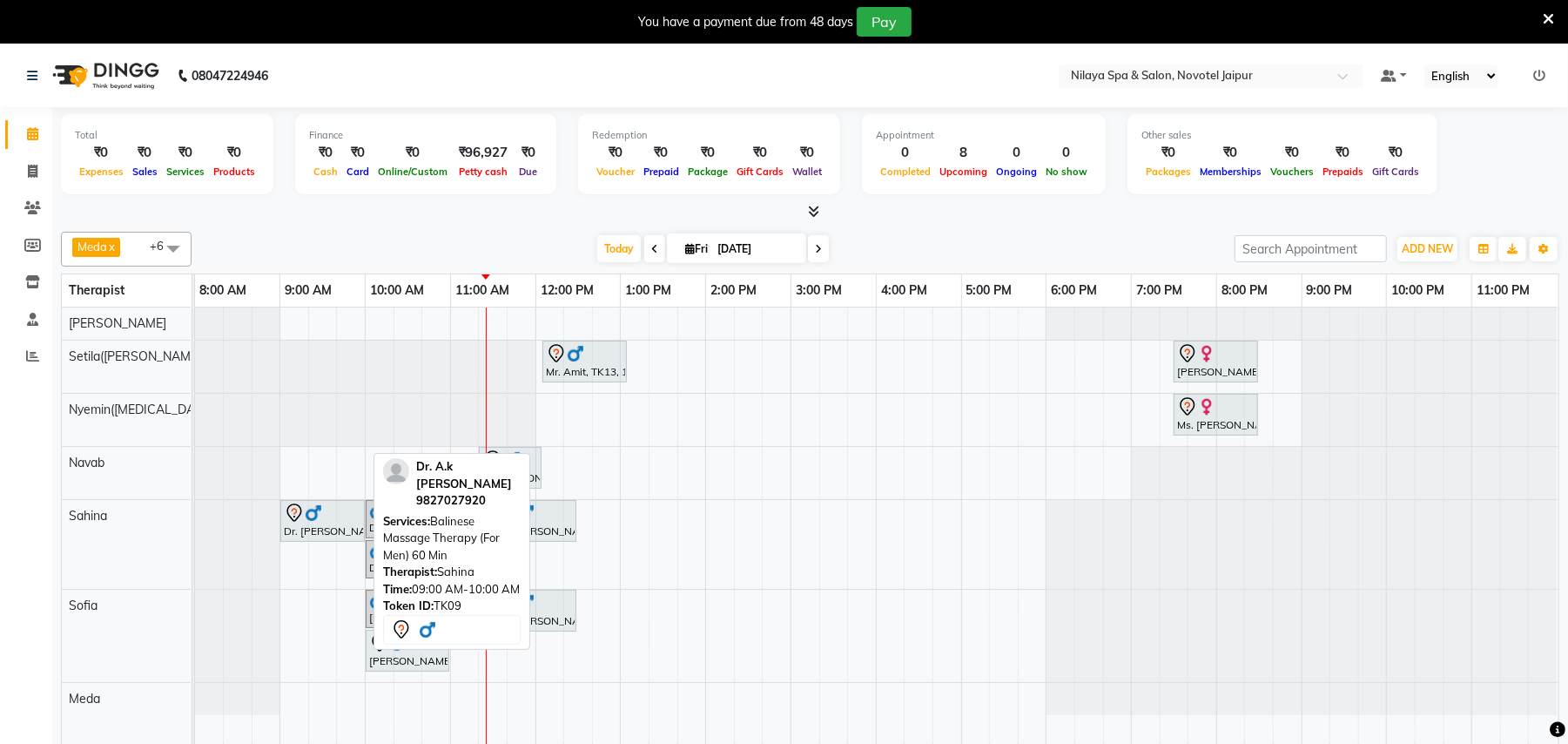 click at bounding box center (313, 513) 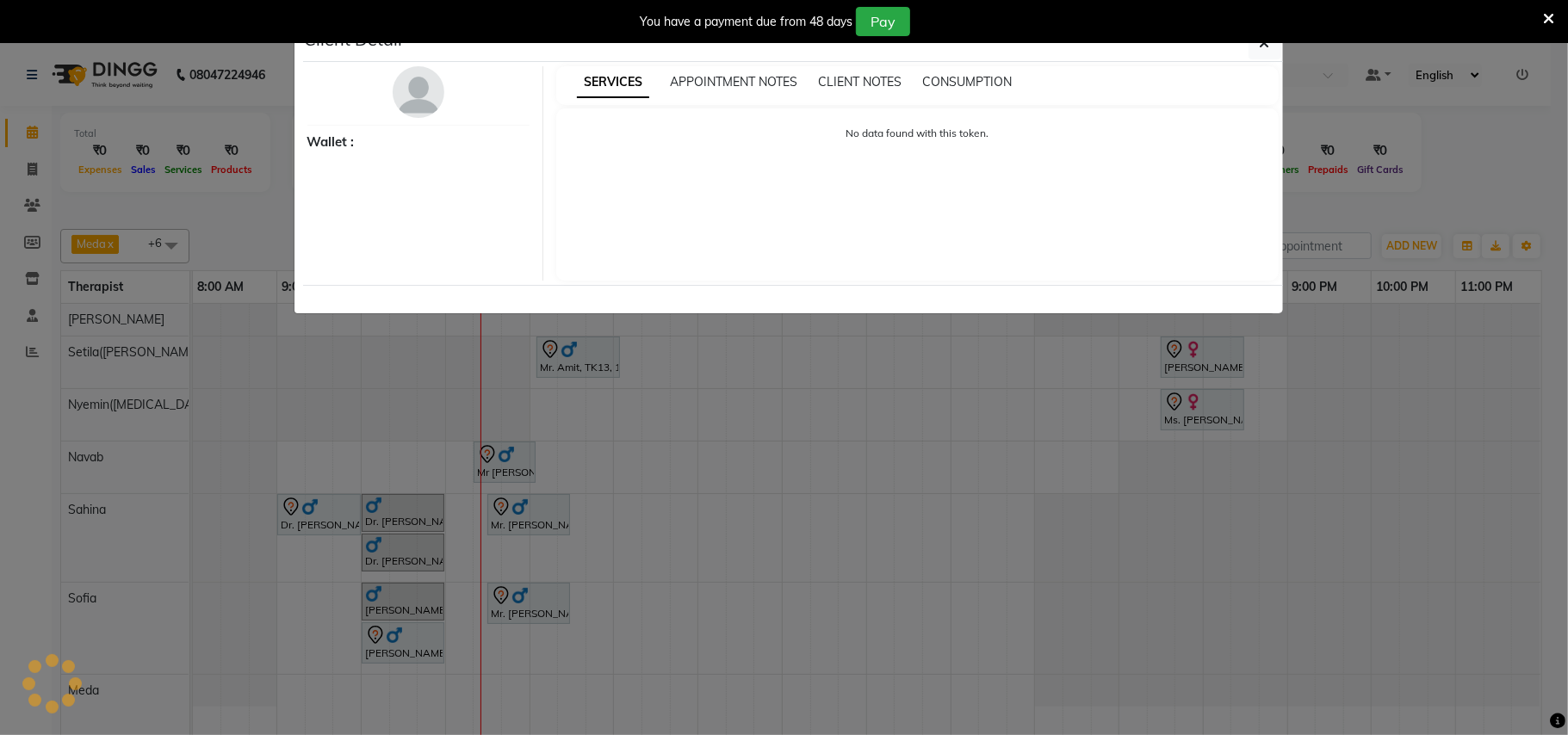 select on "7" 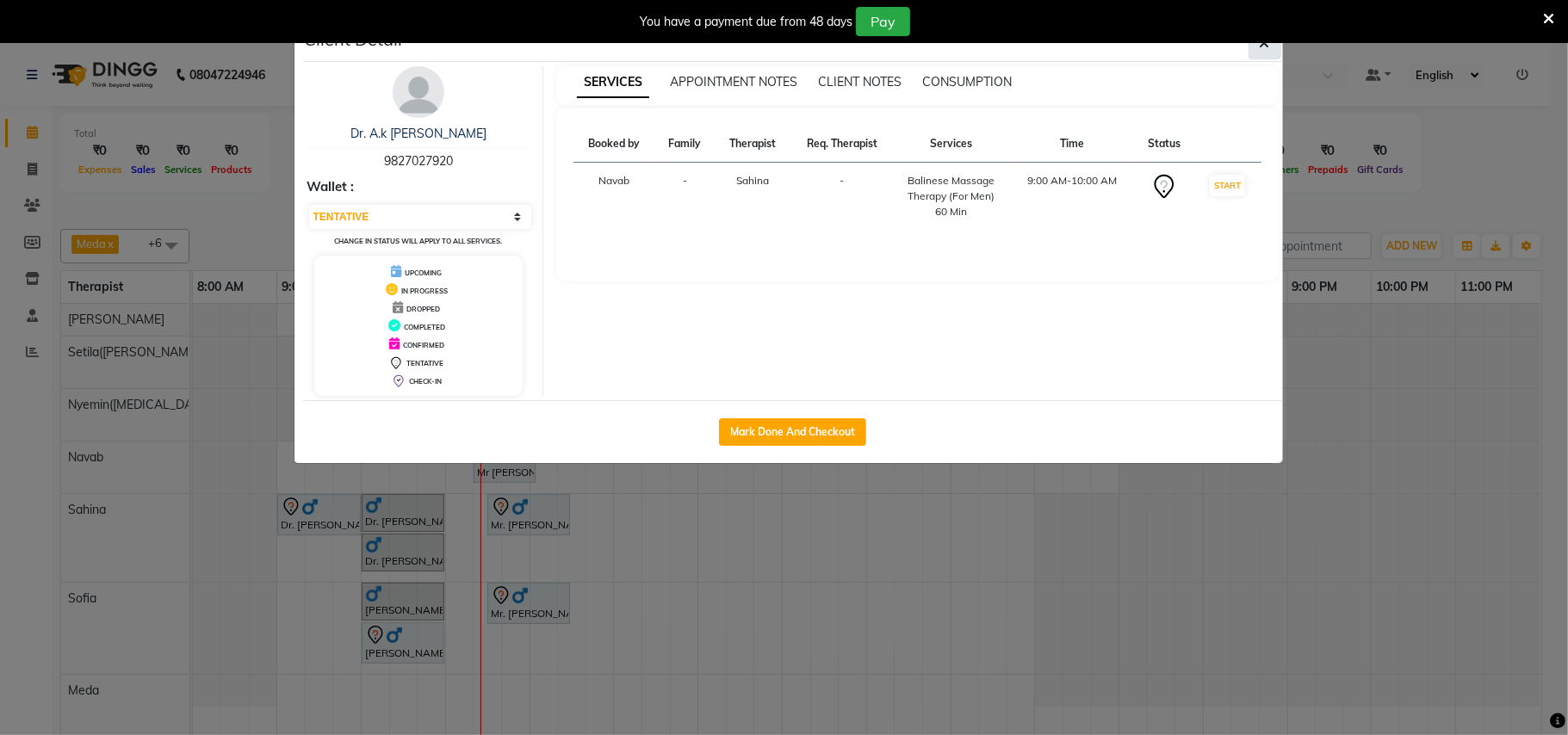 click 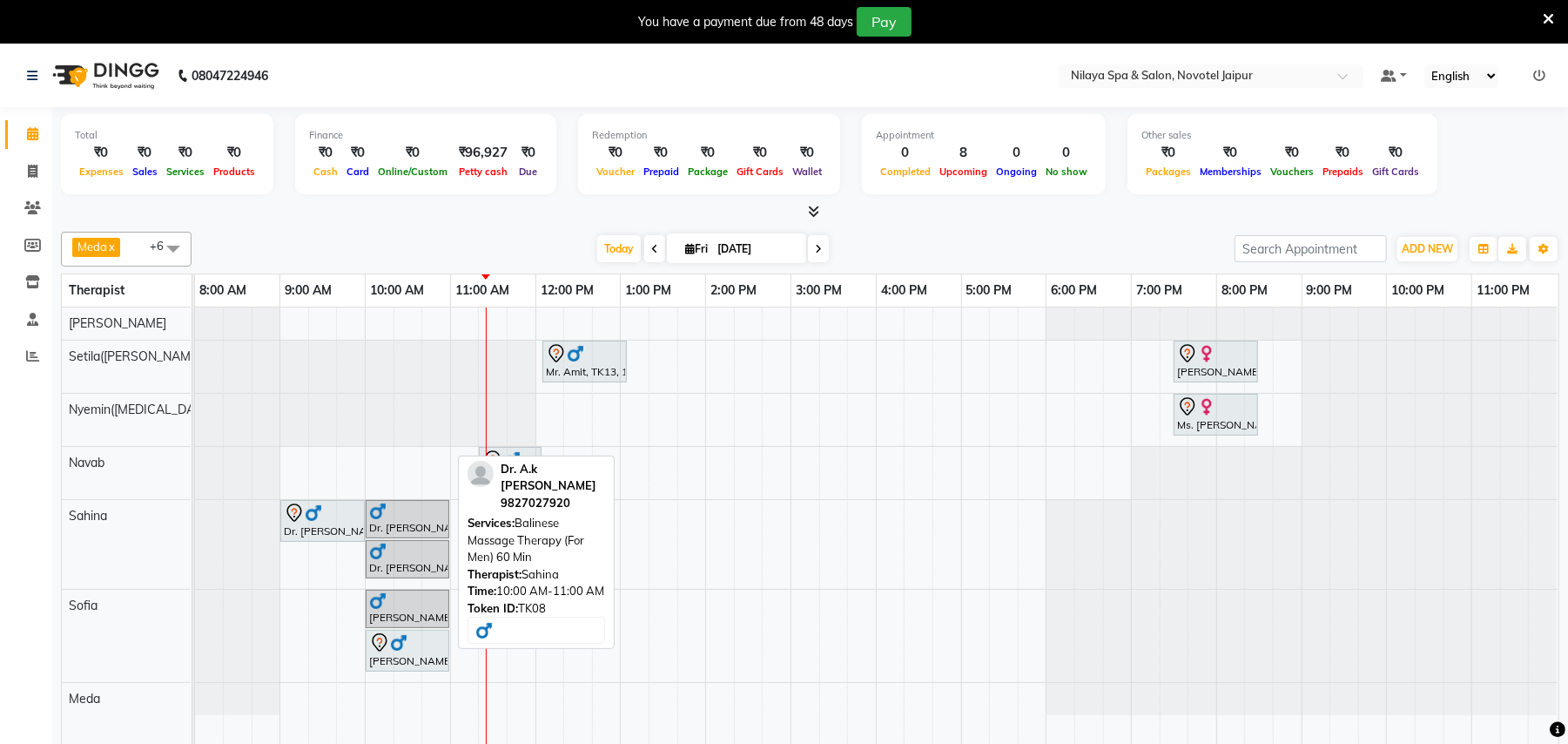 click on "Dr. [PERSON_NAME], TK08, 10:00 AM-11:00 AM, Balinese Massage Therapy (For Men) 60 Min" at bounding box center (407, 519) 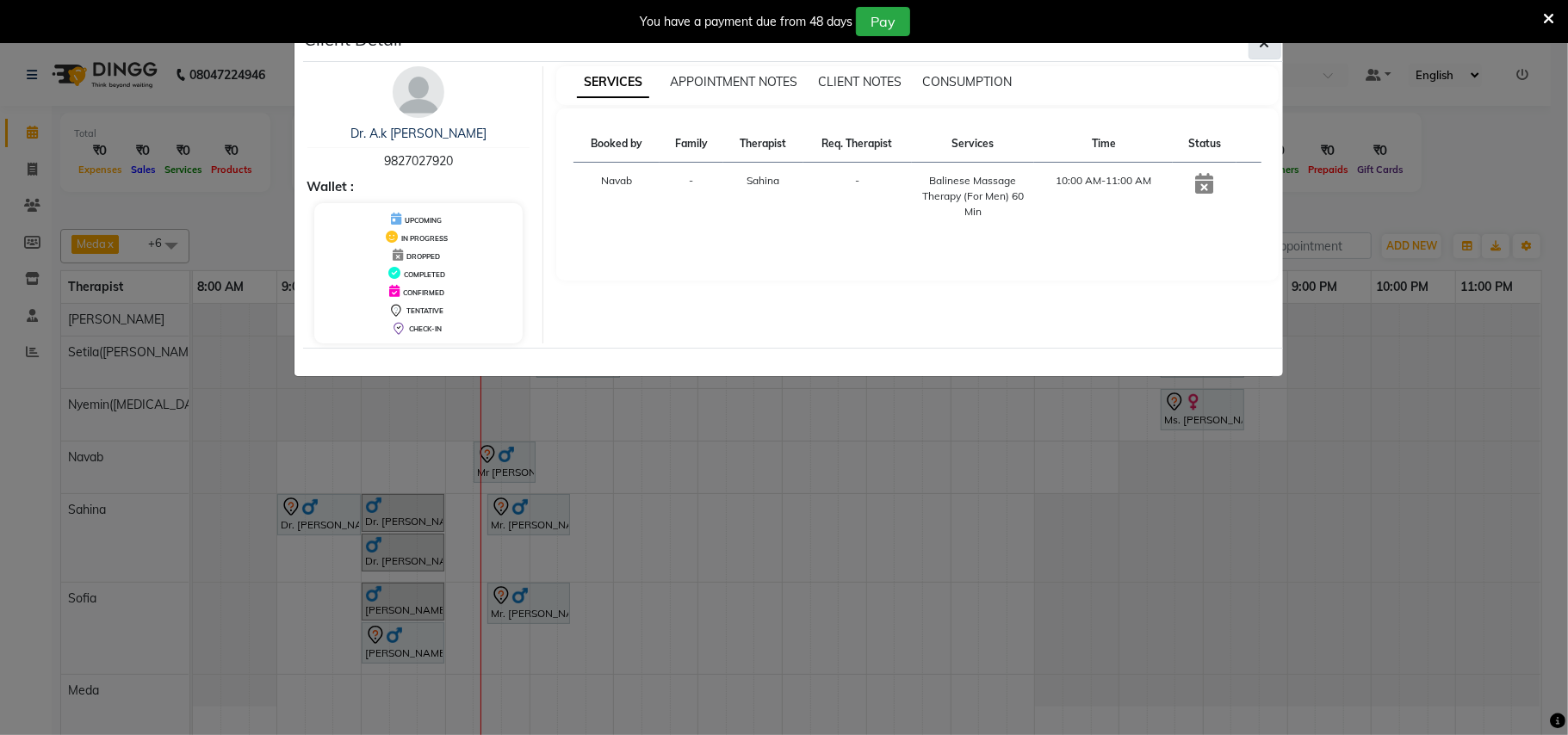 click 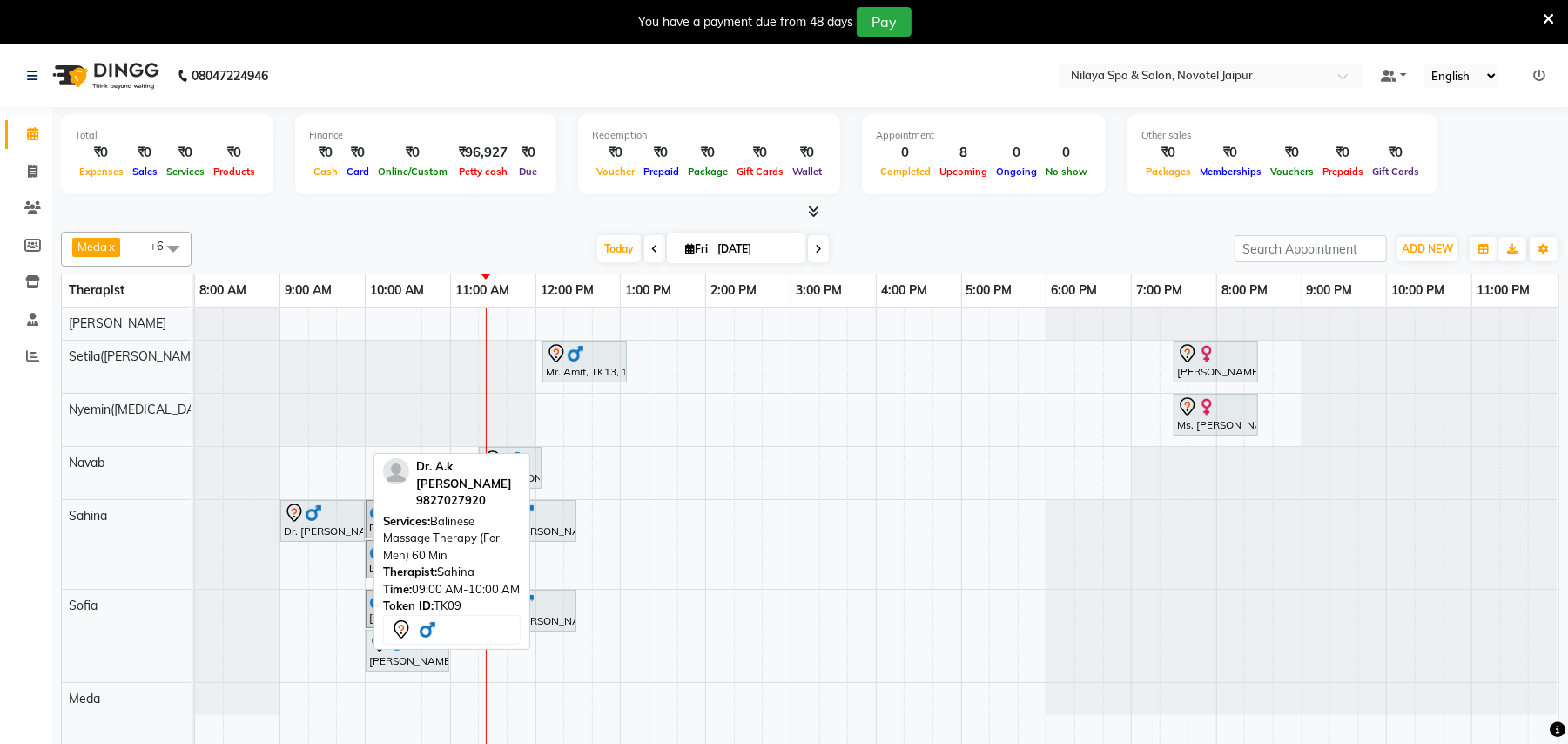 click on "Dr. [PERSON_NAME], TK09, 09:00 AM-10:00 AM, Balinese Massage Therapy (For Men) 60 Min" at bounding box center (322, 521) 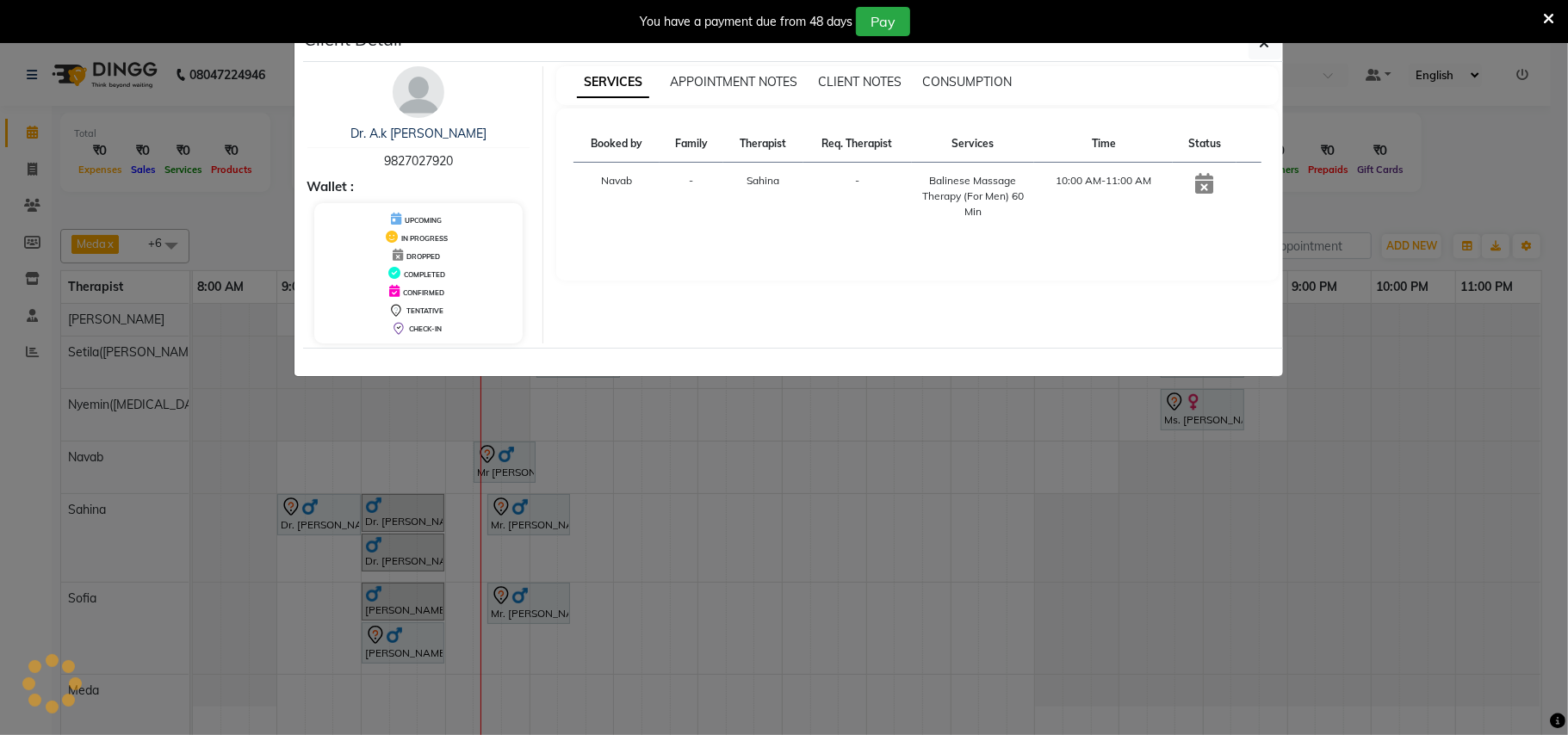 select on "7" 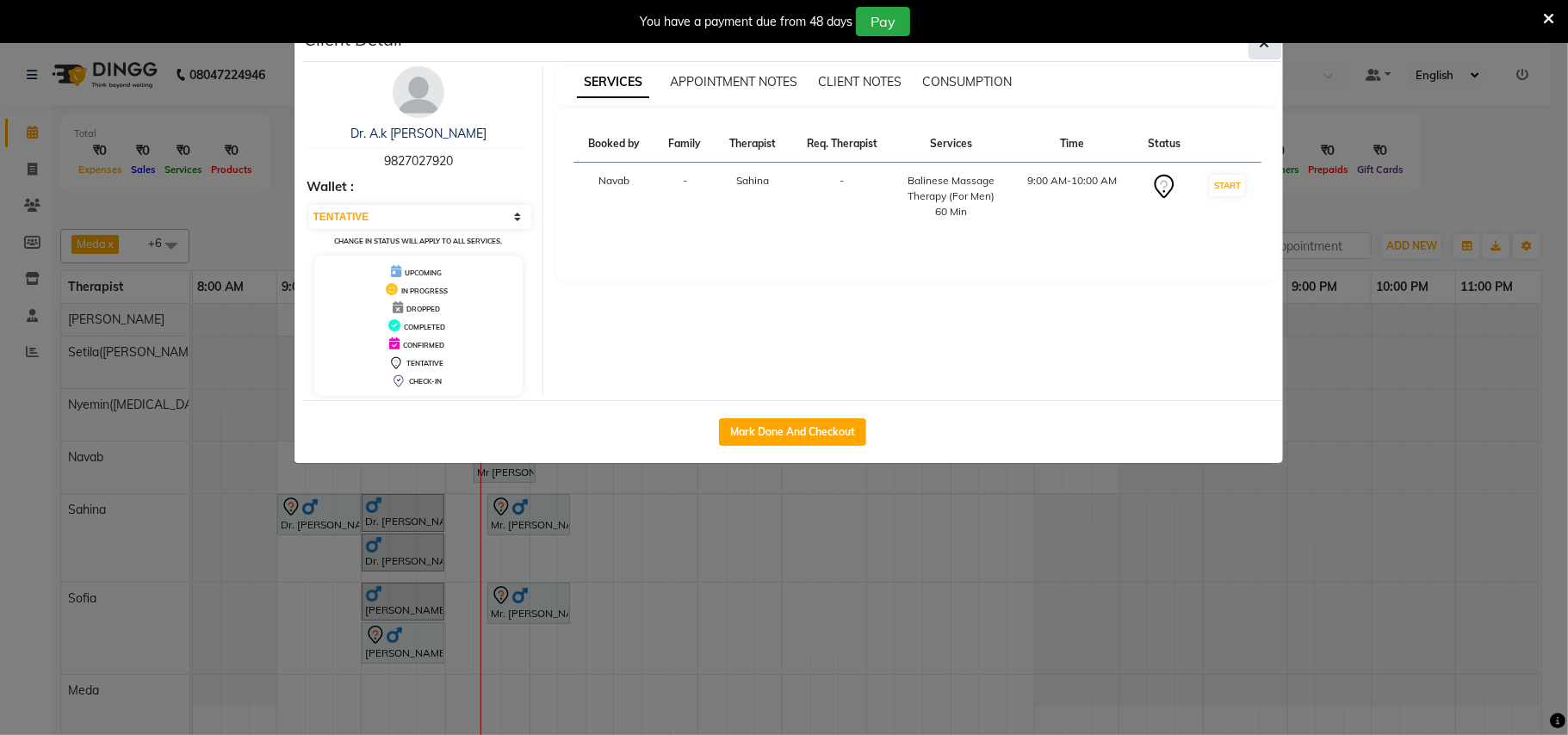 click 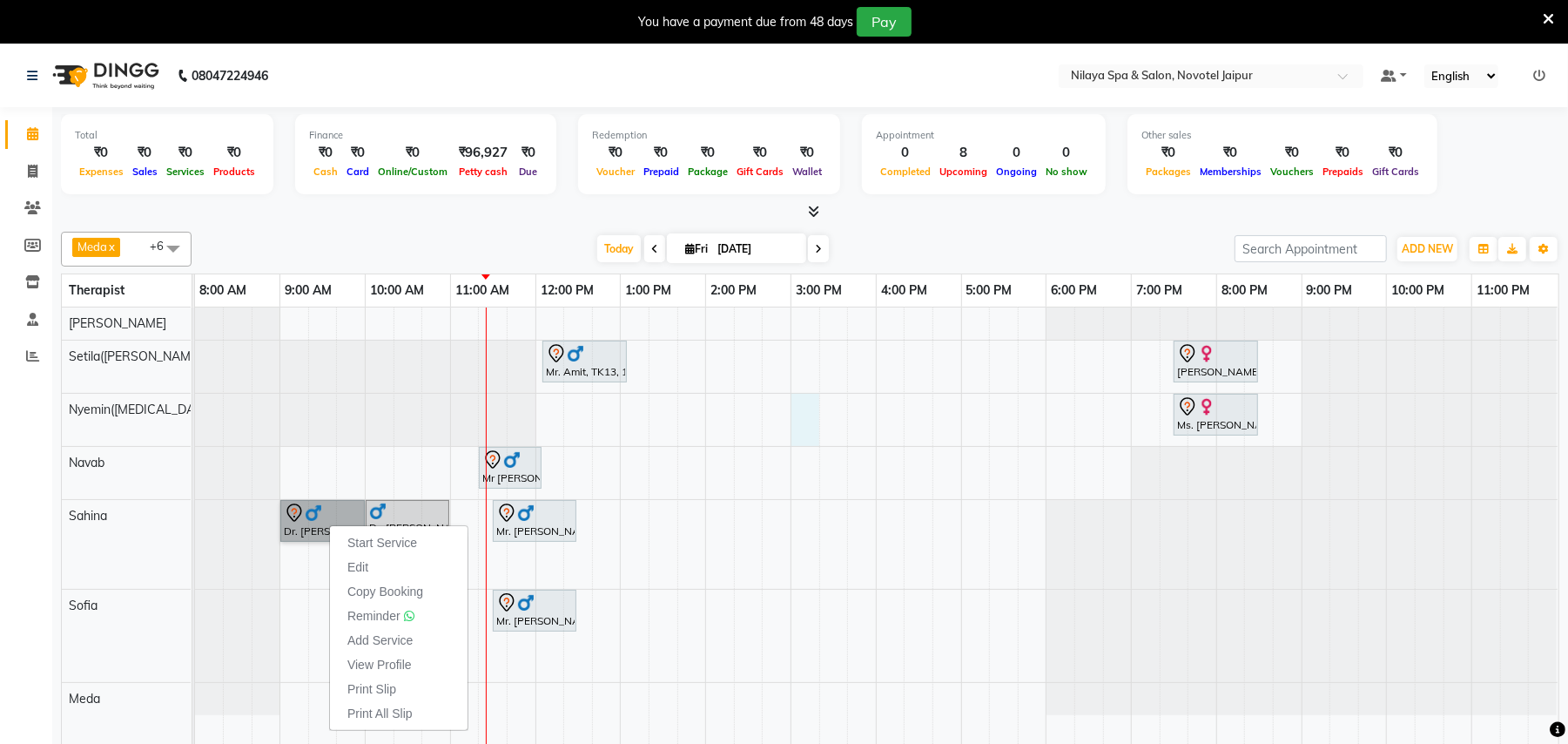 click on "Mr. Amit, TK13, 12:05 PM-01:05 PM, Traditional Swedish Relaxation Therapy (For Men) 60 Min             Ariane Froechtenicht, TK05, 07:30 PM-08:30 PM, Balinese Massage Therapy (For Women) 60 Min             Ms. [PERSON_NAME], TK04, 07:30 PM-08:30 PM, Balinese Massage Therapy (For Women) 60 Min             Mr [PERSON_NAME], TK02, 11:20 AM-12:05 PM, Hair Cut  With Shampoo and Styling  ([DEMOGRAPHIC_DATA])             Dr. [PERSON_NAME], TK09, 09:00 AM-10:00 AM, Balinese Massage Therapy (For Men) 60 Min     Dr. [PERSON_NAME], TK08, 10:00 AM-11:00 AM, Balinese Massage Therapy (For Men) 60 Min             Mr. [PERSON_NAME], TK11, 11:30 AM-12:30 PM, Deep Tissue Repair Therapy (For Men) 60 Min     Dr. [PERSON_NAME], TK10, 10:00 AM-11:00 AM, Balinese Massage Therapy (For Men) 60 Min     [PERSON_NAME], TK06, 10:00 AM-11:00 AM, Balinese Massage Therapy (For Men) 60 Min             Mr. [PERSON_NAME], TK12, 11:30 AM-12:30 PM, Deep Tissue Repair Therapy (For Men) 60 Min" at bounding box center [877, 538] 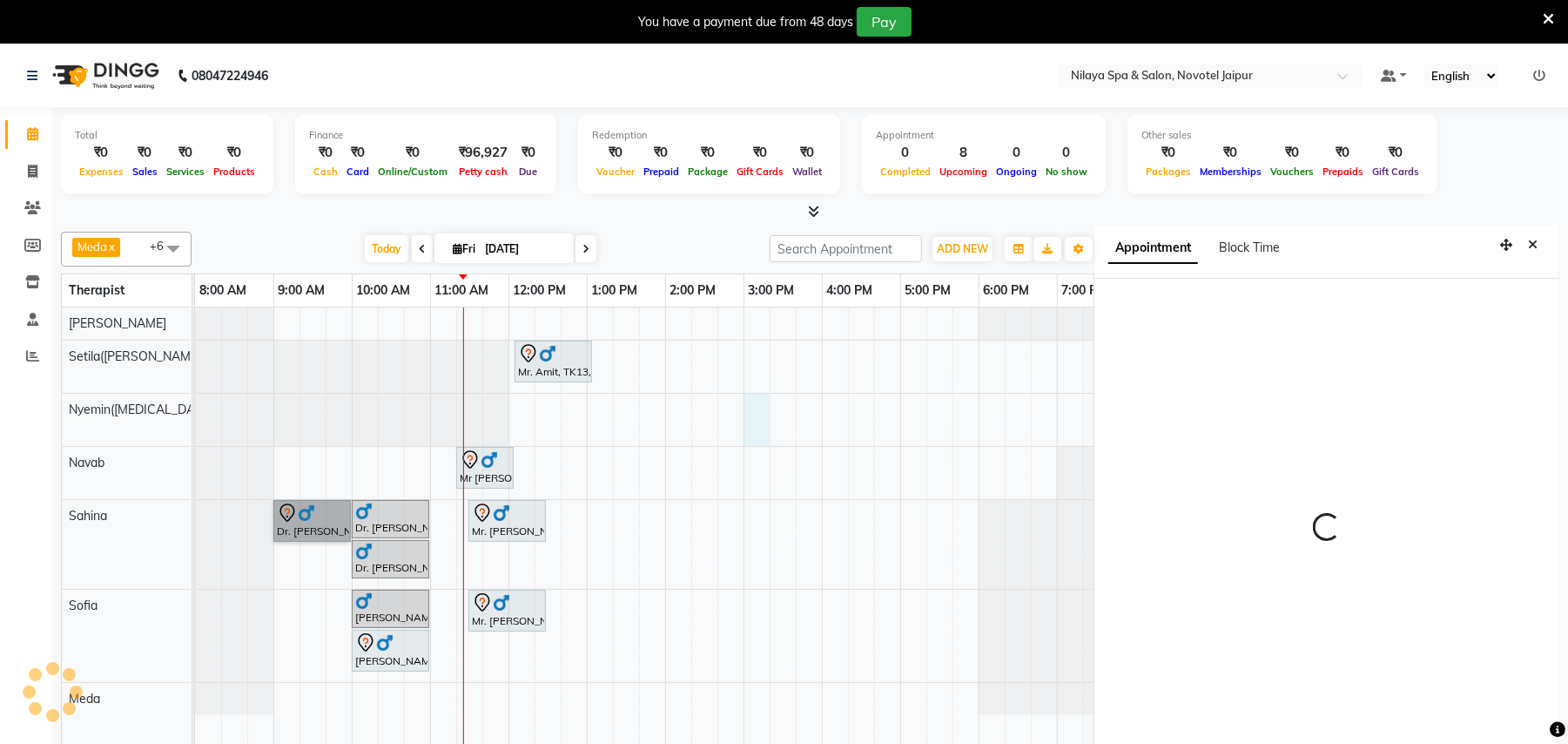 scroll, scrollTop: 52, scrollLeft: 0, axis: vertical 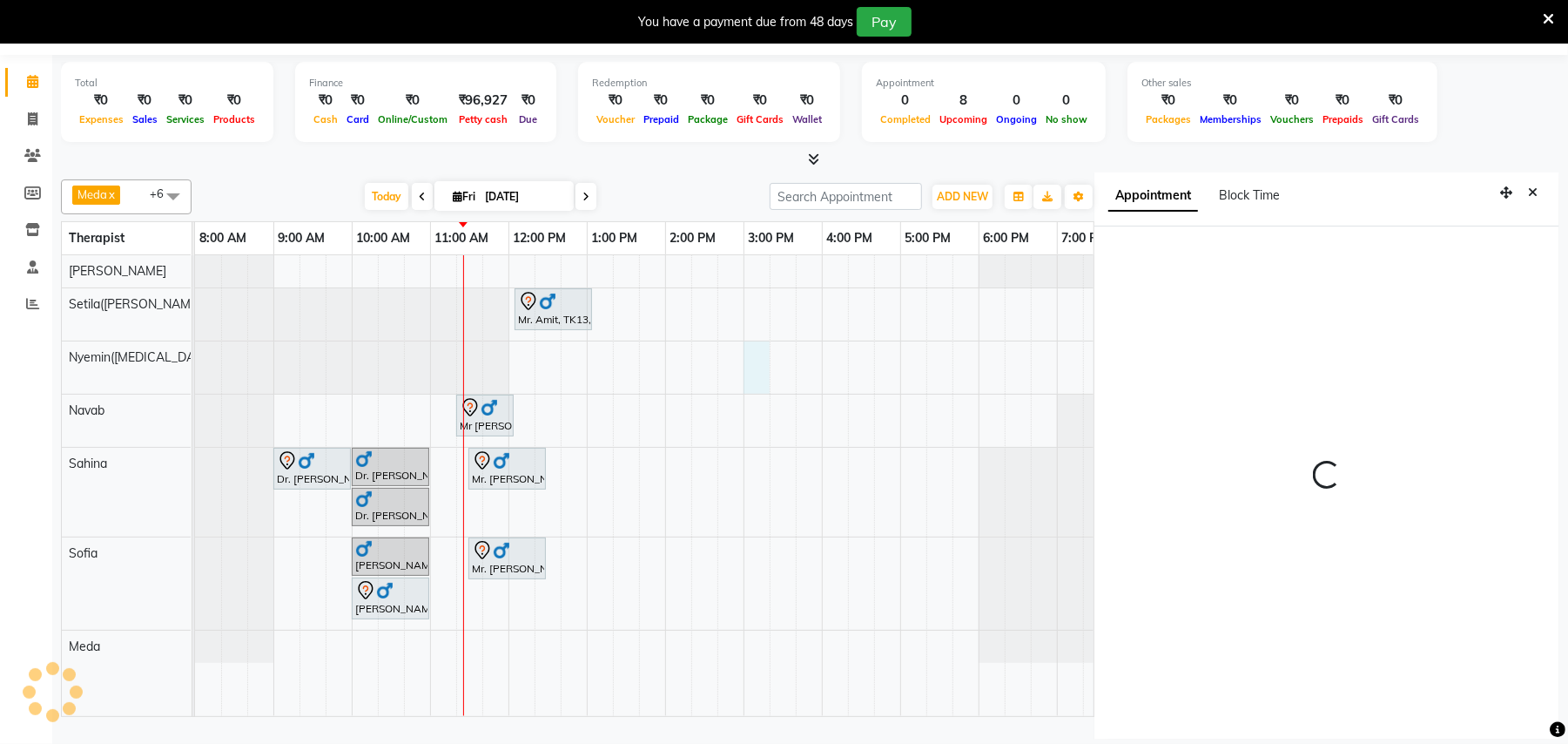 select on "900" 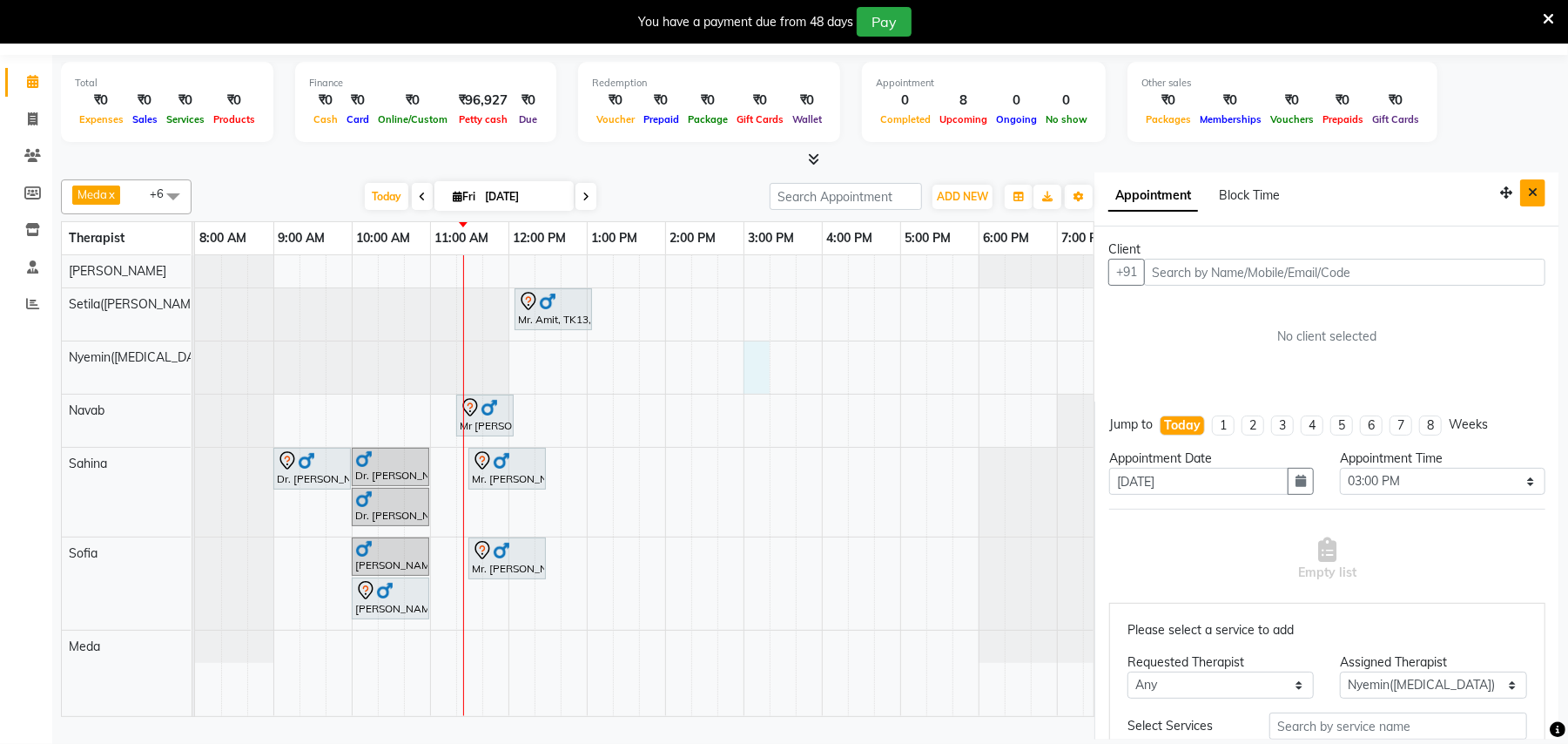 click at bounding box center [1532, 193] 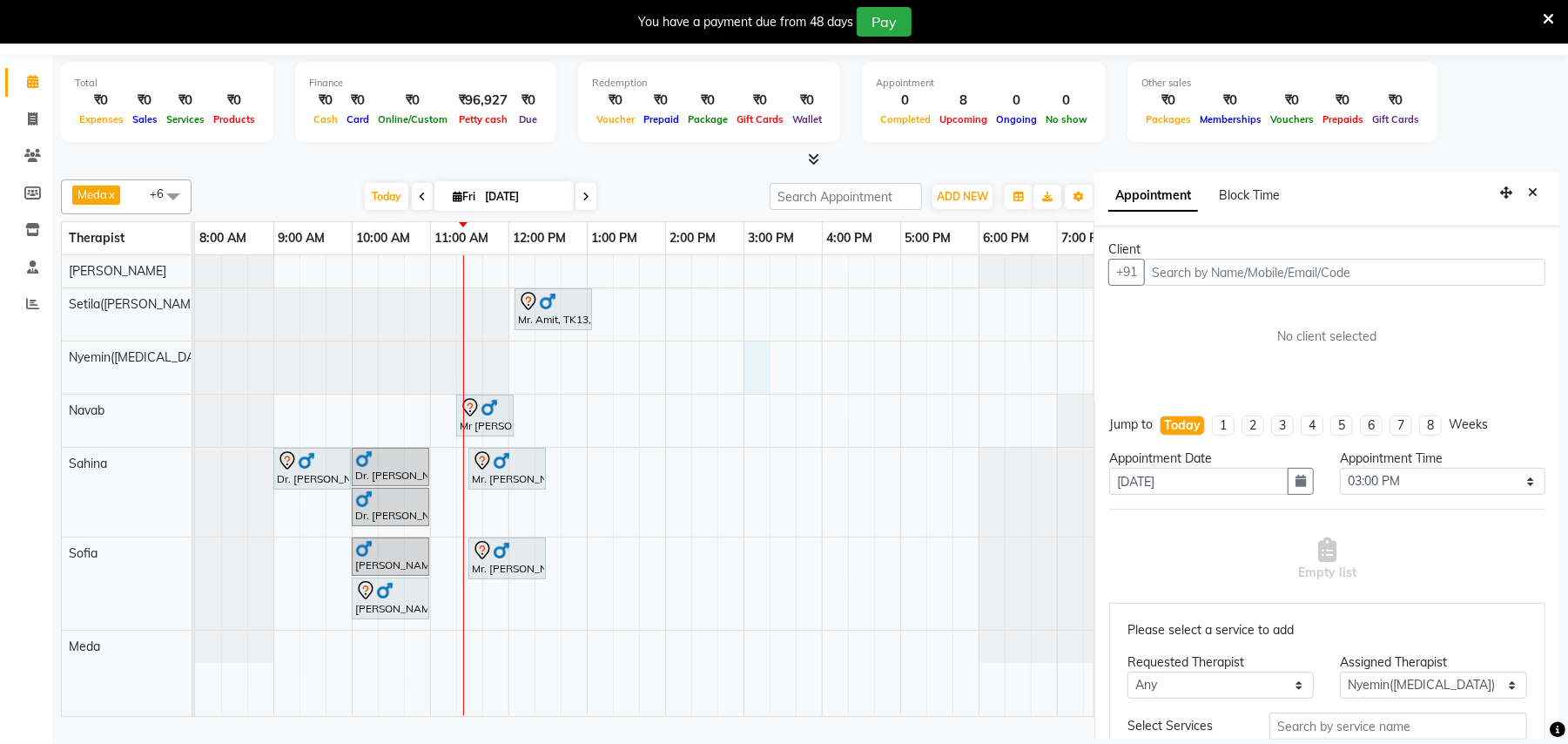 scroll, scrollTop: 44, scrollLeft: 0, axis: vertical 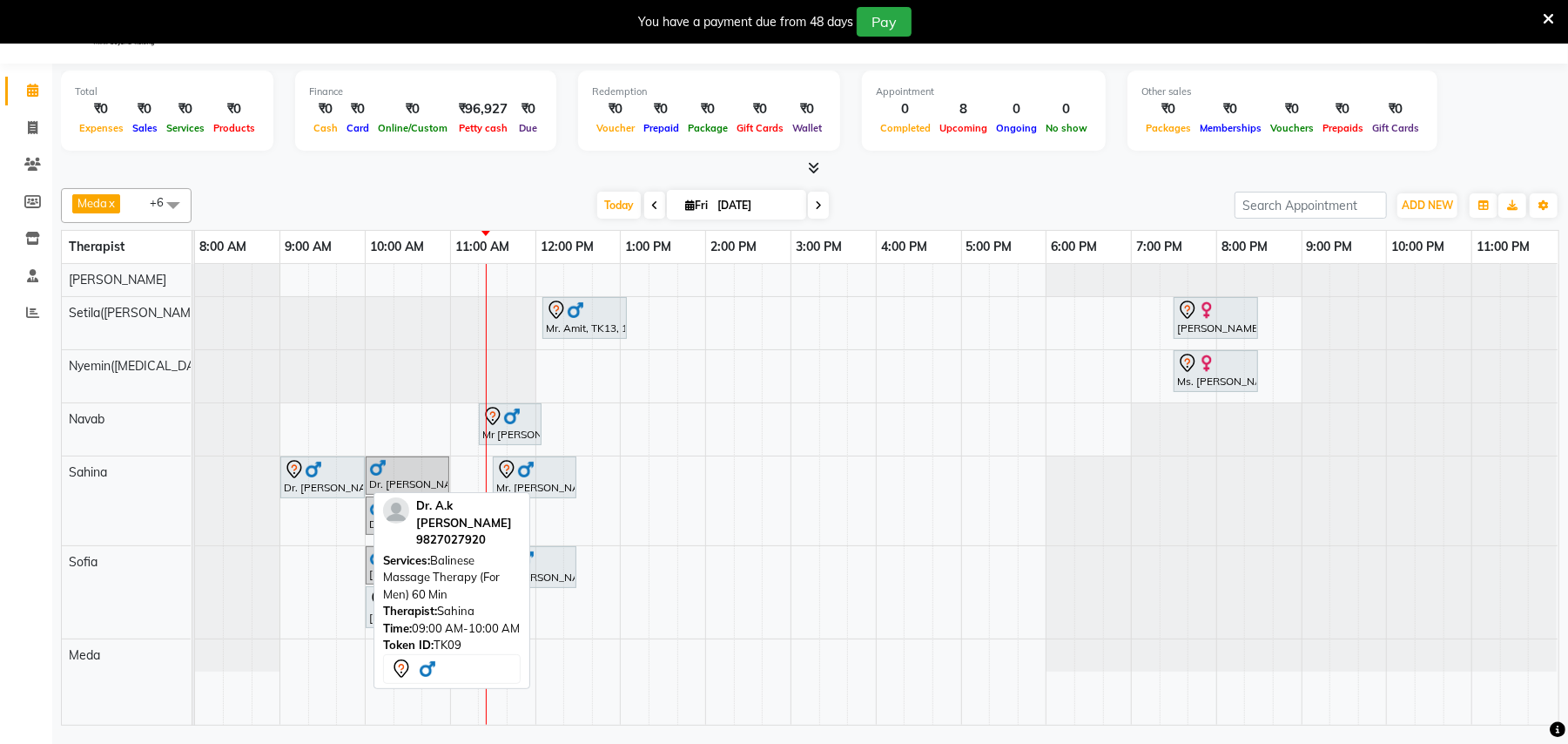 click on "Dr. [PERSON_NAME], TK09, 09:00 AM-10:00 AM, Balinese Massage Therapy (For Men) 60 Min" at bounding box center (322, 477) 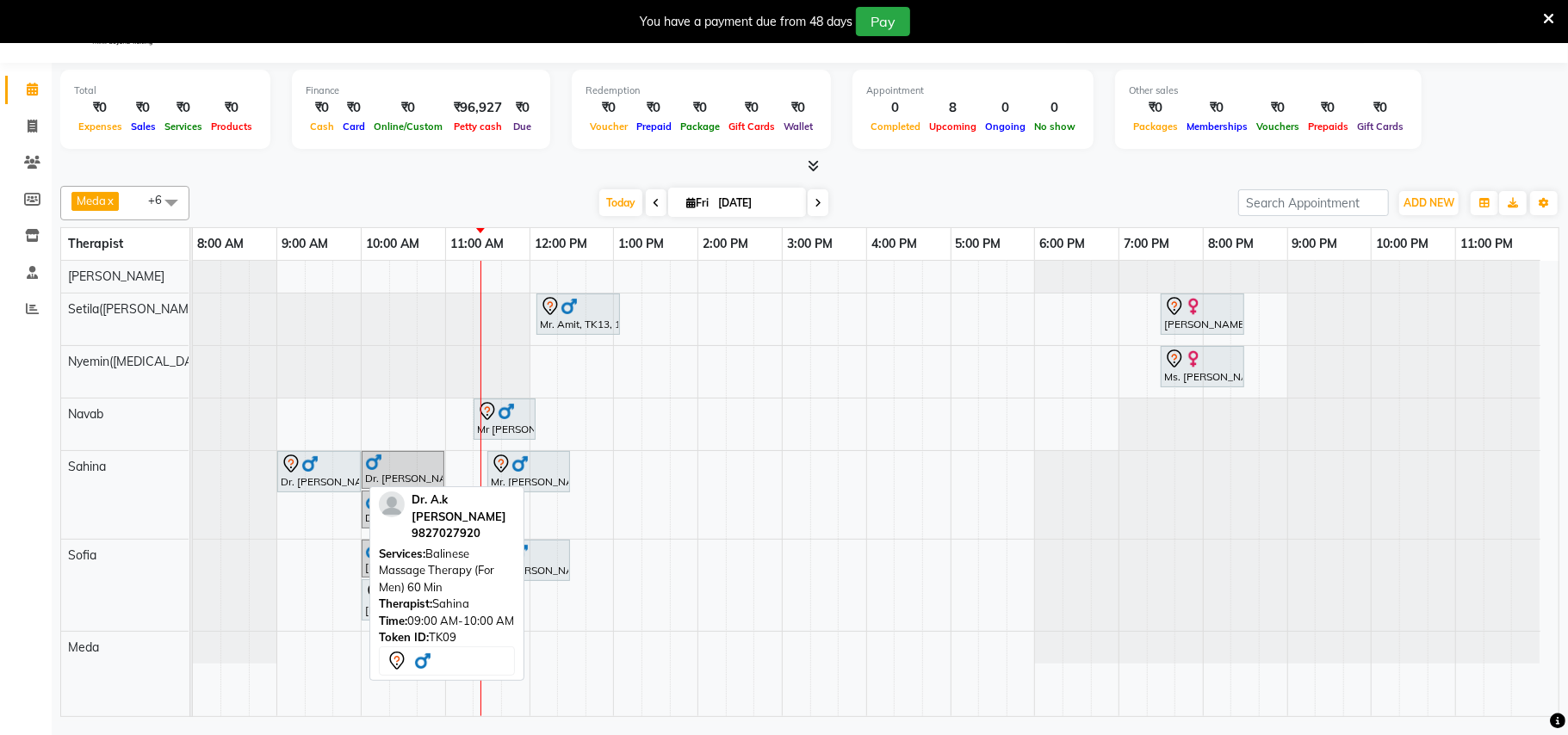 select on "7" 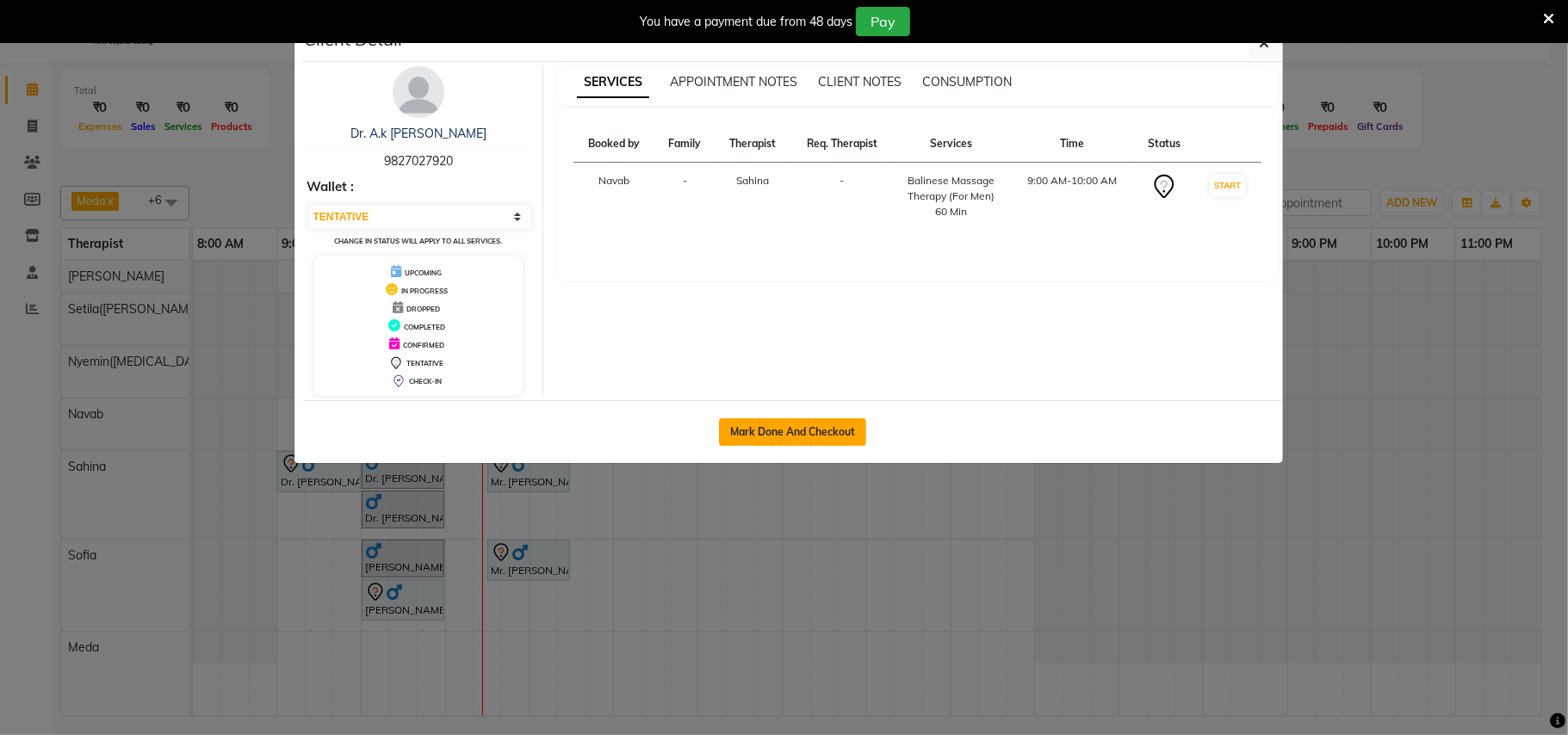 click on "Mark Done And Checkout" 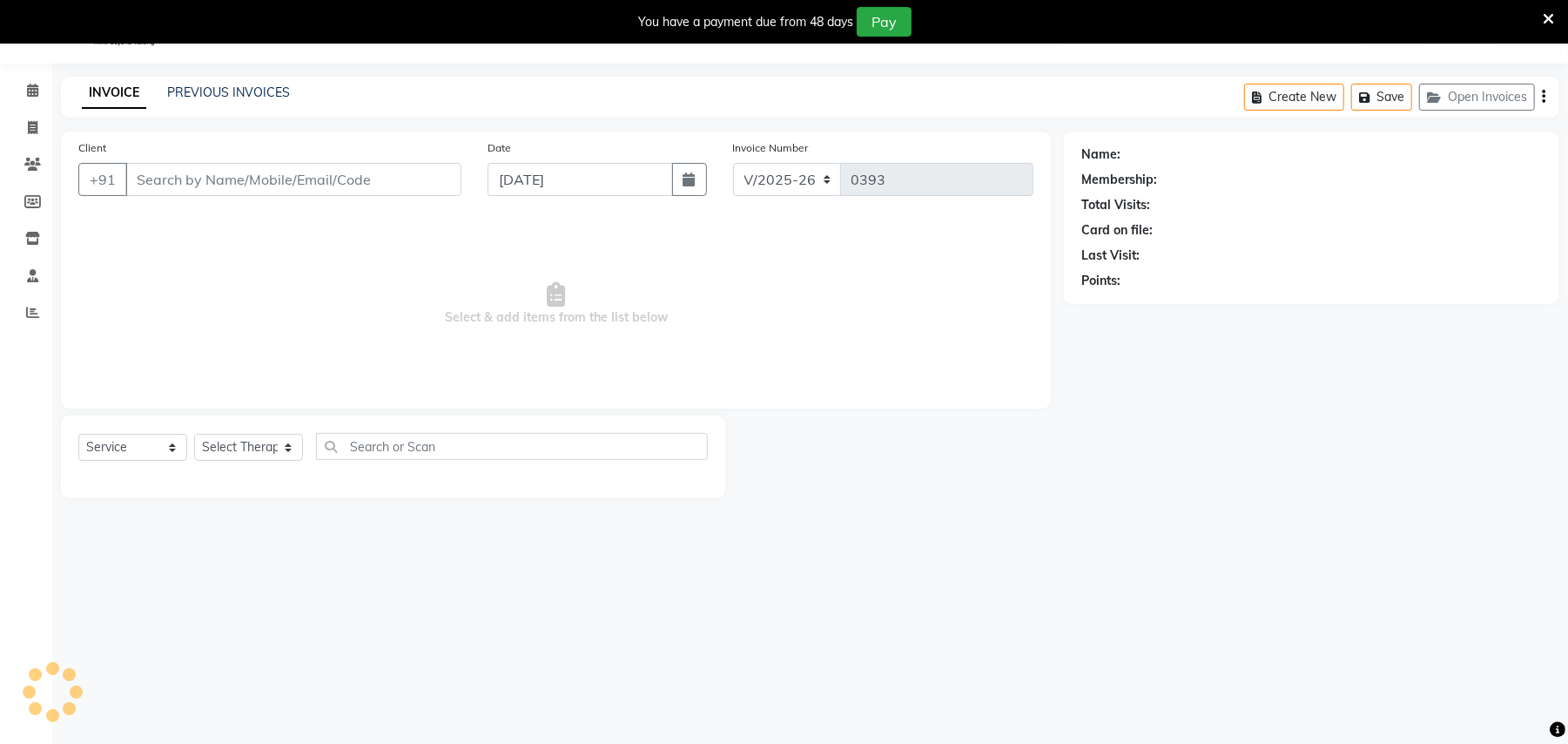 type on "98******20" 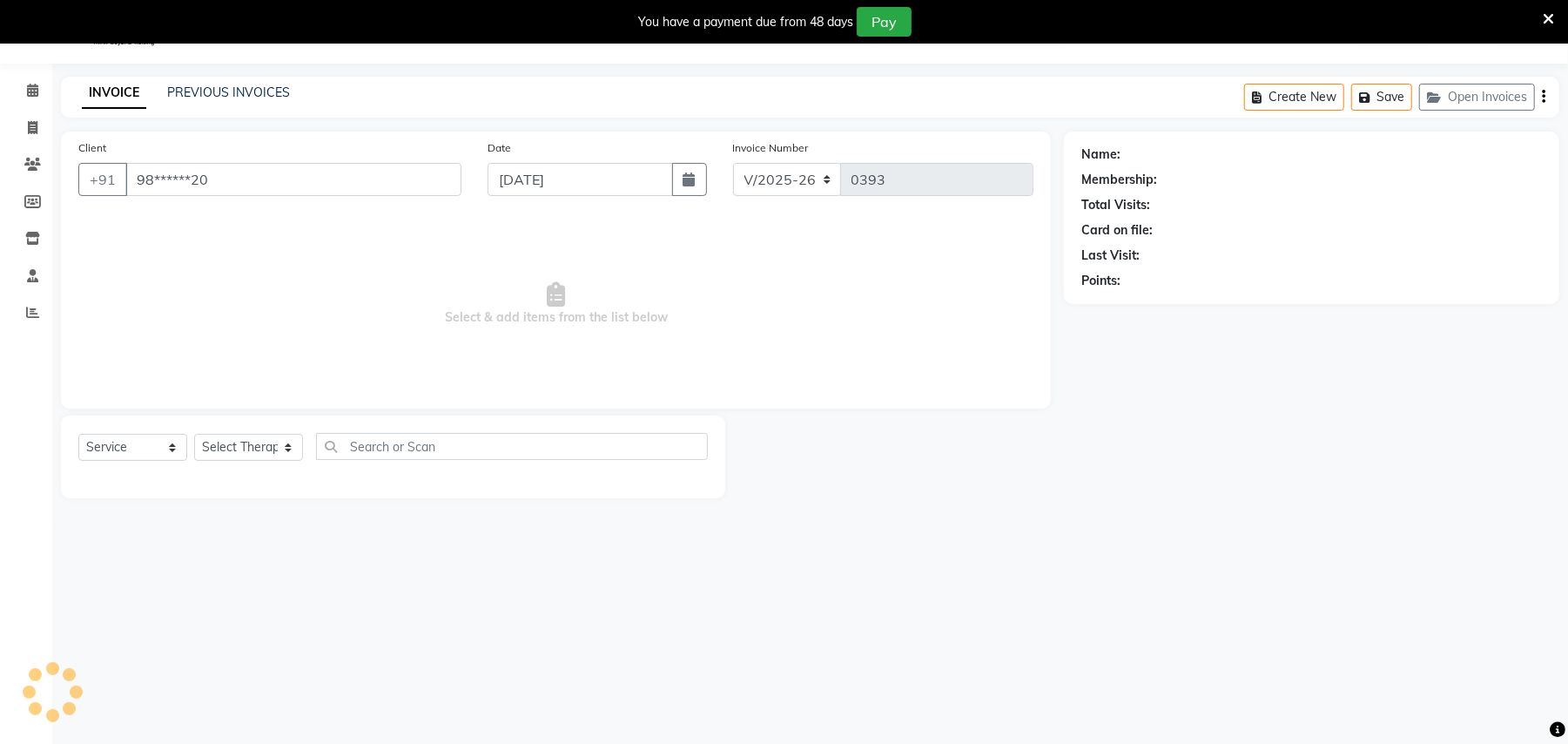 select on "77563" 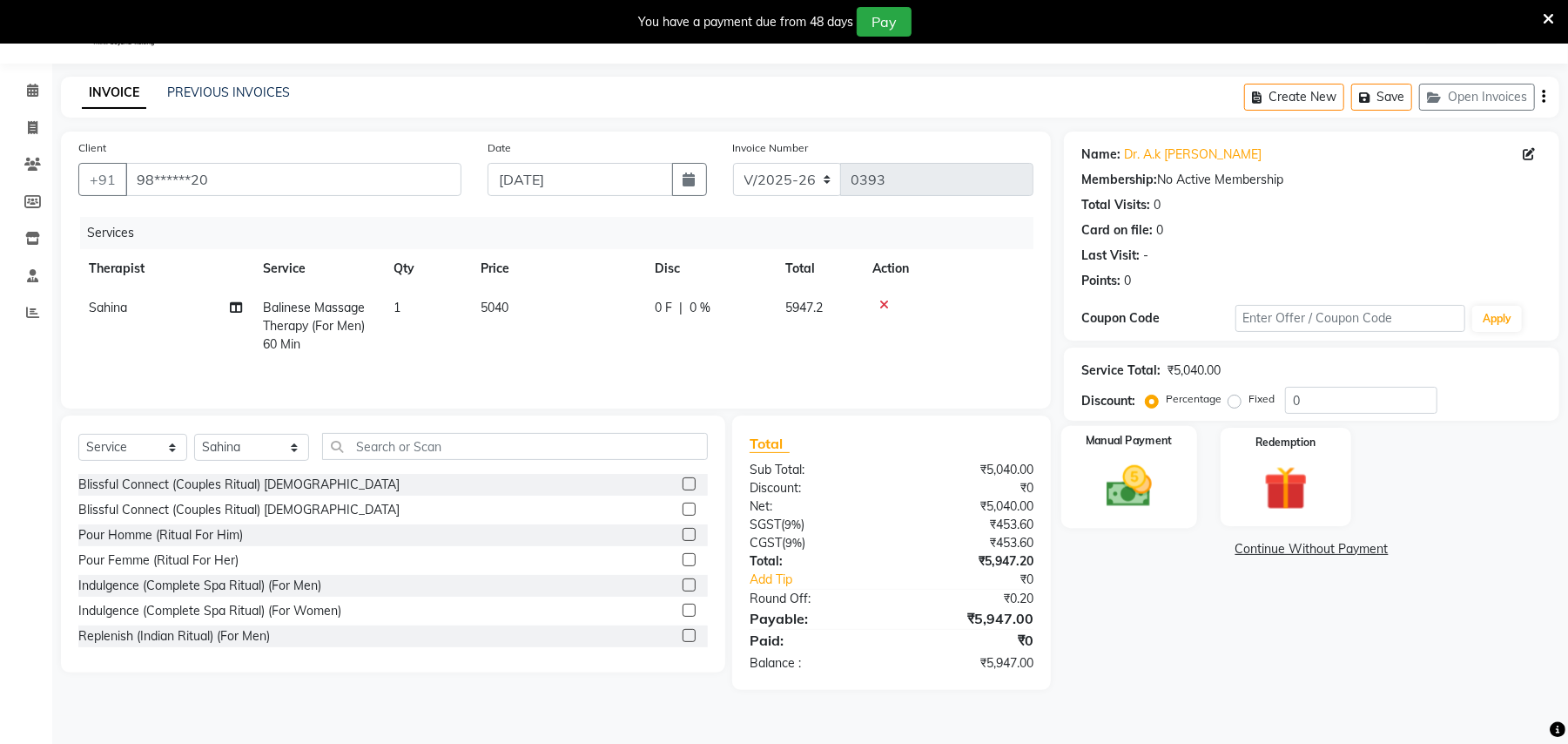 click on "Manual Payment" 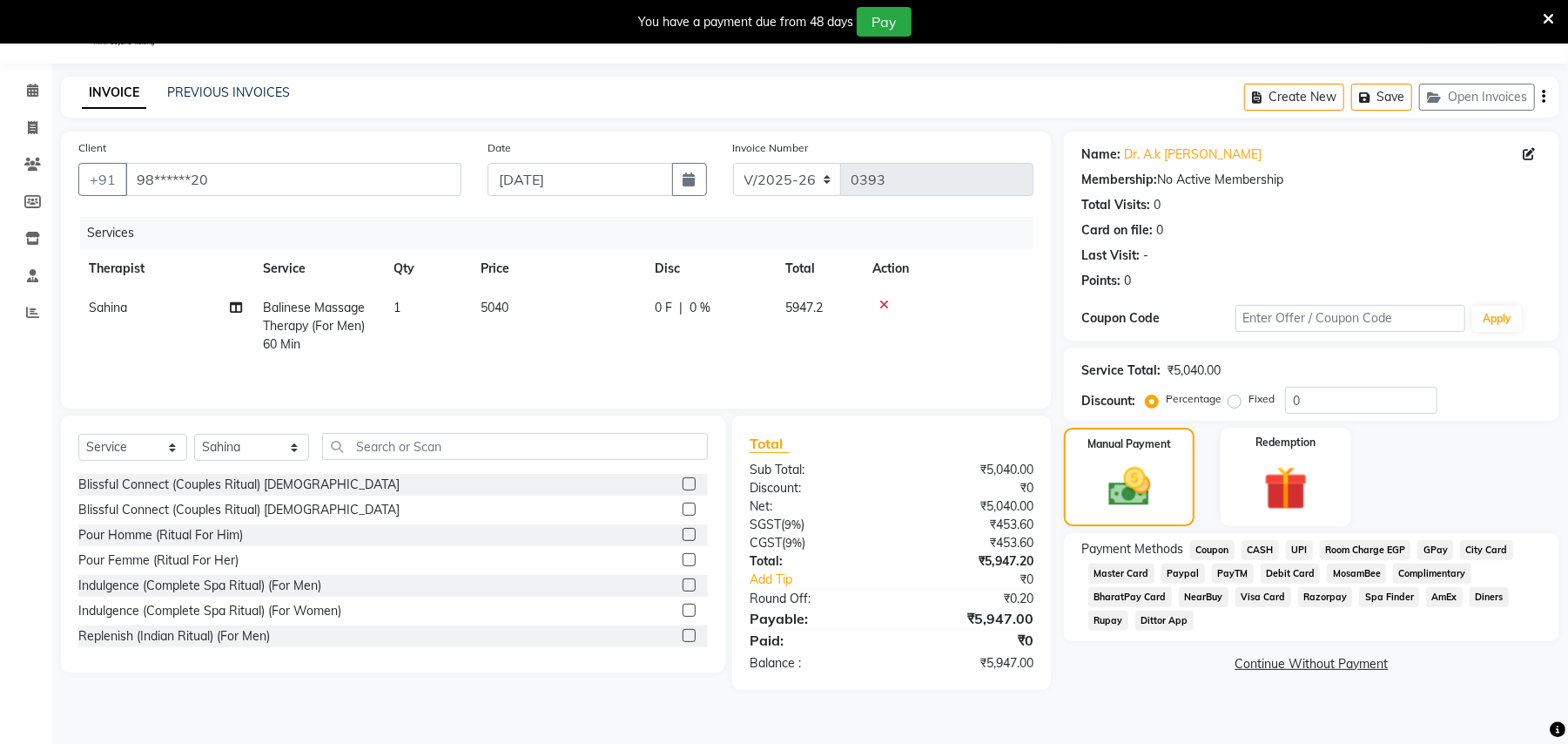 click on "CASH" 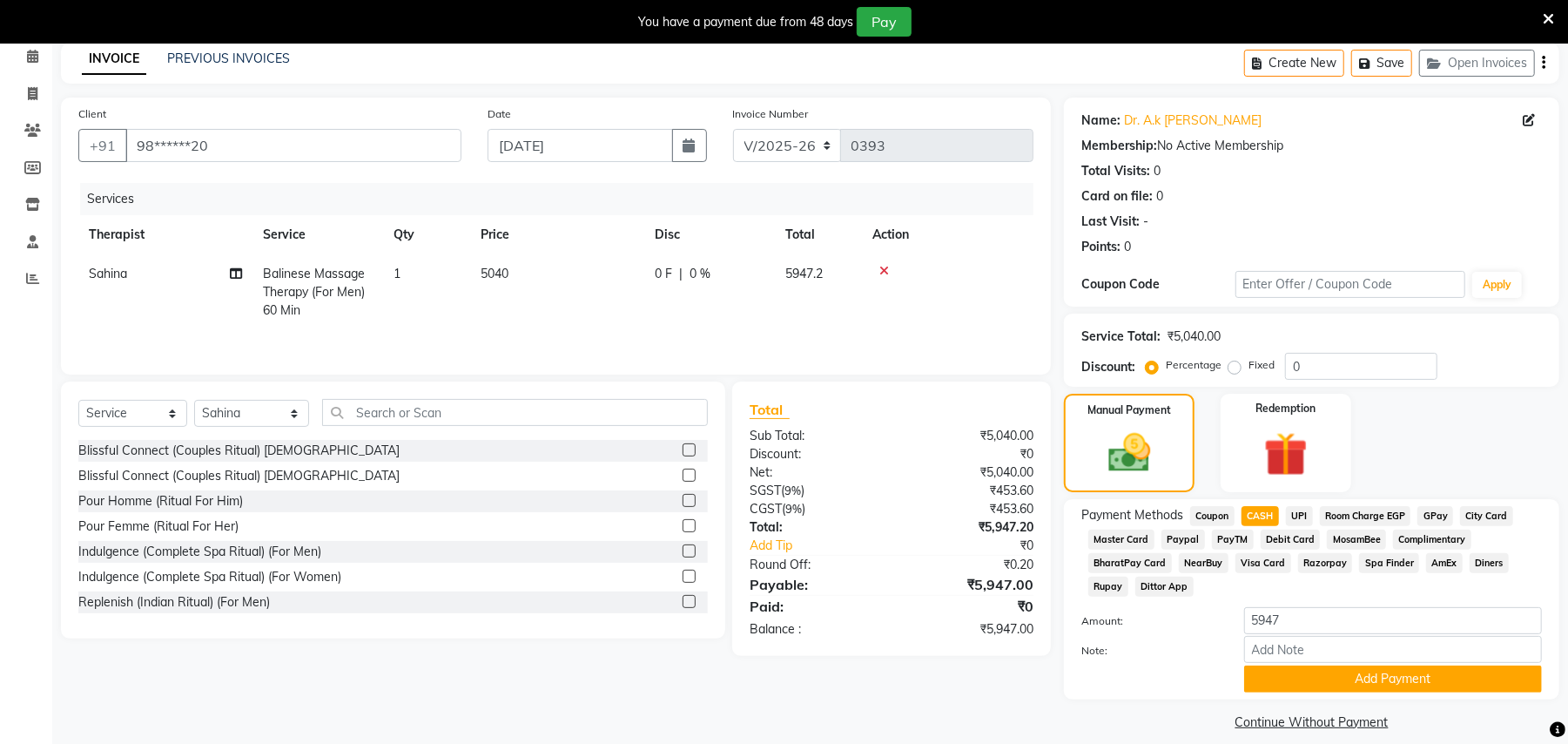scroll, scrollTop: 96, scrollLeft: 0, axis: vertical 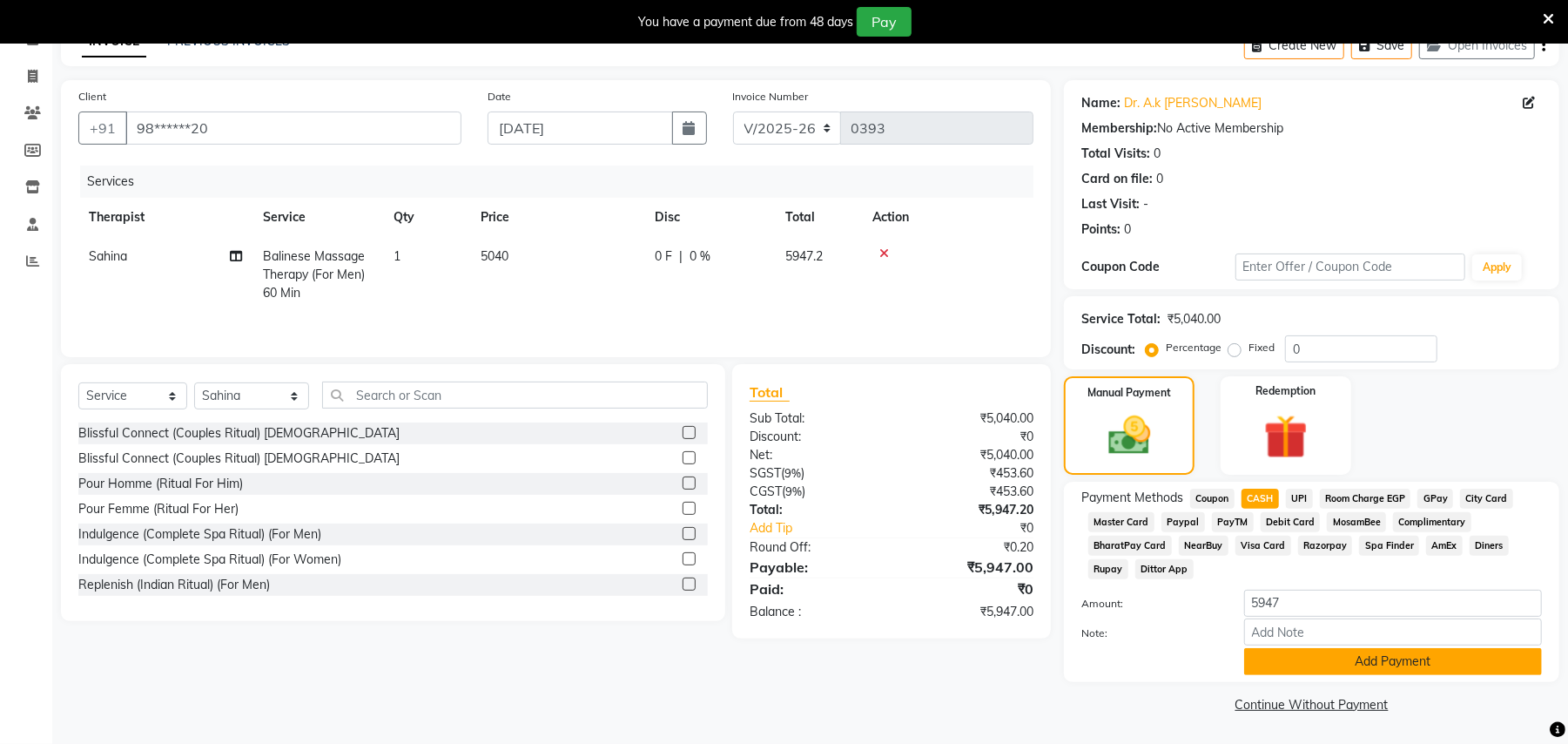 click on "Add Payment" 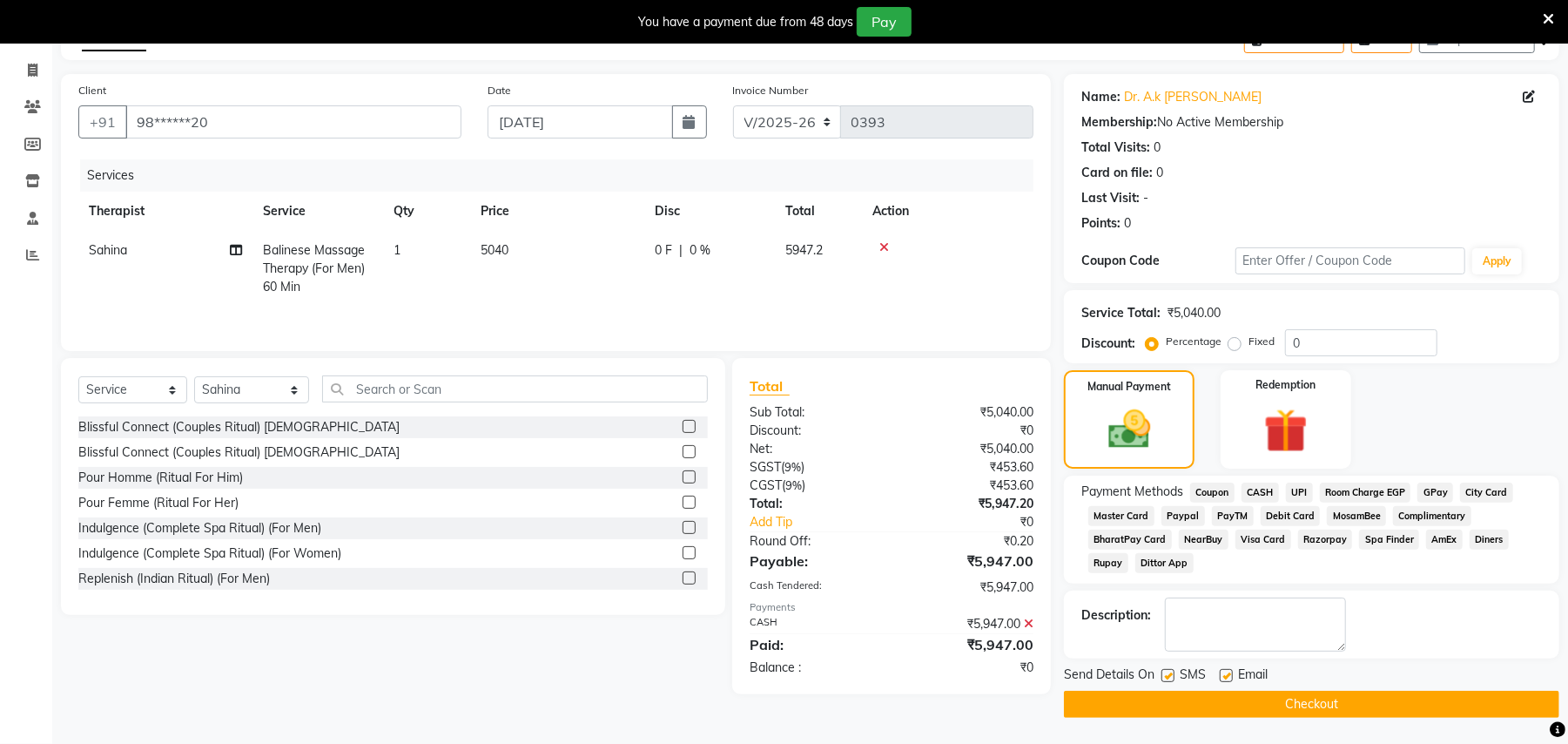 scroll, scrollTop: 103, scrollLeft: 0, axis: vertical 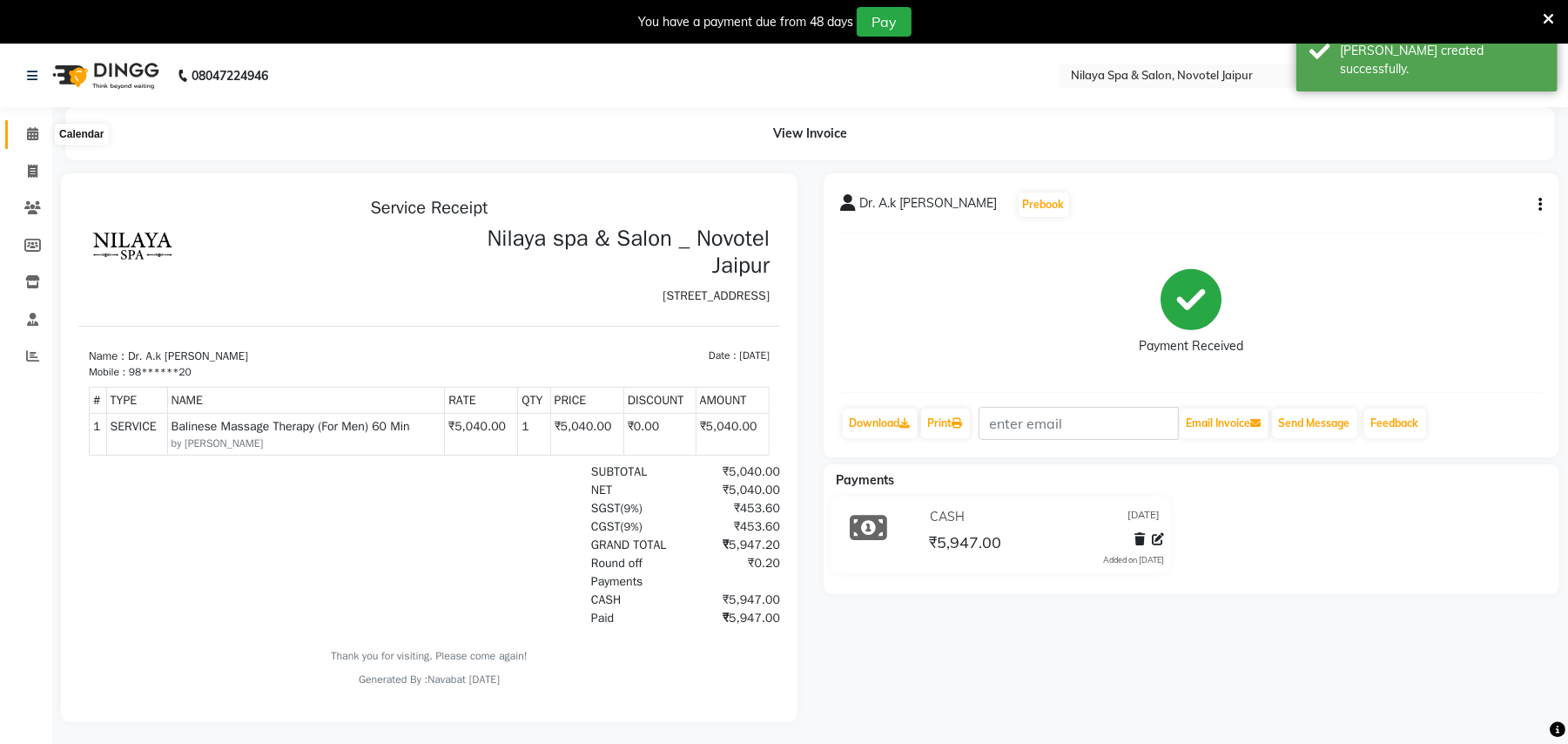 click 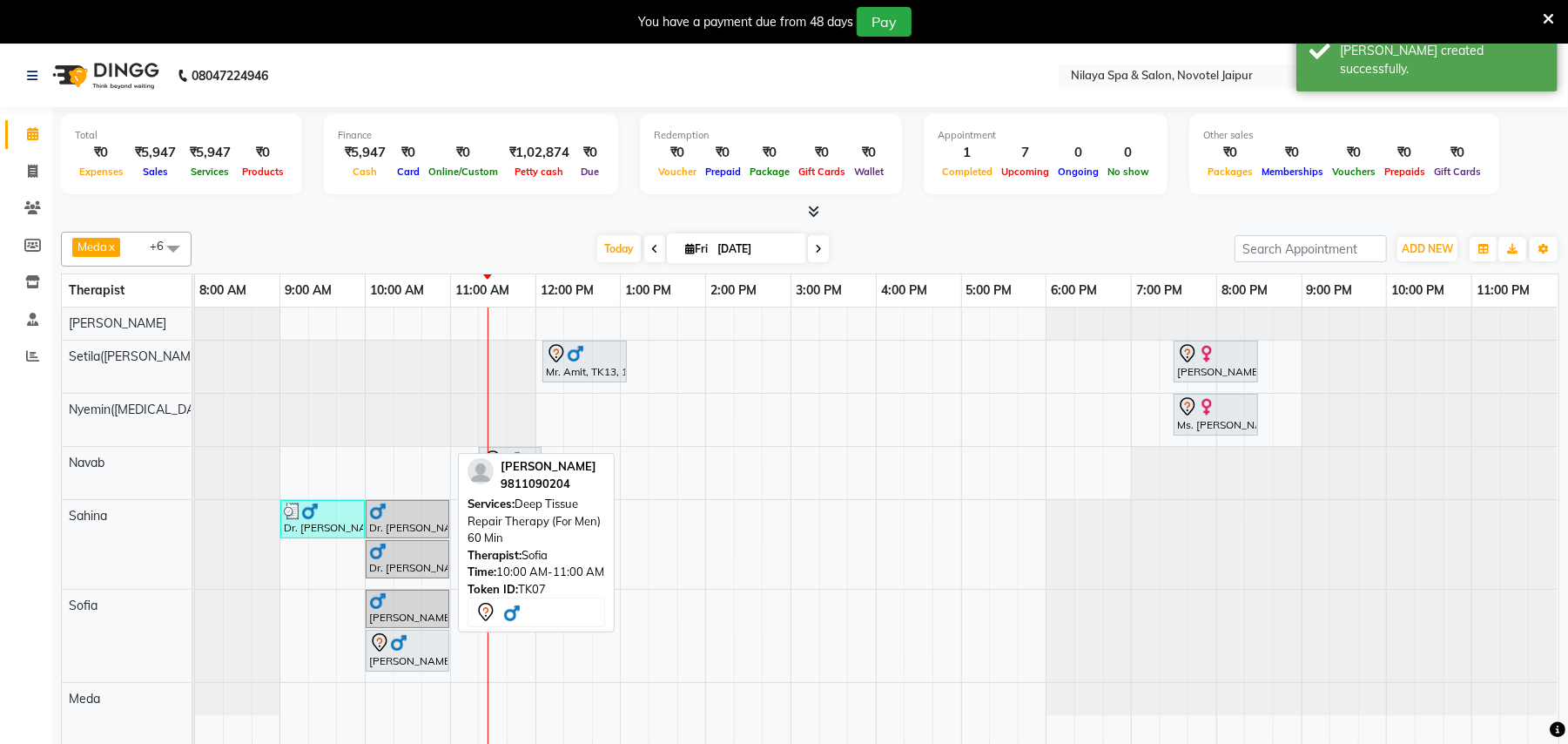 click at bounding box center [407, 643] 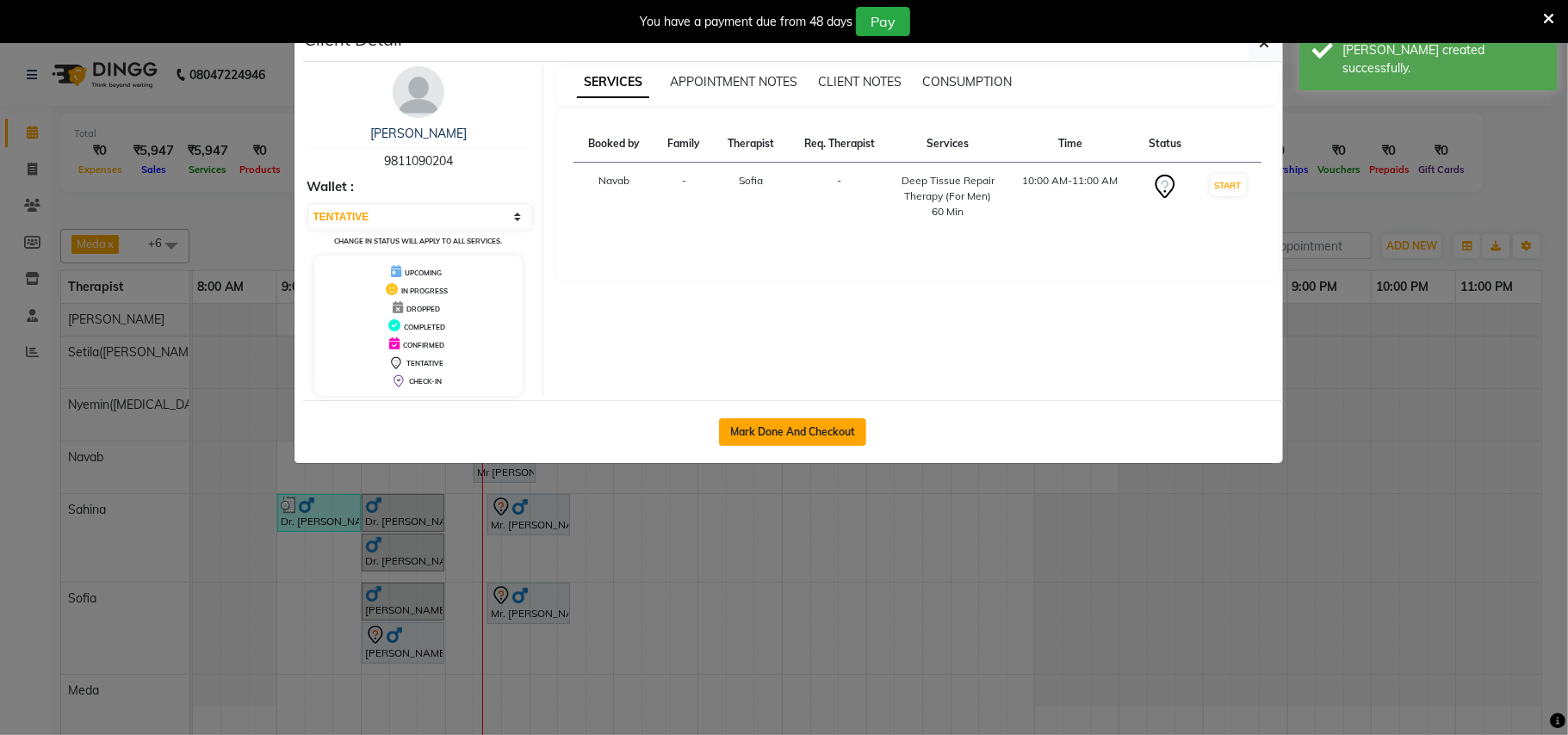 click on "Mark Done And Checkout" 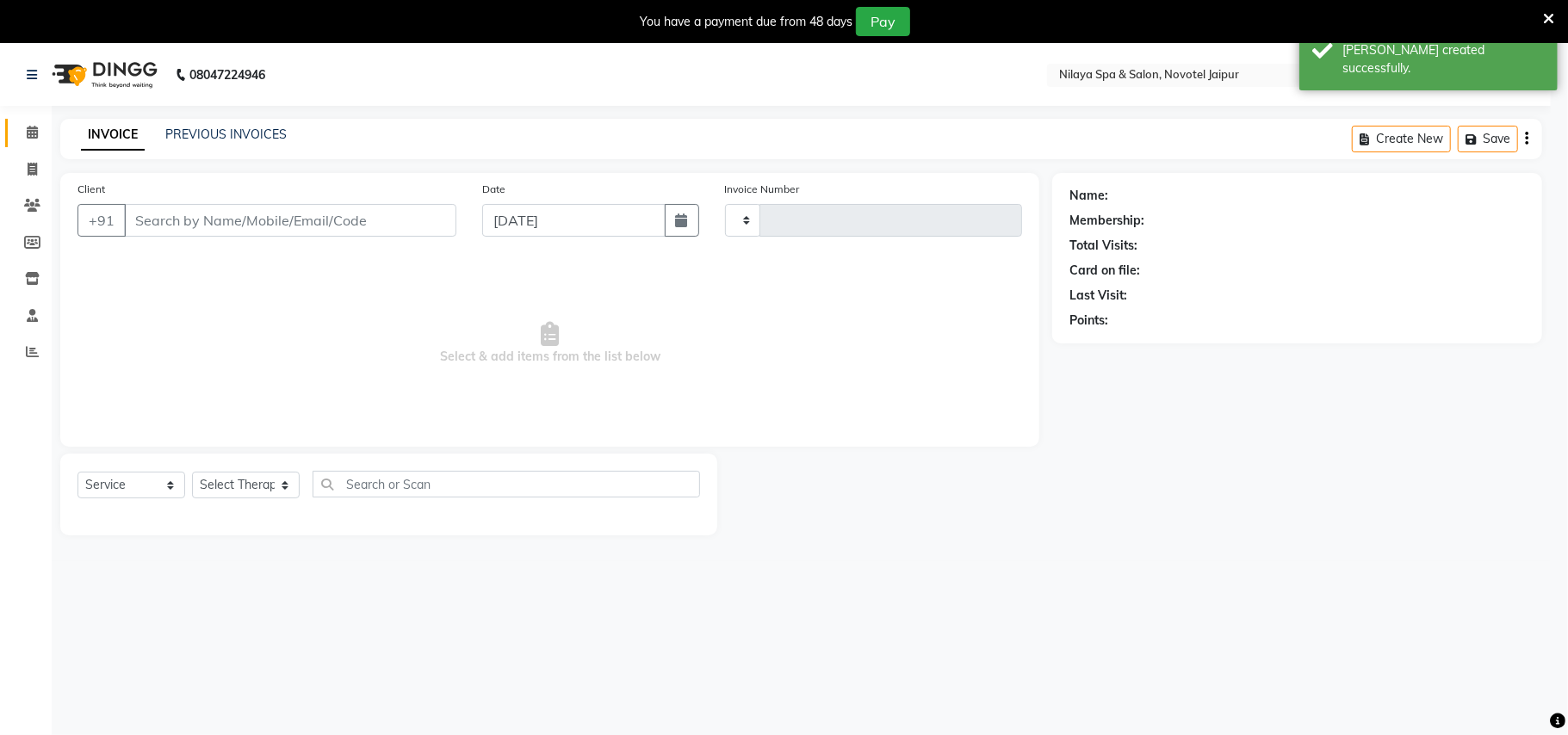 type on "0394" 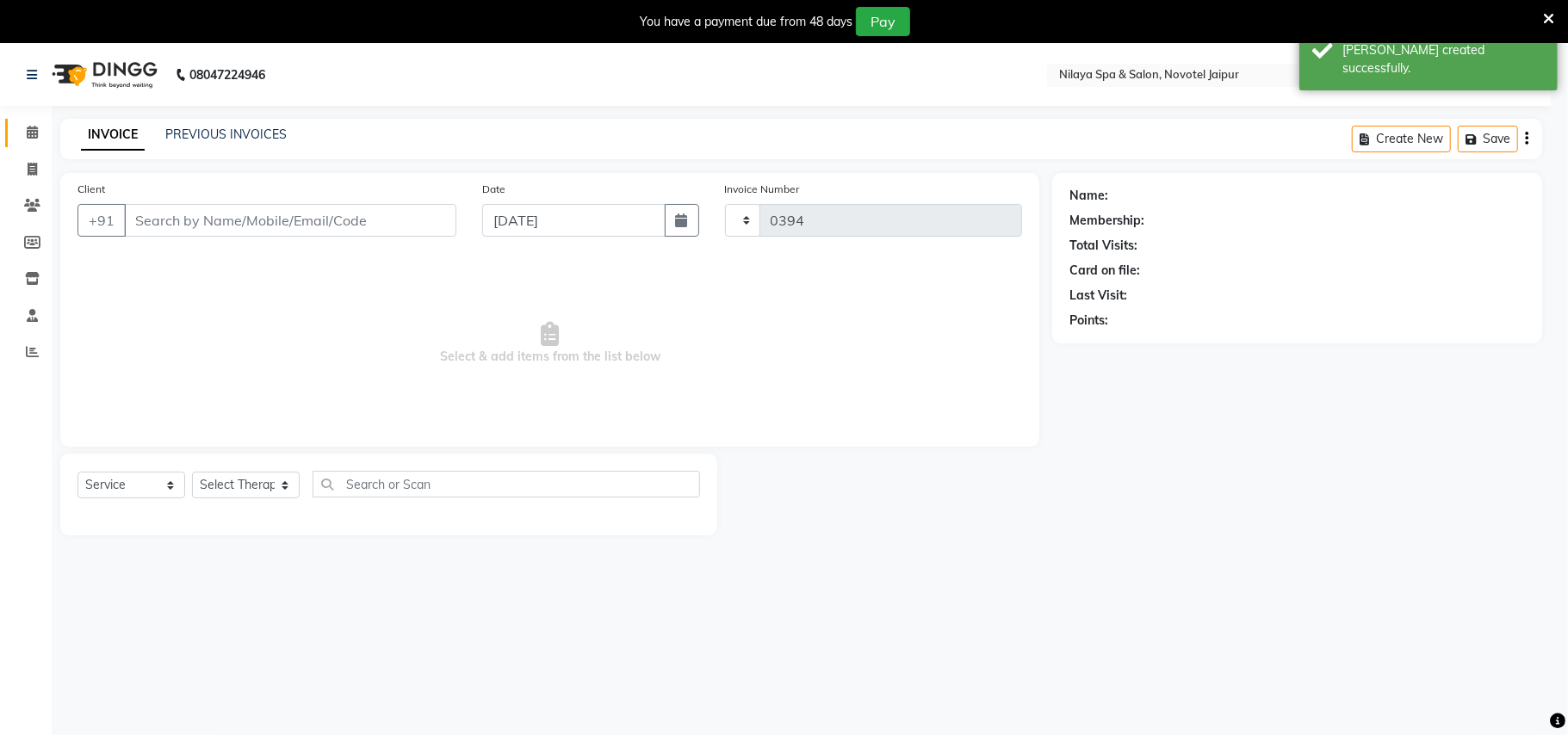 select on "8197" 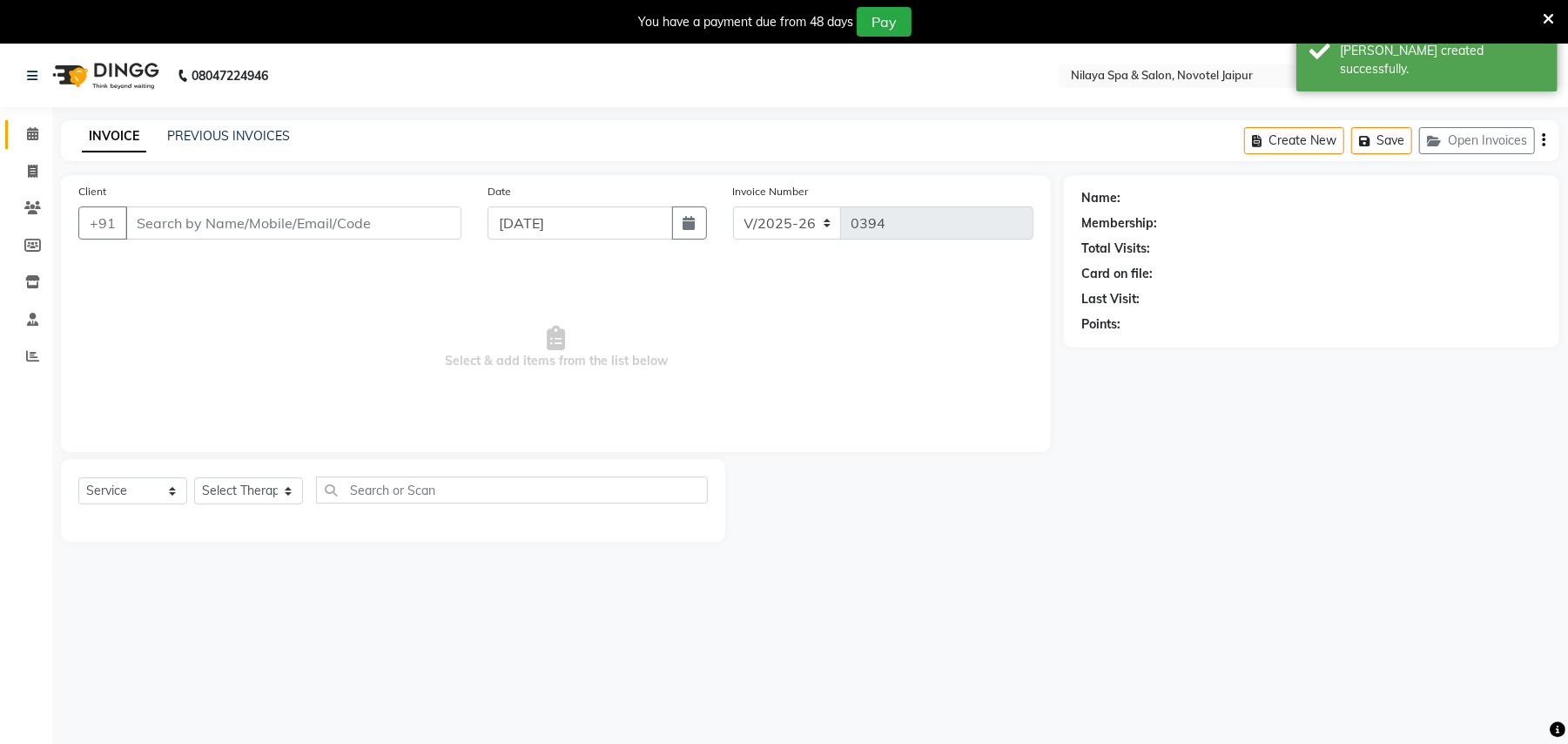type on "98******04" 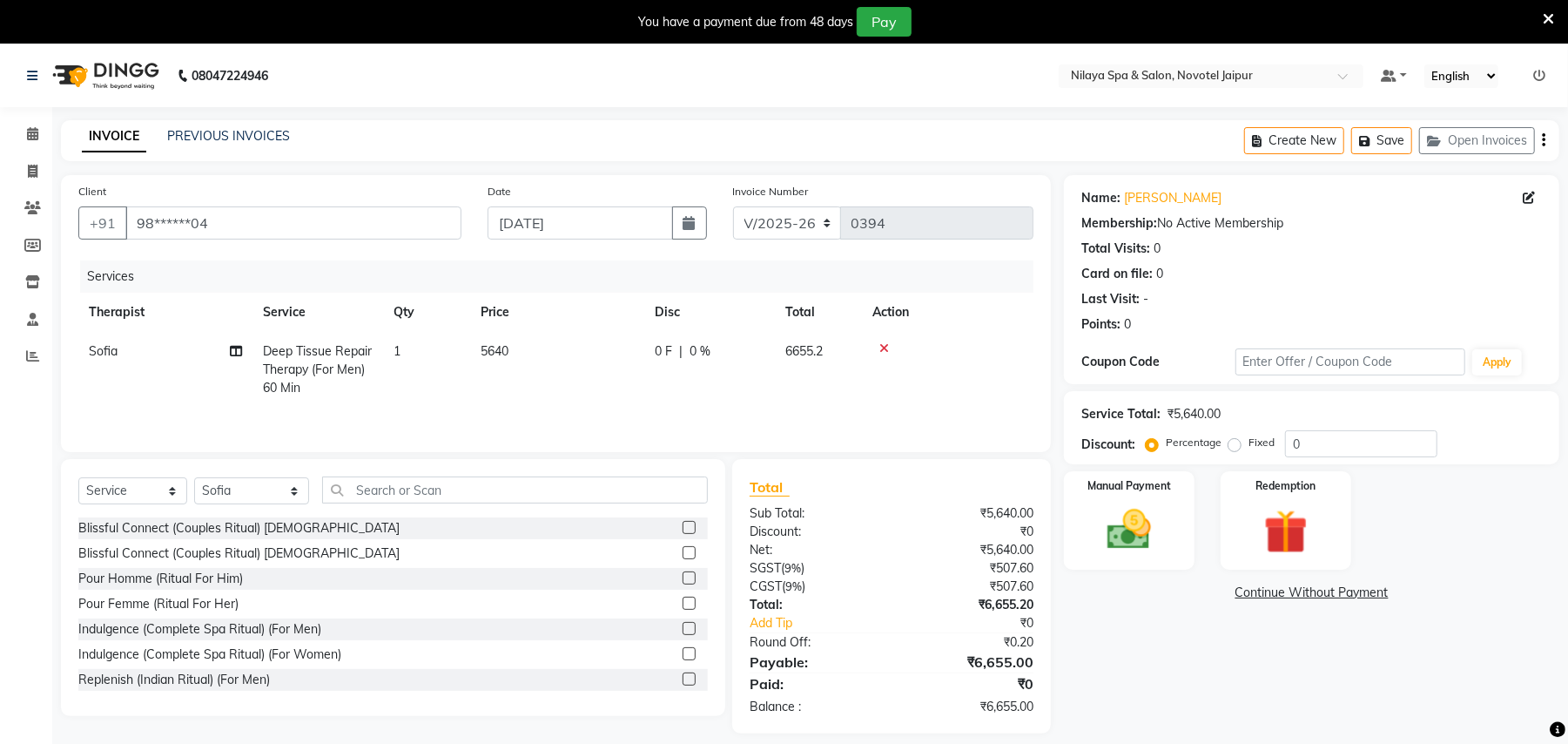 click 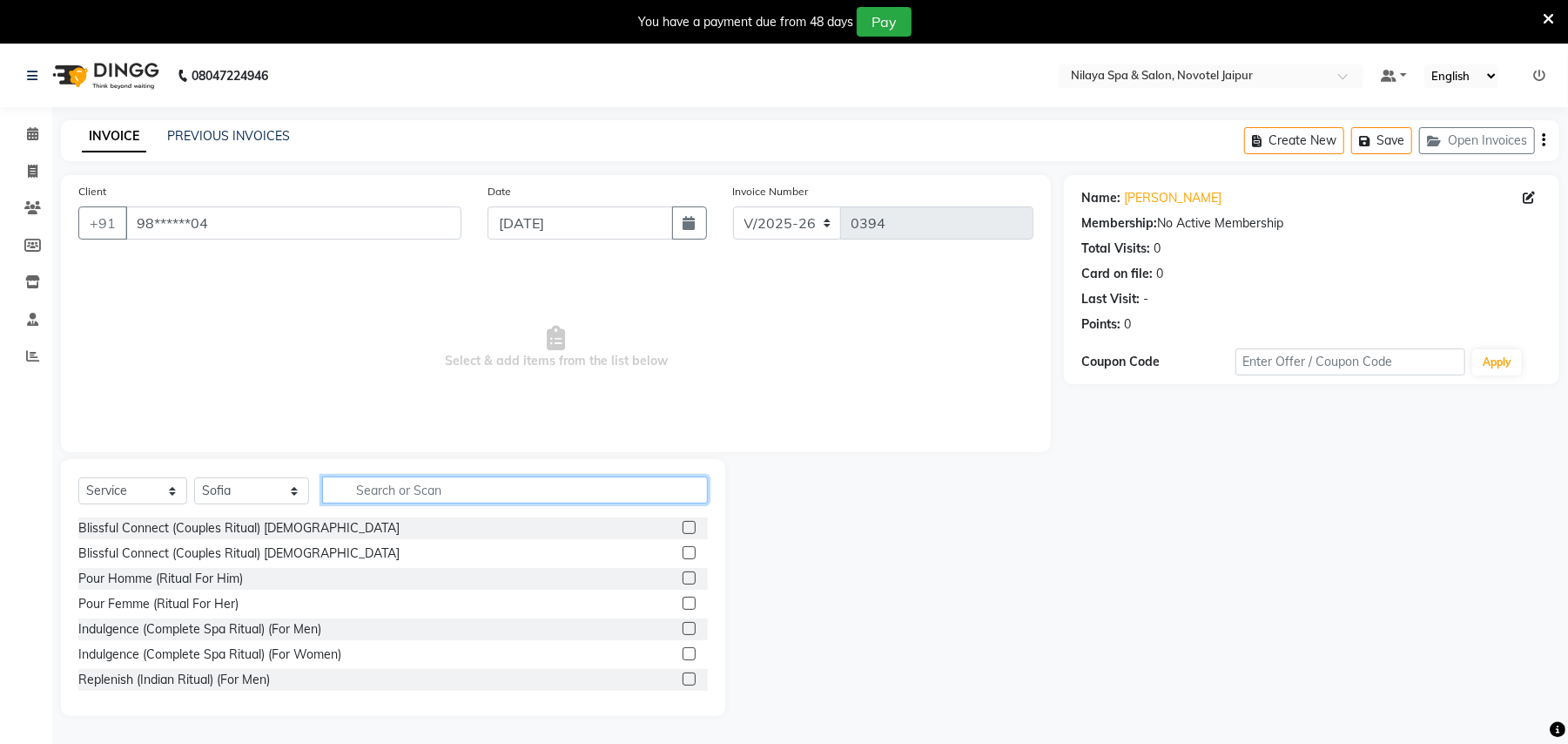 click 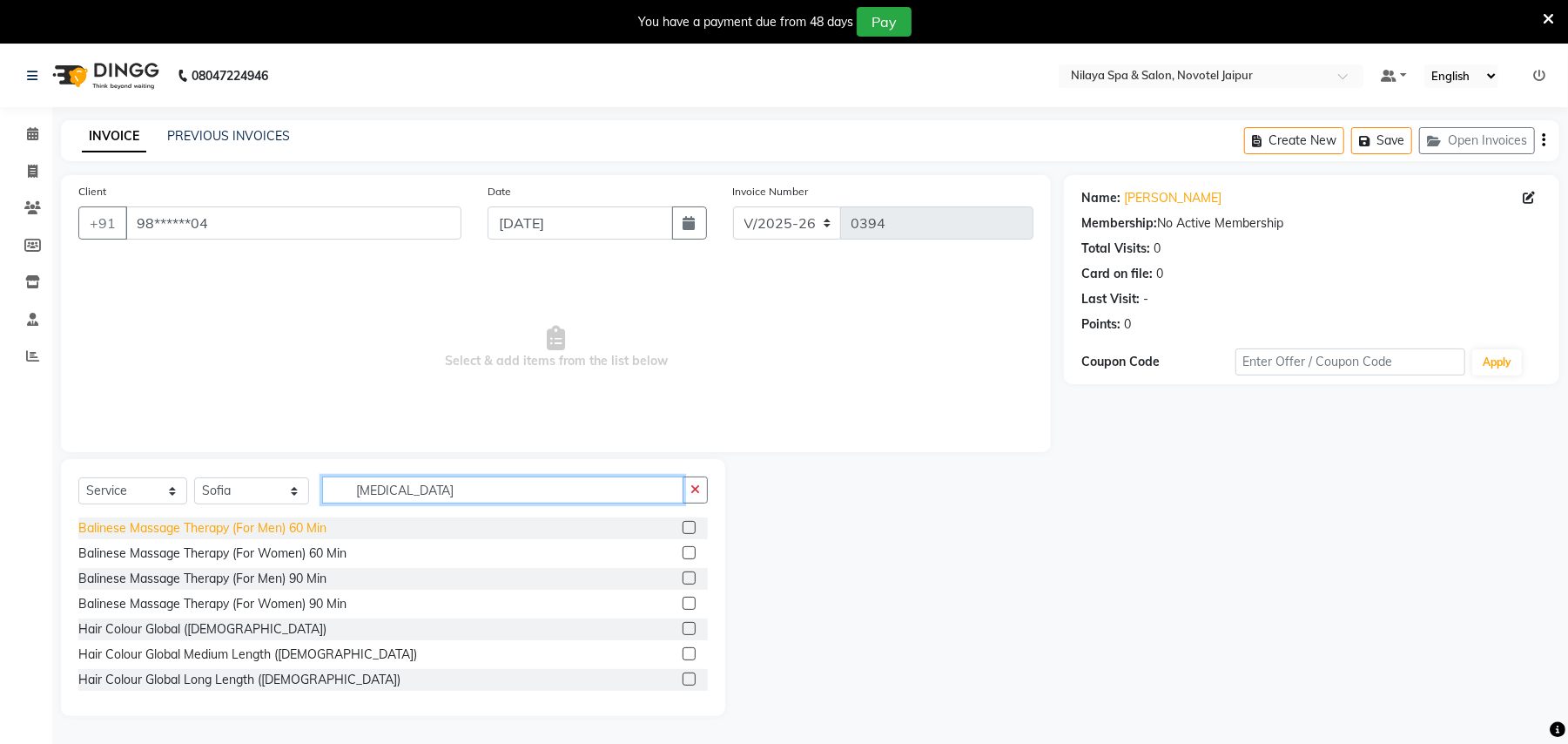 type on "[MEDICAL_DATA]" 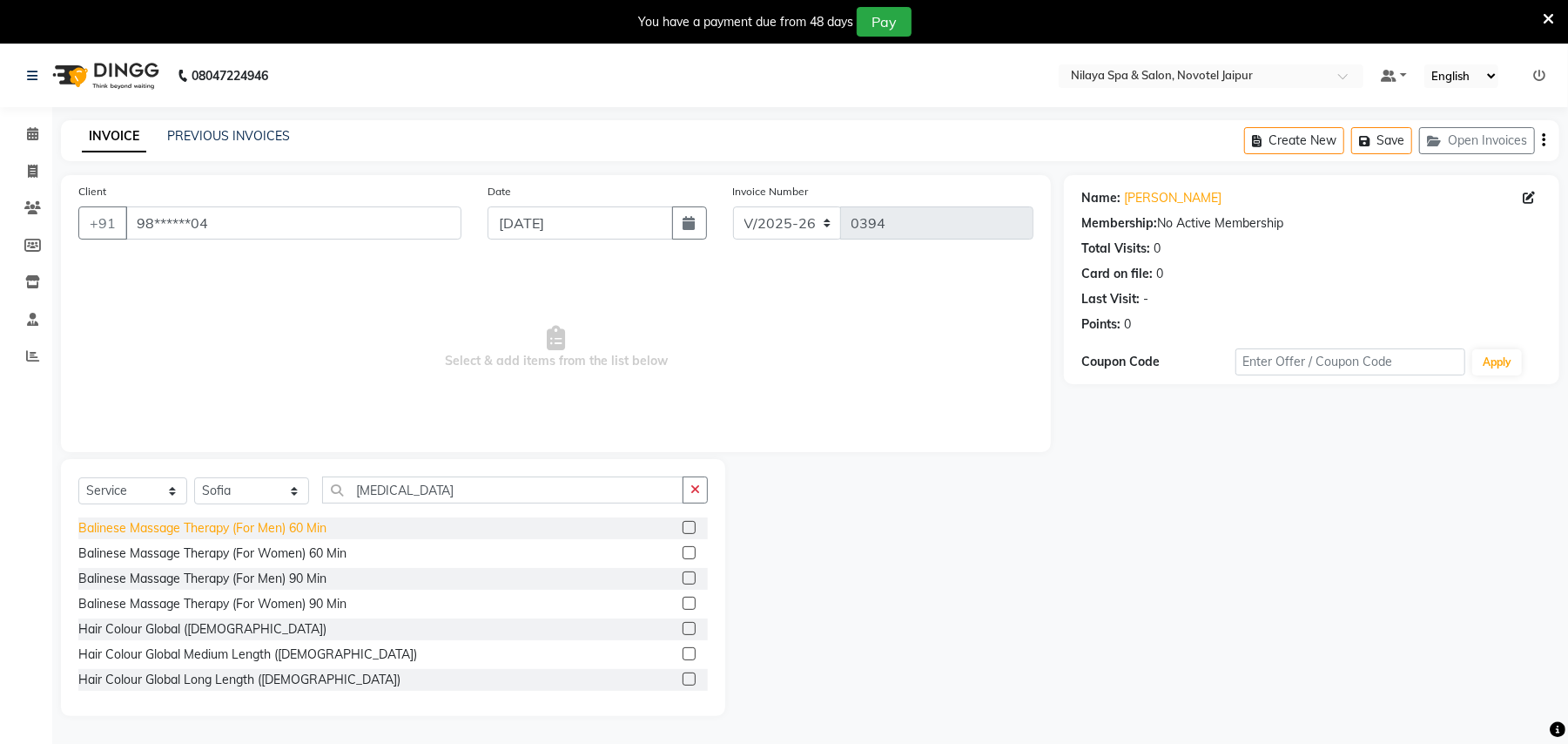 click on "Balinese Massage Therapy (For Men) 60 Min" 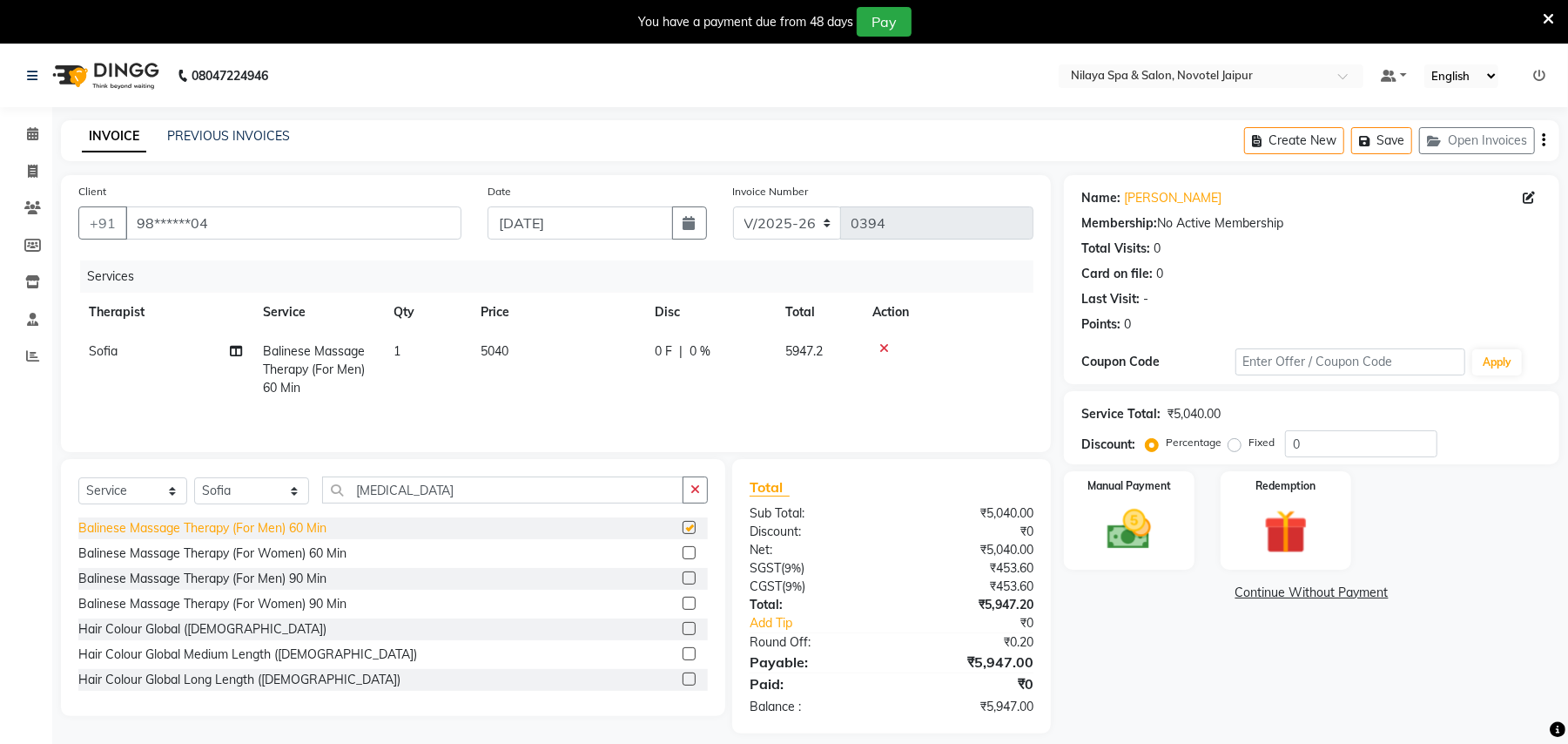 checkbox on "false" 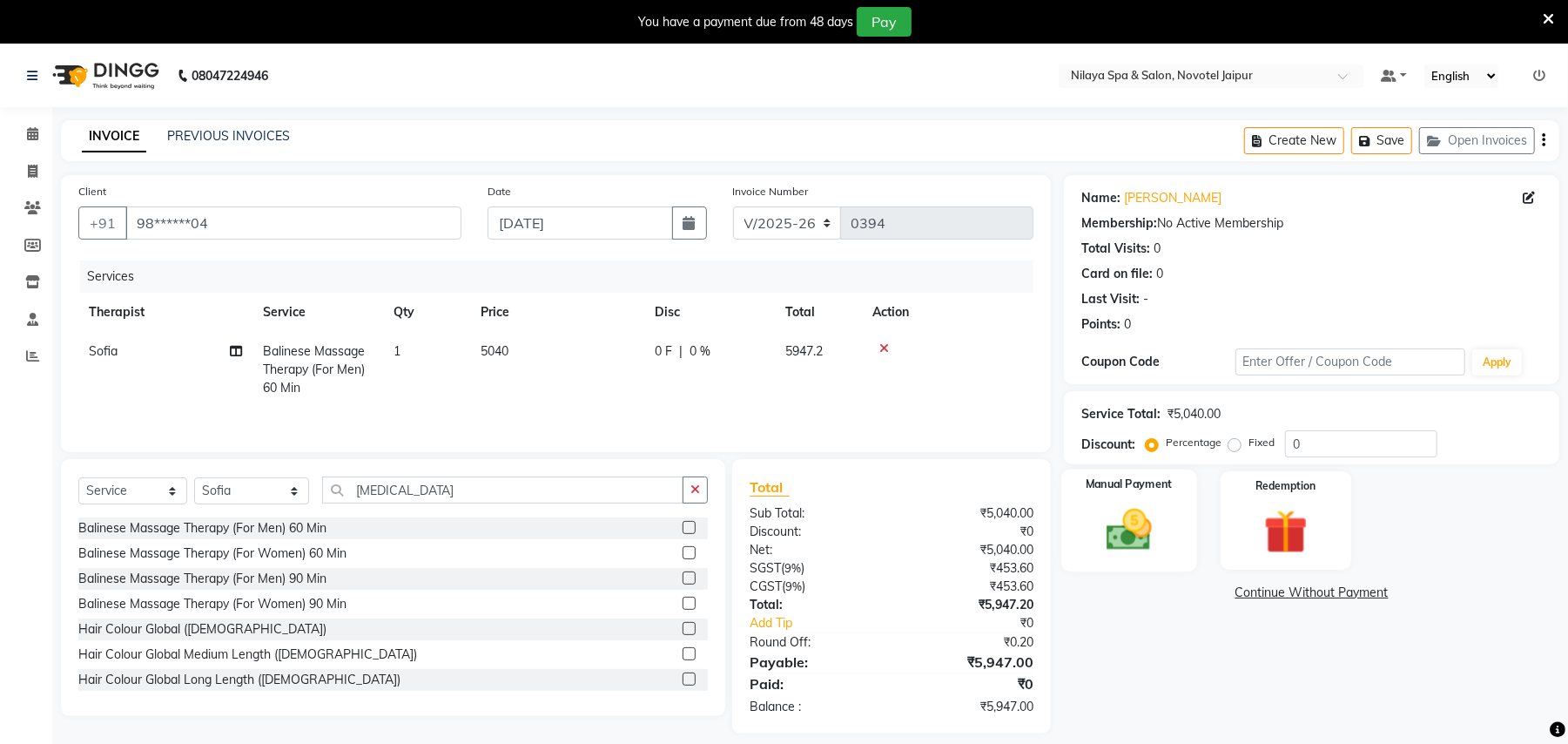 click 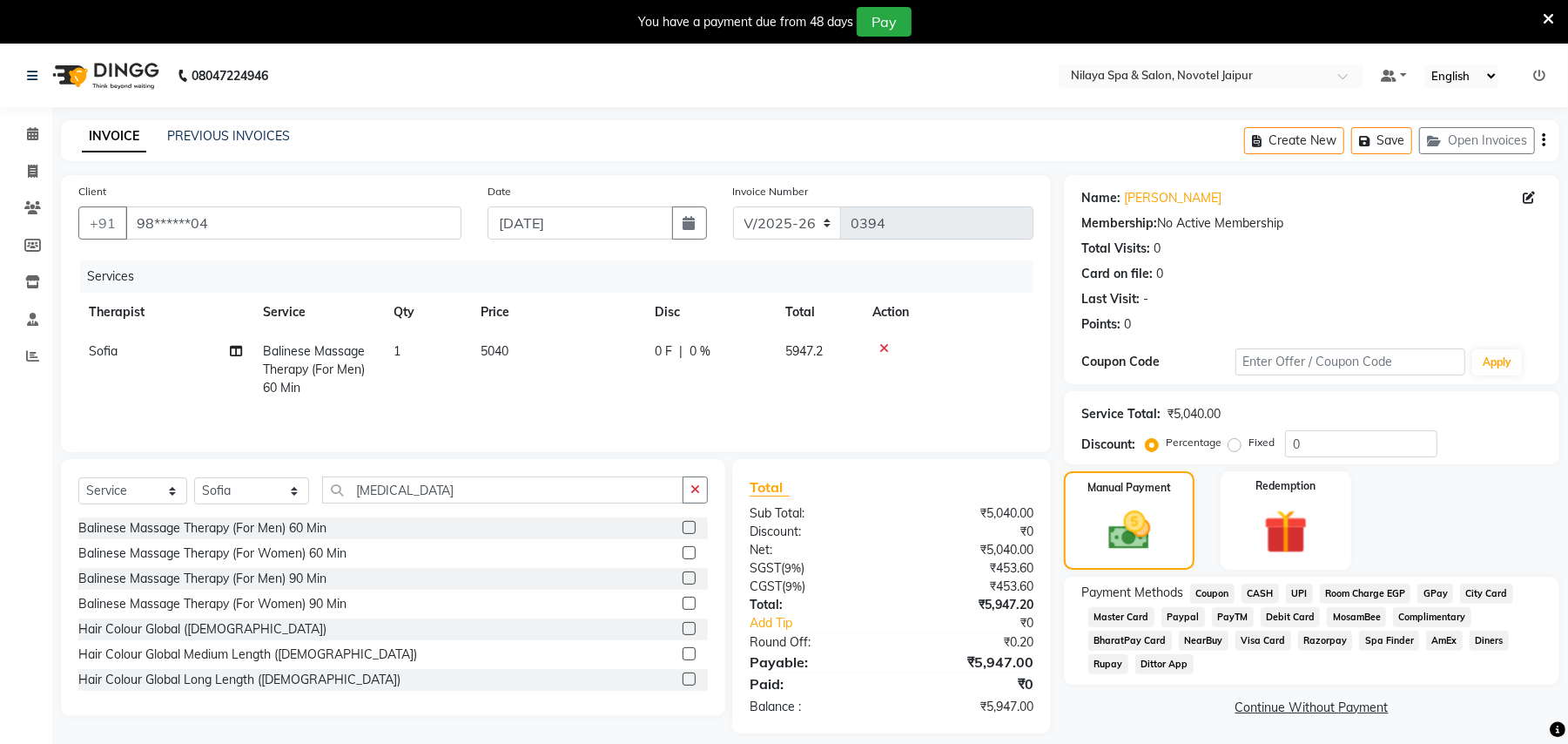 click on "CASH" 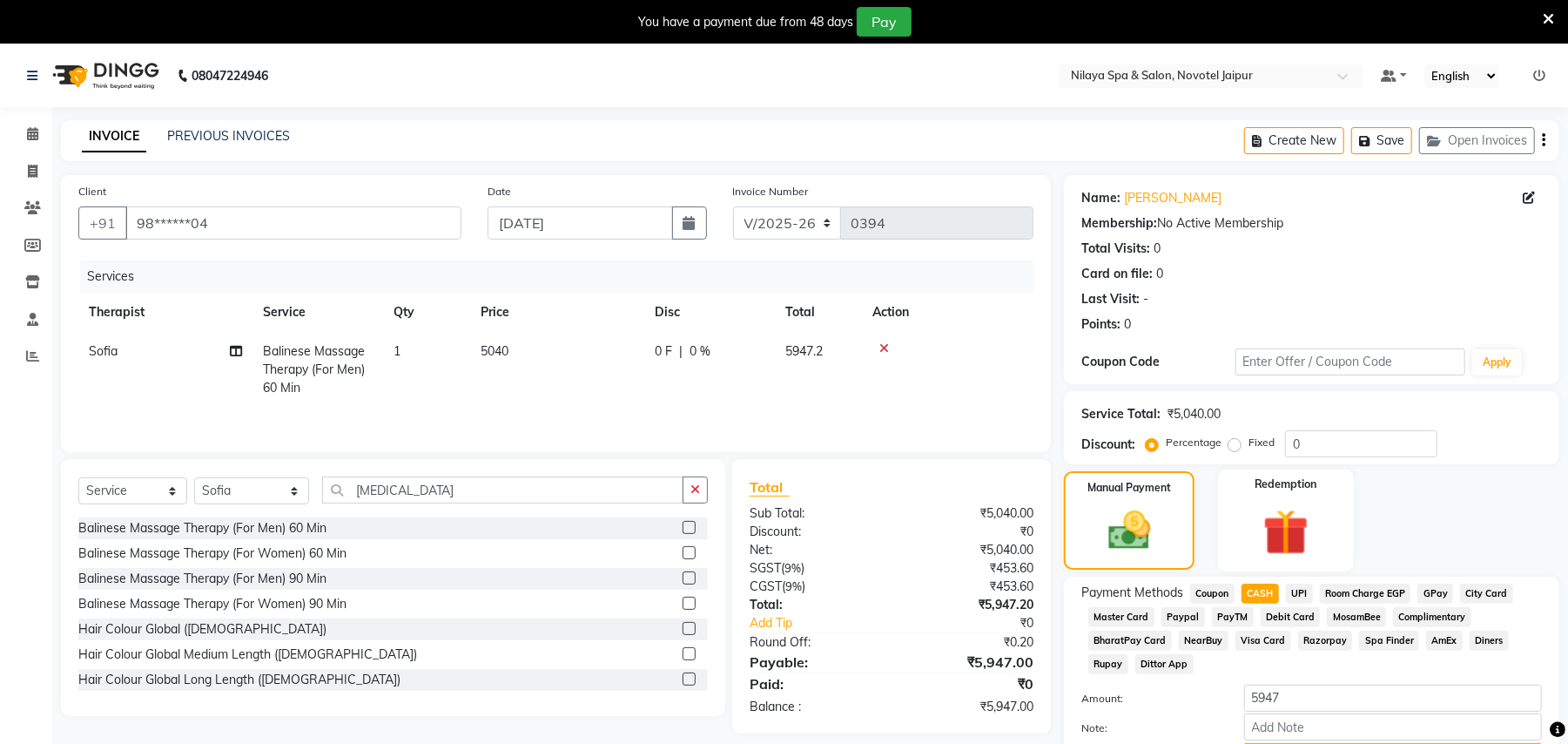 scroll, scrollTop: 96, scrollLeft: 0, axis: vertical 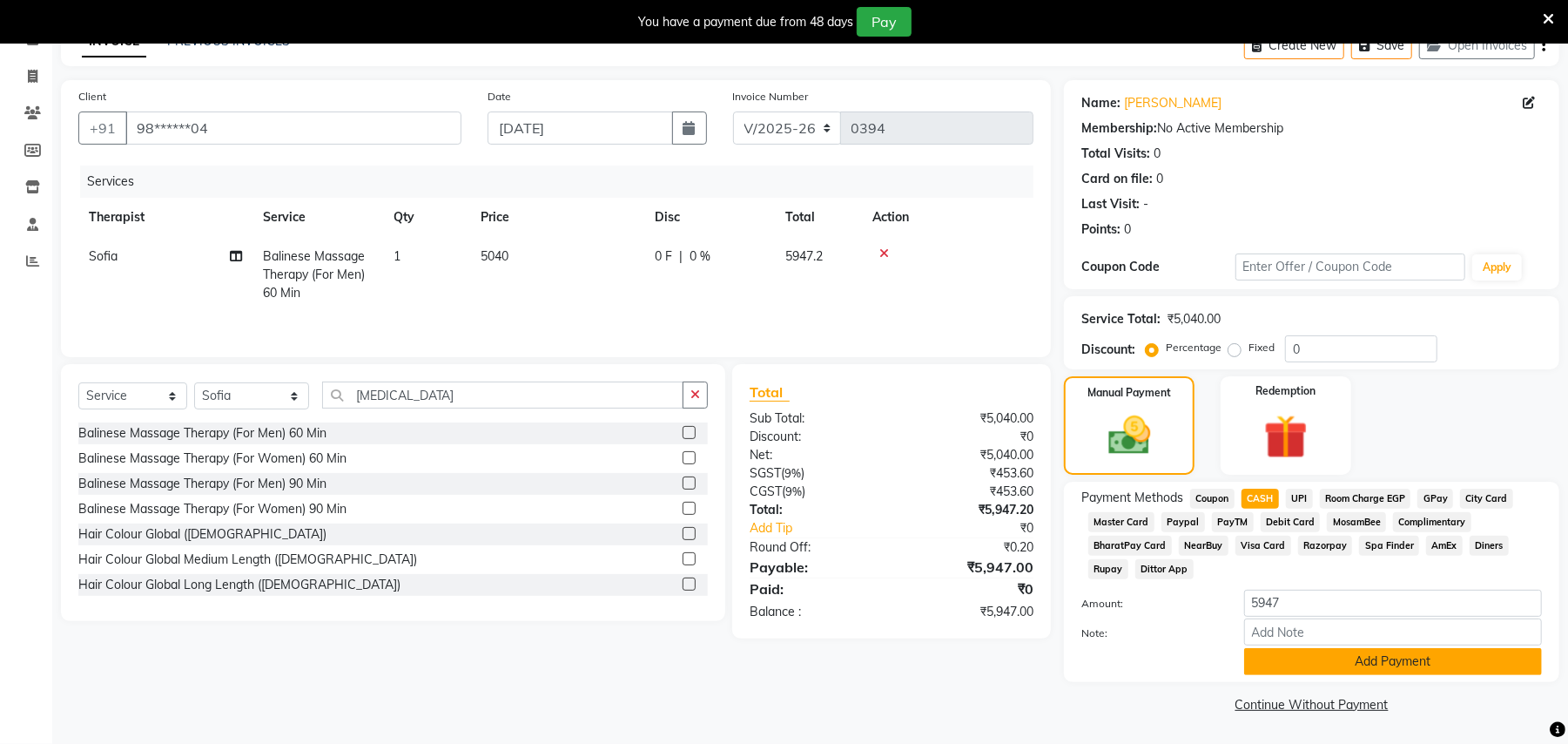 click on "Add Payment" 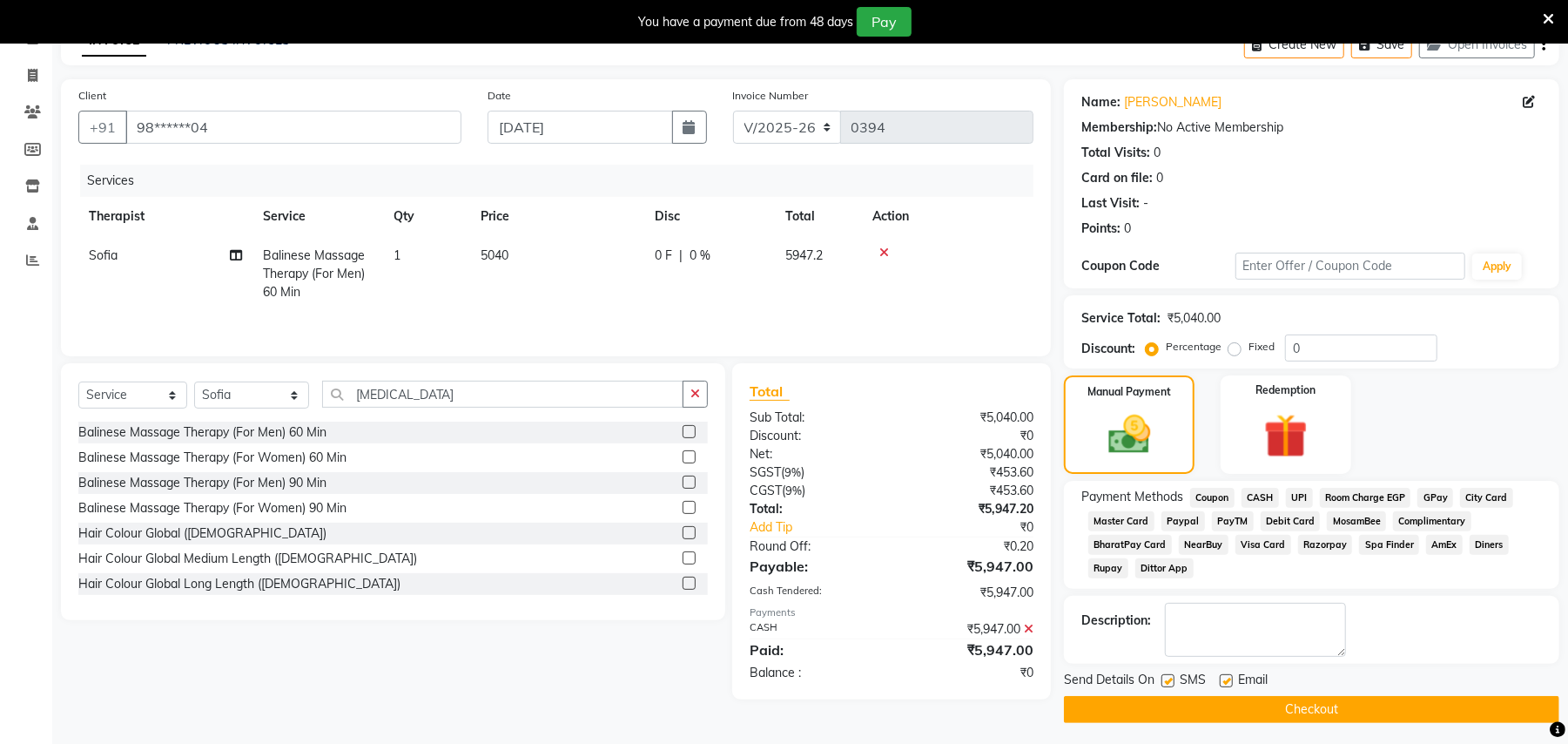click on "Checkout" 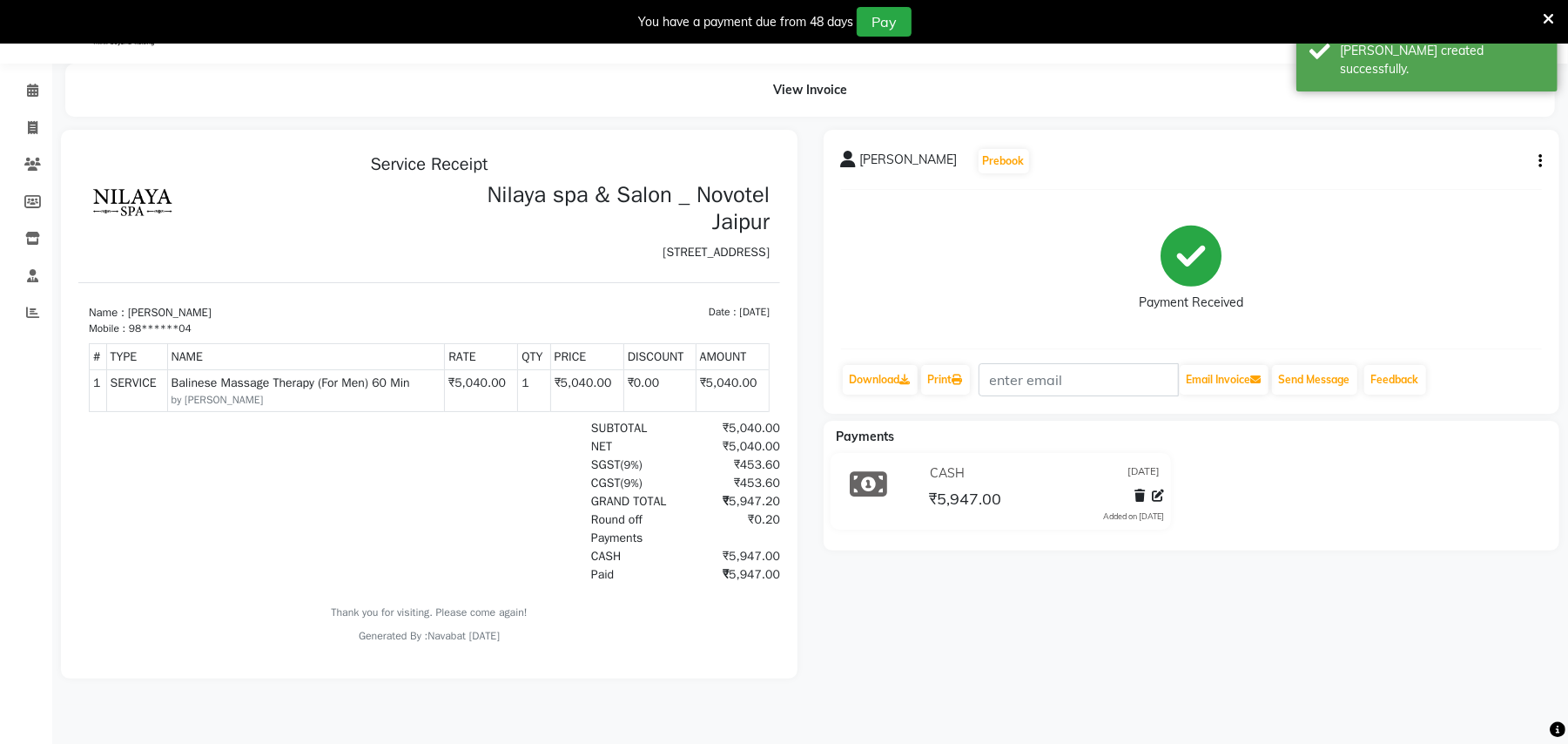 scroll, scrollTop: 0, scrollLeft: 0, axis: both 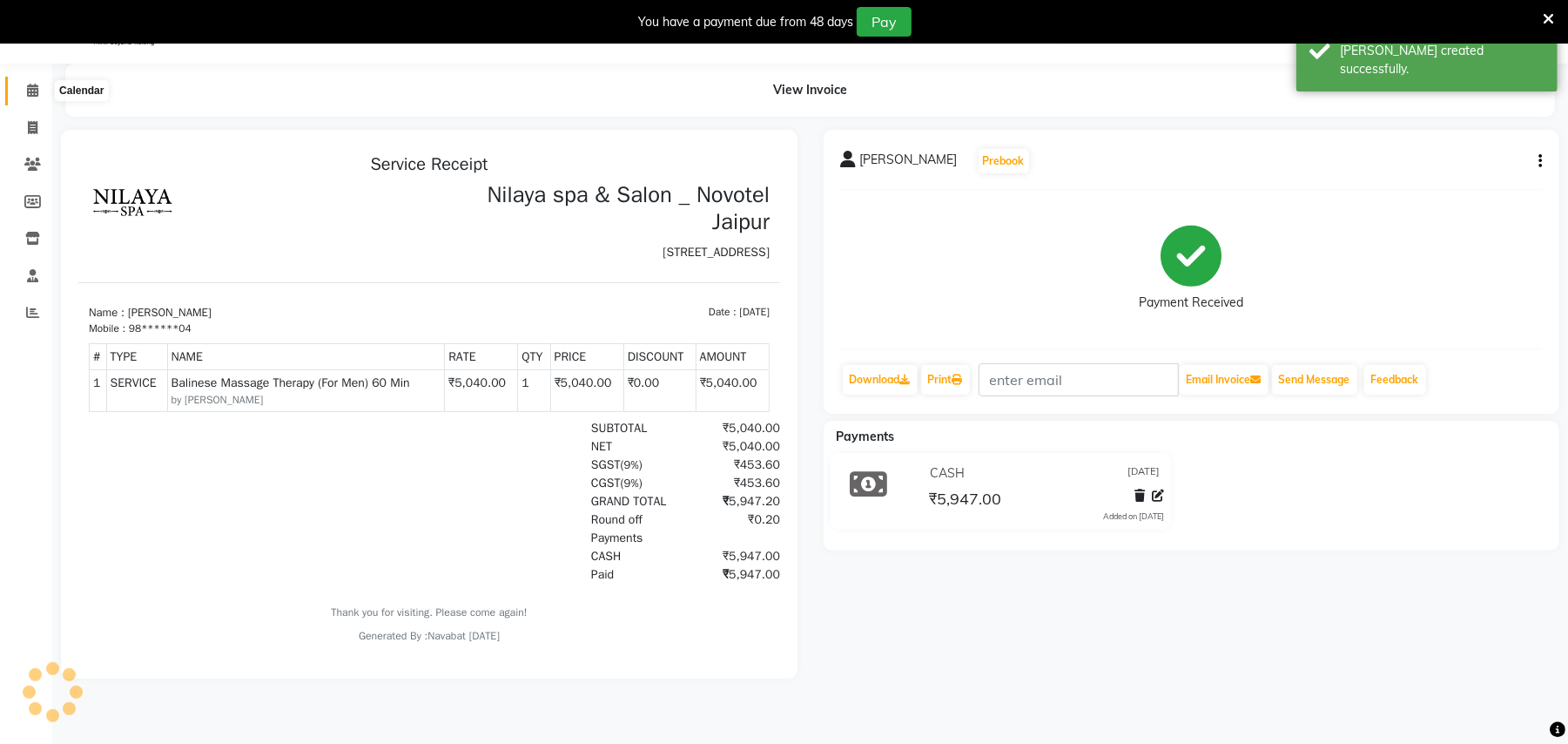click 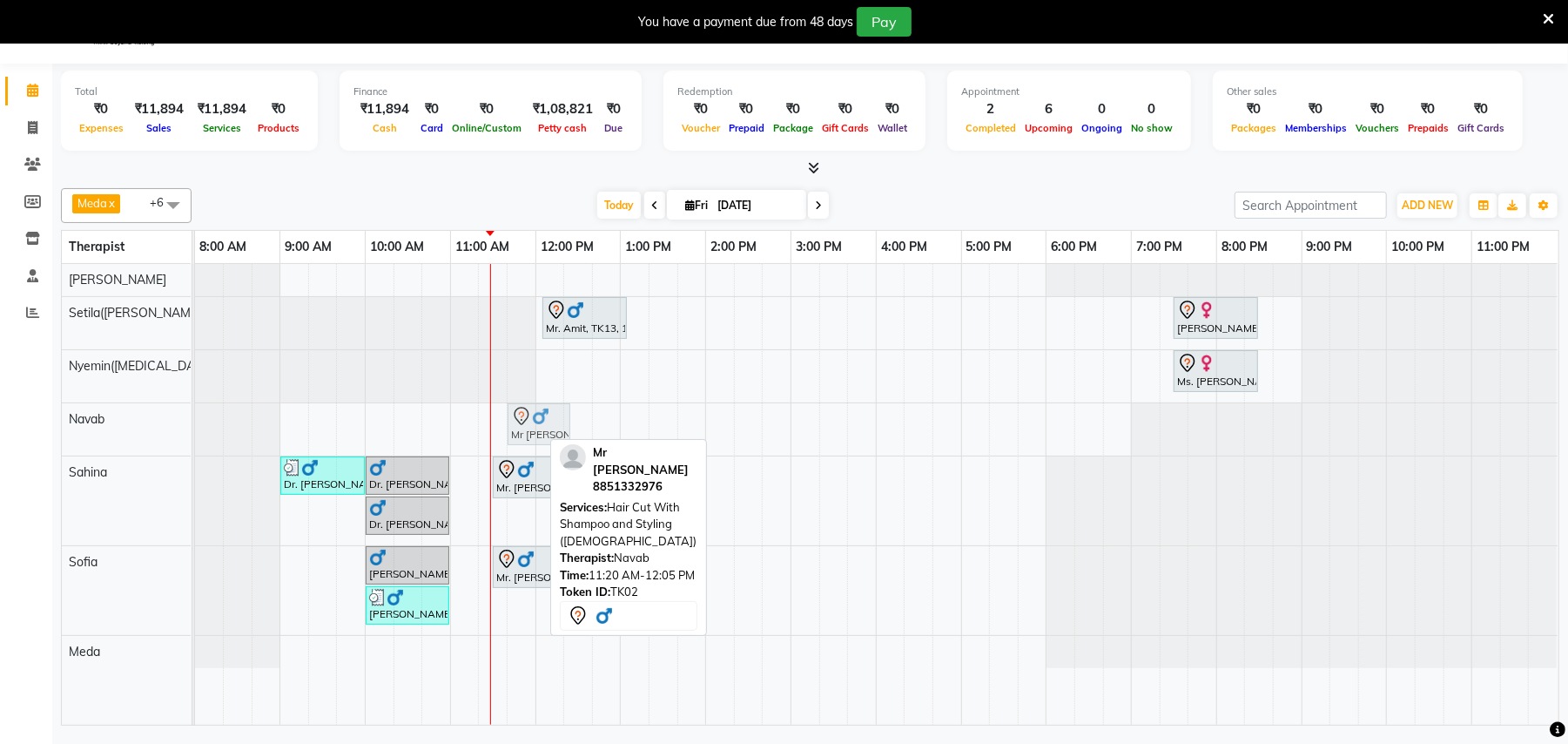 drag, startPoint x: 519, startPoint y: 429, endPoint x: 547, endPoint y: 429, distance: 28 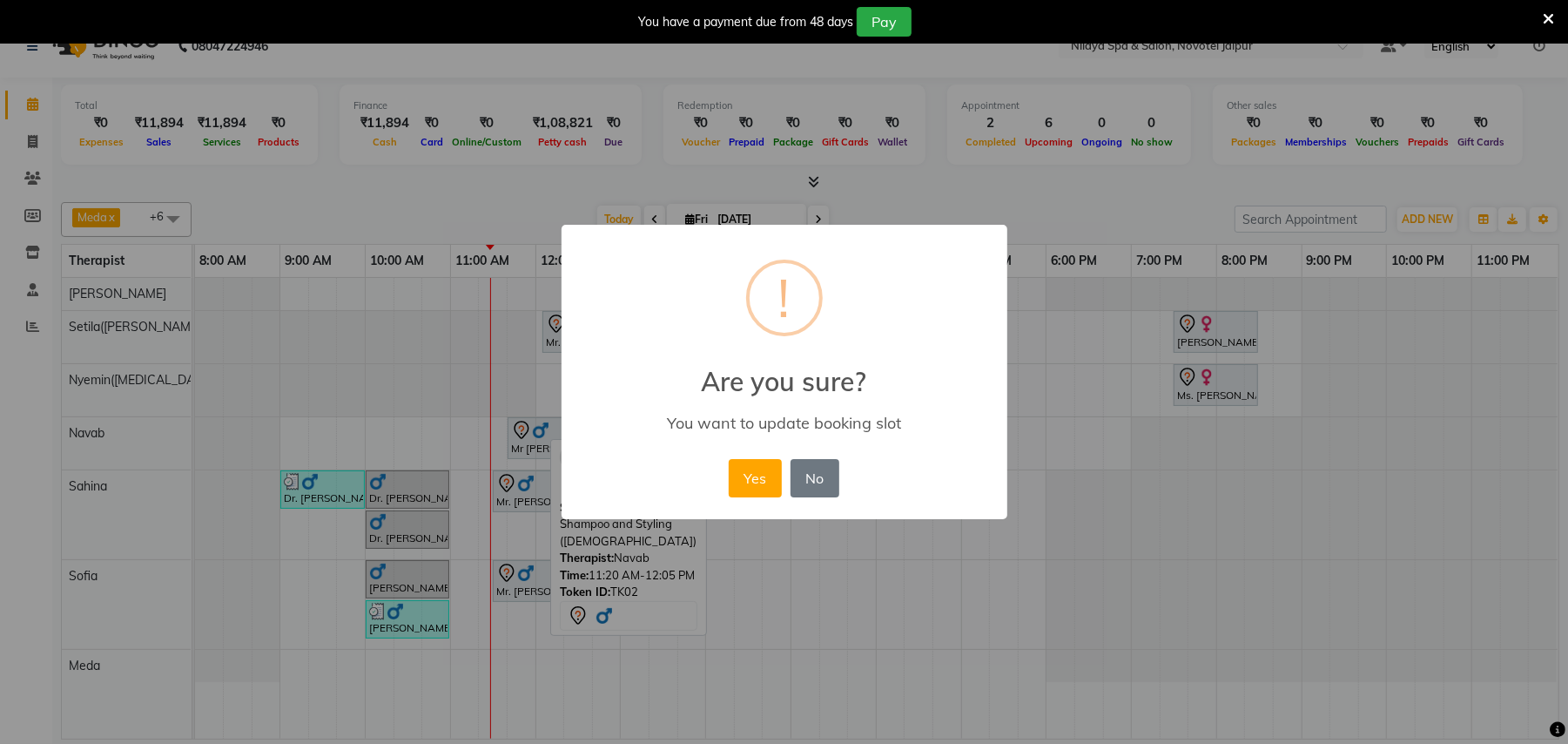 scroll, scrollTop: 31, scrollLeft: 0, axis: vertical 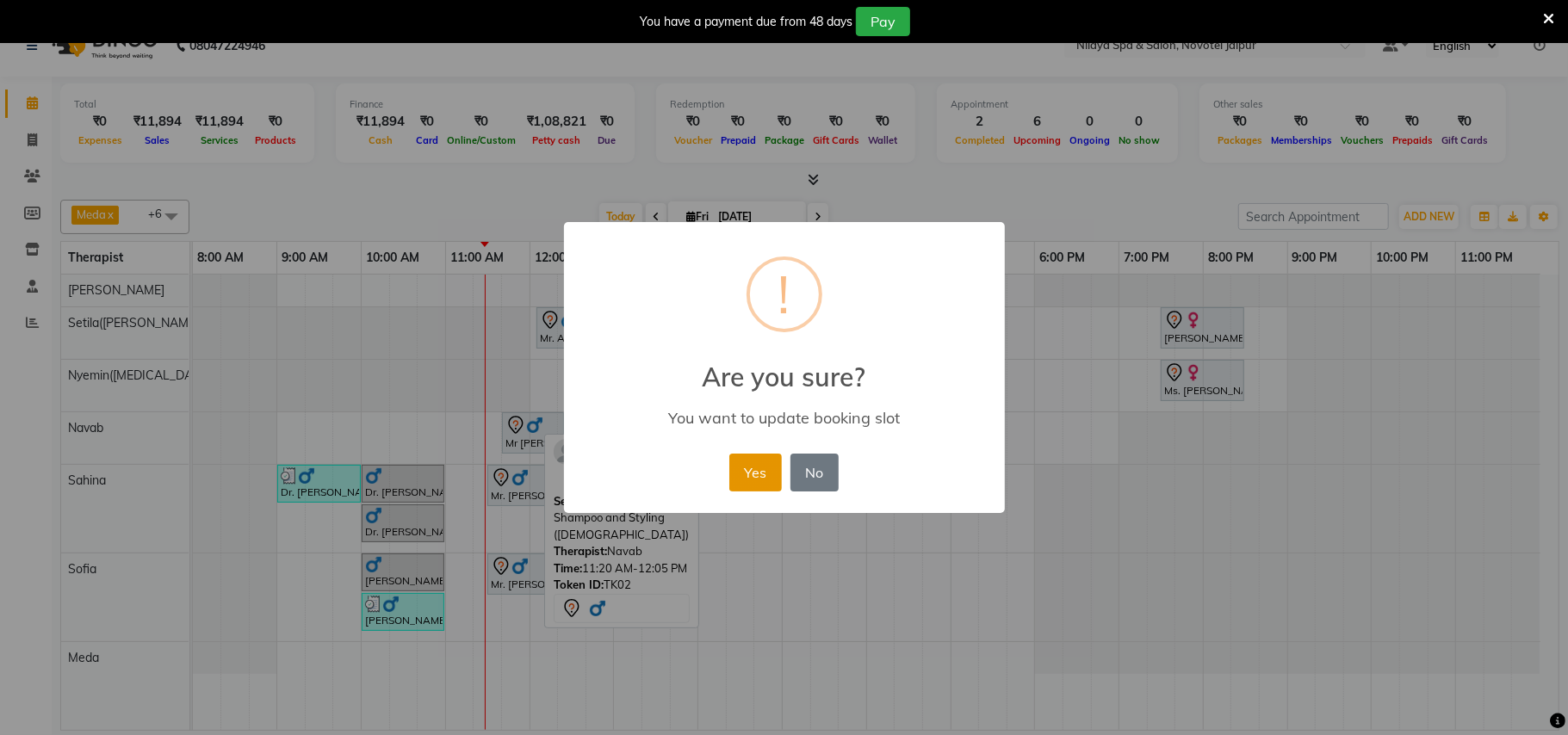 click on "Yes" at bounding box center [755, 472] 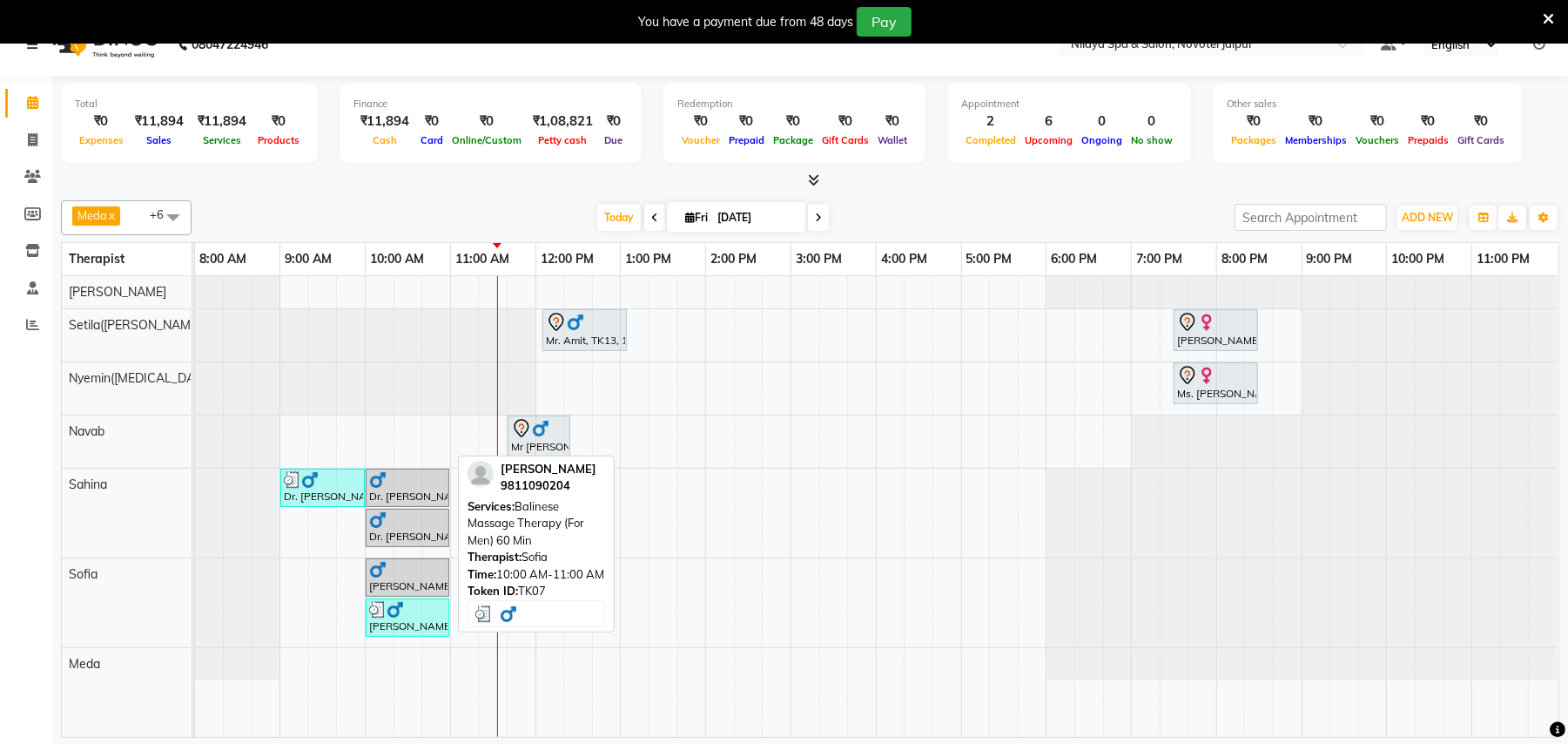 click on "[PERSON_NAME], TK07, 10:00 AM-11:00 AM, Balinese Massage Therapy (For Men) 60 Min" at bounding box center (407, 618) 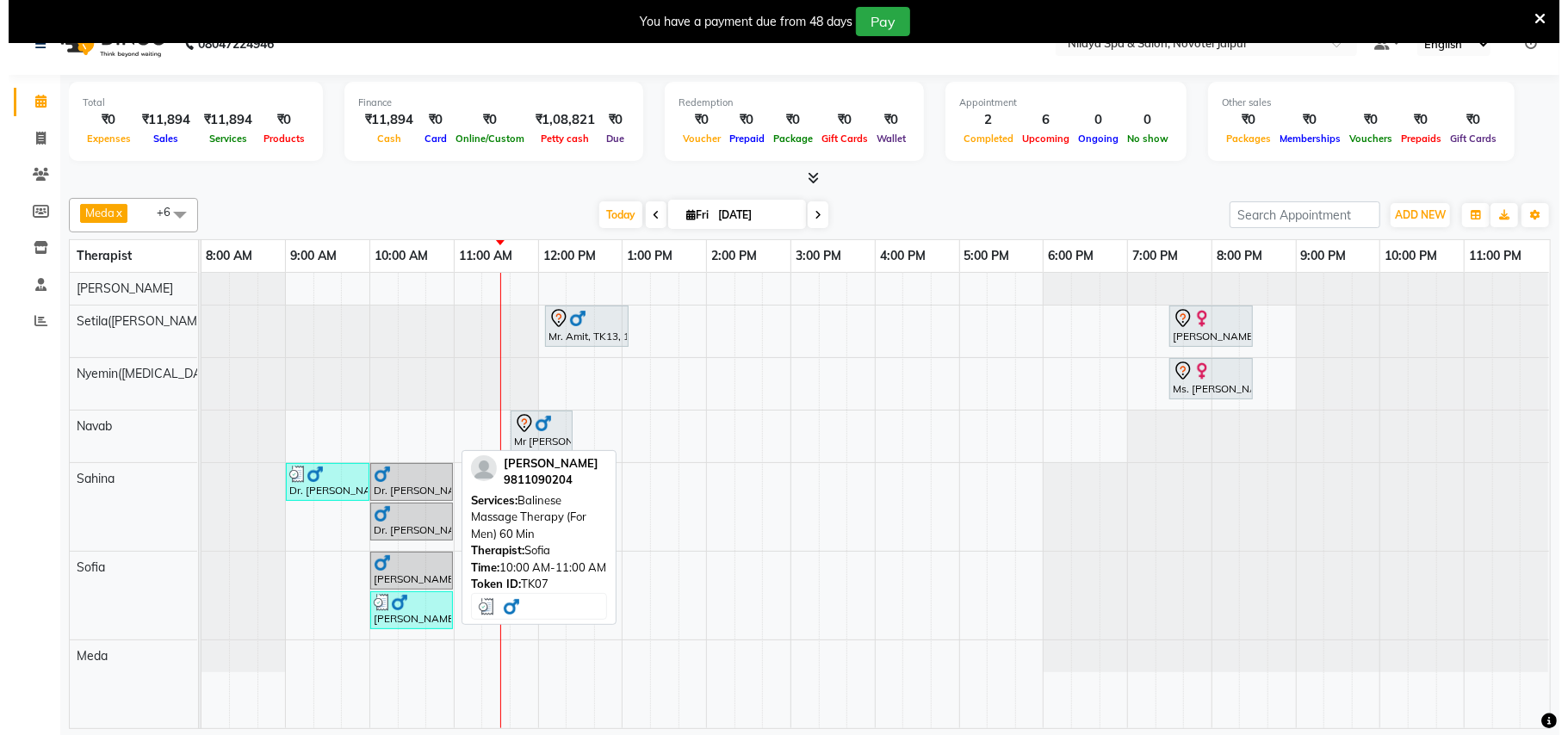 select on "3" 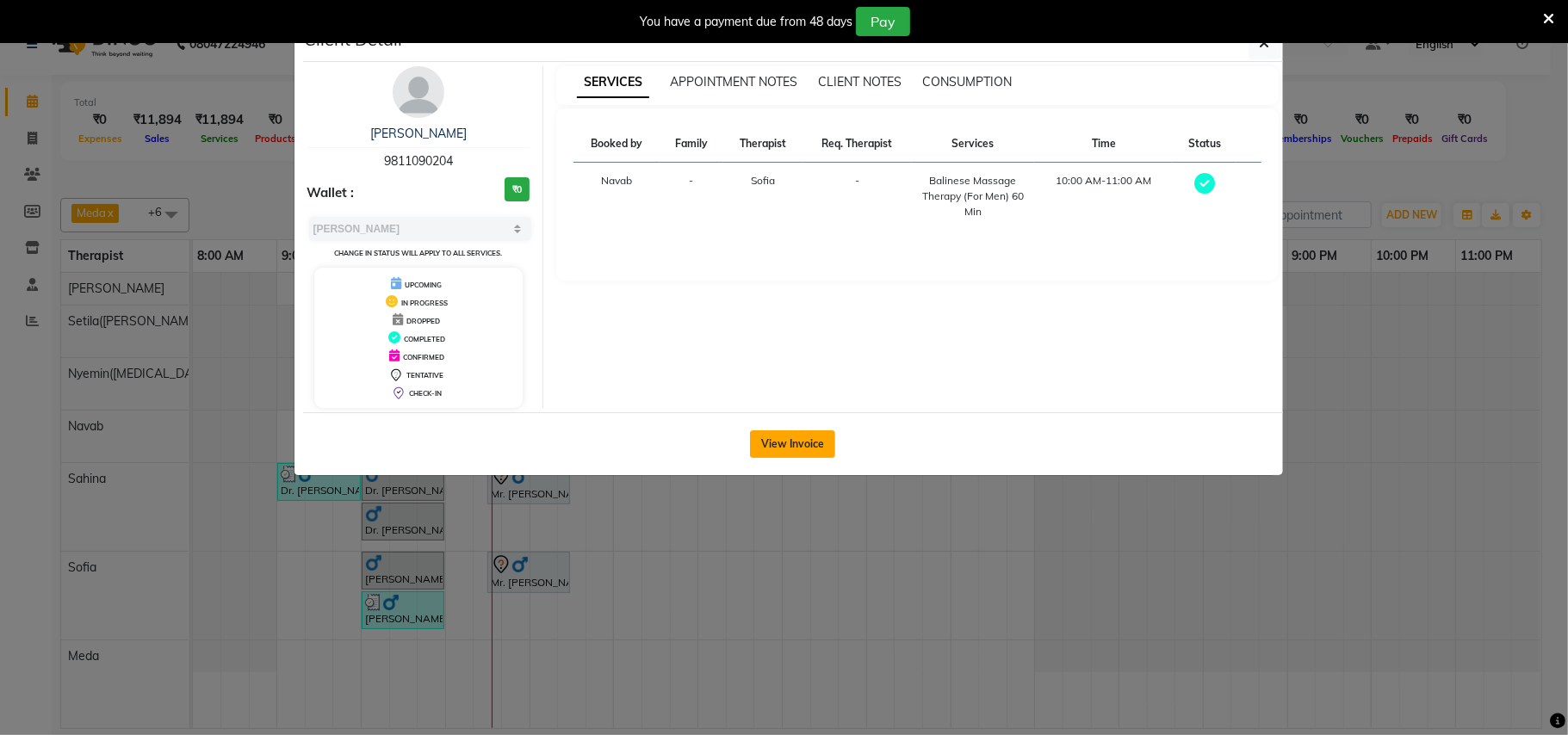 click on "View Invoice" 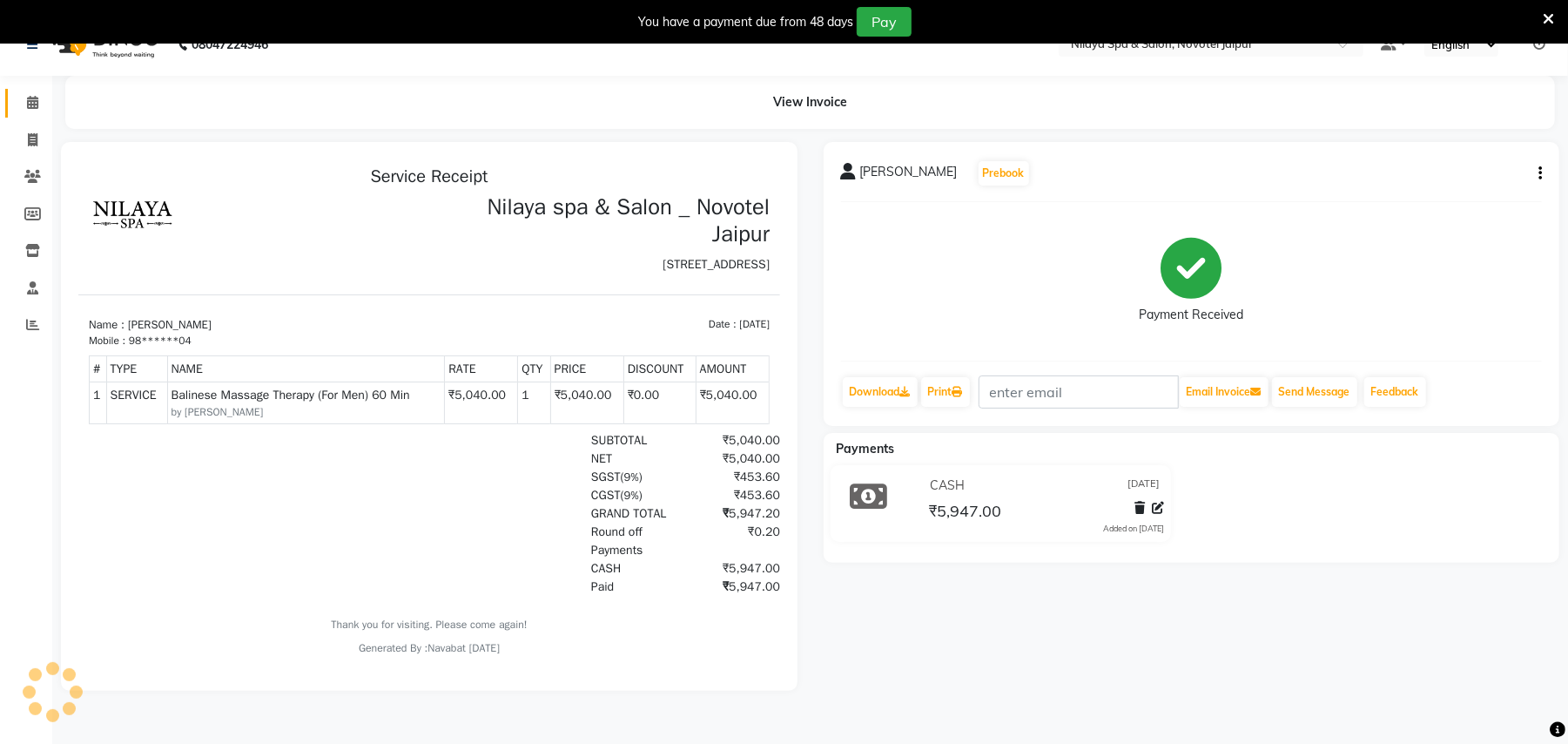 scroll, scrollTop: 0, scrollLeft: 0, axis: both 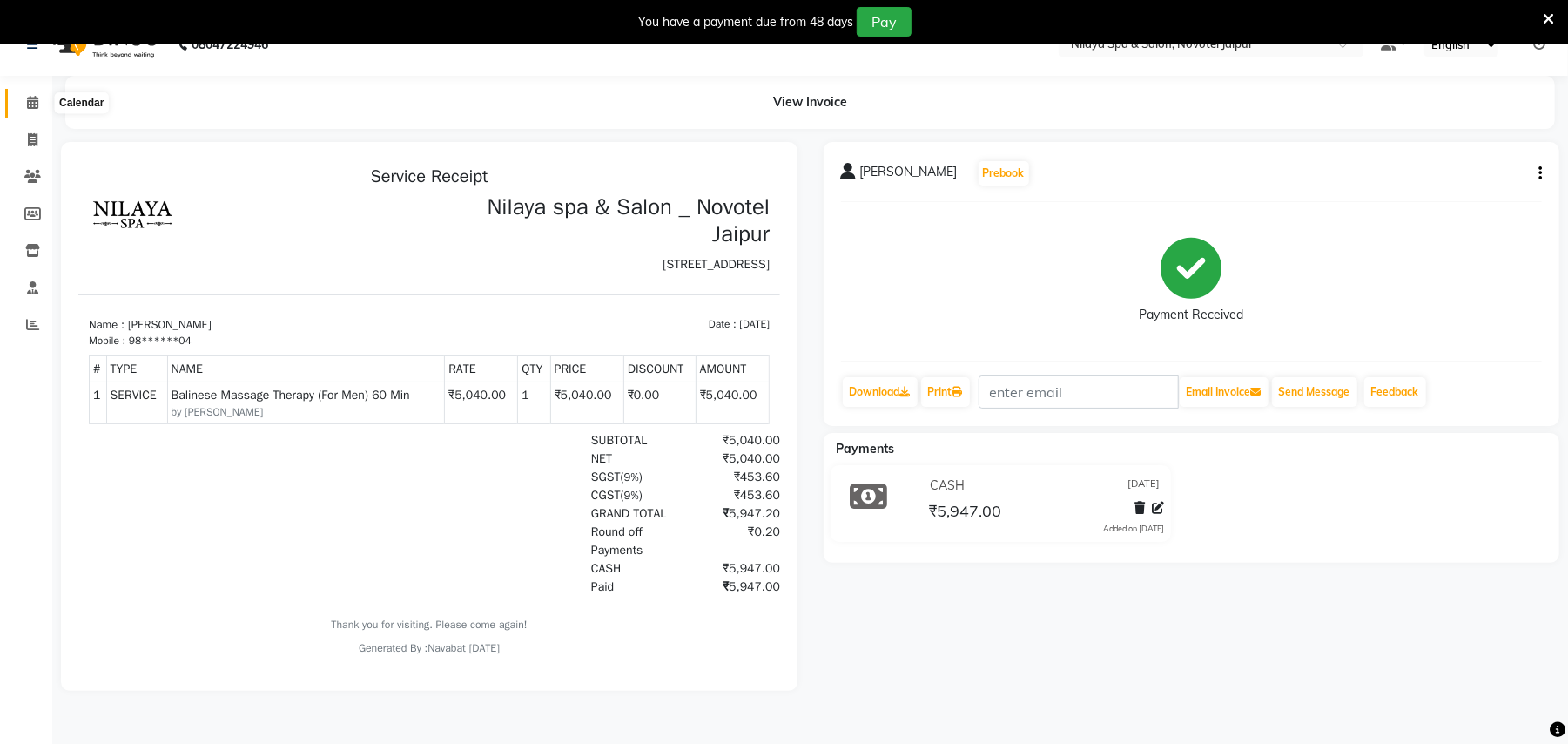 click 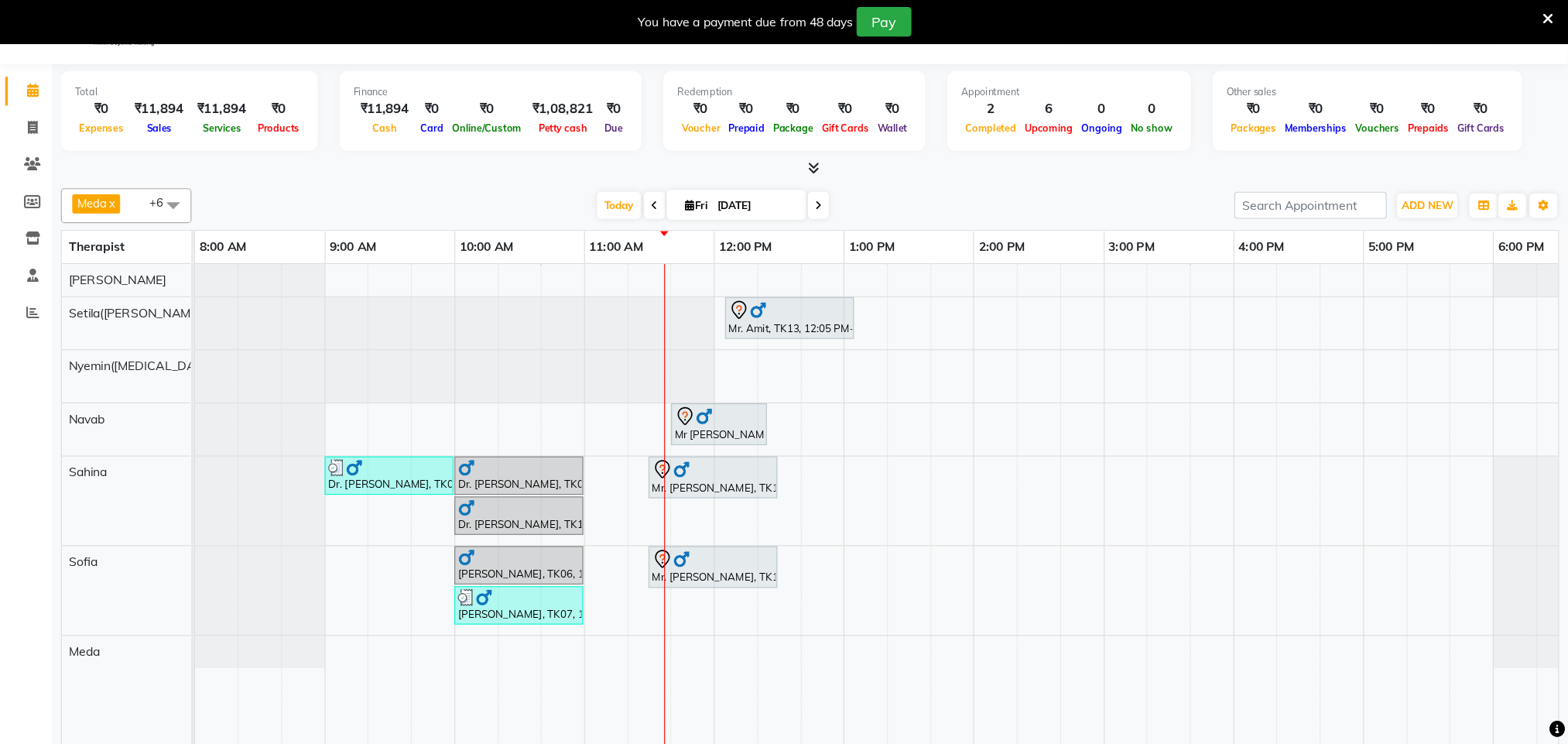 scroll, scrollTop: 39, scrollLeft: 0, axis: vertical 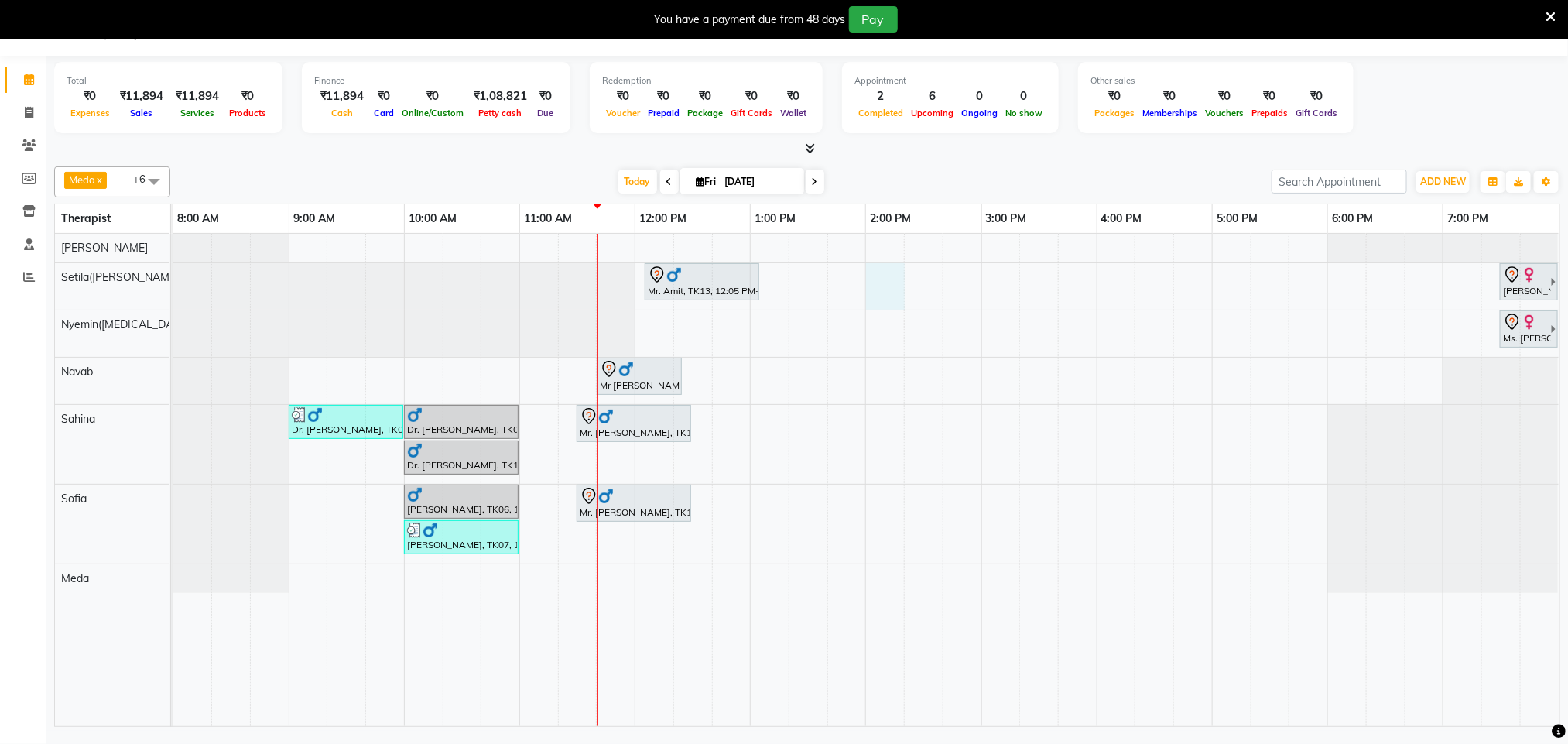click on "Mr. Amit, TK13, 12:05 PM-01:05 PM, Traditional Swedish Relaxation Therapy (For Men) 60 Min             Ariane Froechtenicht, TK05, 07:30 PM-08:30 PM, Balinese Massage Therapy (For Women) 60 Min             Ms. [PERSON_NAME], TK04, 07:30 PM-08:30 PM, Balinese Massage Therapy (For Women) 60 Min             Mr [PERSON_NAME], TK02, 11:40 AM-12:25 PM, Hair Cut  With Shampoo and Styling  ([DEMOGRAPHIC_DATA])     Dr. [PERSON_NAME], TK09, 09:00 AM-10:00 AM, Balinese Massage Therapy (For Men) 60 Min     Dr. [PERSON_NAME], TK08, 10:00 AM-11:00 AM, Balinese Massage Therapy (For Men) 60 Min             Mr. [PERSON_NAME], TK11, 11:30 AM-12:30 PM, Deep Tissue Repair Therapy (For Men) 60 Min     Dr. [PERSON_NAME], TK10, 10:00 AM-11:00 AM, Balinese Massage Therapy (For Men) 60 Min     [PERSON_NAME], TK06, 10:00 AM-11:00 AM, Balinese Massage Therapy (For Men) 60 Min             Mr. [PERSON_NAME], TK12, 11:30 AM-12:30 PM, Deep Tissue Repair Therapy (For Men) 60 Min" at bounding box center (866, 480) 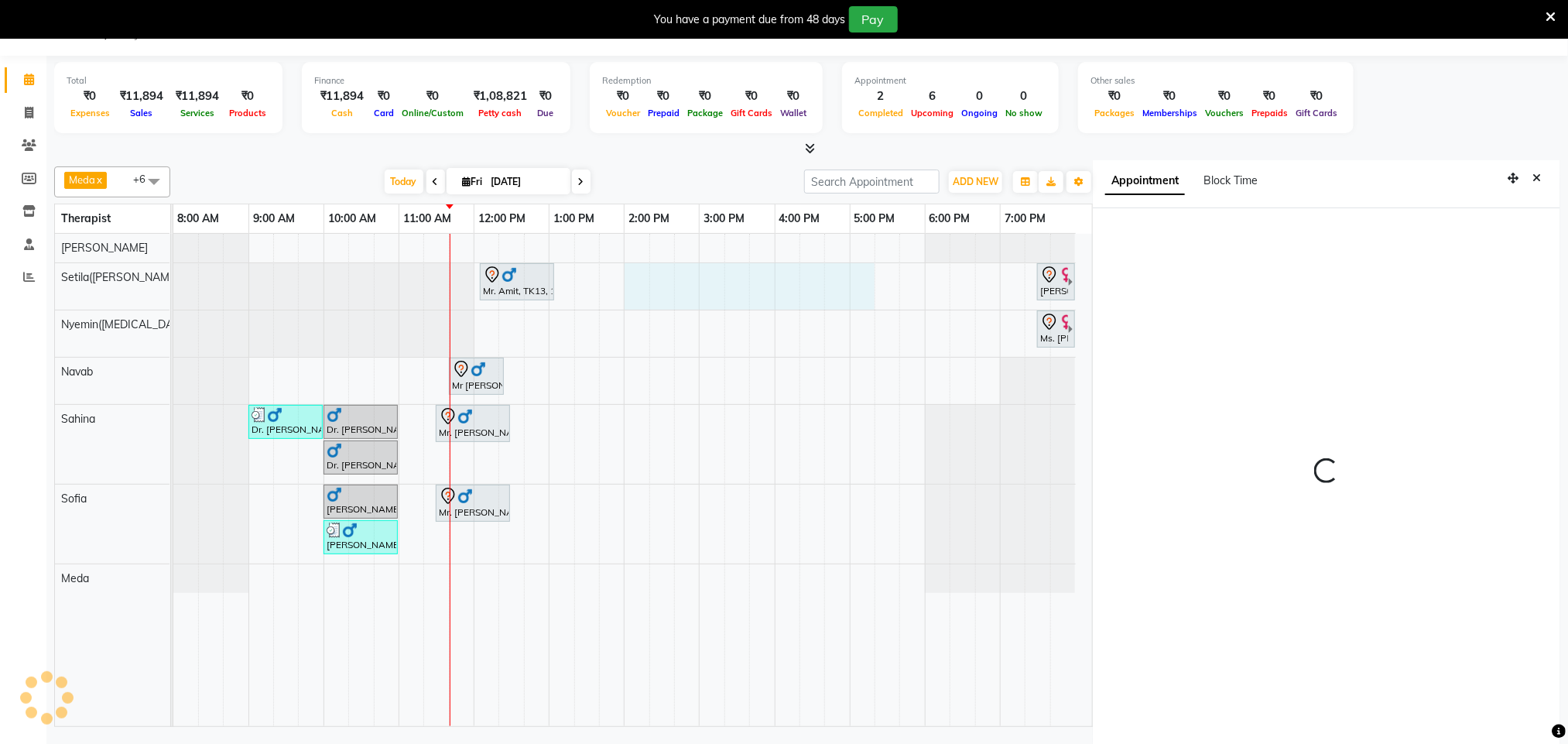 scroll, scrollTop: 46, scrollLeft: 0, axis: vertical 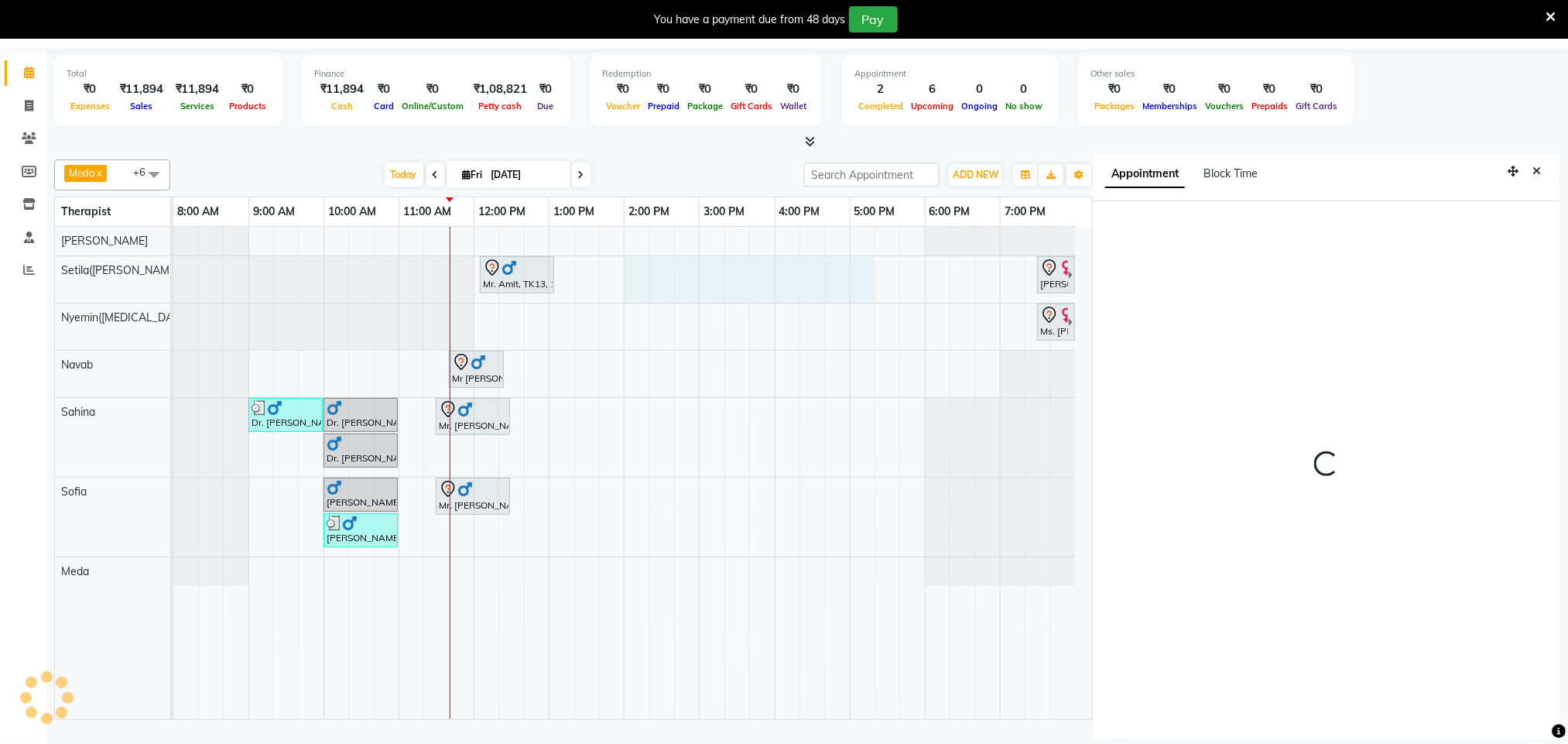 select on "77567" 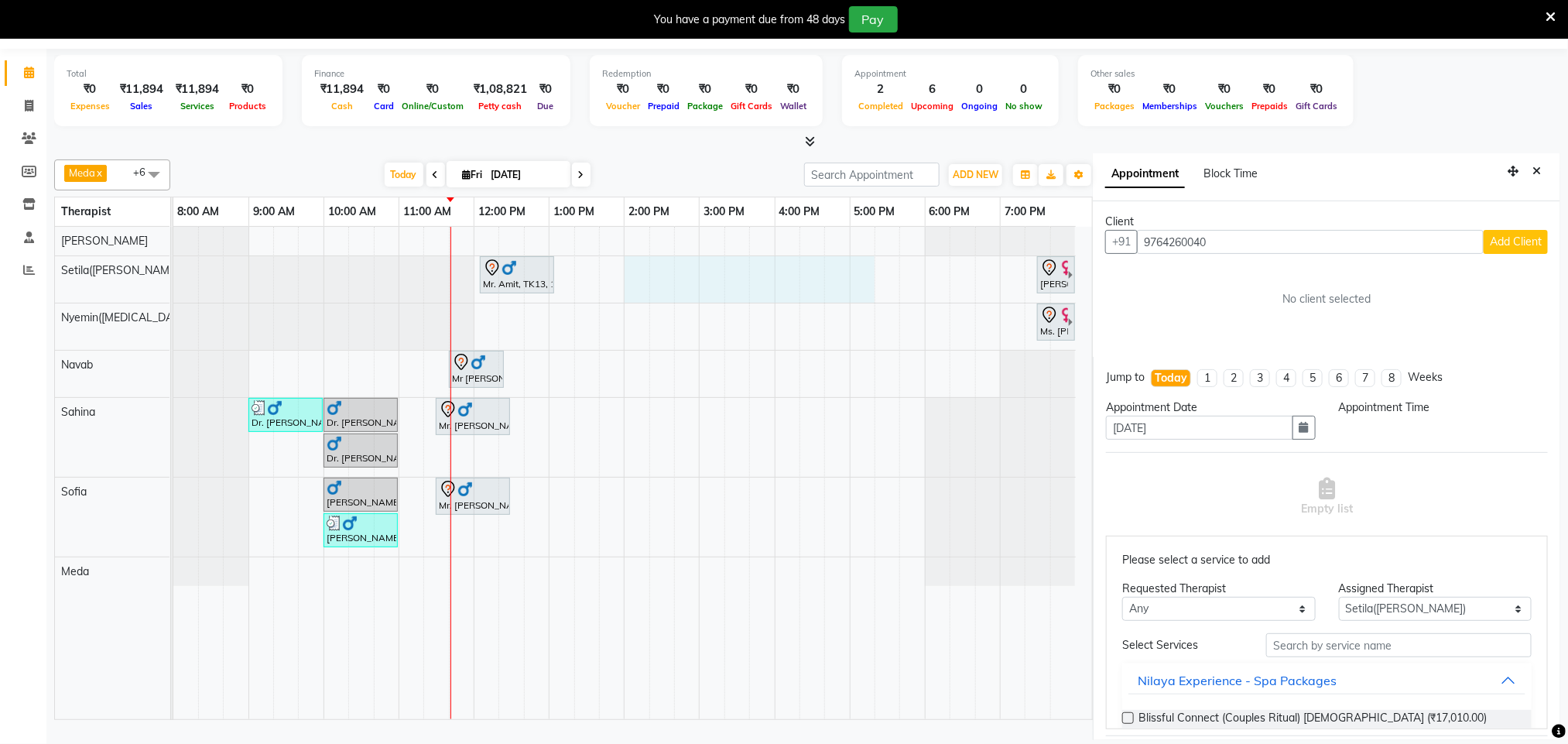 type on "9764260040" 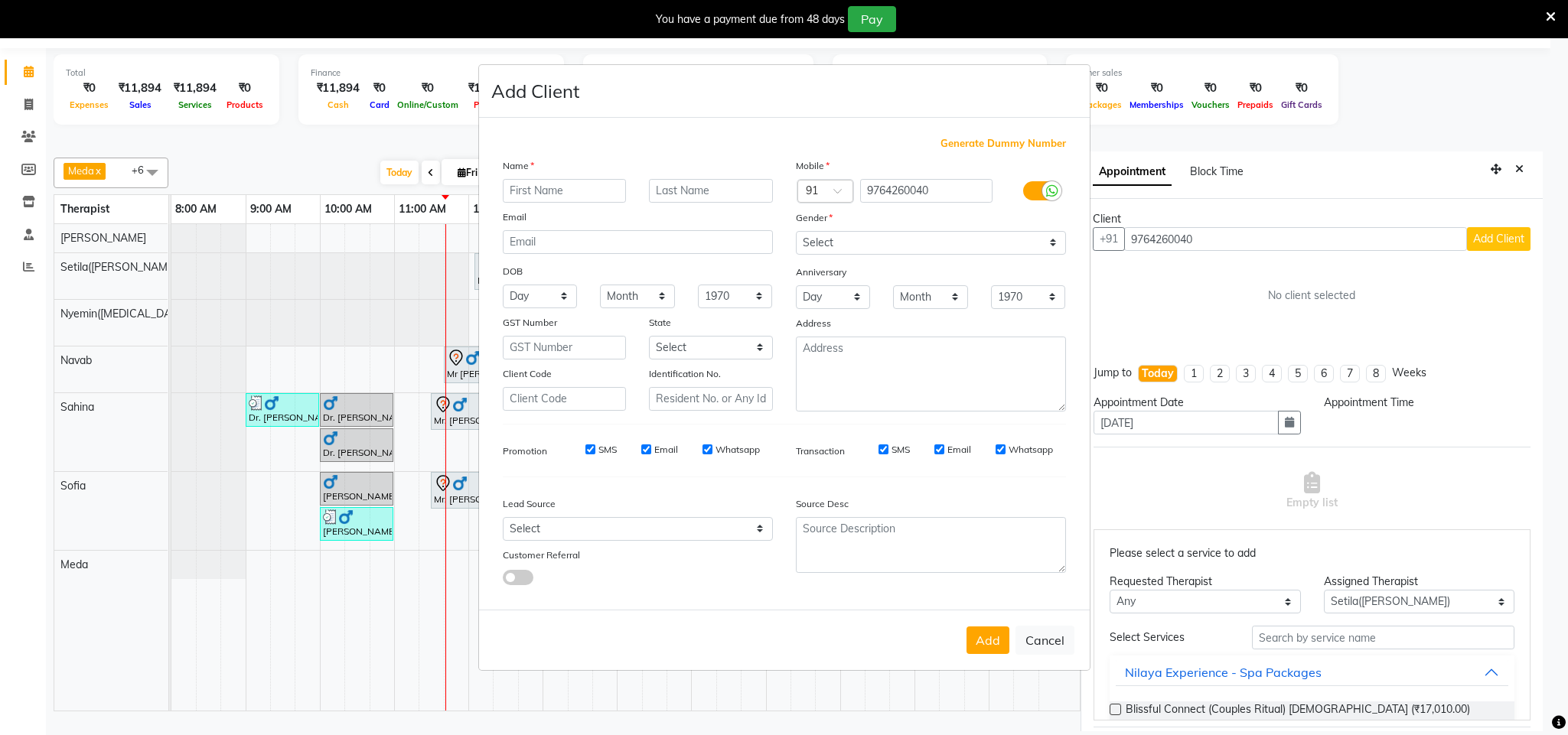 click at bounding box center [565, 190] 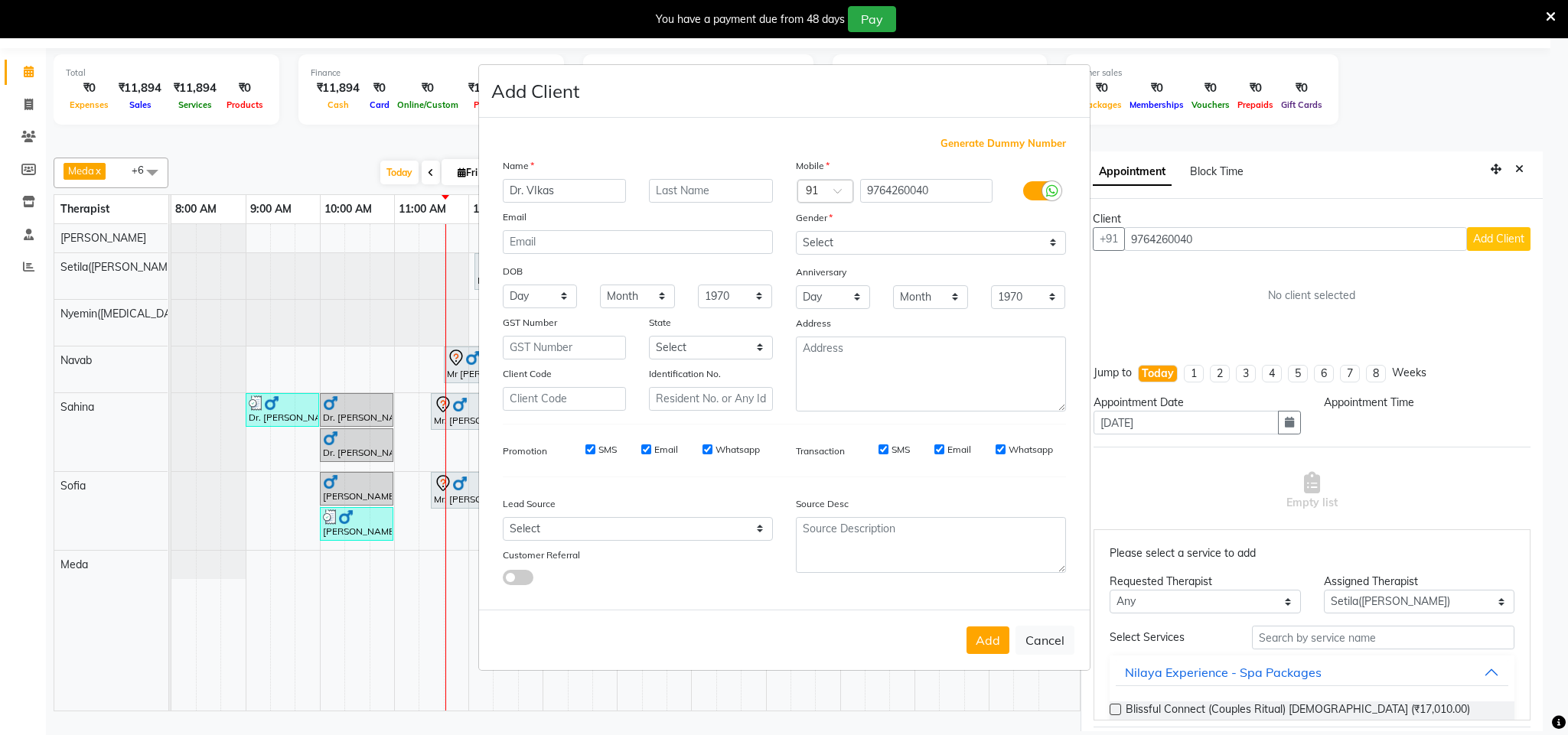 type on "Dr. VIkas" 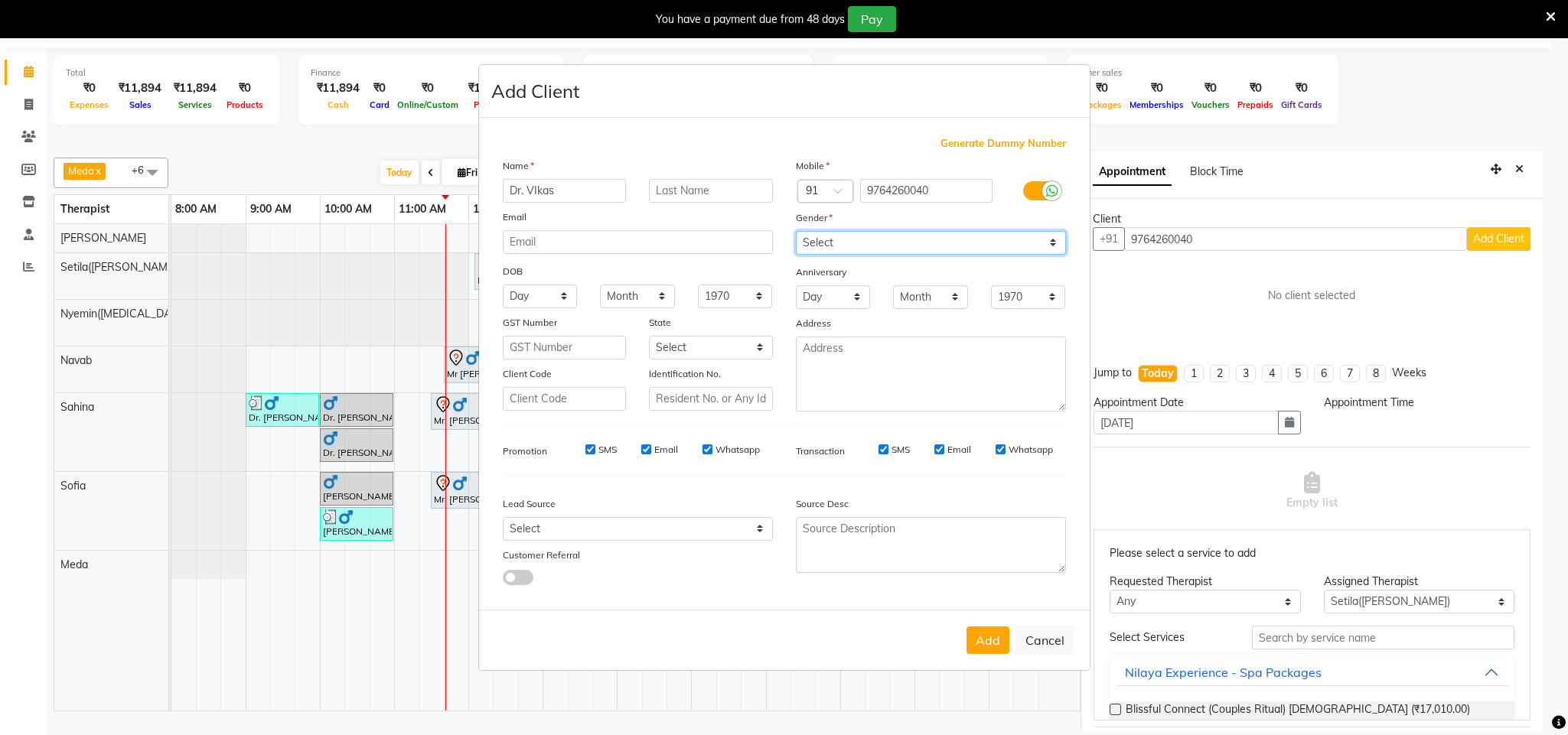 click on "Select [DEMOGRAPHIC_DATA] [DEMOGRAPHIC_DATA] Other Prefer Not To Say" at bounding box center (931, 242) 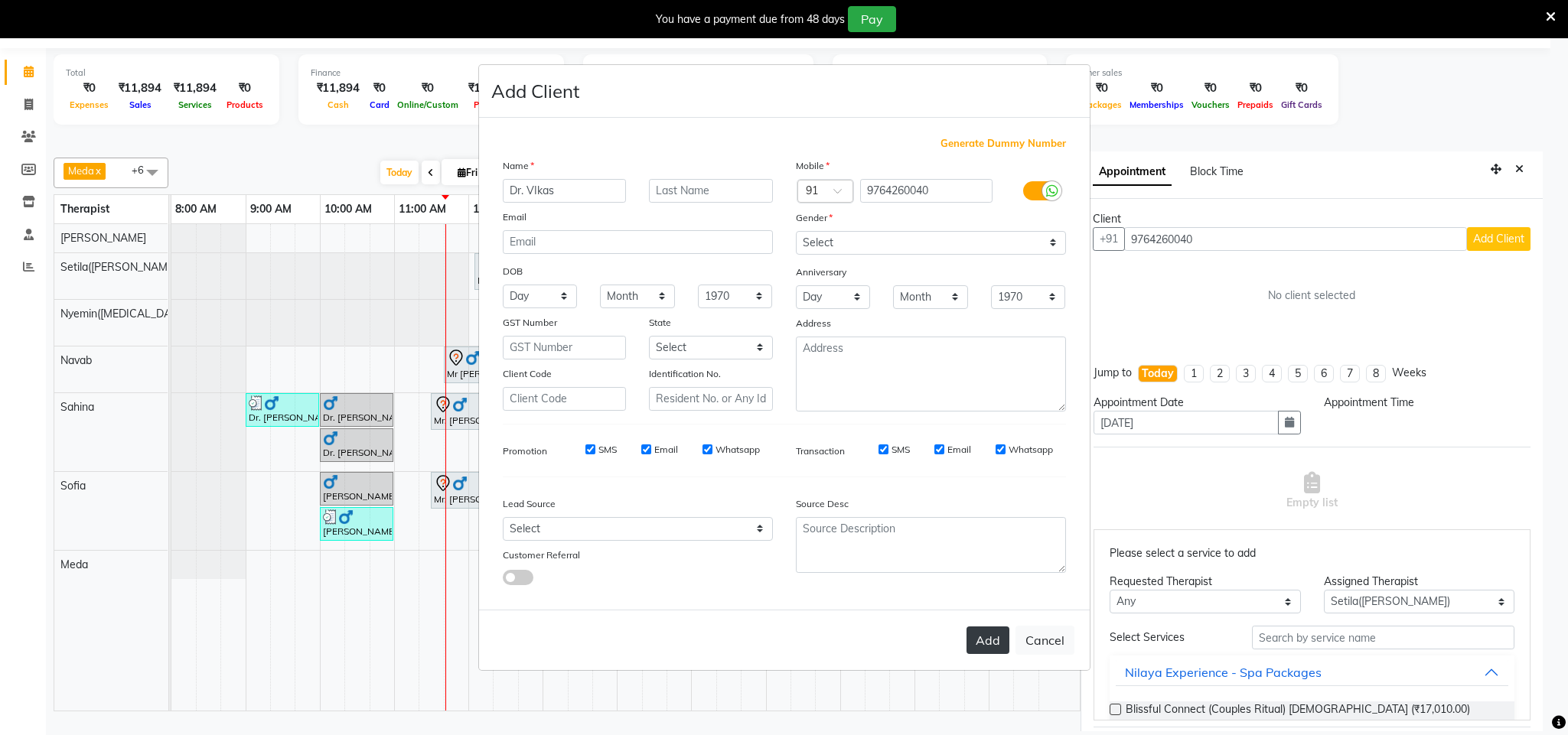 click on "Add" at bounding box center (988, 640) 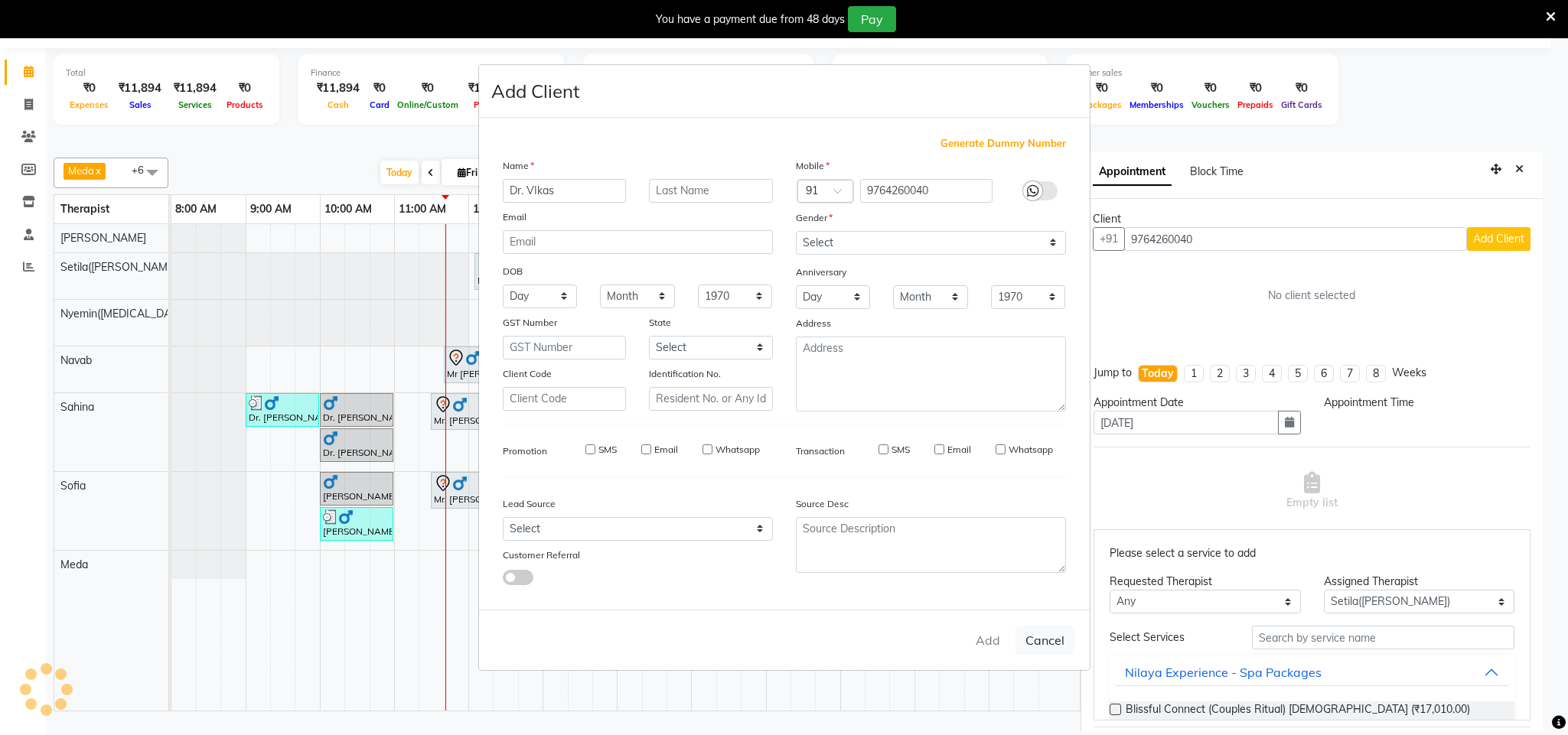 type on "97******40" 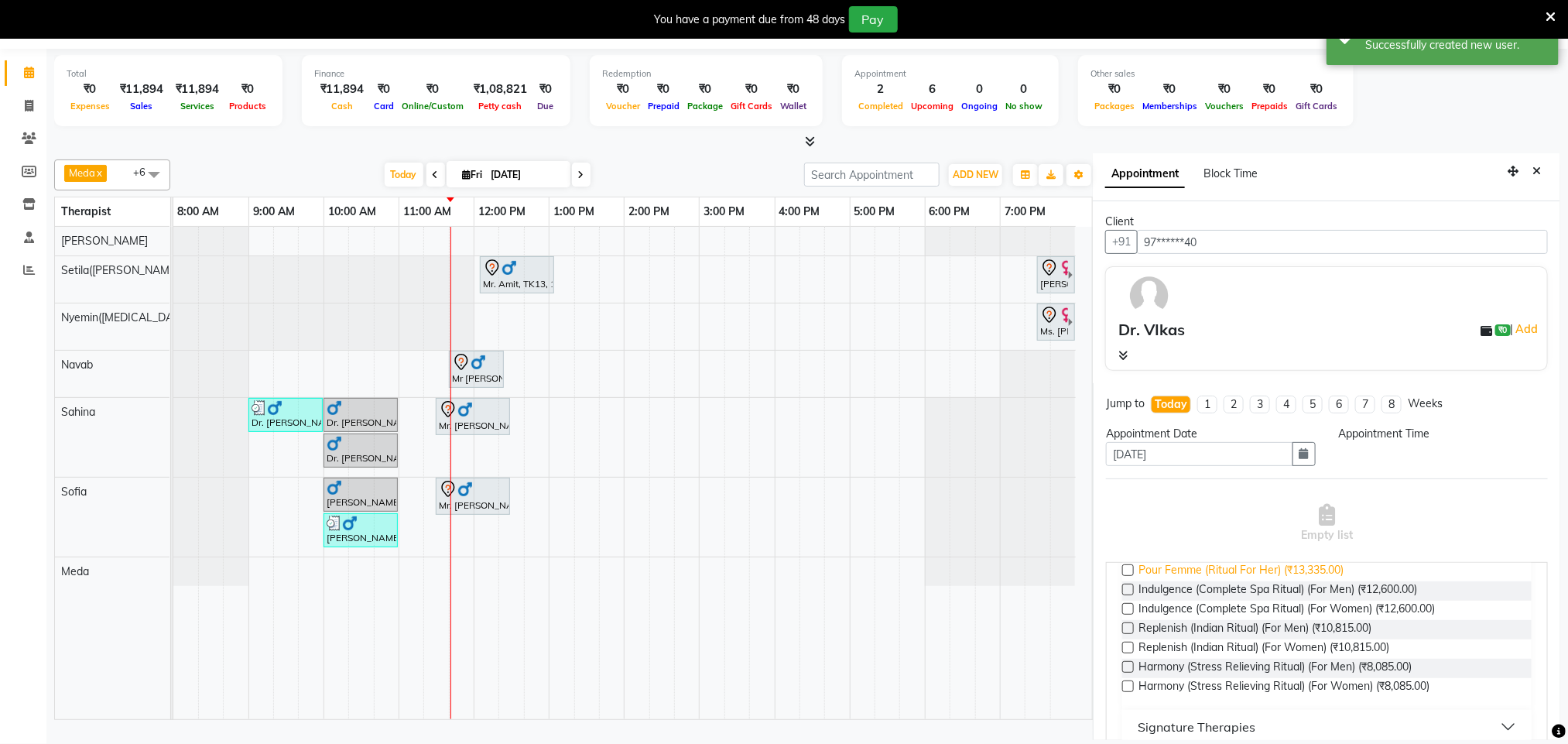scroll, scrollTop: 0, scrollLeft: 0, axis: both 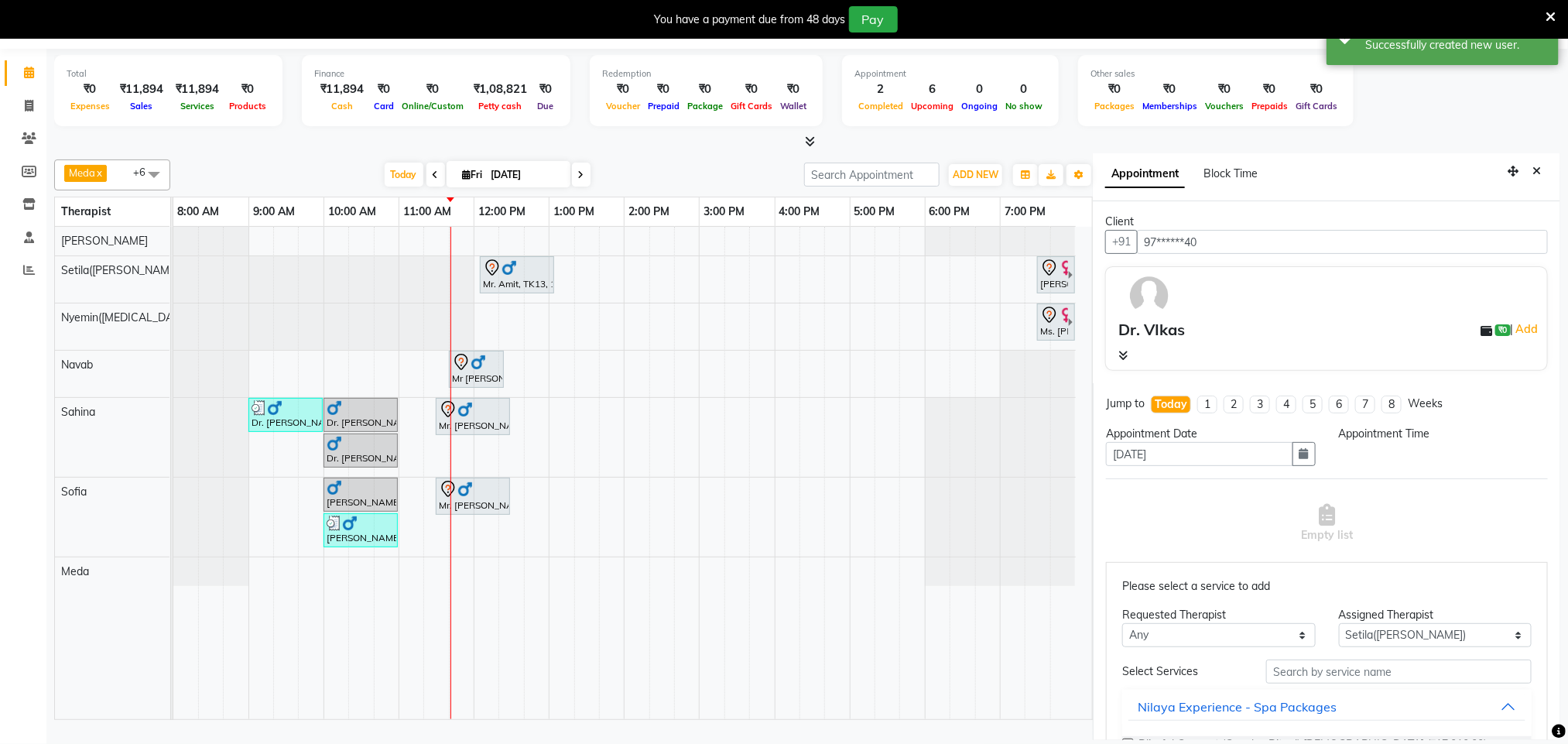 click on "Select Services    Nilaya Experience - Spa Packages Blissful Connect (Couples Ritual) [DEMOGRAPHIC_DATA] (₹17,010.00) Blissful Connect (Couples Ritual) [DEMOGRAPHIC_DATA] (₹17,010.00) Pour Homme (Ritual For Him) (₹14,070.00) Pour Femme (Ritual For Her) (₹13,335.00) Indulgence (Complete Spa Ritual) (For Men) (₹12,600.00) Indulgence (Complete Spa Ritual) (For Women) (₹12,600.00) Replenish (Indian Ritual) (For Men) (₹10,815.00) Replenish (Indian Ritual) (For Women) (₹10,815.00) Harmony (Stress Relieving Ritual) (For Men) (₹8,085.00) Harmony (Stress Relieving Ritual) (For Women) (₹8,085.00)    Signature Therapies    International Therapies    Nilaya Touche    Body Ritual    Restorative Facials    Salon For Him    Salon for Her    Cut & Shave    Chemical treatment    Creative Colour    Hair Spa    Bleach    Threading    Makeup    Aleovera / Chocolate Wax    Liposoluble Wax    Chemical treatment Her    Hand & Feet    Staff Service" at bounding box center (1327, 1124) 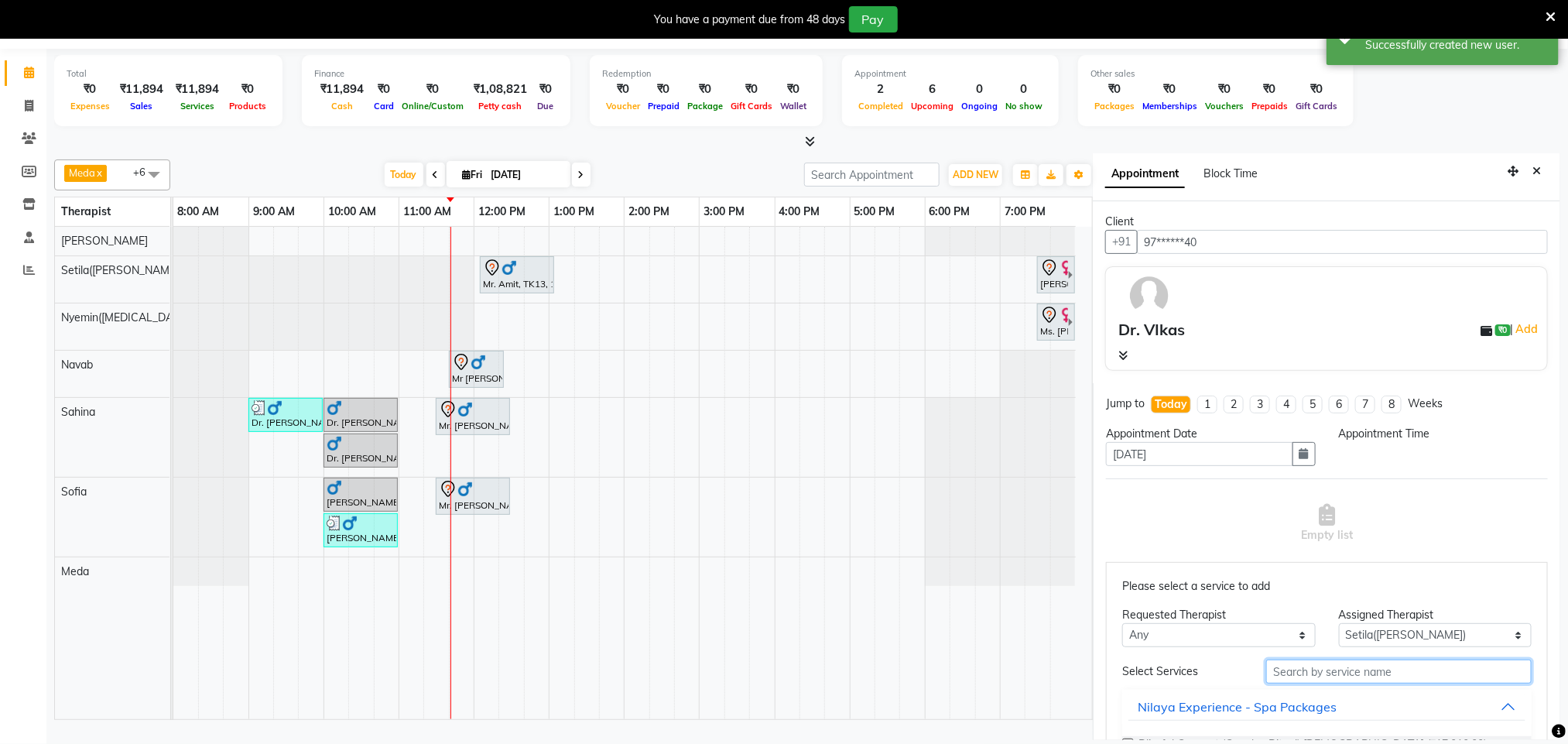 click at bounding box center [1399, 671] 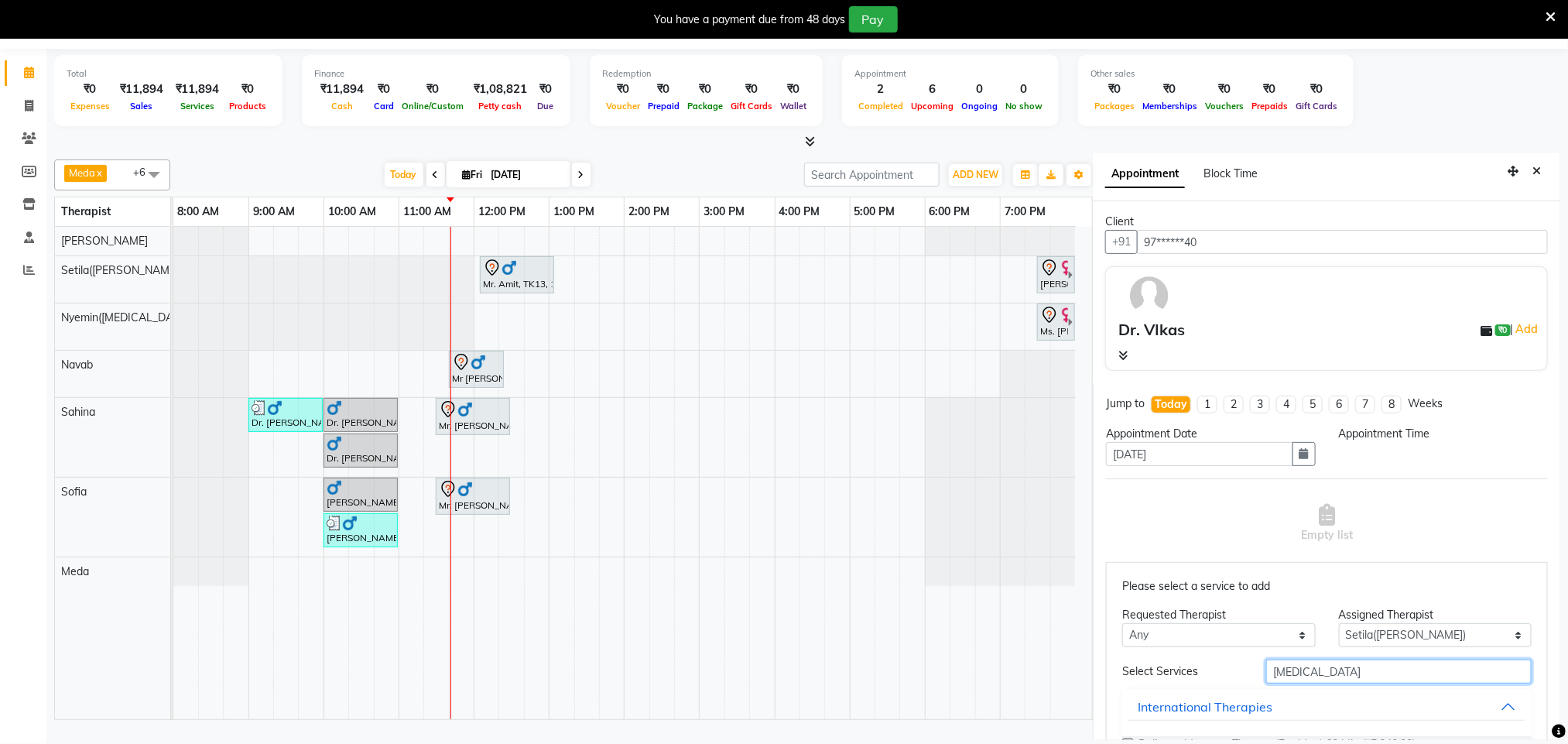 scroll, scrollTop: 121, scrollLeft: 0, axis: vertical 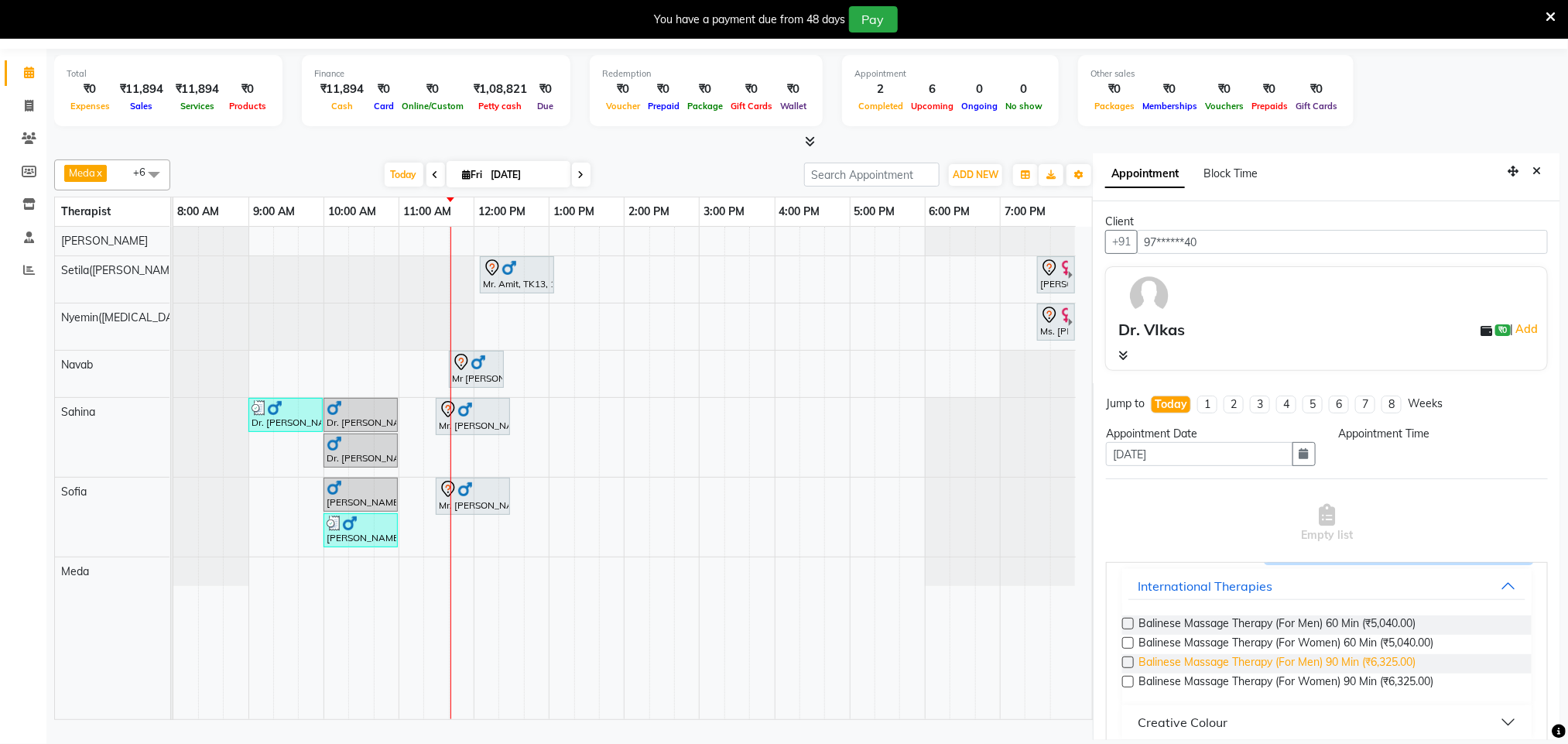 type on "[MEDICAL_DATA]" 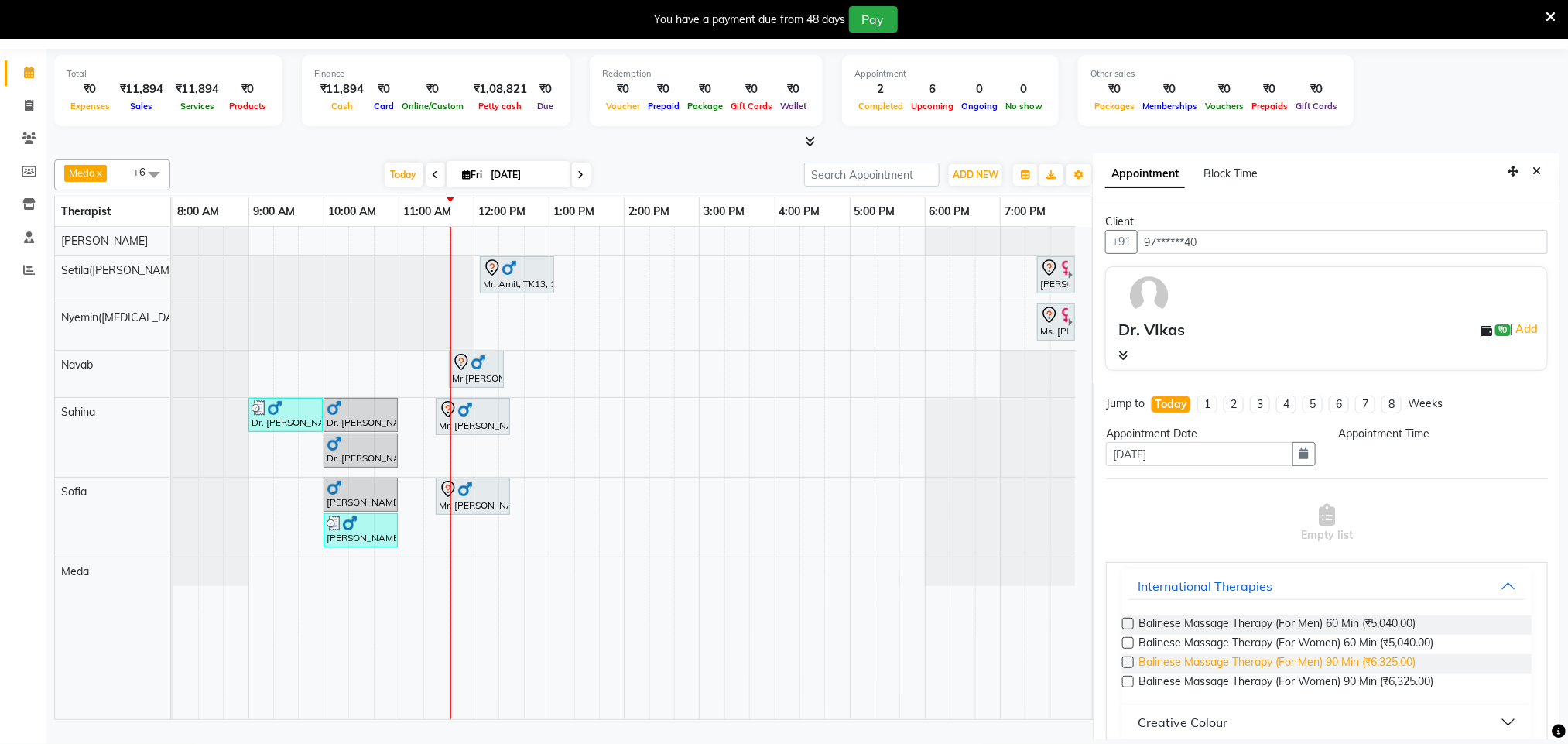 click on "Balinese Massage Therapy (For Men) 90 Min (₹6,325.00)" at bounding box center (1277, 663) 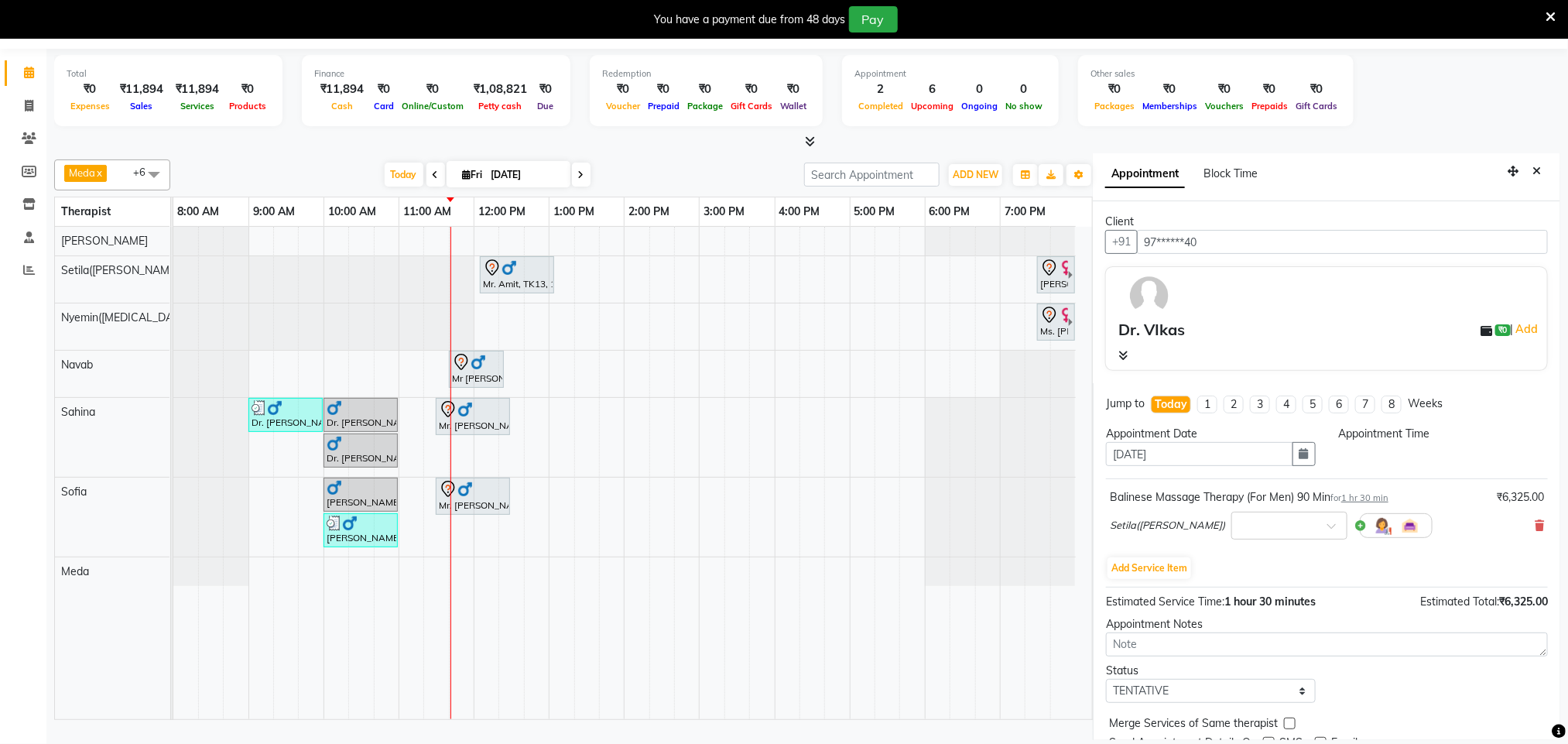 scroll, scrollTop: 65, scrollLeft: 0, axis: vertical 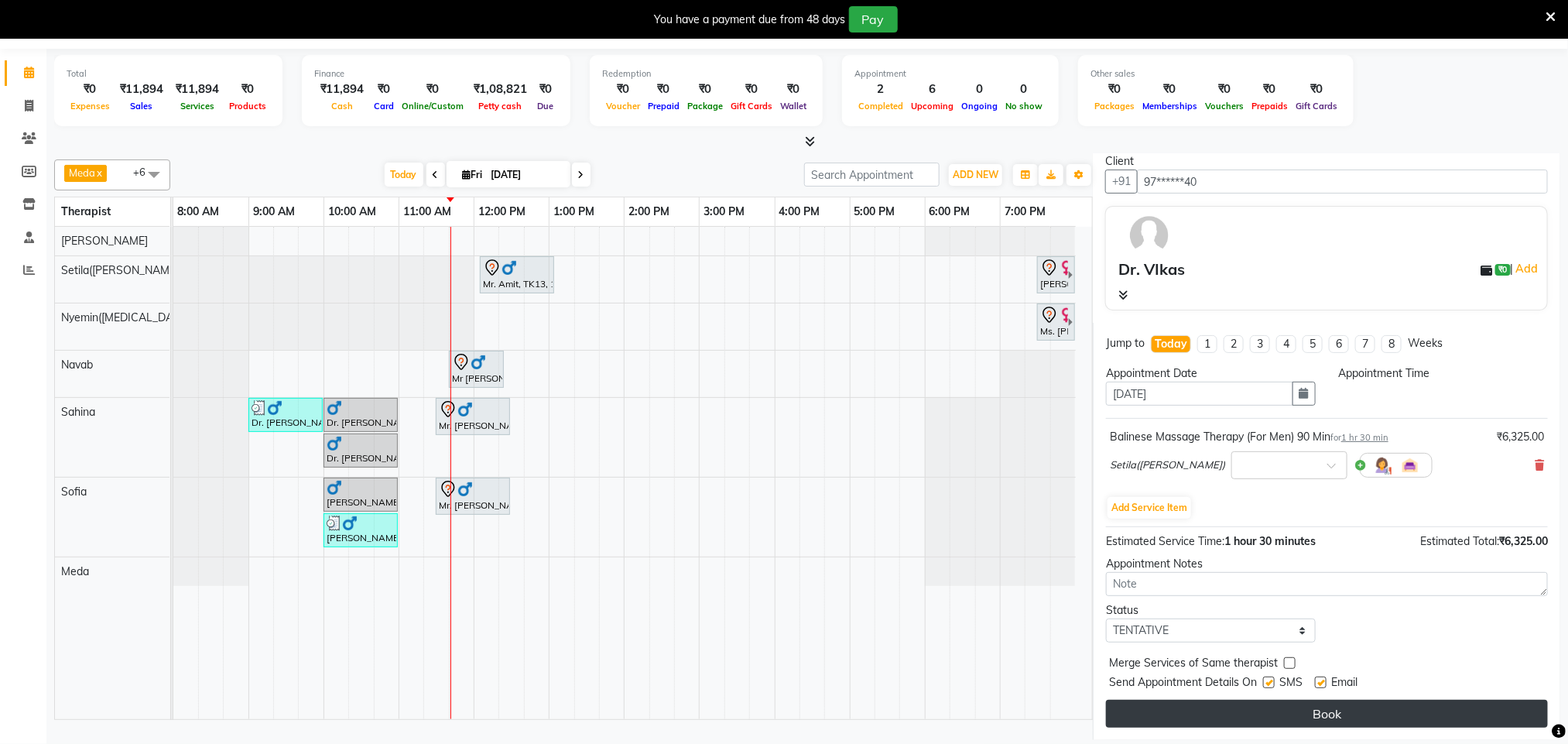 click on "Book" at bounding box center (1327, 714) 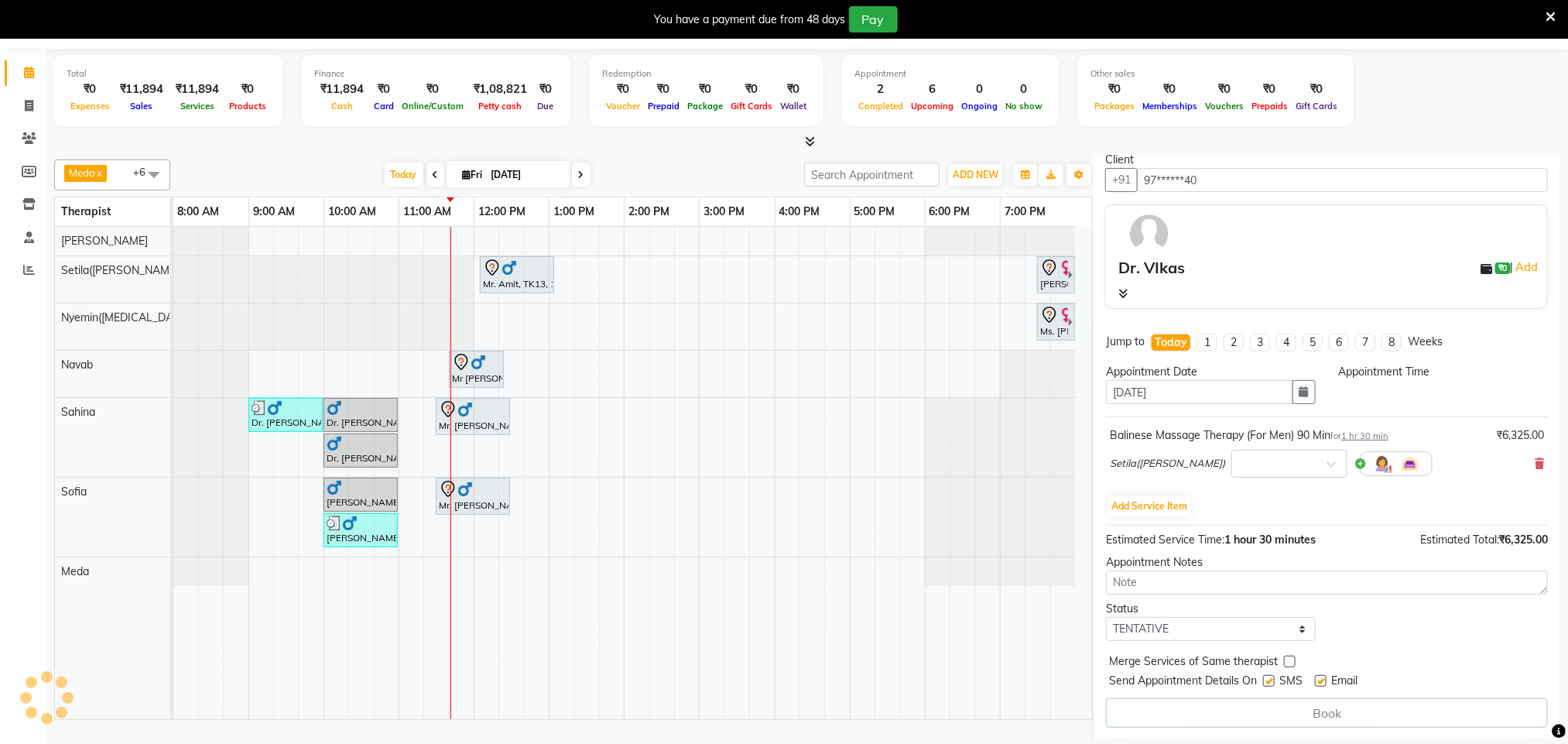 select on "77567" 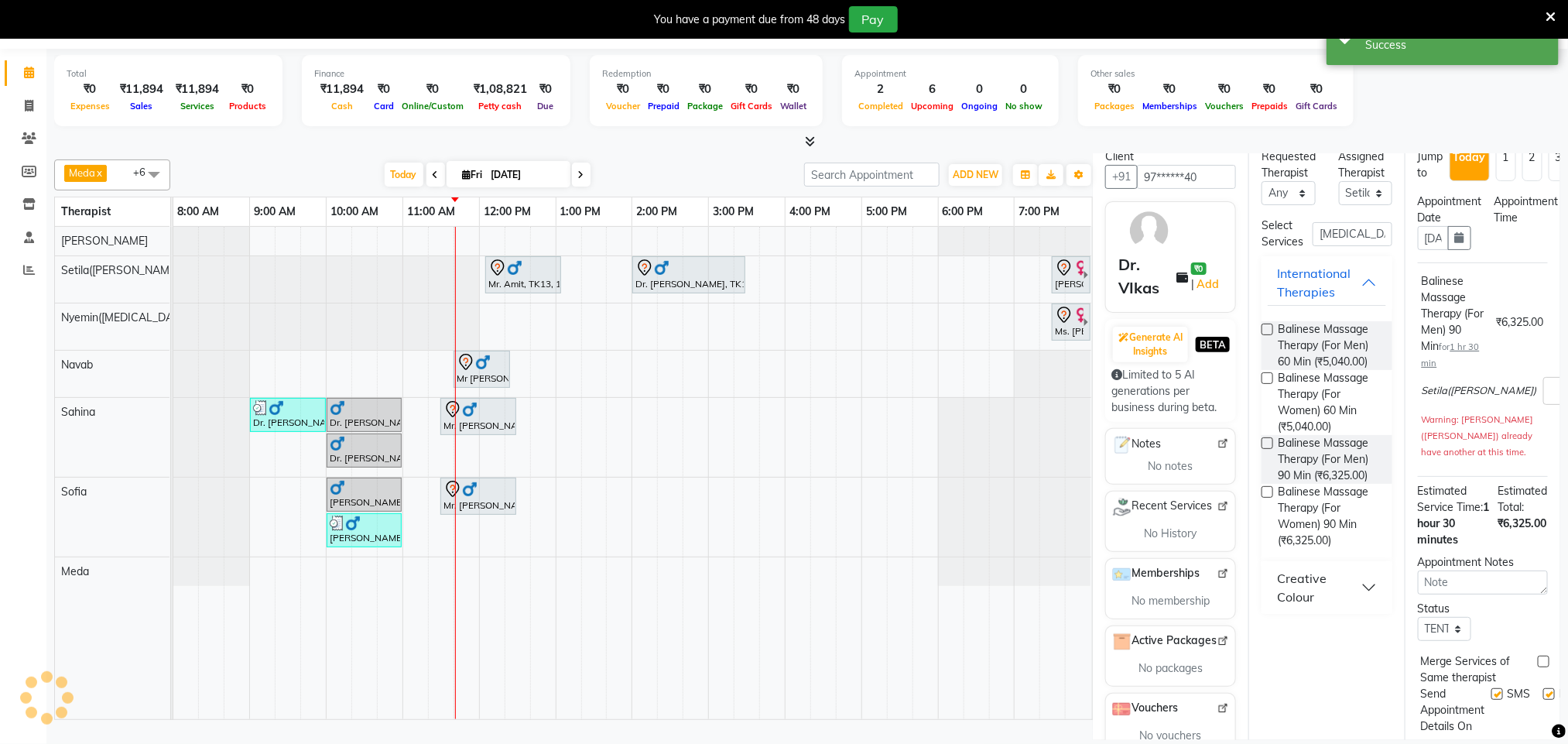 scroll, scrollTop: 0, scrollLeft: 0, axis: both 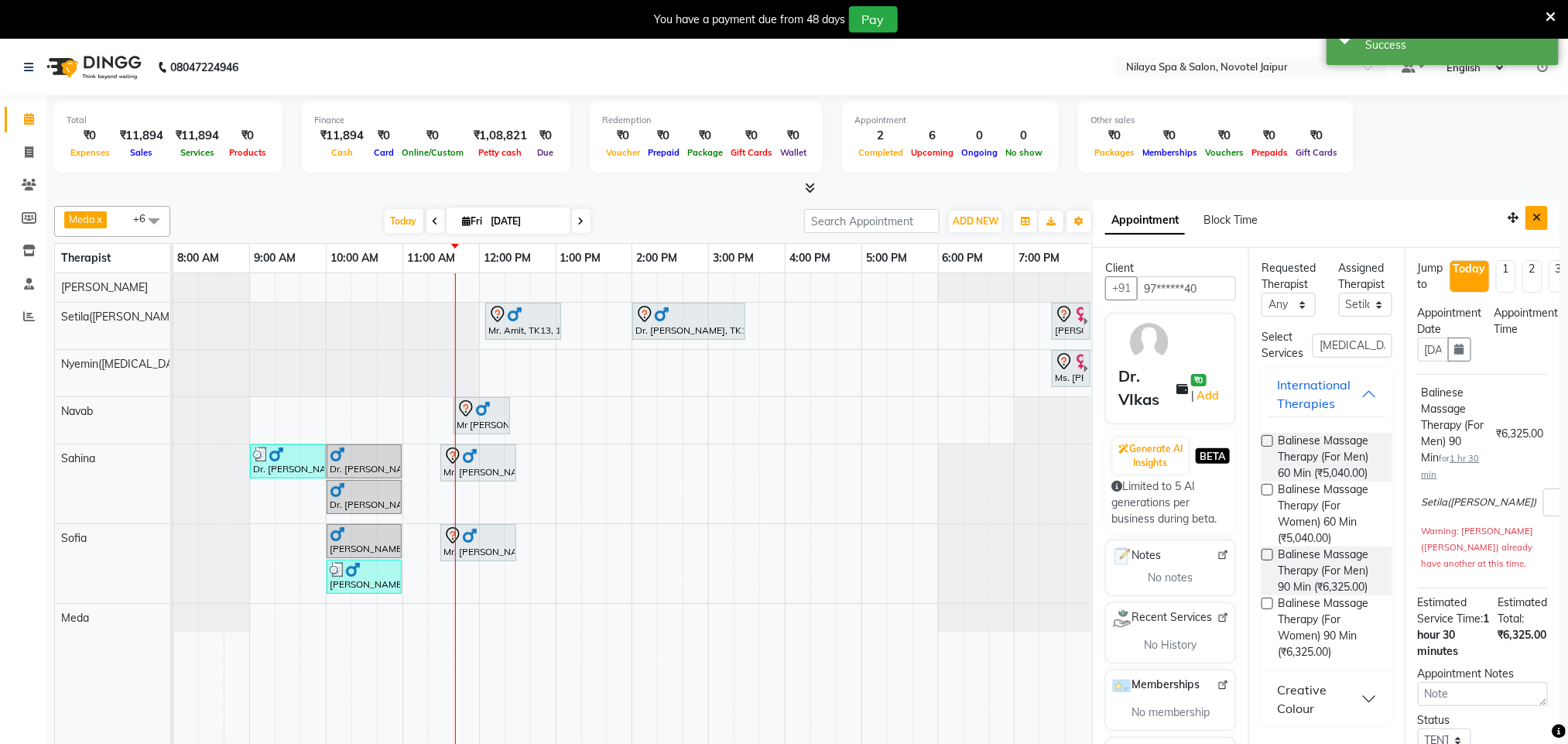 click at bounding box center (1536, 218) 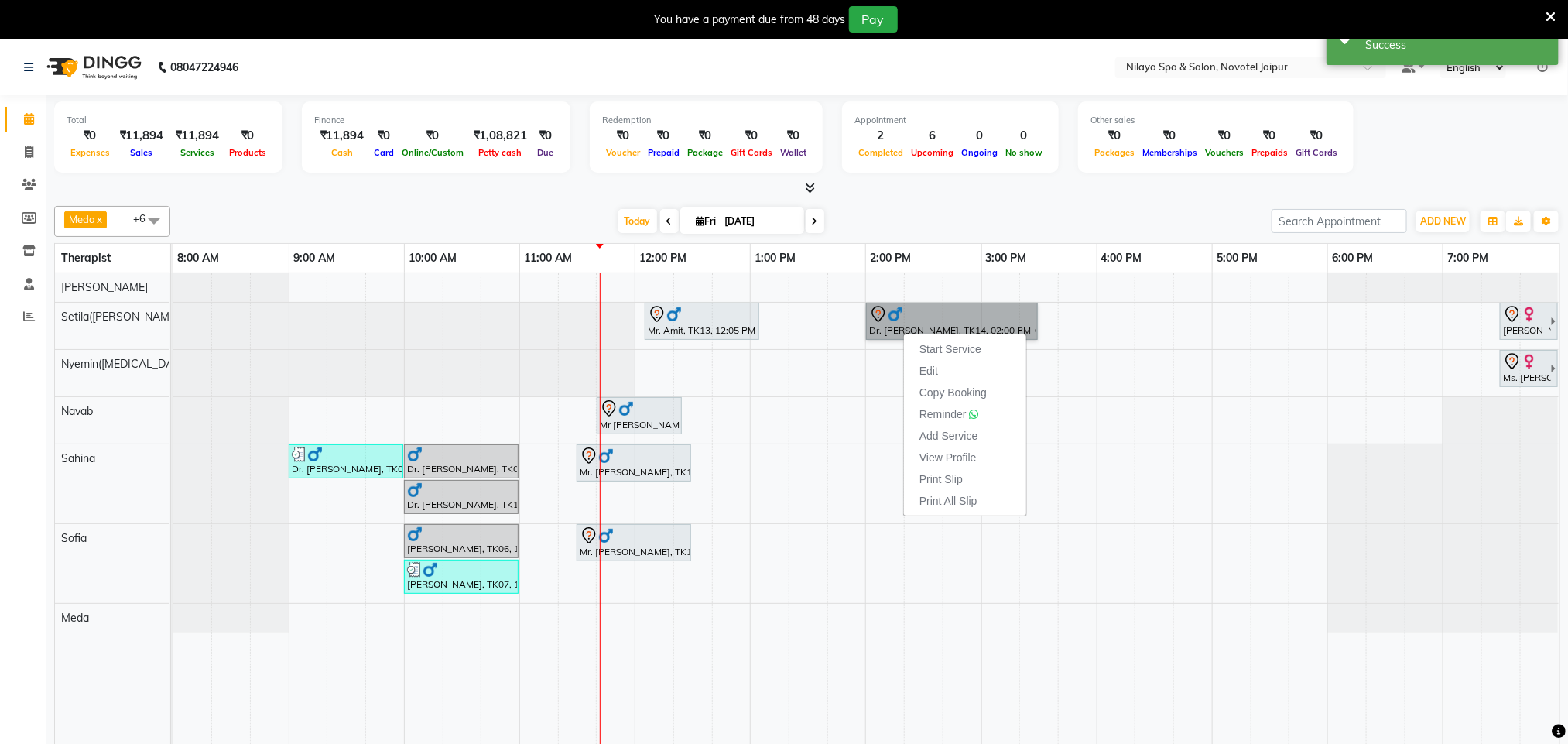 click on "Mr. Amit, TK13, 12:05 PM-01:05 PM, Traditional Swedish Relaxation Therapy (For Men) 60 Min             Dr. [PERSON_NAME], TK14, 02:00 PM-03:30 PM, Balinese Massage Therapy (For Men) 90 Min             Ariane Froechtenicht, TK05, 07:30 PM-08:30 PM, Balinese Massage Therapy (For Women) 60 Min             Ms. [PERSON_NAME], TK04, 07:30 PM-08:30 PM, Balinese Massage Therapy (For Women) 60 Min             Mr [PERSON_NAME], TK02, 11:40 AM-12:25 PM, Hair Cut  With Shampoo and Styling  ([DEMOGRAPHIC_DATA])     Dr. [PERSON_NAME], TK09, 09:00 AM-10:00 AM, Balinese Massage Therapy (For Men) 60 Min     Dr. [PERSON_NAME], TK08, 10:00 AM-11:00 AM, Balinese Massage Therapy (For Men) 60 Min             Mr. [PERSON_NAME], TK11, 11:30 AM-12:30 PM, Deep Tissue Repair Therapy (For Men) 60 Min     Dr. [PERSON_NAME], TK10, 10:00 AM-11:00 AM, Balinese Massage Therapy (For Men) 60 Min     [PERSON_NAME], TK06, 10:00 AM-11:00 AM, Balinese Massage Therapy (For Men) 60 Min" at bounding box center (866, 519) 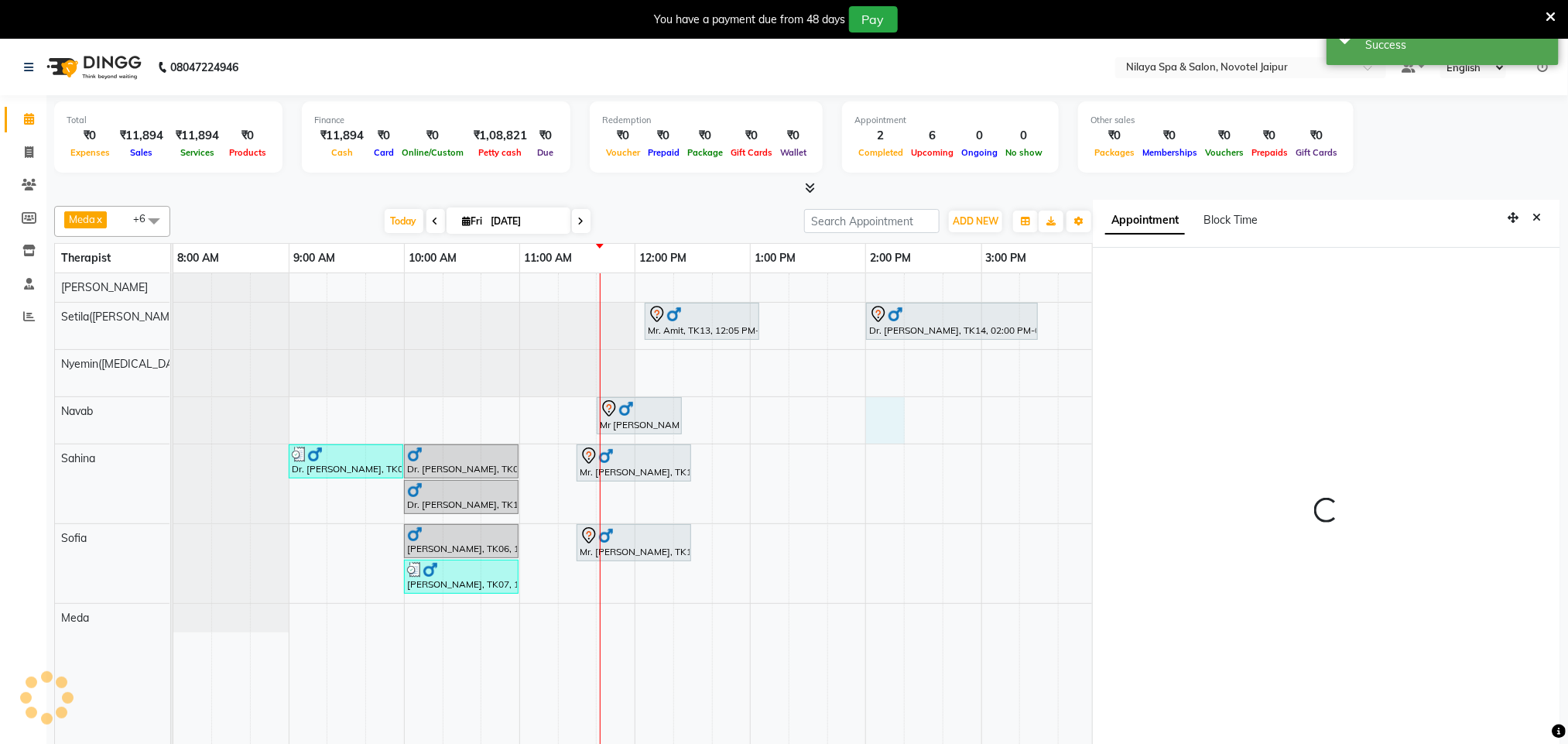 select on "77564" 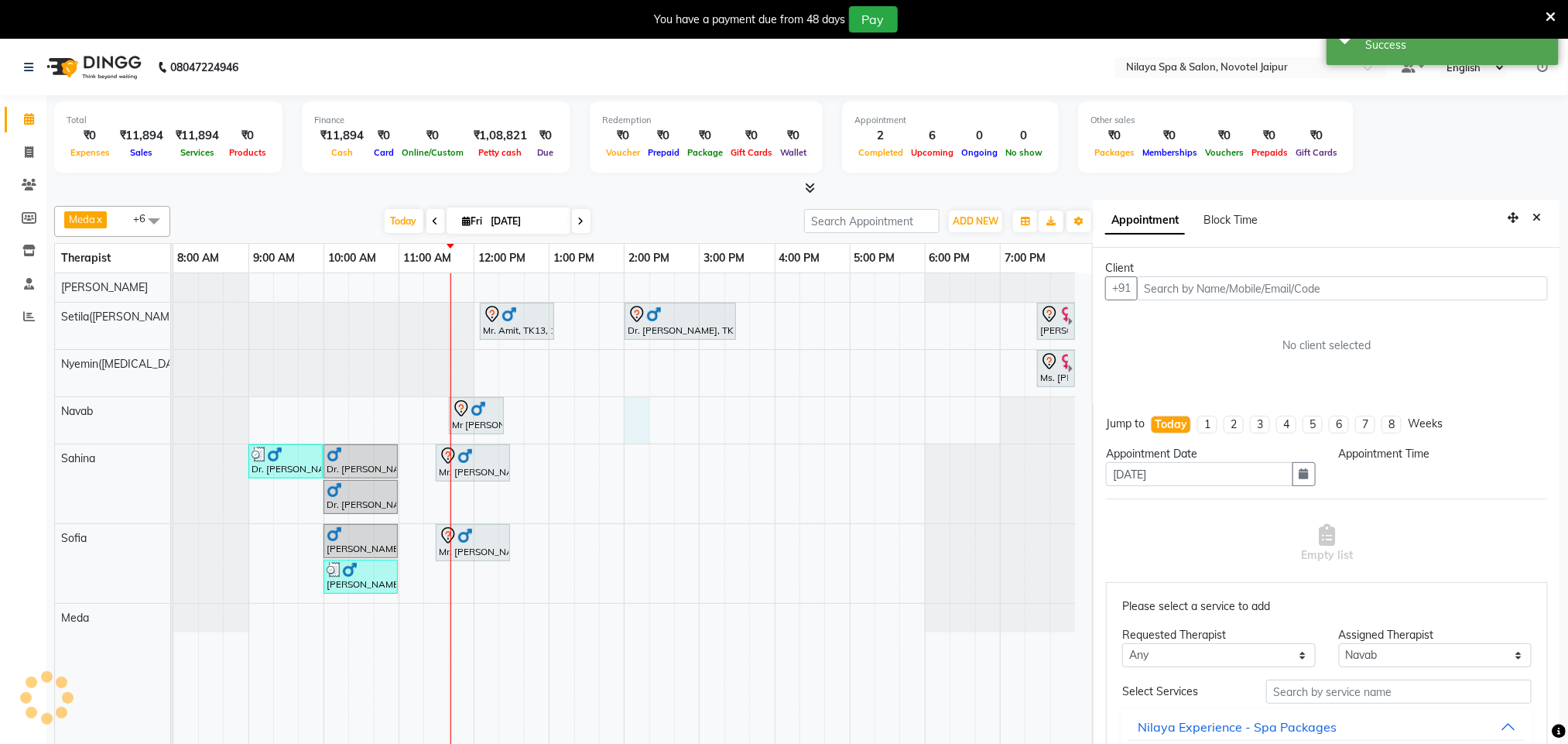 scroll, scrollTop: 46, scrollLeft: 0, axis: vertical 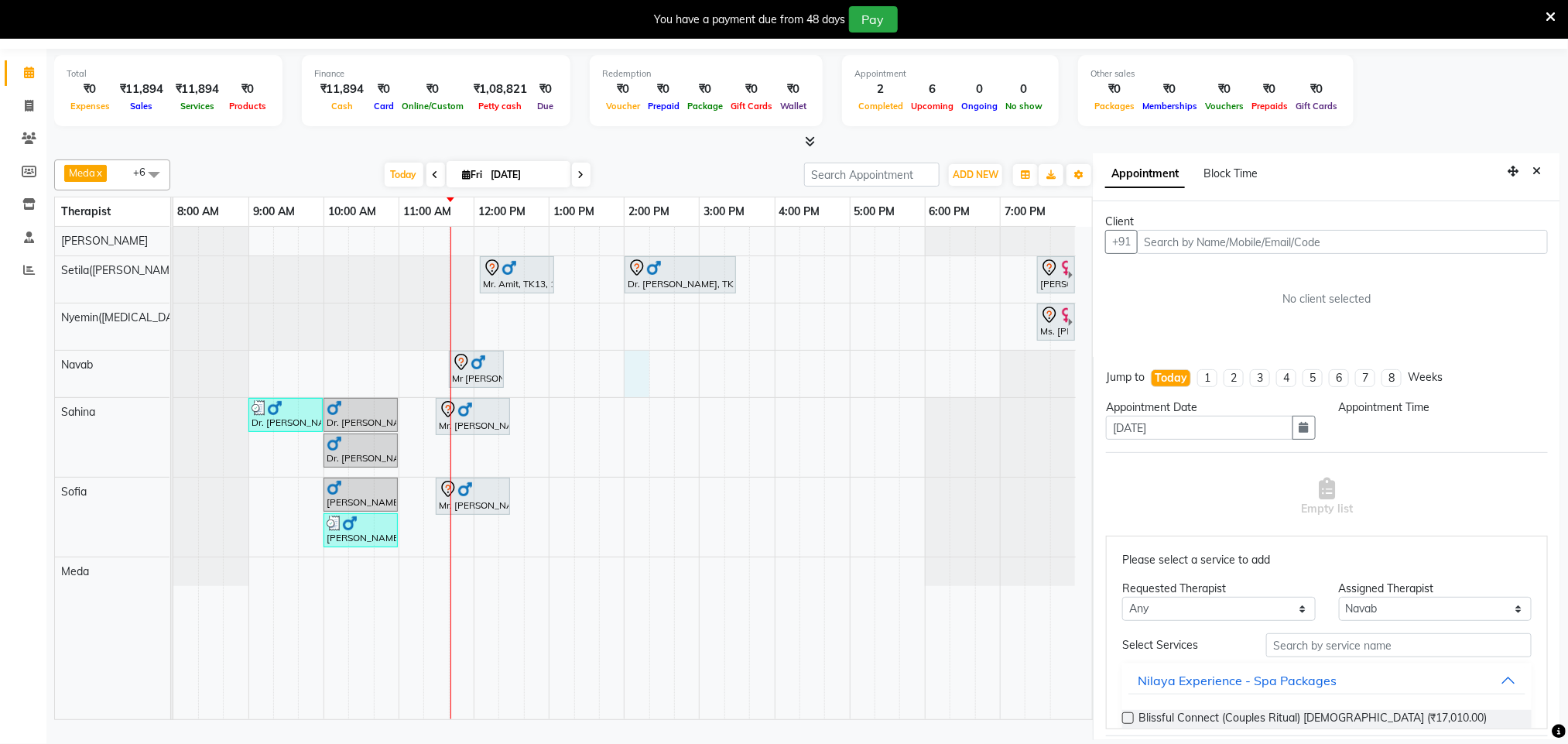 click on "Mr. Amit, TK13, 12:05 PM-01:05 PM, Traditional Swedish Relaxation Therapy (For Men) 60 Min             Dr. [PERSON_NAME], TK14, 02:00 PM-03:30 PM, Balinese Massage Therapy (For Men) 90 Min             Ariane Froechtenicht, TK05, 07:30 PM-08:30 PM, Balinese Massage Therapy (For Women) 60 Min             Ms. [PERSON_NAME], TK04, 07:30 PM-08:30 PM, Balinese Massage Therapy (For Women) 60 Min             Mr [PERSON_NAME], TK02, 11:40 AM-12:25 PM, Hair Cut  With Shampoo and Styling  ([DEMOGRAPHIC_DATA])     Dr. [PERSON_NAME], TK09, 09:00 AM-10:00 AM, Balinese Massage Therapy (For Men) 60 Min     Dr. [PERSON_NAME], TK08, 10:00 AM-11:00 AM, Balinese Massage Therapy (For Men) 60 Min             Mr. [PERSON_NAME], TK11, 11:30 AM-12:30 PM, Deep Tissue Repair Therapy (For Men) 60 Min     Dr. [PERSON_NAME], TK10, 10:00 AM-11:00 AM, Balinese Massage Therapy (For Men) 60 Min     [PERSON_NAME], TK06, 10:00 AM-11:00 AM, Balinese Massage Therapy (For Men) 60 Min" at bounding box center (632, 473) 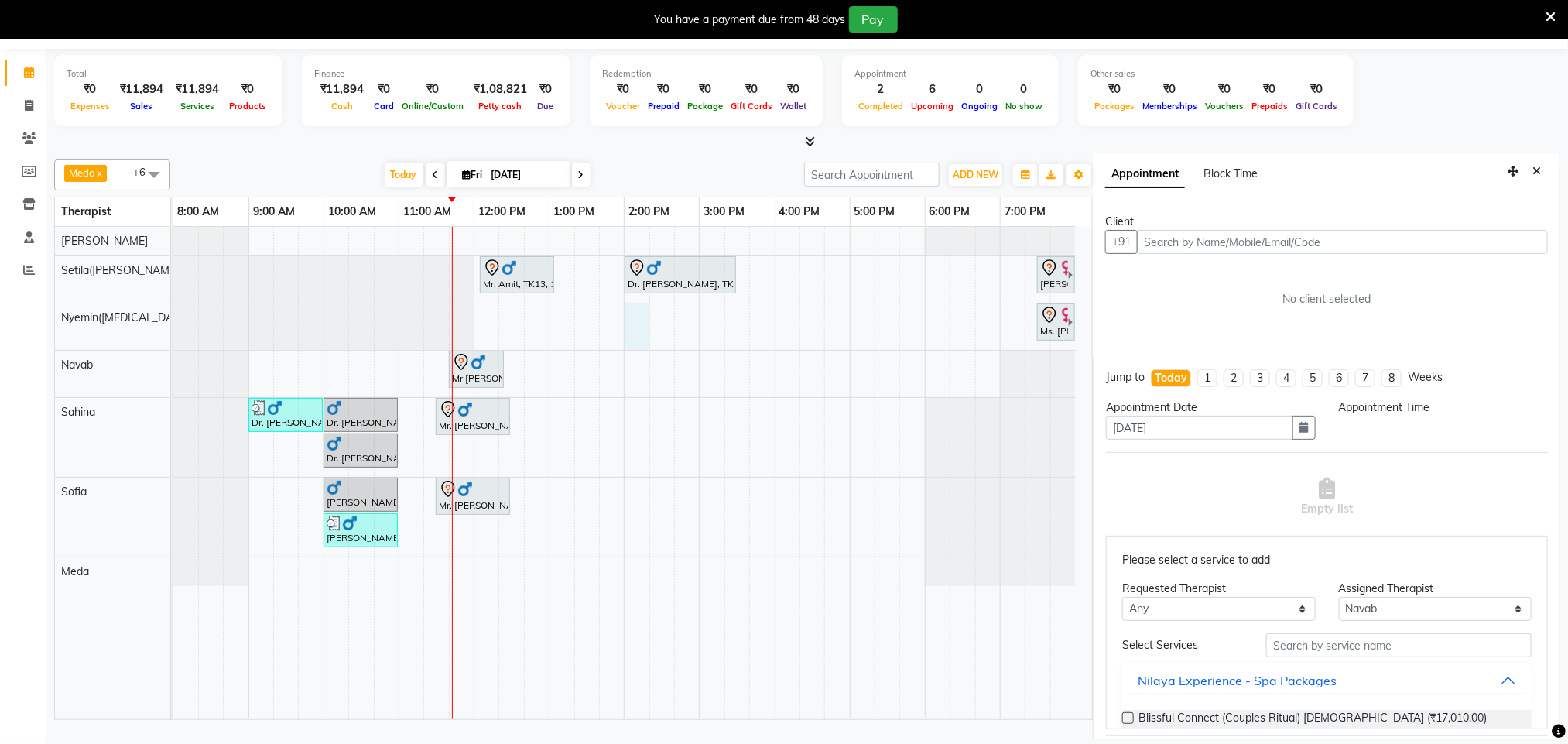 click on "Mr. Amit, TK13, 12:05 PM-01:05 PM, Traditional Swedish Relaxation Therapy (For Men) 60 Min             Dr. [PERSON_NAME], TK14, 02:00 PM-03:30 PM, Balinese Massage Therapy (For Men) 90 Min             Ariane Froechtenicht, TK05, 07:30 PM-08:30 PM, Balinese Massage Therapy (For Women) 60 Min             Ms. [PERSON_NAME], TK04, 07:30 PM-08:30 PM, Balinese Massage Therapy (For Women) 60 Min             Mr [PERSON_NAME], TK02, 11:40 AM-12:25 PM, Hair Cut  With Shampoo and Styling  ([DEMOGRAPHIC_DATA])     Dr. [PERSON_NAME], TK09, 09:00 AM-10:00 AM, Balinese Massage Therapy (For Men) 60 Min     Dr. [PERSON_NAME], TK08, 10:00 AM-11:00 AM, Balinese Massage Therapy (For Men) 60 Min             Mr. [PERSON_NAME], TK11, 11:30 AM-12:30 PM, Deep Tissue Repair Therapy (For Men) 60 Min     Dr. [PERSON_NAME], TK10, 10:00 AM-11:00 AM, Balinese Massage Therapy (For Men) 60 Min     [PERSON_NAME], TK06, 10:00 AM-11:00 AM, Balinese Massage Therapy (For Men) 60 Min" at bounding box center [632, 473] 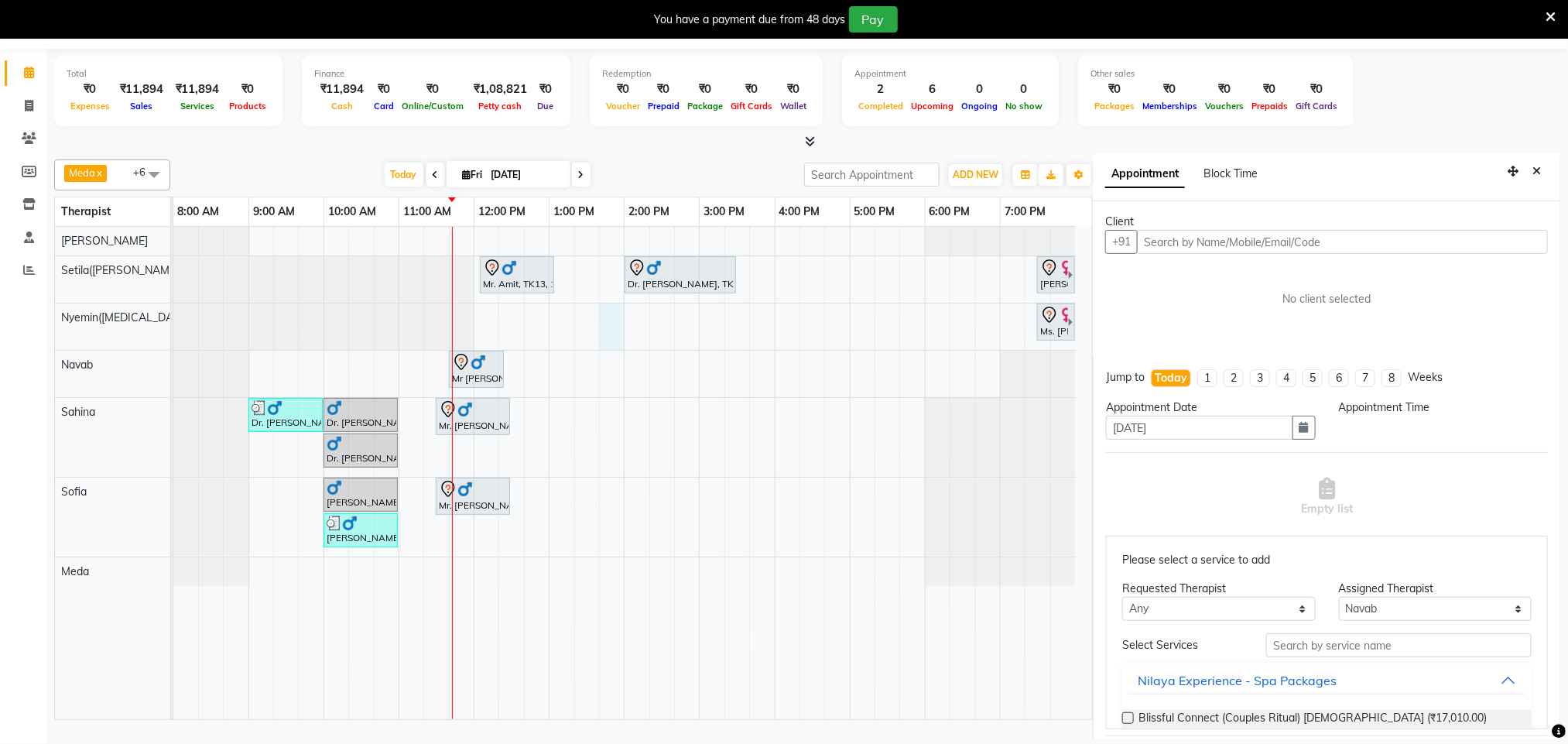 click at bounding box center [1342, 242] 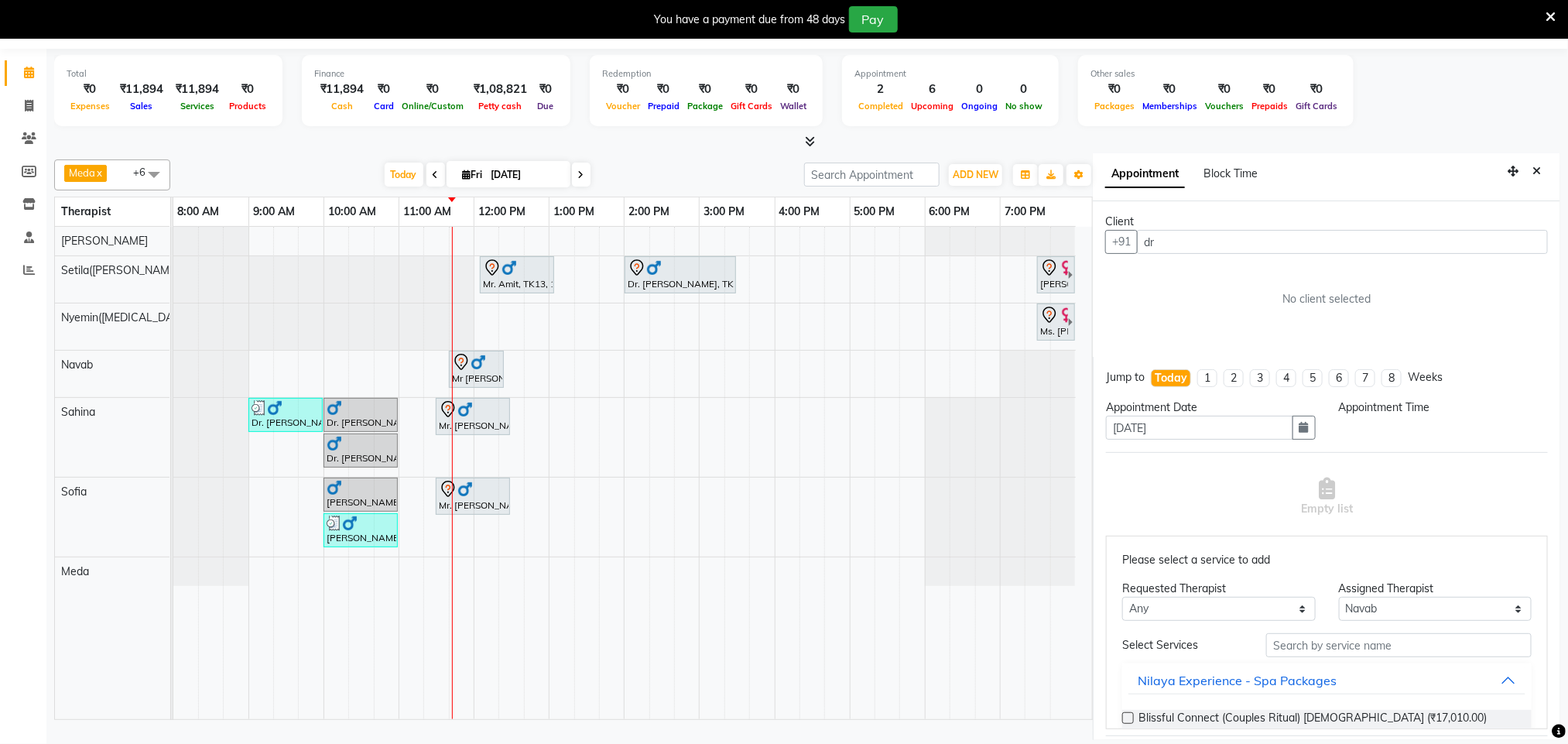 type on "d" 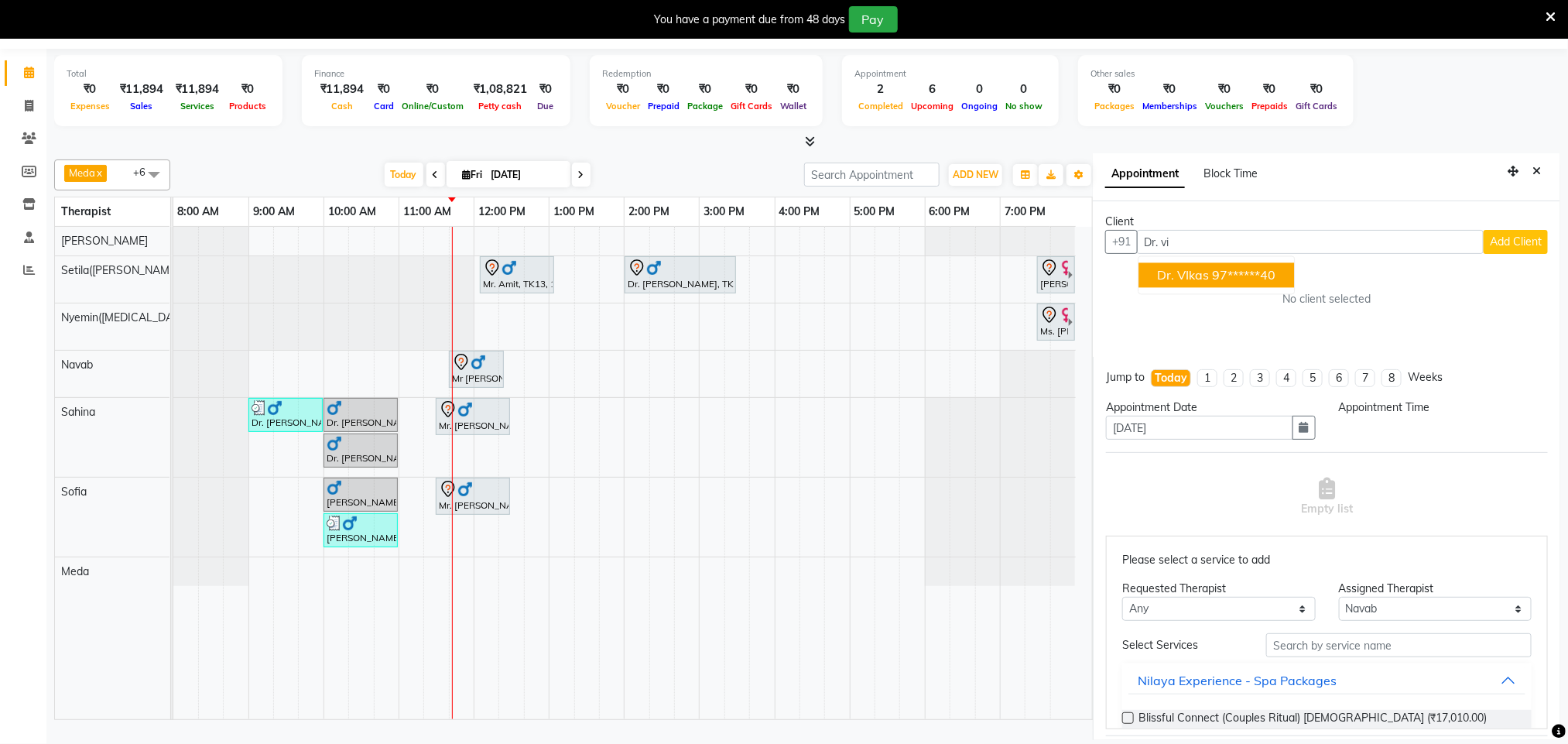 click on "97******40" at bounding box center [1244, 276] 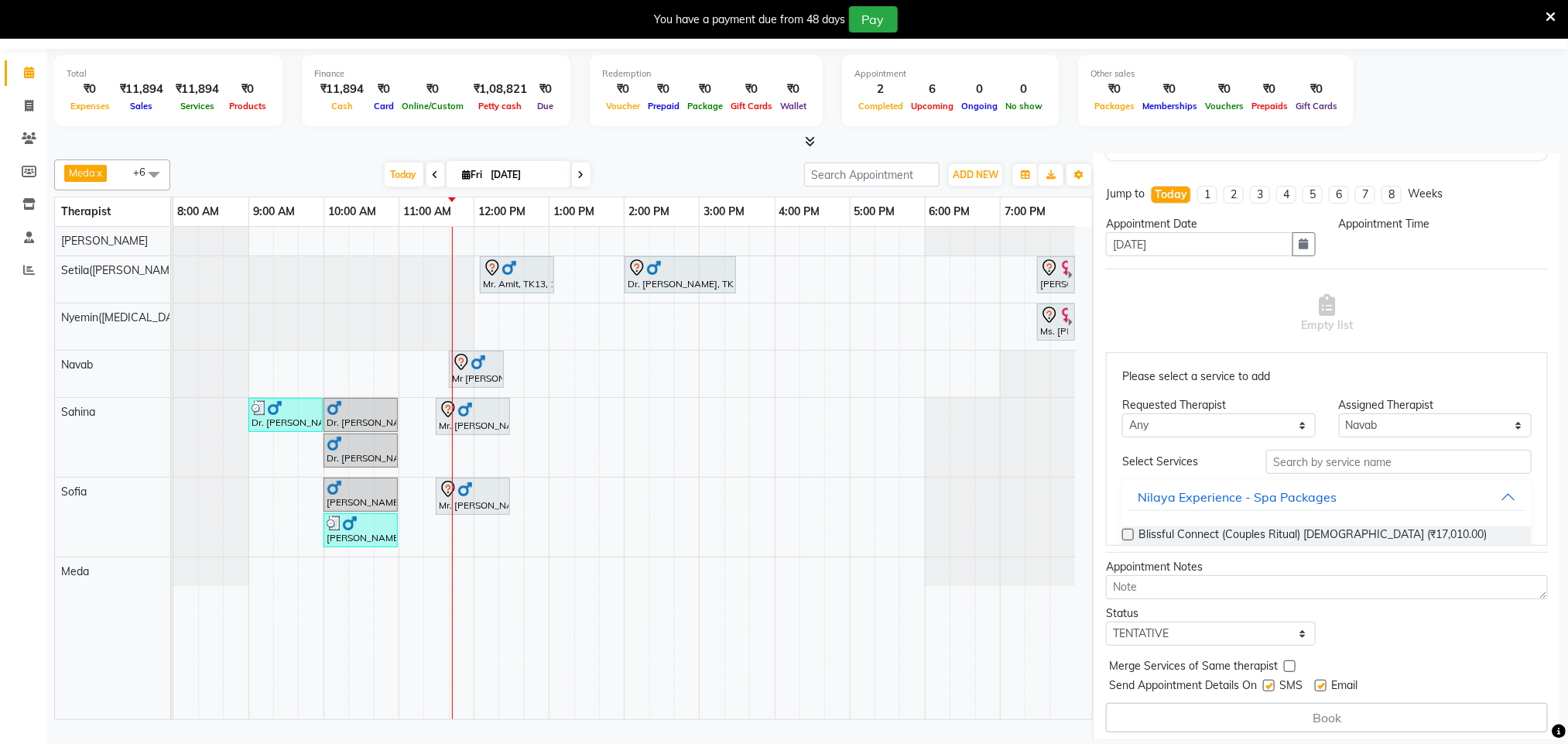 scroll, scrollTop: 219, scrollLeft: 0, axis: vertical 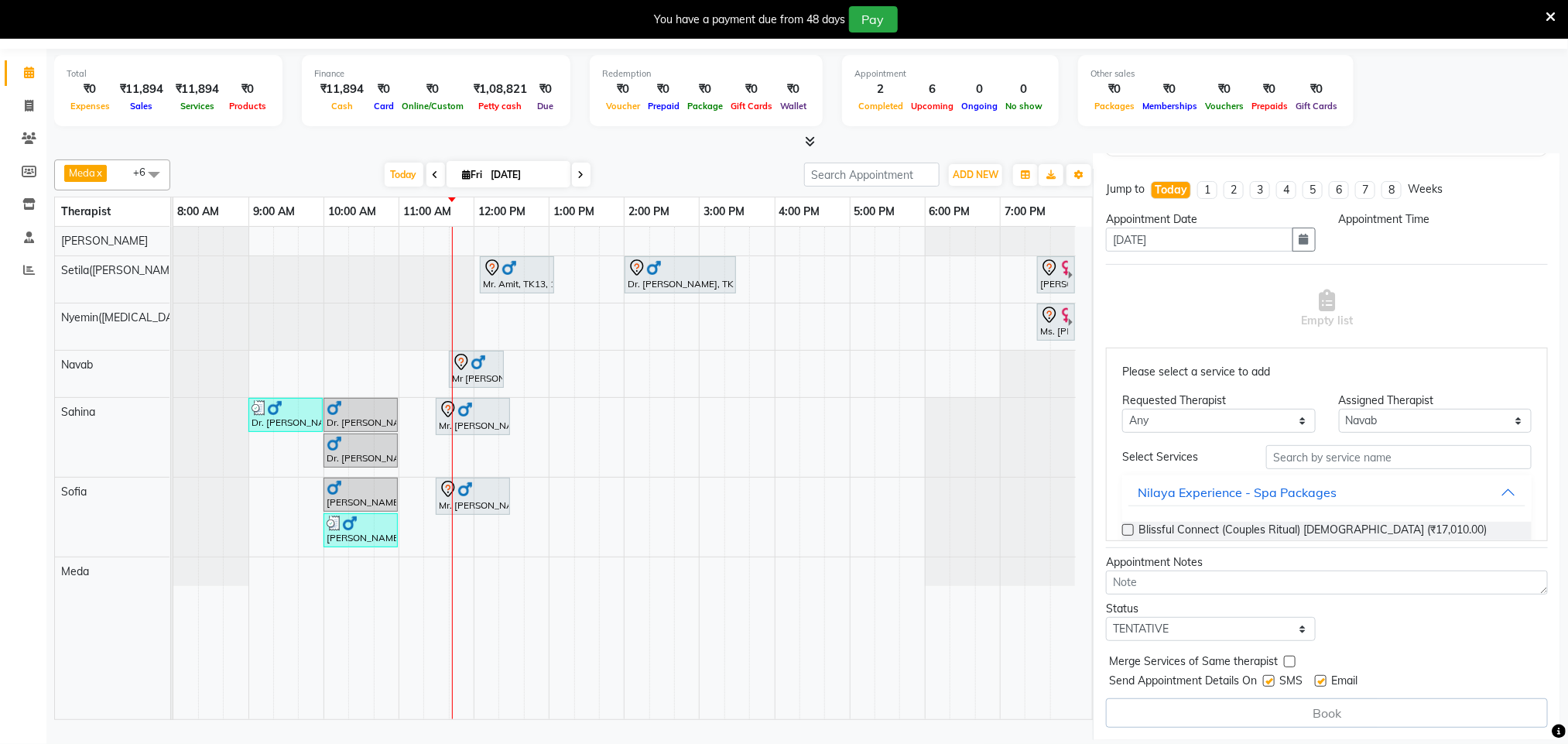 type on "97******40" 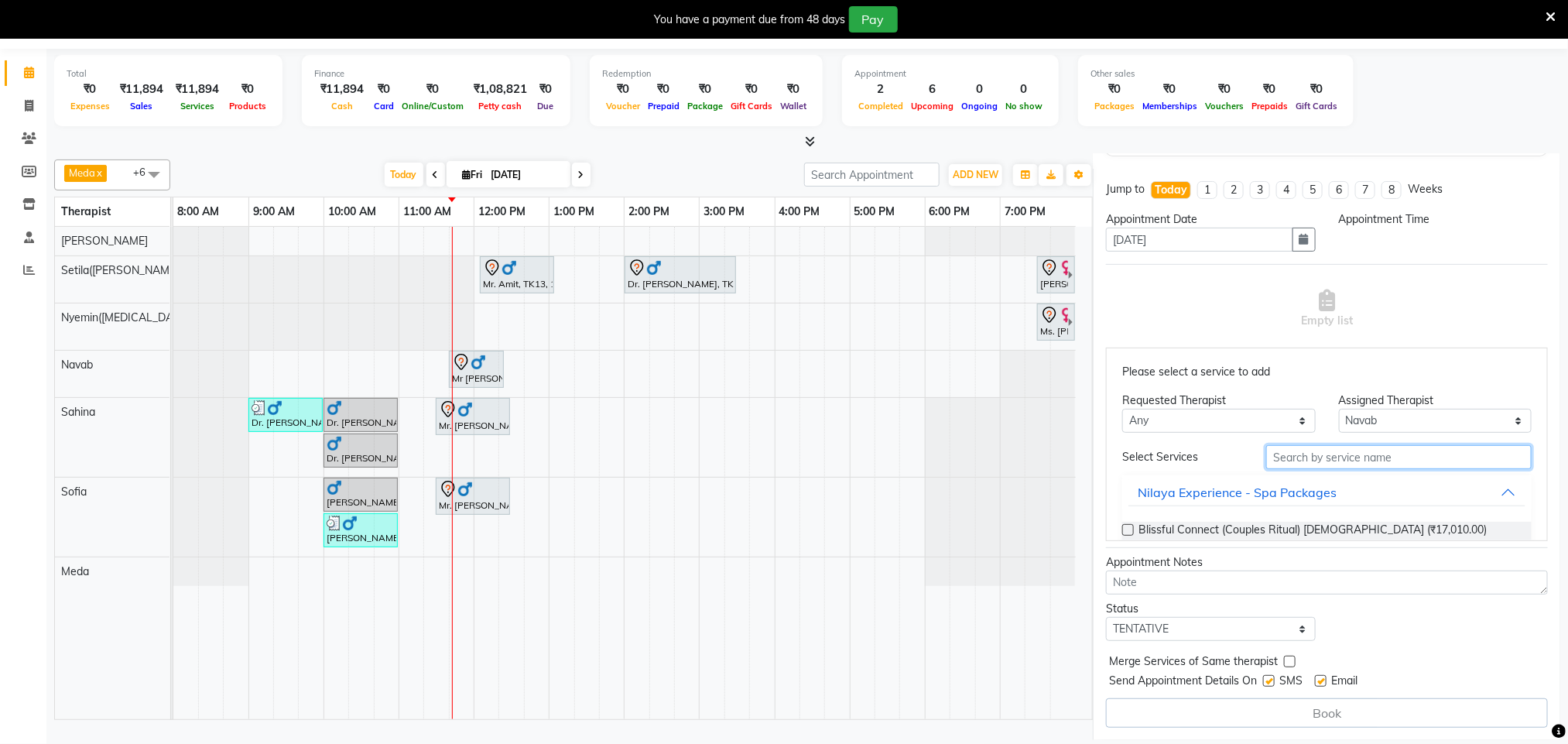 drag, startPoint x: 1326, startPoint y: 444, endPoint x: 1327, endPoint y: 458, distance: 14.035669 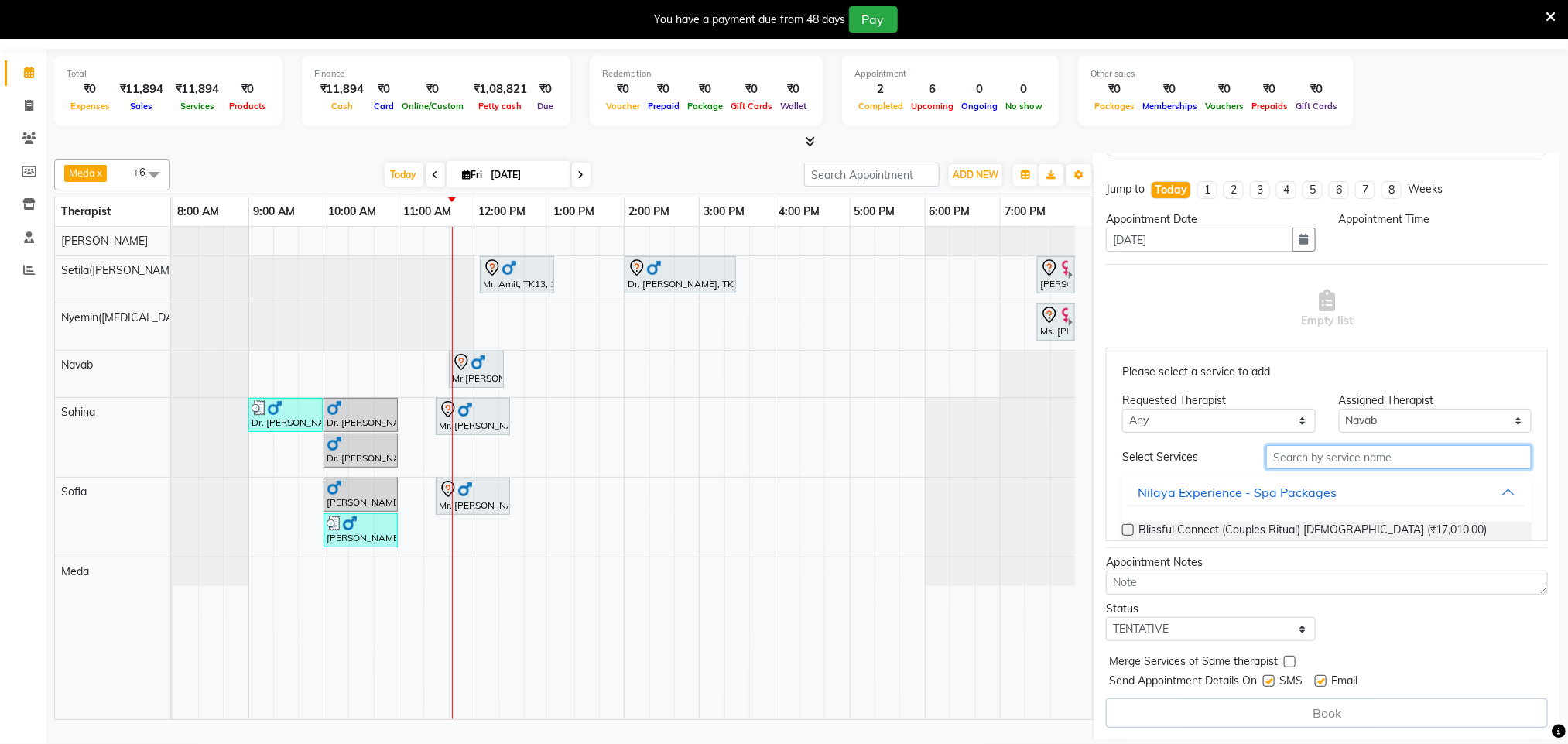 type on "d" 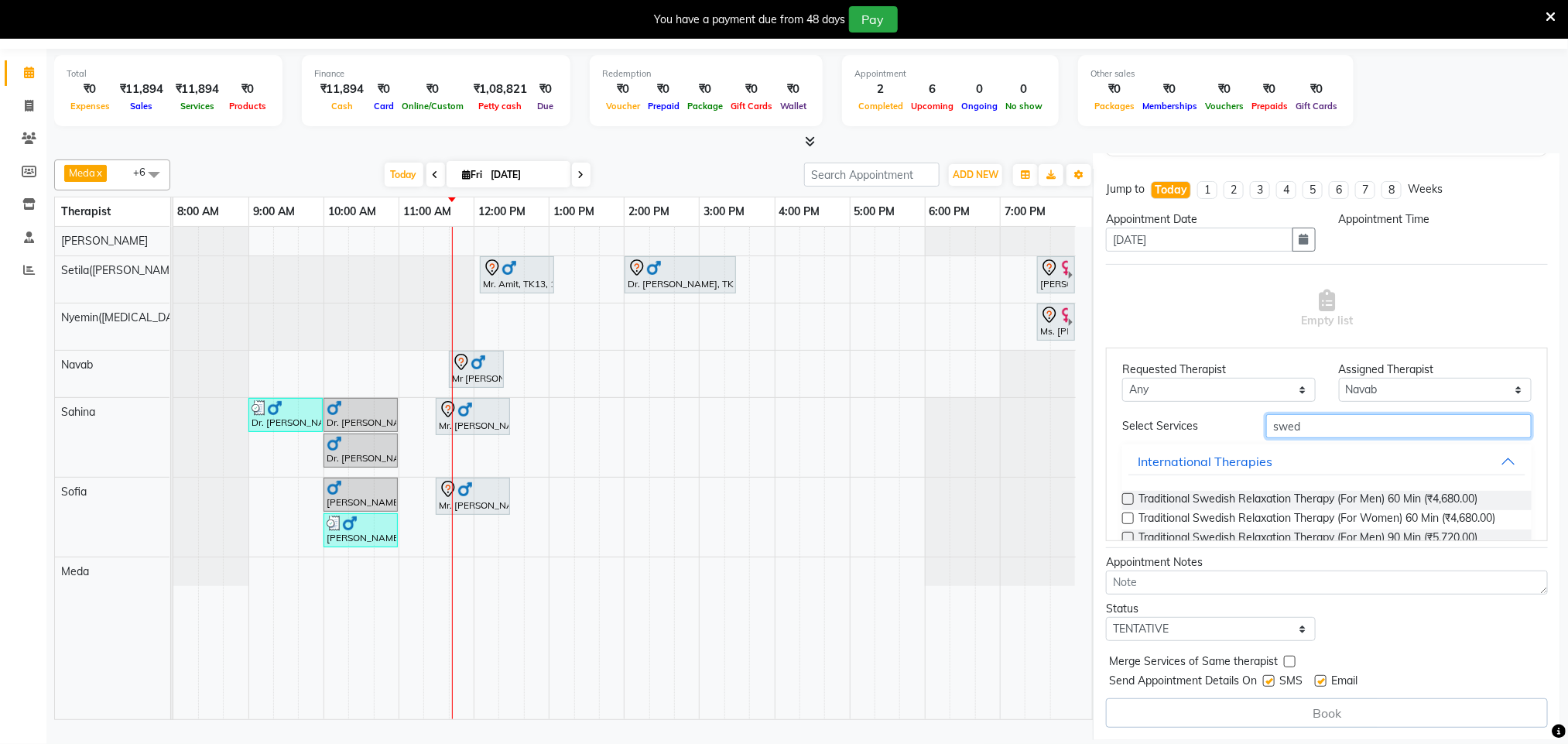 scroll, scrollTop: 46, scrollLeft: 0, axis: vertical 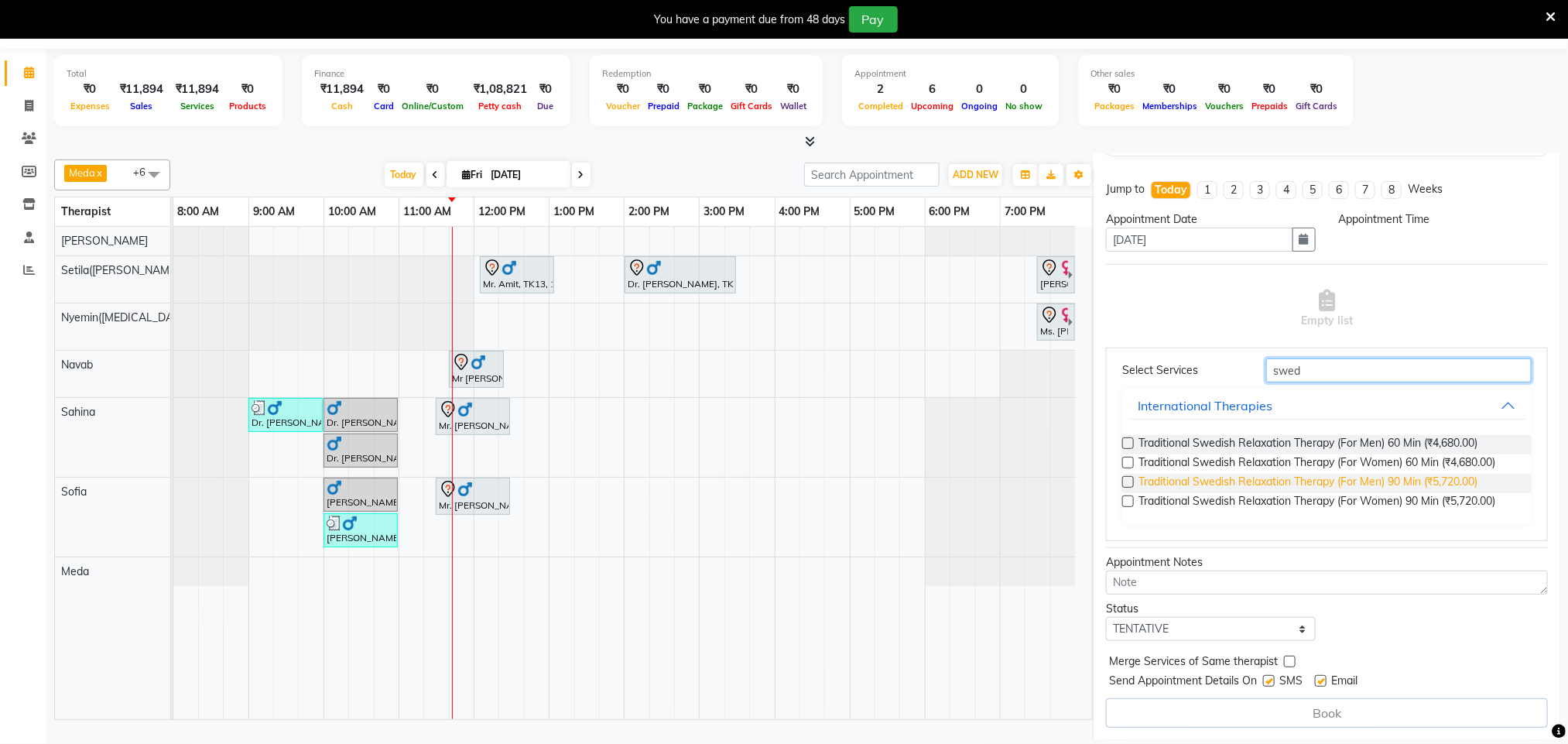 type on "swed" 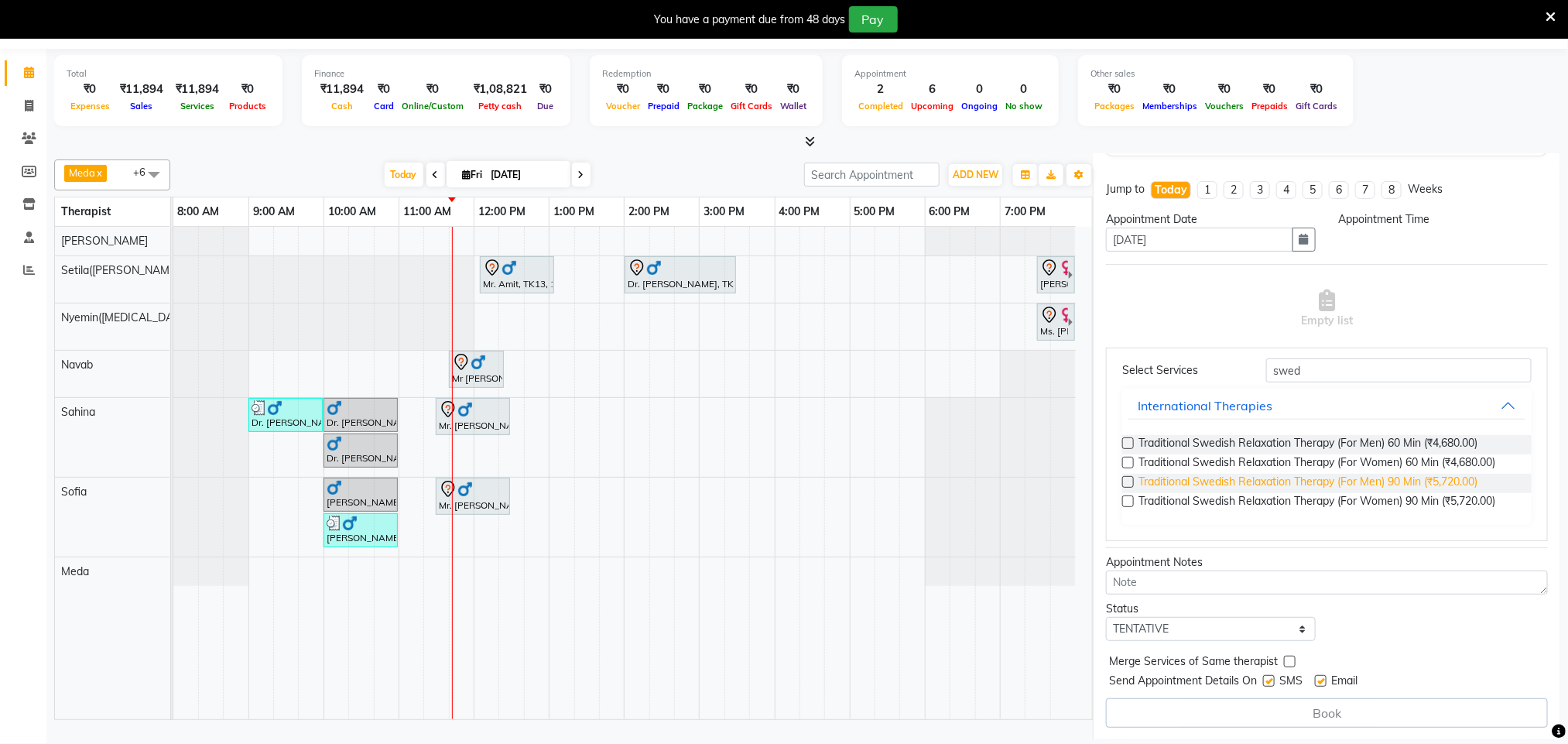 click on "Traditional Swedish Relaxation Therapy (For Men) 90 Min (₹5,720.00)" at bounding box center (1308, 483) 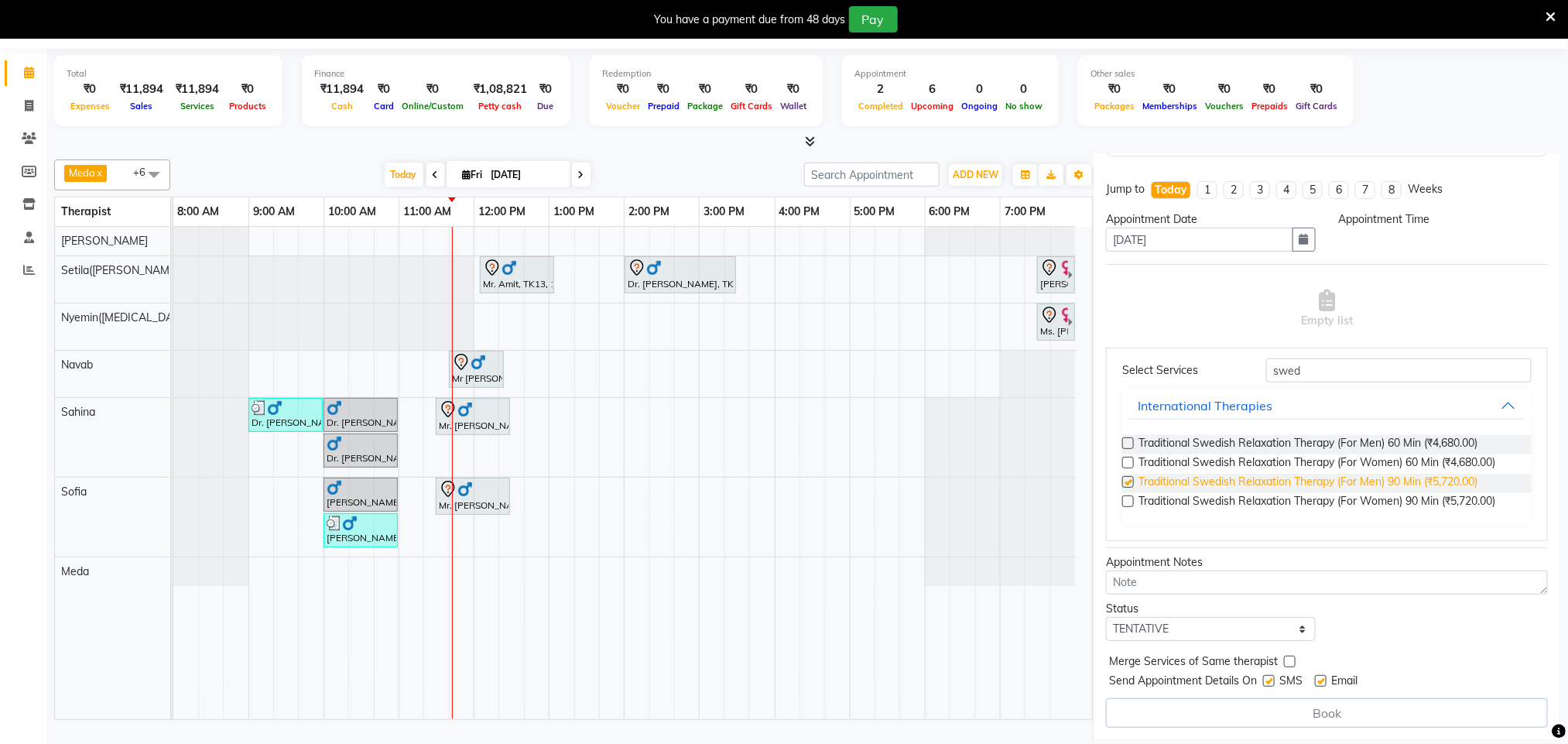 scroll, scrollTop: 65, scrollLeft: 0, axis: vertical 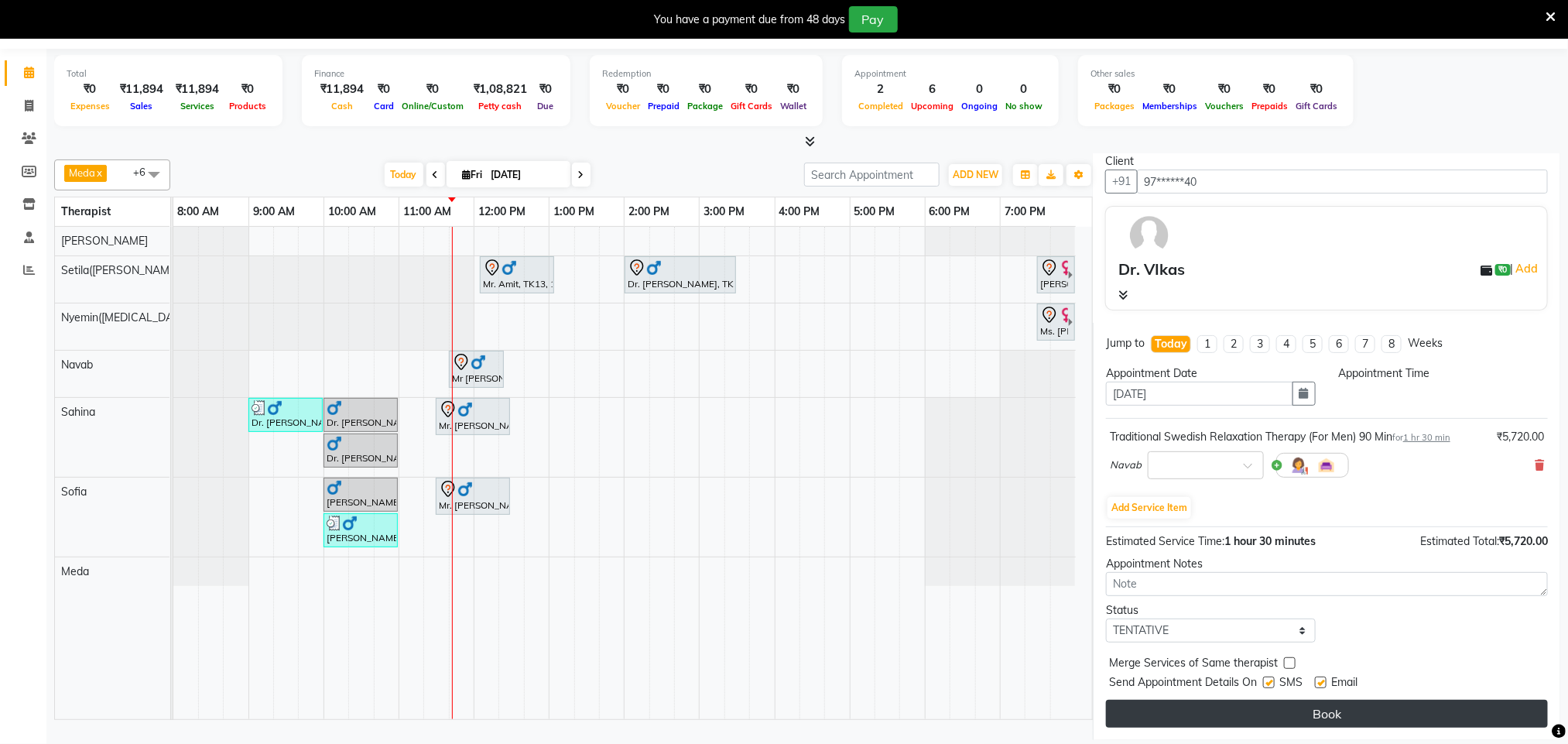 click on "Book" at bounding box center (1327, 714) 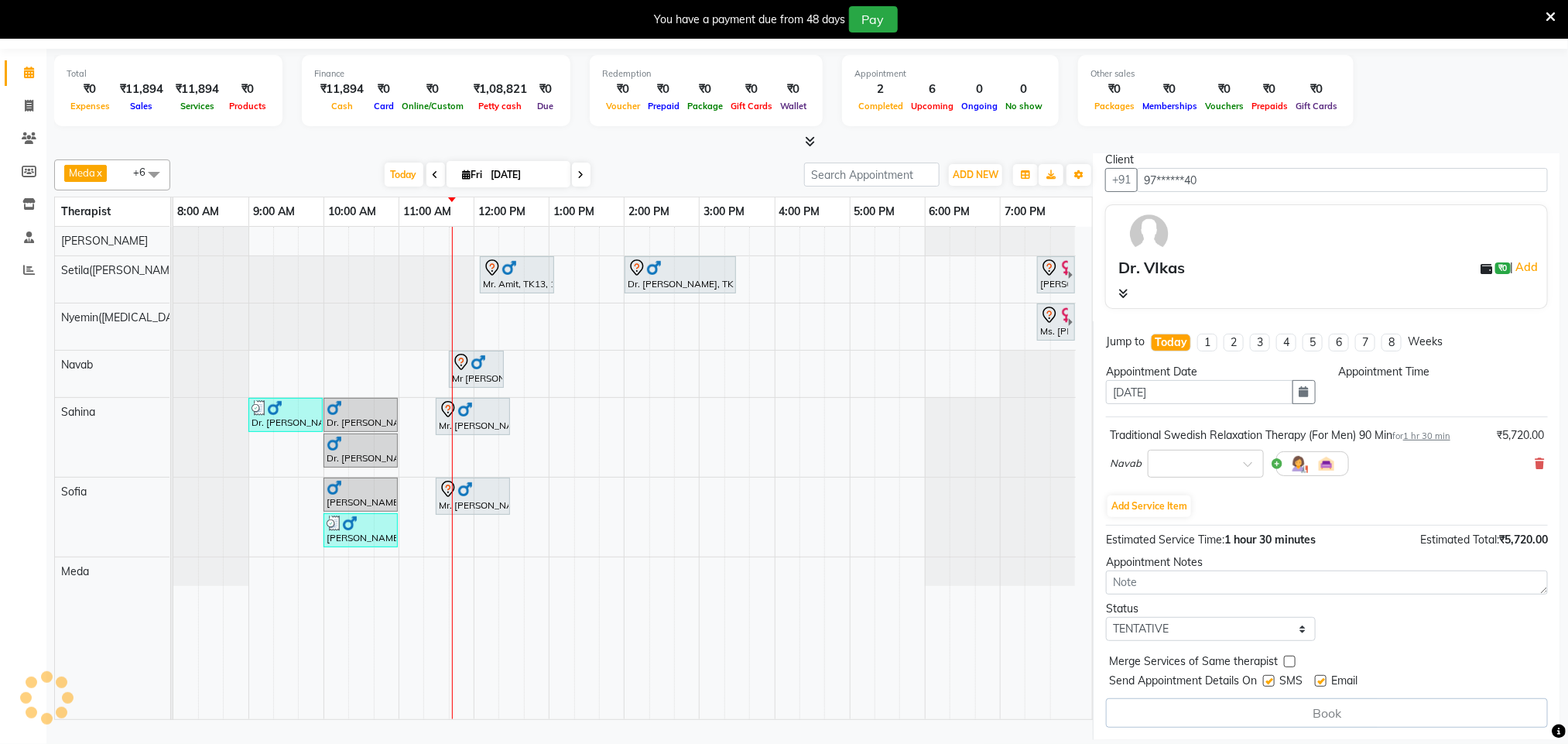 select on "77564" 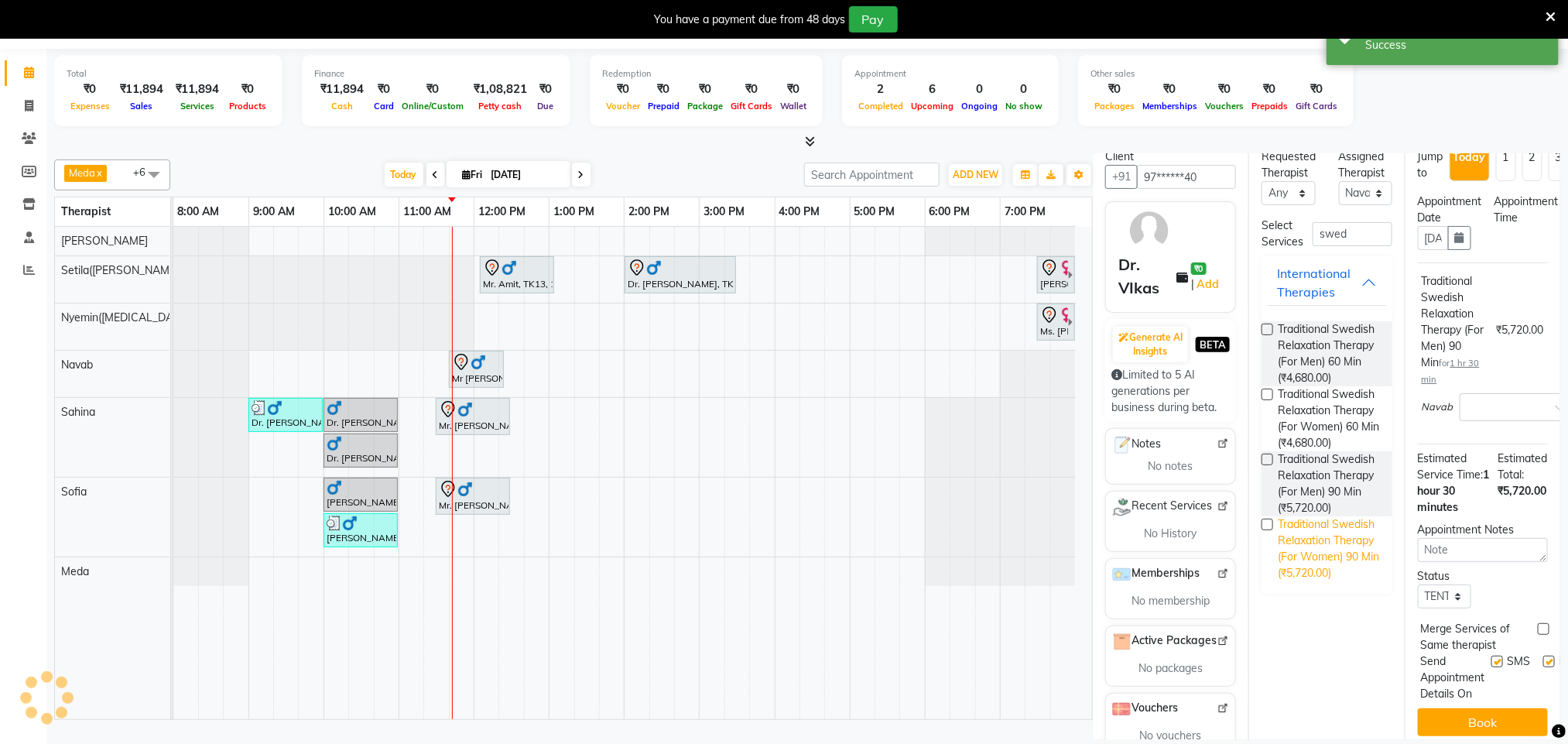 scroll, scrollTop: 0, scrollLeft: 0, axis: both 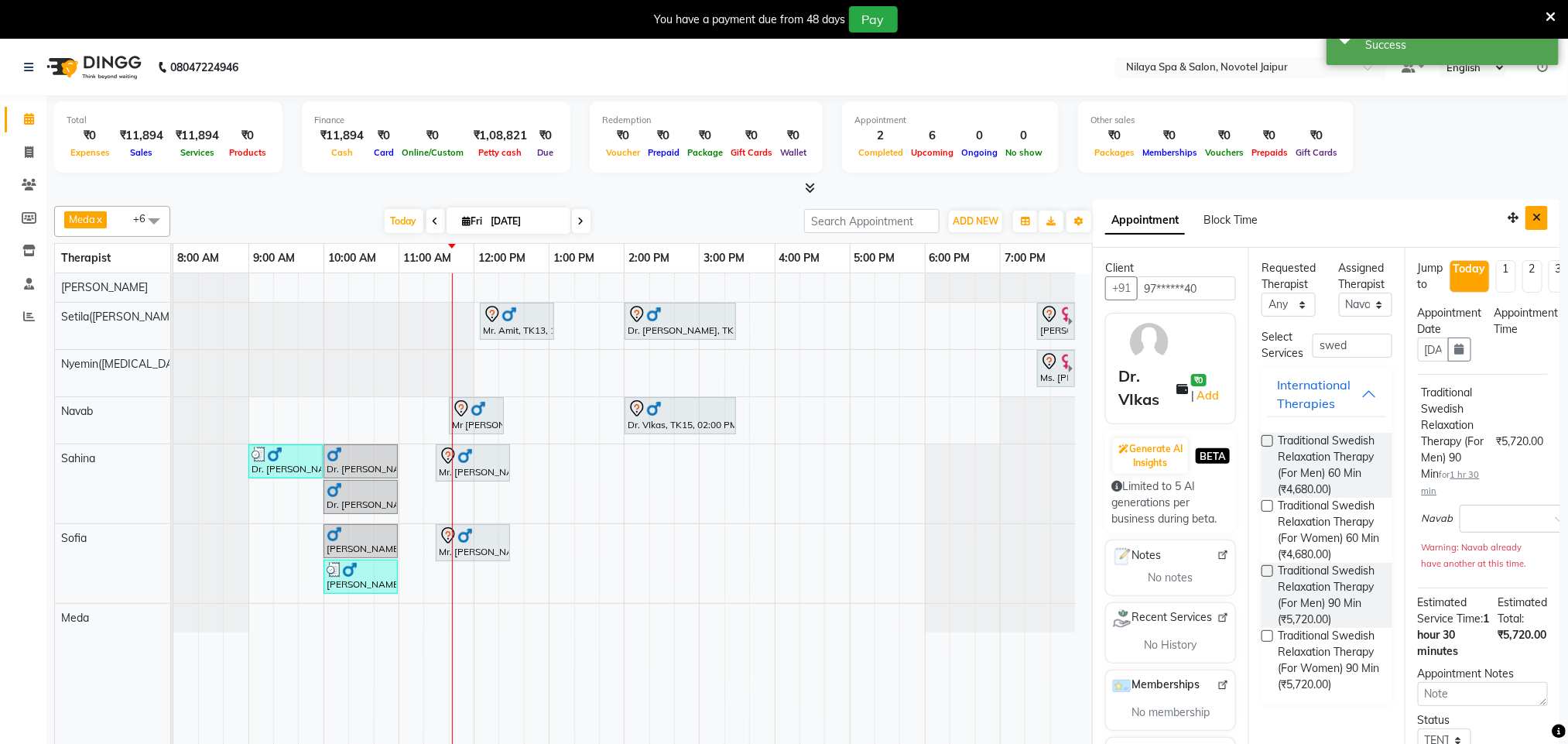 click at bounding box center (1536, 218) 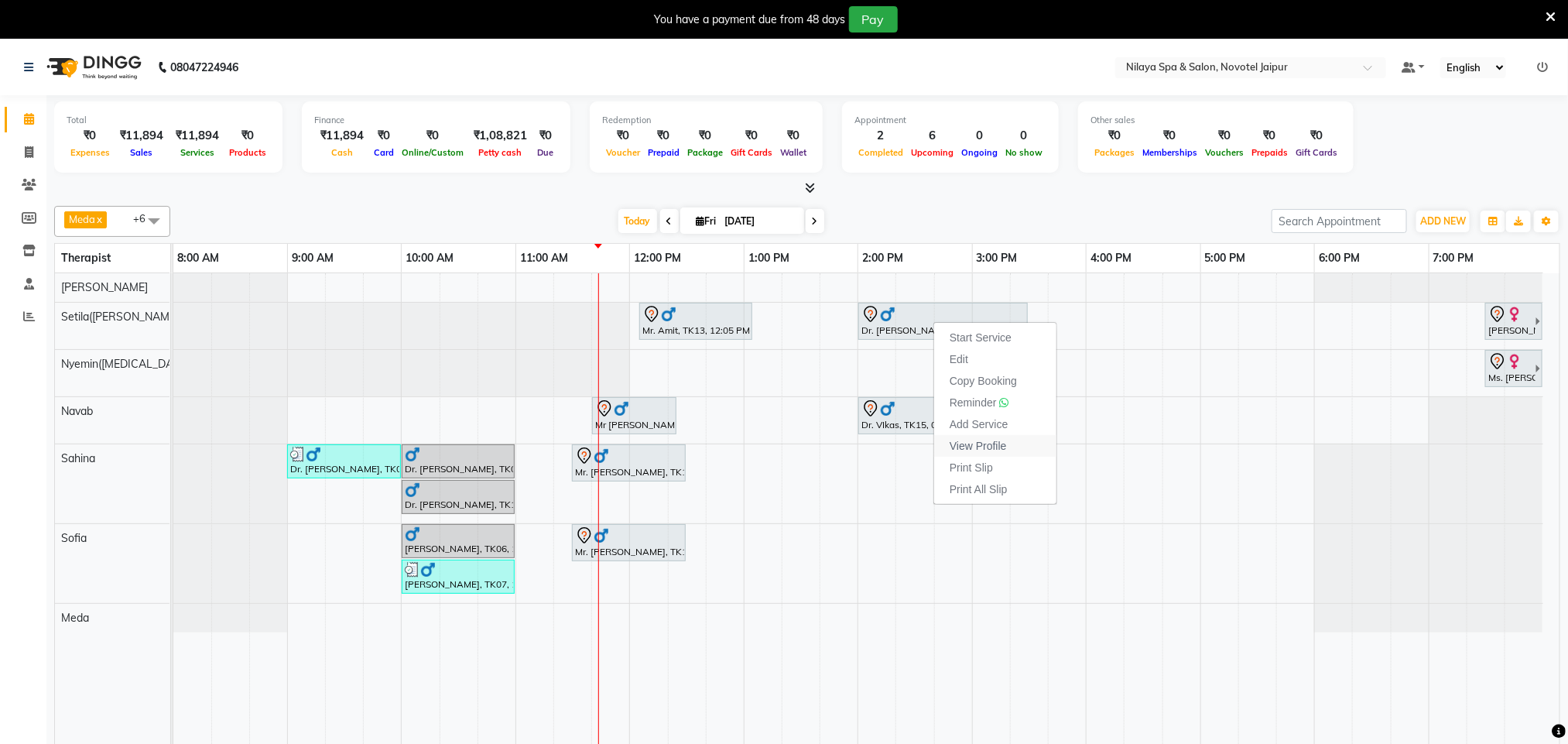 click on "View Profile" at bounding box center [978, 446] 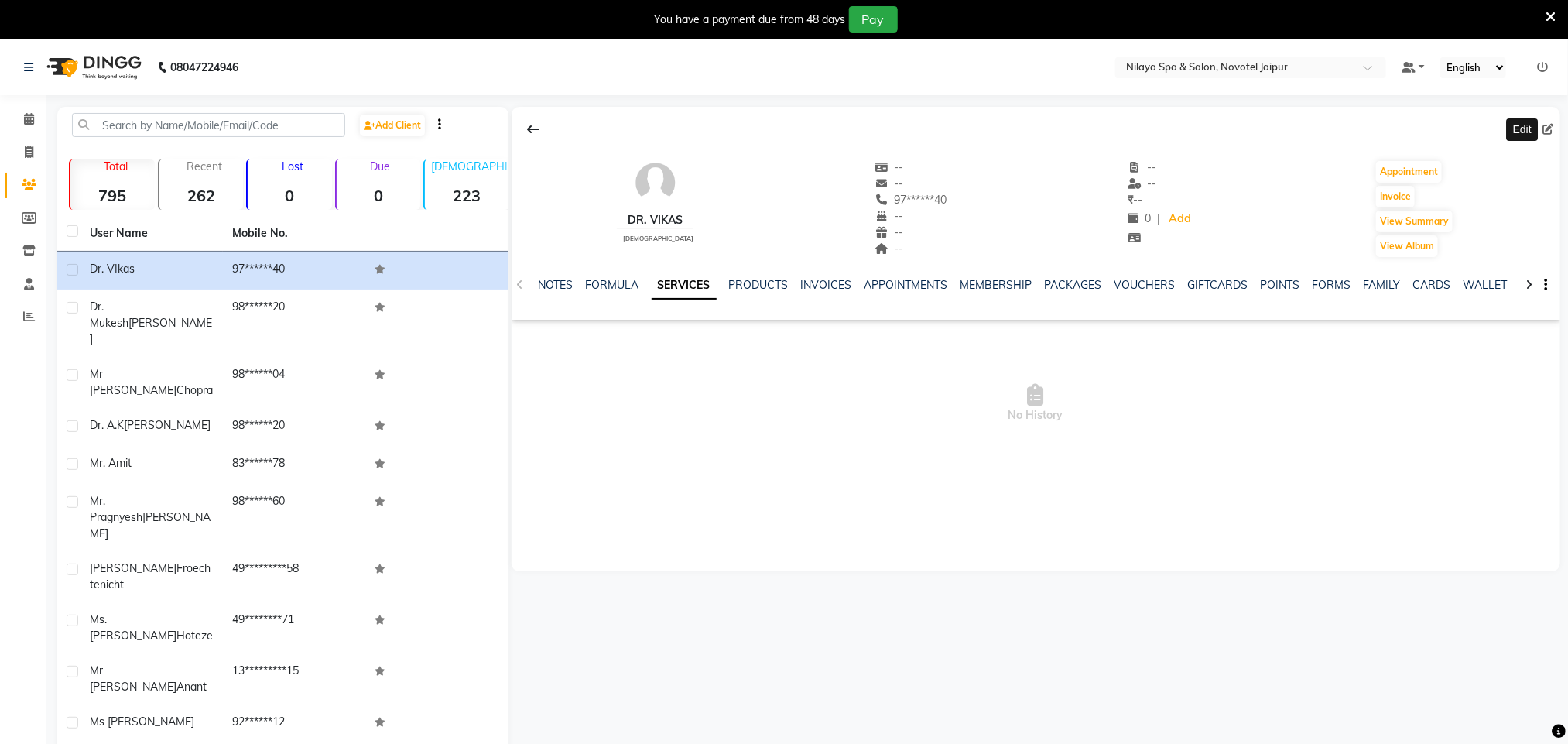 click 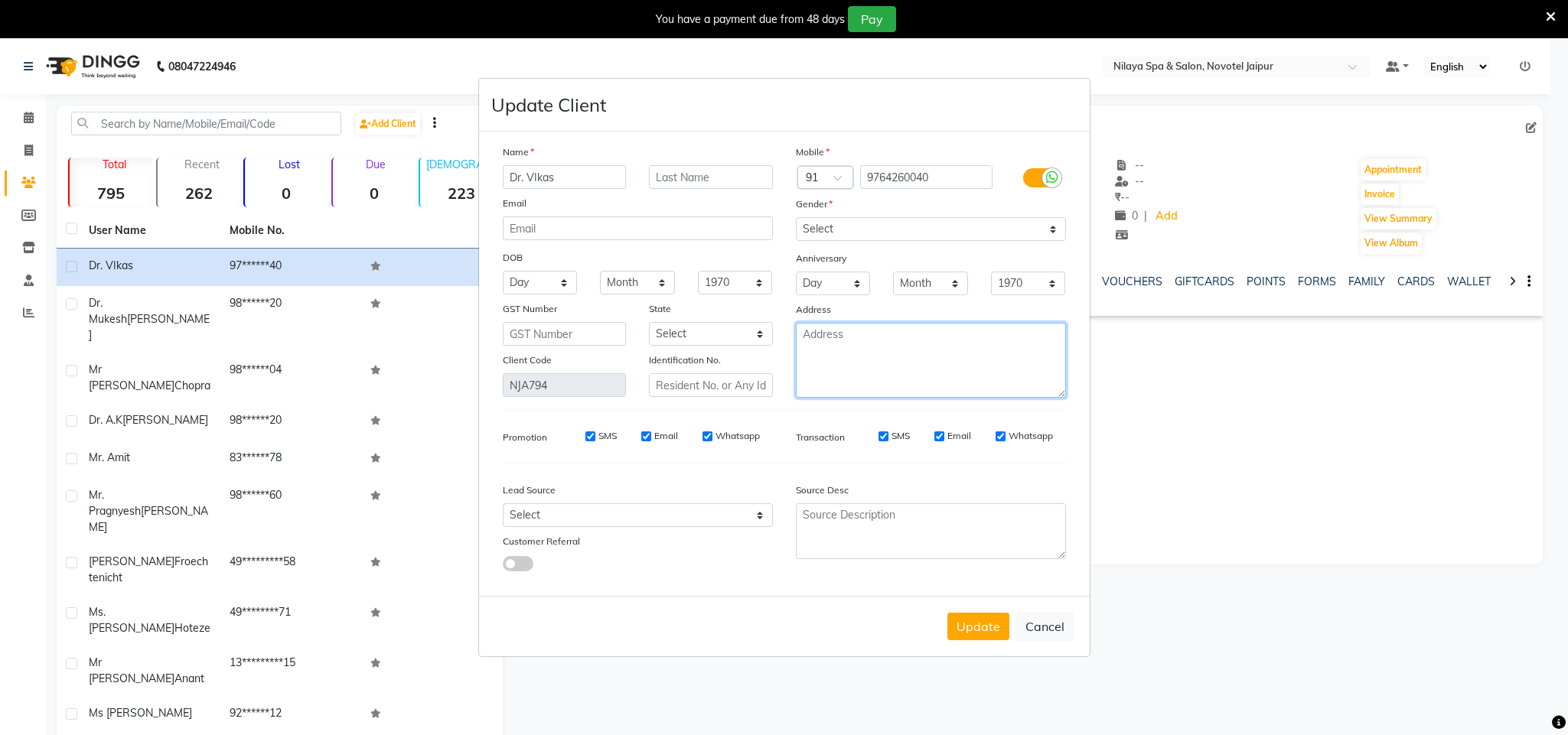 click at bounding box center [931, 360] 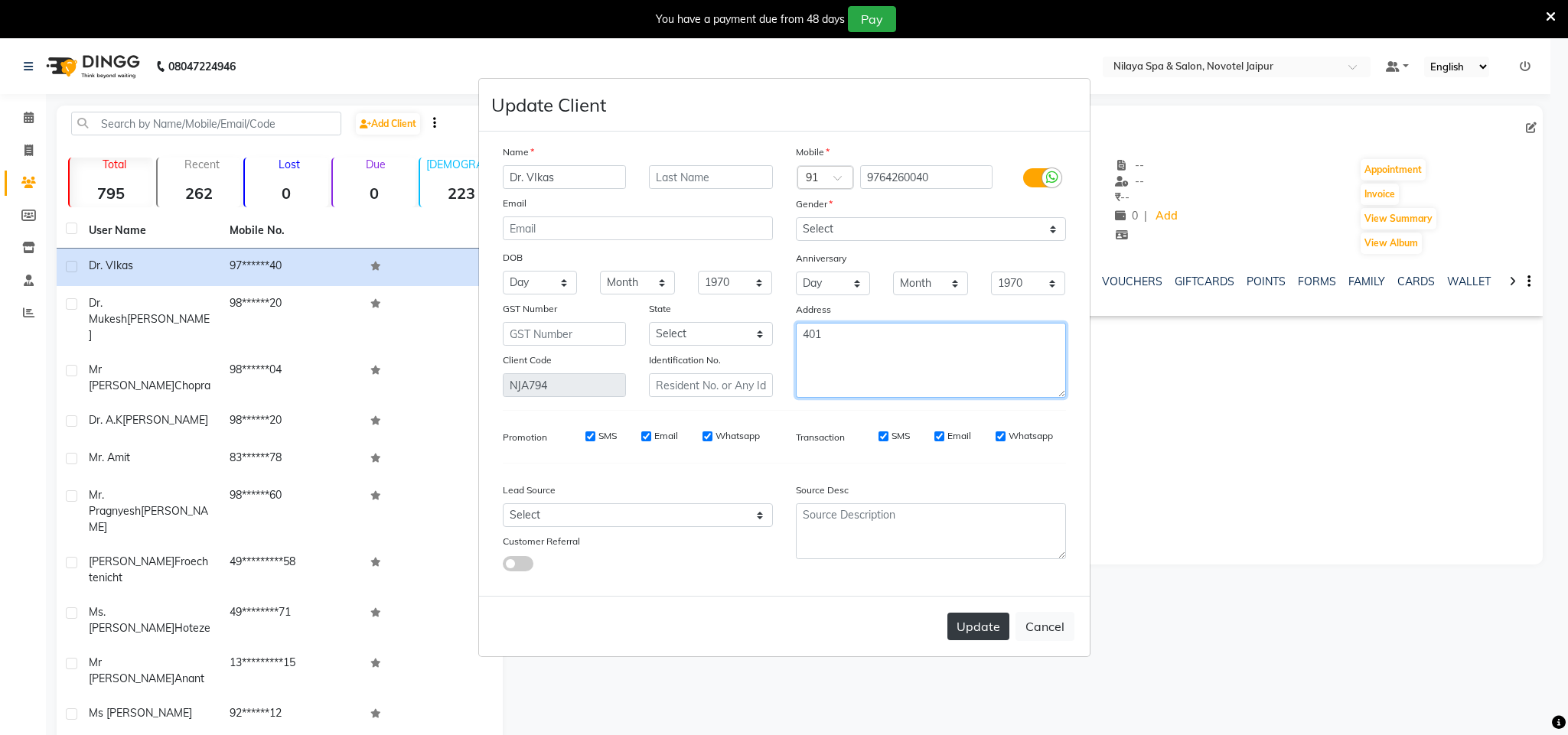 type on "401" 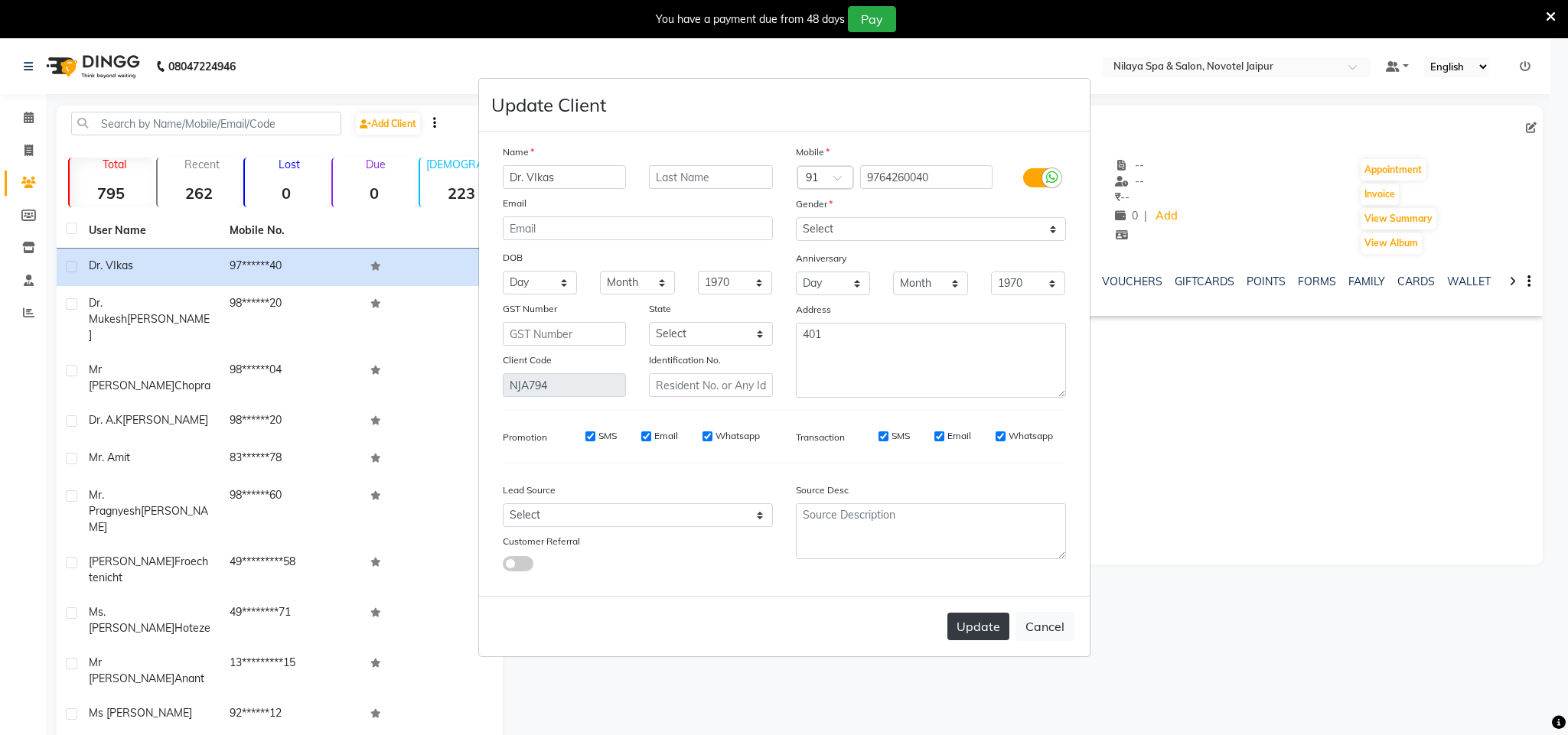 click on "Update" at bounding box center [978, 626] 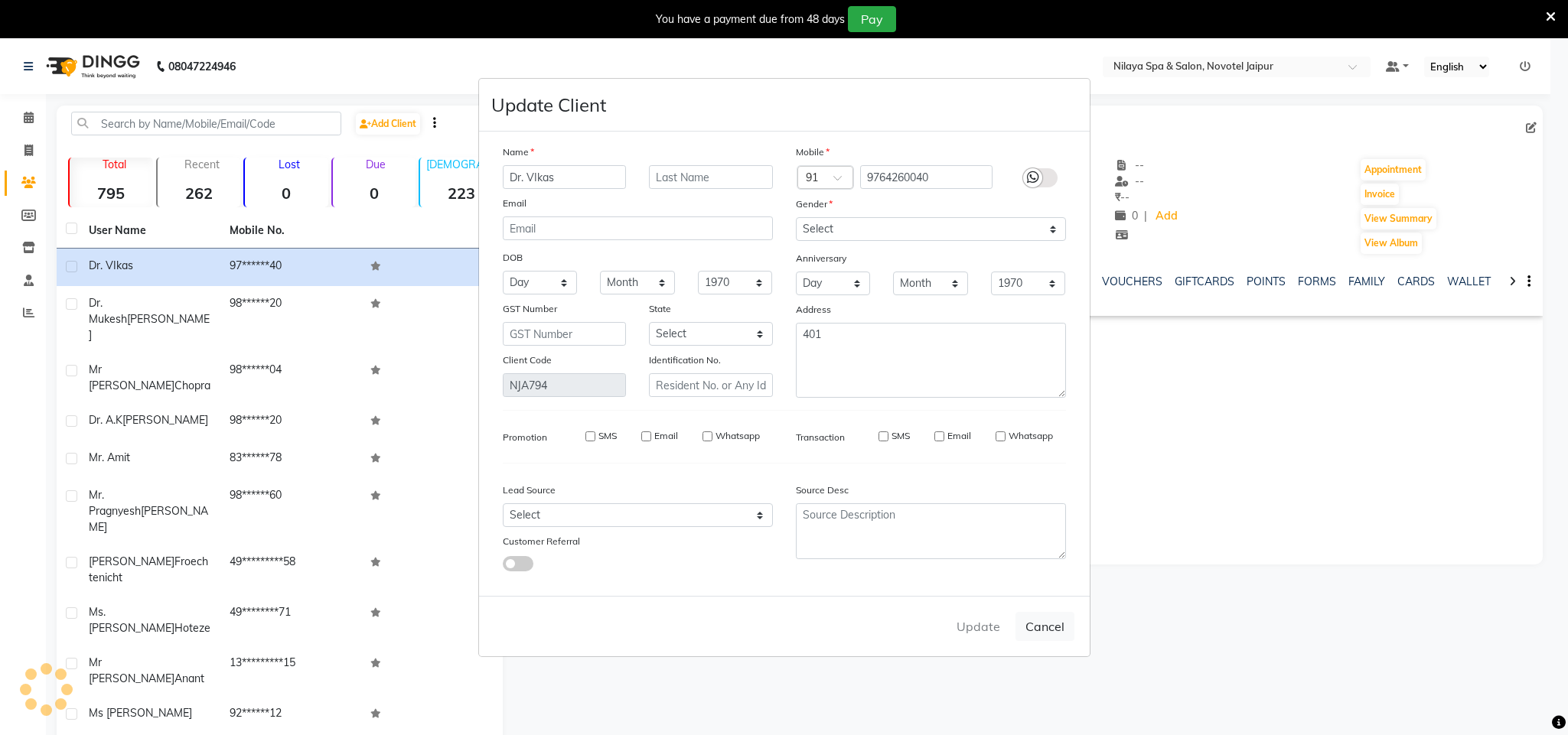 type 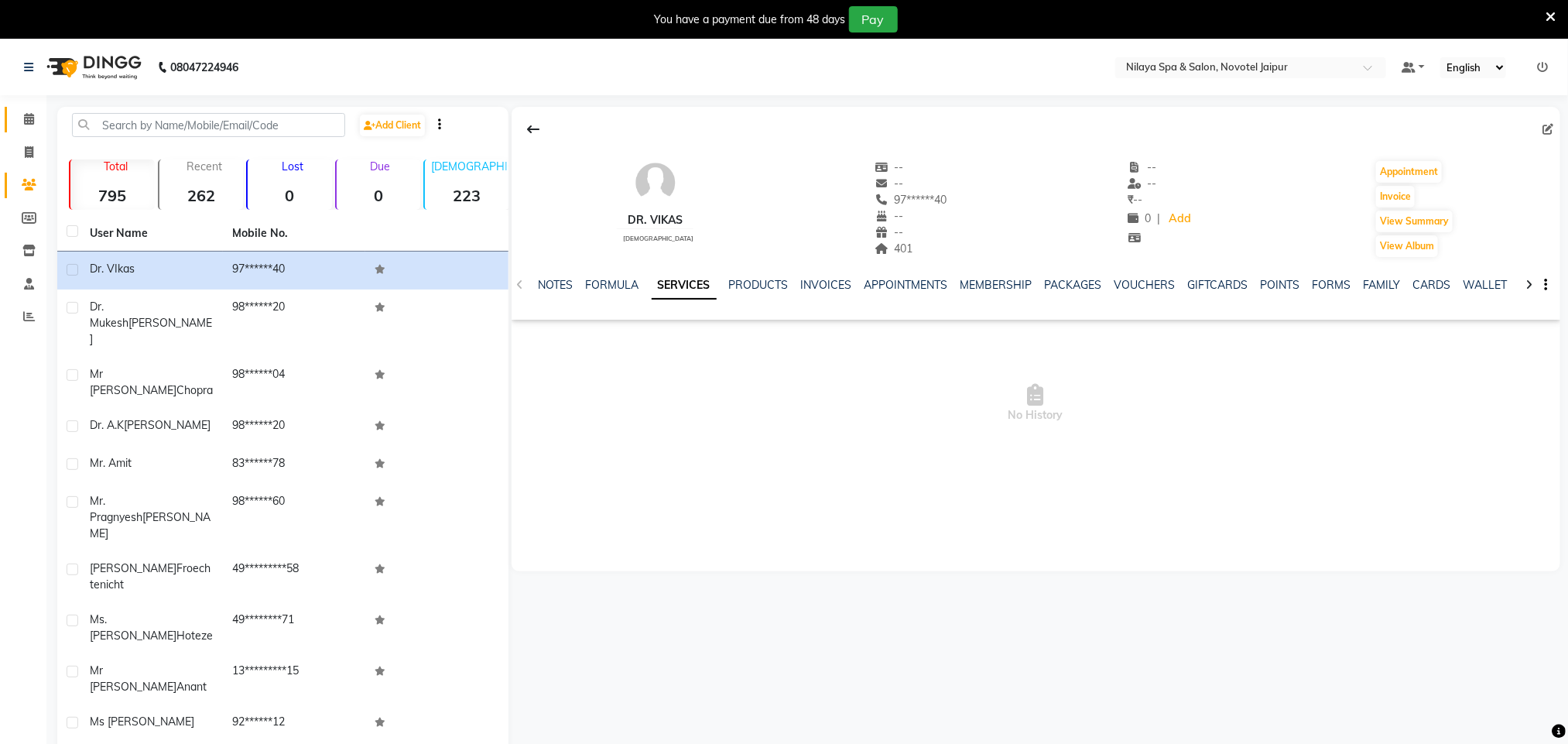click 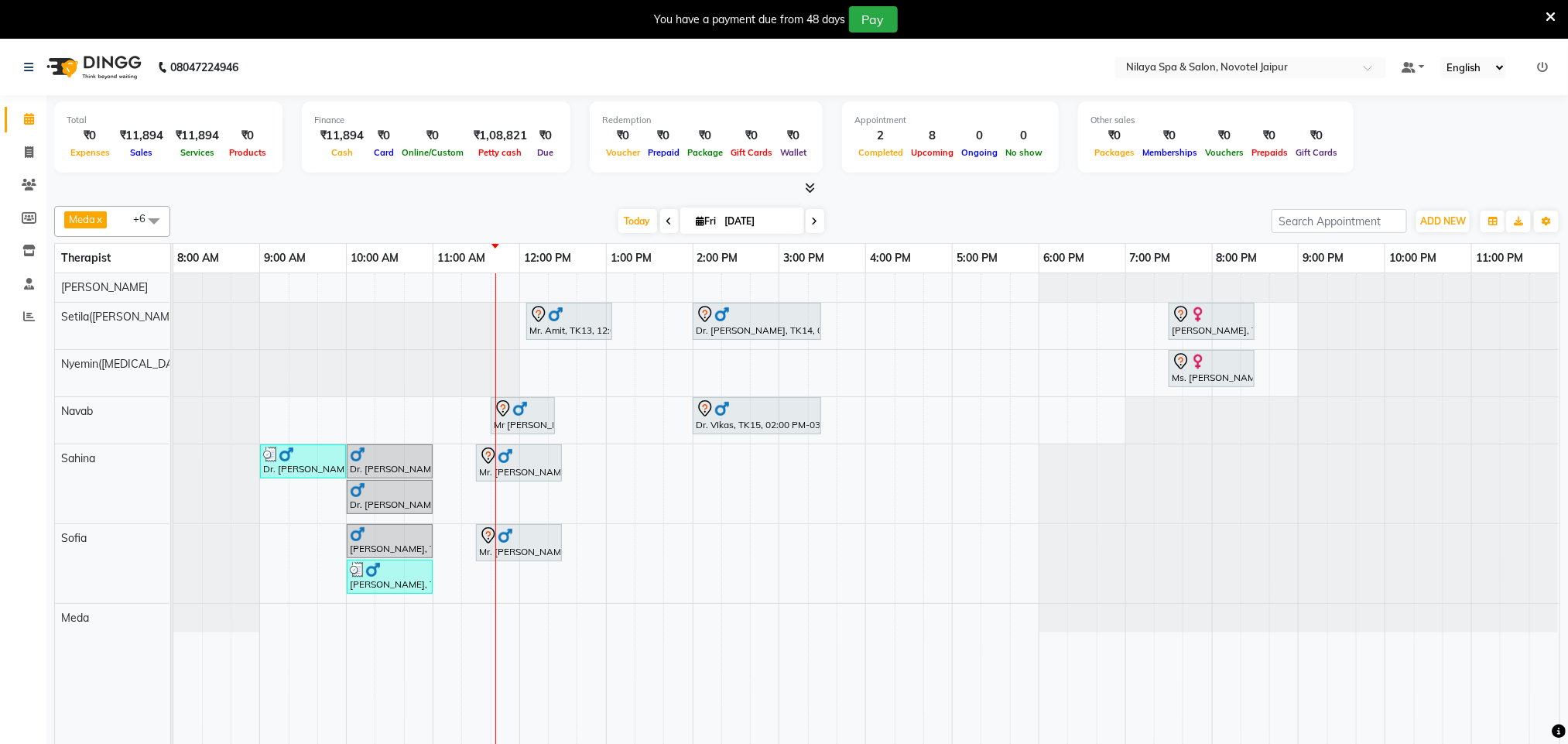 click on "Mr. Amit, TK13, 12:05 PM-01:05 PM, Traditional Swedish Relaxation Therapy (For Men) 60 Min             Dr. [PERSON_NAME], TK14, 02:00 PM-03:30 PM, Balinese Massage Therapy (For Men) 90 Min             Ariane Froechtenicht, TK05, 07:30 PM-08:30 PM, Balinese Massage Therapy (For Women) 60 Min             Ms. [PERSON_NAME], TK04, 07:30 PM-08:30 PM, Balinese Massage Therapy (For Women) 60 Min             Mr [PERSON_NAME], TK02, 11:40 AM-12:25 PM, Hair Cut  With Shampoo and Styling  ([DEMOGRAPHIC_DATA])             Dr. VIkas, TK15, 02:00 PM-03:30 PM, Traditional Swedish Relaxation Therapy (For Men) 90 Min     Dr. [PERSON_NAME], TK09, 09:00 AM-10:00 AM, Balinese Massage Therapy (For Men) 60 Min     Dr. [PERSON_NAME], TK08, 10:00 AM-11:00 AM, Balinese Massage Therapy (For Men) 60 Min             Mr. [PERSON_NAME], TK11, 11:30 AM-12:30 PM, Deep Tissue Repair Therapy (For Men) 60 Min     Dr. [PERSON_NAME], TK10, 10:00 AM-11:00 AM, Balinese Massage Therapy (For Men) 60 Min" at bounding box center (866, 519) 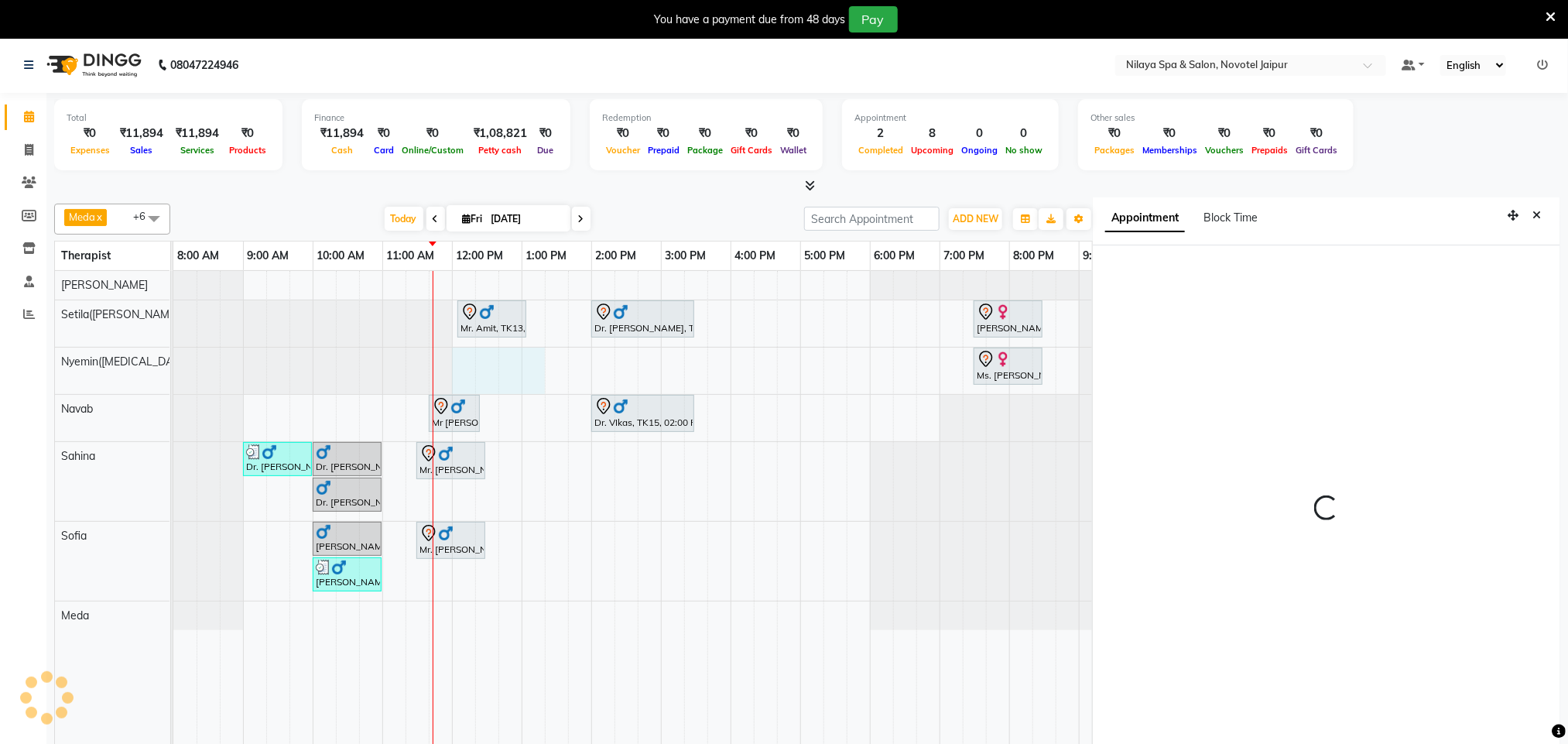 select on "720" 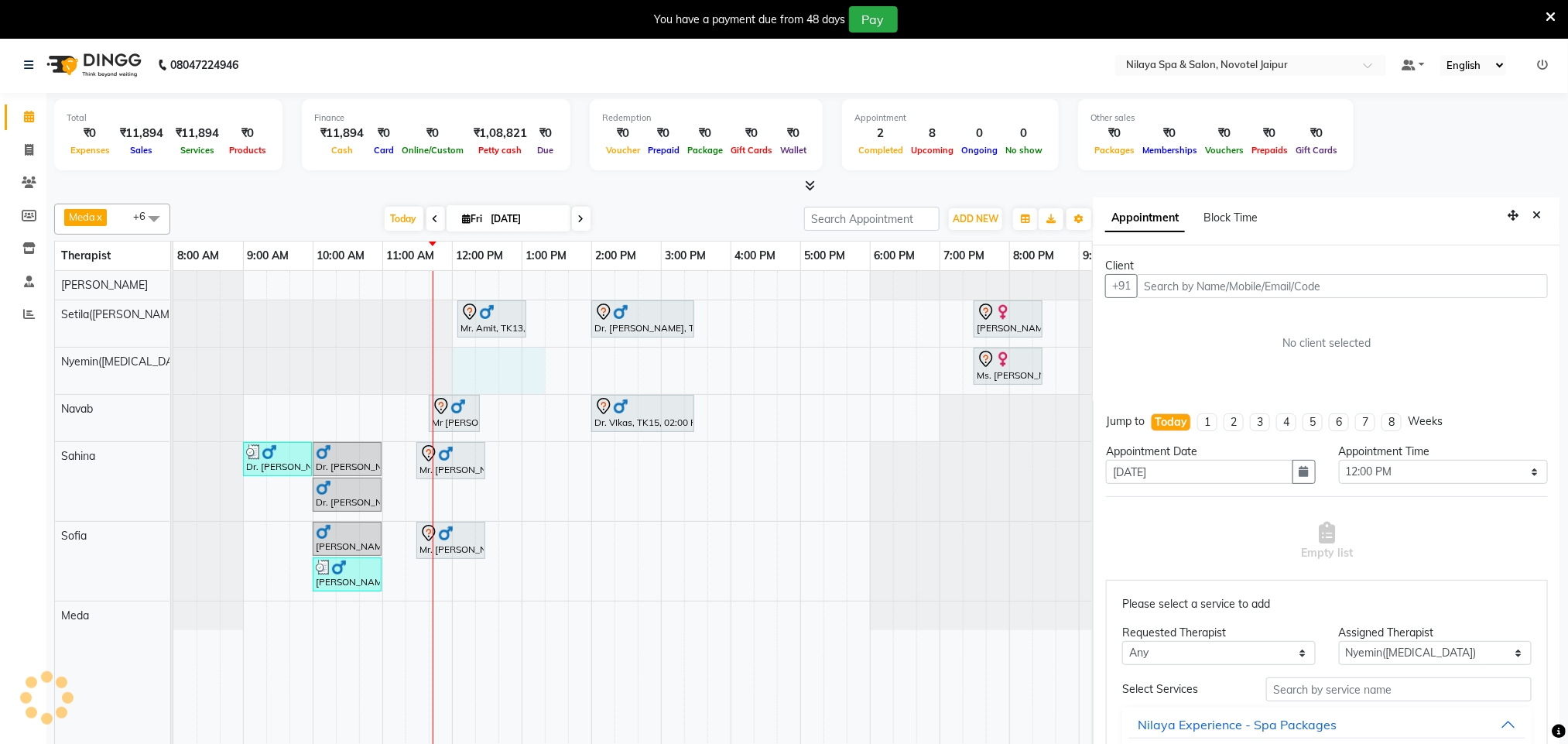 scroll, scrollTop: 46, scrollLeft: 0, axis: vertical 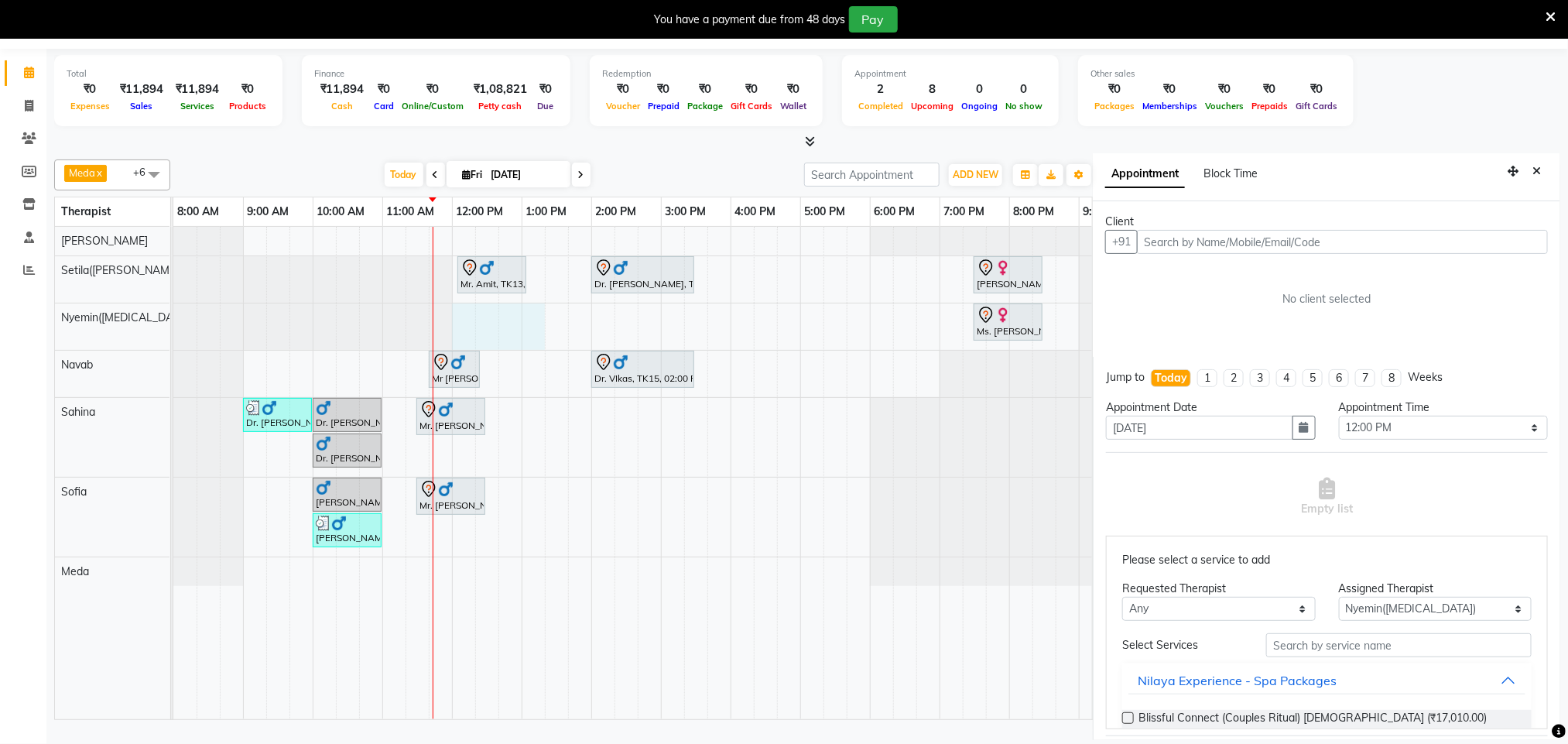 click at bounding box center [1342, 242] 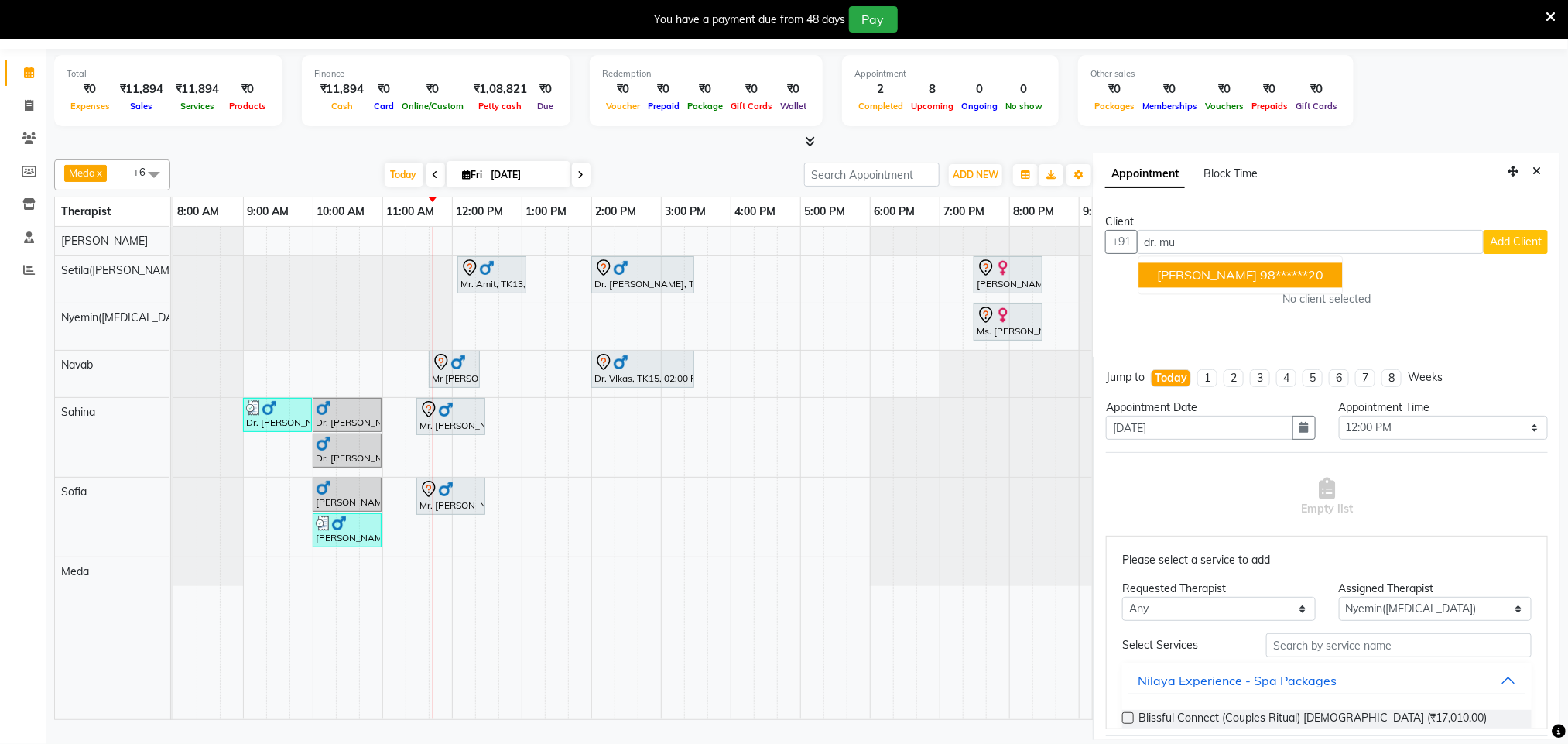 click on "98******20" at bounding box center (1292, 276) 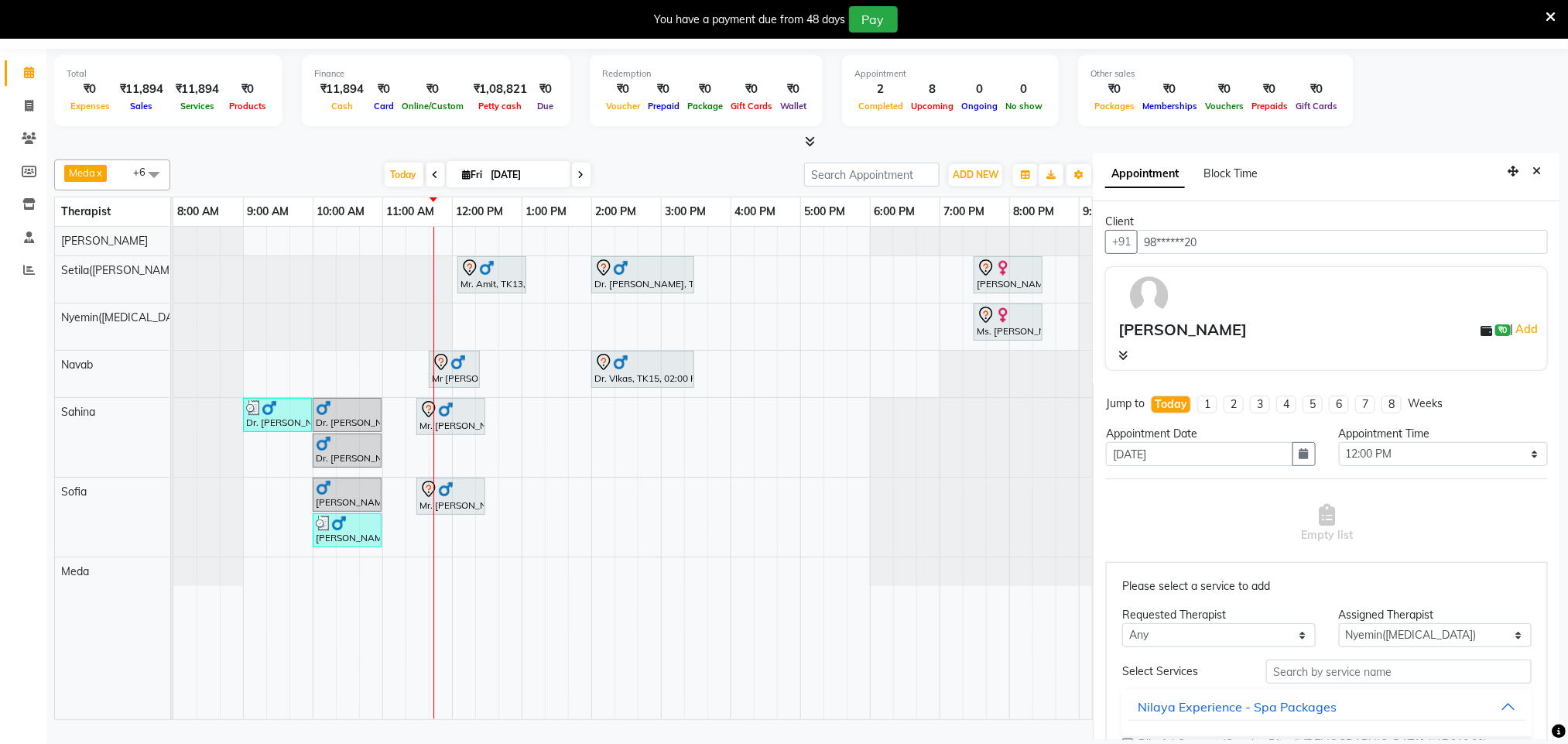 scroll, scrollTop: 219, scrollLeft: 0, axis: vertical 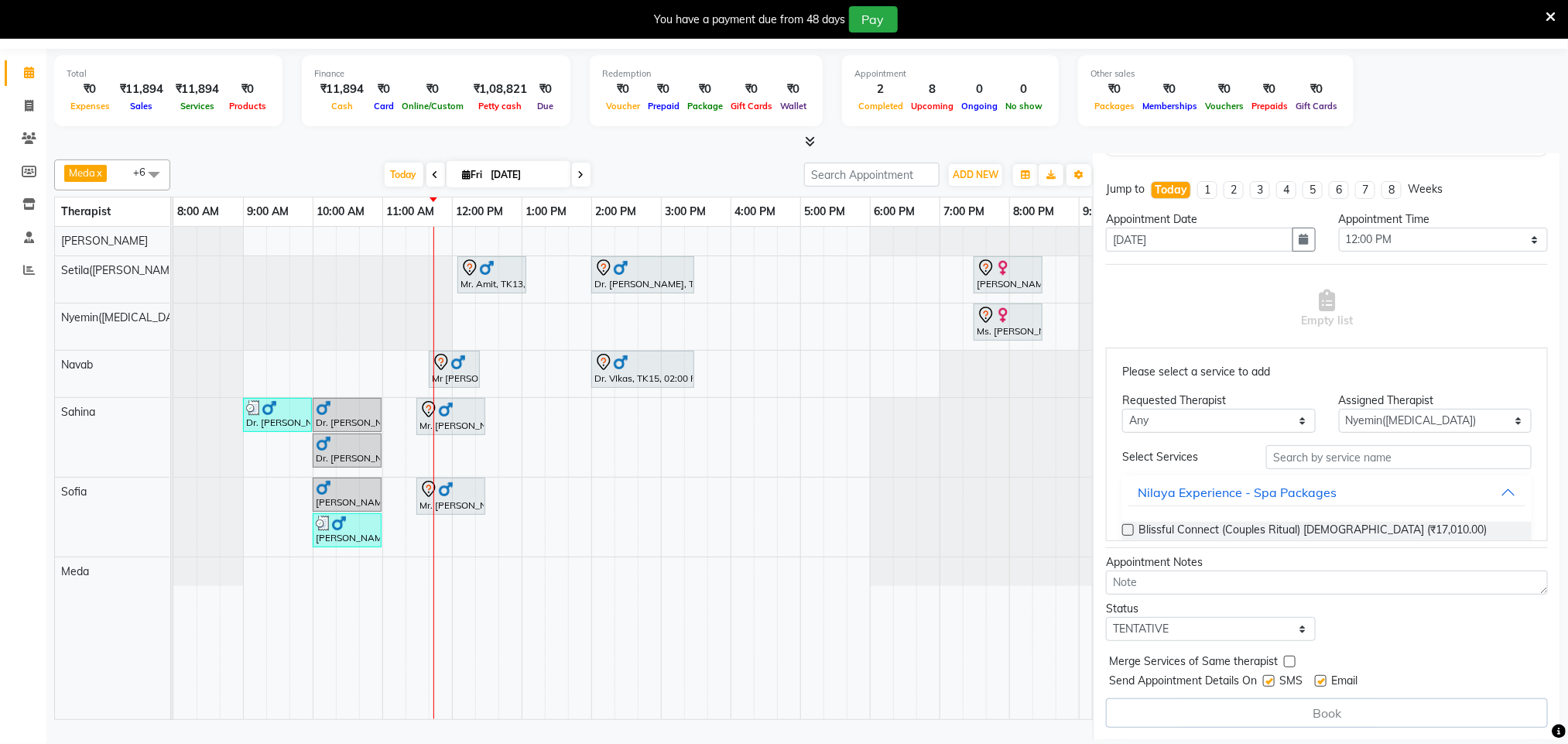 type on "98******20" 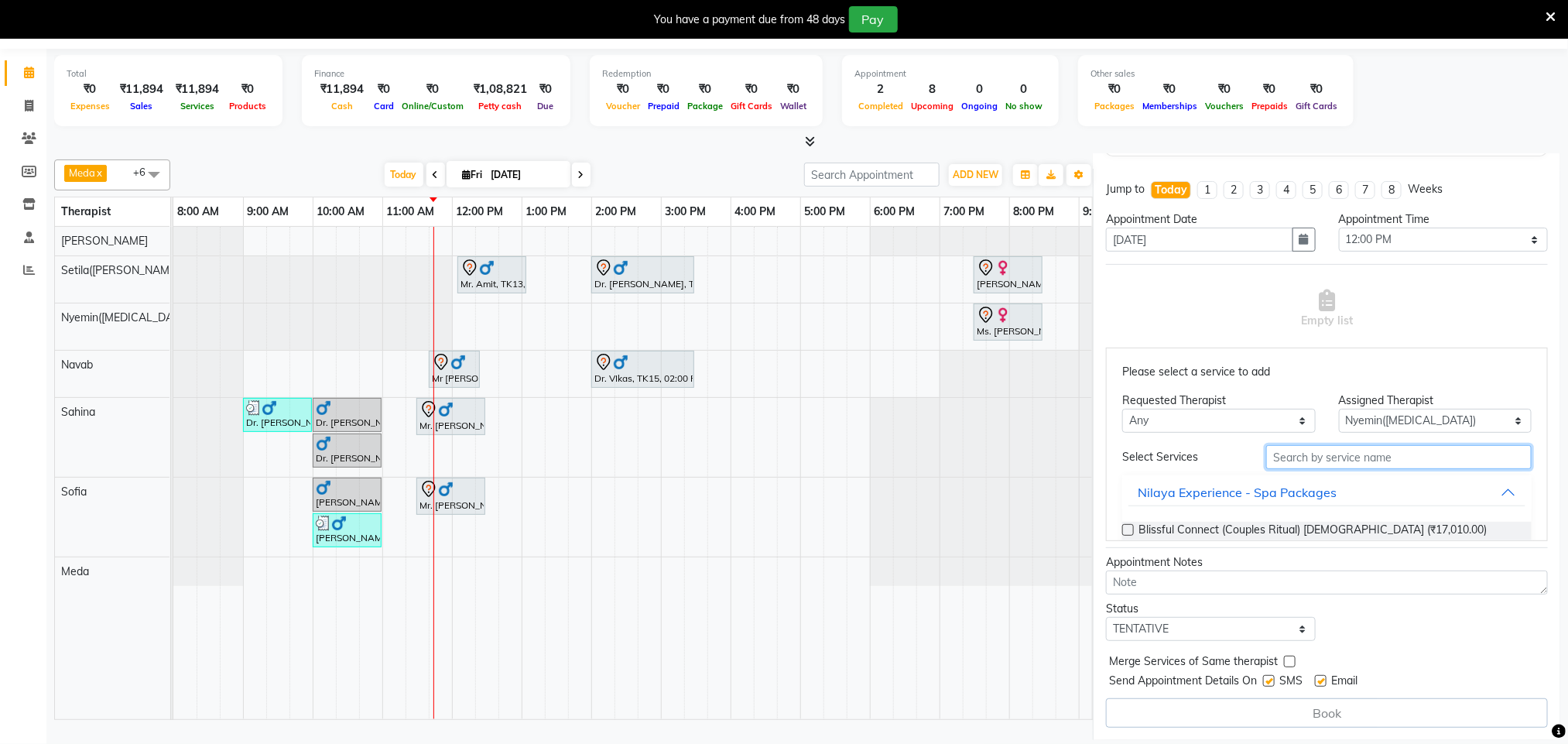 click at bounding box center (1399, 457) 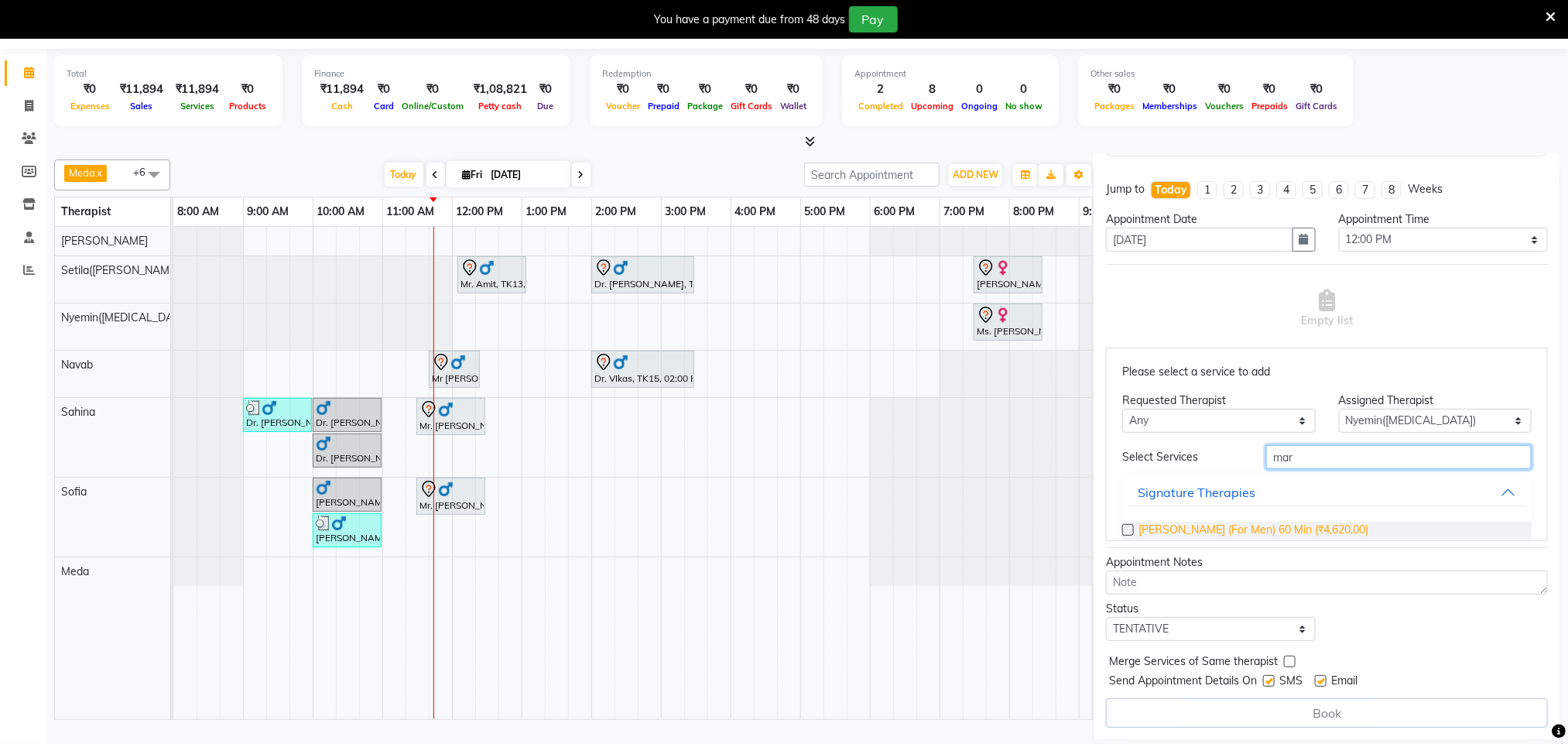type on "mar" 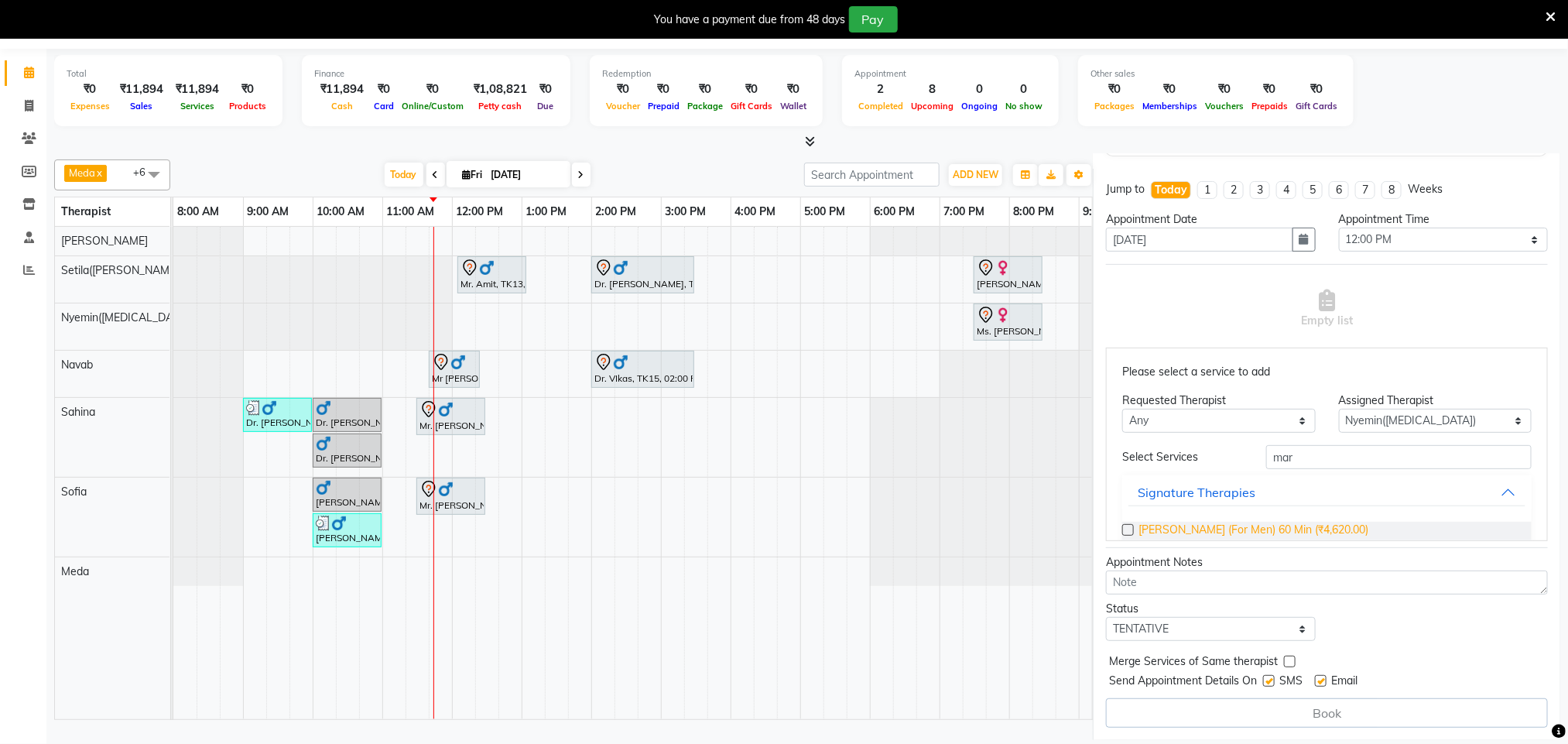click on "Marma Abhayangam (For Men) 60 Min (₹4,620.00)" at bounding box center (1253, 531) 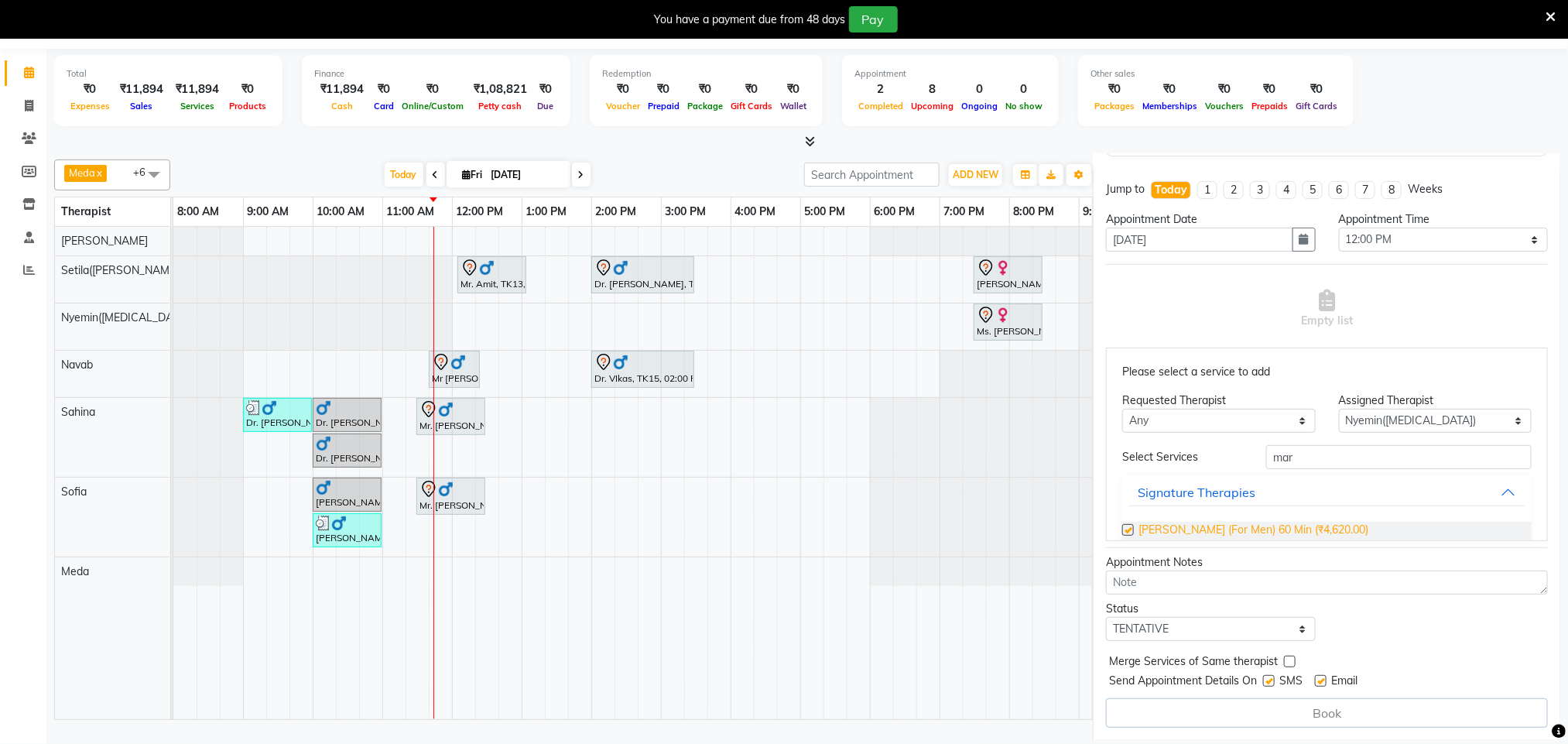 scroll, scrollTop: 65, scrollLeft: 0, axis: vertical 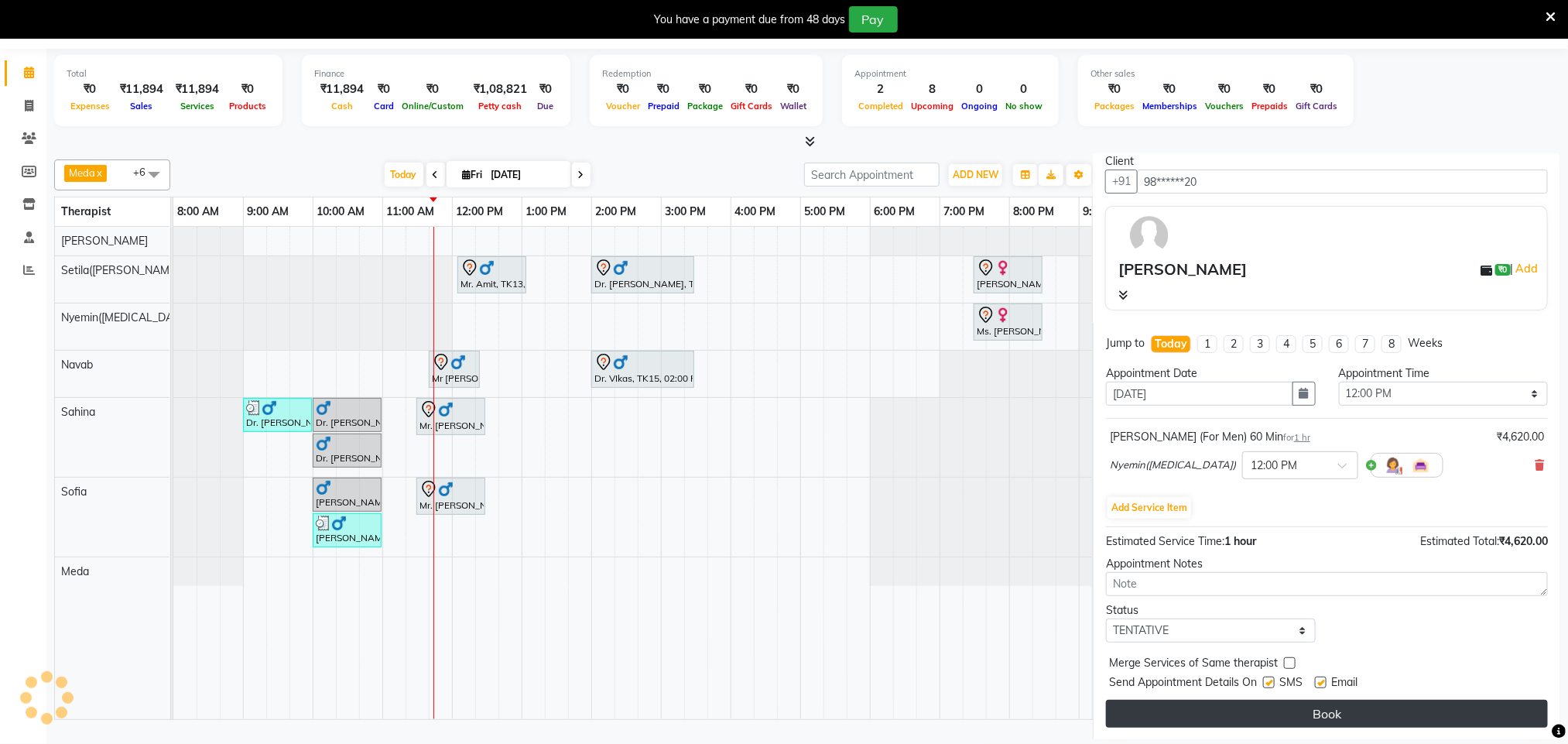click on "Book" at bounding box center [1327, 714] 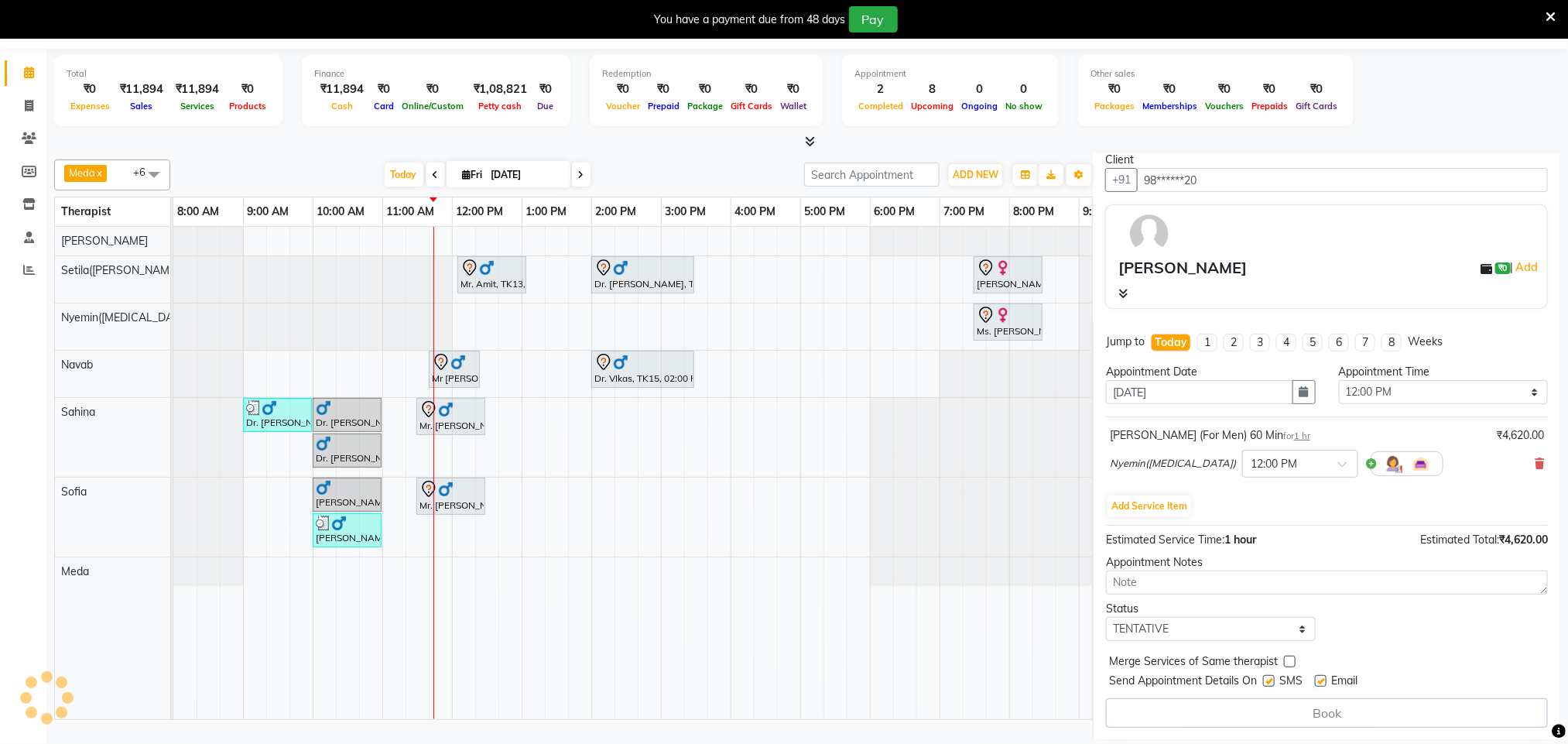 select on "77566" 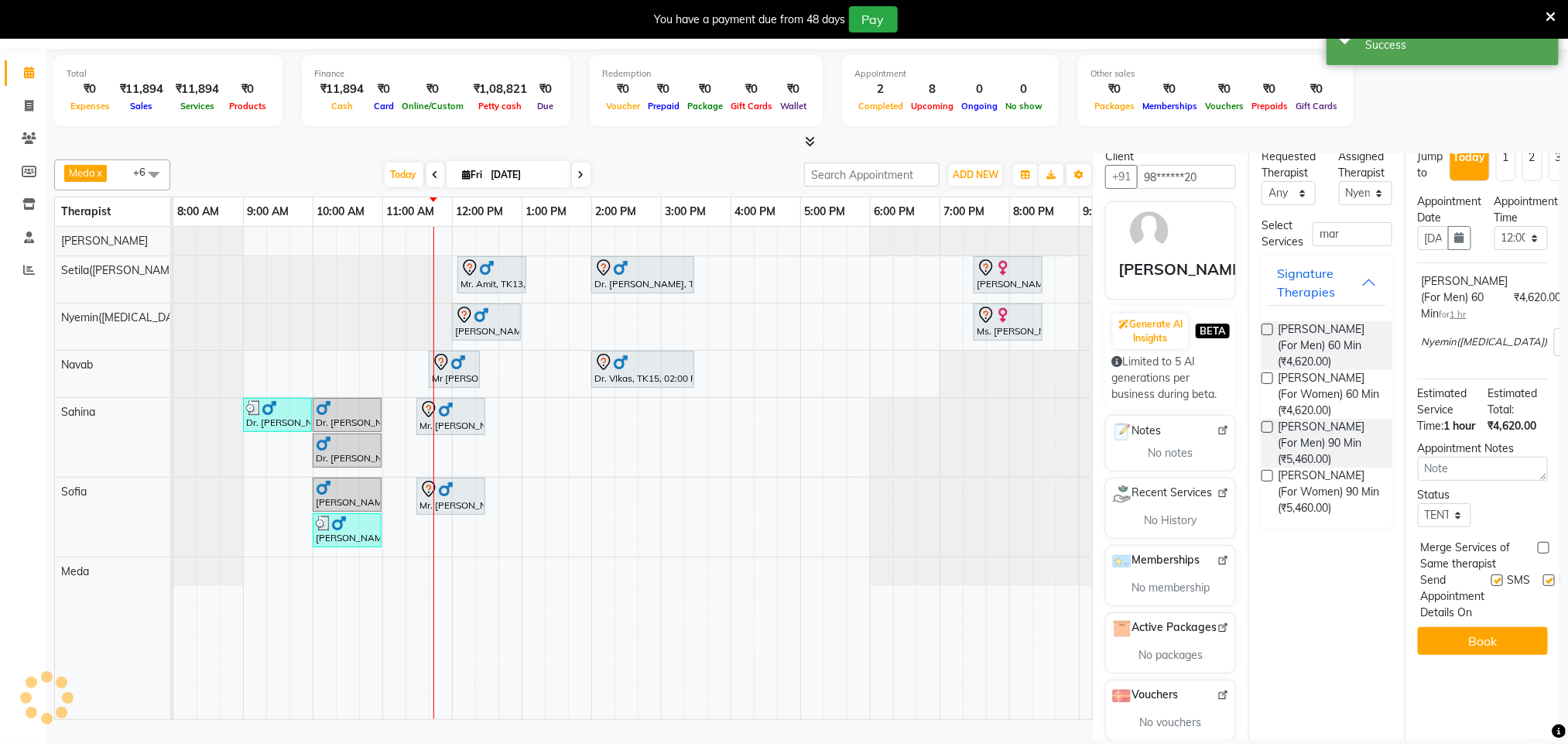 scroll, scrollTop: 0, scrollLeft: 0, axis: both 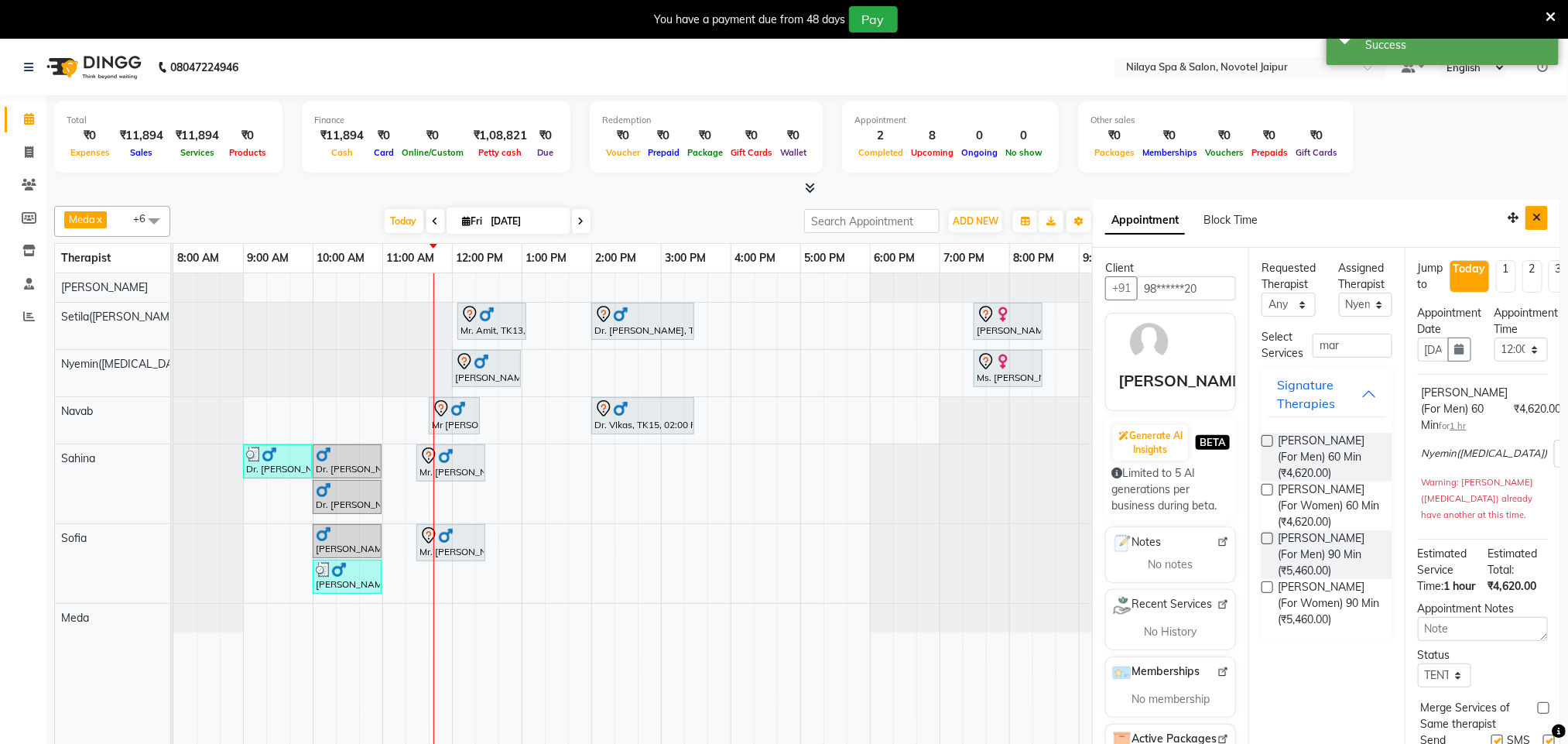 click at bounding box center (1536, 218) 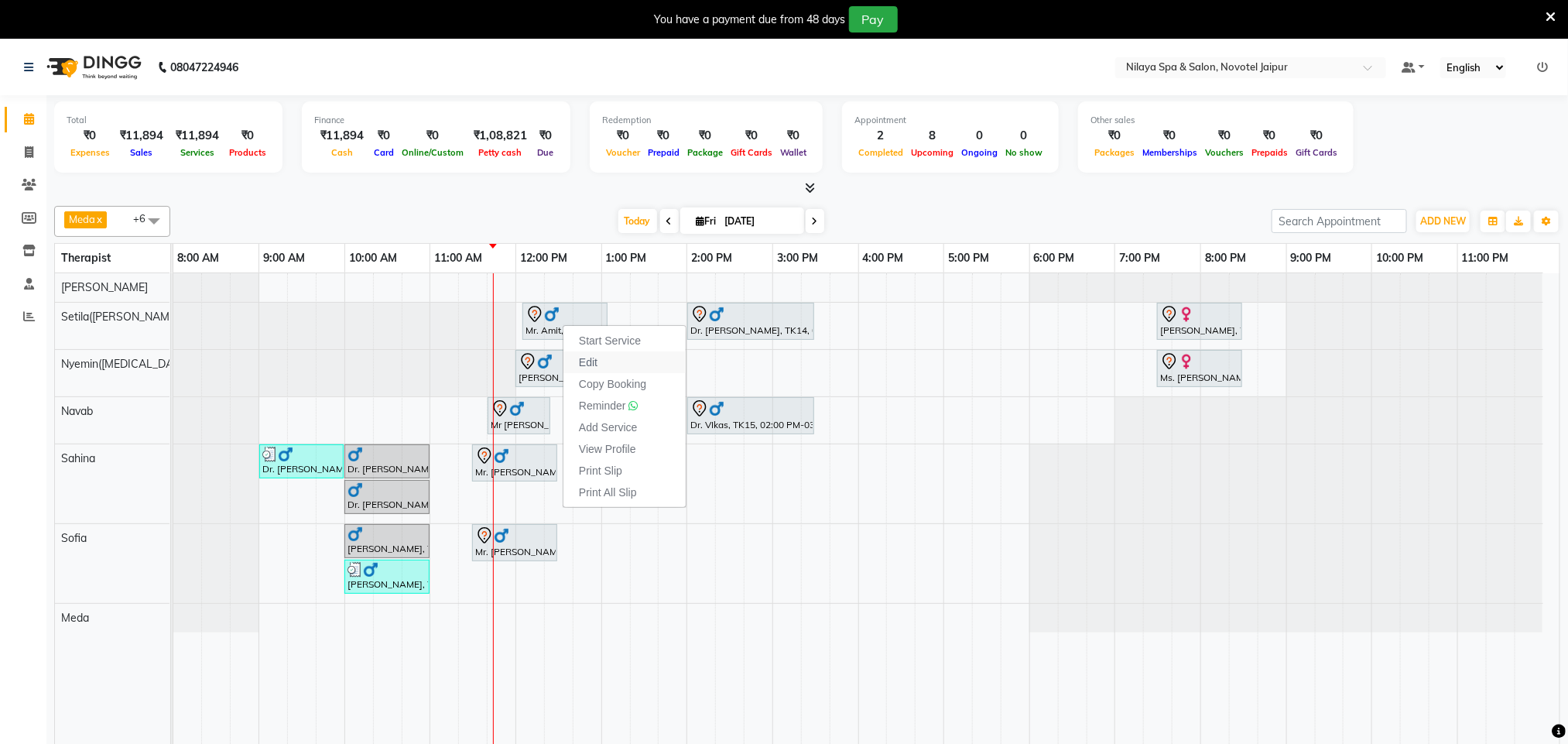 click on "Edit" at bounding box center (588, 362) 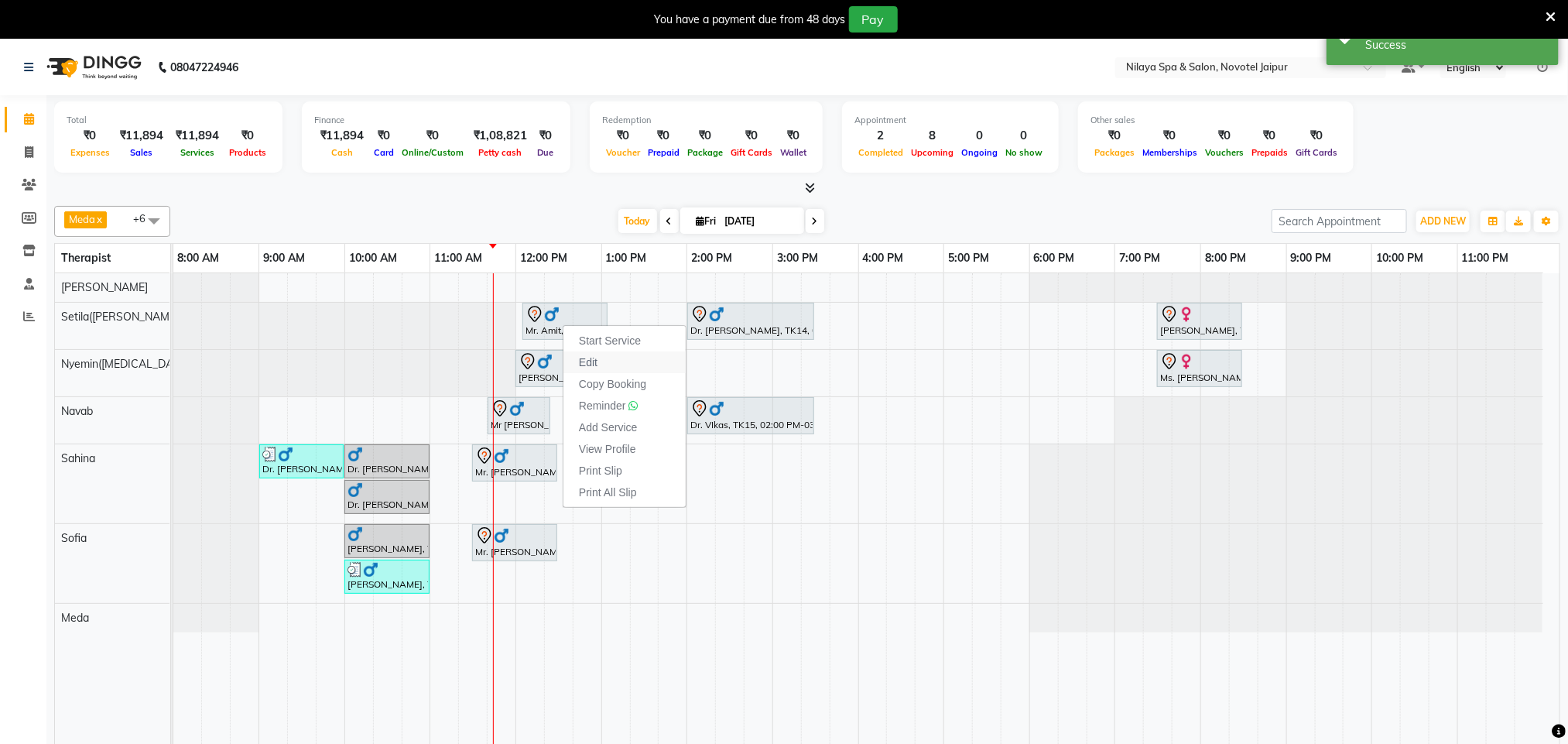 select on "tentative" 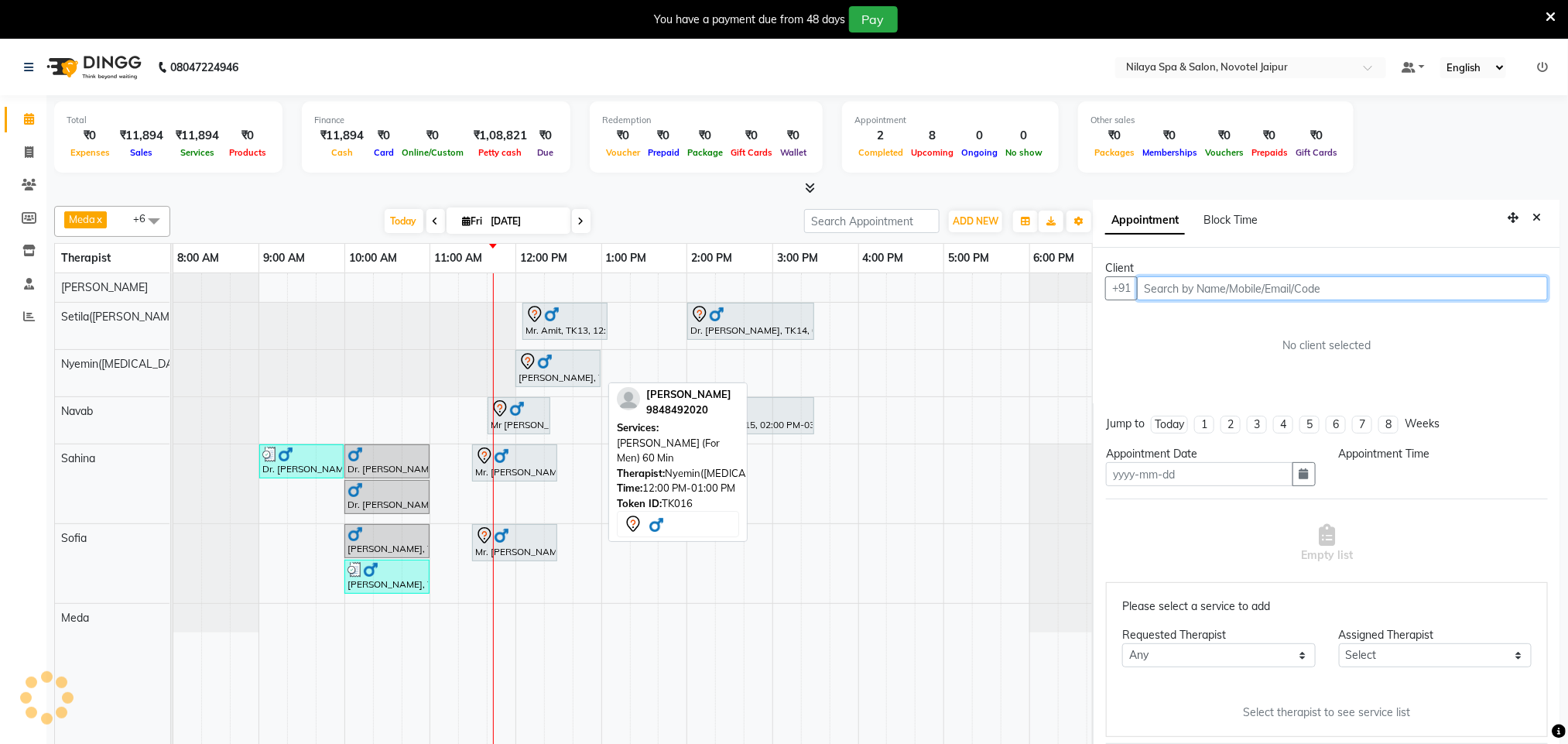 type on "[DATE]" 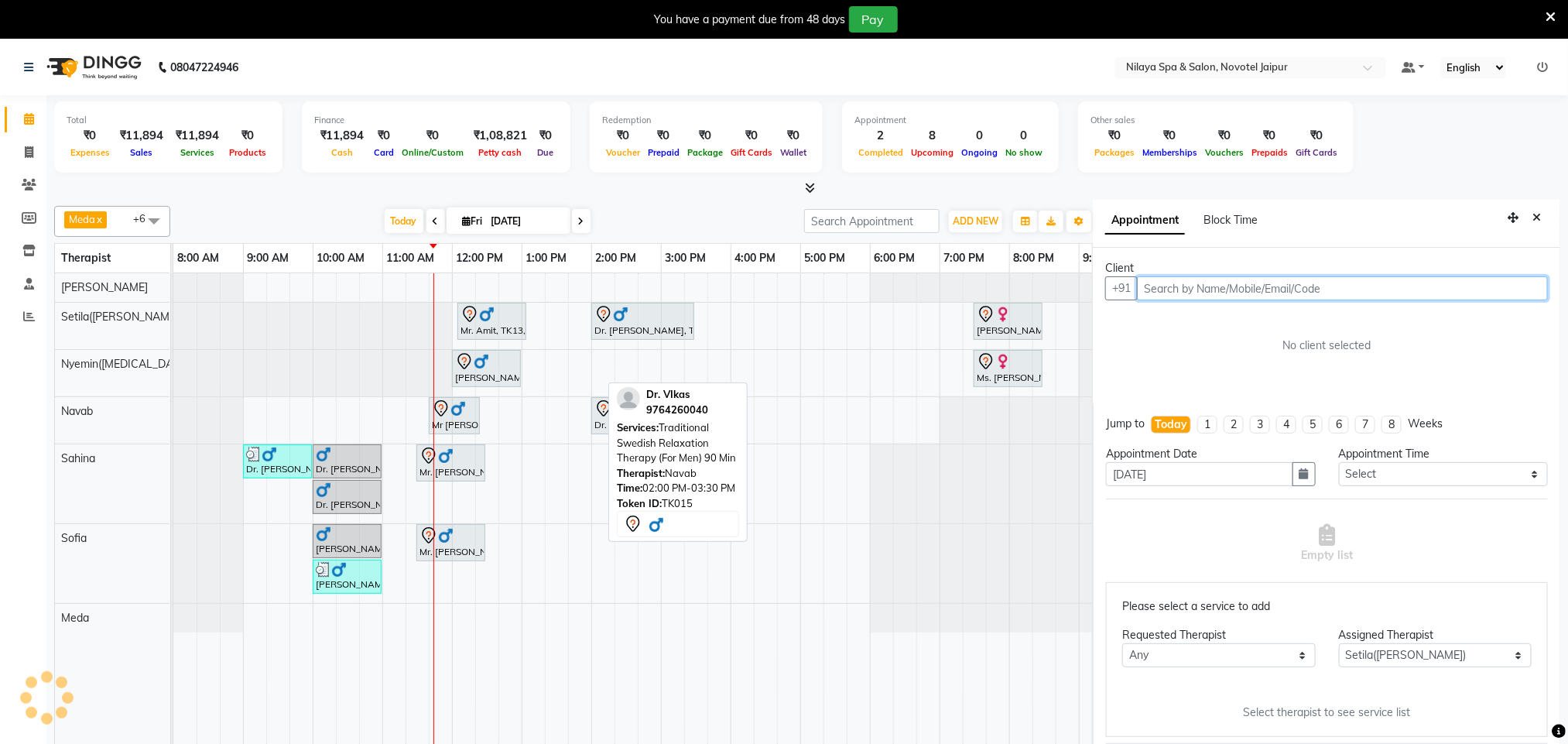scroll, scrollTop: 46, scrollLeft: 0, axis: vertical 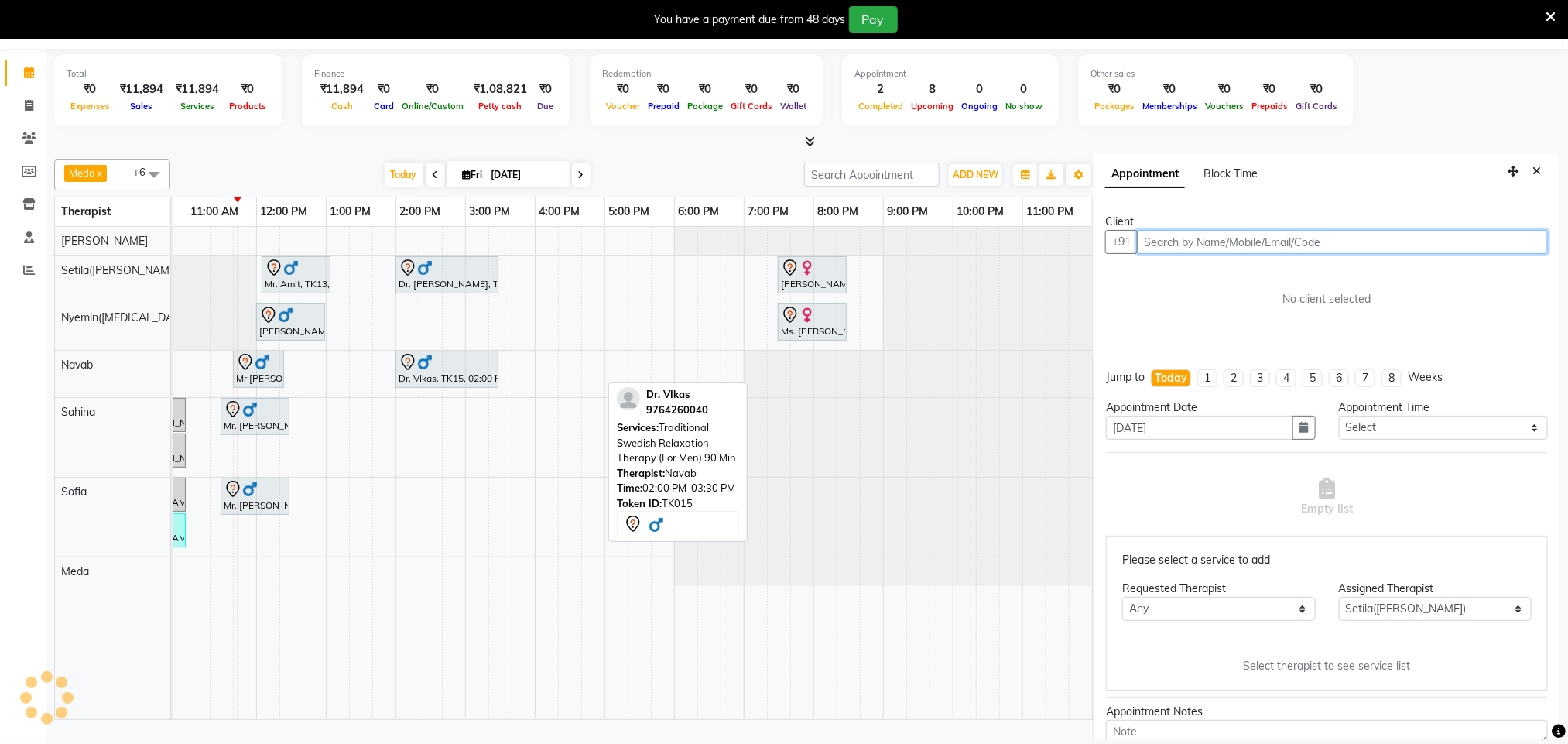 select on "4120" 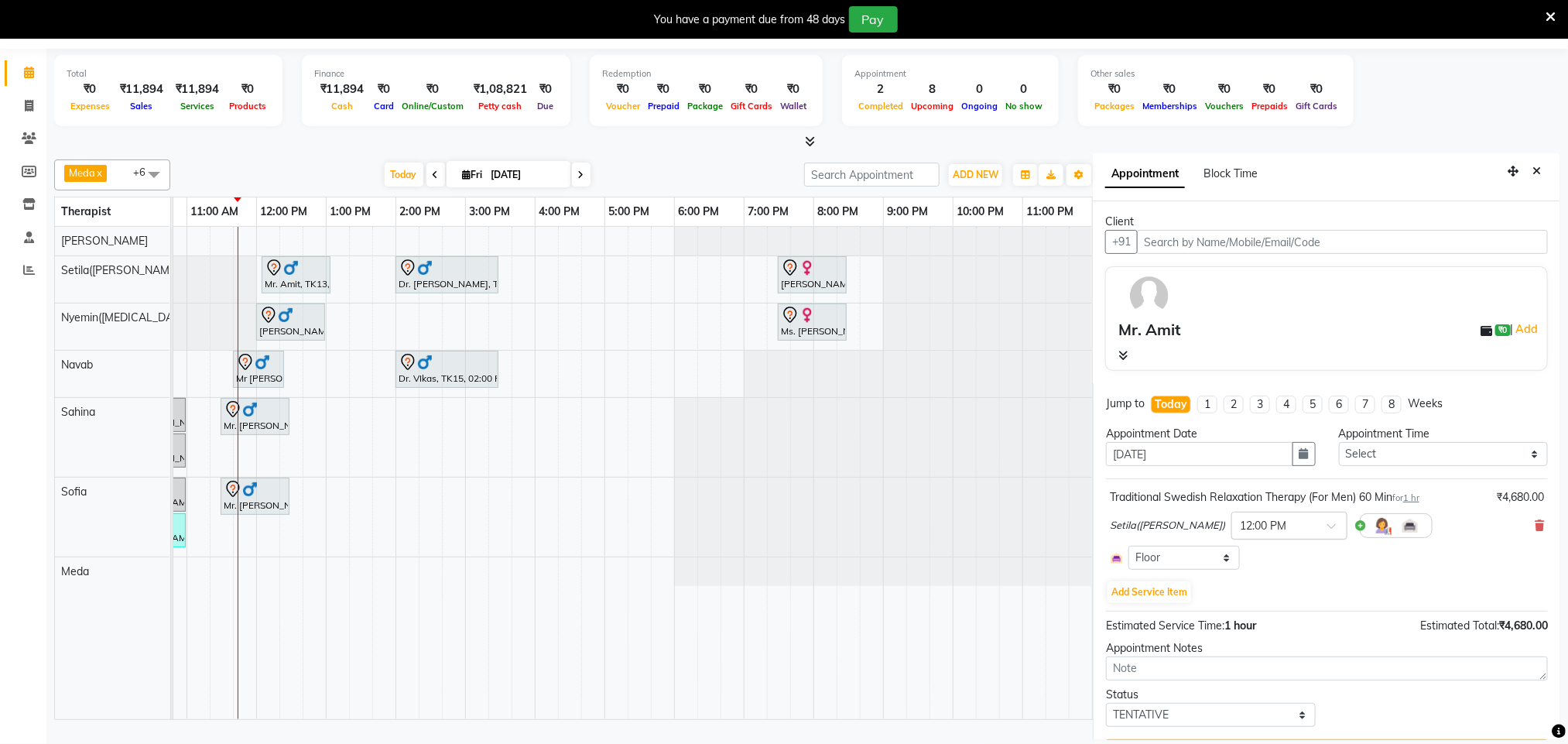 click at bounding box center [1337, 530] 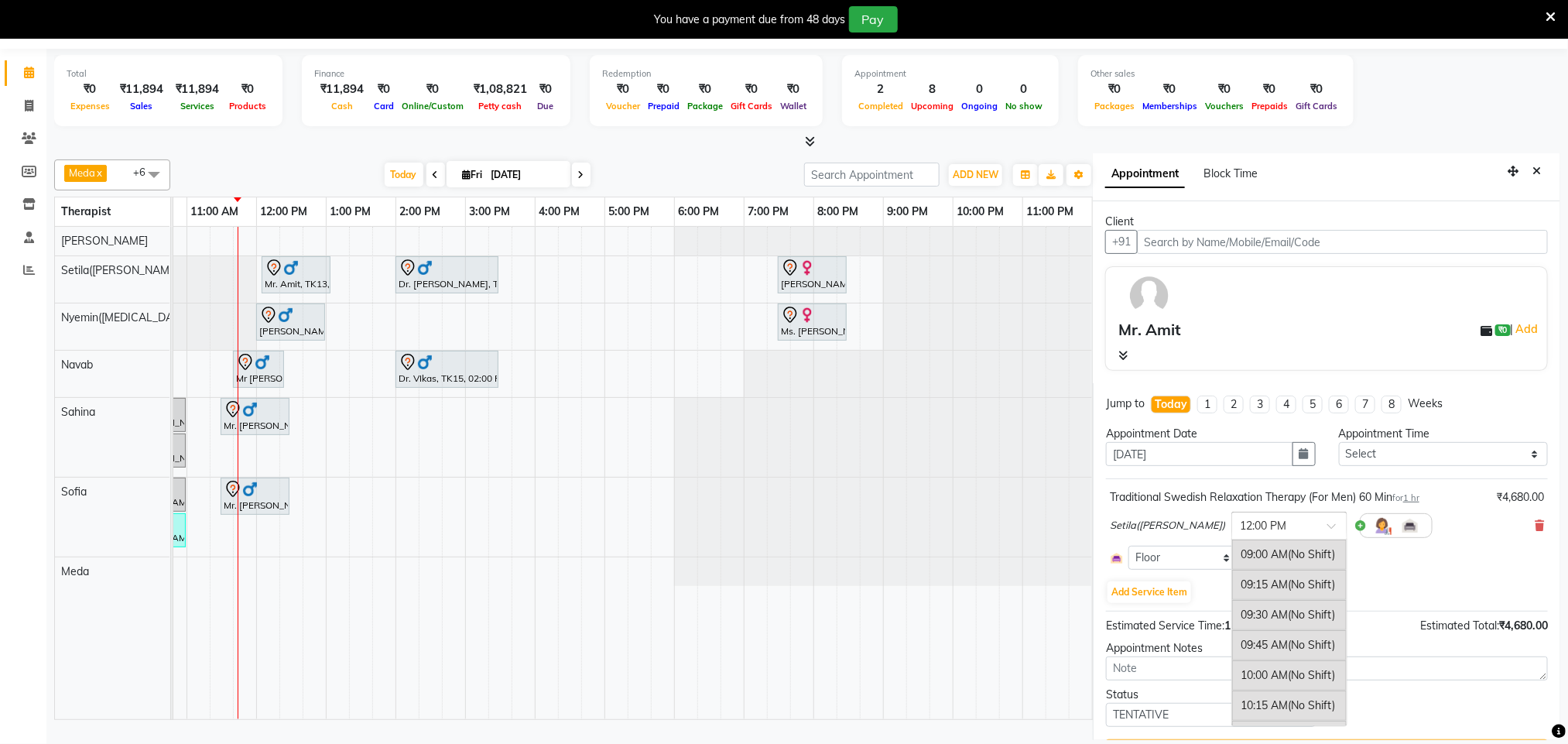 scroll, scrollTop: 372, scrollLeft: 0, axis: vertical 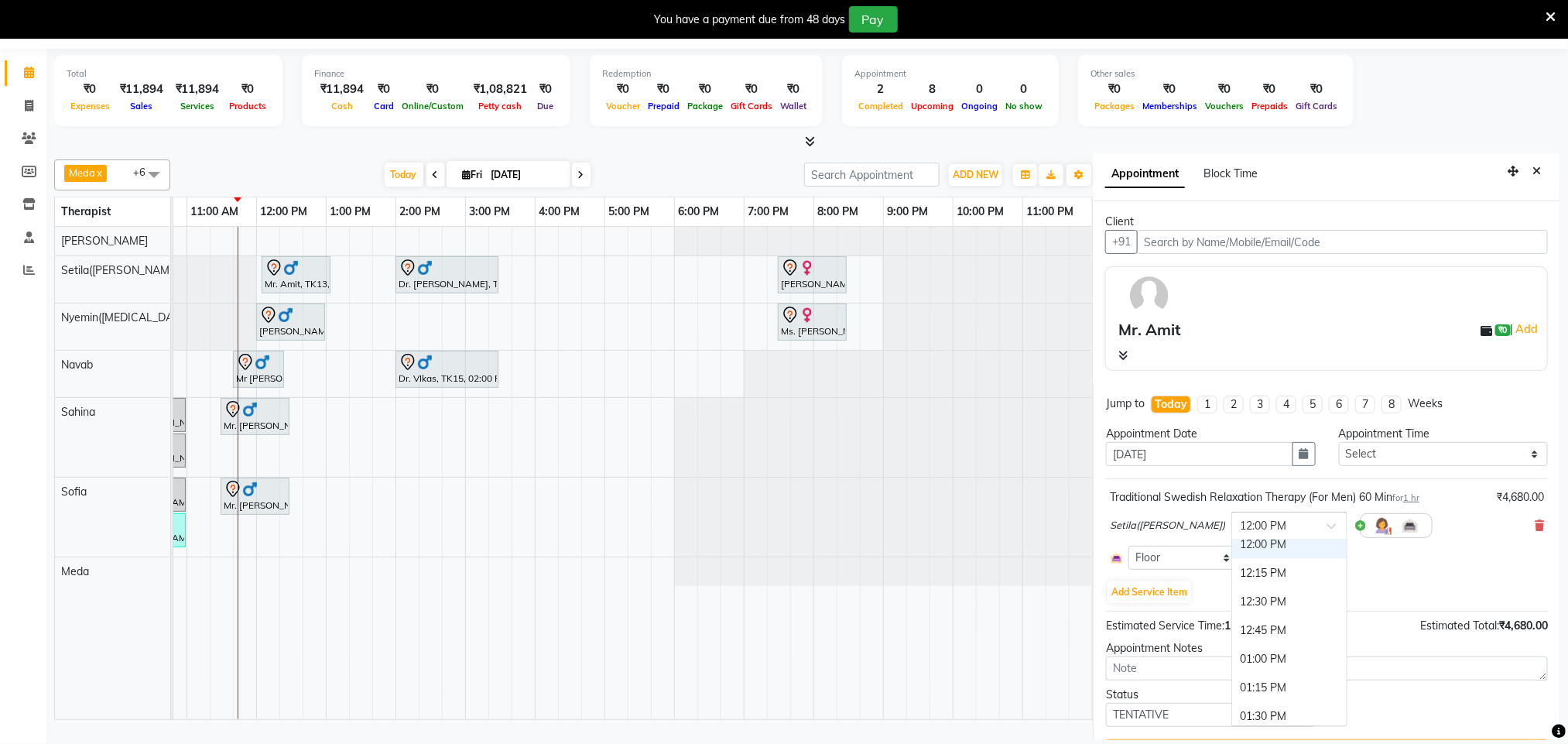 click on "12:00 PM" at bounding box center (1289, 544) 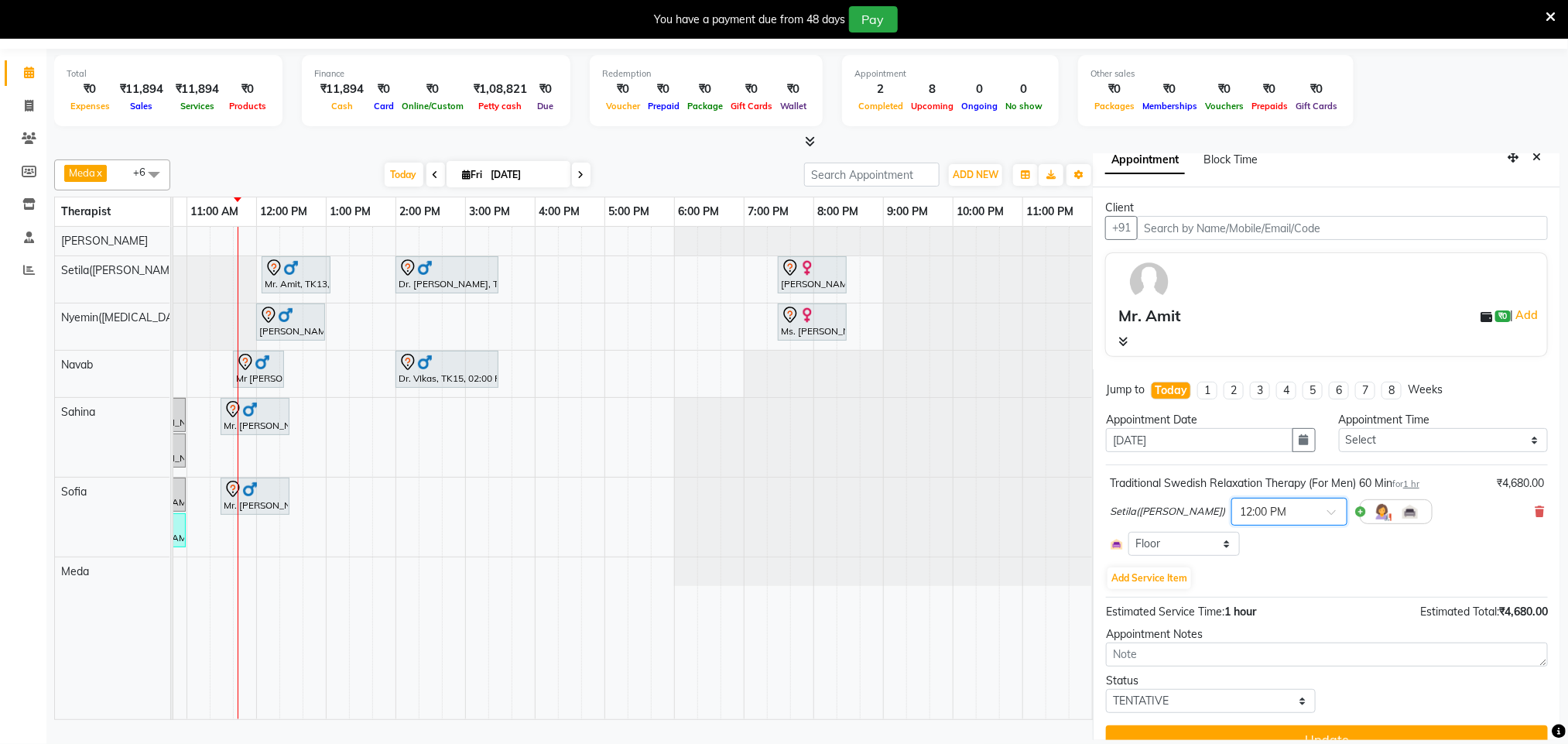 scroll, scrollTop: 0, scrollLeft: 0, axis: both 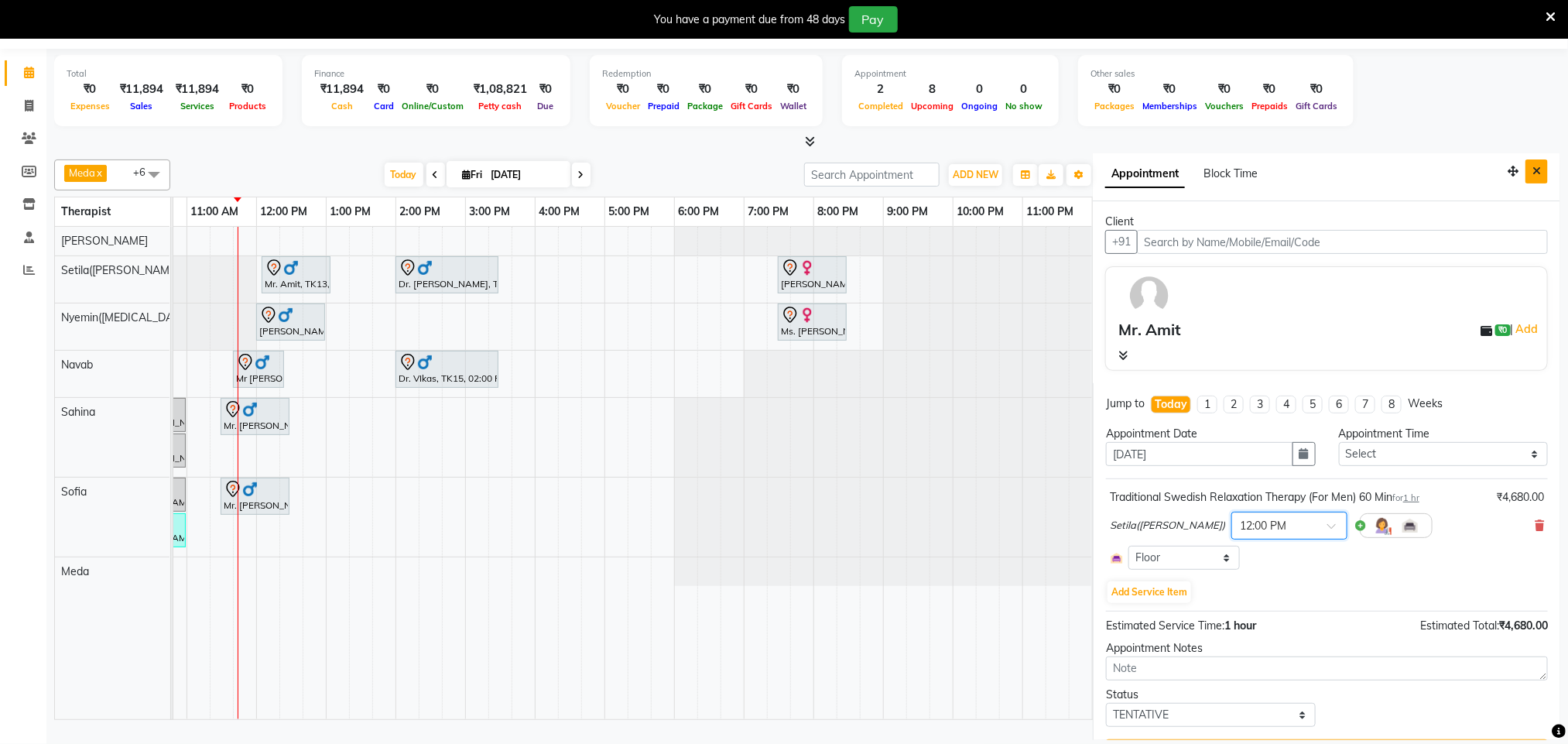 click at bounding box center (1536, 171) 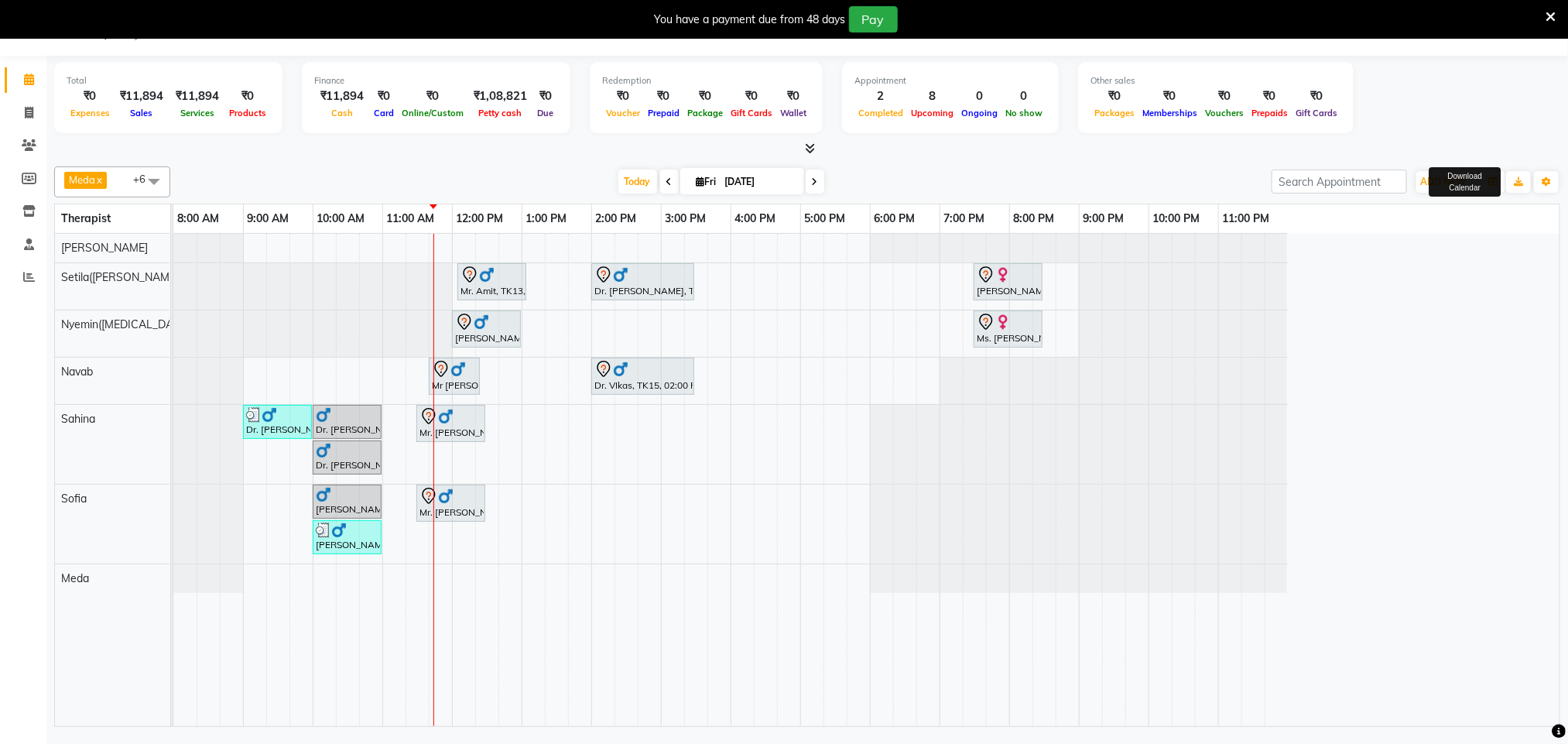 scroll, scrollTop: 0, scrollLeft: 0, axis: both 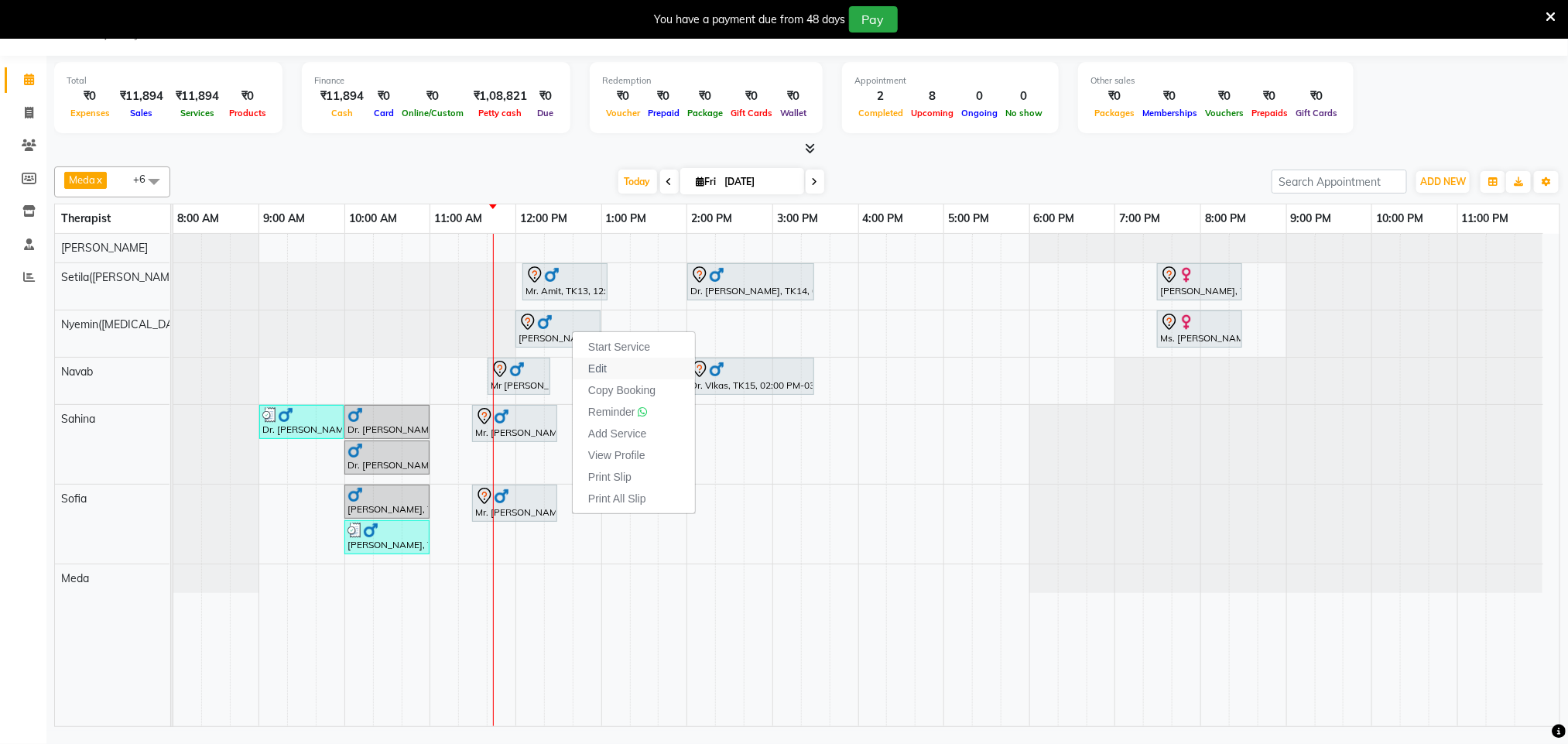 click on "Edit" at bounding box center (634, 369) 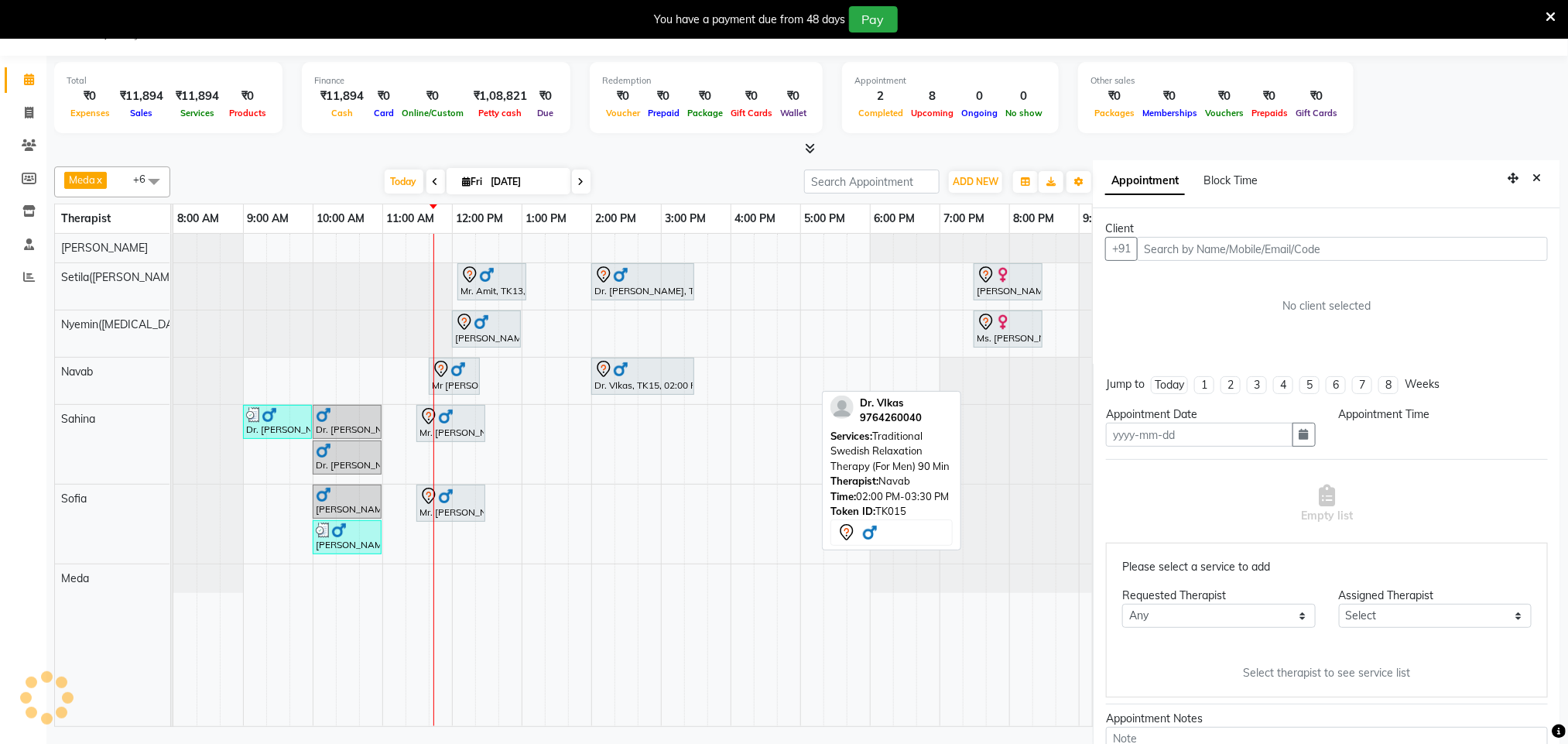 scroll, scrollTop: 46, scrollLeft: 0, axis: vertical 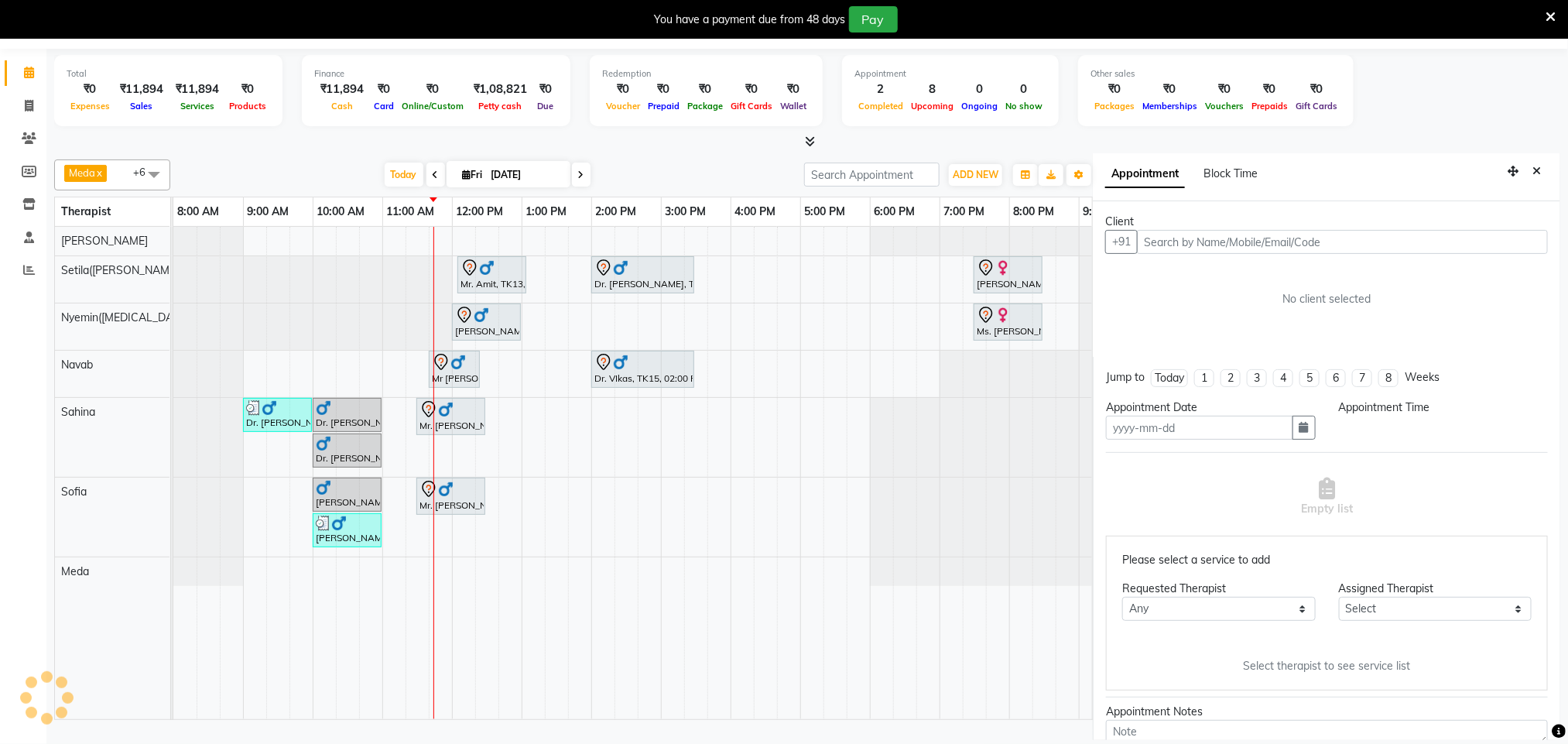 type on "[DATE]" 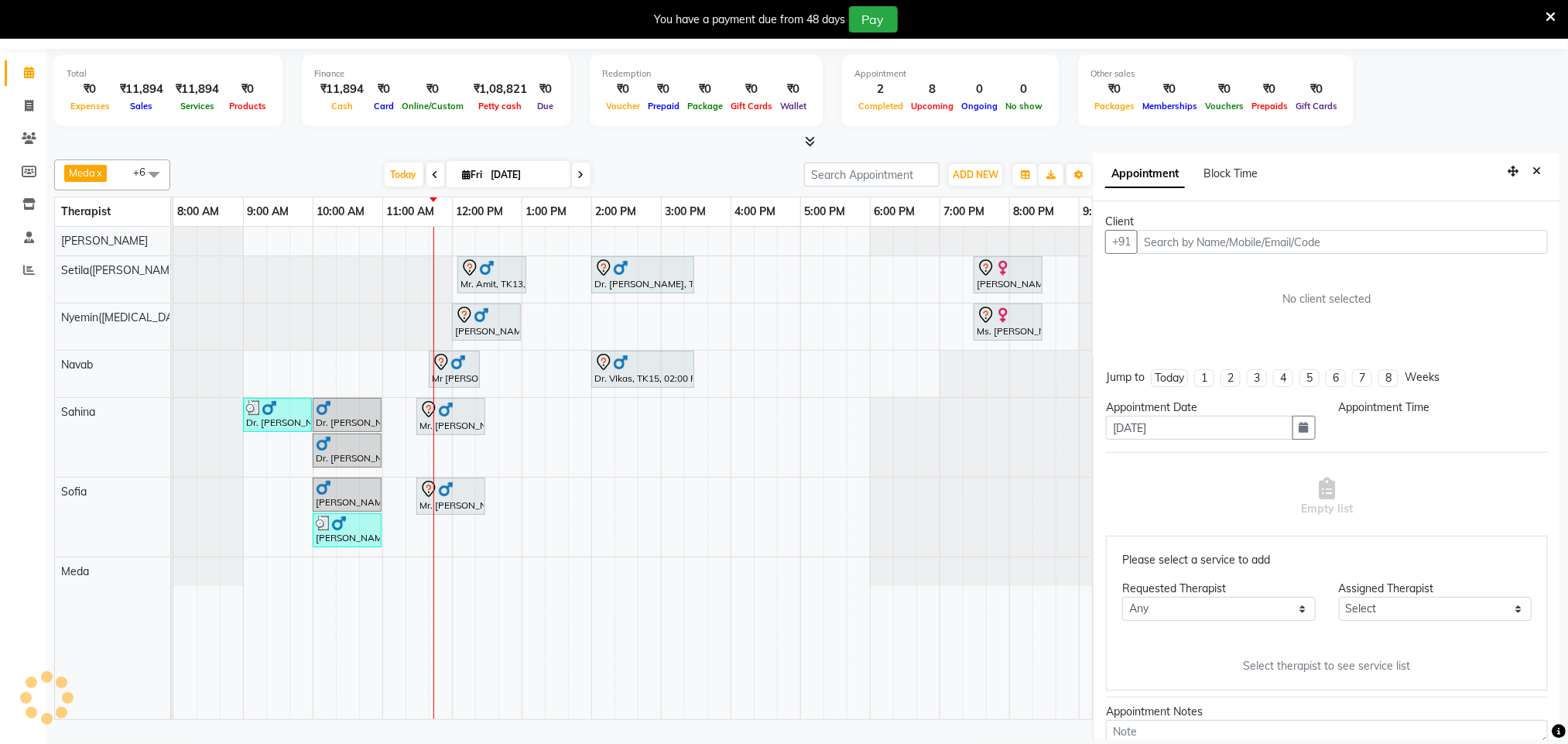 select on "77566" 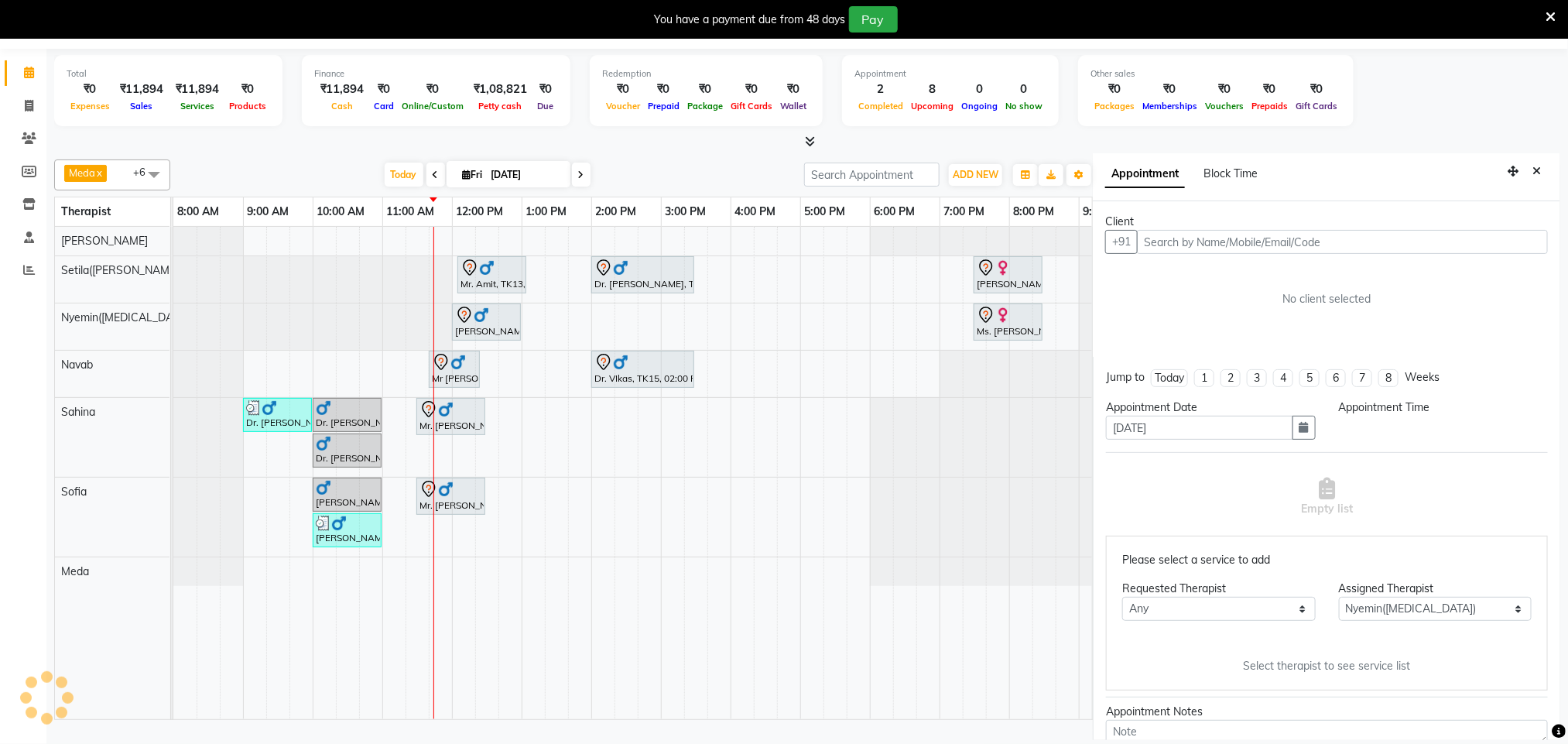 scroll, scrollTop: 0, scrollLeft: 196, axis: horizontal 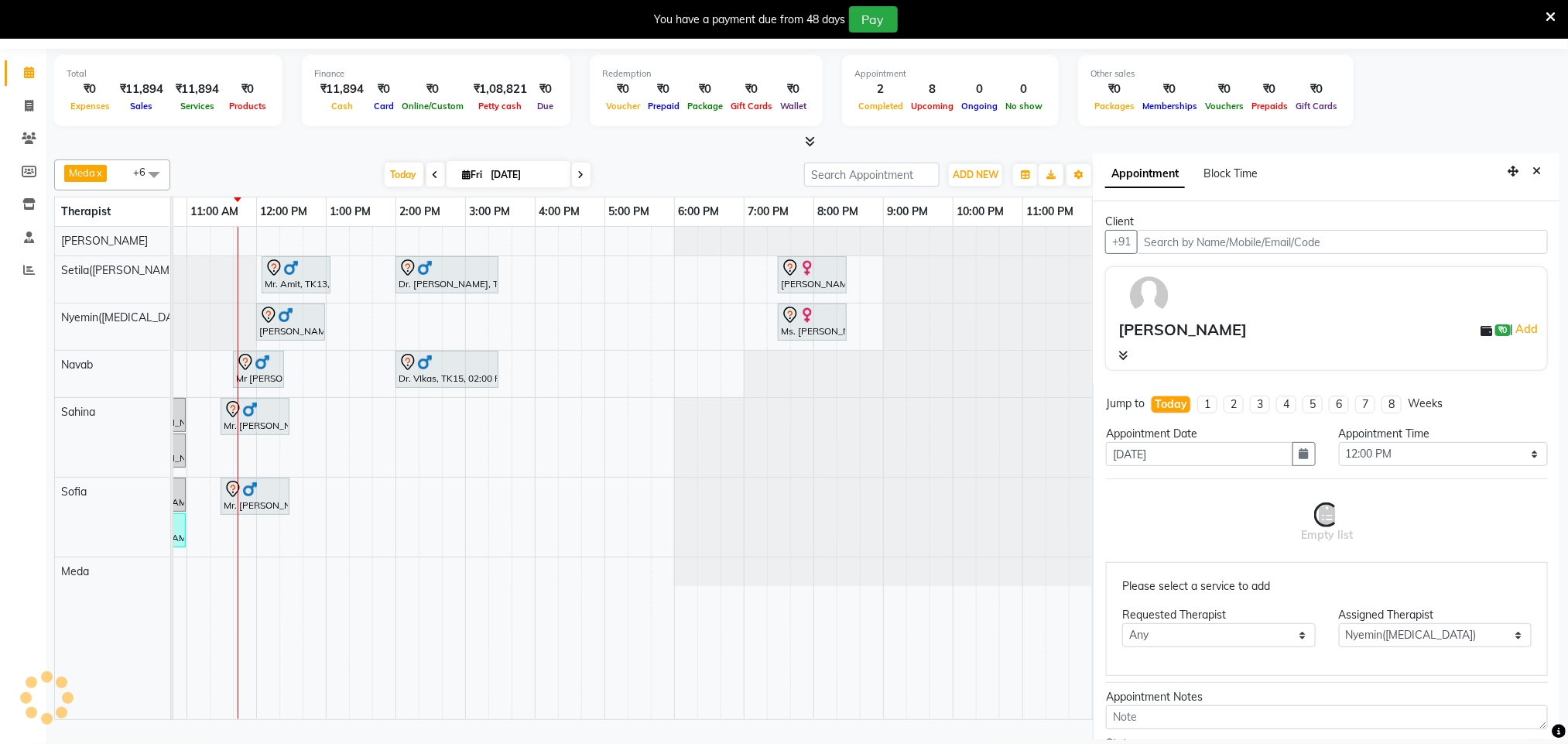 select on "4120" 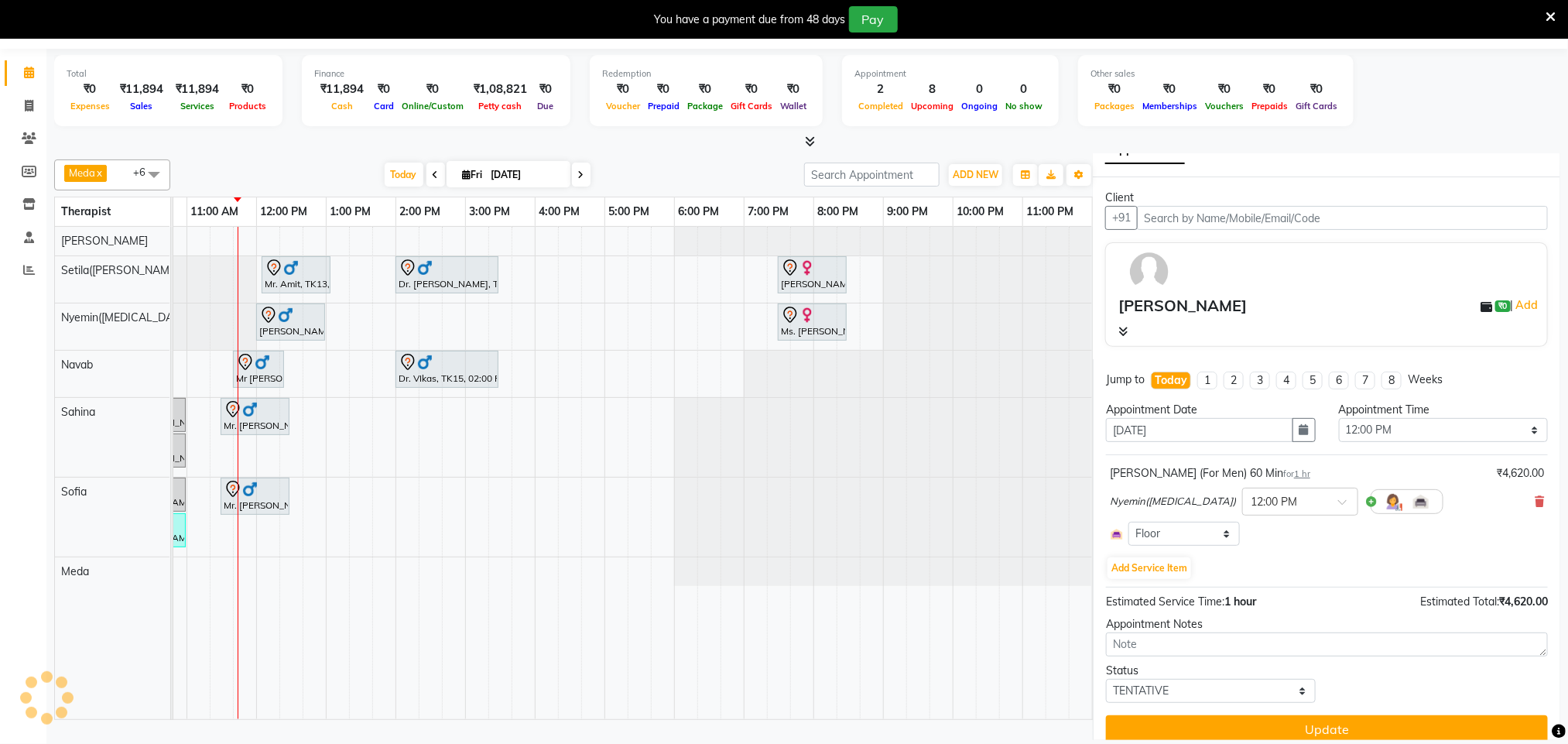 scroll, scrollTop: 44, scrollLeft: 0, axis: vertical 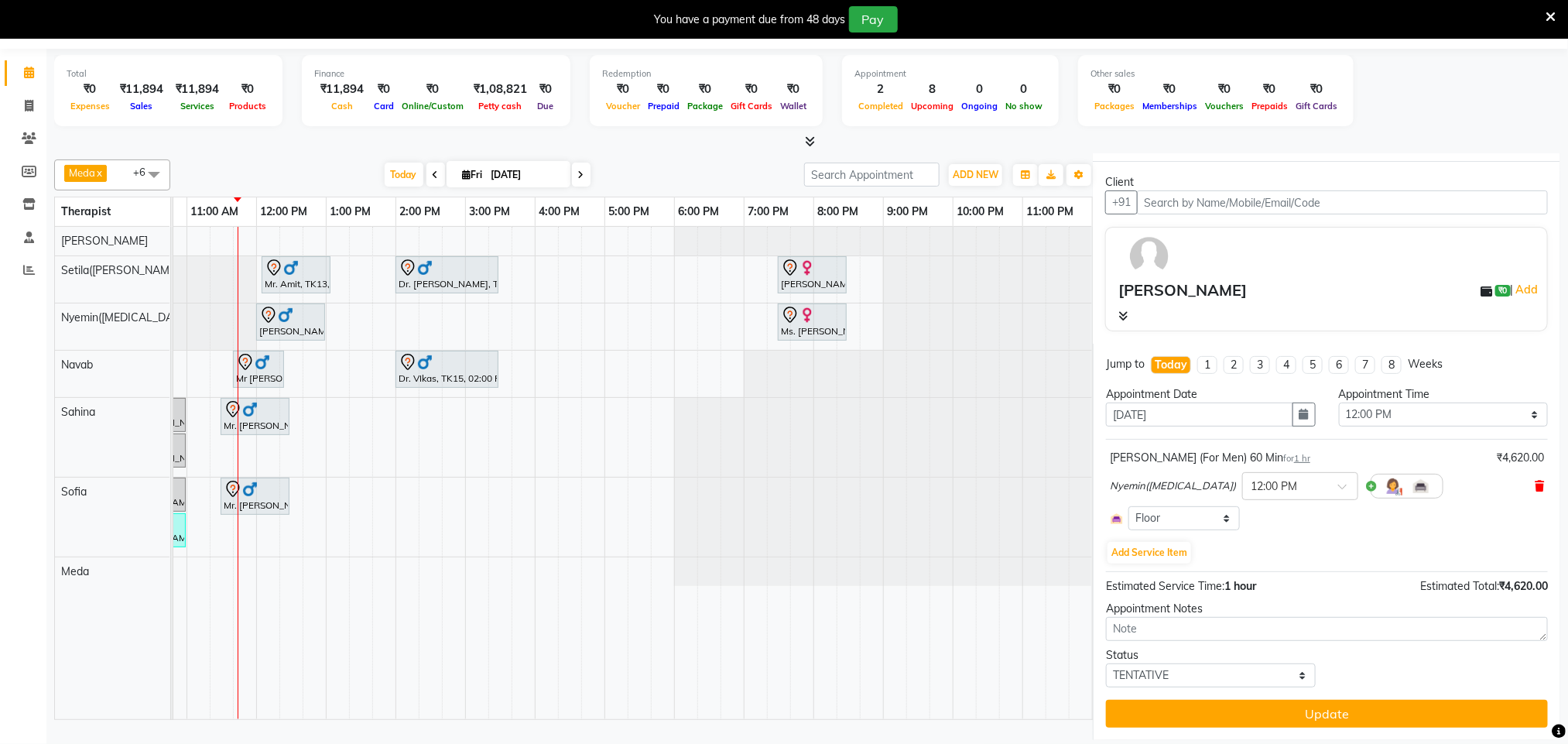 click at bounding box center (1539, 486) 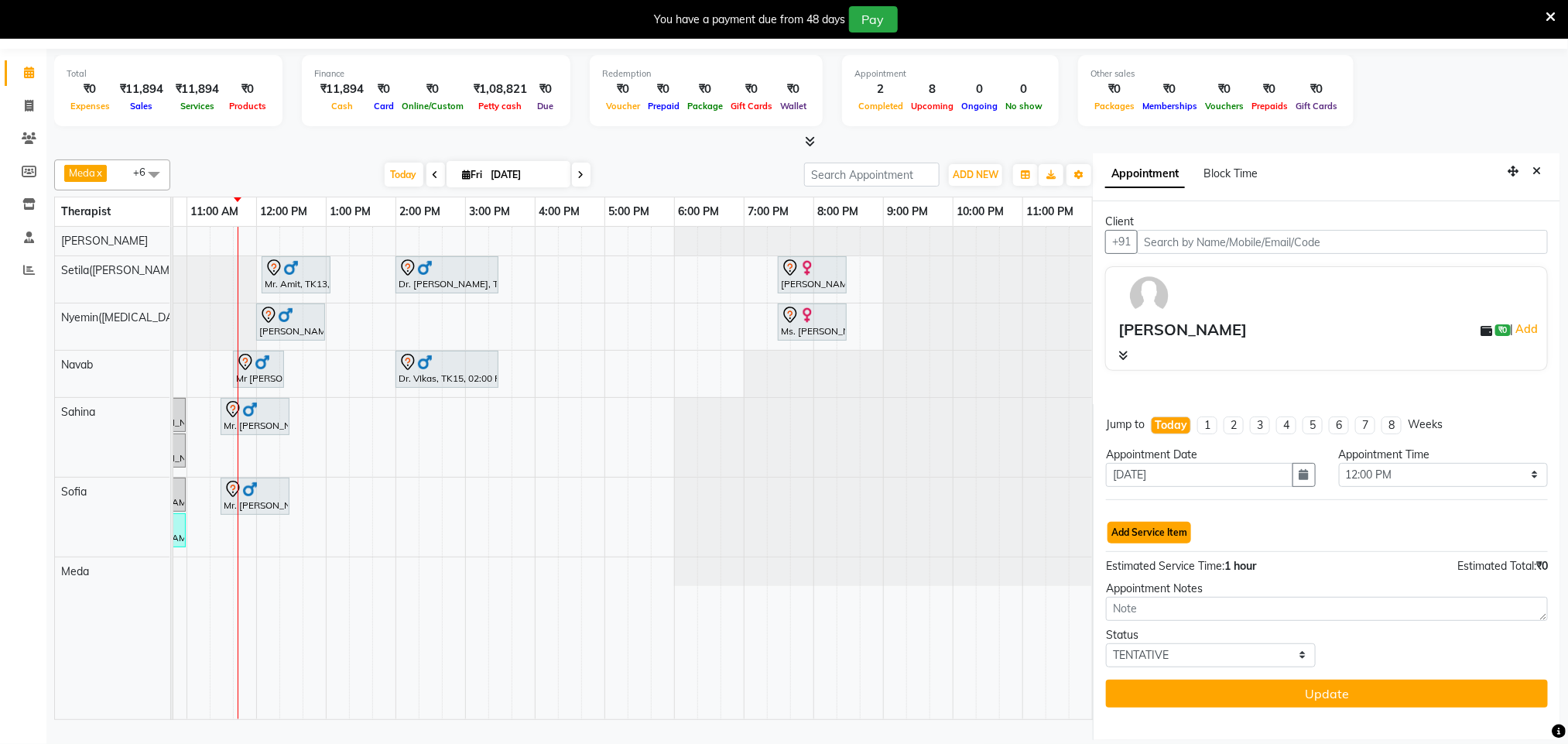 click on "Add Service Item" at bounding box center [1149, 533] 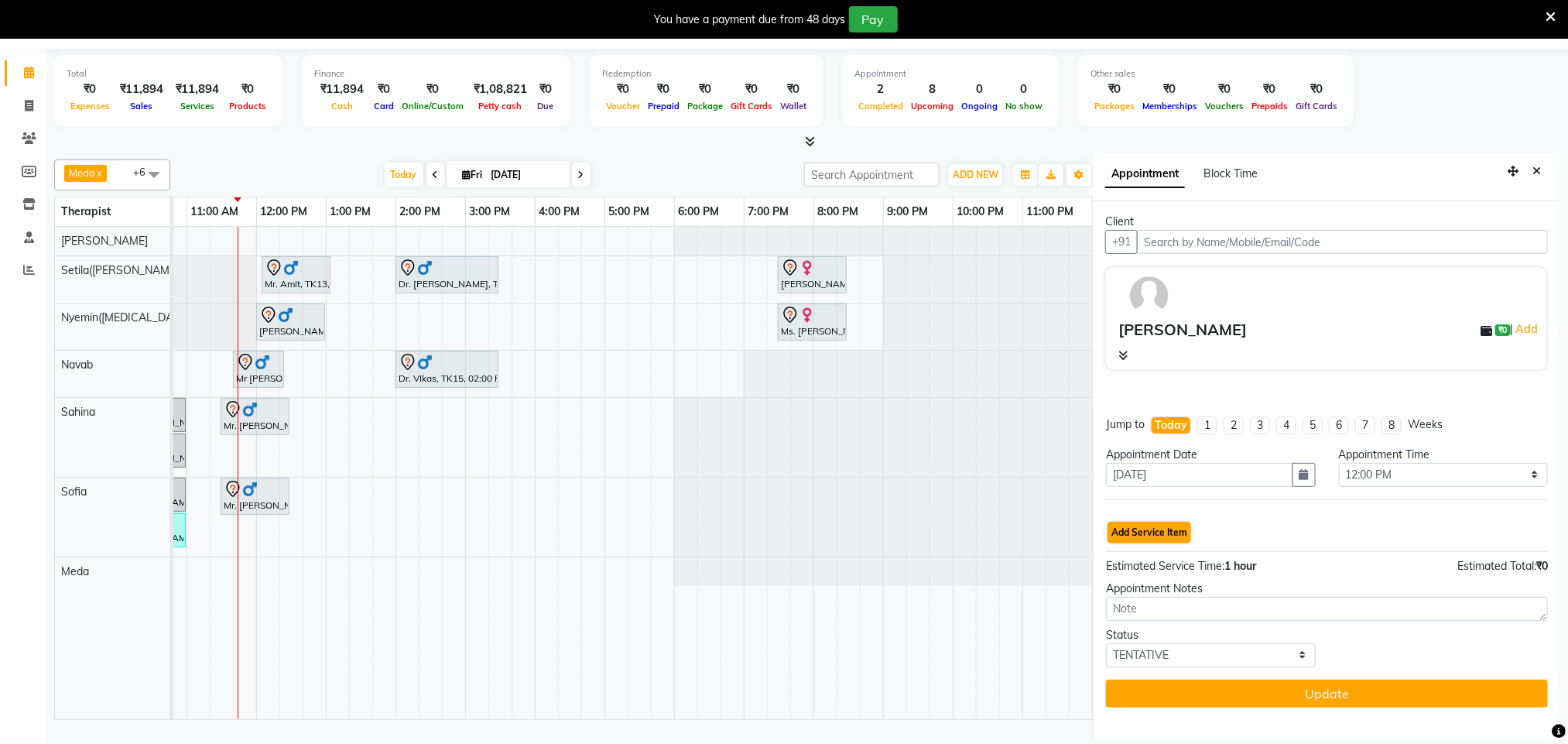 select on "77566" 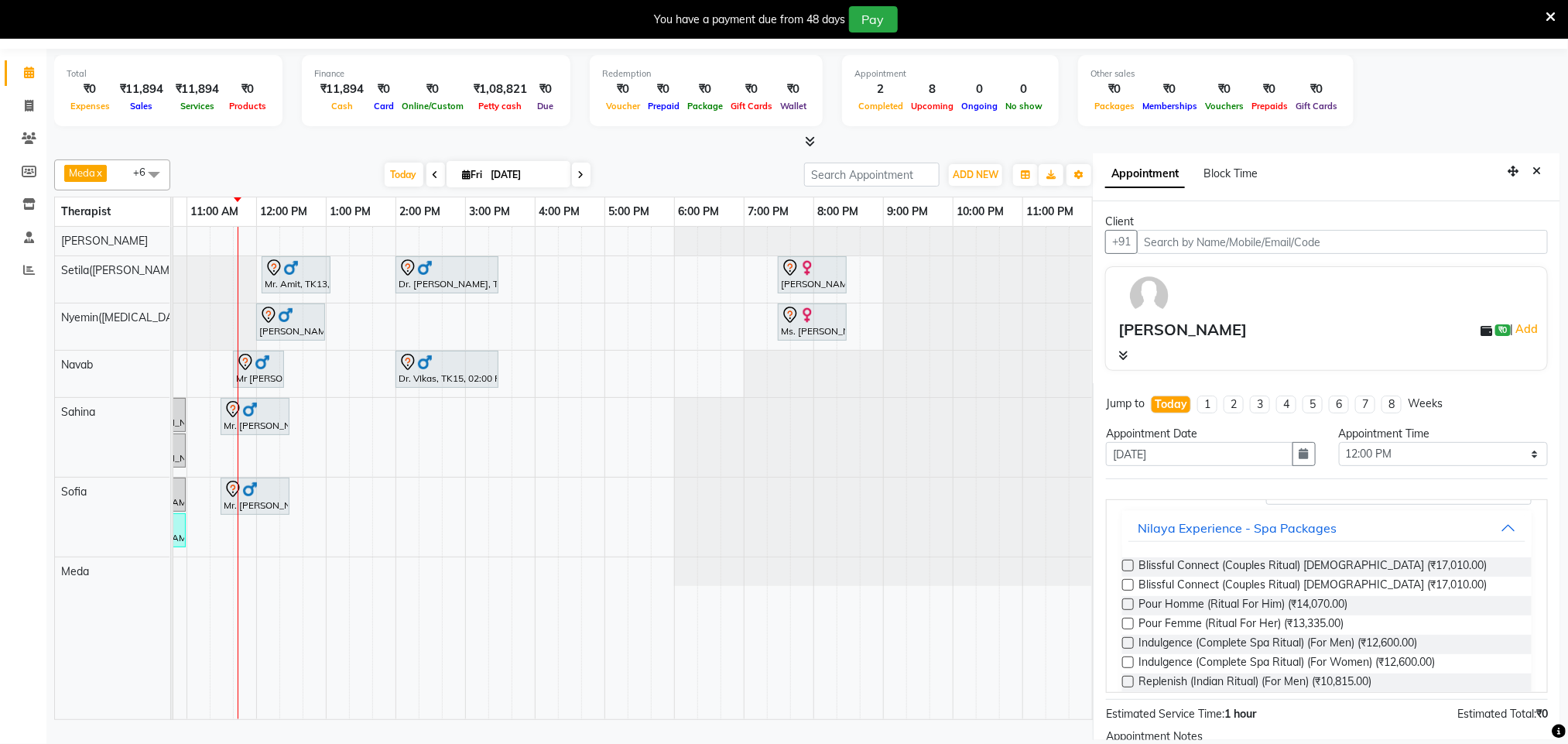 scroll, scrollTop: 0, scrollLeft: 0, axis: both 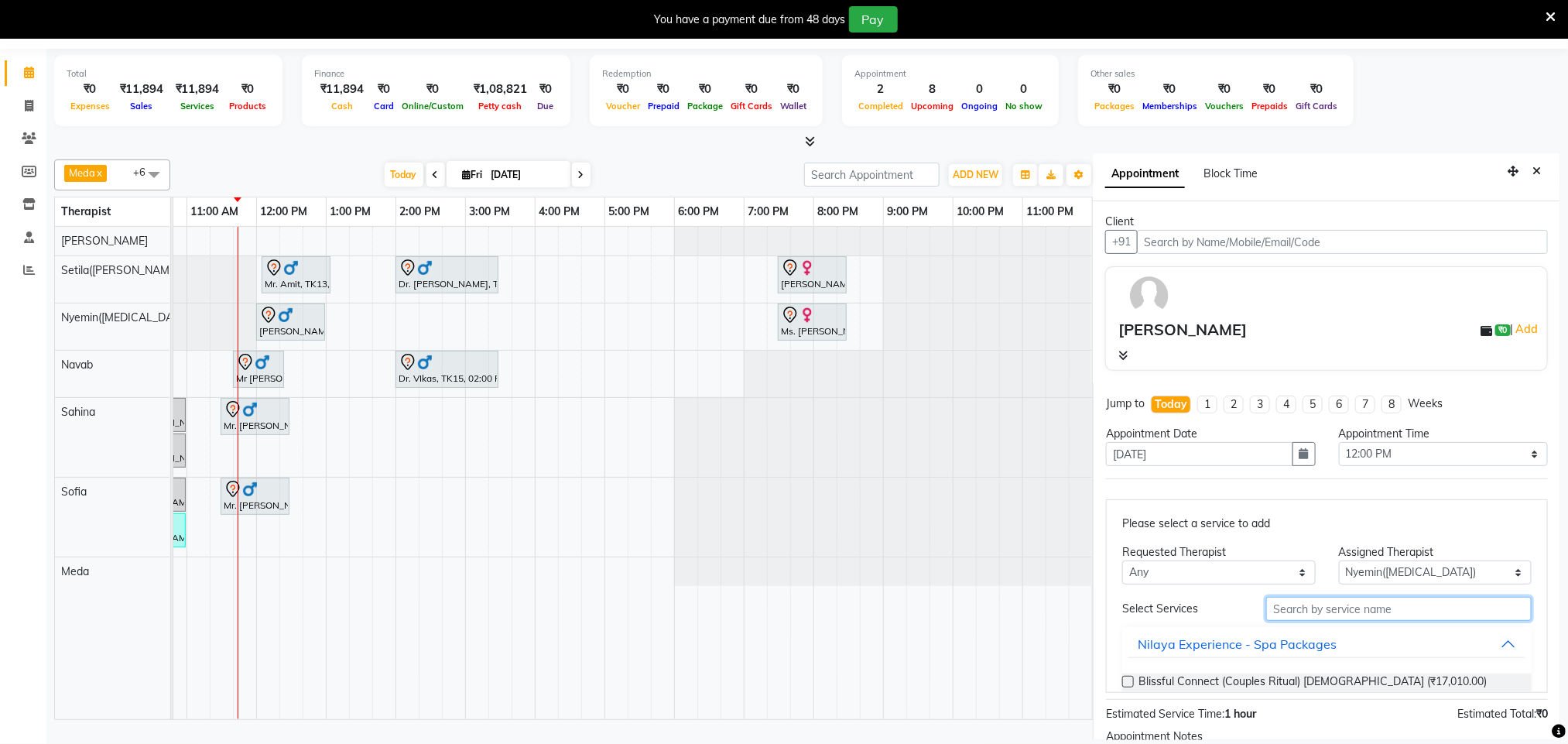 click at bounding box center (1399, 609) 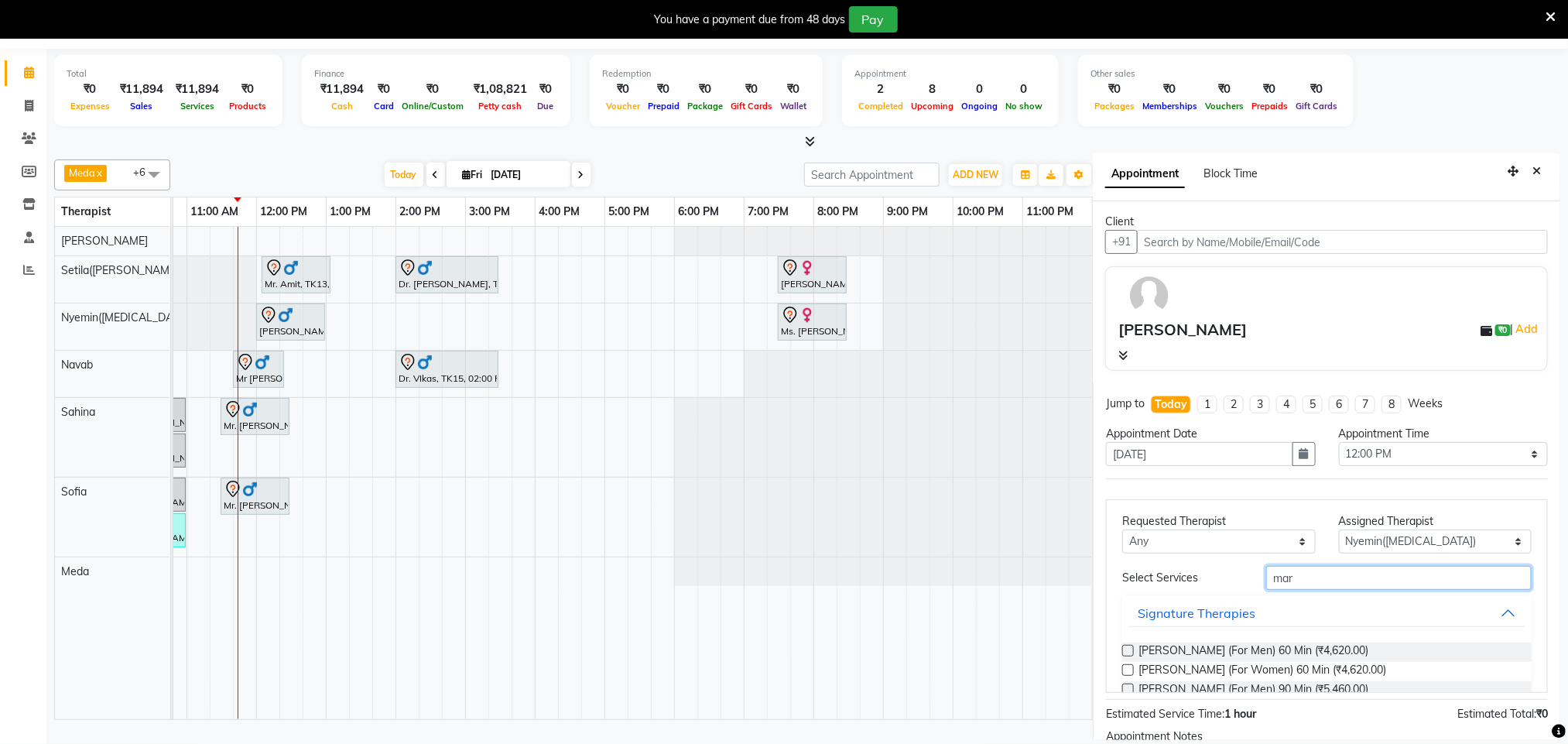scroll, scrollTop: 46, scrollLeft: 0, axis: vertical 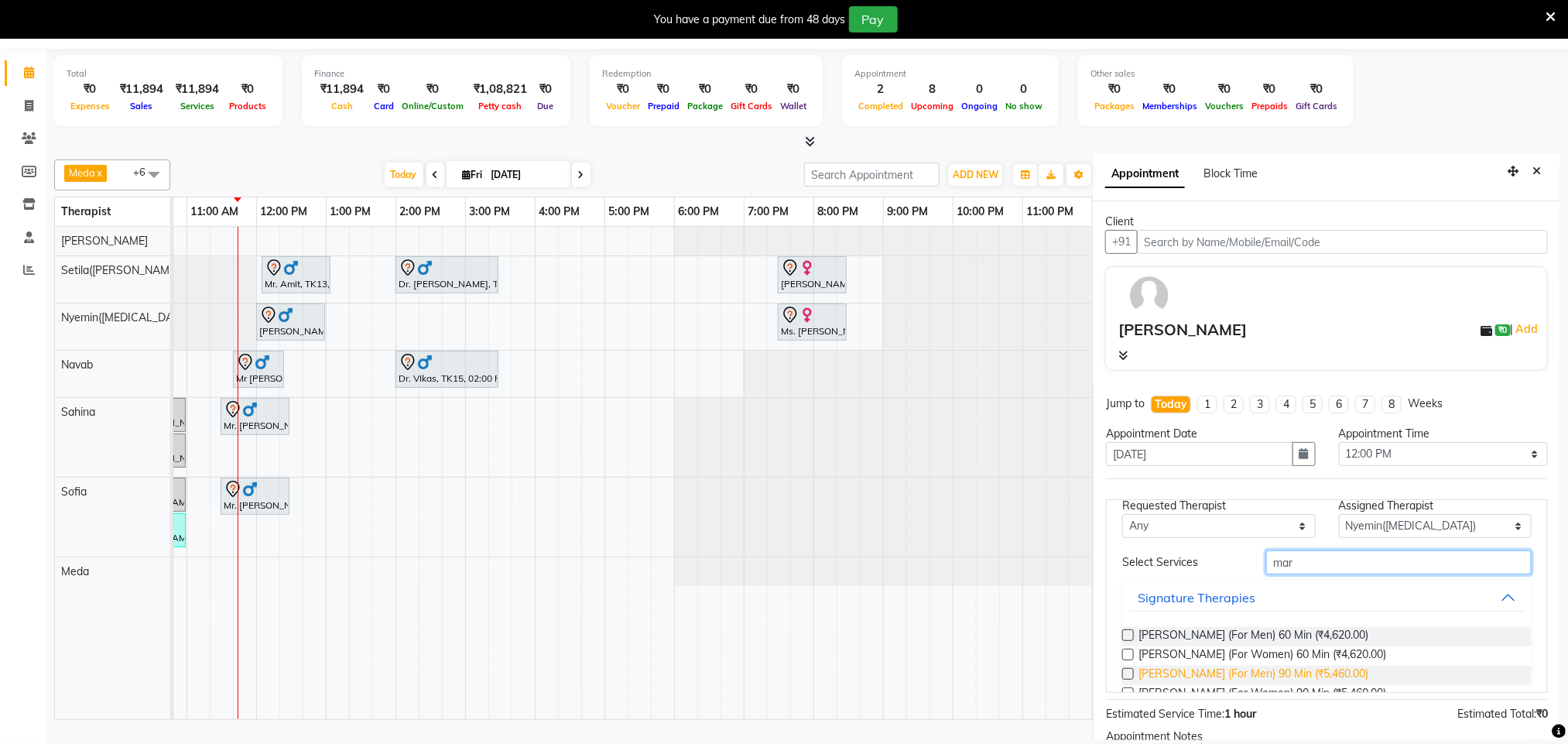 type on "mar" 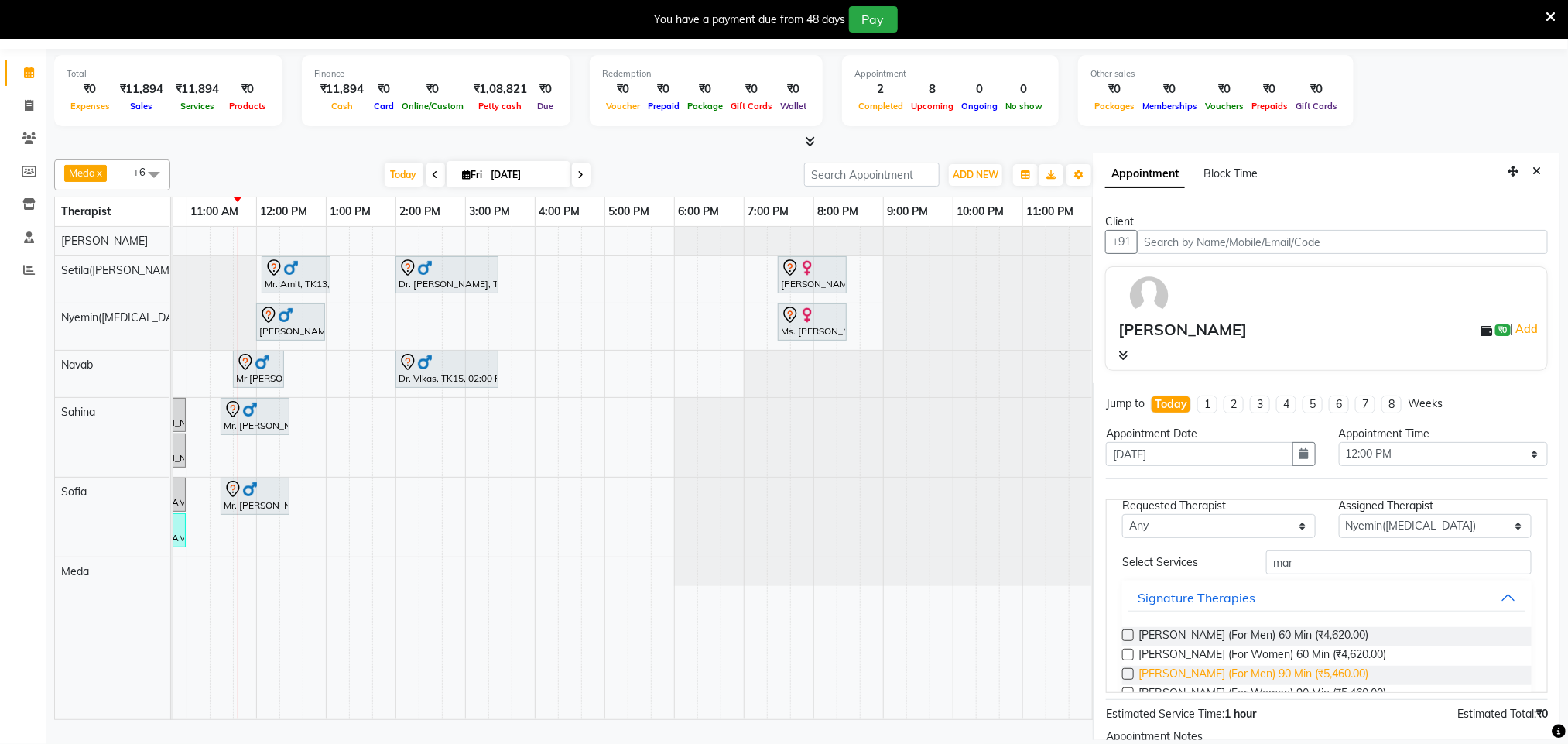 click on "Marma Abhayangam (For Men) 90 Min (₹5,460.00)" at bounding box center [1253, 675] 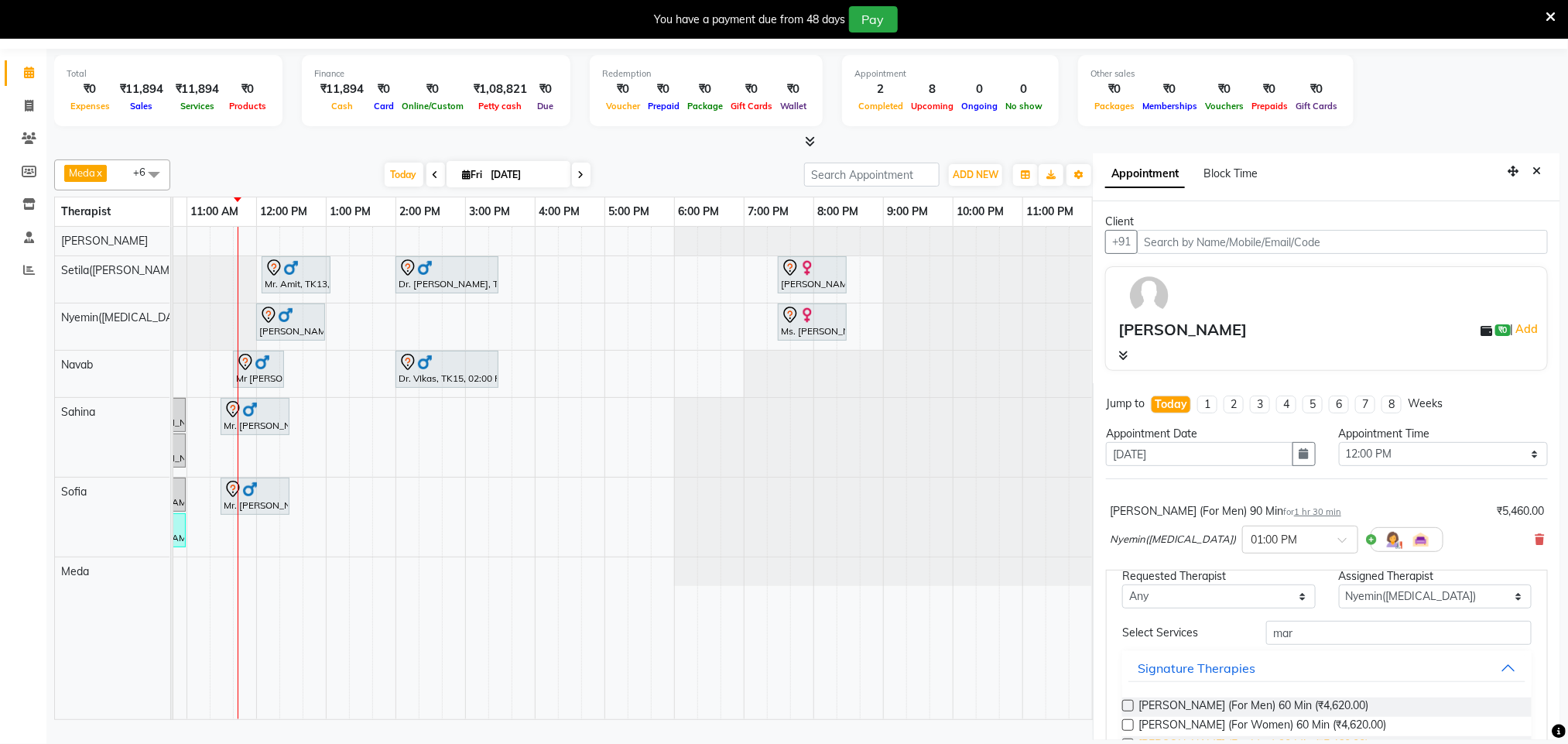 checkbox on "false" 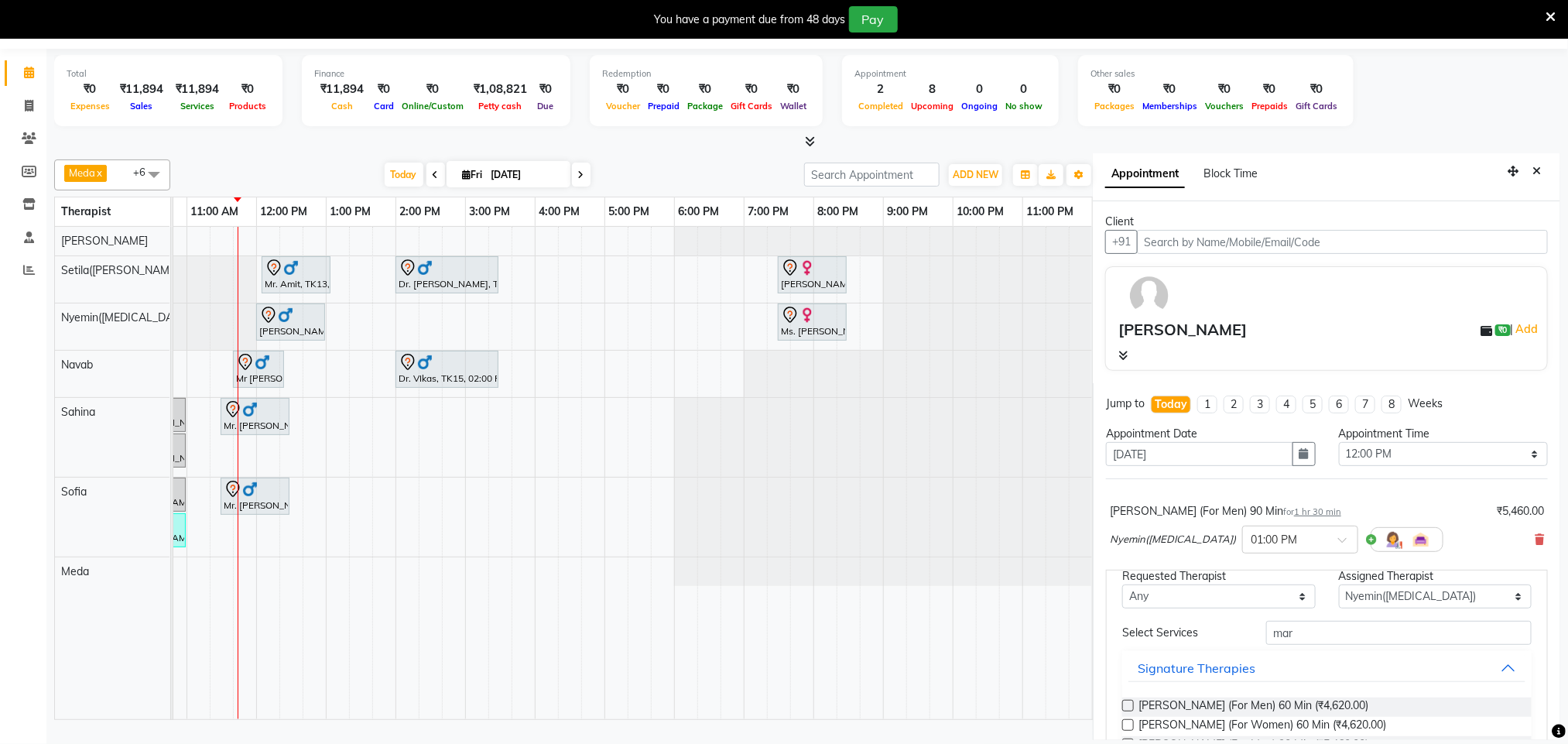 scroll, scrollTop: 87, scrollLeft: 0, axis: vertical 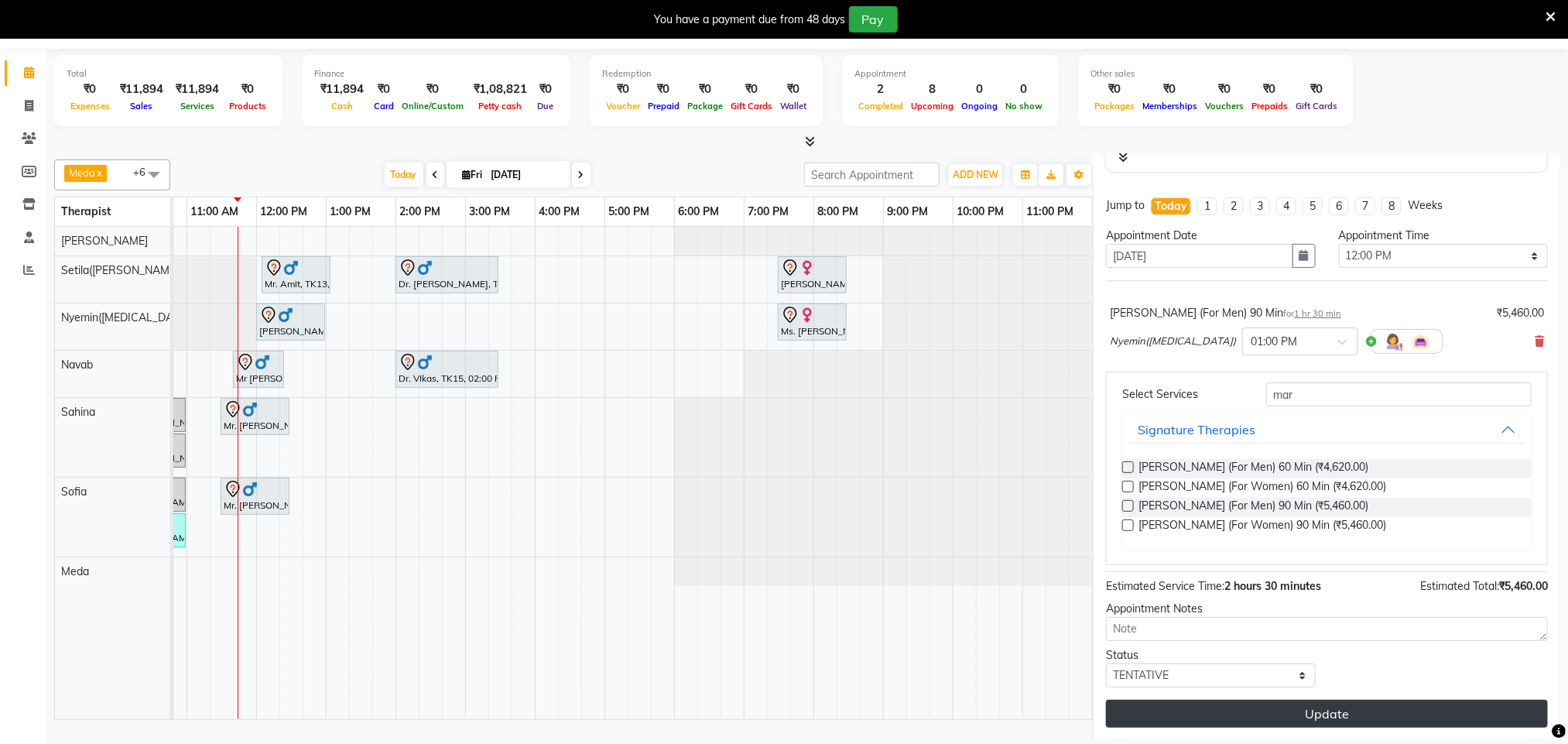 click on "Update" at bounding box center [1327, 714] 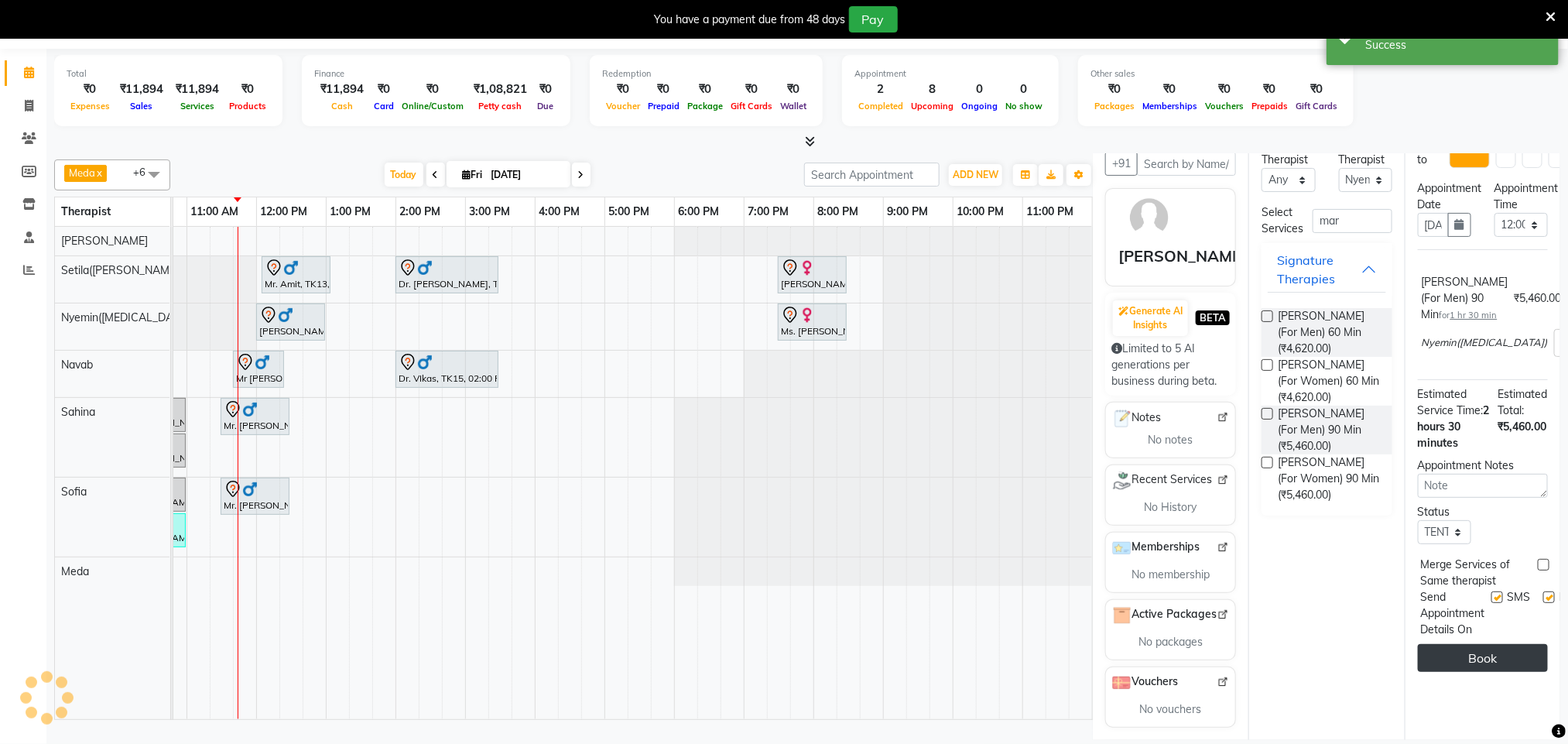 scroll, scrollTop: 152, scrollLeft: 0, axis: vertical 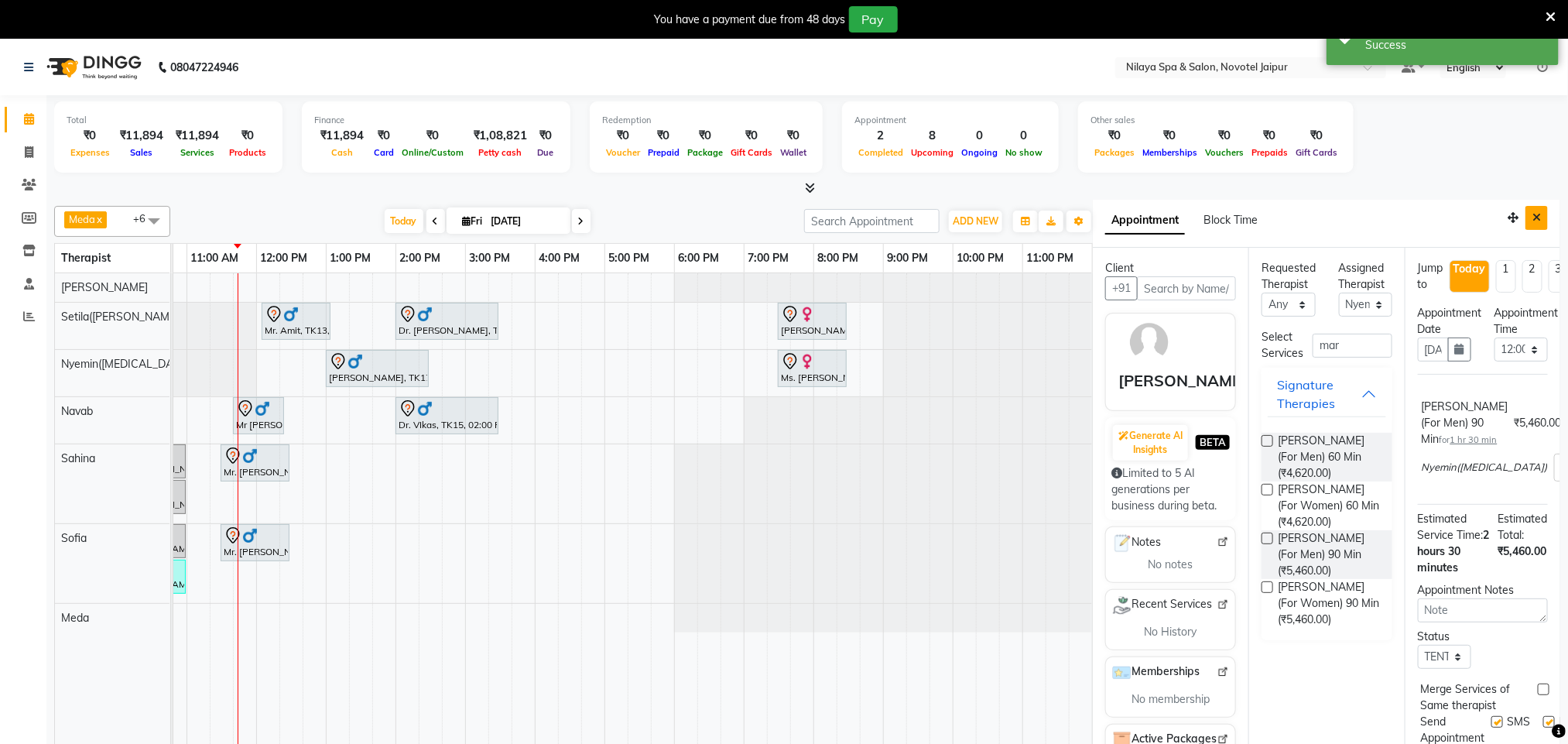 click at bounding box center [1536, 218] 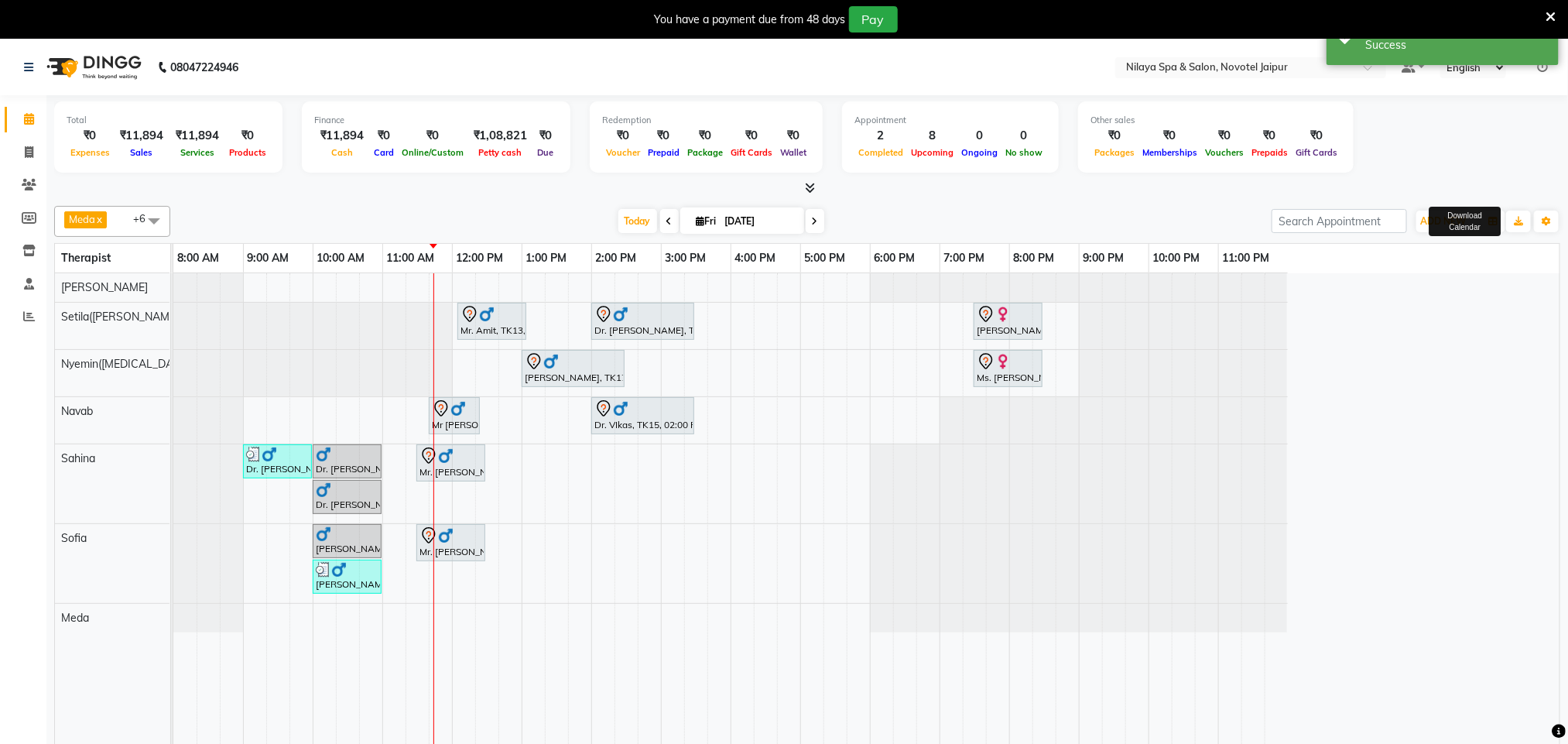 scroll, scrollTop: 0, scrollLeft: 0, axis: both 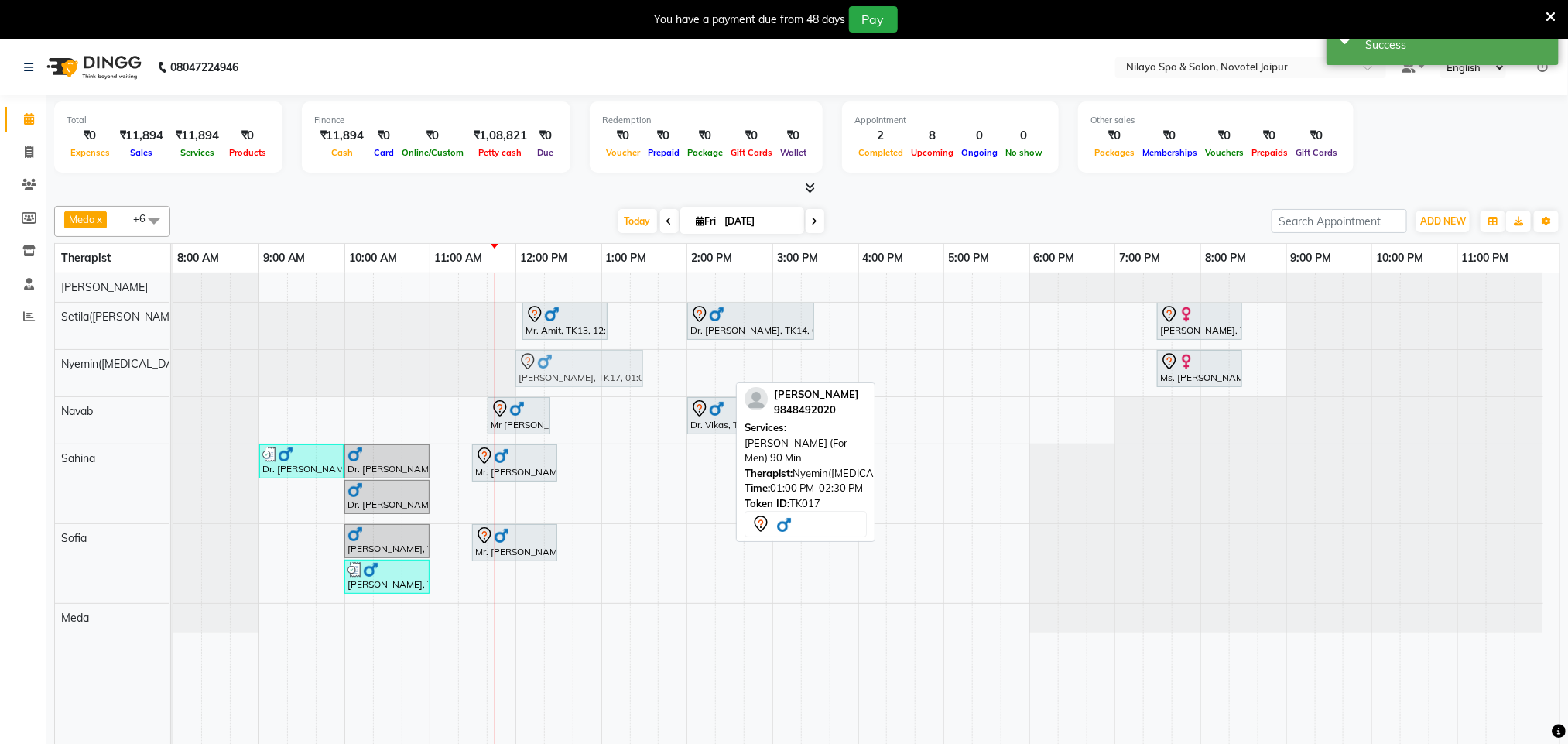 drag, startPoint x: 669, startPoint y: 375, endPoint x: 584, endPoint y: 377, distance: 85.023526 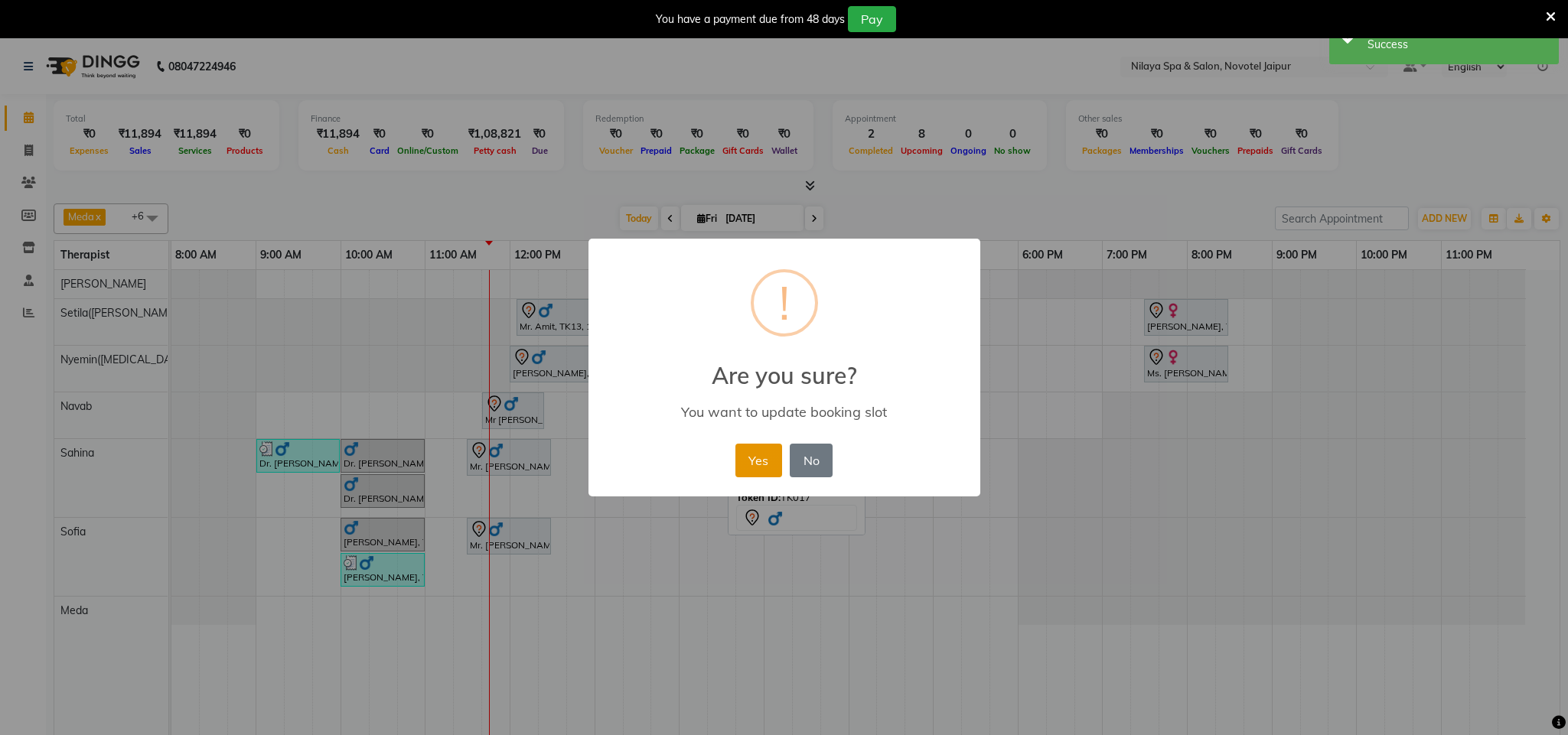 click on "Yes" at bounding box center (758, 460) 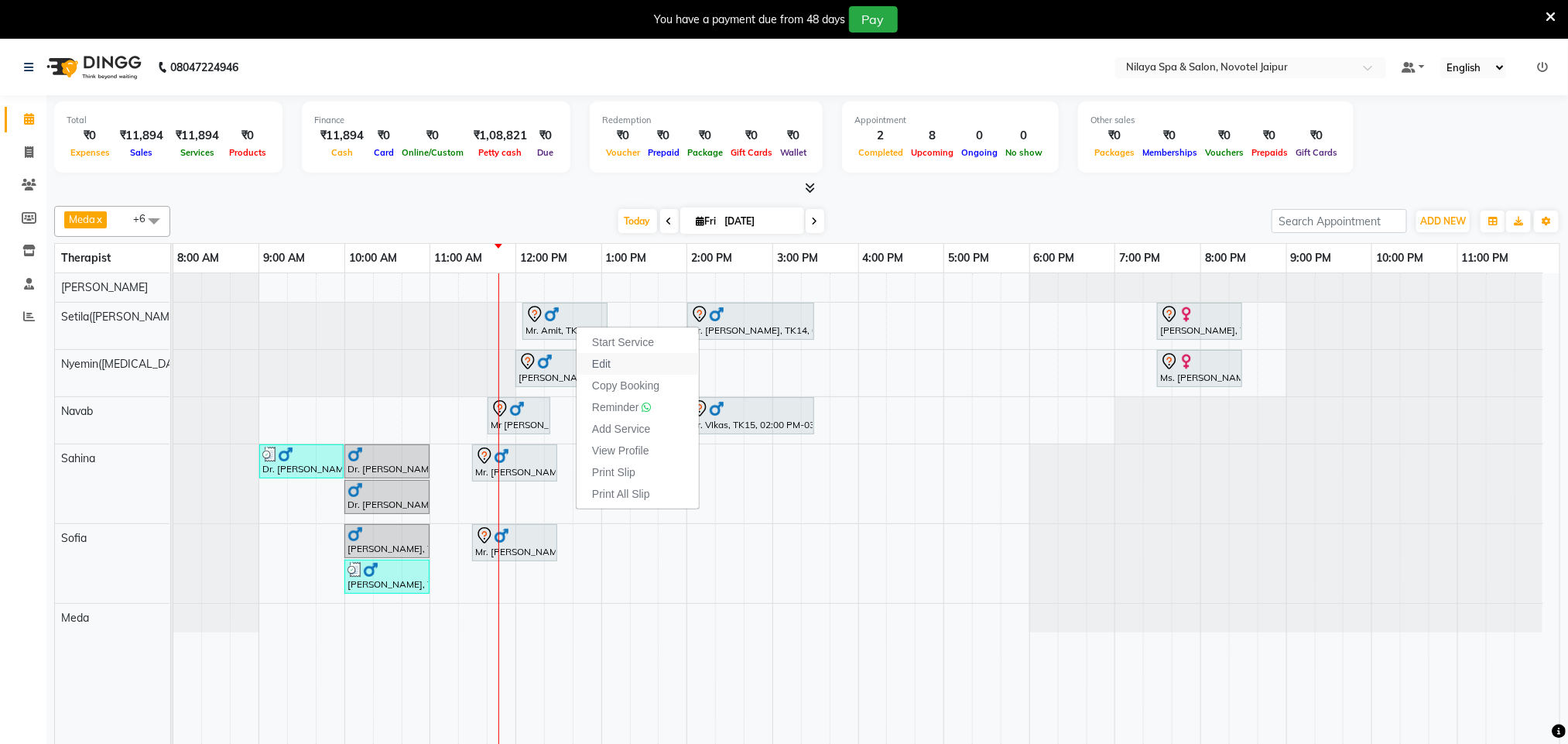 click on "Edit" at bounding box center (638, 364) 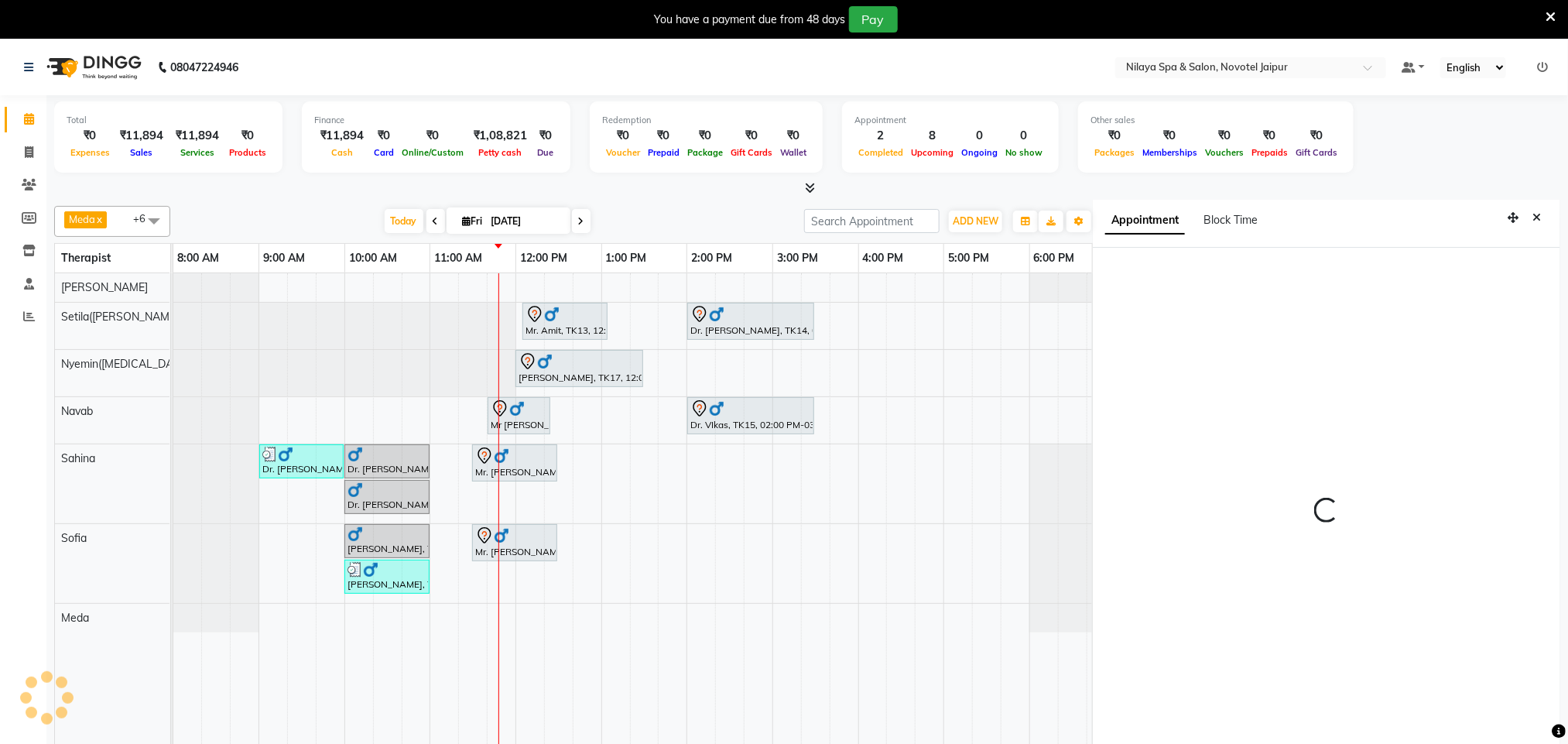 scroll, scrollTop: 46, scrollLeft: 0, axis: vertical 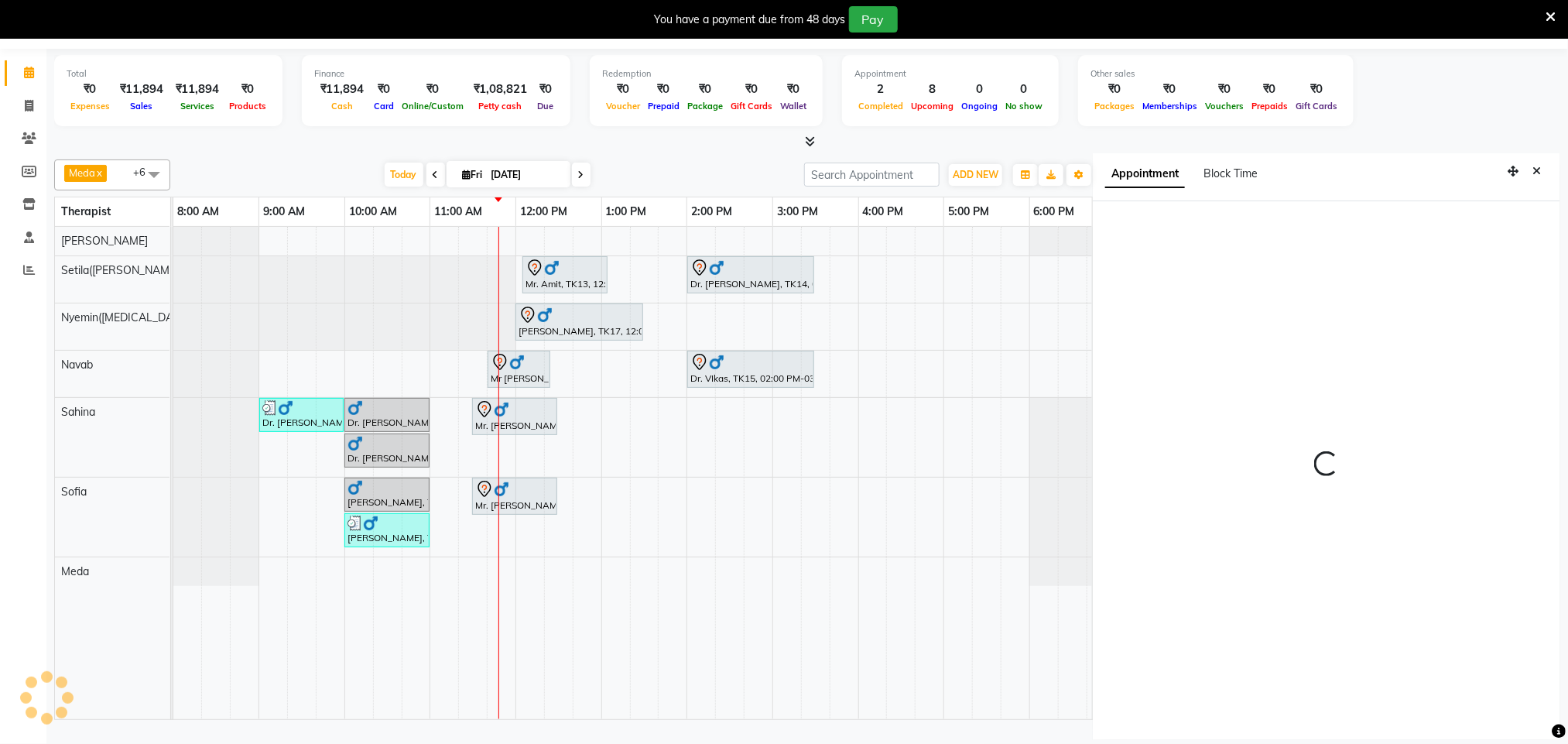 select on "tentative" 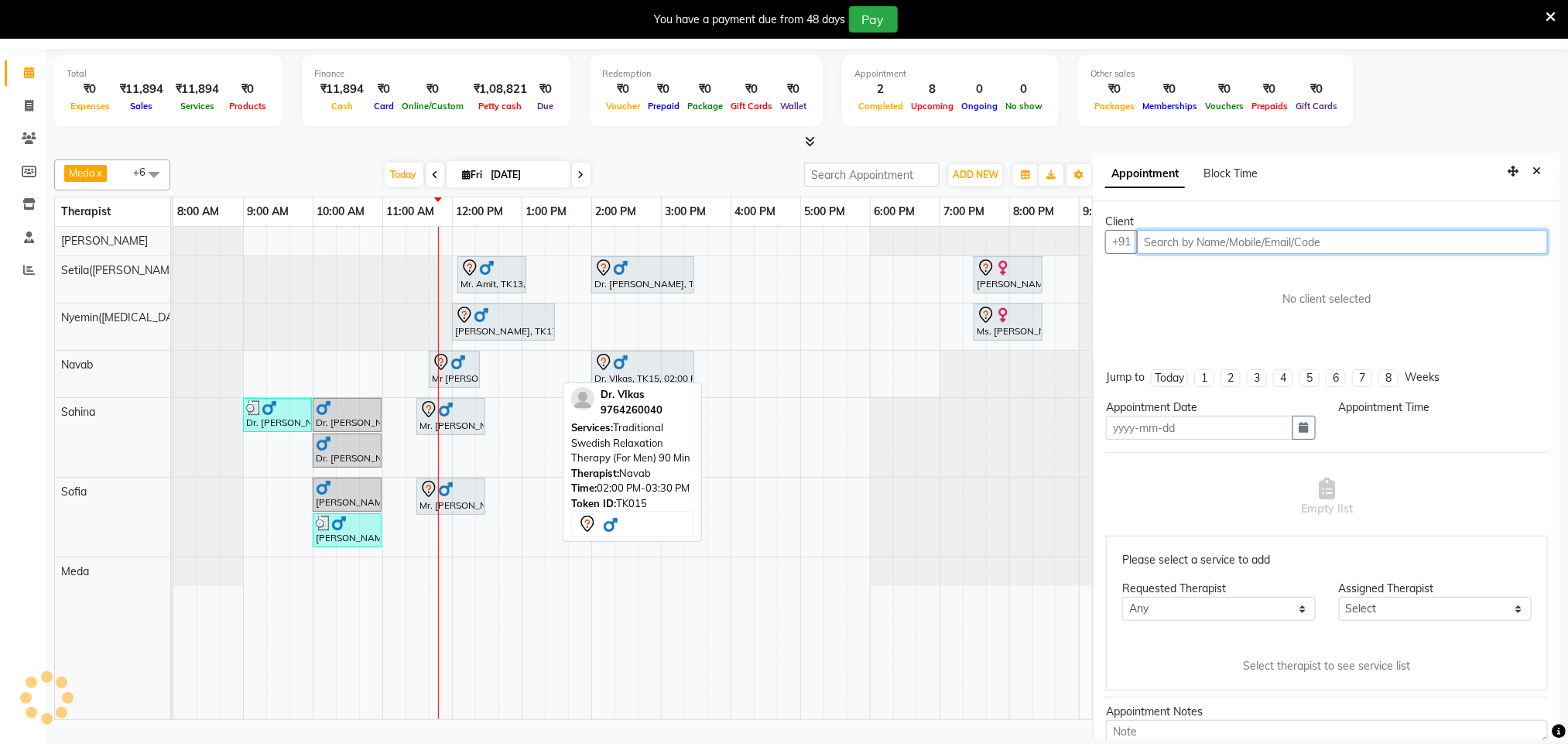 type on "[DATE]" 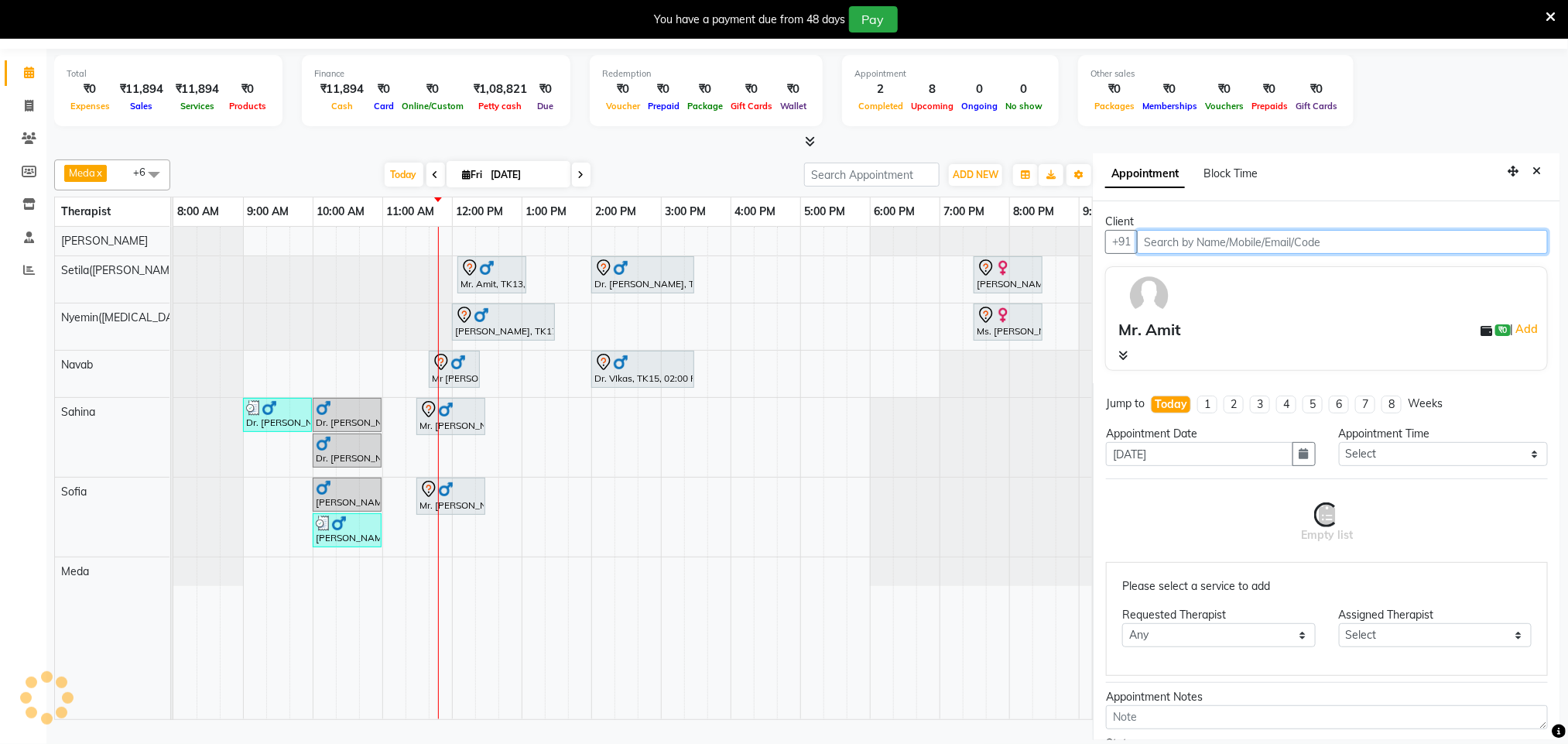 select on "77567" 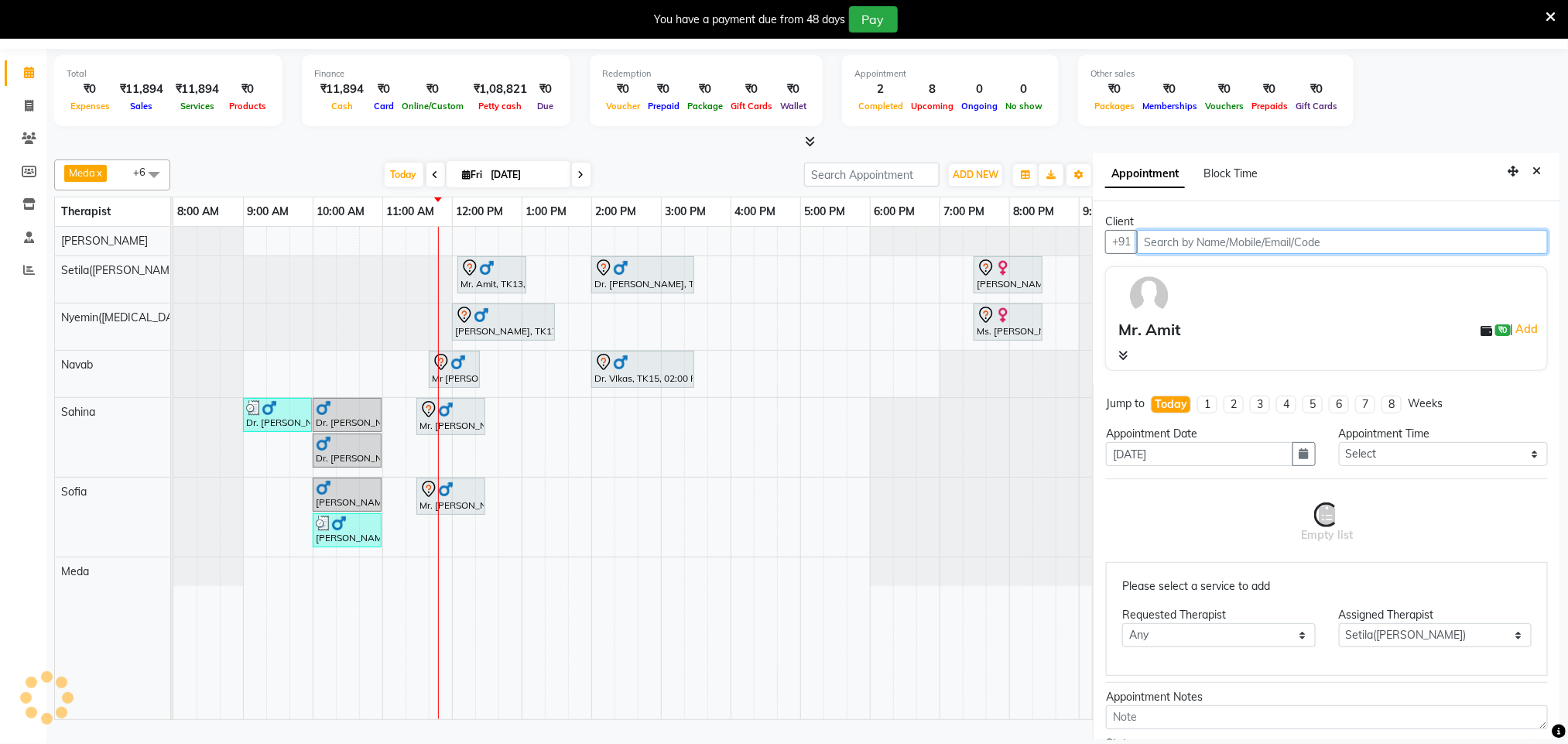 scroll, scrollTop: 0, scrollLeft: 196, axis: horizontal 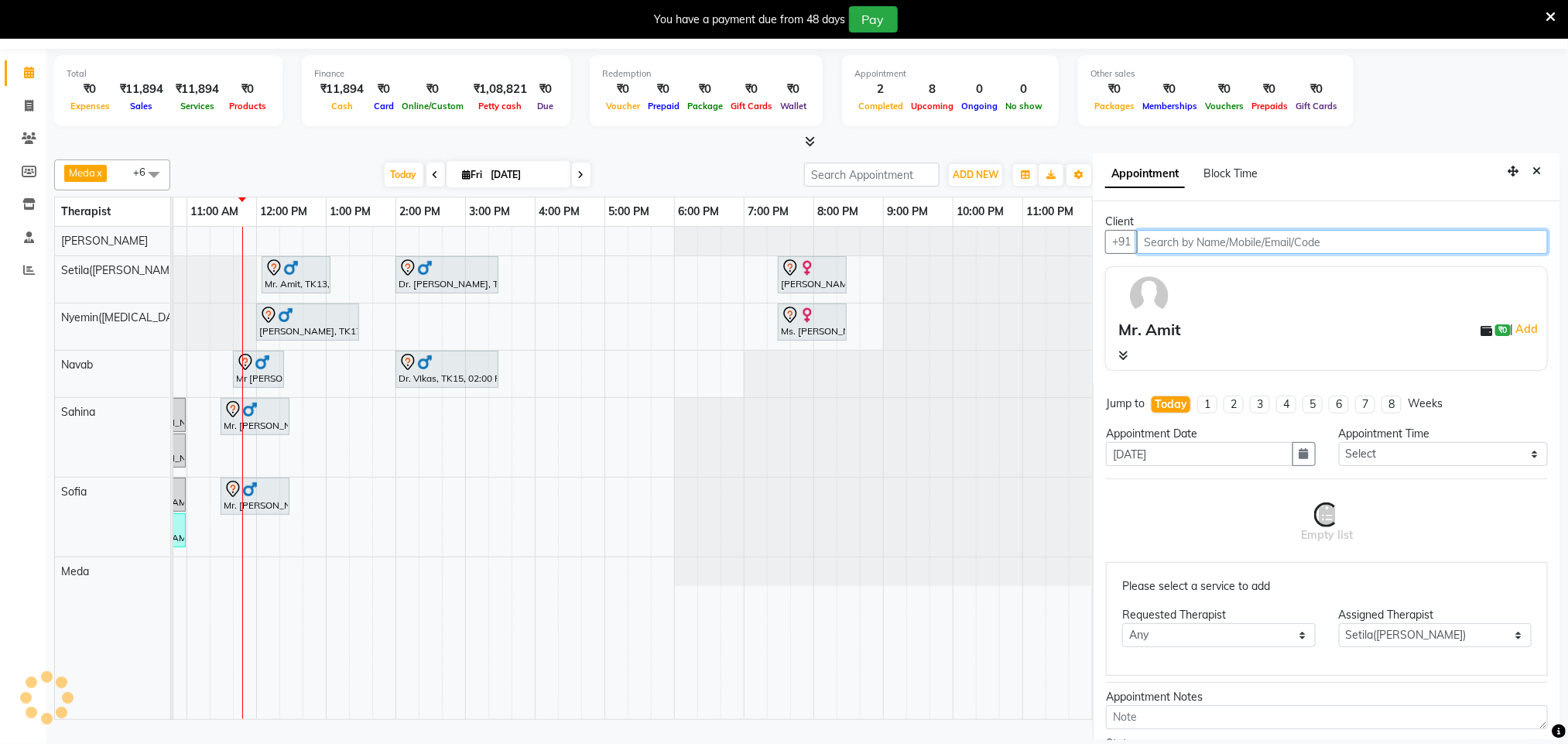 select on "4120" 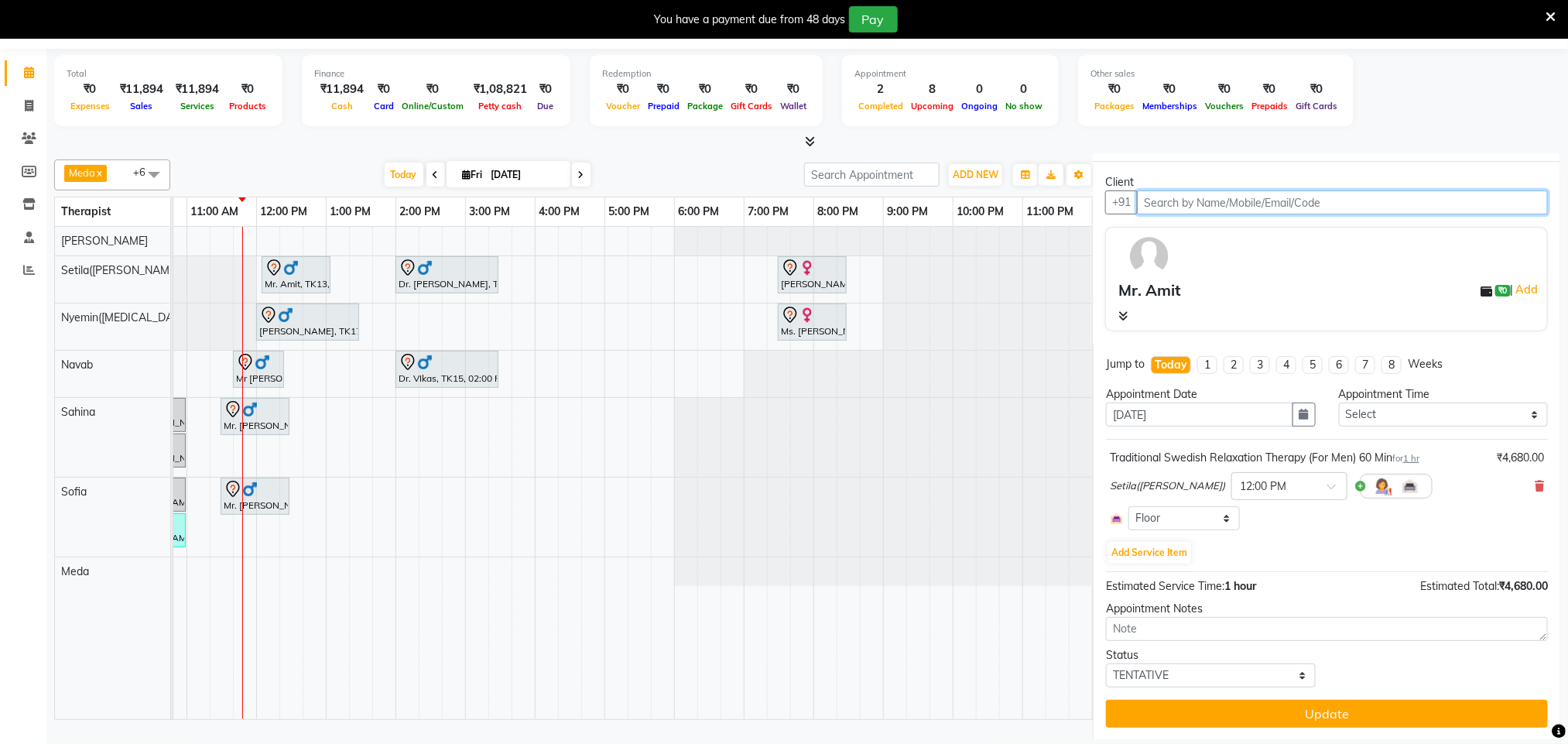 scroll, scrollTop: 0, scrollLeft: 0, axis: both 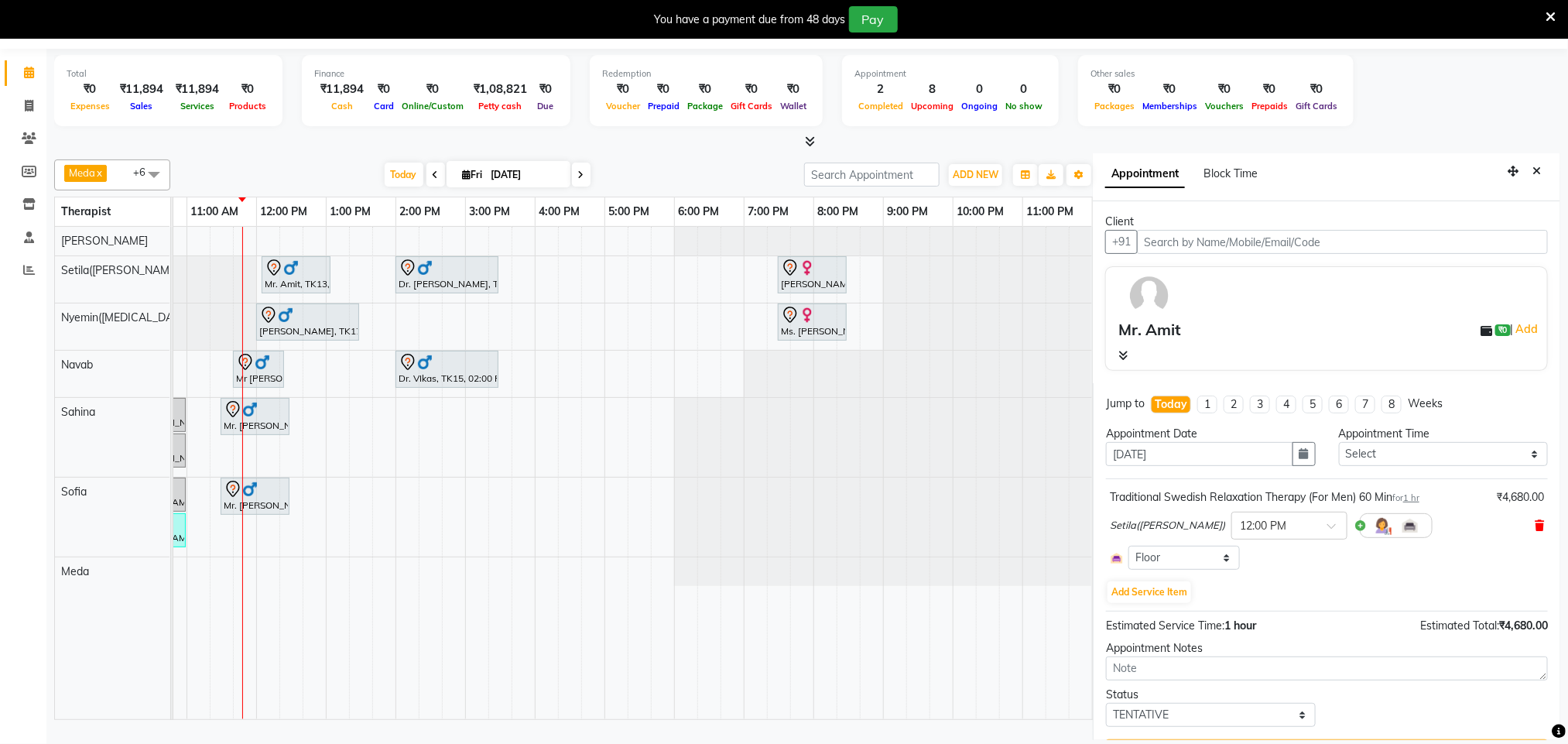 click at bounding box center [1539, 526] 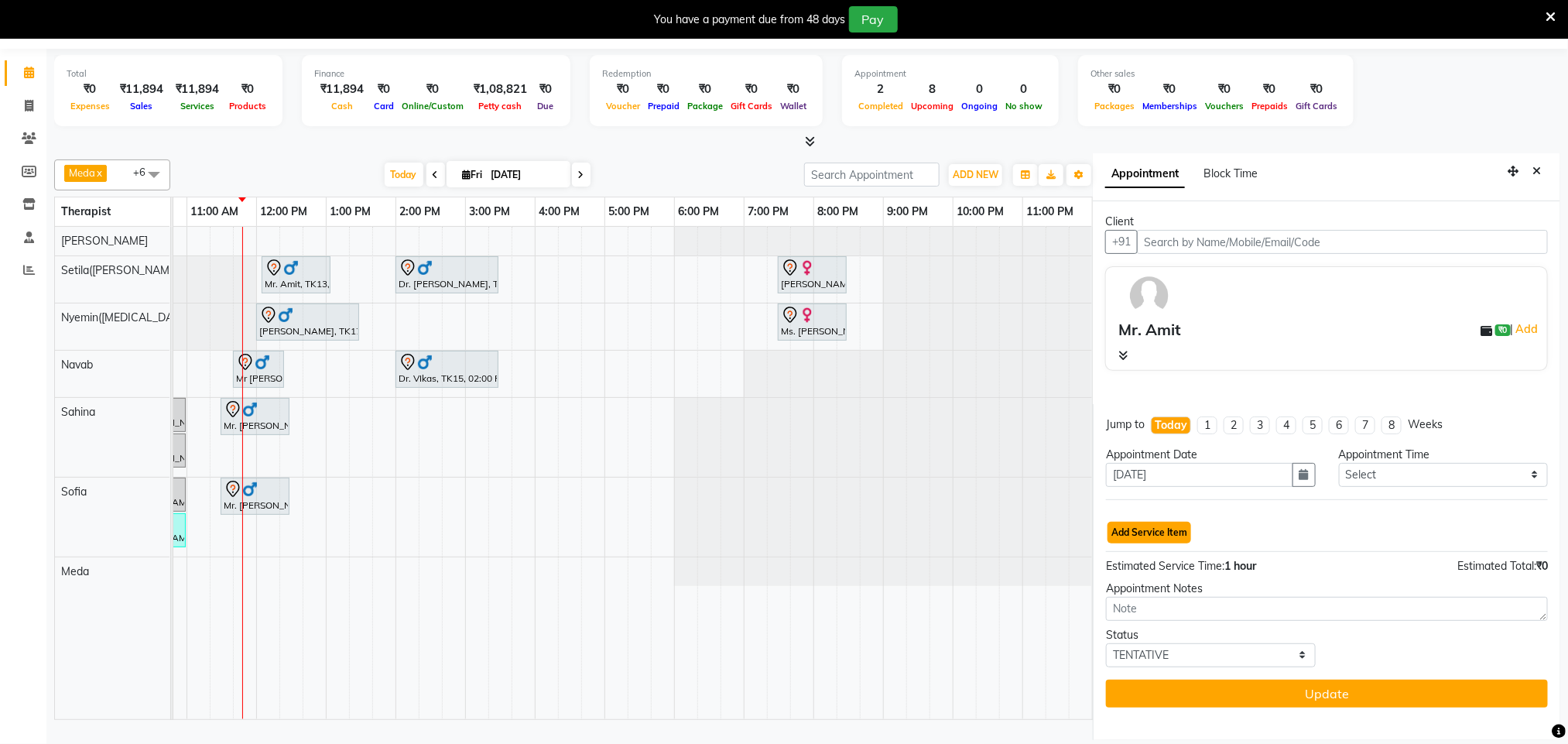 click on "Add Service Item" at bounding box center [1149, 533] 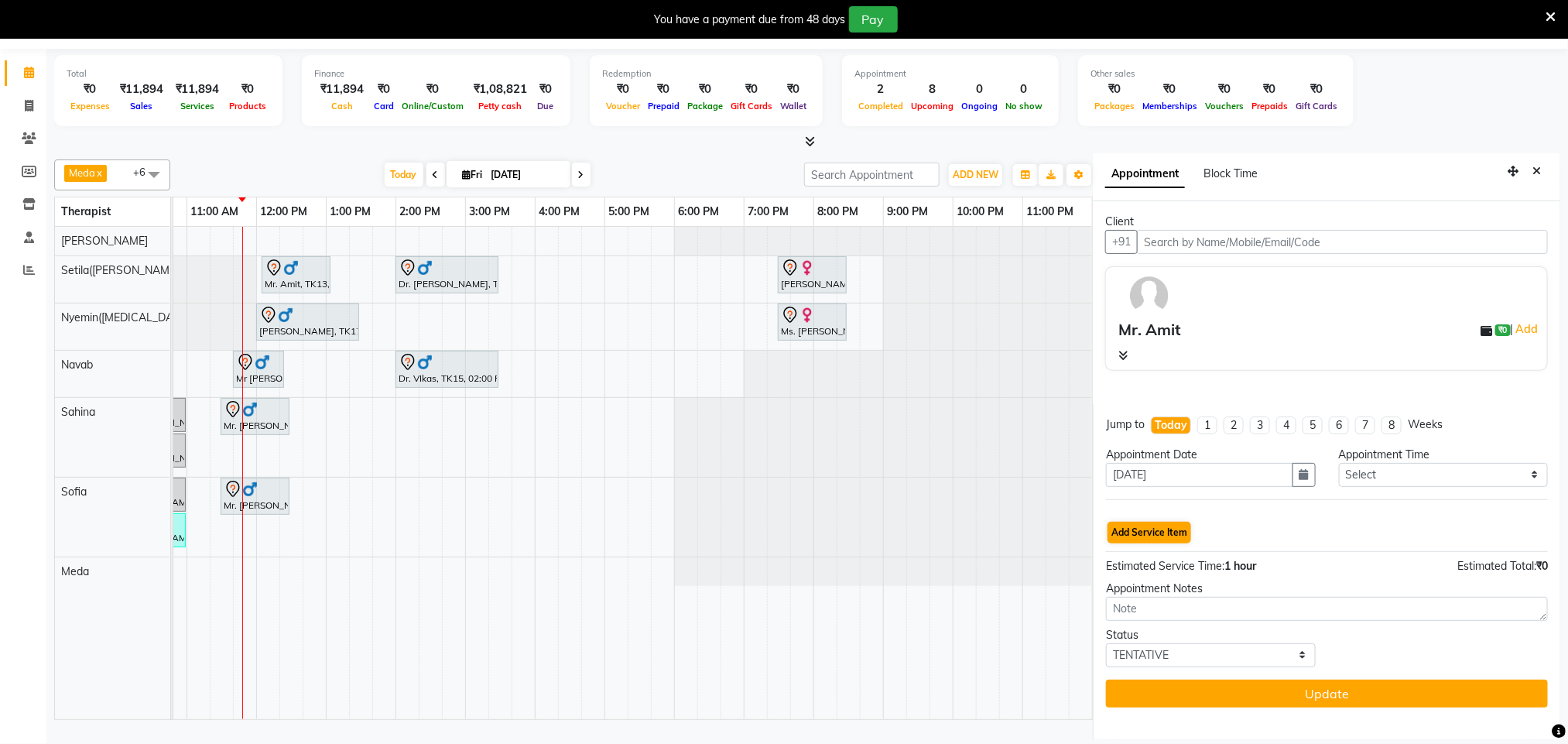 select on "77567" 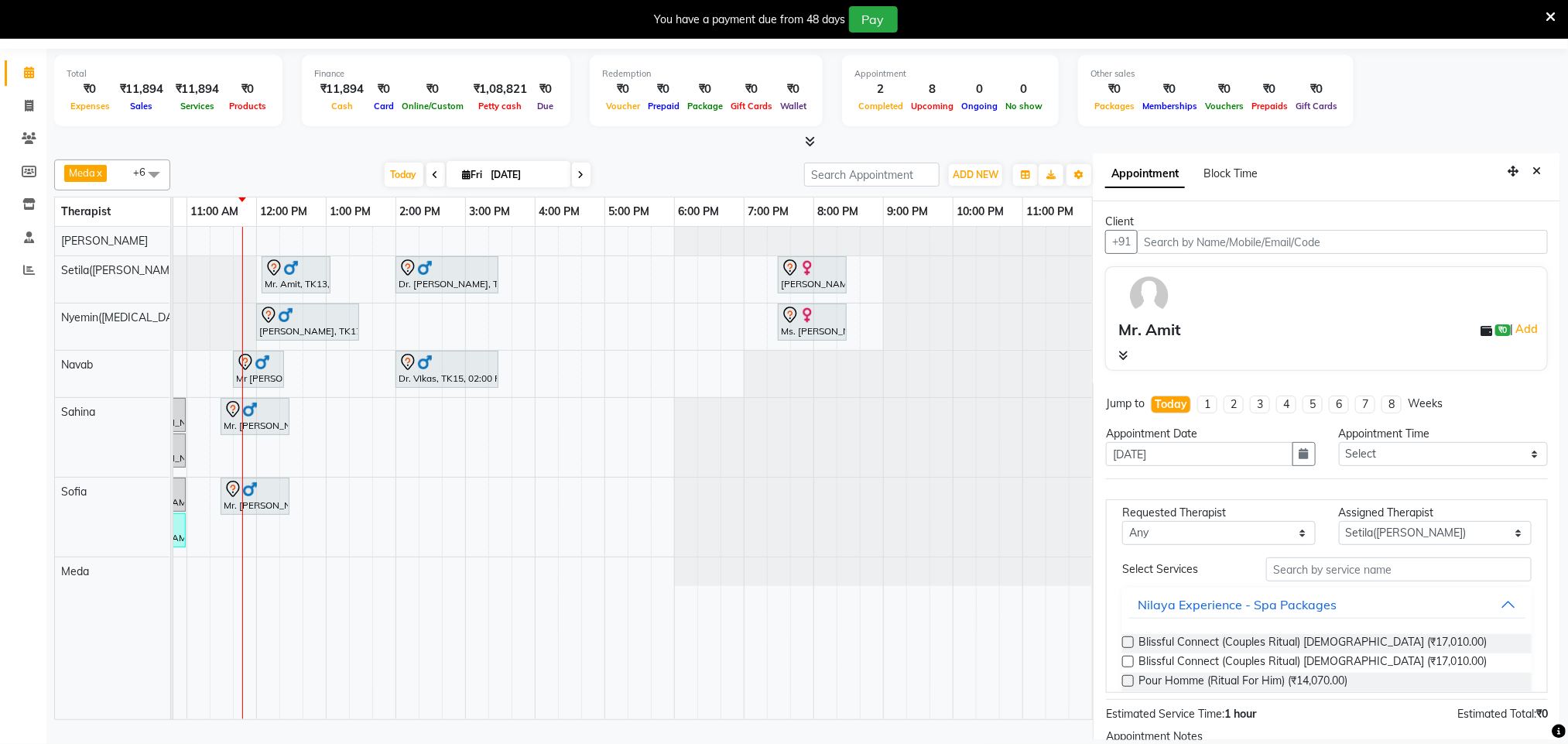 scroll, scrollTop: 0, scrollLeft: 0, axis: both 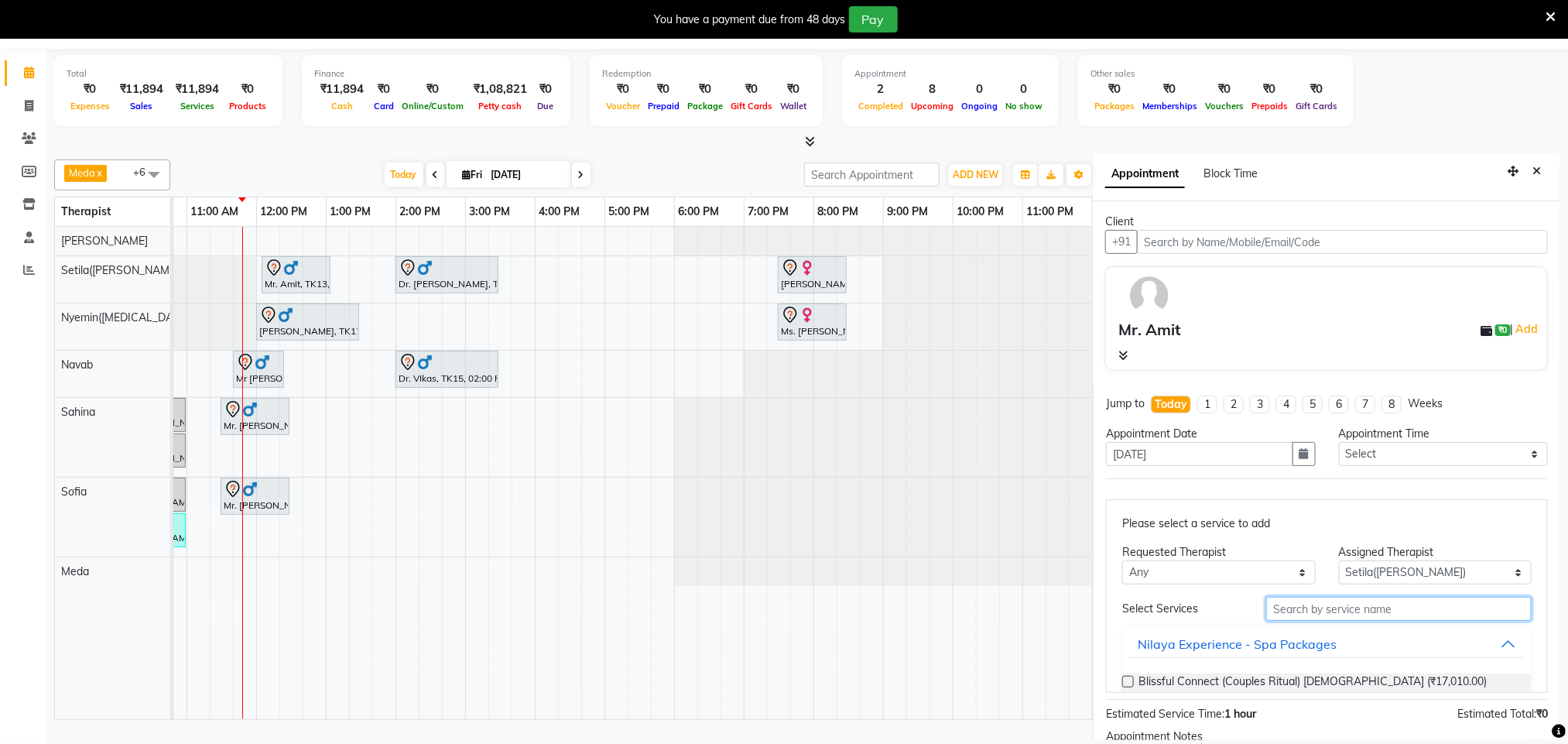 click at bounding box center [1399, 609] 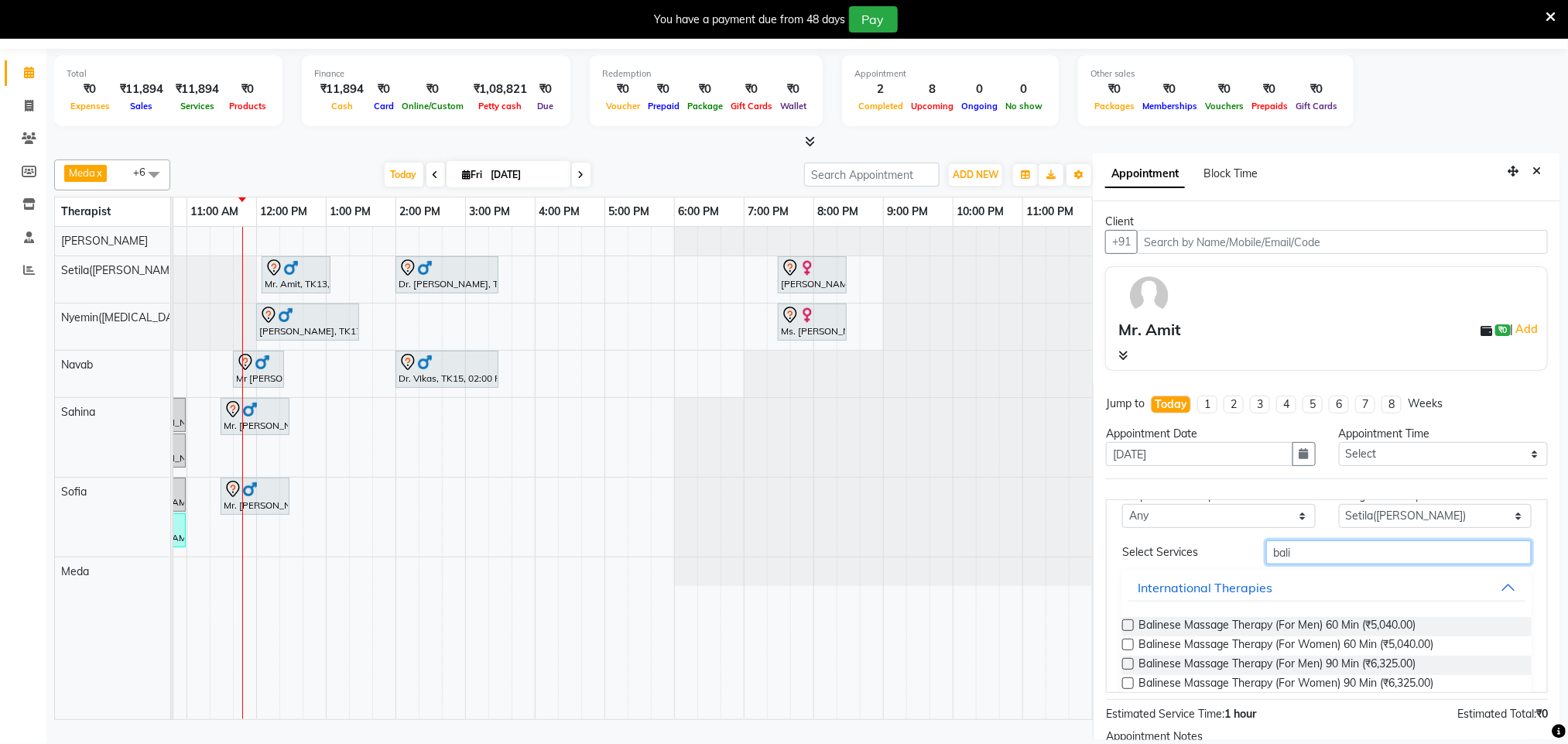 scroll, scrollTop: 87, scrollLeft: 0, axis: vertical 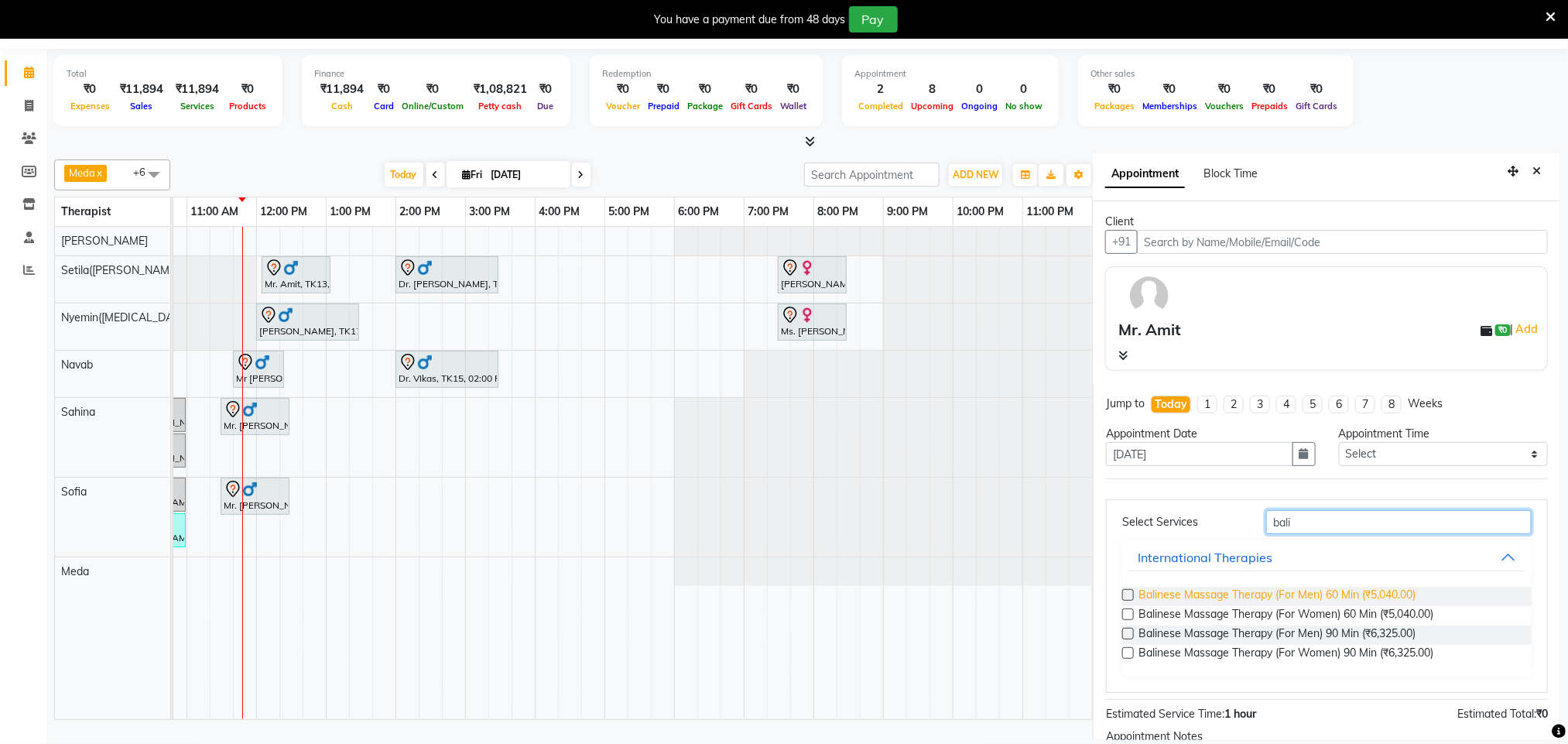 type on "bali" 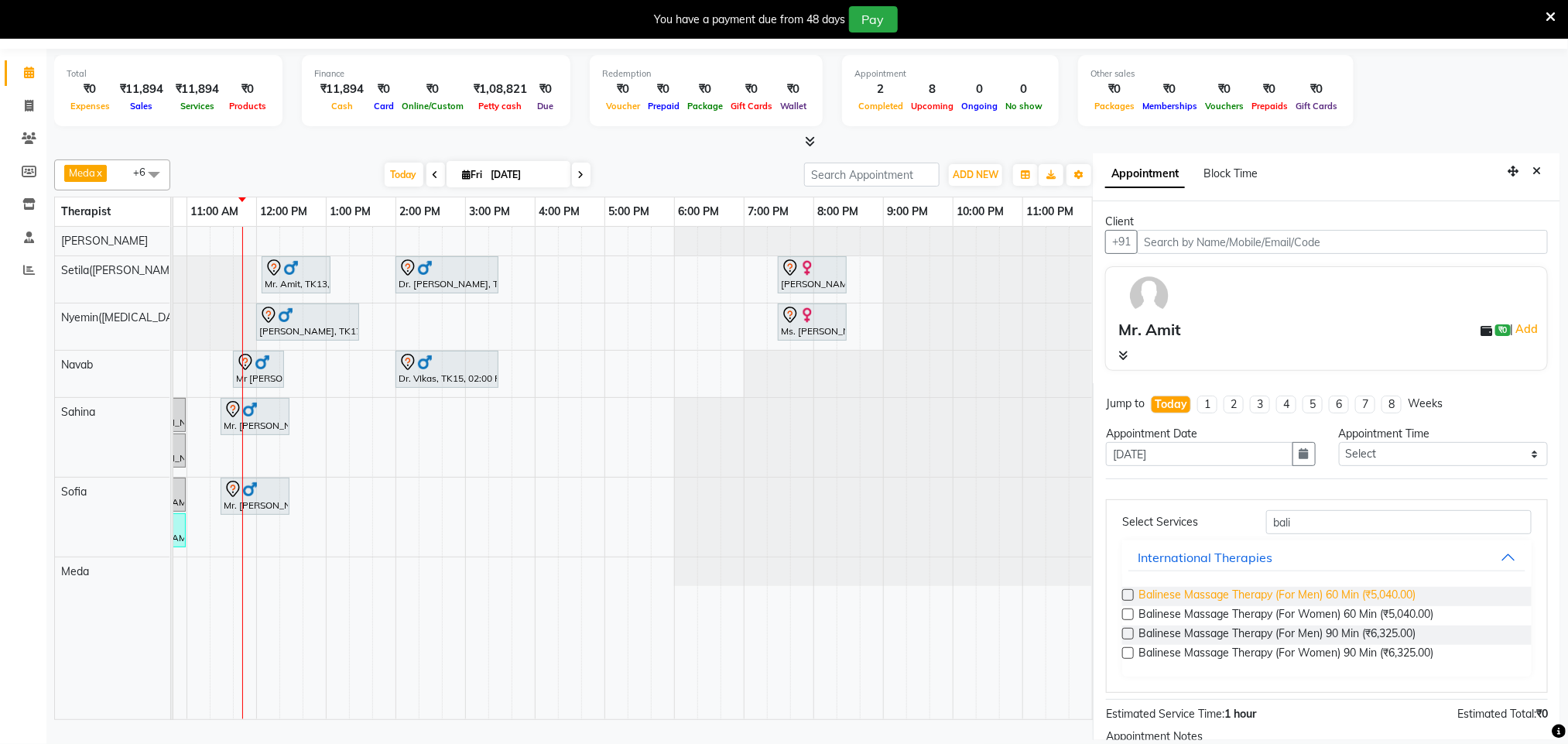 click on "Balinese Massage Therapy (For Men) 60 Min (₹5,040.00)" at bounding box center (1277, 596) 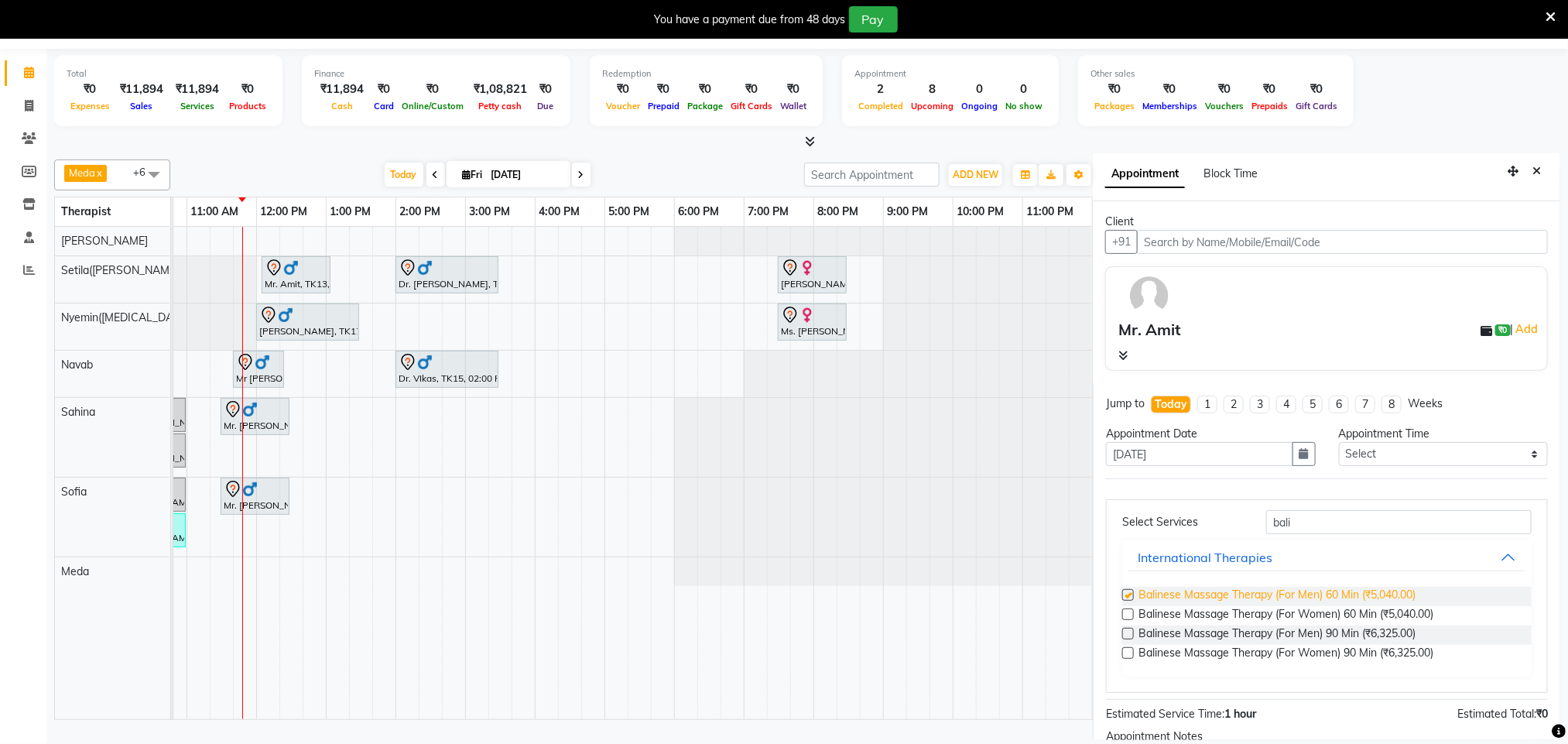 checkbox on "false" 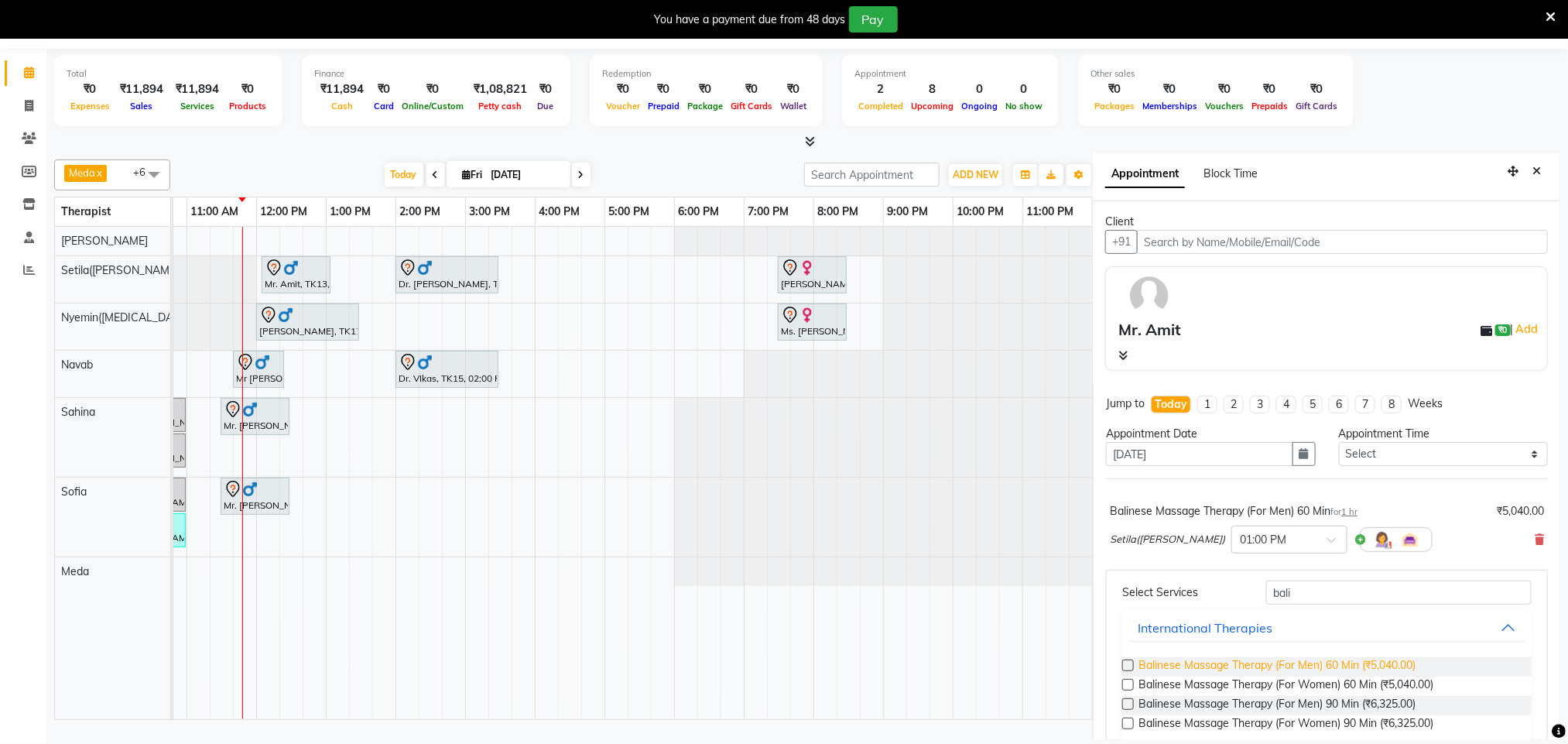 scroll, scrollTop: 116, scrollLeft: 0, axis: vertical 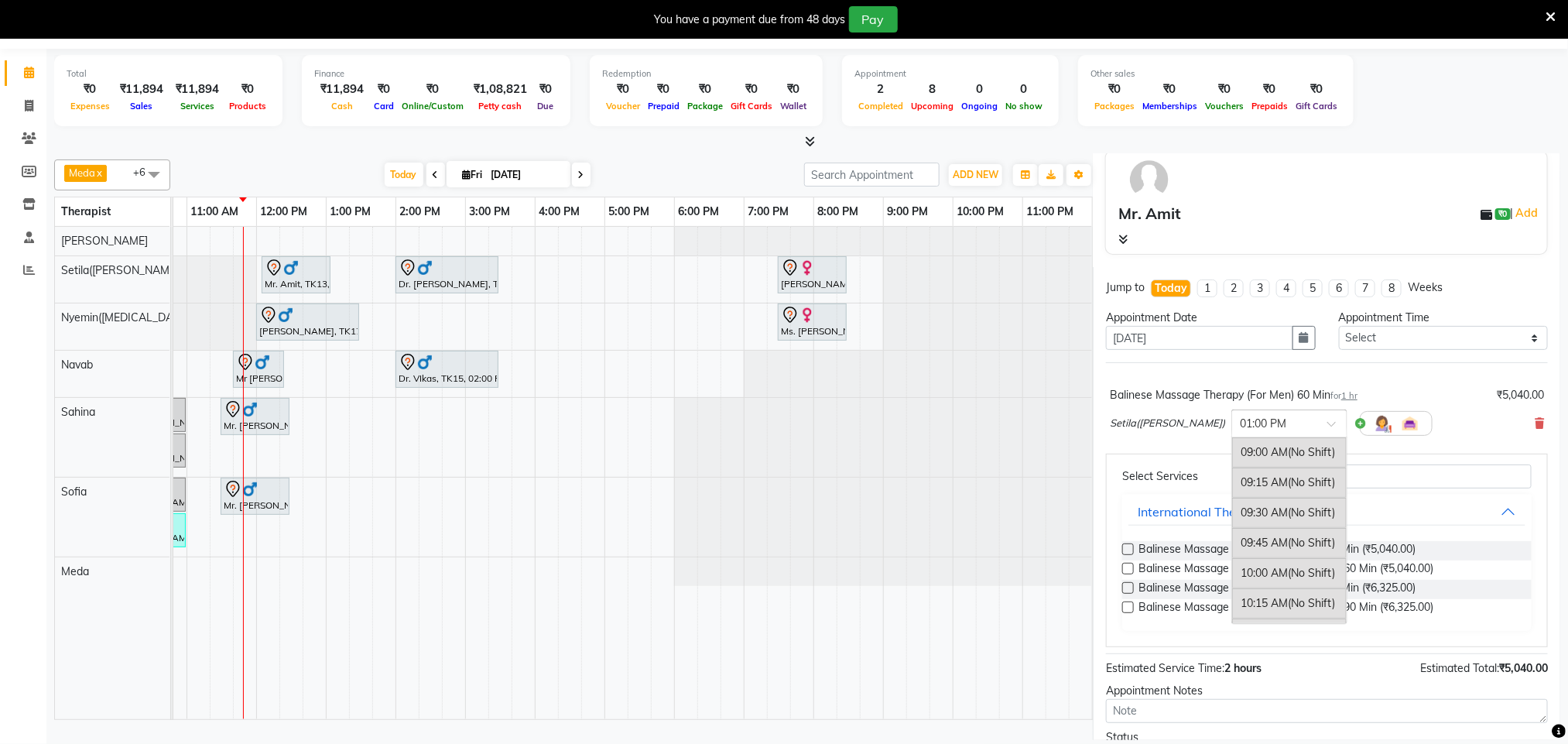 click at bounding box center (1337, 428) 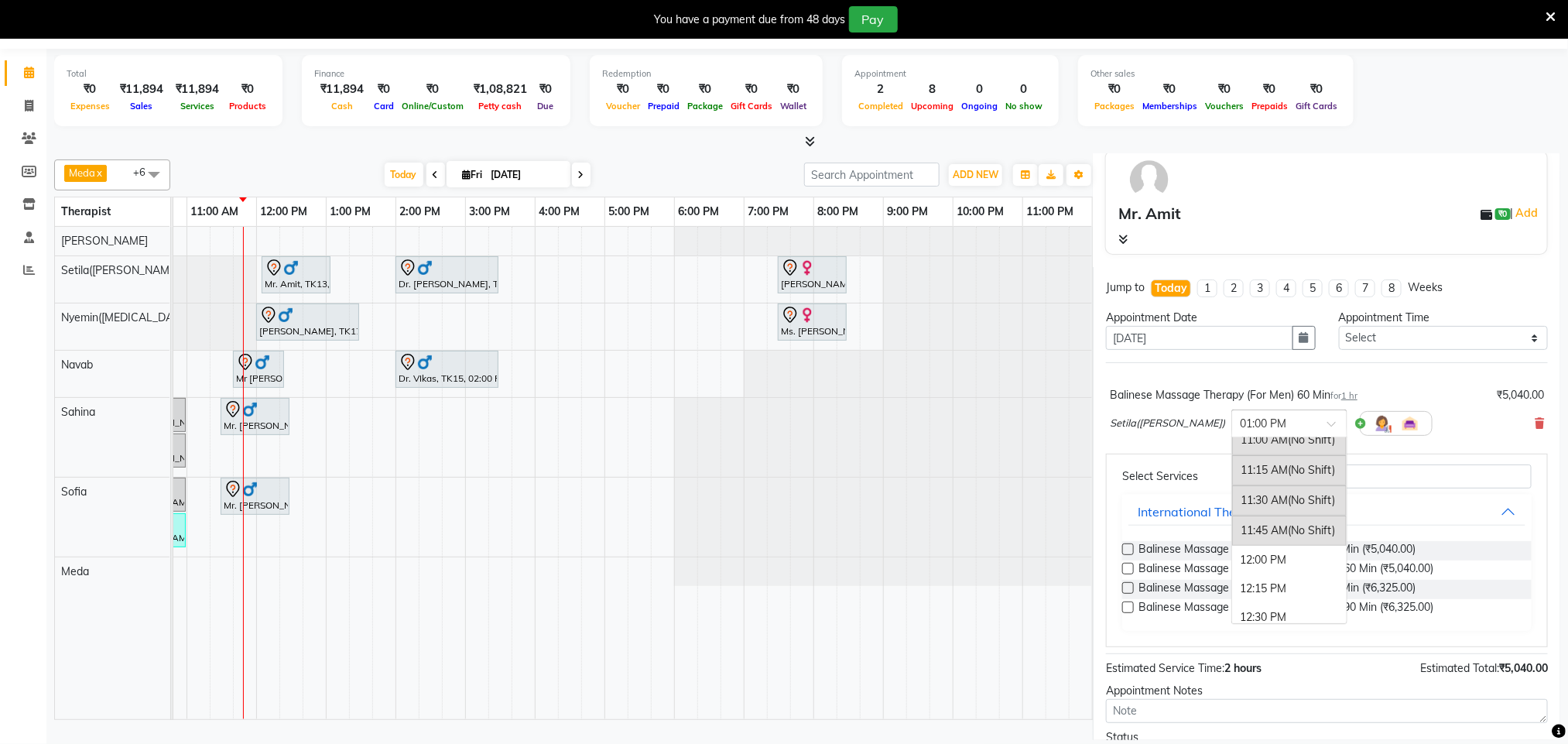 scroll, scrollTop: 253, scrollLeft: 0, axis: vertical 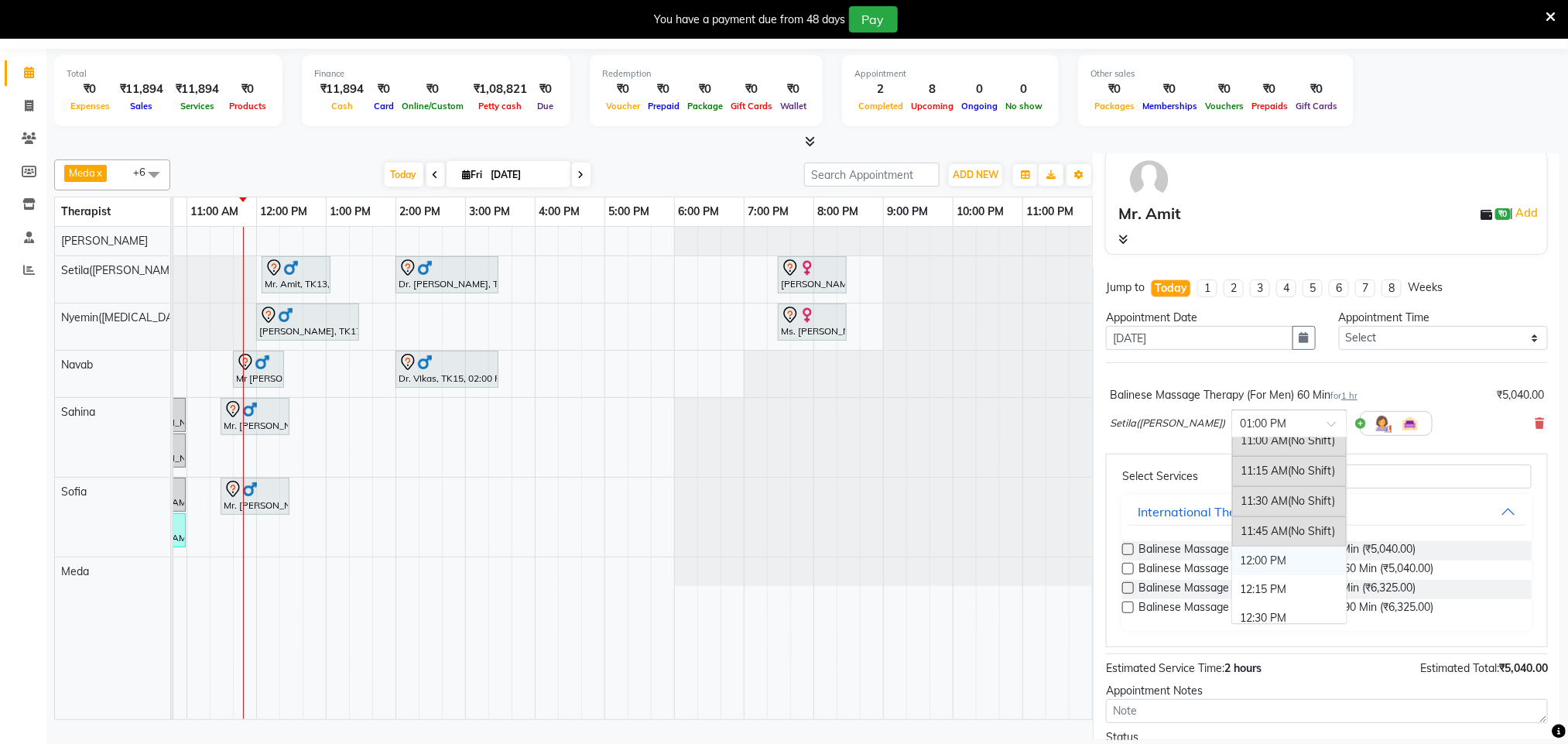 click on "12:00 PM" at bounding box center (1289, 561) 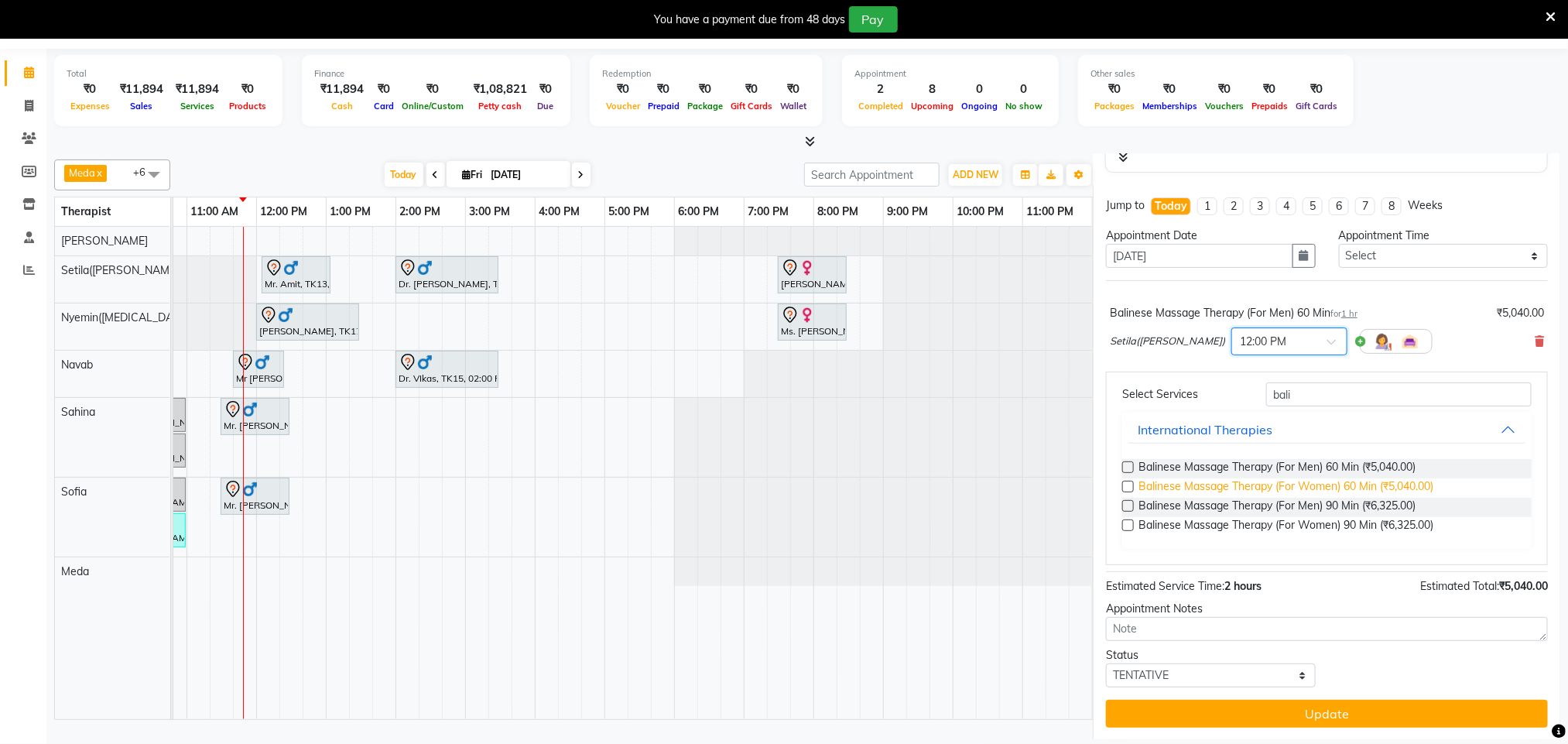 scroll, scrollTop: 203, scrollLeft: 0, axis: vertical 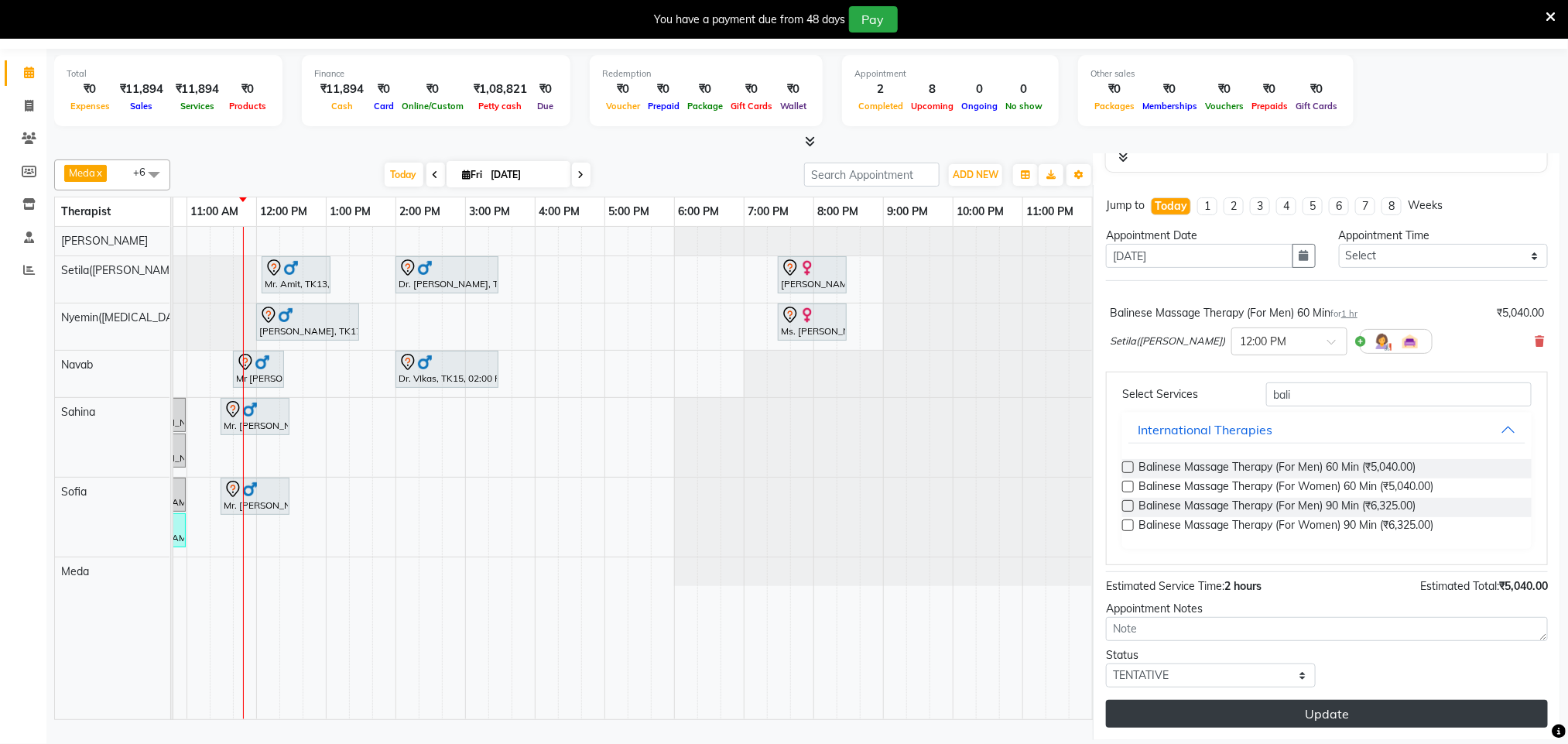 click on "Update" at bounding box center (1327, 714) 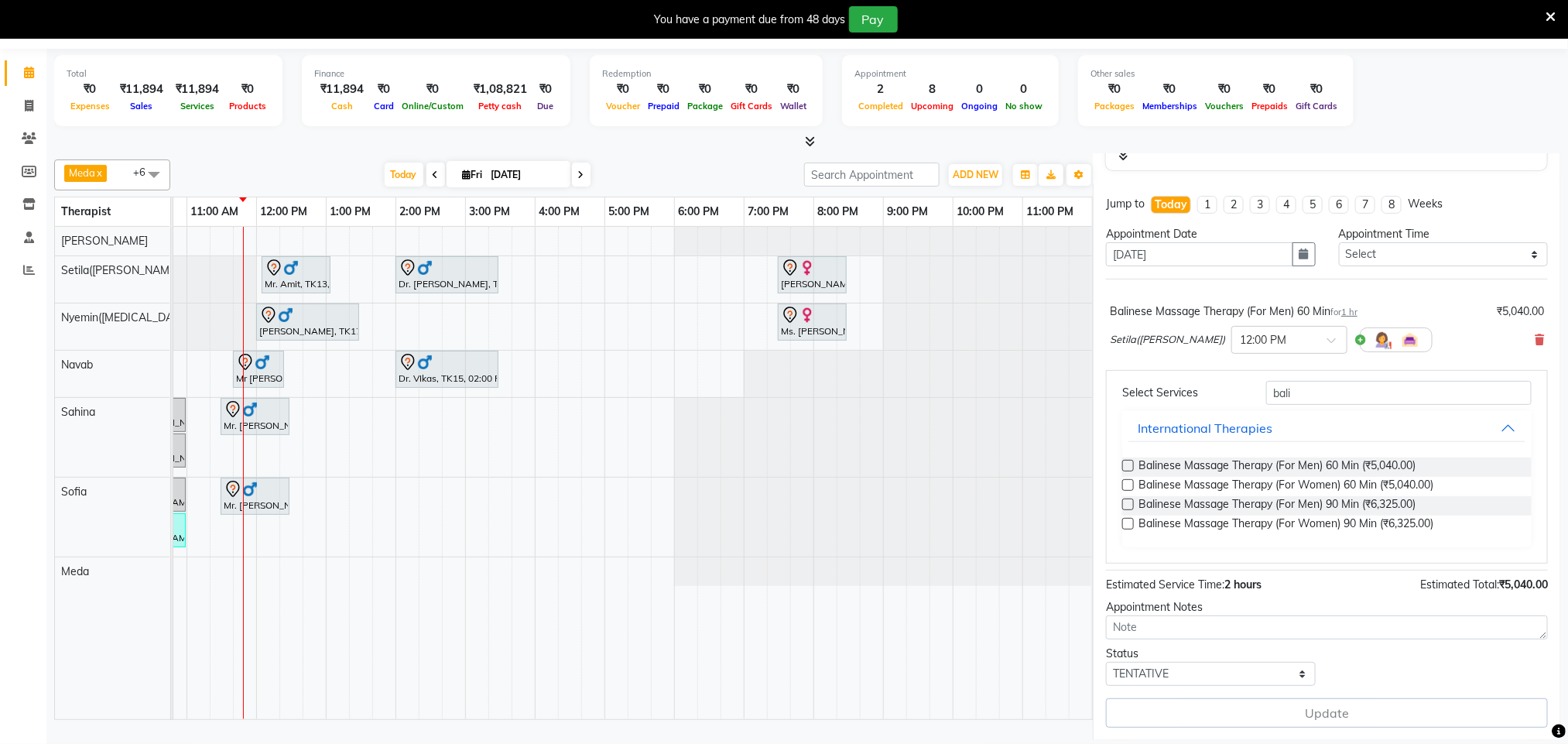scroll, scrollTop: 129, scrollLeft: 0, axis: vertical 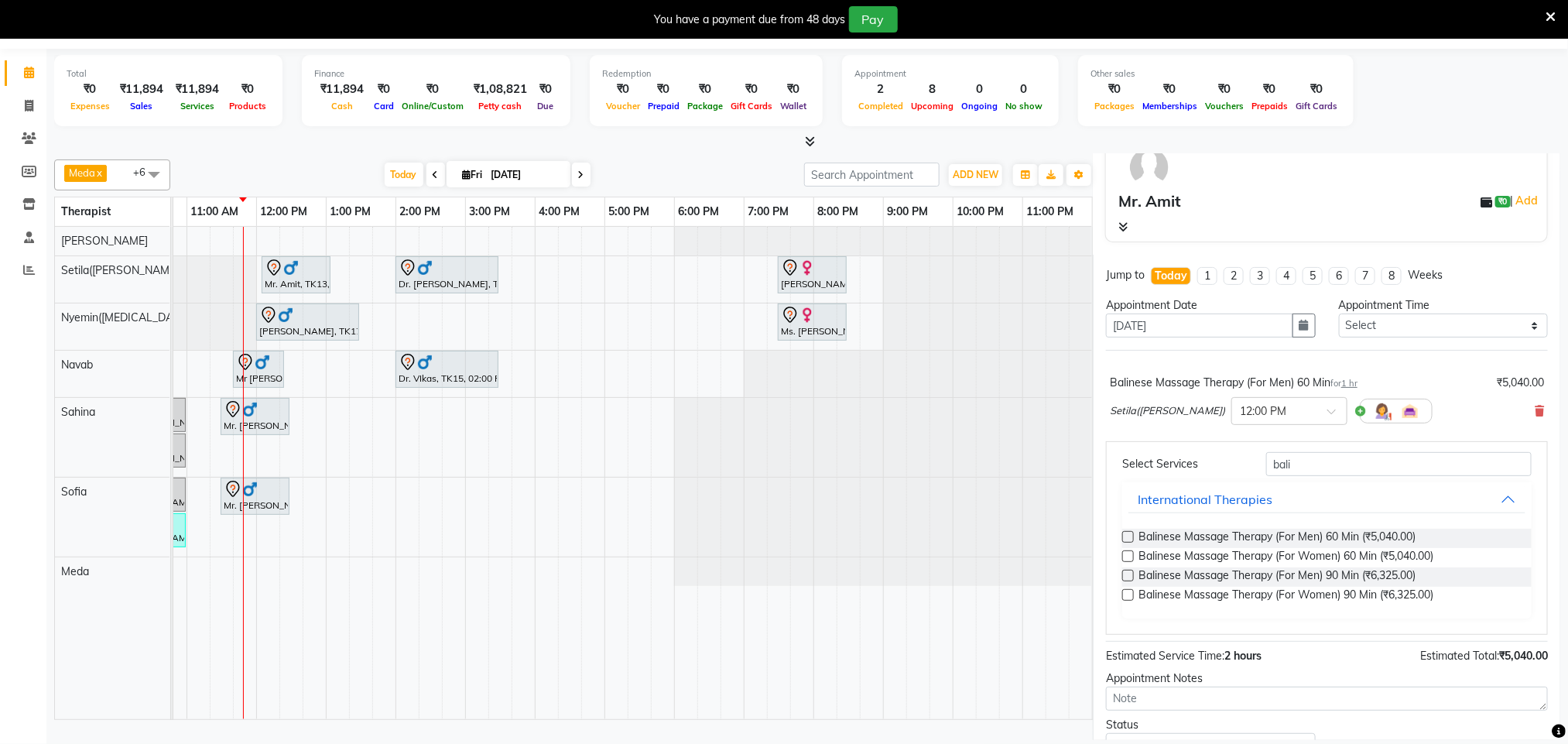 select on "77567" 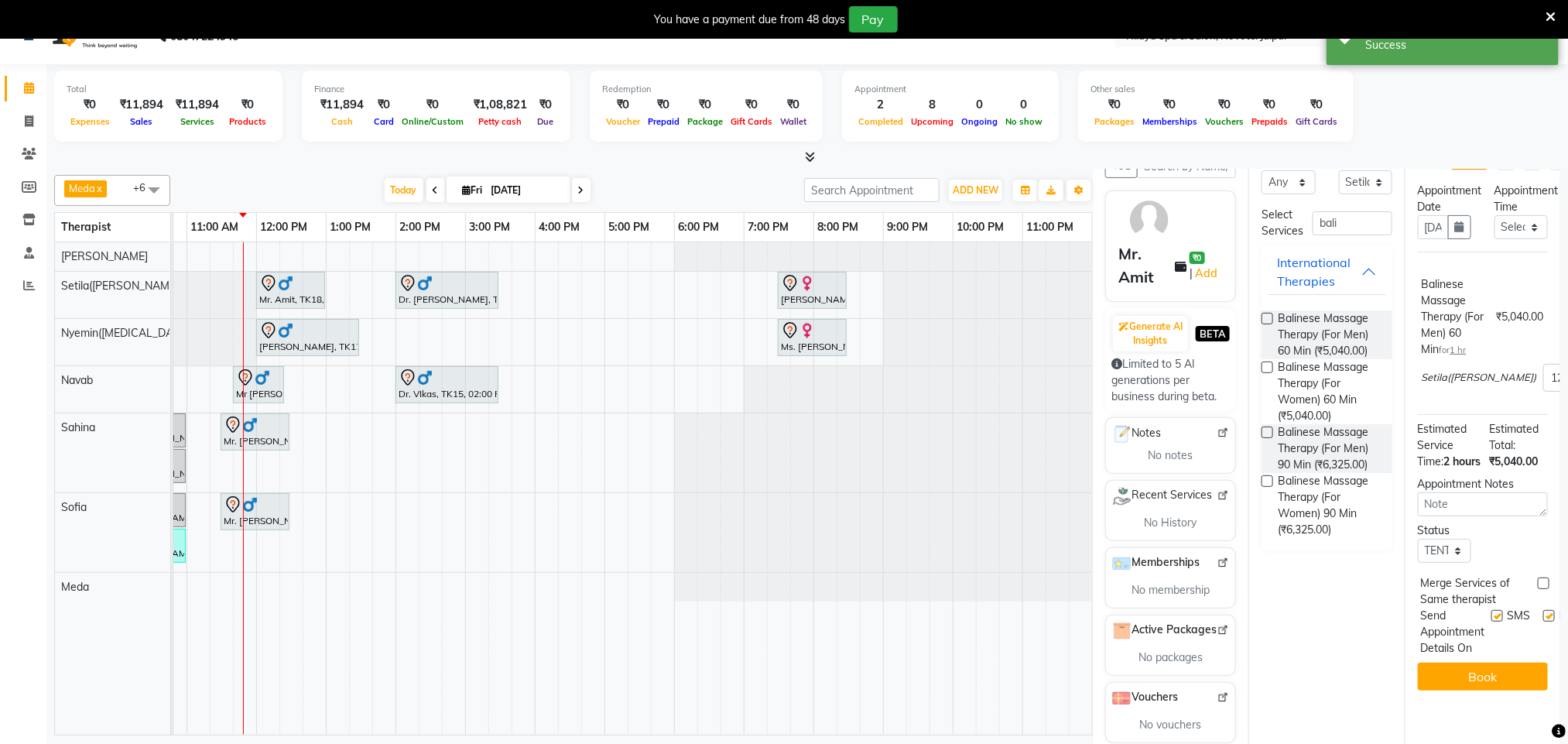 scroll, scrollTop: 46, scrollLeft: 0, axis: vertical 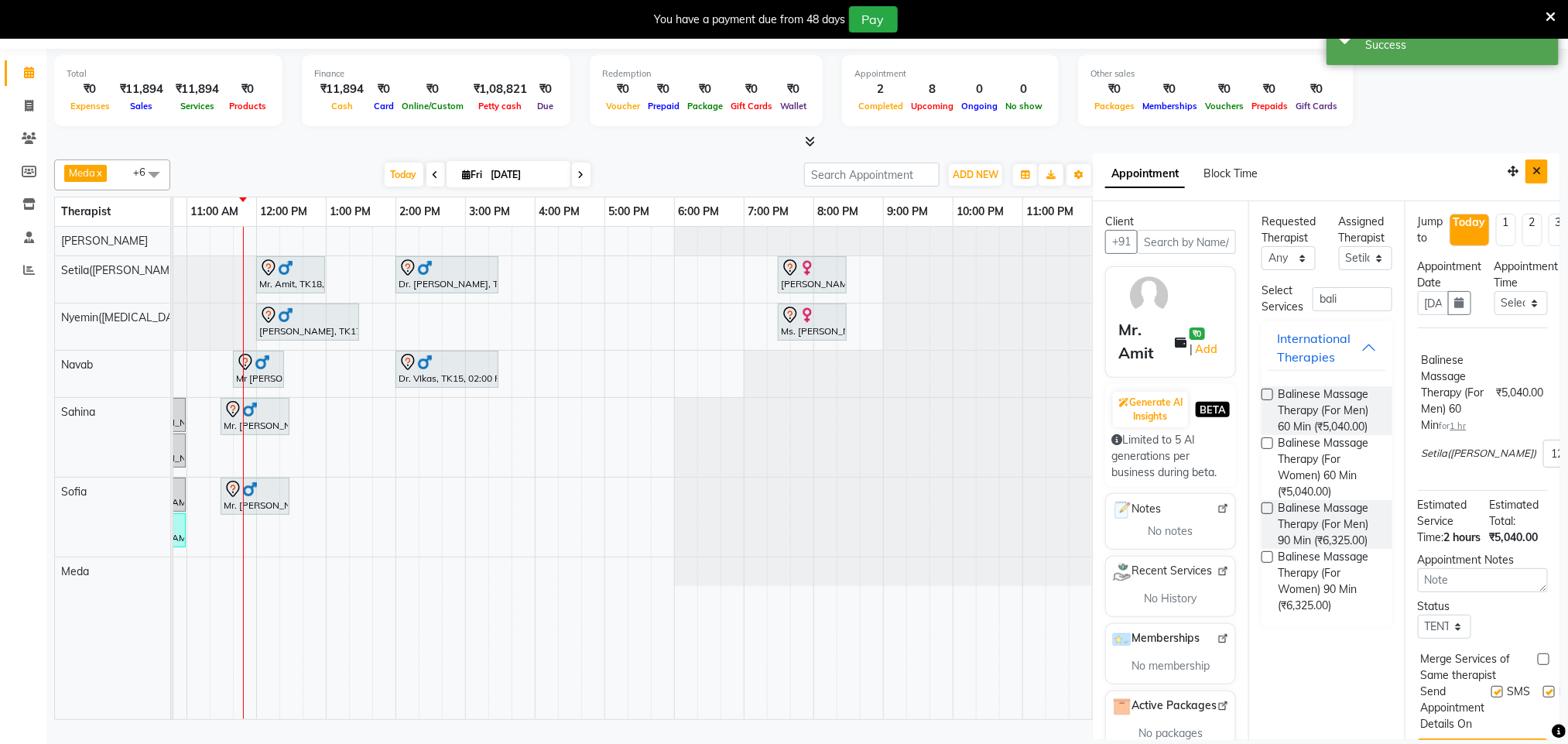 click at bounding box center [1536, 171] 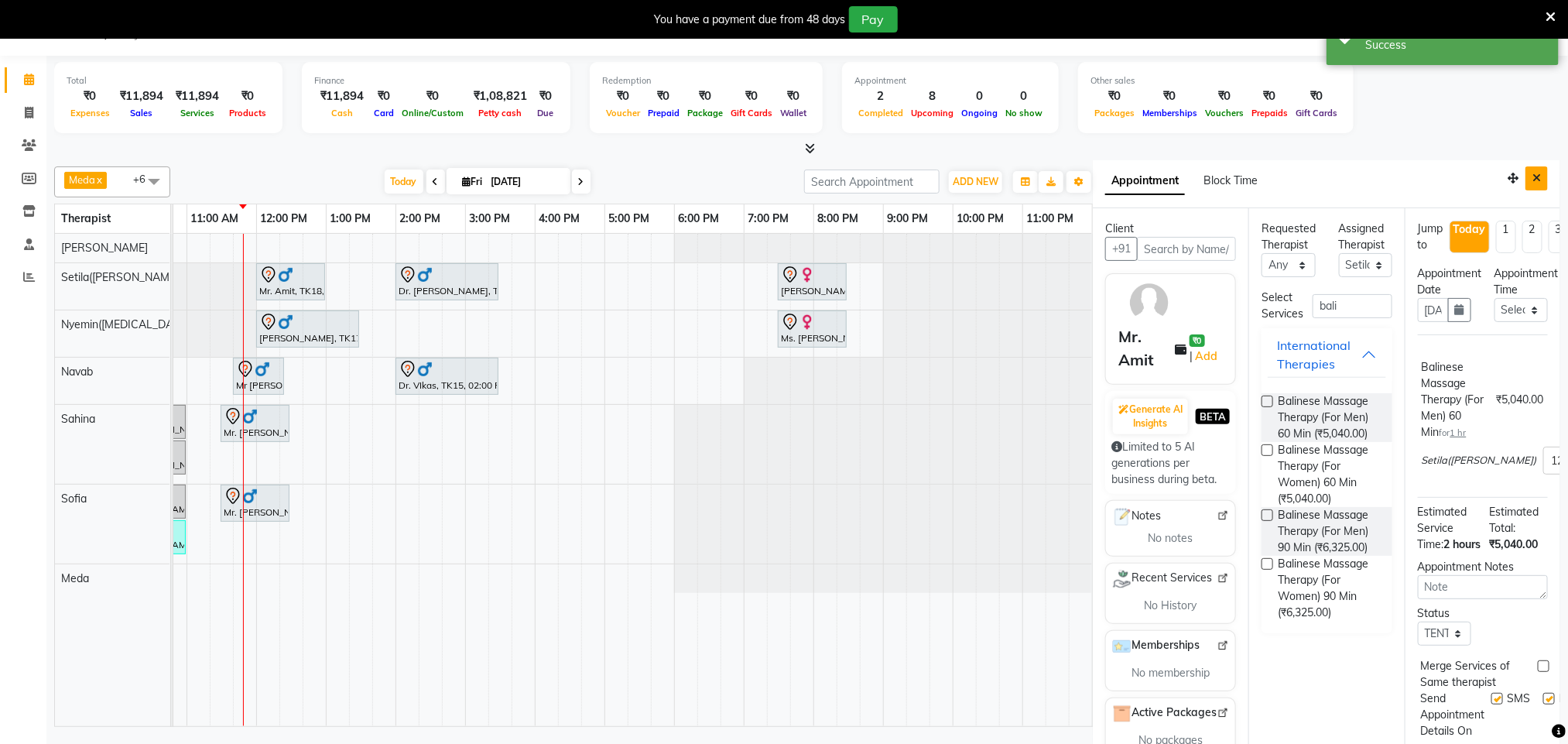 scroll, scrollTop: 0, scrollLeft: 0, axis: both 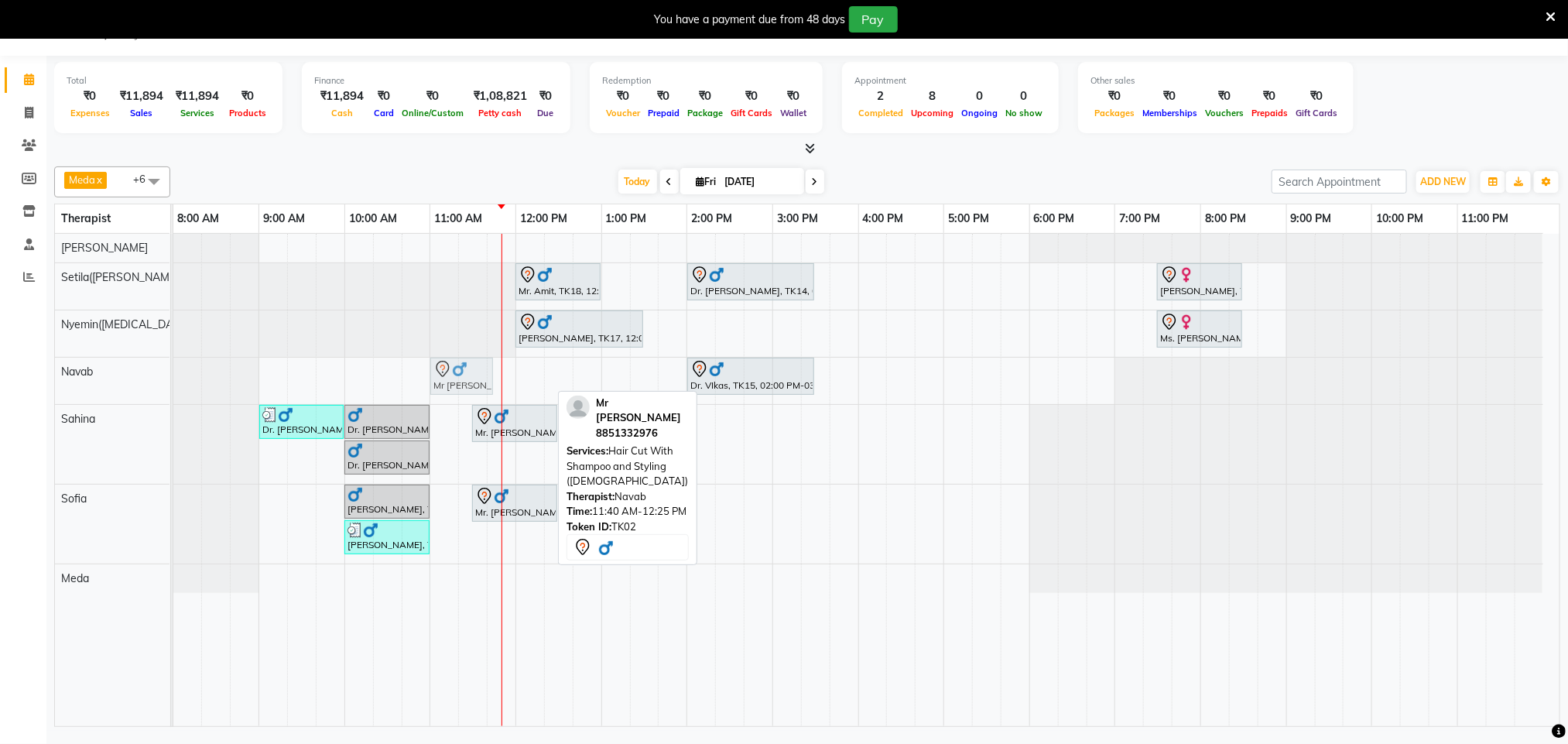 drag, startPoint x: 525, startPoint y: 386, endPoint x: 458, endPoint y: 382, distance: 67.119297 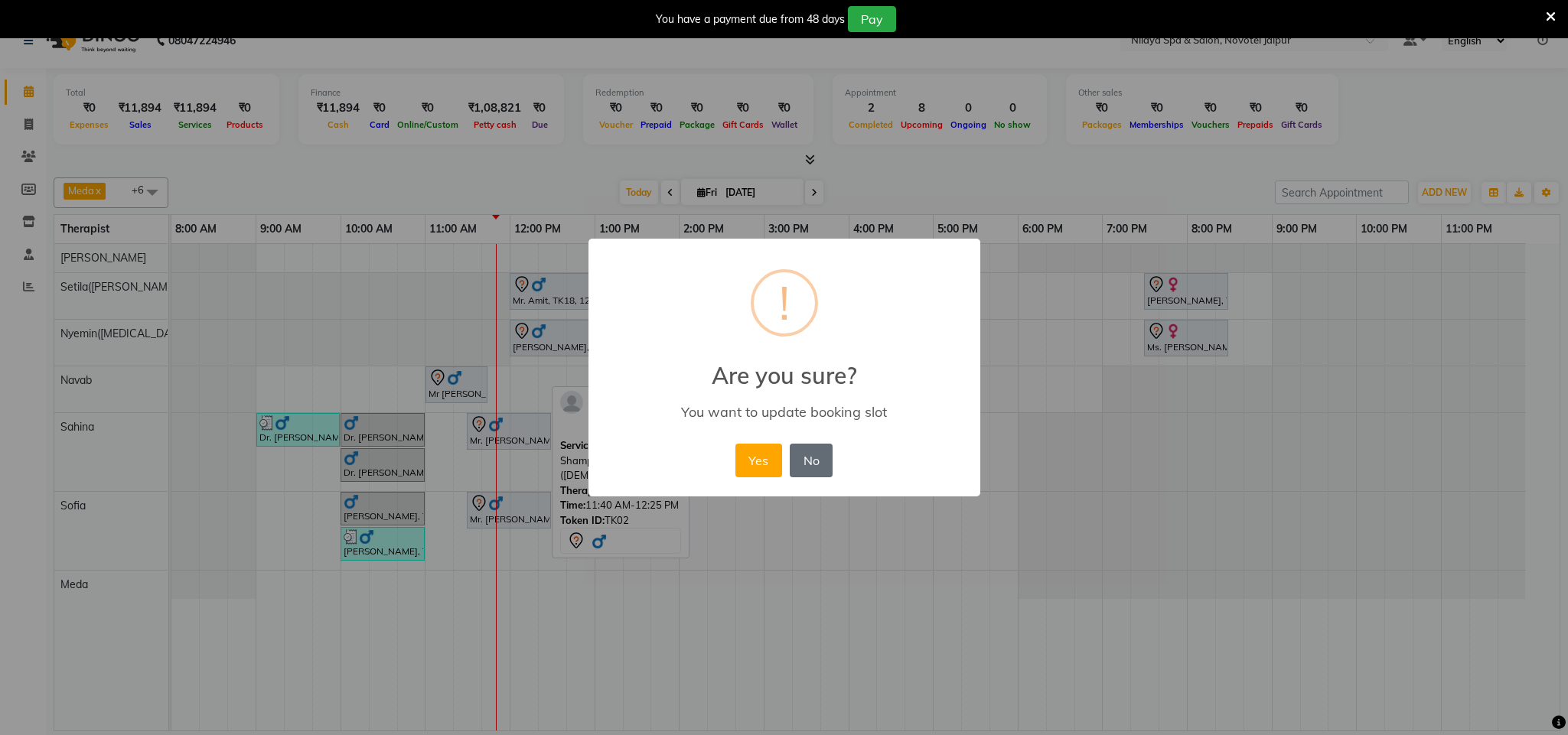 click on "No" at bounding box center (811, 460) 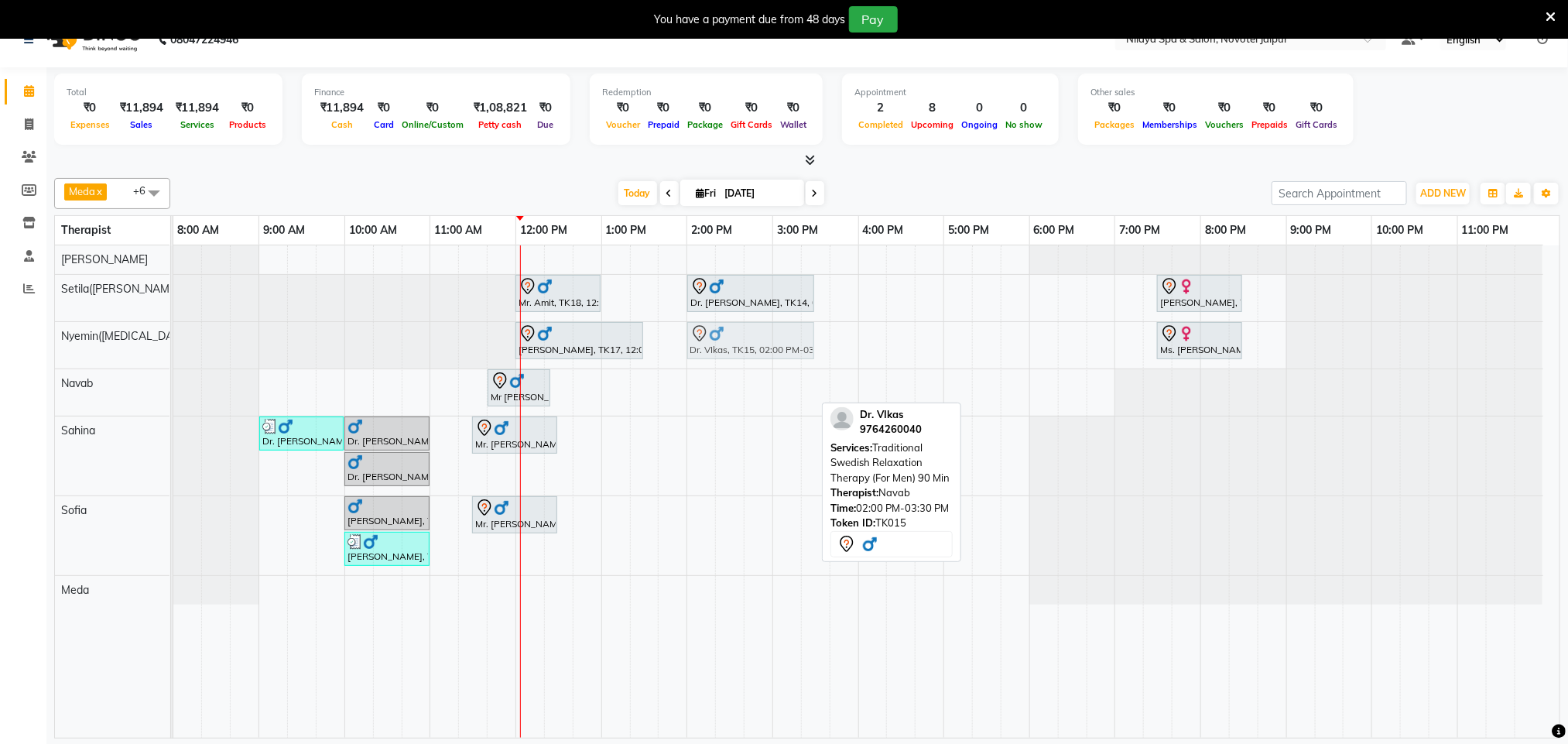 drag, startPoint x: 762, startPoint y: 382, endPoint x: 758, endPoint y: 360, distance: 22.36068 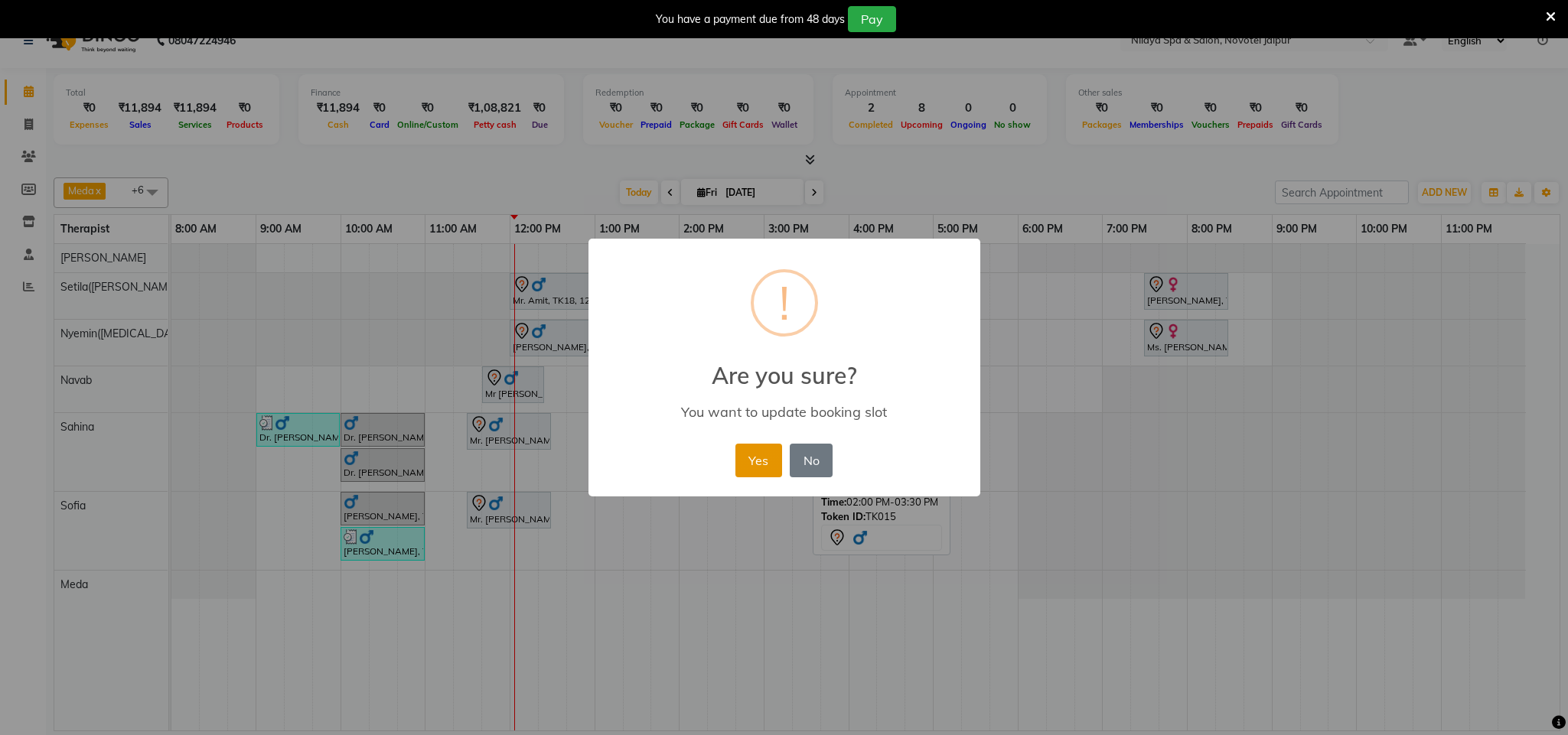 click on "Yes" at bounding box center [758, 460] 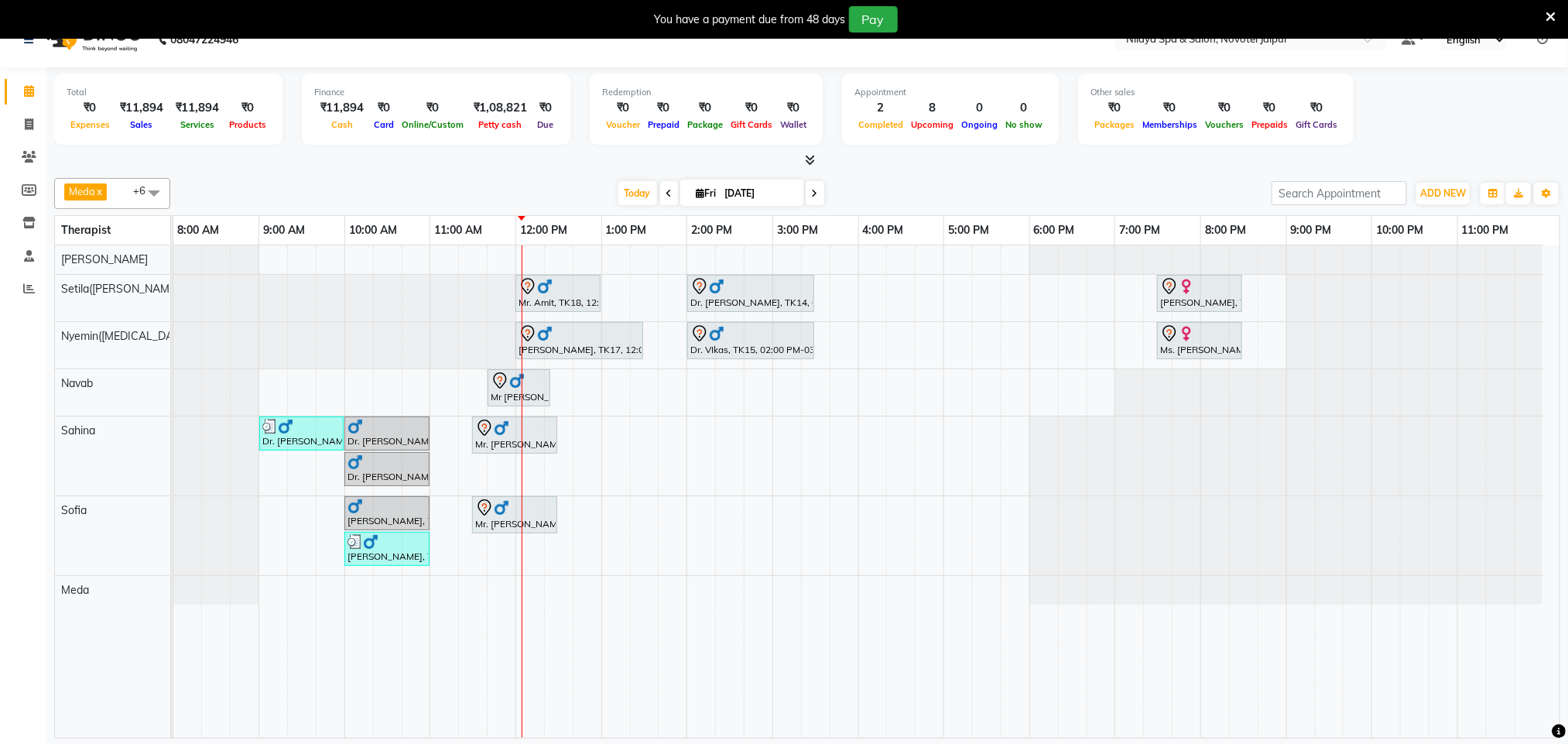 click at bounding box center [669, 193] 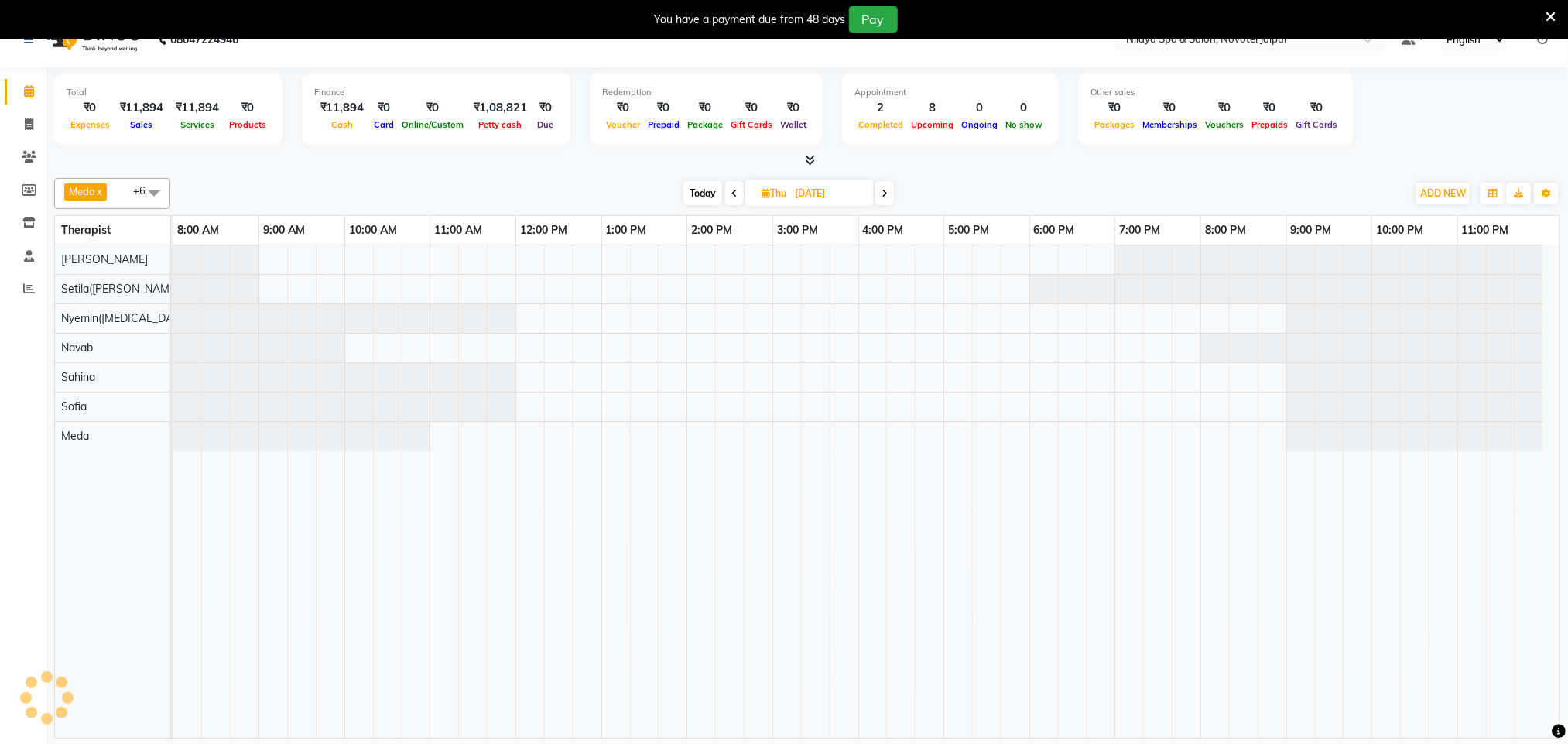 scroll, scrollTop: 0, scrollLeft: 1, axis: horizontal 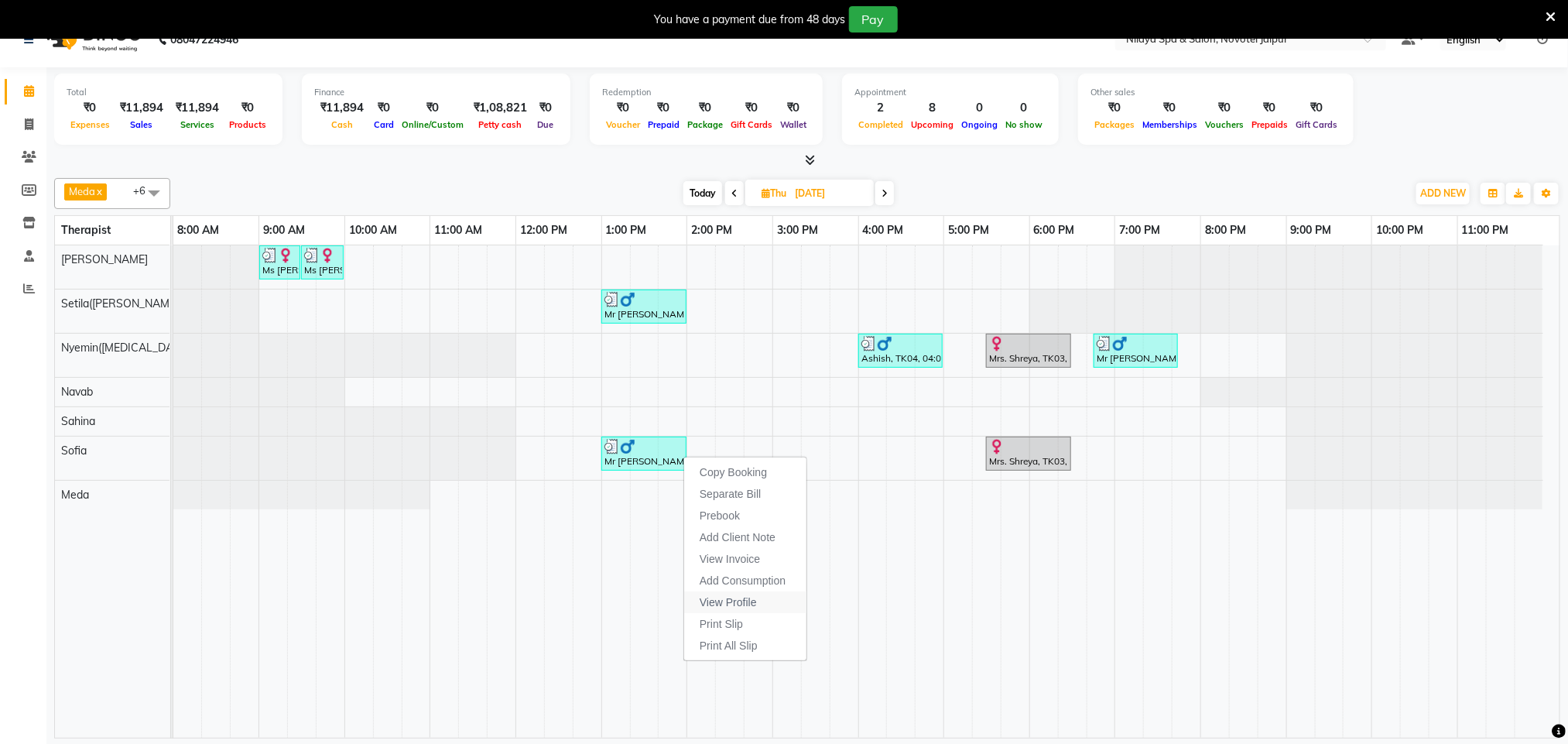 click on "View Profile" at bounding box center [728, 602] 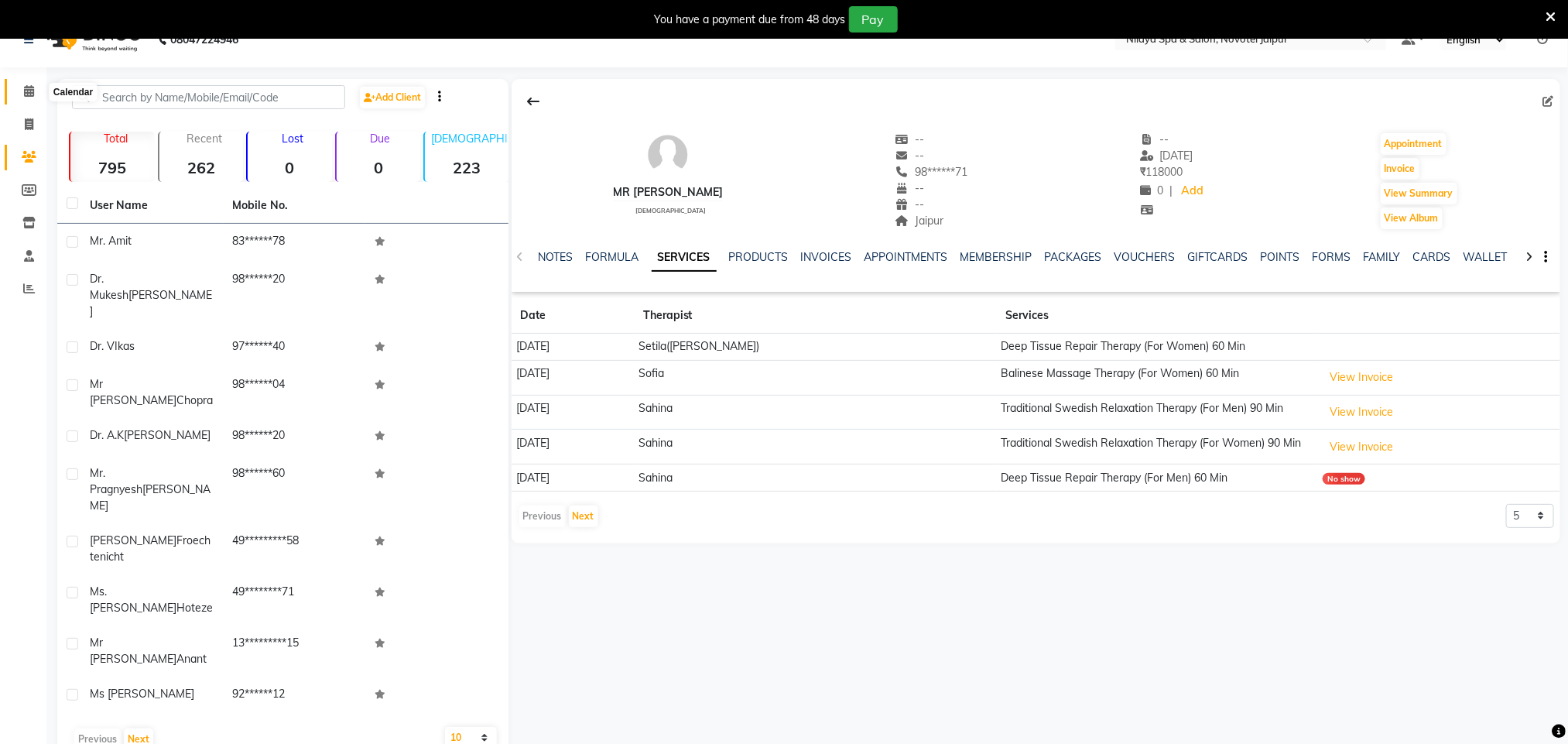 click 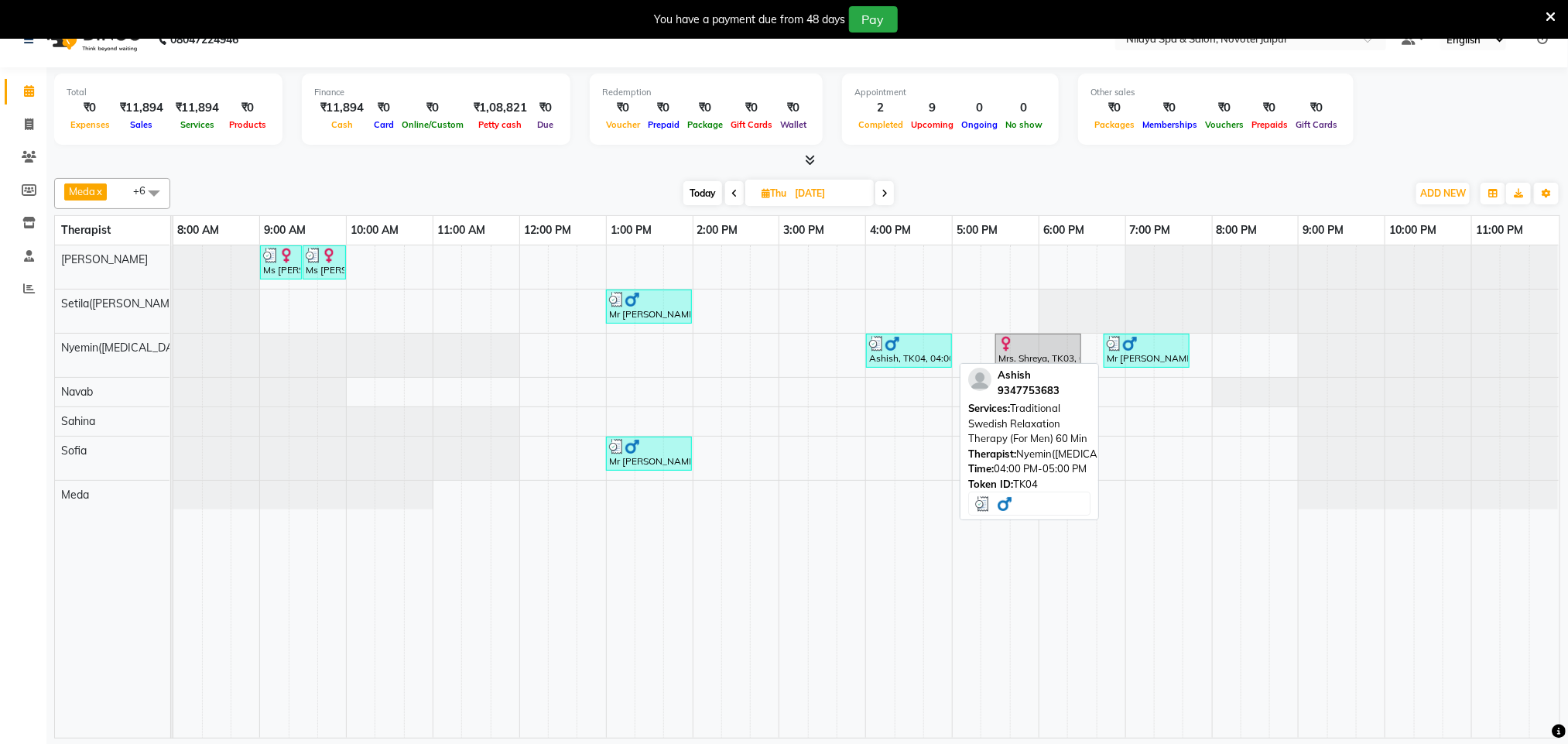 click on "Ashish, TK04, 04:00 PM-05:00 PM, Traditional Swedish Relaxation Therapy (For Men) 60 Min" at bounding box center [909, 351] 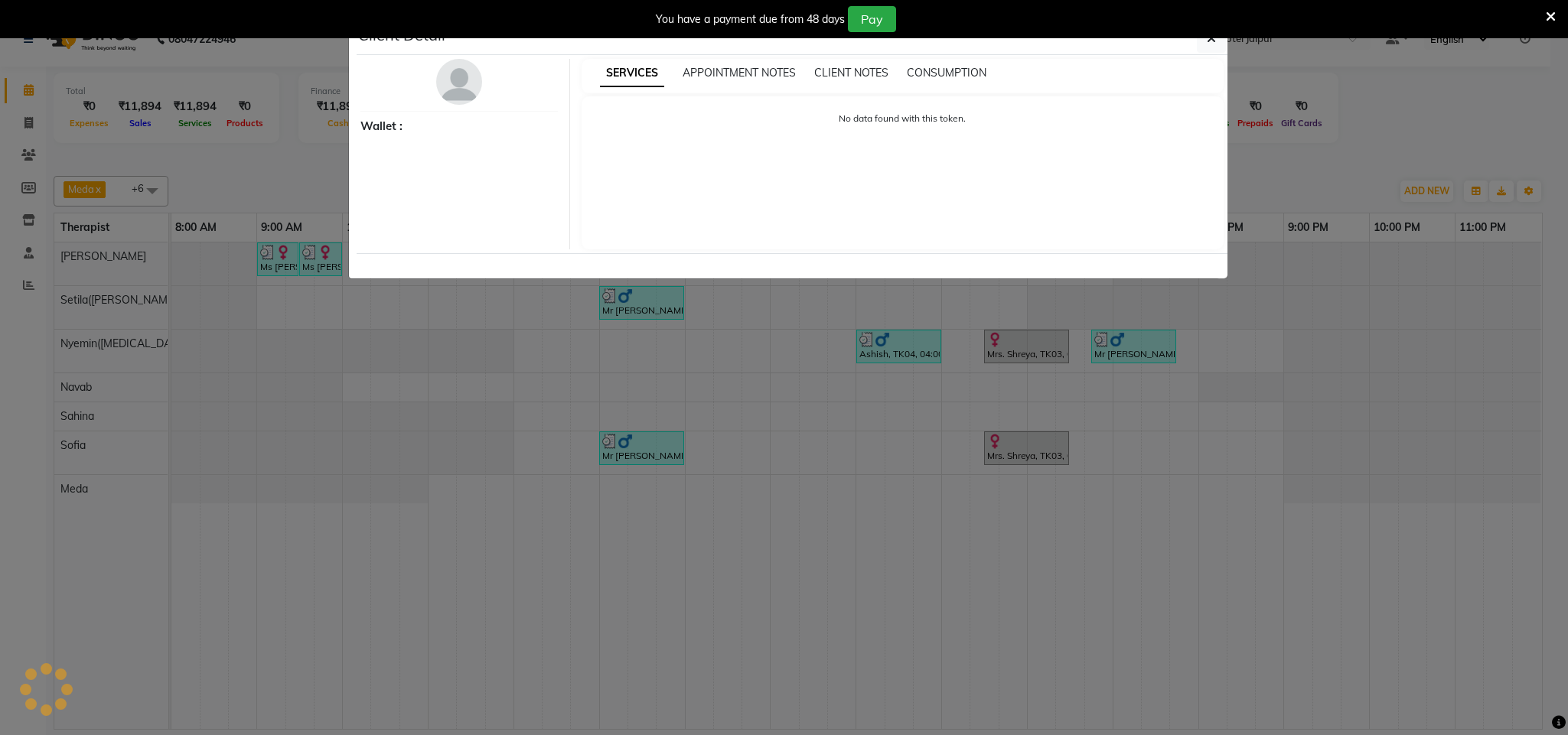 select on "3" 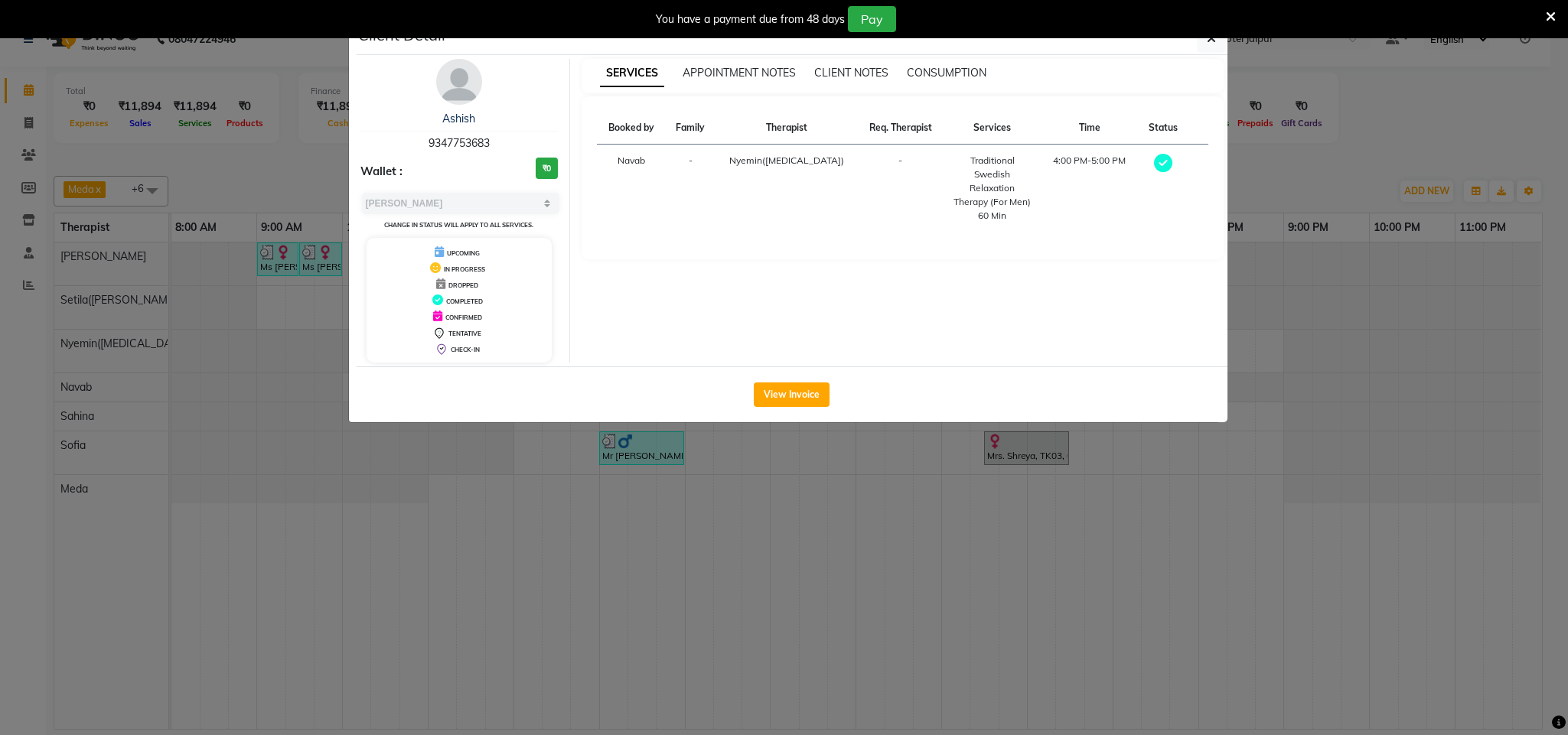 click on "You have a payment due from 48 days   Pay" at bounding box center (784, 19) 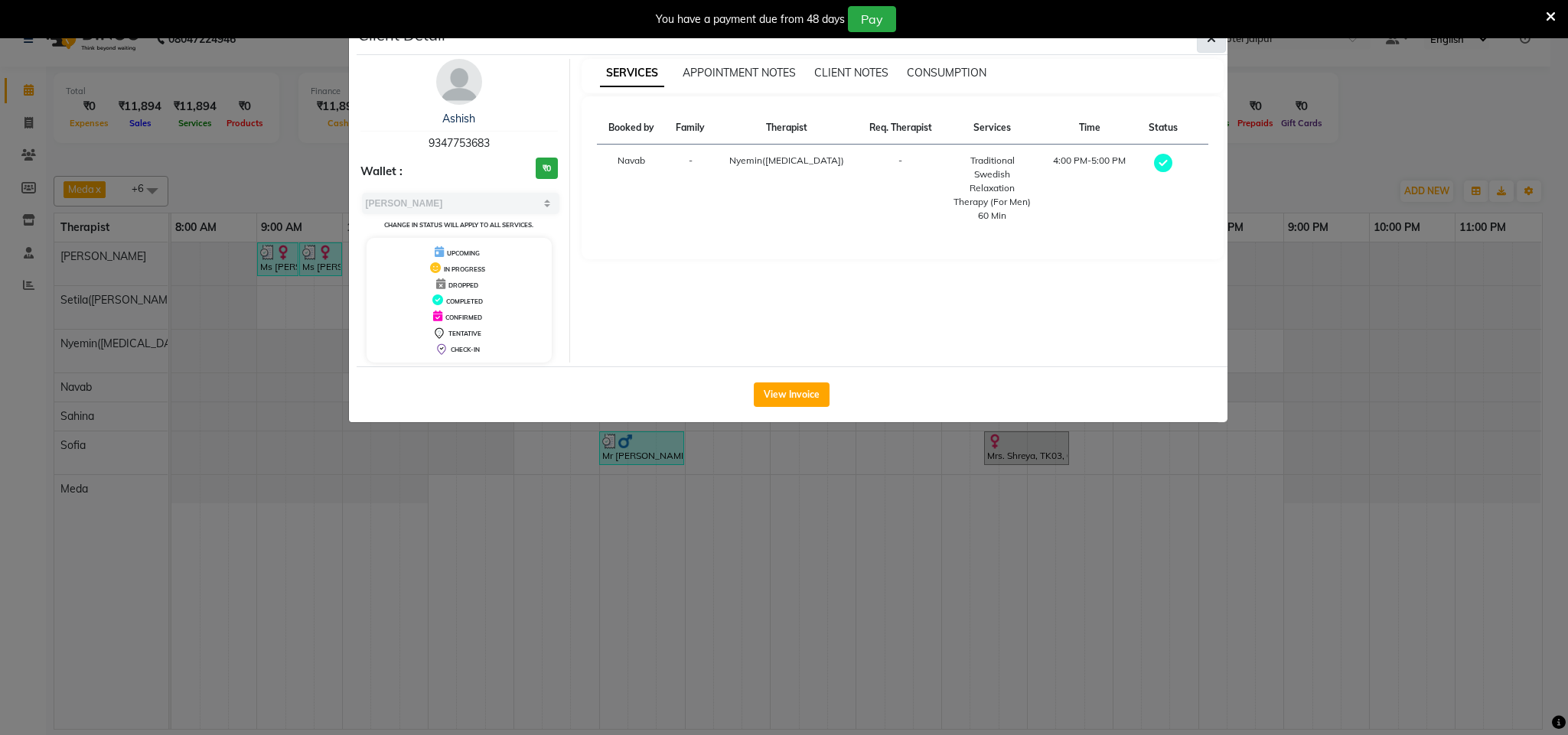 click 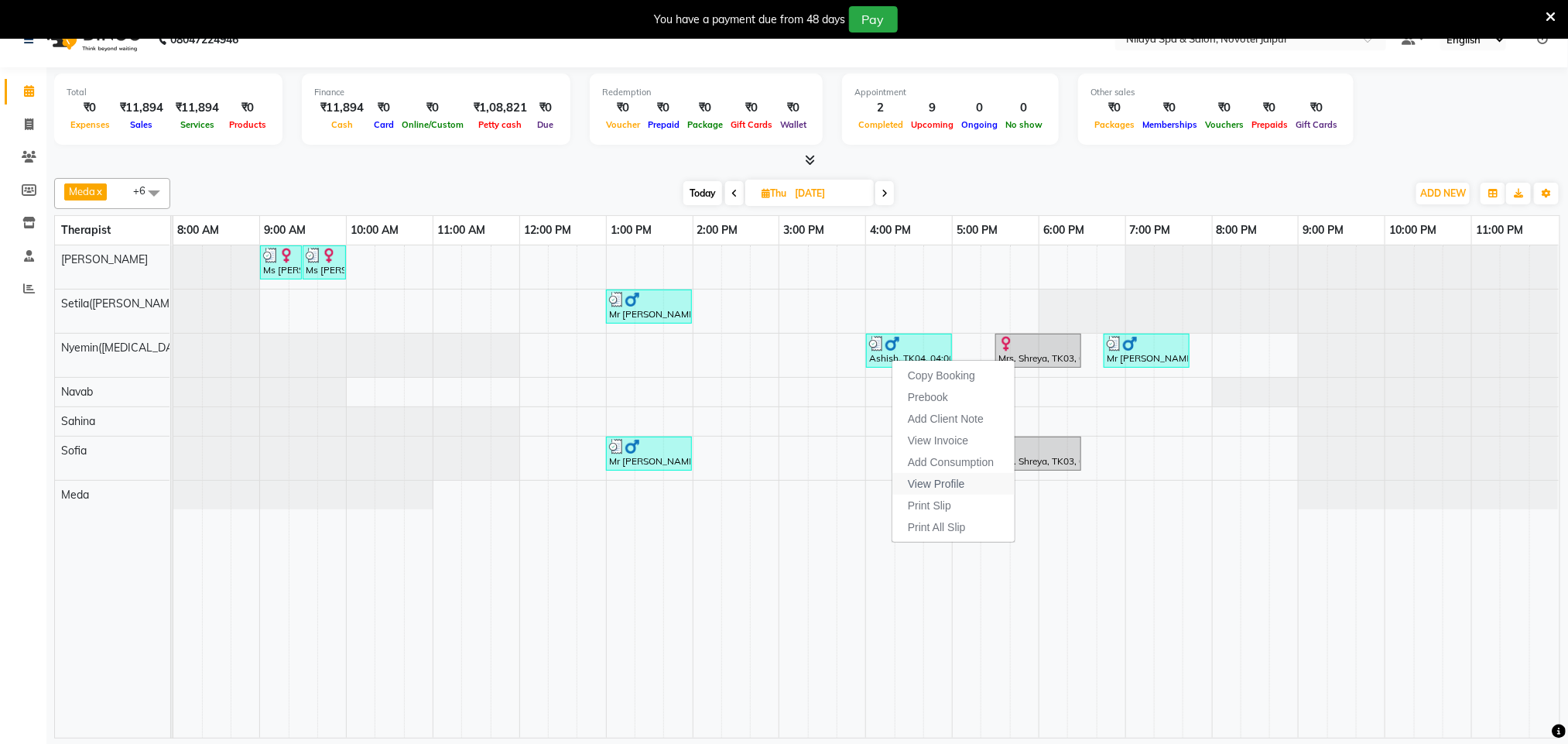 click on "View Profile" at bounding box center [936, 484] 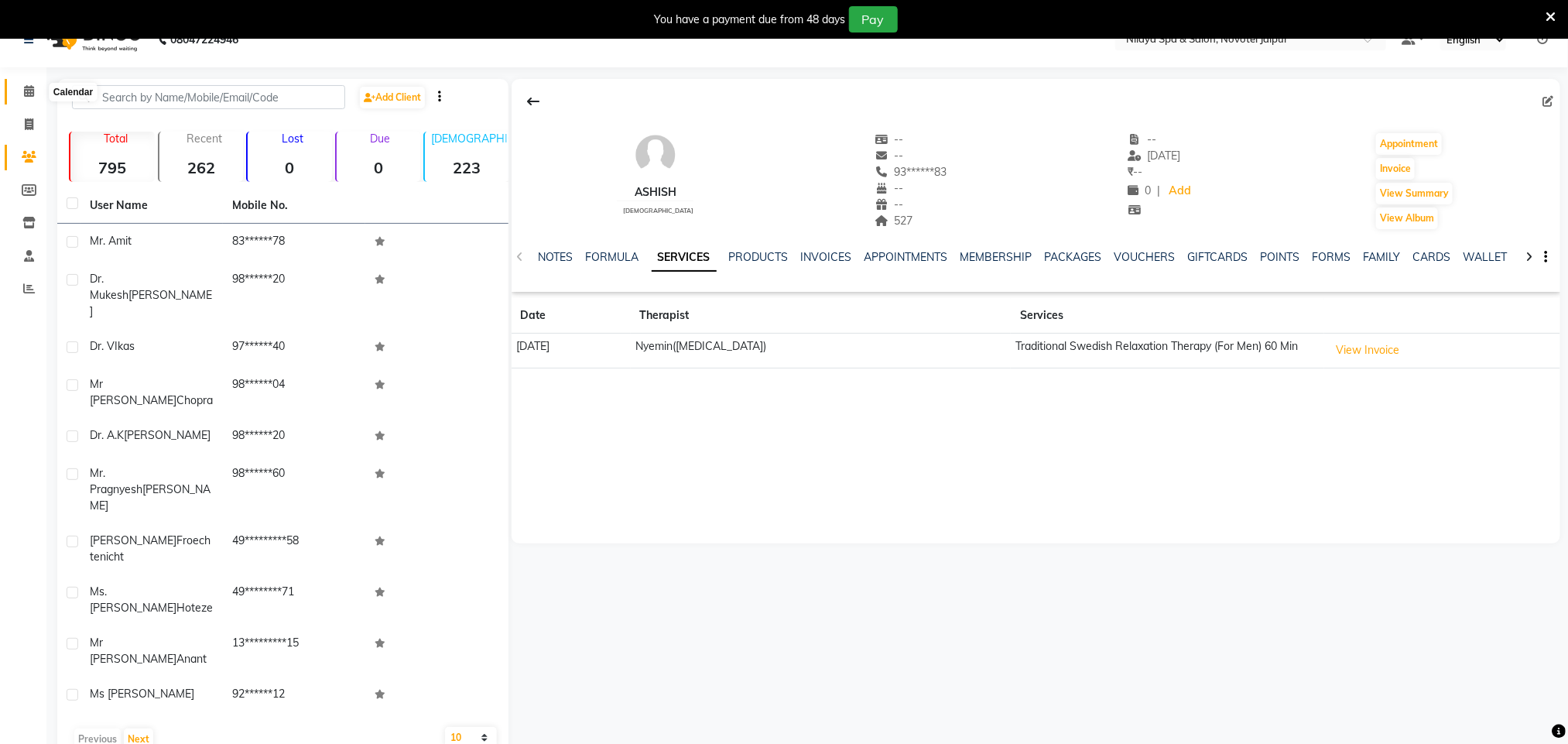 click 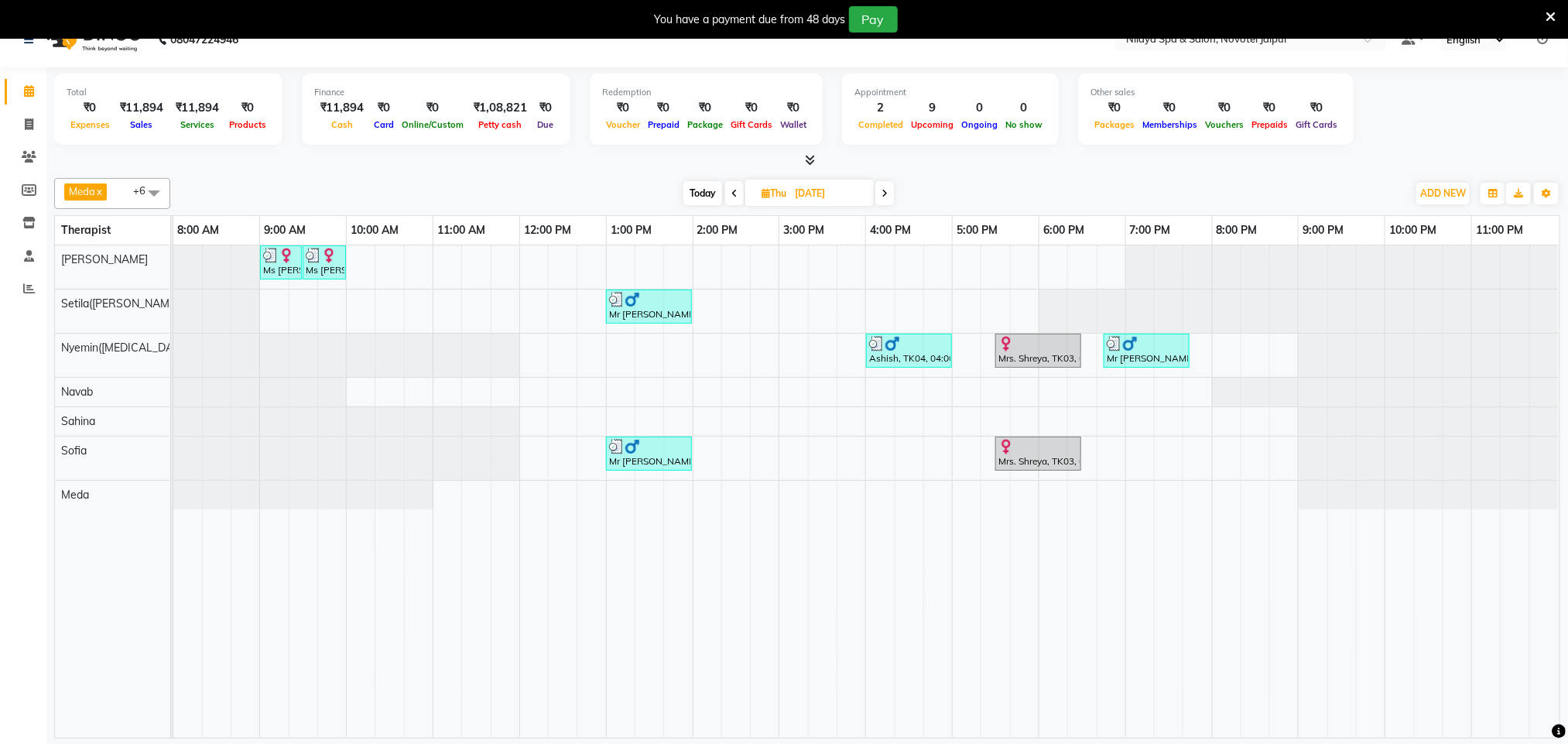 click at bounding box center (885, 193) 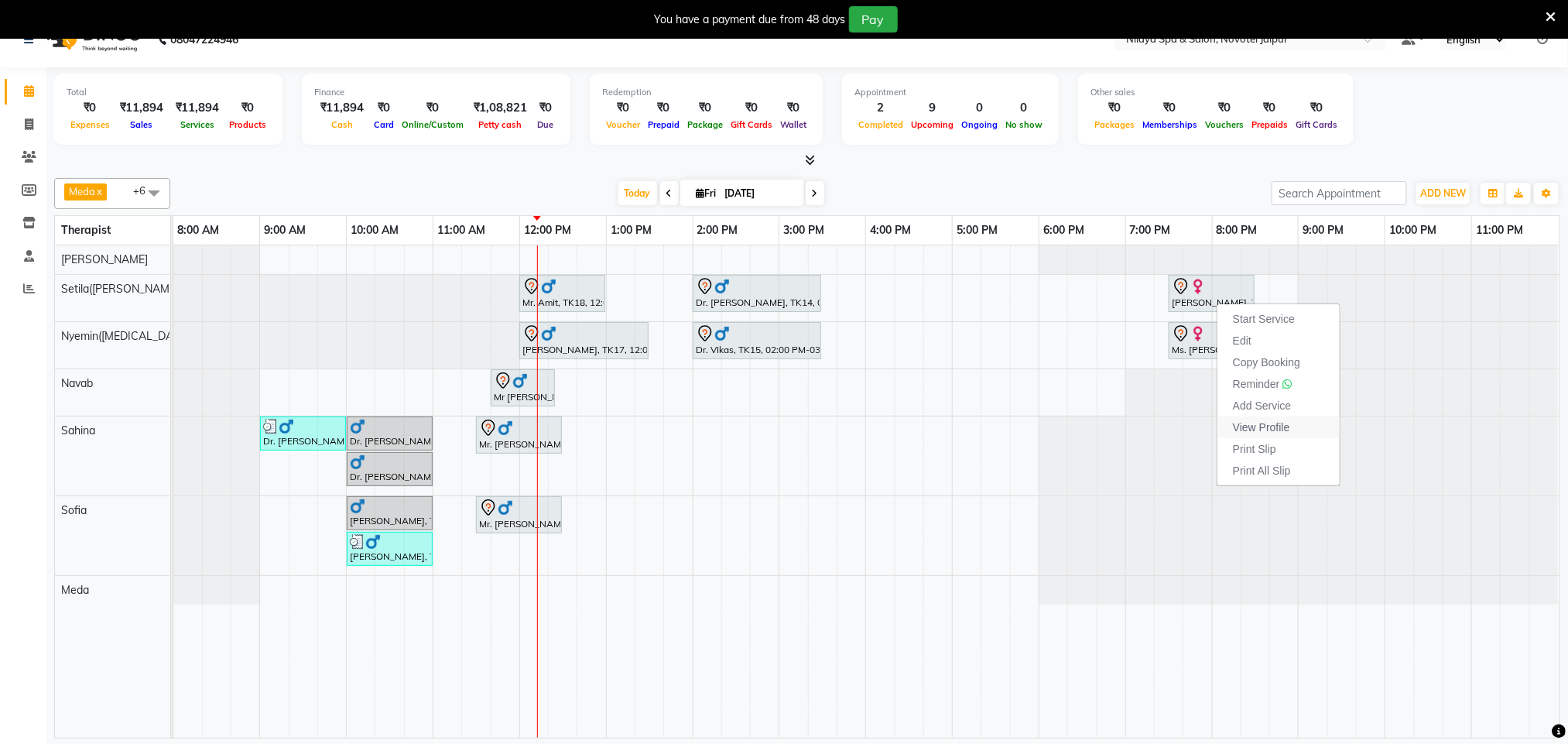 click on "View Profile" at bounding box center [1262, 427] 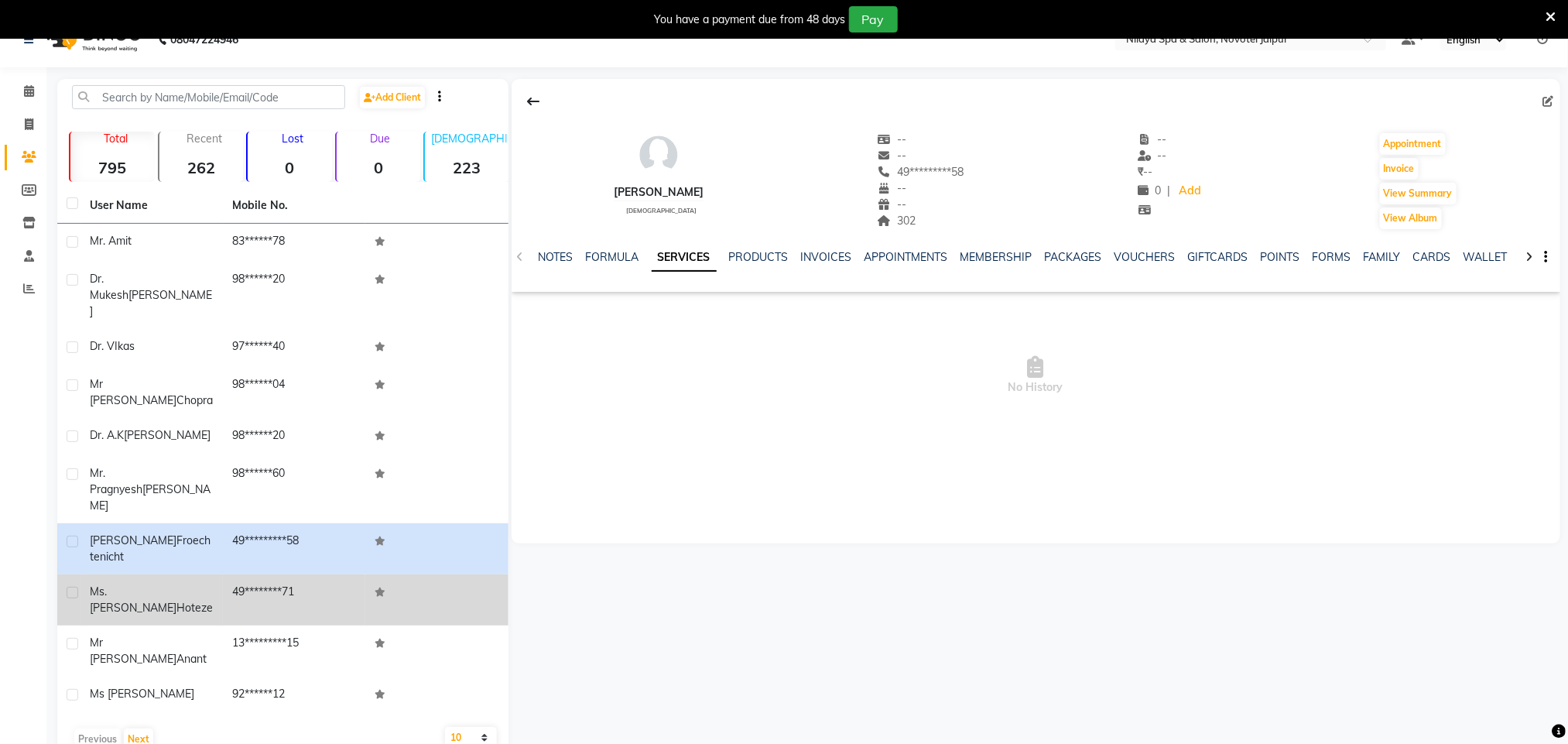click on "49********71" 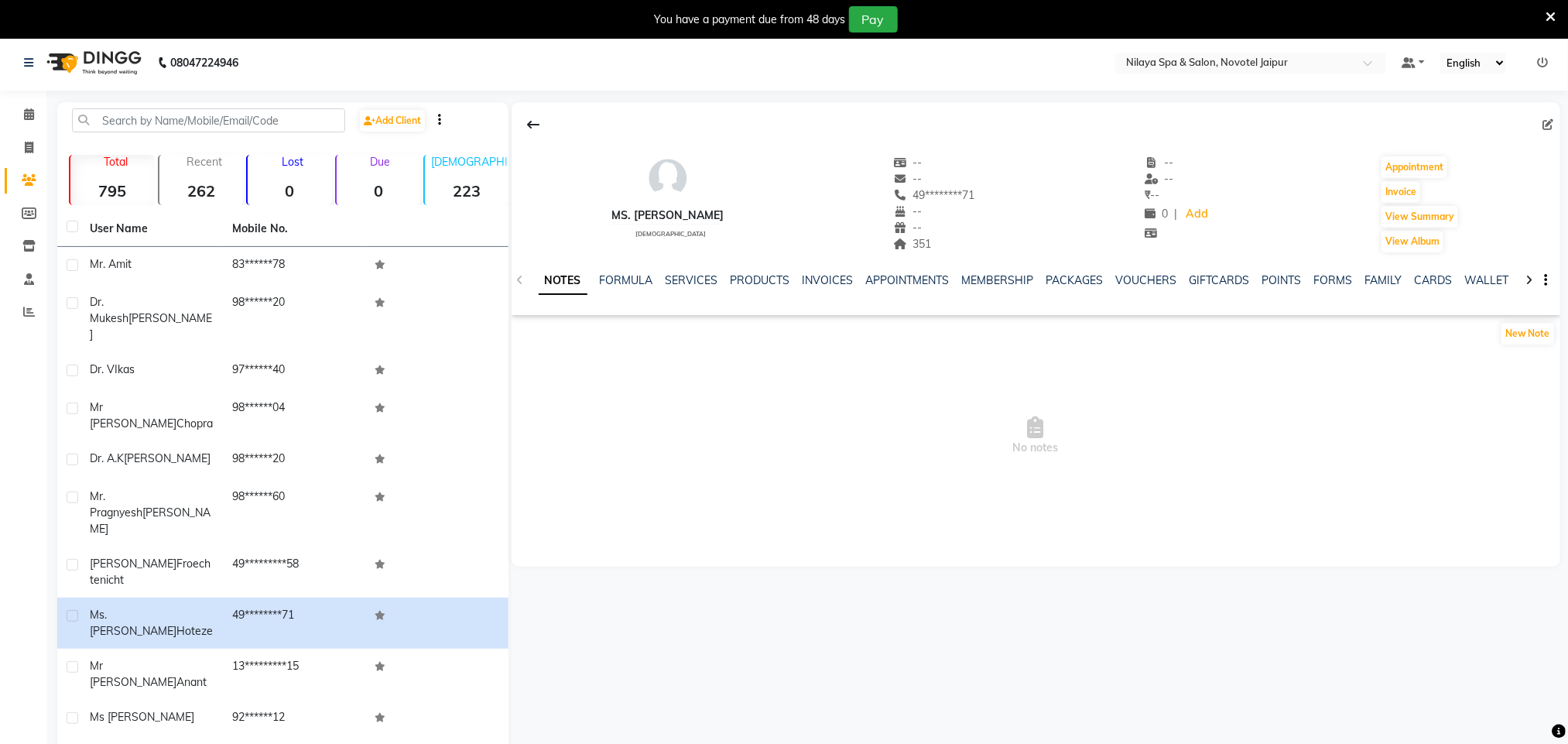 scroll, scrollTop: 0, scrollLeft: 0, axis: both 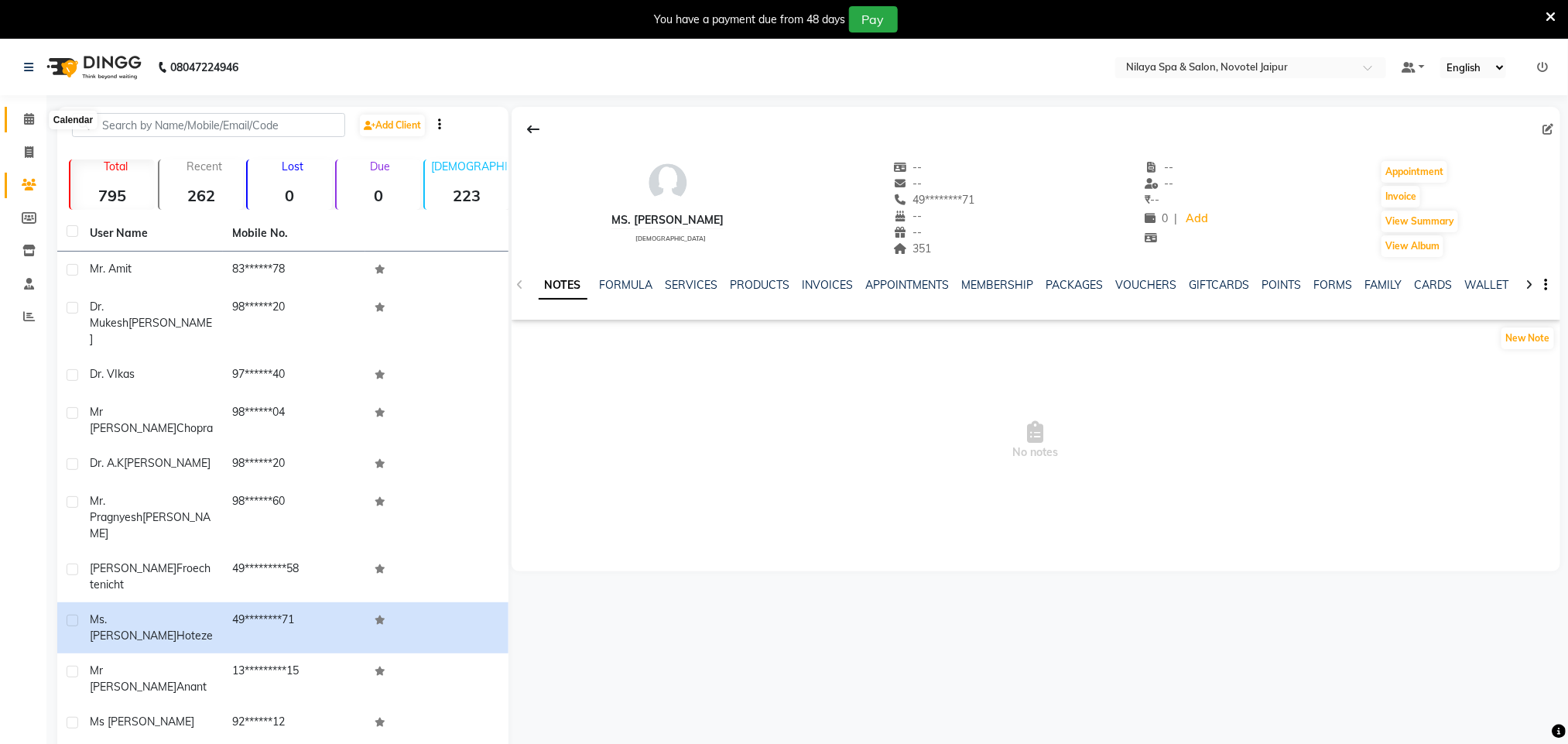 click 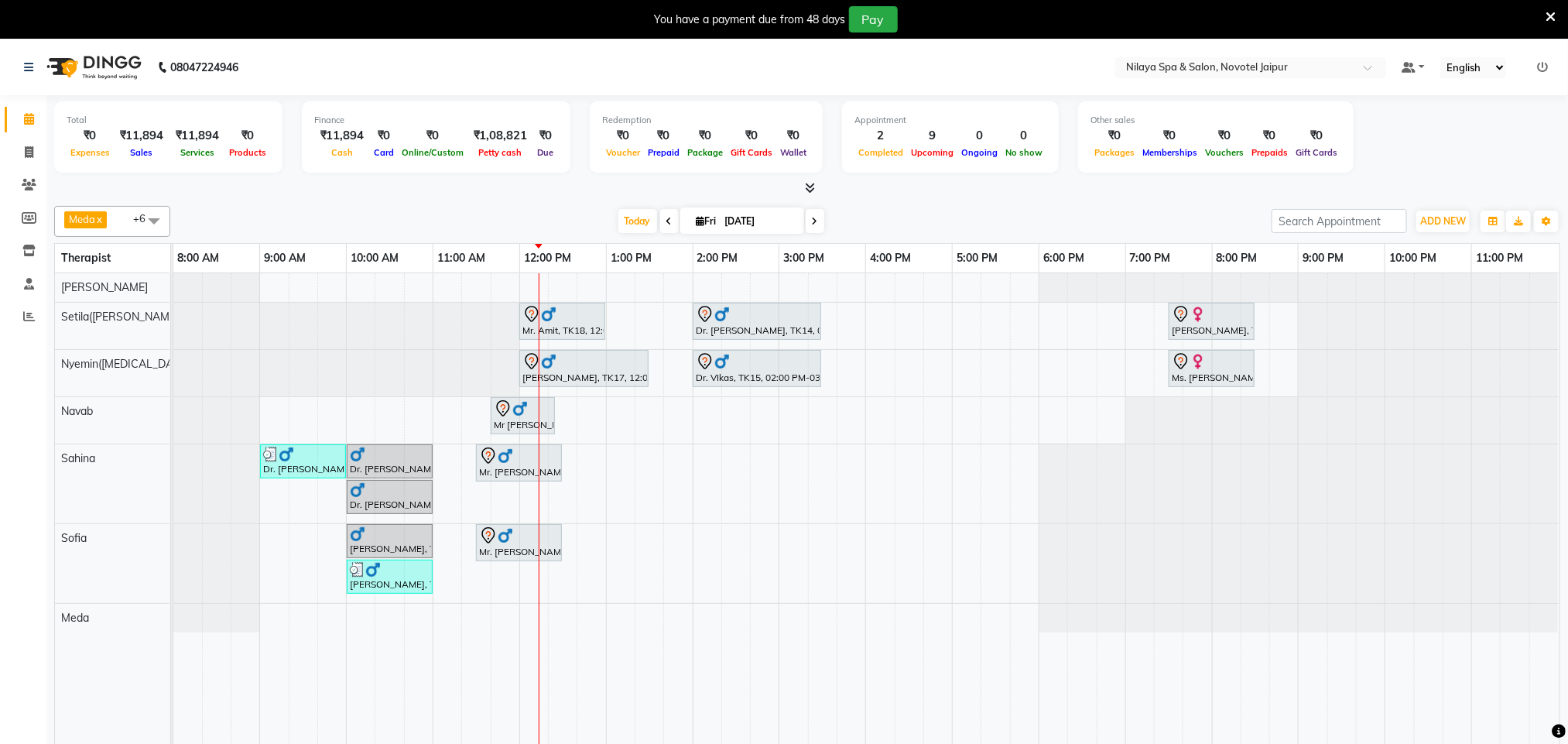 click at bounding box center (815, 221) 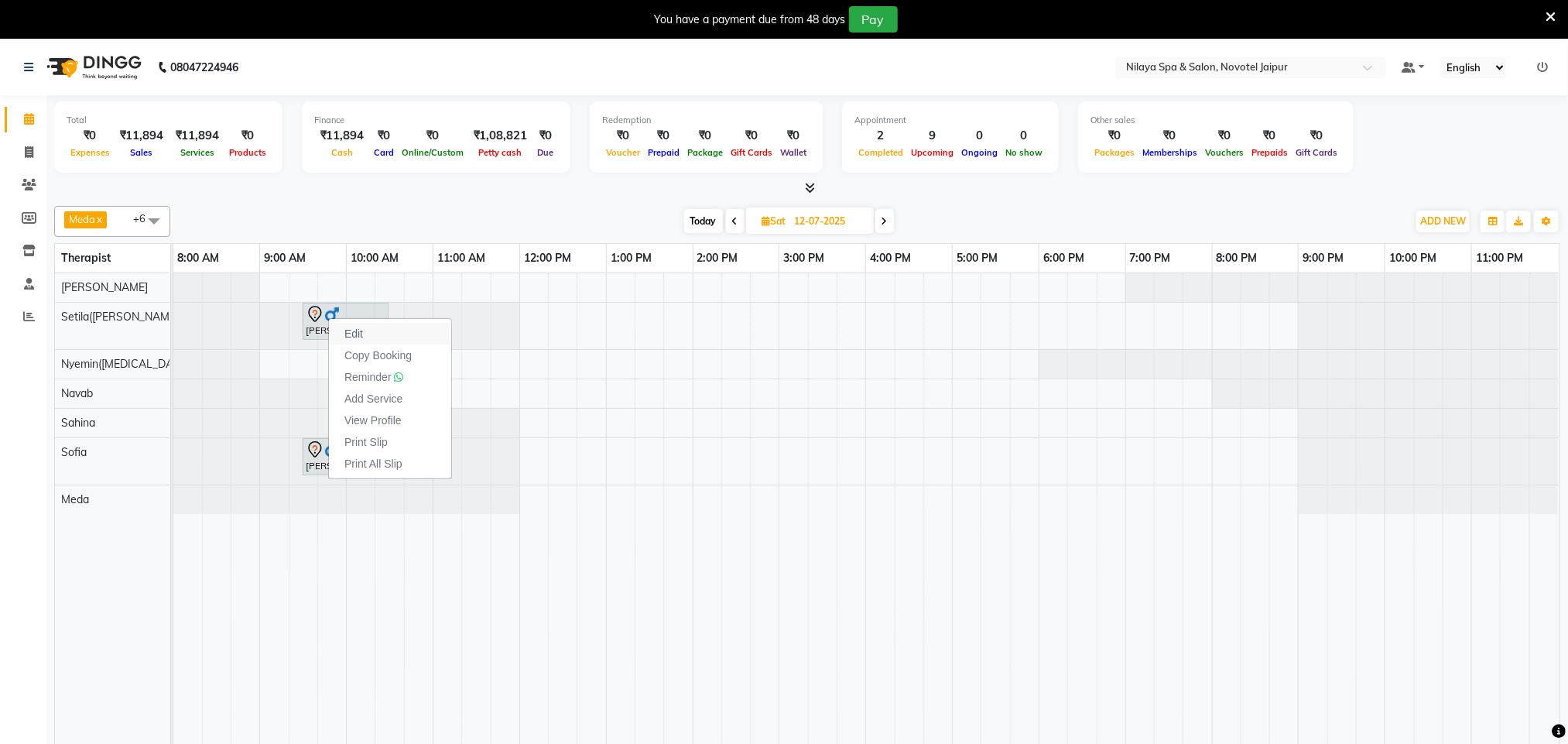 click on "Edit" at bounding box center (390, 334) 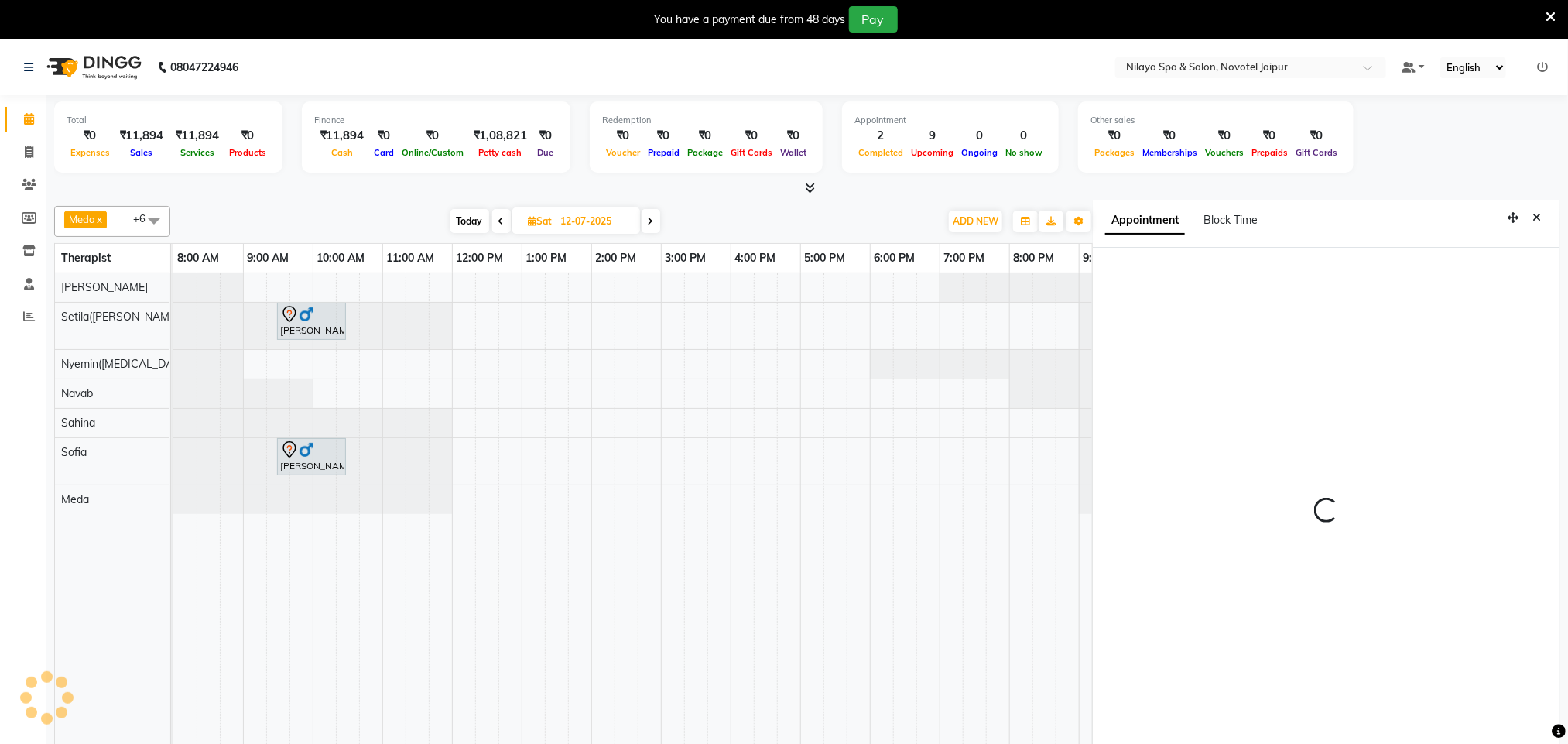 scroll, scrollTop: 46, scrollLeft: 0, axis: vertical 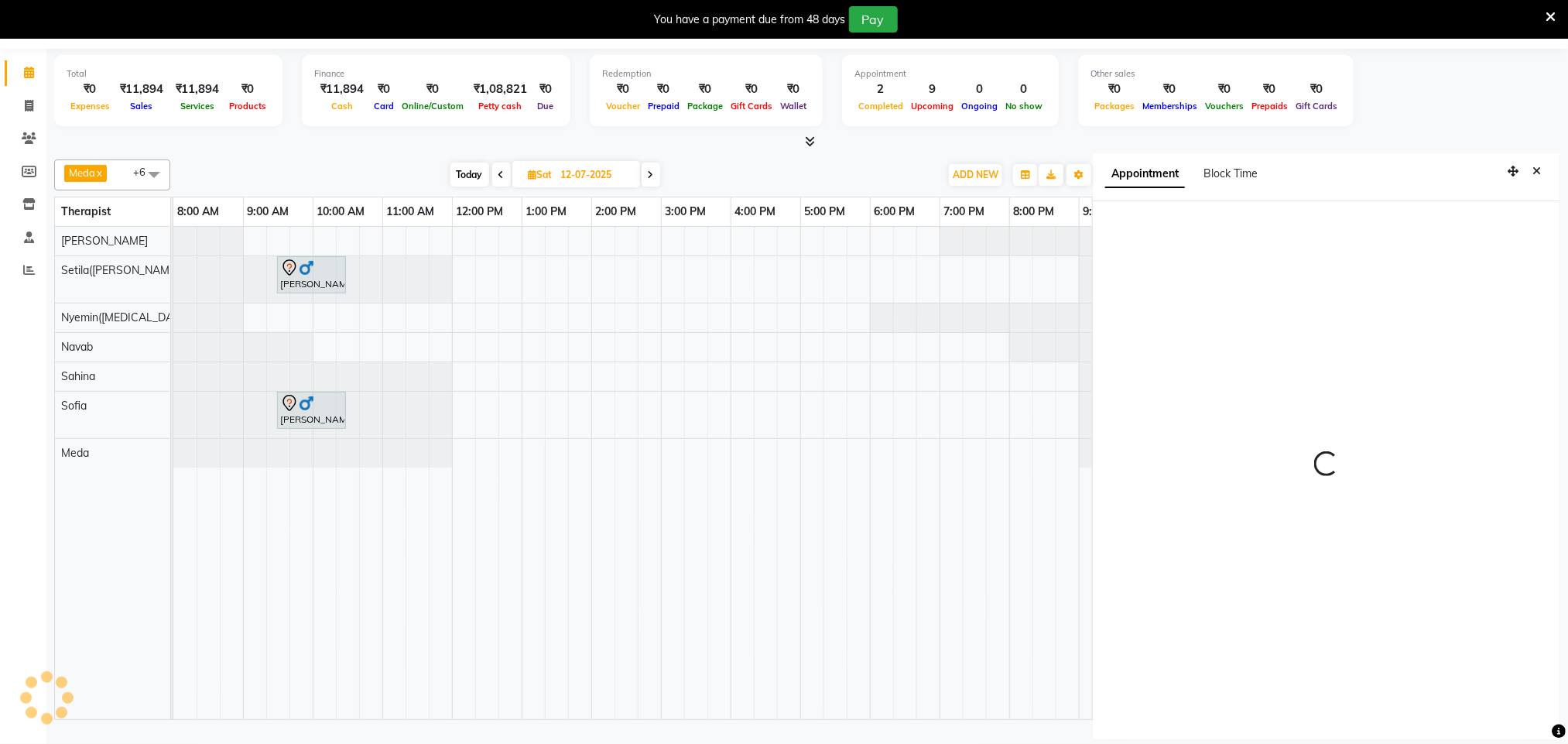 select on "tentative" 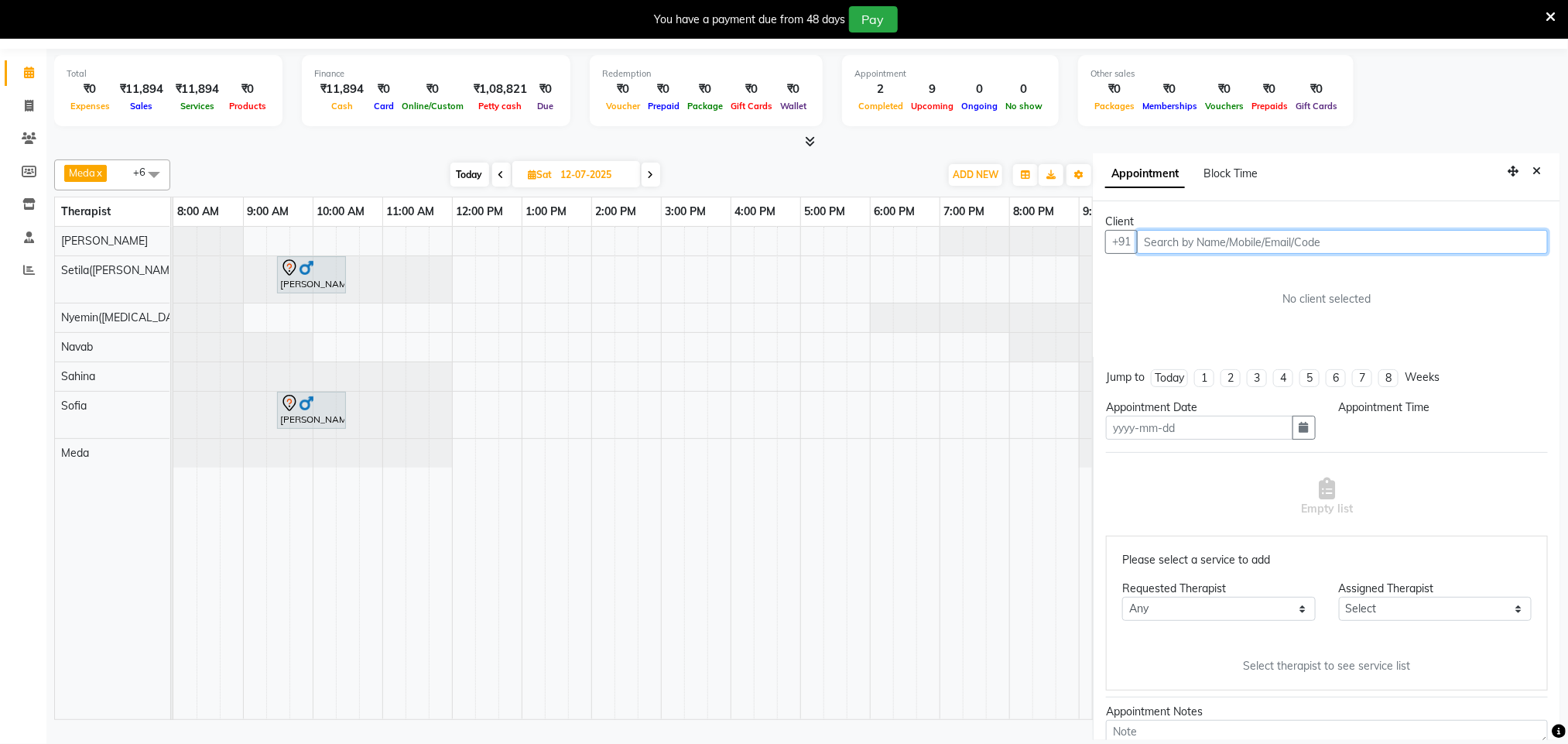 type on "12-07-2025" 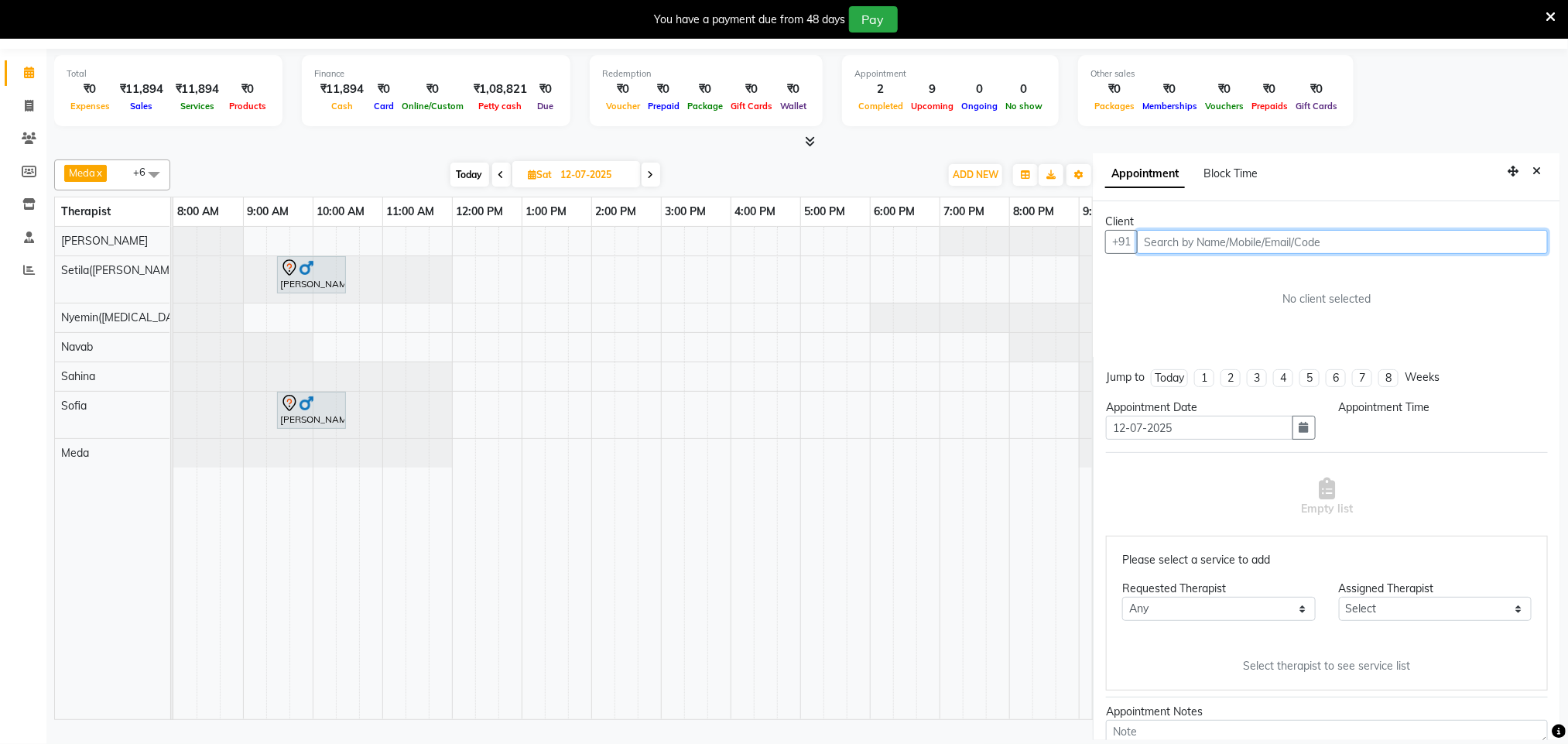 select on "80377" 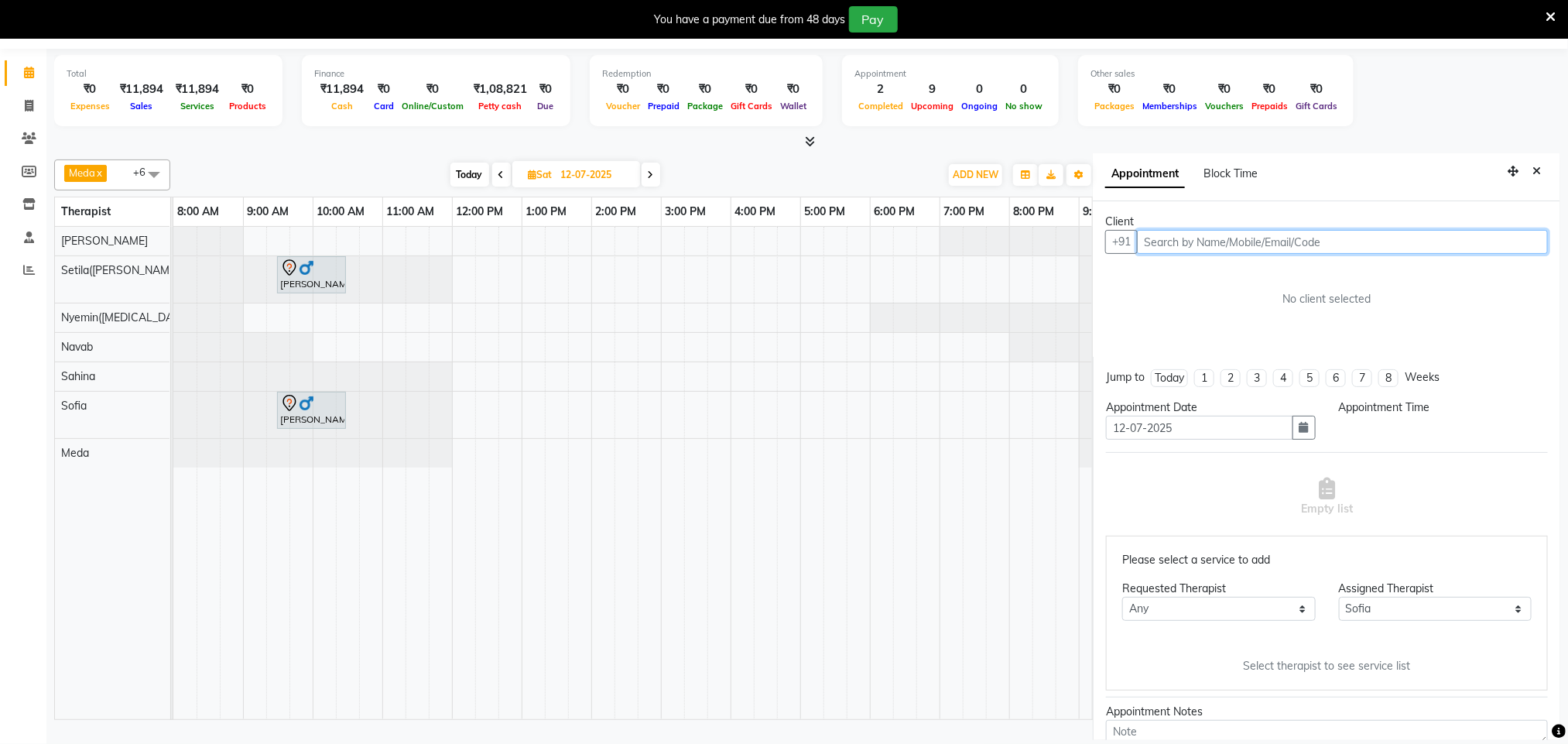 scroll, scrollTop: 0, scrollLeft: 196, axis: horizontal 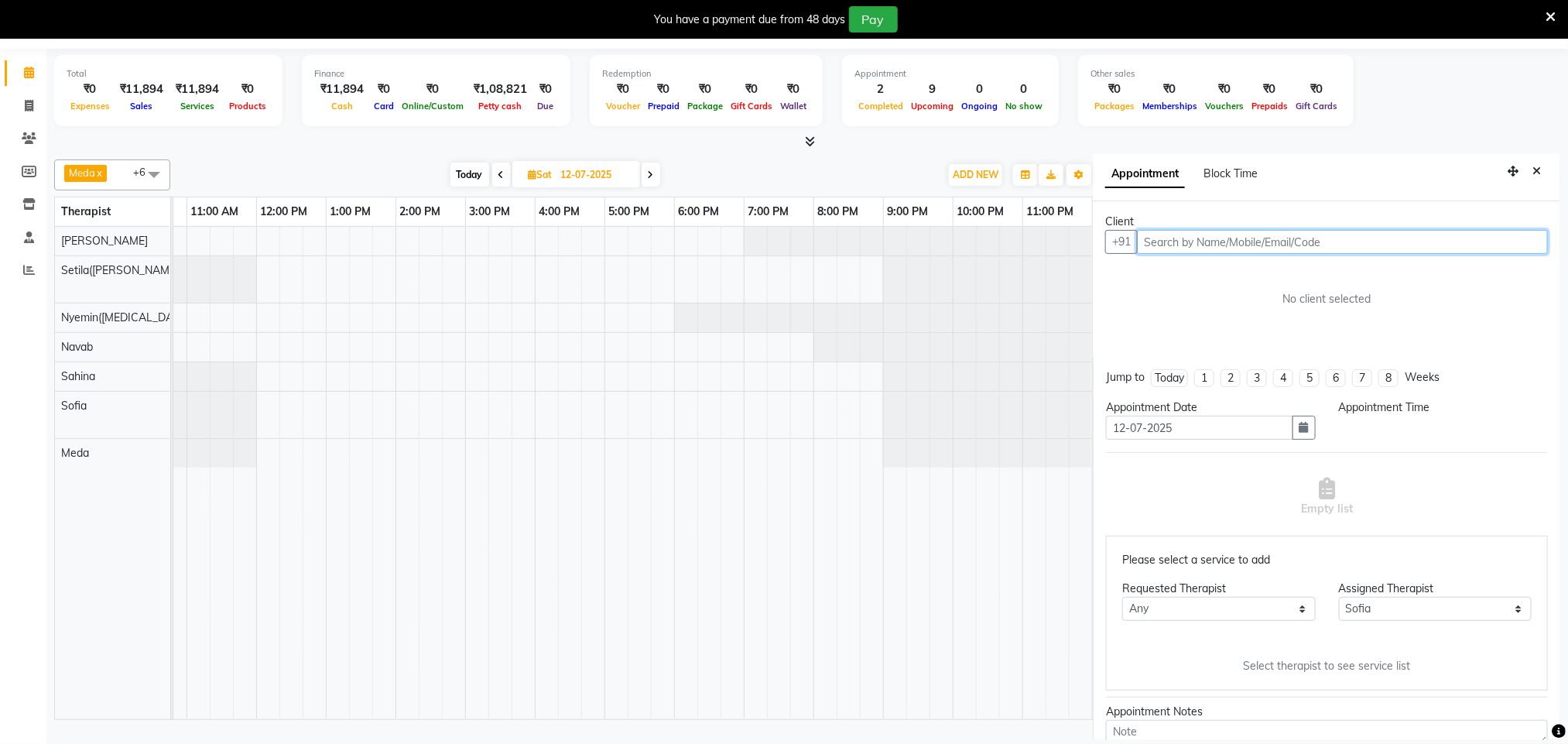 select on "570" 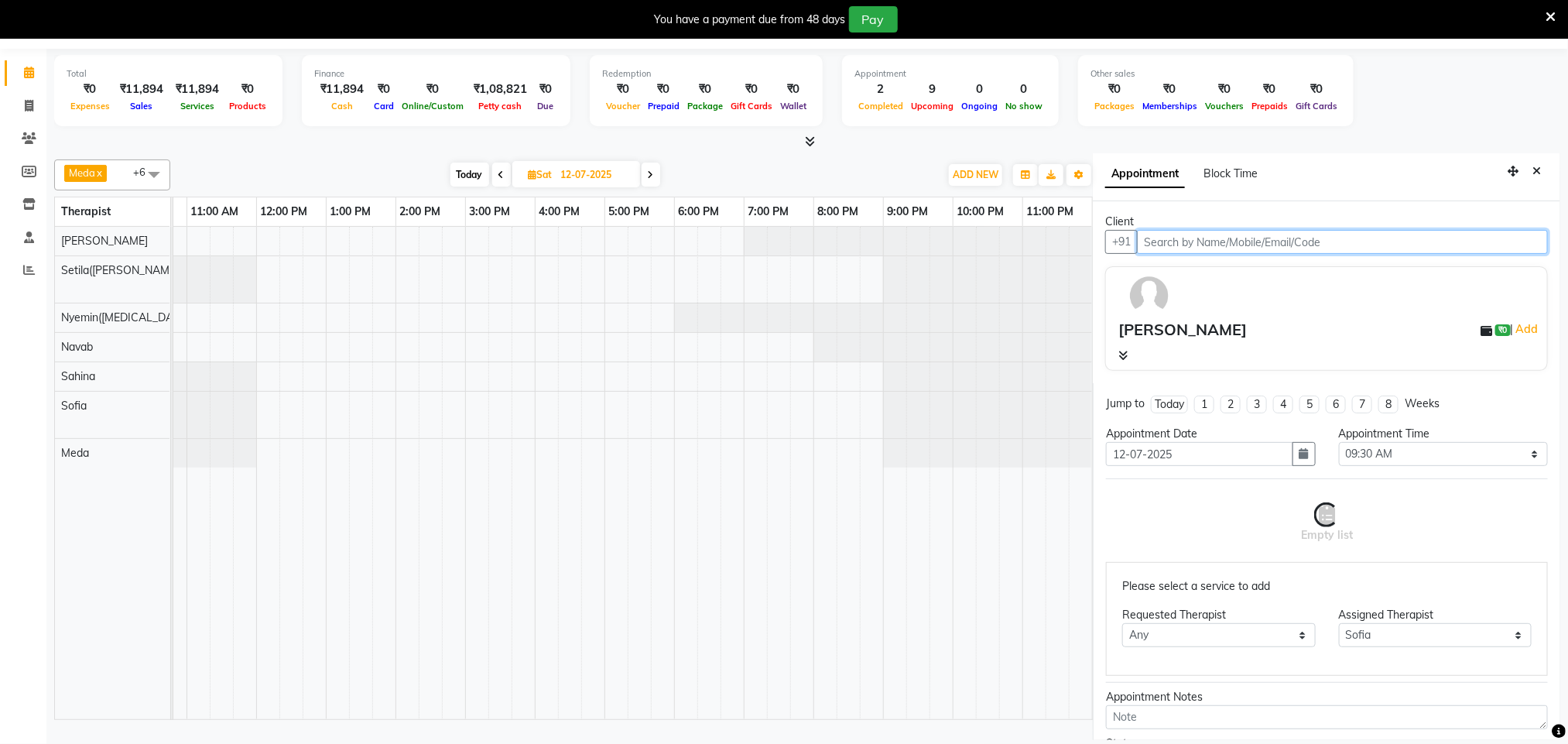 select on "4120" 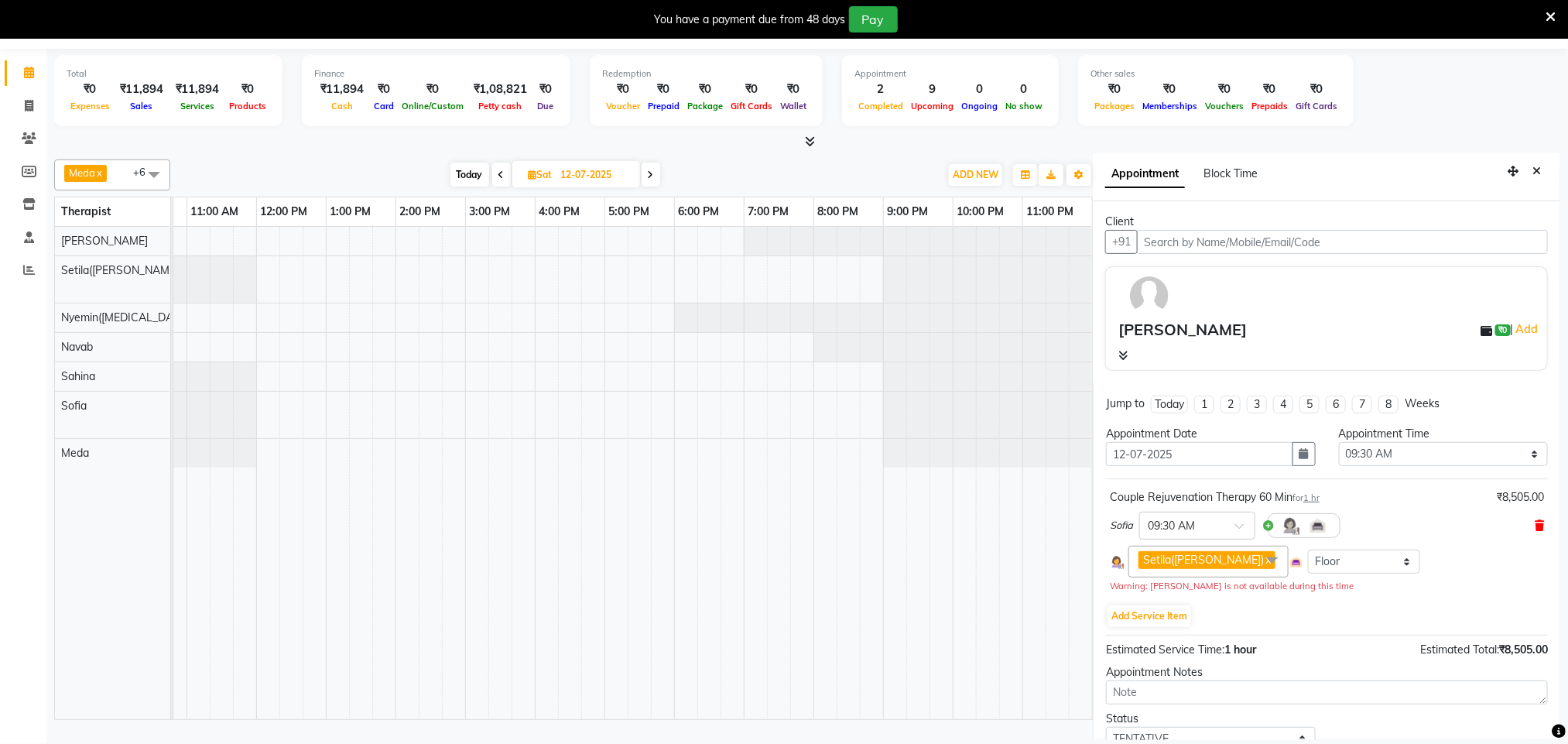 click at bounding box center [1539, 526] 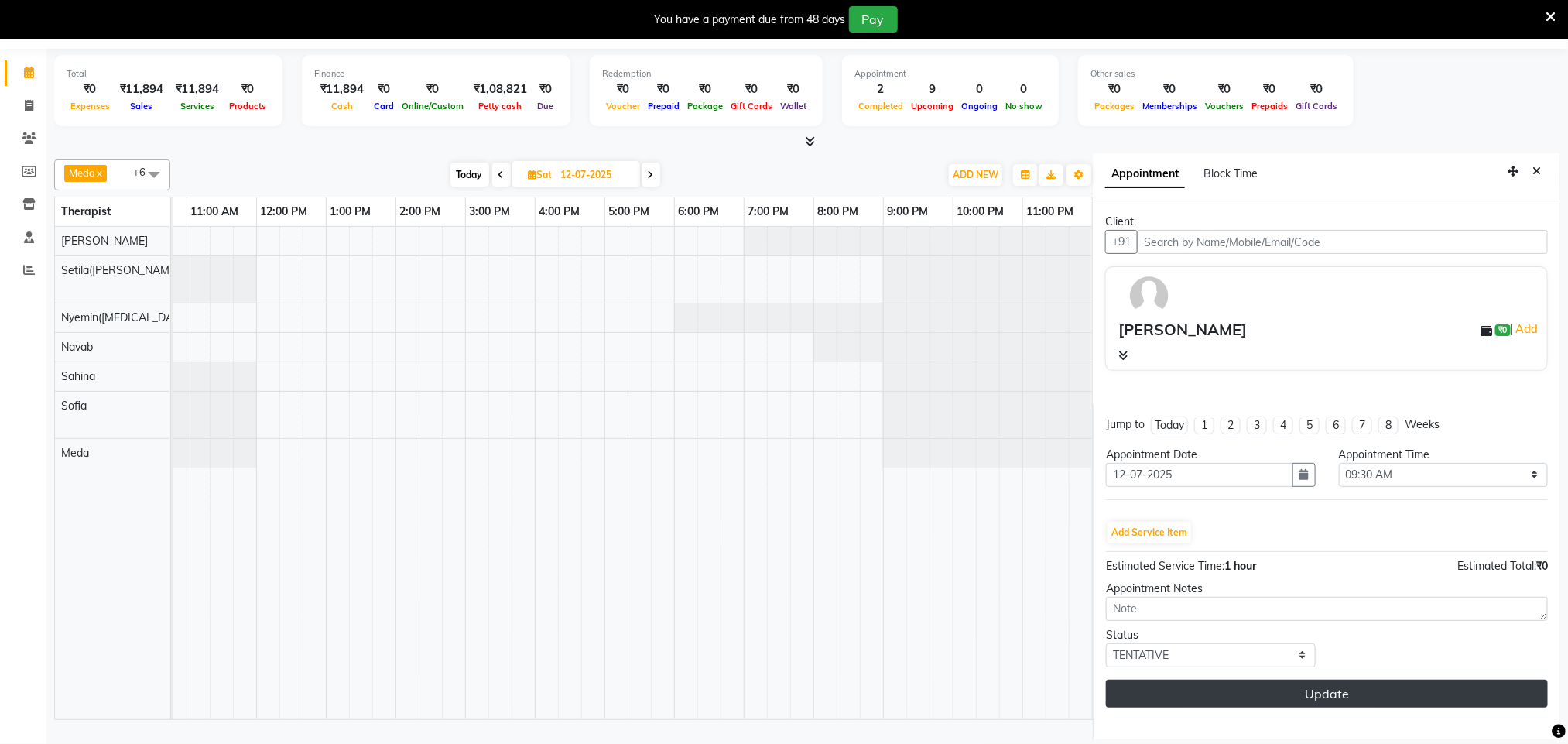 click on "Update" at bounding box center (1327, 694) 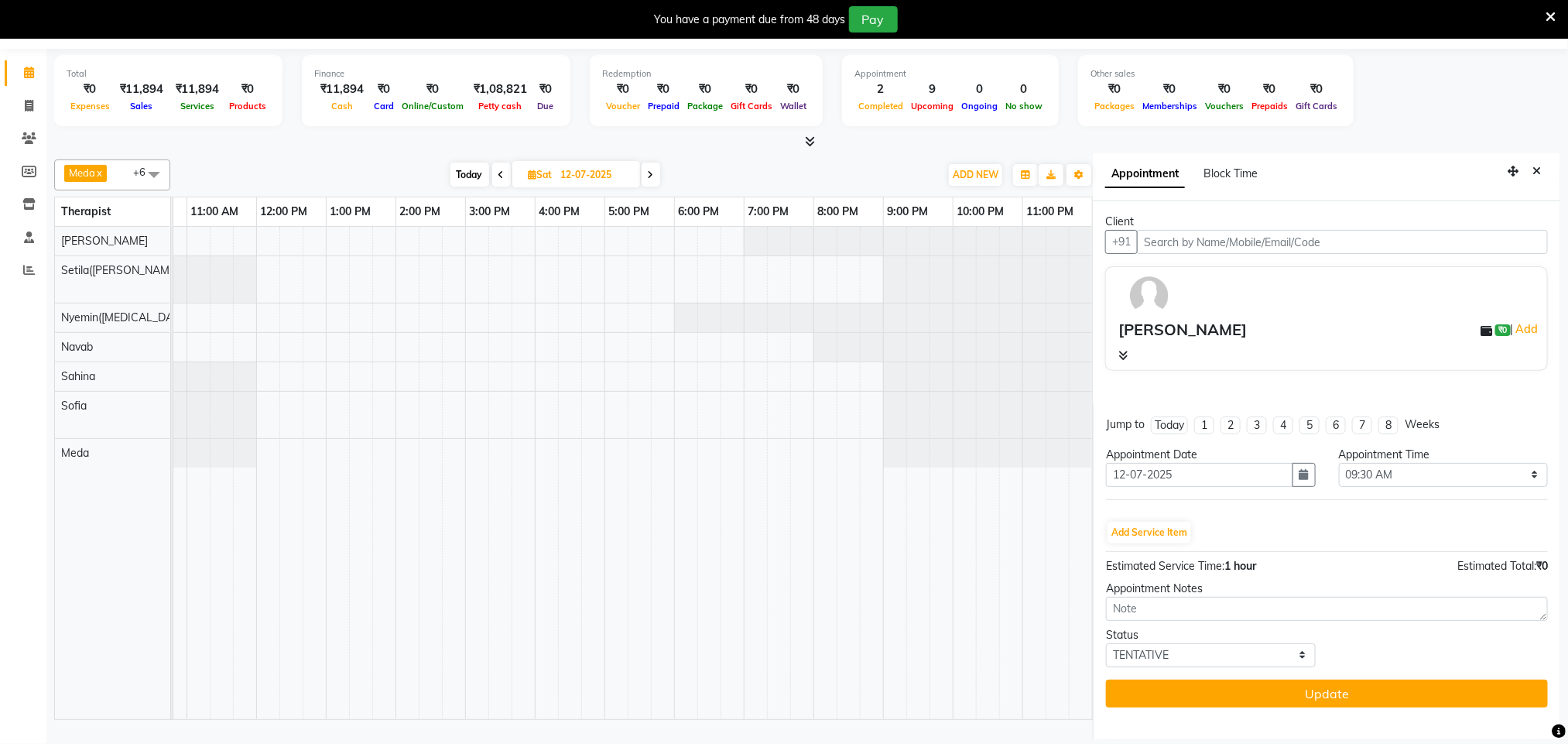 click at bounding box center [1550, 17] 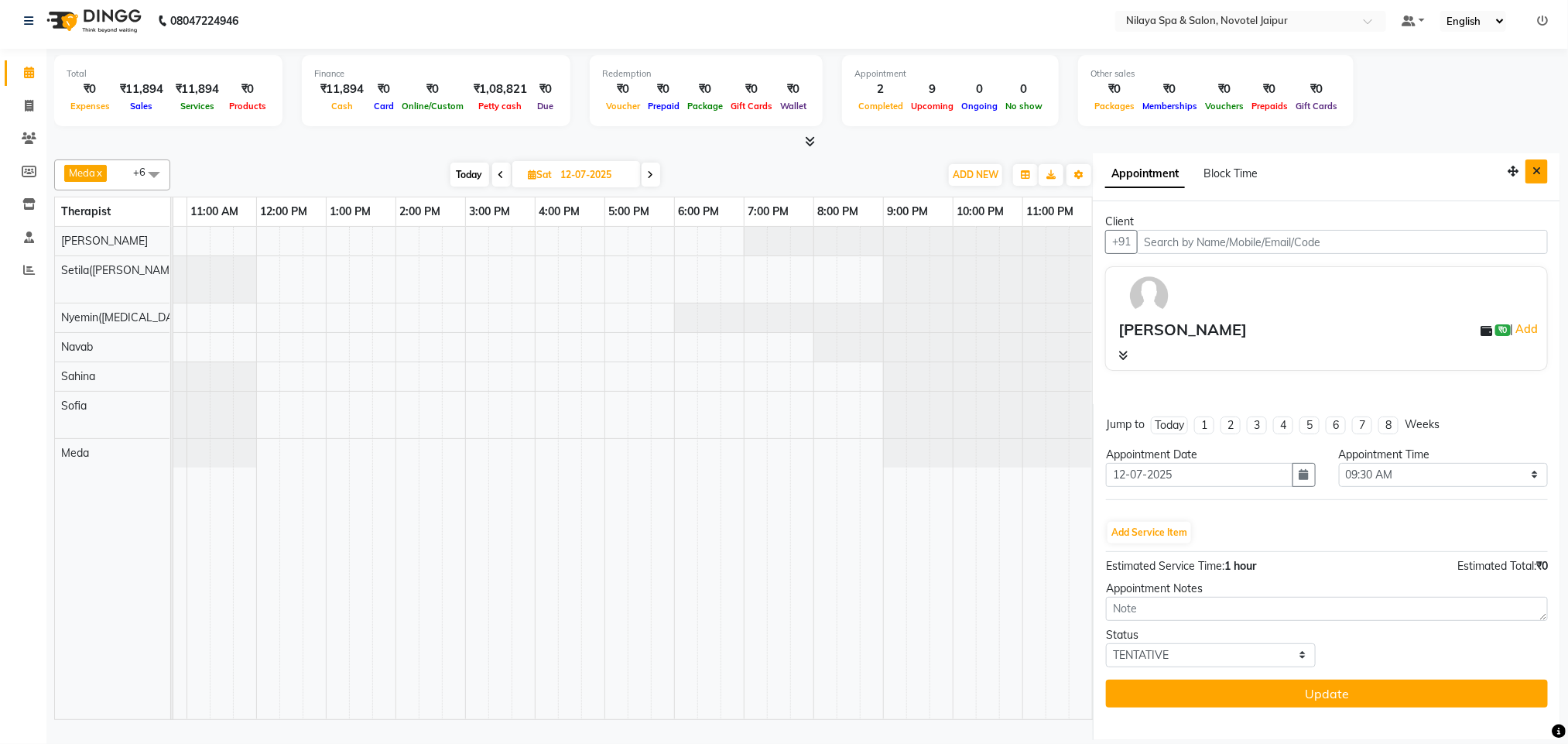 click at bounding box center (1536, 171) 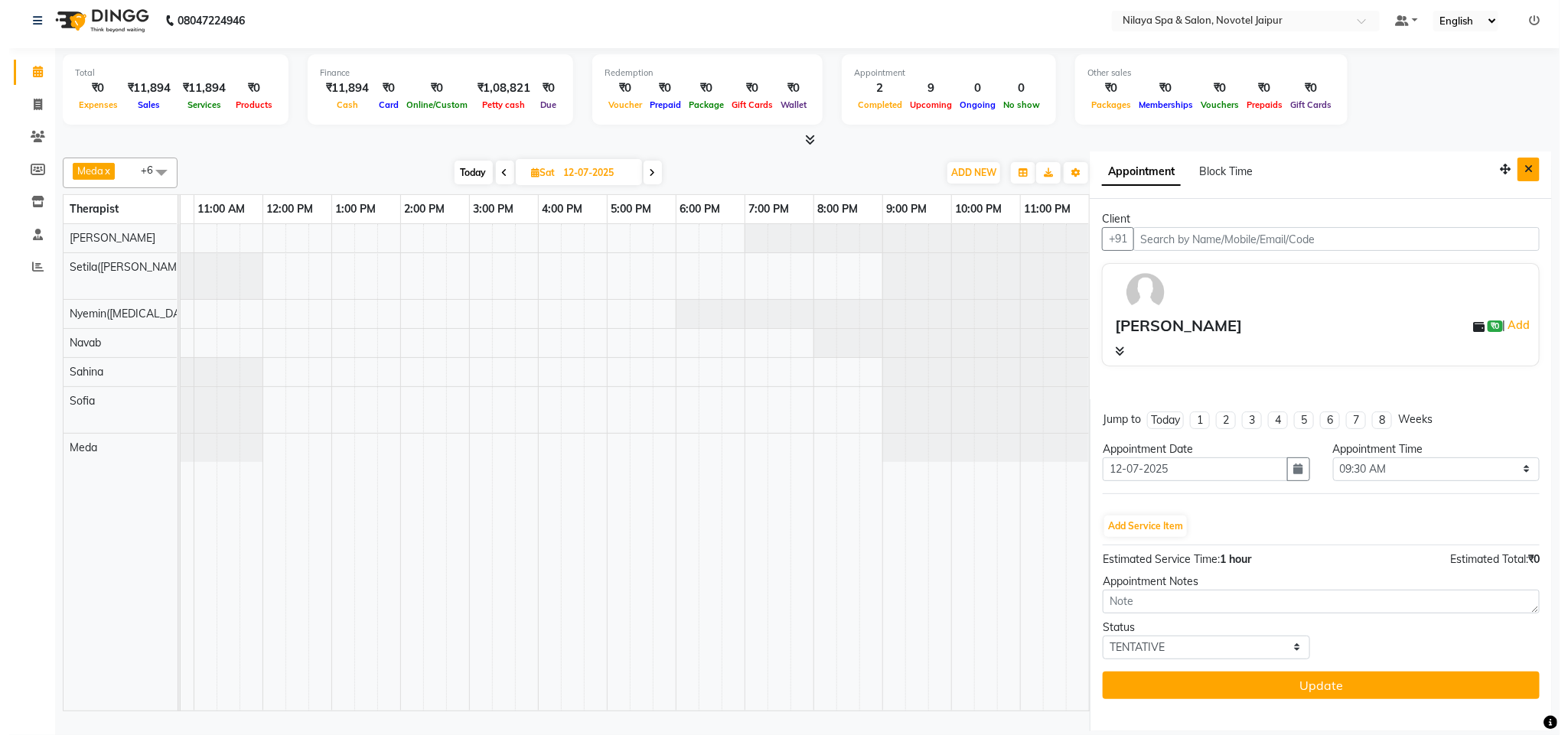 scroll, scrollTop: 0, scrollLeft: 0, axis: both 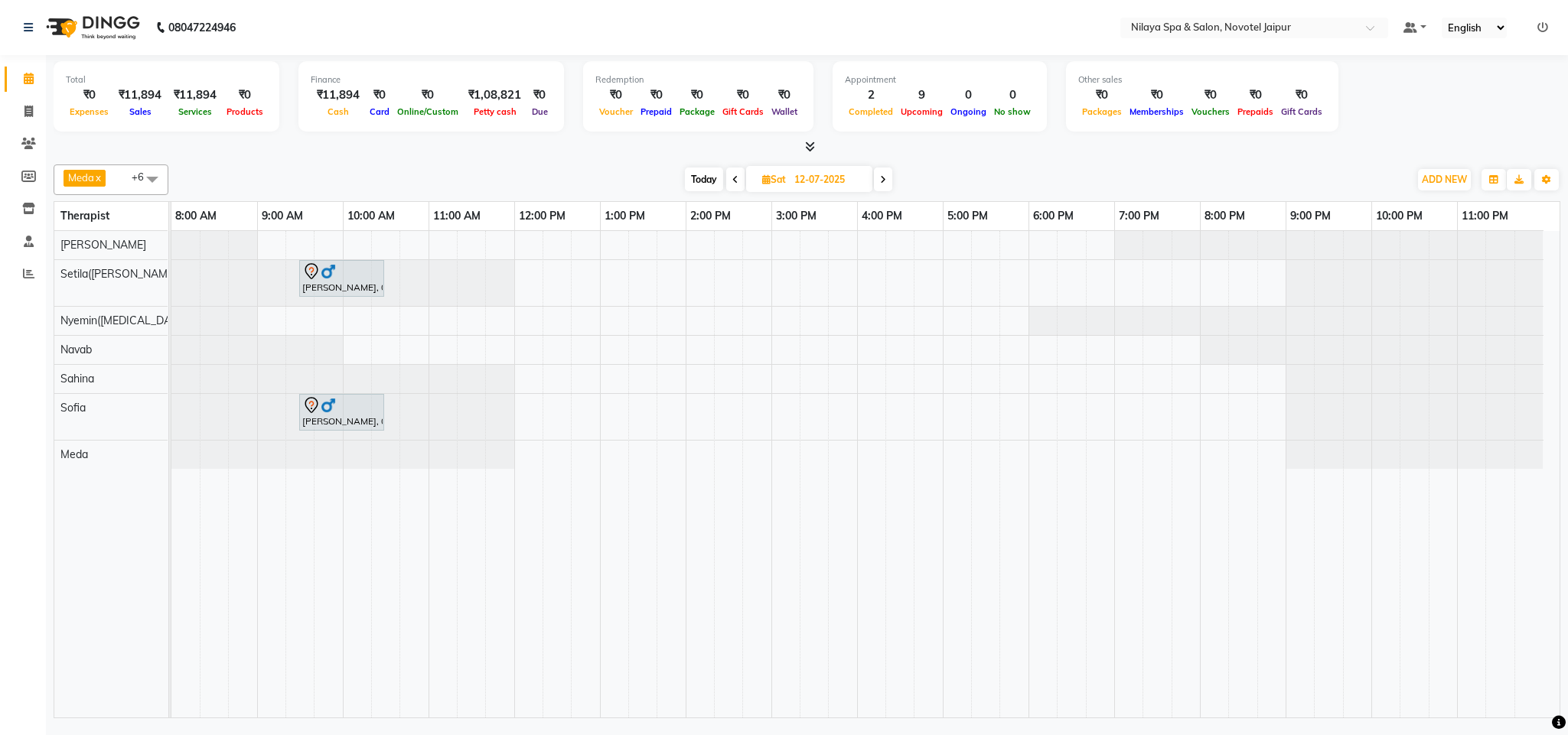 click at bounding box center [735, 180] 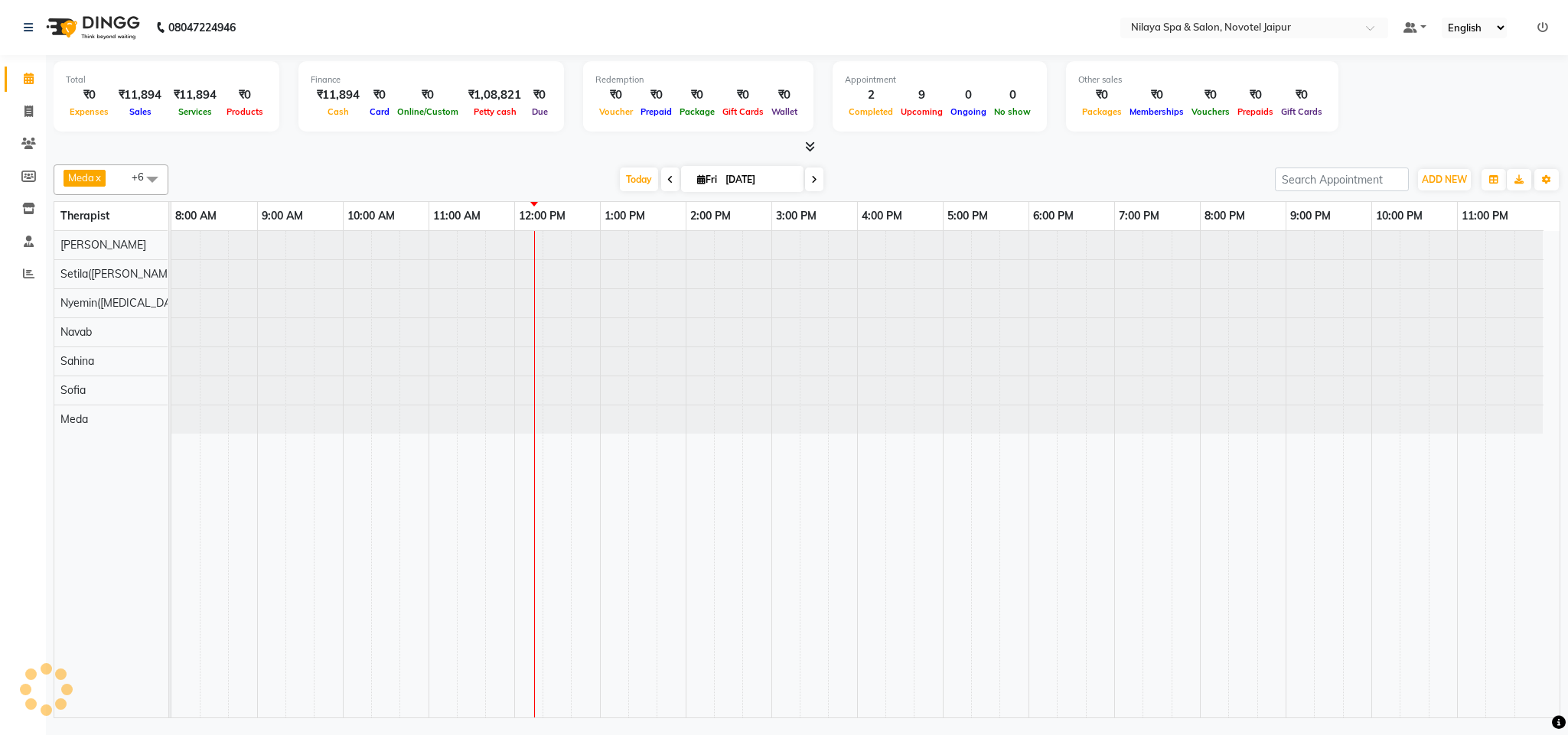 scroll, scrollTop: 0, scrollLeft: 1, axis: horizontal 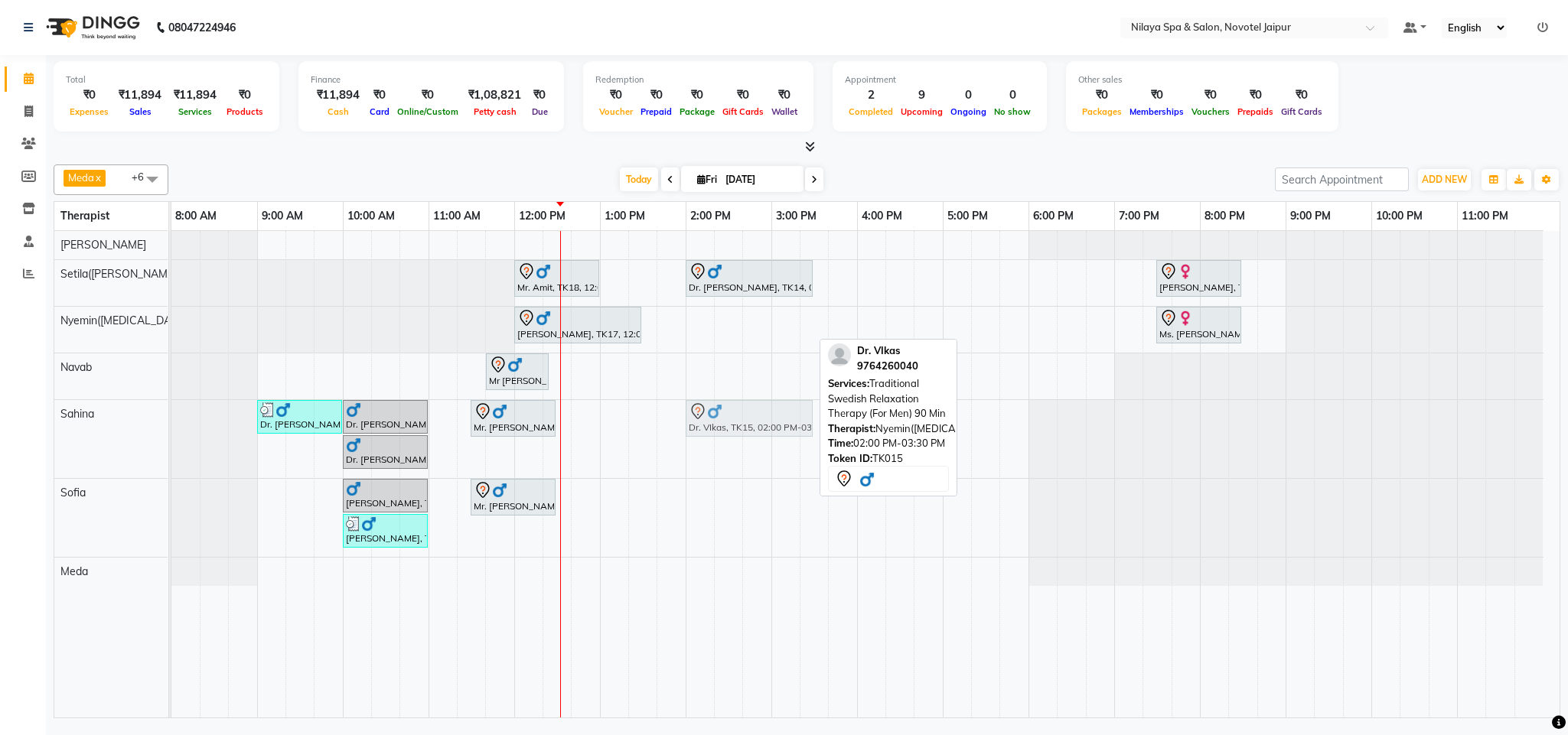 drag, startPoint x: 735, startPoint y: 333, endPoint x: 739, endPoint y: 415, distance: 82.0975 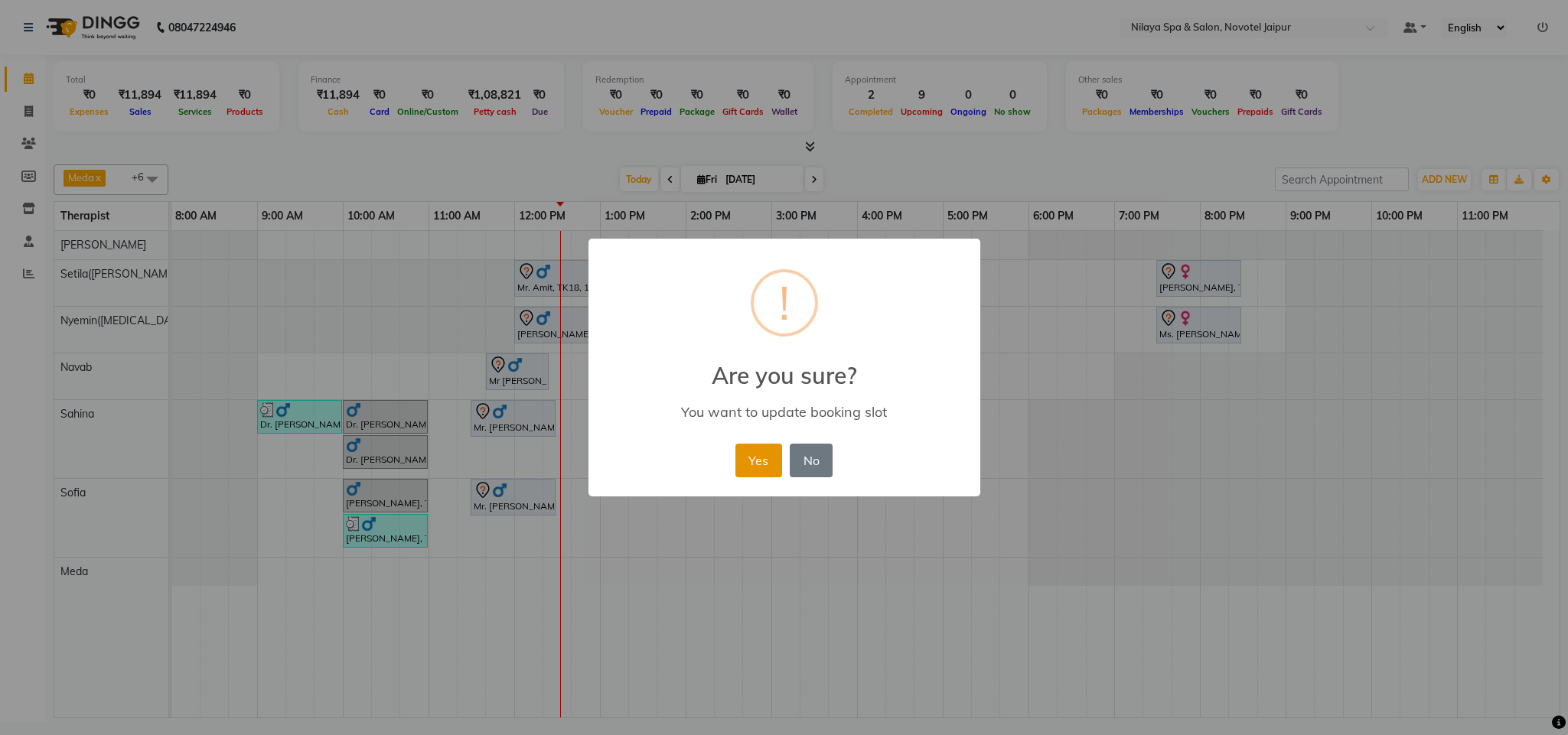 click on "Yes" at bounding box center (758, 460) 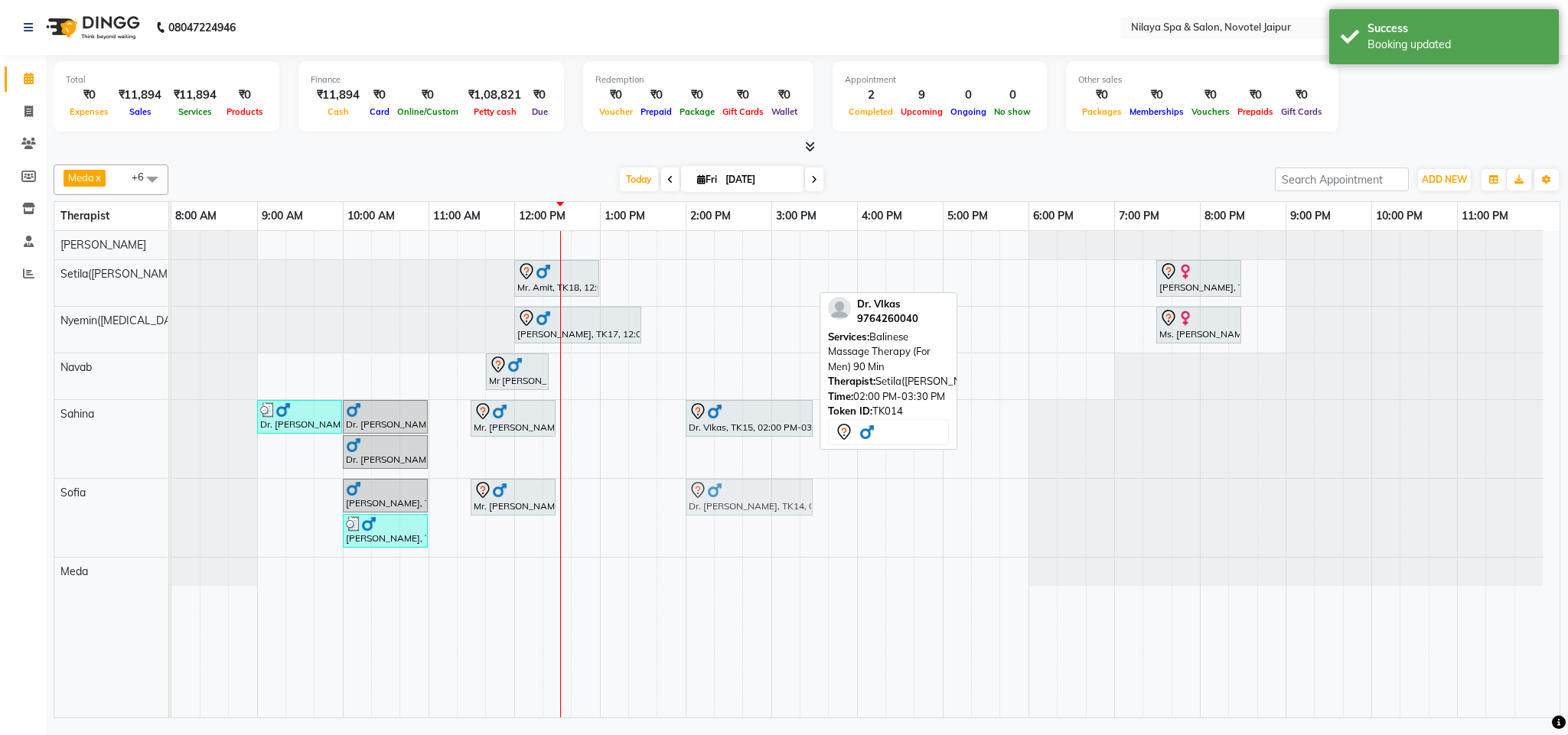 drag, startPoint x: 749, startPoint y: 289, endPoint x: 738, endPoint y: 496, distance: 207.29206 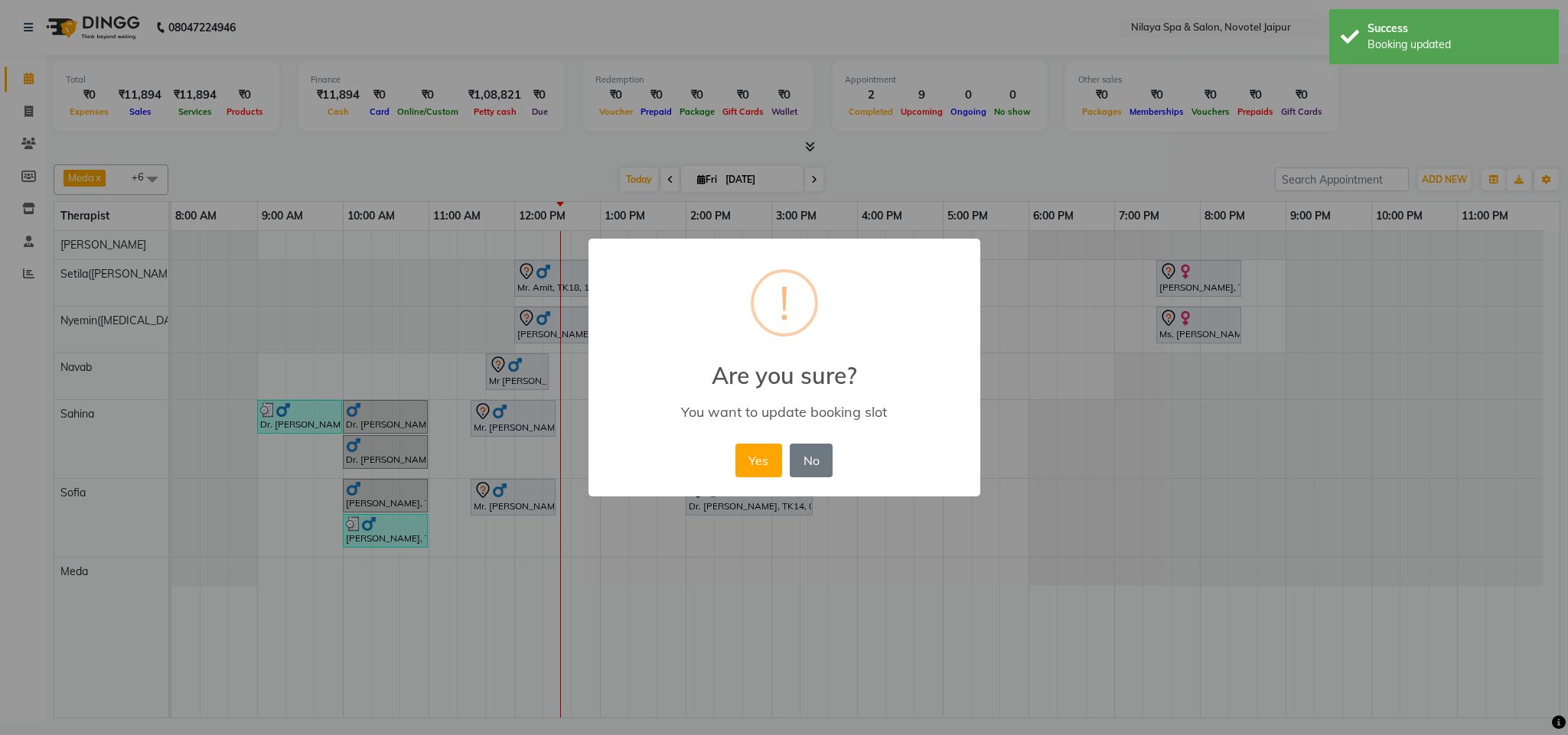 drag, startPoint x: 751, startPoint y: 448, endPoint x: 774, endPoint y: 447, distance: 23.021729 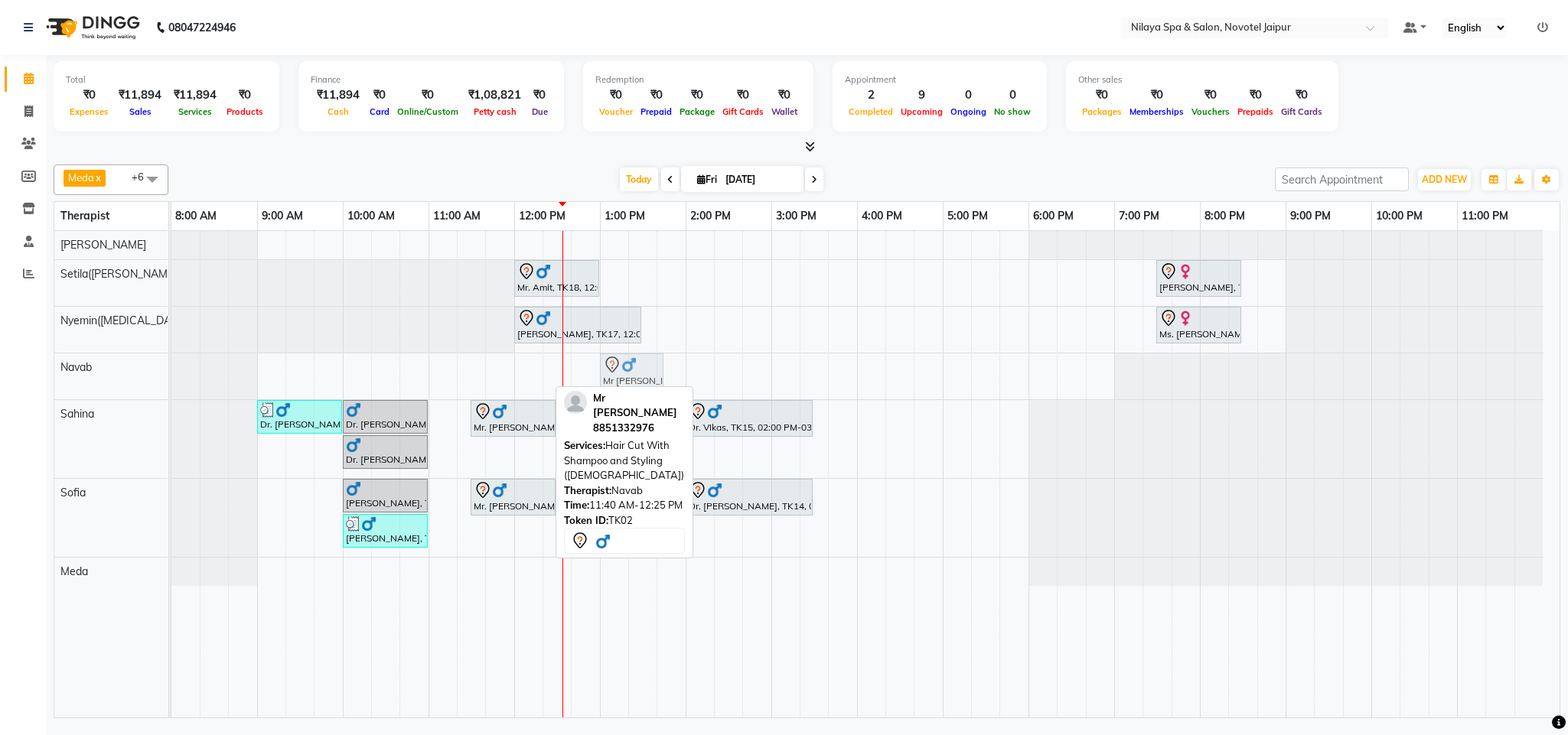 drag, startPoint x: 517, startPoint y: 379, endPoint x: 621, endPoint y: 384, distance: 104.1201 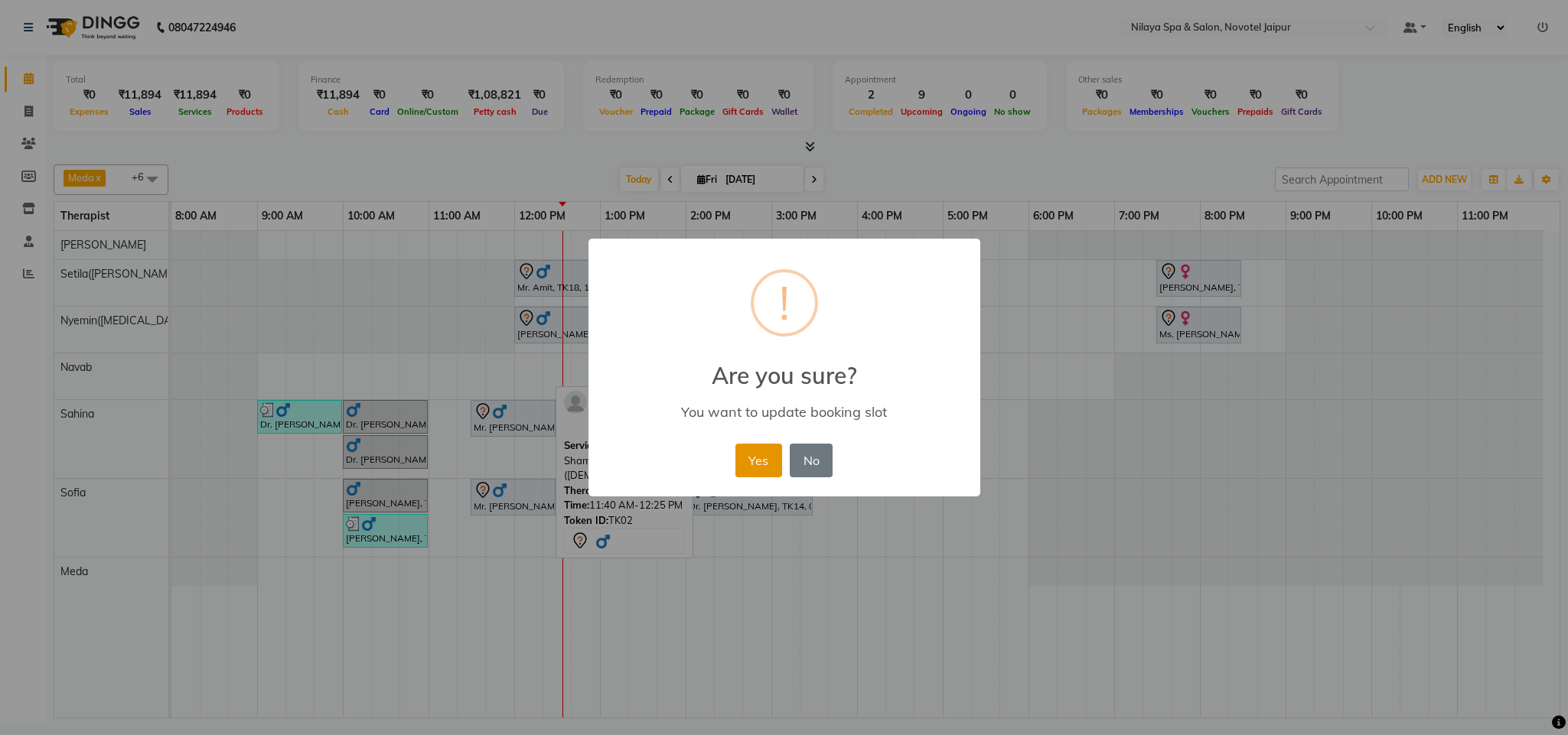 click on "Yes" at bounding box center [758, 460] 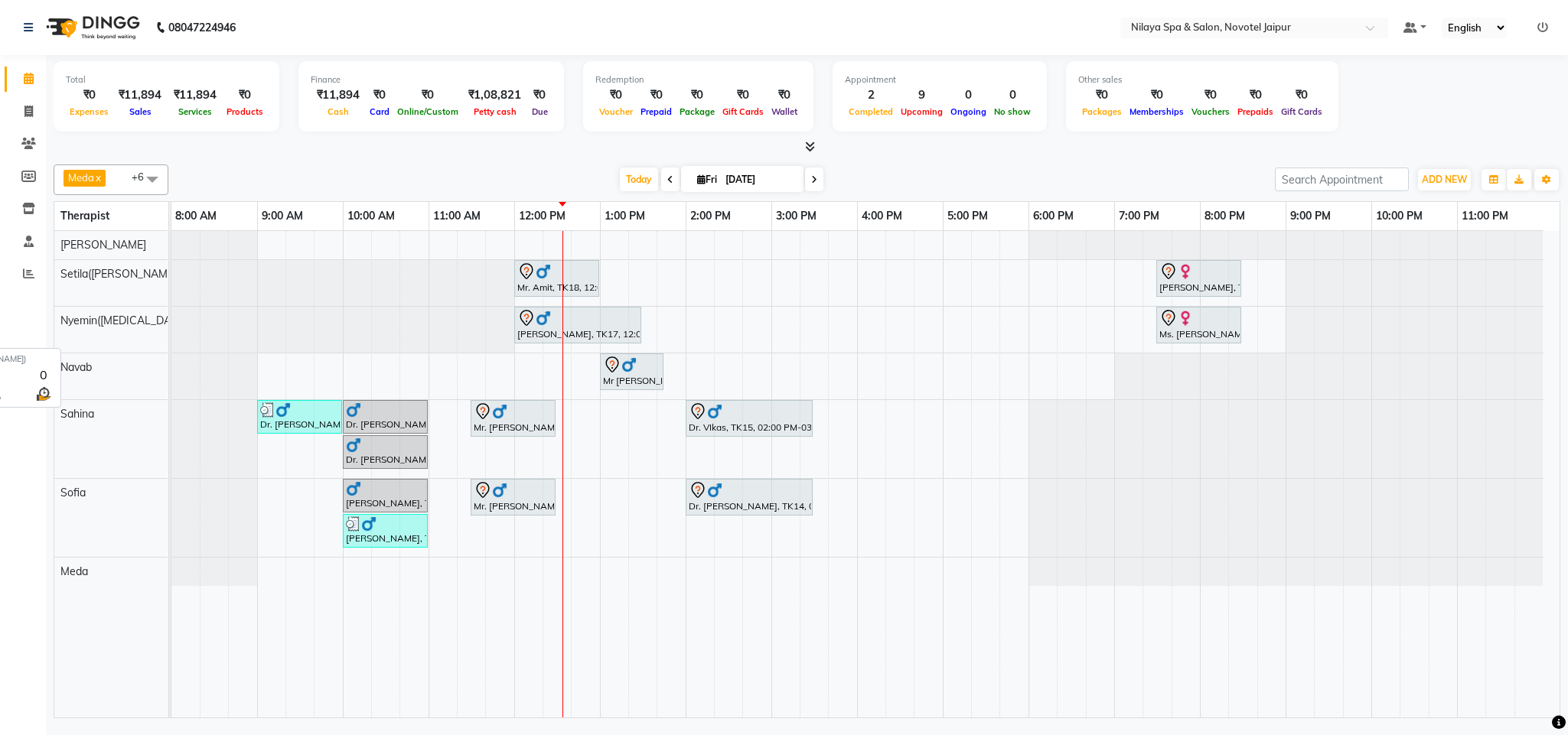 drag, startPoint x: 122, startPoint y: 287, endPoint x: 181, endPoint y: 324, distance: 69.64194 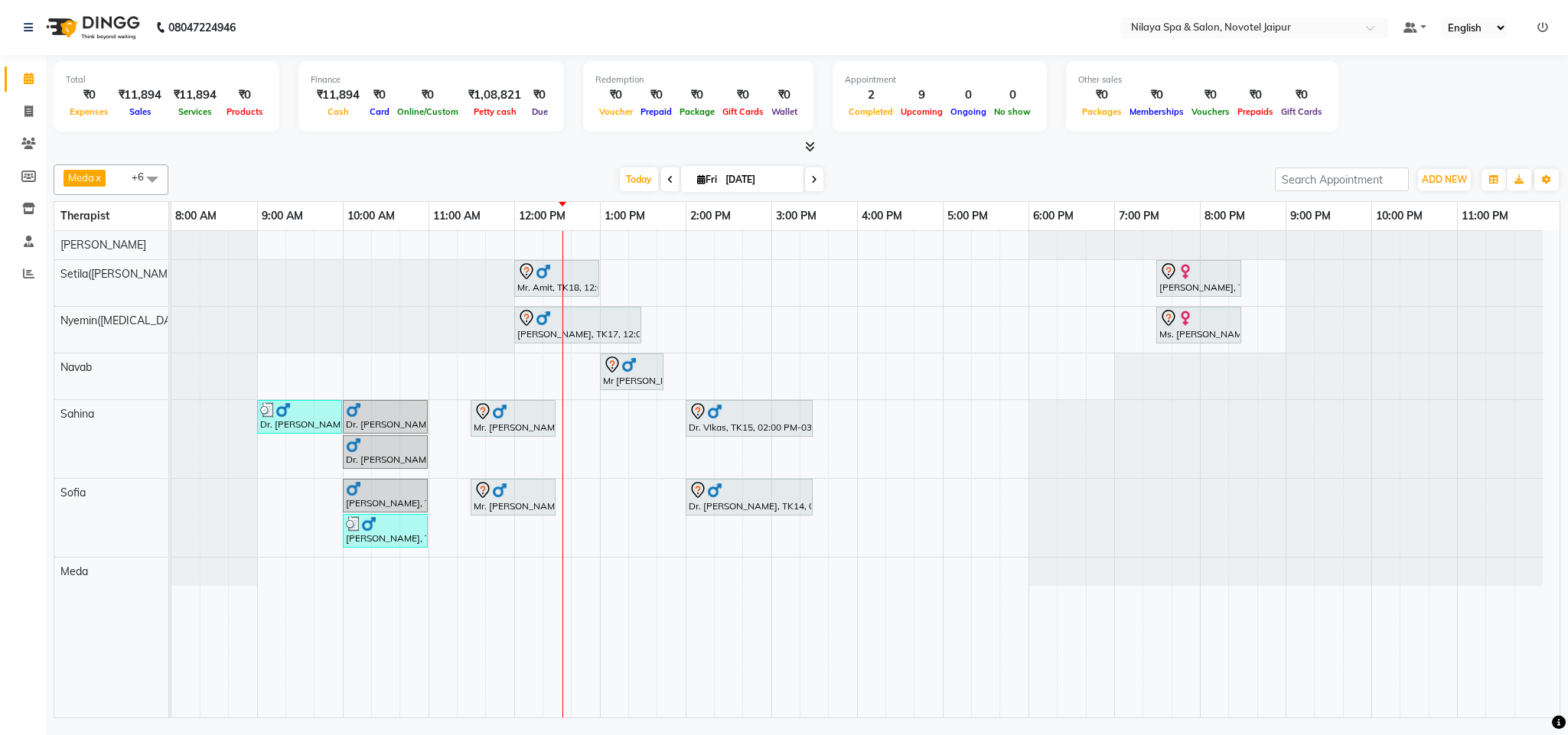 drag, startPoint x: 181, startPoint y: 324, endPoint x: 911, endPoint y: 164, distance: 747.3286 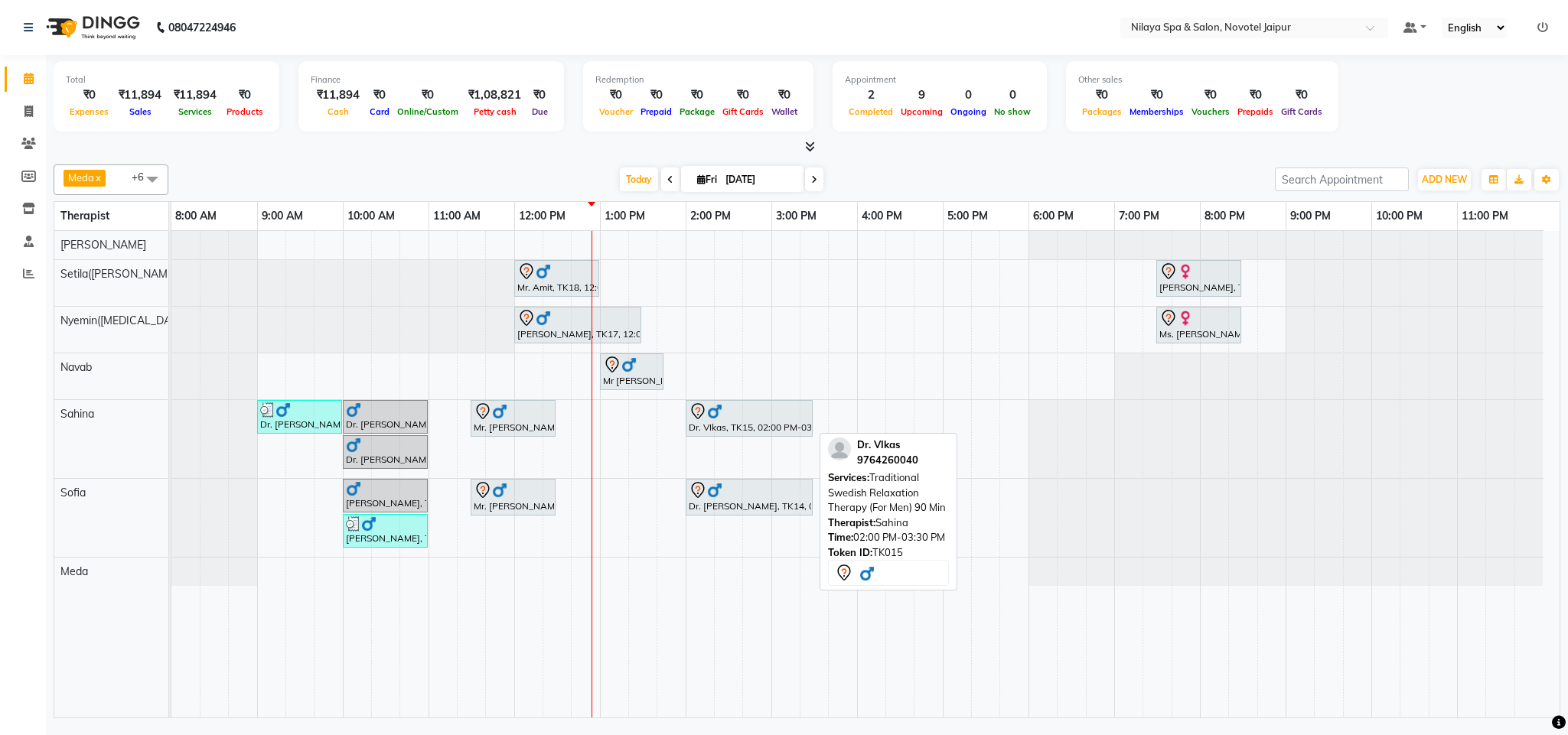 click at bounding box center (749, 411) 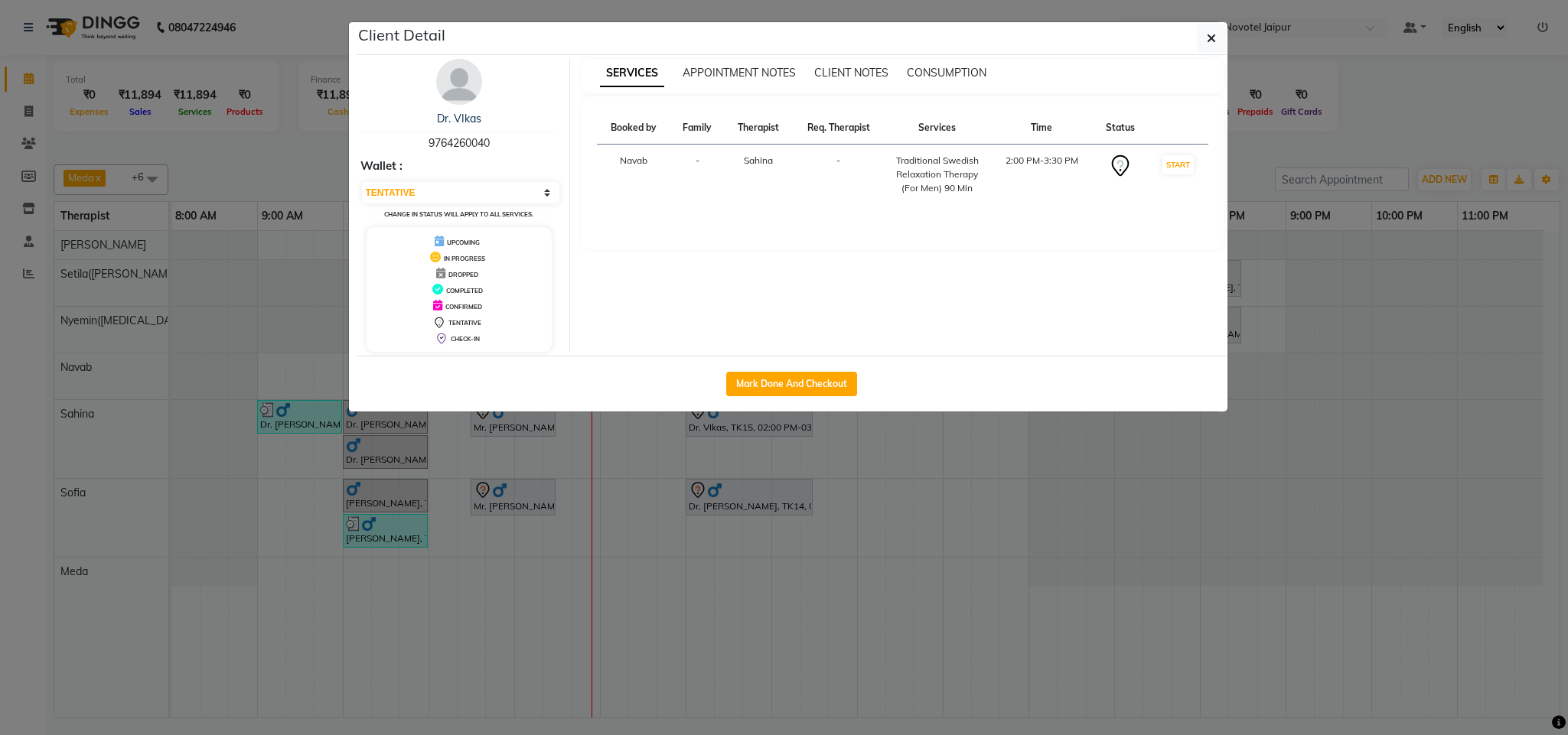 click on "Client Detail  Dr. VIkas    9764260040 Wallet : Select IN SERVICE CONFIRMED TENTATIVE CHECK IN MARK DONE UPCOMING Change in status will apply to all services. UPCOMING IN PROGRESS DROPPED COMPLETED CONFIRMED TENTATIVE CHECK-IN SERVICES APPOINTMENT NOTES CLIENT NOTES CONSUMPTION Booked by Family Therapist Req. Therapist Services Time Status  Navab  - Sahina -  Traditional Swedish Relaxation Therapy (For Men) 90 Min   2:00 PM-3:30 PM   START   Mark Done And Checkout" 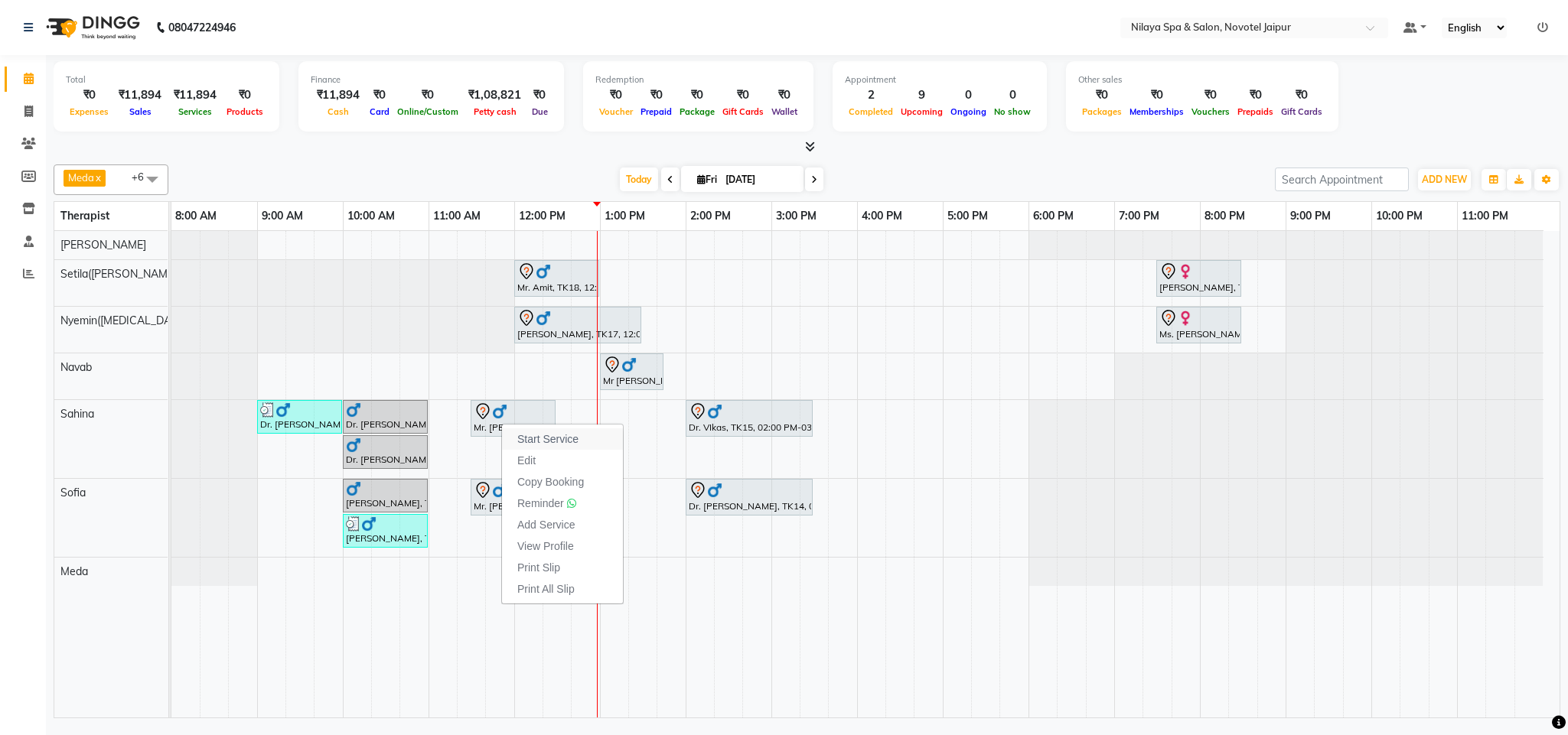 click on "Start Service" at bounding box center [548, 439] 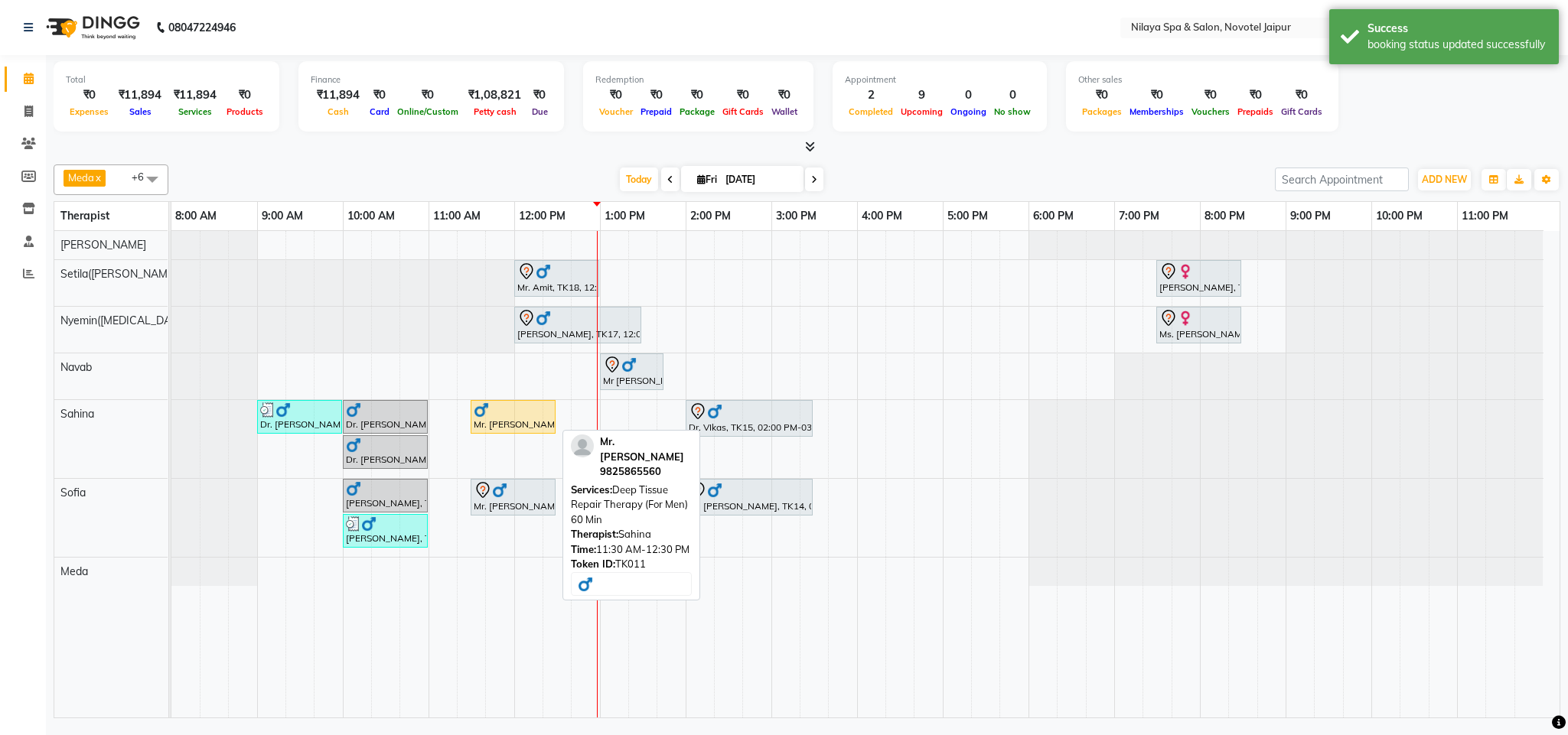 click on "Mr. [PERSON_NAME], TK11, 11:30 AM-12:30 PM, Deep Tissue Repair Therapy (For Men) 60 Min" at bounding box center [513, 417] 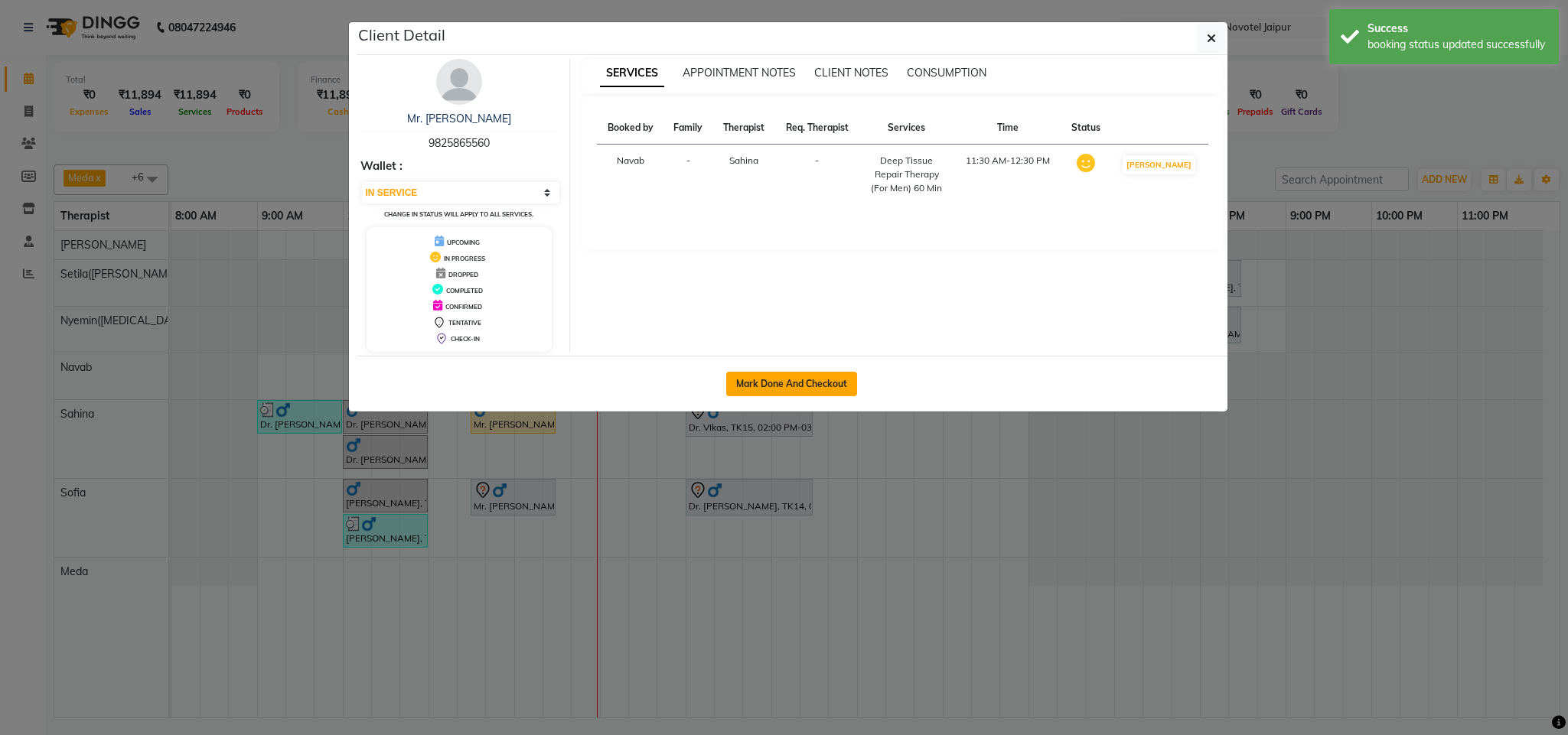 click on "Mark Done And Checkout" 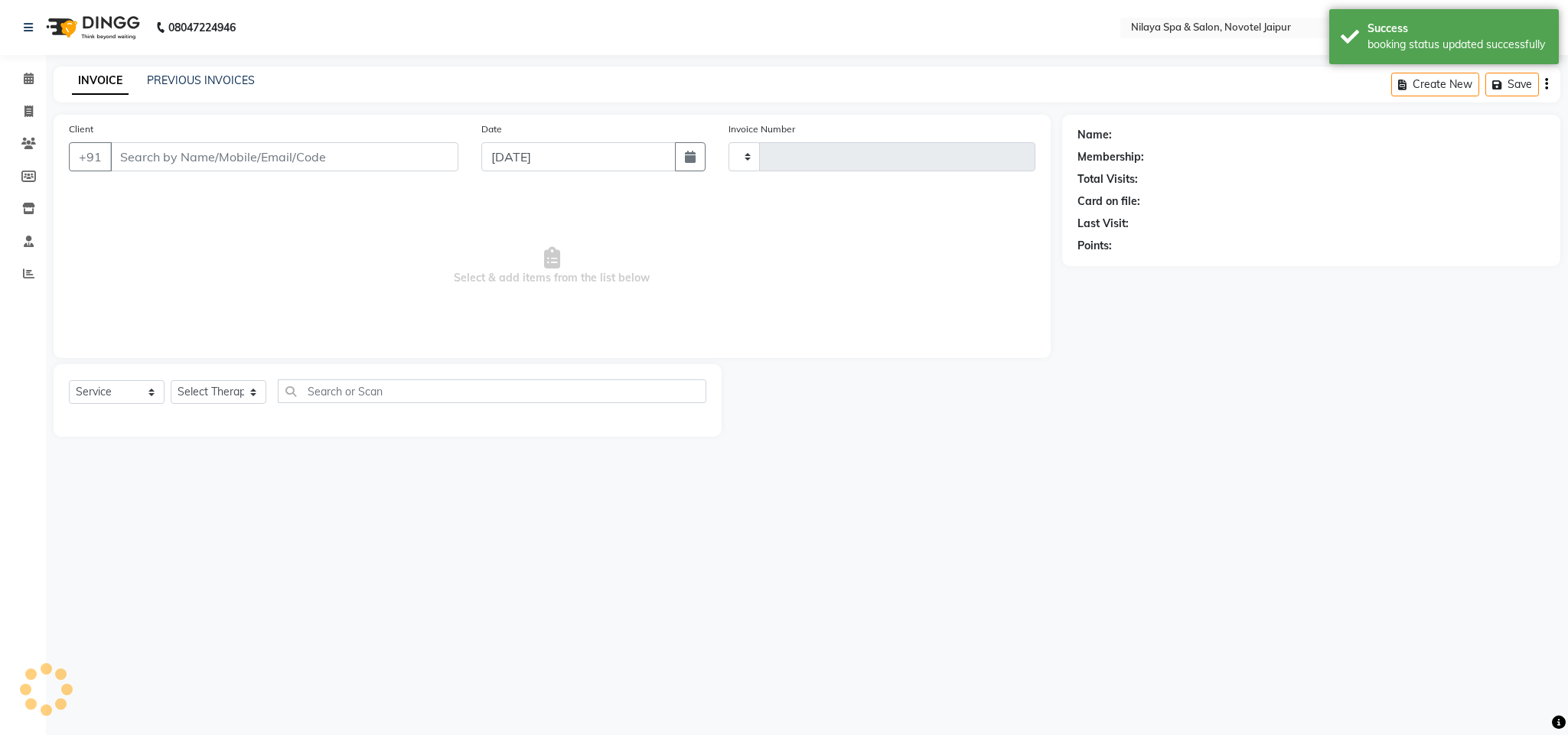type on "0395" 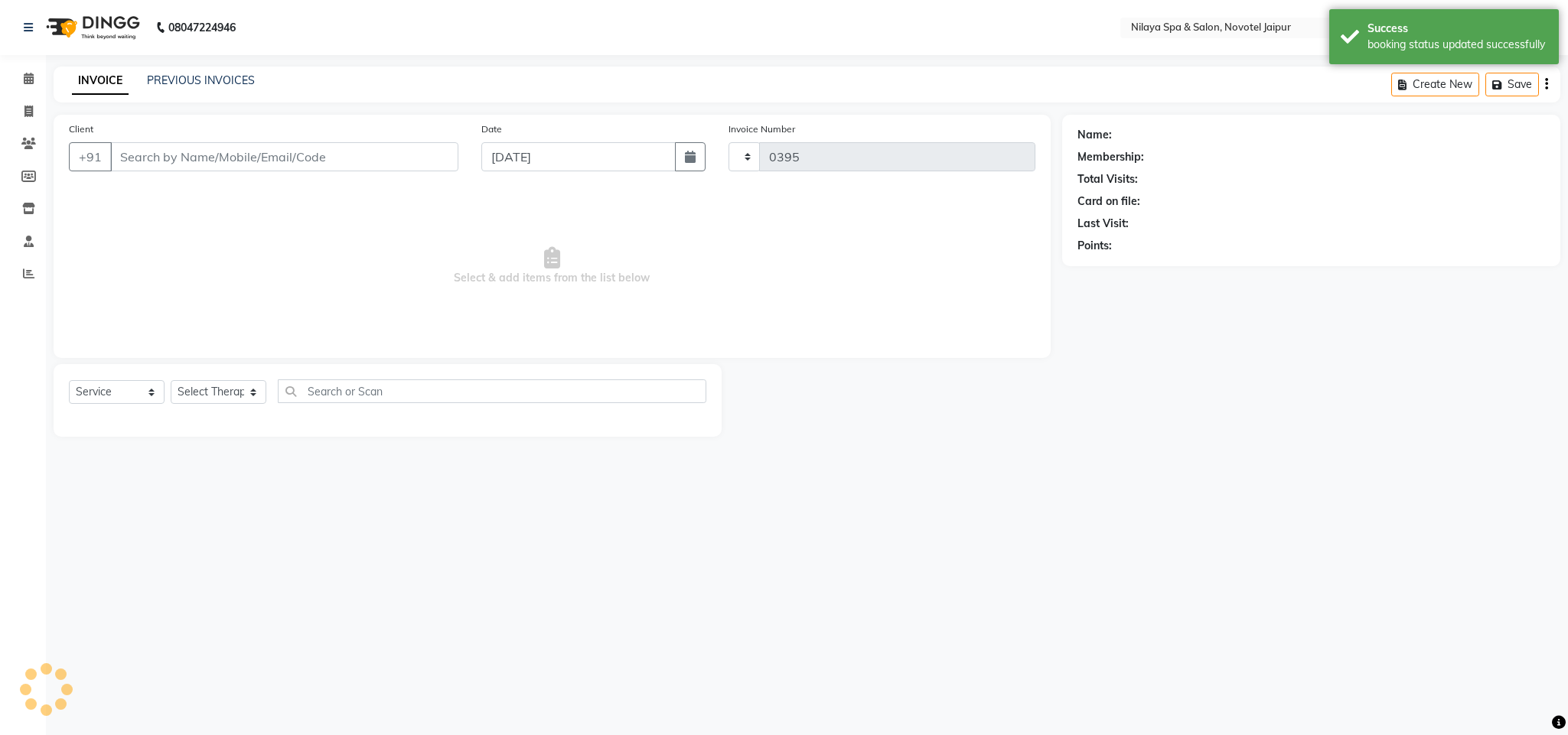 select on "8197" 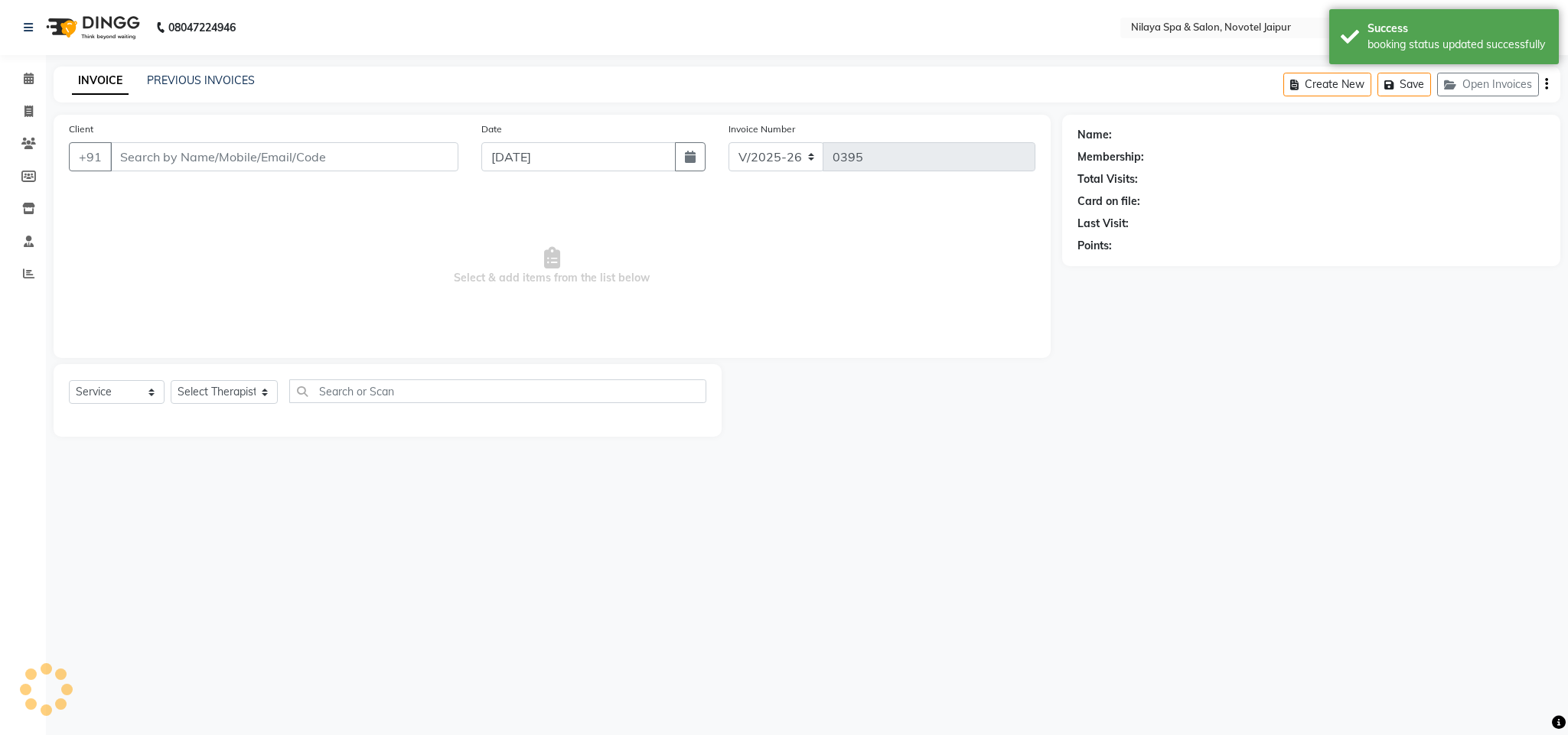 type on "98******60" 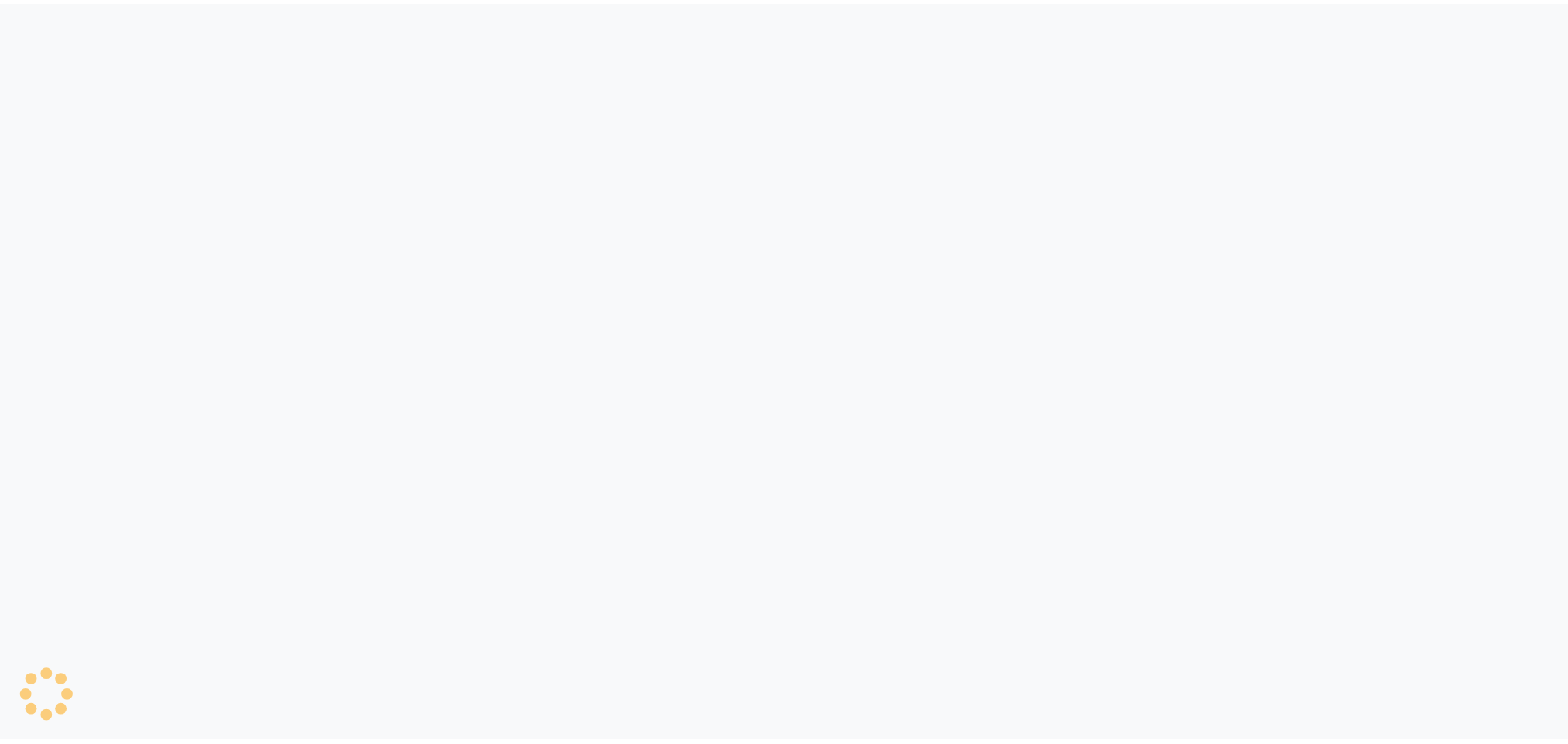 scroll, scrollTop: 0, scrollLeft: 0, axis: both 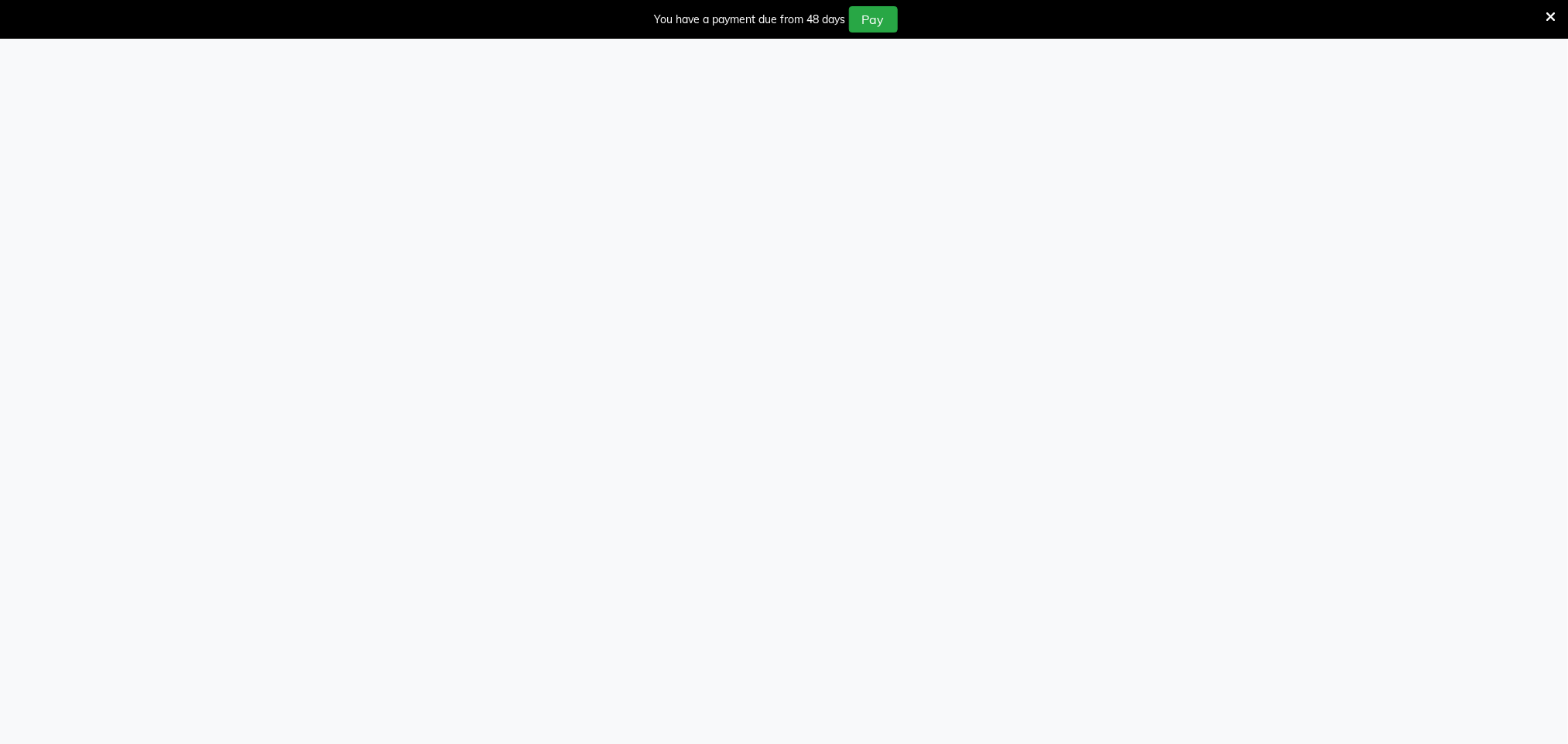 select on "8197" 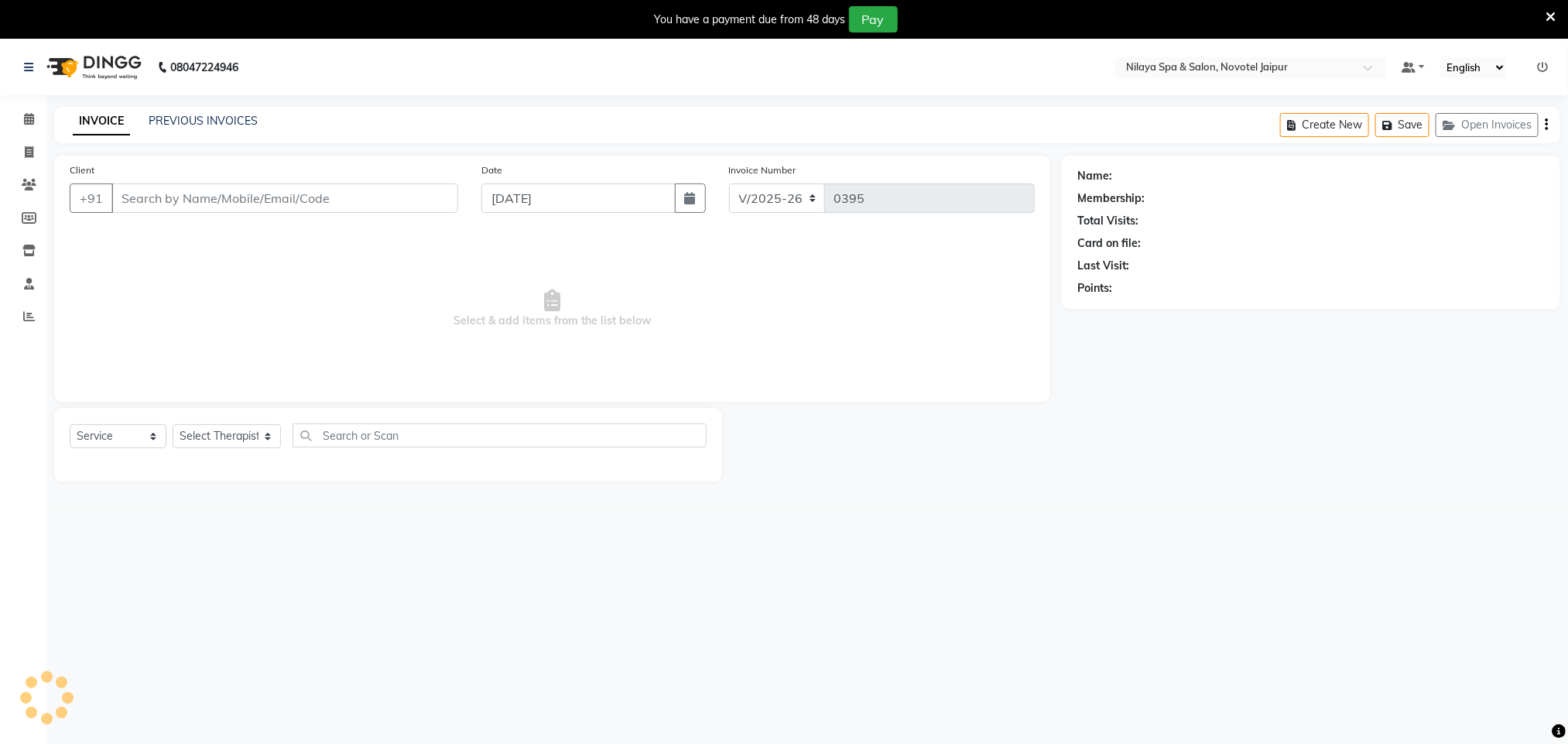 type on "98******60" 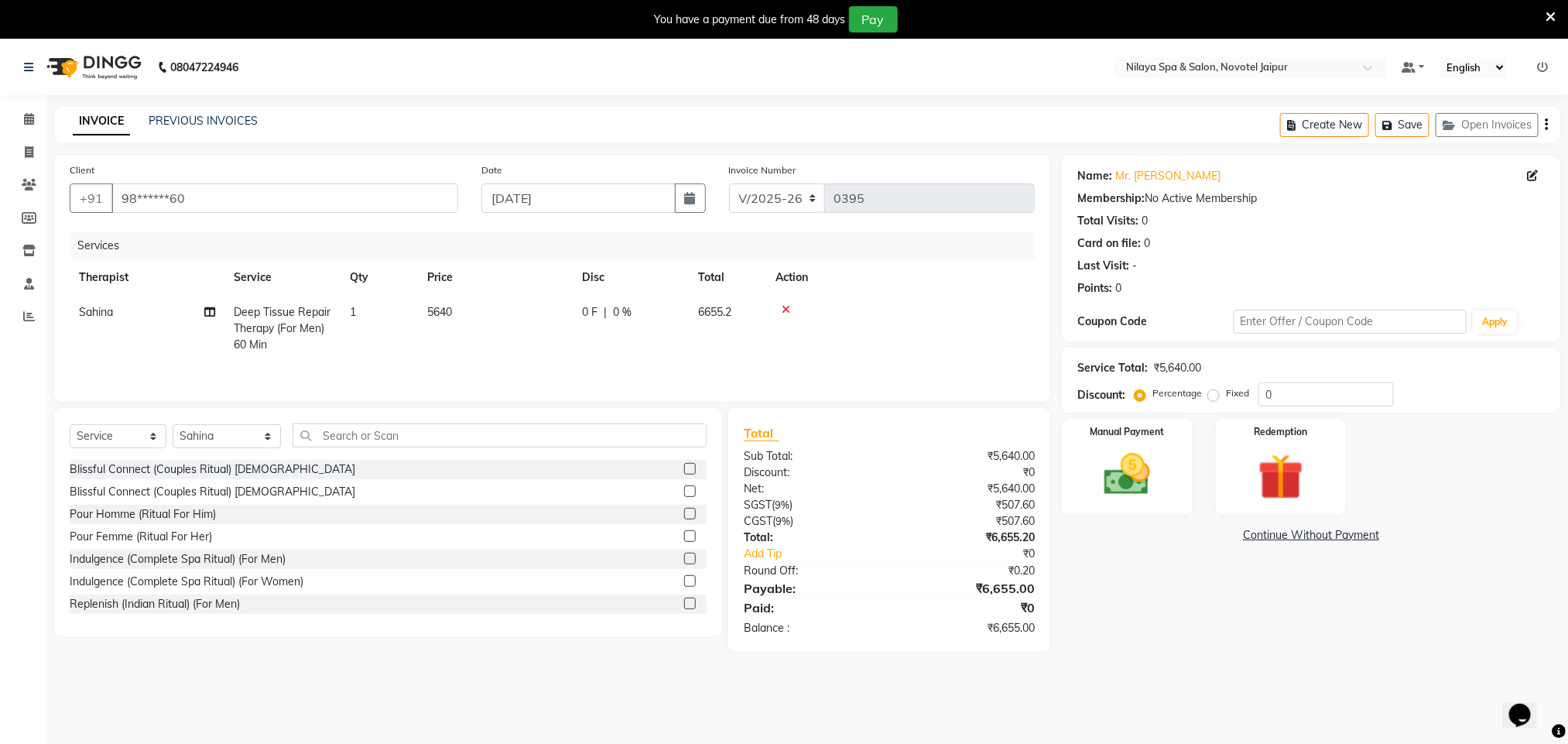 scroll, scrollTop: 0, scrollLeft: 0, axis: both 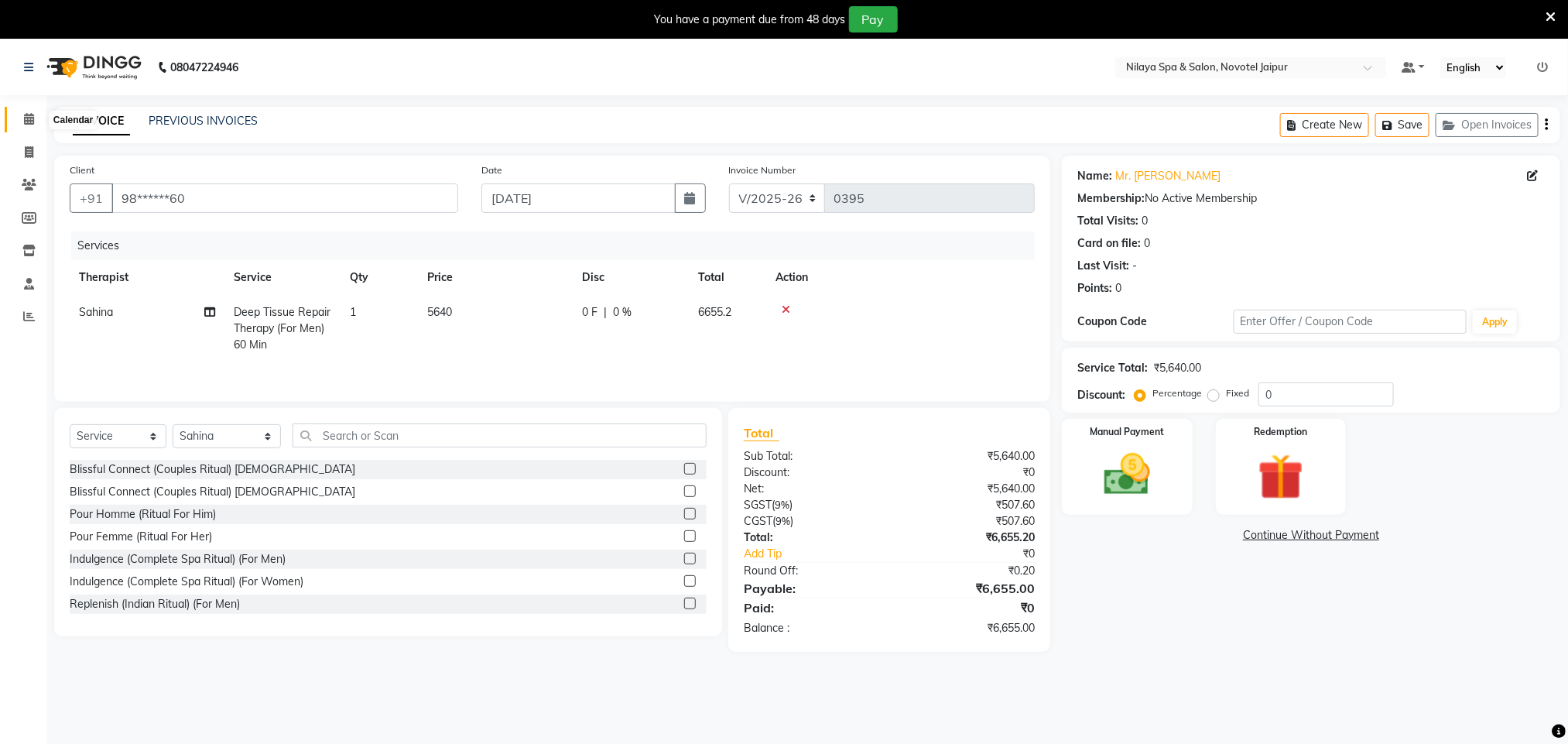 click 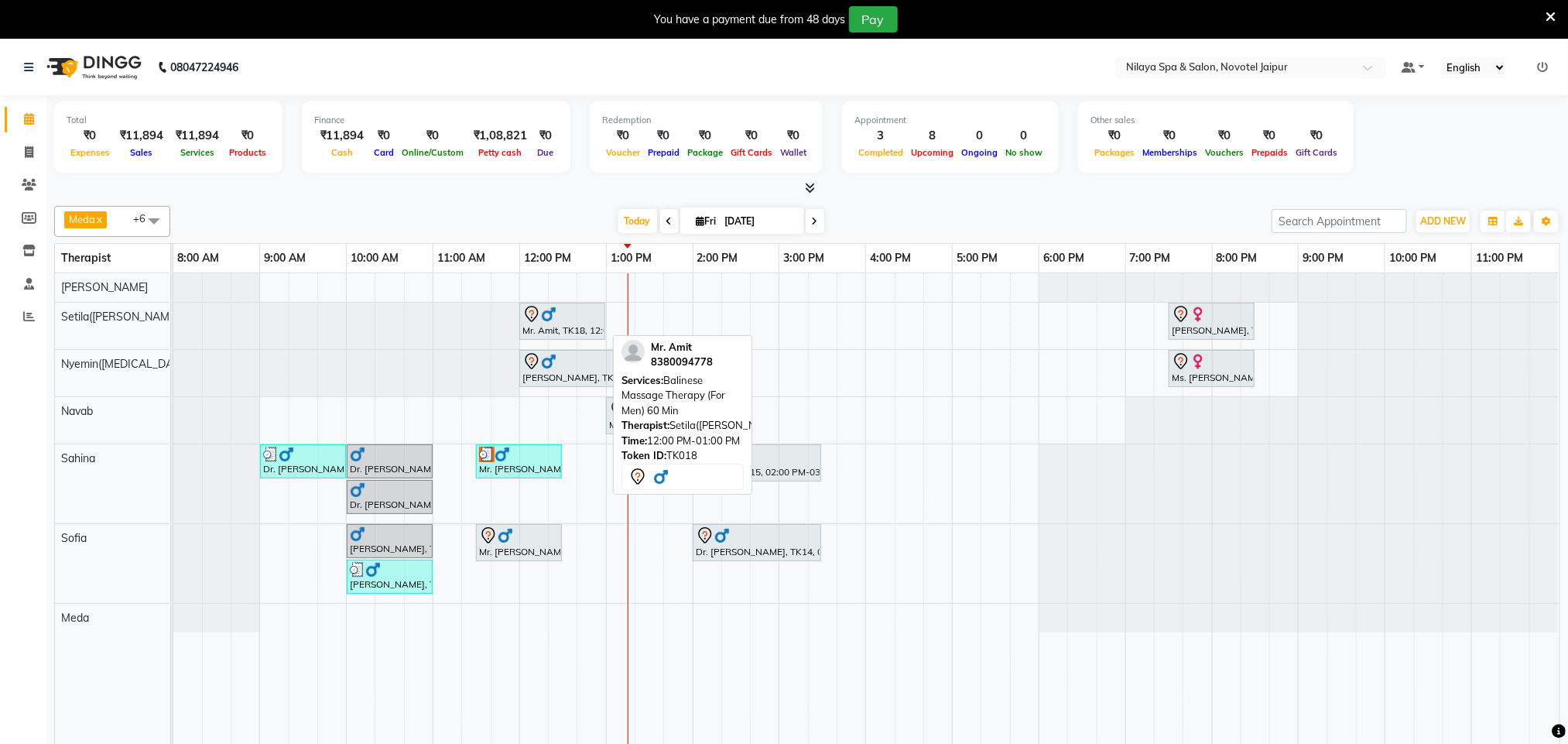 click on "Mr. Amit, TK18, 12:00 PM-01:00 PM, Balinese Massage Therapy (For Men) 60 Min" at bounding box center (562, 321) 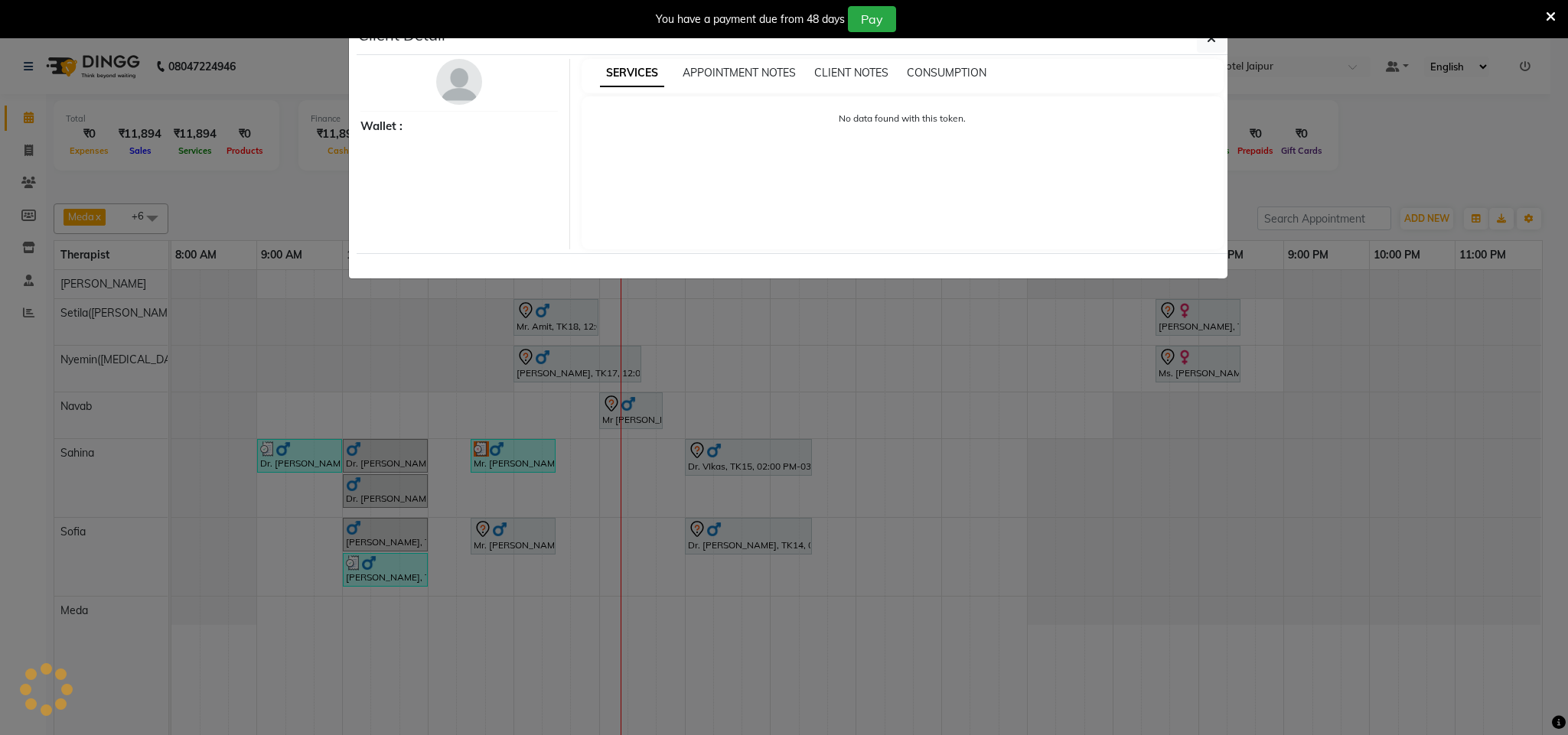 select on "7" 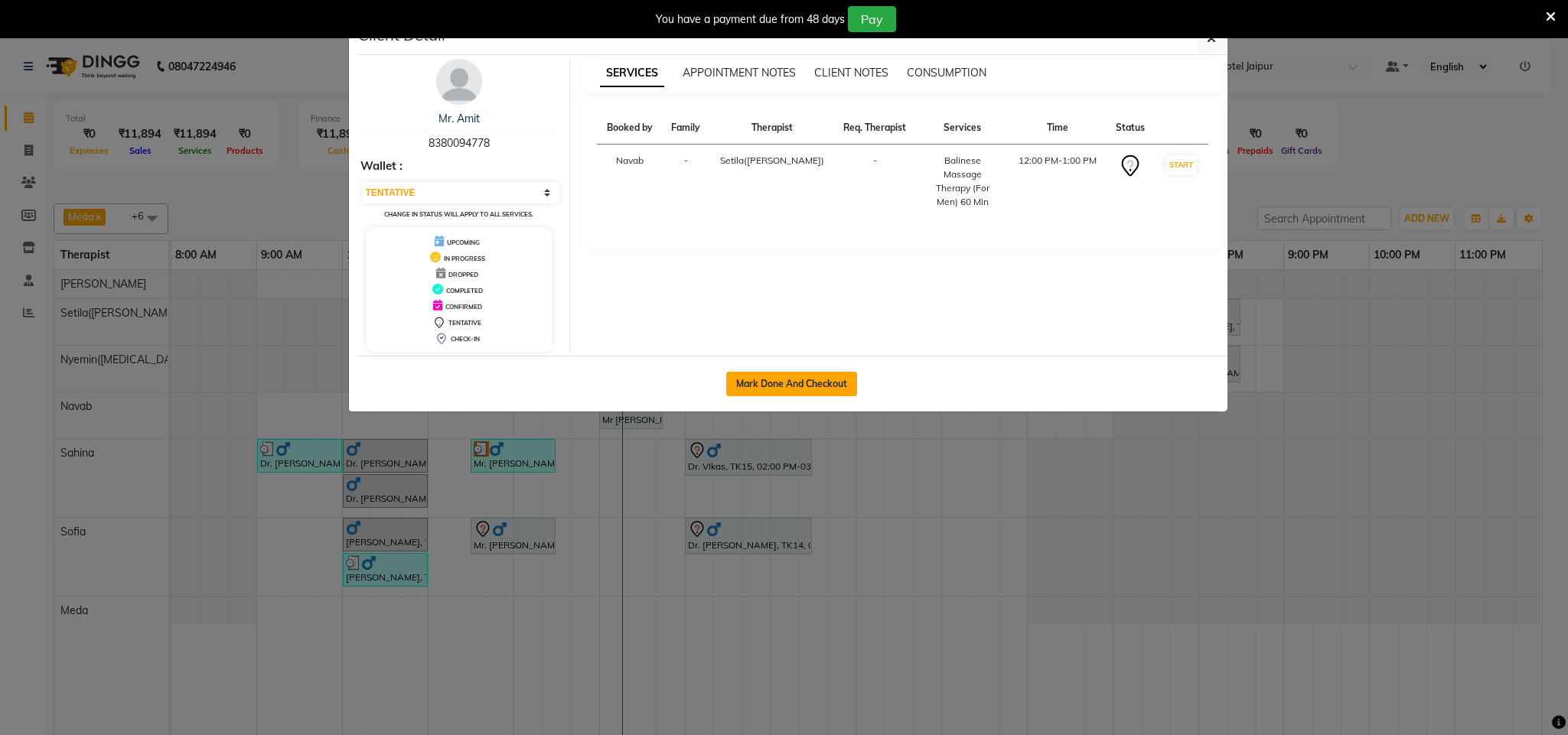 click on "Mark Done And Checkout" 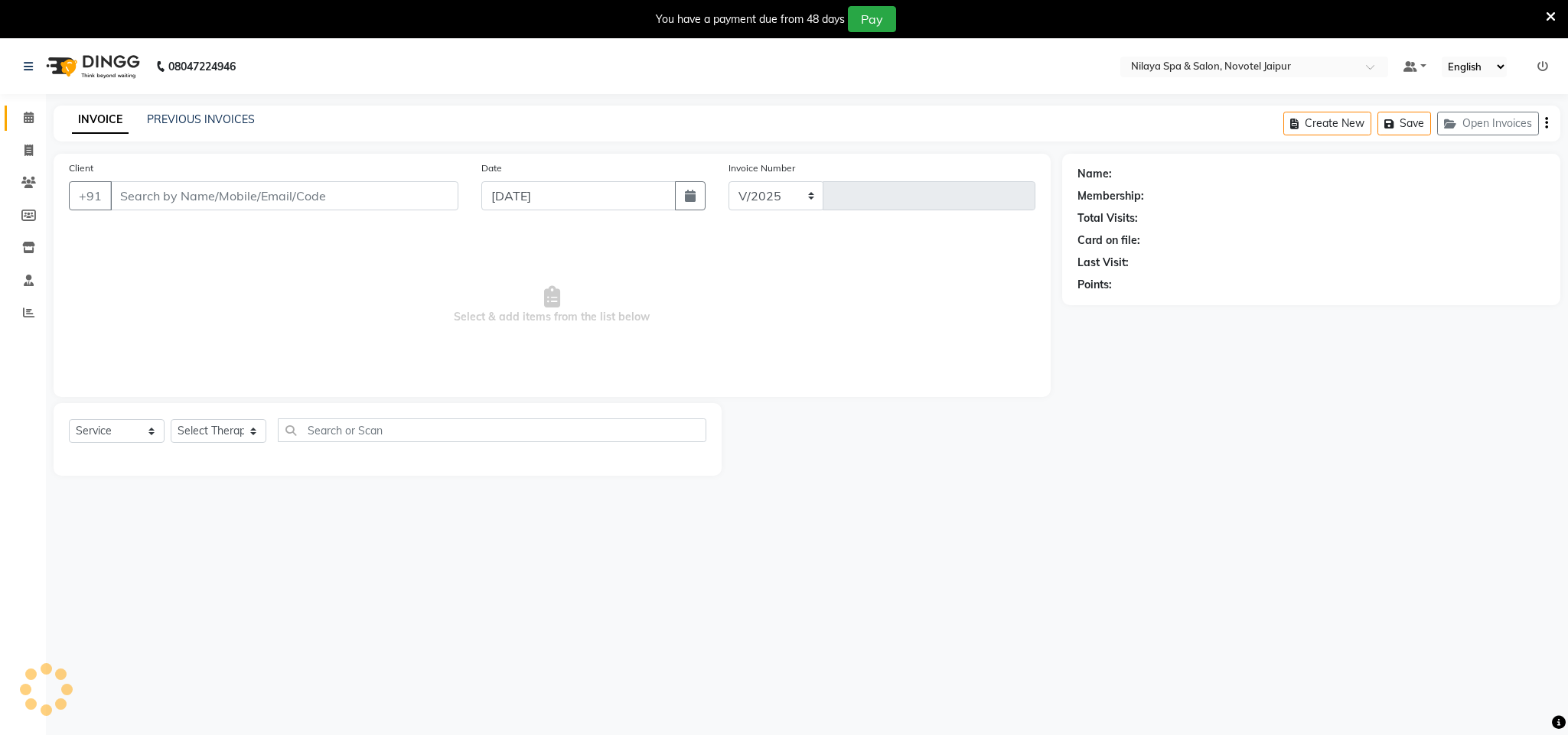 select on "8197" 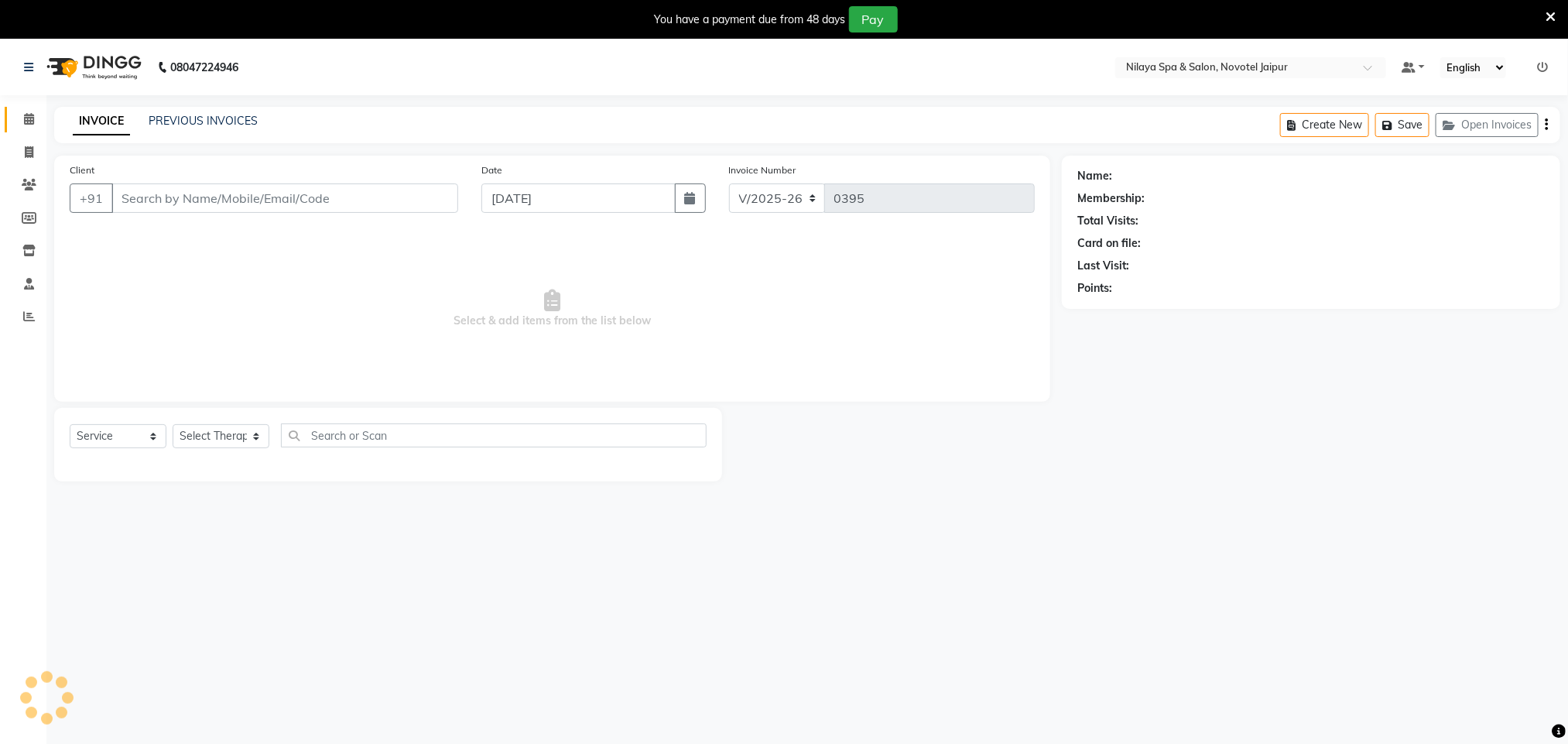 type on "83******78" 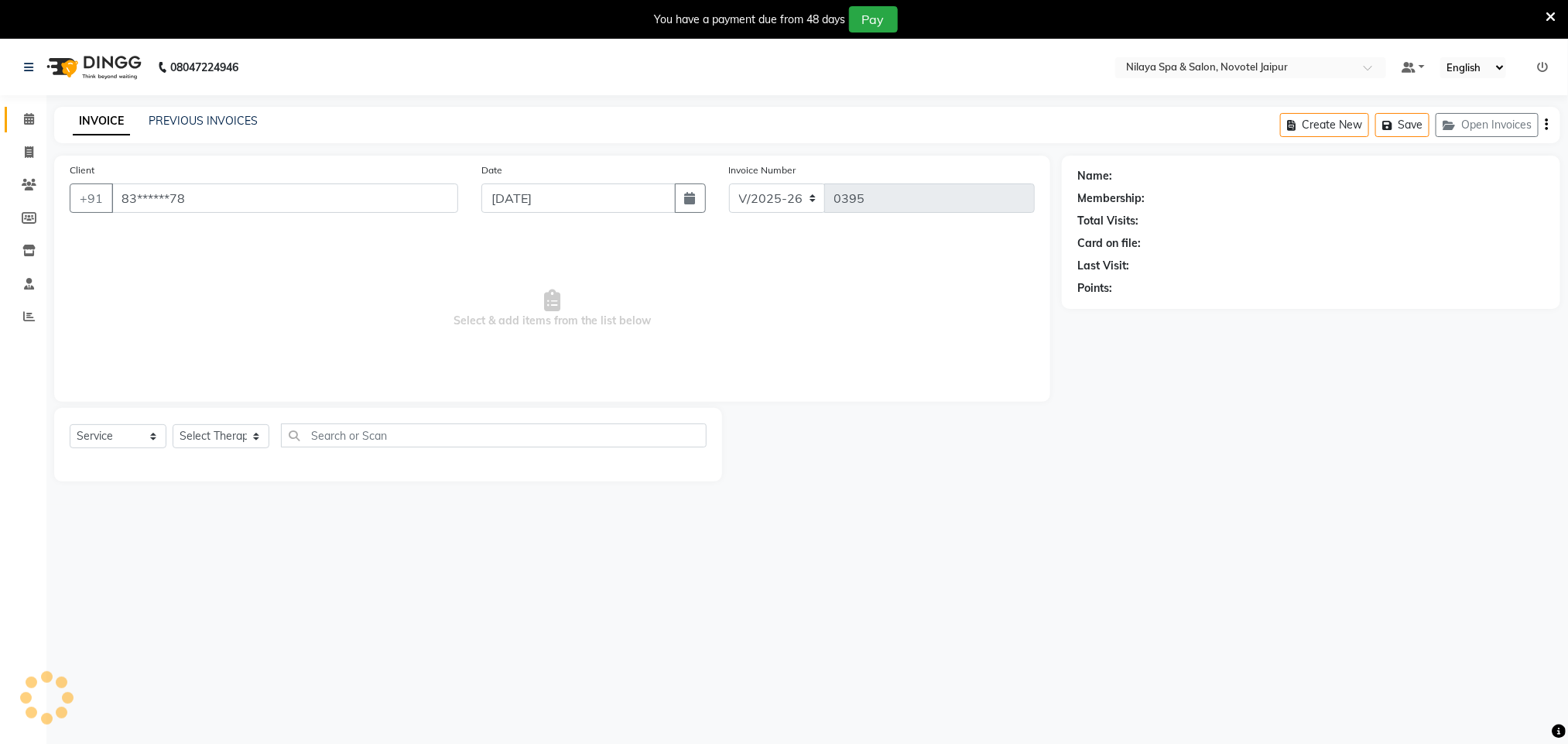 select on "77567" 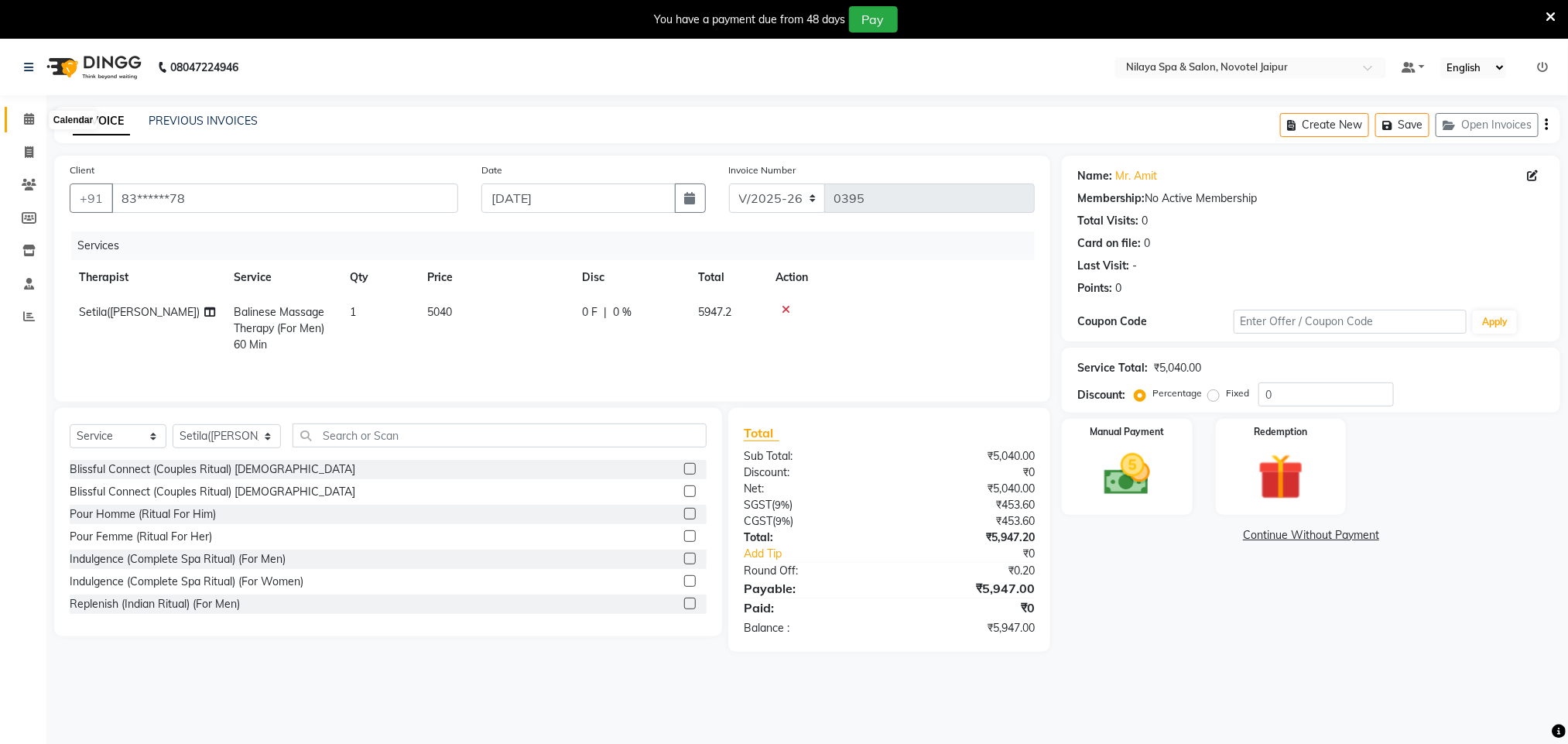 click 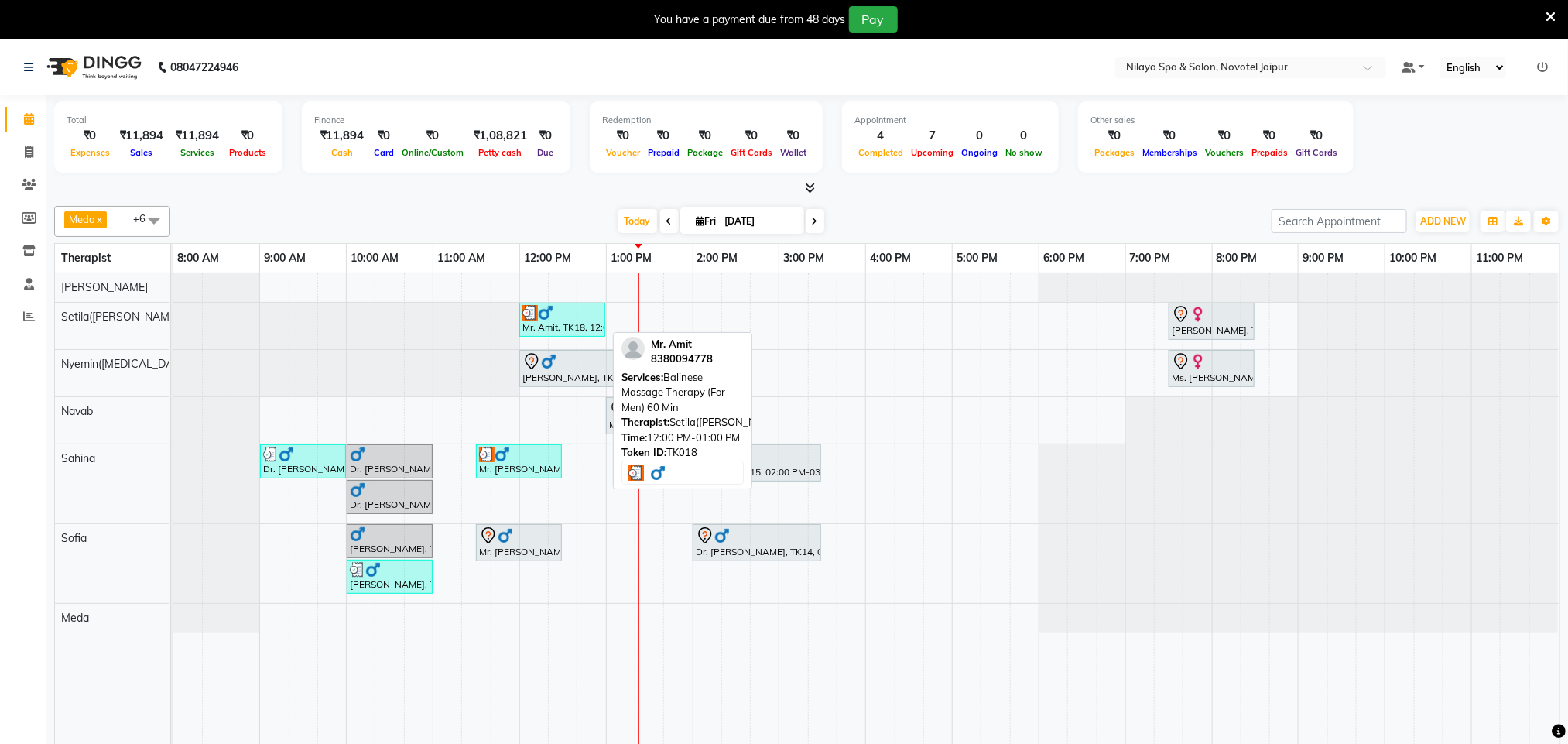 click on "Mr. Amit, TK18, 12:00 PM-01:00 PM, Balinese Massage Therapy (For Men) 60 Min" at bounding box center [562, 320] 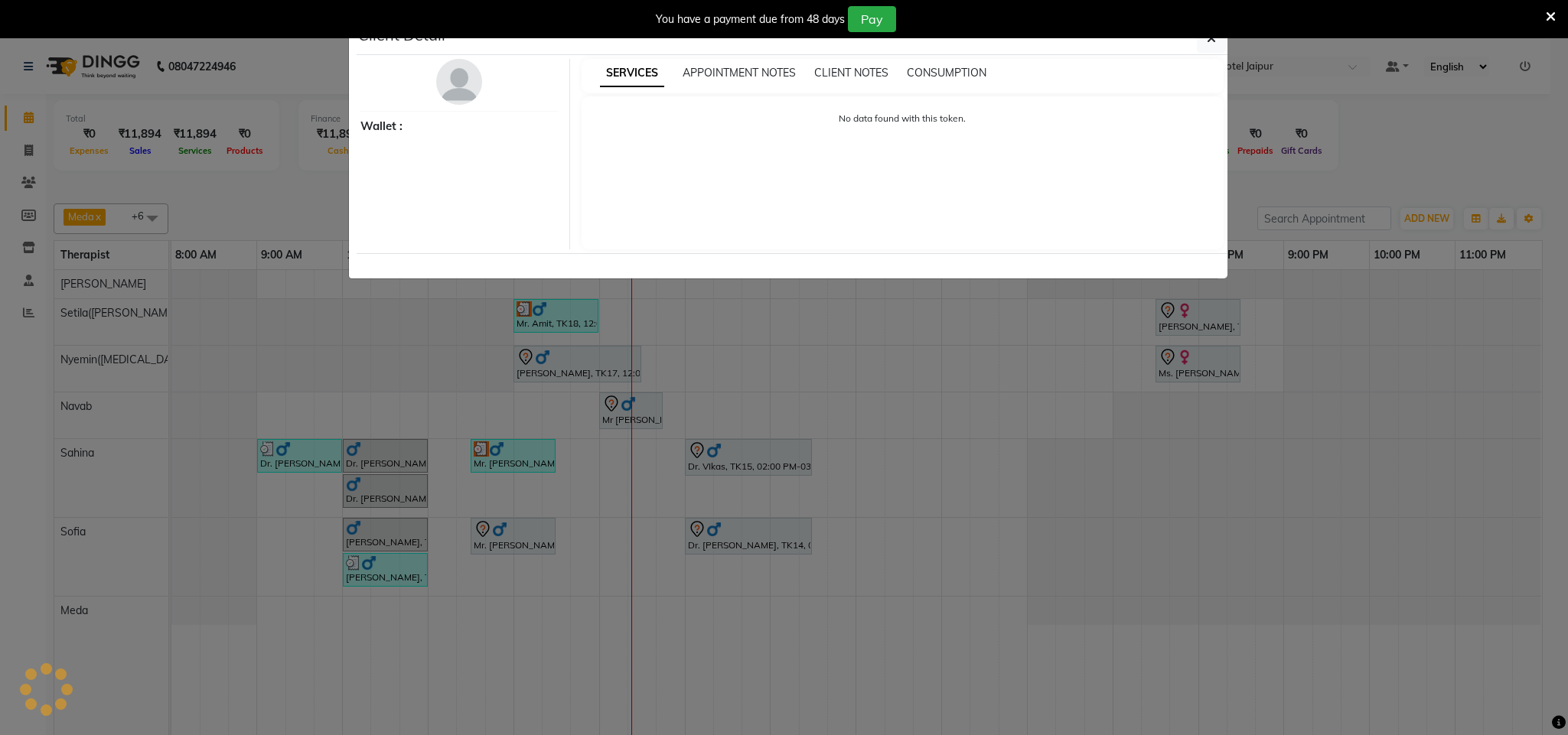 select on "3" 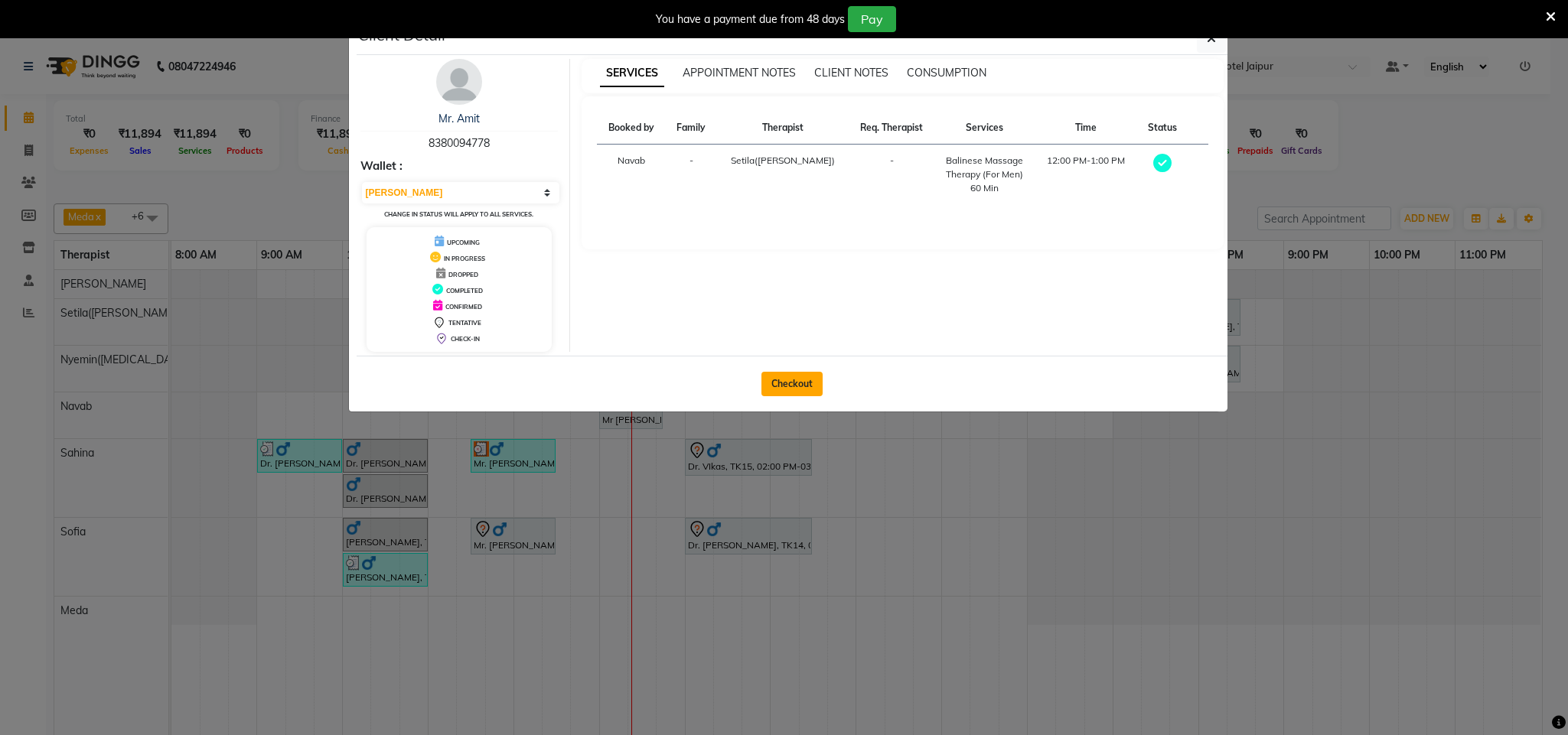 click on "Checkout" 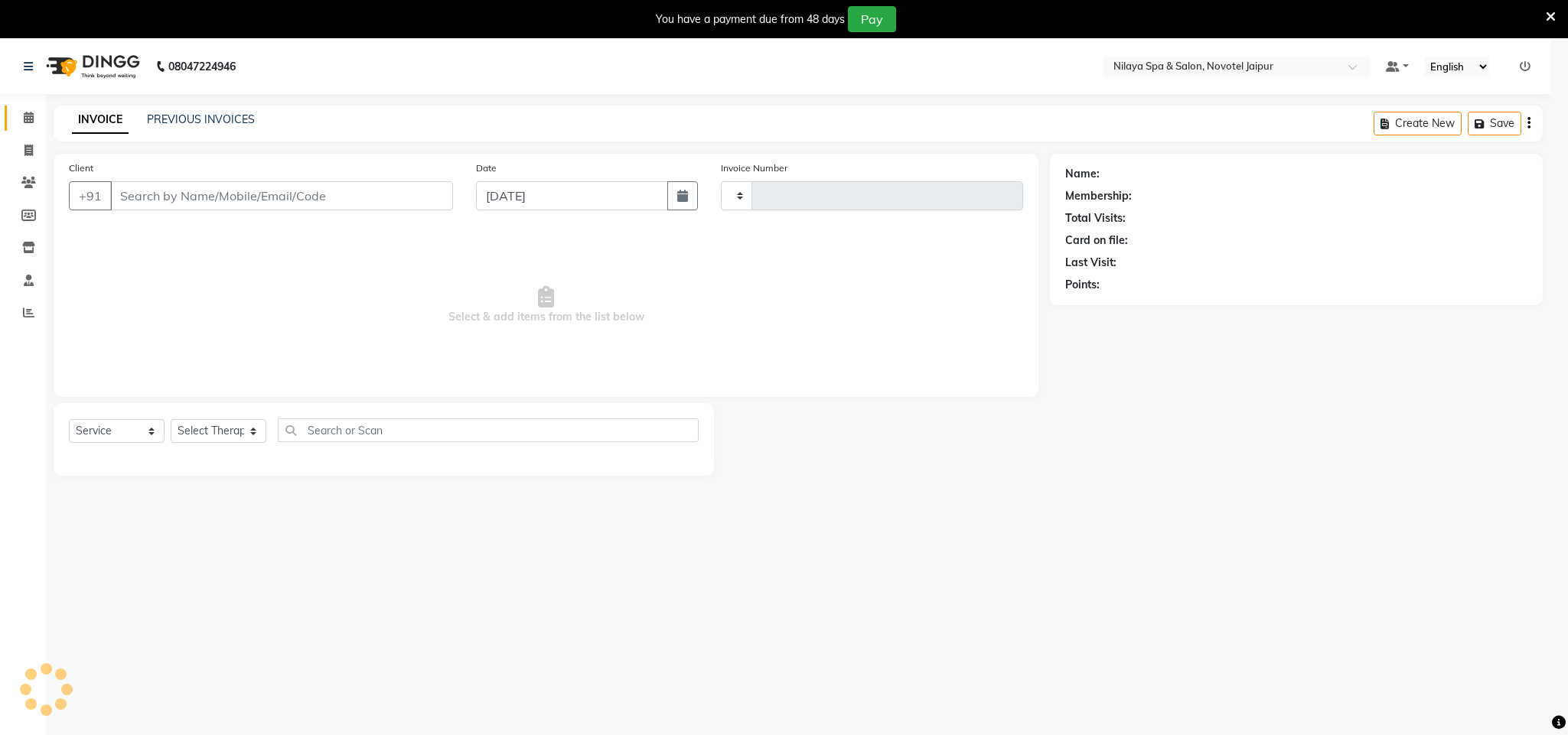 type on "0395" 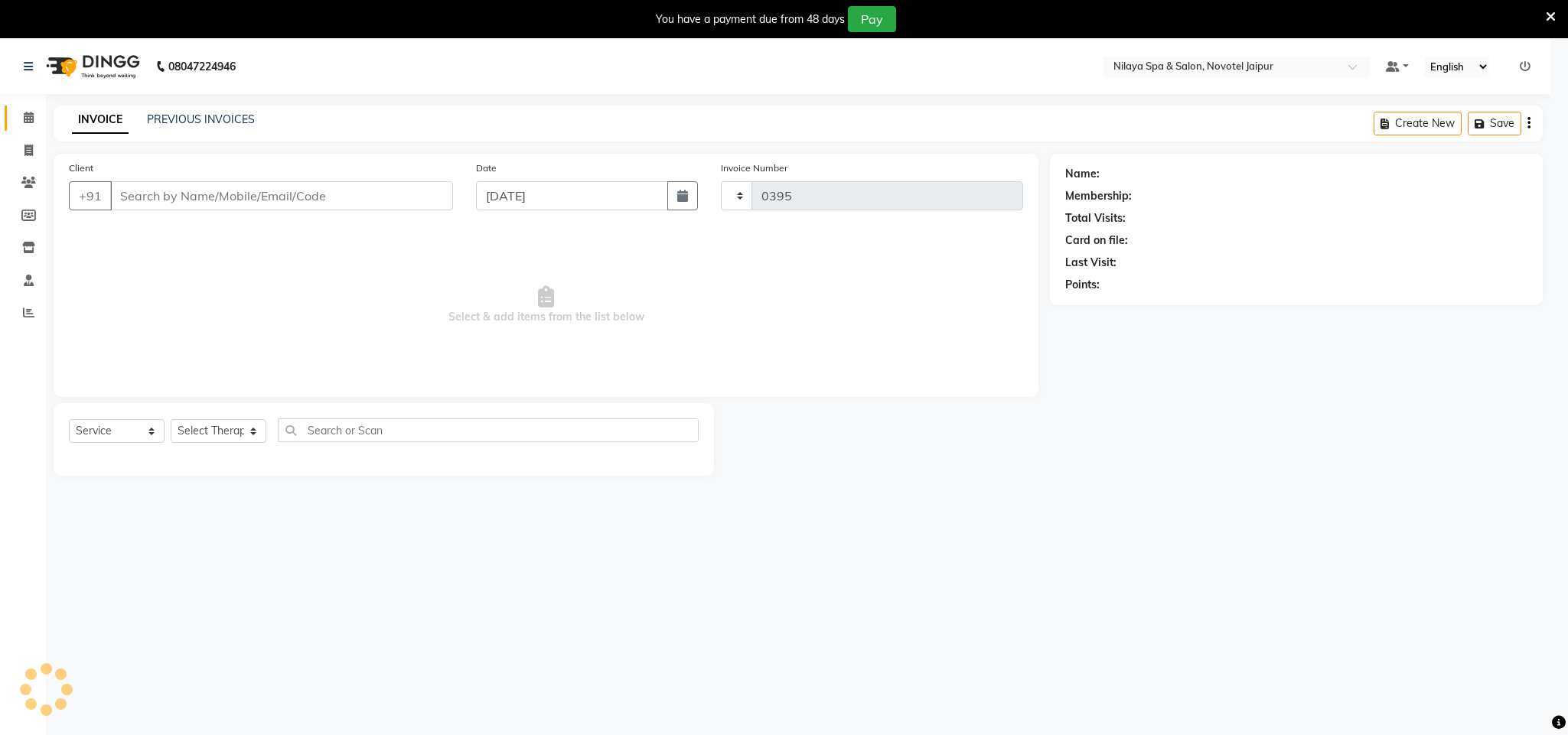 select on "8197" 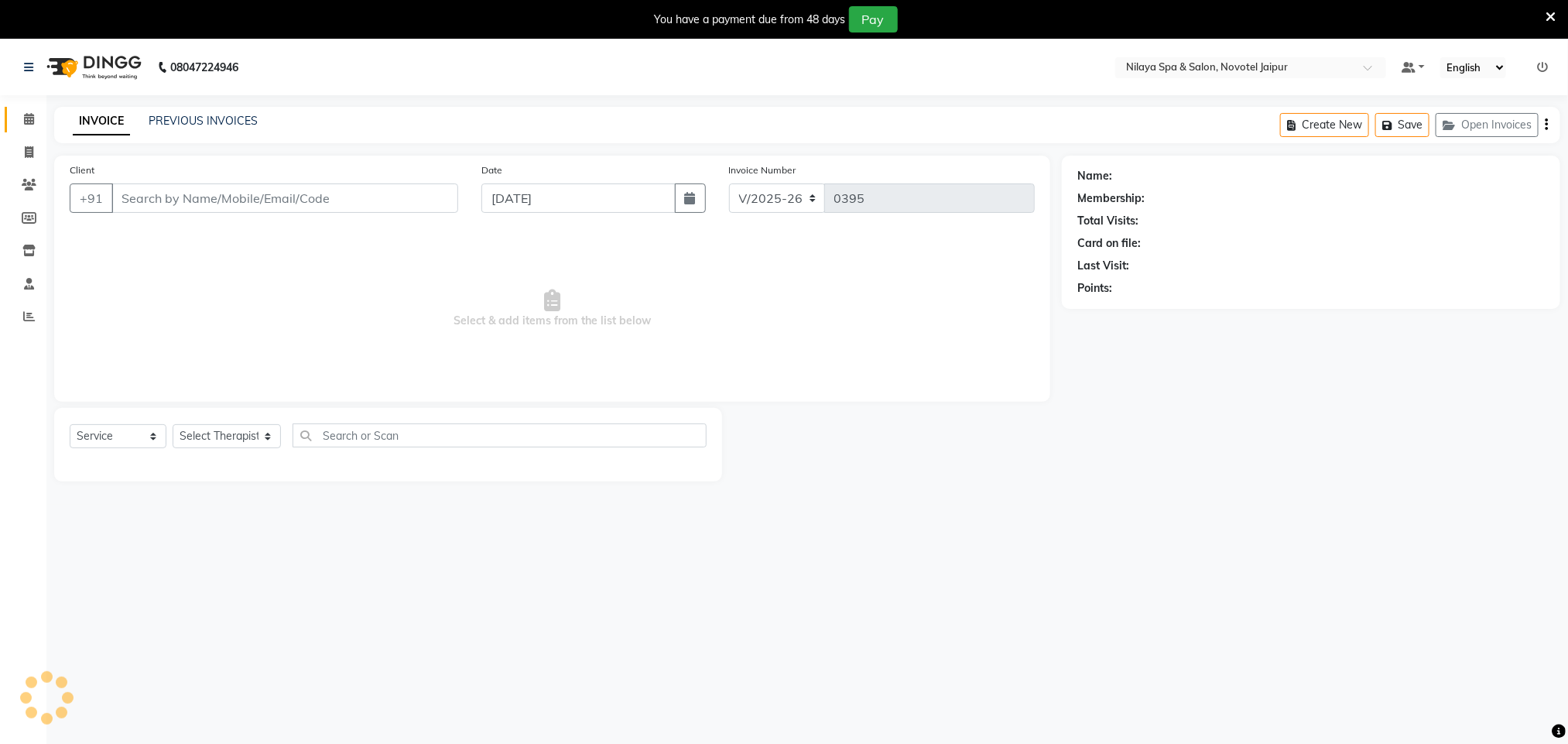 type on "83******78" 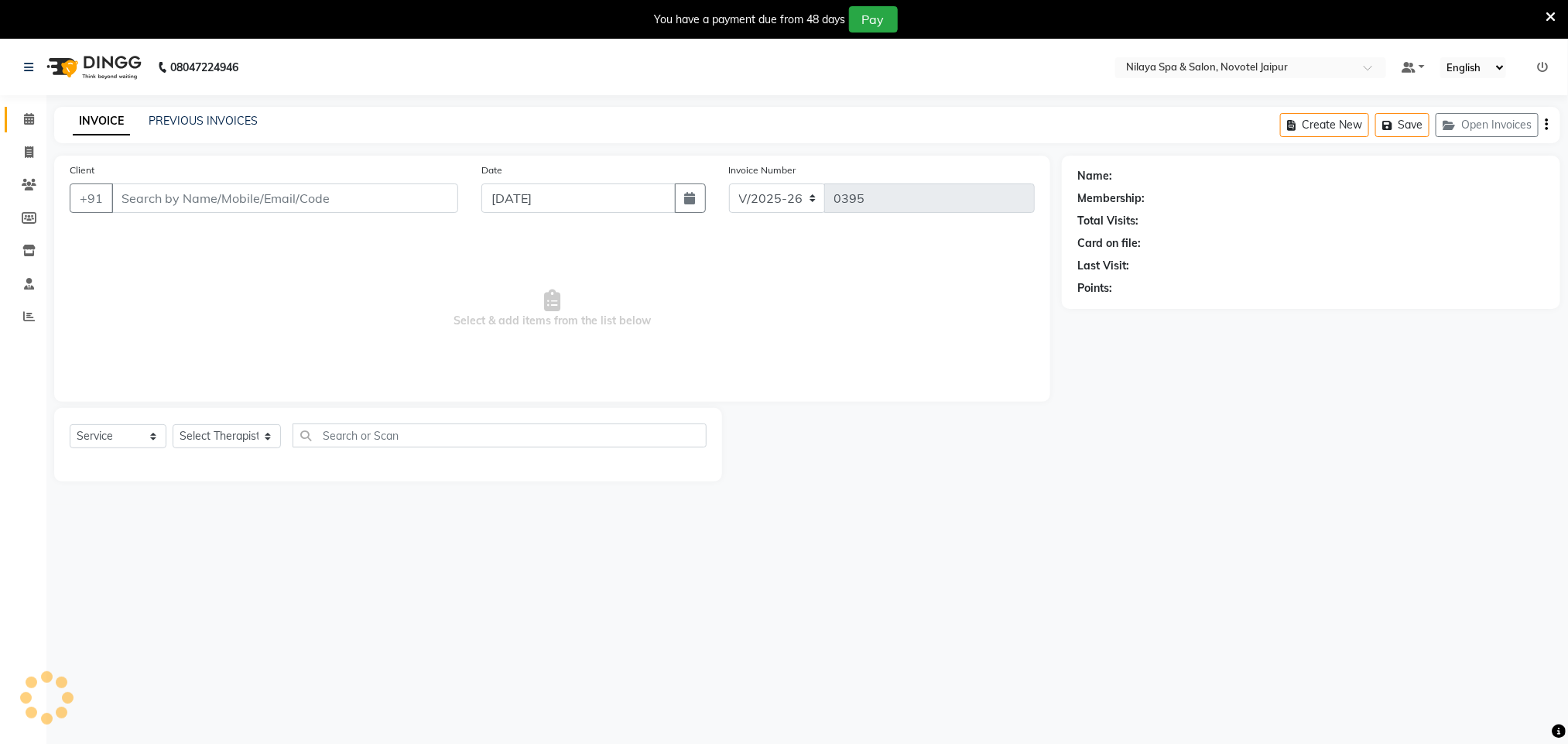 select on "77567" 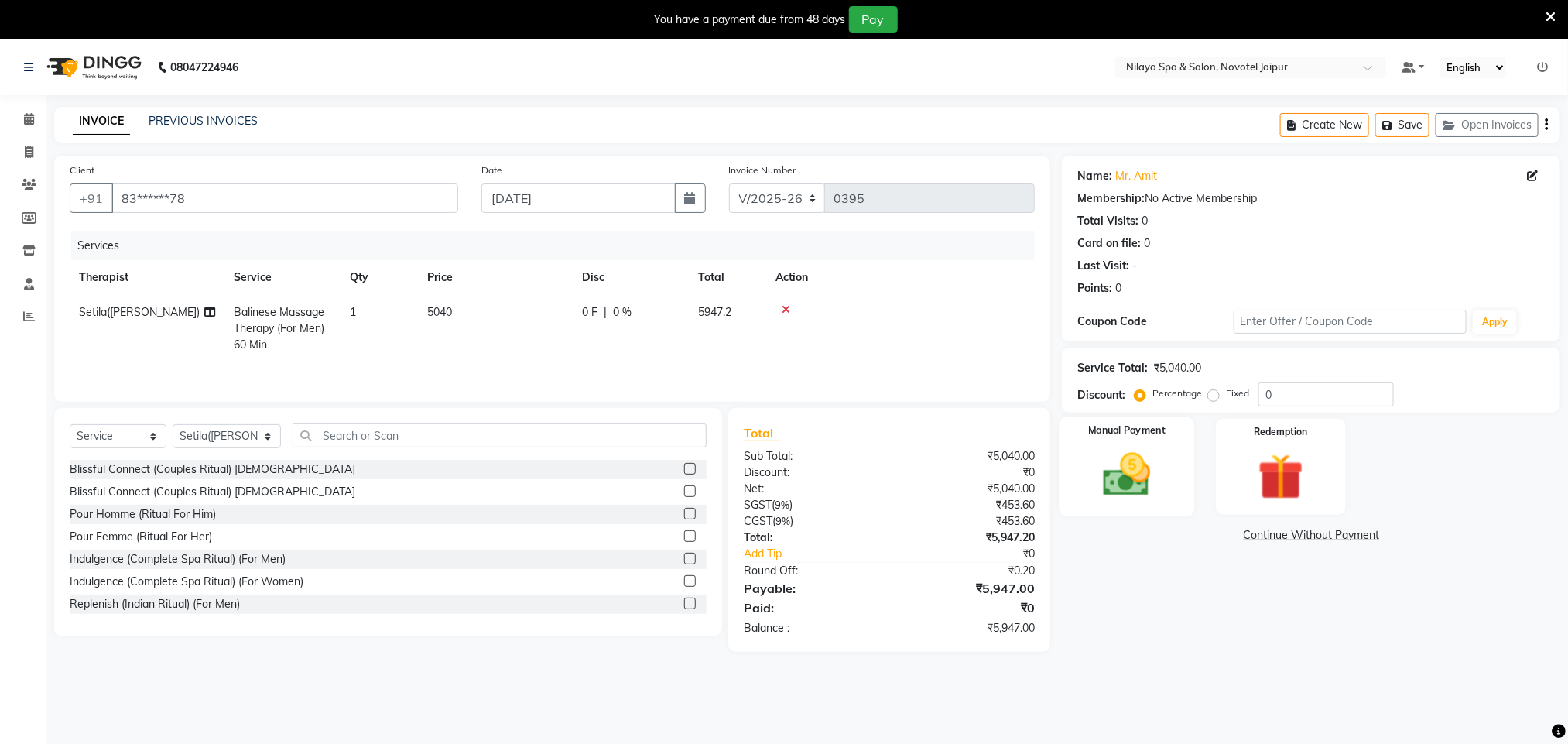 click 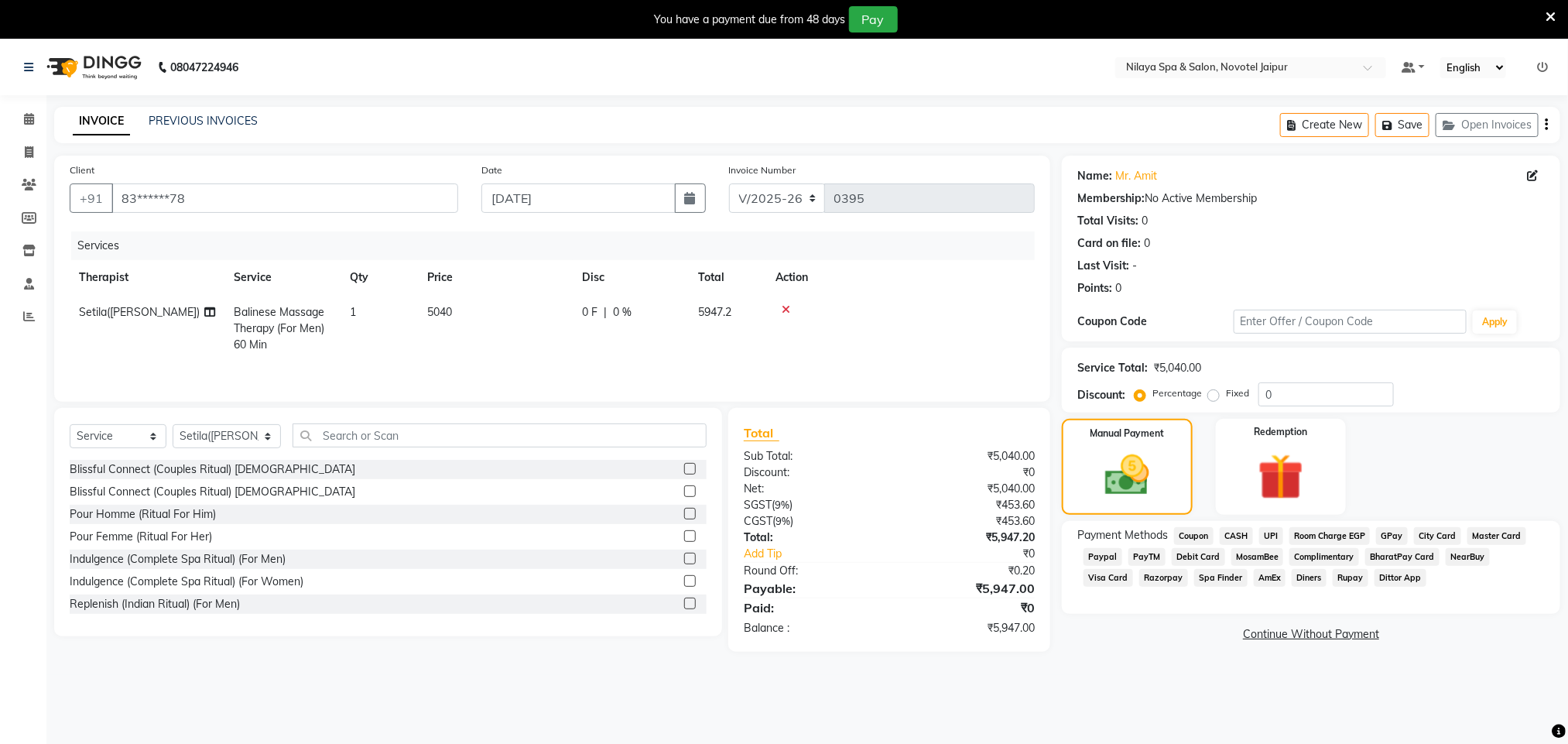 click on "Master Card" 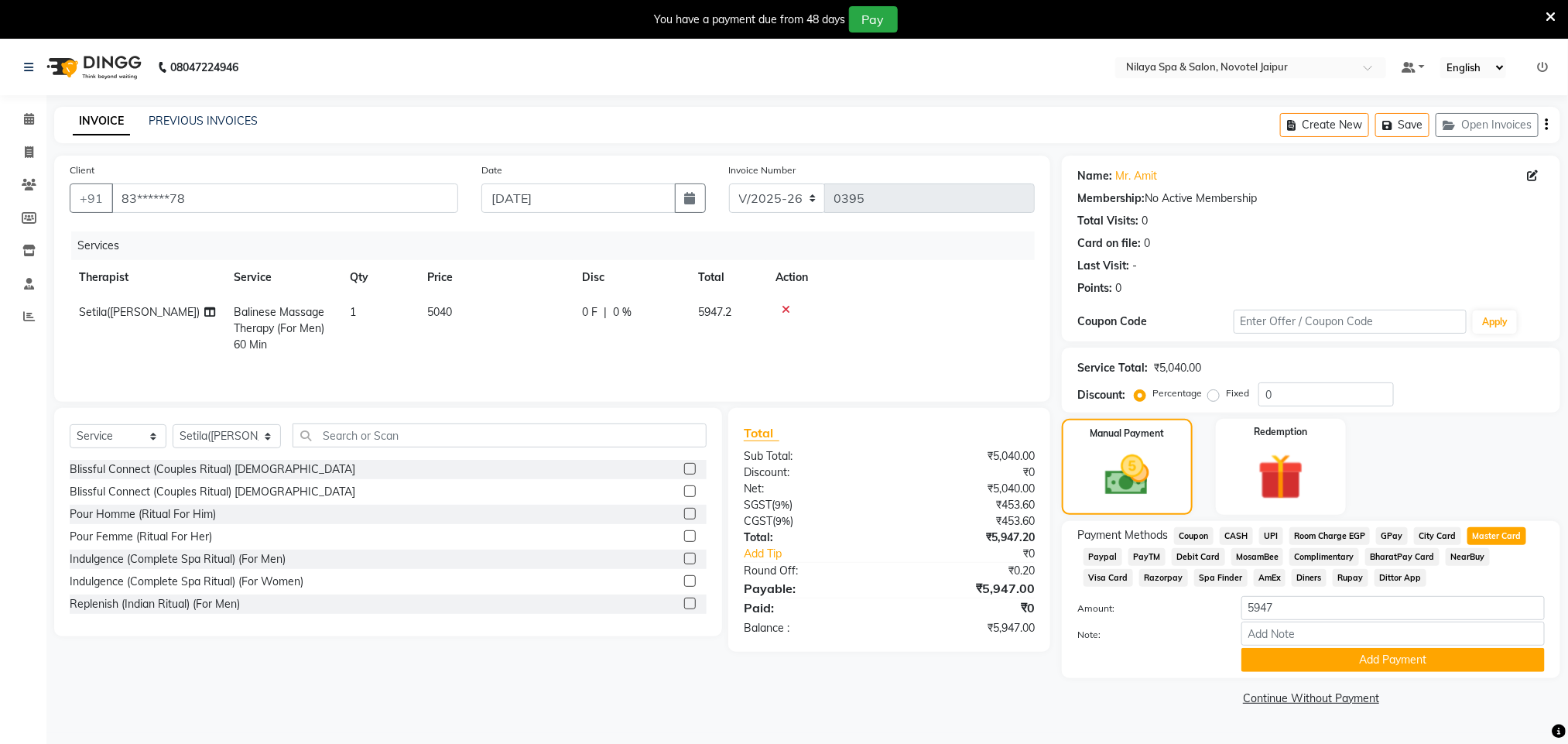 scroll, scrollTop: 39, scrollLeft: 0, axis: vertical 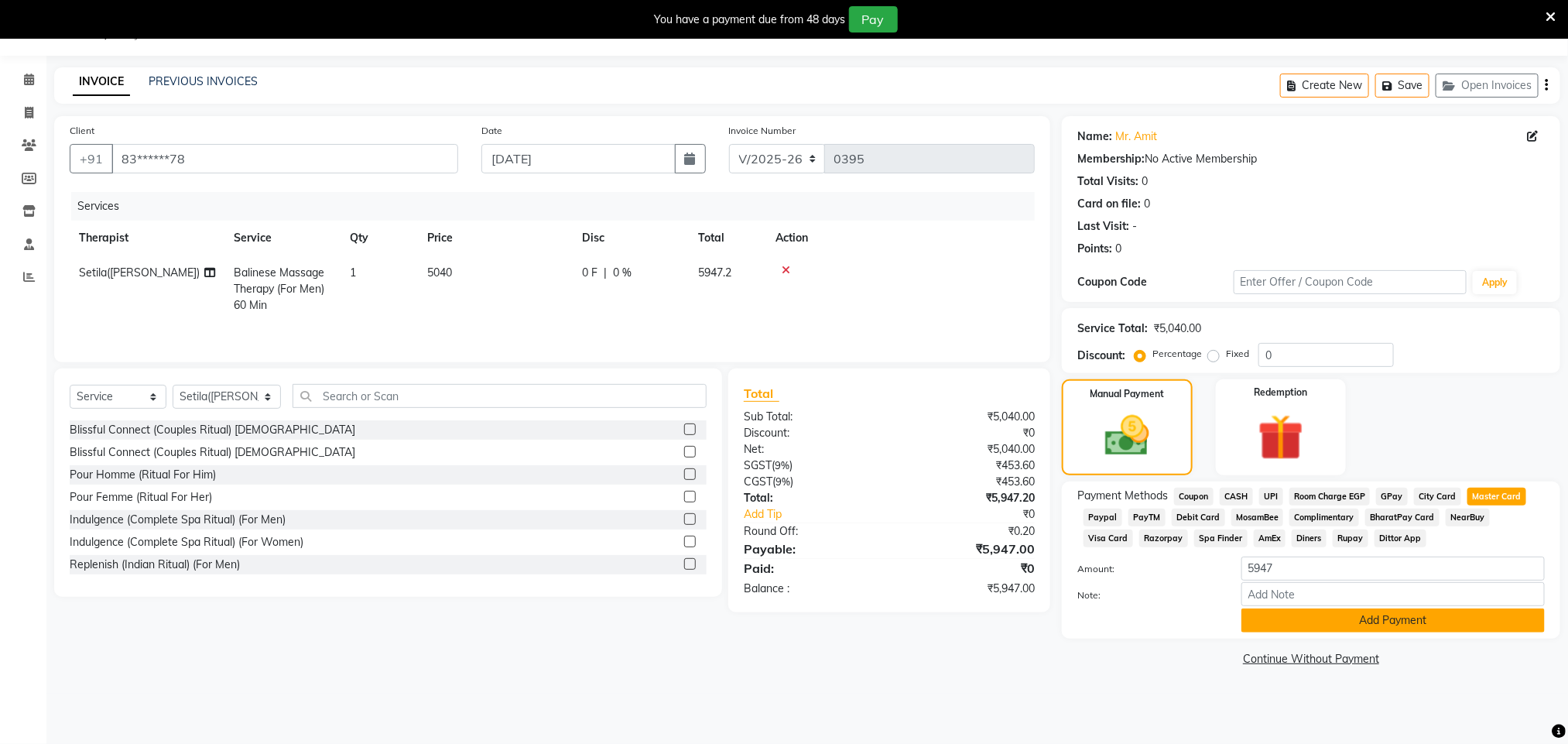 click on "Add Payment" 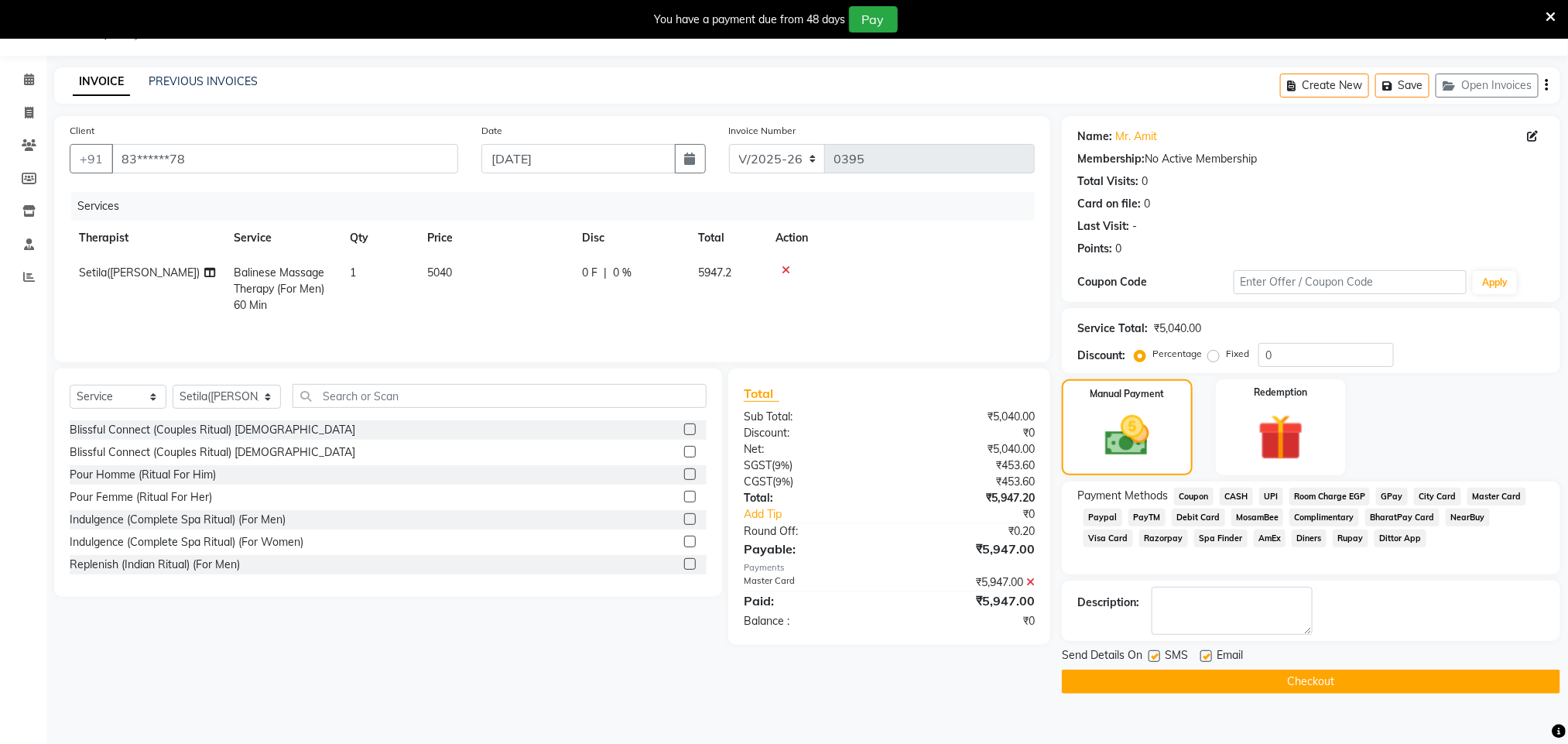 click on "Checkout" 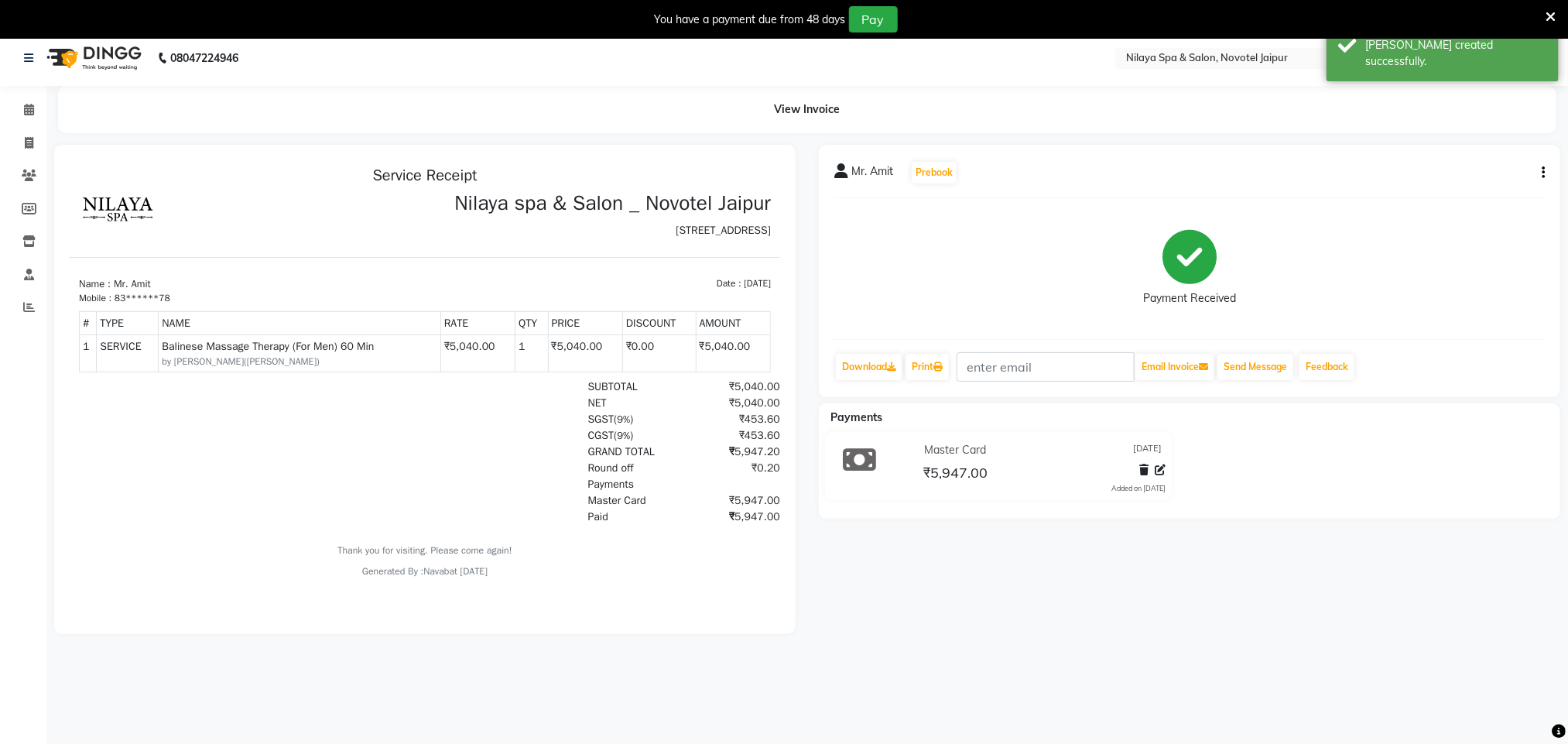 scroll, scrollTop: 0, scrollLeft: 0, axis: both 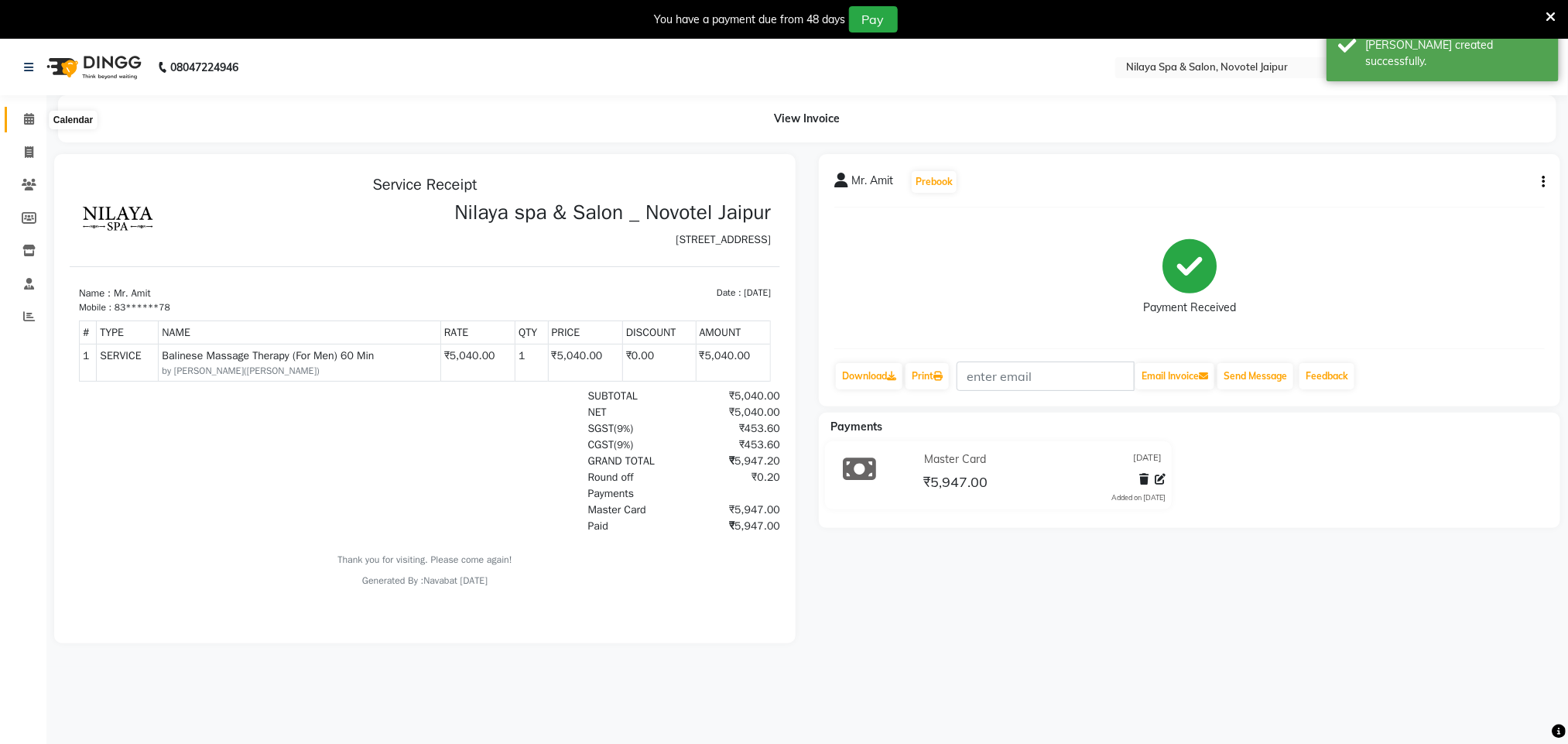 click 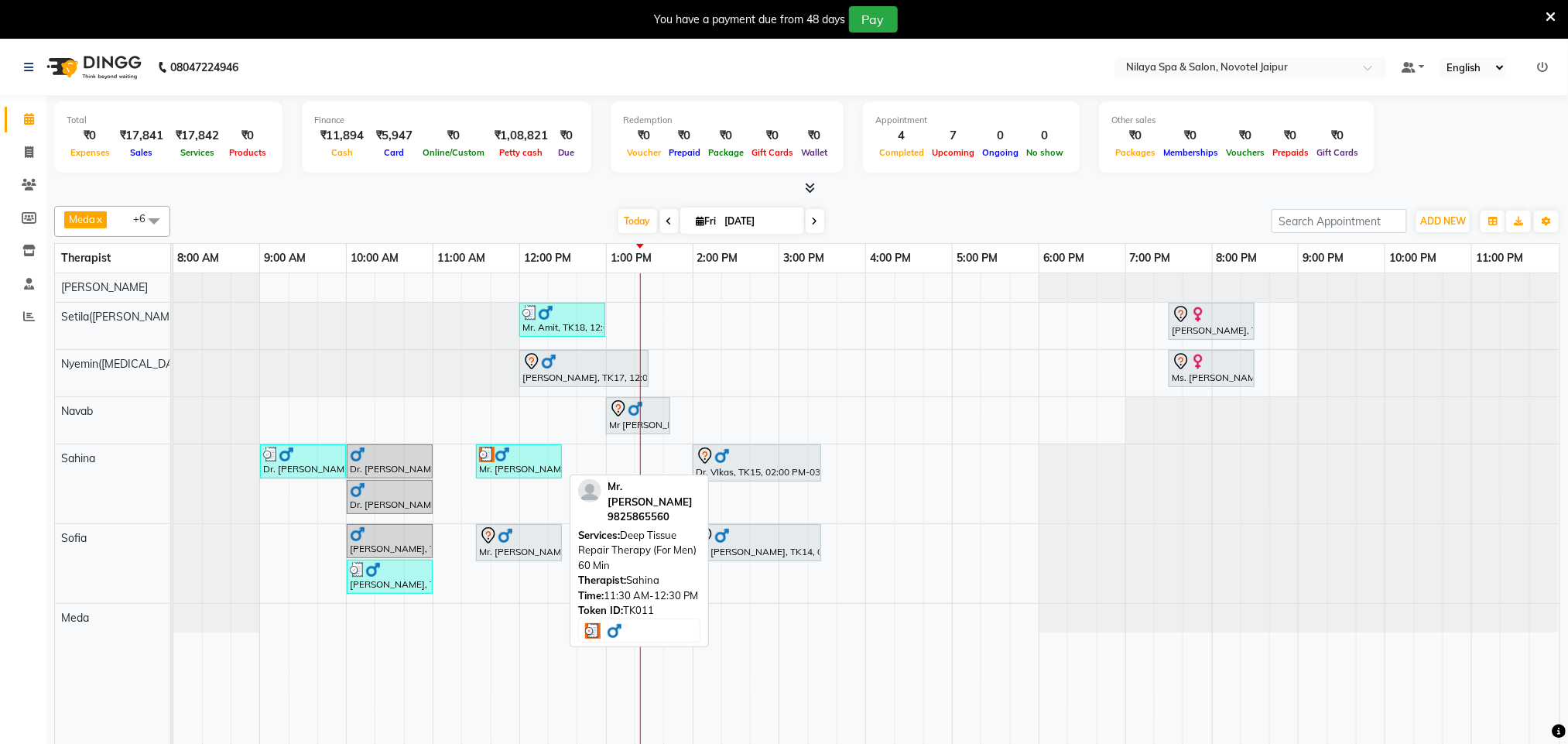 click on "Mr. [PERSON_NAME], TK11, 11:30 AM-12:30 PM, Deep Tissue Repair Therapy (For Men) 60 Min" at bounding box center (519, 461) 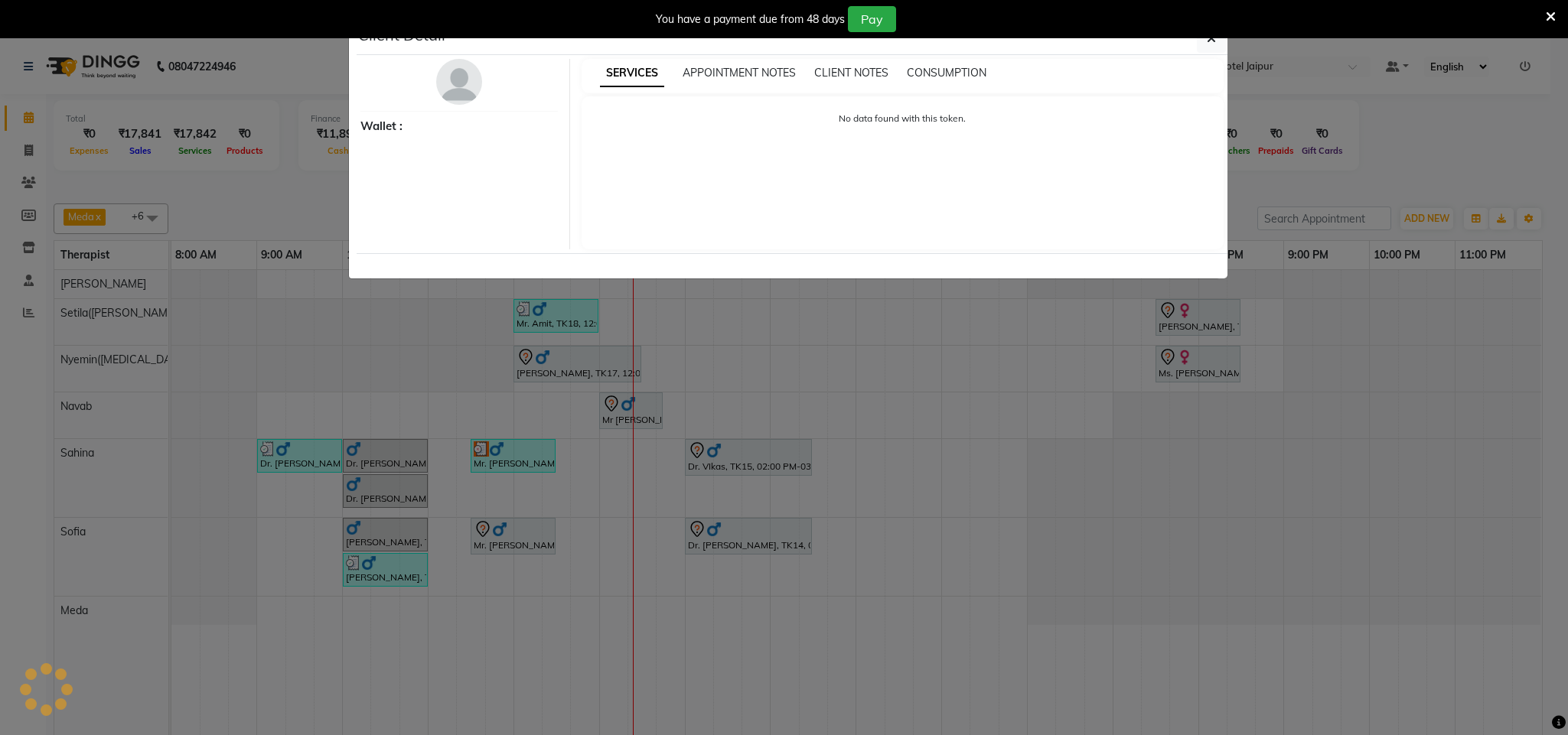 select on "3" 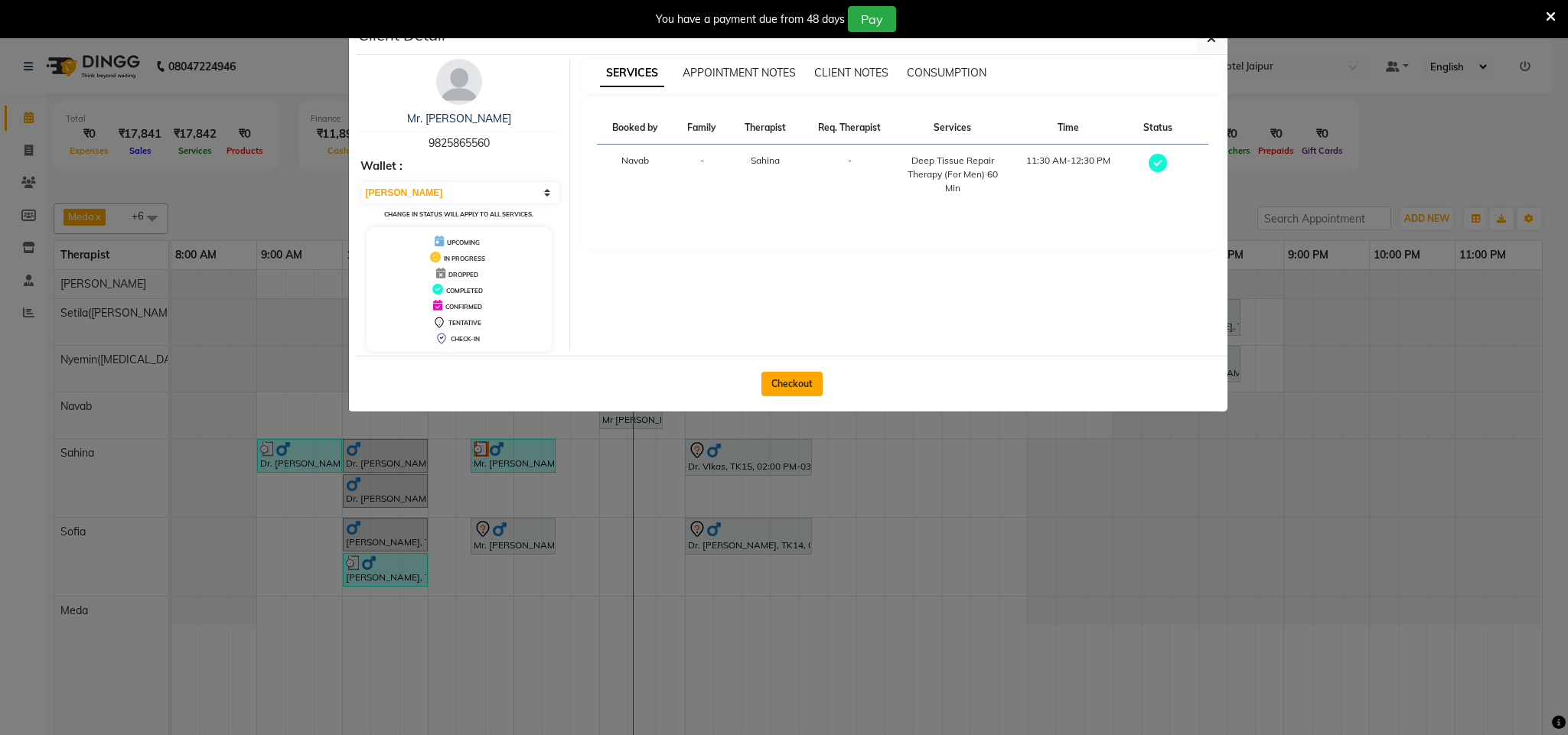 click on "Checkout" 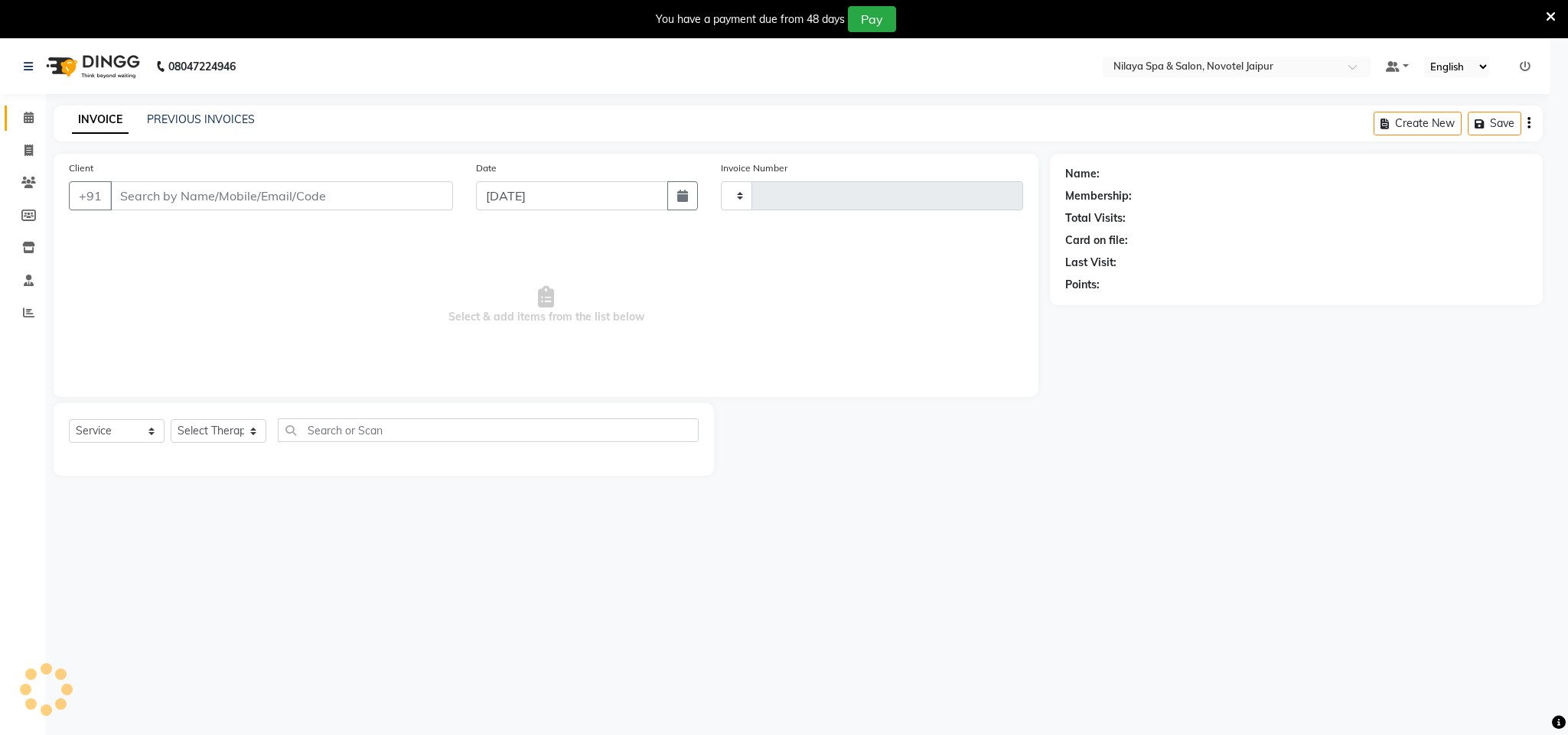 type on "0396" 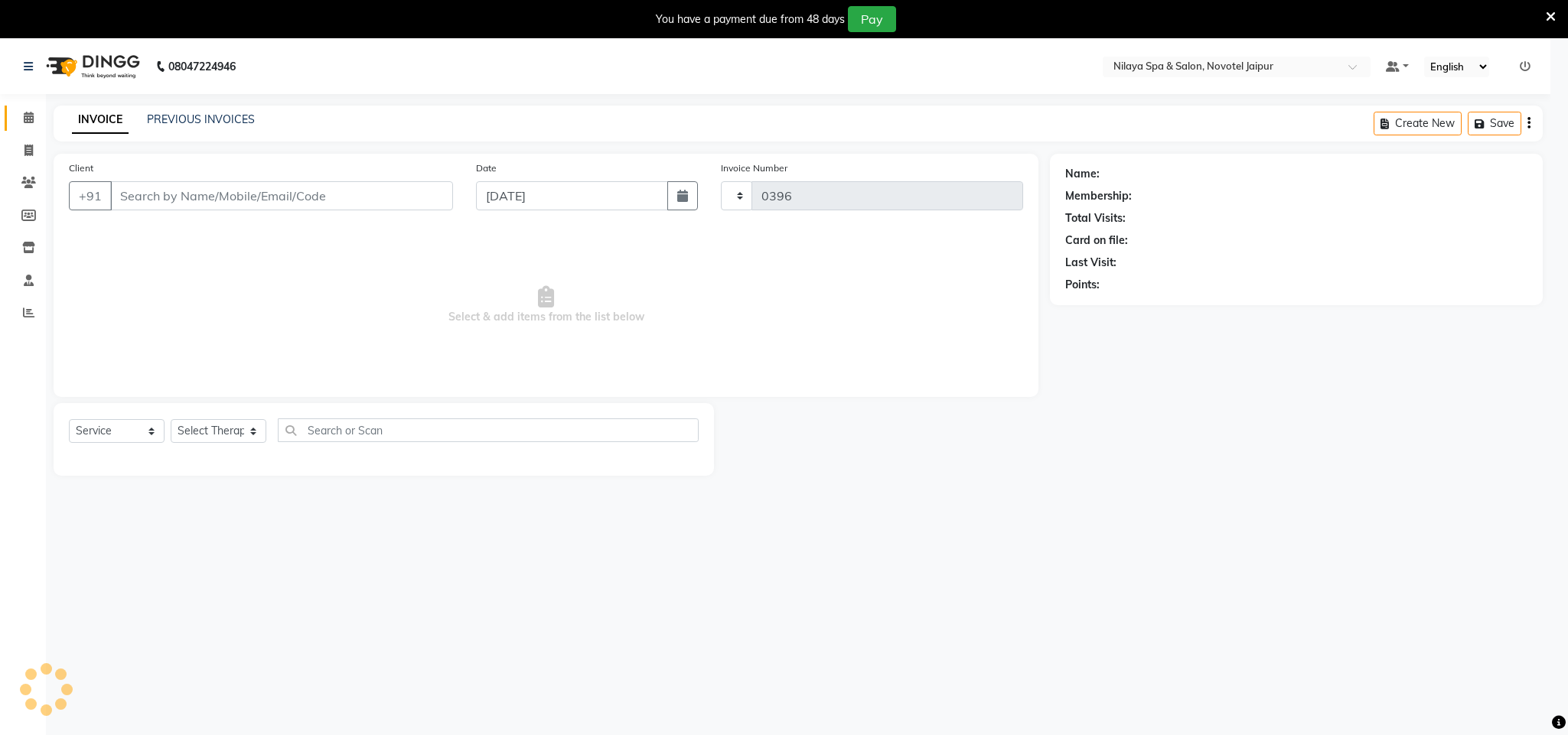 select on "8197" 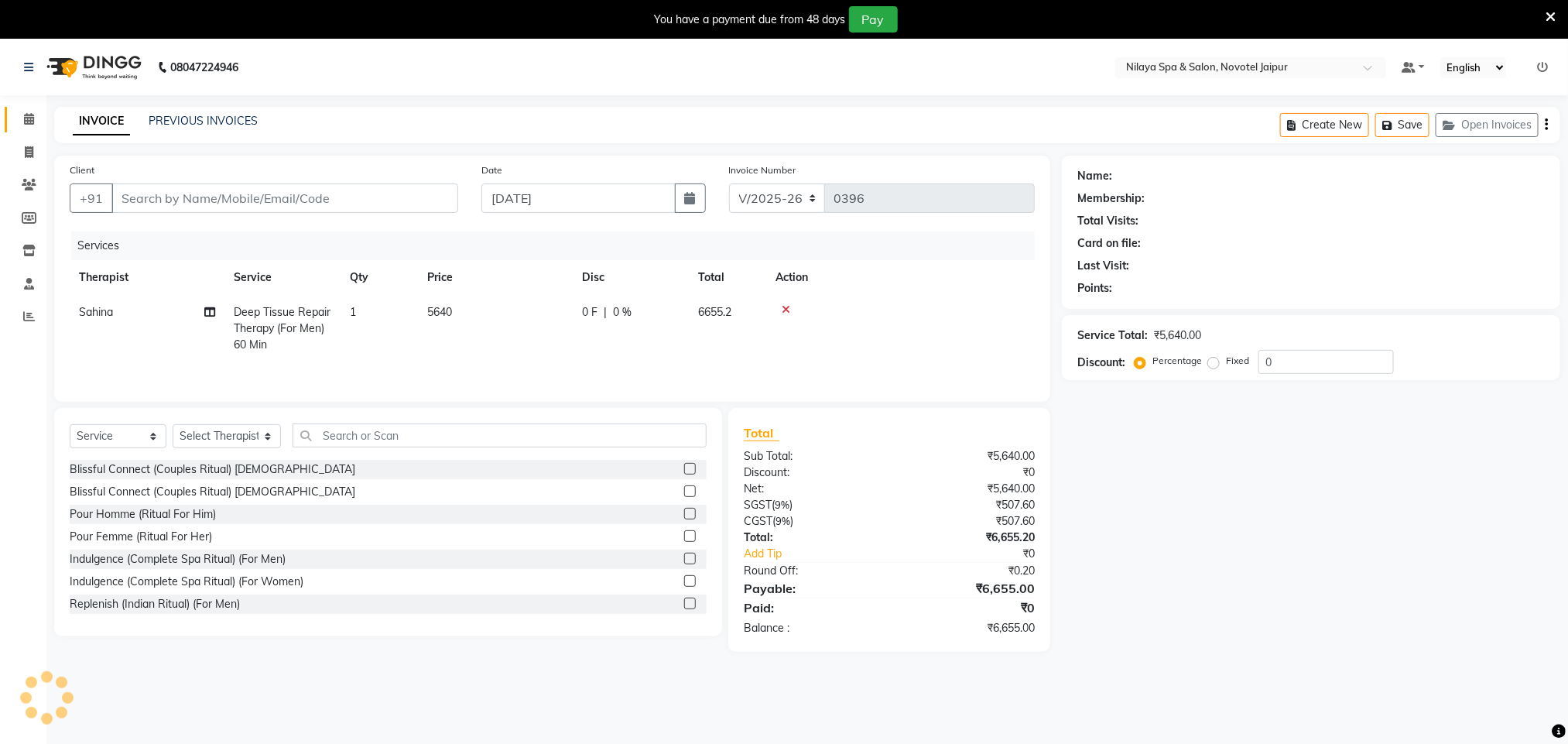 type on "98******60" 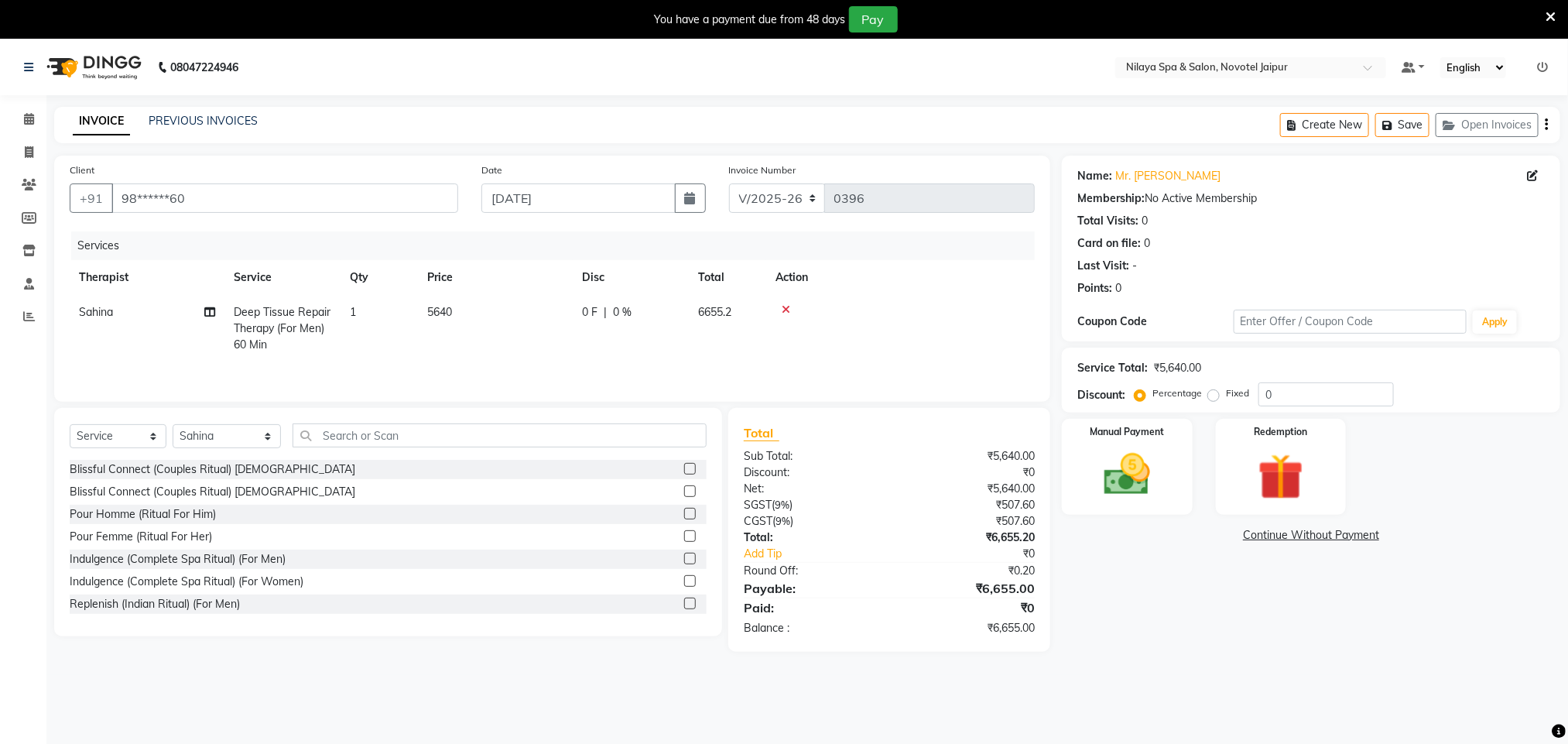 click on "Service Total:  ₹5,640.00" 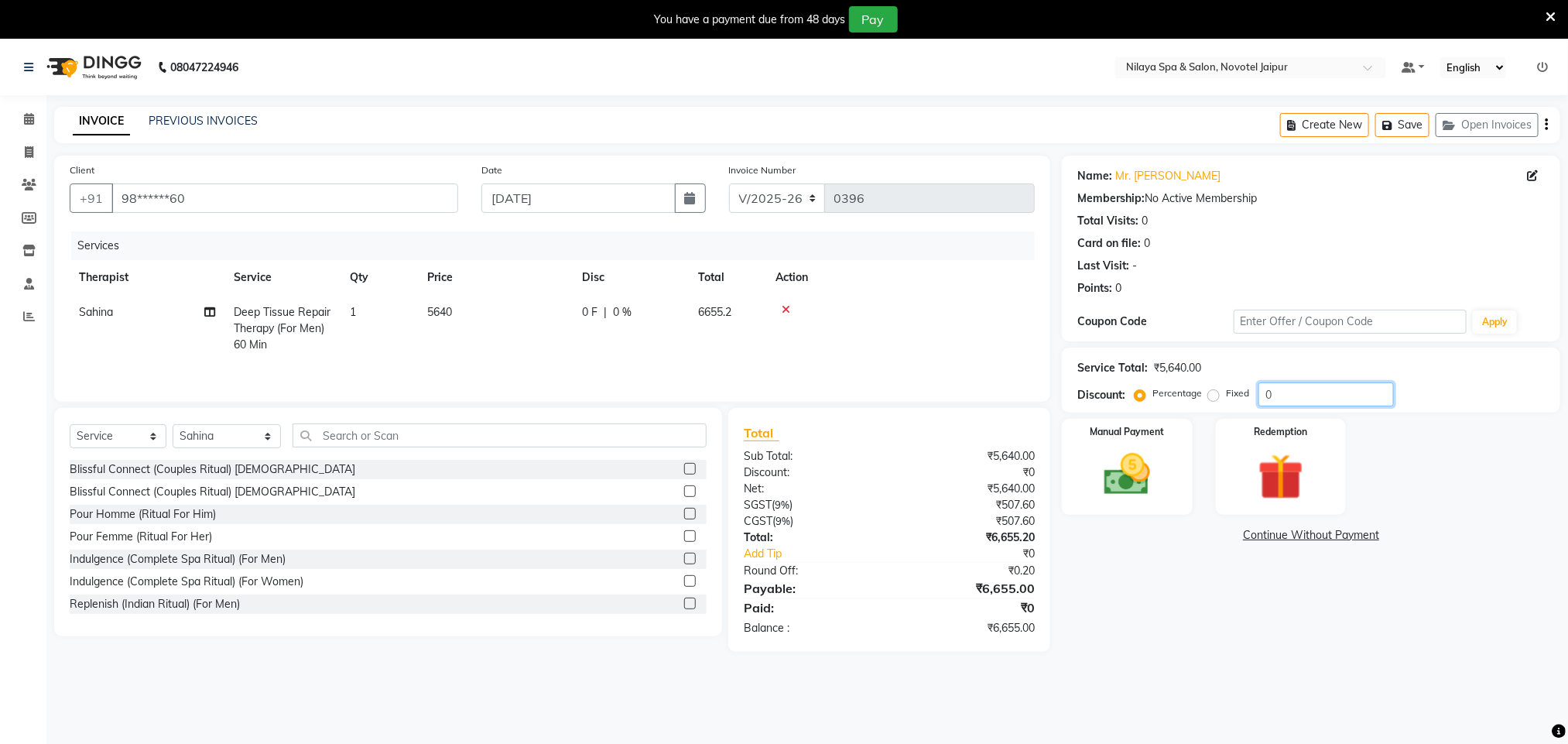 click on "0" 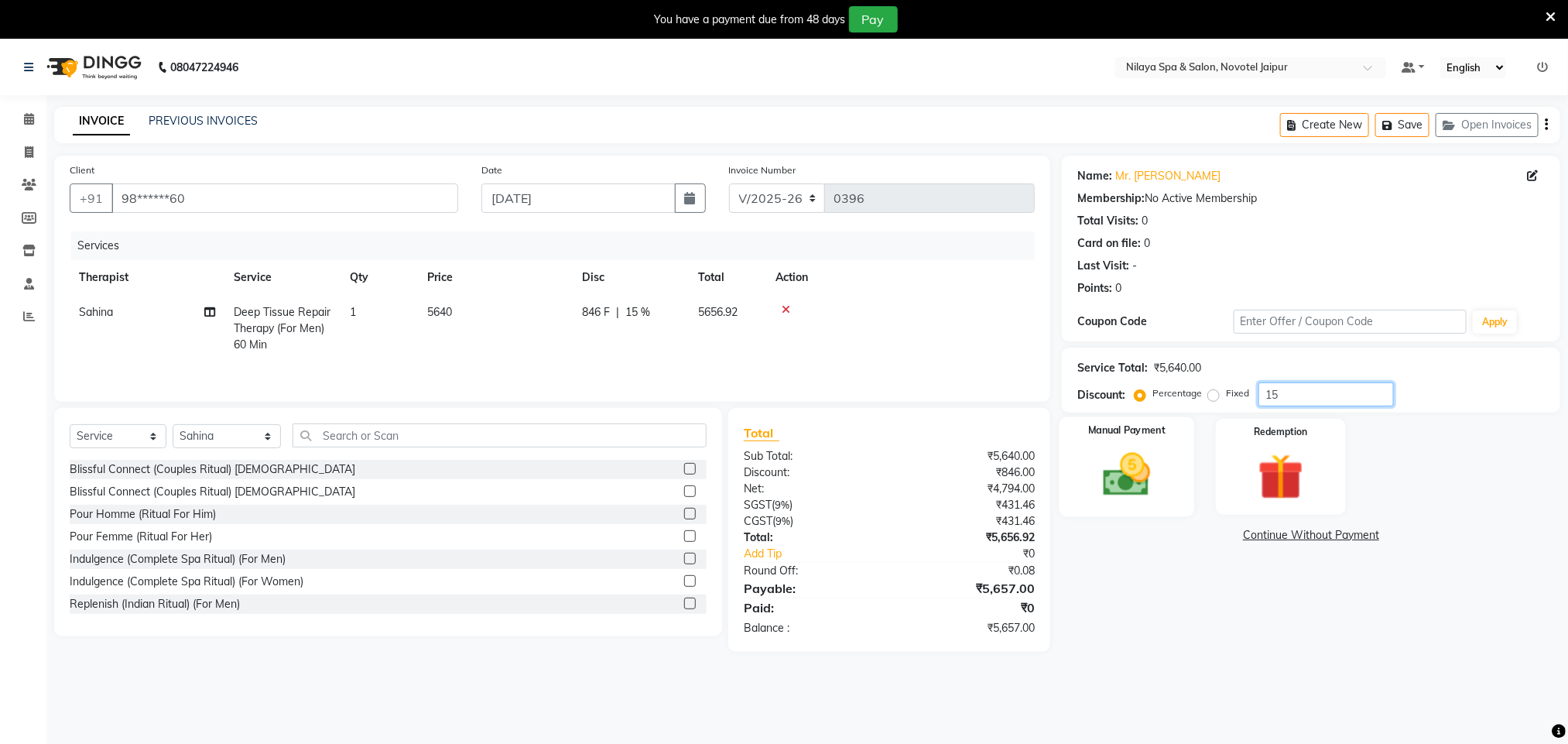 type on "15" 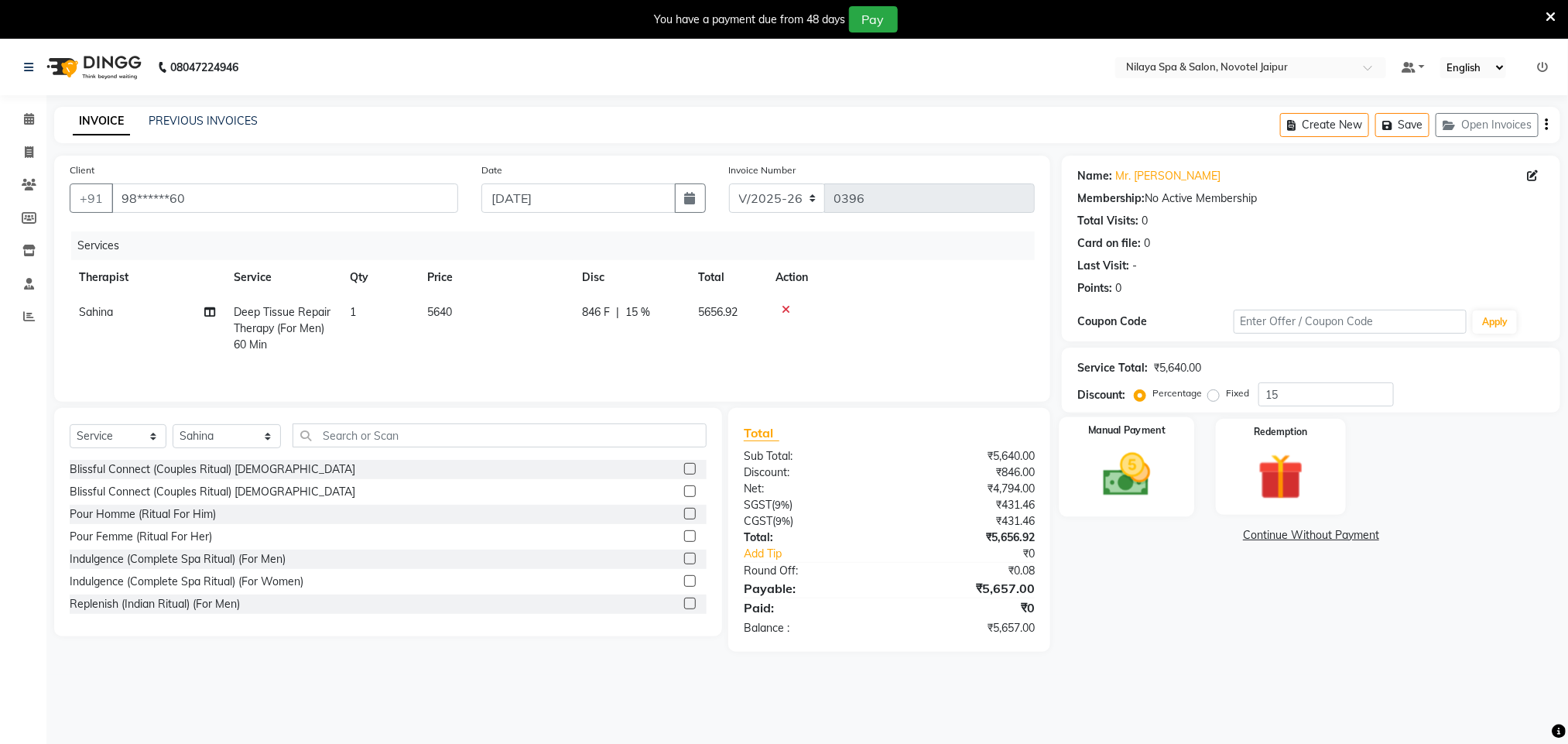 click 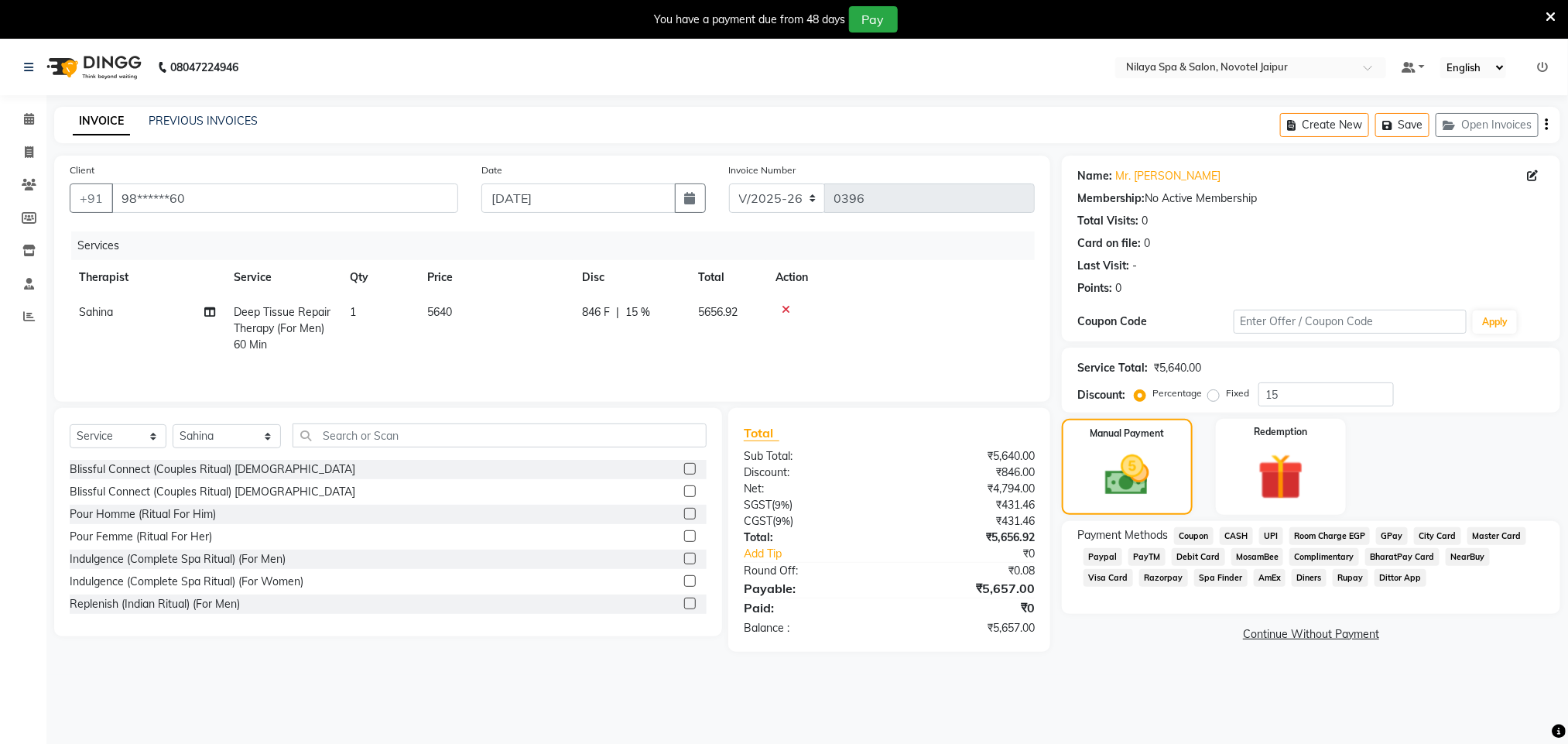 click on "CASH" 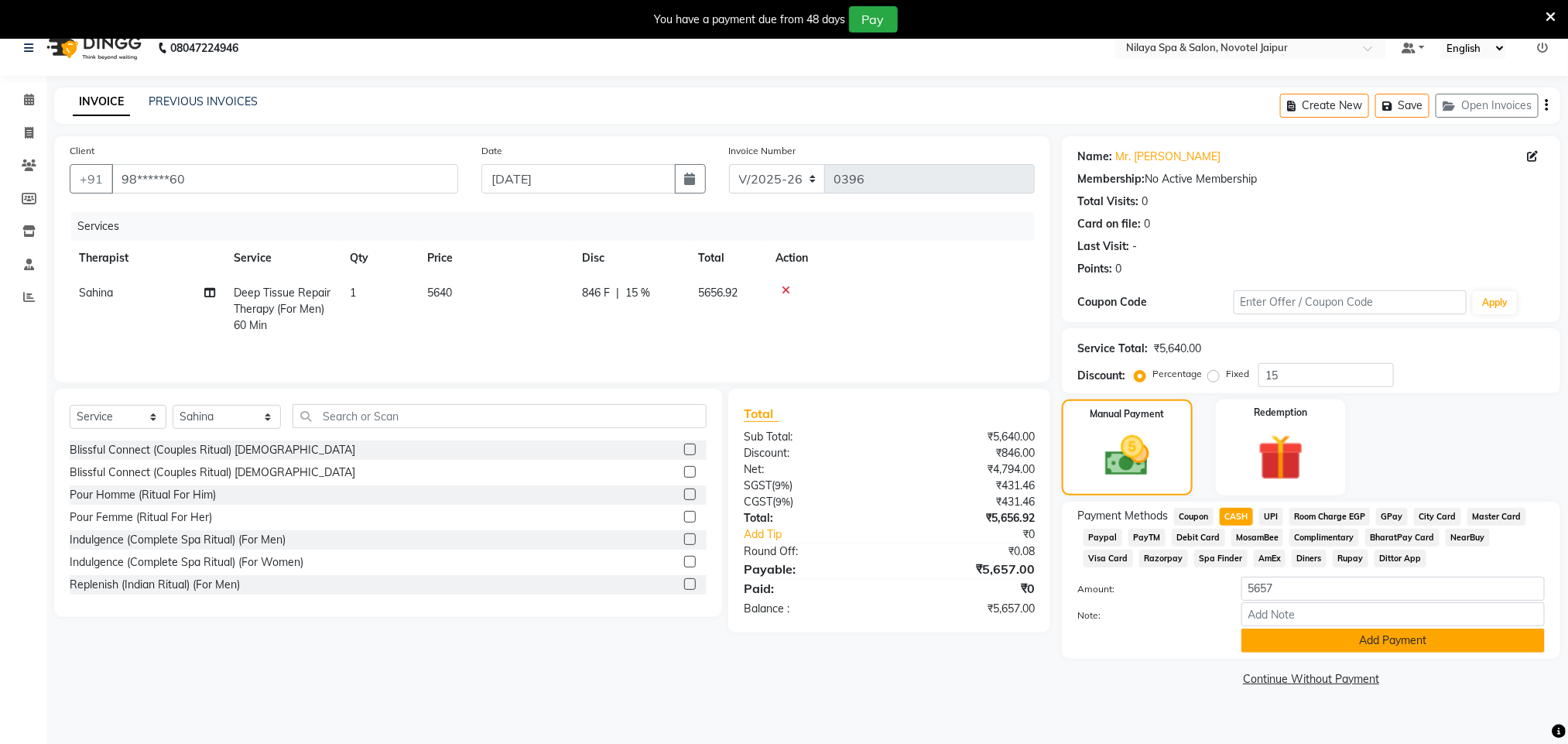 scroll, scrollTop: 39, scrollLeft: 0, axis: vertical 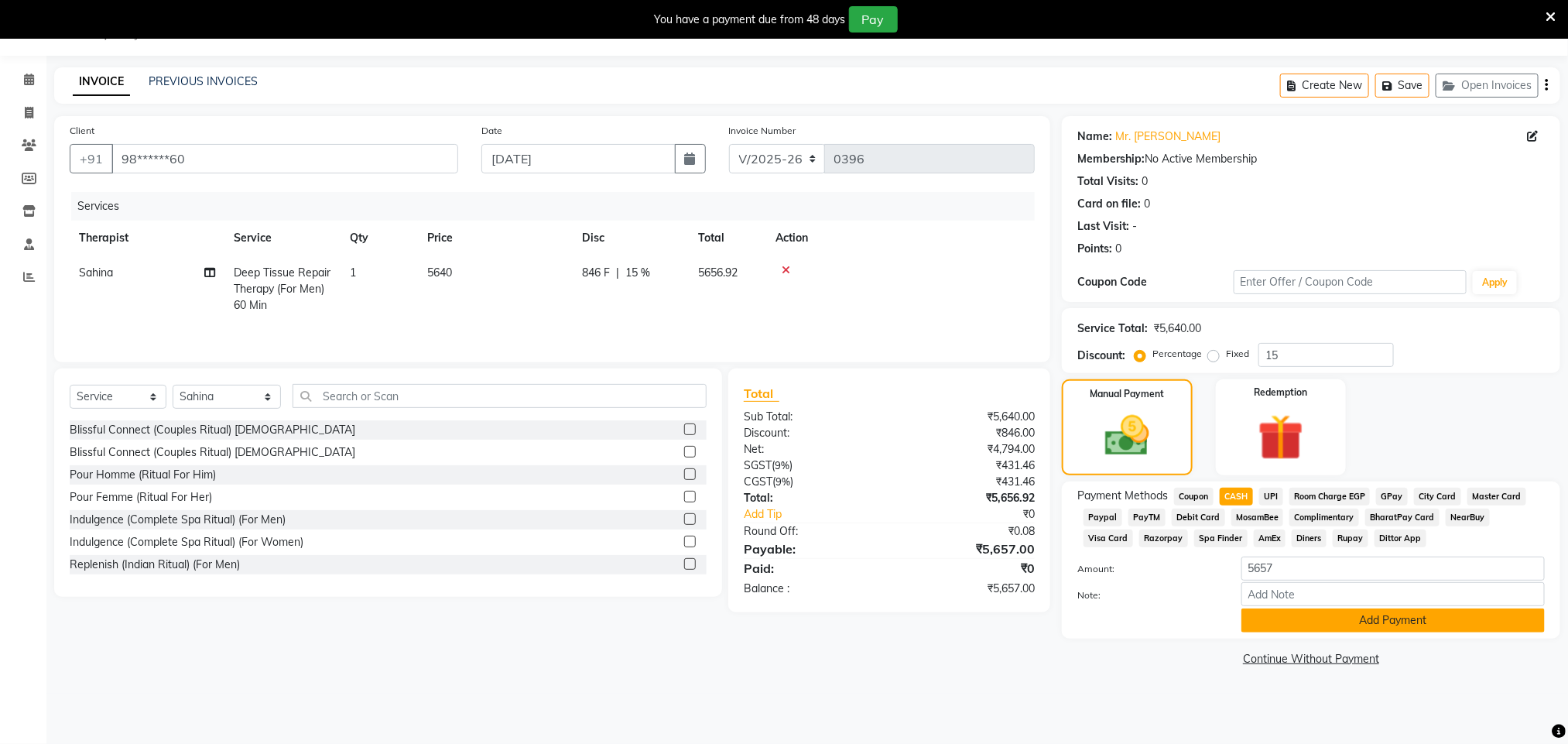 click on "Add Payment" 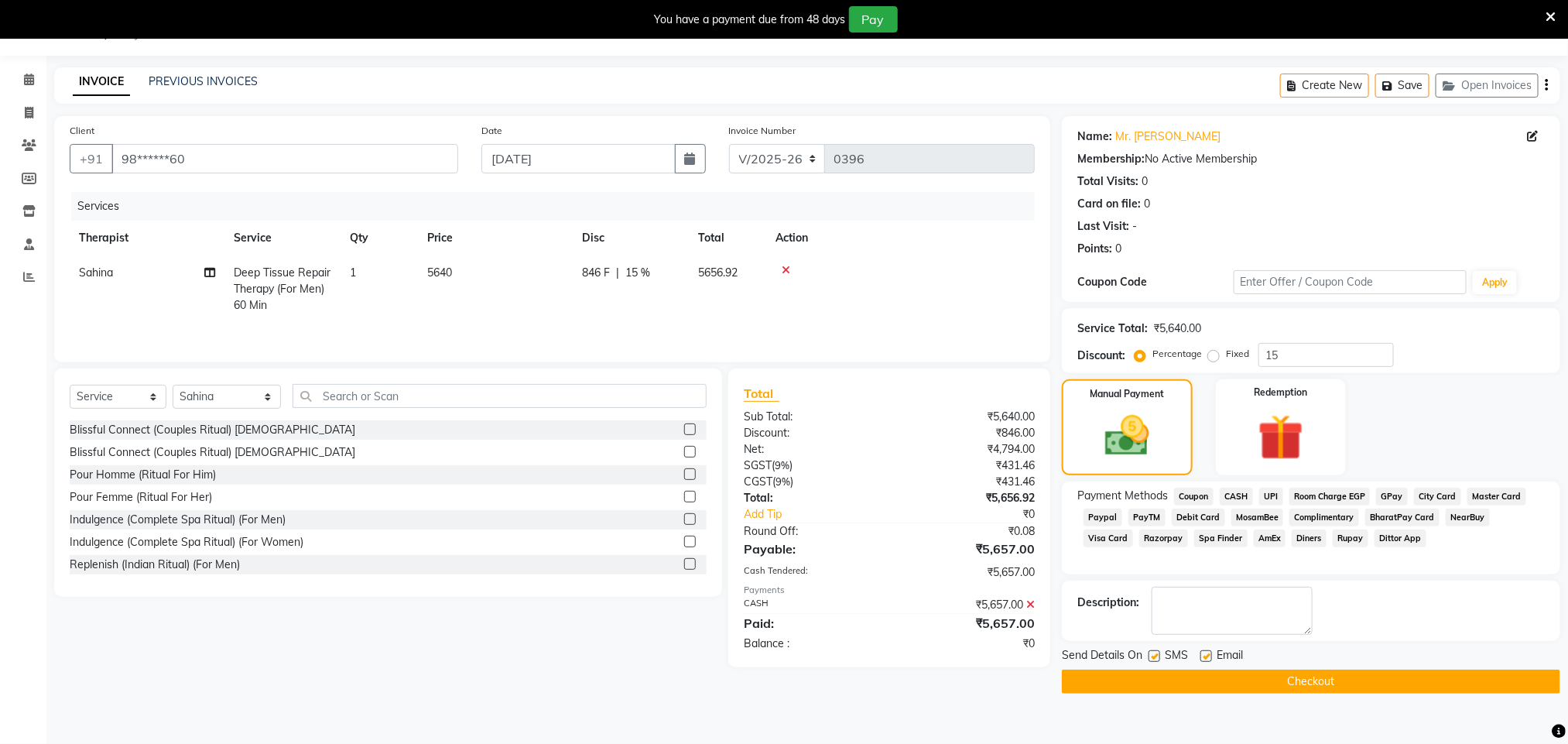 click on "Checkout" 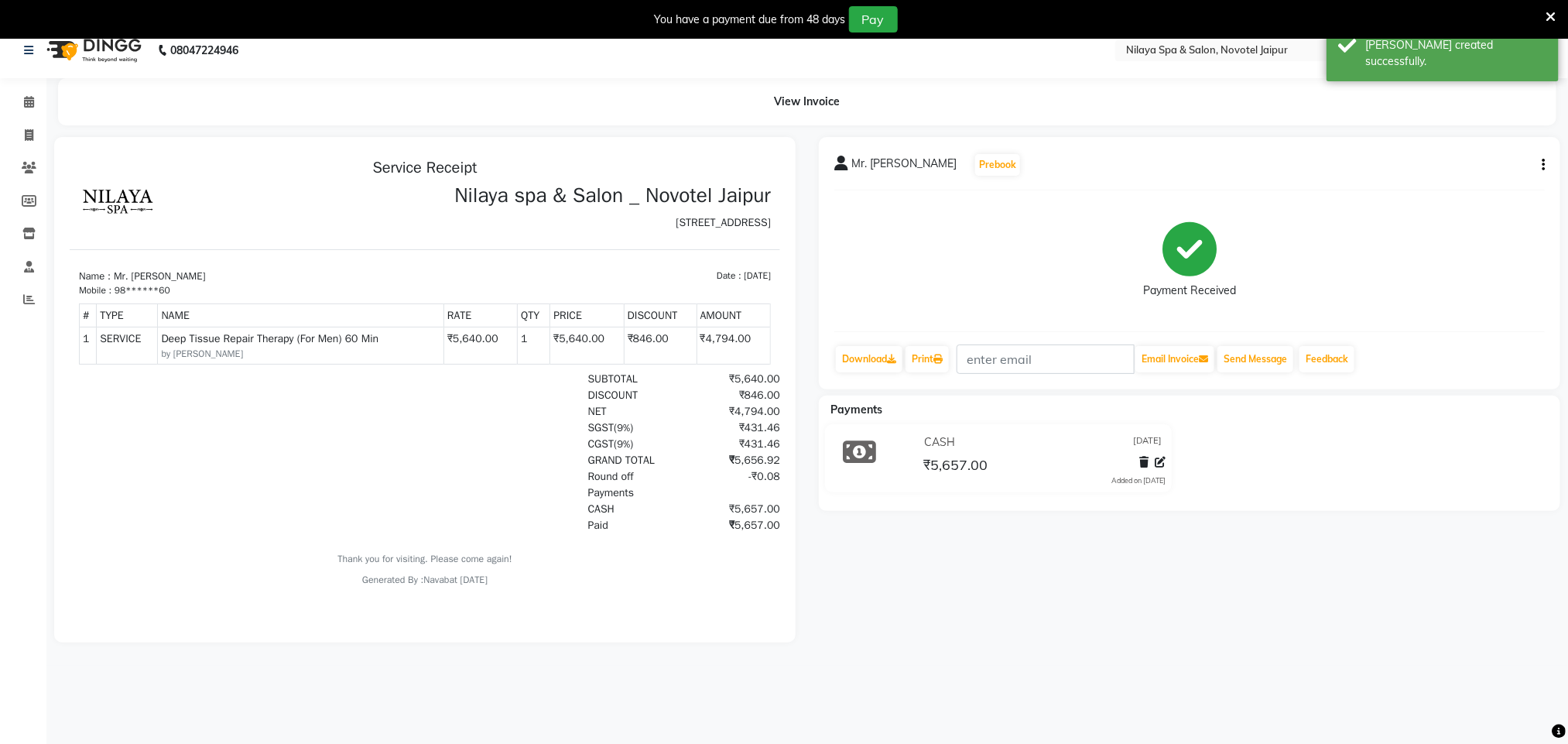scroll, scrollTop: 0, scrollLeft: 0, axis: both 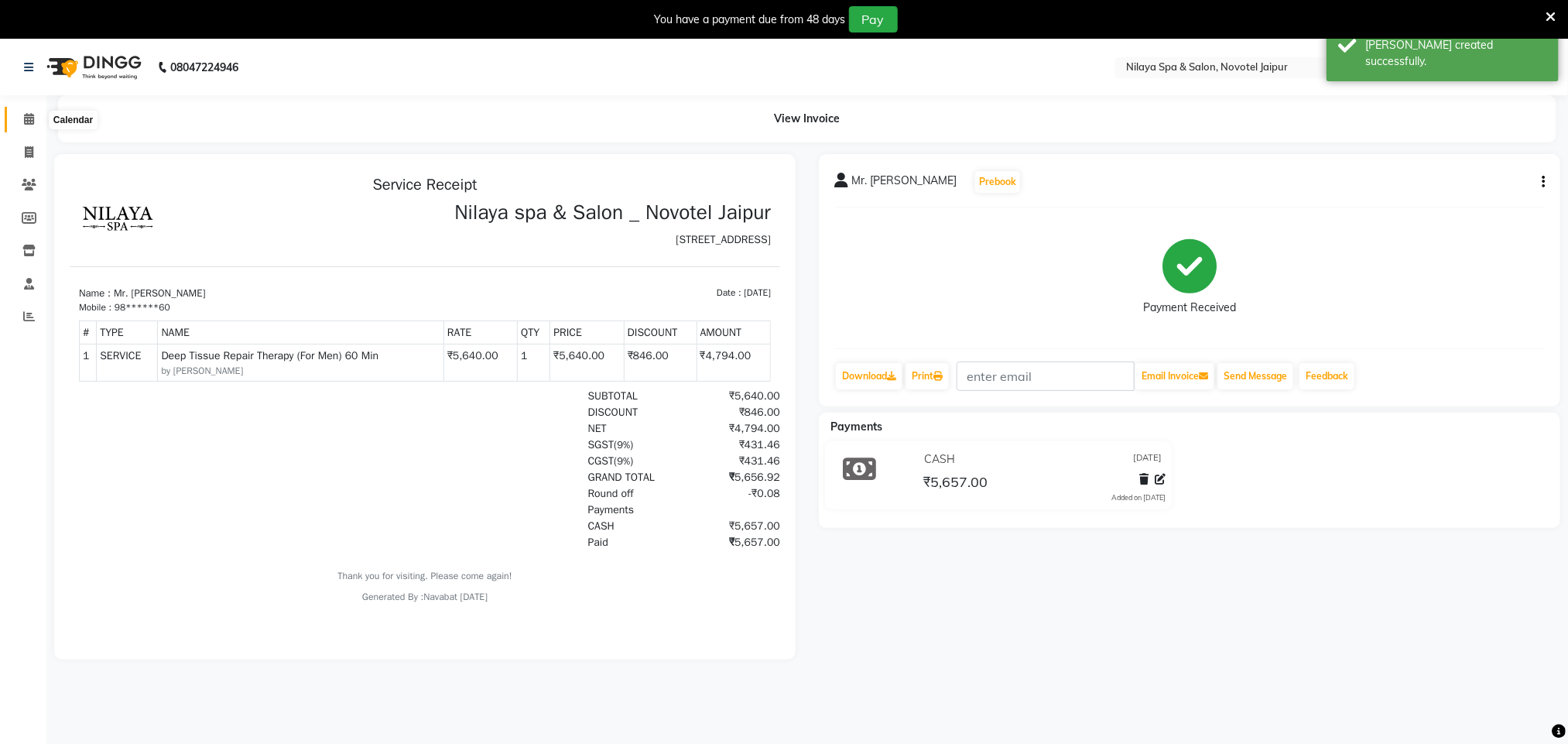 click 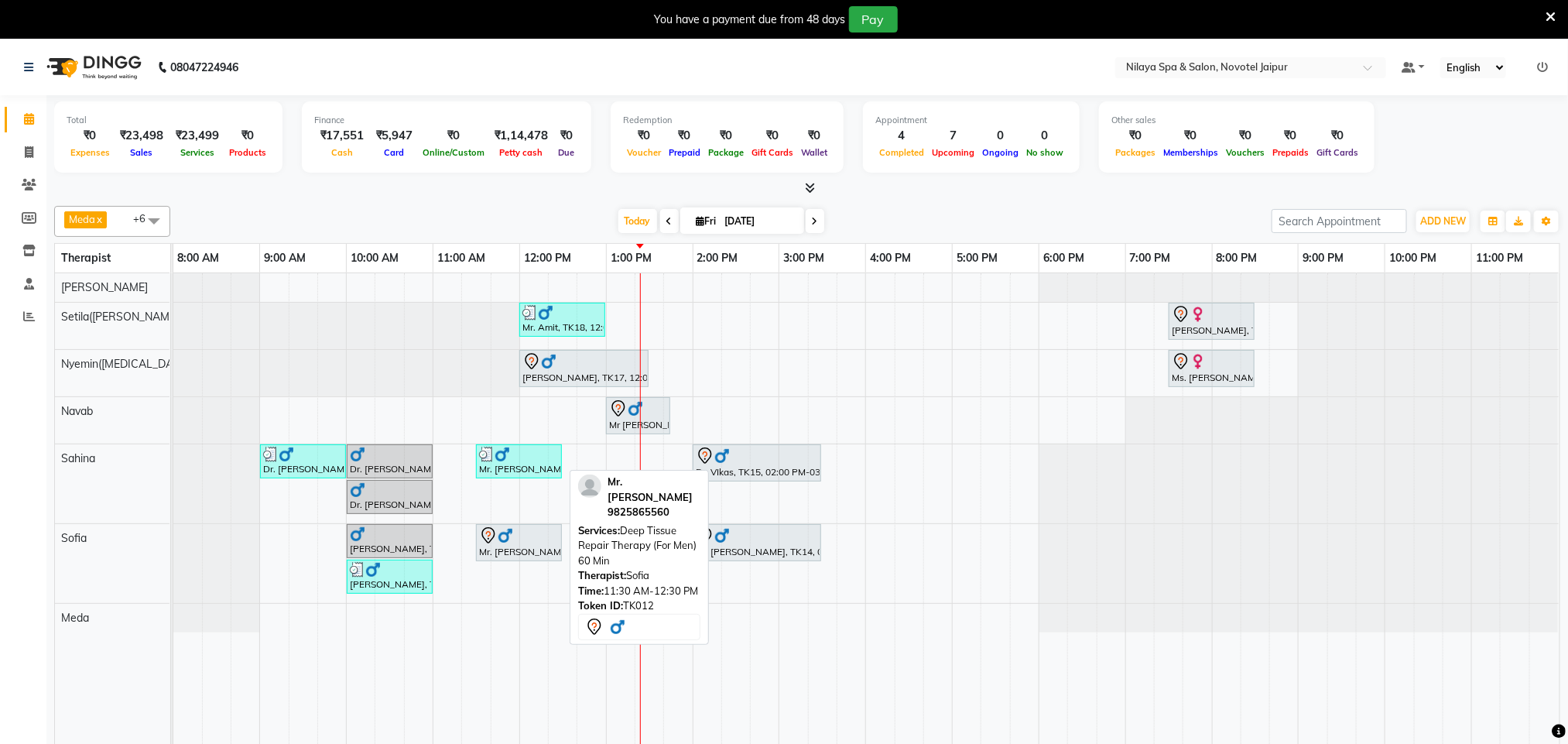 click at bounding box center (519, 536) 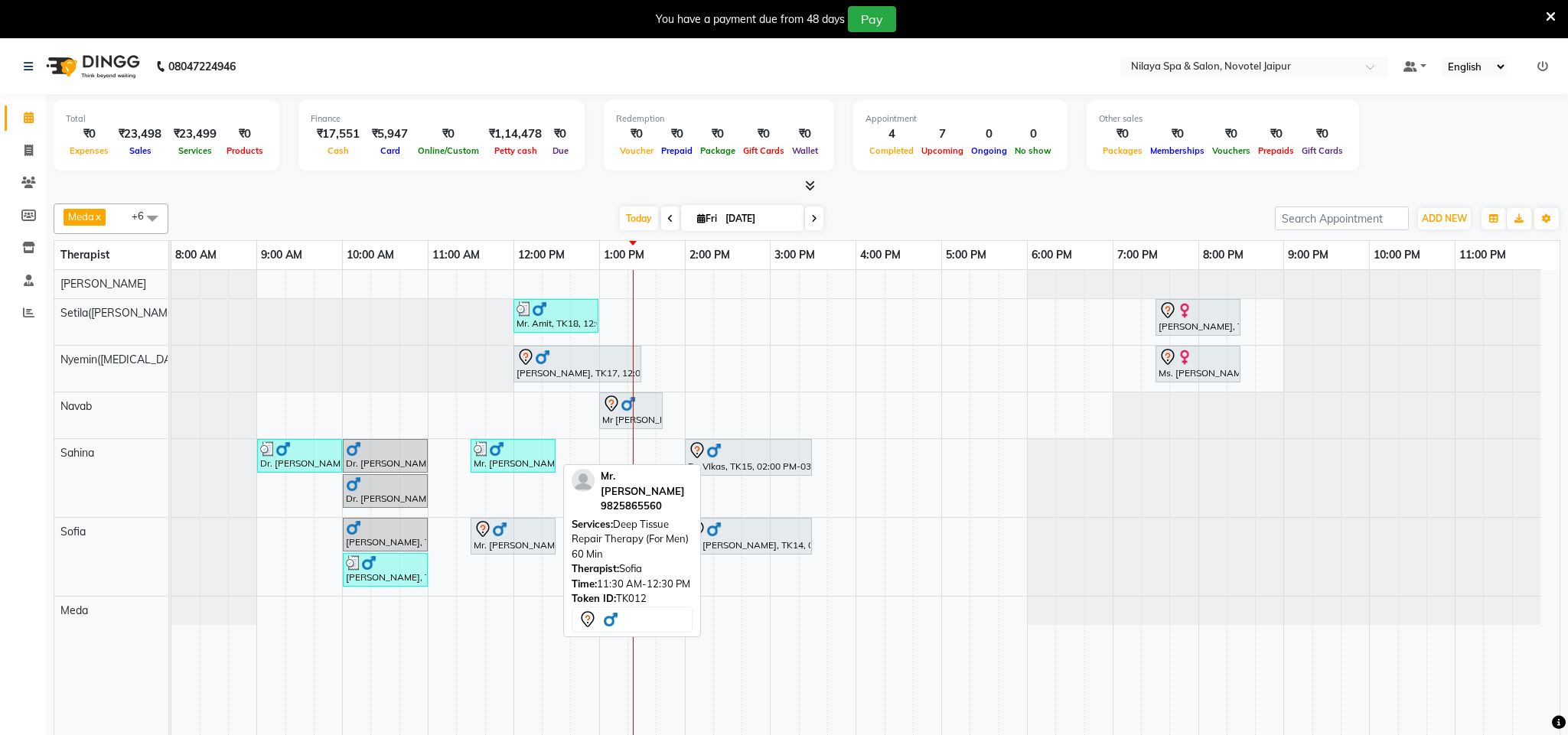select on "7" 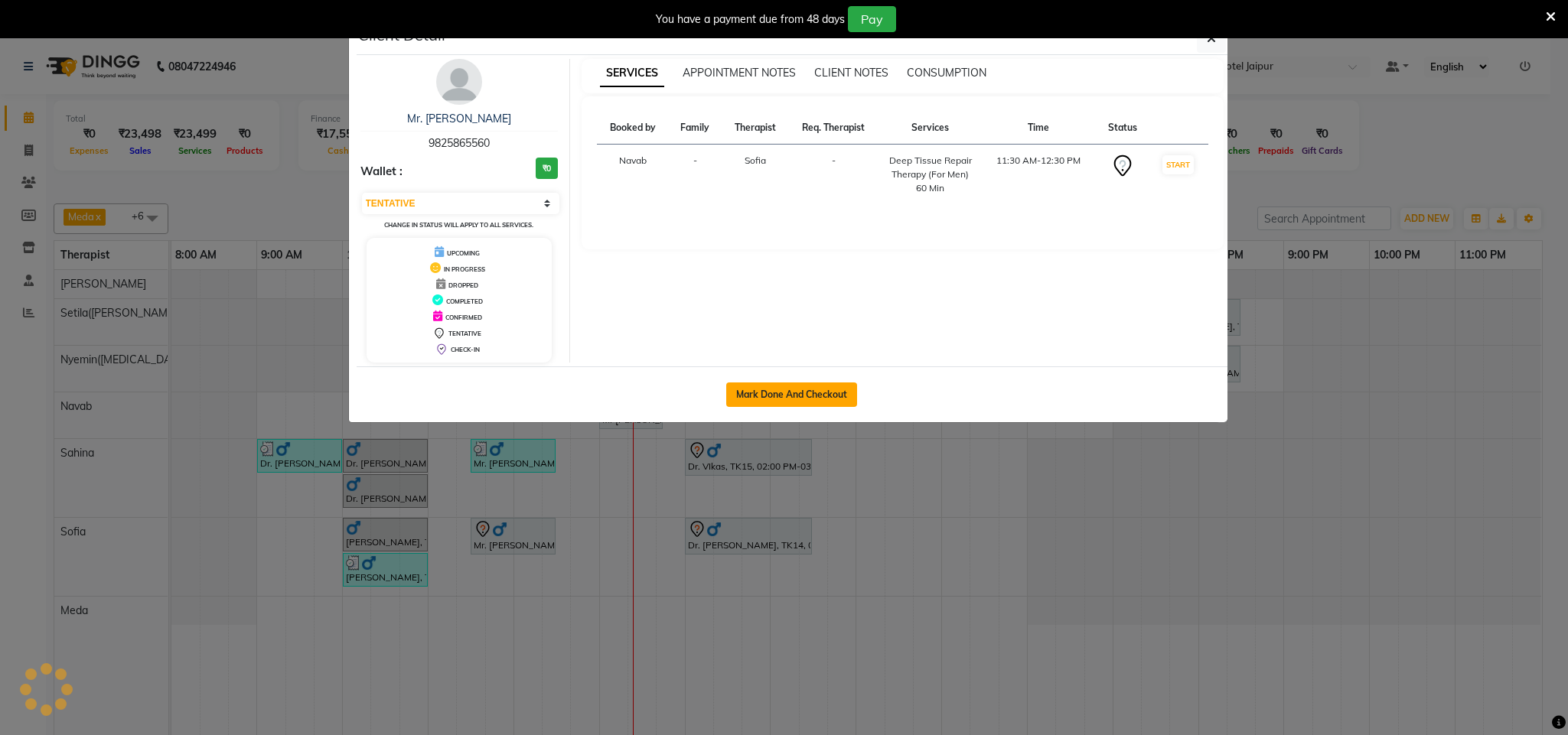 click on "Mark Done And Checkout" 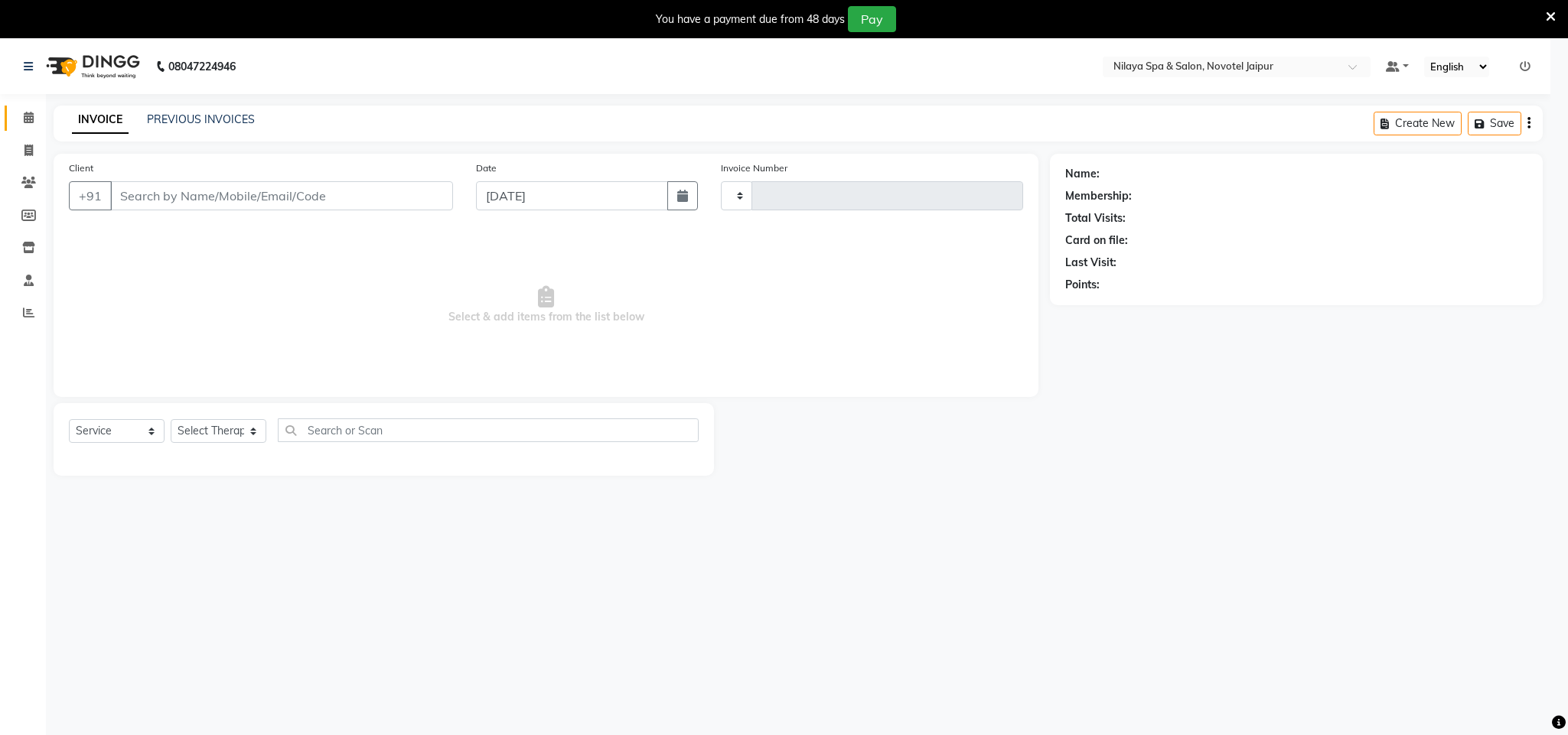 type on "0397" 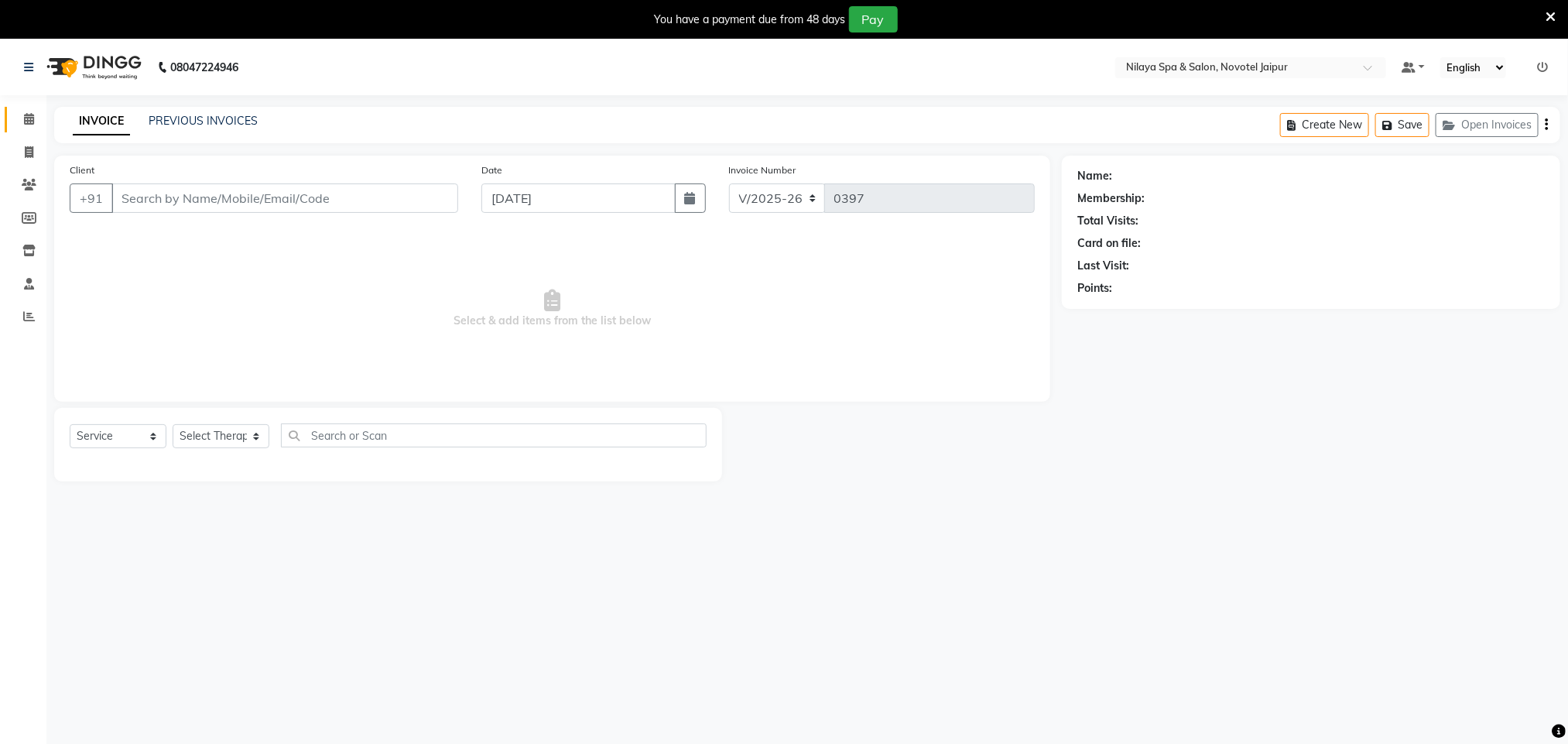 type on "98******60" 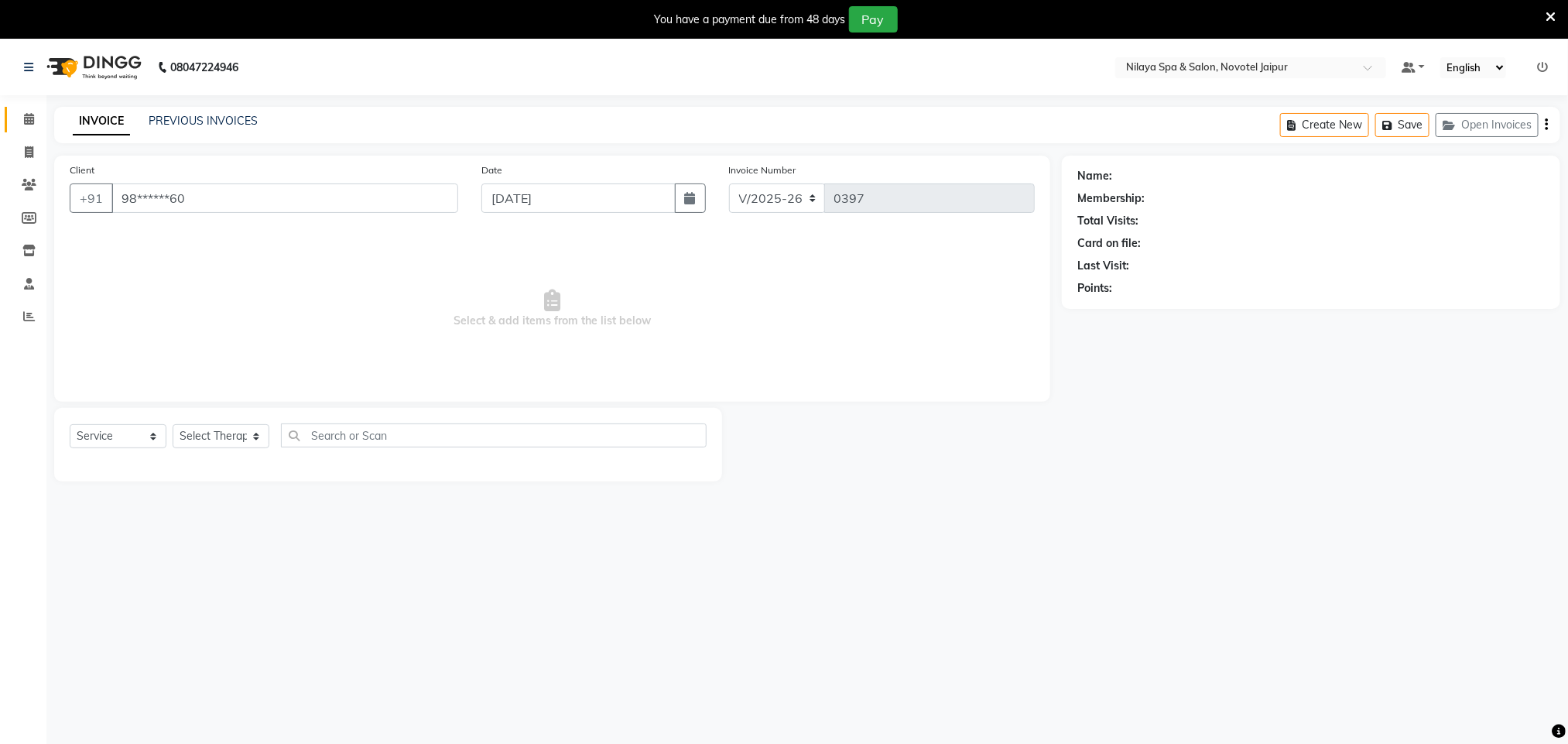 select on "80377" 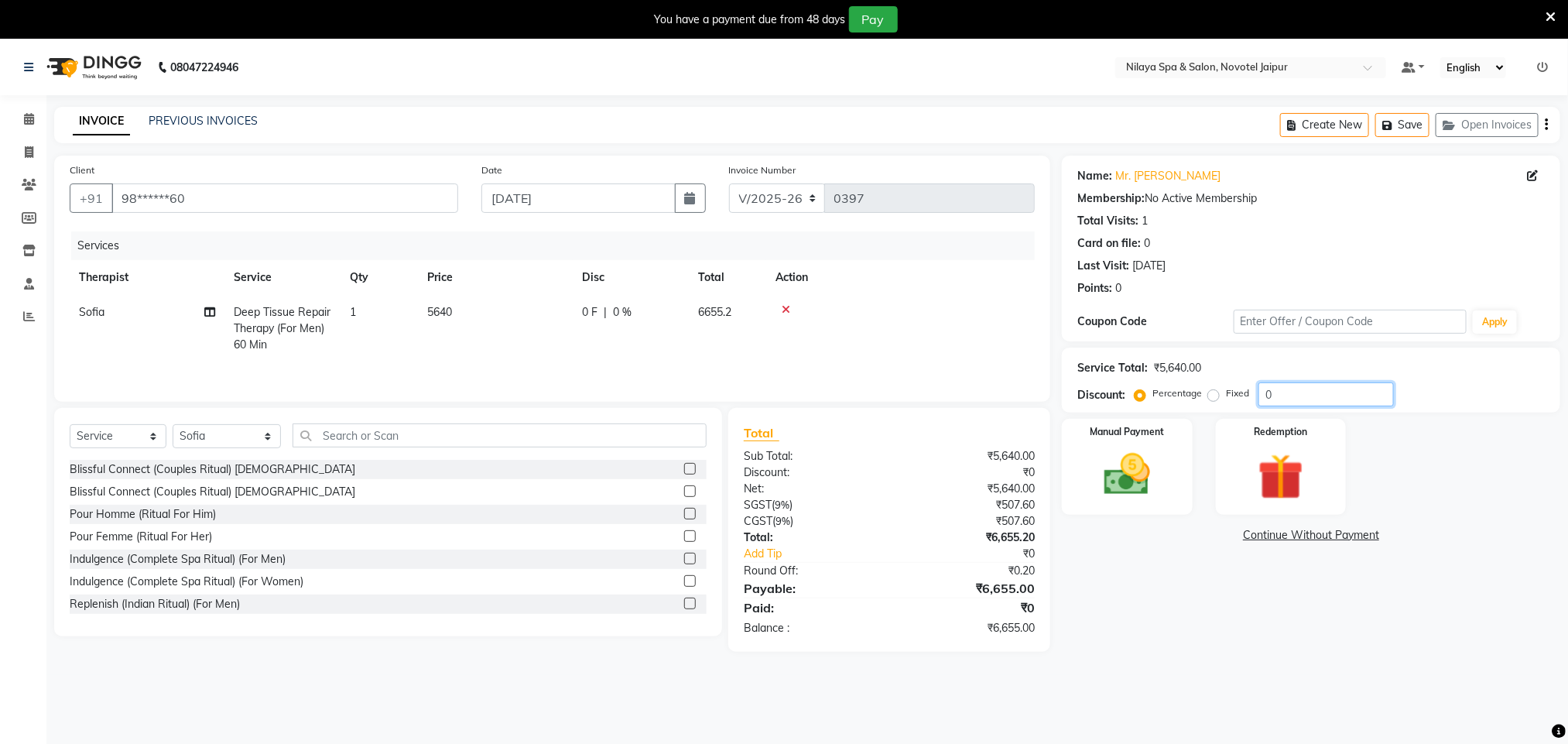 click on "0" 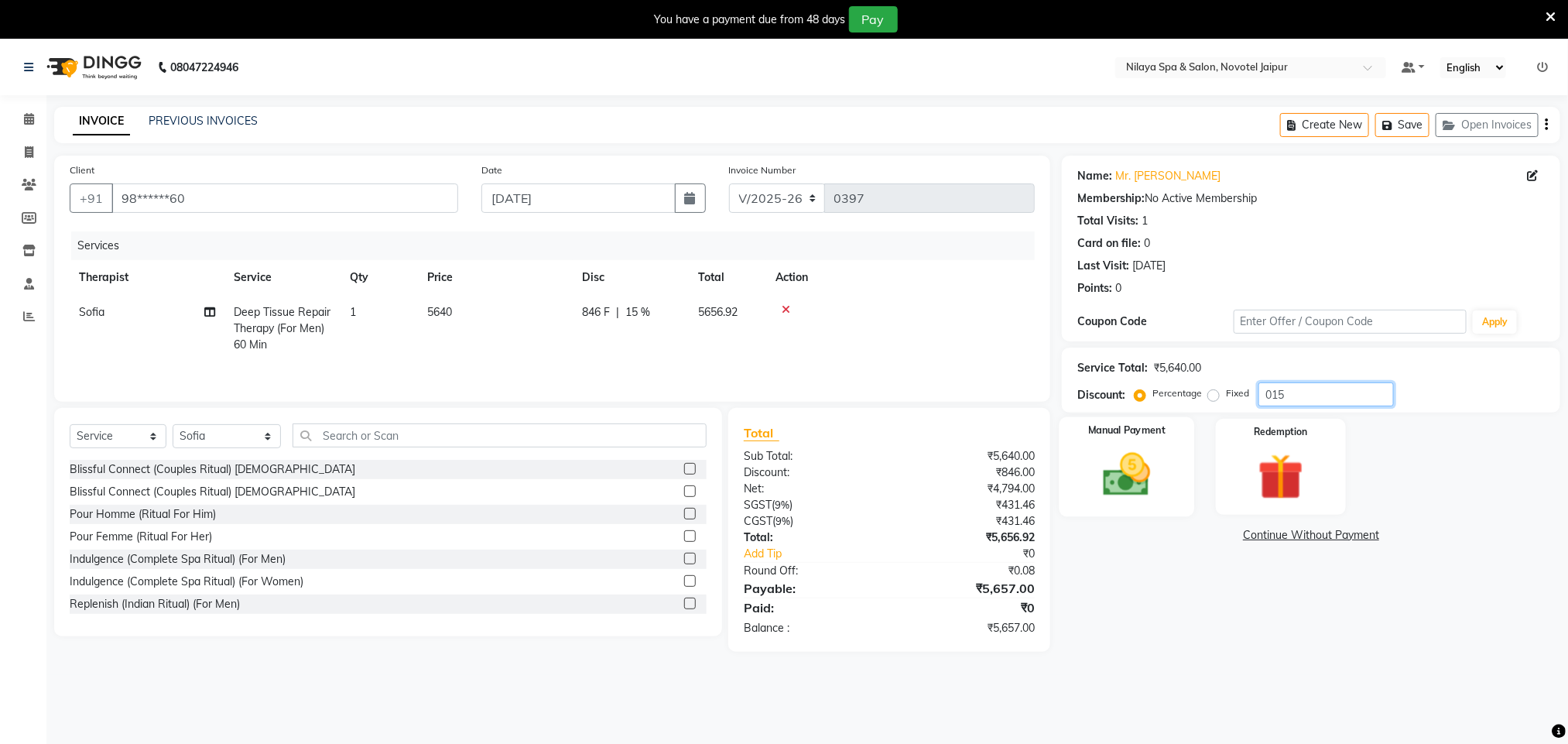 type on "015" 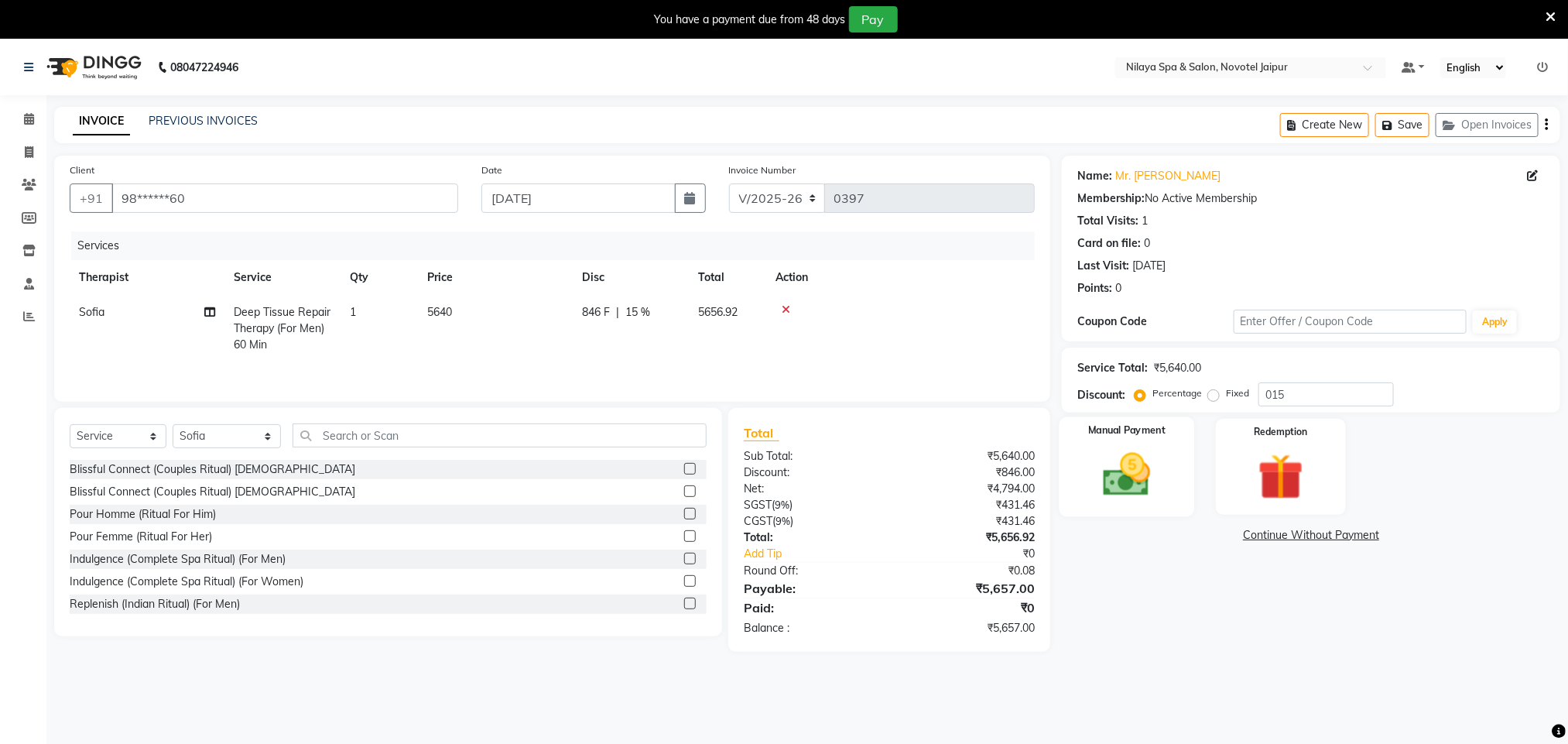 click 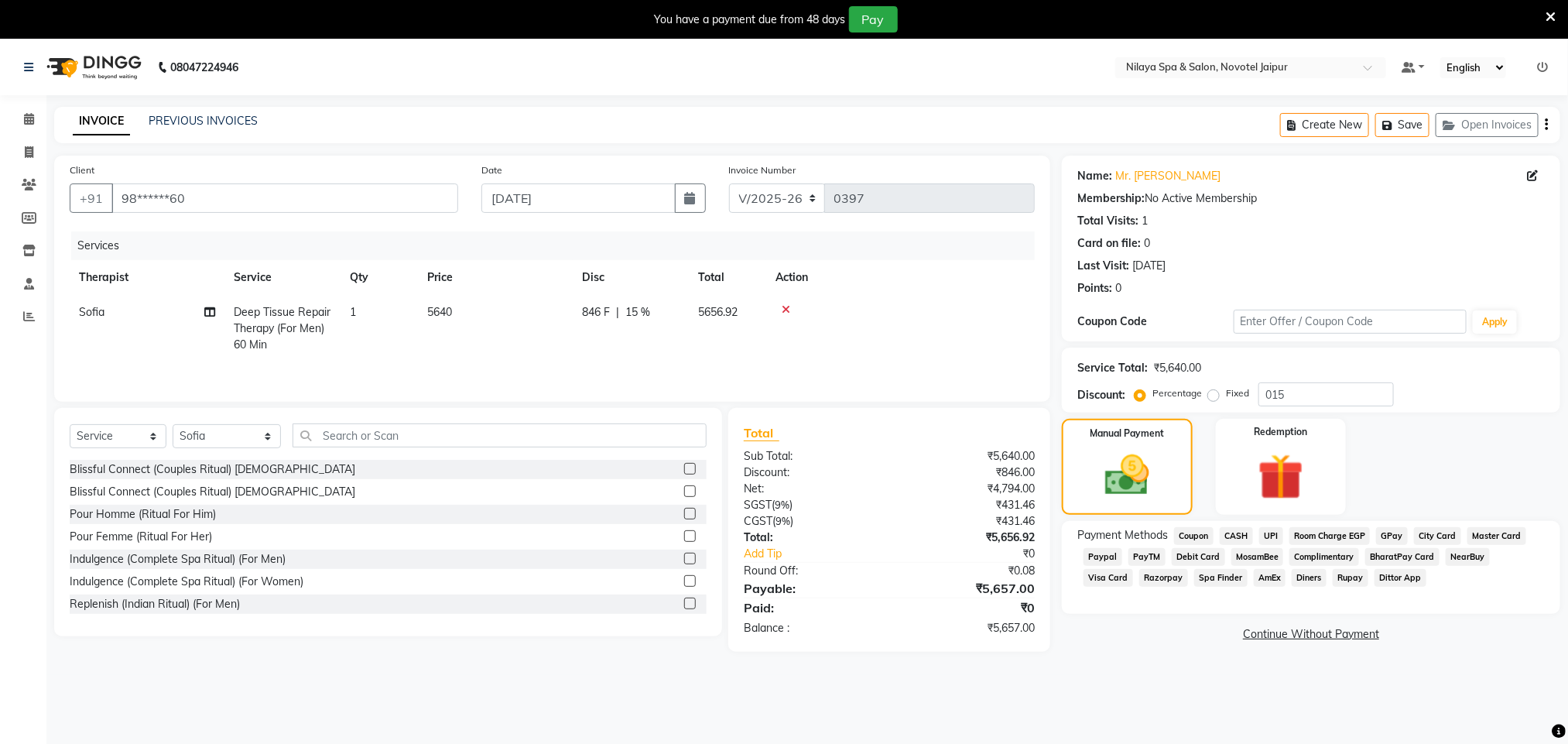 click on "CASH" 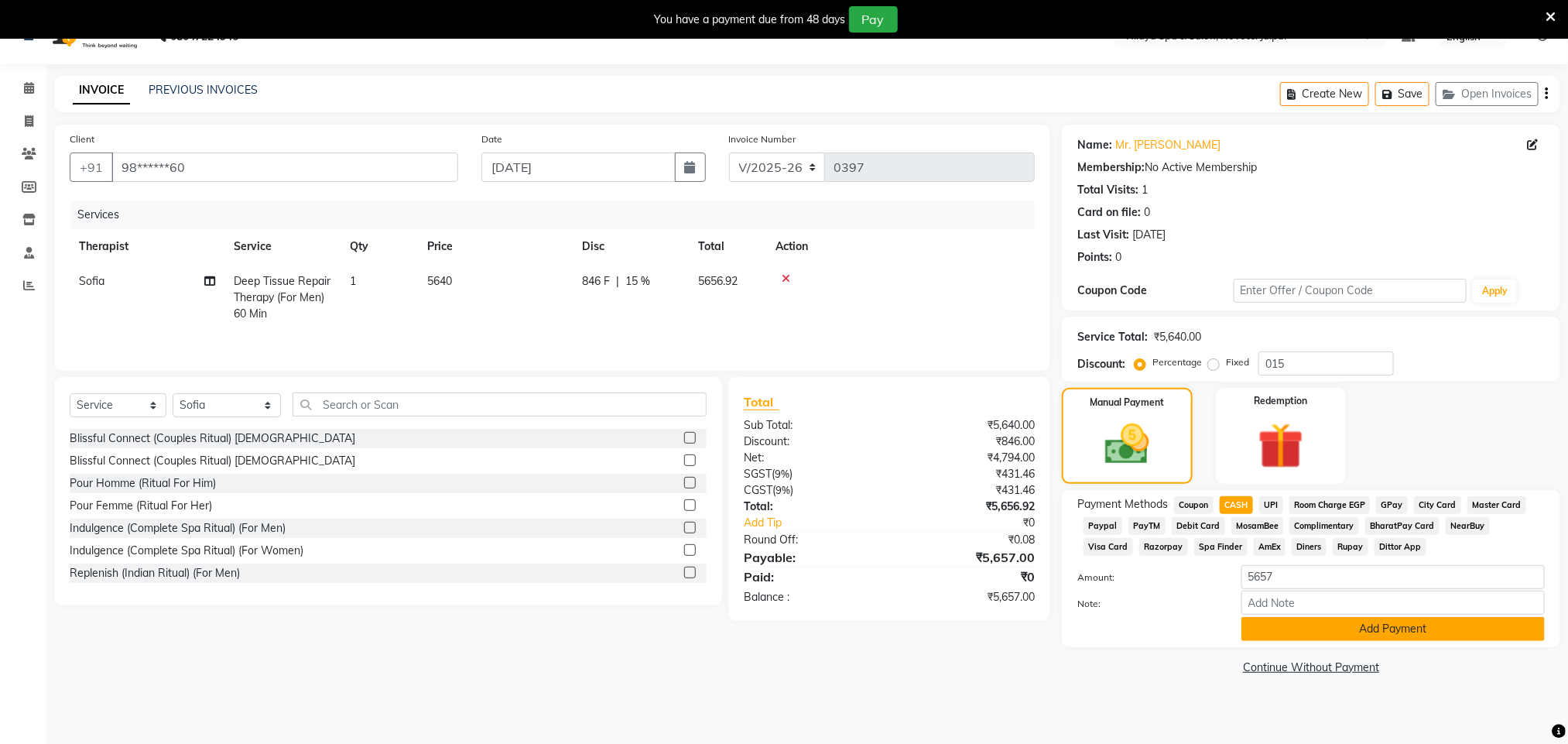 scroll, scrollTop: 39, scrollLeft: 0, axis: vertical 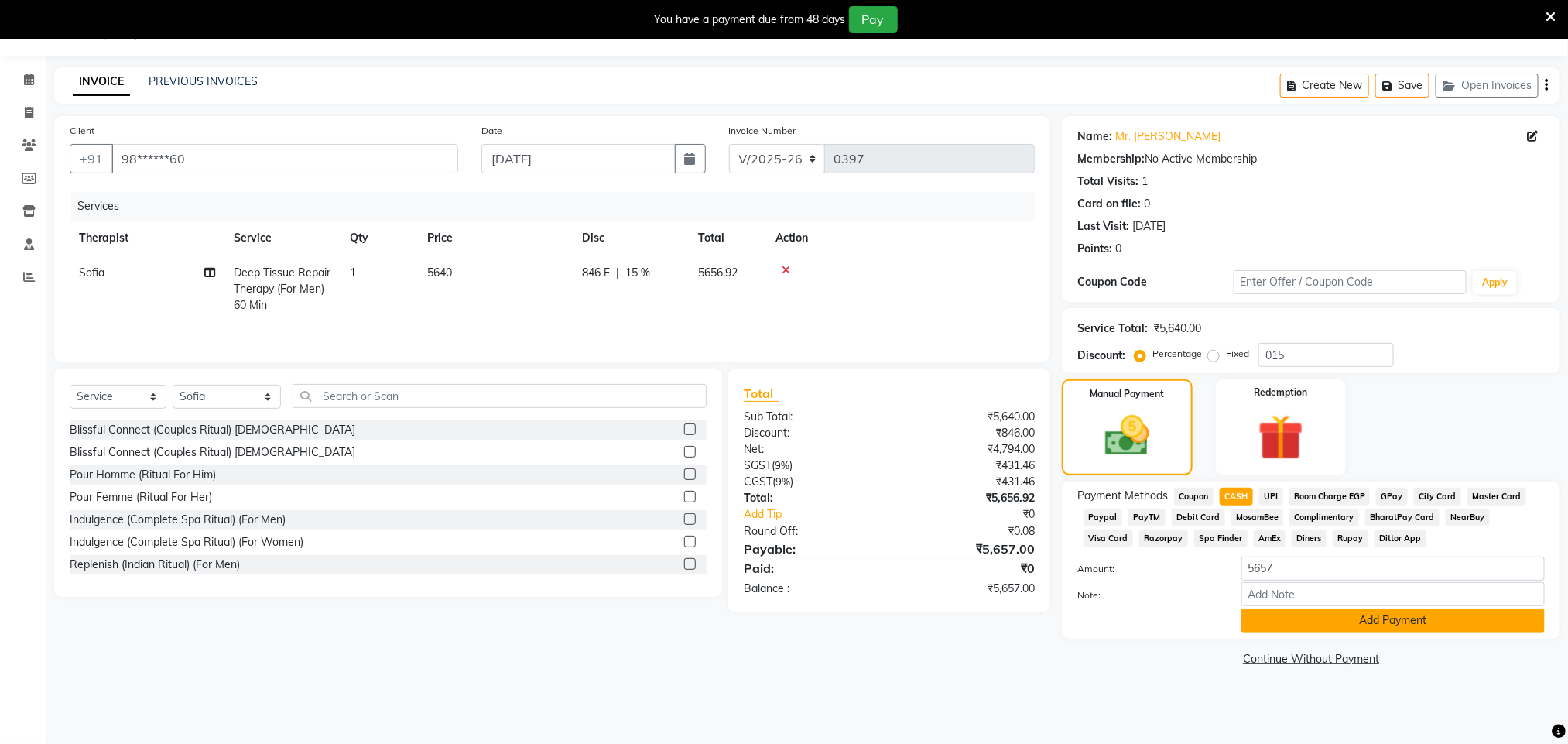 click on "Add Payment" 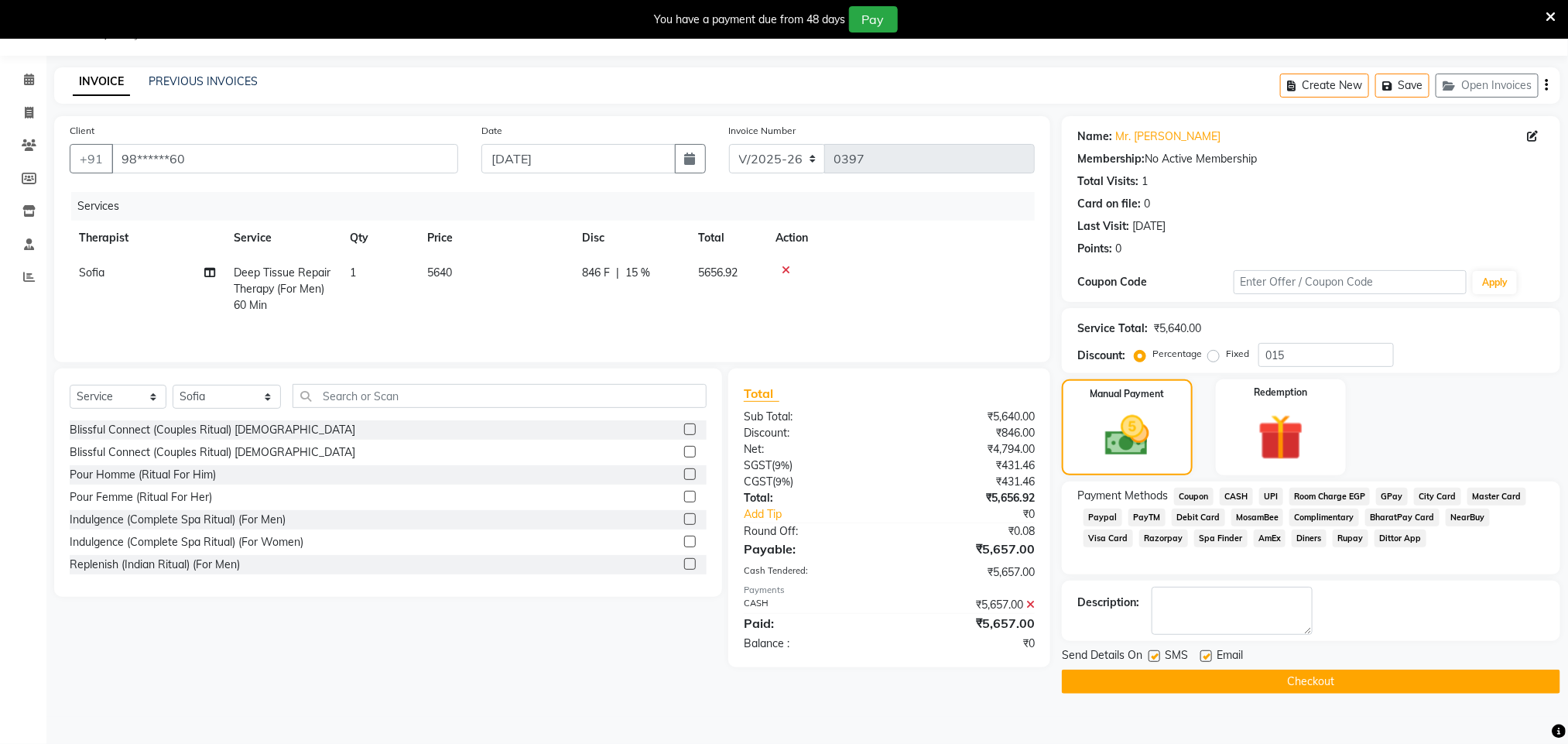 click on "Checkout" 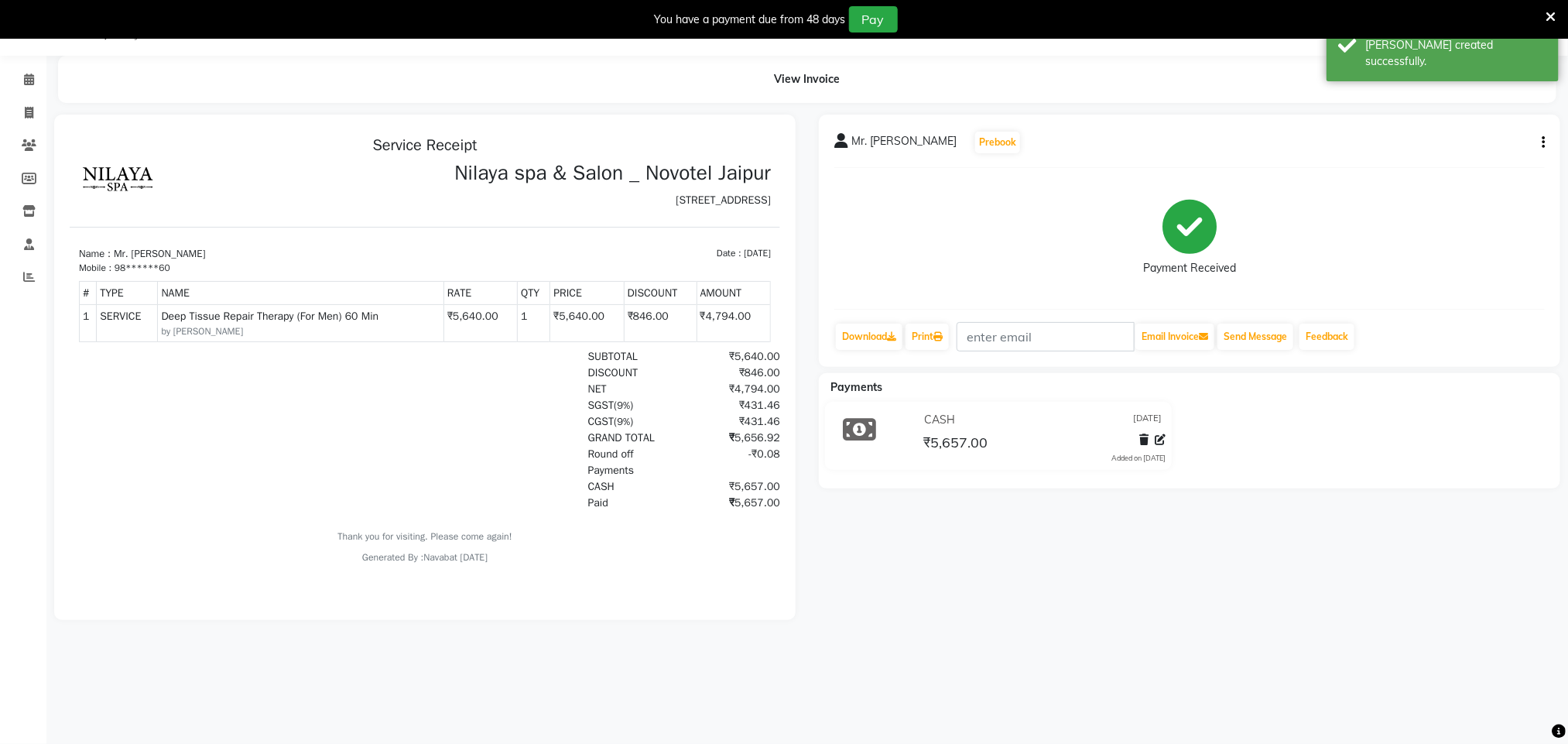scroll, scrollTop: 0, scrollLeft: 0, axis: both 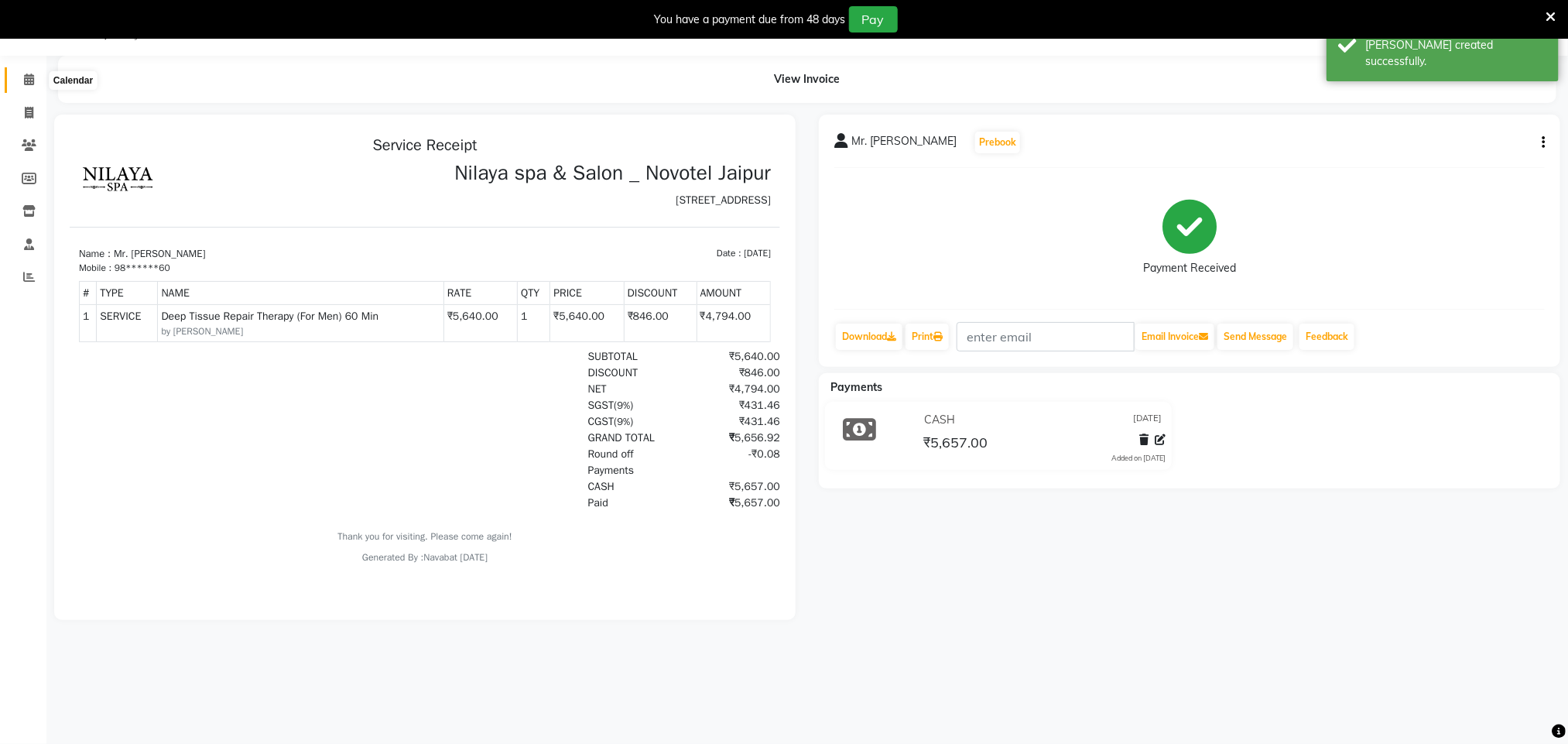 click 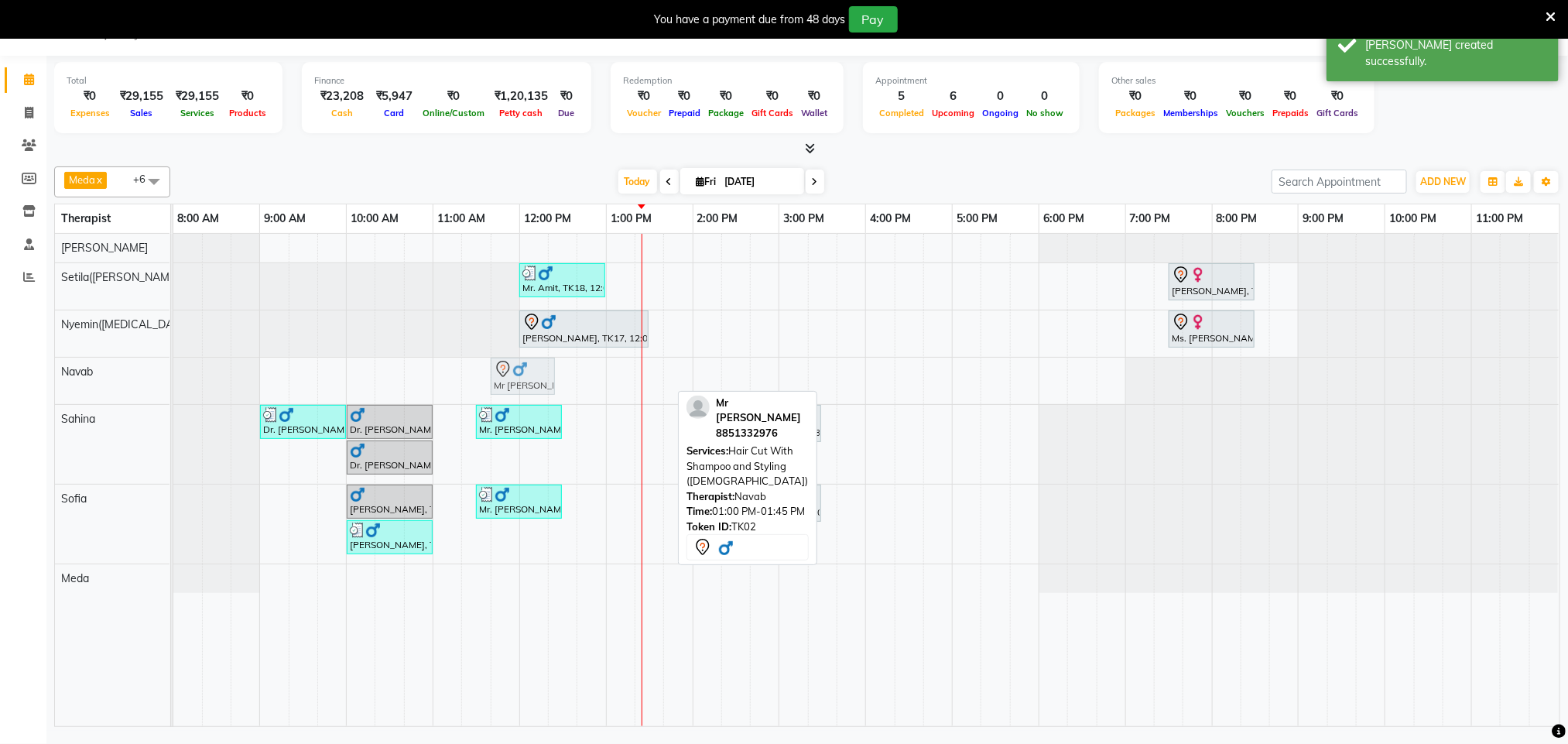 drag, startPoint x: 629, startPoint y: 368, endPoint x: 525, endPoint y: 356, distance: 104.69002 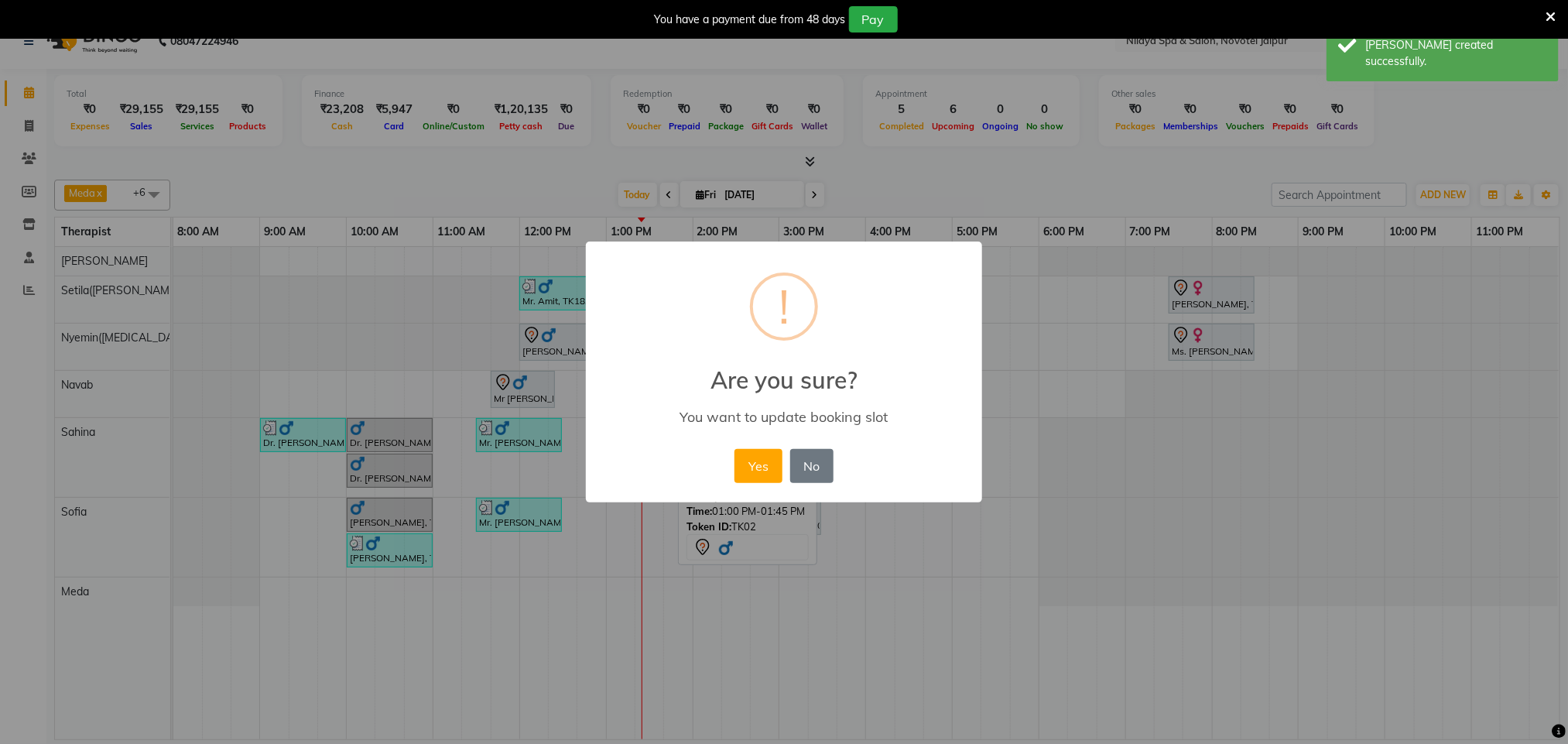 scroll, scrollTop: 28, scrollLeft: 0, axis: vertical 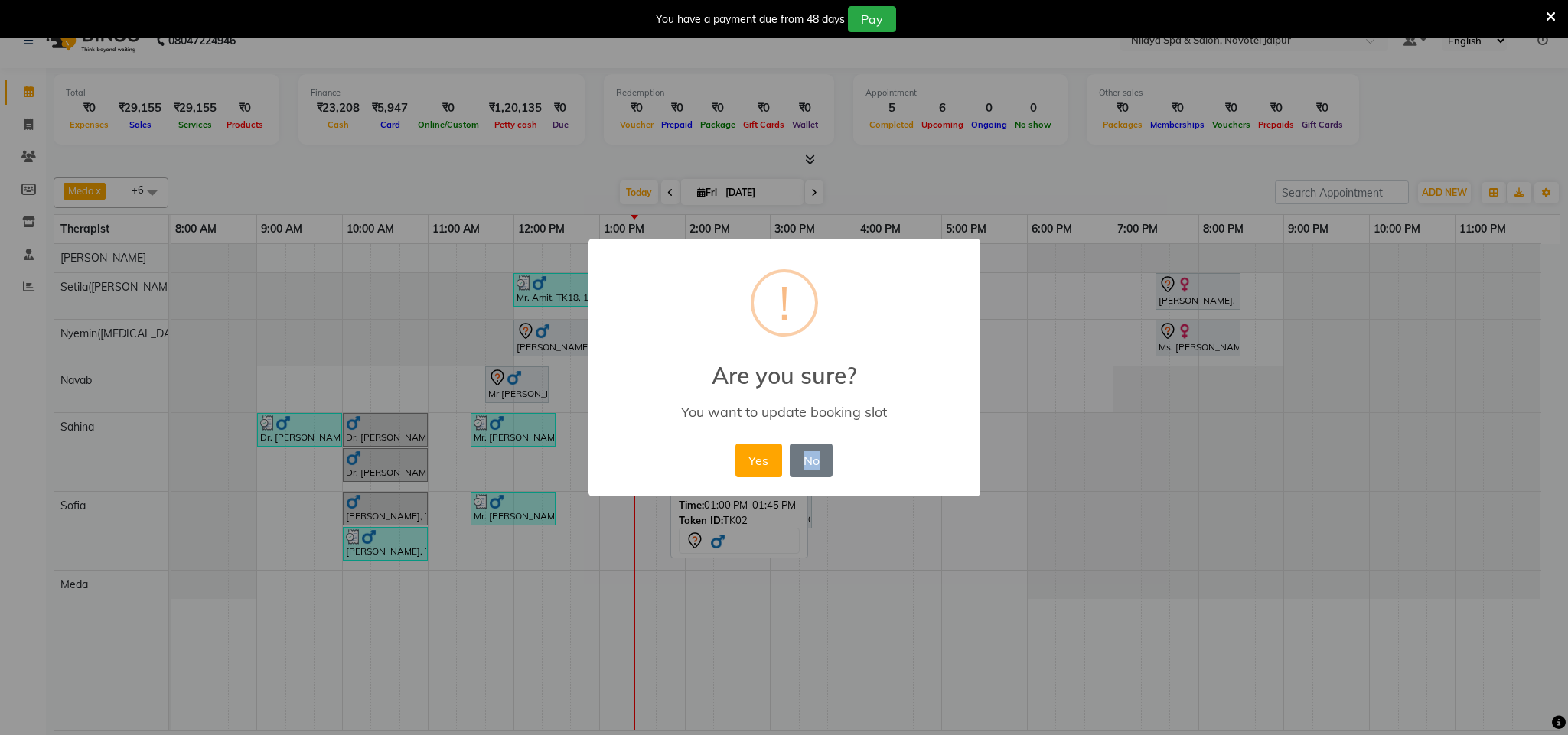 drag, startPoint x: 838, startPoint y: 441, endPoint x: 776, endPoint y: 441, distance: 62 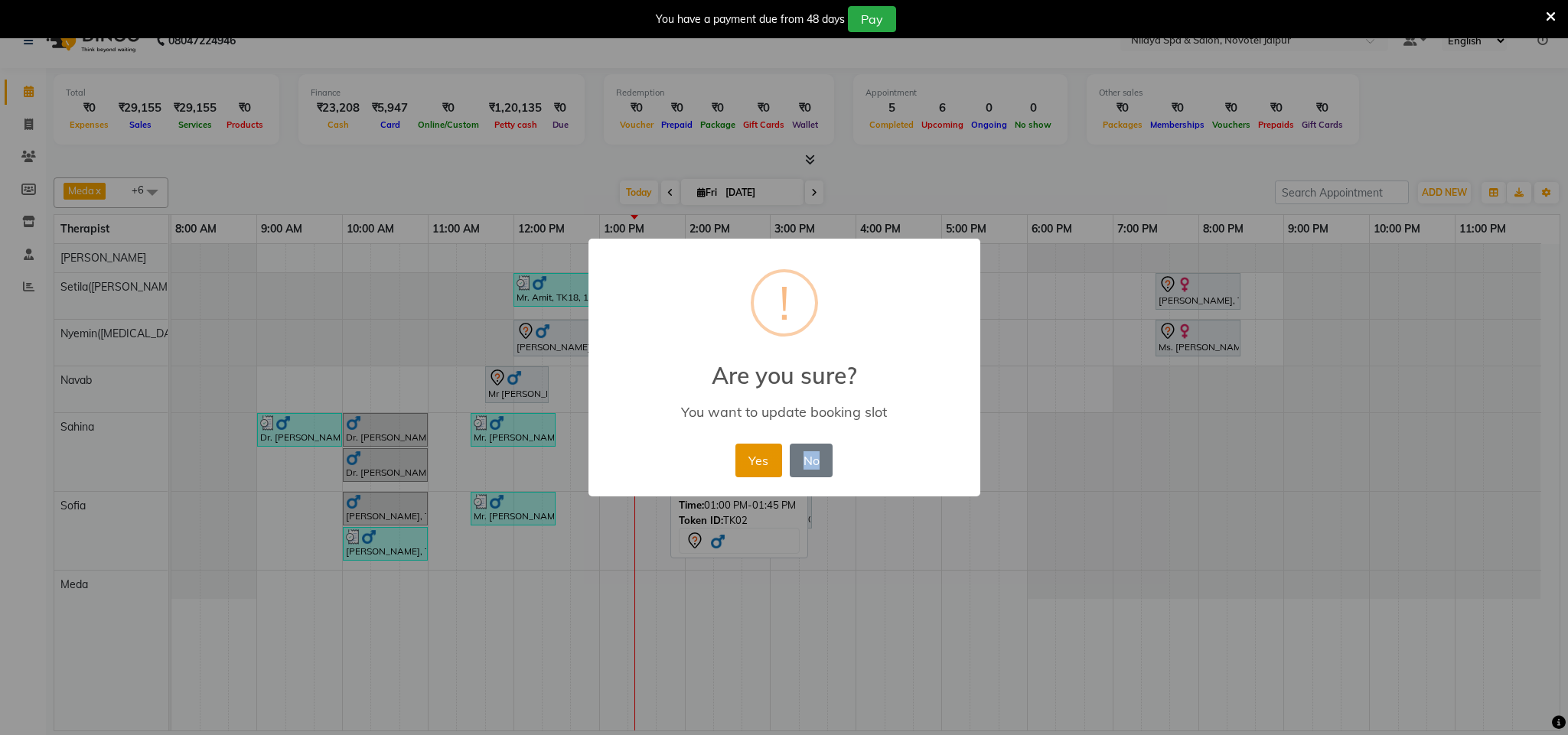 click on "Yes" at bounding box center (758, 460) 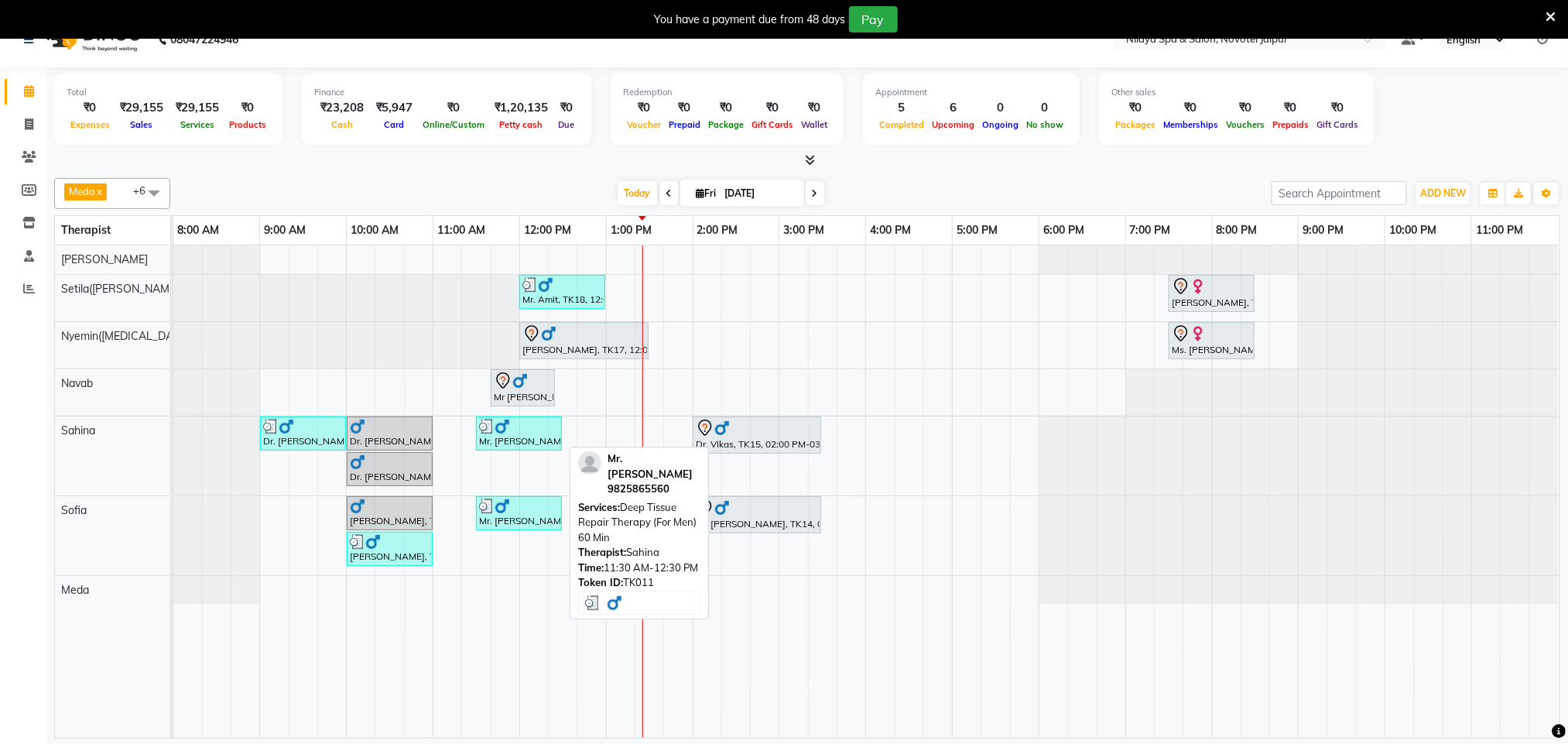 click on "Mr. [PERSON_NAME], TK11, 11:30 AM-12:30 PM, Deep Tissue Repair Therapy (For Men) 60 Min" at bounding box center [519, 434] 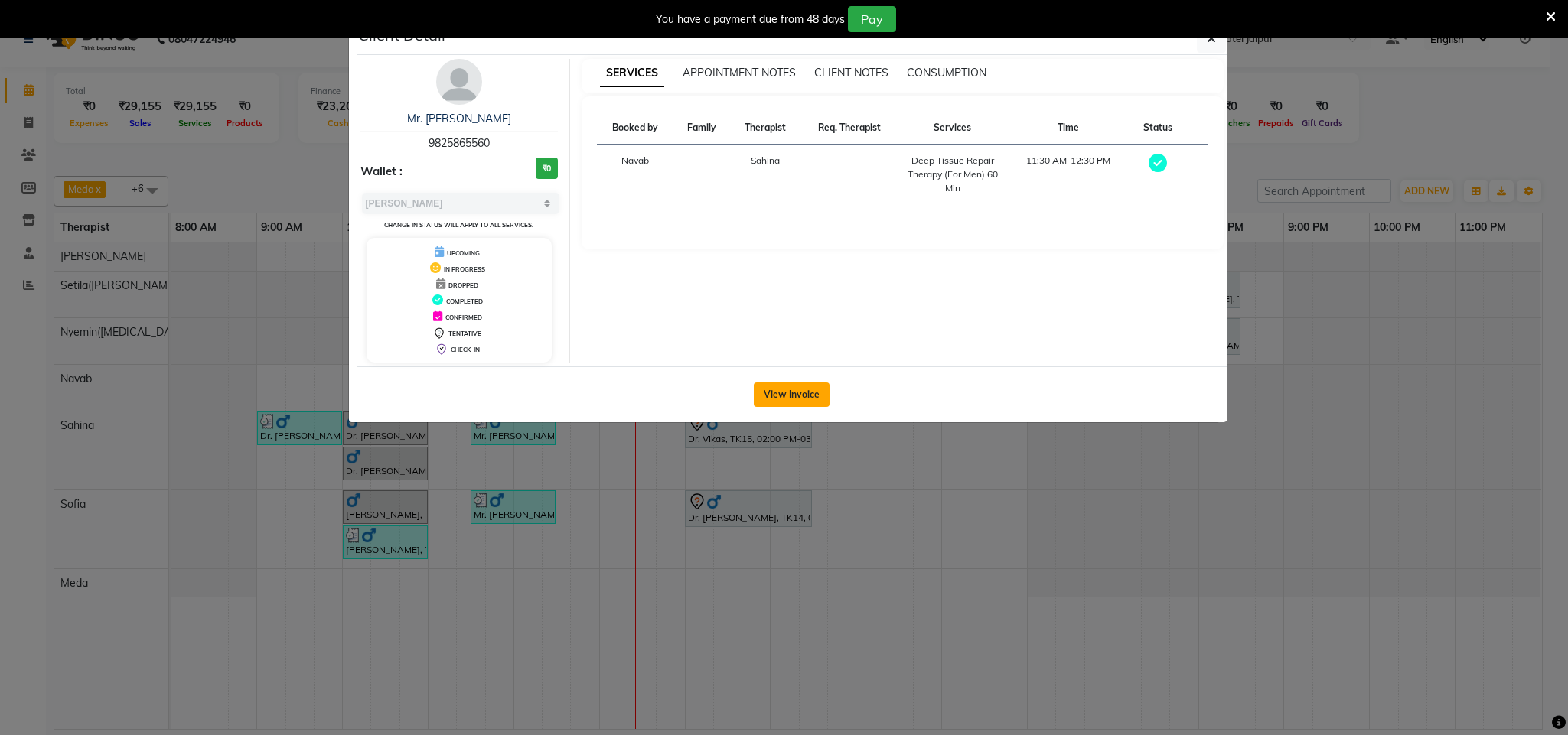click on "View Invoice" 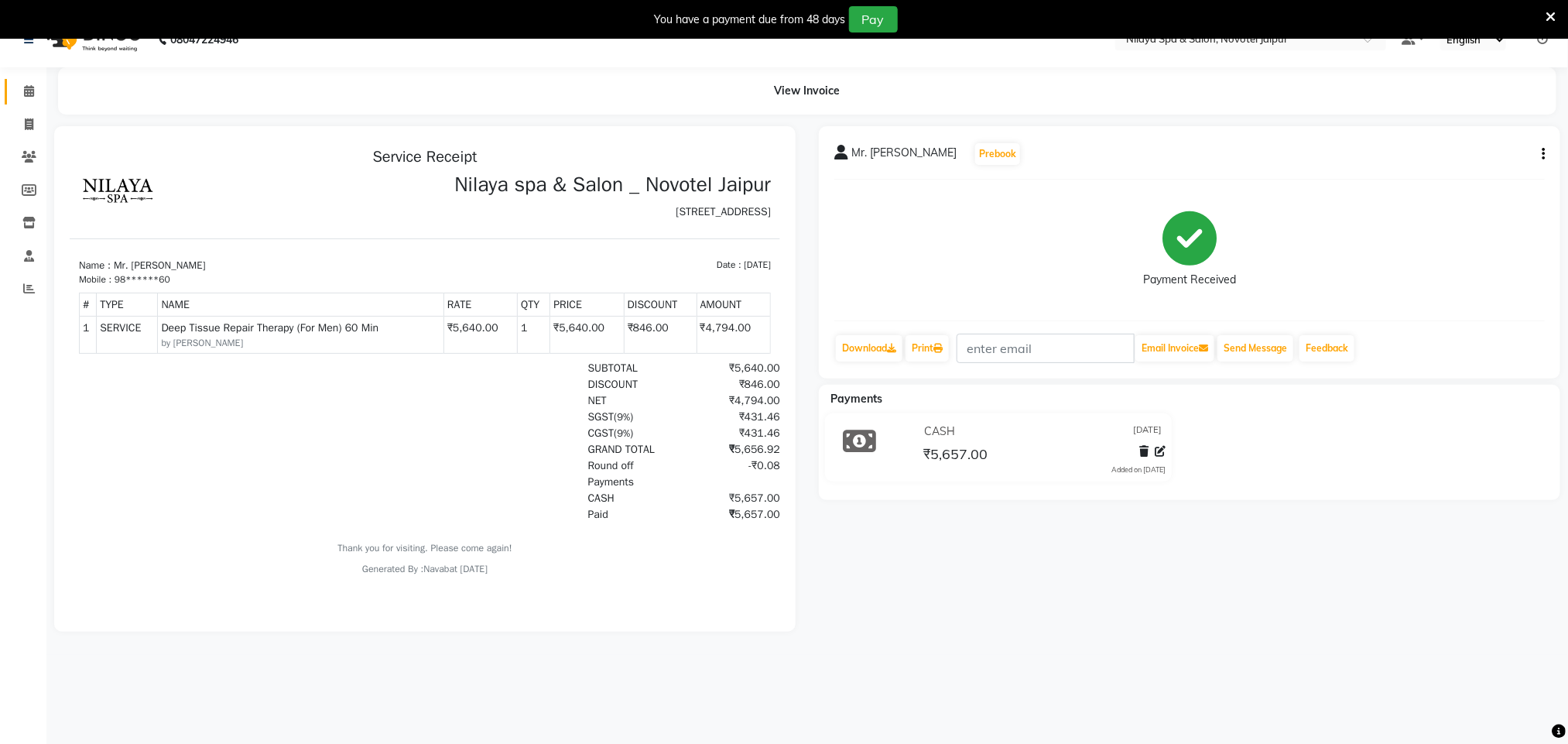scroll, scrollTop: 0, scrollLeft: 0, axis: both 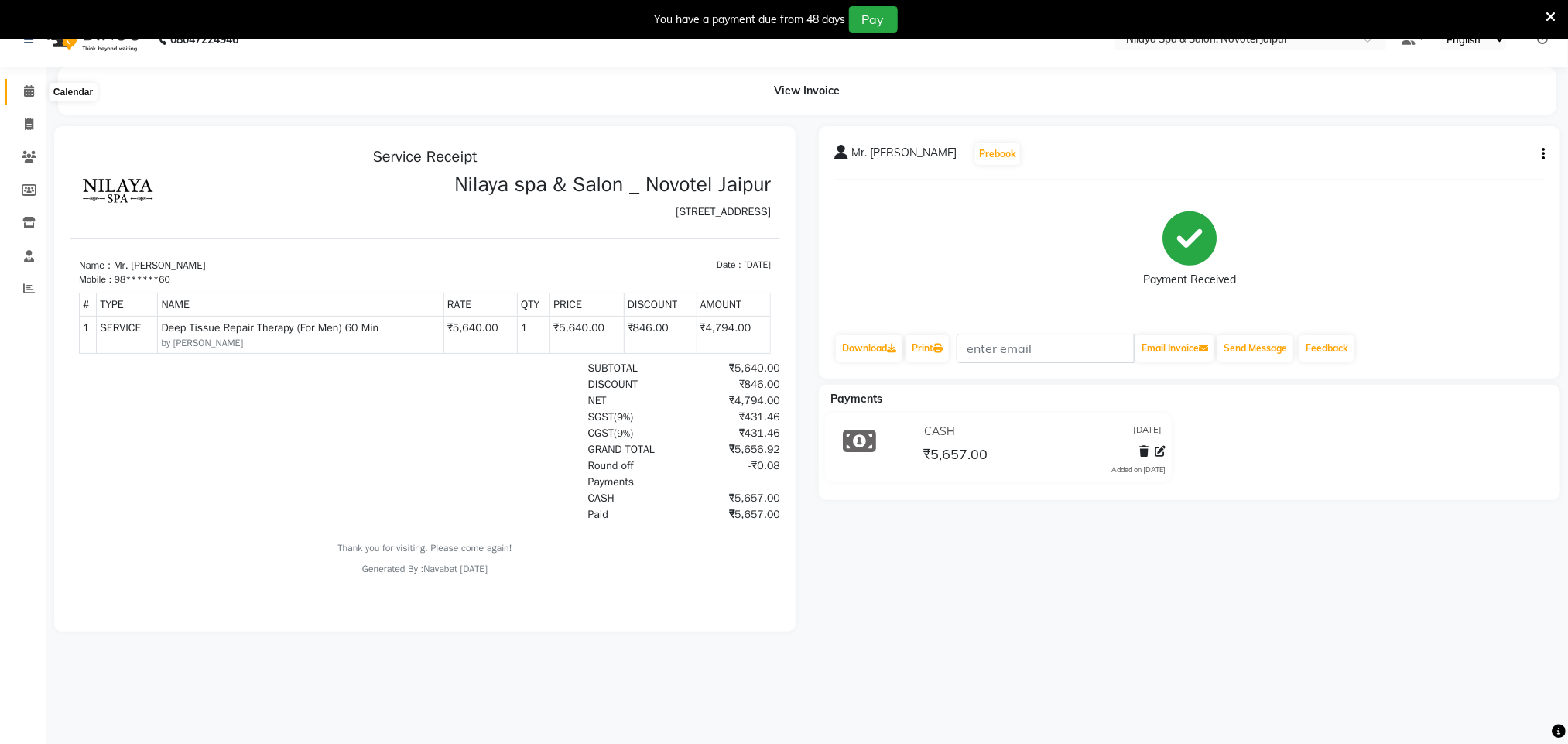drag, startPoint x: 409, startPoint y: 96, endPoint x: 39, endPoint y: 91, distance: 370.03378 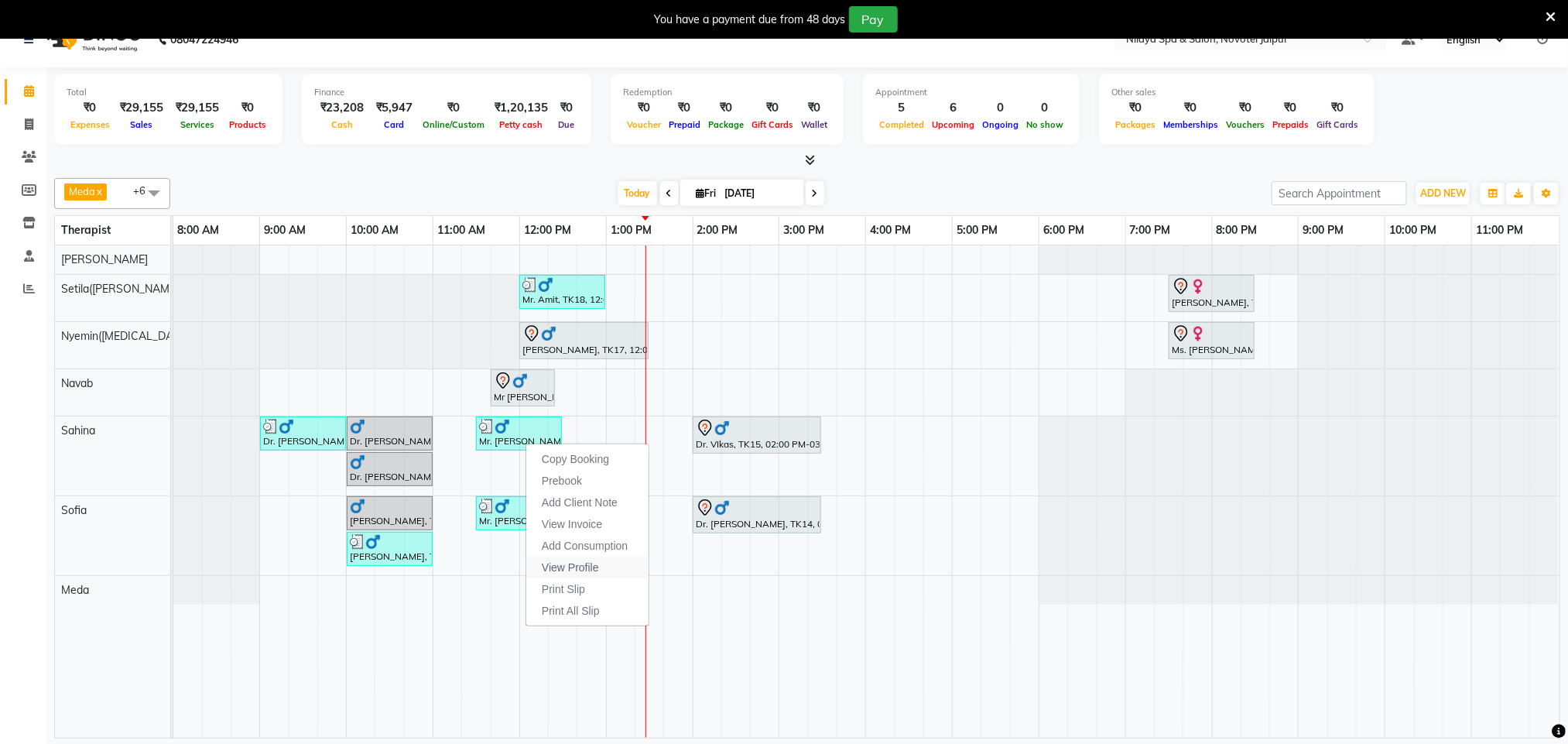 click on "View Profile" at bounding box center (570, 567) 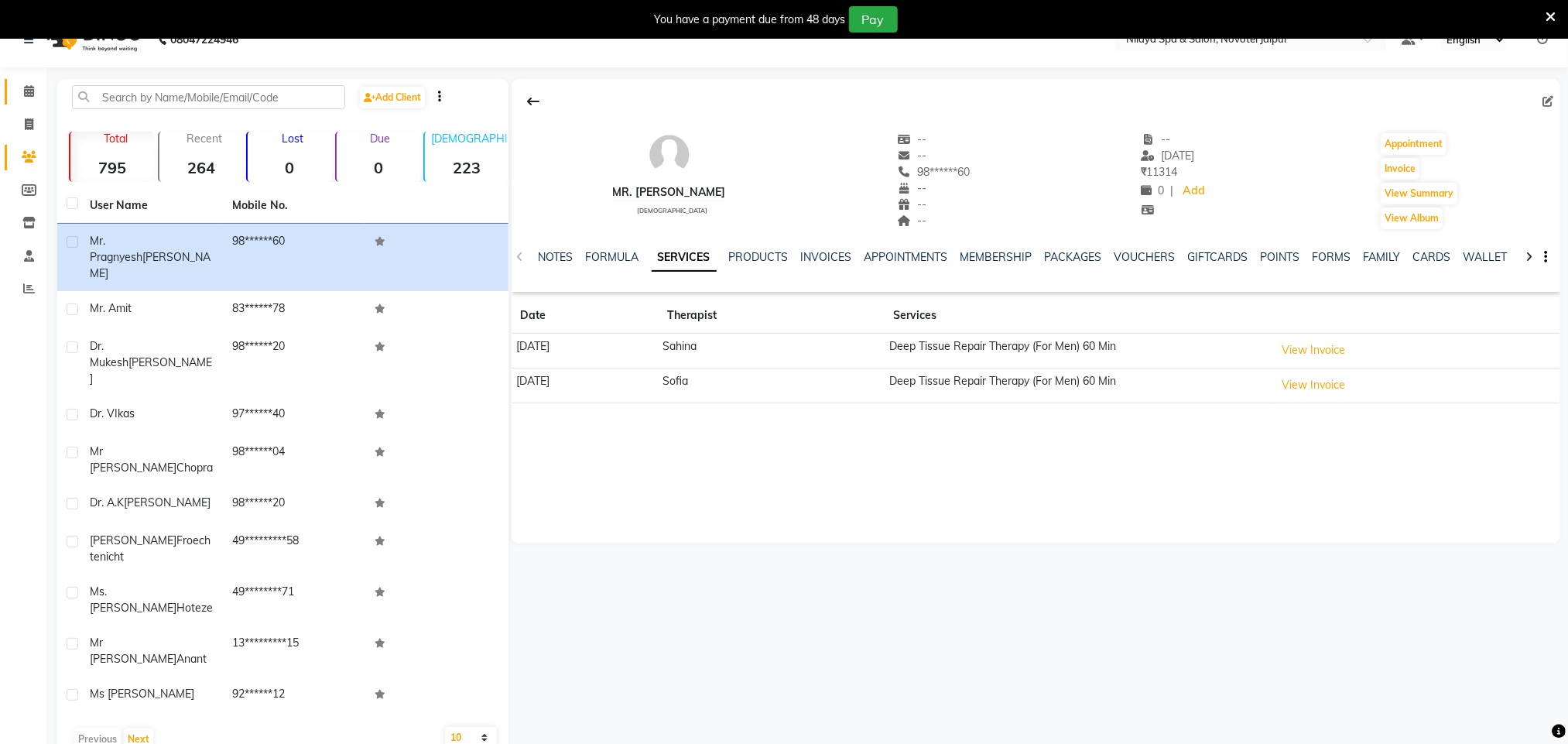 click on "Calendar" 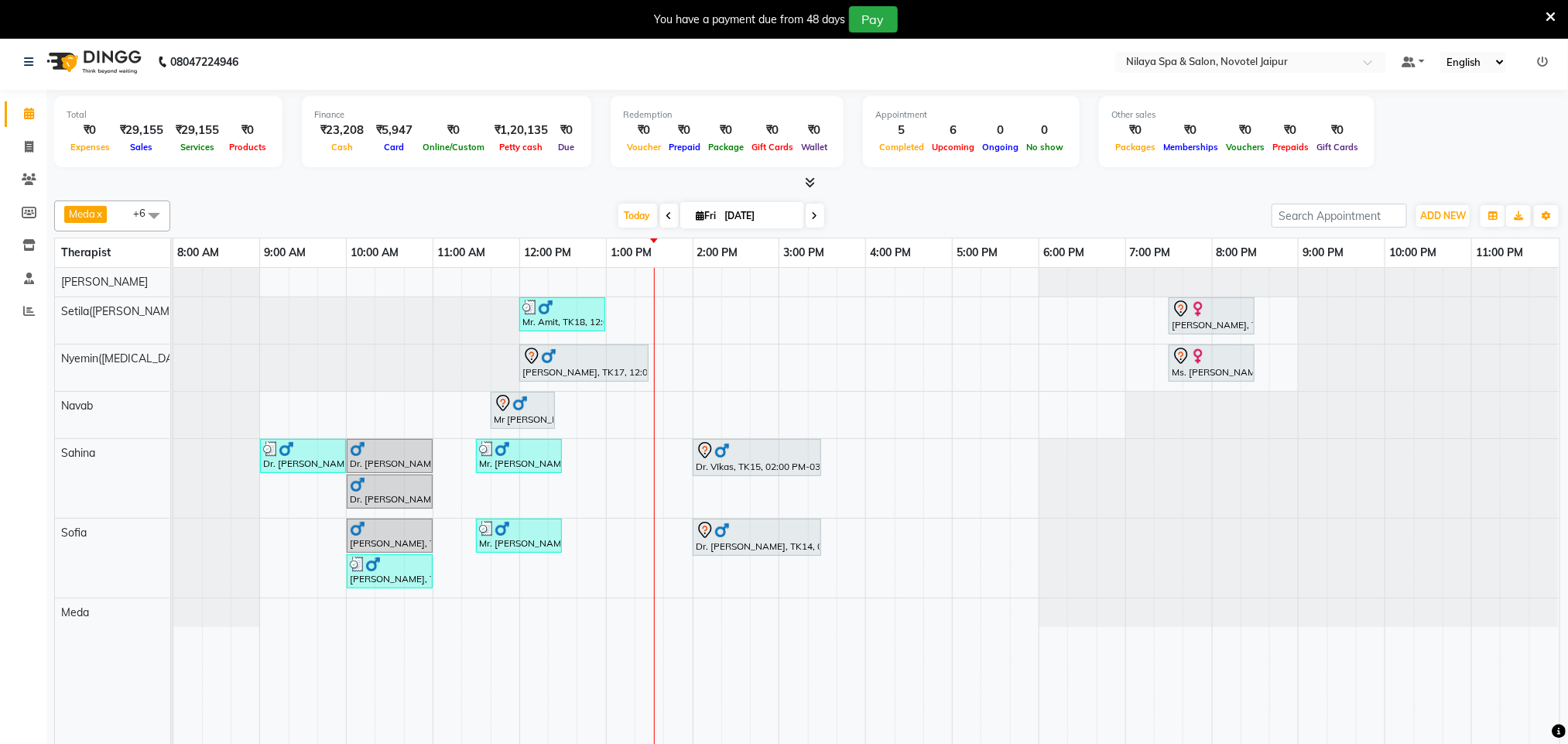 scroll, scrollTop: 0, scrollLeft: 0, axis: both 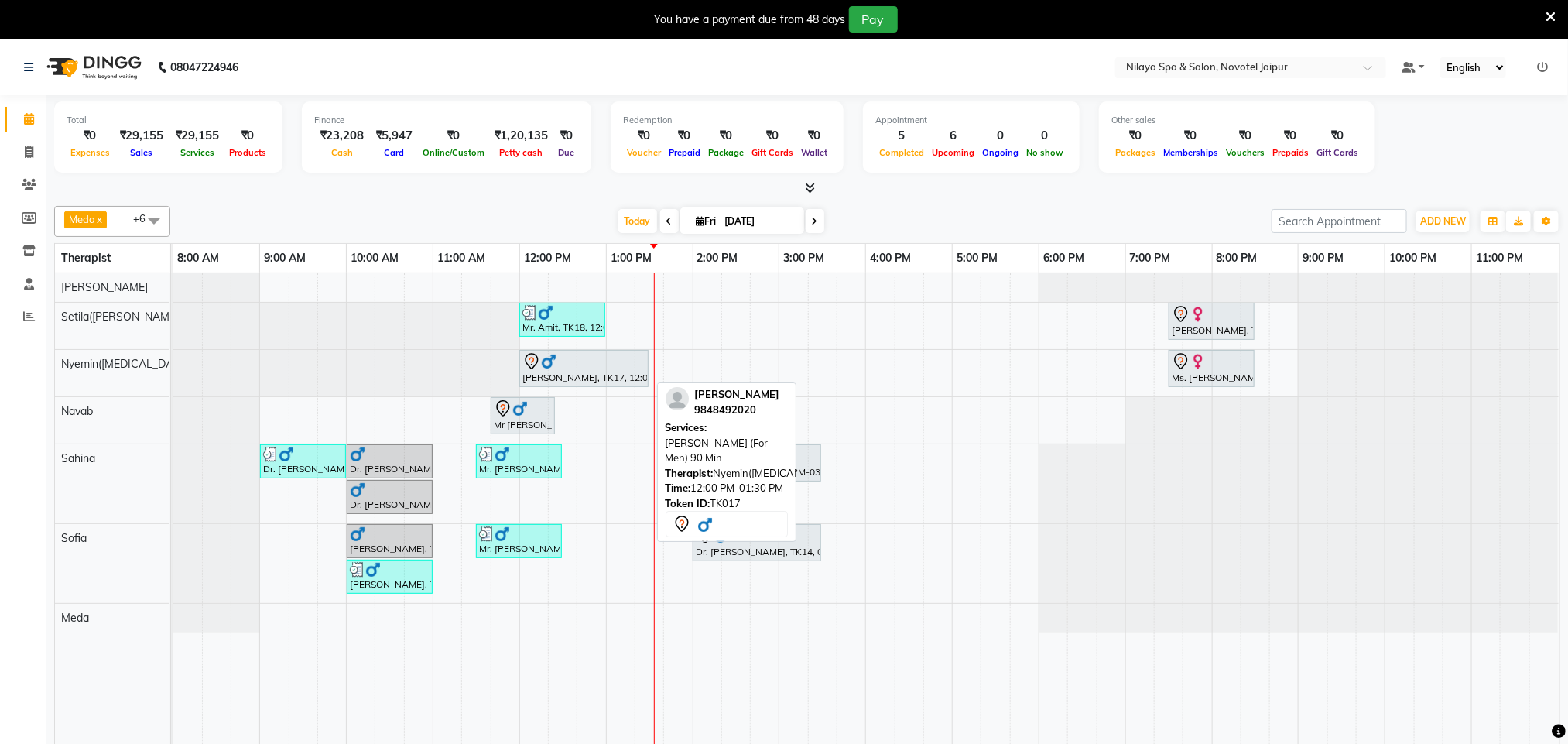 click on "[PERSON_NAME], TK17, 12:00 PM-01:30 PM, [PERSON_NAME] (For Men) 90 Min" at bounding box center [584, 369] 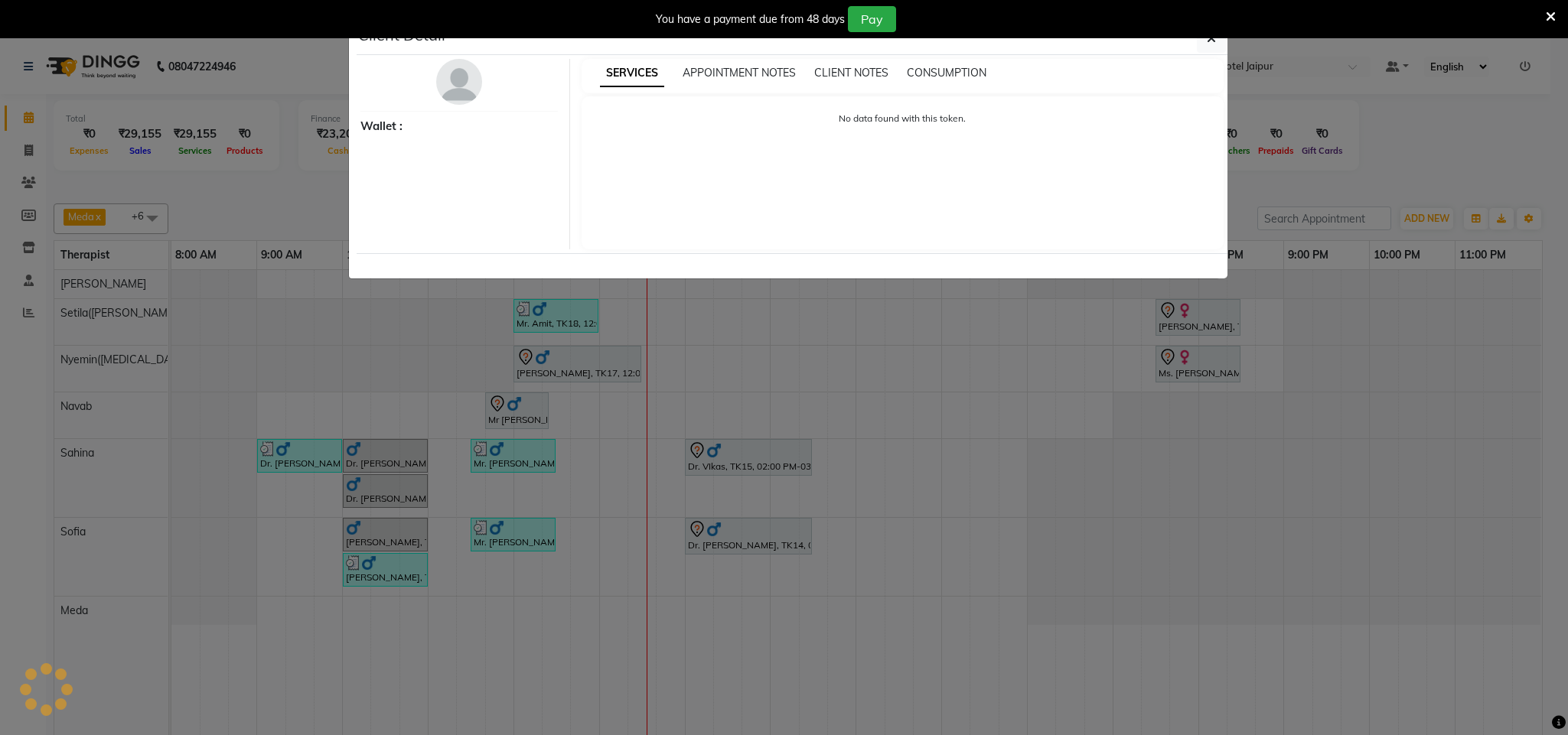 select on "7" 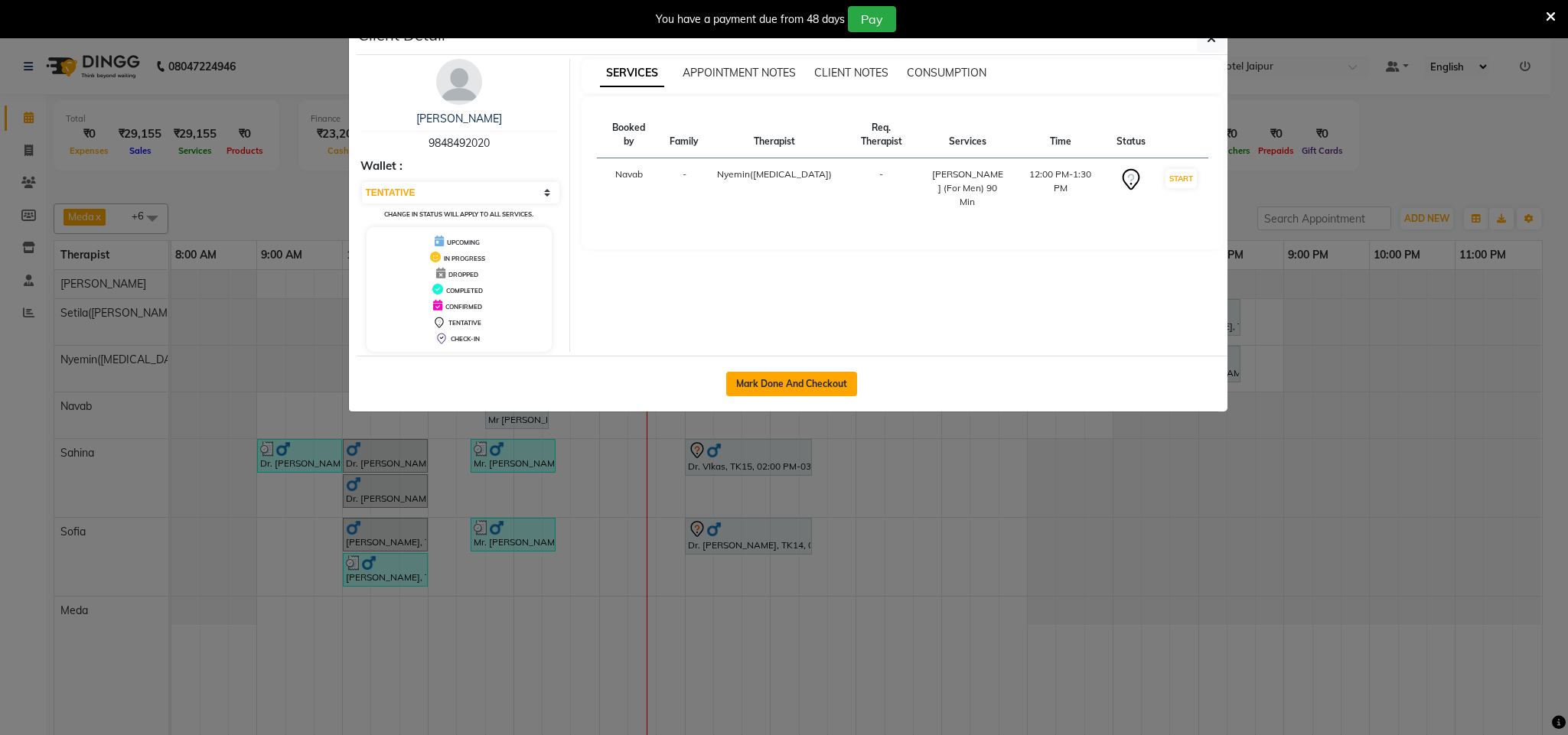 click on "Mark Done And Checkout" 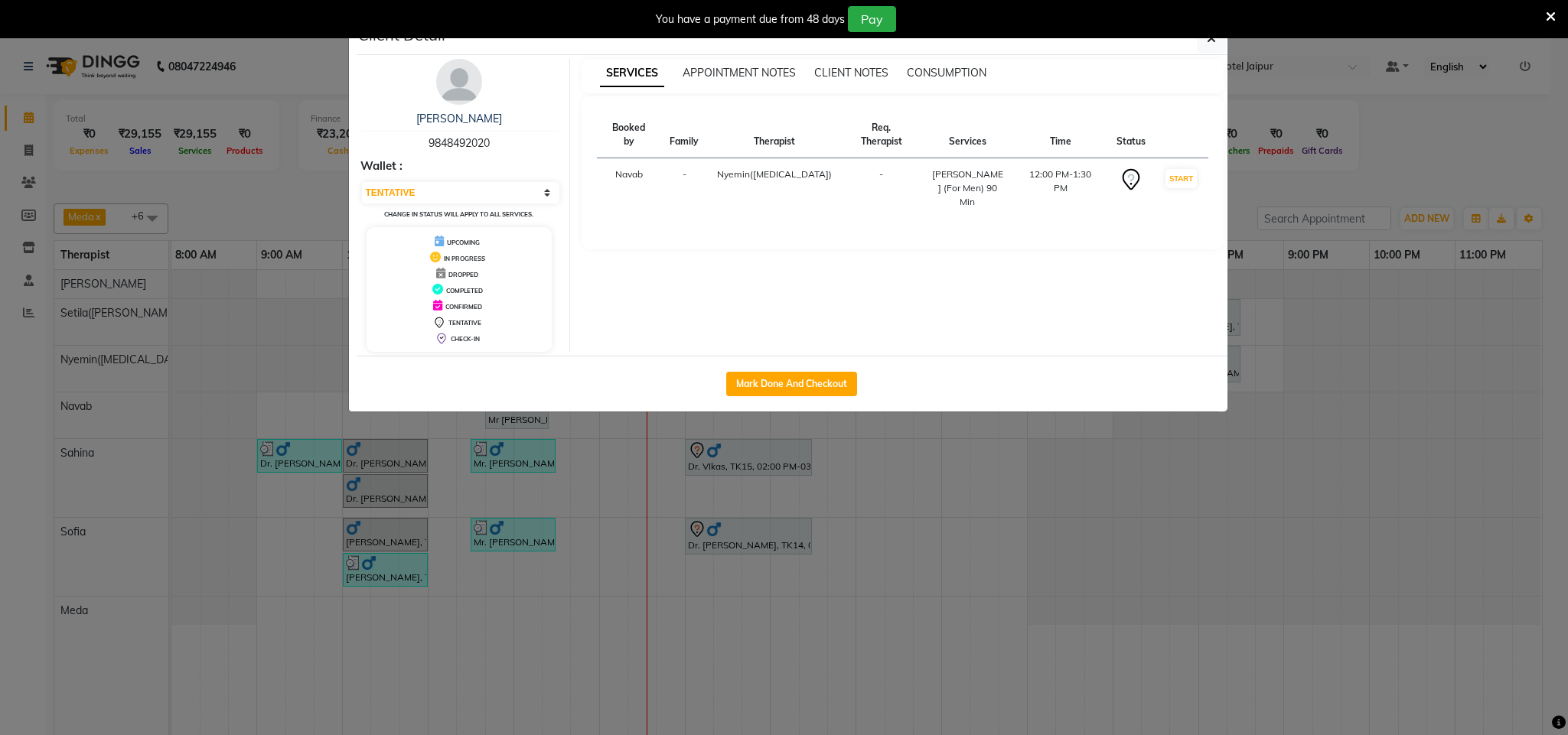select on "service" 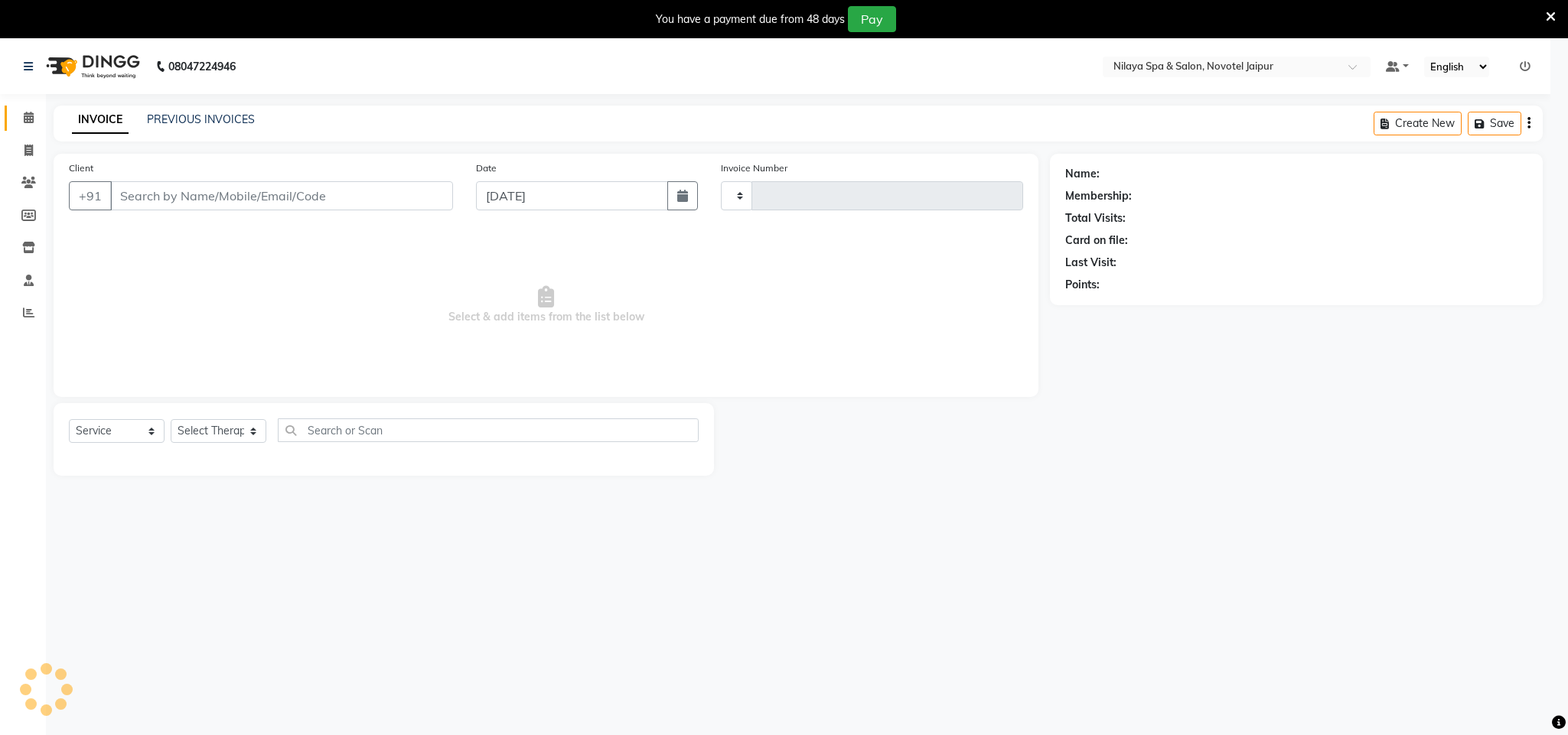 type on "0398" 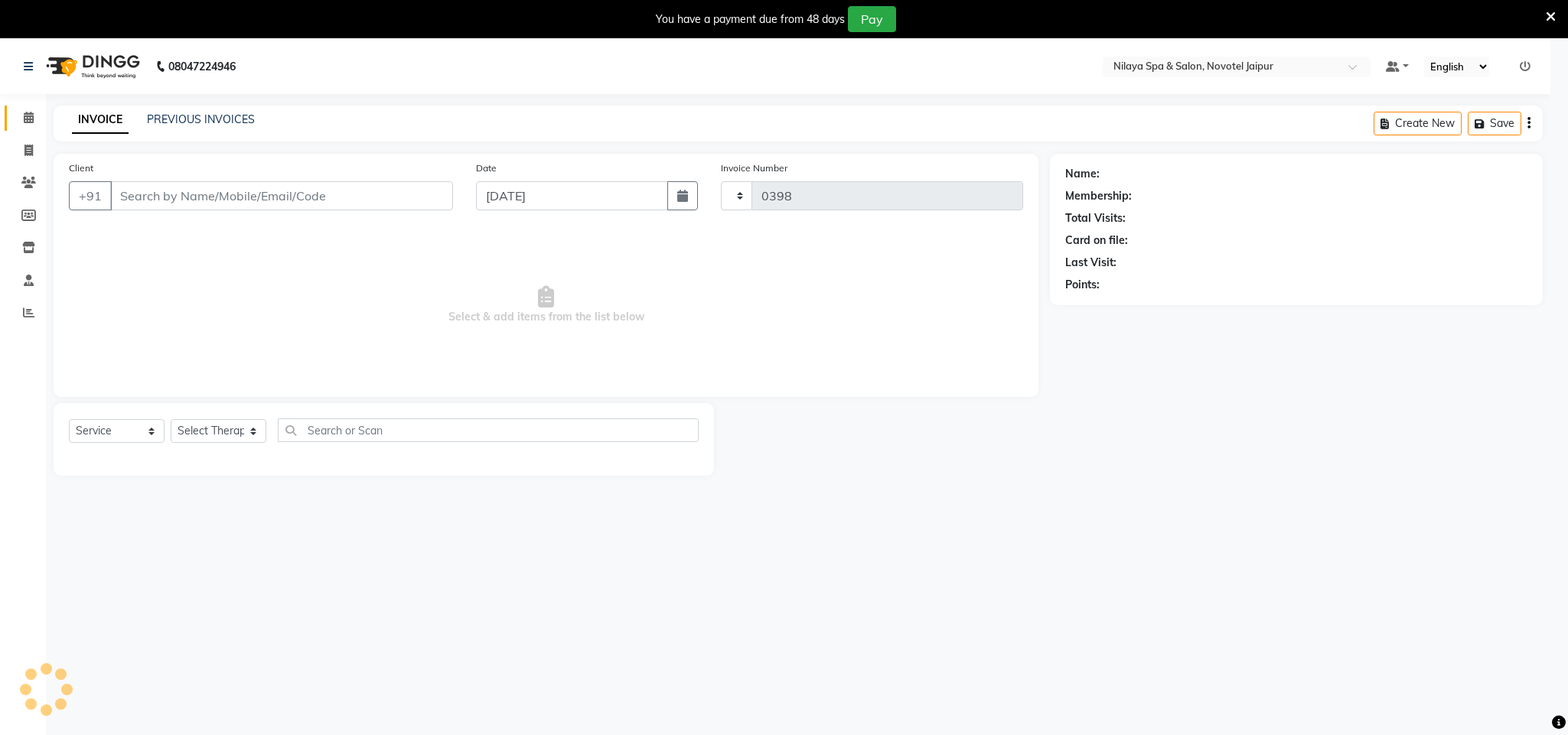 select on "8197" 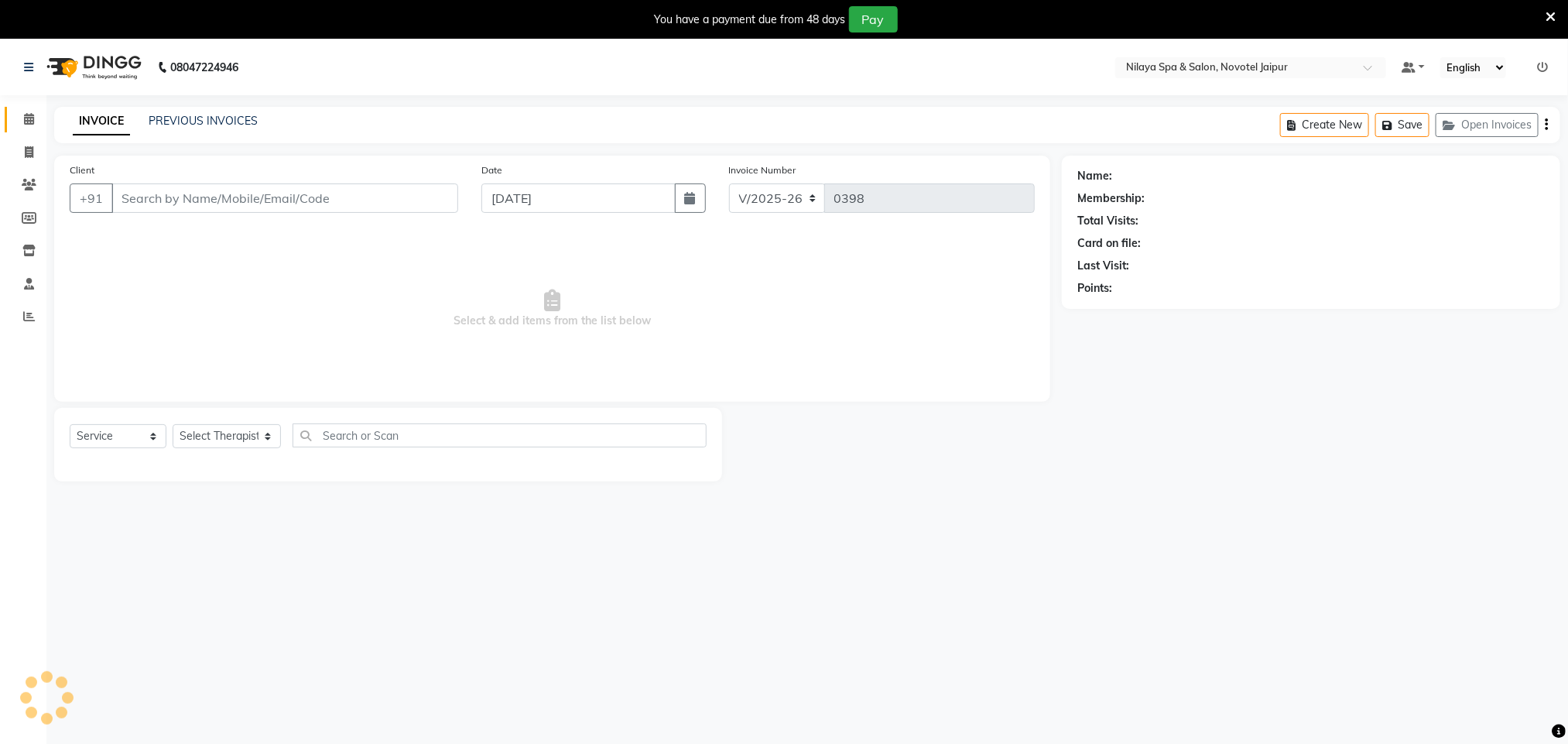 type on "98******20" 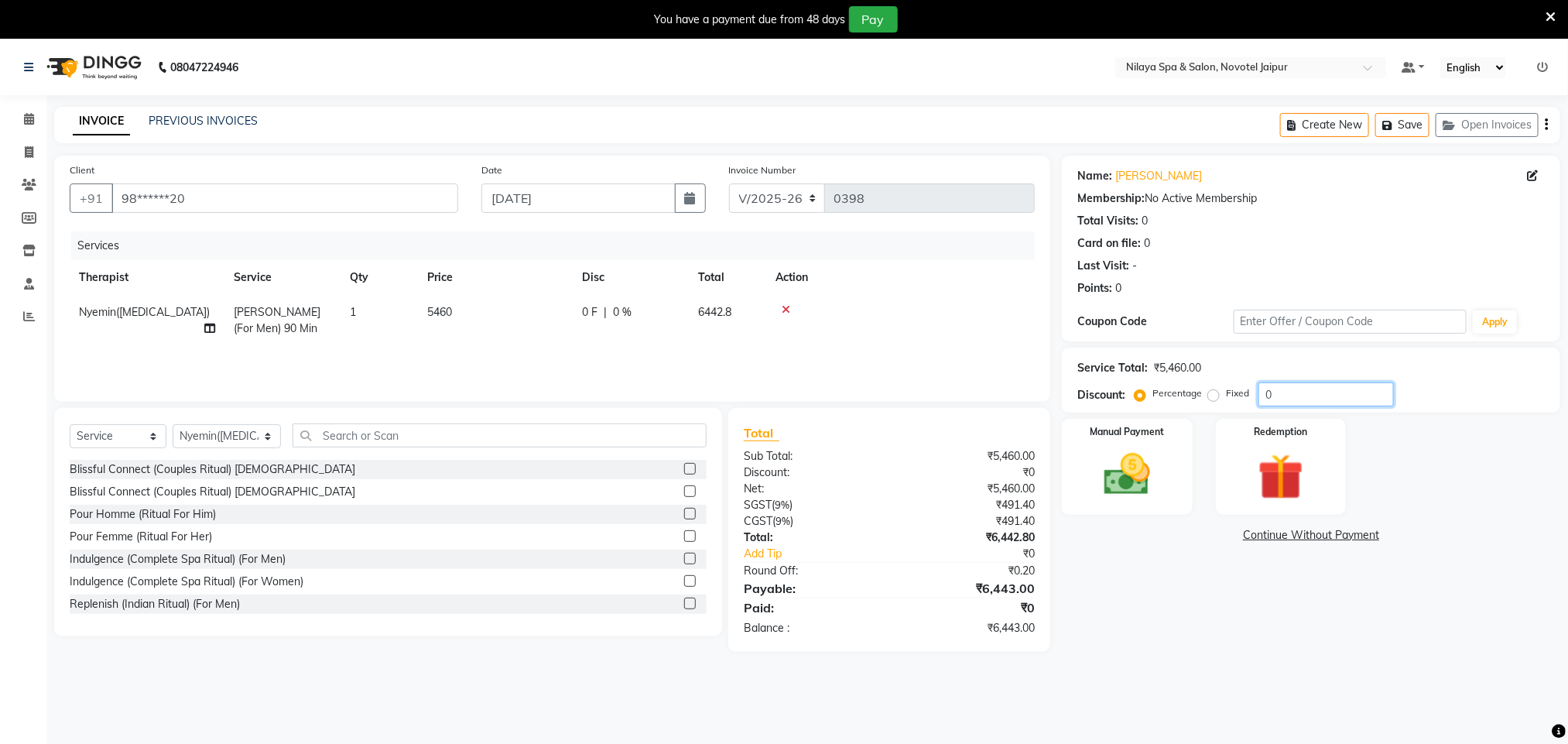 click on "0" 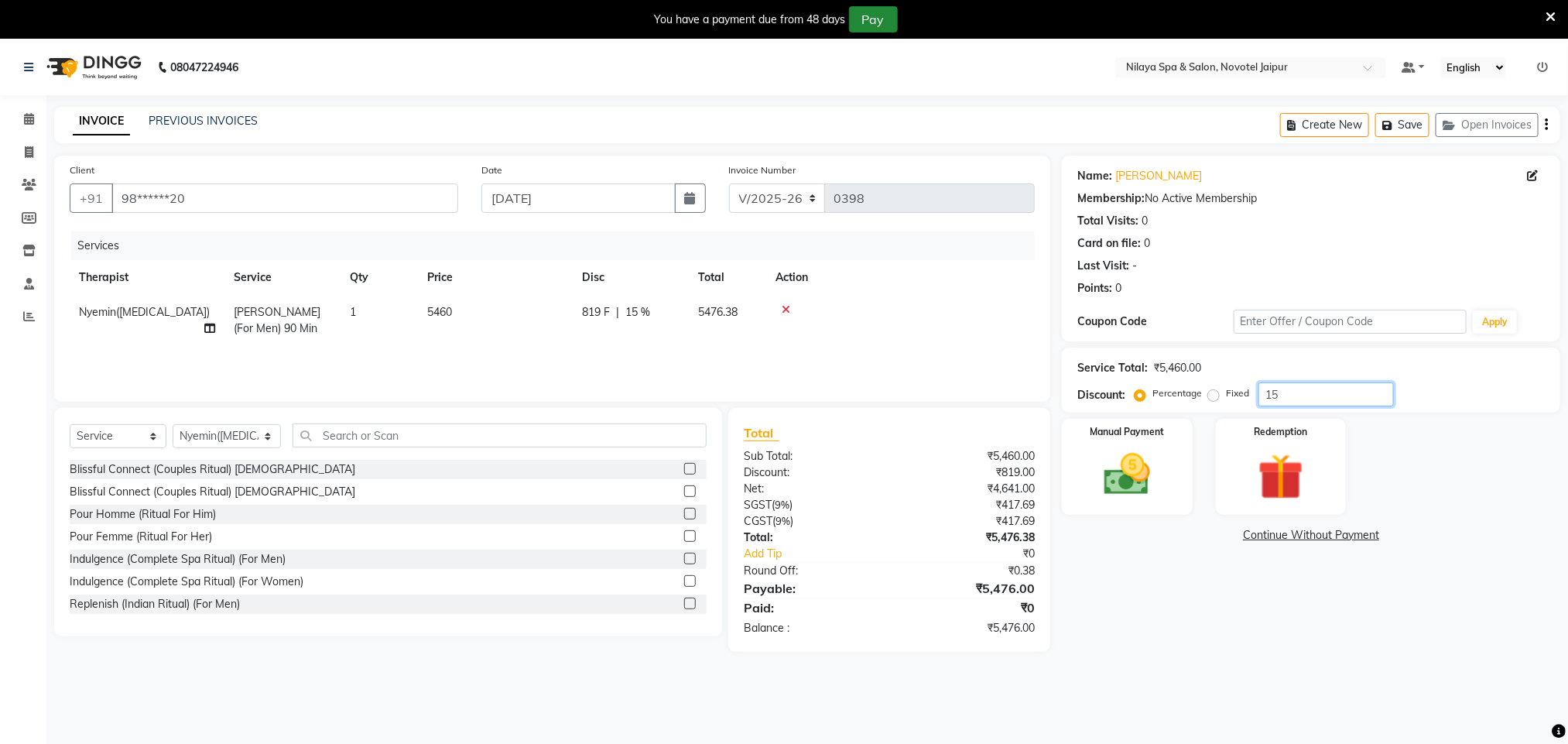 type on "15" 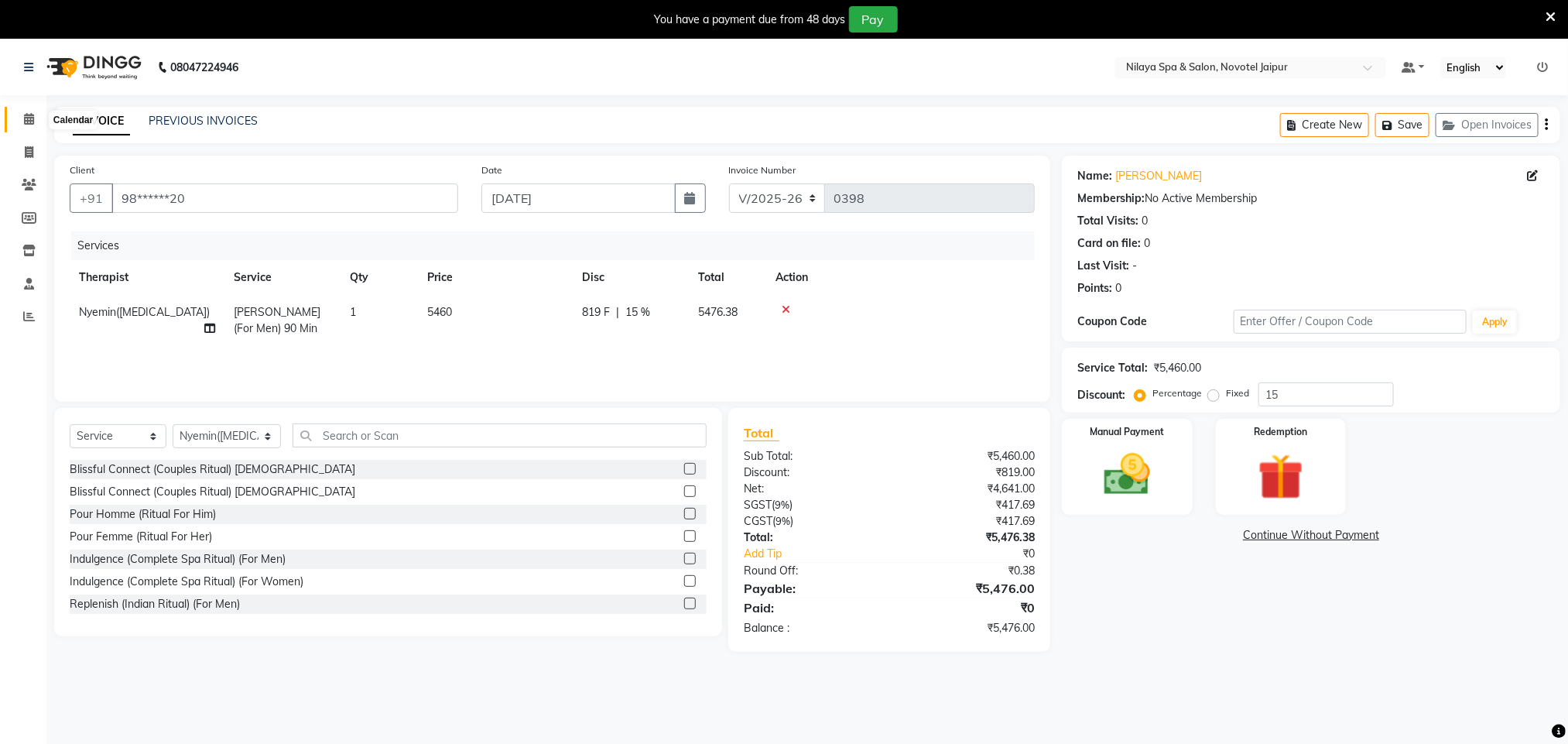 click 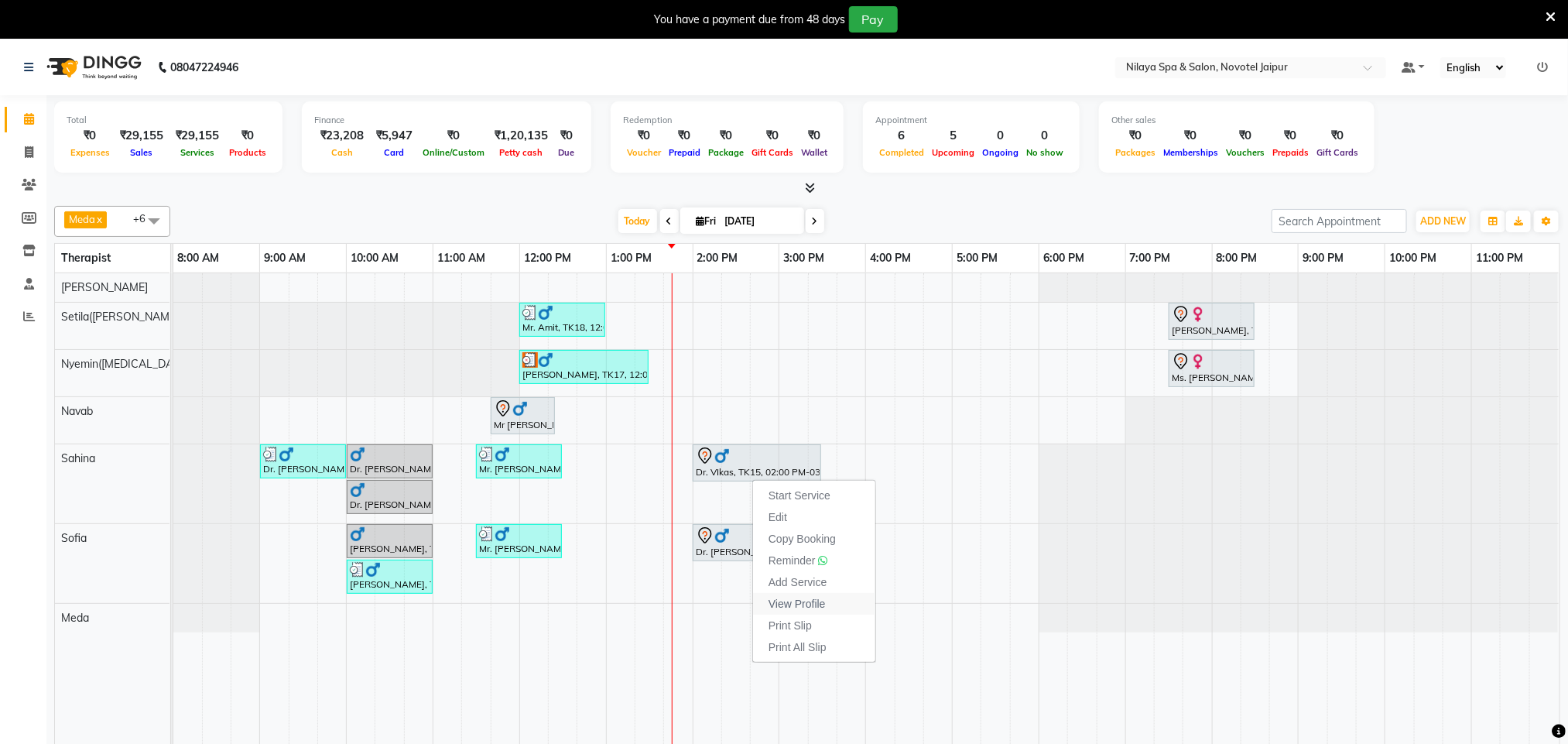 click on "View Profile" at bounding box center [797, 604] 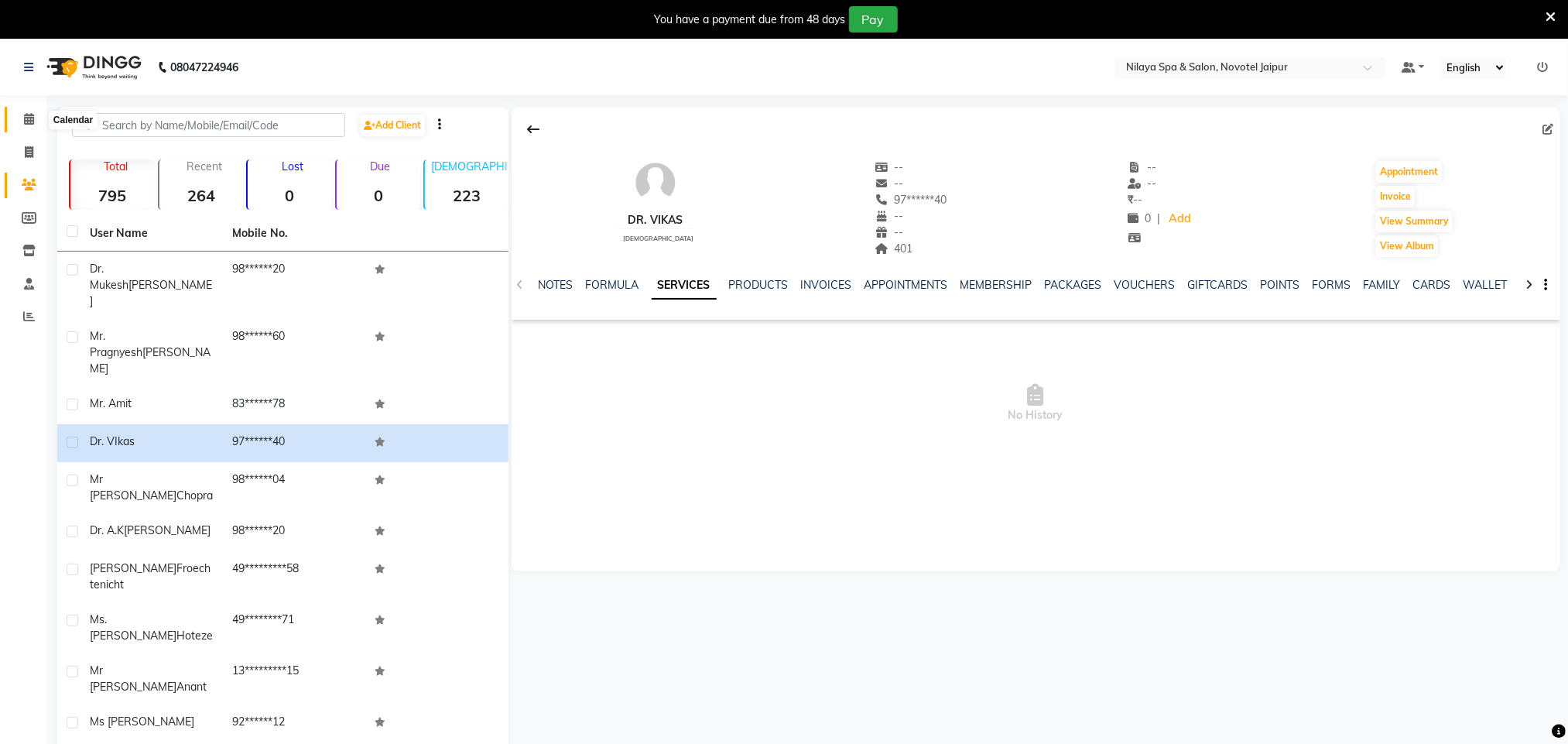 click 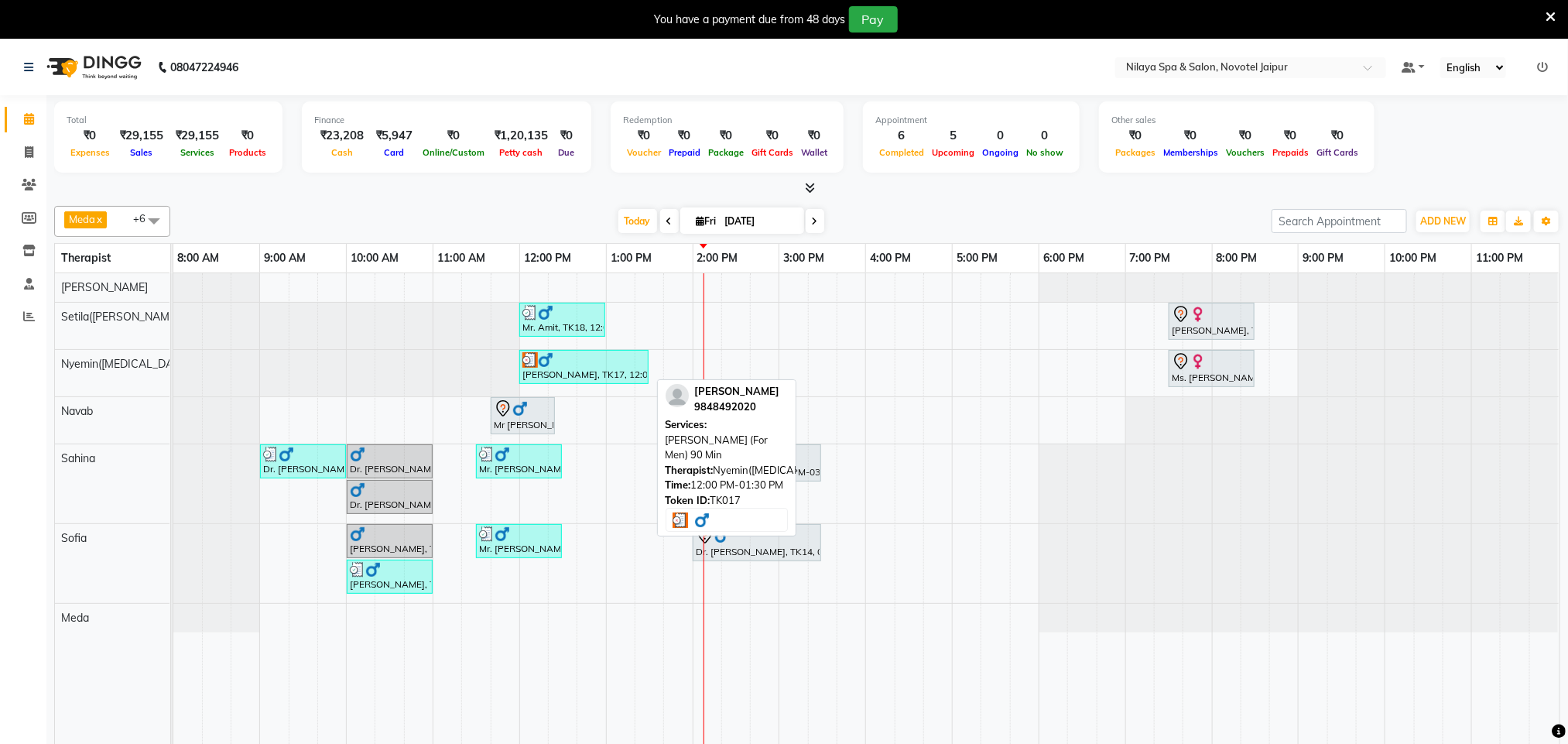 click at bounding box center (584, 360) 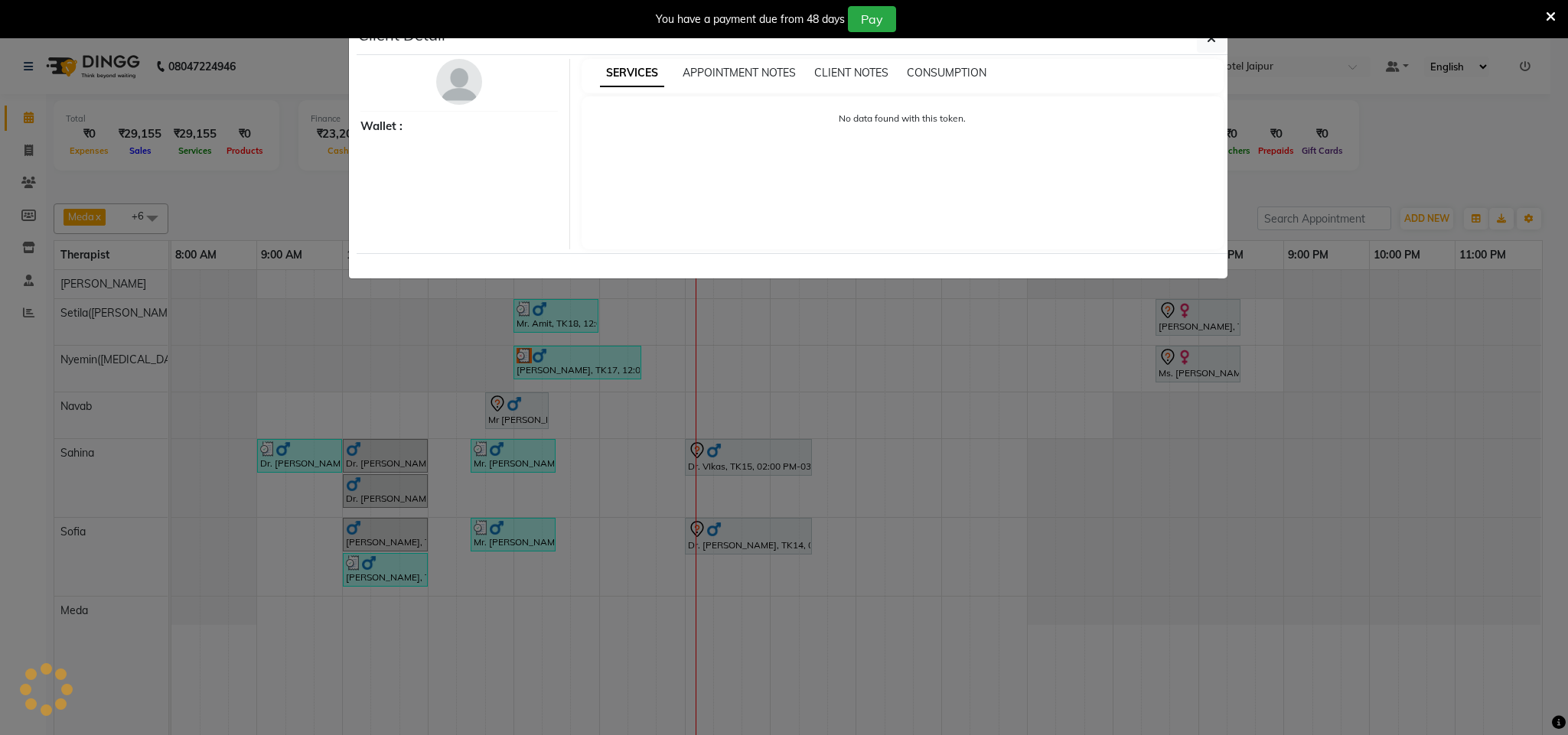select on "3" 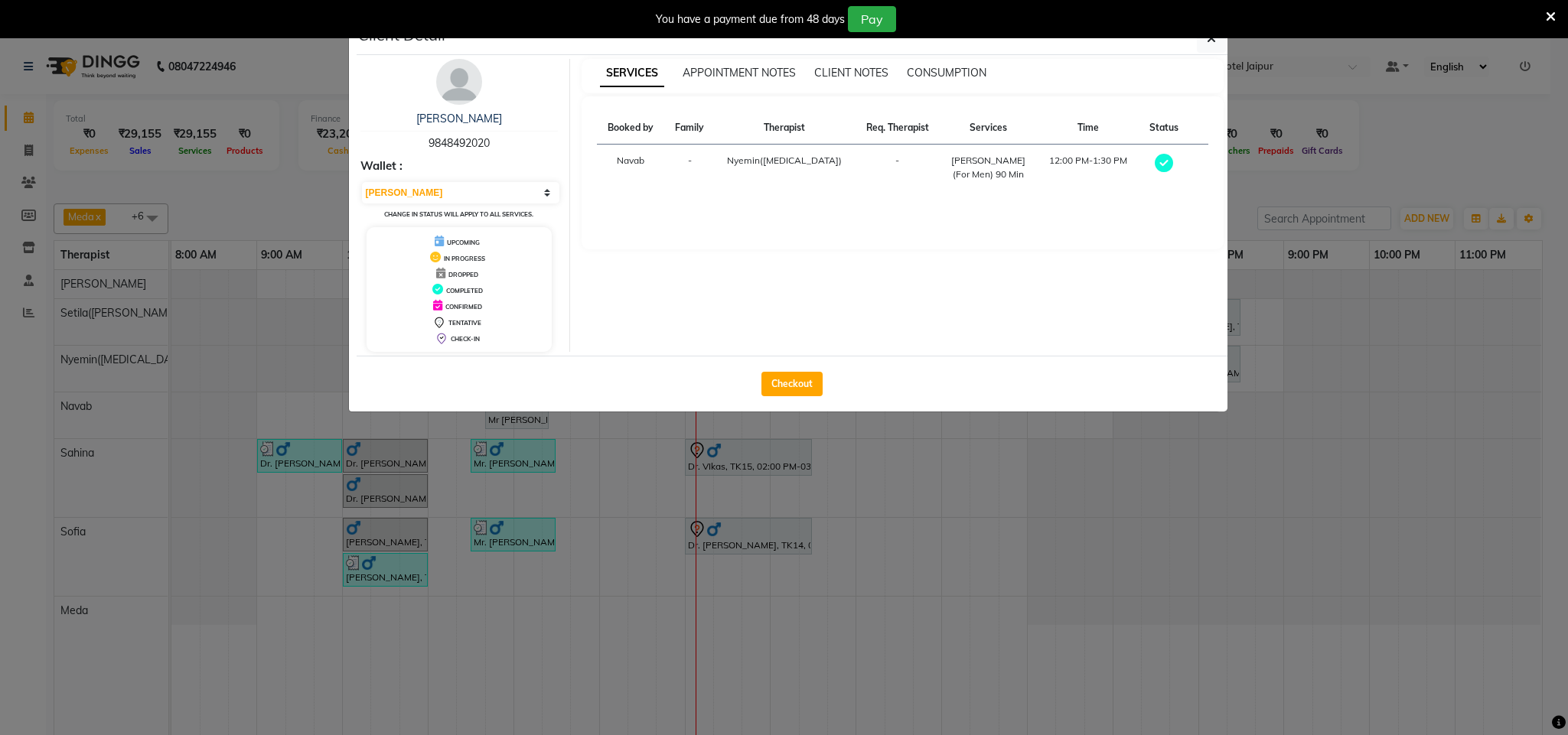 click on "Checkout" 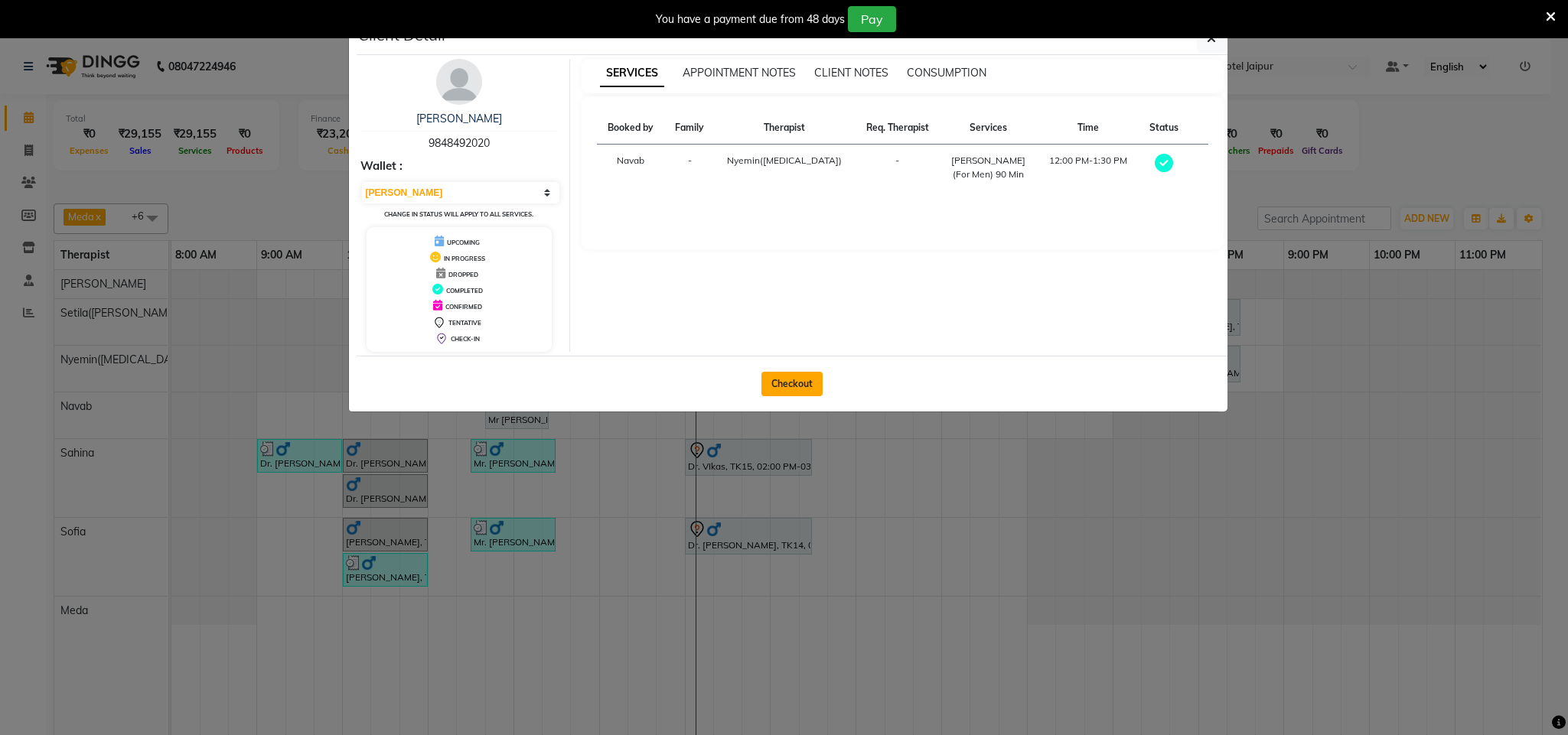 click on "Checkout" 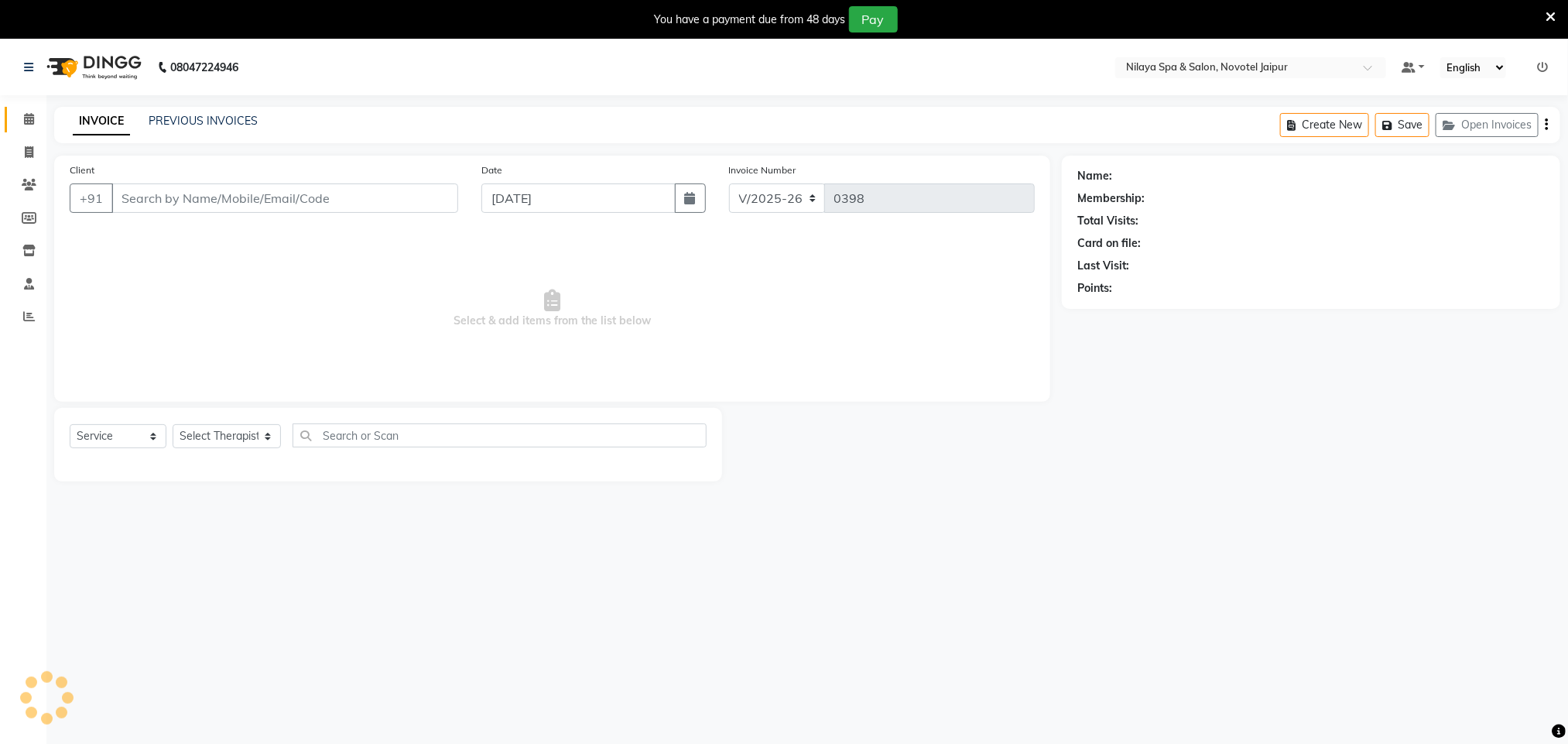 type on "98******20" 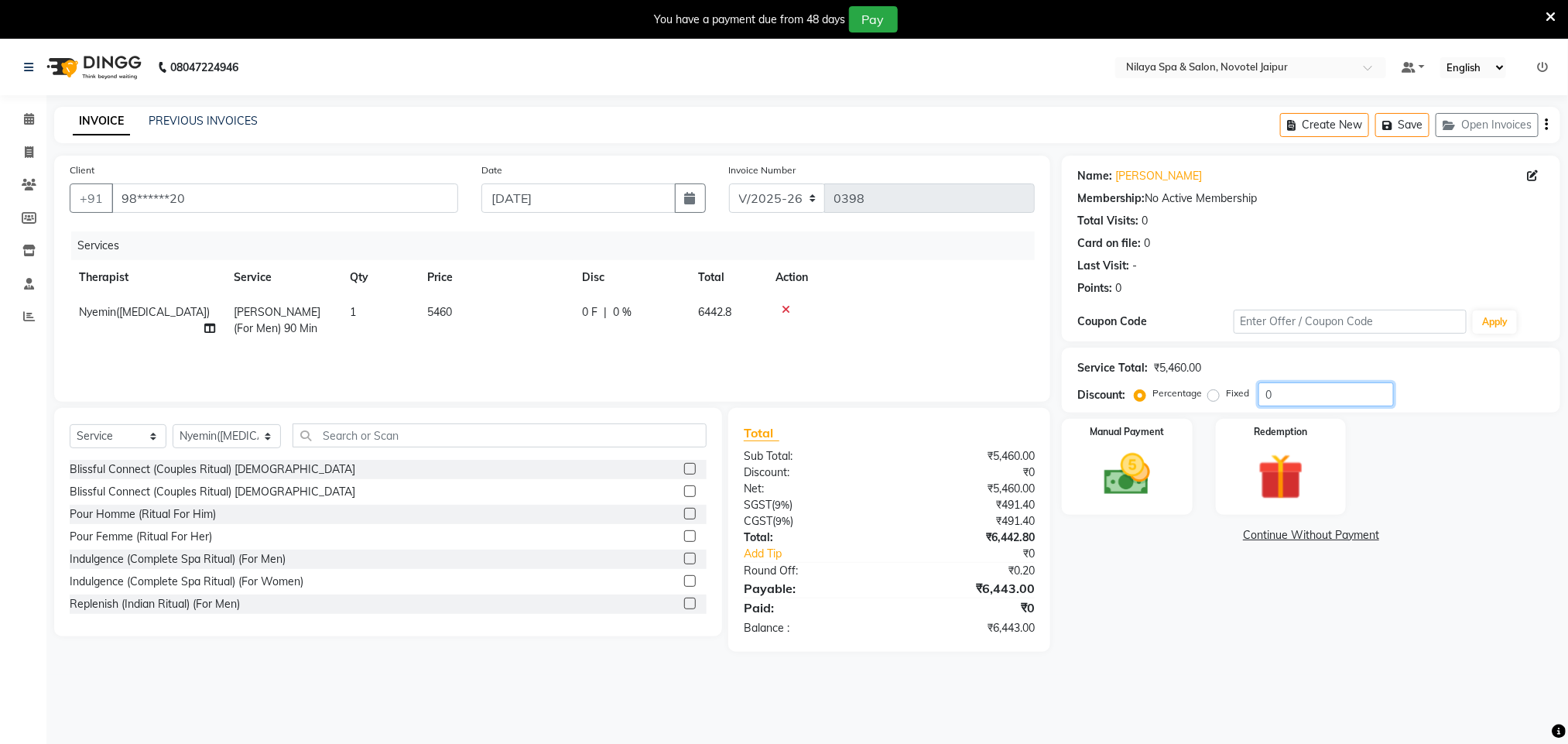 drag, startPoint x: 1312, startPoint y: 389, endPoint x: 1101, endPoint y: 381, distance: 211.1516 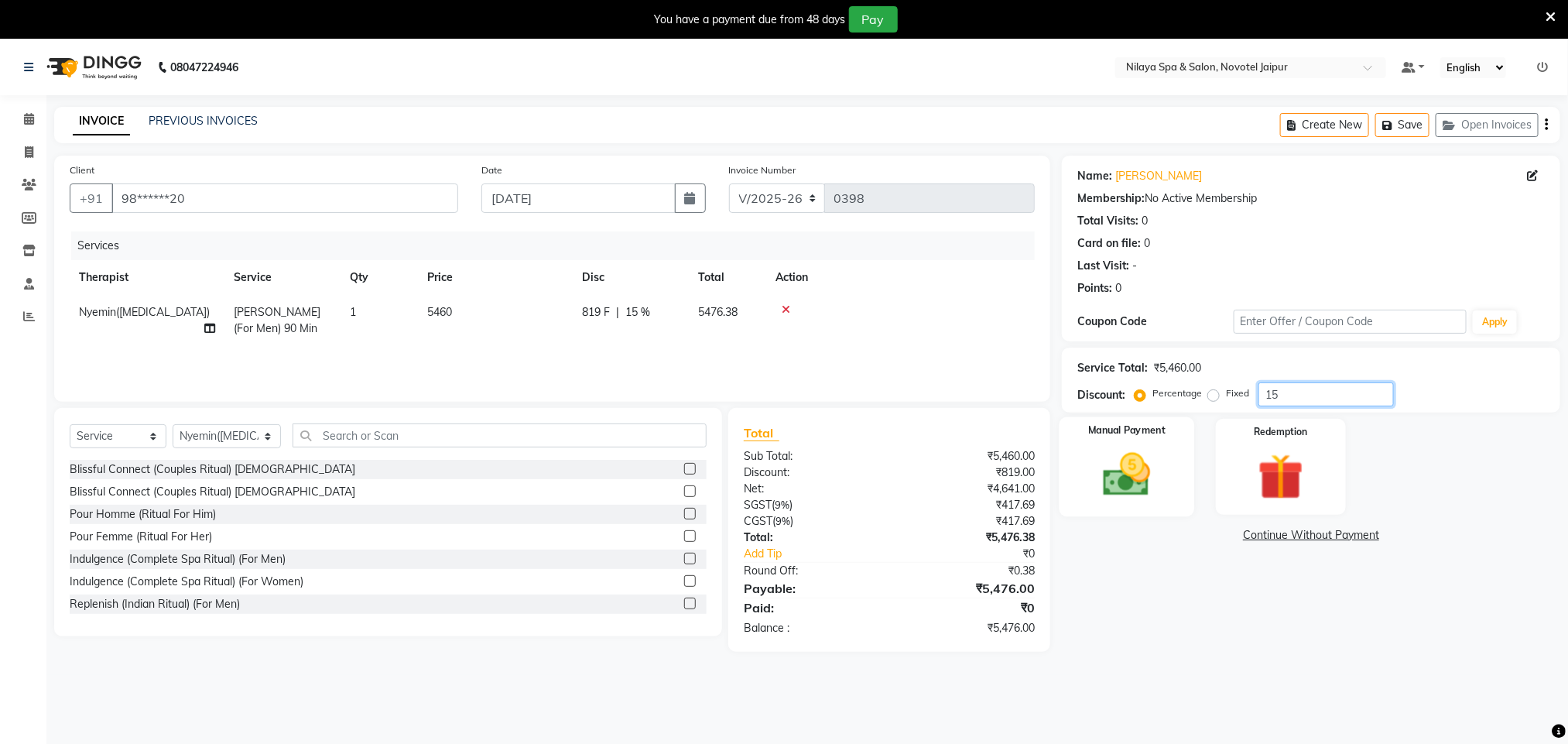 type on "15" 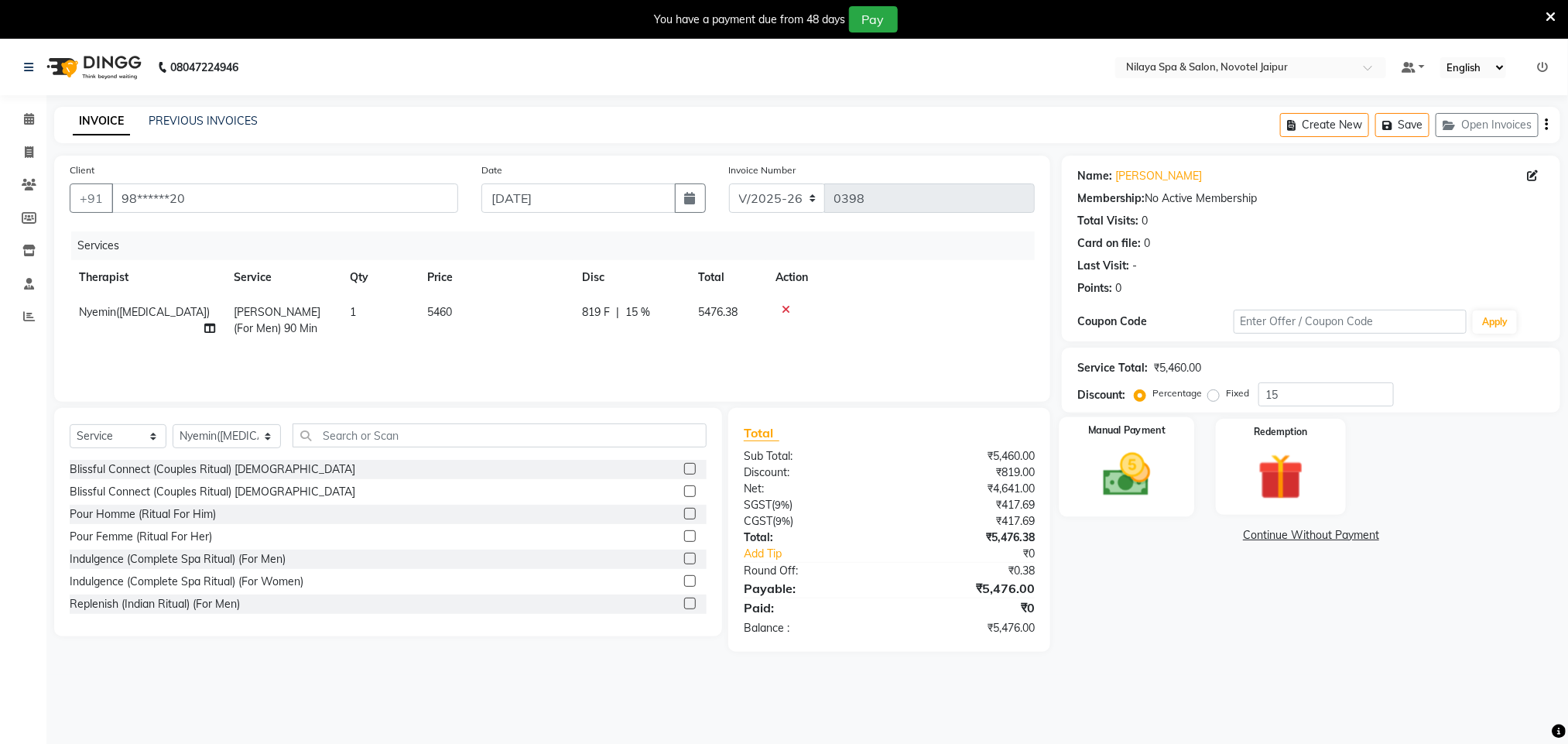click 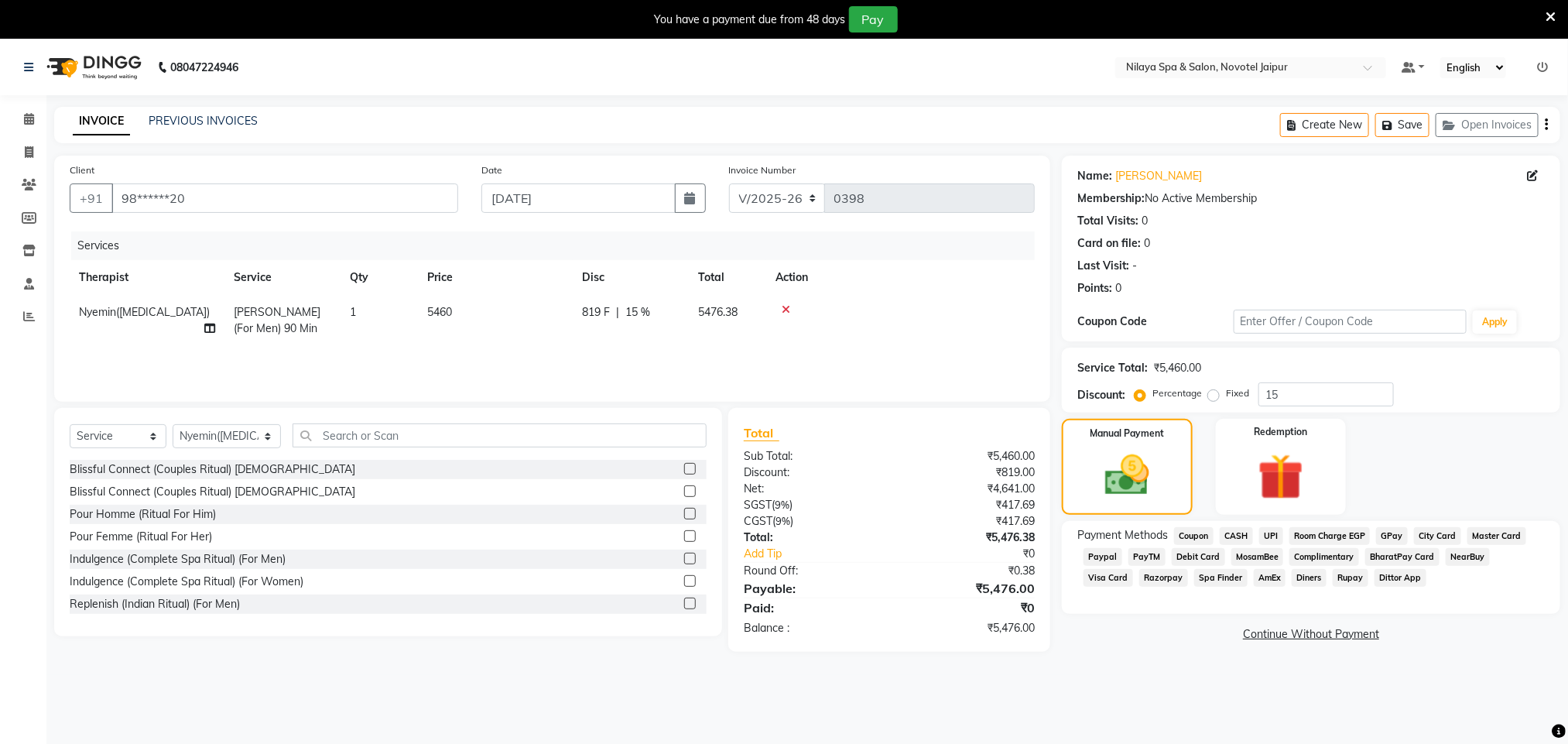 click on "Visa Card" 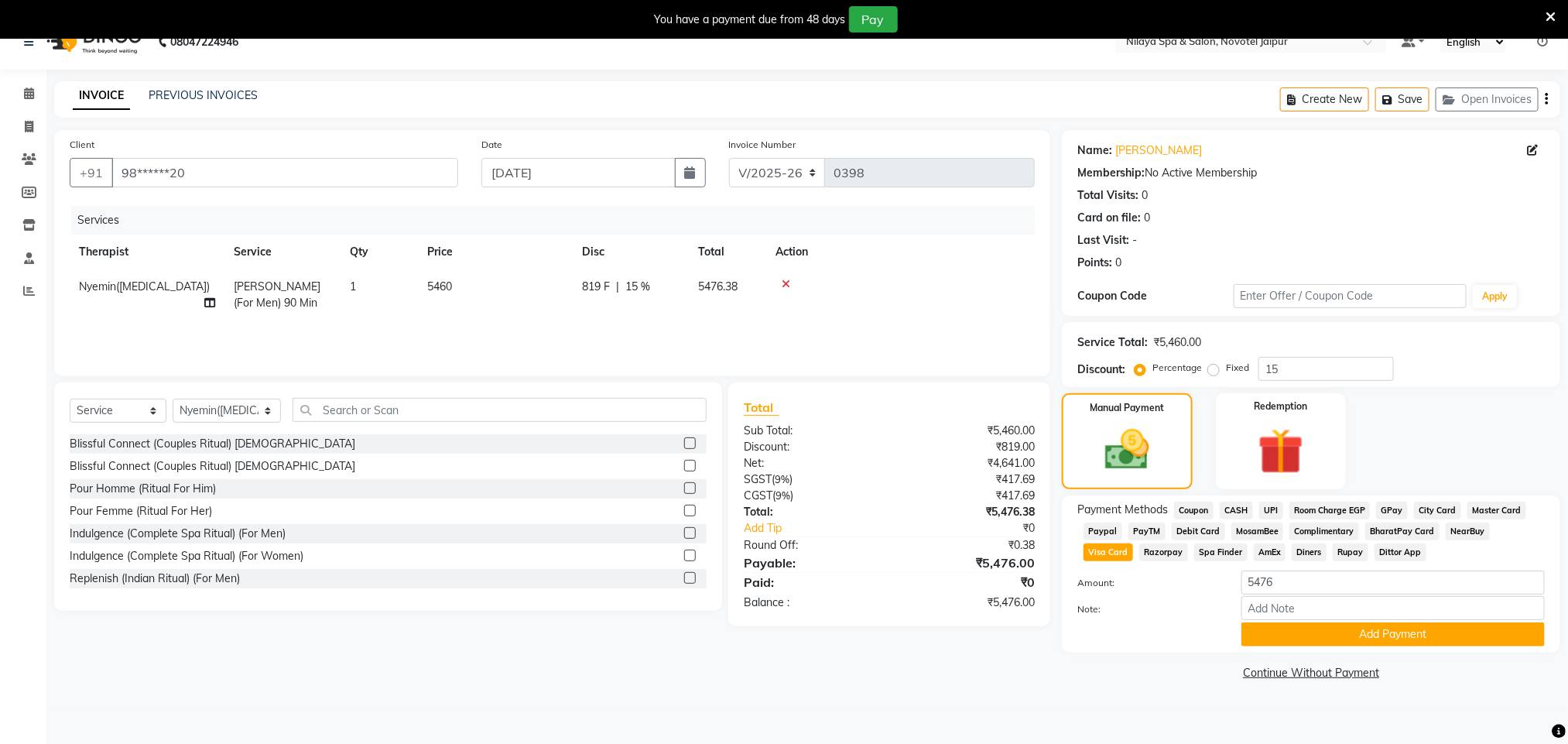 scroll, scrollTop: 39, scrollLeft: 0, axis: vertical 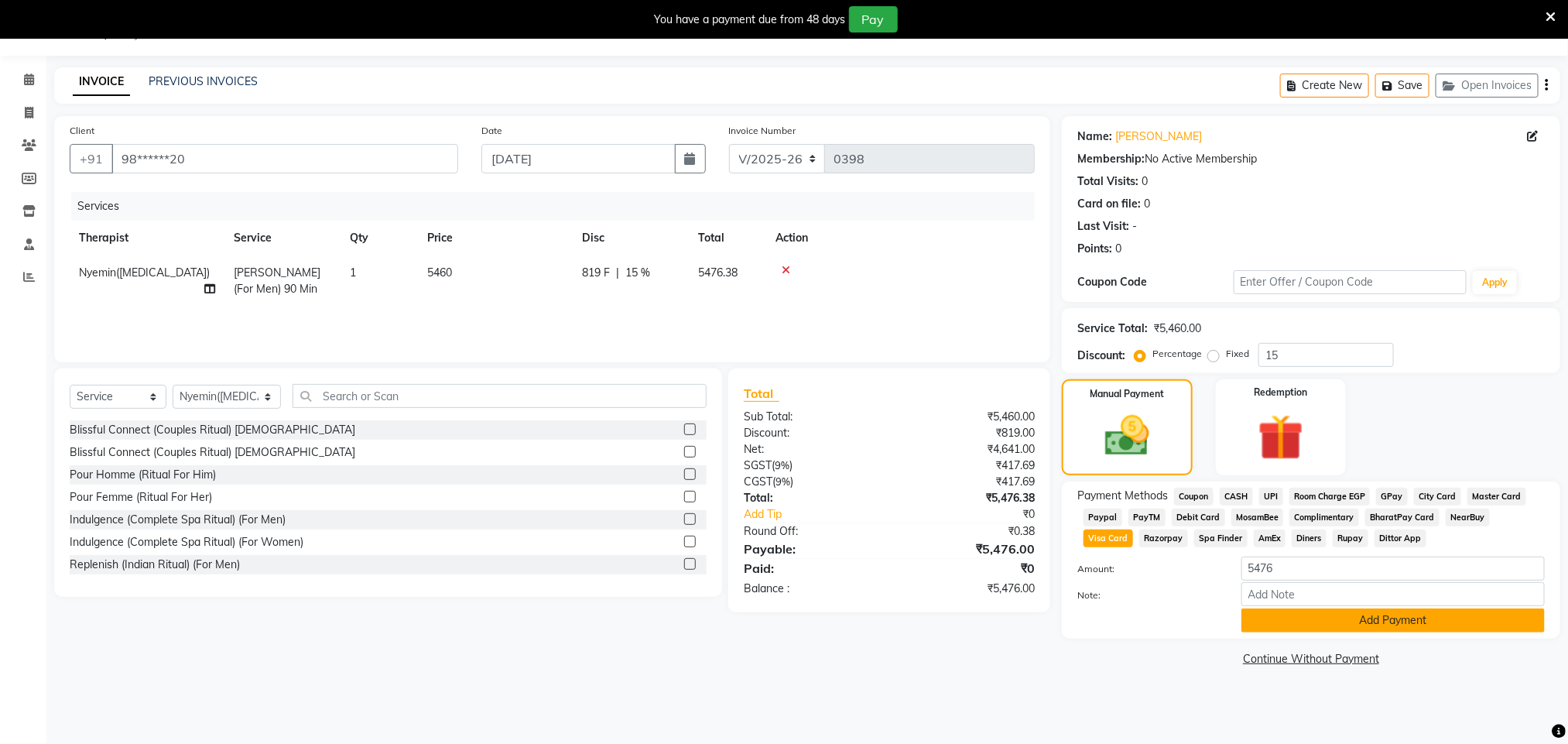 click on "Add Payment" 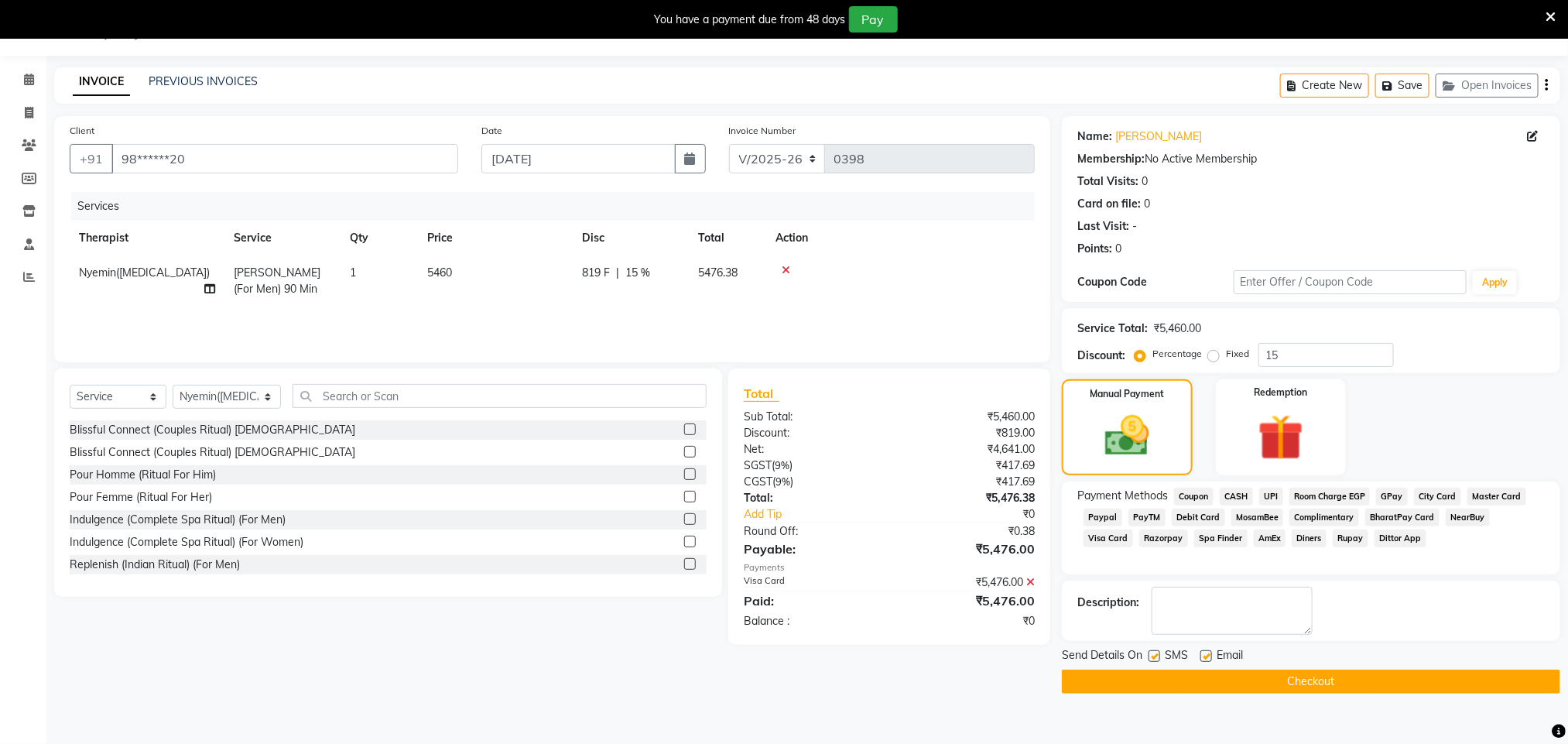 click on "Checkout" 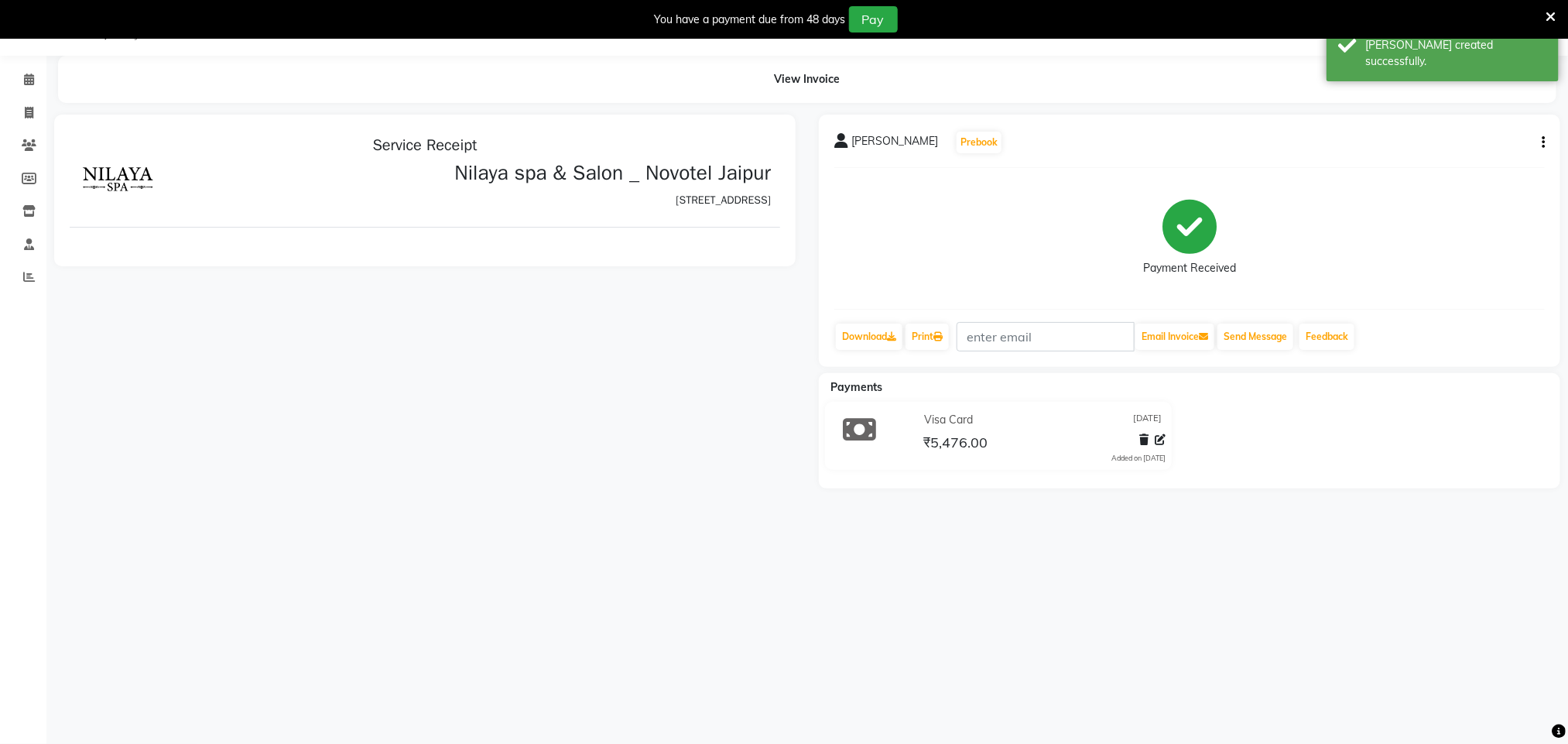scroll, scrollTop: 0, scrollLeft: 0, axis: both 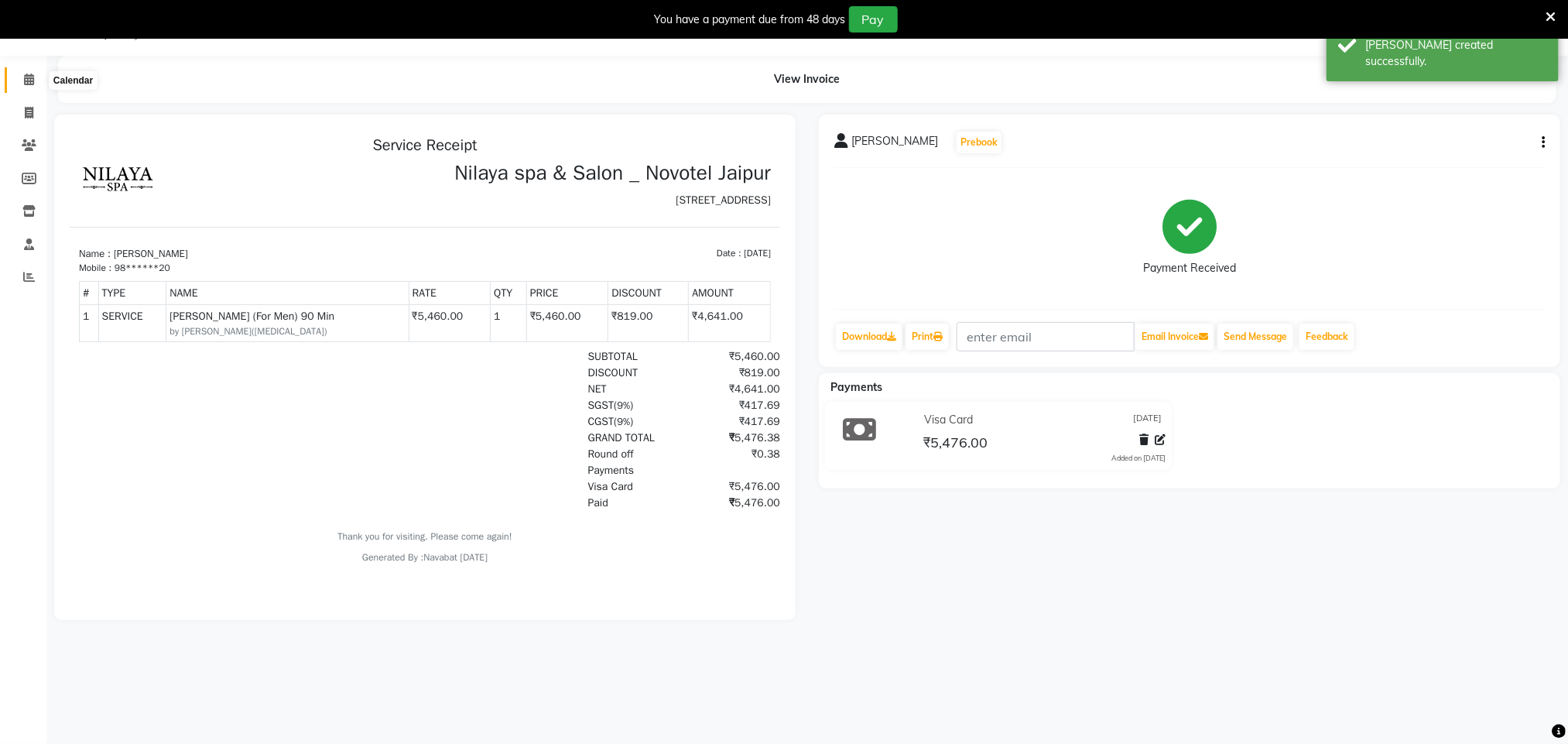 click 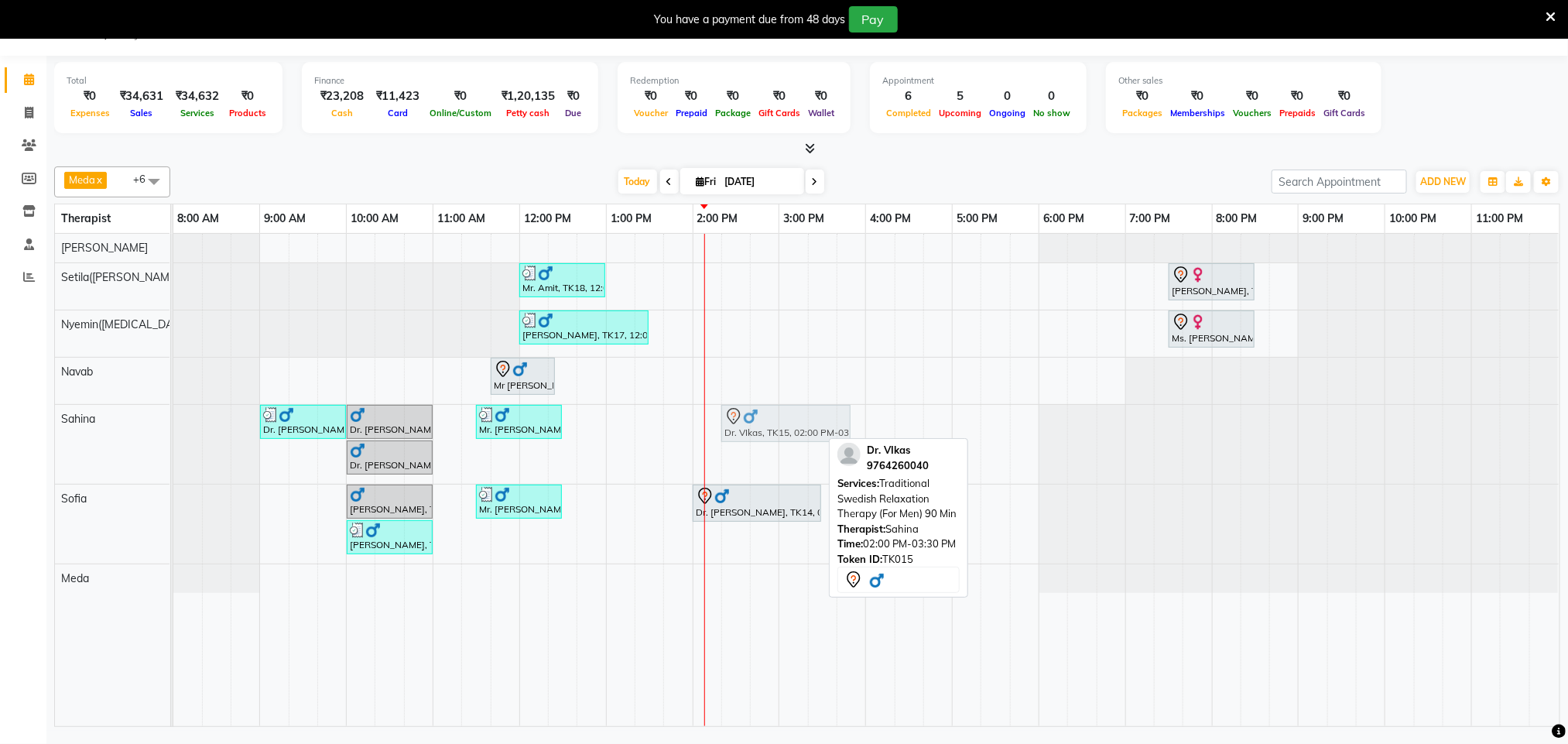 click on "Dr. A.k Pancholia, TK09, 09:00 AM-10:00 AM, Balinese Massage Therapy (For Men) 60 Min     Dr. A.k Pancholia, TK08, 10:00 AM-11:00 AM, Balinese Massage Therapy (For Men) 60 Min     Mr. Pragnyesh Bhanuprasad, TK11, 11:30 AM-12:30 PM, Deep Tissue Repair Therapy (For Men) 60 Min             Dr. VIkas, TK15, 02:00 PM-03:30 PM, Traditional Swedish Relaxation Therapy (For Men) 90 Min     Dr. A.k Pancholia, TK10, 10:00 AM-11:00 AM, Balinese Massage Therapy (For Men) 60 Min             Dr. VIkas, TK15, 02:00 PM-03:30 PM, Traditional Swedish Relaxation Therapy (For Men) 90 Min" at bounding box center (173, 444) 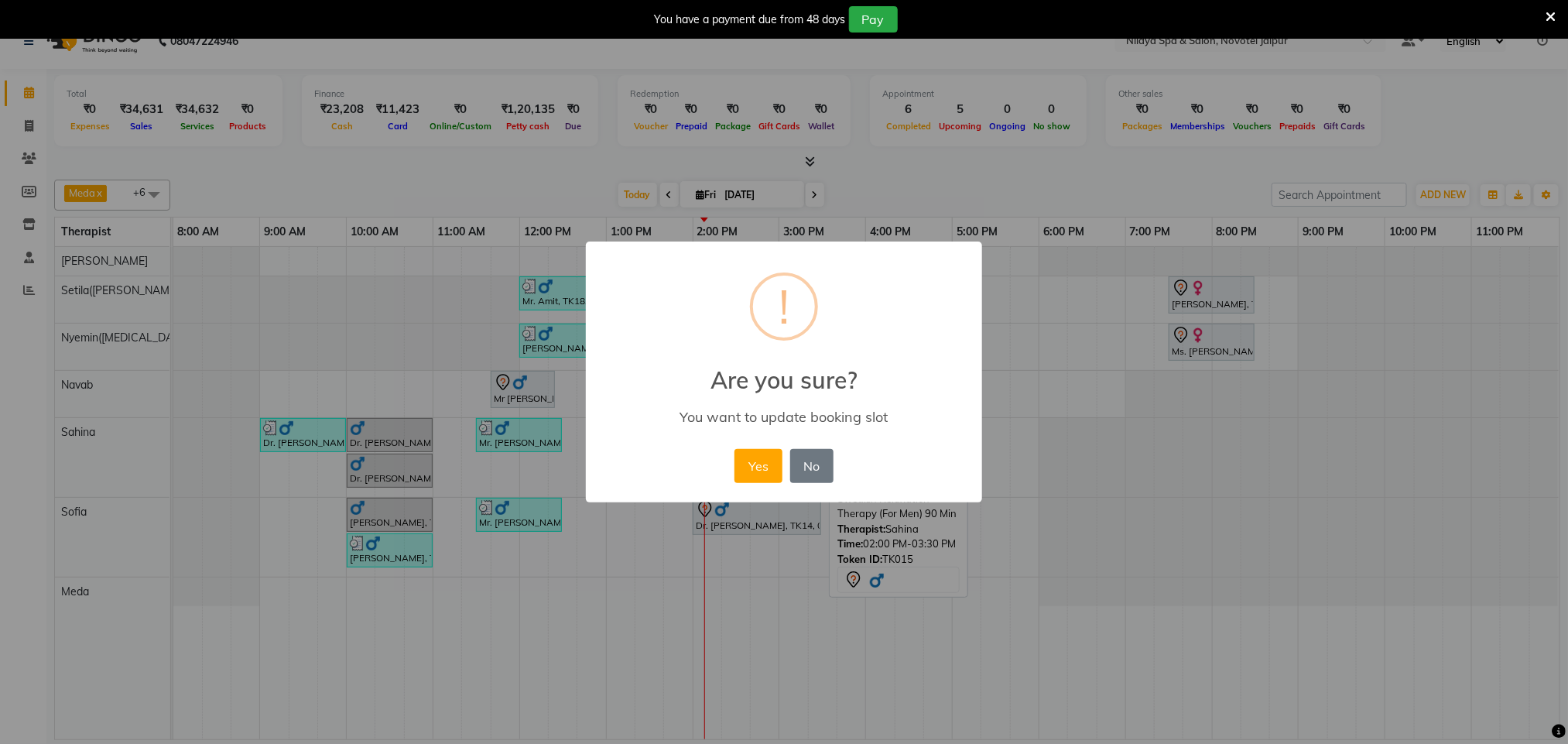 scroll, scrollTop: 28, scrollLeft: 0, axis: vertical 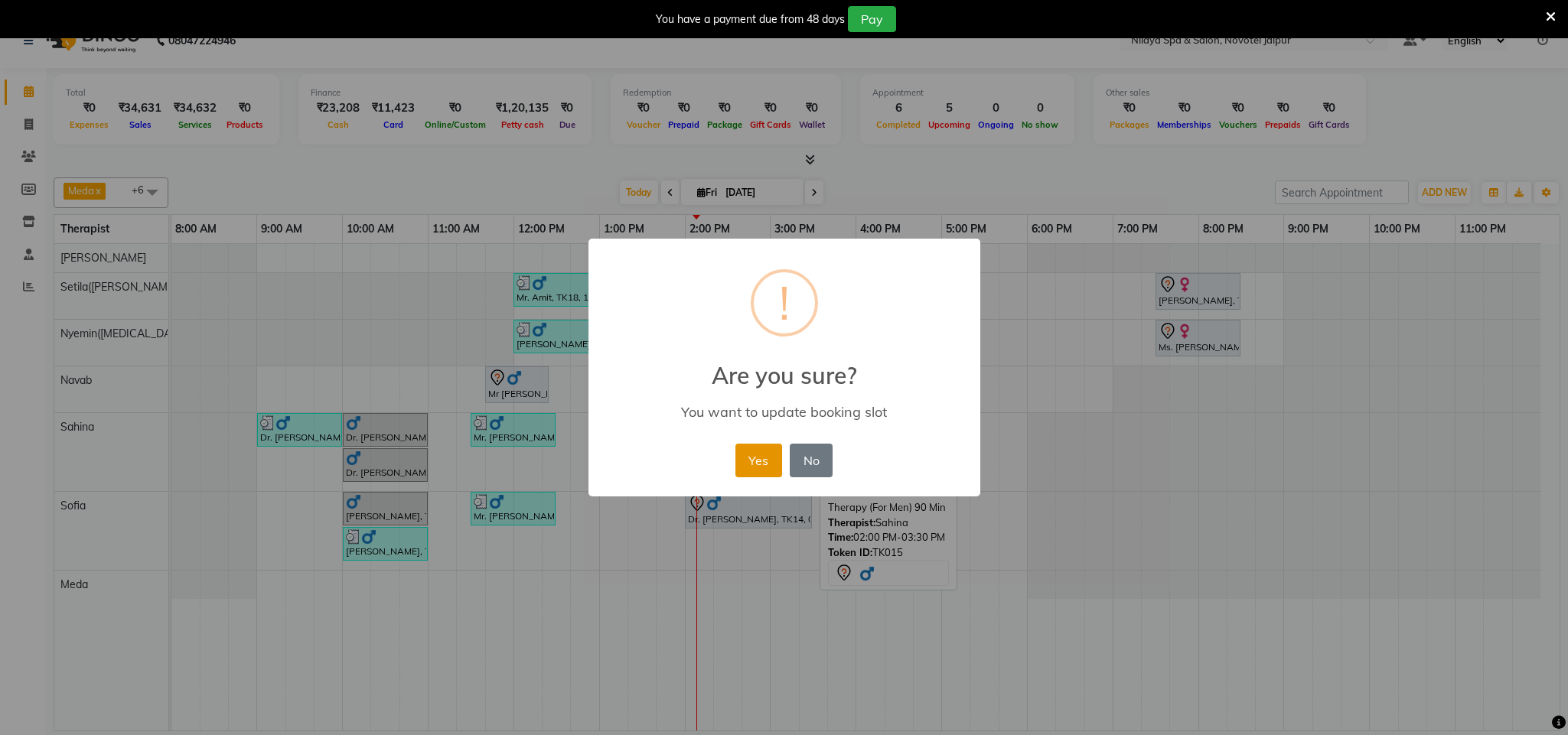 drag, startPoint x: 760, startPoint y: 447, endPoint x: 761, endPoint y: 457, distance: 10.049876 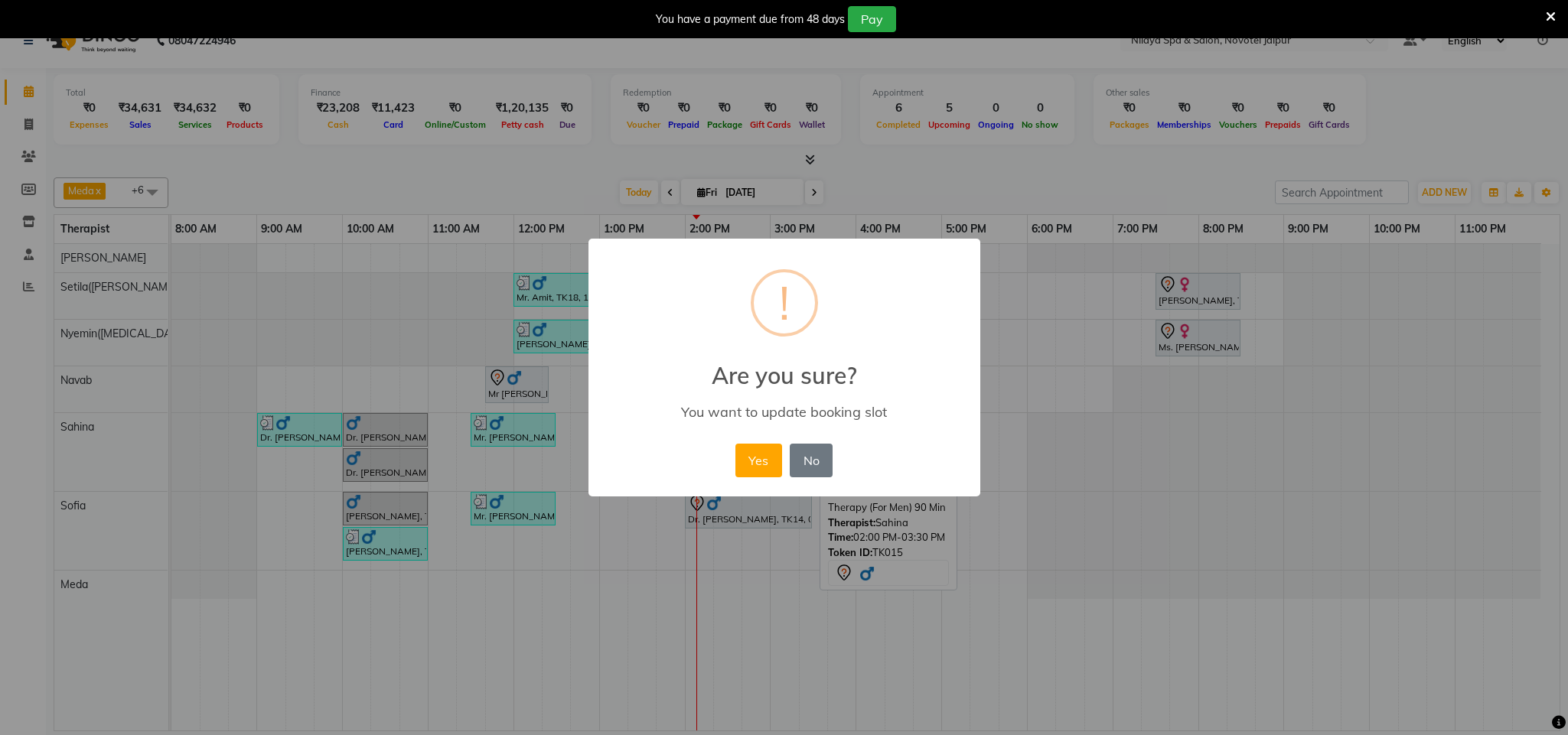 click on "Yes" at bounding box center [758, 460] 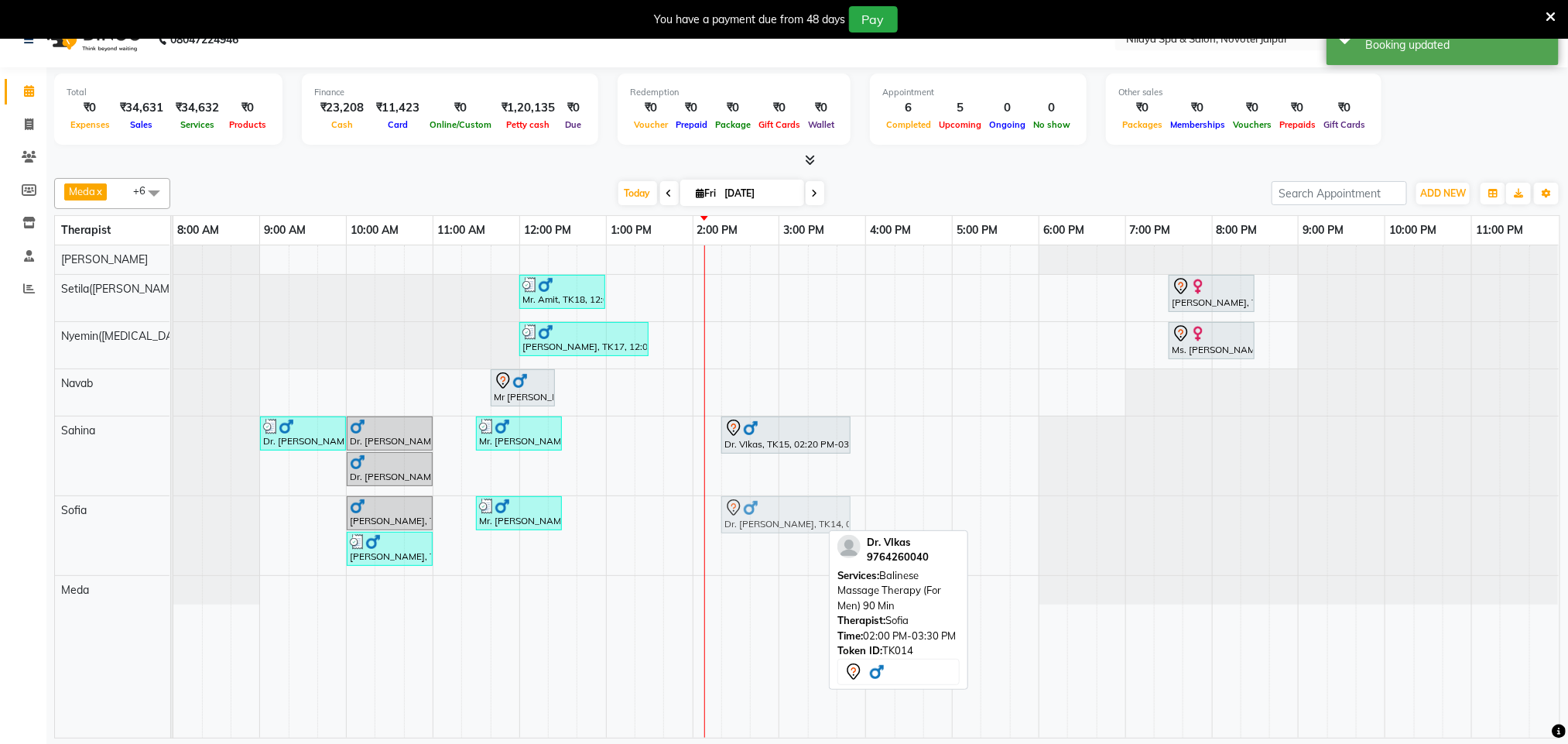 click on "Mr HK Chopra, TK06, 10:00 AM-11:00 AM, Balinese Massage Therapy (For Men) 60 Min     Mr. Pragnyesh Bhanuprasad, TK12, 11:30 AM-12:30 PM, Deep Tissue Repair Therapy (For Men) 60 Min             Dr. VIkas, TK14, 02:00 PM-03:30 PM, Balinese Massage Therapy (For Men) 90 Min     Mr HK Chopra, TK07, 10:00 AM-11:00 AM, Balinese Massage Therapy (For Men) 60 Min             Dr. VIkas, TK14, 02:00 PM-03:30 PM, Balinese Massage Therapy (For Men) 90 Min" at bounding box center (173, 536) 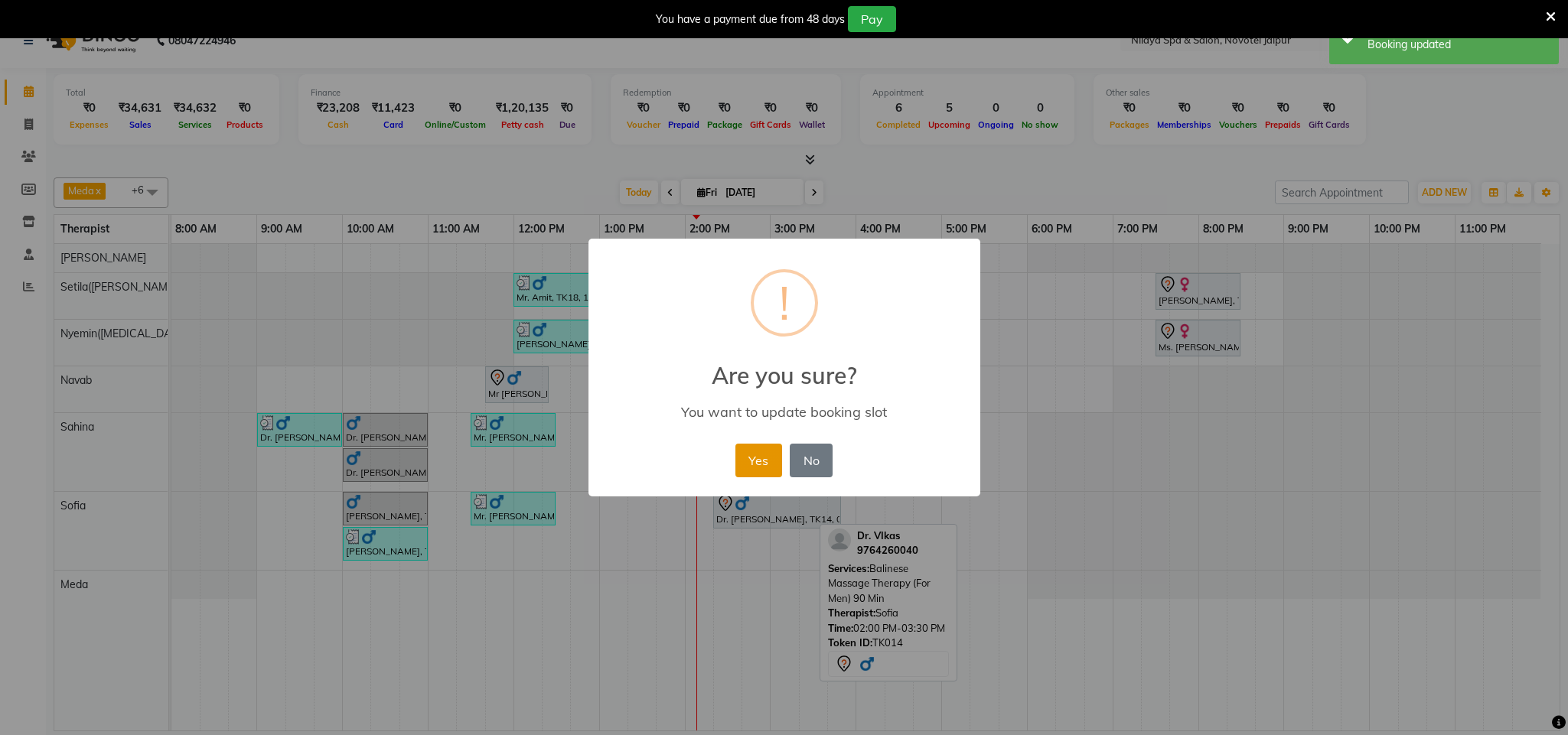 click on "Yes" at bounding box center (758, 460) 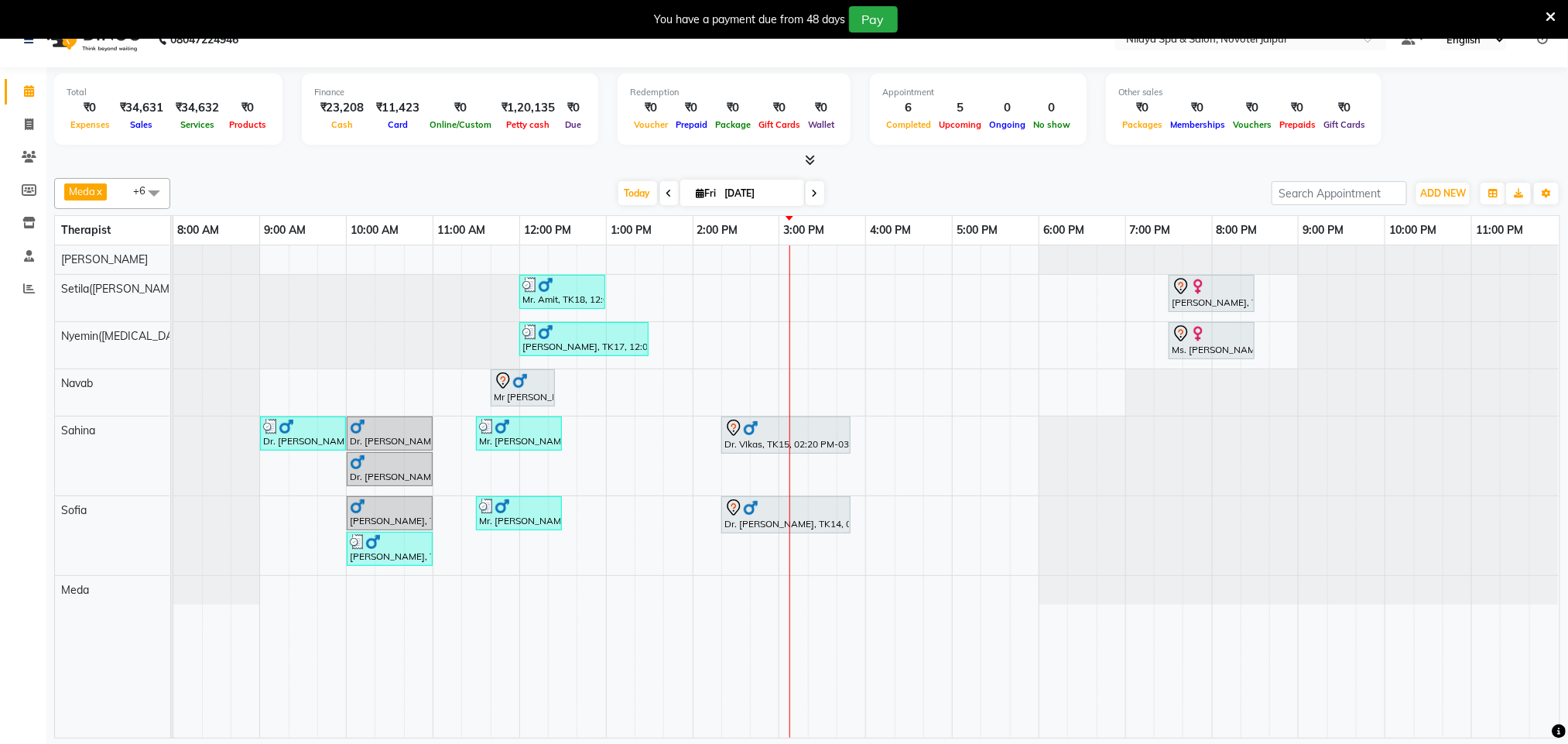 drag, startPoint x: 402, startPoint y: 509, endPoint x: 313, endPoint y: 509, distance: 89 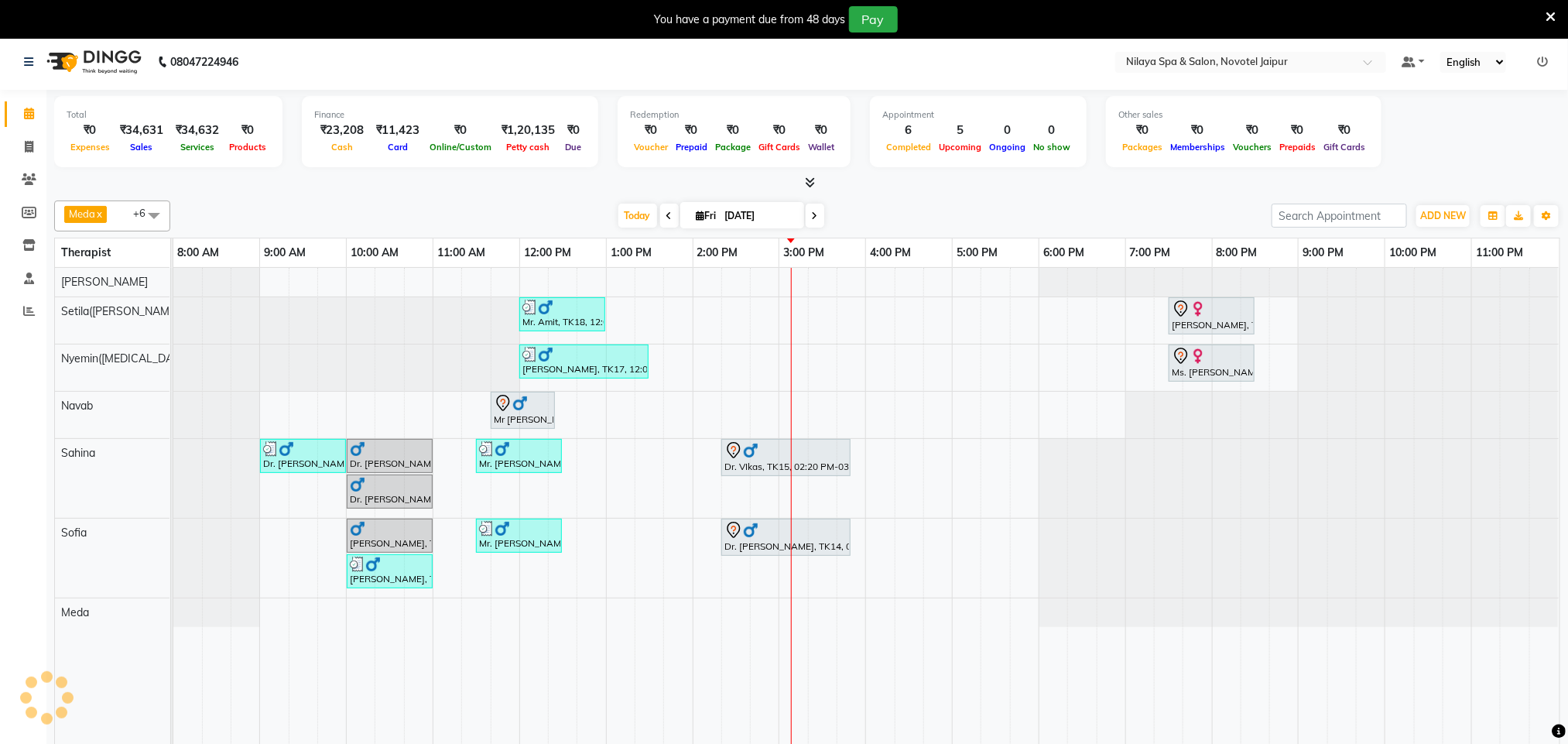 scroll, scrollTop: 0, scrollLeft: 0, axis: both 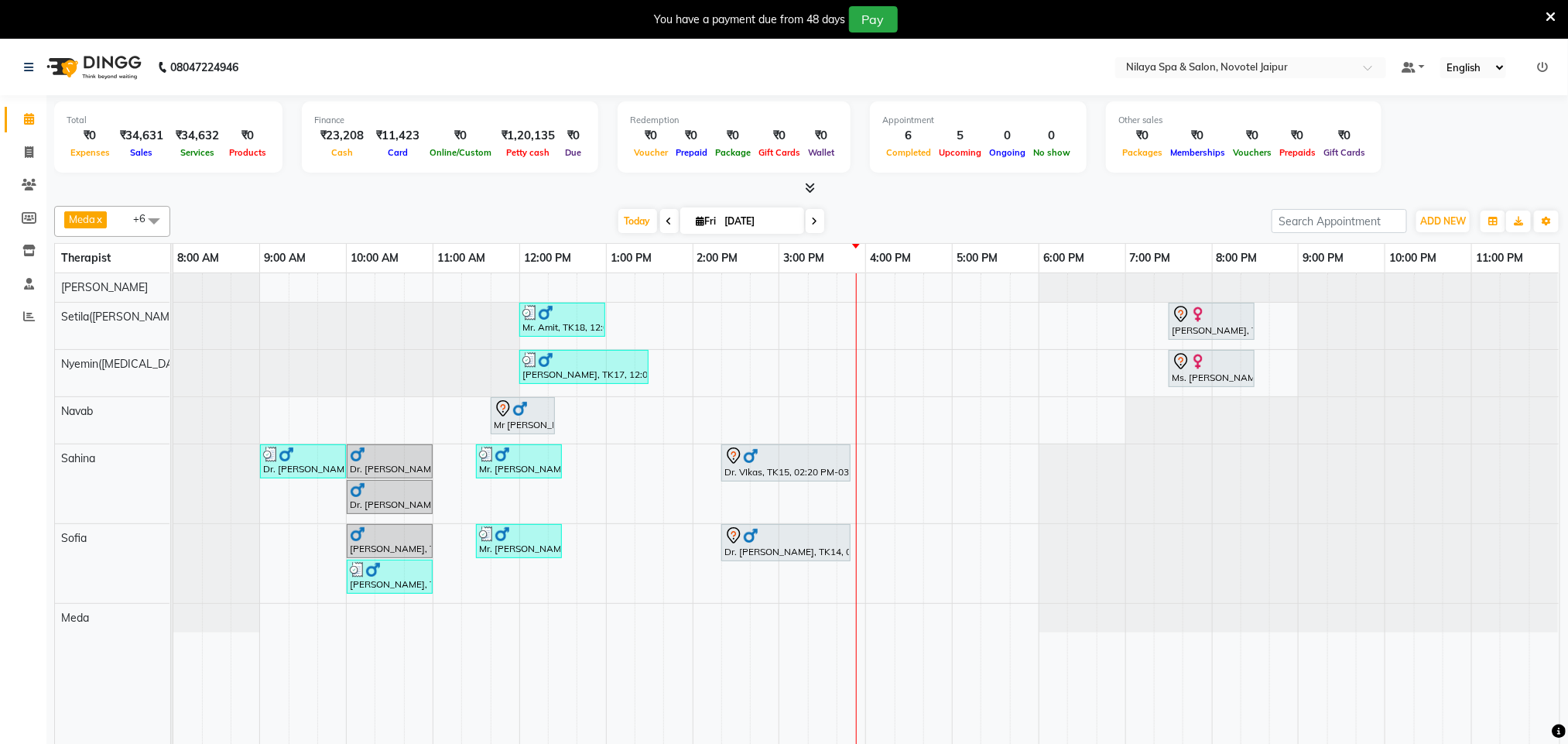 click at bounding box center [815, 221] 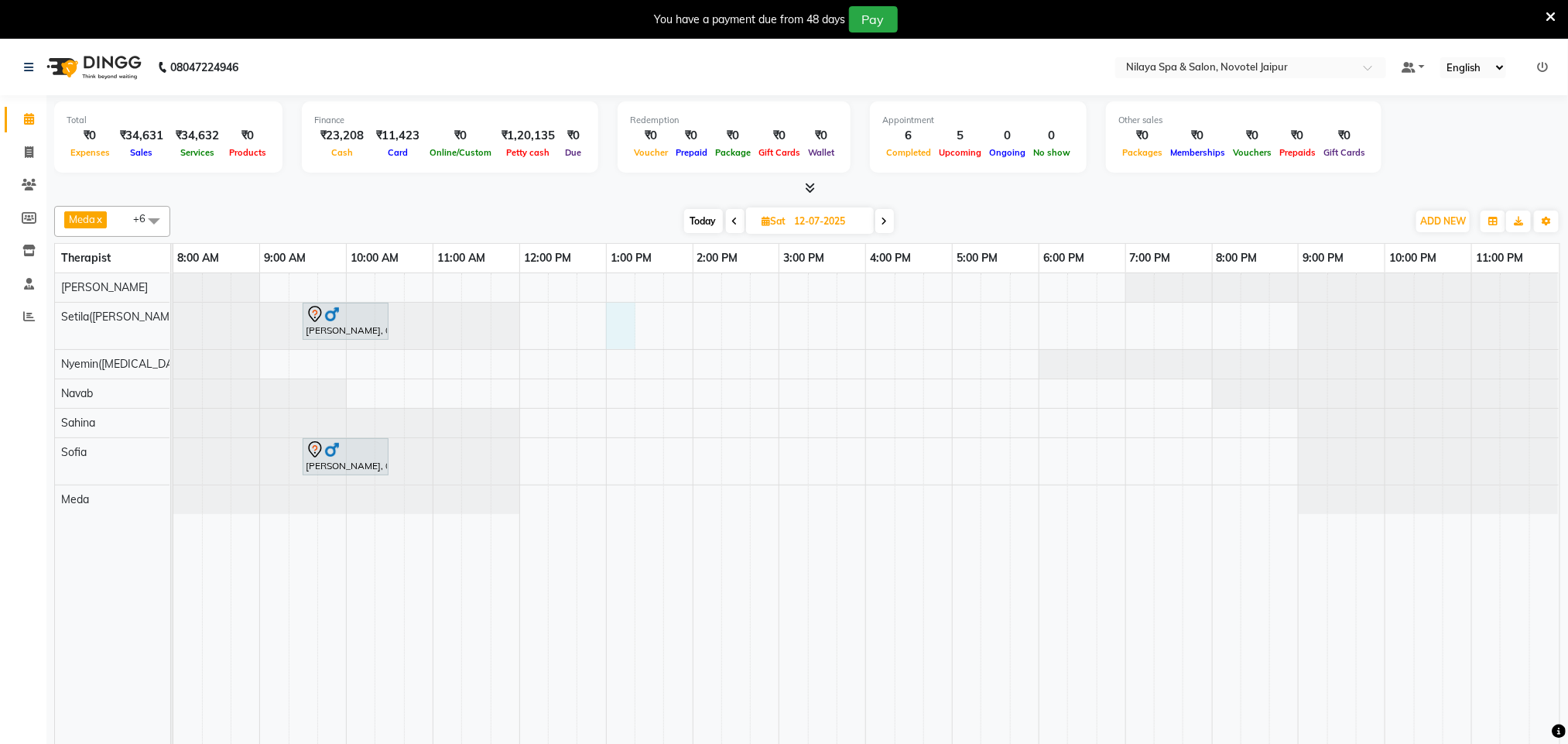 click on "Subham, 09:30 AM-10:30 AM, Couple Rejuvenation Therapy 60 Min             Subham, 09:30 AM-10:30 AM, Couple Rejuvenation Therapy 60 Min" at bounding box center [866, 519] 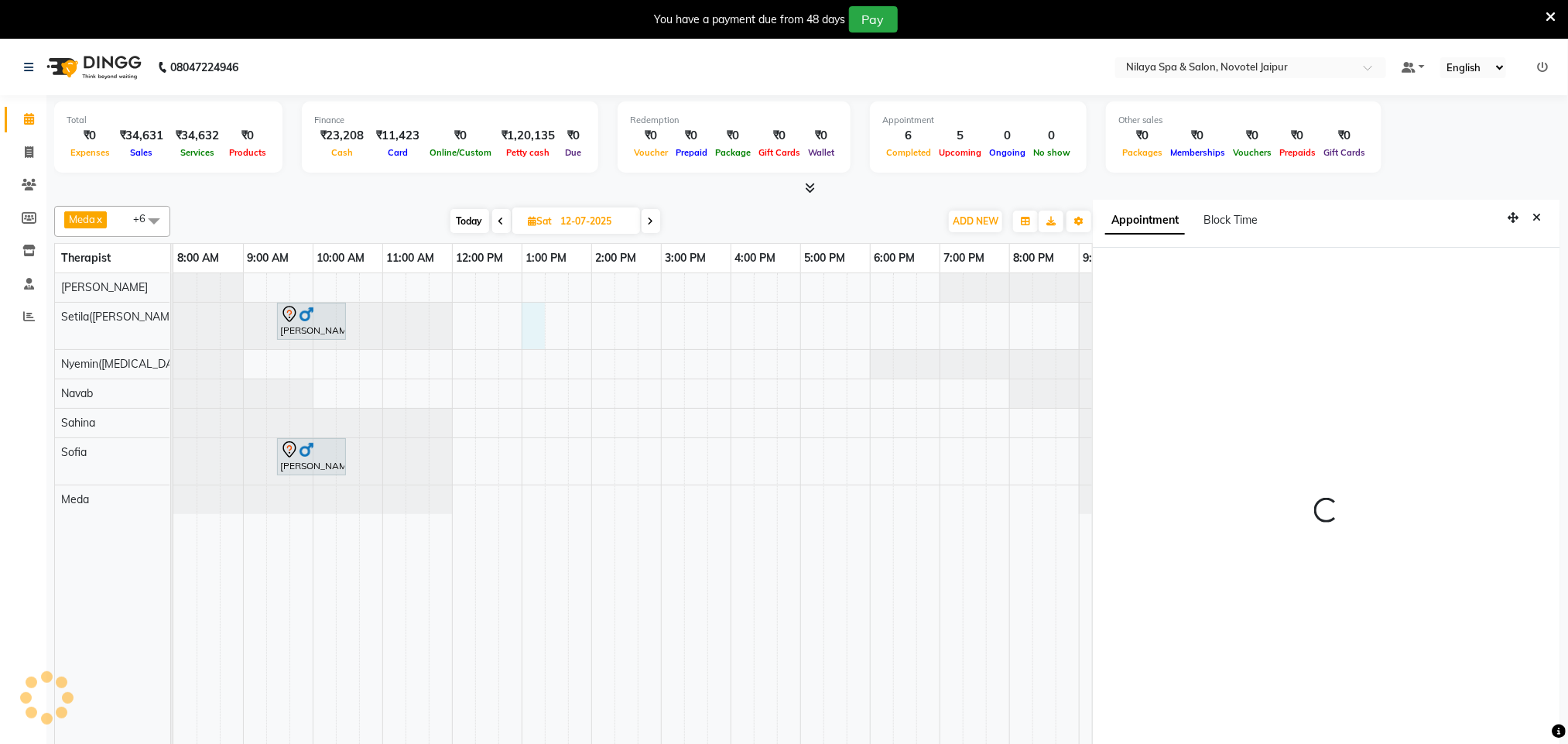 scroll, scrollTop: 46, scrollLeft: 0, axis: vertical 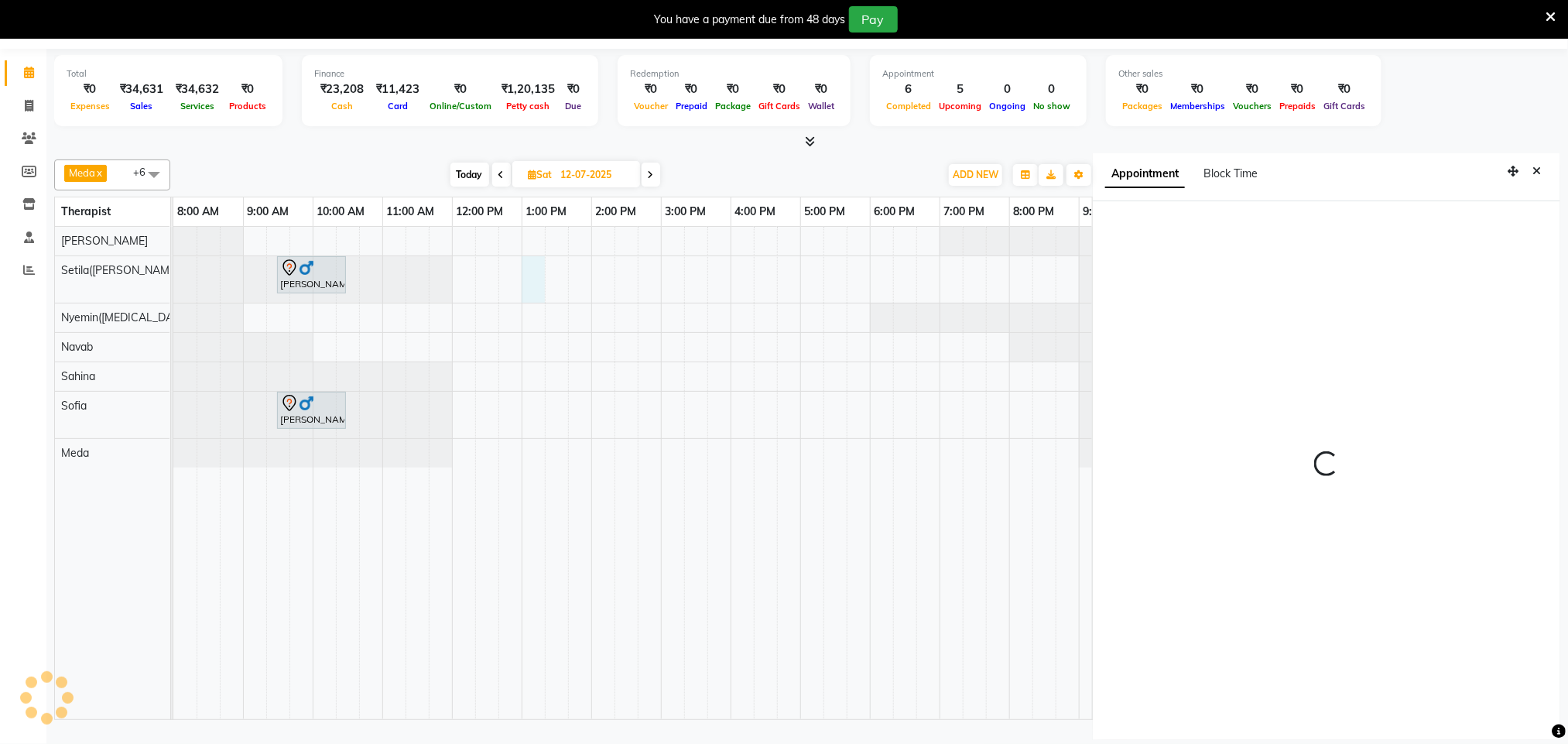 select on "780" 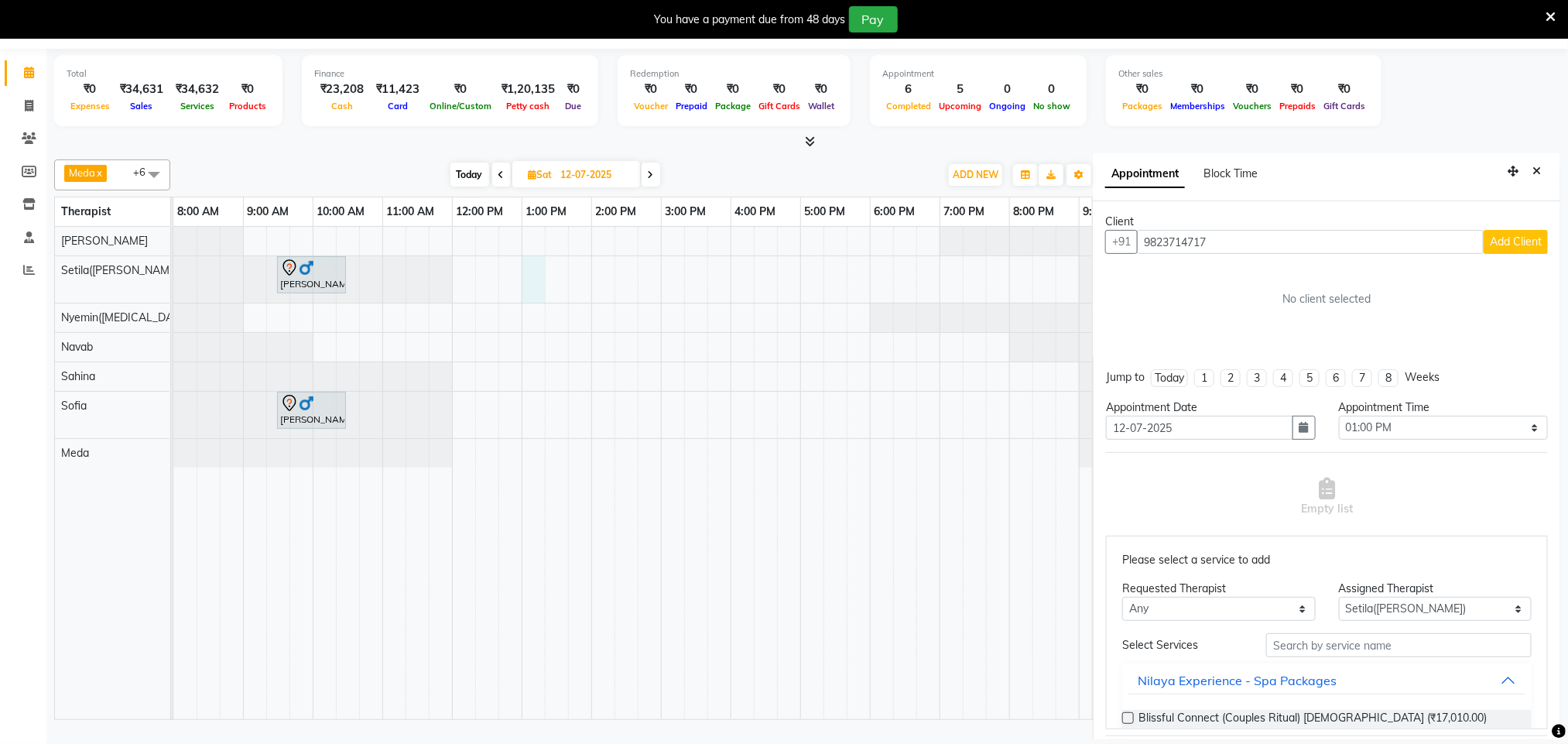 type on "9823714717" 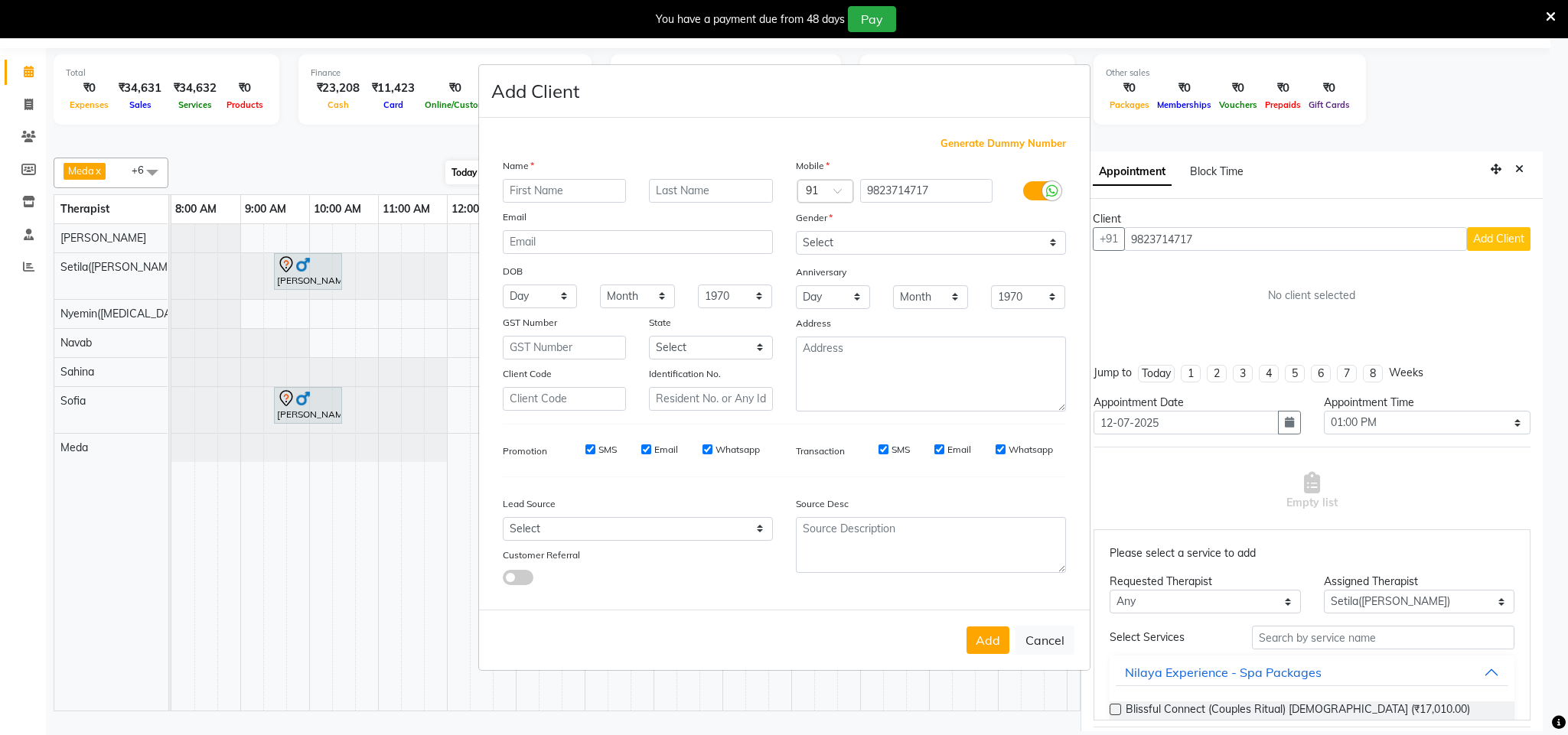 click at bounding box center [565, 190] 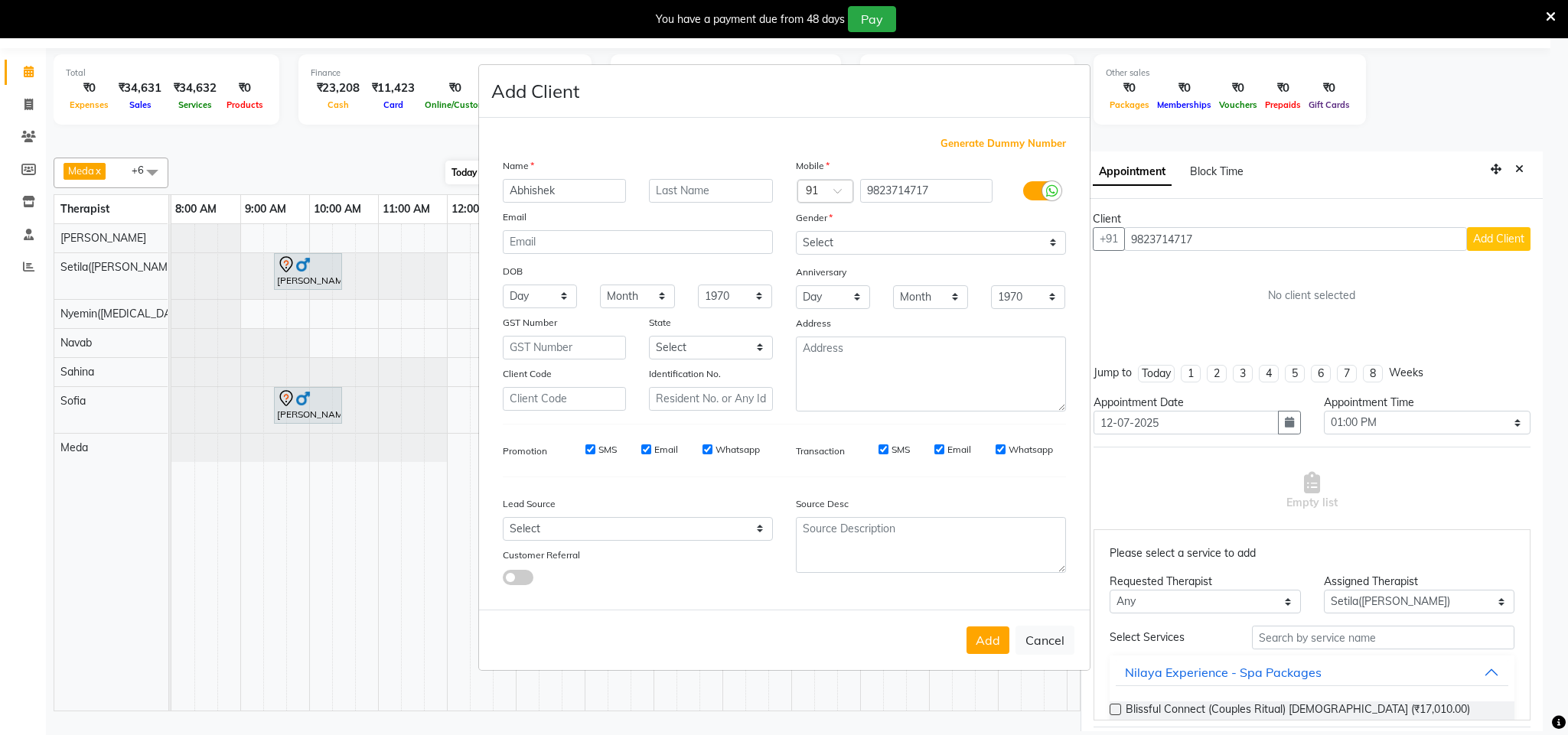 type on "Abhishek" 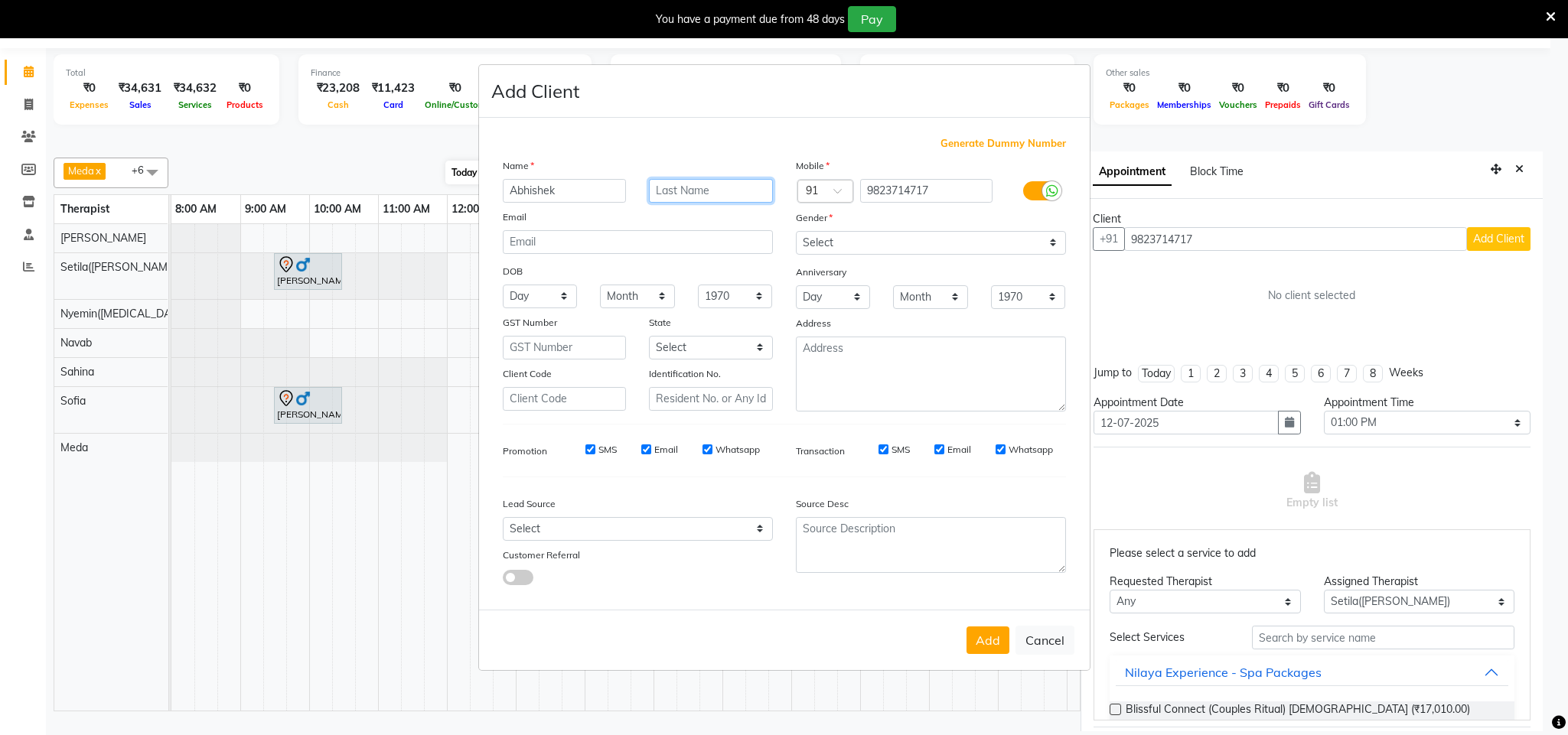 click at bounding box center (711, 190) 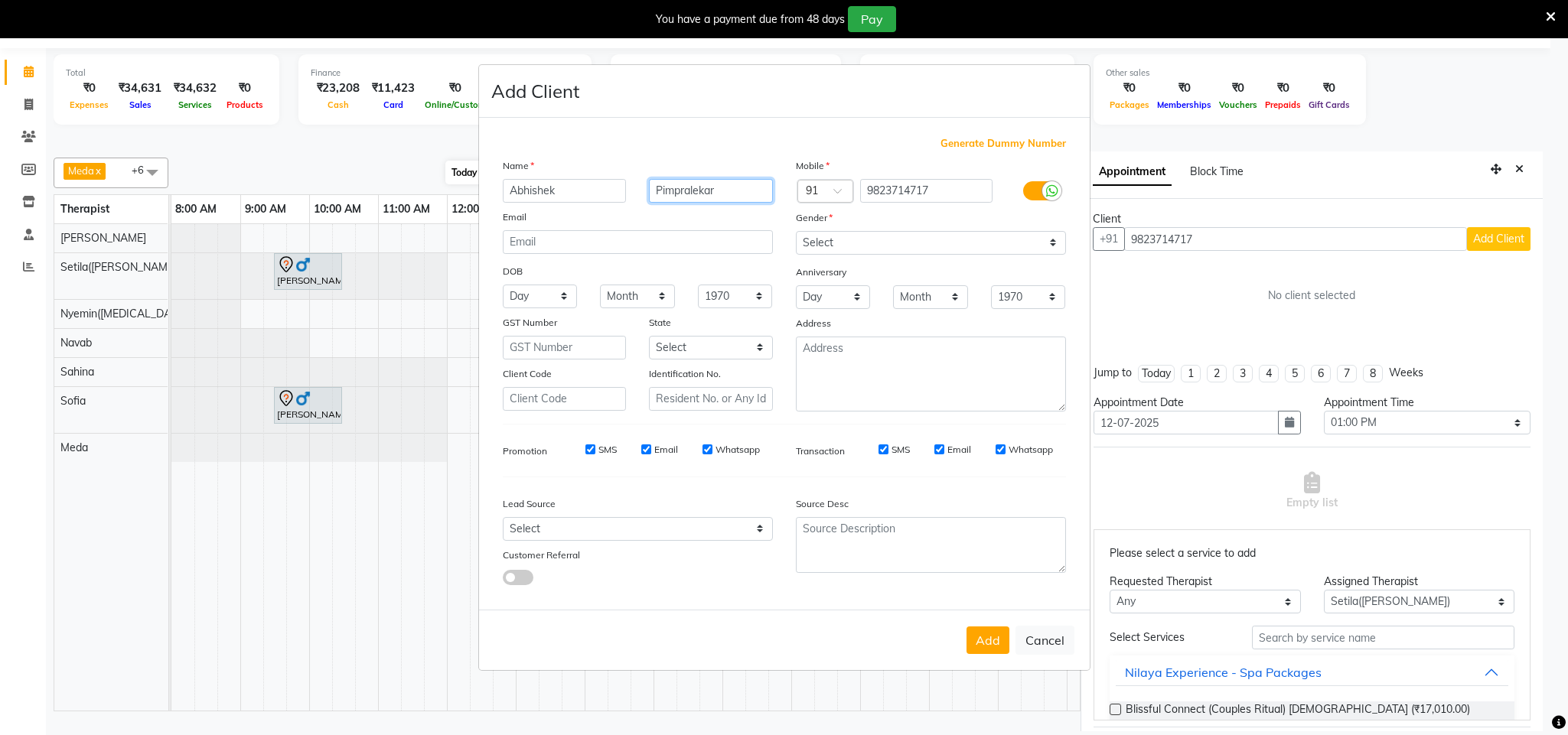 type on "Pimpralekar" 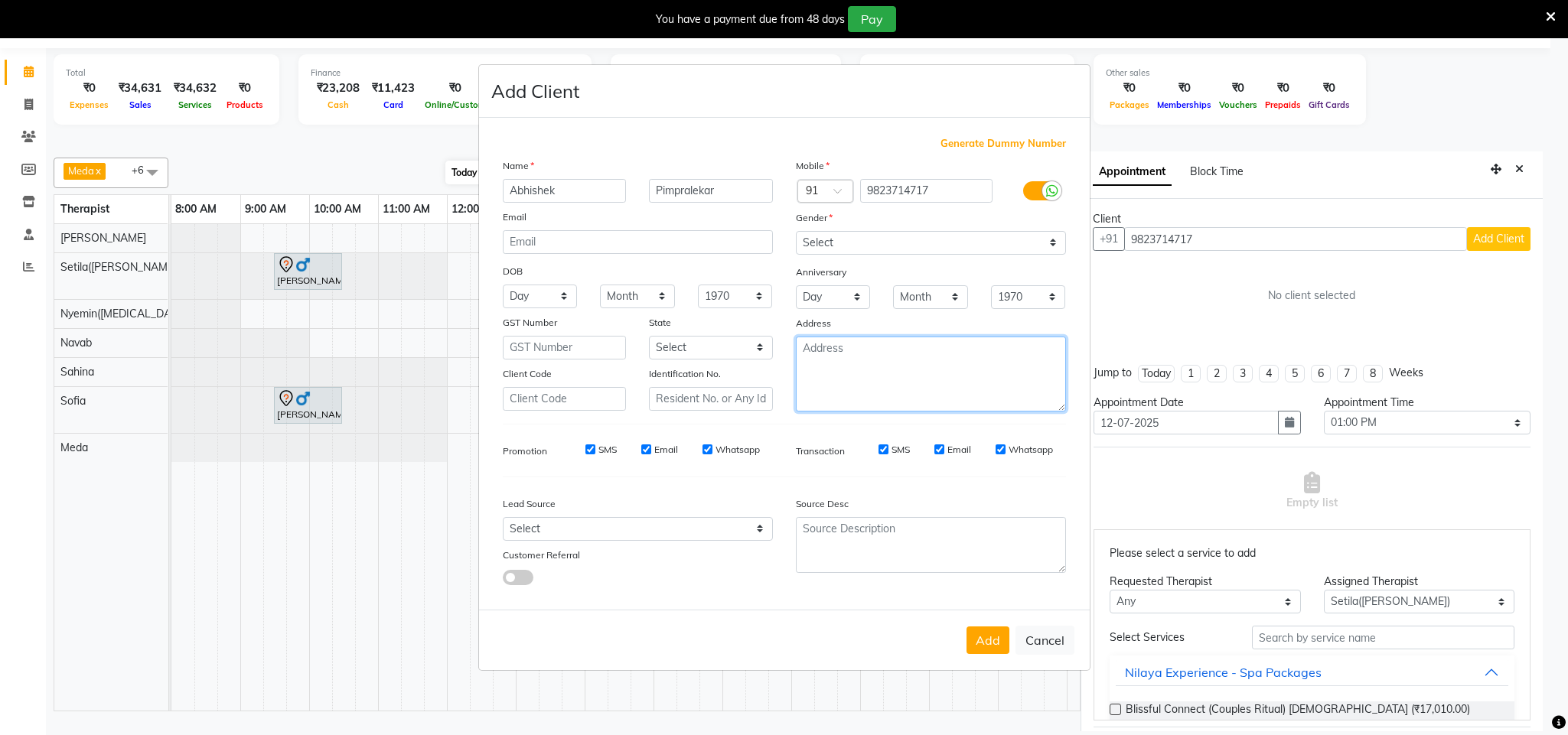 click at bounding box center (931, 374) 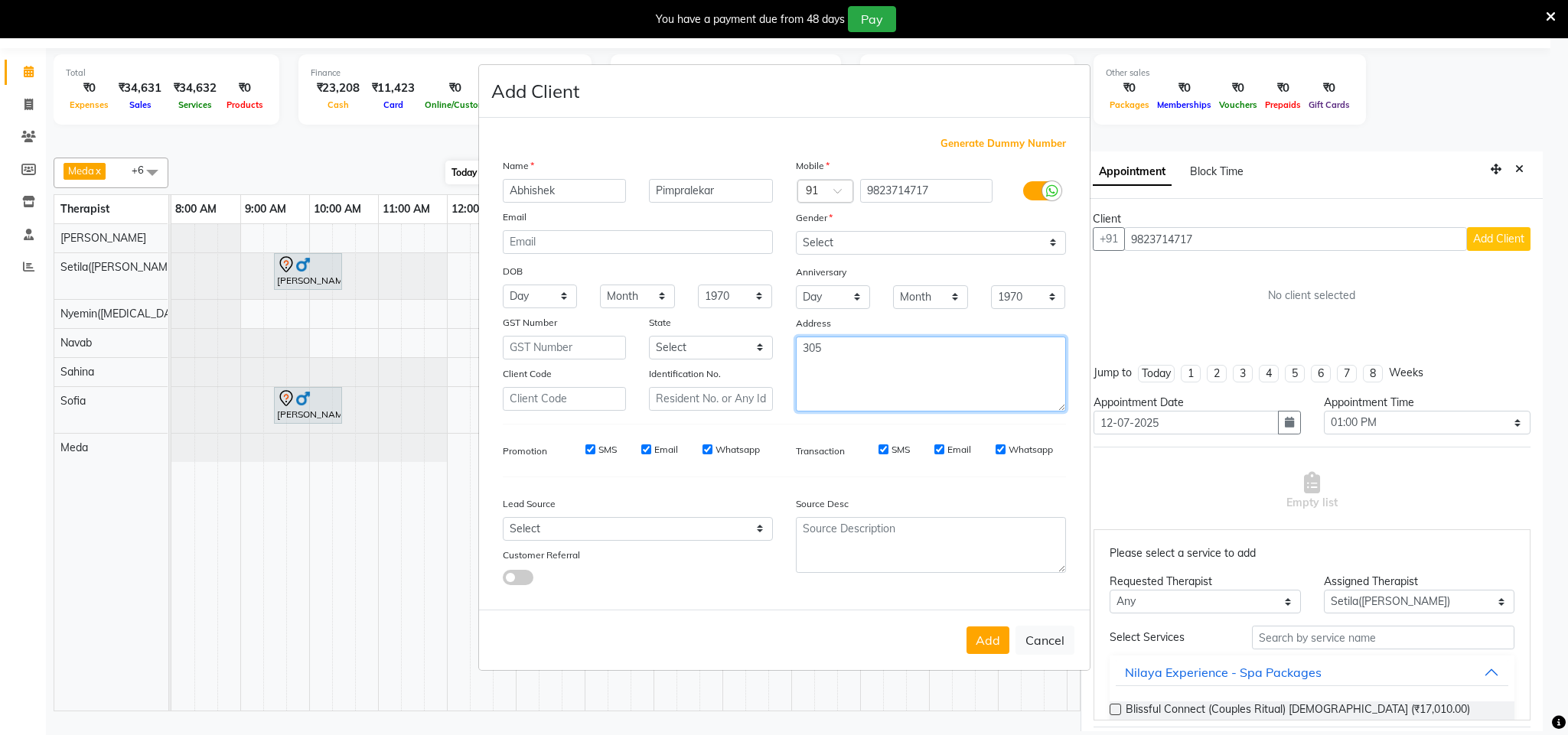 type on "305" 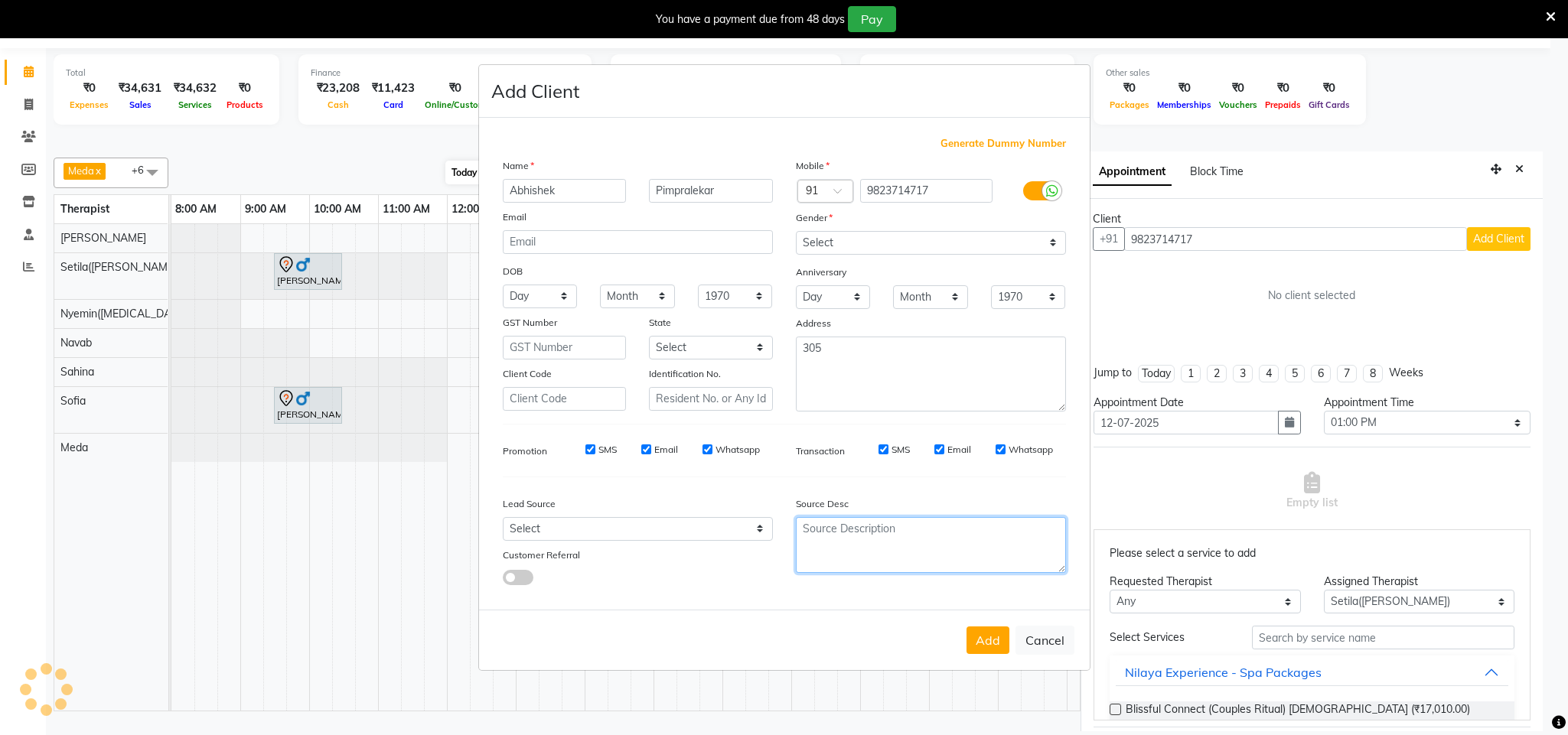 click at bounding box center (931, 545) 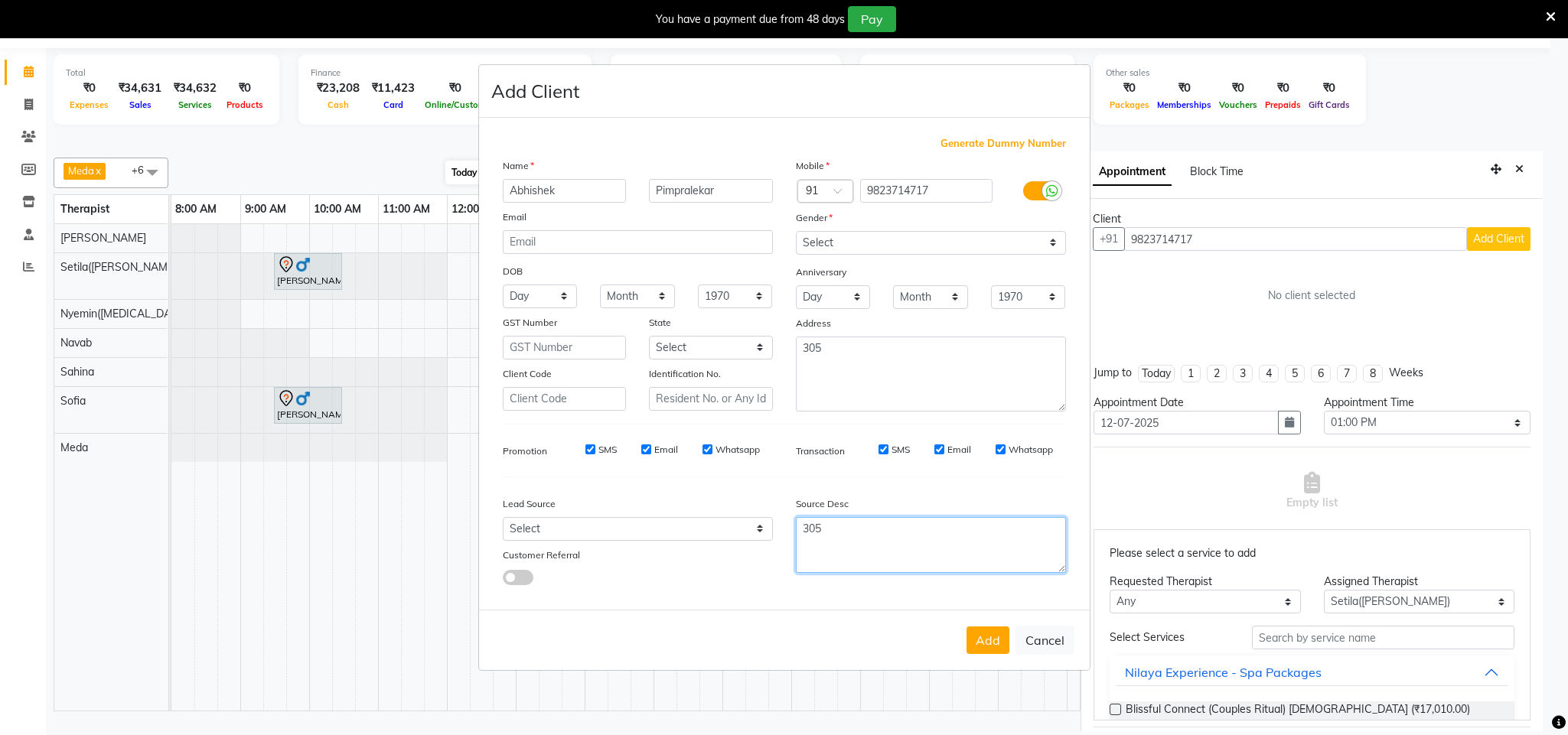 type on "305" 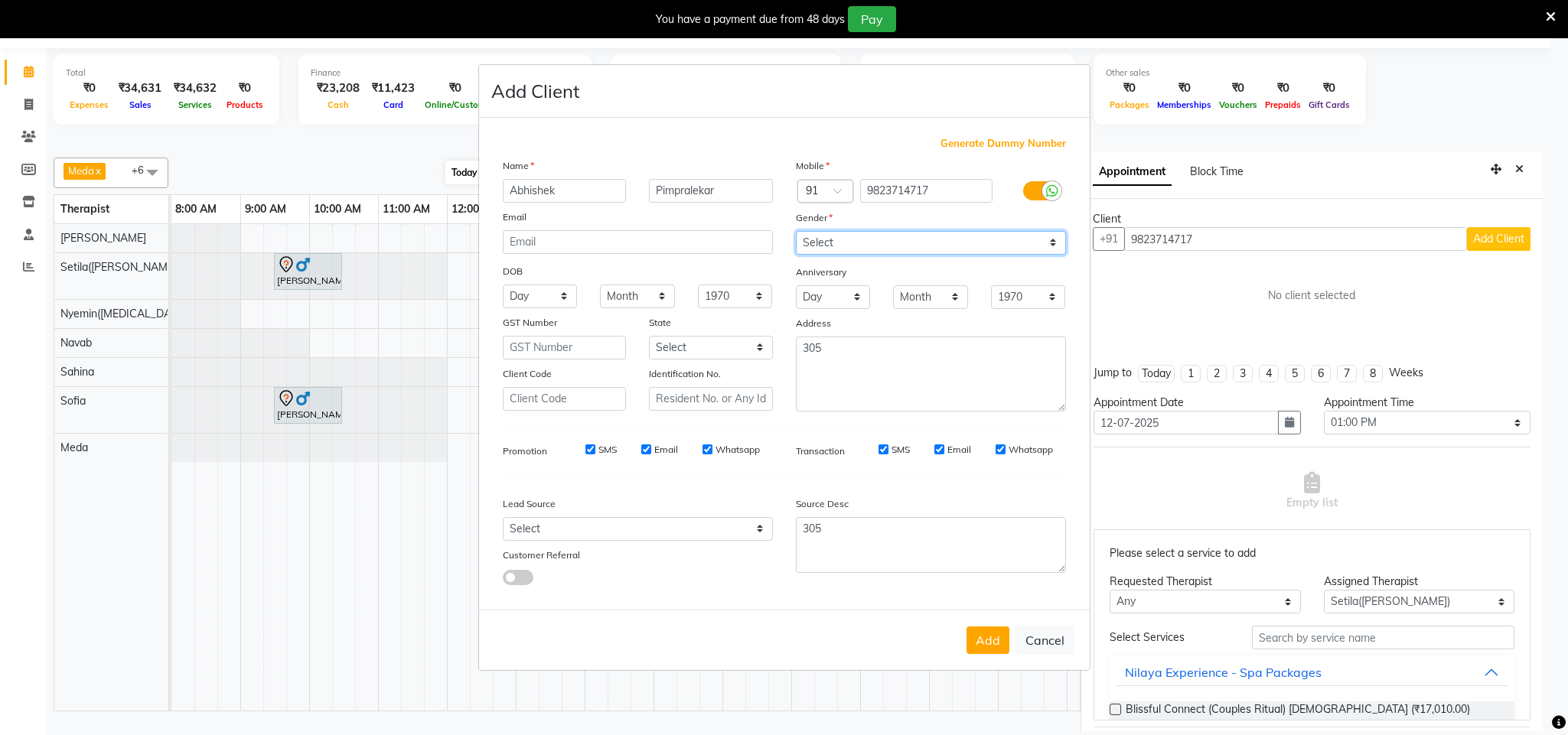 click on "Select [DEMOGRAPHIC_DATA] [DEMOGRAPHIC_DATA] Other Prefer Not To Say" at bounding box center [931, 242] 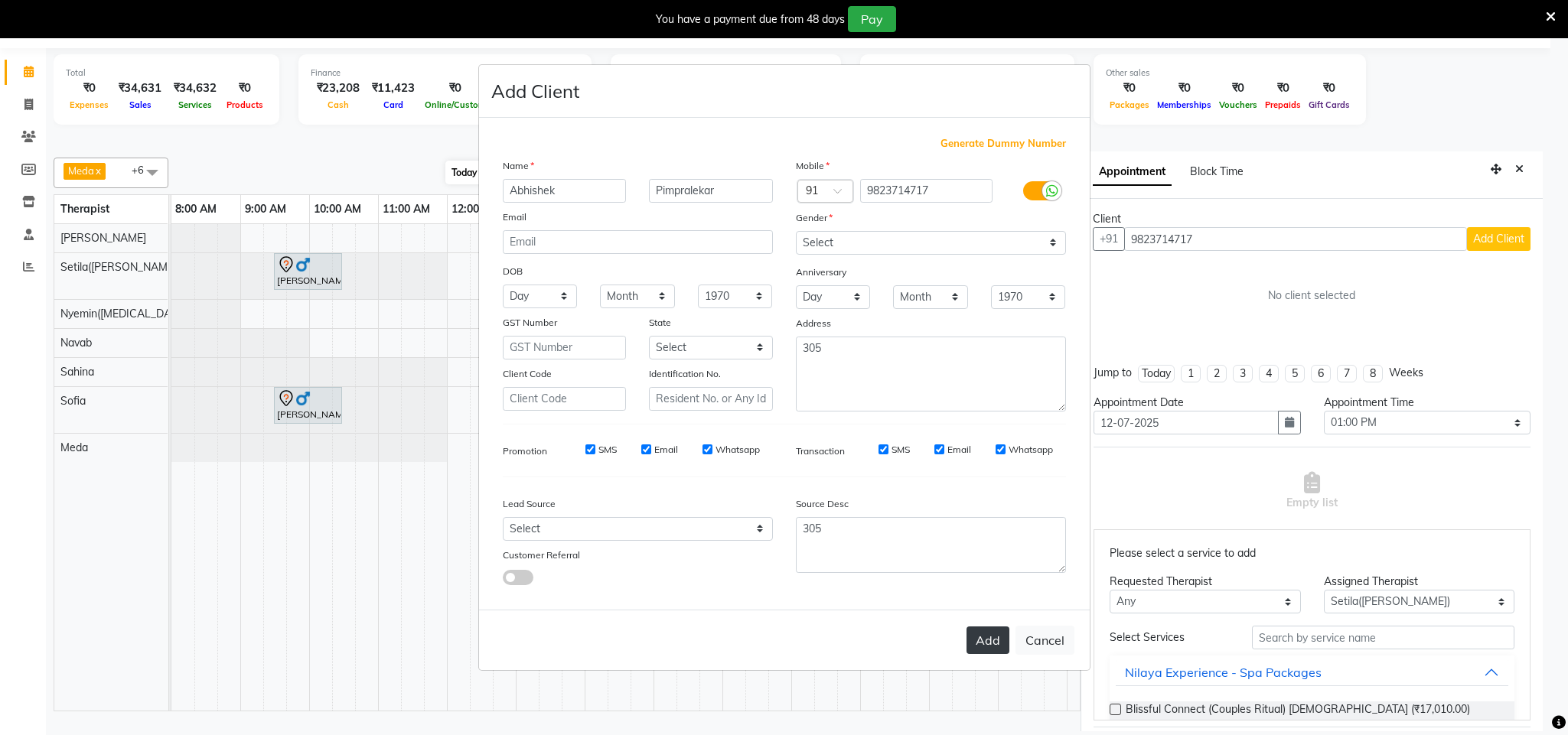 click on "Add" at bounding box center [988, 640] 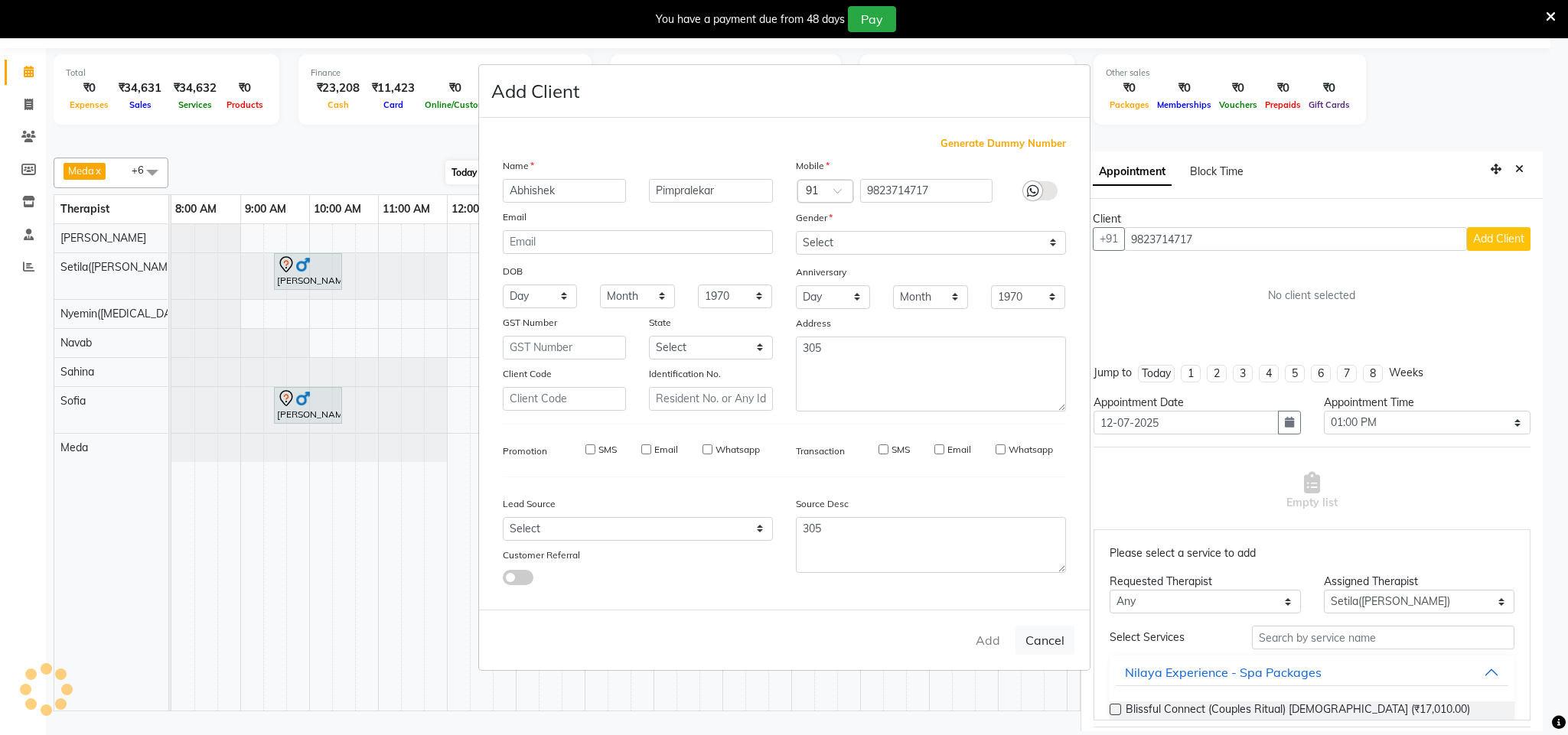 type on "98******17" 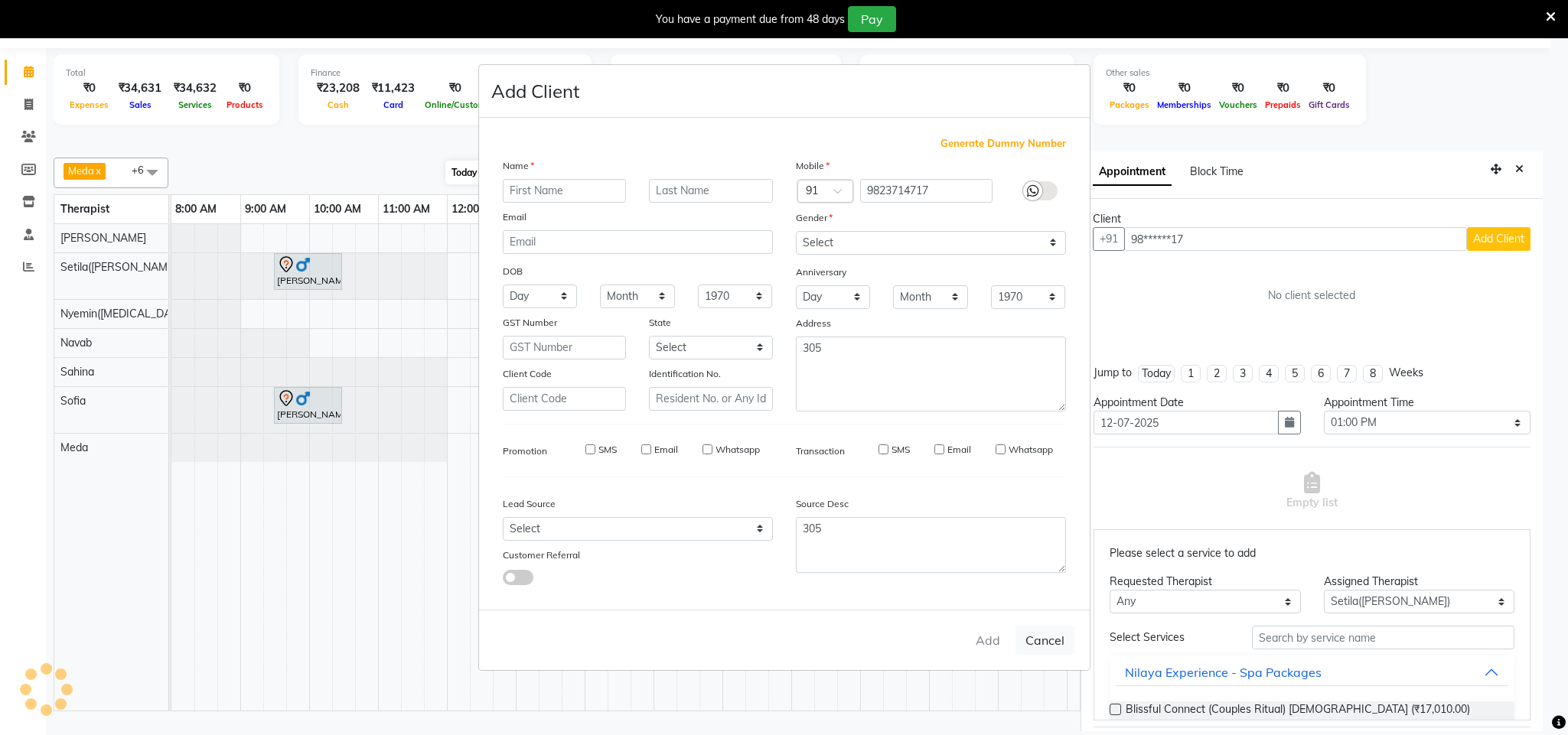 select 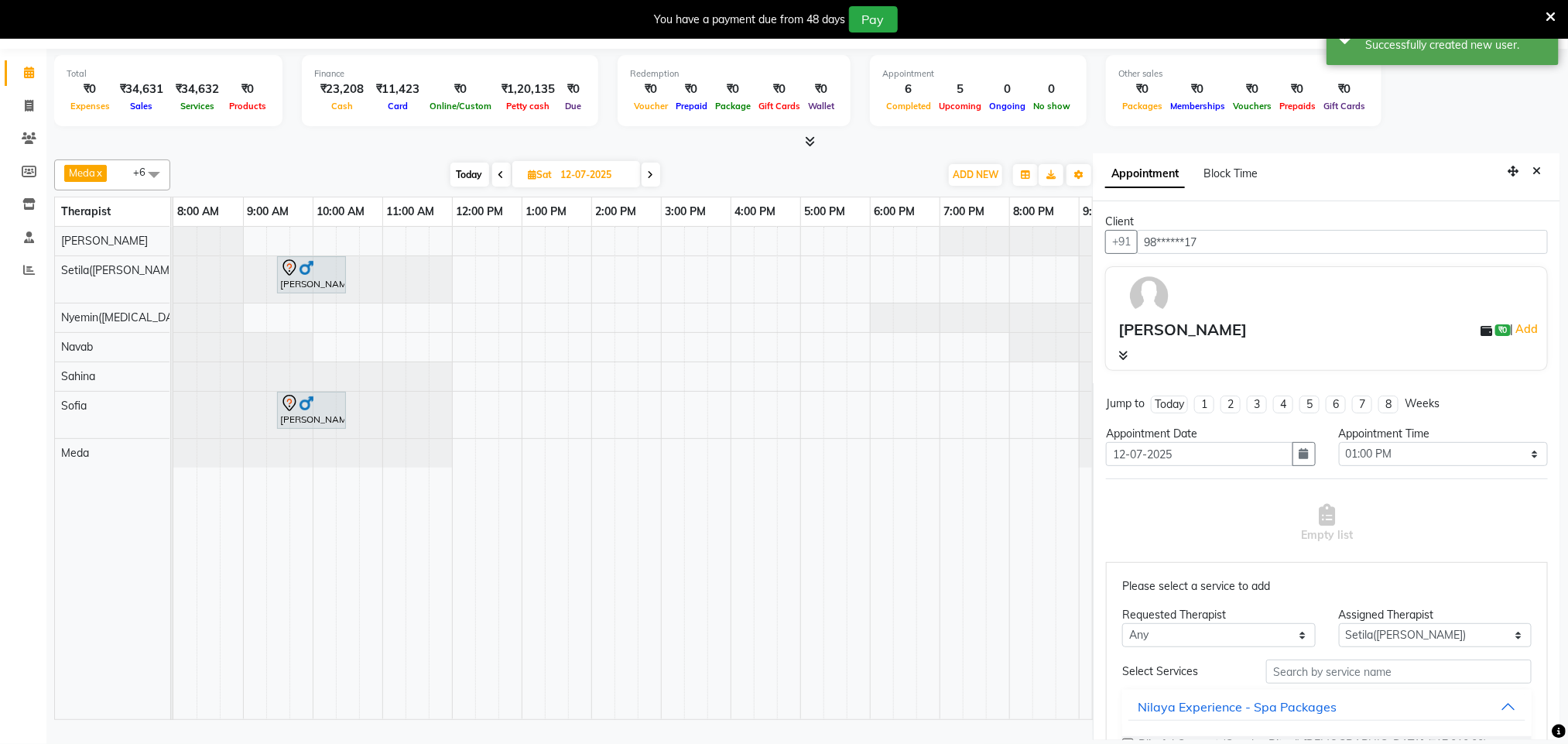 click on "[PERSON_NAME]" at bounding box center (1183, 330) 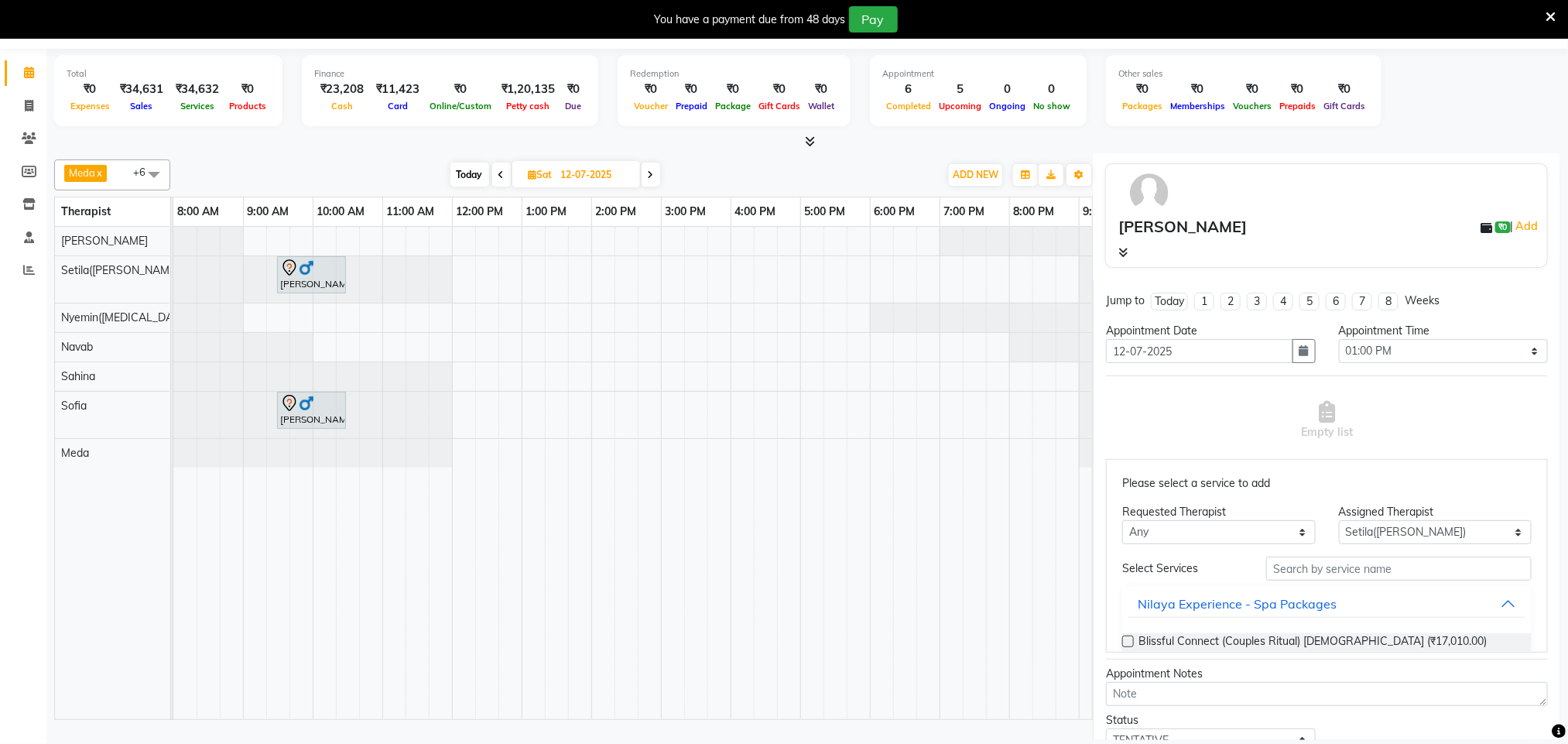 scroll, scrollTop: 219, scrollLeft: 0, axis: vertical 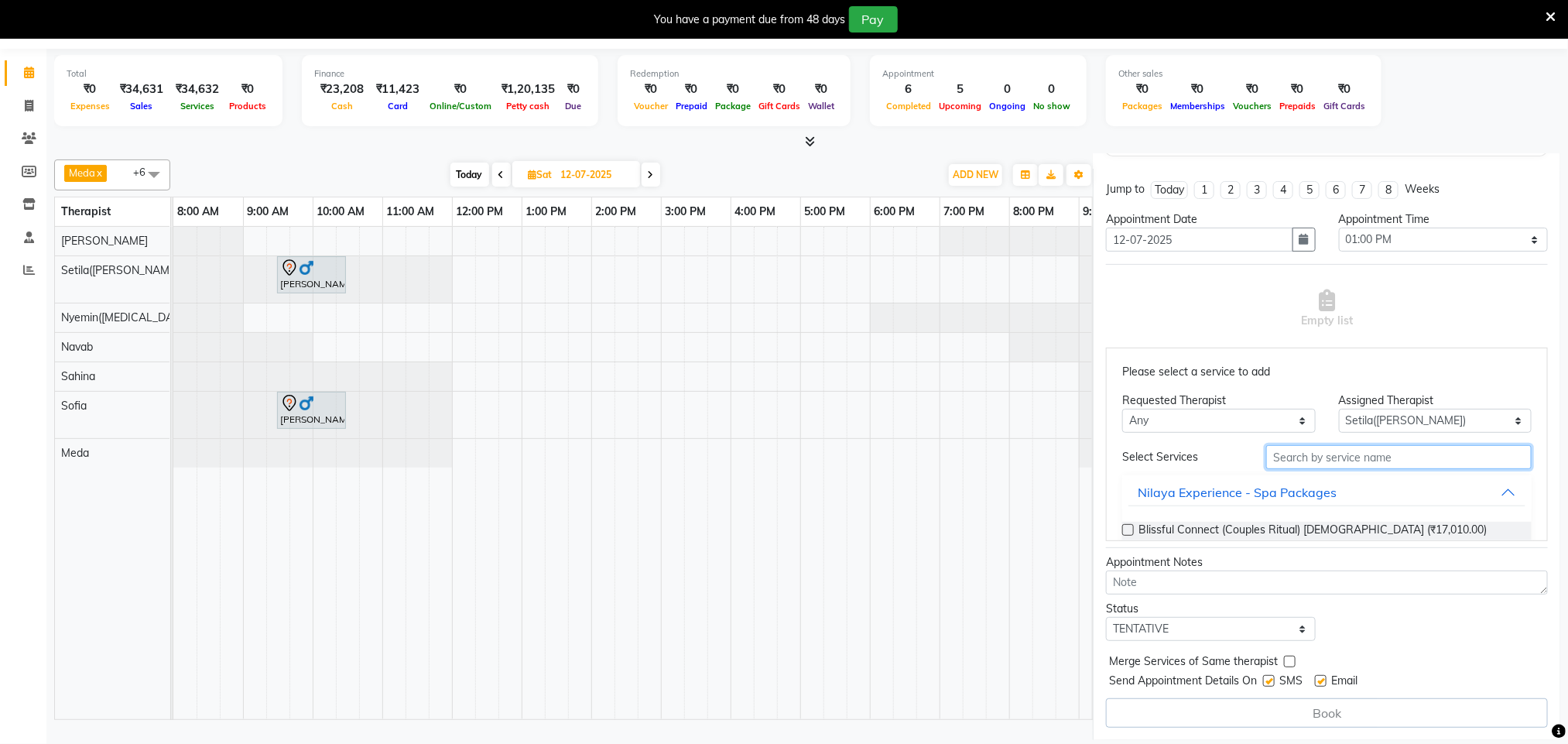 click at bounding box center [1399, 457] 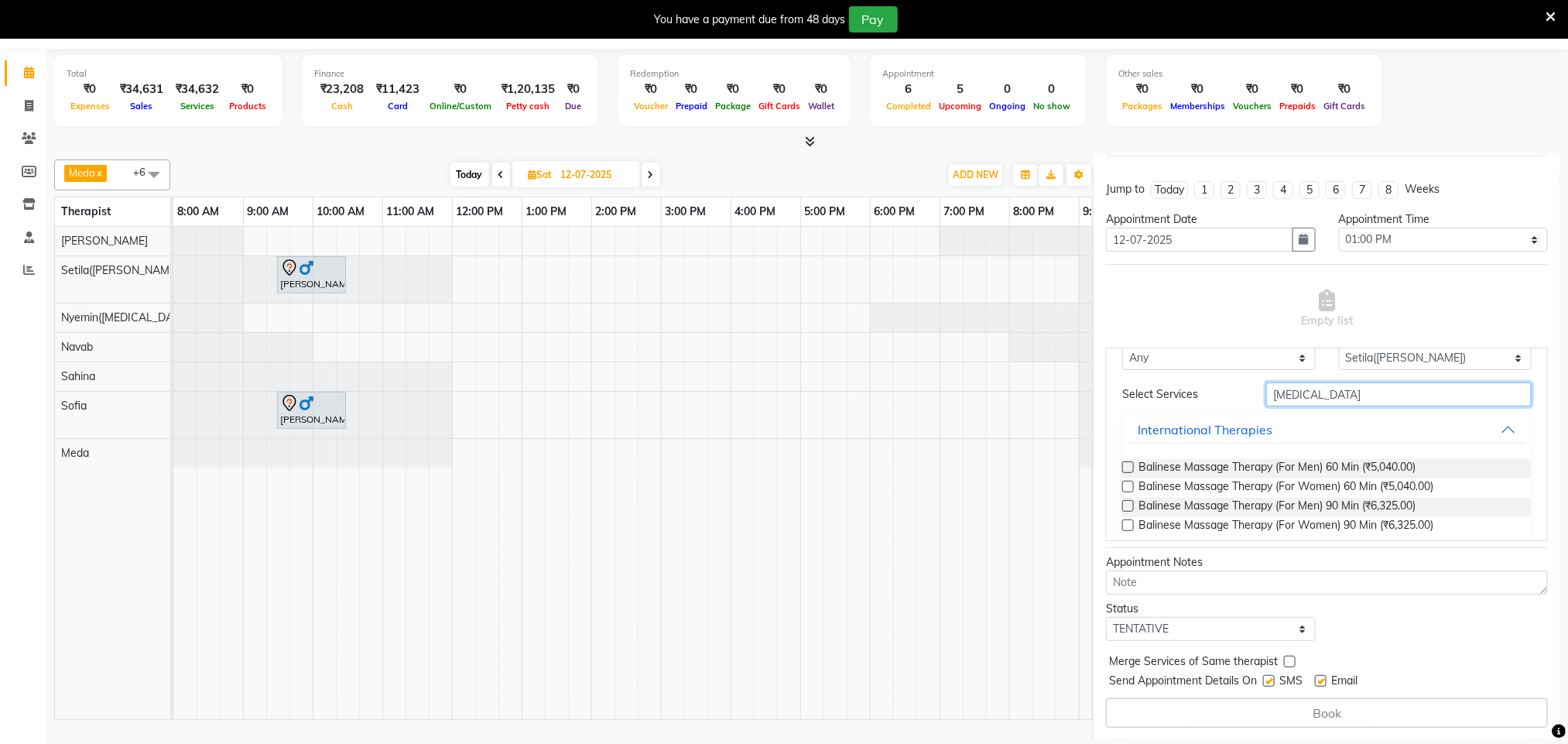 scroll, scrollTop: 116, scrollLeft: 0, axis: vertical 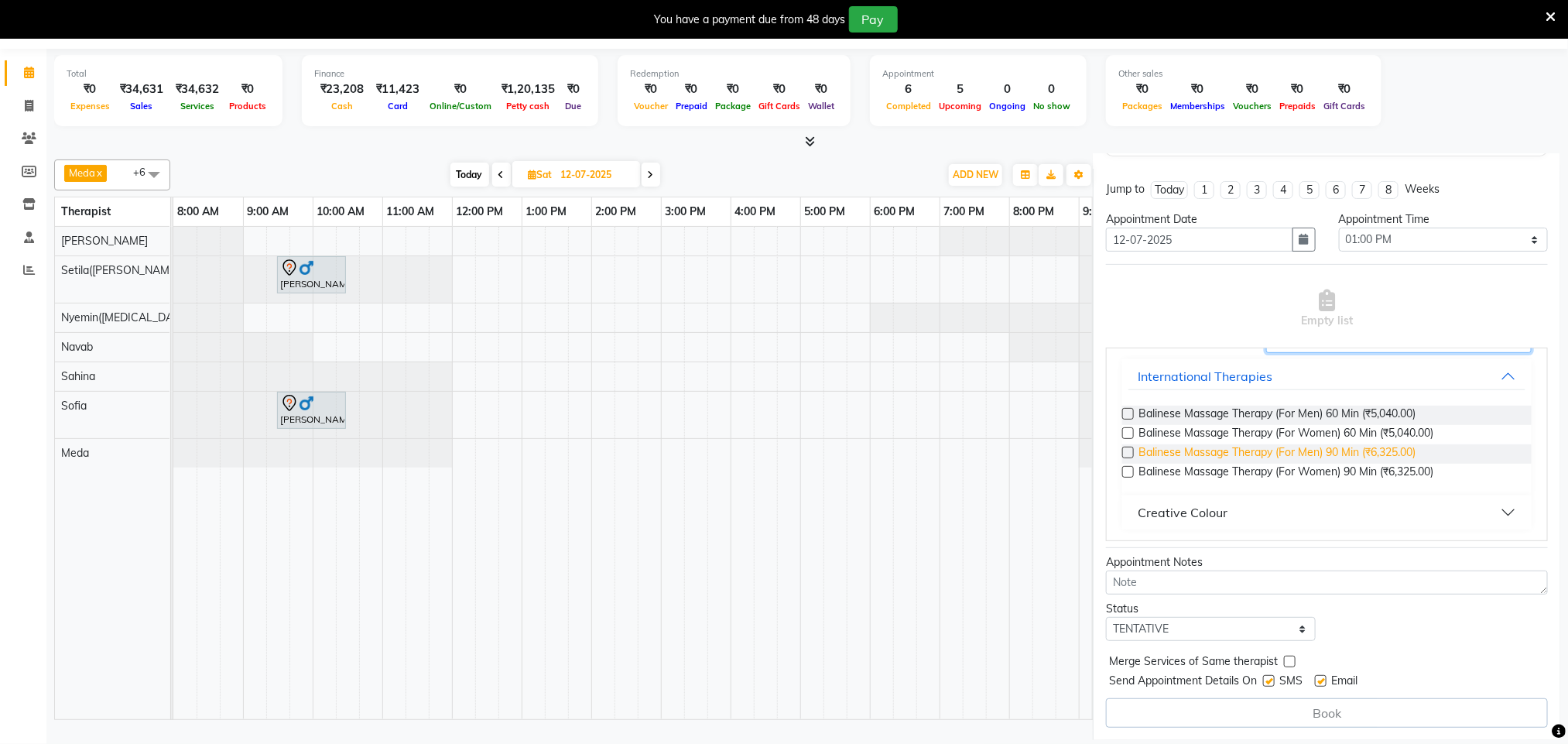 type on "bal" 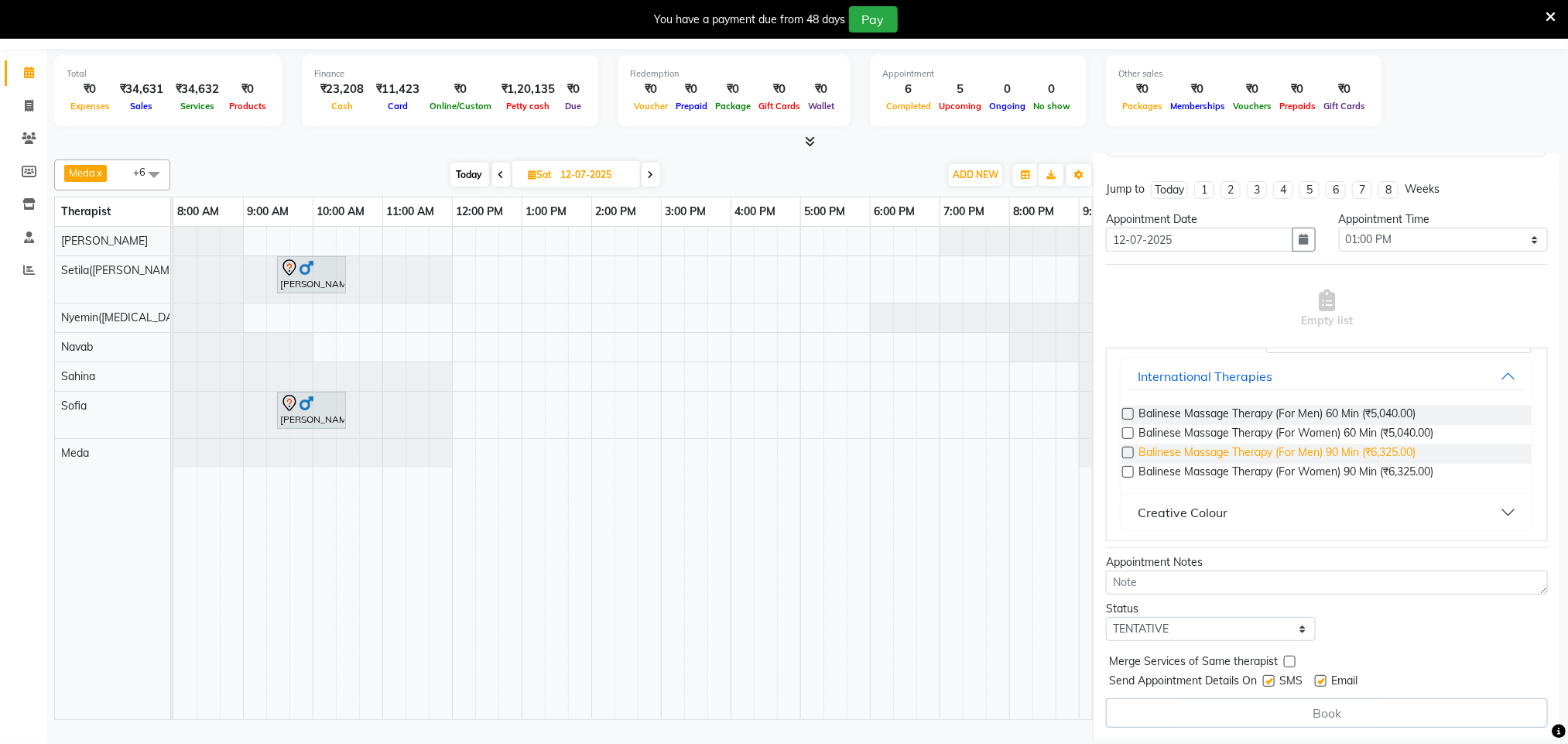 click on "Balinese Massage Therapy (For Men) 90 Min (₹6,325.00)" at bounding box center (1277, 454) 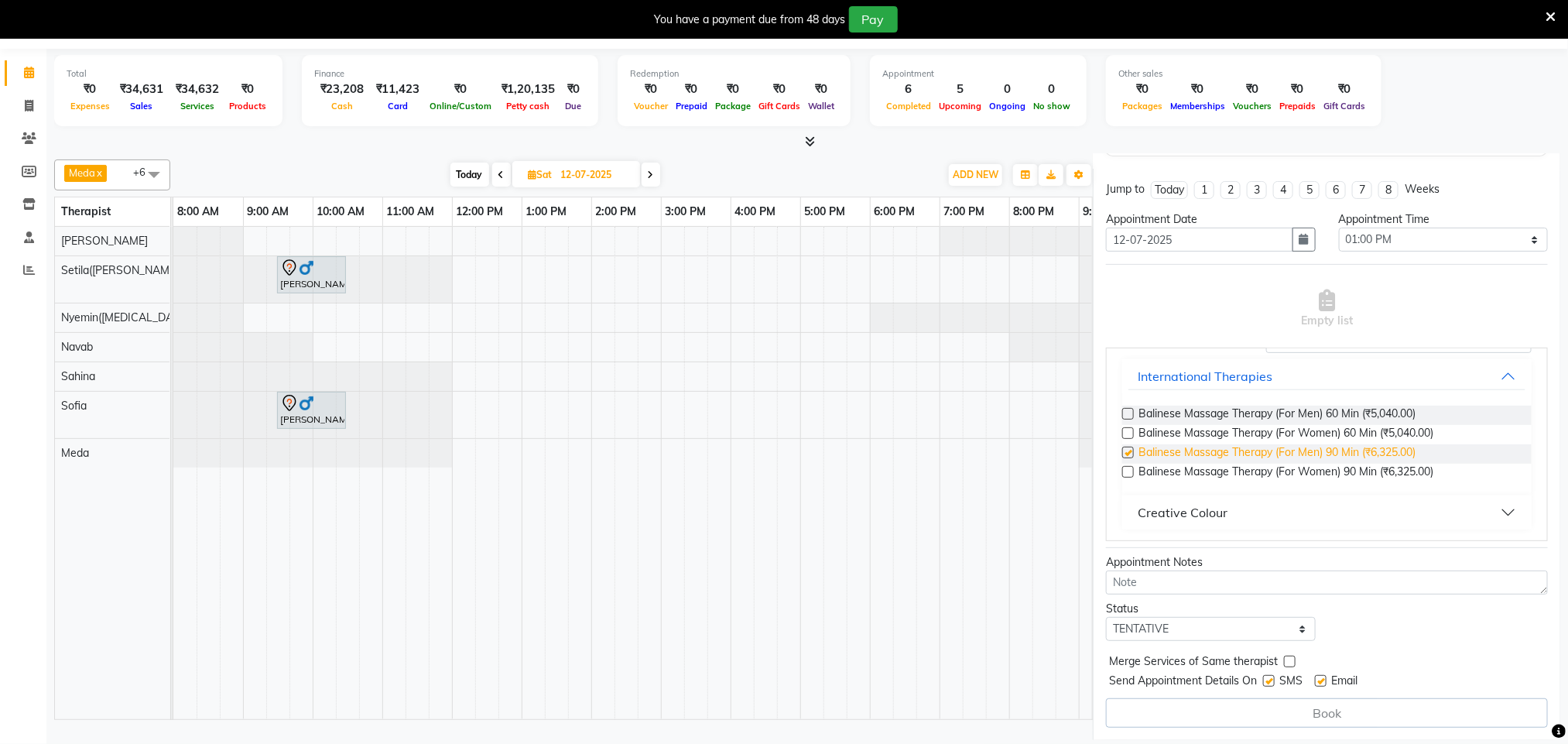 scroll, scrollTop: 65, scrollLeft: 0, axis: vertical 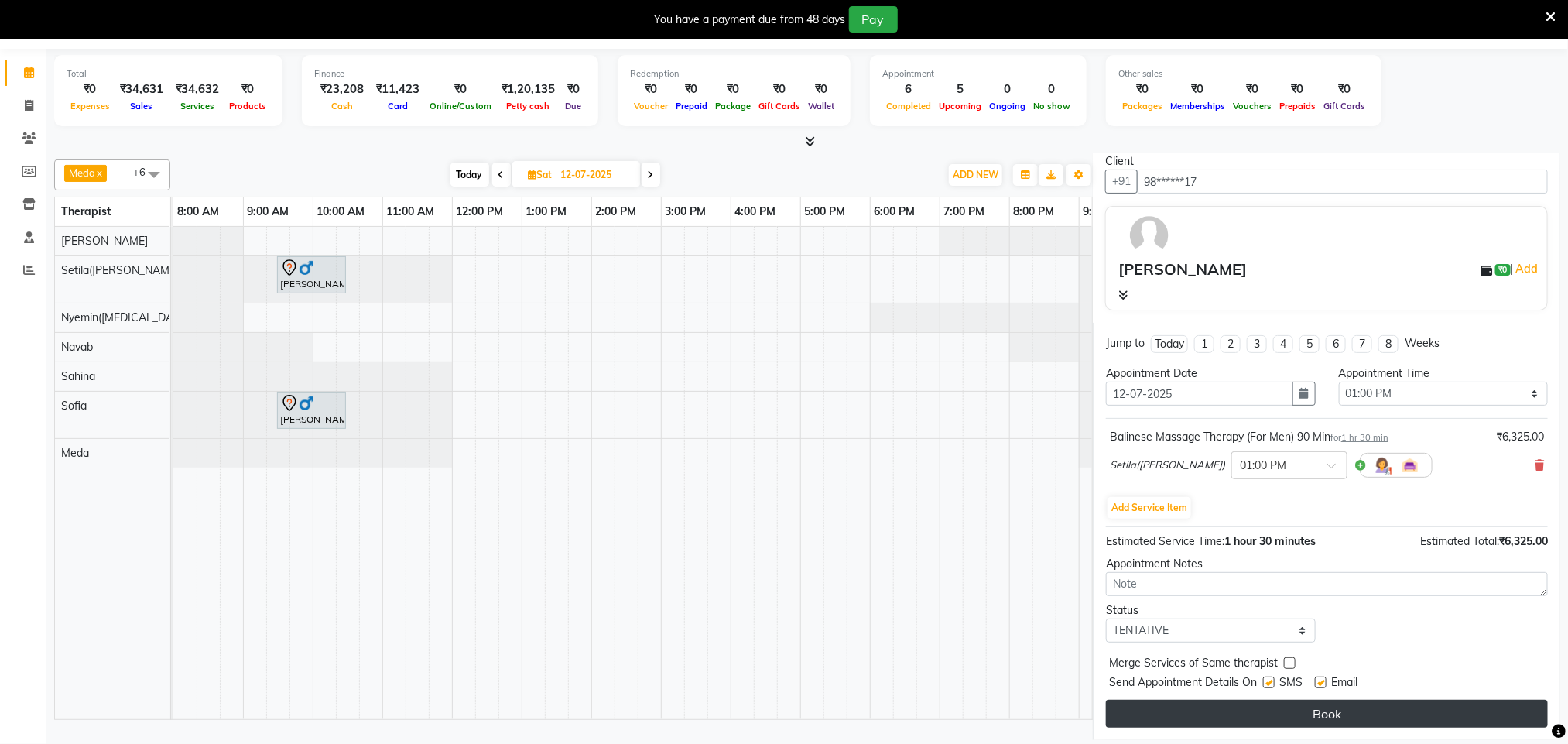 click on "Book" at bounding box center [1327, 714] 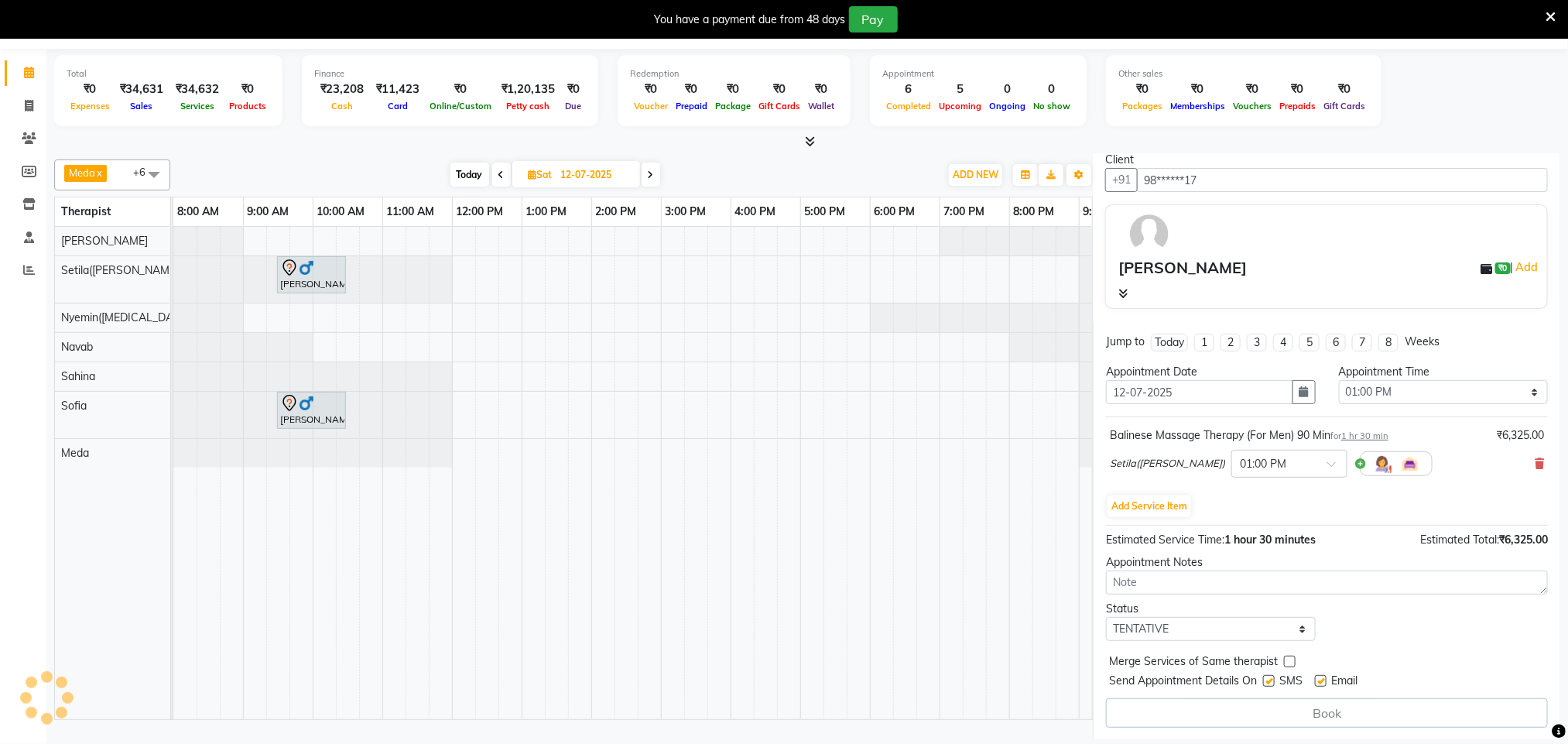 select on "77567" 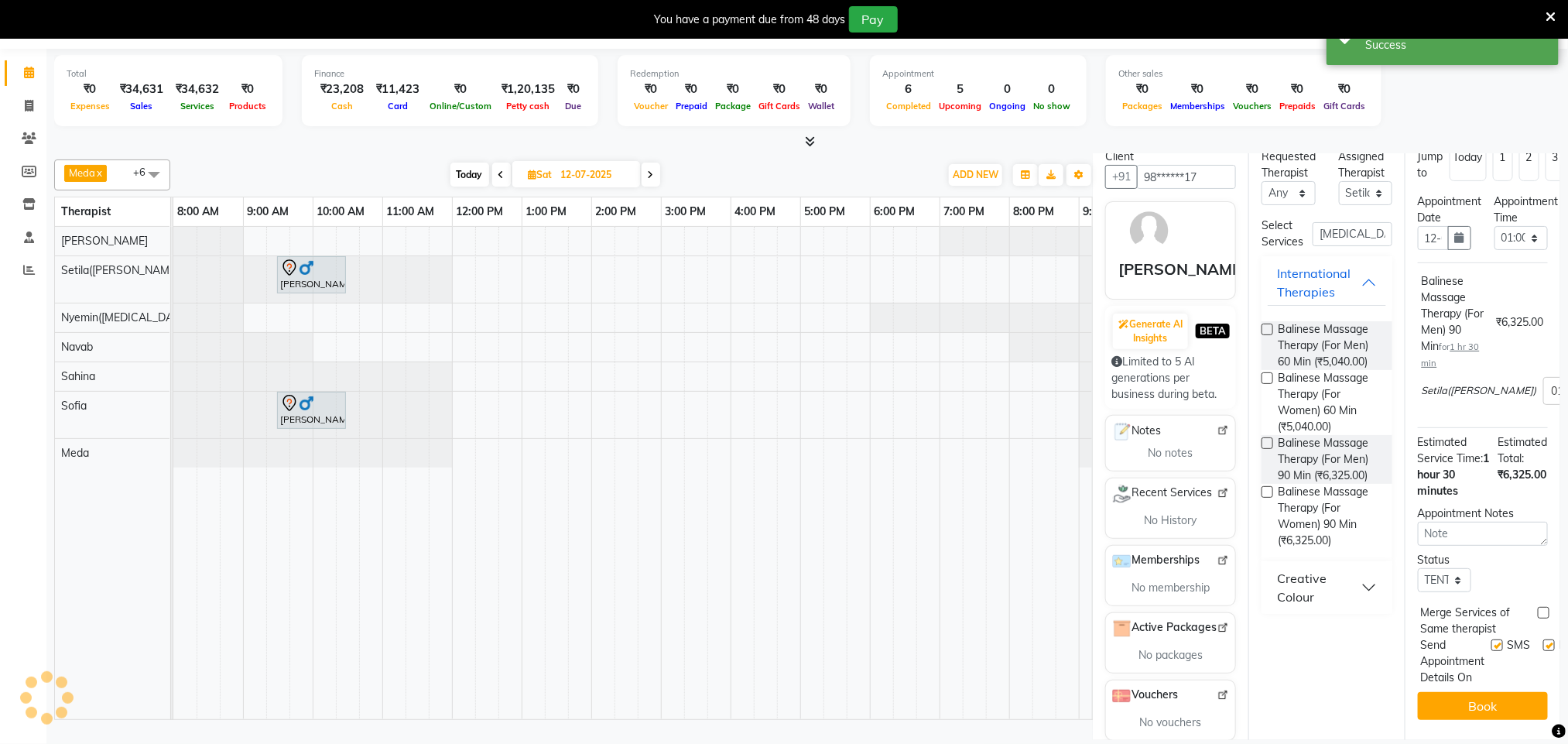 scroll, scrollTop: 0, scrollLeft: 0, axis: both 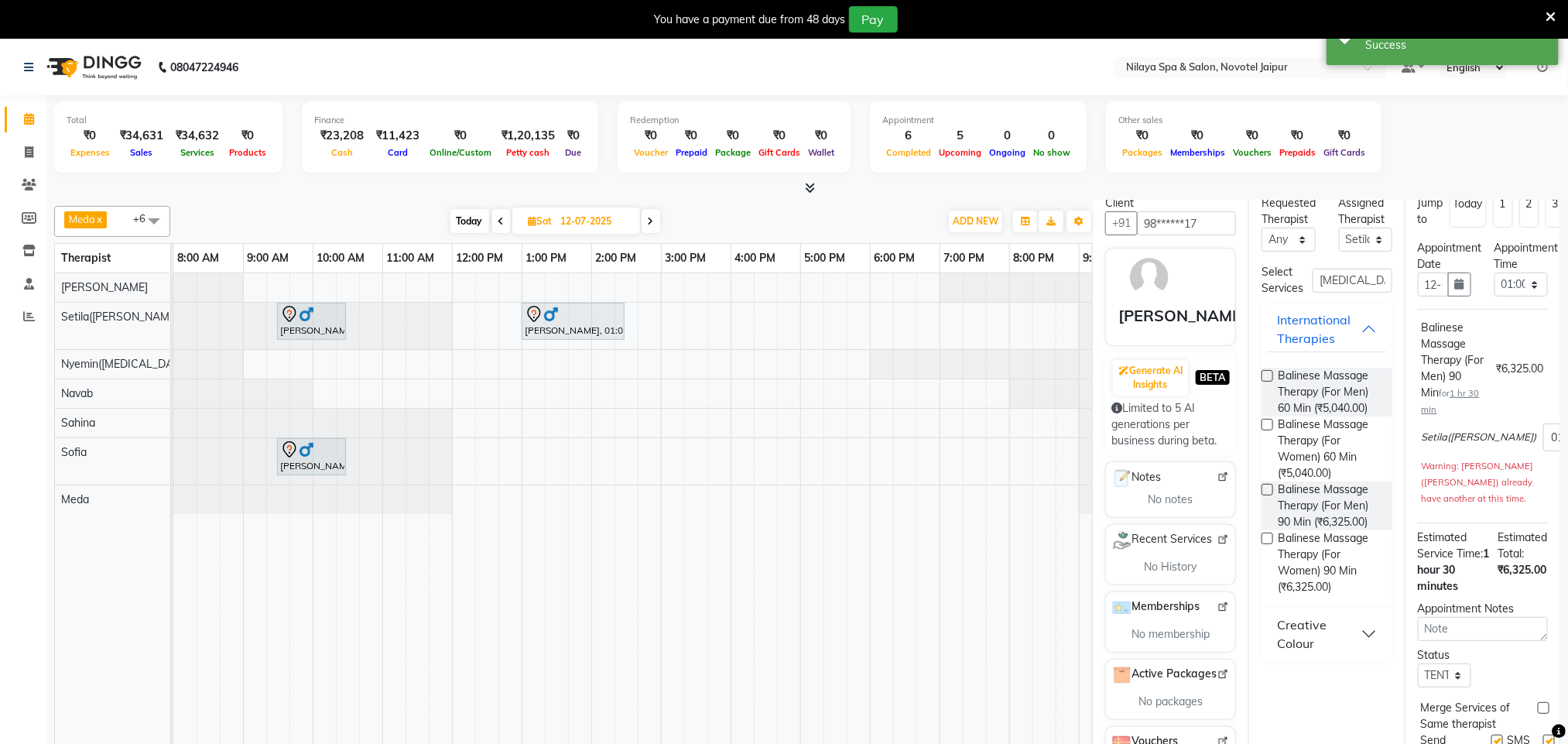 drag, startPoint x: 841, startPoint y: 181, endPoint x: 766, endPoint y: 201, distance: 77.62087 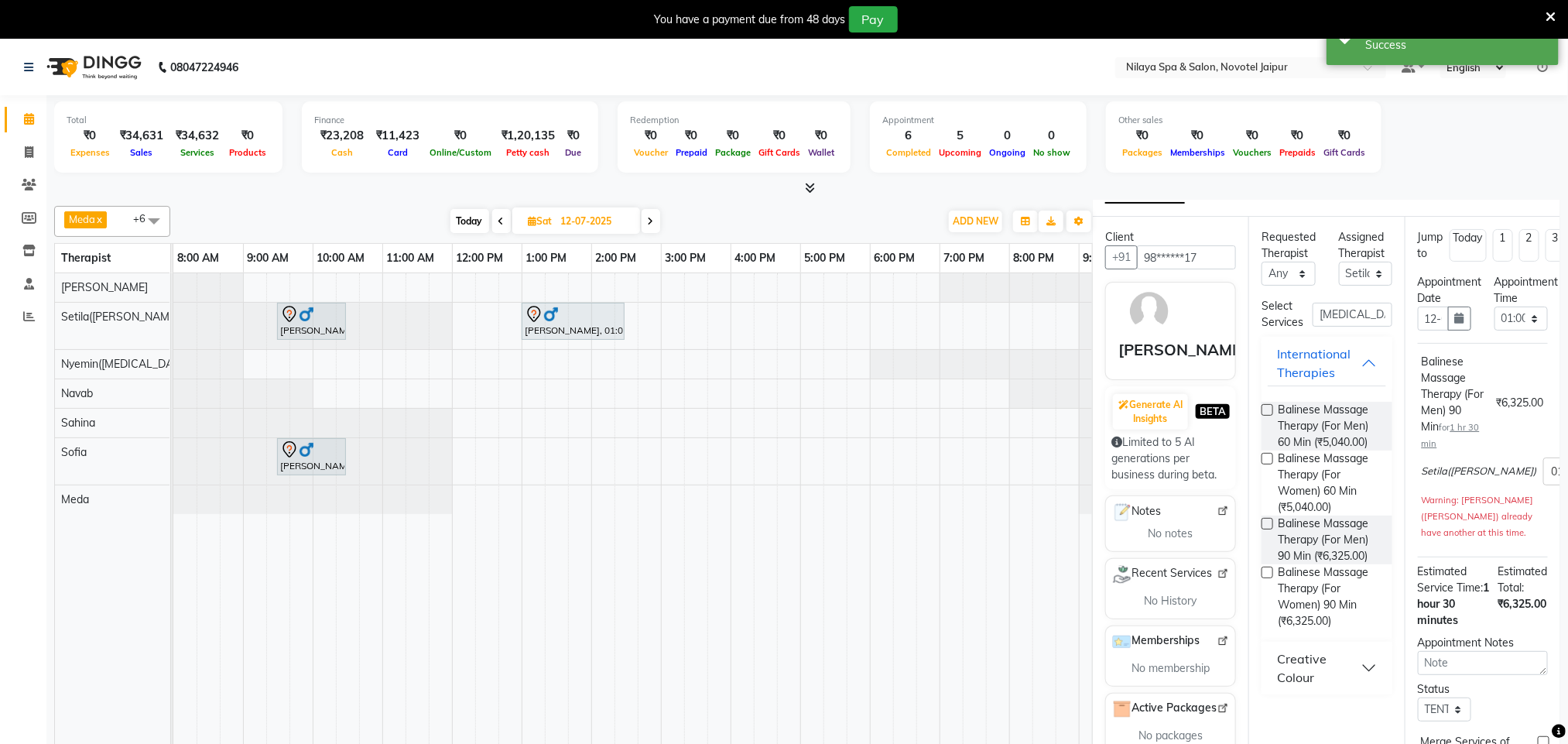 scroll, scrollTop: 0, scrollLeft: 0, axis: both 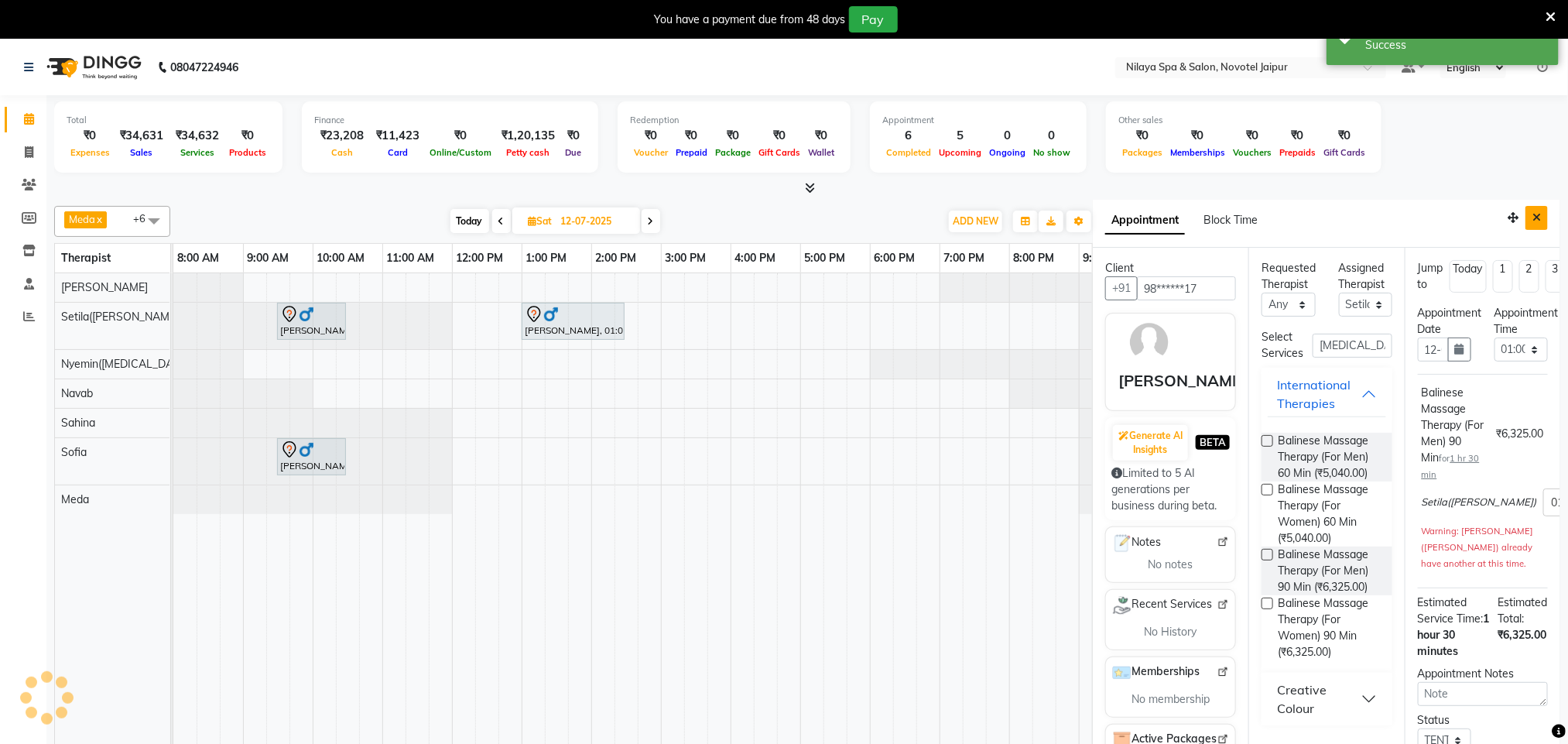 click at bounding box center (1536, 218) 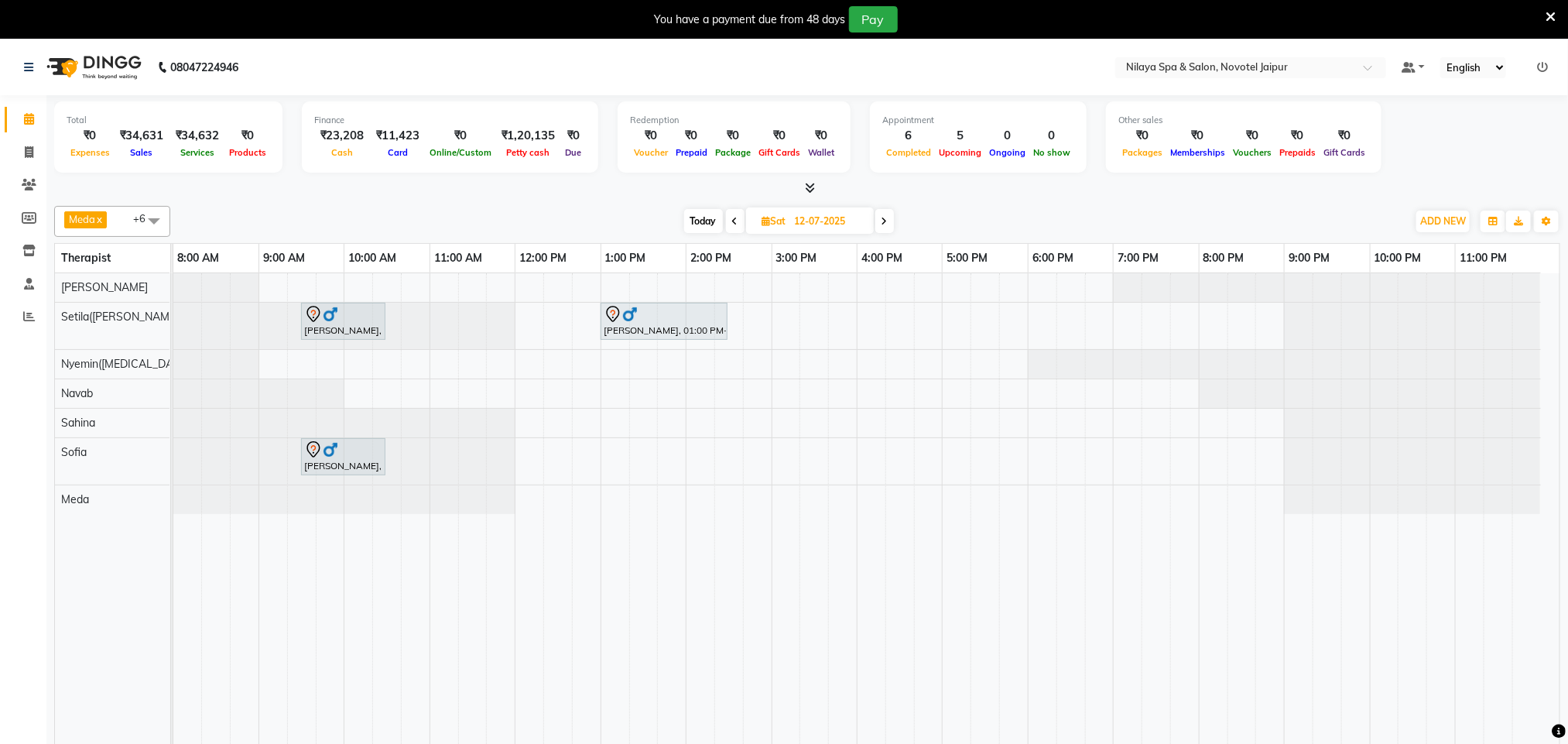 click at bounding box center (735, 221) 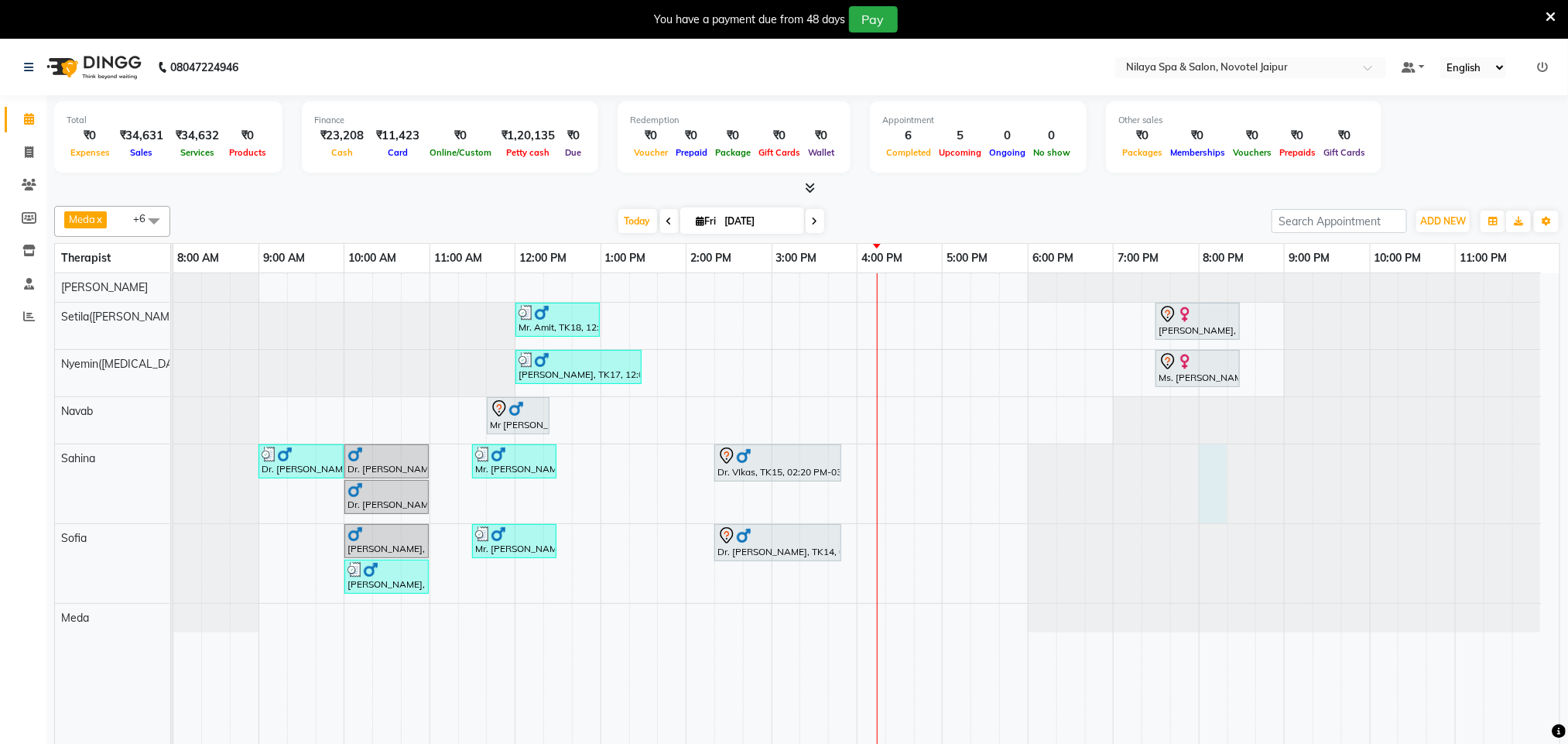 click at bounding box center [173, 484] 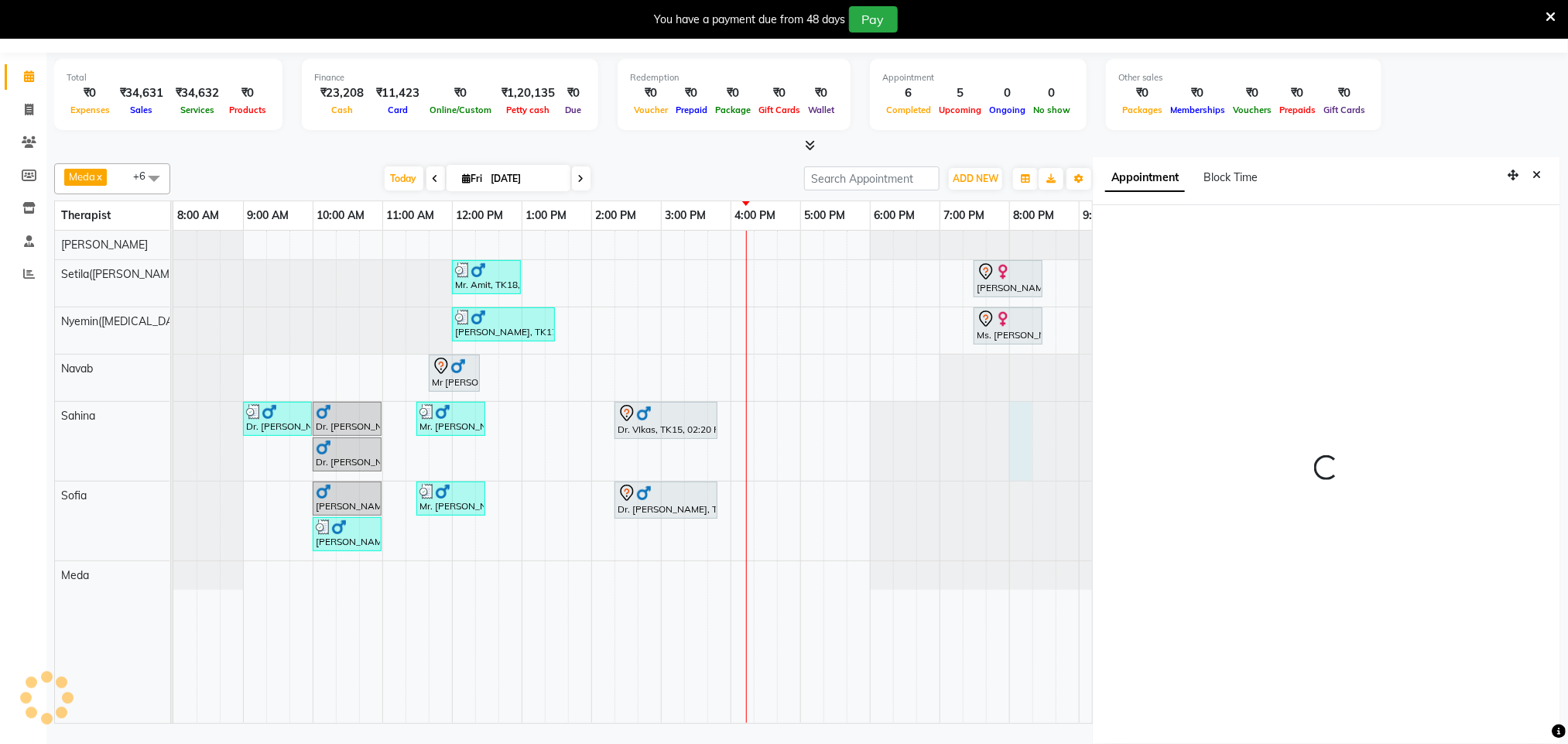 scroll, scrollTop: 46, scrollLeft: 0, axis: vertical 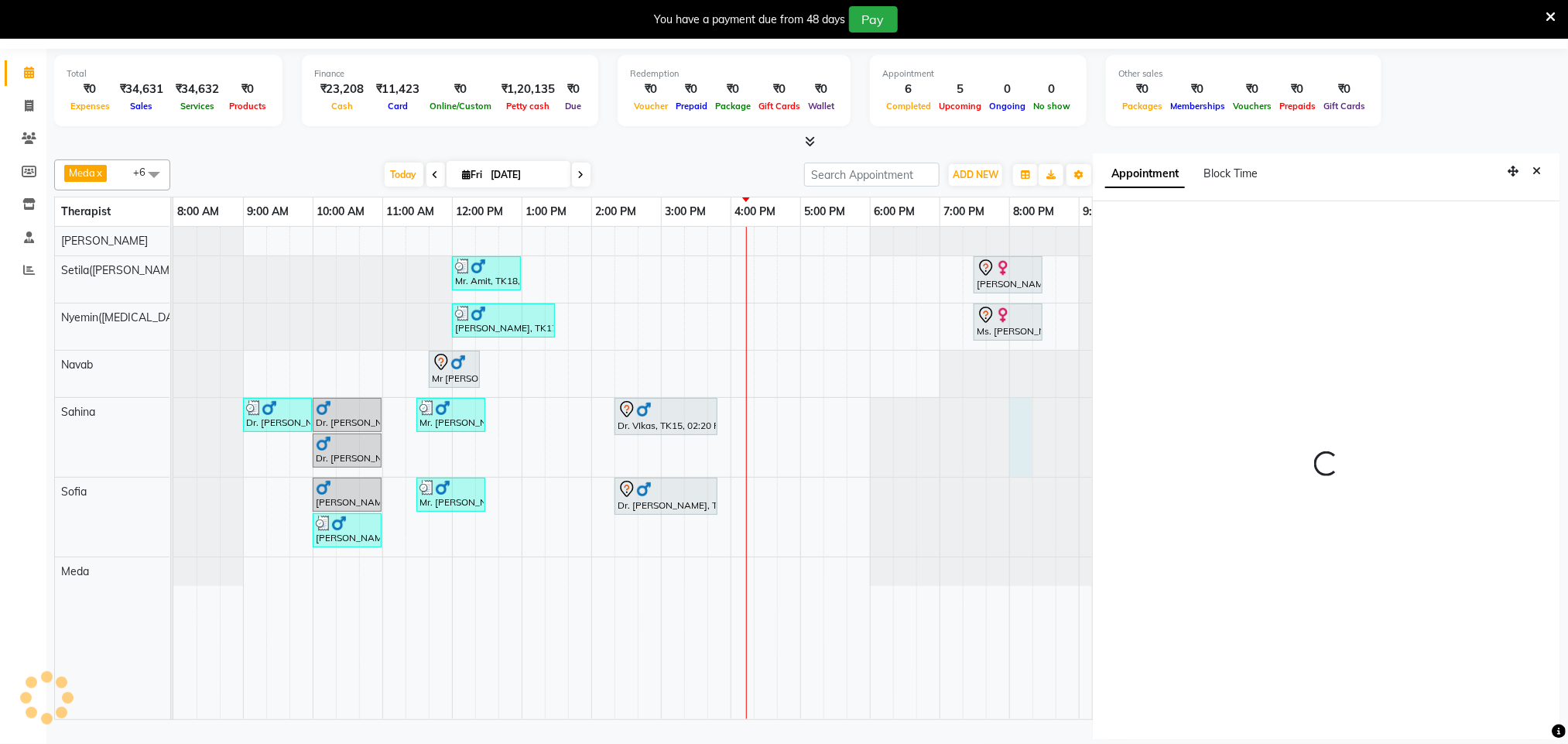 select on "77563" 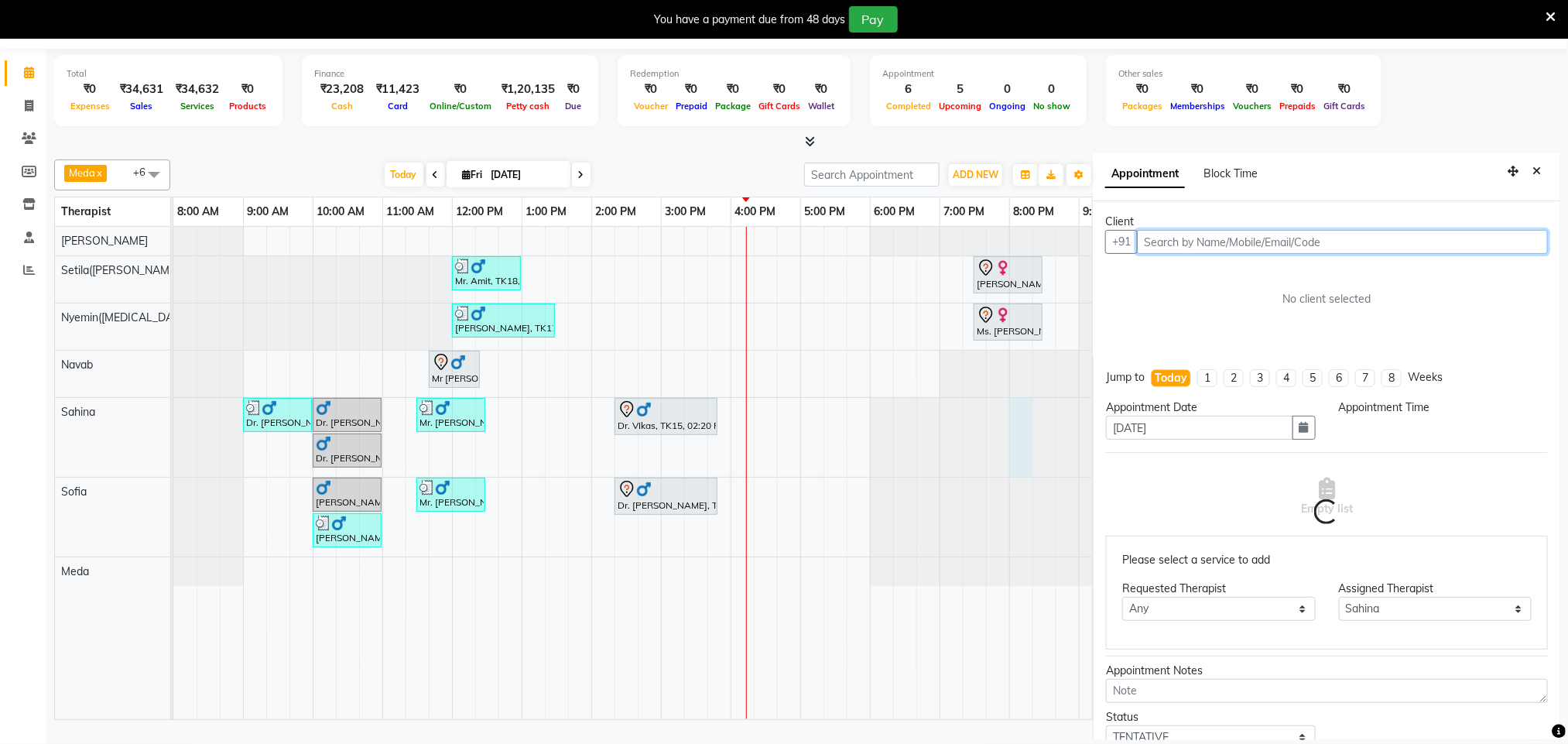 select on "1200" 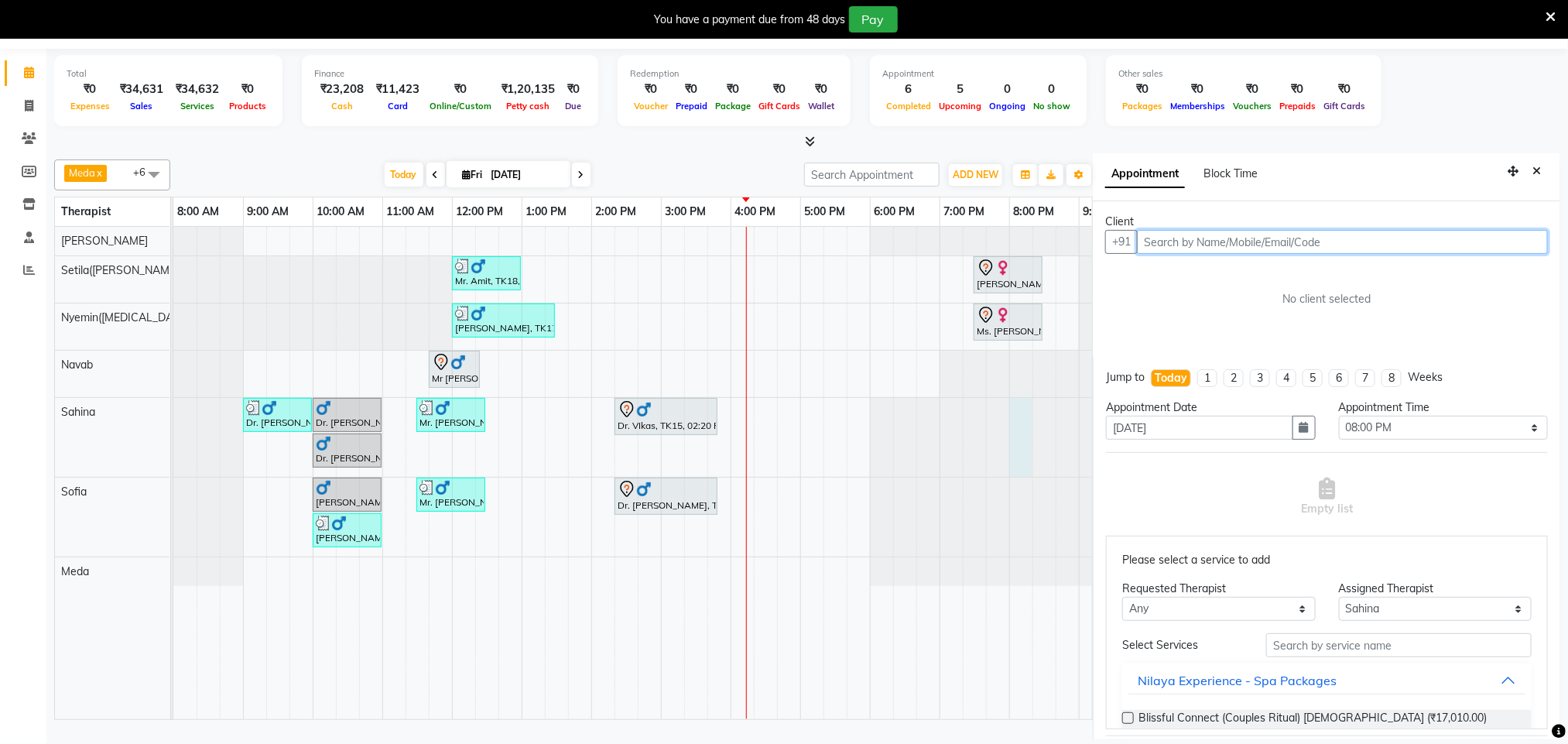 click at bounding box center [173, 517] 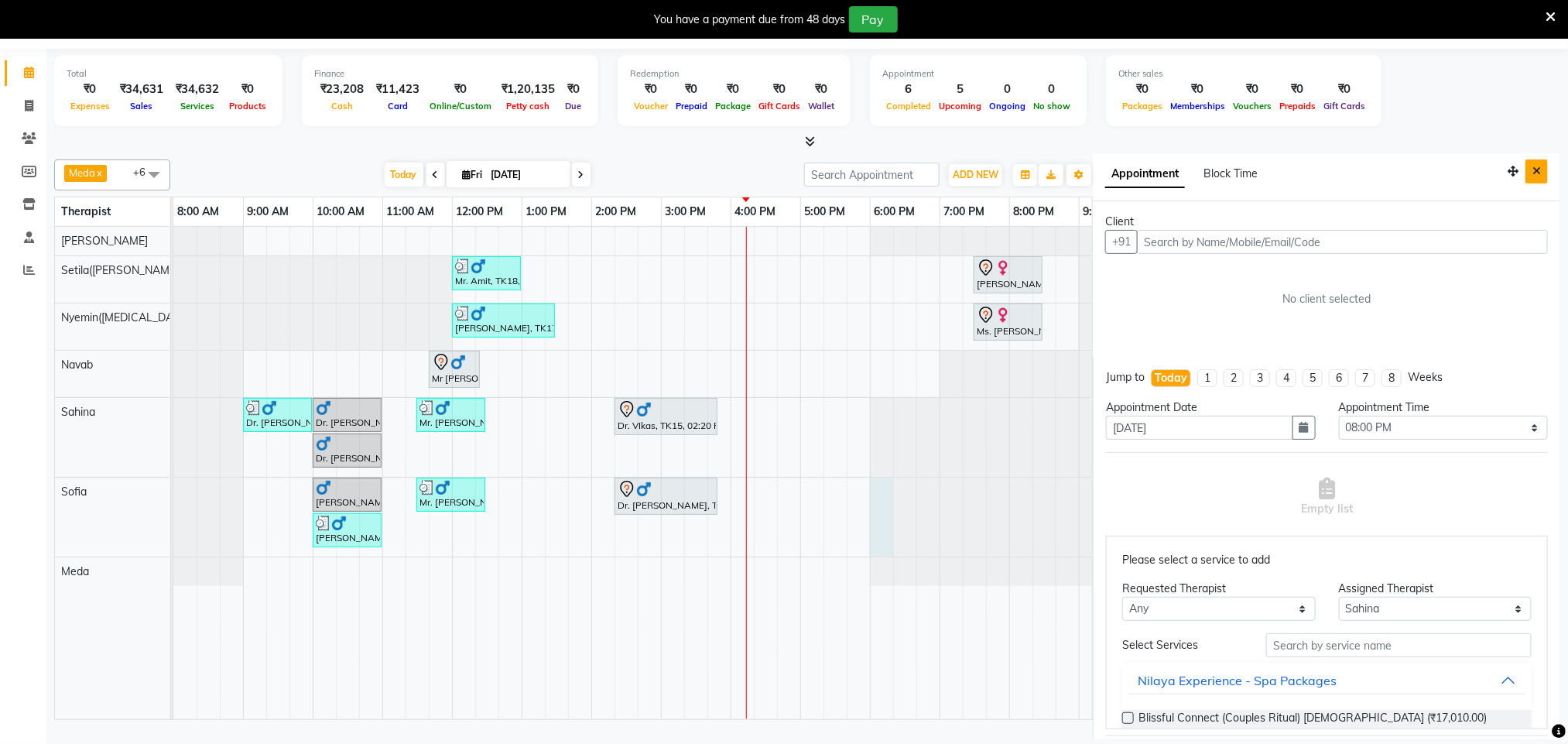 click at bounding box center (1536, 171) 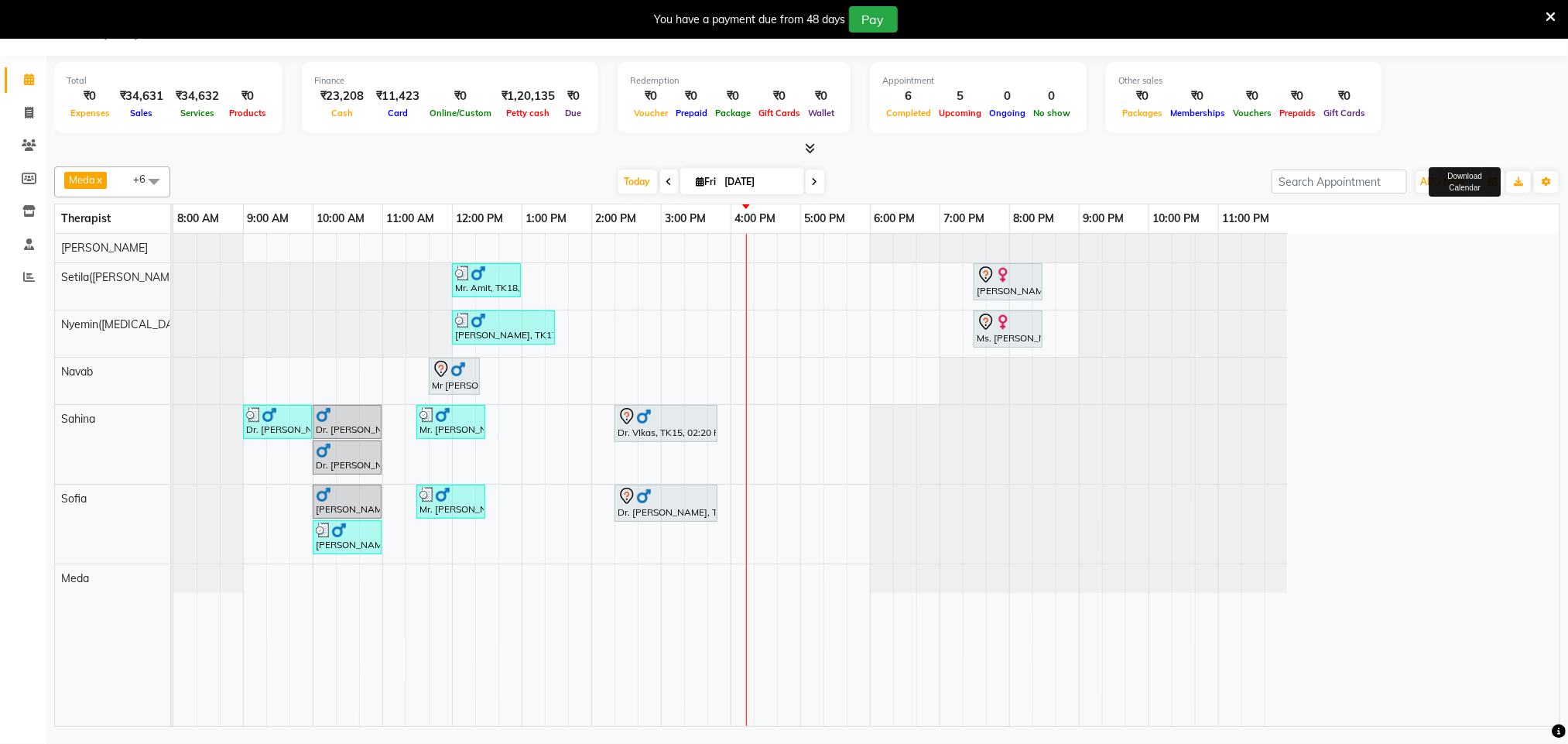 scroll, scrollTop: 39, scrollLeft: 0, axis: vertical 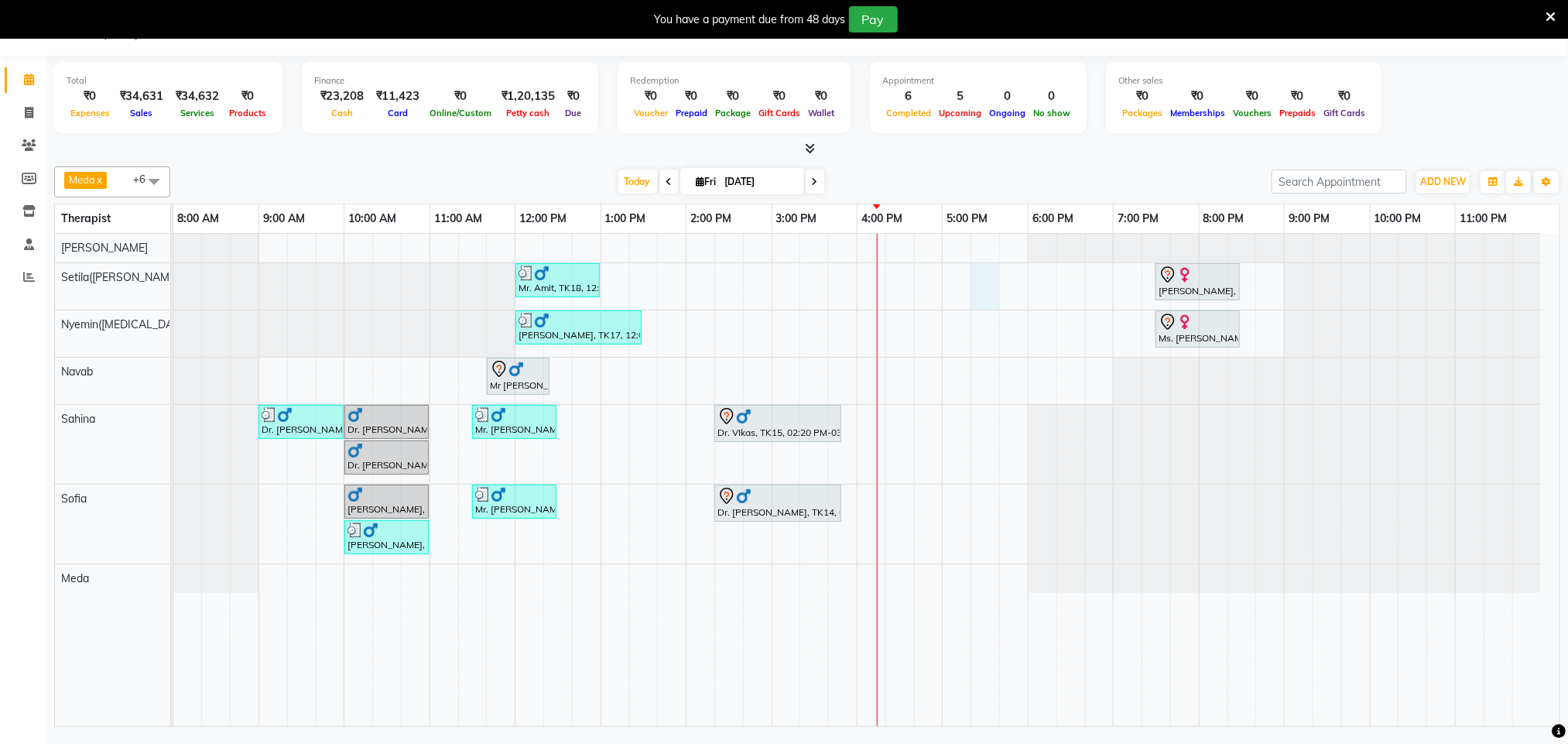 click on "Mr. Amit, TK18, 12:00 PM-01:00 PM, Balinese Massage Therapy (For Men) 60 Min             Ariane Froechtenicht, TK05, 07:30 PM-08:30 PM, Balinese Massage Therapy (For Women) 60 Min     Dr. Mukesh  Rao, TK17, 12:00 PM-01:30 PM, Marma Abhayangam (For Men) 90 Min             Ms. Helena Hoteze, TK04, 07:30 PM-08:30 PM, Balinese Massage Therapy (For Women) 60 Min             Mr Sandeep Singh, TK02, 11:40 AM-12:25 PM, Hair Cut  With Shampoo and Styling  (Male)     Dr. A.k Pancholia, TK09, 09:00 AM-10:00 AM, Balinese Massage Therapy (For Men) 60 Min     Dr. A.k Pancholia, TK08, 10:00 AM-11:00 AM, Balinese Massage Therapy (For Men) 60 Min     Mr. Pragnyesh Bhanuprasad, TK11, 11:30 AM-12:30 PM, Deep Tissue Repair Therapy (For Men) 60 Min             Dr. VIkas, TK15, 02:20 PM-03:50 PM, Traditional Swedish Relaxation Therapy (For Men) 90 Min     Dr. A.k Pancholia, TK10, 10:00 AM-11:00 AM, Balinese Massage Therapy (For Men) 60 Min     Mr HK Chopra, TK06, 10:00 AM-11:00 AM, Balinese Massage Therapy (For Men) 60 Min" at bounding box center (866, 480) 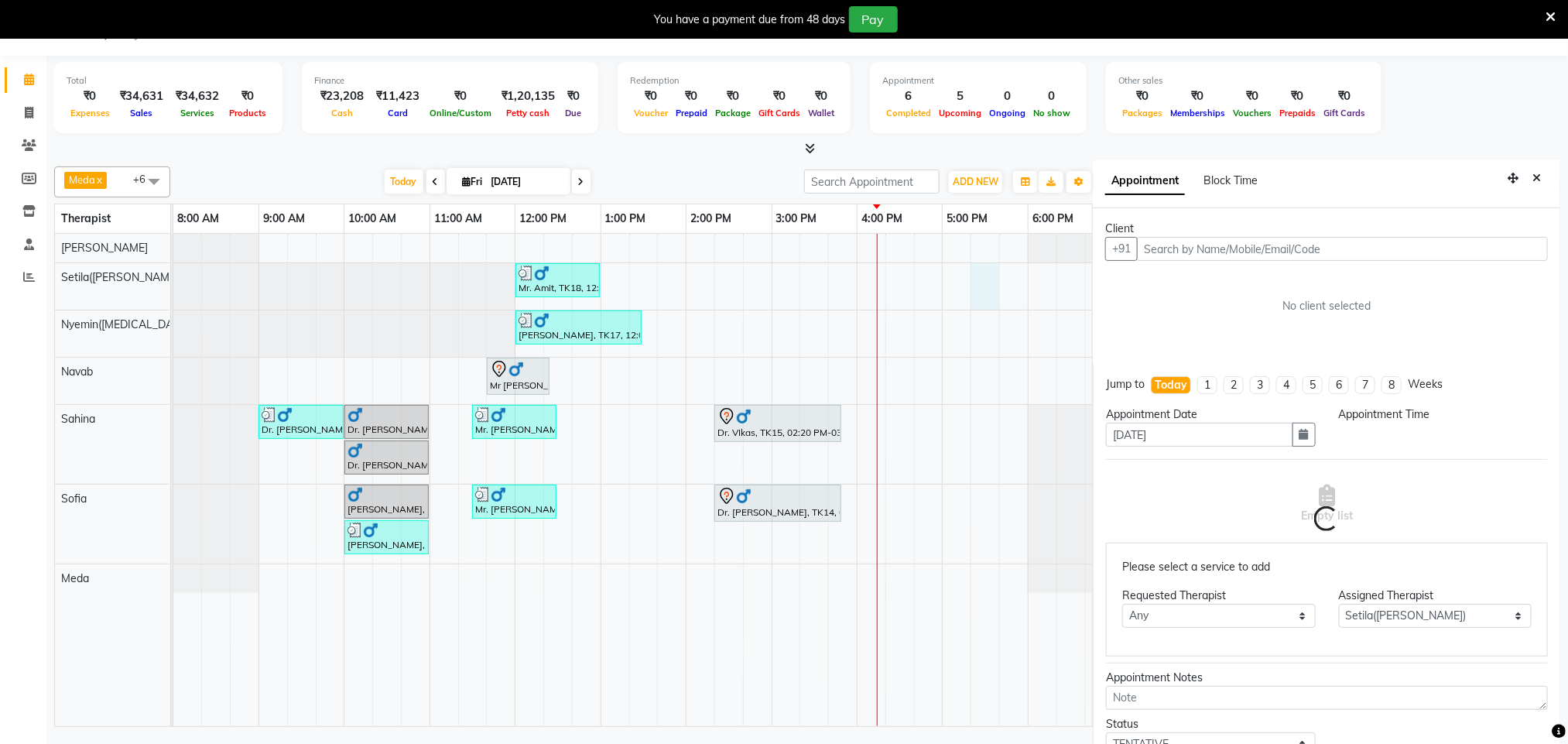 scroll, scrollTop: 46, scrollLeft: 0, axis: vertical 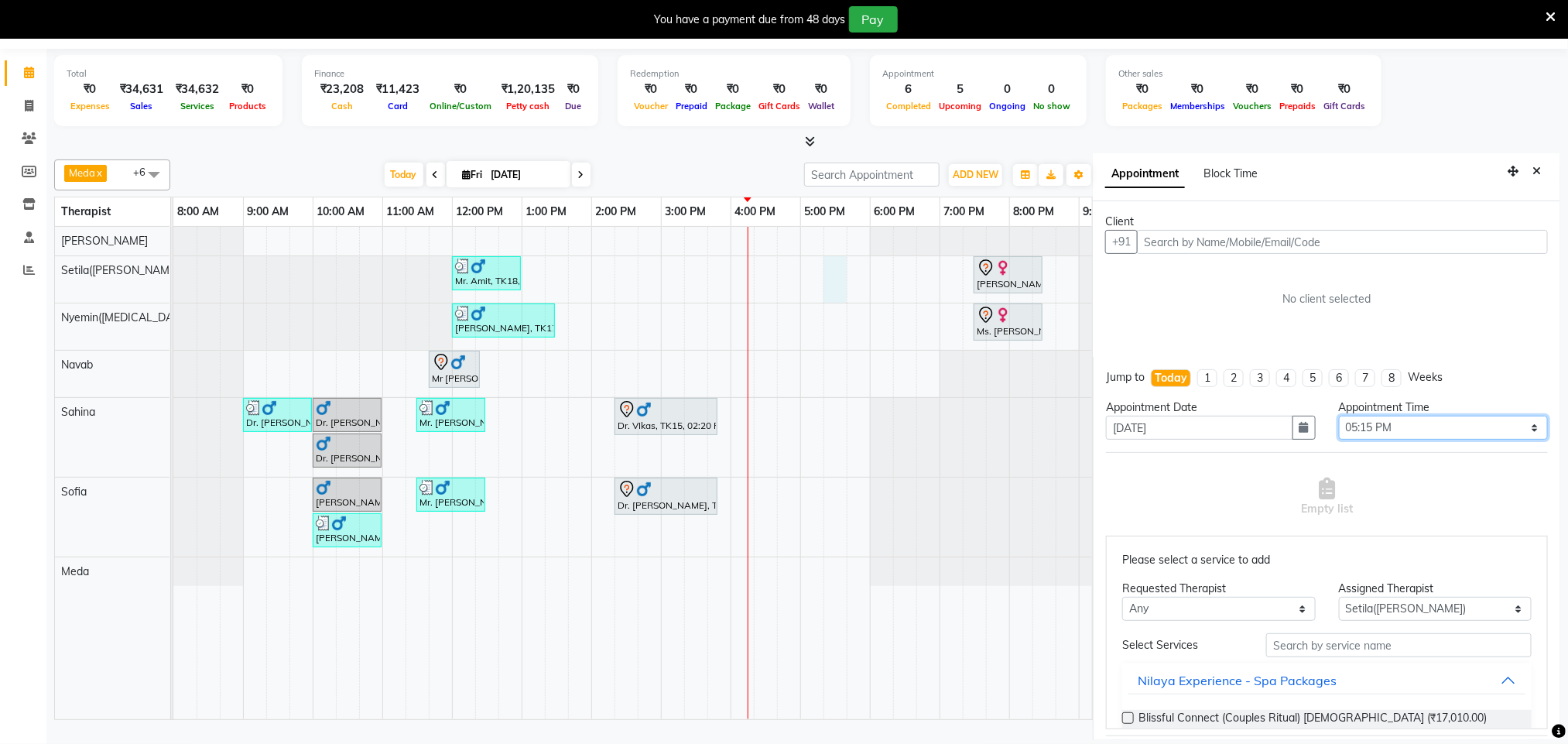 click on "Select 09:00 AM 09:15 AM 09:30 AM 09:45 AM 10:00 AM 10:15 AM 10:30 AM 10:45 AM 11:00 AM 11:15 AM 11:30 AM 11:45 AM 12:00 PM 12:15 PM 12:30 PM 12:45 PM 01:00 PM 01:15 PM 01:30 PM 01:45 PM 02:00 PM 02:15 PM 02:30 PM 02:45 PM 03:00 PM 03:15 PM 03:30 PM 03:45 PM 04:00 PM 04:15 PM 04:30 PM 04:45 PM 05:00 PM 05:15 PM 05:30 PM 05:45 PM 06:00 PM 06:15 PM 06:30 PM 06:45 PM 07:00 PM 07:15 PM 07:30 PM 07:45 PM 08:00 PM 08:15 PM 08:30 PM 08:45 PM 09:00 PM 09:15 PM 09:30 PM 09:45 PM 10:00 PM 10:15 PM 10:30 PM 10:45 PM 11:00 PM" at bounding box center [1443, 427] 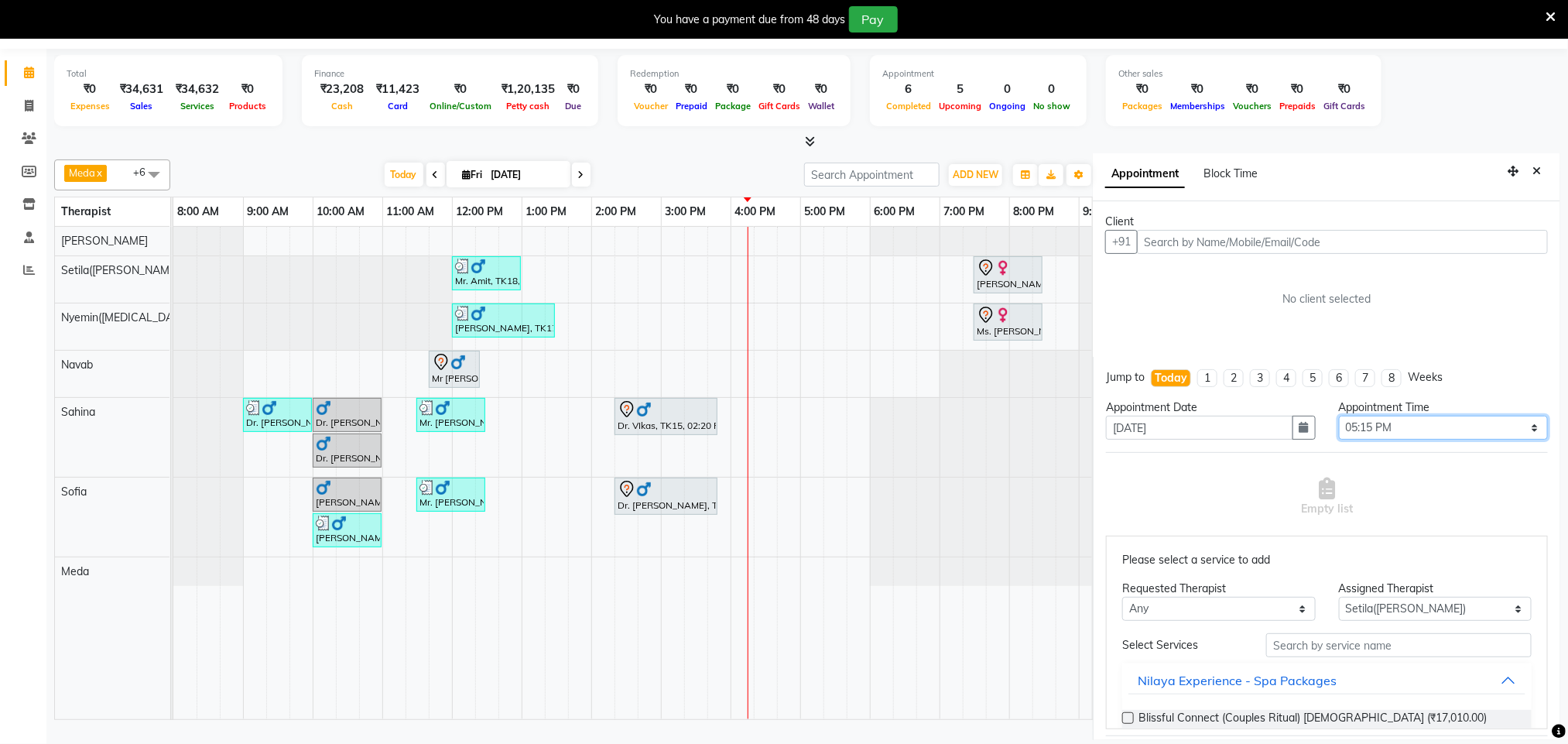select on "1050" 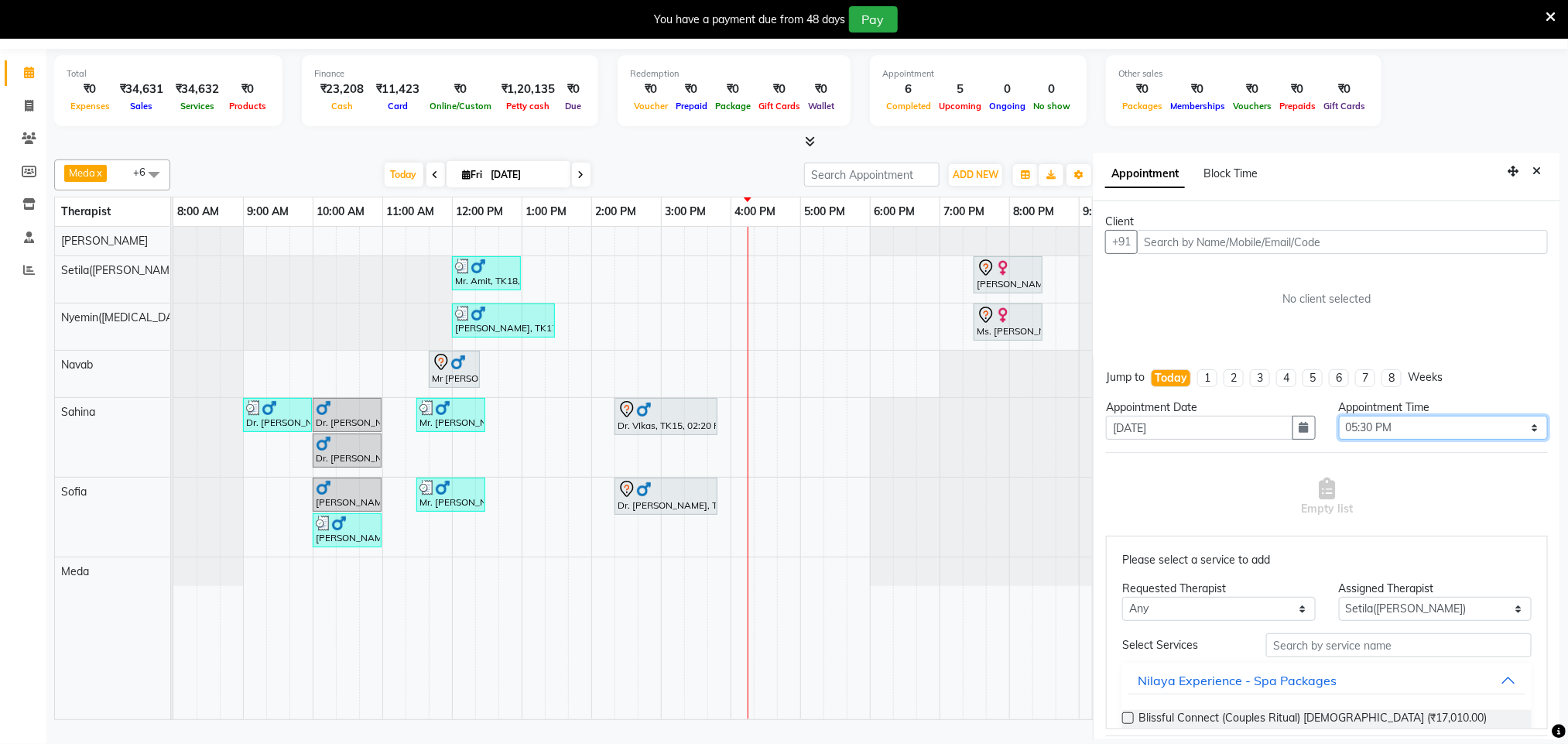 click on "Select 09:00 AM 09:15 AM 09:30 AM 09:45 AM 10:00 AM 10:15 AM 10:30 AM 10:45 AM 11:00 AM 11:15 AM 11:30 AM 11:45 AM 12:00 PM 12:15 PM 12:30 PM 12:45 PM 01:00 PM 01:15 PM 01:30 PM 01:45 PM 02:00 PM 02:15 PM 02:30 PM 02:45 PM 03:00 PM 03:15 PM 03:30 PM 03:45 PM 04:00 PM 04:15 PM 04:30 PM 04:45 PM 05:00 PM 05:15 PM 05:30 PM 05:45 PM 06:00 PM 06:15 PM 06:30 PM 06:45 PM 07:00 PM 07:15 PM 07:30 PM 07:45 PM 08:00 PM 08:15 PM 08:30 PM 08:45 PM 09:00 PM 09:15 PM 09:30 PM 09:45 PM 10:00 PM 10:15 PM 10:30 PM 10:45 PM 11:00 PM" at bounding box center [1443, 427] 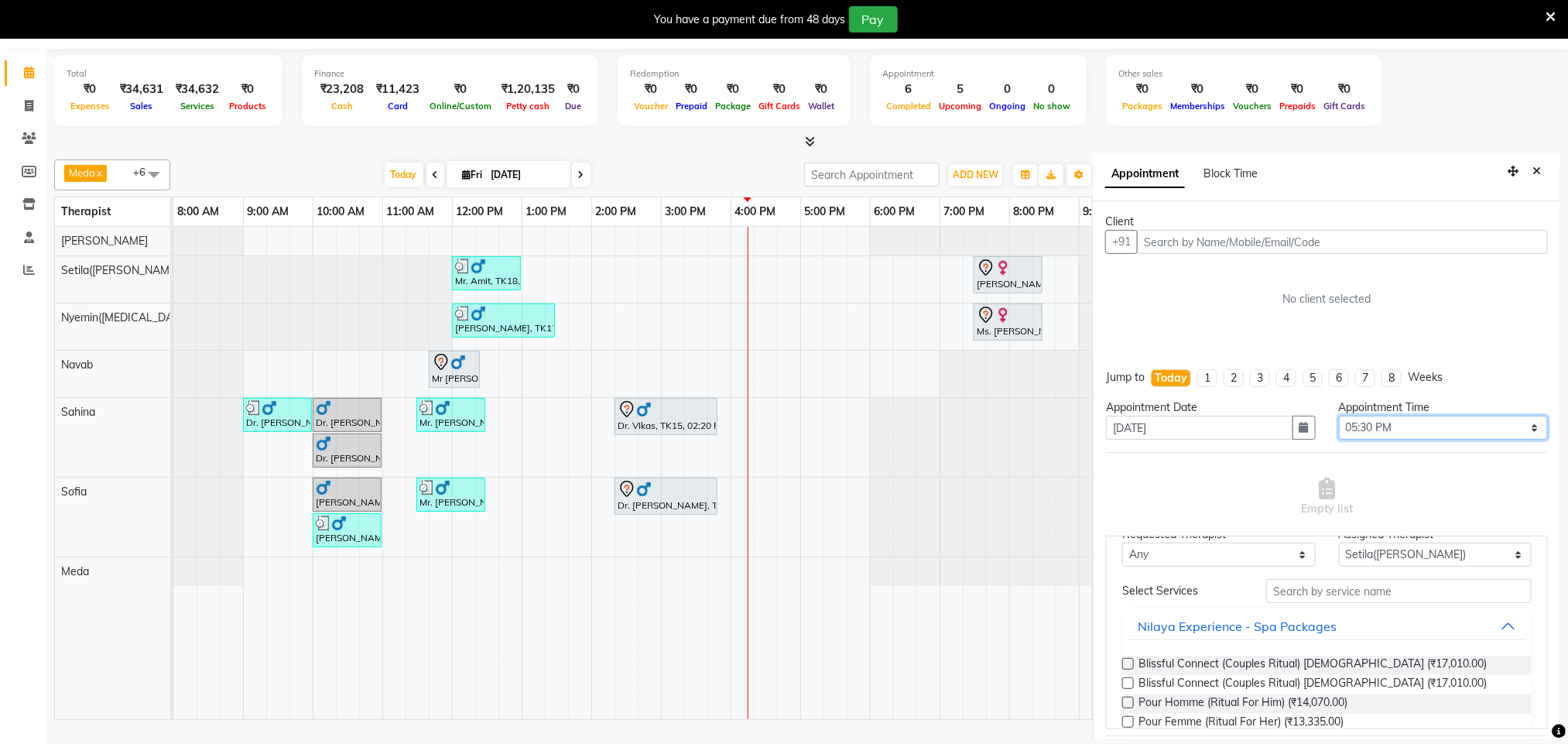 scroll, scrollTop: 0, scrollLeft: 0, axis: both 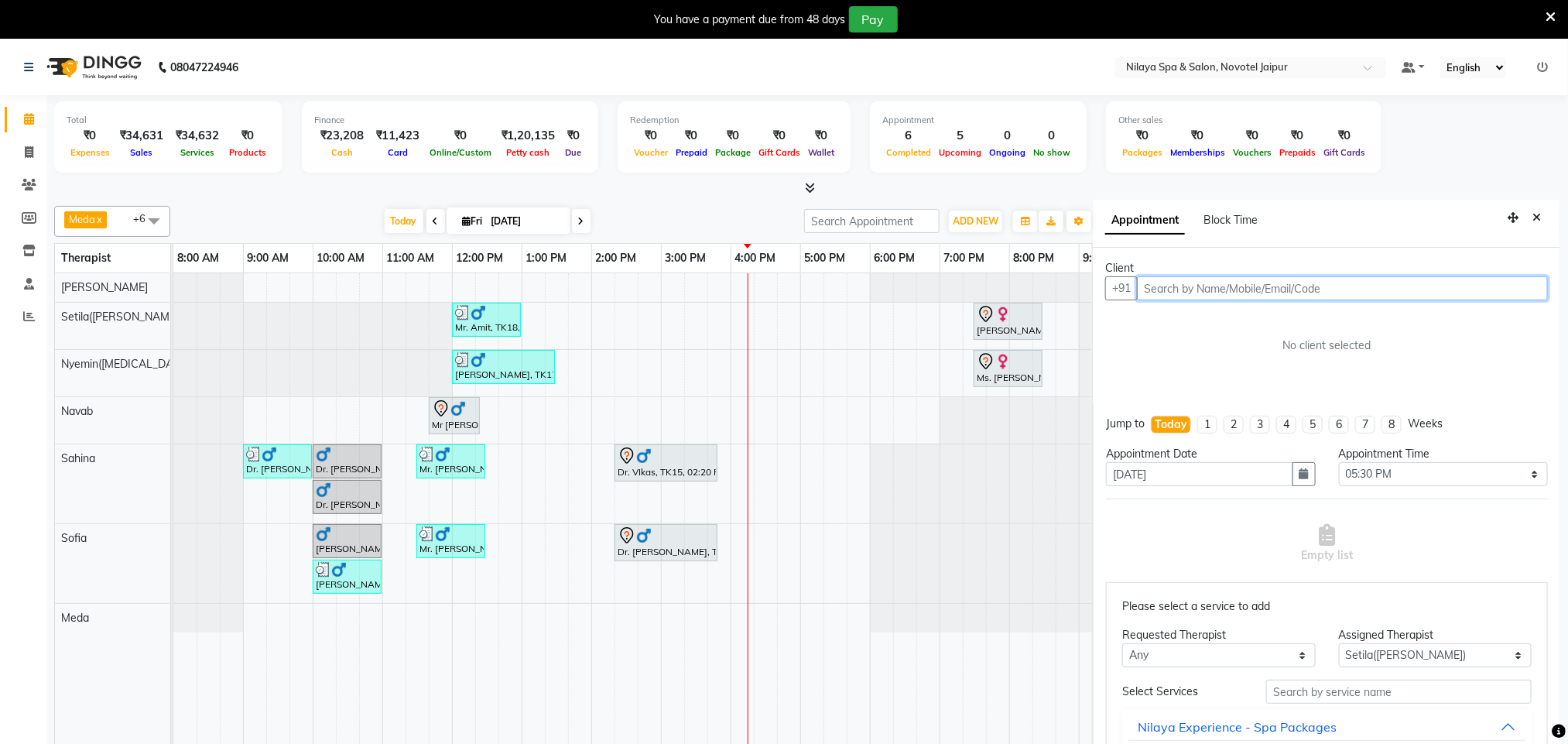 click at bounding box center [1342, 288] 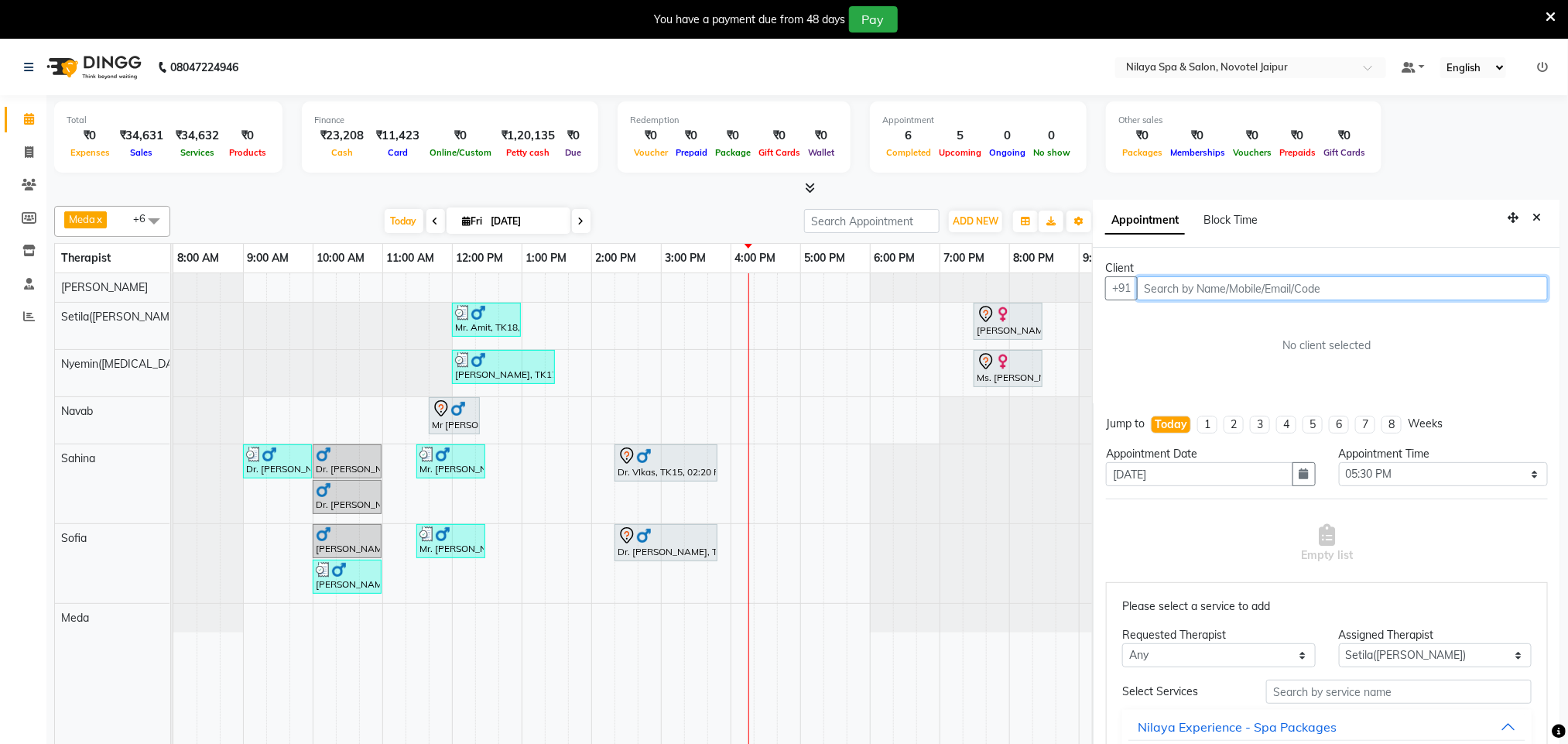click at bounding box center (1342, 288) 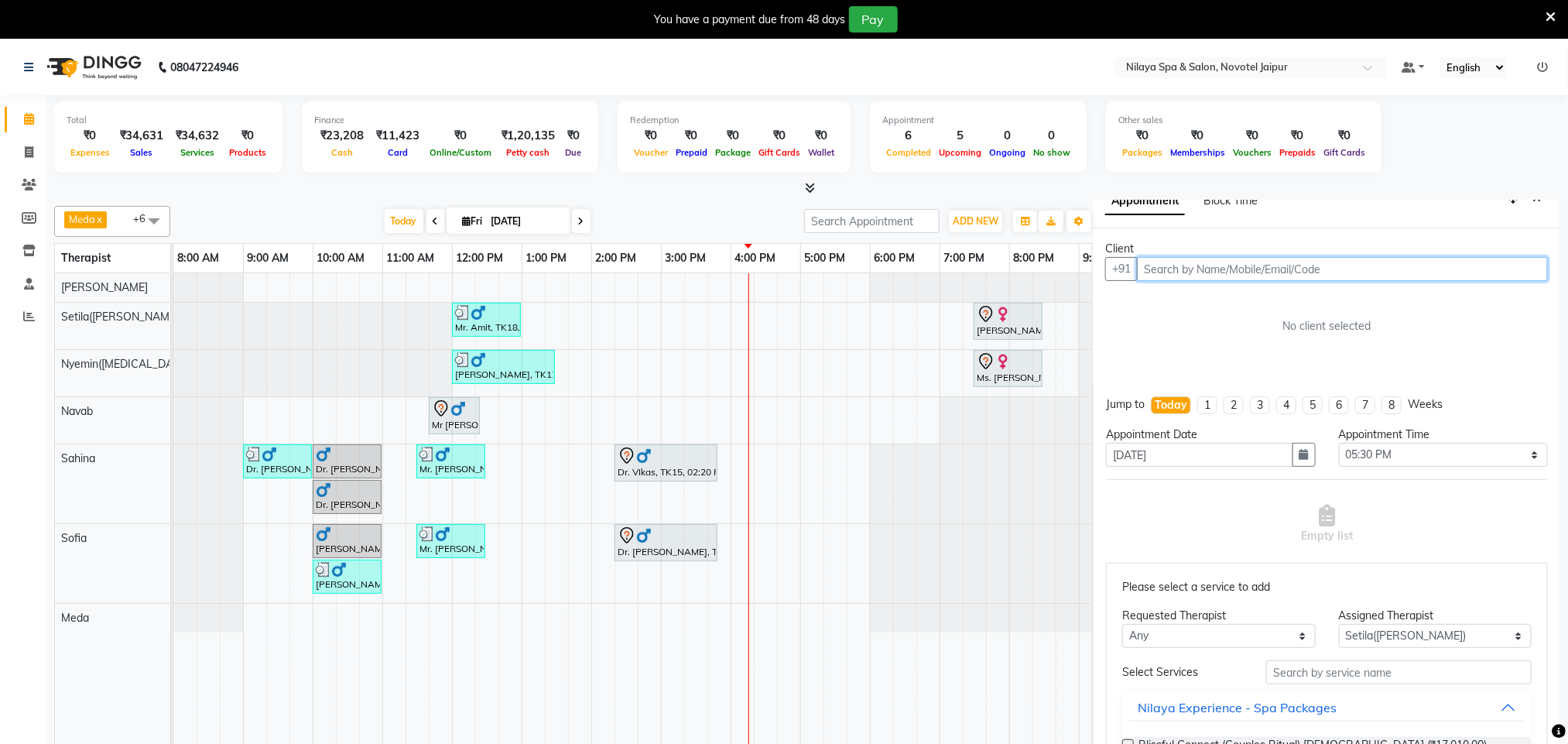 scroll, scrollTop: 0, scrollLeft: 0, axis: both 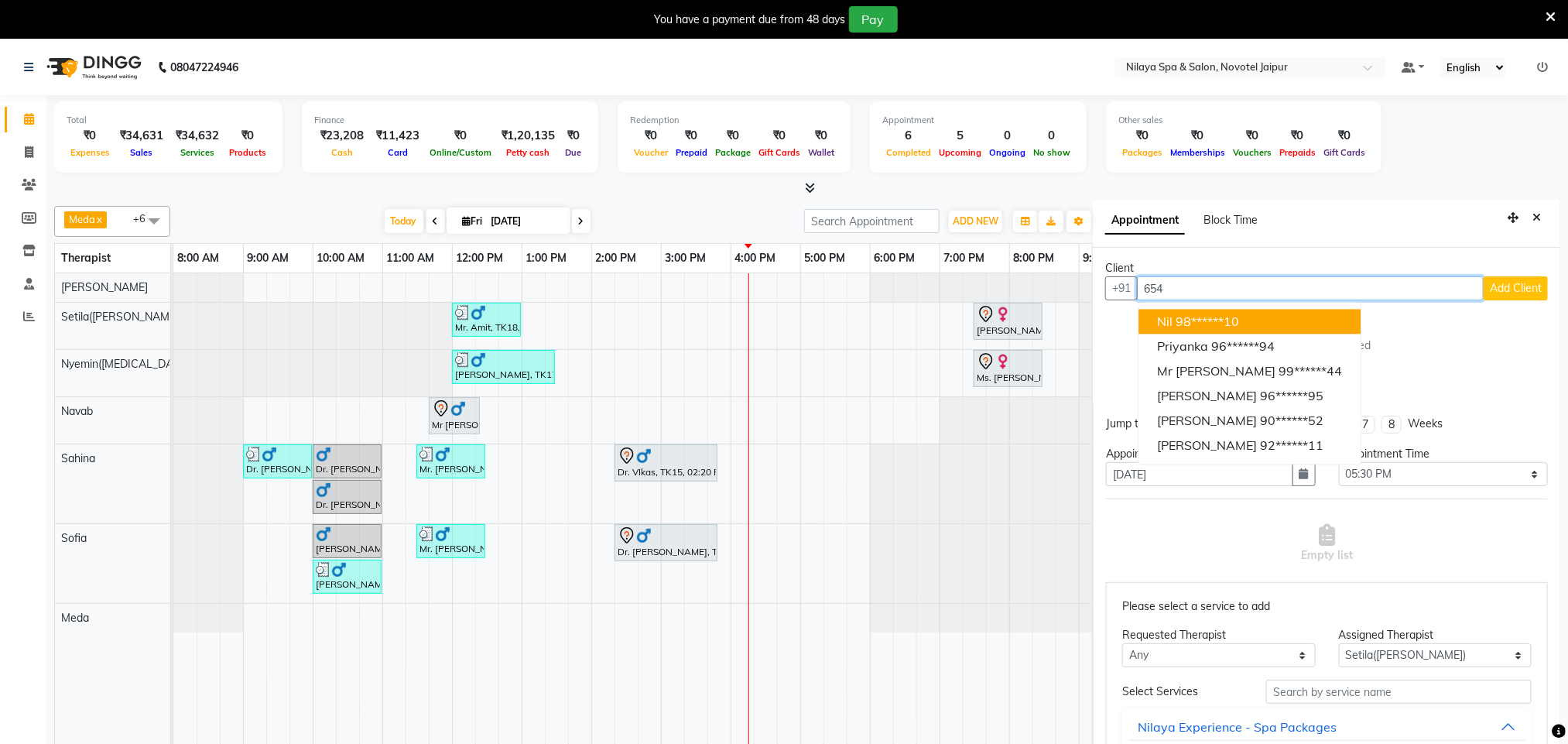 type on "654" 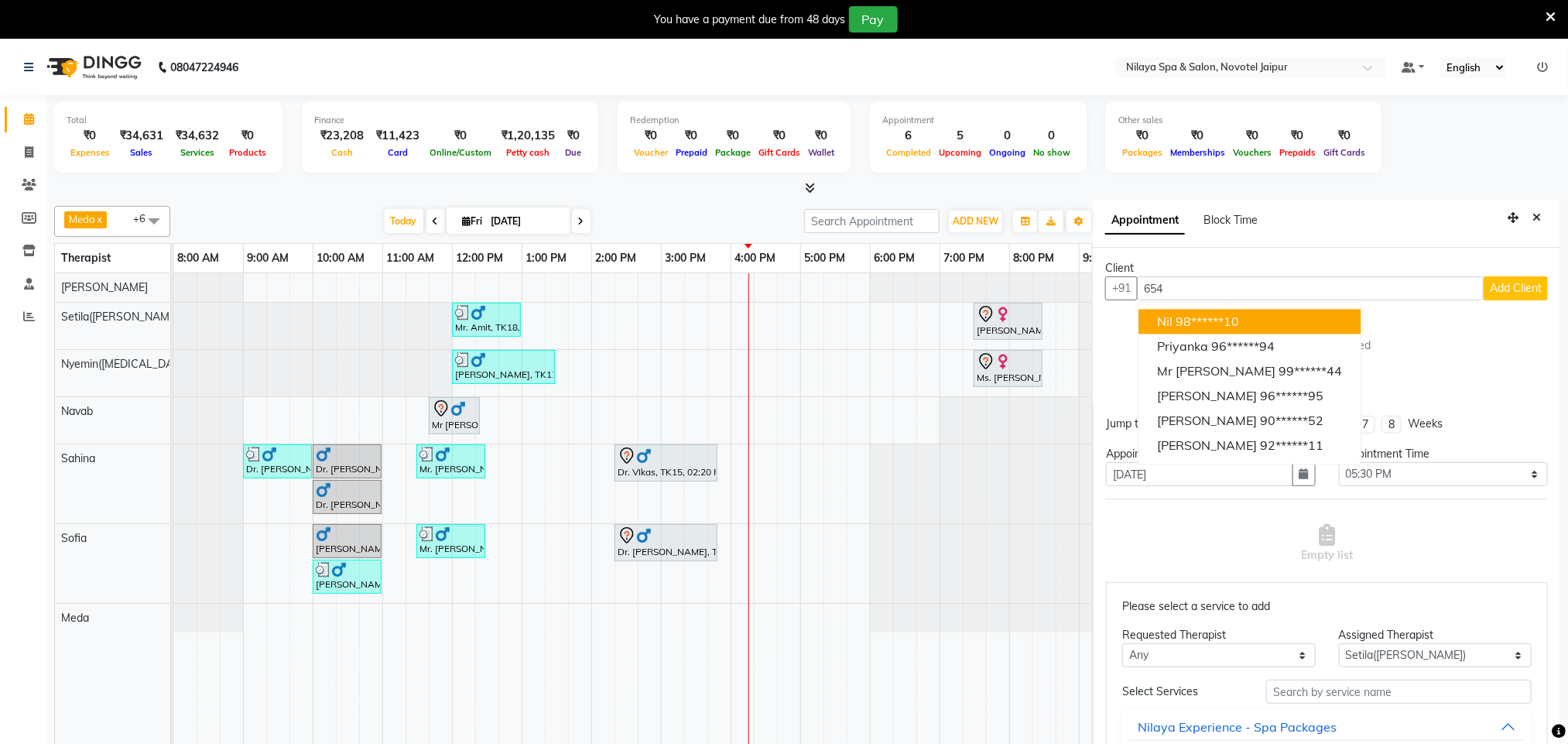 click on "Add Client" at bounding box center (1515, 288) 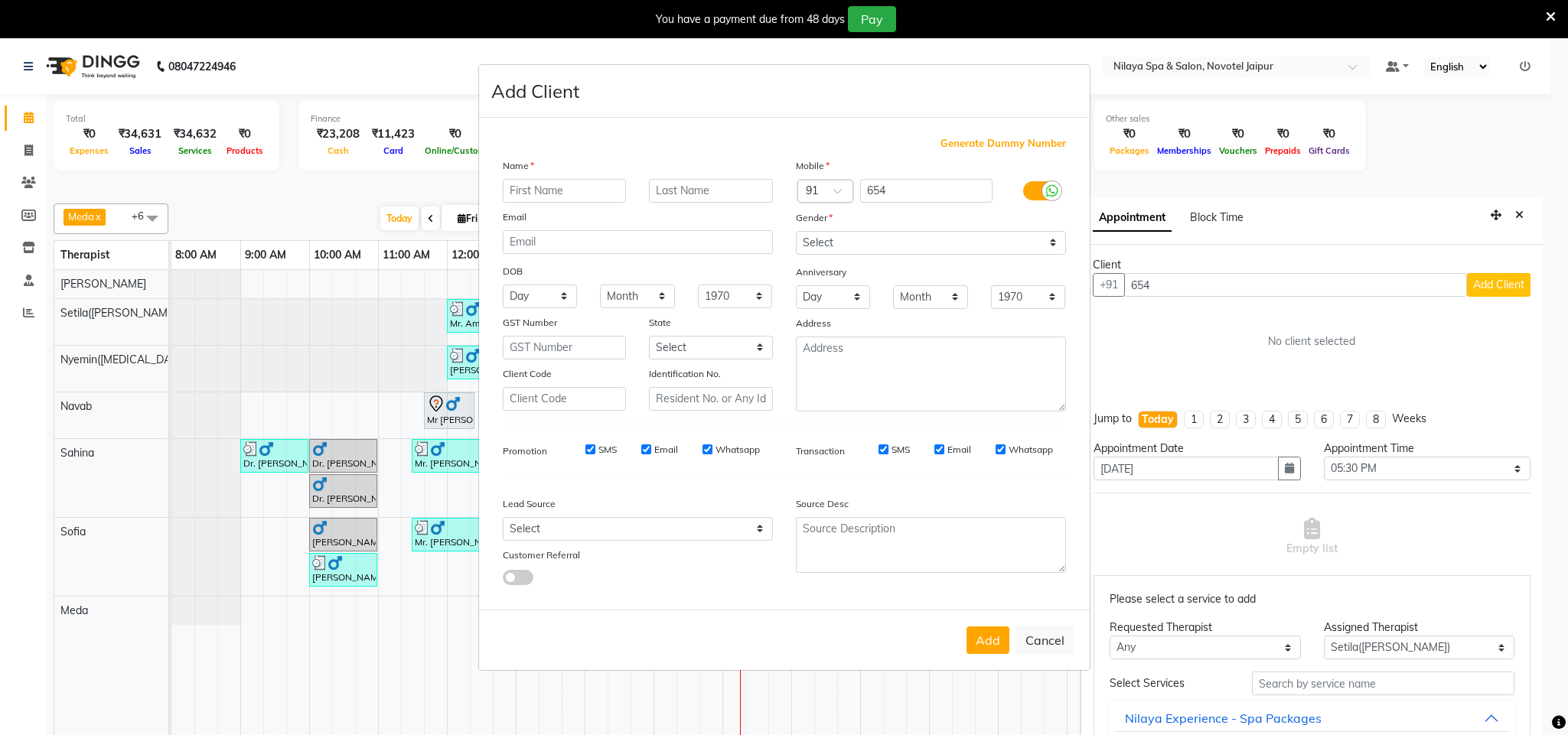 click on "Generate Dummy Number" at bounding box center [1003, 144] 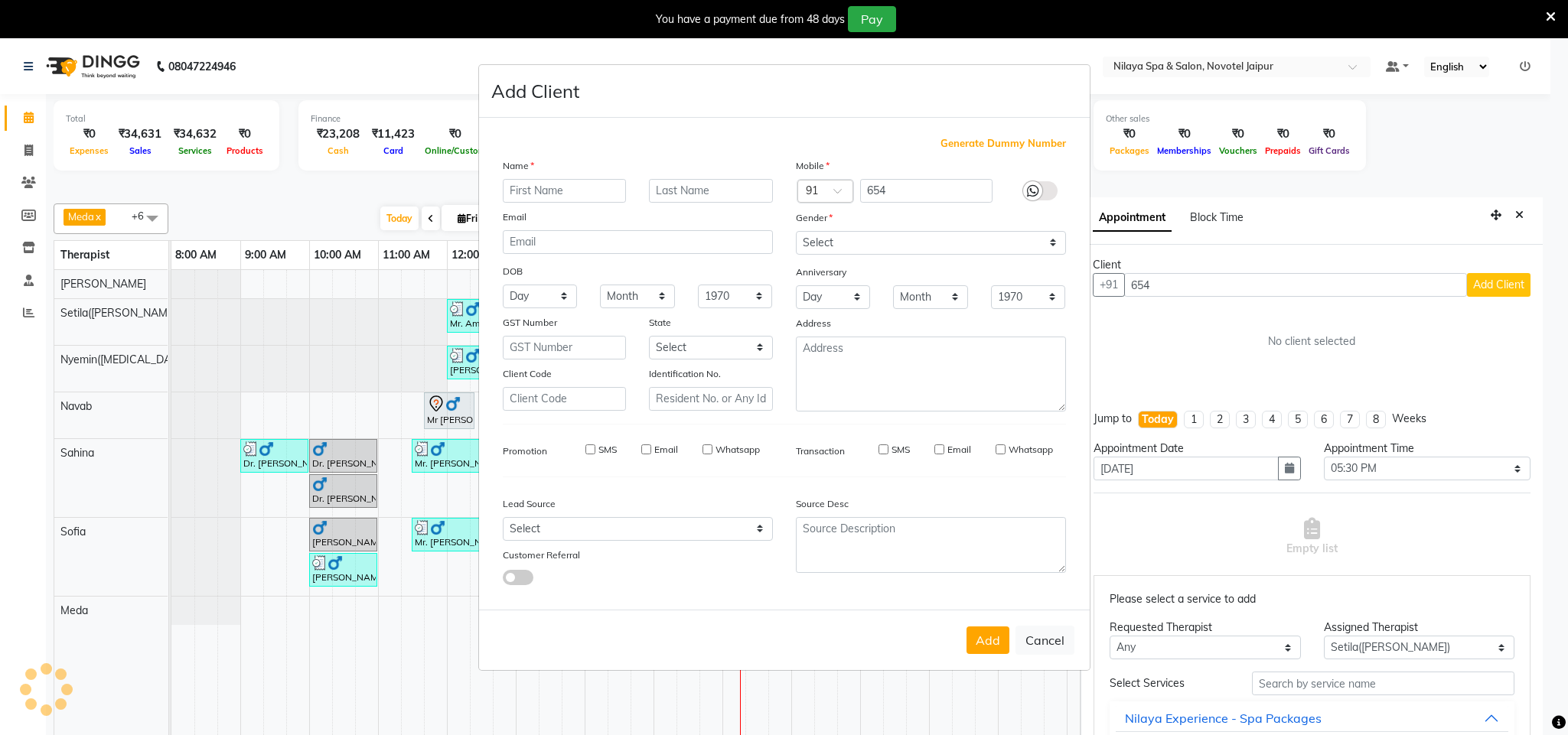 type on "1363200000016" 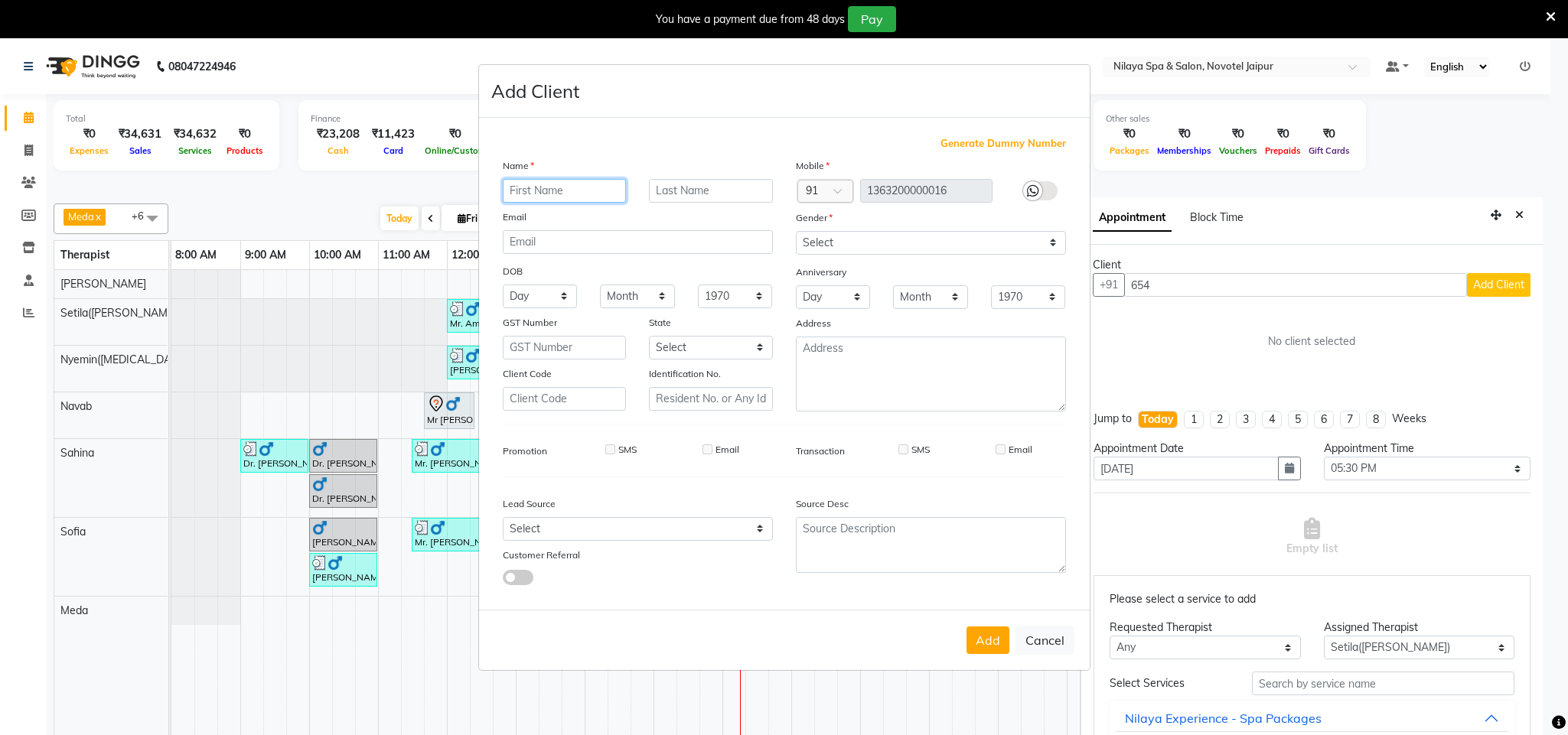 click at bounding box center [565, 190] 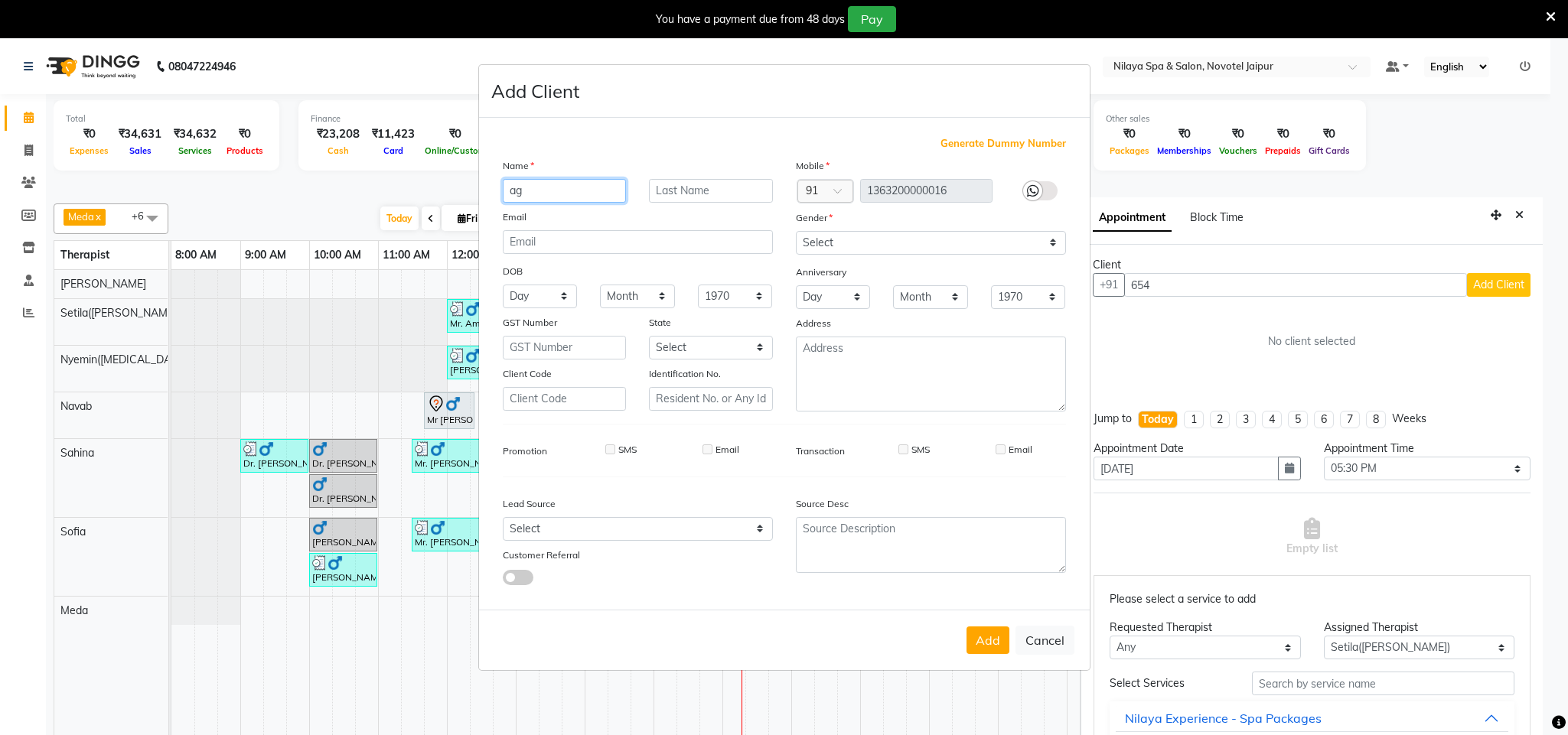 type on "a" 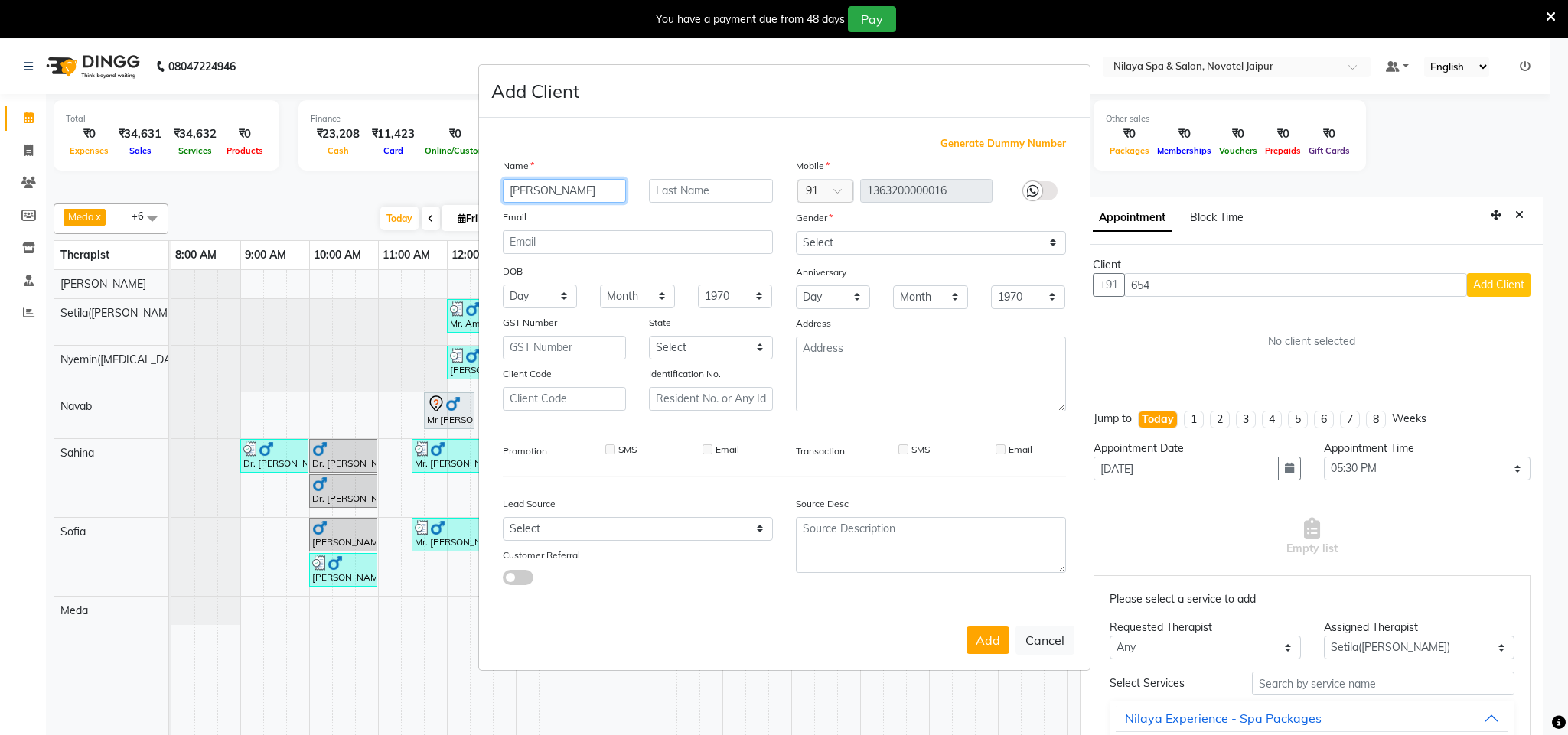 type on "[PERSON_NAME]" 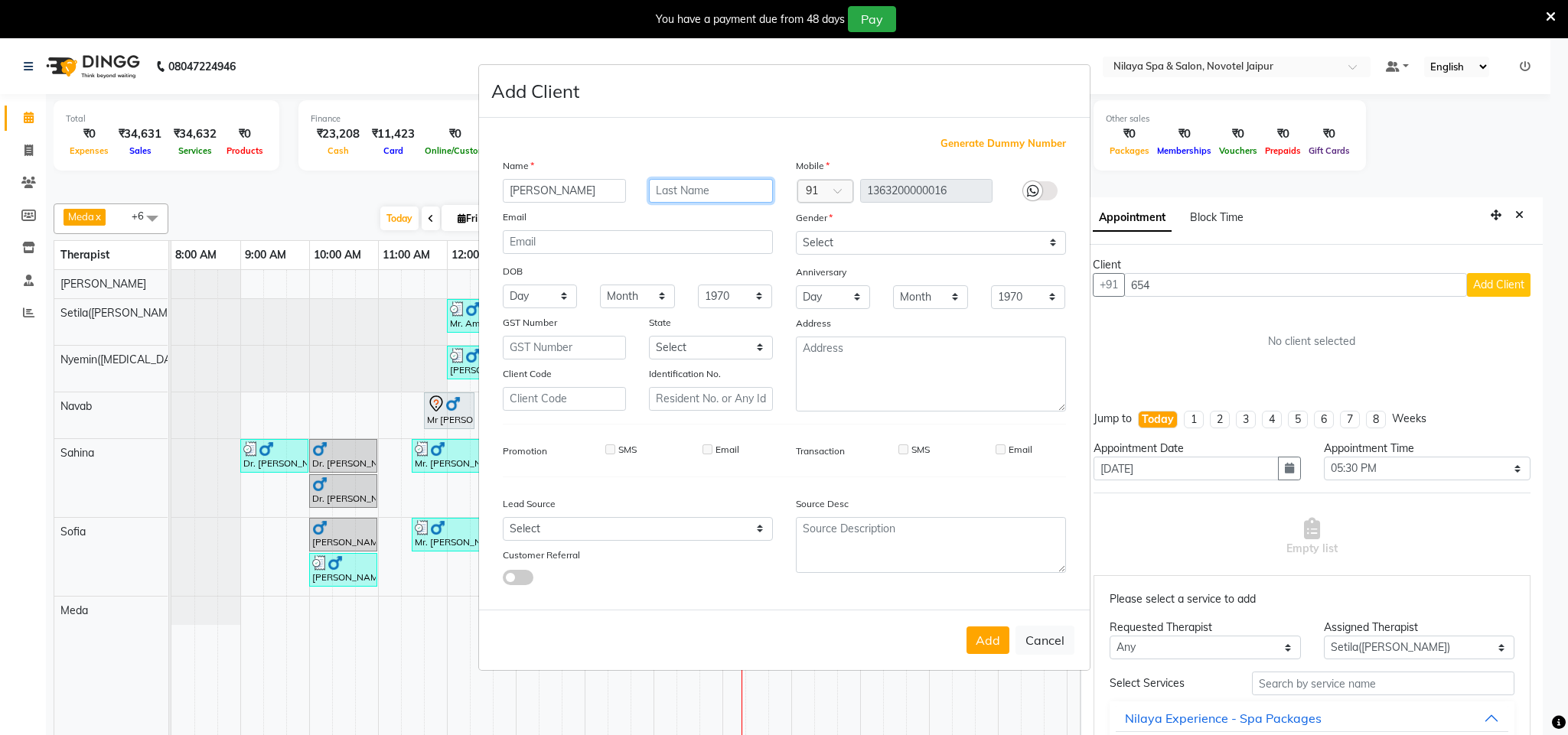 click at bounding box center [711, 190] 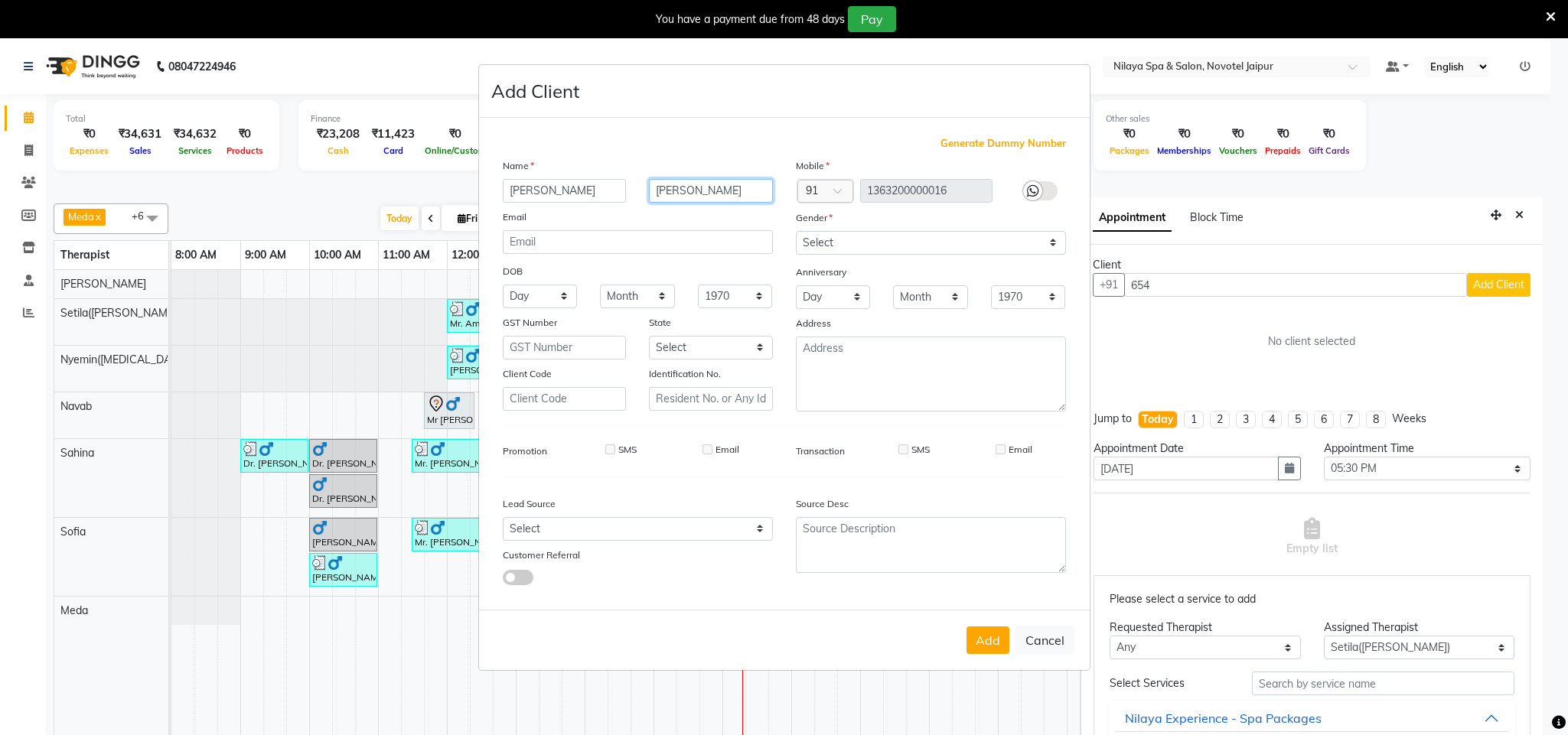 type on "[PERSON_NAME]" 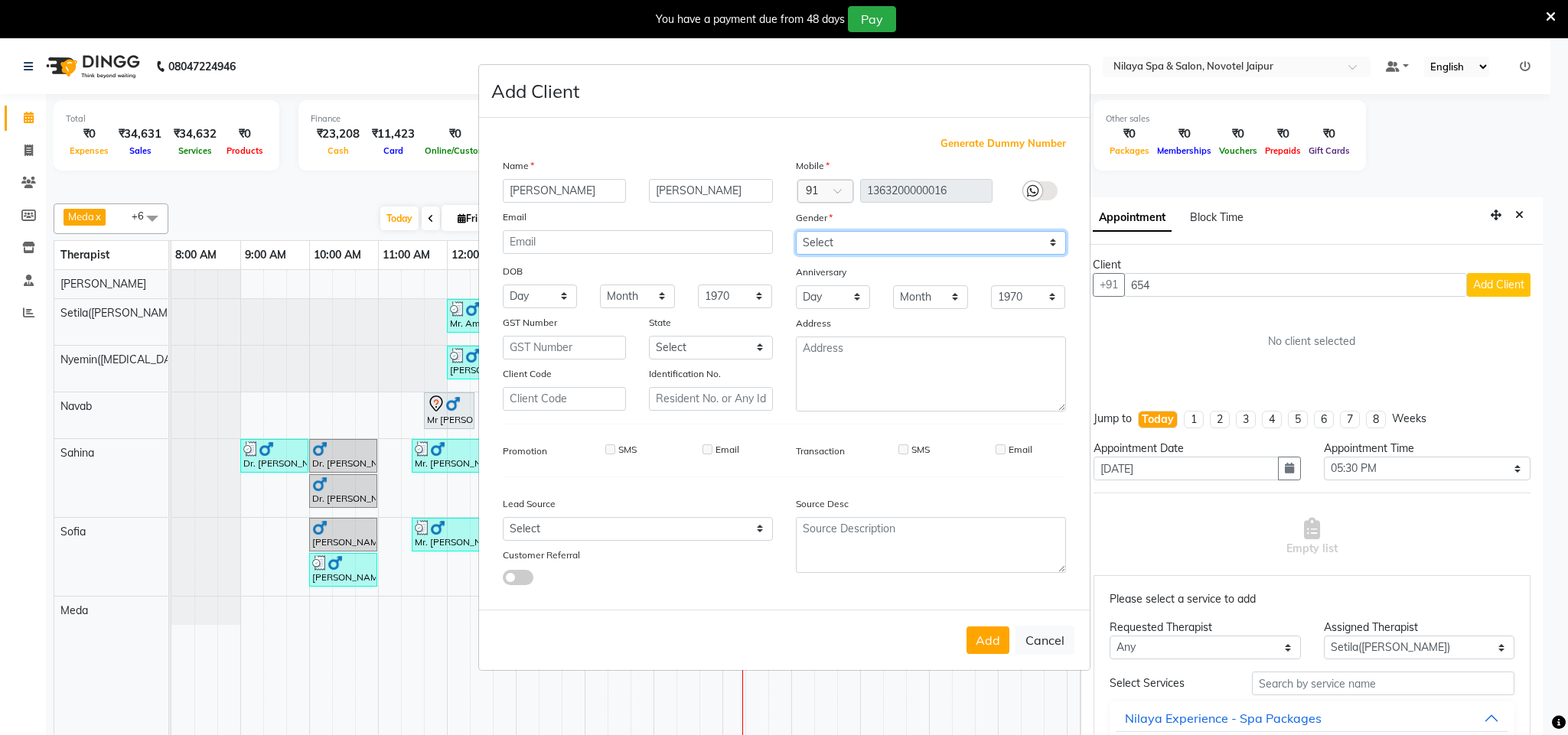 click on "Select [DEMOGRAPHIC_DATA] [DEMOGRAPHIC_DATA] Other Prefer Not To Say" at bounding box center [931, 242] 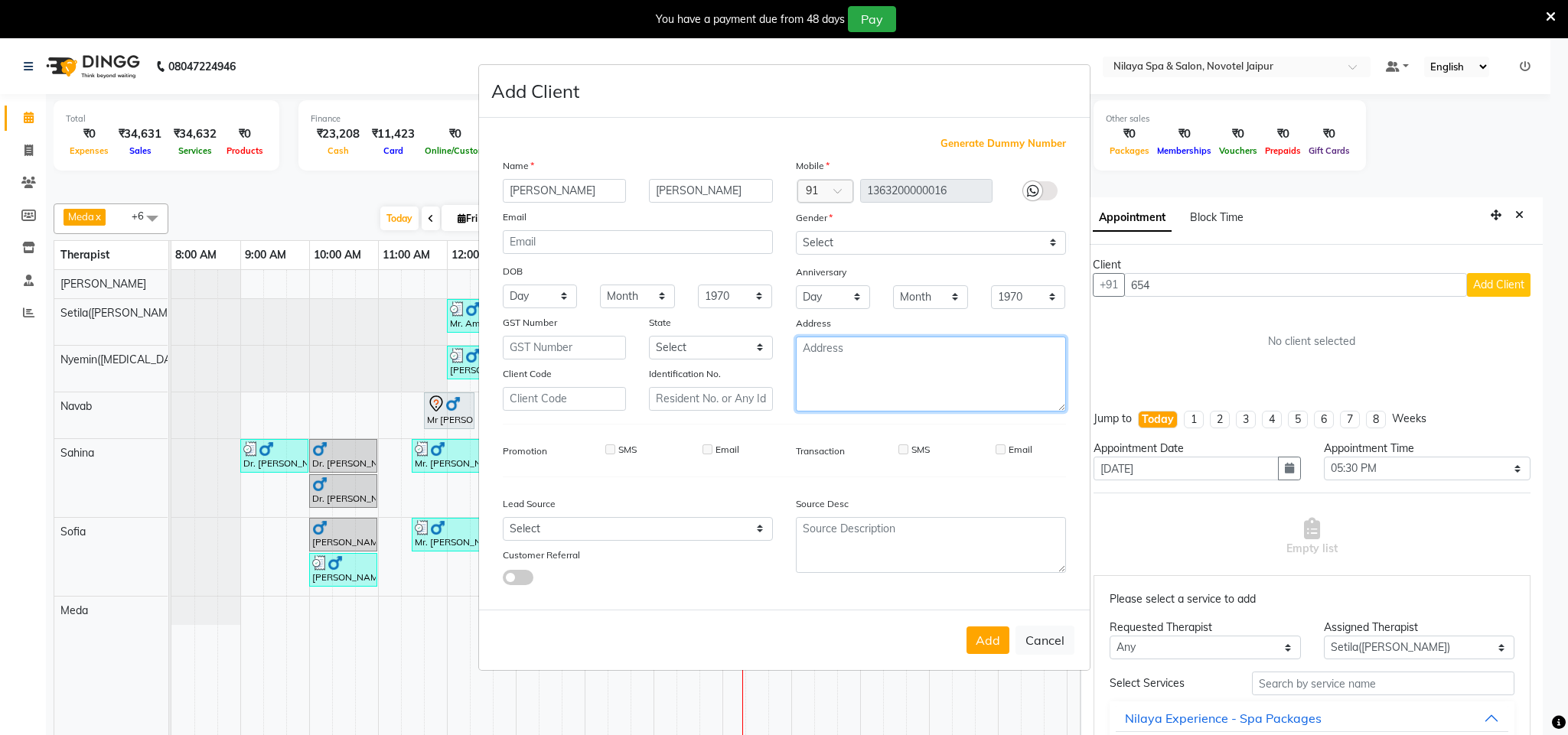 click at bounding box center (931, 374) 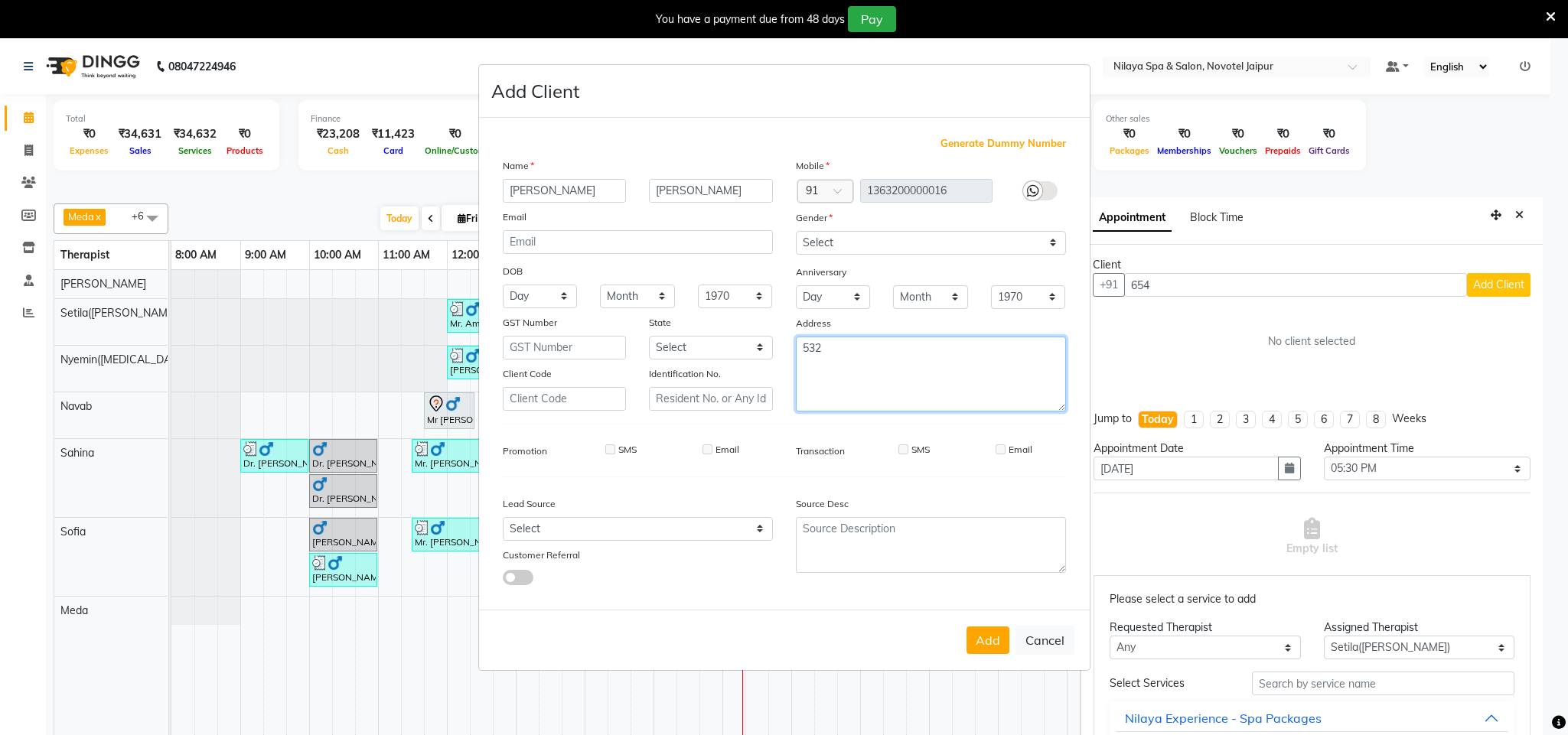 type on "532" 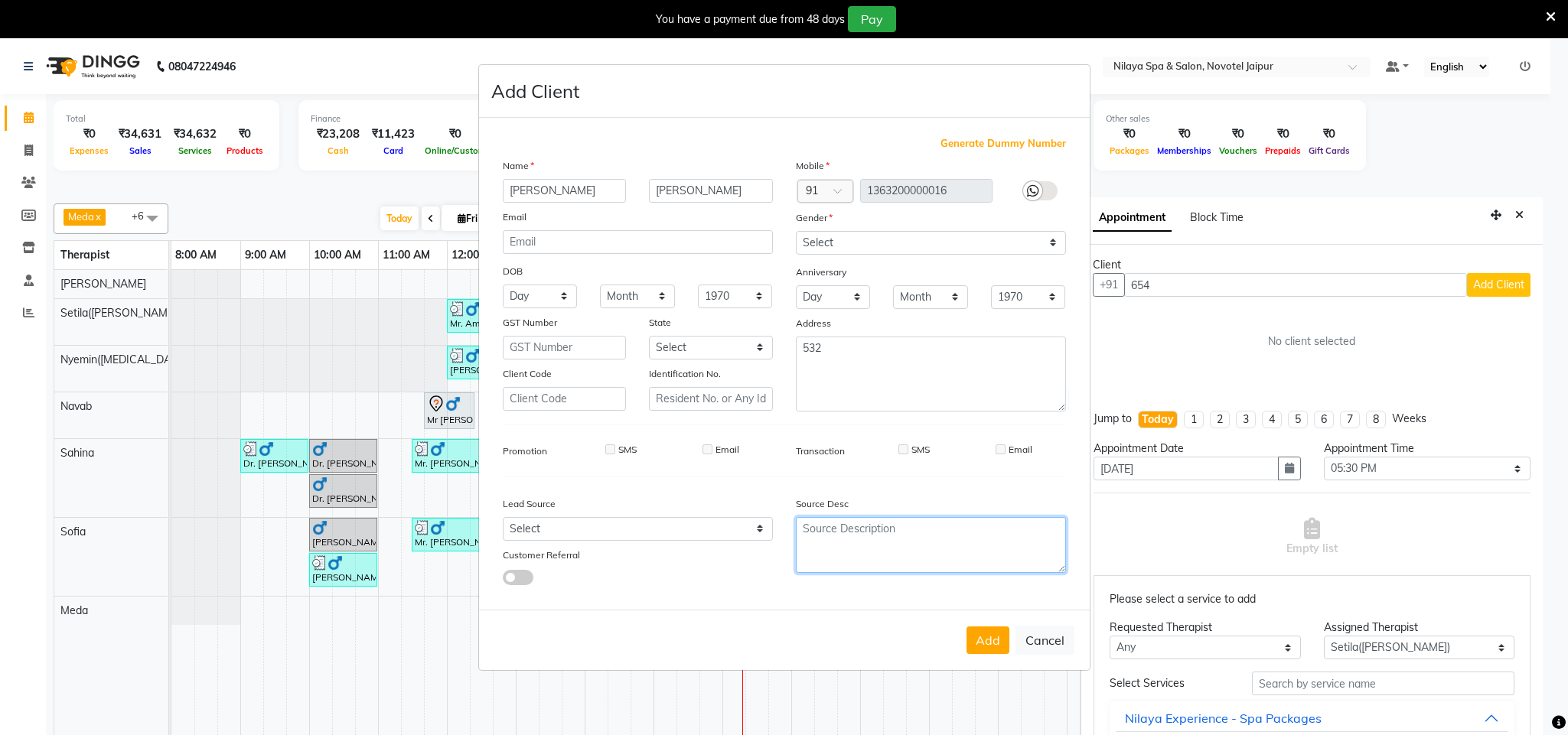 click at bounding box center [931, 545] 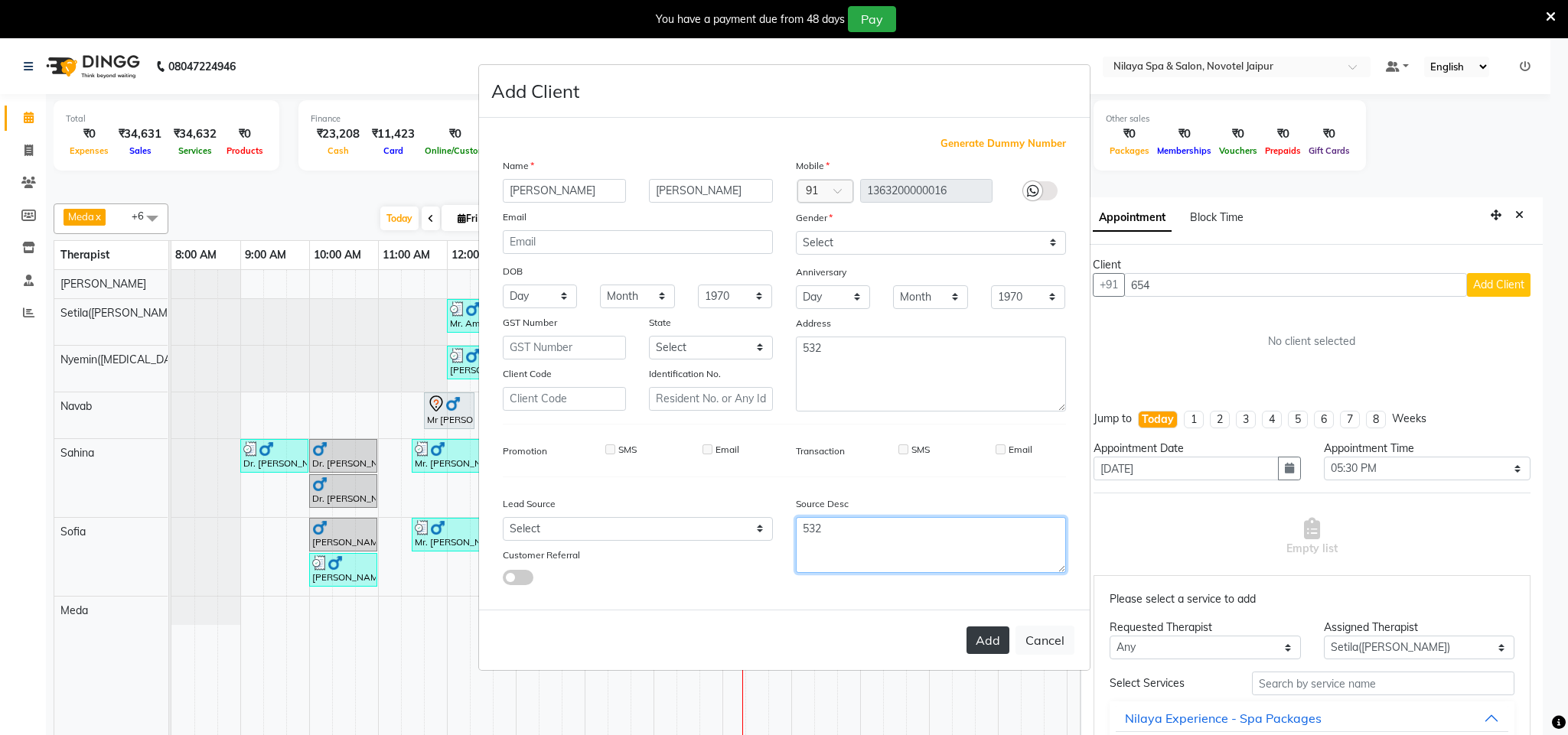 type on "532" 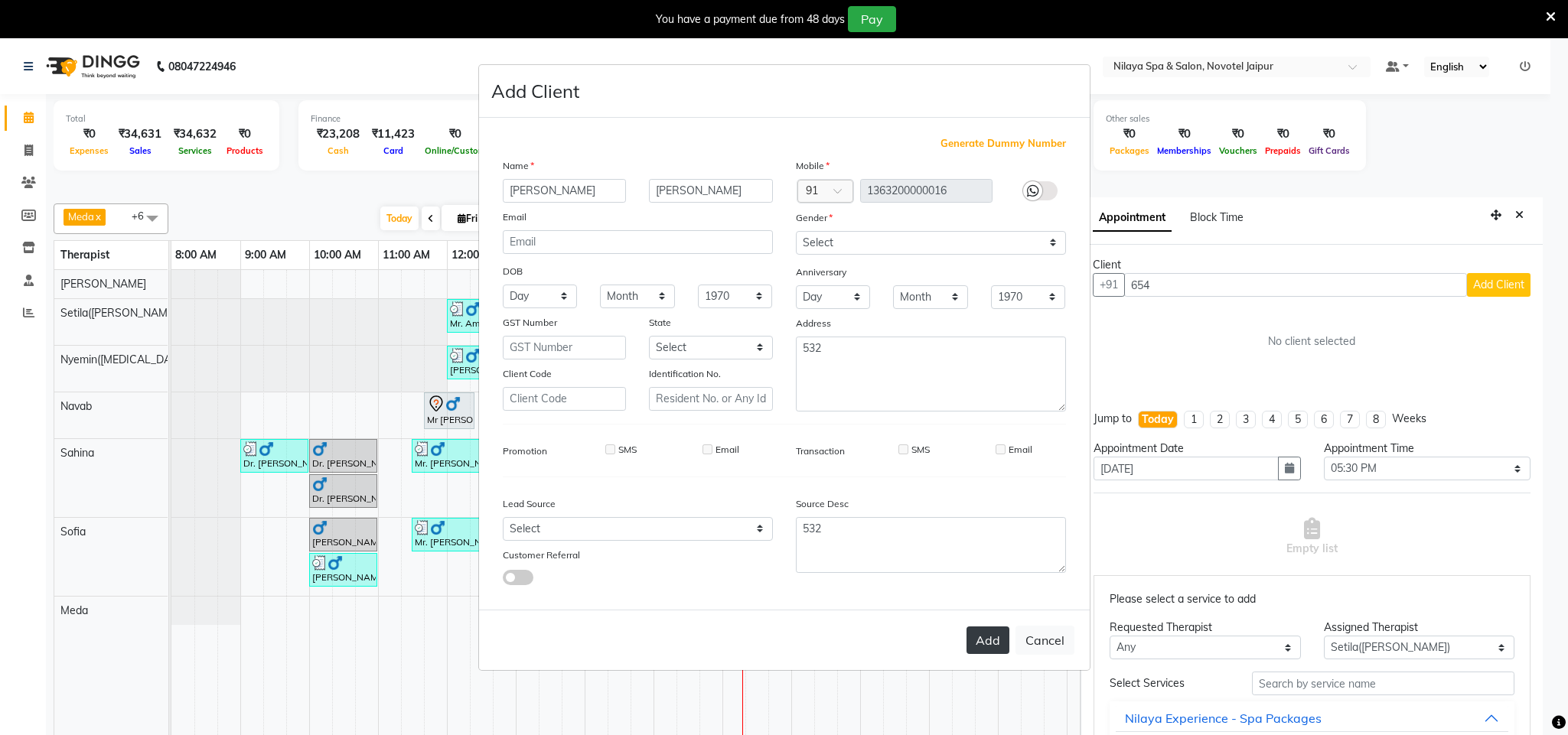 click on "Add" at bounding box center [988, 640] 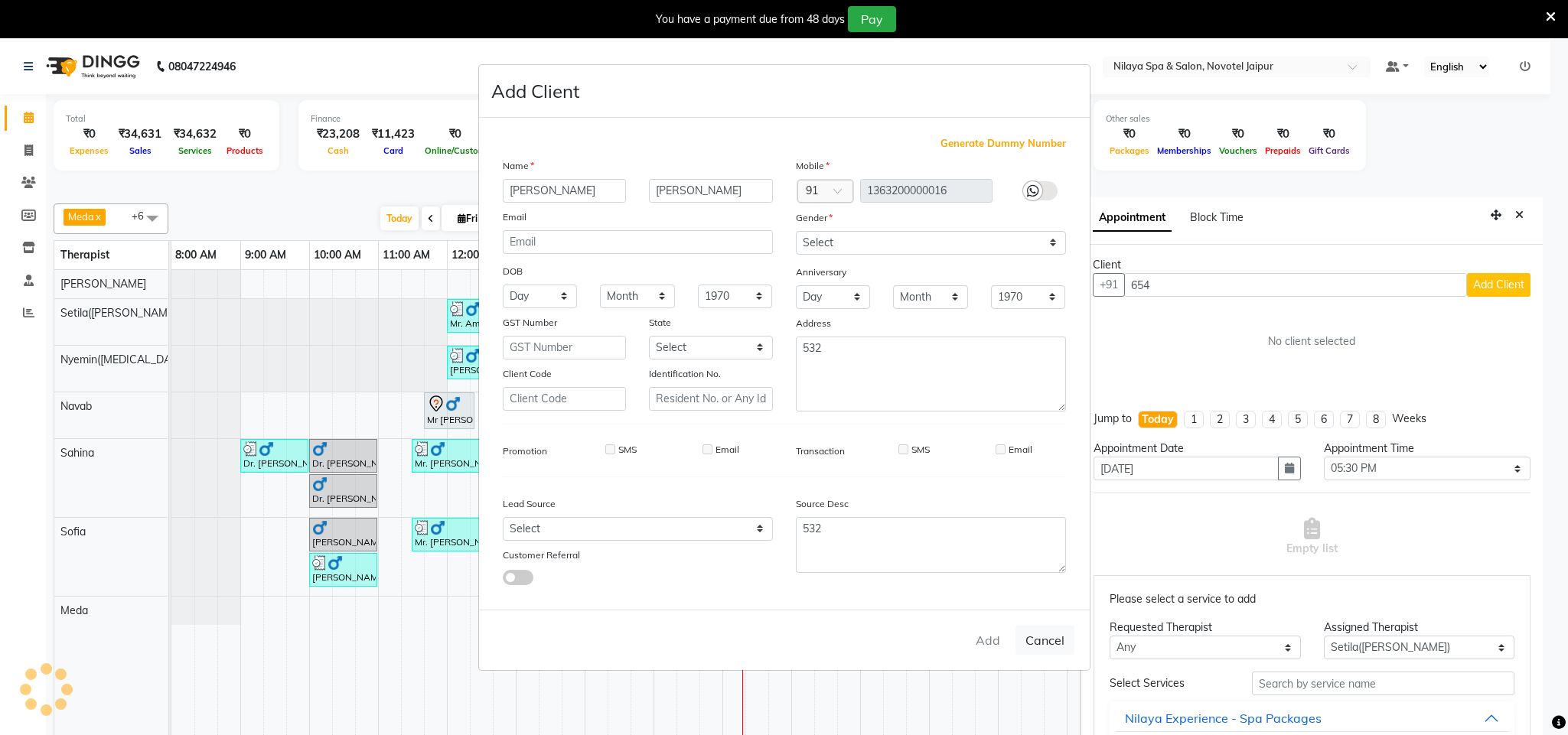 type on "13*********16" 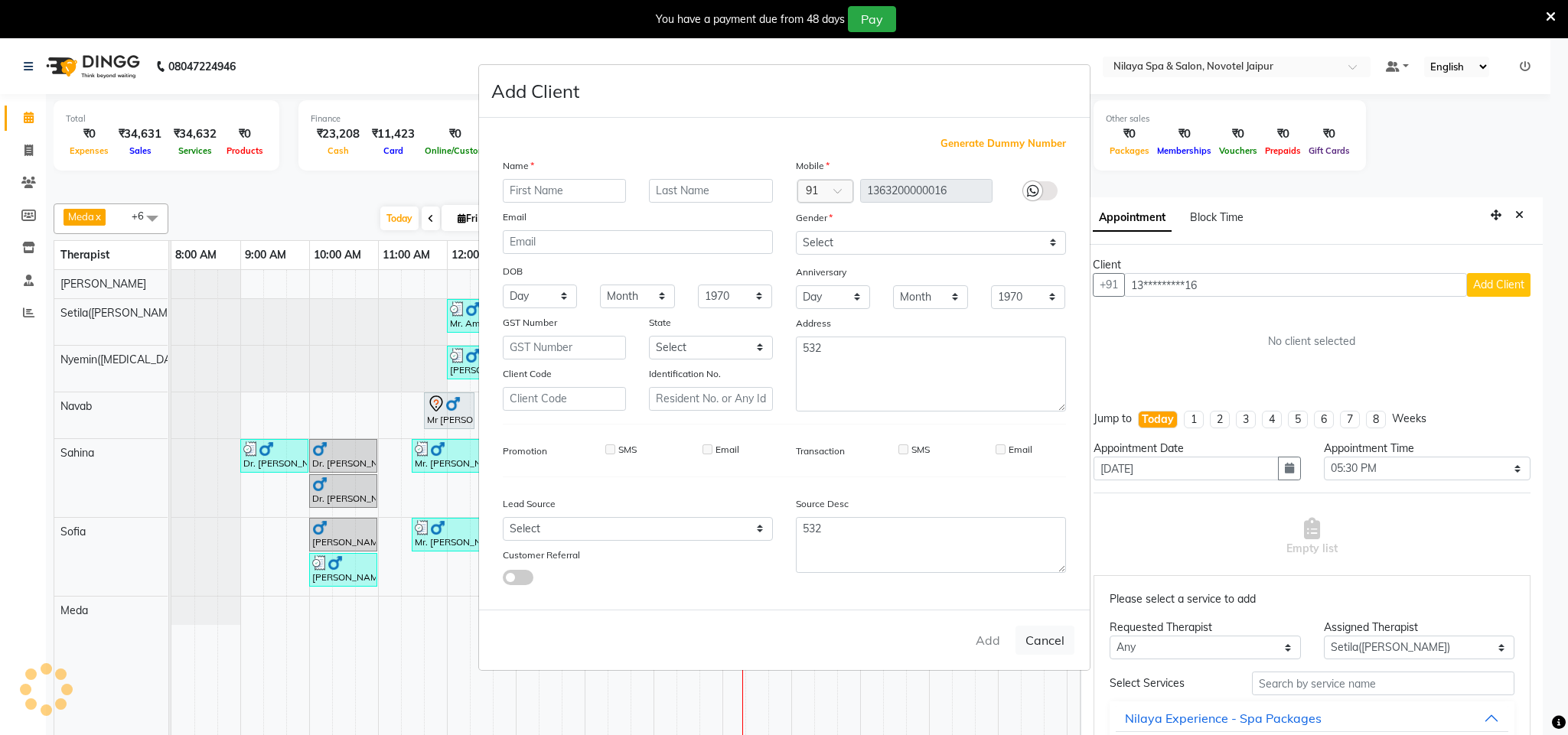 select 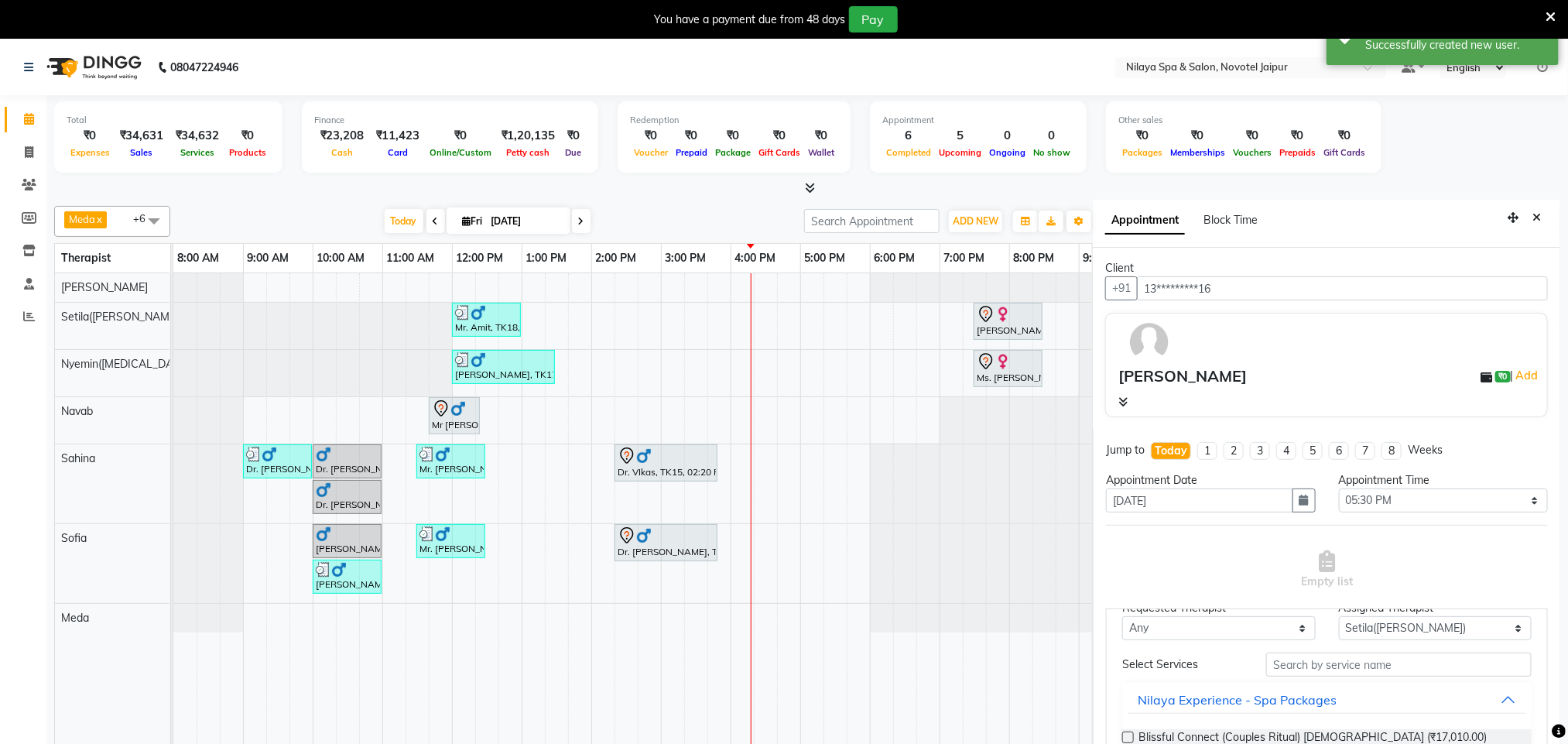 scroll, scrollTop: 0, scrollLeft: 0, axis: both 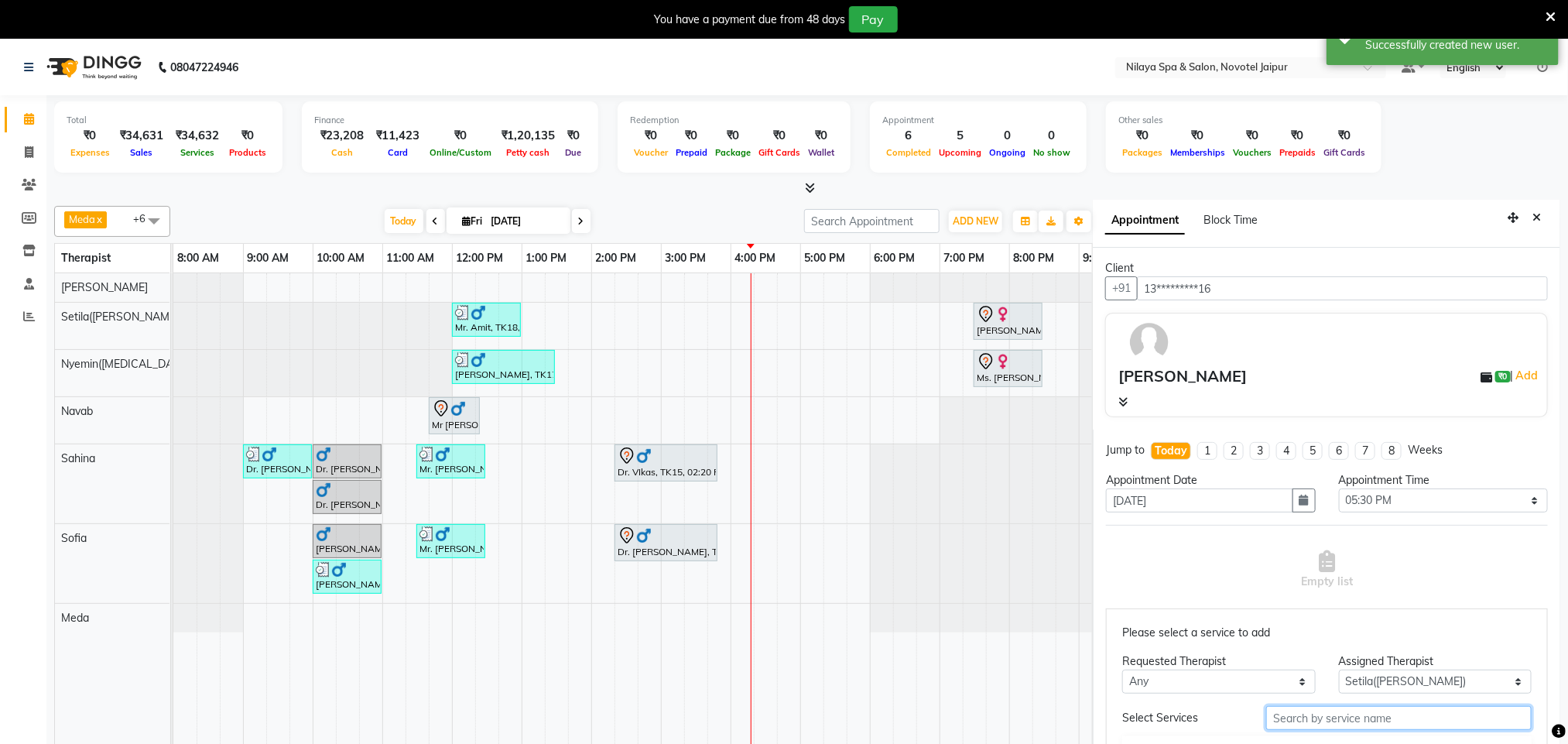 click at bounding box center (1399, 718) 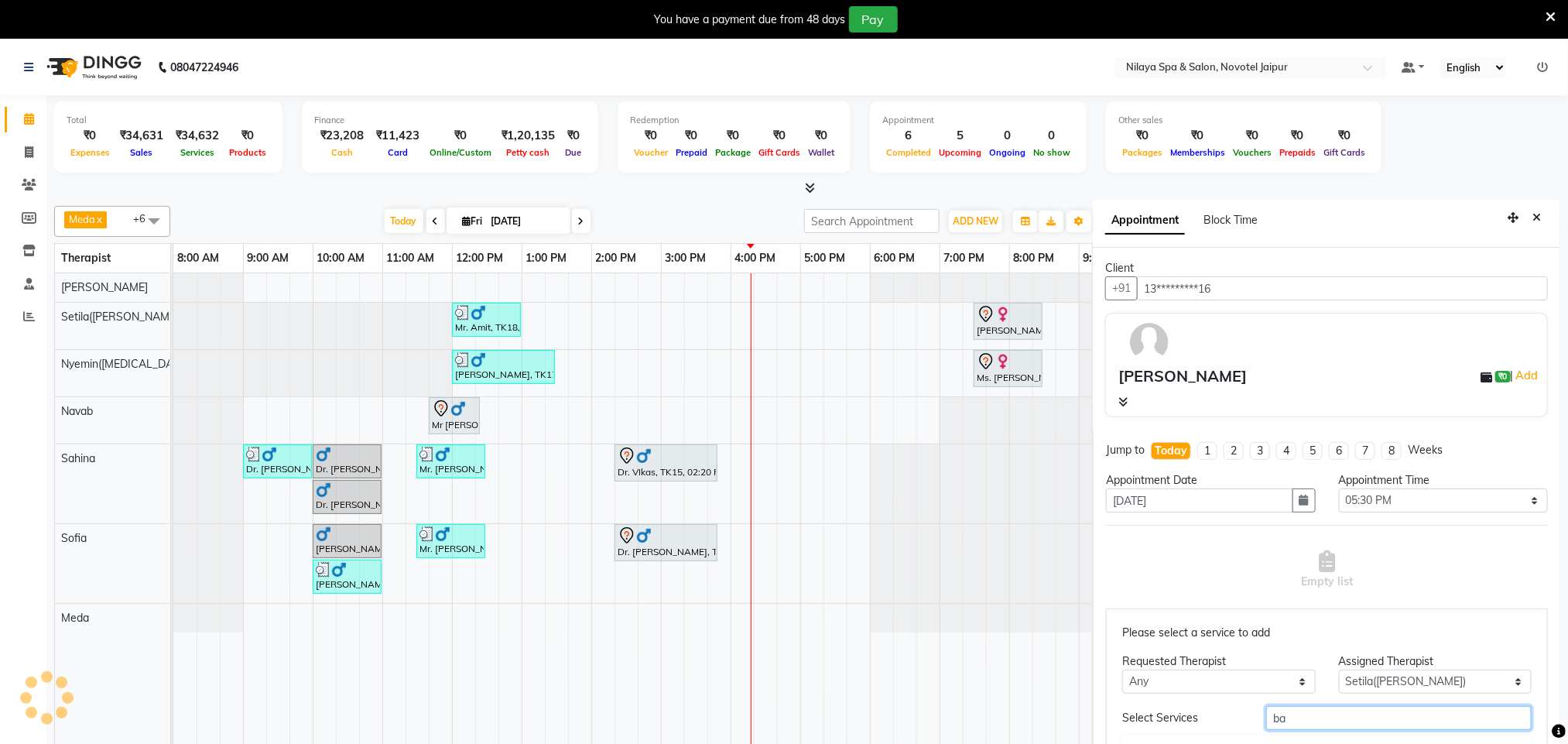 type on "b" 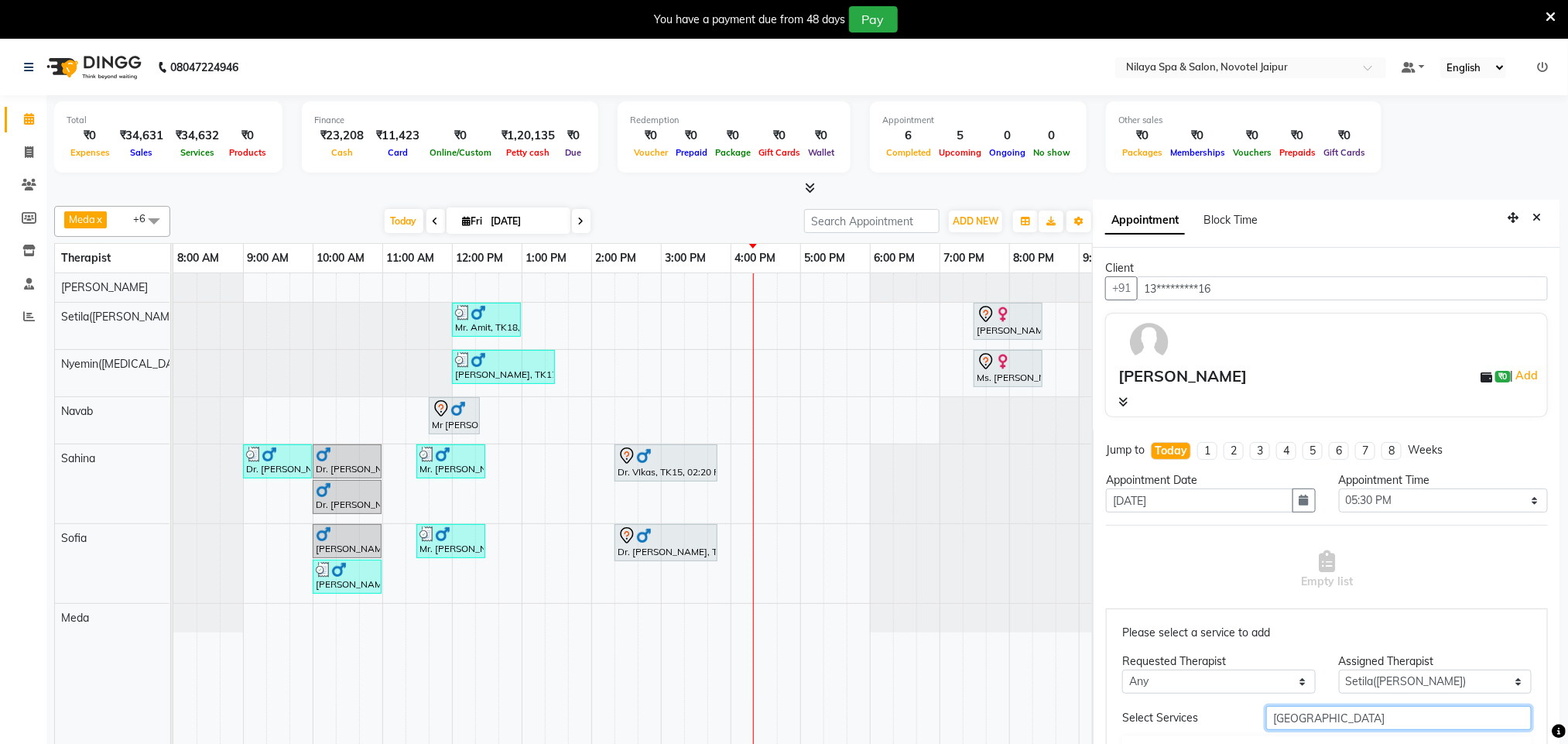 scroll, scrollTop: 87, scrollLeft: 0, axis: vertical 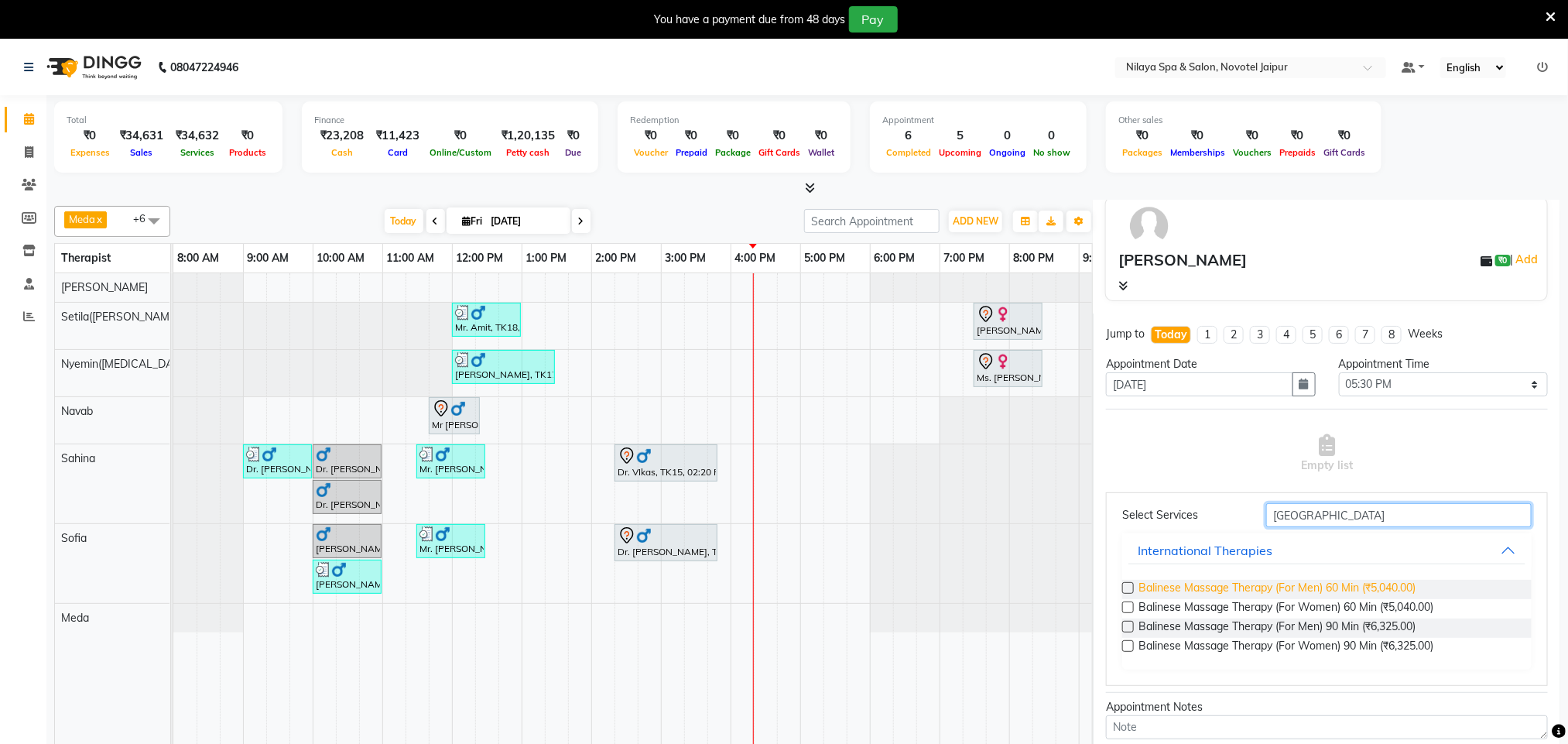type on "Bali" 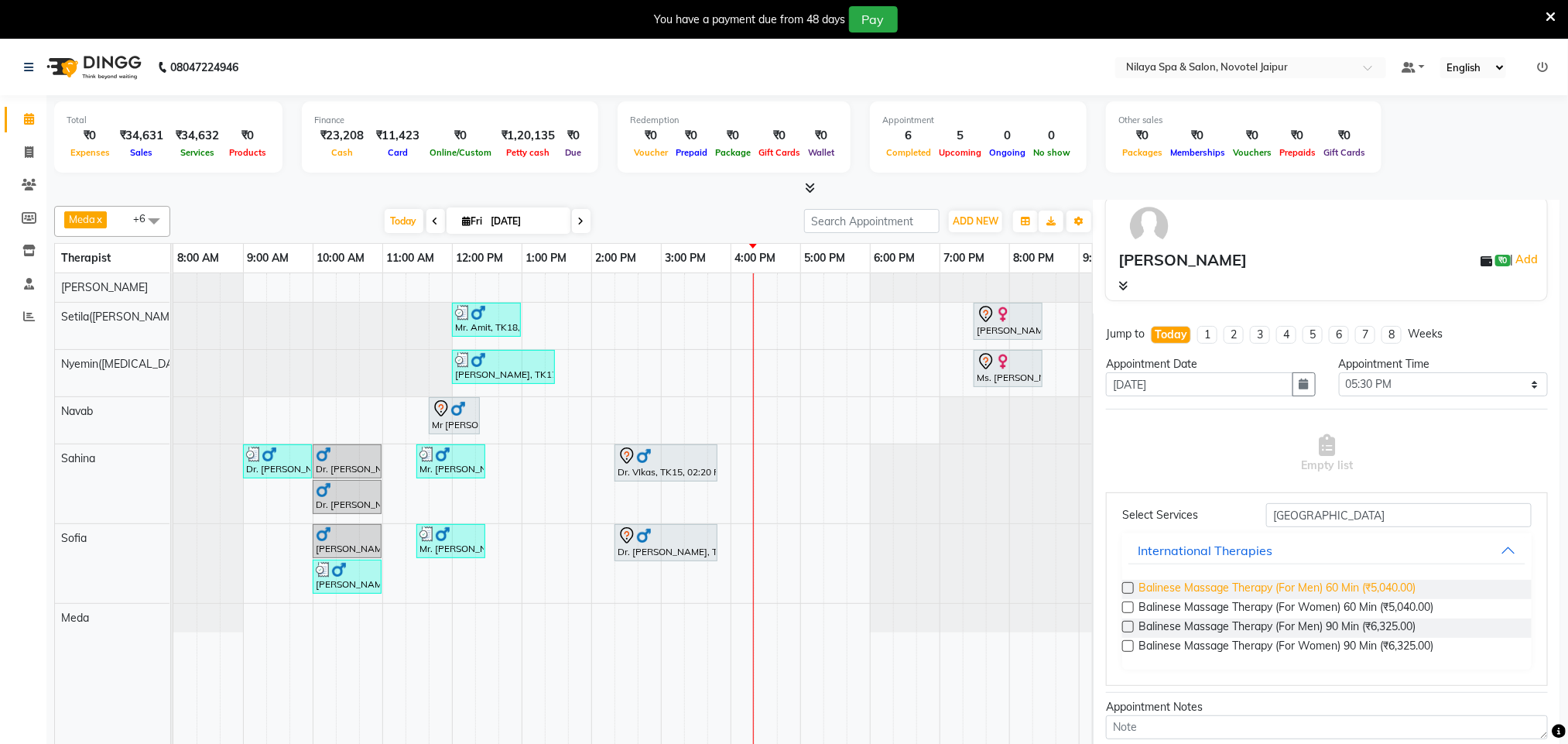 click on "Balinese Massage Therapy (For Men) 60 Min (₹5,040.00)" at bounding box center [1277, 589] 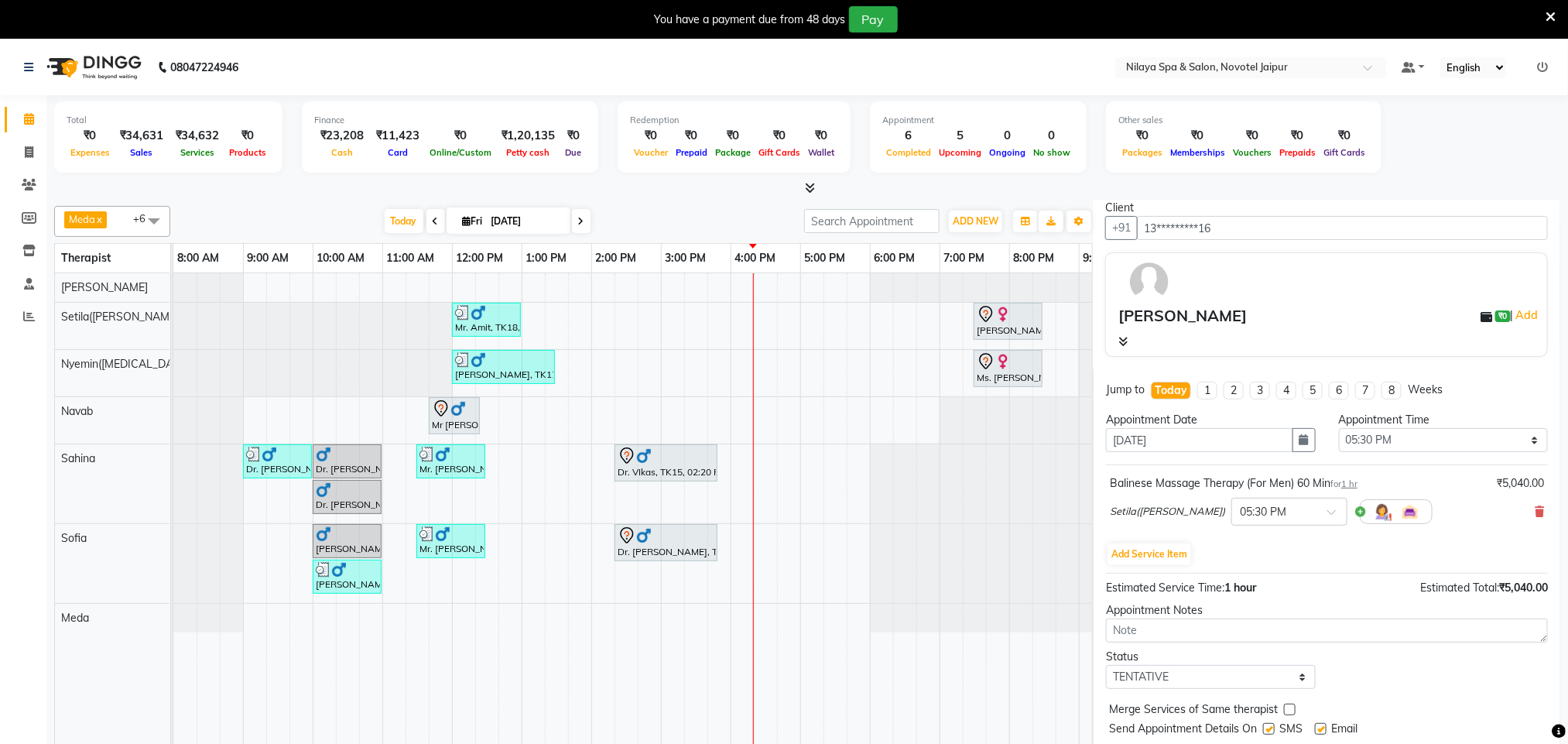 scroll, scrollTop: 65, scrollLeft: 0, axis: vertical 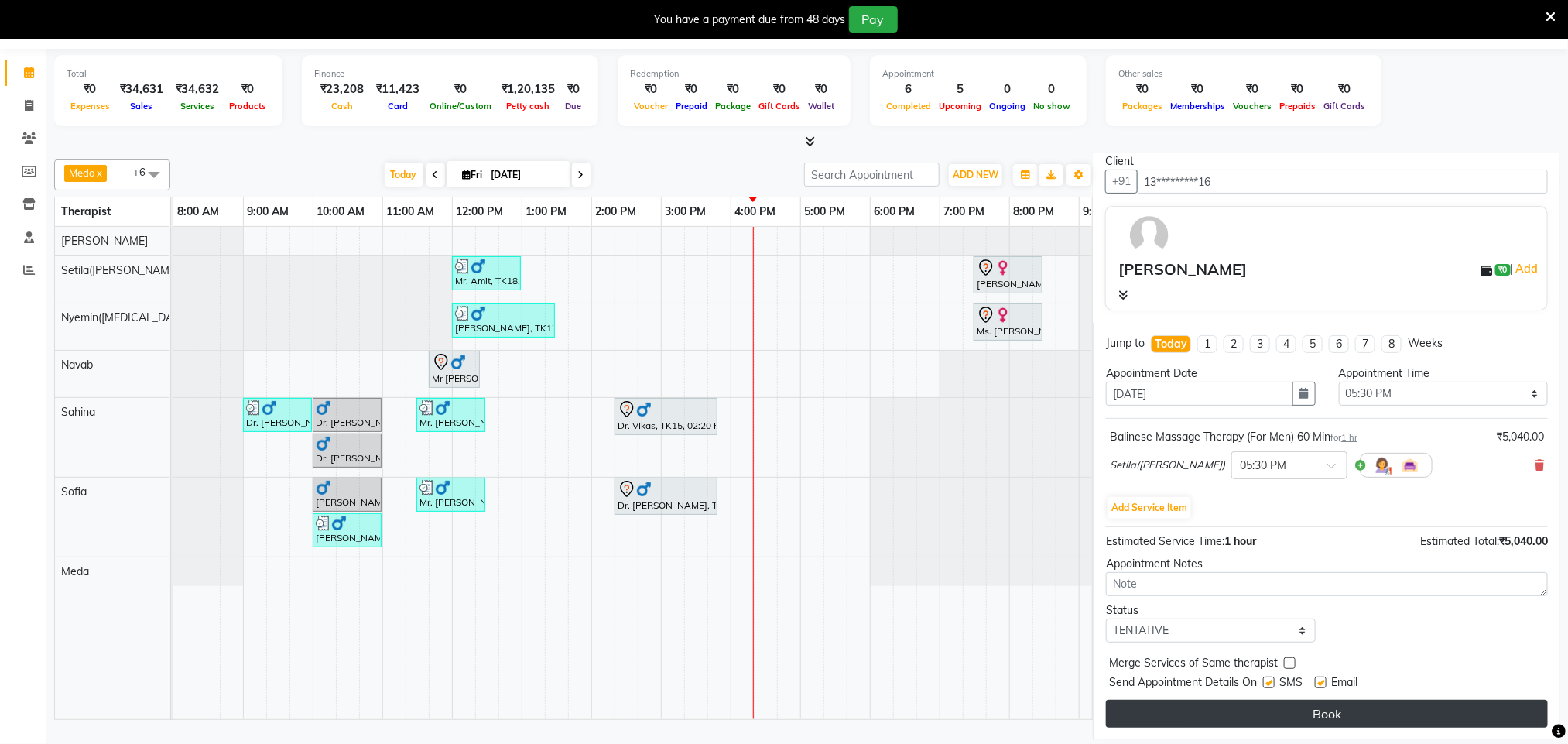click on "Book" at bounding box center [1327, 714] 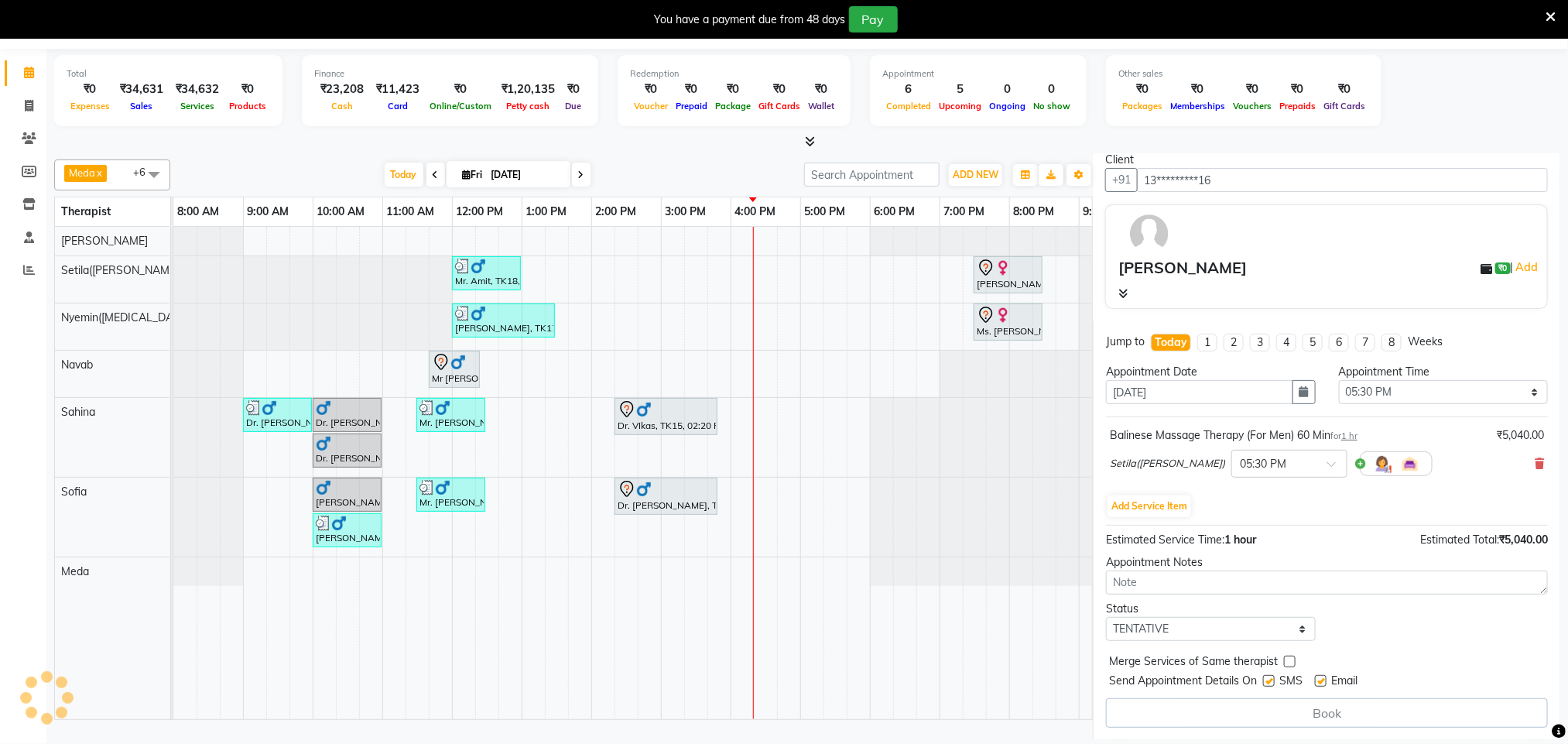 select on "77567" 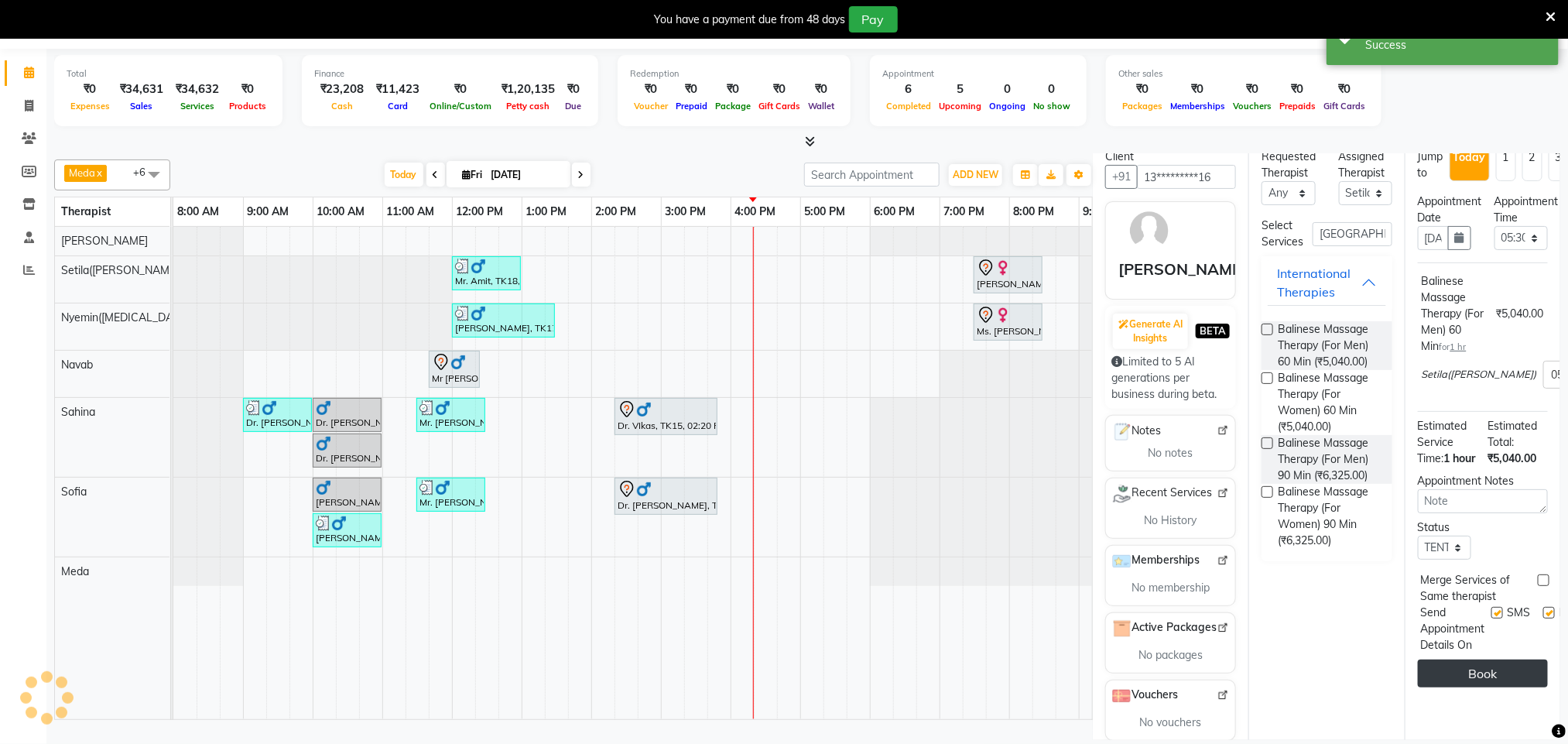 scroll, scrollTop: 0, scrollLeft: 0, axis: both 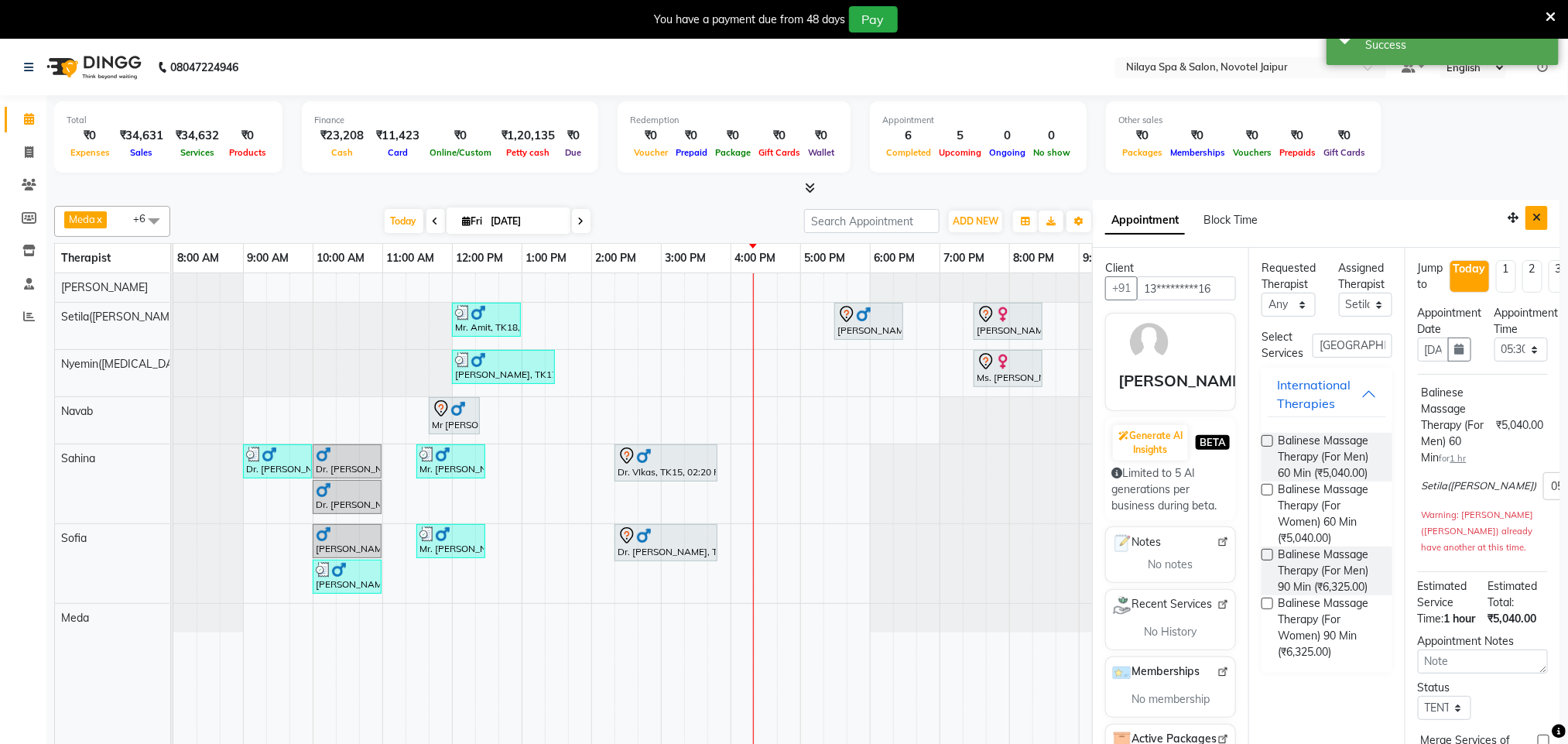 click at bounding box center [1536, 218] 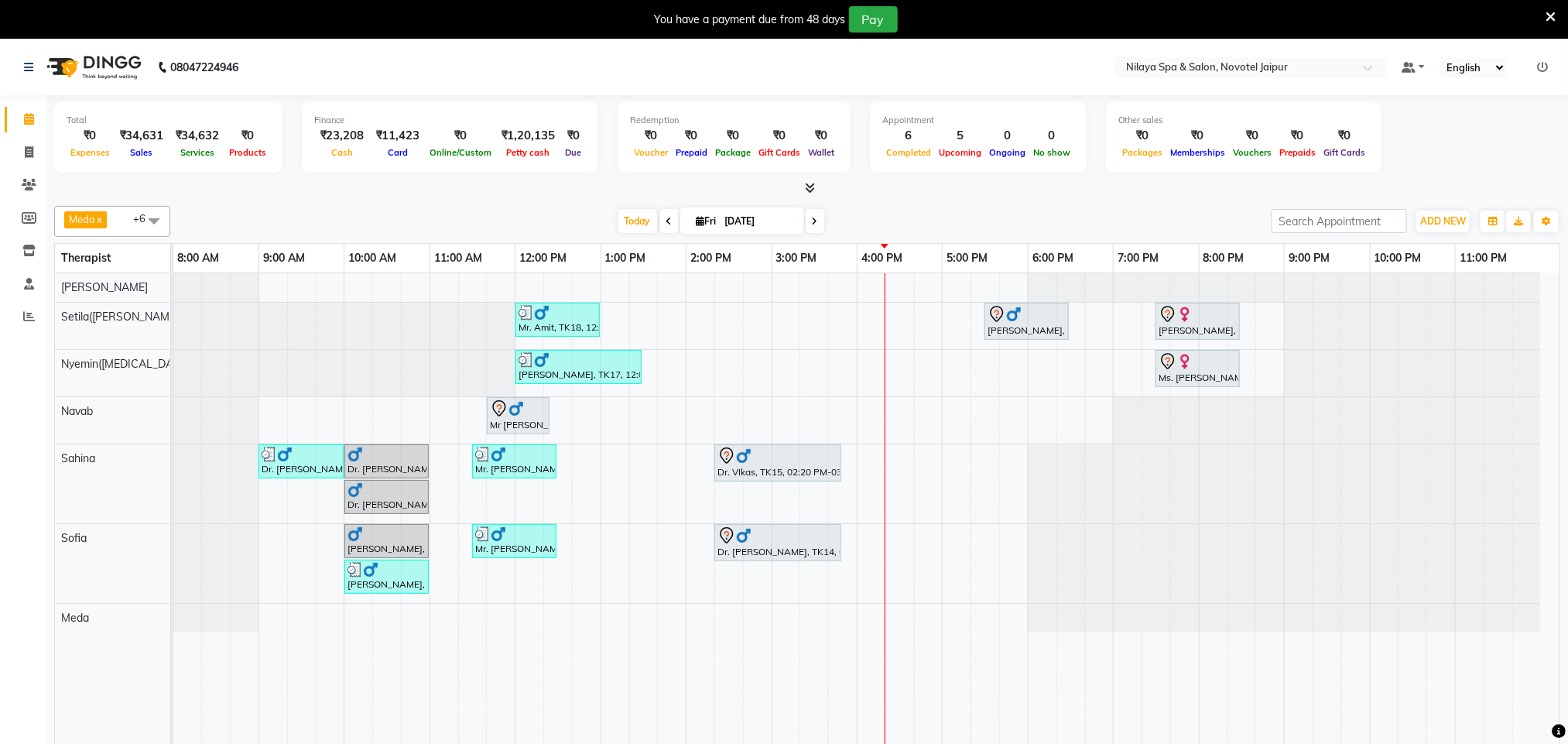 click on "Mr. Amit, TK18, 12:00 PM-01:00 PM, Balinese Massage Therapy (For Men) 60 Min             Agnibha Maiti, TK19, 05:30 PM-06:30 PM, Balinese Massage Therapy (For Men) 60 Min             Ariane Froechtenicht, TK05, 07:30 PM-08:30 PM, Balinese Massage Therapy (For Women) 60 Min     Dr. Mukesh  Rao, TK17, 12:00 PM-01:30 PM, Marma Abhayangam (For Men) 90 Min             Ms. Helena Hoteze, TK04, 07:30 PM-08:30 PM, Balinese Massage Therapy (For Women) 60 Min             Mr Sandeep Singh, TK02, 11:40 AM-12:25 PM, Hair Cut  With Shampoo and Styling  (Male)     Dr. A.k Pancholia, TK09, 09:00 AM-10:00 AM, Balinese Massage Therapy (For Men) 60 Min     Dr. A.k Pancholia, TK08, 10:00 AM-11:00 AM, Balinese Massage Therapy (For Men) 60 Min     Mr. Pragnyesh Bhanuprasad, TK11, 11:30 AM-12:30 PM, Deep Tissue Repair Therapy (For Men) 60 Min             Dr. VIkas, TK15, 02:20 PM-03:50 PM, Traditional Swedish Relaxation Therapy (For Men) 90 Min" at bounding box center (866, 519) 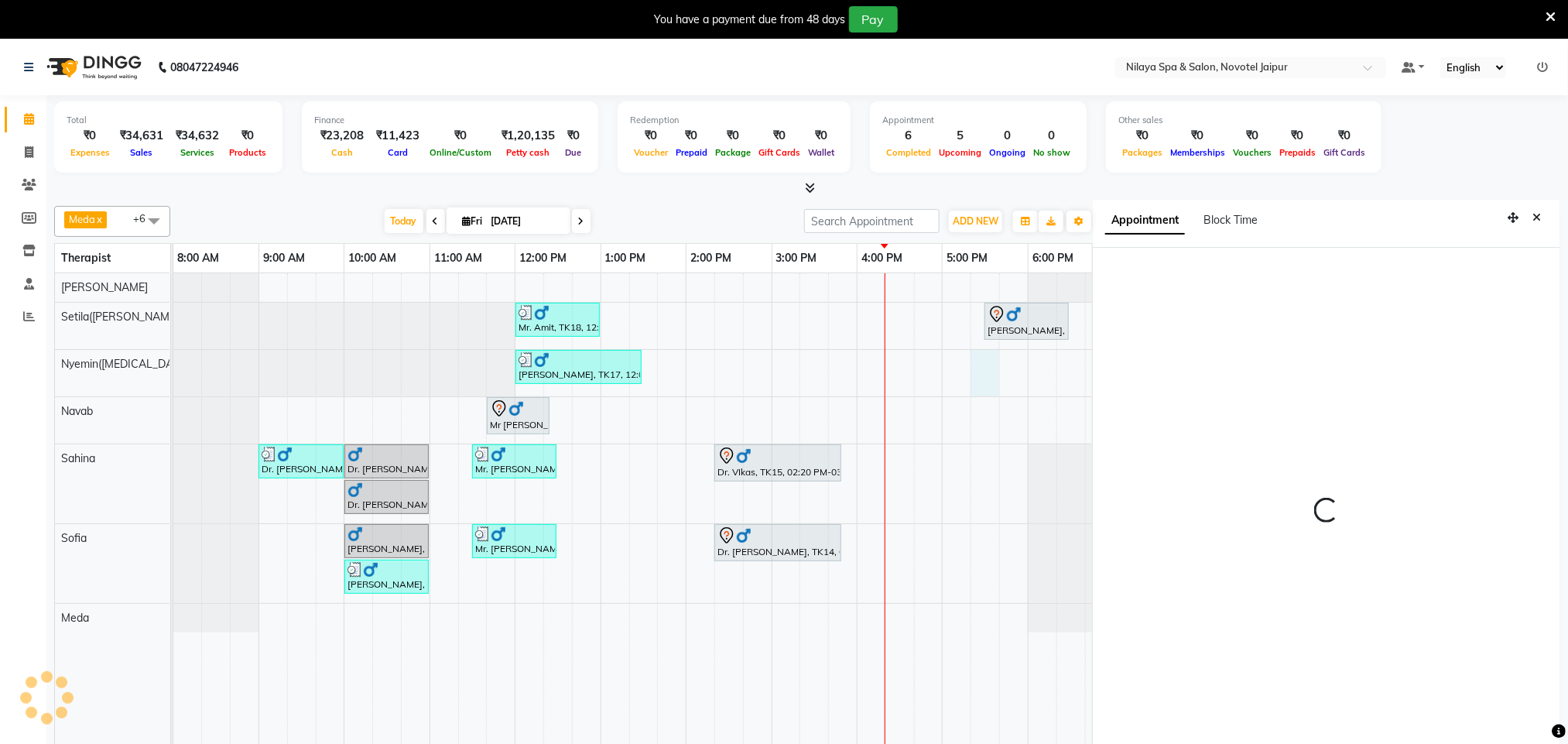 scroll, scrollTop: 46, scrollLeft: 0, axis: vertical 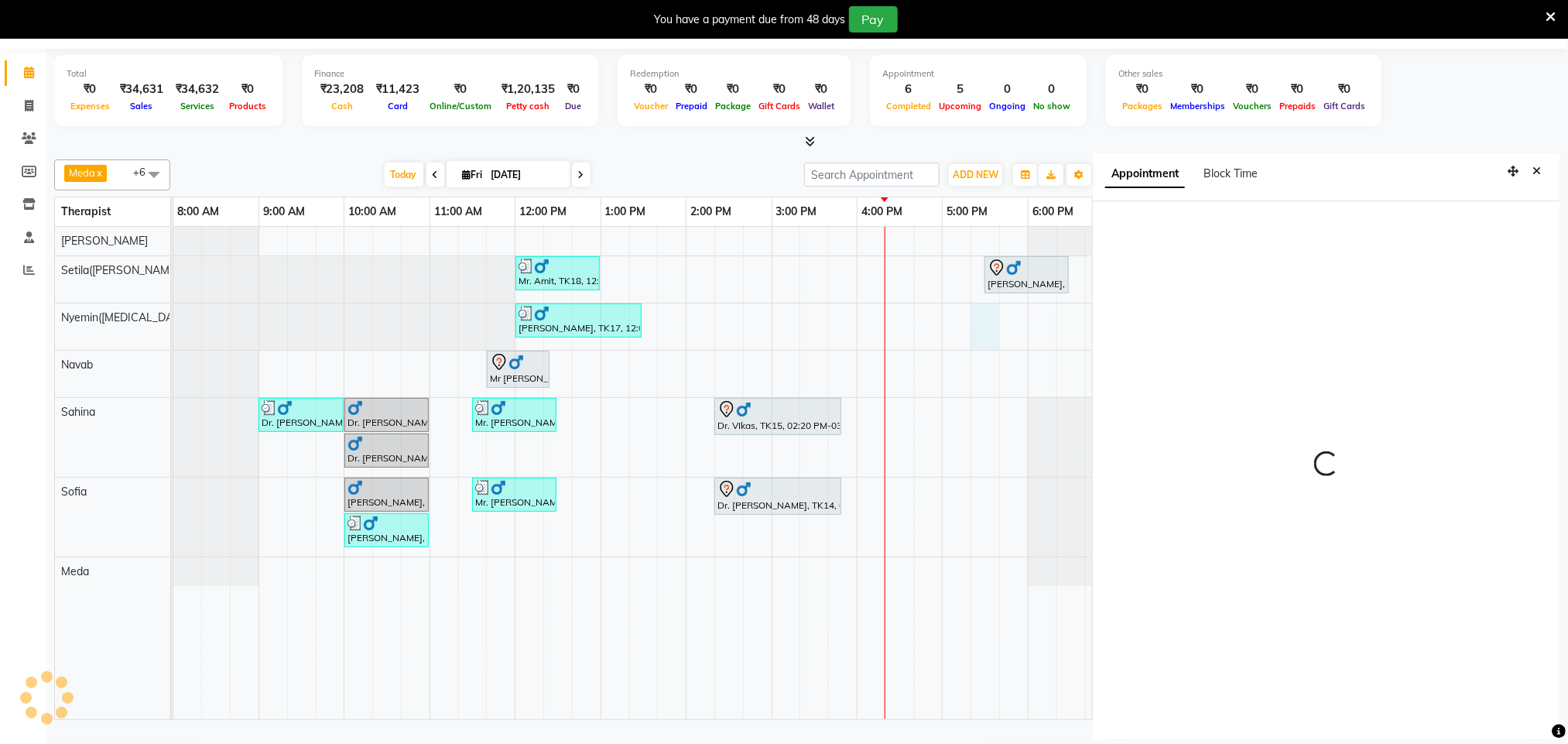 select on "77566" 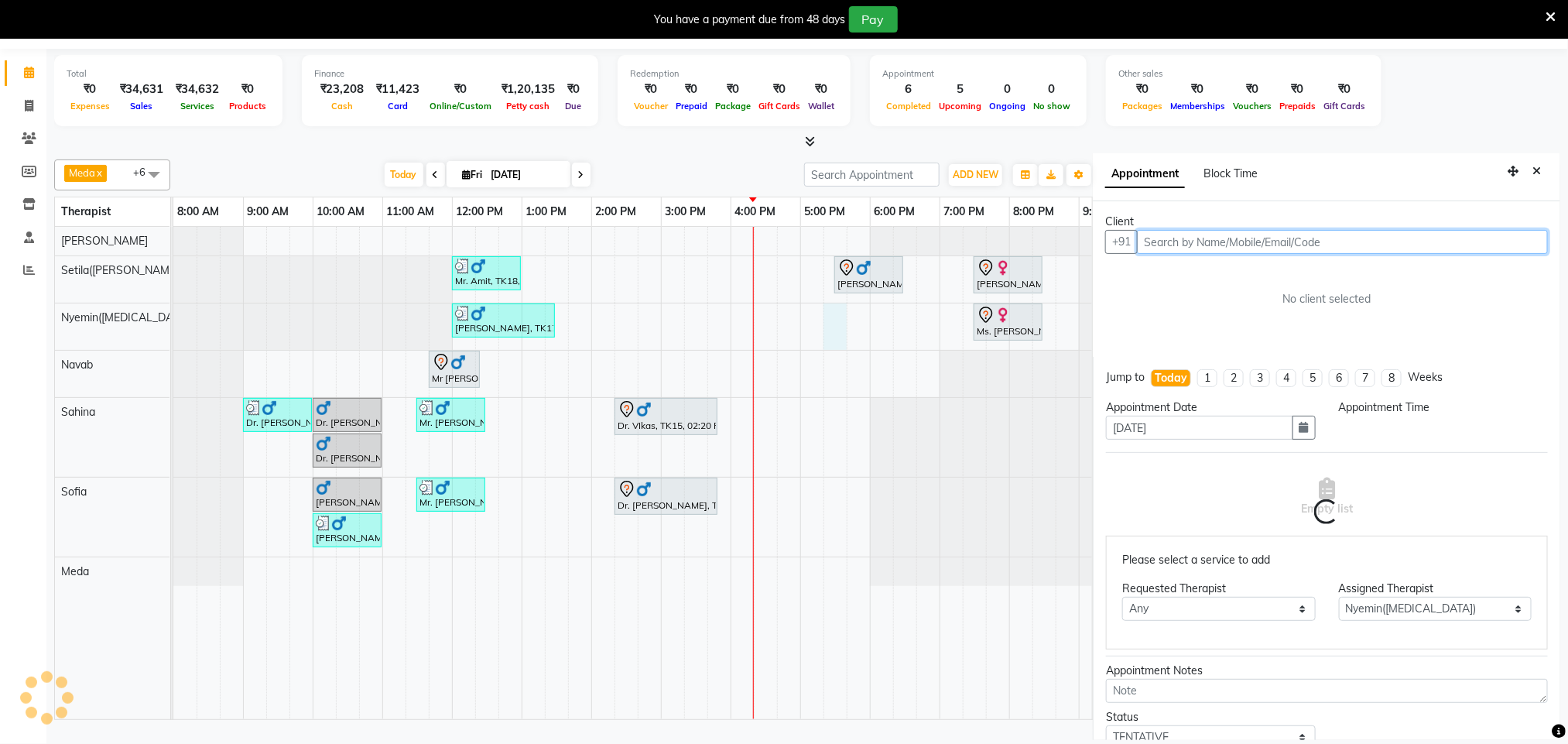 select on "1035" 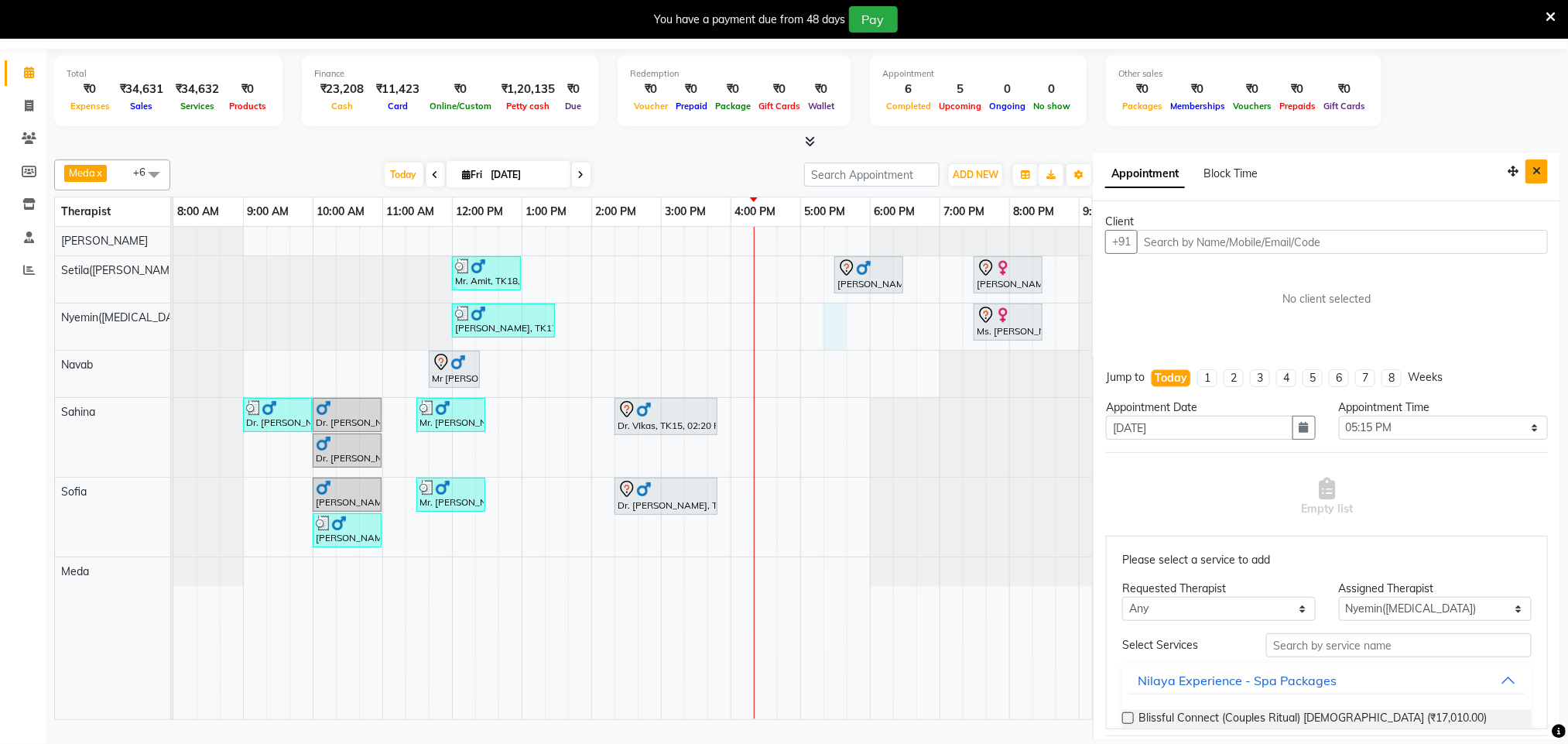 click at bounding box center [1536, 171] 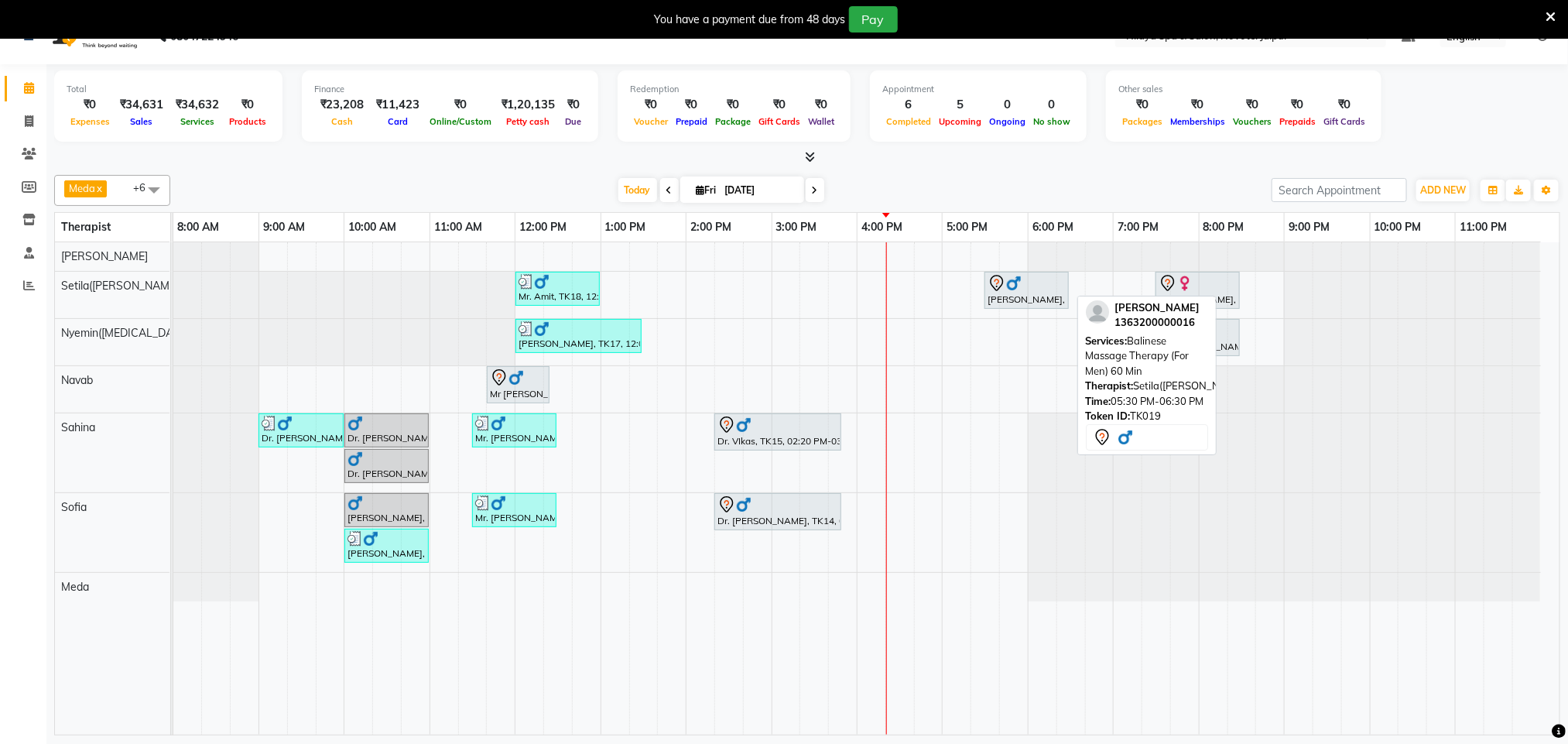 scroll, scrollTop: 39, scrollLeft: 0, axis: vertical 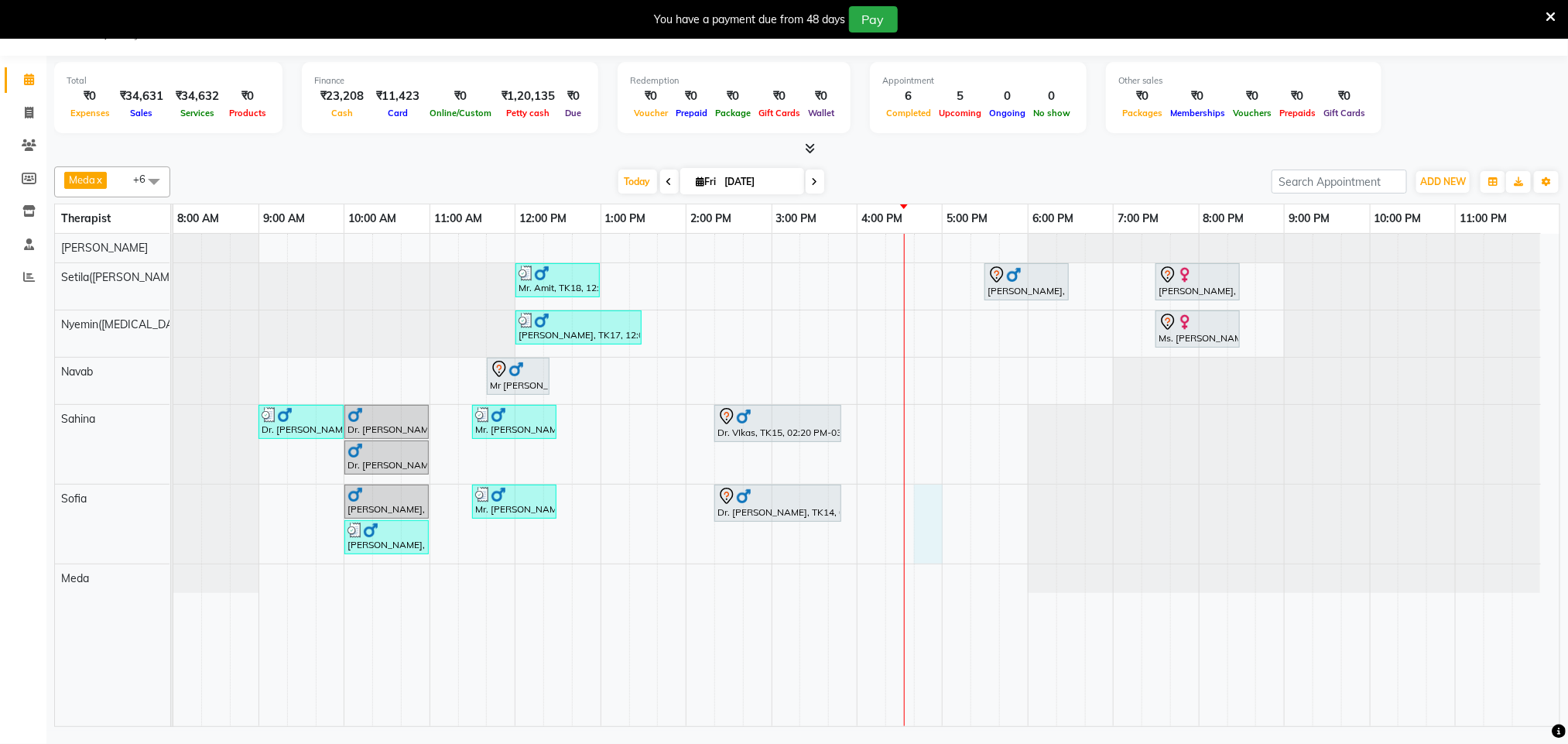 drag, startPoint x: 922, startPoint y: 493, endPoint x: 1040, endPoint y: 509, distance: 119.07981 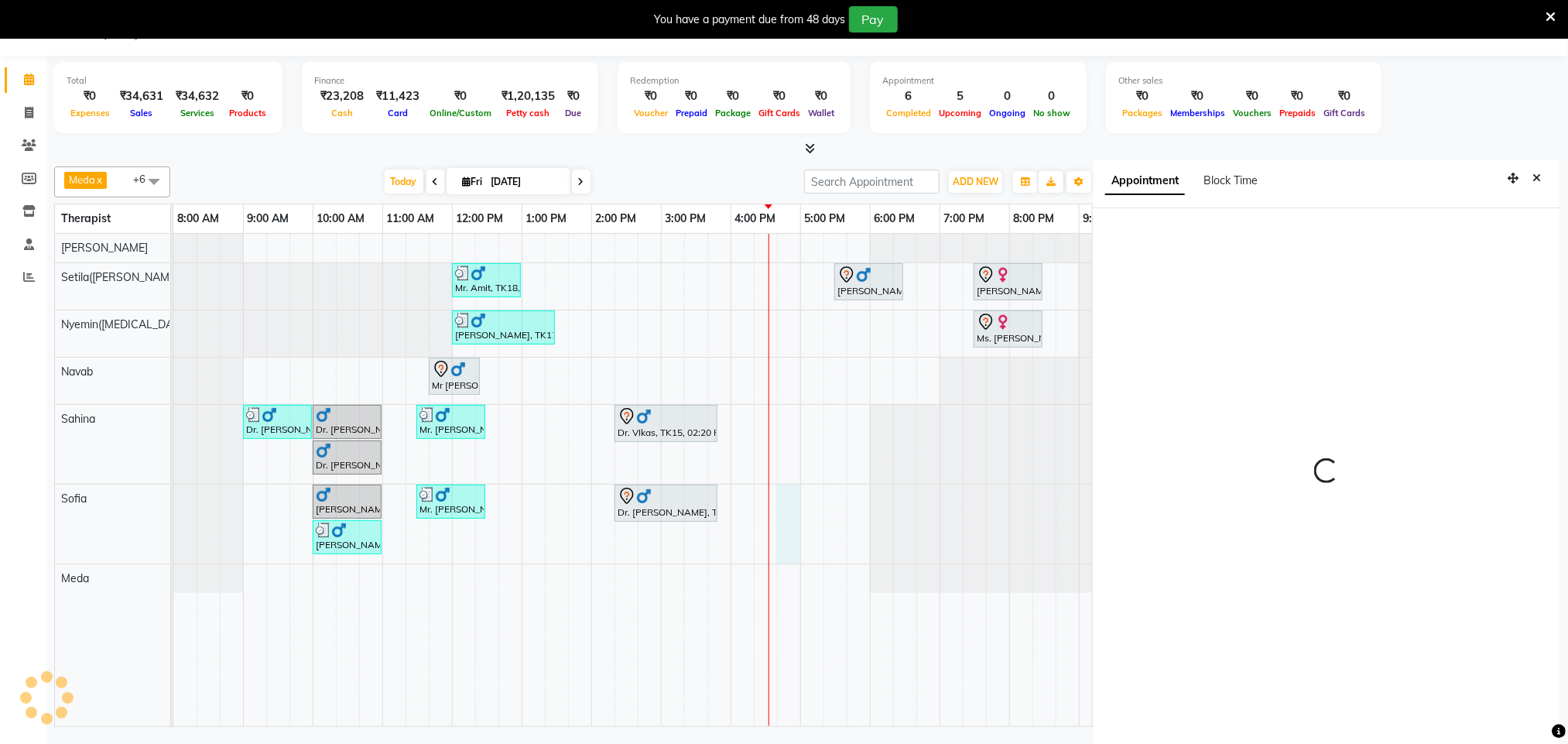 scroll, scrollTop: 46, scrollLeft: 0, axis: vertical 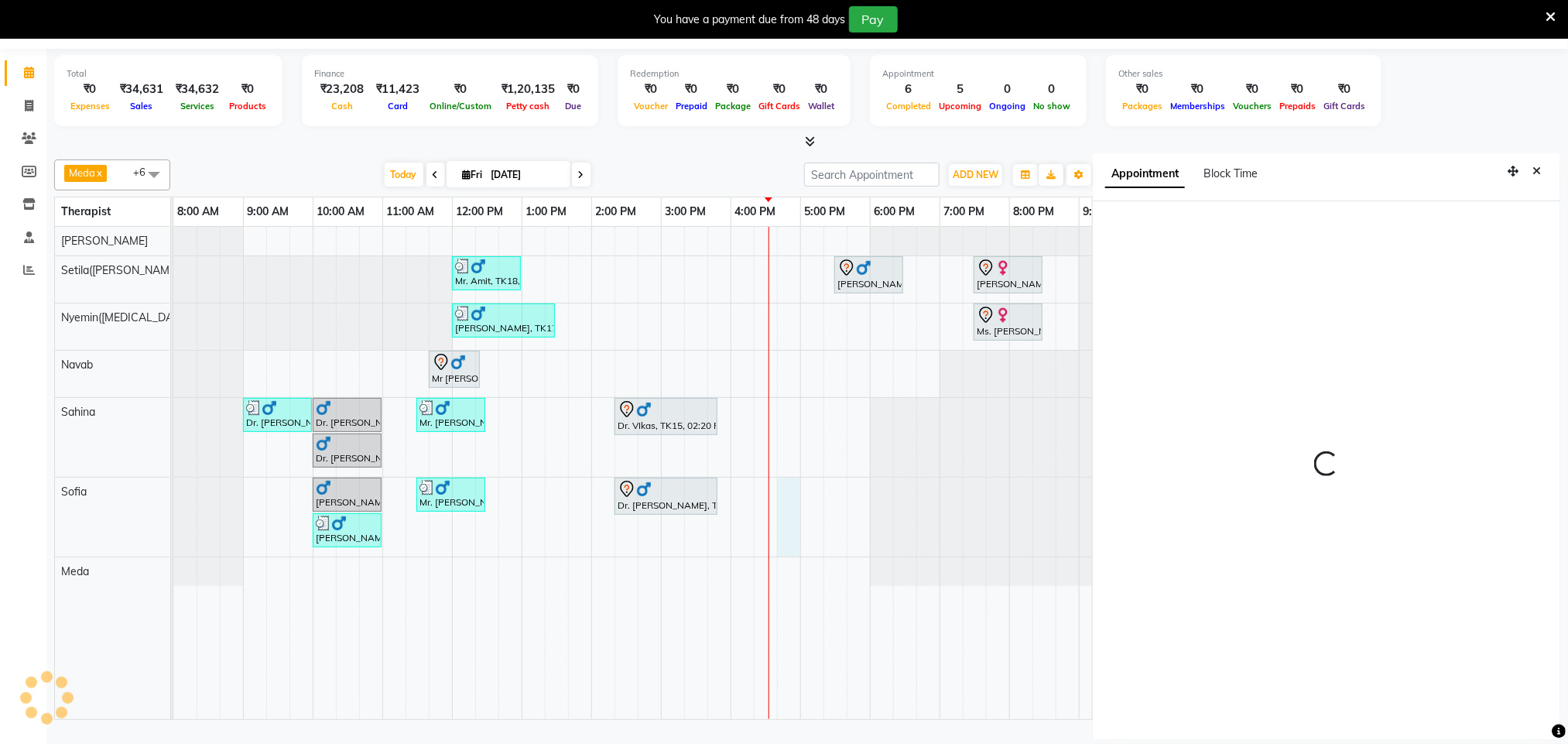 select on "80377" 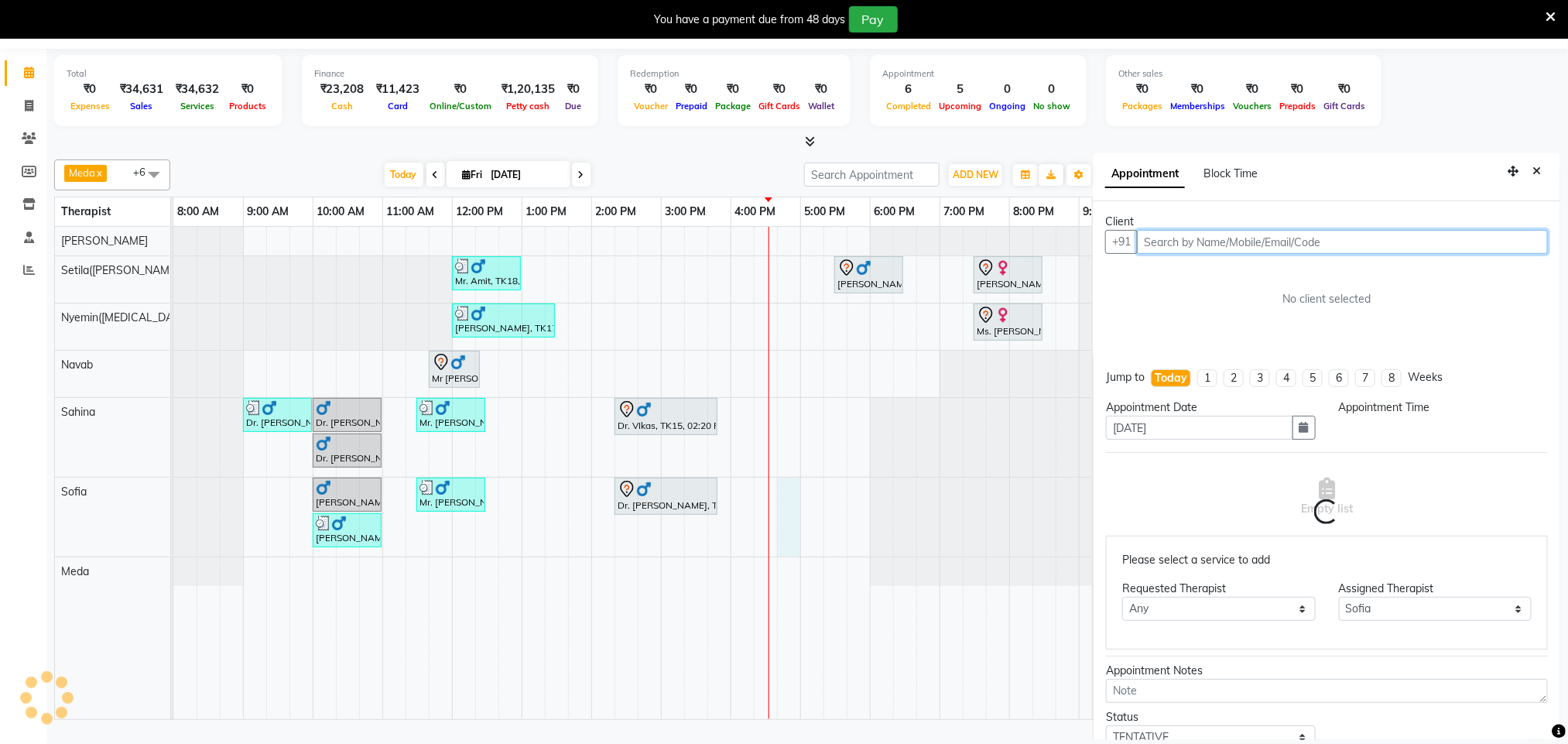 select on "1005" 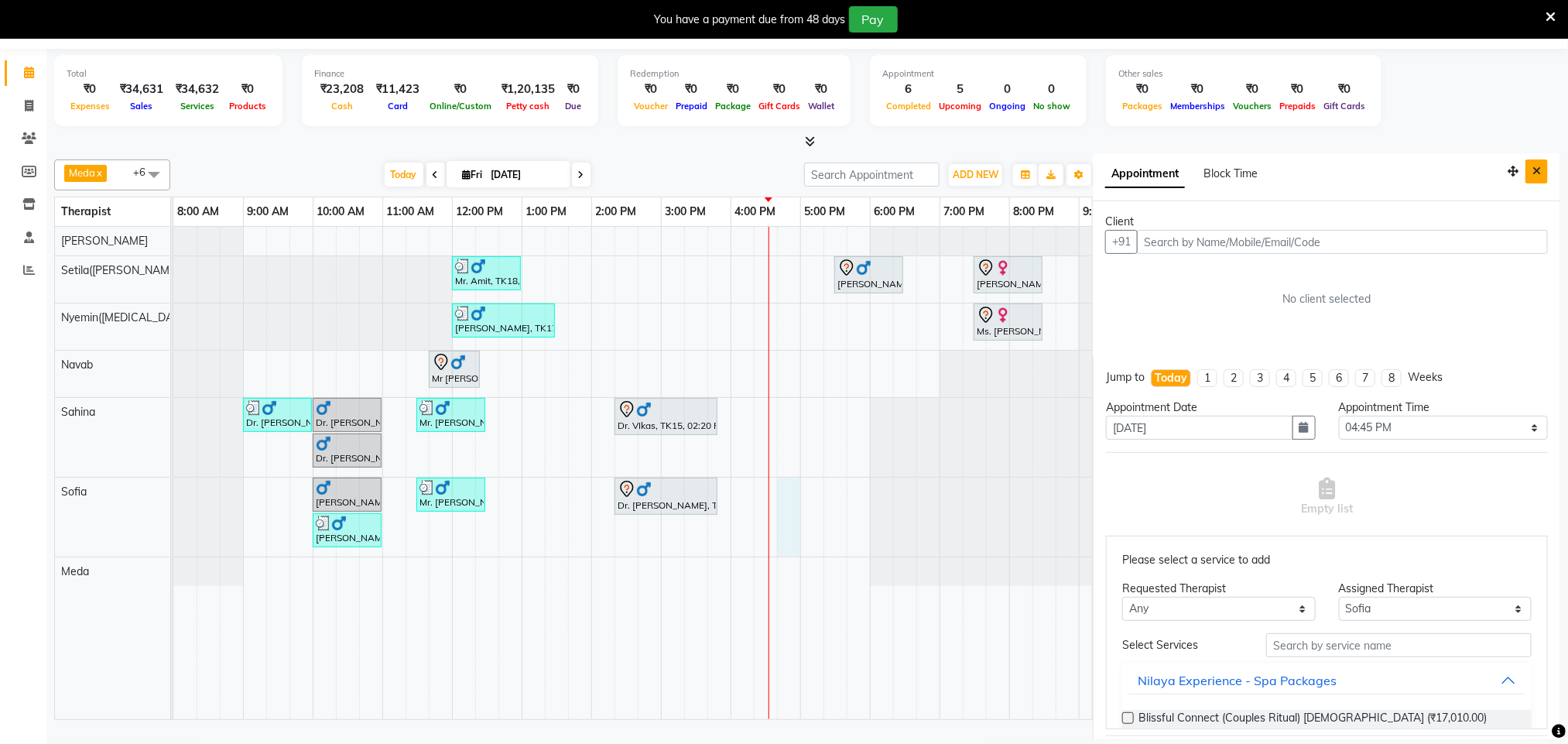 click at bounding box center [1536, 171] 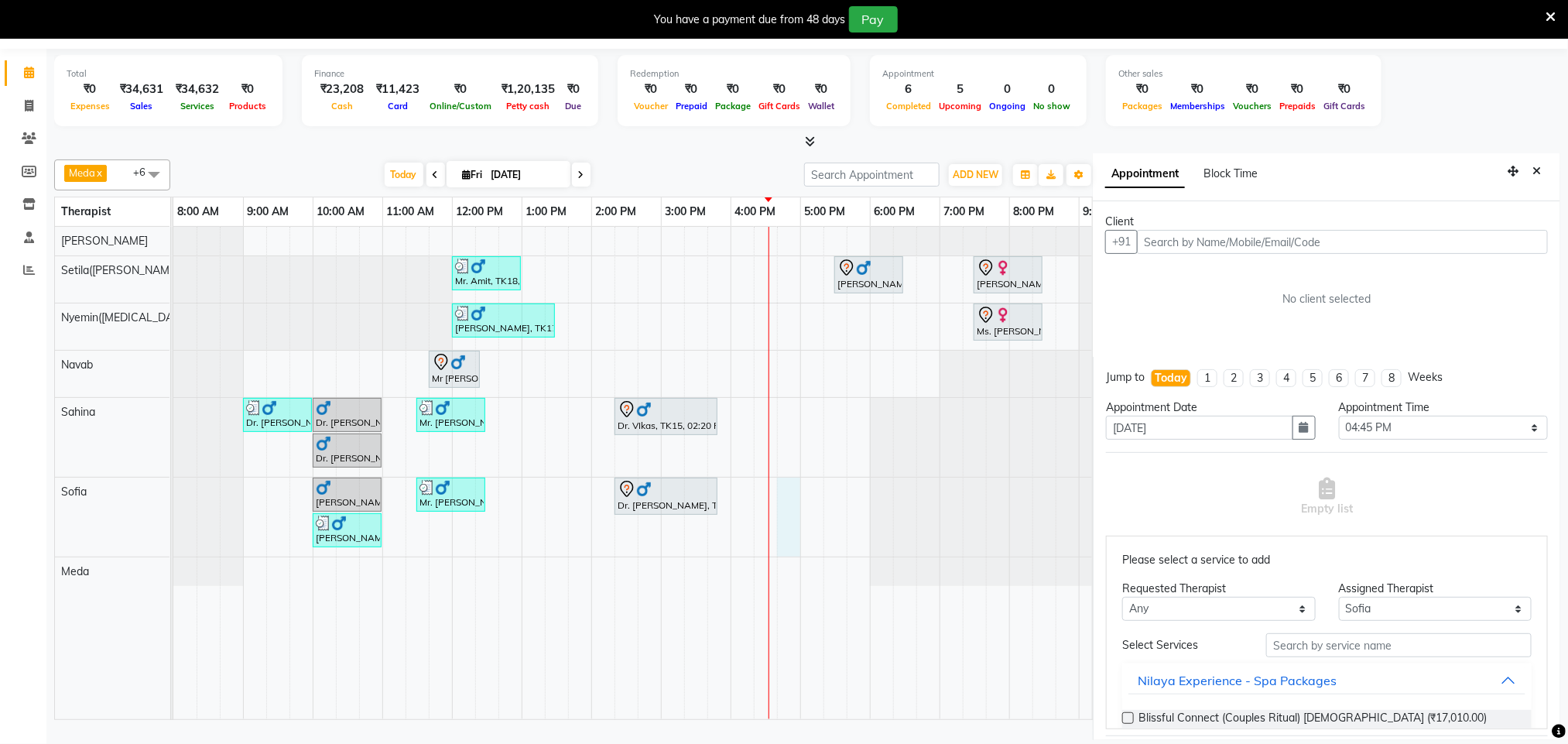 scroll, scrollTop: 39, scrollLeft: 0, axis: vertical 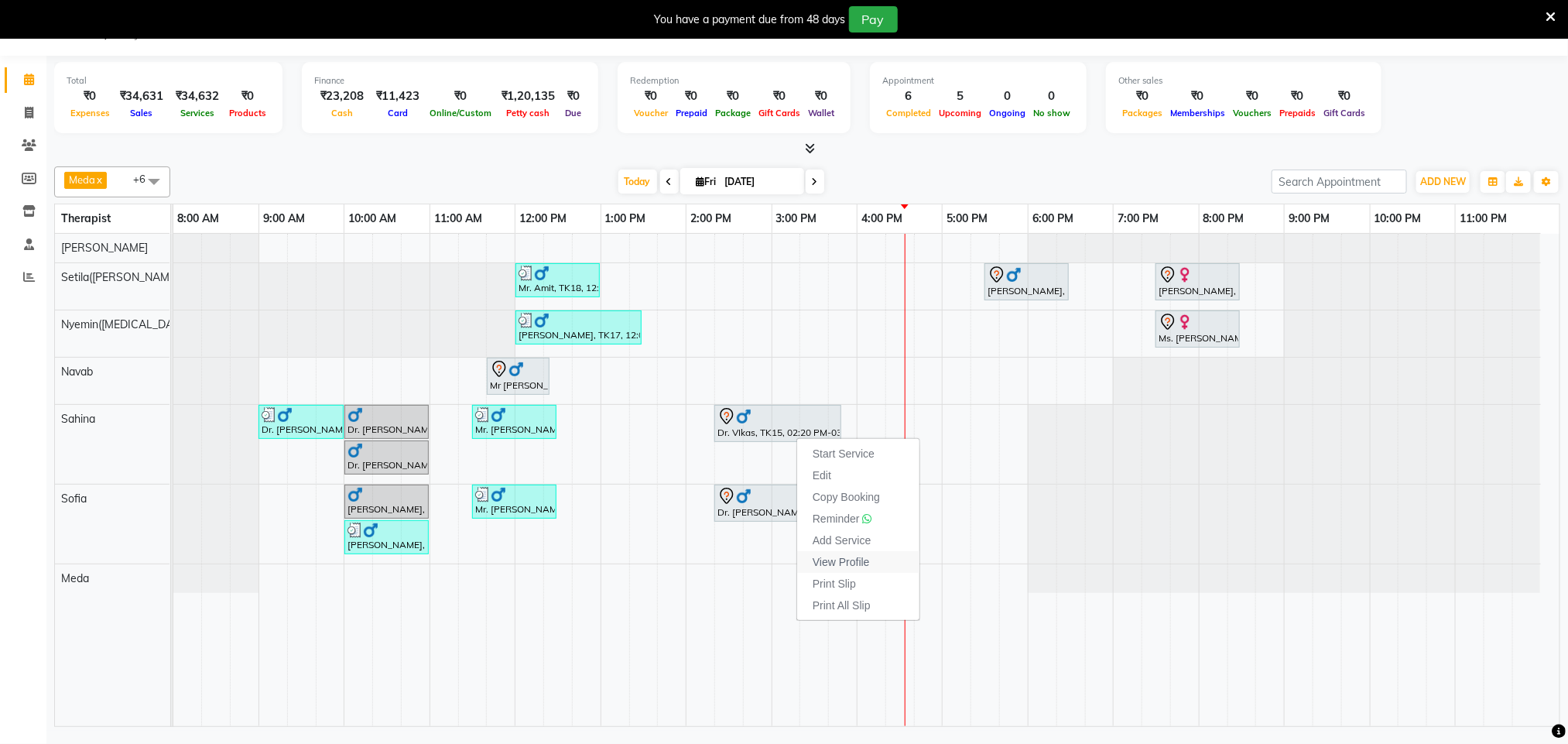 click on "View Profile" at bounding box center [841, 562] 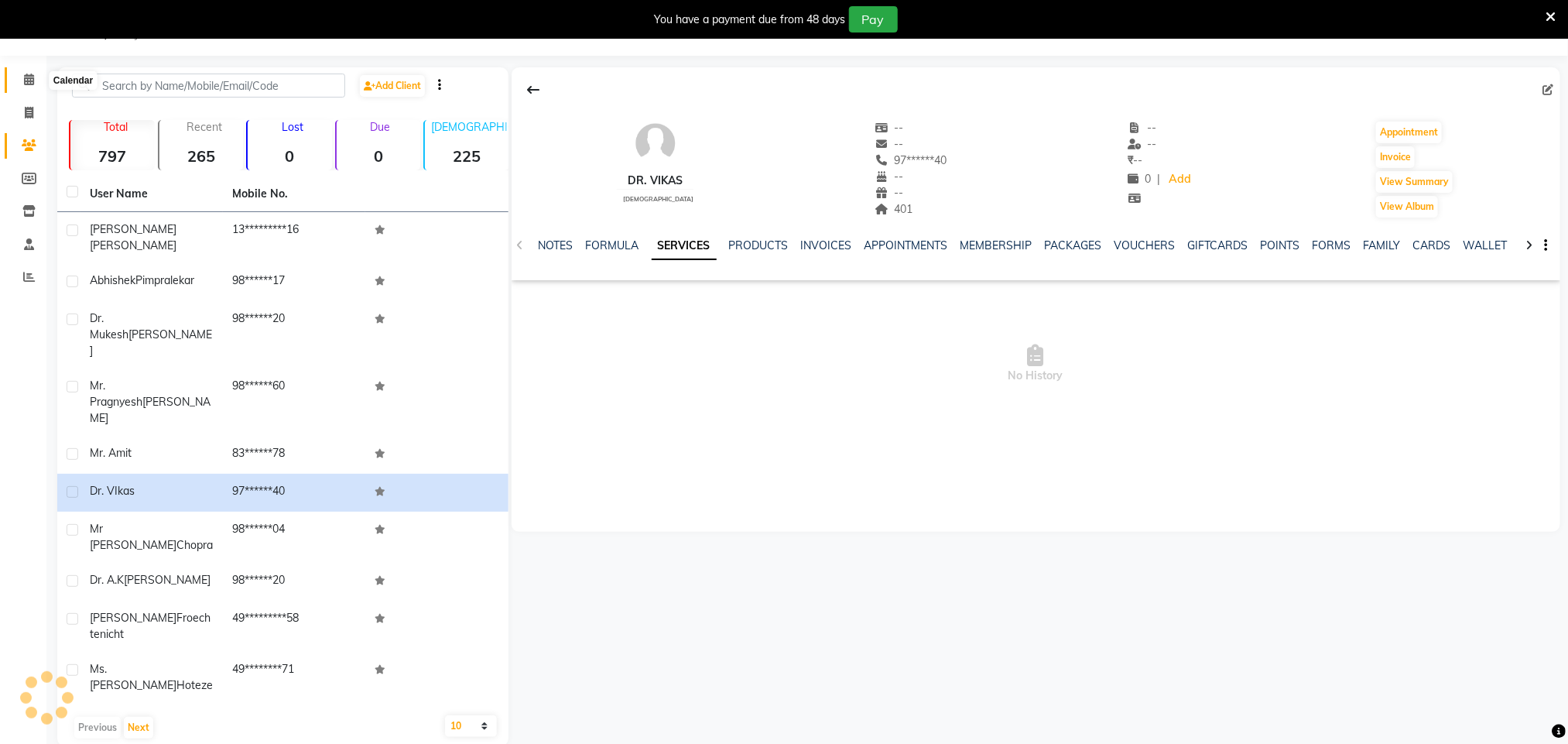 click 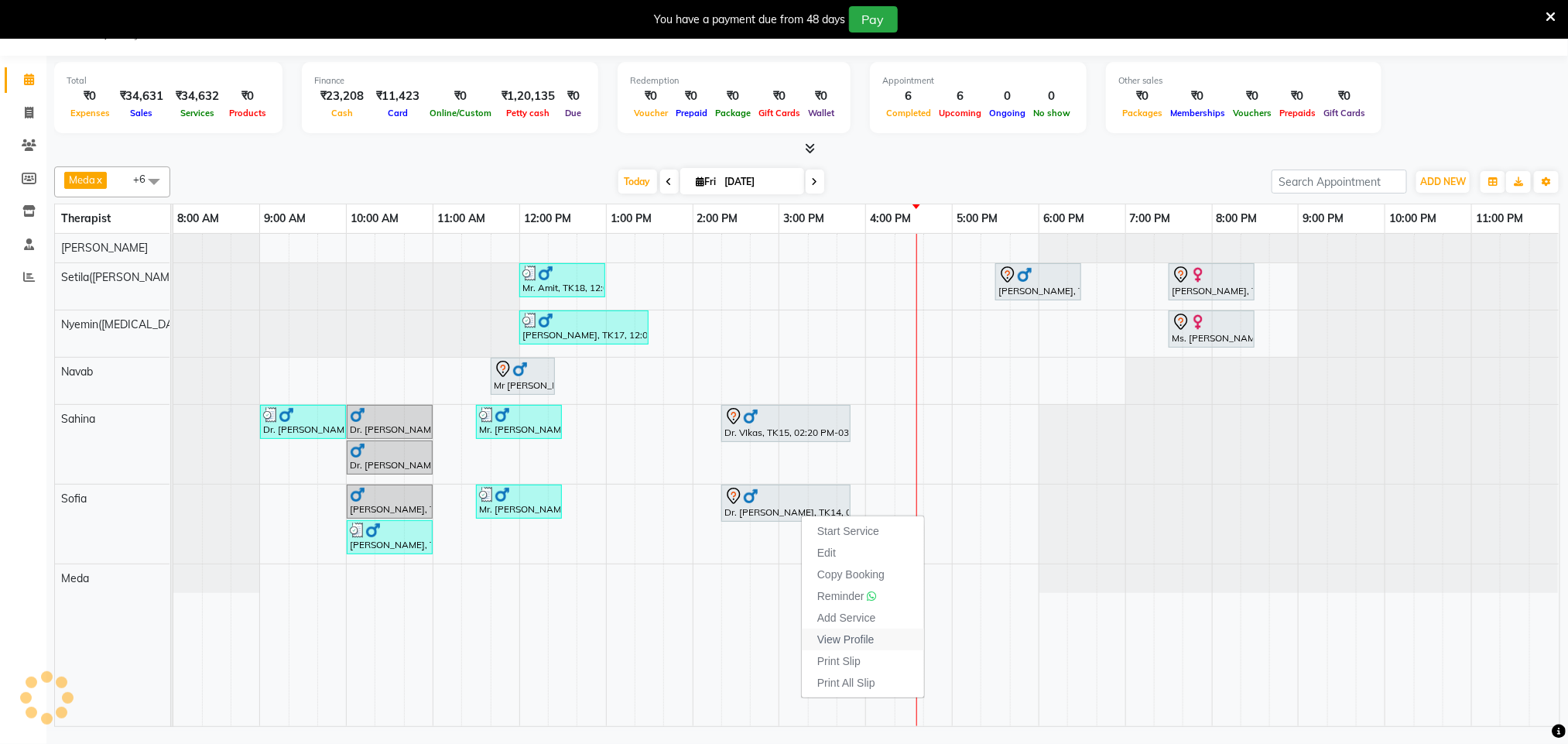 click on "View Profile" at bounding box center [846, 639] 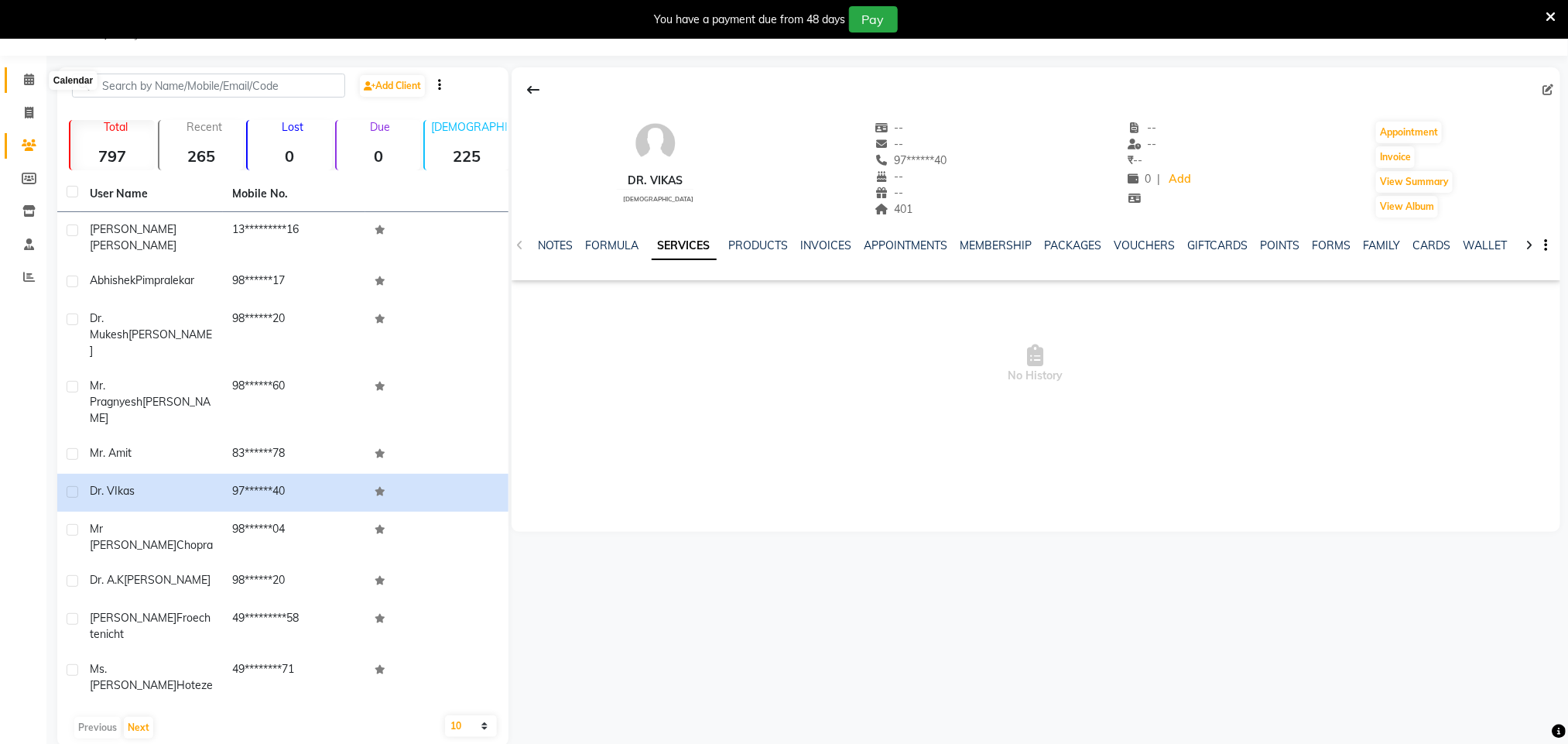 click 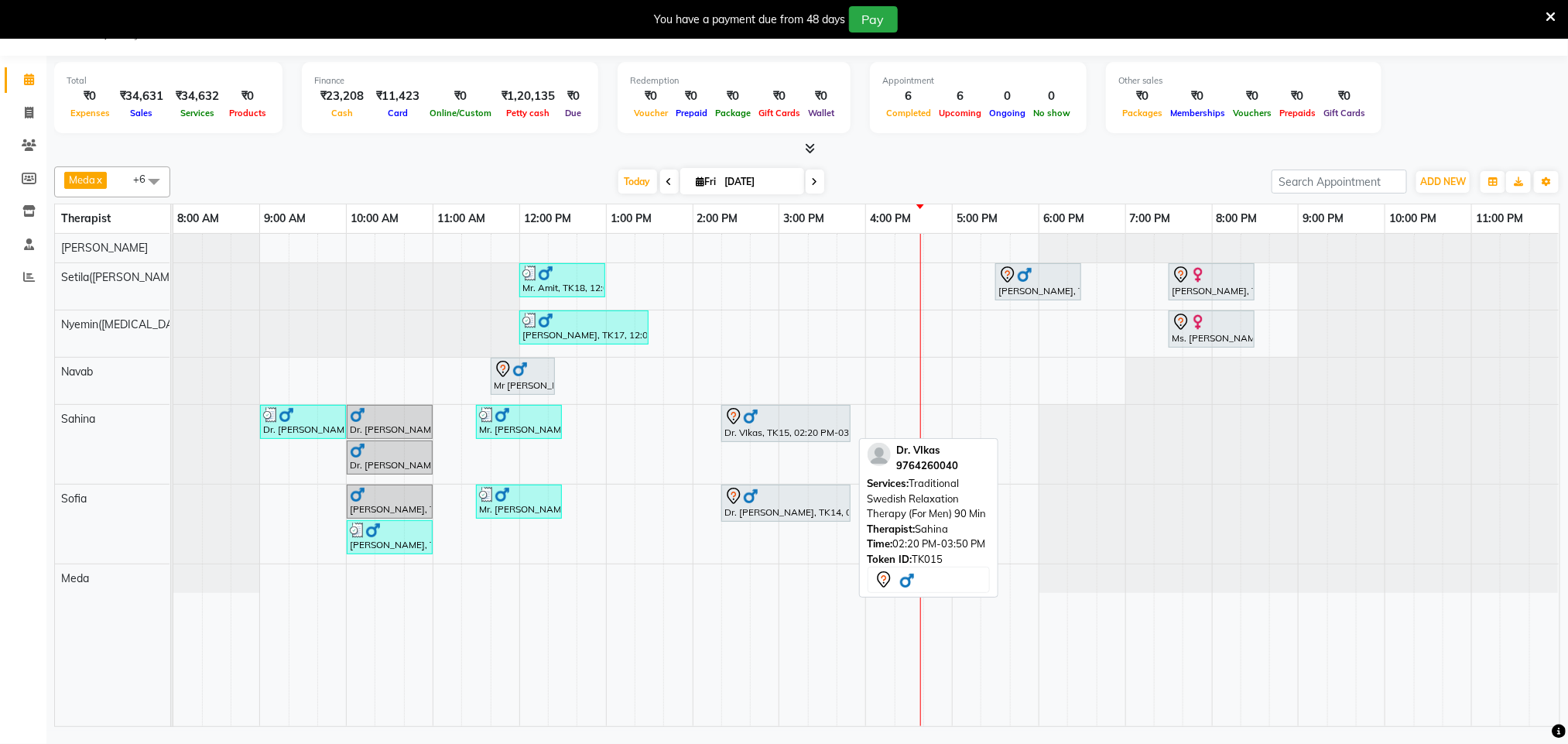 click at bounding box center (786, 417) 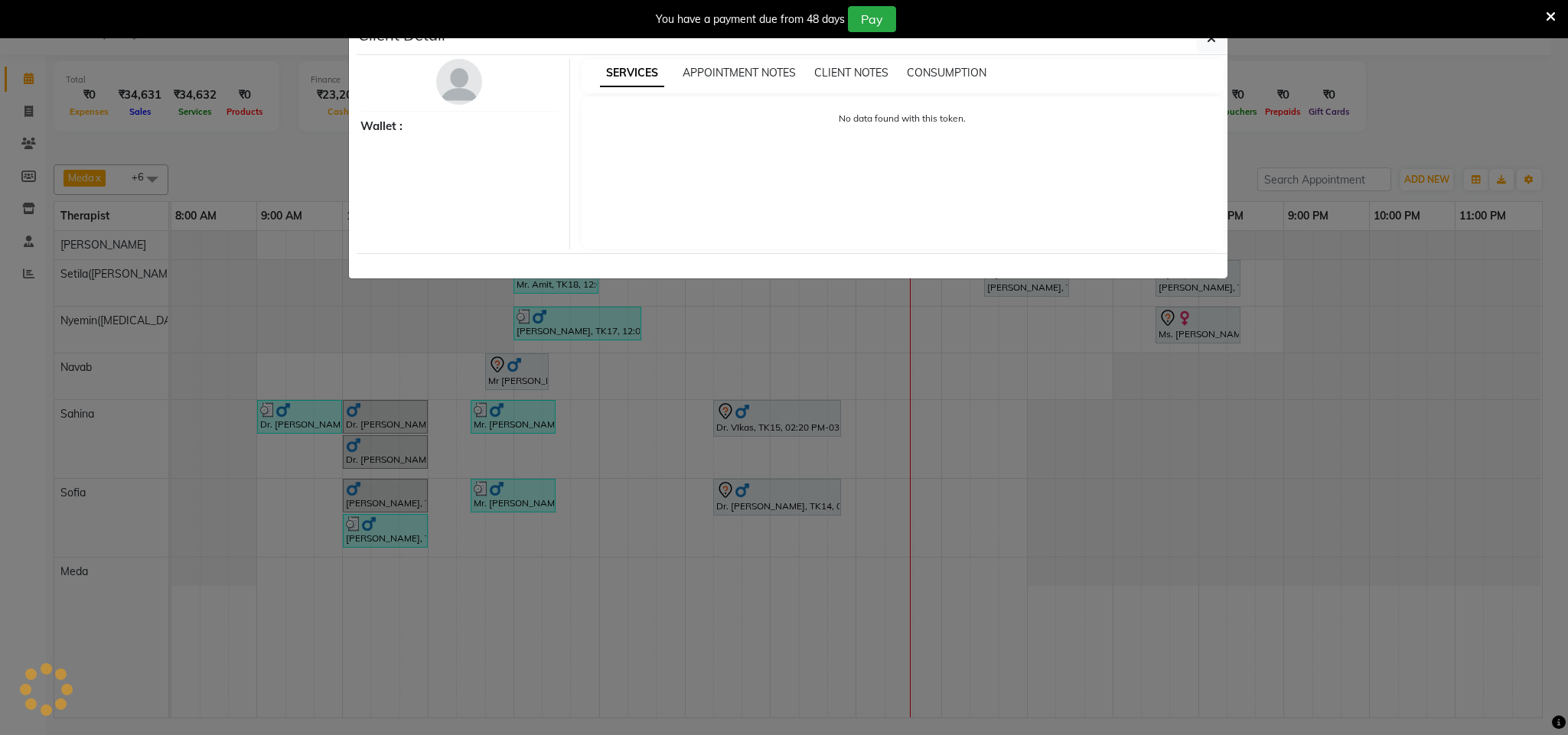 select on "7" 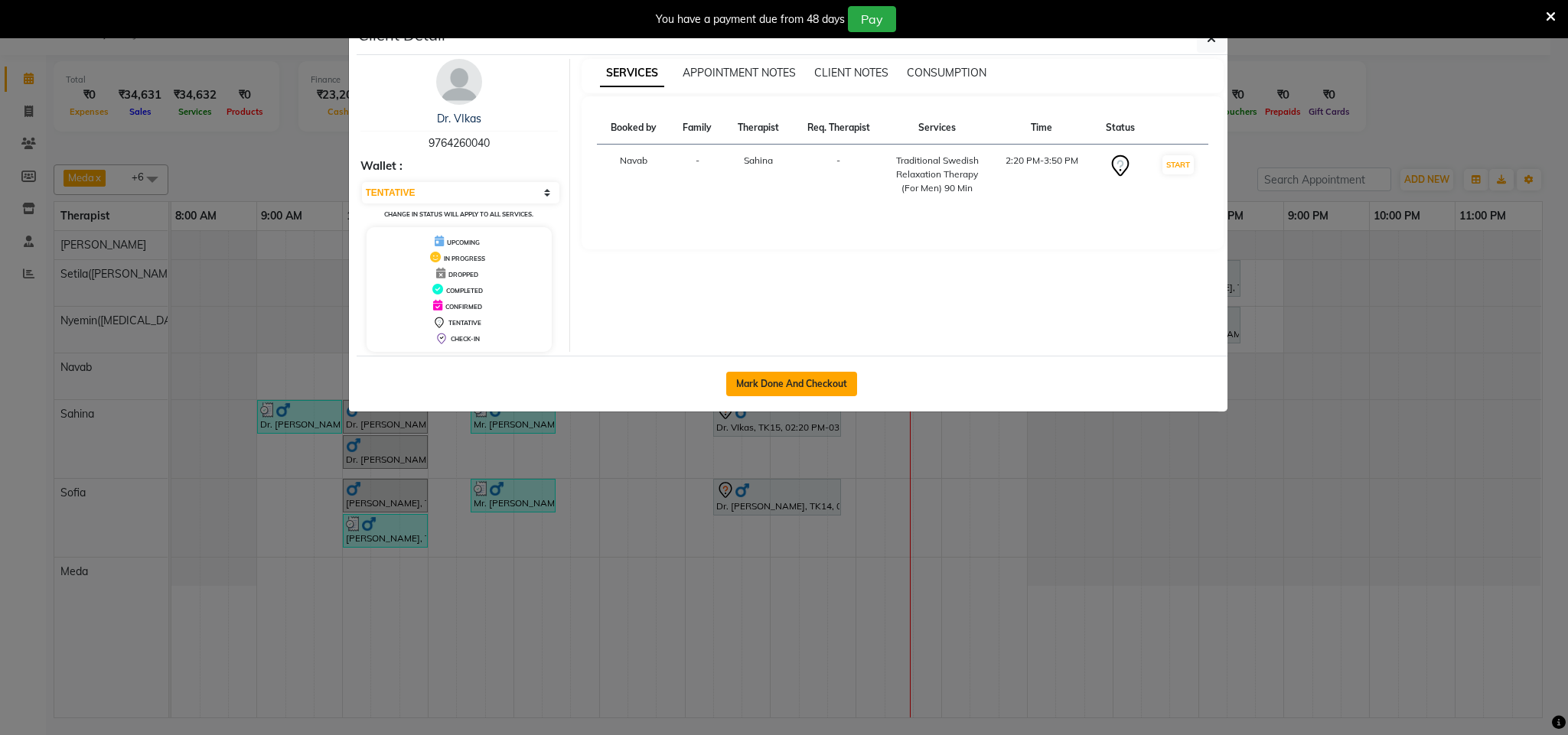 click on "Mark Done And Checkout" 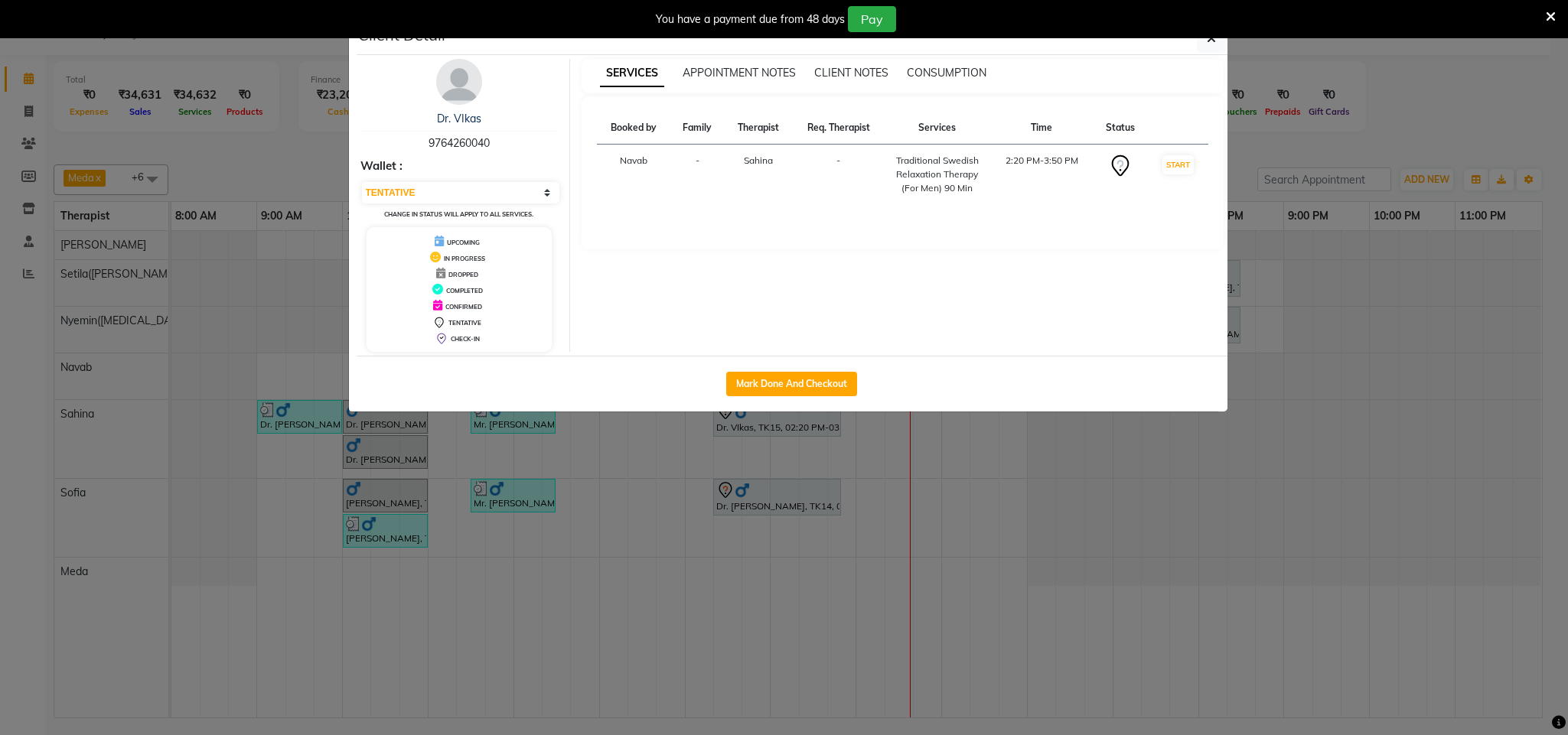 select on "service" 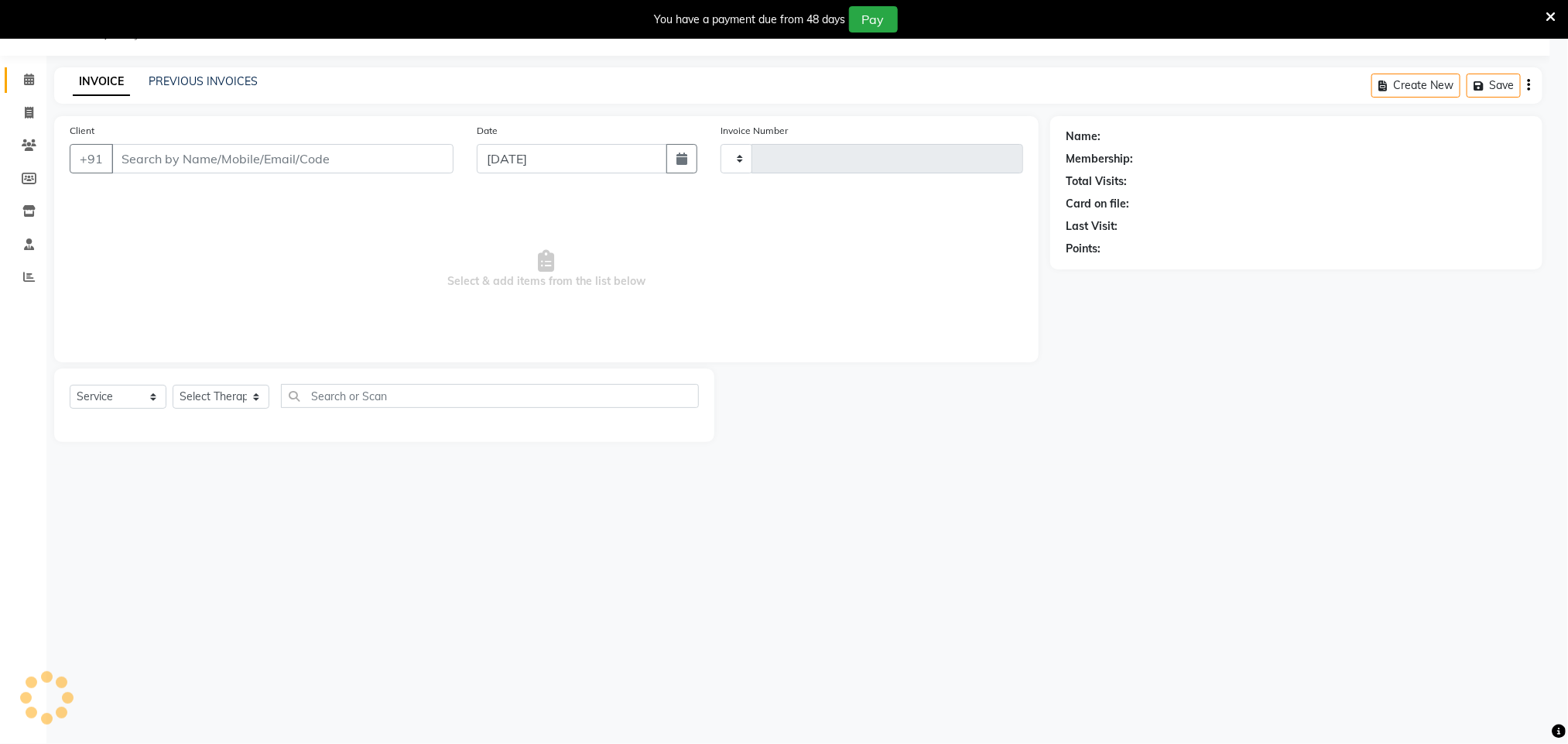 type on "0399" 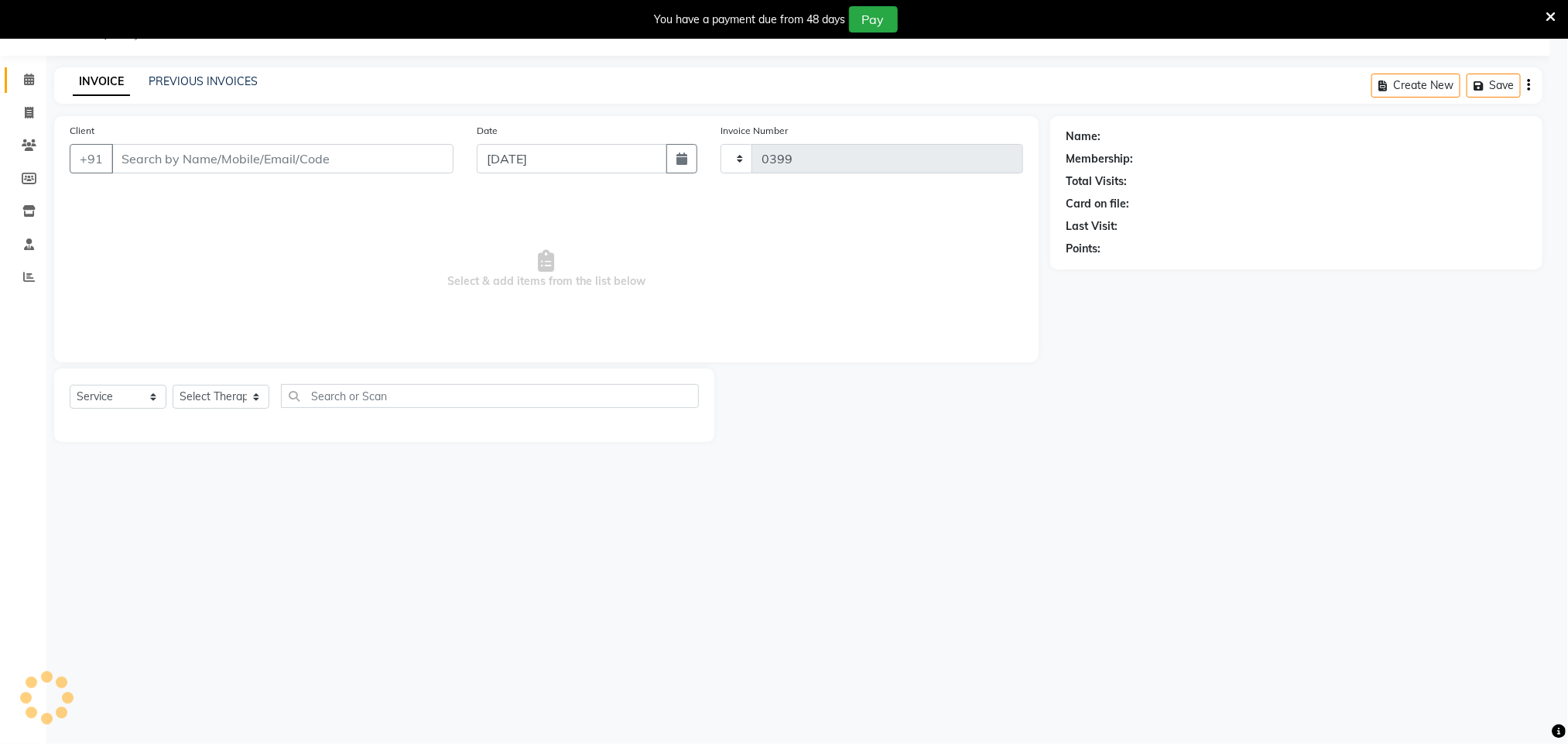 select on "8197" 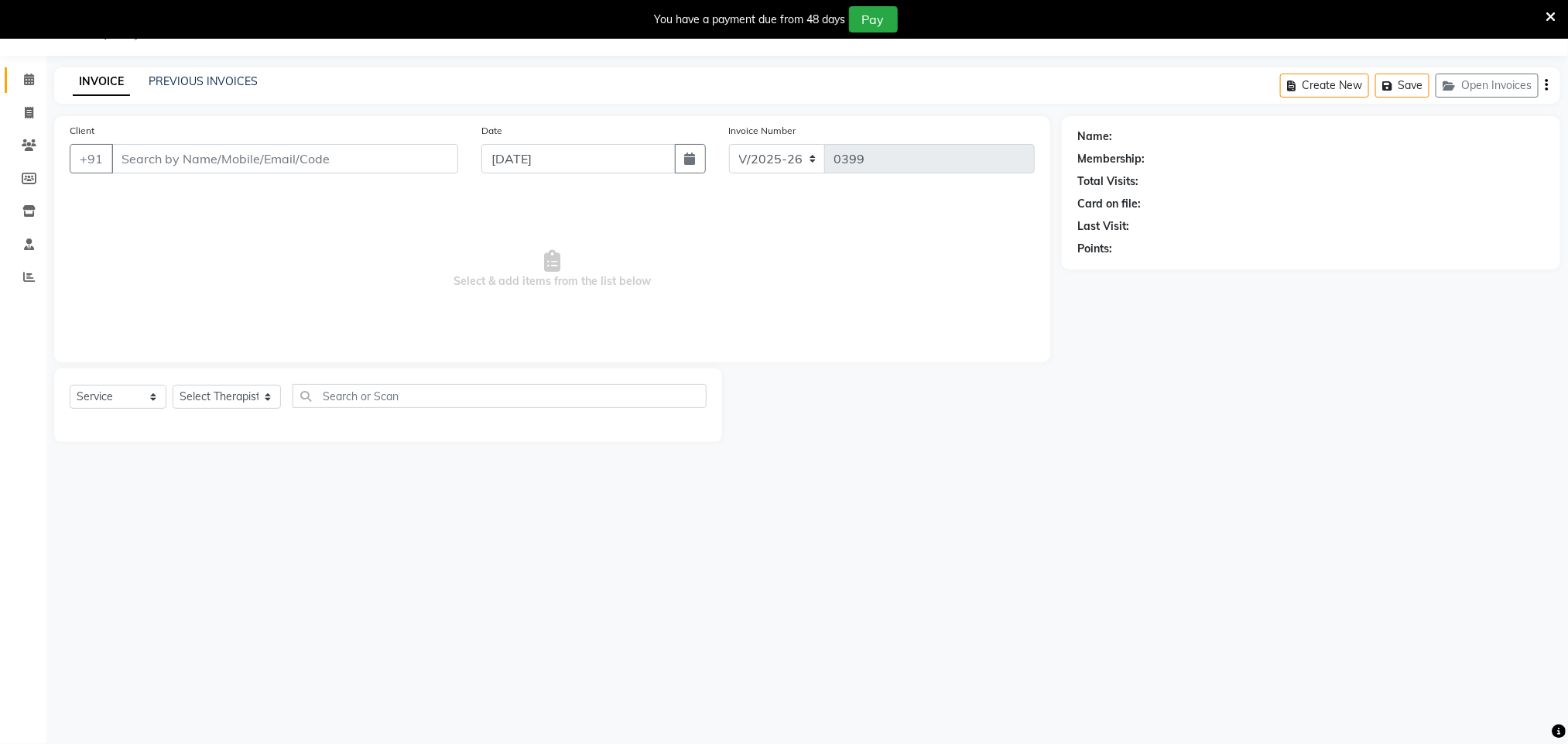 type on "97******40" 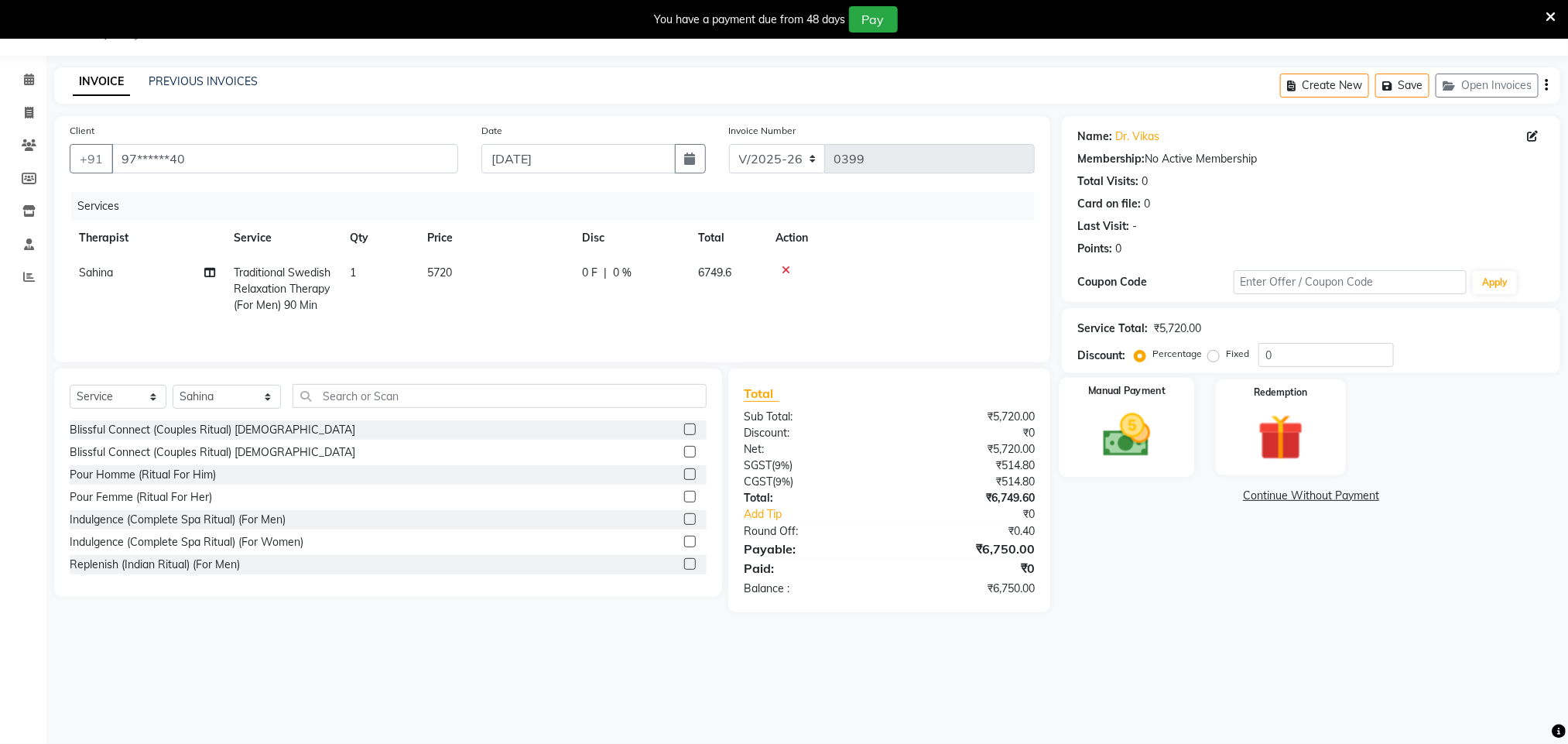 click 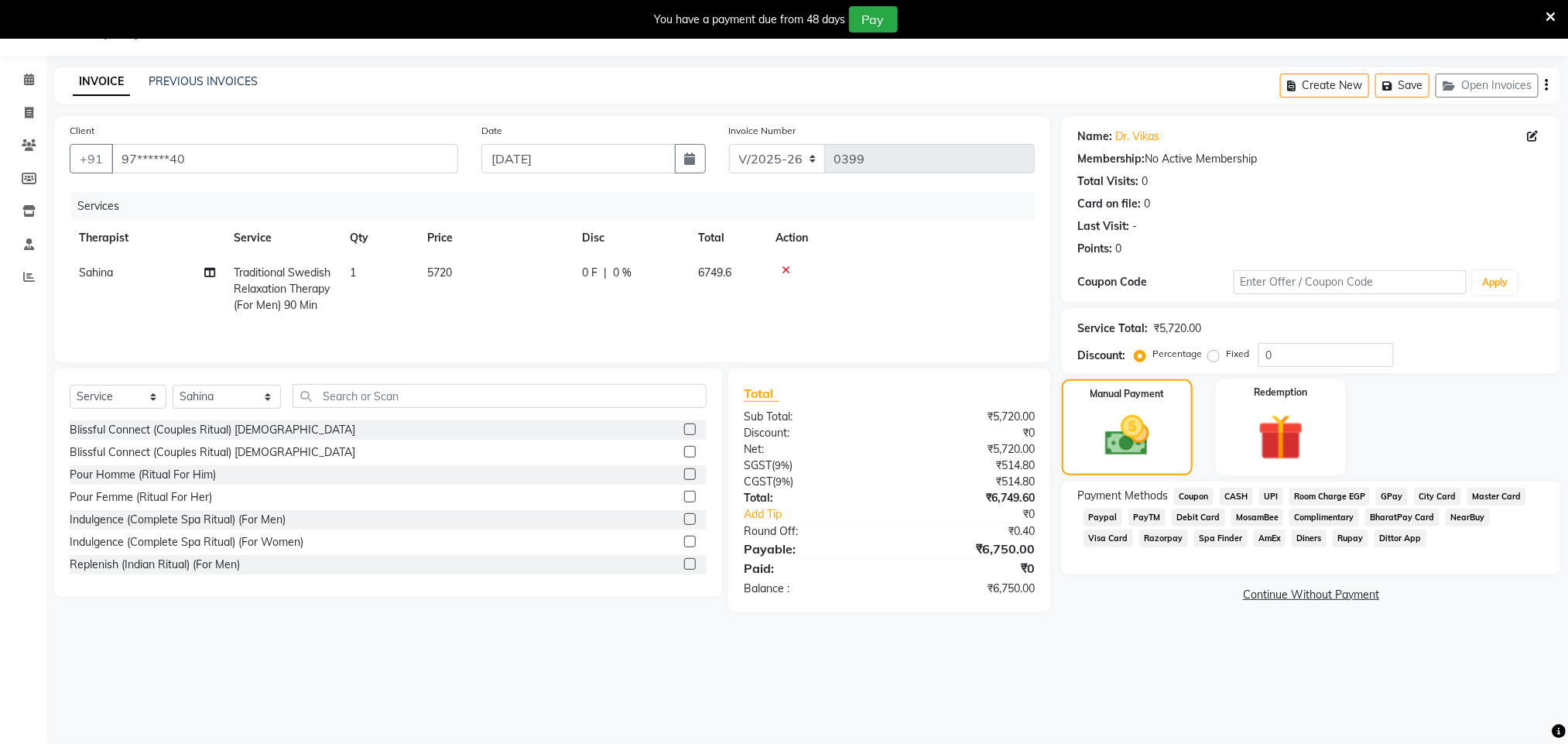 click on "UPI" 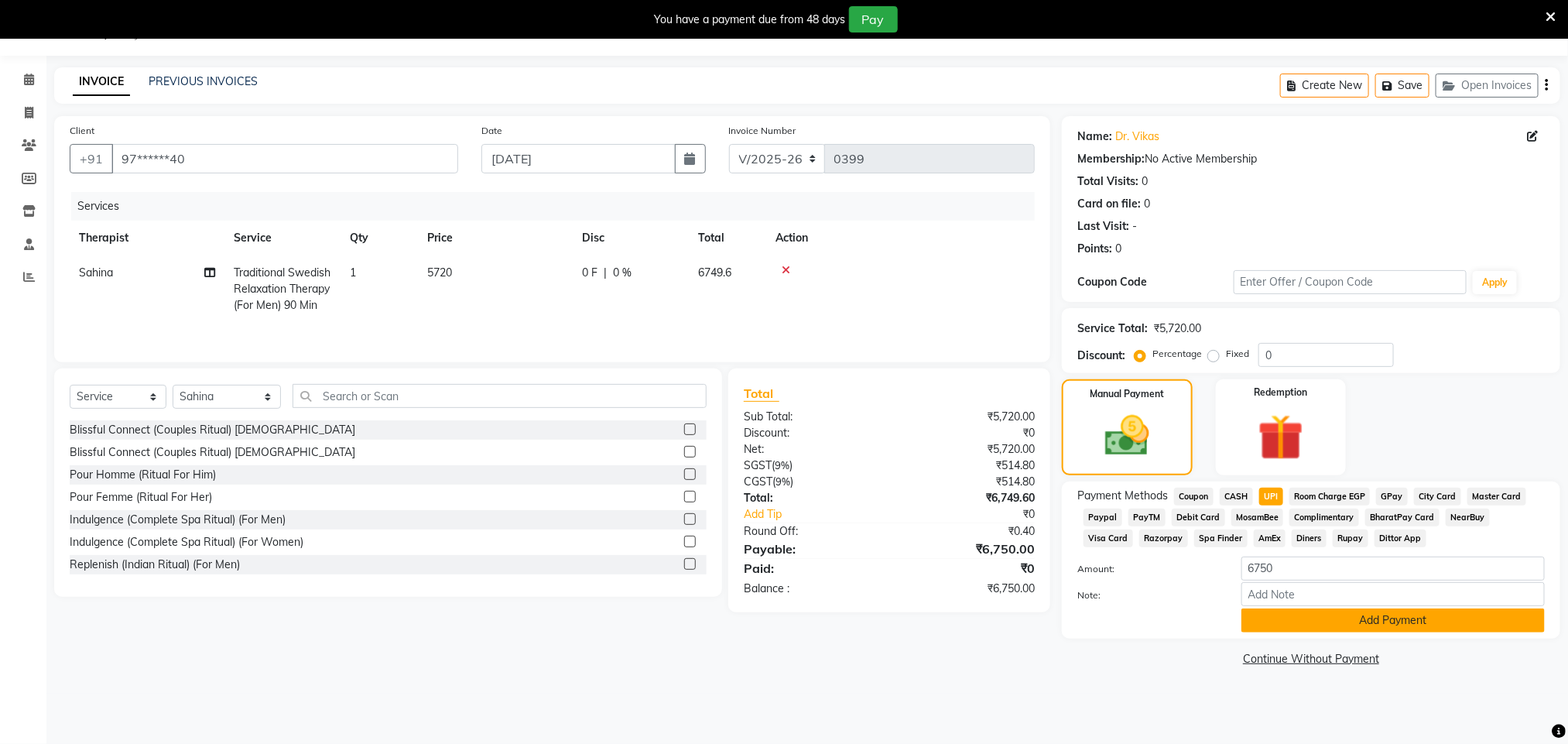 click on "Add Payment" 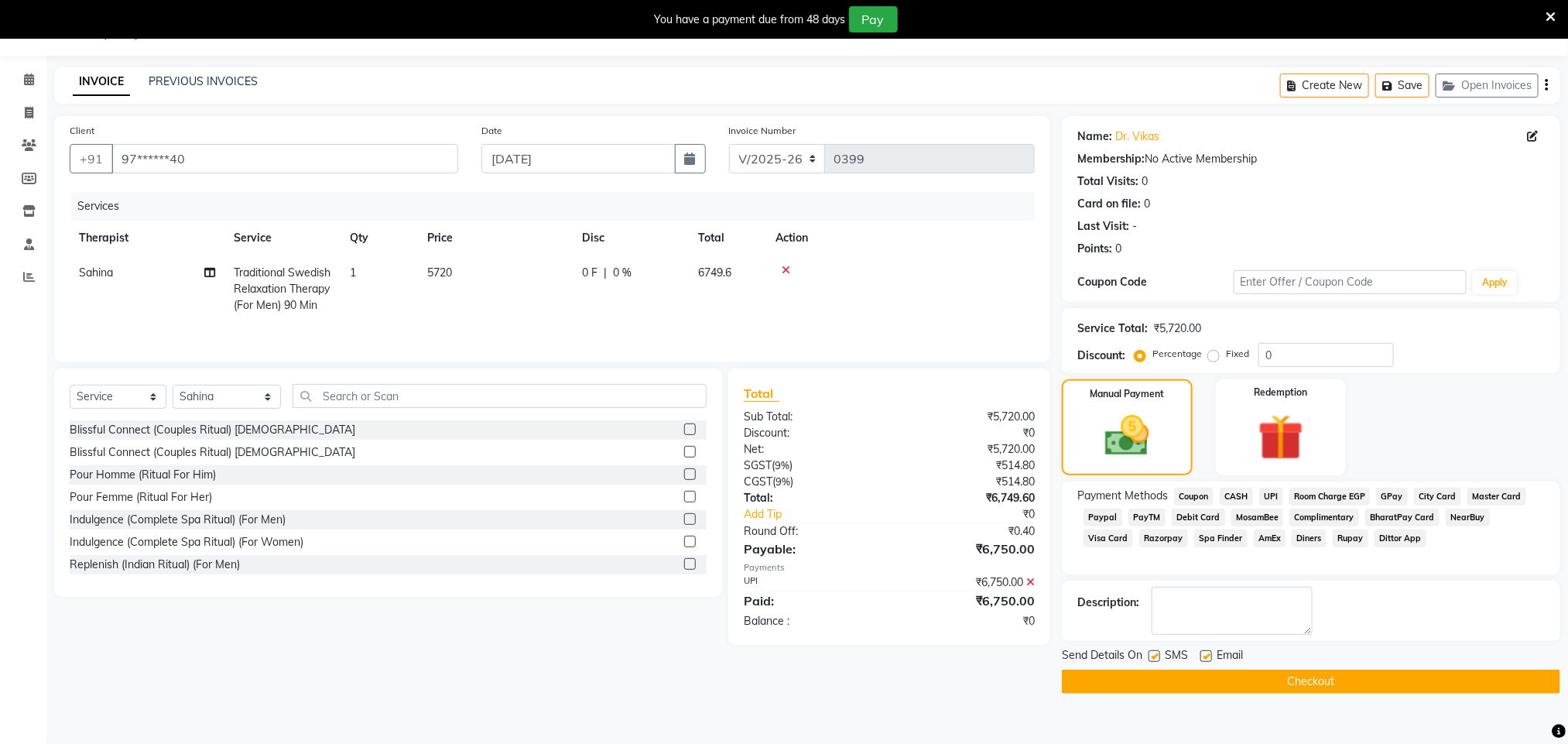 click on "Checkout" 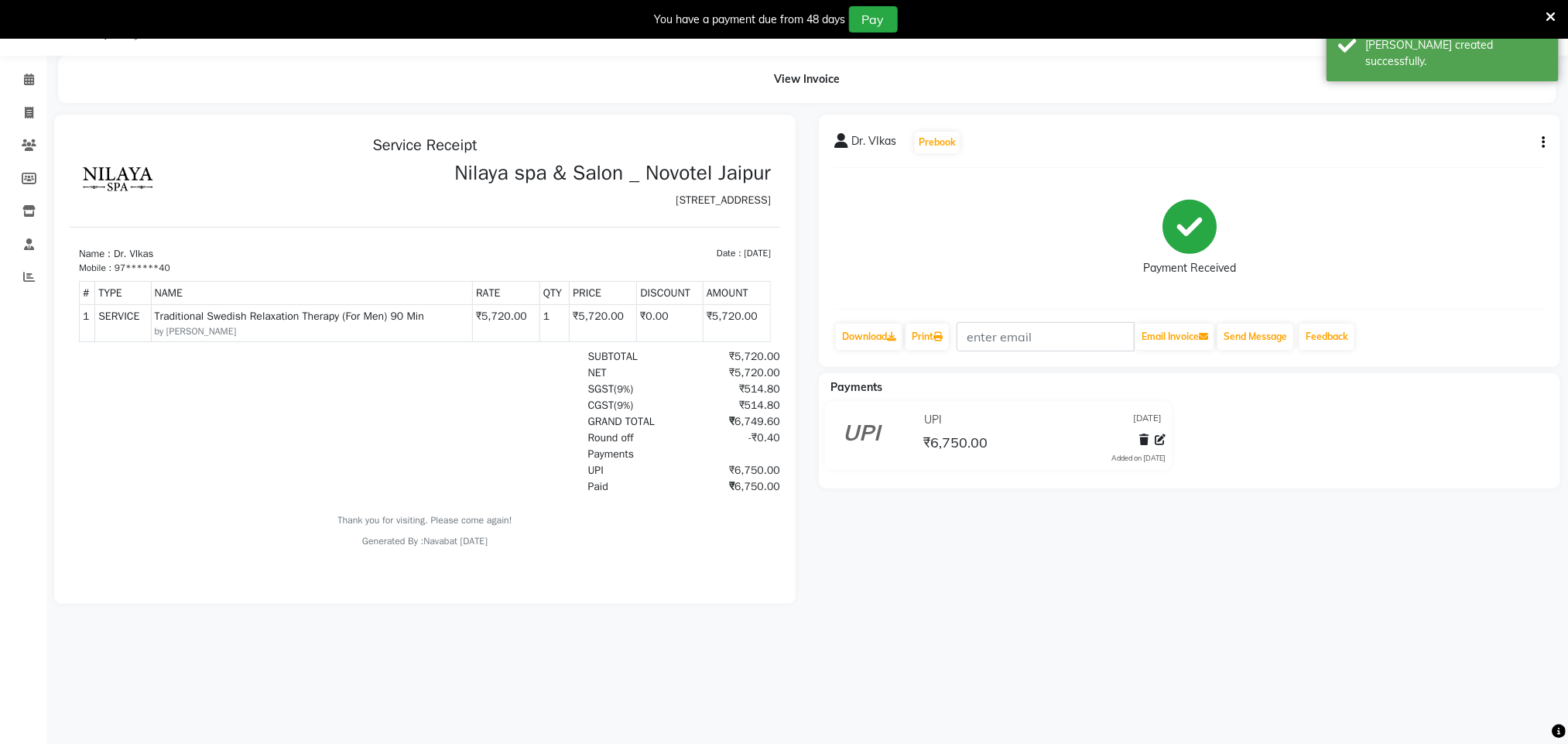 scroll, scrollTop: 0, scrollLeft: 0, axis: both 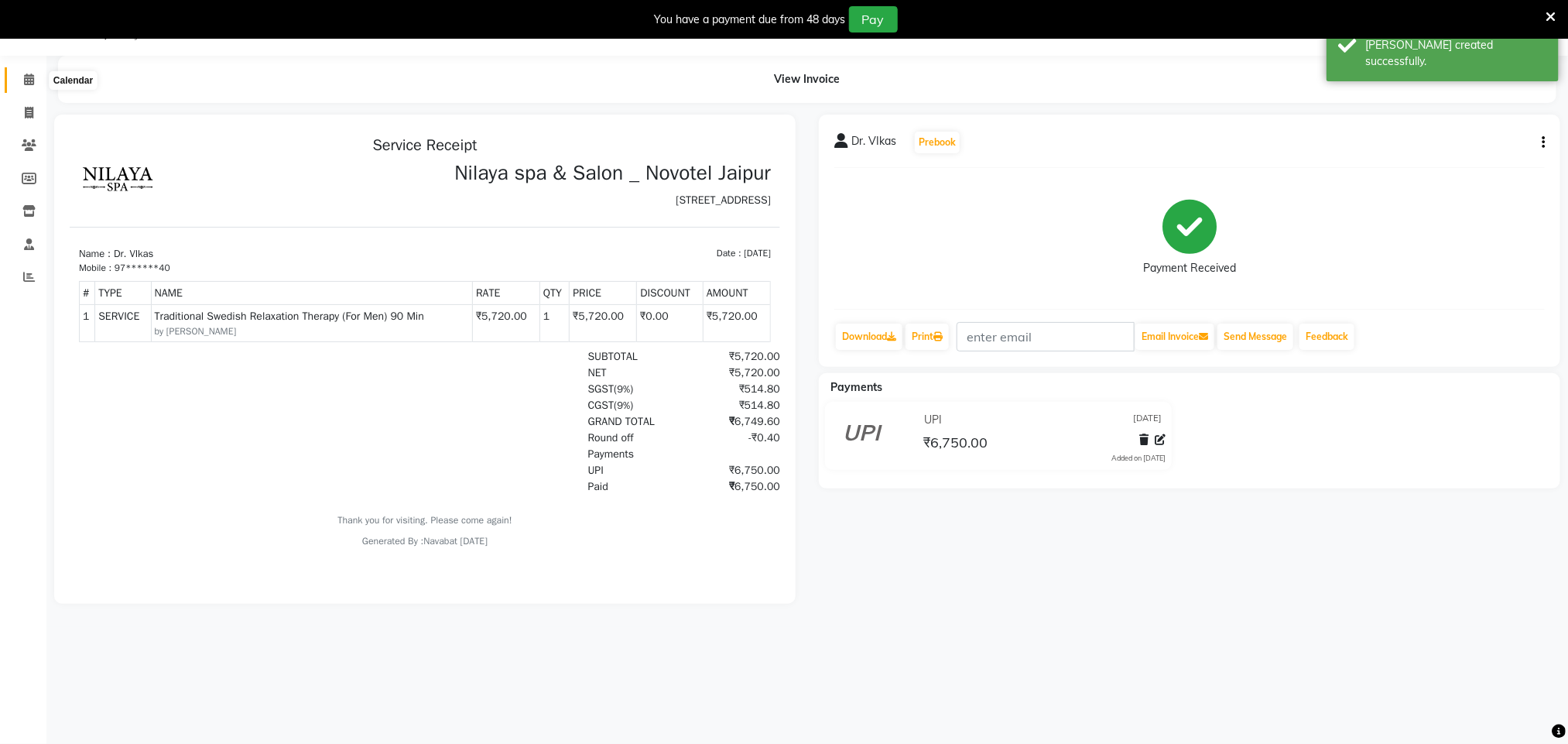 click 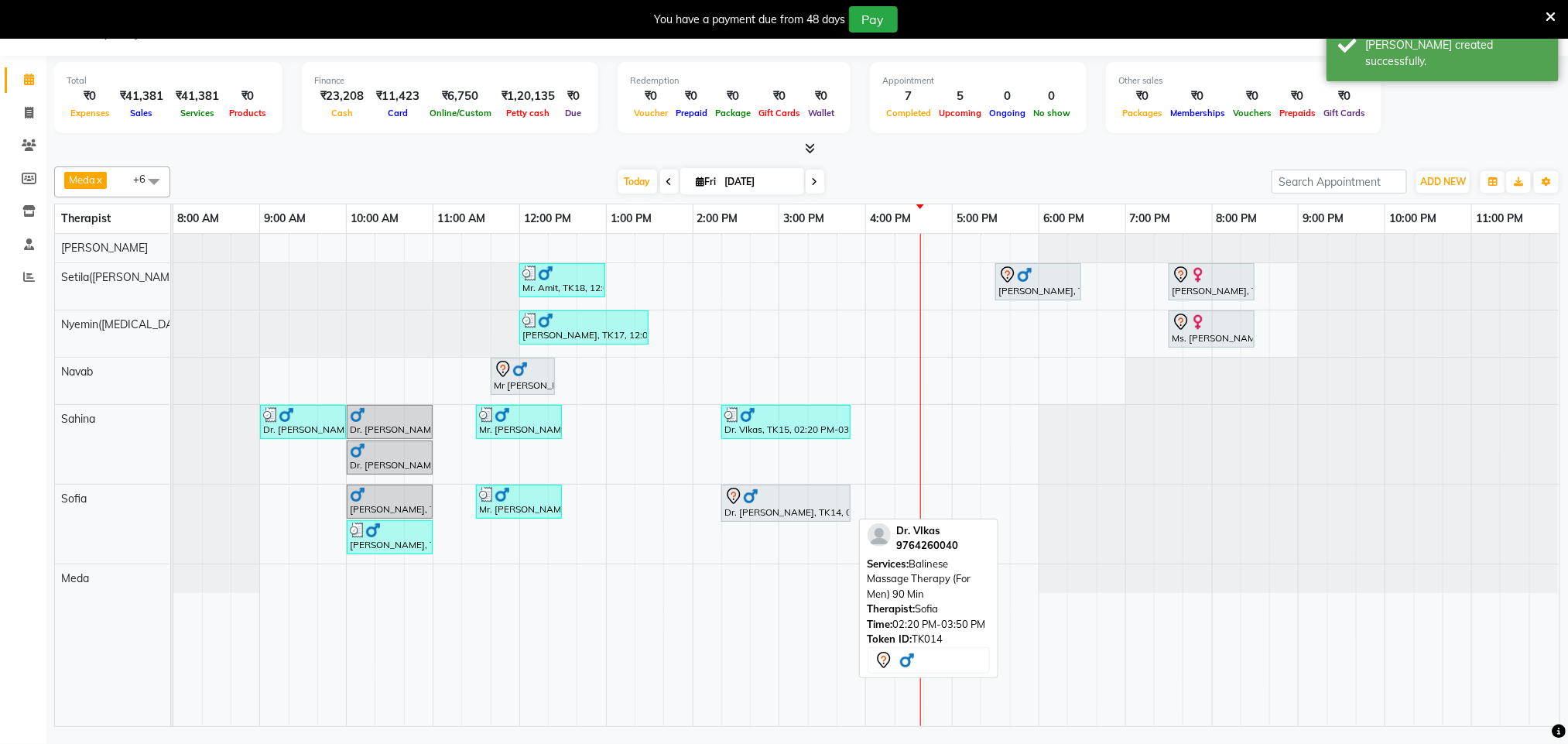 click on "Dr. [PERSON_NAME], TK14, 02:20 PM-03:50 PM, Balinese Massage Therapy (For Men) 90 Min" at bounding box center [786, 503] 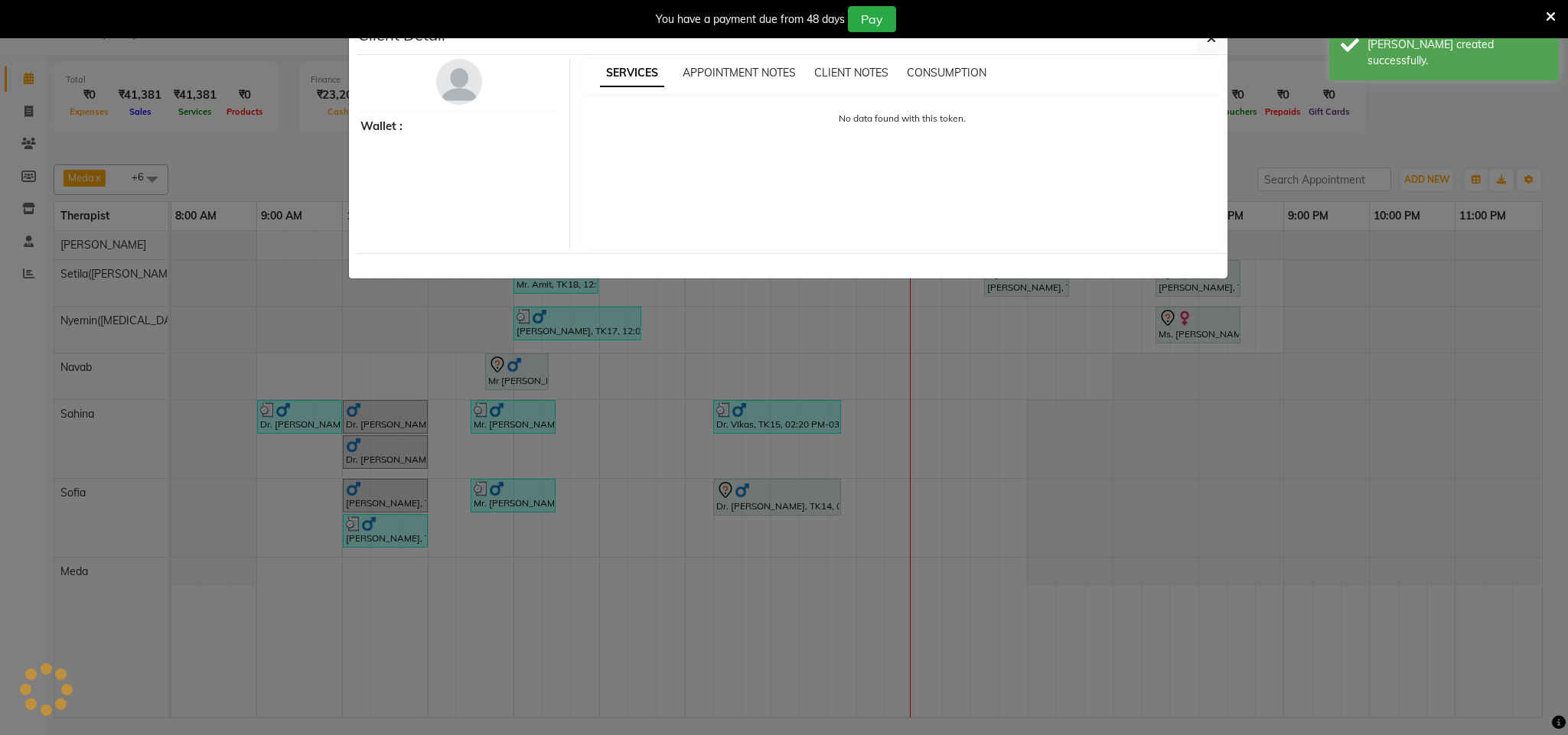 select on "7" 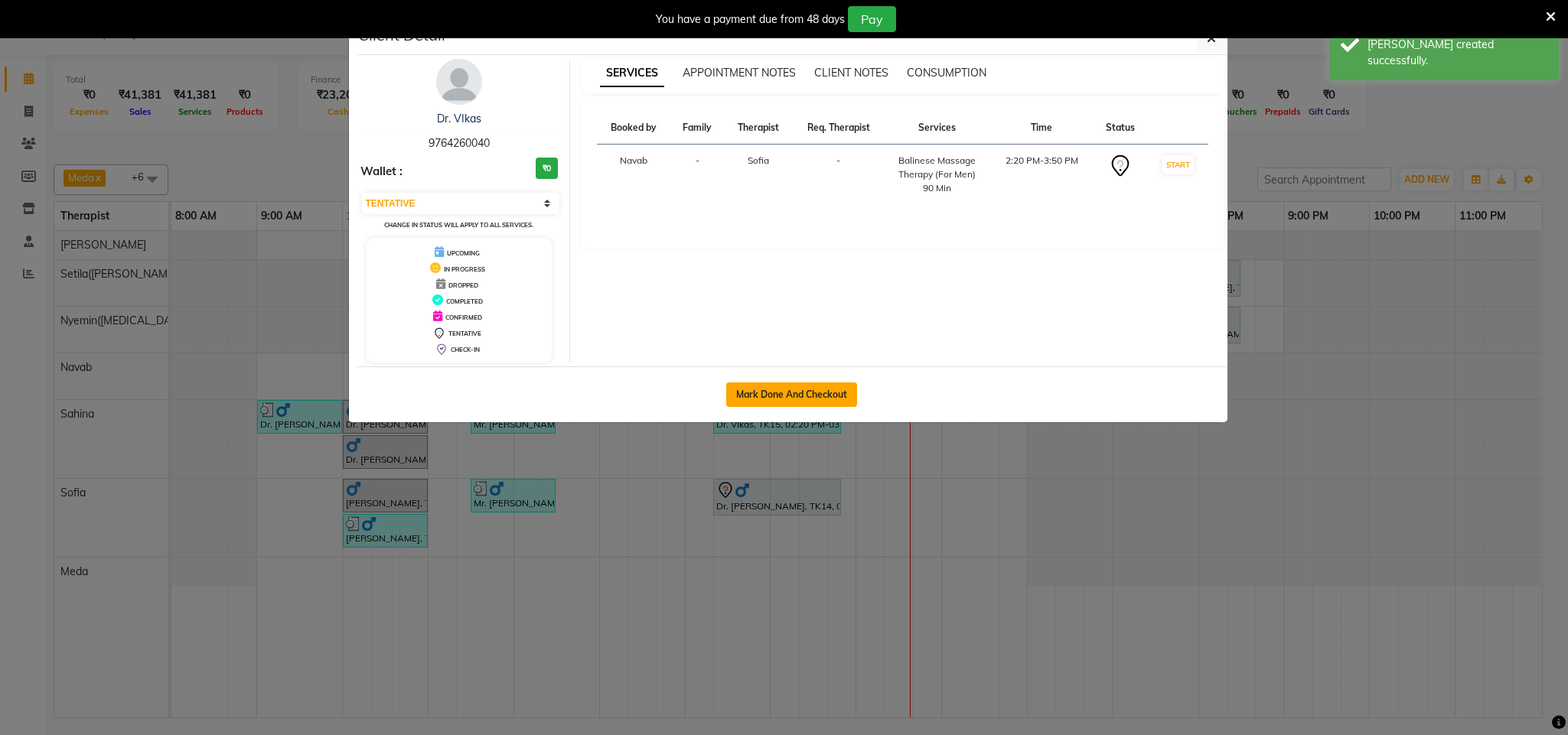 click on "Mark Done And Checkout" 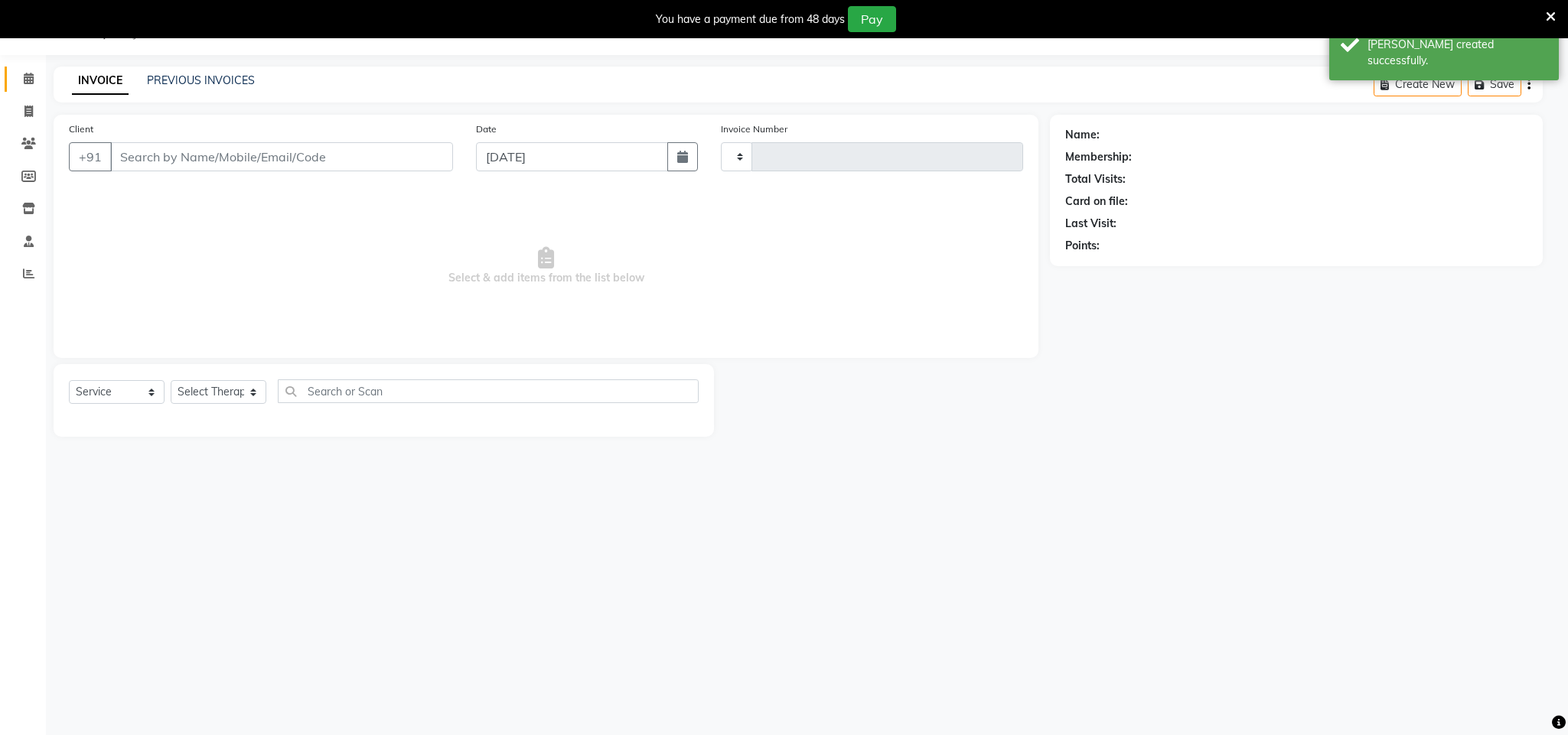 type on "0400" 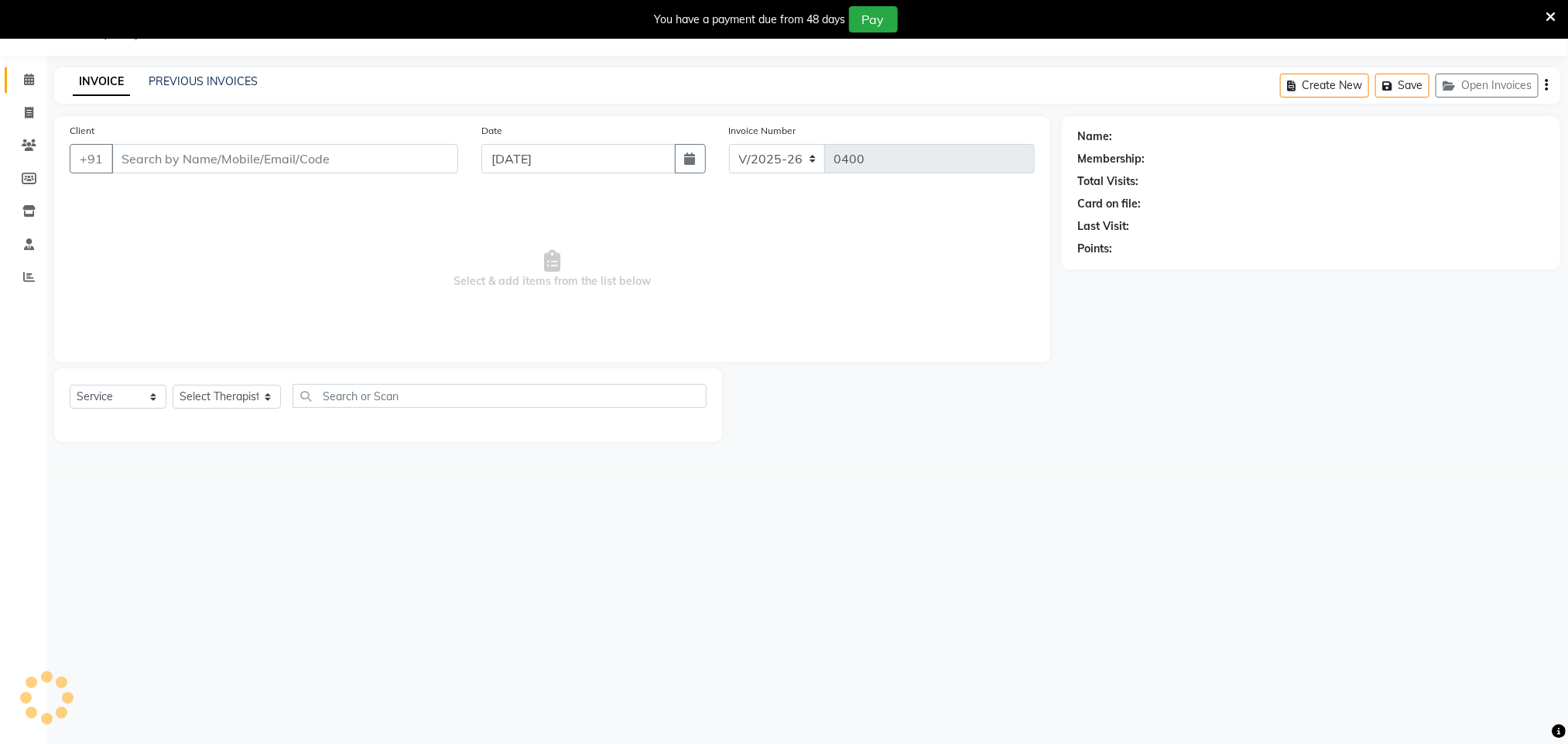 type on "97******40" 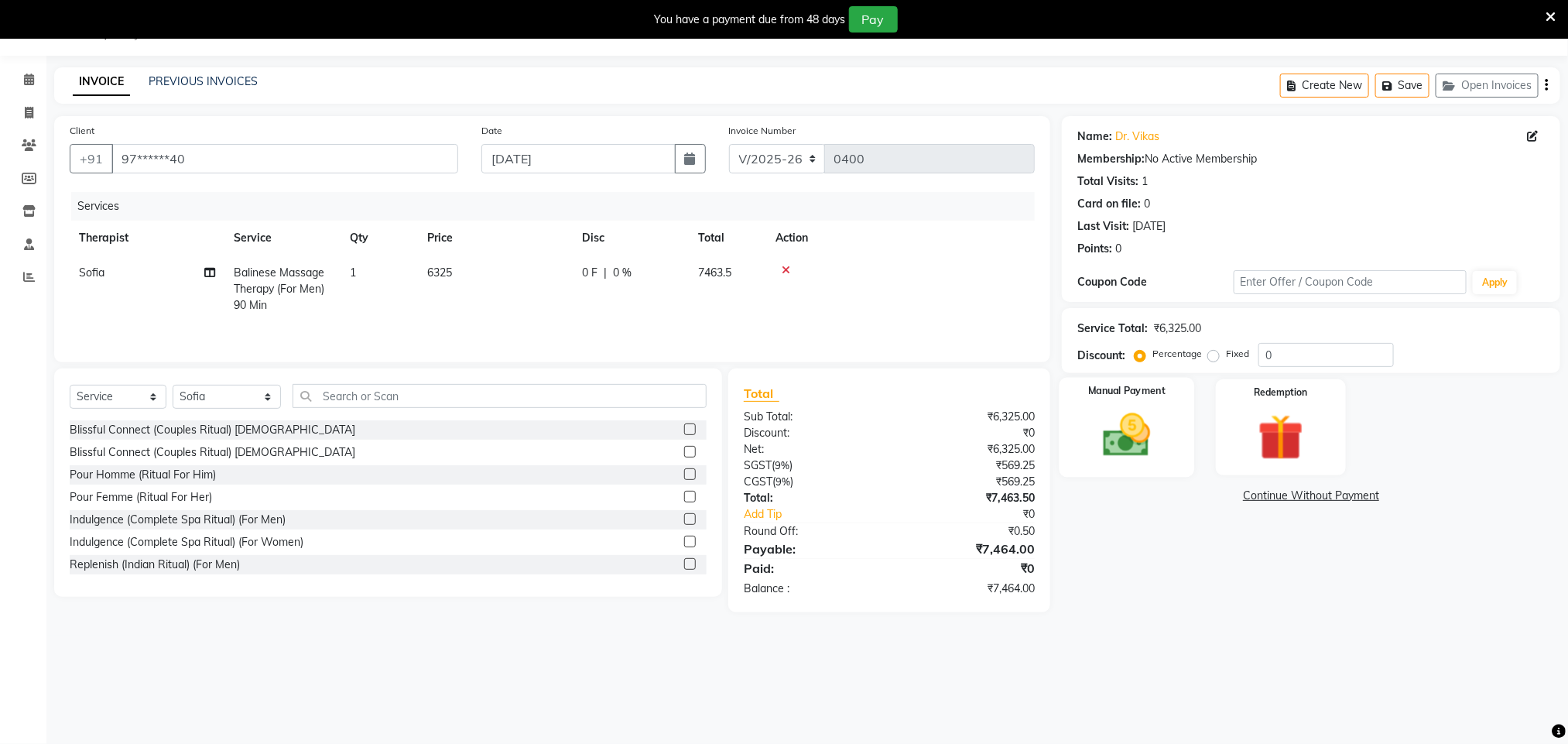 click 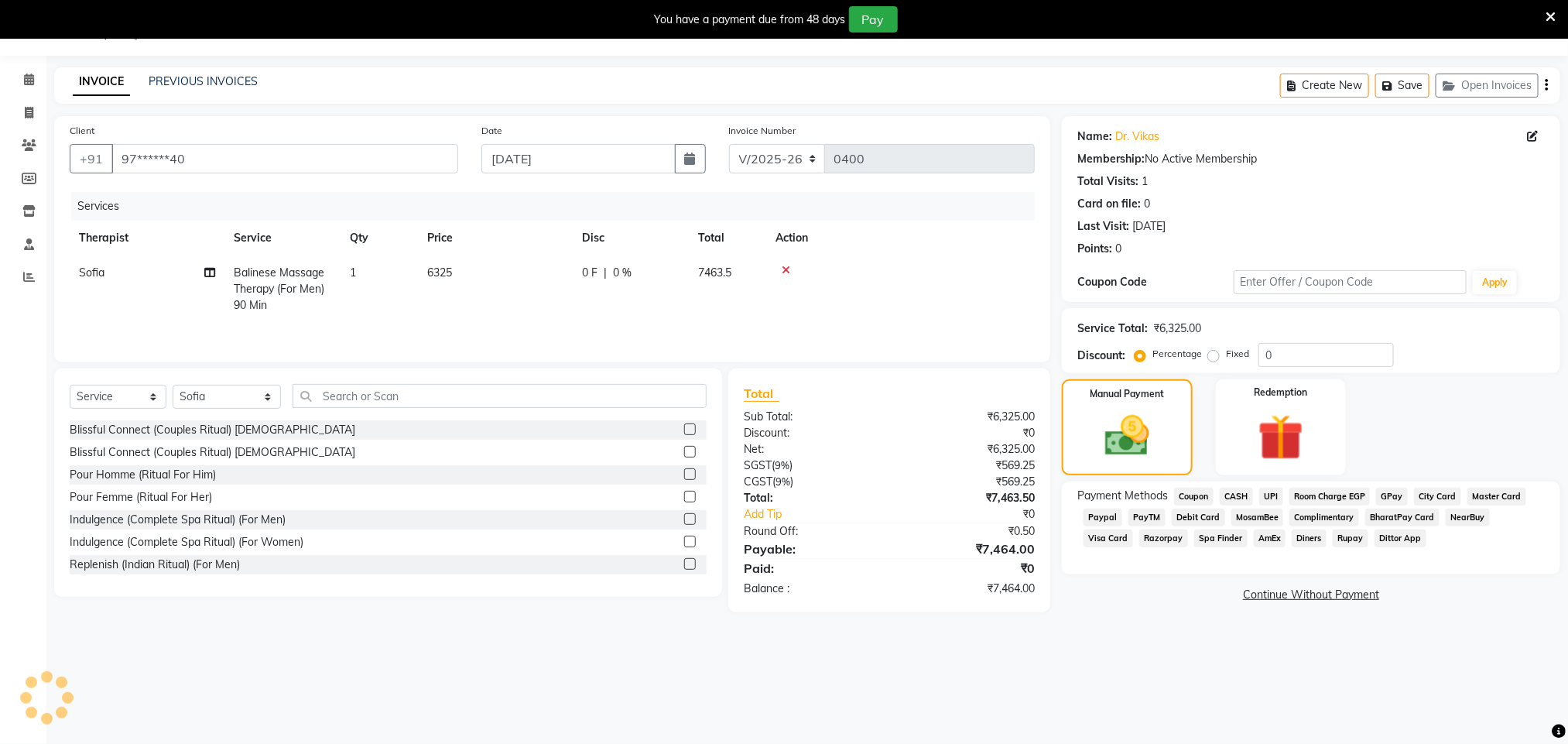 click on "UPI" 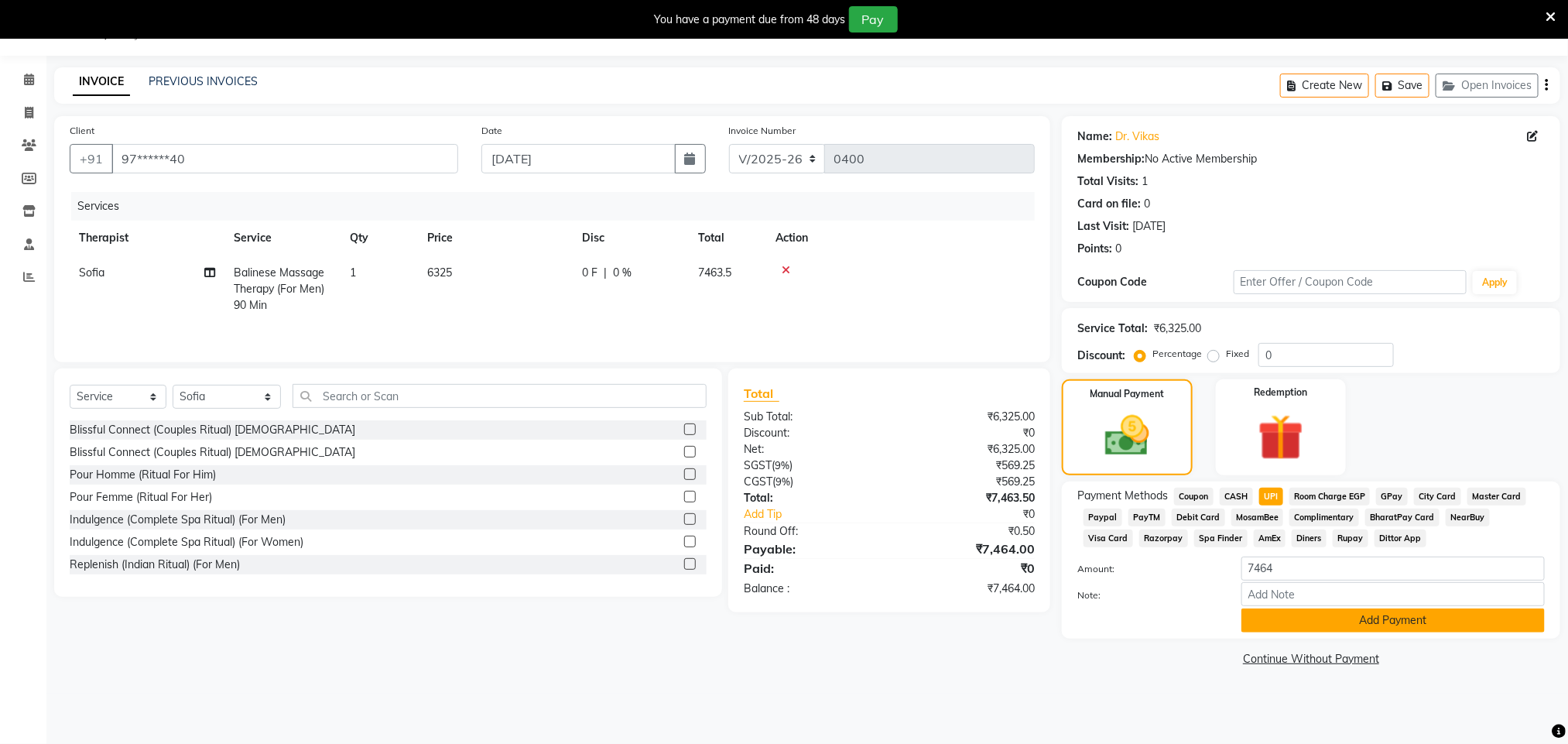 click on "Add Payment" 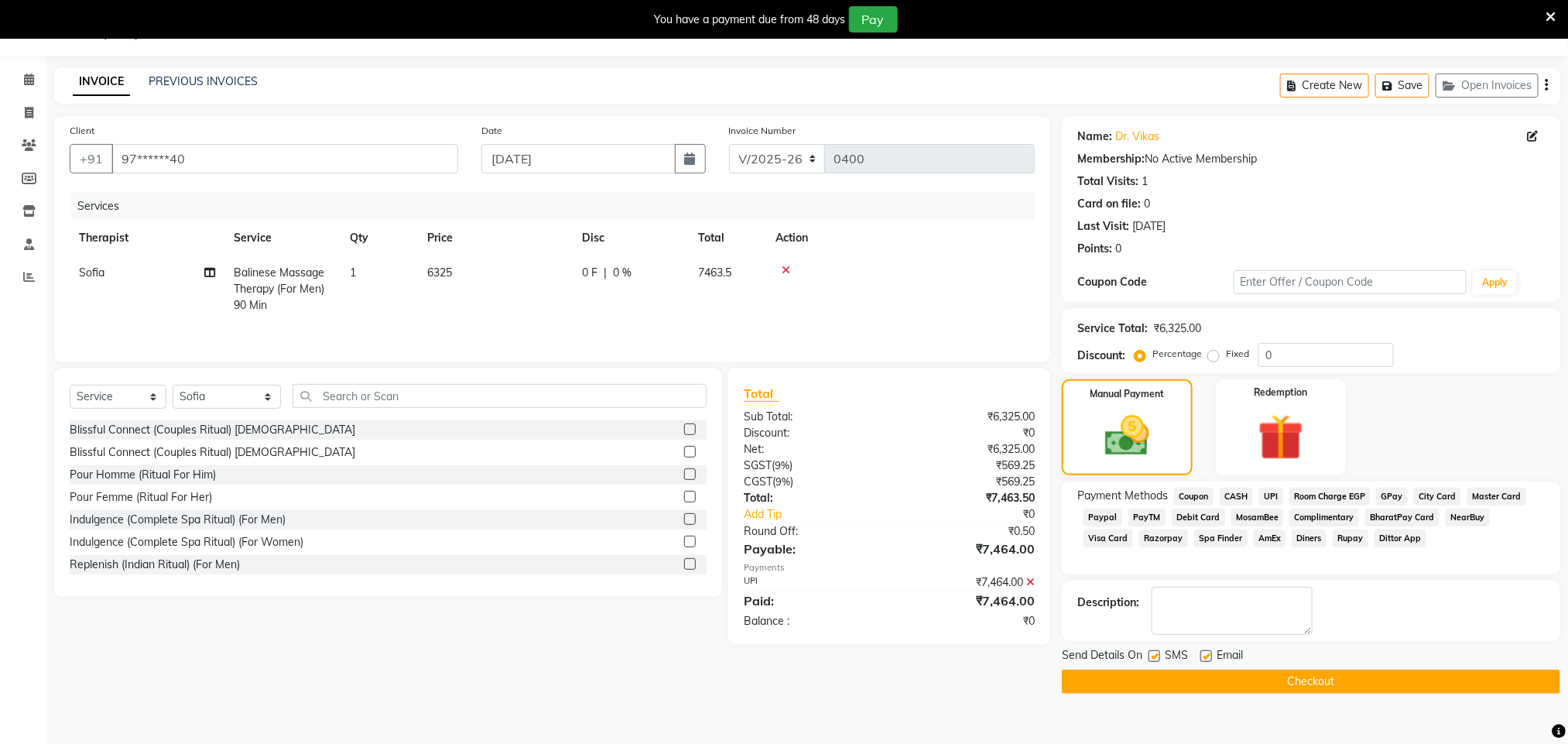 click on "Checkout" 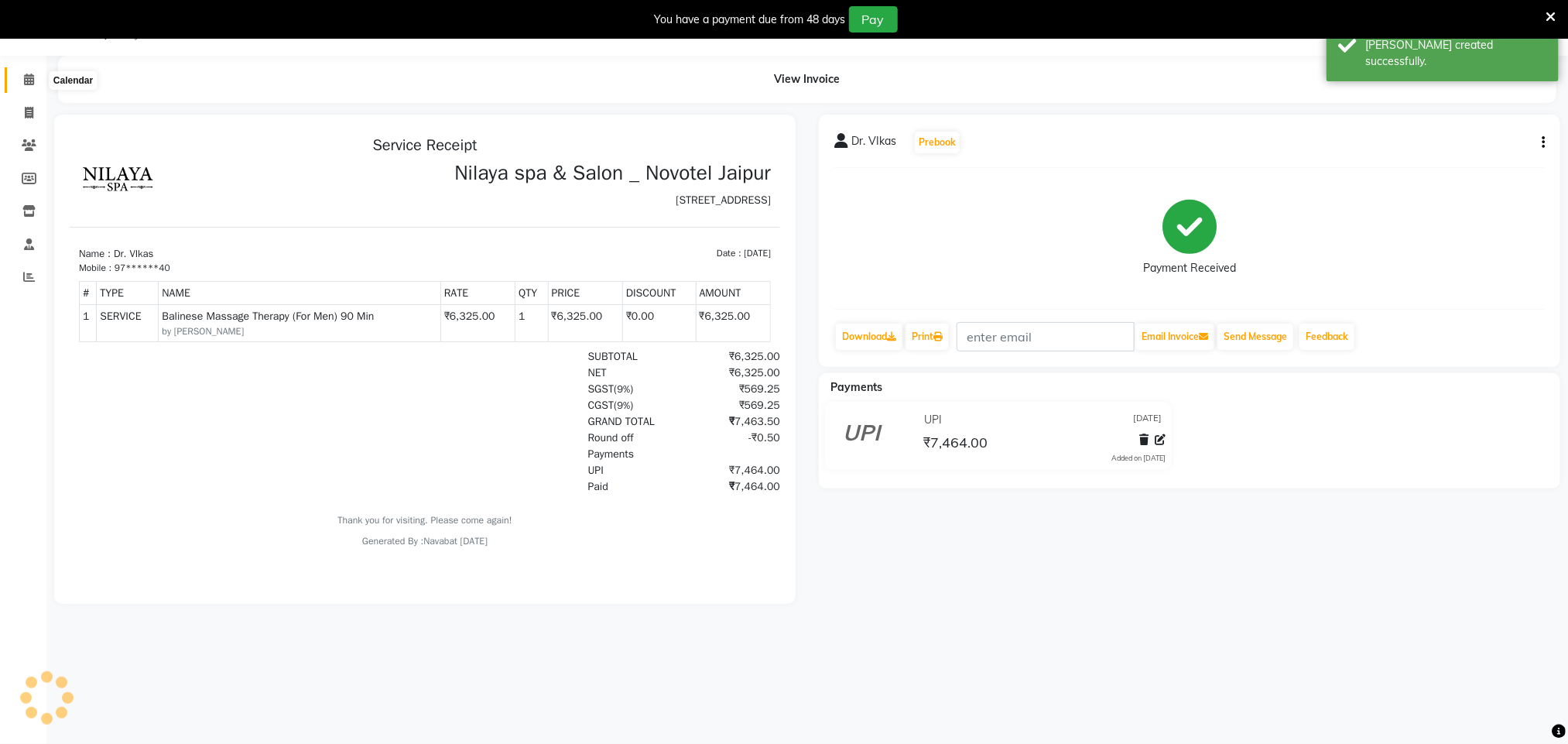 scroll, scrollTop: 0, scrollLeft: 0, axis: both 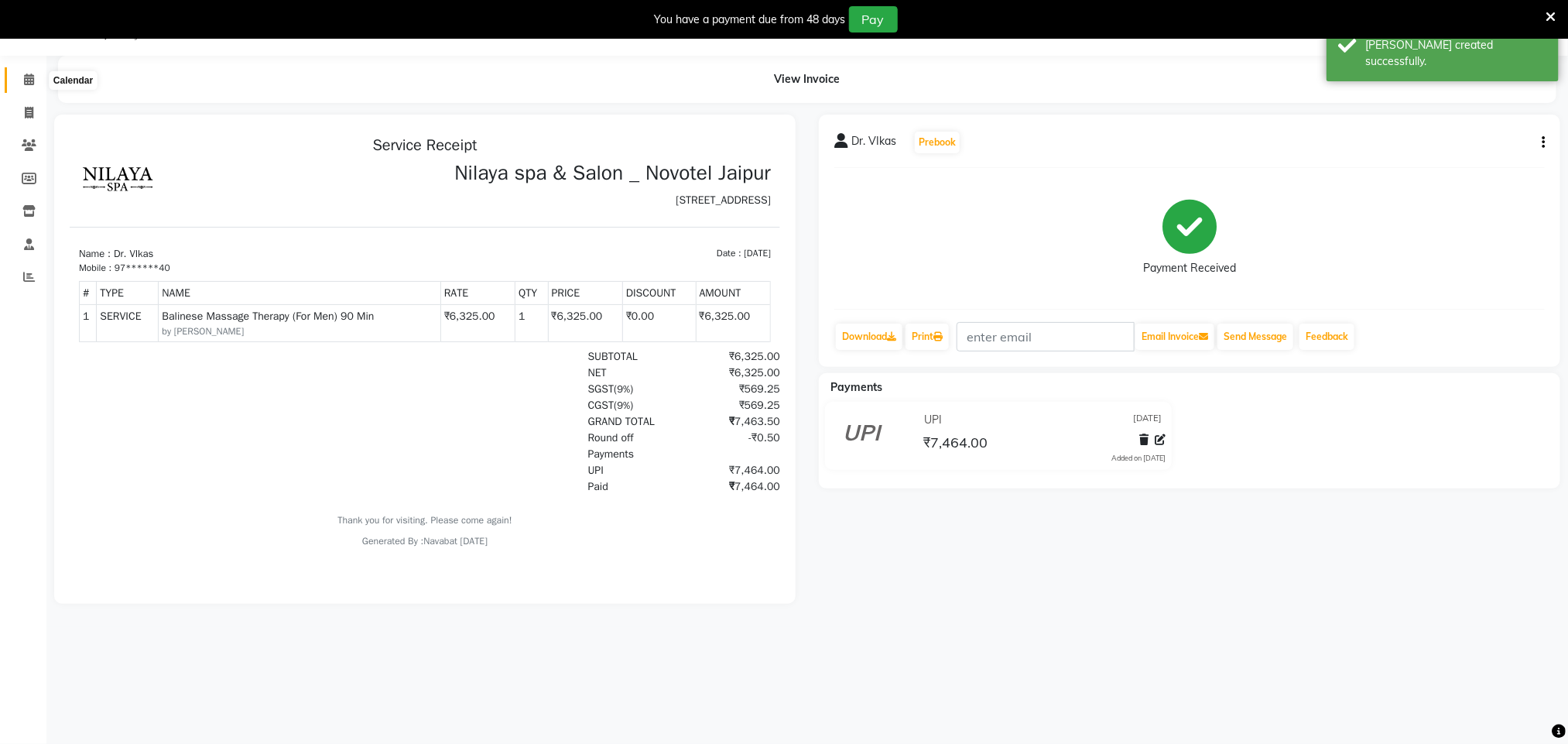 click 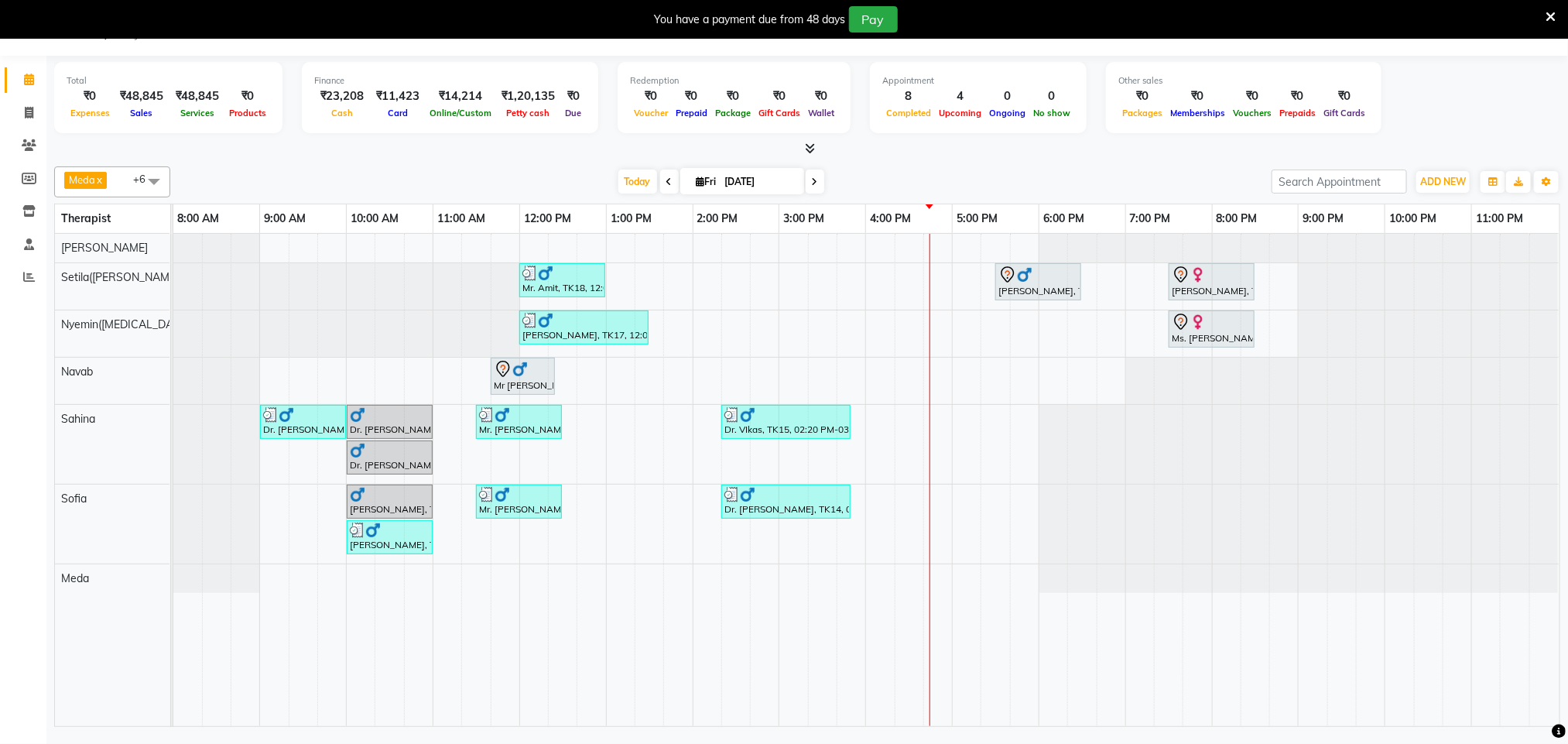 click on "Mr. Amit, TK18, 12:00 PM-01:00 PM, Balinese Massage Therapy (For Men) 60 Min             Agnibha Maiti, TK19, 05:30 PM-06:30 PM, Balinese Massage Therapy (For Men) 60 Min             Ariane Froechtenicht, TK05, 07:30 PM-08:30 PM, Balinese Massage Therapy (For Women) 60 Min     Dr. Mukesh  Rao, TK17, 12:00 PM-01:30 PM, Marma Abhayangam (For Men) 90 Min             Ms. Helena Hoteze, TK04, 07:30 PM-08:30 PM, Balinese Massage Therapy (For Women) 60 Min             Mr Sandeep Singh, TK02, 11:40 AM-12:25 PM, Hair Cut  With Shampoo and Styling  (Male)     Dr. A.k Pancholia, TK09, 09:00 AM-10:00 AM, Balinese Massage Therapy (For Men) 60 Min     Dr. A.k Pancholia, TK08, 10:00 AM-11:00 AM, Balinese Massage Therapy (For Men) 60 Min     Mr. Pragnyesh Bhanuprasad, TK11, 11:30 AM-12:30 PM, Deep Tissue Repair Therapy (For Men) 60 Min     Dr. VIkas, TK15, 02:20 PM-03:50 PM, Traditional Swedish Relaxation Therapy (For Men) 90 Min     Dr. A.k Pancholia, TK10, 10:00 AM-11:00 AM, Balinese Massage Therapy (For Men) 60 Min" at bounding box center [866, 480] 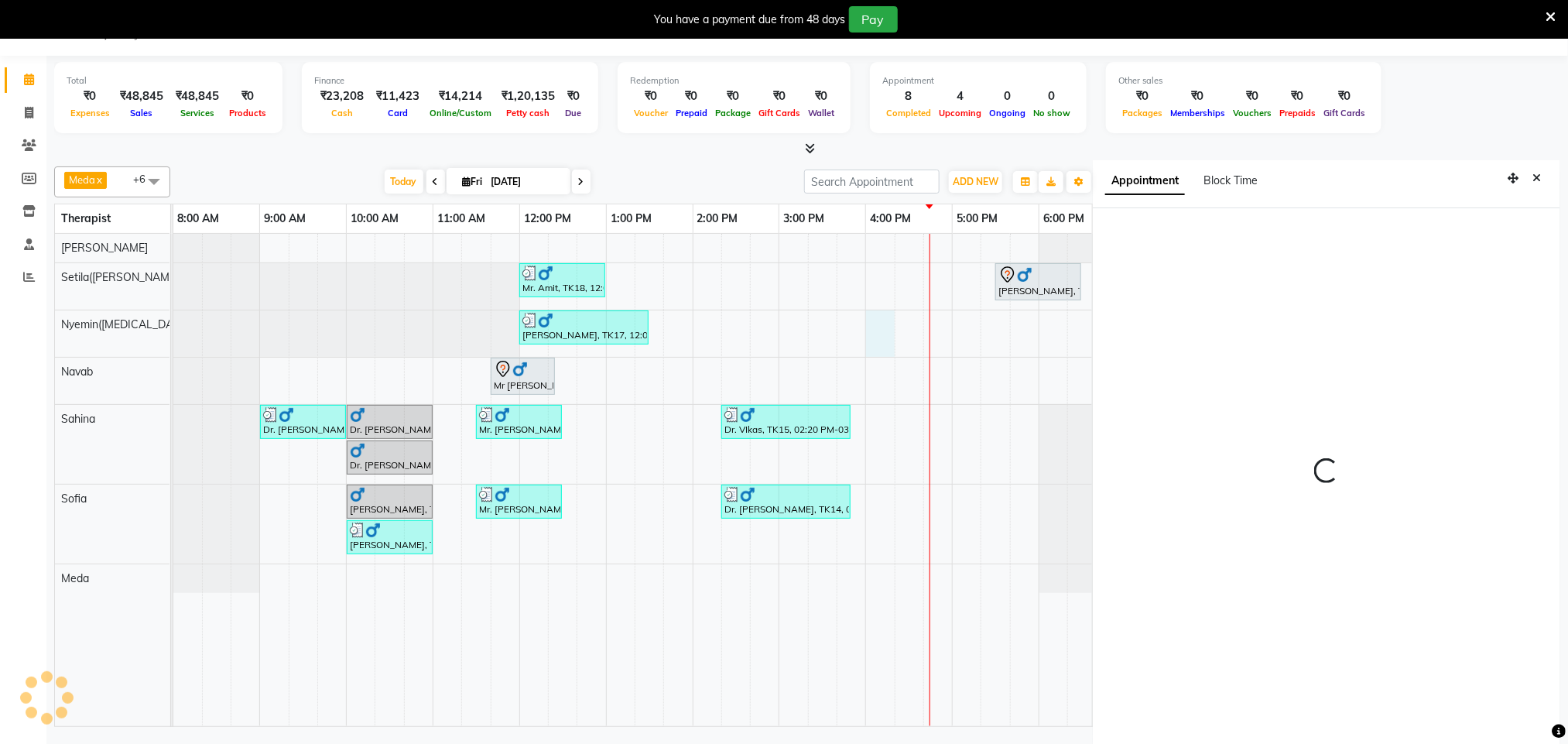 click on "Mr. Amit, TK18, 12:00 PM-01:00 PM, Balinese Massage Therapy (For Men) 60 Min             Agnibha Maiti, TK19, 05:30 PM-06:30 PM, Balinese Massage Therapy (For Men) 60 Min             Ariane Froechtenicht, TK05, 07:30 PM-08:30 PM, Balinese Massage Therapy (For Women) 60 Min     Dr. Mukesh  Rao, TK17, 12:00 PM-01:30 PM, Marma Abhayangam (For Men) 90 Min             Ms. Helena Hoteze, TK04, 07:30 PM-08:30 PM, Balinese Massage Therapy (For Women) 60 Min             Mr Sandeep Singh, TK02, 11:40 AM-12:25 PM, Hair Cut  With Shampoo and Styling  (Male)     Dr. A.k Pancholia, TK09, 09:00 AM-10:00 AM, Balinese Massage Therapy (For Men) 60 Min     Dr. A.k Pancholia, TK08, 10:00 AM-11:00 AM, Balinese Massage Therapy (For Men) 60 Min     Mr. Pragnyesh Bhanuprasad, TK11, 11:30 AM-12:30 PM, Deep Tissue Repair Therapy (For Men) 60 Min     Dr. VIkas, TK15, 02:20 PM-03:50 PM, Traditional Swedish Relaxation Therapy (For Men) 90 Min     Dr. A.k Pancholia, TK10, 10:00 AM-11:00 AM, Balinese Massage Therapy (For Men) 60 Min" at bounding box center [731, 480] 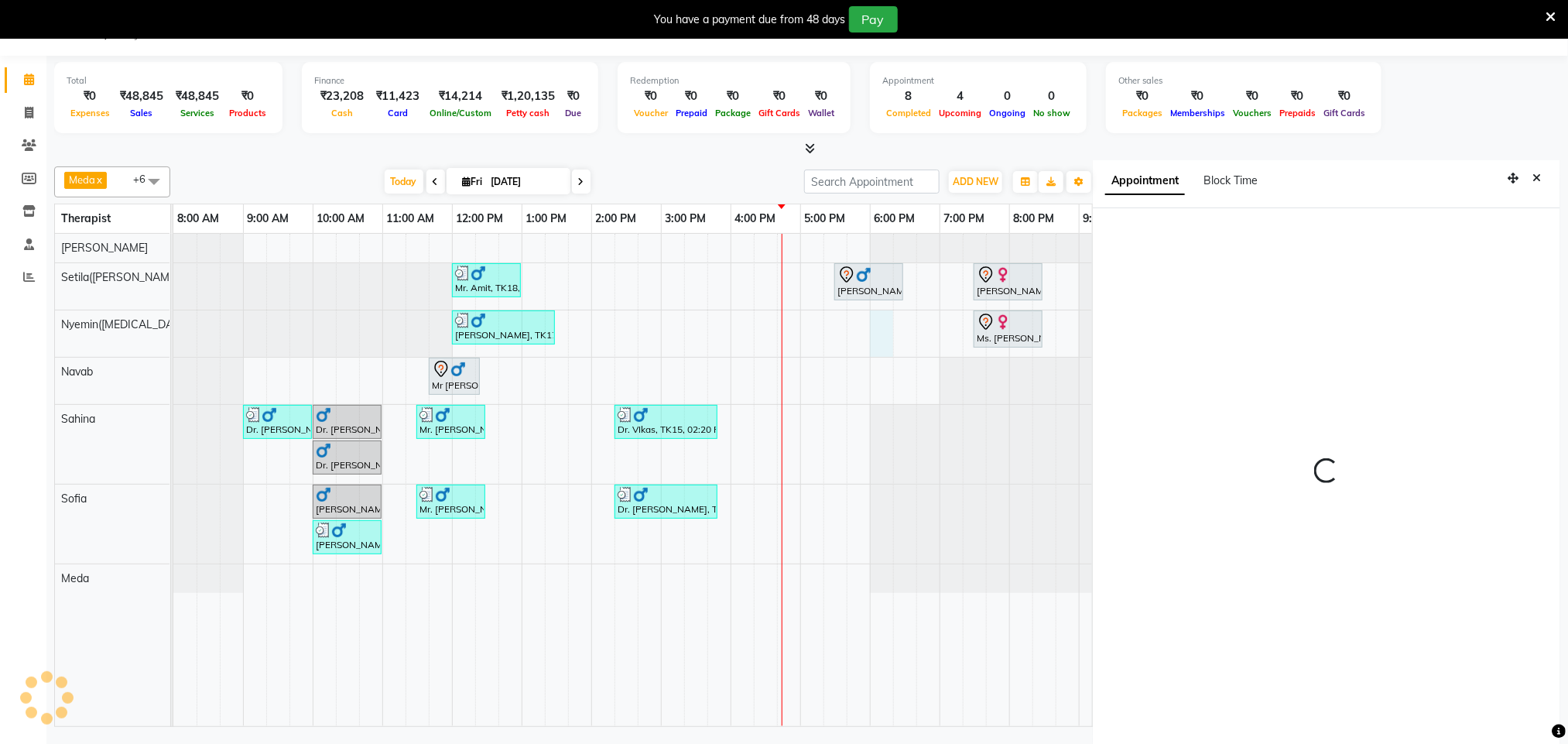 scroll, scrollTop: 46, scrollLeft: 0, axis: vertical 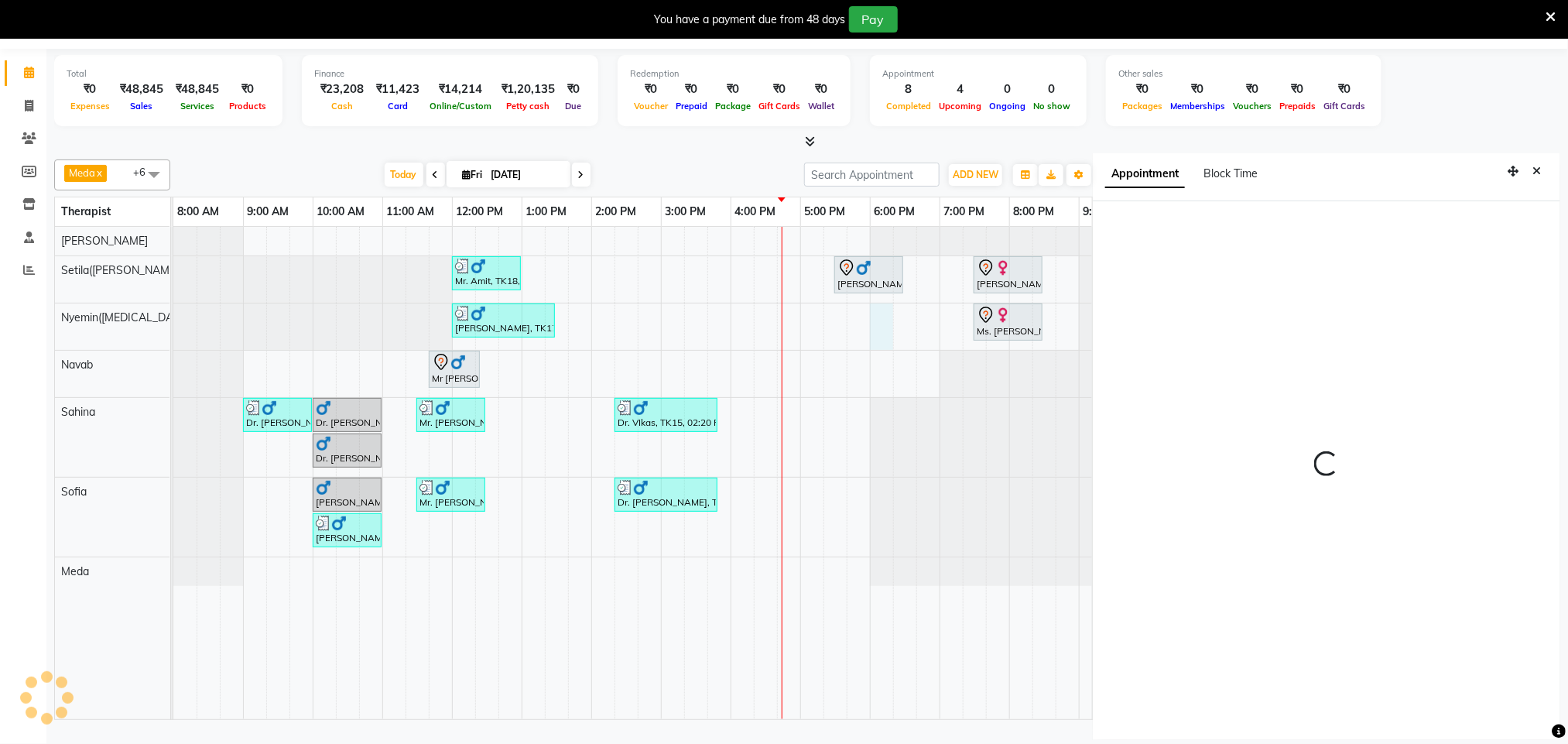 select on "1080" 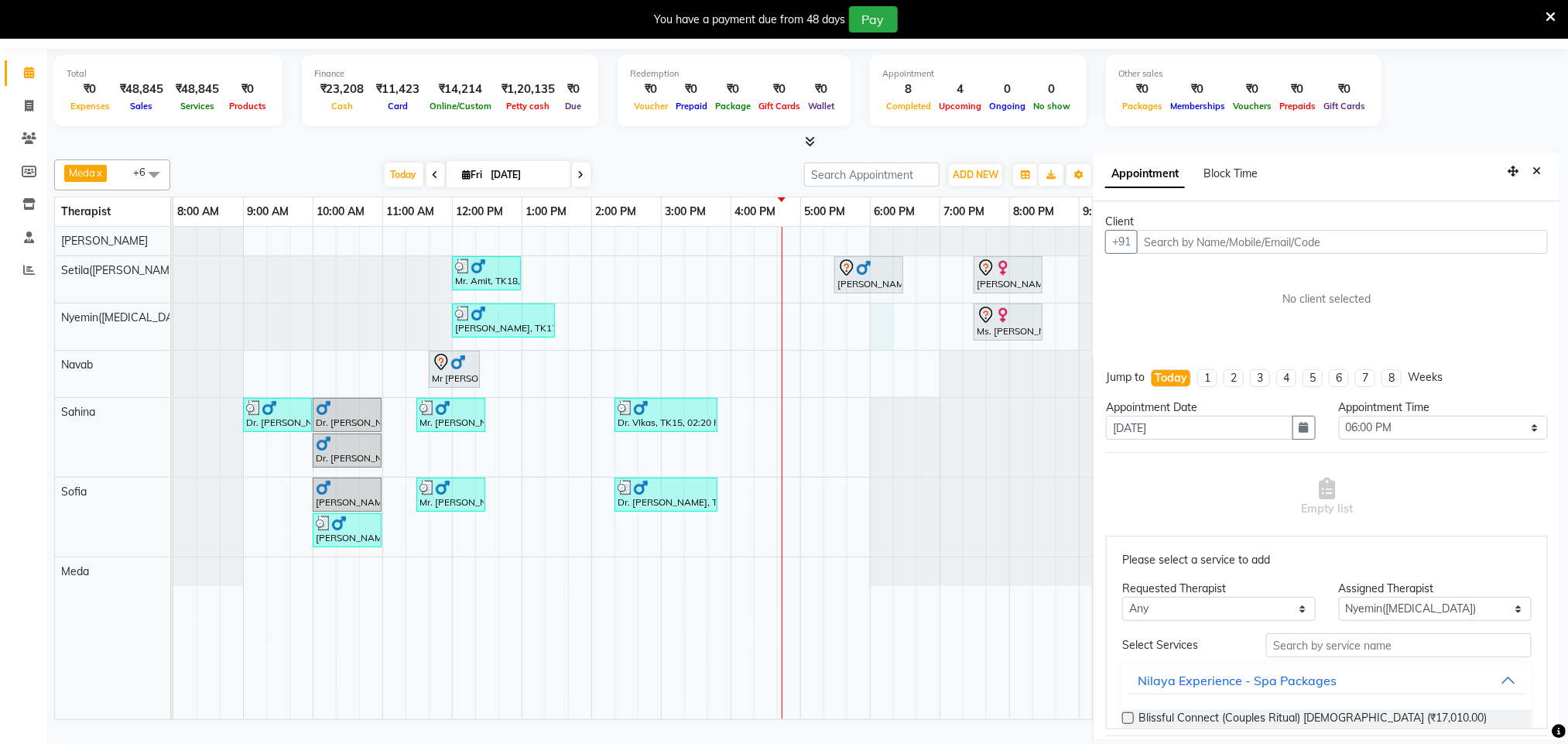 click at bounding box center (1342, 242) 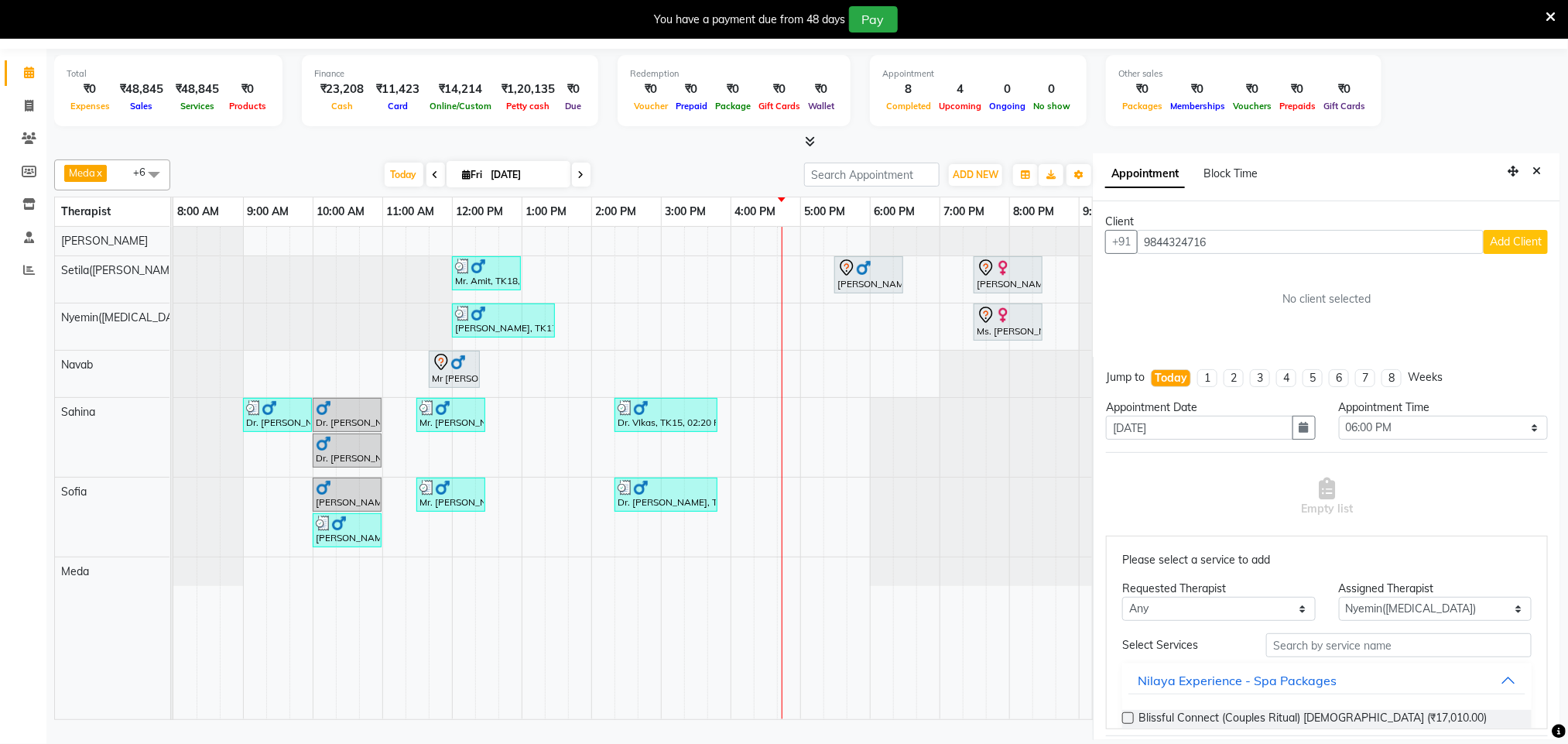 type on "9844324716" 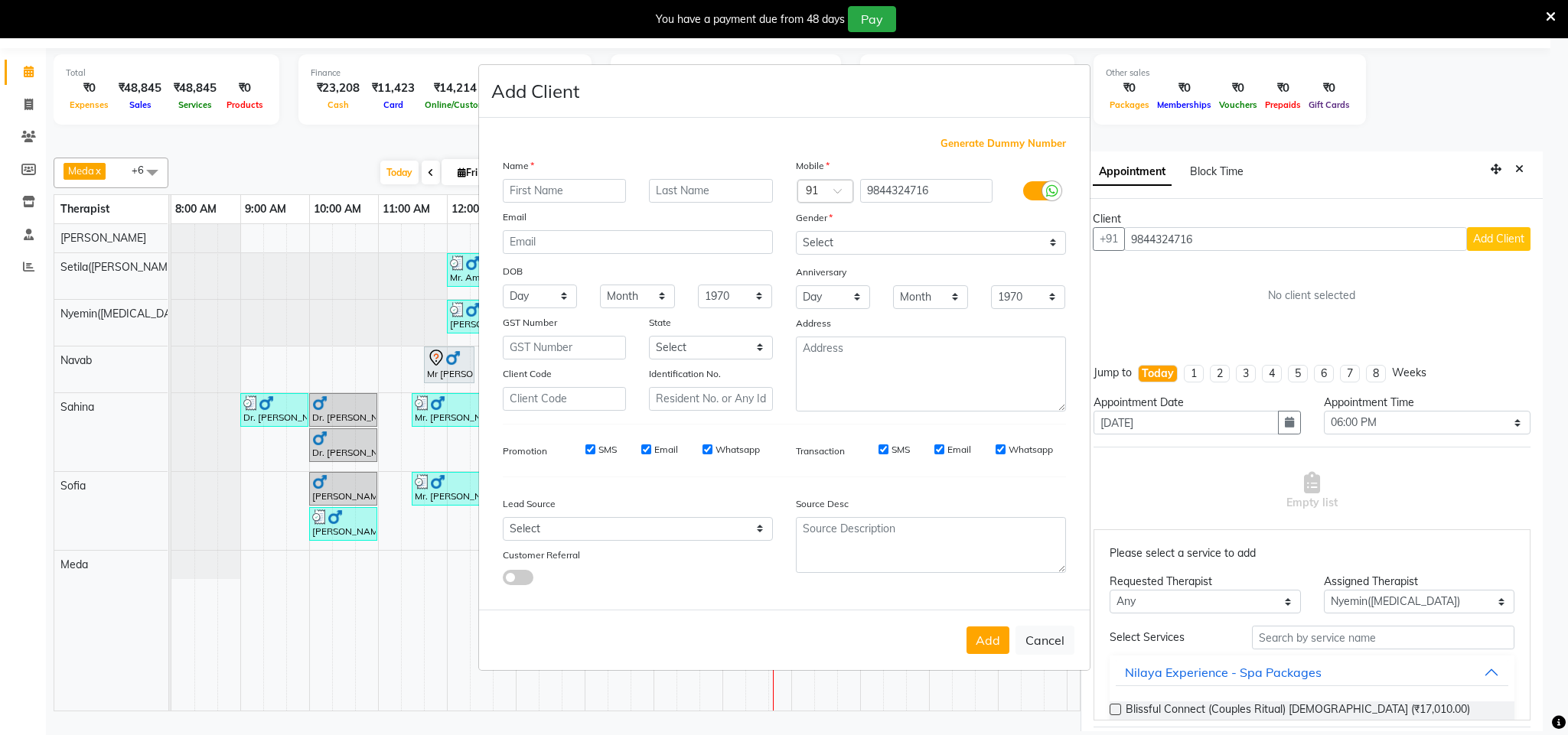 click at bounding box center [565, 190] 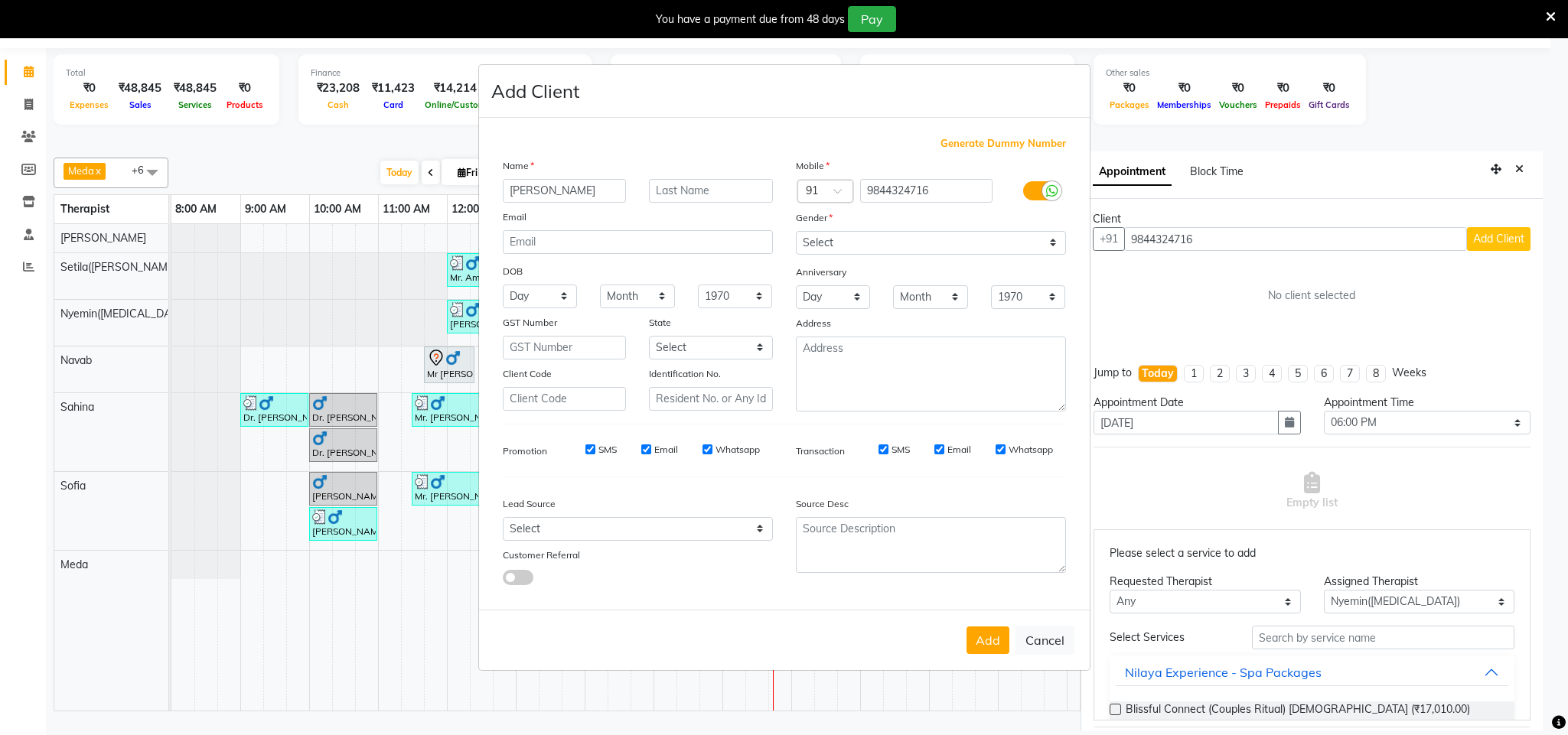 type on "[PERSON_NAME]" 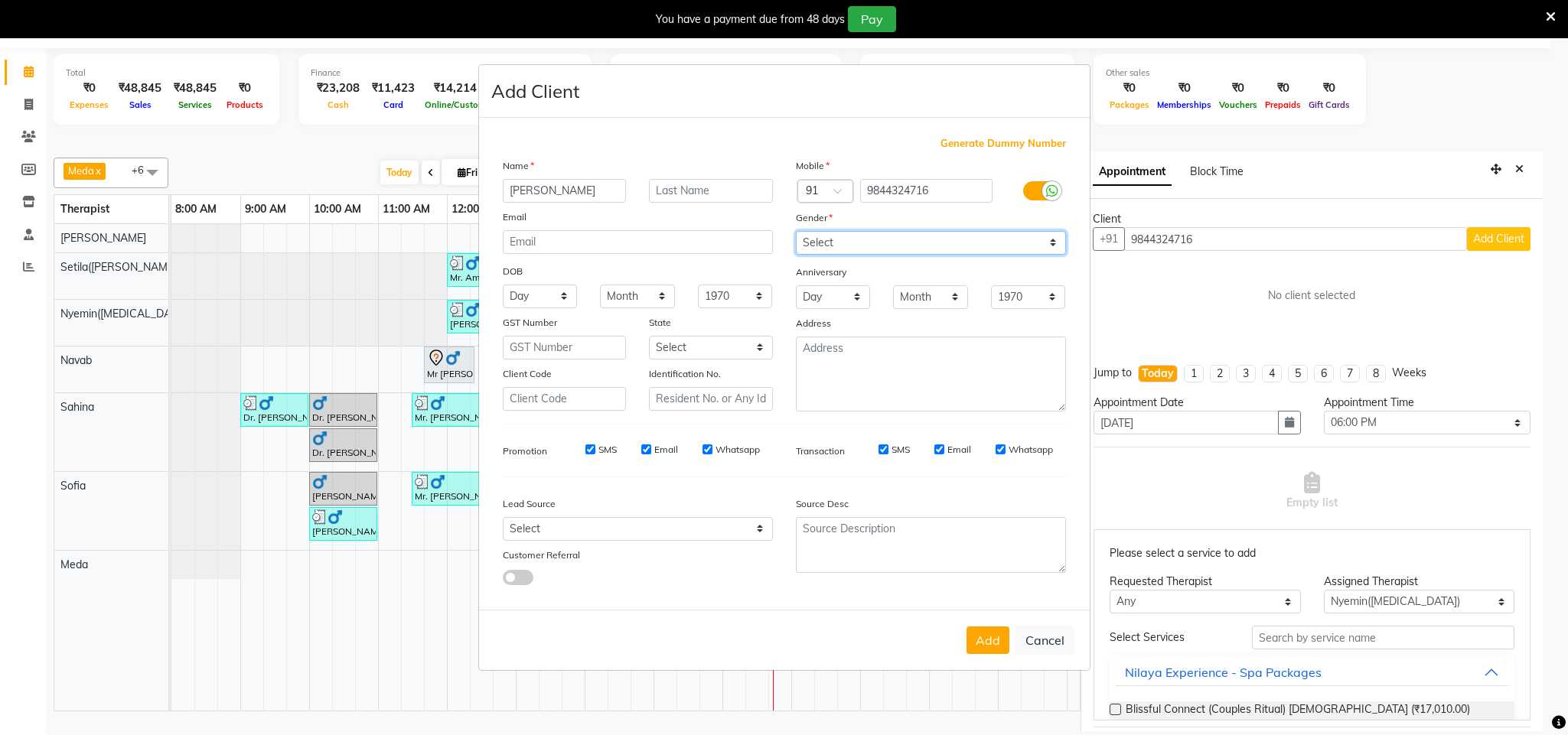 click on "Select Male Female Other Prefer Not To Say" at bounding box center [931, 242] 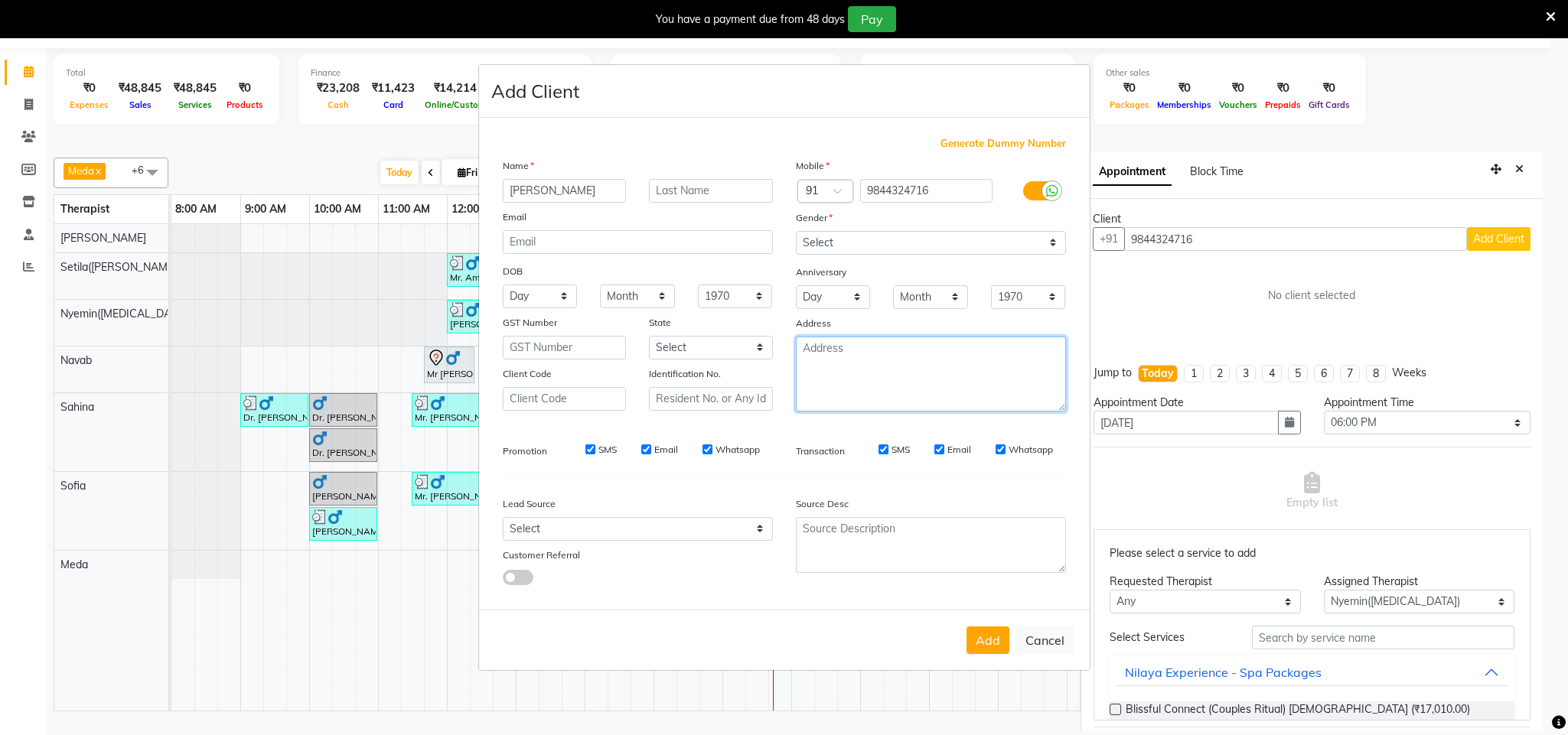 click at bounding box center [931, 374] 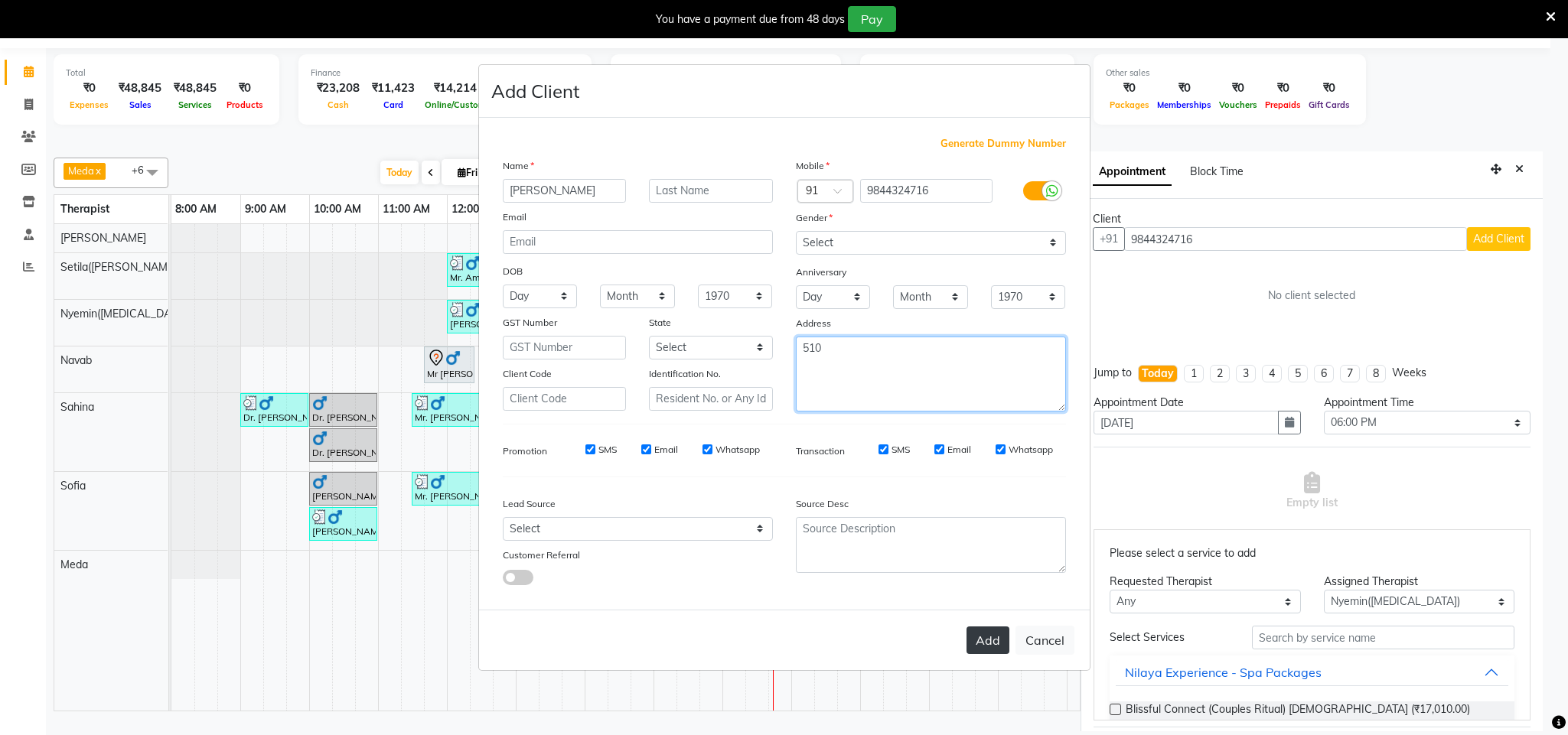 type on "510" 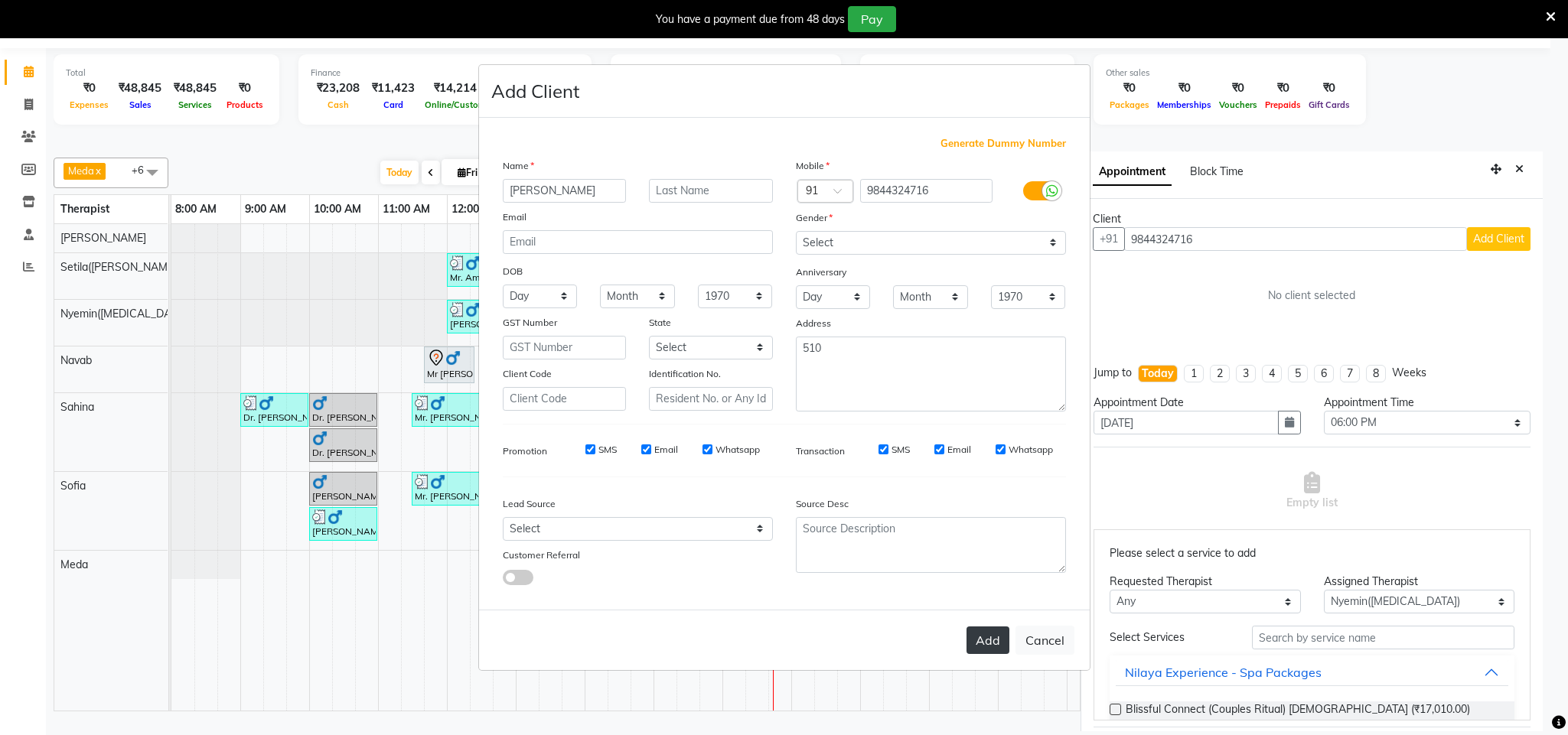 click on "Add" at bounding box center (988, 640) 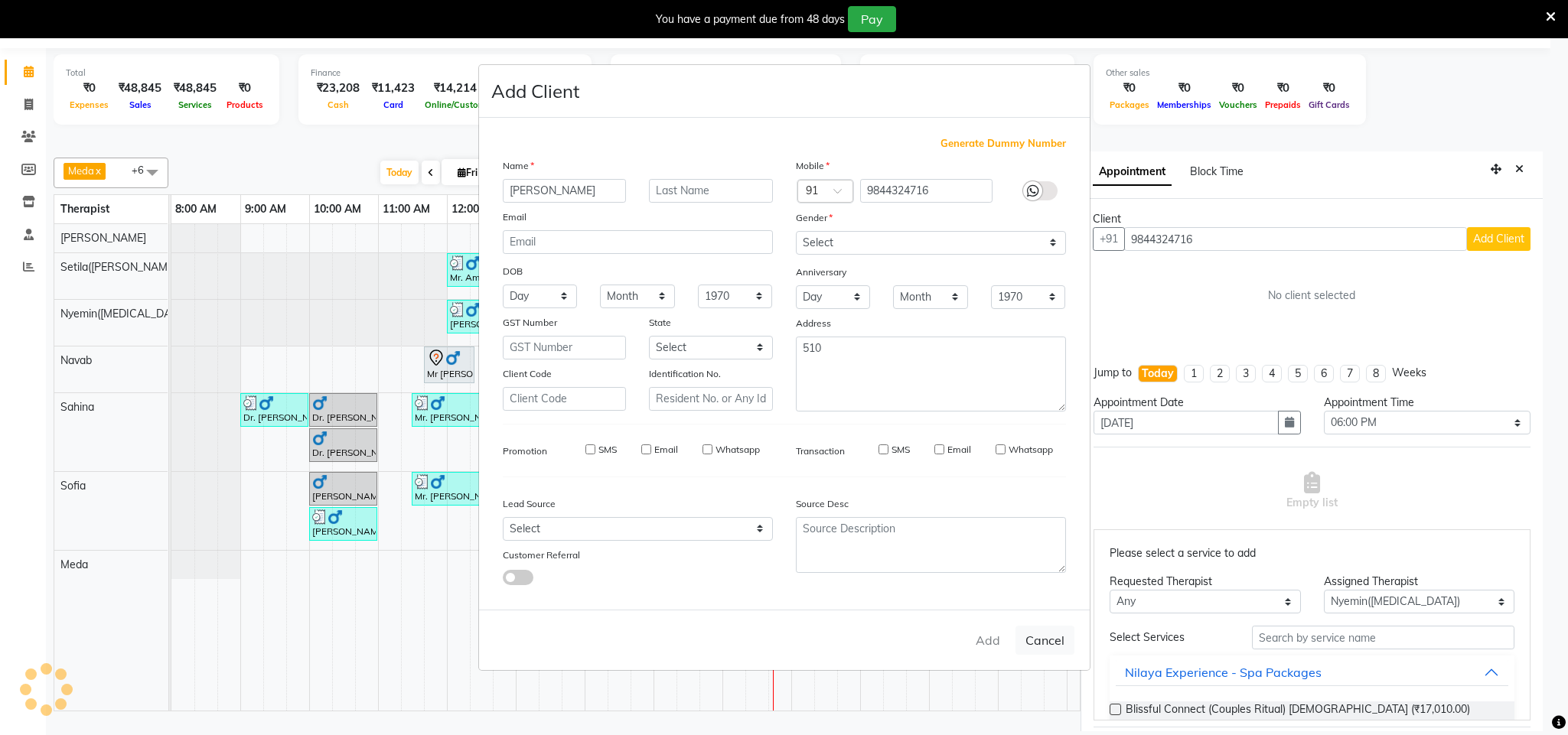 type on "98******16" 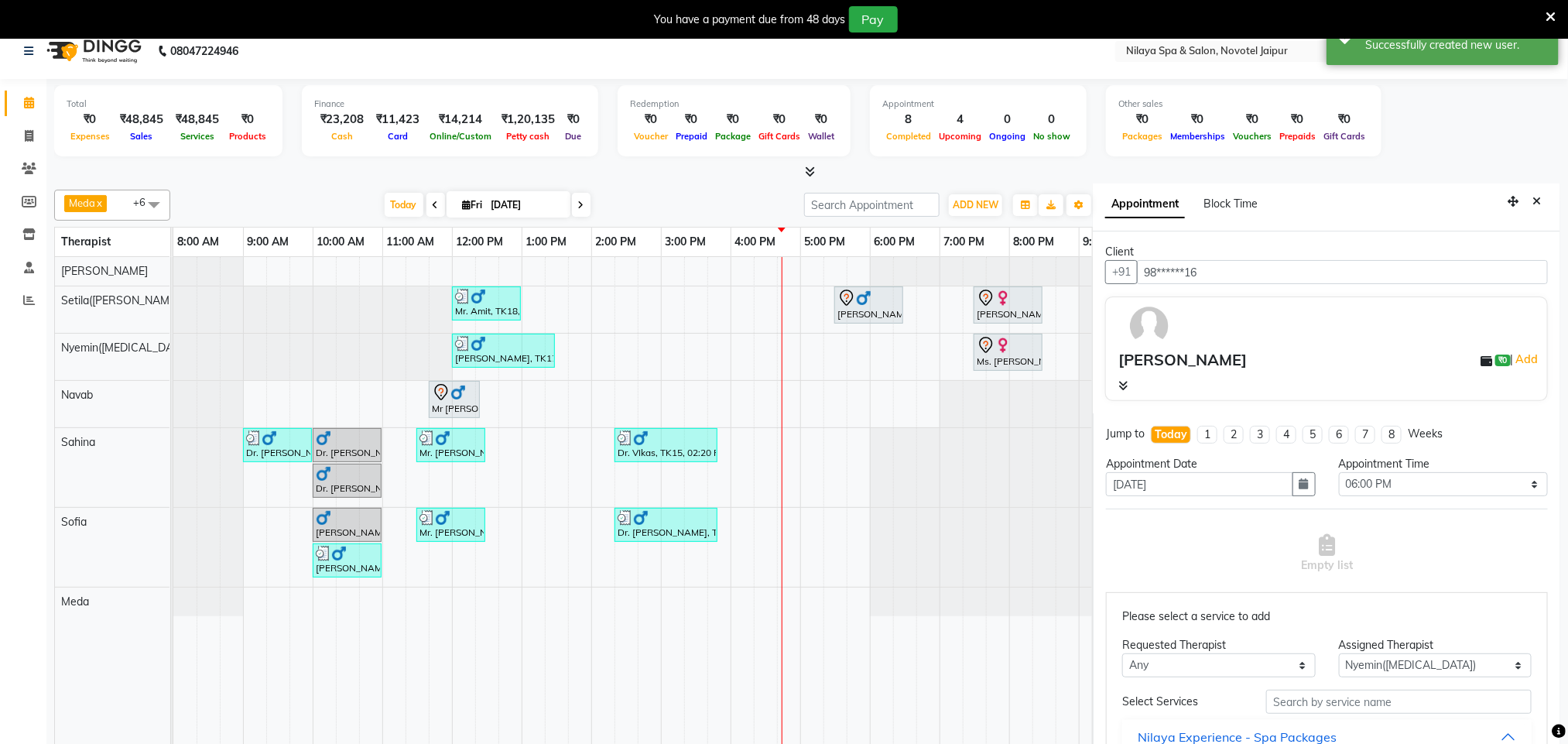 scroll, scrollTop: 0, scrollLeft: 0, axis: both 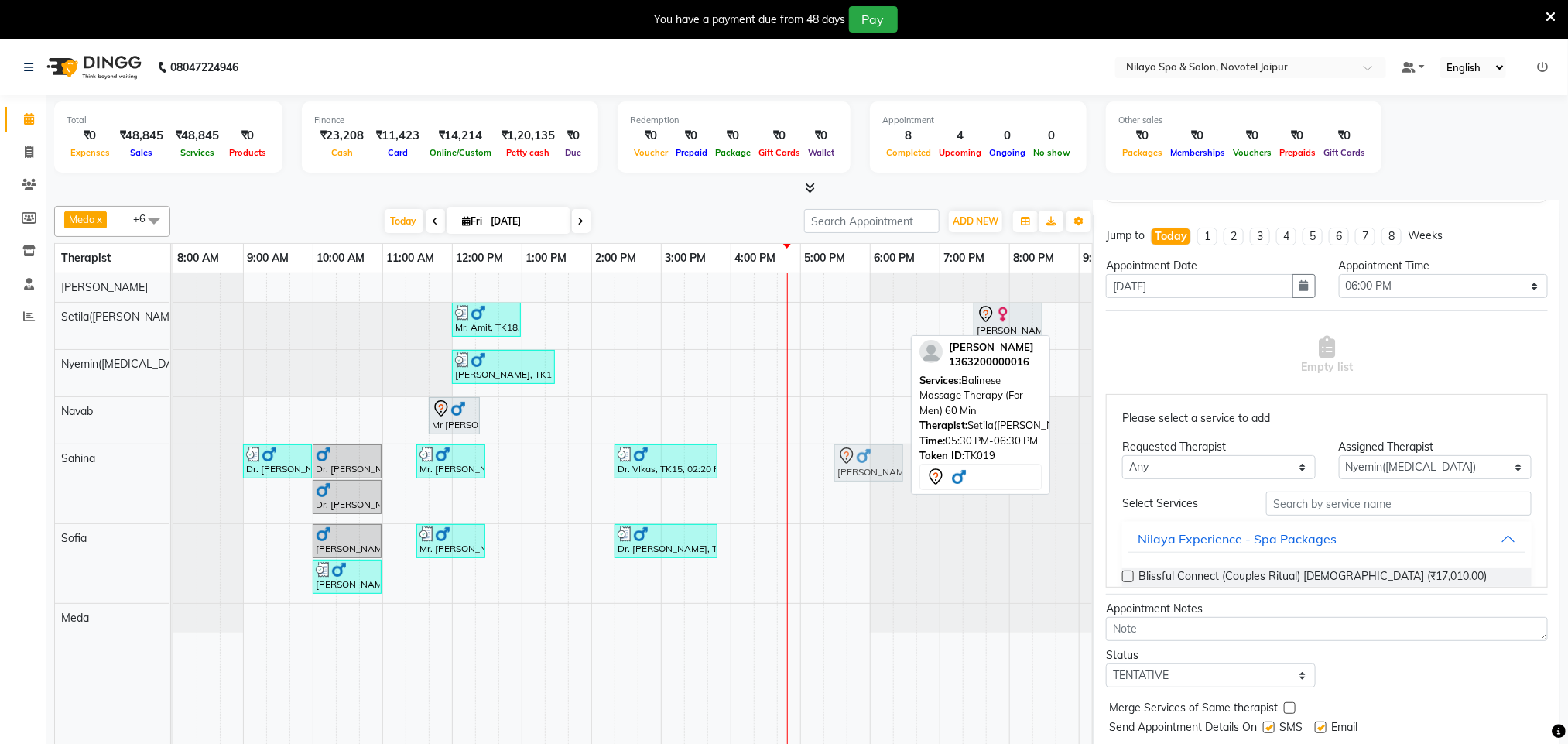 drag, startPoint x: 876, startPoint y: 321, endPoint x: 881, endPoint y: 446, distance: 125.09996 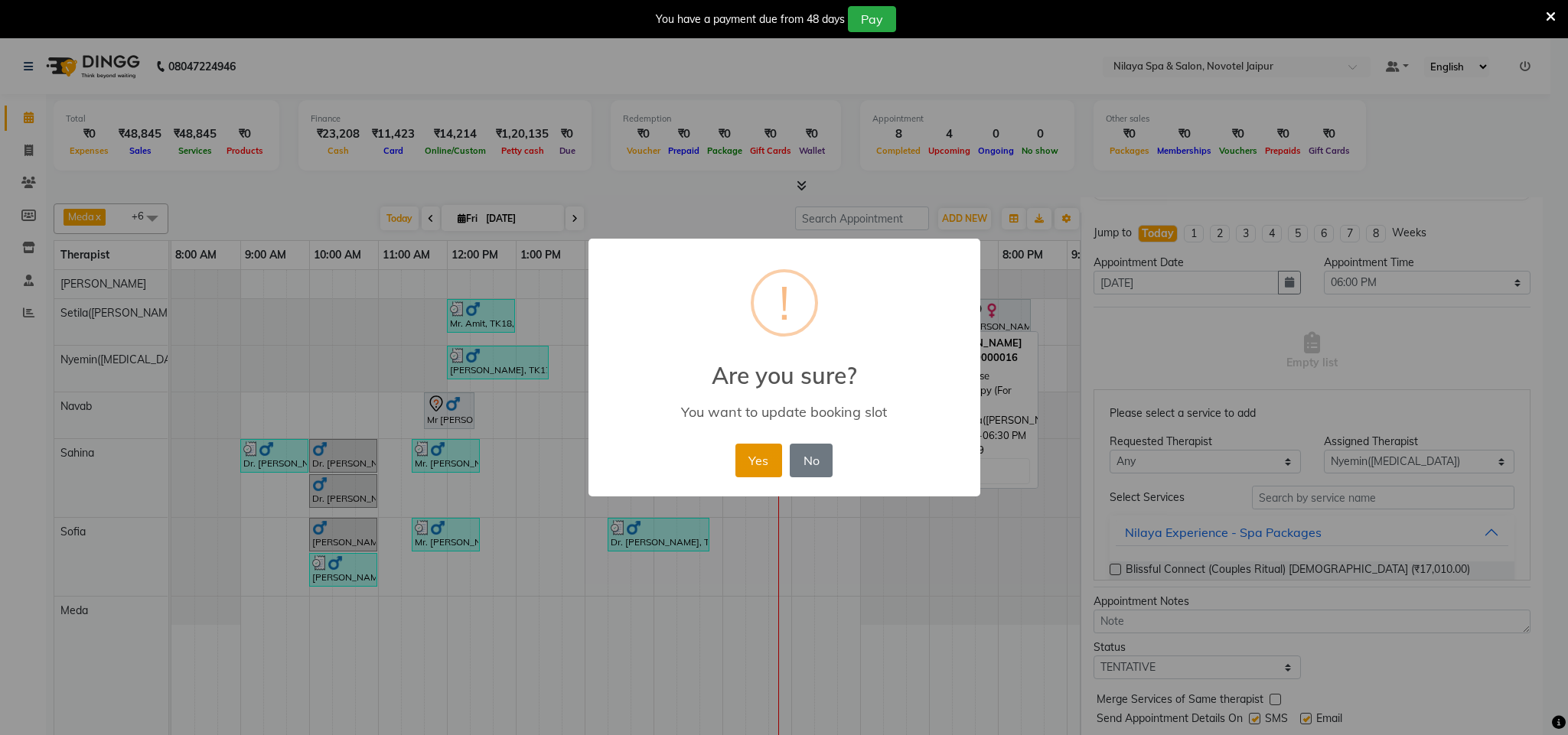 click on "Yes" at bounding box center (758, 460) 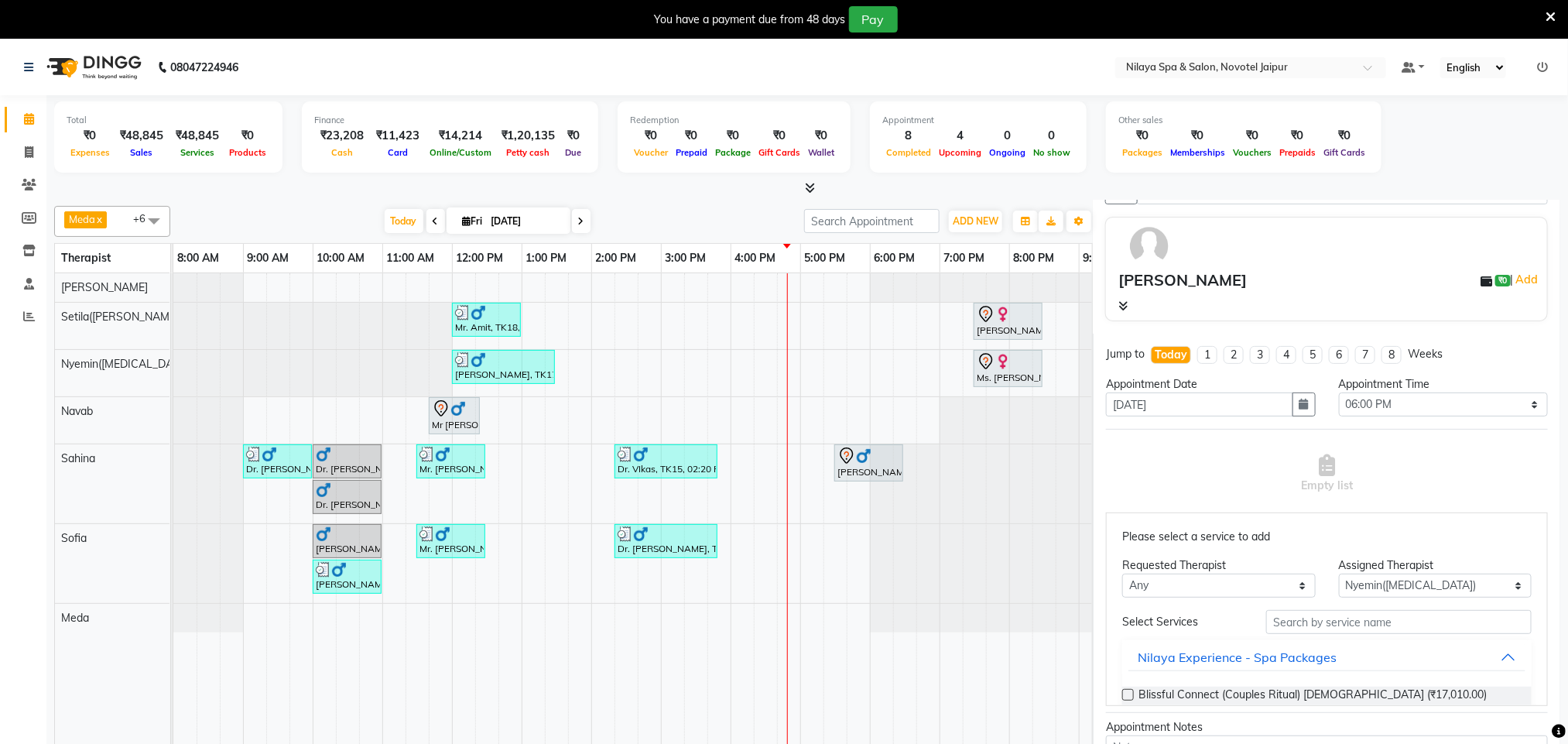 scroll, scrollTop: 0, scrollLeft: 0, axis: both 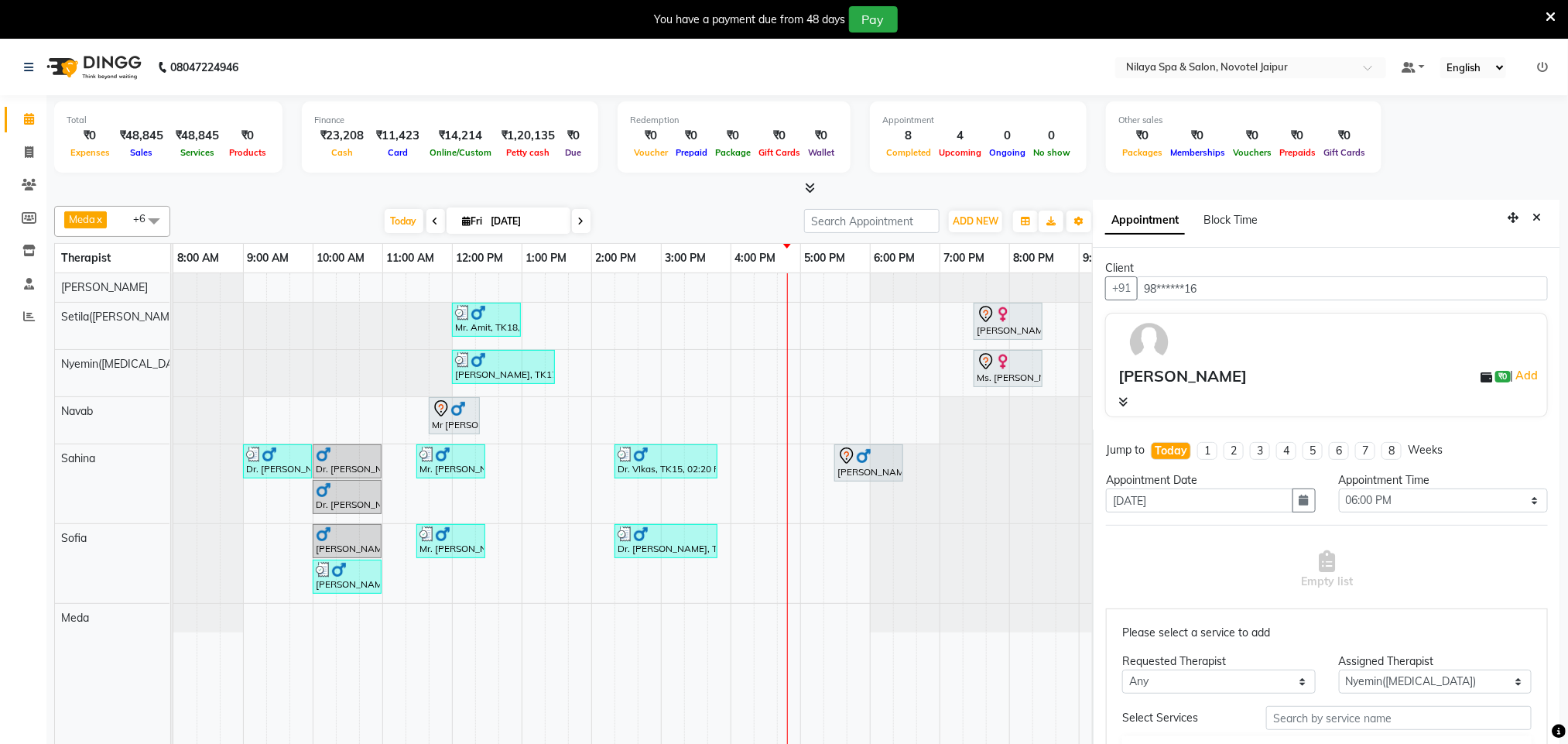 click on "Mr. Amit, TK18, 12:00 PM-01:00 PM, Balinese Massage Therapy (For Men) 60 Min             Ariane Froechtenicht, TK05, 07:30 PM-08:30 PM, Balinese Massage Therapy (For Women) 60 Min     Dr. Mukesh  Rao, TK17, 12:00 PM-01:30 PM, Marma Abhayangam (For Men) 90 Min             Ms. Helena Hoteze, TK04, 07:30 PM-08:30 PM, Balinese Massage Therapy (For Women) 60 Min             Mr Sandeep Singh, TK02, 11:40 AM-12:25 PM, Hair Cut  With Shampoo and Styling  (Male)     Dr. A.k Pancholia, TK09, 09:00 AM-10:00 AM, Balinese Massage Therapy (For Men) 60 Min     Dr. A.k Pancholia, TK08, 10:00 AM-11:00 AM, Balinese Massage Therapy (For Men) 60 Min     Mr. Pragnyesh Bhanuprasad, TK11, 11:30 AM-12:30 PM, Deep Tissue Repair Therapy (For Men) 60 Min     Dr. VIkas, TK15, 02:20 PM-03:50 PM, Traditional Swedish Relaxation Therapy (For Men) 90 Min             Agnibha Maiti, TK19, 05:30 PM-06:30 PM, Balinese Massage Therapy (For Men) 60 Min     Dr. A.k Pancholia, TK10, 10:00 AM-11:00 AM, Balinese Massage Therapy (For Men) 60 Min" at bounding box center [731, 519] 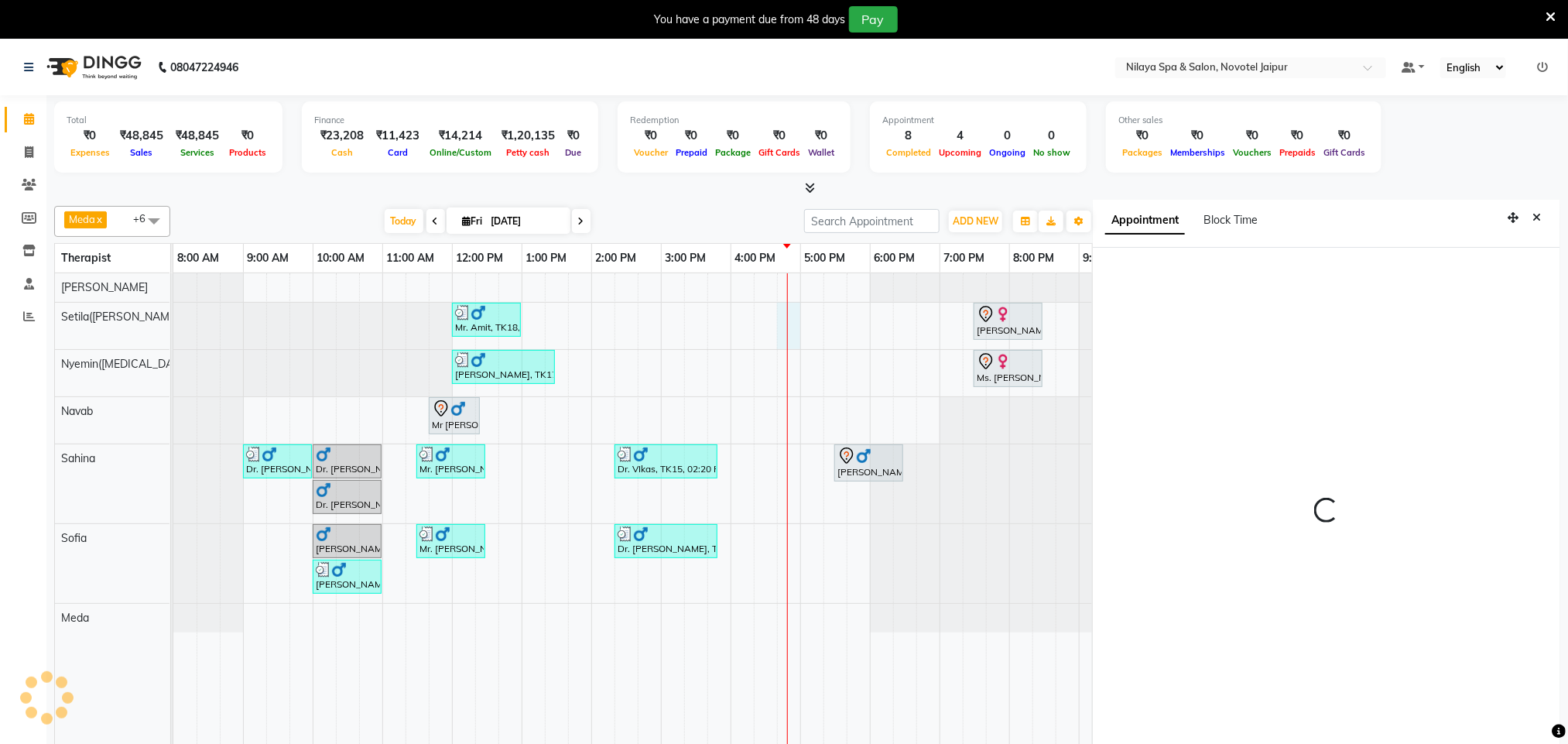 scroll, scrollTop: 46, scrollLeft: 0, axis: vertical 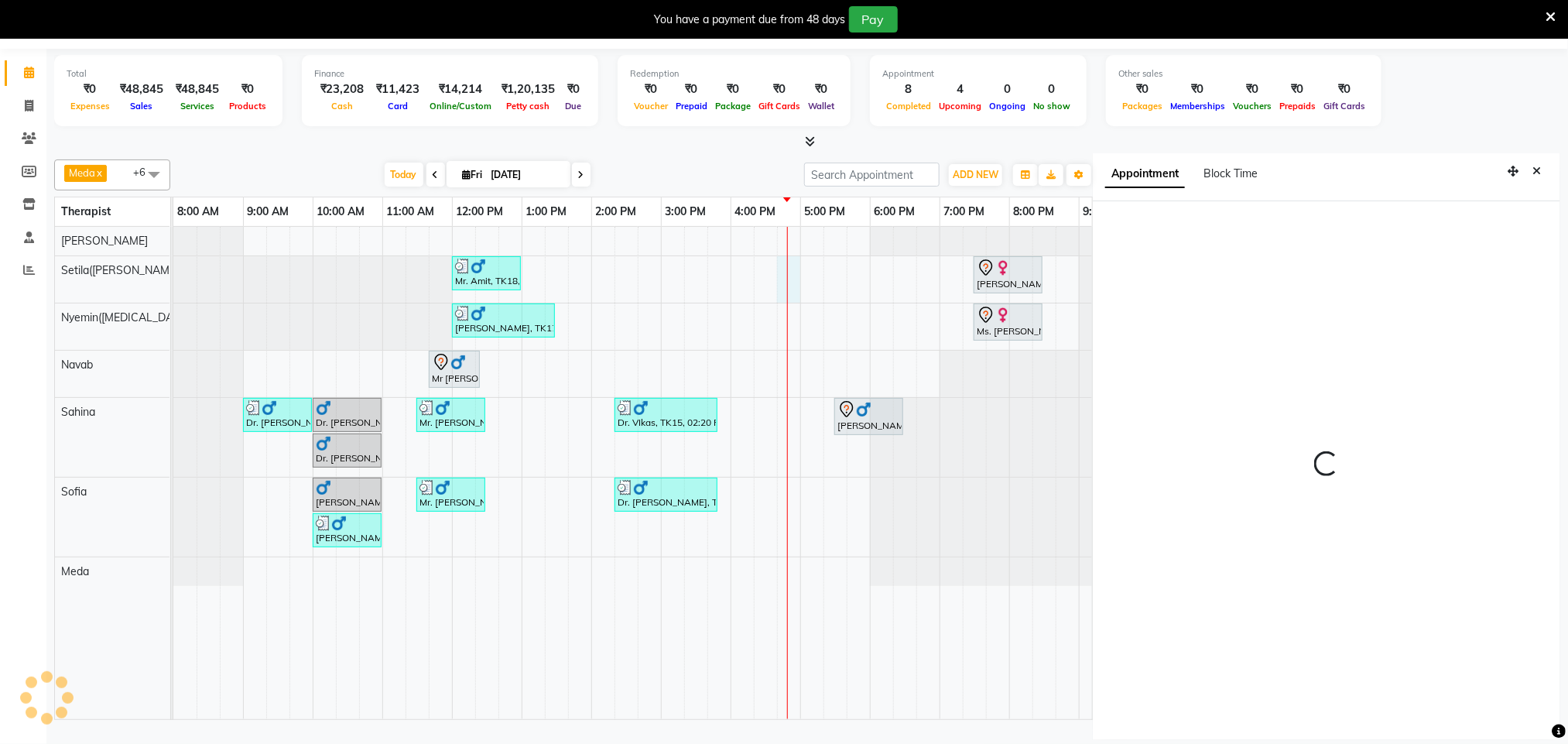 select on "1005" 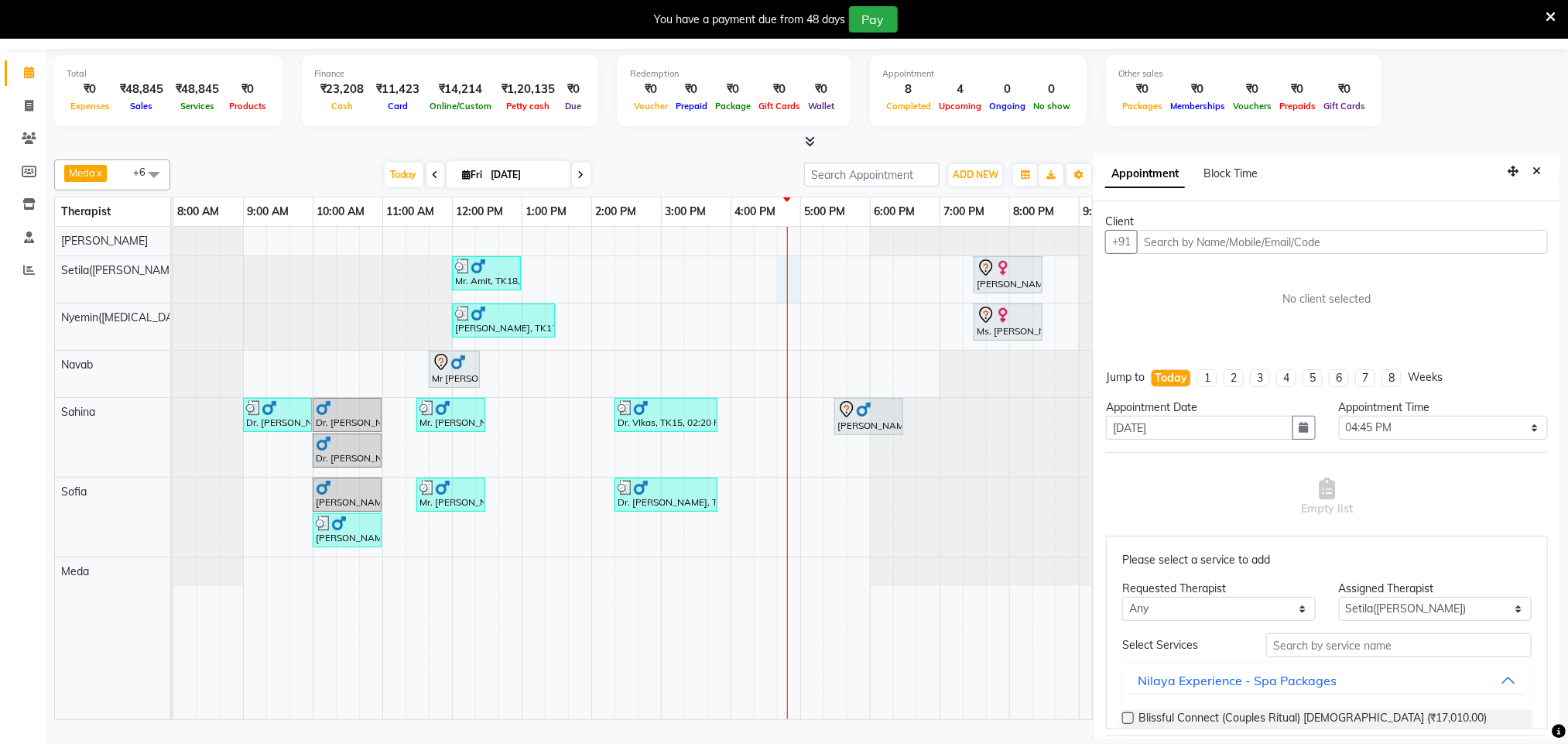 click at bounding box center (1342, 242) 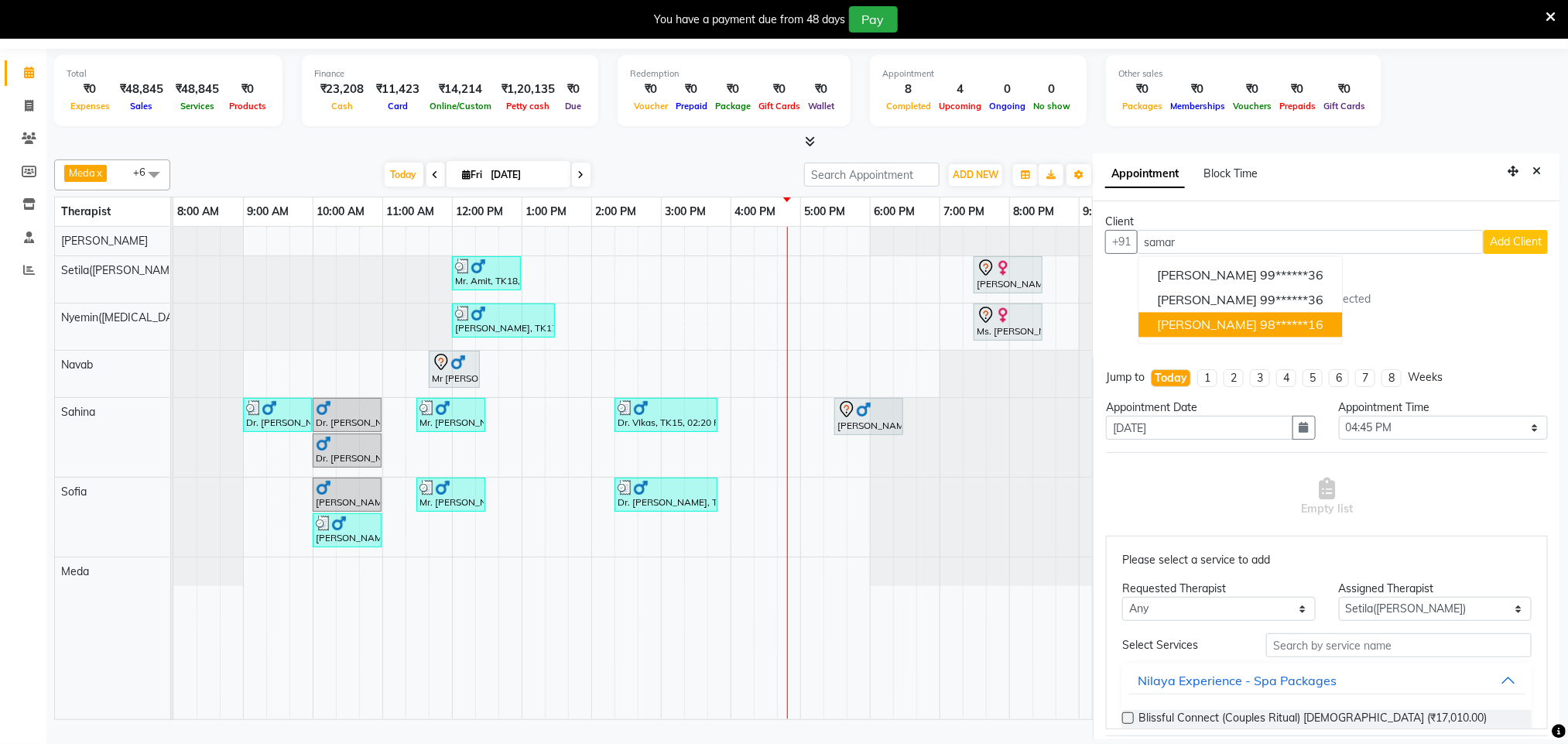 click on "98******16" at bounding box center (1292, 325) 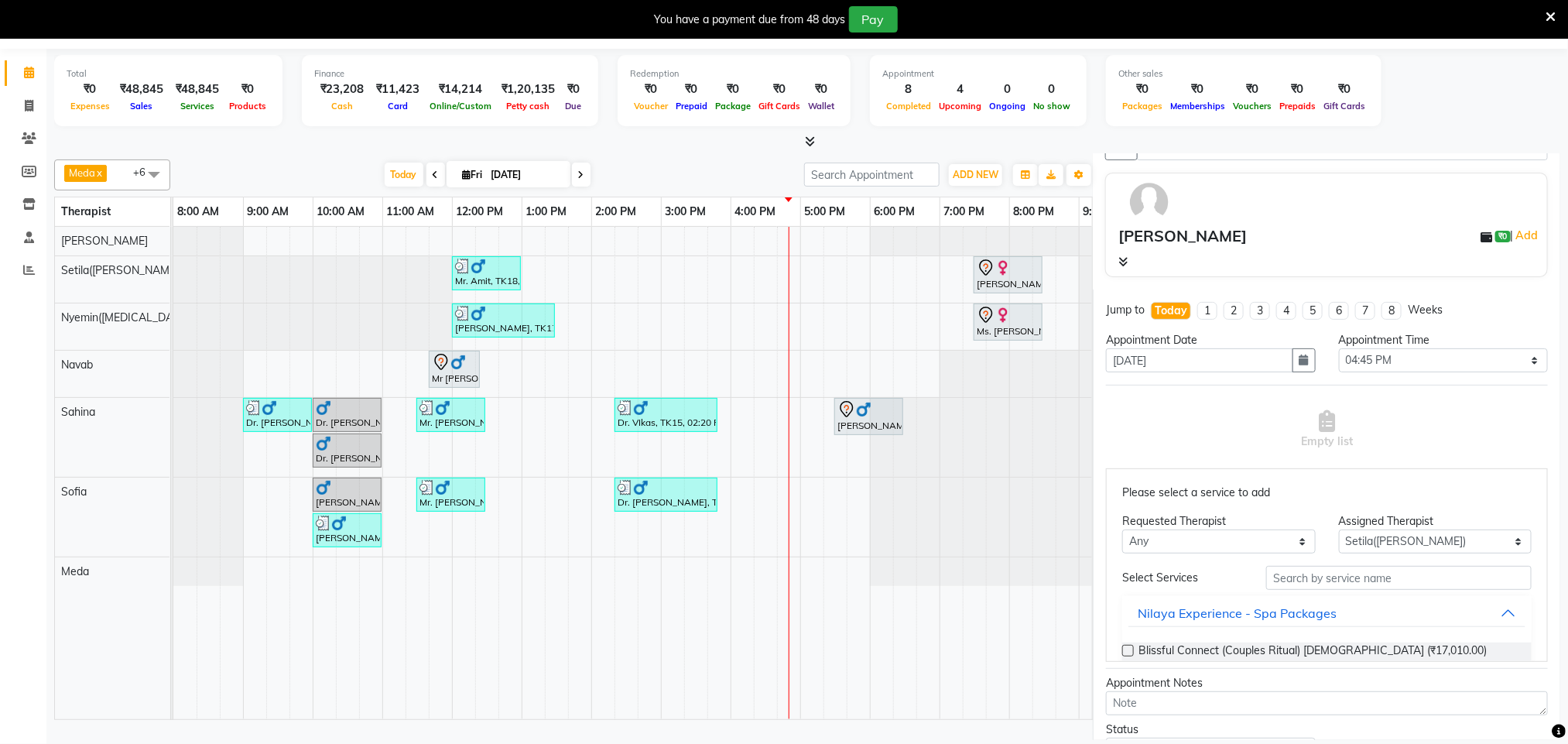 scroll, scrollTop: 219, scrollLeft: 0, axis: vertical 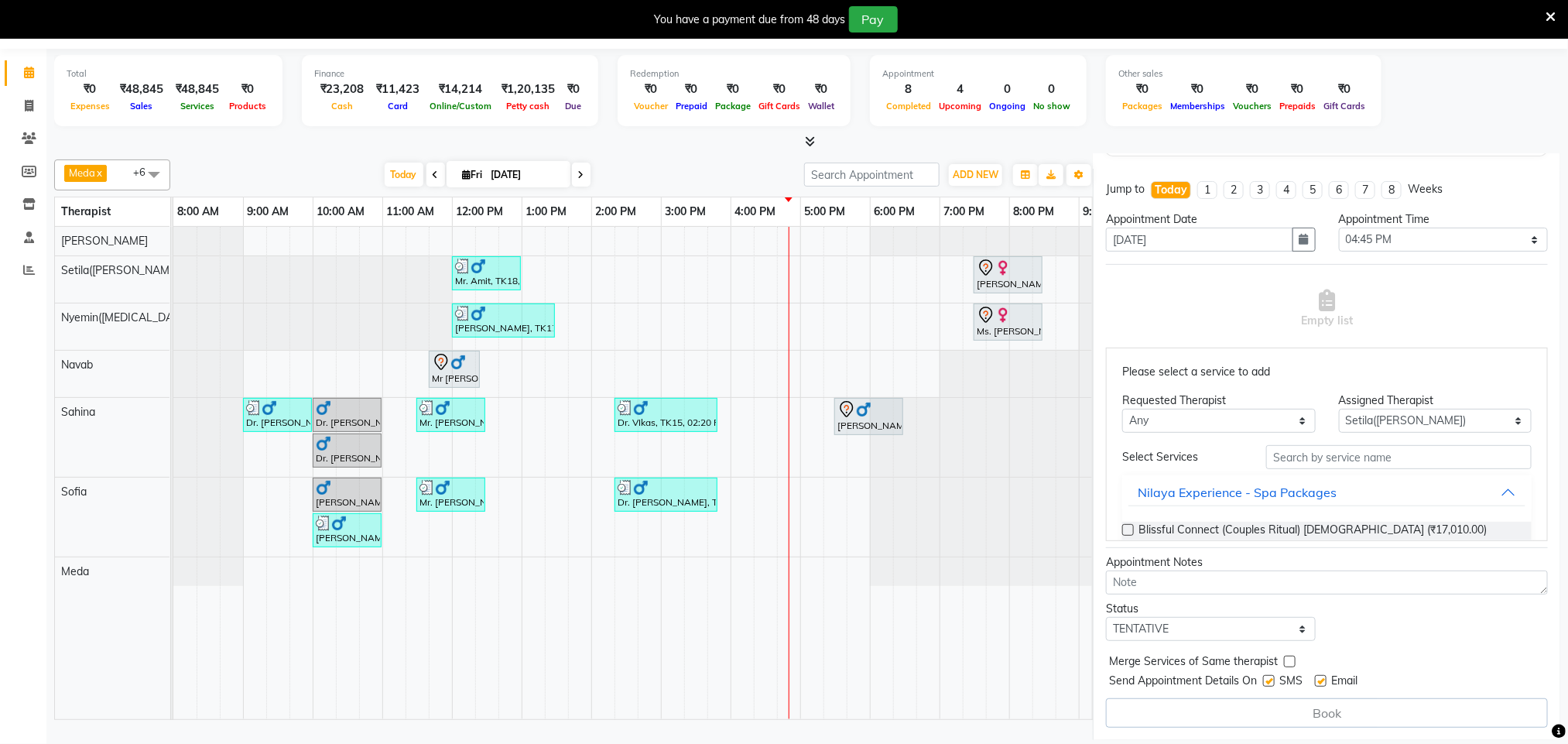 type on "98******16" 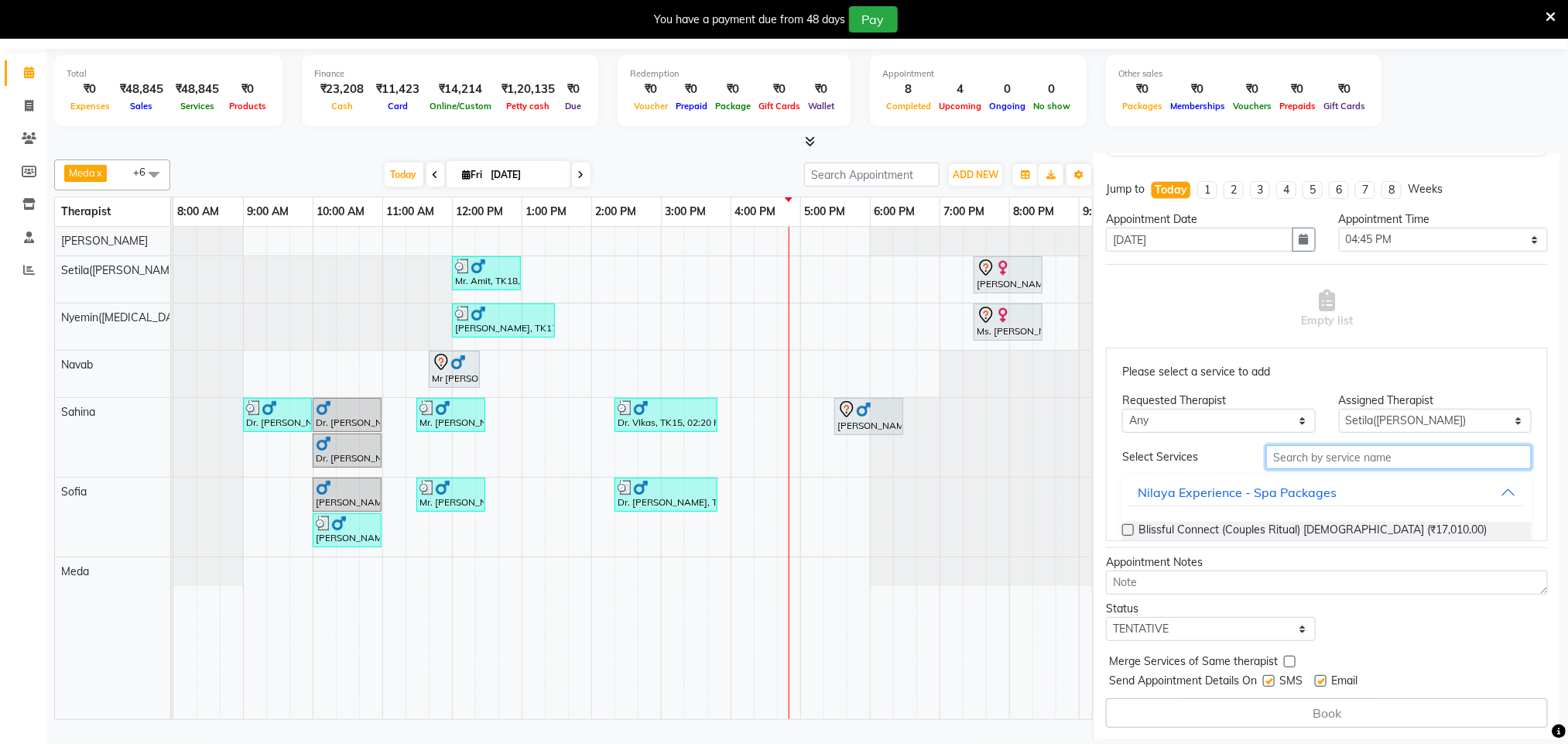 click at bounding box center [1399, 457] 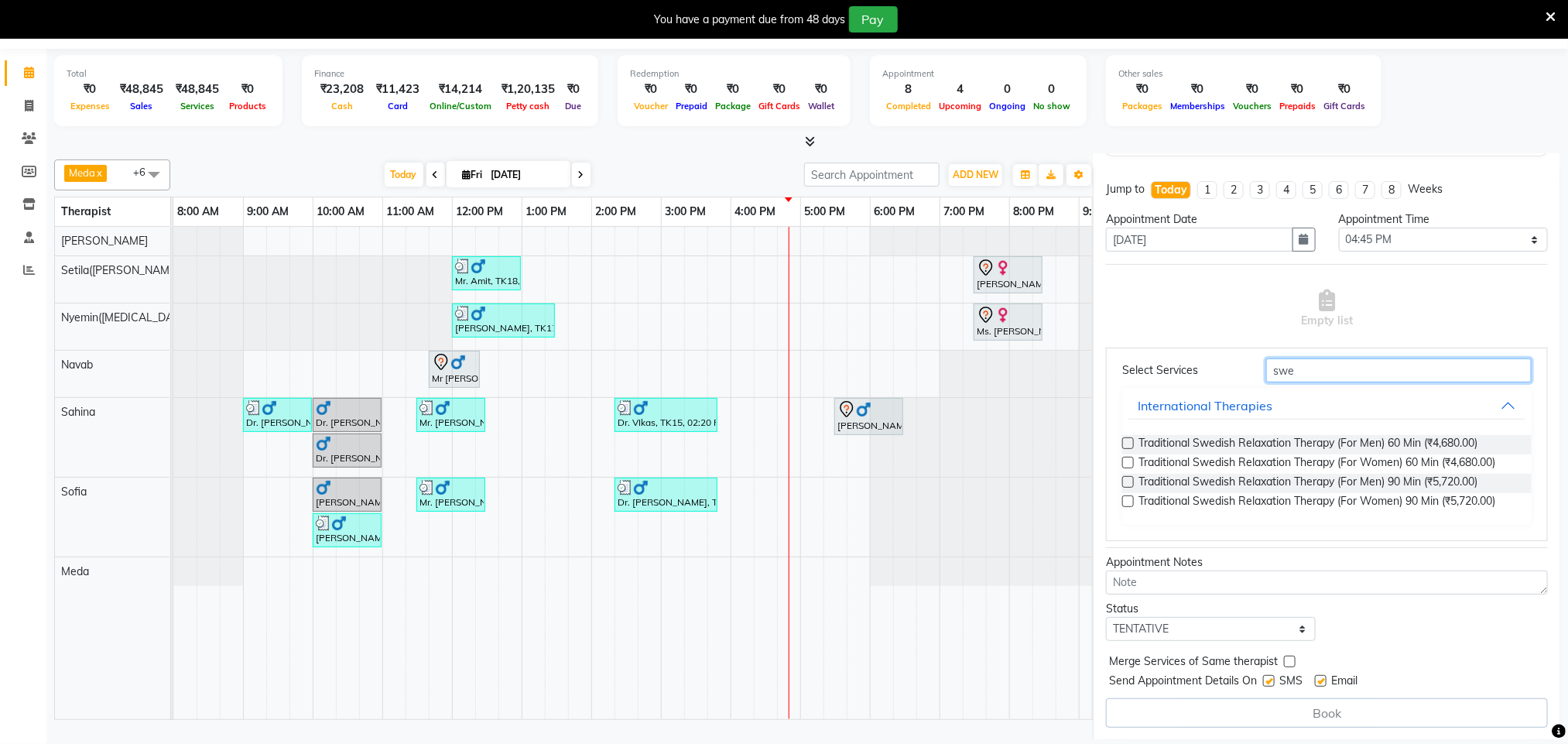 scroll, scrollTop: 139, scrollLeft: 0, axis: vertical 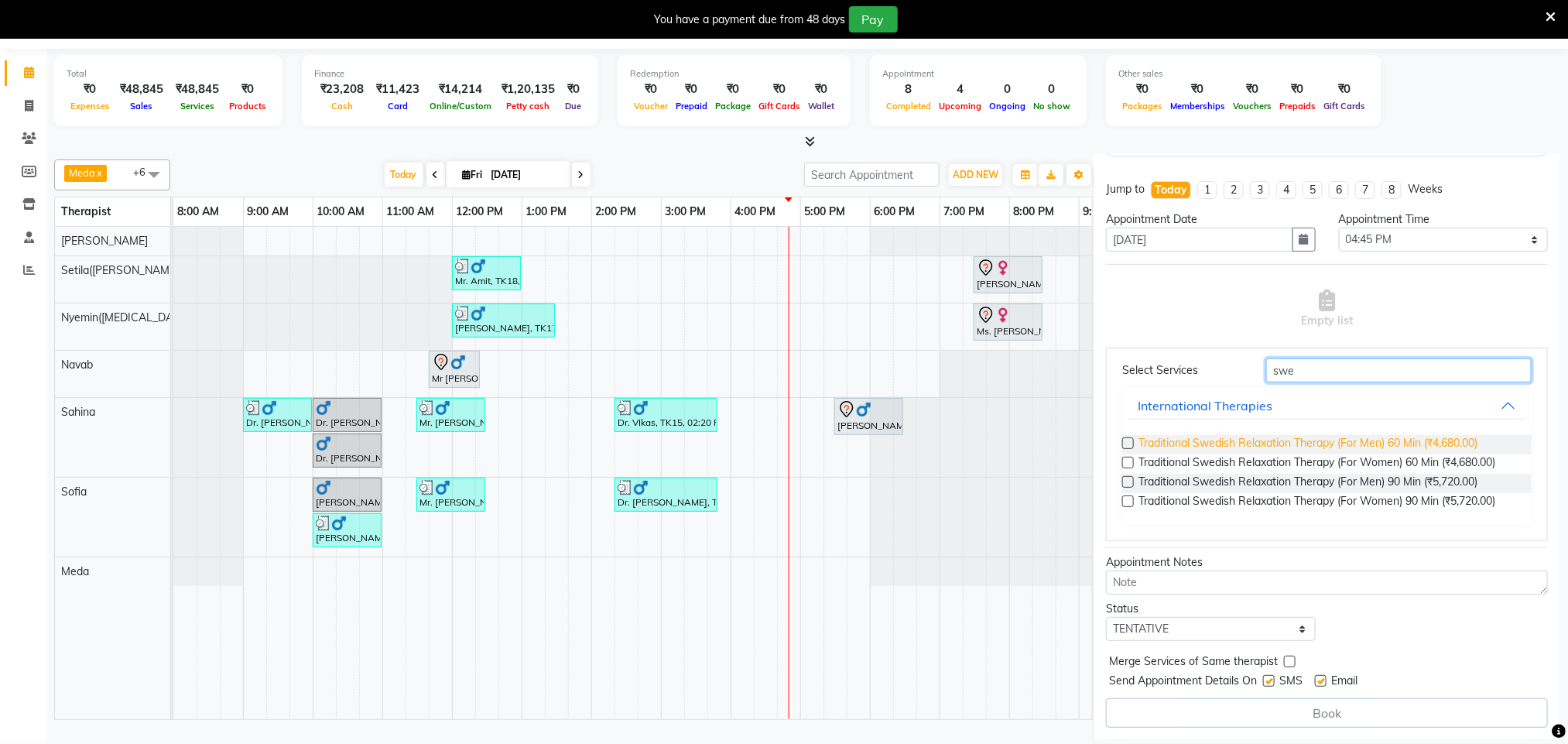 type on "swe" 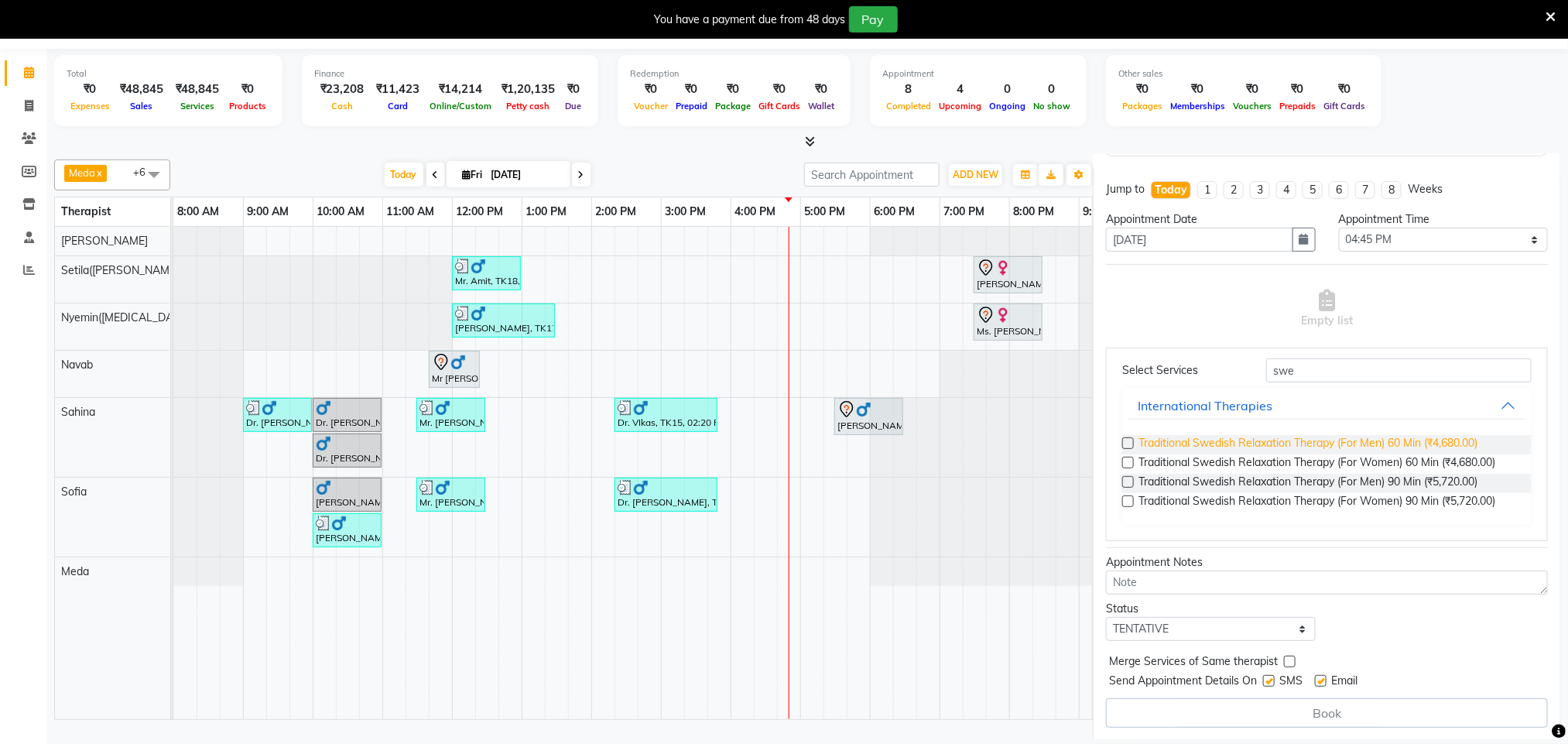 click on "Traditional Swedish Relaxation Therapy (For Men) 60 Min (₹4,680.00)" at bounding box center (1308, 444) 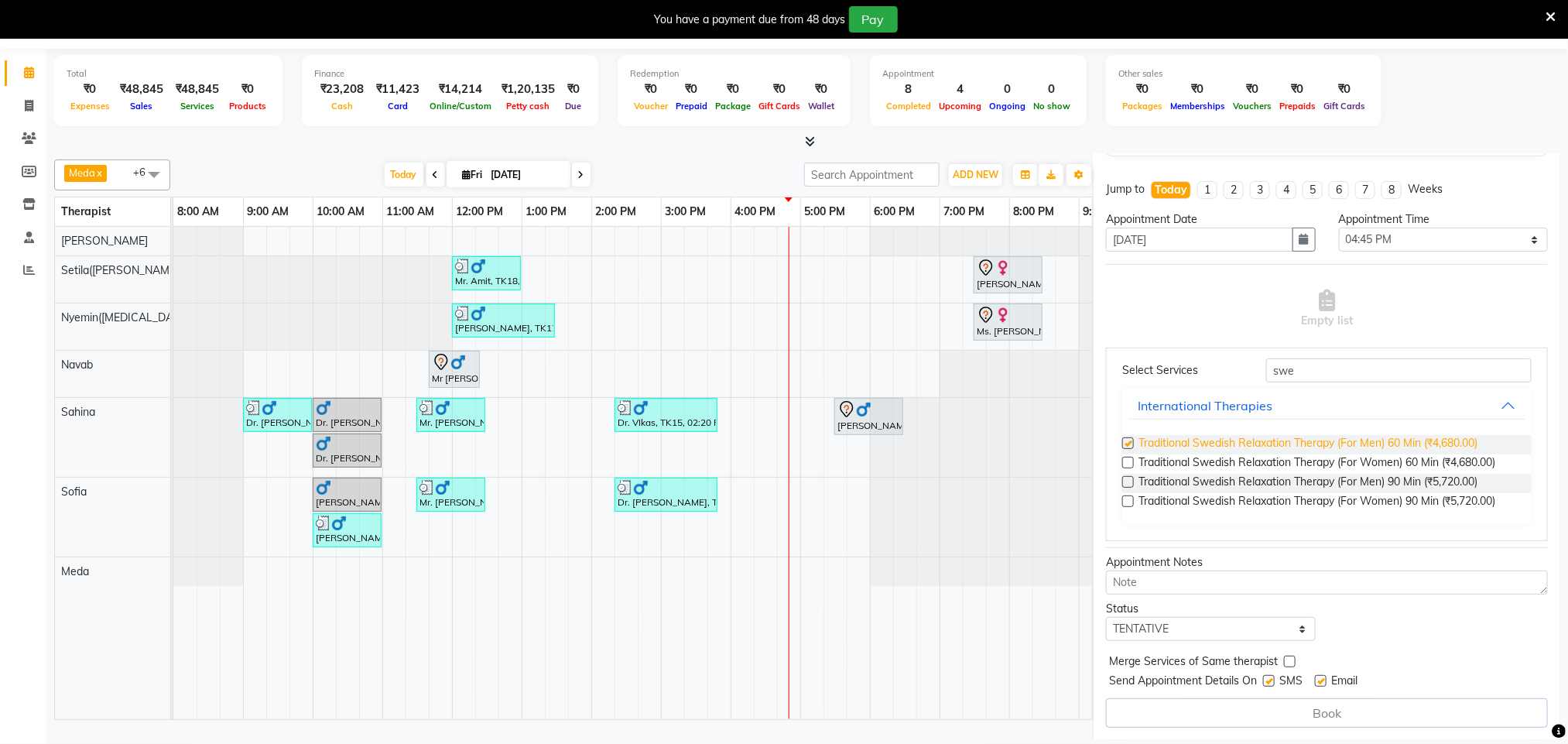 scroll, scrollTop: 65, scrollLeft: 0, axis: vertical 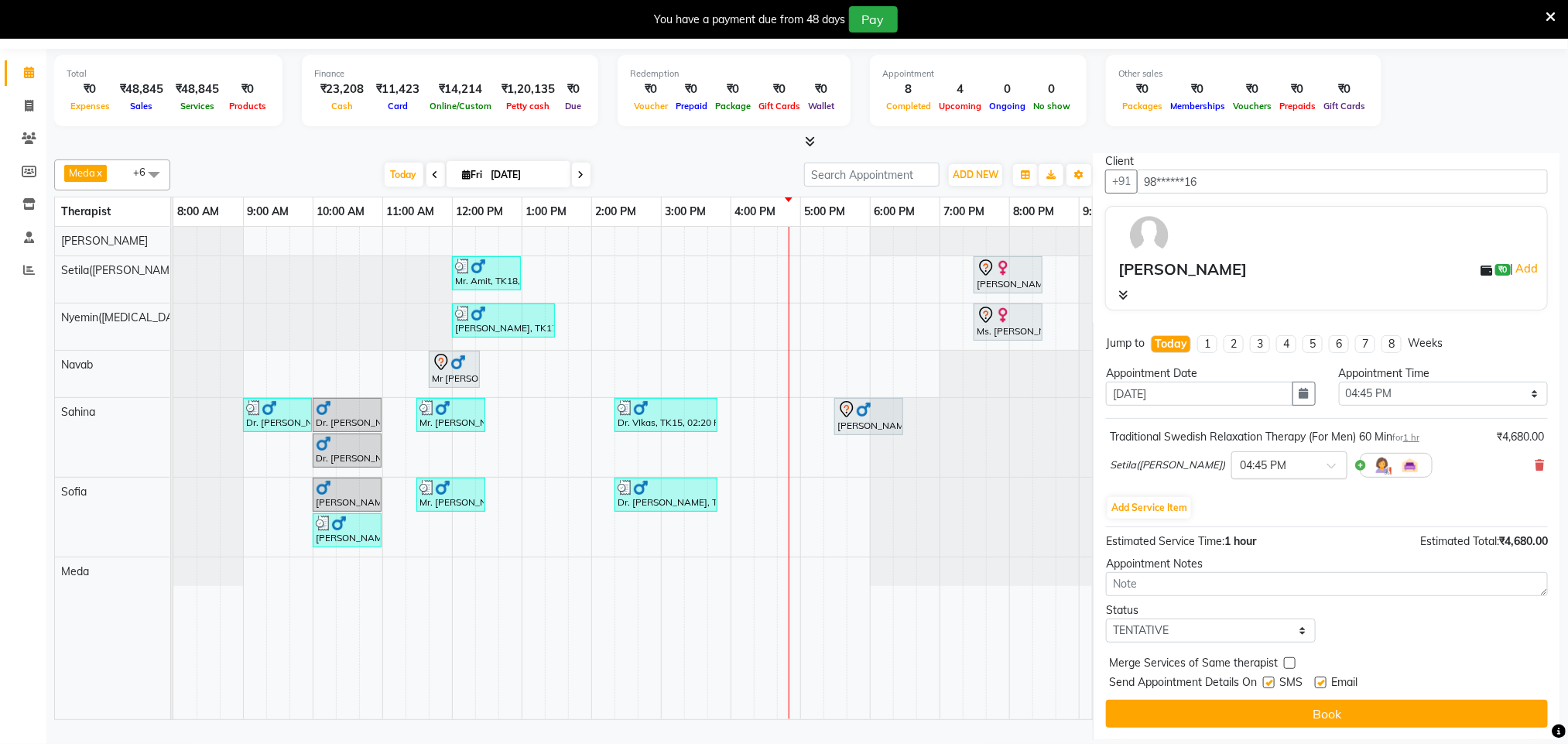 click at bounding box center [1337, 470] 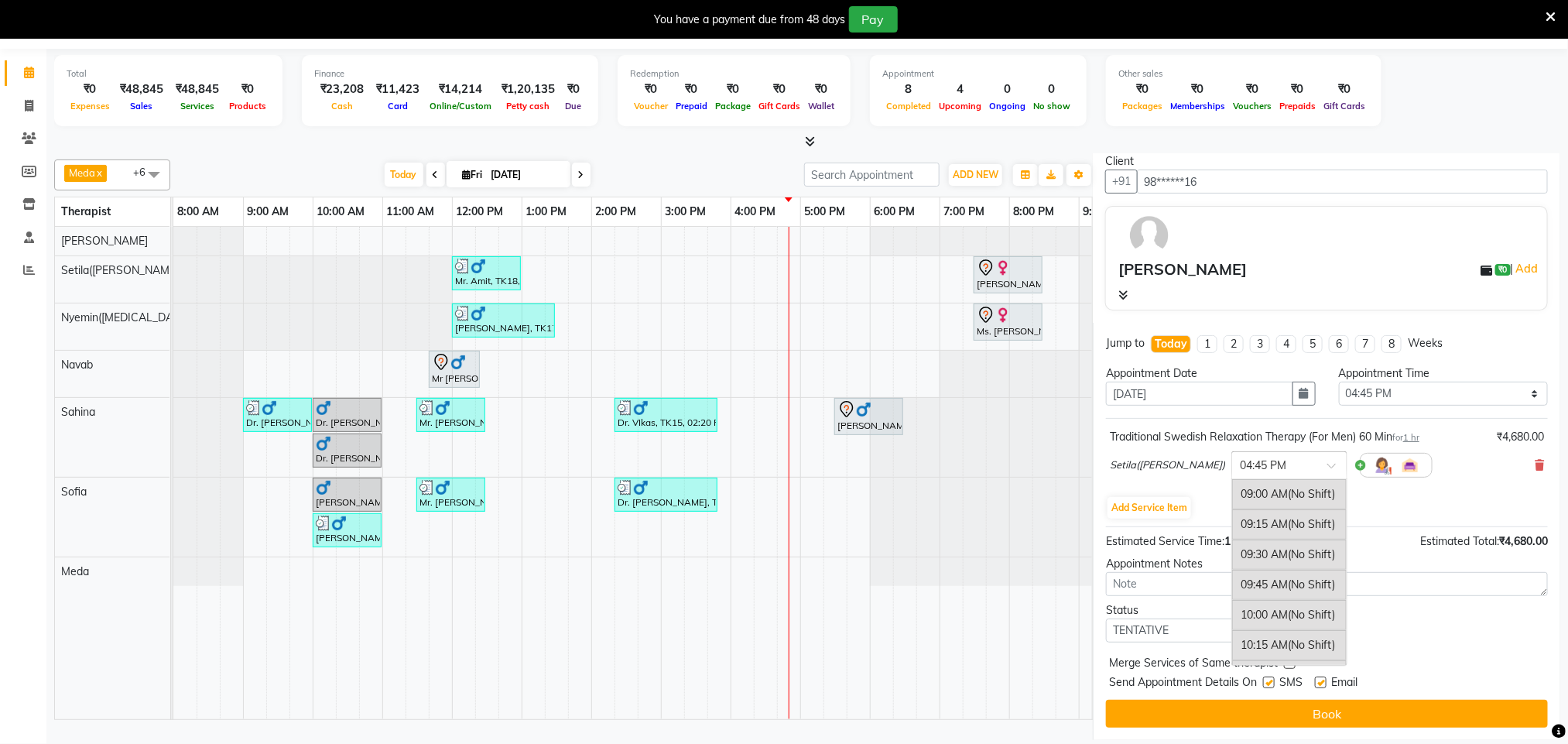 scroll, scrollTop: 924, scrollLeft: 0, axis: vertical 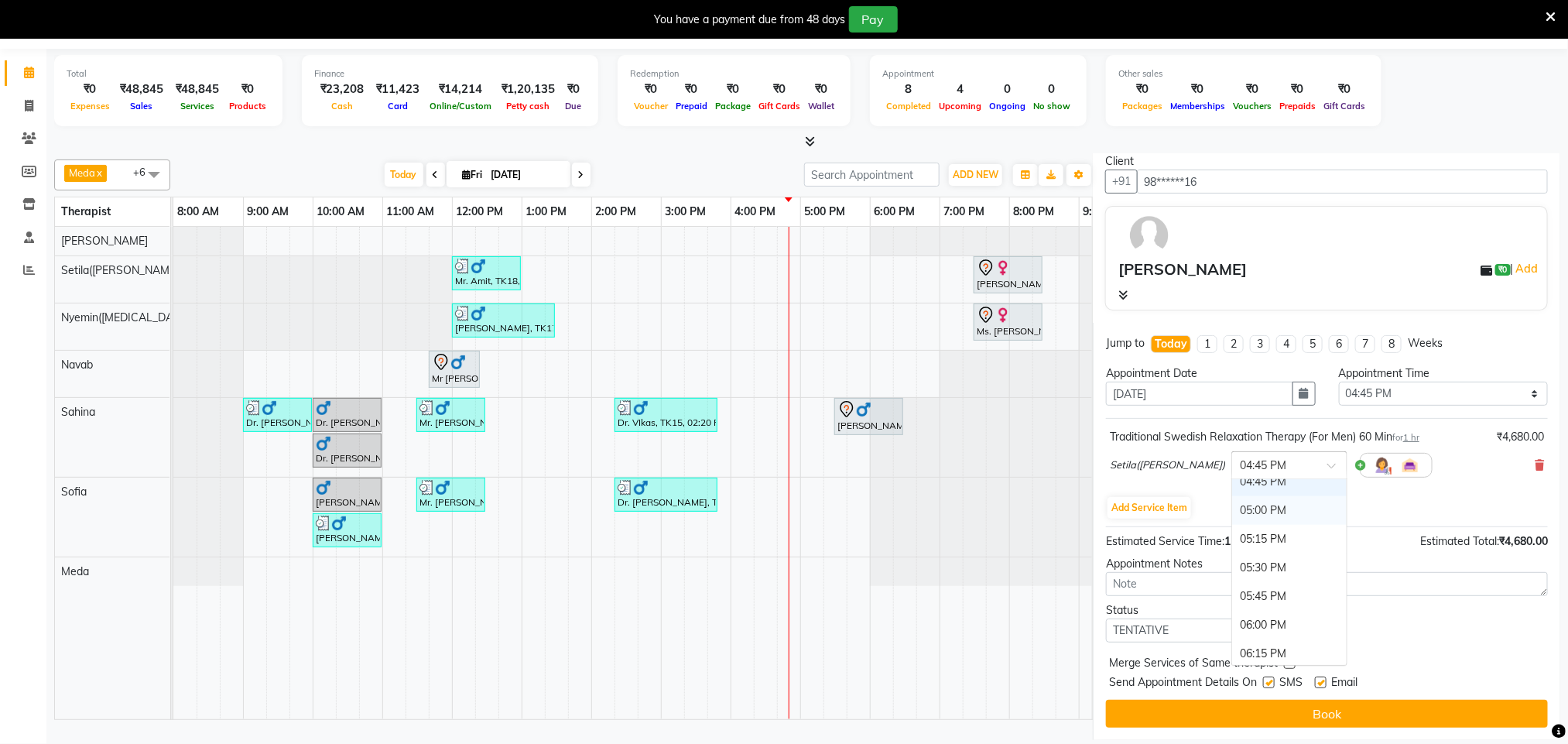 click on "05:00 PM" at bounding box center [1289, 510] 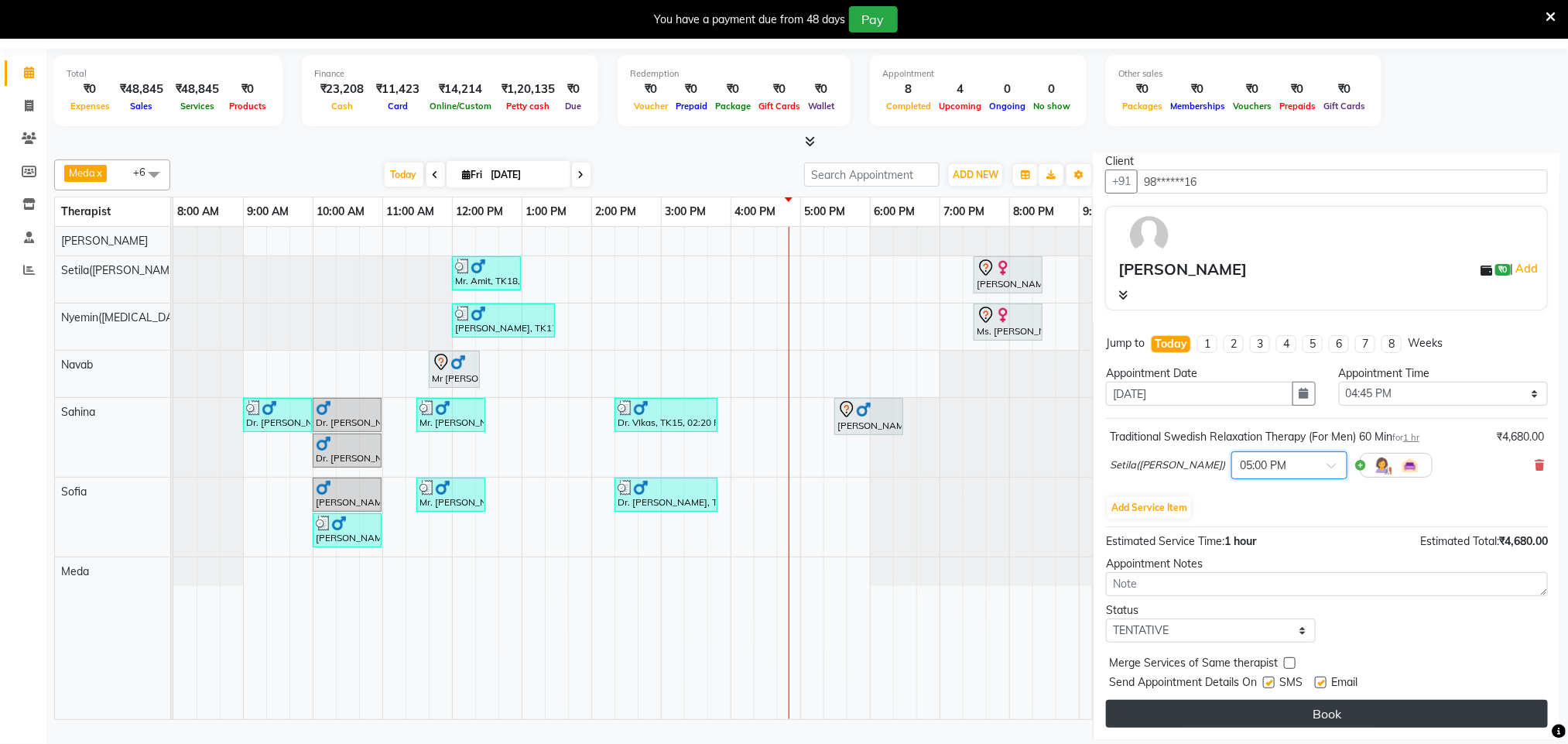 click on "Book" at bounding box center [1327, 714] 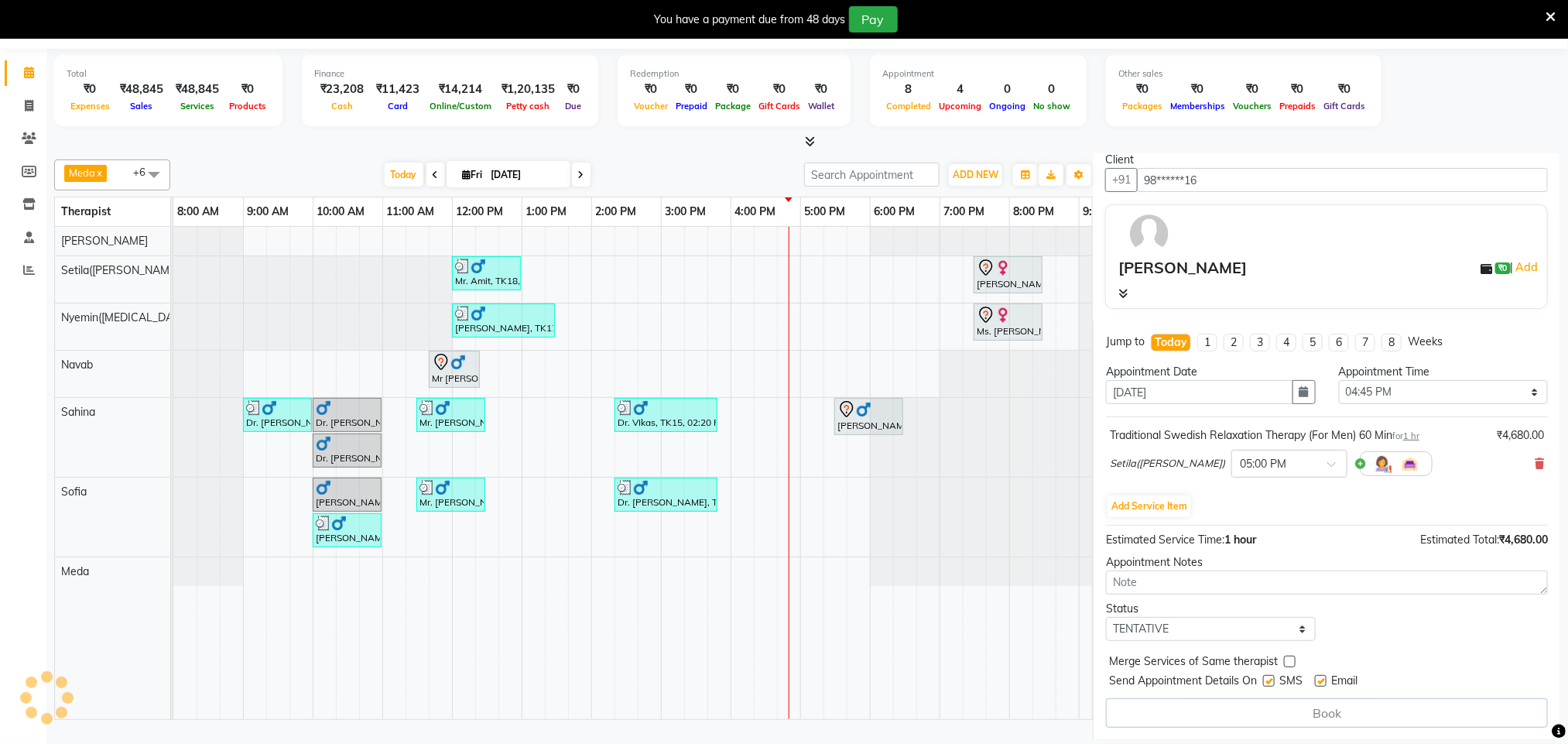 select on "77567" 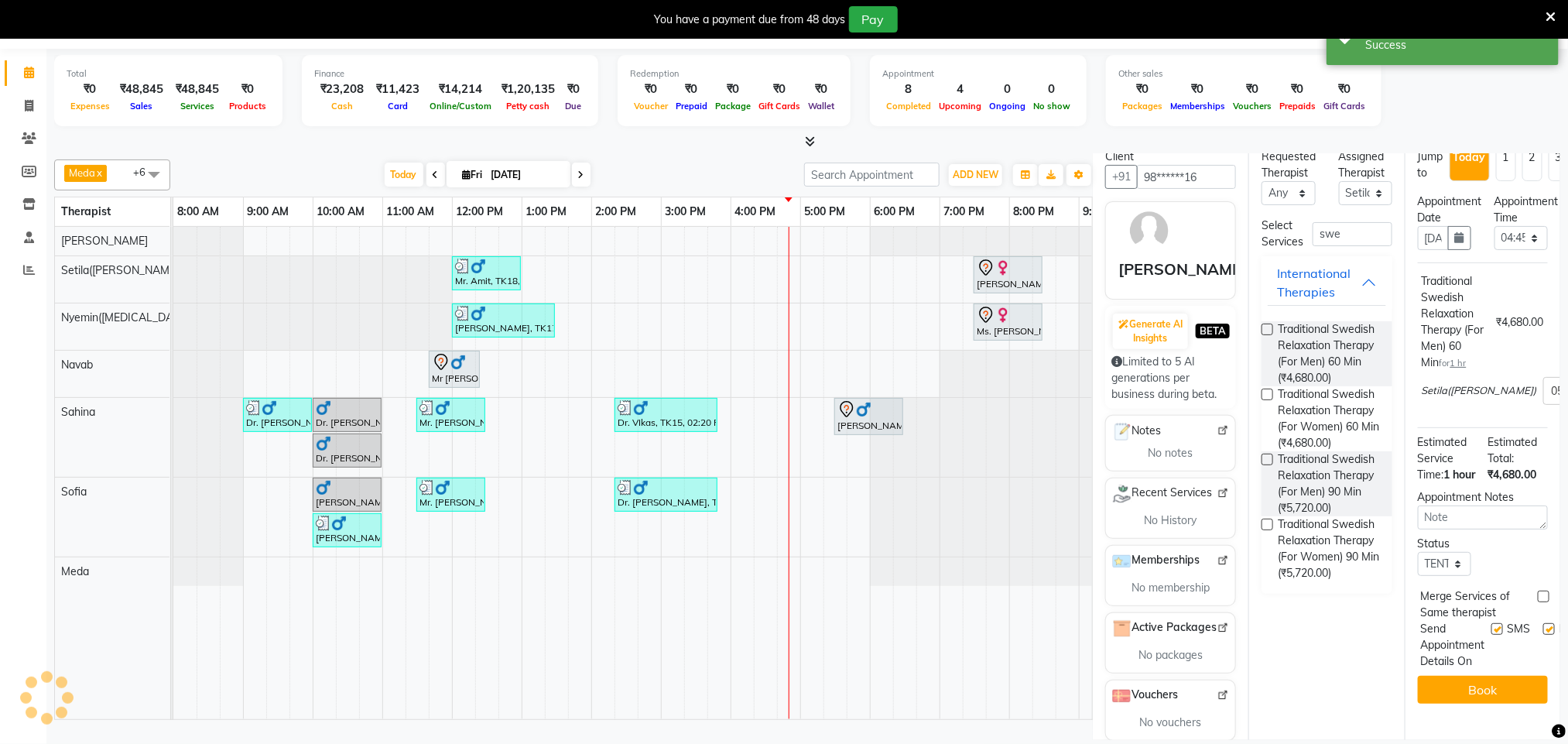 scroll, scrollTop: 0, scrollLeft: 0, axis: both 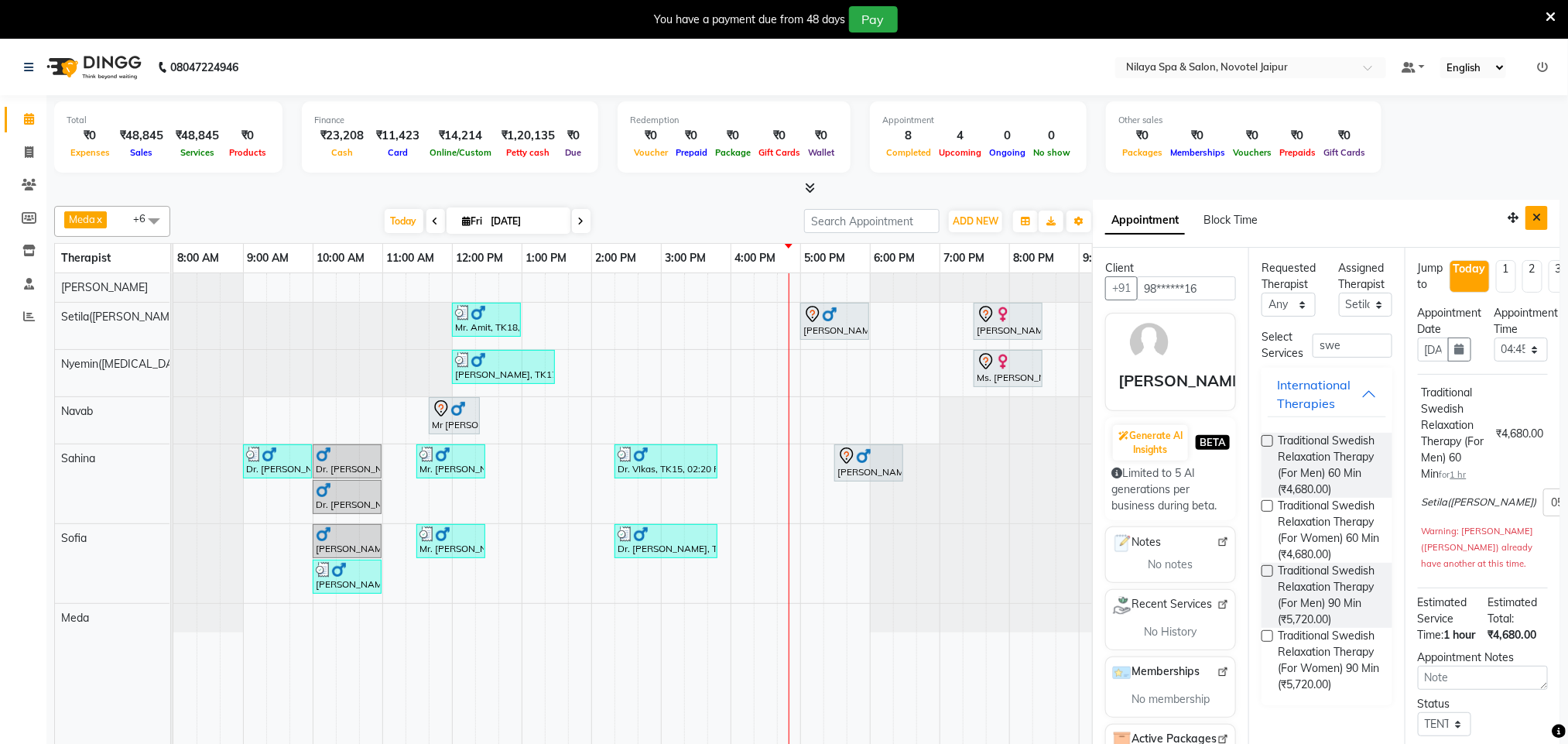 click at bounding box center [1536, 218] 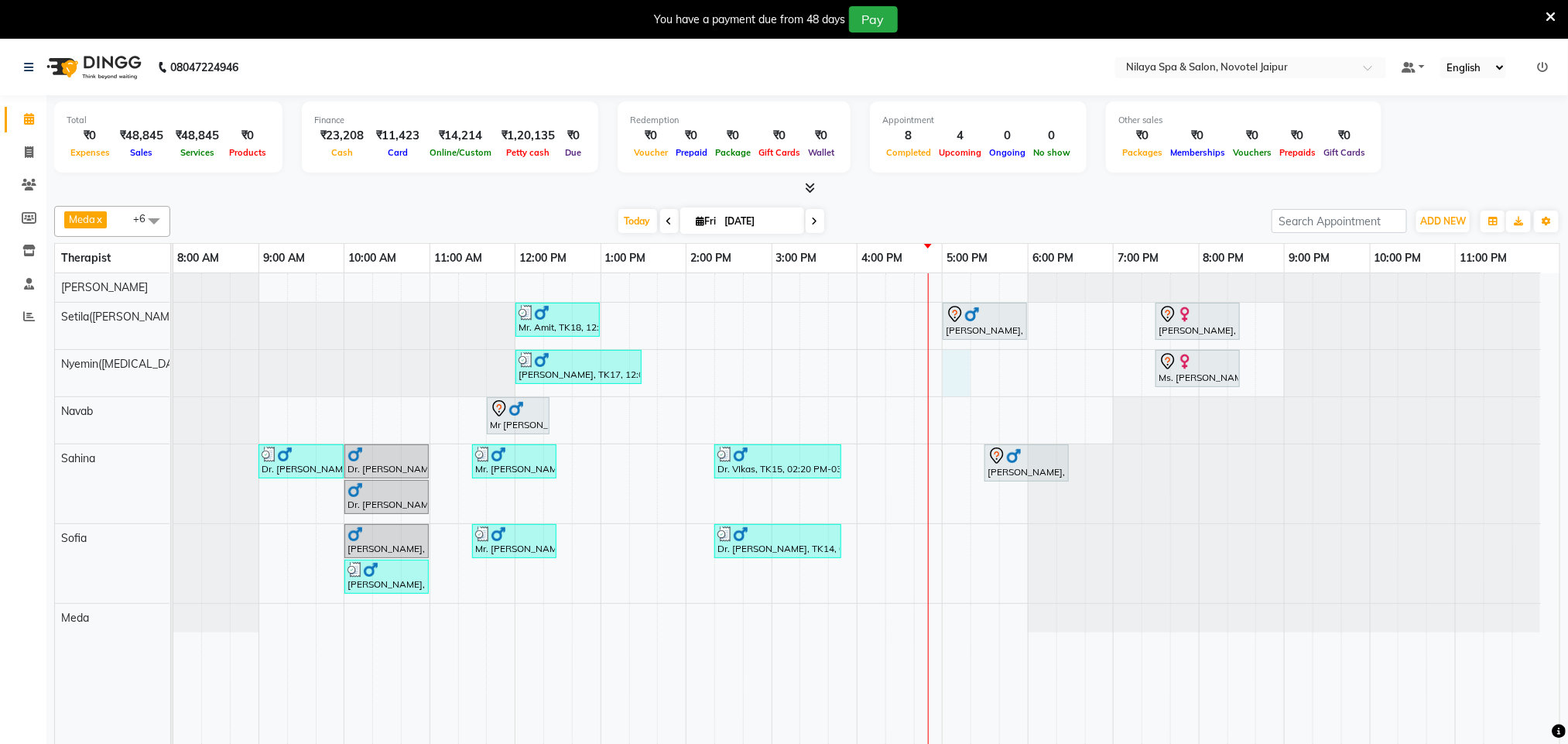 click on "Mr. Amit, TK18, 12:00 PM-01:00 PM, Balinese Massage Therapy (For Men) 60 Min             Mr. Samarth, TK20, 05:00 PM-06:00 PM, Traditional Swedish Relaxation Therapy (For Men) 60 Min             Ariane Froechtenicht, TK05, 07:30 PM-08:30 PM, Balinese Massage Therapy (For Women) 60 Min     Dr. Mukesh  Rao, TK17, 12:00 PM-01:30 PM, Marma Abhayangam (For Men) 90 Min             Ms. Helena Hoteze, TK04, 07:30 PM-08:30 PM, Balinese Massage Therapy (For Women) 60 Min             Mr Sandeep Singh, TK02, 11:40 AM-12:25 PM, Hair Cut  With Shampoo and Styling  (Male)     Dr. A.k Pancholia, TK09, 09:00 AM-10:00 AM, Balinese Massage Therapy (For Men) 60 Min     Dr. A.k Pancholia, TK08, 10:00 AM-11:00 AM, Balinese Massage Therapy (For Men) 60 Min     Mr. Pragnyesh Bhanuprasad, TK11, 11:30 AM-12:30 PM, Deep Tissue Repair Therapy (For Men) 60 Min     Dr. VIkas, TK15, 02:20 PM-03:50 PM, Traditional Swedish Relaxation Therapy (For Men) 90 Min" at bounding box center (866, 519) 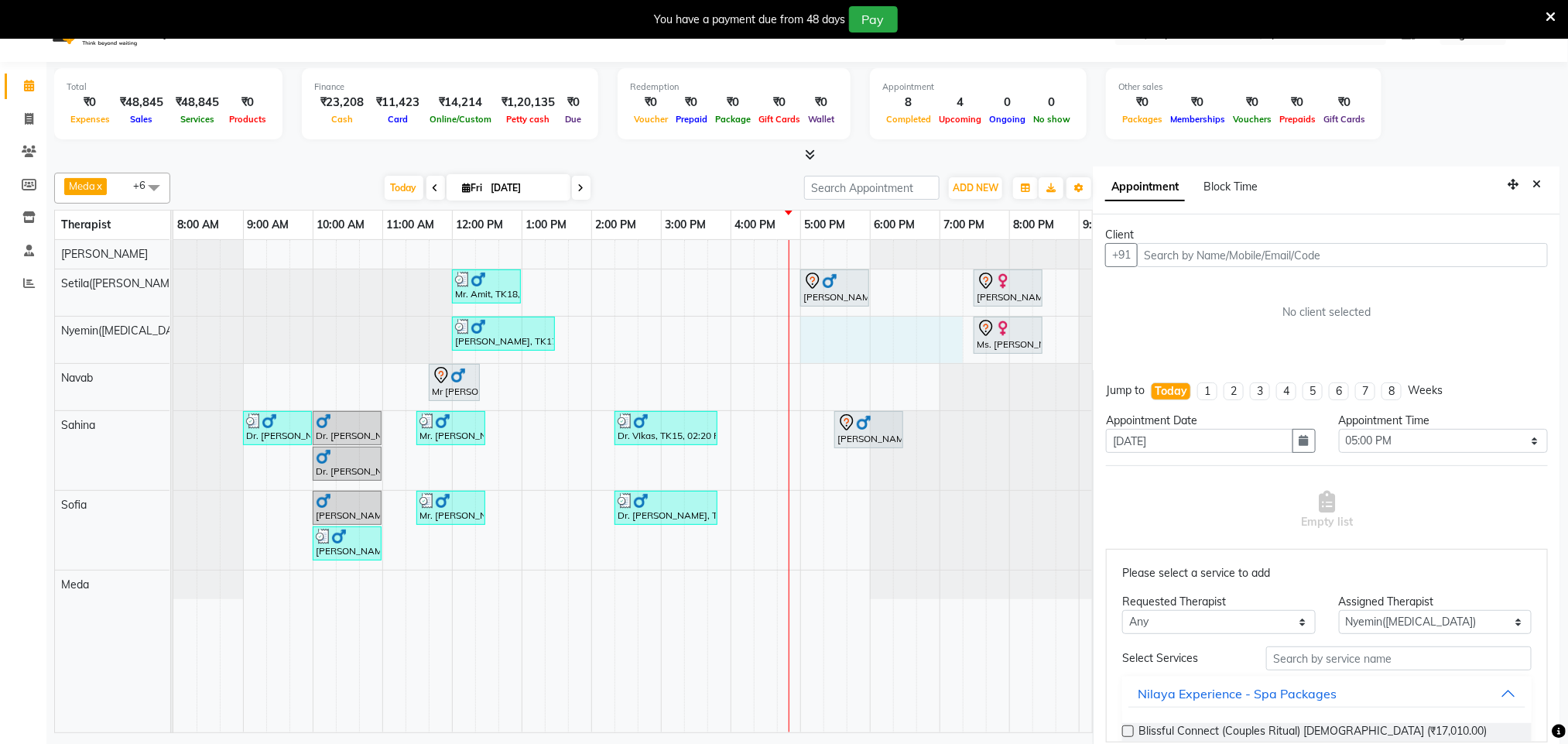 scroll, scrollTop: 46, scrollLeft: 0, axis: vertical 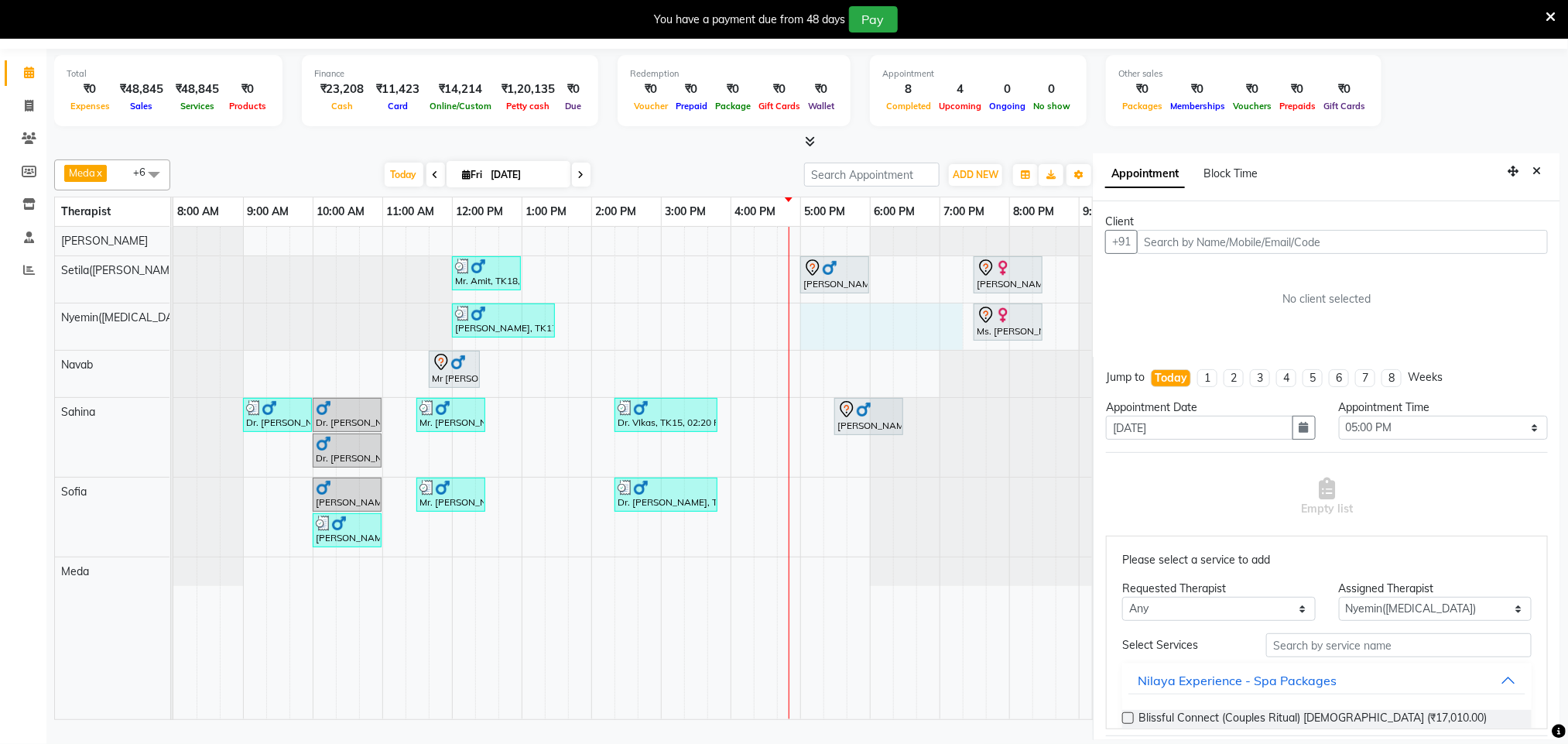 click at bounding box center [1342, 242] 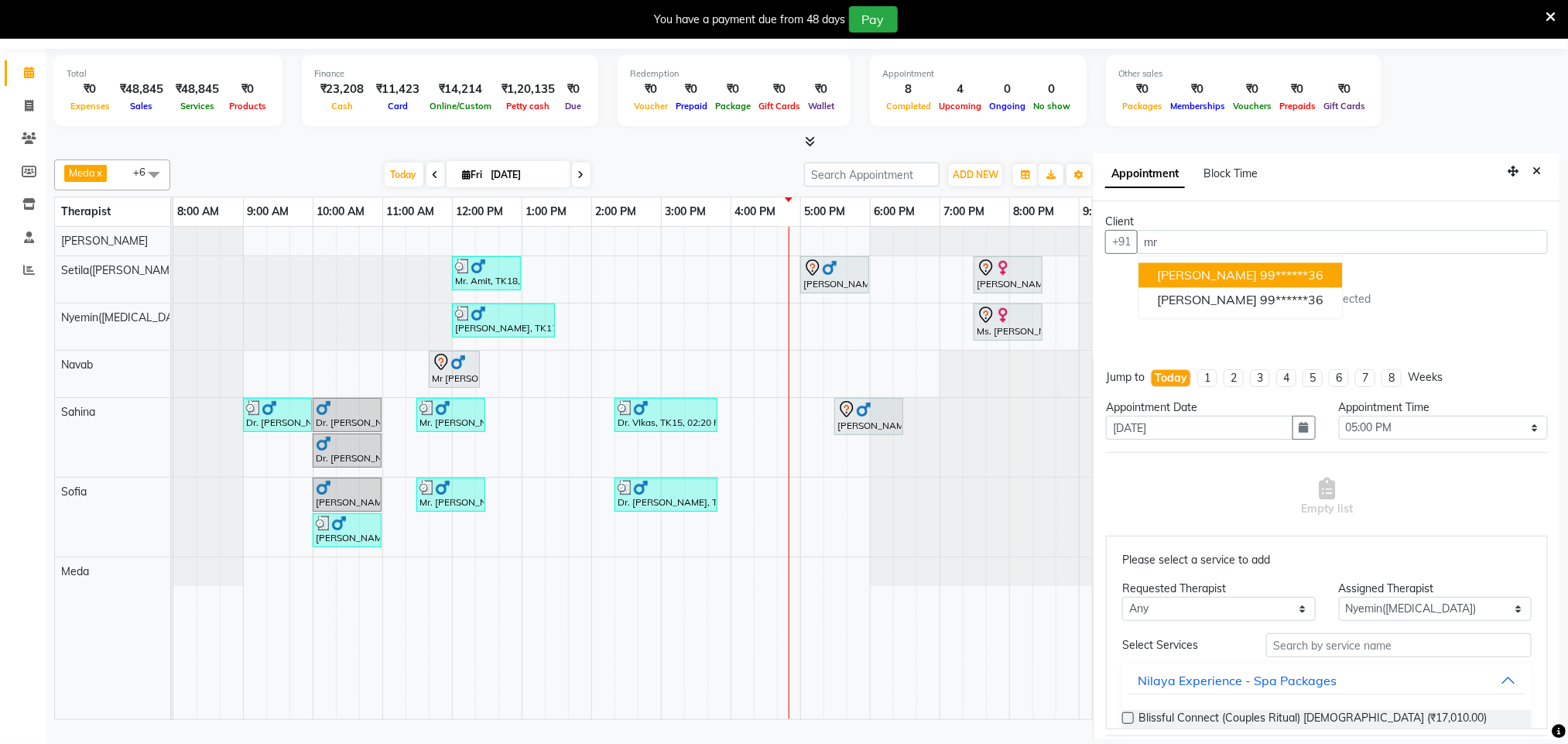 type on "m" 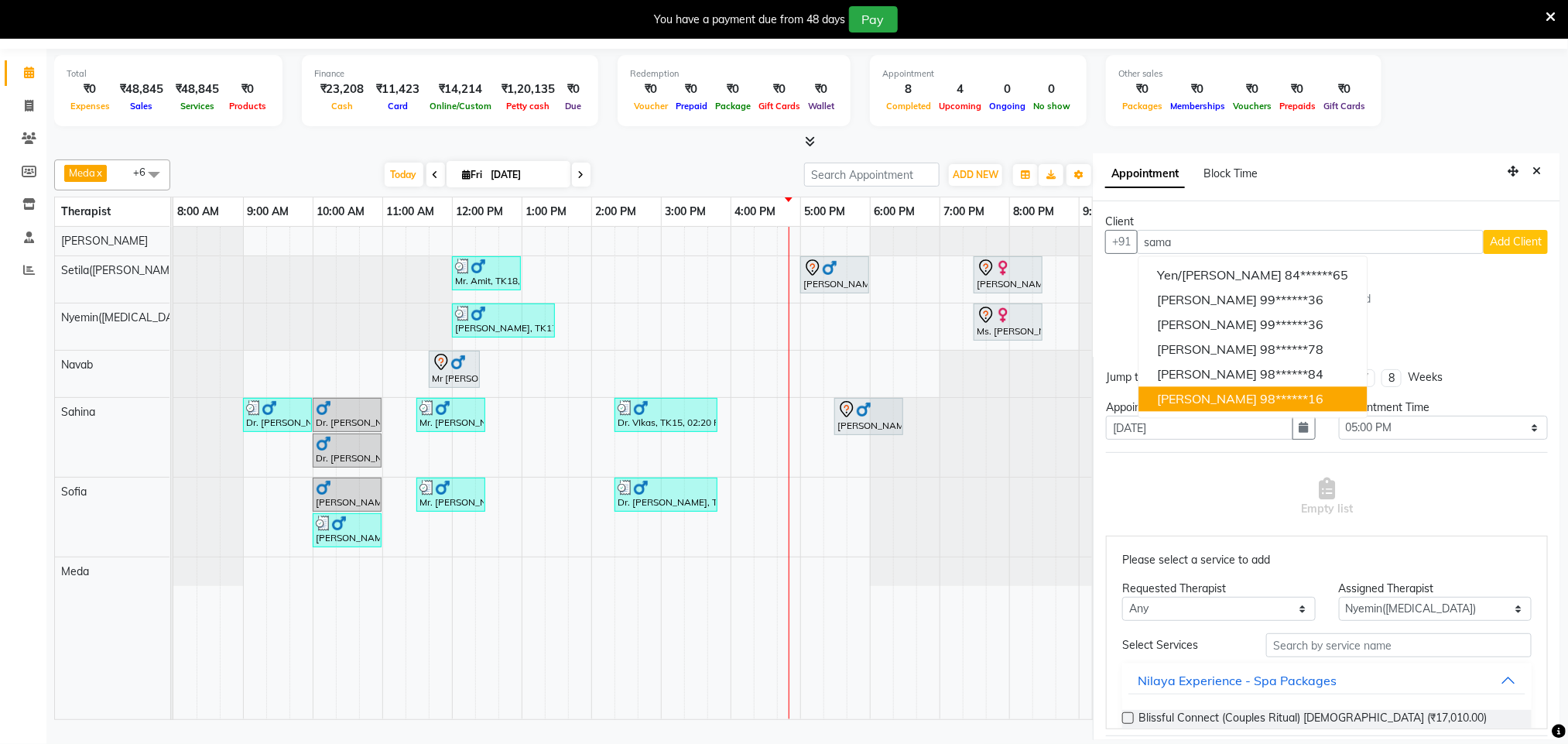 click on "98******16" at bounding box center (1292, 399) 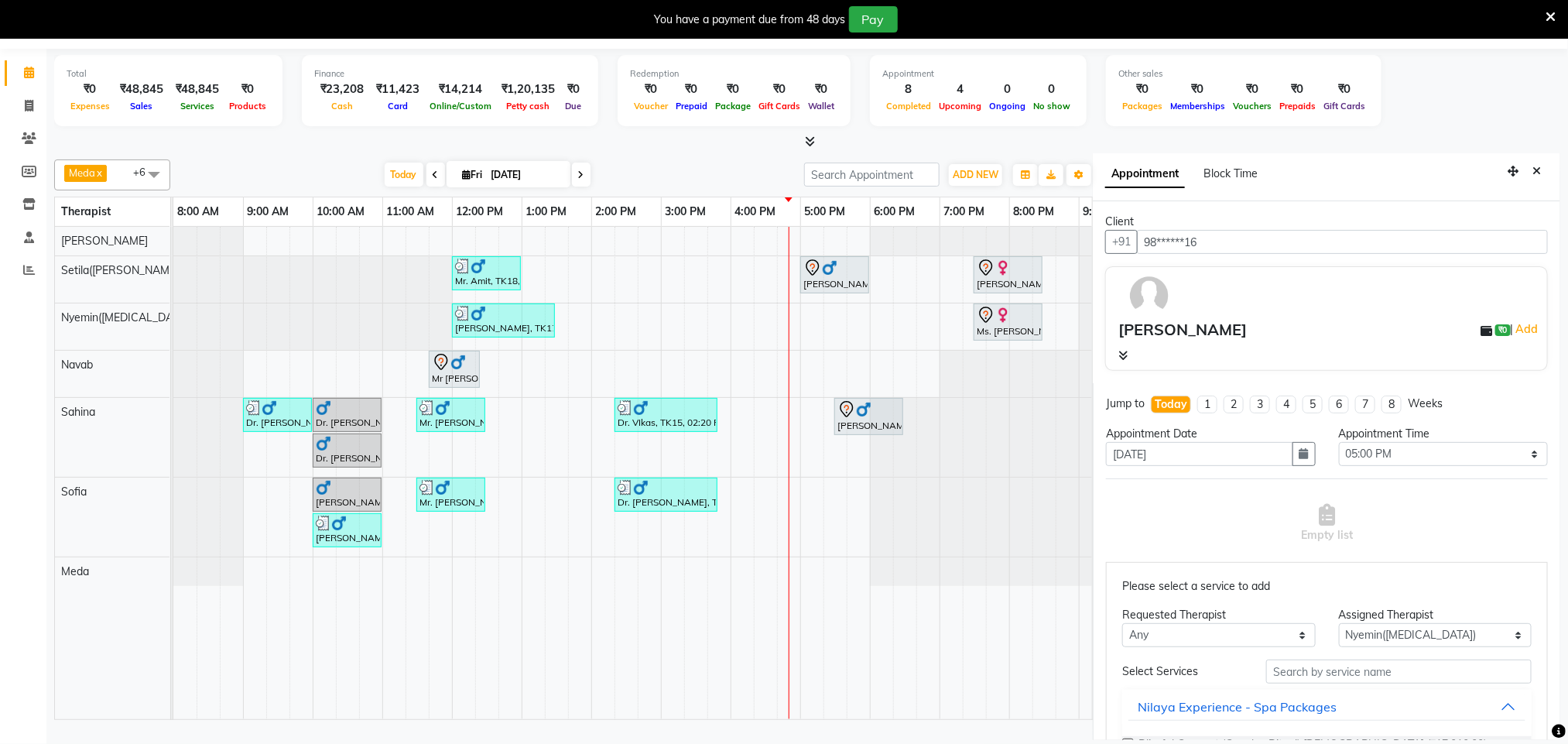 type on "98******16" 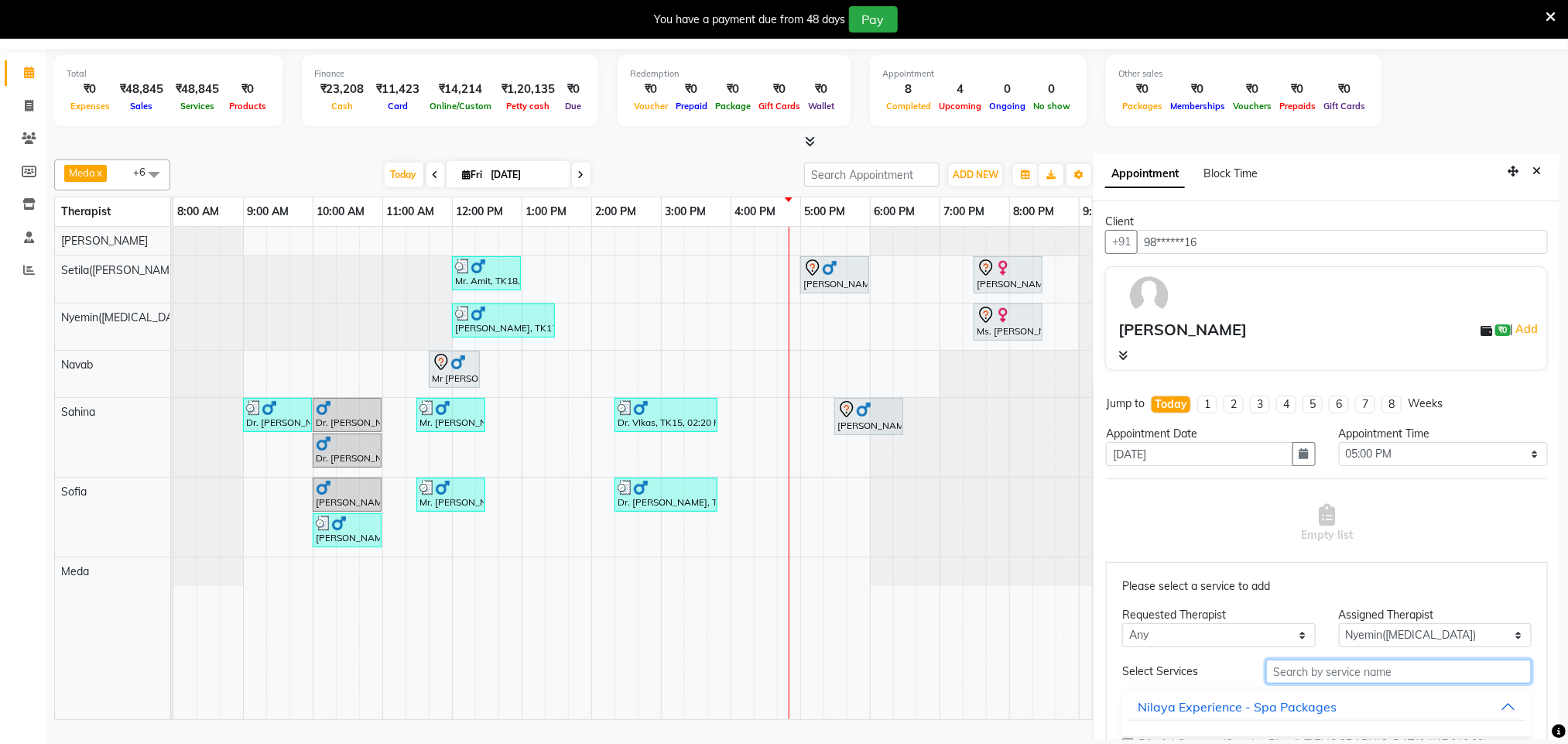click at bounding box center (1399, 671) 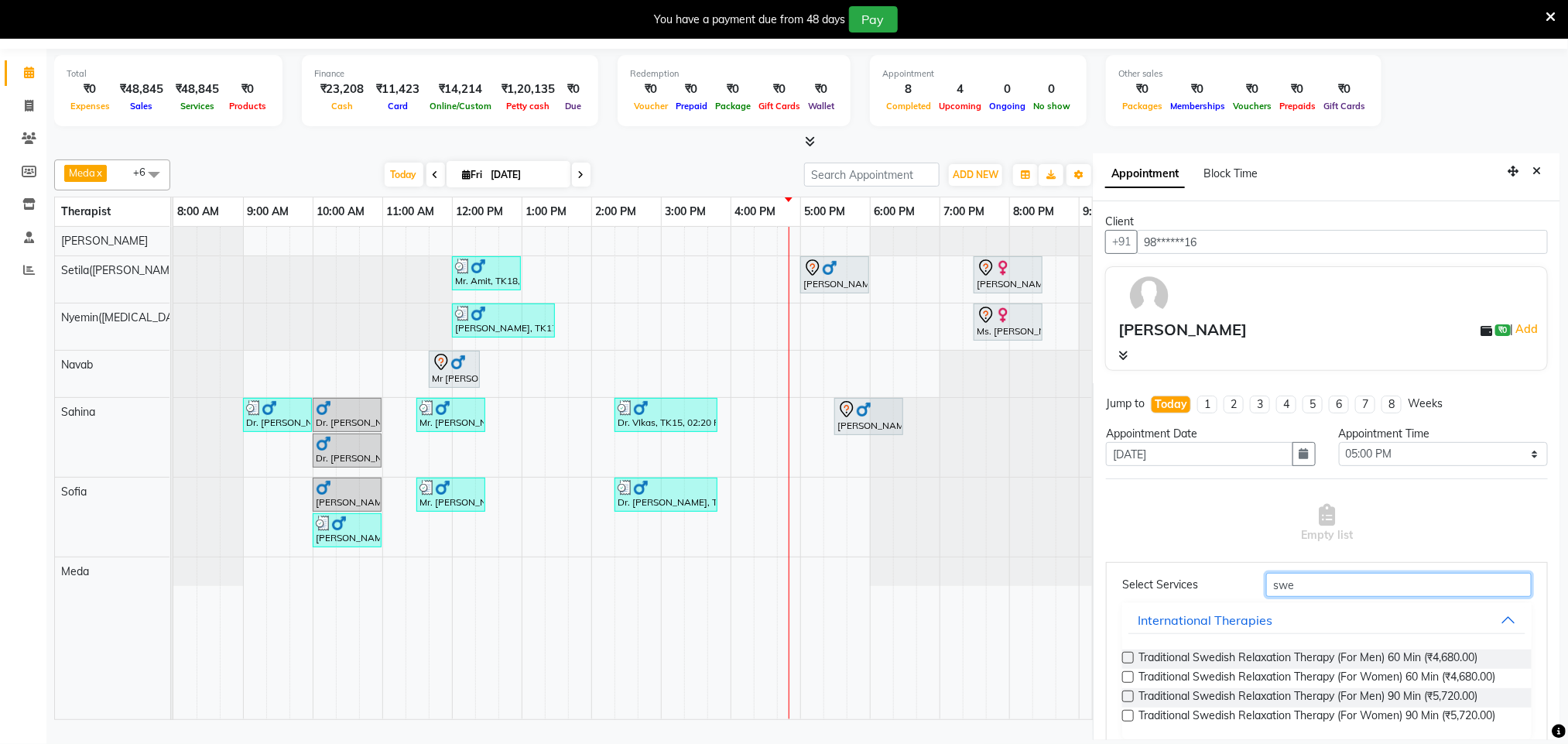 scroll, scrollTop: 139, scrollLeft: 0, axis: vertical 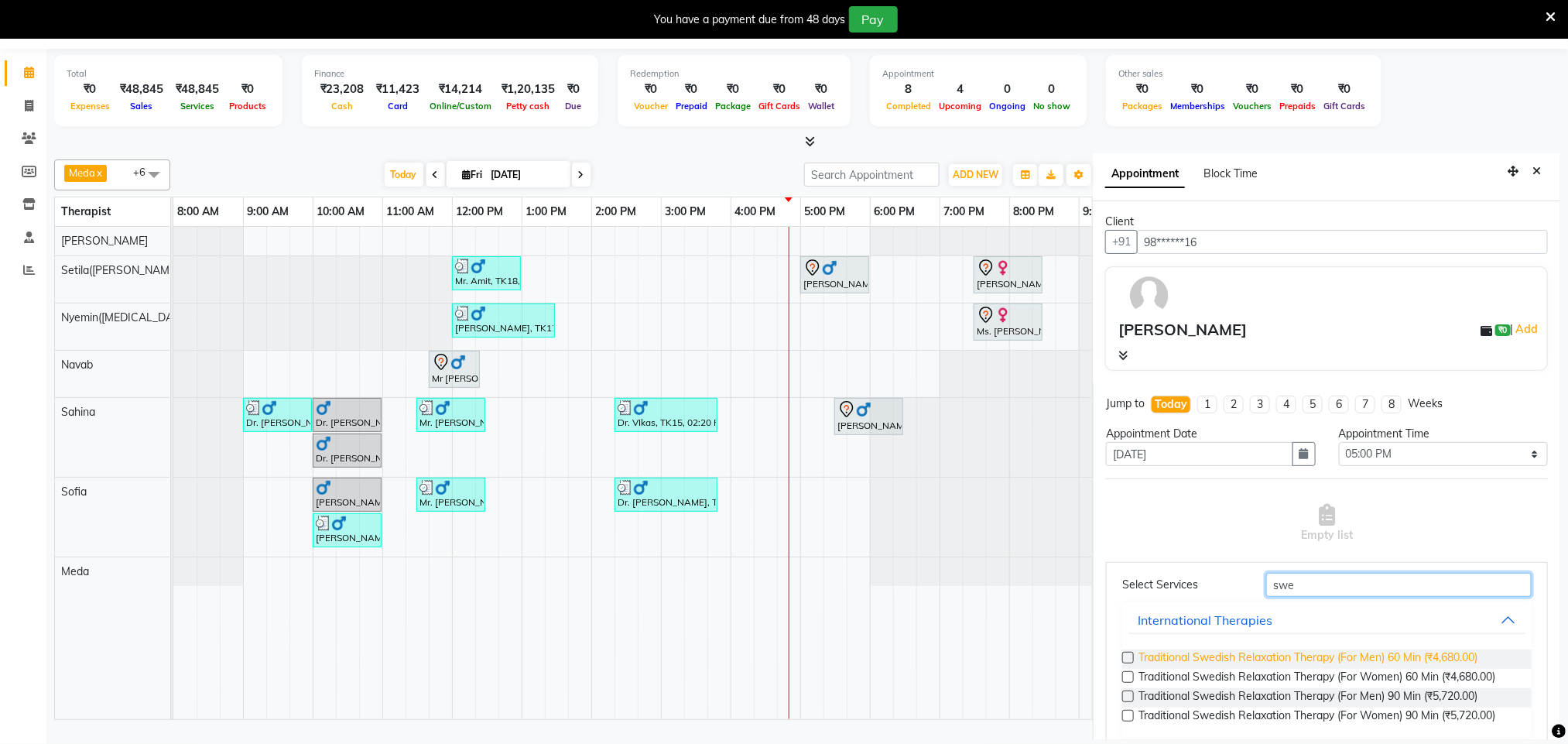 type on "swe" 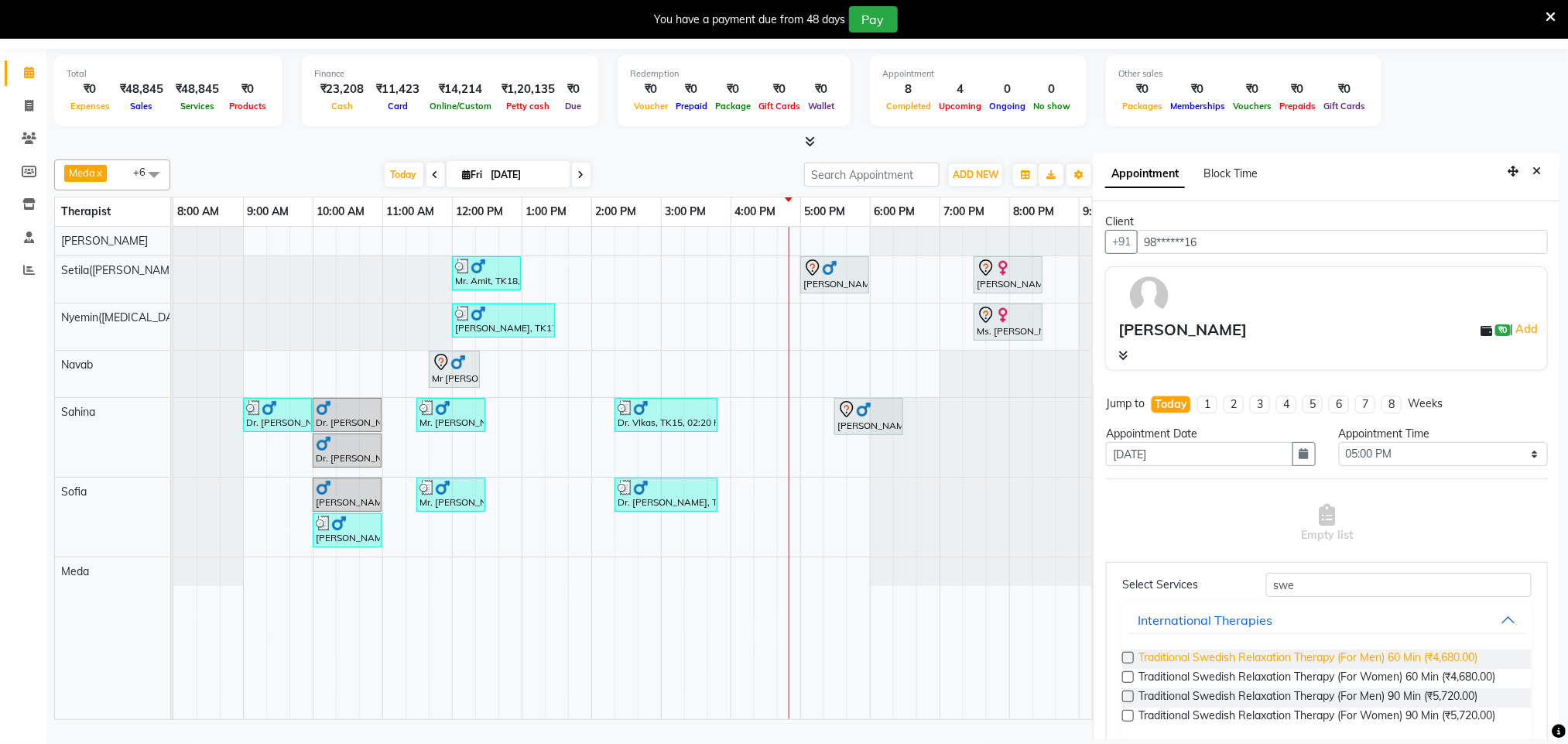 click on "Traditional Swedish Relaxation Therapy (For Men) 60 Min (₹4,680.00)" at bounding box center [1308, 659] 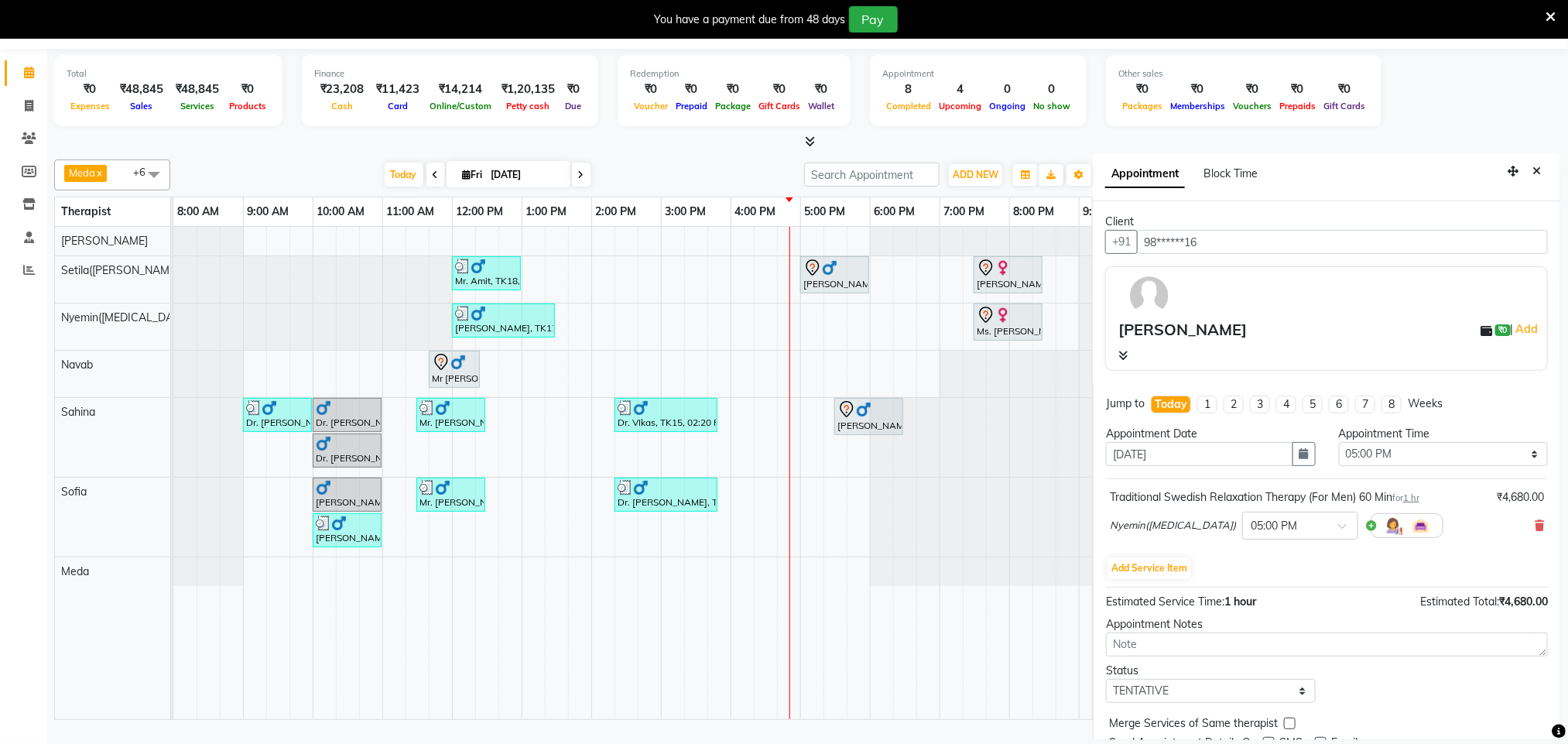 scroll, scrollTop: 65, scrollLeft: 0, axis: vertical 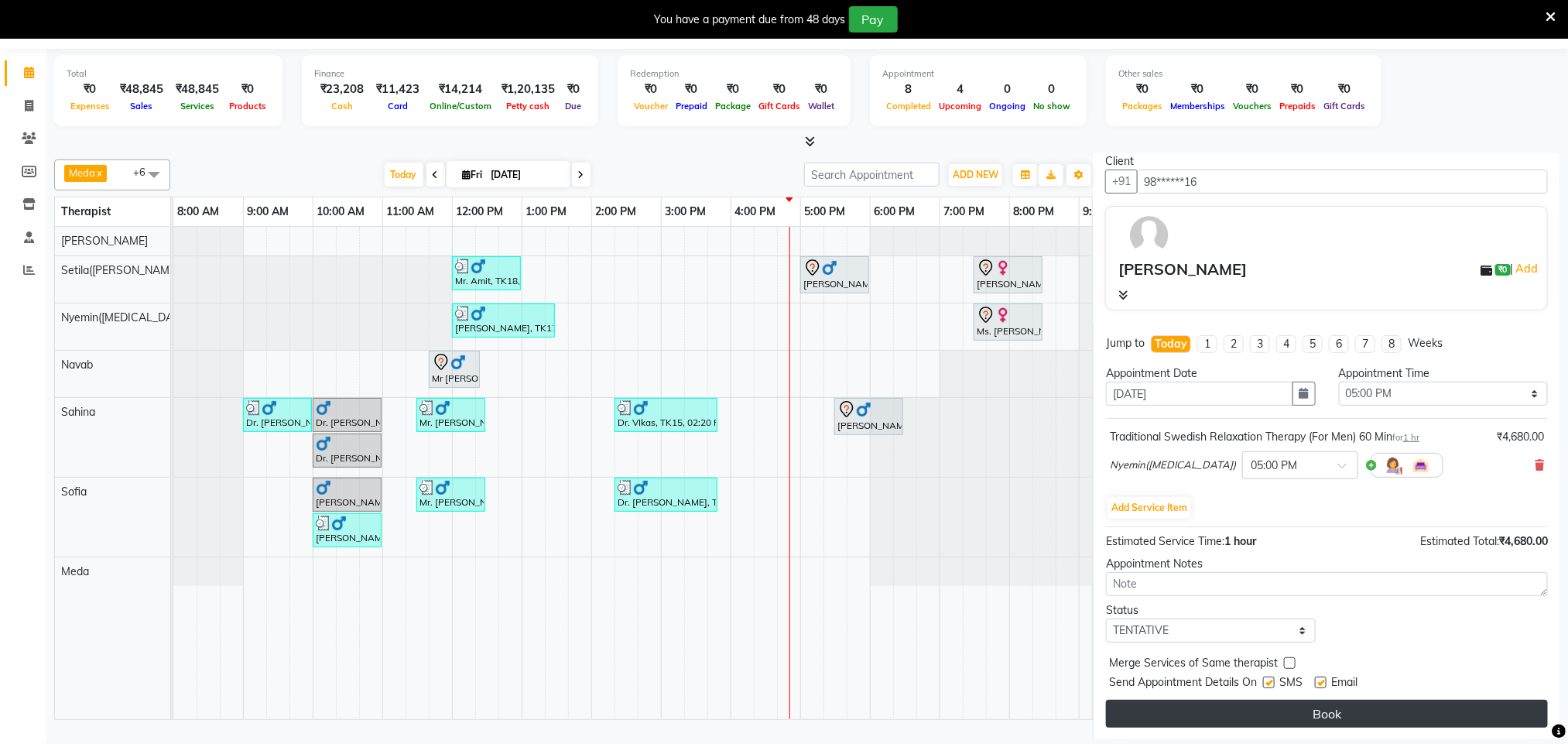 click on "Book" at bounding box center [1327, 714] 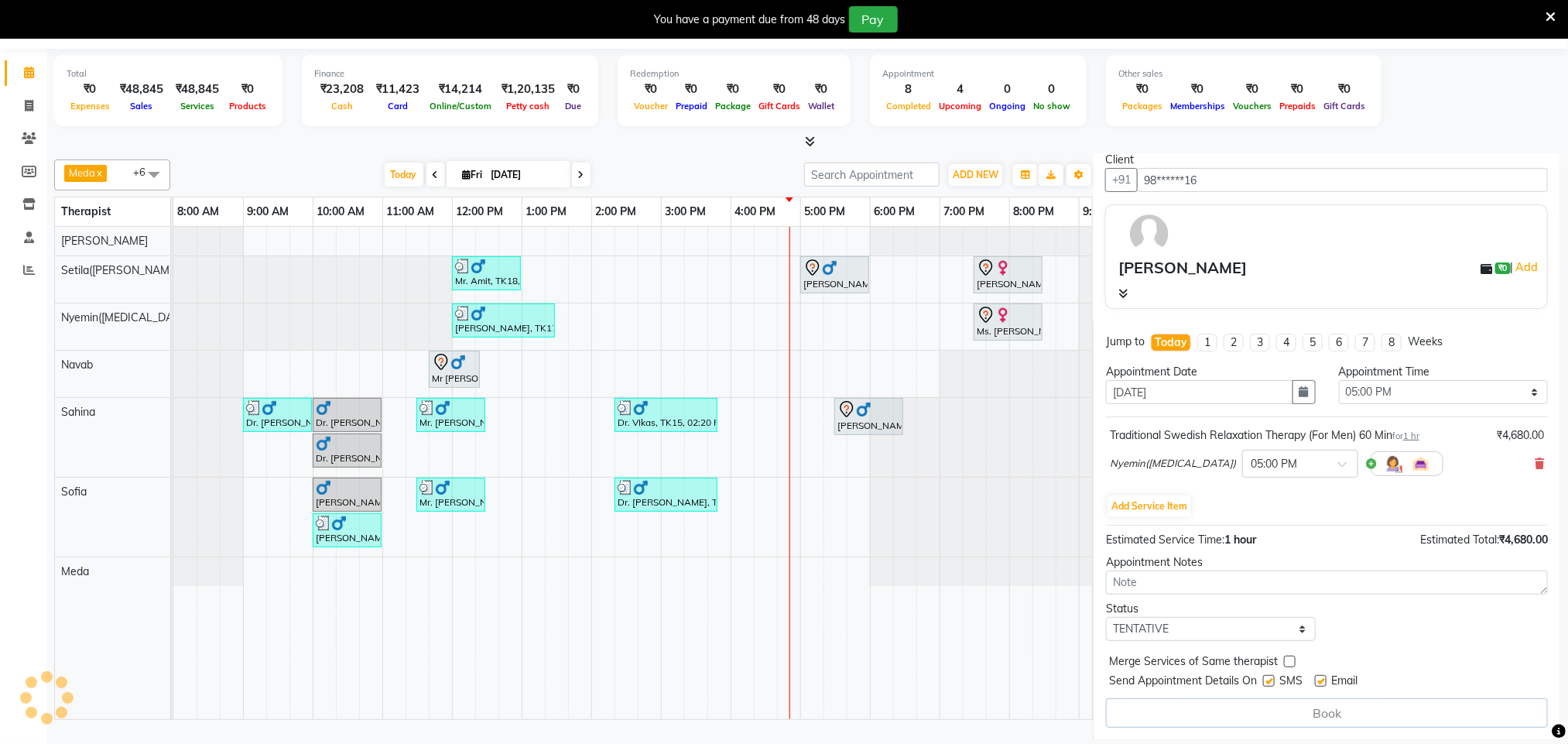 select on "77566" 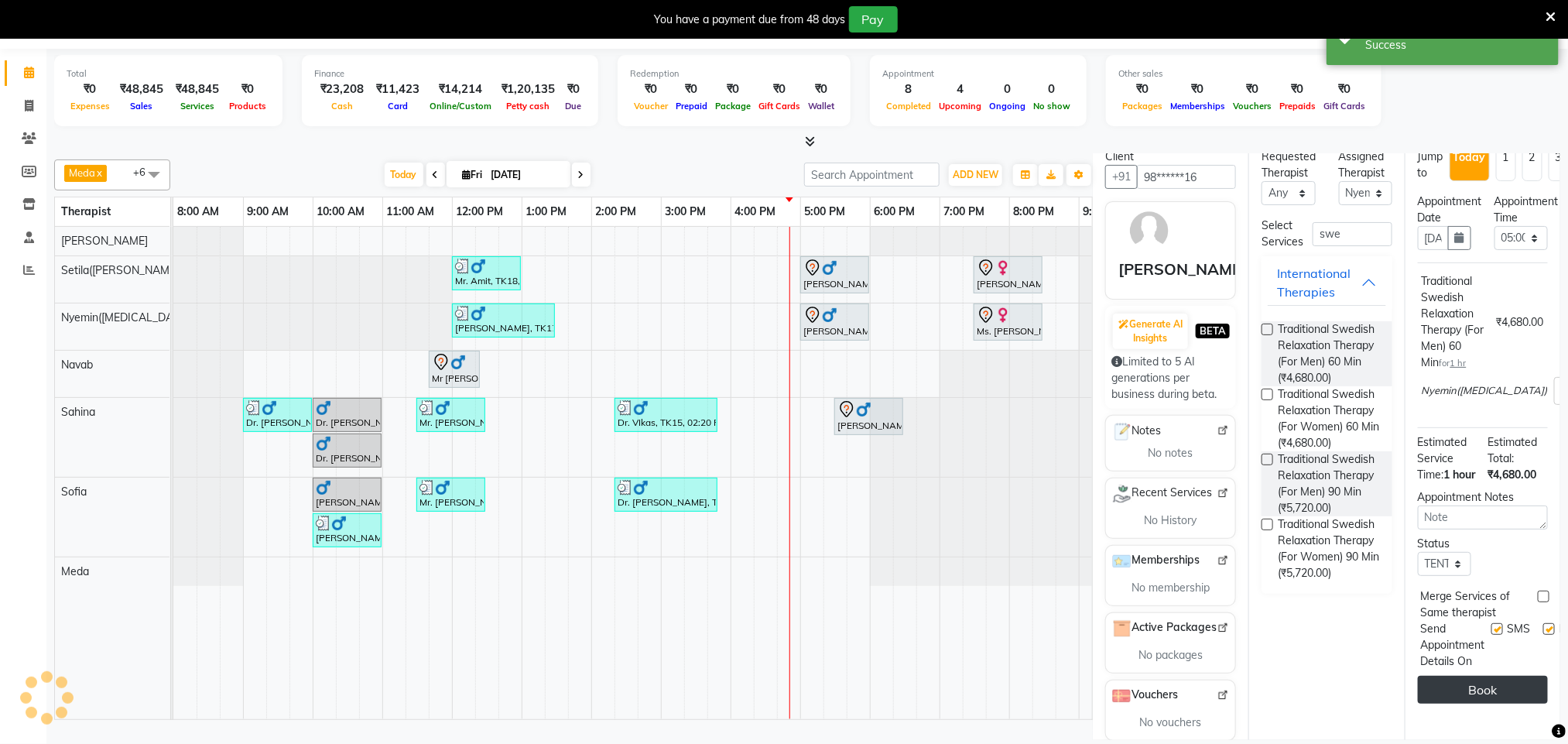 scroll, scrollTop: 0, scrollLeft: 0, axis: both 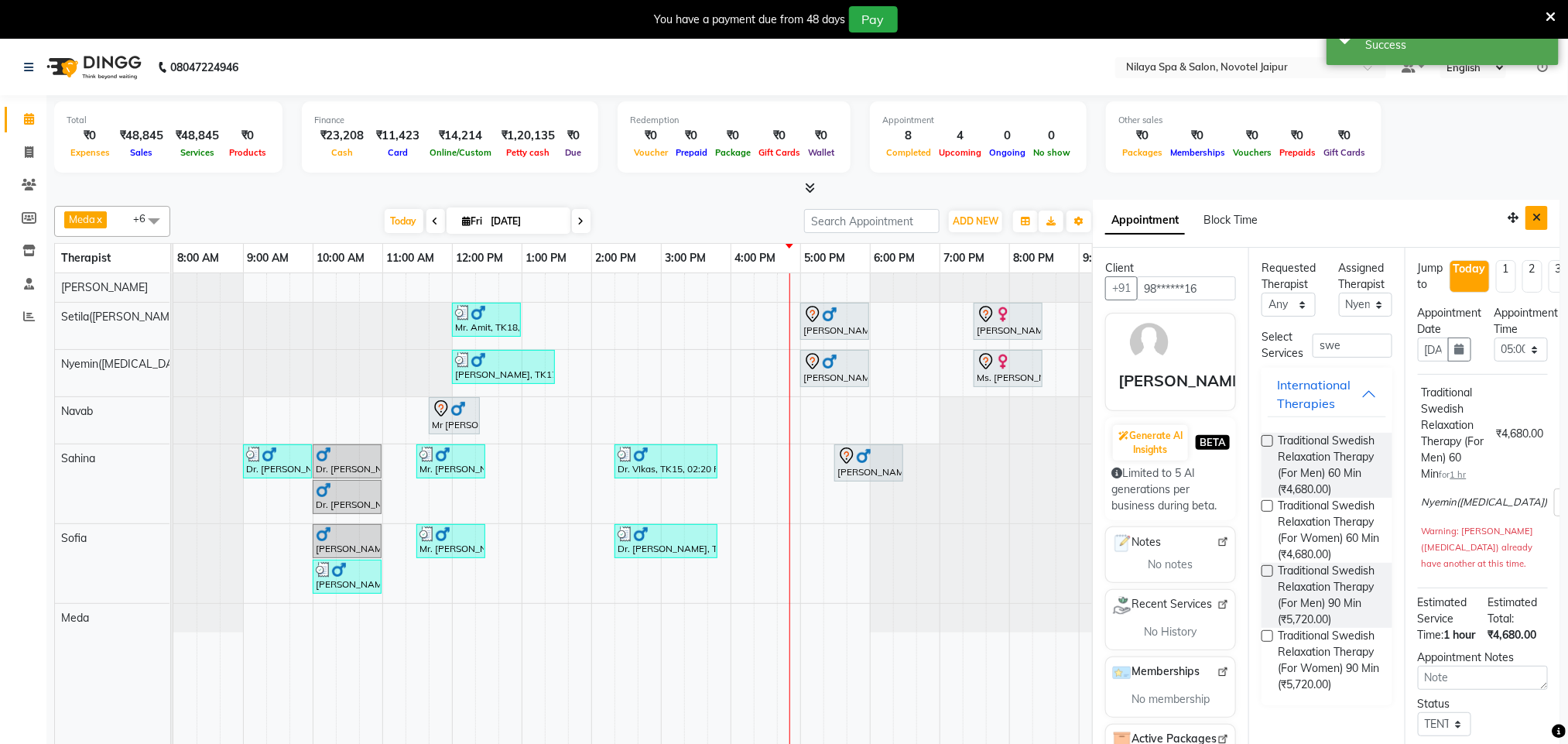 click at bounding box center [1536, 218] 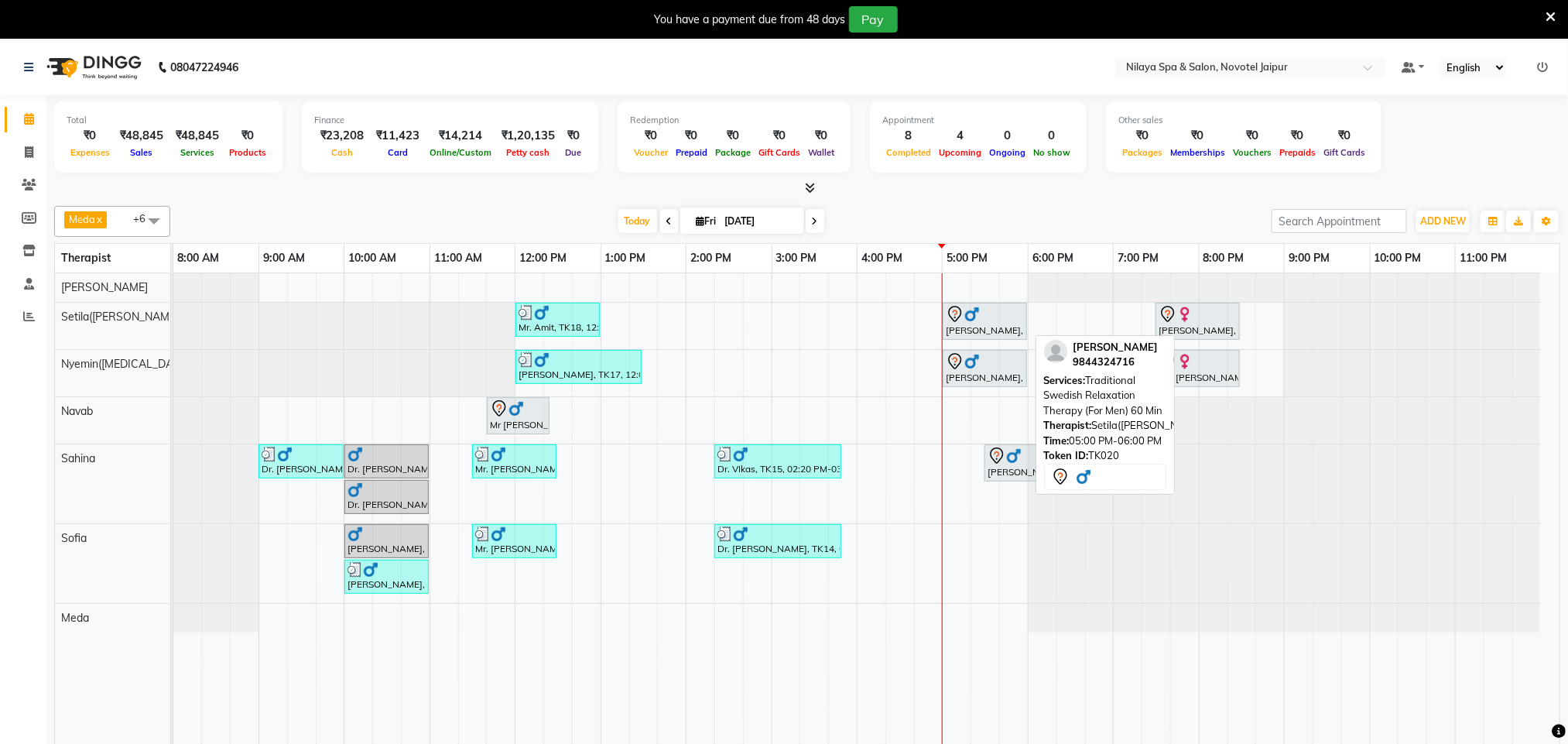 click at bounding box center [972, 314] 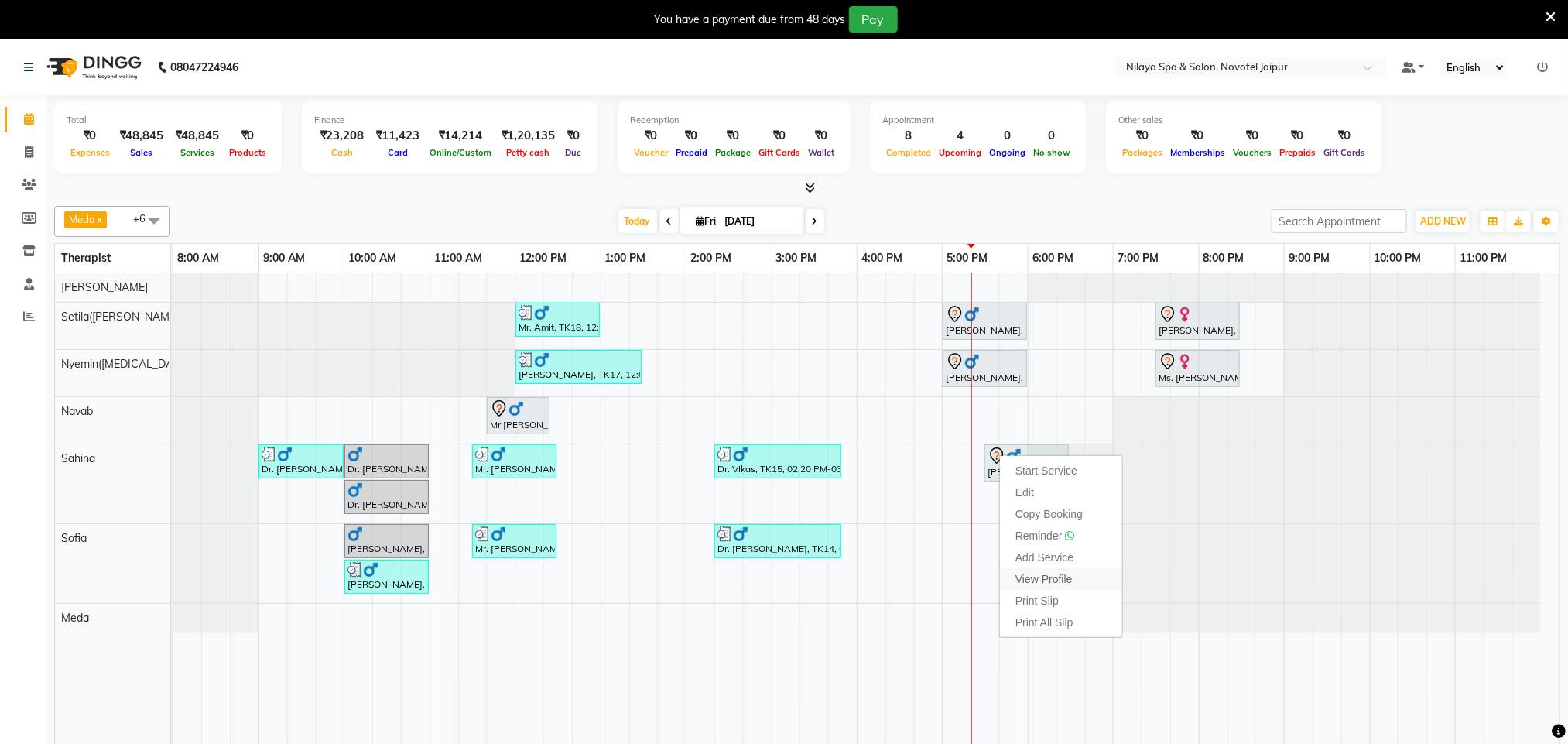 click on "View Profile" at bounding box center (1044, 579) 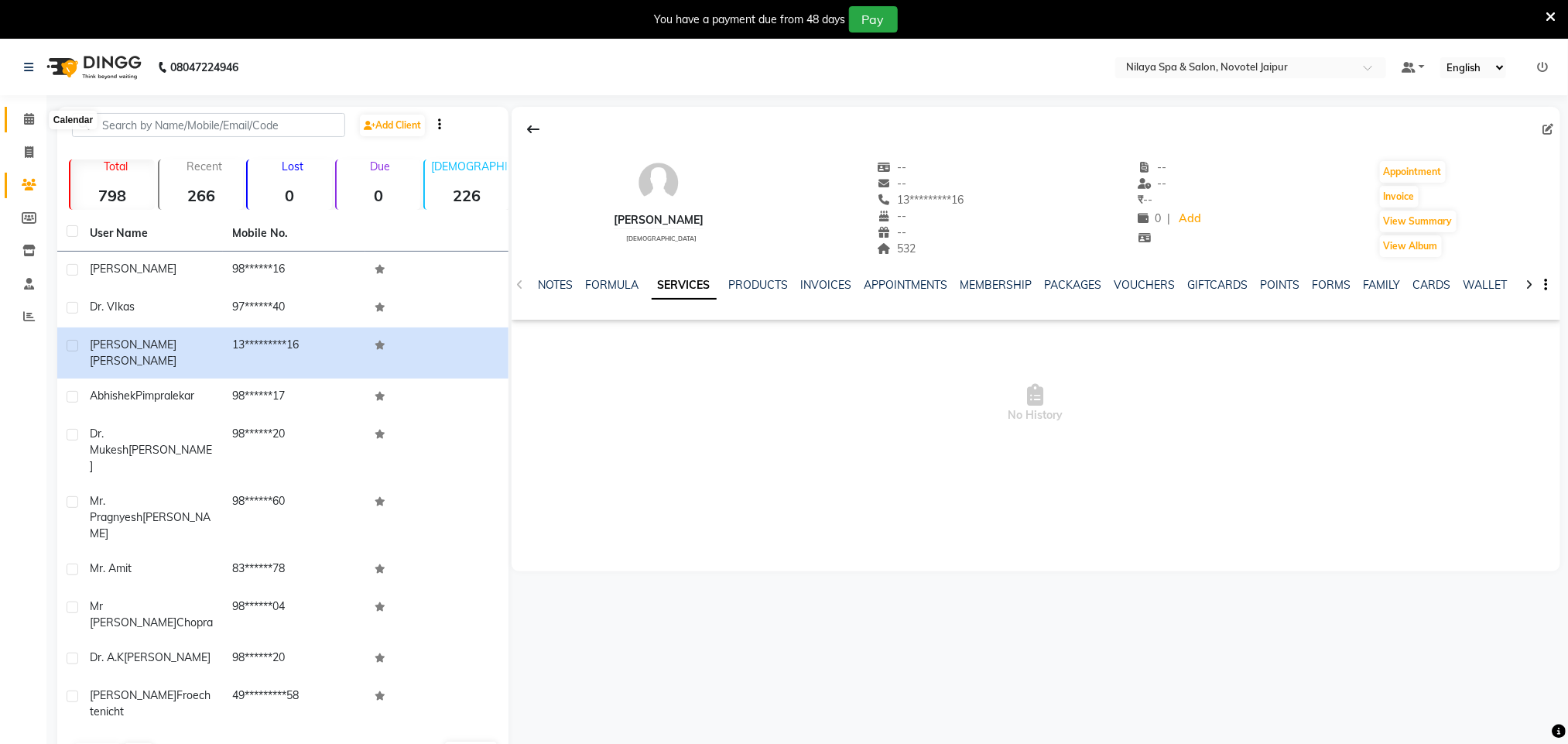 click 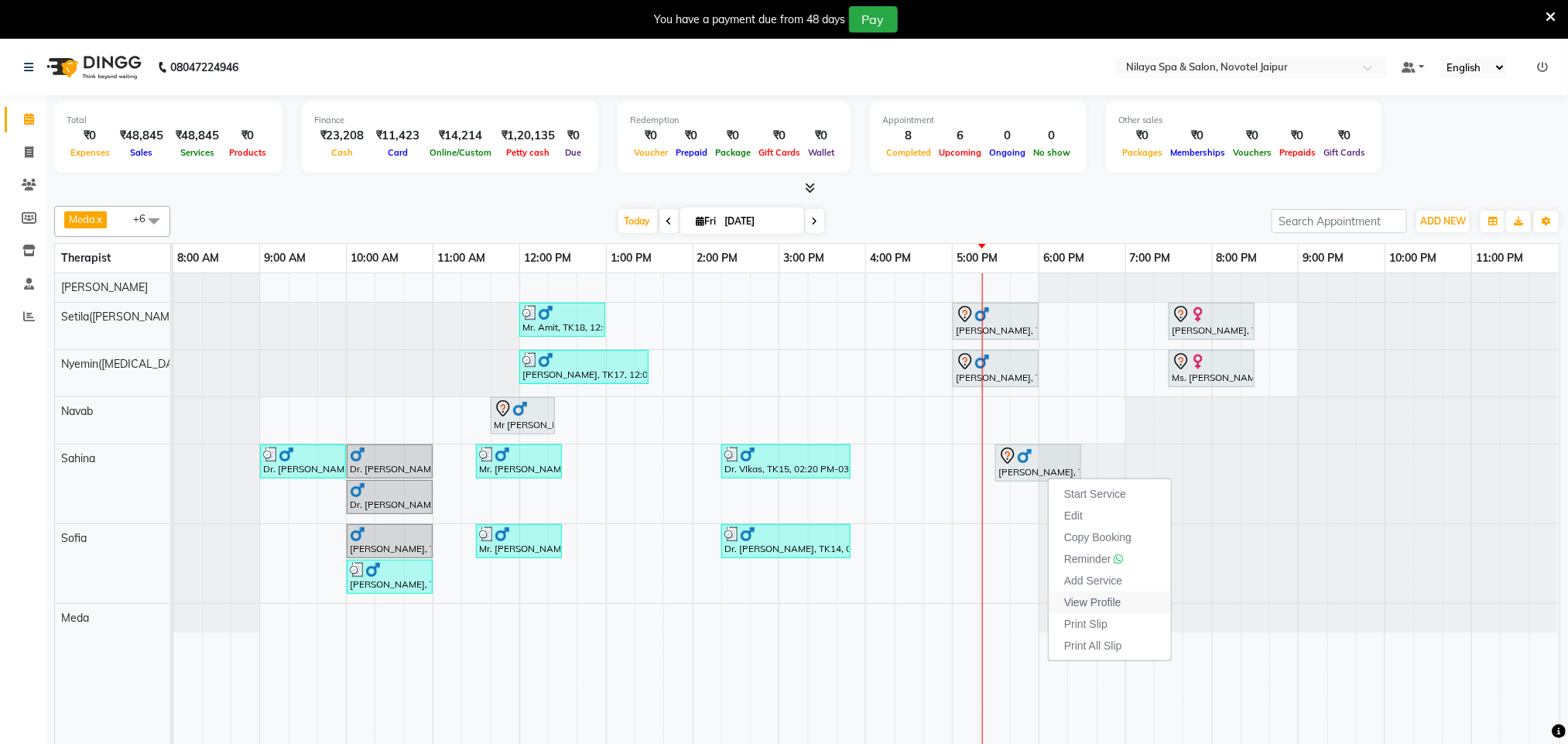 click on "View Profile" at bounding box center (1093, 602) 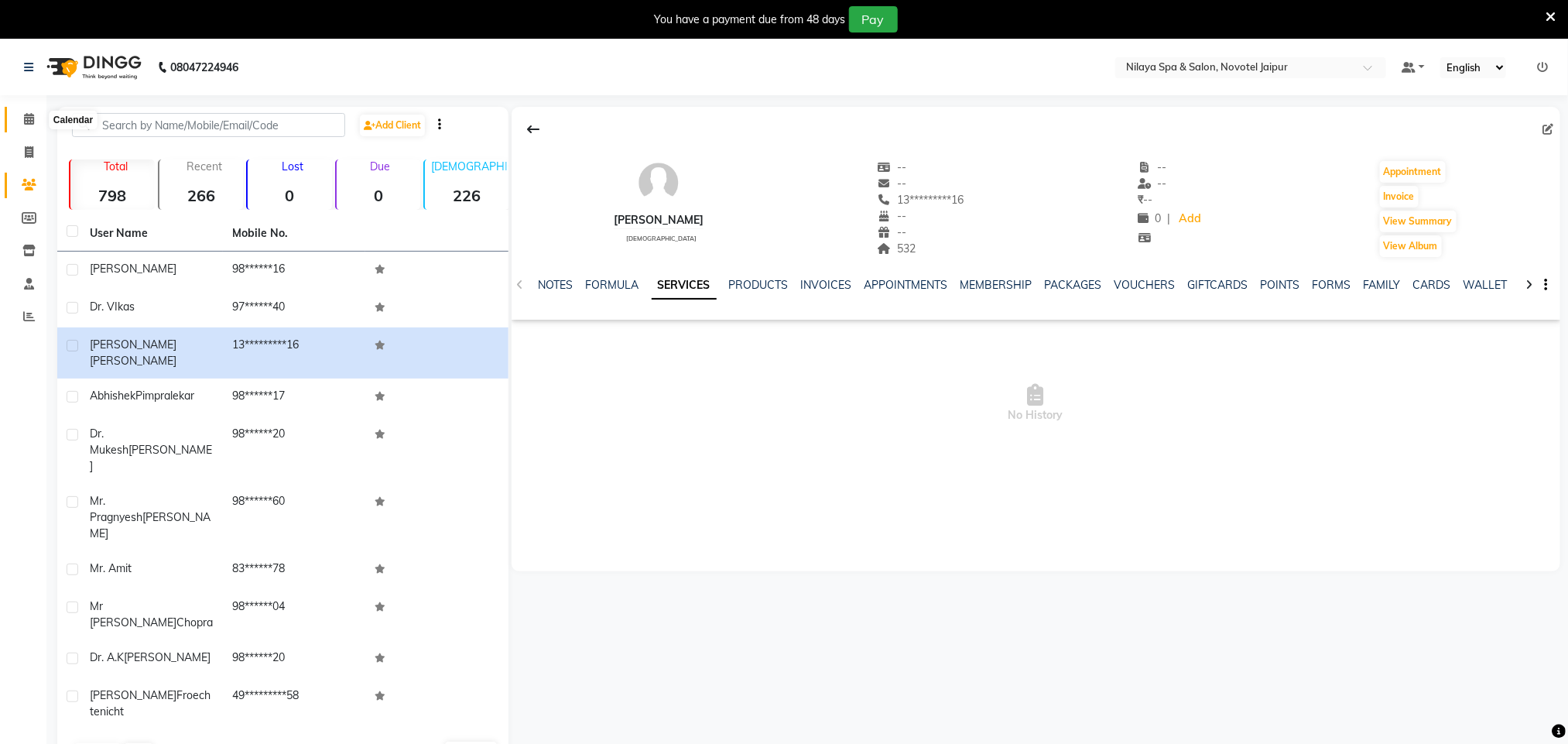 click 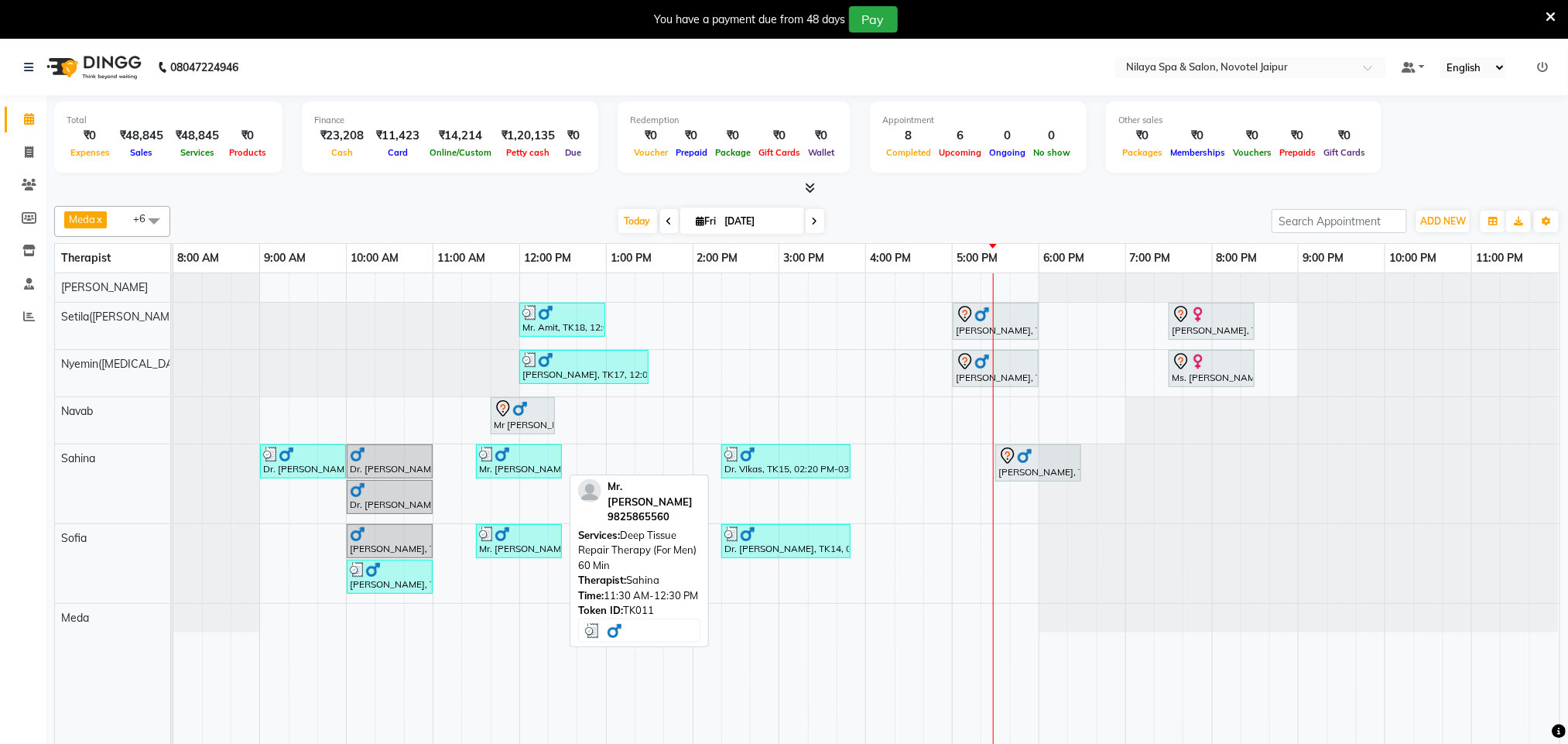 click at bounding box center [519, 454] 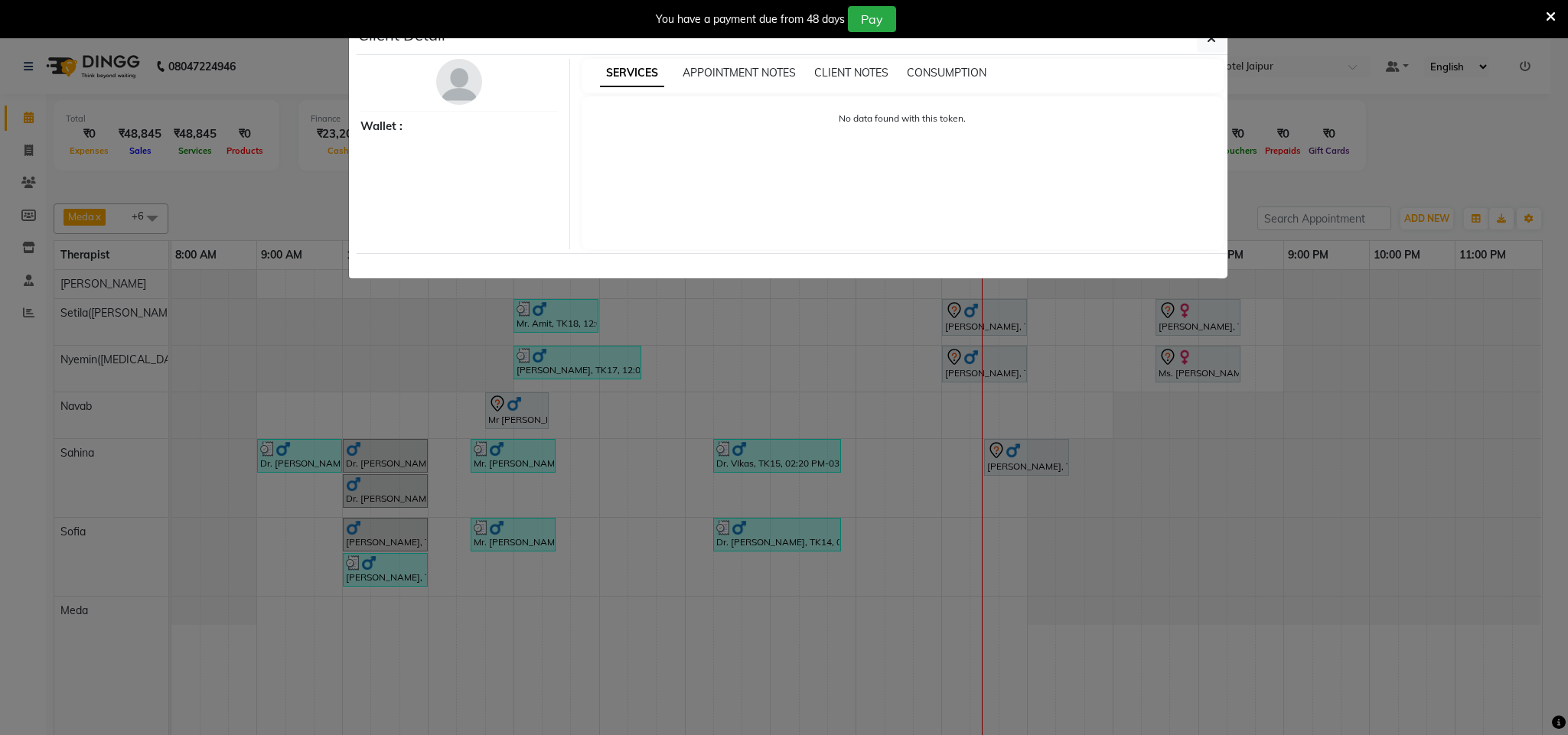 select on "3" 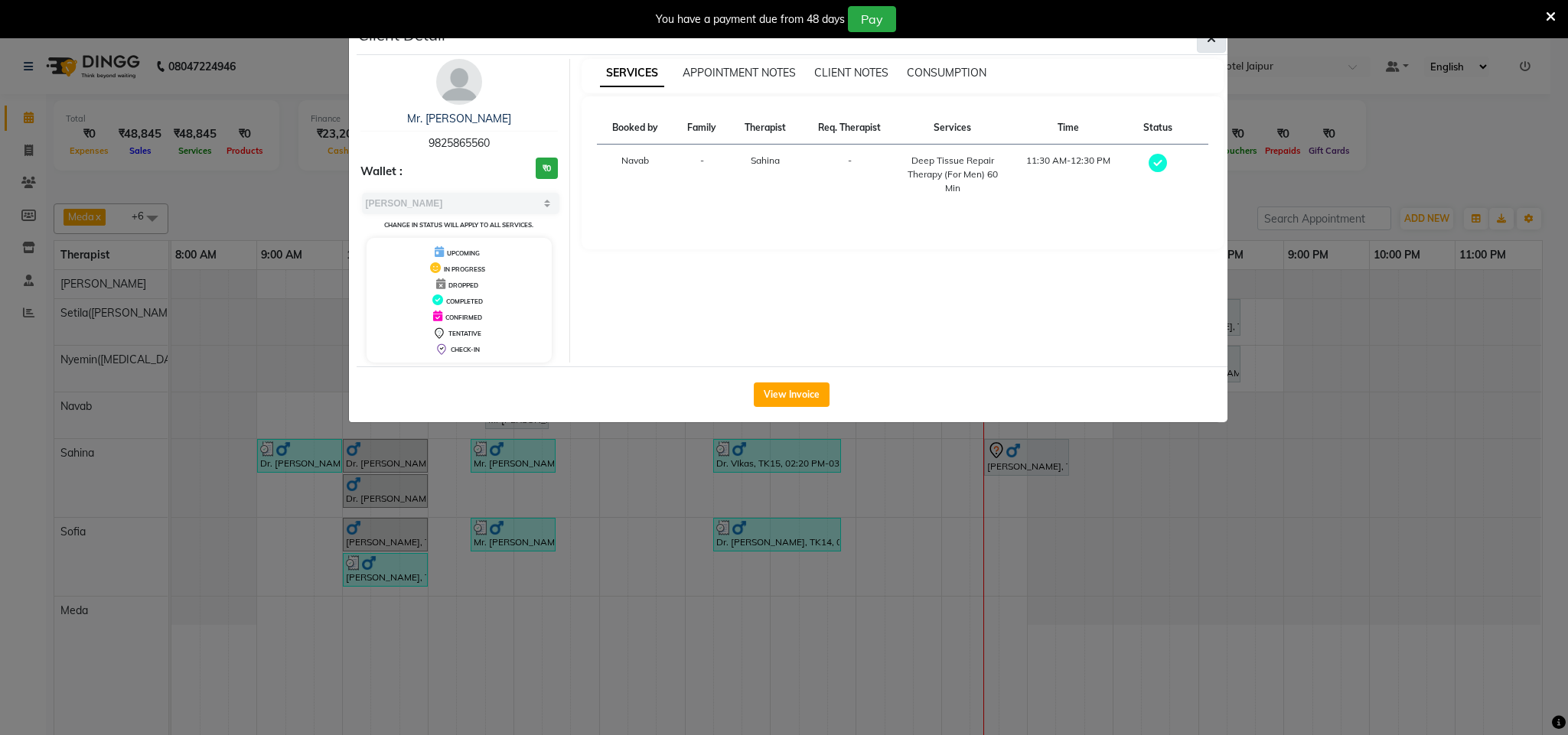 click 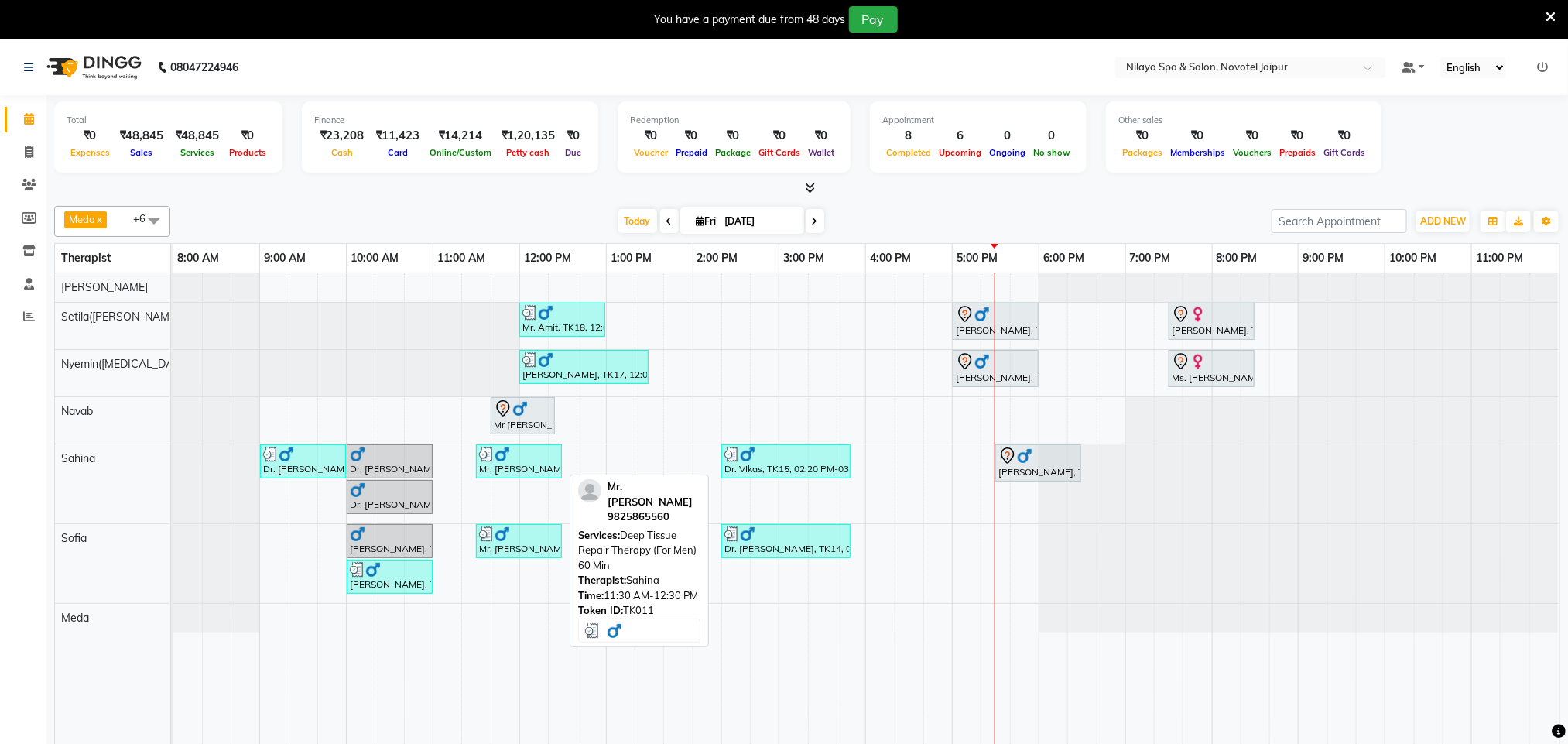 click on "Mr. [PERSON_NAME], TK11, 11:30 AM-12:30 PM, Deep Tissue Repair Therapy (For Men) 60 Min" at bounding box center [519, 461] 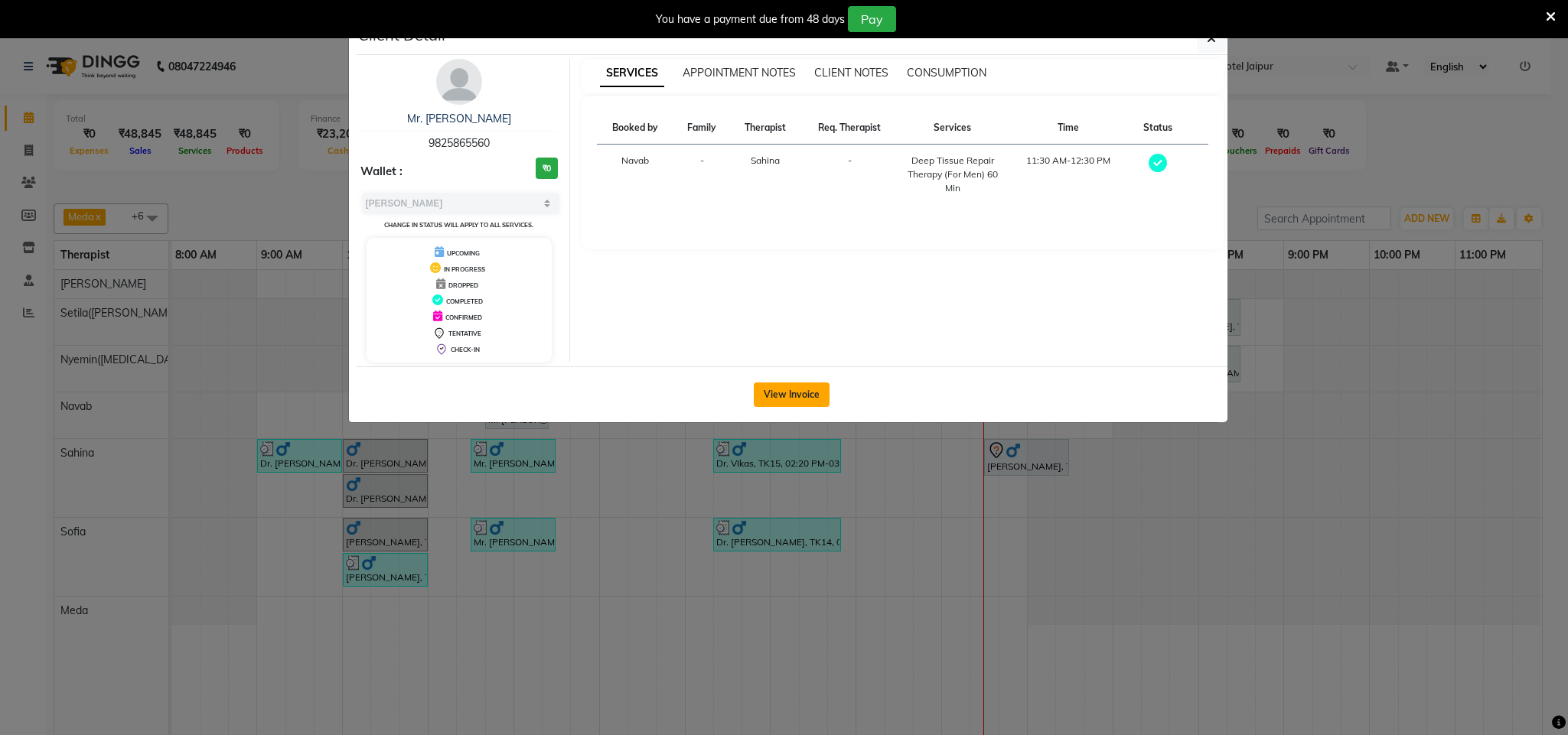click on "View Invoice" 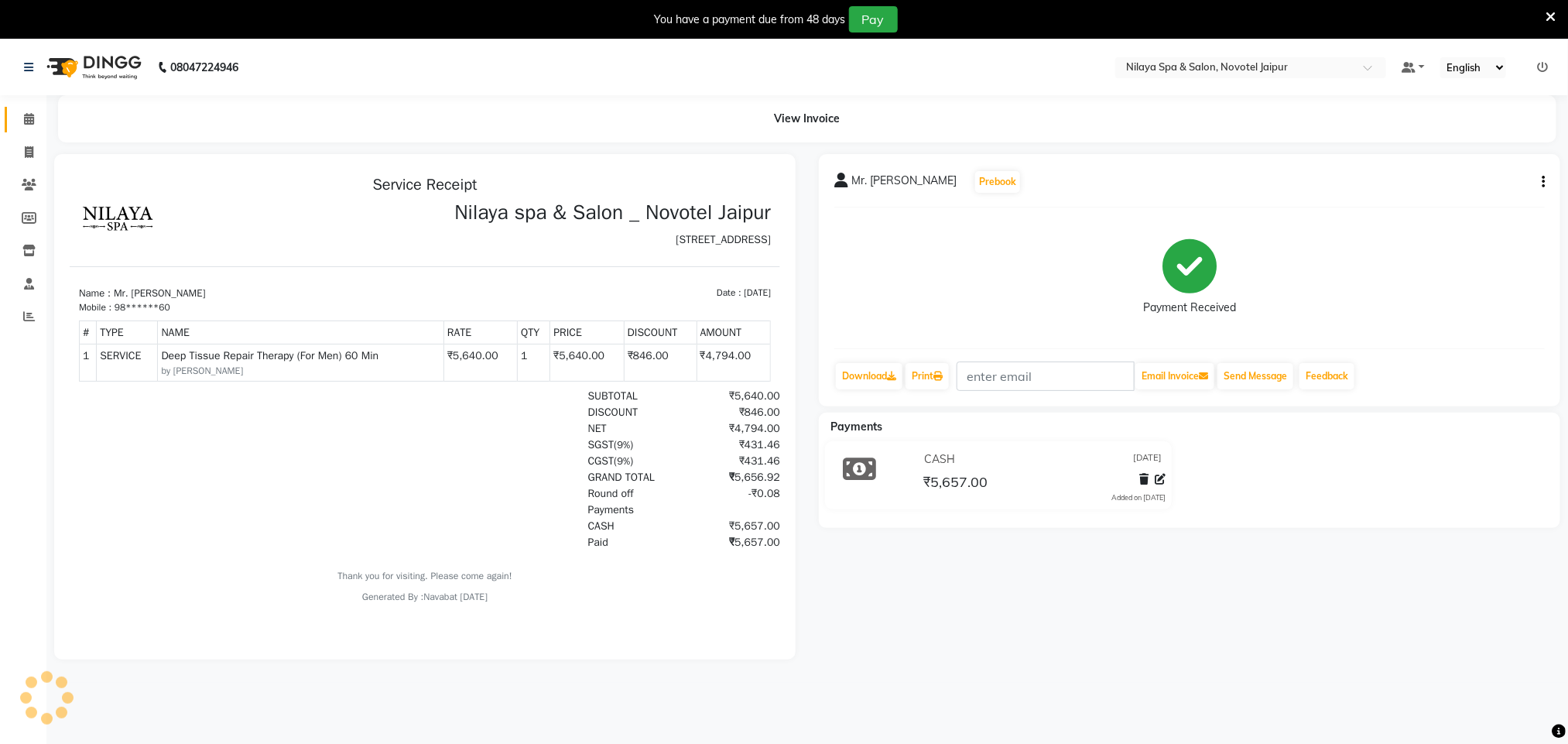 scroll, scrollTop: 0, scrollLeft: 0, axis: both 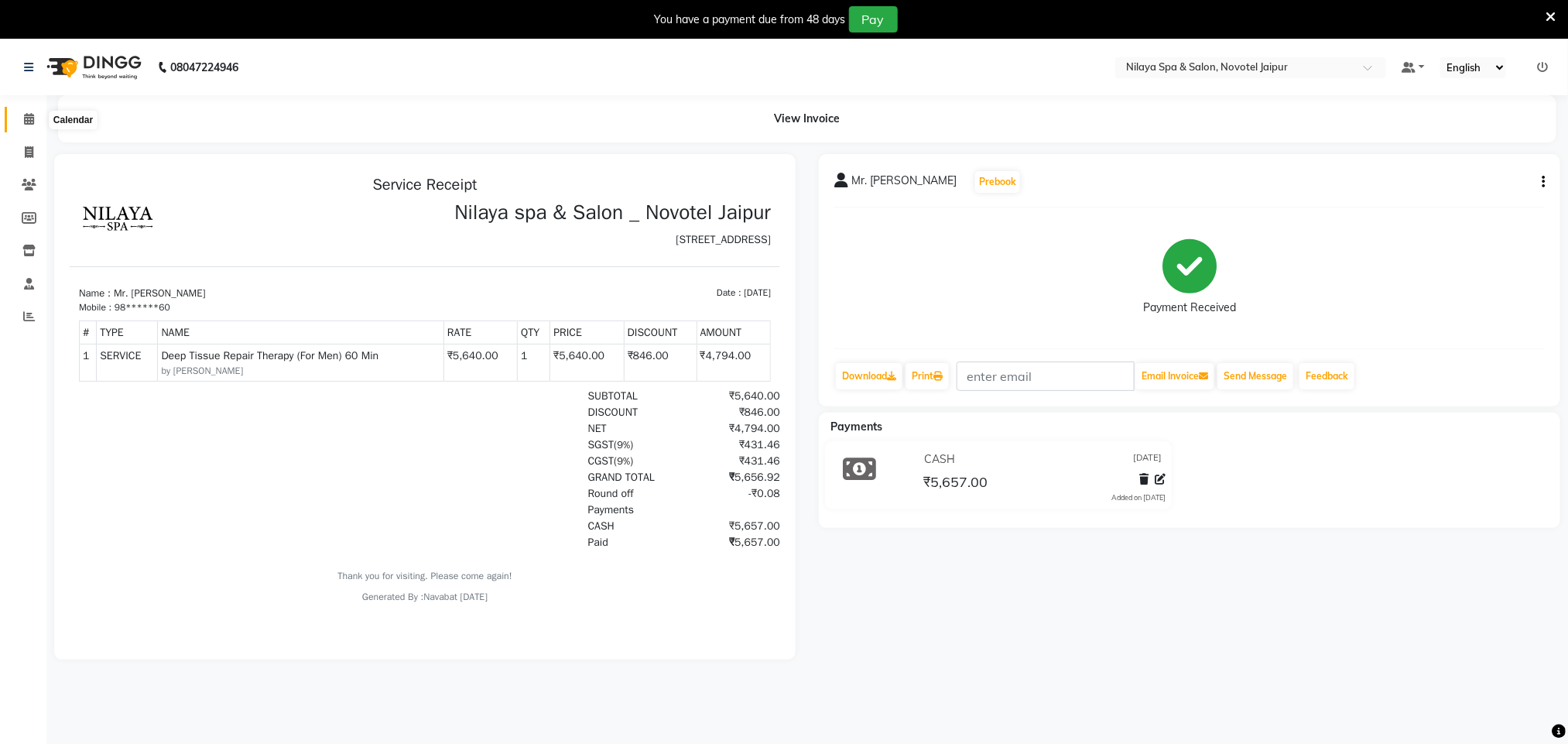 click 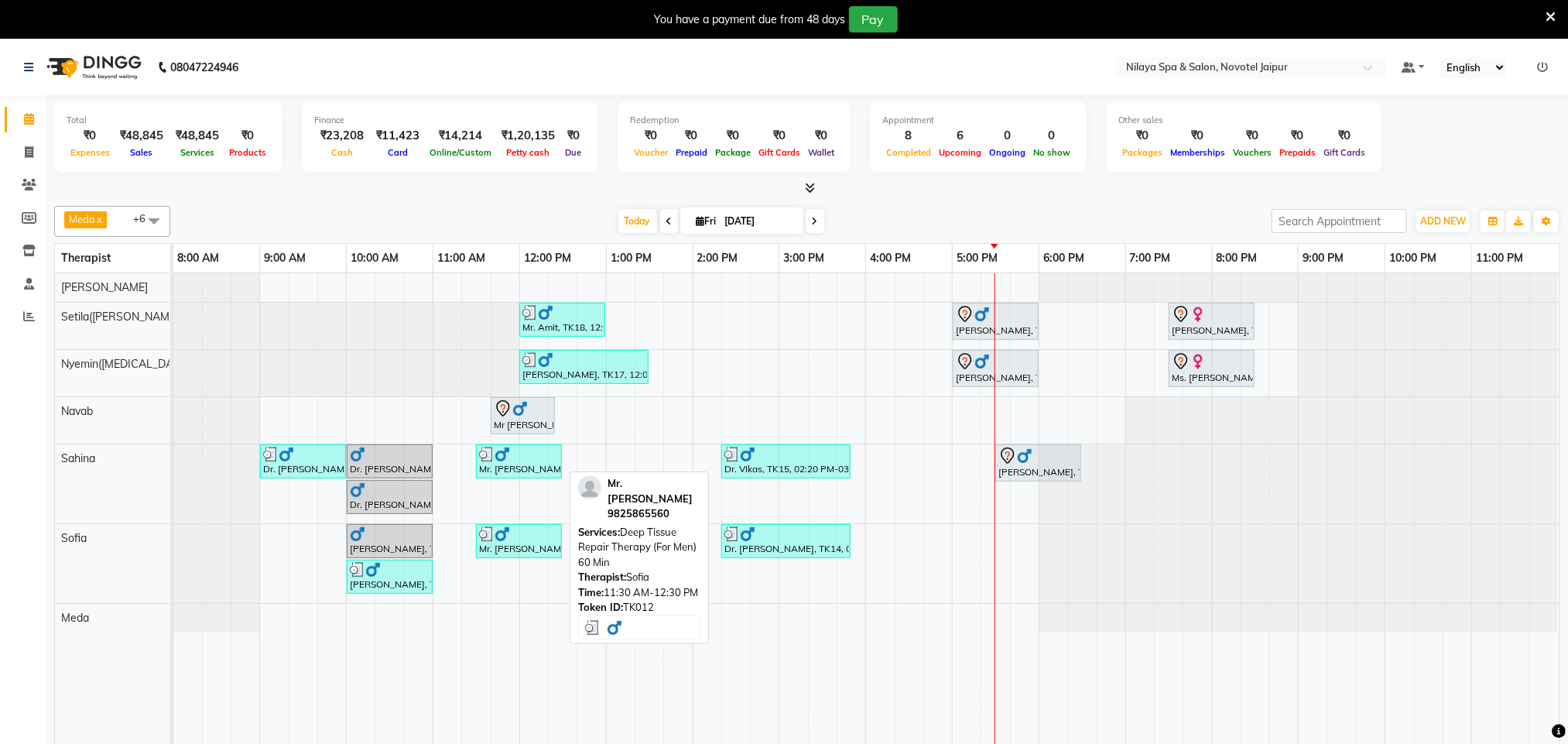click on "Mr. [PERSON_NAME], TK12, 11:30 AM-12:30 PM, Deep Tissue Repair Therapy (For Men) 60 Min" at bounding box center [519, 541] 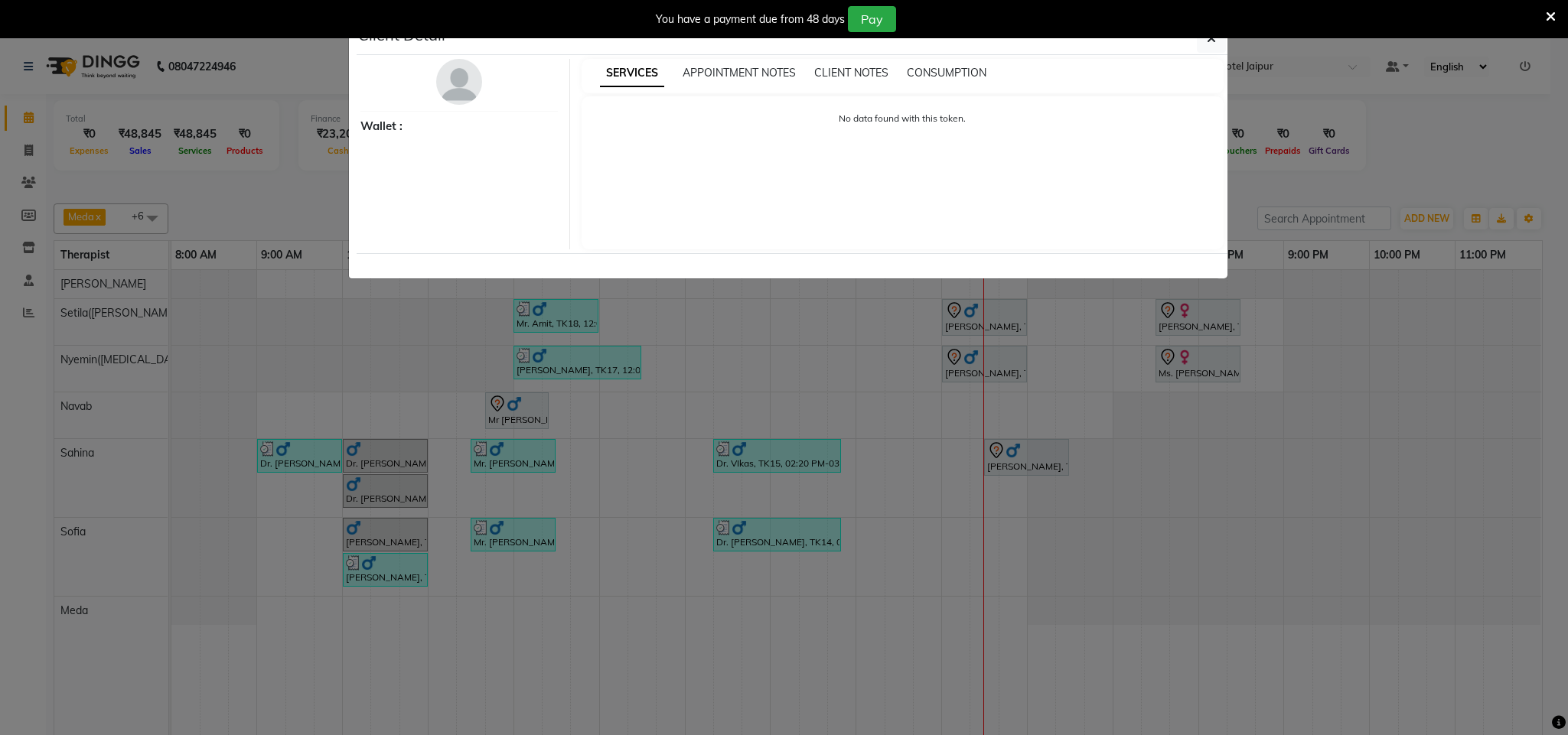 select on "3" 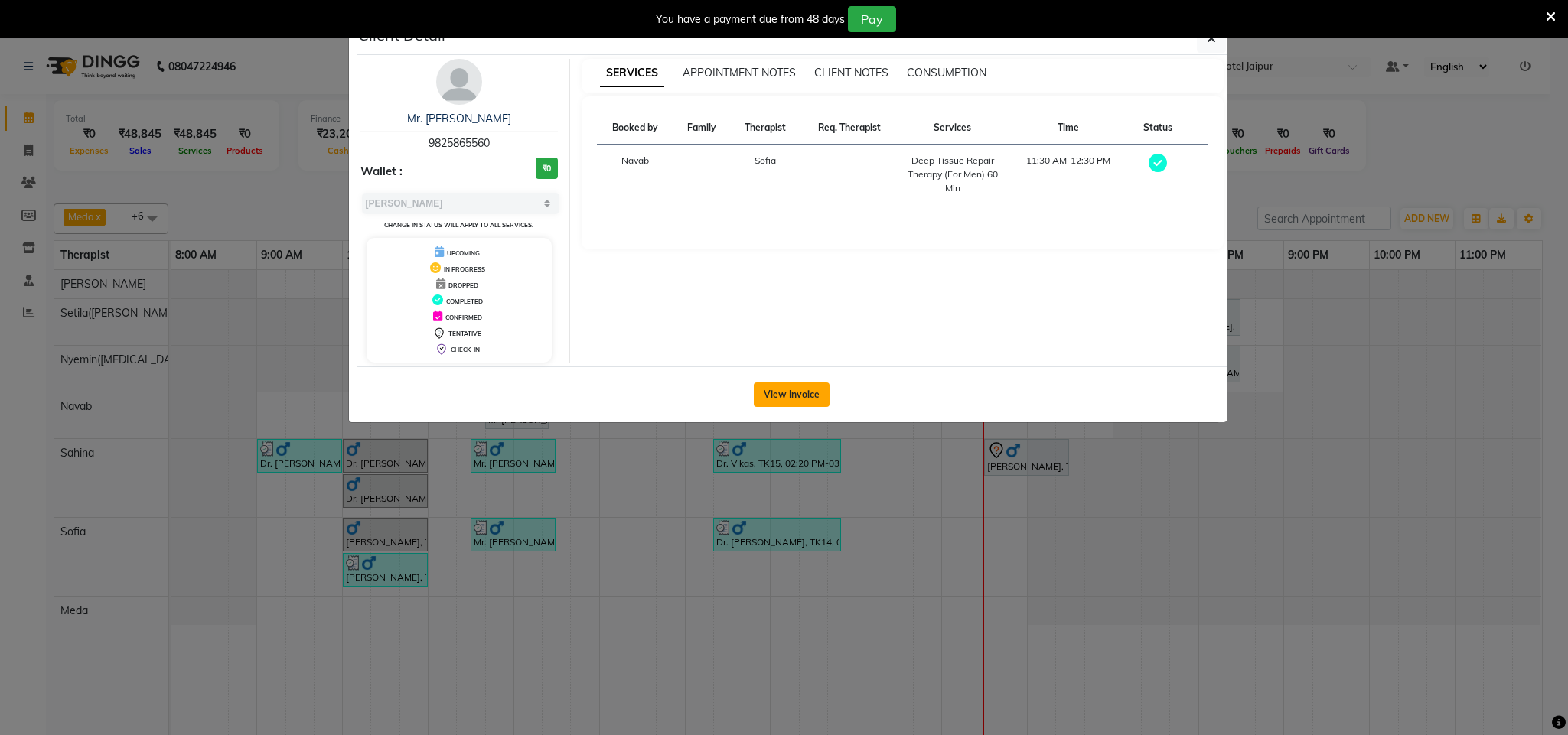 click on "View Invoice" 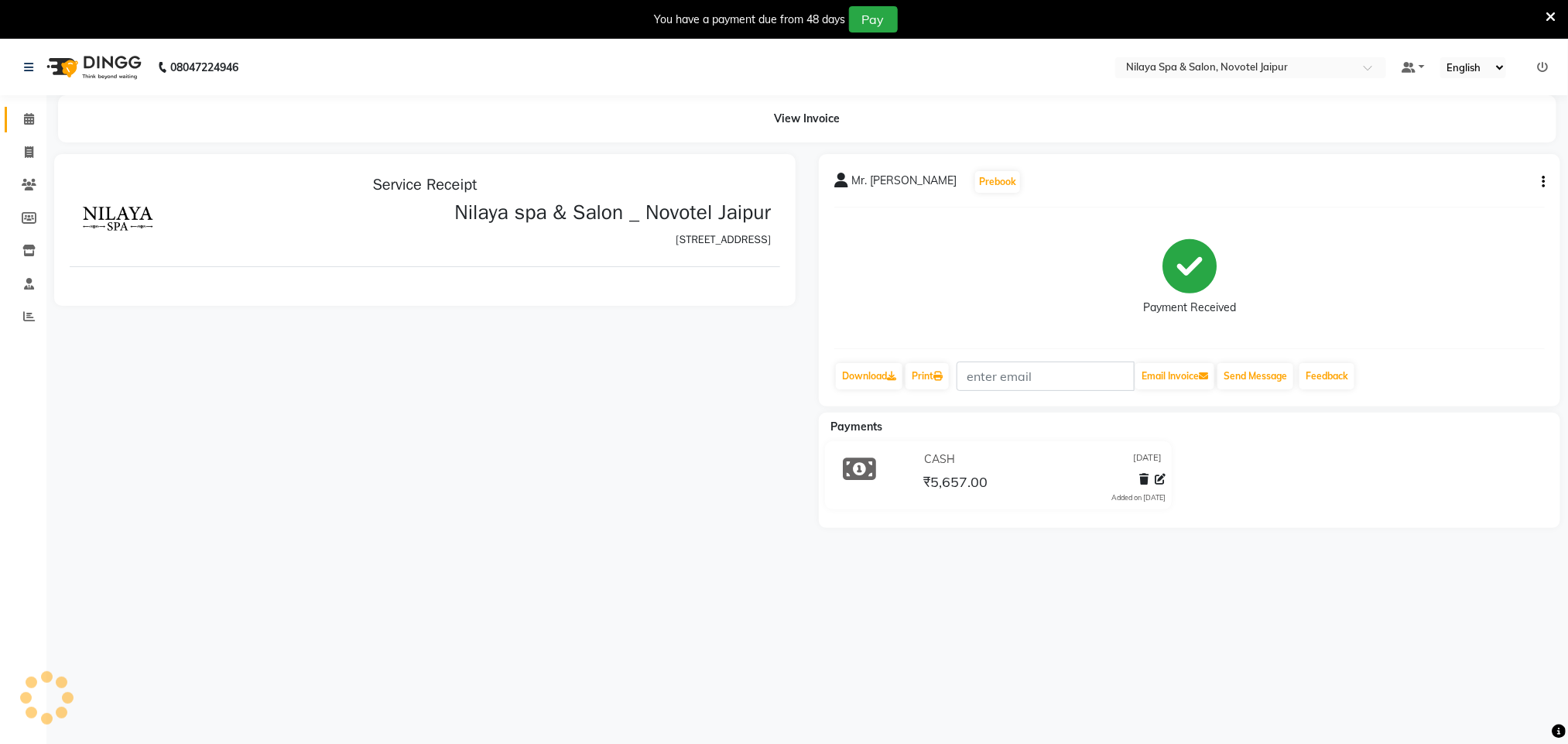 scroll, scrollTop: 0, scrollLeft: 0, axis: both 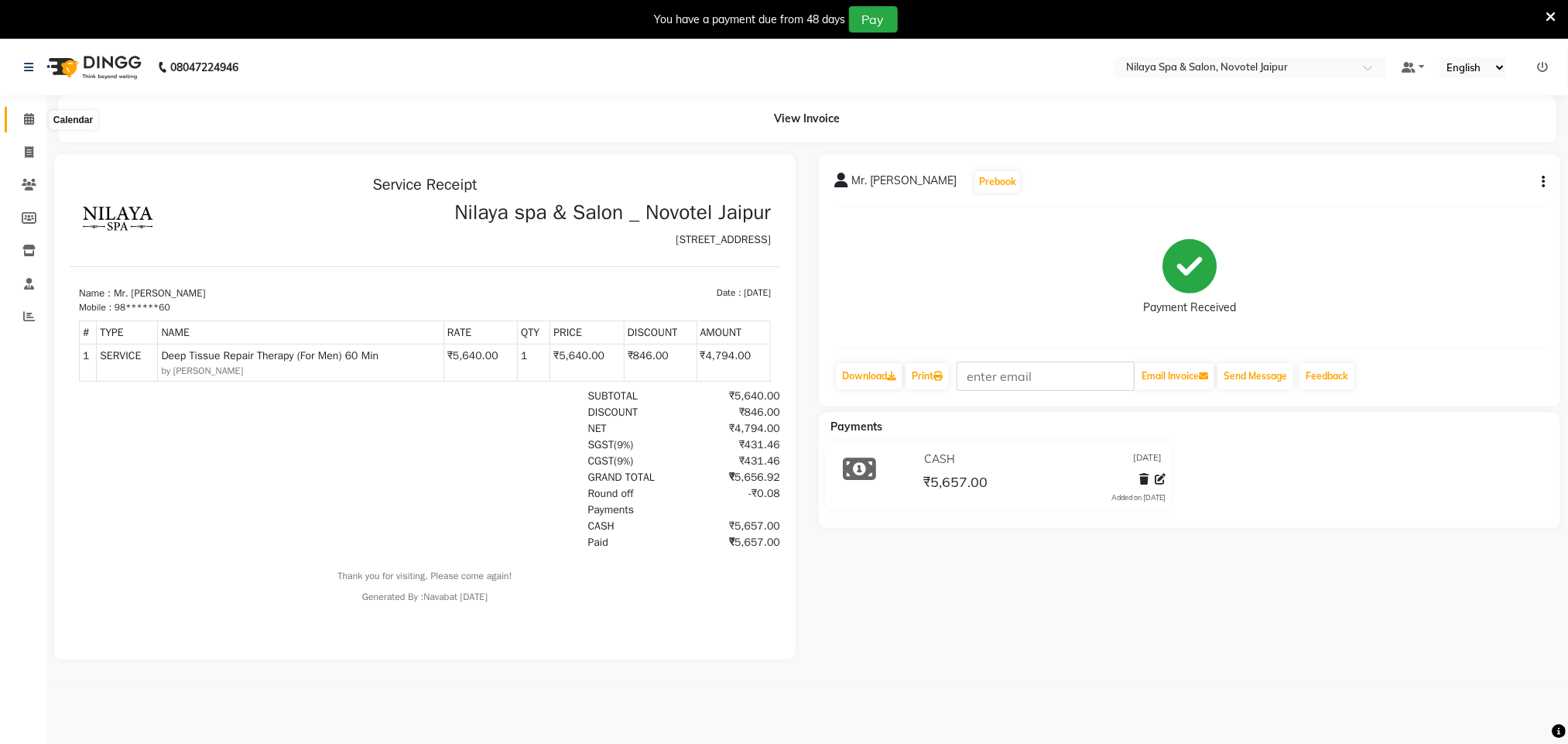 click 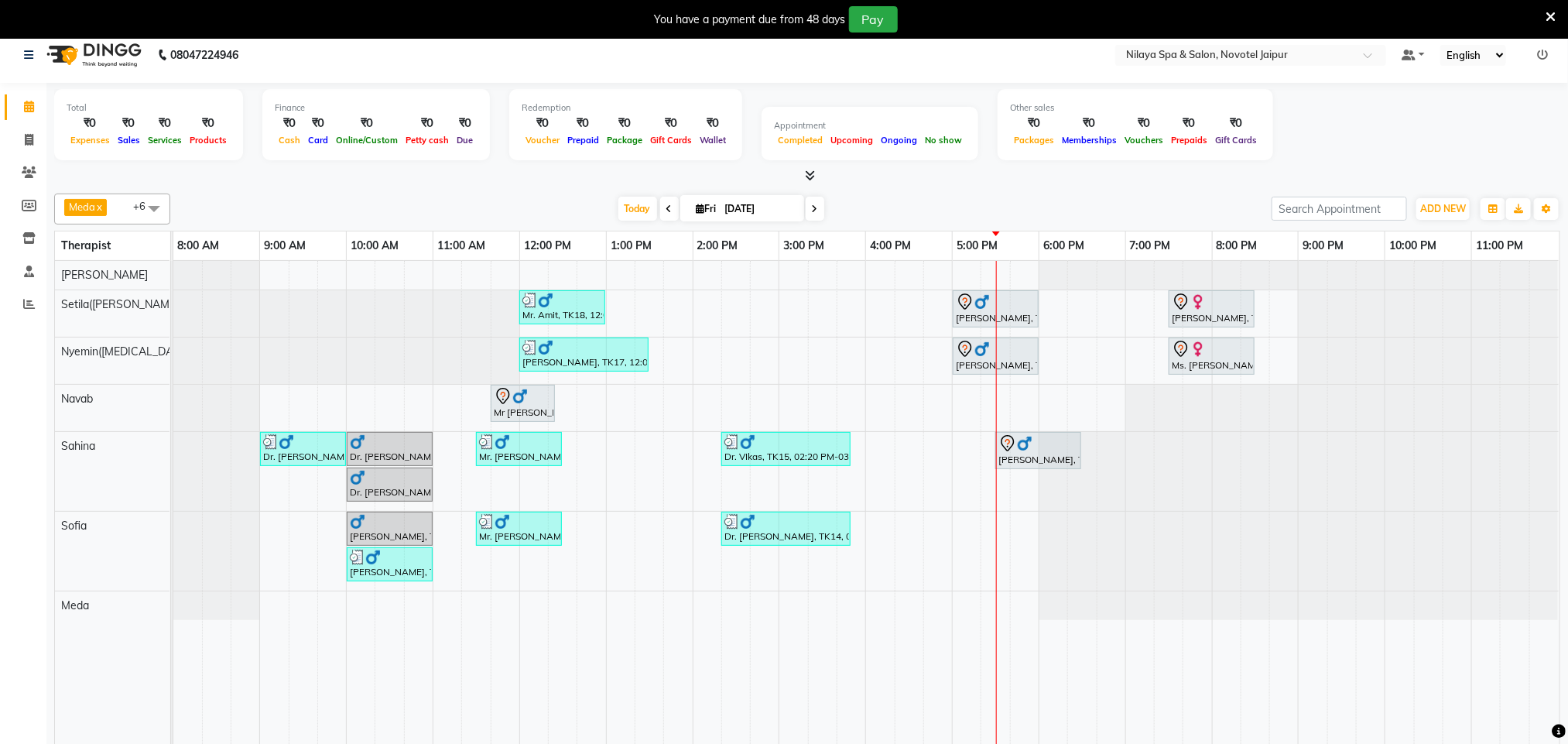 scroll, scrollTop: 0, scrollLeft: 0, axis: both 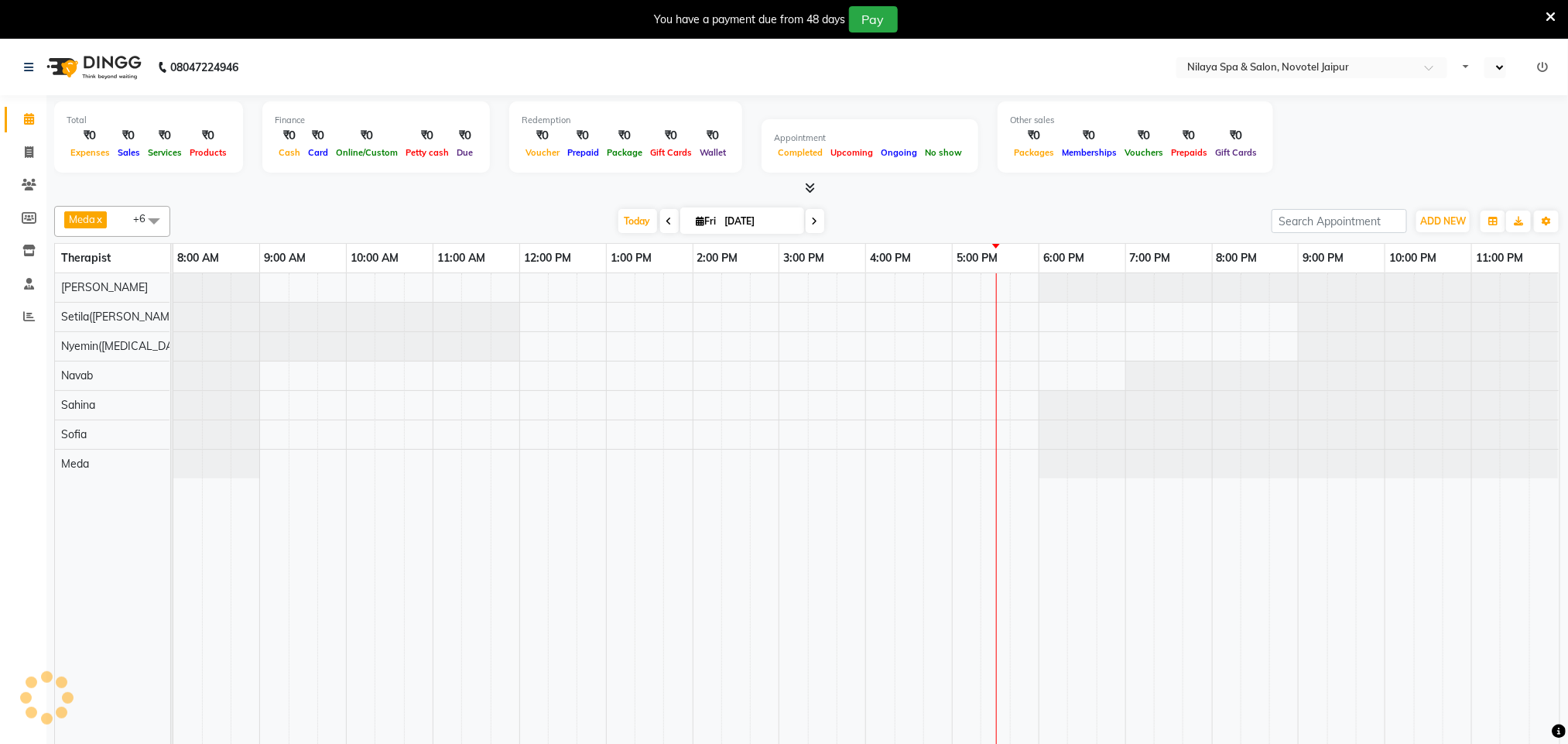 select on "en" 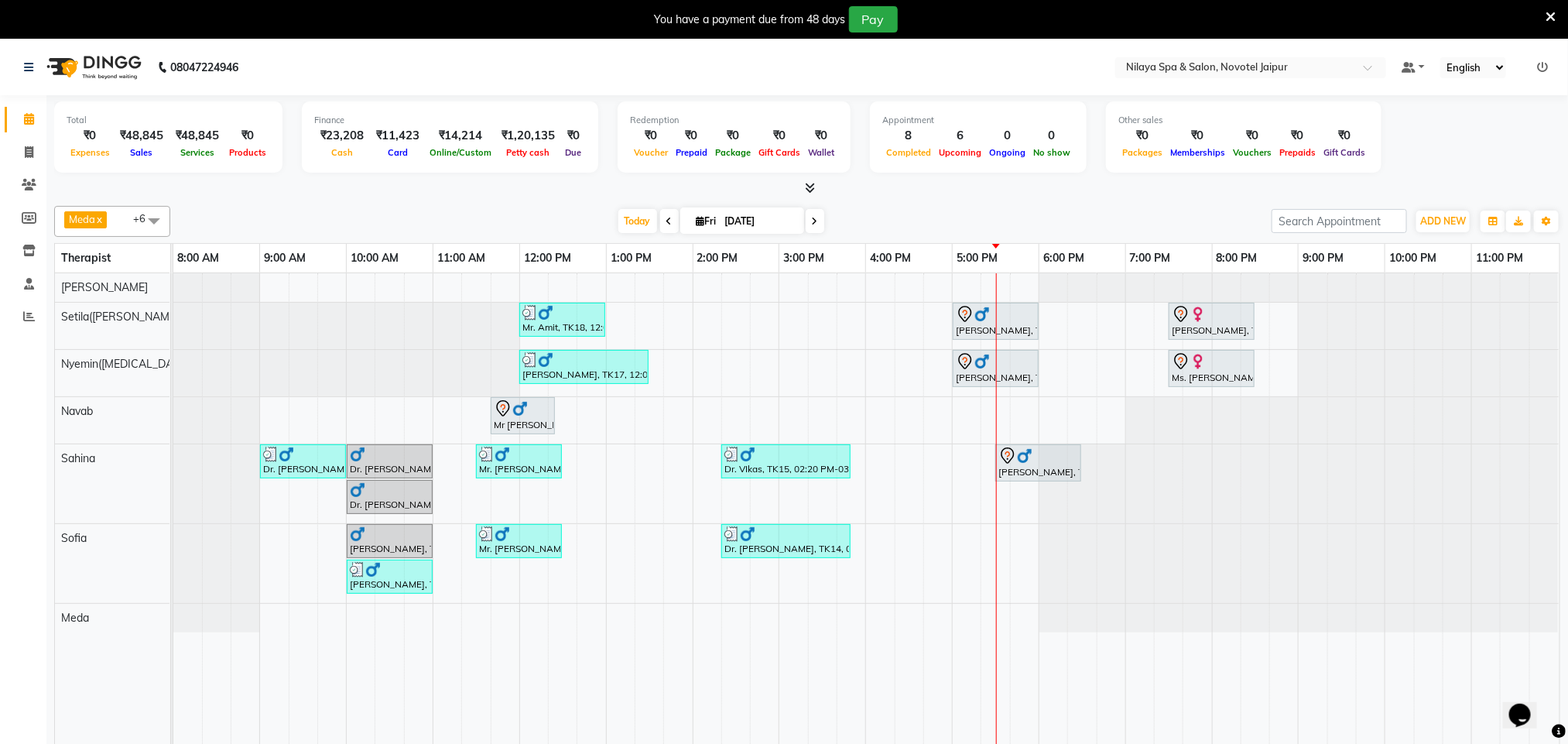 scroll, scrollTop: 0, scrollLeft: 0, axis: both 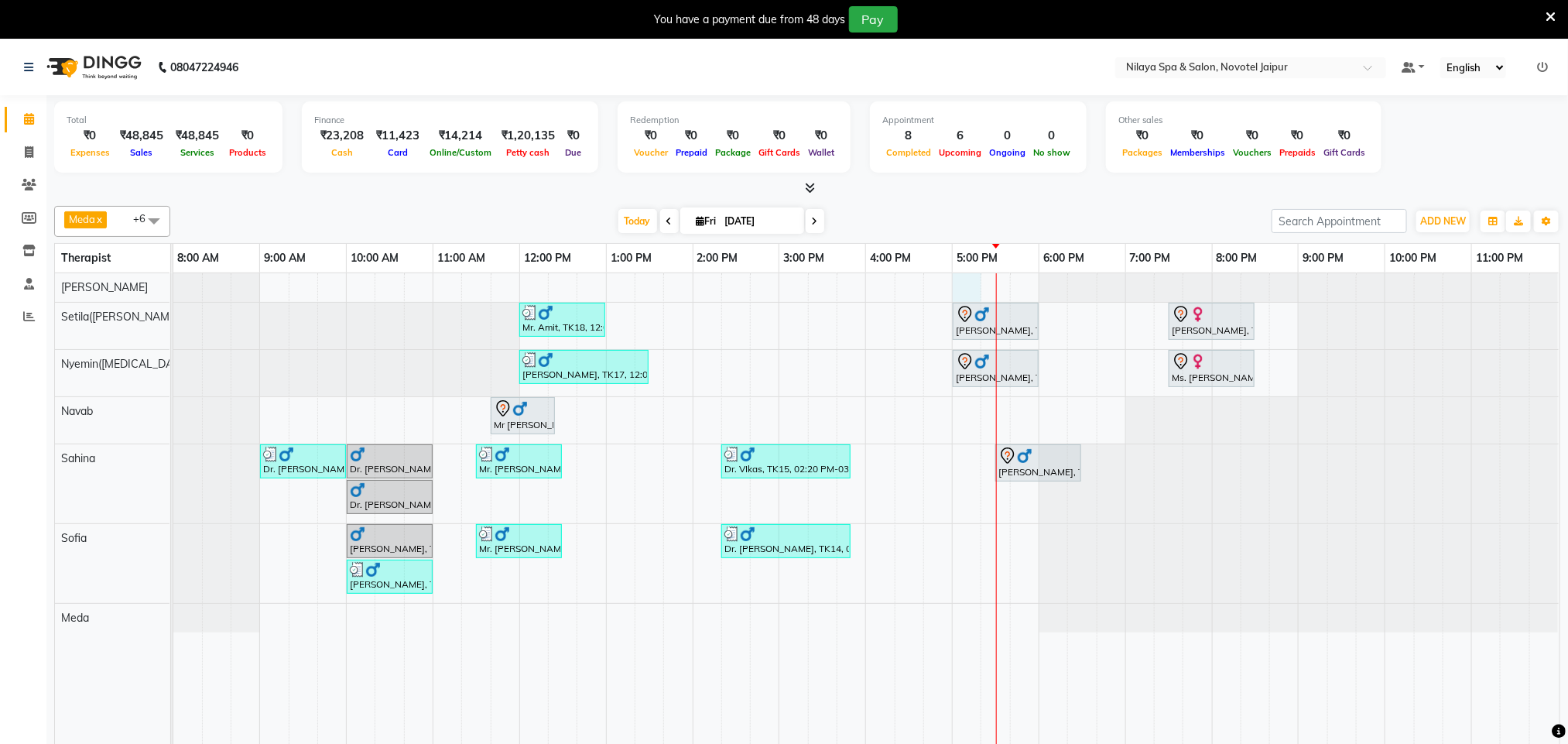 click on "Mr. Amit, TK18, 12:00 PM-01:00 PM, Balinese Massage Therapy (For Men) 60 Min             [PERSON_NAME], TK20, 05:00 PM-06:00 PM, Traditional Swedish Relaxation Therapy (For Men) 60 Min             Ariane Froechtenicht, TK05, 07:30 PM-08:30 PM, Balinese Massage Therapy (For Women) 60 Min     [PERSON_NAME], TK17, 12:00 PM-01:30 PM, [PERSON_NAME] (For Men) 90 Min             [PERSON_NAME], TK21, 05:00 PM-06:00 PM, Traditional Swedish Relaxation Therapy (For Men) 60 Min             Ms. [PERSON_NAME], TK04, 07:30 PM-08:30 PM, Balinese Massage Therapy (For Women) 60 Min             Mr [PERSON_NAME], TK02, 11:40 AM-12:25 PM, Hair Cut  With Shampoo and Styling  ([DEMOGRAPHIC_DATA])     Dr. [PERSON_NAME], TK09, 09:00 AM-10:00 AM, Balinese Massage Therapy (For Men) 60 Min     Dr. [PERSON_NAME], TK08, 10:00 AM-11:00 AM, Balinese Massage Therapy (For Men) 60 Min     Mr. [PERSON_NAME], TK11, 11:30 AM-12:30 PM, Deep Tissue Repair Therapy (For Men) 60 Min" at bounding box center (866, 519) 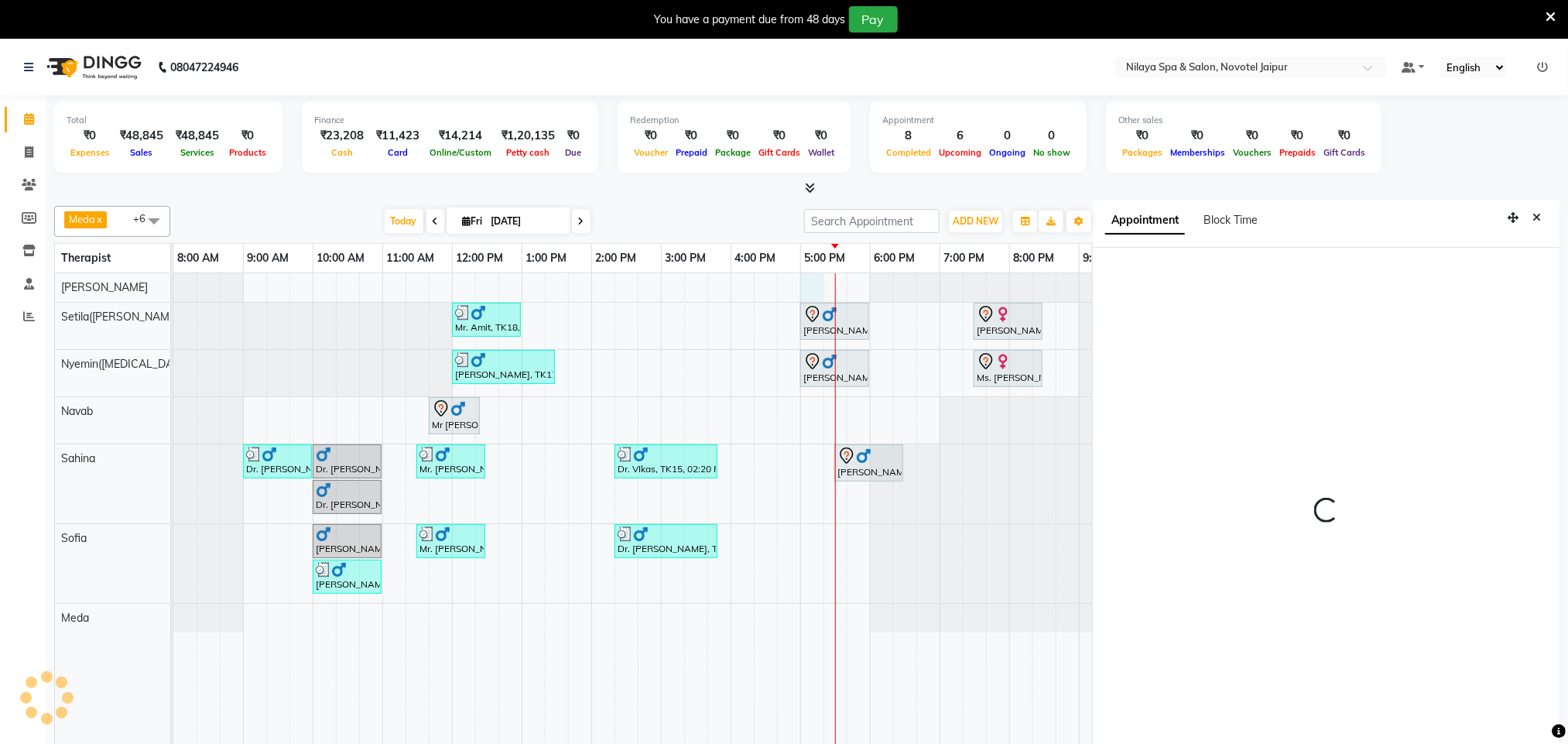 scroll, scrollTop: 46, scrollLeft: 0, axis: vertical 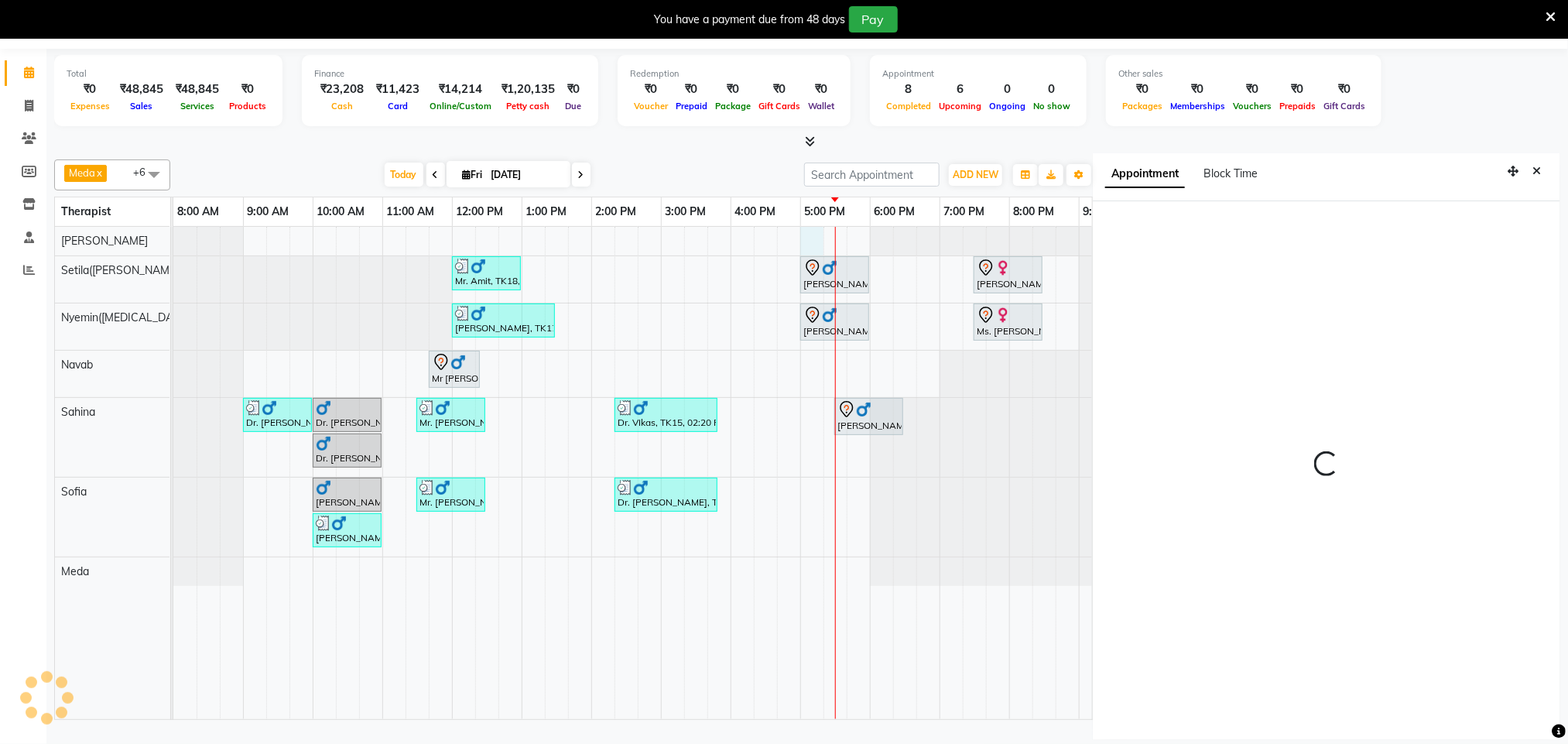 select on "1020" 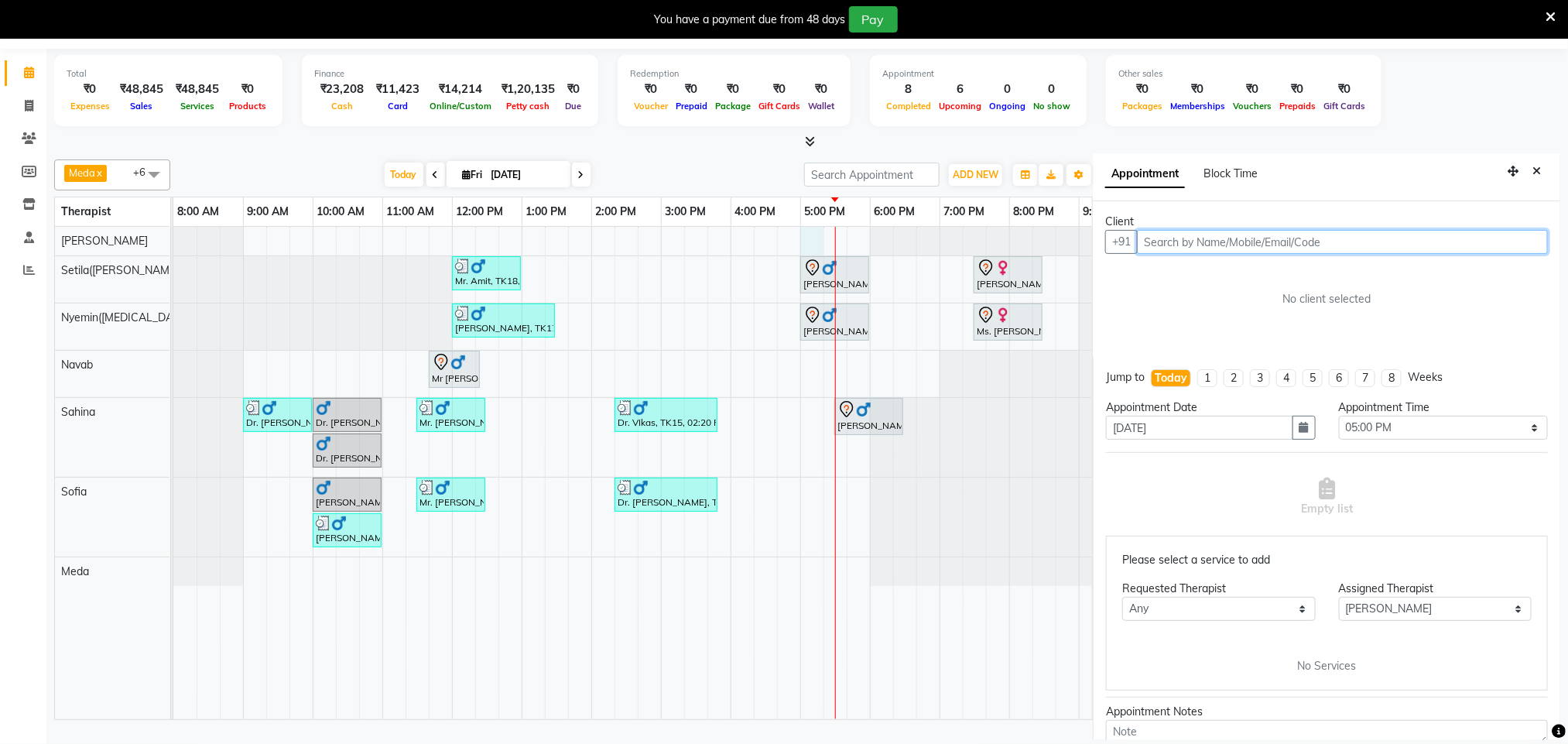 click at bounding box center (1342, 242) 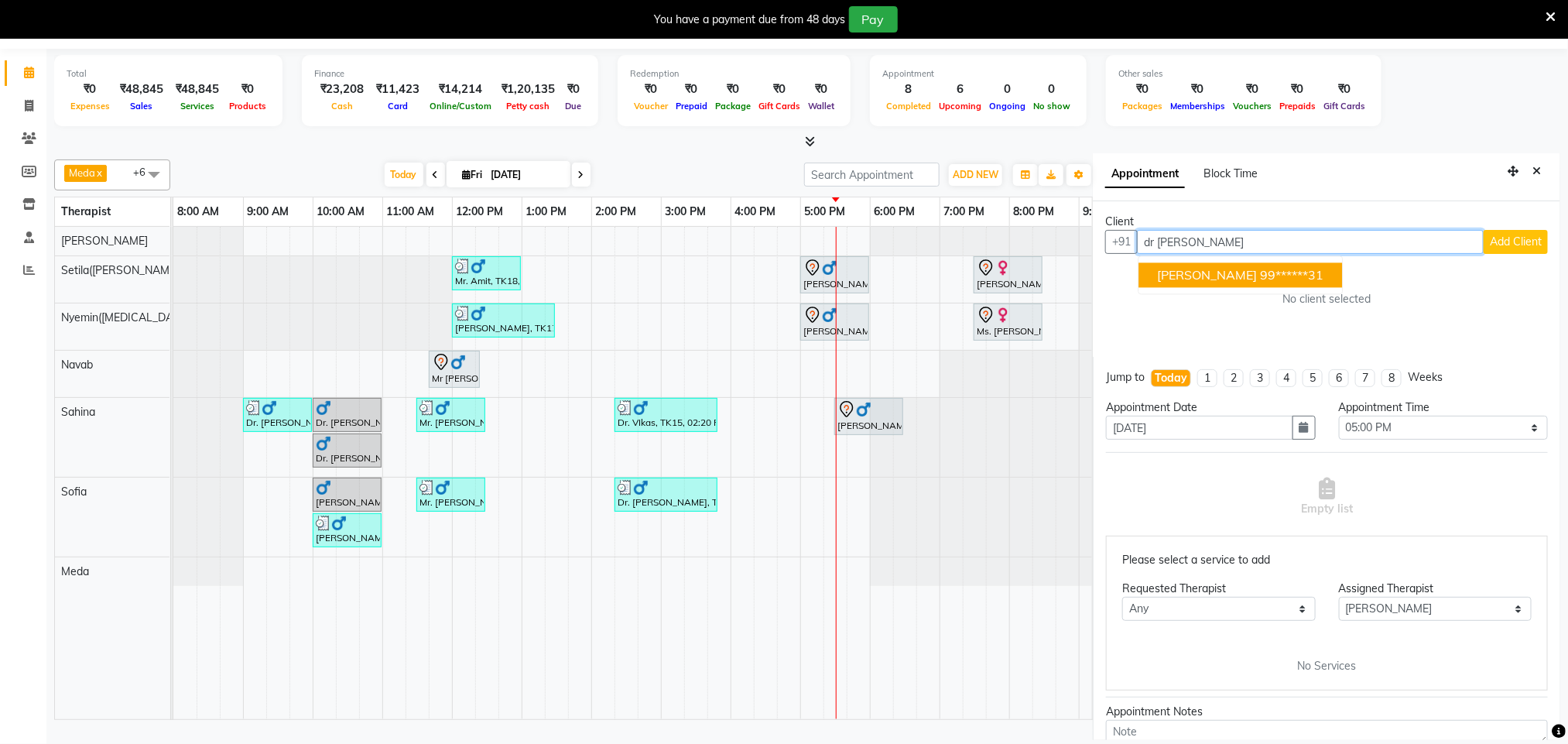click on "[PERSON_NAME]" at bounding box center (1207, 276) 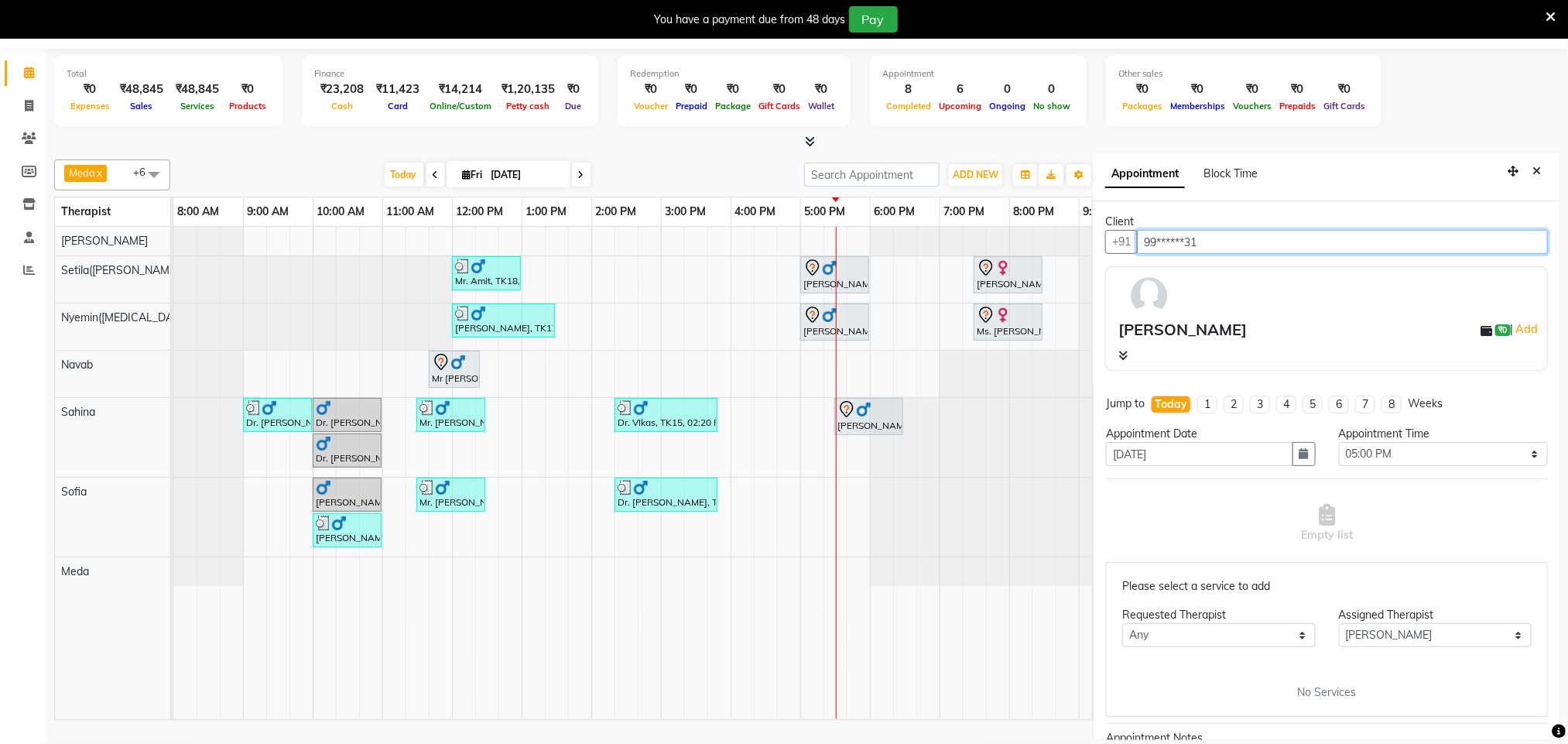 type on "99******31" 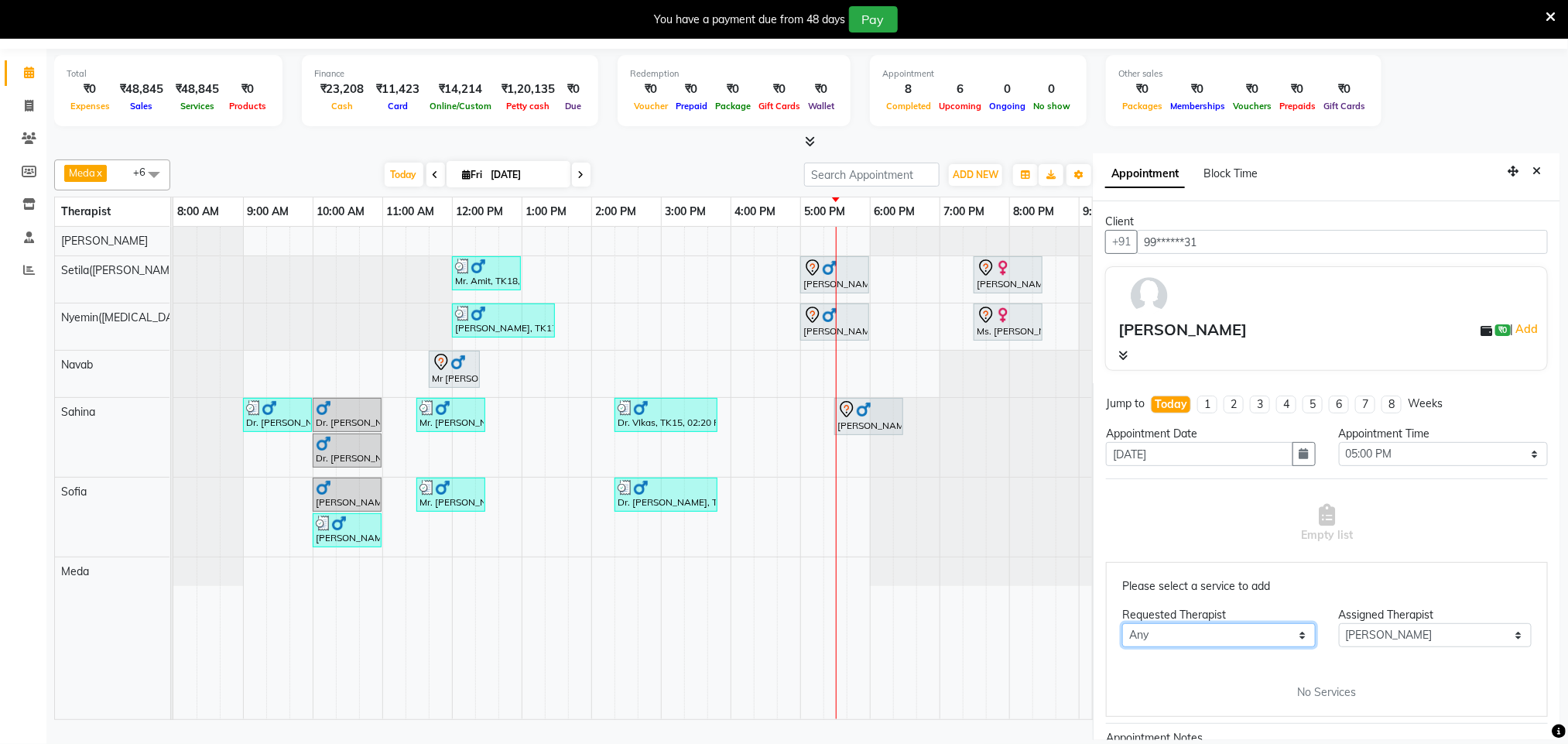 click on "Any [PERSON_NAME]([MEDICAL_DATA]) [PERSON_NAME] [PERSON_NAME] Setila([PERSON_NAME]" at bounding box center (1218, 635) 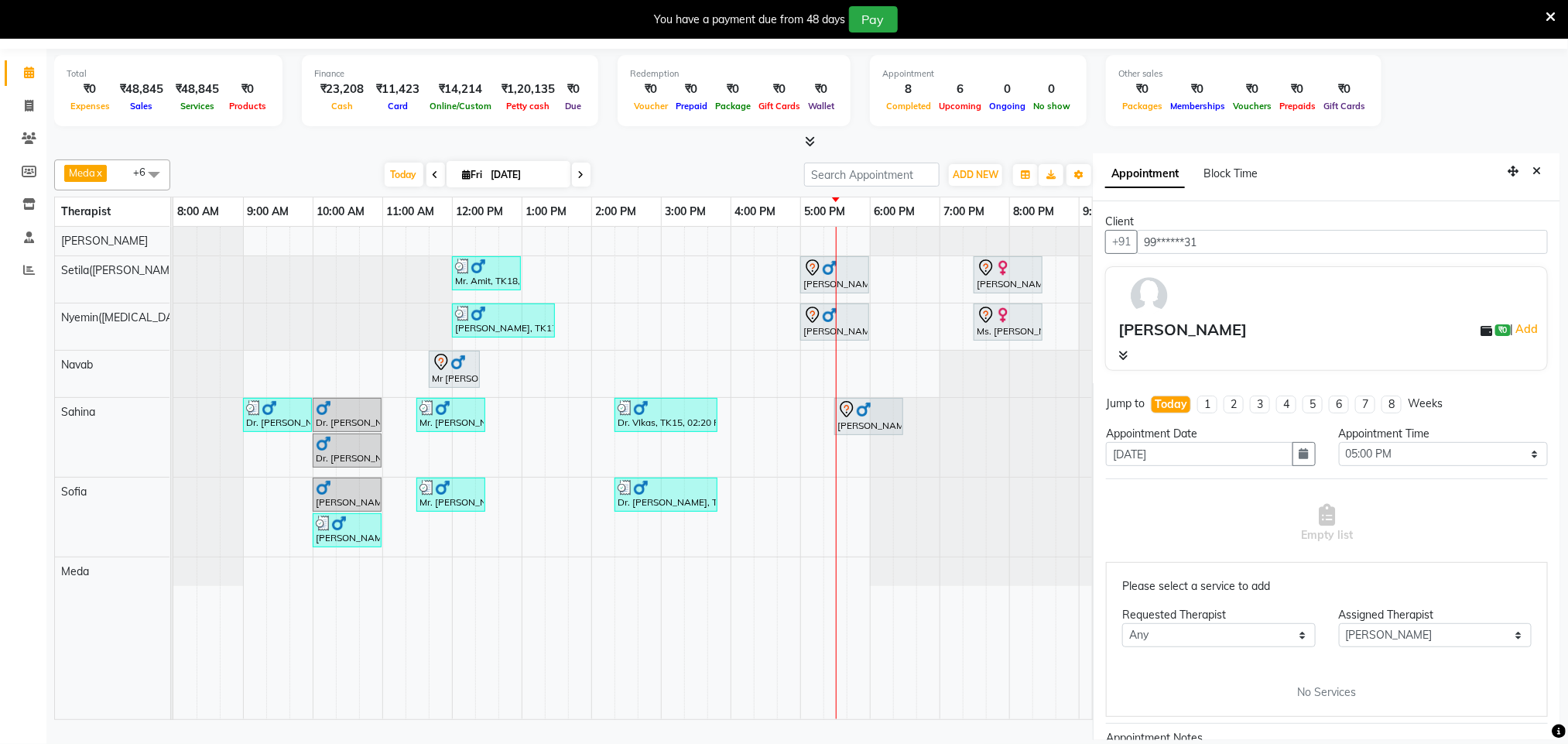 click on "Empty list" at bounding box center [1327, 523] 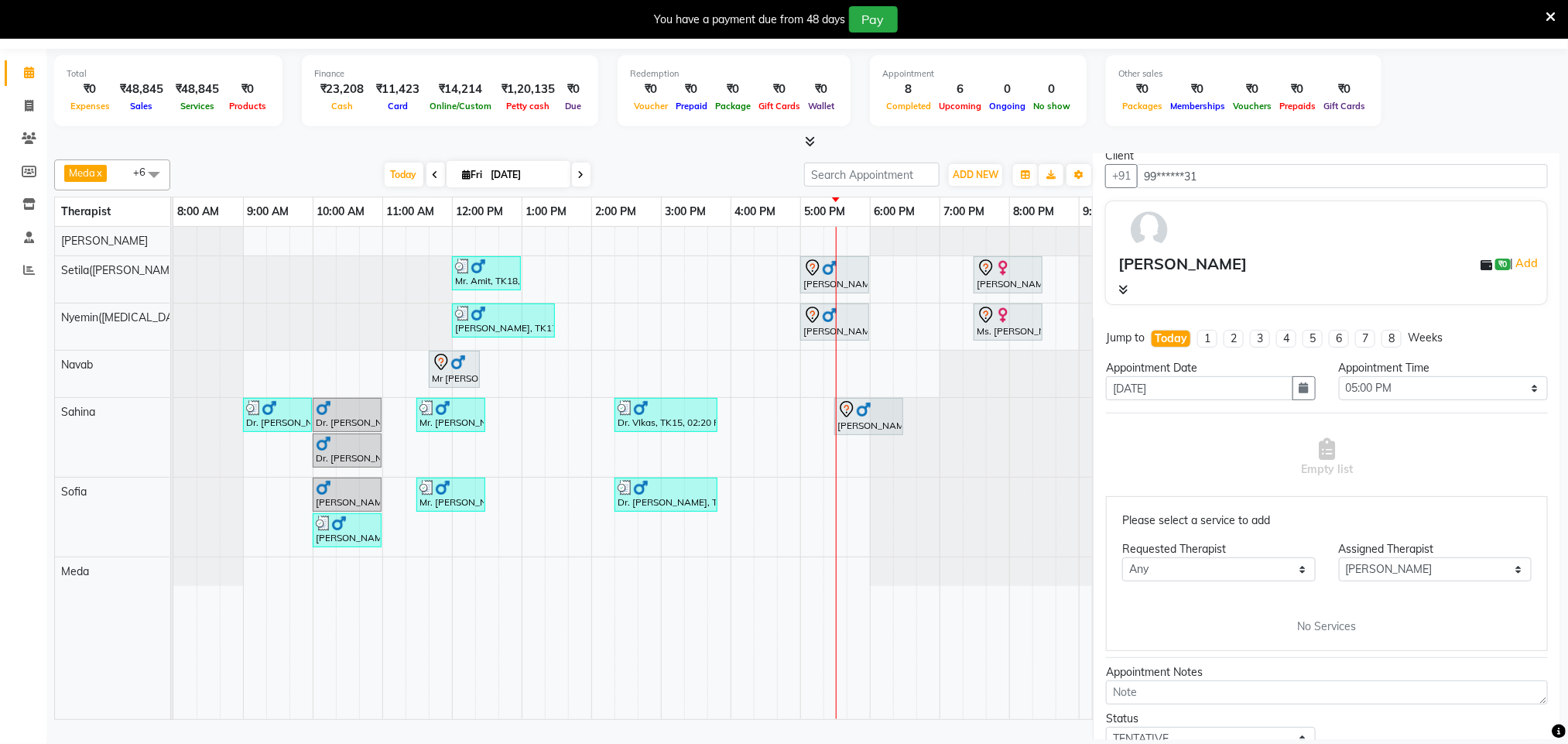 scroll, scrollTop: 0, scrollLeft: 0, axis: both 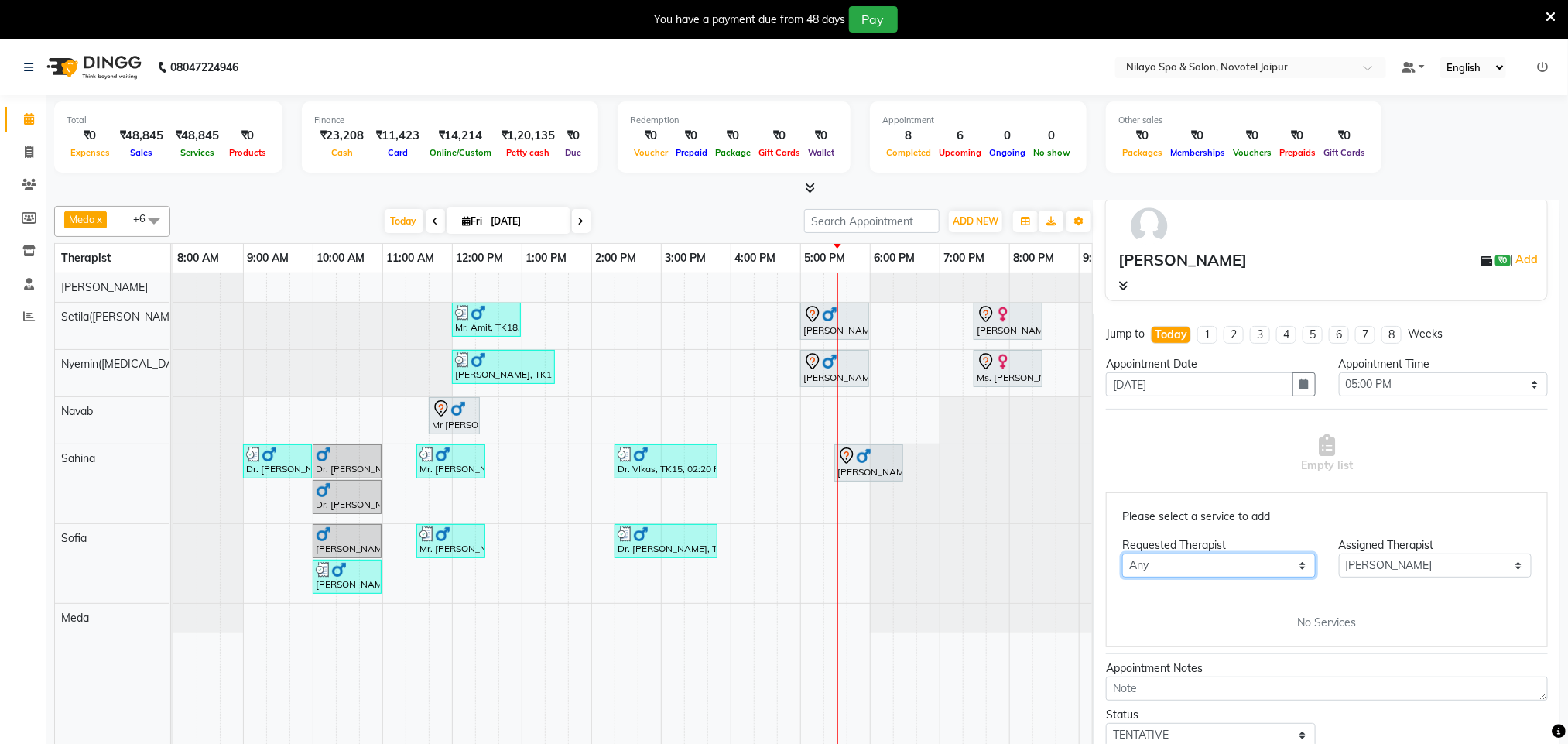 click on "Any [PERSON_NAME]([MEDICAL_DATA]) [PERSON_NAME] [PERSON_NAME] Setila([PERSON_NAME]" at bounding box center [1218, 565] 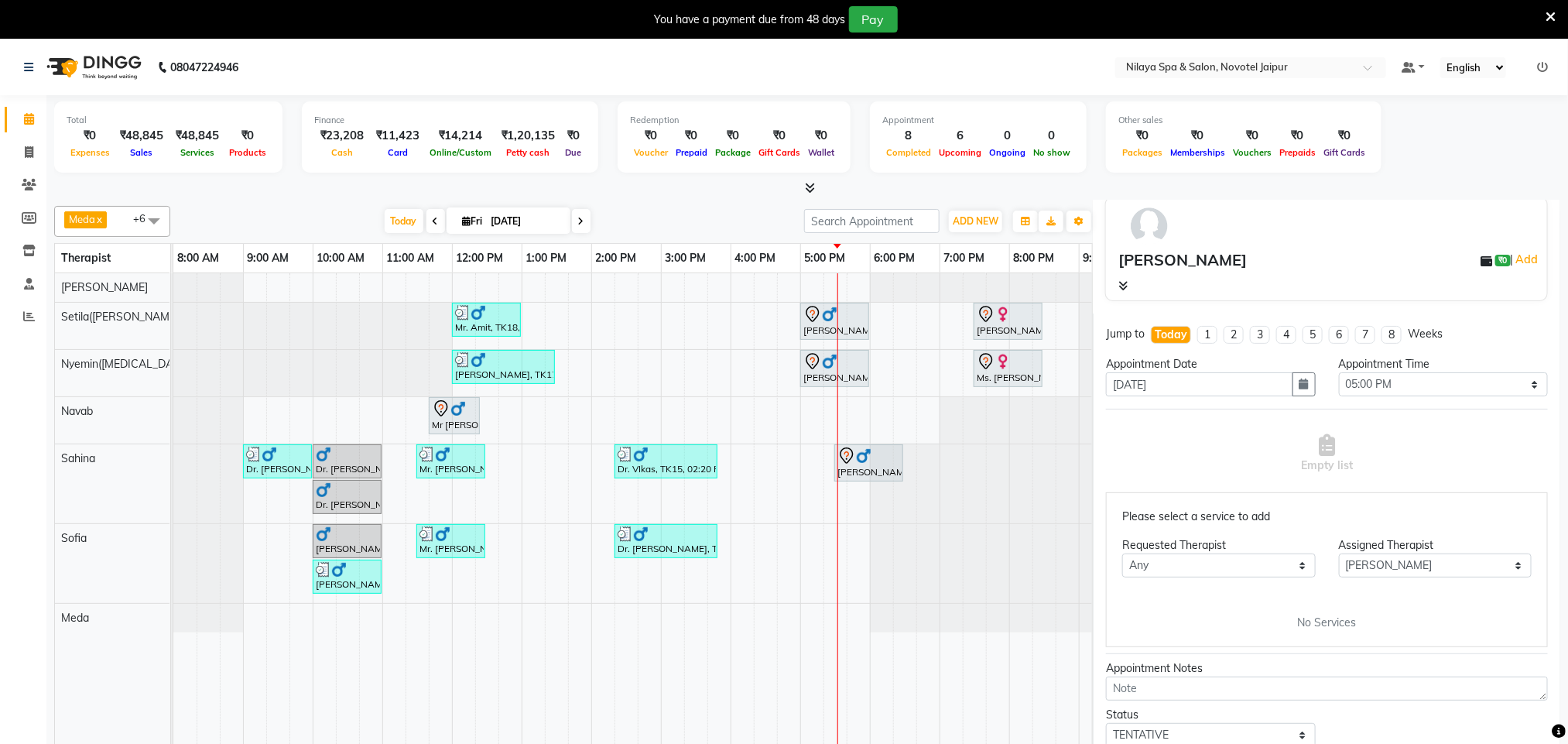 click on "Empty list" at bounding box center [1327, 454] 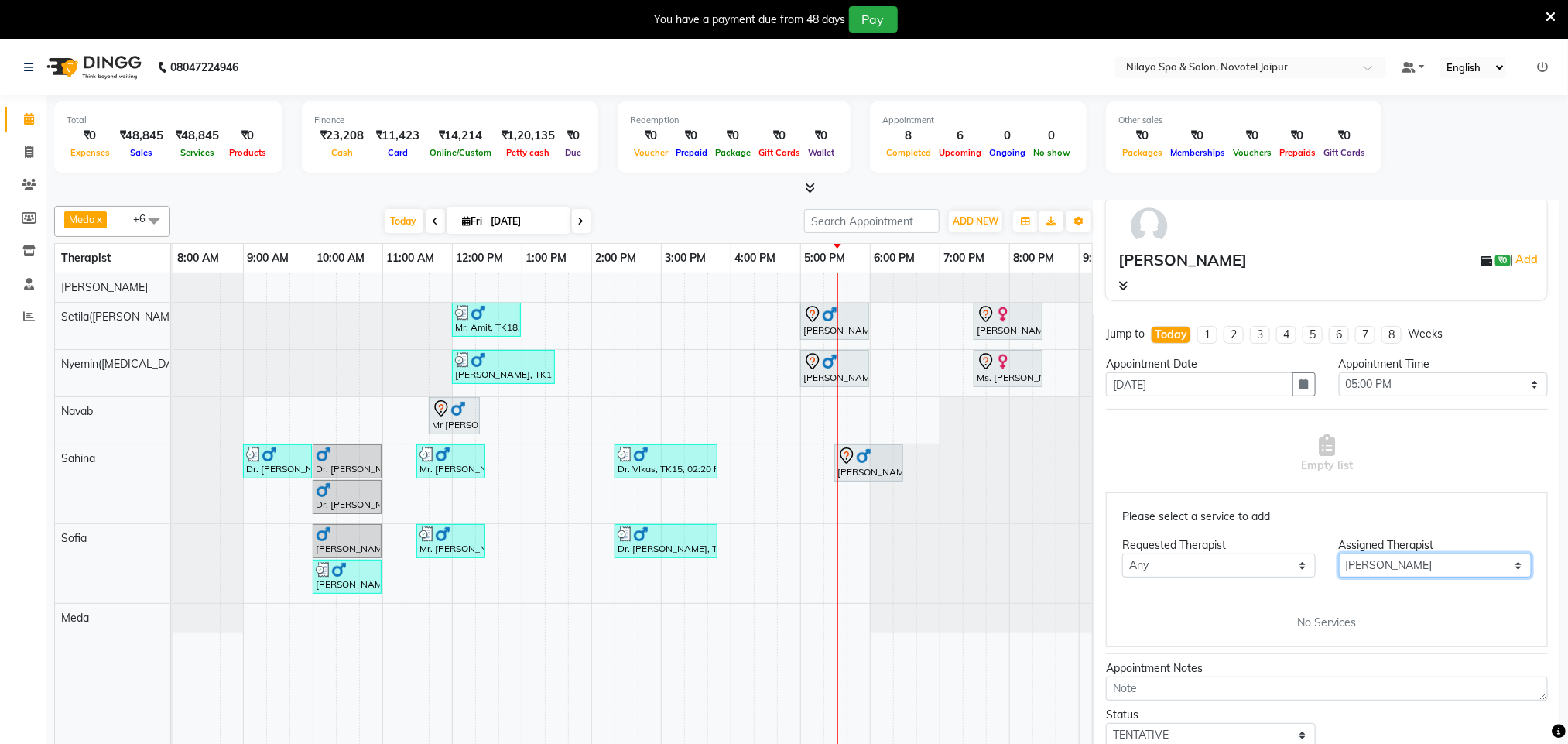 click on "Select [PERSON_NAME] Nyemin([MEDICAL_DATA]) [PERSON_NAME] [PERSON_NAME] Setila([PERSON_NAME]" at bounding box center [1435, 565] 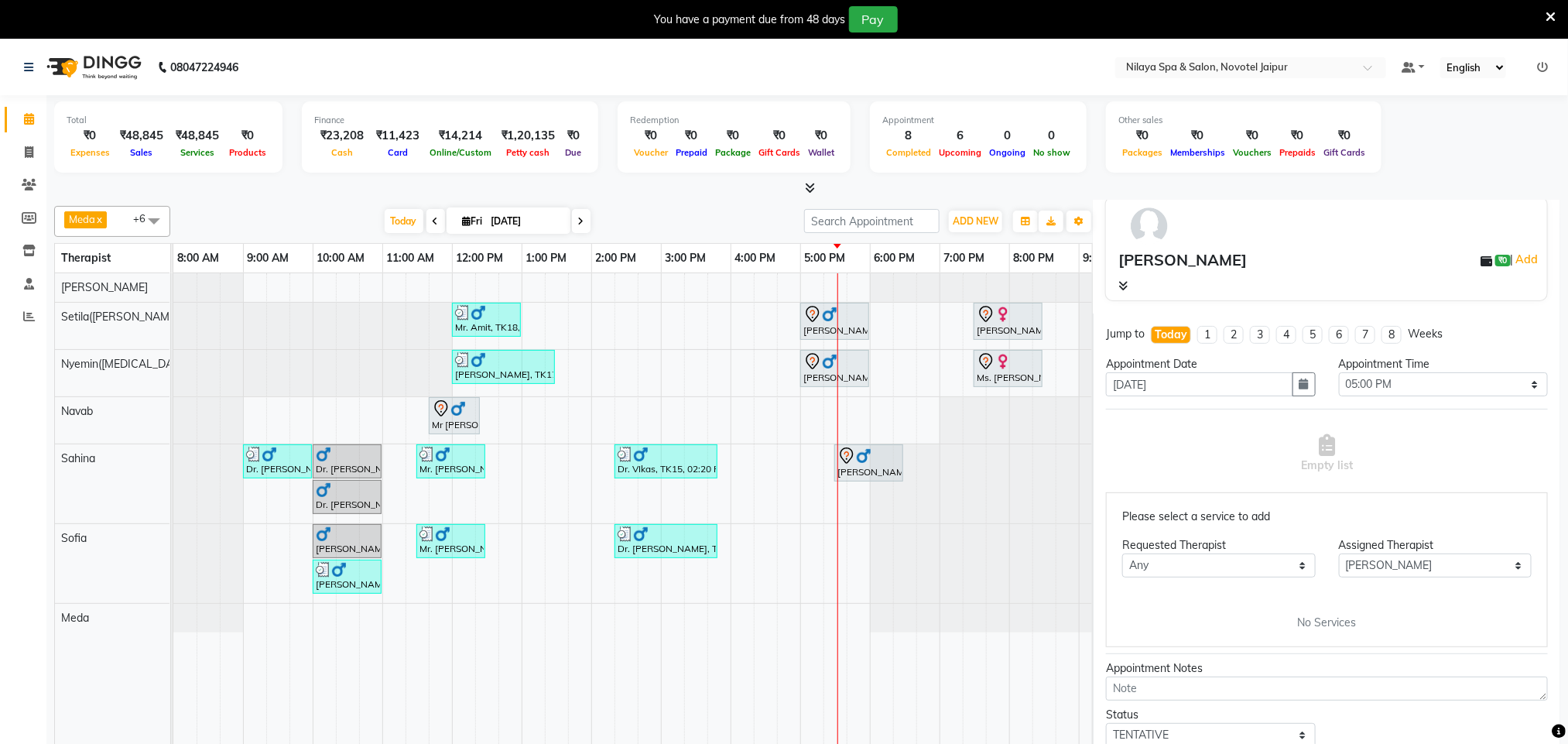click on "Empty list" at bounding box center (1327, 454) 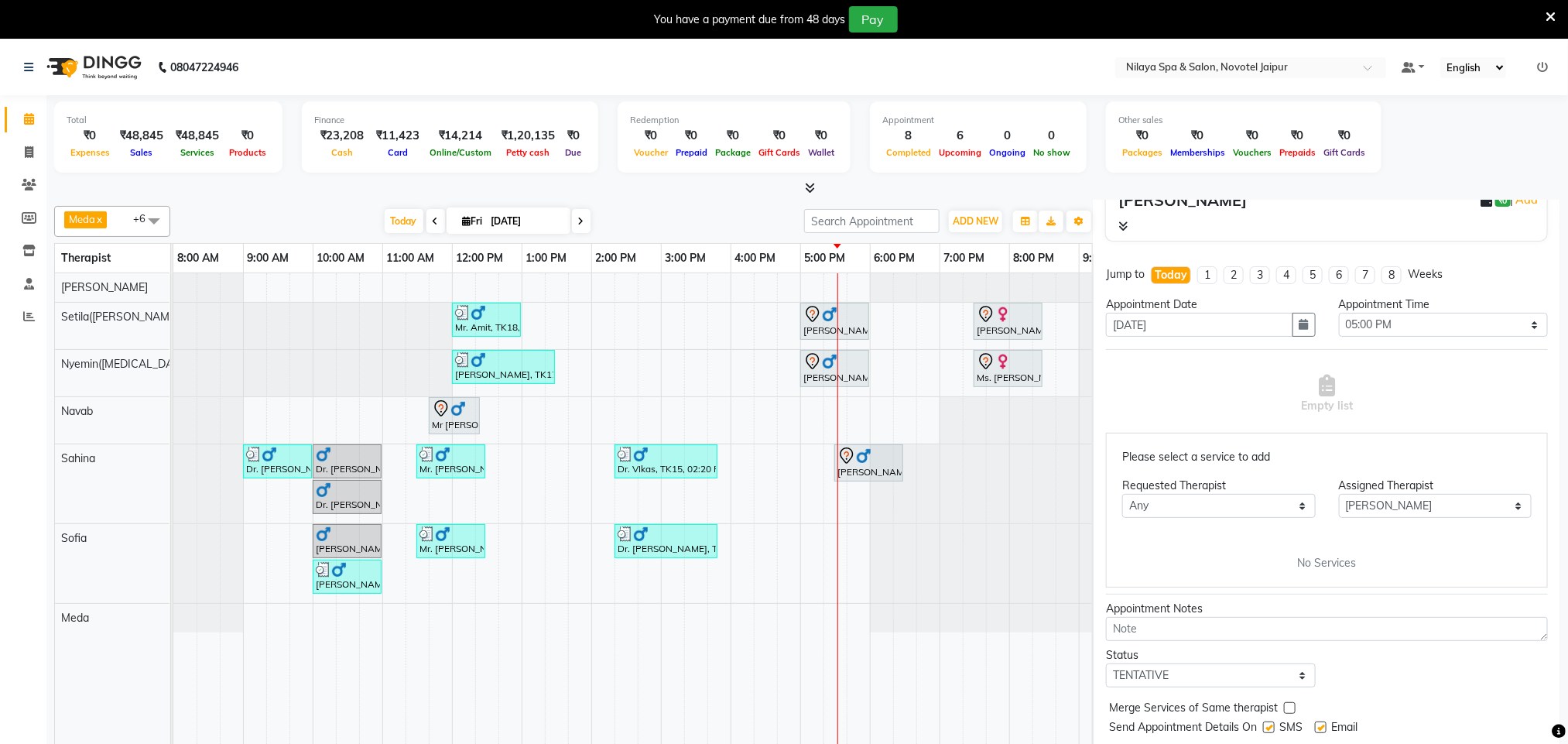 click on "No Services" at bounding box center (1327, 563) 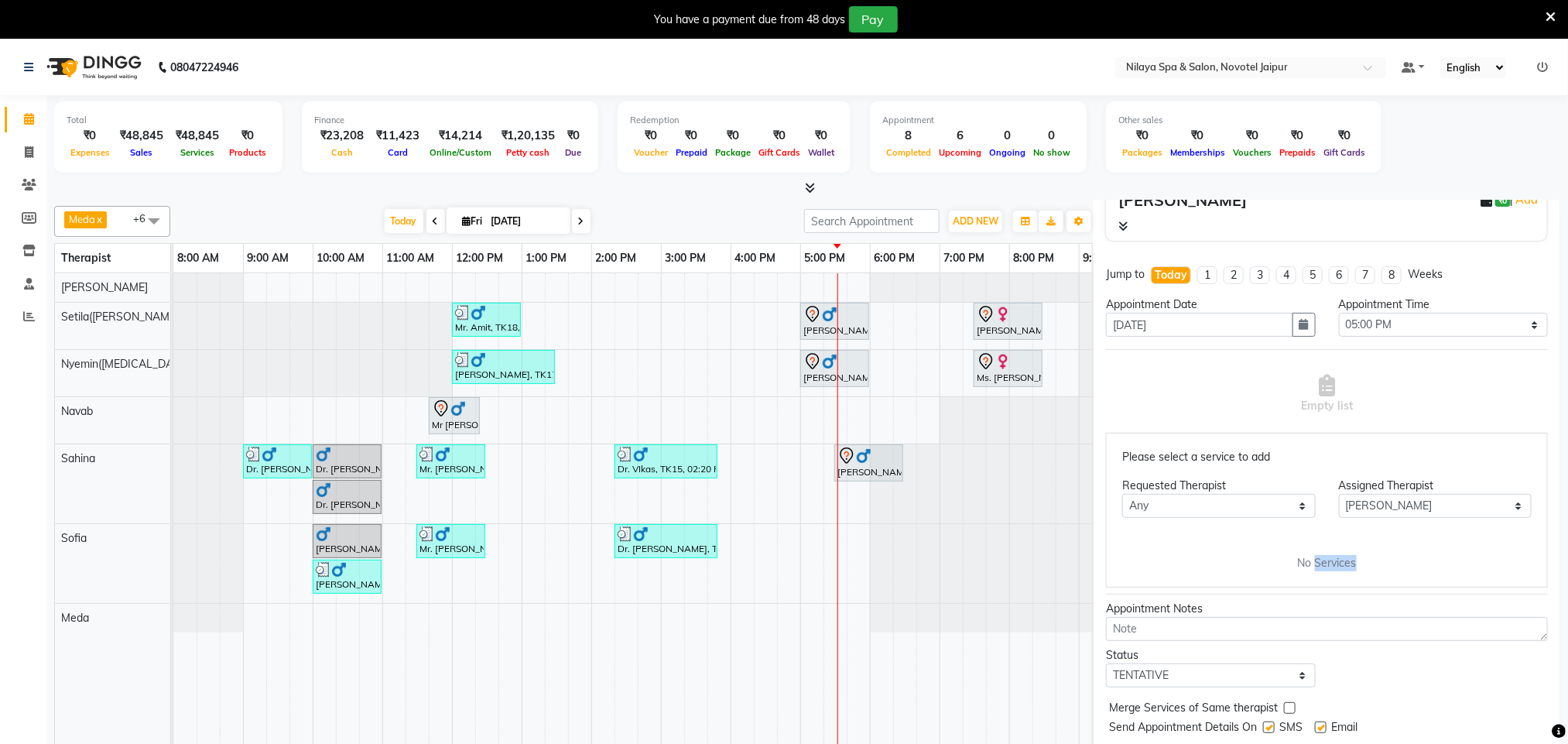 drag, startPoint x: 1347, startPoint y: 557, endPoint x: 1306, endPoint y: 564, distance: 41.59327 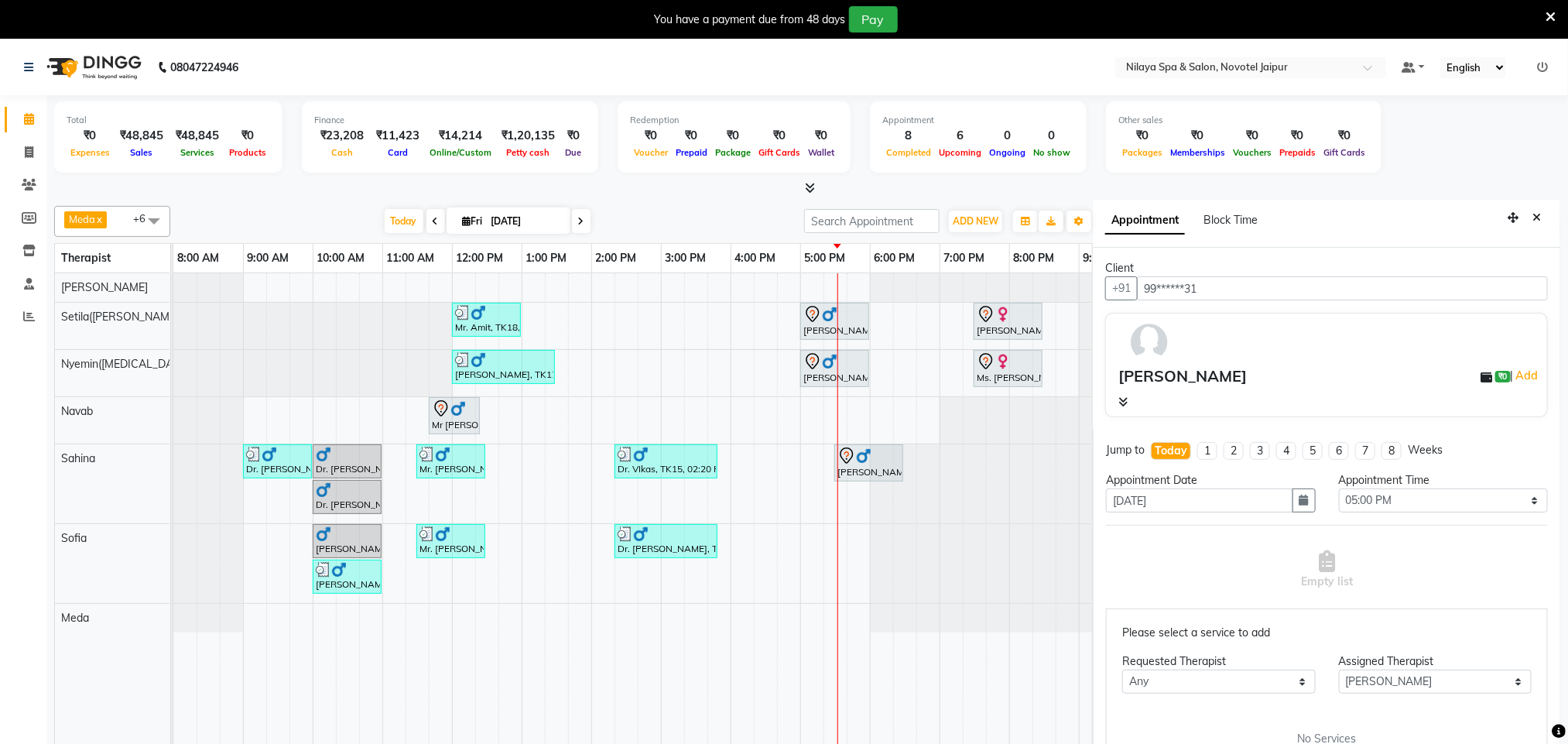 drag, startPoint x: 1428, startPoint y: 419, endPoint x: 1238, endPoint y: 577, distance: 247.11131 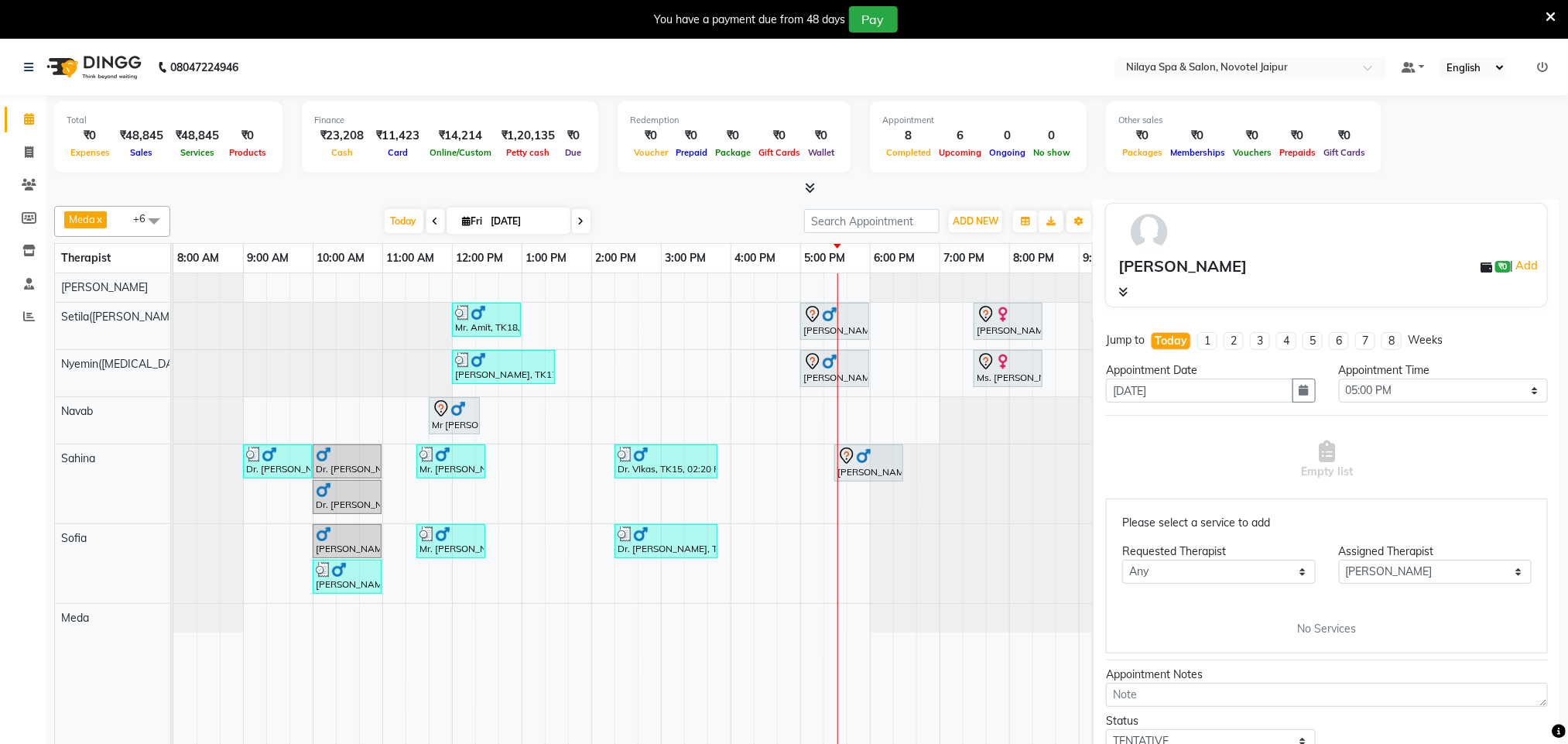 scroll, scrollTop: 0, scrollLeft: 0, axis: both 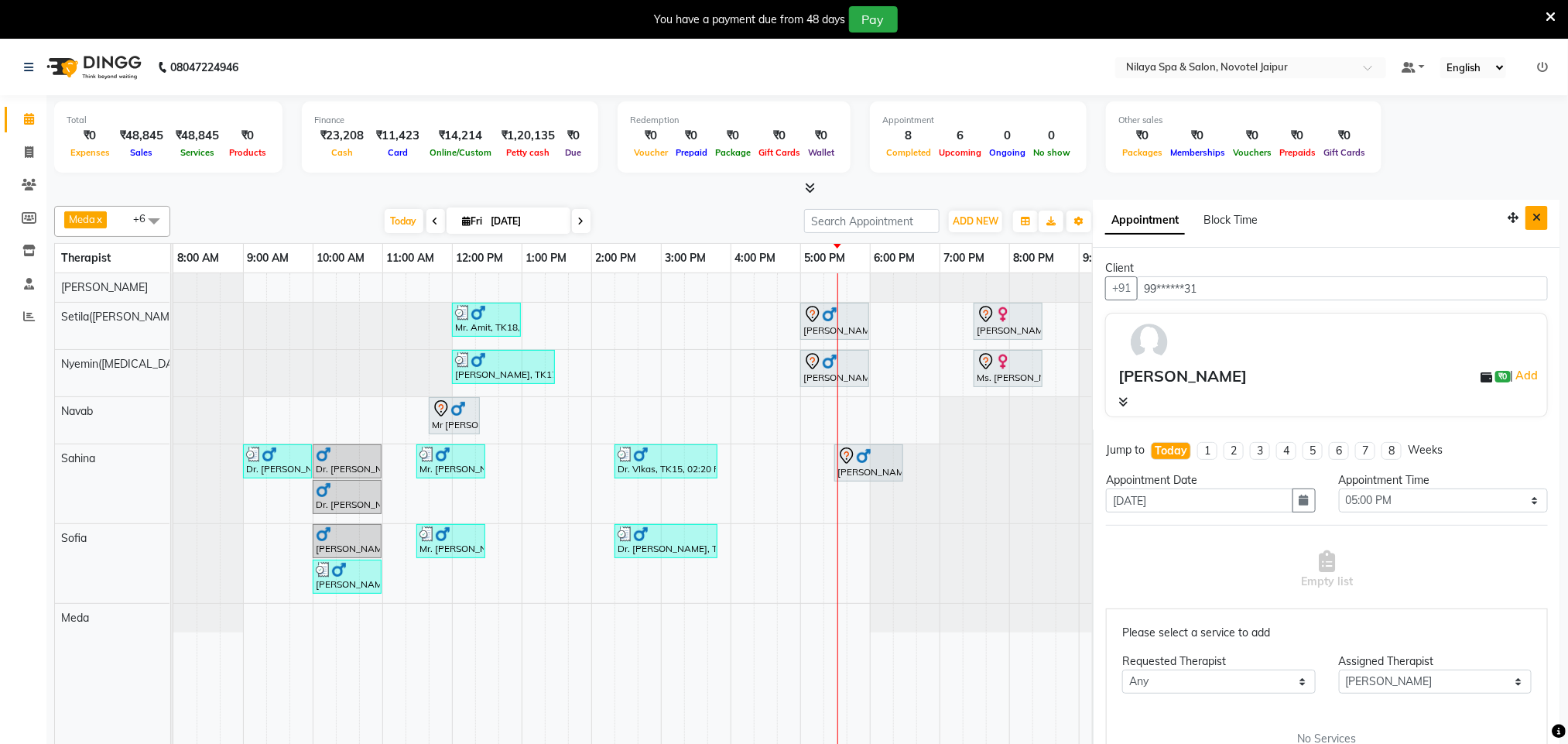 click at bounding box center (1536, 218) 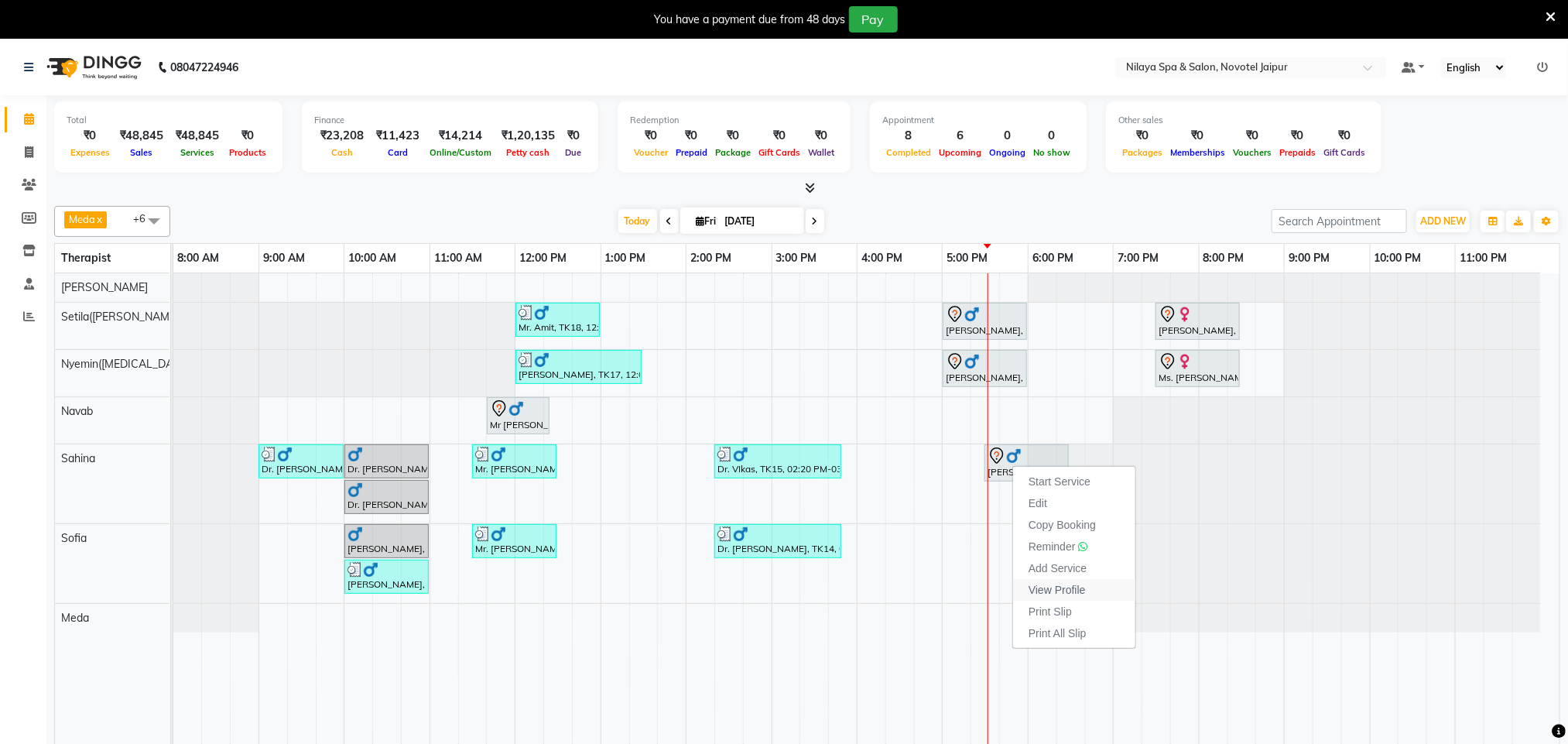click on "View Profile" at bounding box center (1057, 590) 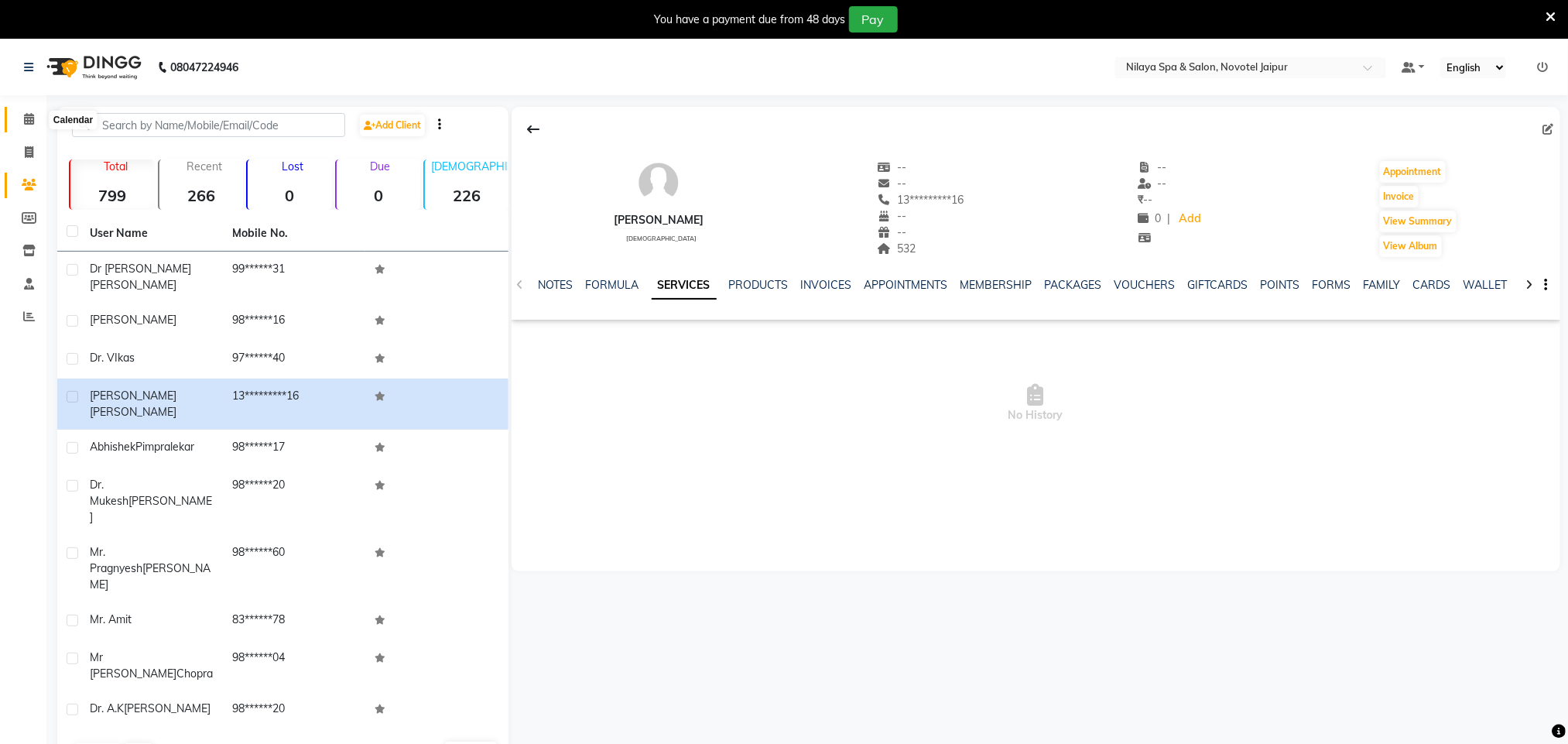 click 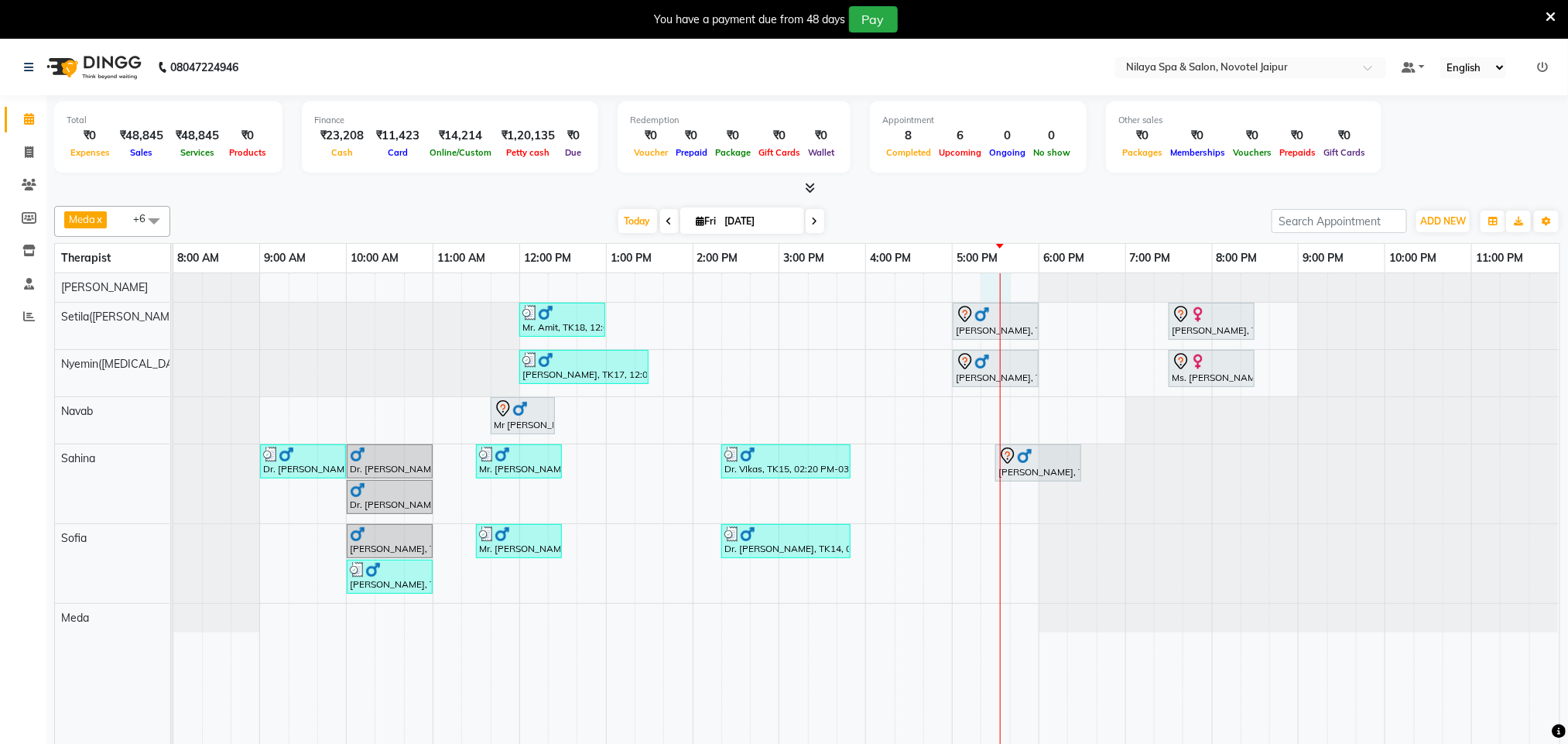click on "Mr. Amit, TK18, 12:00 PM-01:00 PM, Balinese Massage Therapy (For Men) 60 Min             [PERSON_NAME], TK20, 05:00 PM-06:00 PM, Traditional Swedish Relaxation Therapy (For Men) 60 Min             Ariane Froechtenicht, TK05, 07:30 PM-08:30 PM, Balinese Massage Therapy (For Women) 60 Min     [PERSON_NAME], TK17, 12:00 PM-01:30 PM, [PERSON_NAME] (For Men) 90 Min             [PERSON_NAME], TK21, 05:00 PM-06:00 PM, Traditional Swedish Relaxation Therapy (For Men) 60 Min             Ms. [PERSON_NAME], TK04, 07:30 PM-08:30 PM, Balinese Massage Therapy (For Women) 60 Min             Mr [PERSON_NAME], TK02, 11:40 AM-12:25 PM, Hair Cut  With Shampoo and Styling  ([DEMOGRAPHIC_DATA])     Dr. [PERSON_NAME], TK09, 09:00 AM-10:00 AM, Balinese Massage Therapy (For Men) 60 Min     Dr. [PERSON_NAME], TK08, 10:00 AM-11:00 AM, Balinese Massage Therapy (For Men) 60 Min     Mr. [PERSON_NAME], TK11, 11:30 AM-12:30 PM, Deep Tissue Repair Therapy (For Men) 60 Min" at bounding box center (866, 519) 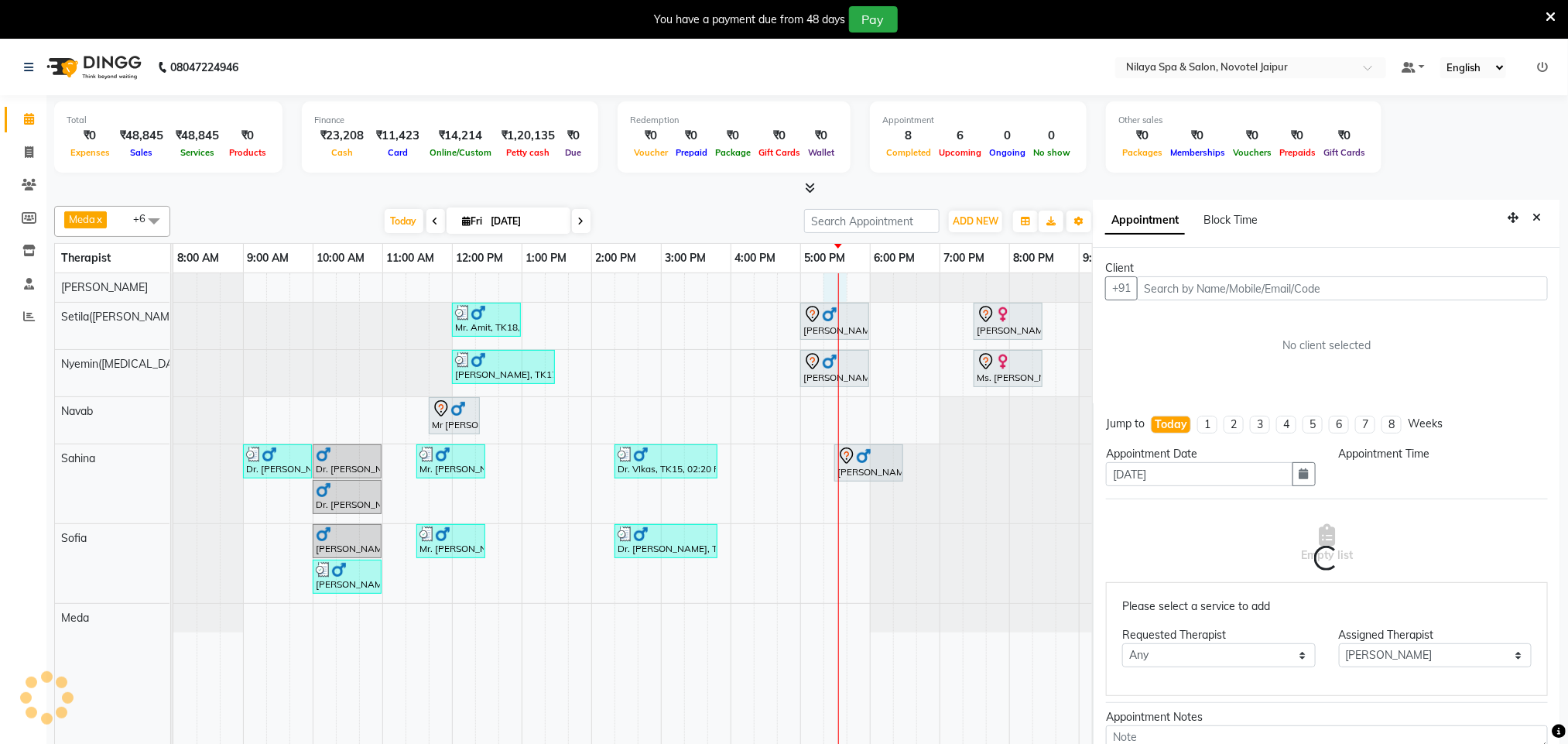 scroll, scrollTop: 46, scrollLeft: 0, axis: vertical 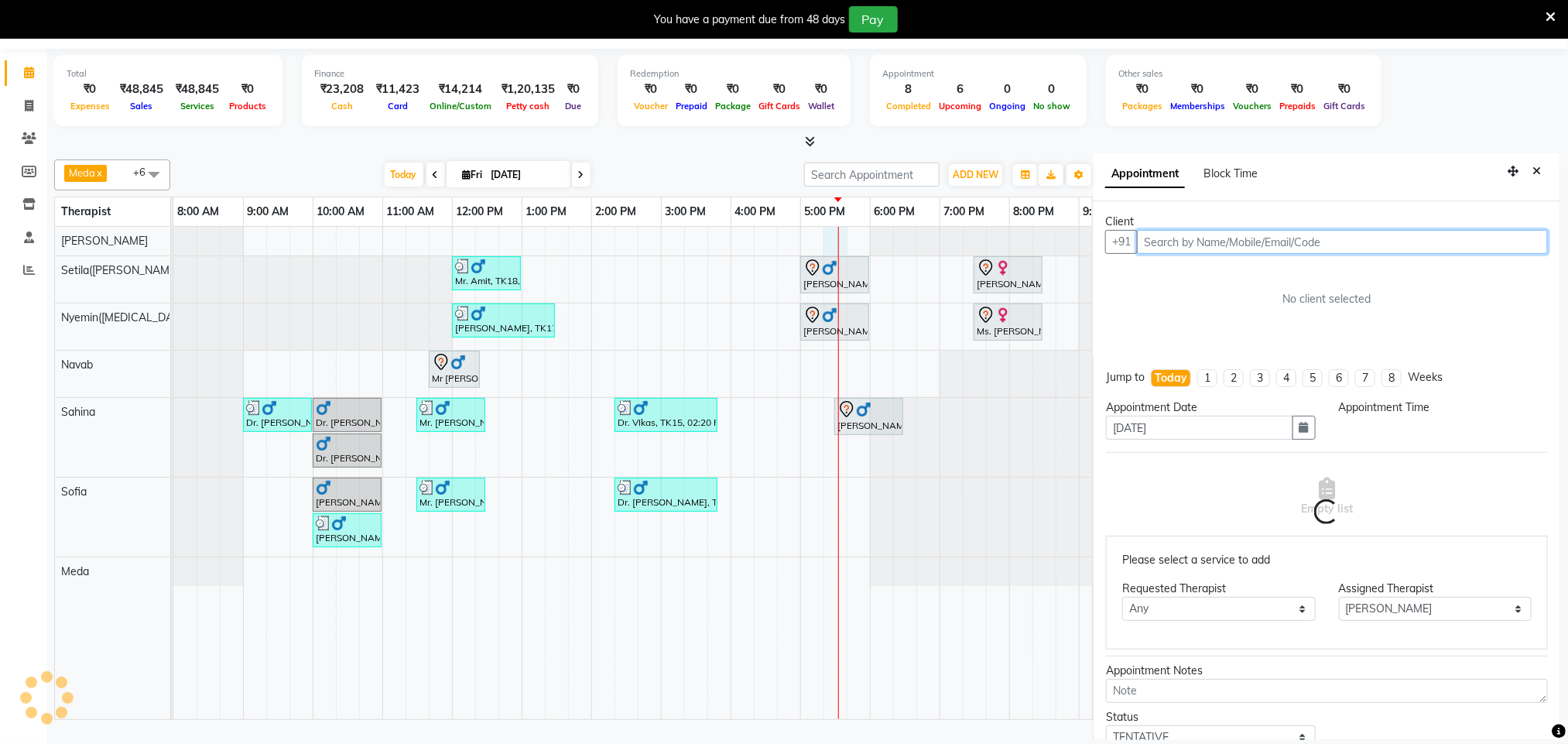 select on "1035" 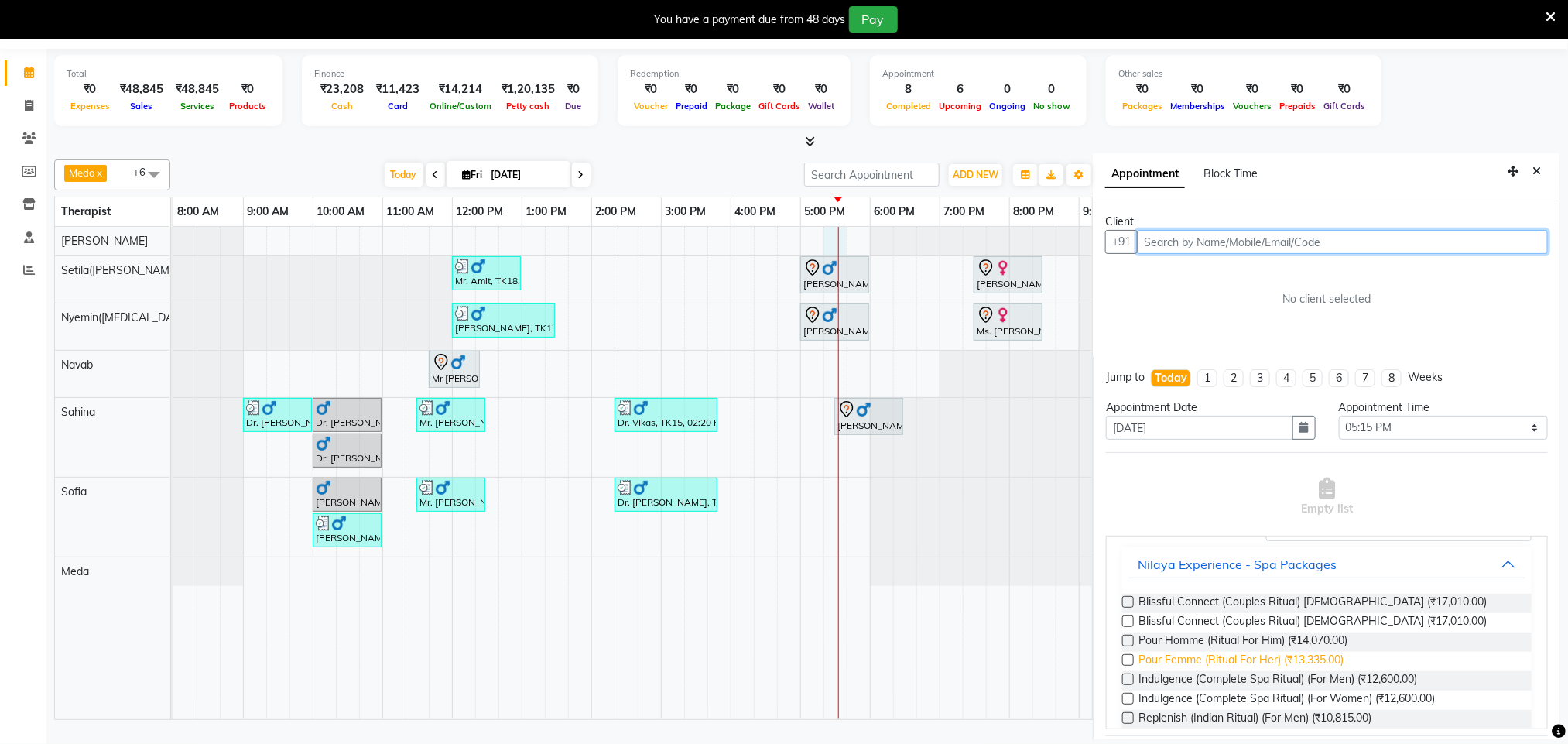 scroll, scrollTop: 0, scrollLeft: 0, axis: both 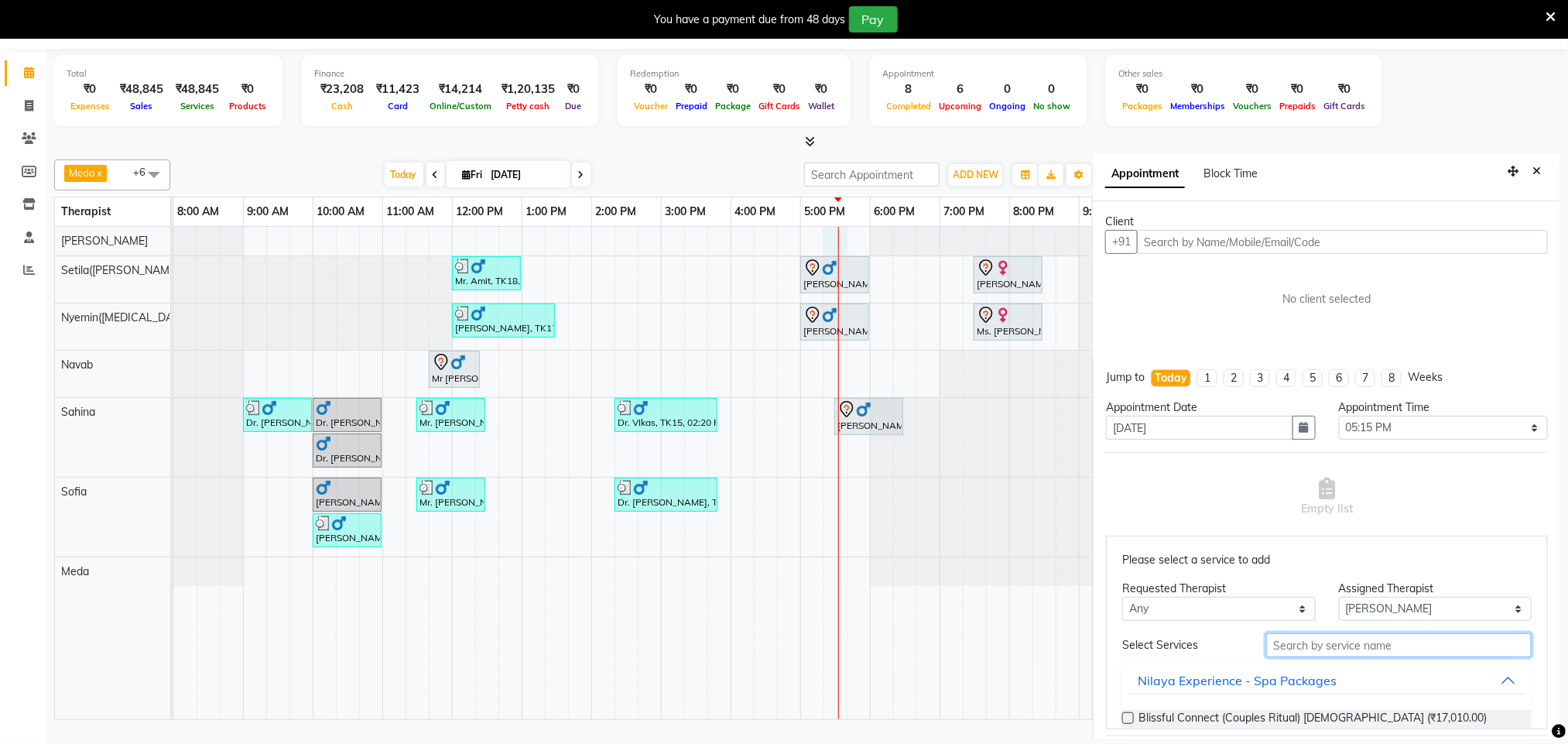 click at bounding box center [1399, 645] 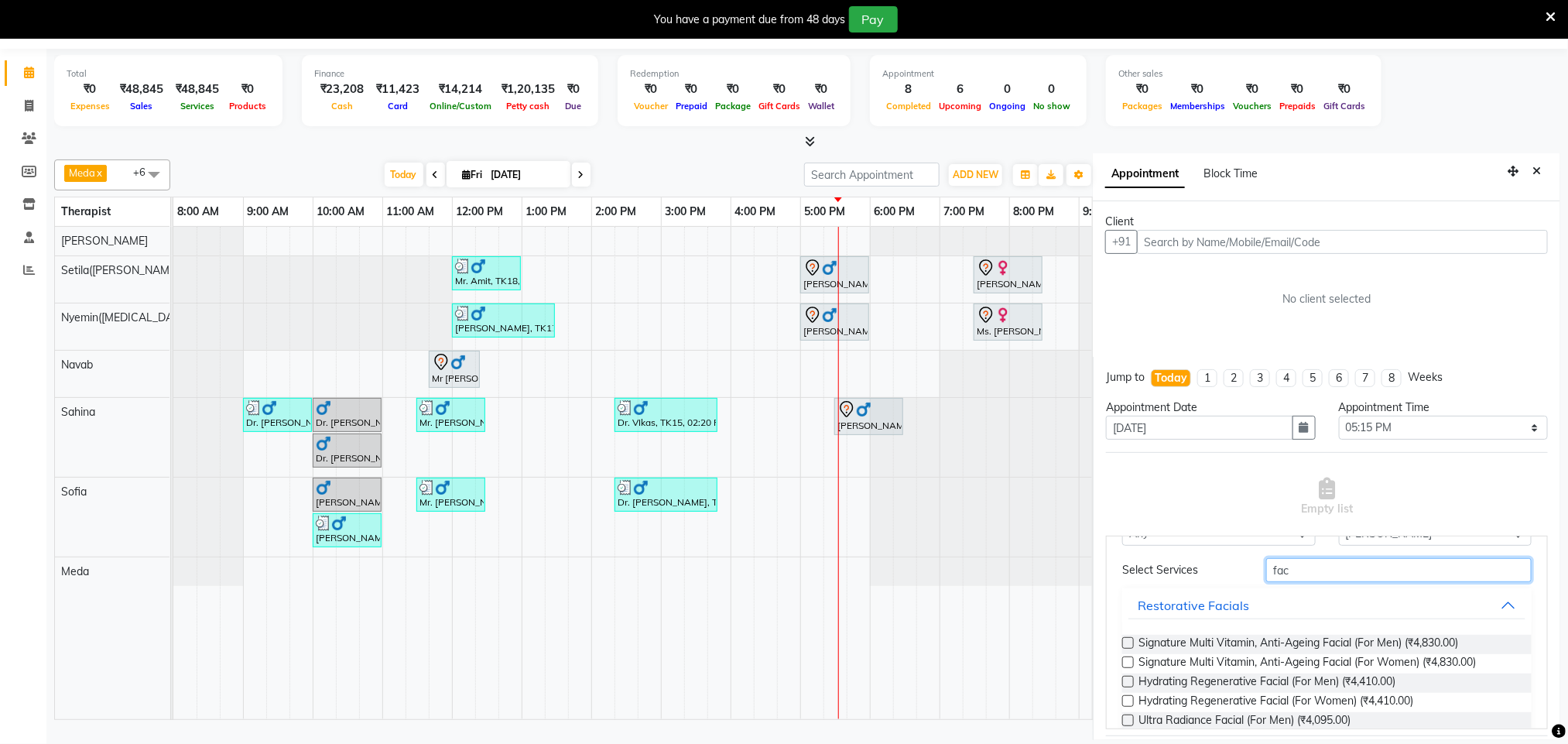 scroll, scrollTop: 116, scrollLeft: 0, axis: vertical 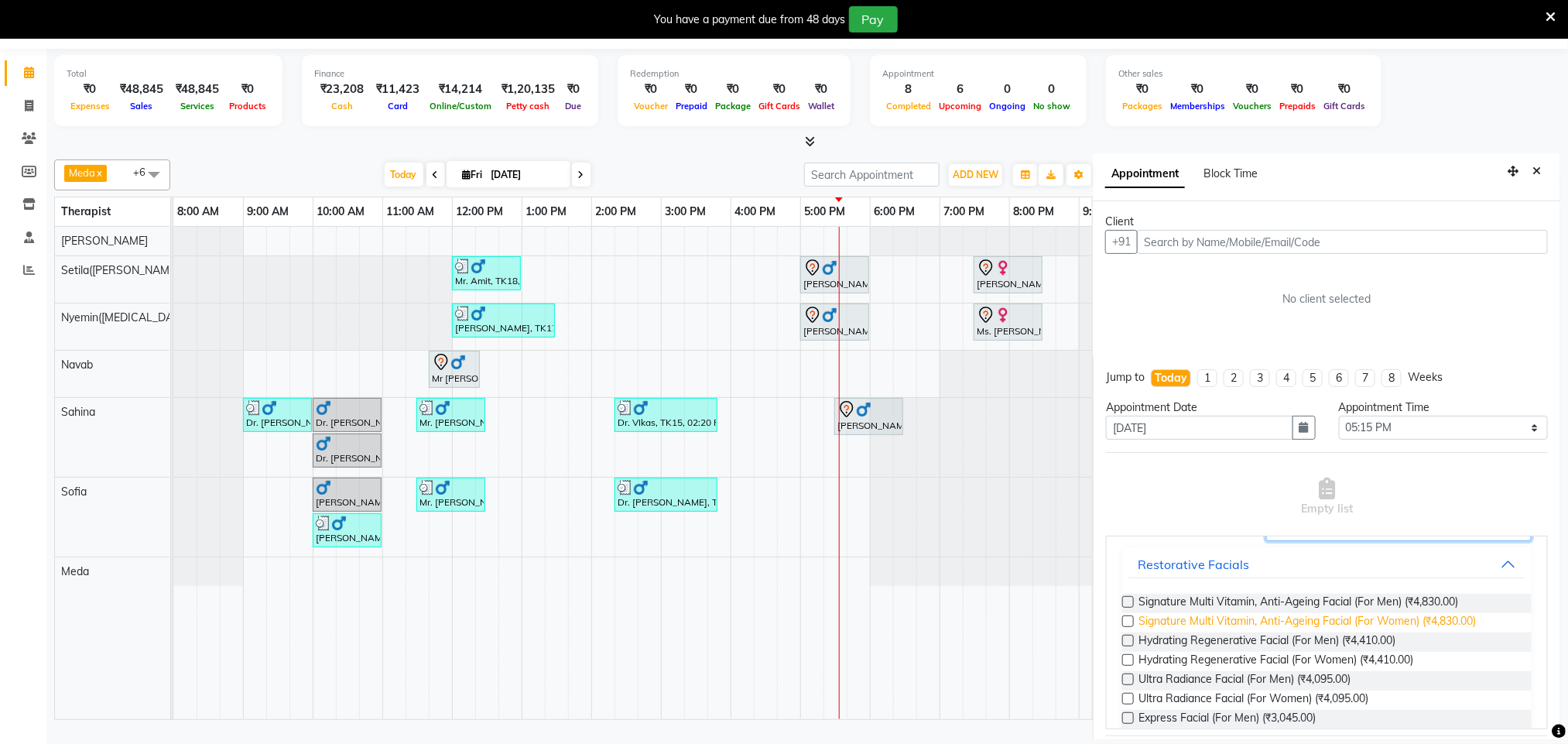type on "fac" 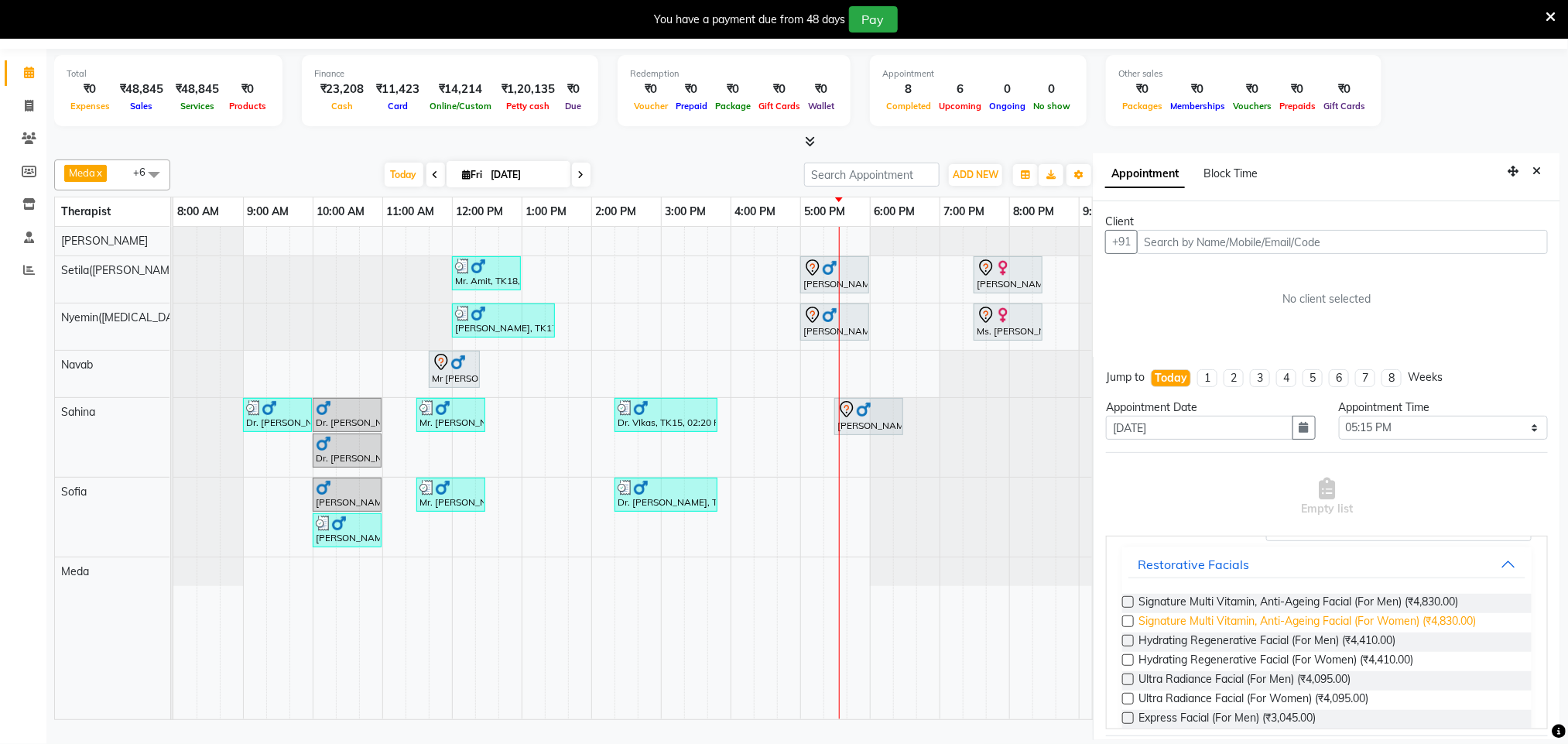 click on "Signature Multi Vitamin, Anti-Ageing Facial (For Women) (₹4,830.00)" at bounding box center (1307, 622) 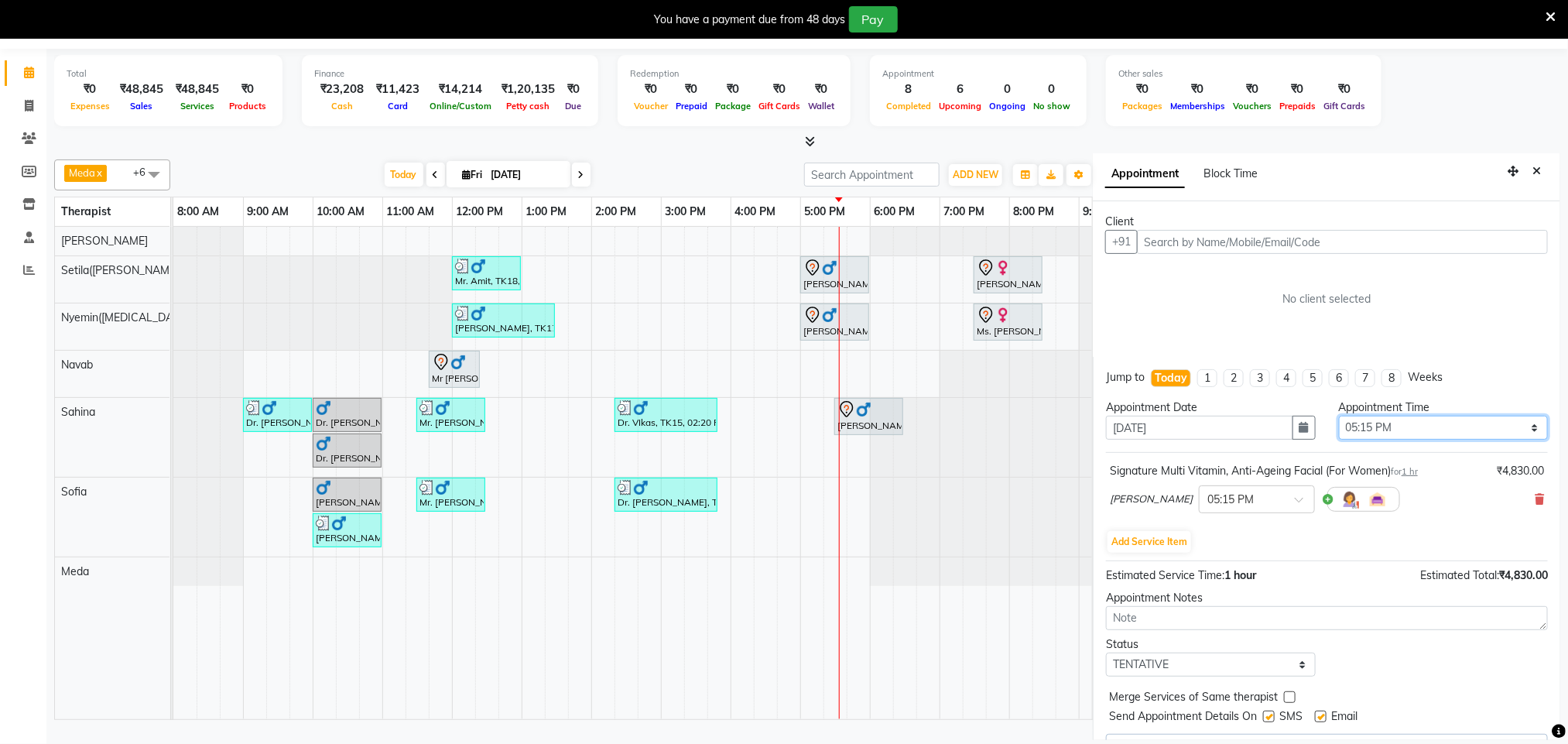 click on "Select 09:00 AM 09:15 AM 09:30 AM 09:45 AM 10:00 AM 10:15 AM 10:30 AM 10:45 AM 11:00 AM 11:15 AM 11:30 AM 11:45 AM 12:00 PM 12:15 PM 12:30 PM 12:45 PM 01:00 PM 01:15 PM 01:30 PM 01:45 PM 02:00 PM 02:15 PM 02:30 PM 02:45 PM 03:00 PM 03:15 PM 03:30 PM 03:45 PM 04:00 PM 04:15 PM 04:30 PM 04:45 PM 05:00 PM 05:15 PM 05:30 PM 05:45 PM 06:00 PM 06:15 PM 06:30 PM 06:45 PM 07:00 PM 07:15 PM 07:30 PM 07:45 PM 08:00 PM 08:15 PM 08:30 PM 08:45 PM 09:00 PM 09:15 PM 09:30 PM 09:45 PM 10:00 PM 10:15 PM 10:30 PM 10:45 PM 11:00 PM" at bounding box center [1443, 427] 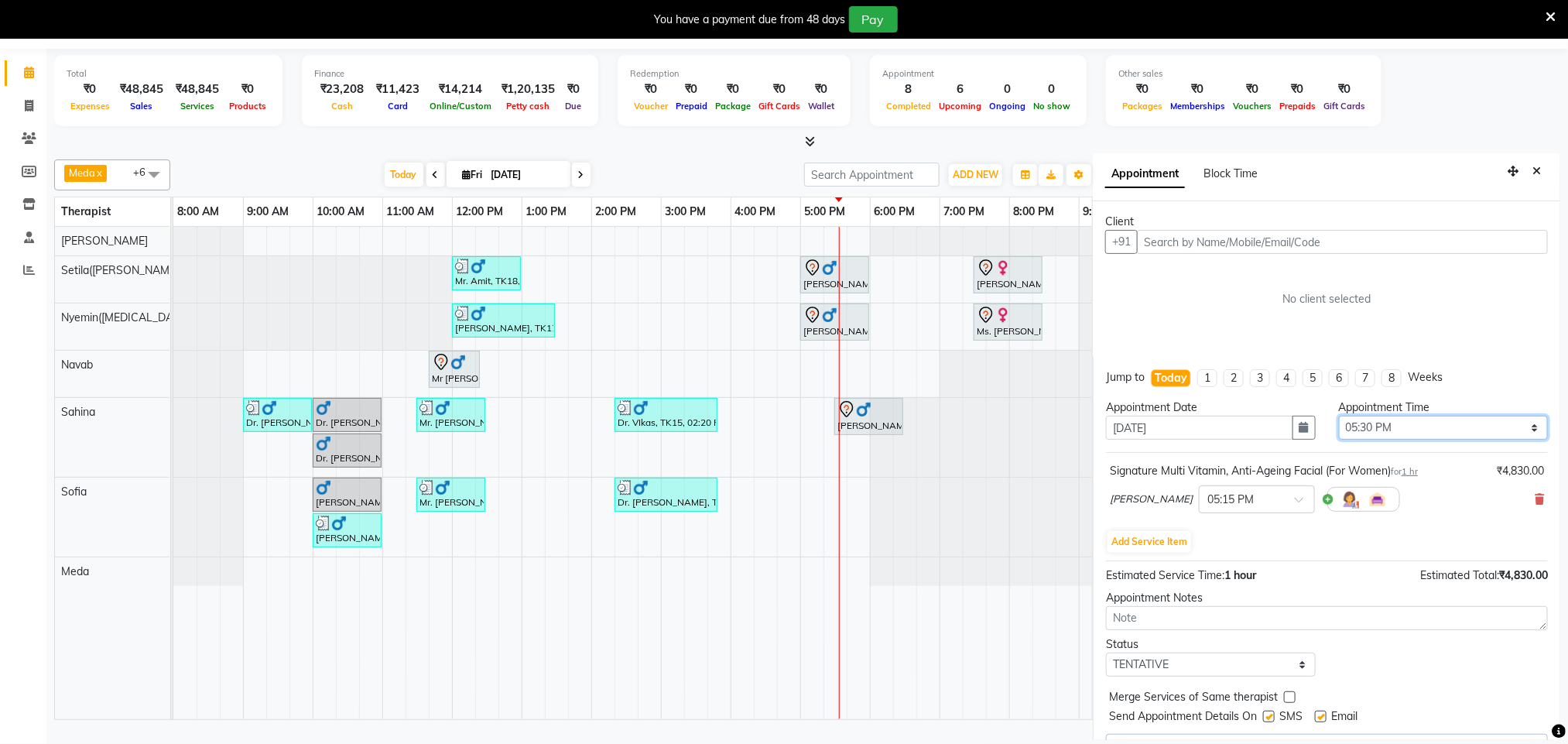 click on "Select 09:00 AM 09:15 AM 09:30 AM 09:45 AM 10:00 AM 10:15 AM 10:30 AM 10:45 AM 11:00 AM 11:15 AM 11:30 AM 11:45 AM 12:00 PM 12:15 PM 12:30 PM 12:45 PM 01:00 PM 01:15 PM 01:30 PM 01:45 PM 02:00 PM 02:15 PM 02:30 PM 02:45 PM 03:00 PM 03:15 PM 03:30 PM 03:45 PM 04:00 PM 04:15 PM 04:30 PM 04:45 PM 05:00 PM 05:15 PM 05:30 PM 05:45 PM 06:00 PM 06:15 PM 06:30 PM 06:45 PM 07:00 PM 07:15 PM 07:30 PM 07:45 PM 08:00 PM 08:15 PM 08:30 PM 08:45 PM 09:00 PM 09:15 PM 09:30 PM 09:45 PM 10:00 PM 10:15 PM 10:30 PM 10:45 PM 11:00 PM" at bounding box center [1443, 427] 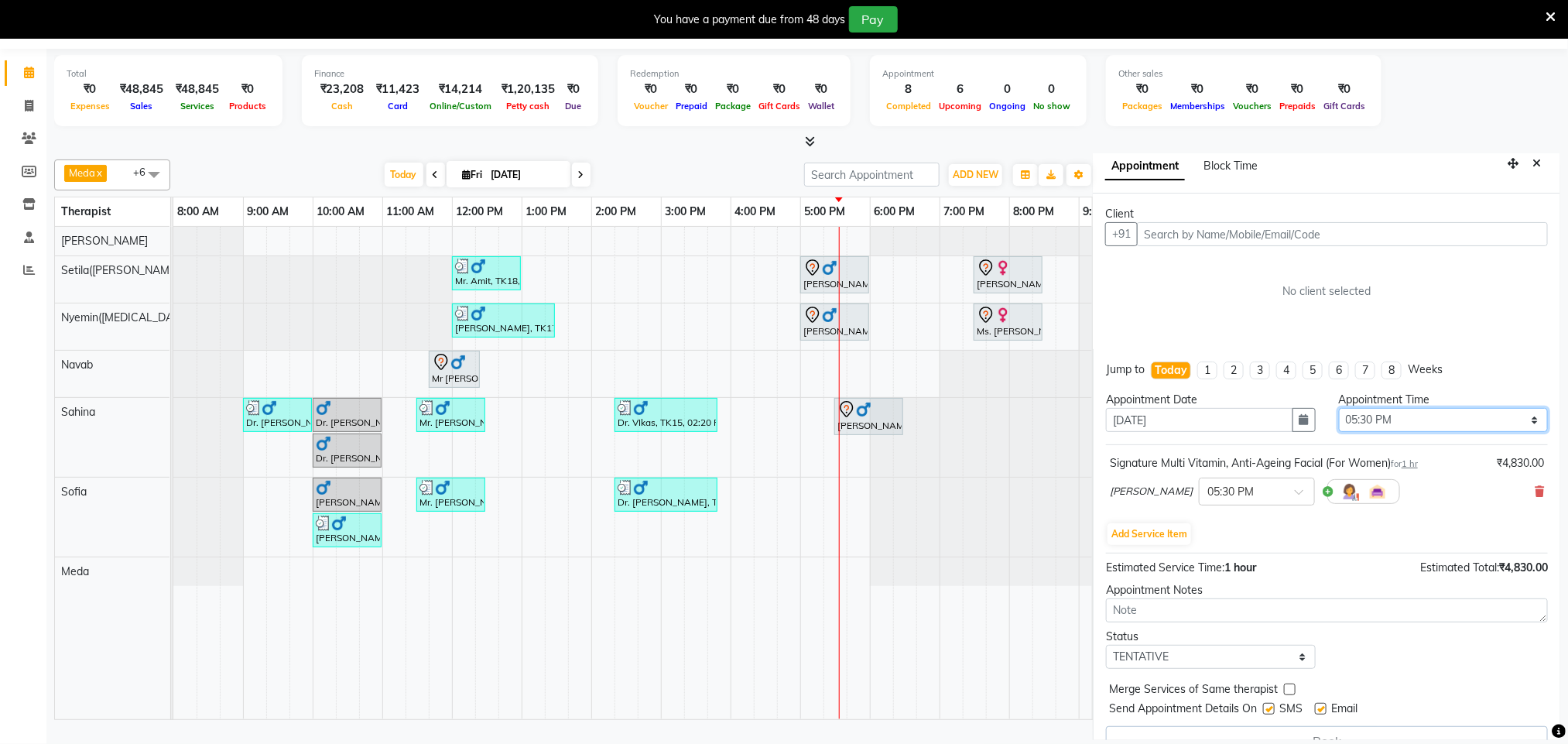 scroll, scrollTop: 0, scrollLeft: 0, axis: both 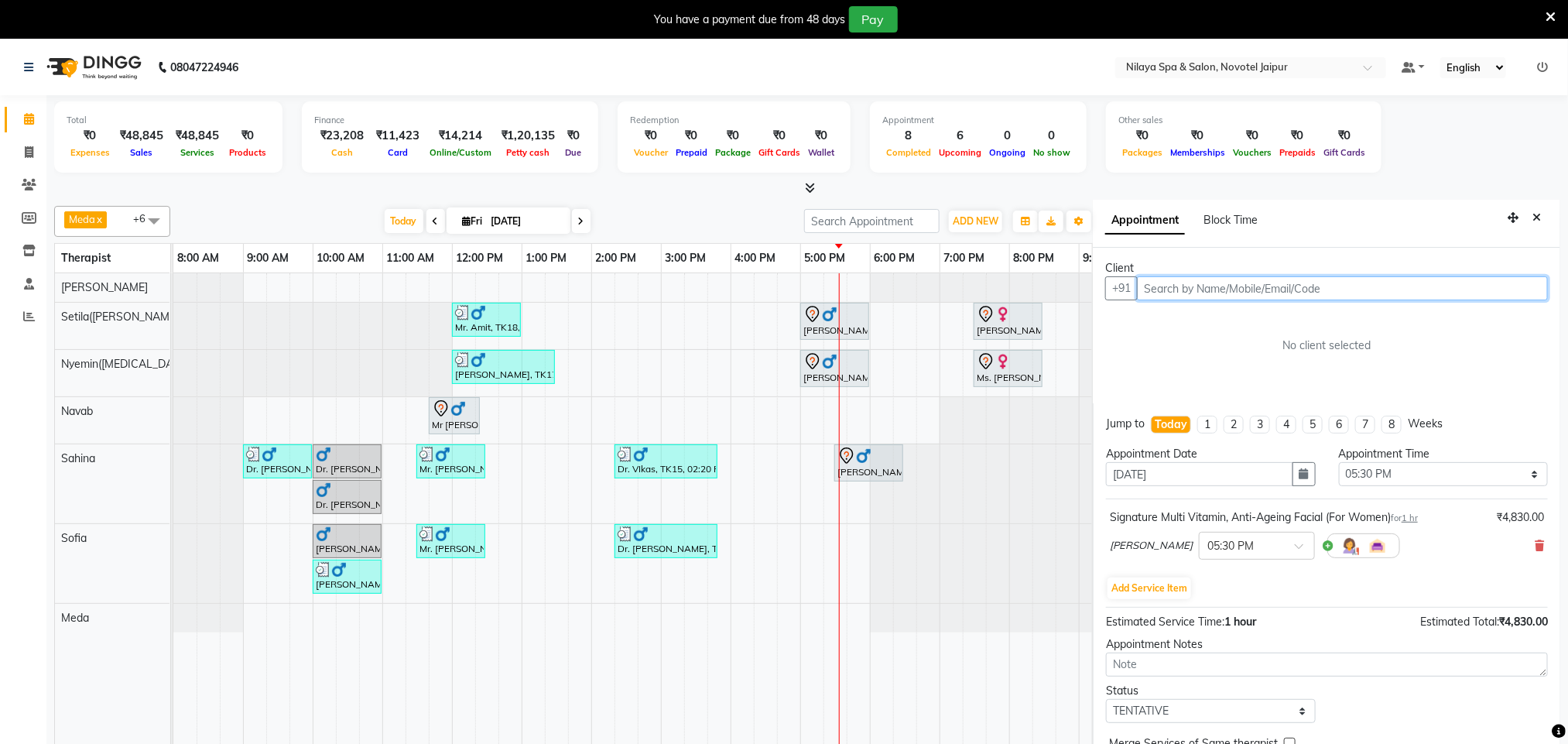 click at bounding box center [1342, 288] 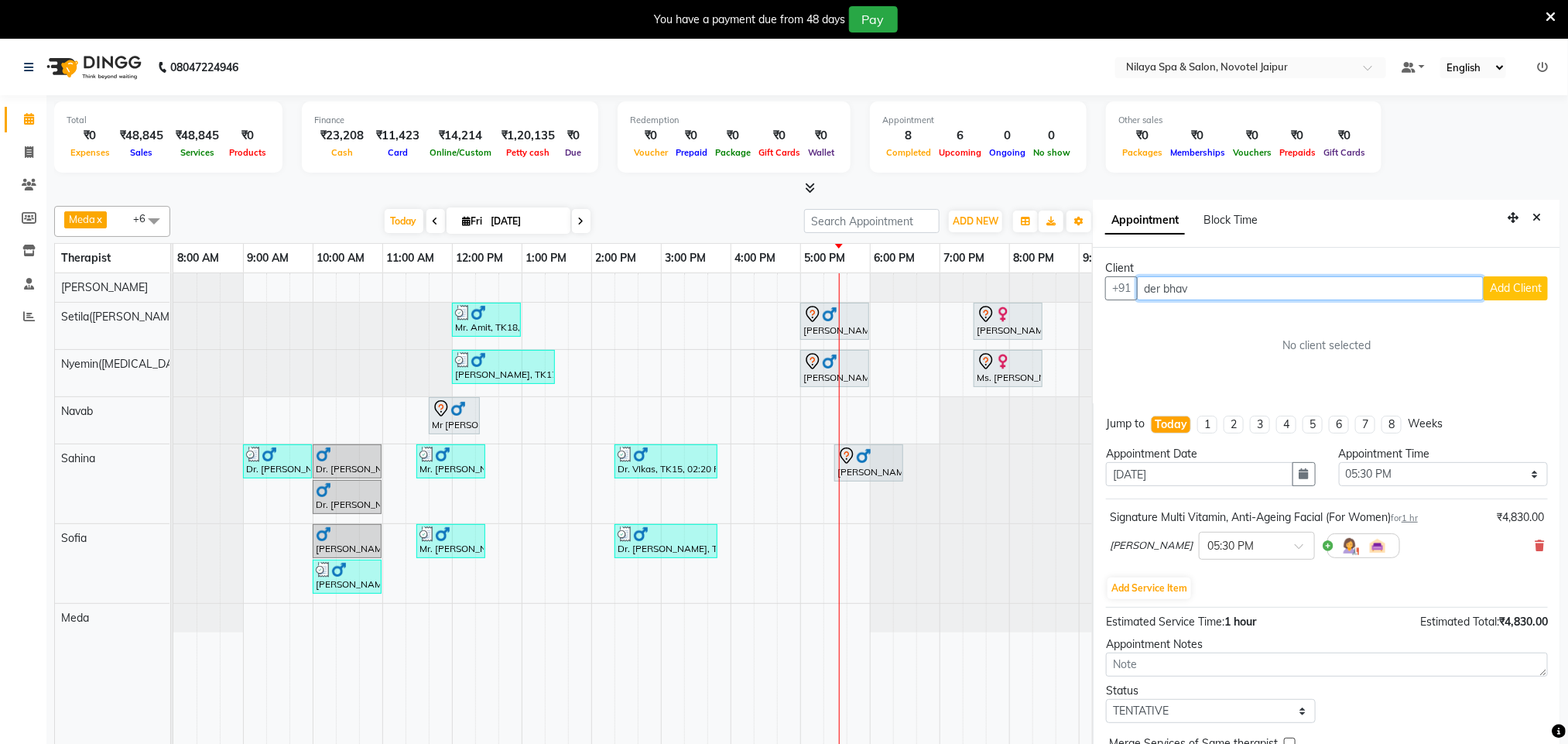 click on "der bhav" at bounding box center (1310, 288) 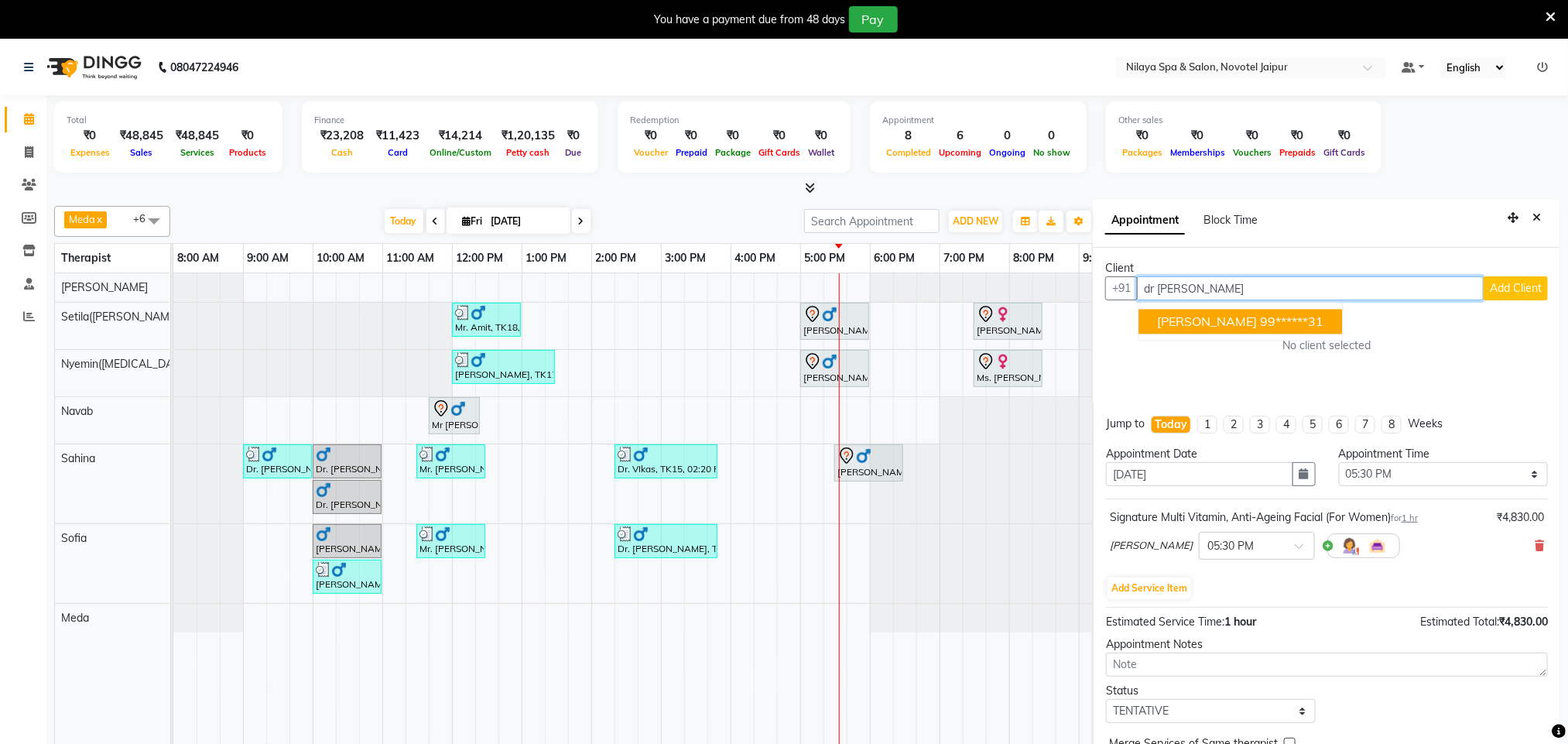 click on "dr [PERSON_NAME]" at bounding box center [1310, 288] 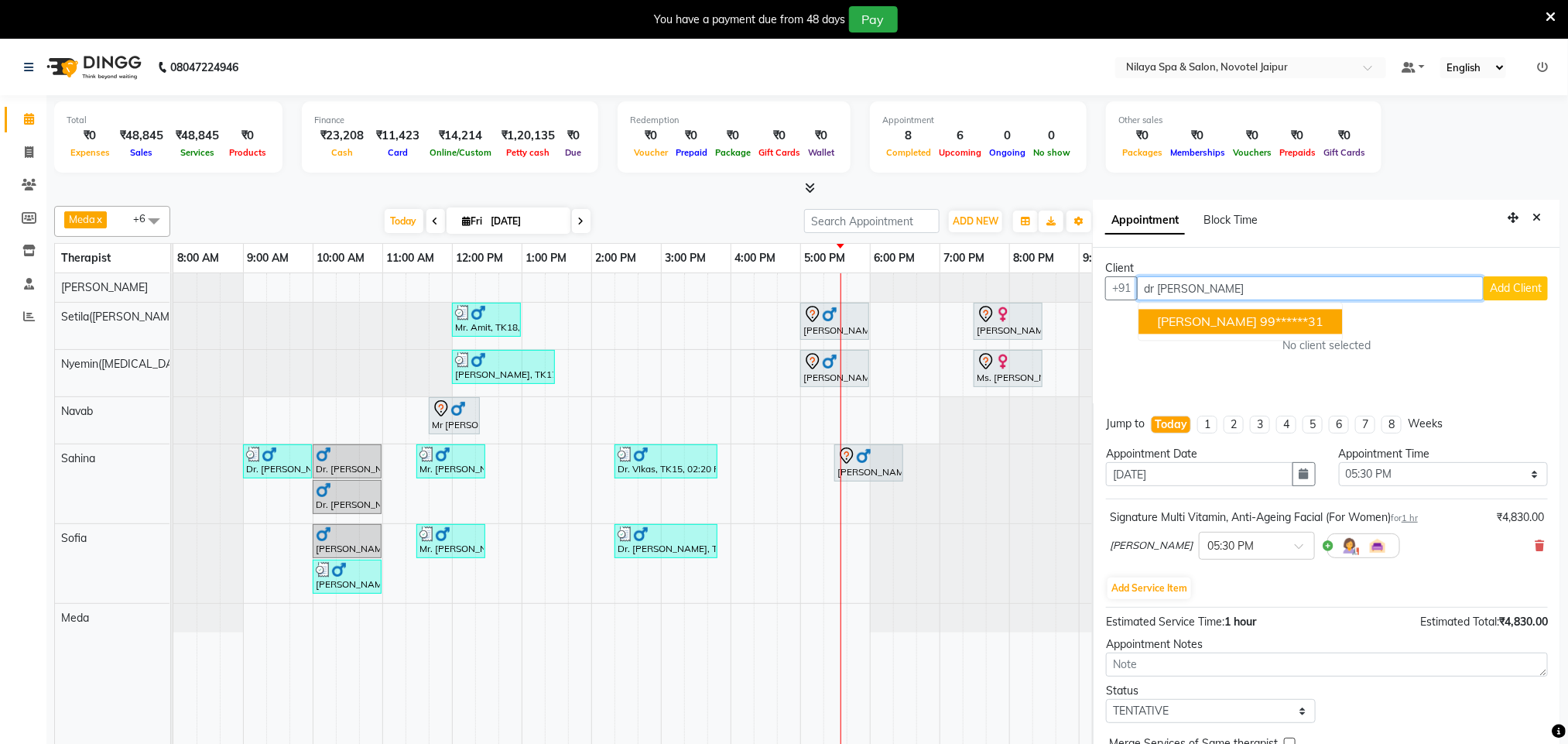 click on "[PERSON_NAME]" at bounding box center (1207, 322) 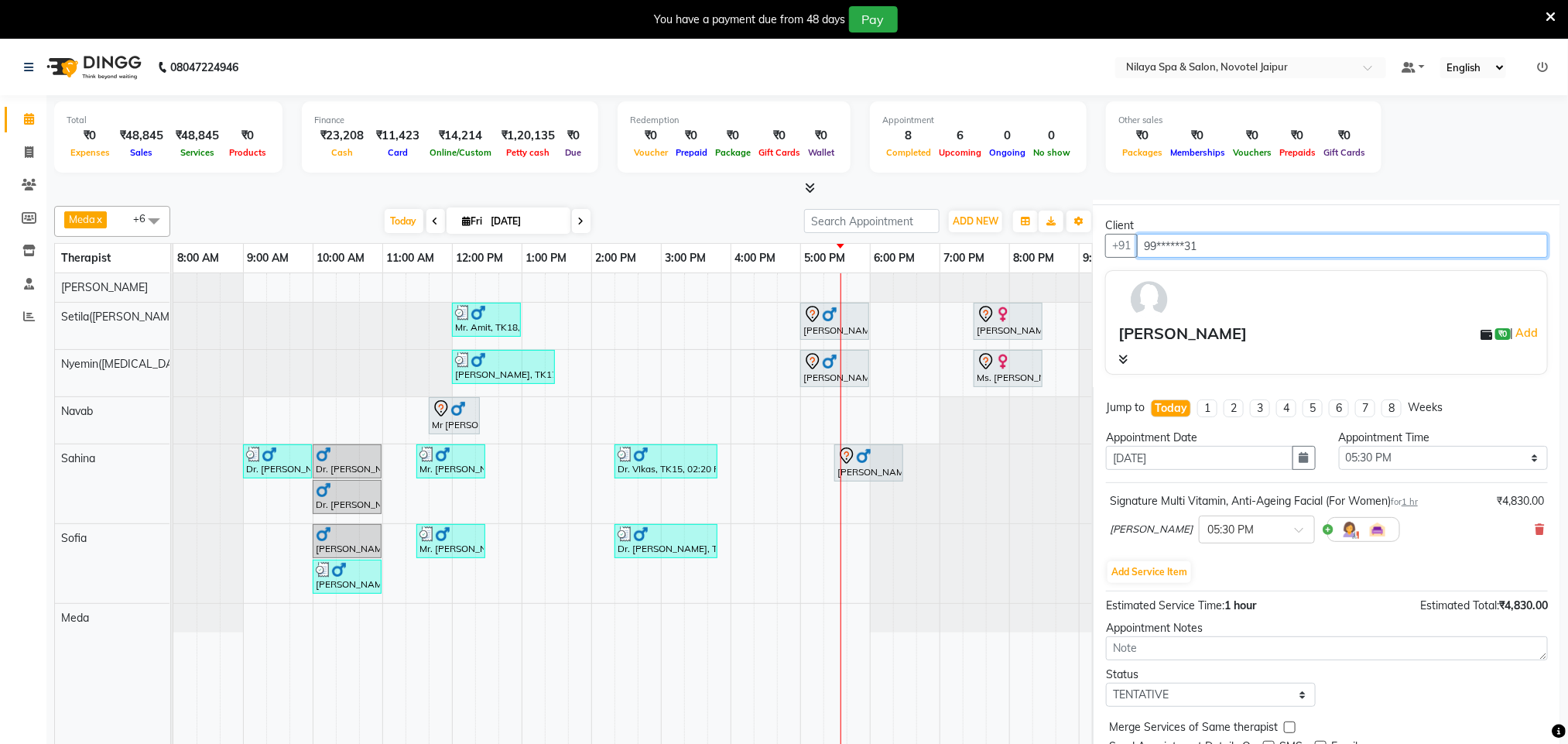 scroll, scrollTop: 65, scrollLeft: 0, axis: vertical 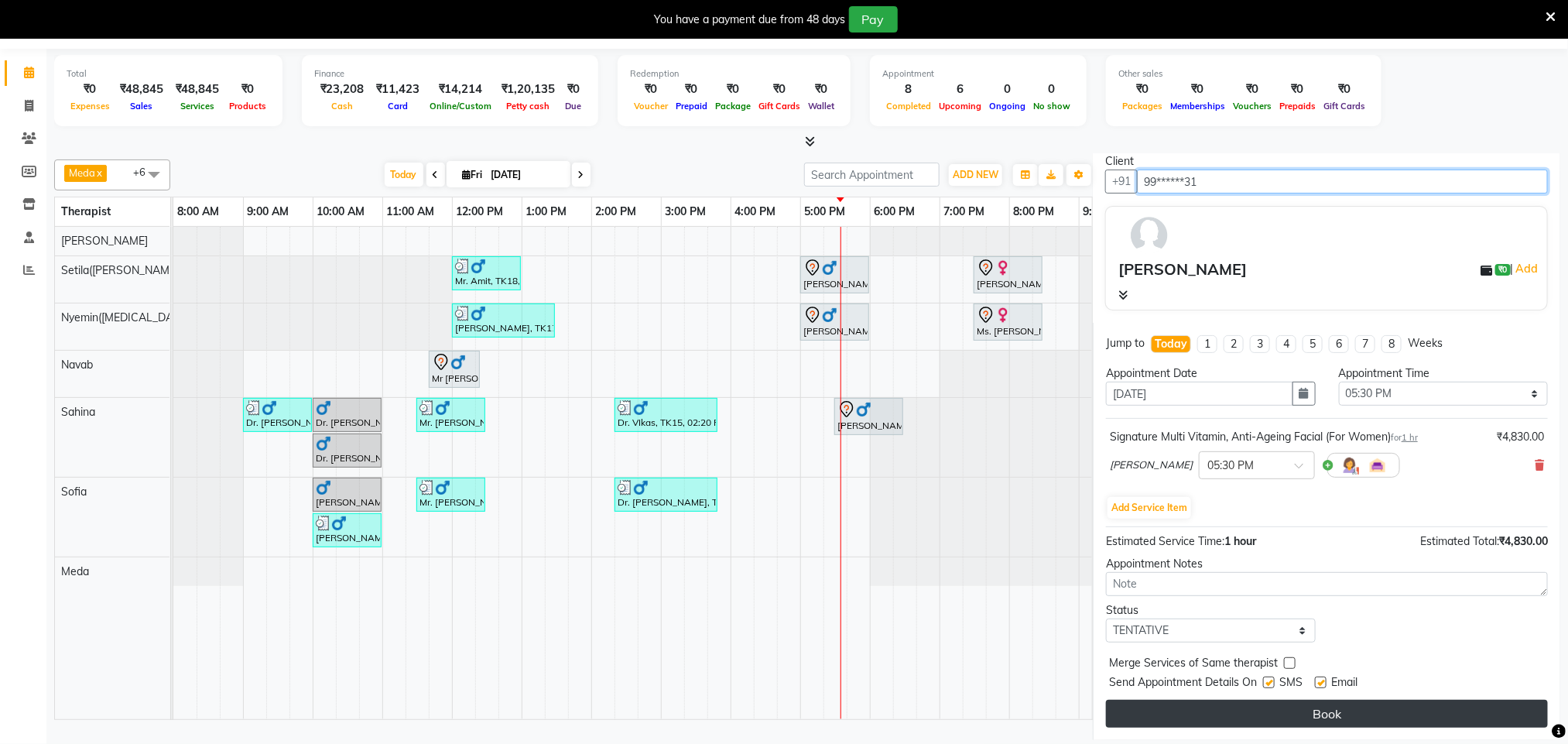 type on "99******31" 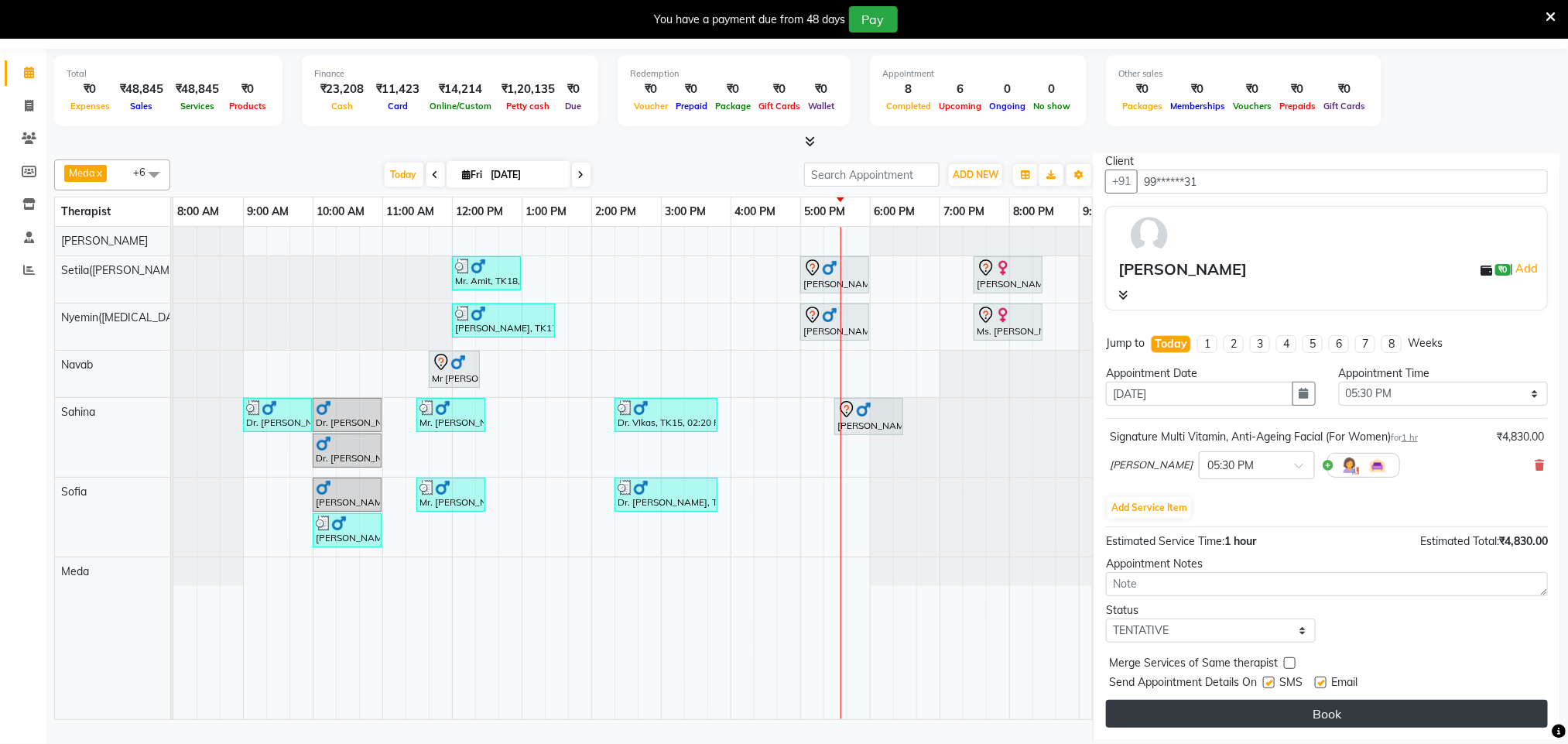 click on "Book" at bounding box center (1327, 714) 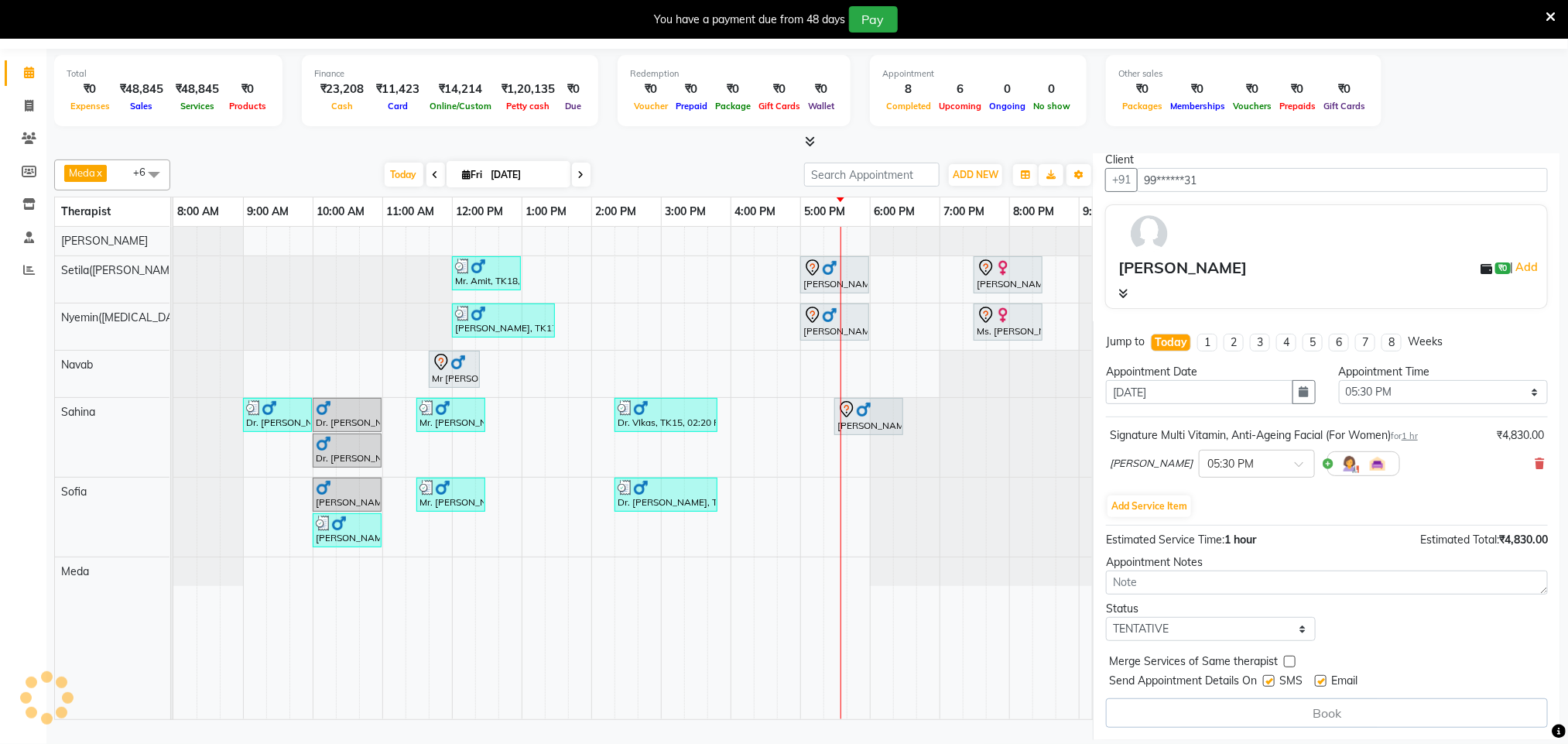 select on "77569" 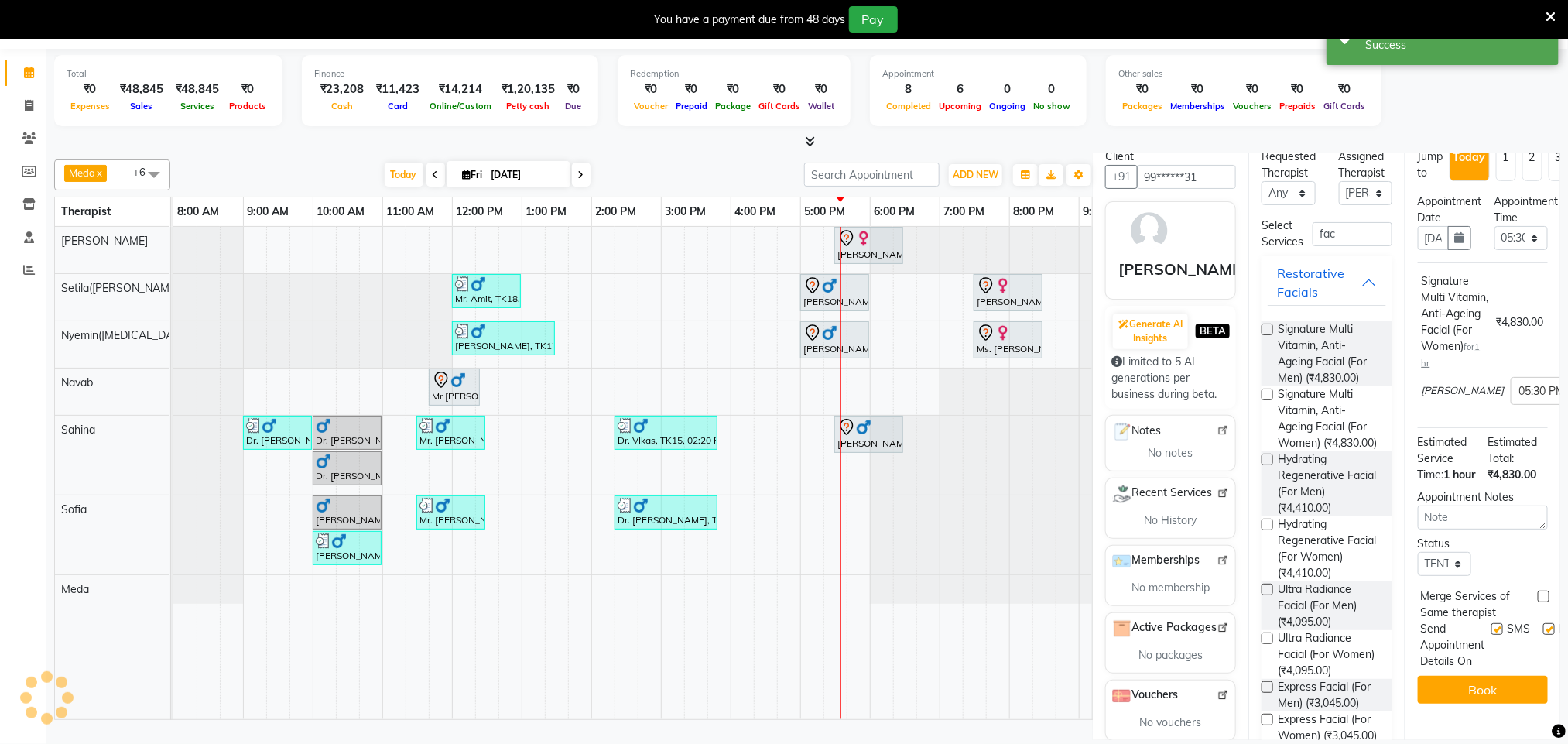 scroll, scrollTop: 0, scrollLeft: 0, axis: both 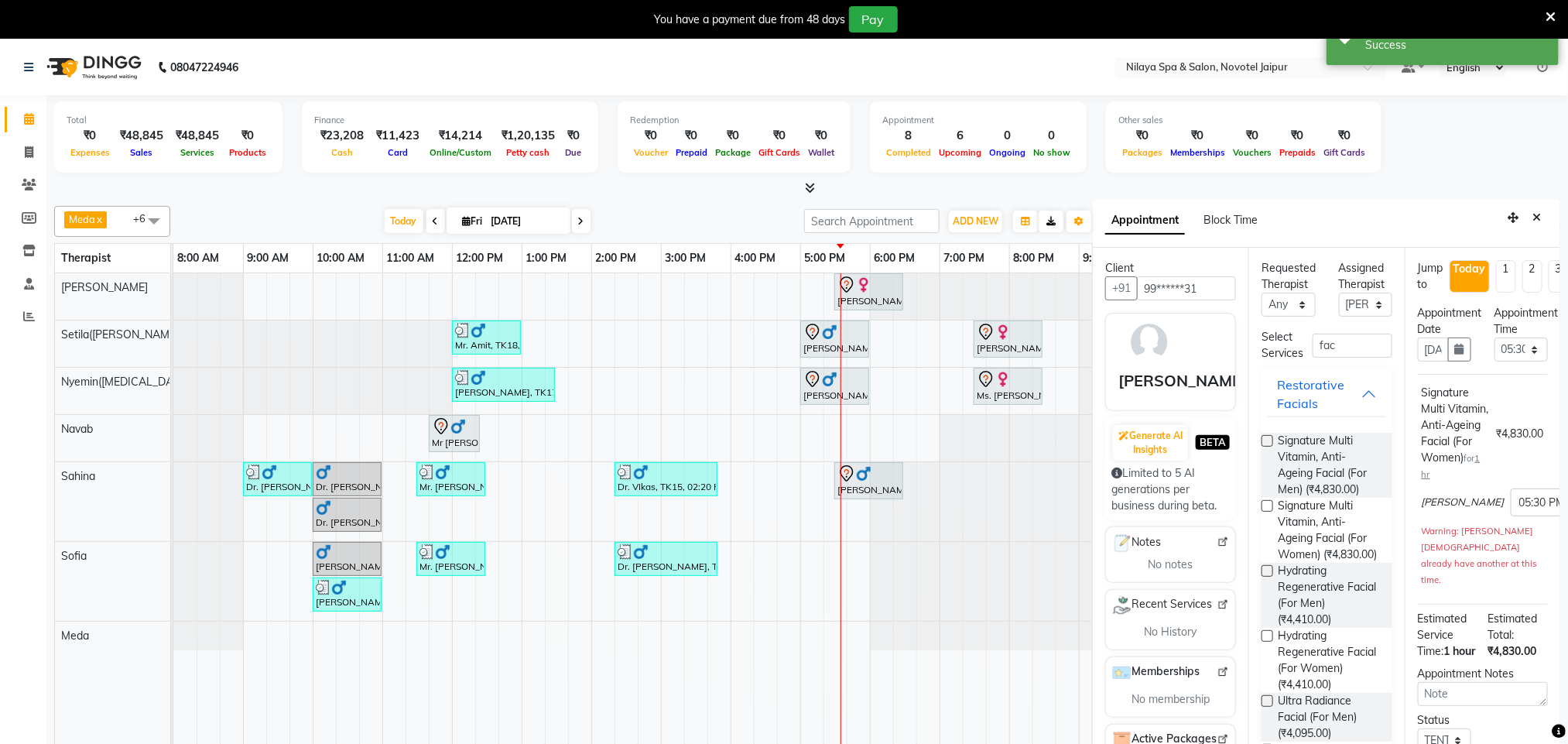 drag, startPoint x: 1526, startPoint y: 217, endPoint x: 1521, endPoint y: 224, distance: 8.602325 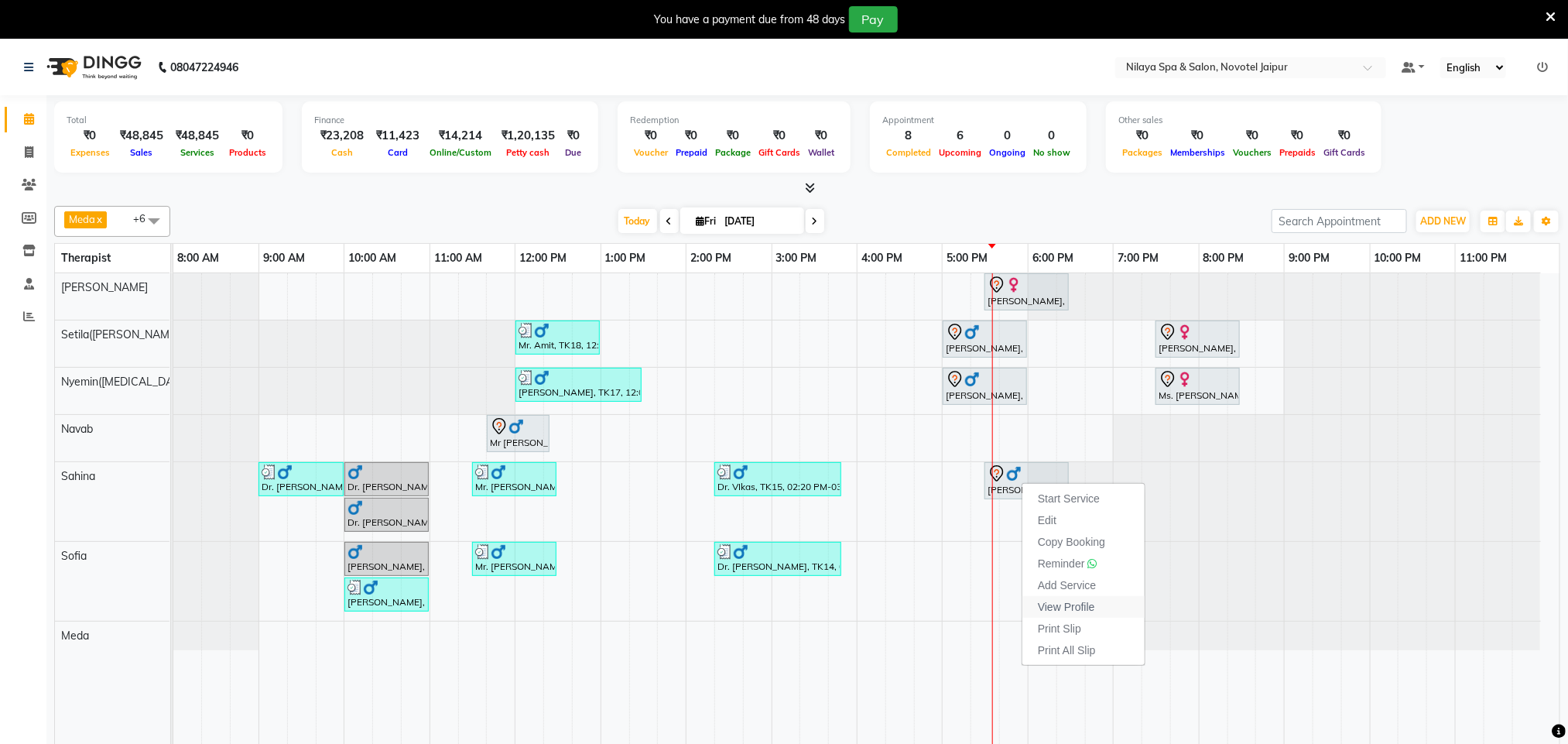 click on "View Profile" at bounding box center (1066, 607) 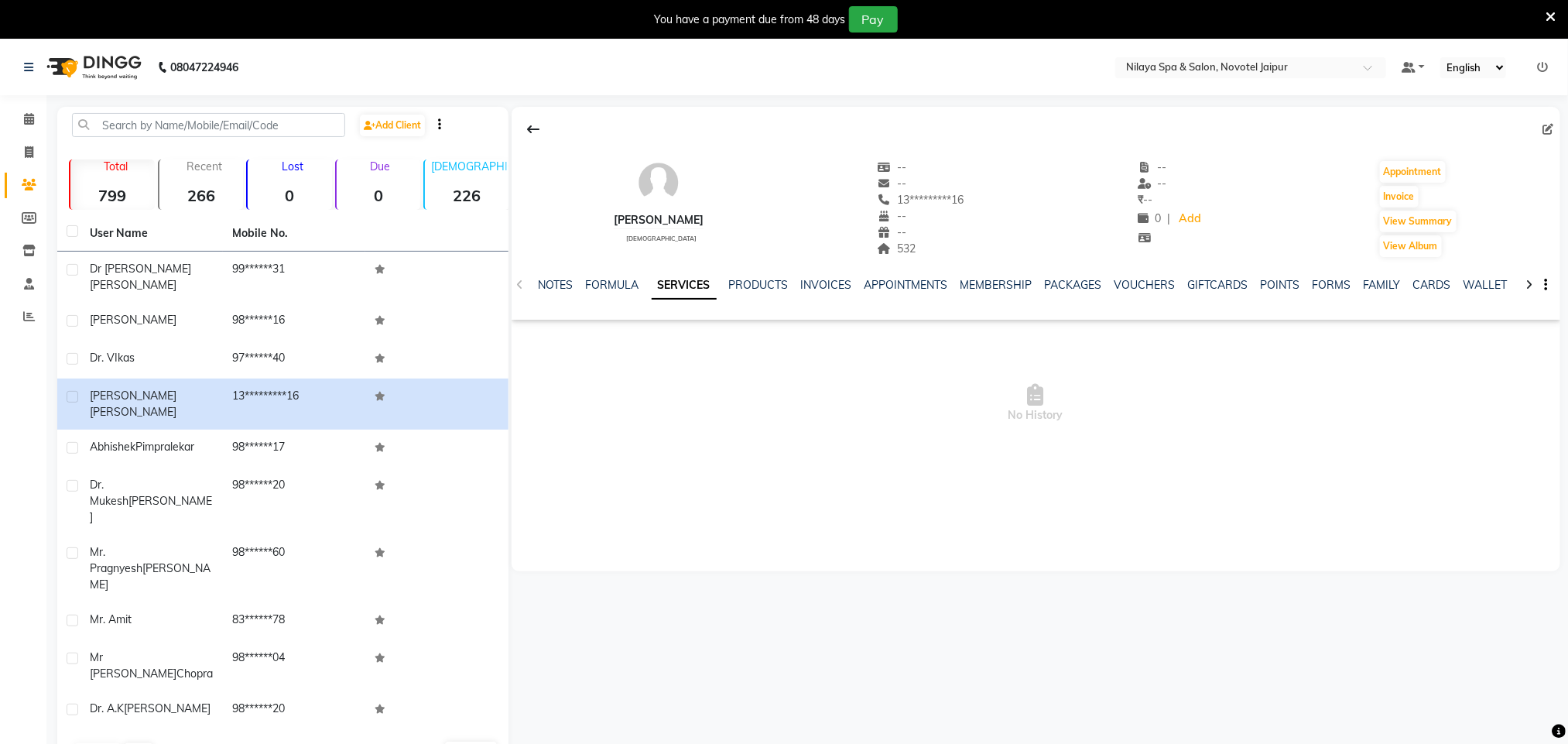 drag, startPoint x: 328, startPoint y: 476, endPoint x: 727, endPoint y: 52, distance: 582.2173 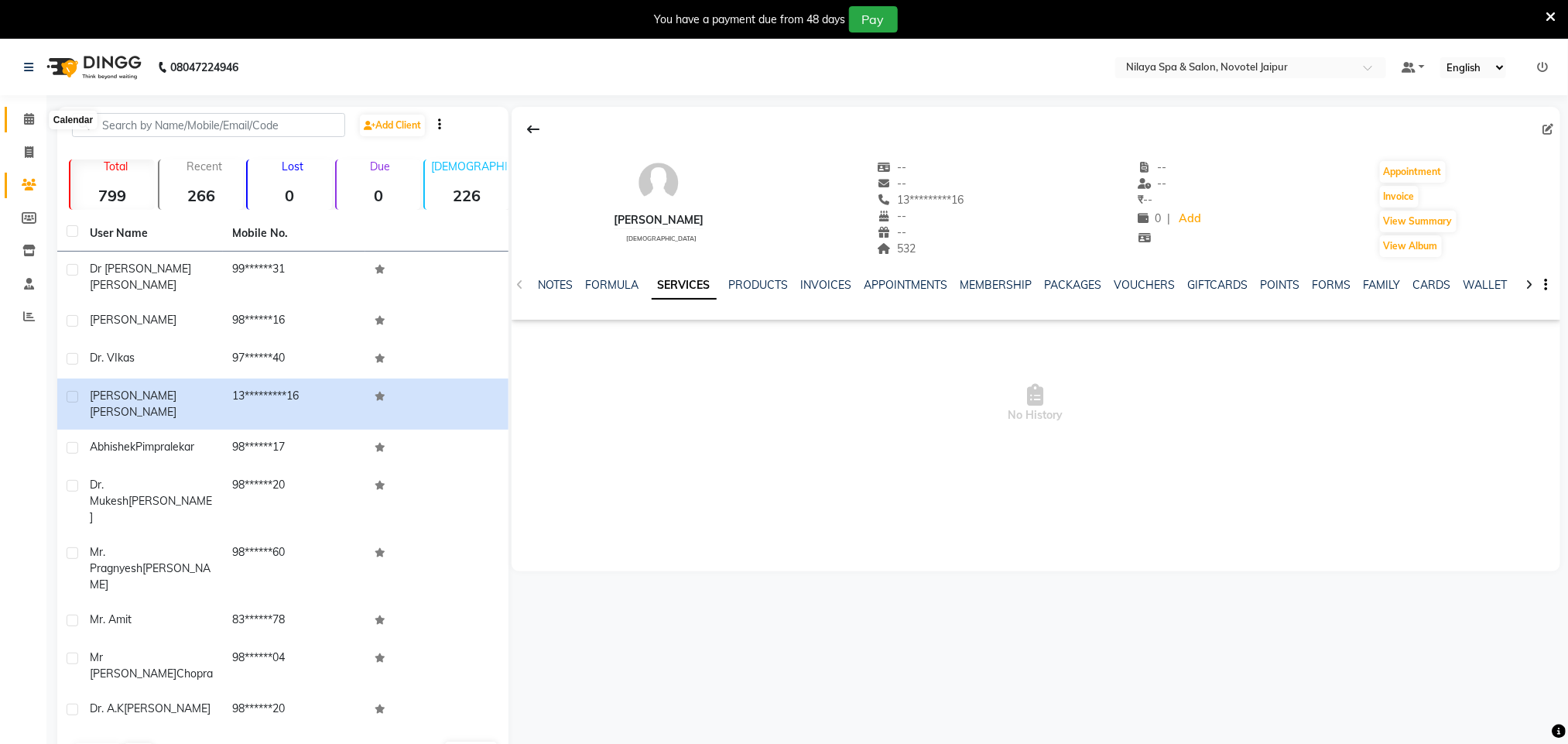 click 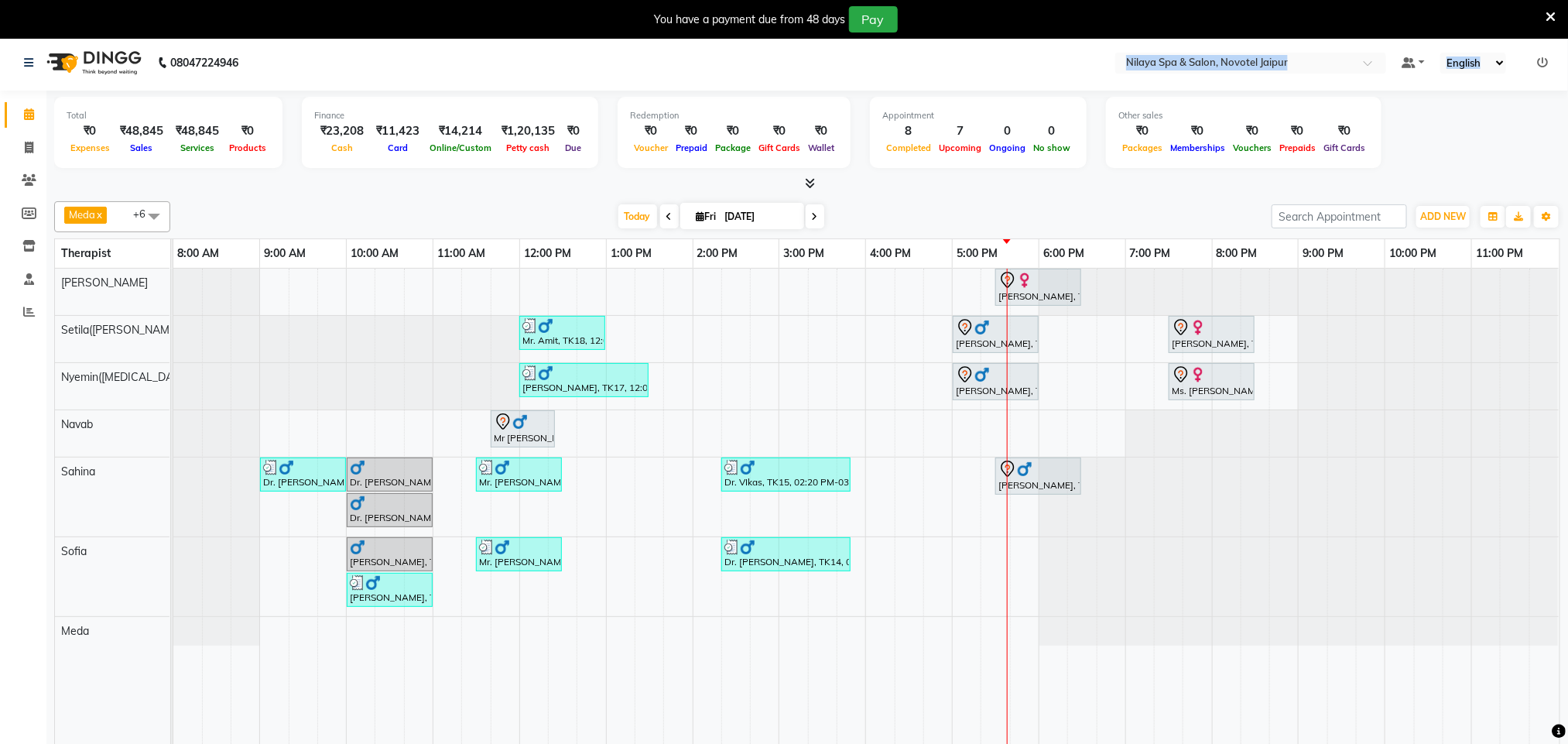 scroll, scrollTop: 0, scrollLeft: 0, axis: both 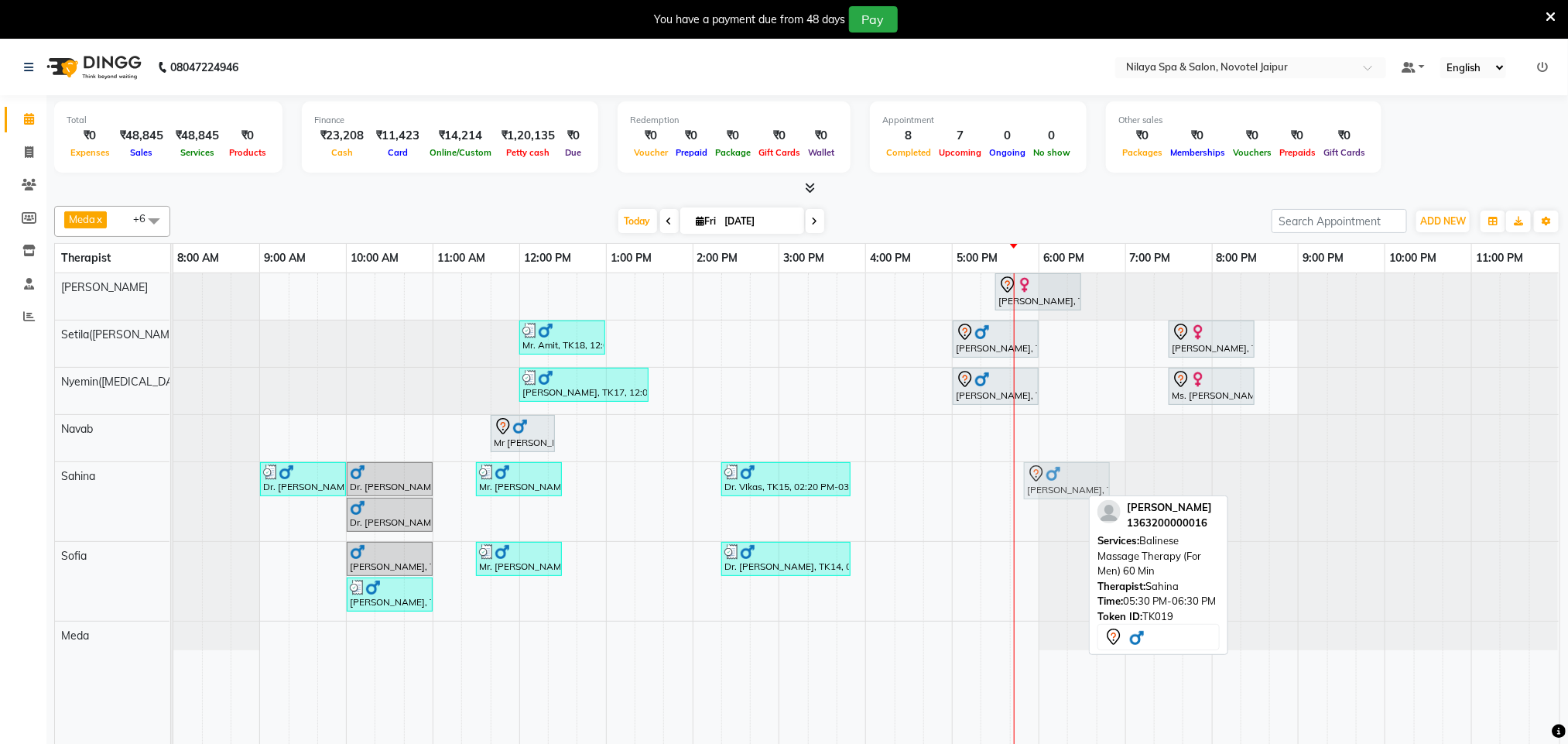 drag, startPoint x: 1032, startPoint y: 483, endPoint x: 1064, endPoint y: 484, distance: 32.0156 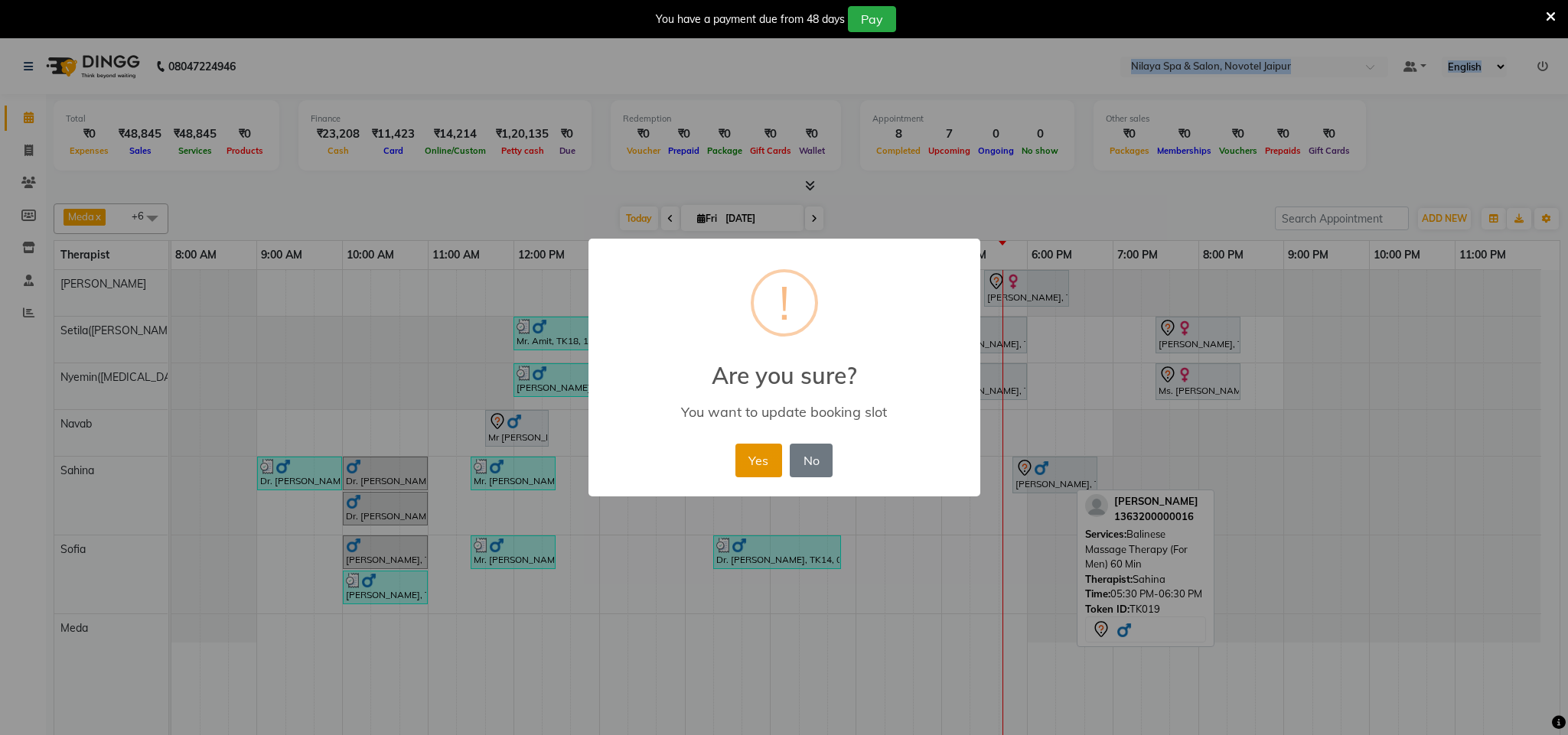 click on "Yes" at bounding box center (758, 460) 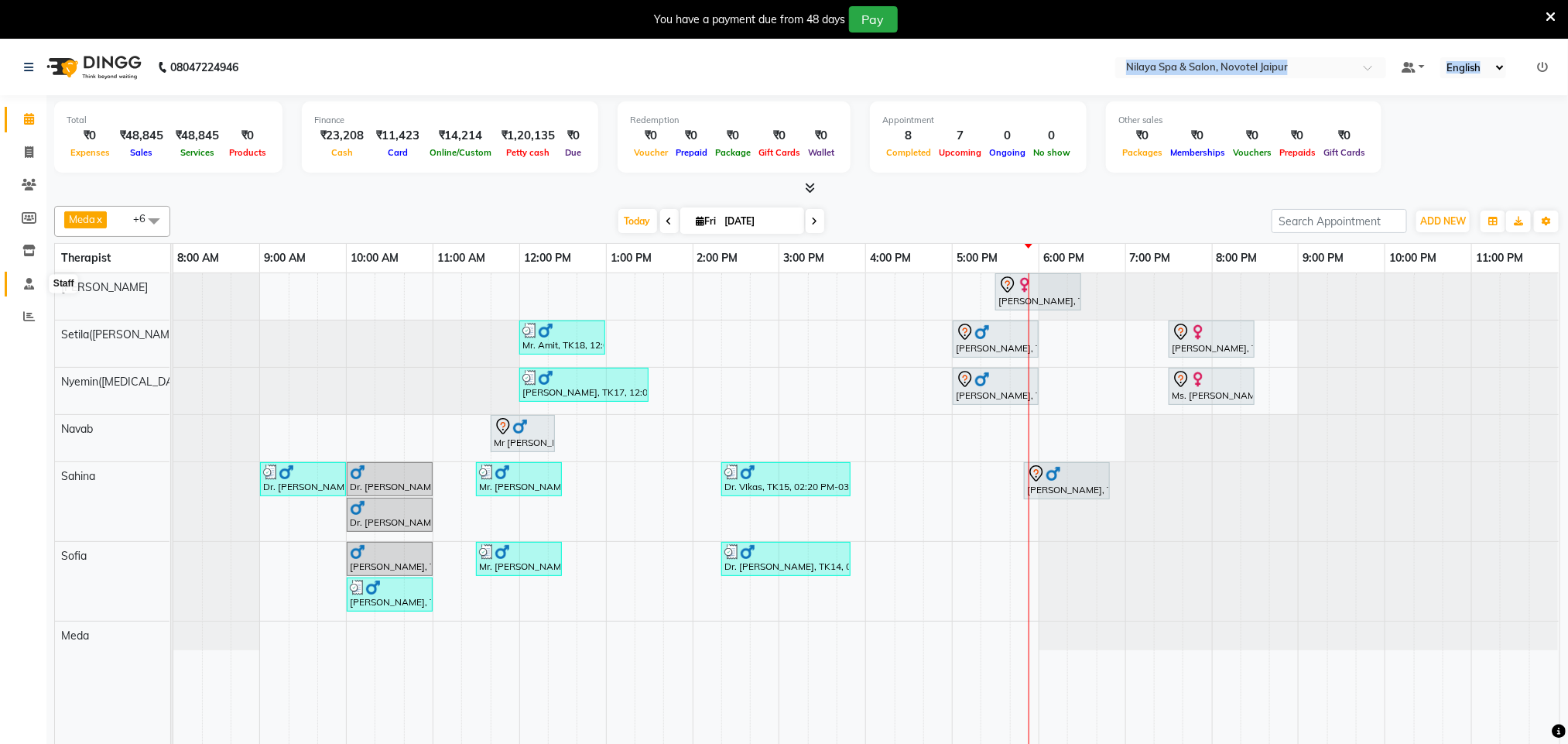 click 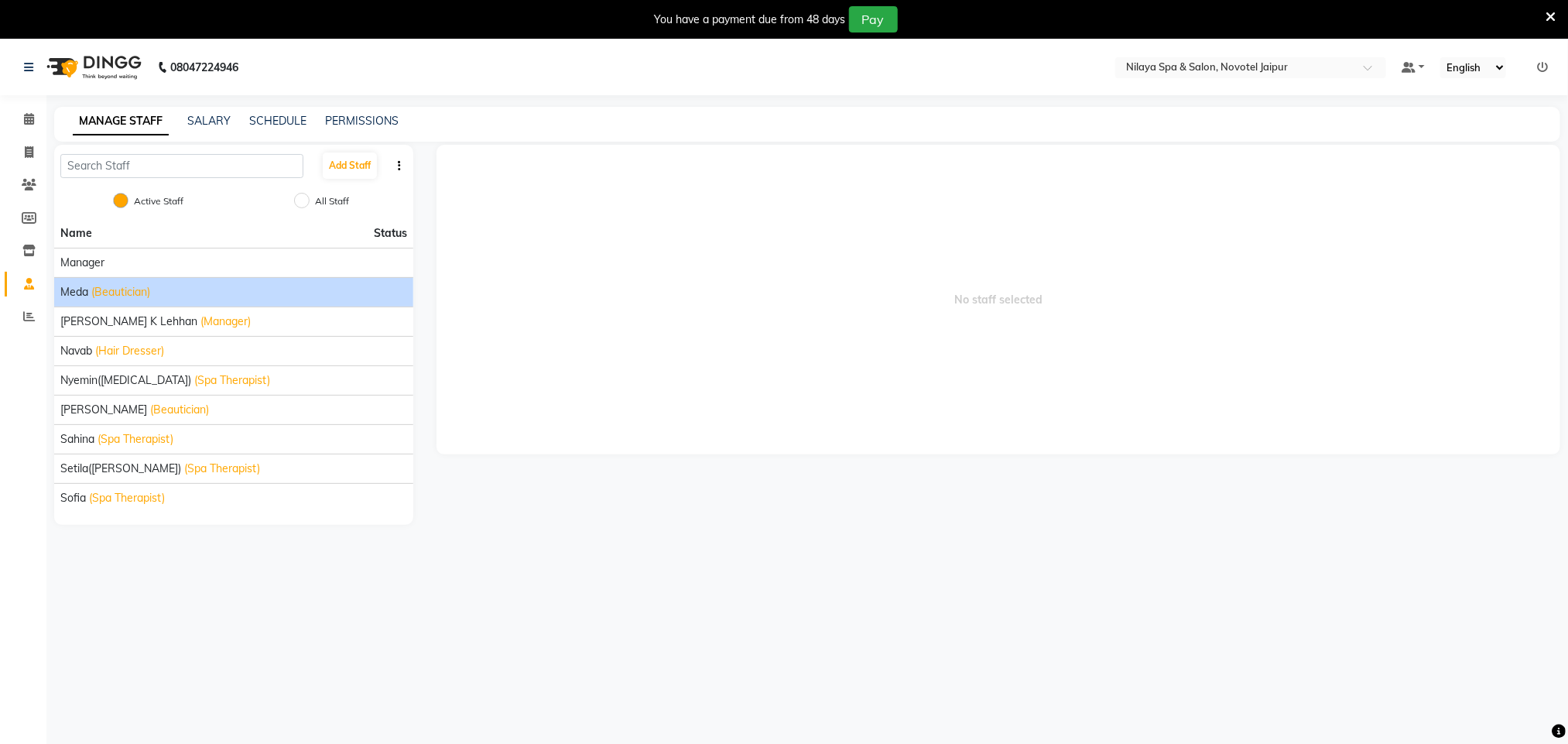click on "Meda (Beautician)" 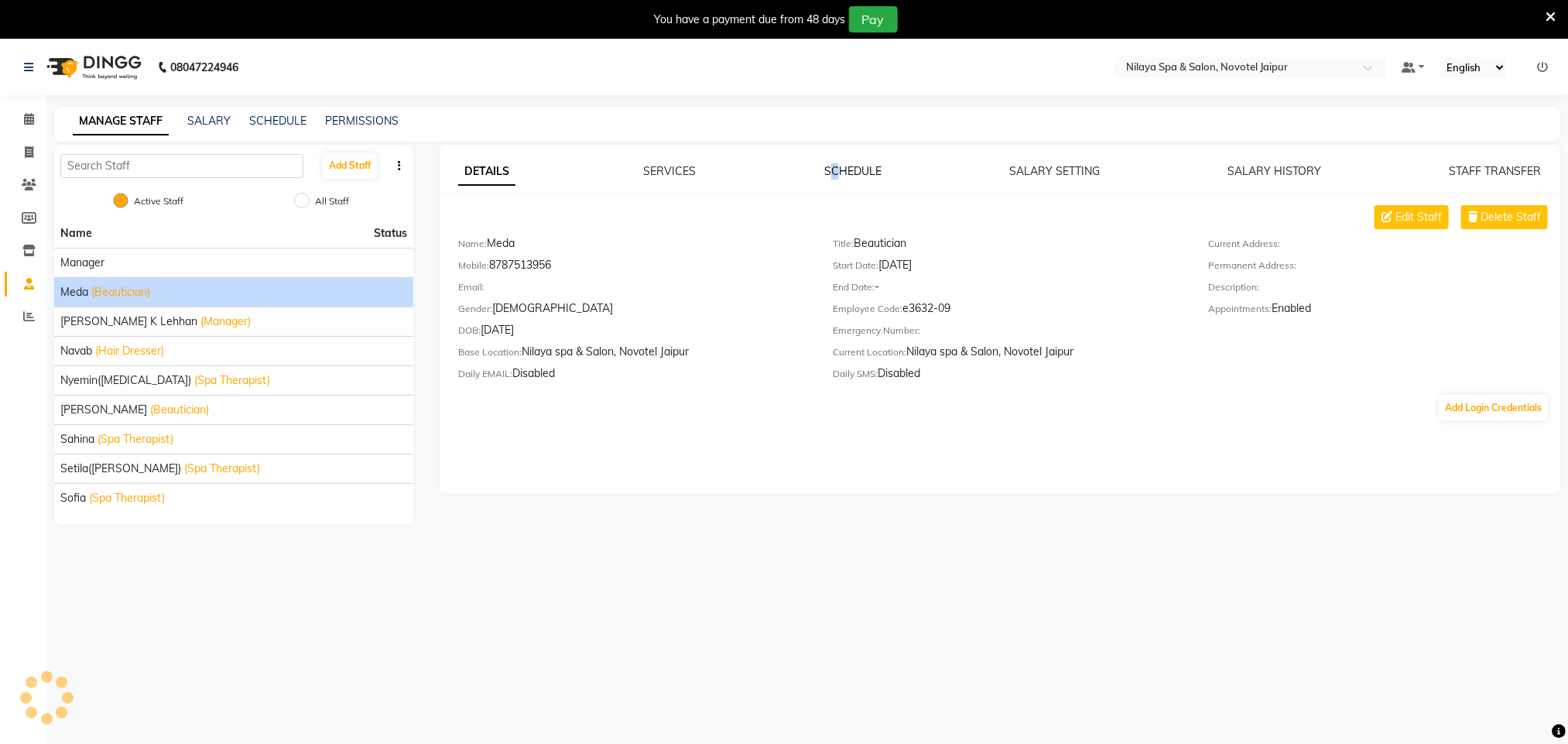 click on "SCHEDULE" 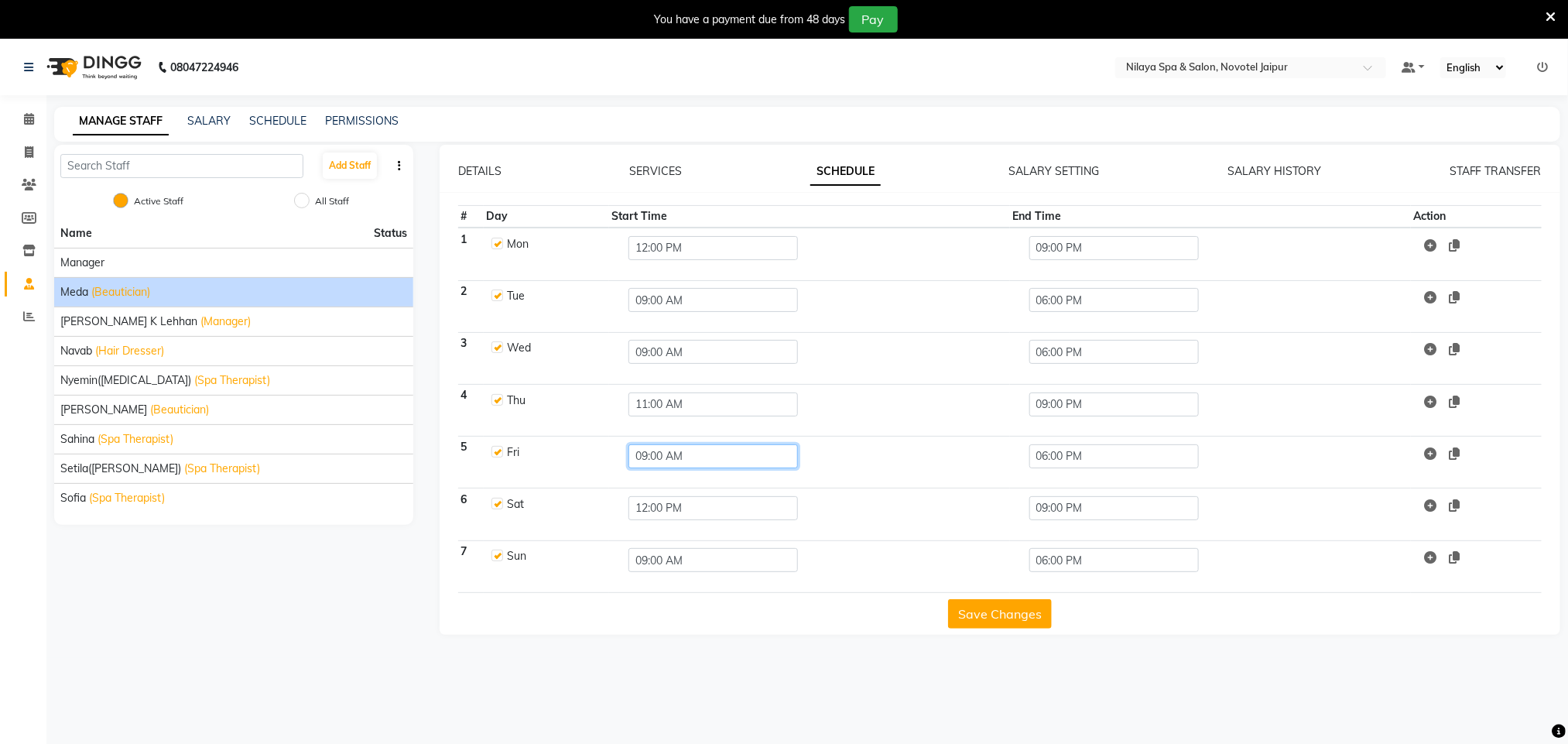 click on "09:00 AM" 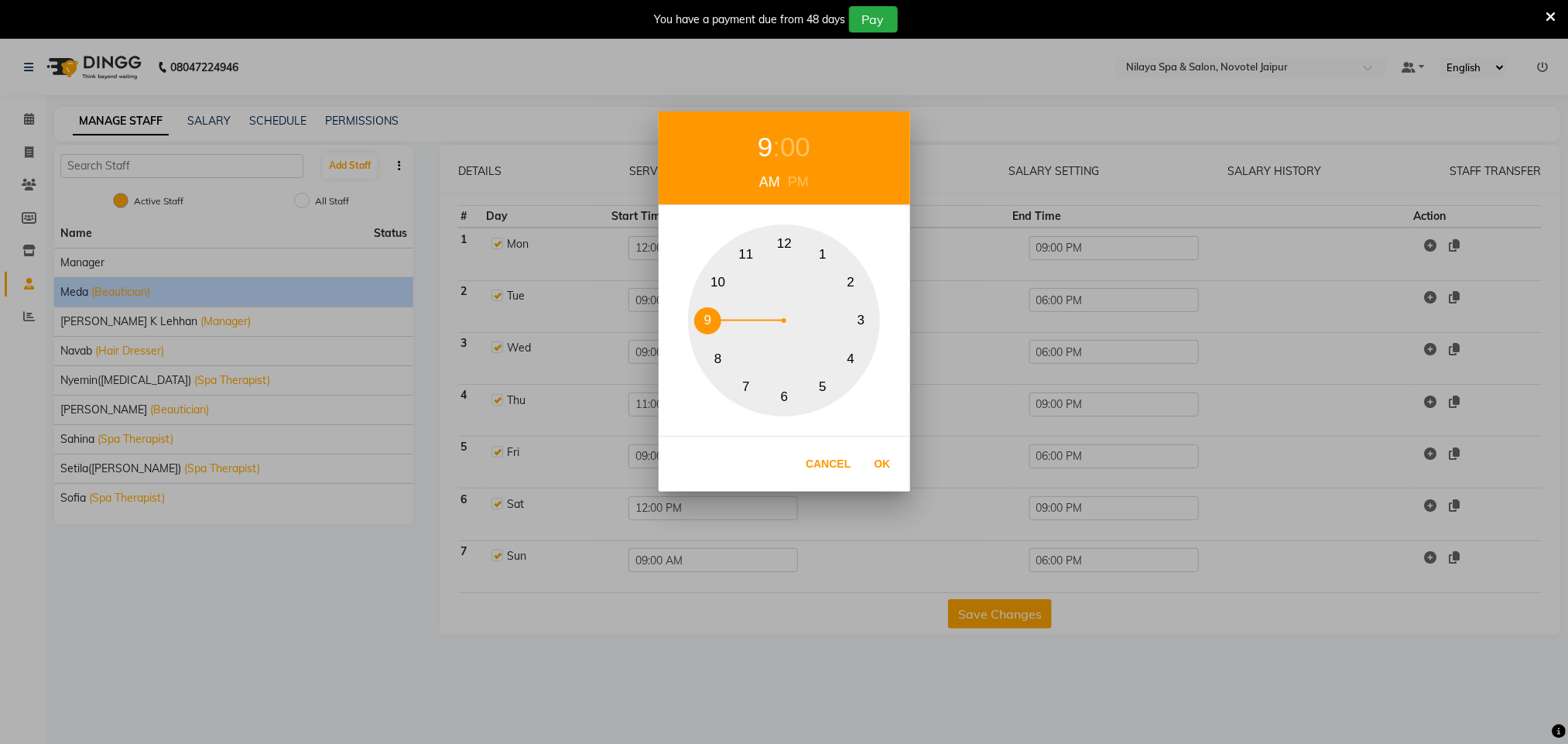 click on "PM" at bounding box center [798, 182] 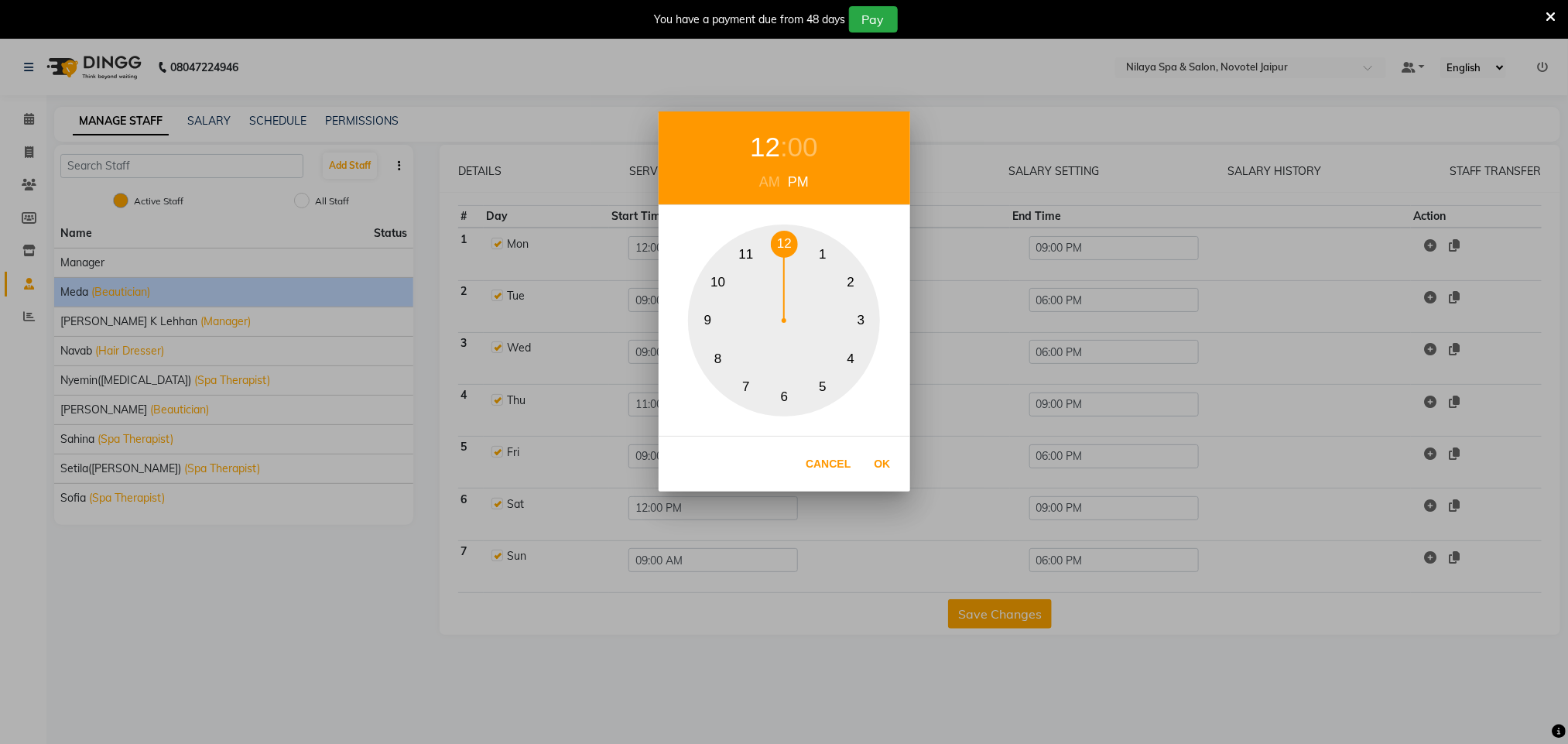 click on "12" at bounding box center [784, 244] 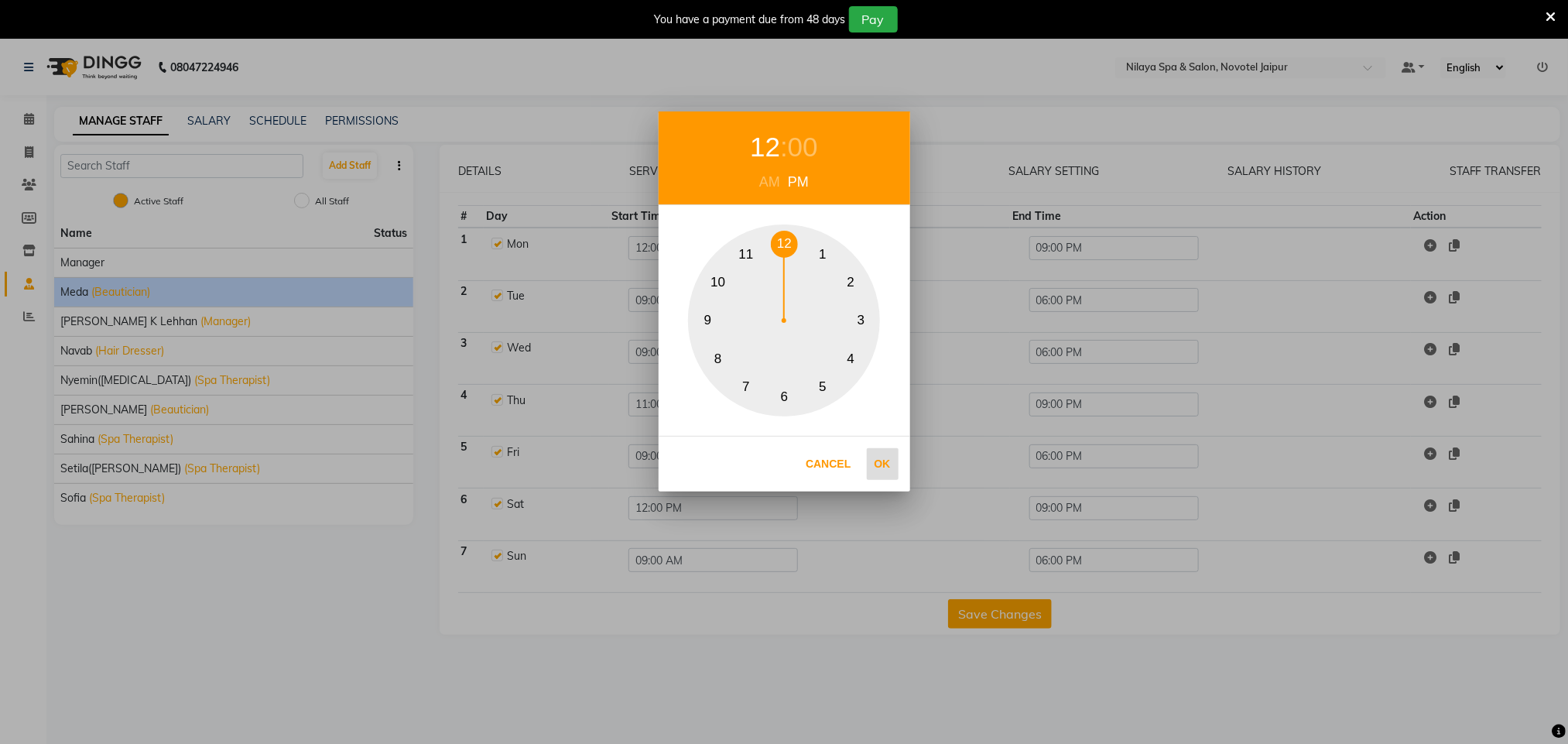 click on "Ok" at bounding box center (882, 464) 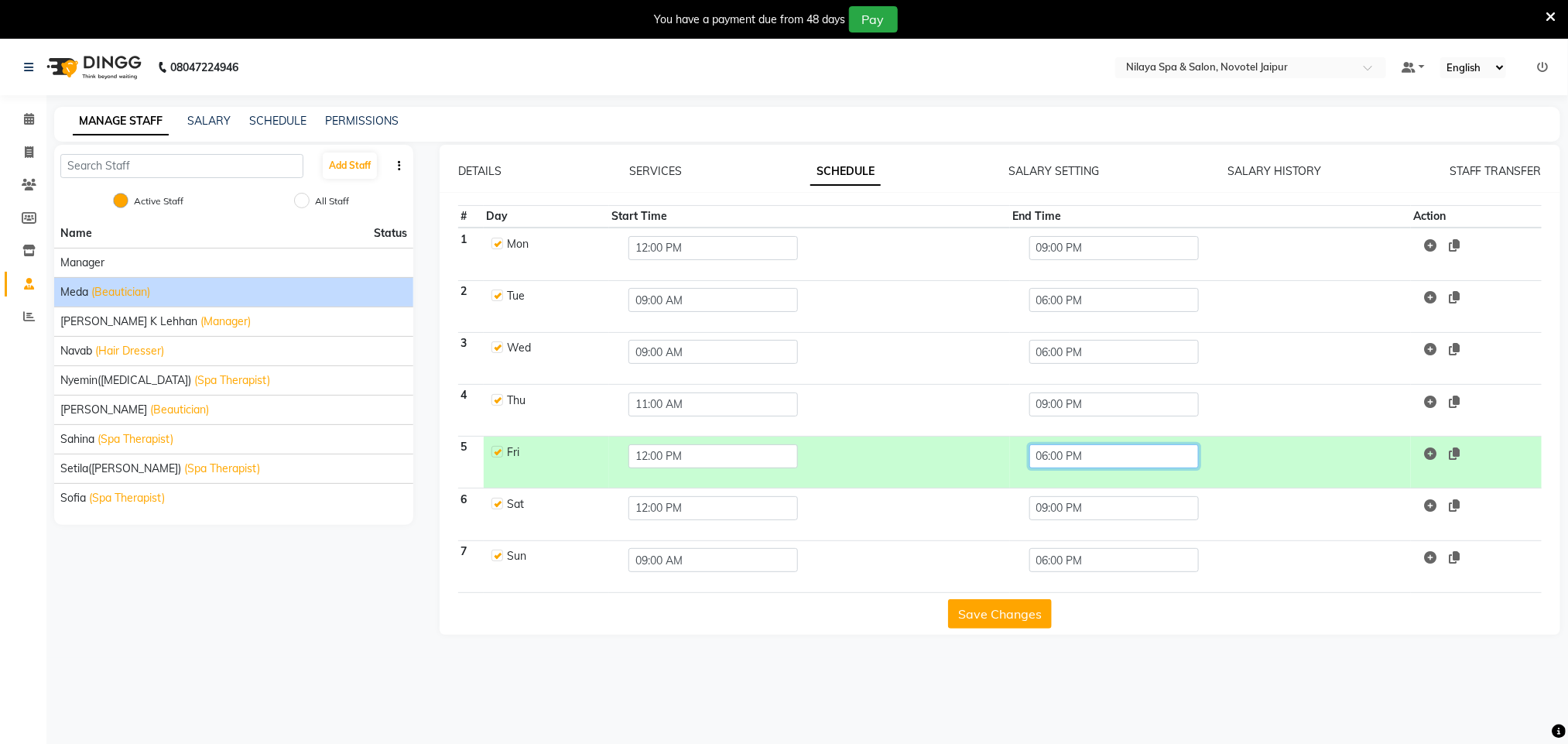 click on "06:00 PM" 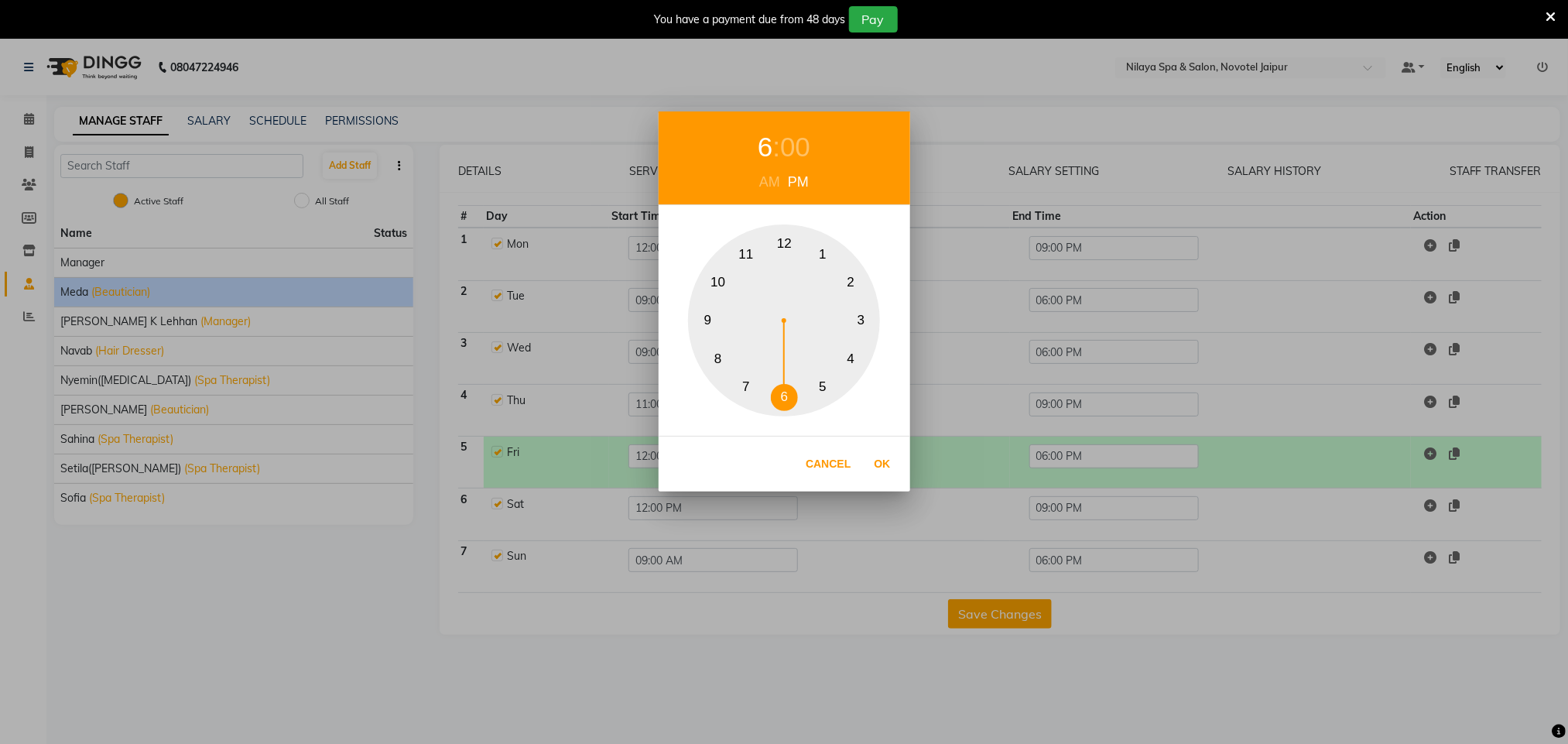 click on "9" at bounding box center (707, 321) 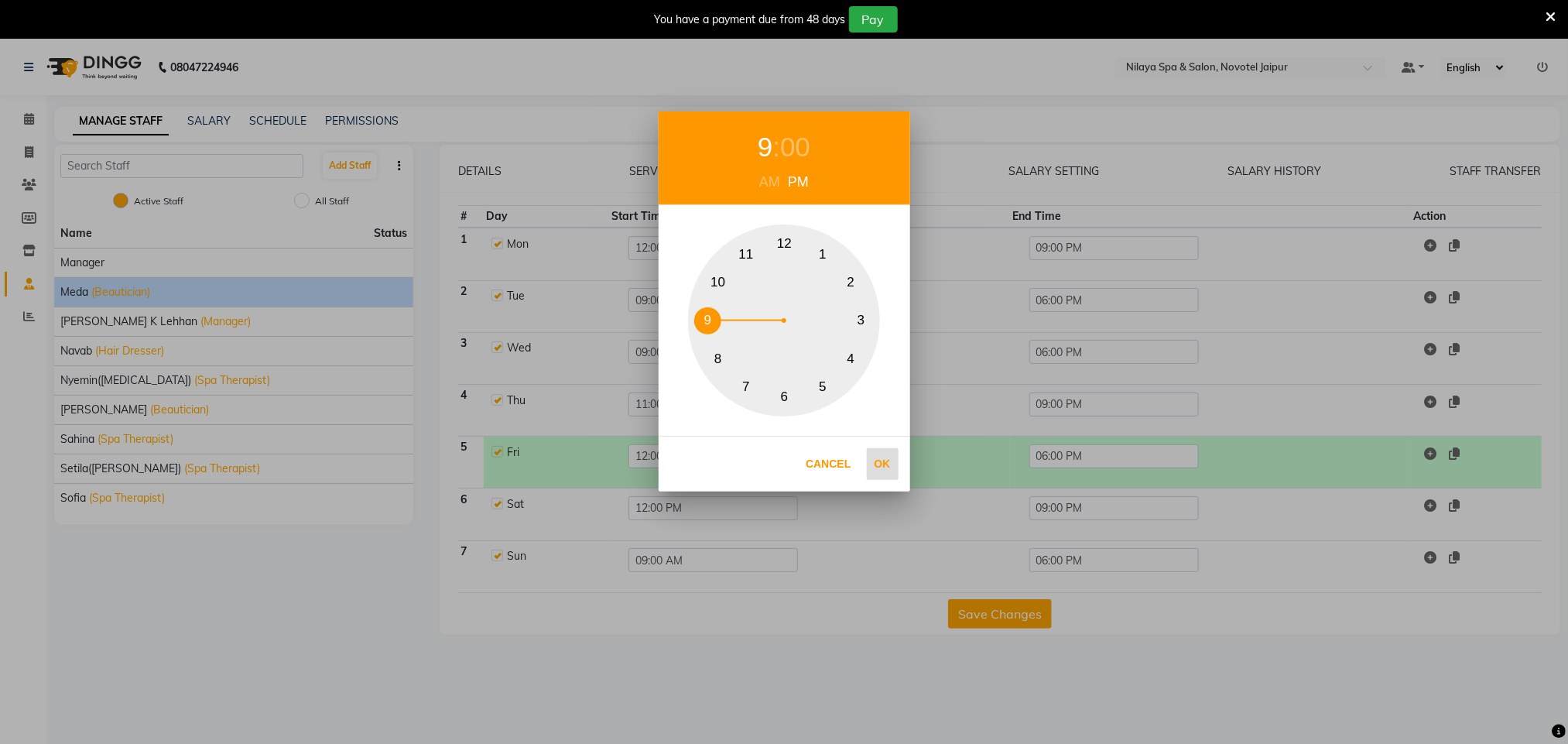 click on "Ok" at bounding box center (882, 464) 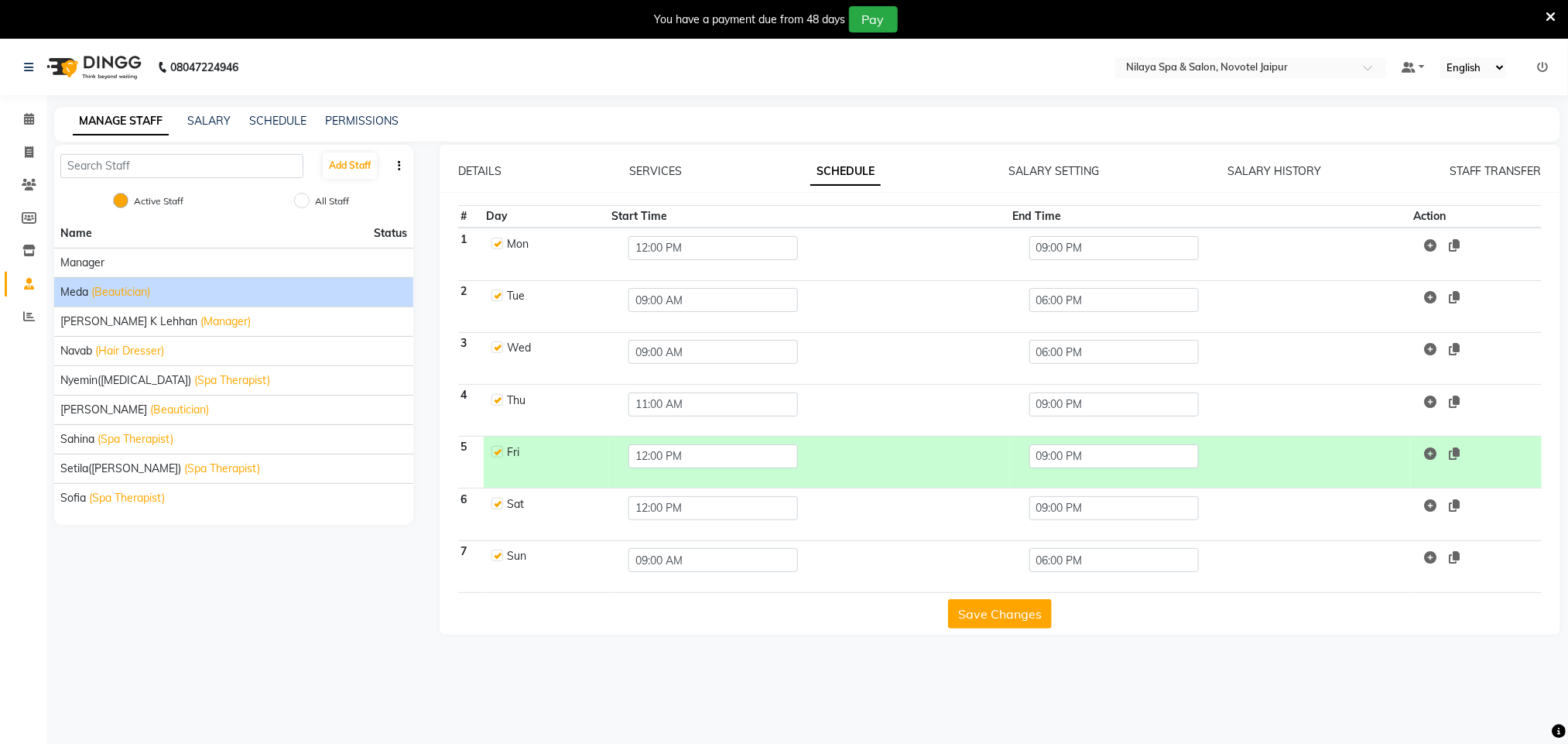 click on "Save Changes" 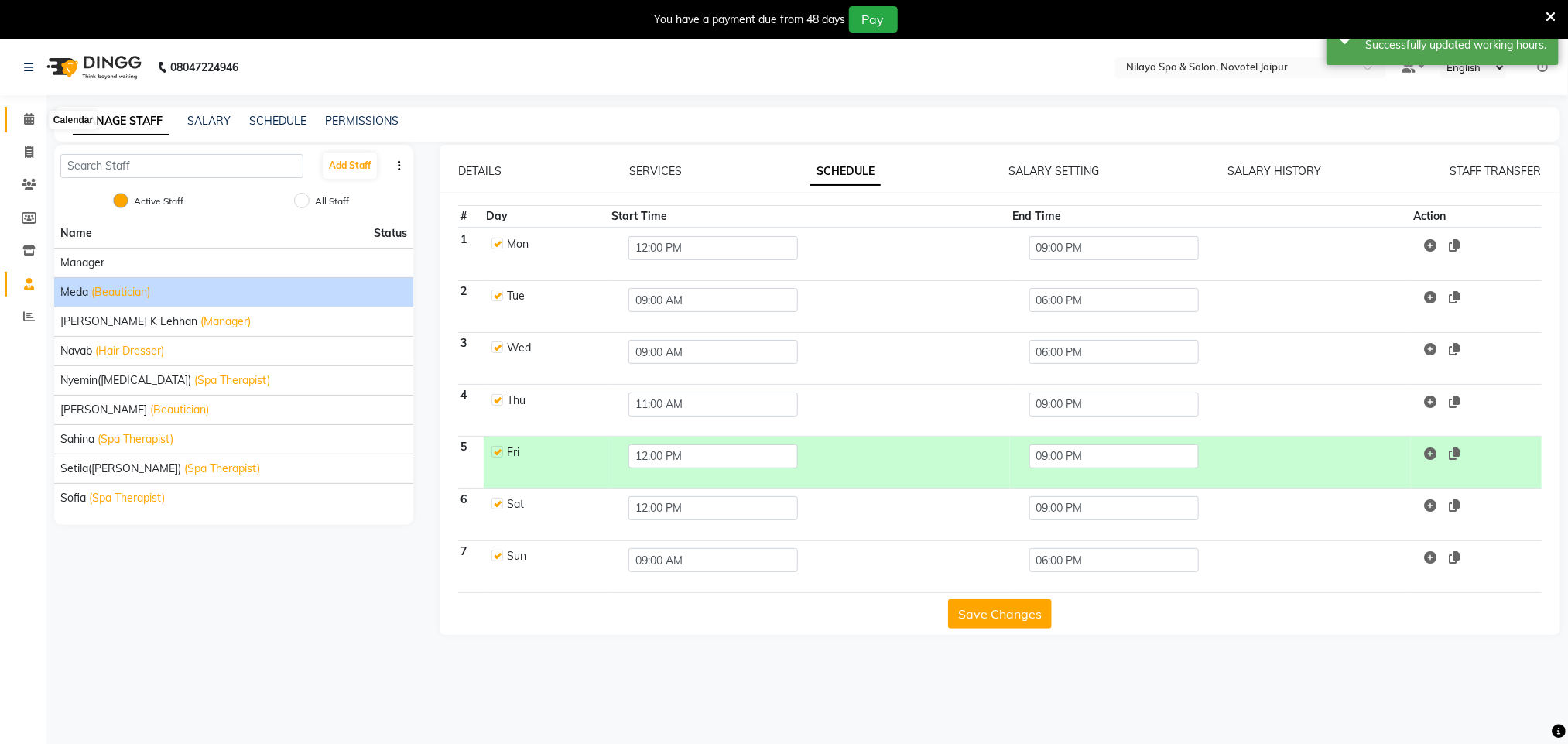 click 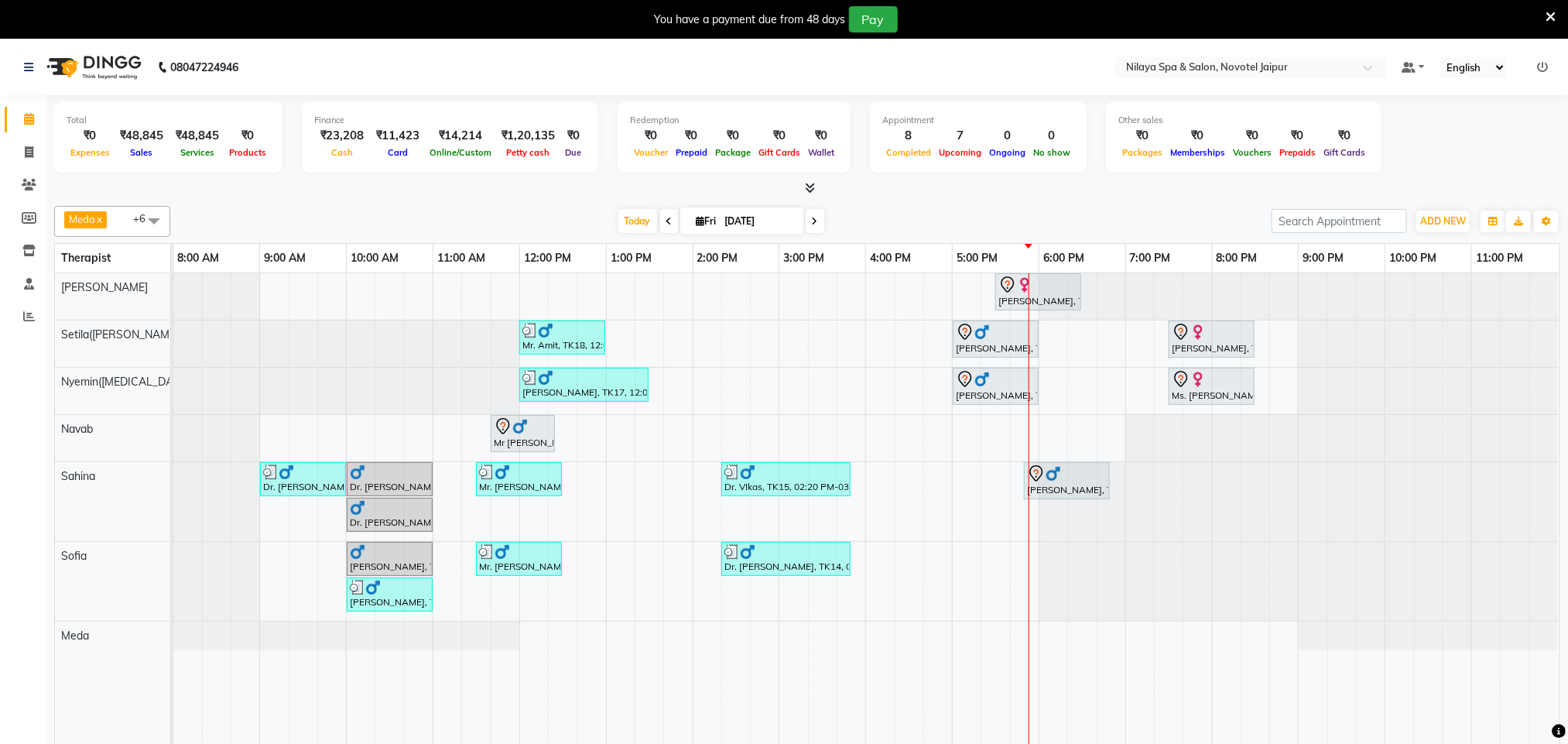 click at bounding box center (815, 221) 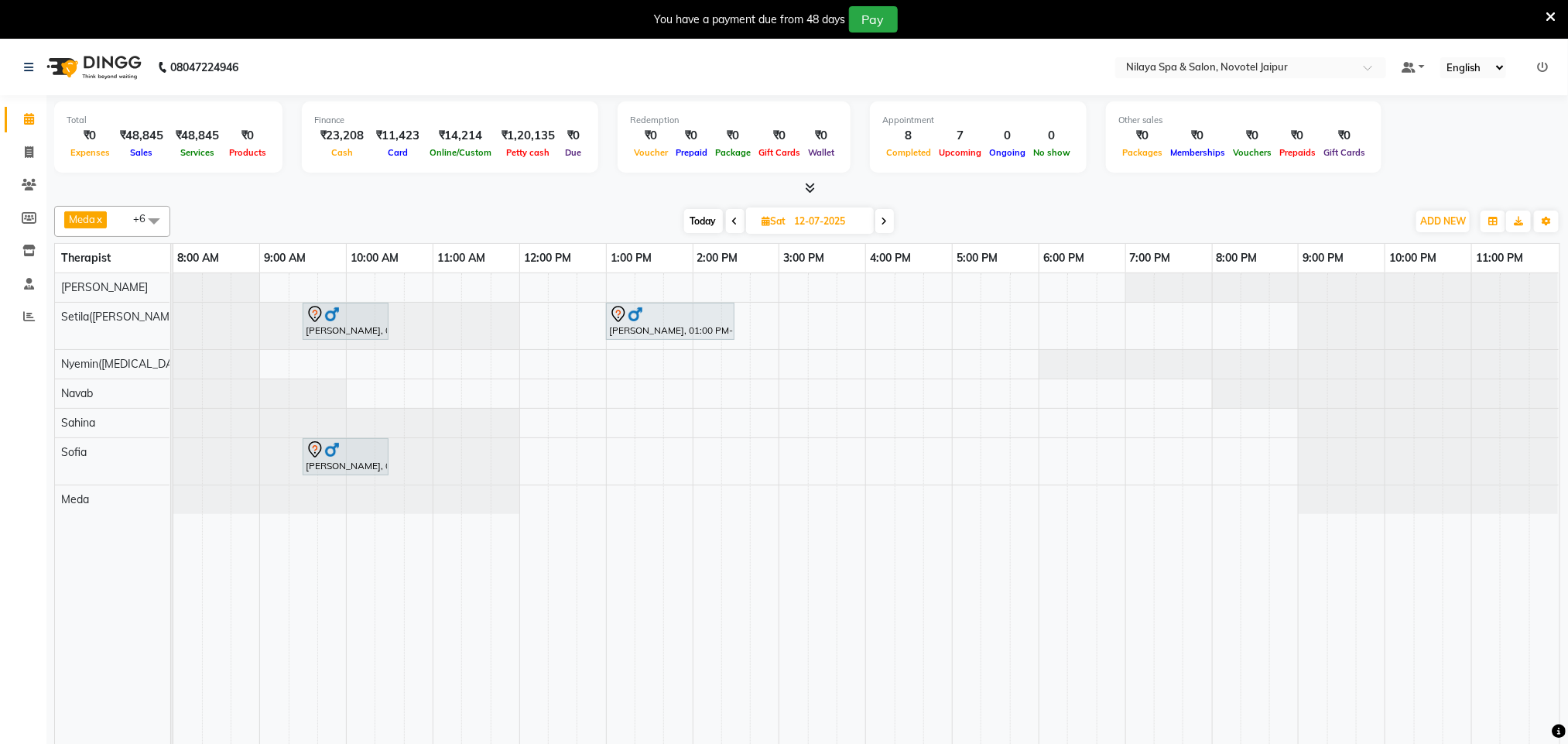 click at bounding box center (735, 221) 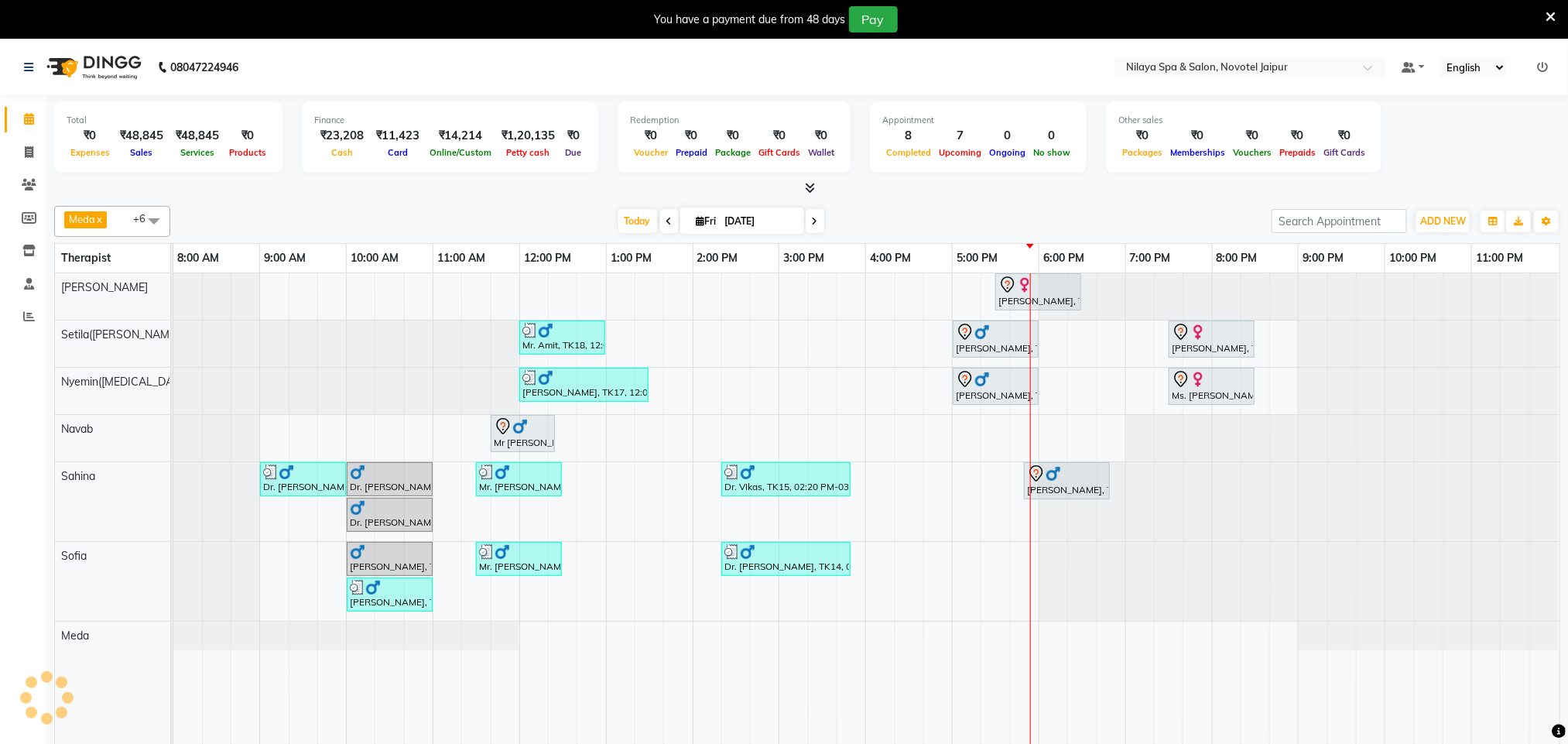 click at bounding box center (815, 221) 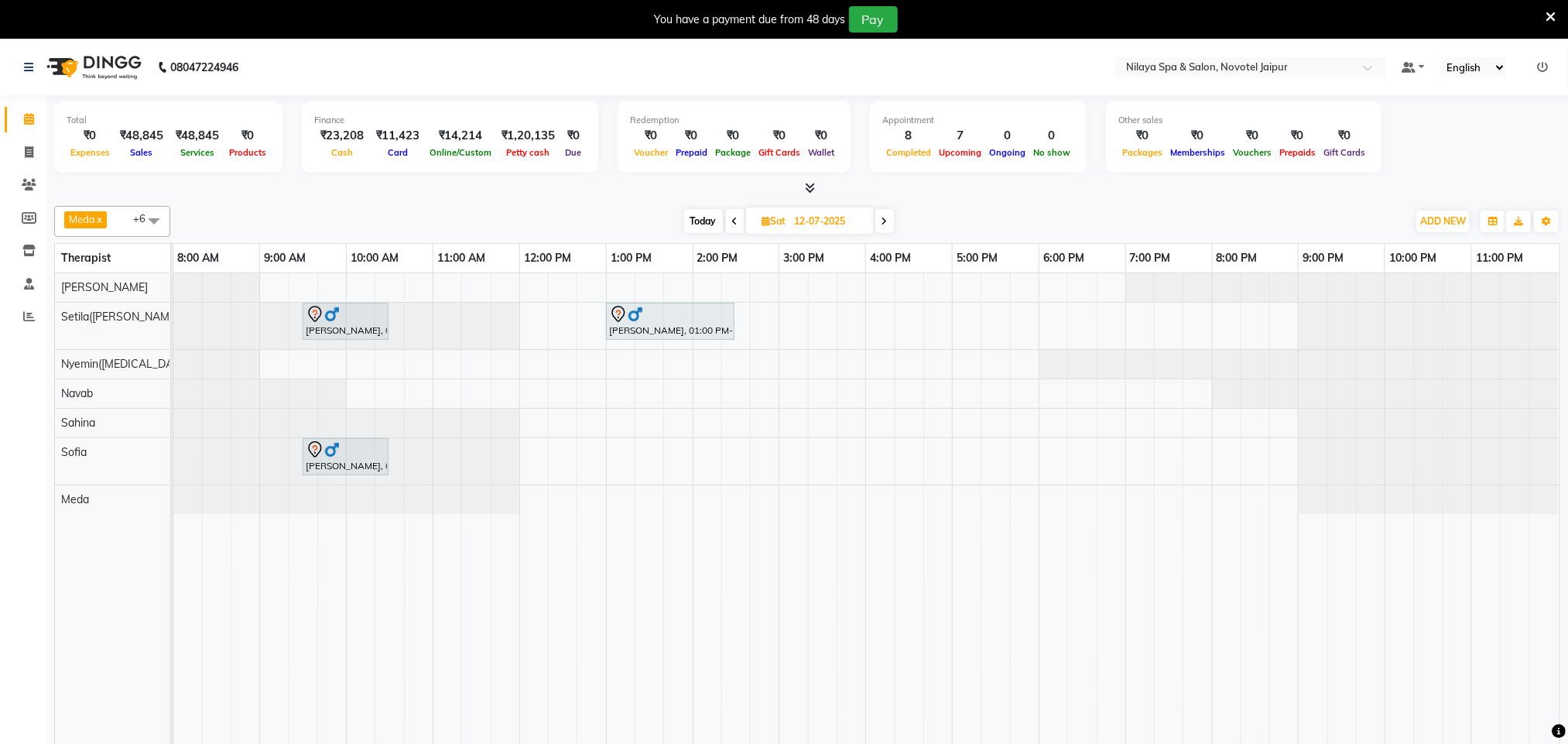click at bounding box center [735, 221] 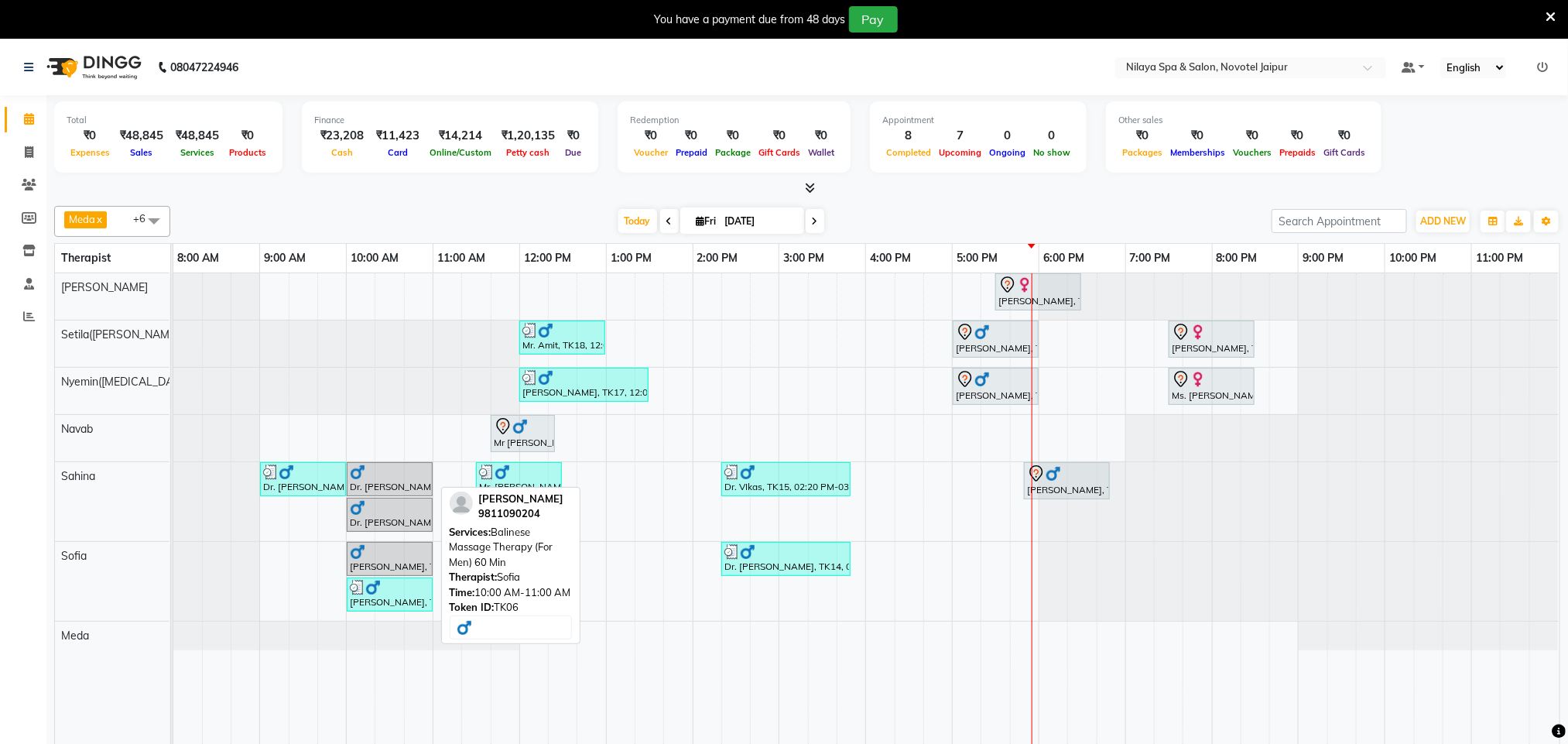 drag, startPoint x: 393, startPoint y: 595, endPoint x: 398, endPoint y: 556, distance: 39.319207 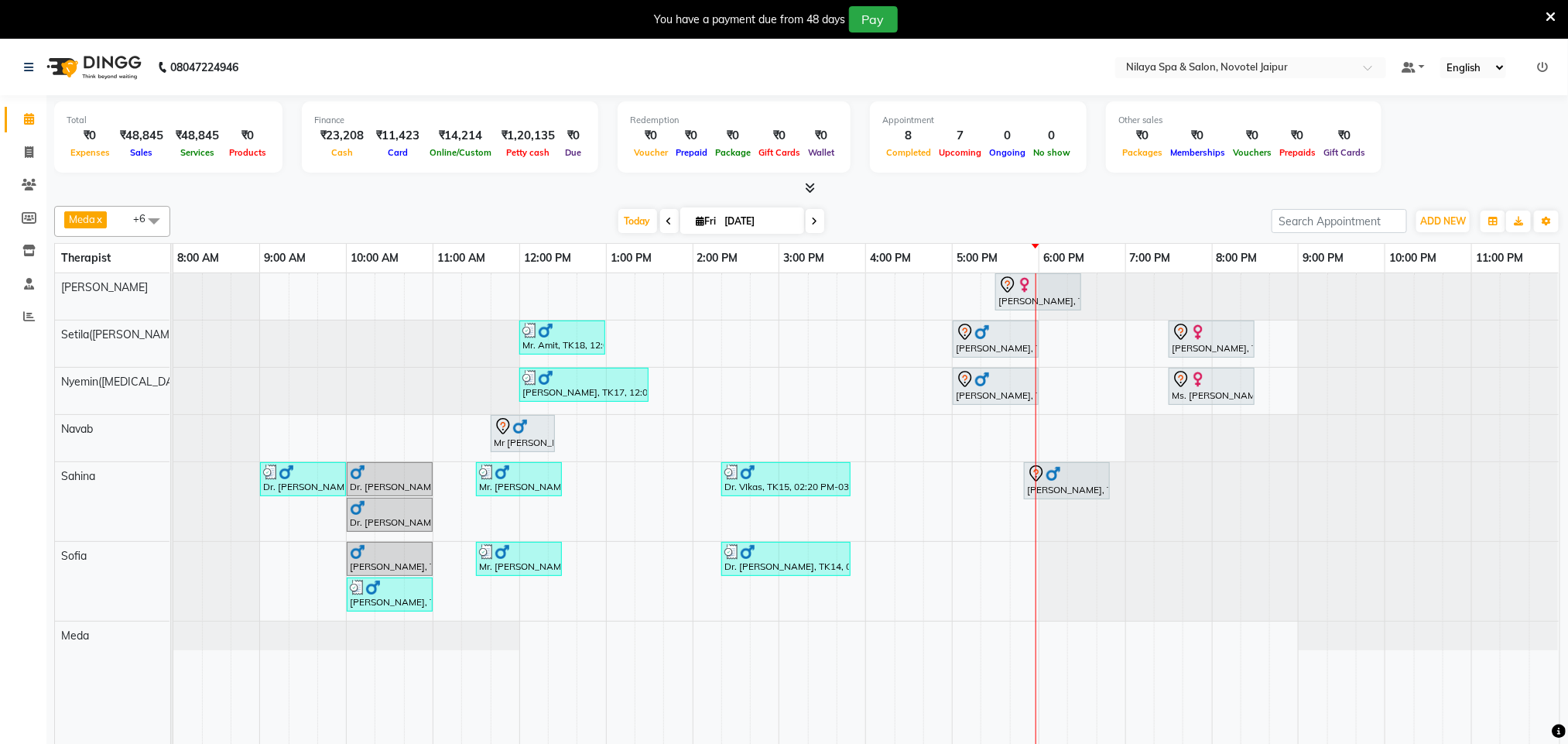 click on "Dr Bhavana  Raye jada, TK22, 05:30 PM-06:30 PM, Signature Multi Vitamin, Anti-Ageing Facial (For Women)     Mr. Amit, TK18, 12:00 PM-01:00 PM, Balinese Massage Therapy (For Men) 60 Min             Mr. Samarth, TK20, 05:00 PM-06:00 PM, Traditional Swedish Relaxation Therapy (For Men) 60 Min             Ariane Froechtenicht, TK05, 07:30 PM-08:30 PM, Balinese Massage Therapy (For Women) 60 Min     Dr. Mukesh  Rao, TK17, 12:00 PM-01:30 PM, Marma Abhayangam (For Men) 90 Min             Mr. Samarth, TK21, 05:00 PM-06:00 PM, Traditional Swedish Relaxation Therapy (For Men) 60 Min             Ms. Helena Hoteze, TK04, 07:30 PM-08:30 PM, Balinese Massage Therapy (For Women) 60 Min             Mr Sandeep Singh, TK02, 11:40 AM-12:25 PM, Hair Cut  With Shampoo and Styling  (Male)     Dr. A.k Pancholia, TK09, 09:00 AM-10:00 AM, Balinese Massage Therapy (For Men) 60 Min     Dr. A.k Pancholia, TK08, 10:00 AM-11:00 AM, Balinese Massage Therapy (For Men) 60 Min" at bounding box center (866, 519) 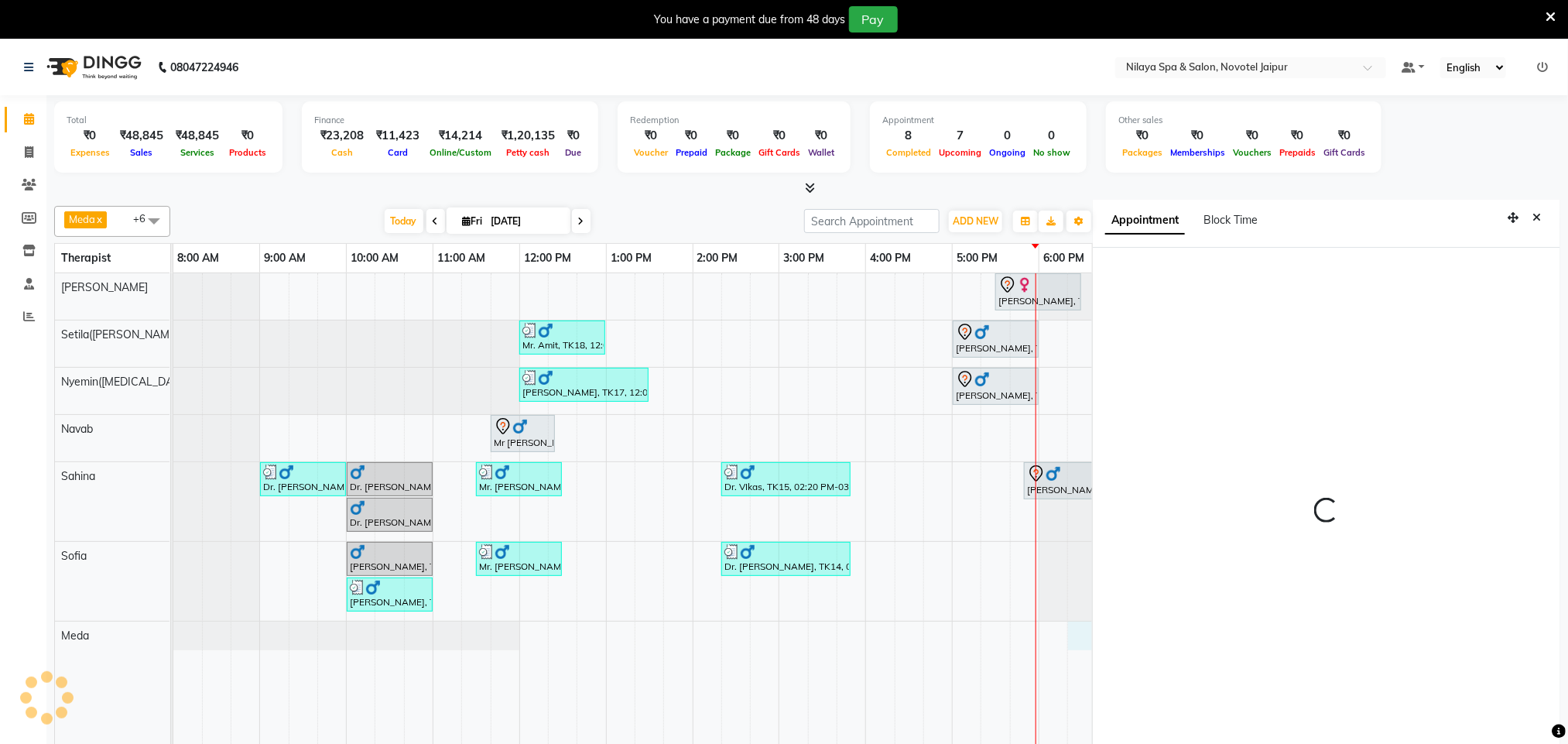 scroll, scrollTop: 46, scrollLeft: 0, axis: vertical 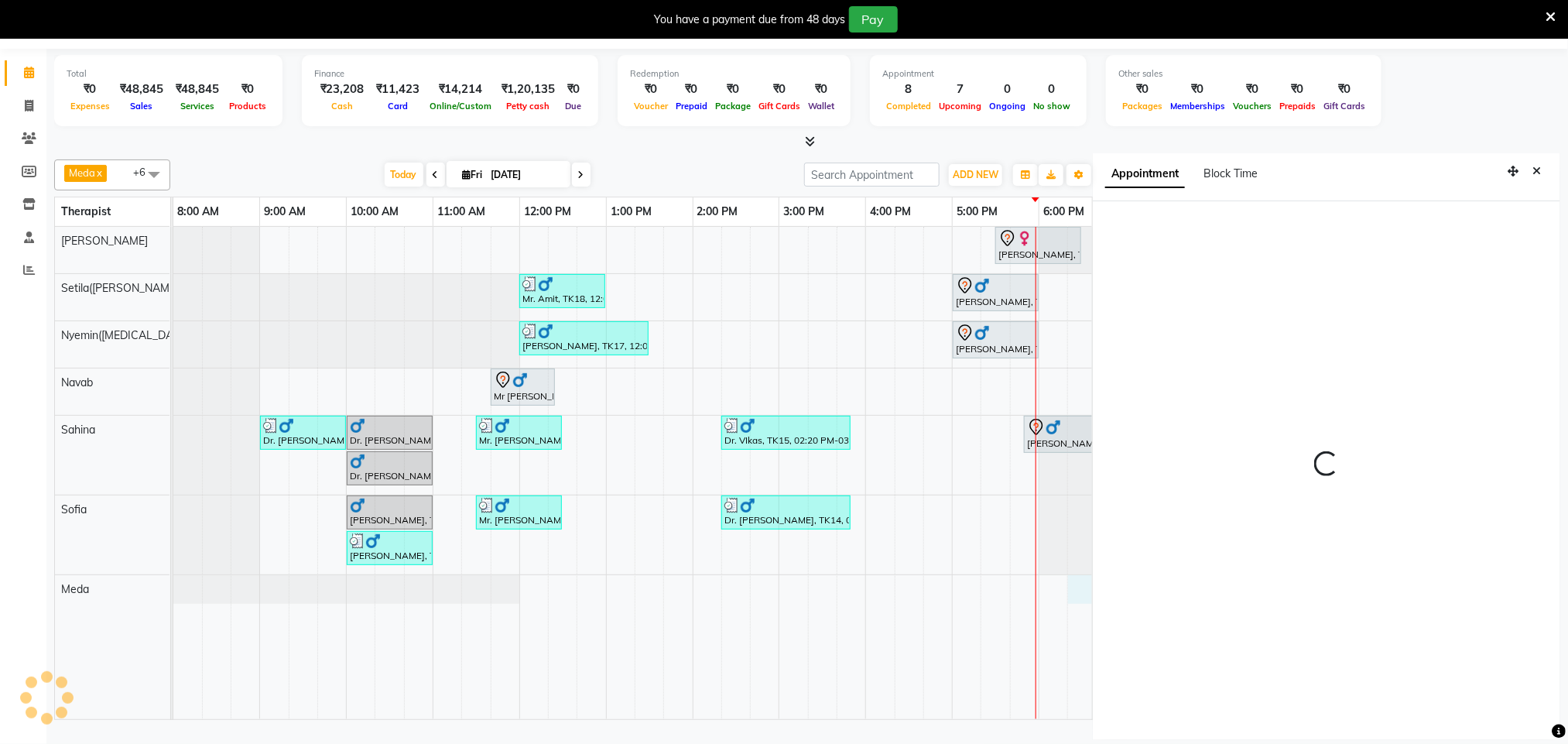 select on "82558" 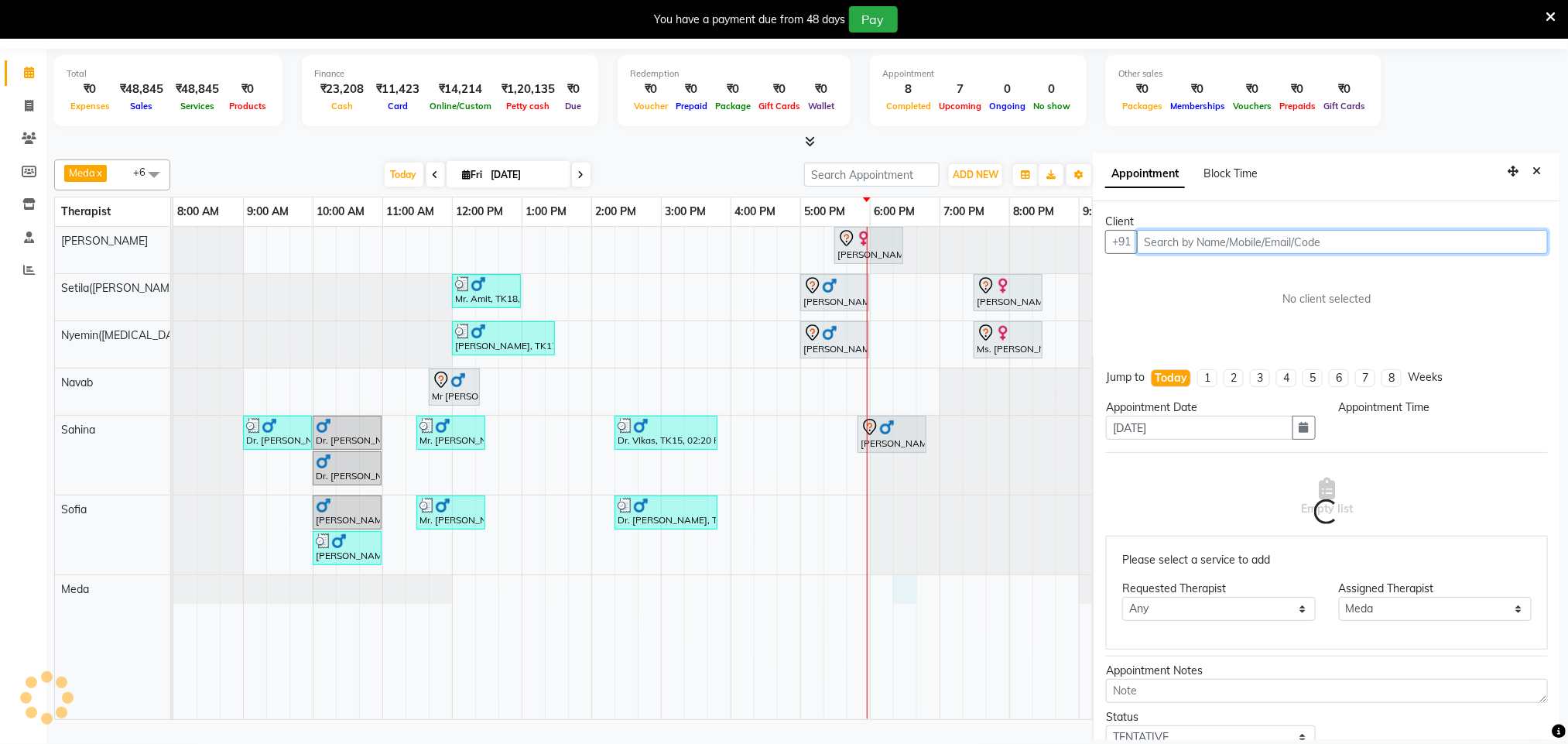 select on "1095" 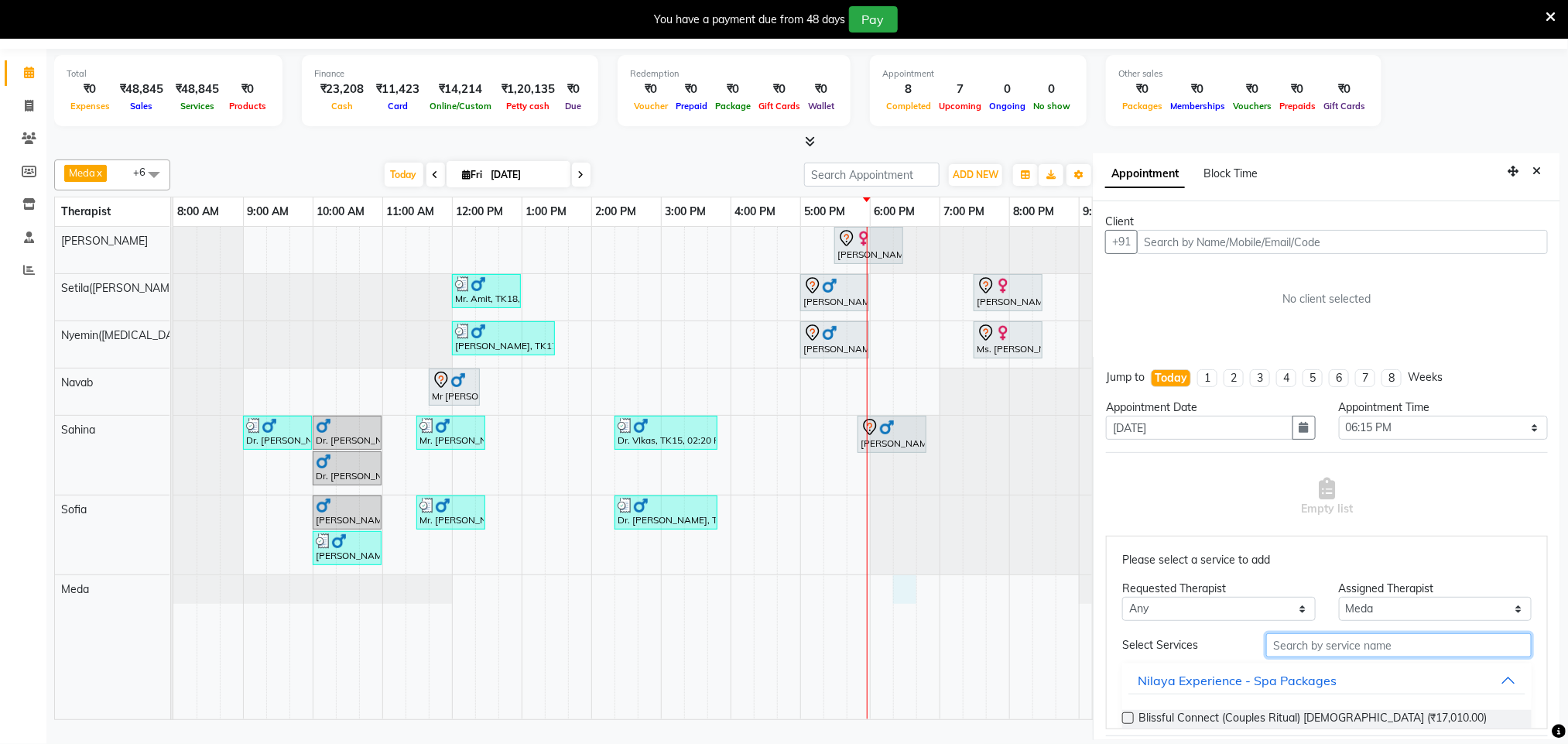 click at bounding box center (1399, 645) 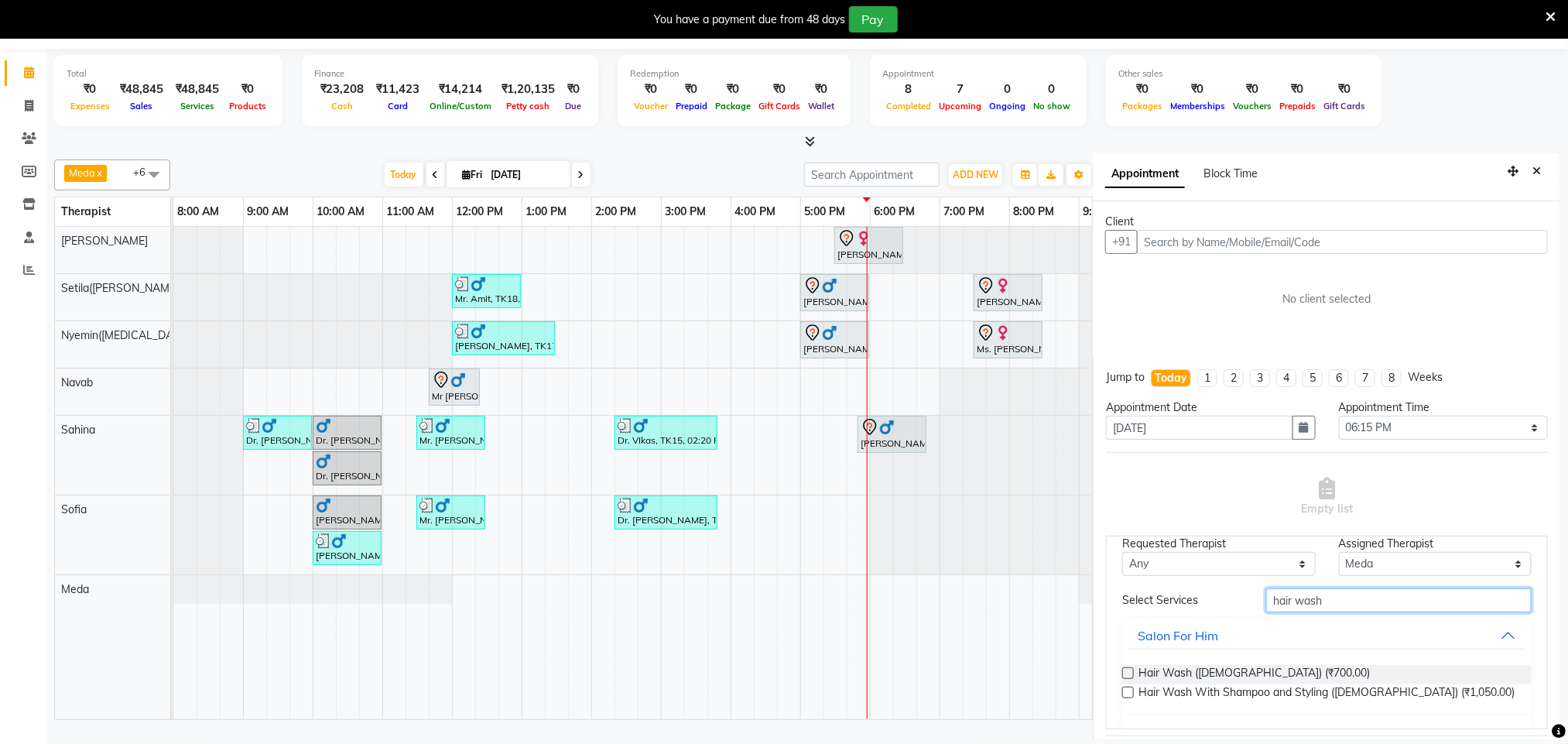 scroll, scrollTop: 82, scrollLeft: 0, axis: vertical 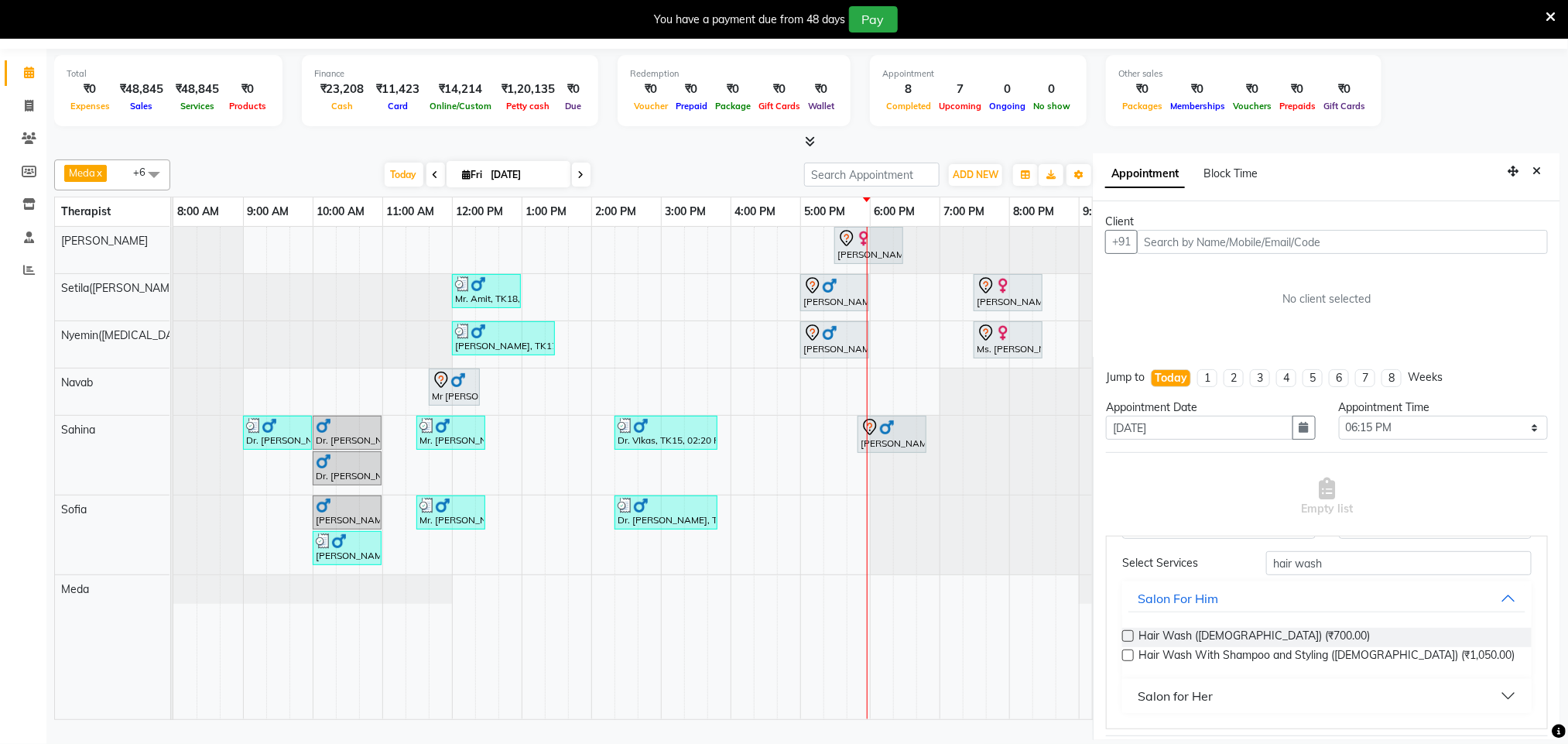 click on "Salon for Her" at bounding box center (1327, 696) 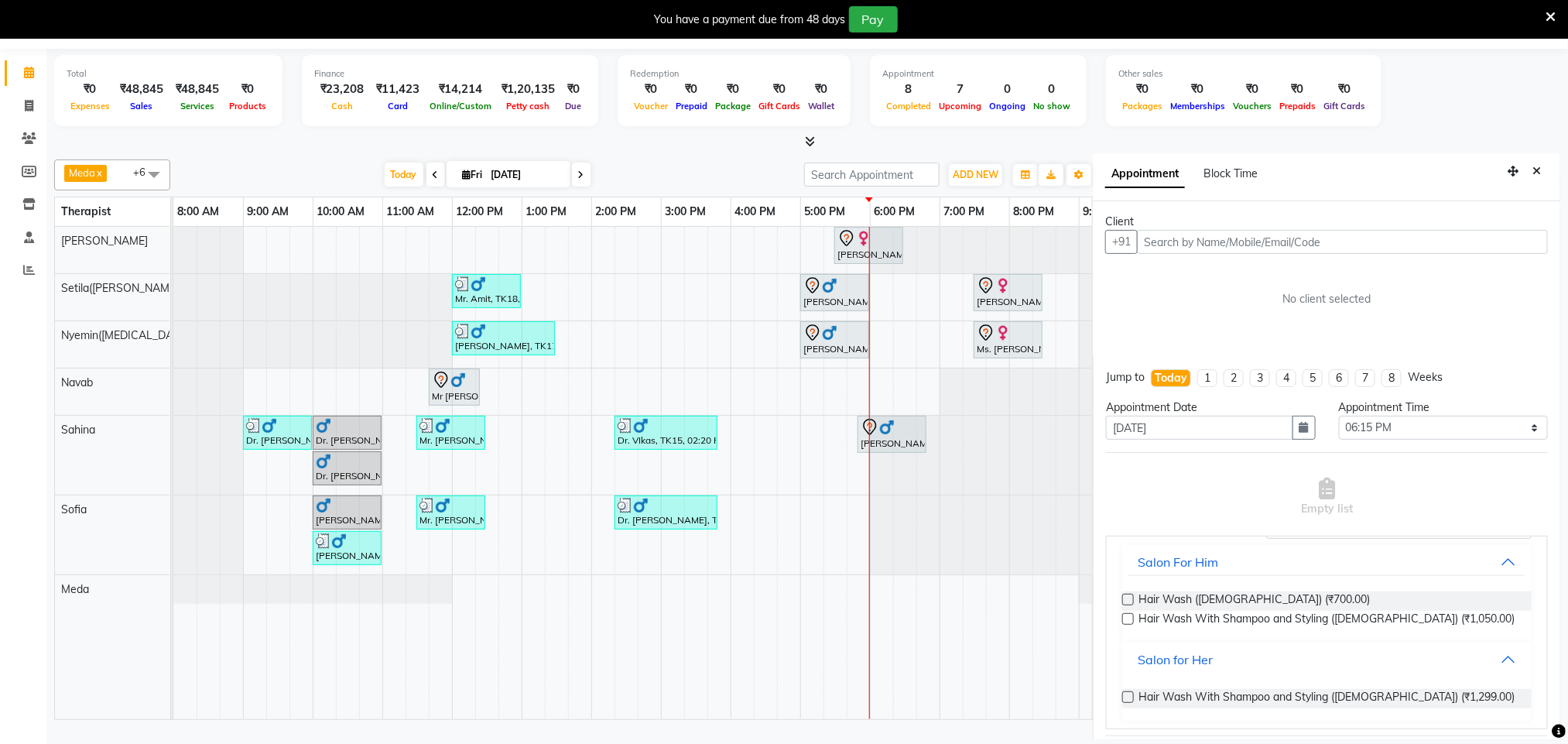 scroll, scrollTop: 126, scrollLeft: 0, axis: vertical 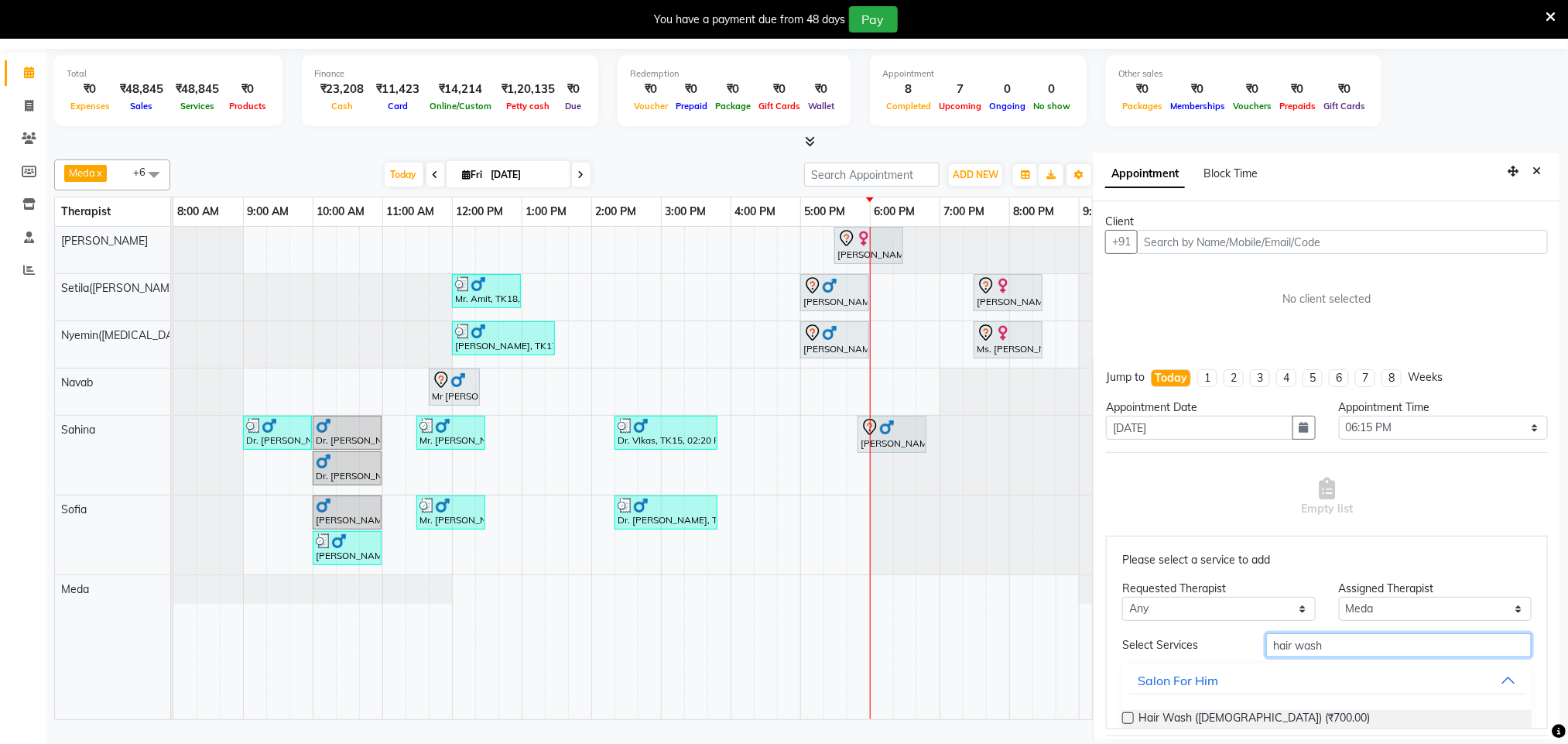 click on "hair wash" at bounding box center [1399, 645] 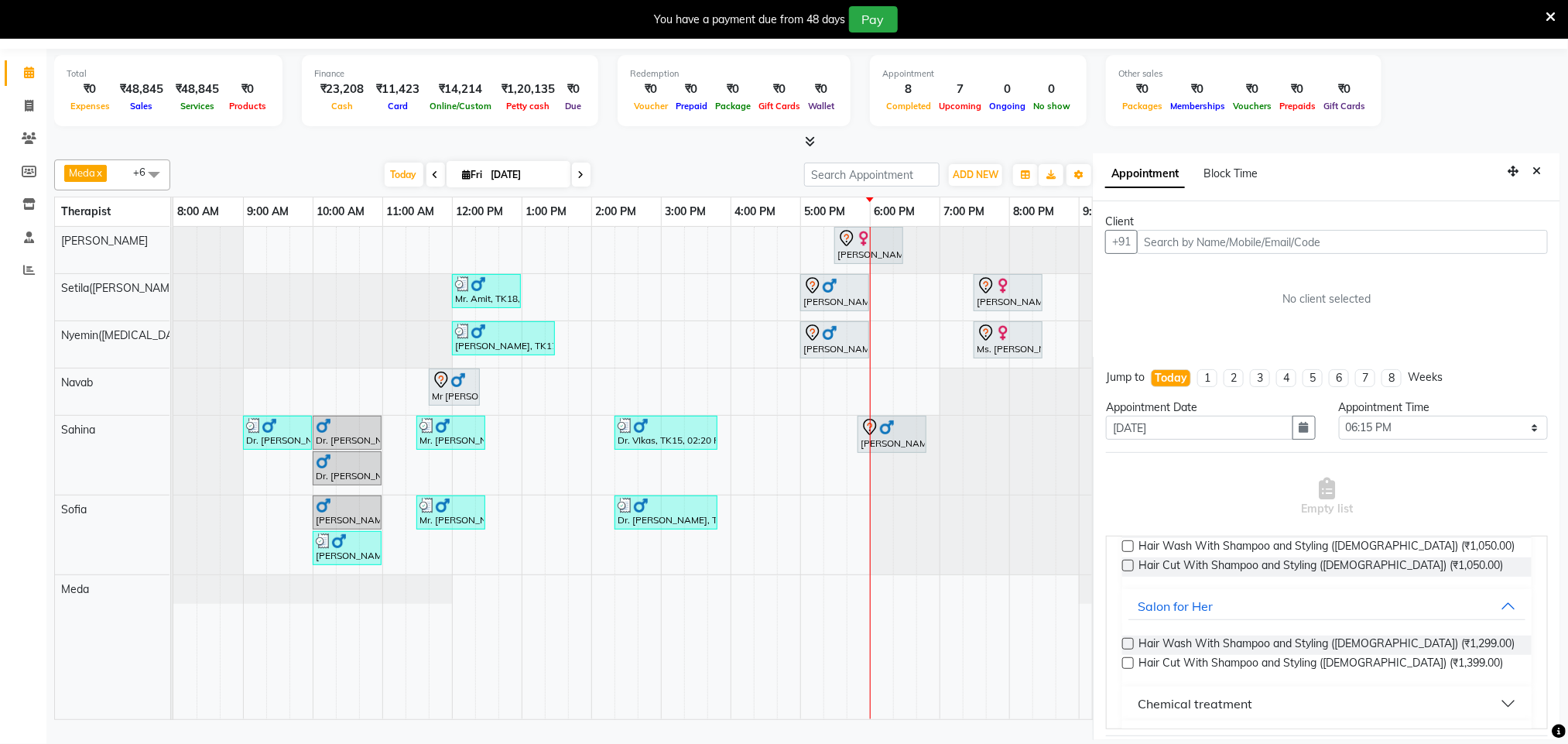 scroll, scrollTop: 335, scrollLeft: 0, axis: vertical 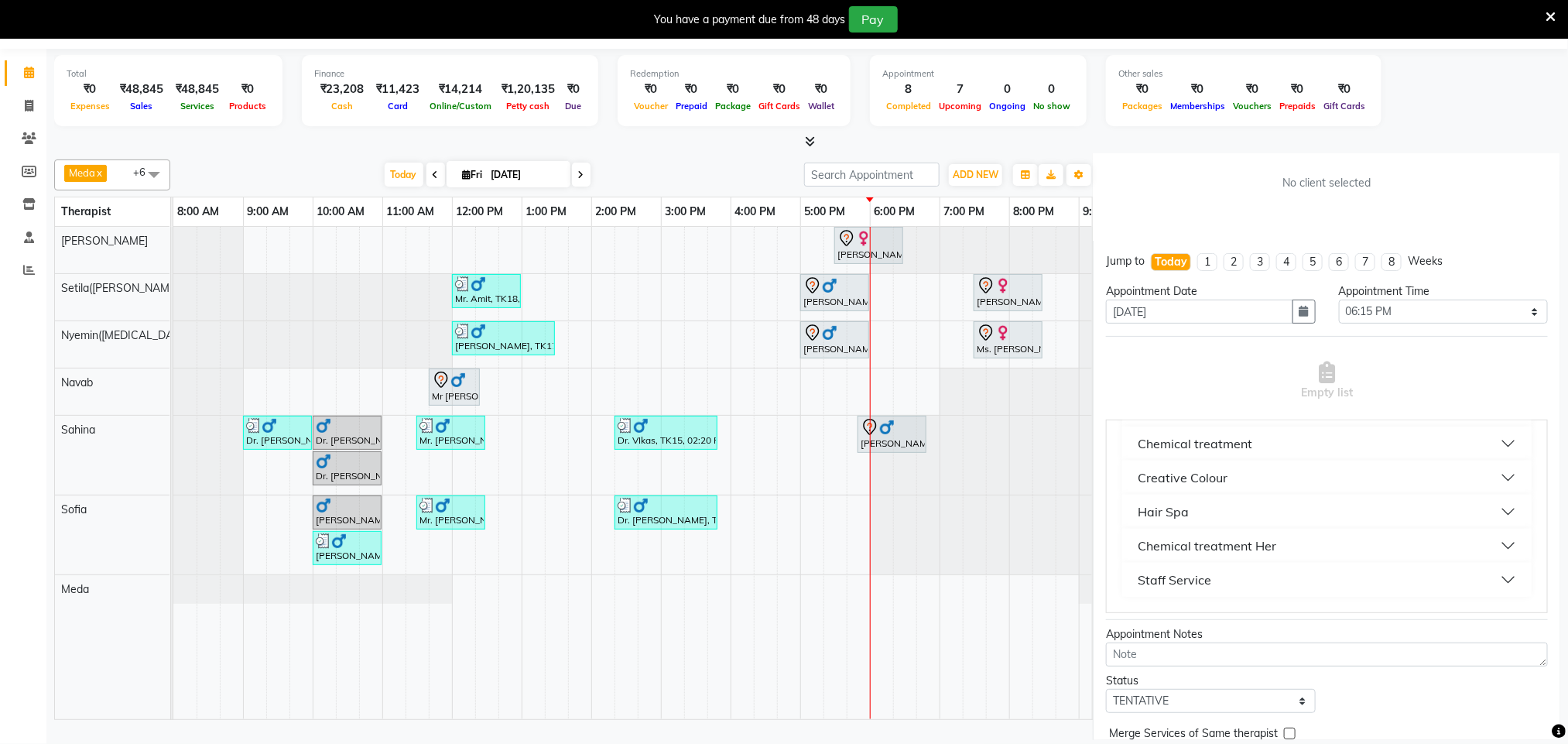 type on "hair" 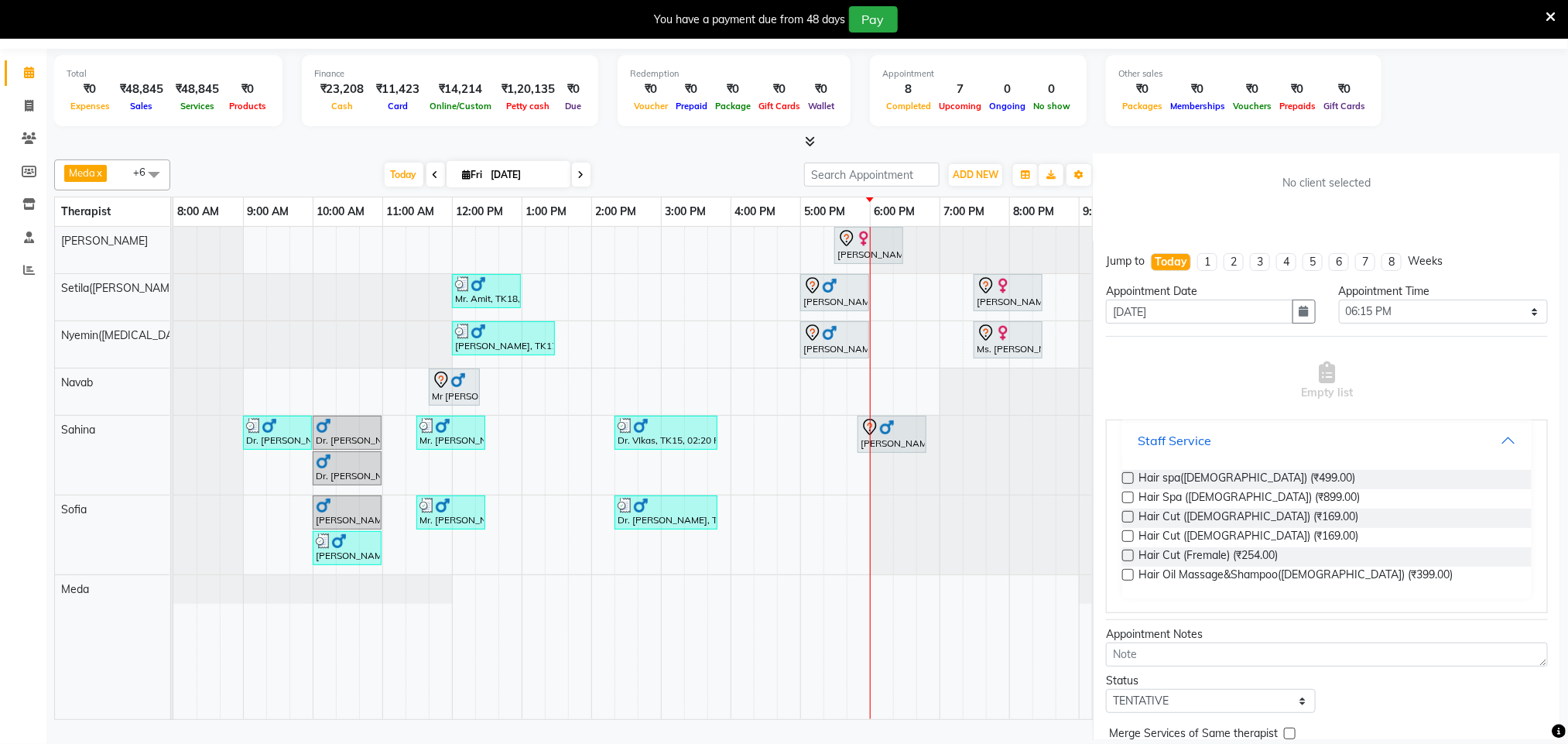 scroll, scrollTop: 476, scrollLeft: 0, axis: vertical 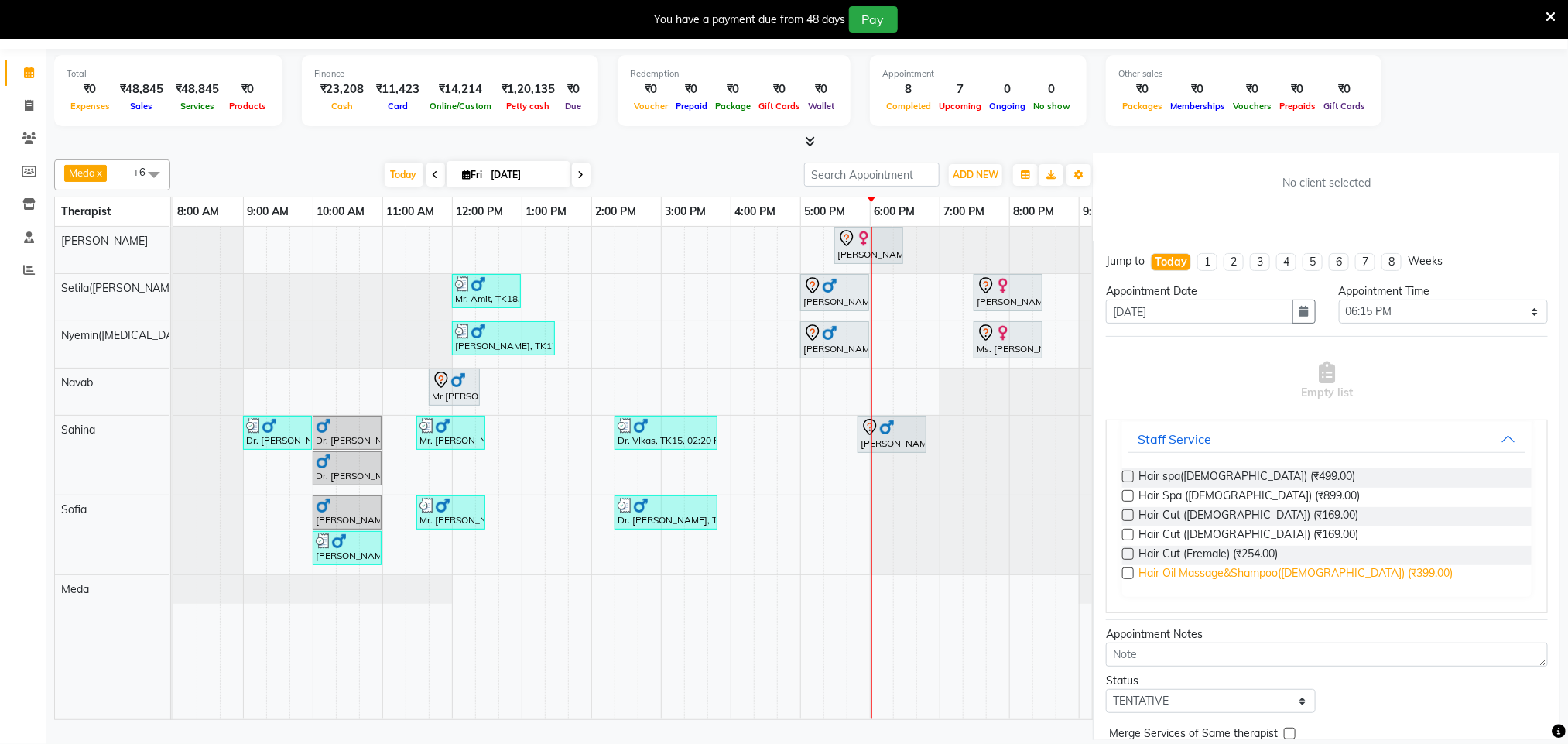 click on "Hair Oil Massage&Shampoo(Male) (₹399.00)" at bounding box center (1296, 574) 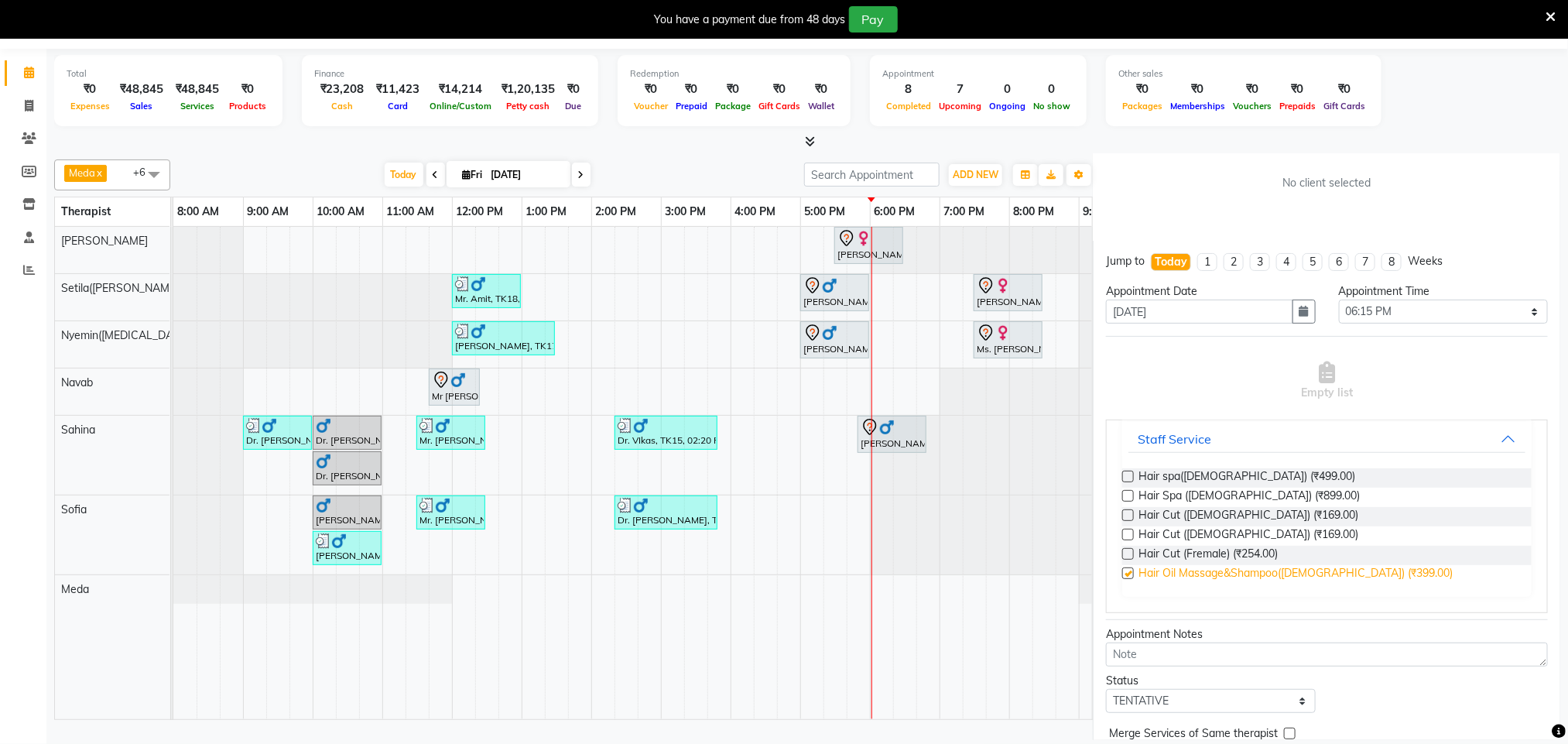 scroll, scrollTop: 40, scrollLeft: 0, axis: vertical 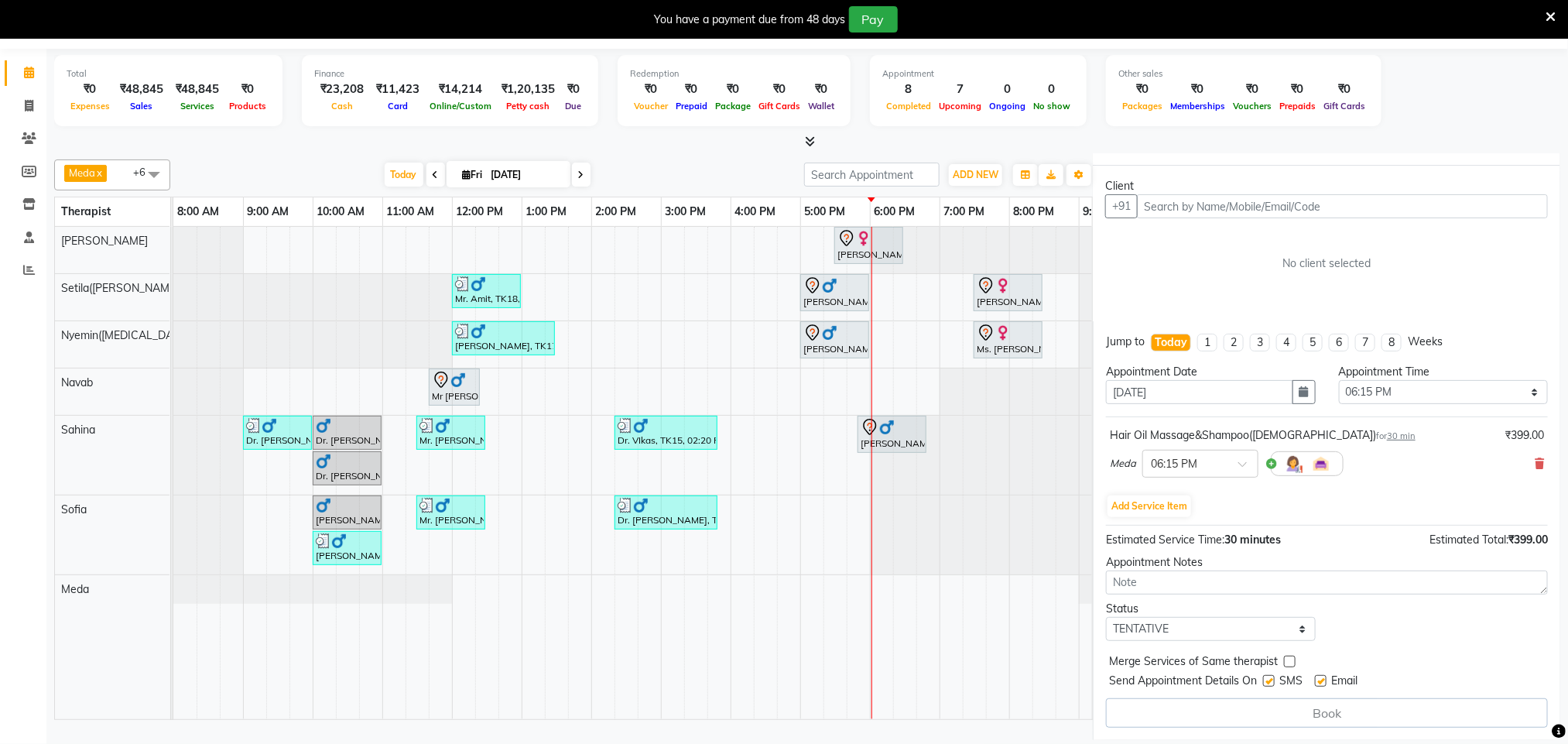 click on "Email" at bounding box center [1344, 682] 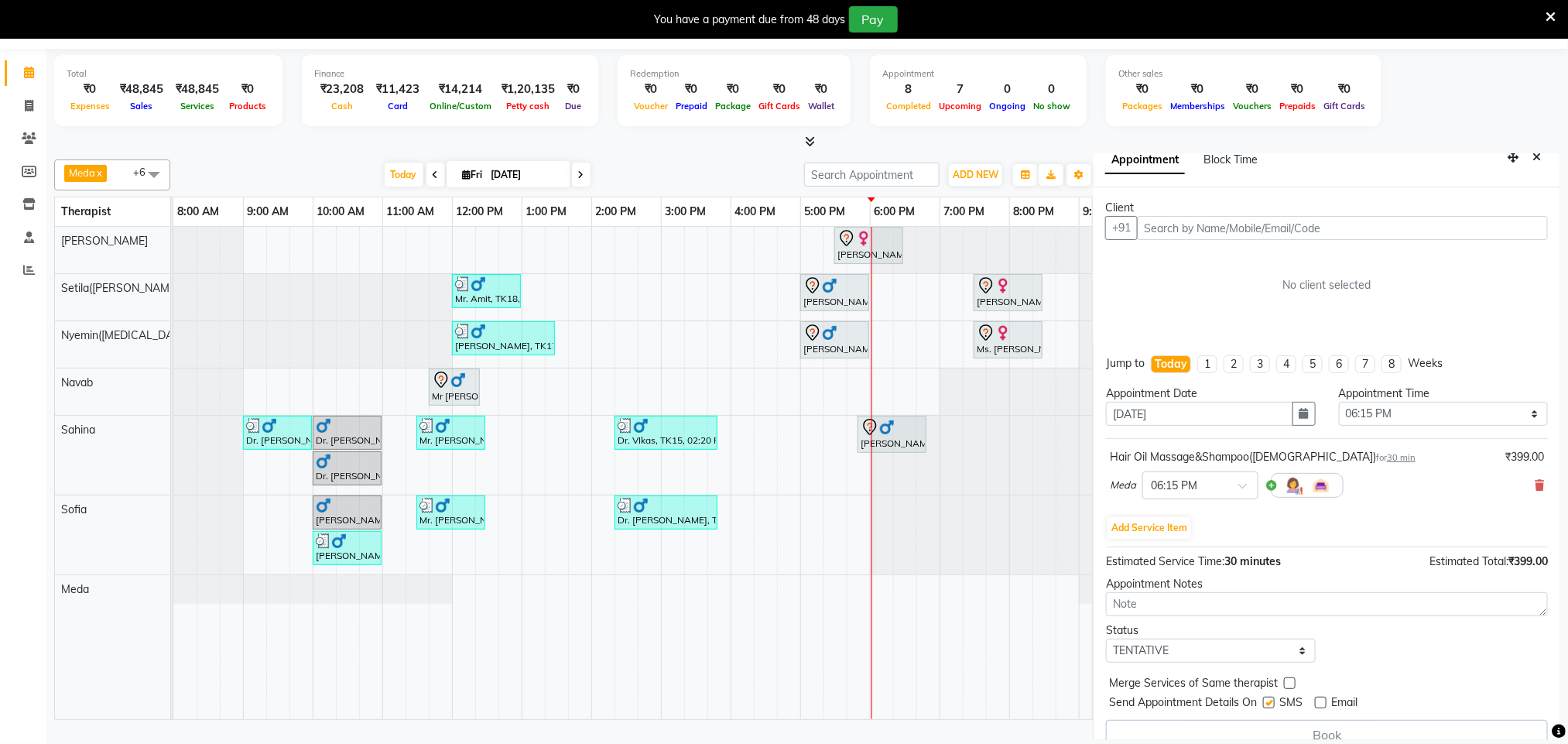 scroll, scrollTop: 0, scrollLeft: 0, axis: both 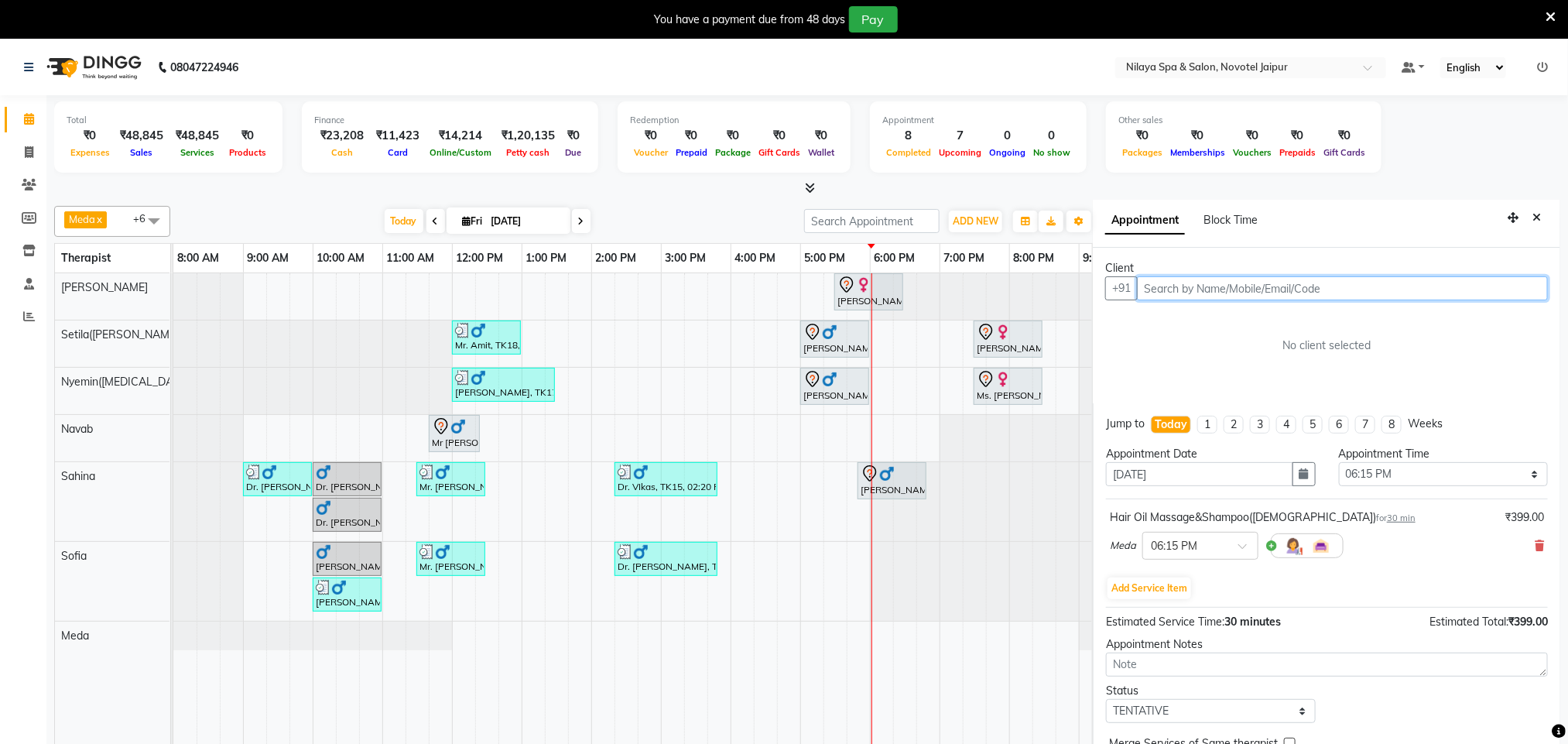 click at bounding box center (1342, 288) 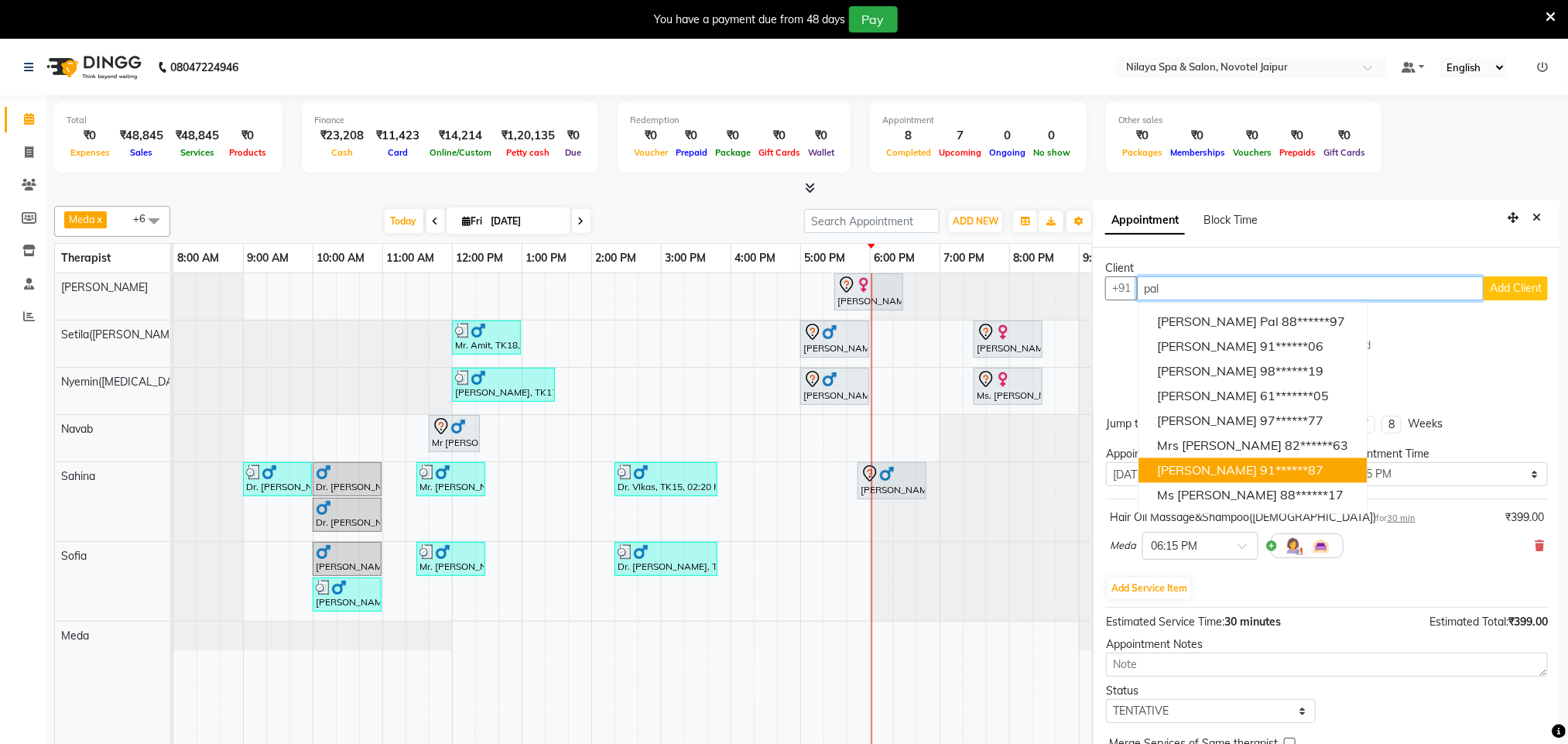 click on "[PERSON_NAME]" at bounding box center (1207, 471) 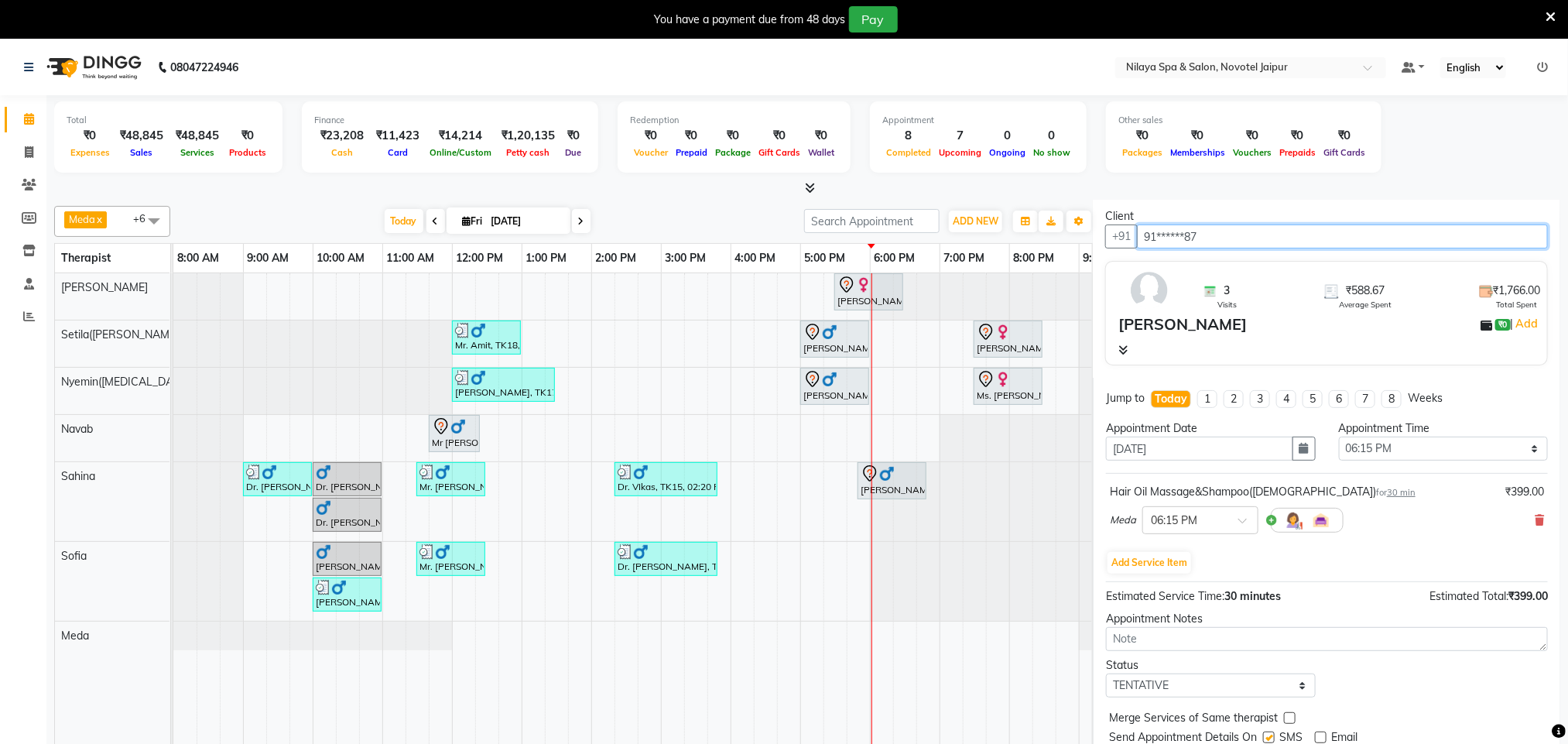 scroll, scrollTop: 65, scrollLeft: 0, axis: vertical 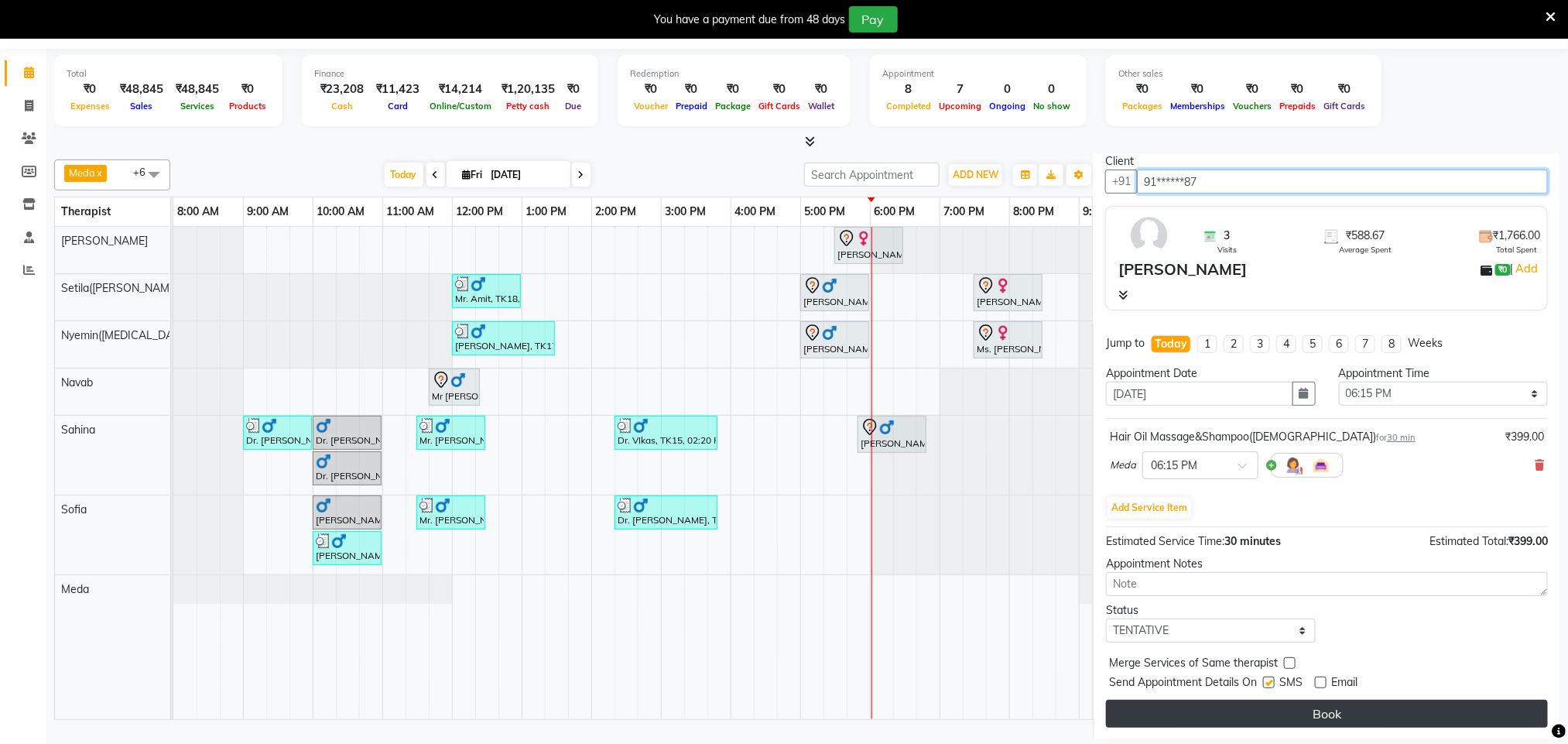 type on "91******87" 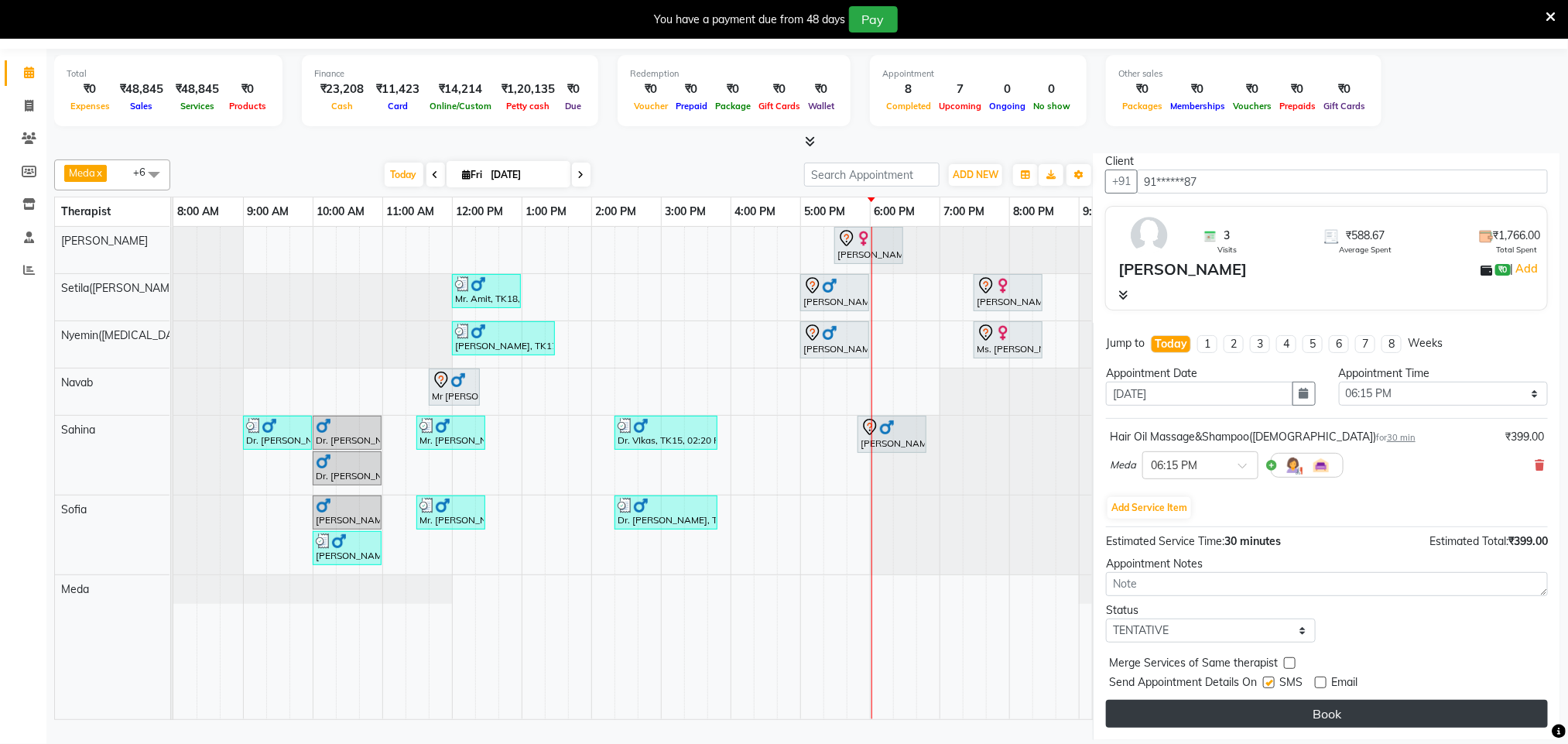 click on "Book" at bounding box center [1327, 714] 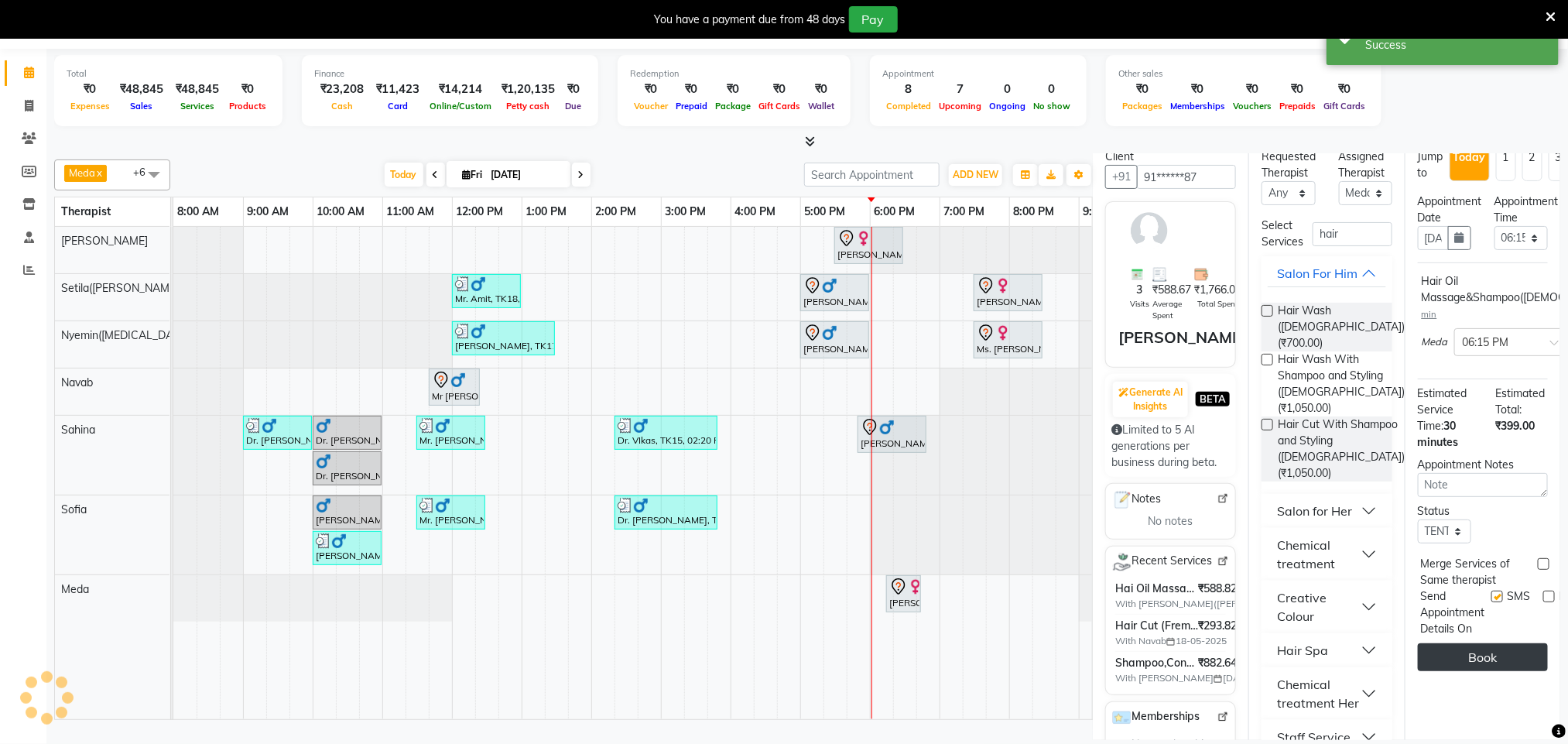 scroll, scrollTop: 0, scrollLeft: 0, axis: both 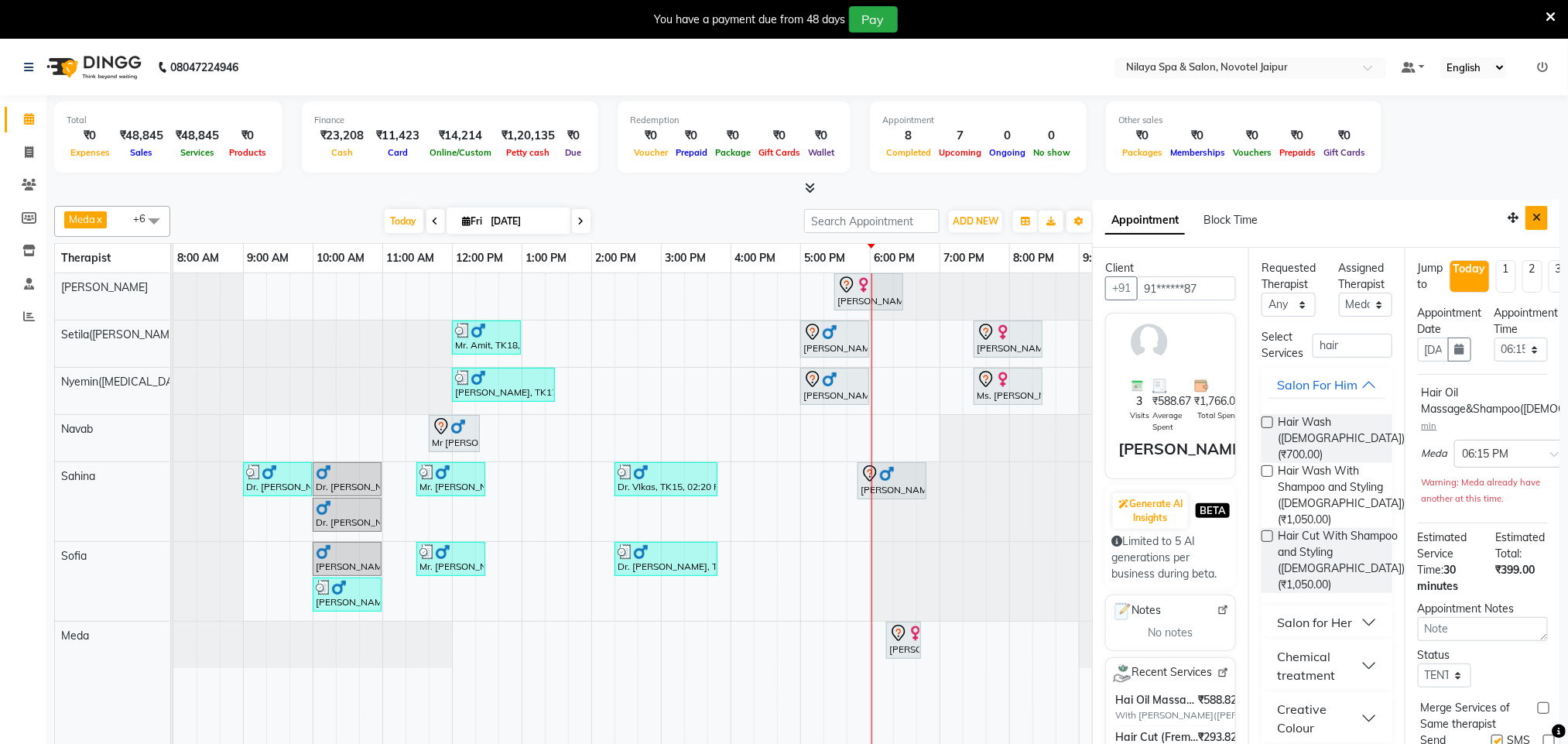 click at bounding box center [1536, 218] 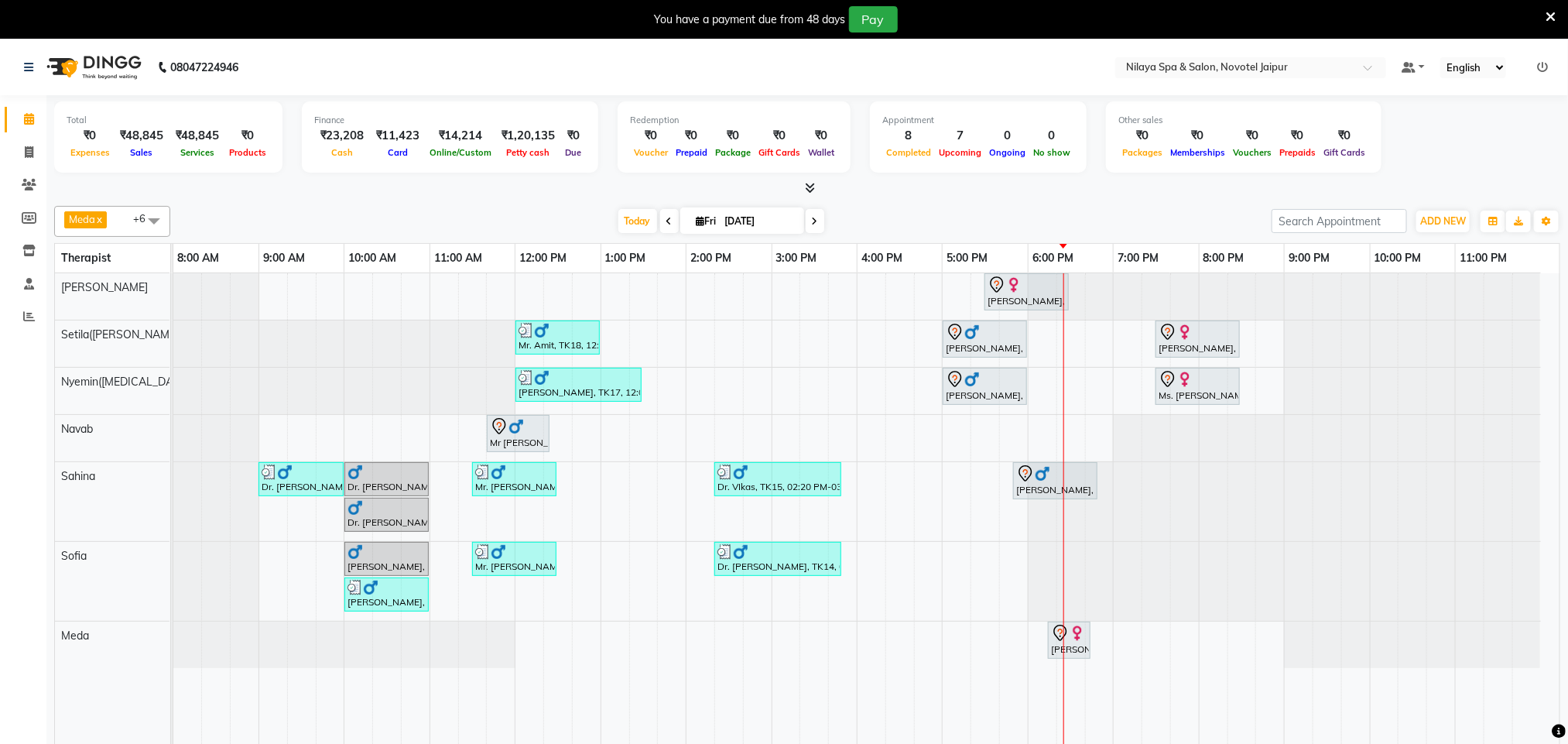 click at bounding box center (173, 581) 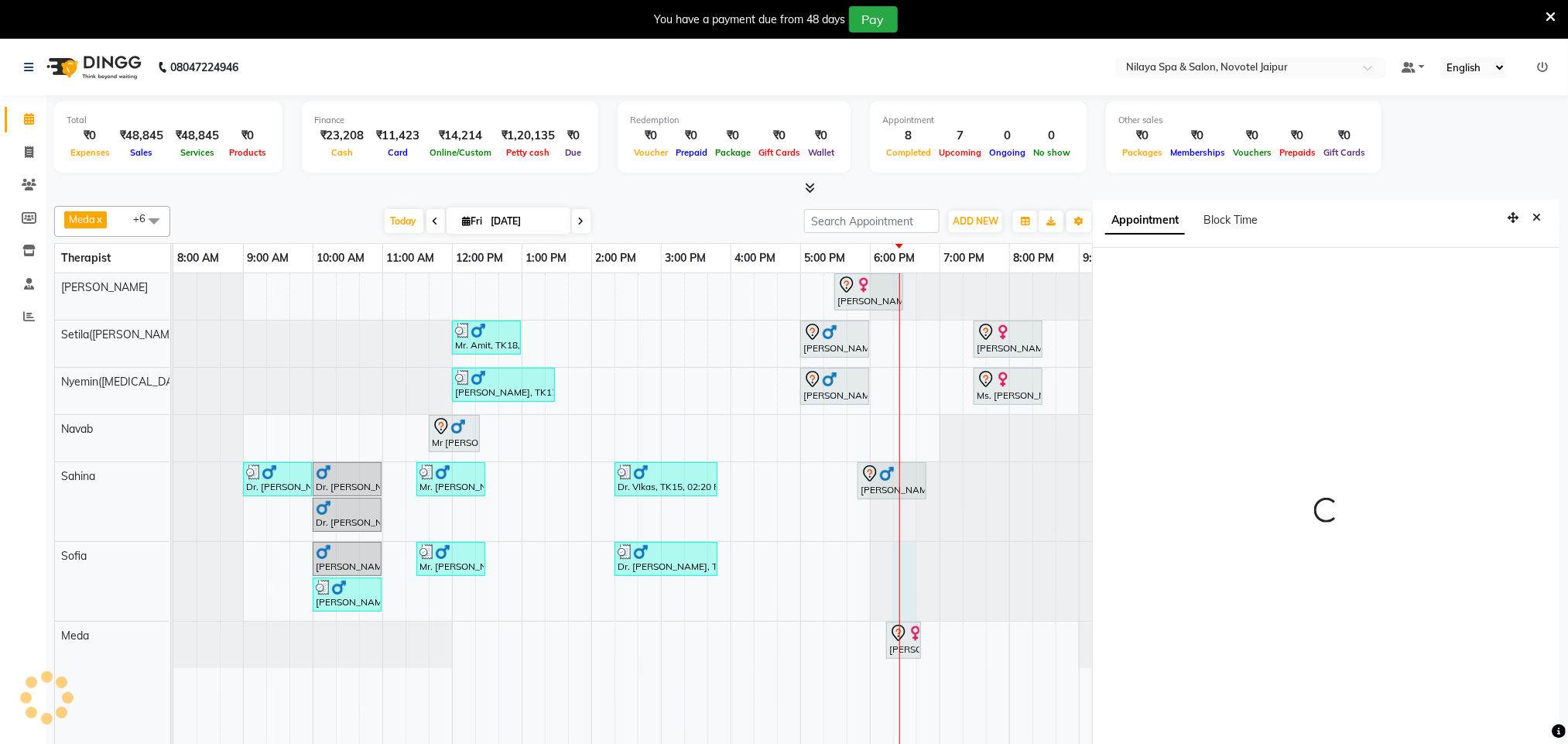 scroll, scrollTop: 46, scrollLeft: 0, axis: vertical 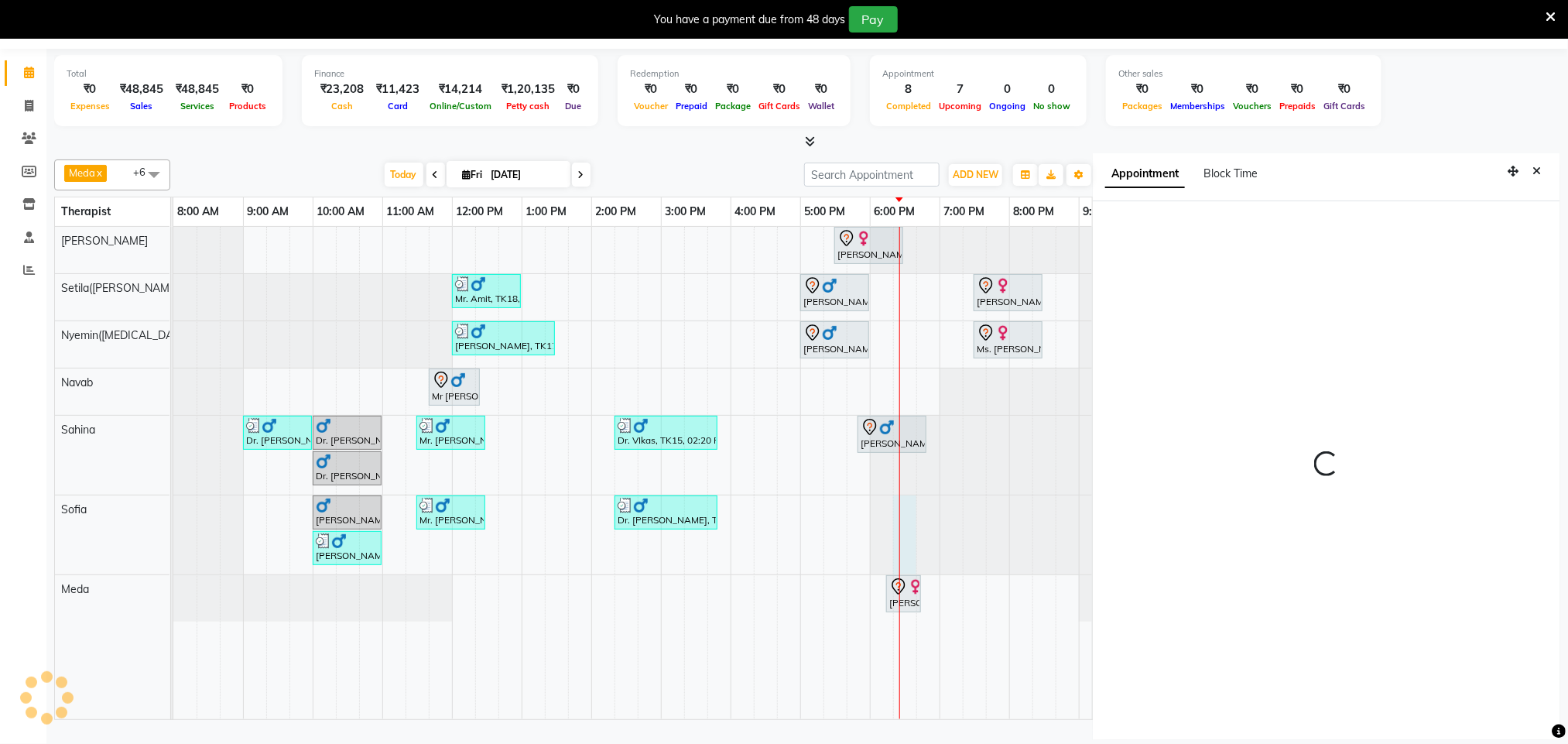 select on "1095" 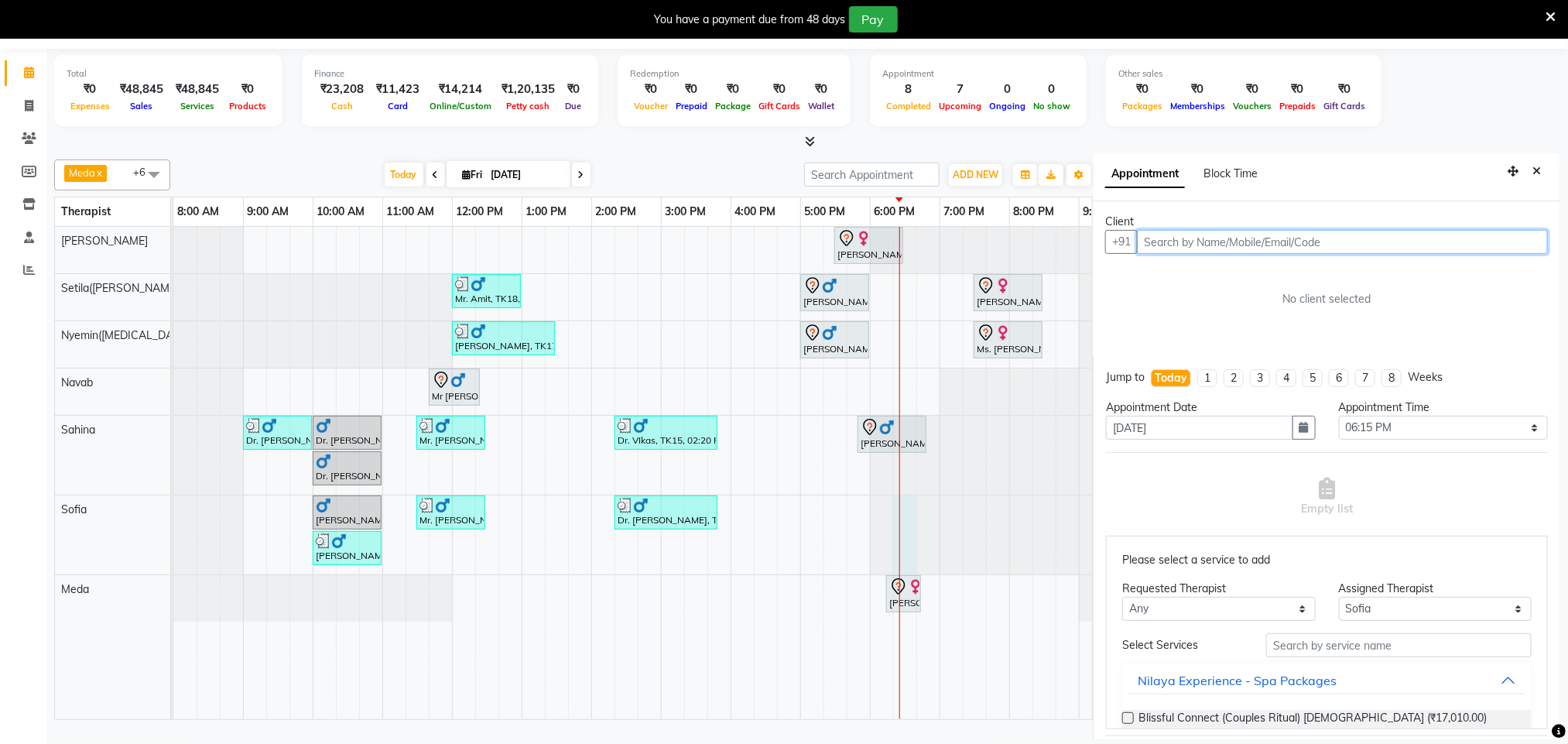 click at bounding box center [1342, 242] 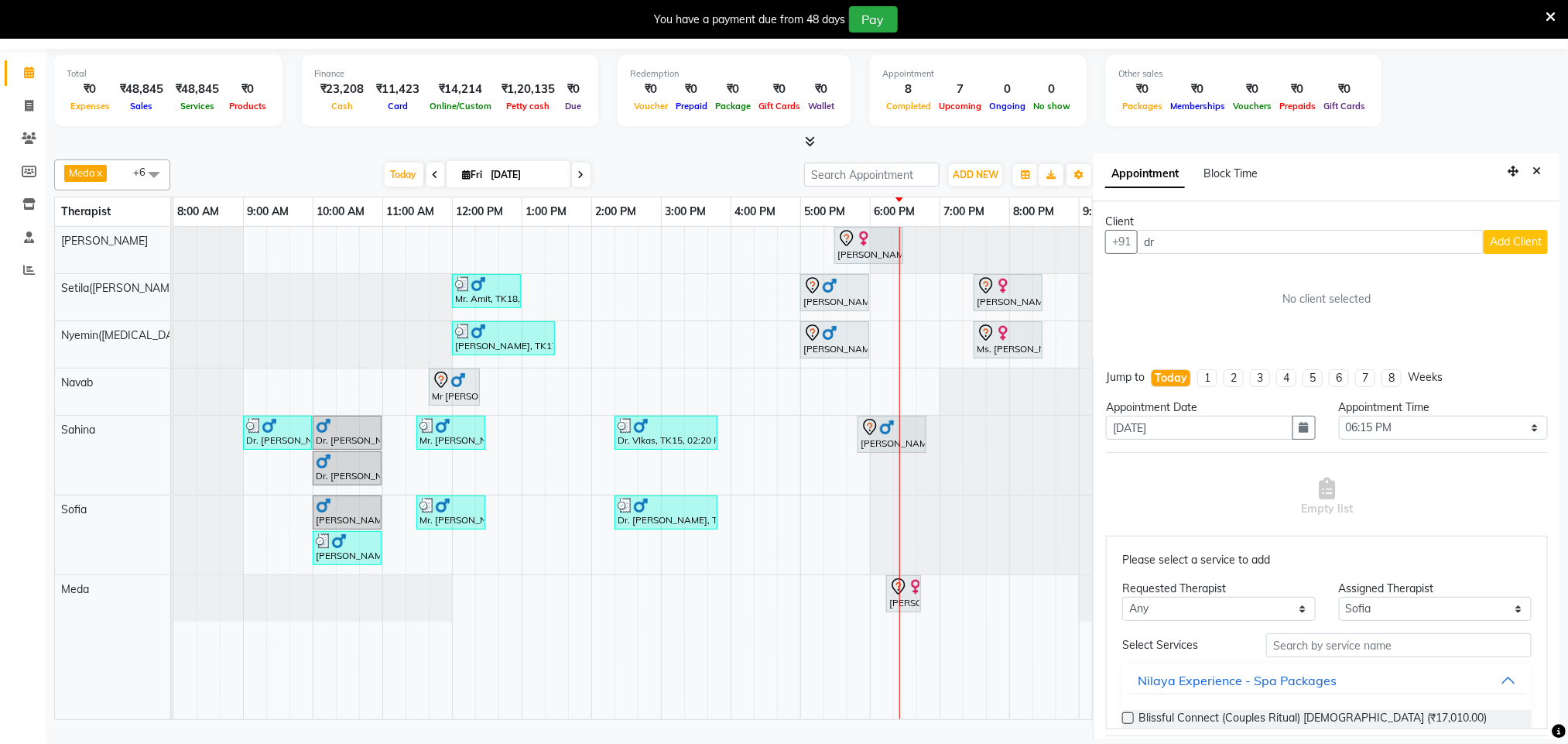 click on "Client" at bounding box center (1327, 221) 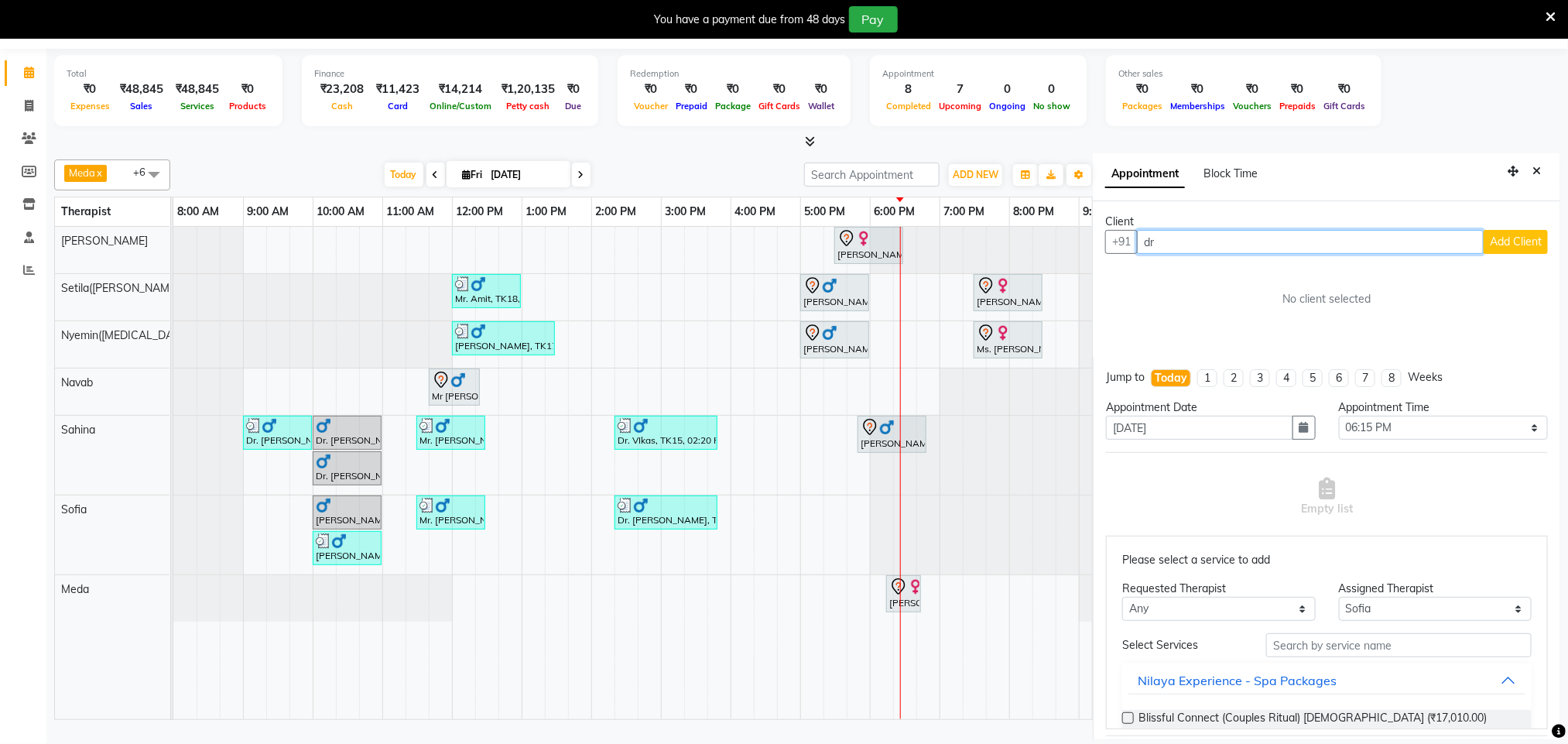 click on "dr" at bounding box center [1310, 242] 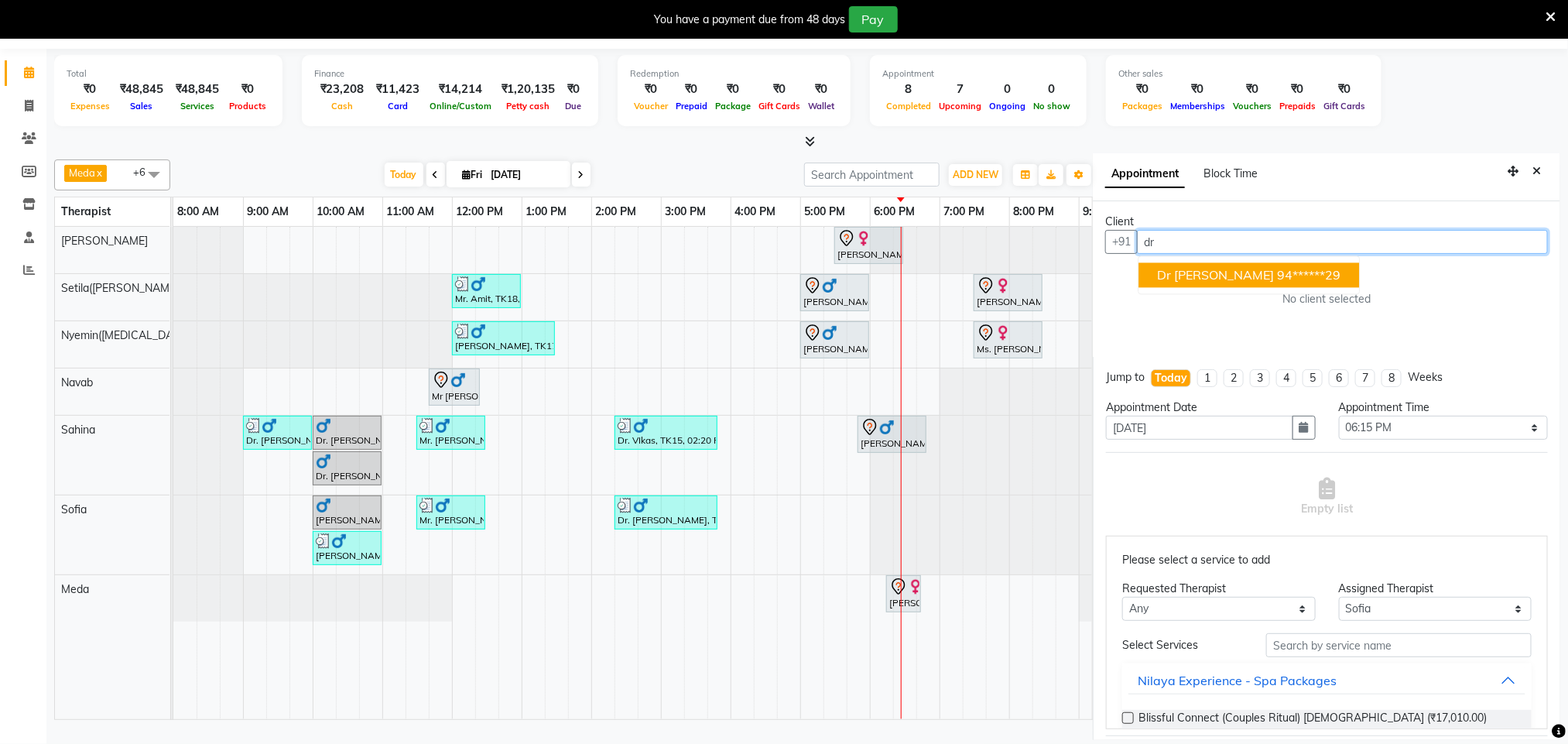 type on "d" 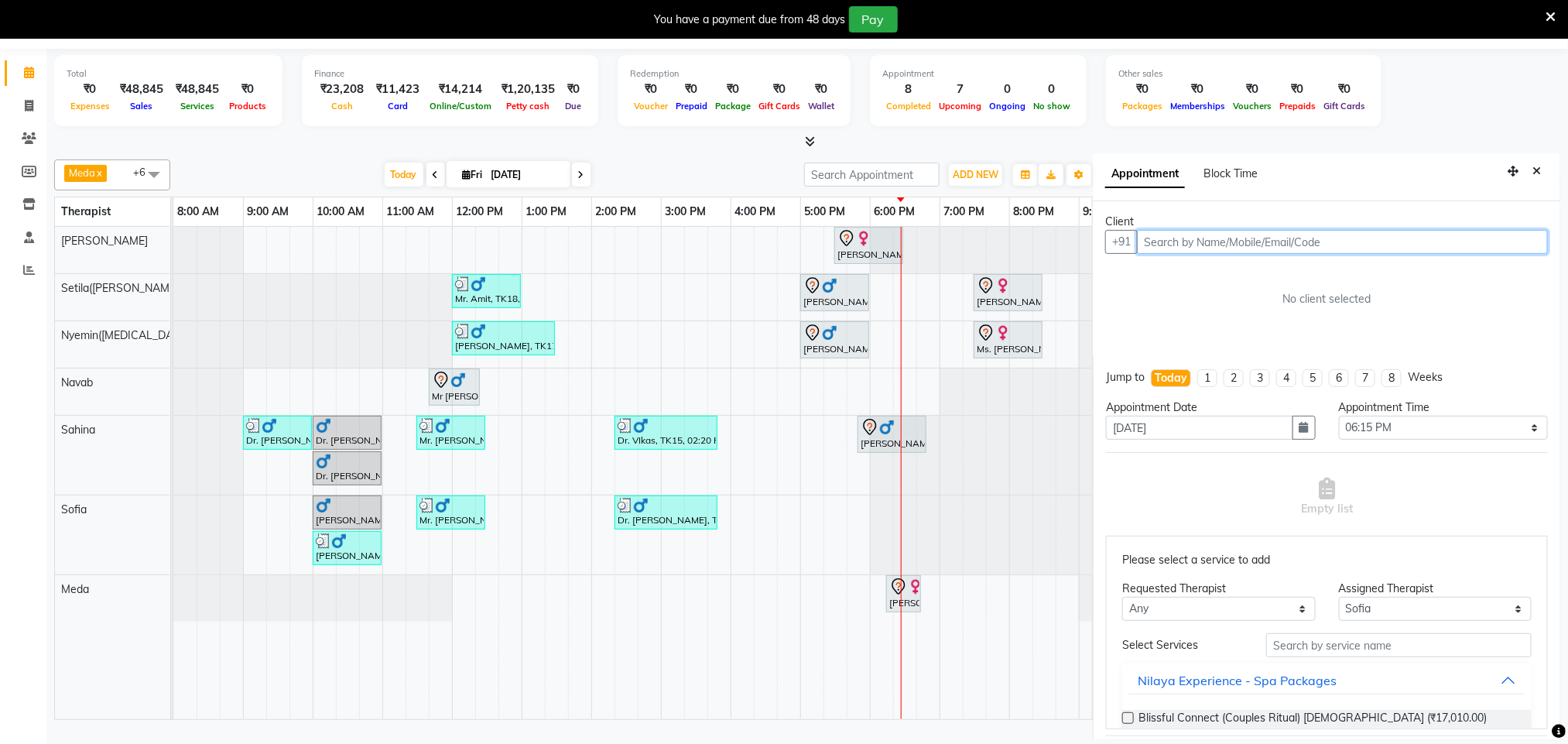 click at bounding box center [1342, 242] 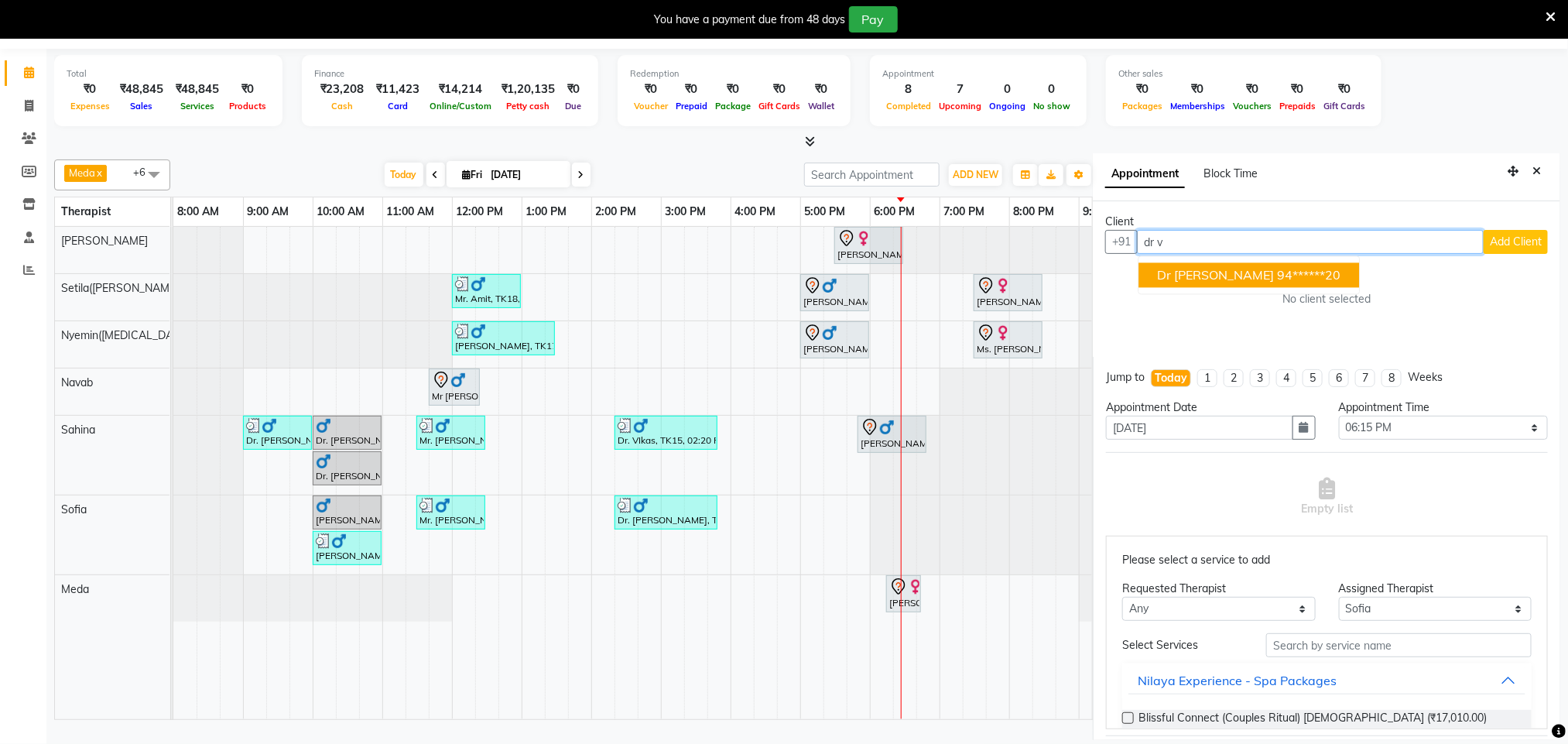 click on "94******20" at bounding box center (1310, 276) 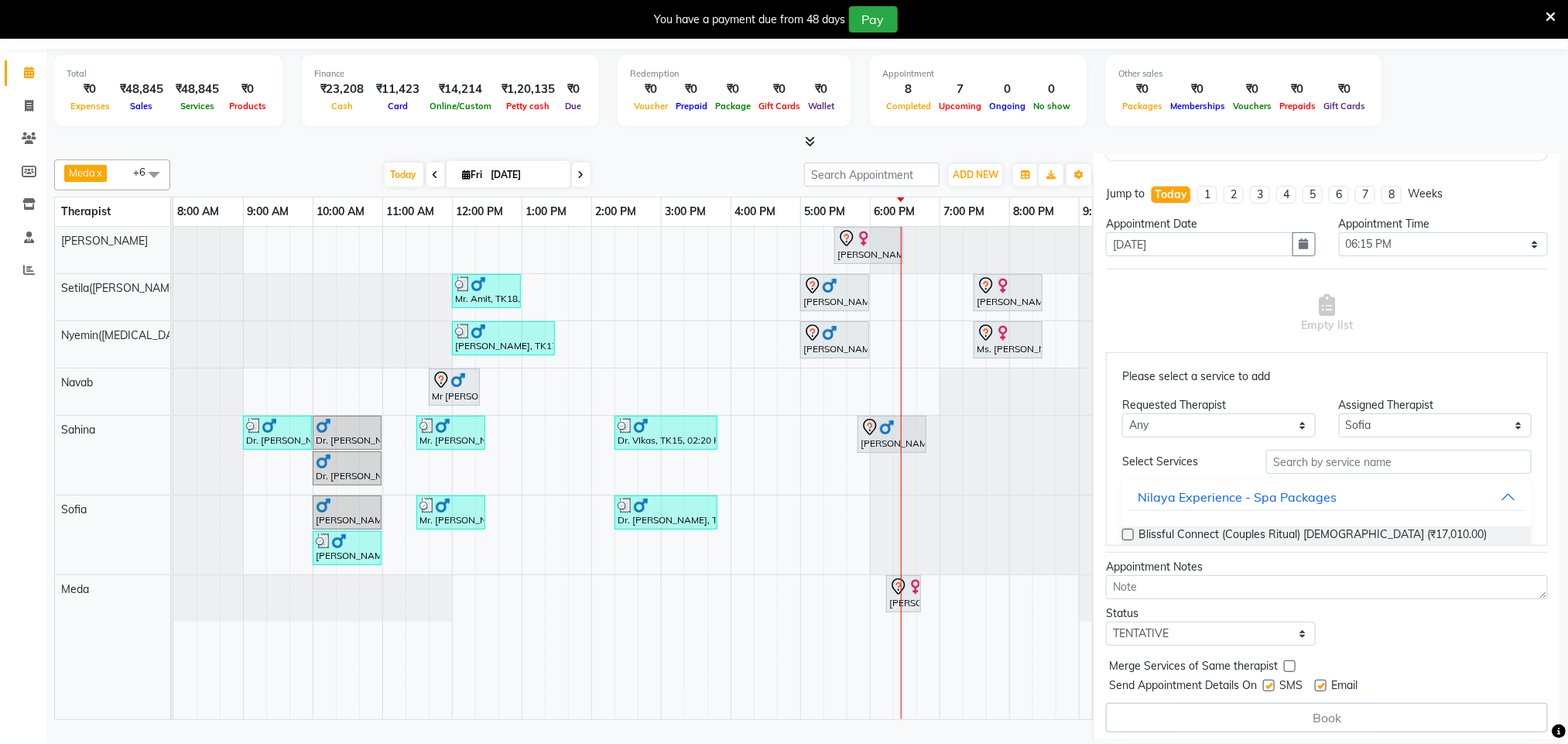 scroll, scrollTop: 219, scrollLeft: 0, axis: vertical 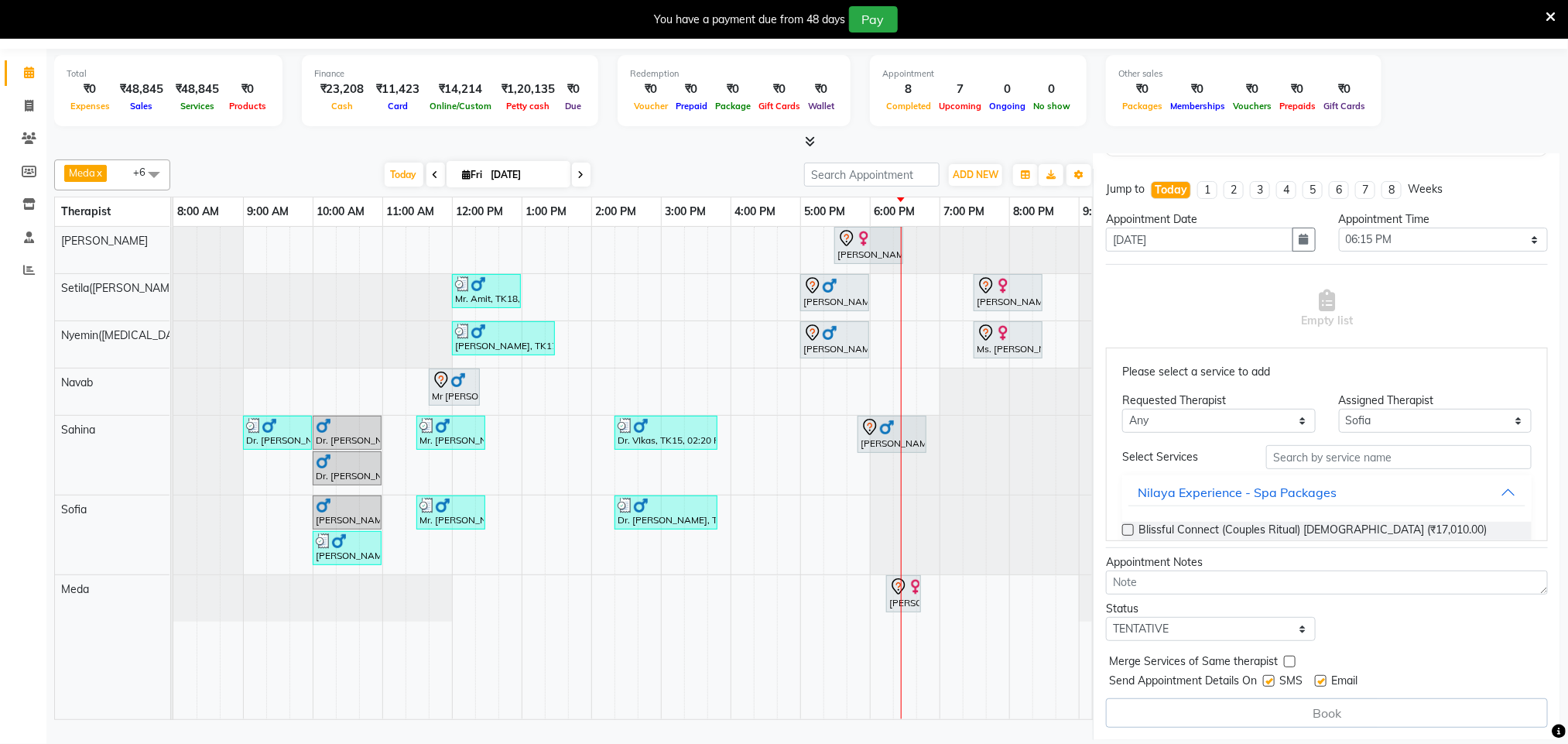 type on "94******20" 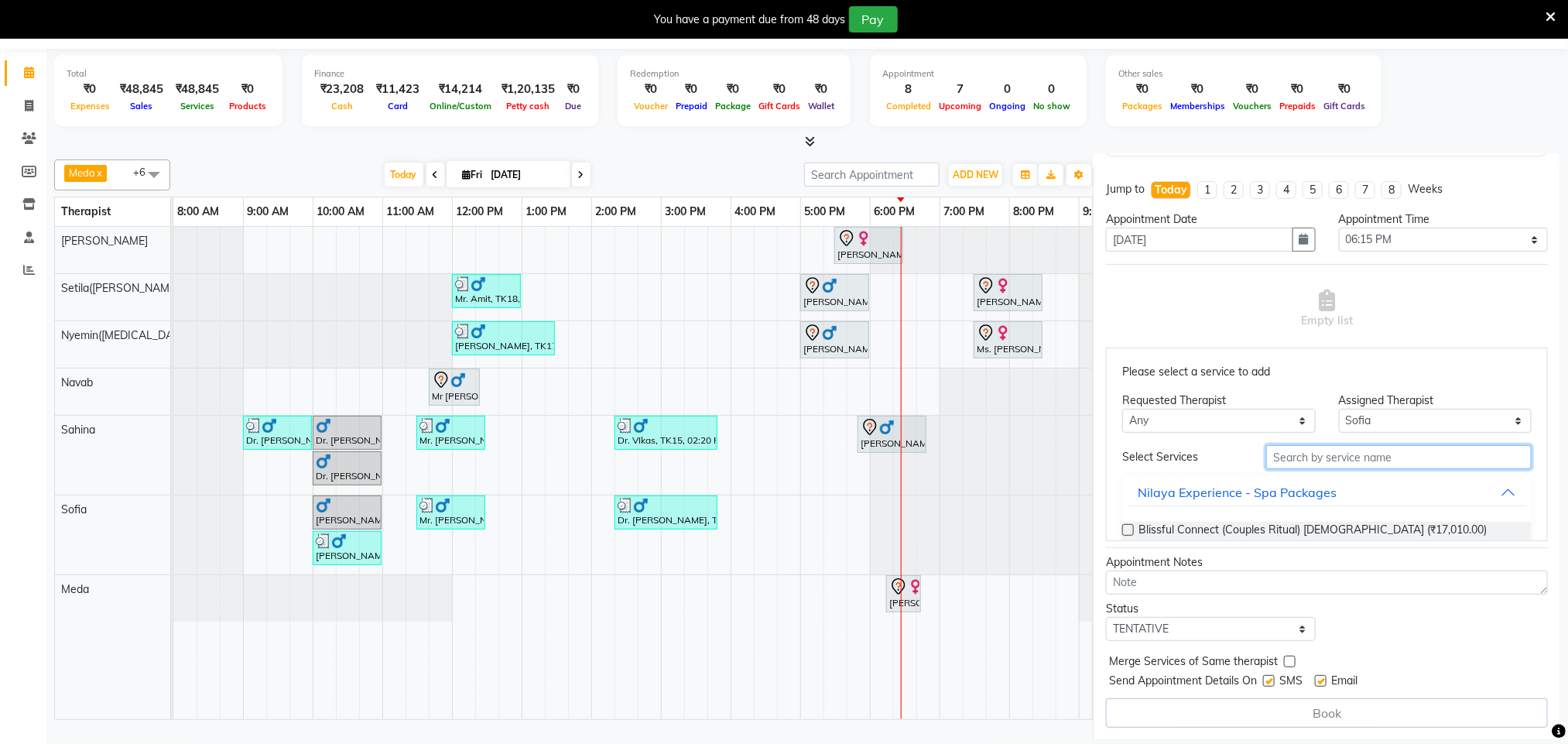 click at bounding box center (1399, 457) 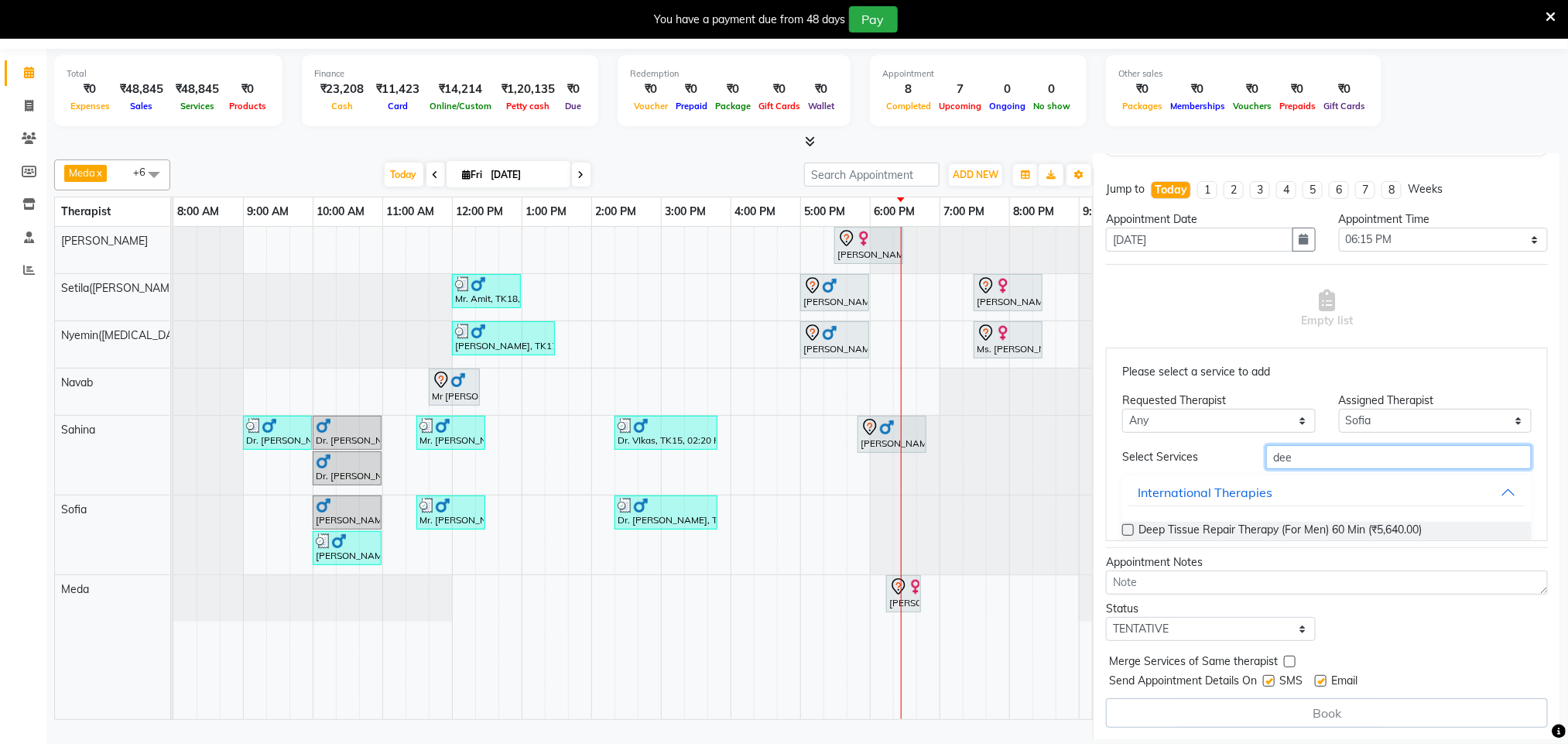 type on "deep" 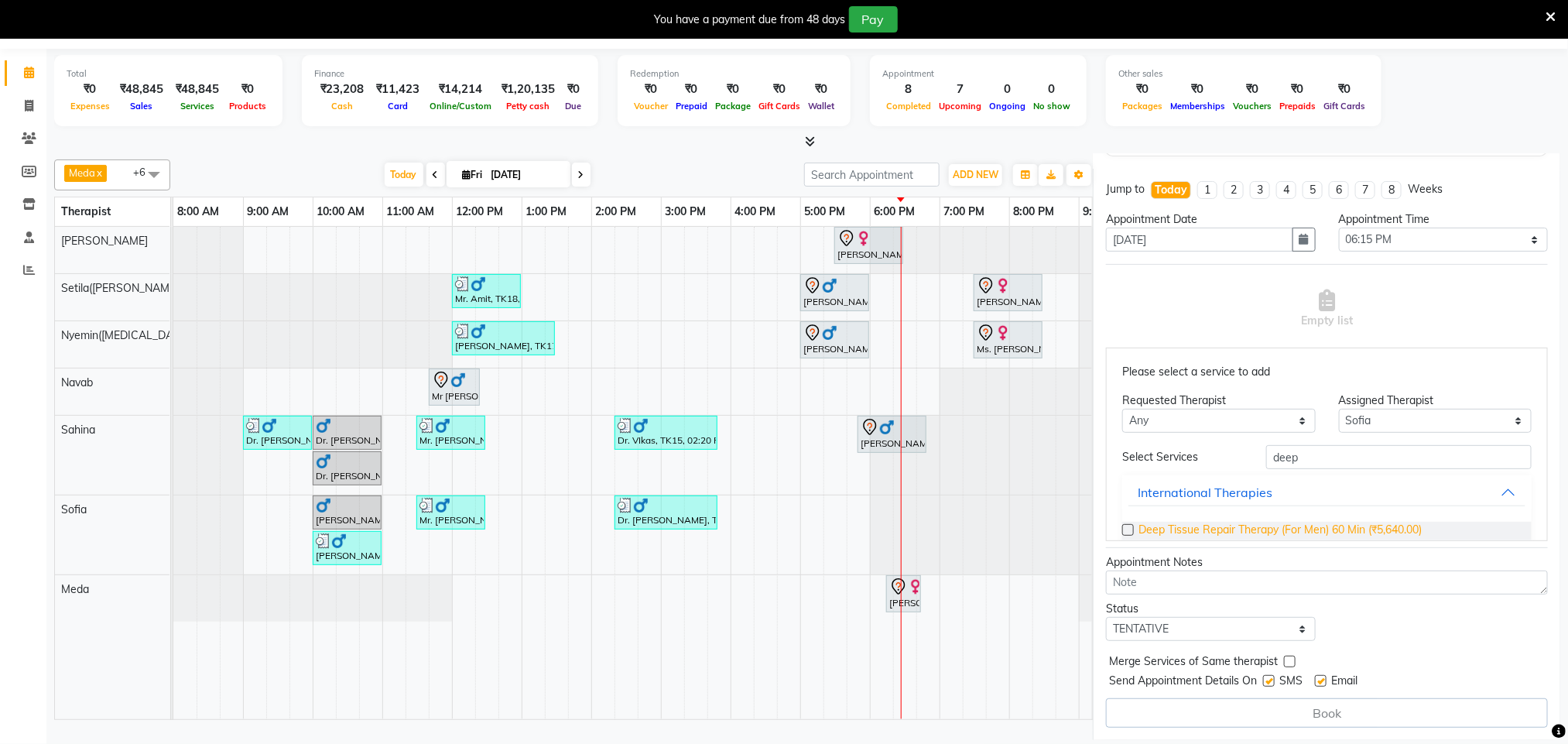 click on "Deep Tissue Repair Therapy (For Men) 60 Min (₹5,640.00)" at bounding box center (1280, 531) 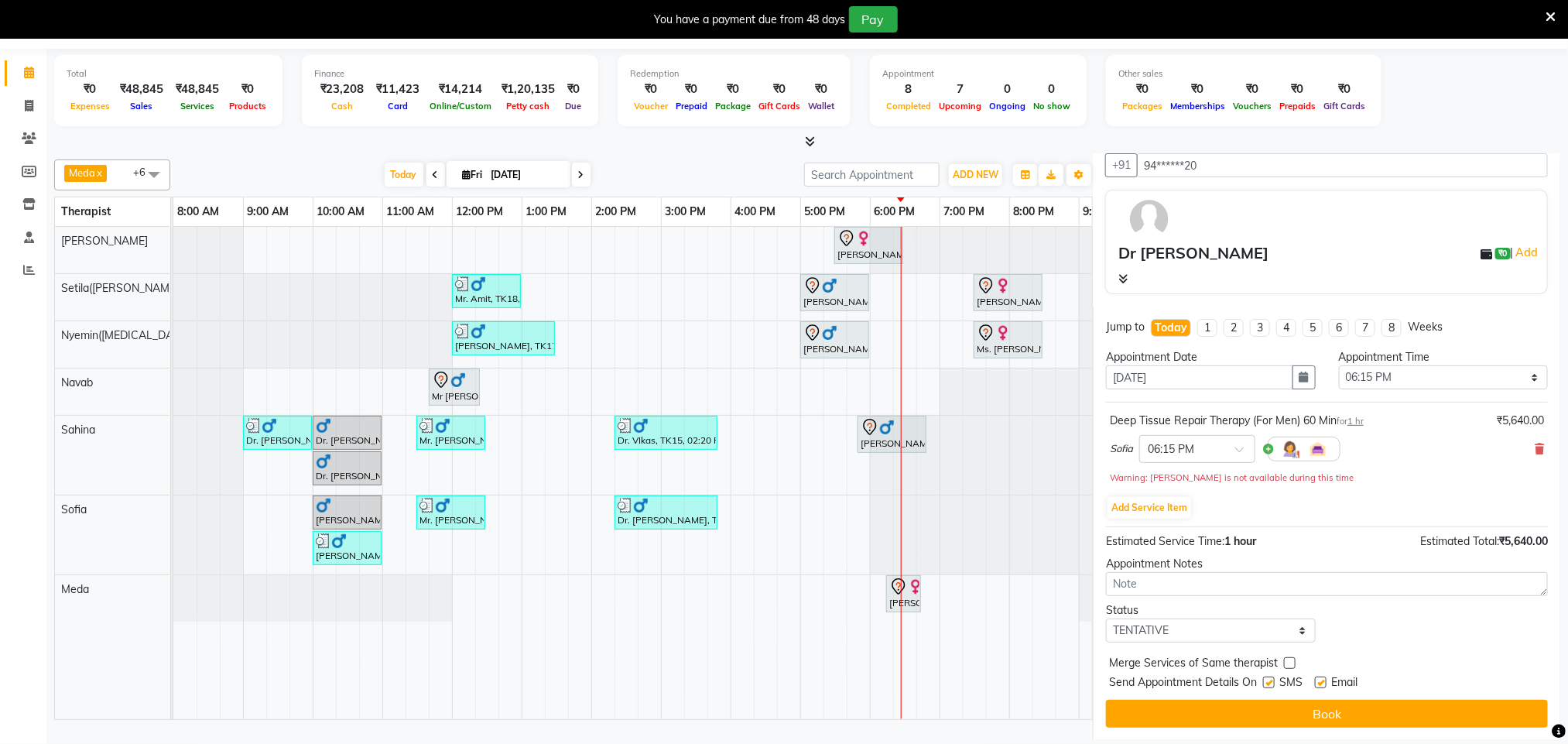 scroll, scrollTop: 81, scrollLeft: 0, axis: vertical 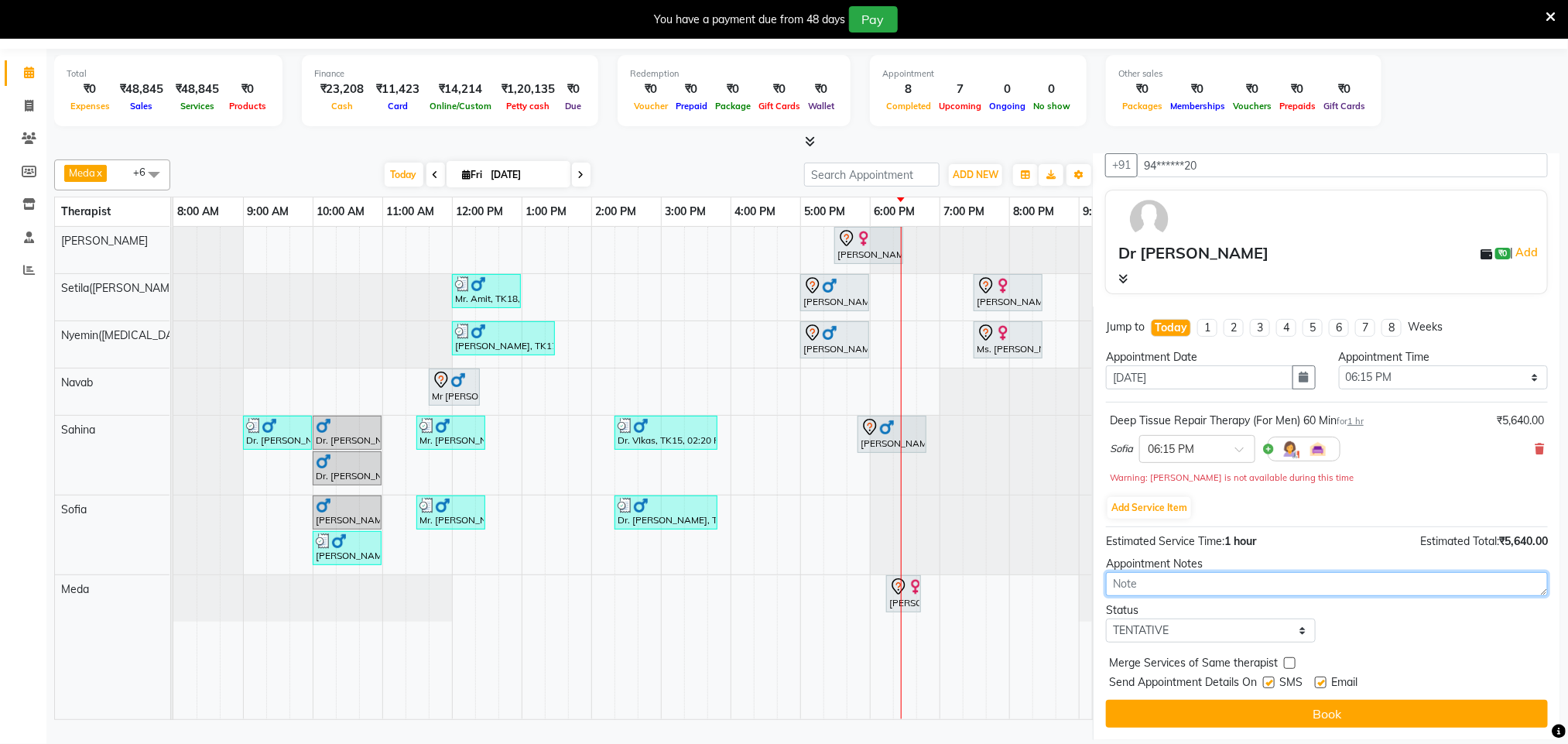 click at bounding box center [1327, 584] 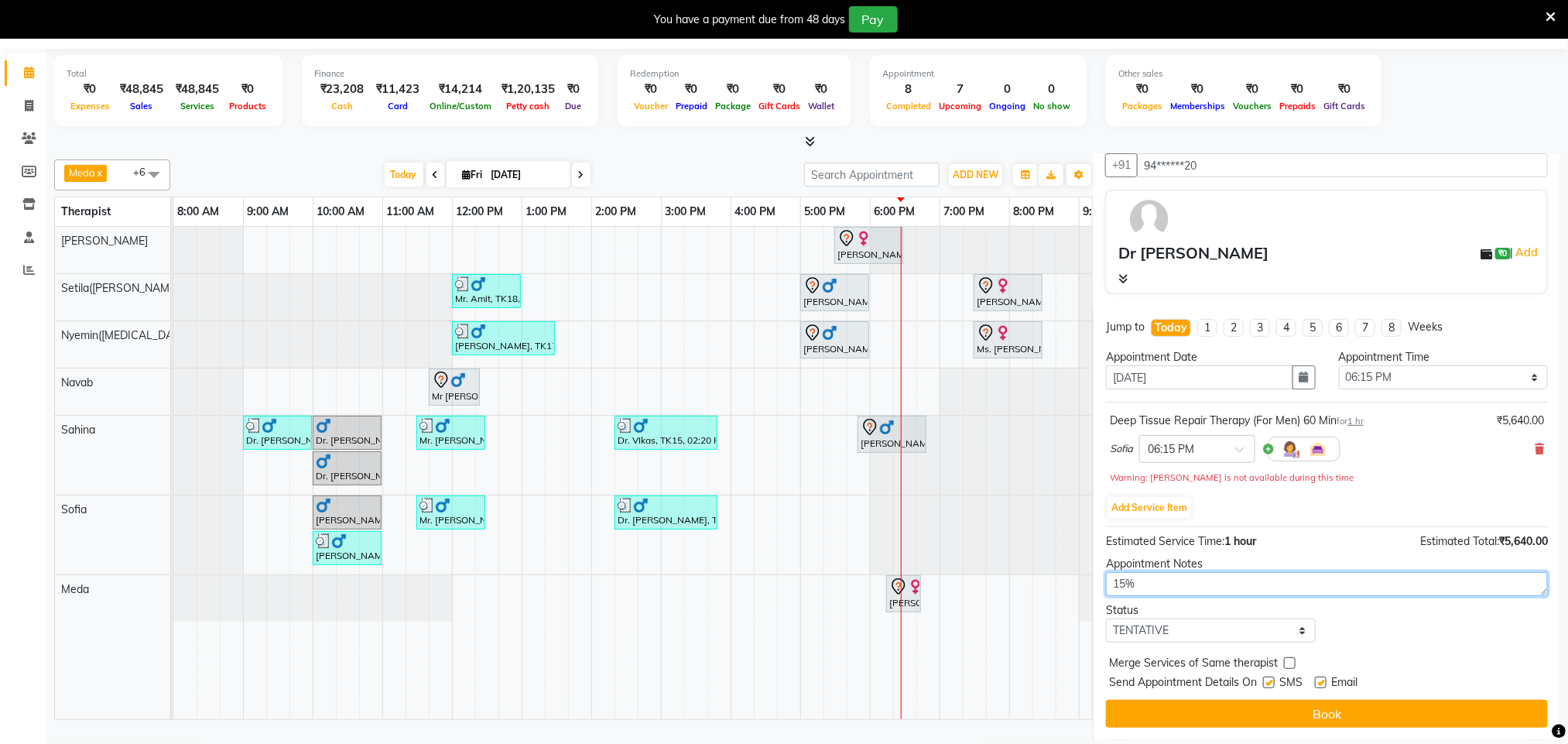 type on "15%" 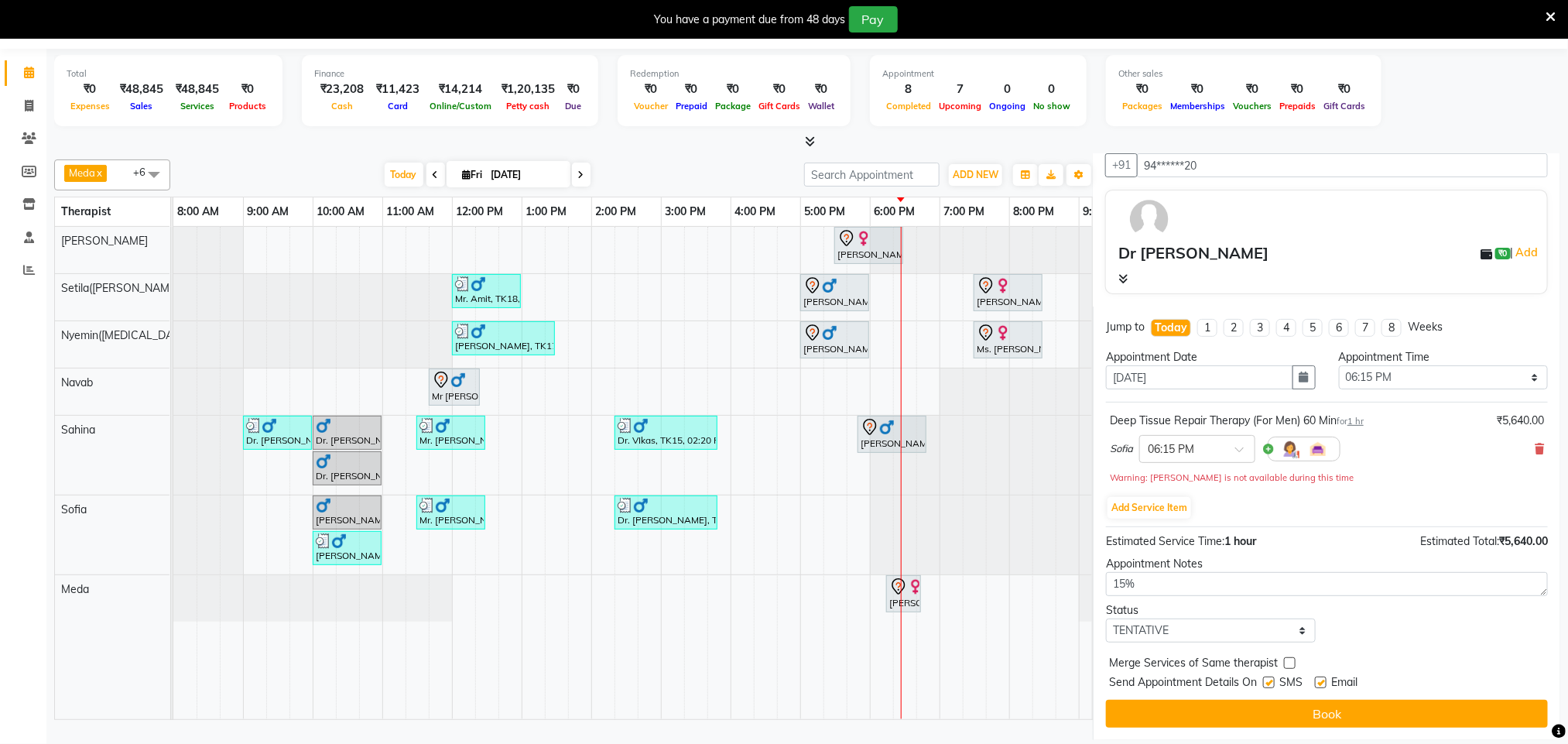 click at bounding box center (1320, 682) 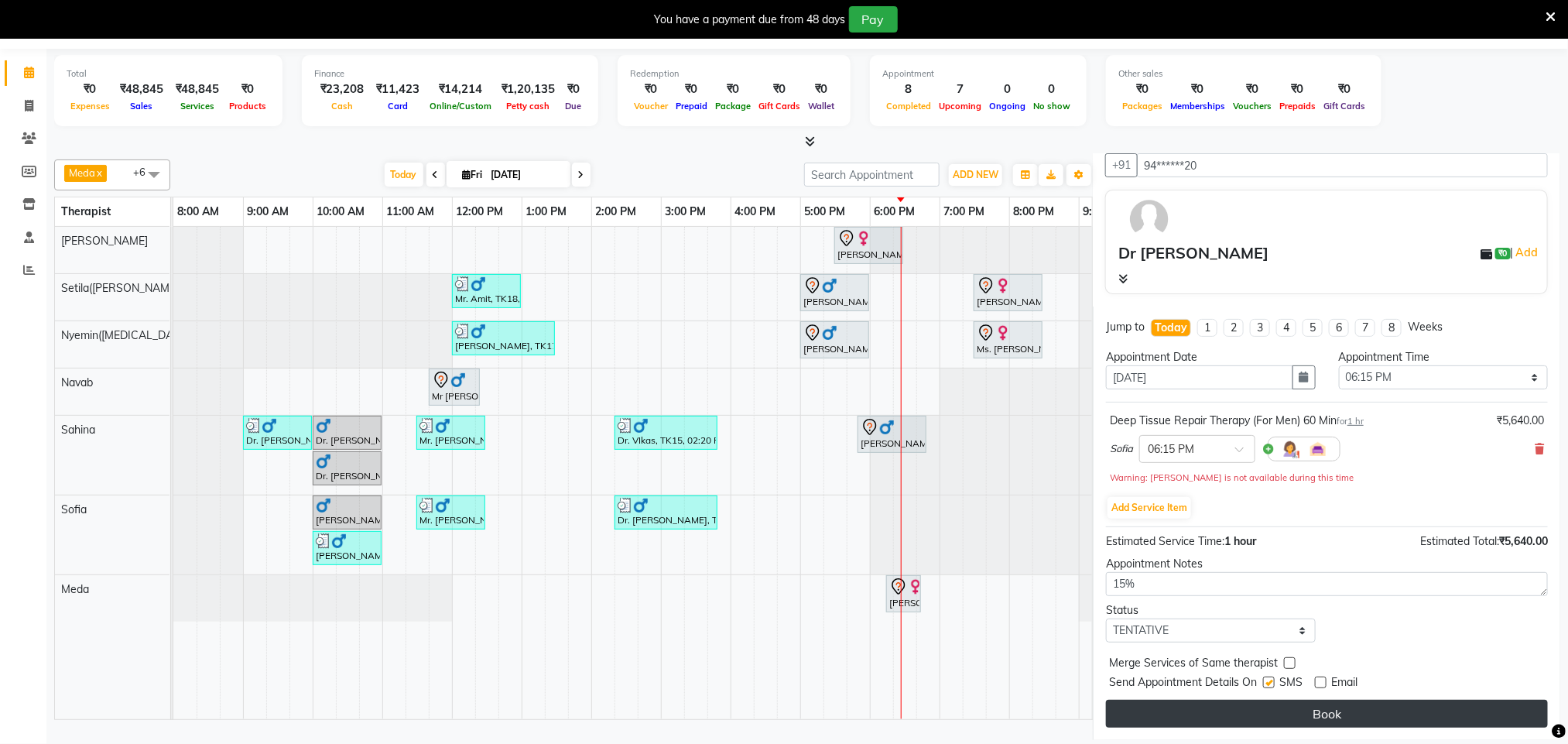 click on "Book" at bounding box center (1327, 714) 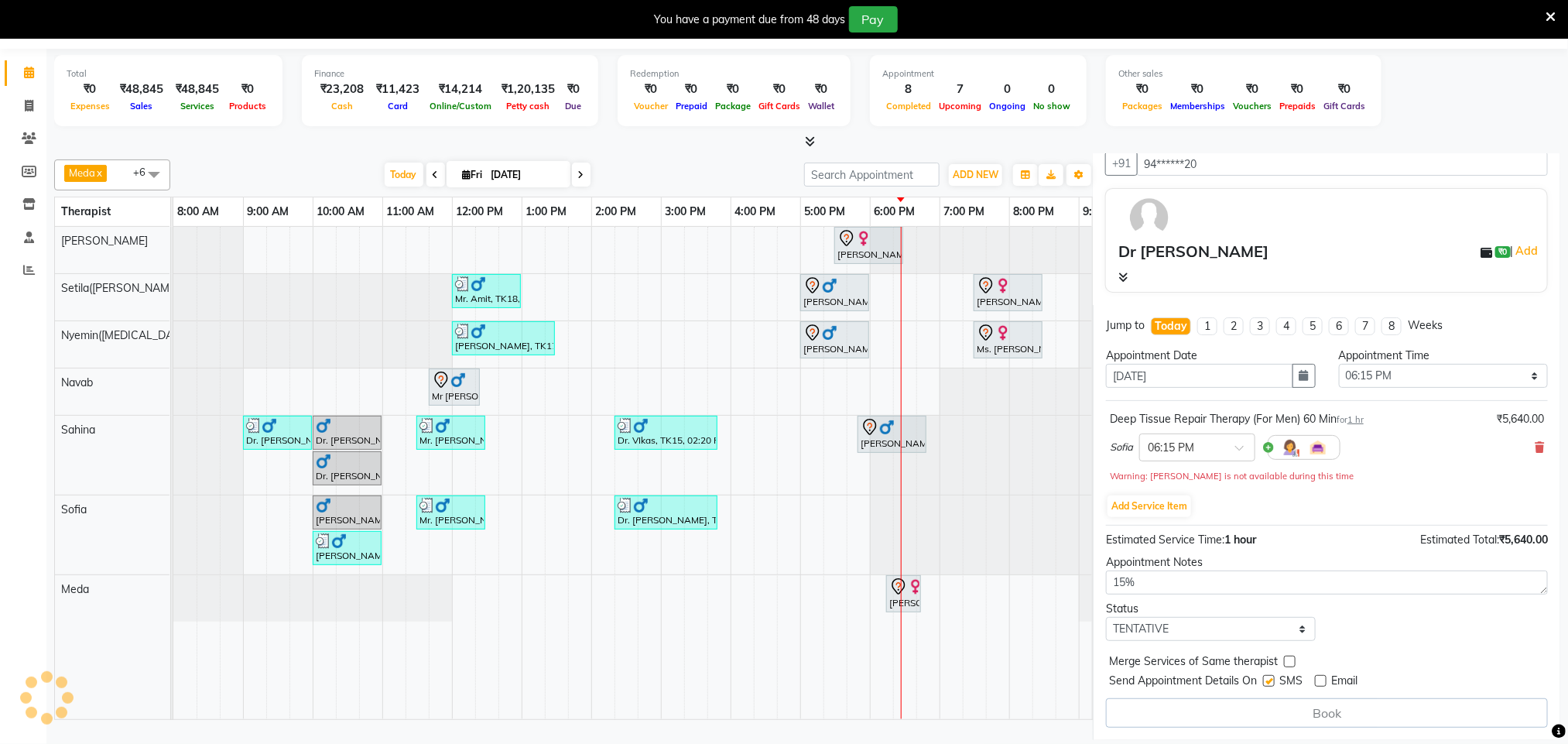 select on "80377" 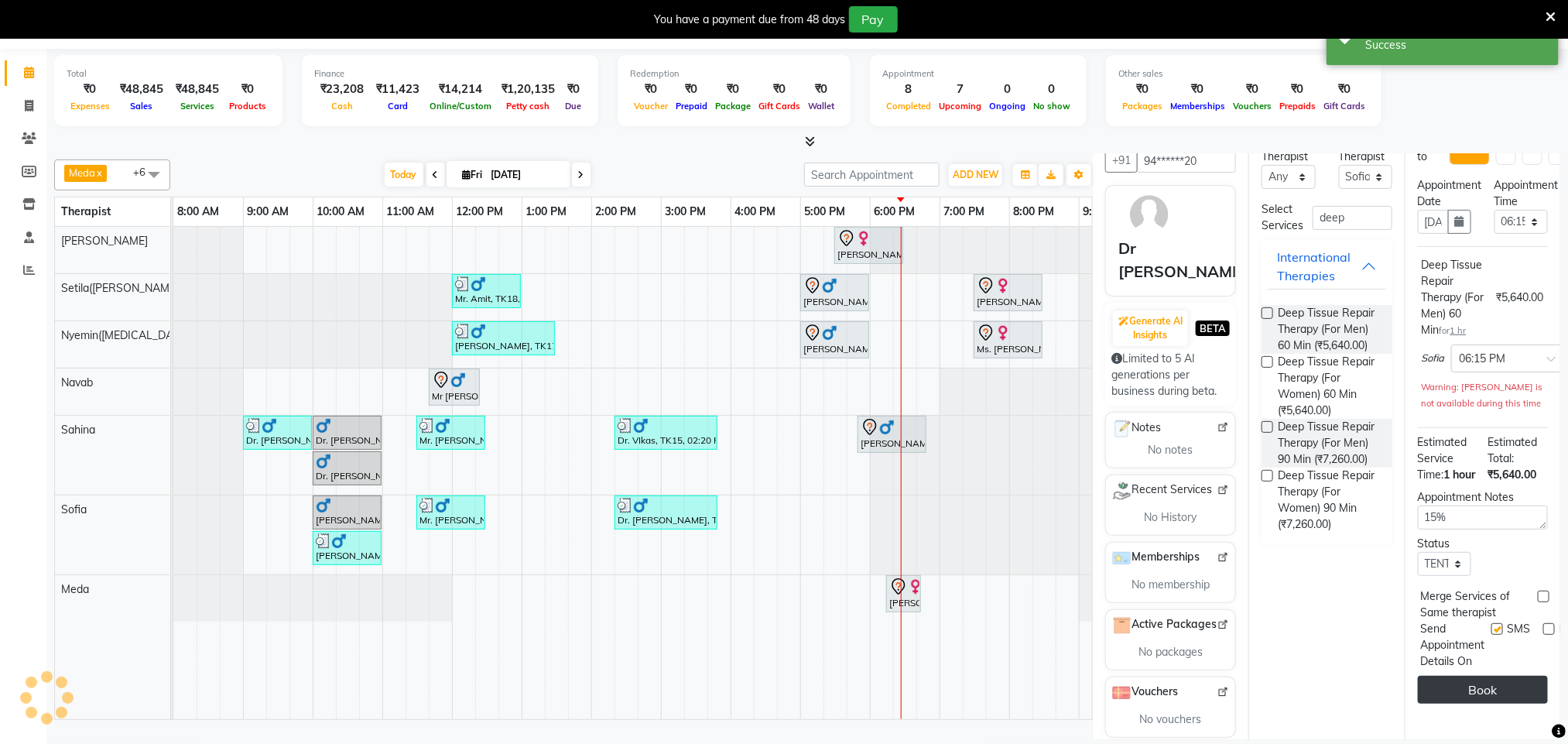 scroll, scrollTop: 0, scrollLeft: 0, axis: both 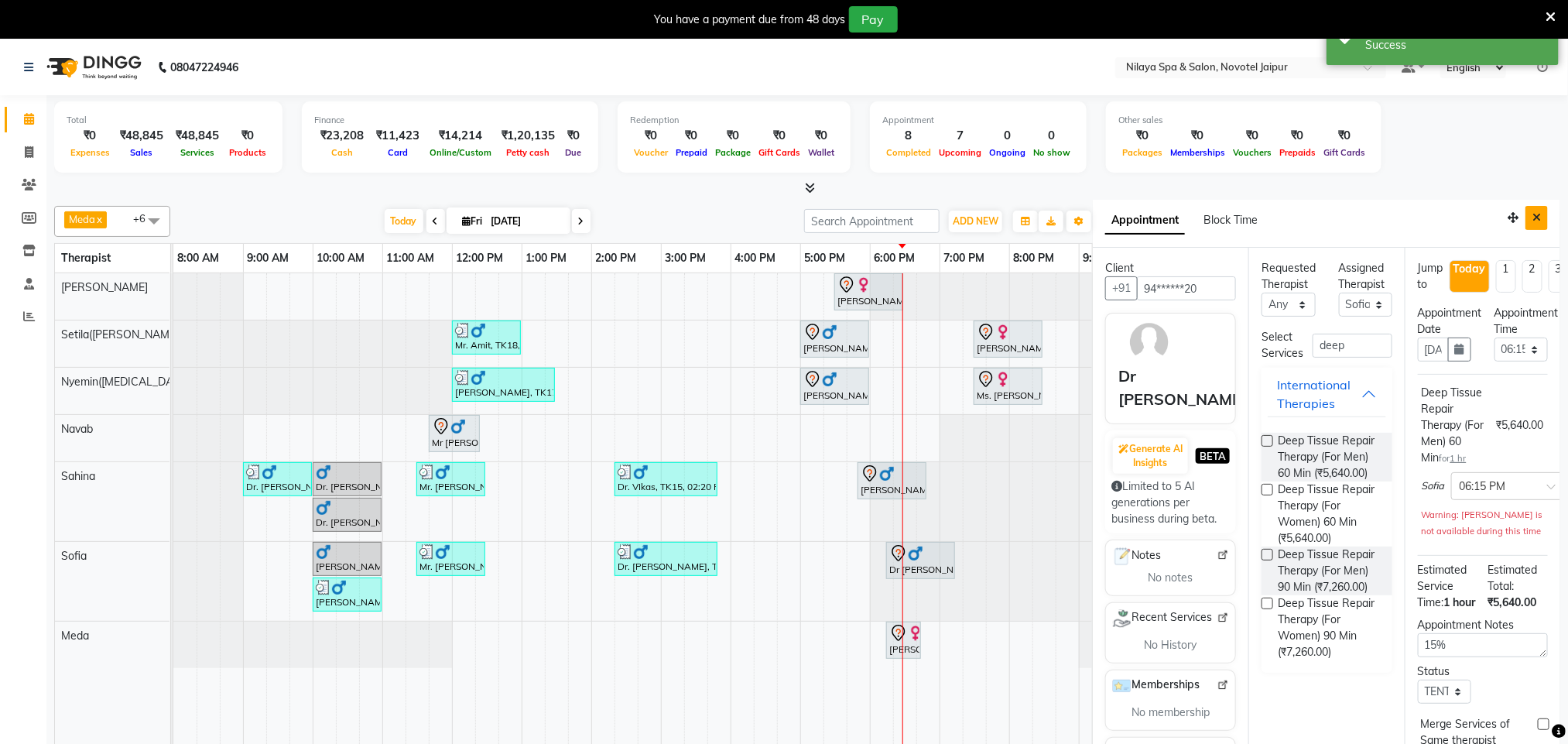 click at bounding box center [1536, 218] 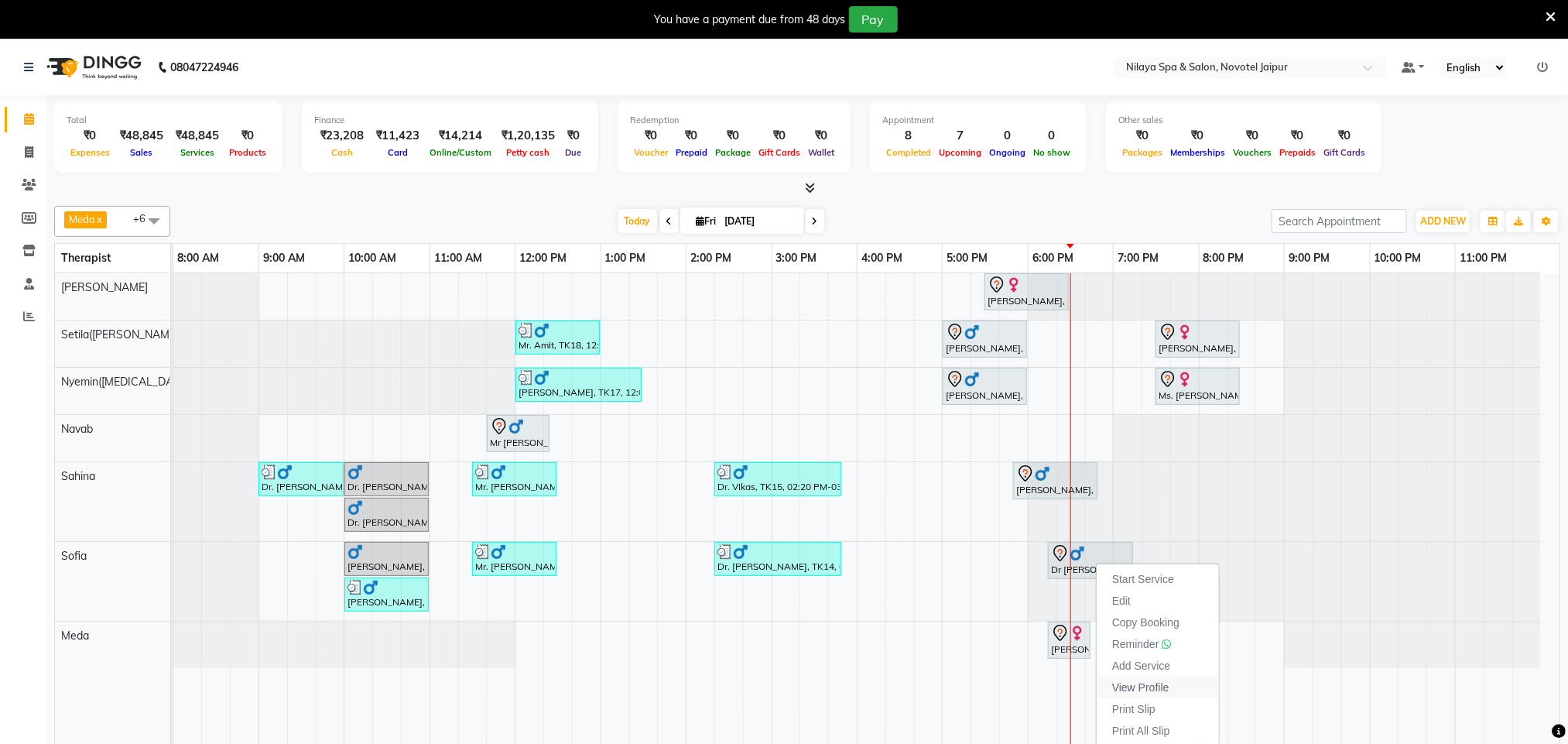 click on "View Profile" at bounding box center [1141, 687] 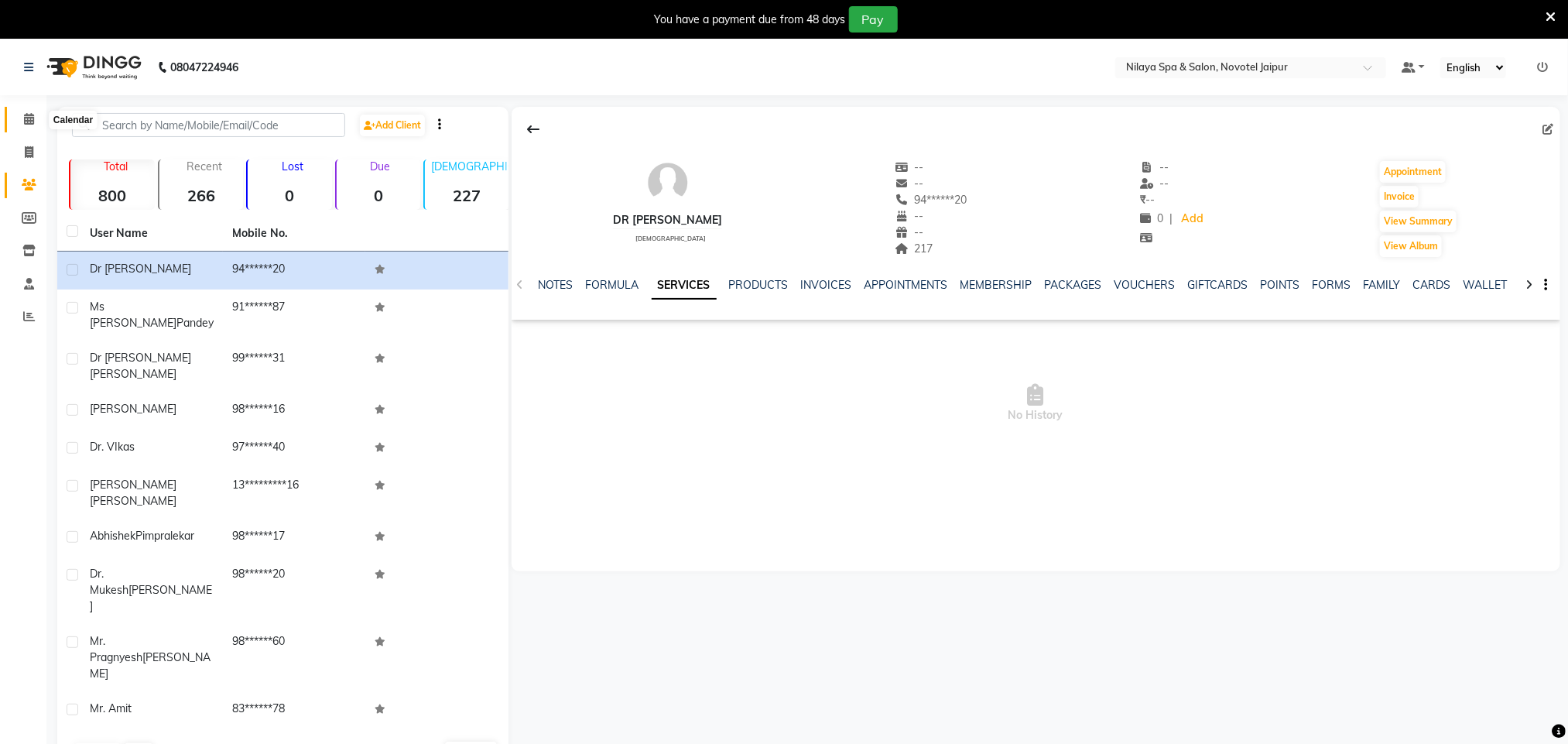 click 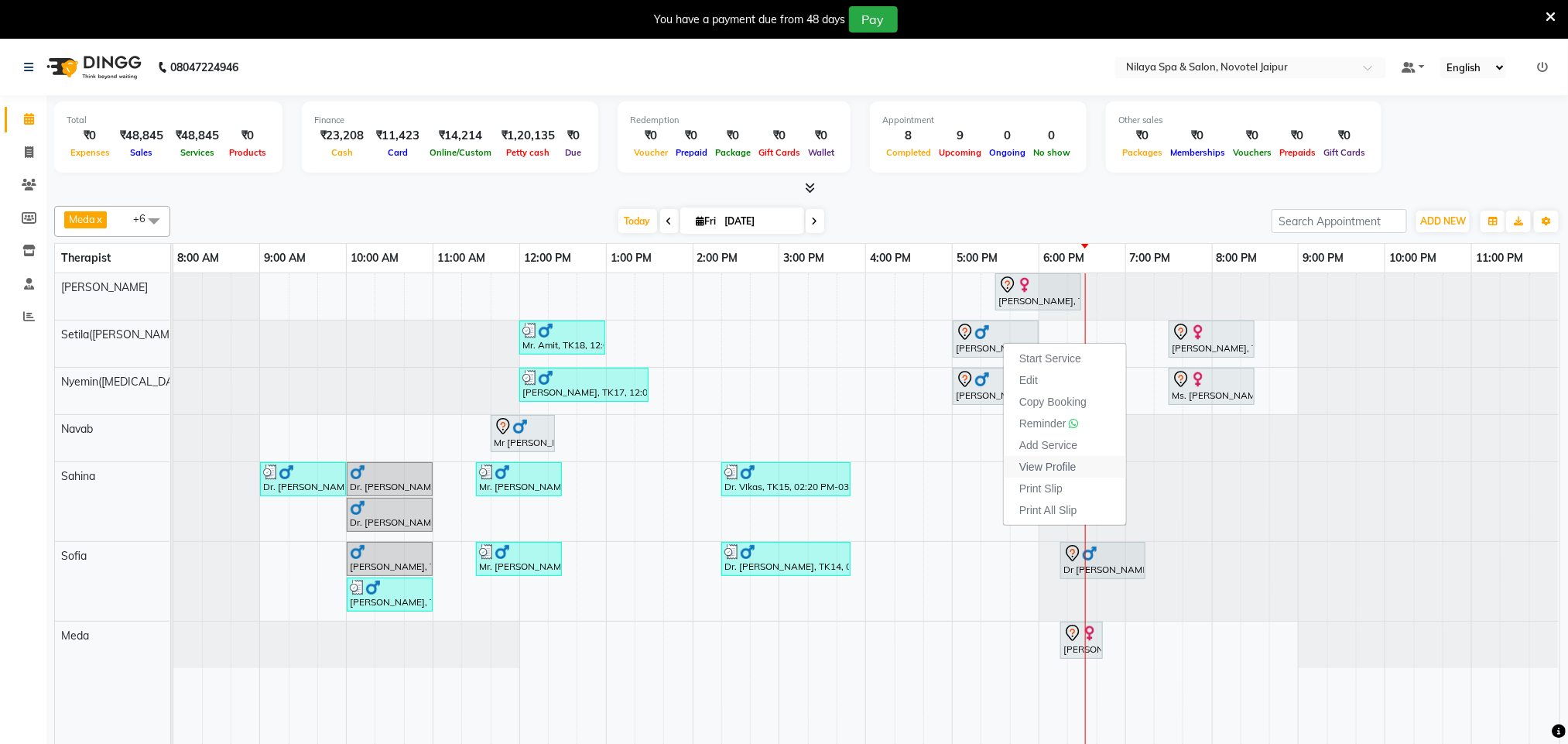 click on "View Profile" at bounding box center [1048, 467] 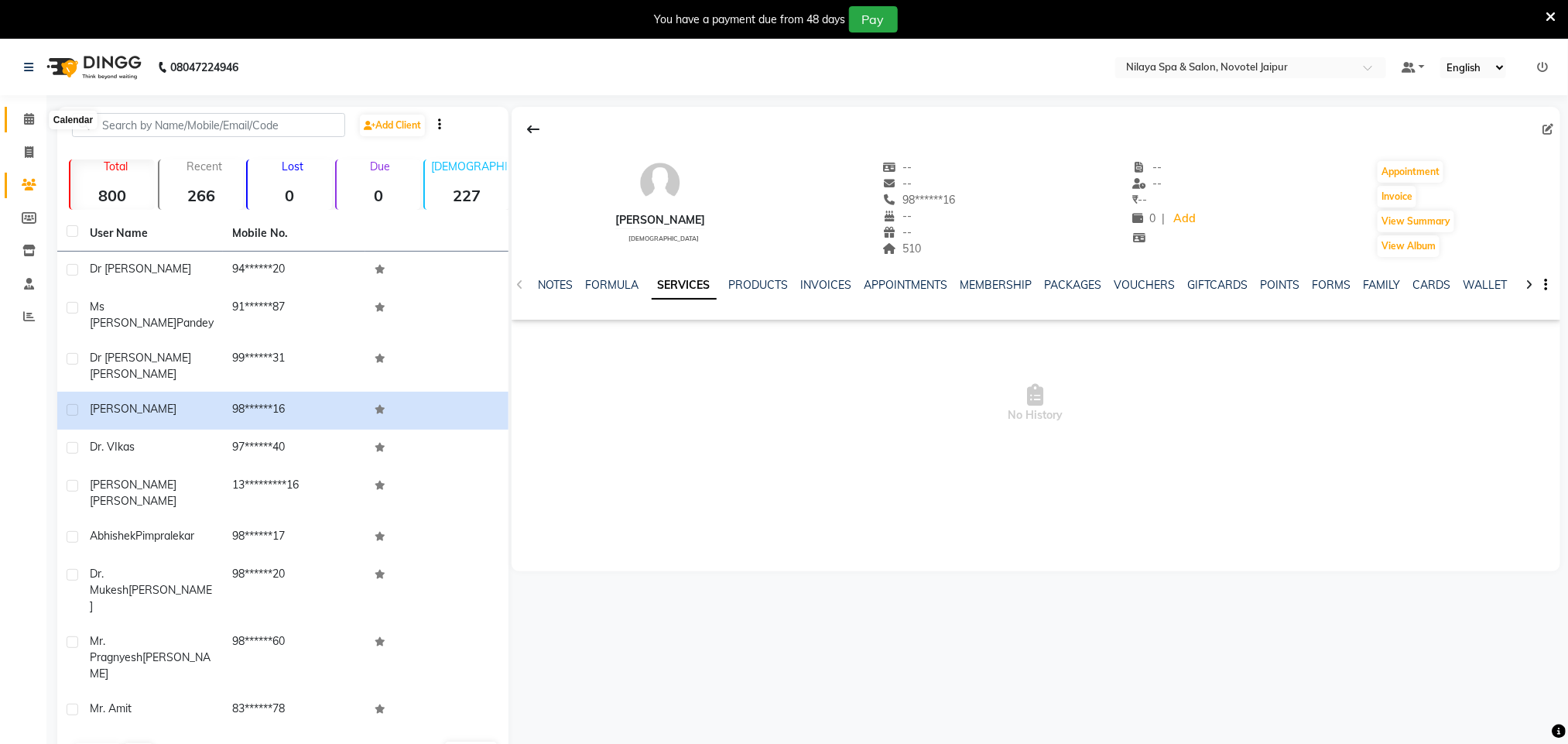 click 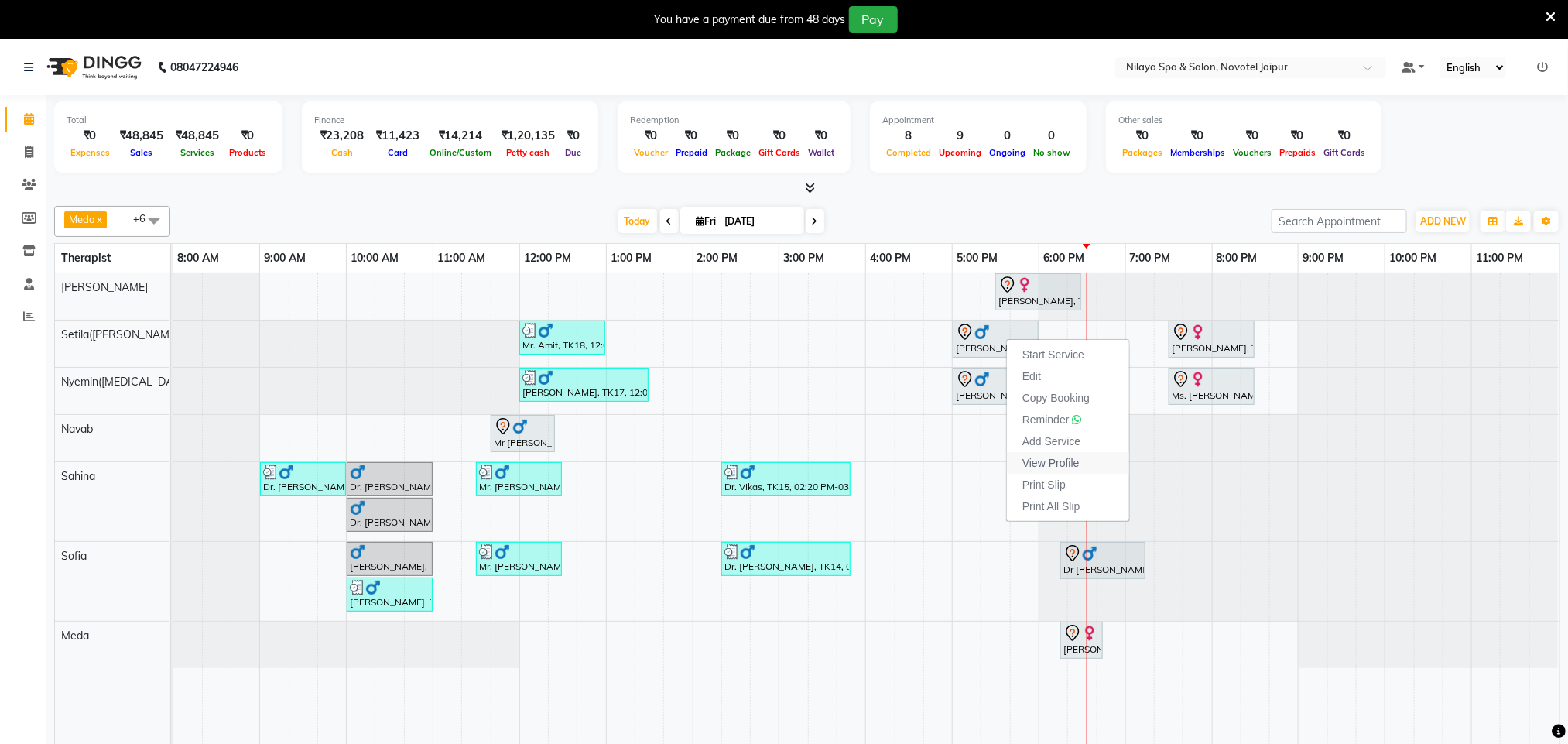 click on "View Profile" at bounding box center (1051, 463) 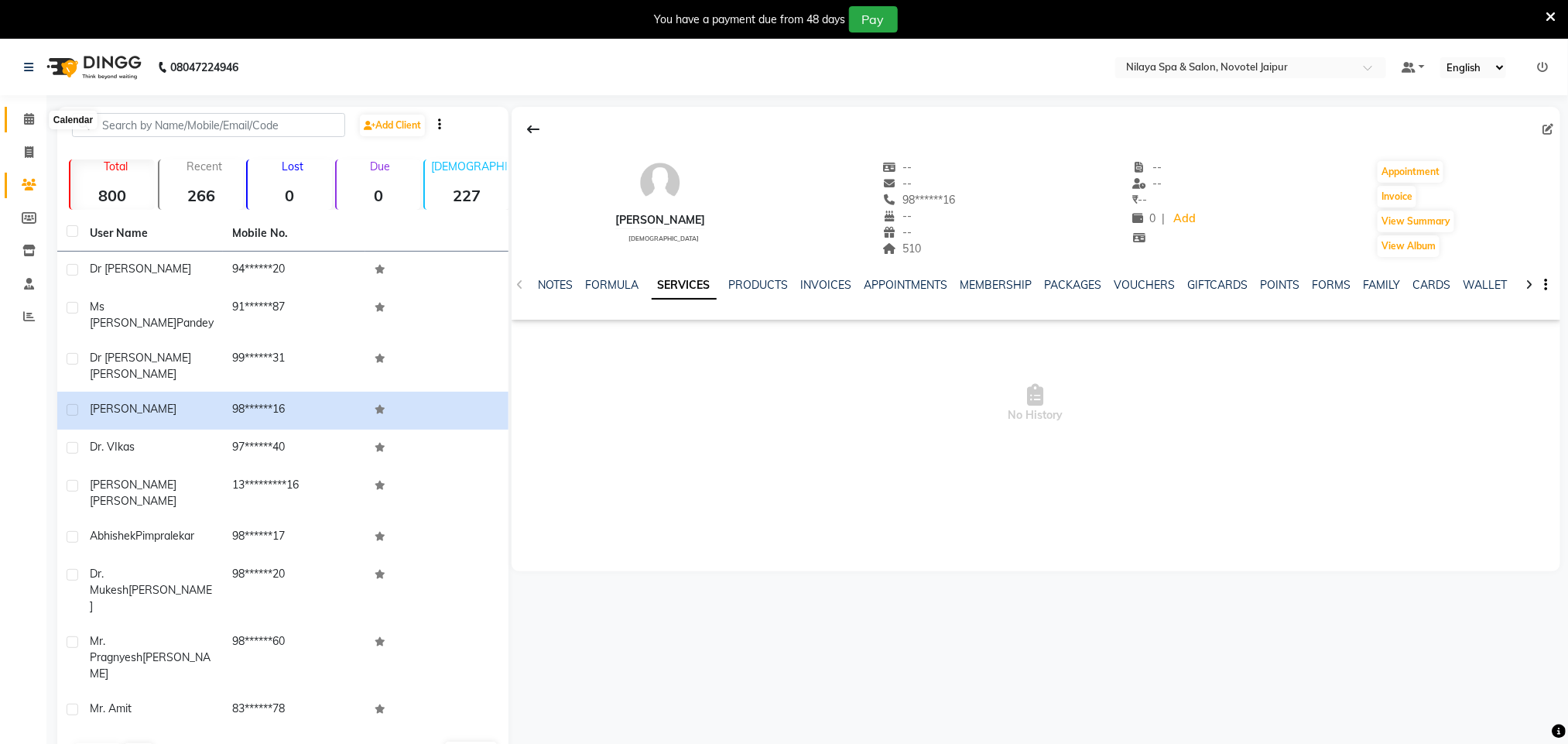 click 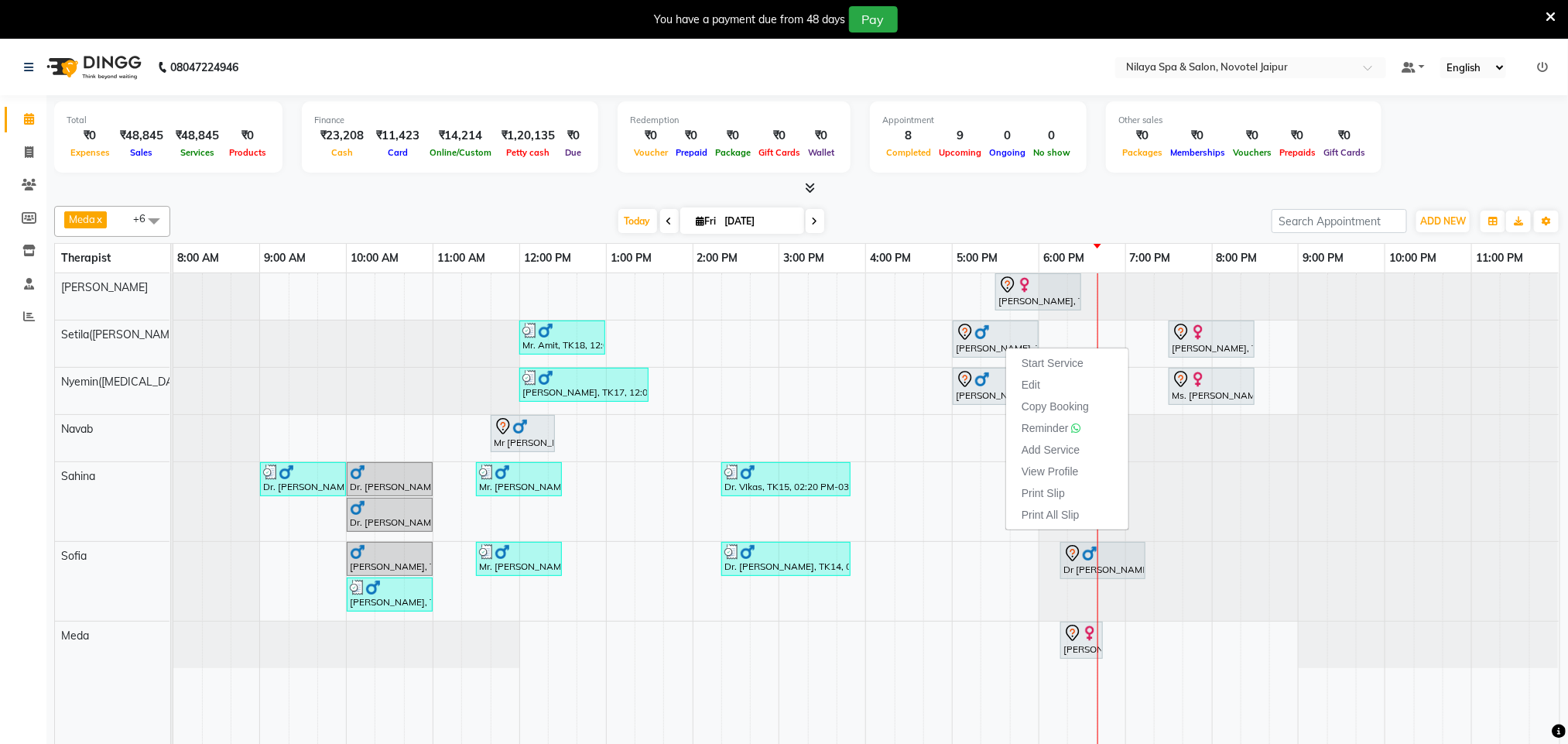 click on "Meda  x Navab  x Nyemin(Amen)  x Pragya Jain  x Sahina  x Setila(Anne)  x Sofia   x +6 UnSelect All Meda Navab Nyemin(Amen) Pragya Jain Sahina Setila(Anne) Sofia  Today  Fri 11-07-2025 Toggle Dropdown Add Appointment Add Invoice Add Expense Add Attendance Add Client Toggle Dropdown Add Appointment Add Invoice Add Expense Add Attendance Add Client ADD NEW Toggle Dropdown Add Appointment Add Invoice Add Expense Add Attendance Add Client Meda  x Navab  x Nyemin(Amen)  x Pragya Jain  x Sahina  x Setila(Anne)  x Sofia   x +6 UnSelect All Meda Navab Nyemin(Amen) Pragya Jain Sahina Setila(Anne) Sofia  Group By  Staff View   Room View  View as Vertical  Vertical - Week View  Horizontal  Horizontal - Week View  List  Toggle Dropdown Calendar Settings Manage Tags   Arrange Therapists   Reset Therapists  Full Screen Appointment Form Zoom 75% Therapist 8:00 AM 9:00 AM 10:00 AM 11:00 AM 12:00 PM 1:00 PM 2:00 PM 3:00 PM 4:00 PM 5:00 PM 6:00 PM 7:00 PM 8:00 PM 9:00 PM 10:00 PM 11:00 PM Pragya Jain Setila(Anne)" 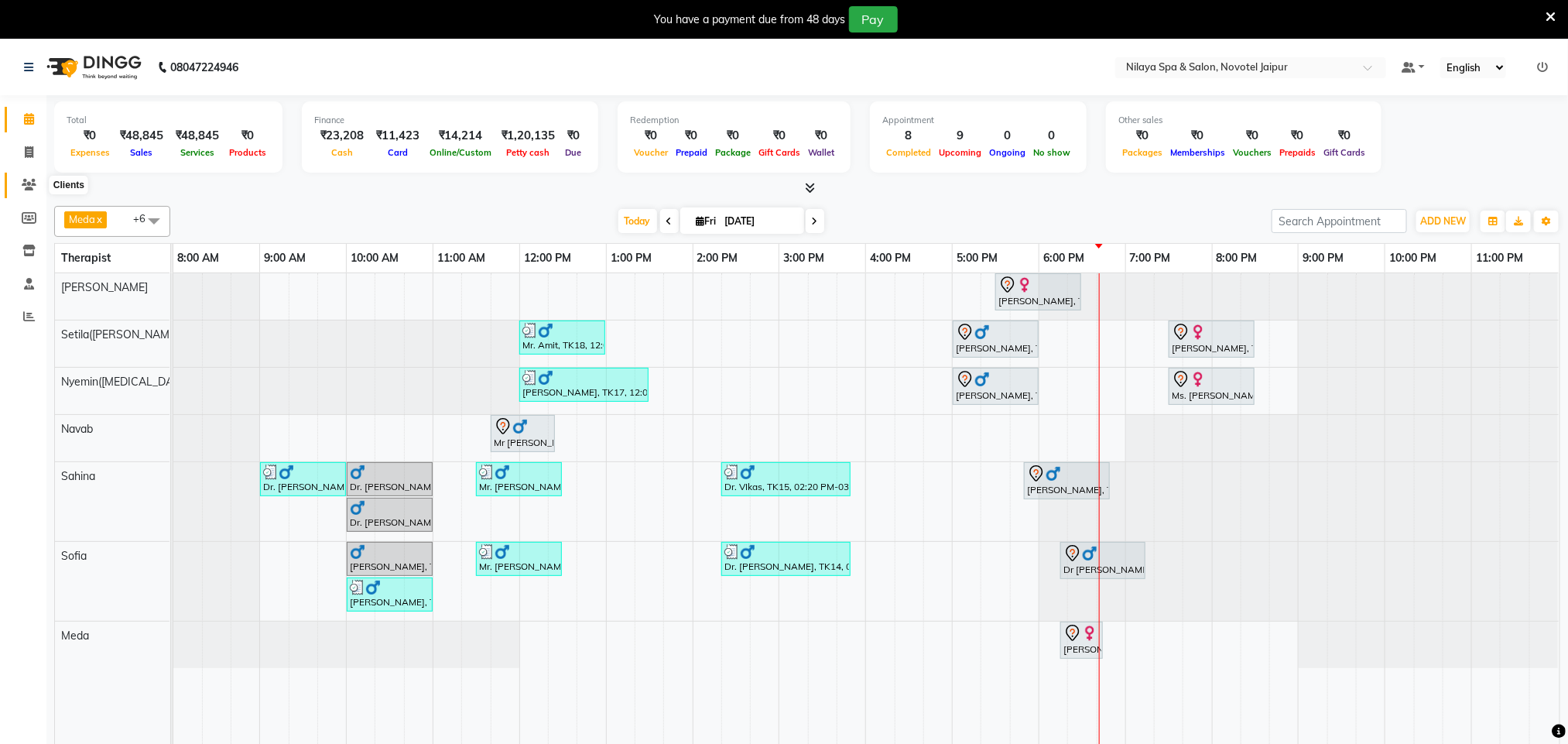 click 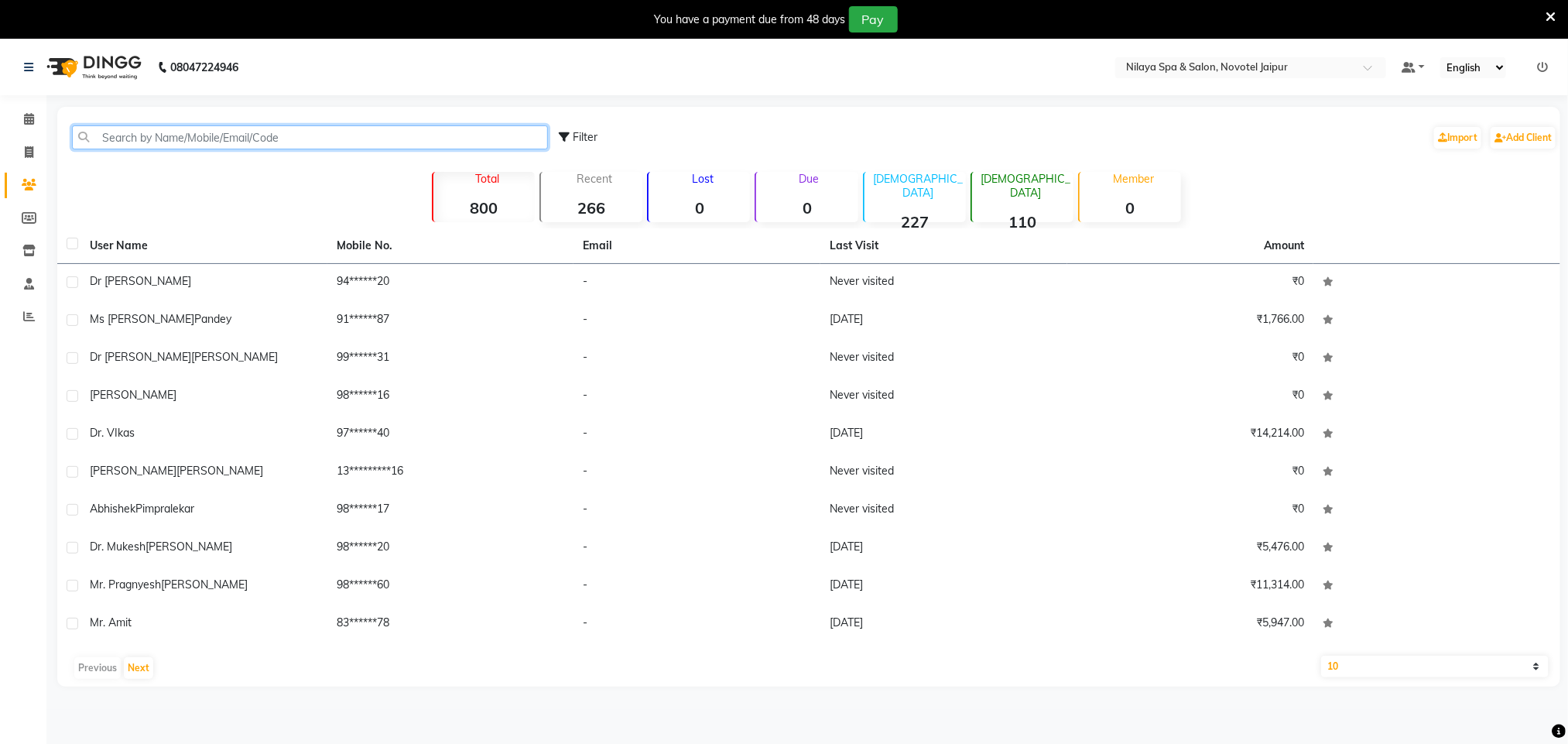 click 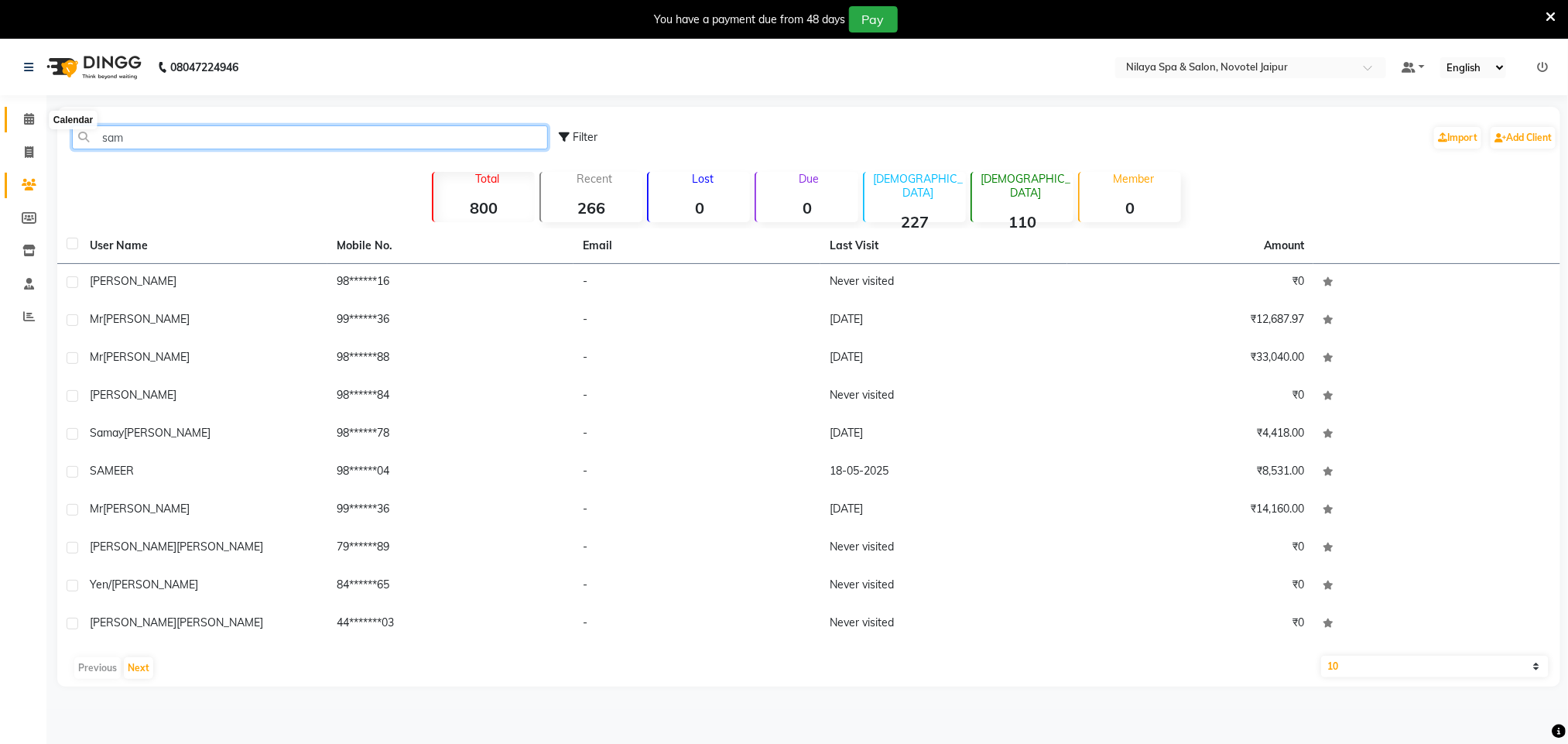 type on "sam" 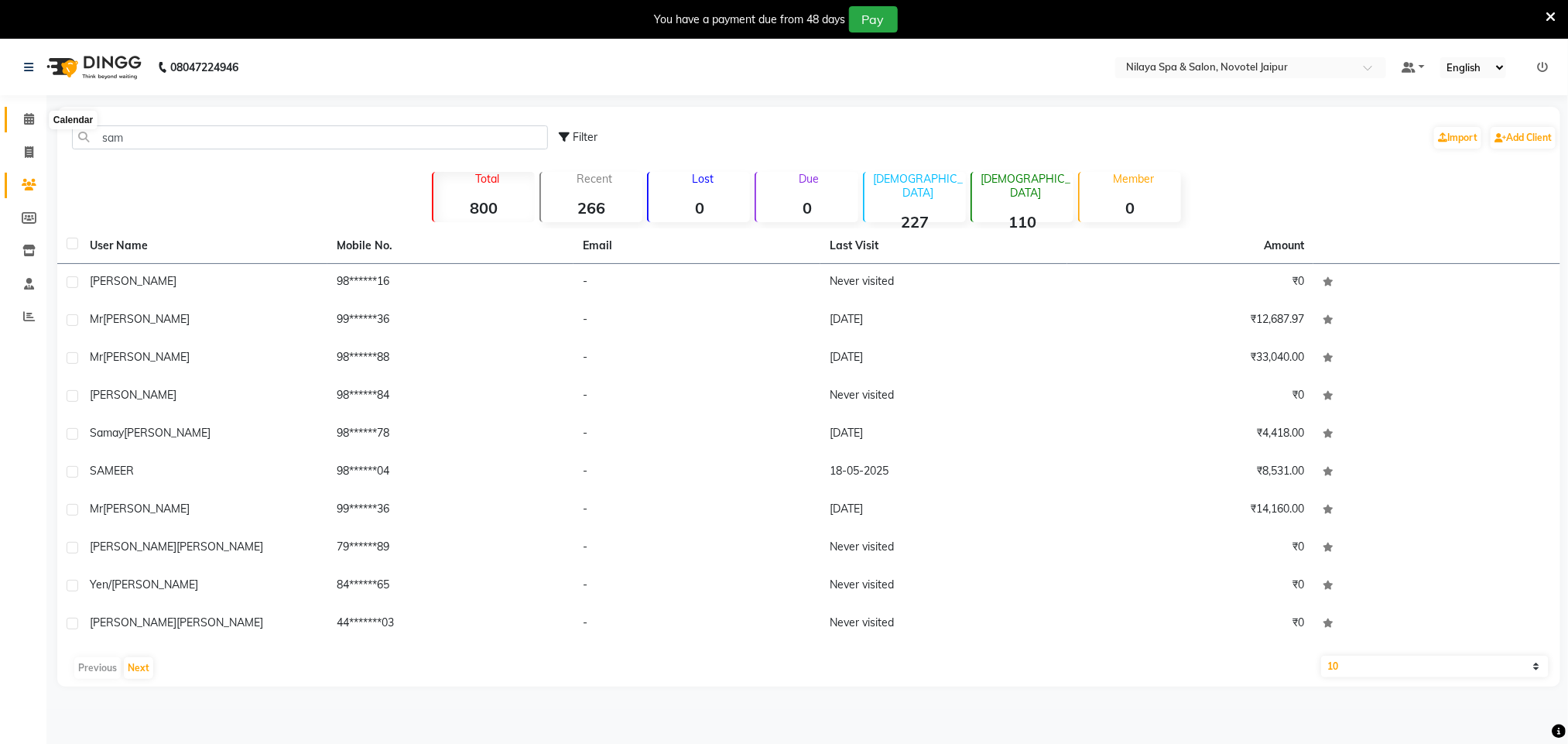 click 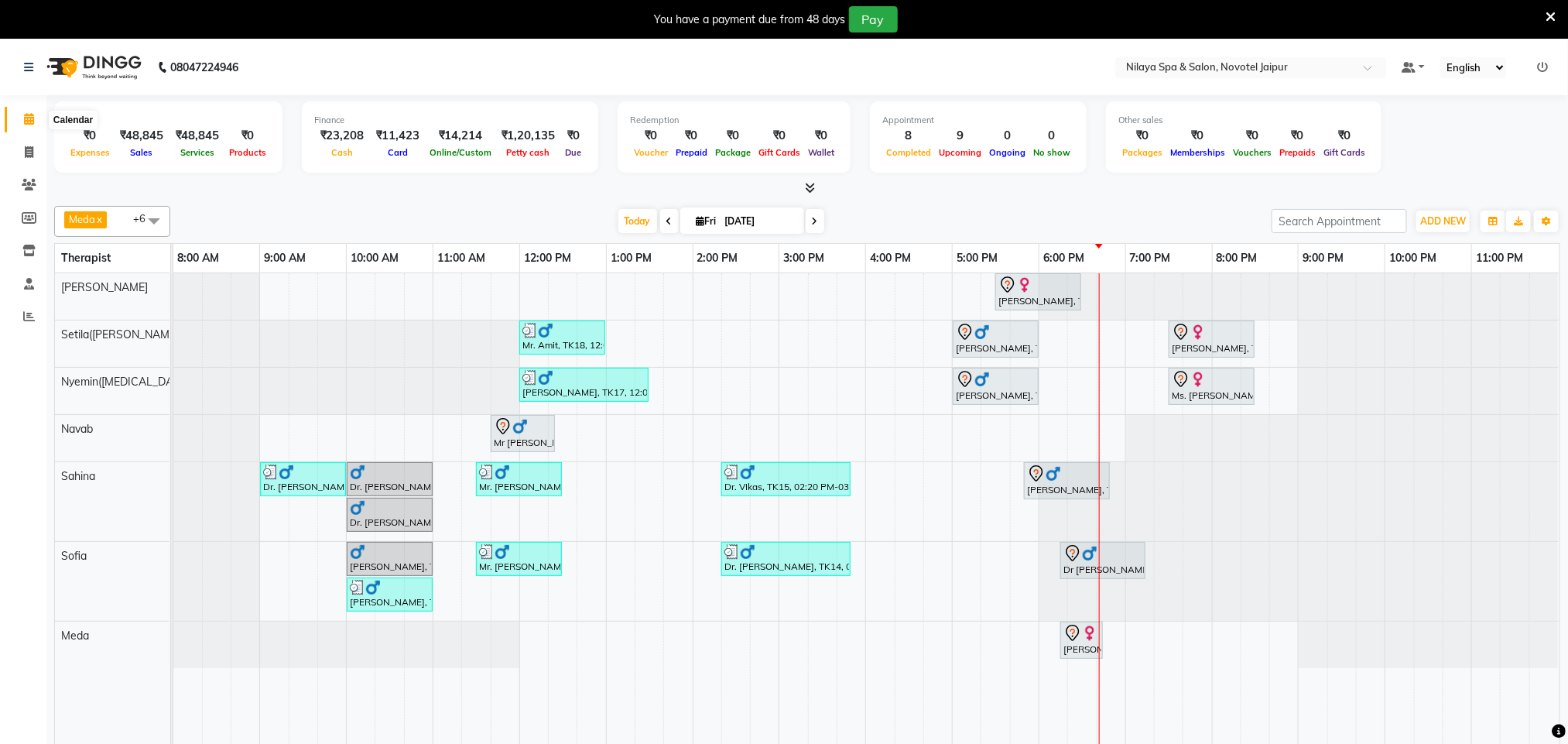 click 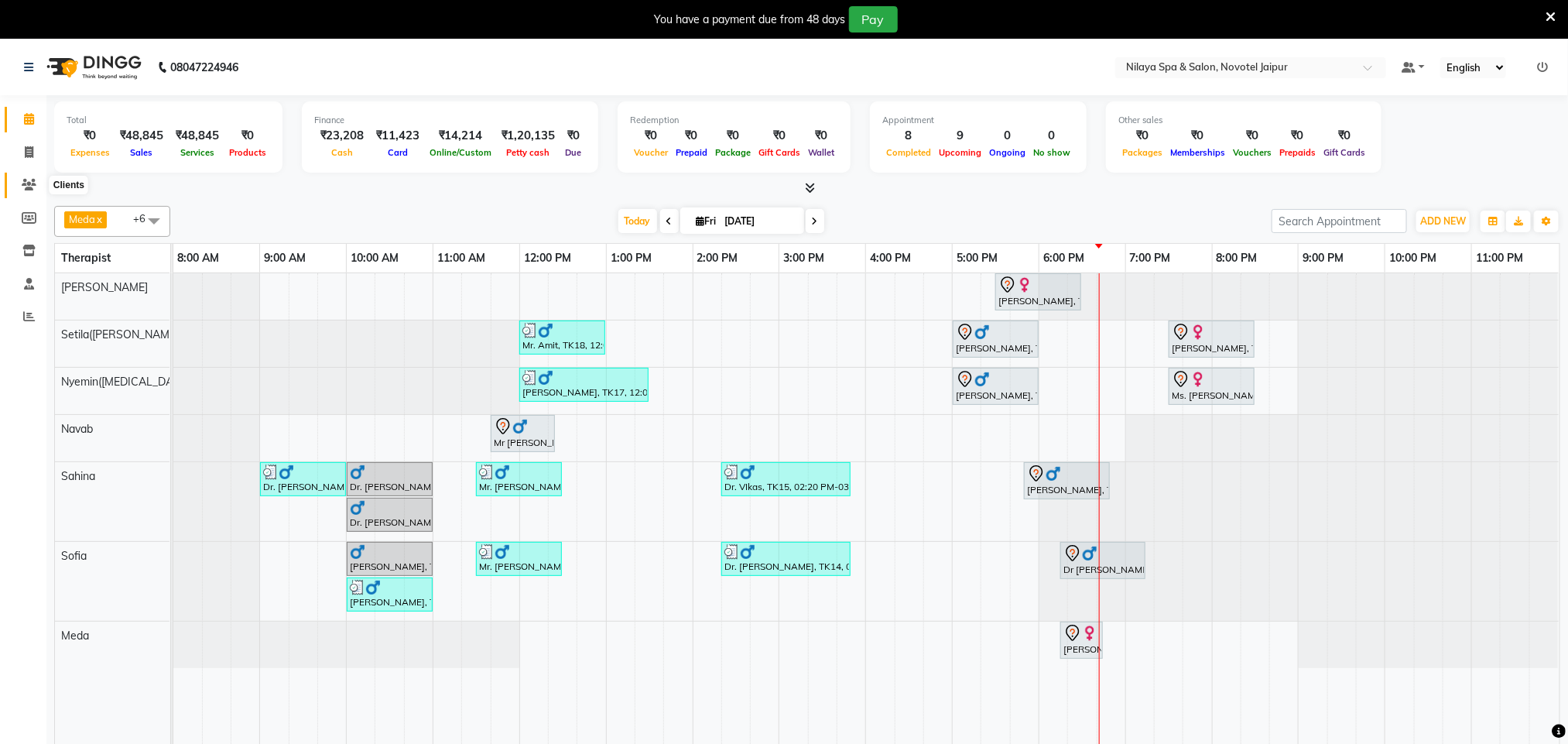 click 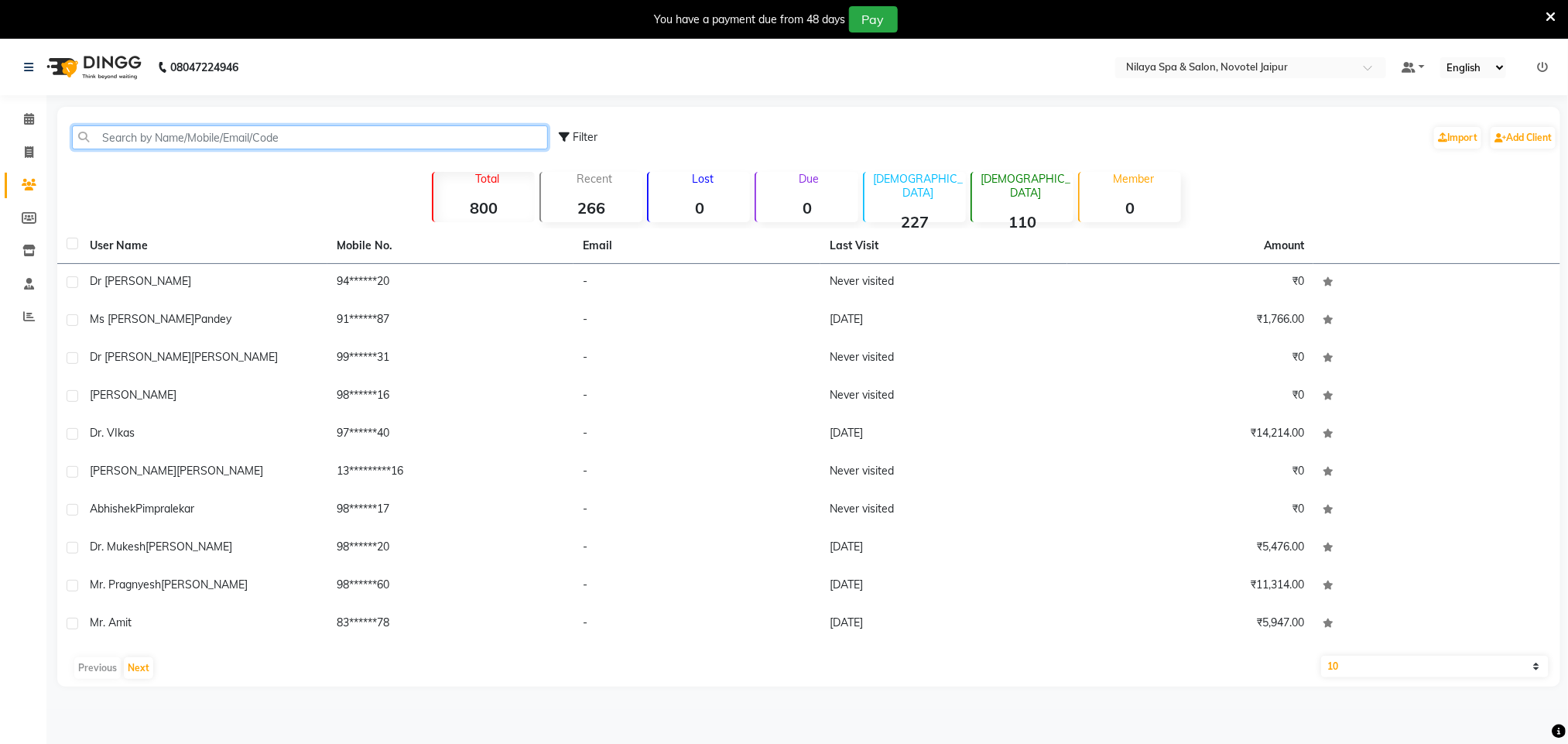 click 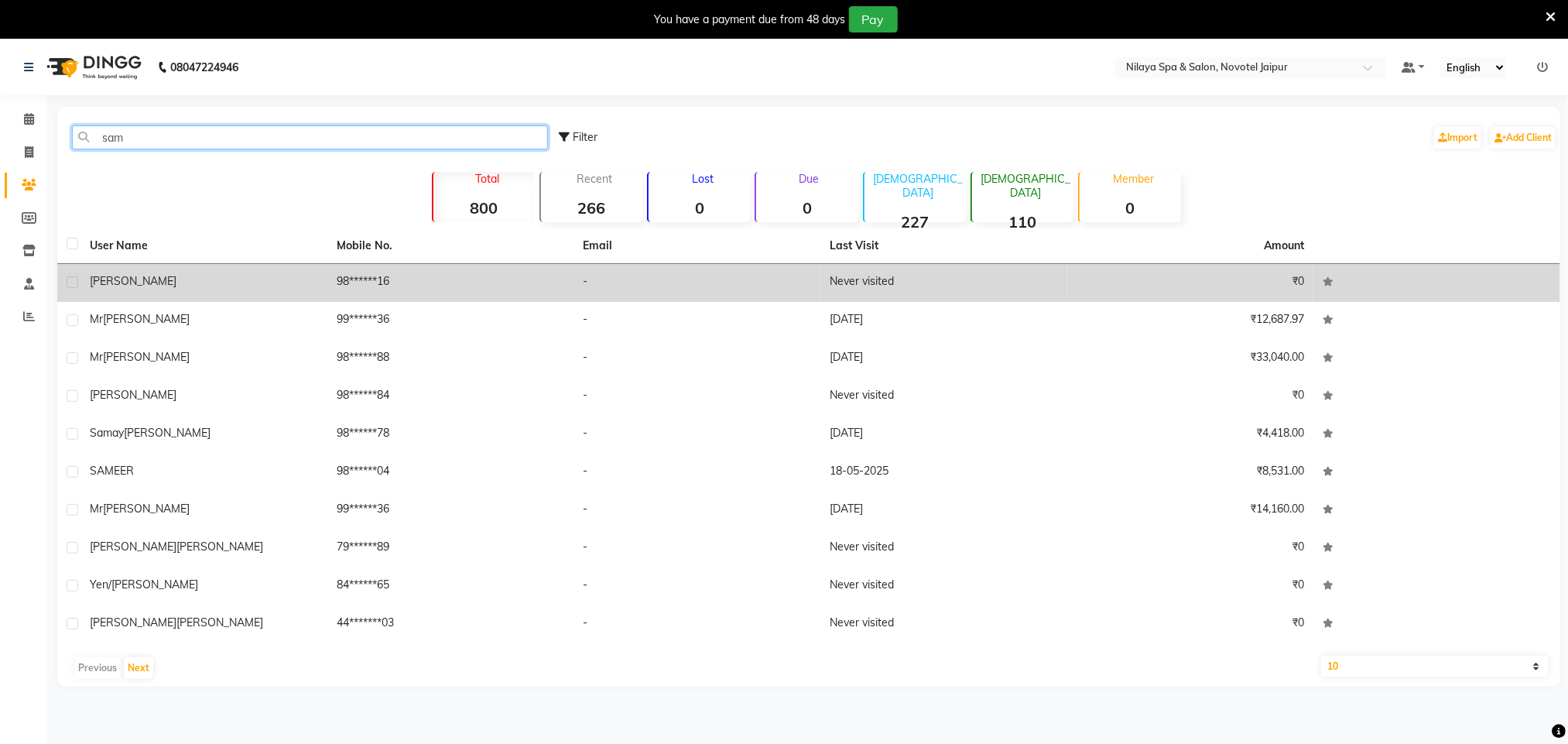 type on "sam" 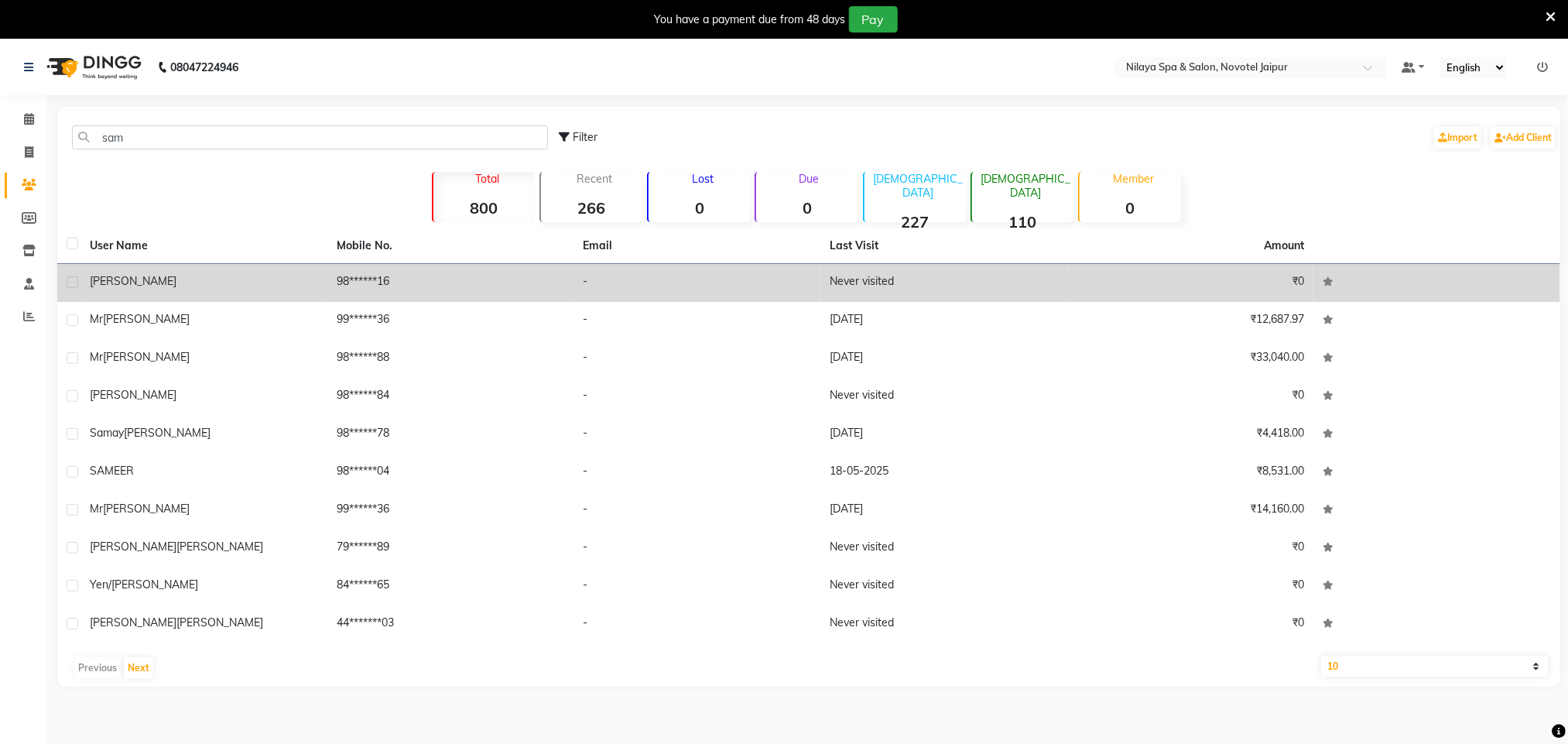 click on "[PERSON_NAME]" 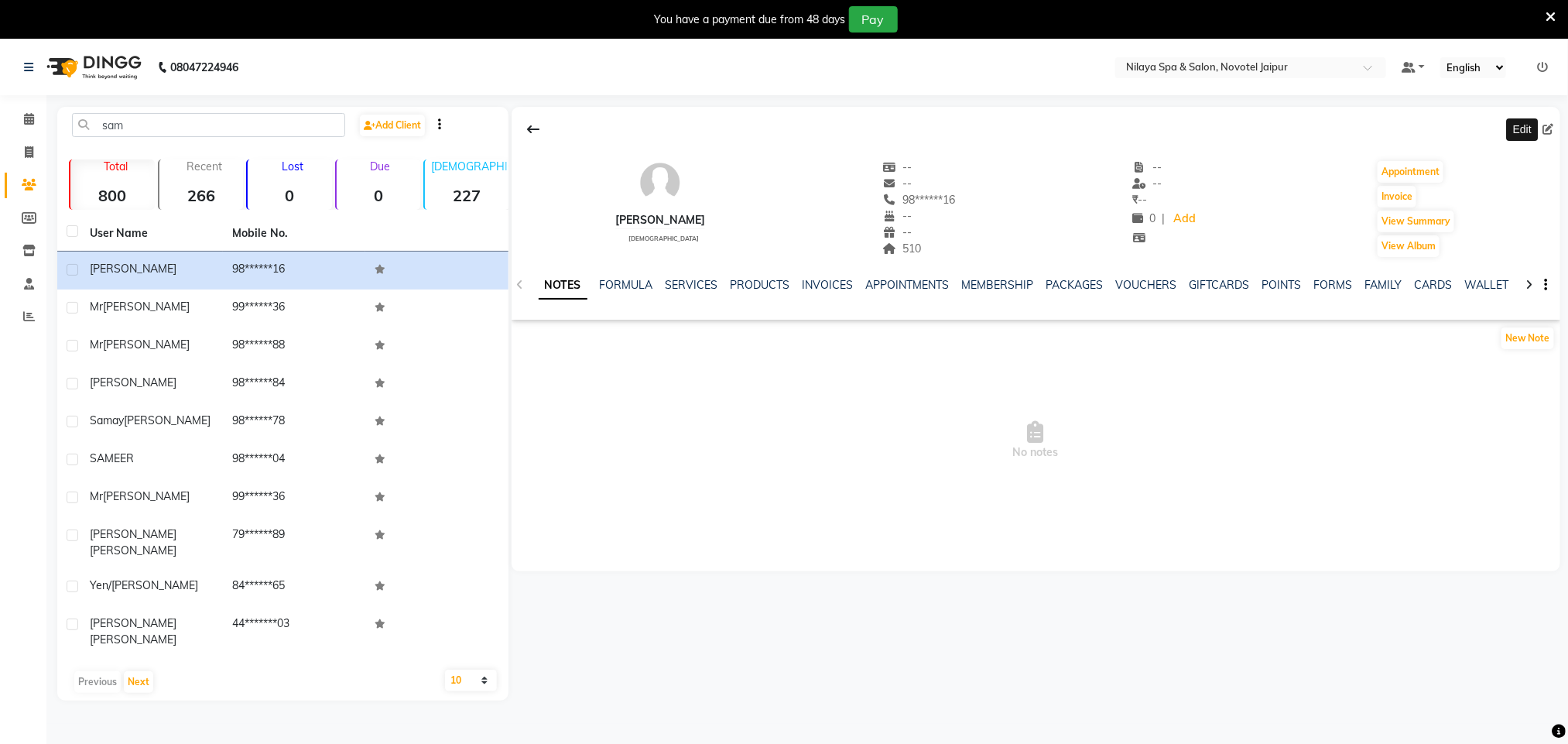 click 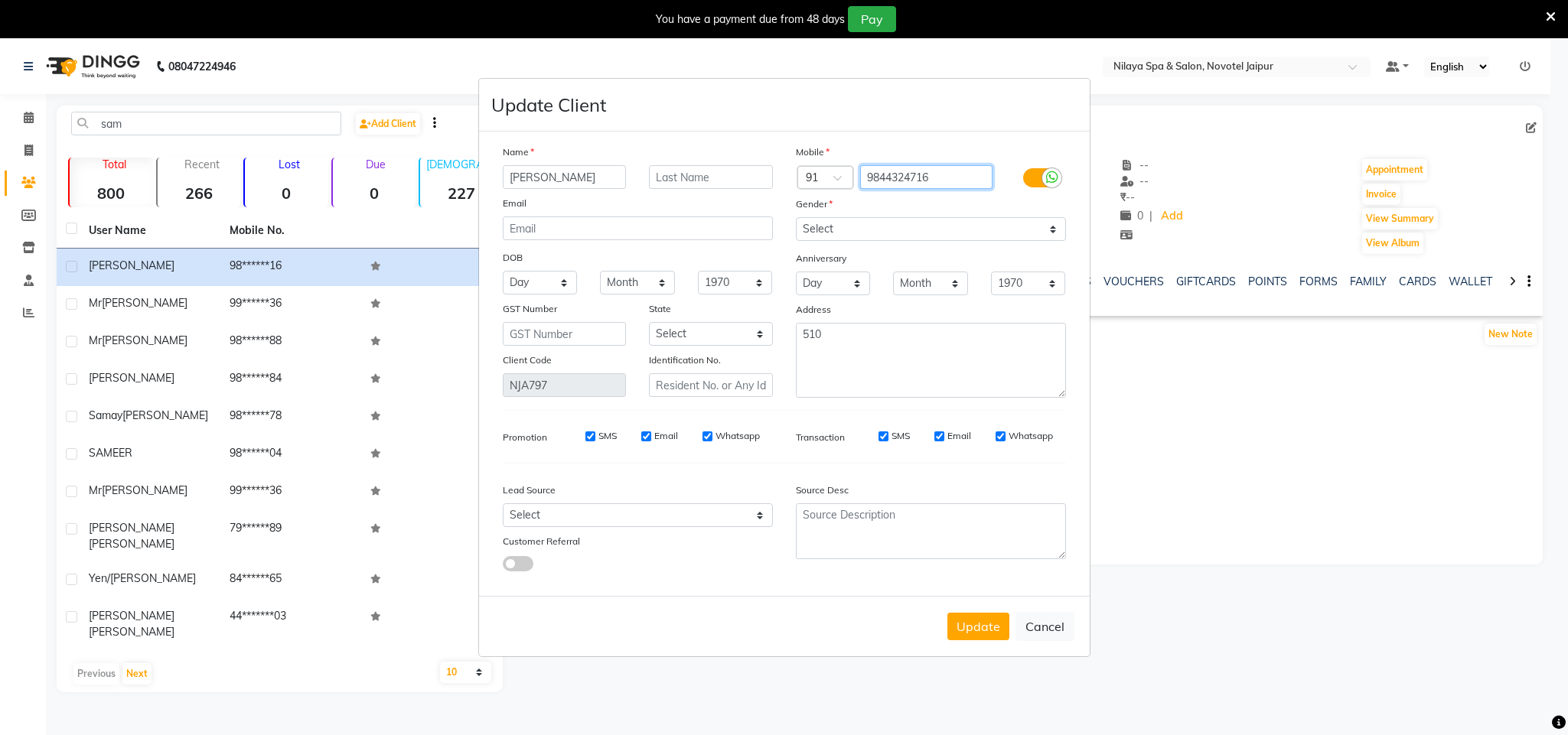 click on "9844324716" at bounding box center (926, 177) 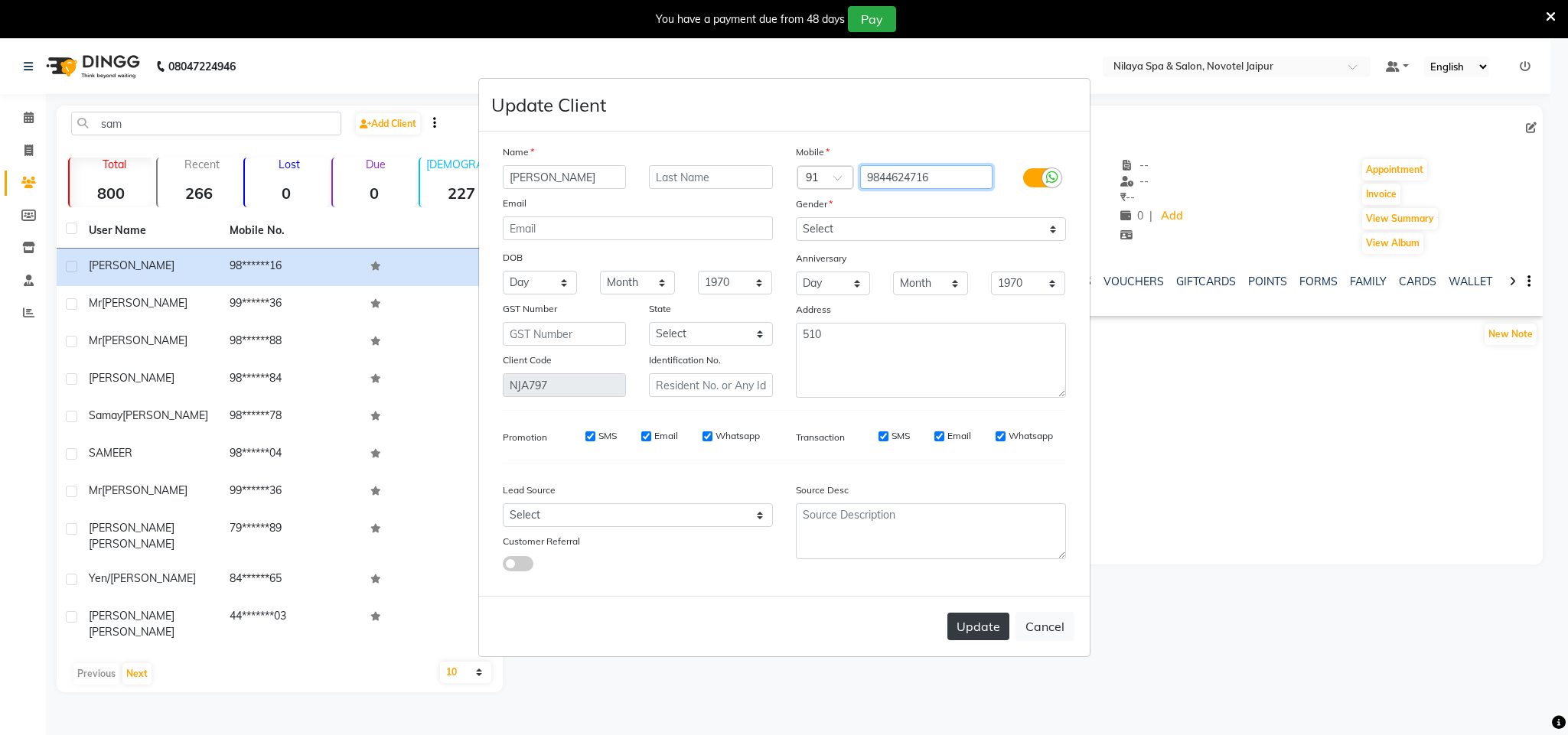 type on "9844624716" 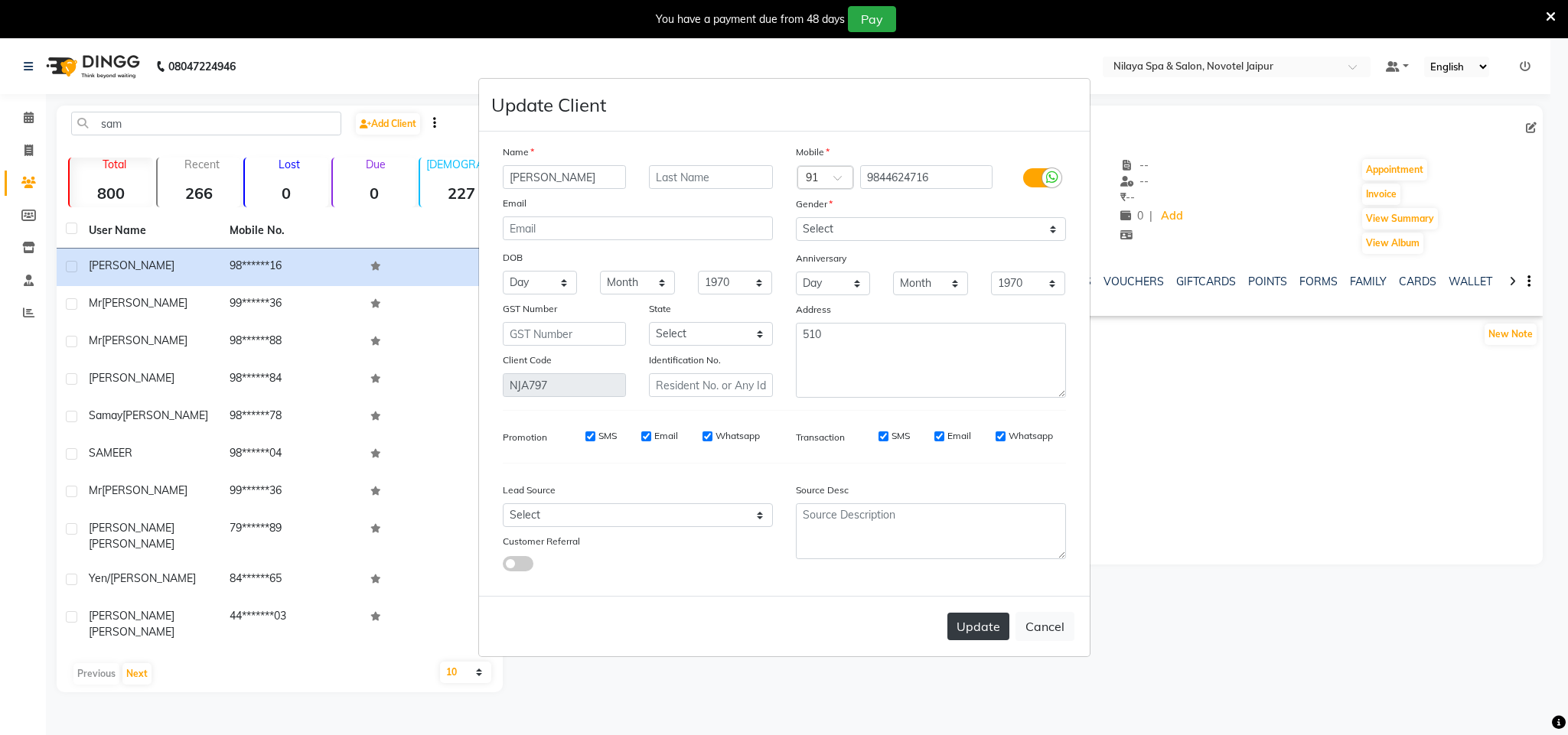 click on "Update" at bounding box center [978, 626] 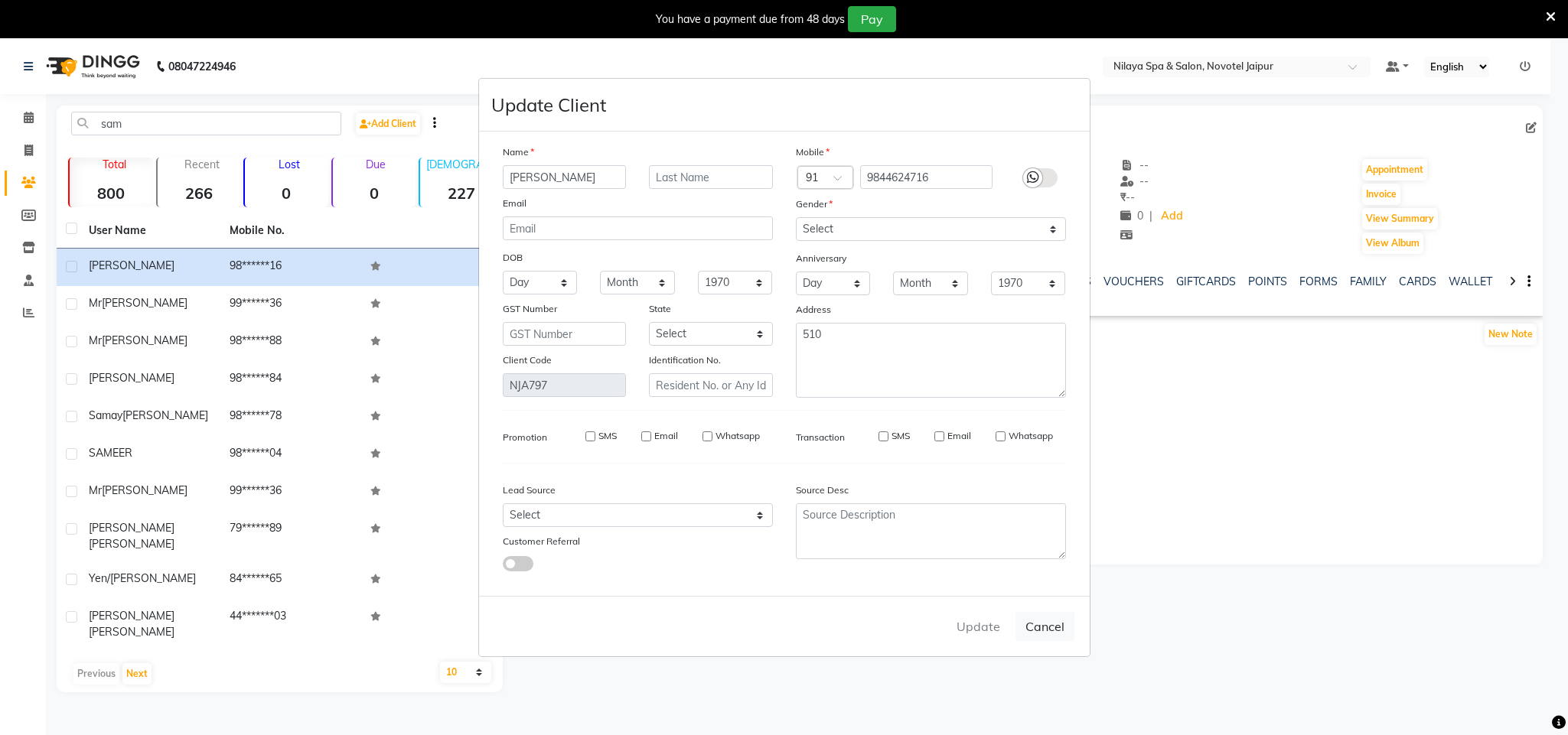 type 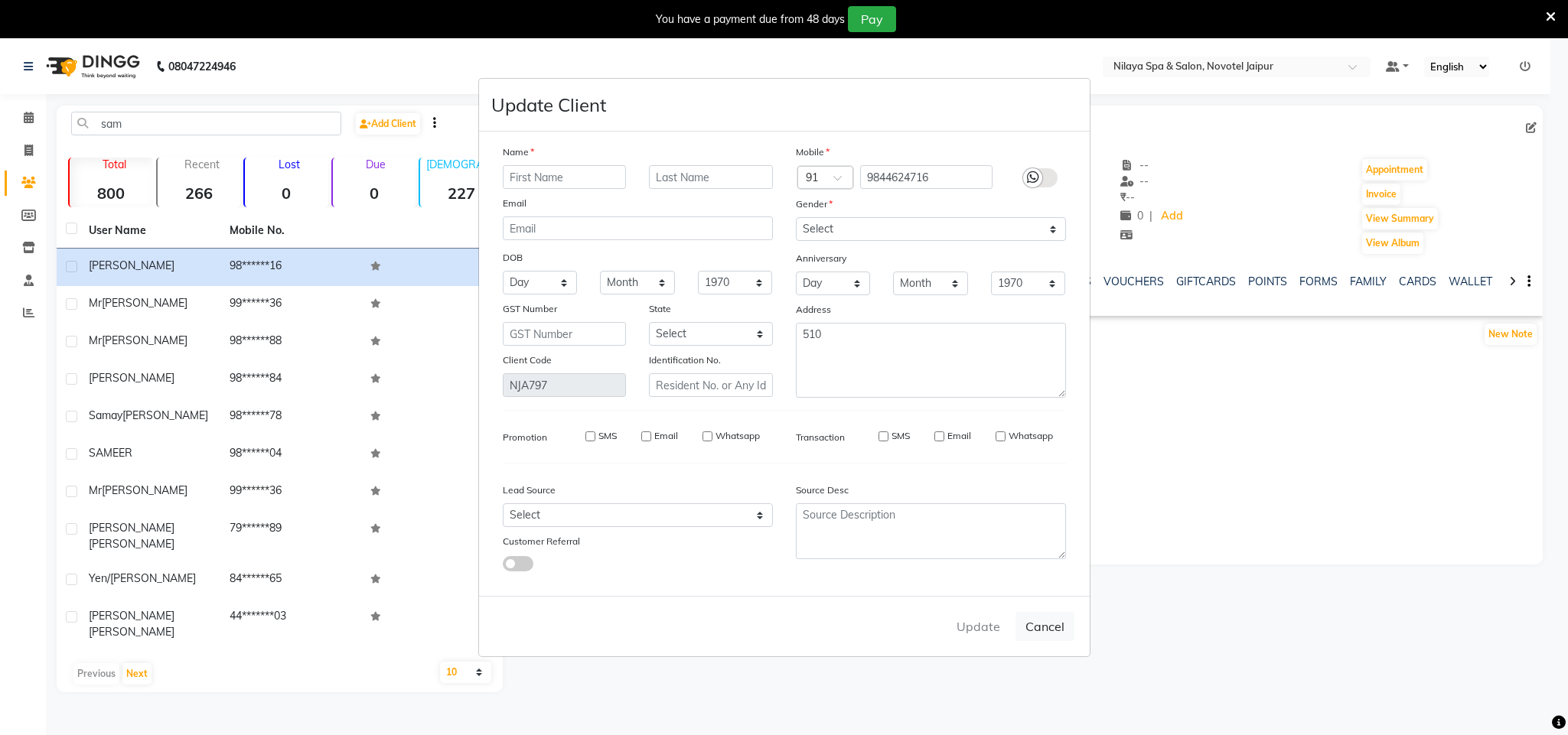 select 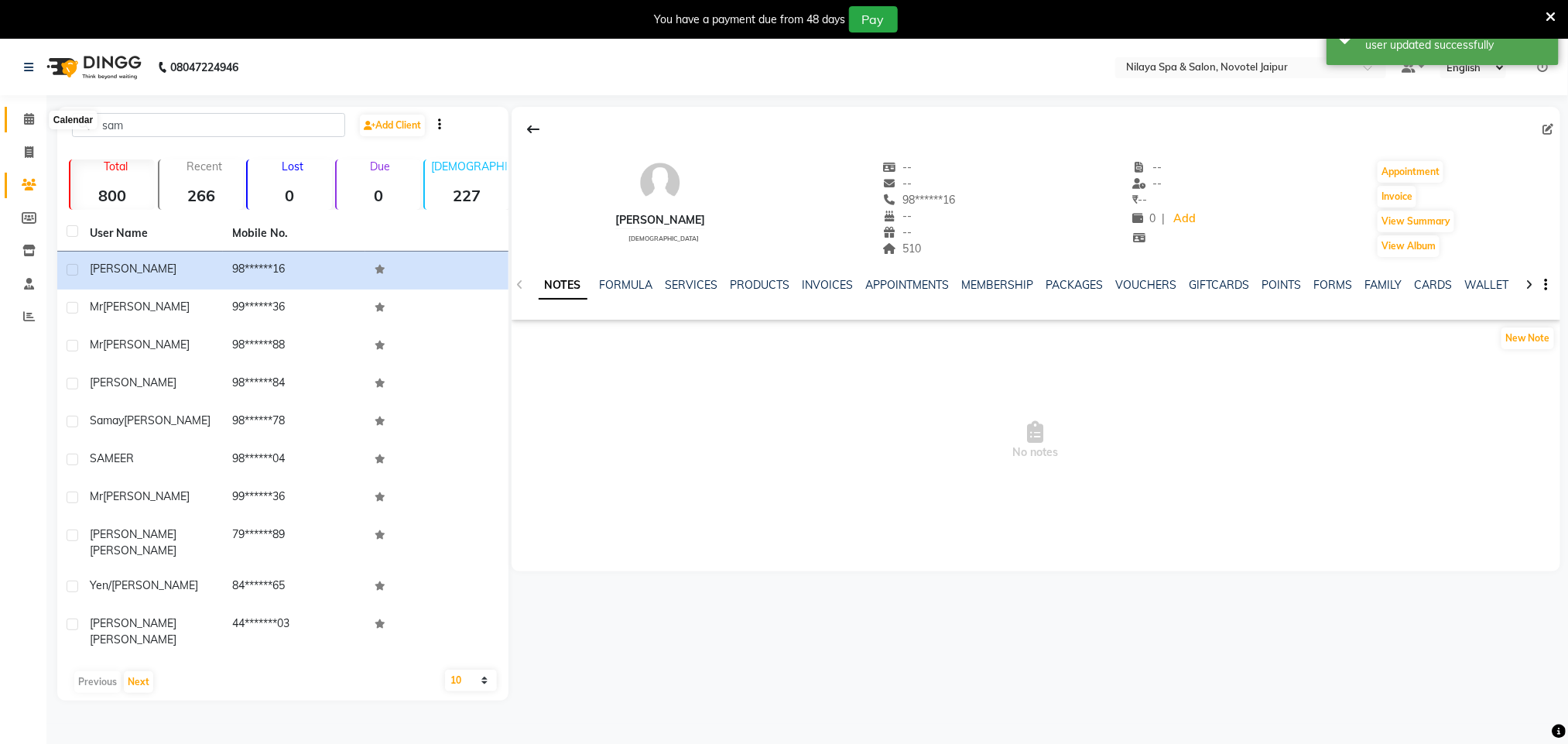 click 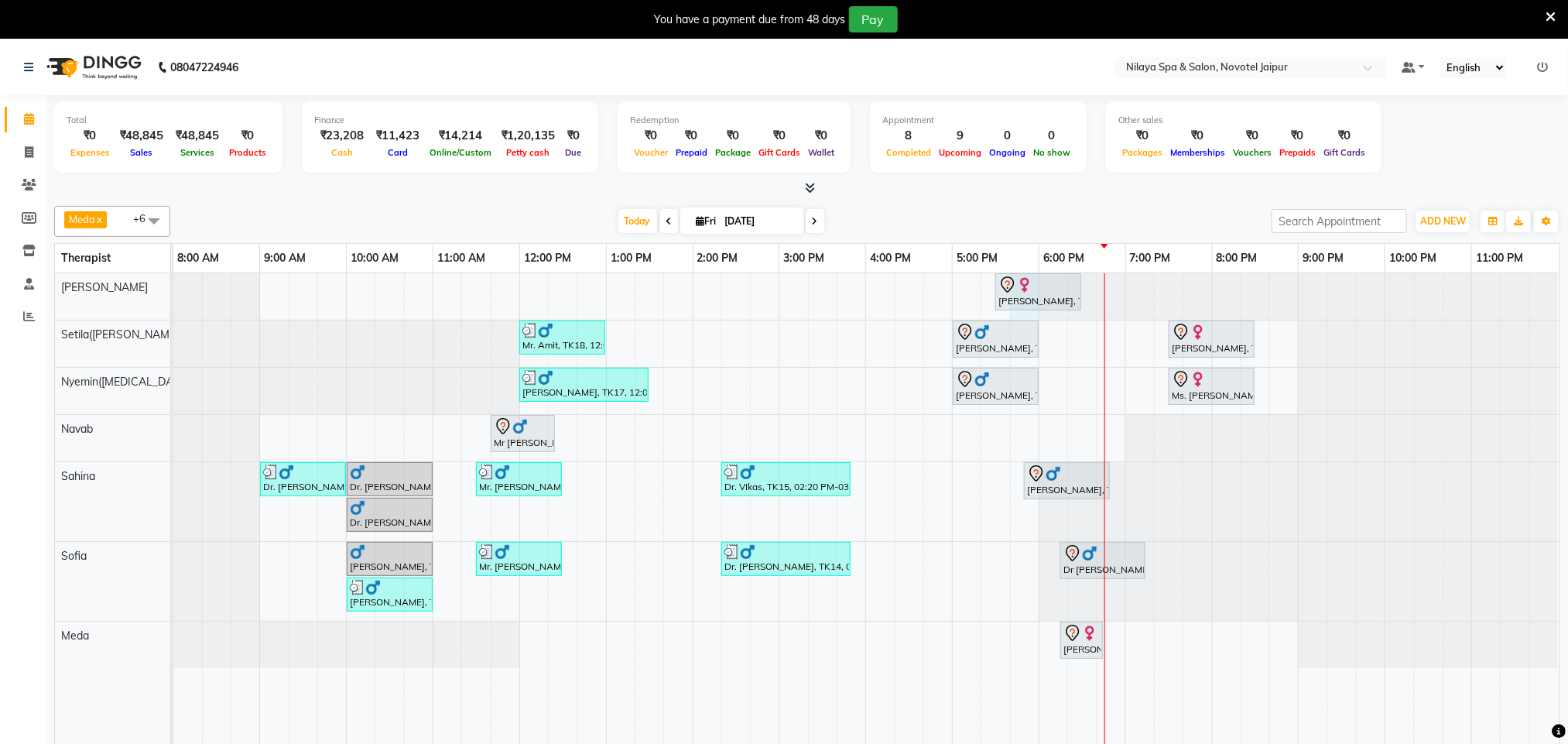 drag, startPoint x: 1033, startPoint y: 321, endPoint x: 1024, endPoint y: 333, distance: 15 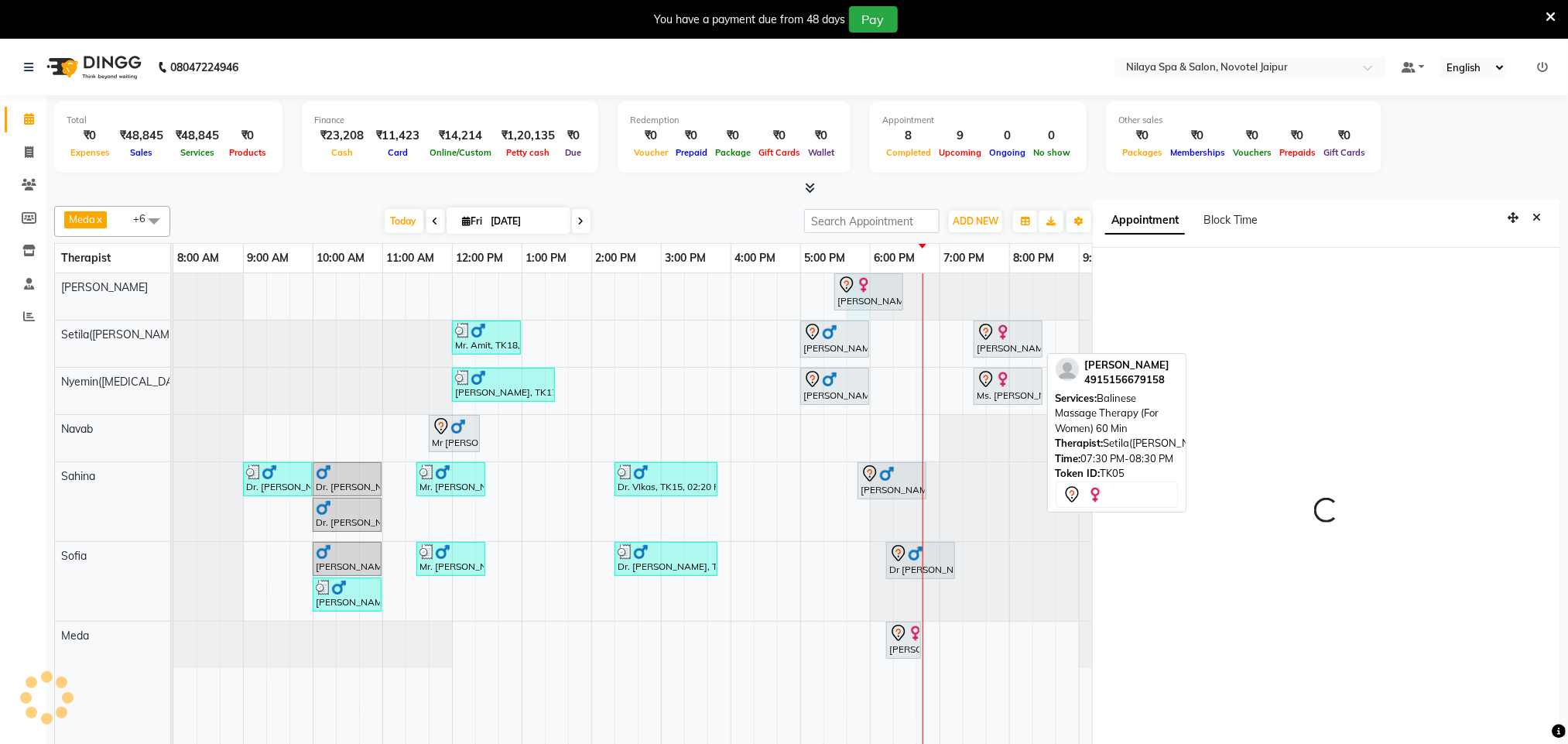scroll, scrollTop: 46, scrollLeft: 0, axis: vertical 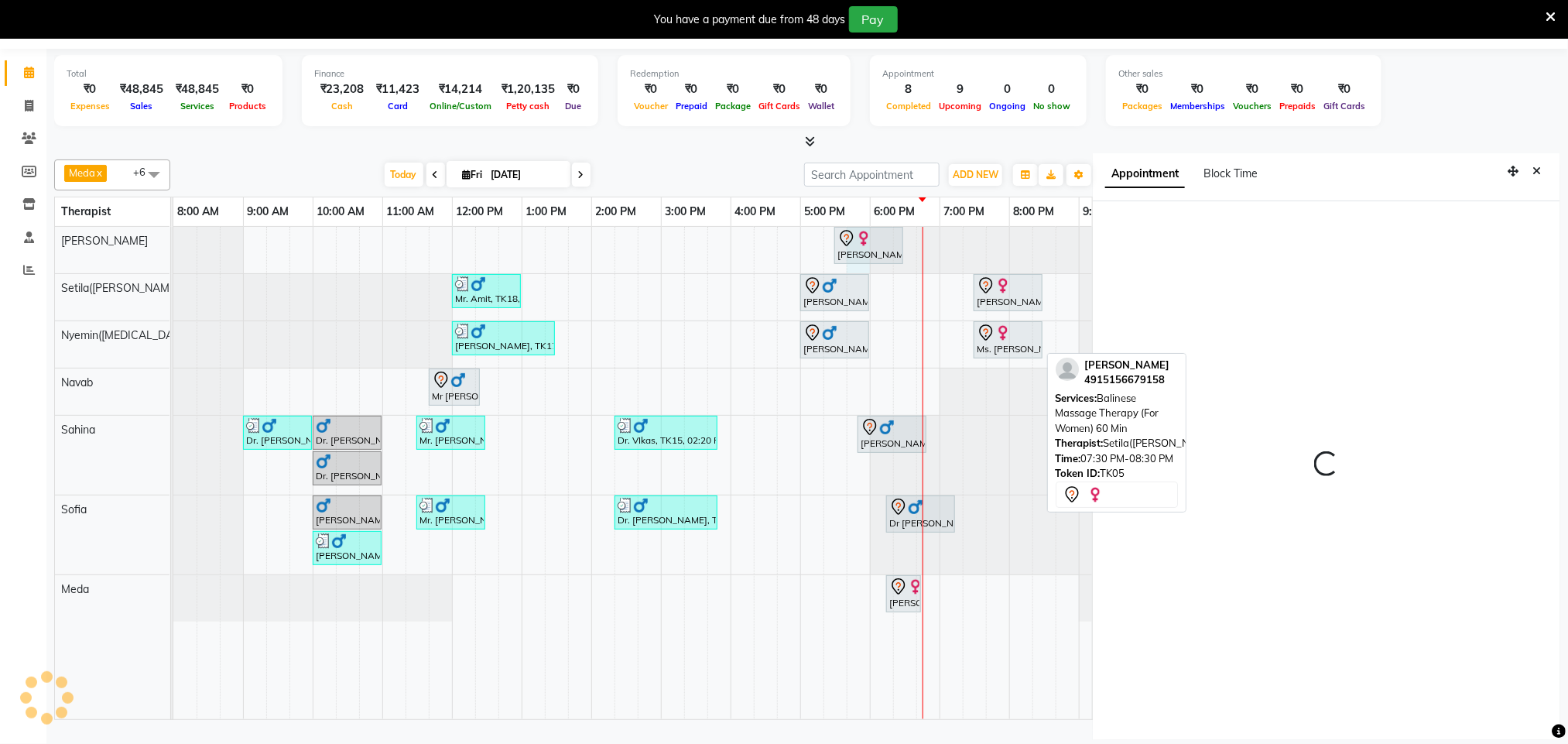 select on "77569" 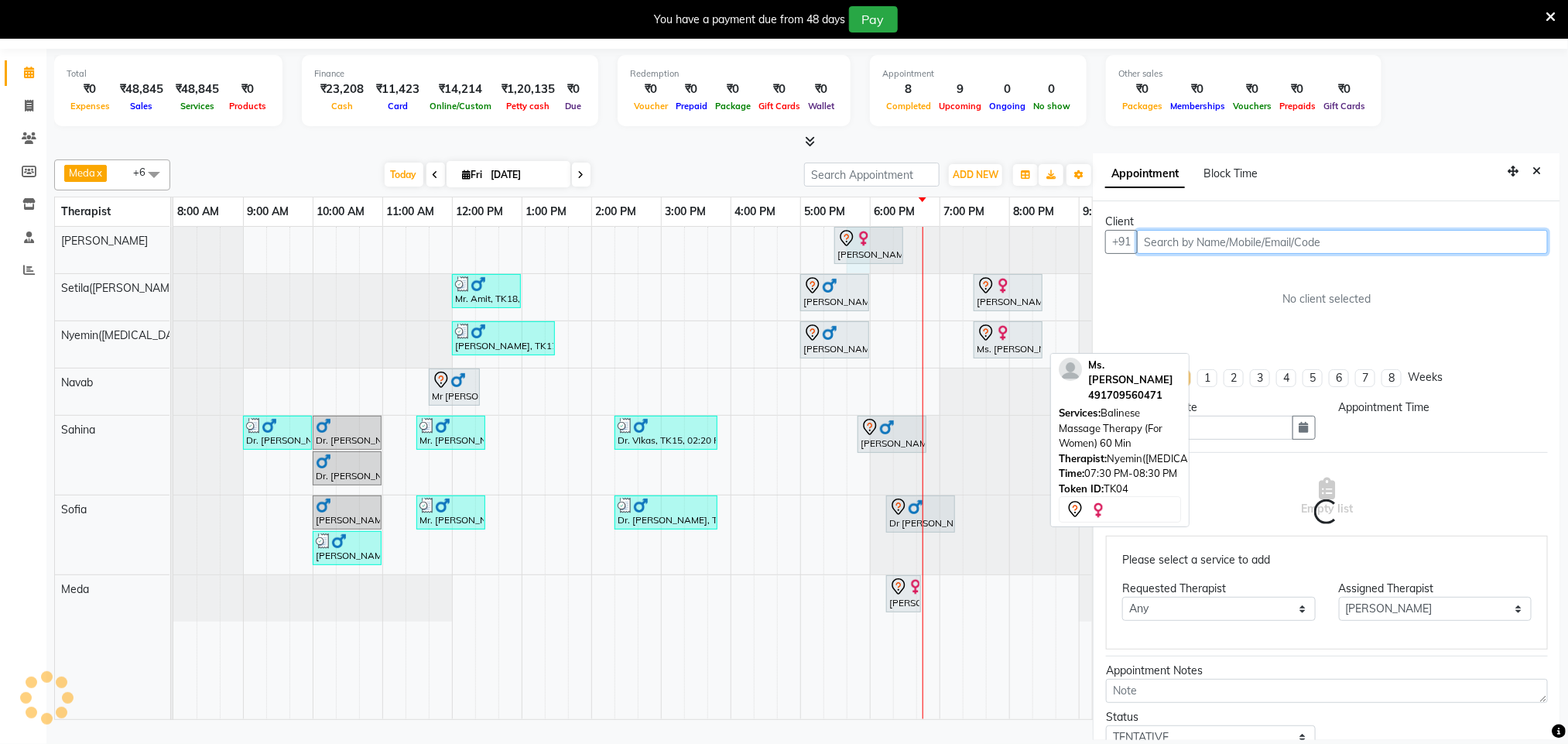 select on "1065" 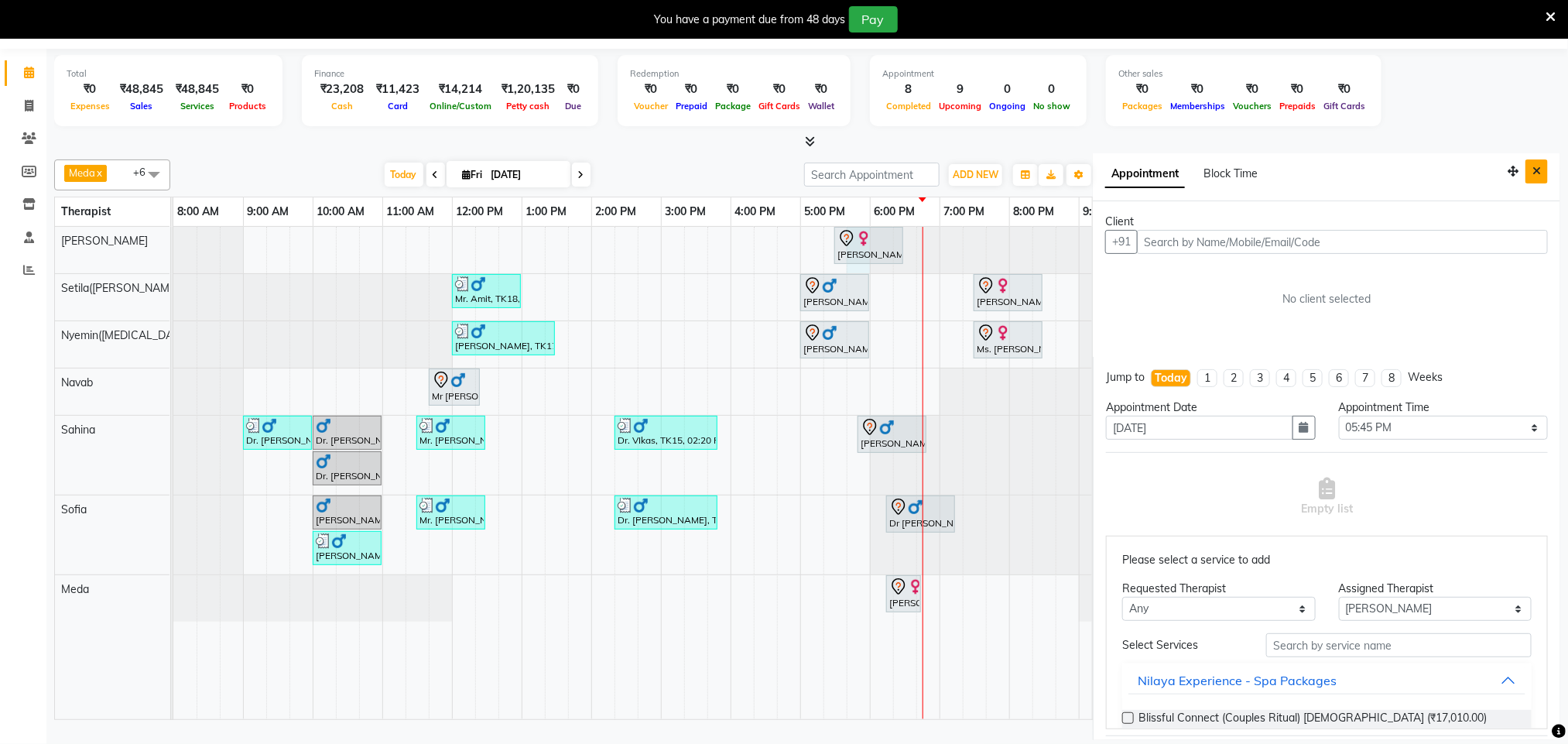 click at bounding box center (1536, 171) 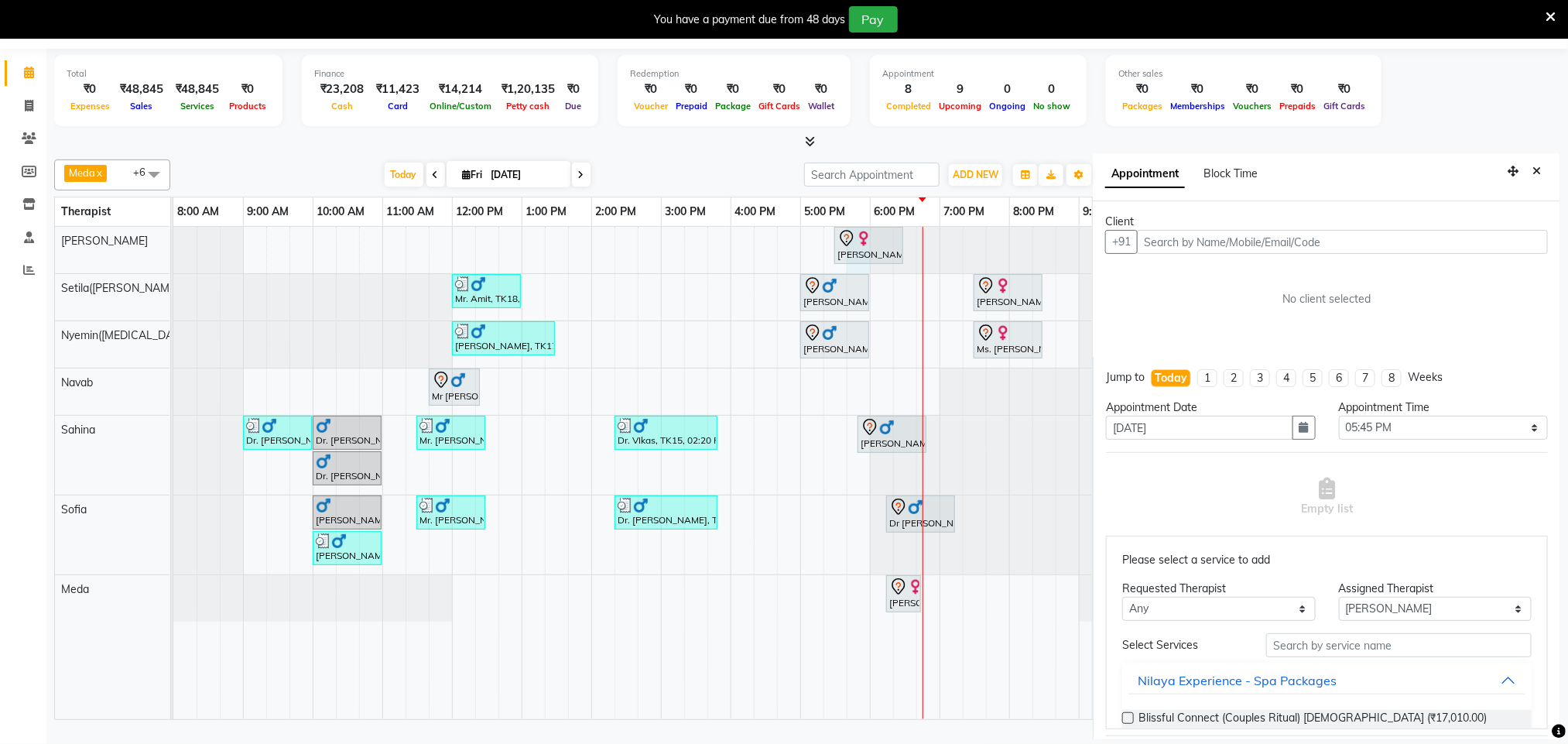 scroll, scrollTop: 39, scrollLeft: 0, axis: vertical 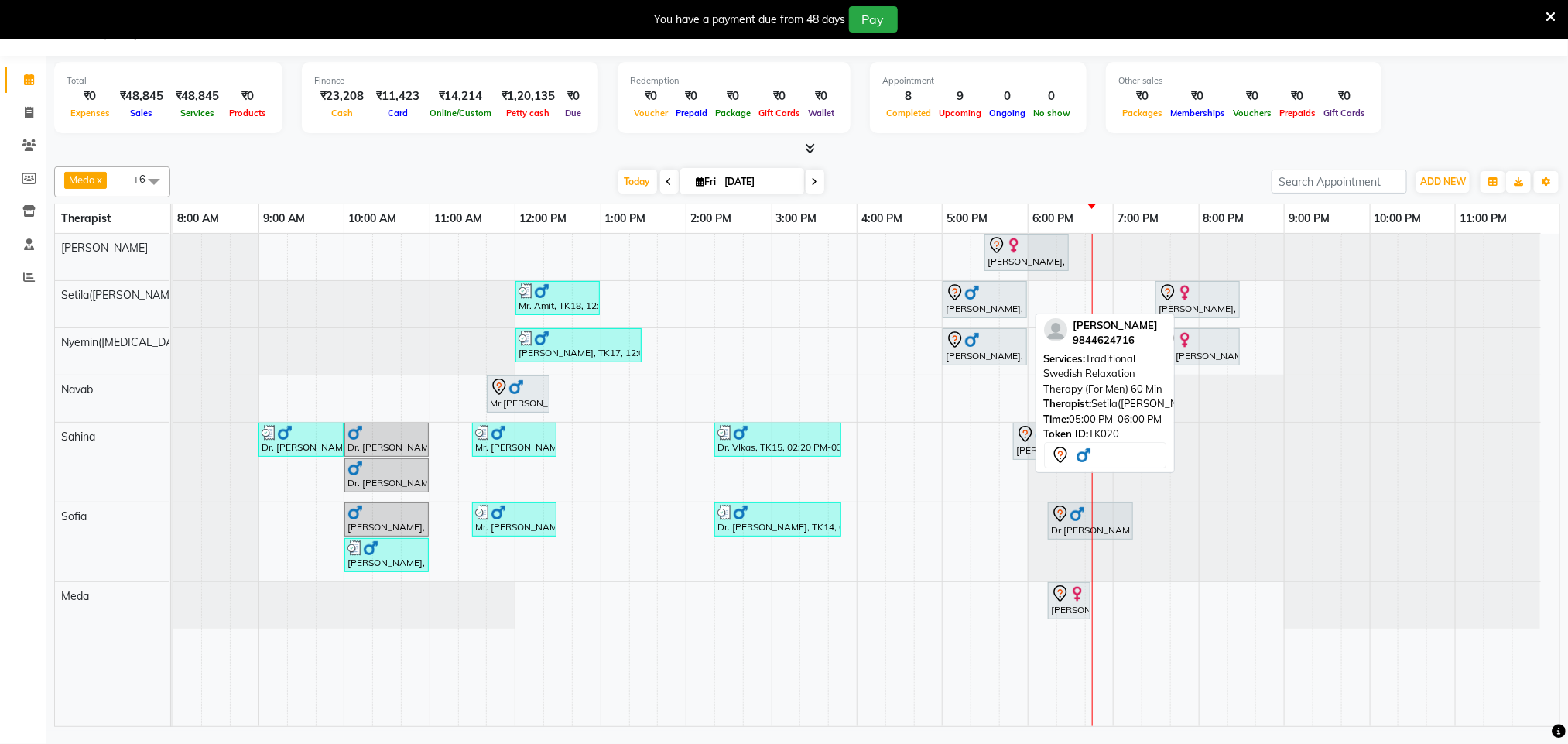 click at bounding box center (984, 293) 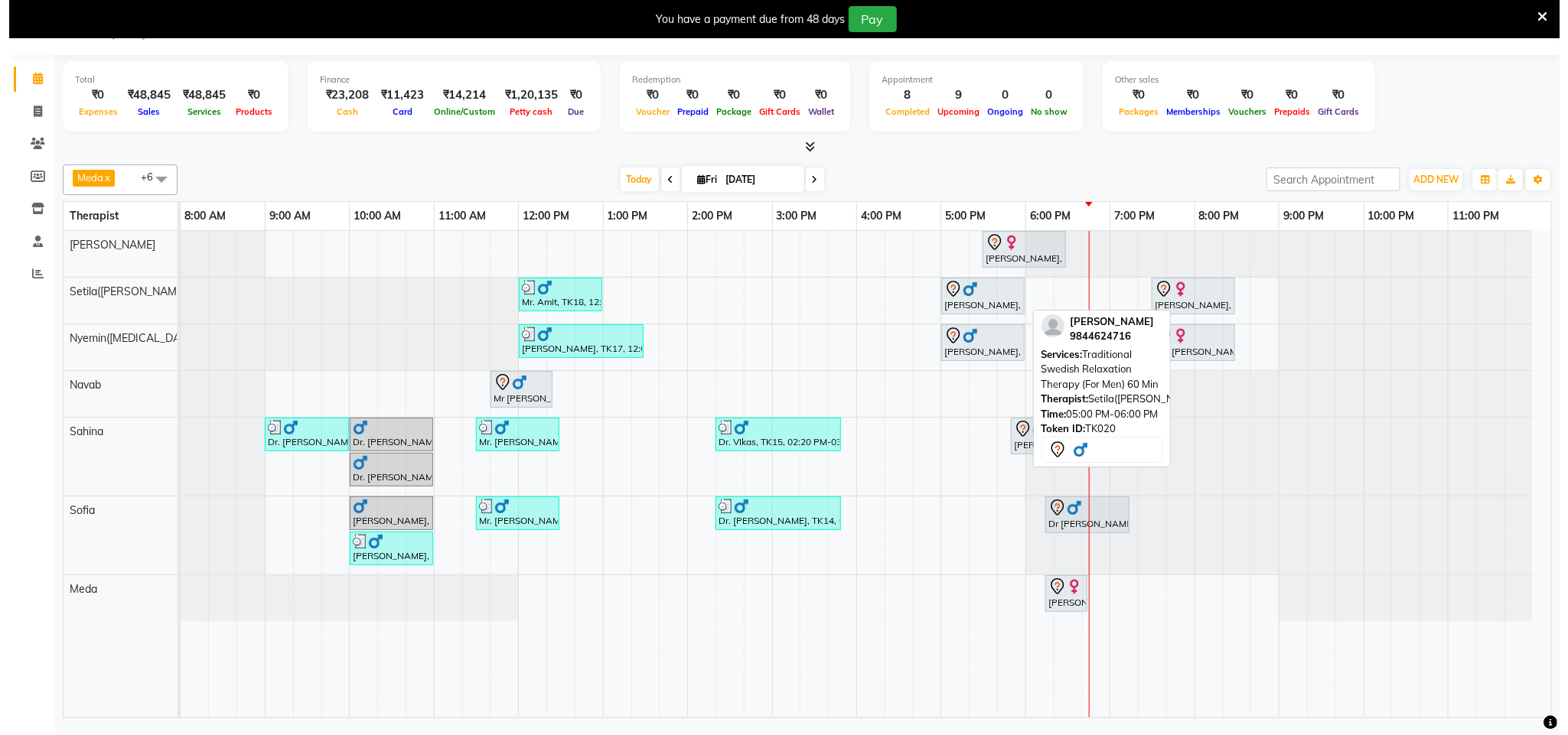 select on "7" 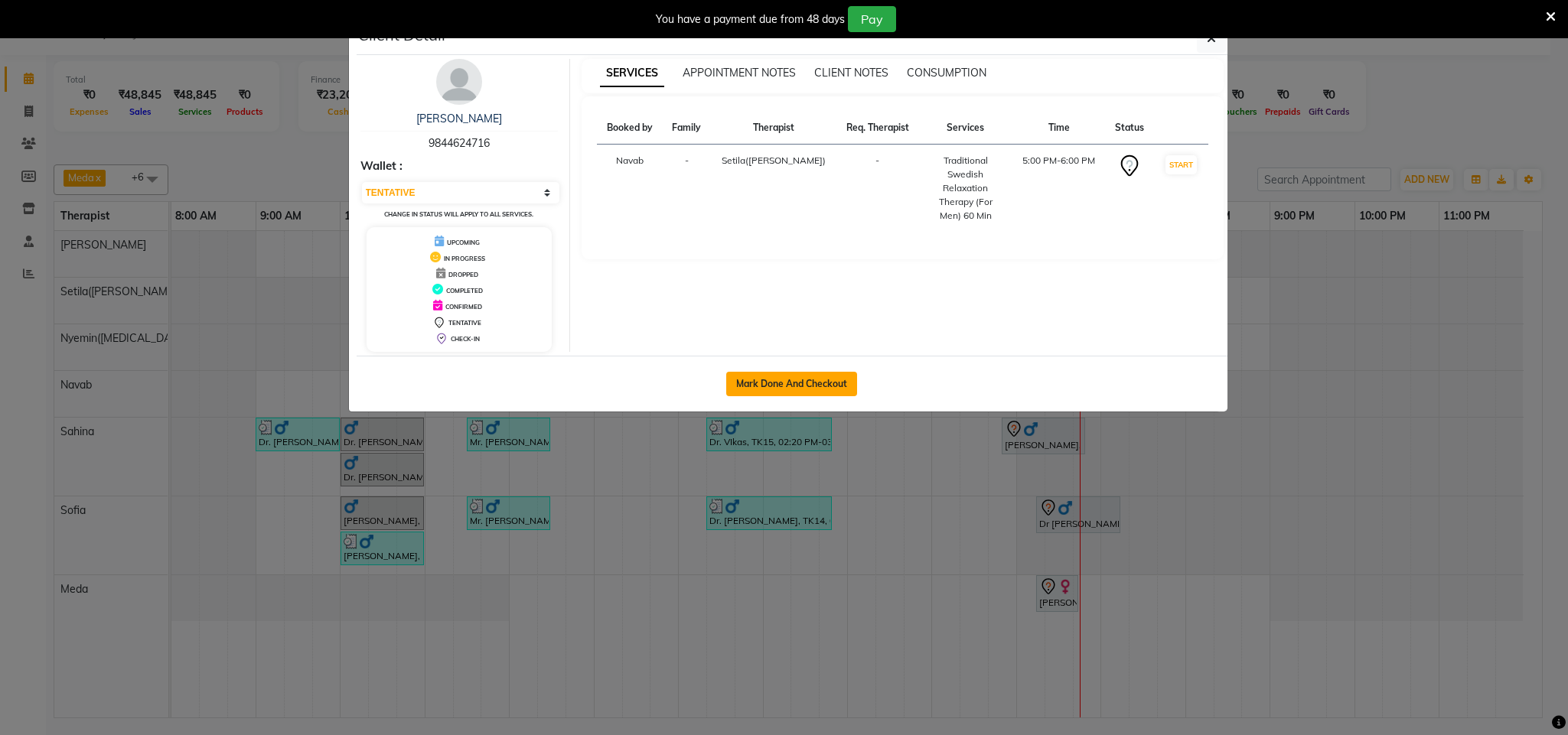 click on "Mark Done And Checkout" 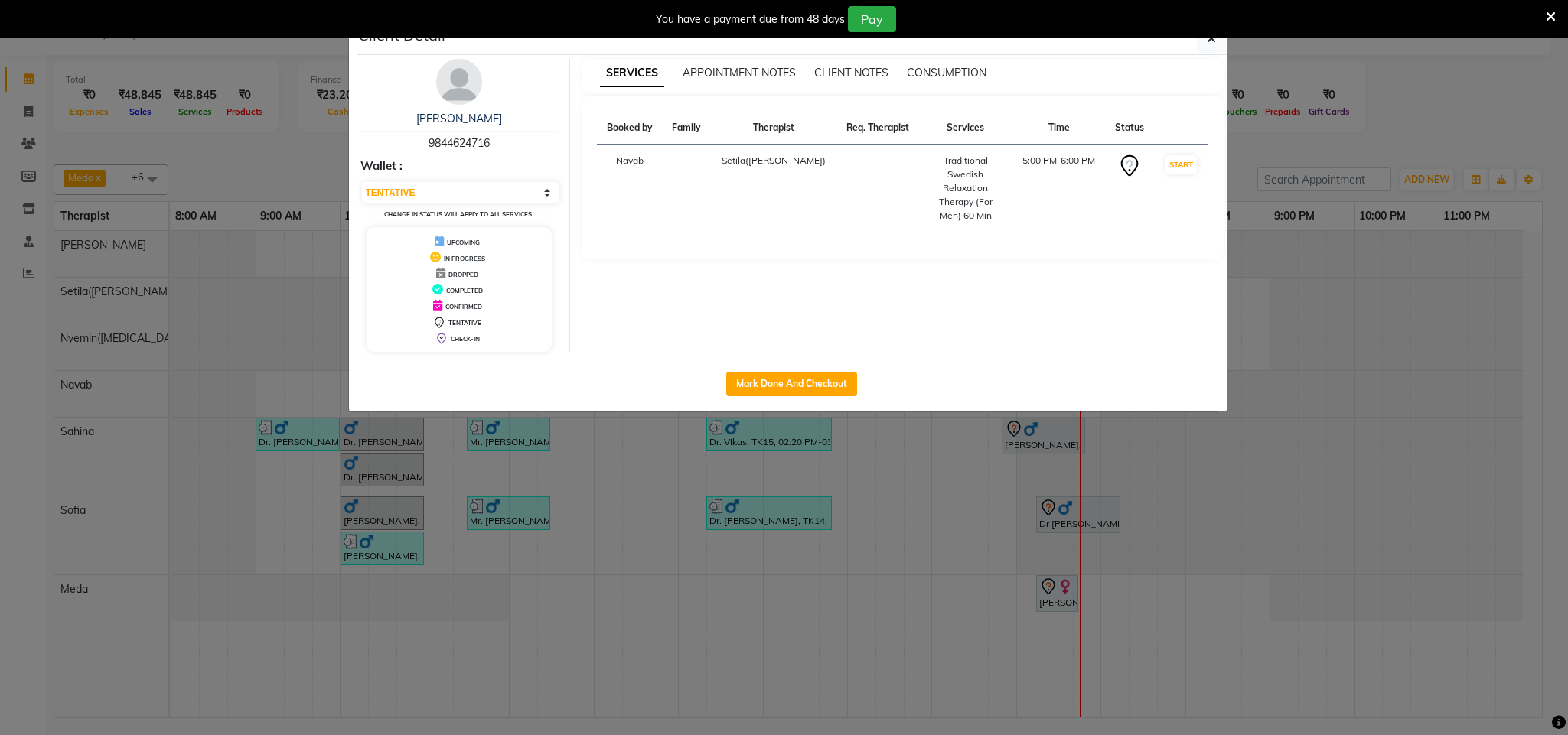 select on "service" 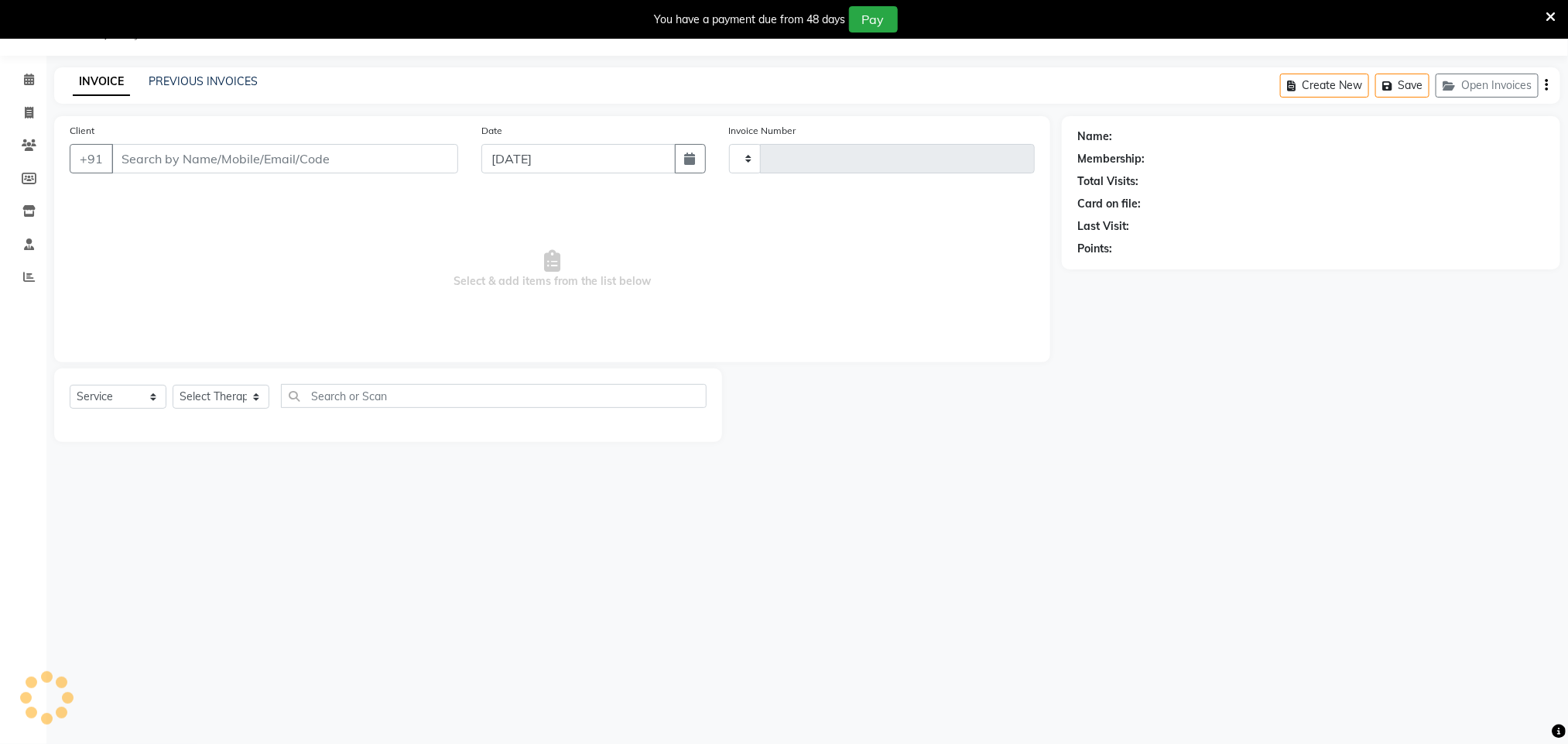 type on "0401" 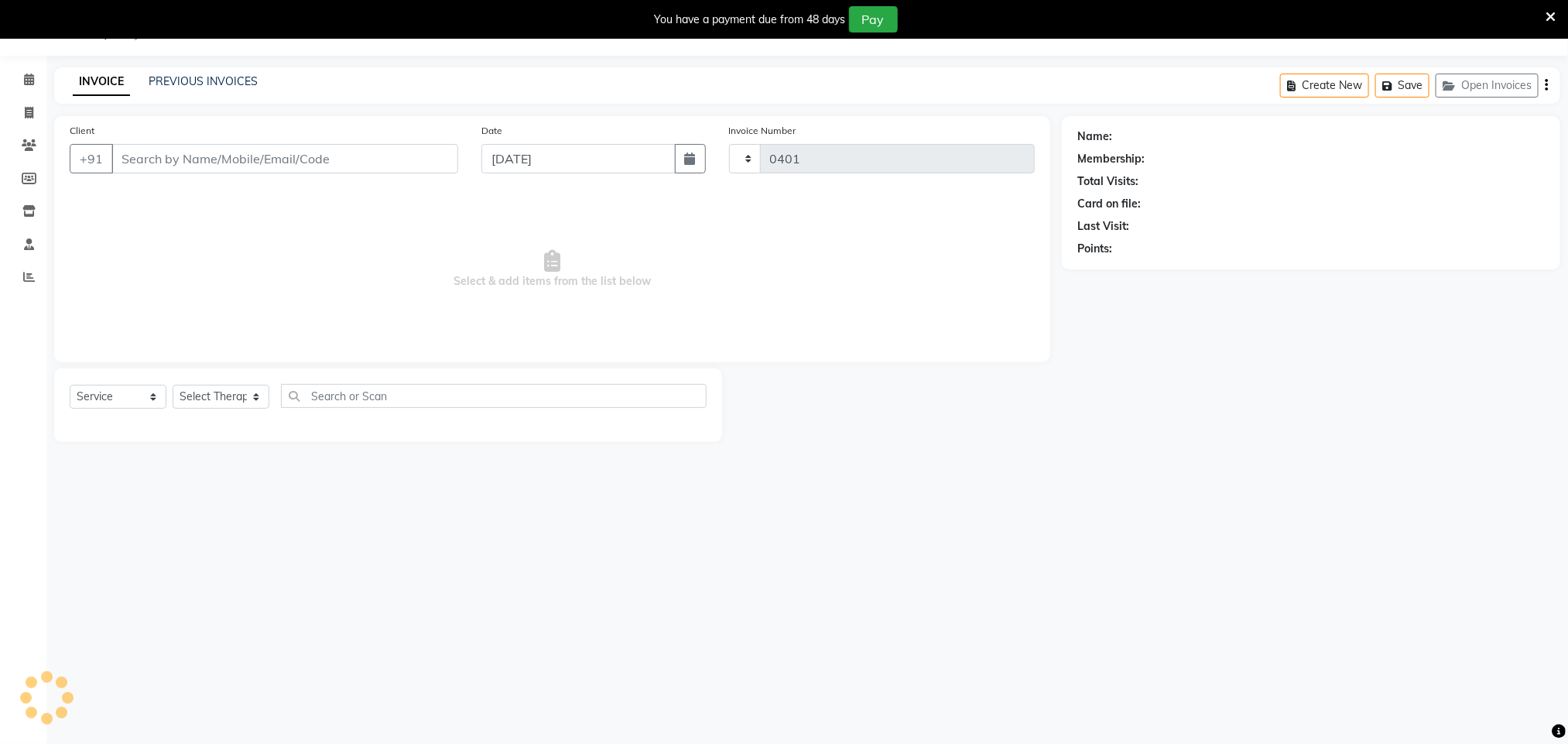 select on "8197" 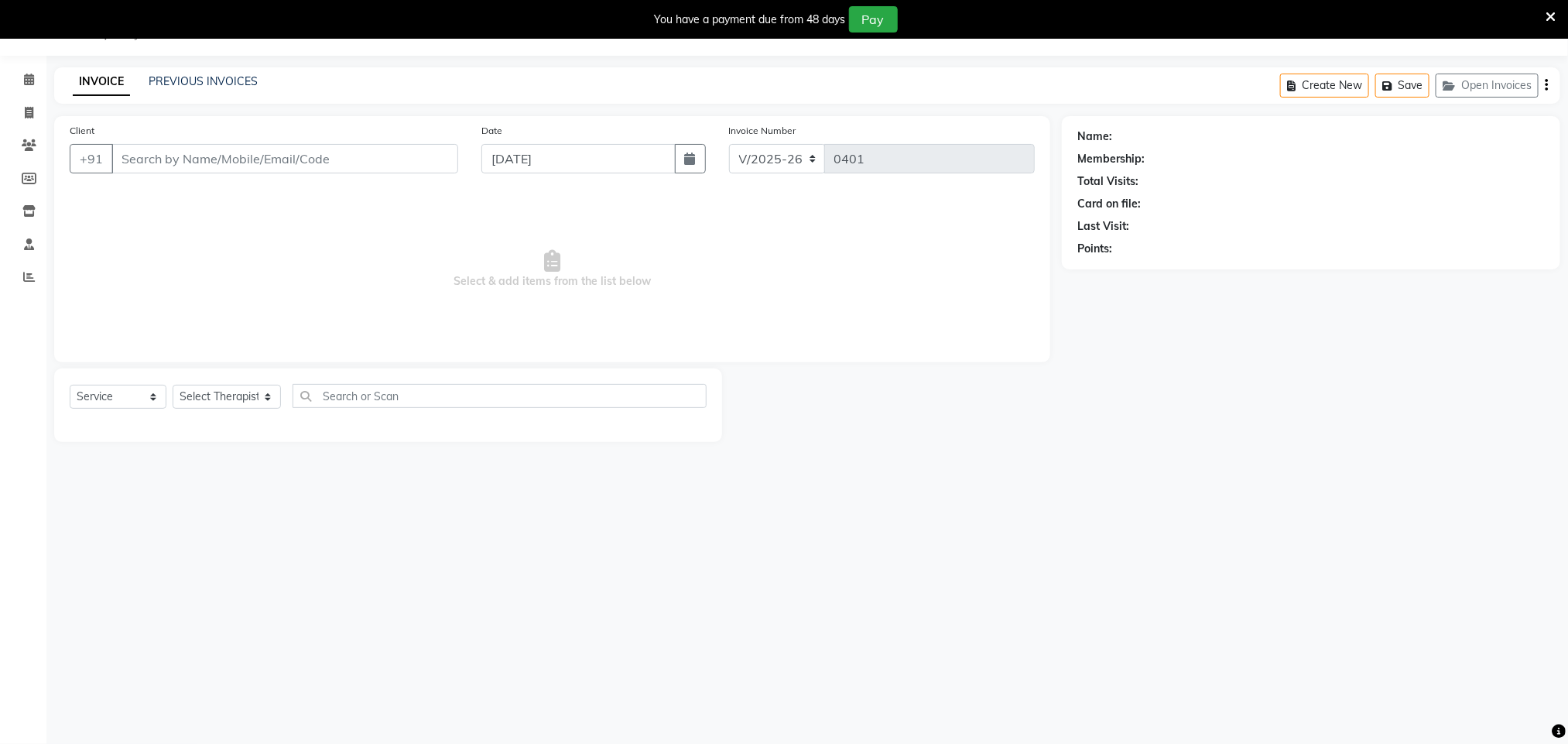 type on "98******16" 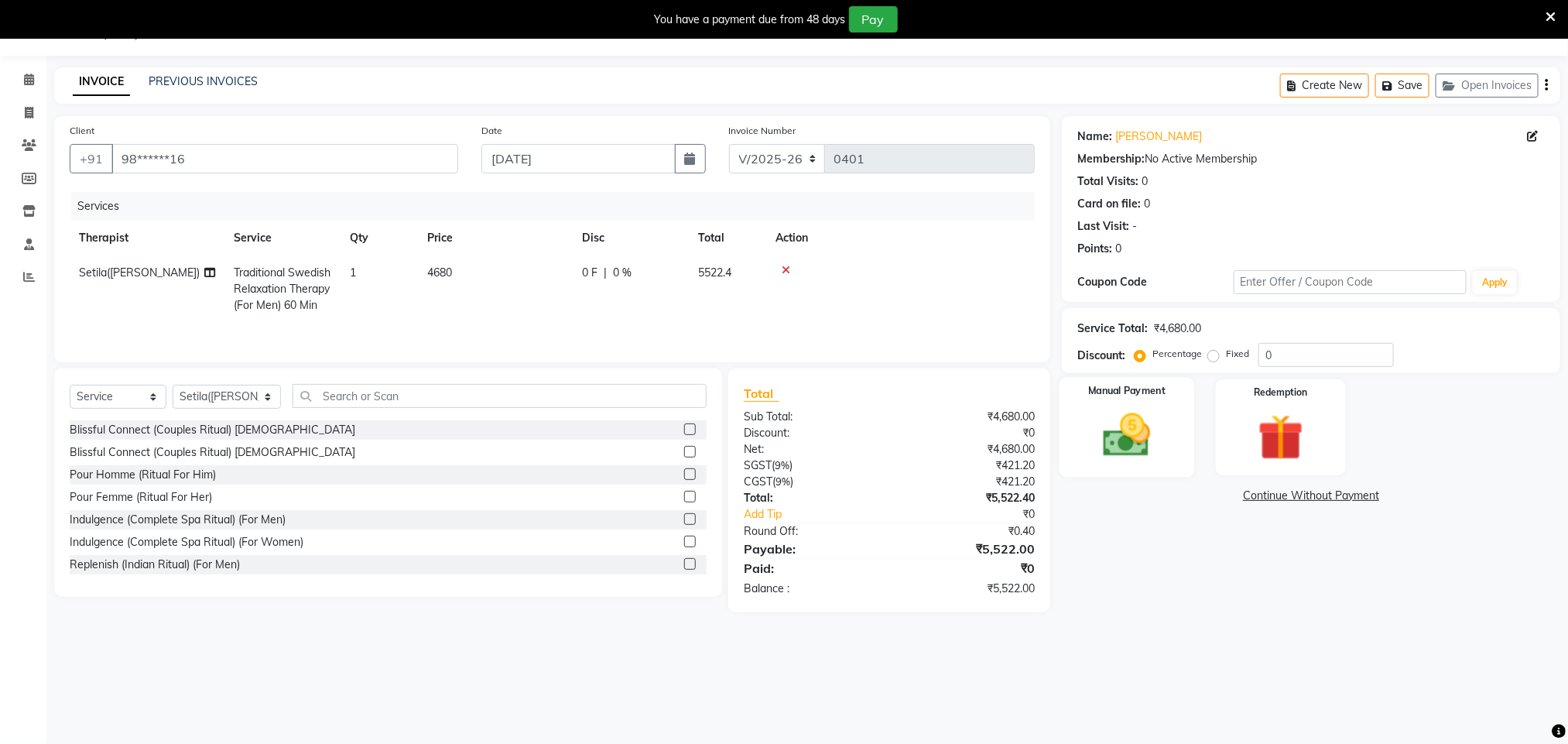 drag, startPoint x: 1106, startPoint y: 451, endPoint x: 1164, endPoint y: 475, distance: 62.769419 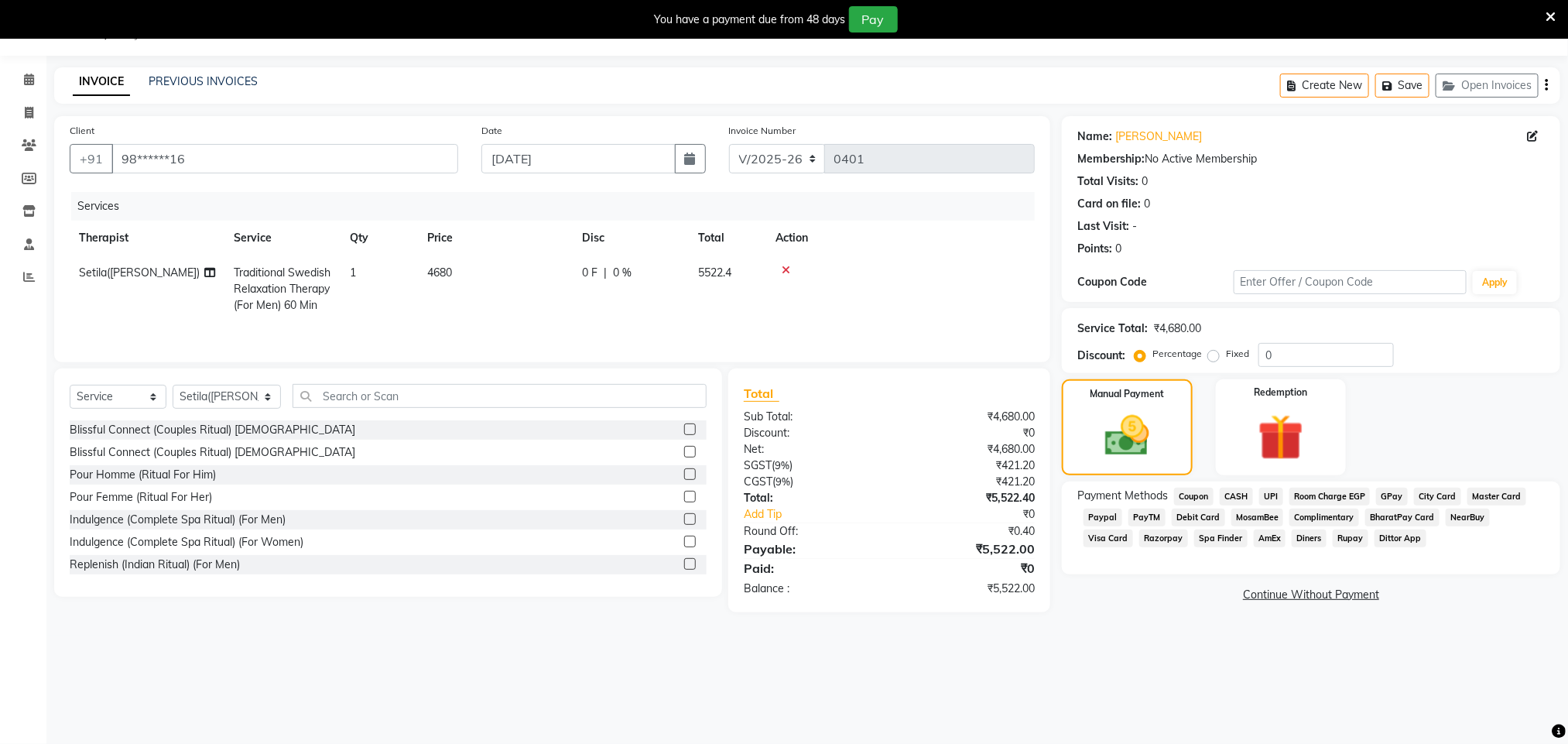 click on "CASH" 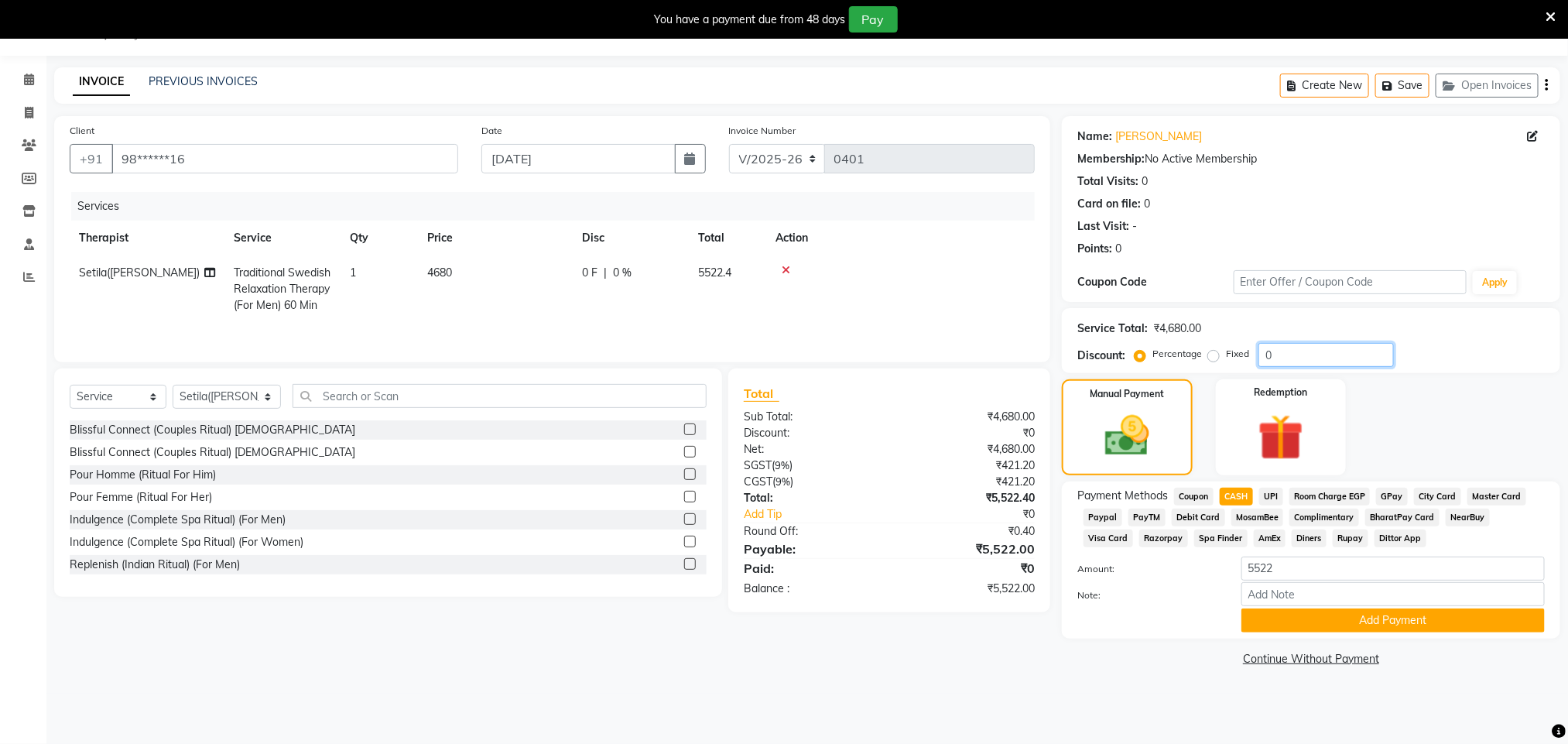 click on "0" 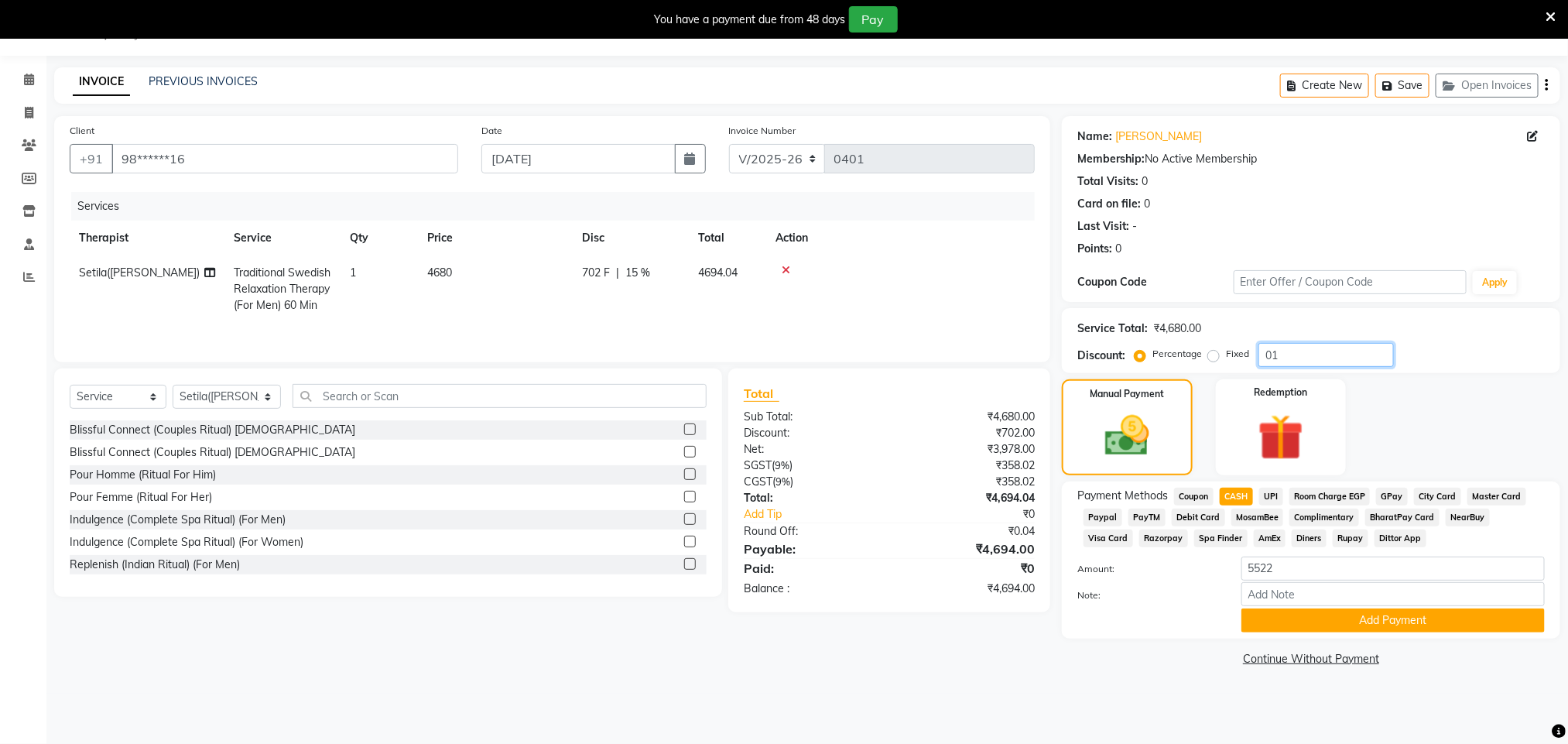 type on "0" 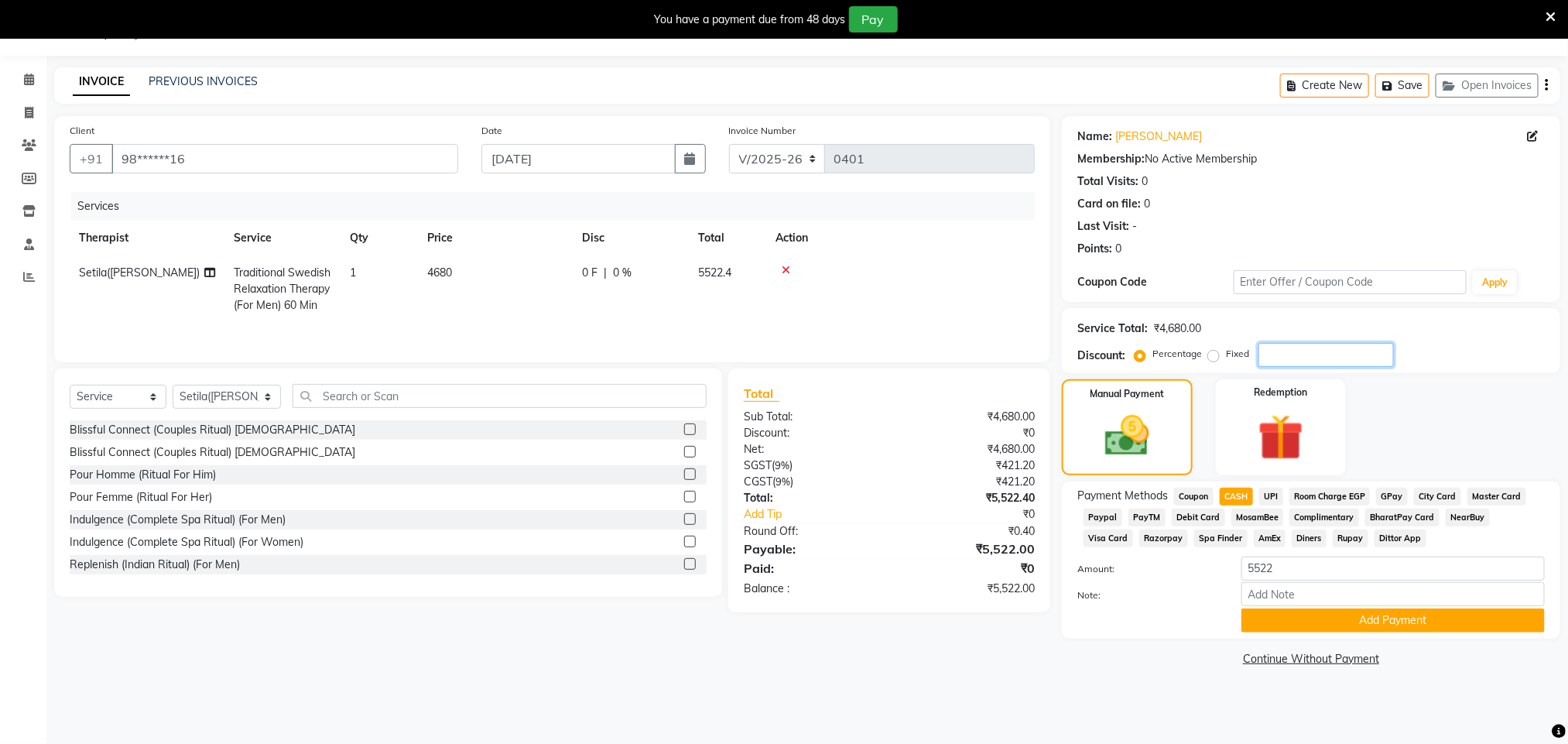 type on "1" 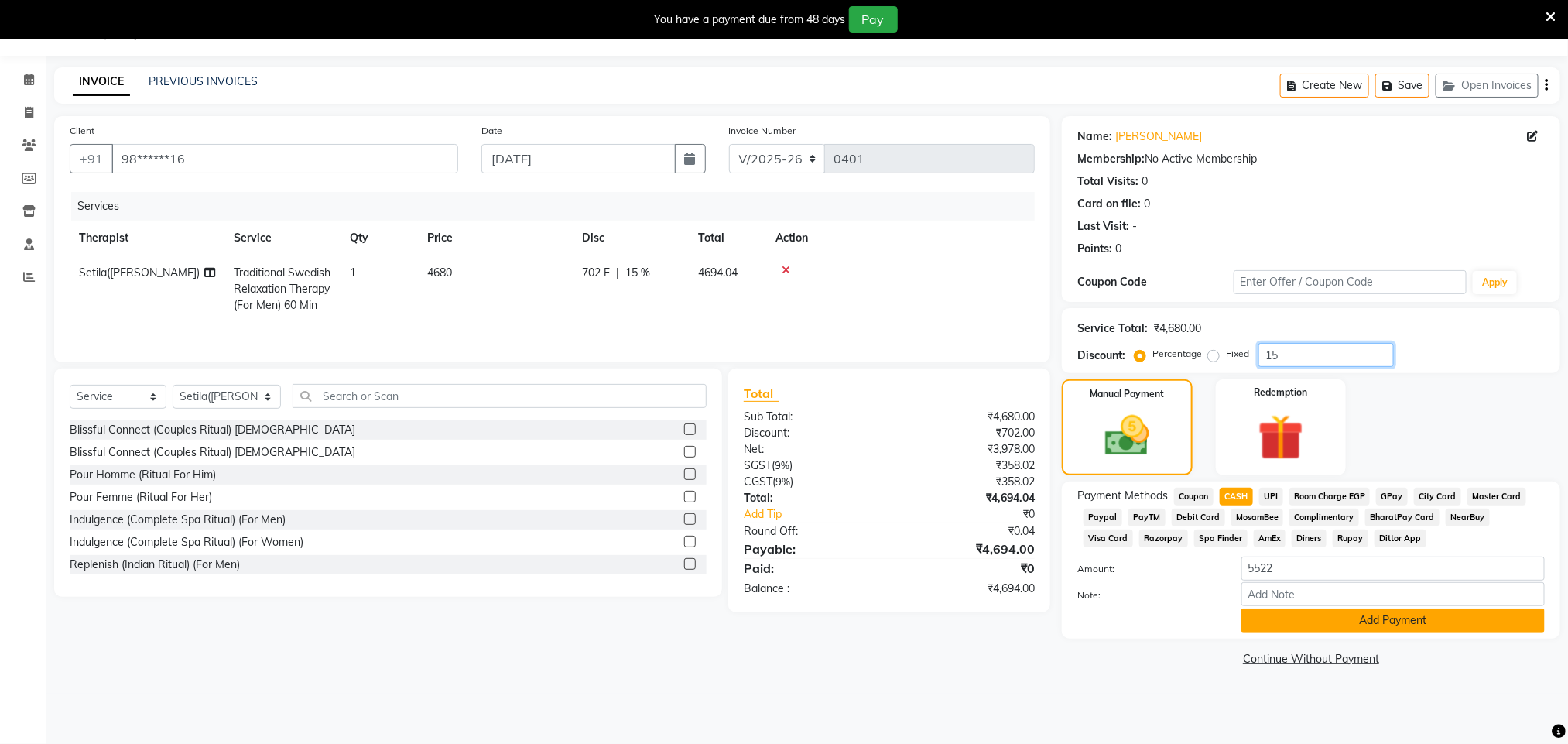 type on "15" 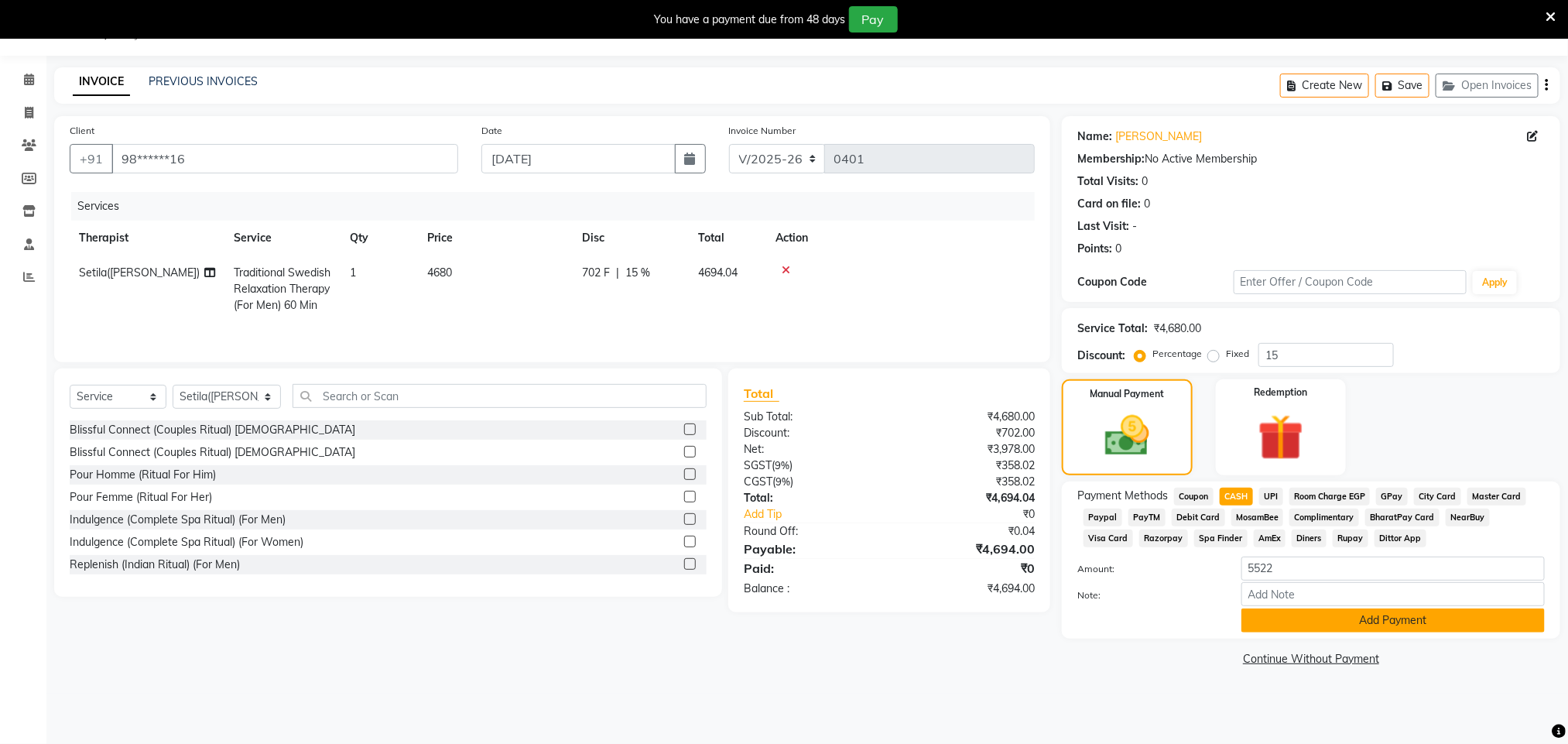 click on "Add Payment" 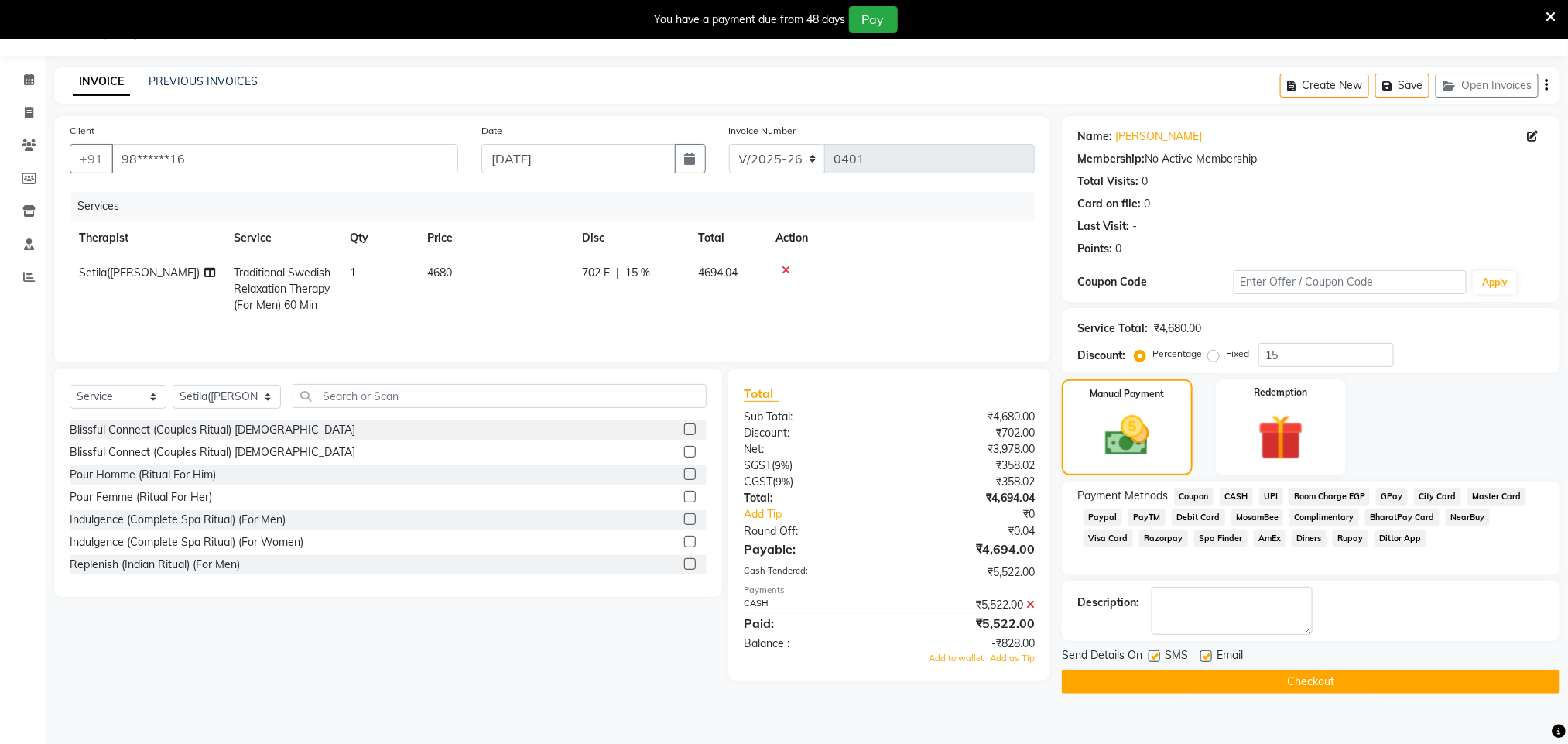 drag, startPoint x: 1203, startPoint y: 655, endPoint x: 1242, endPoint y: 667, distance: 40.80441 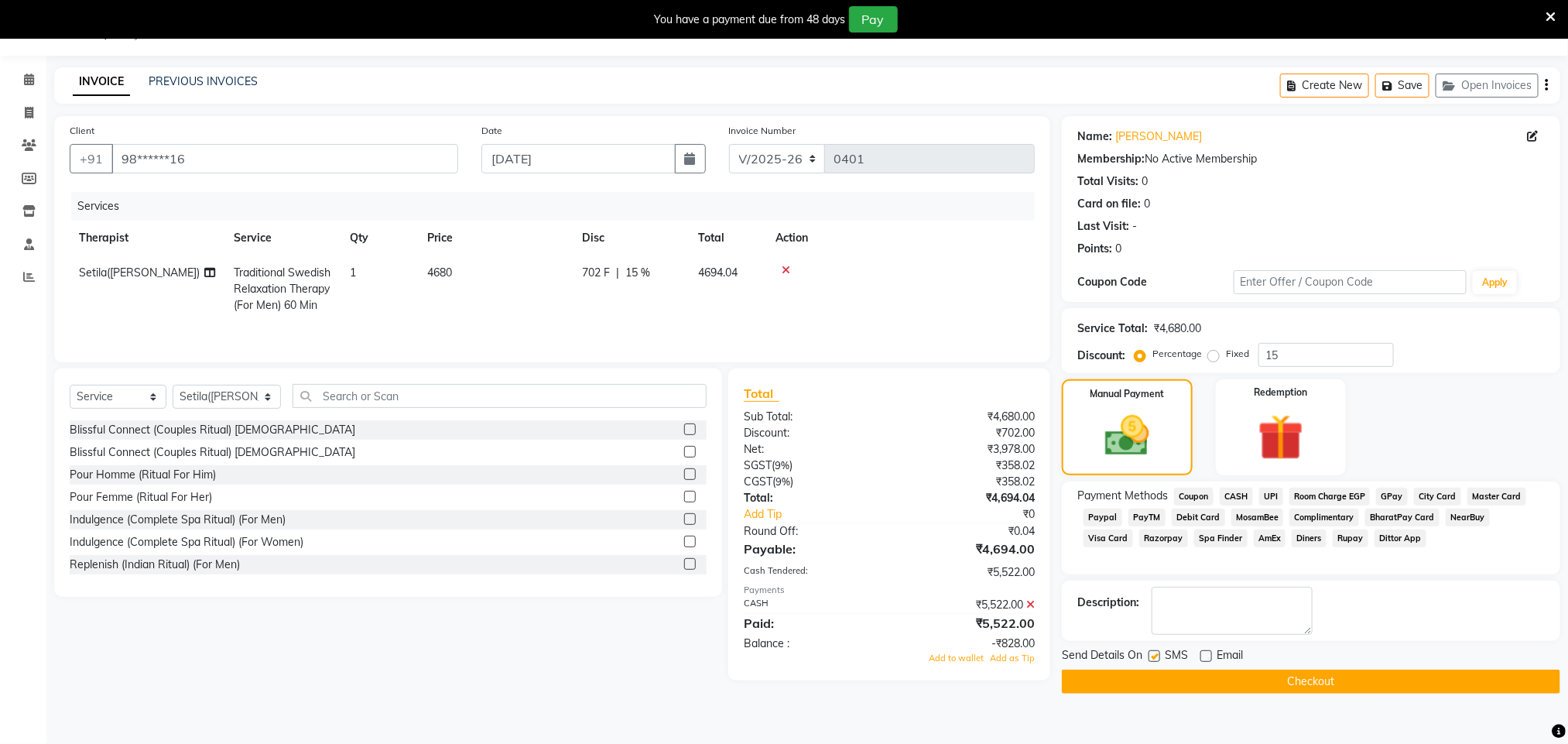 click on "Checkout" 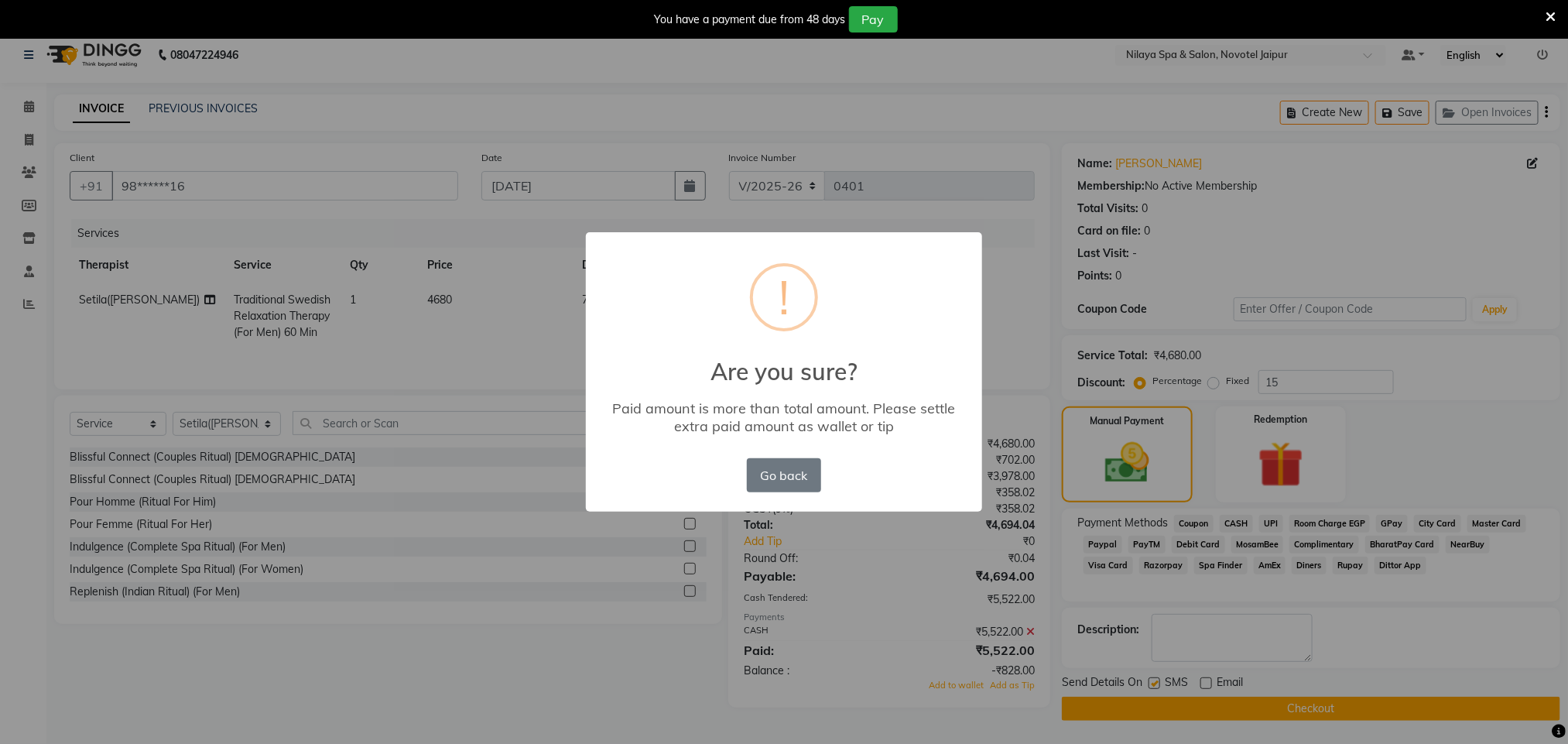 scroll, scrollTop: 21, scrollLeft: 0, axis: vertical 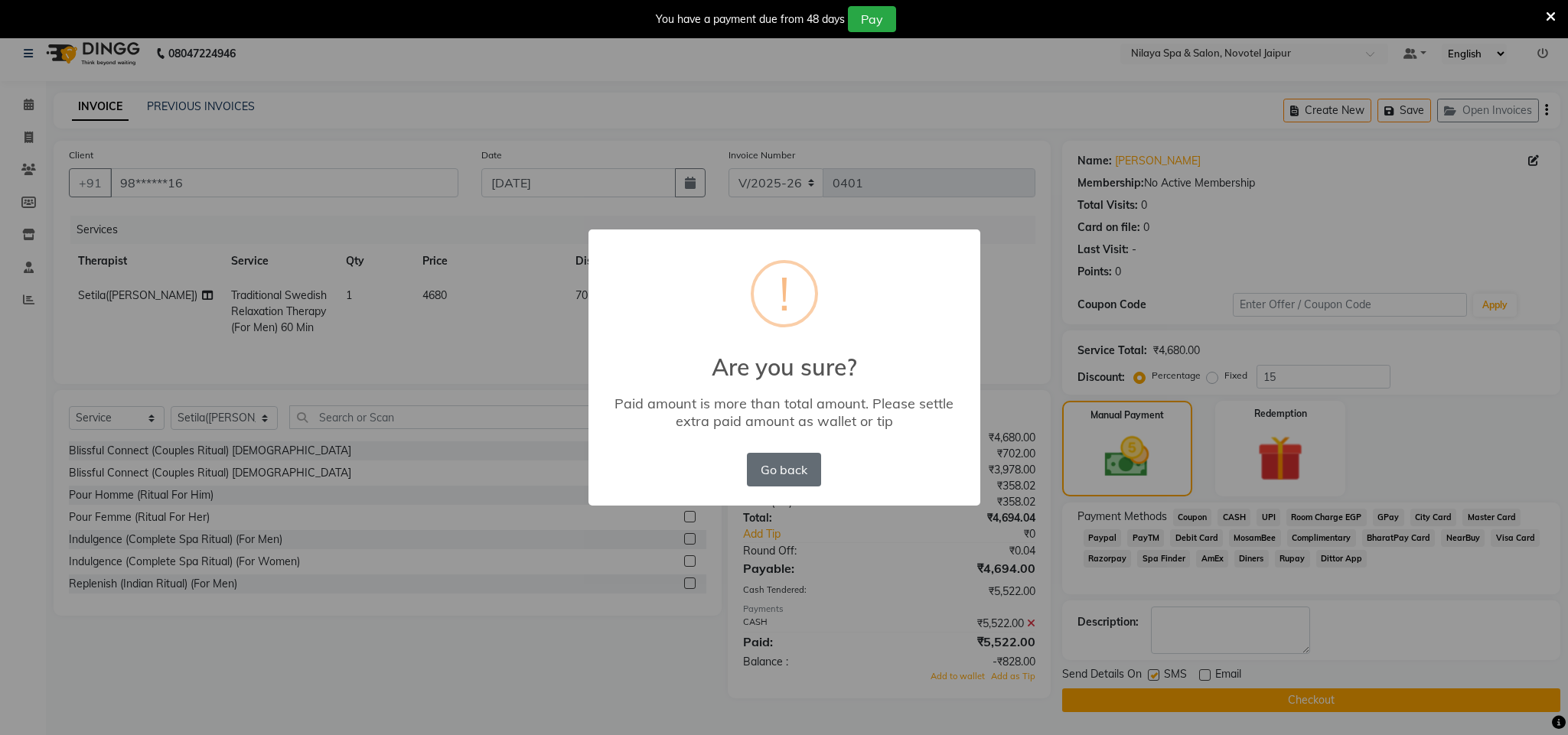 click on "Go back" at bounding box center (784, 470) 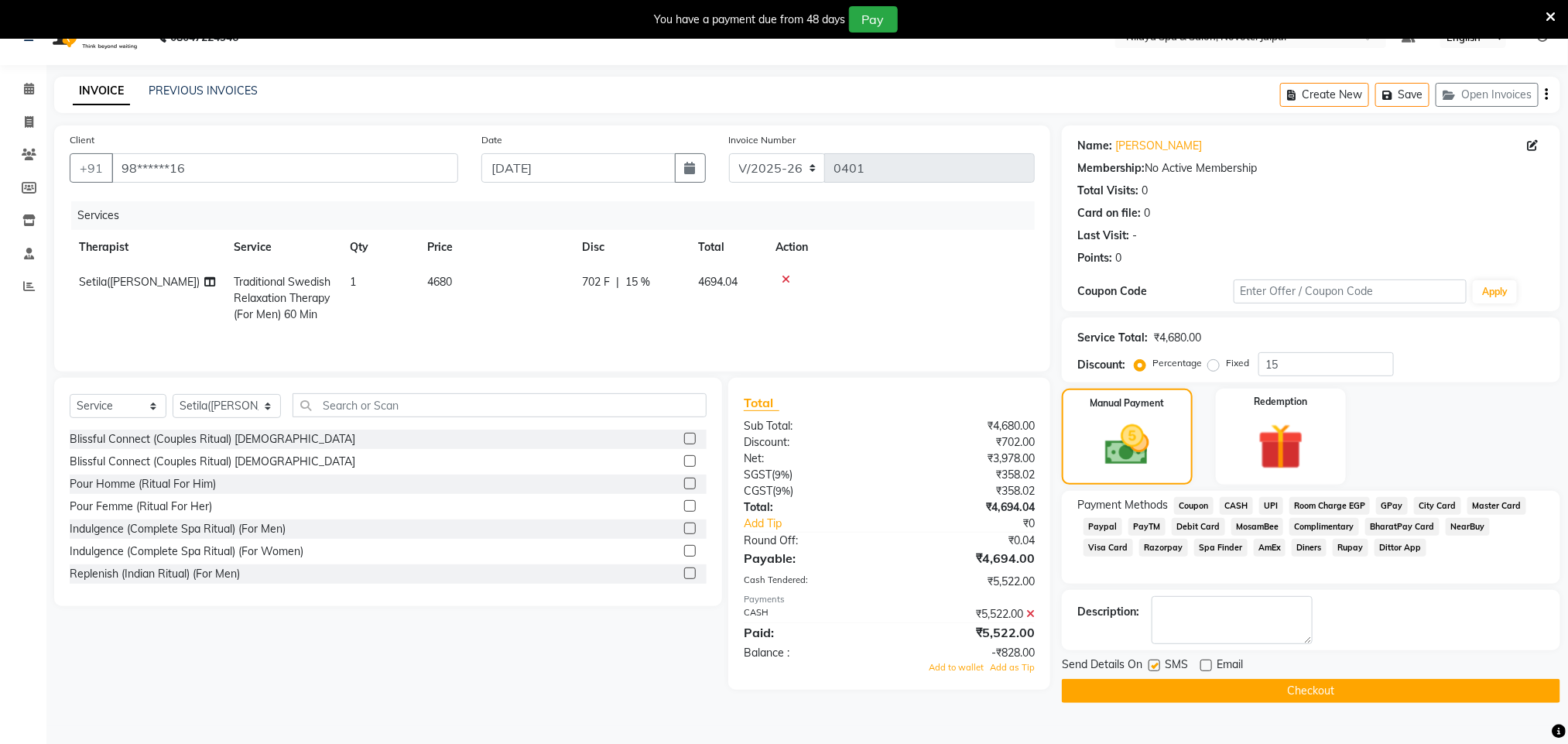 scroll, scrollTop: 39, scrollLeft: 0, axis: vertical 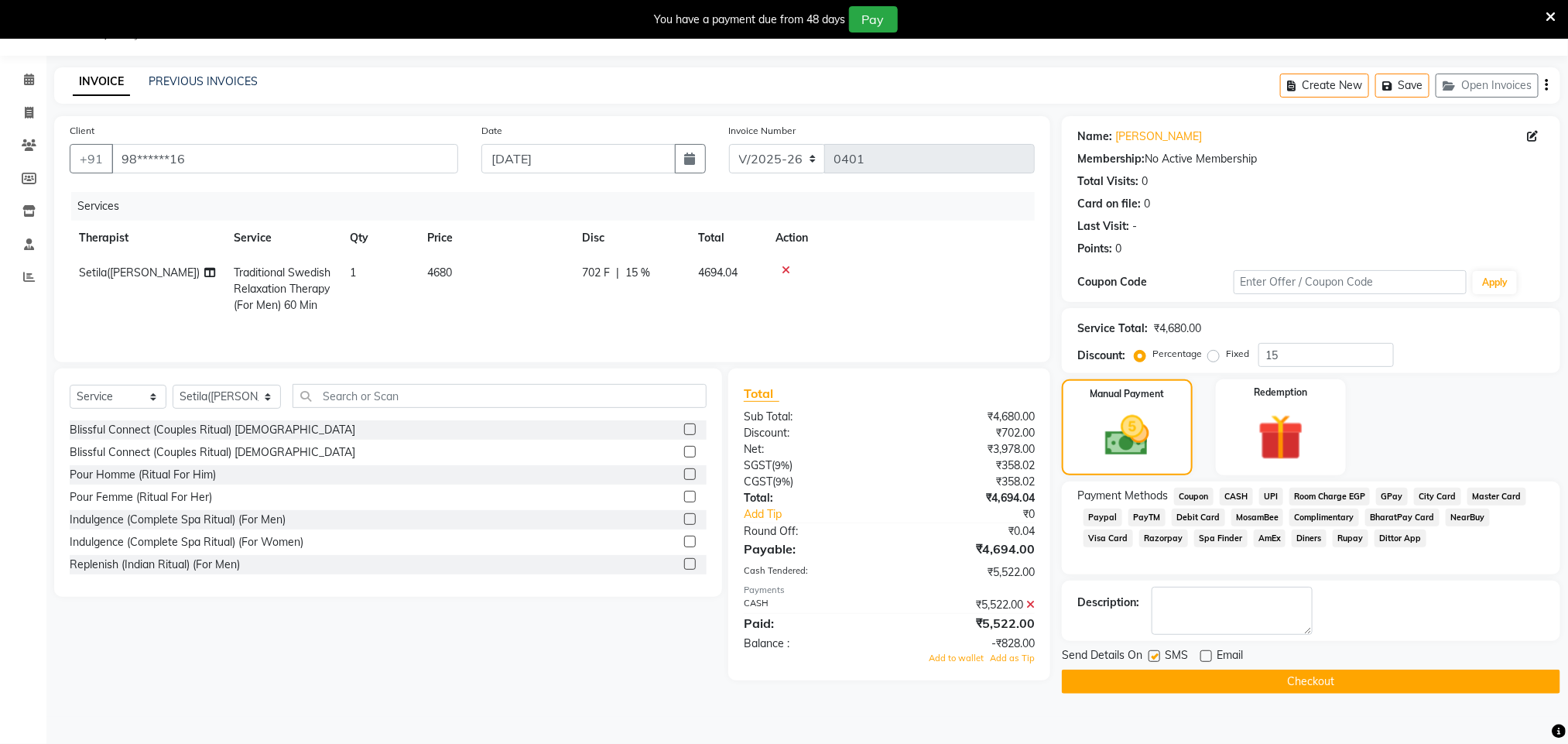 click on "CASH" 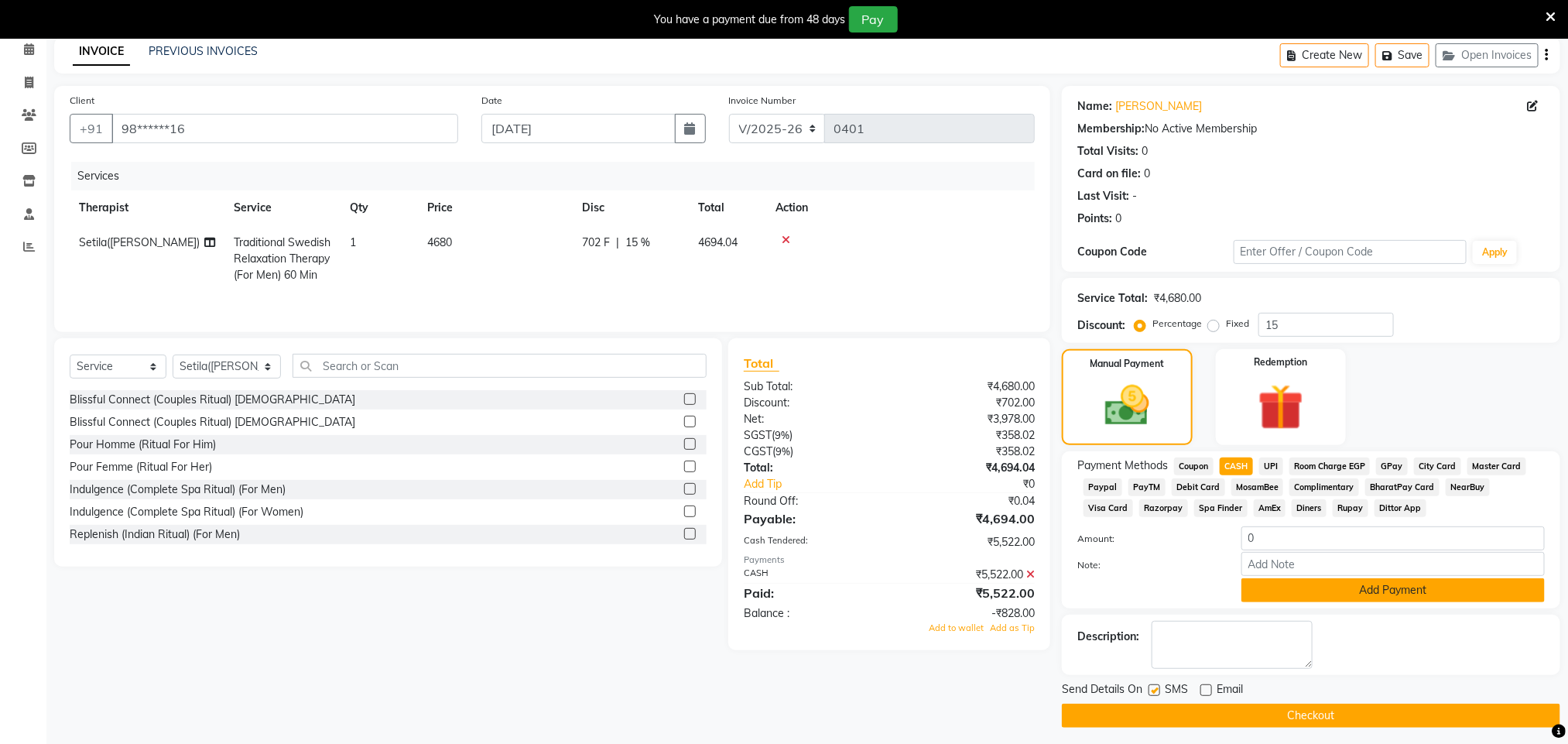 scroll, scrollTop: 77, scrollLeft: 0, axis: vertical 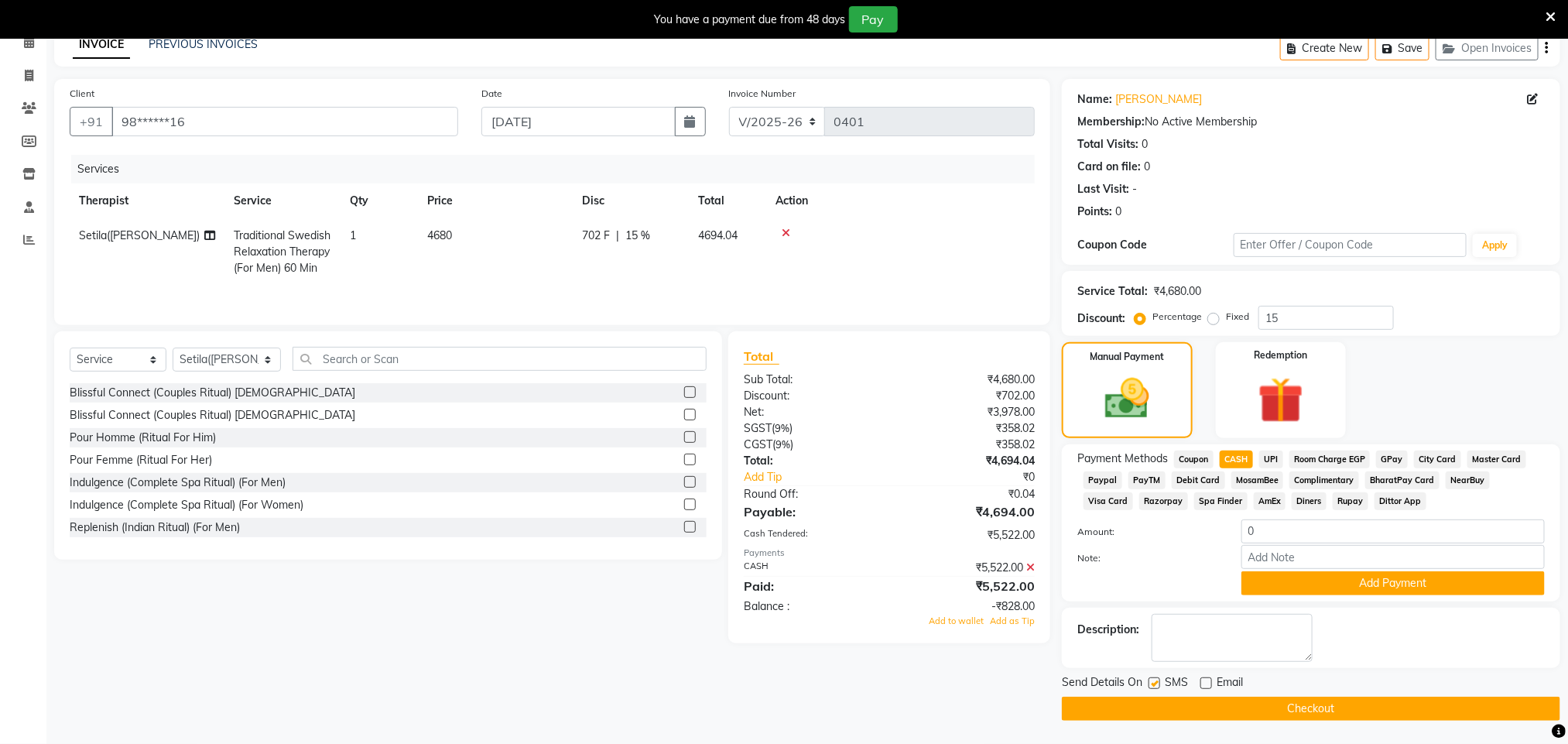 click on "Email" 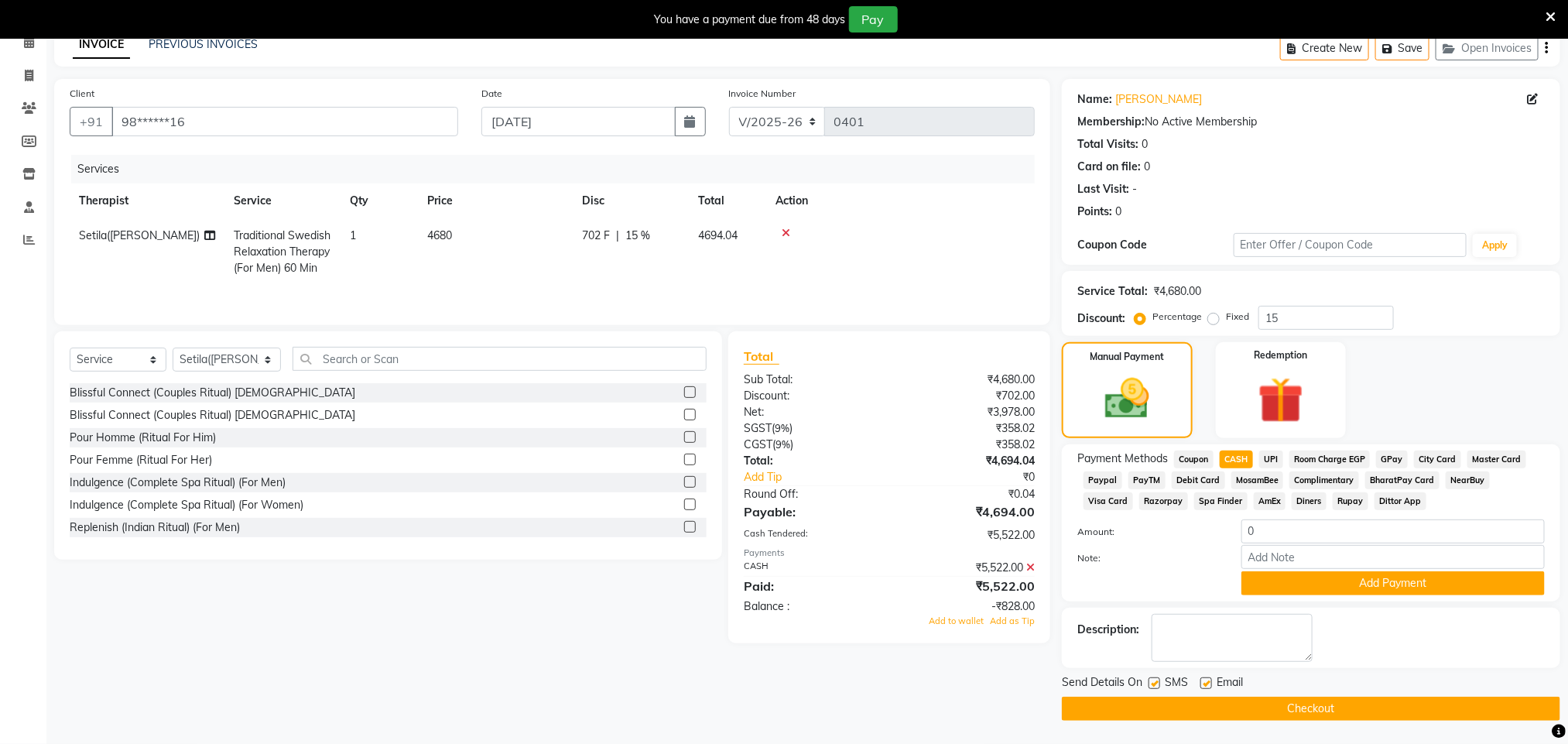 click on "Checkout" 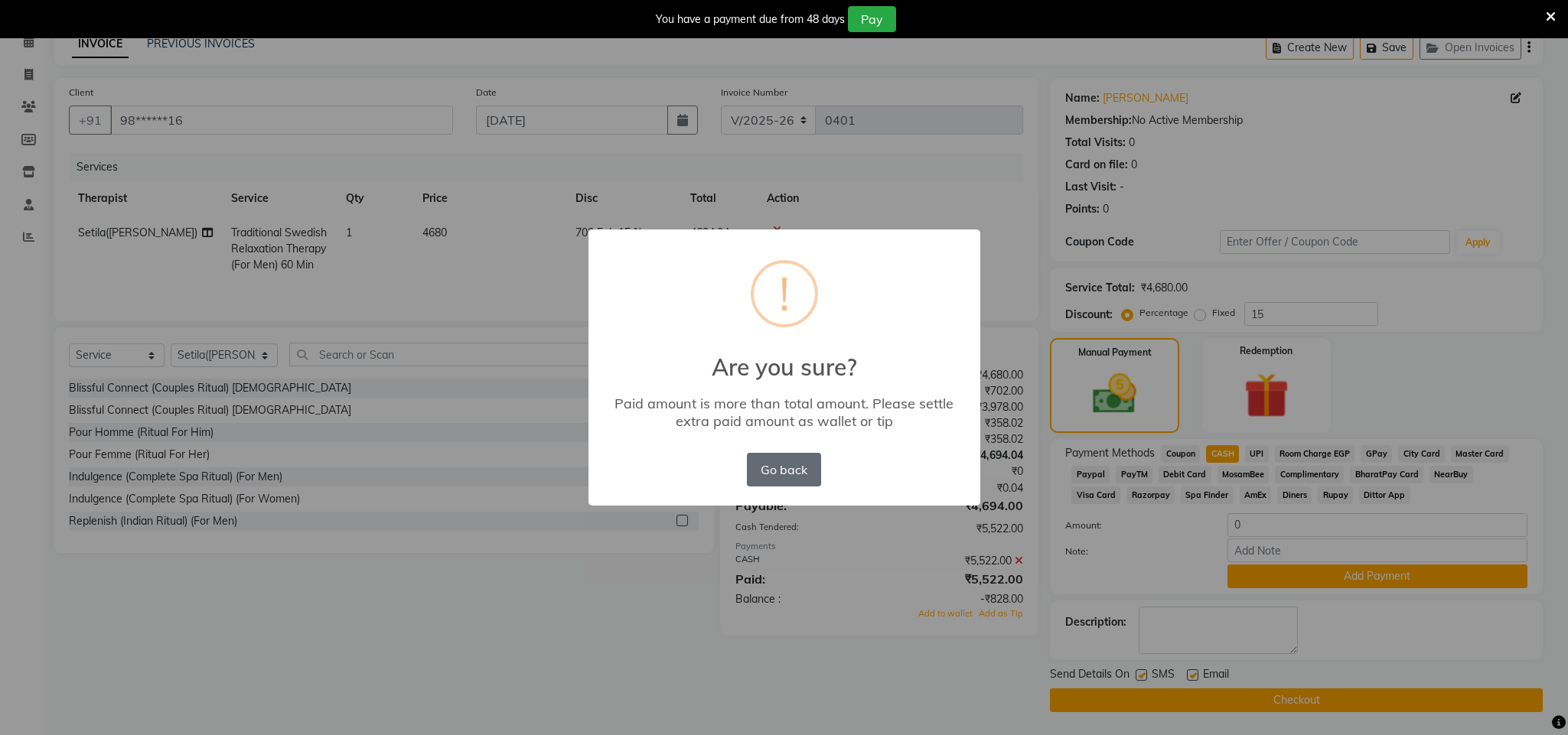 click on "Go back" at bounding box center [784, 470] 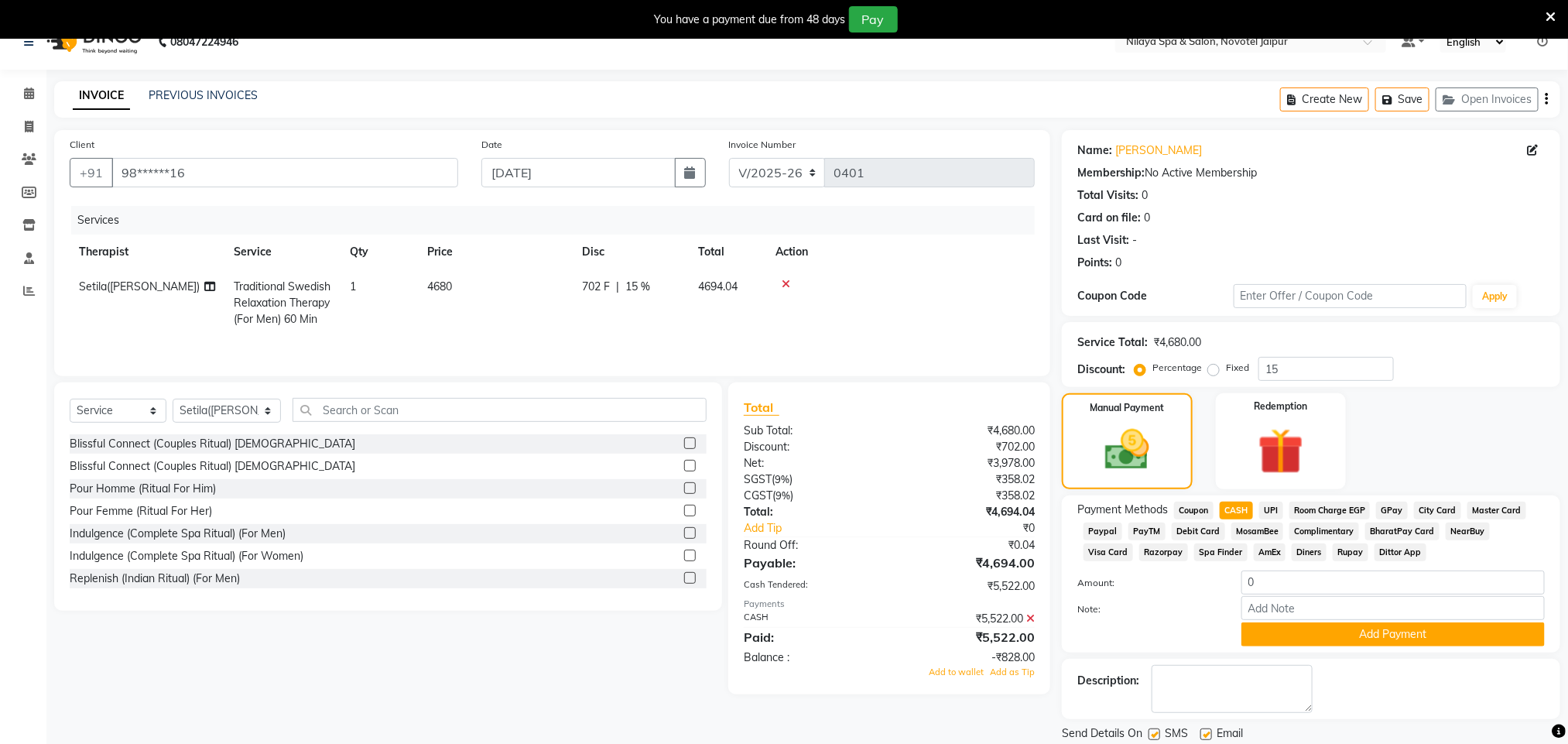 scroll, scrollTop: 0, scrollLeft: 0, axis: both 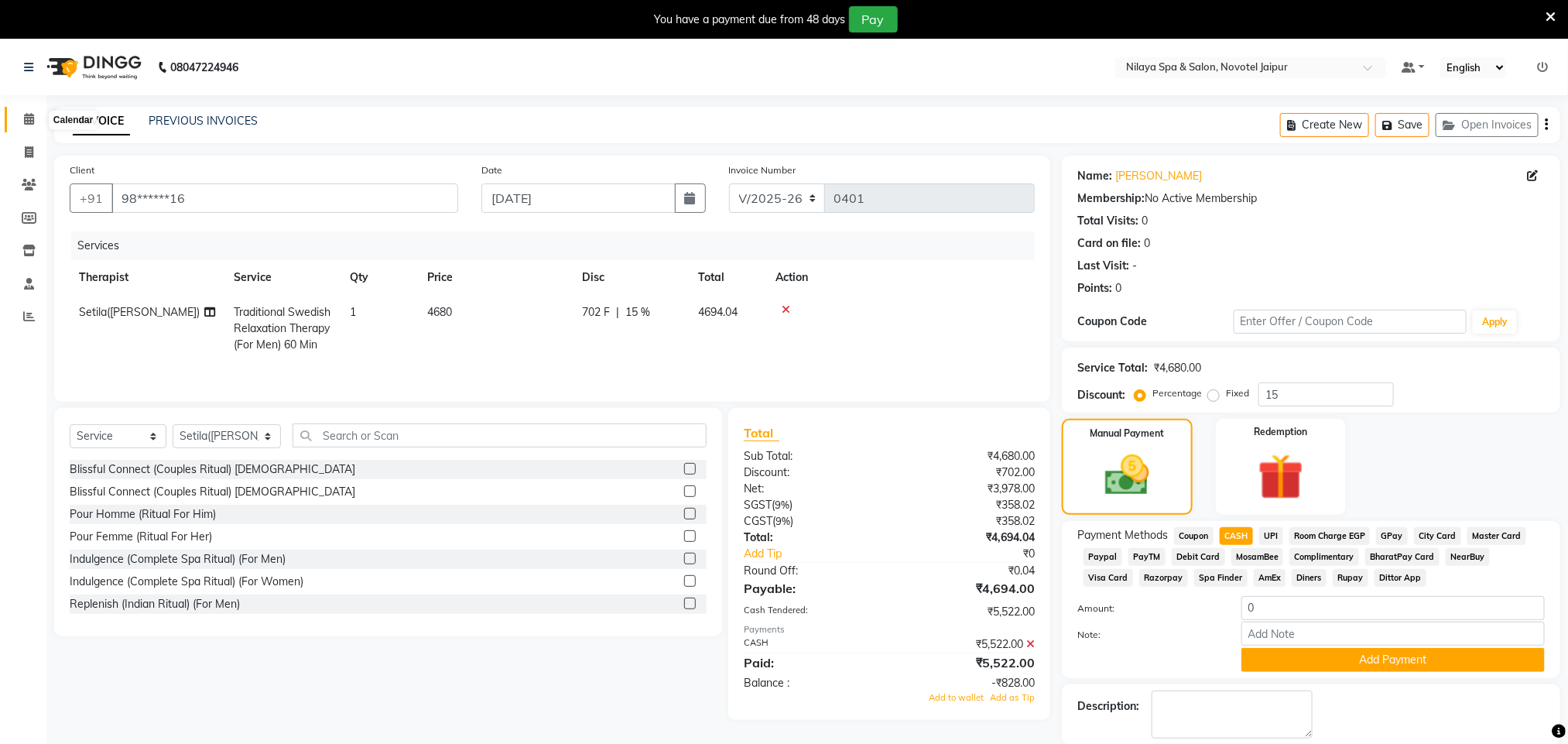 click 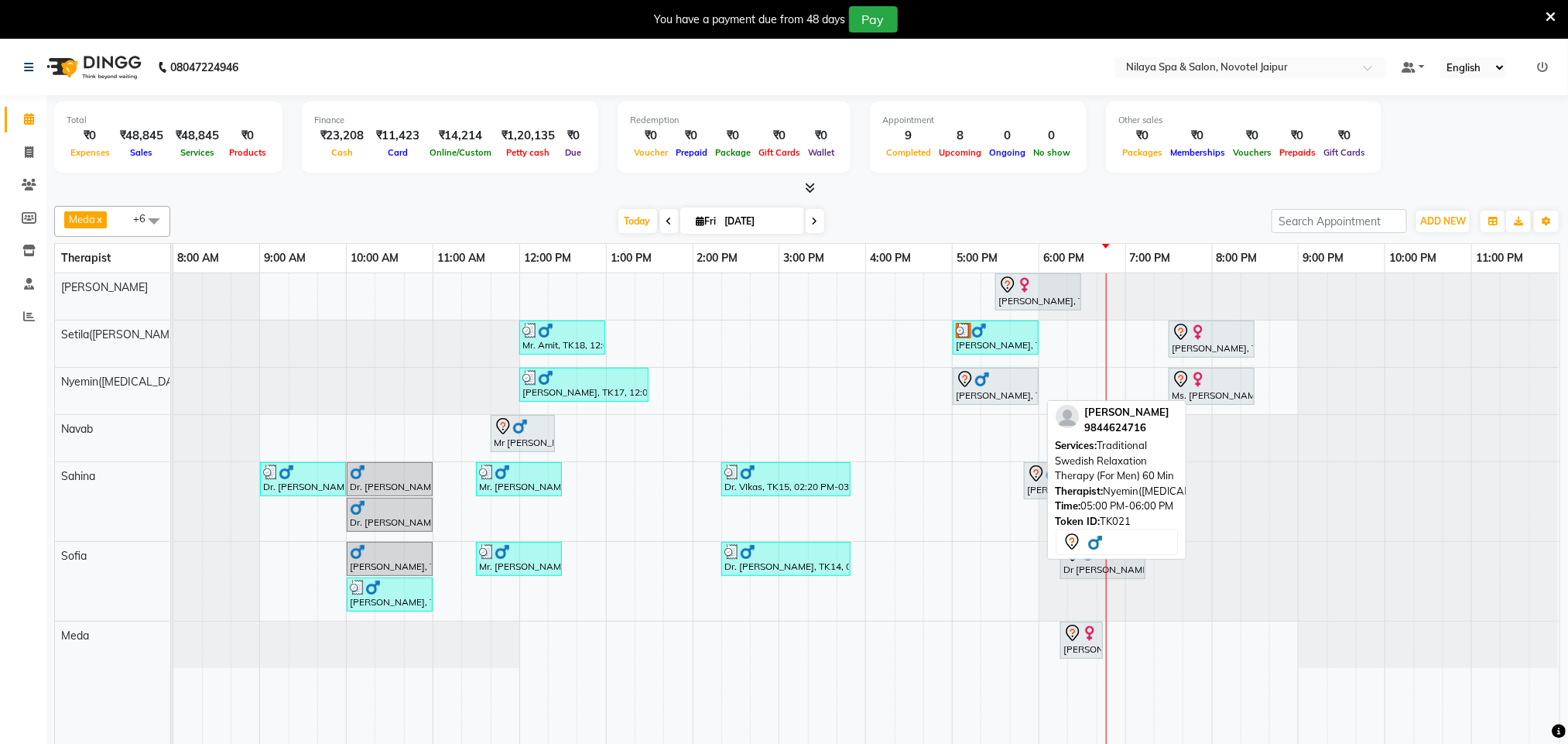 click at bounding box center (982, 379) 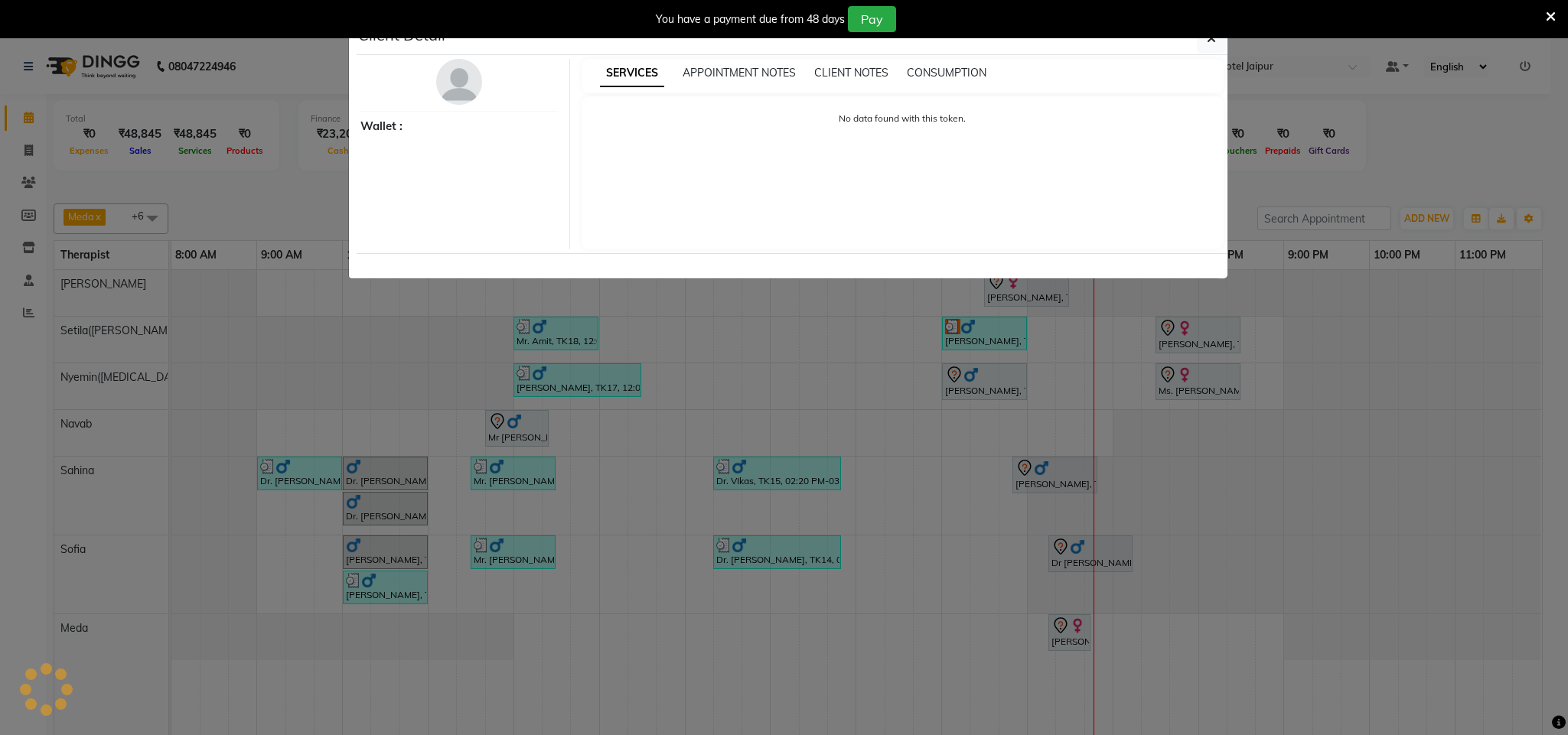select on "7" 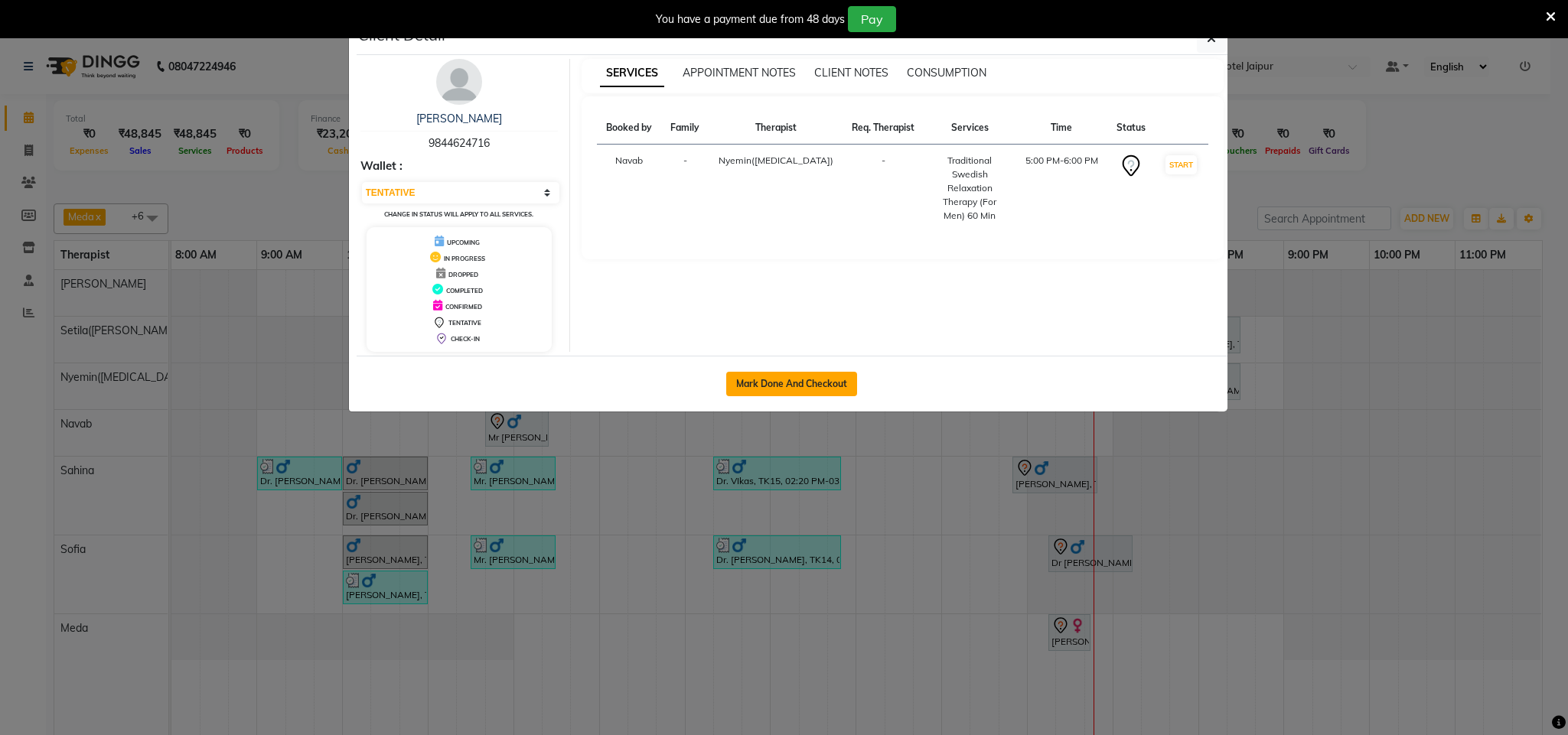click on "Mark Done And Checkout" 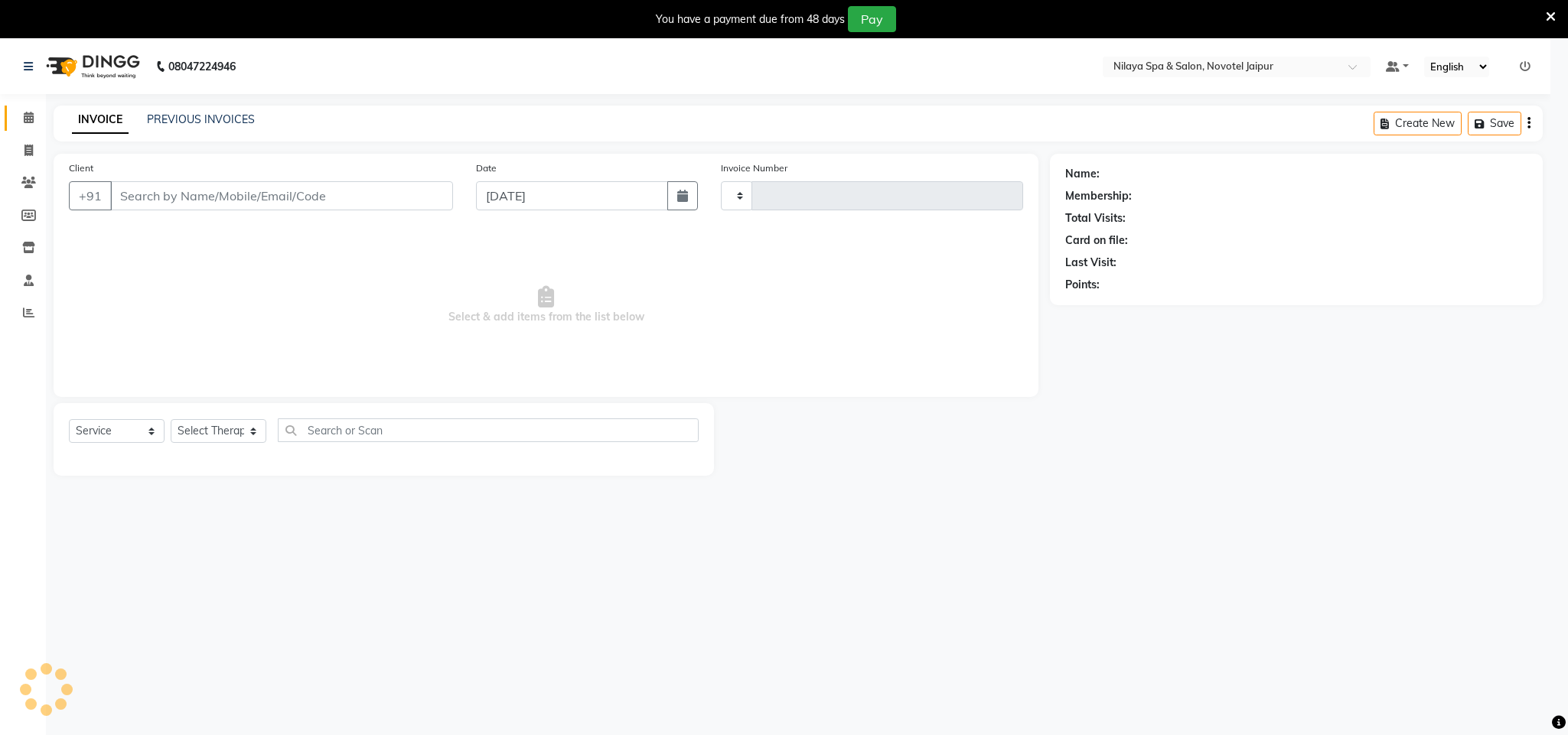 type on "0401" 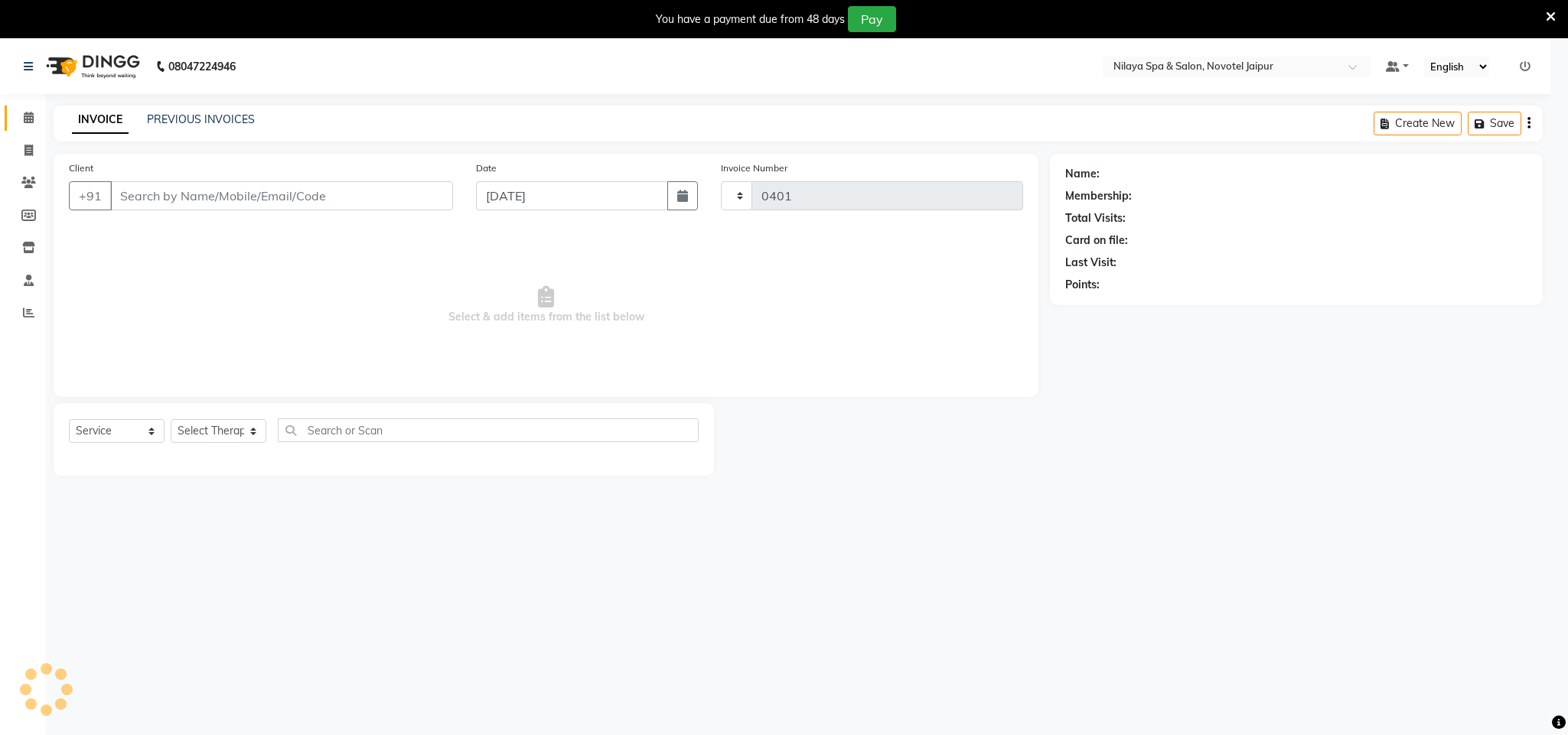 select on "8197" 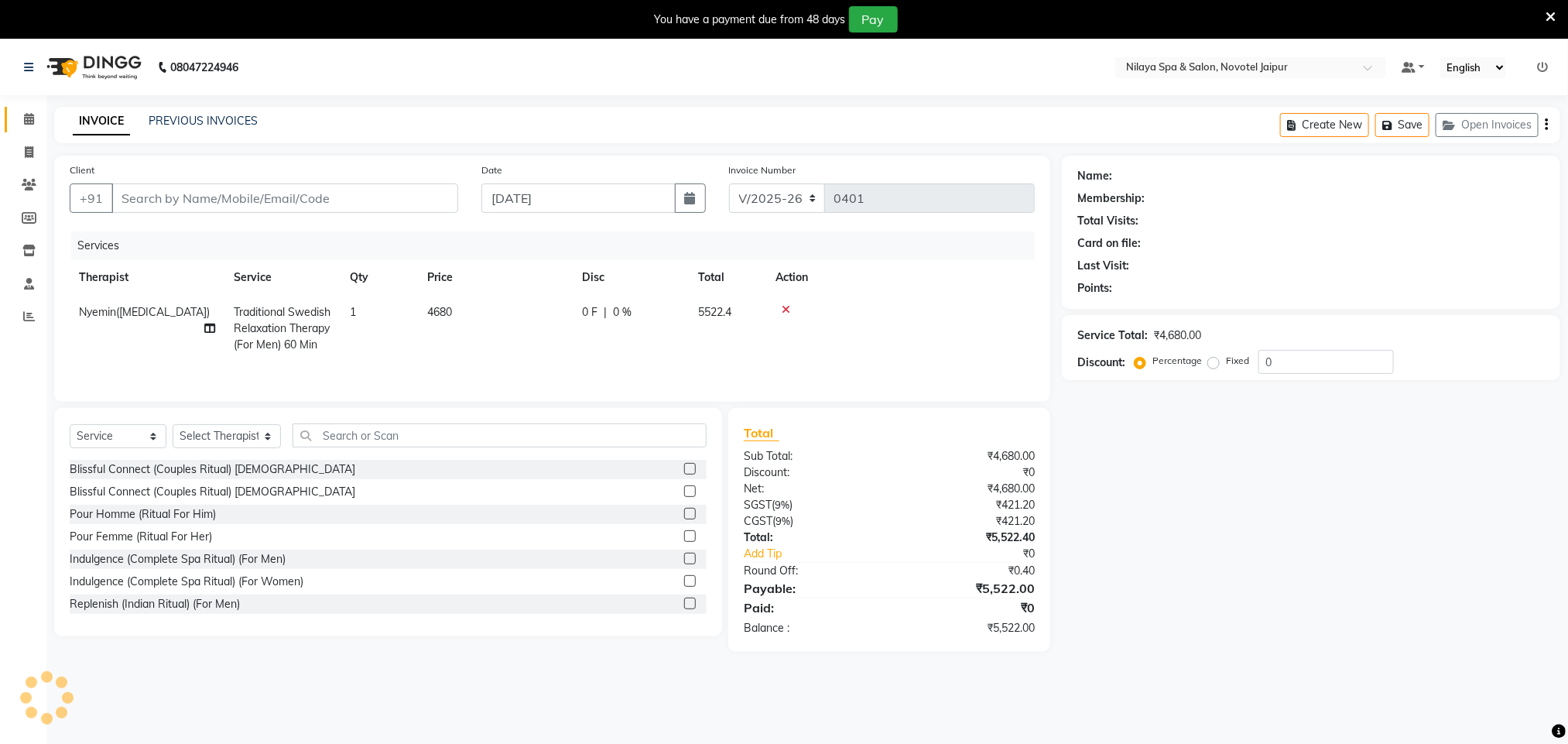 type on "98******16" 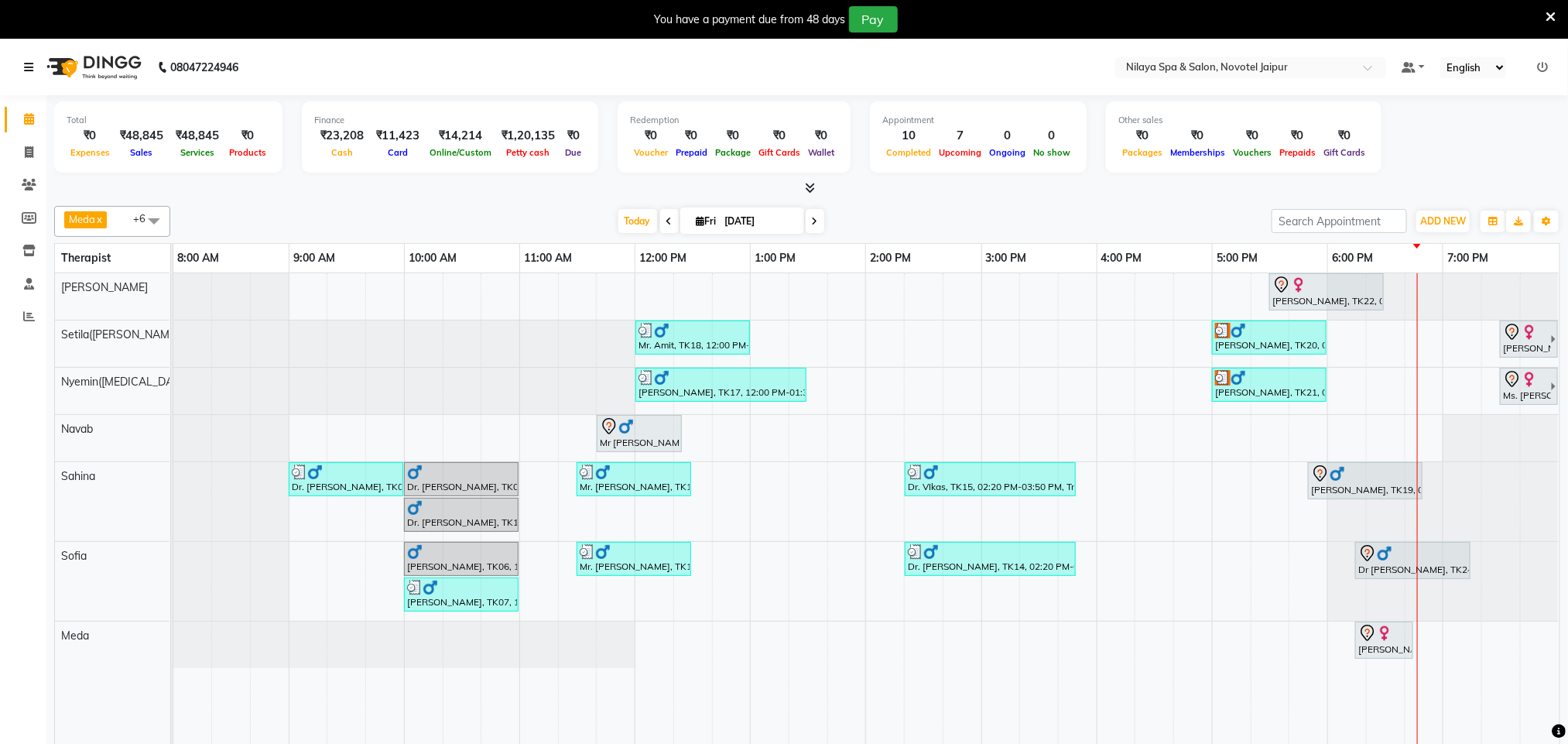 click at bounding box center [29, 67] 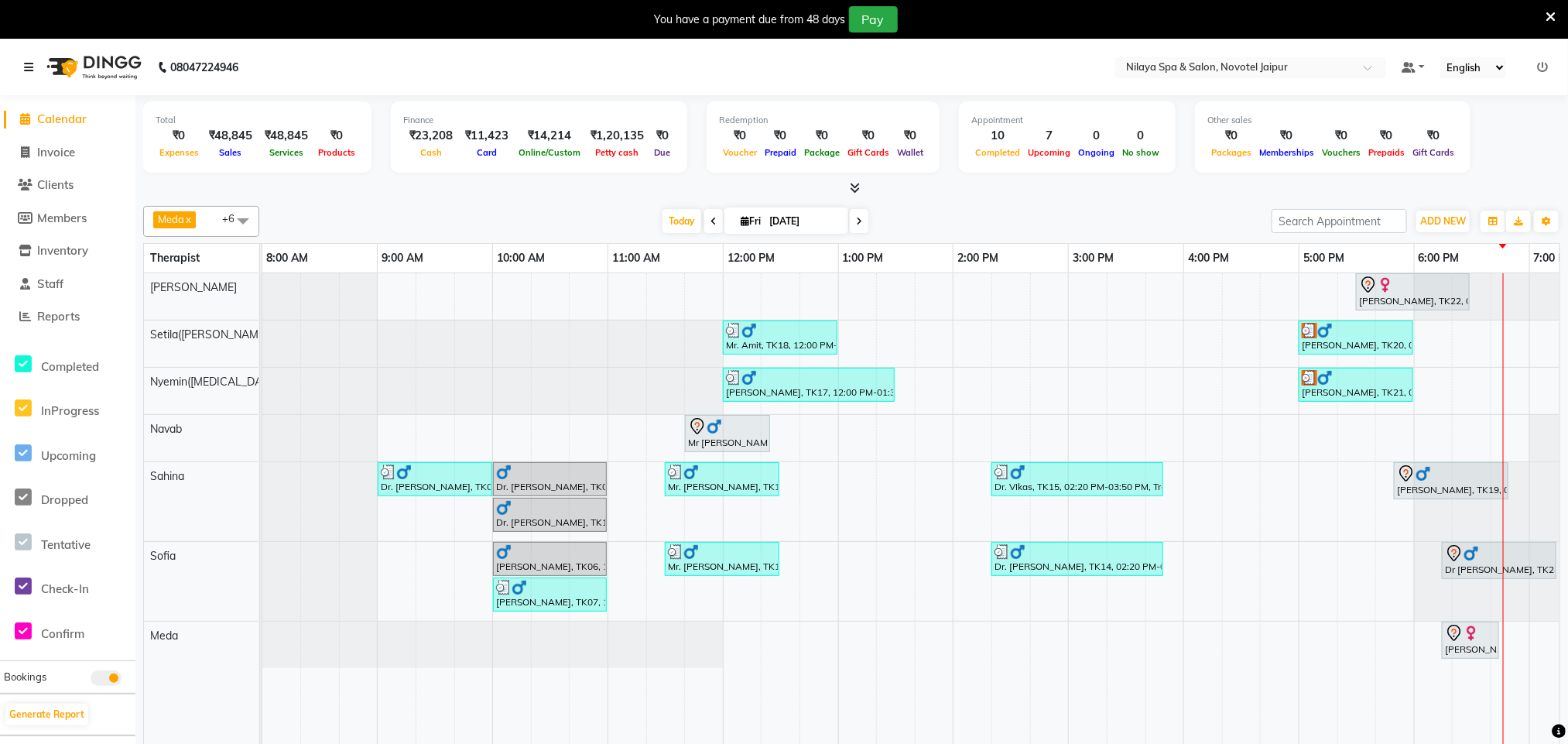 scroll, scrollTop: 39, scrollLeft: 0, axis: vertical 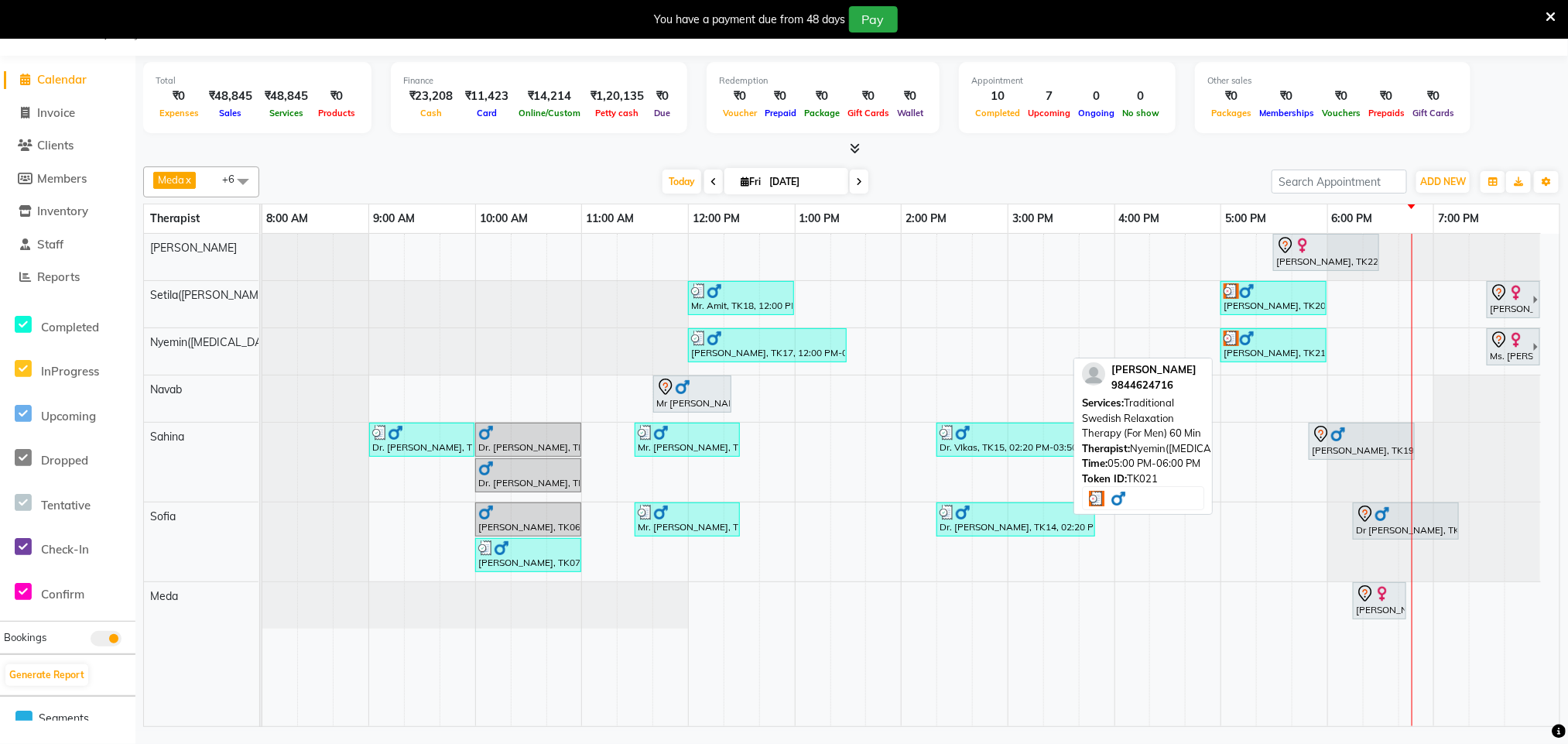 click on "[PERSON_NAME], TK21, 05:00 PM-06:00 PM, Traditional Swedish Relaxation Therapy (For Men) 60 Min" at bounding box center [1273, 345] 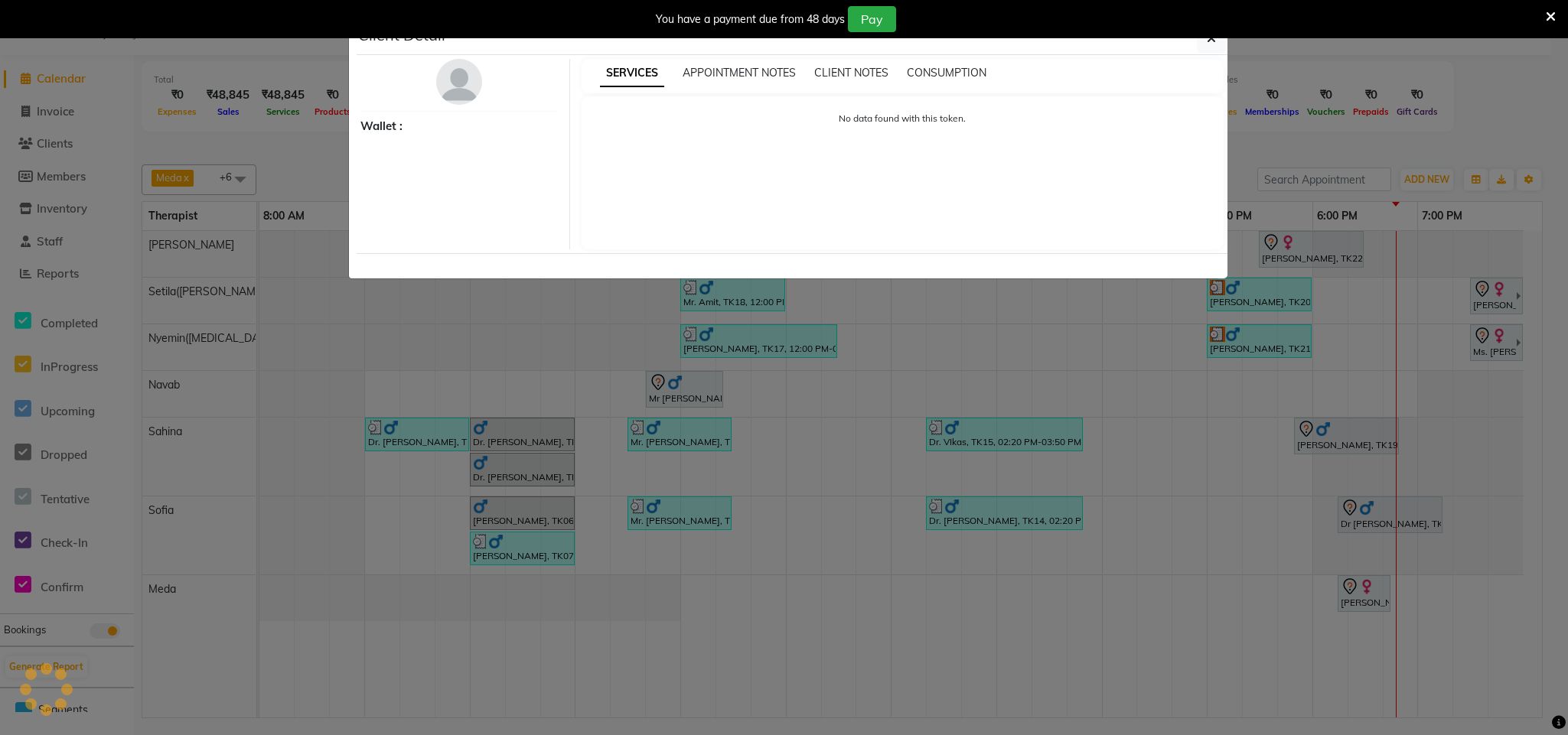 select on "3" 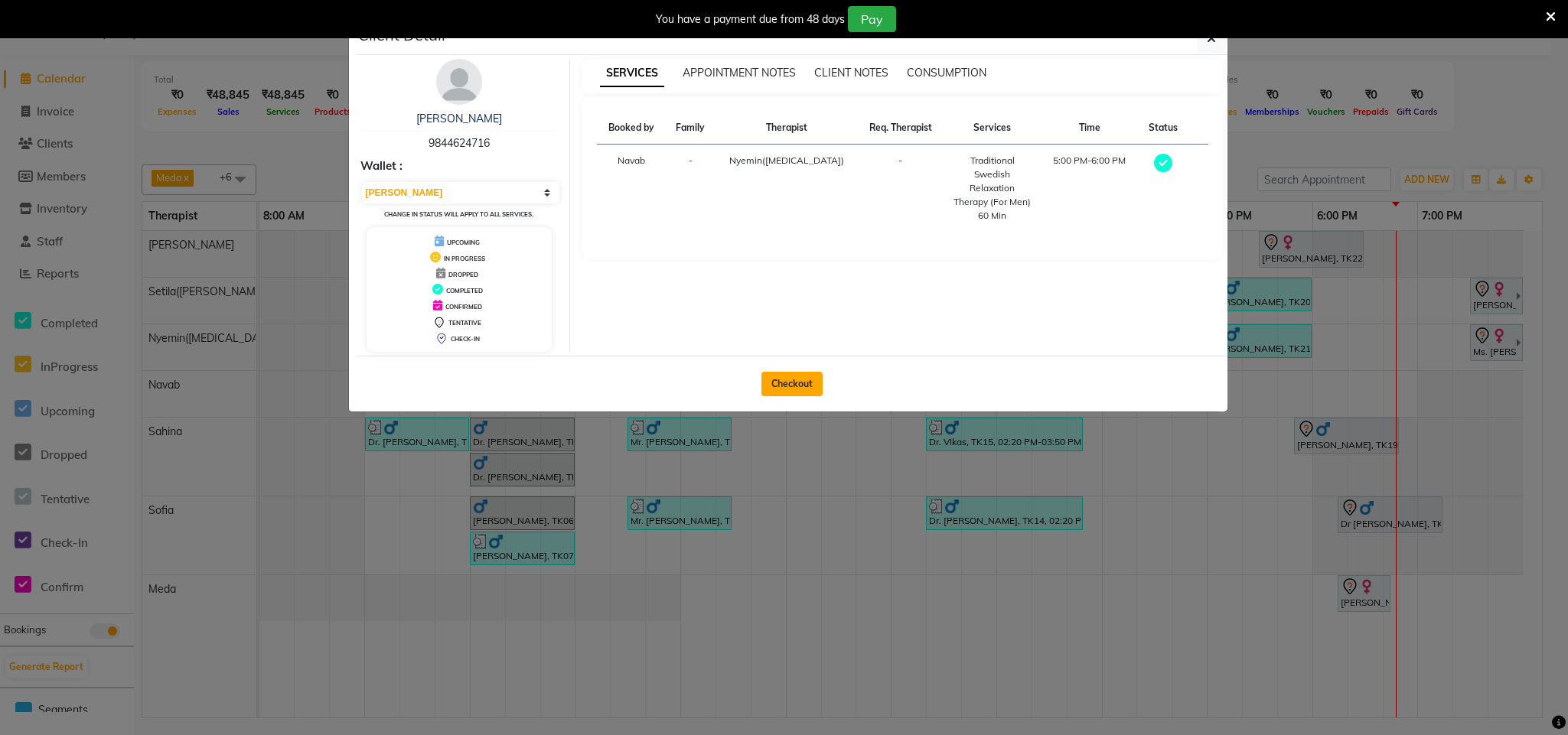 click on "Checkout" 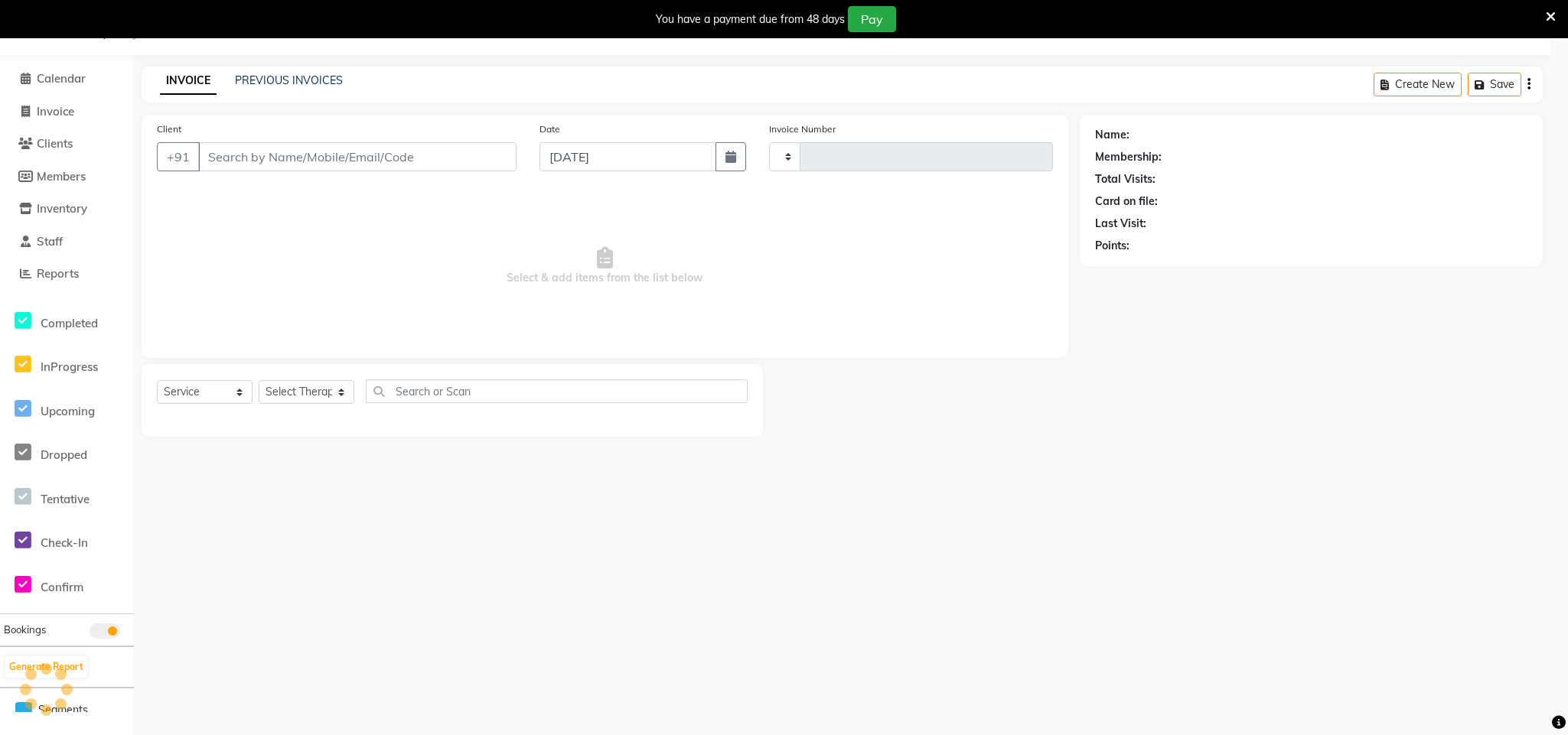 type on "0401" 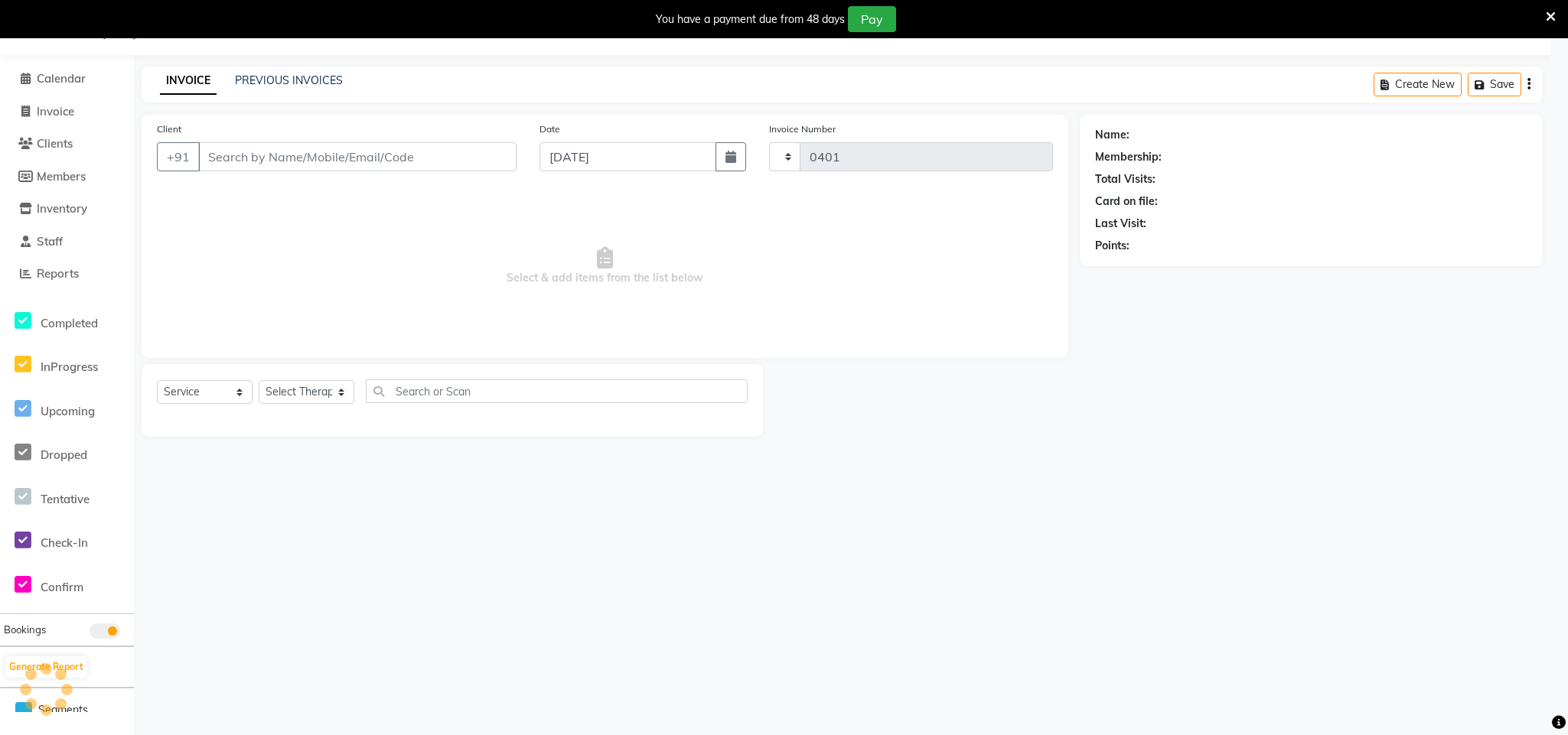 select on "8197" 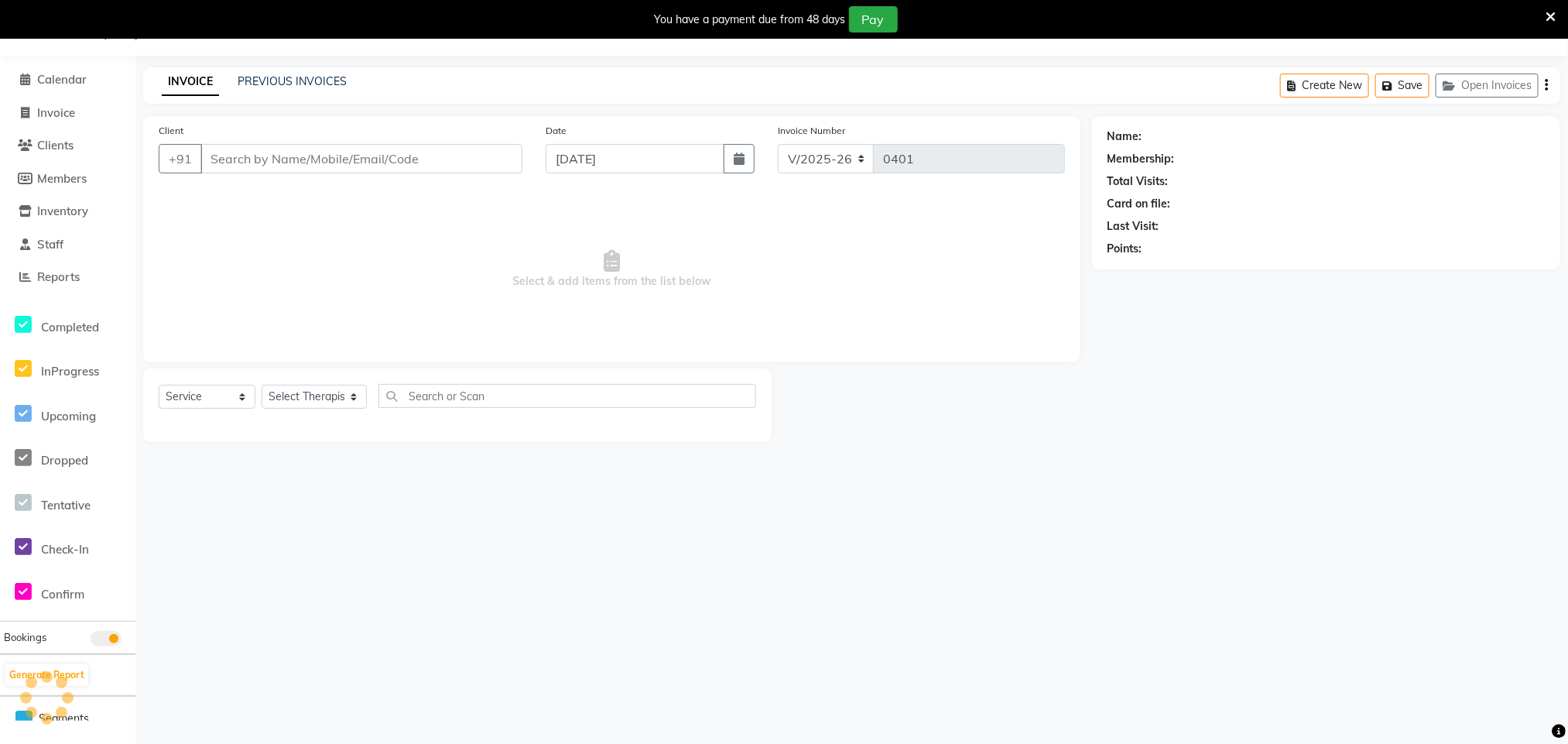 type on "98******16" 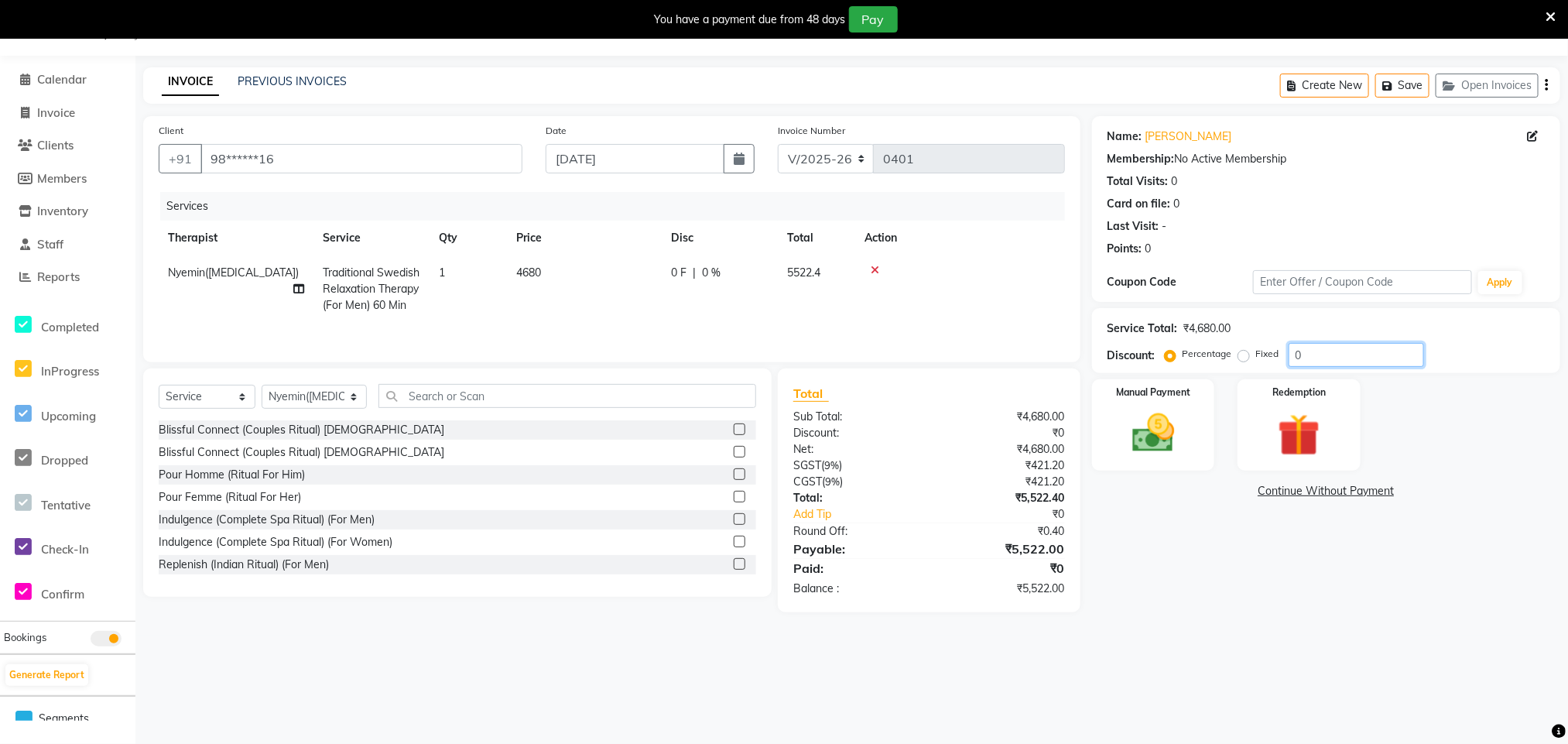 click on "0" 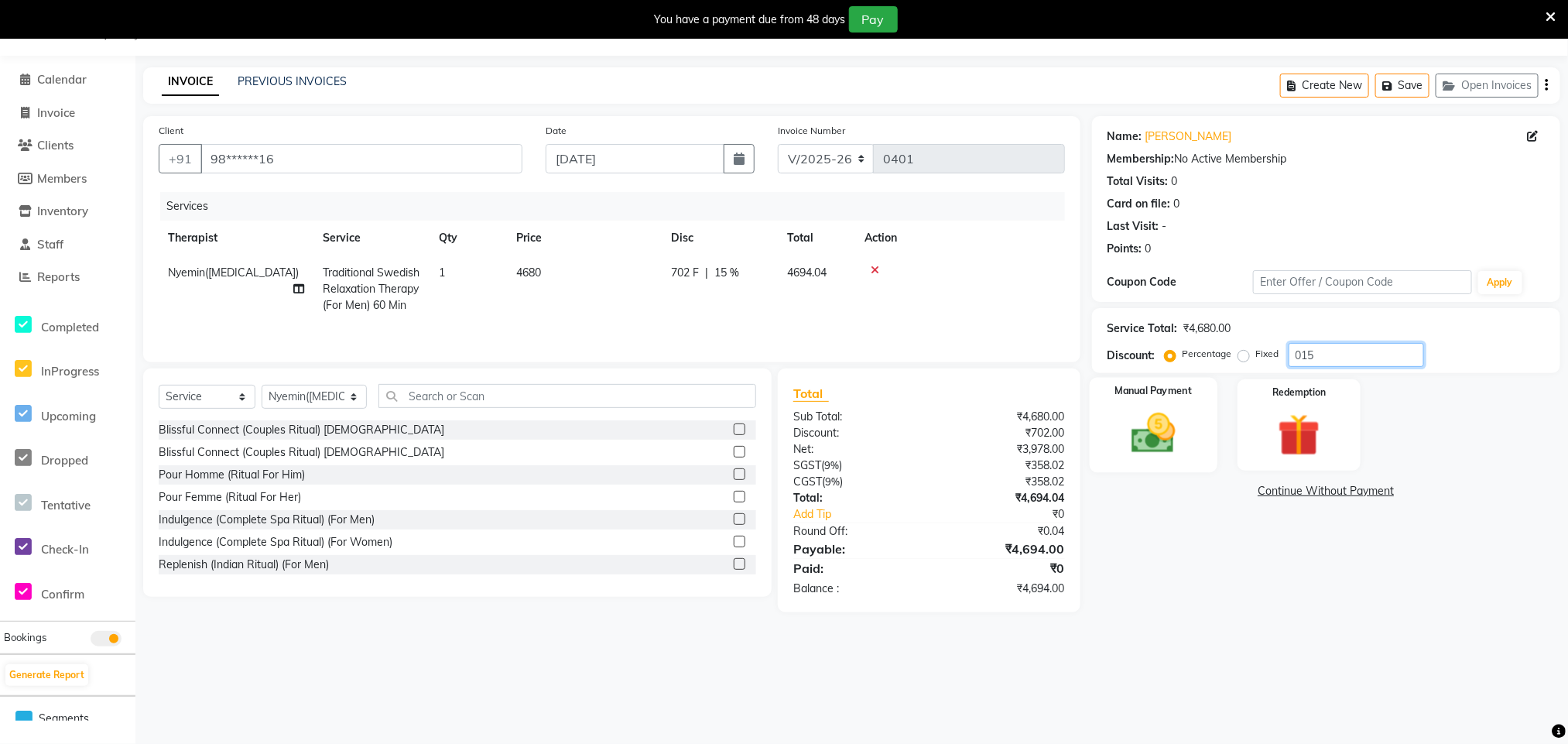 type on "015" 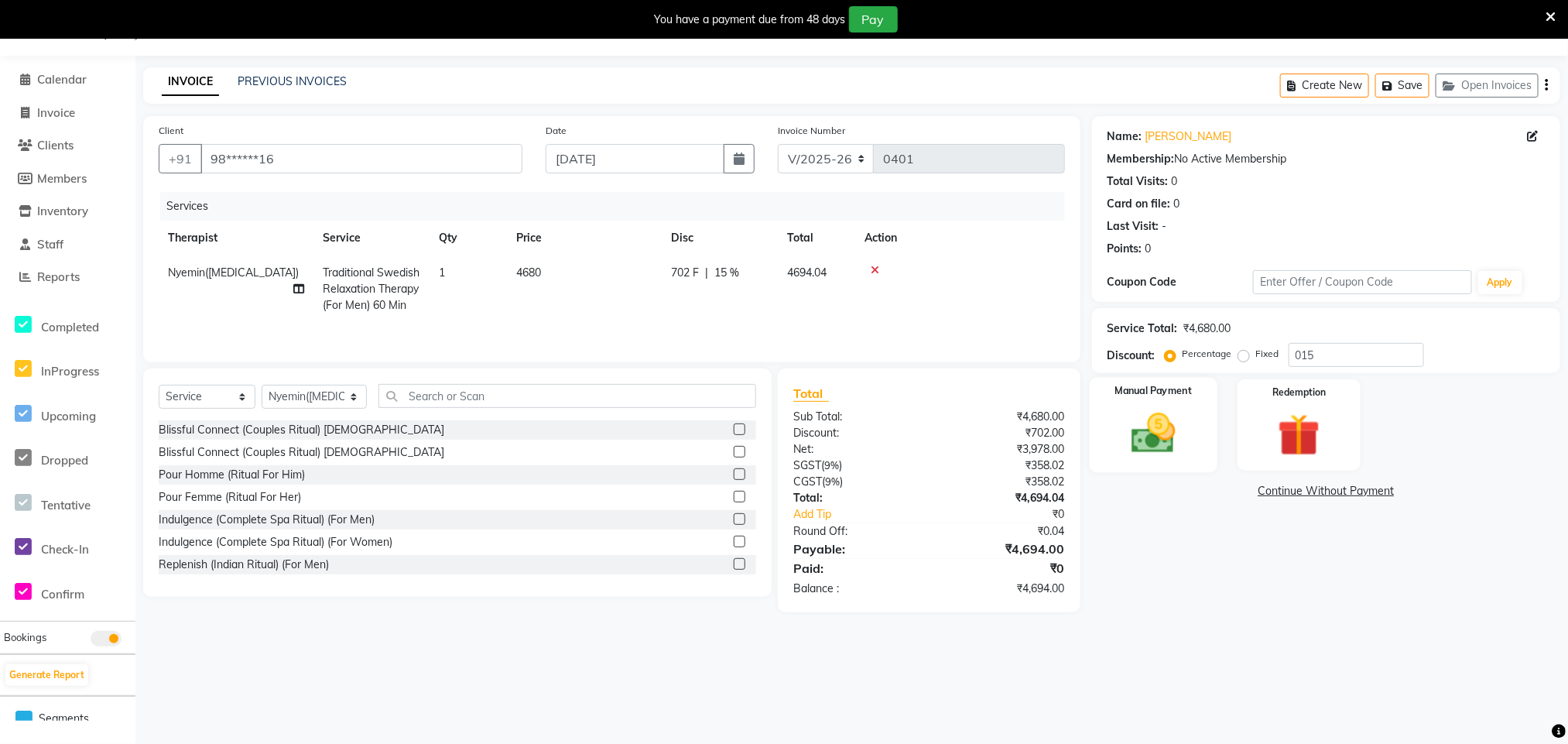 click 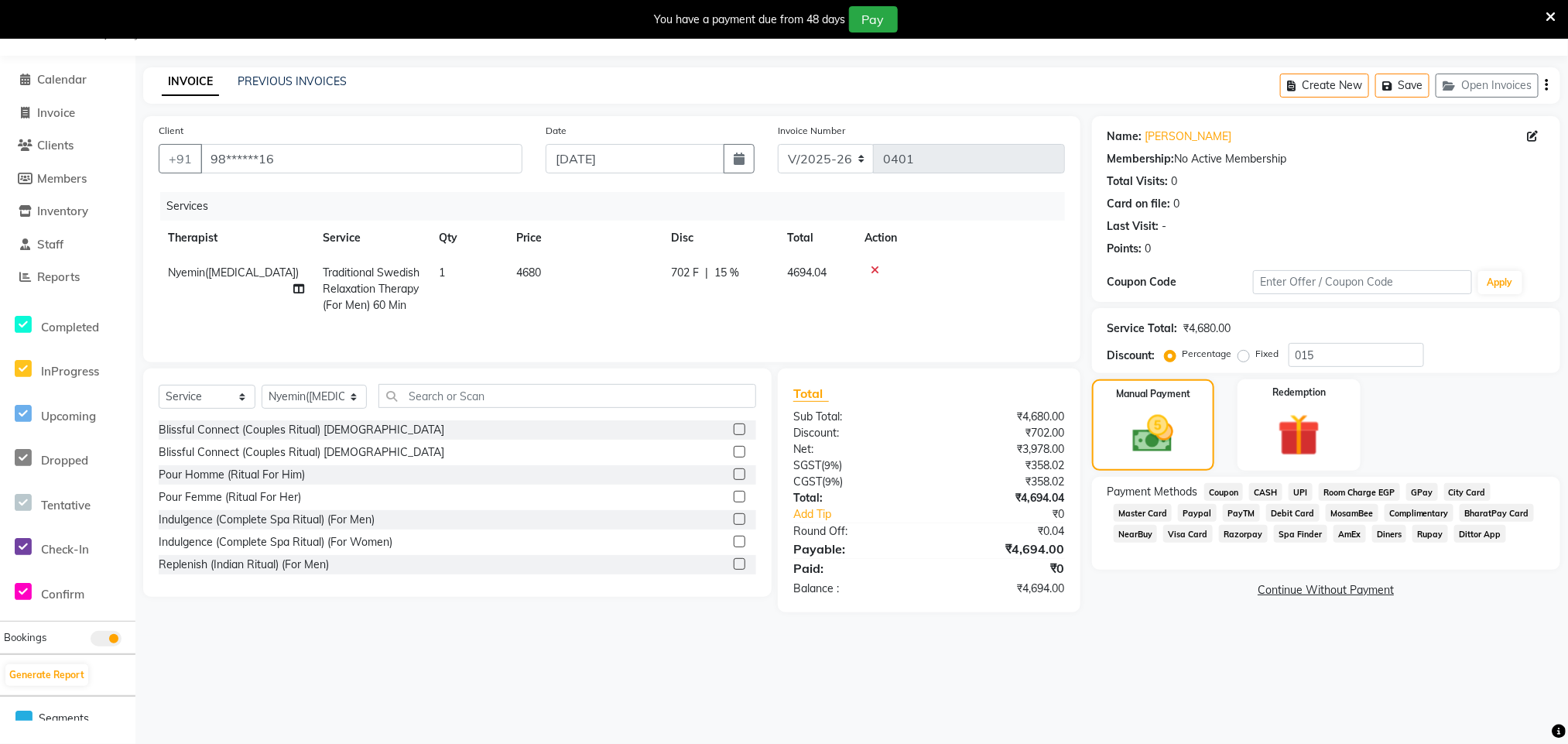 click on "CASH" 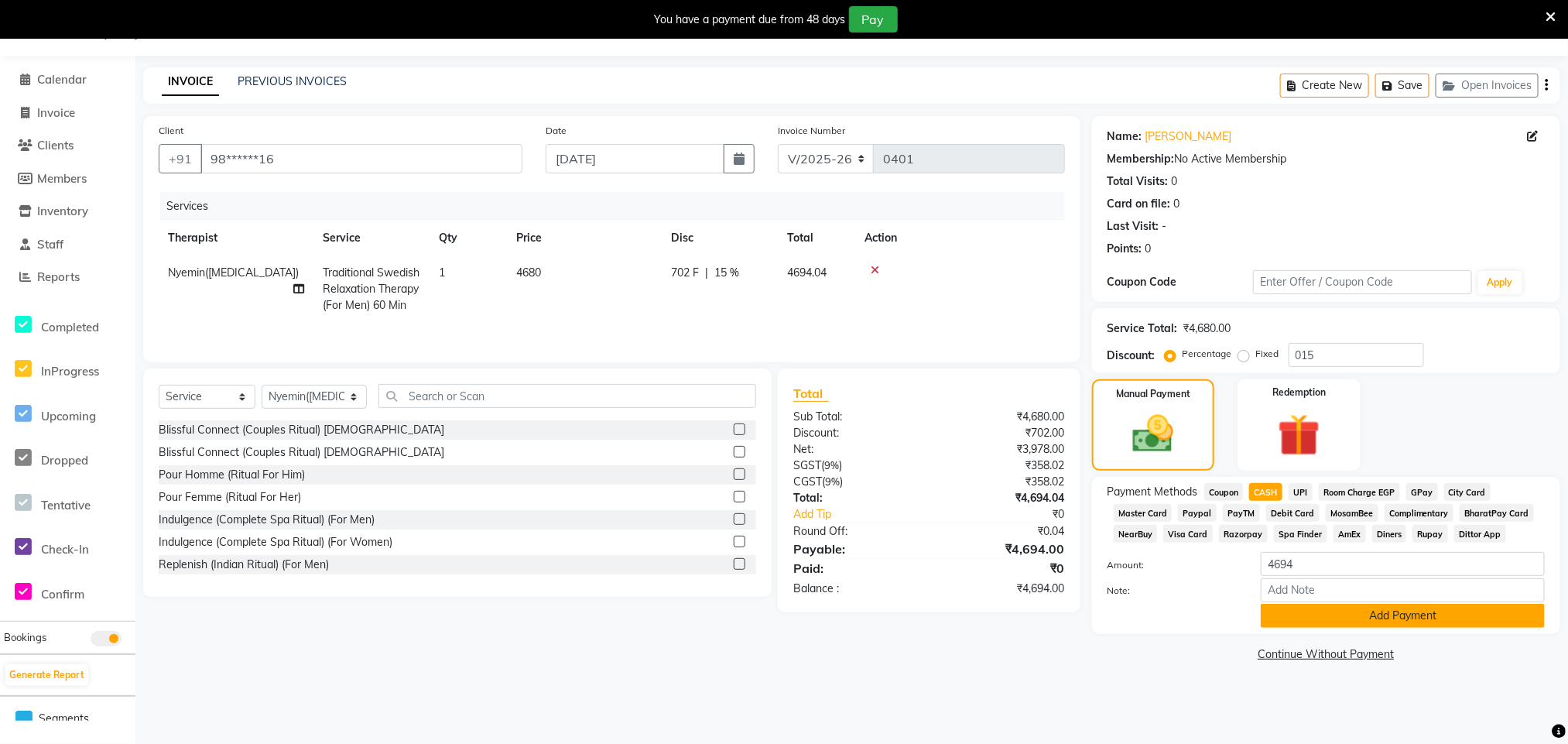 click on "Add Payment" 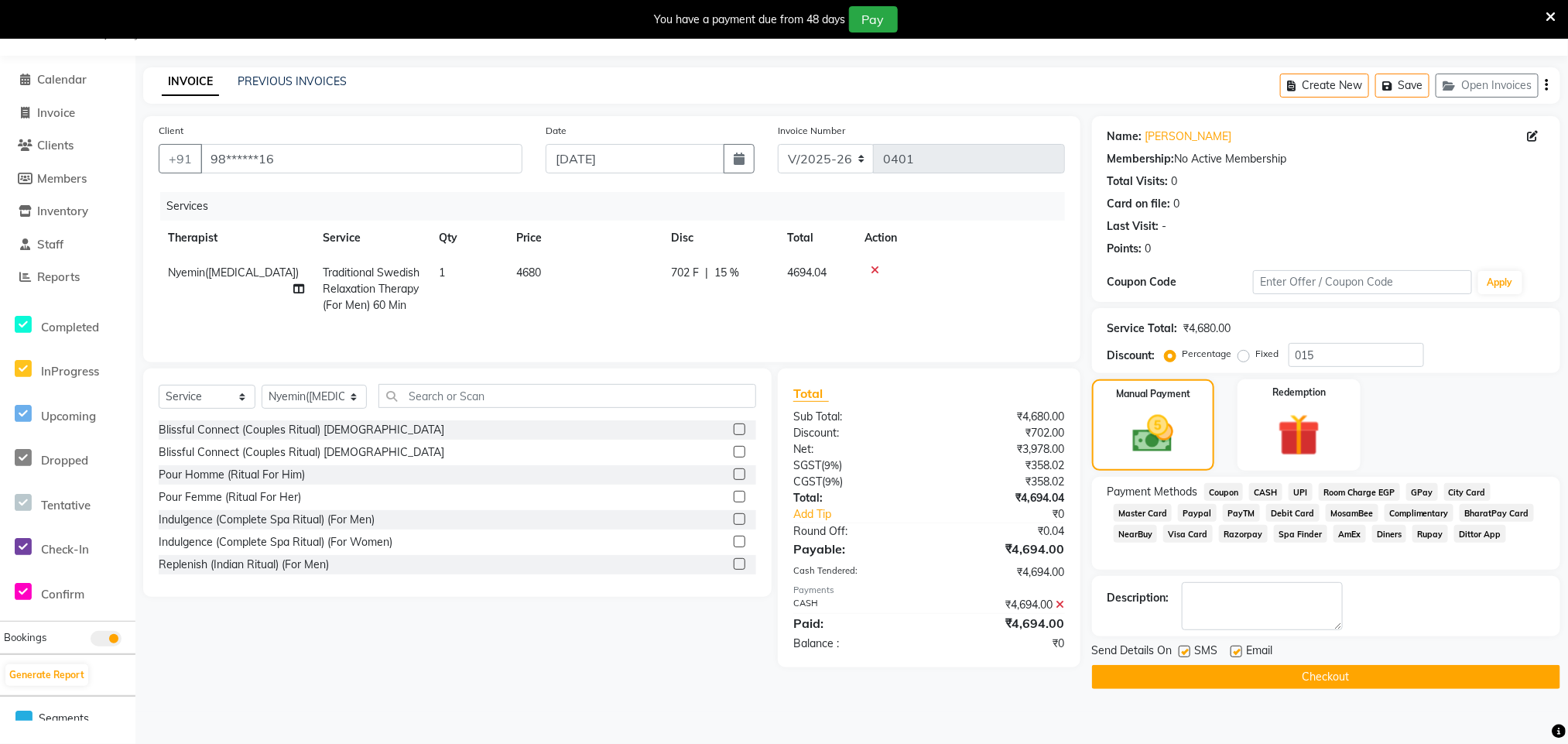 click on "Checkout" 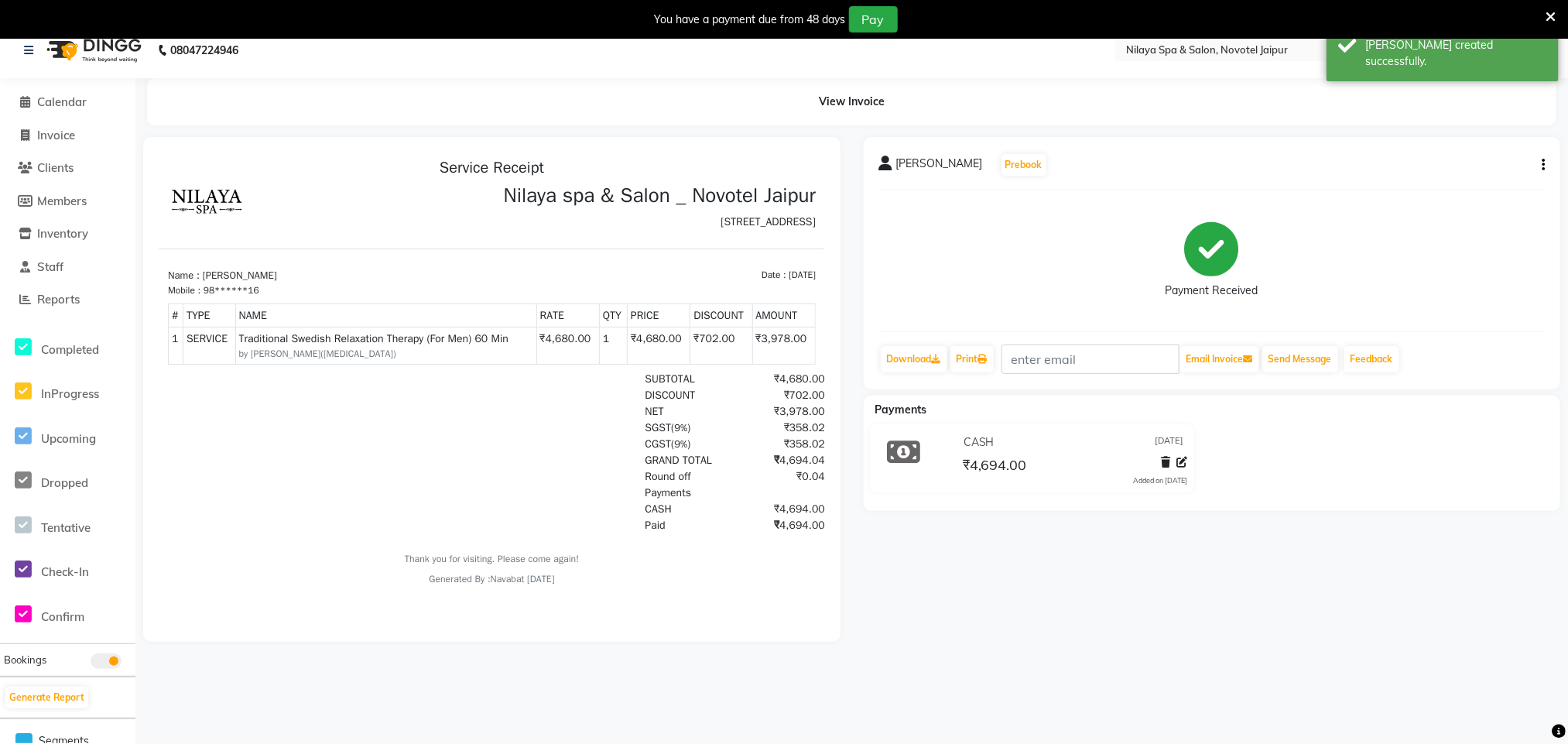 scroll, scrollTop: 0, scrollLeft: 0, axis: both 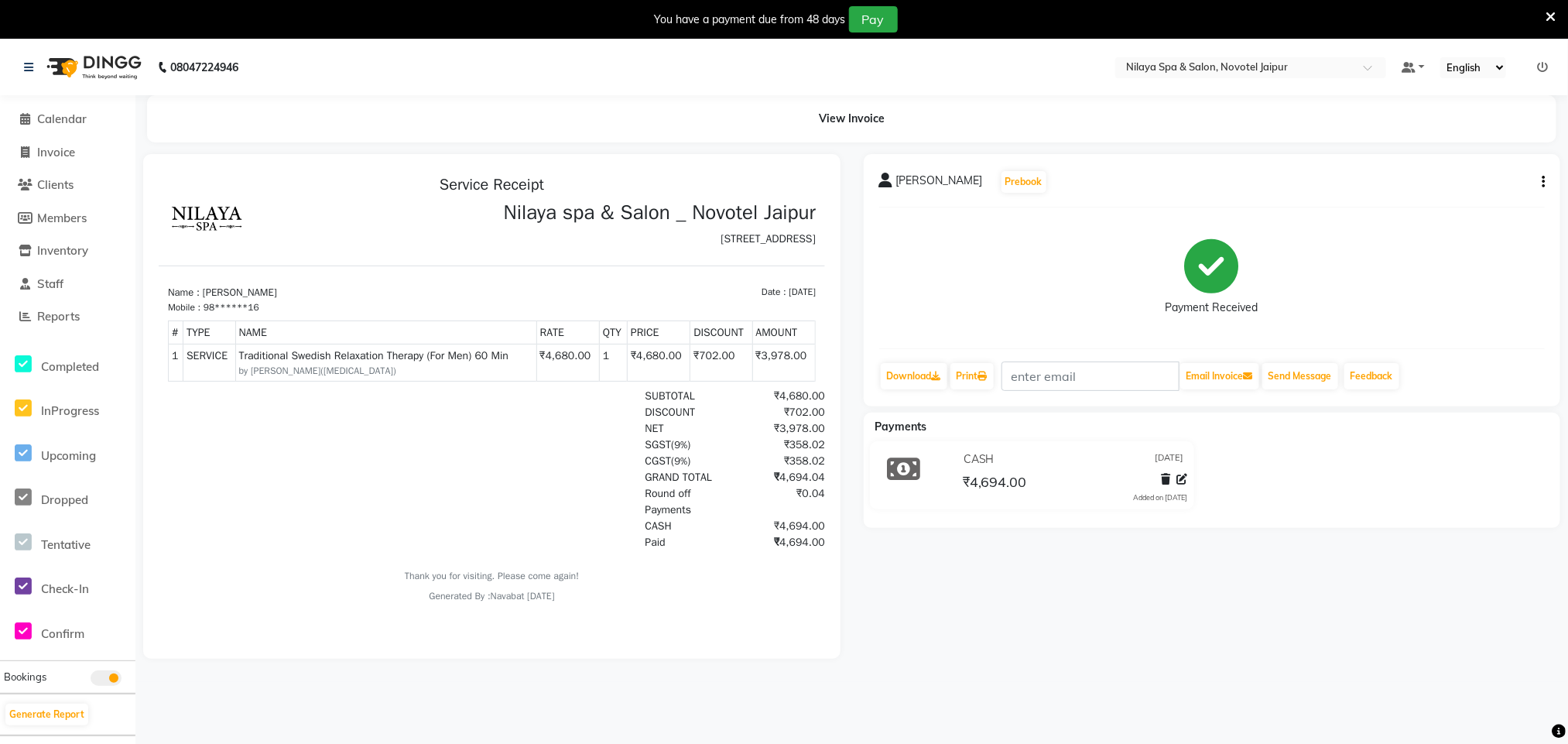 select on "service" 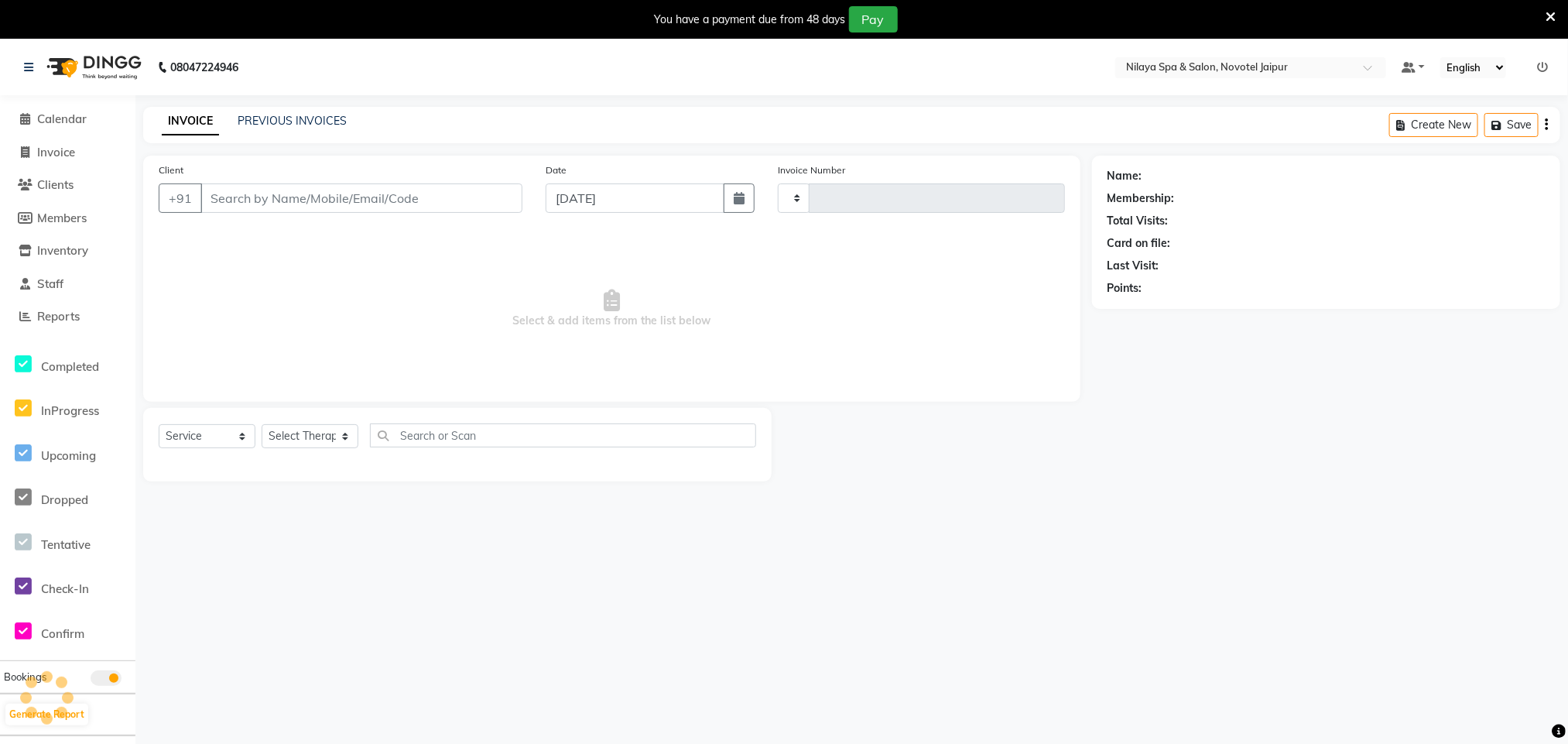 scroll, scrollTop: 39, scrollLeft: 0, axis: vertical 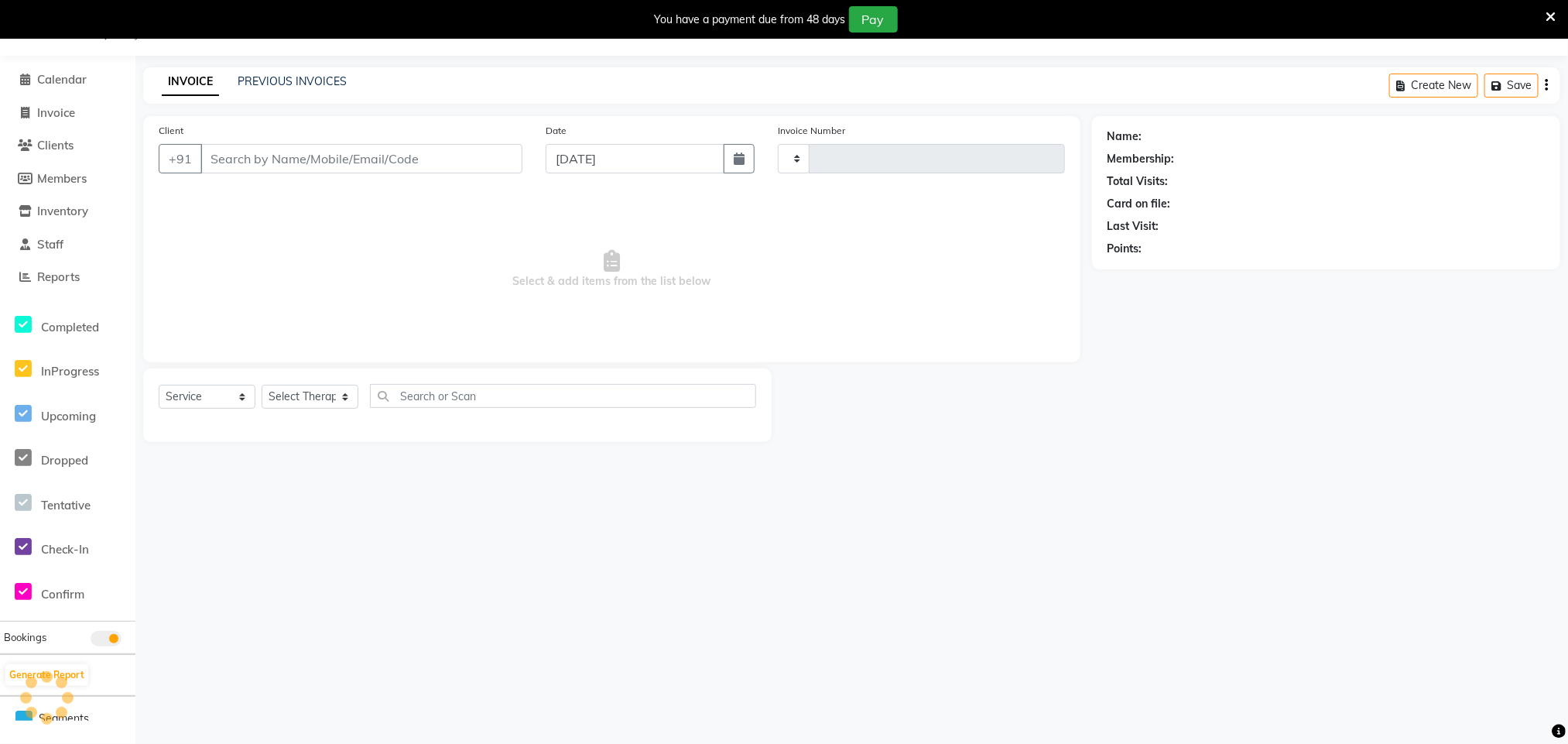 type on "0402" 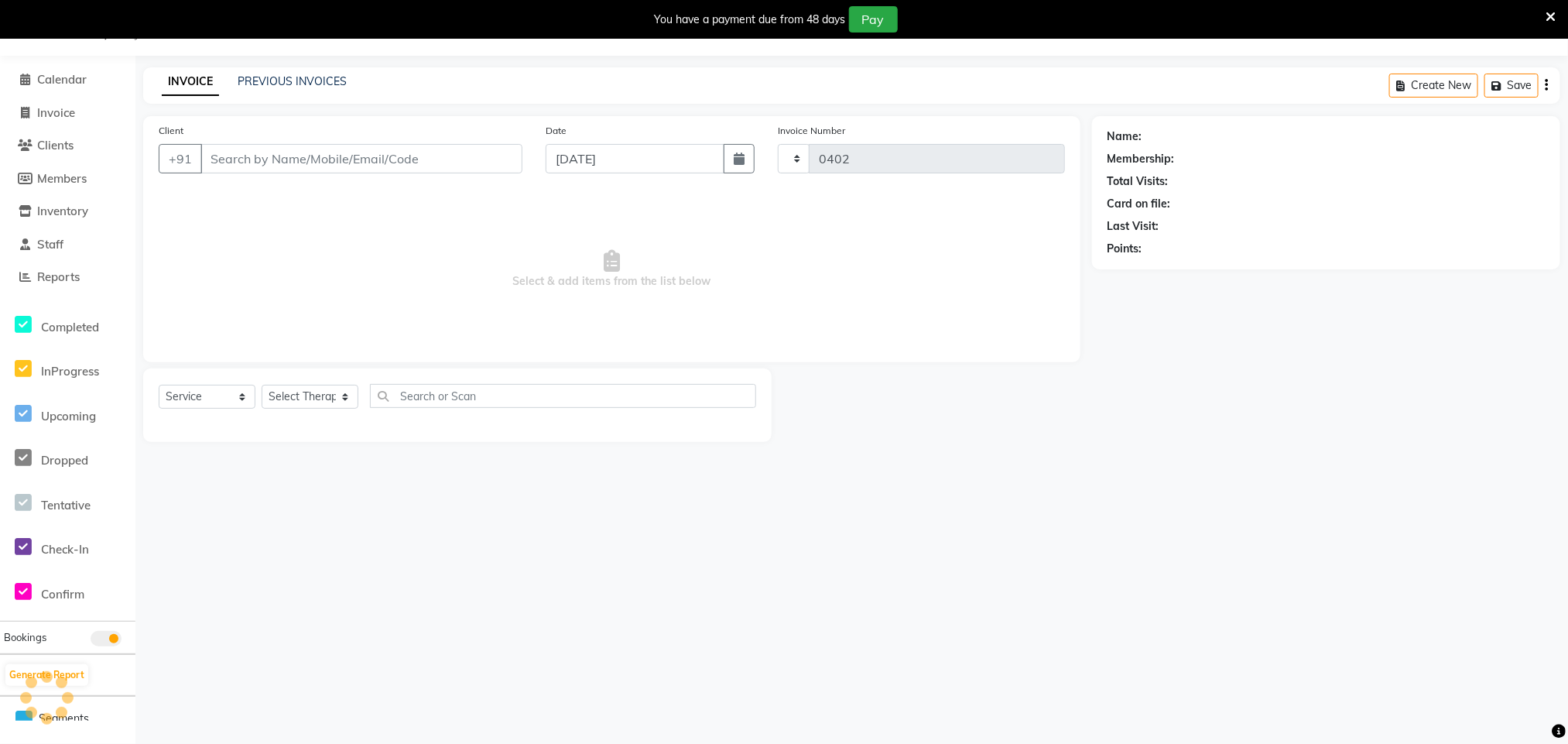 select on "8197" 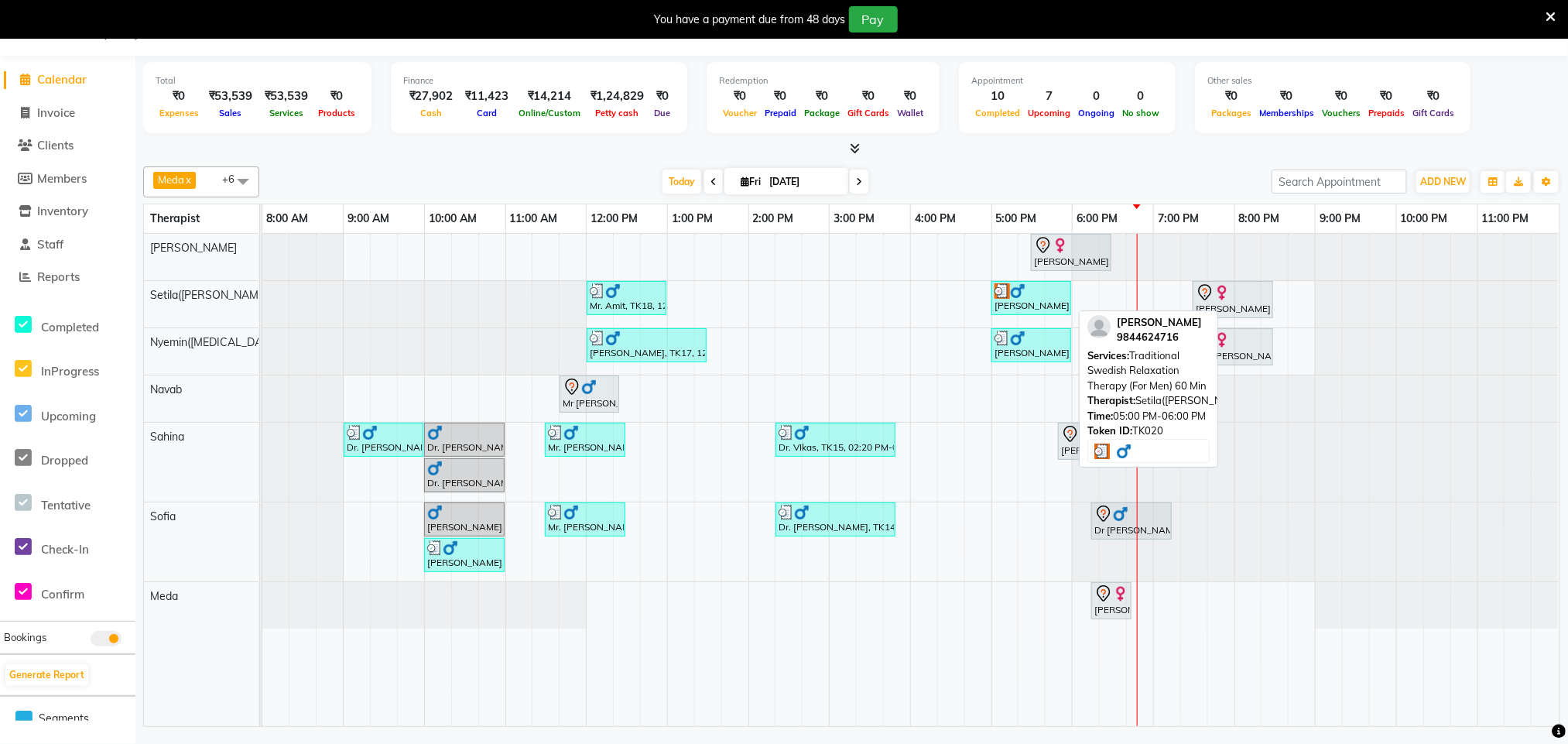 click at bounding box center (1031, 291) 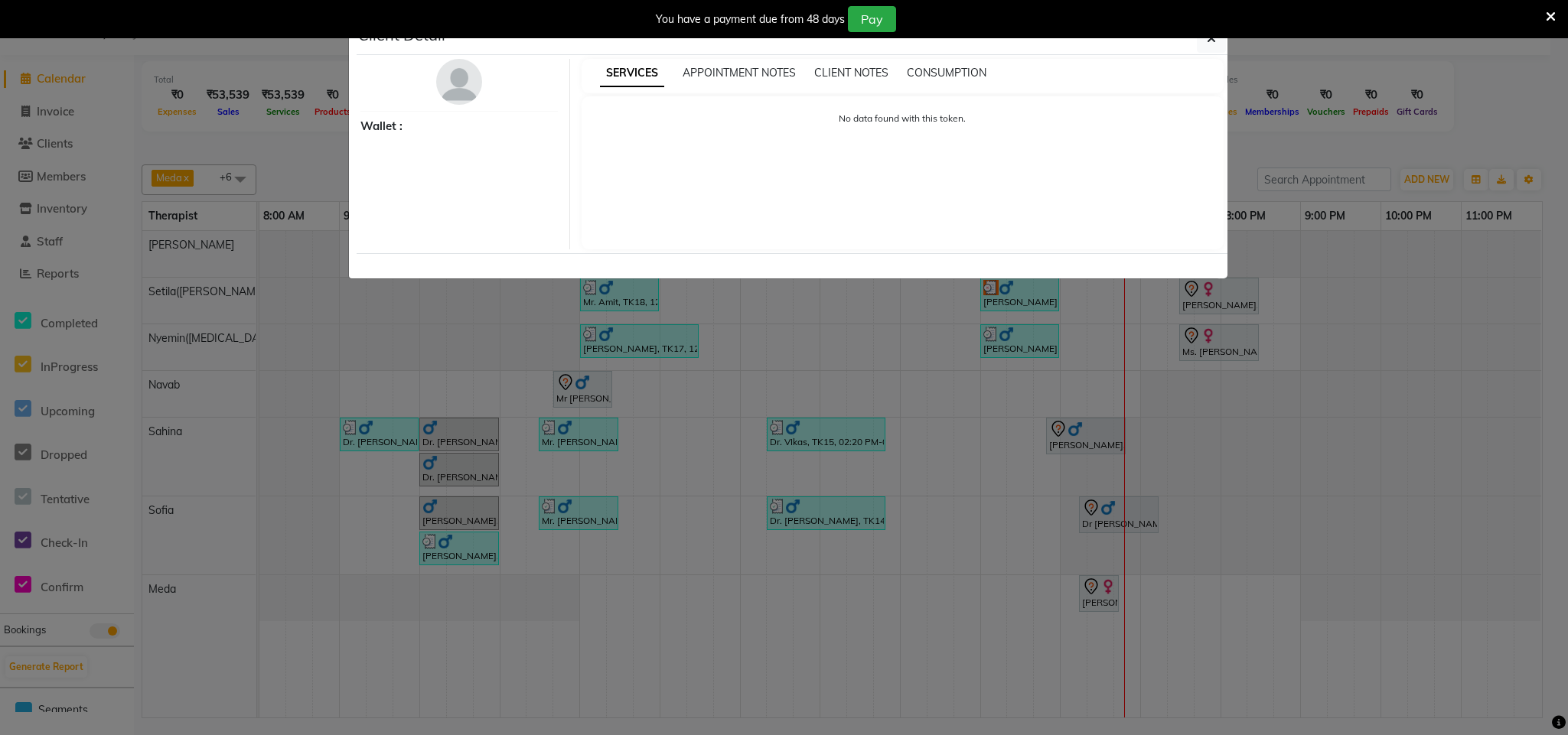 select on "3" 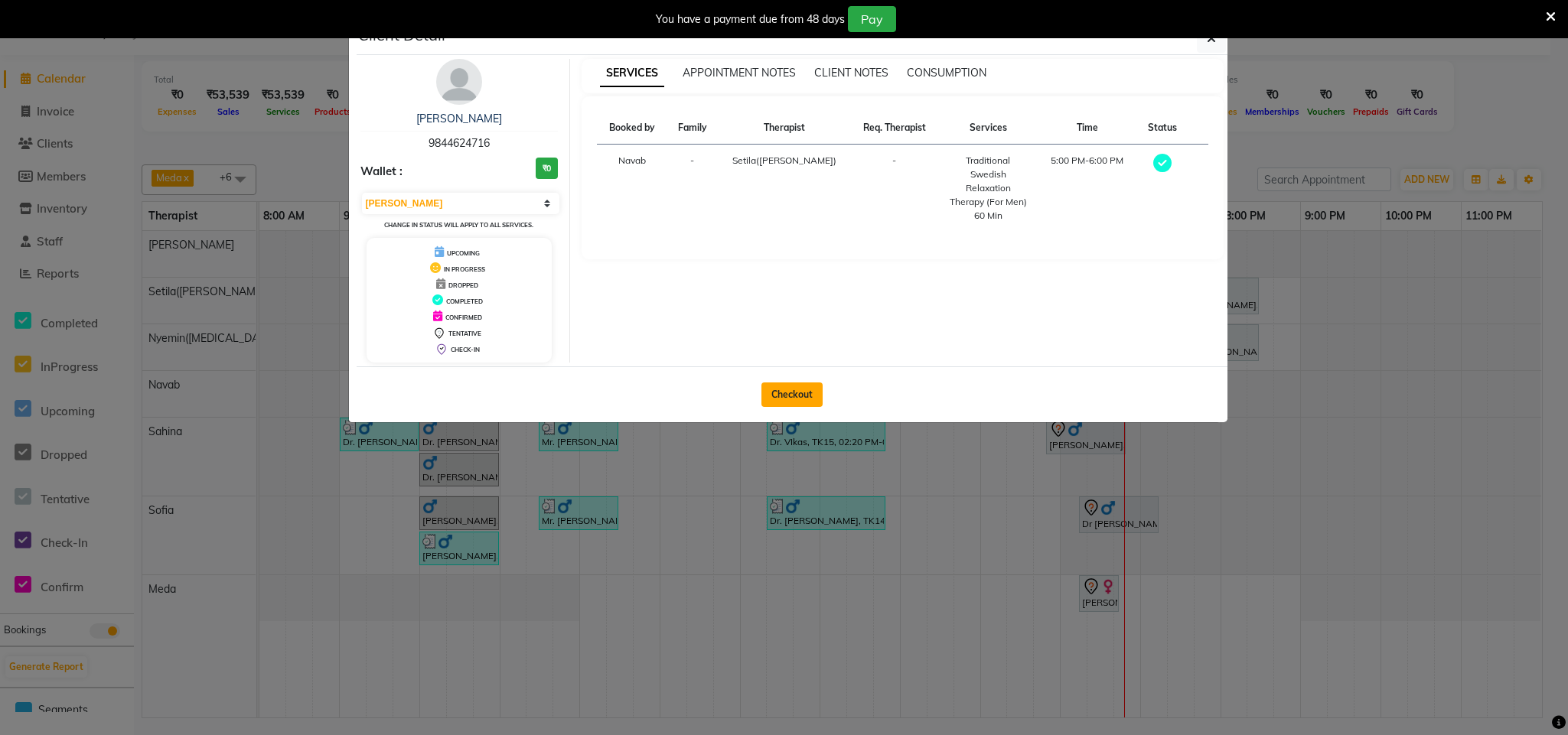 click on "Checkout" 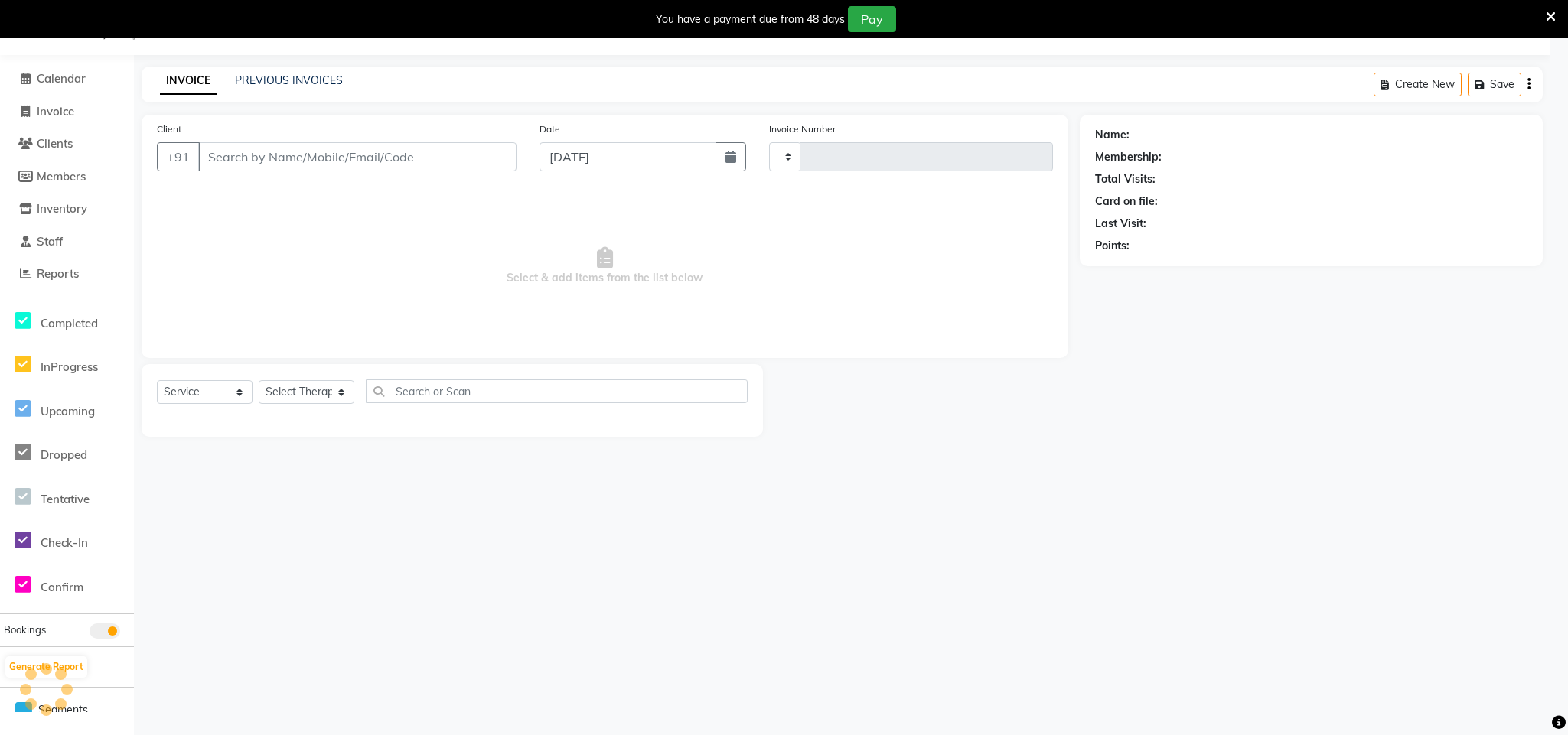 type on "0402" 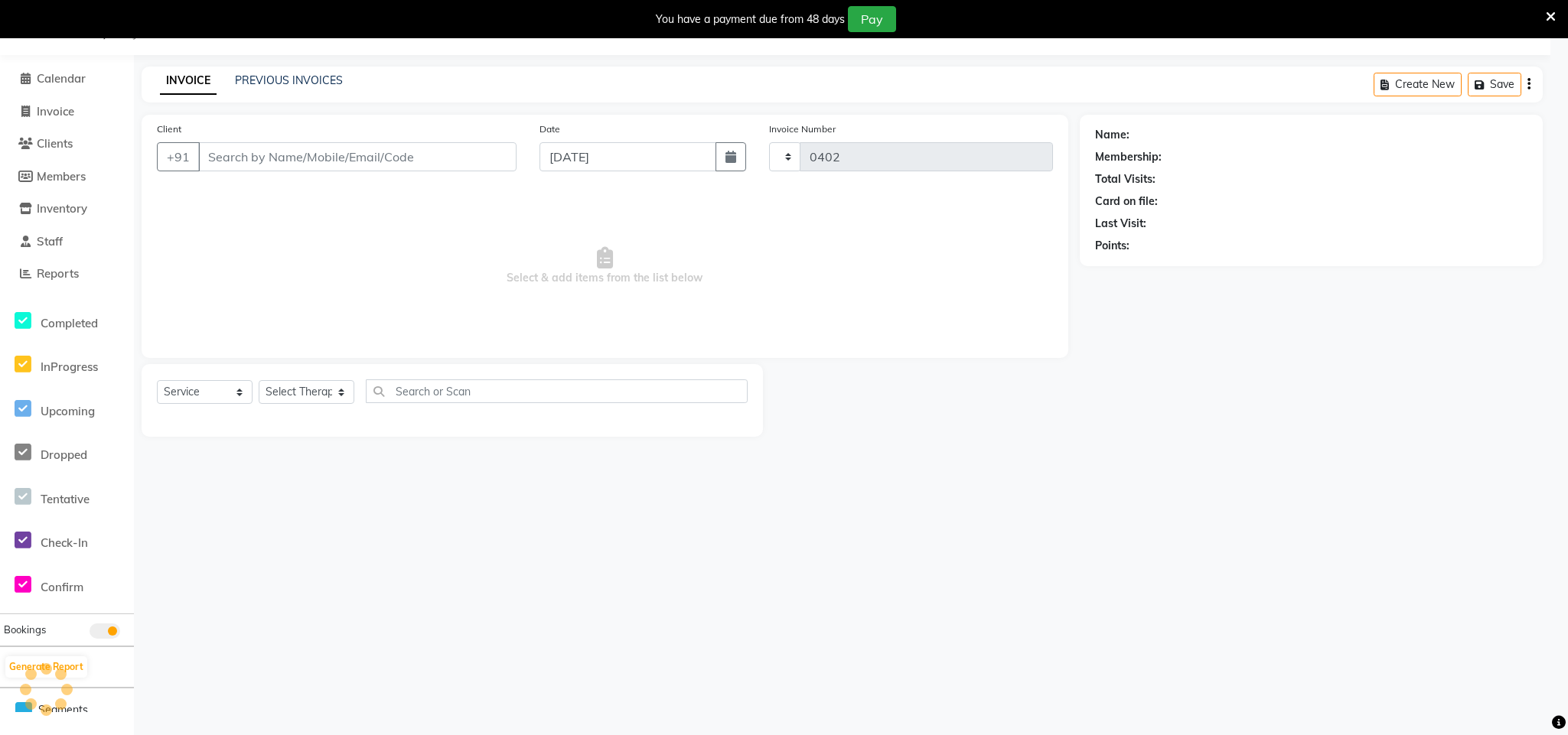 select on "8197" 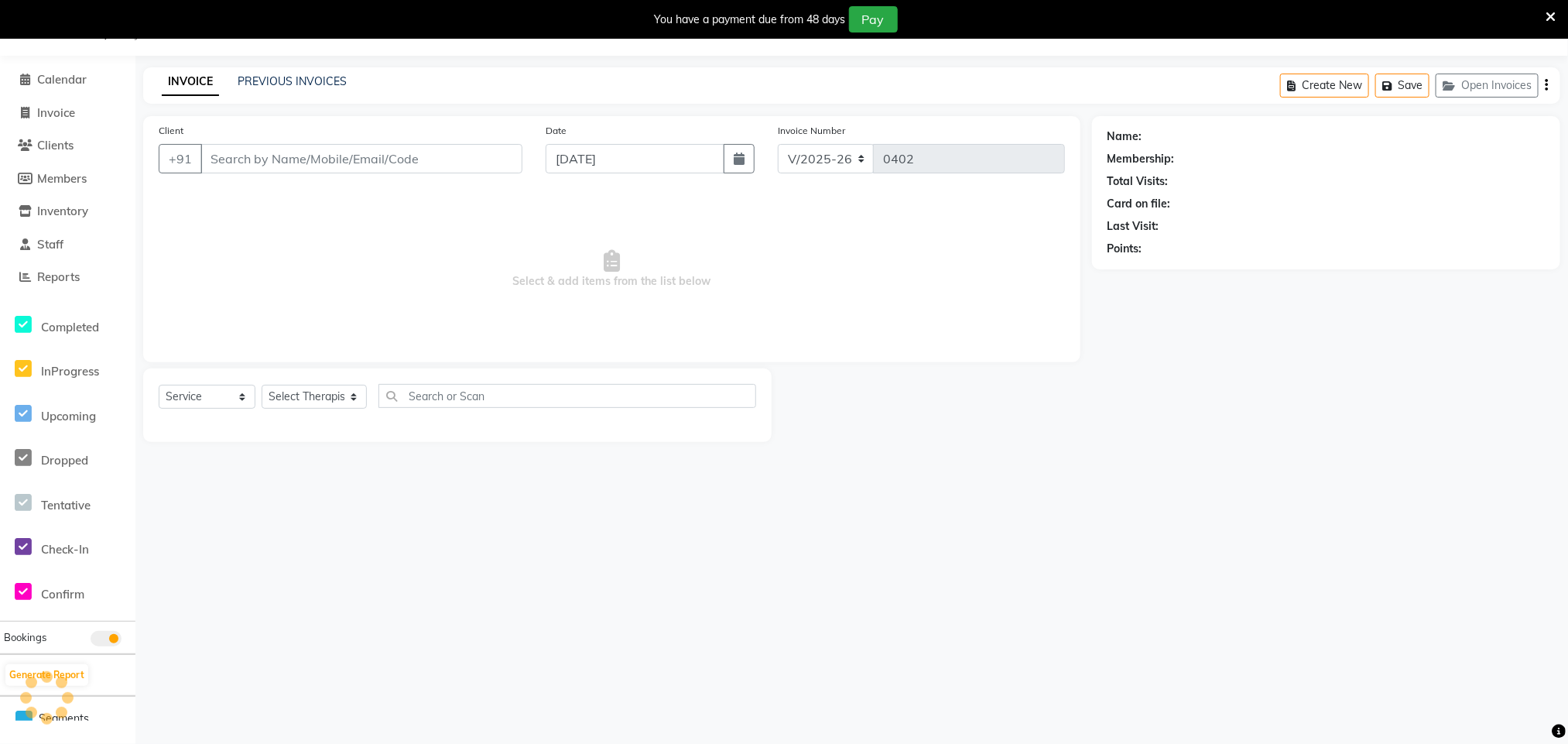 type on "98******16" 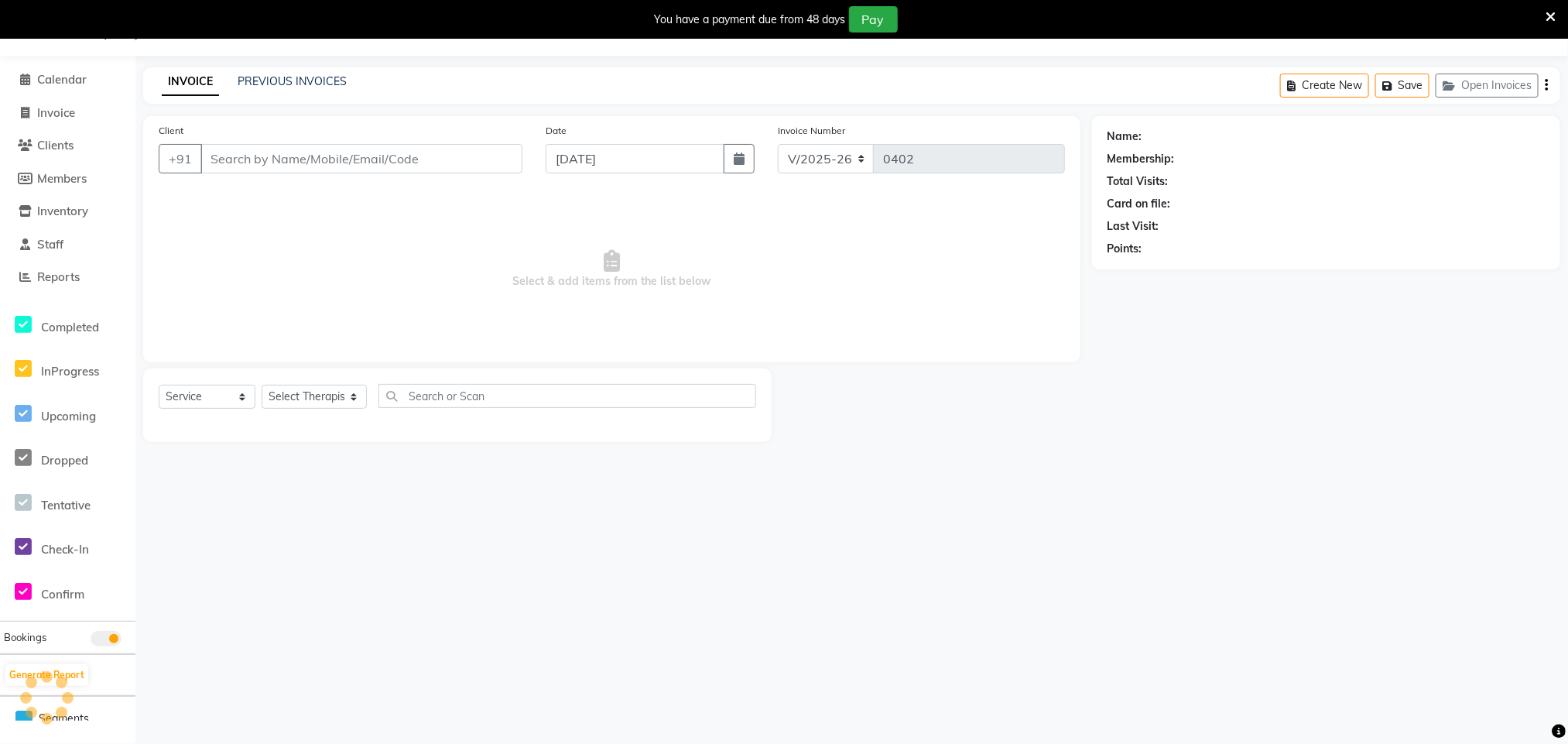 select on "77567" 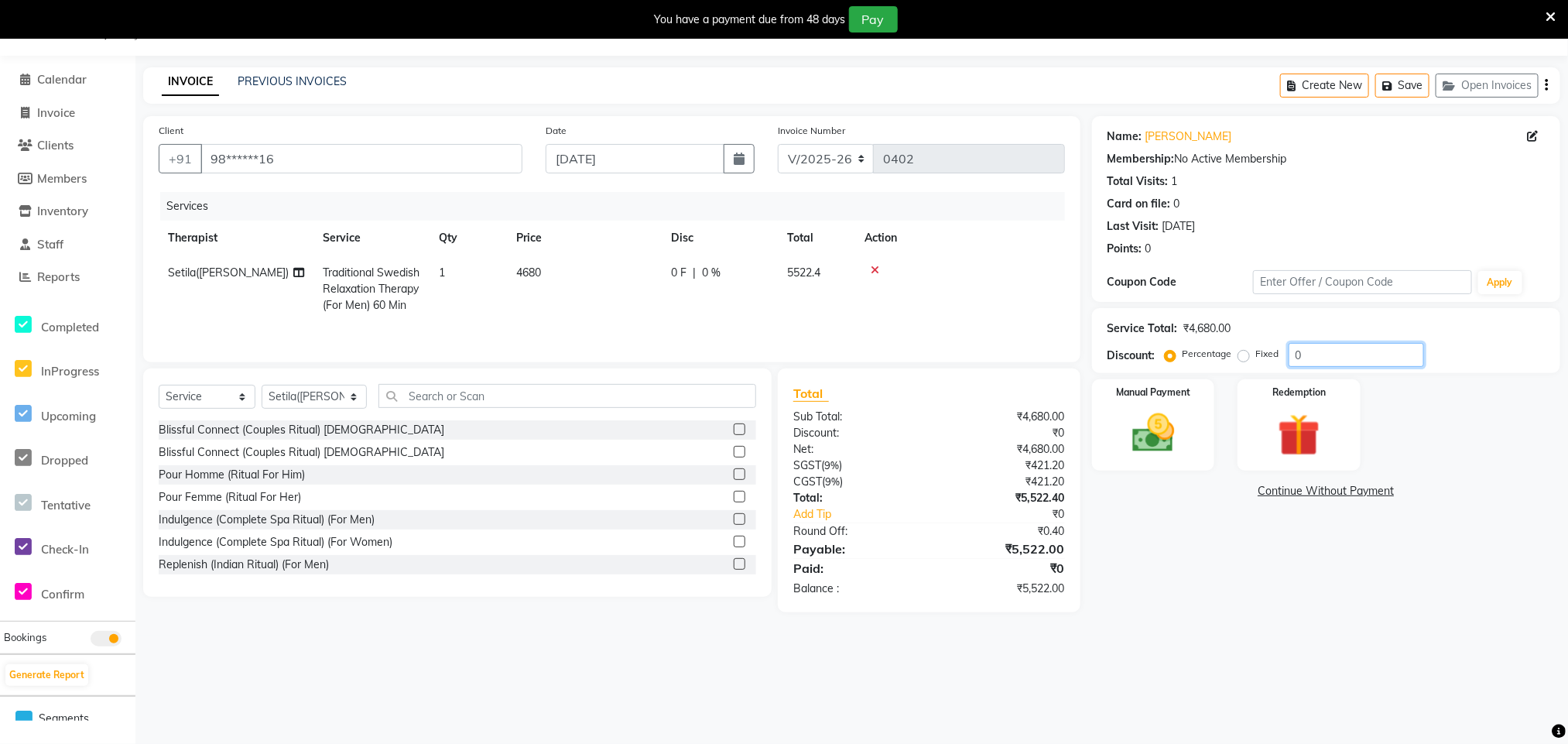 click on "0" 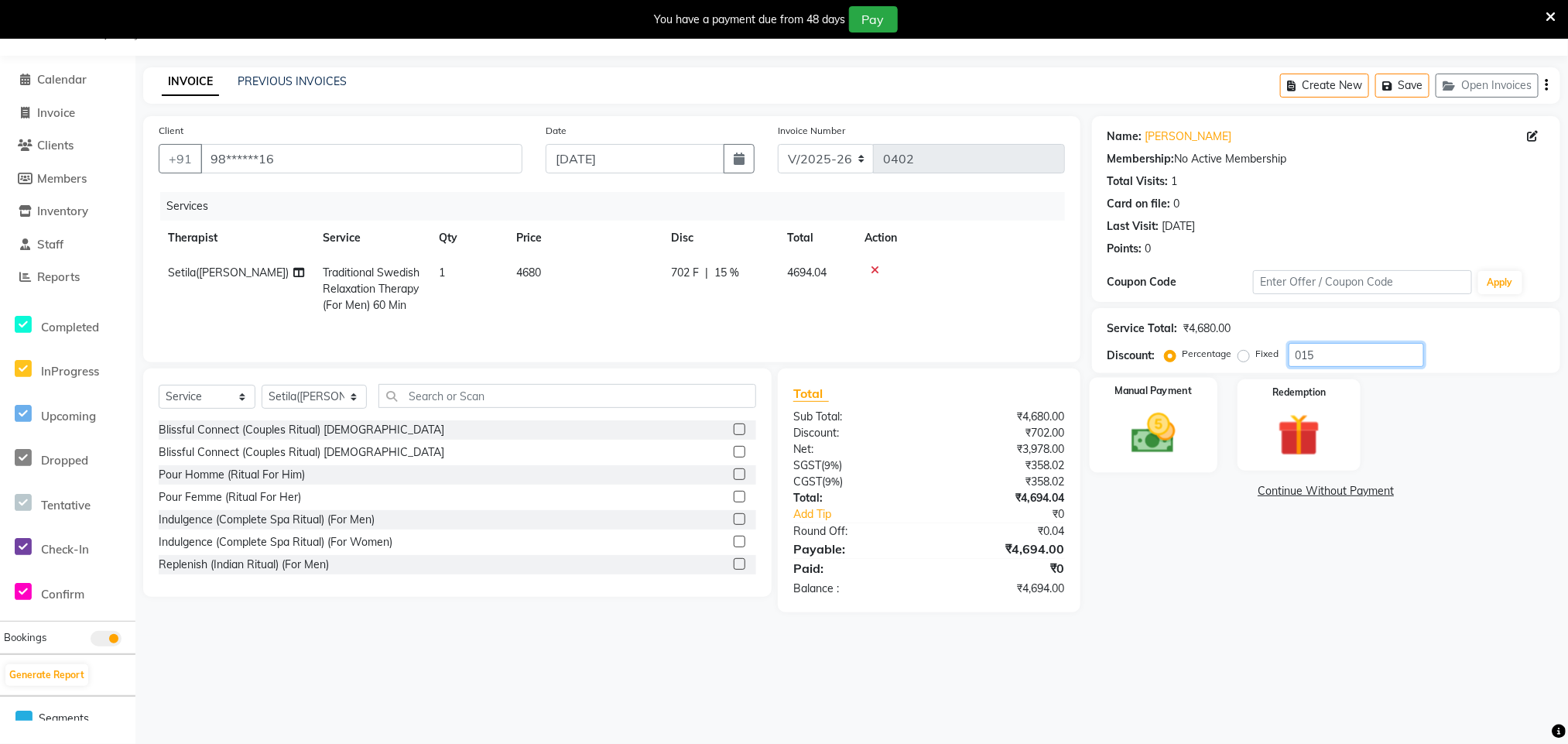 type on "015" 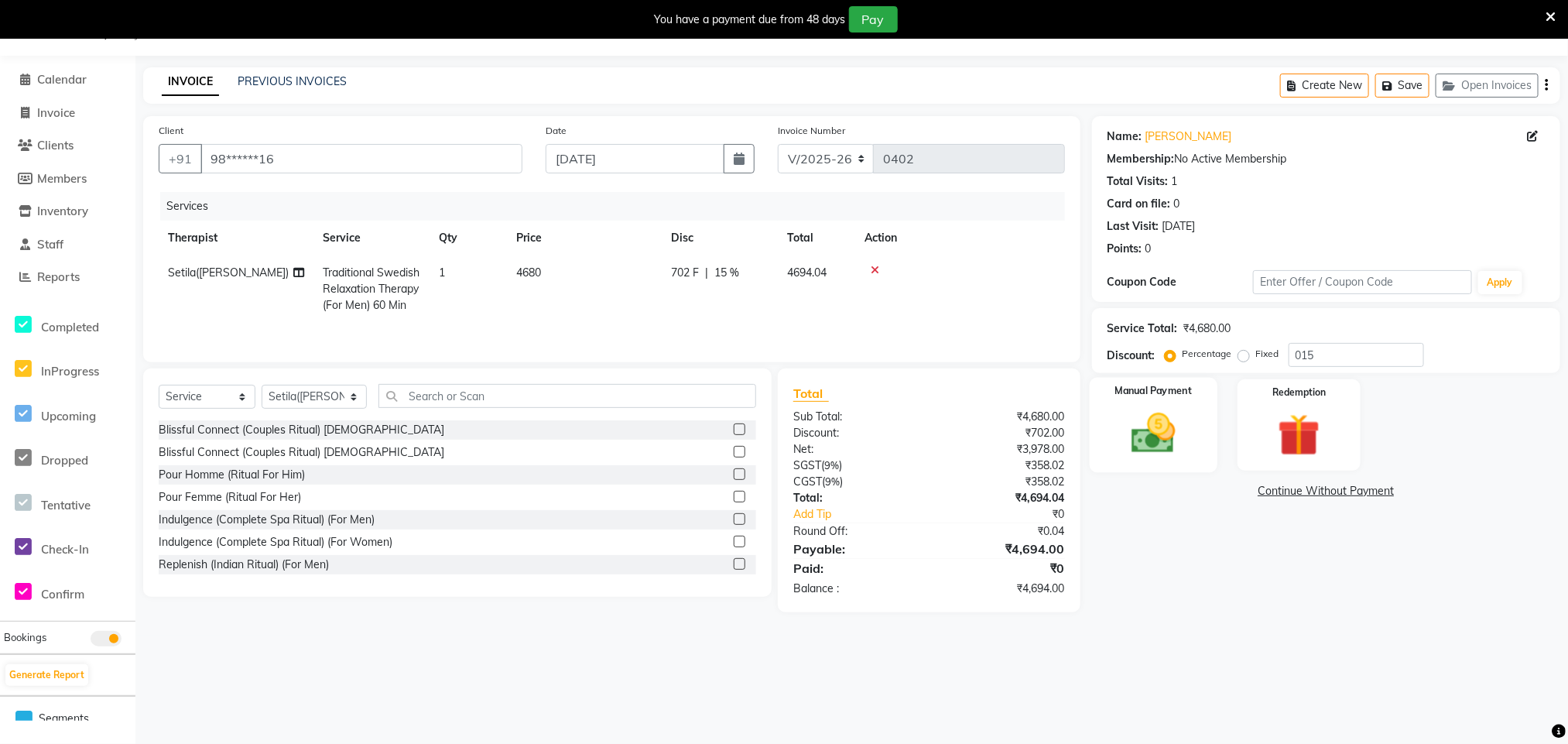 click 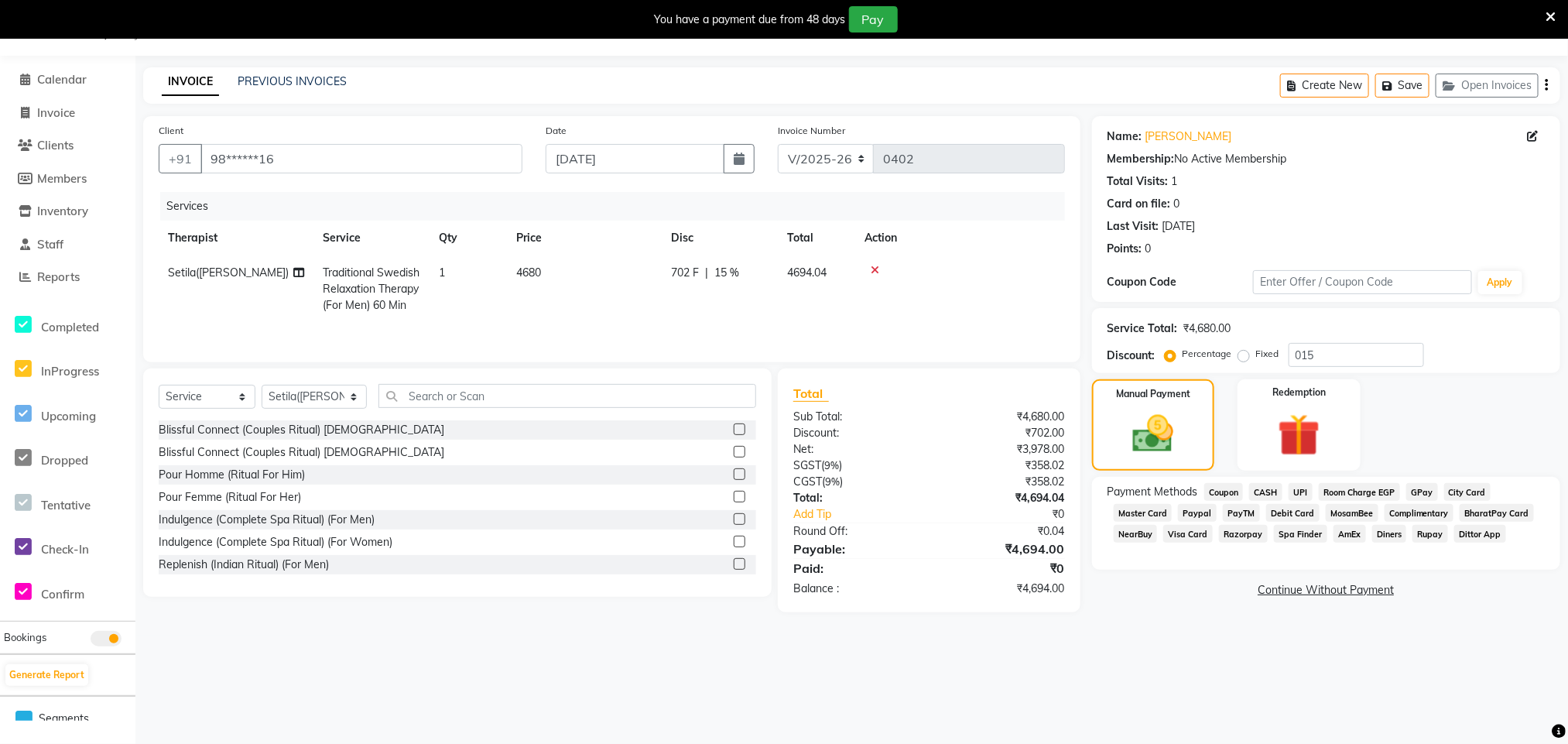 click on "CASH" 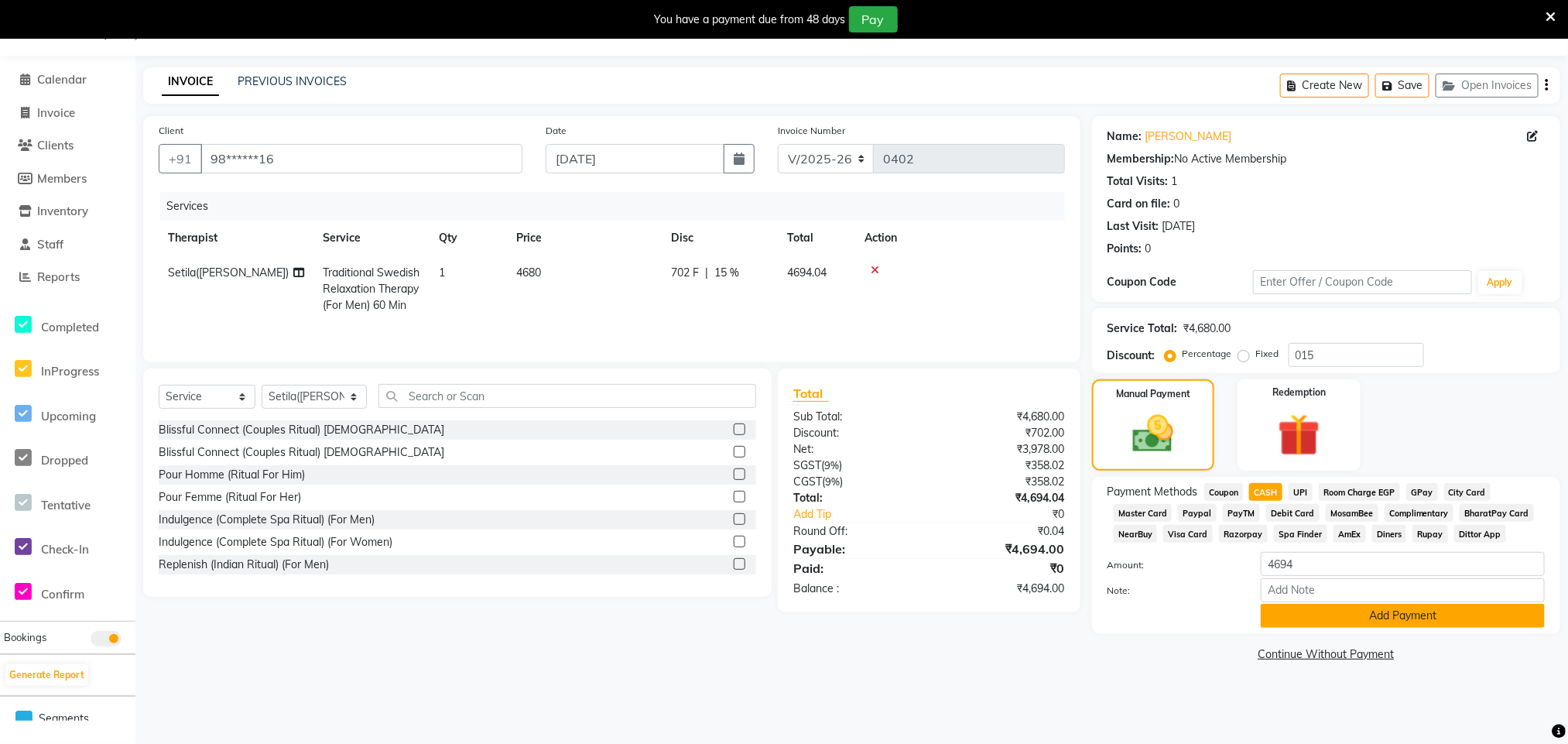 click on "Add Payment" 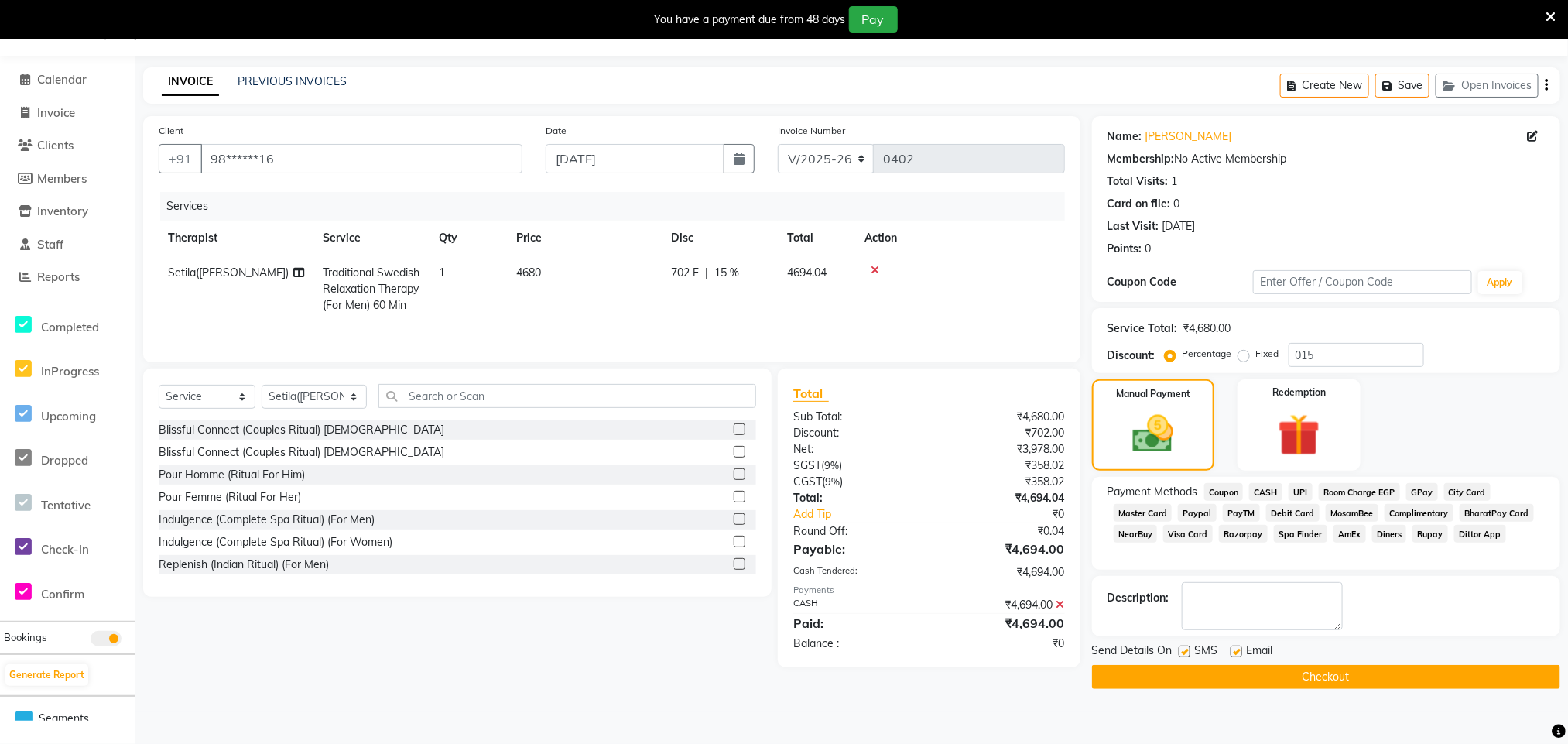 click on "Checkout" 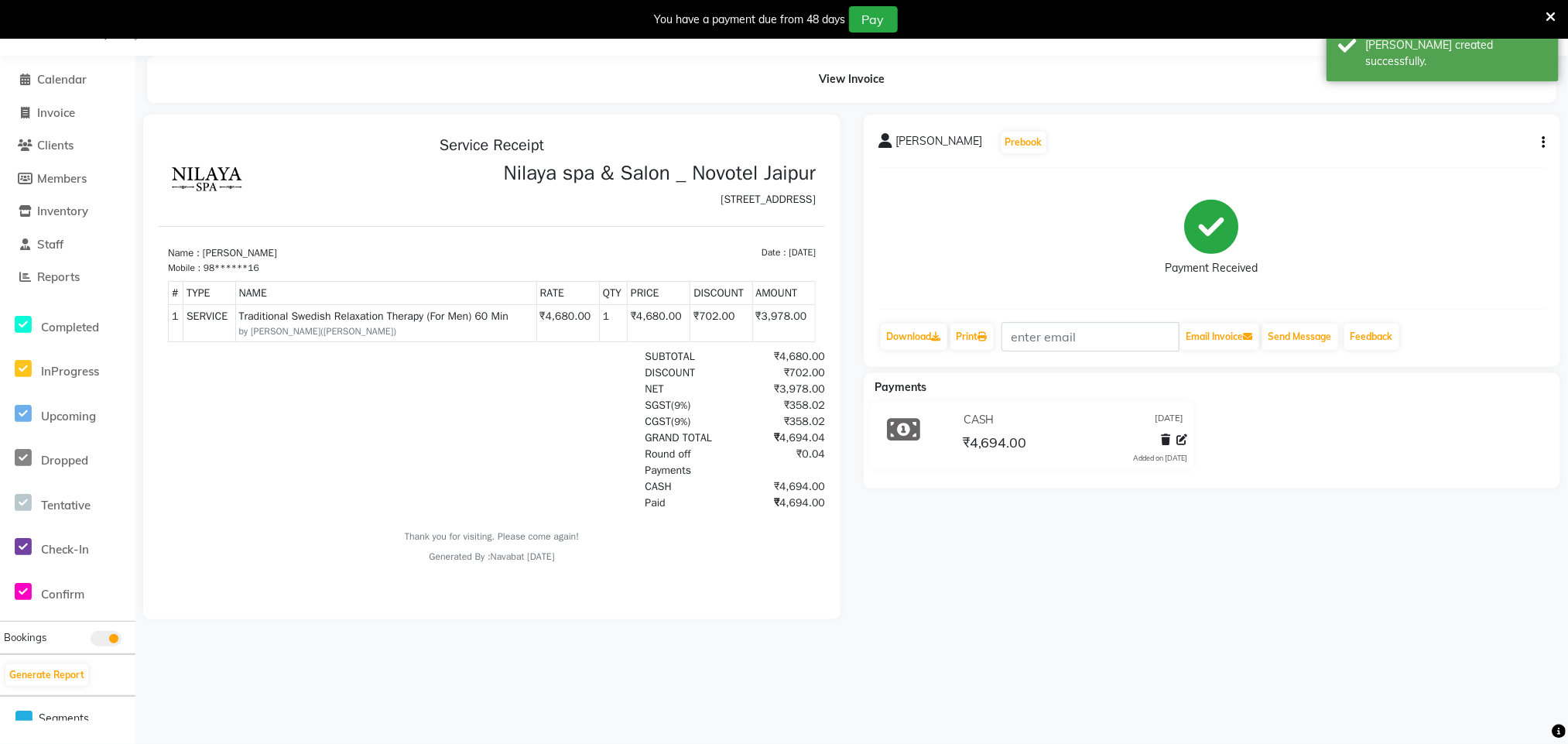 scroll, scrollTop: 0, scrollLeft: 0, axis: both 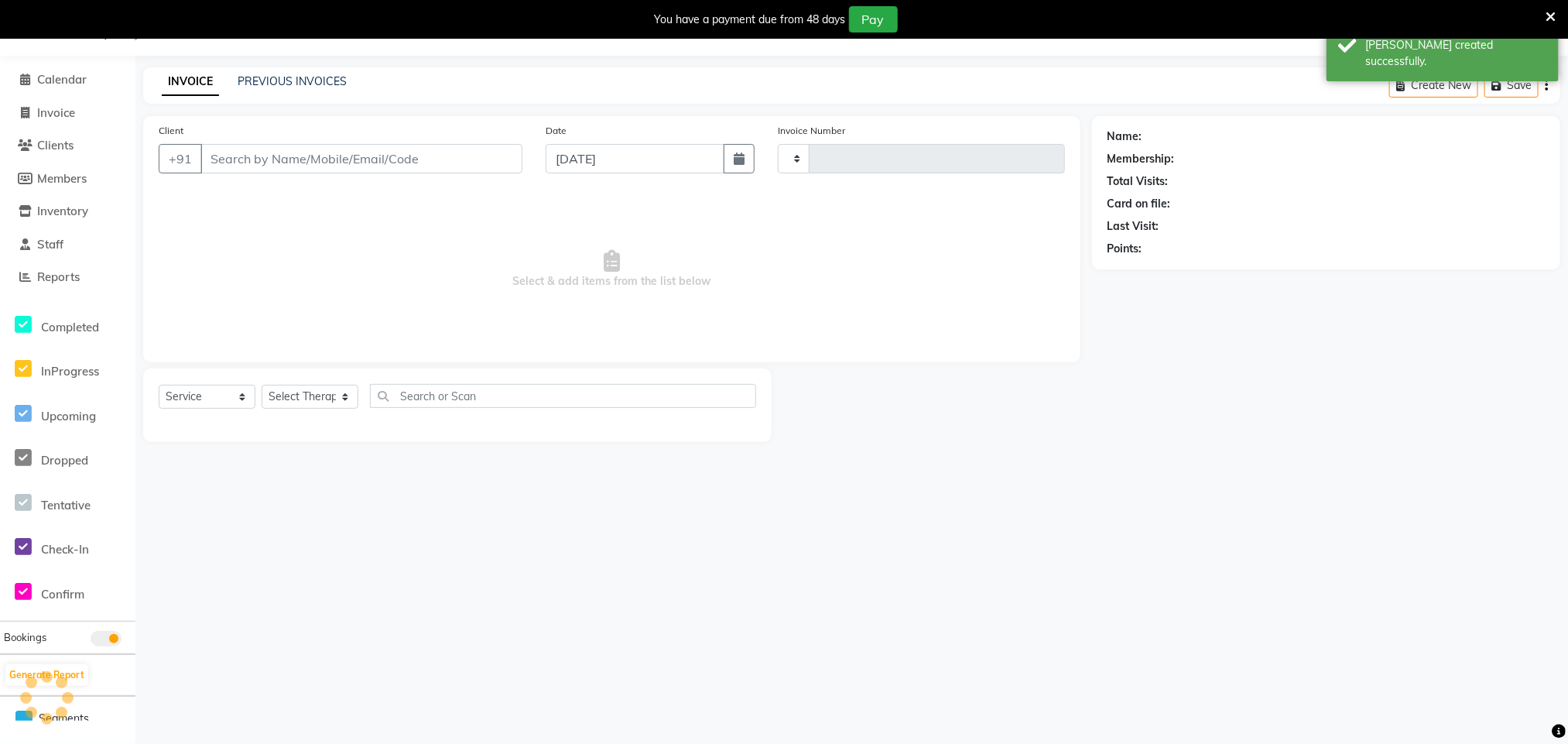 type on "0403" 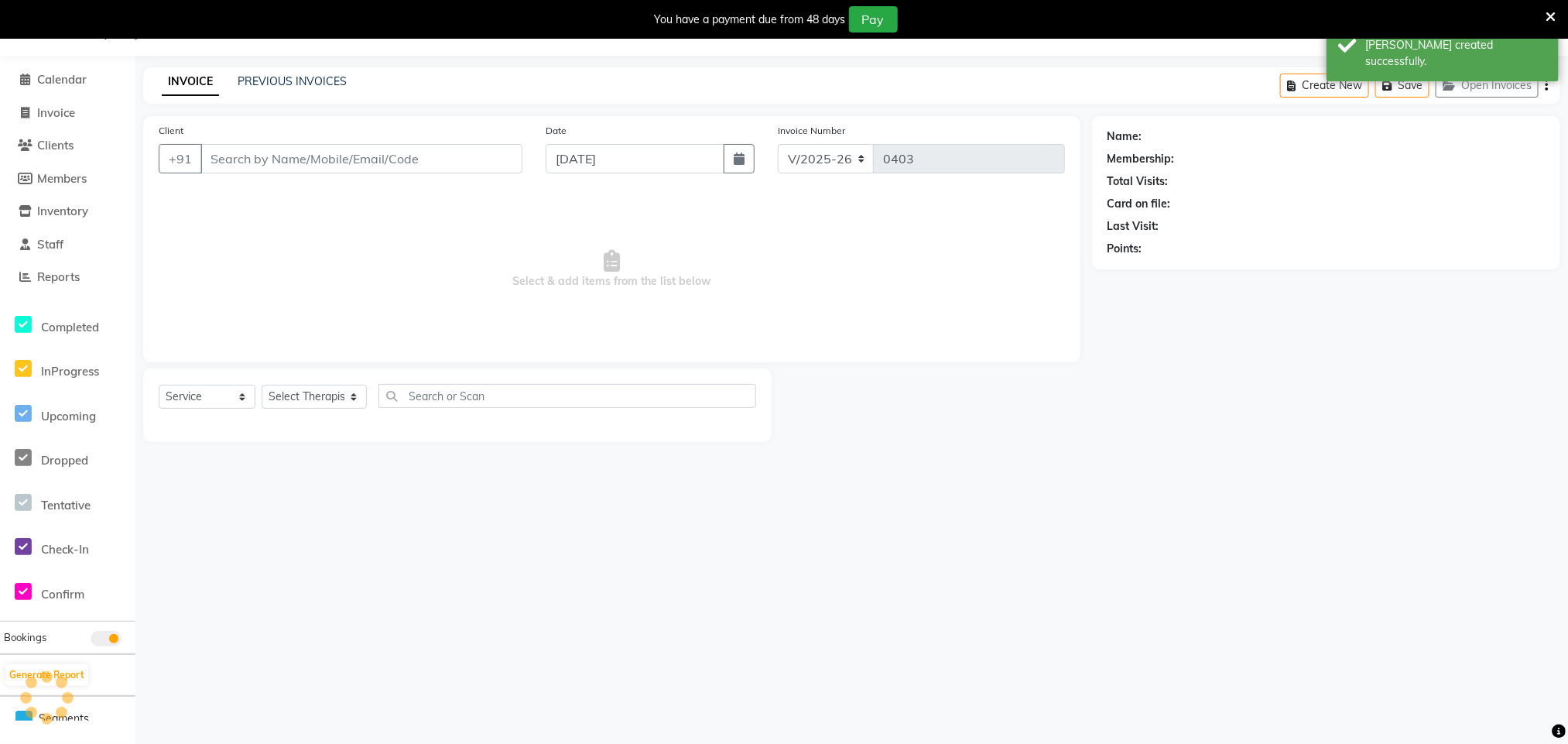 type on "98******16" 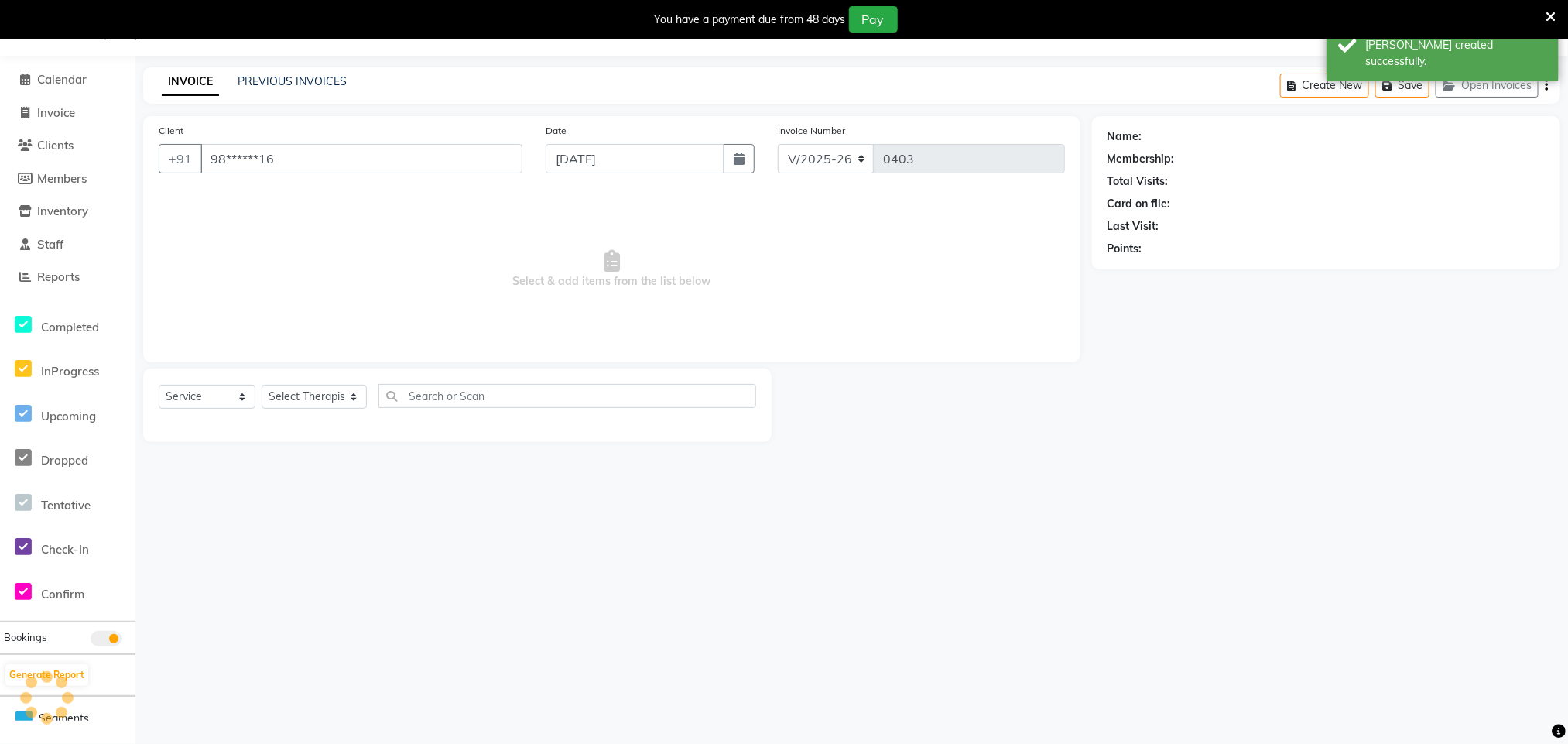 select on "77567" 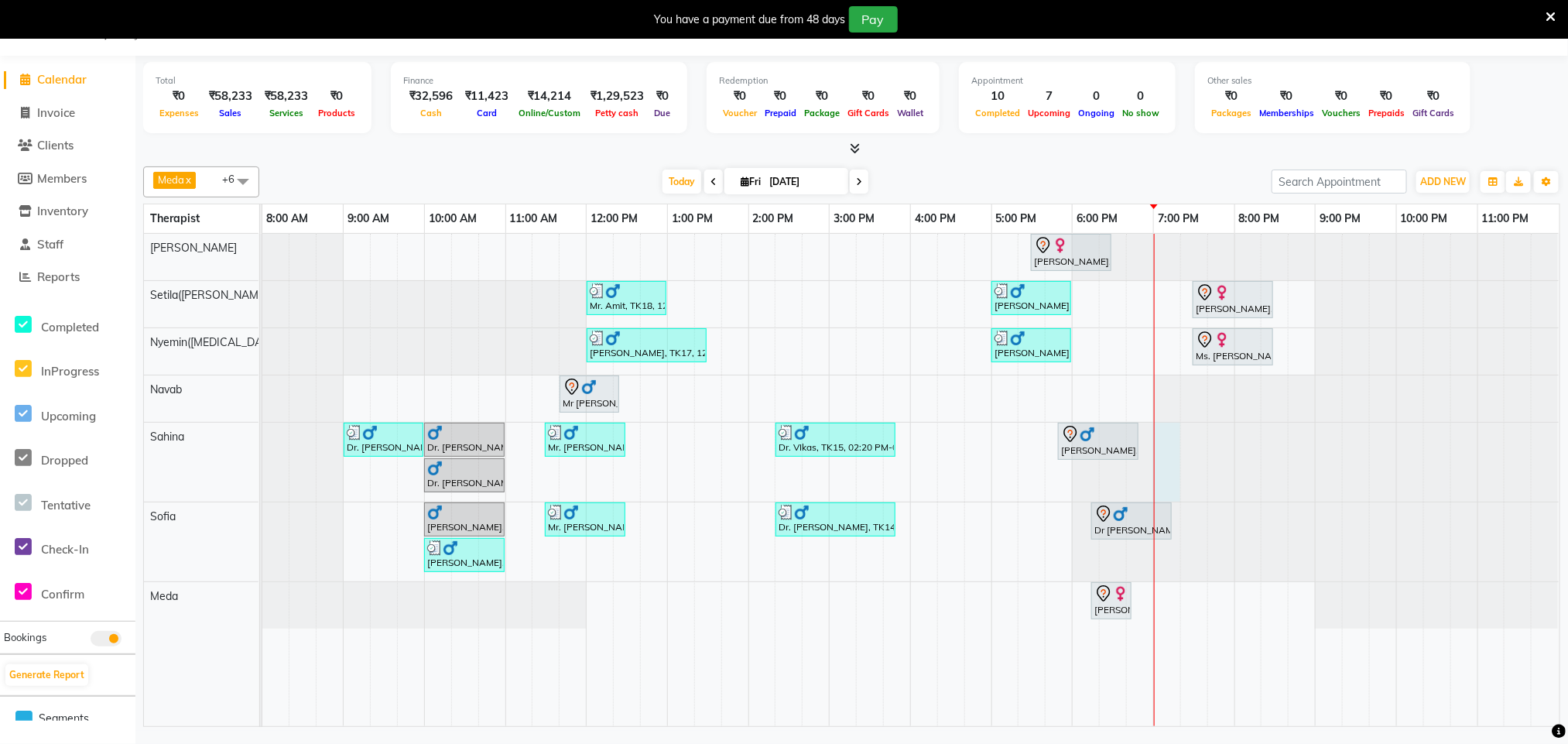 click at bounding box center (1154, 480) 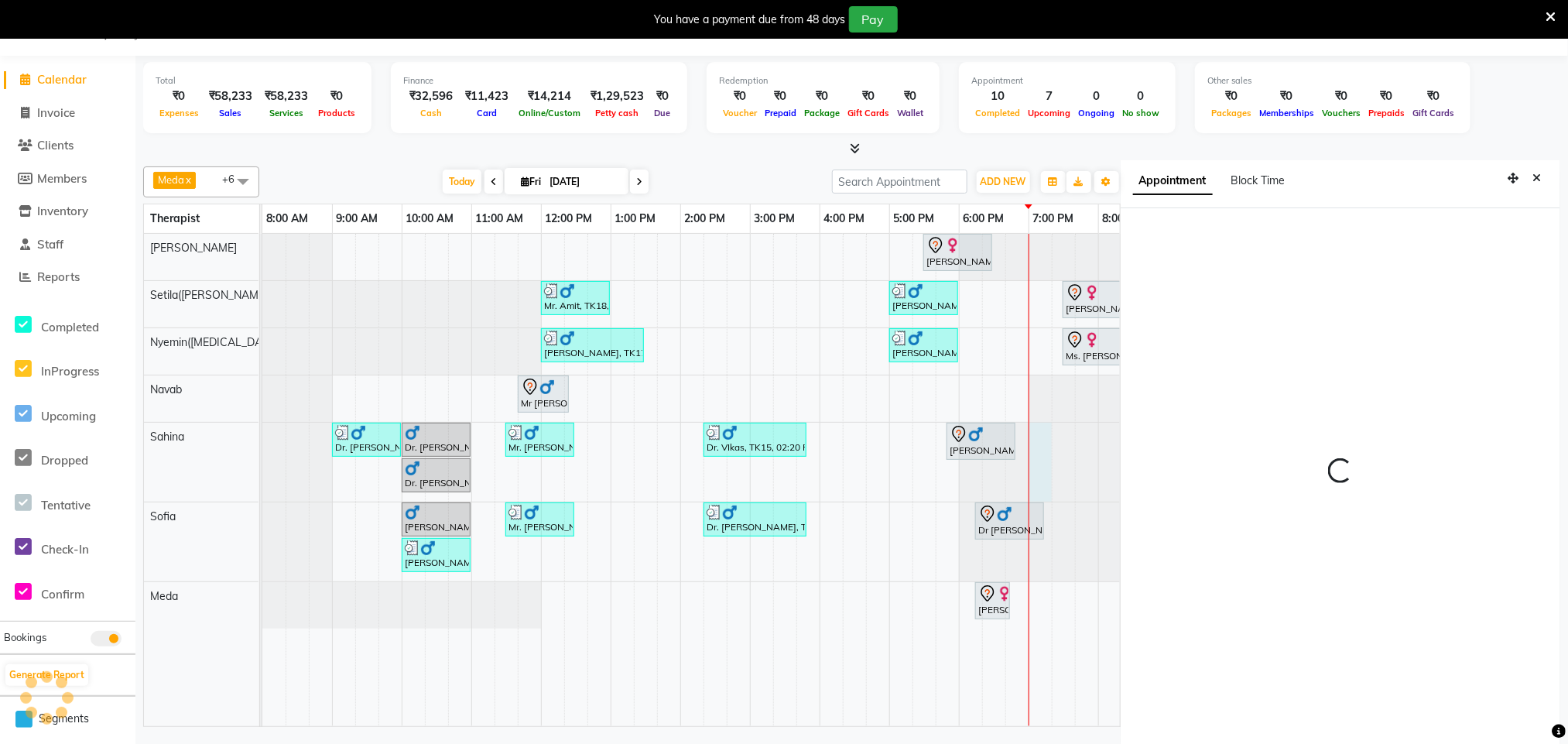 scroll, scrollTop: 46, scrollLeft: 0, axis: vertical 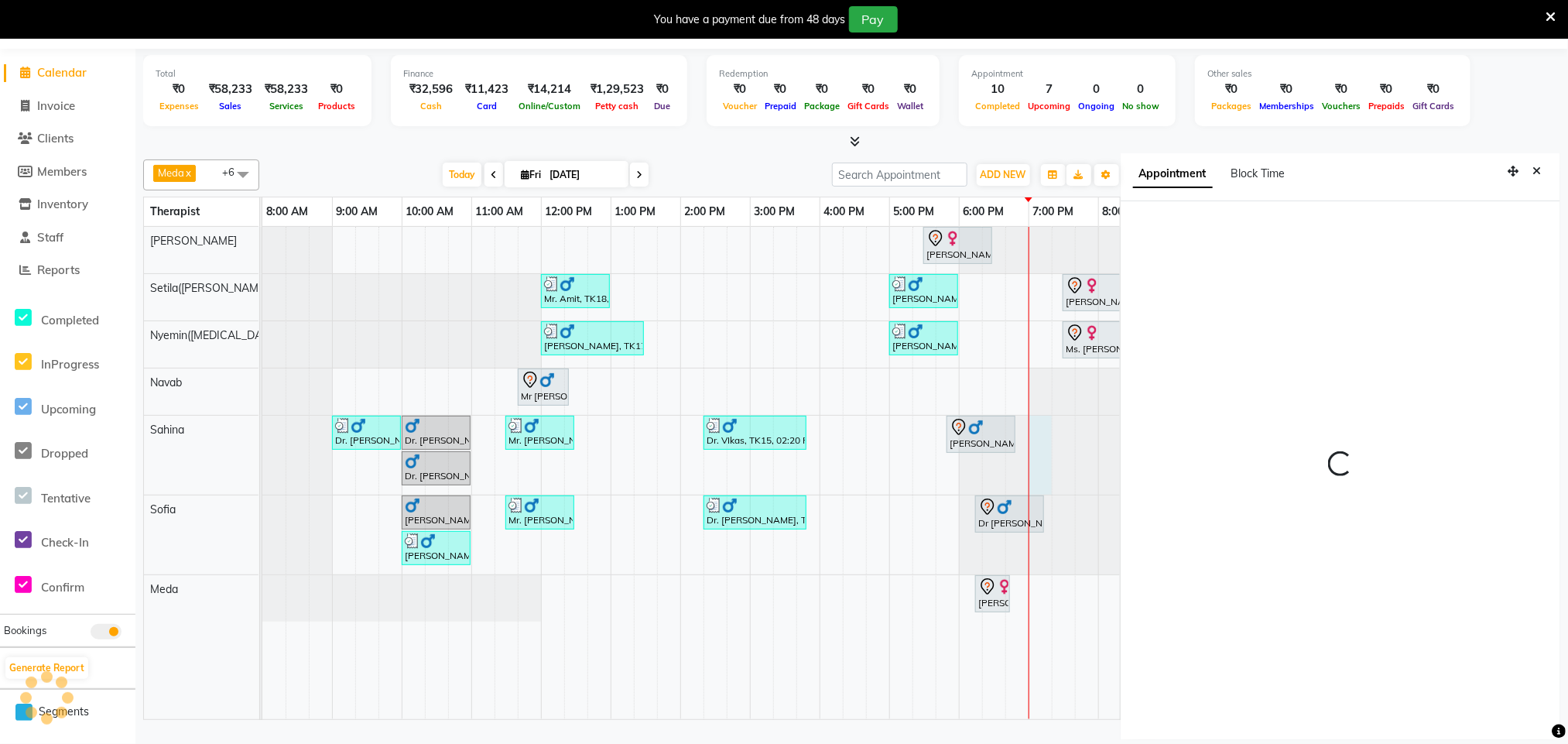 select on "1140" 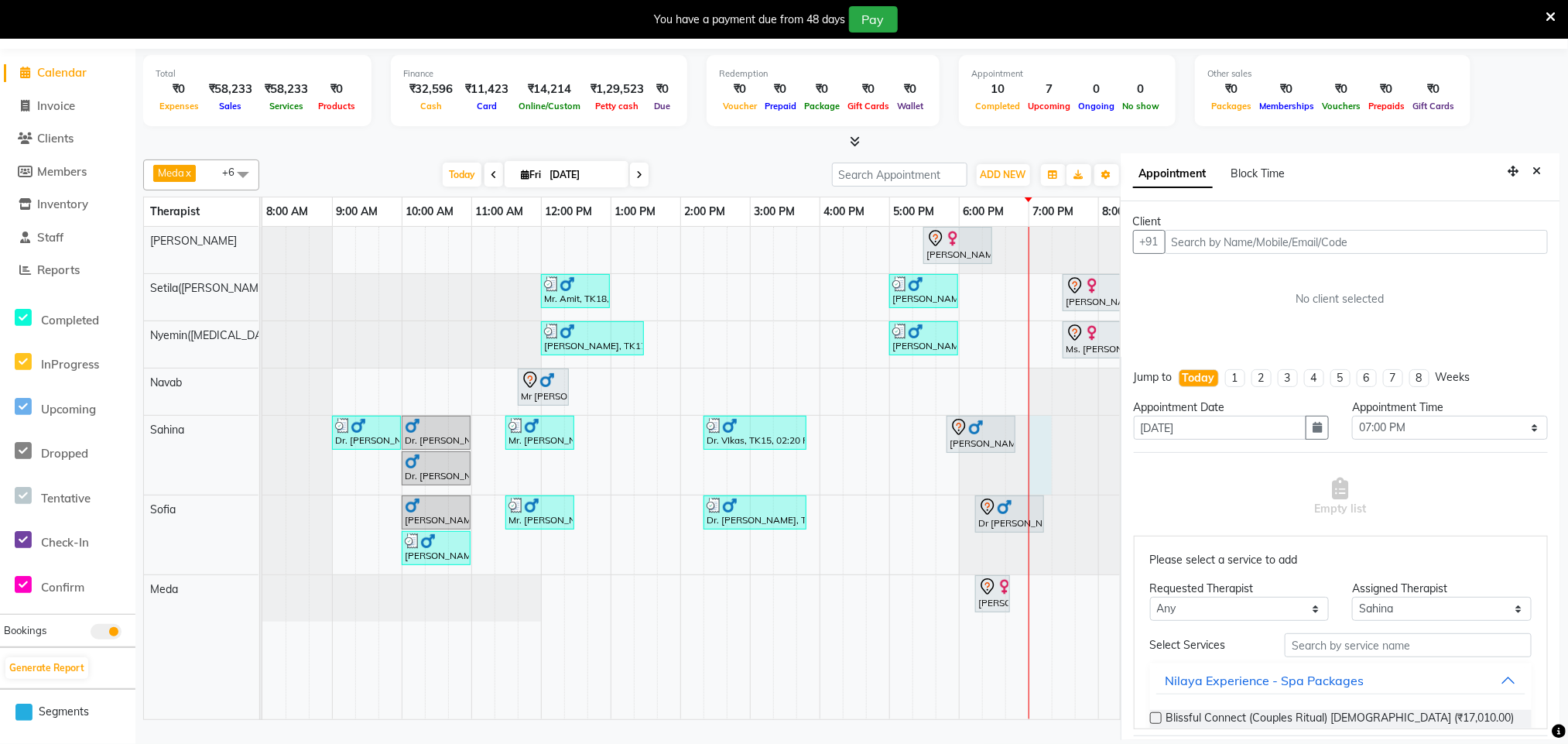 click at bounding box center (1356, 242) 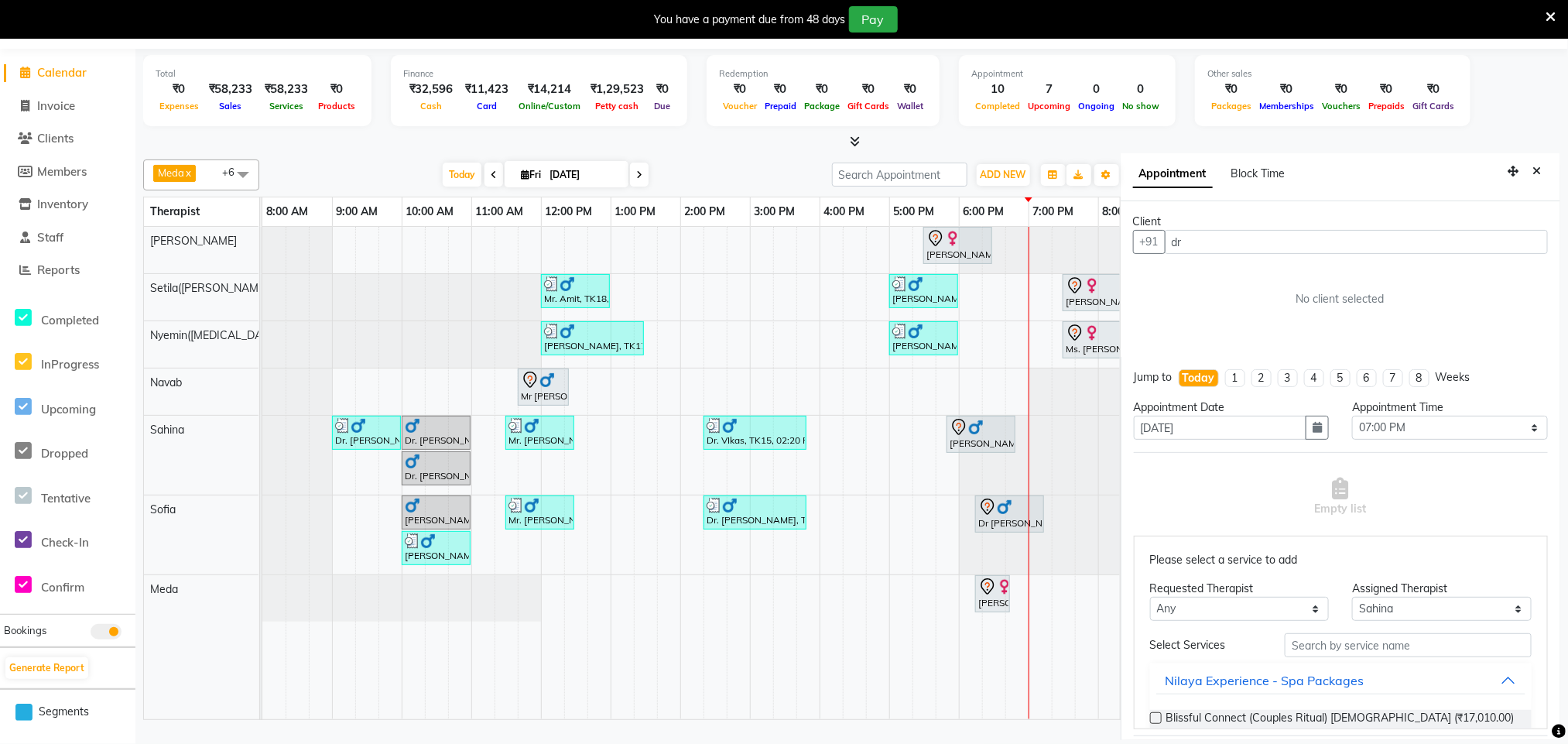 type on "d" 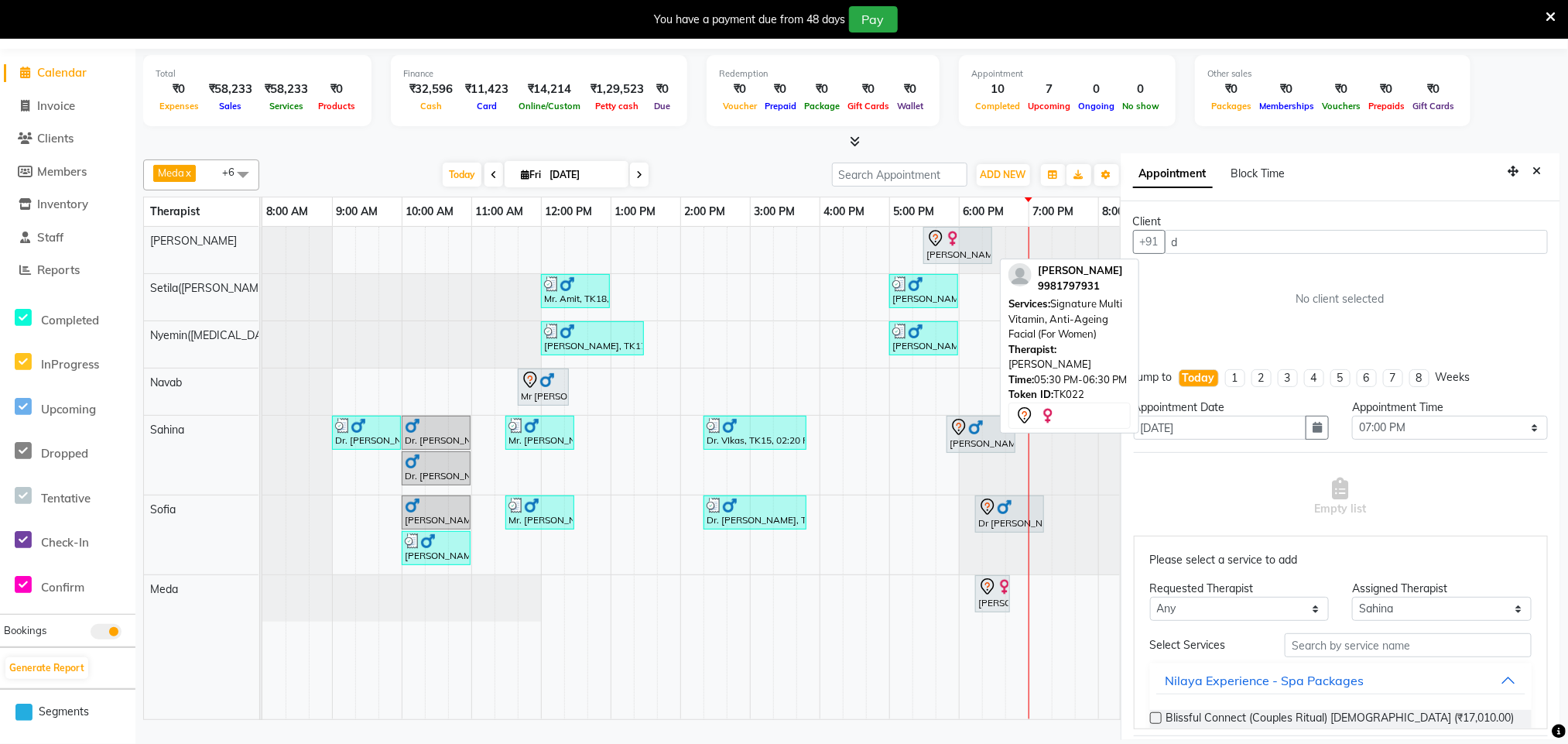 type 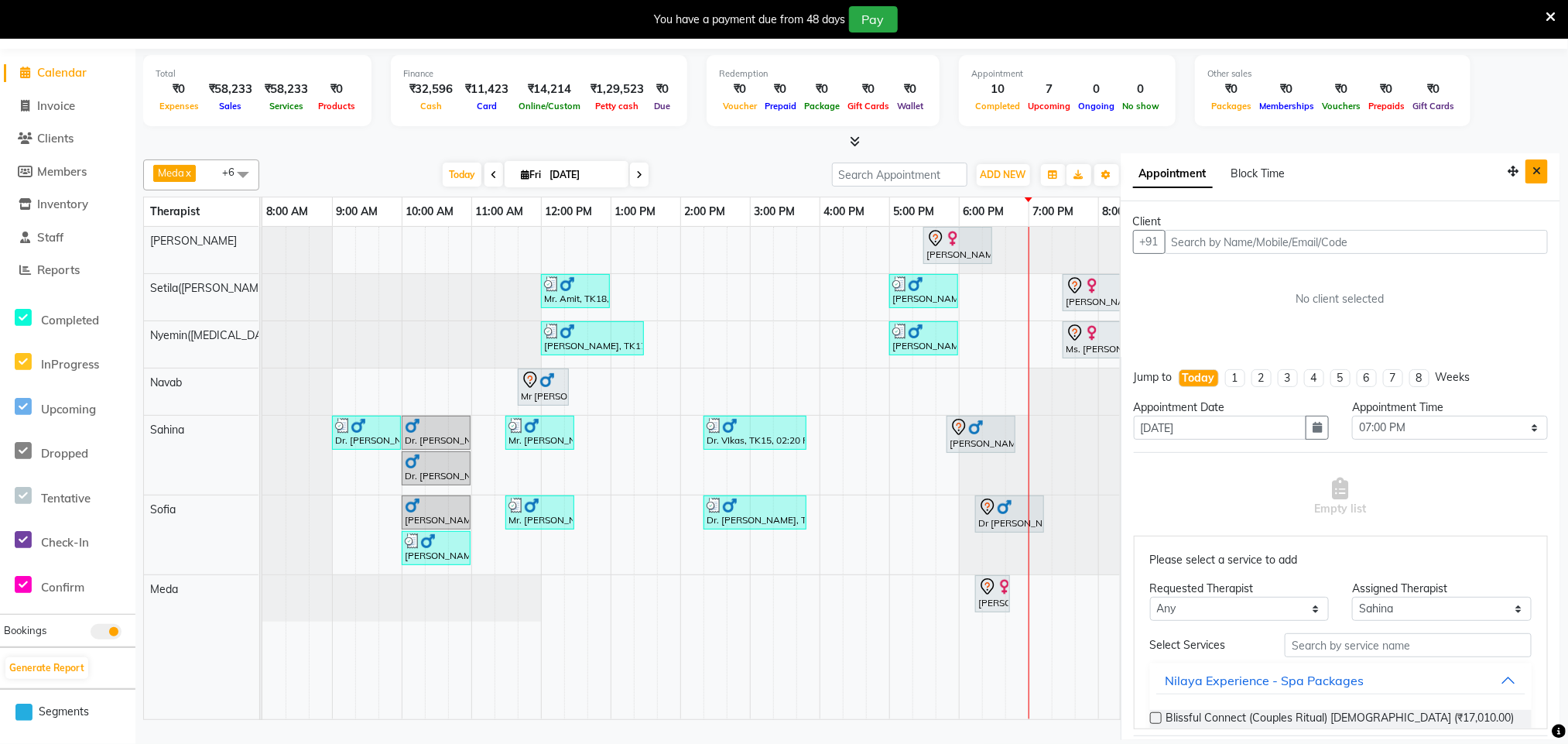 click at bounding box center (1536, 171) 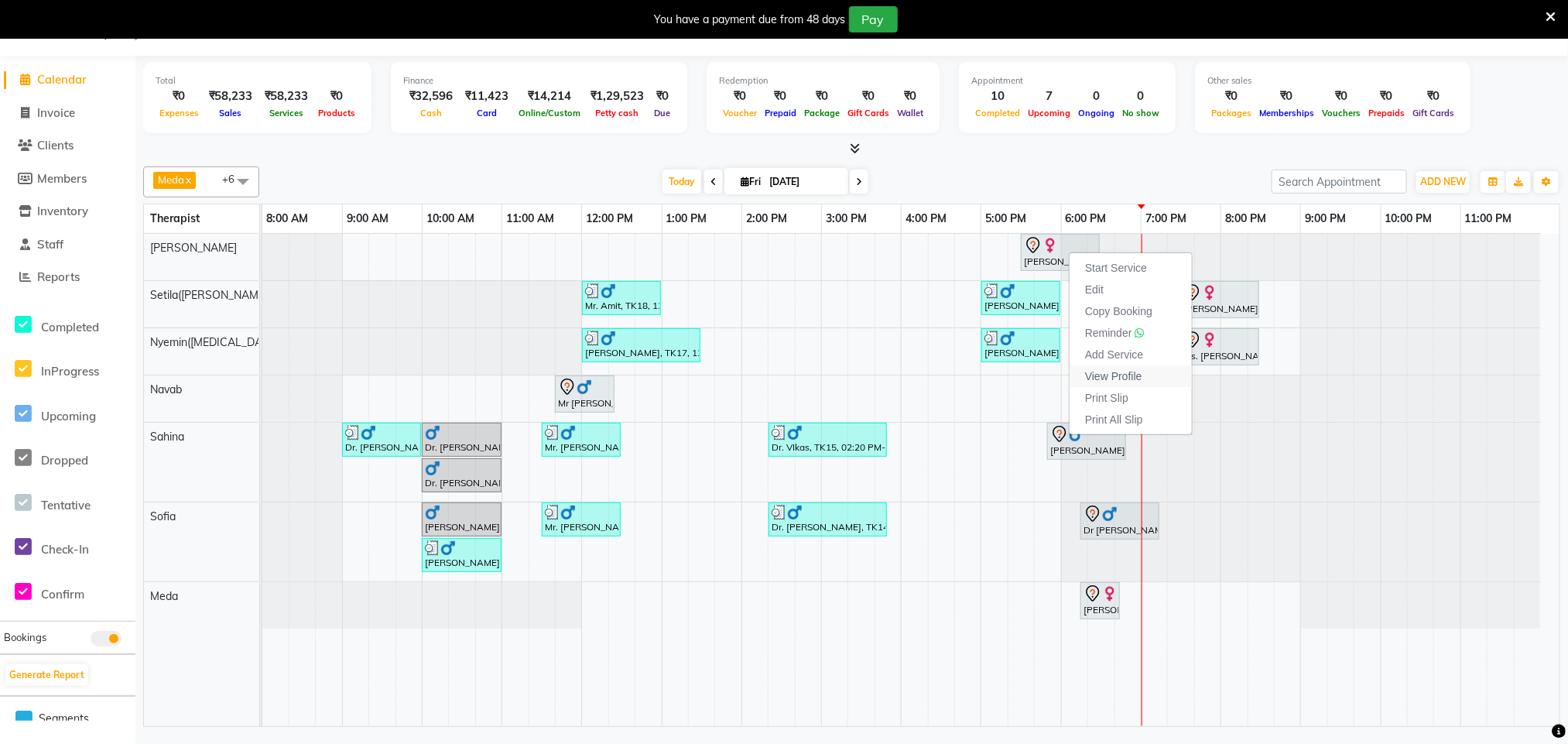 click on "View Profile" at bounding box center [1114, 376] 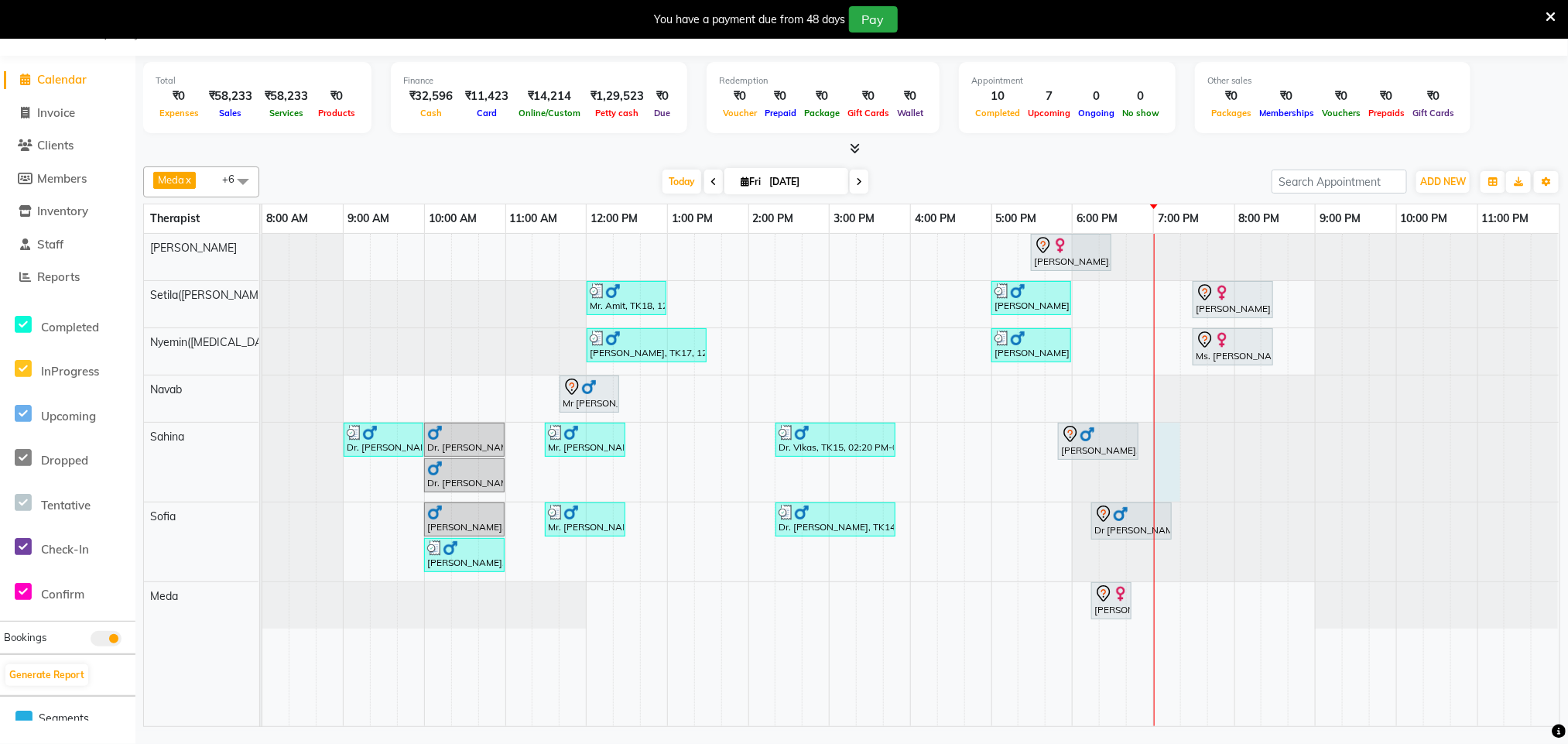 click at bounding box center [262, 462] 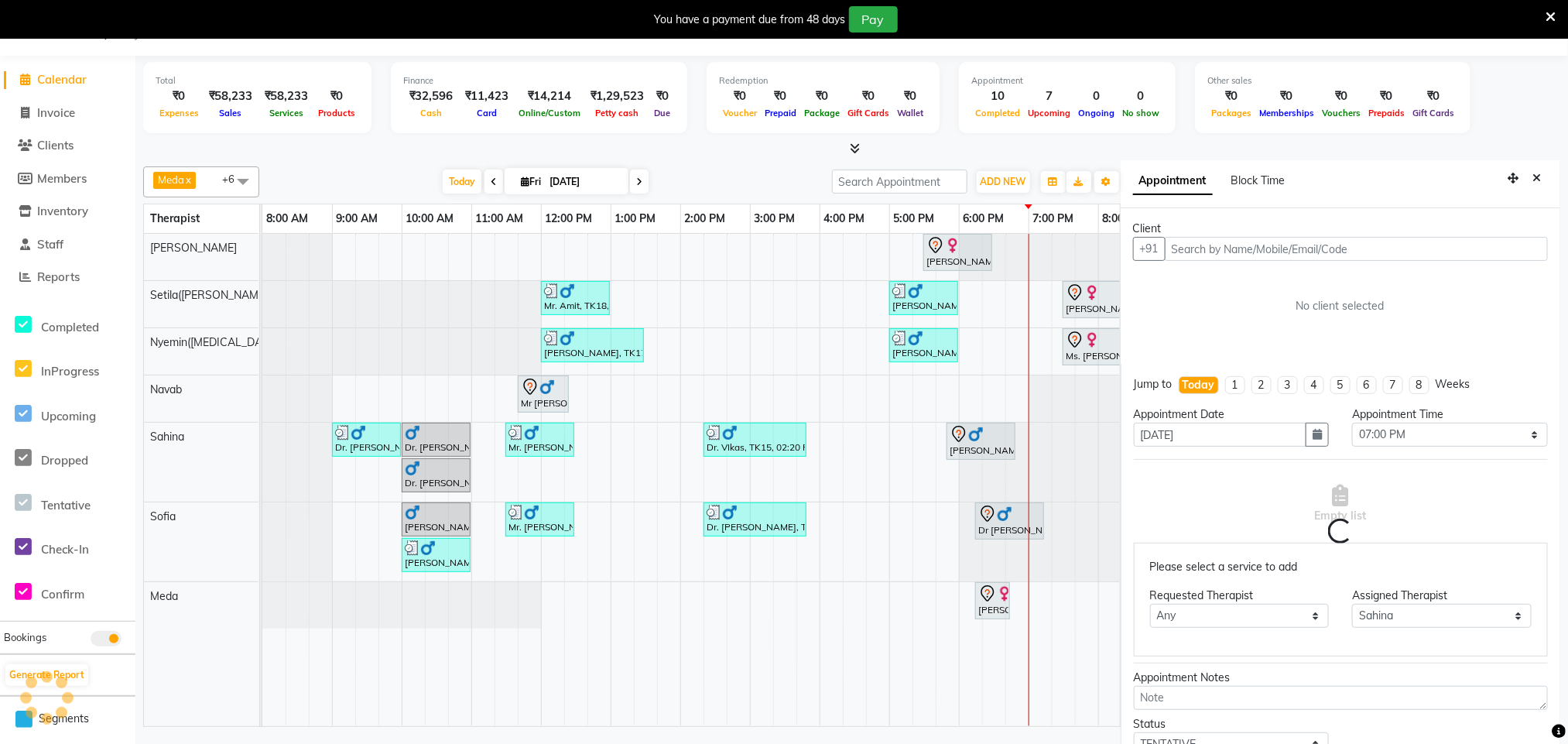 scroll, scrollTop: 46, scrollLeft: 0, axis: vertical 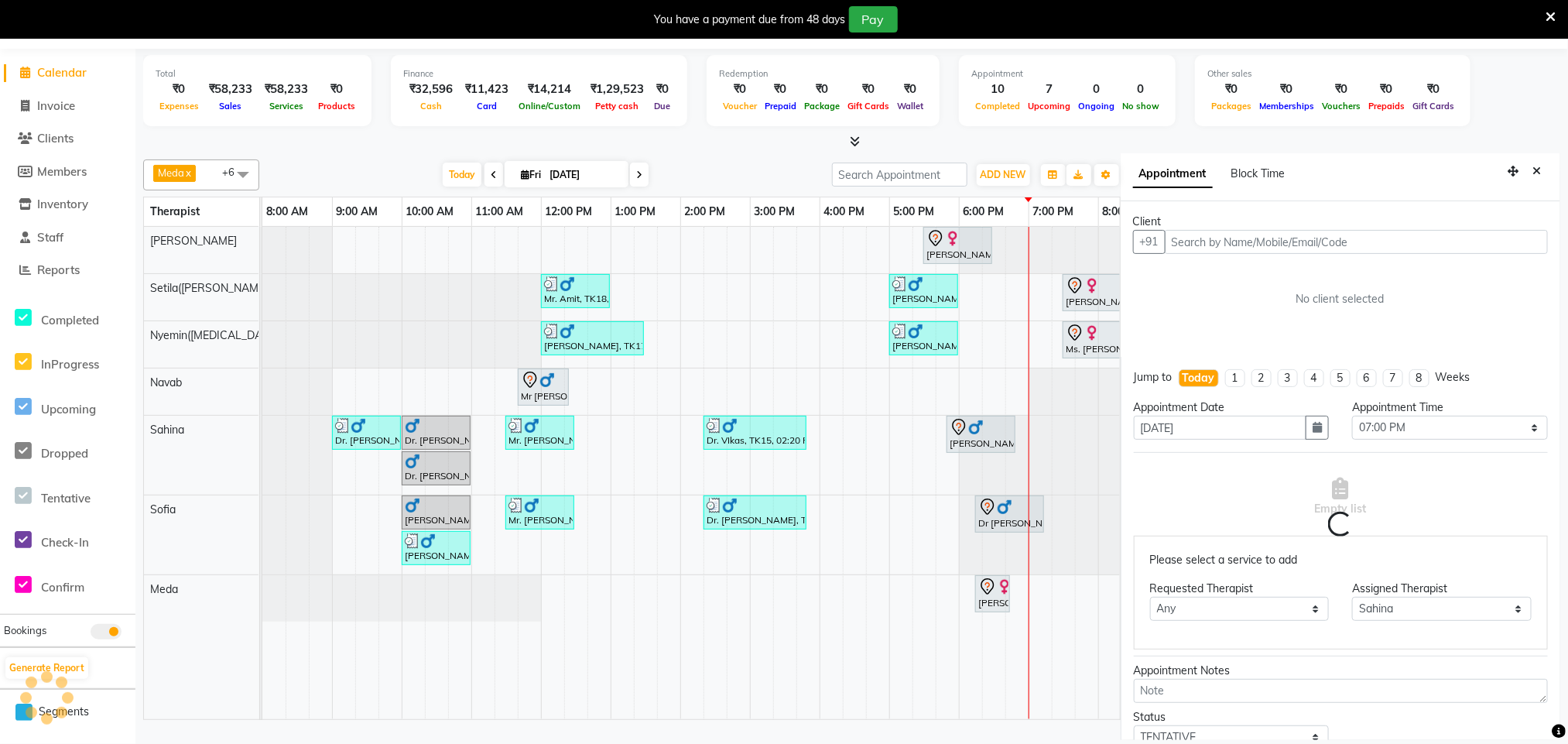 click at bounding box center (1356, 242) 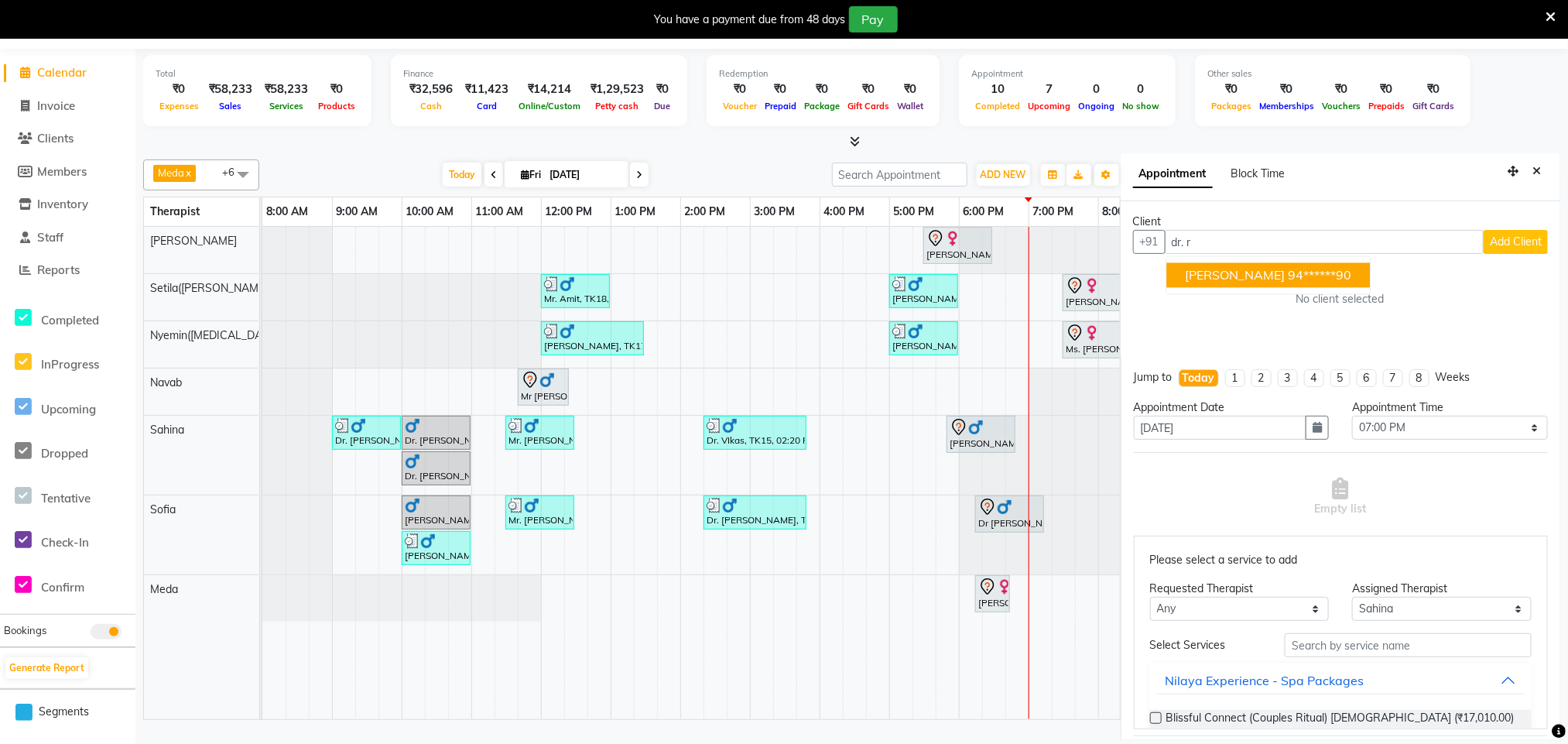 click on "[PERSON_NAME]" at bounding box center [1234, 276] 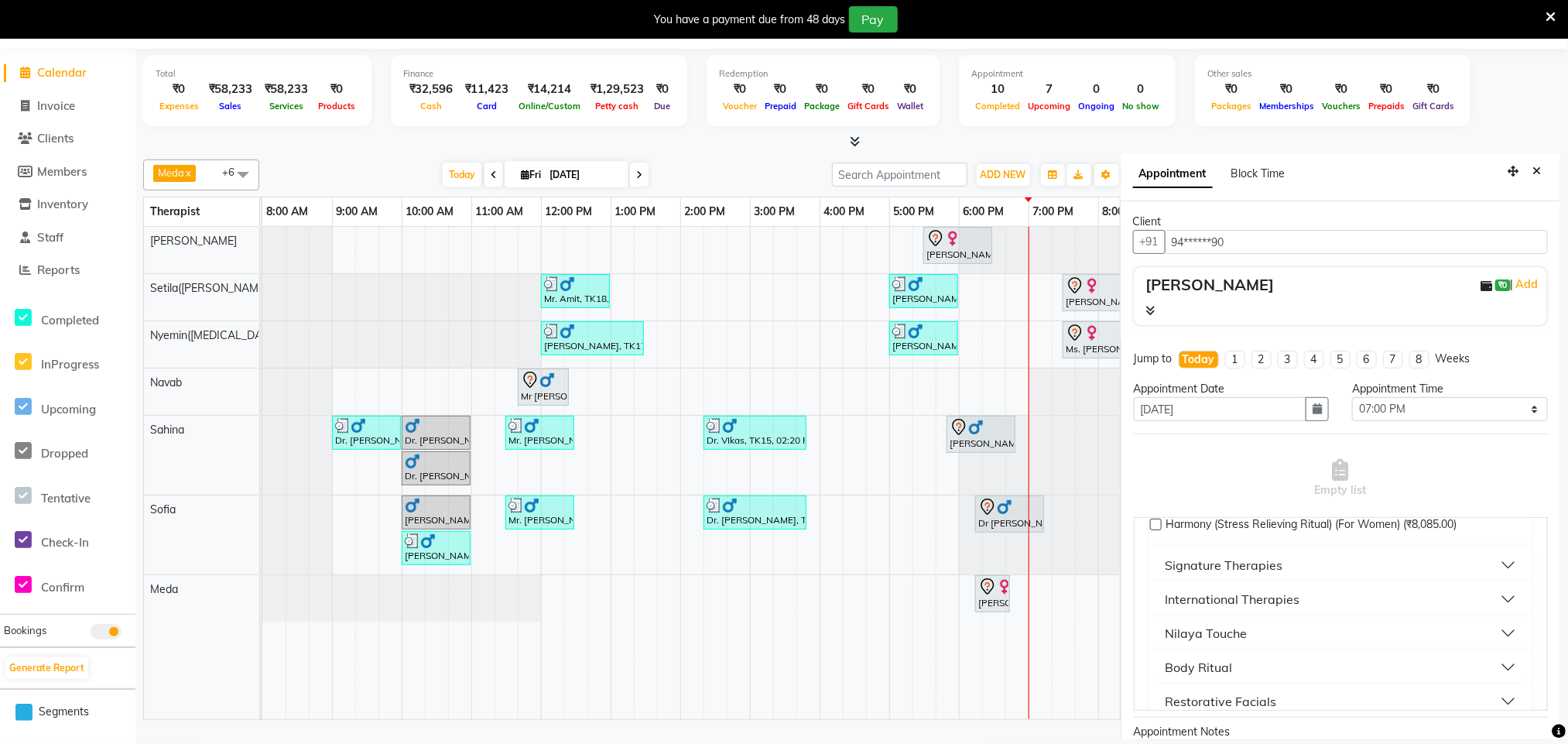 scroll, scrollTop: 348, scrollLeft: 0, axis: vertical 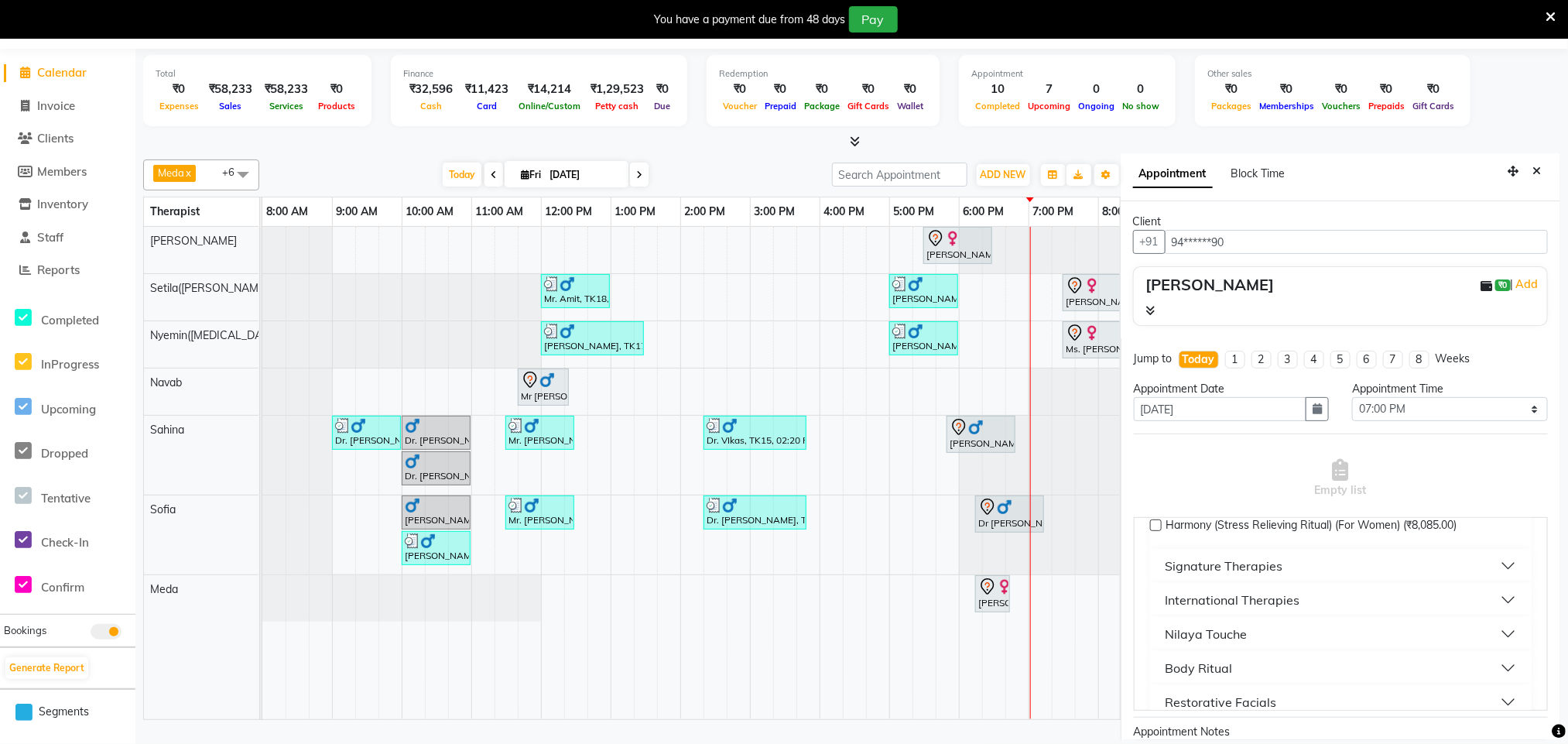 type on "94******90" 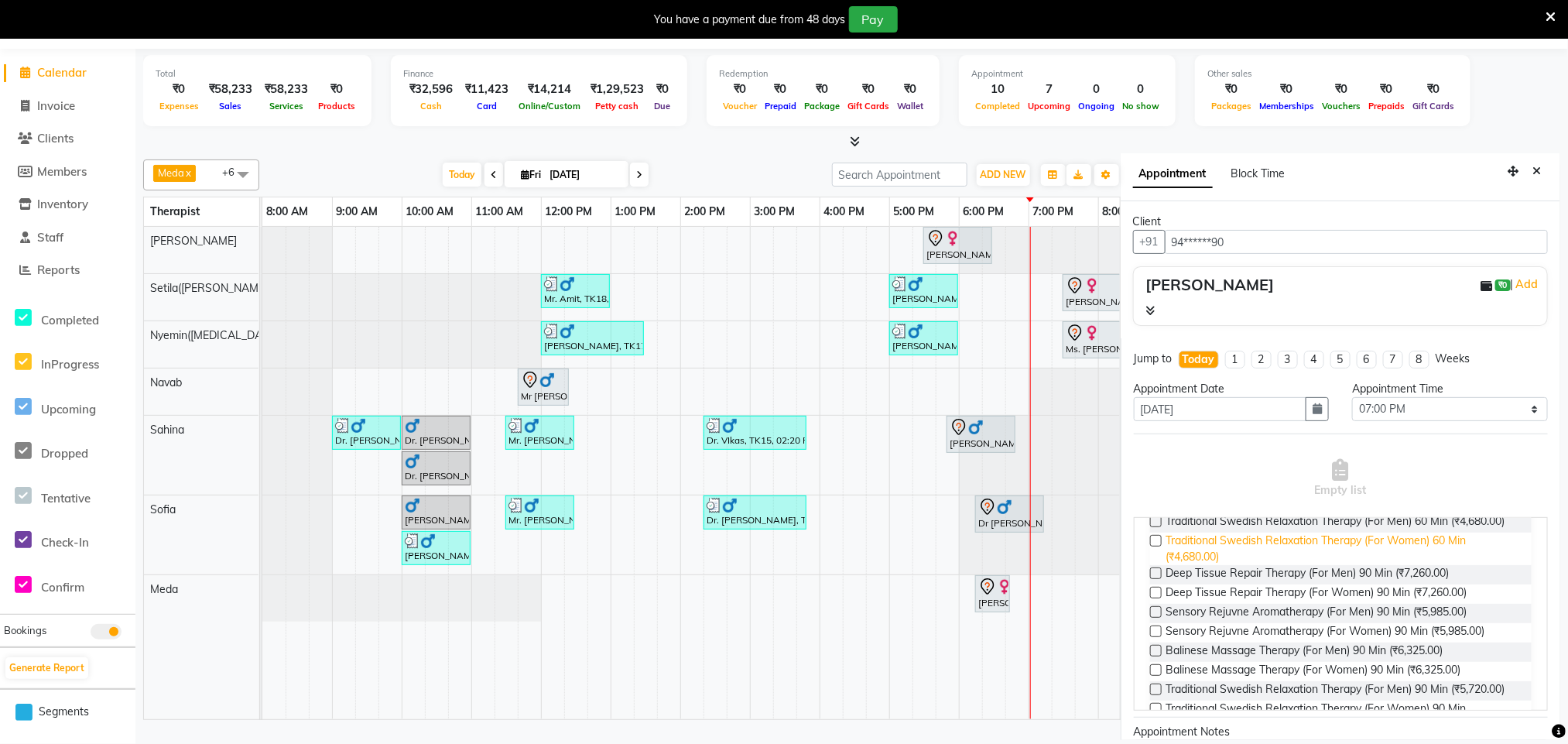 scroll, scrollTop: 465, scrollLeft: 0, axis: vertical 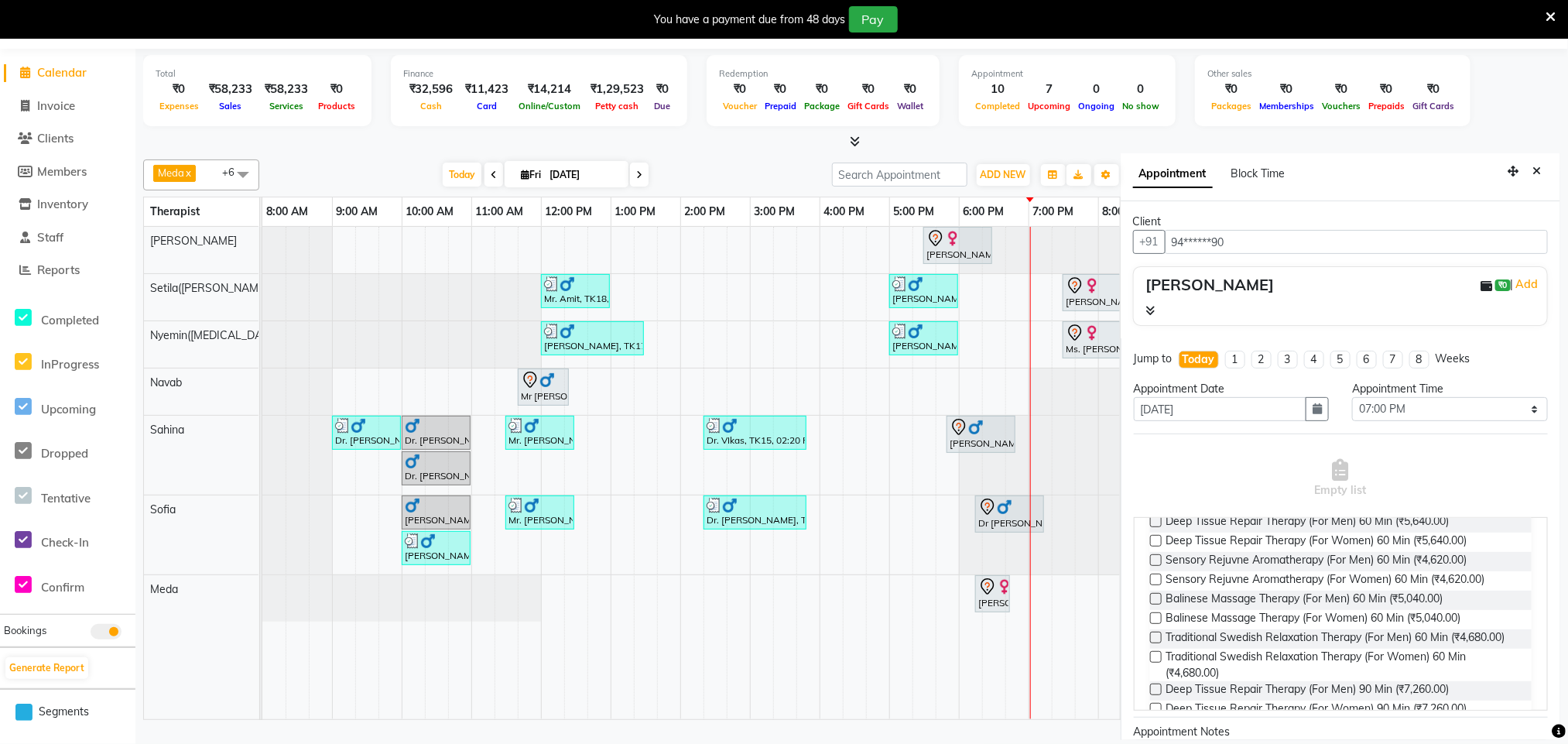drag, startPoint x: 1400, startPoint y: 613, endPoint x: 1407, endPoint y: 605, distance: 10.63015 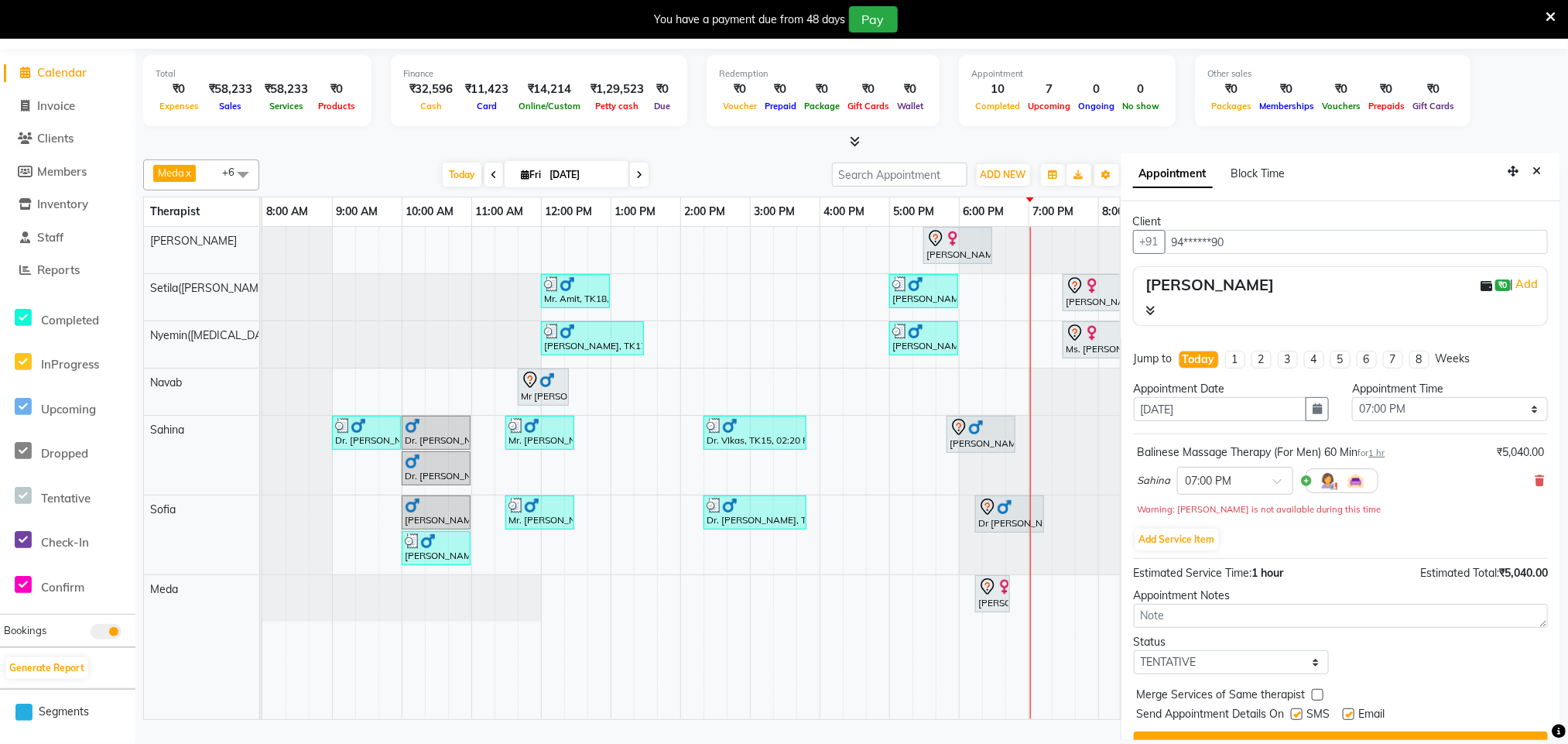 scroll, scrollTop: 36, scrollLeft: 0, axis: vertical 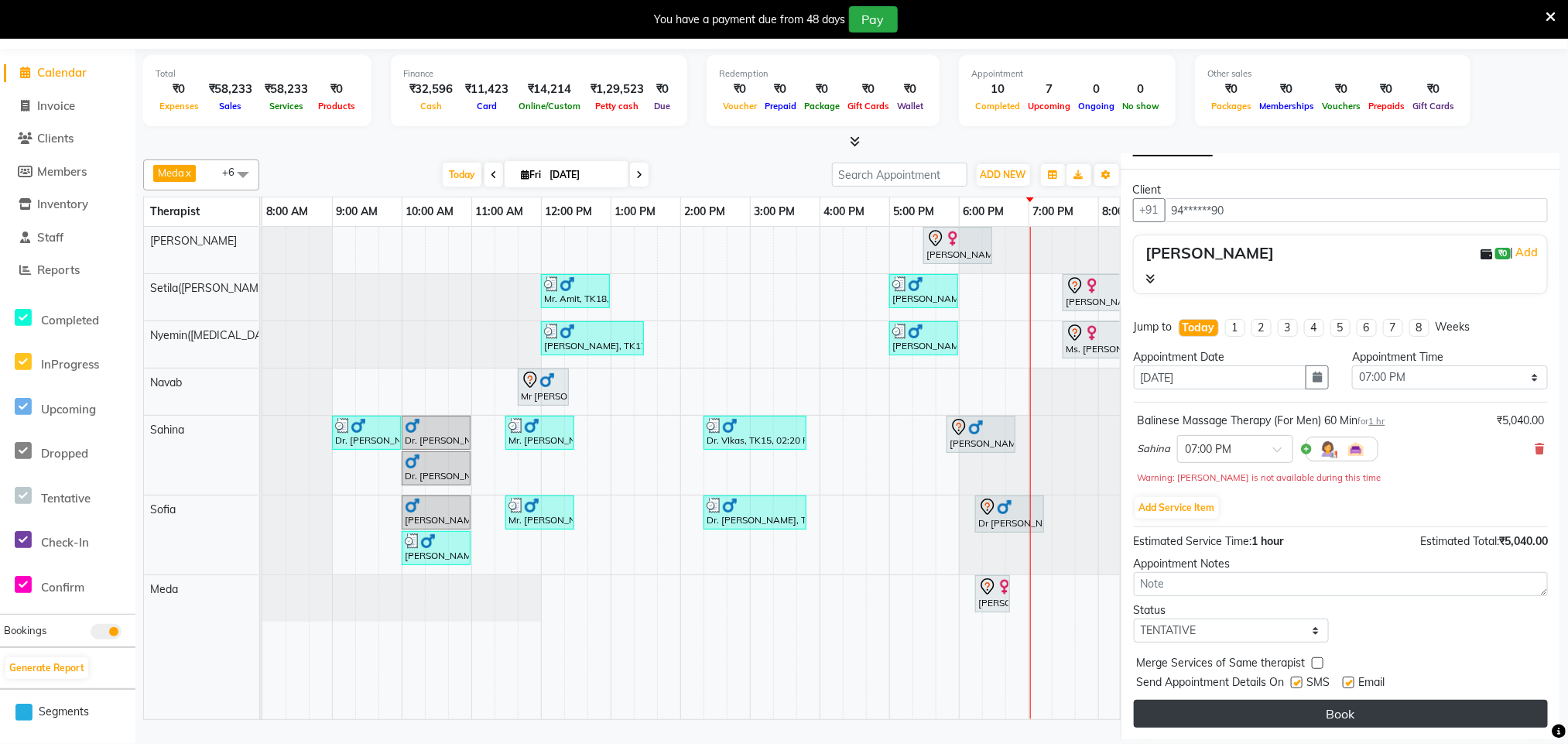 click on "Book" at bounding box center [1340, 714] 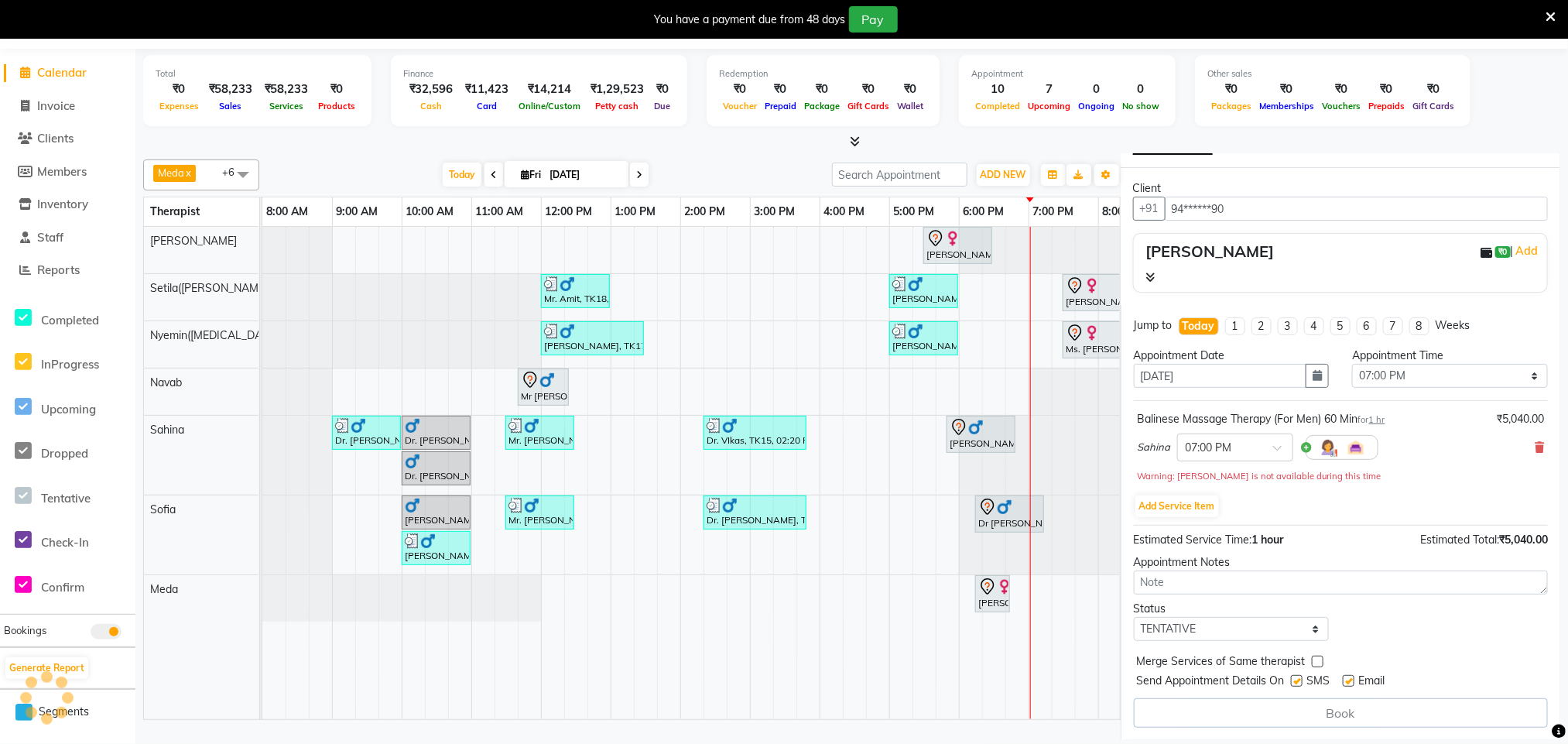 select on "77563" 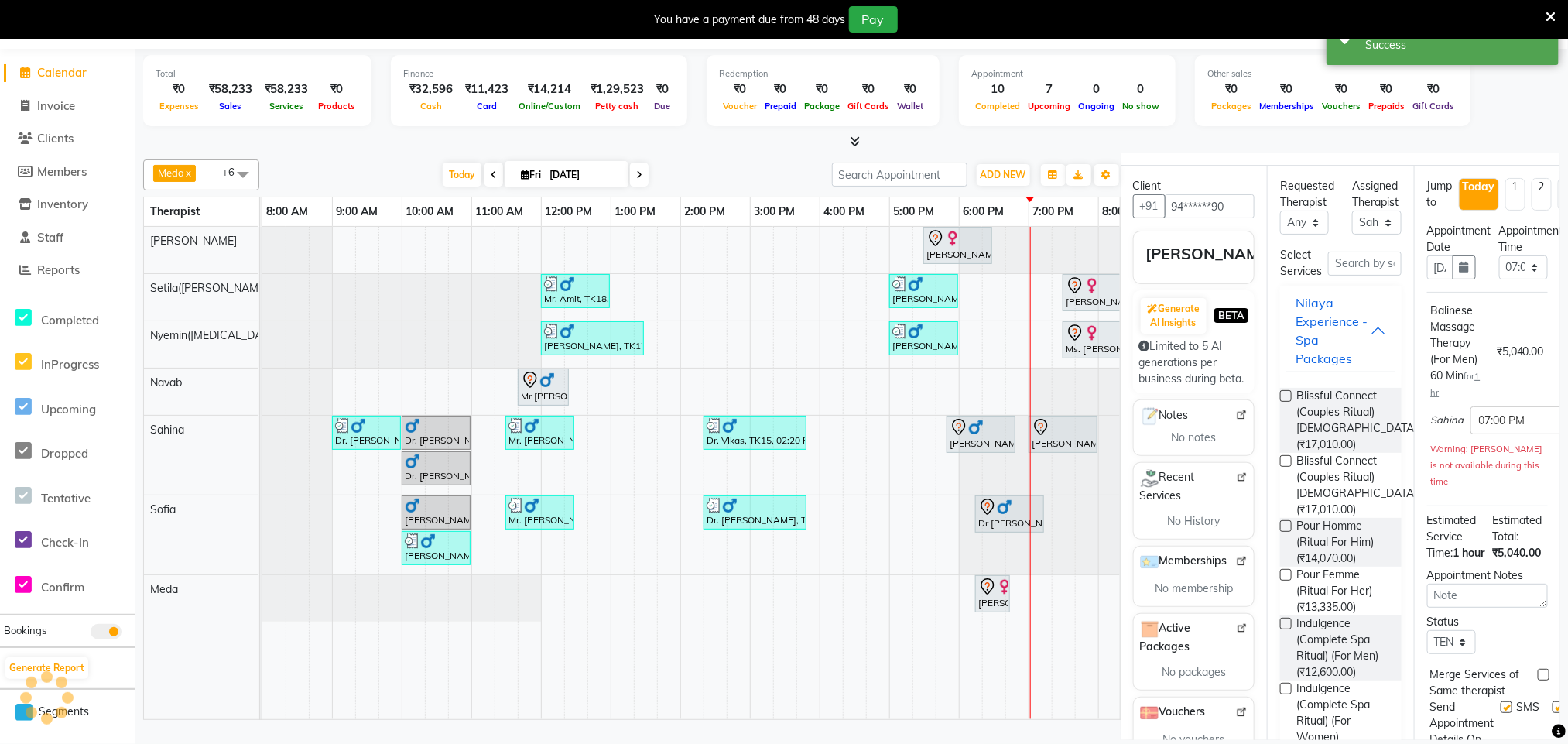 scroll, scrollTop: 0, scrollLeft: 0, axis: both 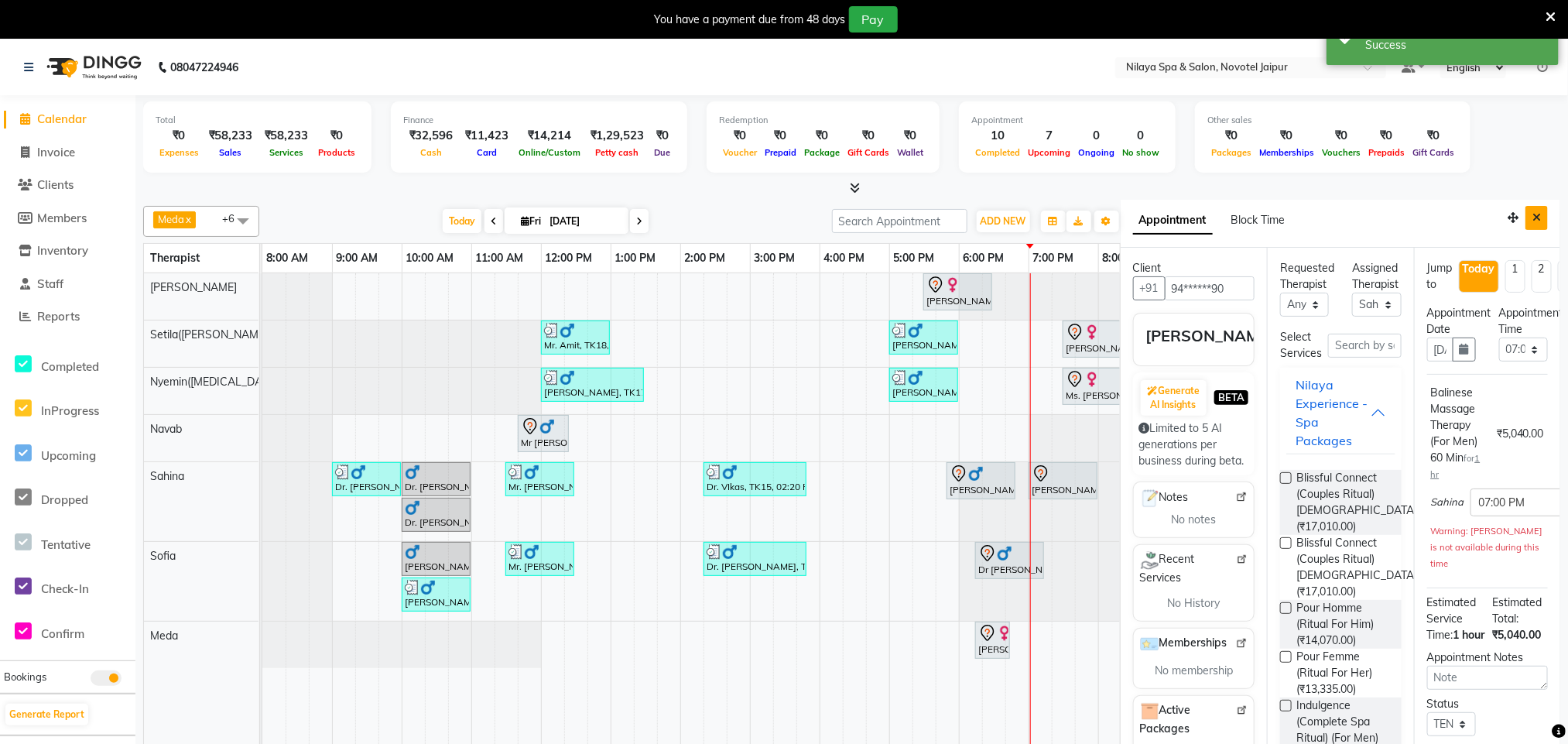 click at bounding box center (1536, 218) 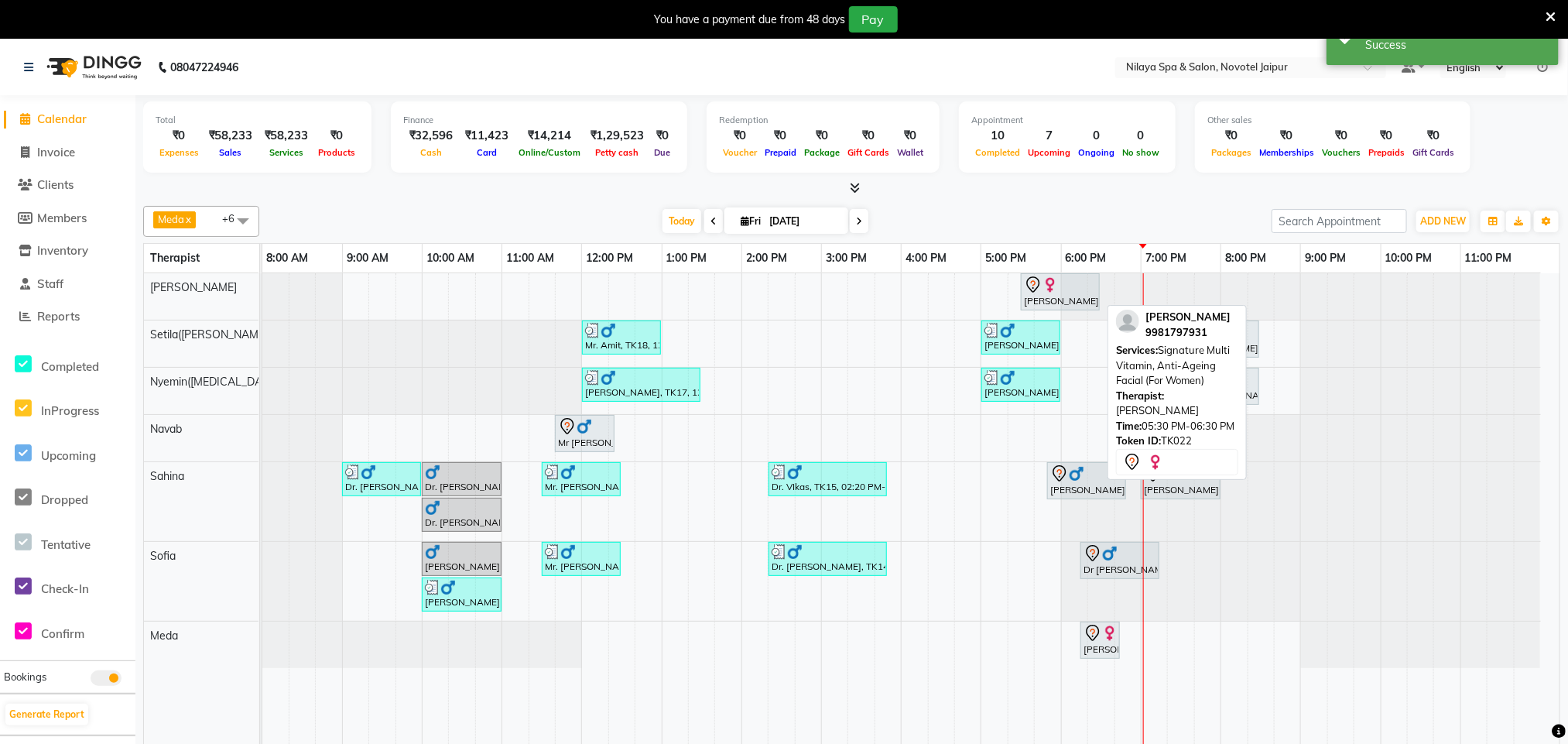click at bounding box center [1050, 285] 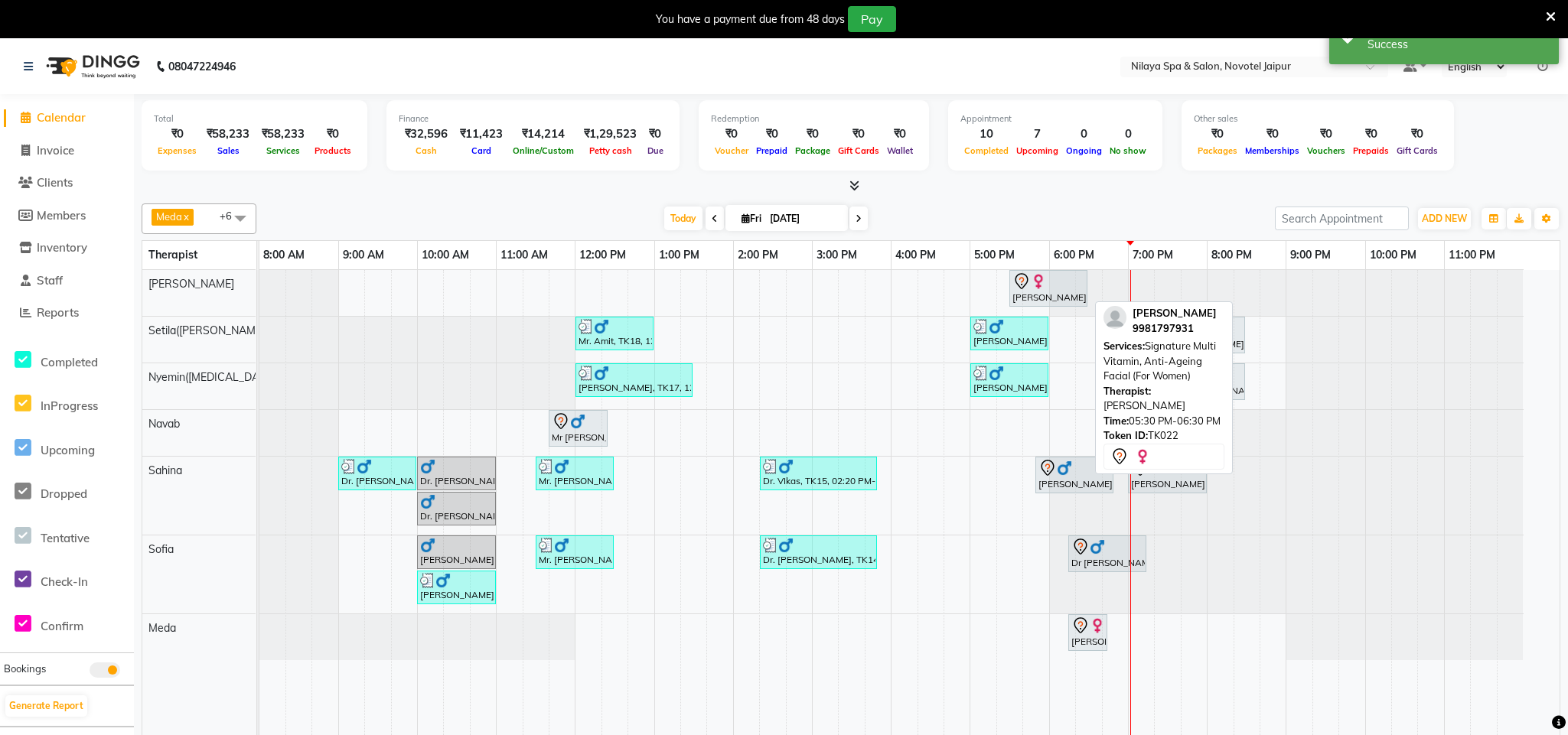 select on "7" 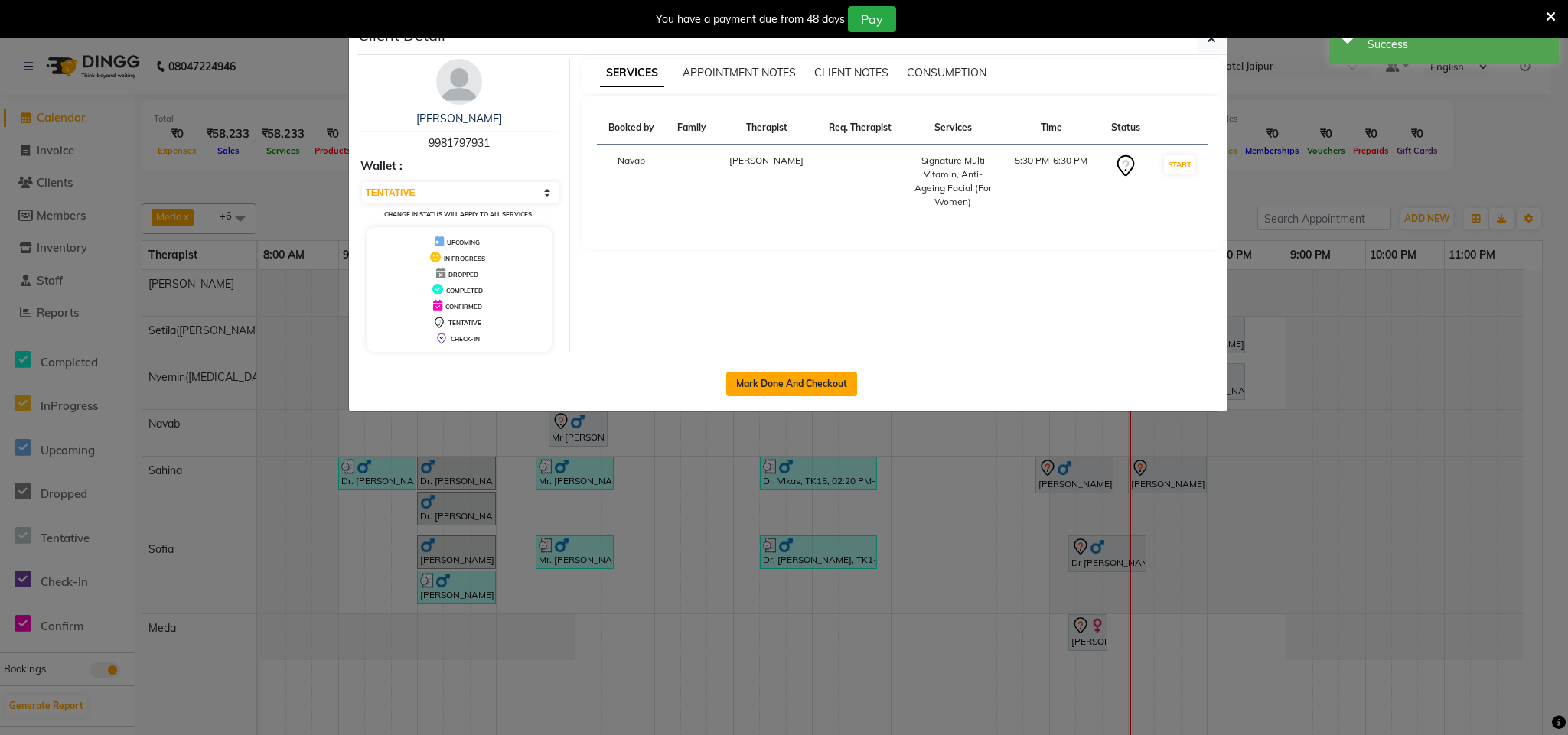 click on "Mark Done And Checkout" 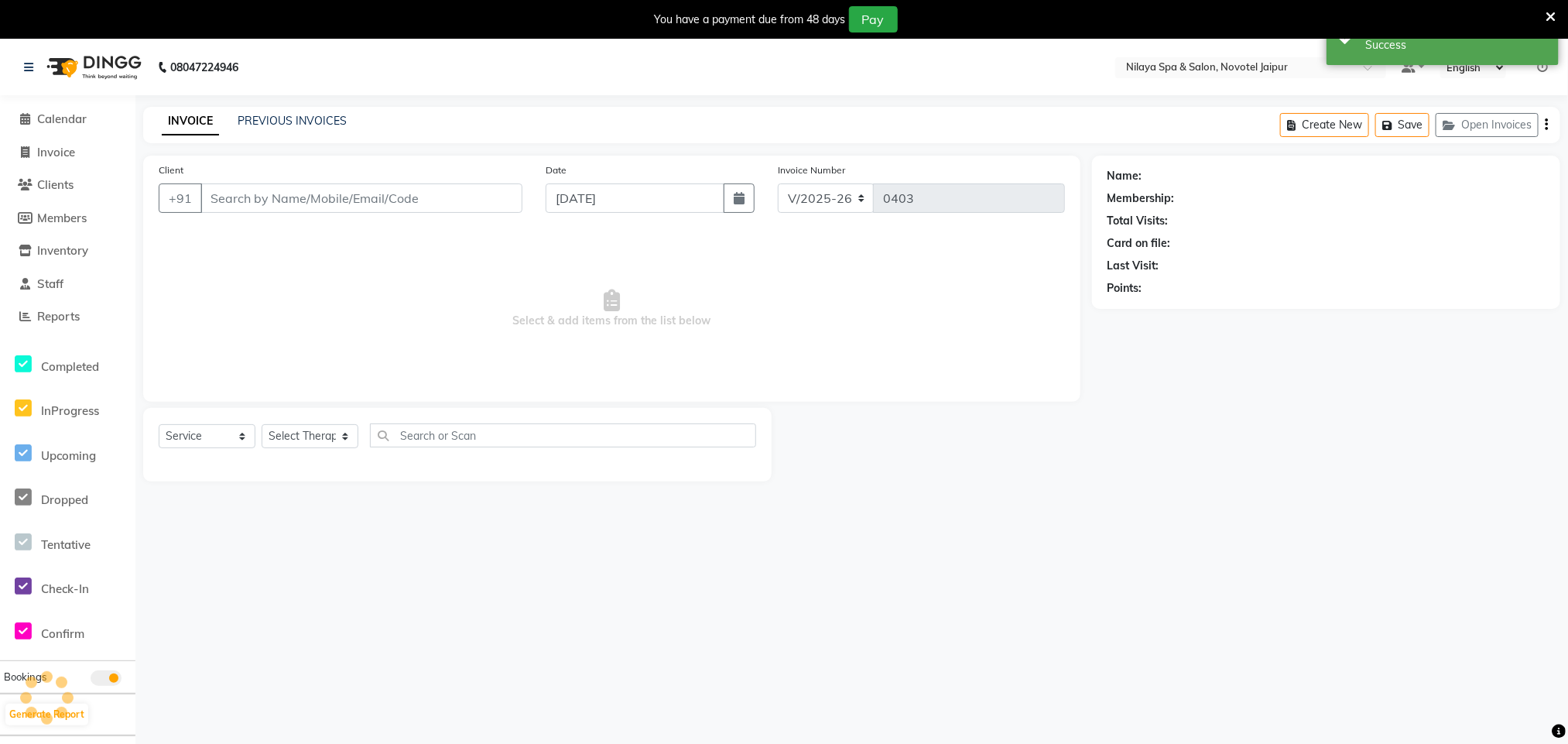 type on "99******31" 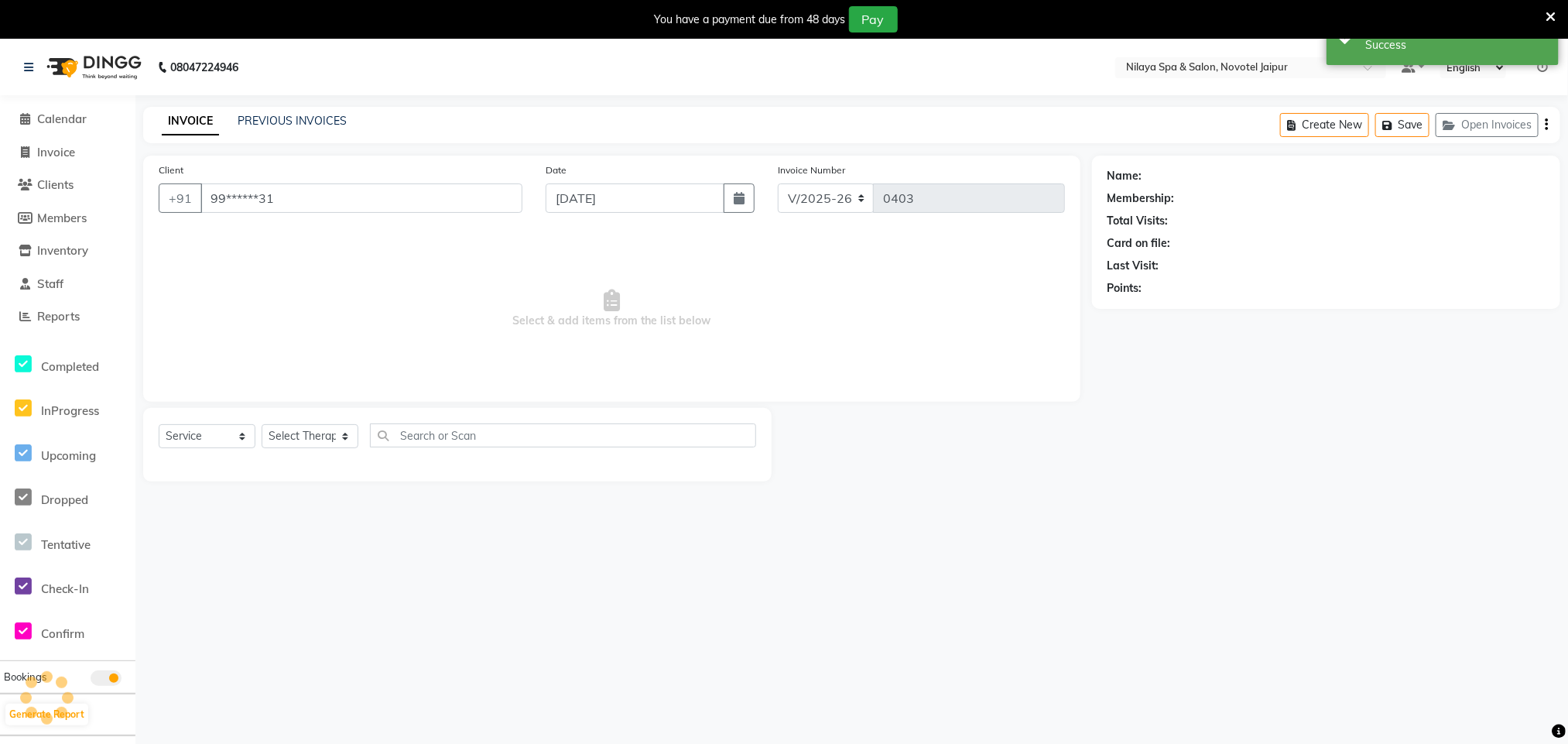 select on "77569" 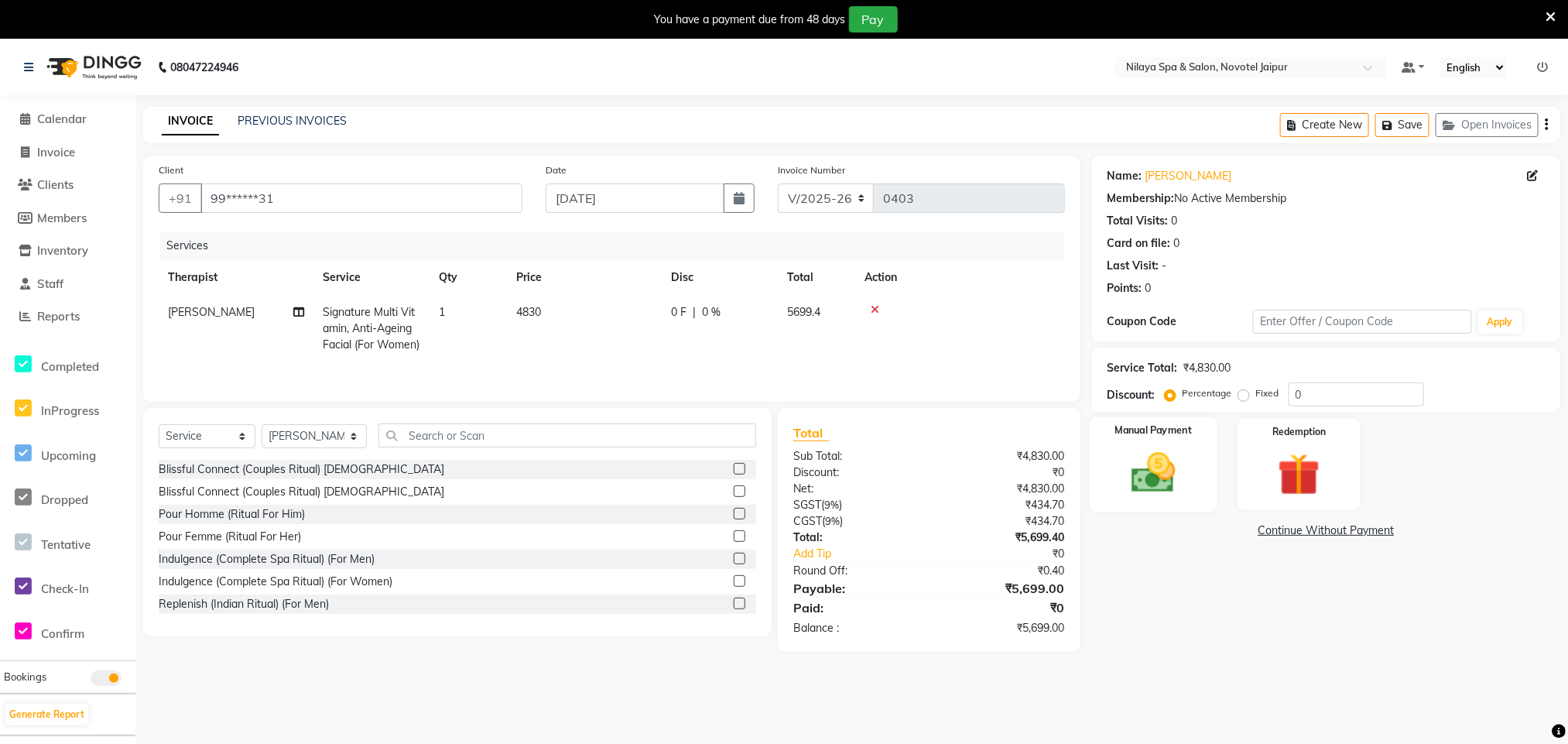 click on "Manual Payment" 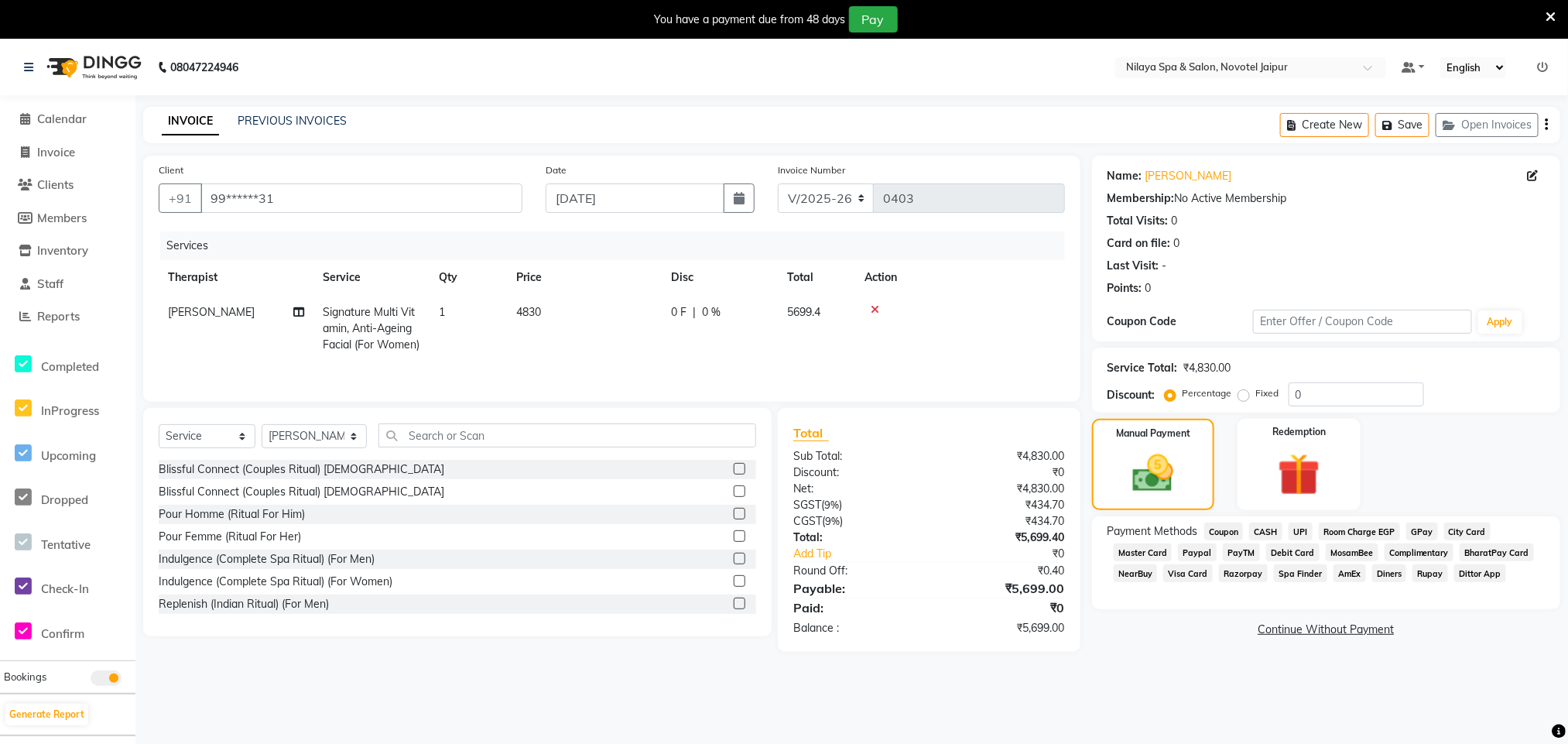 click on "UPI" 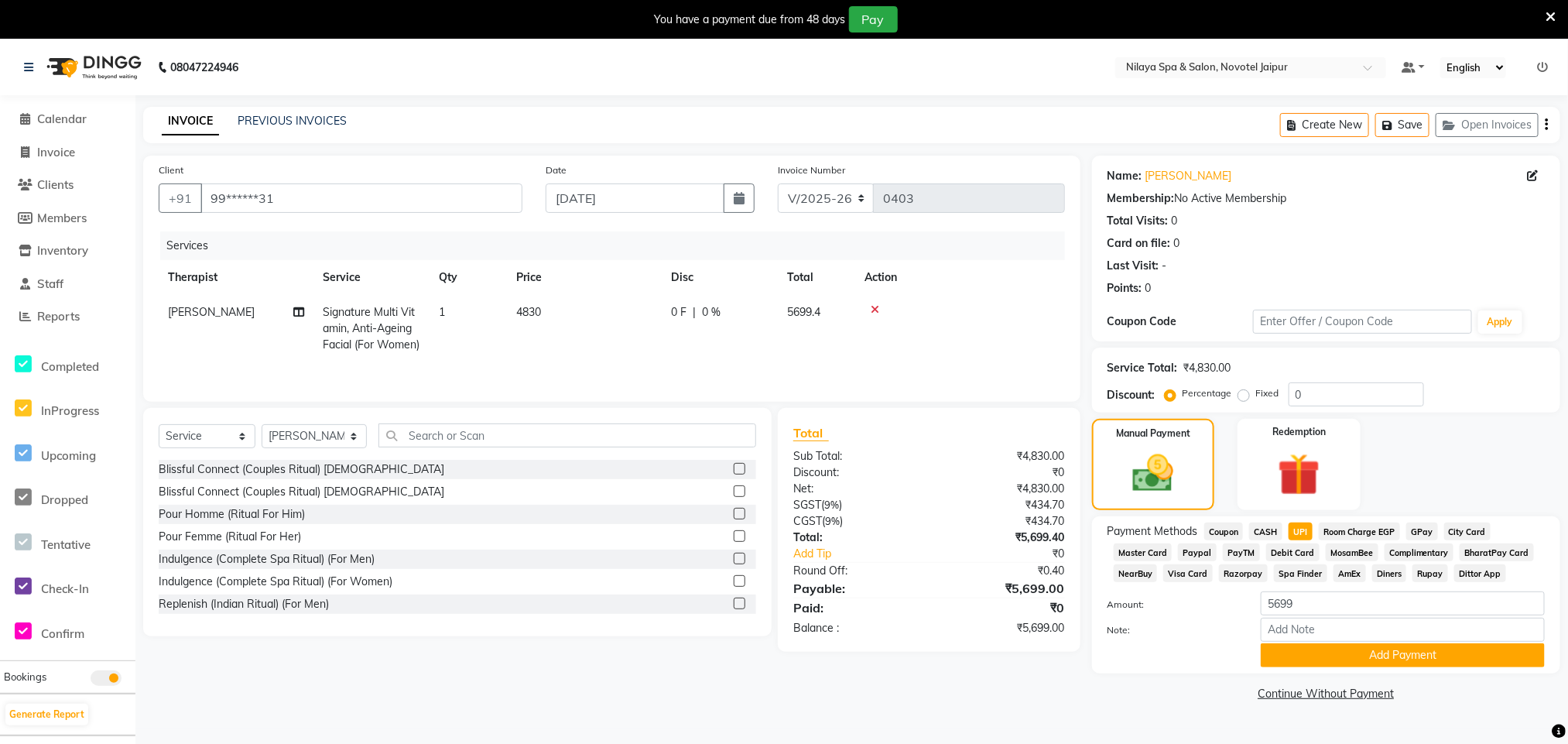 scroll, scrollTop: 39, scrollLeft: 0, axis: vertical 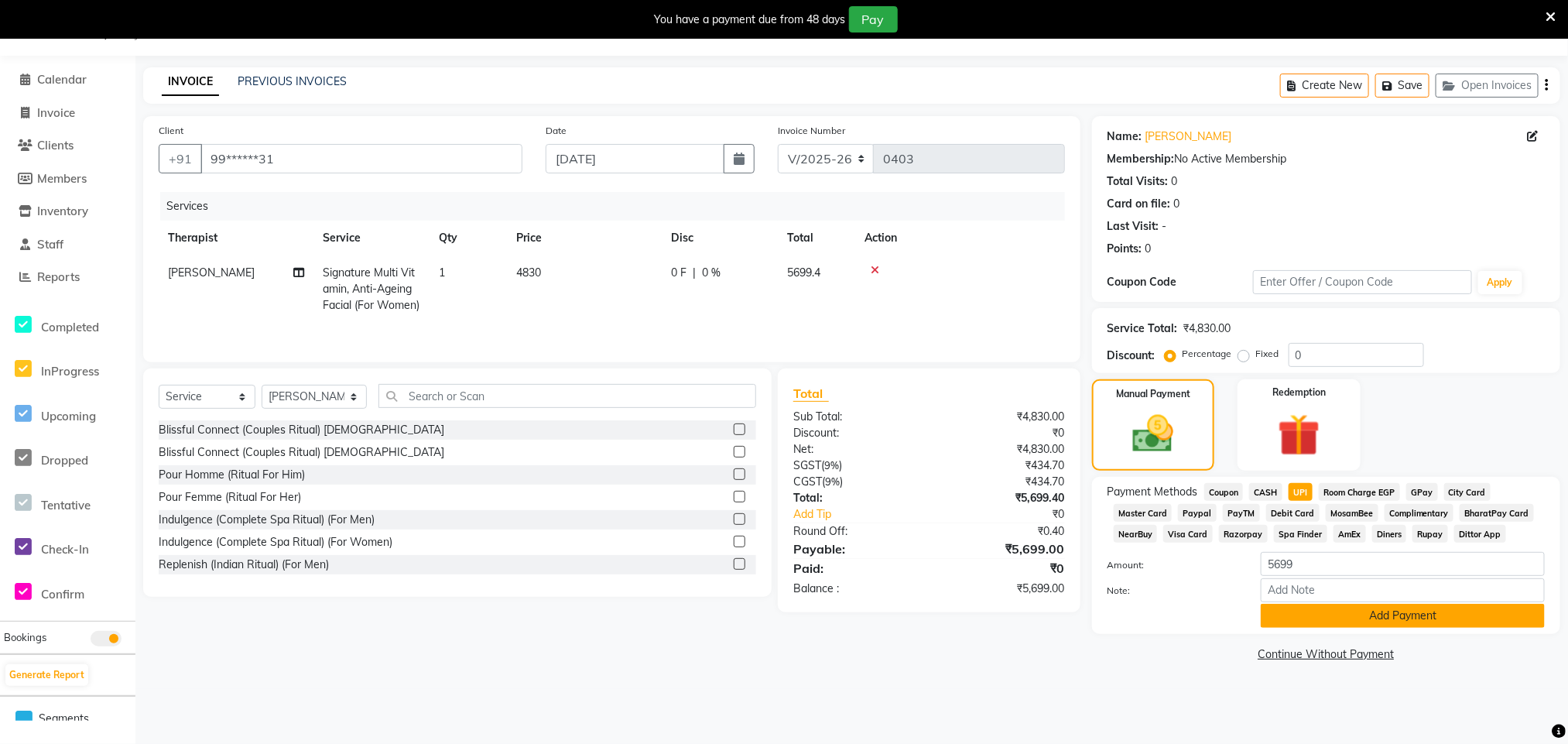 click on "Add Payment" 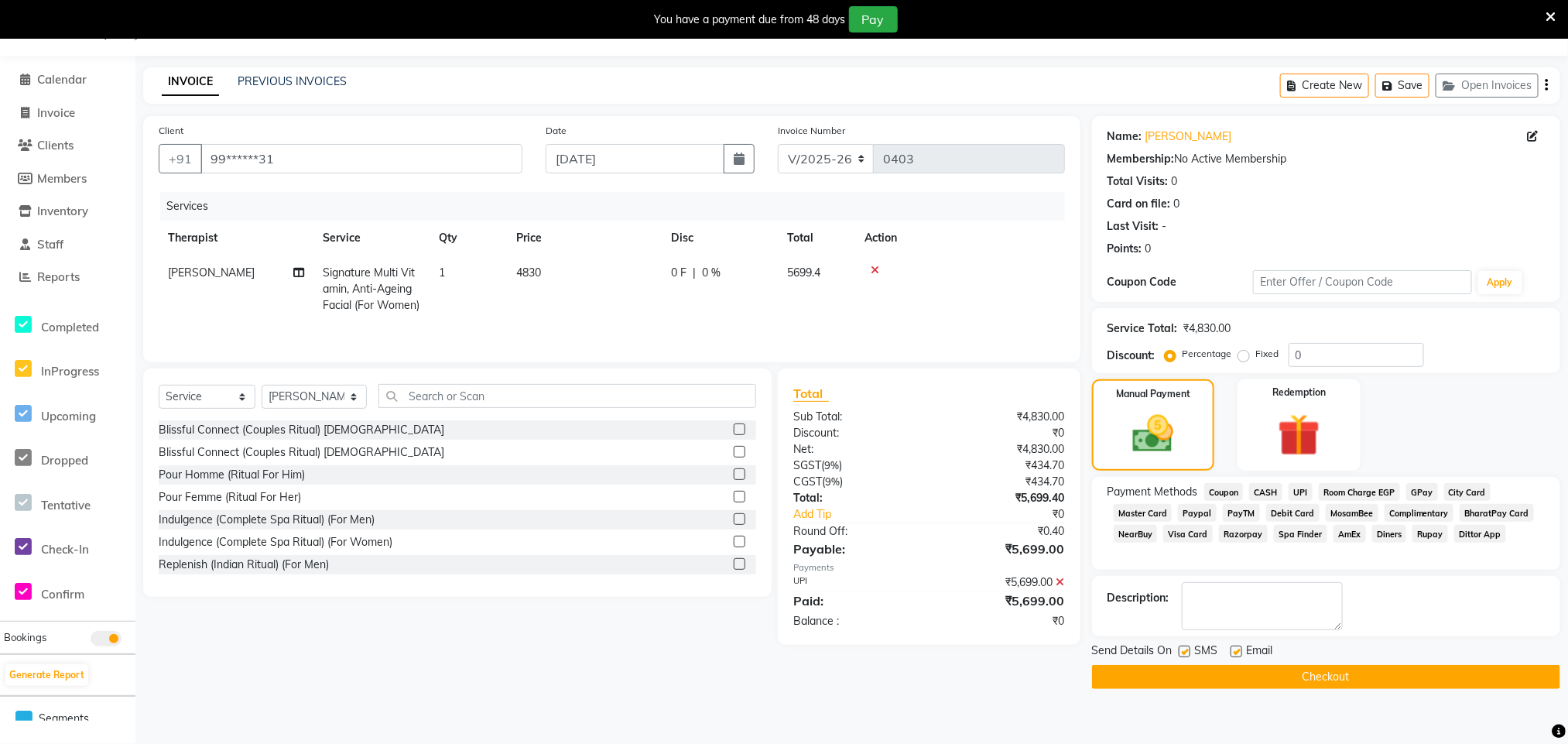 click on "Checkout" 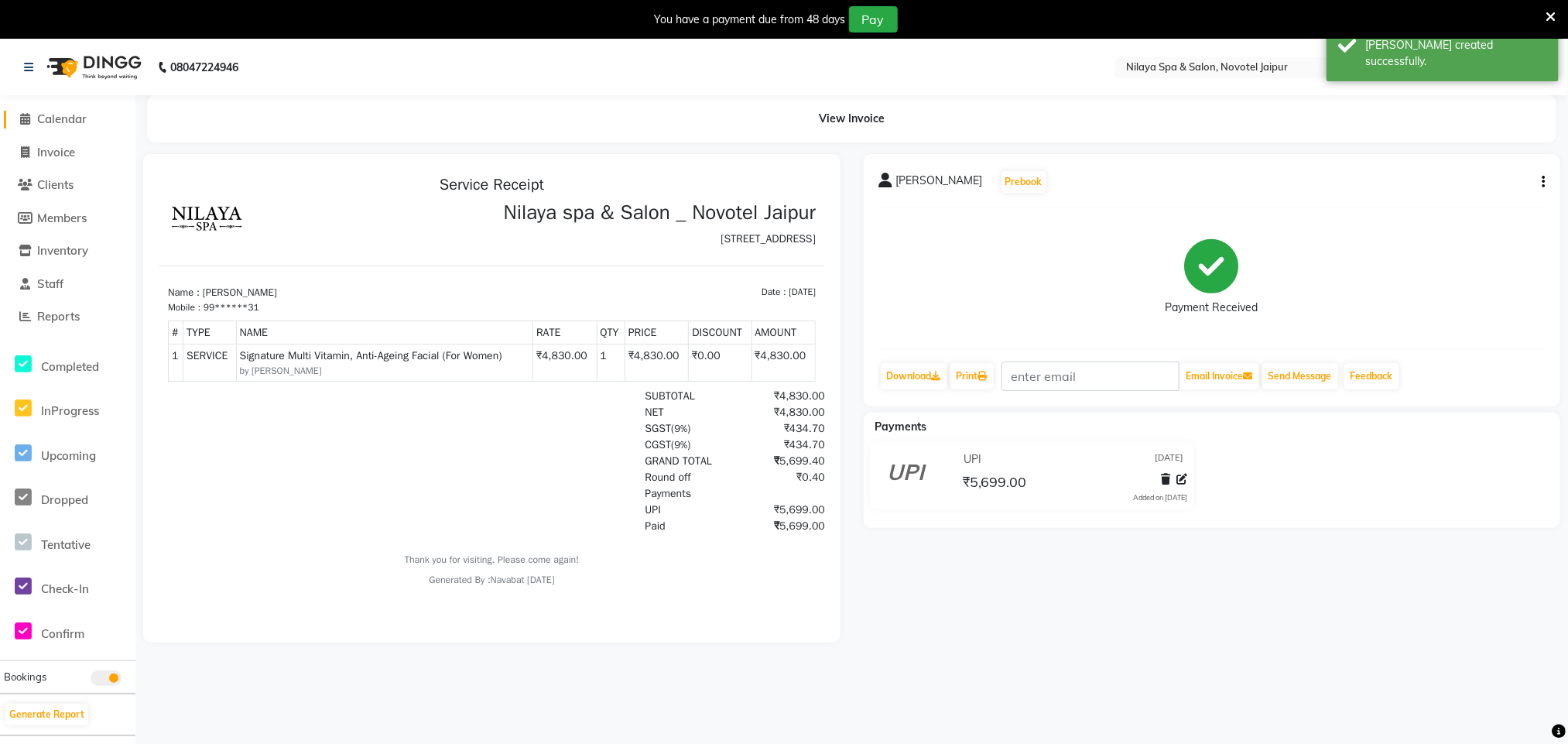 scroll, scrollTop: 0, scrollLeft: 0, axis: both 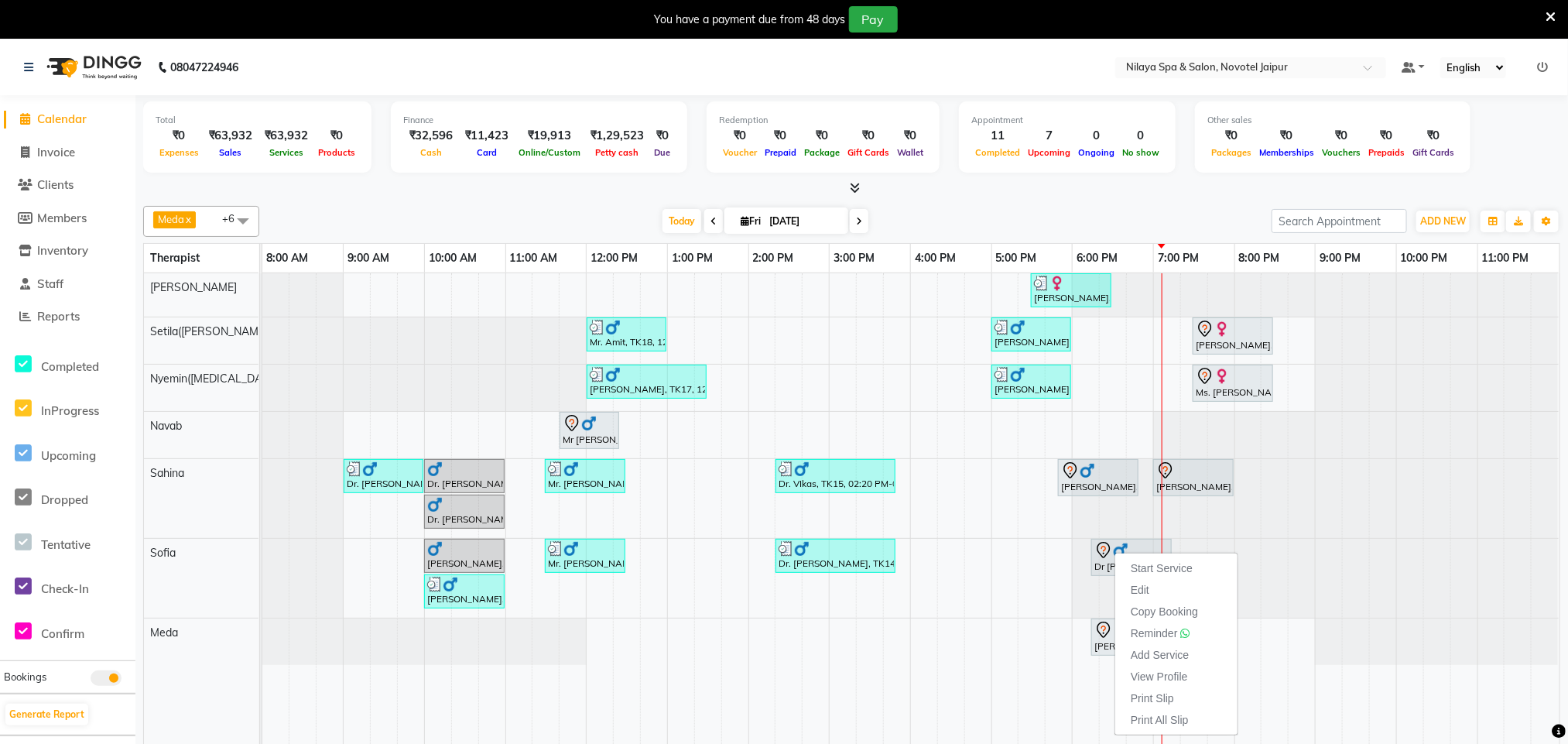 click on "View Profile" at bounding box center [1159, 677] 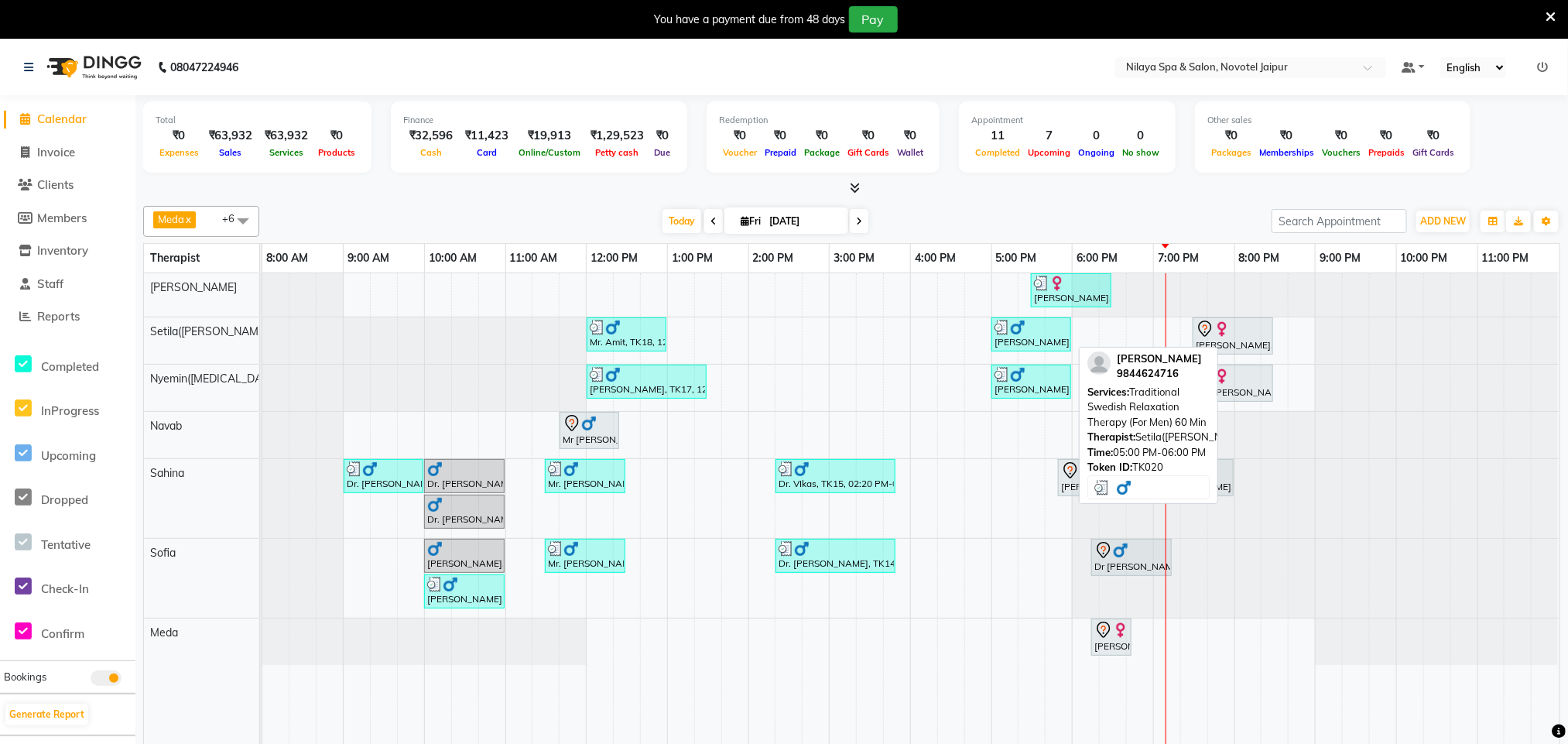 click on "[PERSON_NAME], TK20, 05:00 PM-06:00 PM, Traditional Swedish Relaxation Therapy (For Men) 60 Min" at bounding box center [1031, 334] 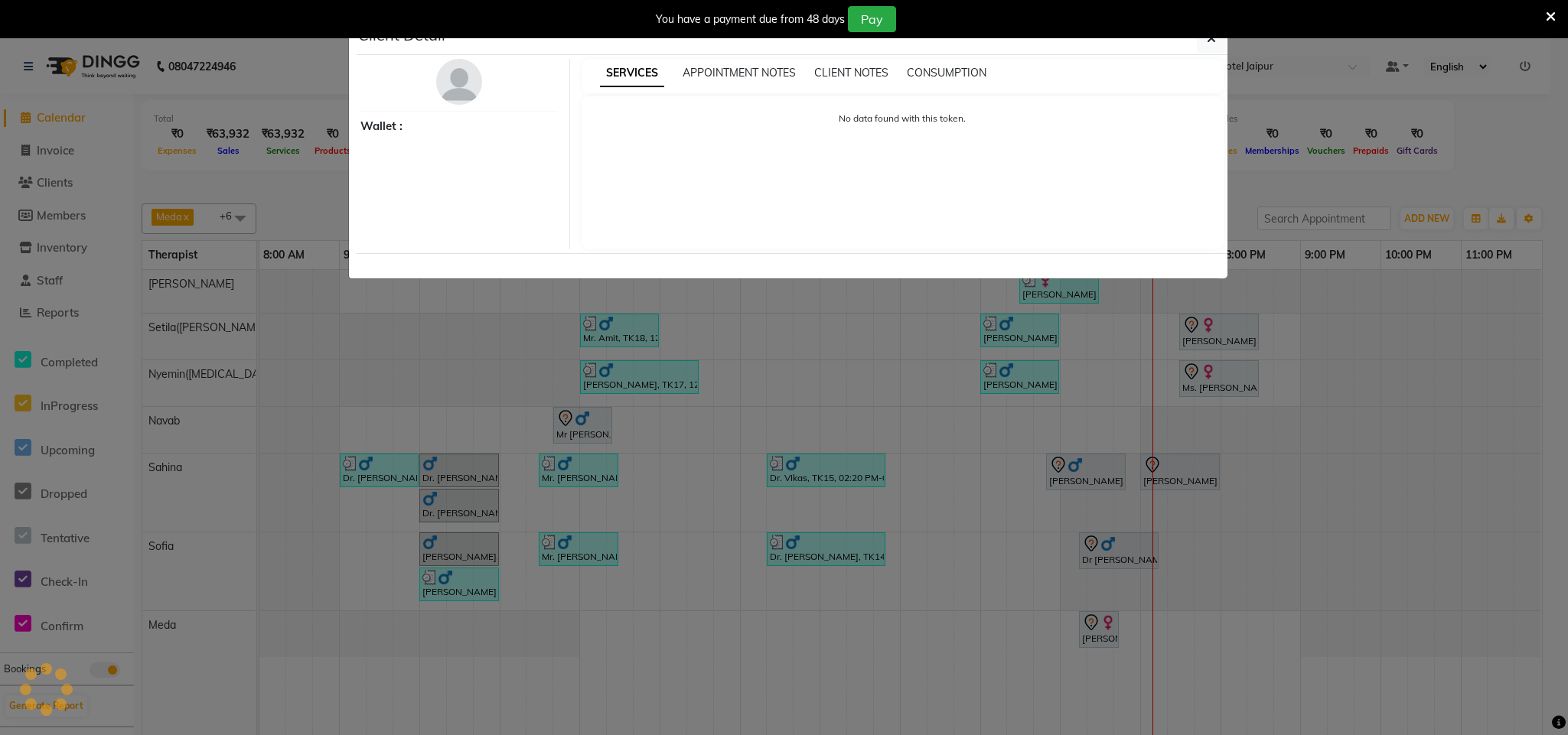 select on "3" 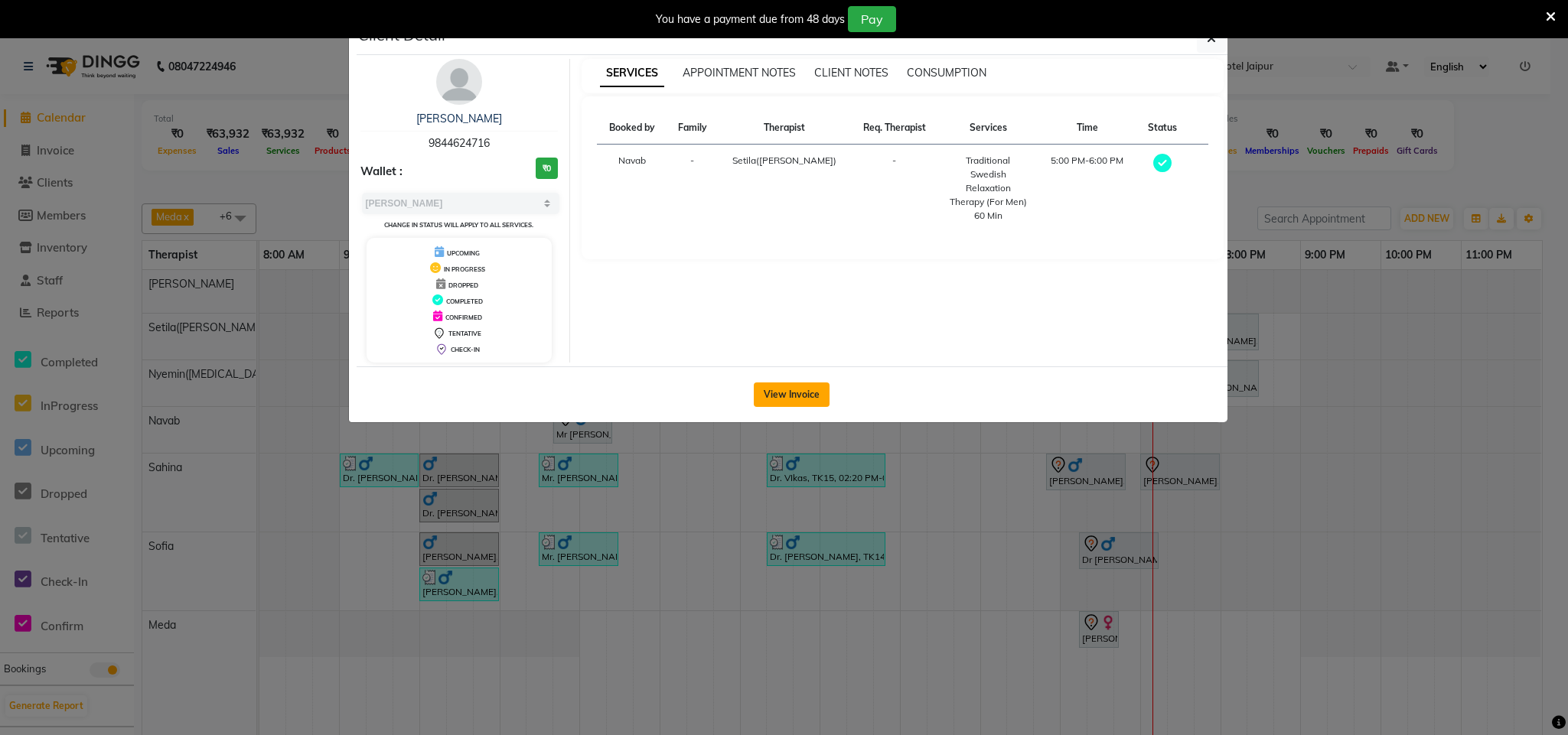 click on "View Invoice" 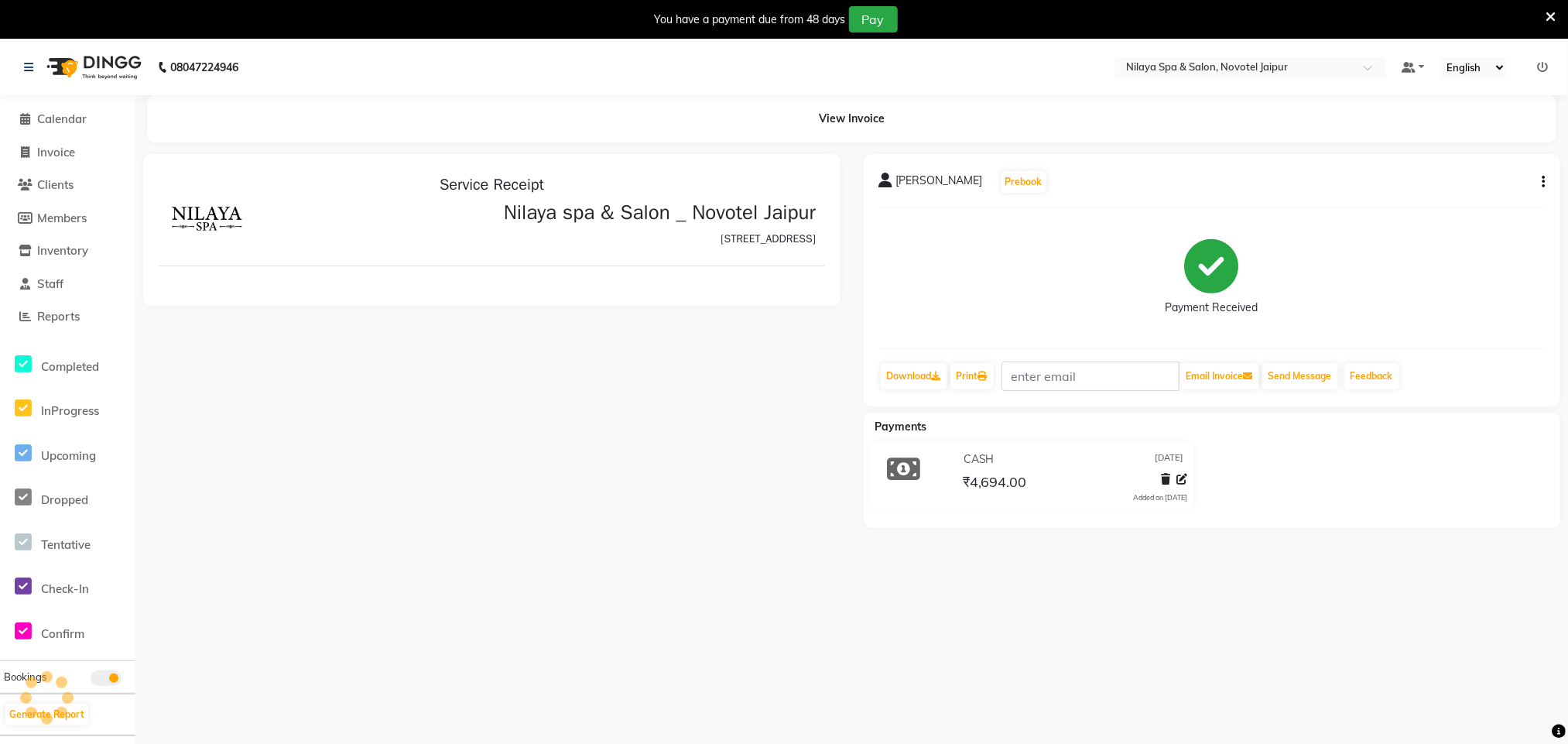 scroll, scrollTop: 0, scrollLeft: 0, axis: both 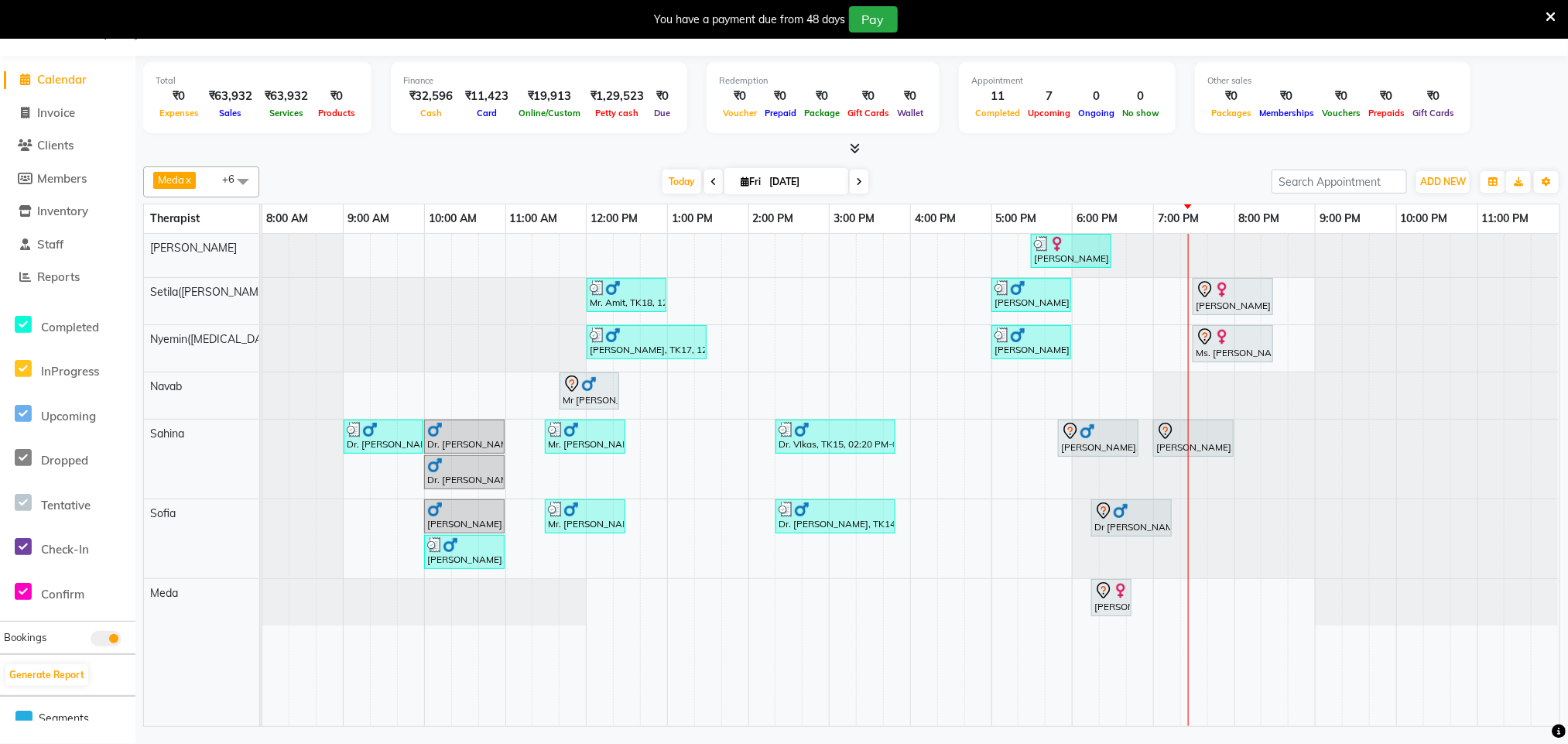 click at bounding box center (859, 182) 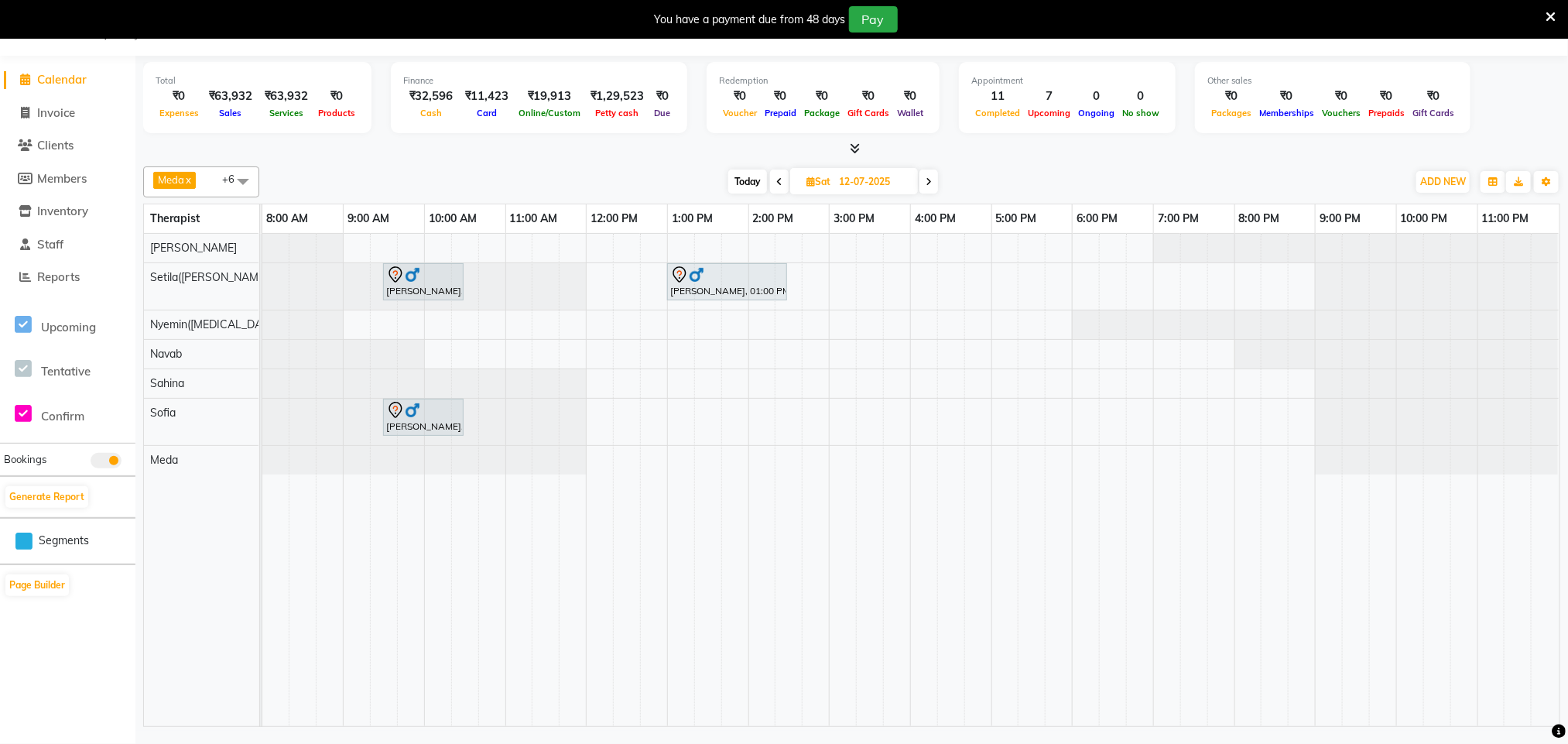click on "Subham, 09:30 AM-10:30 AM, Couple Rejuvenation Therapy 60 Min             Abhishek Pimpralekar, 01:00 PM-02:30 PM, Balinese Massage Therapy (For Men) 90 Min             Subham, 09:30 AM-10:30 AM, Couple Rejuvenation Therapy 60 Min" at bounding box center [911, 480] 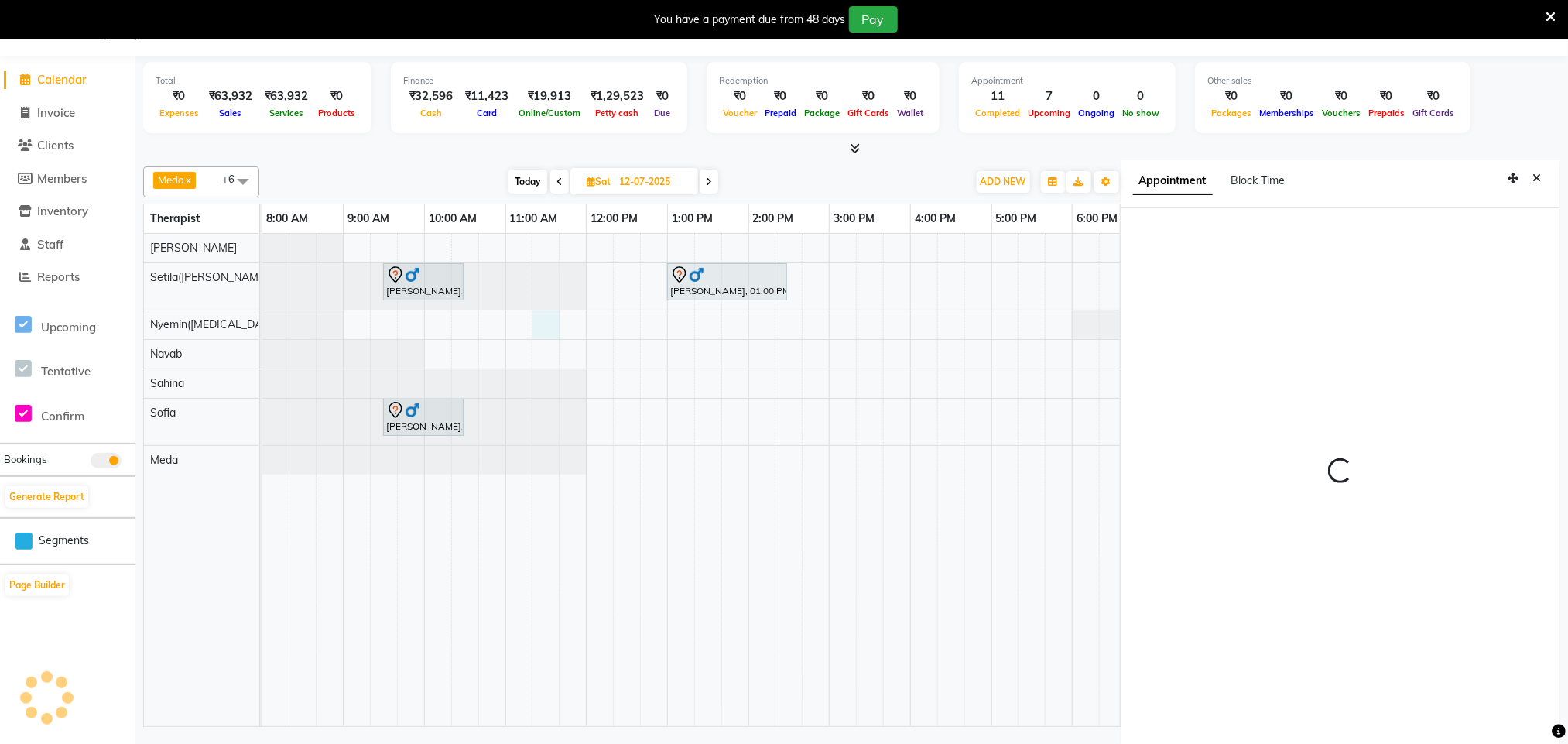 scroll, scrollTop: 46, scrollLeft: 0, axis: vertical 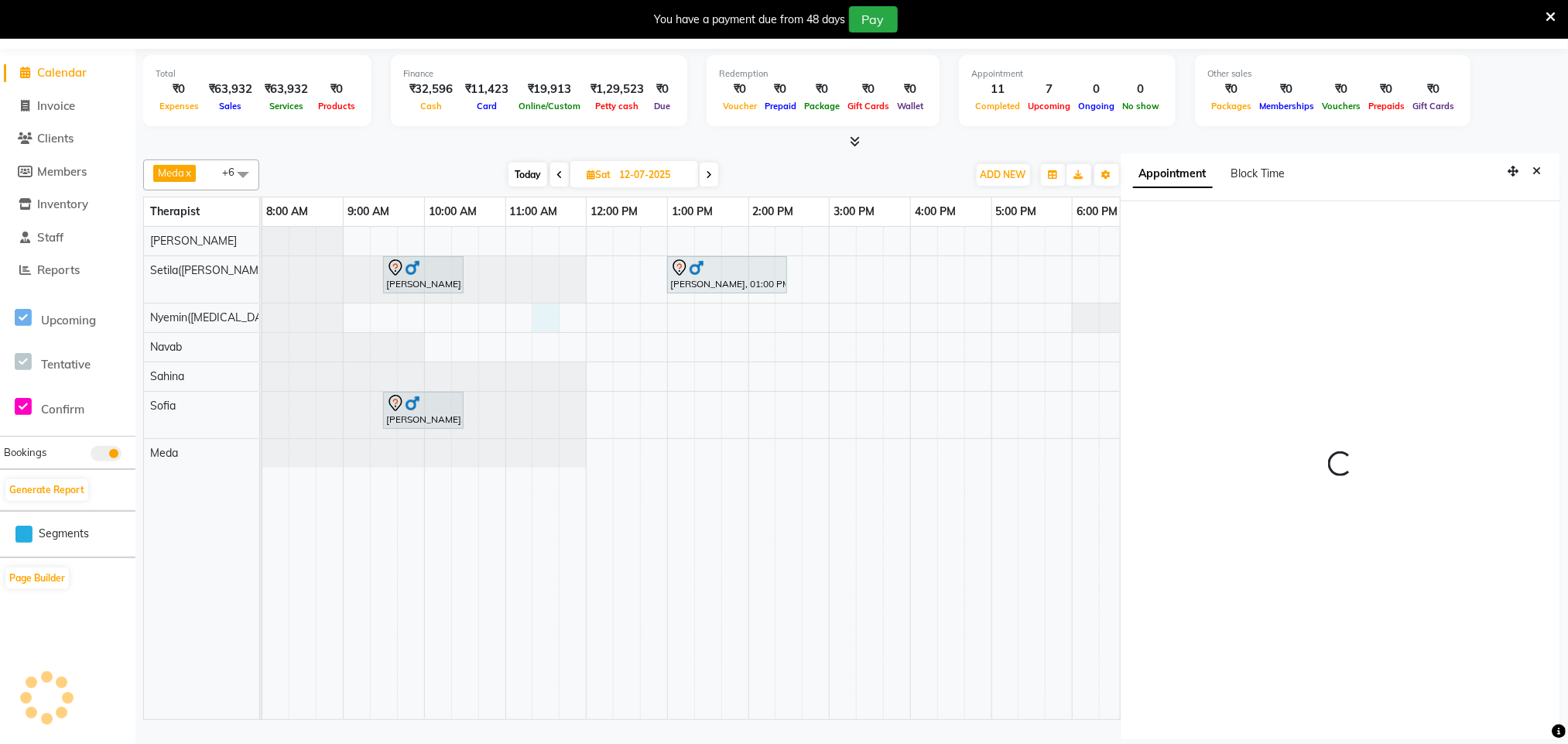 select on "675" 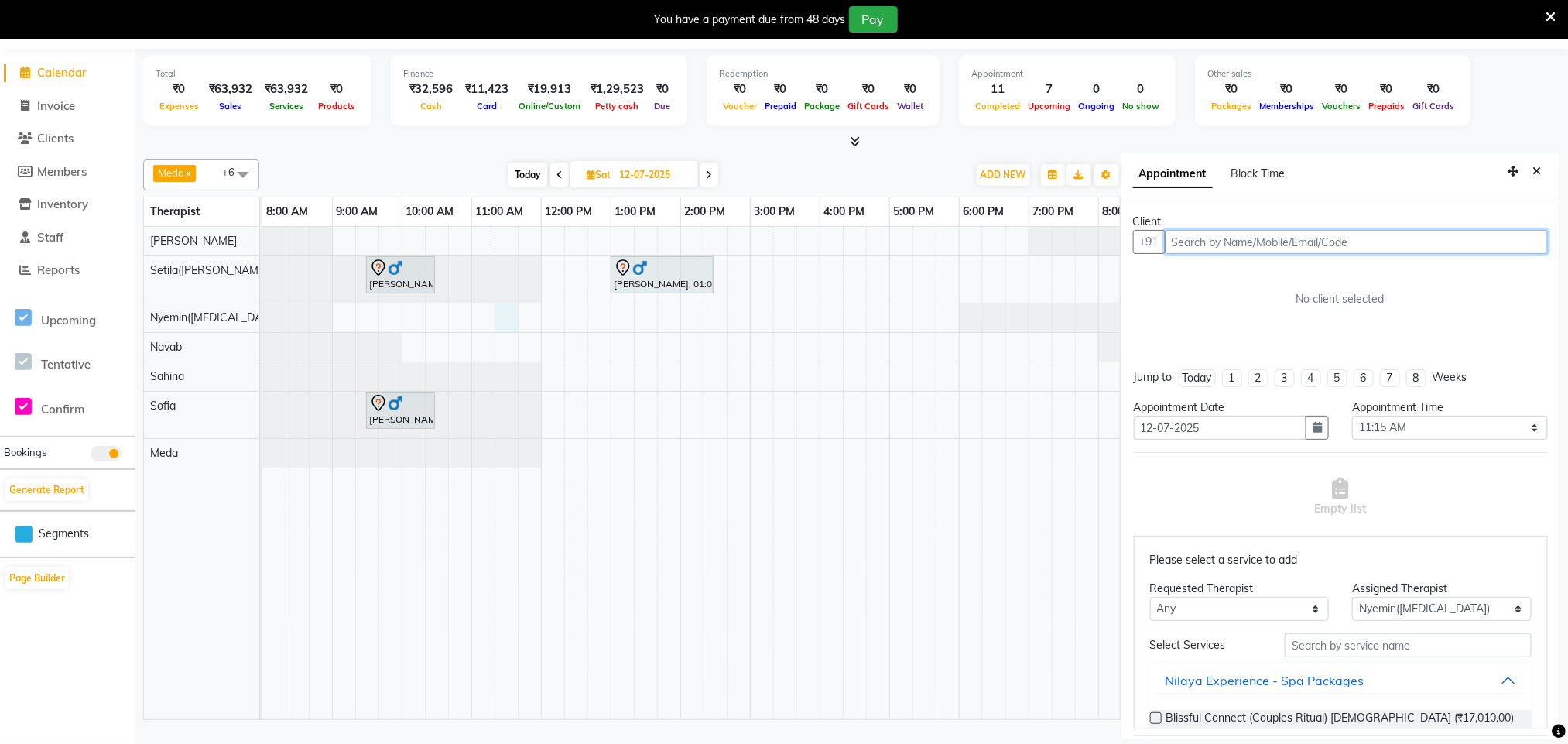 drag, startPoint x: 1177, startPoint y: 230, endPoint x: 1184, endPoint y: 242, distance: 13.892444 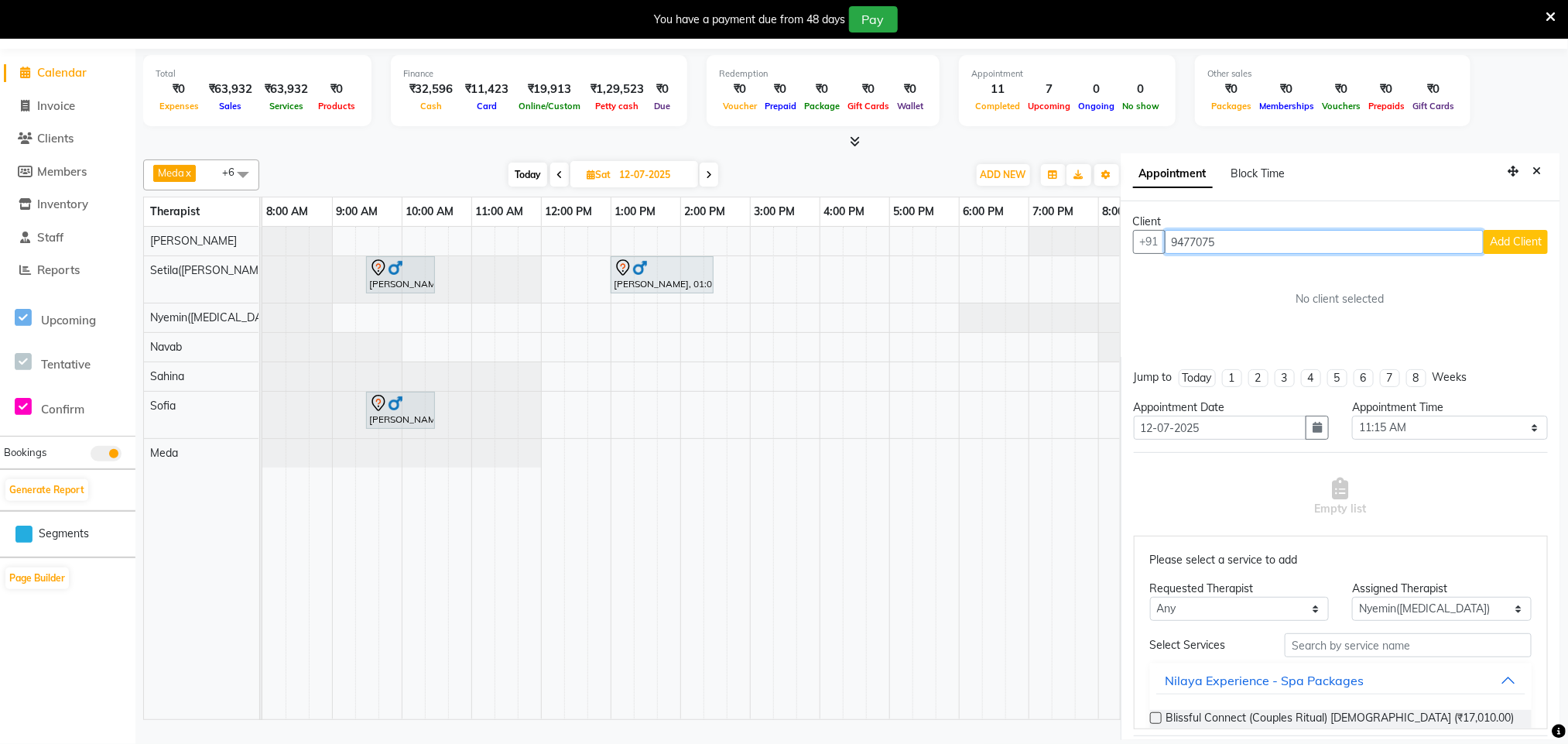 type on "94770759" 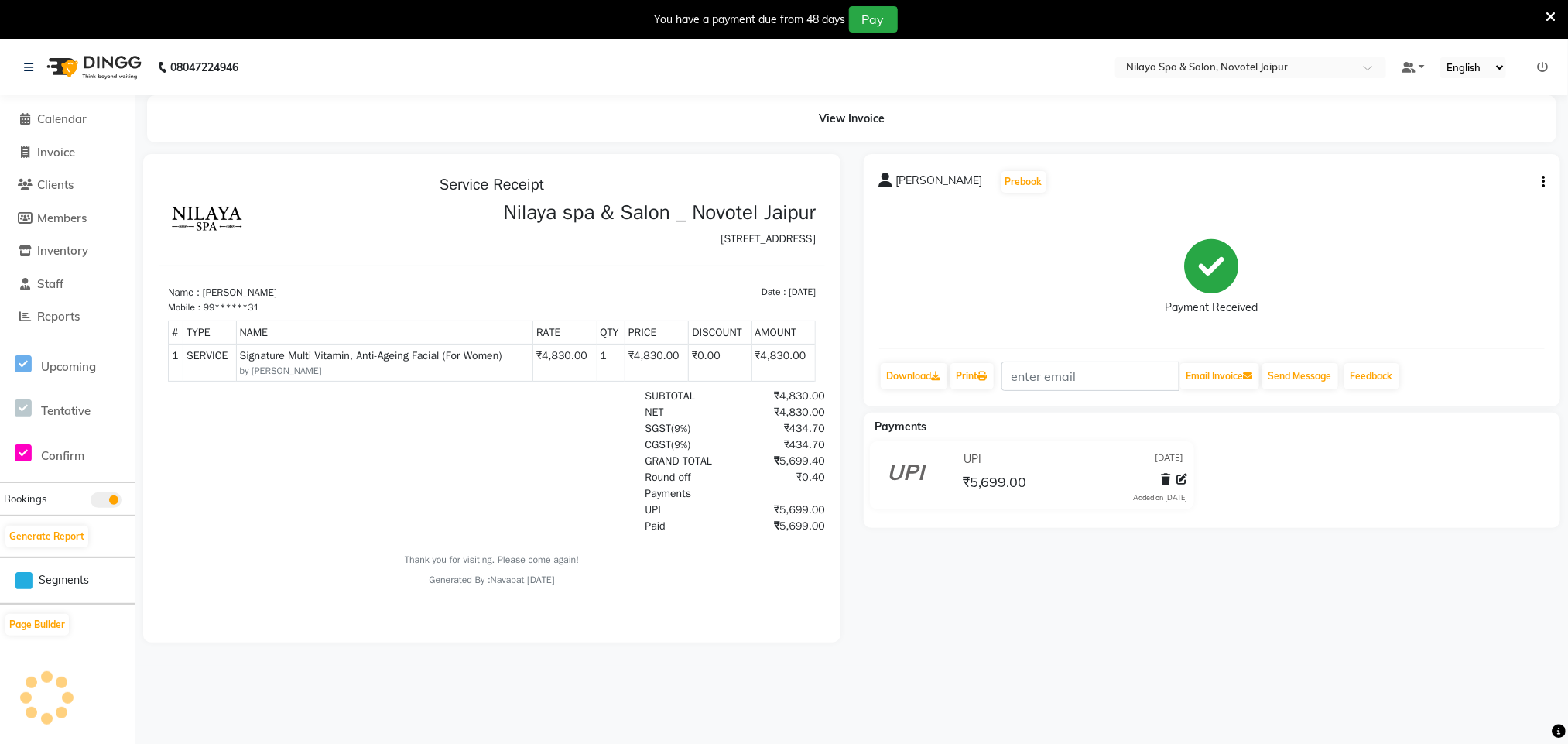 scroll, scrollTop: 0, scrollLeft: 0, axis: both 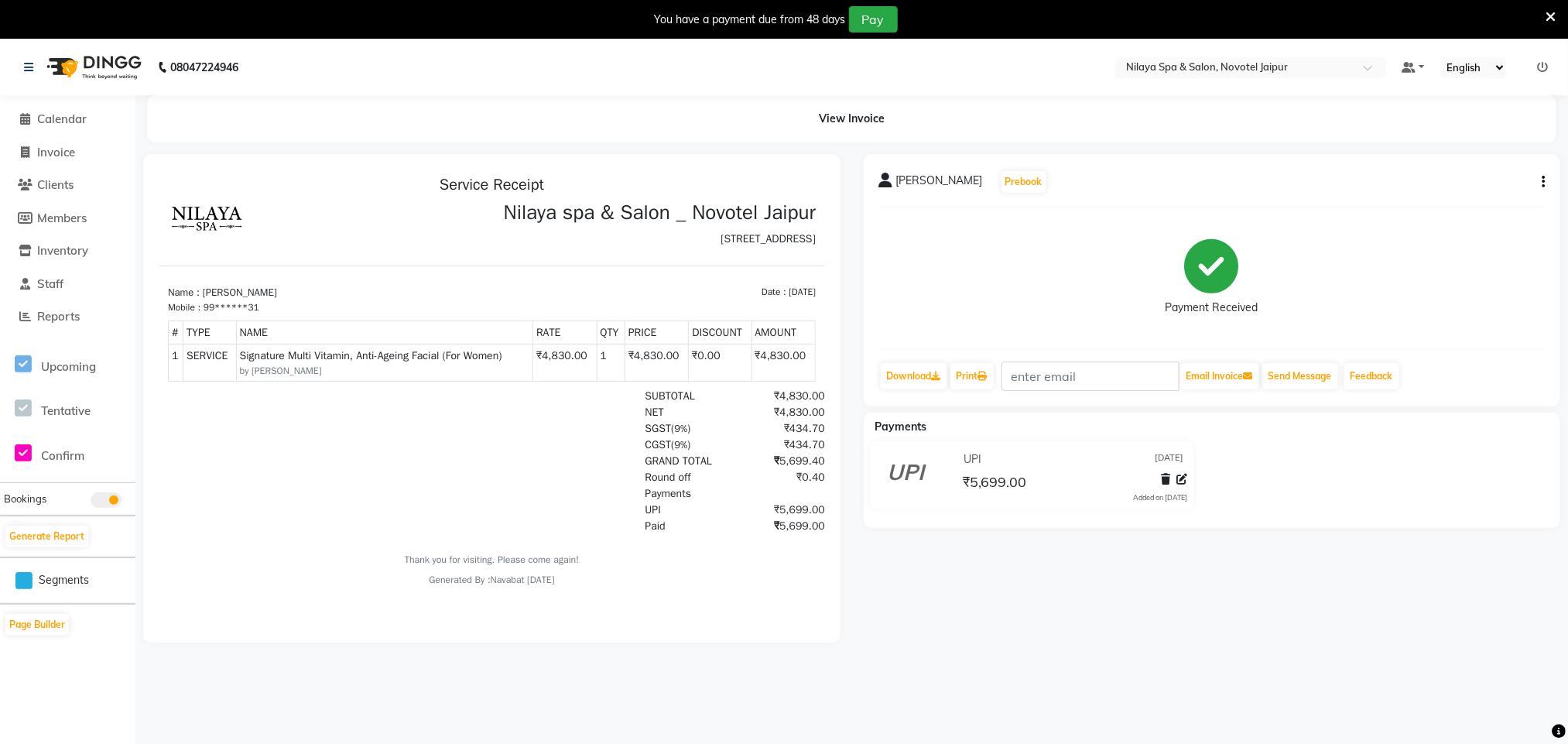 select on "service" 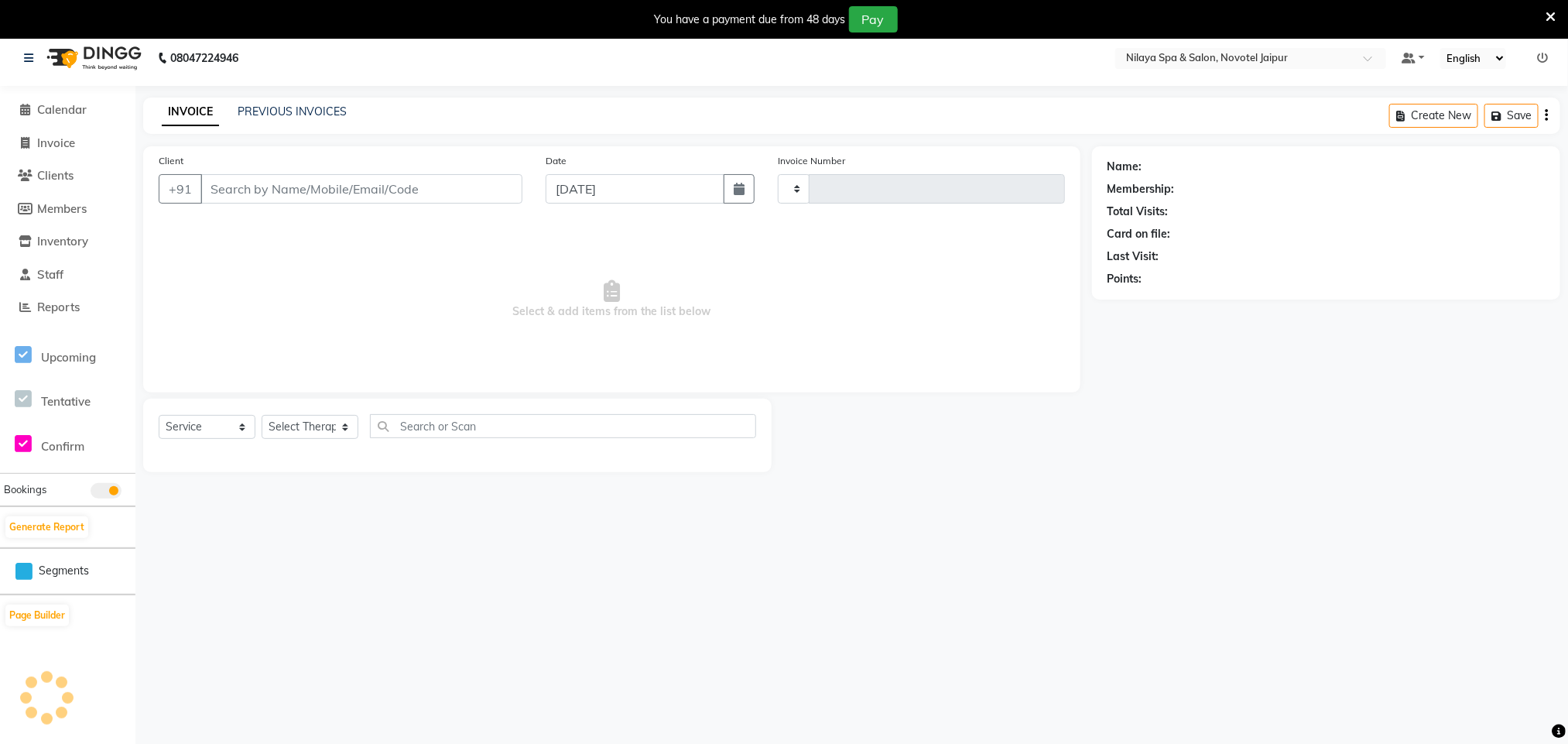 type on "0404" 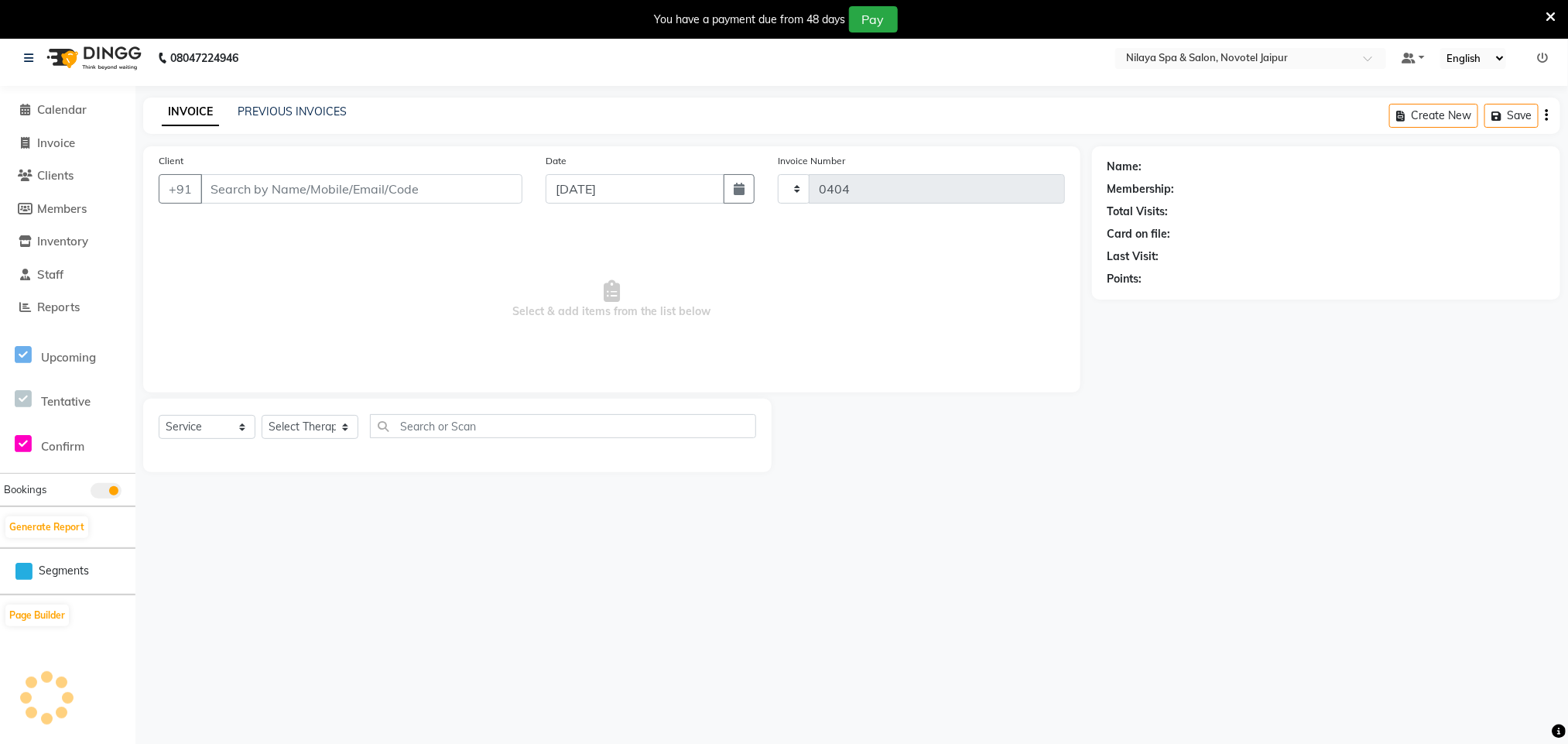 scroll, scrollTop: 39, scrollLeft: 0, axis: vertical 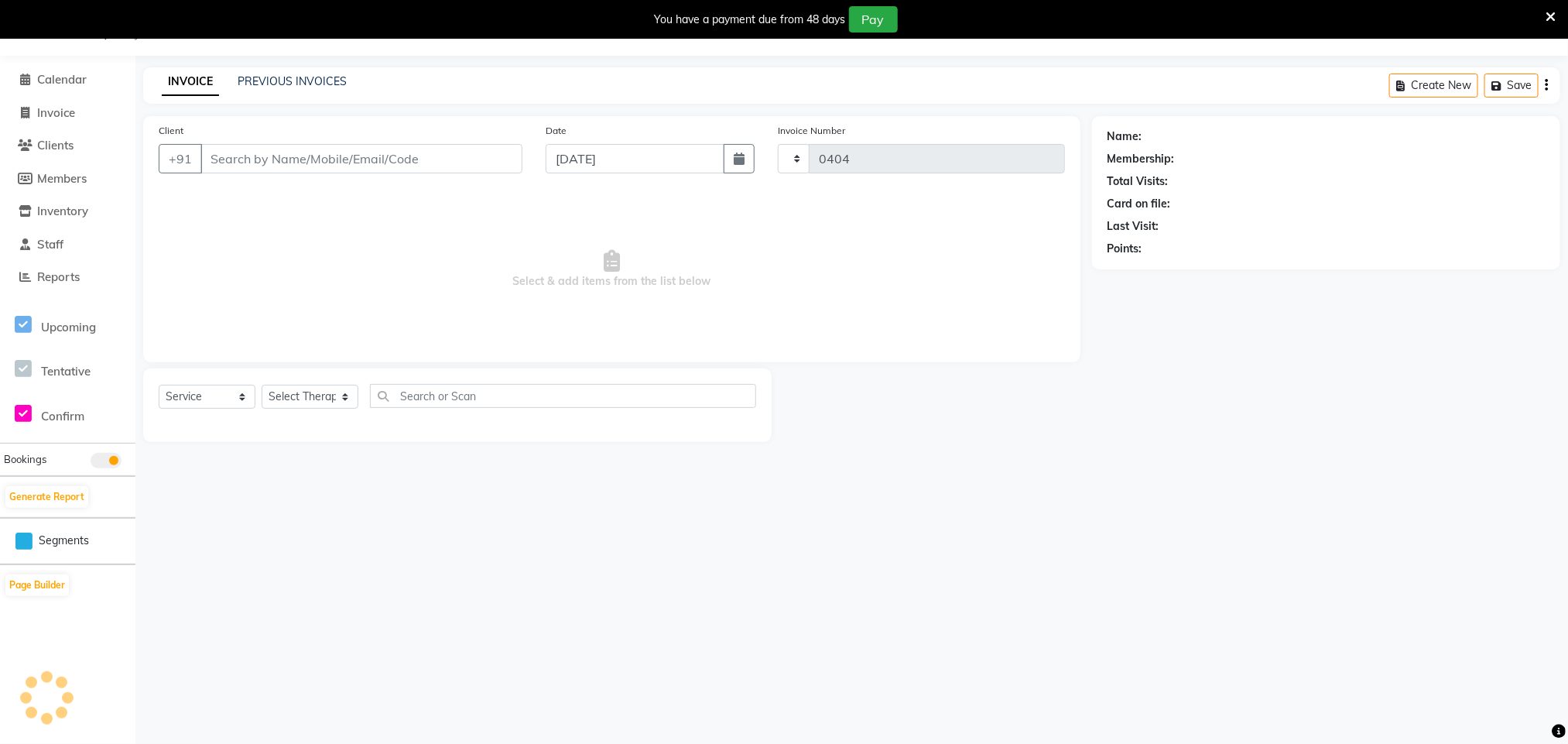 select on "8197" 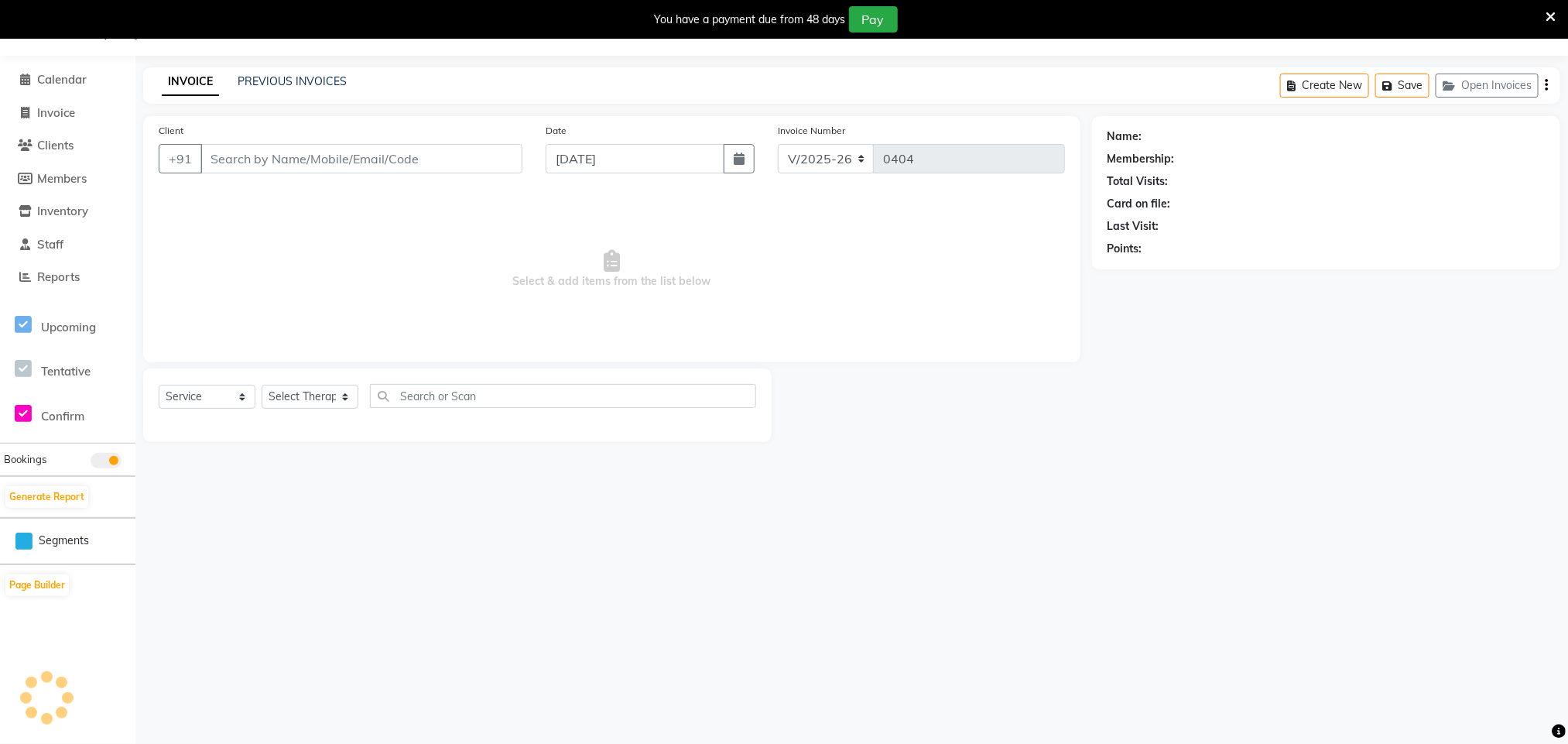 type on "99******31" 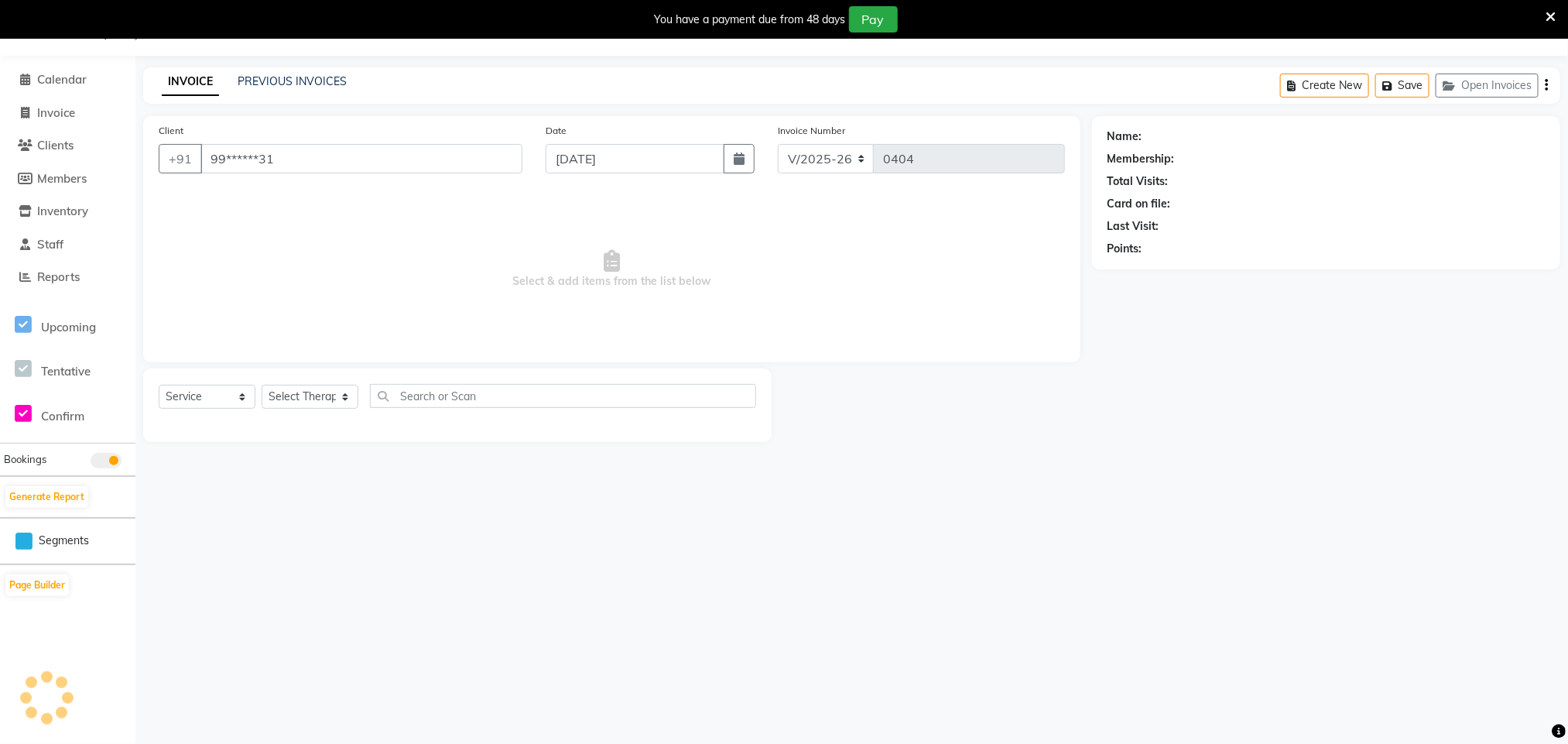 select on "77569" 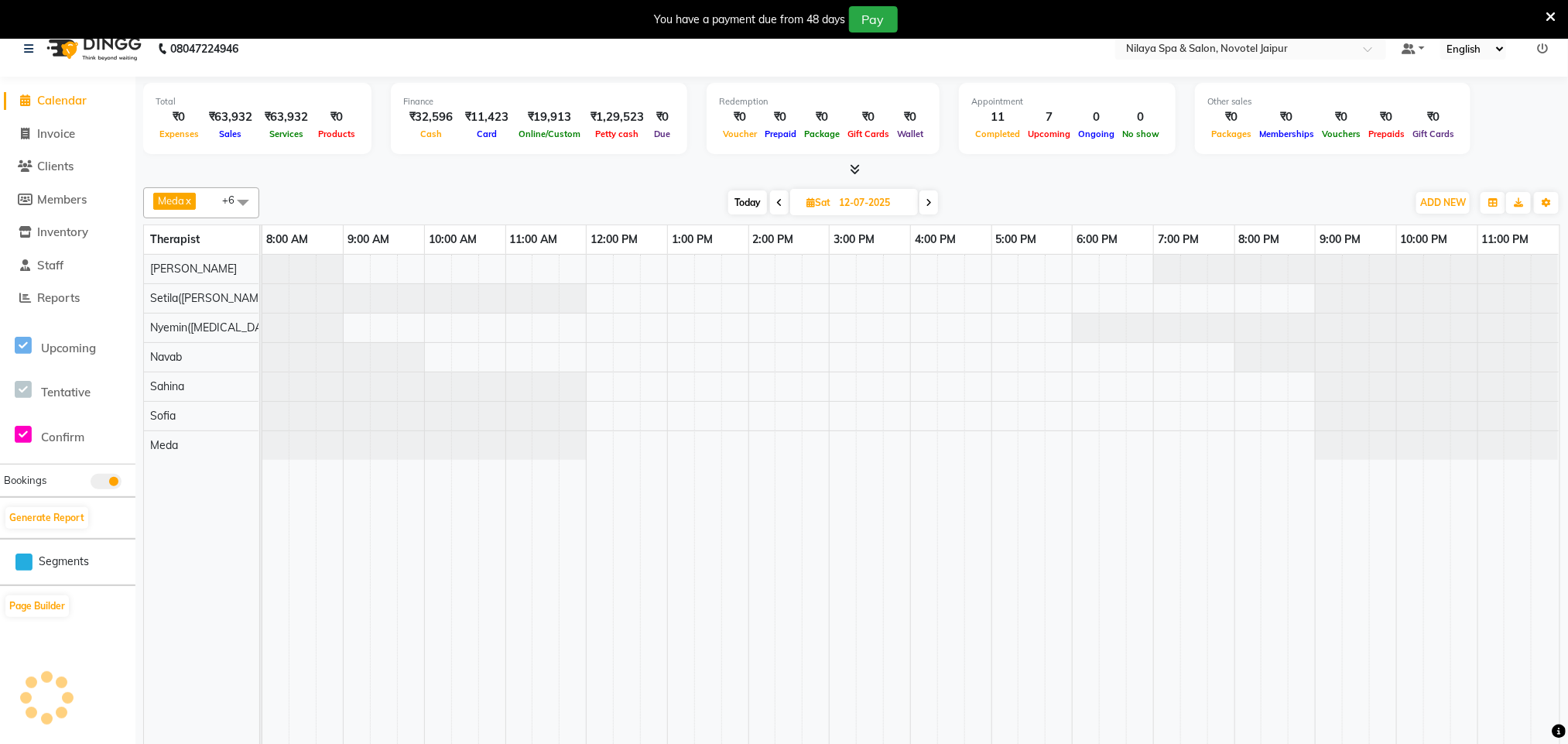 scroll, scrollTop: 0, scrollLeft: 0, axis: both 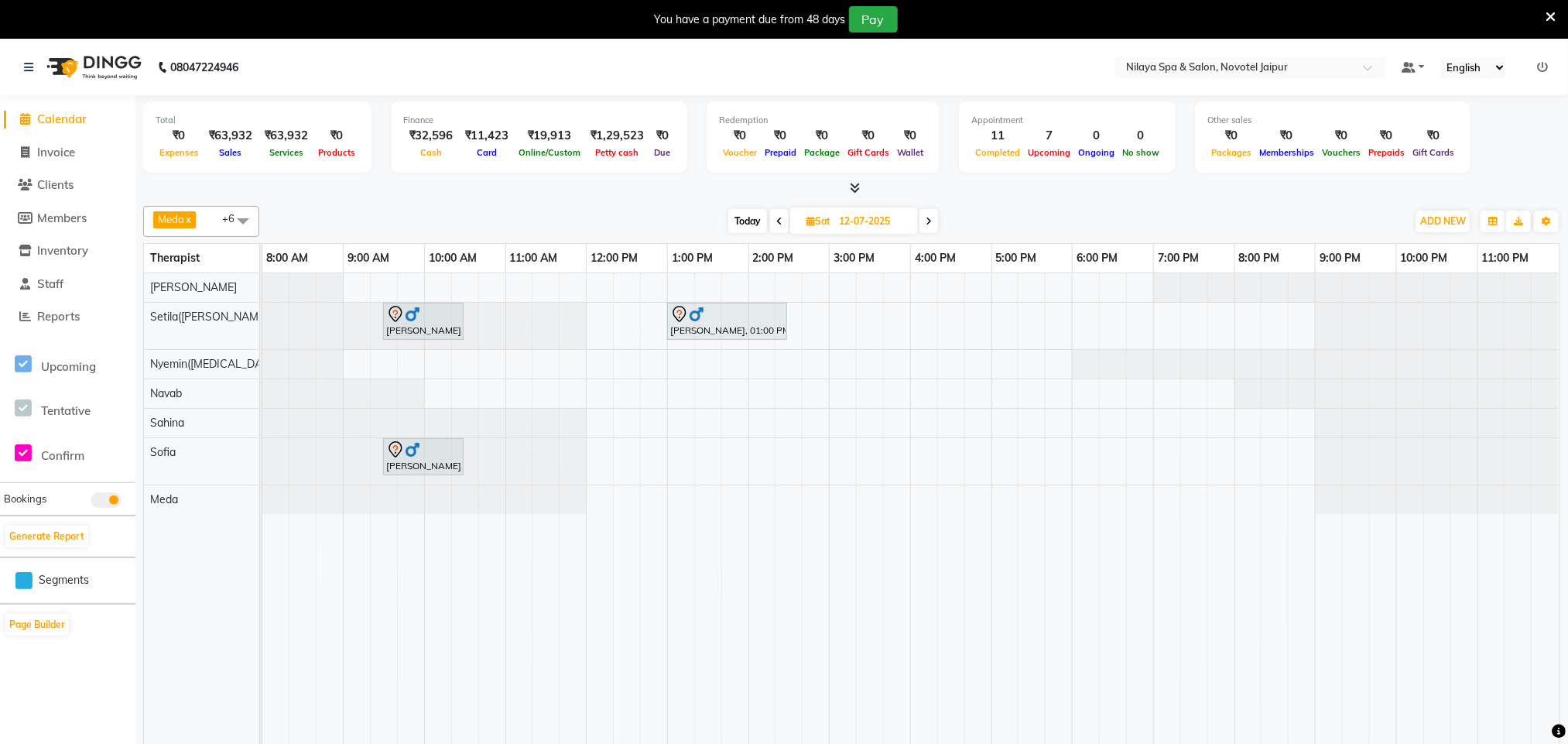 click at bounding box center [779, 221] 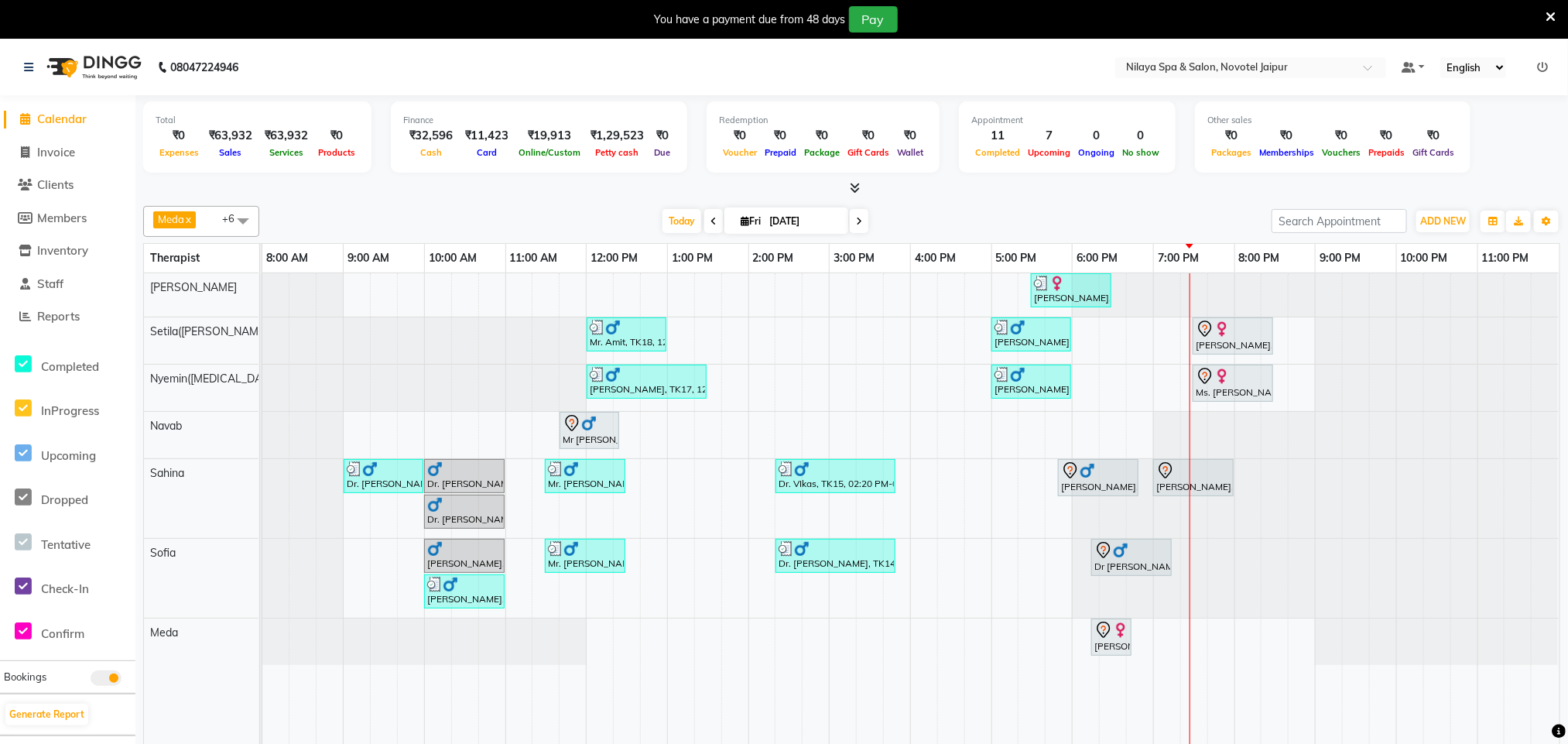 click on "[PERSON_NAME]  x Nyemin([MEDICAL_DATA])  x [PERSON_NAME][DEMOGRAPHIC_DATA]  x [PERSON_NAME]  x Setila([PERSON_NAME])  x Sofia   x +6 UnSelect All [PERSON_NAME] Nyemin([MEDICAL_DATA]) [PERSON_NAME] [PERSON_NAME]([PERSON_NAME]) Sofia  [DATE]  [DATE] Toggle Dropdown Add Appointment Add Invoice Add Expense Add Attendance Add Client Toggle Dropdown Add Appointment Add Invoice Add Expense Add Attendance Add Client ADD NEW Toggle Dropdown Add Appointment Add Invoice Add Expense Add Attendance Add Client [PERSON_NAME]  x Nyemin([MEDICAL_DATA])  x [PERSON_NAME]  x [PERSON_NAME]  x [PERSON_NAME]([PERSON_NAME])  x [PERSON_NAME]   x +6 UnSelect All [PERSON_NAME] Nyemin([MEDICAL_DATA]) [PERSON_NAME] [PERSON_NAME] Setila([PERSON_NAME]) Sofia  Group By  Staff View   Room View  View as Vertical  Vertical - Week View  Horizontal  Horizontal - Week View  List  Toggle Dropdown Calendar Settings Manage Tags   Arrange Therapists   Reset Therapists  Full Screen Appointment Form Zoom 75%" at bounding box center [851, 221] 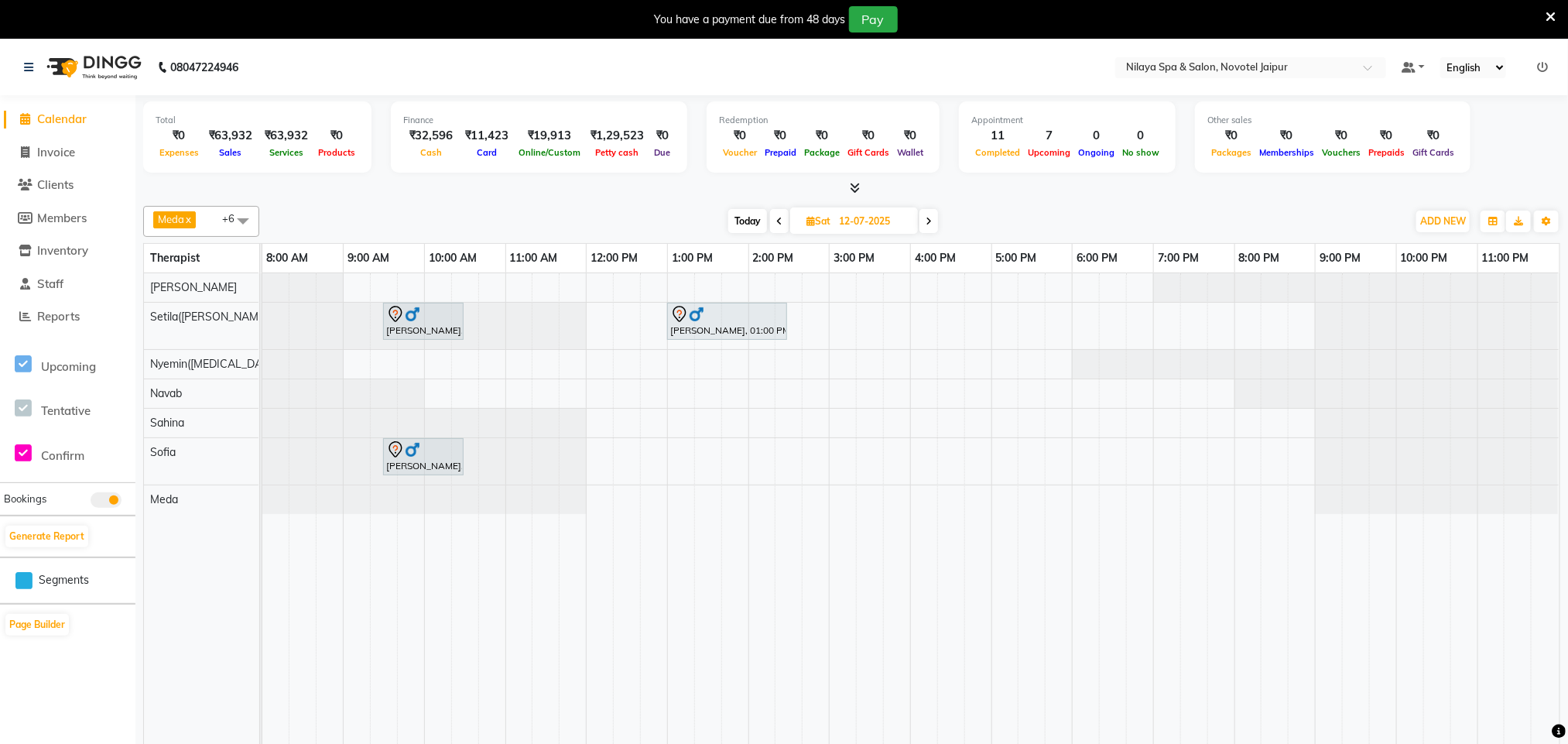 click on "Subham, 09:30 AM-10:30 AM, Couple Rejuvenation Therapy 60 Min             Abhishek Pimpralekar, 01:00 PM-02:30 PM, Balinese Massage Therapy (For Men) 90 Min             Subham, 09:30 AM-10:30 AM, Couple Rejuvenation Therapy 60 Min" at bounding box center (911, 519) 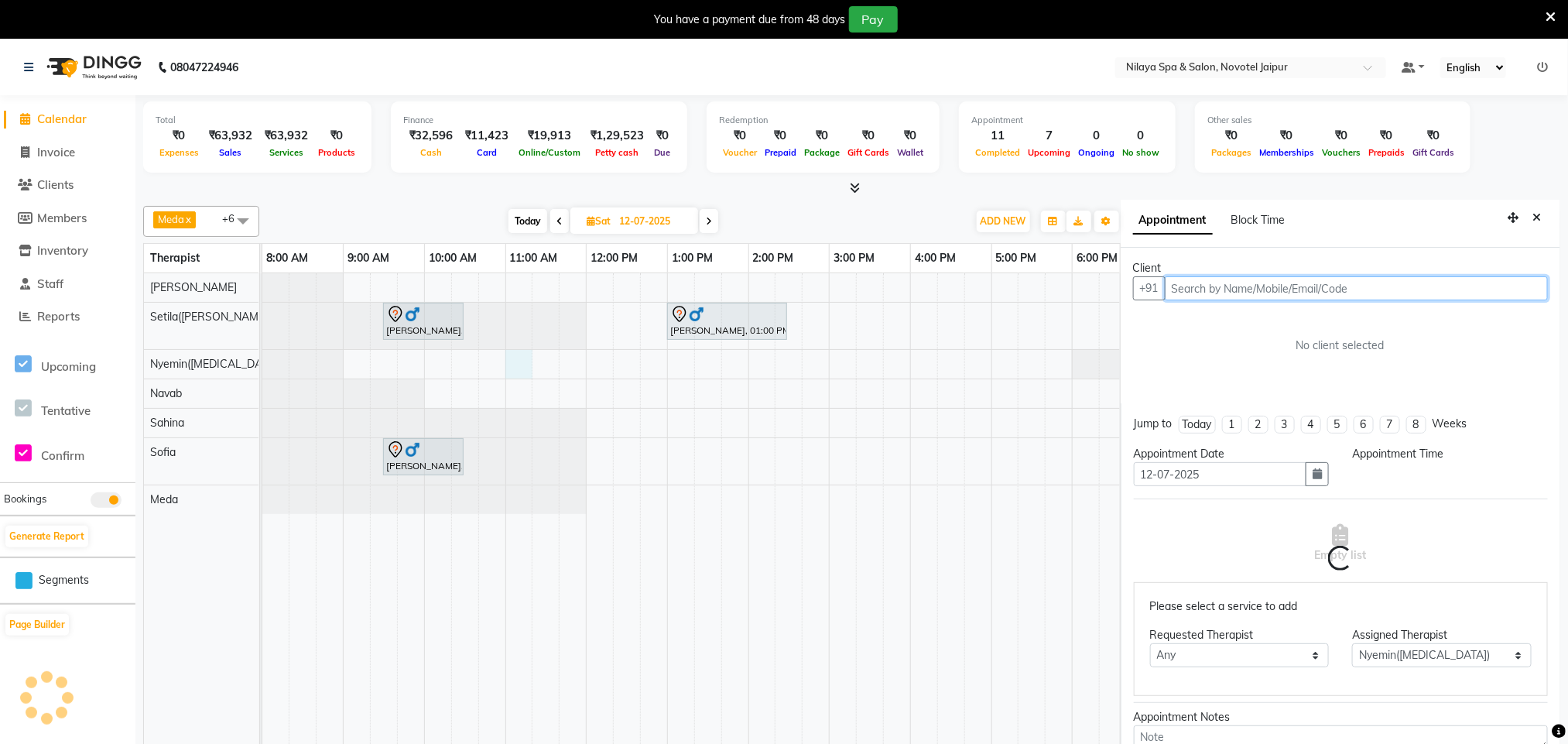 scroll, scrollTop: 46, scrollLeft: 0, axis: vertical 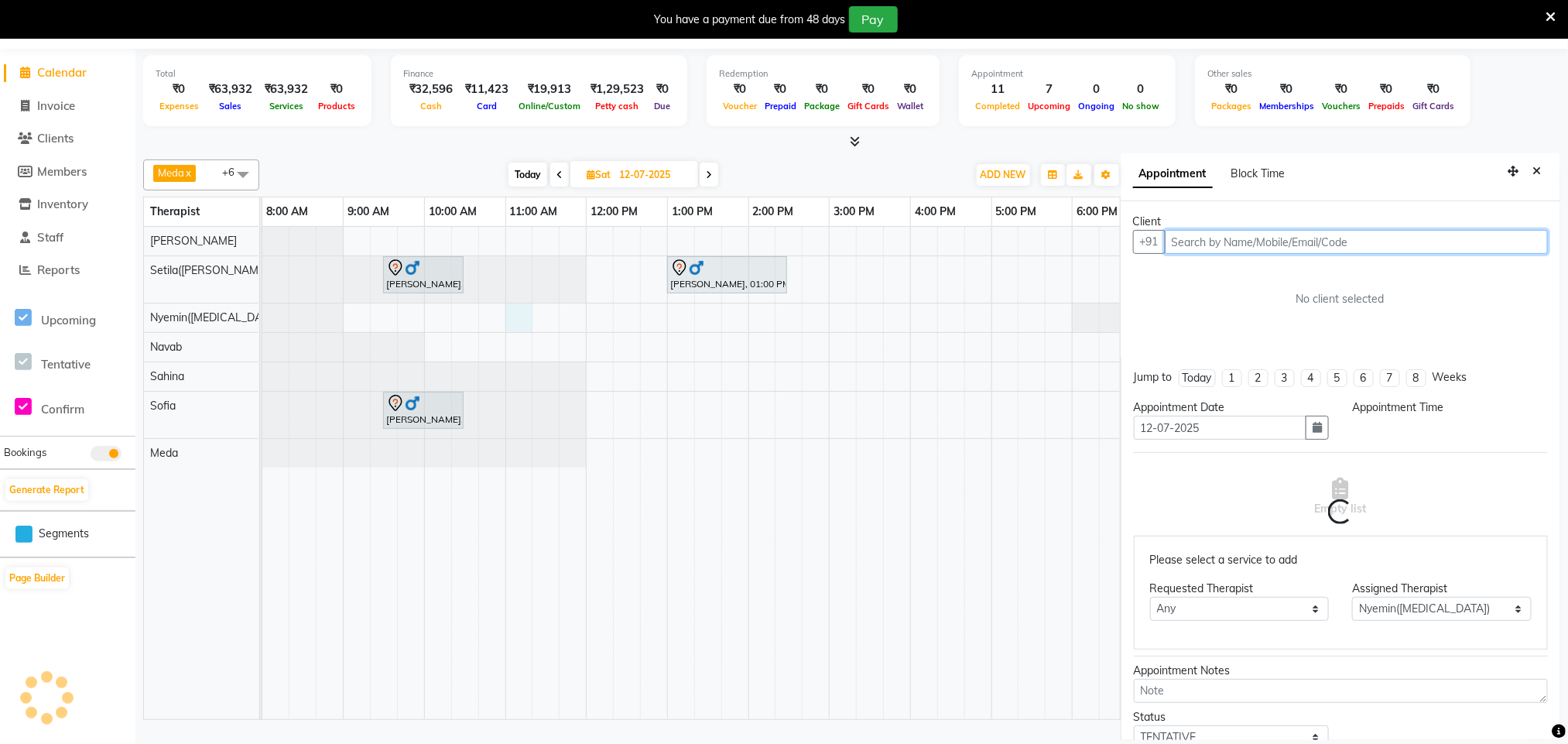 select on "660" 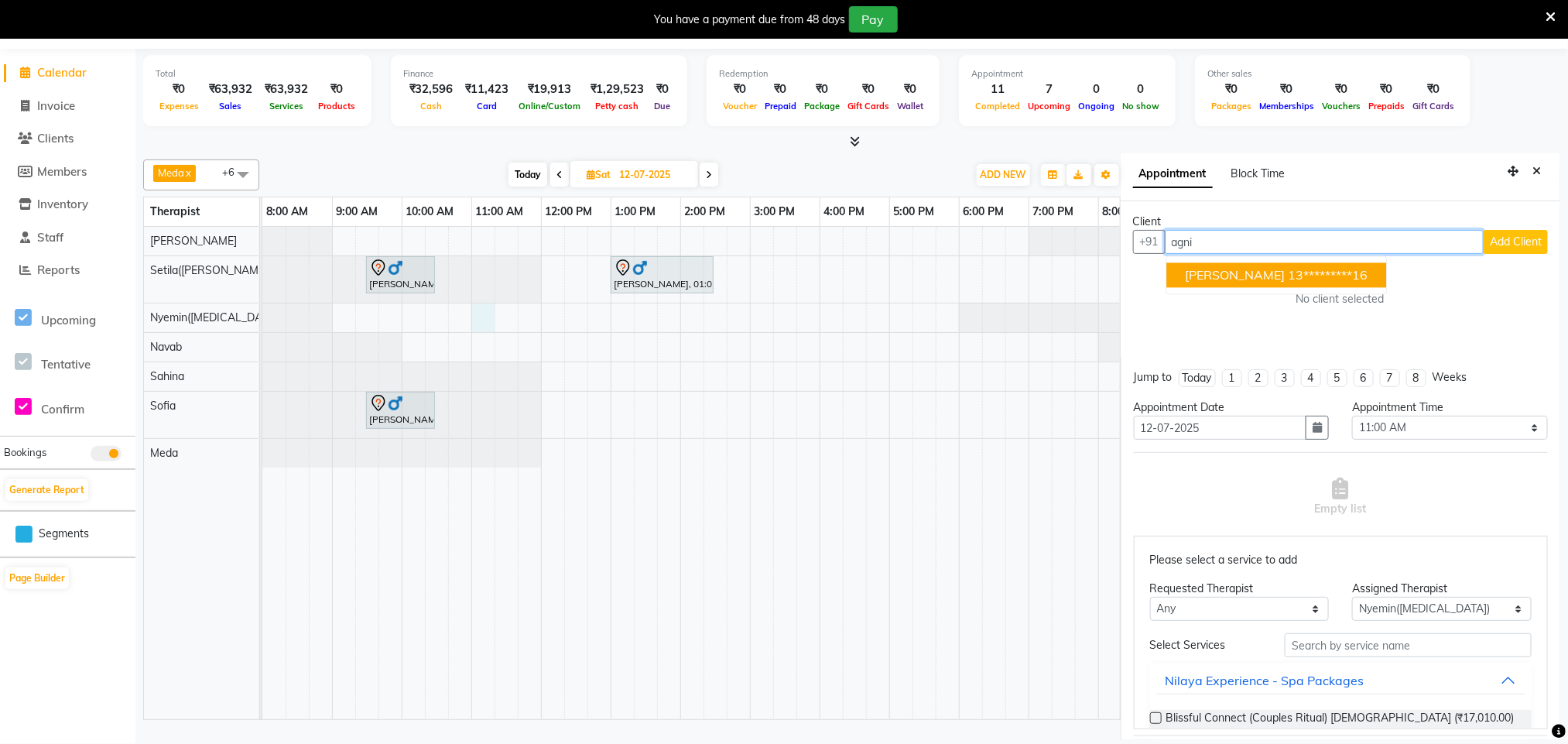 click on "Agnibha Maiti" at bounding box center (1234, 276) 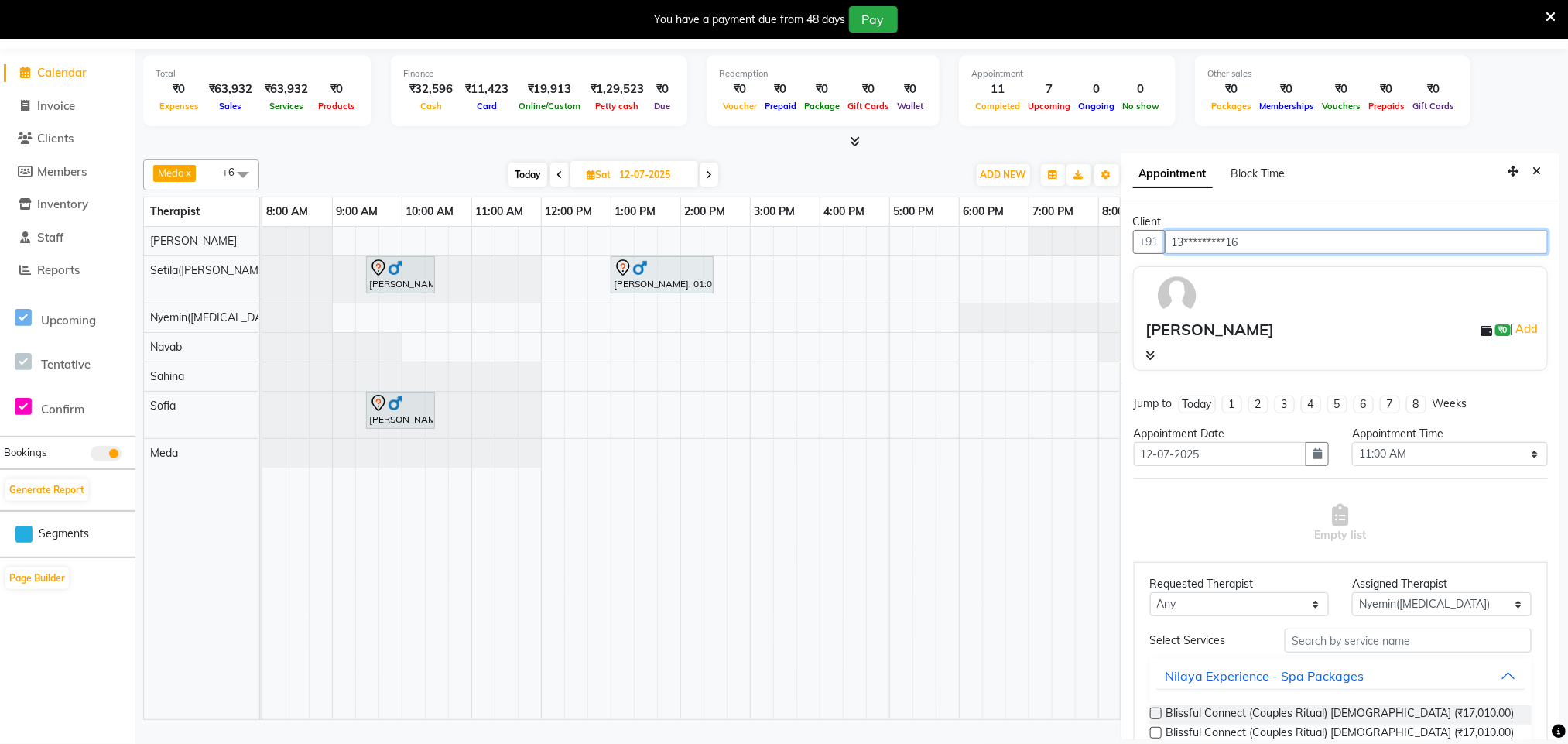 scroll, scrollTop: 0, scrollLeft: 0, axis: both 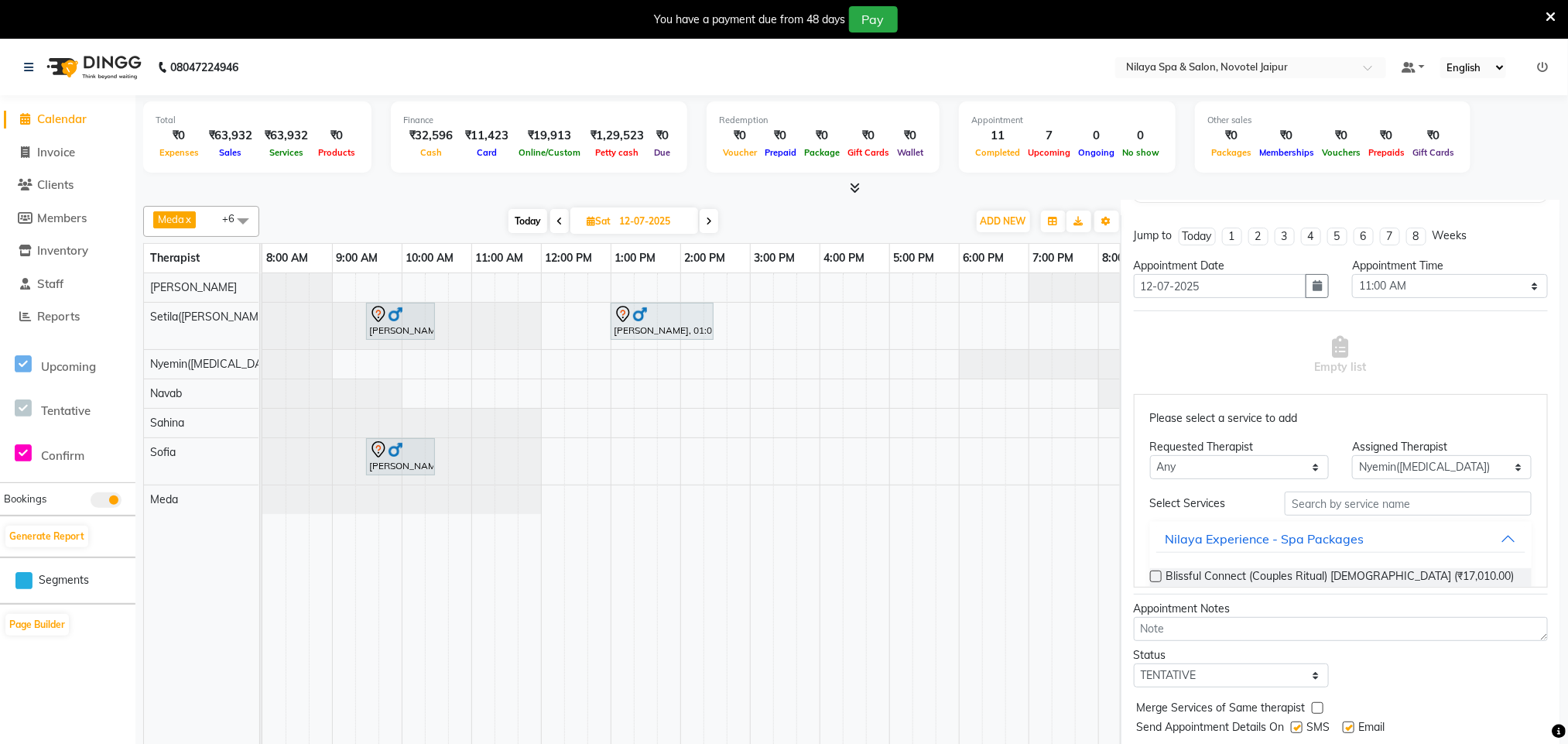 type on "13*********16" 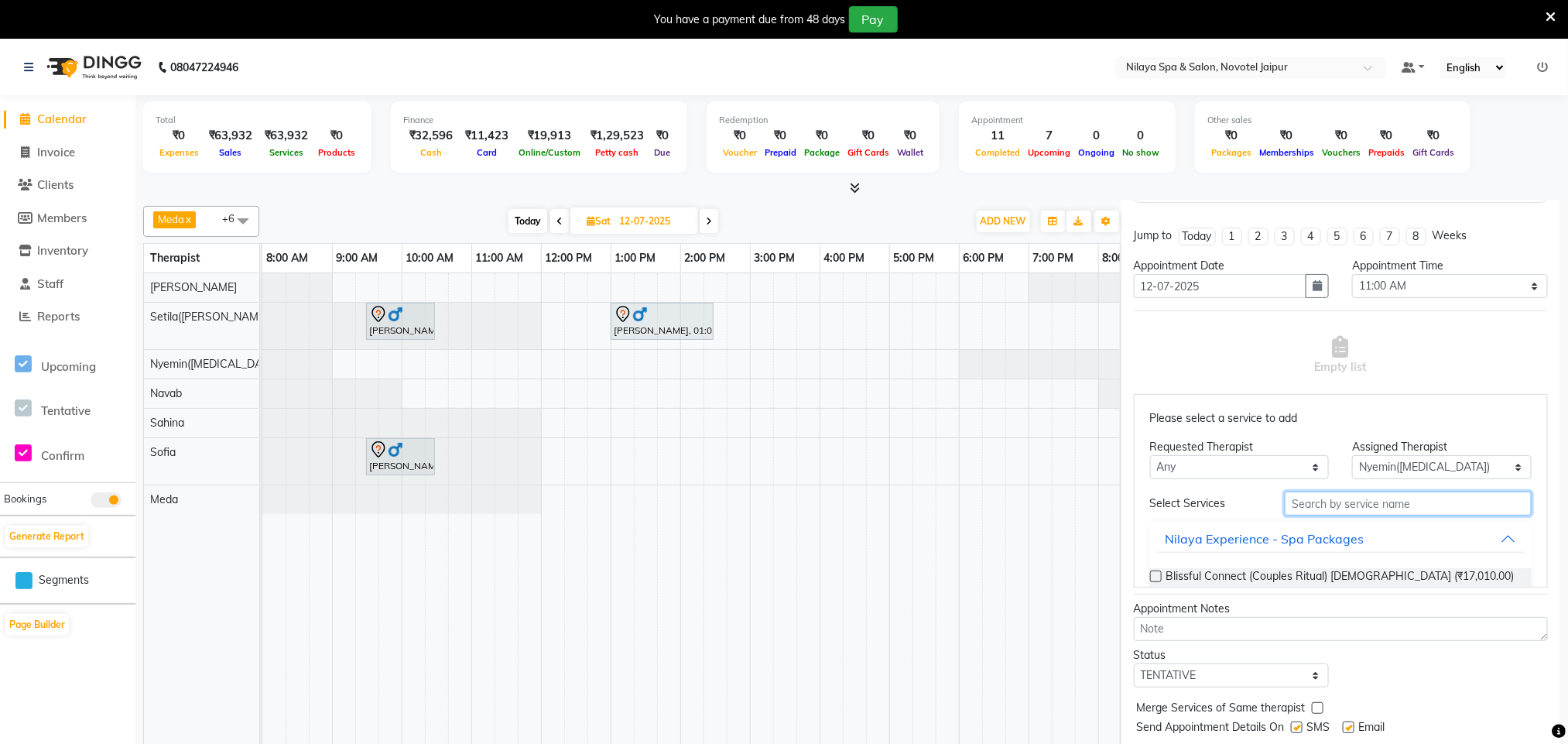 click at bounding box center [1408, 503] 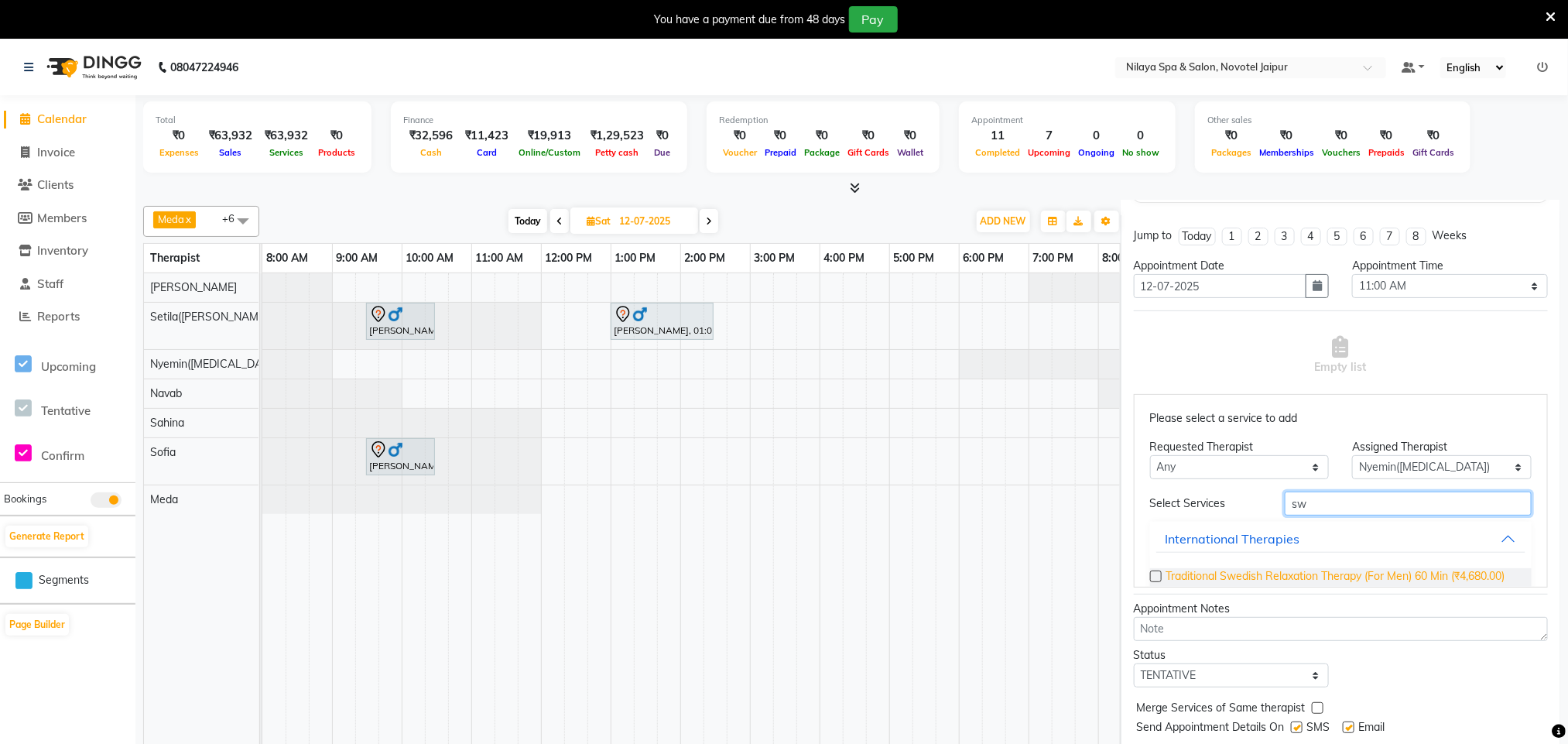 type on "sw" 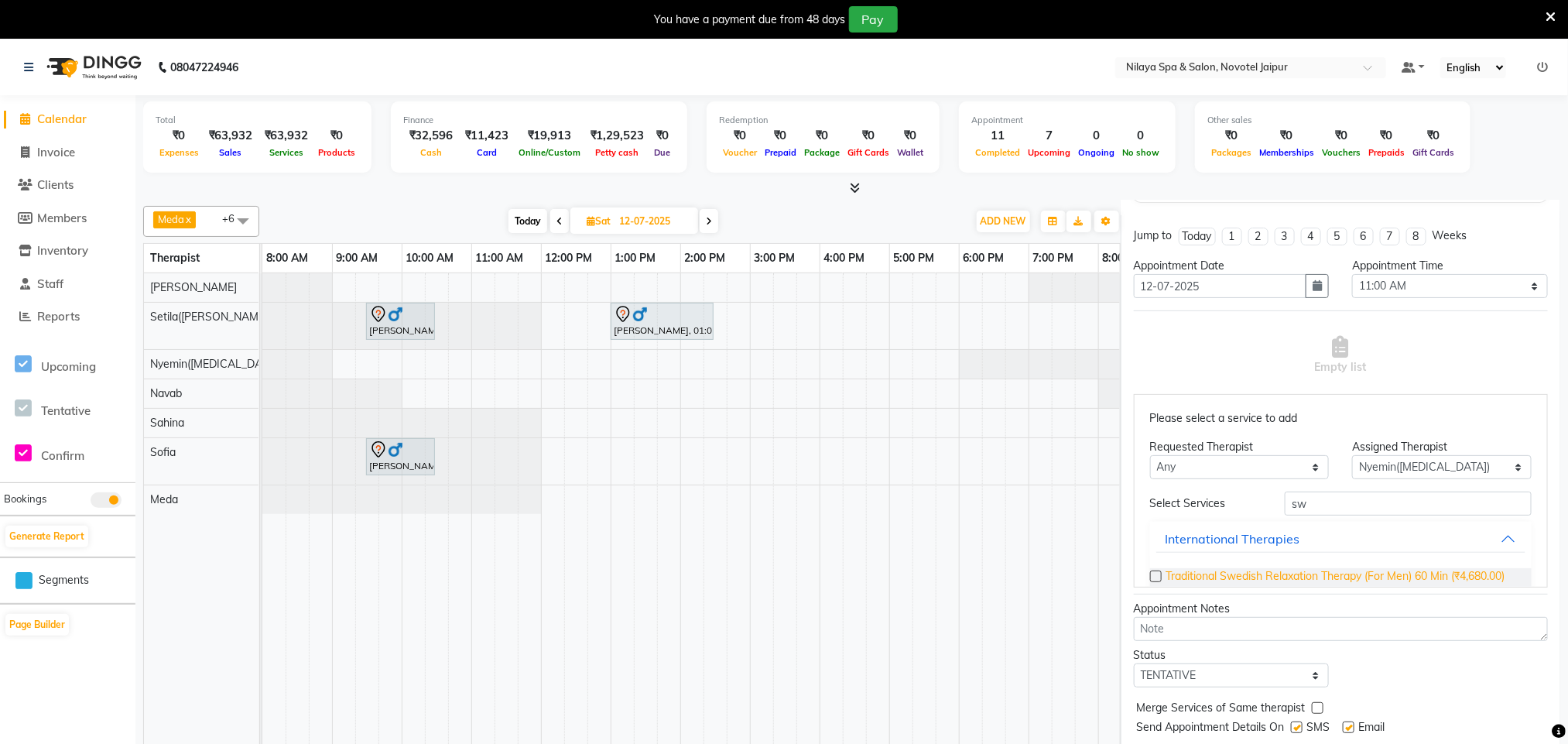 click on "Traditional Swedish Relaxation Therapy (For Men) 60 Min (₹4,680.00)" at bounding box center (1336, 578) 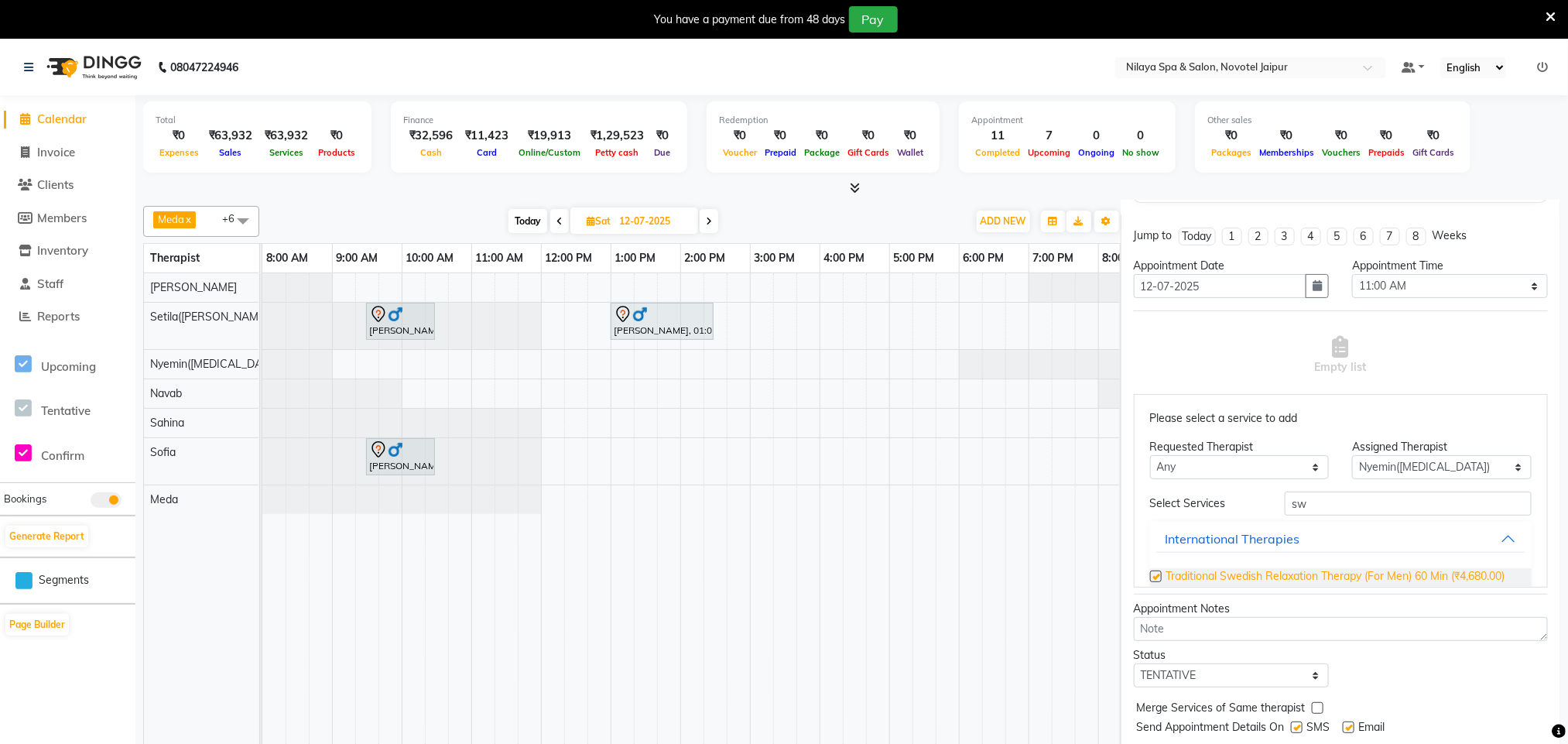 scroll, scrollTop: 65, scrollLeft: 0, axis: vertical 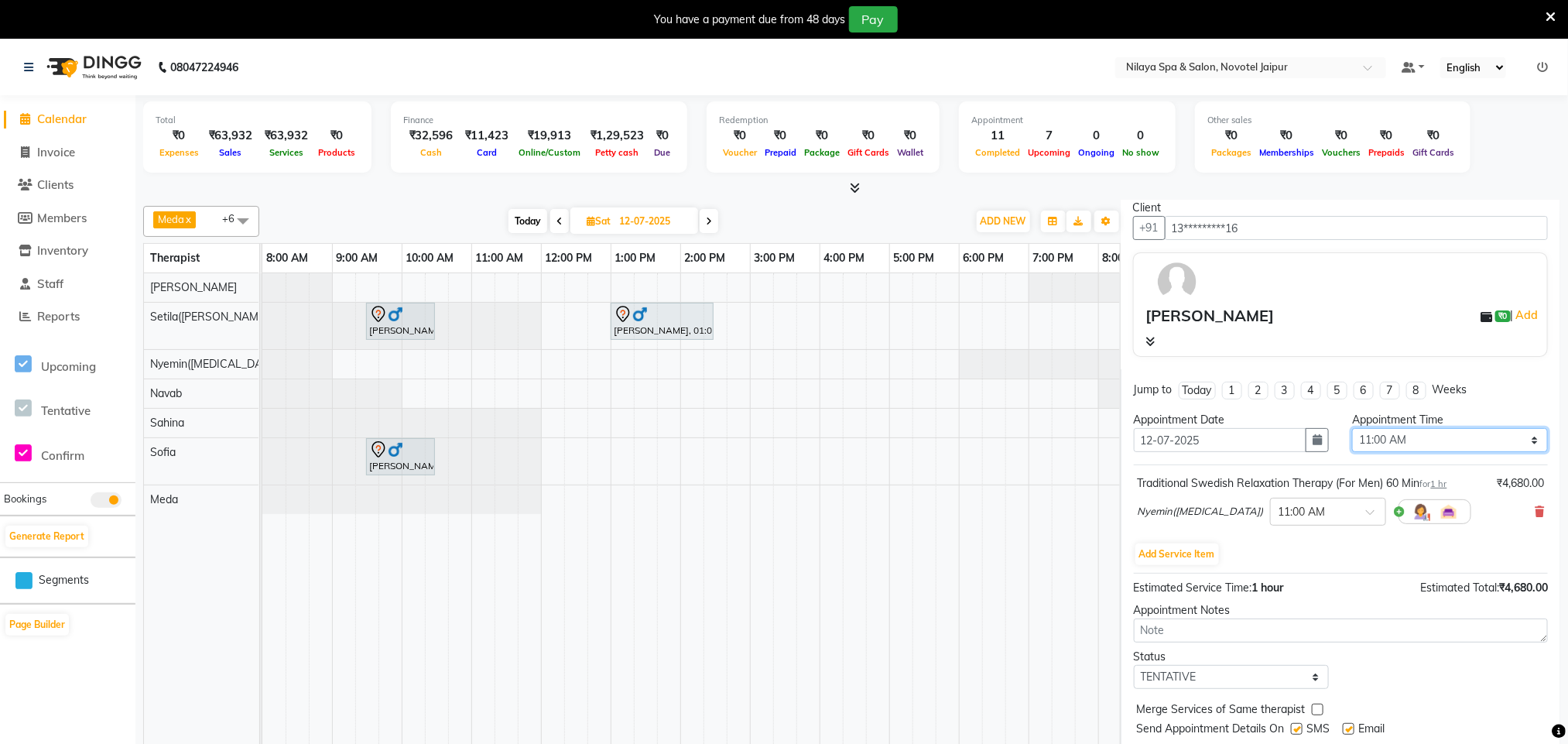 drag, startPoint x: 1421, startPoint y: 444, endPoint x: 1423, endPoint y: 433, distance: 11.1803399 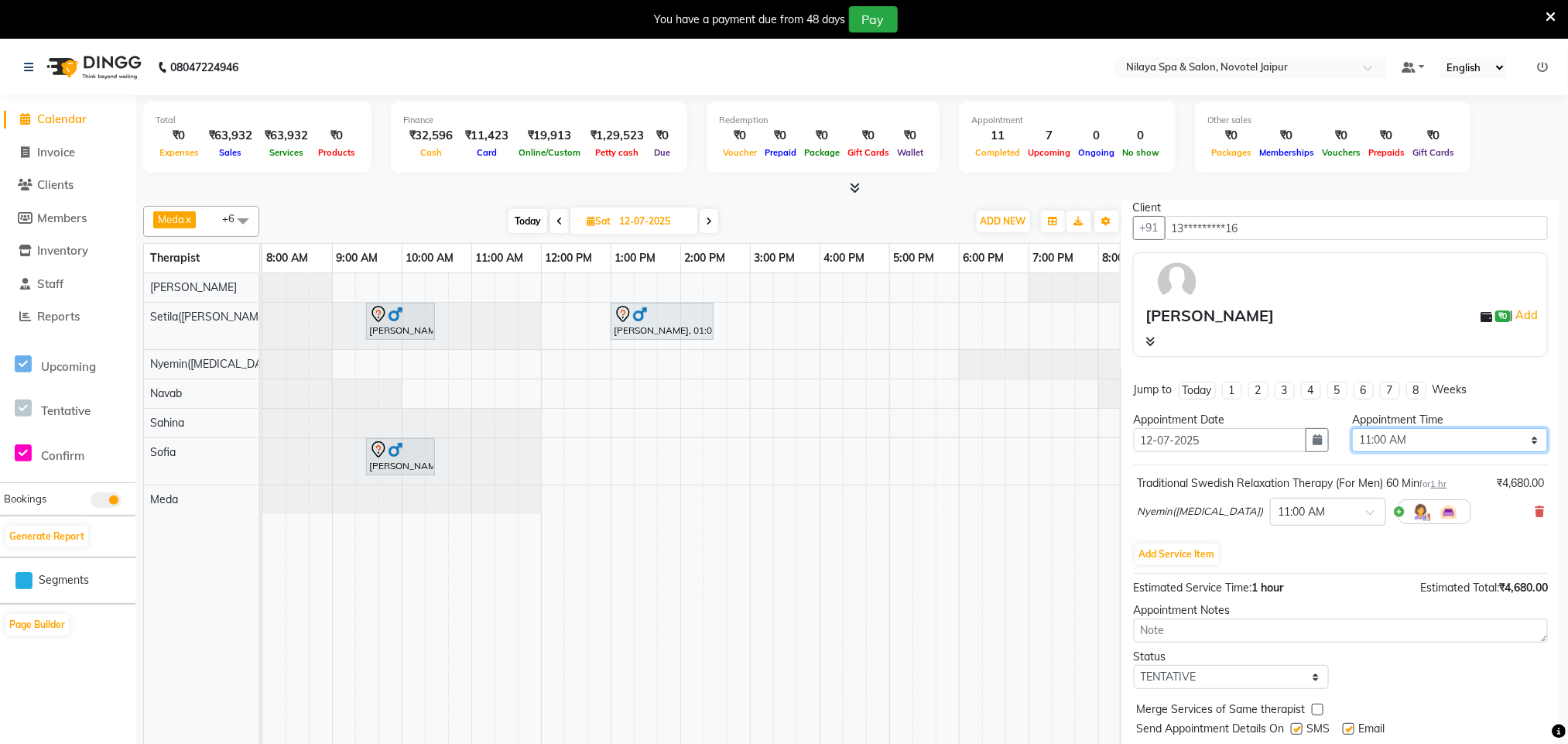 select on "690" 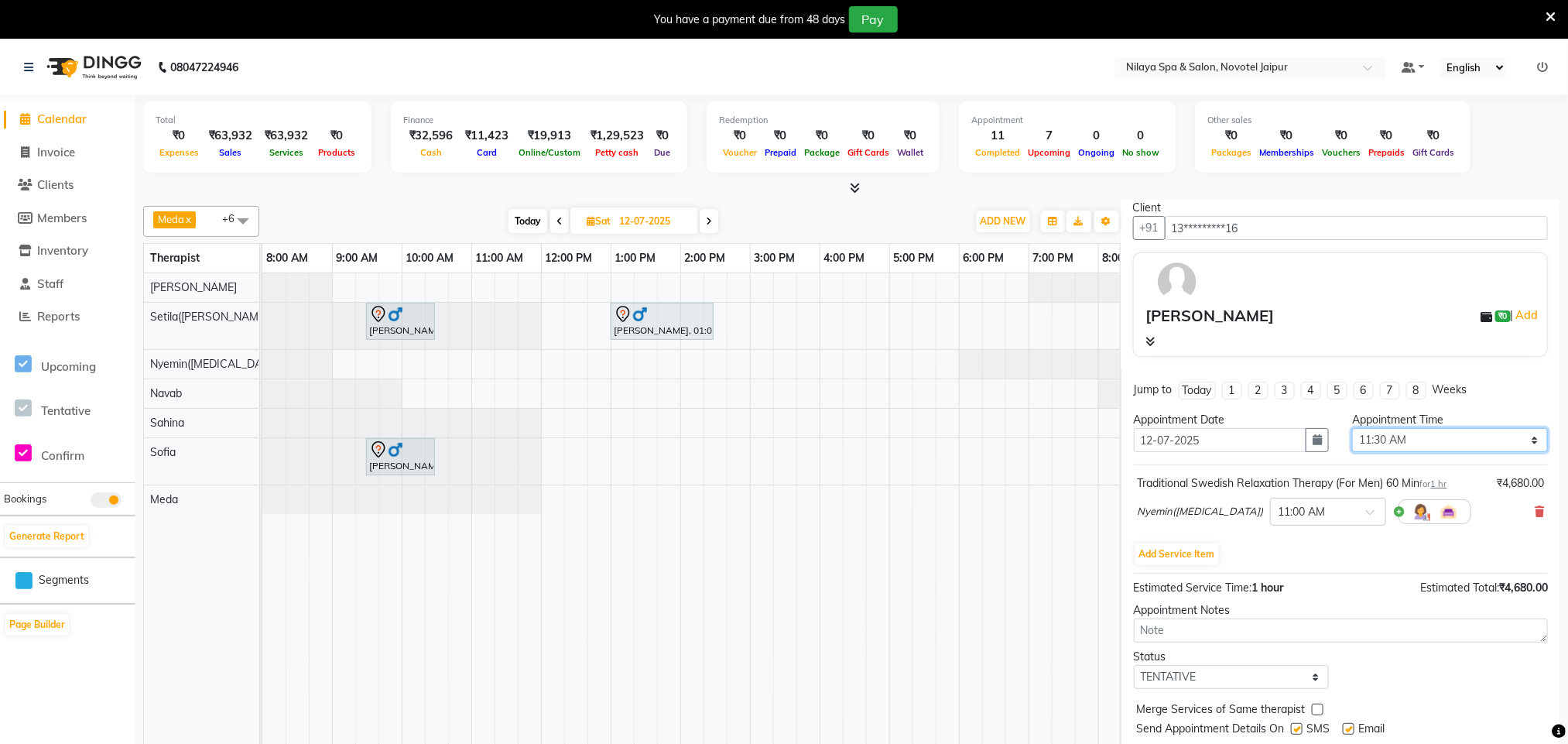 click on "Select 09:00 AM 09:15 AM 09:30 AM 09:45 AM 10:00 AM 10:15 AM 10:30 AM 10:45 AM 11:00 AM 11:15 AM 11:30 AM 11:45 AM 12:00 PM 12:15 PM 12:30 PM 12:45 PM 01:00 PM 01:15 PM 01:30 PM 01:45 PM 02:00 PM 02:15 PM 02:30 PM 02:45 PM 03:00 PM 03:15 PM 03:30 PM 03:45 PM 04:00 PM 04:15 PM 04:30 PM 04:45 PM 05:00 PM 05:15 PM 05:30 PM 05:45 PM 06:00 PM 06:15 PM 06:30 PM 06:45 PM 07:00 PM 07:15 PM 07:30 PM 07:45 PM 08:00 PM 08:15 PM 08:30 PM 08:45 PM 09:00 PM 09:15 PM 09:30 PM 09:45 PM 10:00 PM 10:15 PM 10:30 PM 10:45 PM 11:00 PM" at bounding box center (1450, 440) 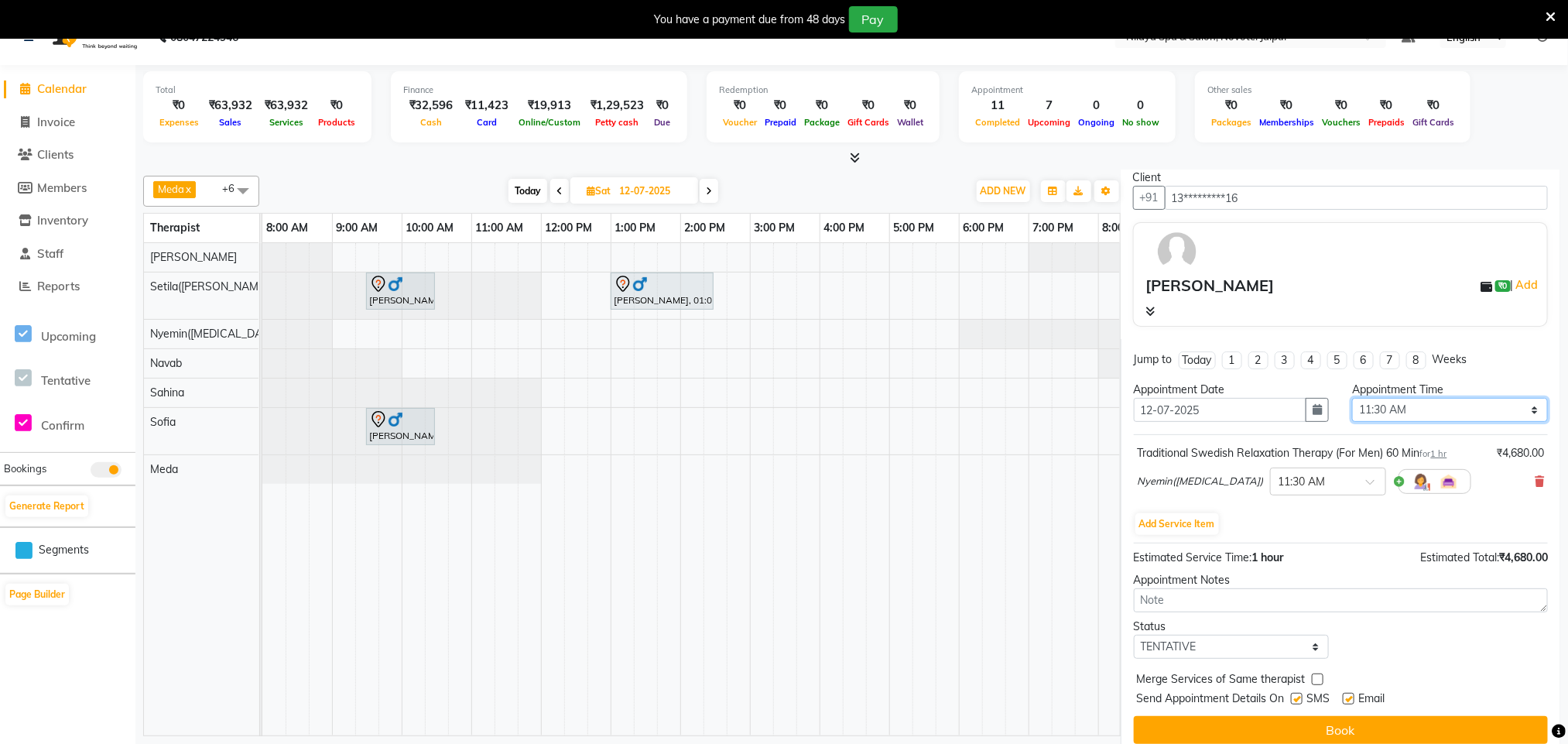 scroll, scrollTop: 46, scrollLeft: 0, axis: vertical 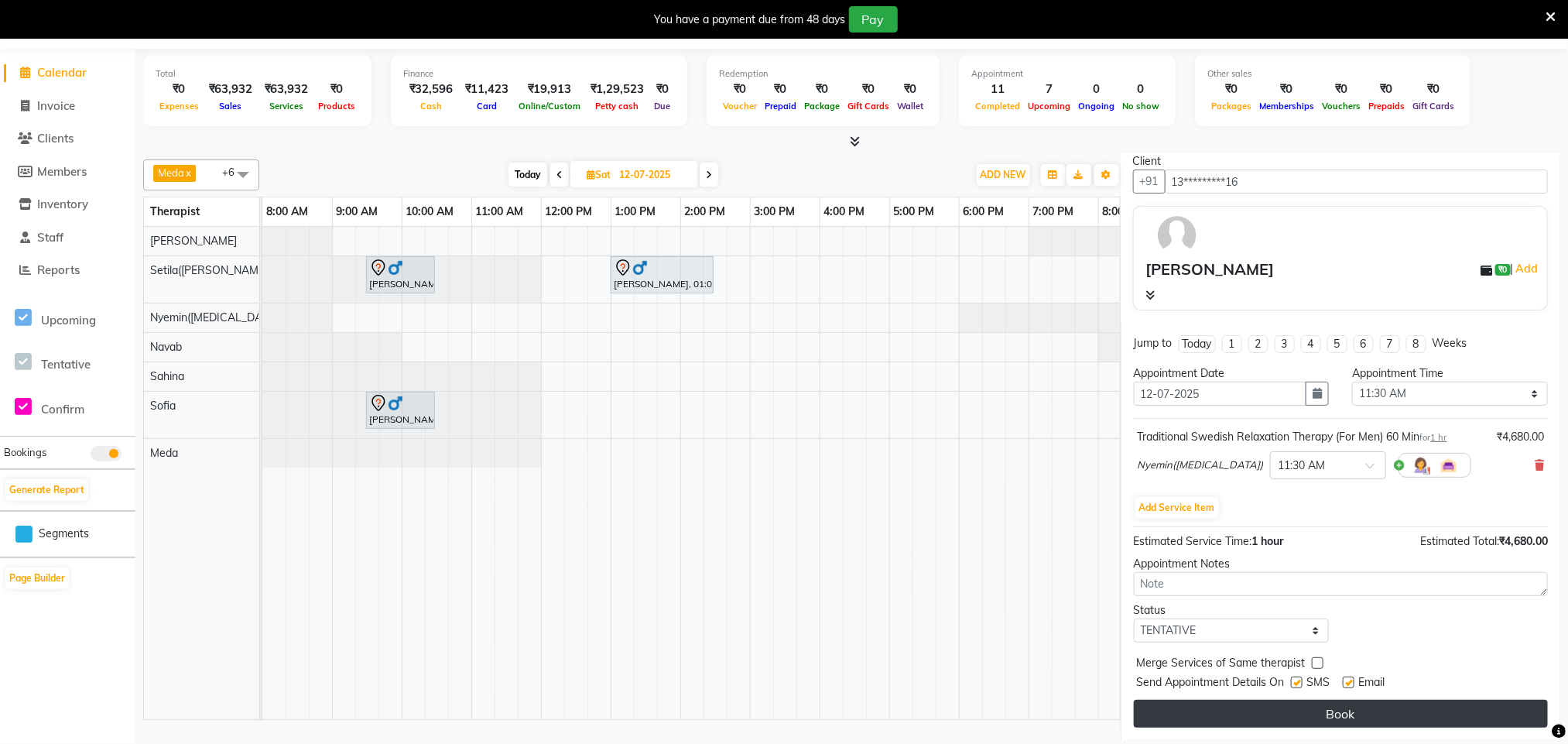 click on "Book" at bounding box center (1340, 714) 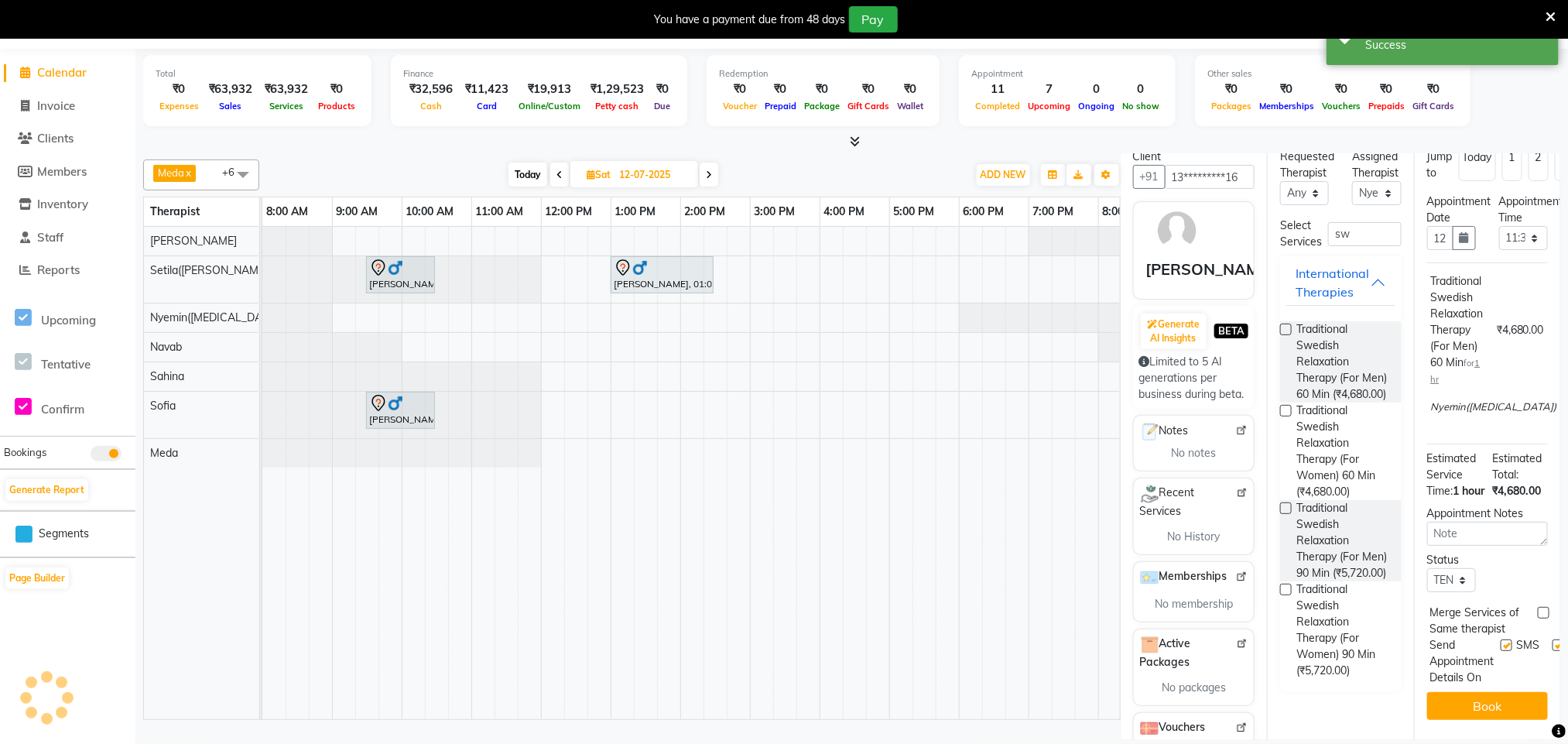 scroll, scrollTop: 0, scrollLeft: 0, axis: both 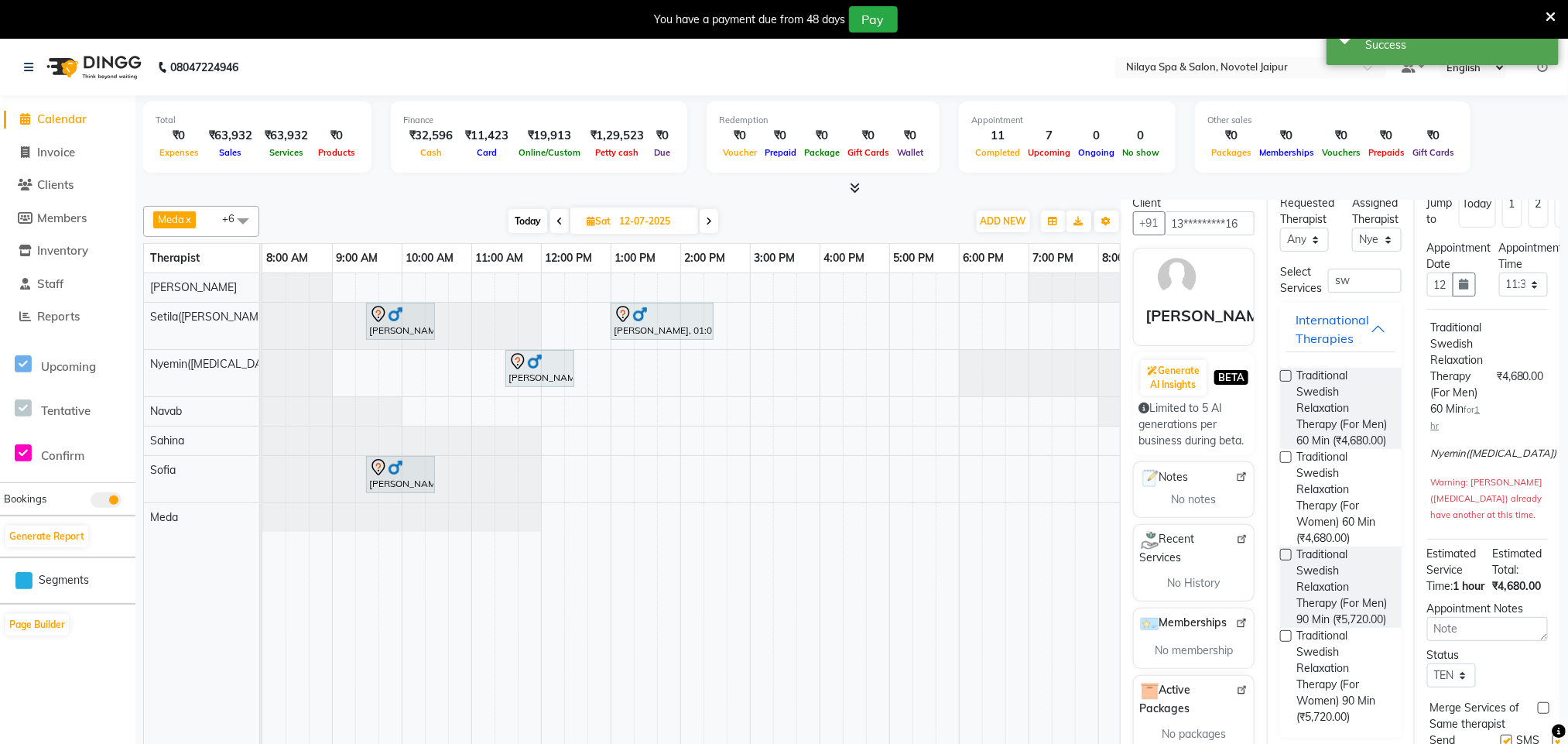 select on "service" 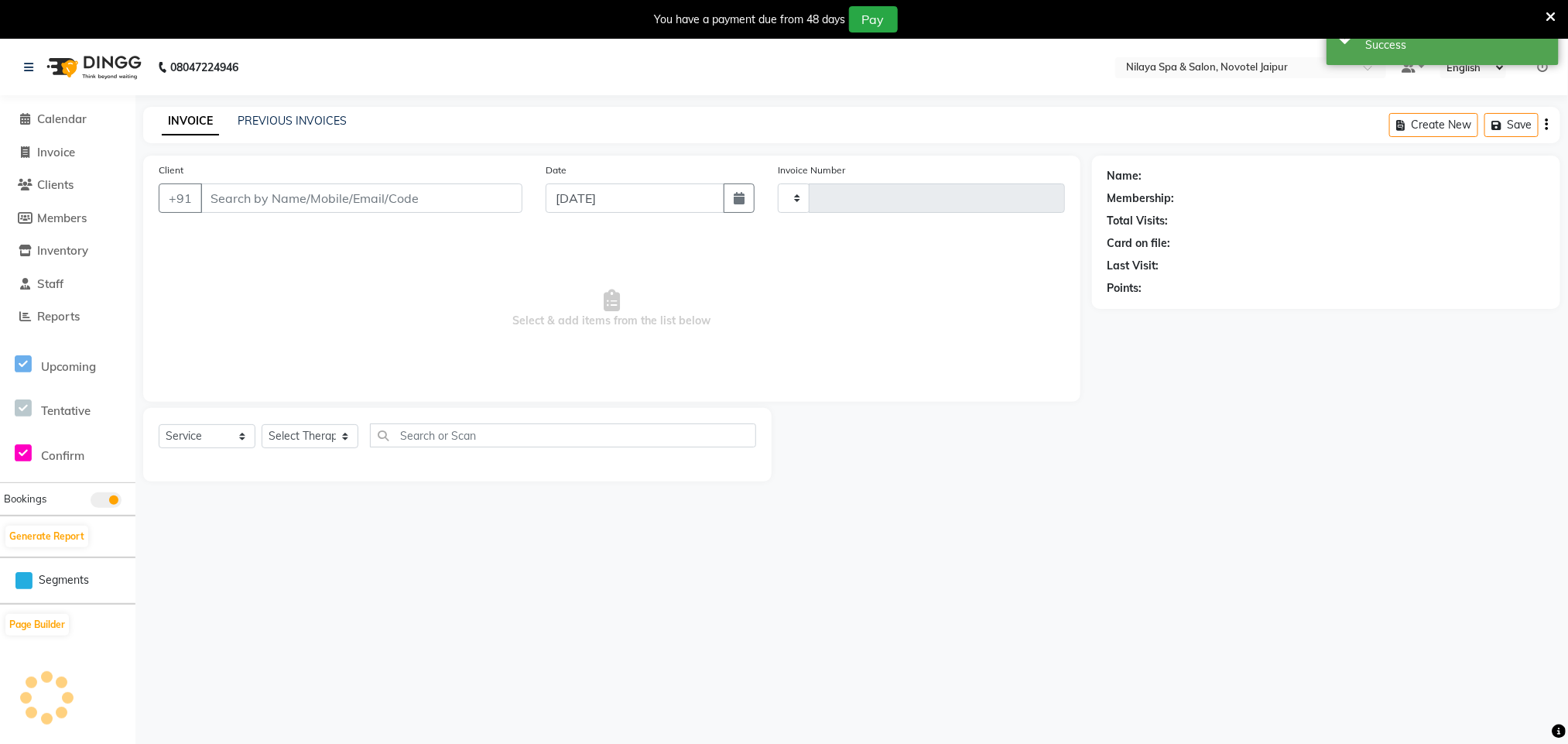scroll, scrollTop: 21, scrollLeft: 0, axis: vertical 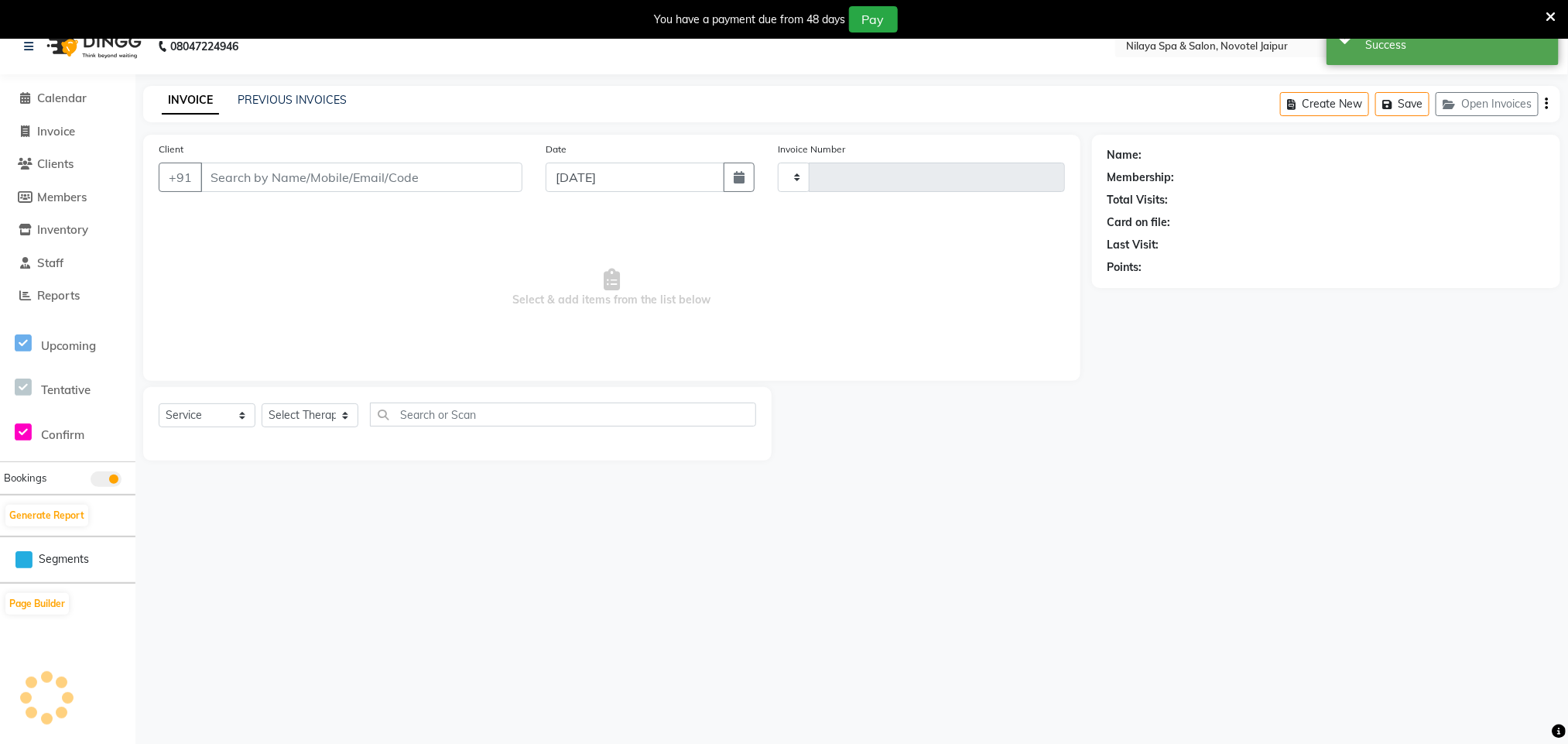 type on "0404" 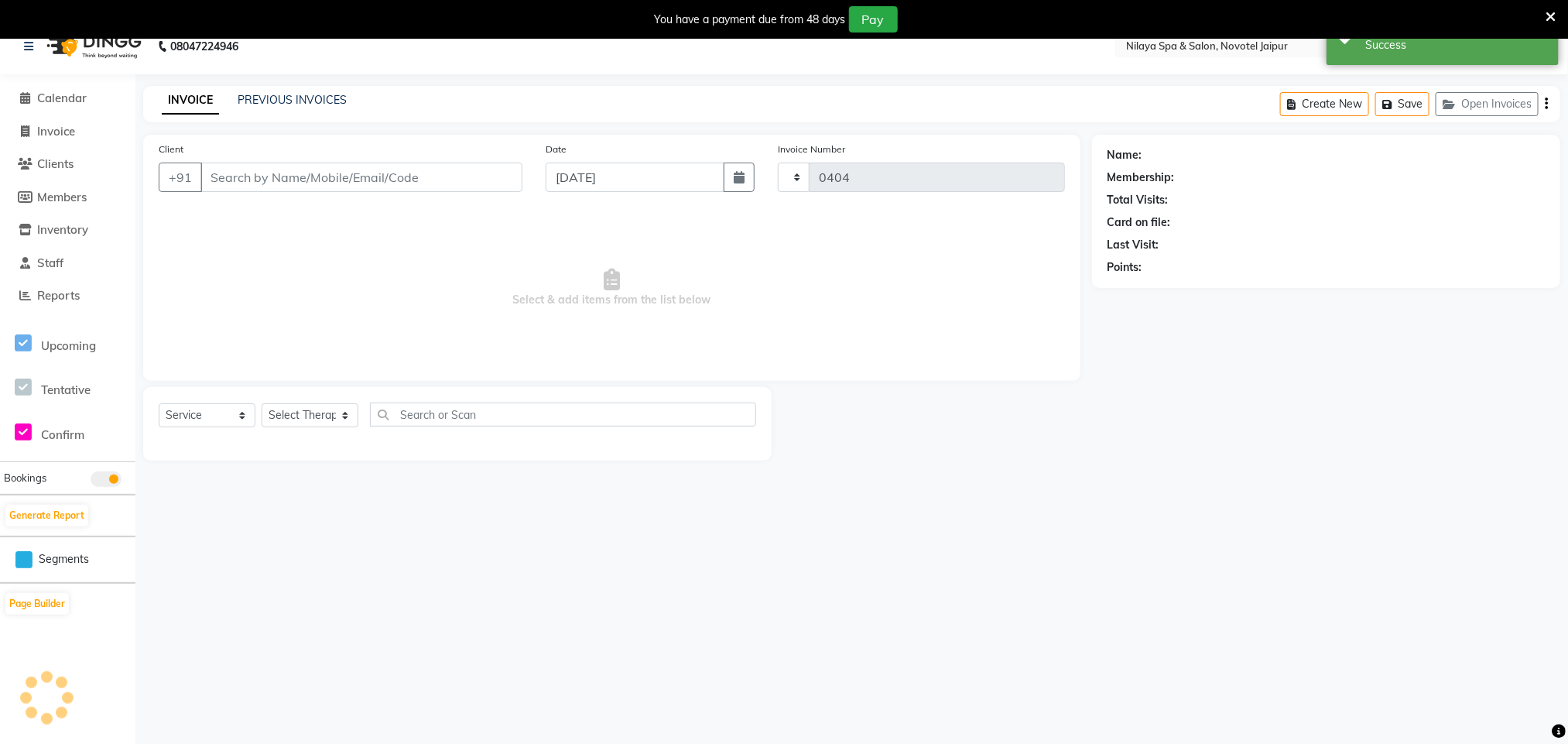 select on "8197" 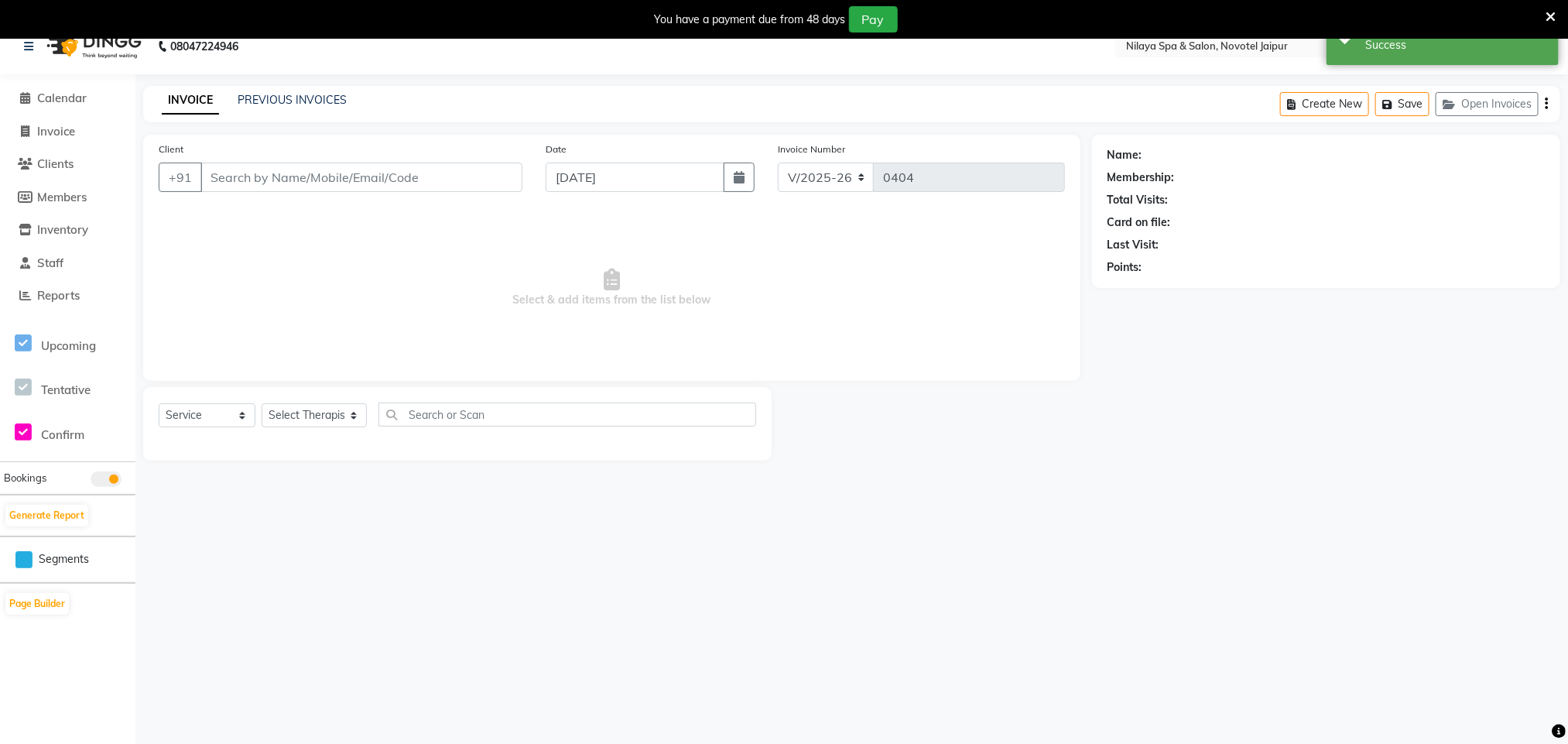 type on "98******16" 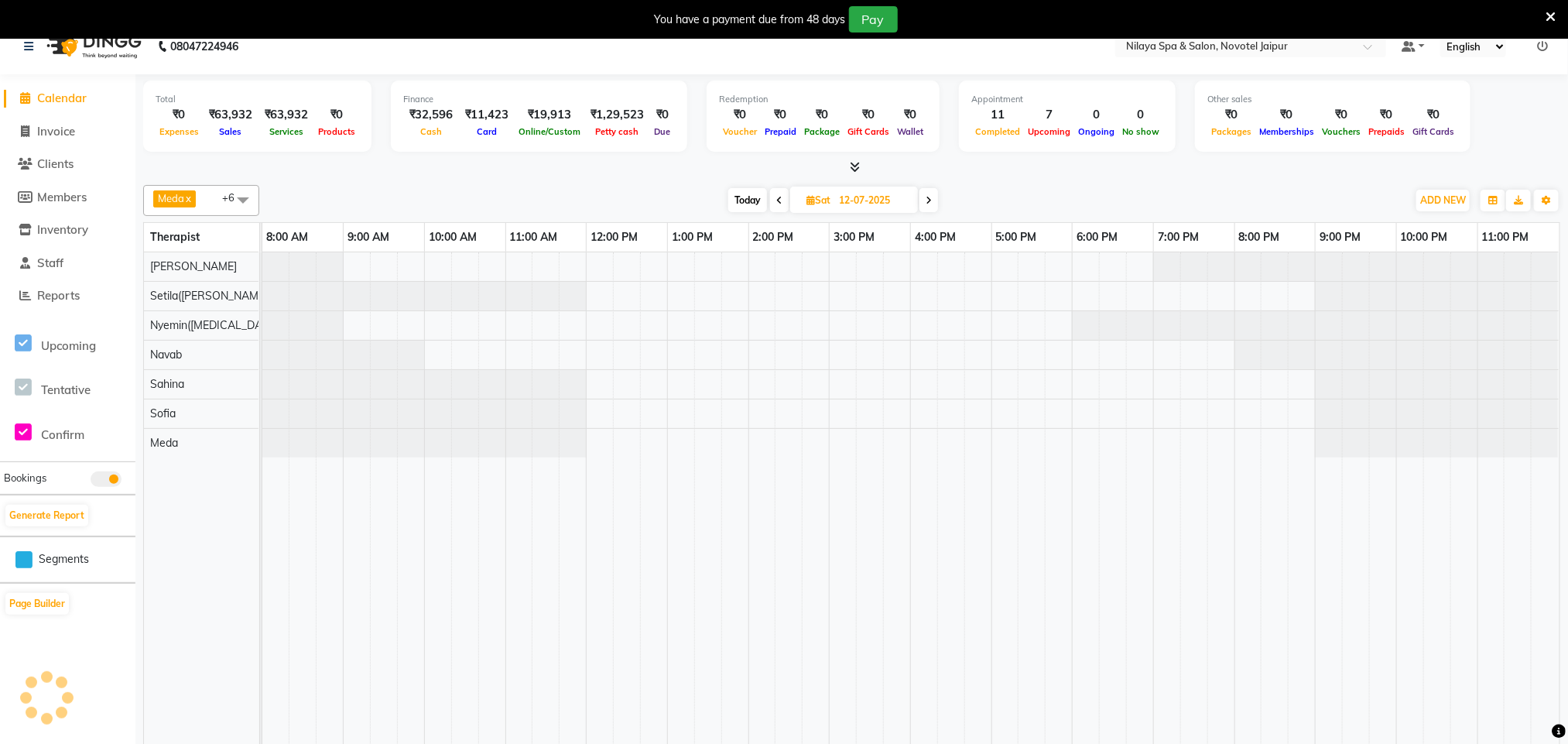 scroll, scrollTop: 39, scrollLeft: 0, axis: vertical 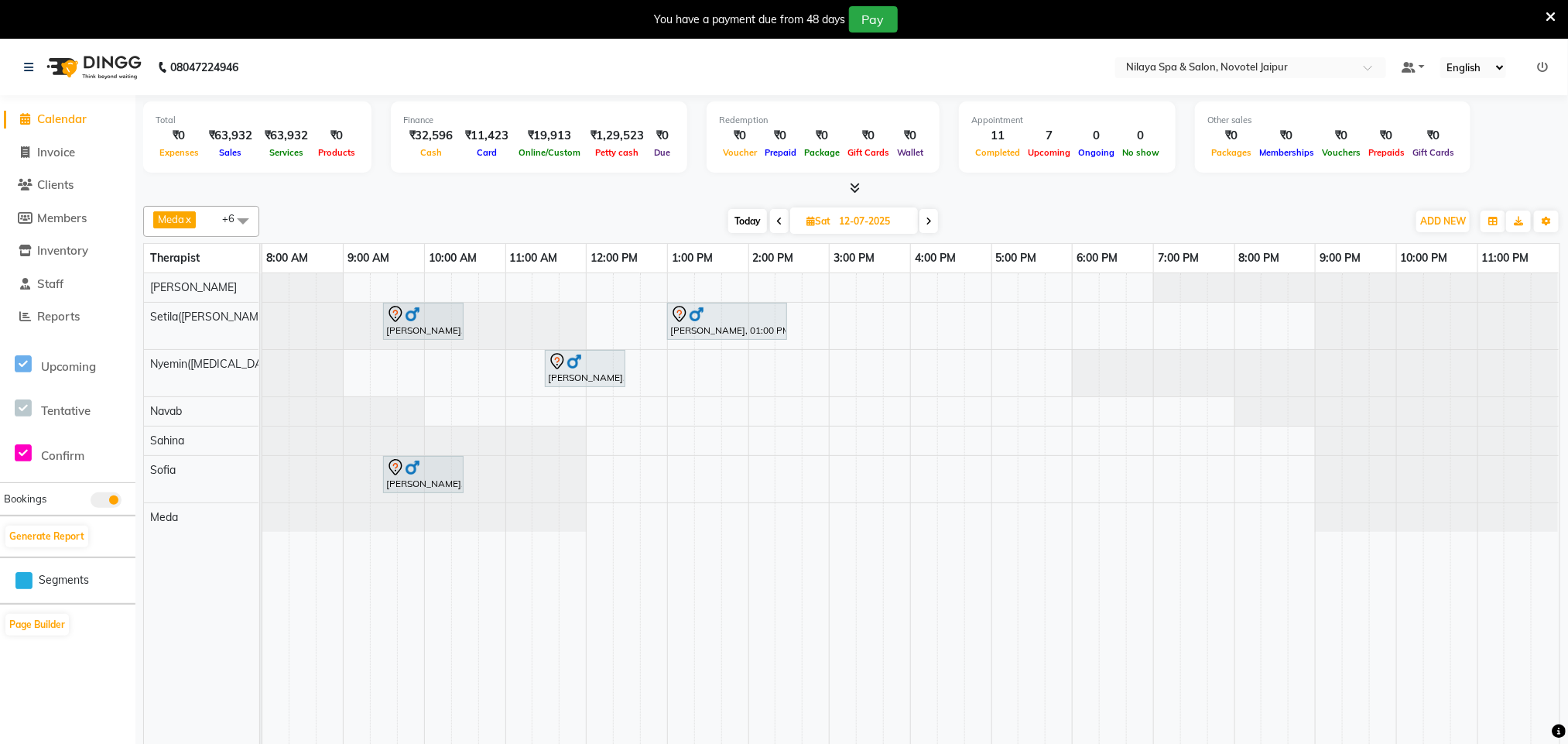 click at bounding box center (779, 221) 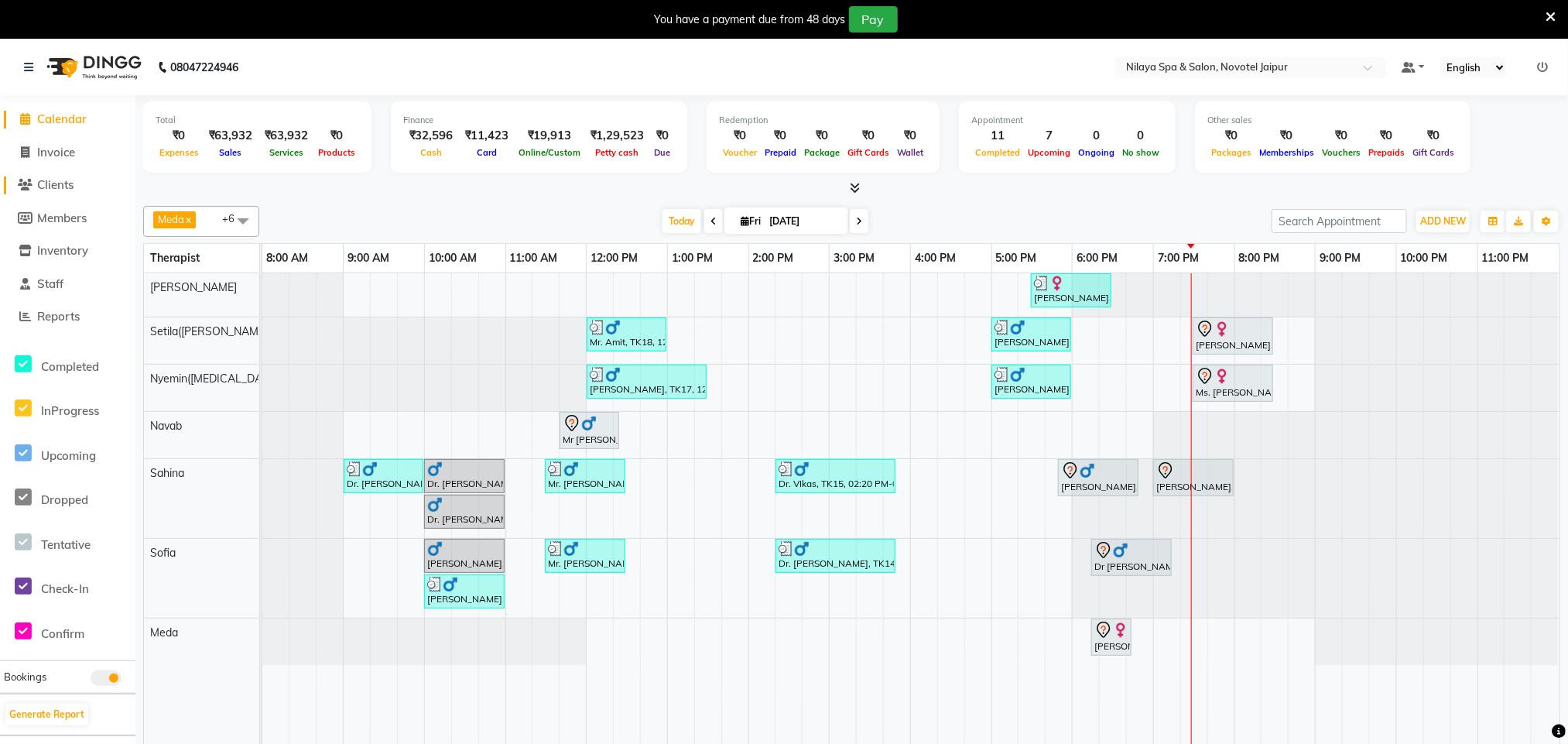 click 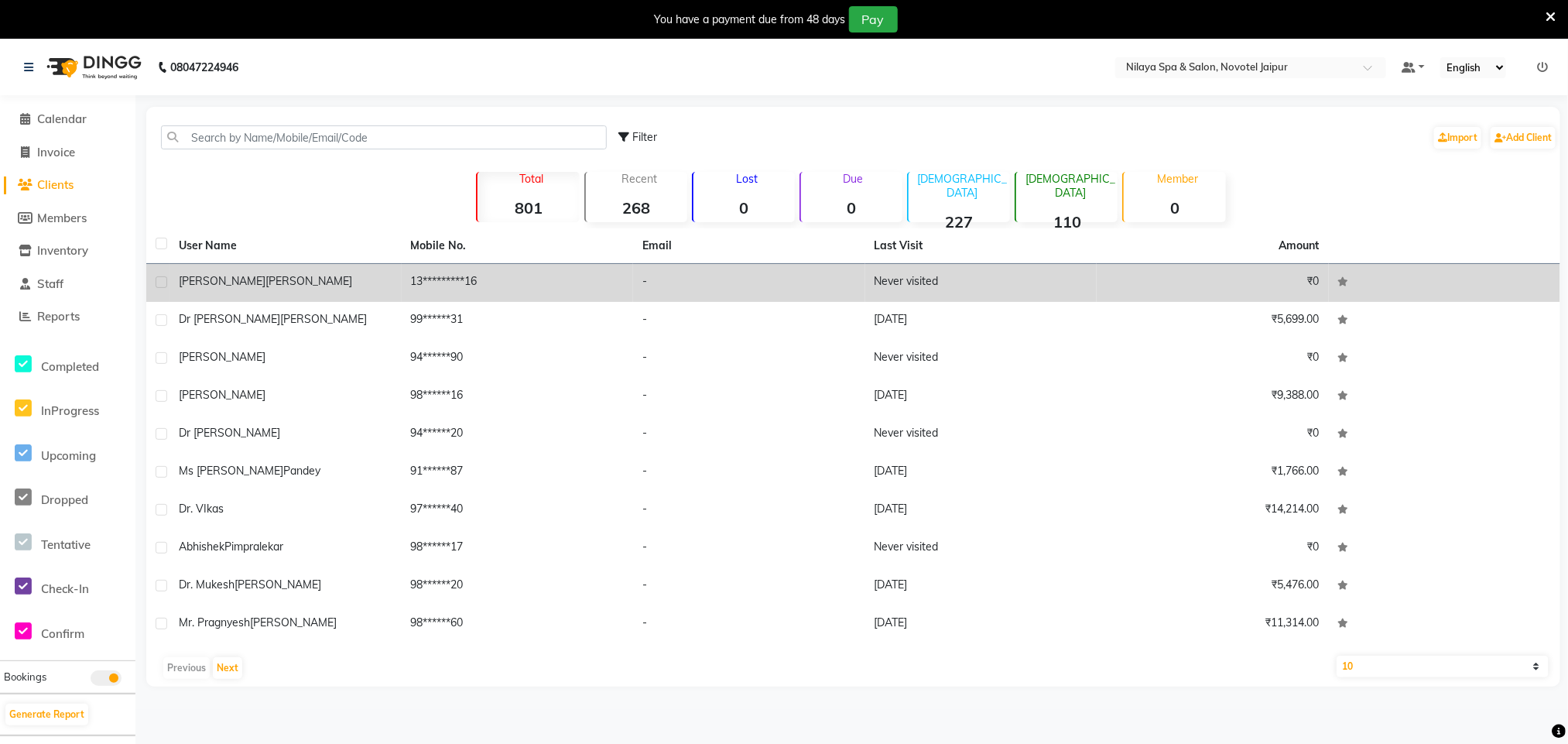 click on "Agnibha  Maiti" 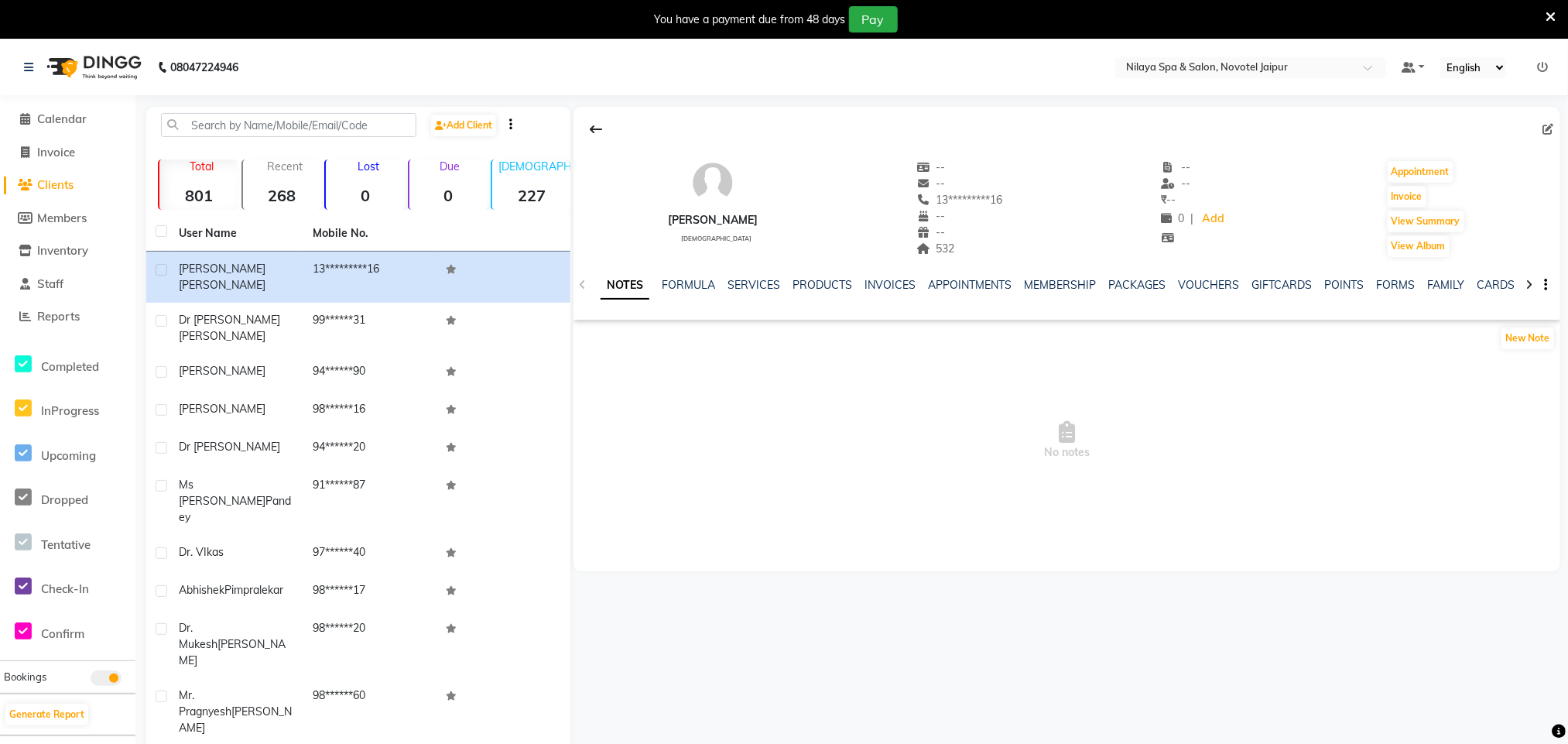click 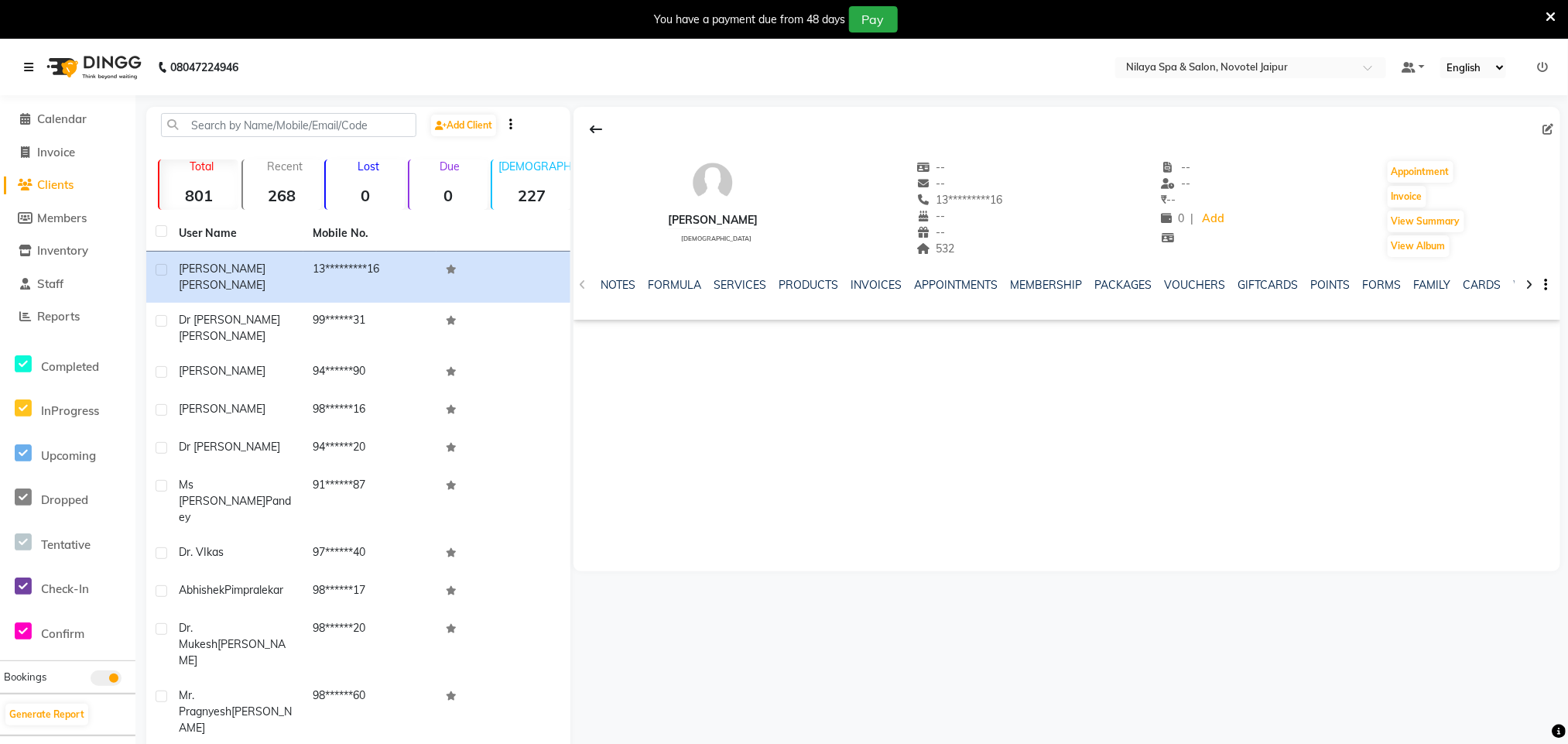click at bounding box center (29, 67) 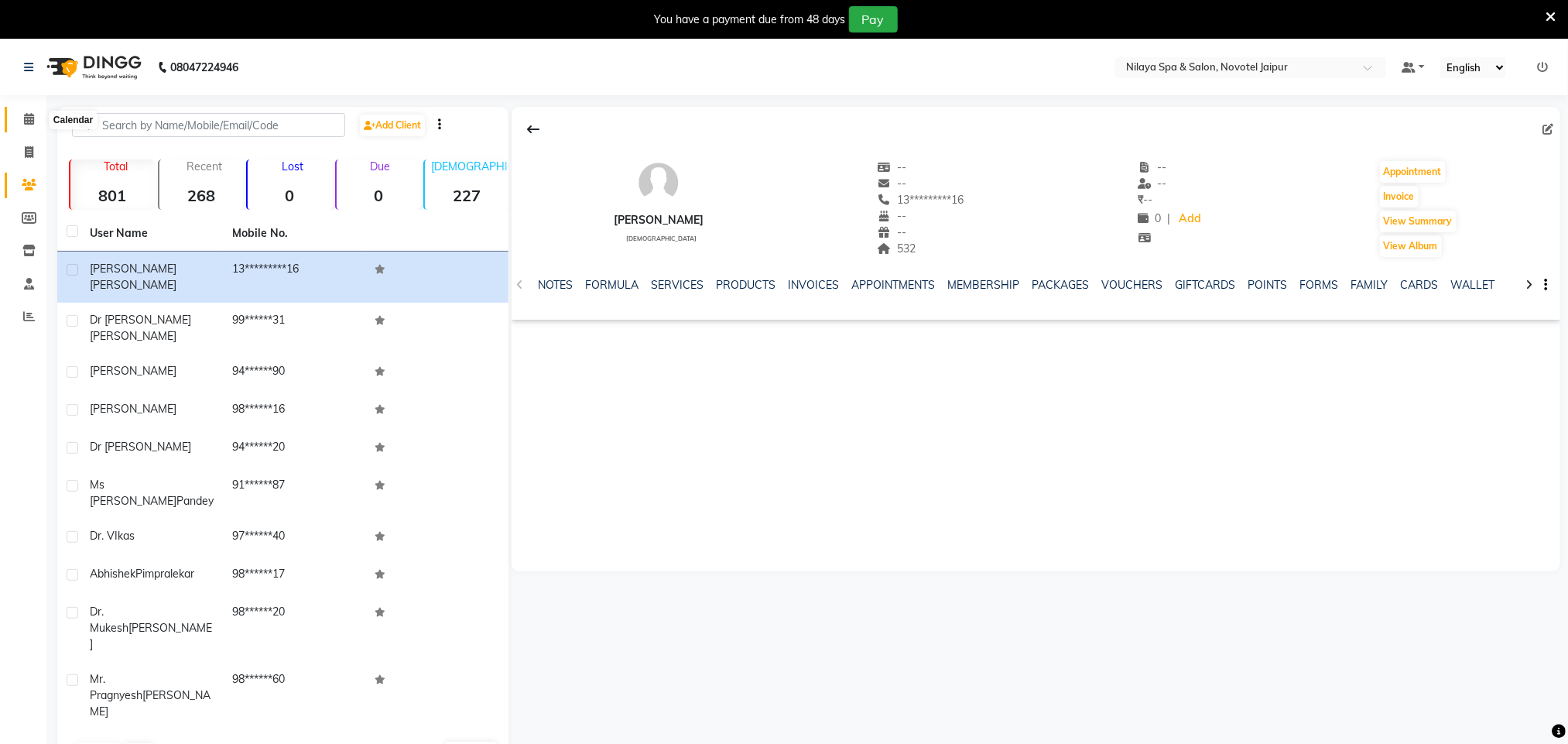 click 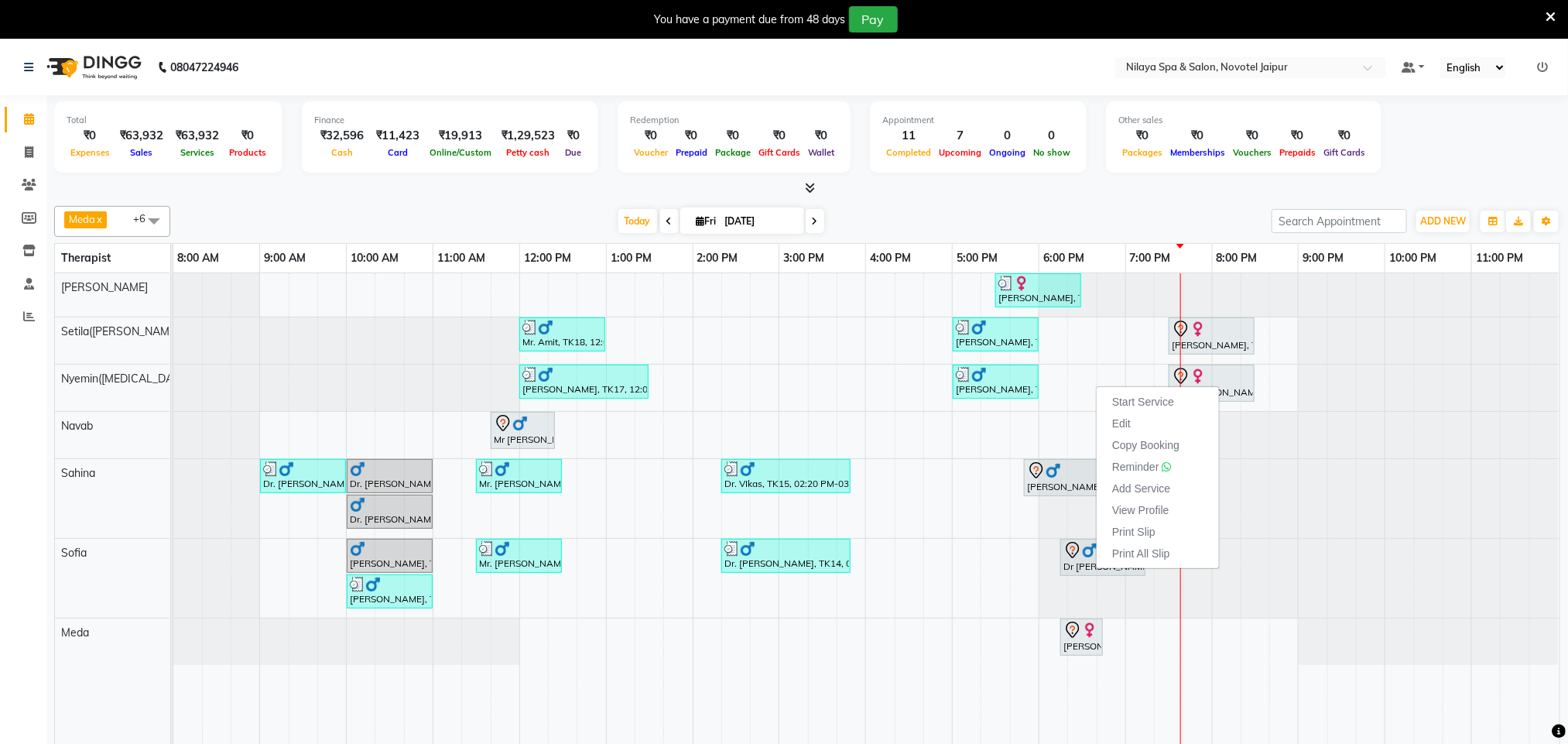 click on "Total  ₹0  Expenses ₹63,932  Sales ₹63,932  Services ₹0  Products Finance  ₹32,596  Cash ₹11,423  Card ₹19,913  Online/Custom ₹1,29,523 Petty cash ₹0 Due  Redemption  ₹0 Voucher ₹0 Prepaid ₹0 Package ₹0  Gift Cards ₹0  Wallet  Appointment  11 Completed 7 Upcoming 0 Ongoing 0 No show  Other sales  ₹0  Packages ₹0  Memberships ₹0  Vouchers ₹0  Prepaids ₹0  Gift Cards" at bounding box center (807, 139) 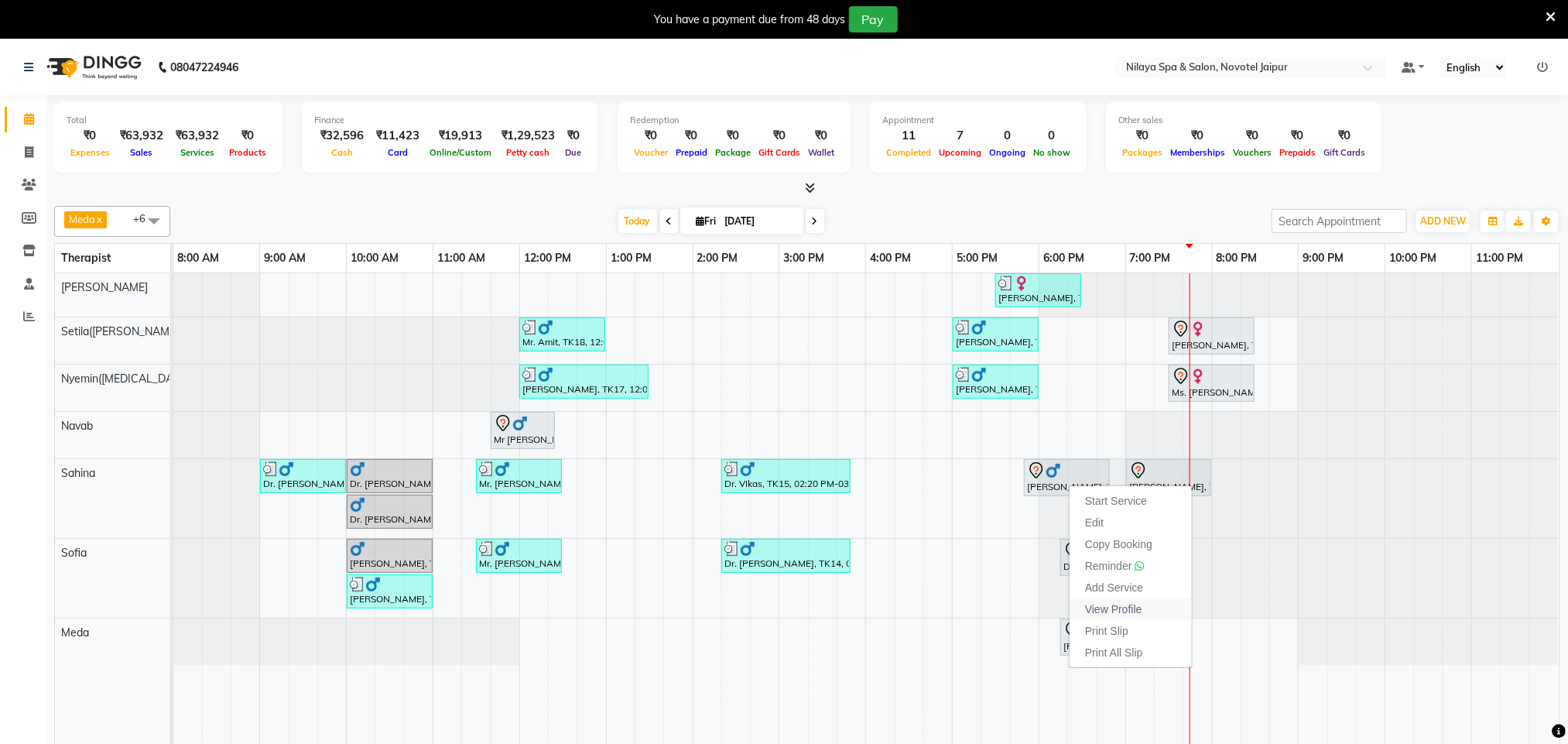 click on "View Profile" at bounding box center (1114, 609) 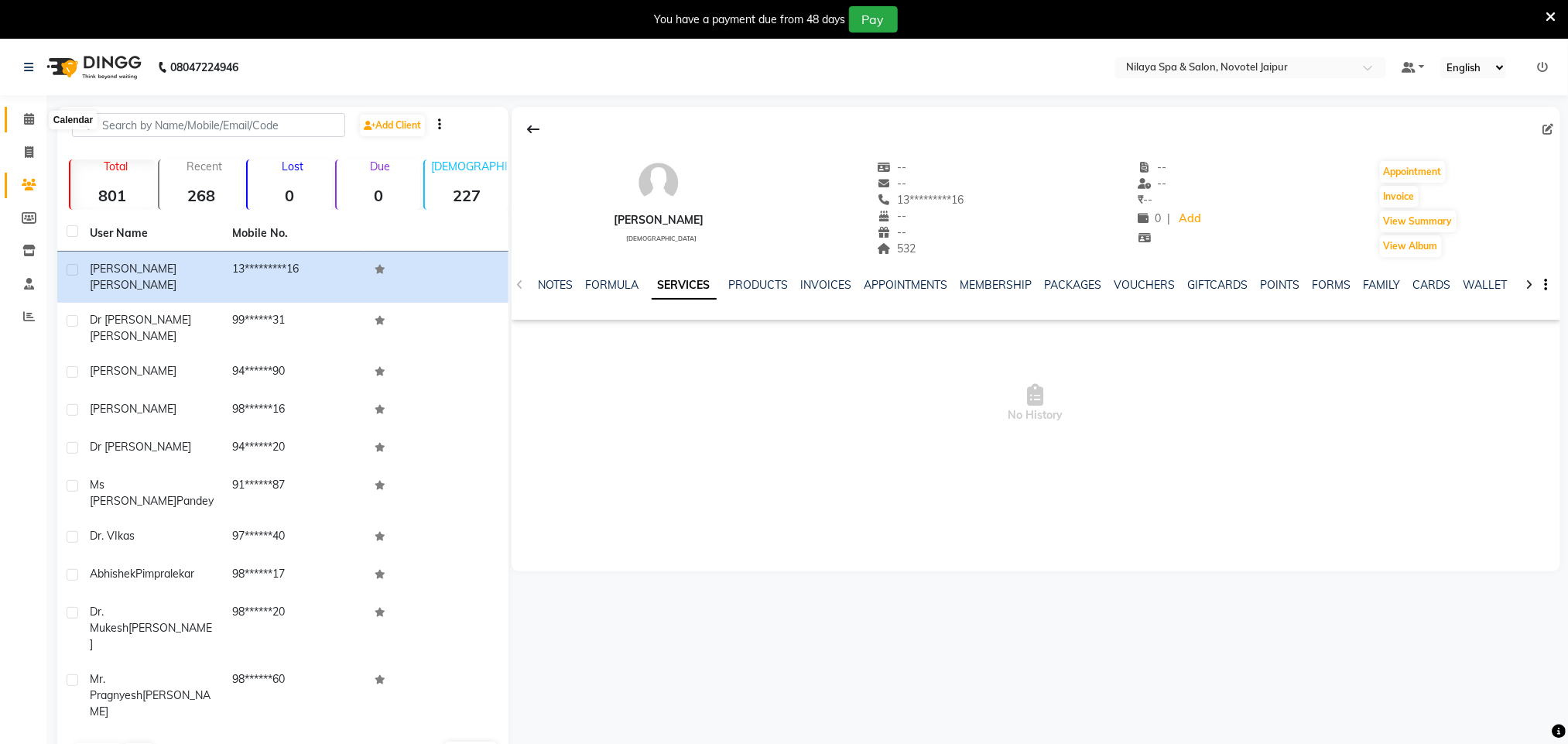 click 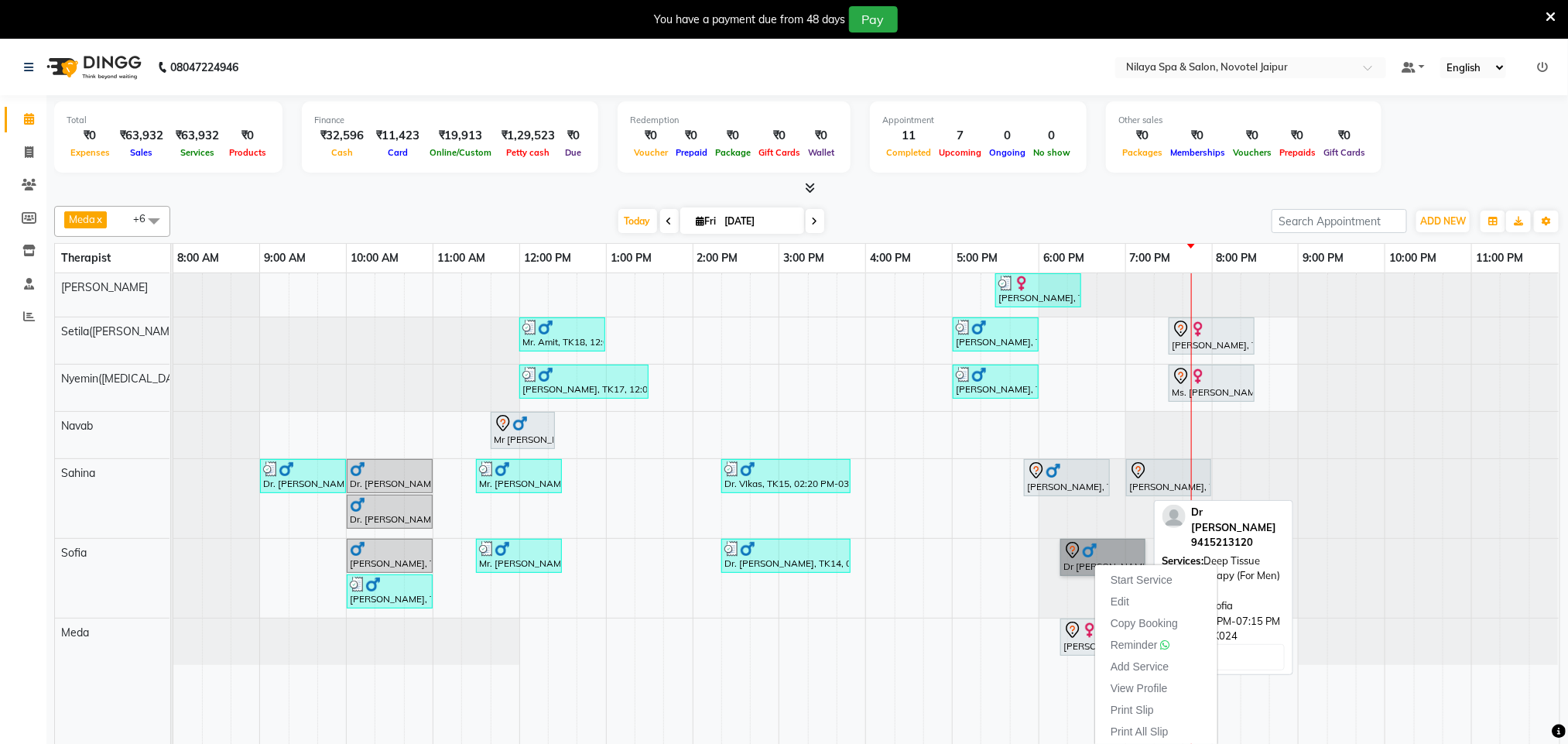 click on "Dr [PERSON_NAME], TK24, 06:15 PM-07:15 PM, Deep Tissue Repair Therapy (For Men) 60 Min" at bounding box center (1103, 557) 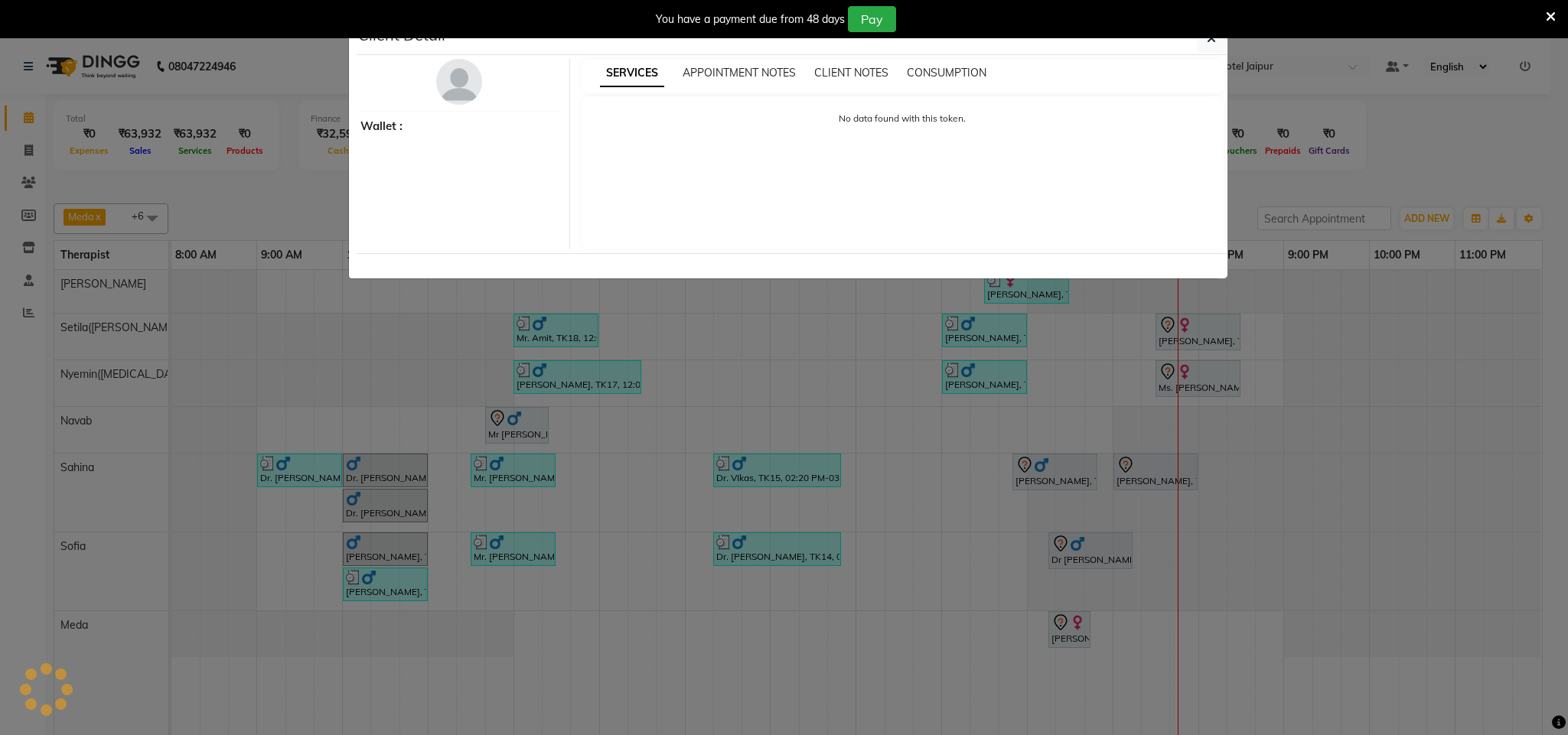 select on "7" 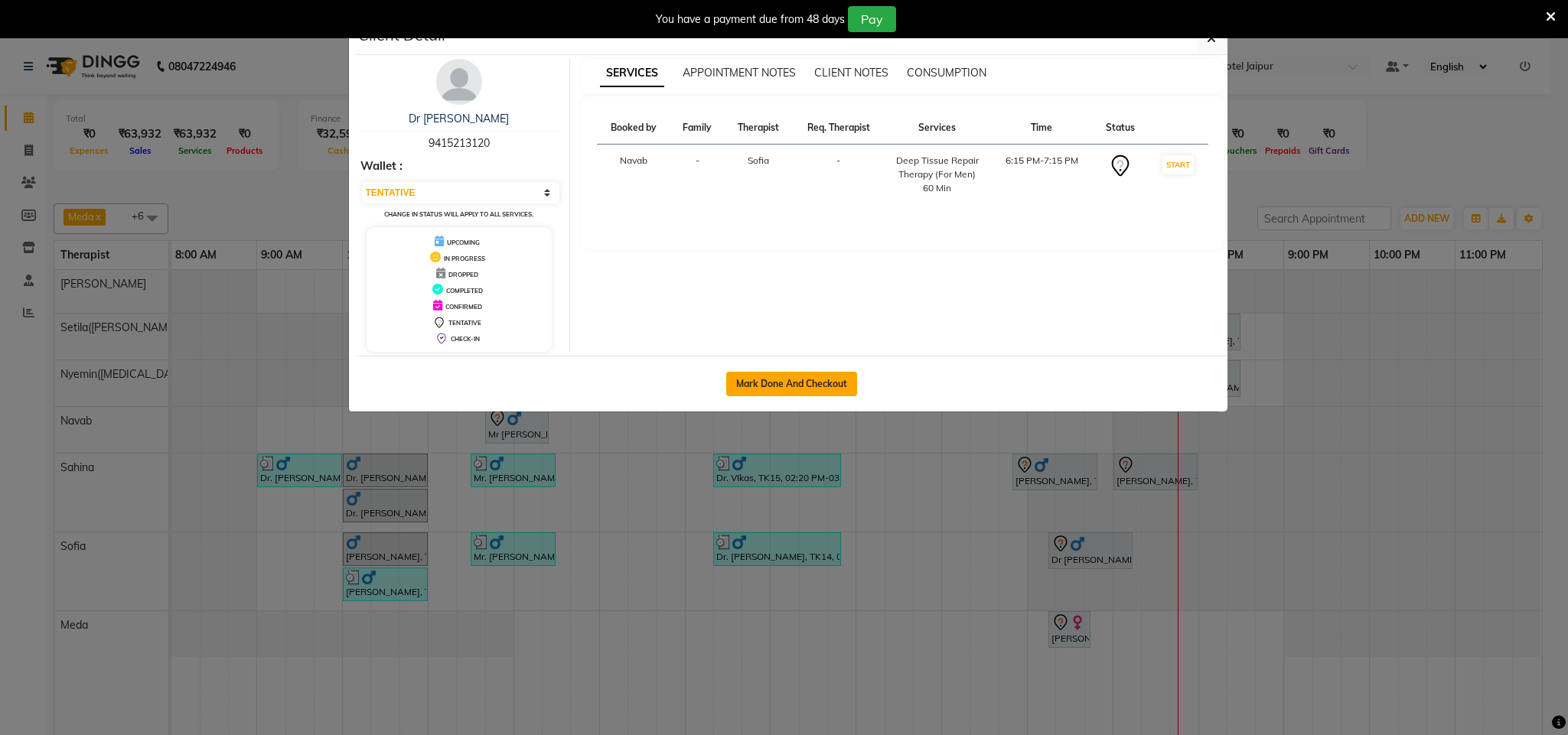 click on "Mark Done And Checkout" 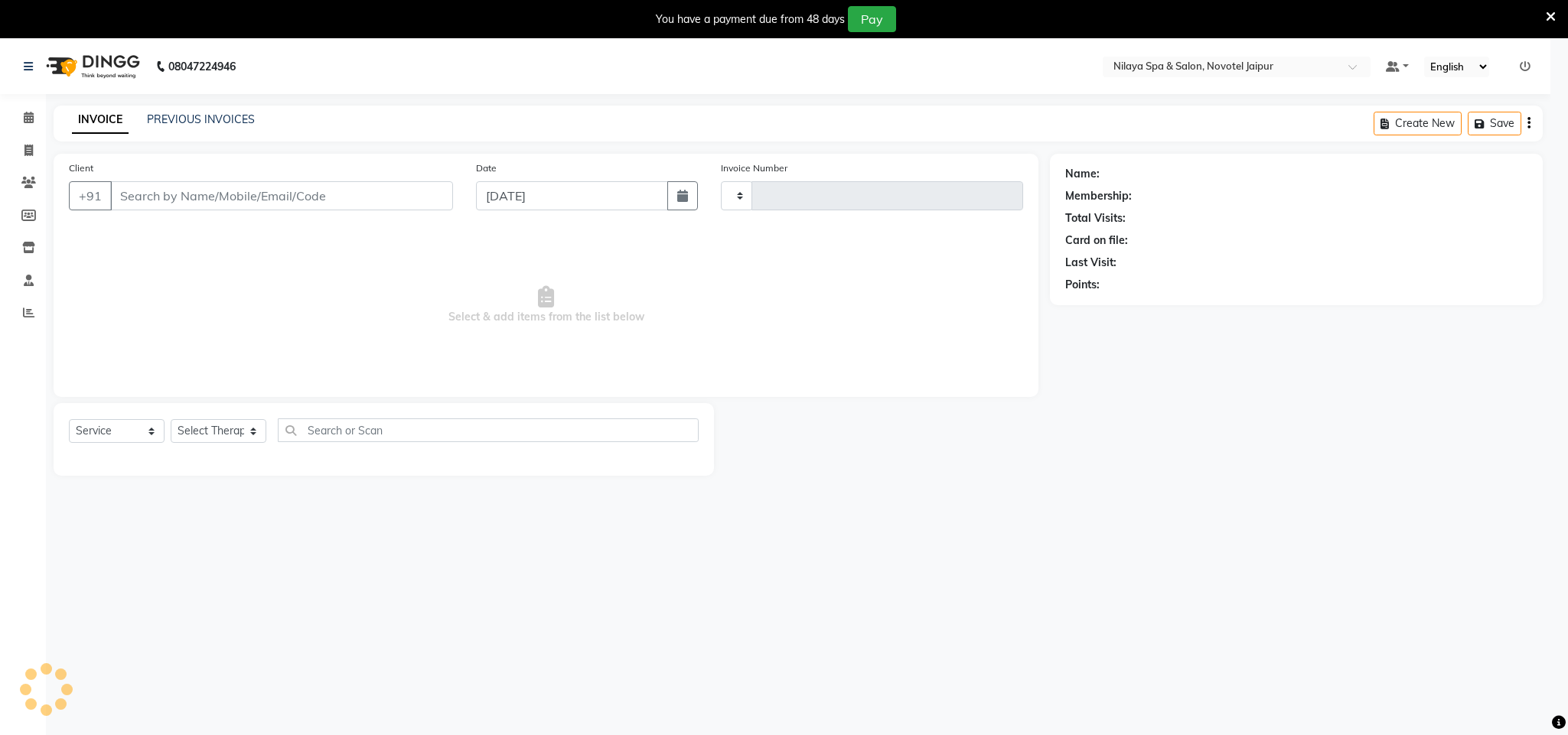 type on "0404" 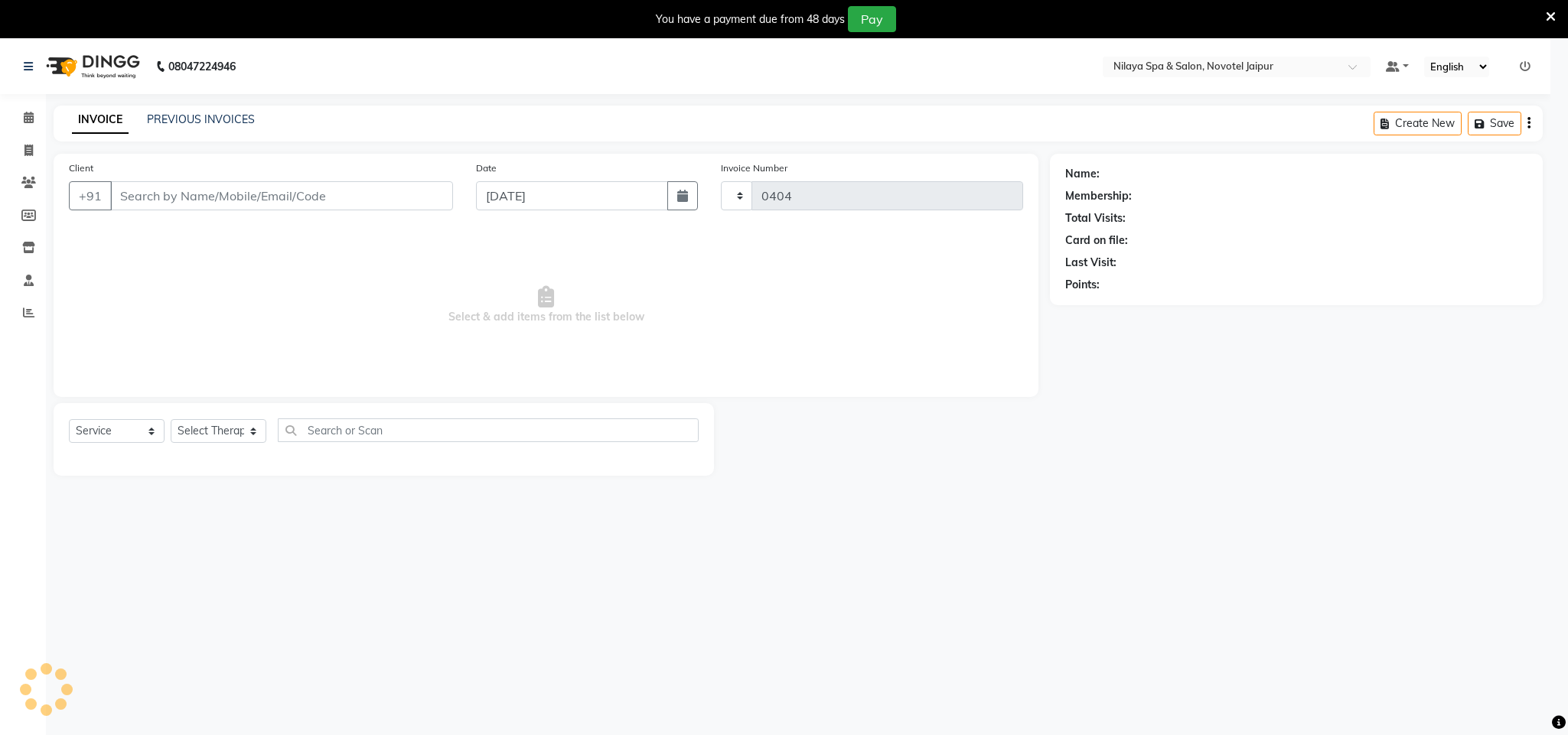 select on "8197" 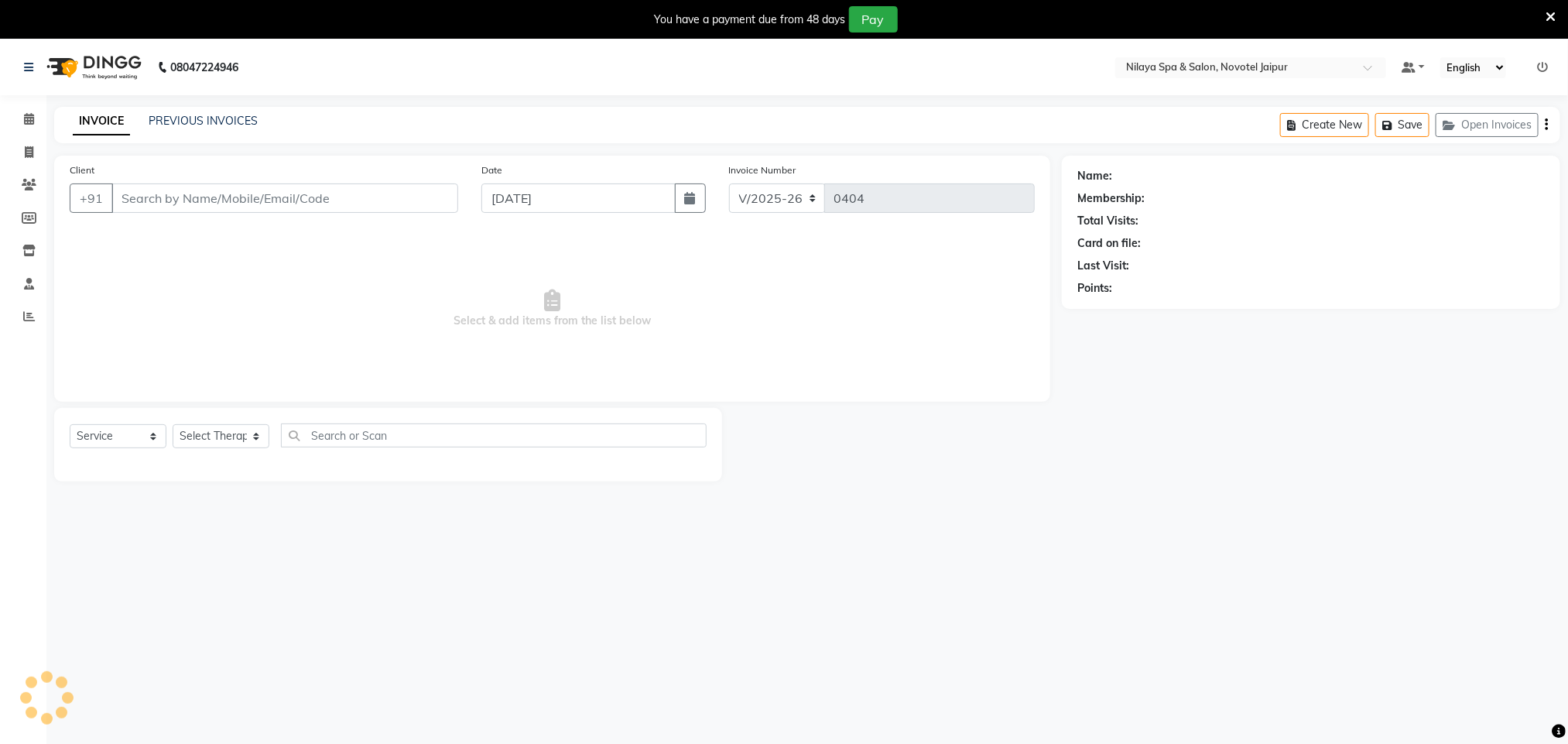 type on "94******20" 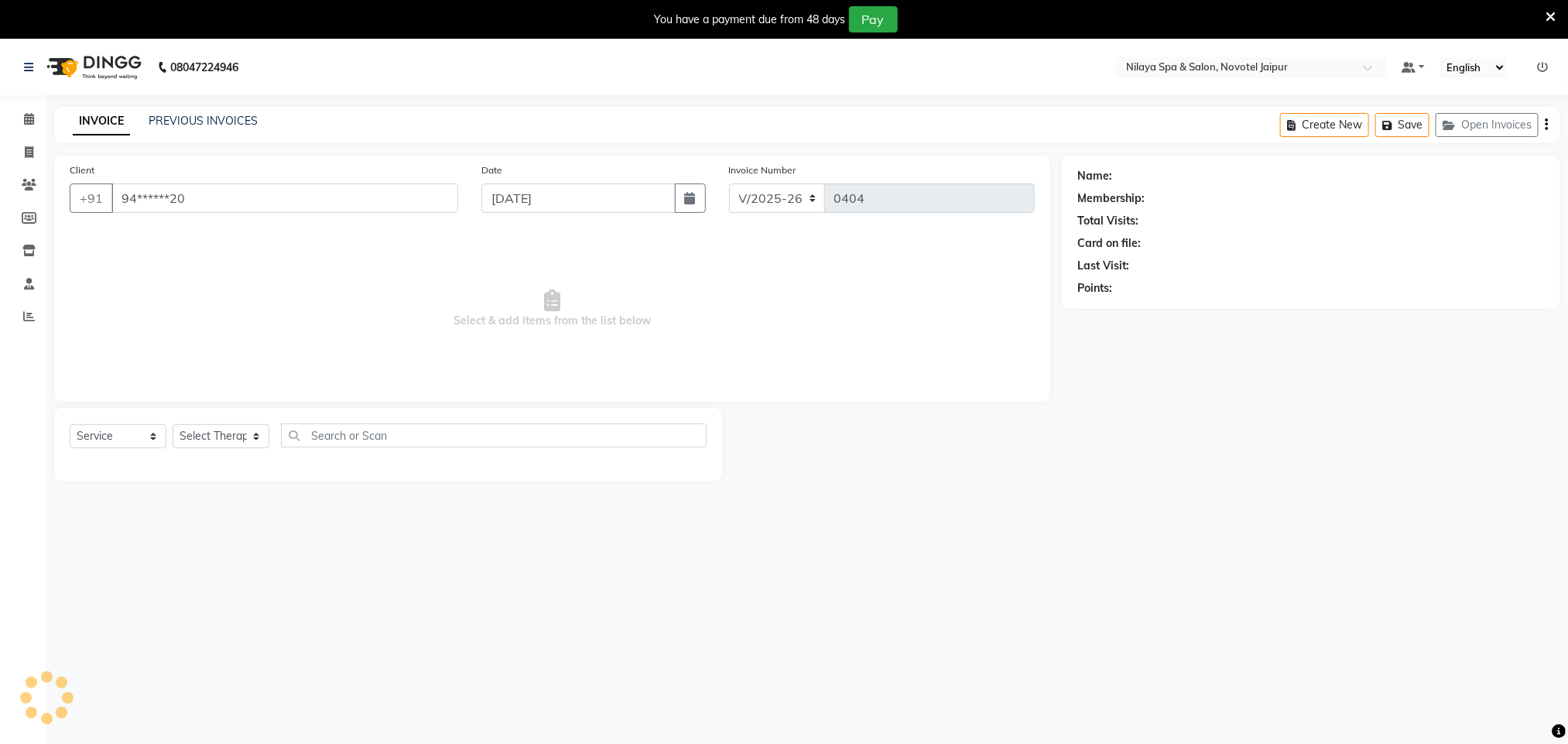 select on "80377" 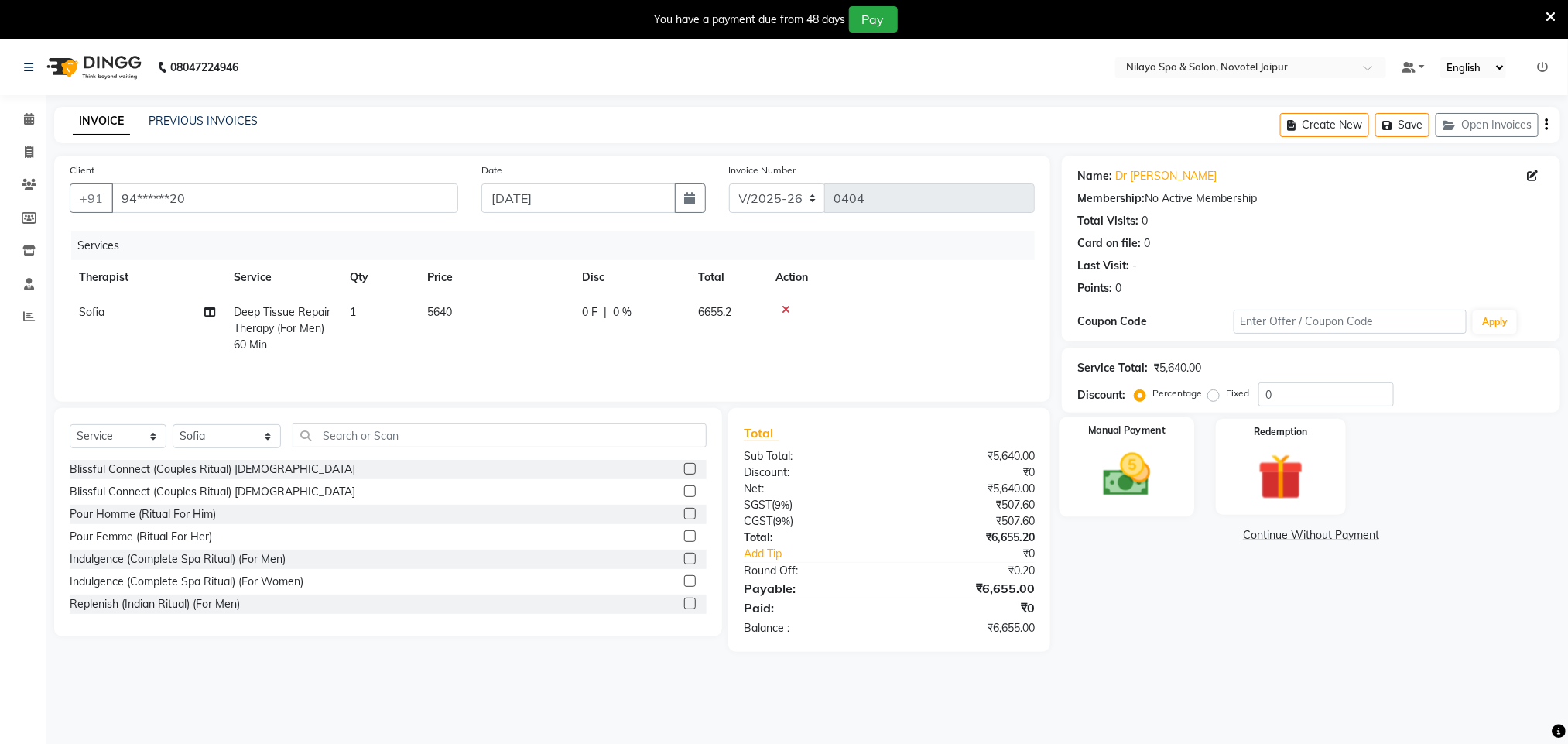 click 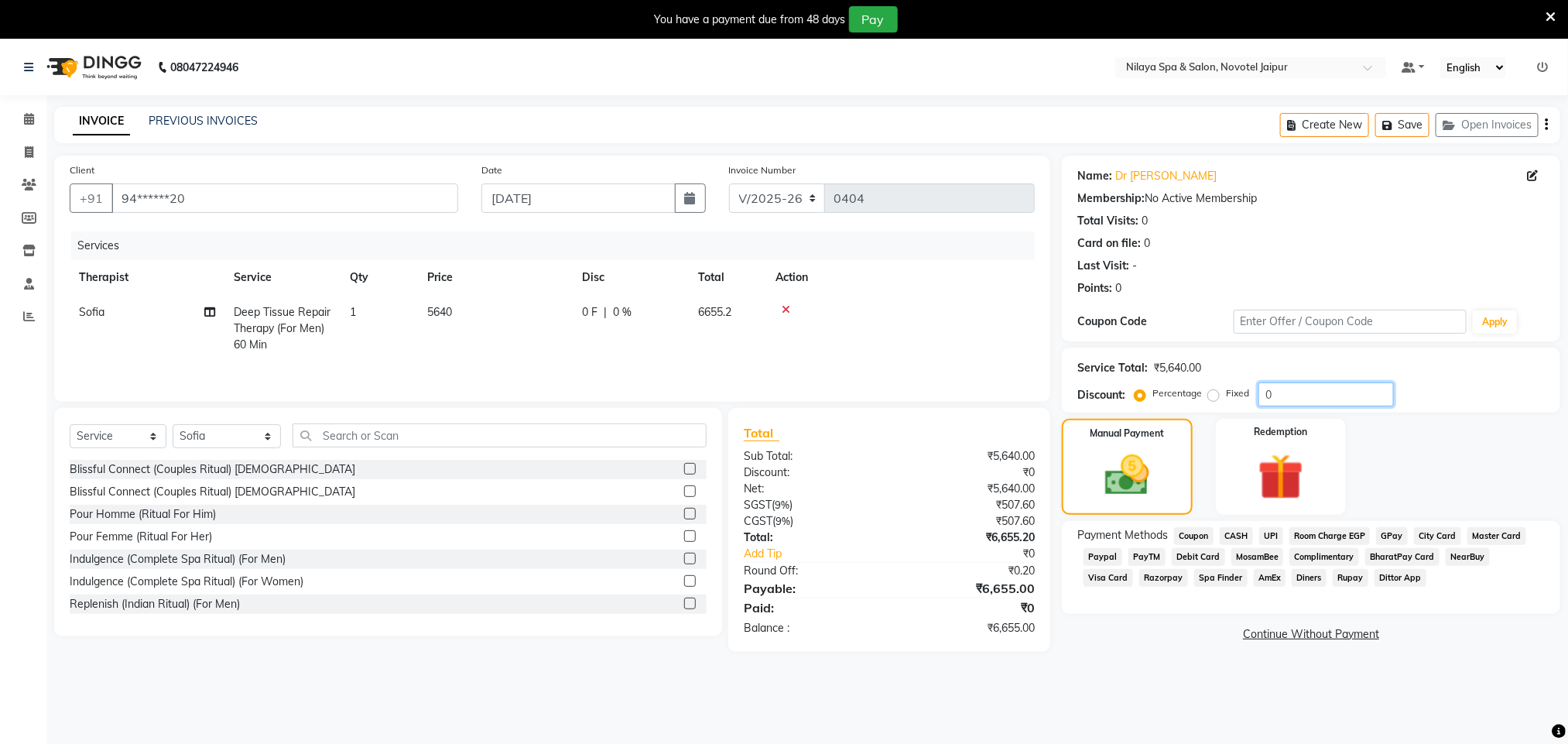 click on "0" 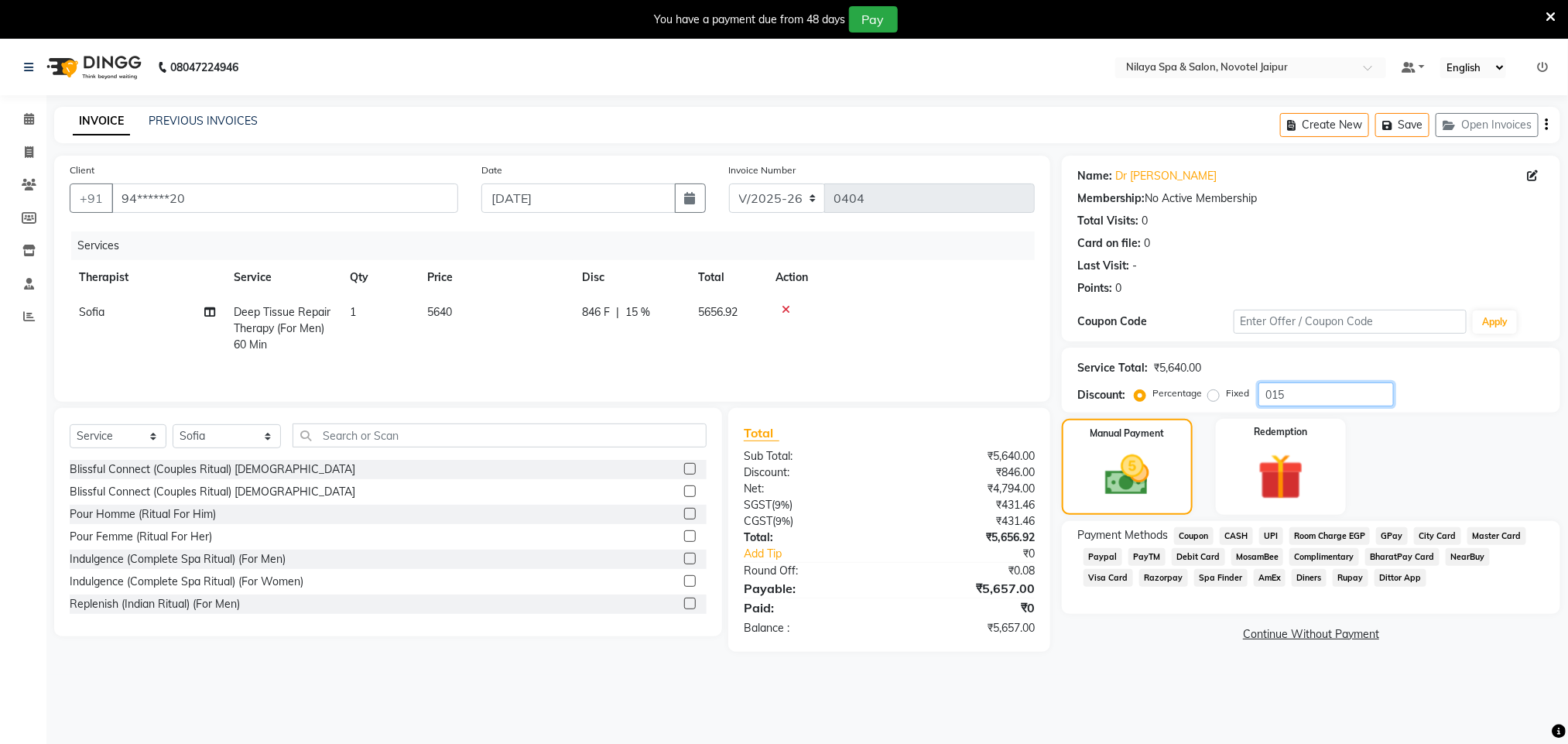 type on "015" 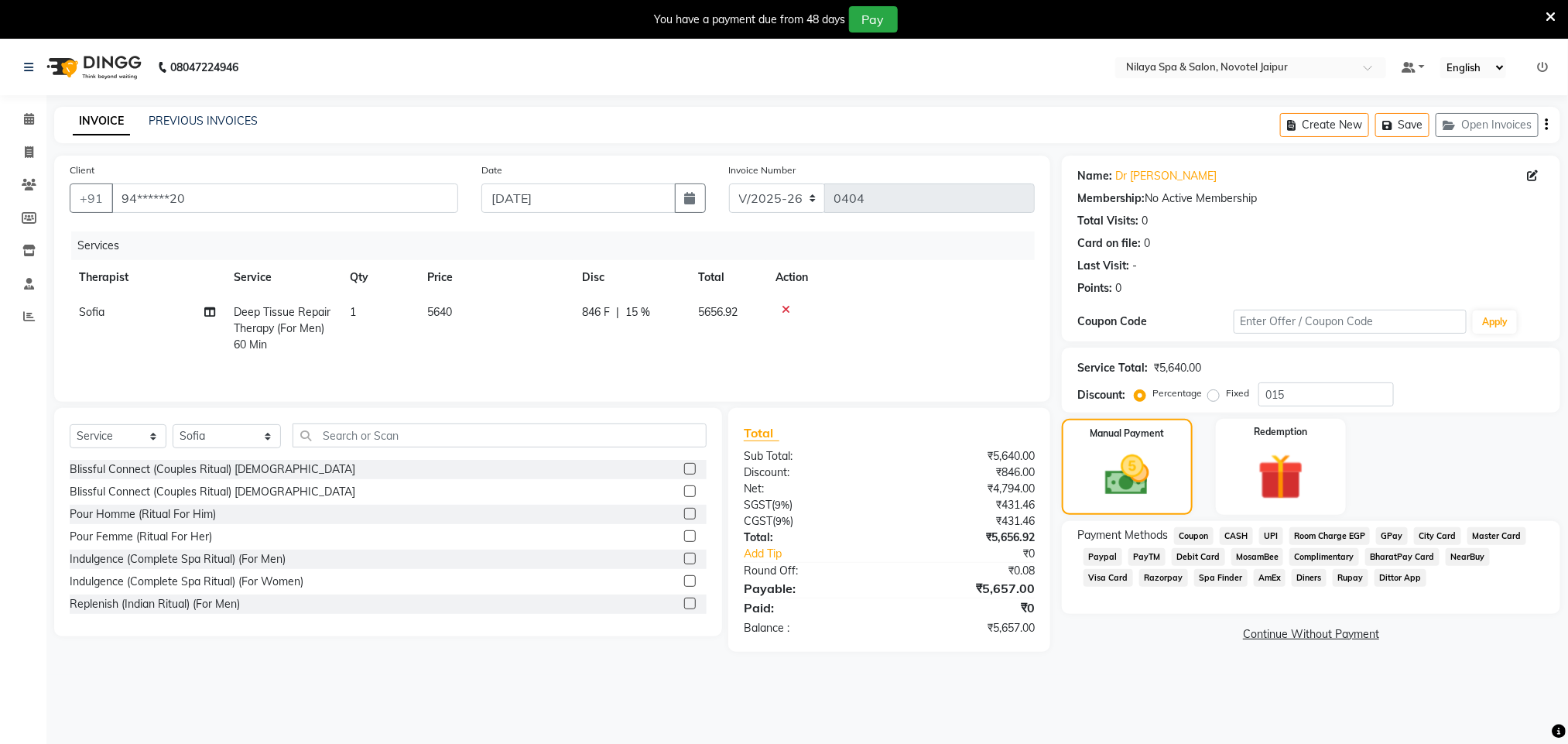 click on "CASH" 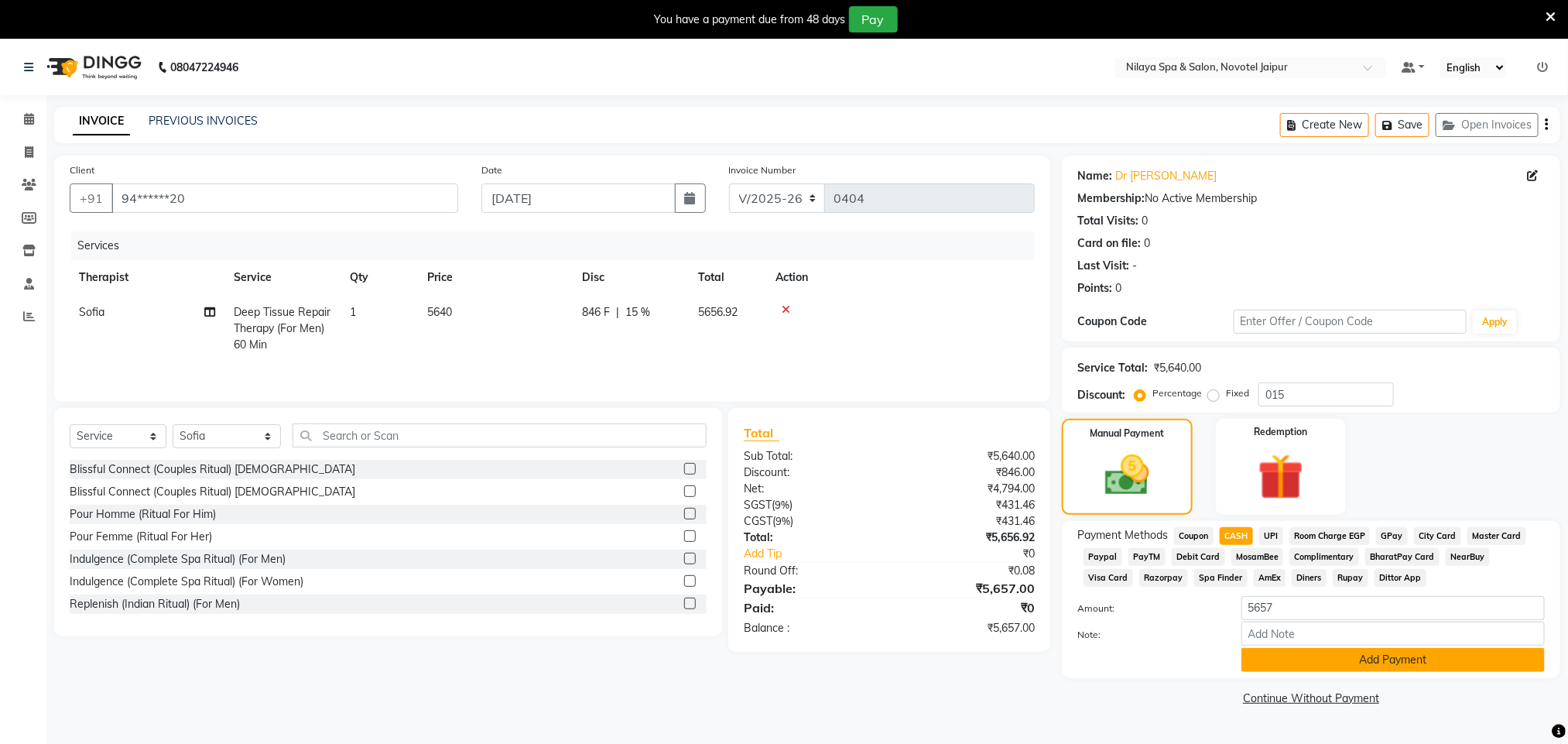 click on "Add Payment" 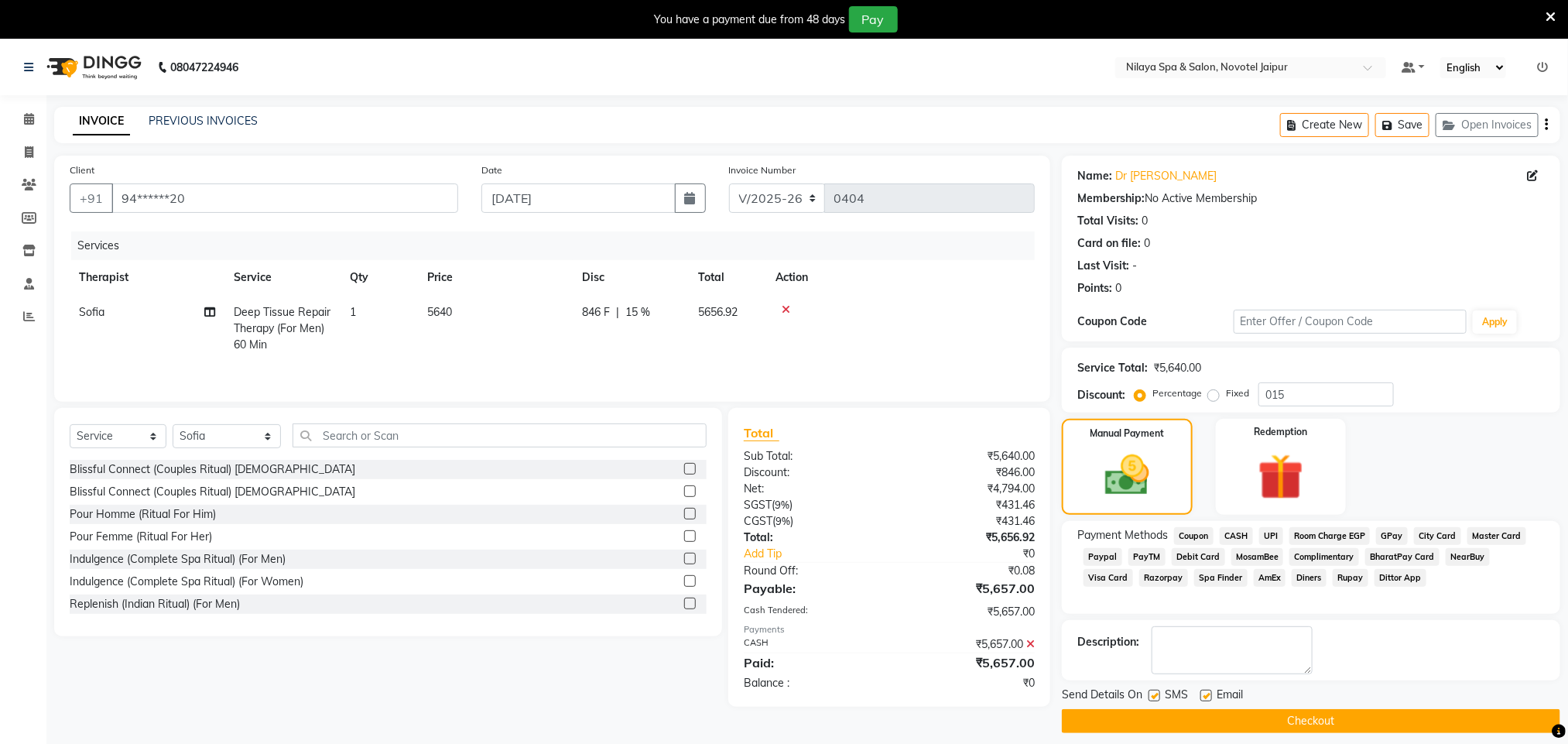 click on "Checkout" 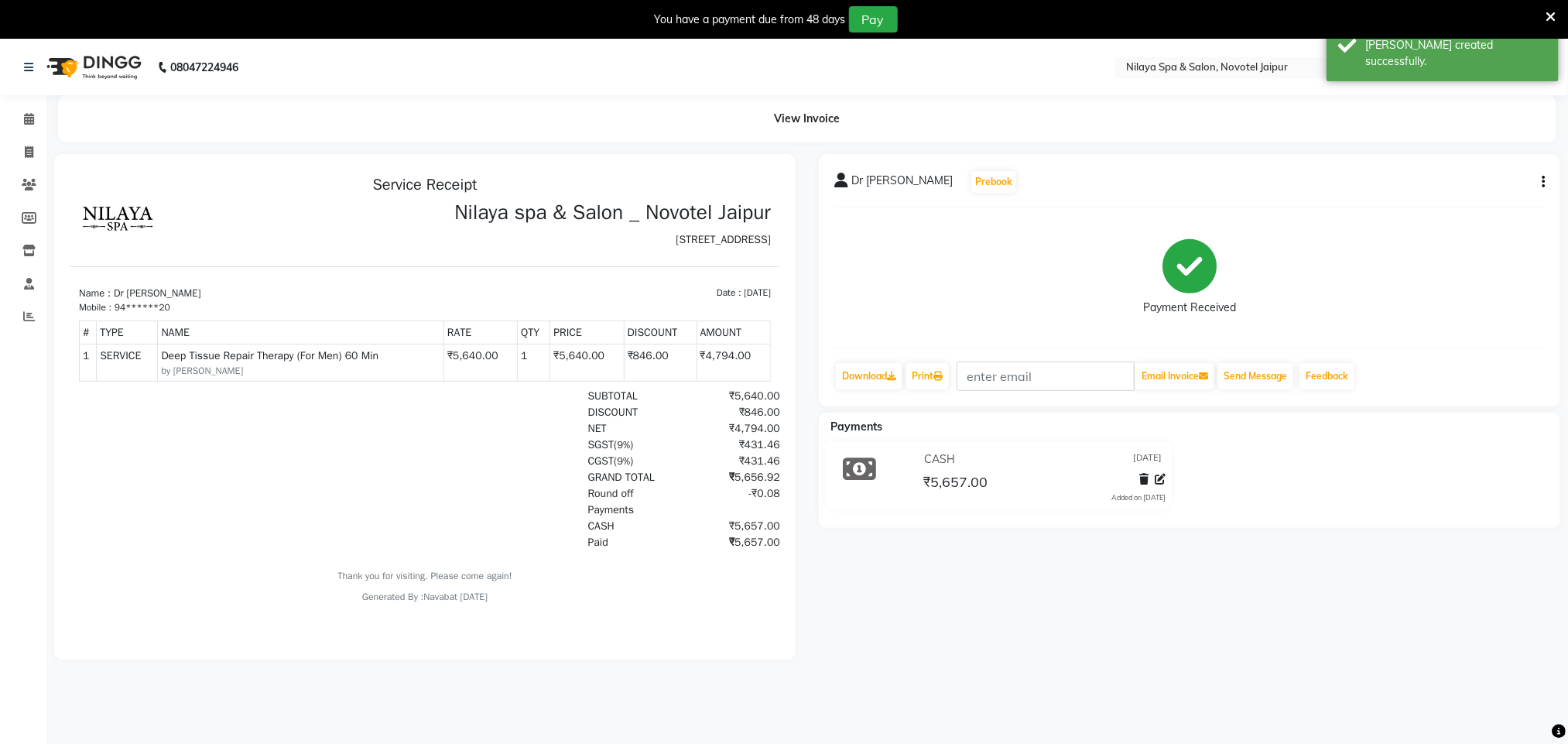 scroll, scrollTop: 0, scrollLeft: 0, axis: both 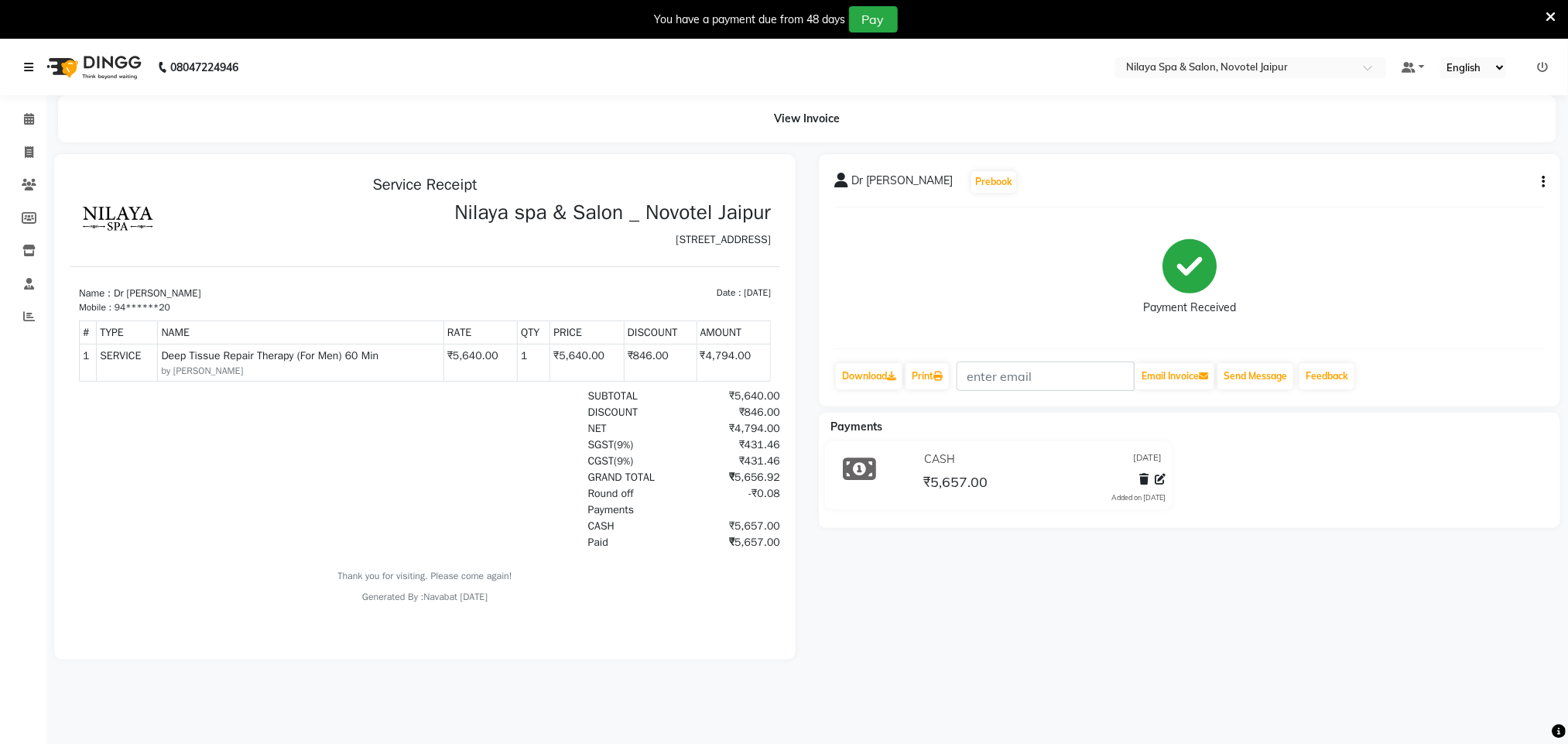 click at bounding box center [29, 67] 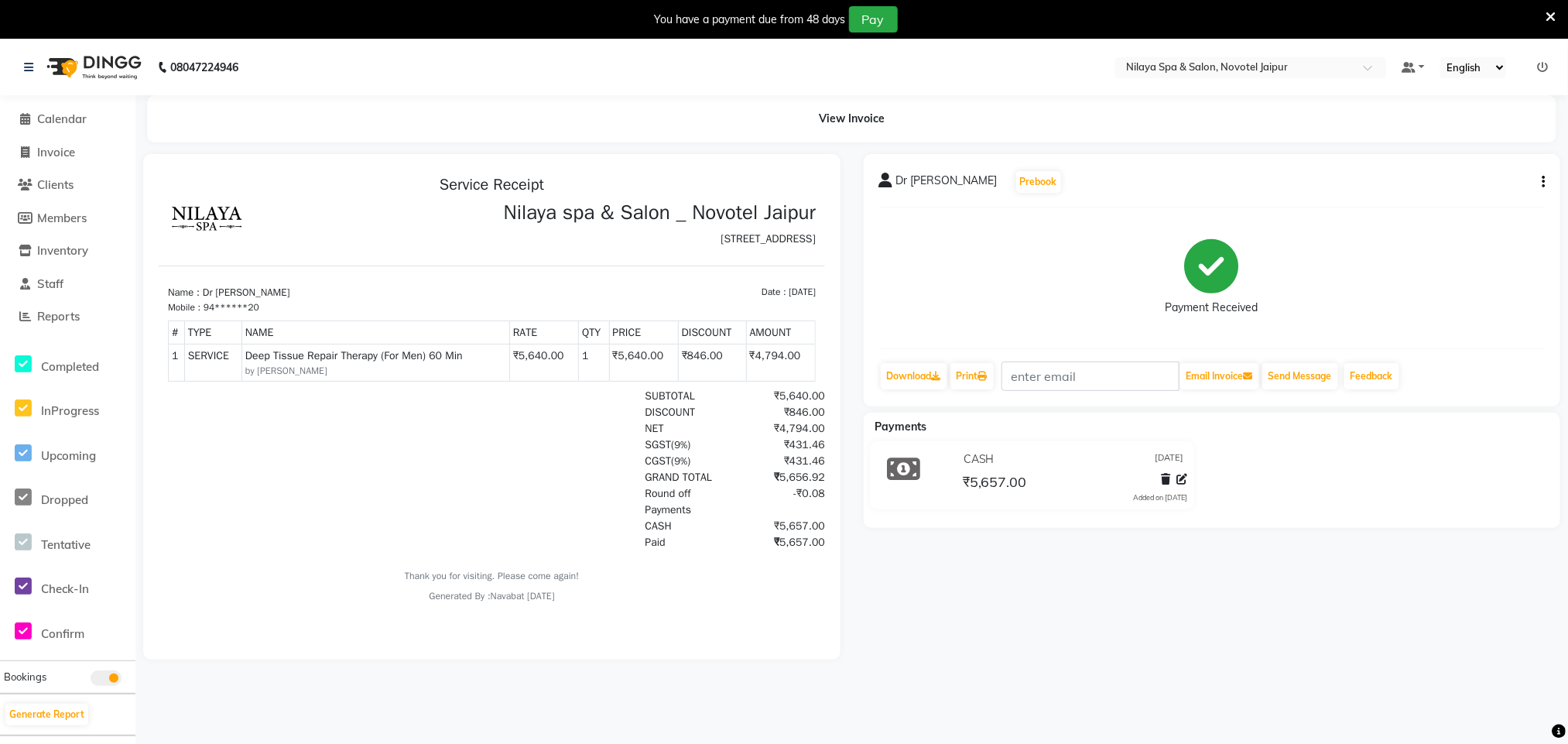 scroll, scrollTop: 39, scrollLeft: 0, axis: vertical 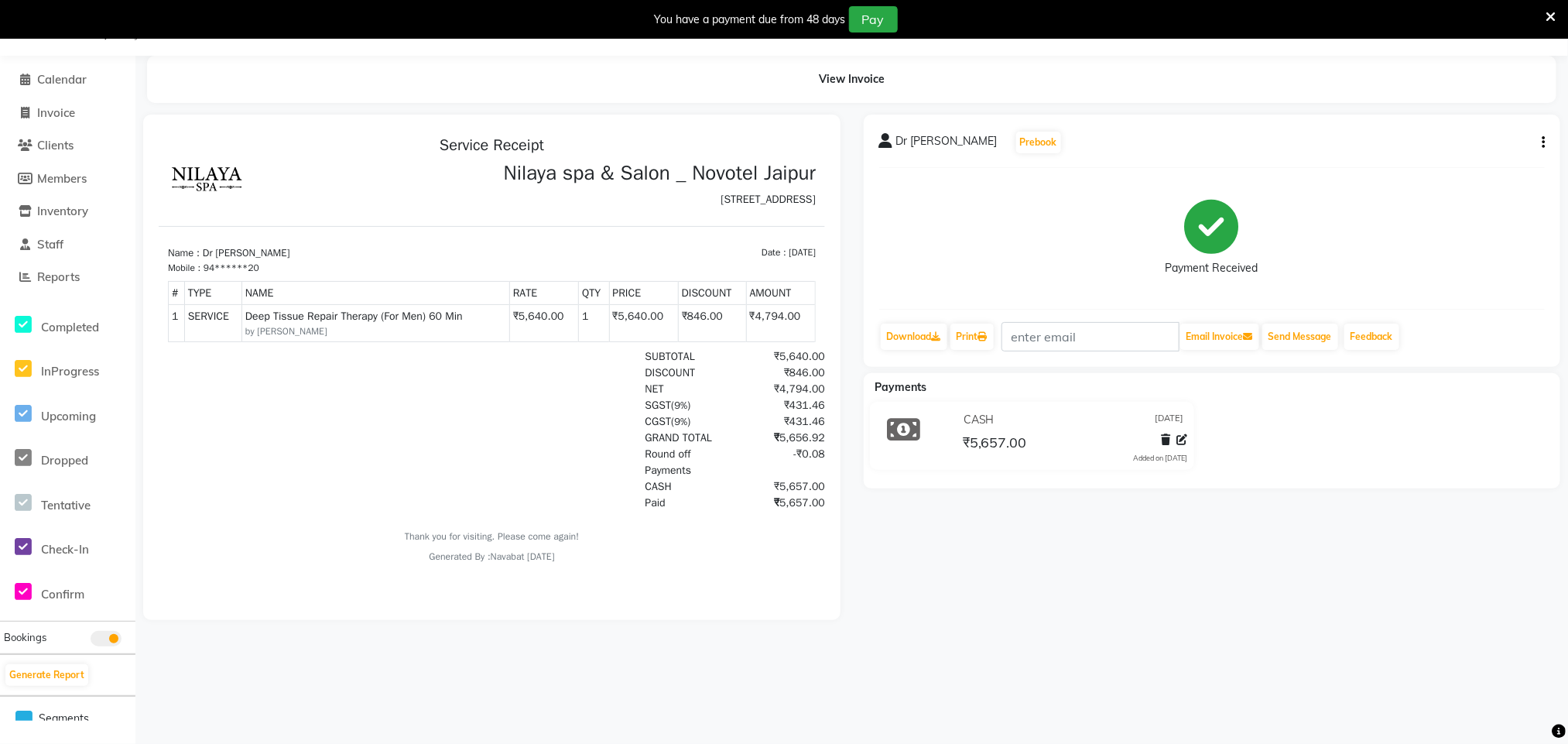 select on "service" 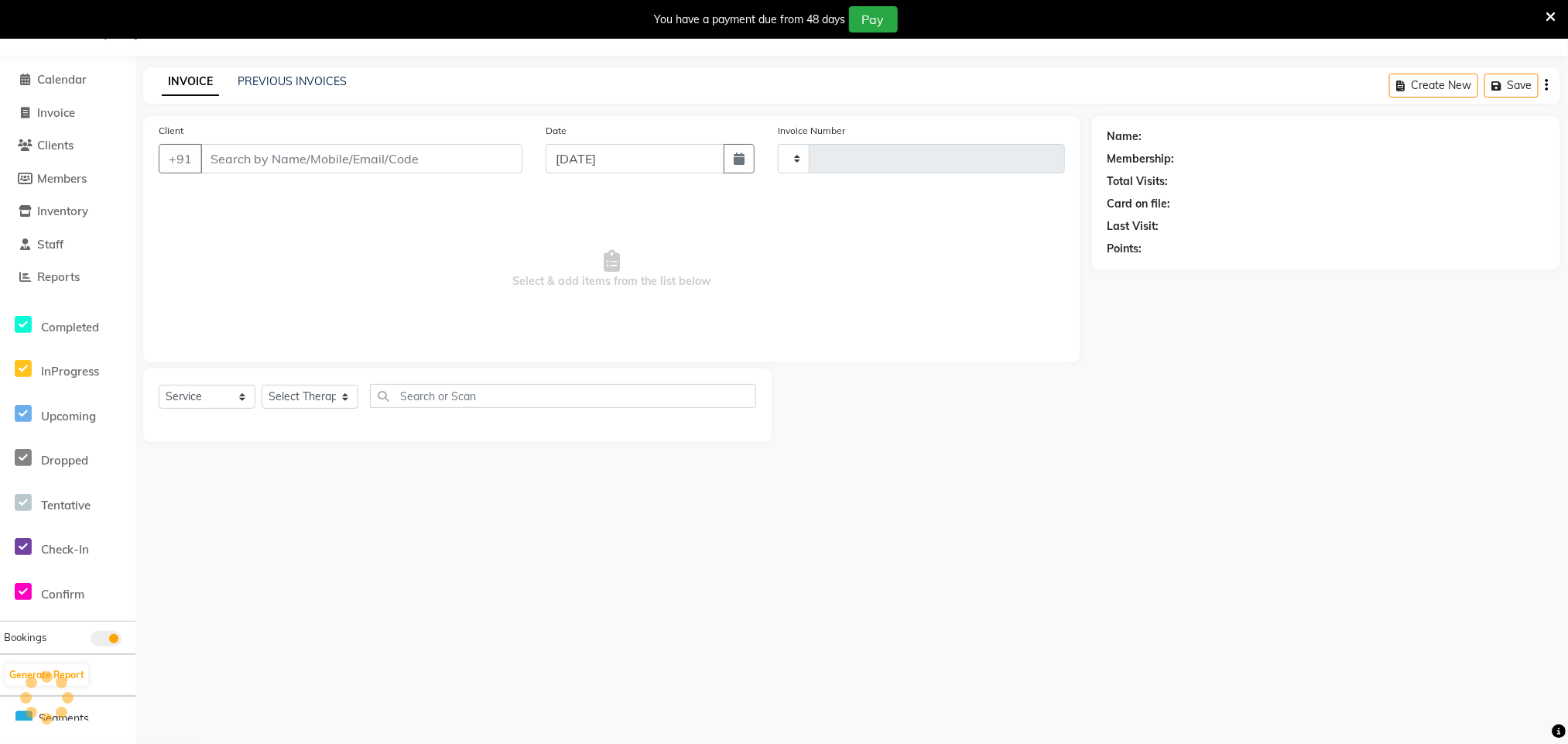 type on "0405" 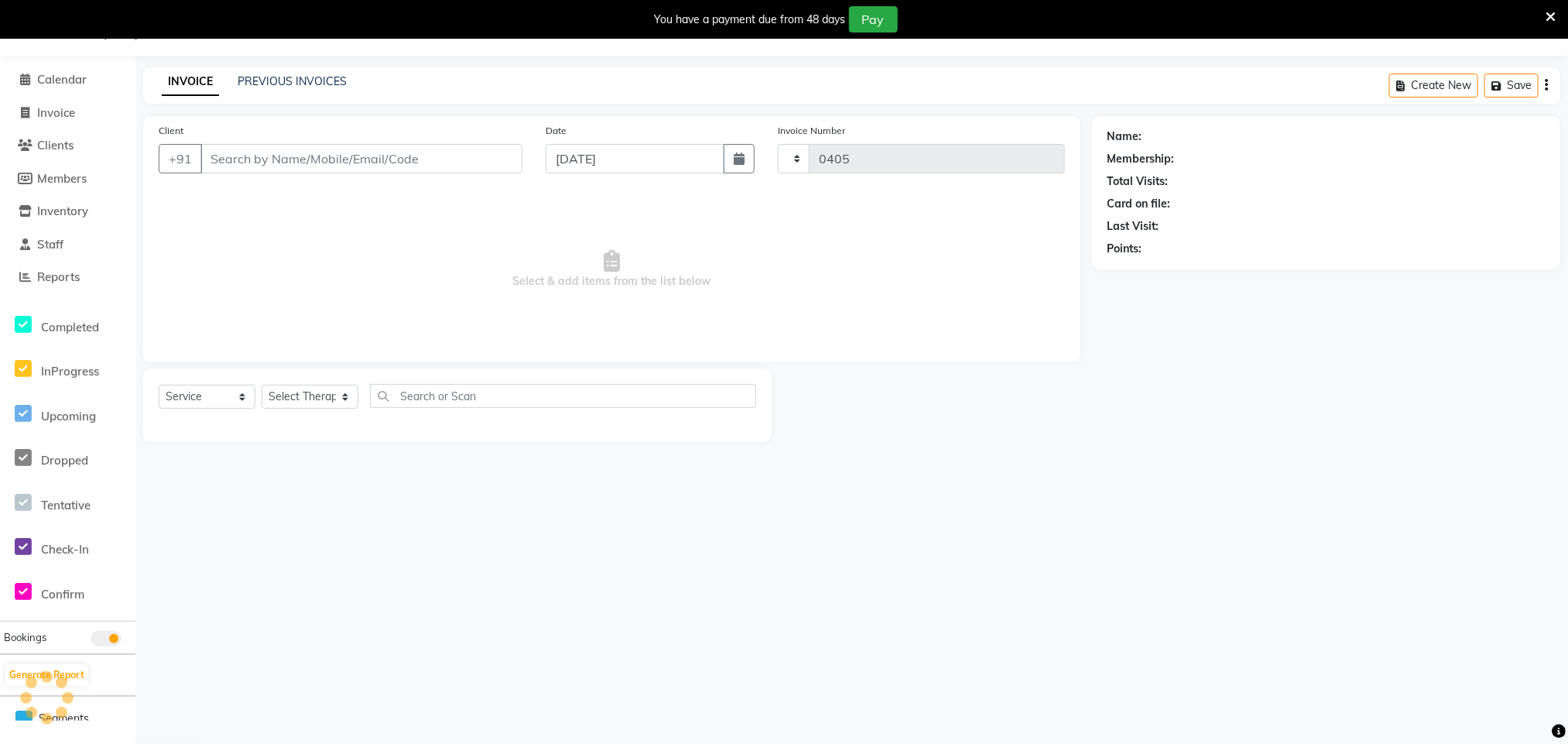 select on "8197" 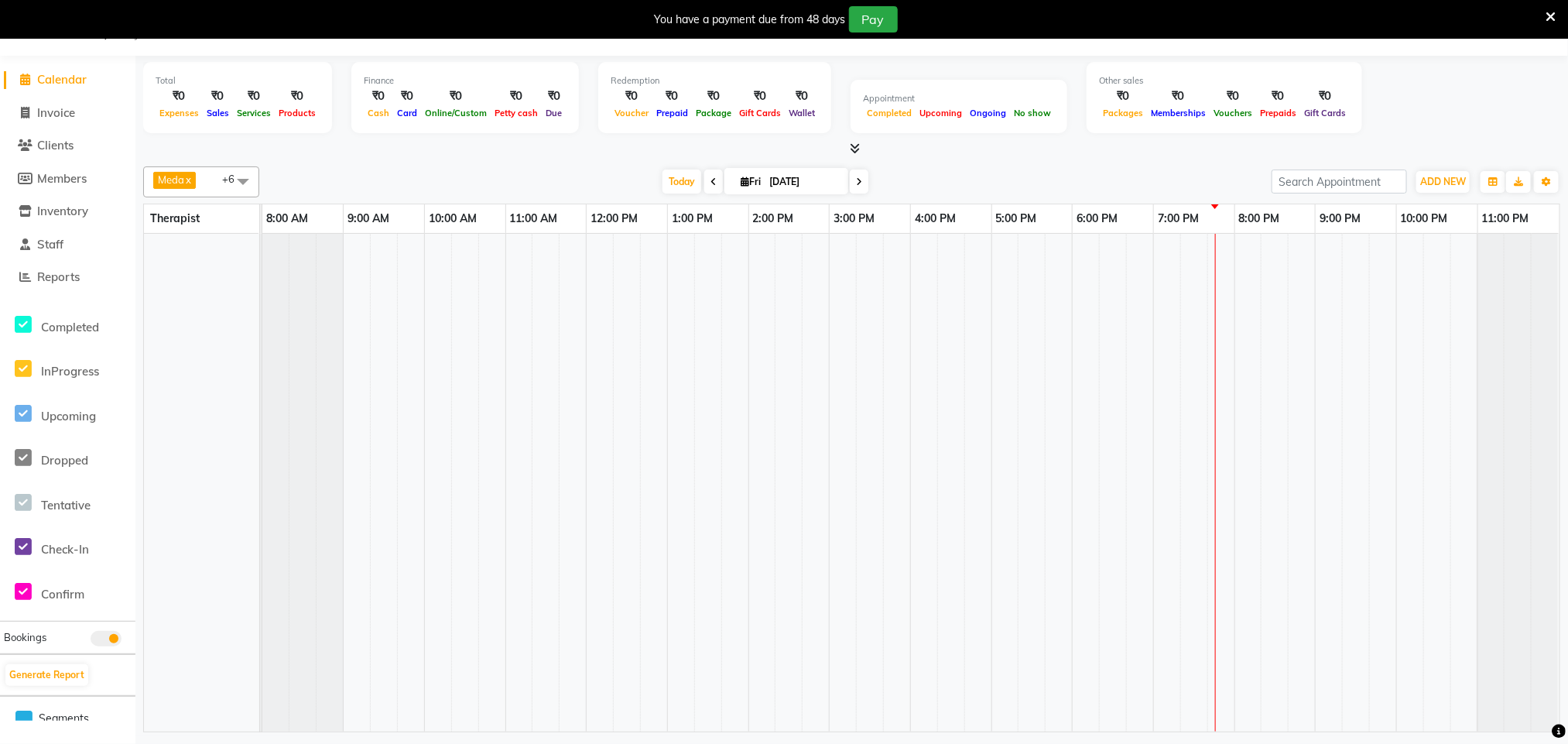scroll, scrollTop: 0, scrollLeft: 0, axis: both 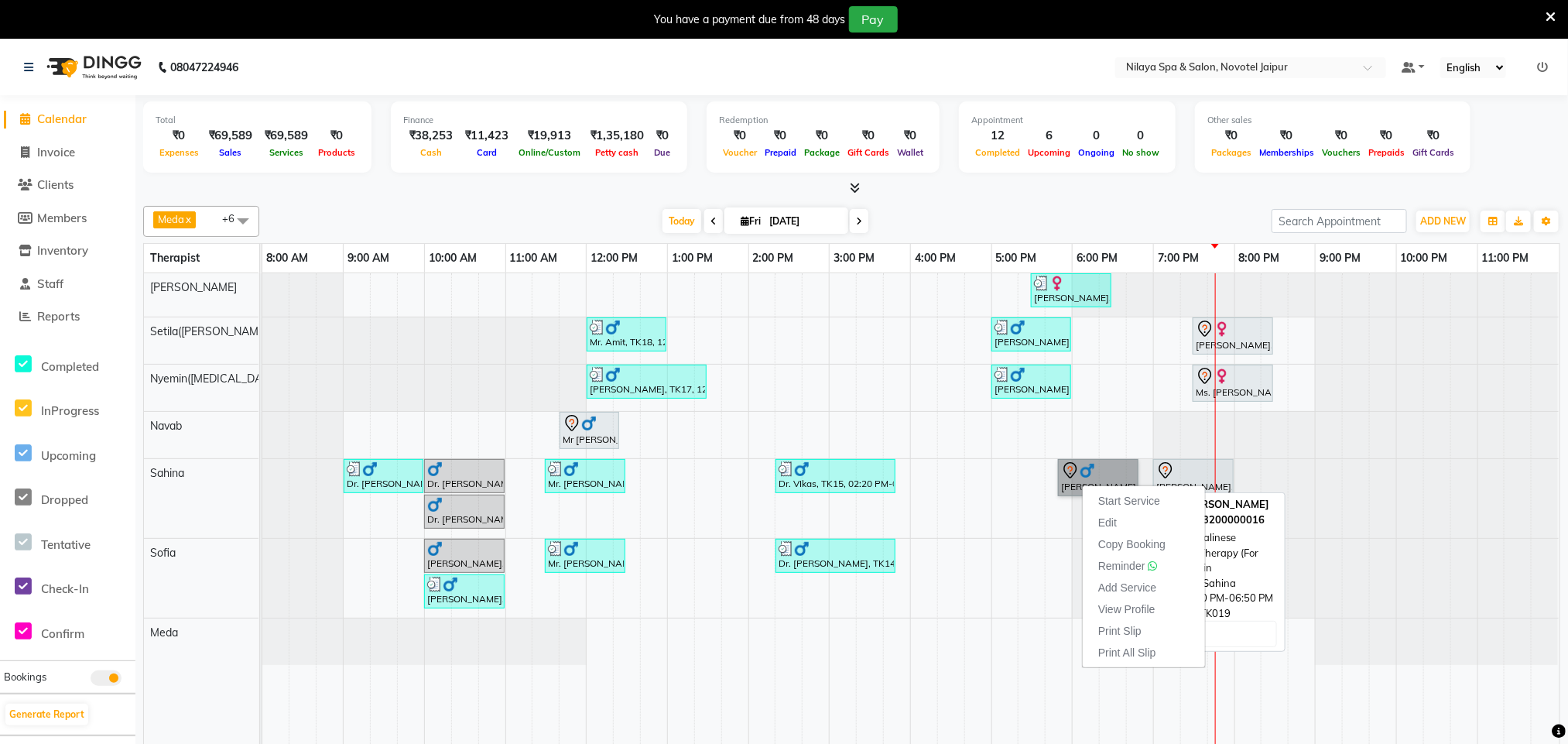 click on "[PERSON_NAME], TK19, 05:50 PM-06:50 PM, Balinese Massage Therapy (For Men) 60 Min" at bounding box center [1098, 478] 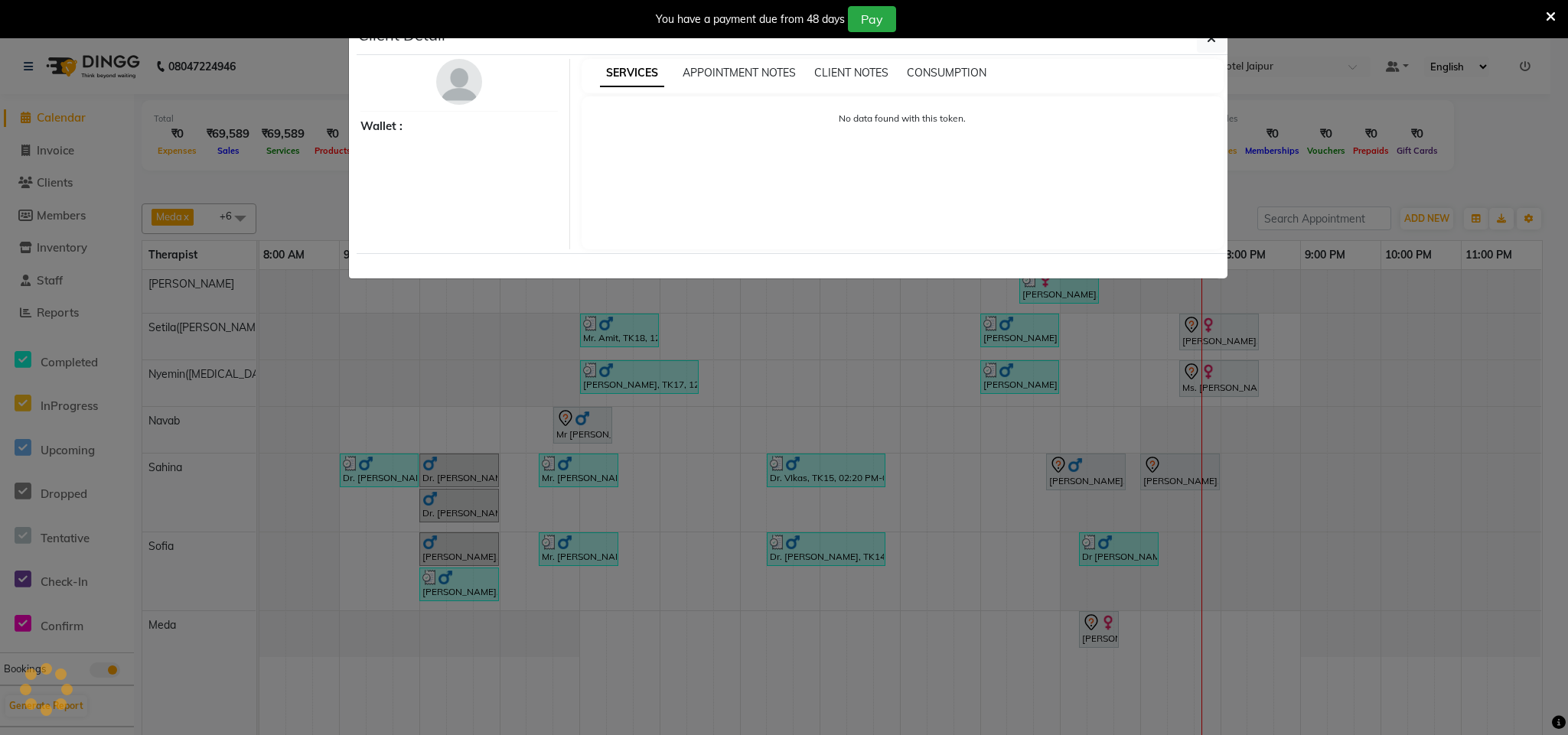 select on "7" 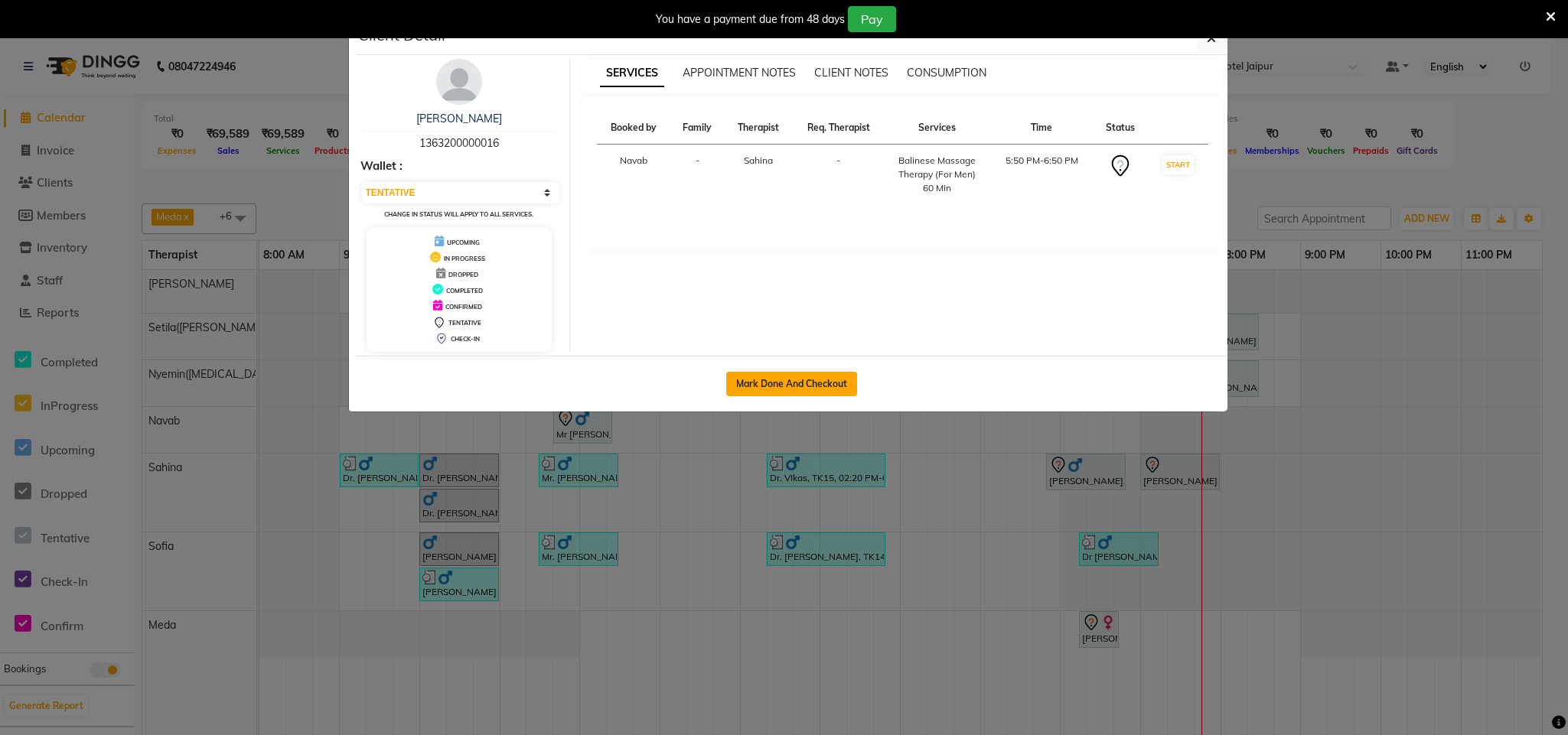click on "Mark Done And Checkout" 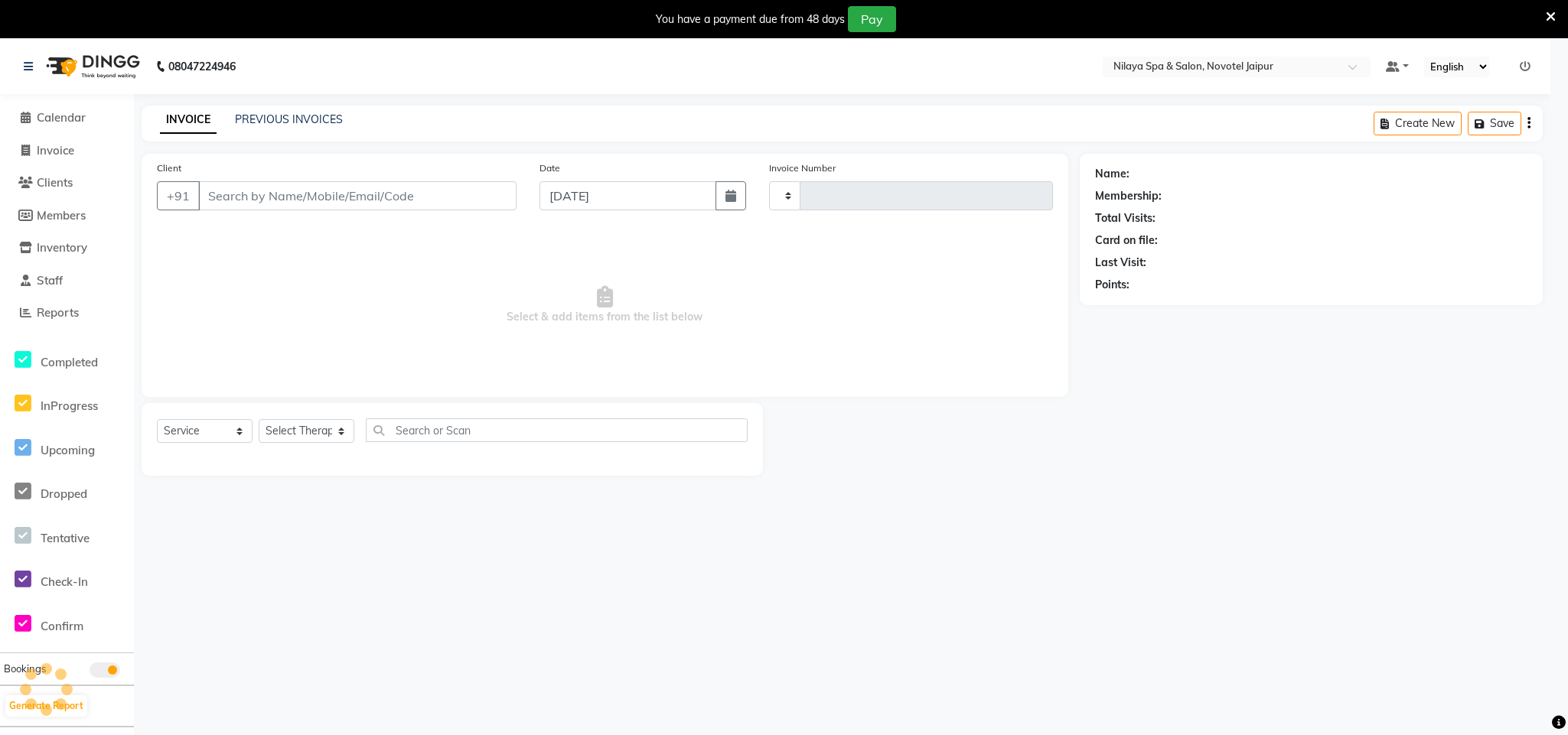 type on "0405" 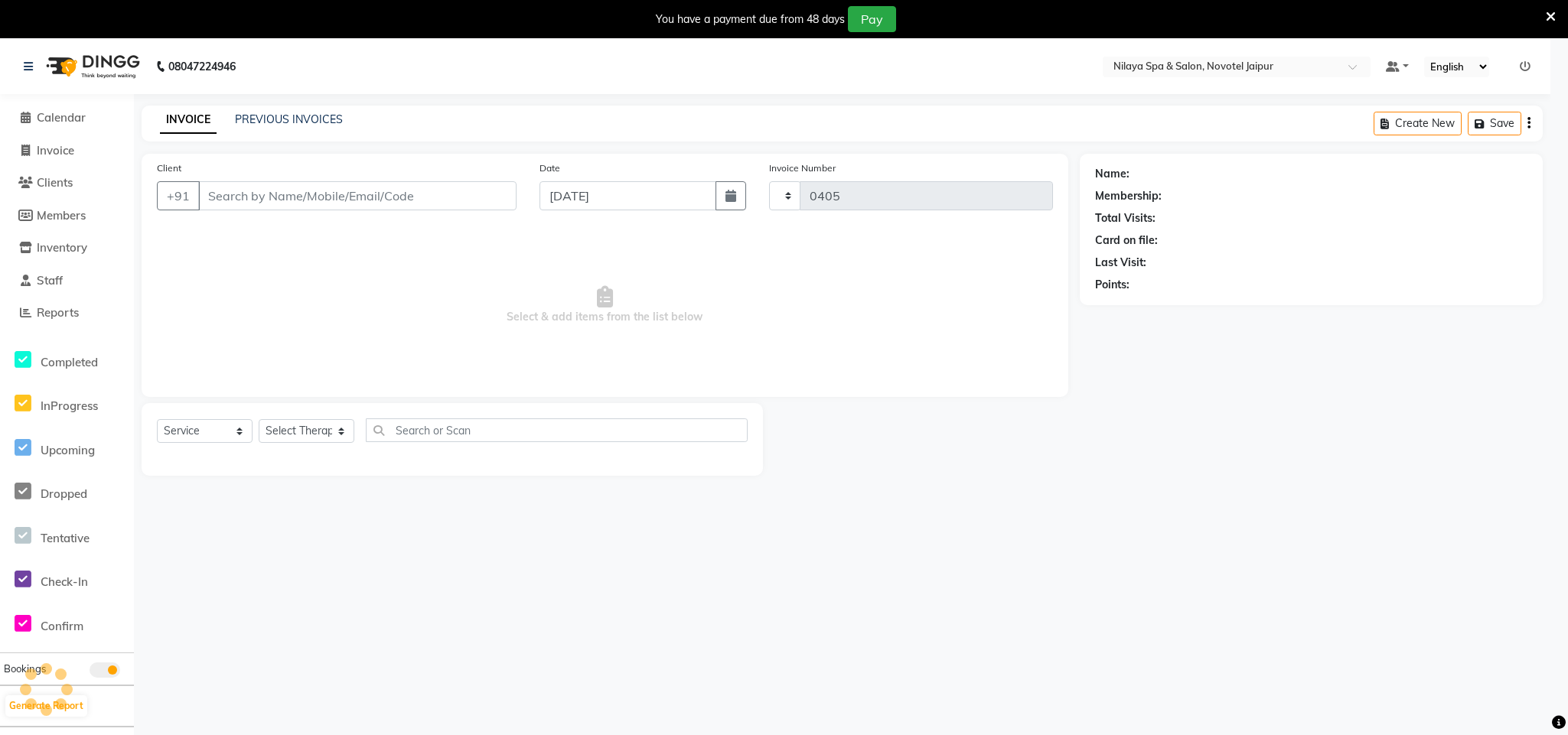 select on "8197" 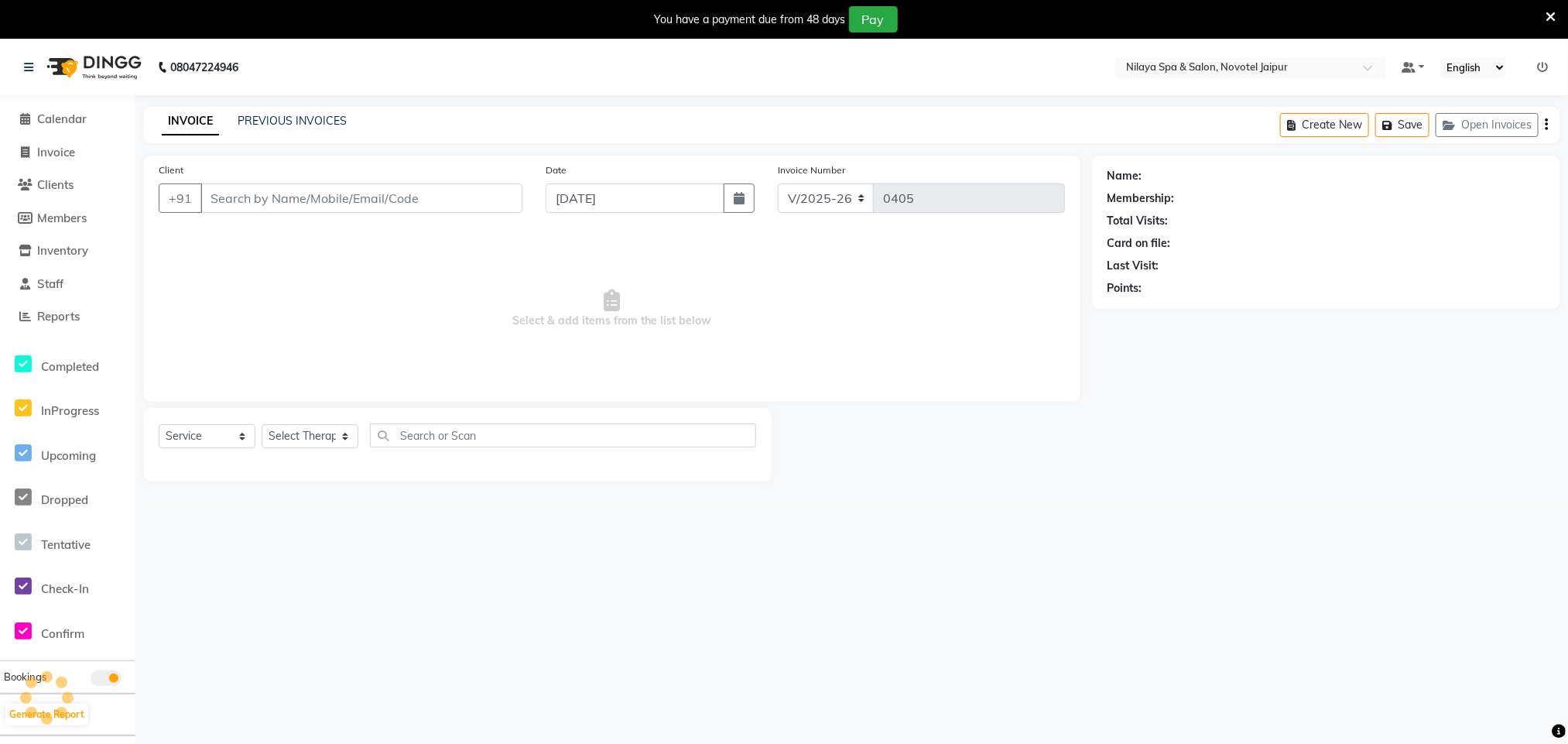 type on "13*********16" 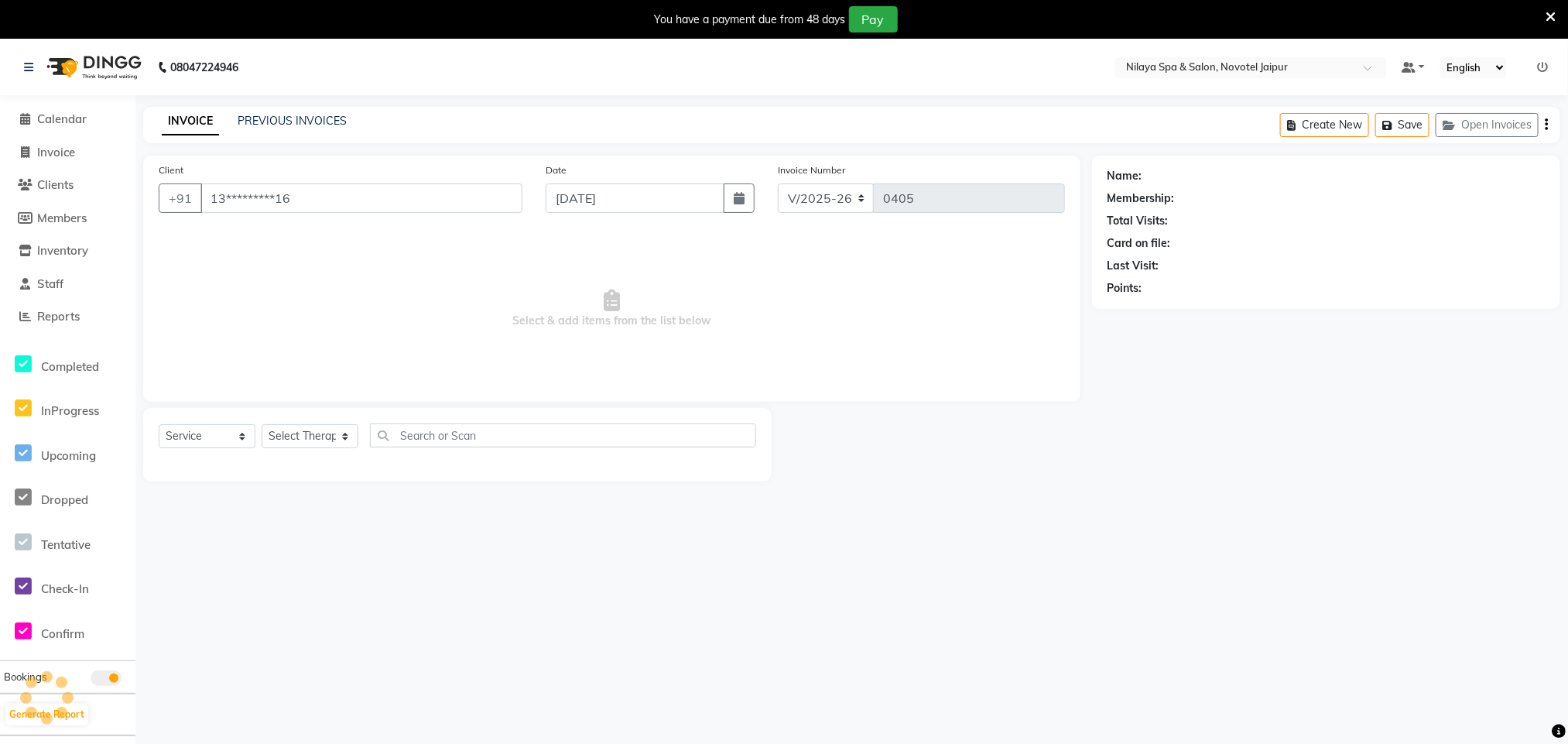 select on "77563" 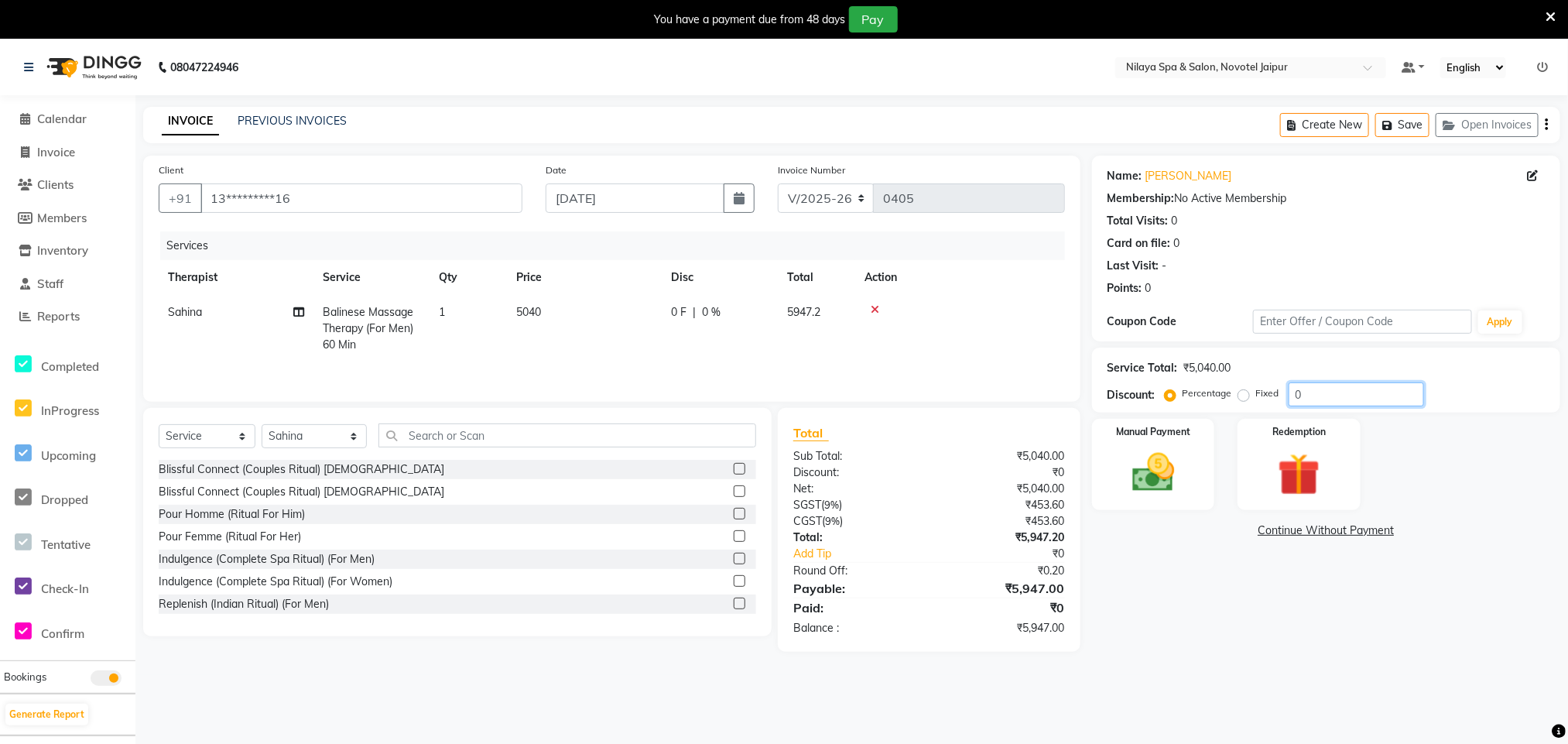 click on "0" 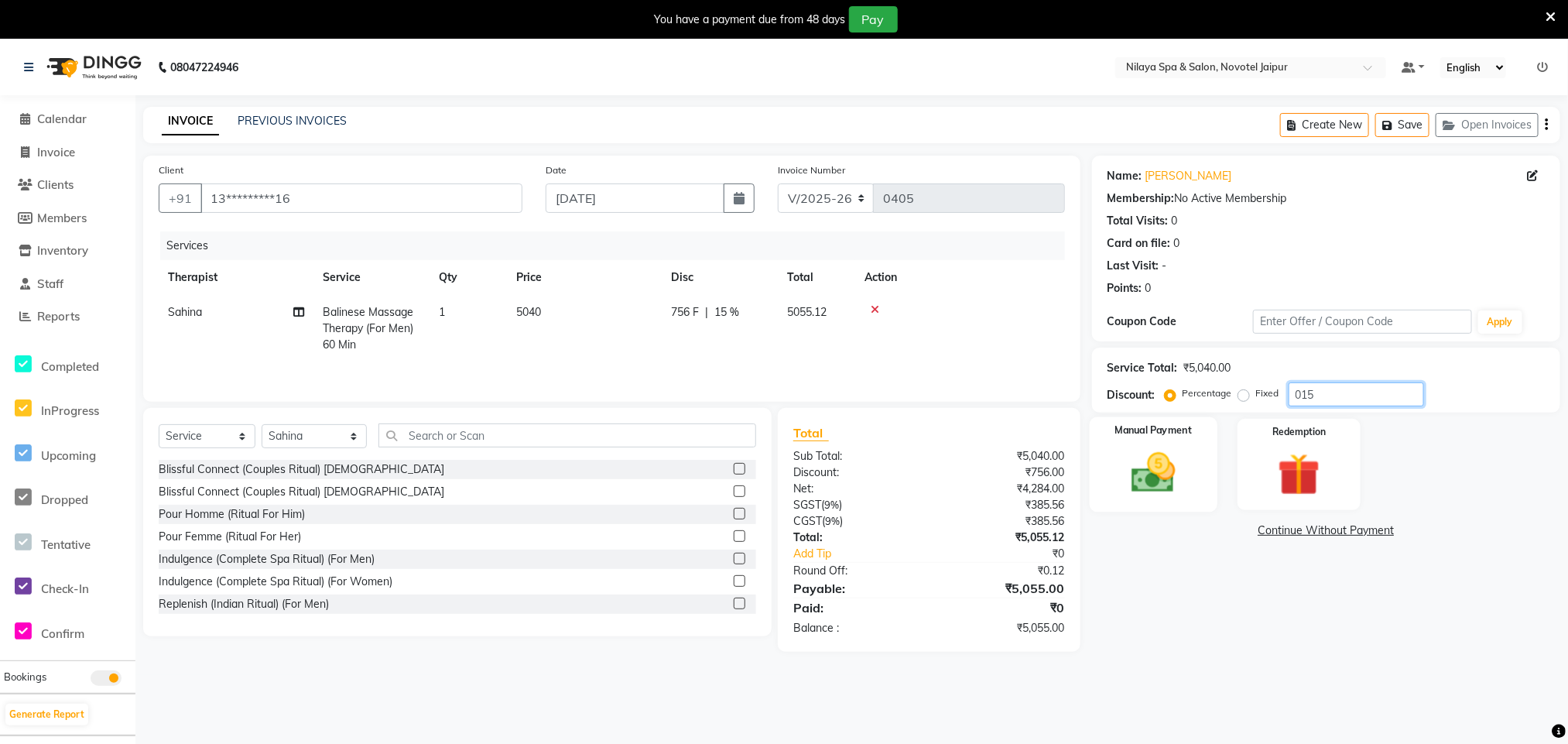 type on "015" 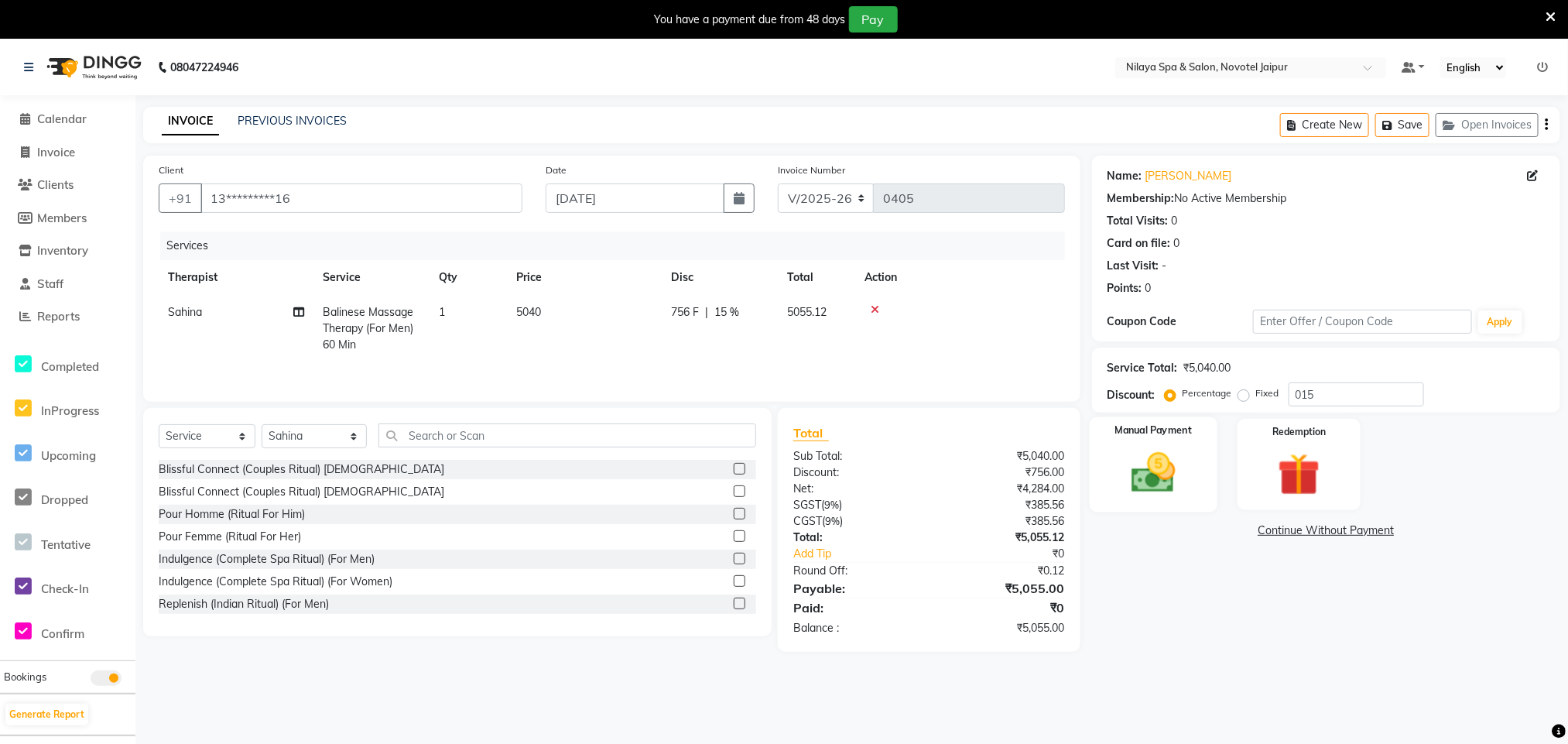 drag, startPoint x: 1143, startPoint y: 453, endPoint x: 1217, endPoint y: 504, distance: 89.872131 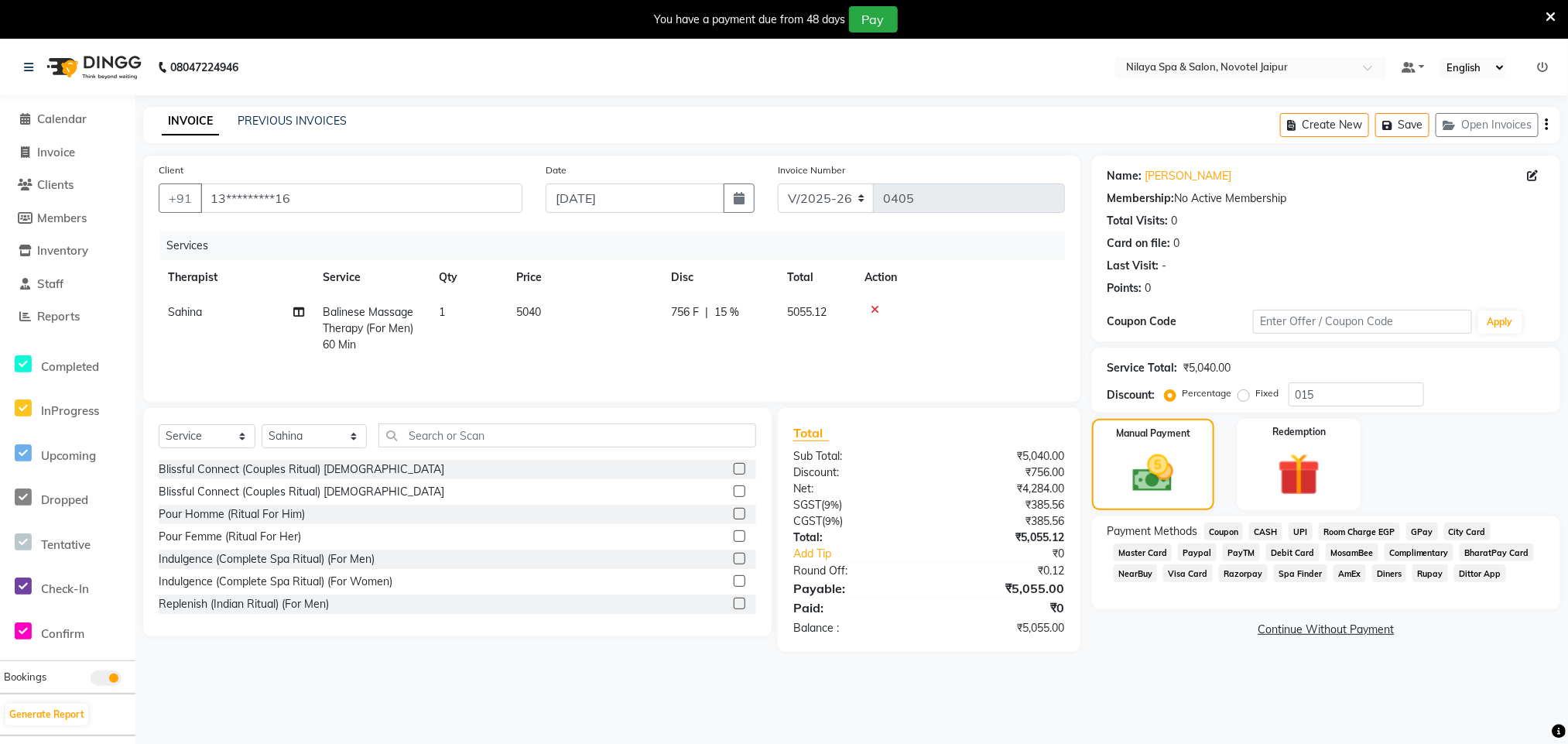 click on "Rupay" 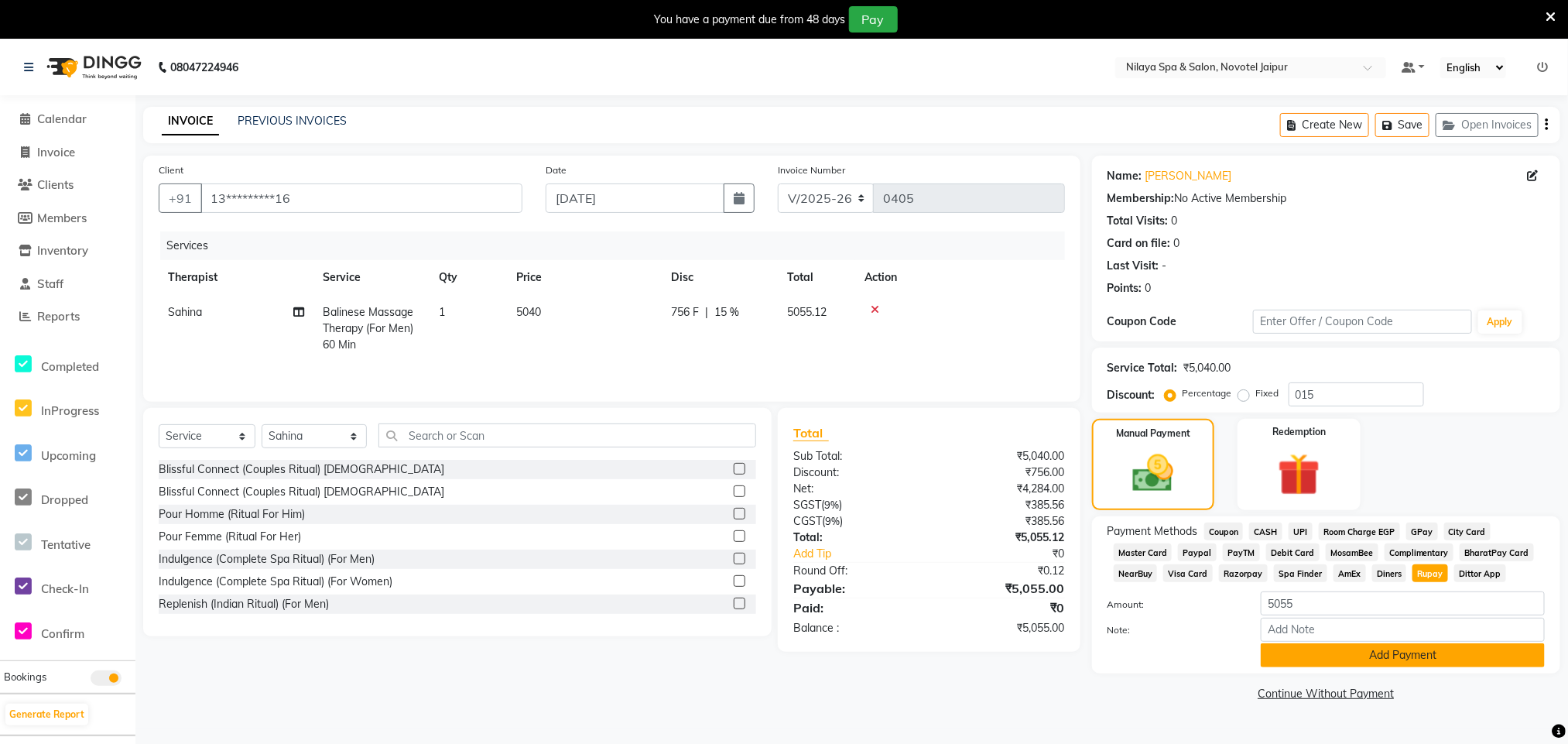 click on "Add Payment" 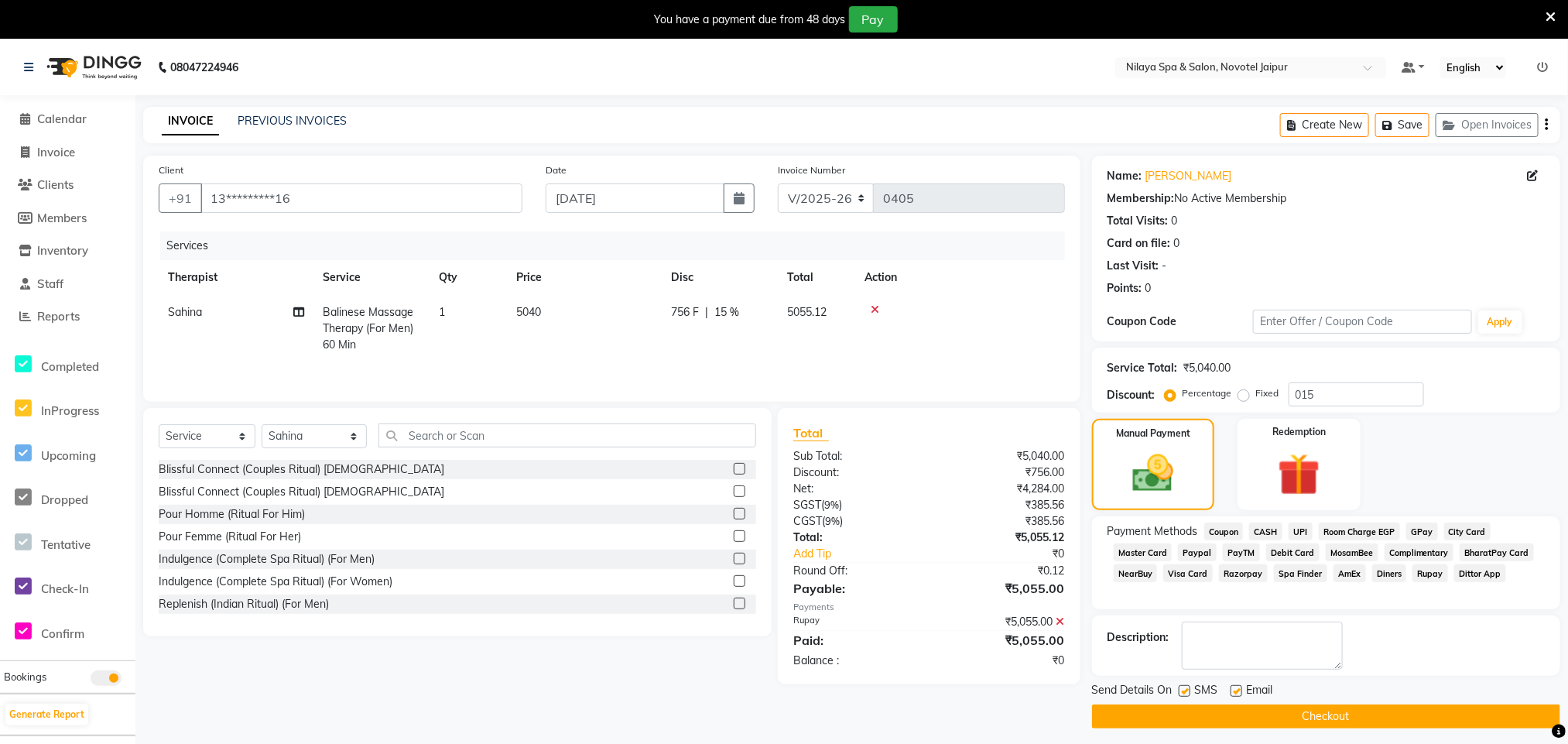 click on "Checkout" 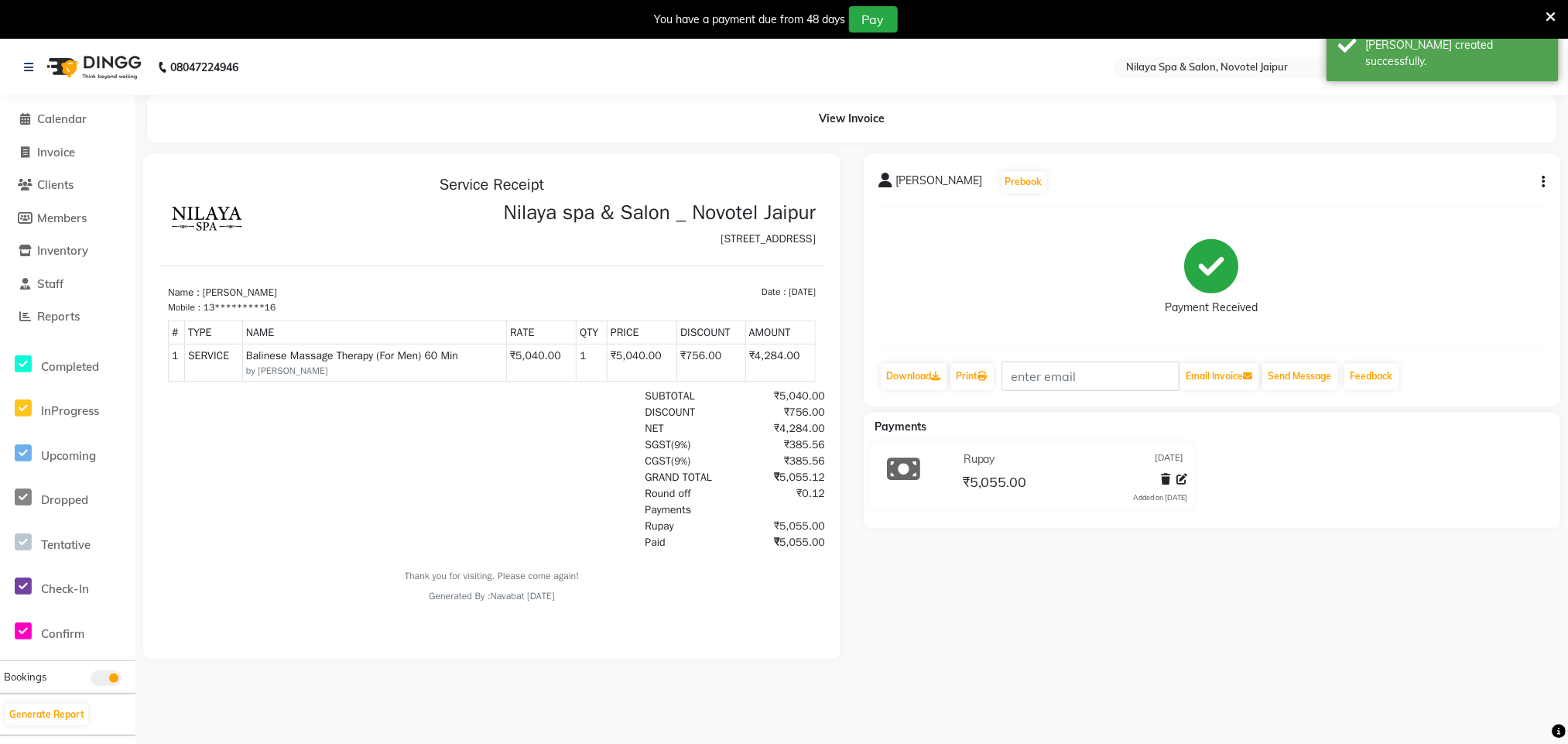 scroll, scrollTop: 0, scrollLeft: 0, axis: both 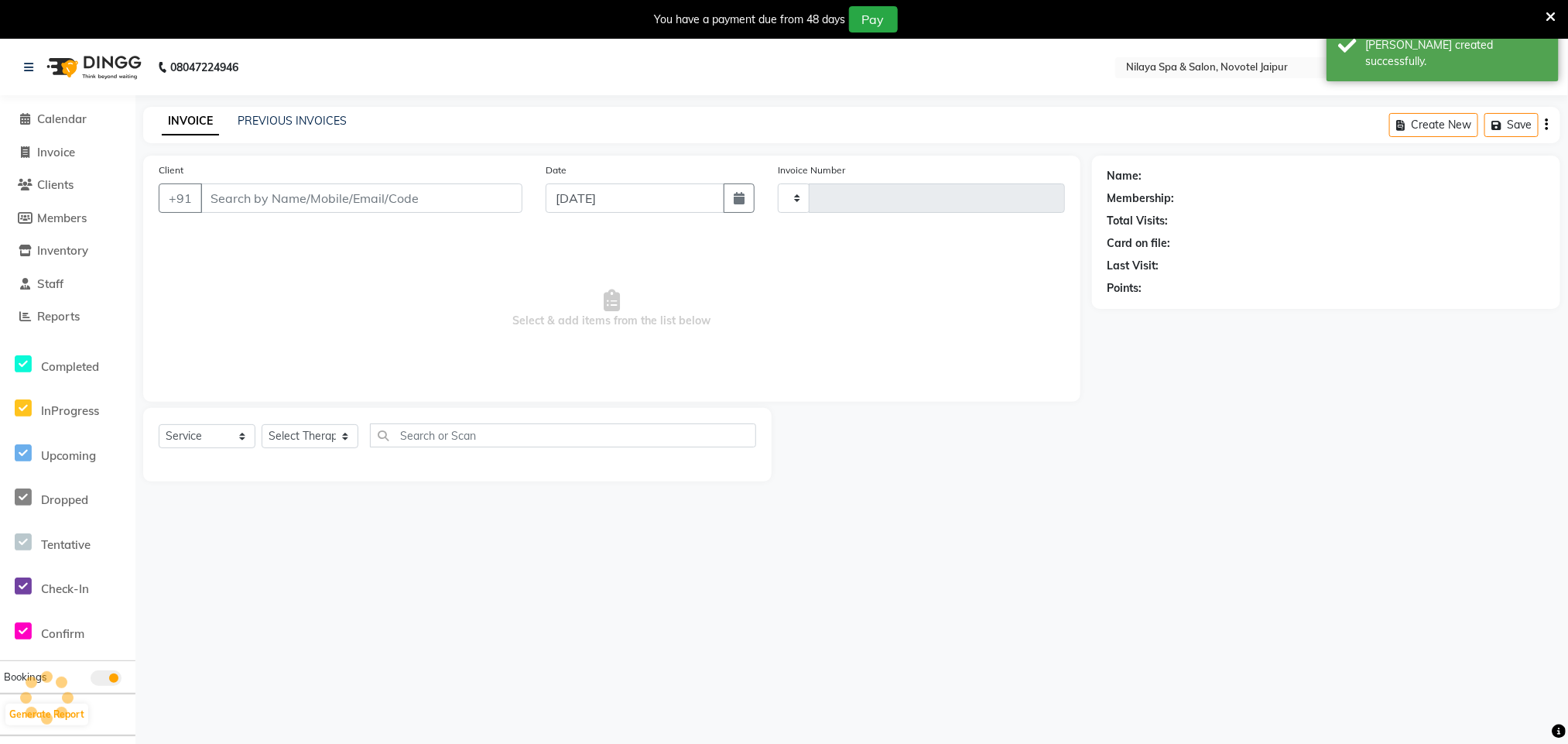 type on "0406" 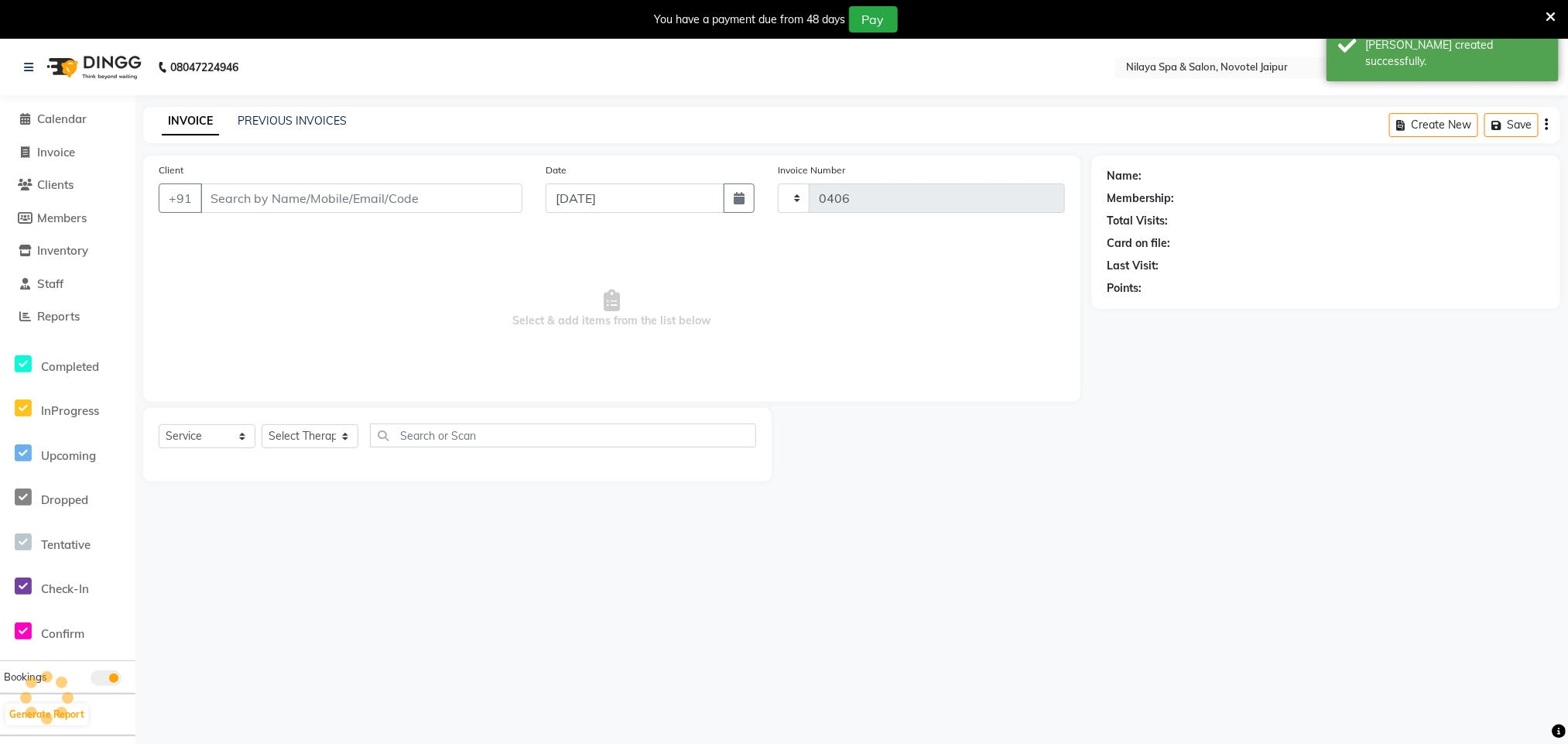 scroll, scrollTop: 39, scrollLeft: 0, axis: vertical 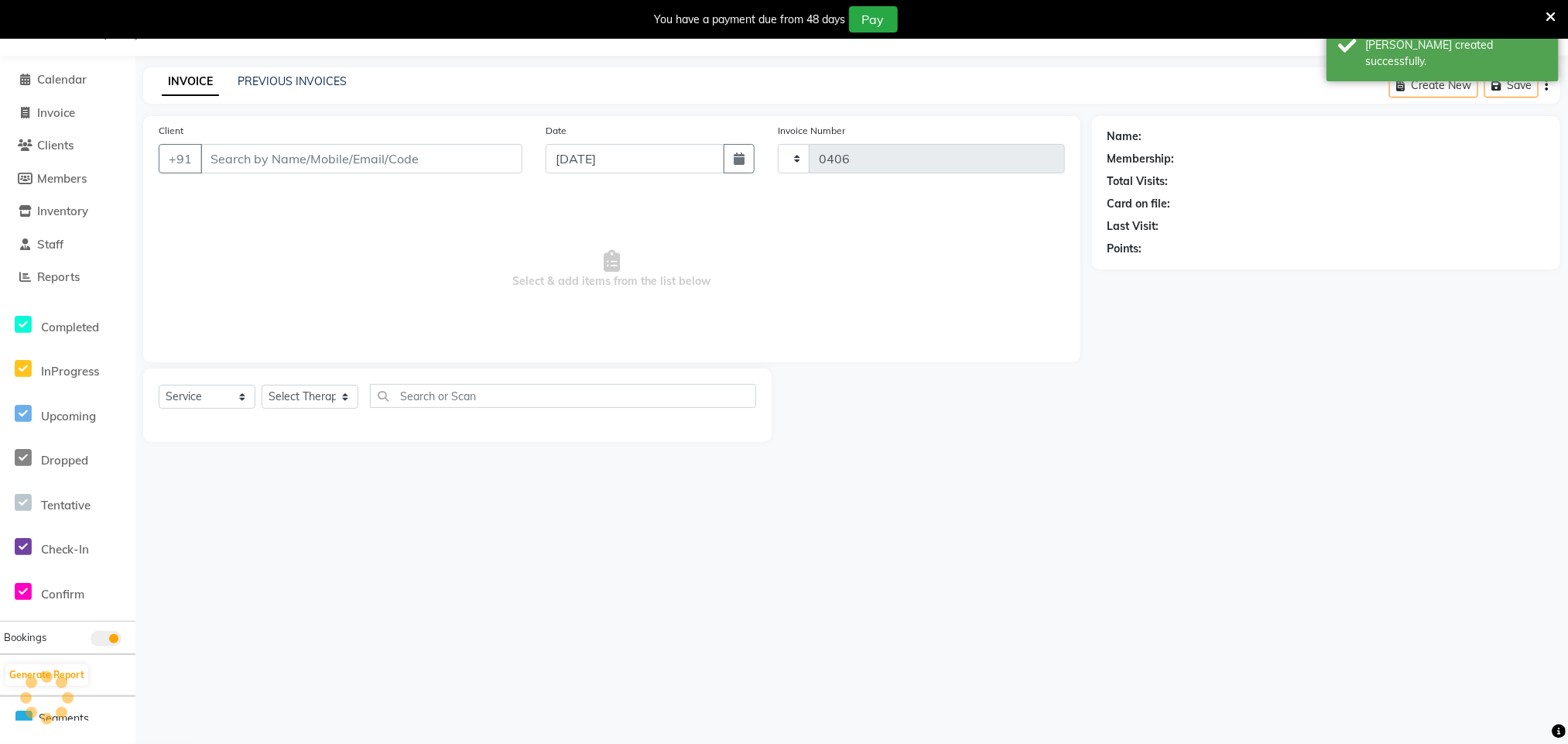 select on "8197" 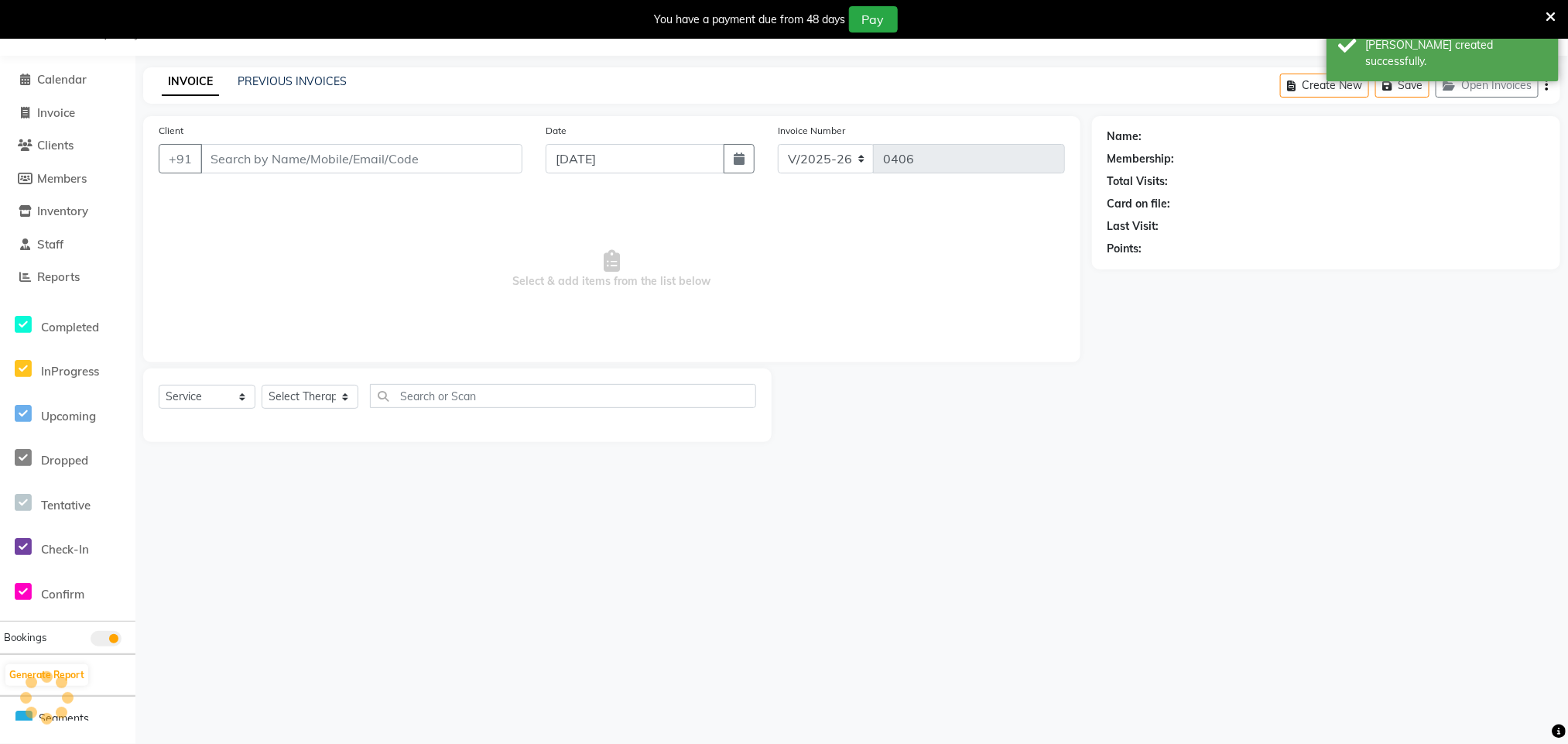 type on "13*********16" 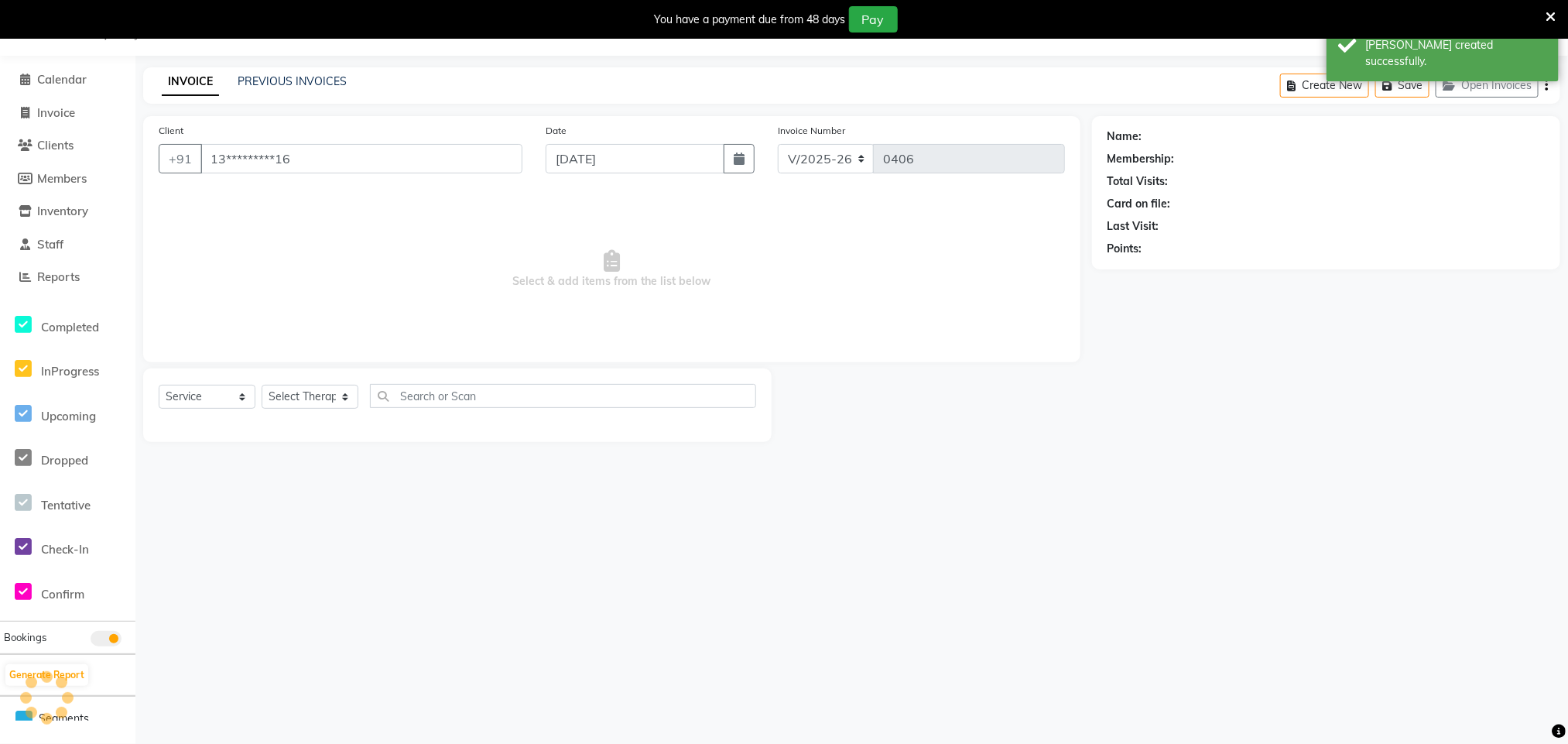 select on "77563" 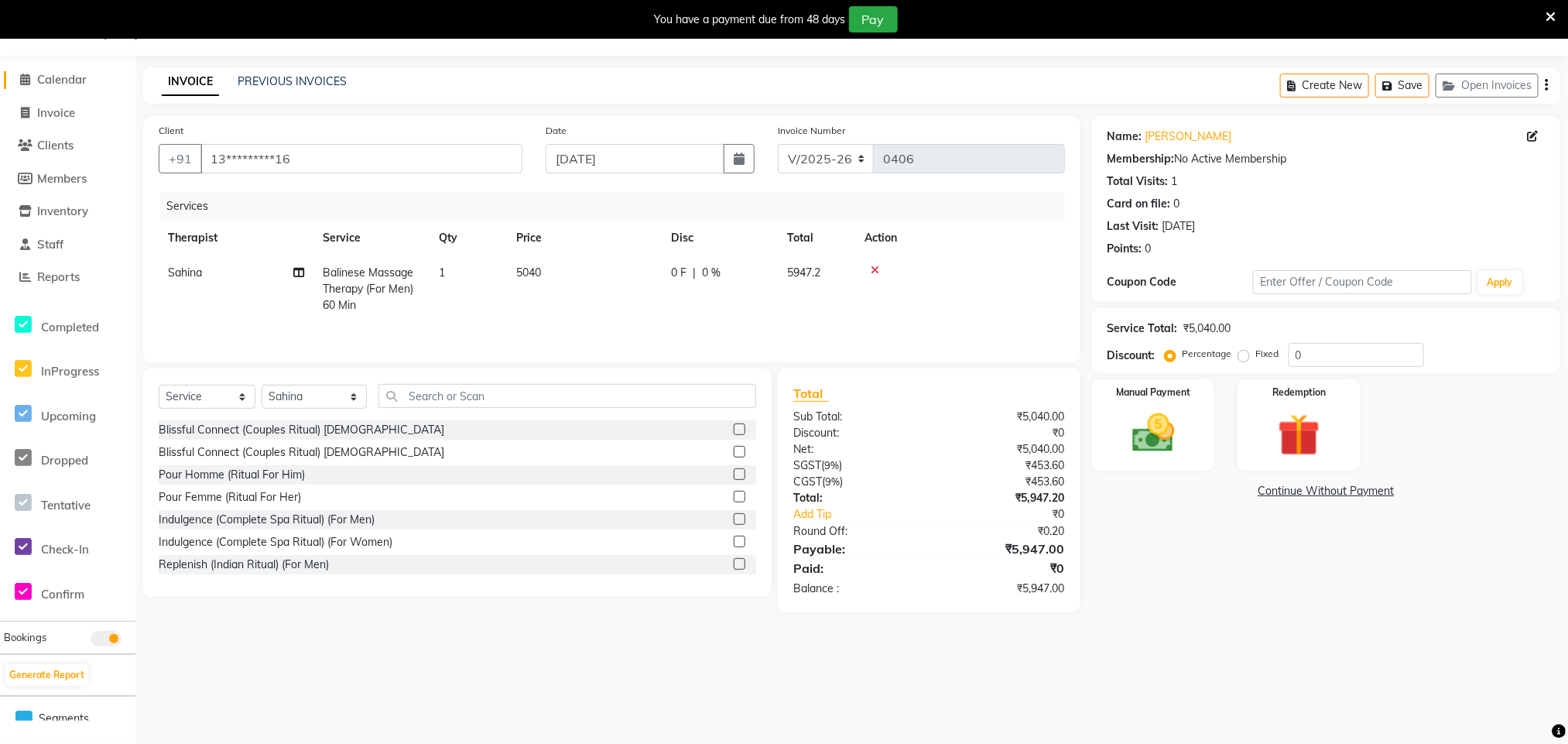 click on "Calendar" 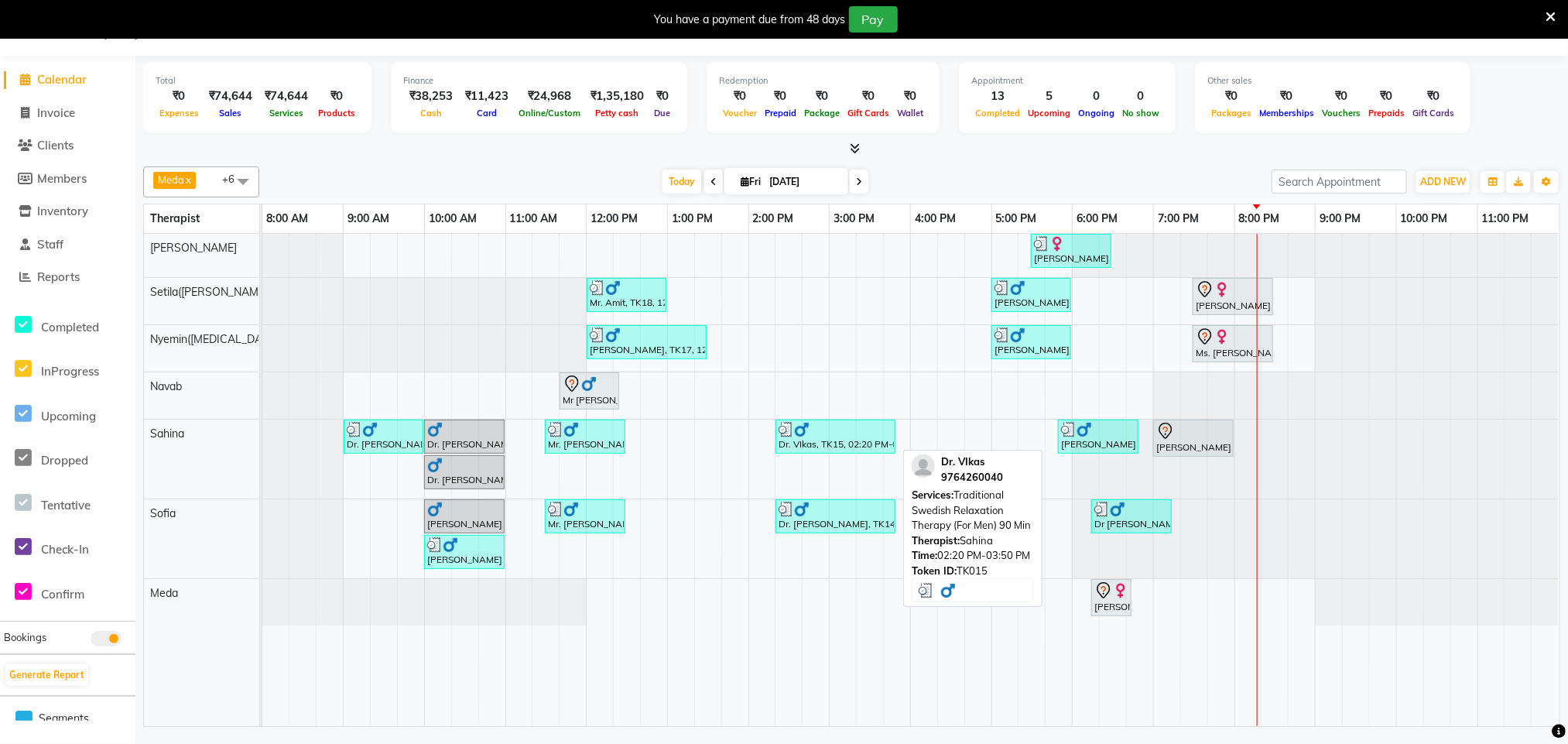 click on "Dr. VIkas, TK15, 02:20 PM-03:50 PM, Traditional Swedish Relaxation Therapy (For Men) 90 Min" at bounding box center [835, 437] 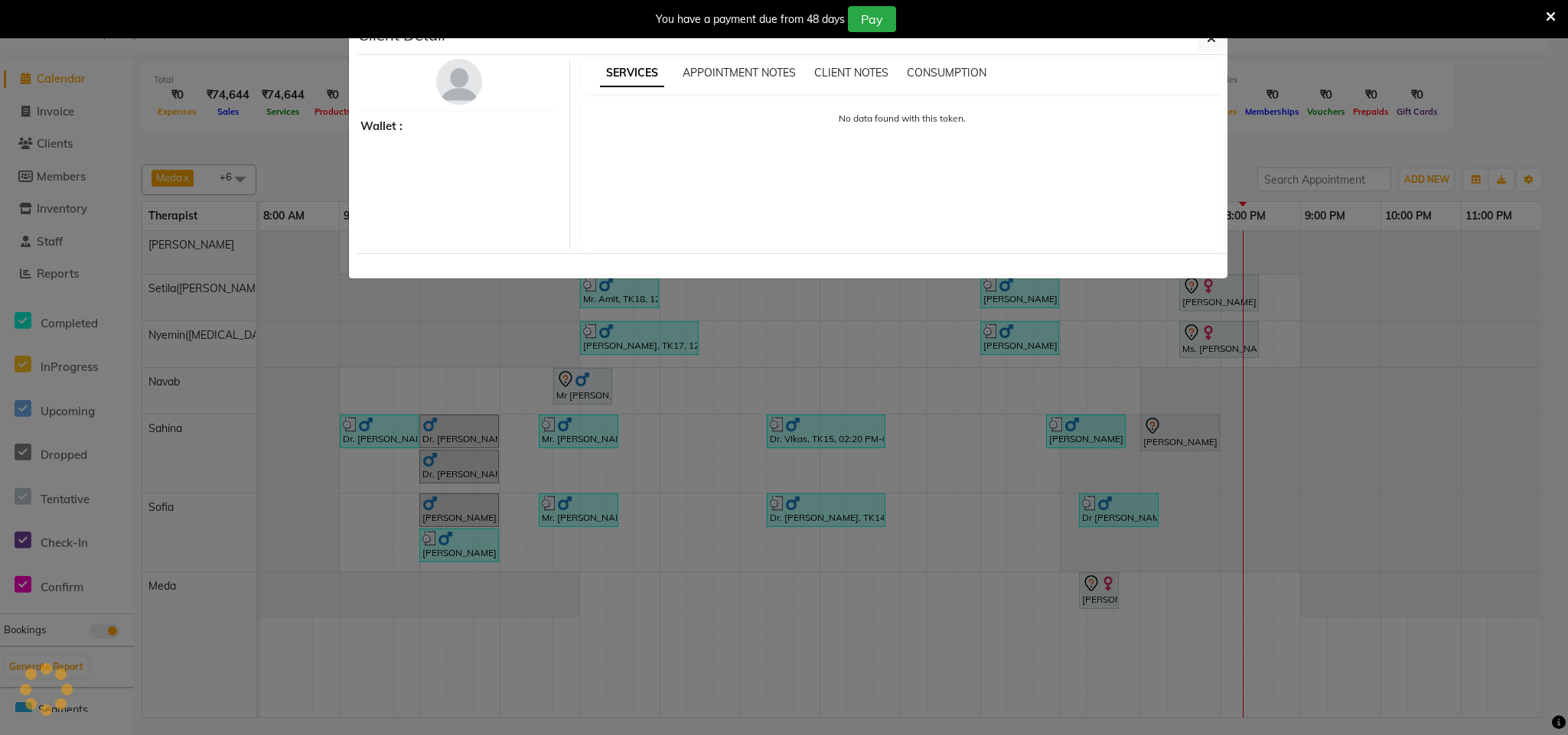 select on "3" 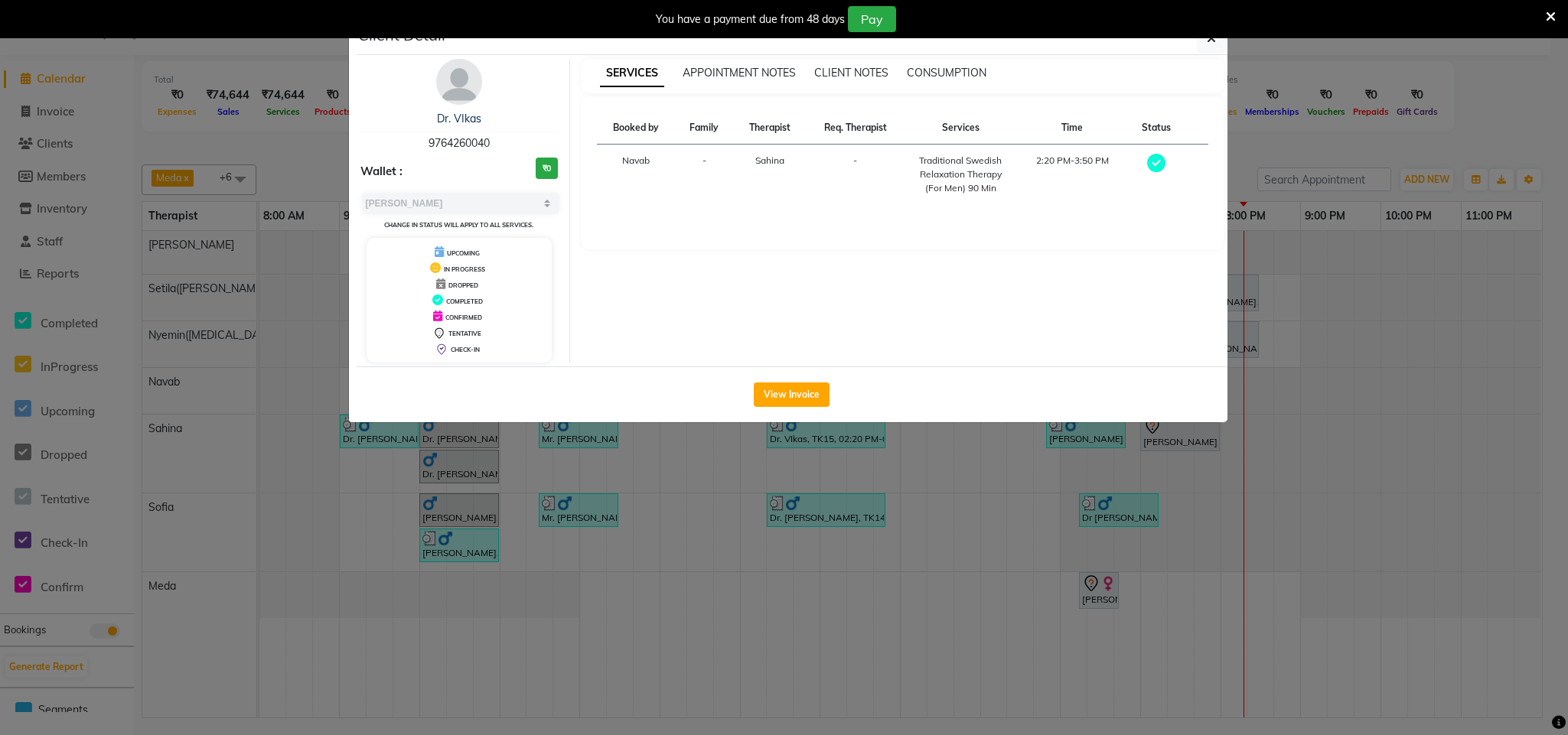 click on "Client Detail  Dr. VIkas    9764260040 Wallet : ₹0 Select MARK DONE UPCOMING Change in status will apply to all services. UPCOMING IN PROGRESS DROPPED COMPLETED CONFIRMED TENTATIVE CHECK-IN SERVICES APPOINTMENT NOTES CLIENT NOTES CONSUMPTION Booked by Family Therapist Req. Therapist Services Time Status  Navab  - Sahina -  Traditional Swedish Relaxation Therapy (For Men) 90 Min   2:20 PM-3:50 PM   View Invoice" 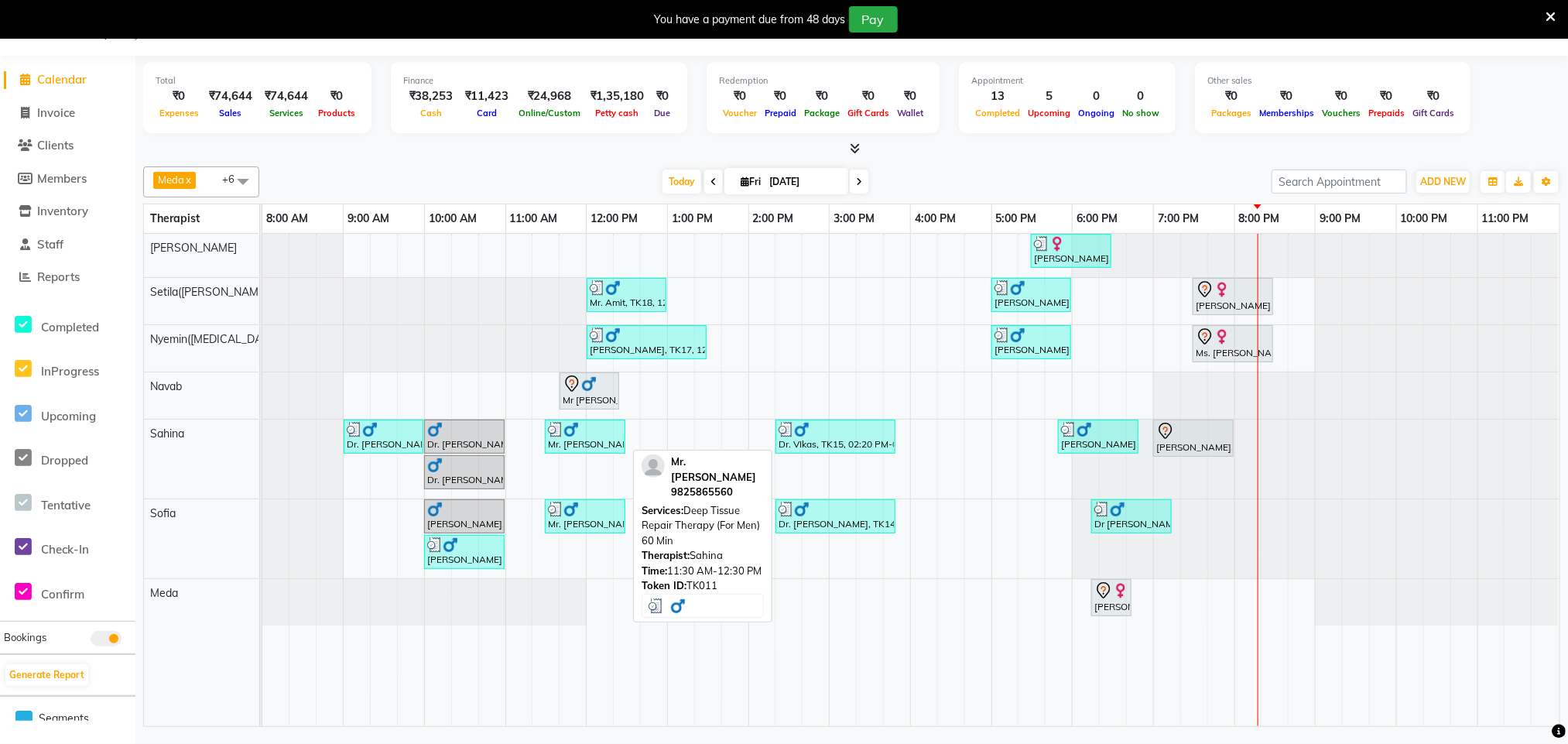 click at bounding box center [585, 430] 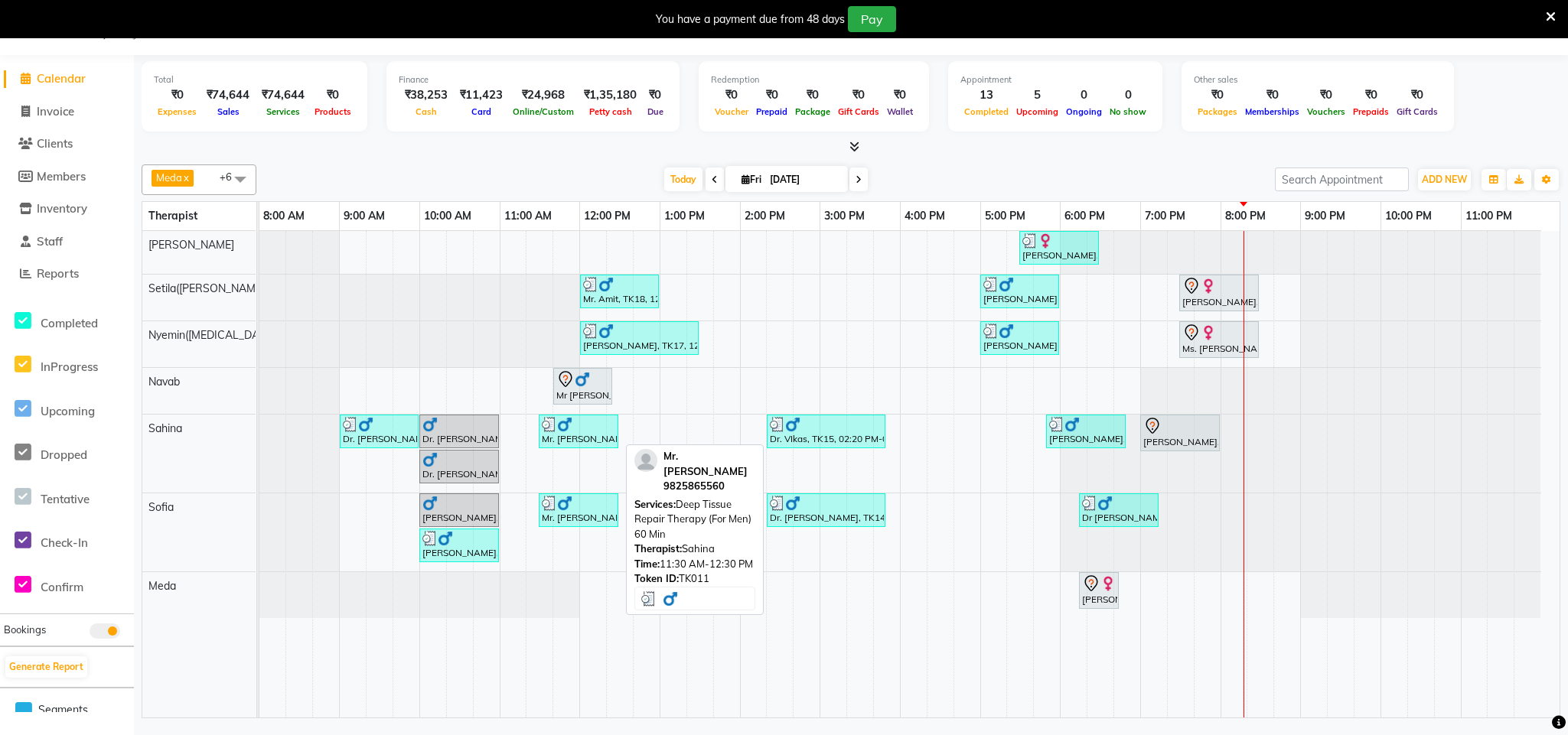select on "3" 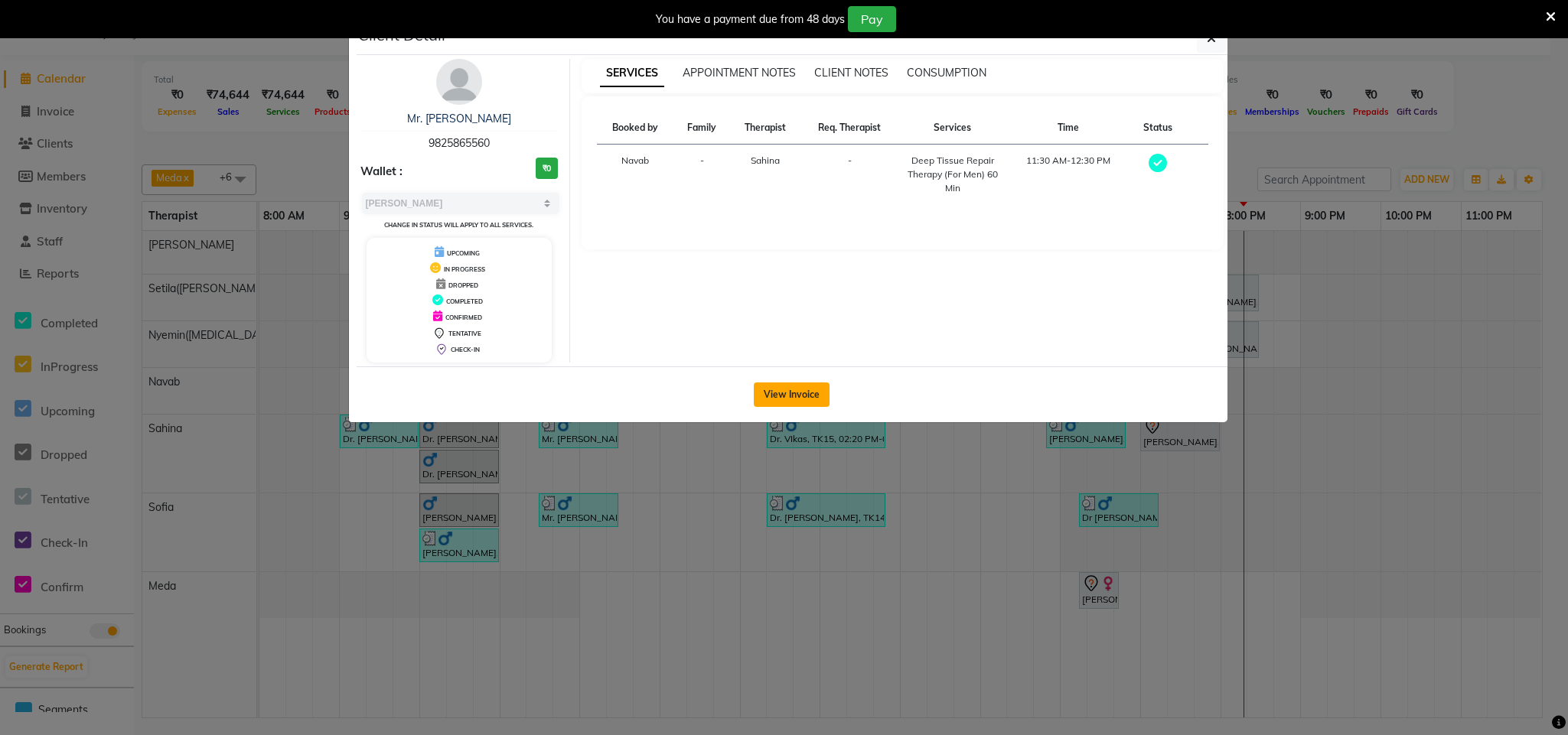 click on "View Invoice" 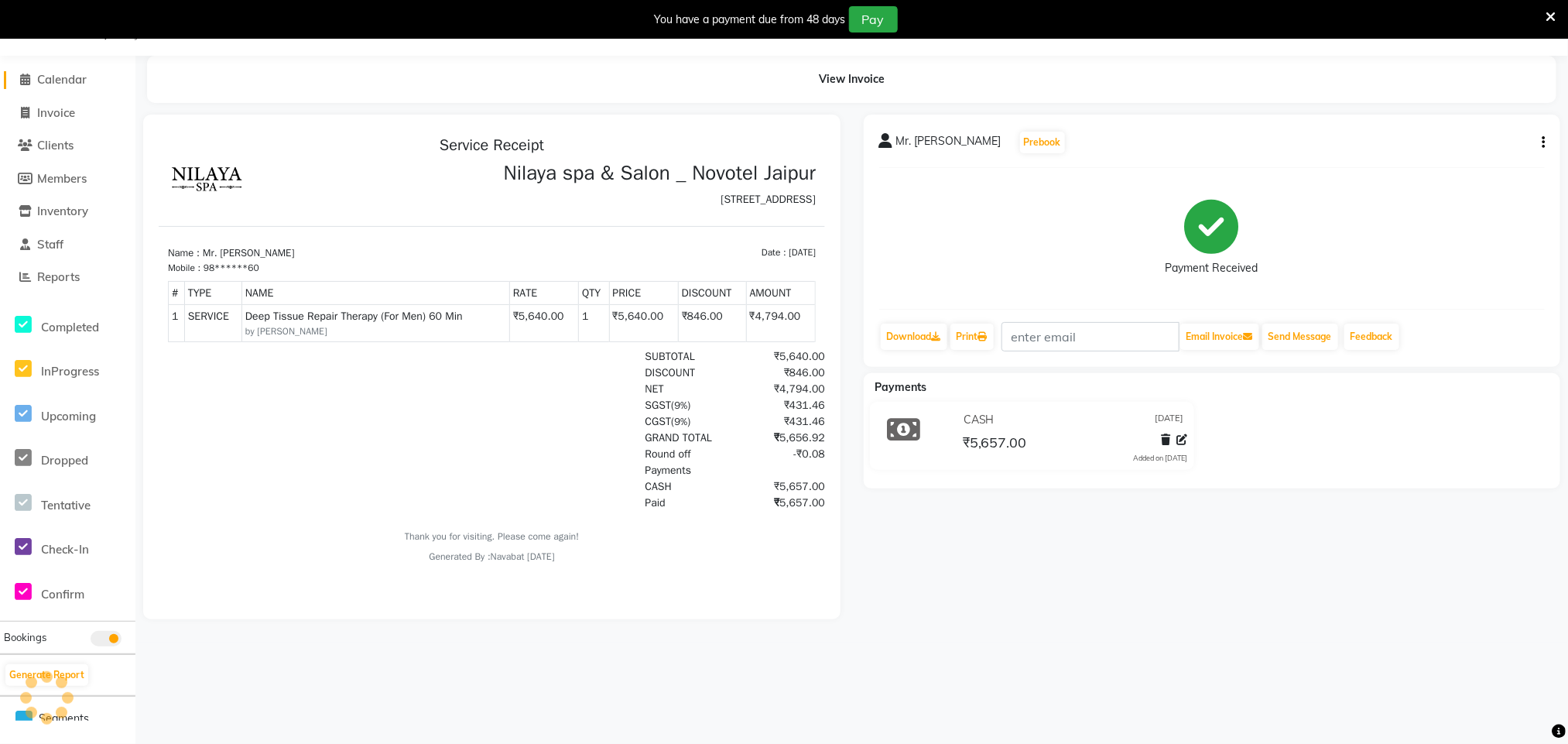 scroll, scrollTop: 0, scrollLeft: 0, axis: both 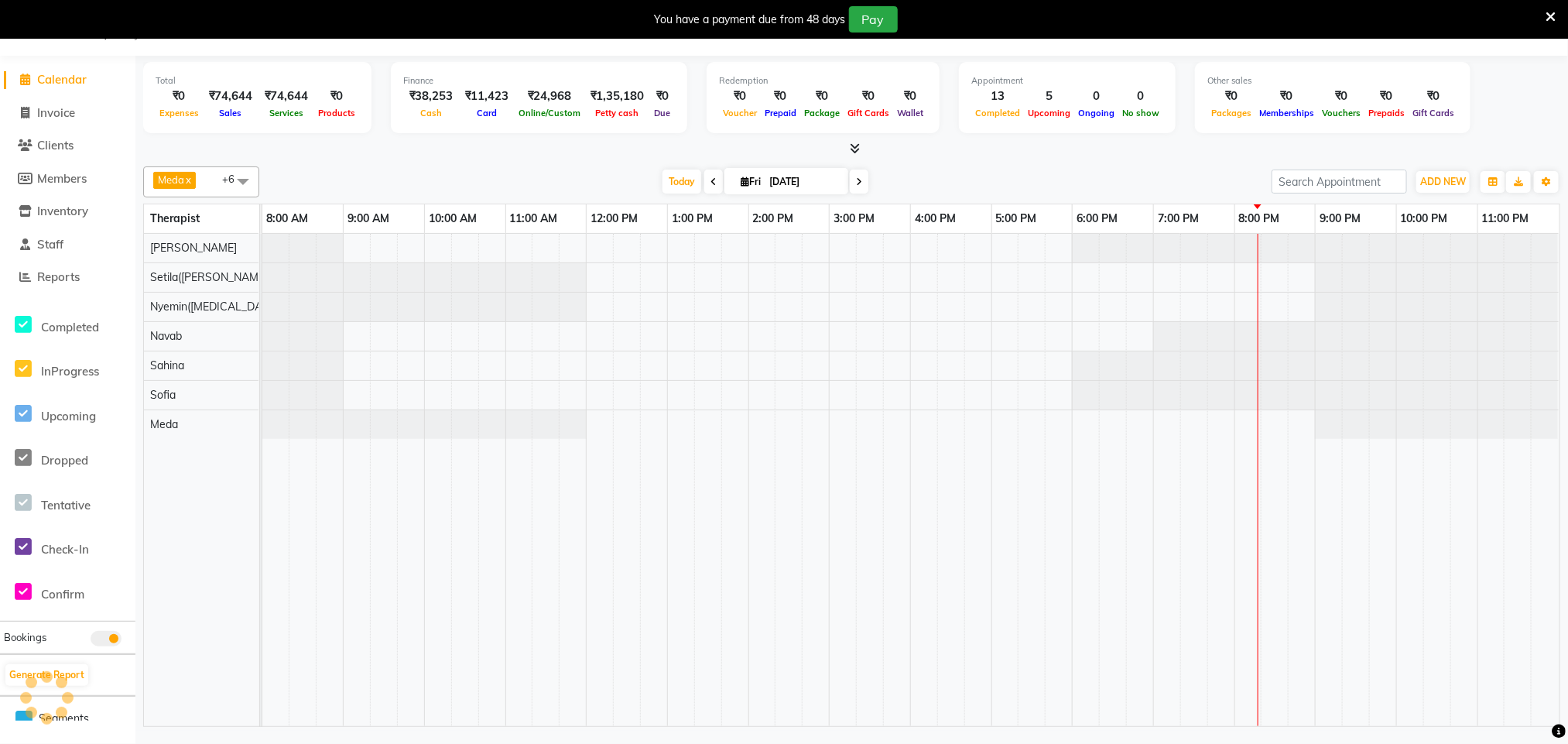 select on "service" 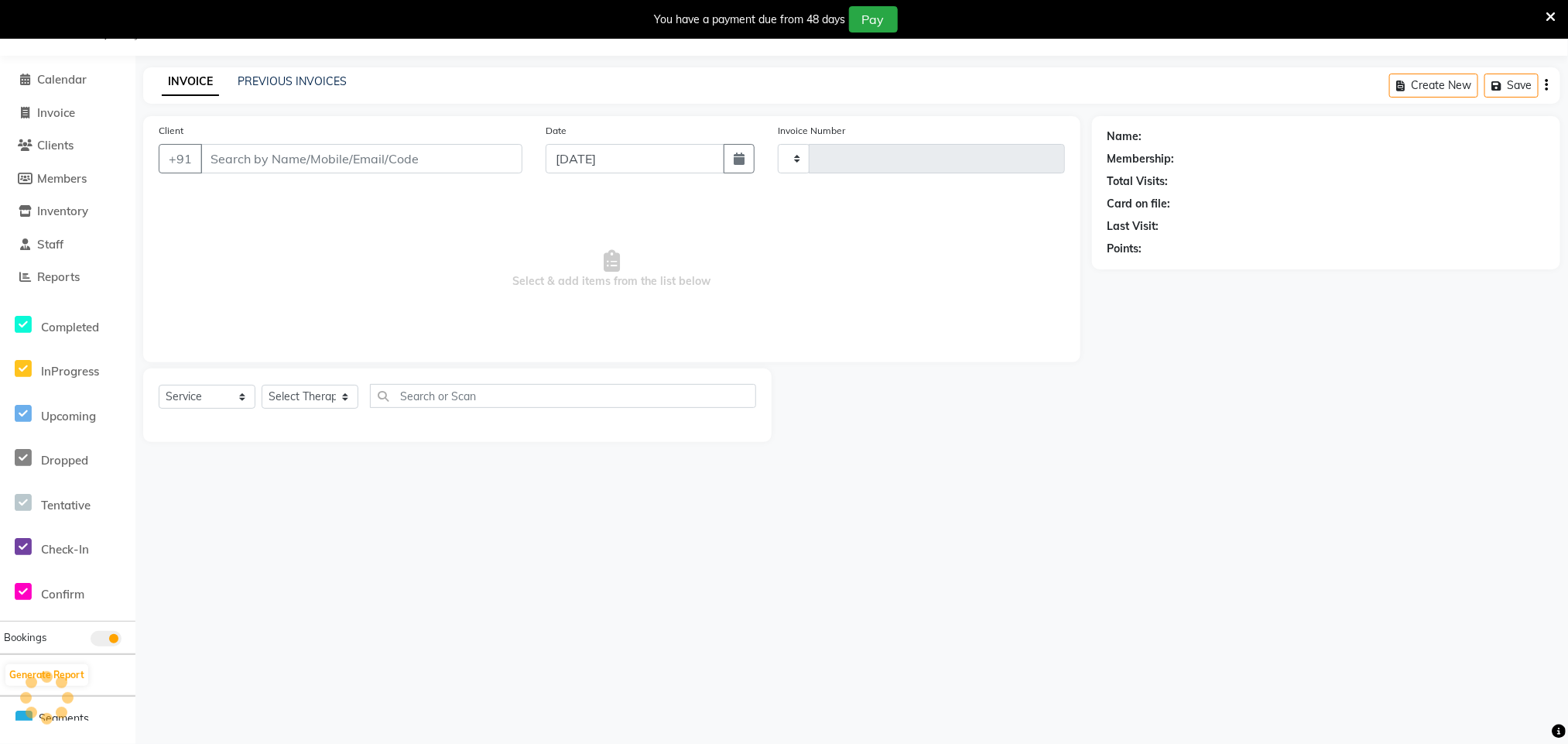 type on "0406" 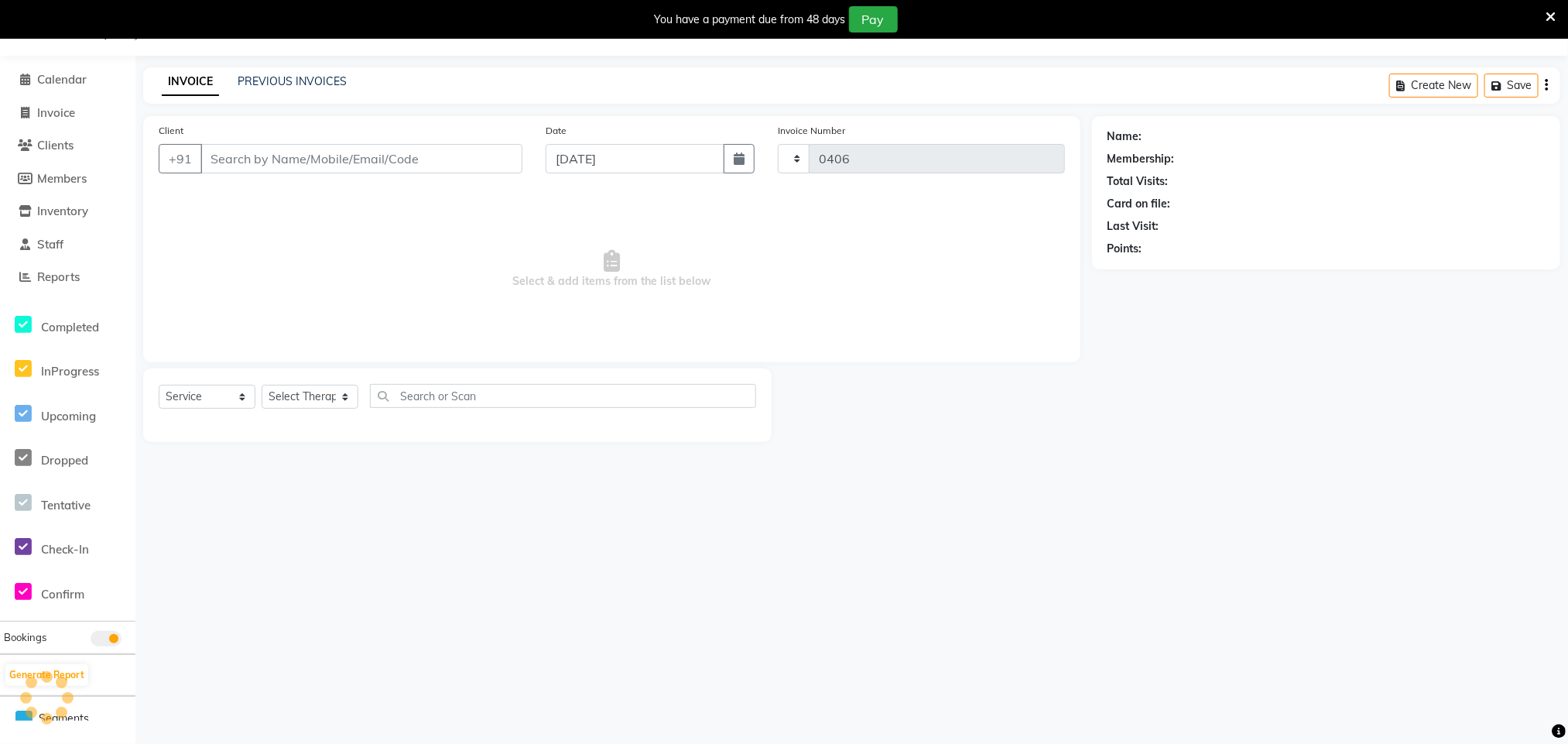 select on "8197" 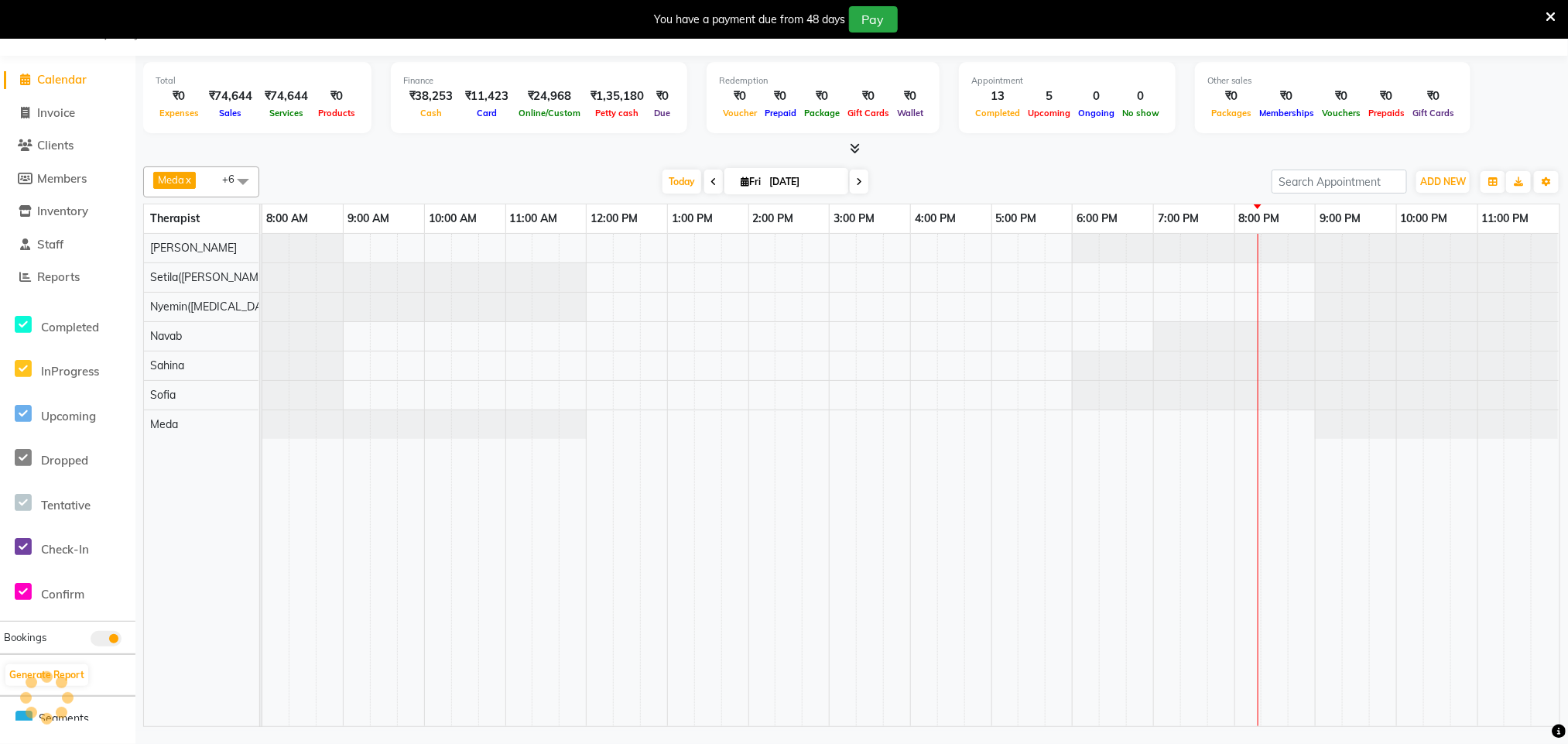 scroll, scrollTop: 0, scrollLeft: 0, axis: both 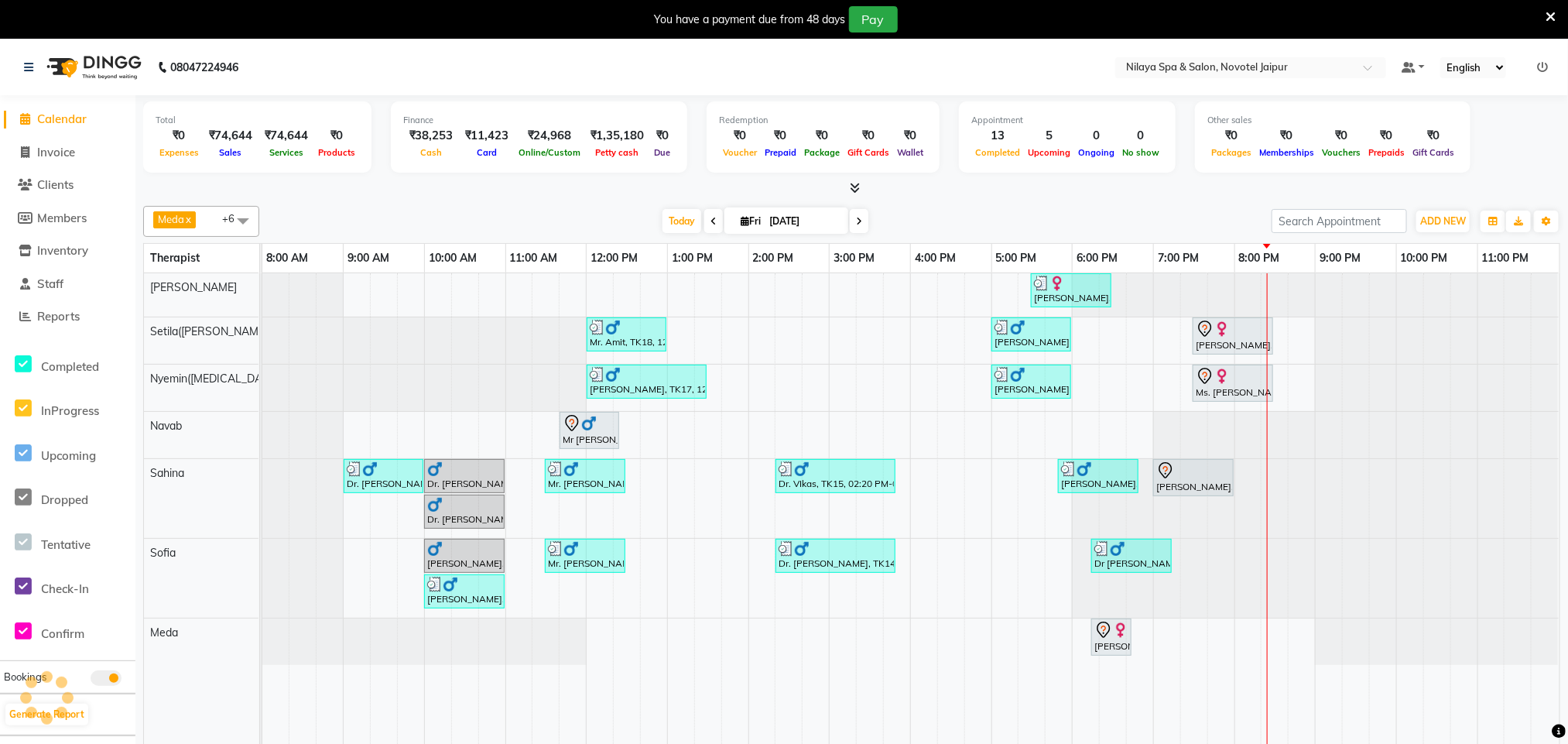 click at bounding box center [859, 221] 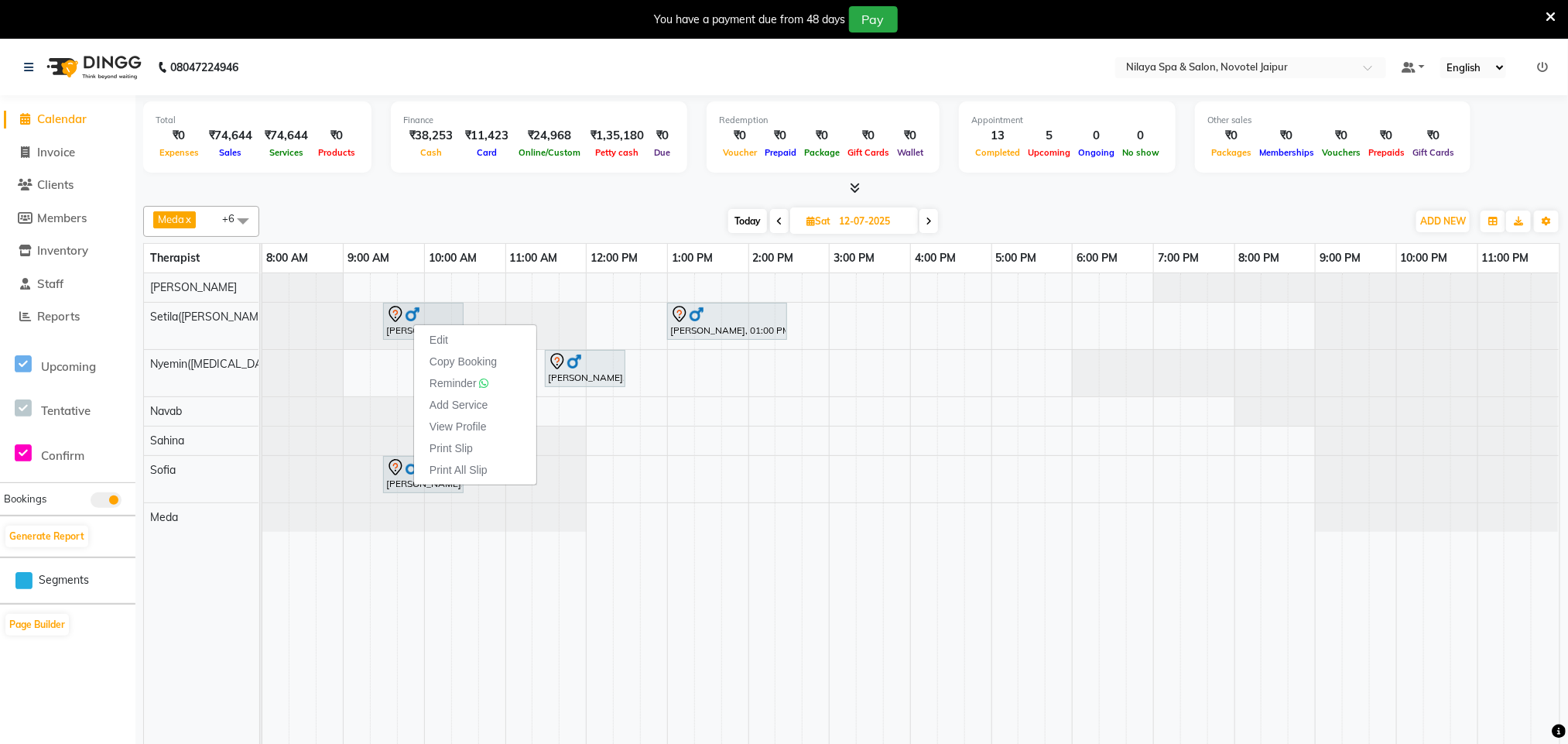click on "Meda  x Navab  x Nyemin(Amen)  x Pragya Jain  x Sahina  x Setila(Anne)  x Sofia   x +6 UnSelect All Meda Navab Nyemin(Amen) Pragya Jain Sahina Setila(Anne) Sofia  Today  Sat 12-07-2025 Toggle Dropdown Add Appointment Add Invoice Add Expense Add Attendance Add Client Toggle Dropdown Add Appointment Add Invoice Add Expense Add Attendance Add Client ADD NEW Toggle Dropdown Add Appointment Add Invoice Add Expense Add Attendance Add Client Meda  x Navab  x Nyemin(Amen)  x Pragya Jain  x Sahina  x Setila(Anne)  x Sofia   x +6 UnSelect All Meda Navab Nyemin(Amen) Pragya Jain Sahina Setila(Anne) Sofia  Group By  Staff View   Room View  View as Vertical  Vertical - Week View  Horizontal  Horizontal - Week View  List  Toggle Dropdown Calendar Settings Manage Tags   Arrange Therapists   Reset Therapists  Full Screen Appointment Form Zoom 75% Therapist 8:00 AM 9:00 AM 10:00 AM 11:00 AM 12:00 PM 1:00 PM 2:00 PM 3:00 PM 4:00 PM 5:00 PM 6:00 PM 7:00 PM 8:00 PM 9:00 PM 10:00 PM 11:00 PM Pragya Jain Setila(Anne)" 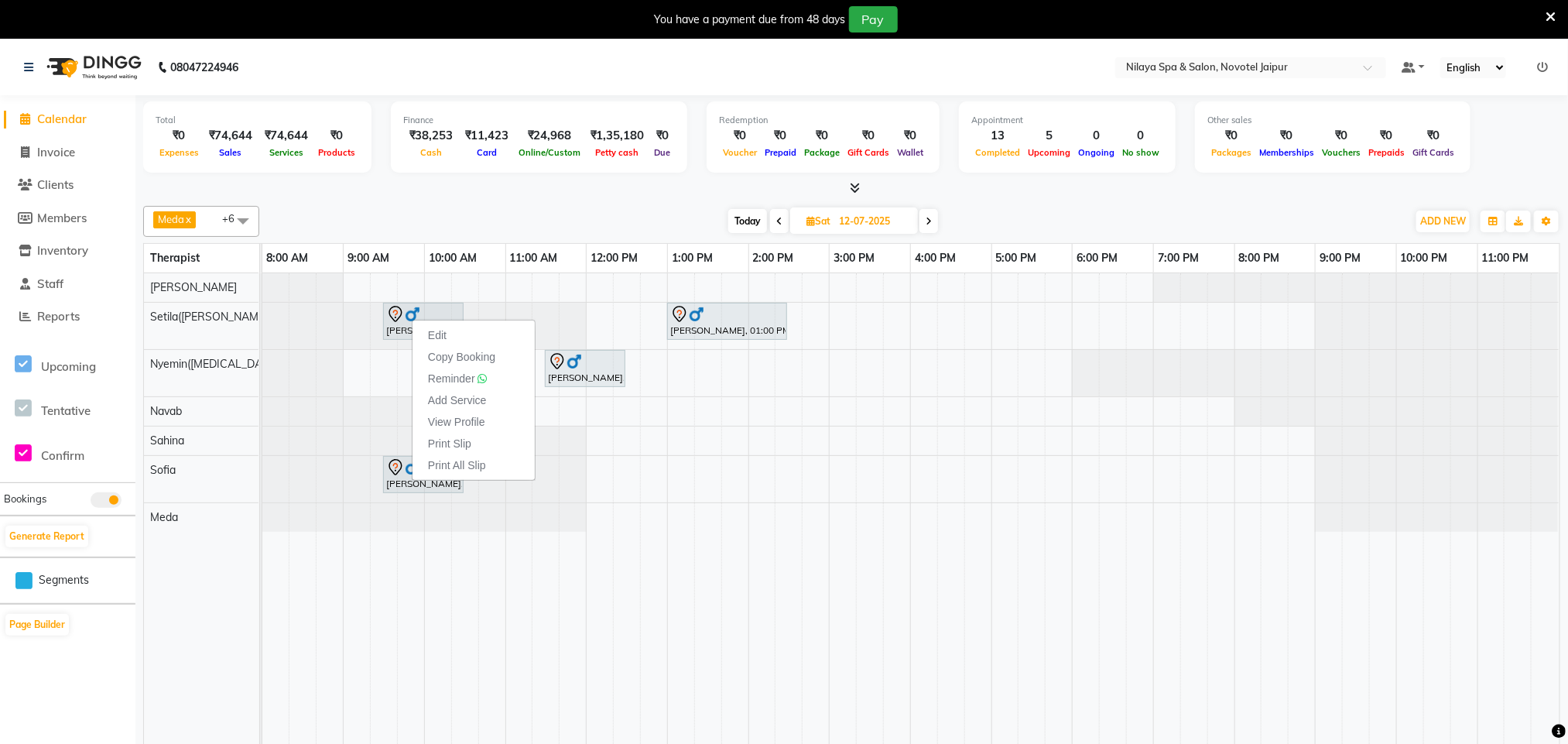 click on "Meda  x Navab  x Nyemin(Amen)  x Pragya Jain  x Sahina  x Setila(Anne)  x Sofia   x +6 UnSelect All Meda Navab Nyemin(Amen) Pragya Jain Sahina Setila(Anne) Sofia  Today  Sat 12-07-2025 Toggle Dropdown Add Appointment Add Invoice Add Expense Add Attendance Add Client Toggle Dropdown Add Appointment Add Invoice Add Expense Add Attendance Add Client ADD NEW Toggle Dropdown Add Appointment Add Invoice Add Expense Add Attendance Add Client Meda  x Navab  x Nyemin(Amen)  x Pragya Jain  x Sahina  x Setila(Anne)  x Sofia   x +6 UnSelect All Meda Navab Nyemin(Amen) Pragya Jain Sahina Setila(Anne) Sofia  Group By  Staff View   Room View  View as Vertical  Vertical - Week View  Horizontal  Horizontal - Week View  List  Toggle Dropdown Calendar Settings Manage Tags   Arrange Therapists   Reset Therapists  Full Screen Appointment Form Zoom 75%" at bounding box center (851, 221) 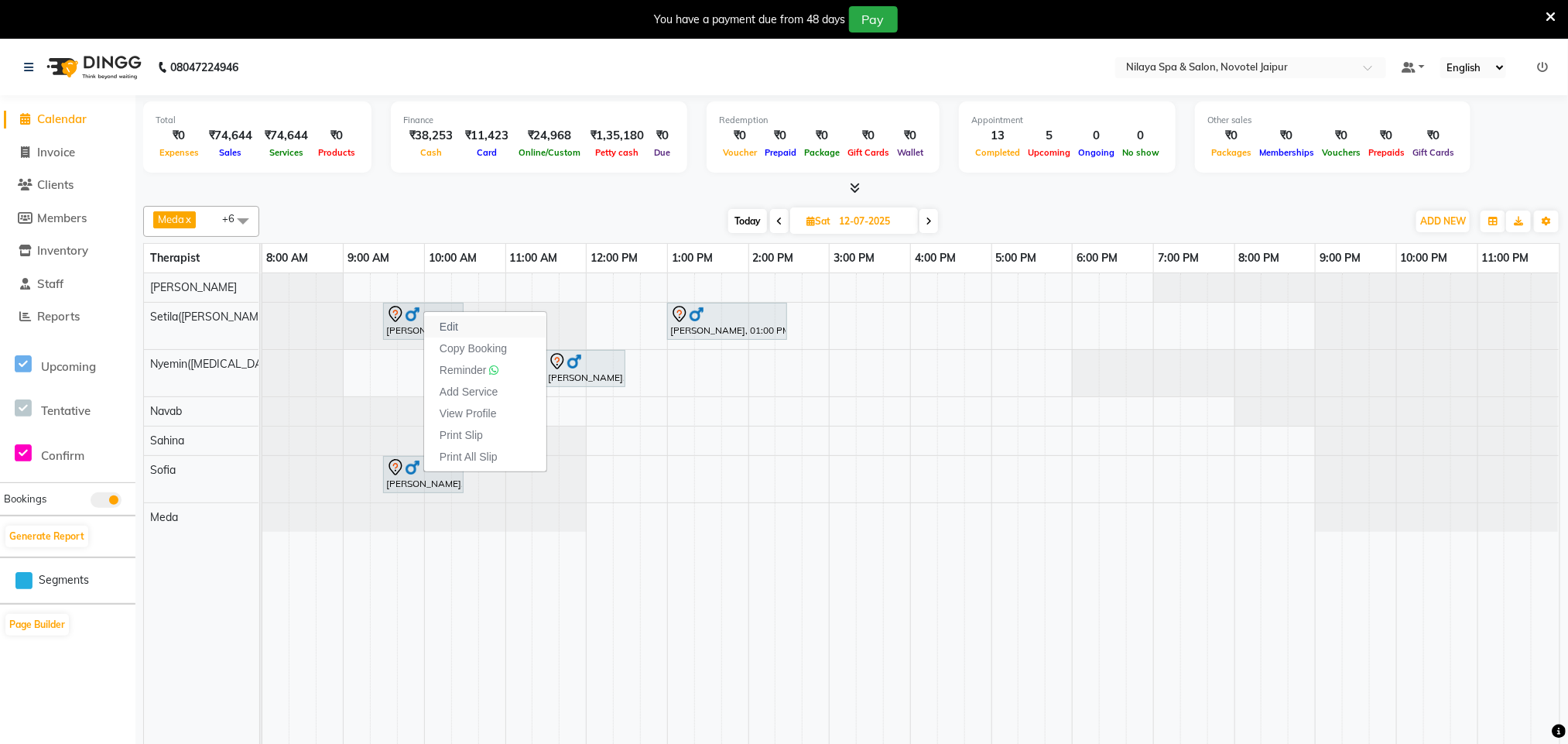 click on "Edit" at bounding box center (449, 327) 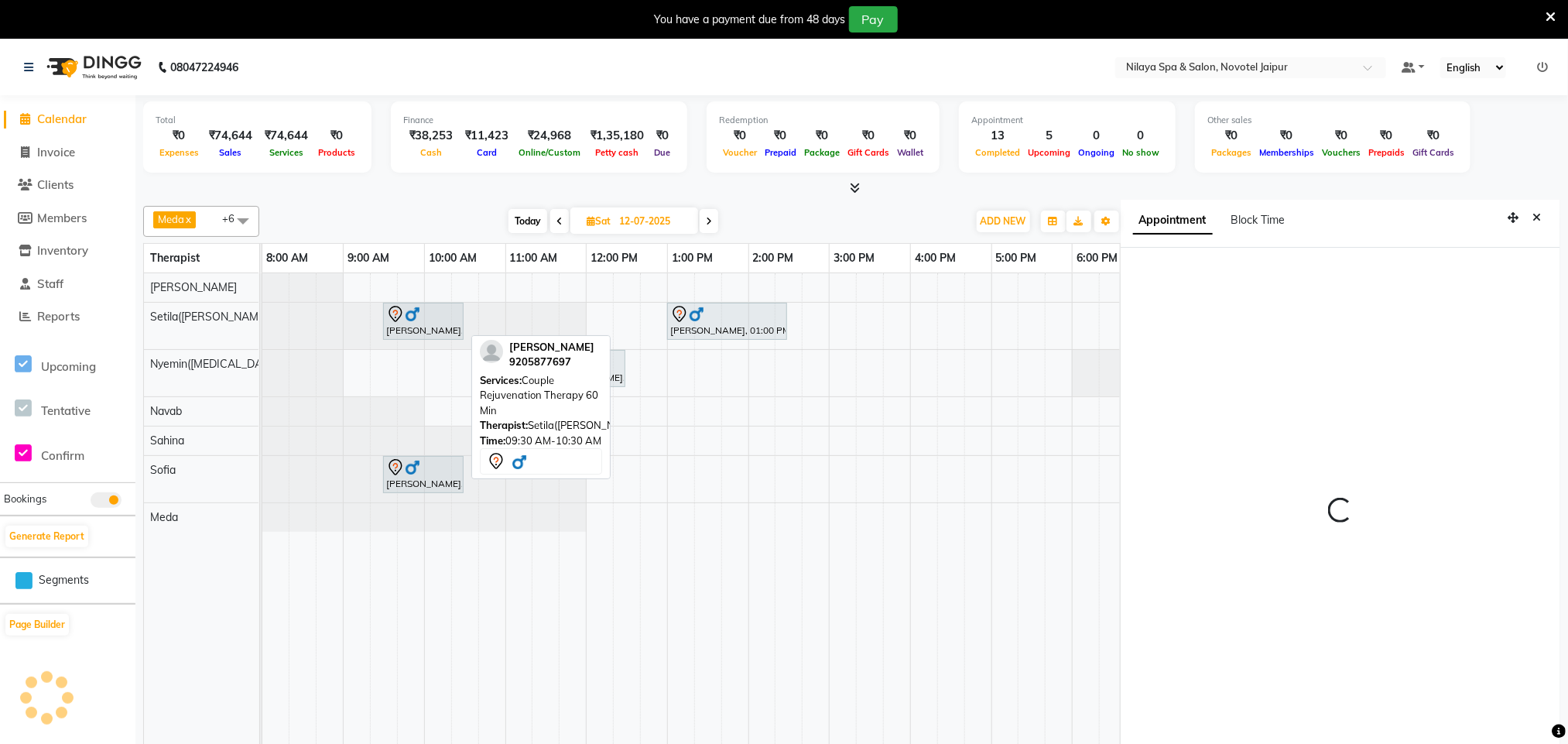 scroll, scrollTop: 46, scrollLeft: 0, axis: vertical 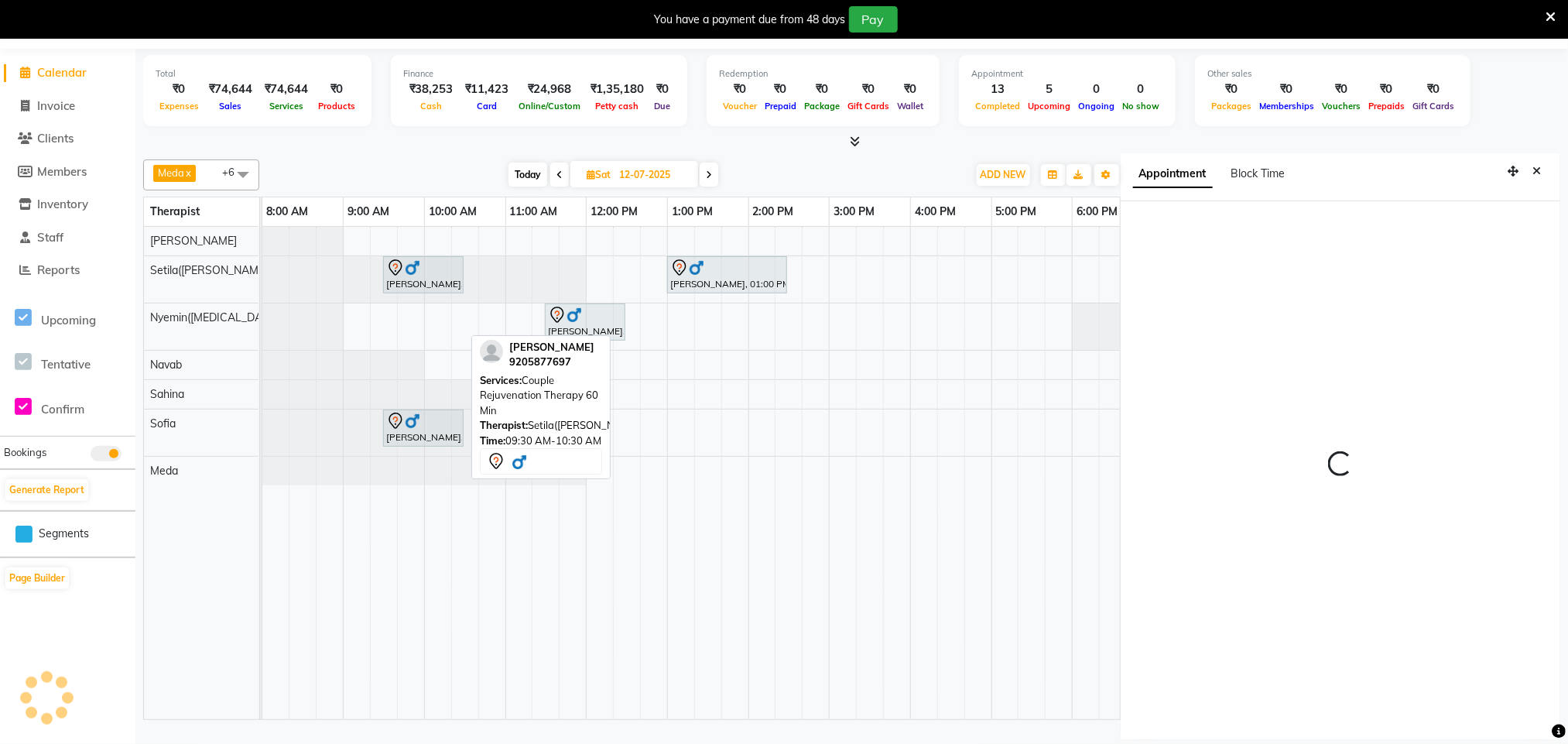 select on "tentative" 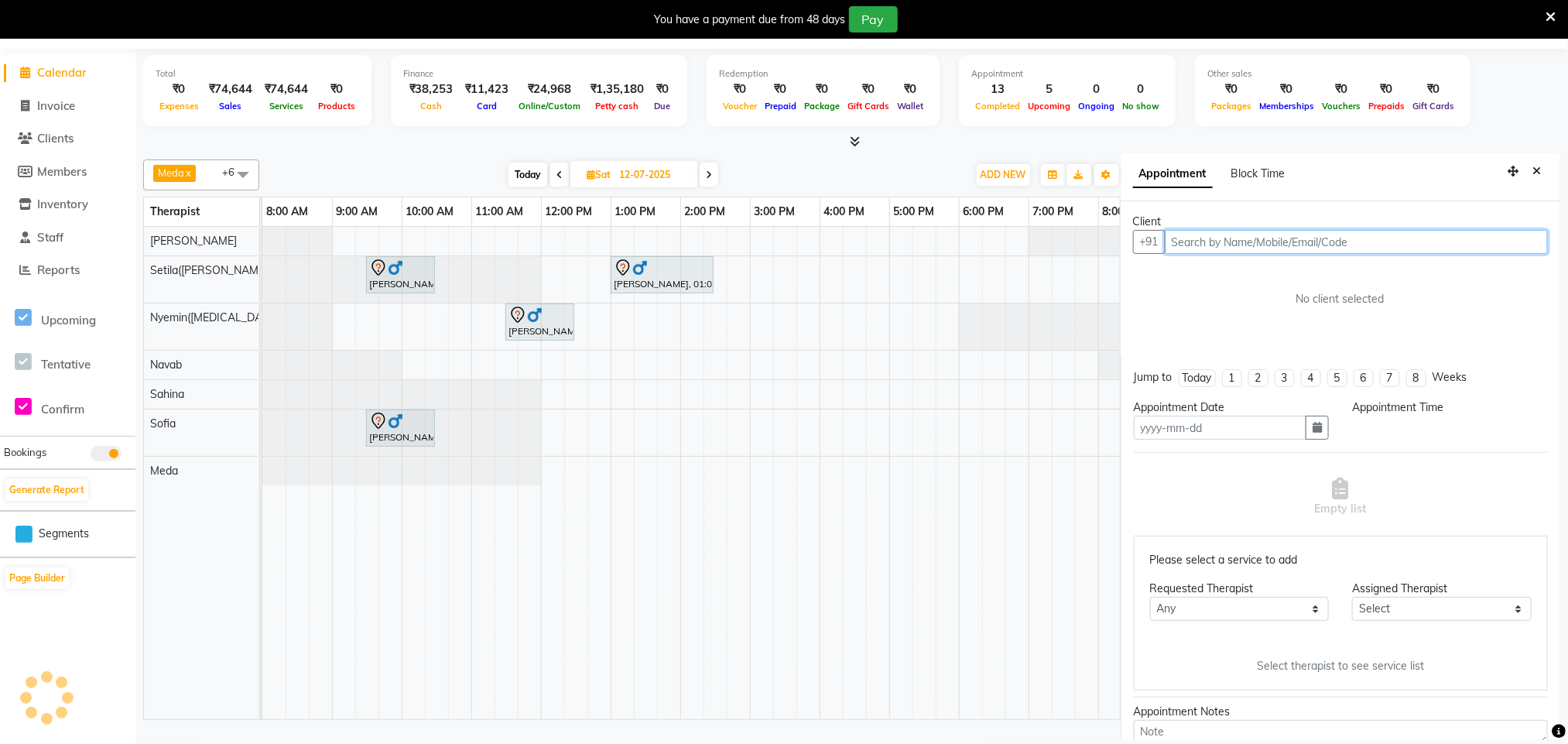 type on "12-07-2025" 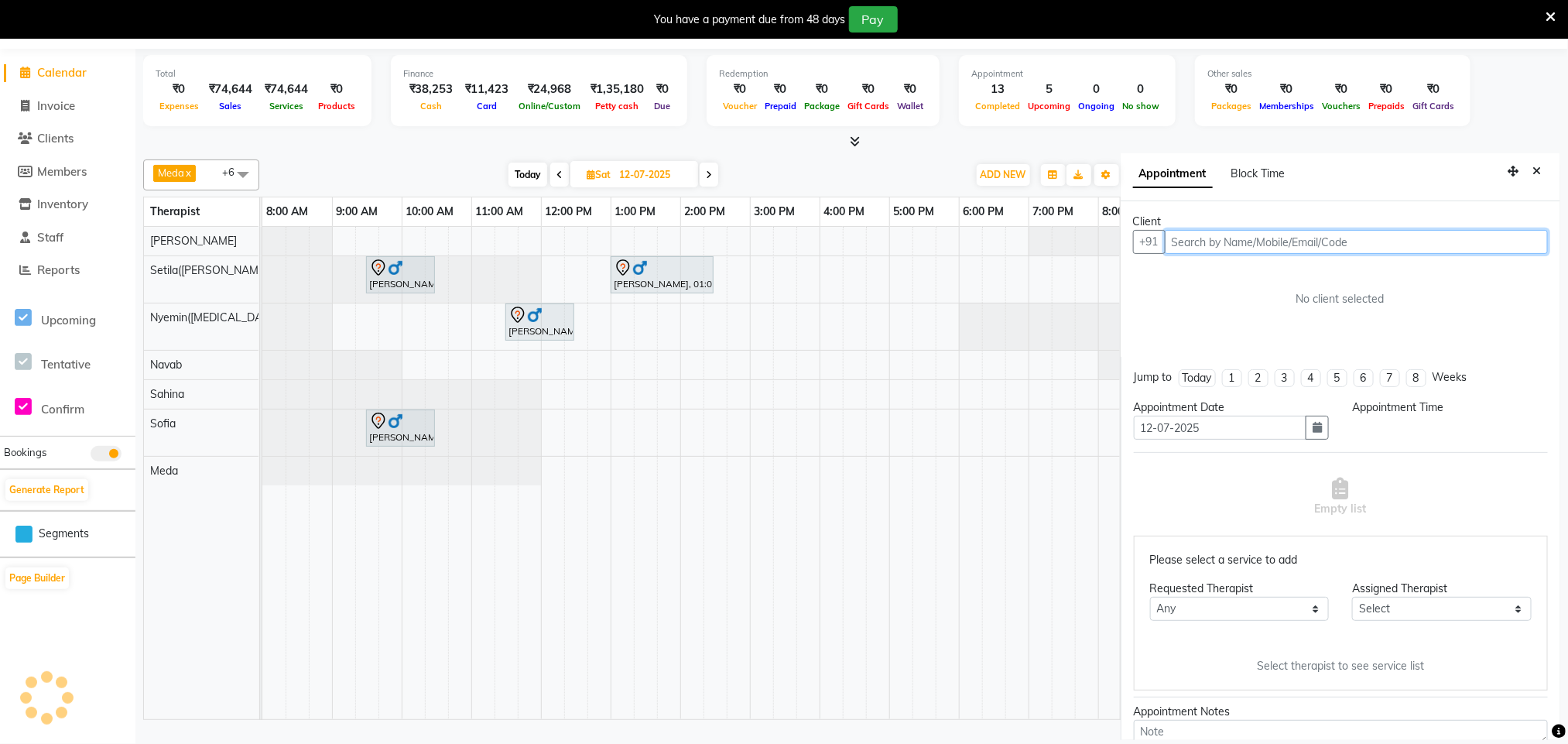select on "570" 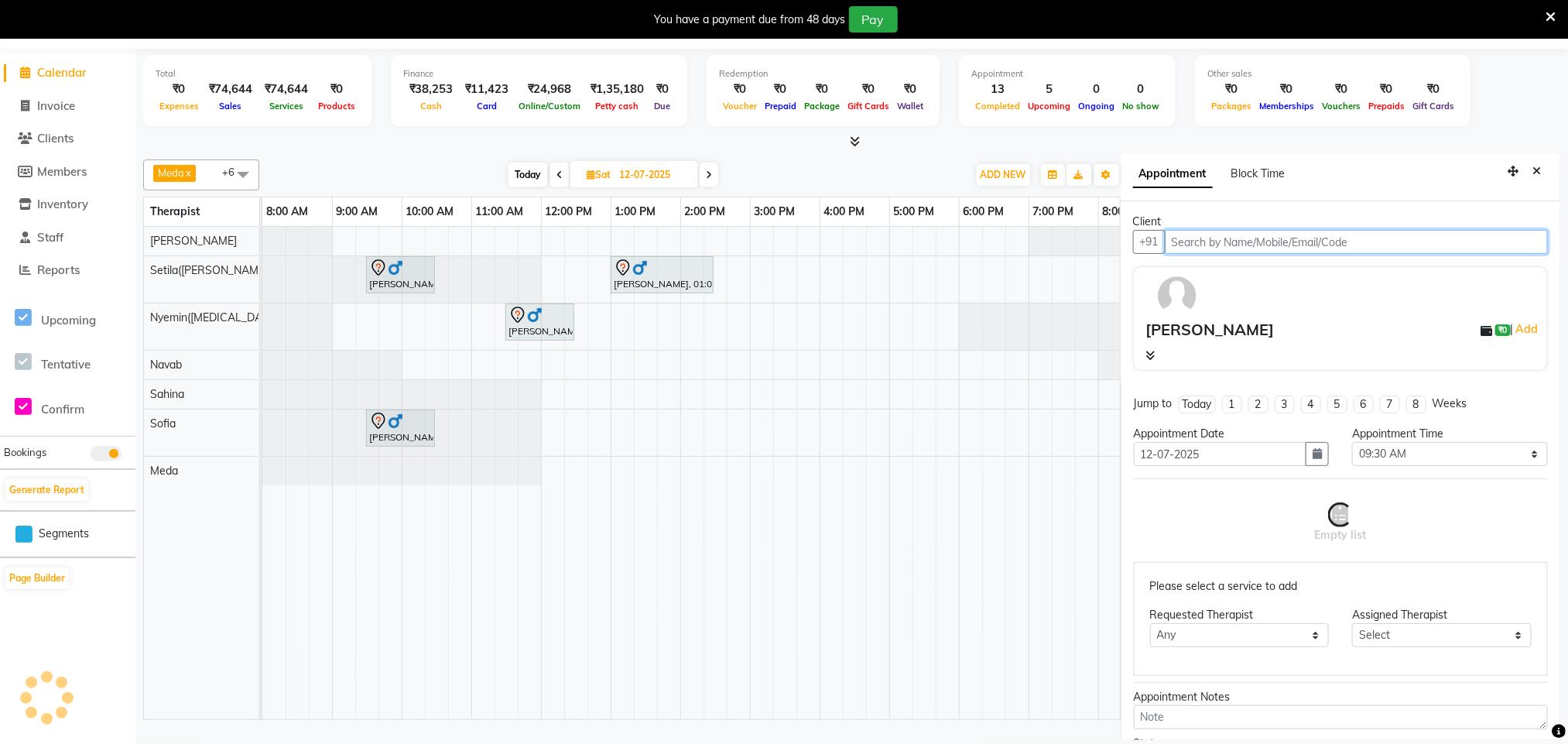 select on "80377" 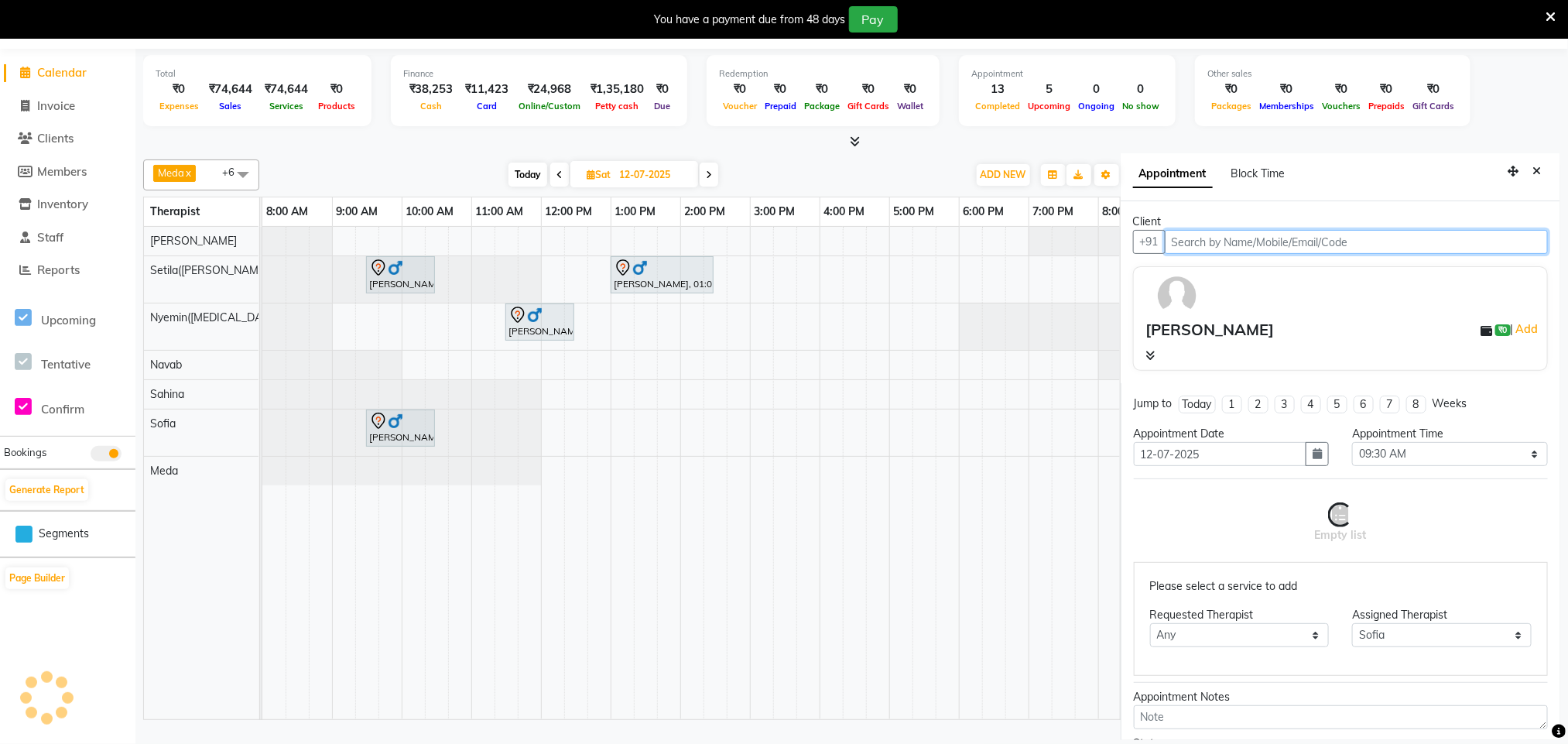 scroll, scrollTop: 0, scrollLeft: 258, axis: horizontal 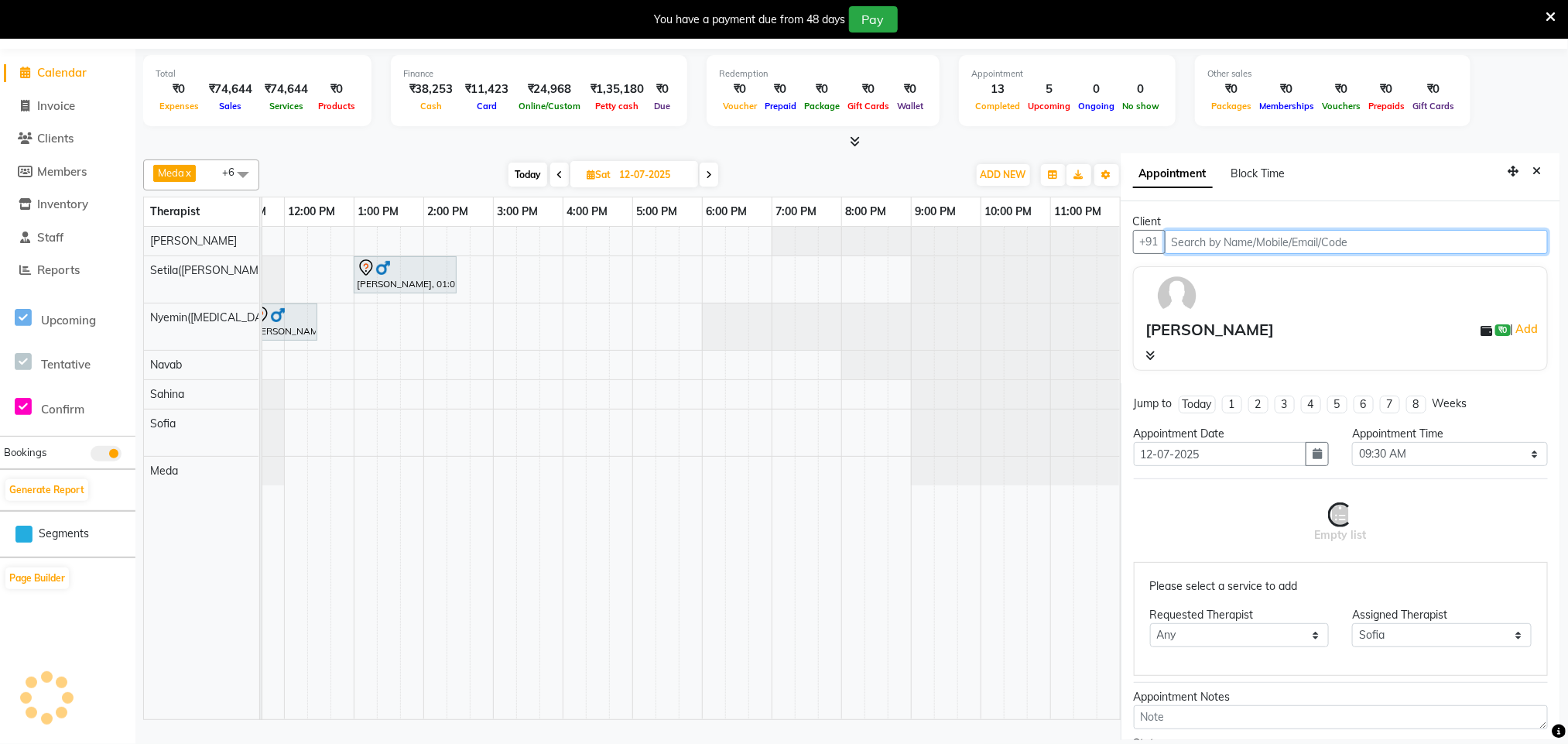 select on "4120" 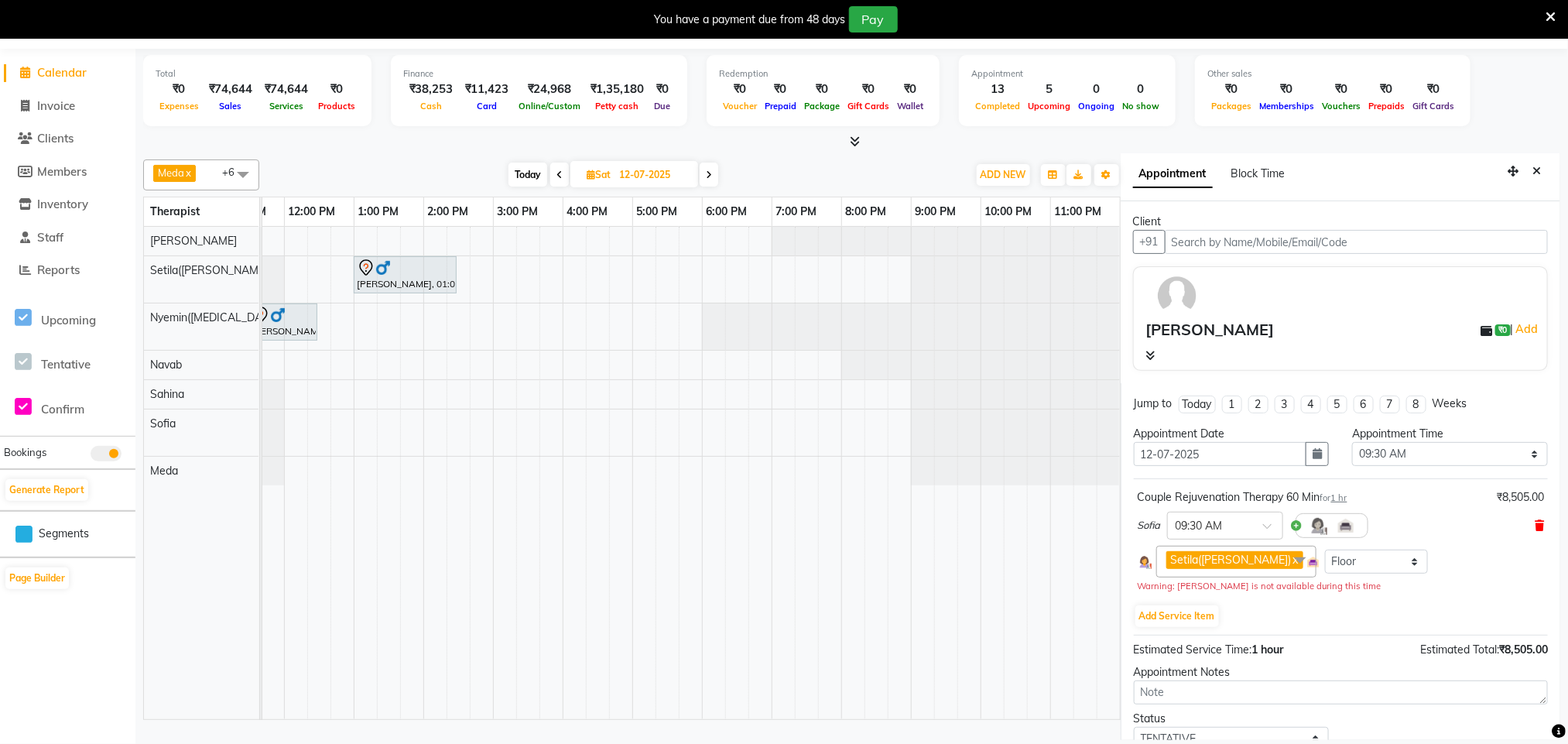 click at bounding box center [1539, 526] 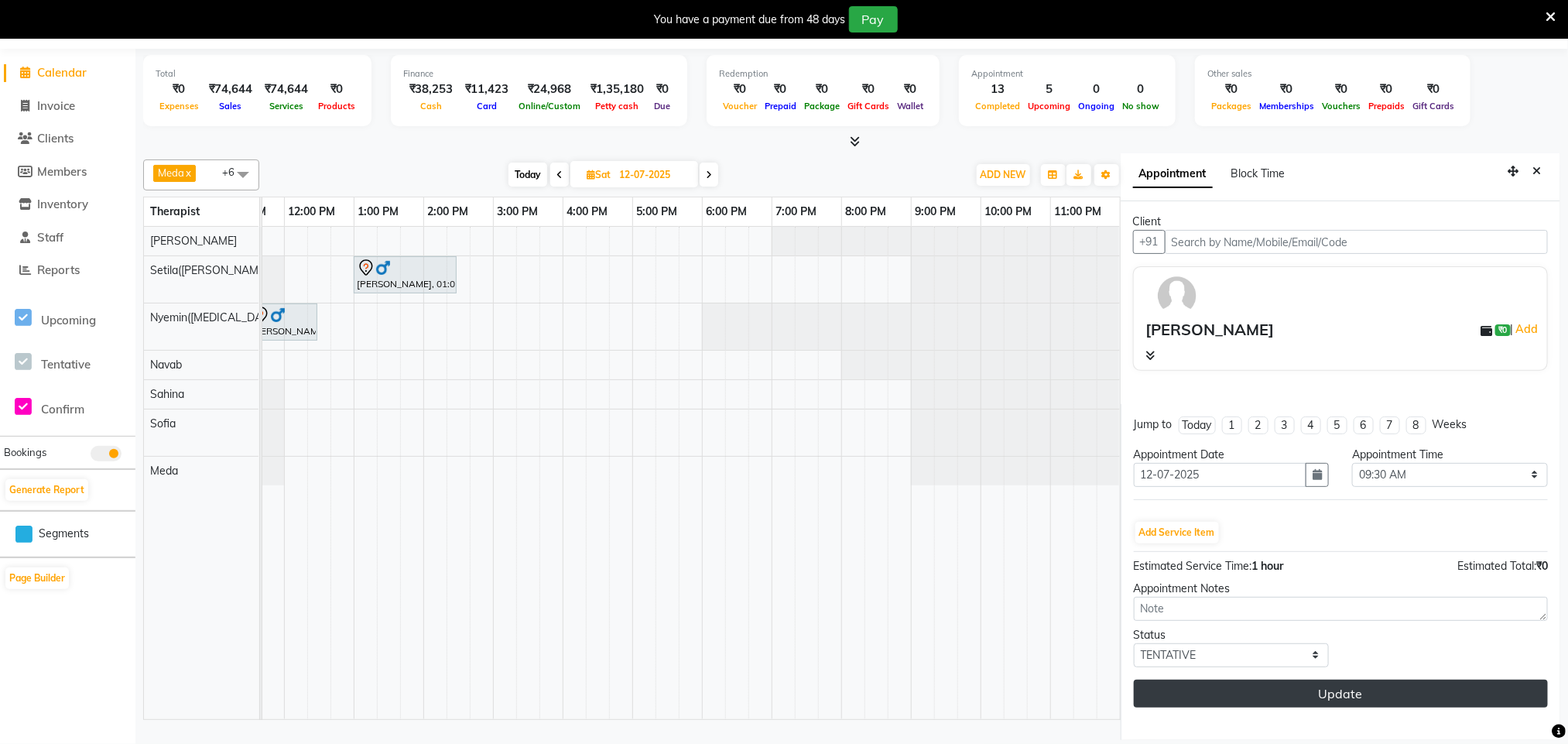 click on "Update" at bounding box center [1340, 694] 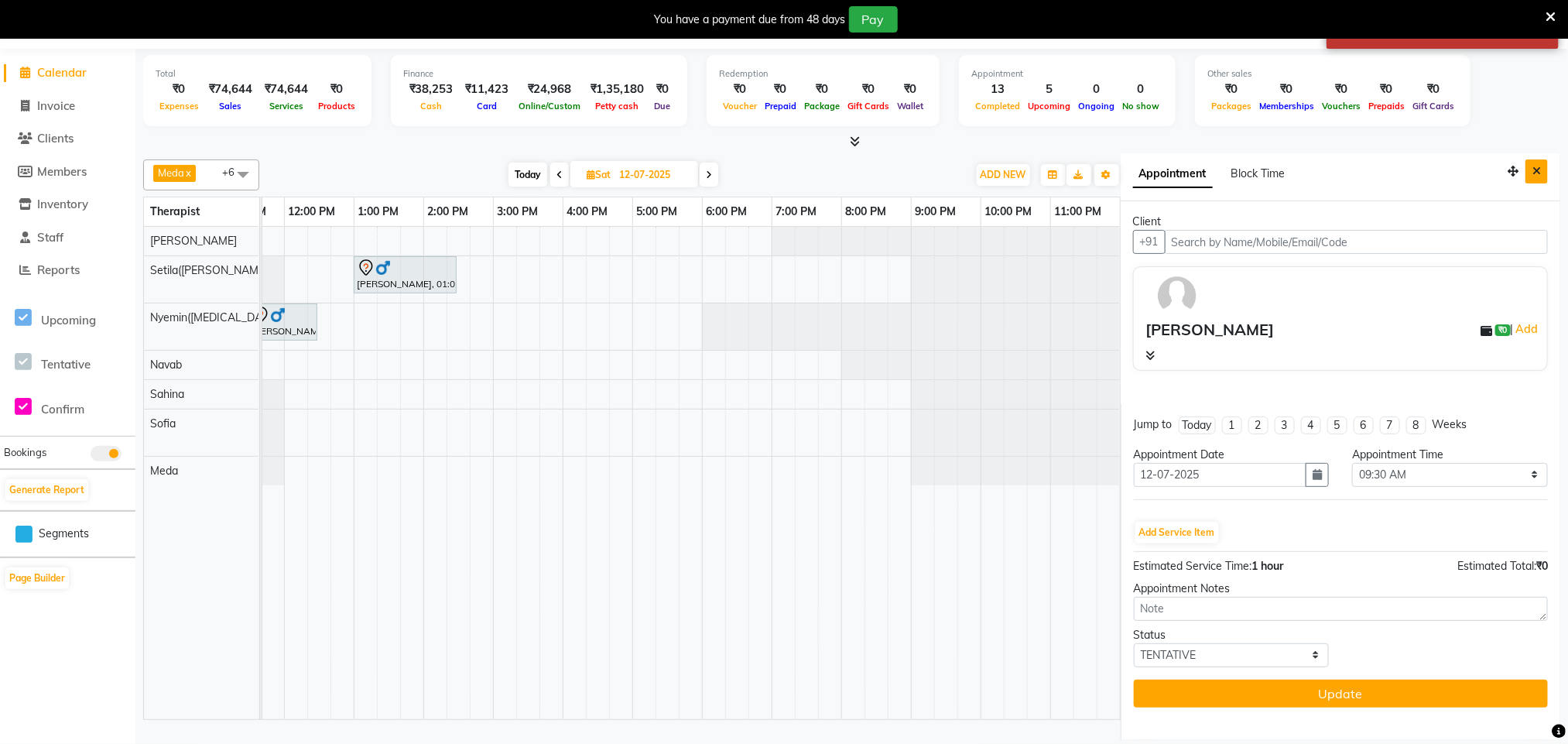 click at bounding box center [1536, 171] 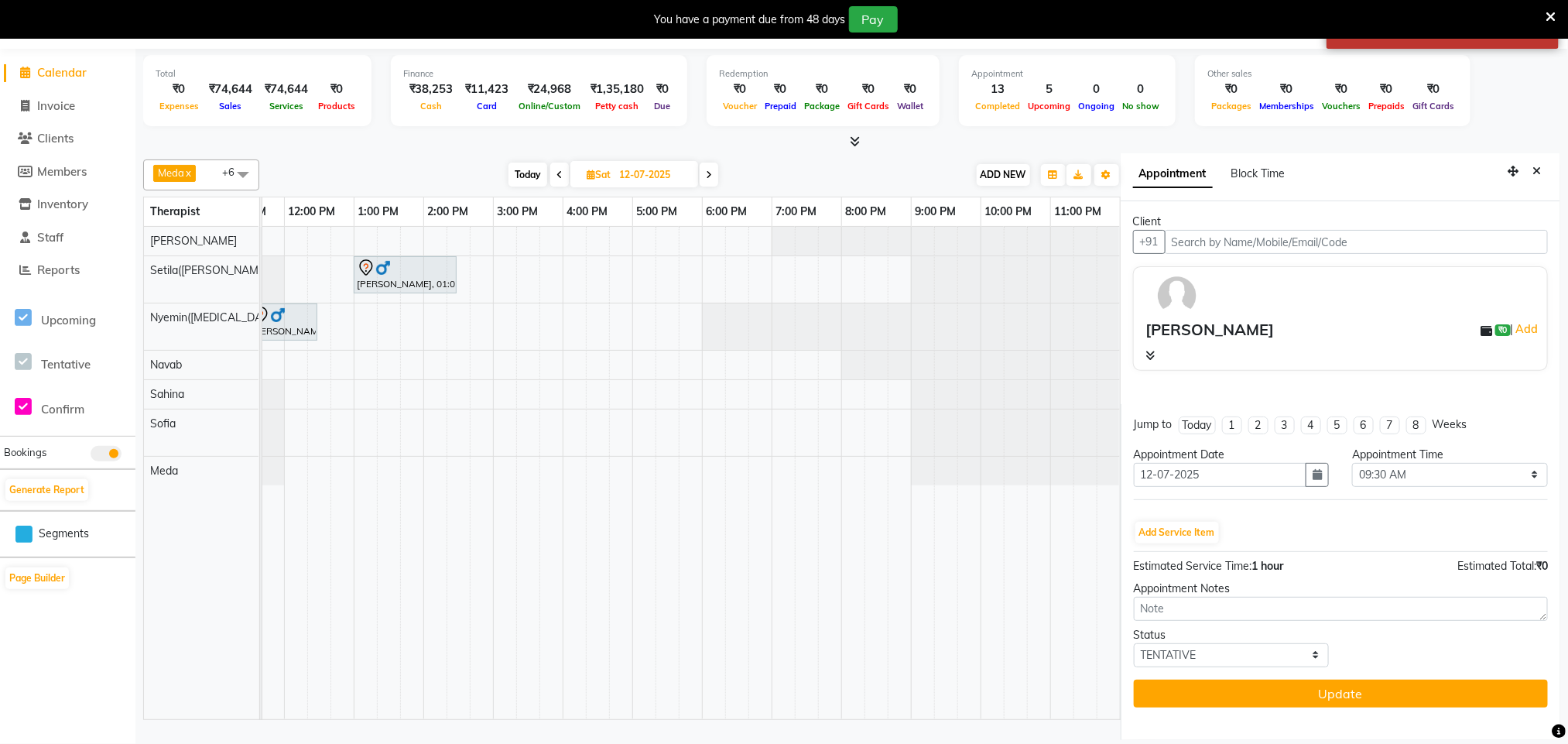 scroll, scrollTop: 0, scrollLeft: 0, axis: both 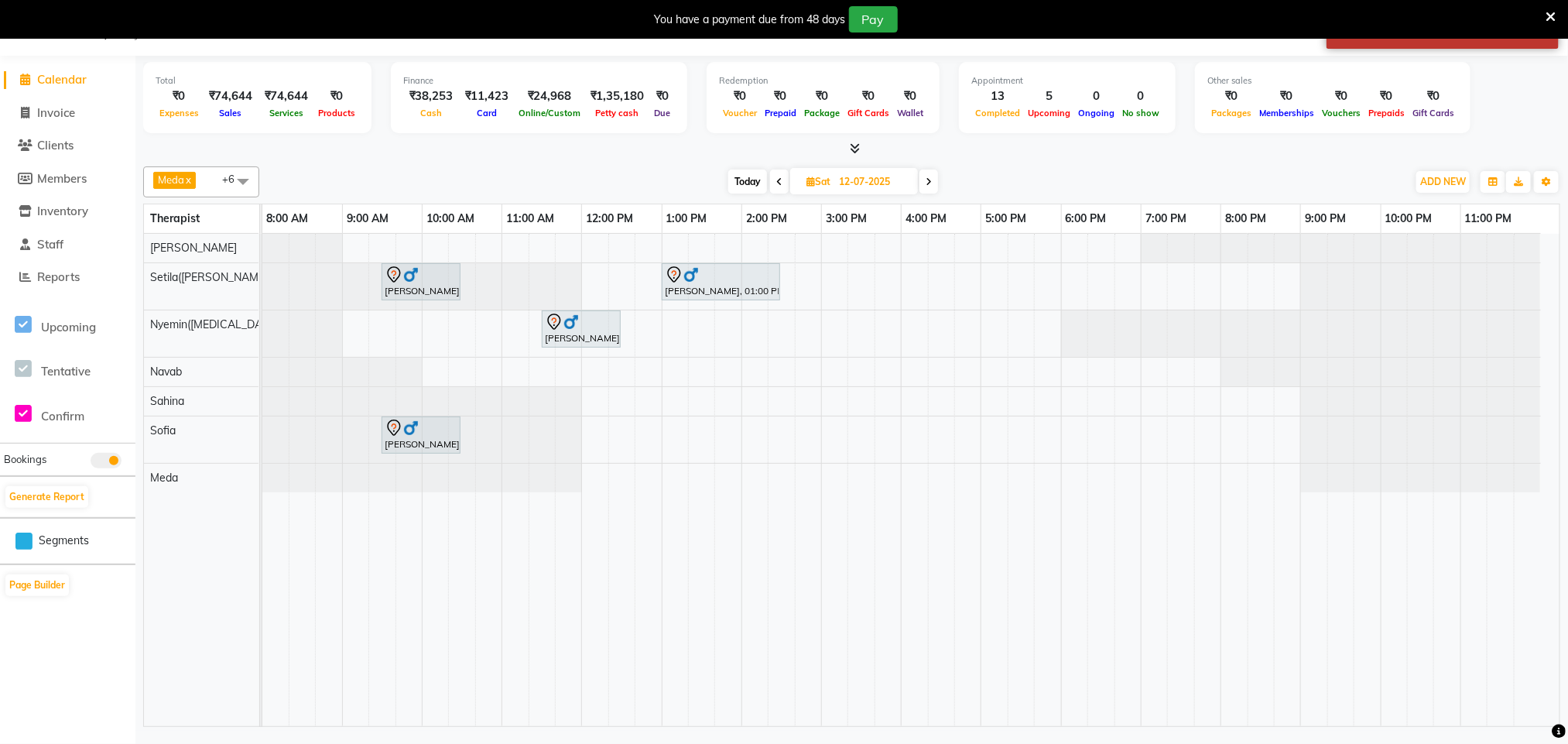 click at bounding box center [779, 182] 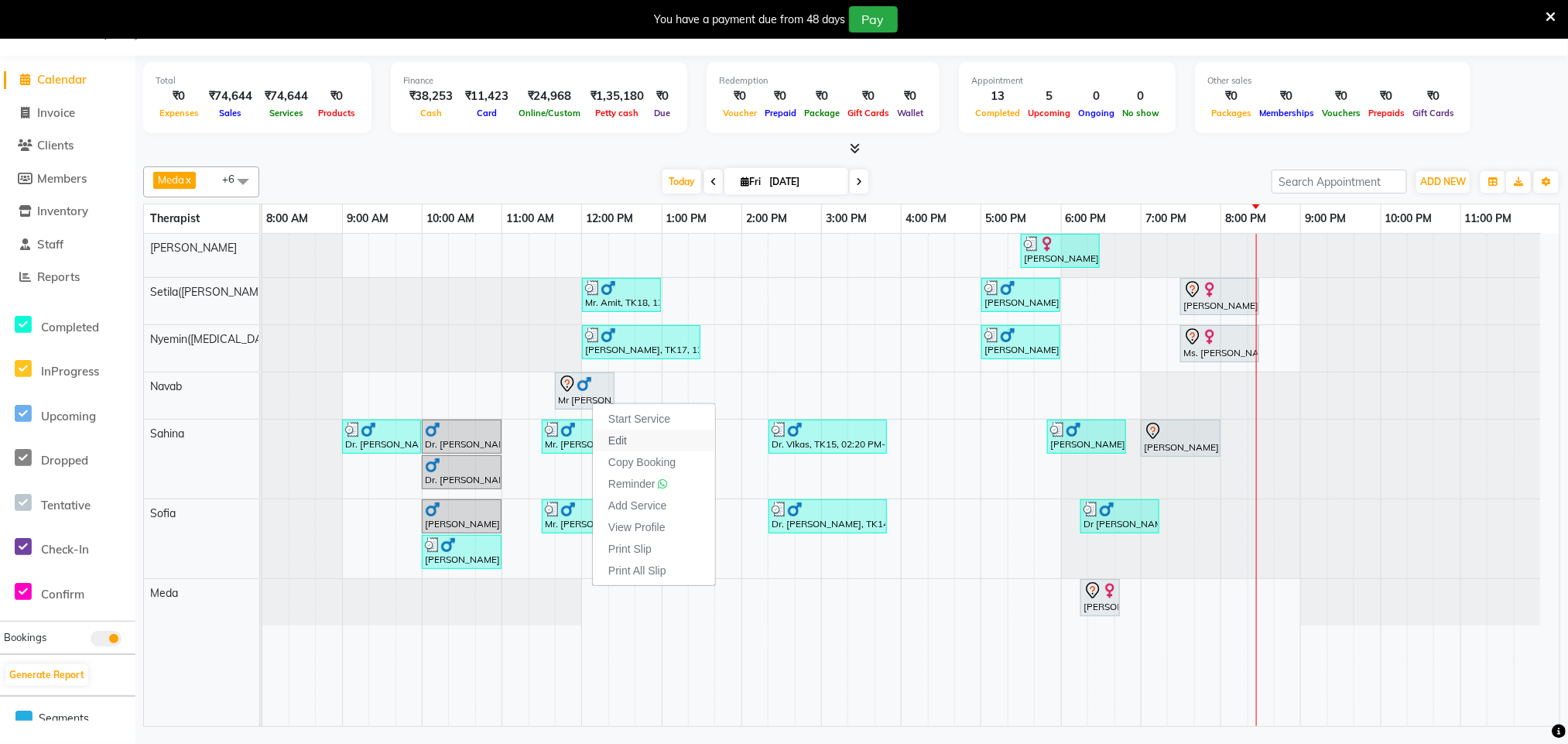 click on "Edit" at bounding box center (618, 441) 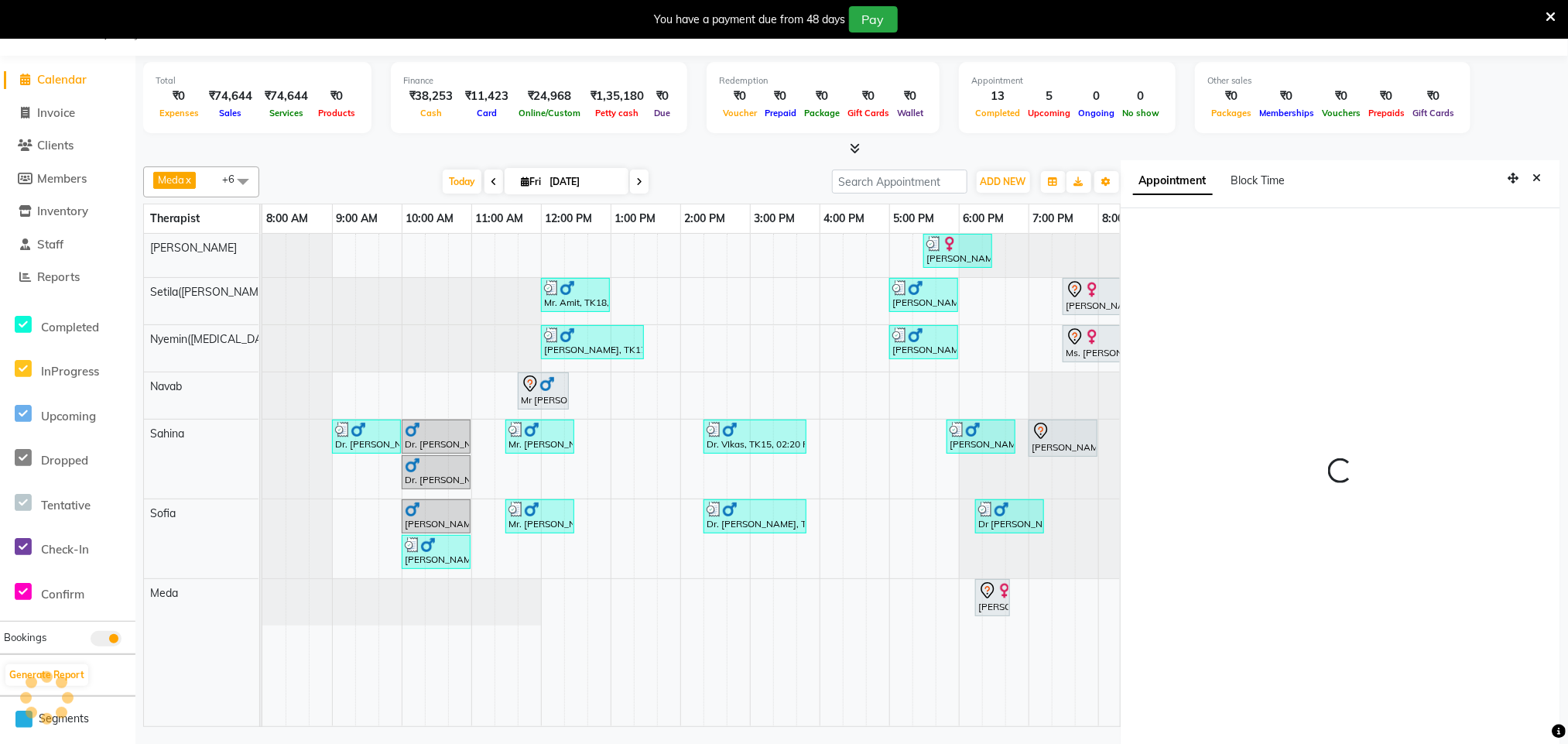 scroll, scrollTop: 46, scrollLeft: 0, axis: vertical 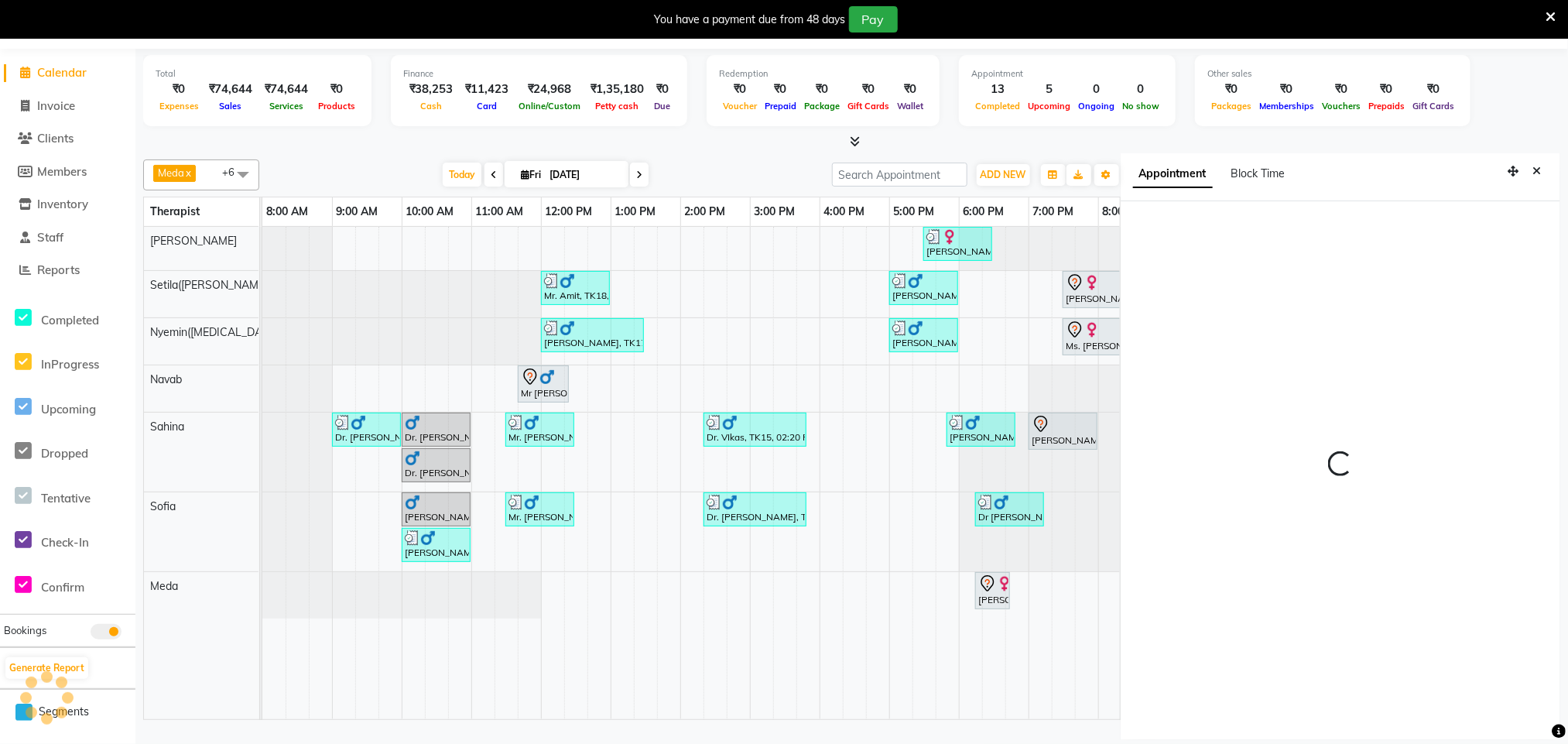 select on "tentative" 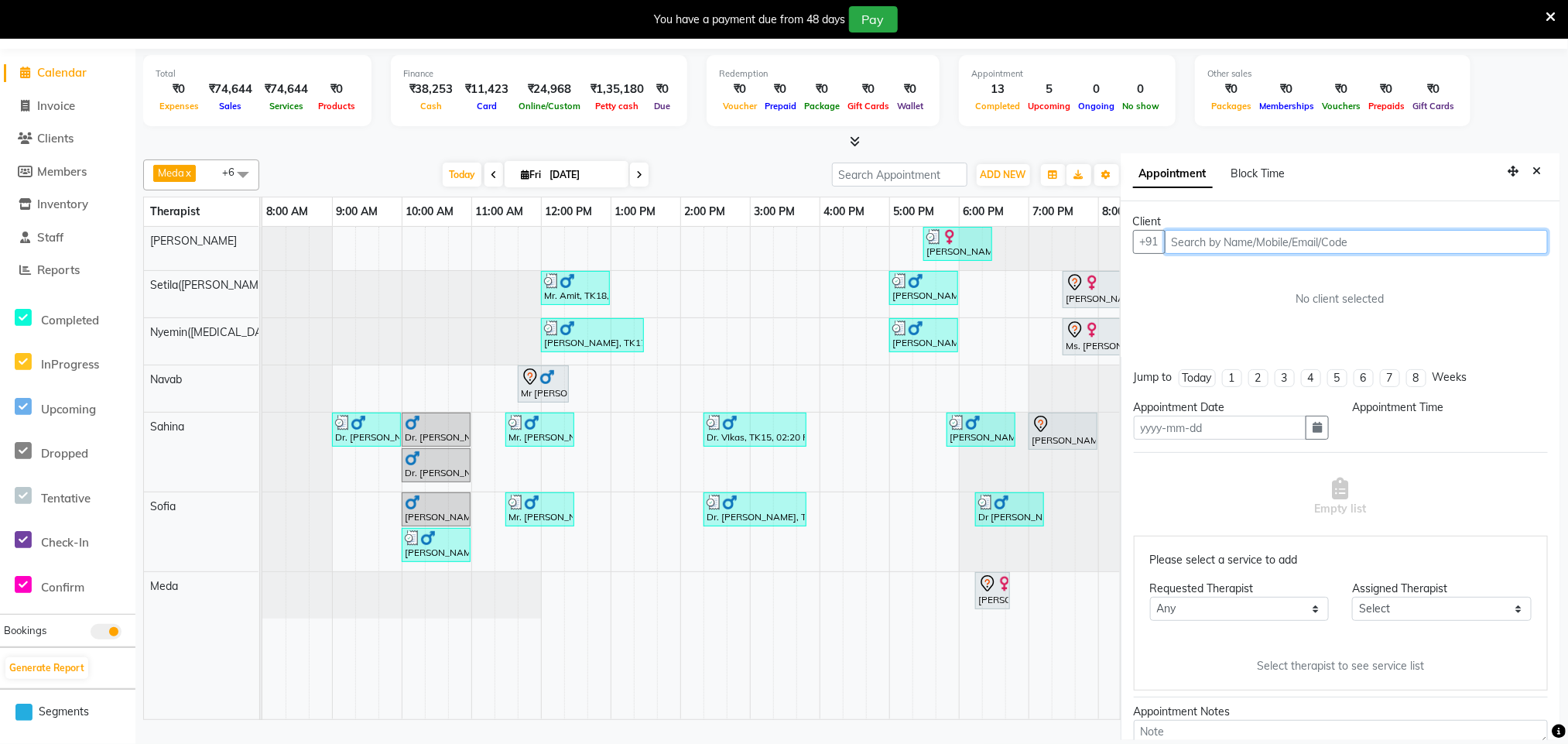 type on "[DATE]" 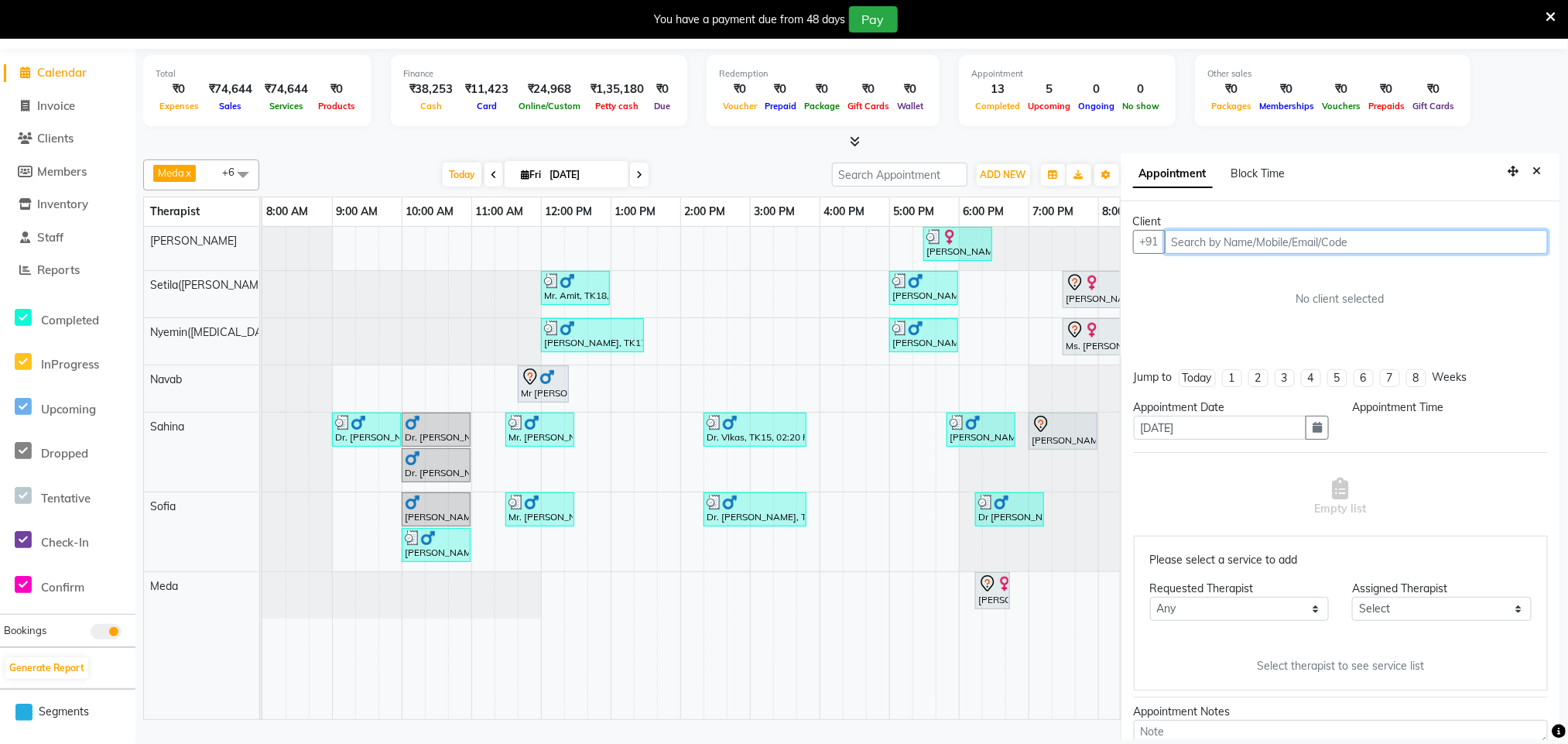 select on "77564" 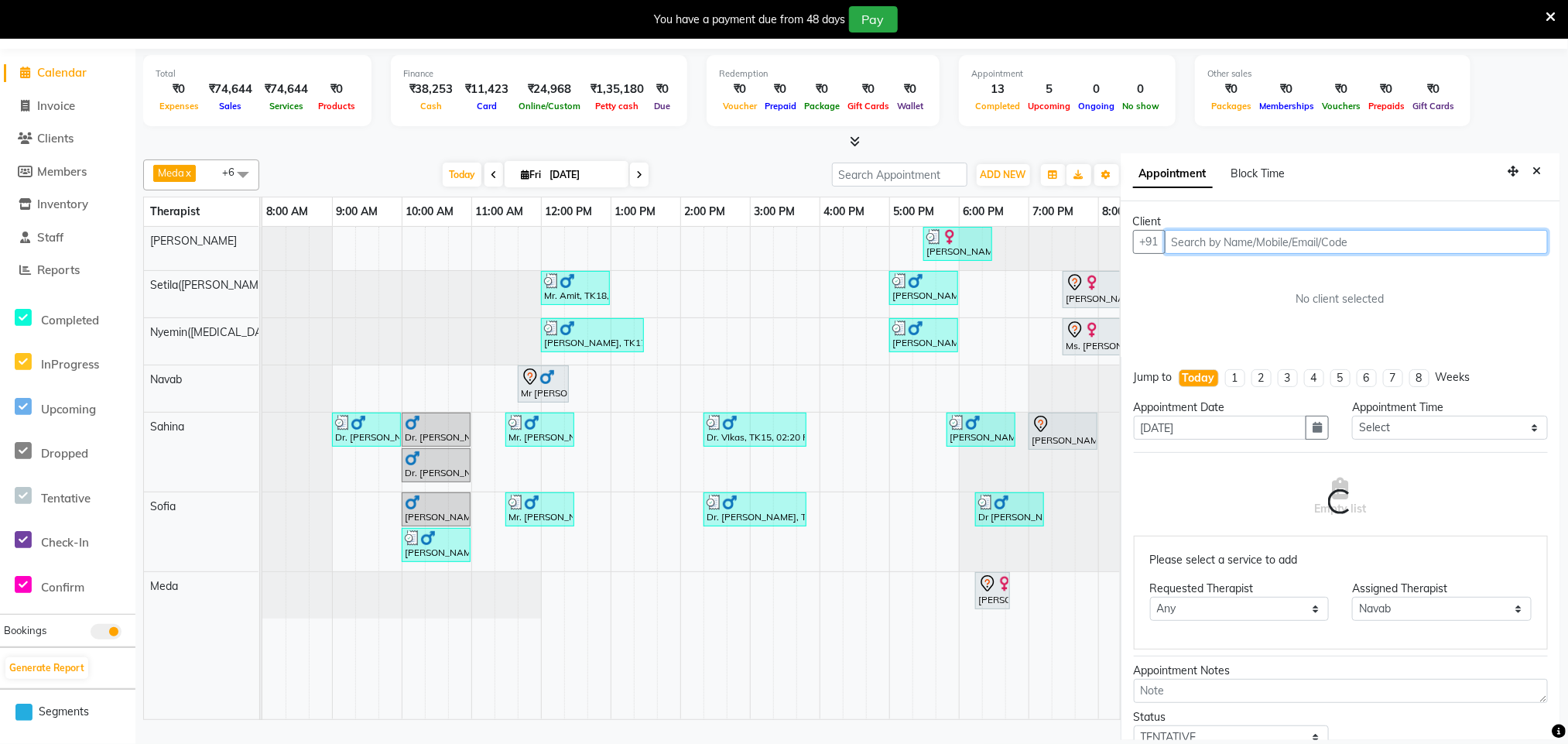 scroll, scrollTop: 0, scrollLeft: 258, axis: horizontal 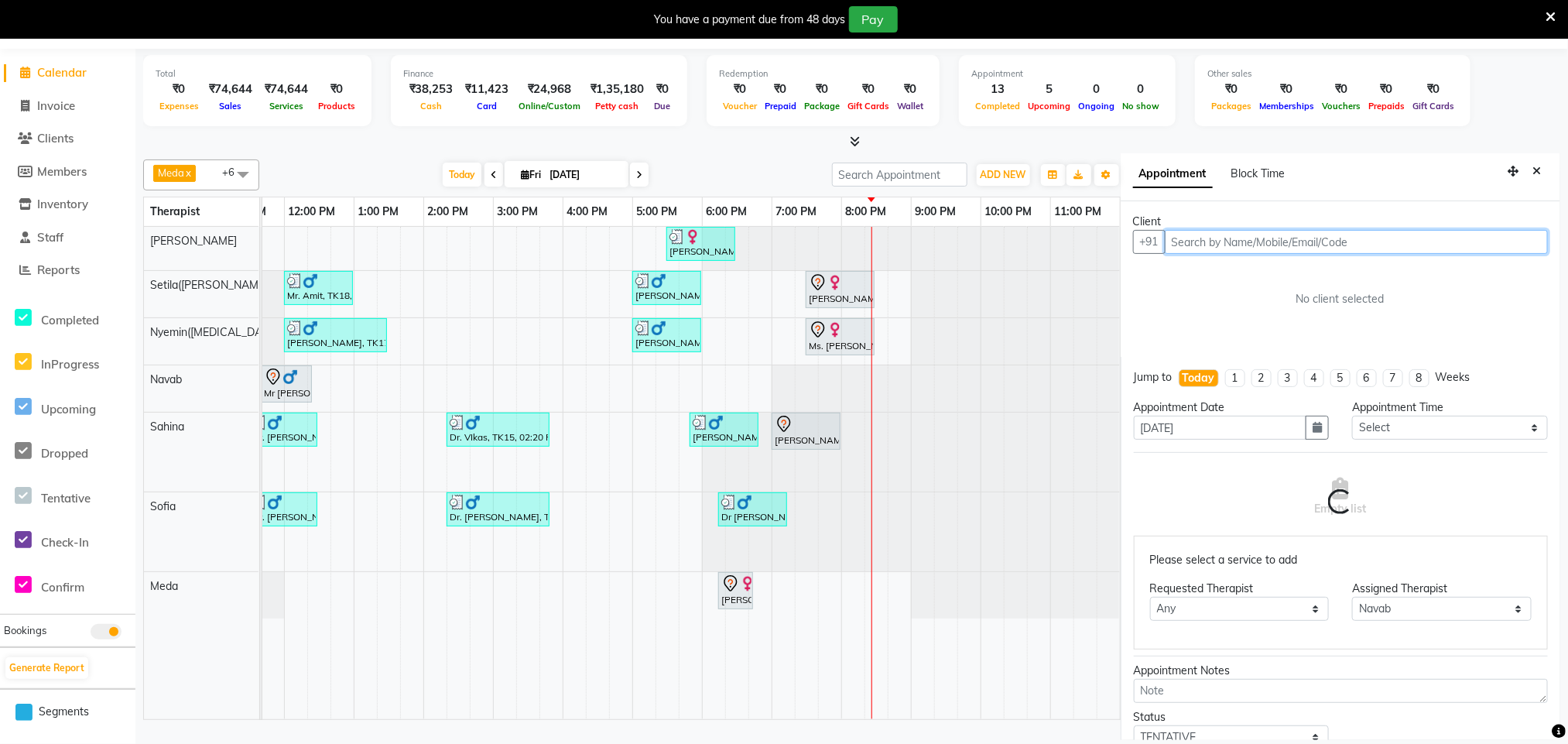 select on "4120" 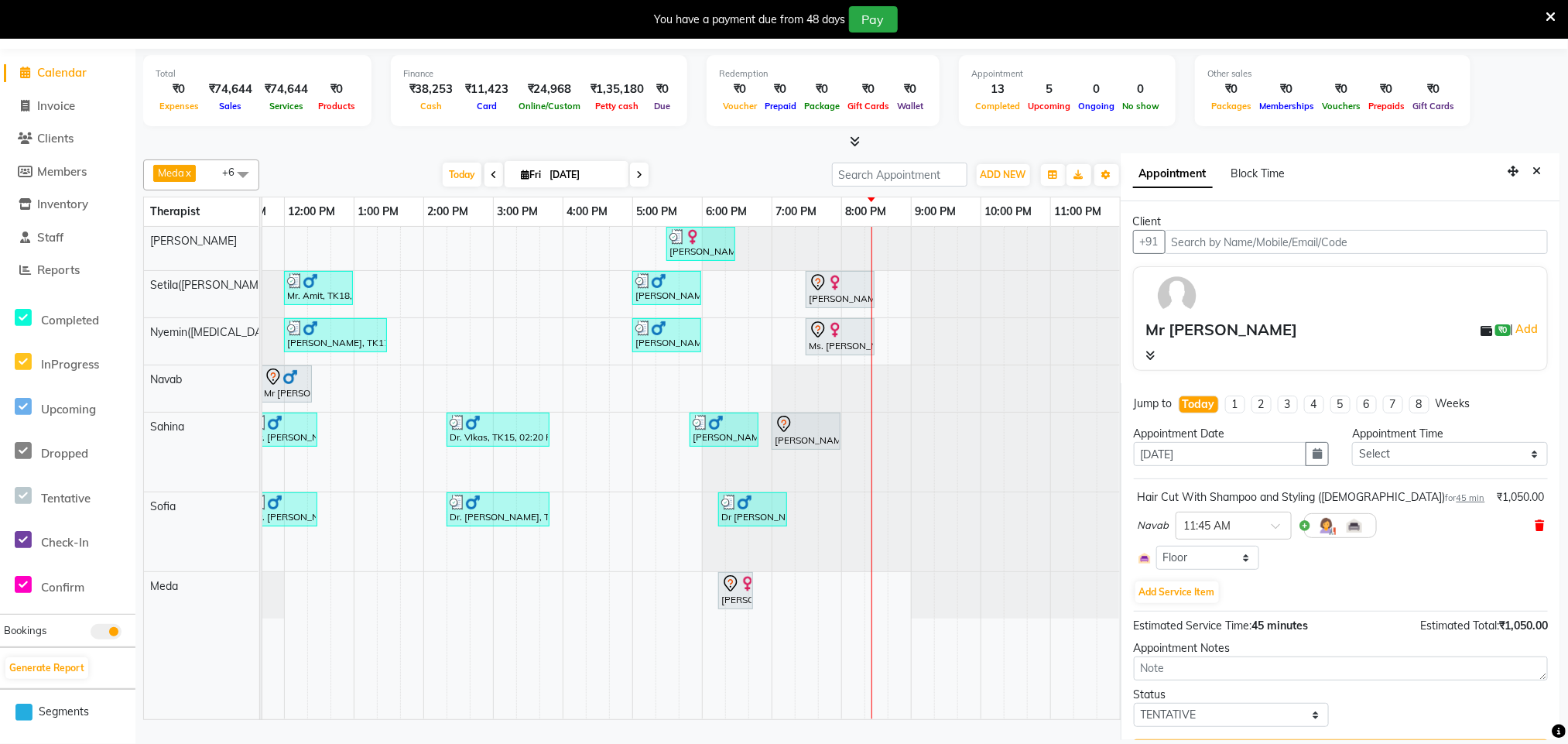 click at bounding box center [1539, 526] 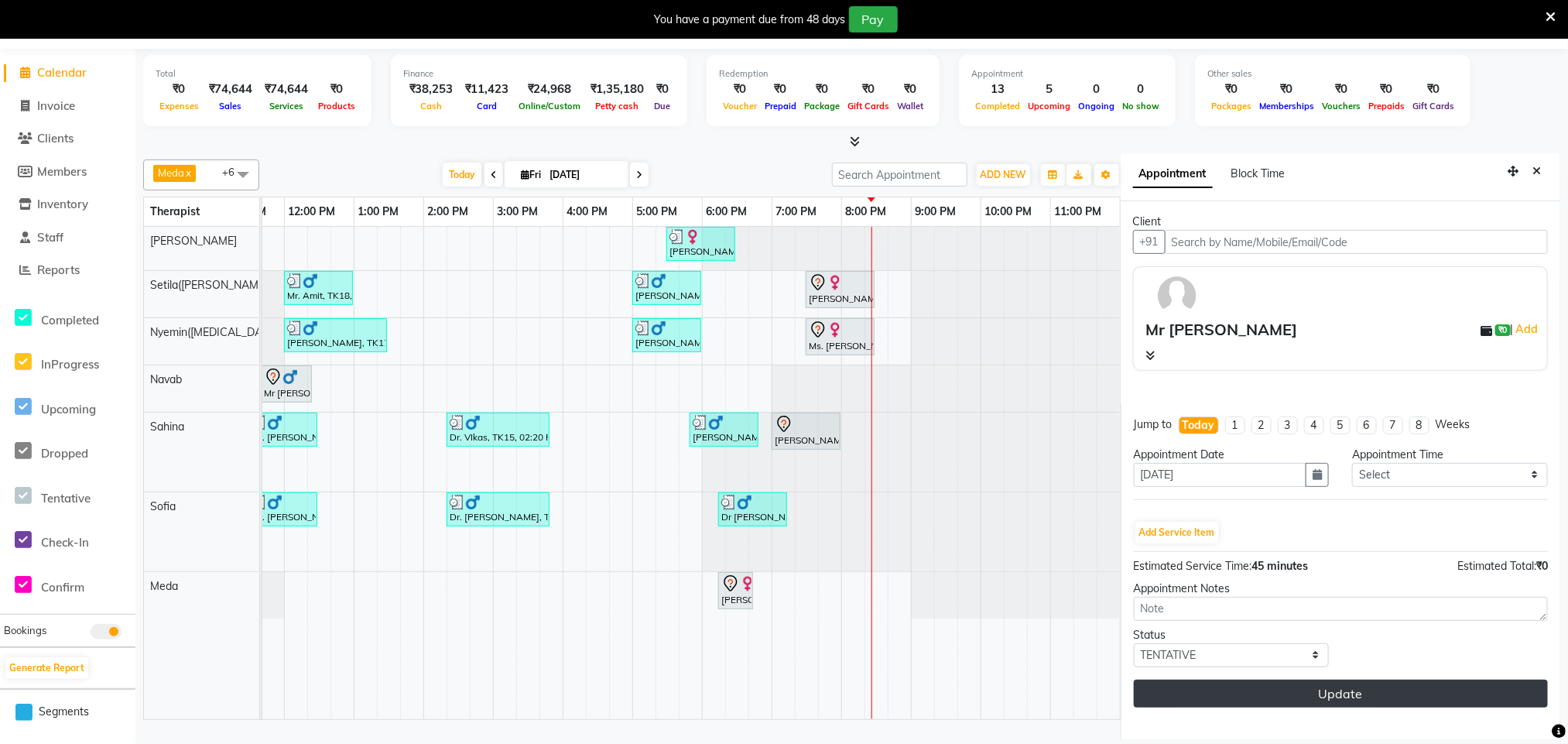 click on "Update" at bounding box center (1340, 694) 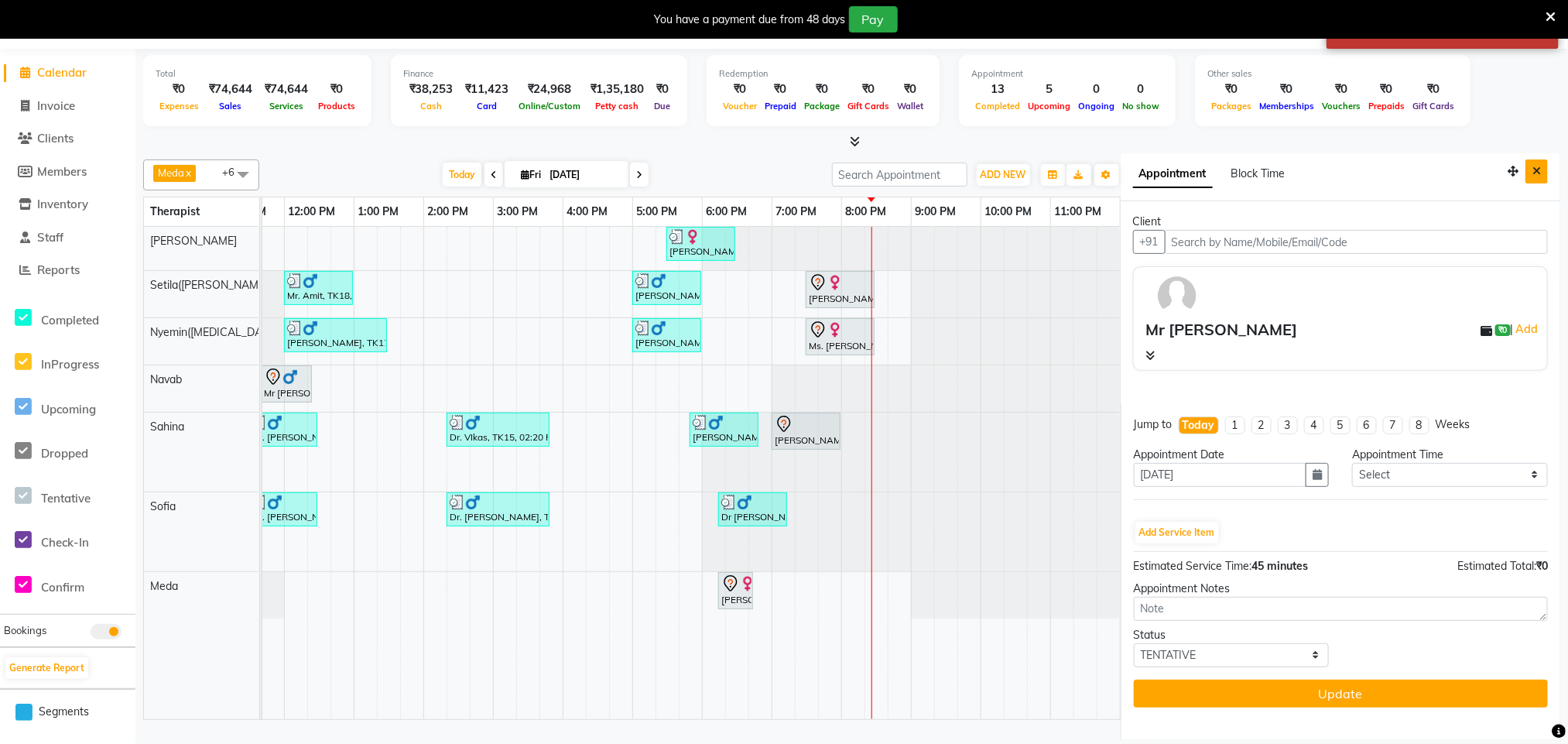 click at bounding box center [1536, 171] 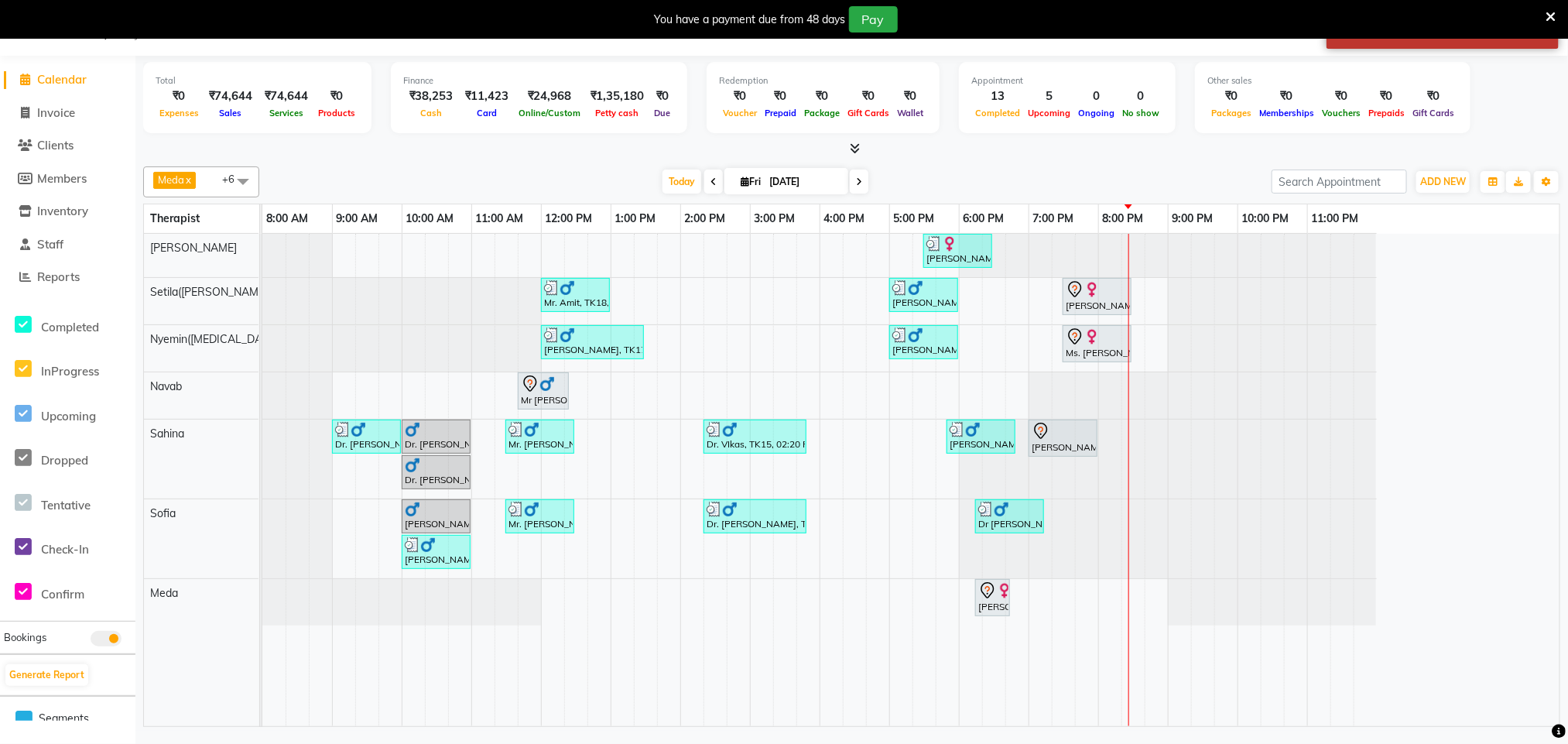 scroll, scrollTop: 39, scrollLeft: 0, axis: vertical 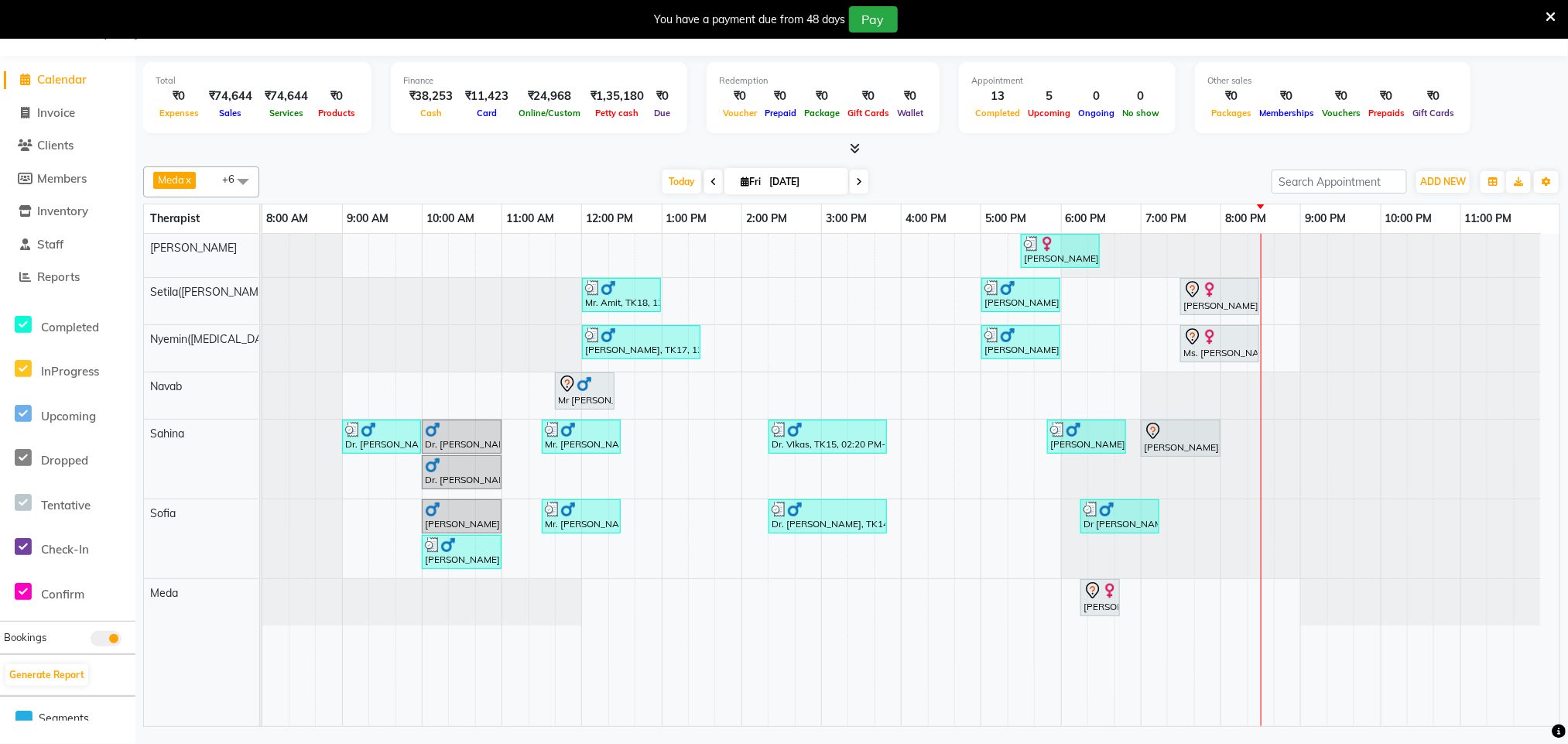 click at bounding box center (859, 182) 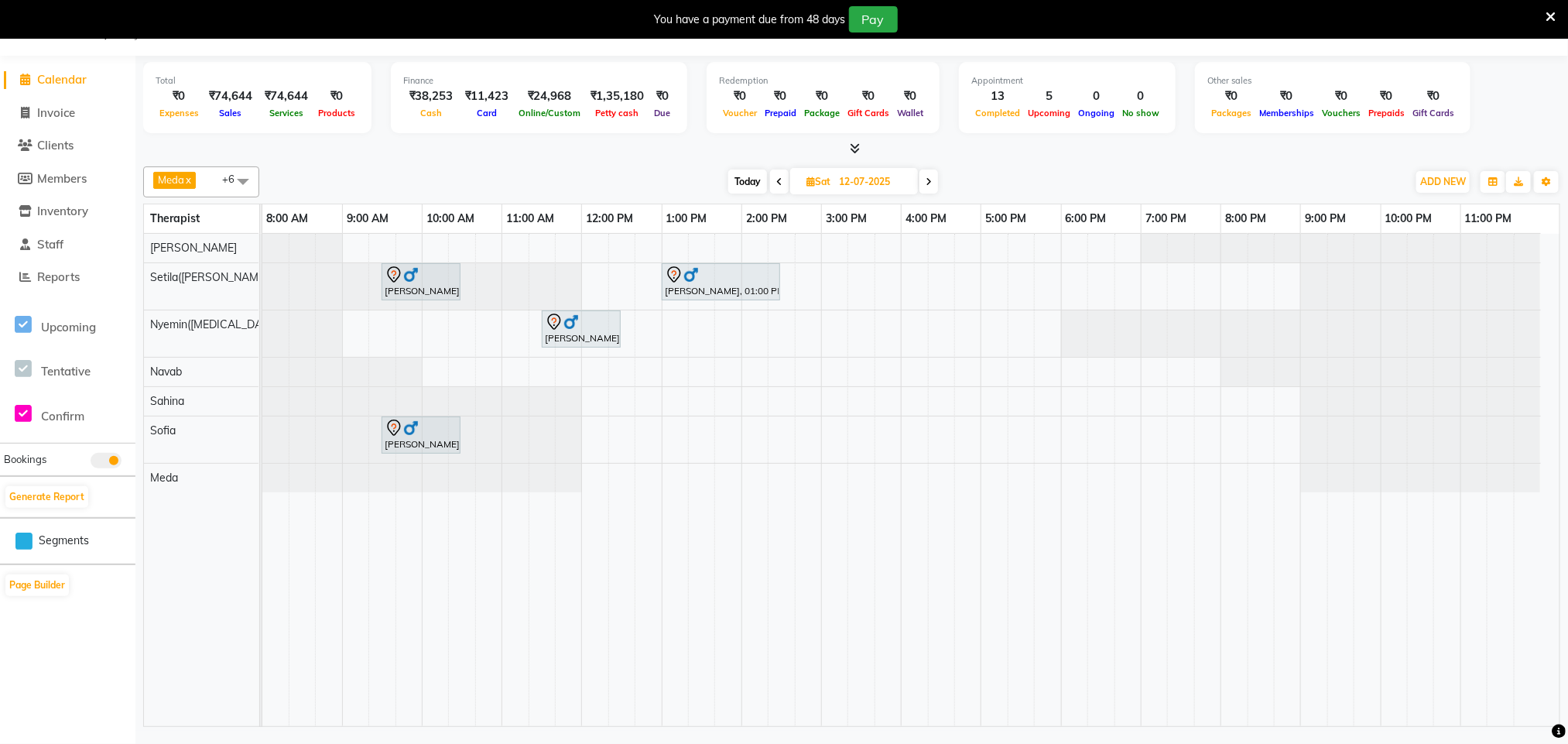 click at bounding box center (262, 401) 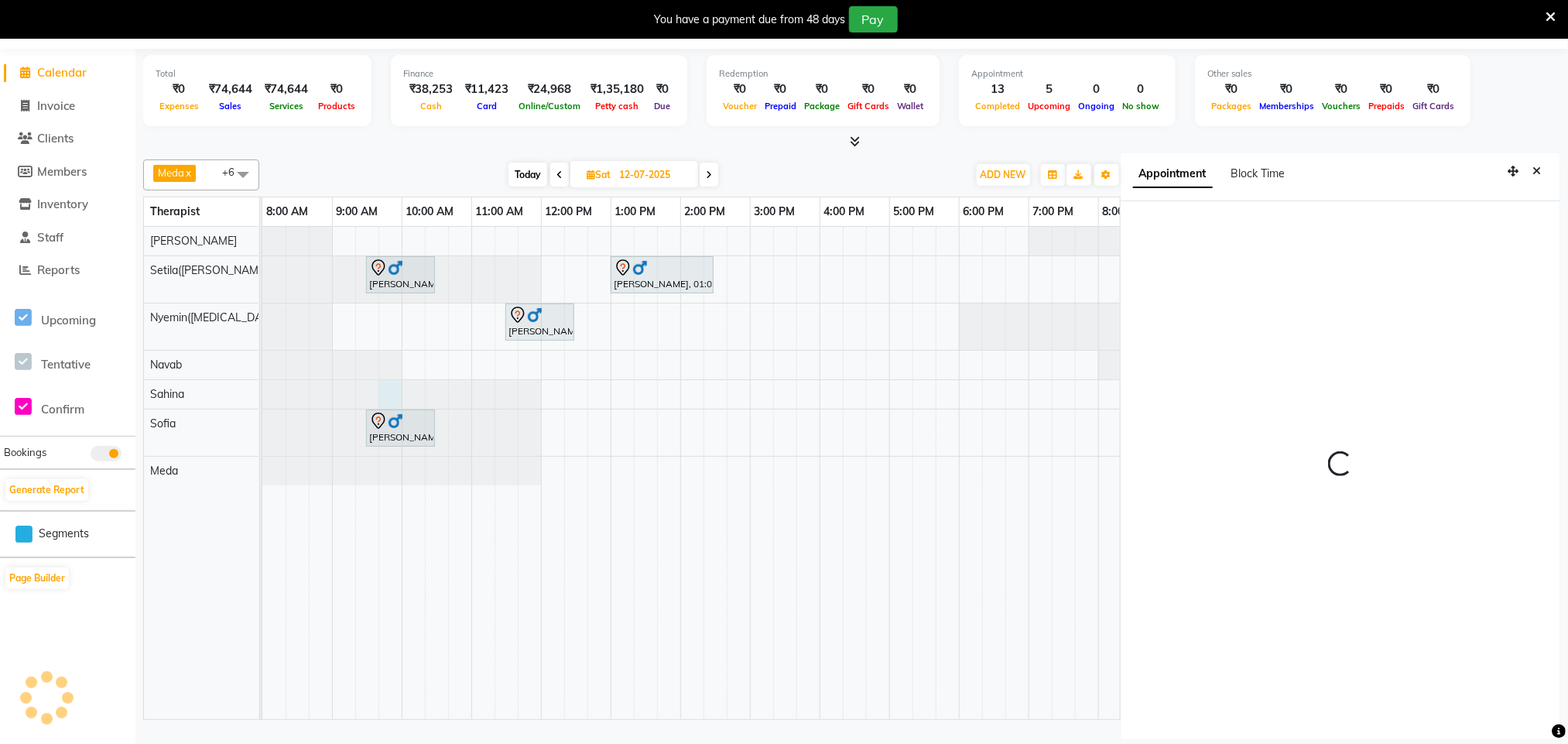 select on "77563" 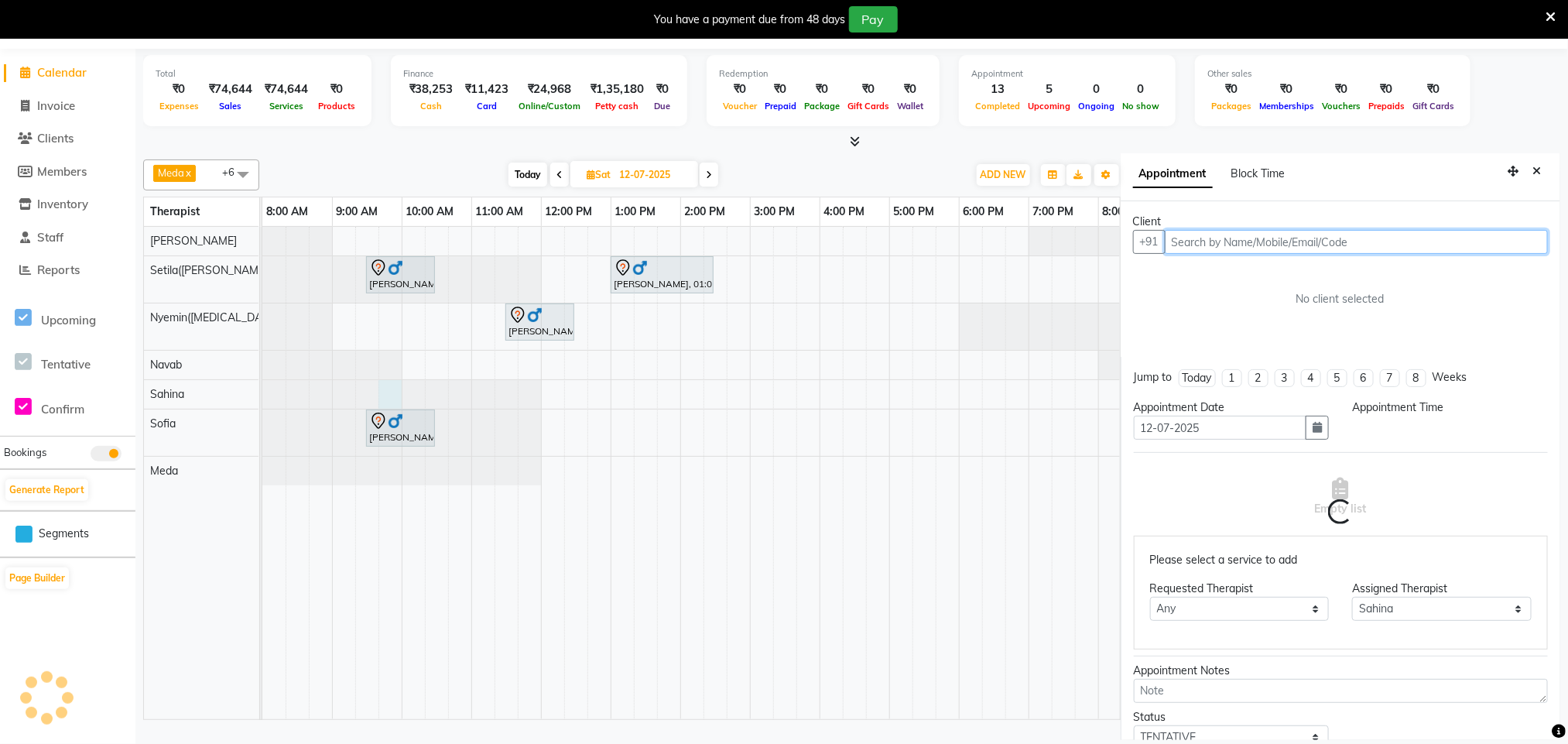 select on "585" 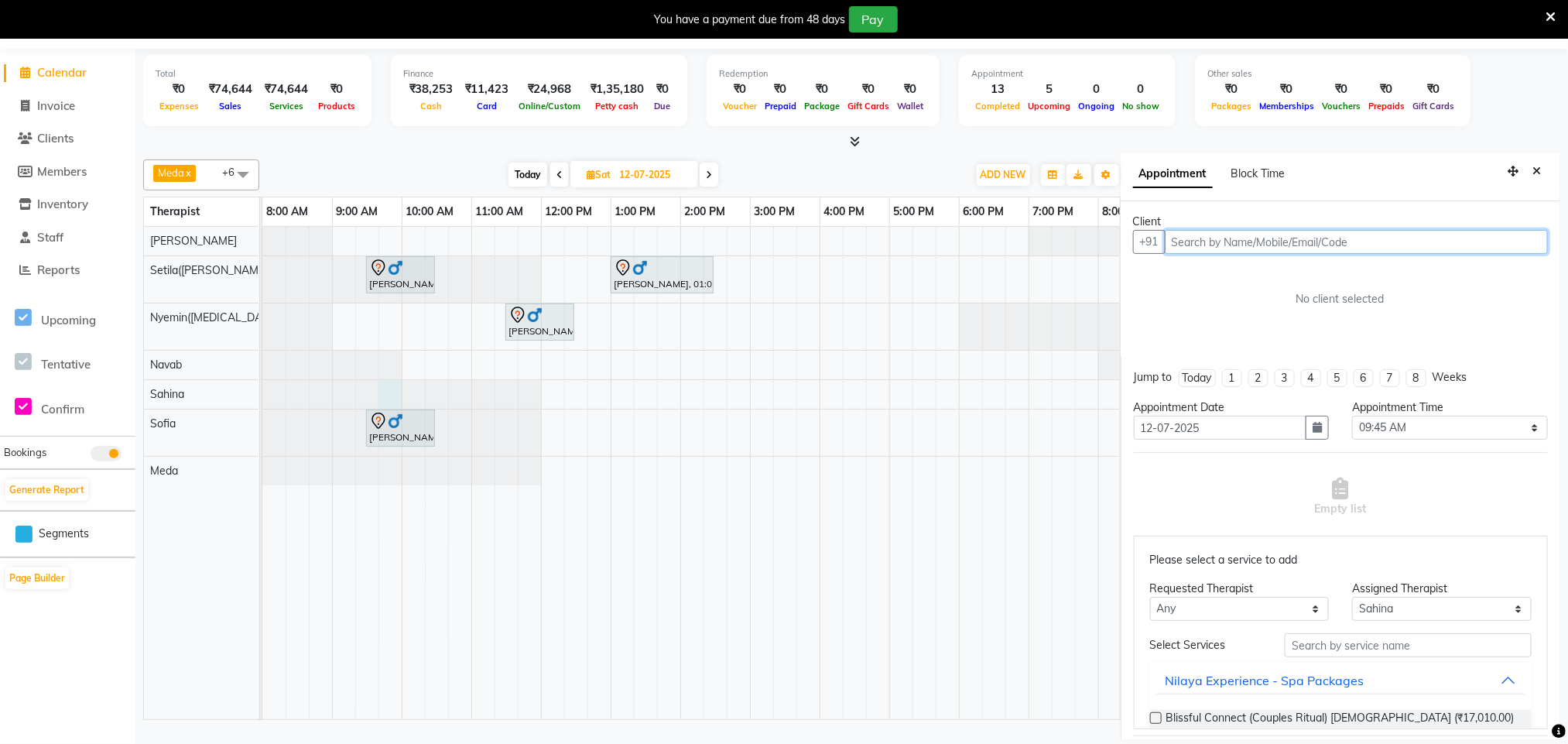 click at bounding box center [1356, 242] 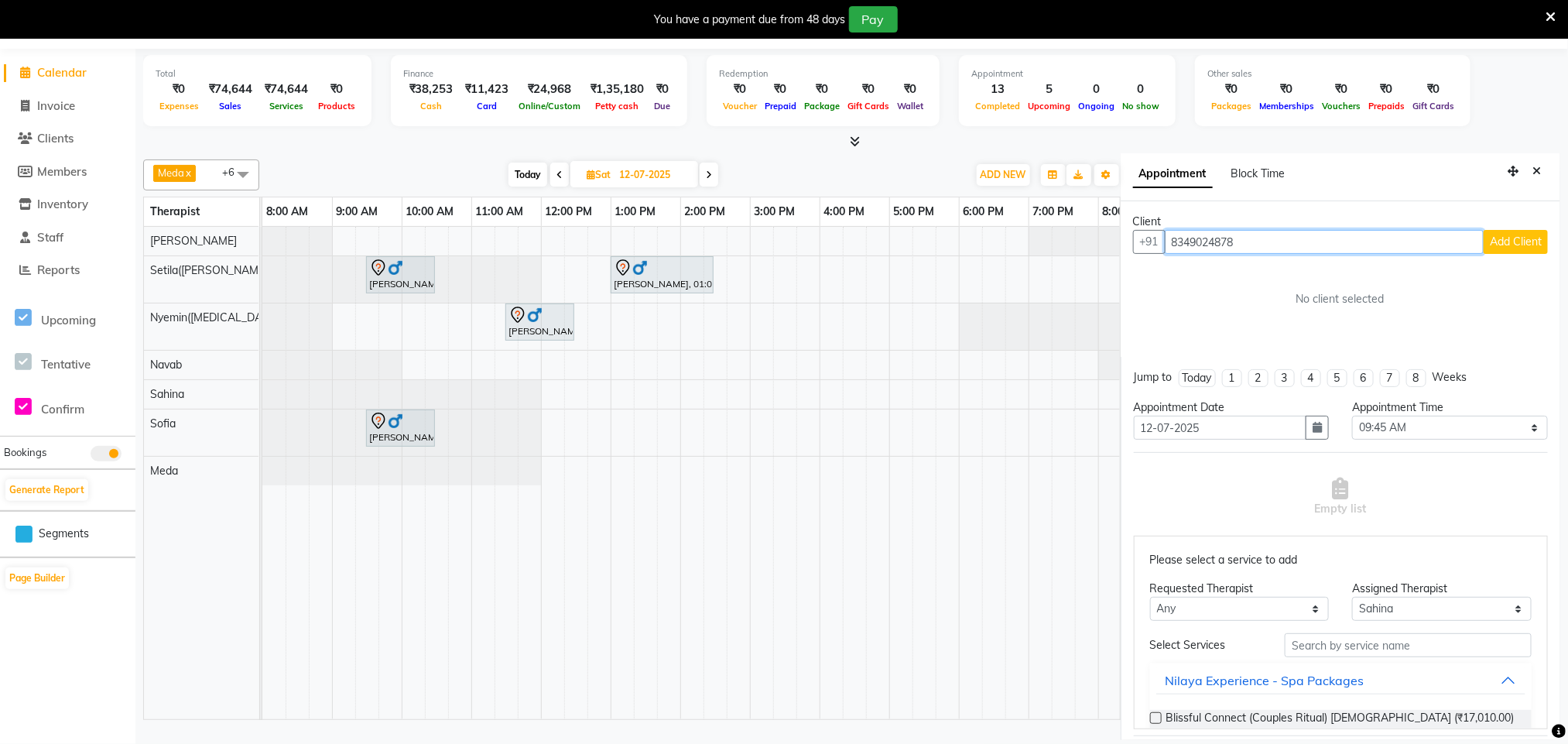 type on "8349024878" 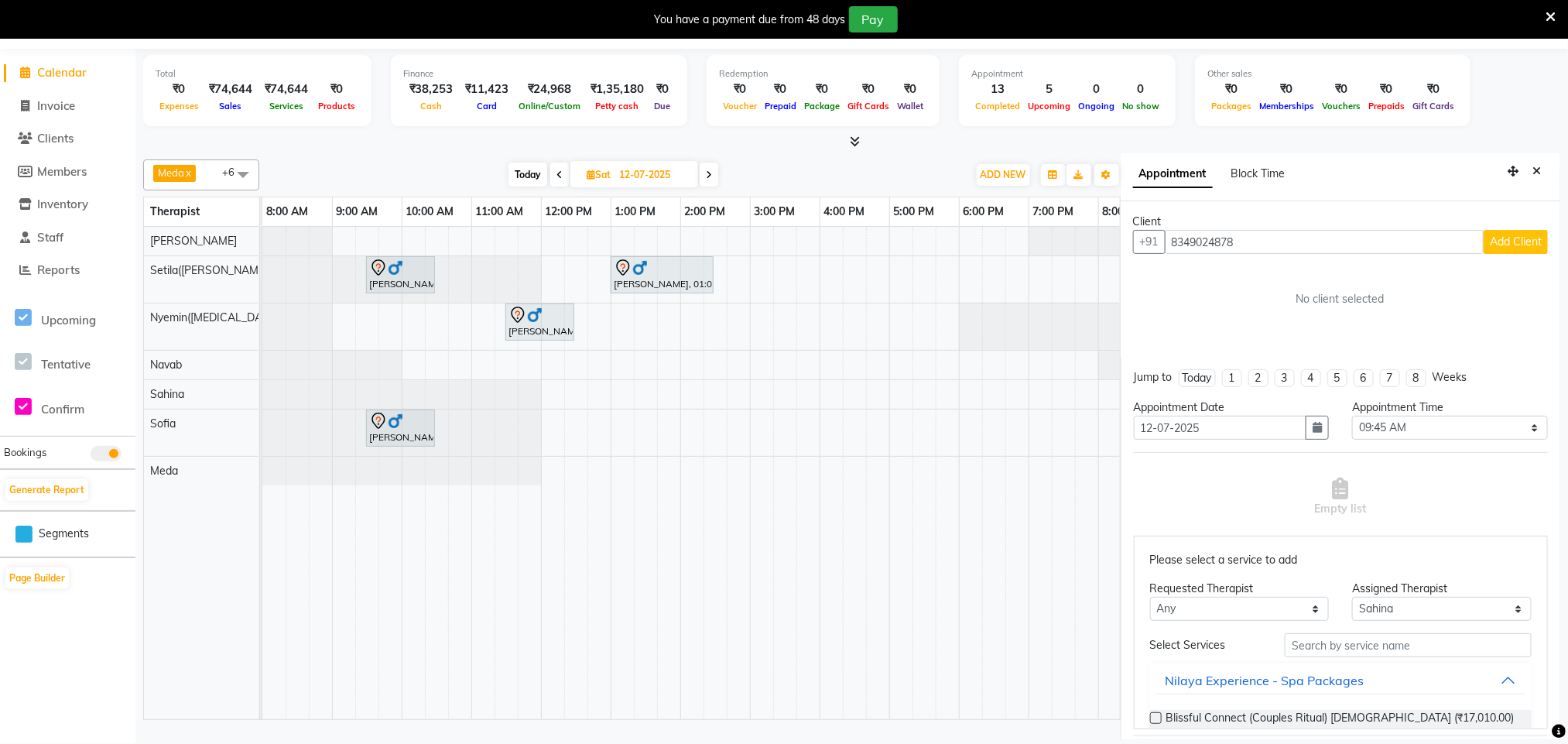 click on "Add Client" at bounding box center [1515, 242] 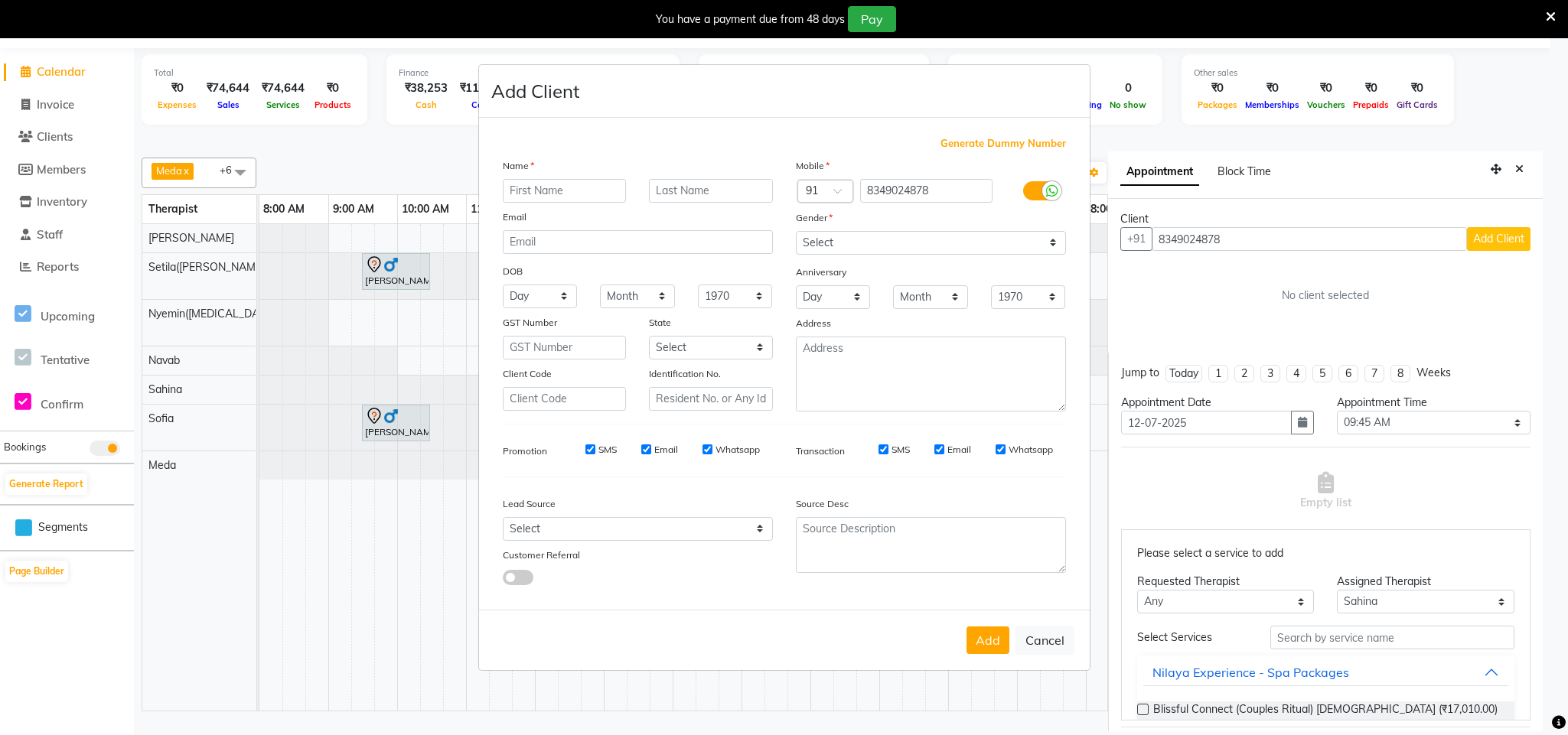 click at bounding box center (565, 190) 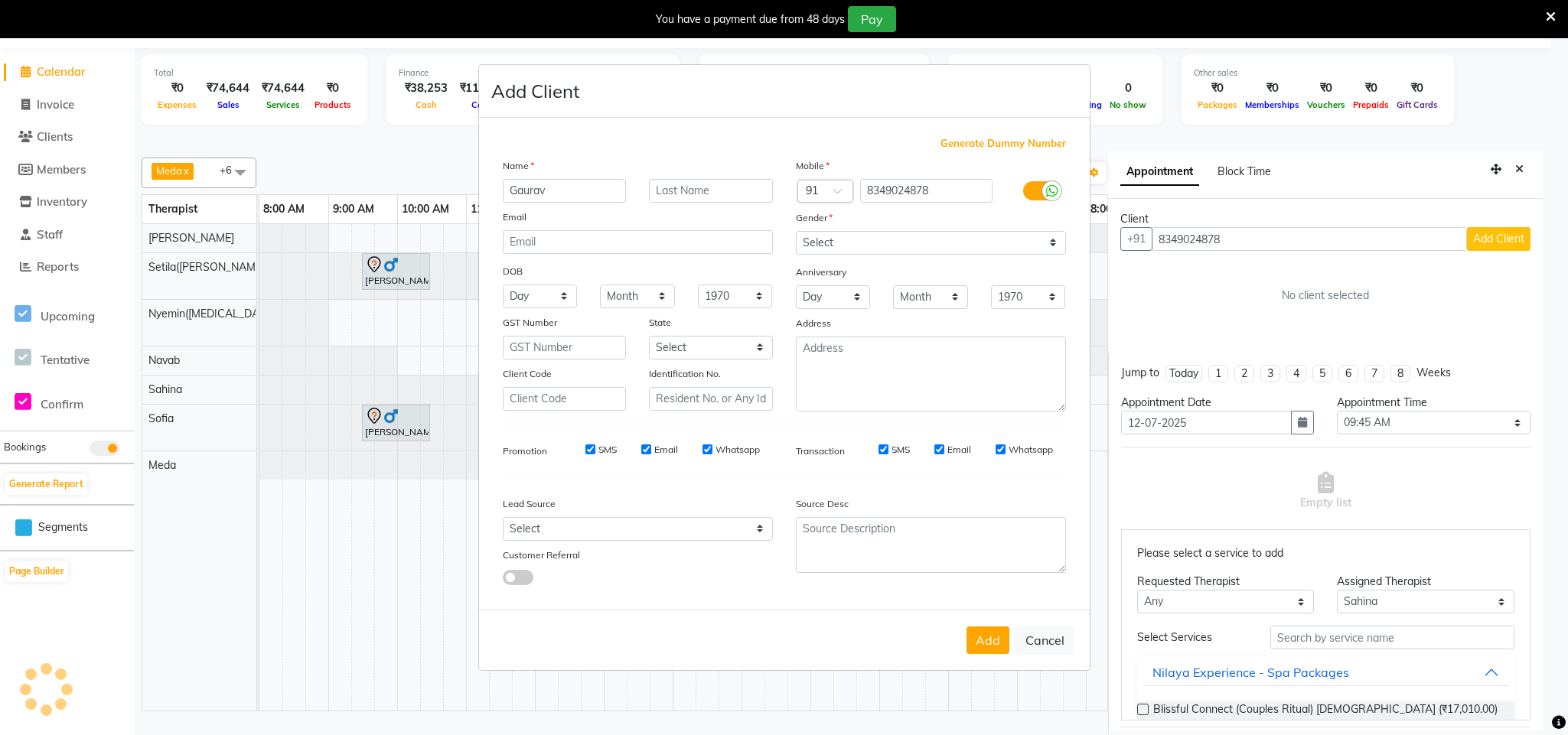 type on "Gaurav" 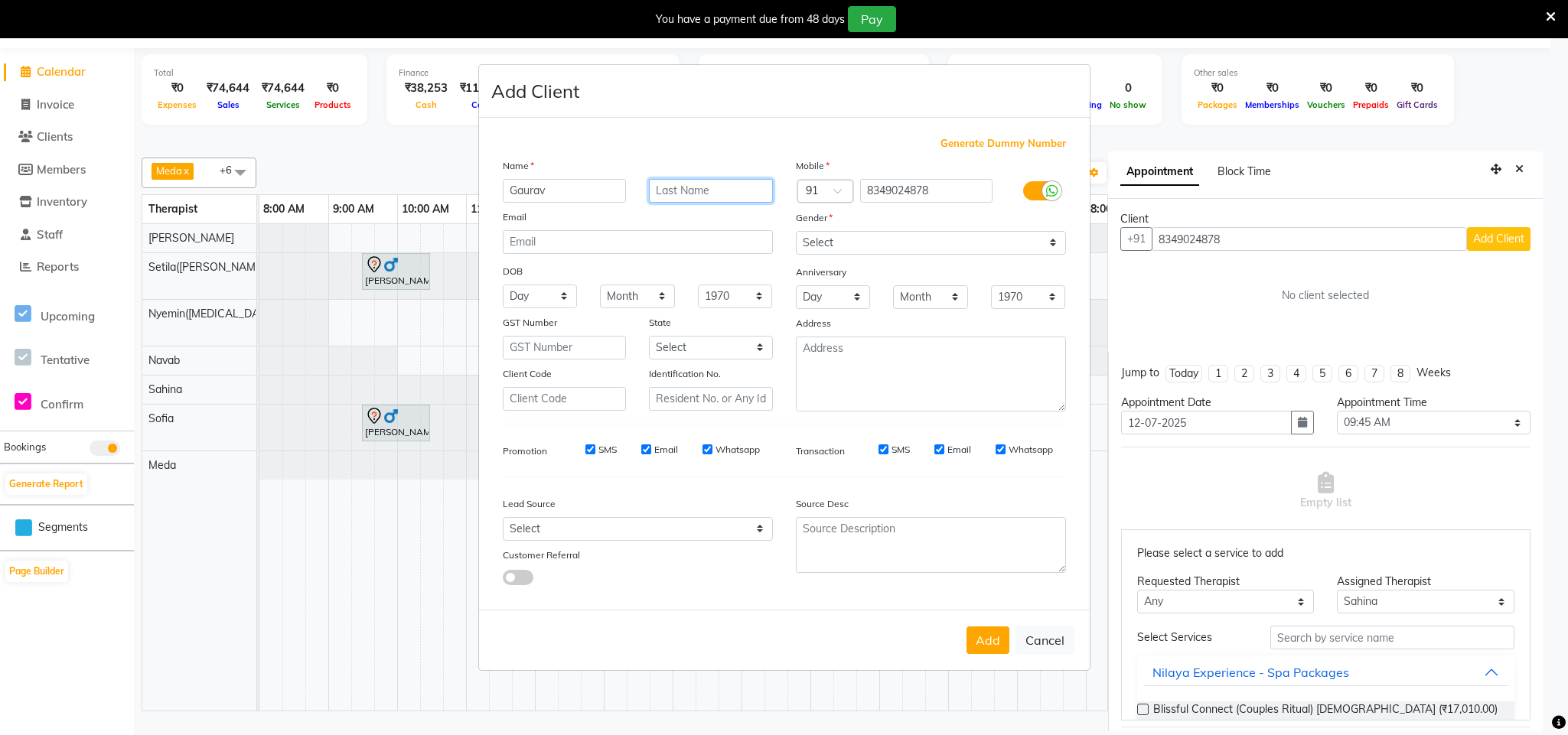 click at bounding box center (711, 190) 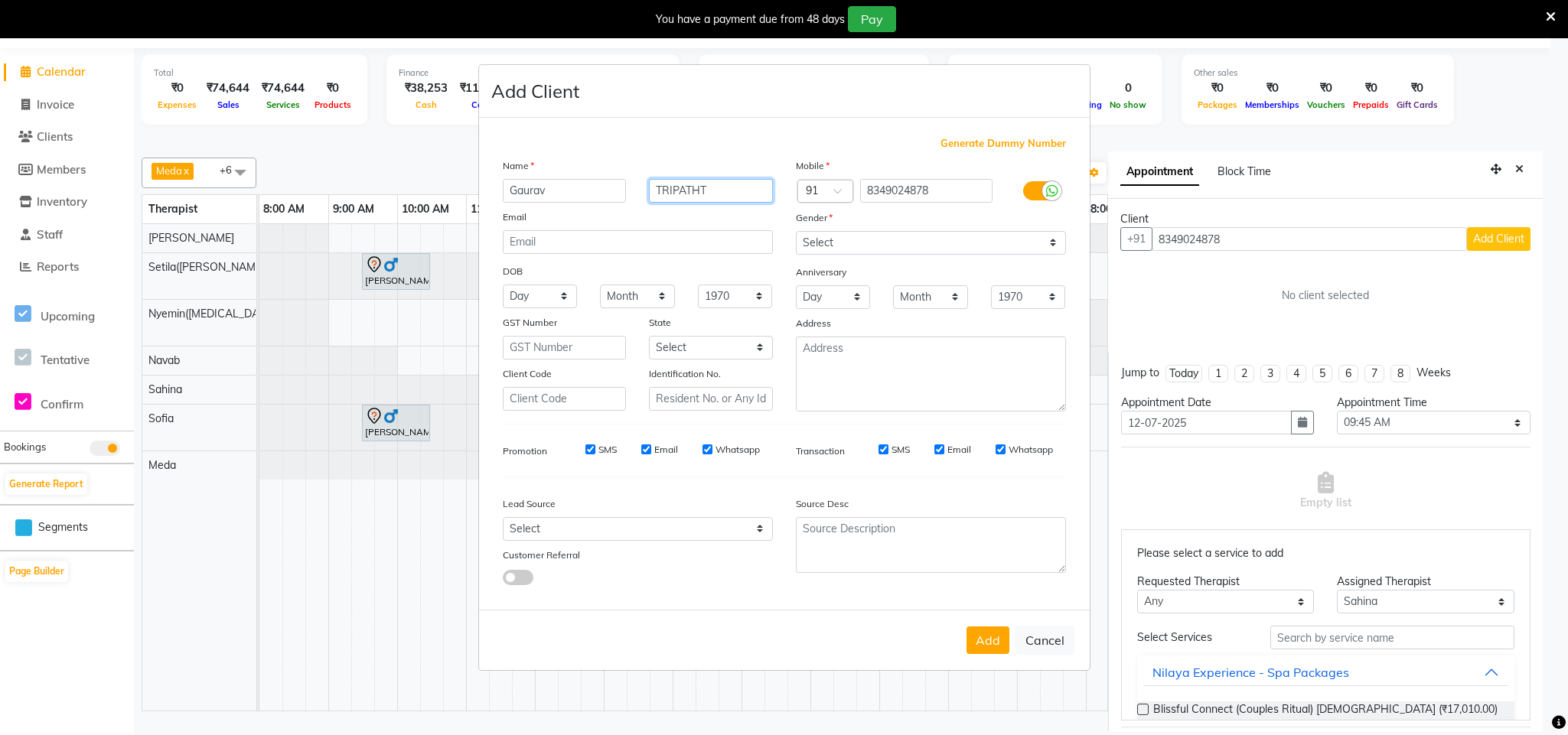 type on "TRIPATHT" 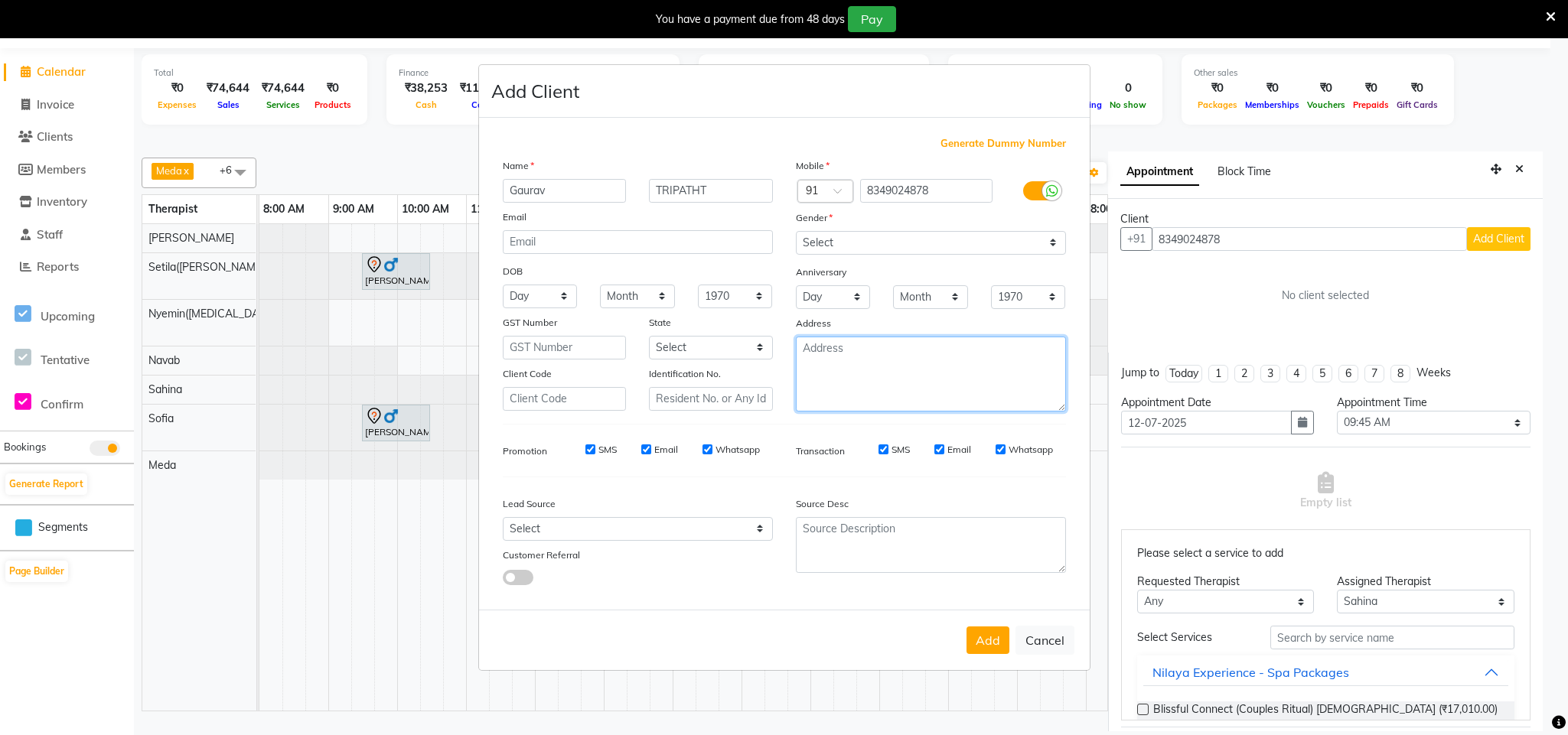 click at bounding box center [931, 374] 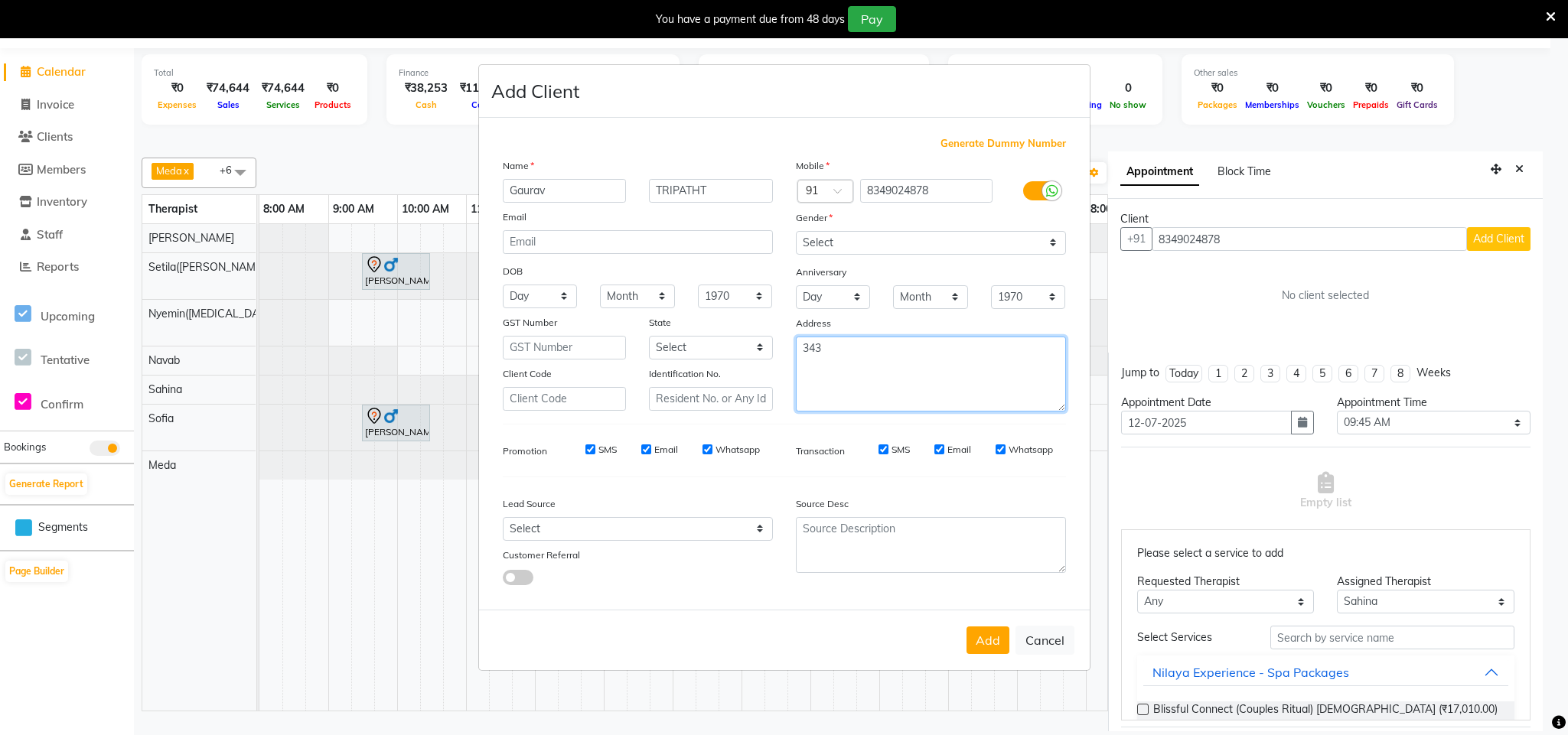 type on "343" 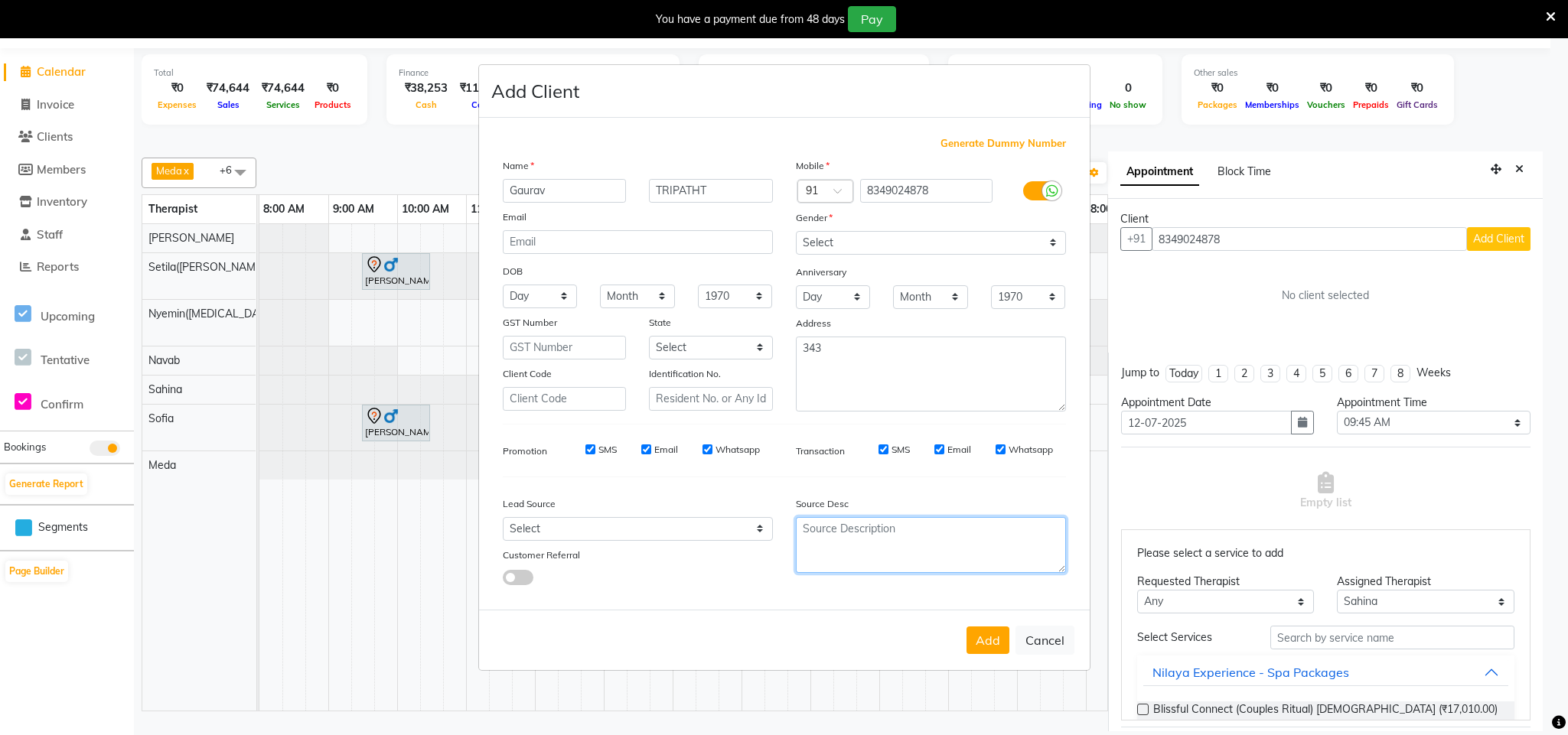 click at bounding box center [931, 545] 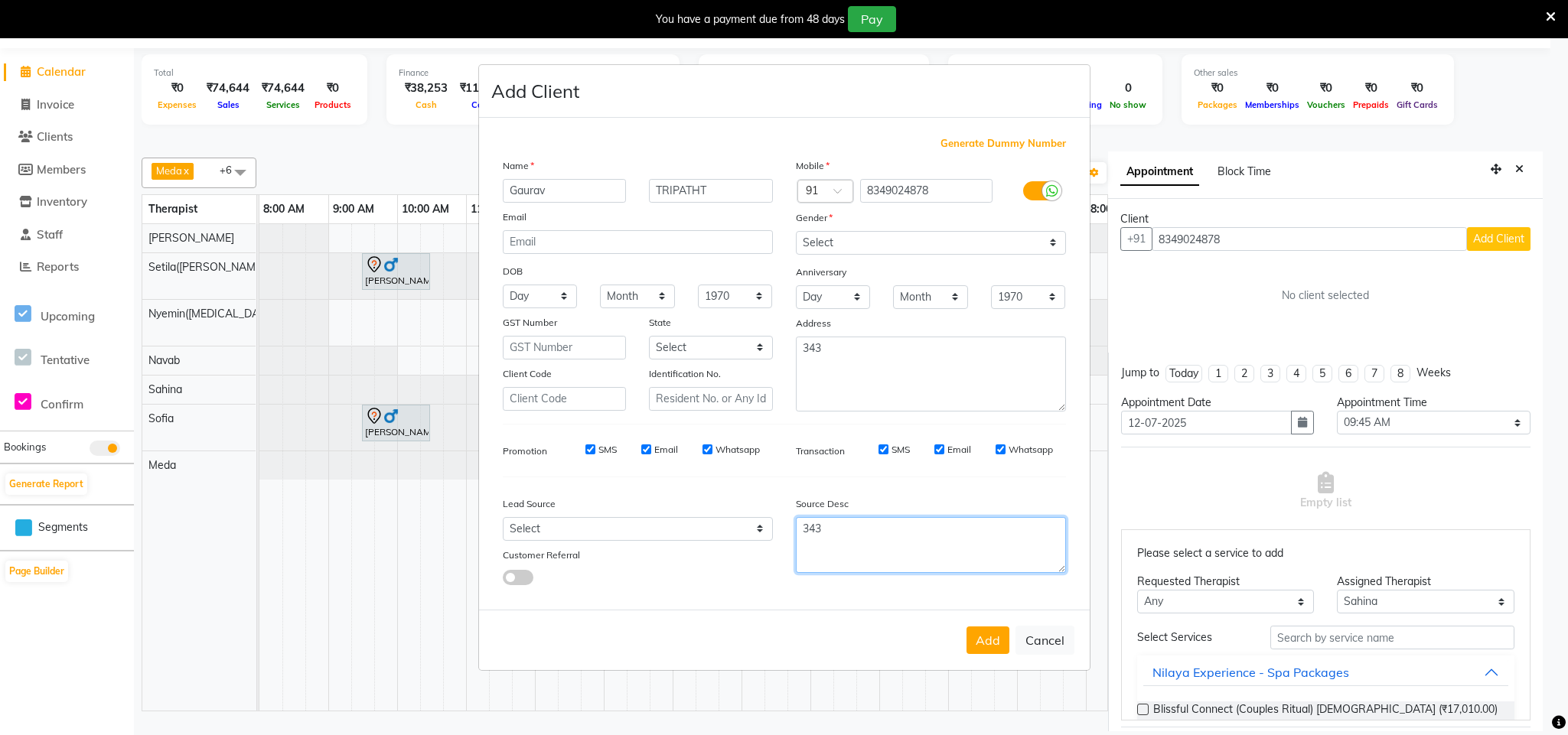 type on "343" 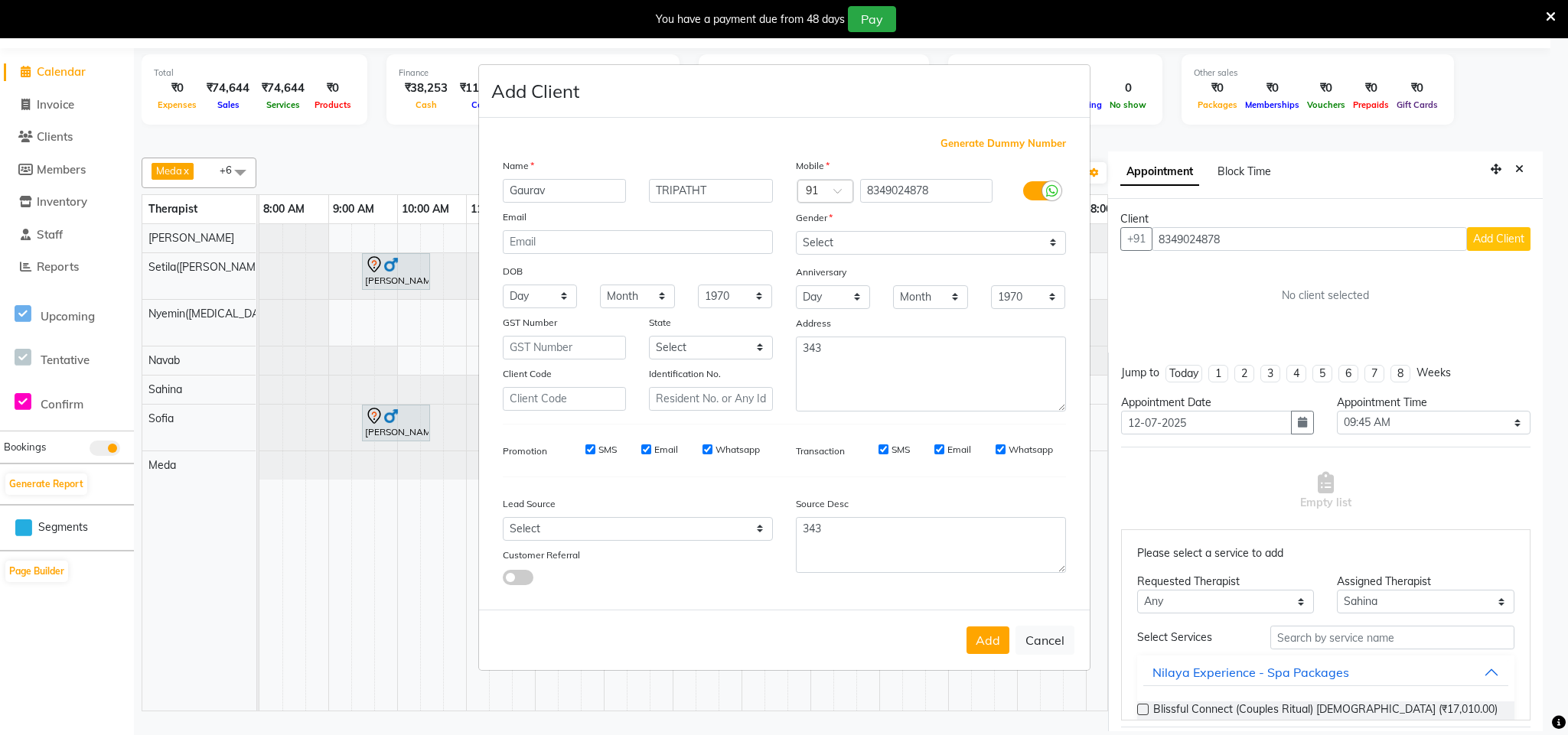 drag, startPoint x: 850, startPoint y: 227, endPoint x: 857, endPoint y: 243, distance: 17.464249 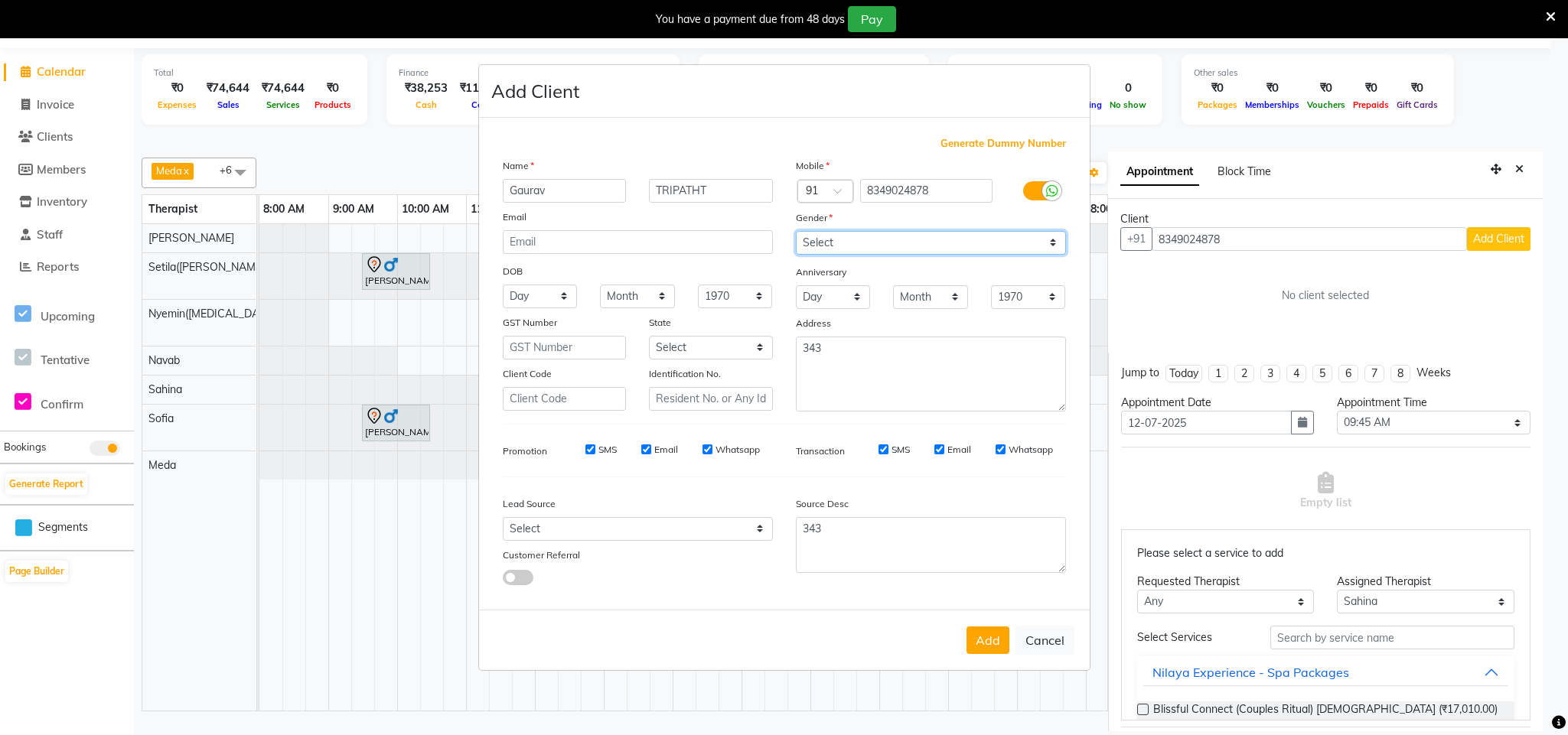 click on "Select Male Female Other Prefer Not To Say" at bounding box center [931, 242] 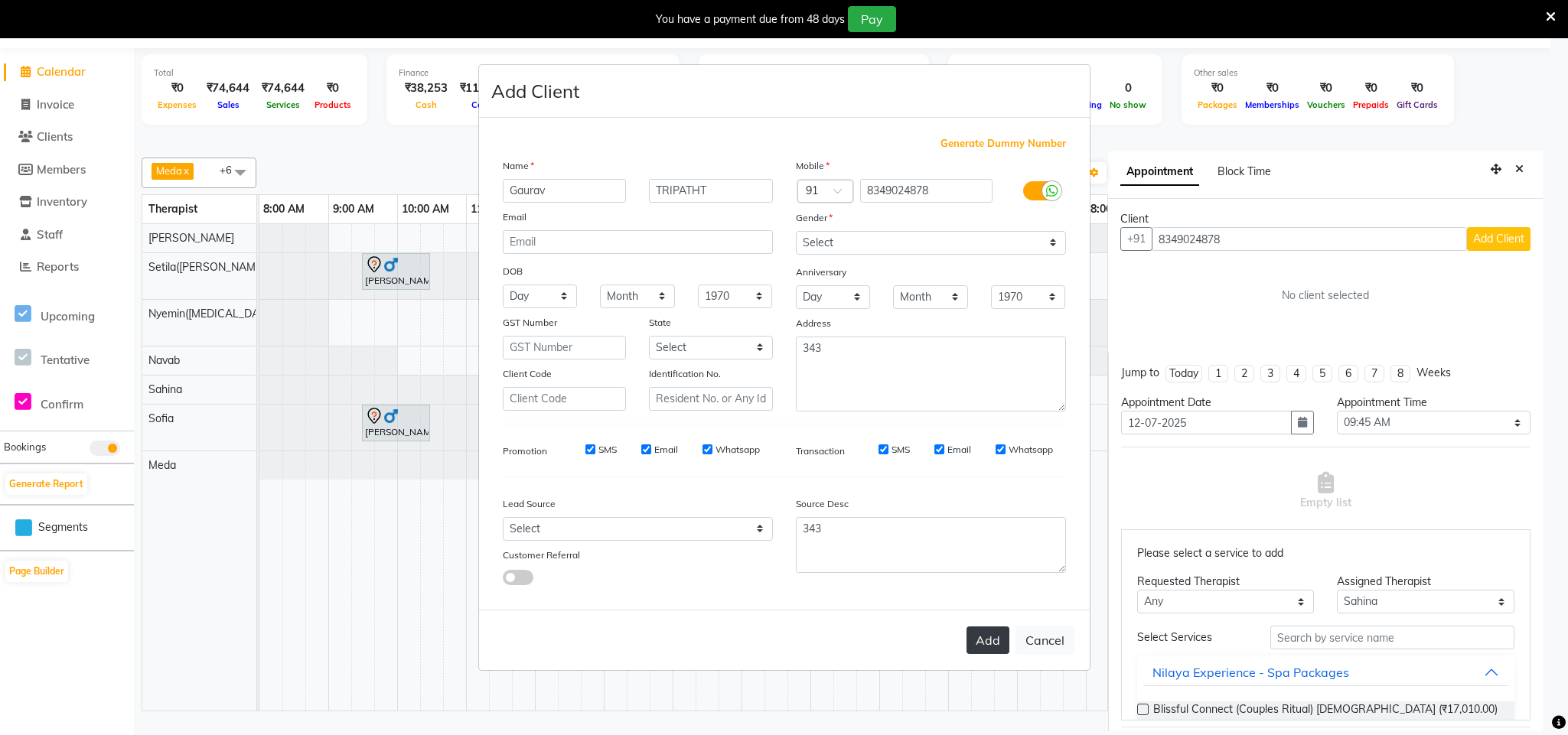 click on "Add" at bounding box center [988, 640] 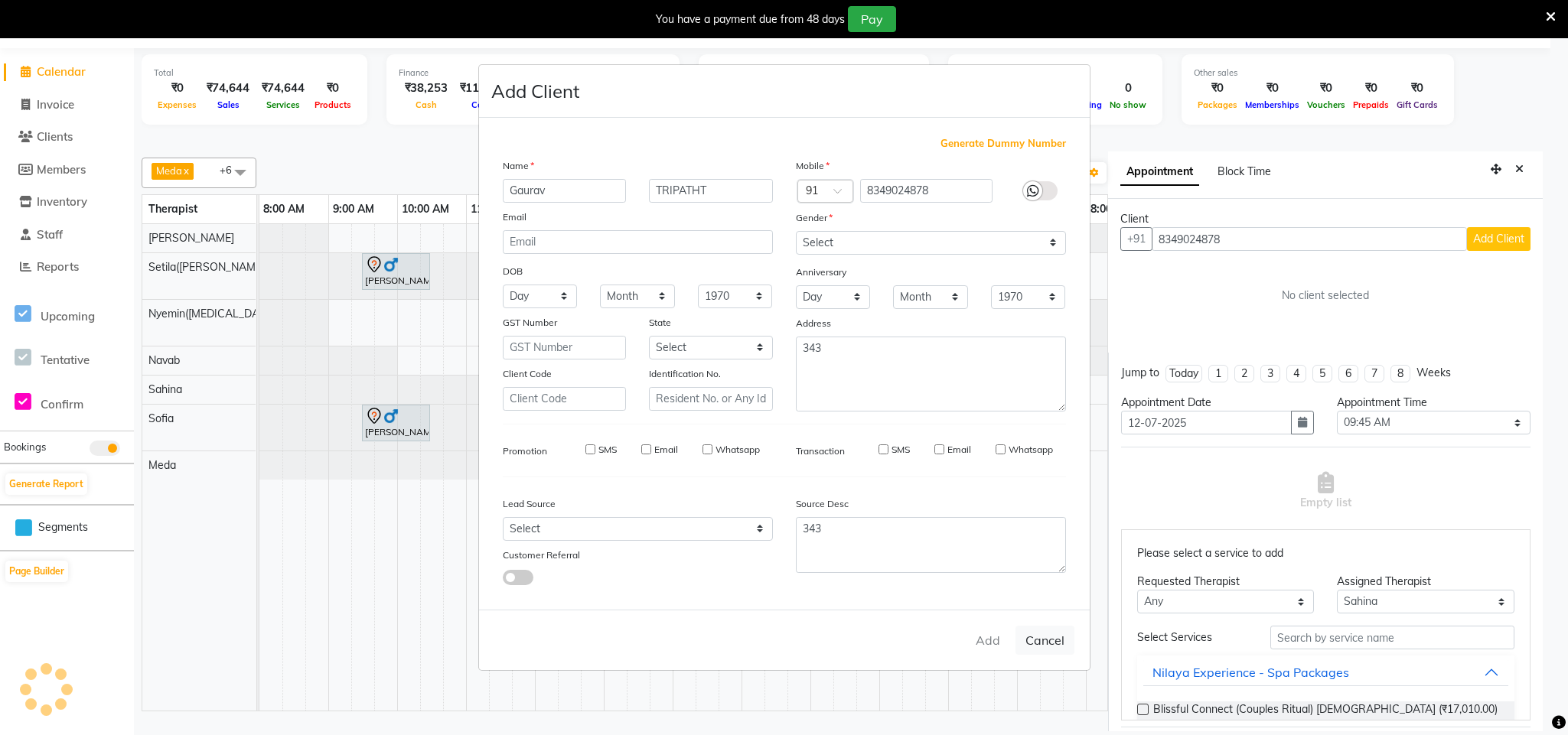 type on "83******78" 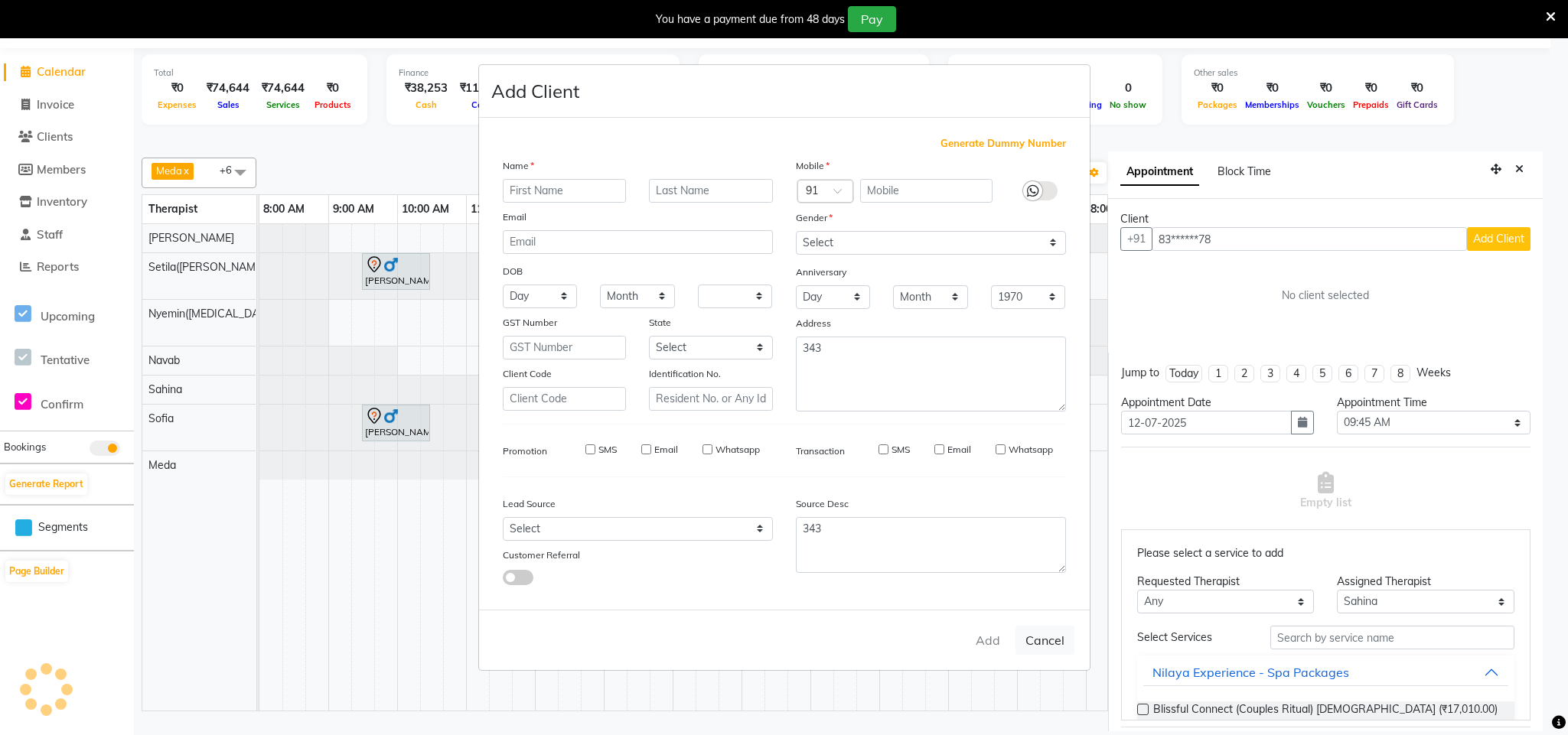 select 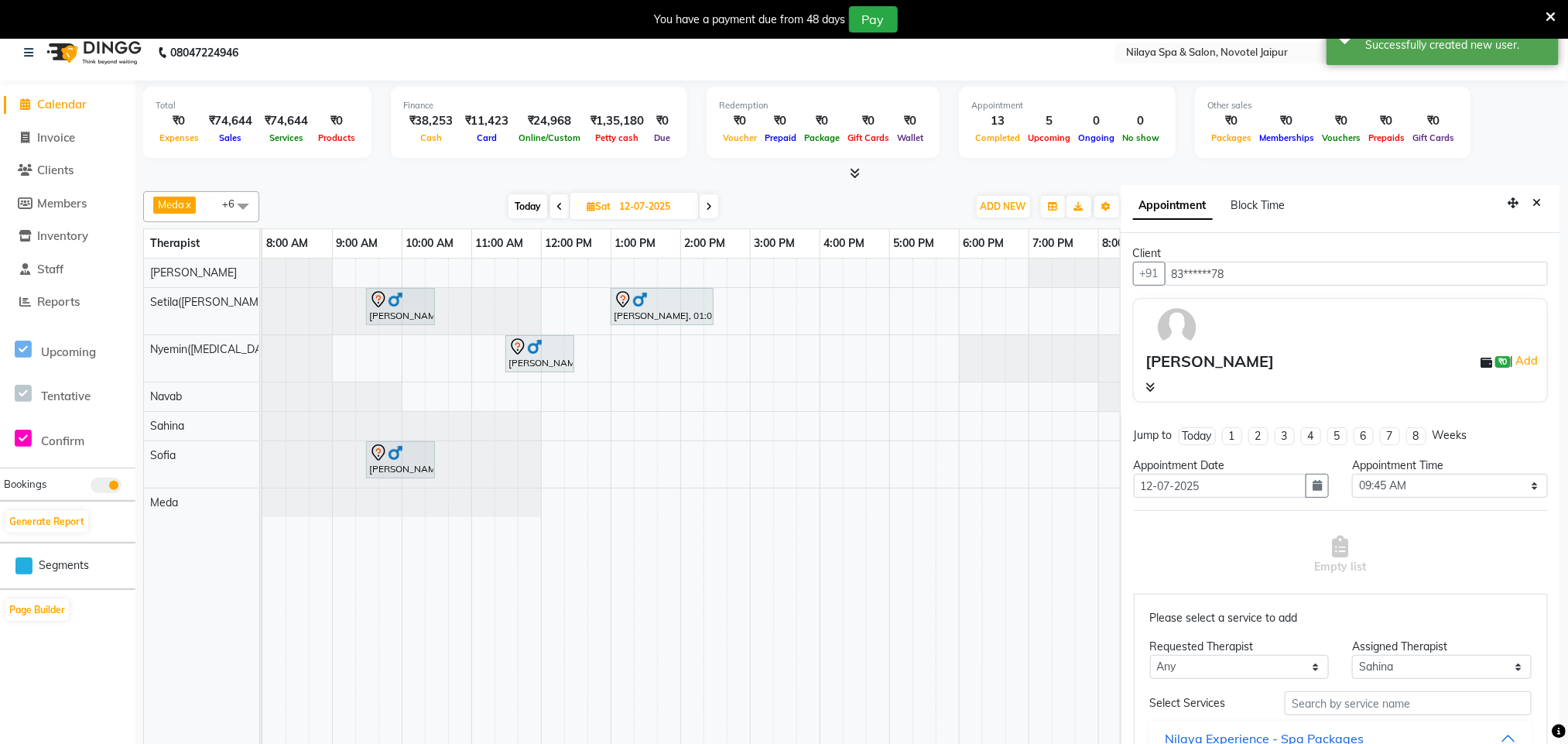 scroll, scrollTop: 0, scrollLeft: 0, axis: both 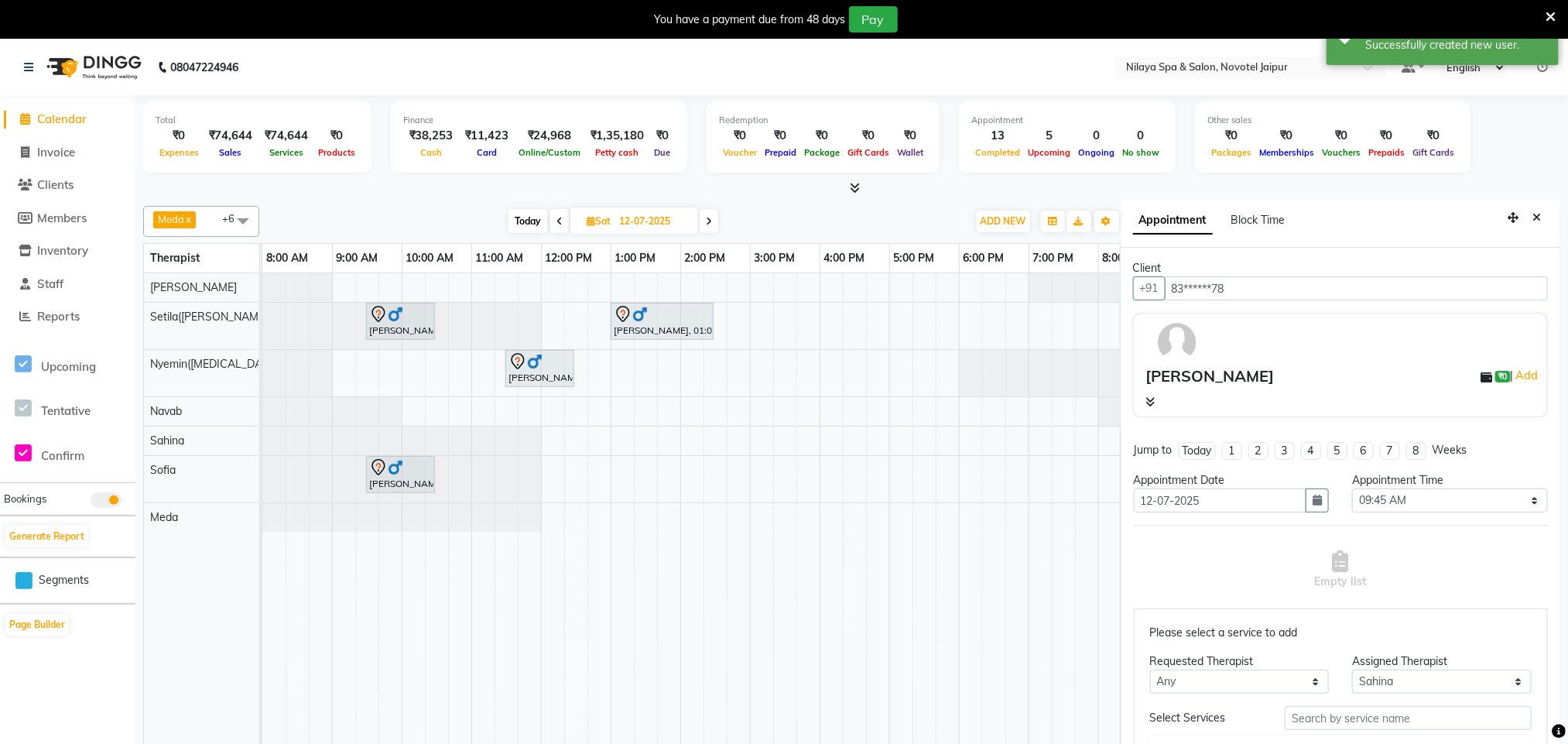 click on "Appointment" at bounding box center [1173, 221] 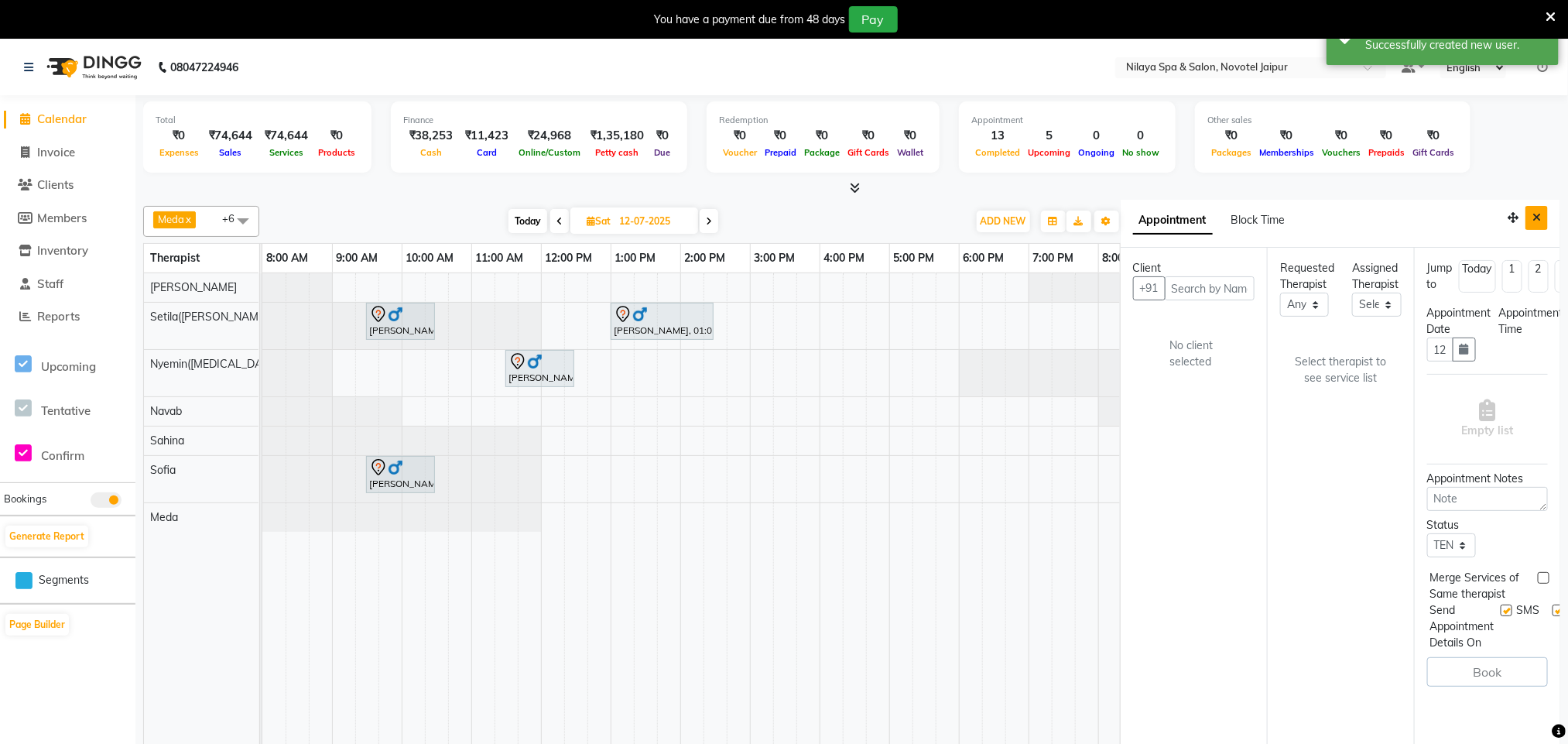 click at bounding box center (1536, 218) 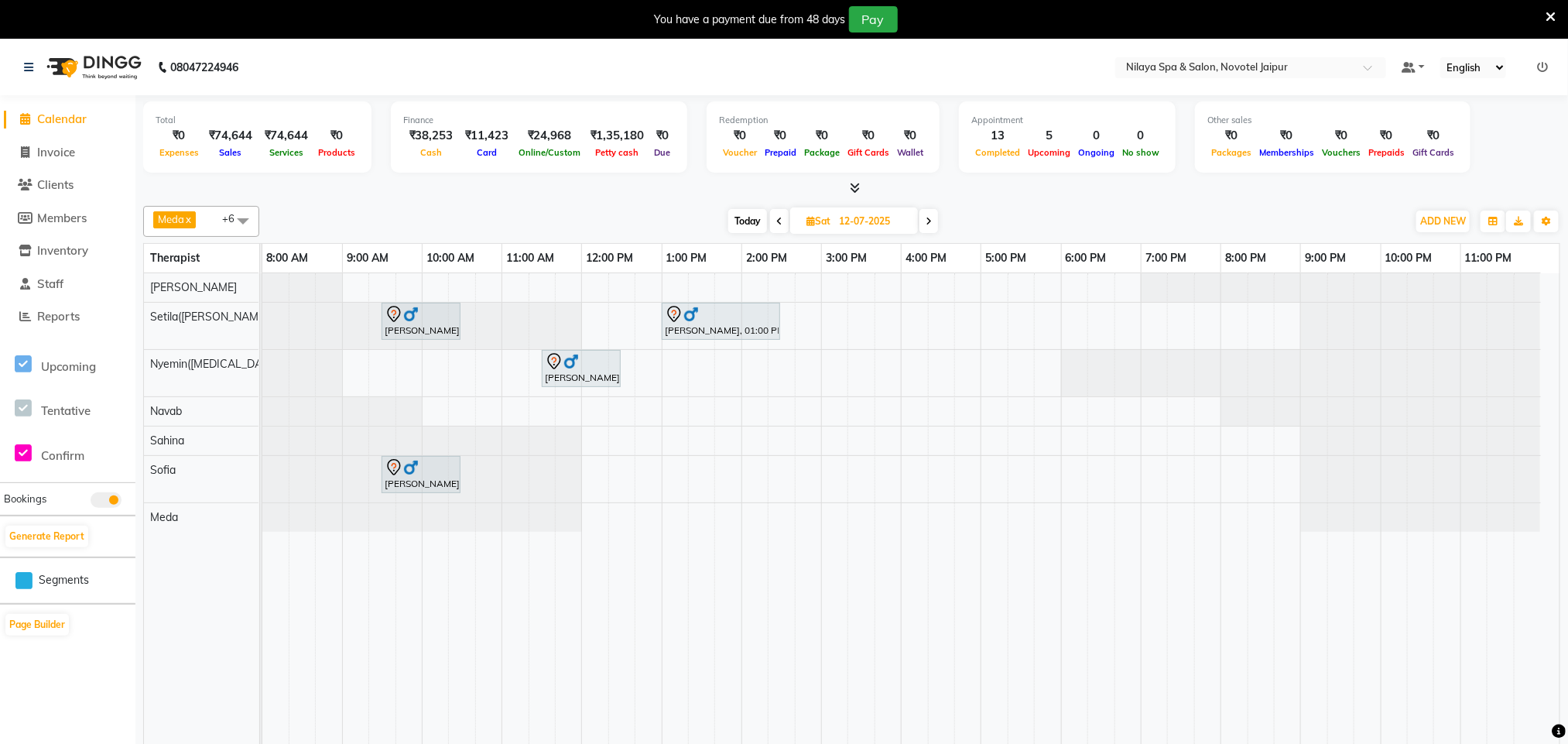 click at bounding box center [262, 441] 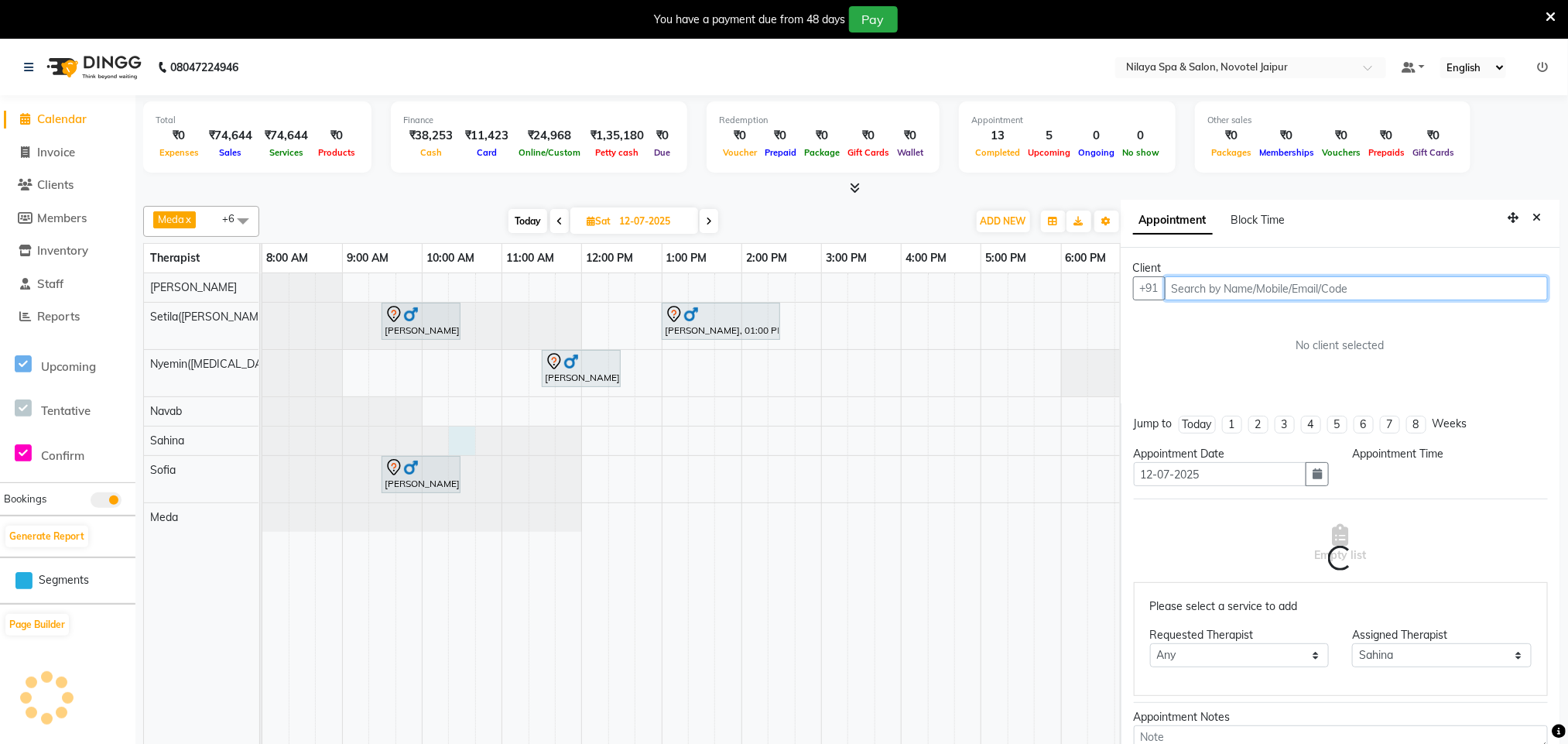 scroll, scrollTop: 46, scrollLeft: 0, axis: vertical 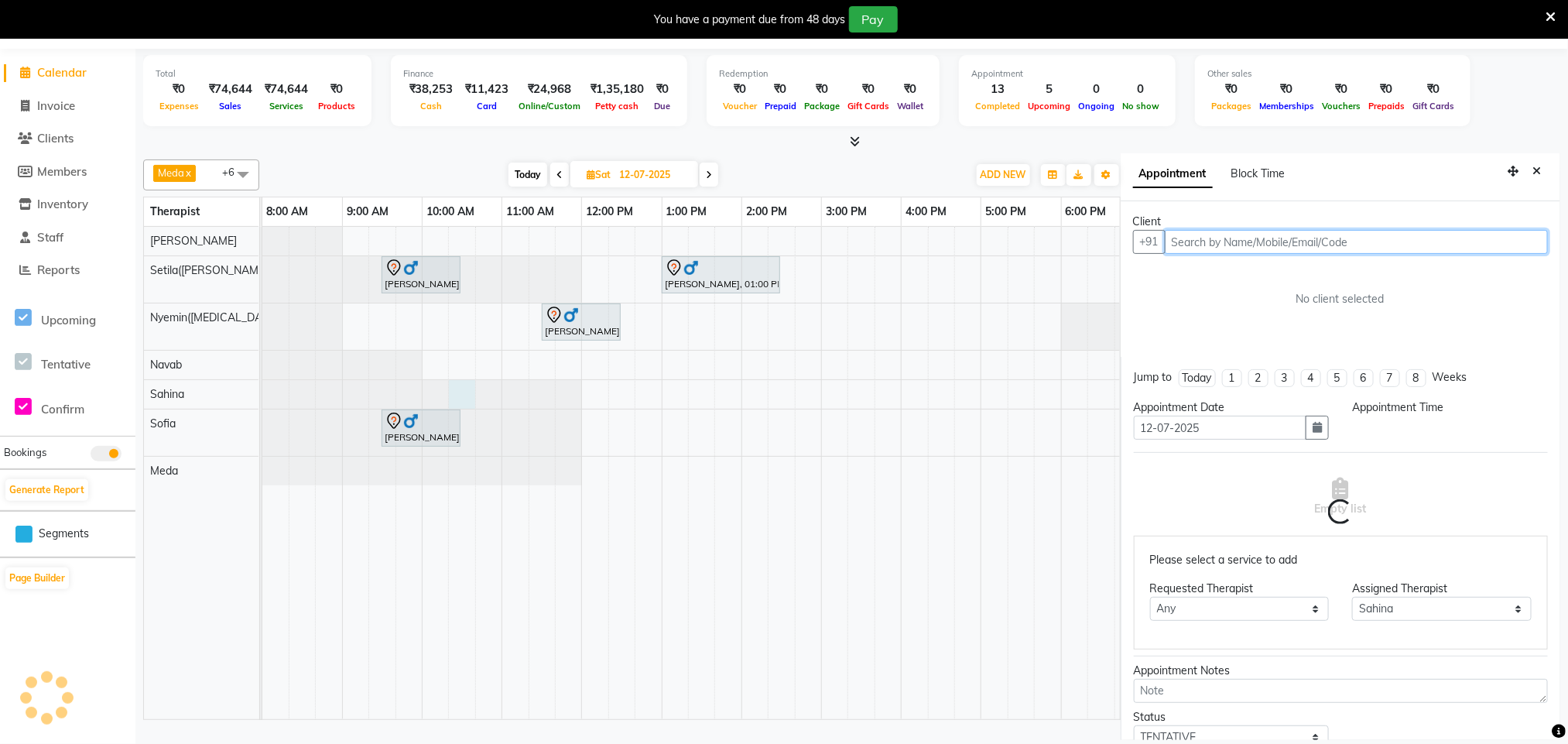 type 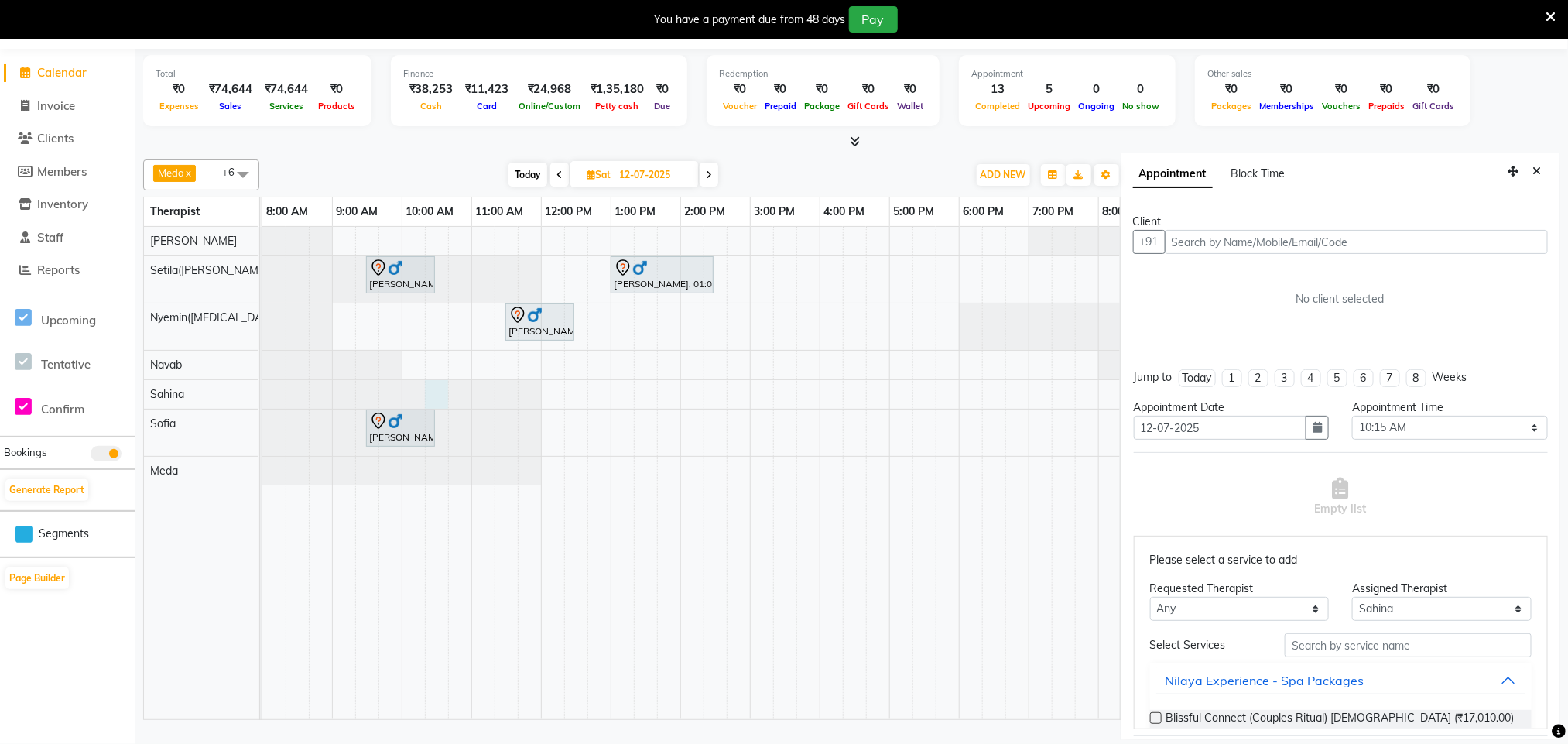 drag, startPoint x: 344, startPoint y: 389, endPoint x: 762, endPoint y: 165, distance: 474.2362 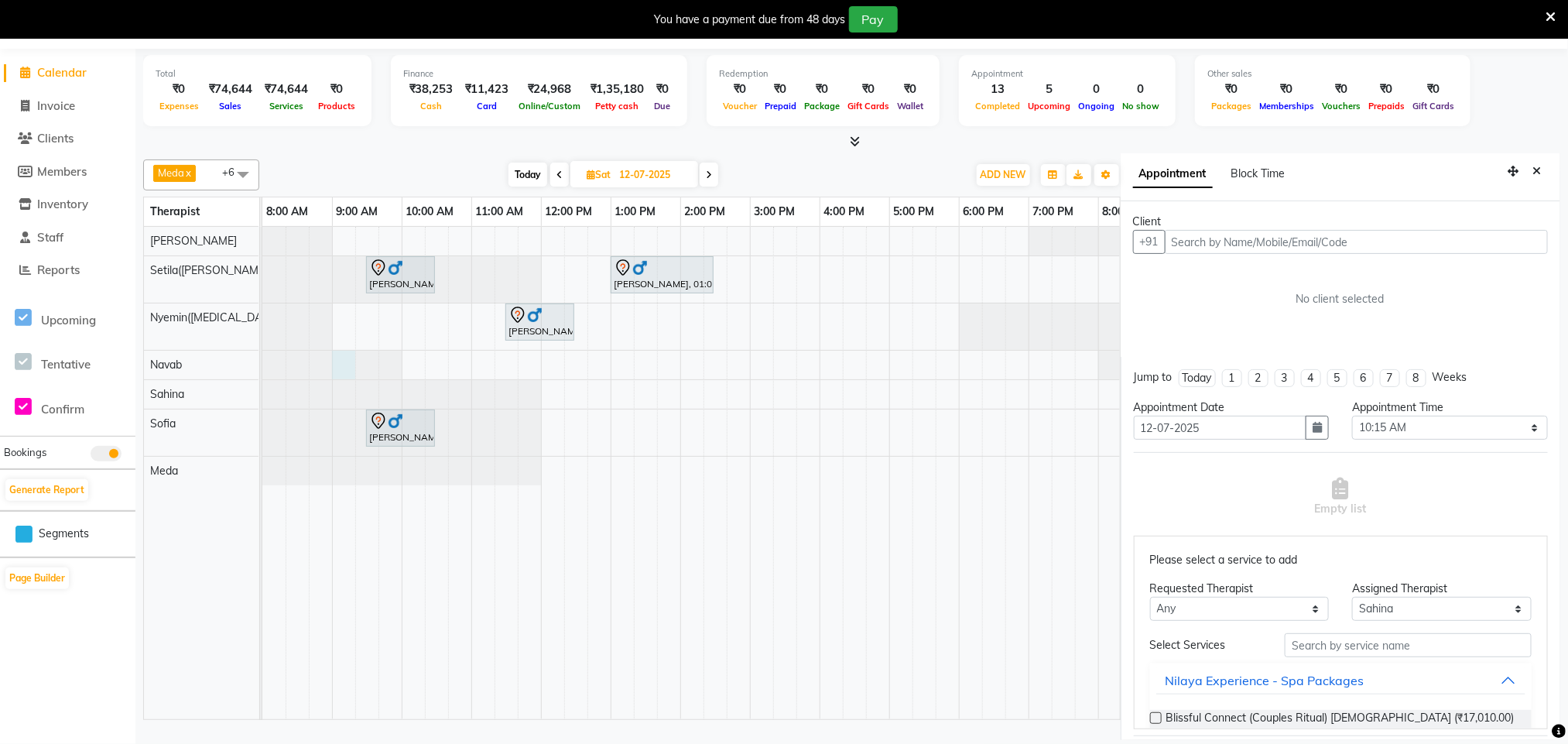 click at bounding box center [262, 365] 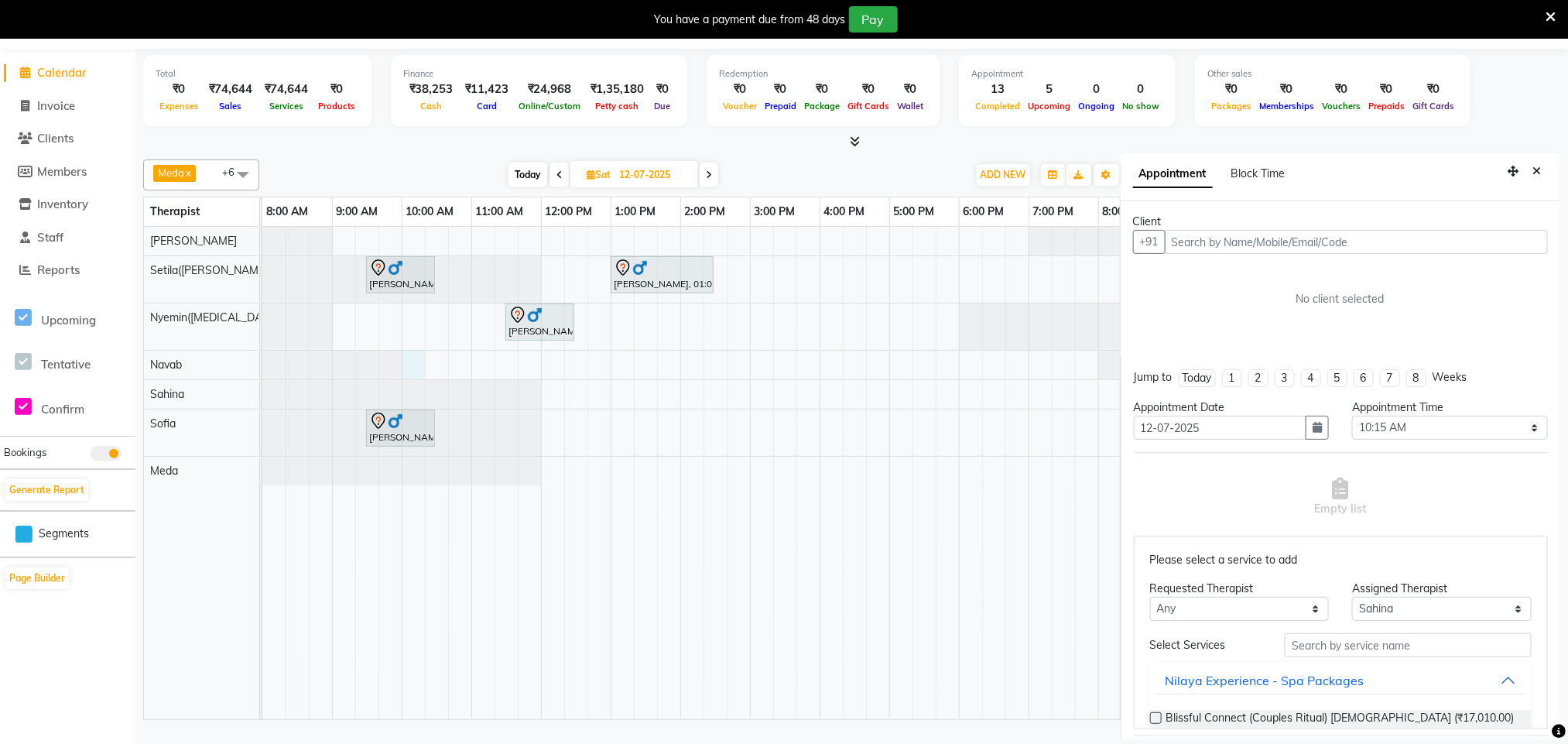 click on "Subham, 09:30 AM-10:30 AM, Couple Rejuvenation Therapy 60 Min             Abhishek Pimpralekar, 01:00 PM-02:30 PM, Balinese Massage Therapy (For Men) 90 Min             Agnibha Maiti, 11:30 AM-12:30 PM, Traditional Swedish Relaxation Therapy (For Men) 60 Min             Subham, 09:30 AM-10:30 AM, Couple Rejuvenation Therapy 60 Min" at bounding box center (820, 473) 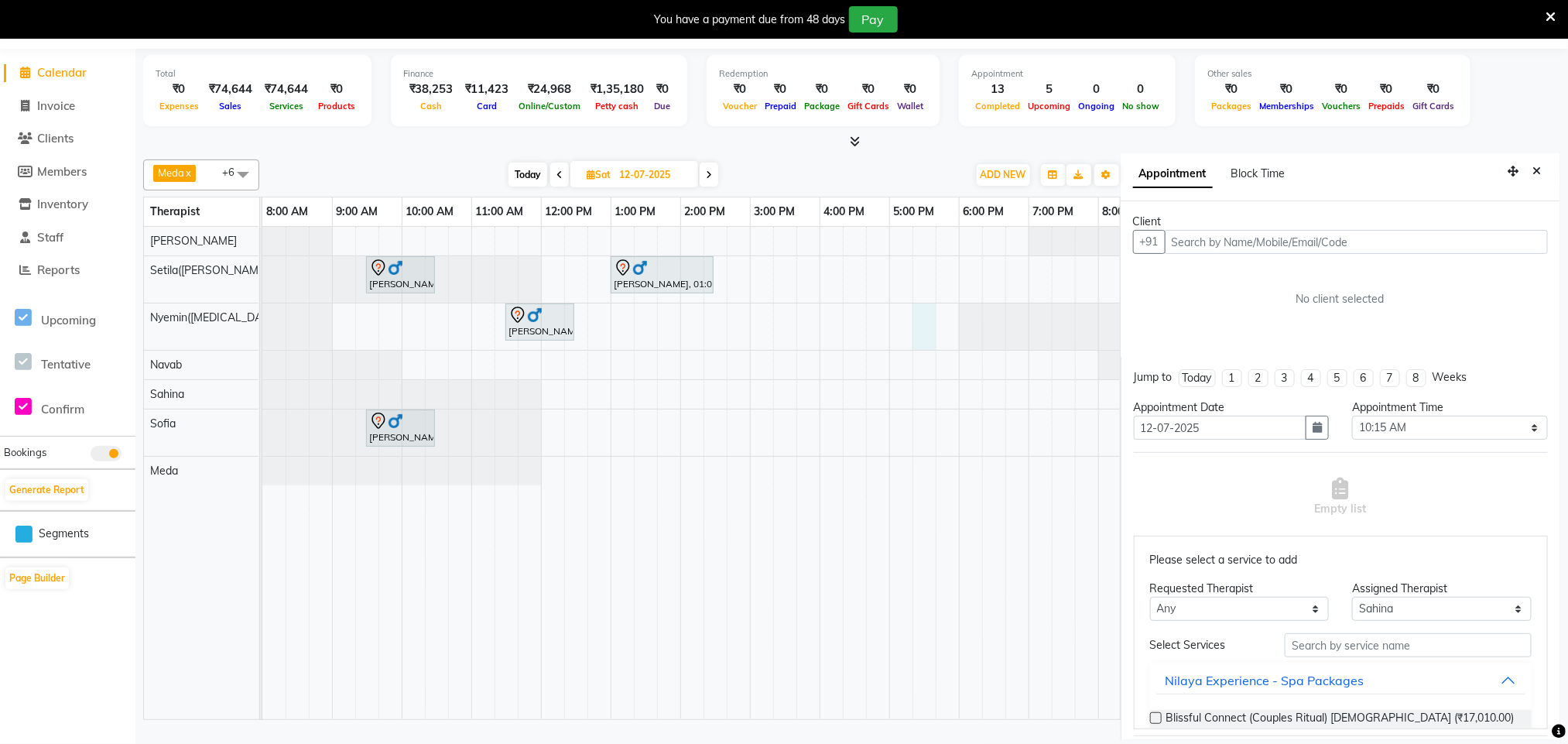 click on "Subham, 09:30 AM-10:30 AM, Couple Rejuvenation Therapy 60 Min             Abhishek Pimpralekar, 01:00 PM-02:30 PM, Balinese Massage Therapy (For Men) 90 Min             Agnibha Maiti, 11:30 AM-12:30 PM, Traditional Swedish Relaxation Therapy (For Men) 60 Min             Subham, 09:30 AM-10:30 AM, Couple Rejuvenation Therapy 60 Min" at bounding box center (820, 473) 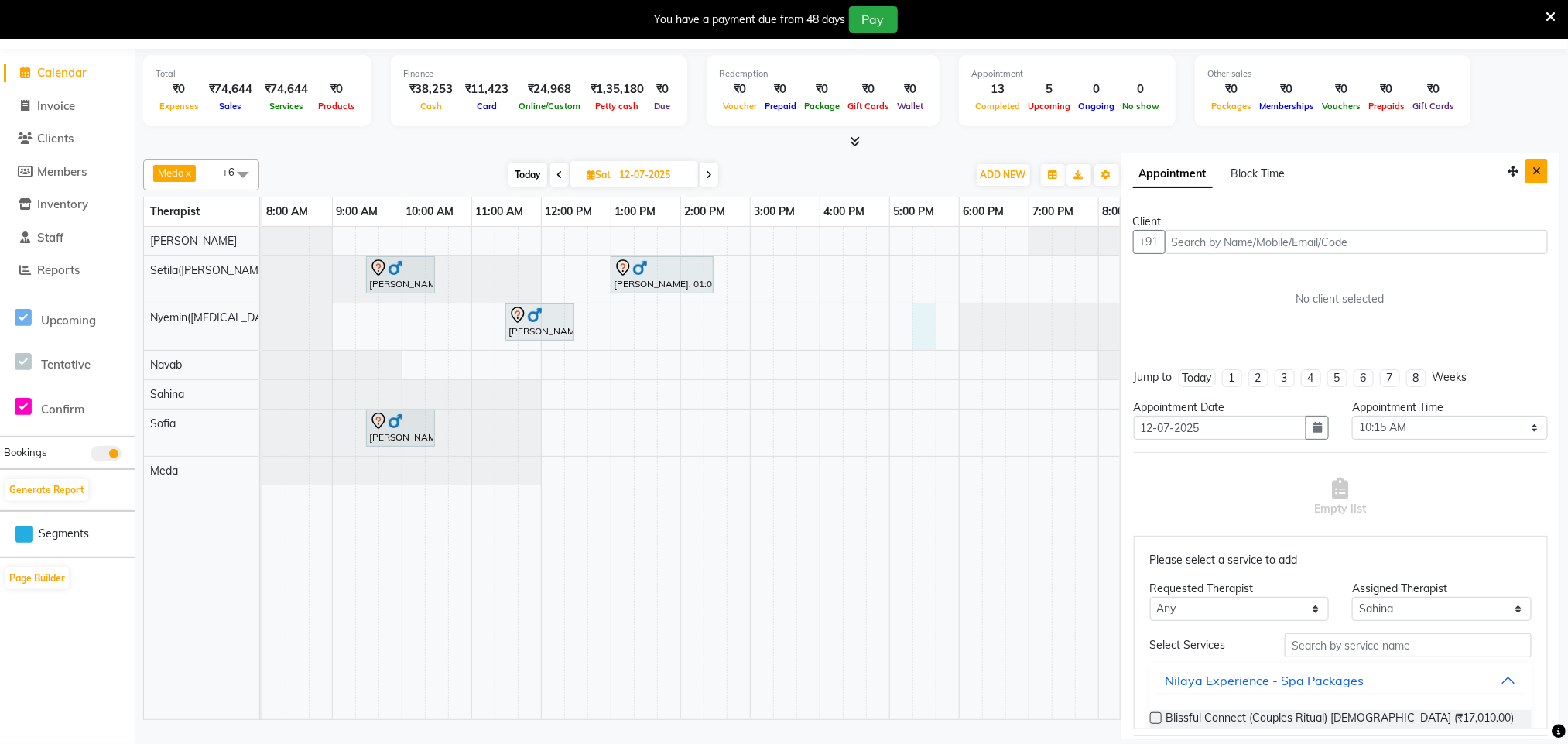 click at bounding box center (1536, 171) 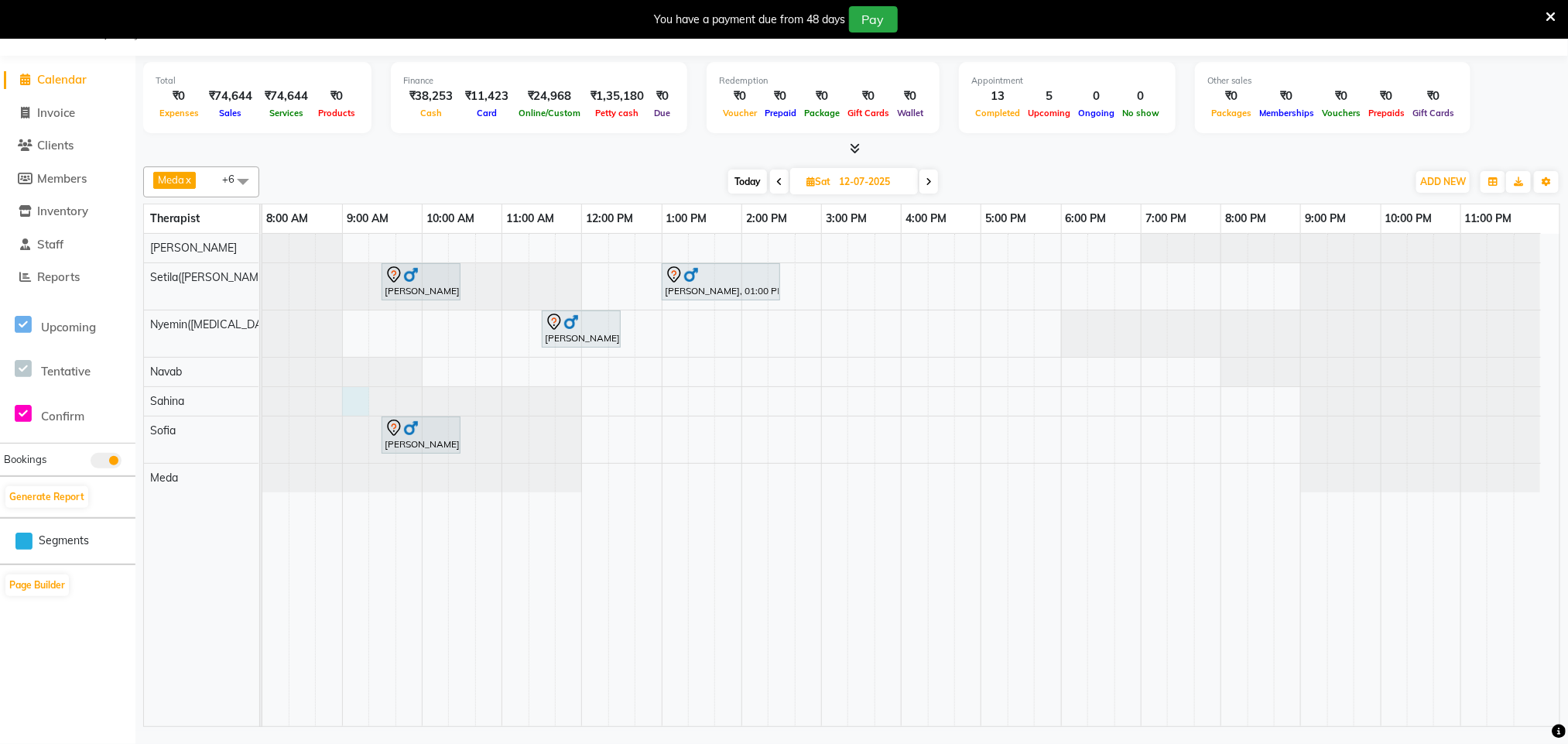 click at bounding box center [262, 401] 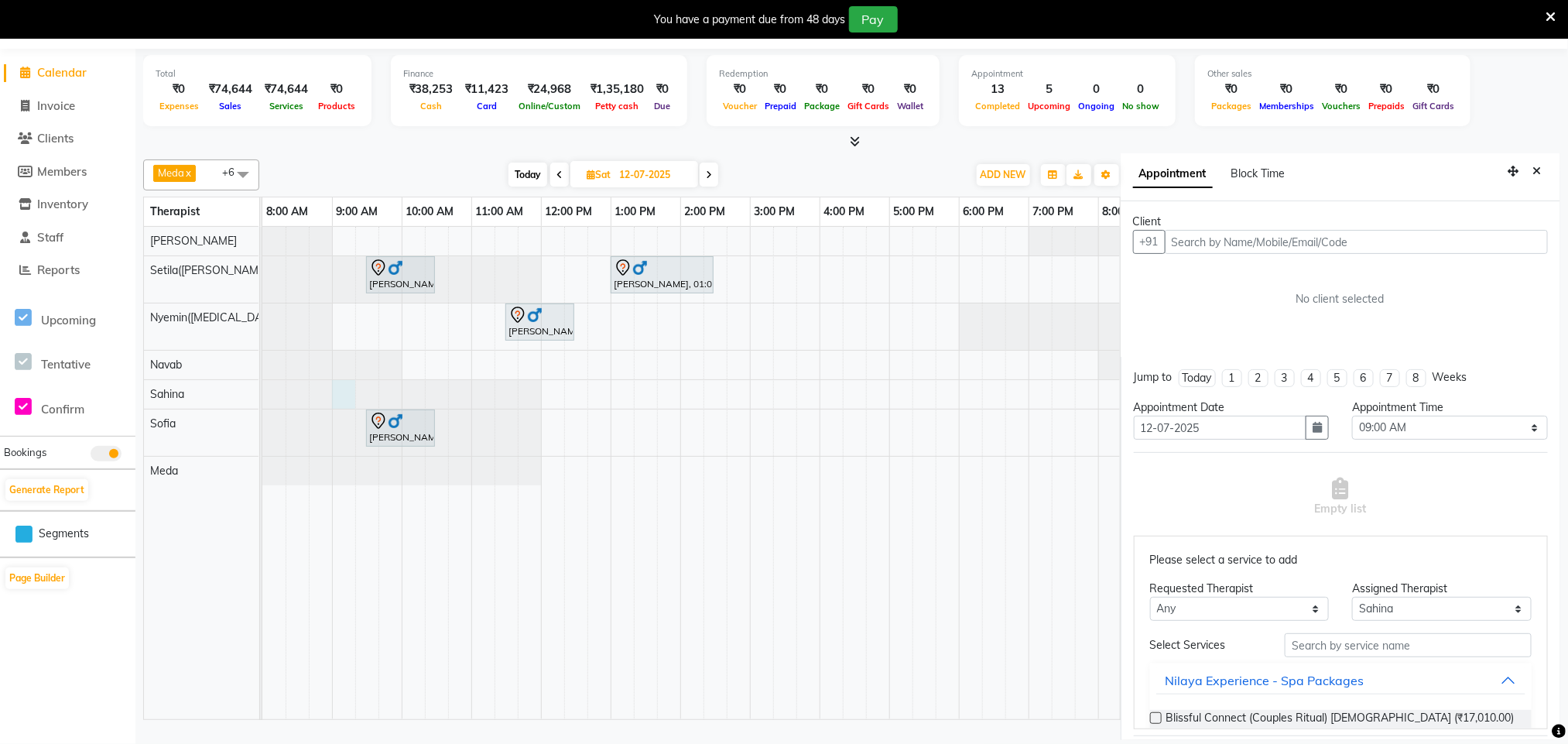 click at bounding box center (1356, 242) 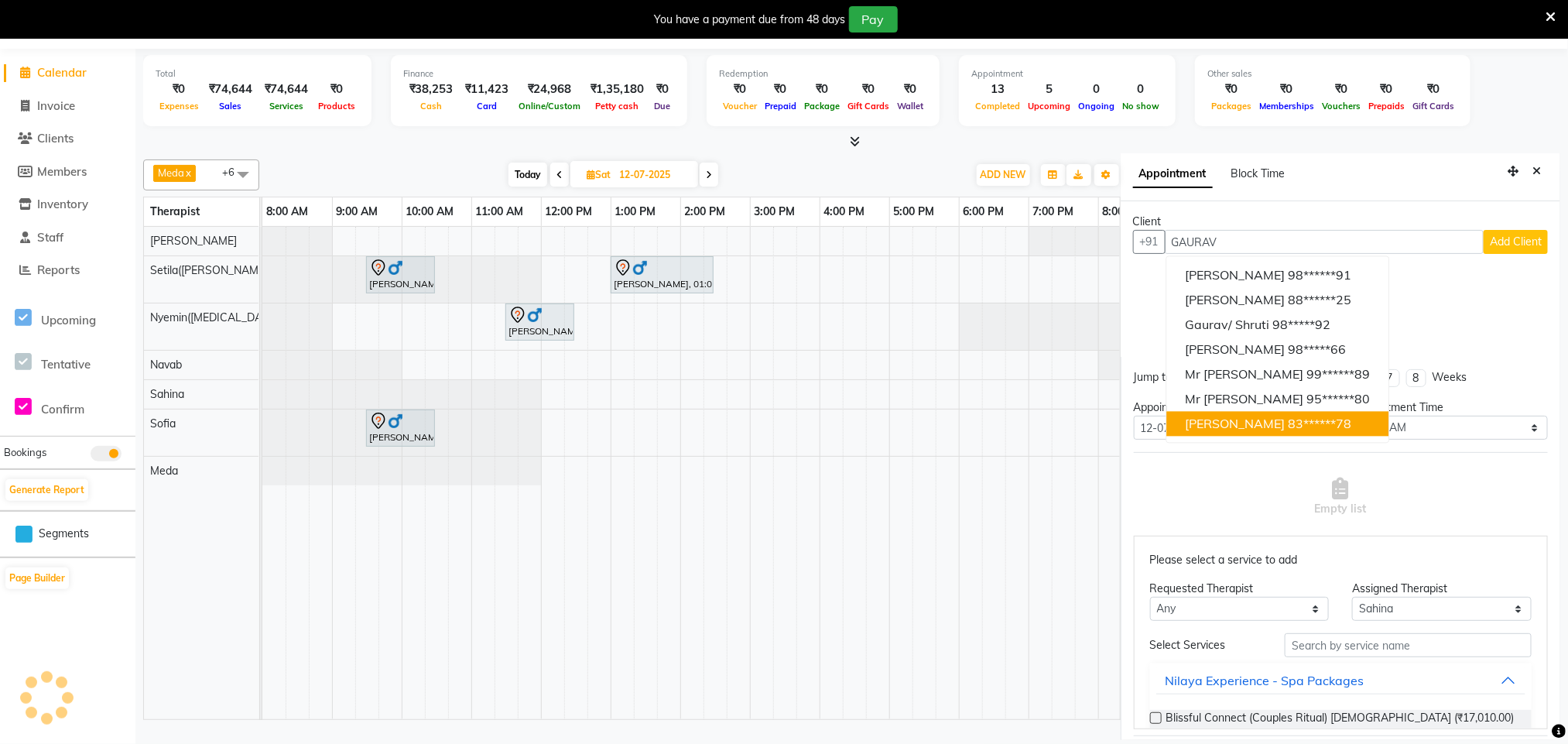 click on "Gaurav TRIPATHT  83******78" at bounding box center (1277, 424) 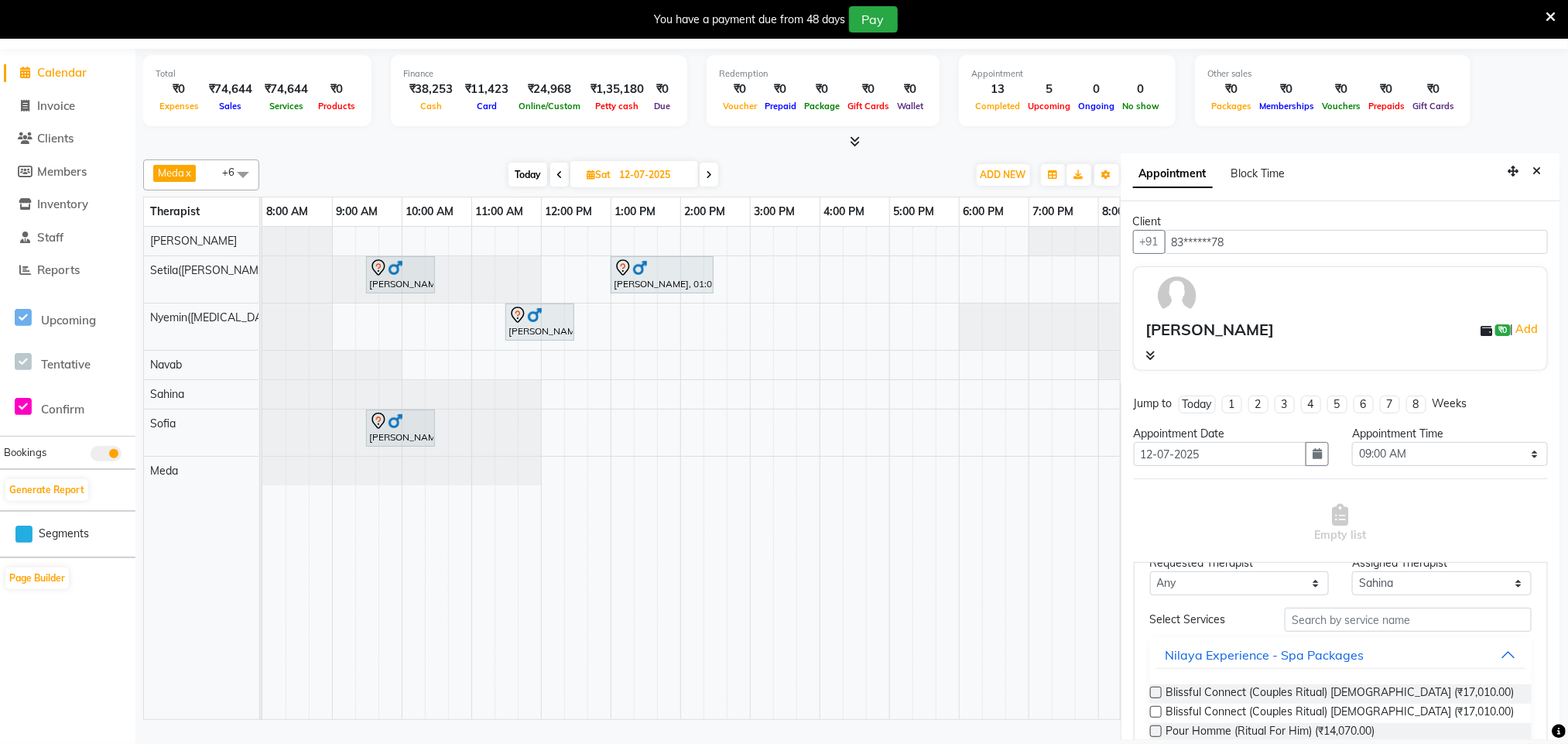 scroll, scrollTop: 0, scrollLeft: 0, axis: both 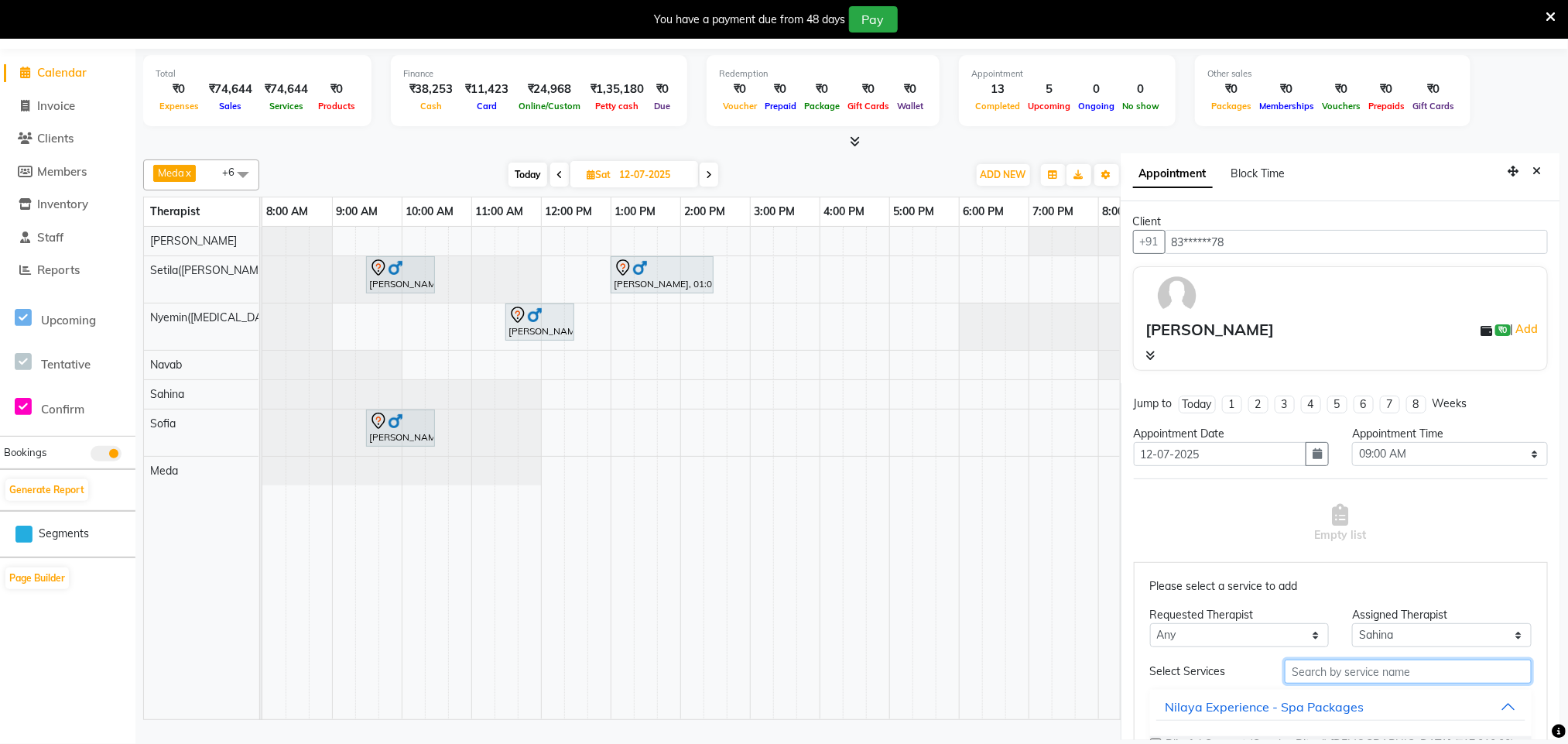 click at bounding box center (1408, 671) 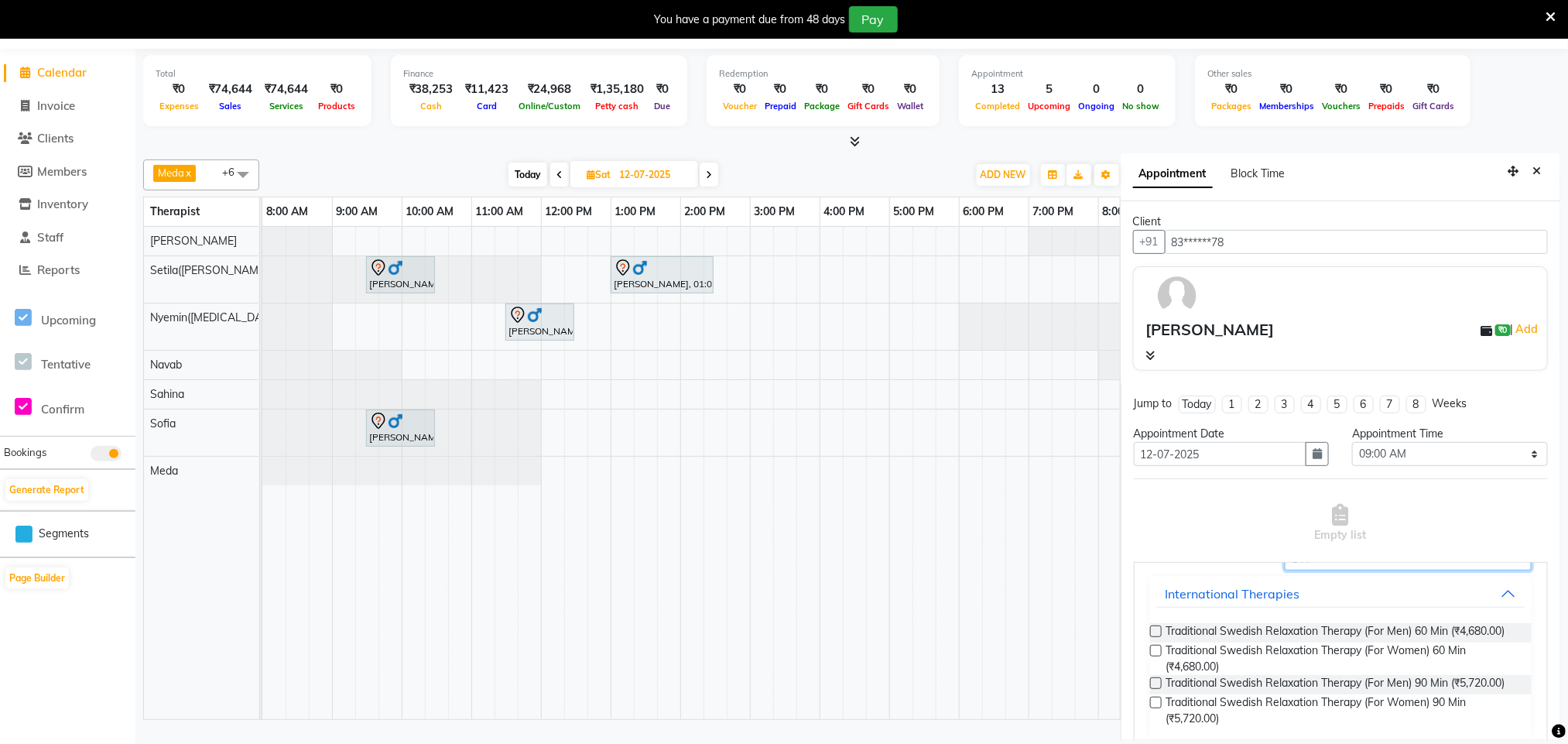 scroll, scrollTop: 139, scrollLeft: 0, axis: vertical 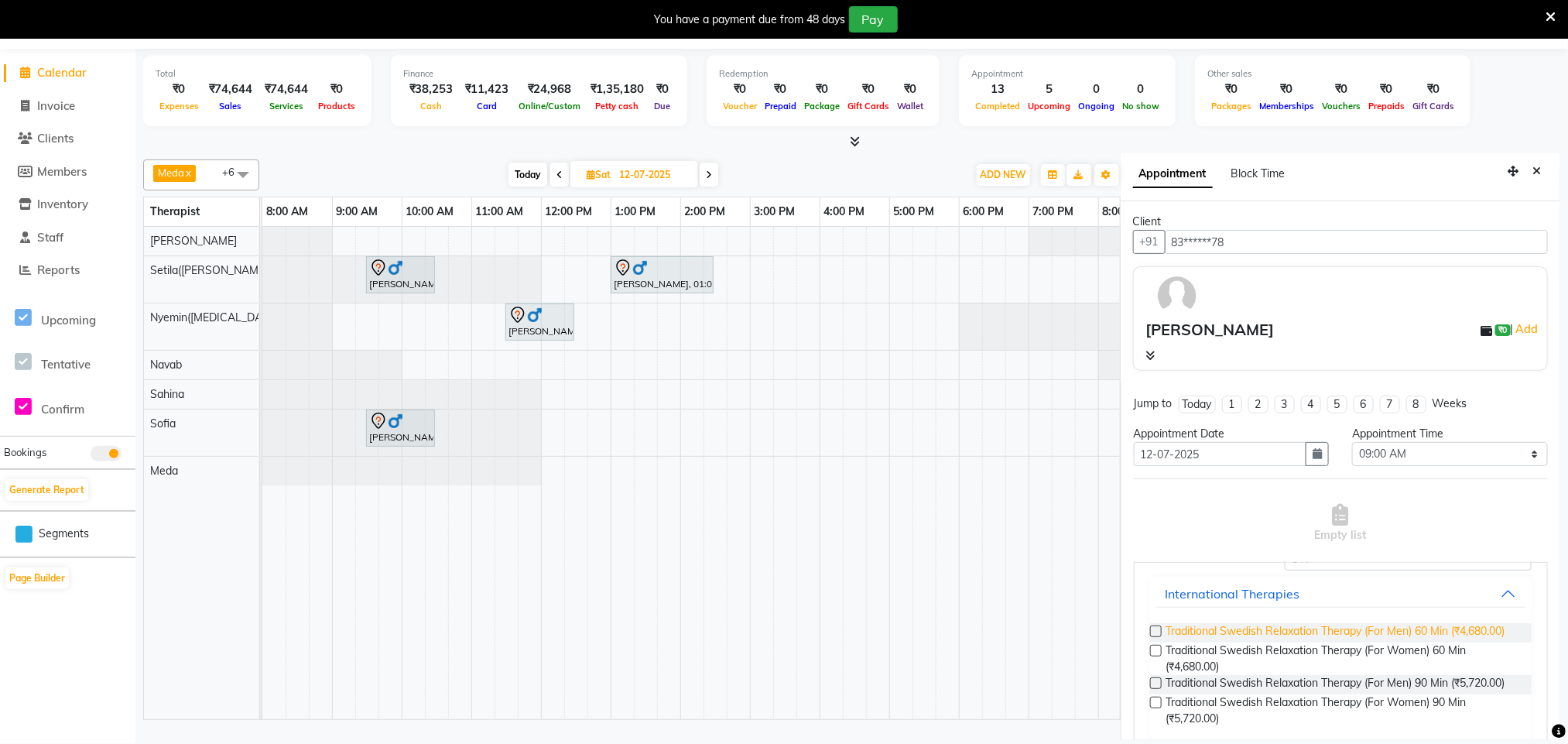 click on "Traditional Swedish Relaxation Therapy (For Men) 60 Min (₹4,680.00)" at bounding box center (1336, 633) 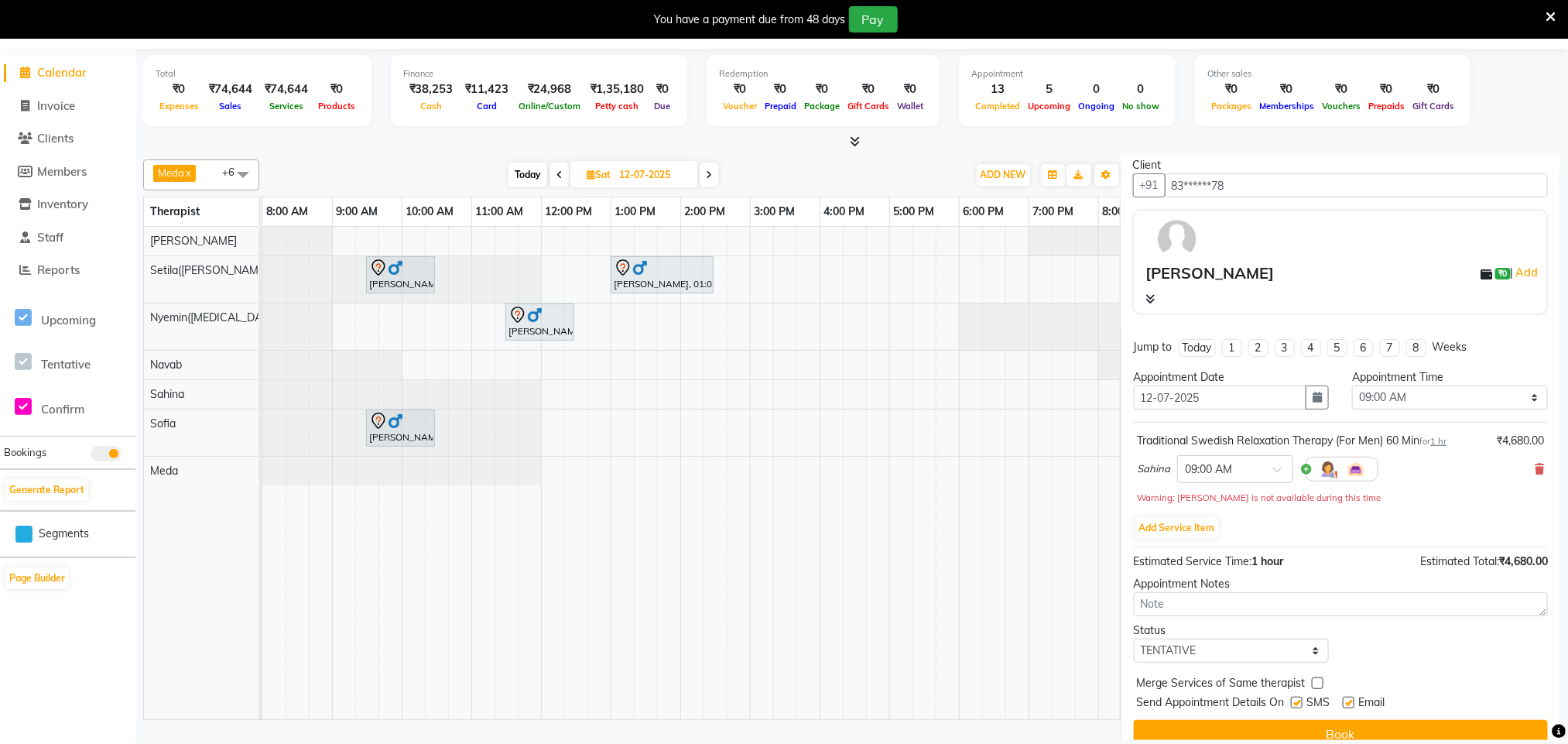 scroll, scrollTop: 81, scrollLeft: 0, axis: vertical 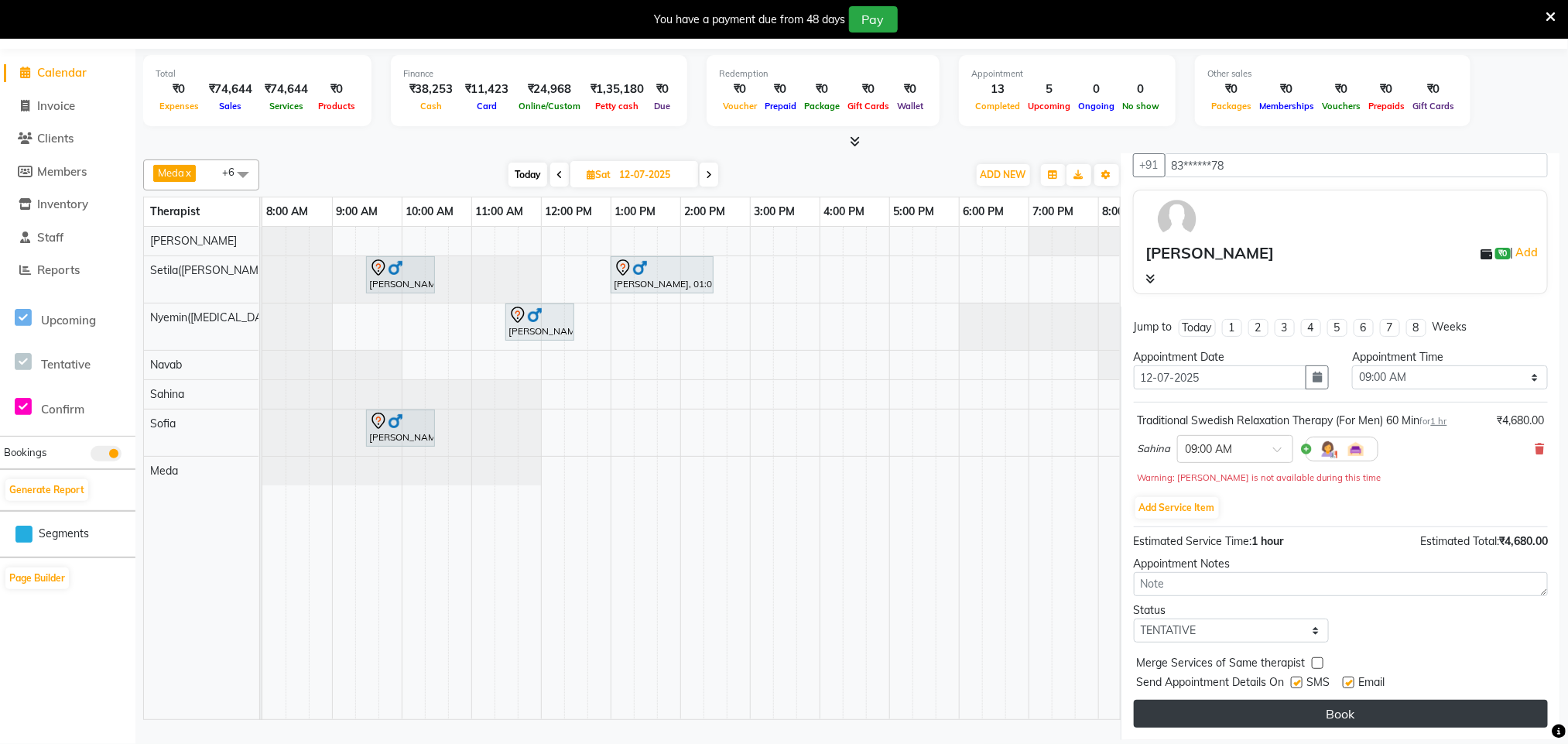 click on "Book" at bounding box center (1340, 714) 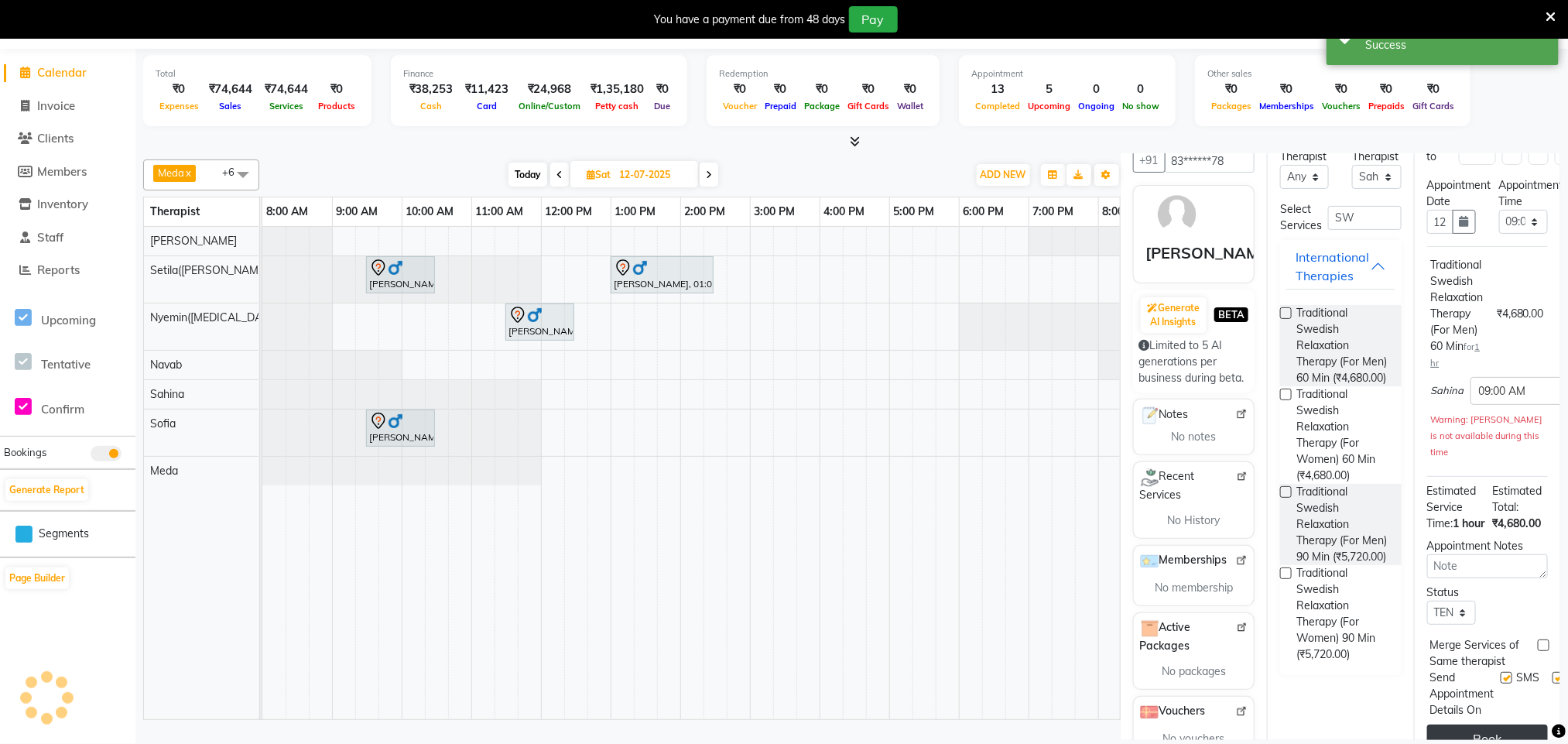 scroll, scrollTop: 0, scrollLeft: 0, axis: both 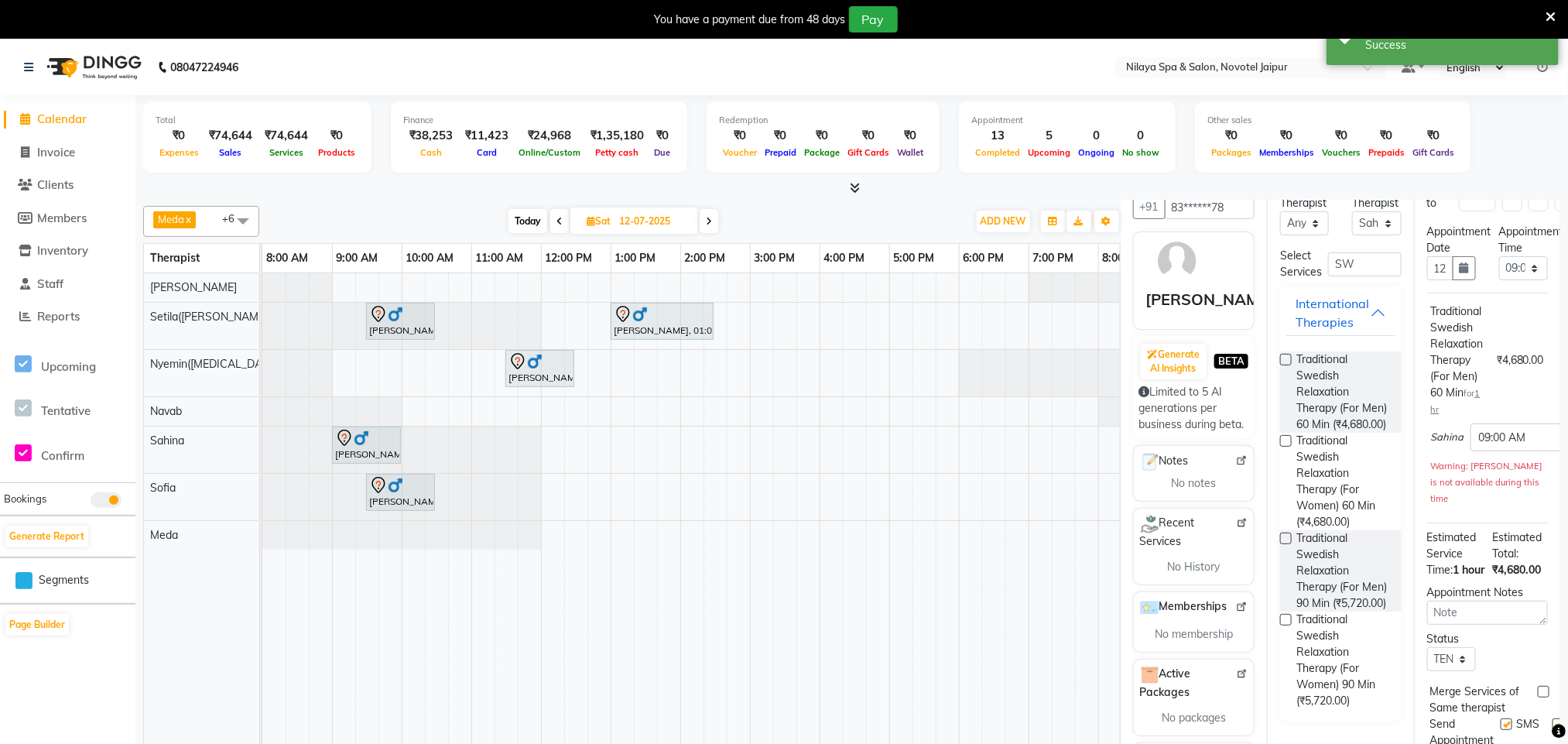 click at bounding box center [560, 221] 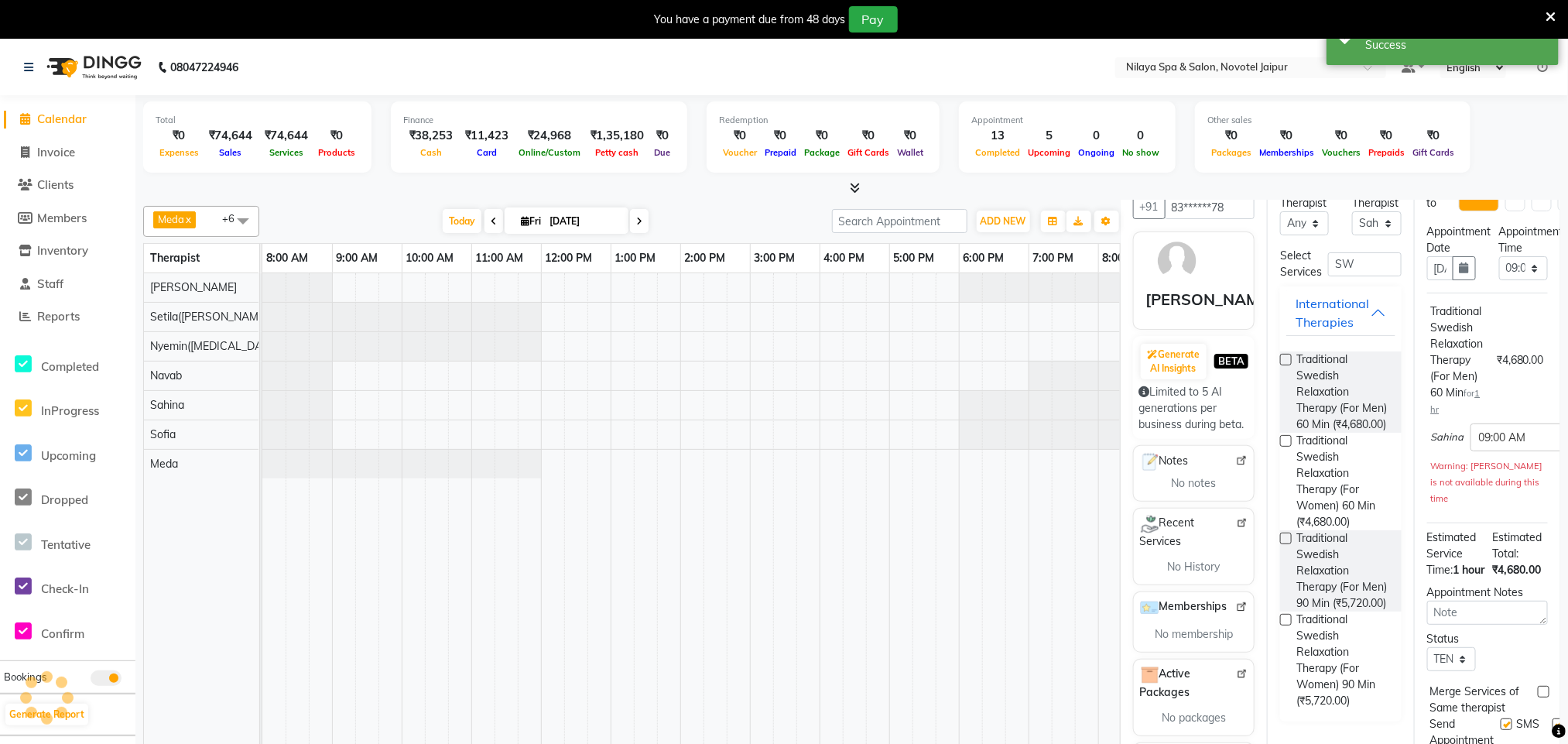scroll, scrollTop: 0, scrollLeft: 258, axis: horizontal 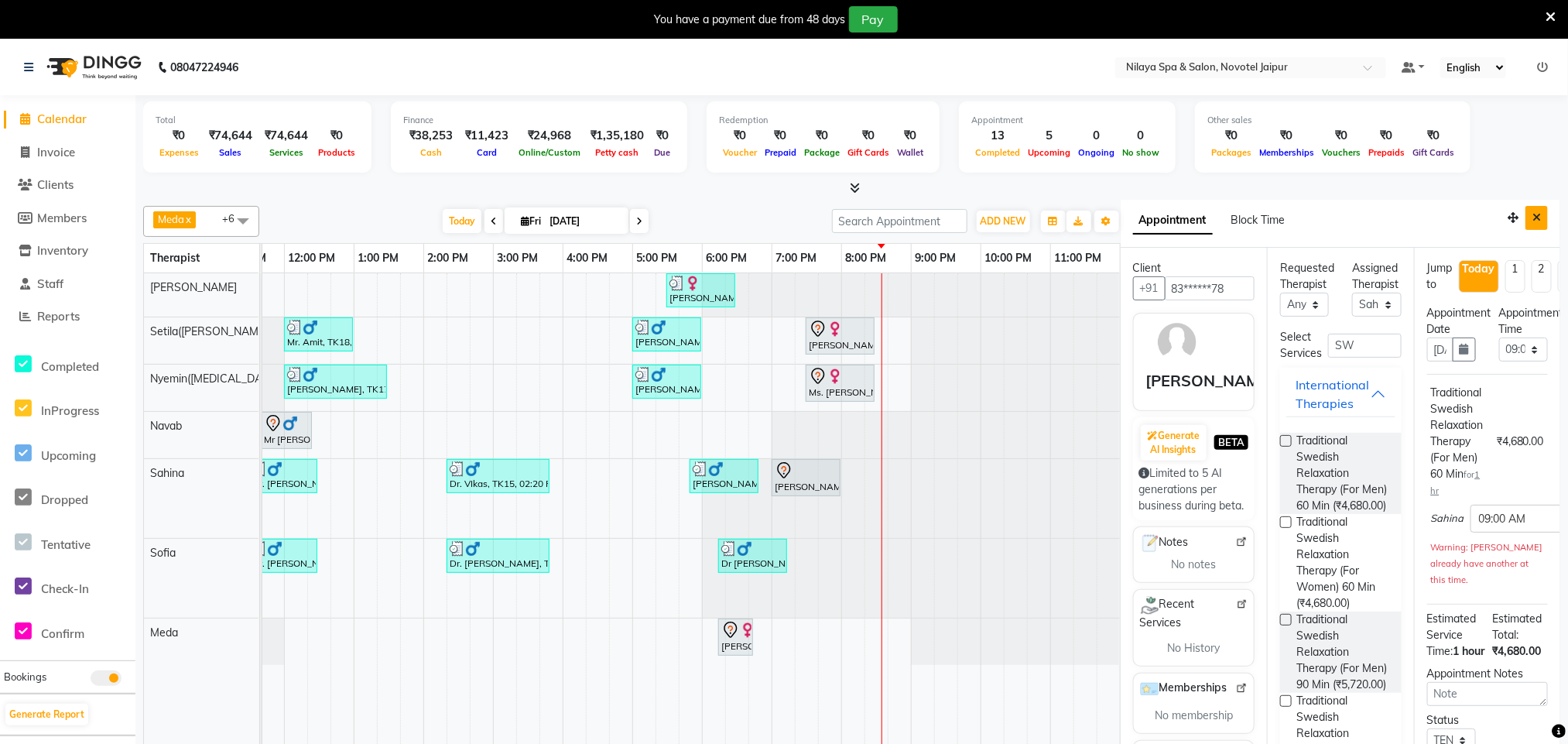 click at bounding box center [1536, 218] 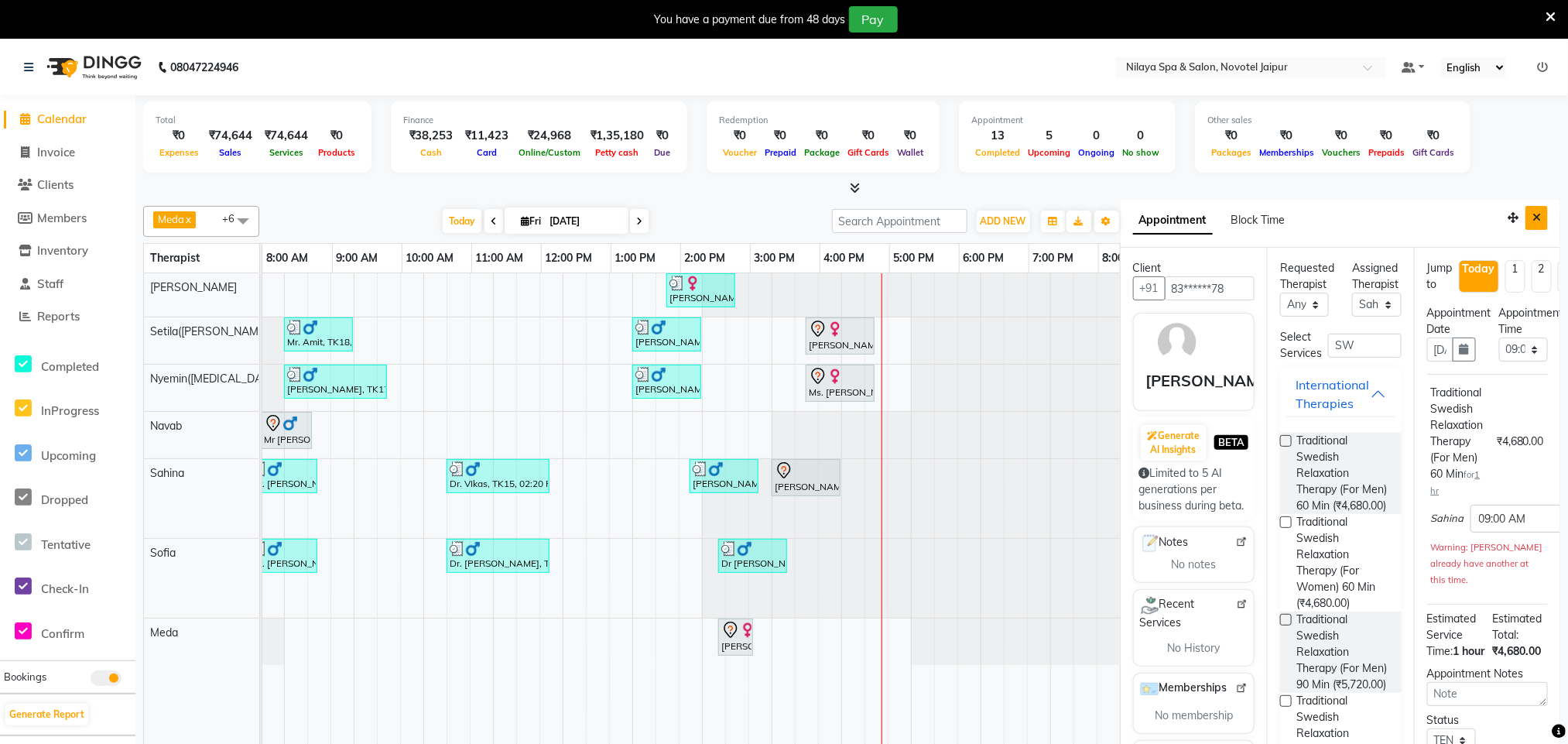 scroll, scrollTop: 0, scrollLeft: 0, axis: both 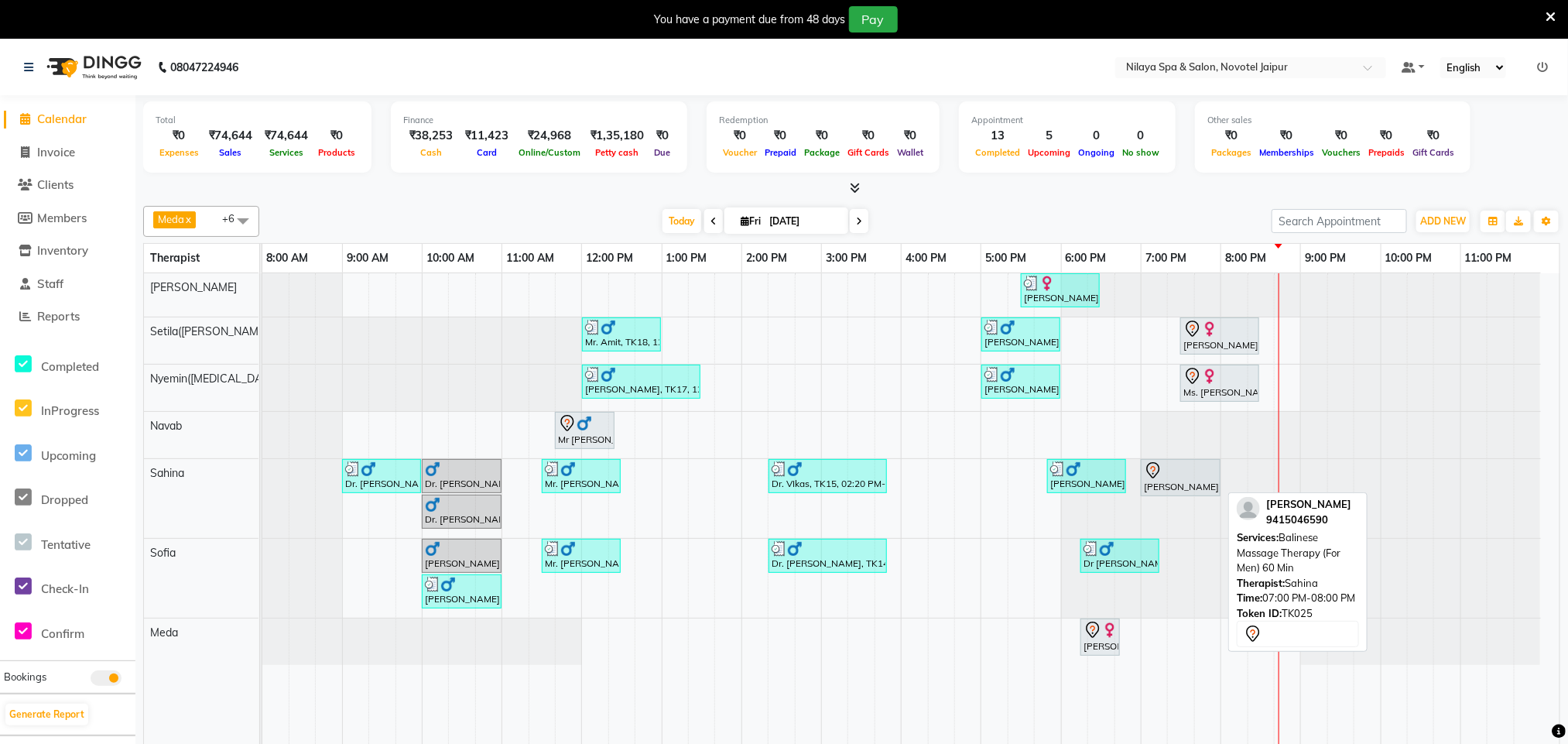click at bounding box center (1180, 471) 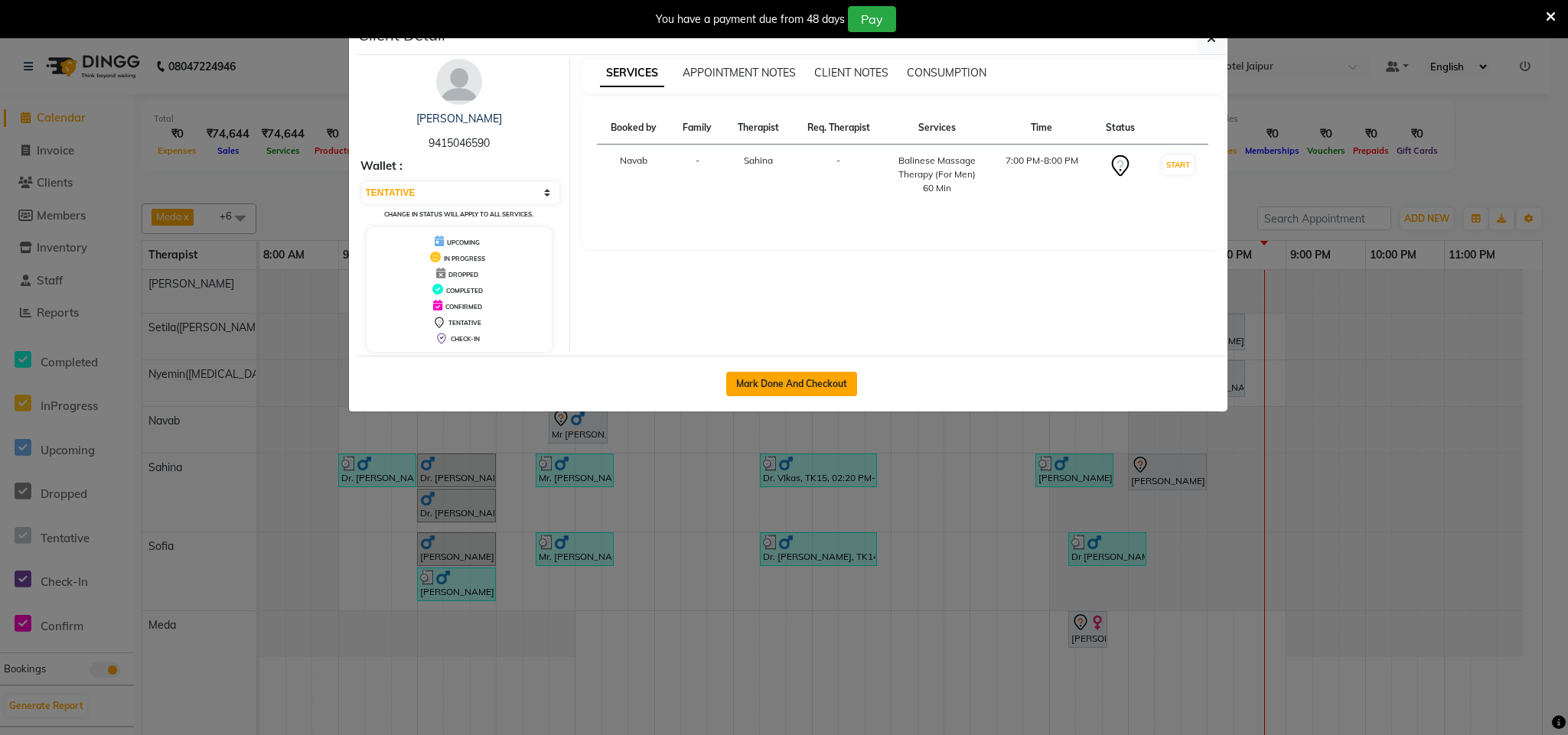 click on "Mark Done And Checkout" 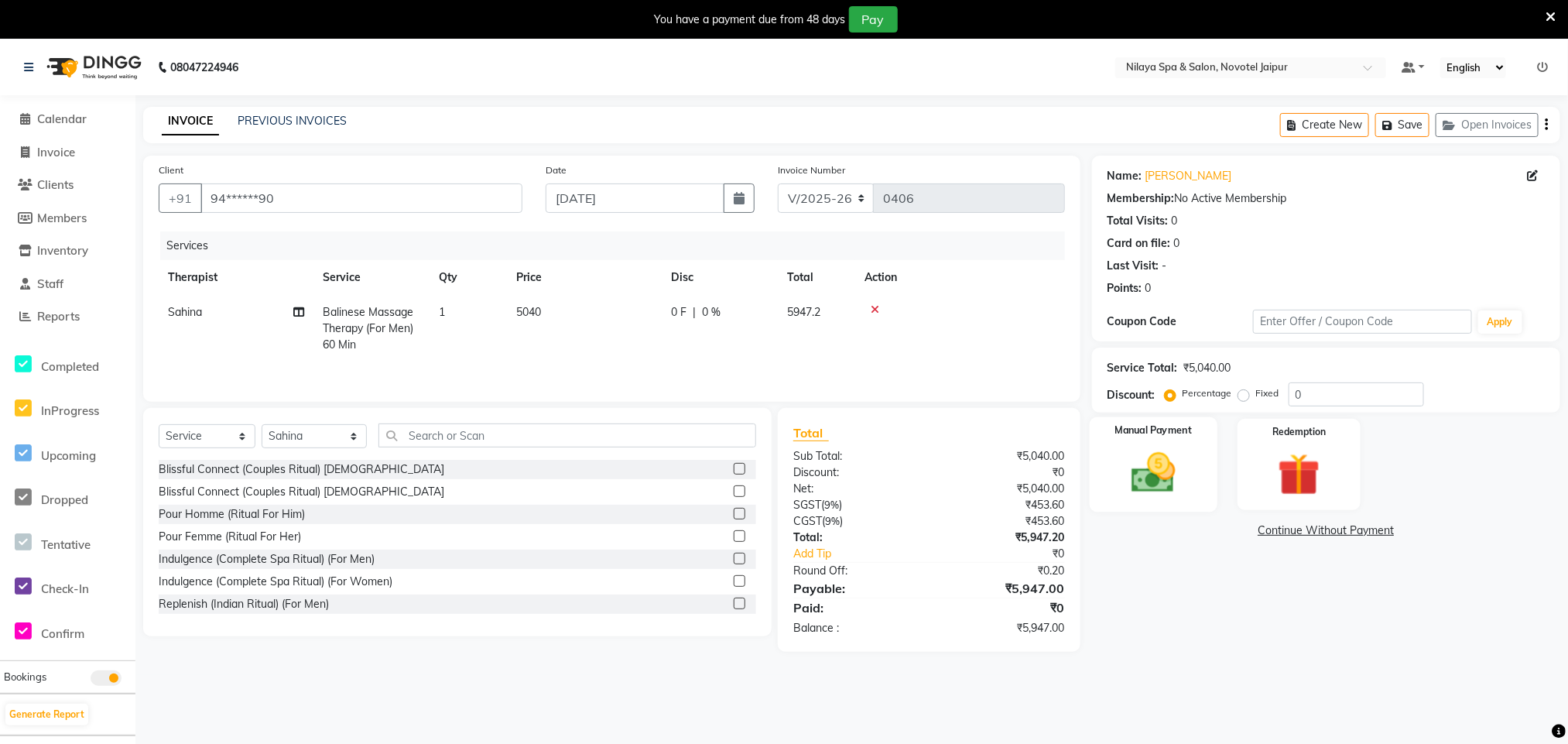click 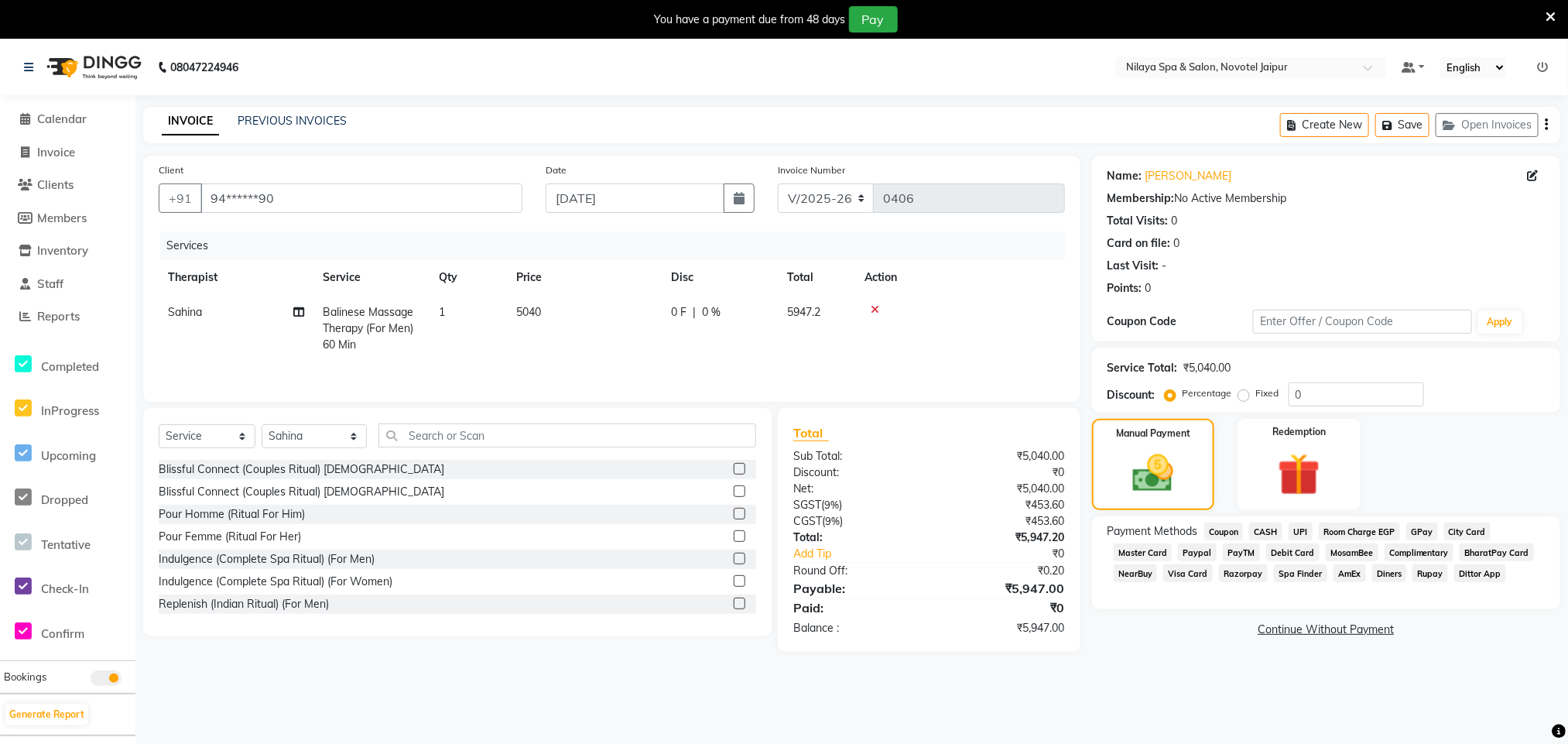 click on "CASH" 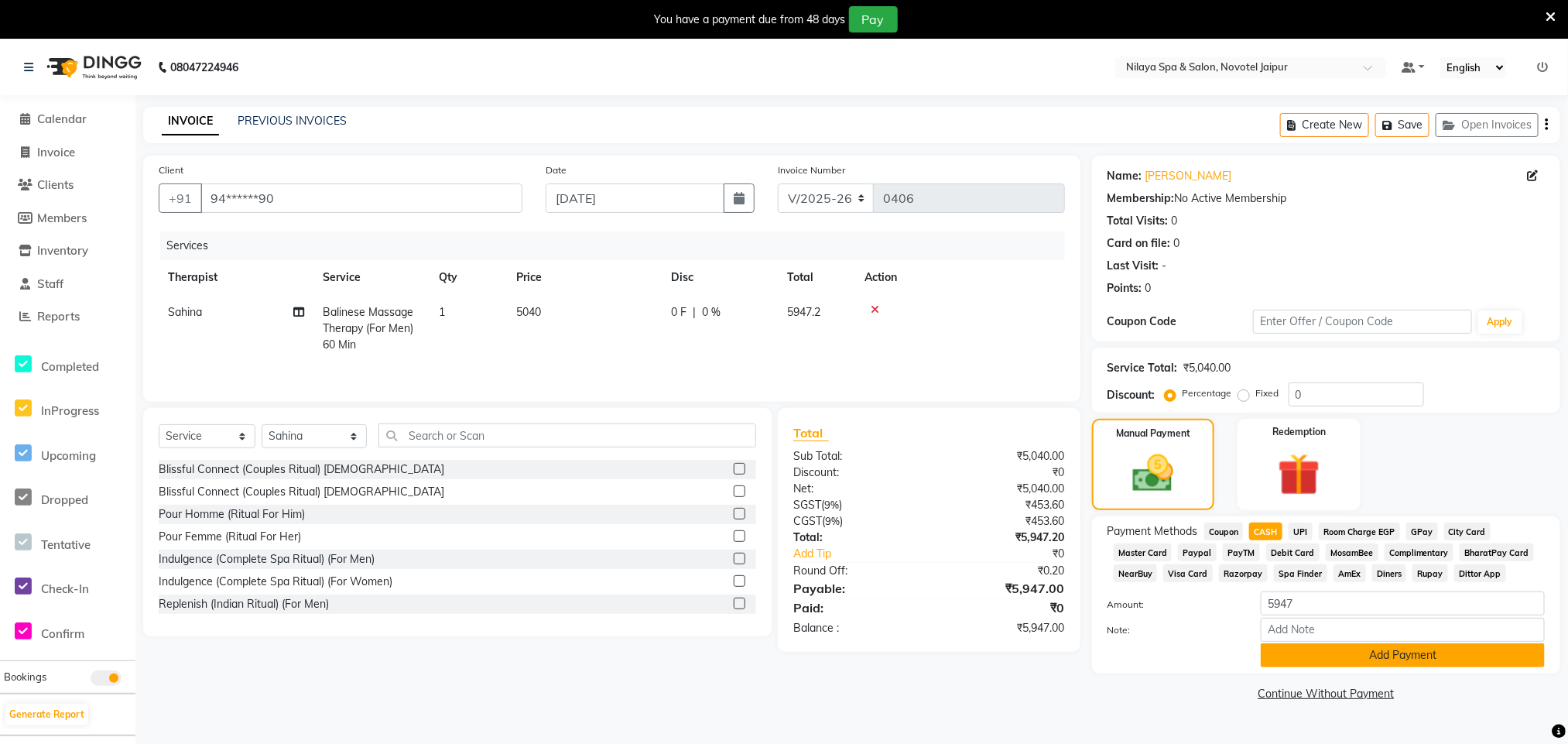 click on "Add Payment" 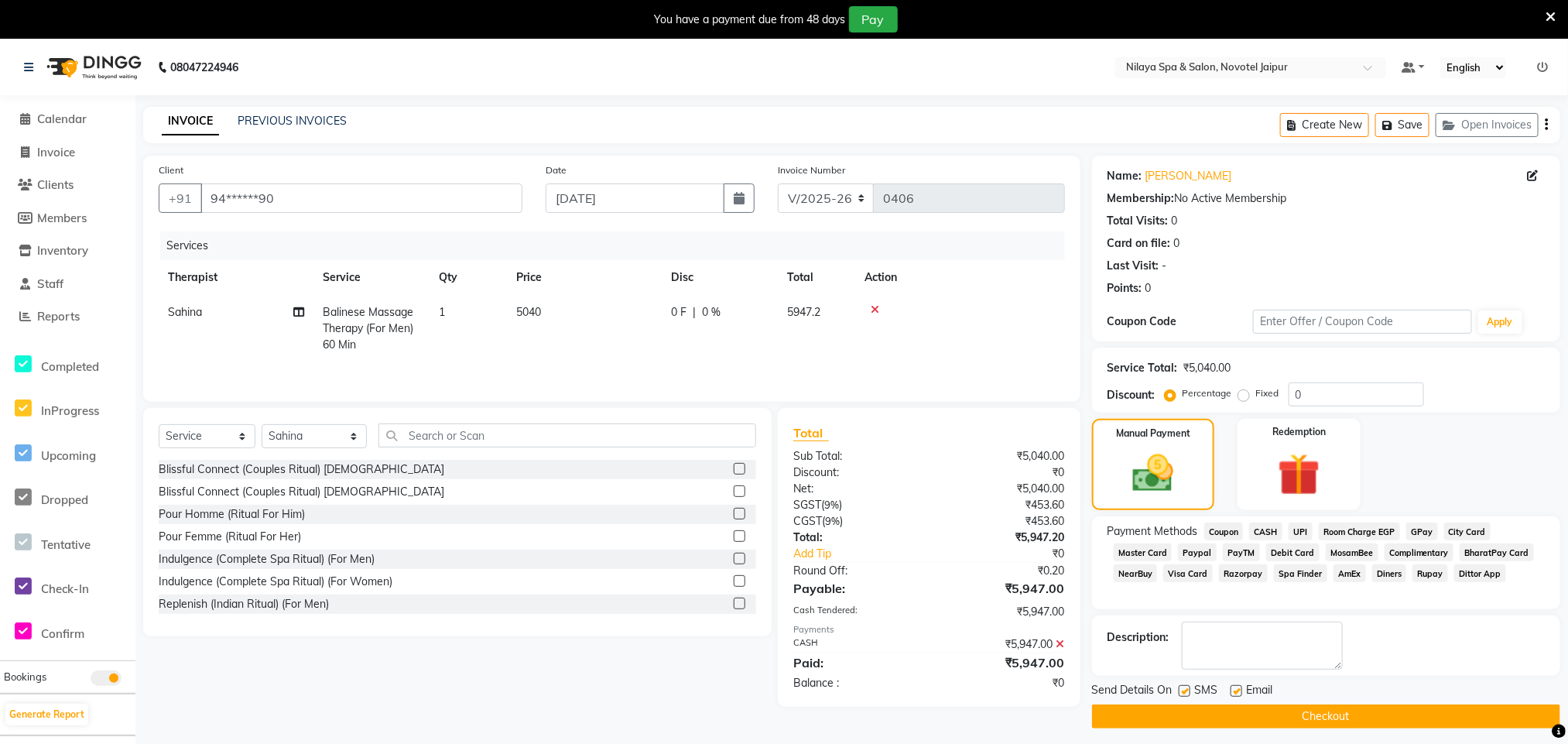 click on "Checkout" 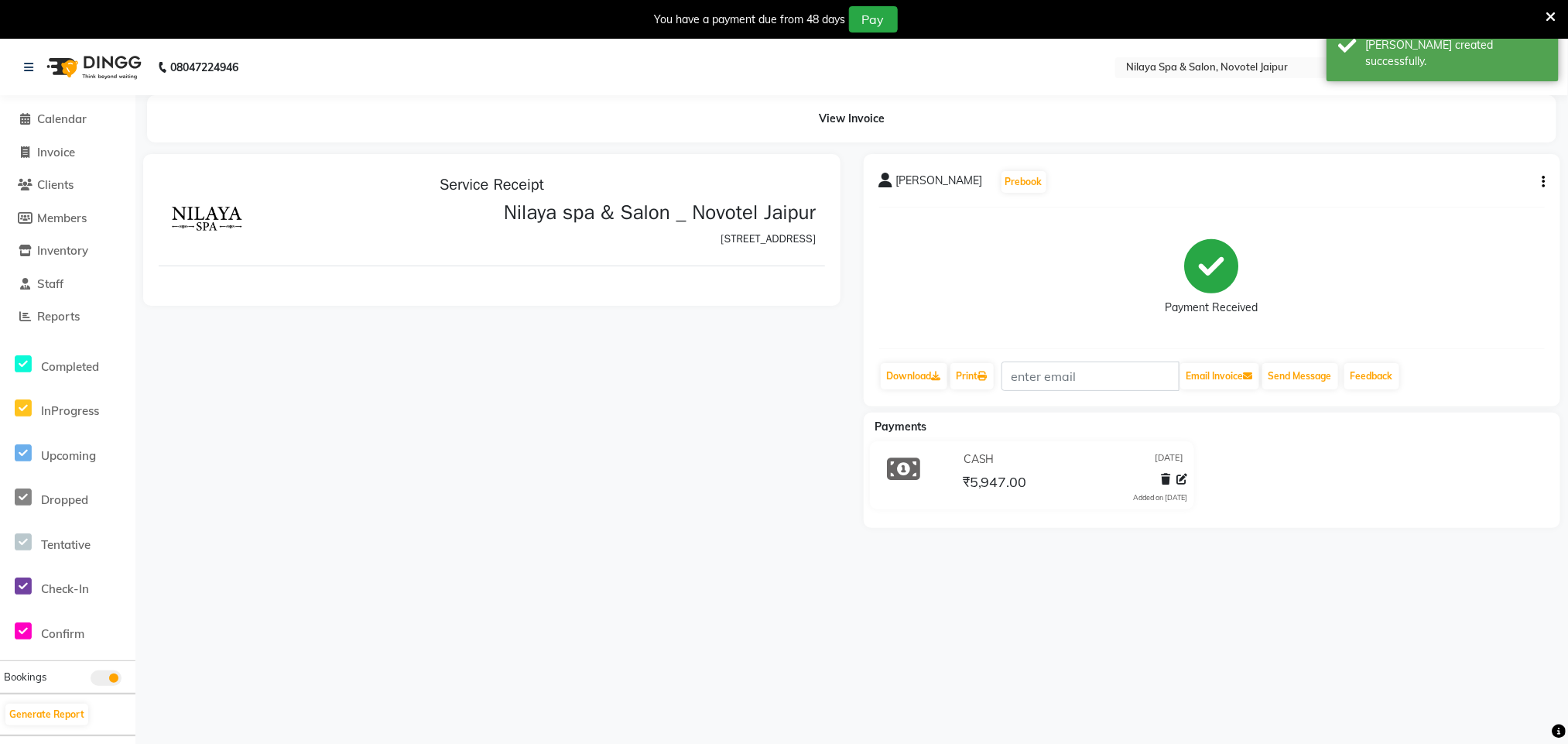 scroll, scrollTop: 0, scrollLeft: 0, axis: both 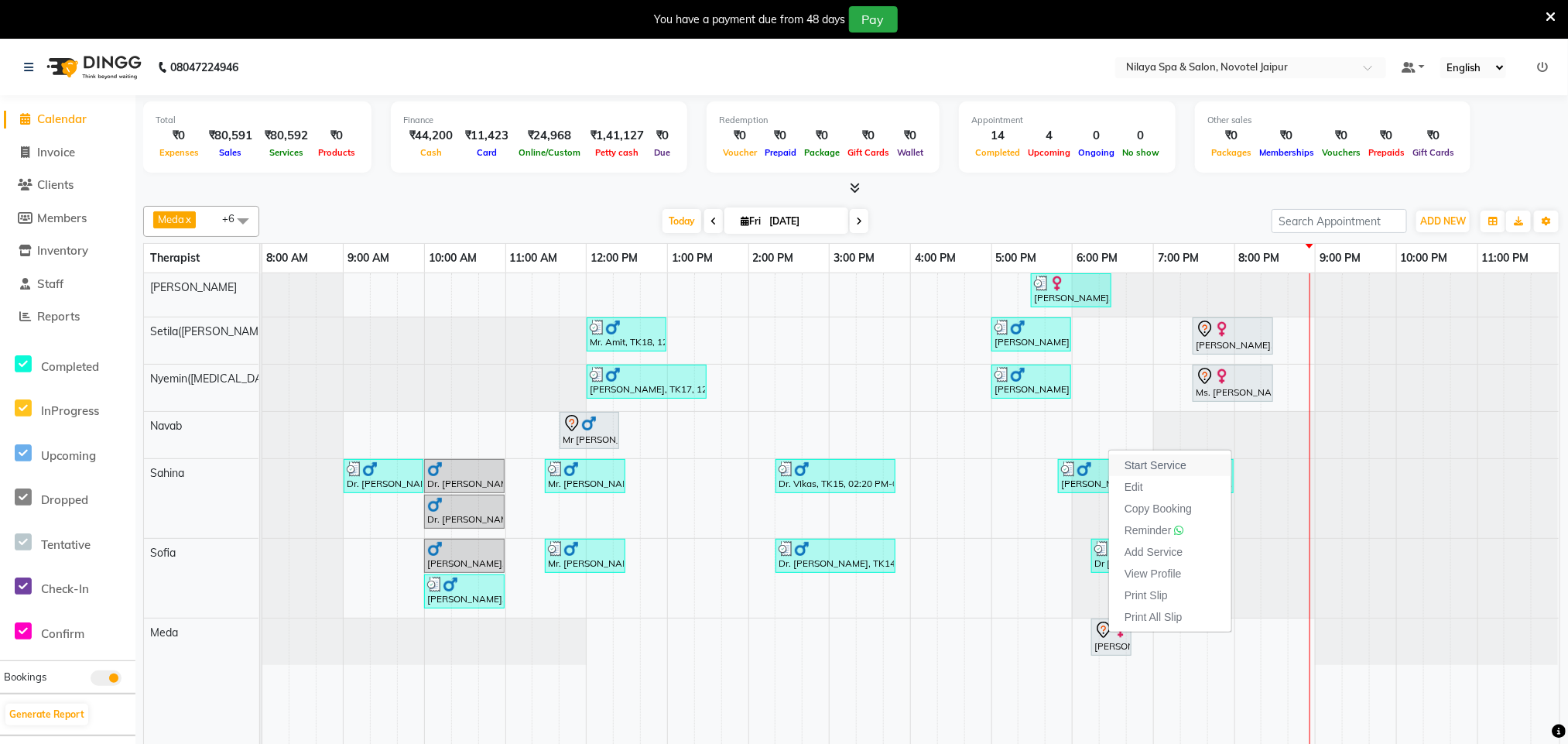 click on "Start Service" at bounding box center [1155, 465] 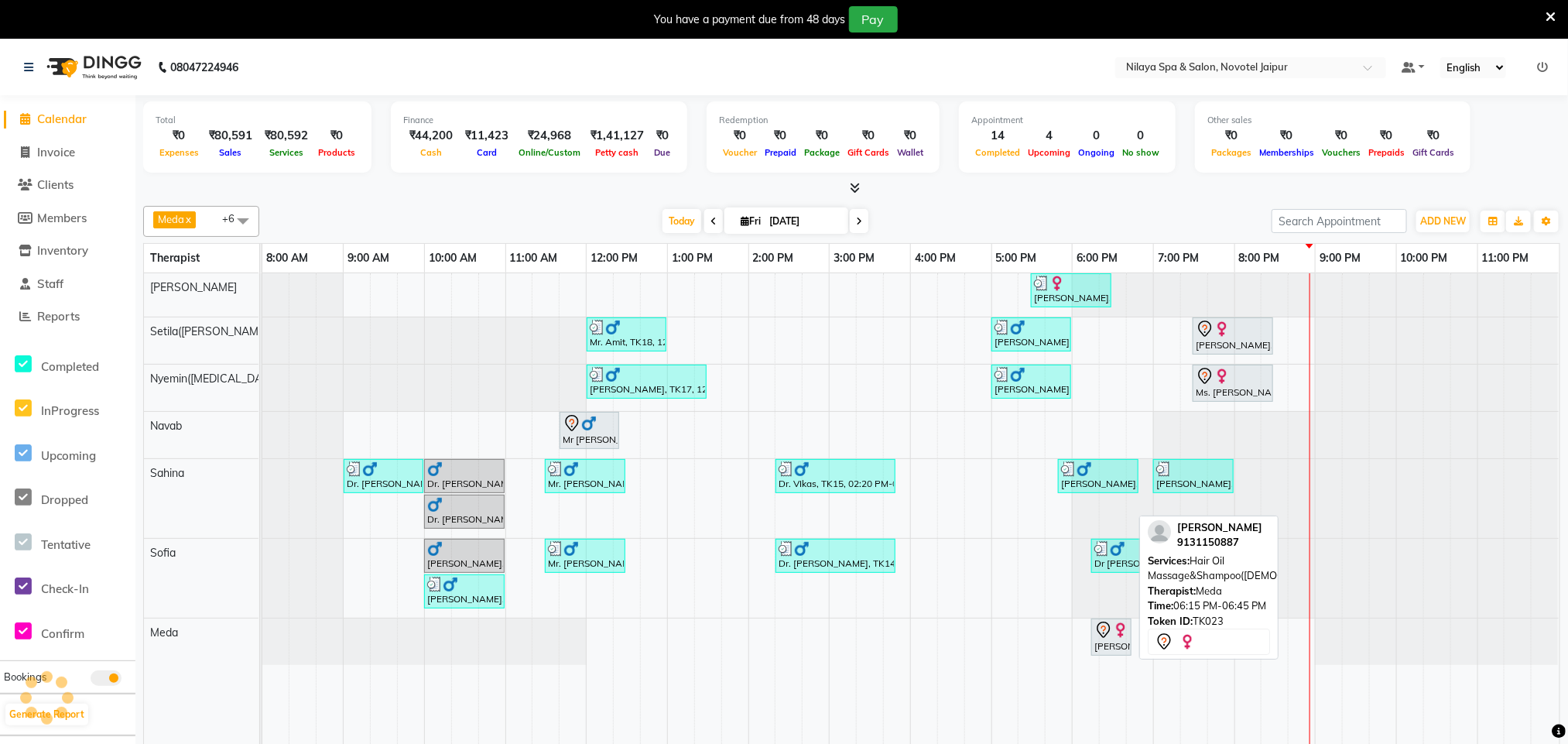 click on "[PERSON_NAME], TK23, 06:15 PM-06:45 PM, Hair Oil Massage&Shampoo([DEMOGRAPHIC_DATA])" at bounding box center (1111, 637) 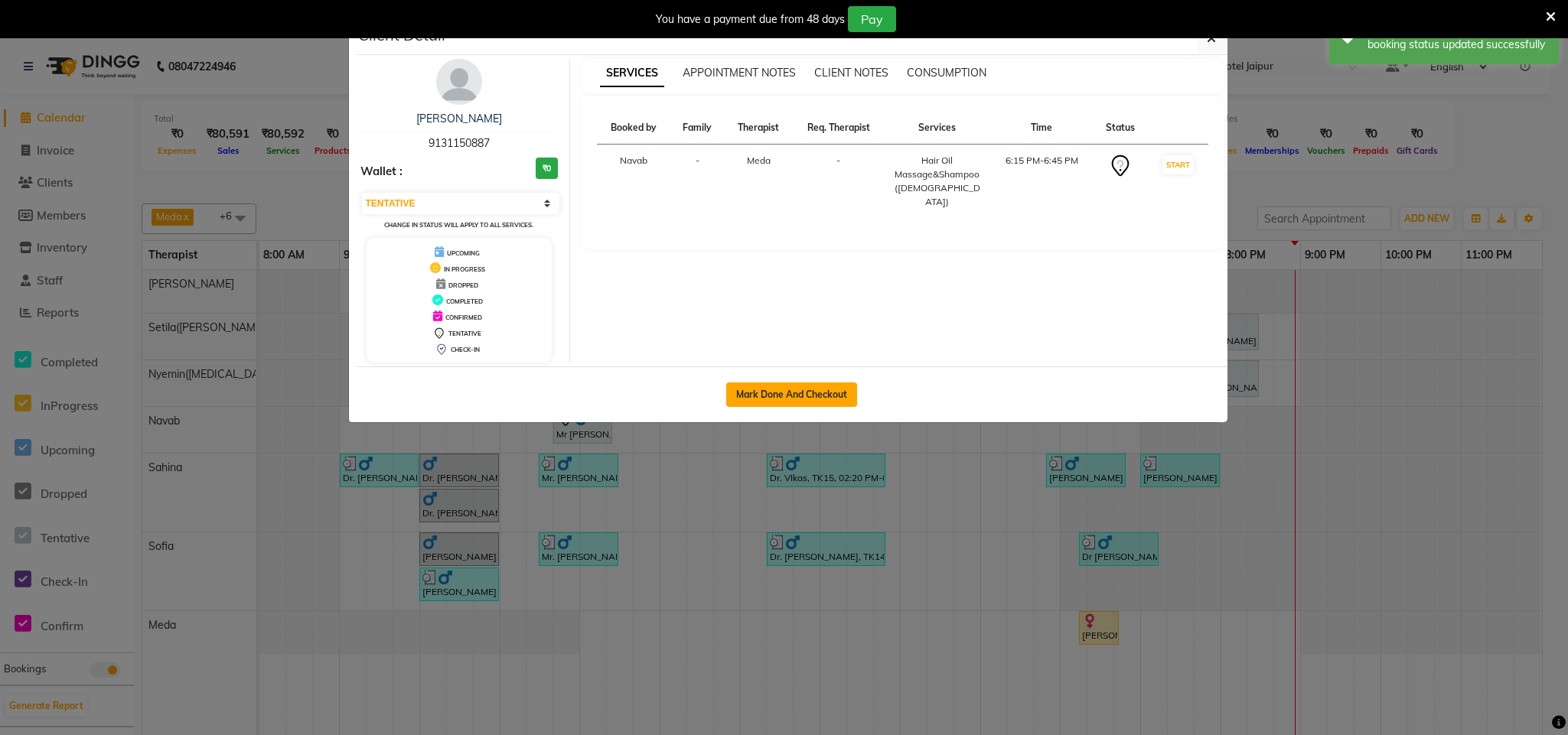 click on "Mark Done And Checkout" 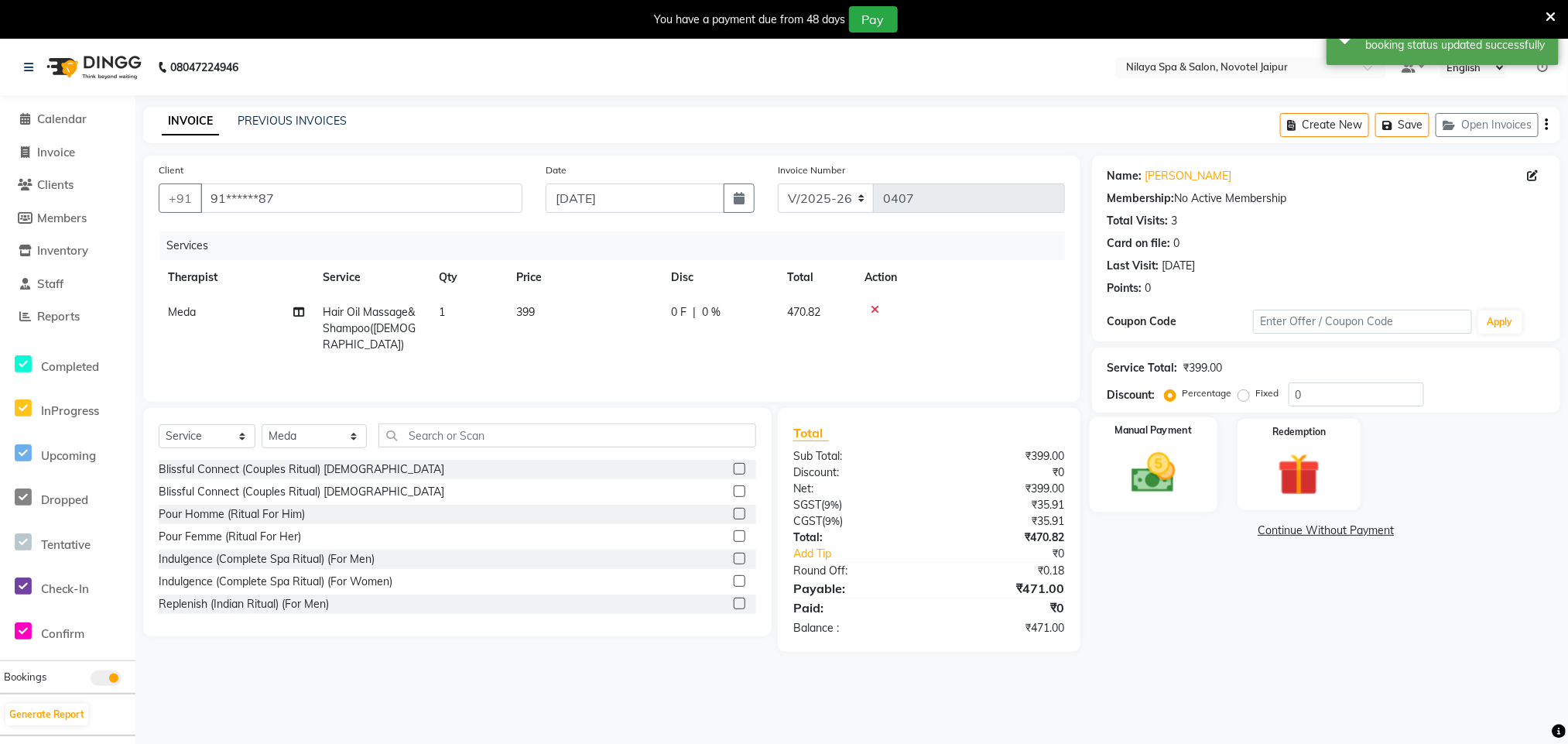 click 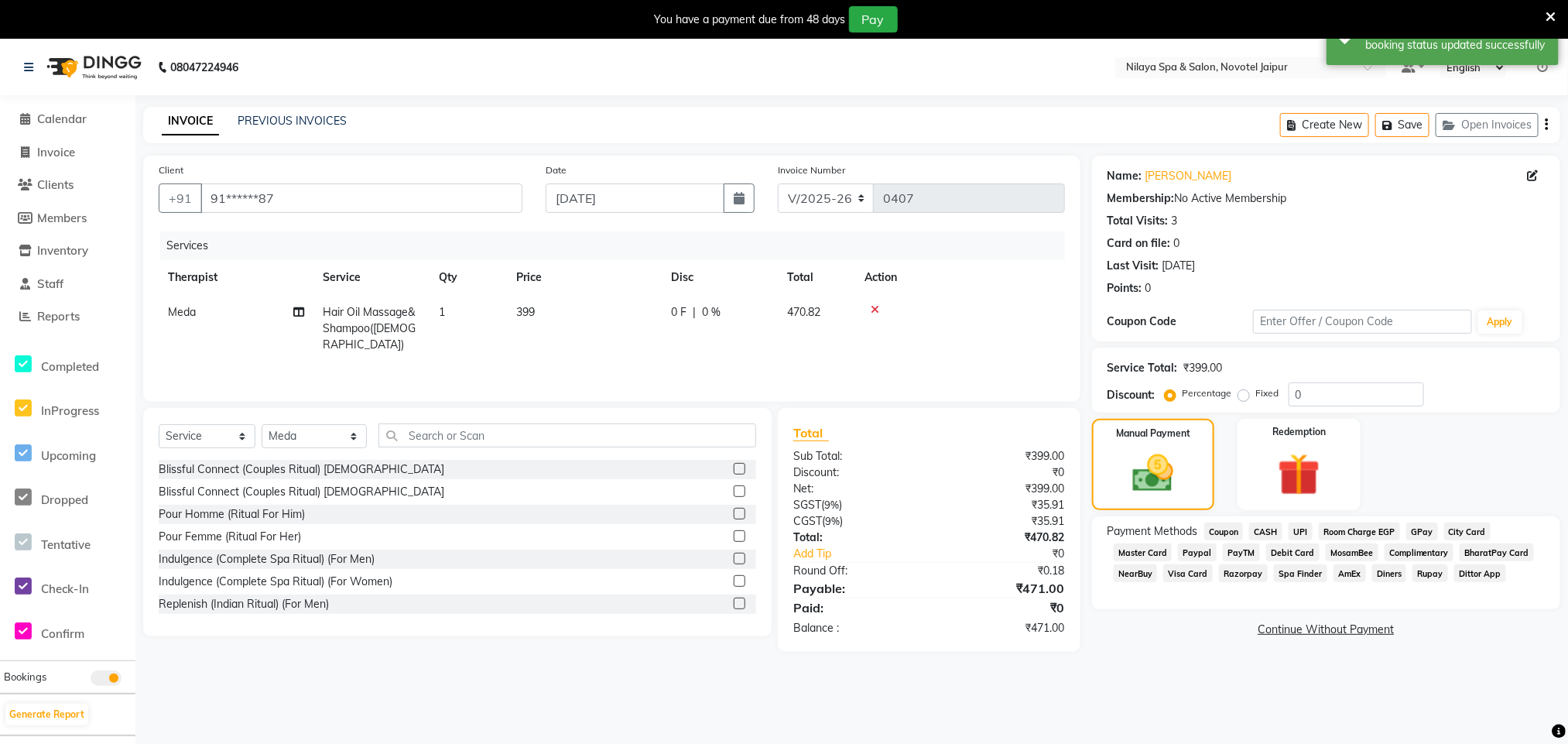 click on "UPI" 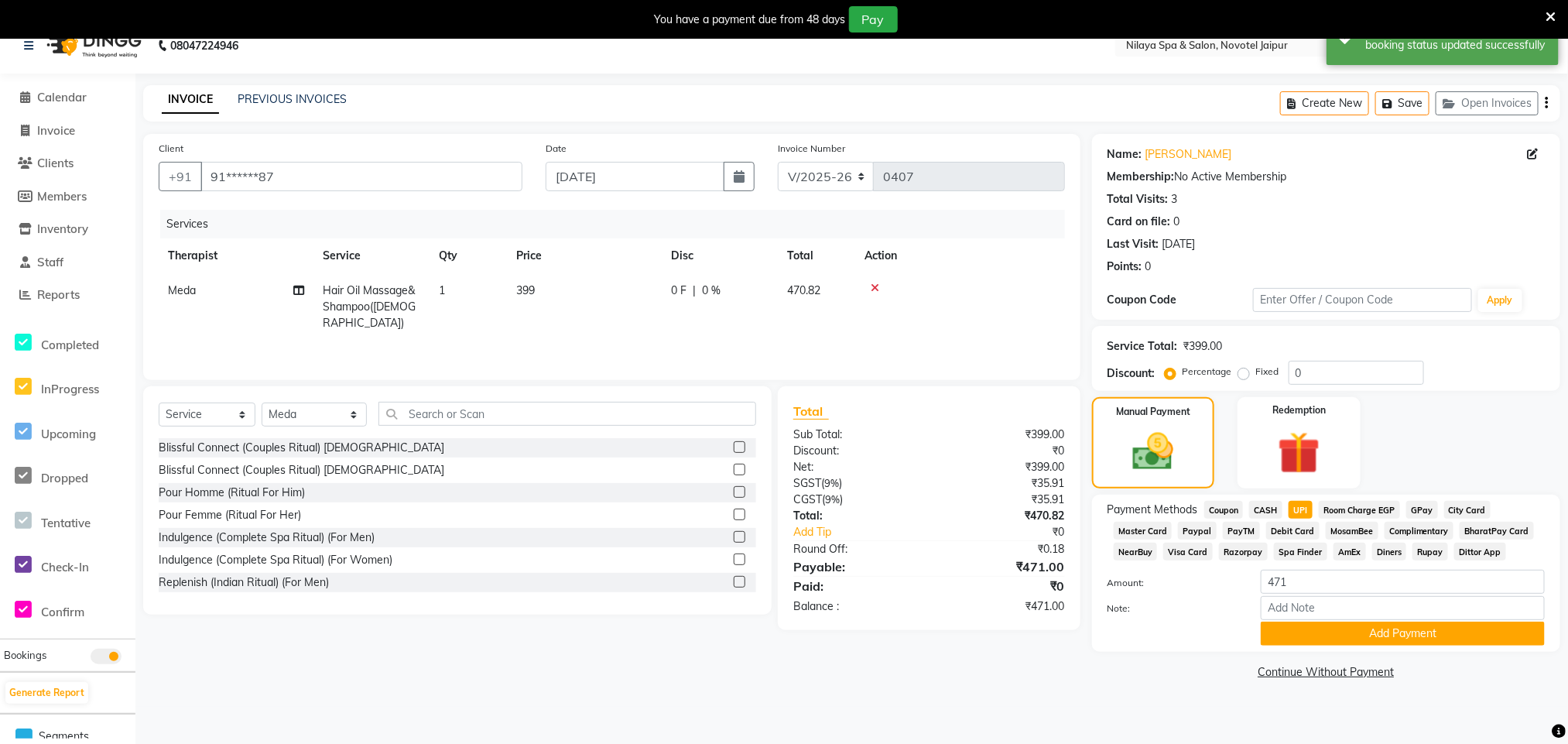 scroll, scrollTop: 39, scrollLeft: 0, axis: vertical 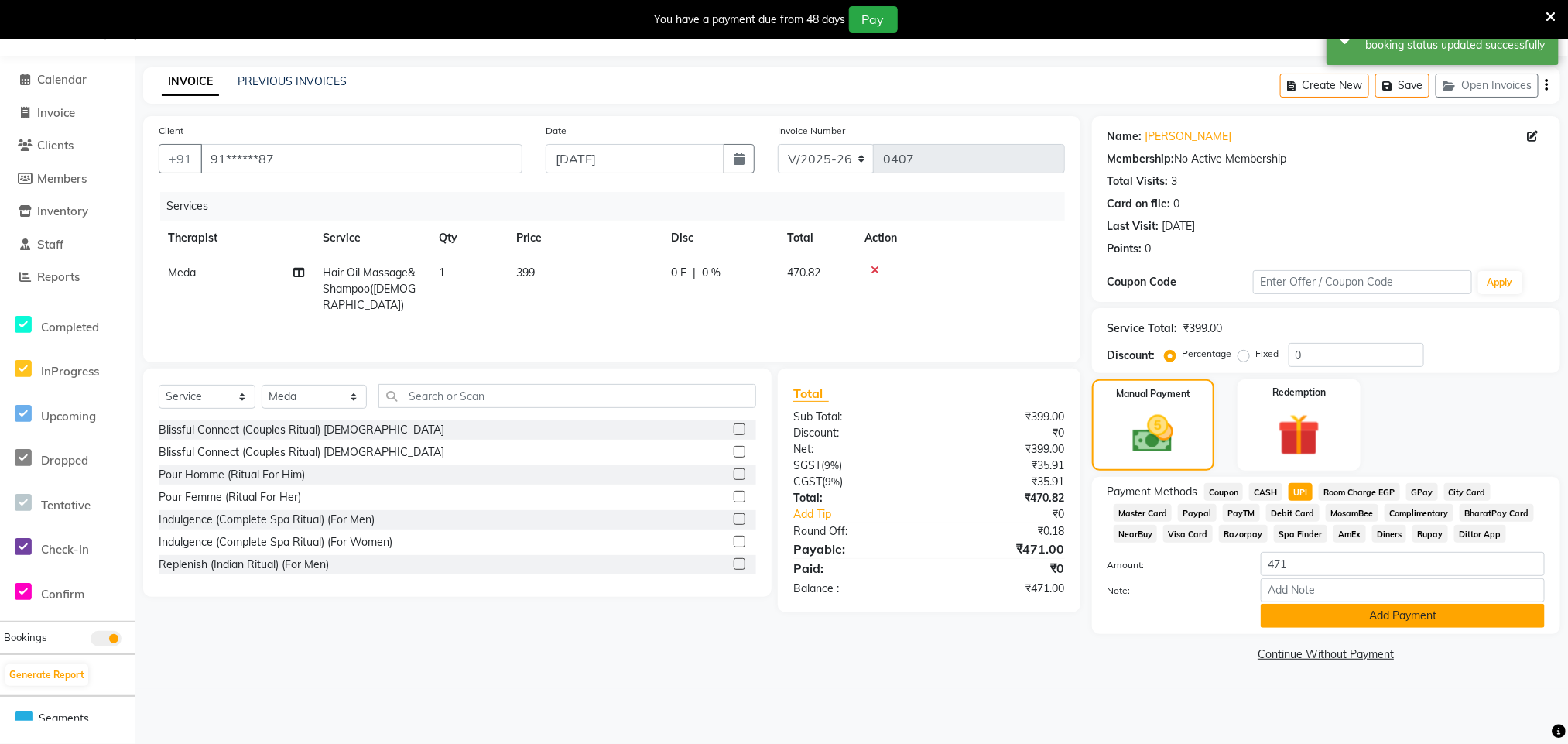 click on "Add Payment" 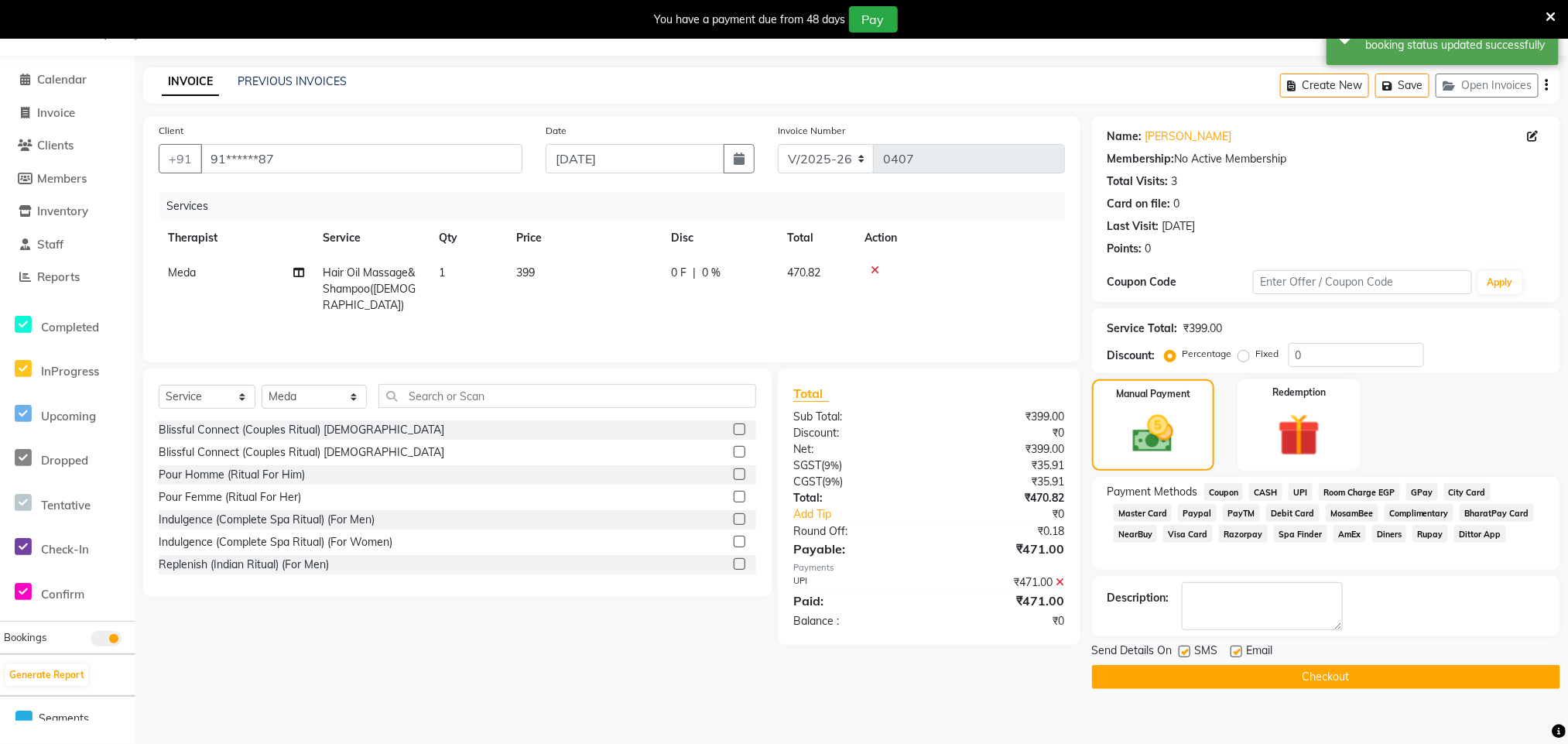click on "Checkout" 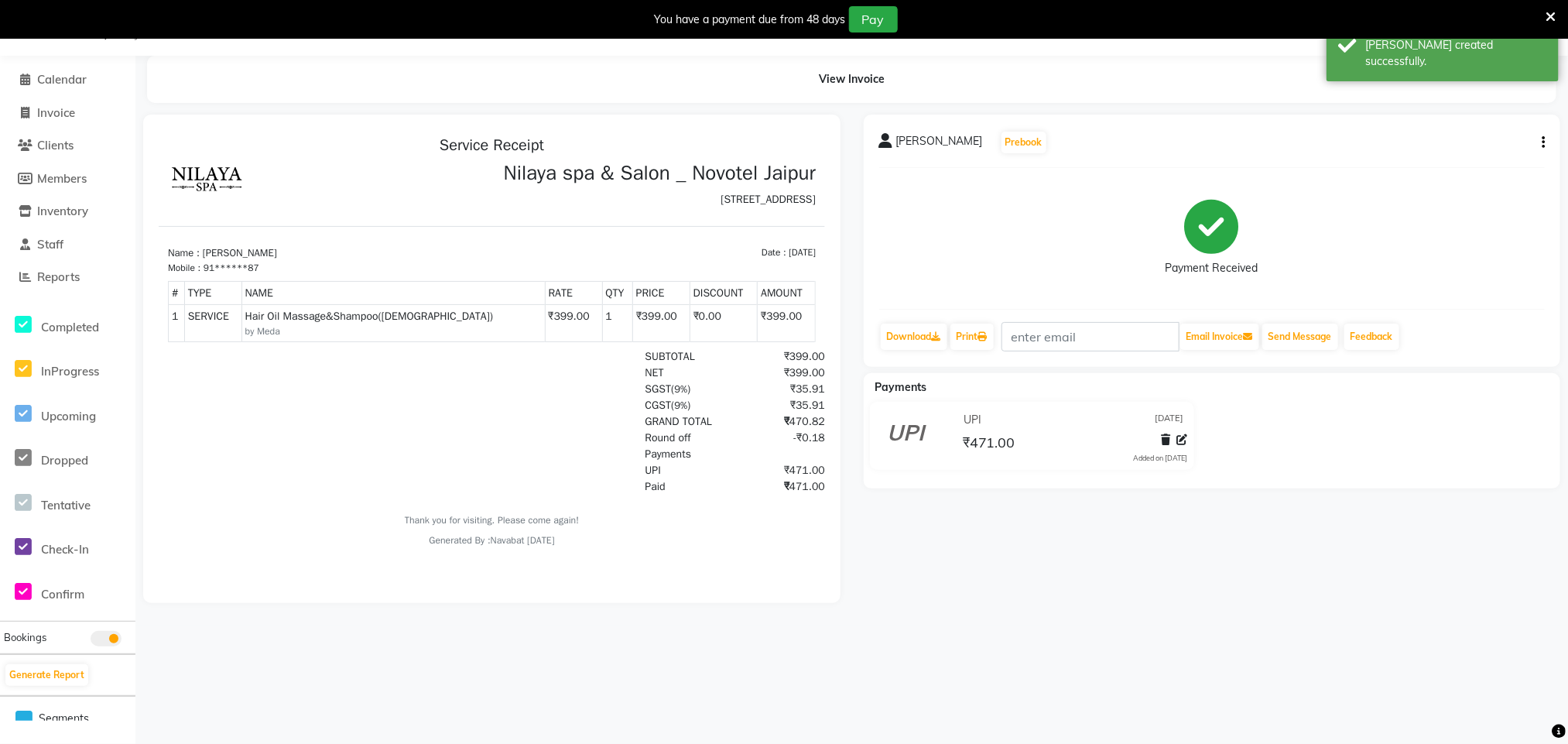scroll, scrollTop: 0, scrollLeft: 0, axis: both 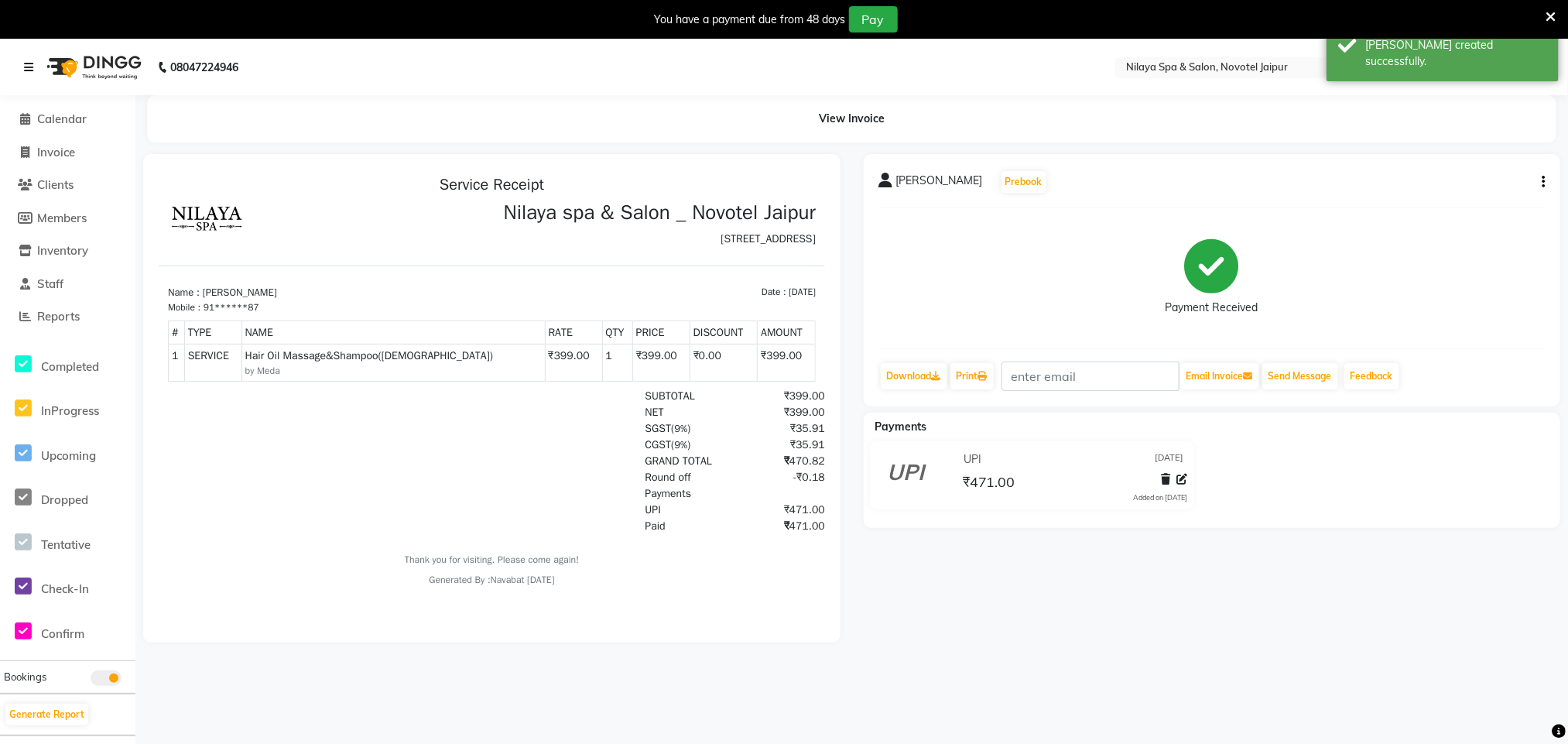 click at bounding box center [29, 67] 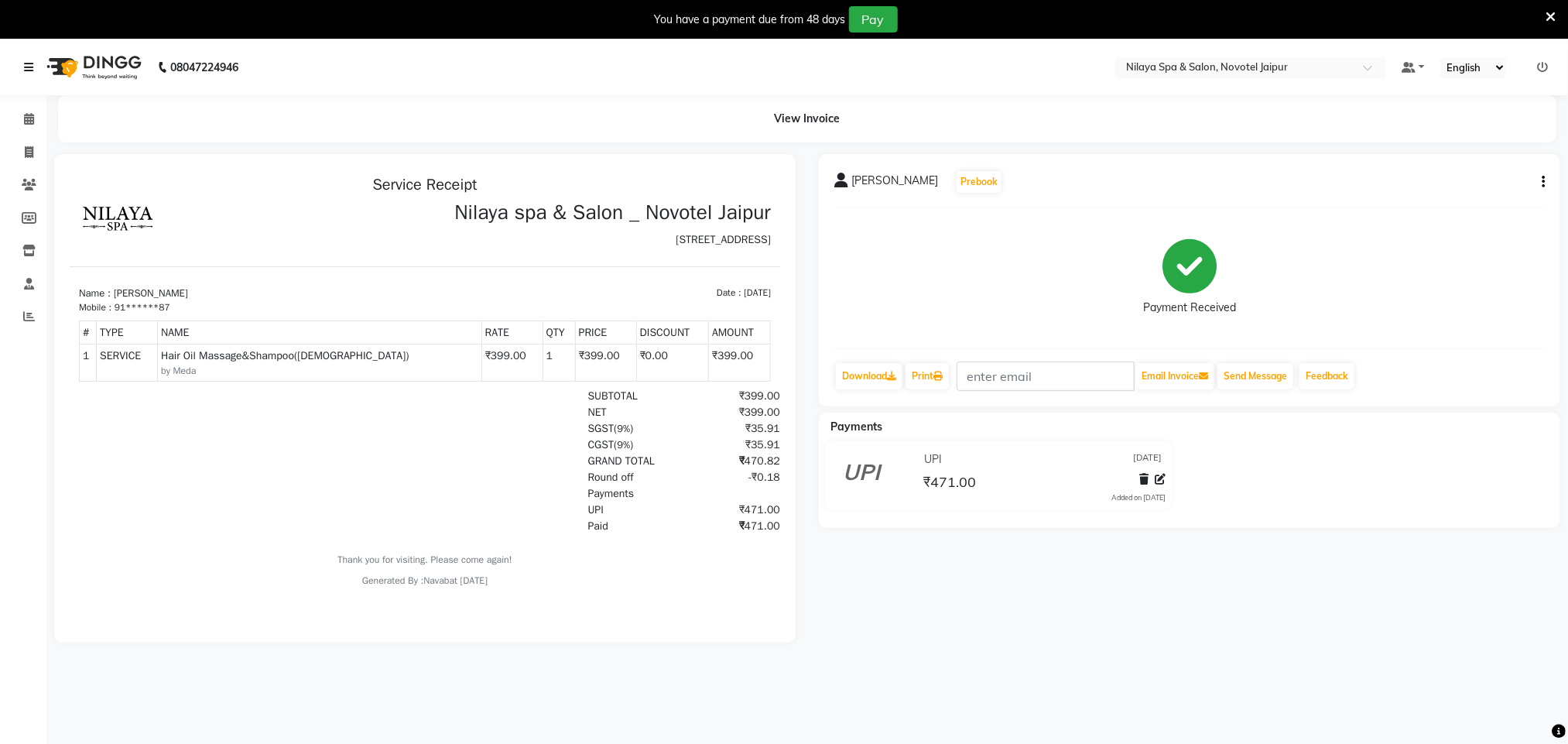 click at bounding box center [29, 67] 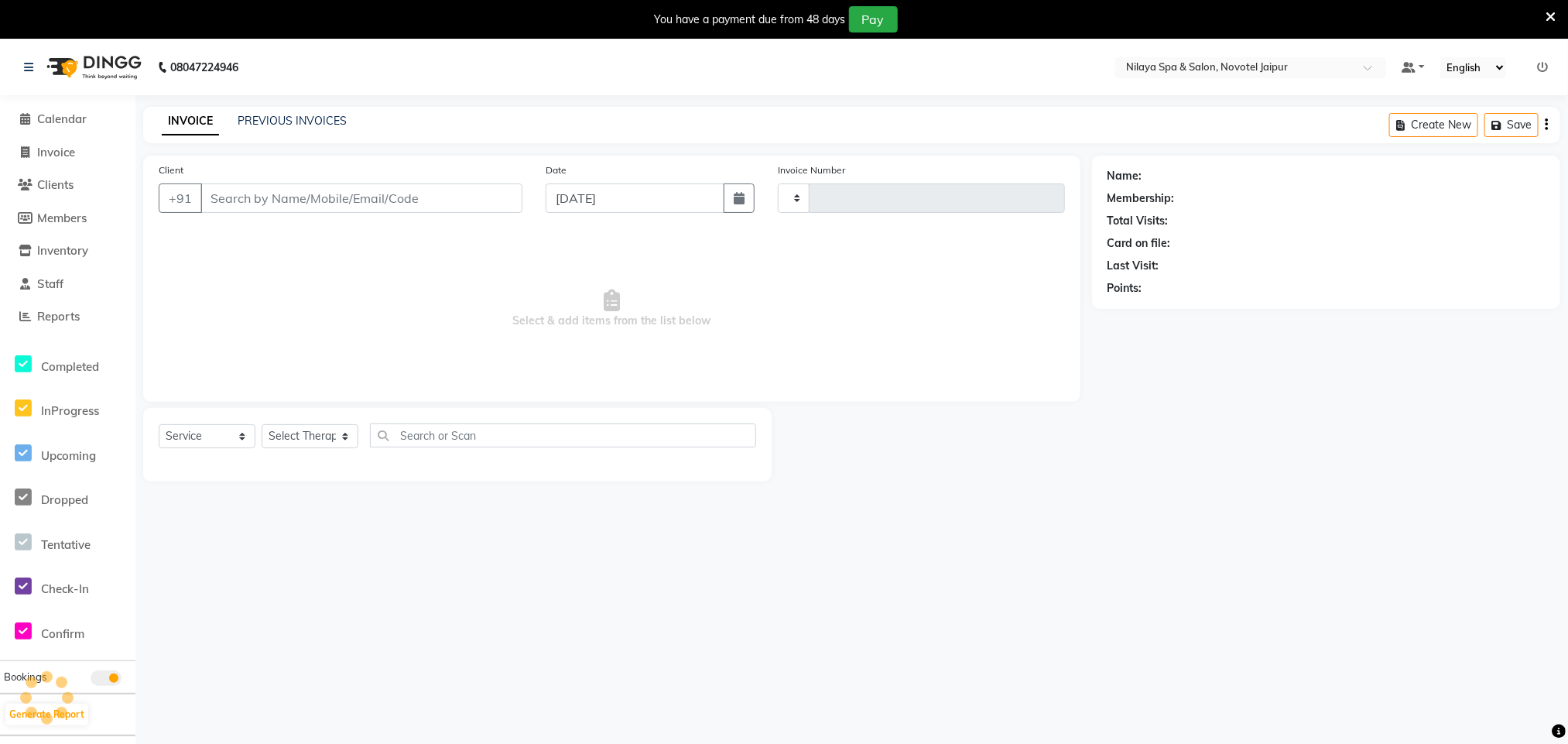 scroll, scrollTop: 39, scrollLeft: 0, axis: vertical 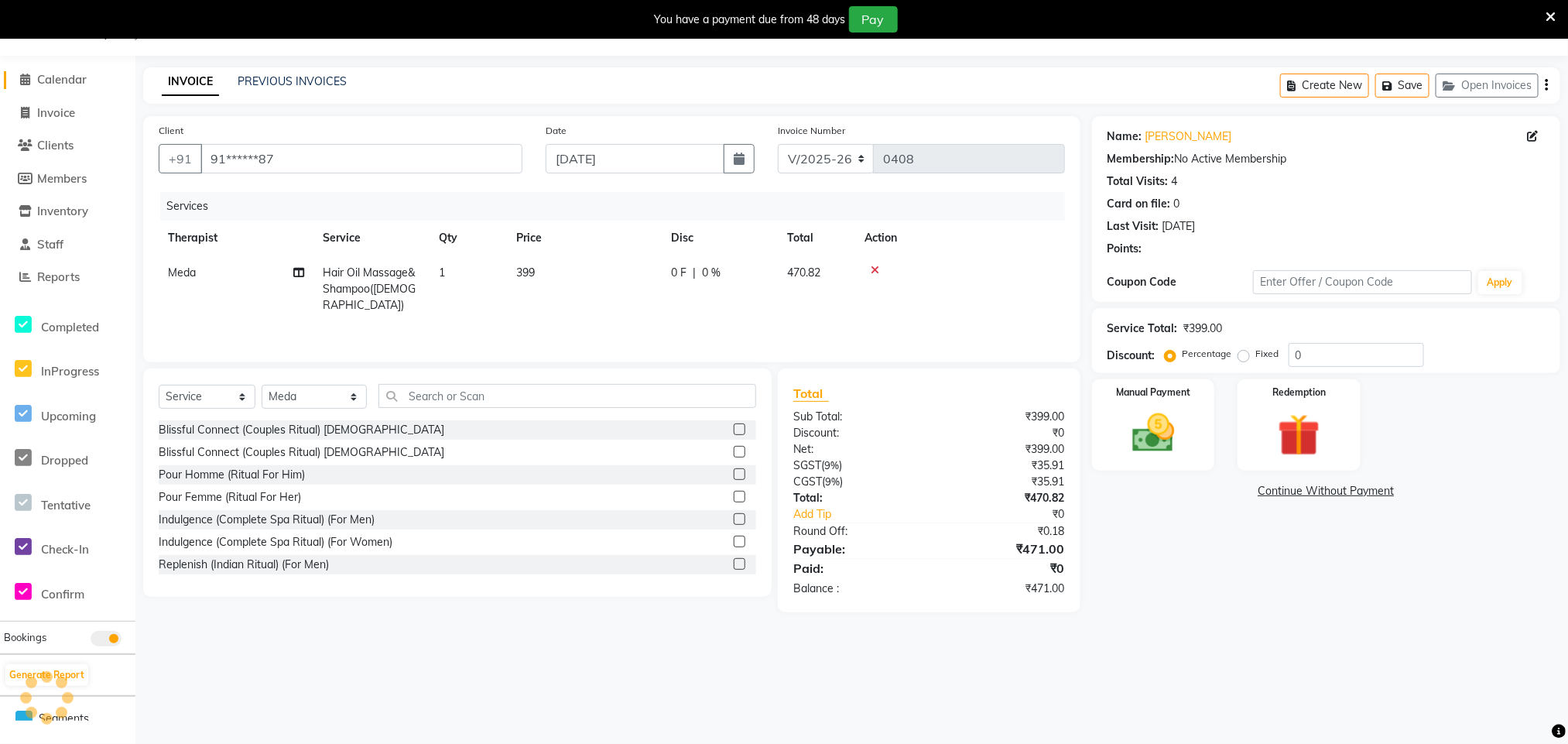 click 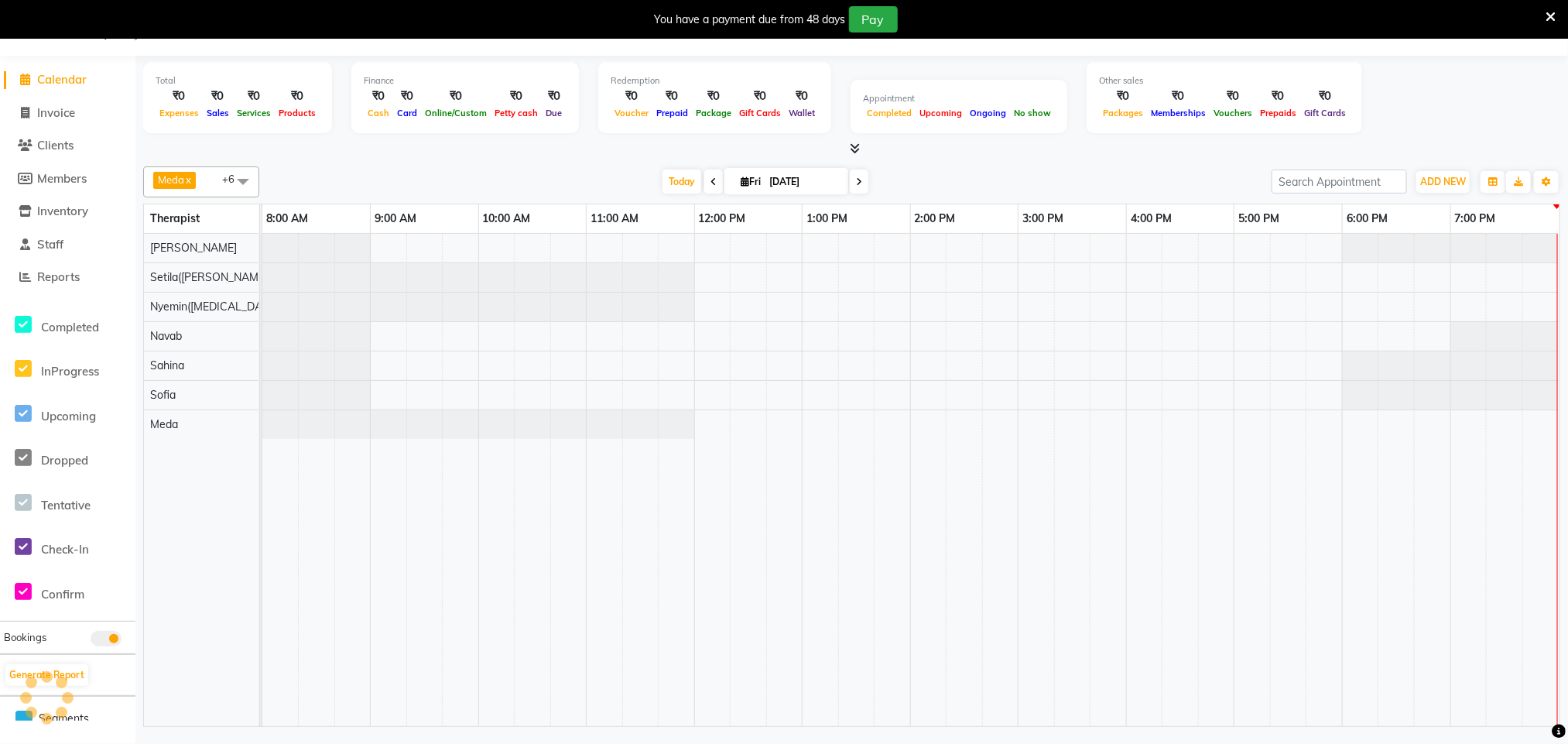 click 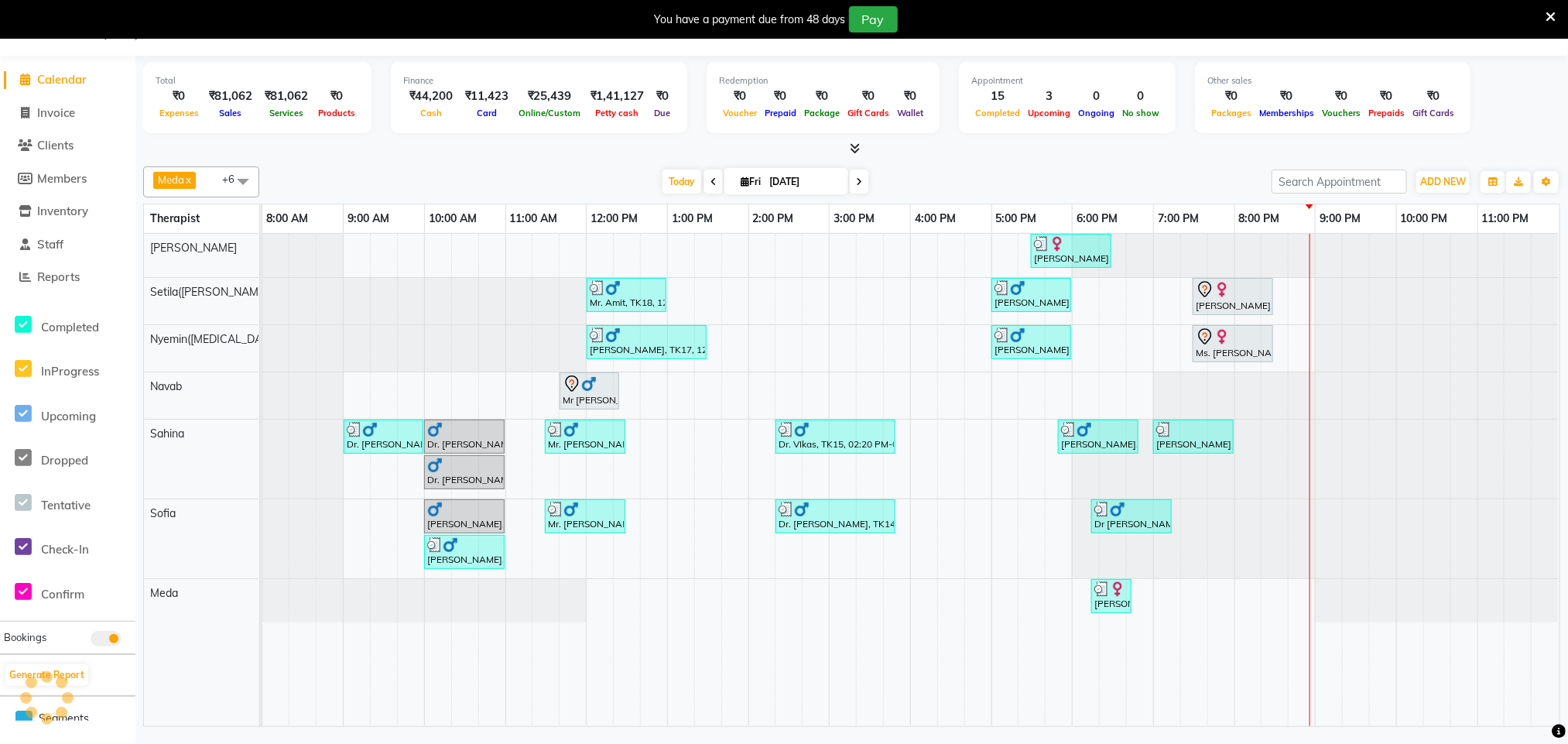 scroll, scrollTop: 0, scrollLeft: 0, axis: both 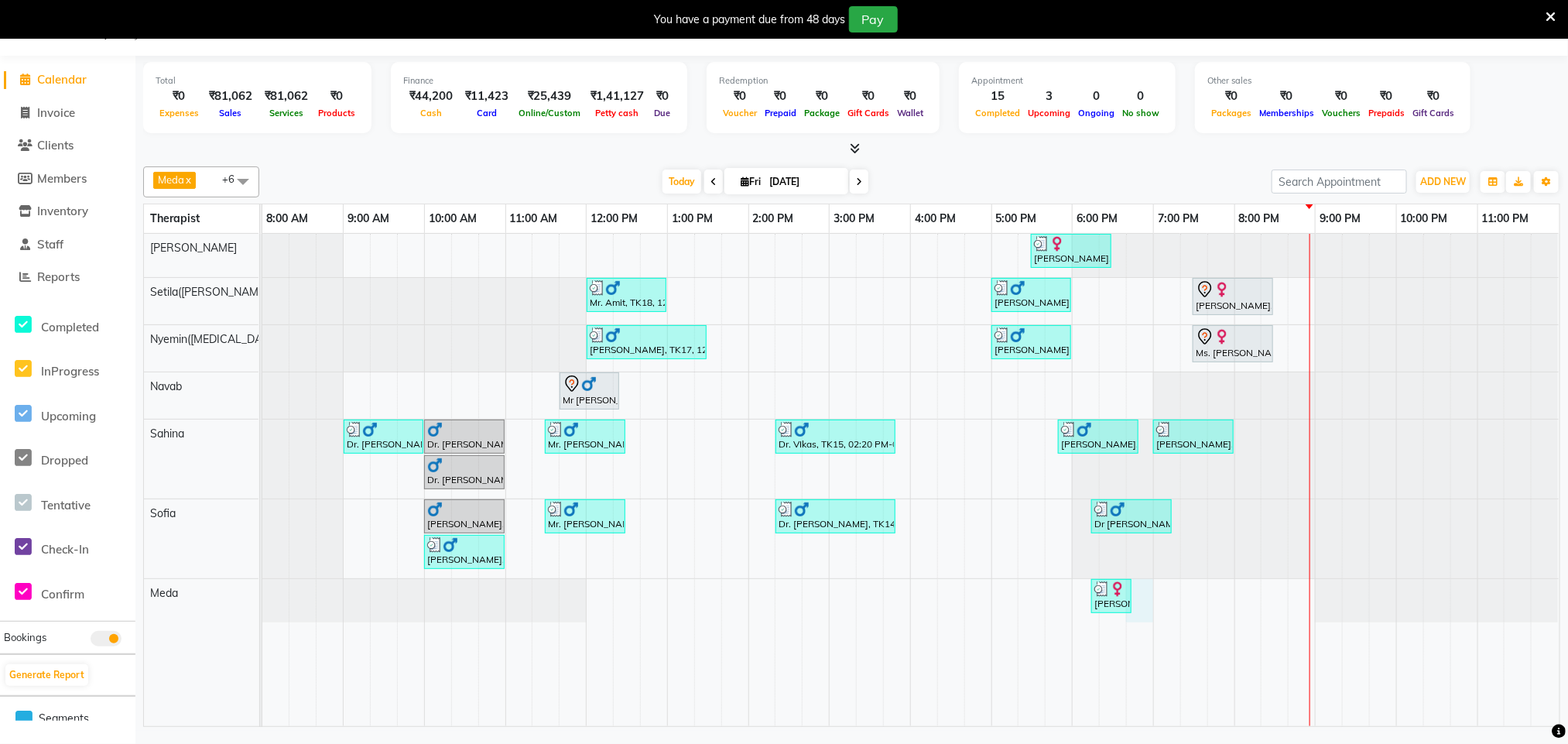 click on "Dr Bhavana  Raye jada, TK22, 05:30 PM-06:30 PM, Signature Multi Vitamin, Anti-Ageing Facial (For Women)     Mr. Amit, TK18, 12:00 PM-01:00 PM, Balinese Massage Therapy (For Men) 60 Min     Mr. Samarth, TK20, 05:00 PM-06:00 PM, Traditional Swedish Relaxation Therapy (For Men) 60 Min             Ariane Froechtenicht, TK05, 07:30 PM-08:30 PM, Balinese Massage Therapy (For Women) 60 Min     Dr. Mukesh  Rao, TK17, 12:00 PM-01:30 PM, Marma Abhayangam (For Men) 90 Min     Mr. Samarth, TK21, 05:00 PM-06:00 PM, Traditional Swedish Relaxation Therapy (For Men) 60 Min             Ms. Helena Hoteze, TK04, 07:30 PM-08:30 PM, Balinese Massage Therapy (For Women) 60 Min             Mr Sandeep Singh, TK02, 11:40 AM-12:25 PM, Hair Cut  With Shampoo and Styling  (Male)     Dr. A.k Pancholia, TK09, 09:00 AM-10:00 AM, Balinese Massage Therapy (For Men) 60 Min     Dr. A.k Pancholia, TK08, 10:00 AM-11:00 AM, Balinese Massage Therapy (For Men) 60 Min" at bounding box center [911, 480] 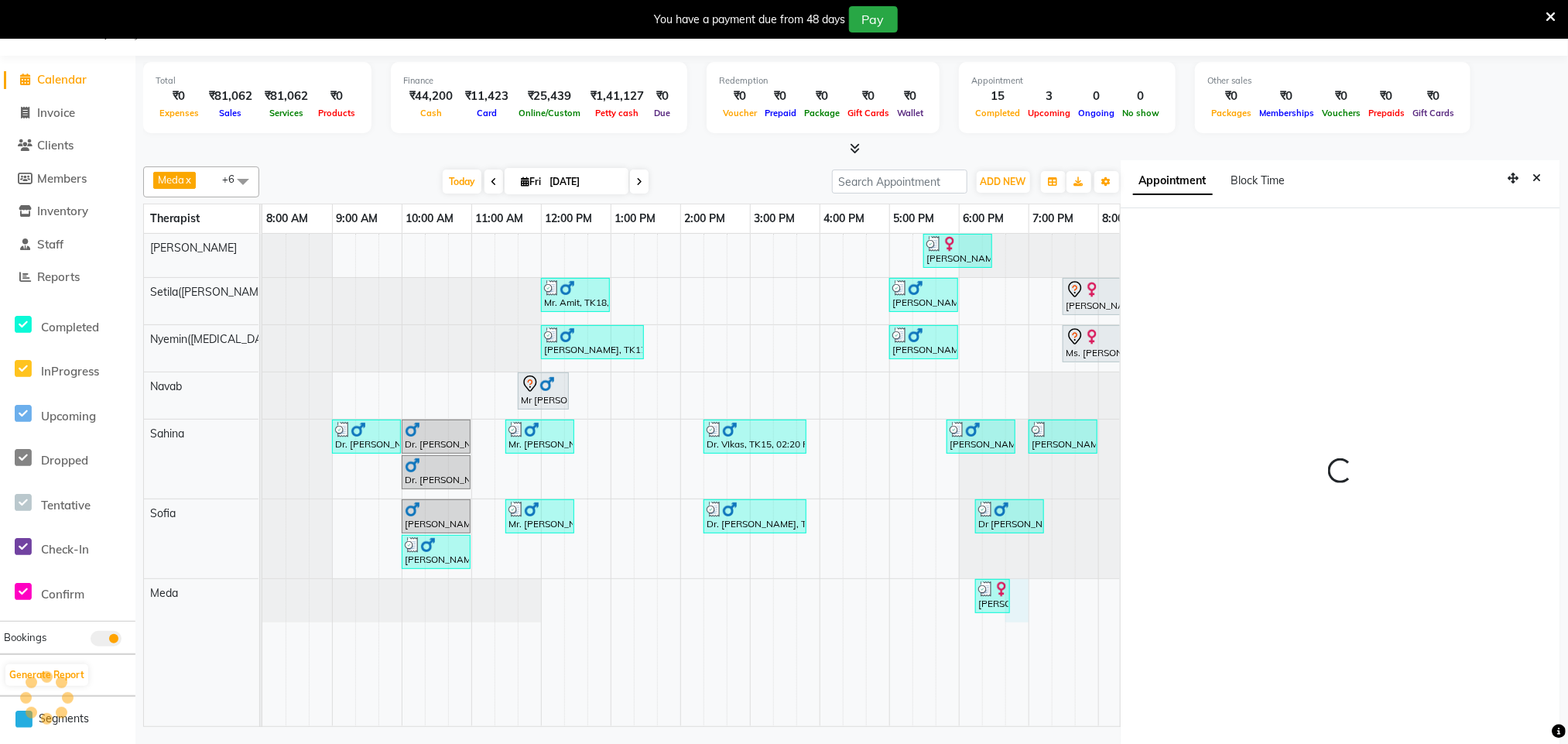 scroll, scrollTop: 46, scrollLeft: 0, axis: vertical 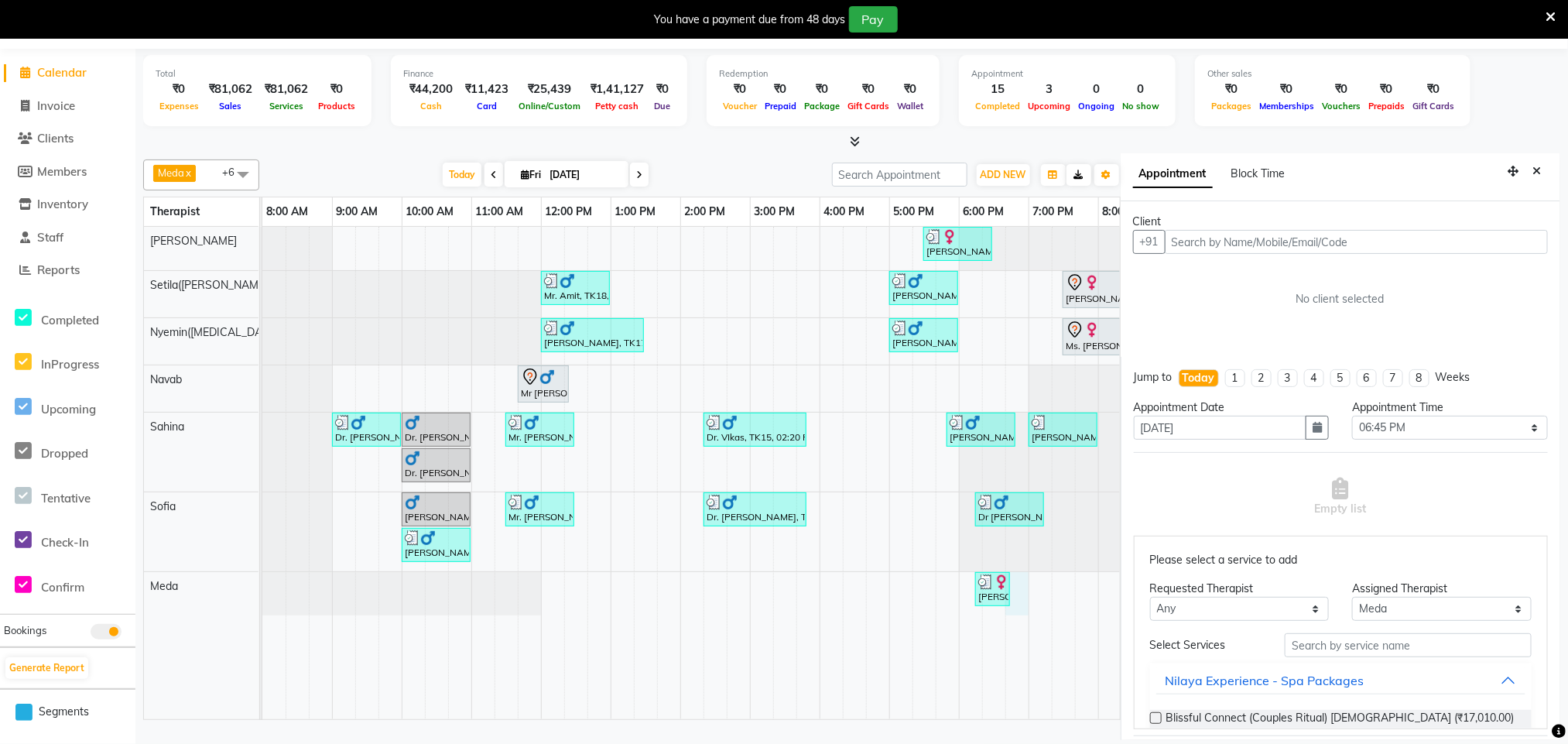 click at bounding box center (1536, 171) 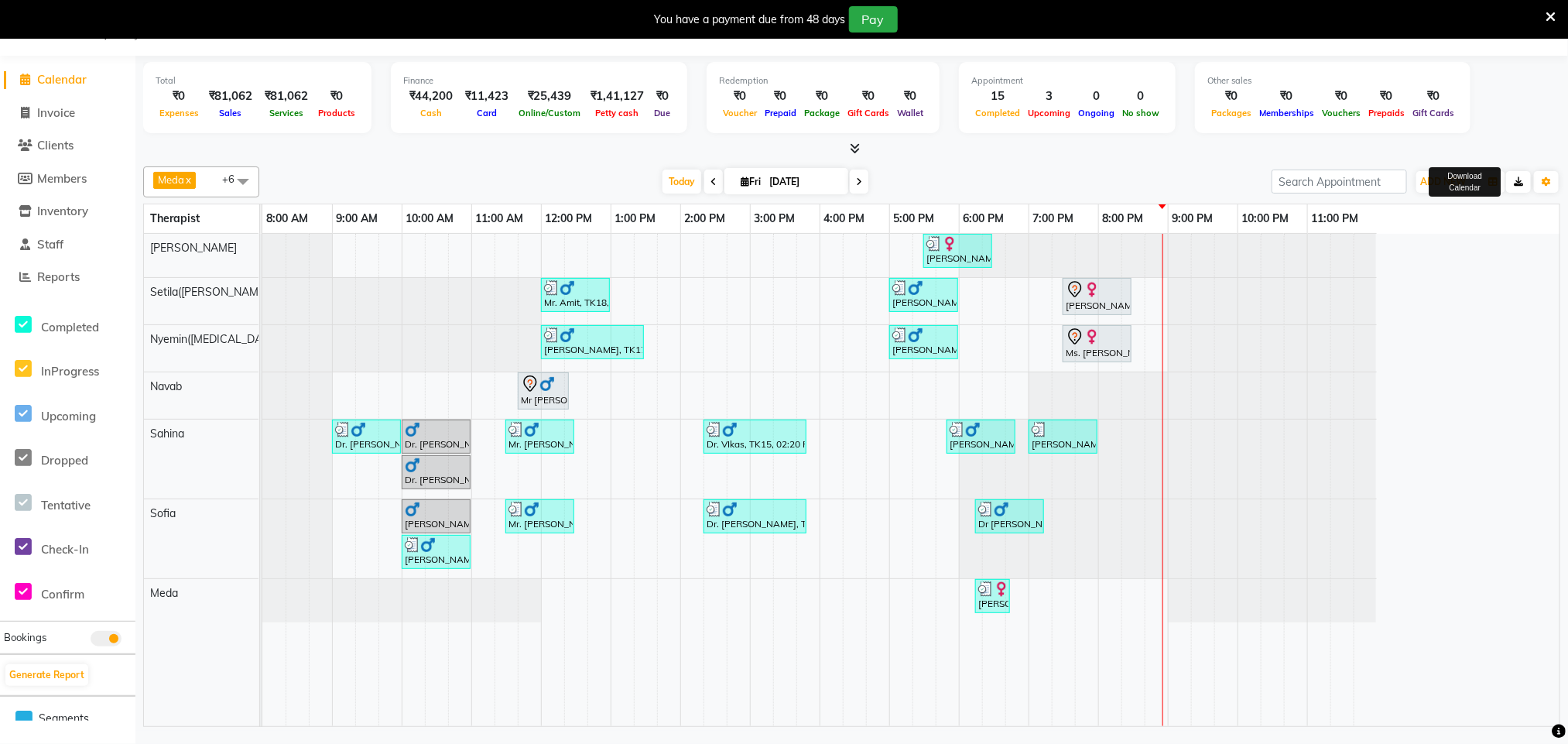 scroll, scrollTop: 39, scrollLeft: 0, axis: vertical 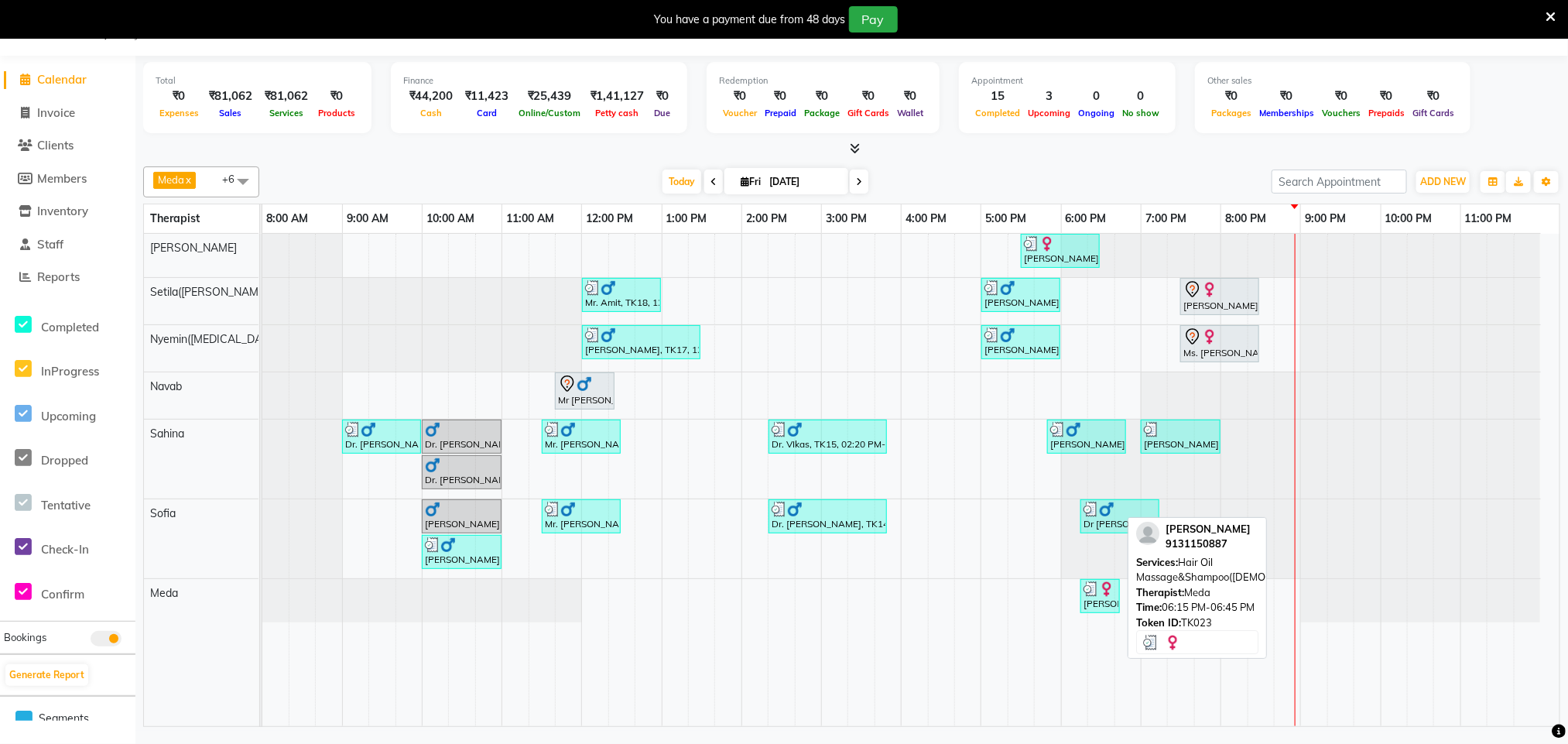 click on "[PERSON_NAME], TK23, 06:15 PM-06:45 PM, Hair Oil Massage&Shampoo([DEMOGRAPHIC_DATA])" at bounding box center (1100, 596) 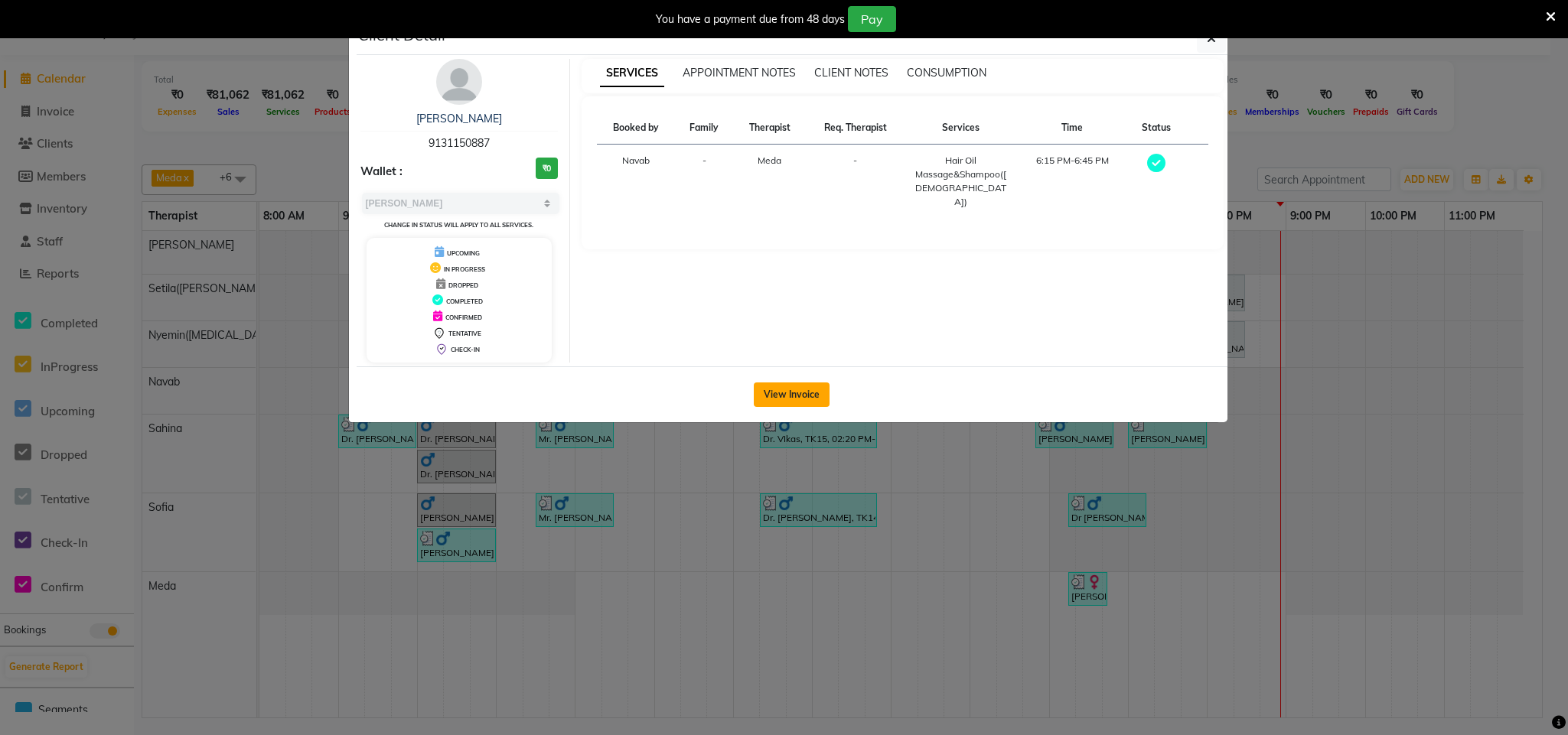 click on "View Invoice" 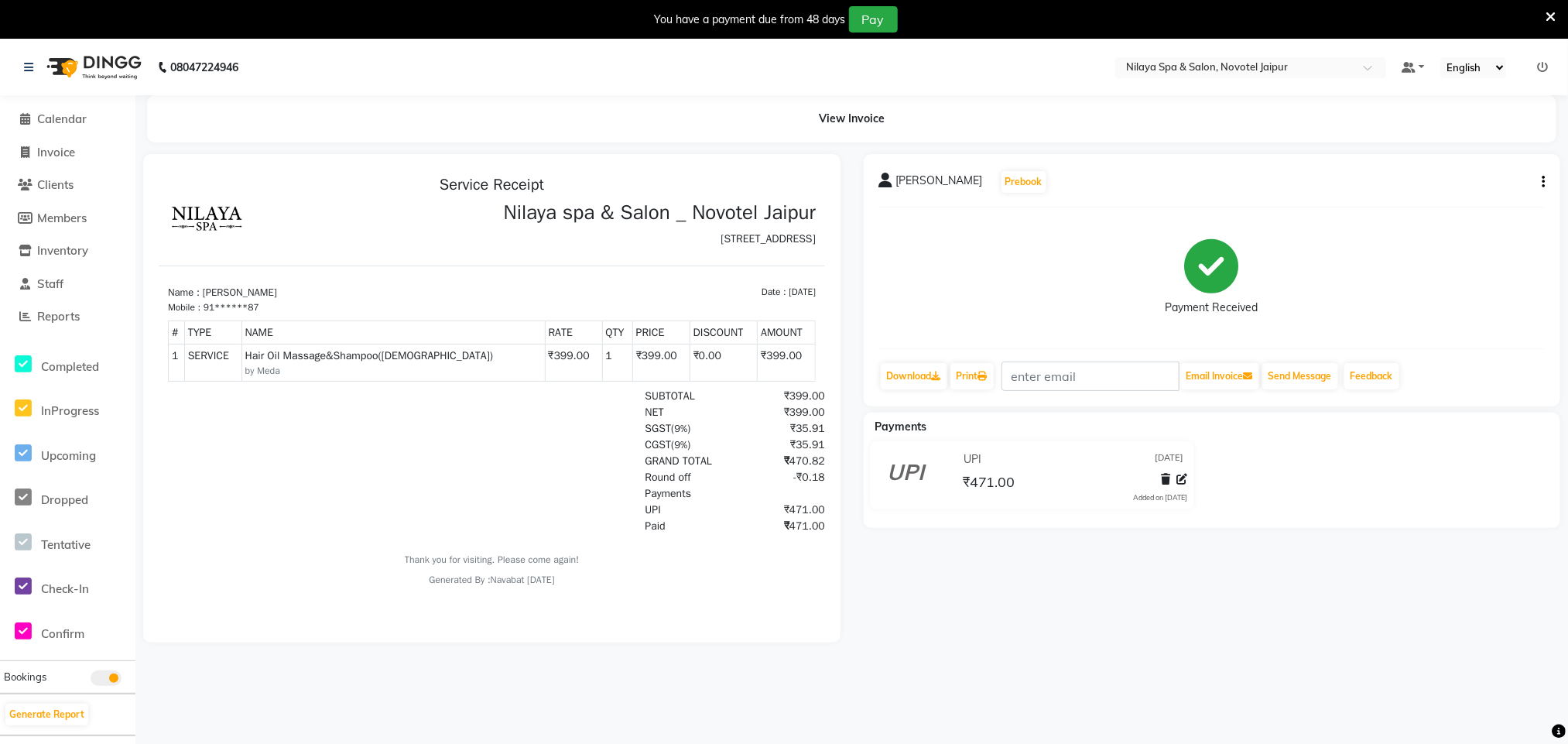scroll, scrollTop: 39, scrollLeft: 0, axis: vertical 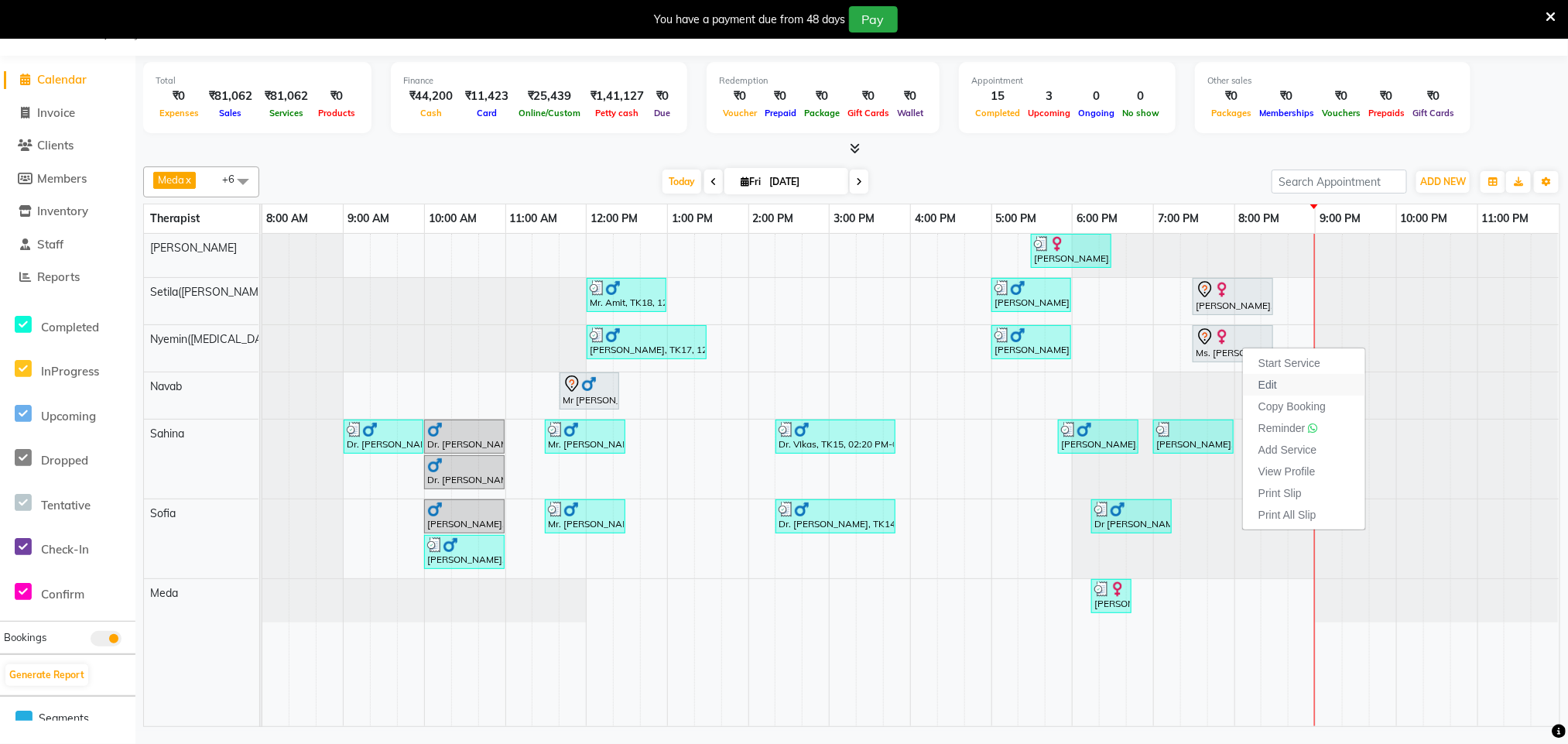 click on "Edit" at bounding box center (1268, 385) 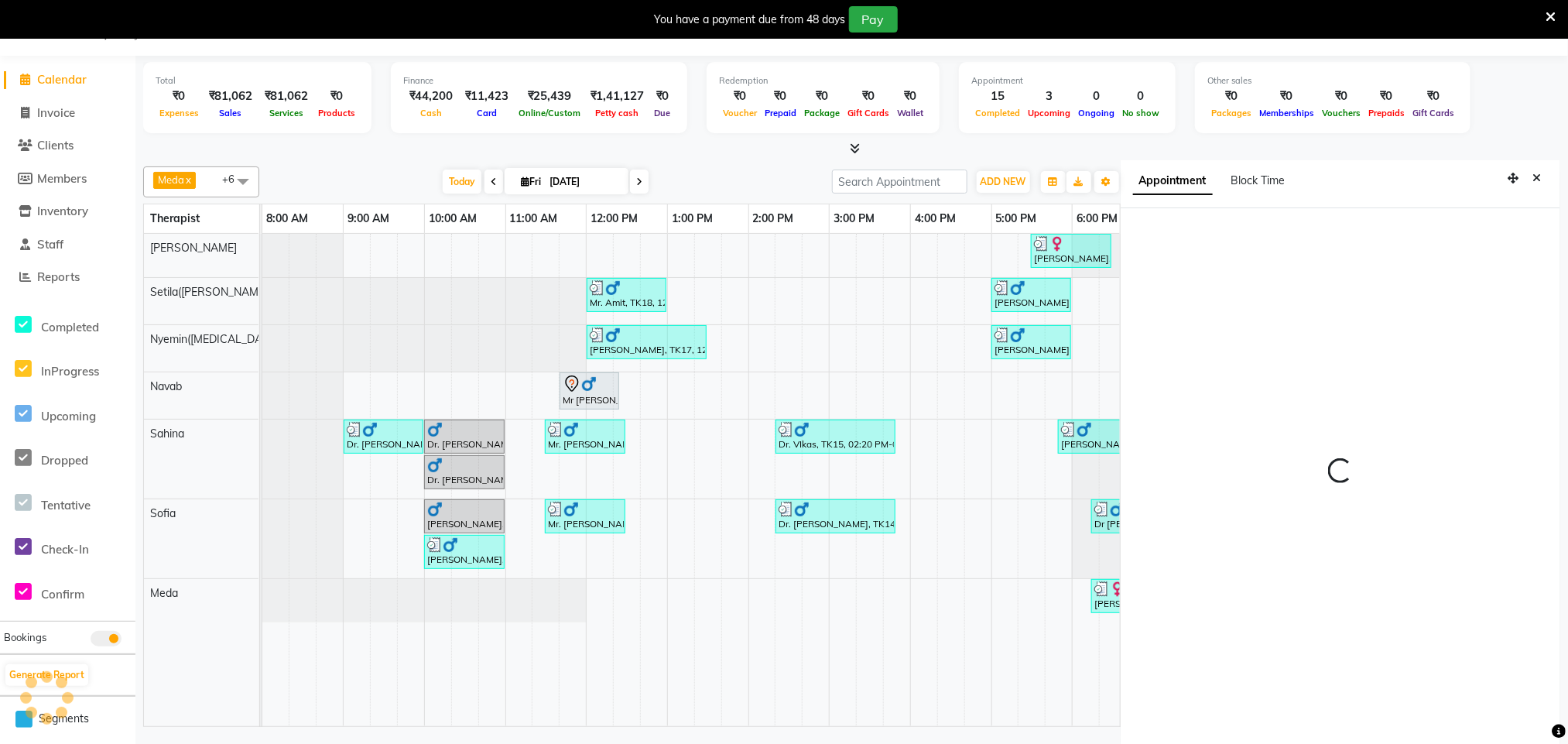 scroll, scrollTop: 46, scrollLeft: 0, axis: vertical 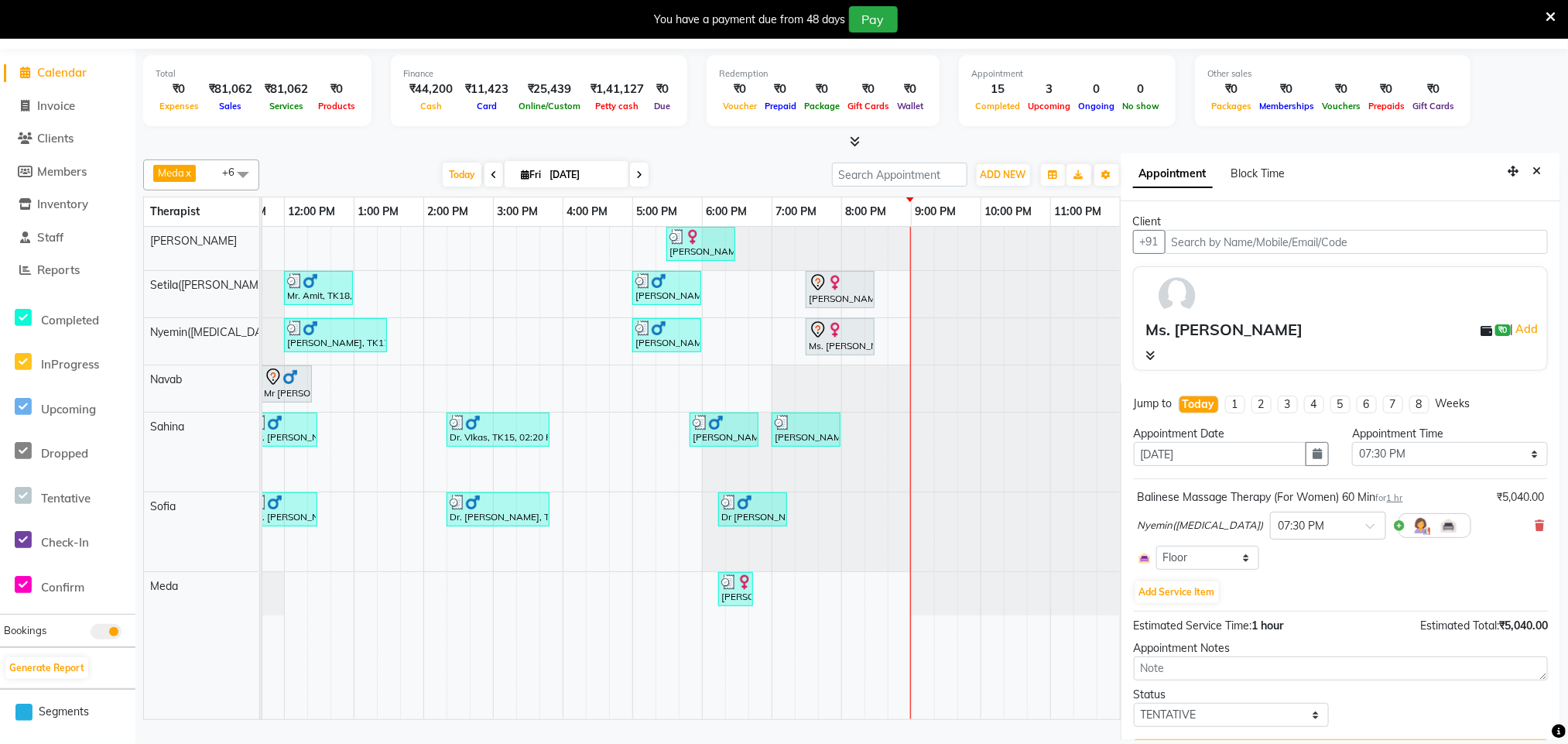 click at bounding box center (1536, 171) 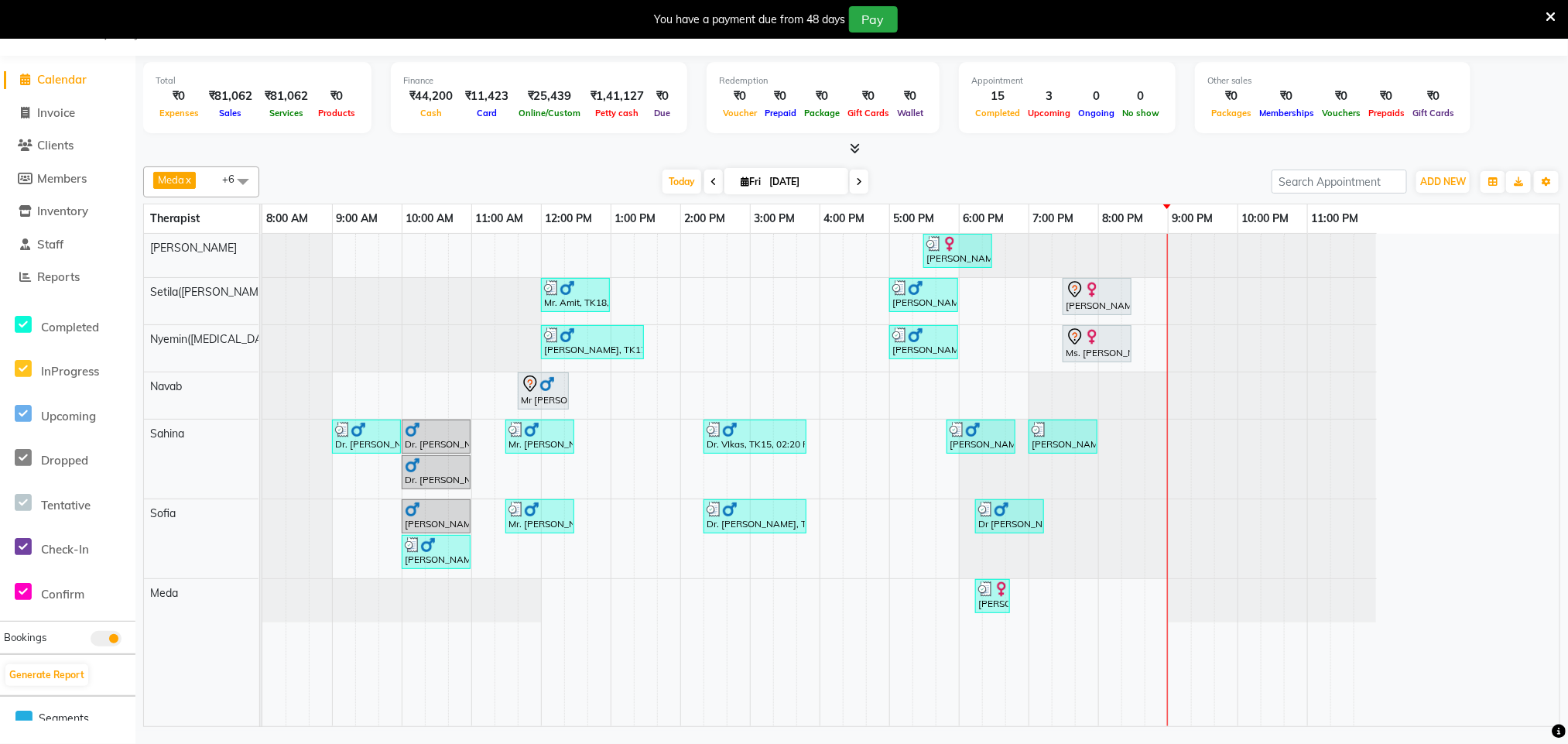 scroll, scrollTop: 39, scrollLeft: 0, axis: vertical 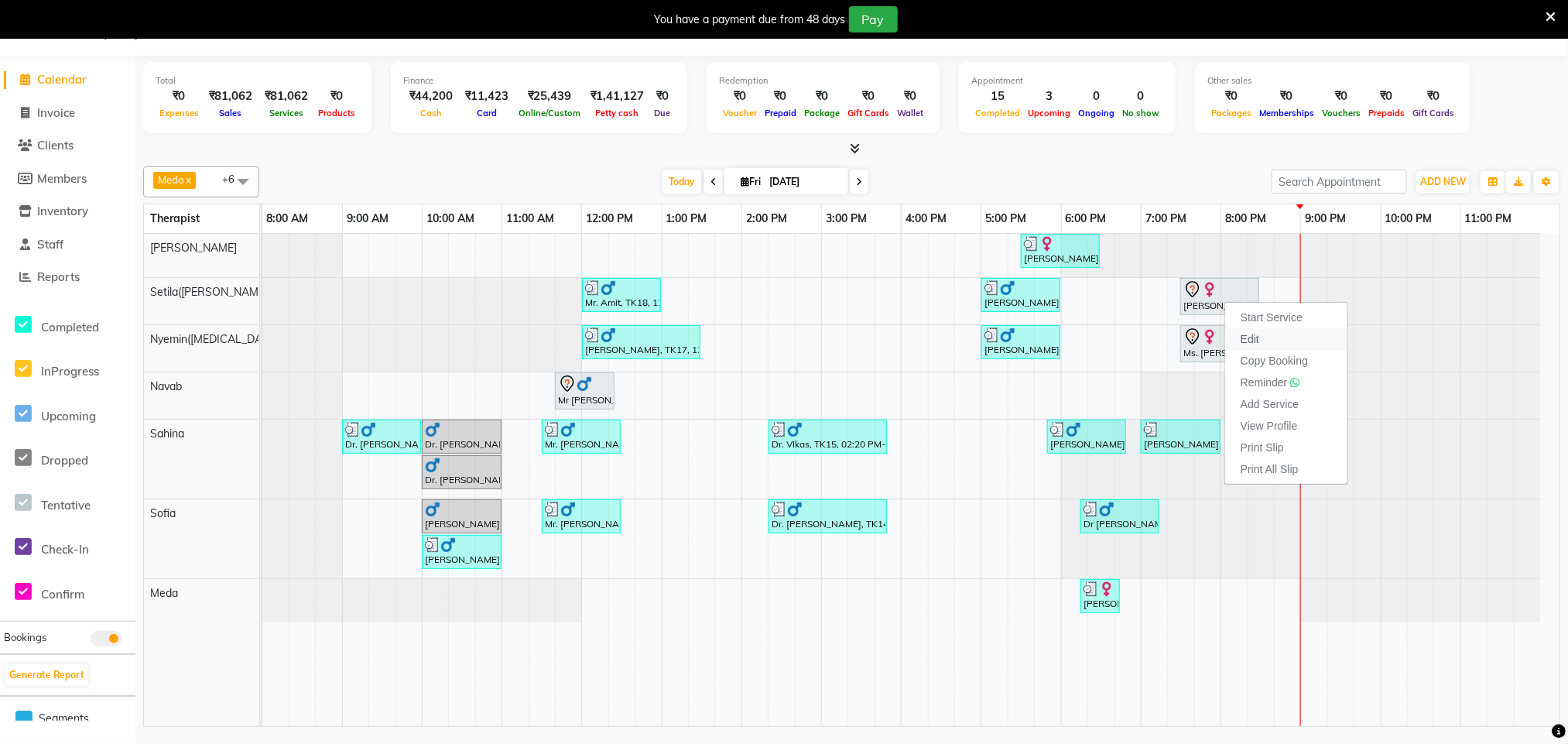 click on "Edit" at bounding box center (1250, 339) 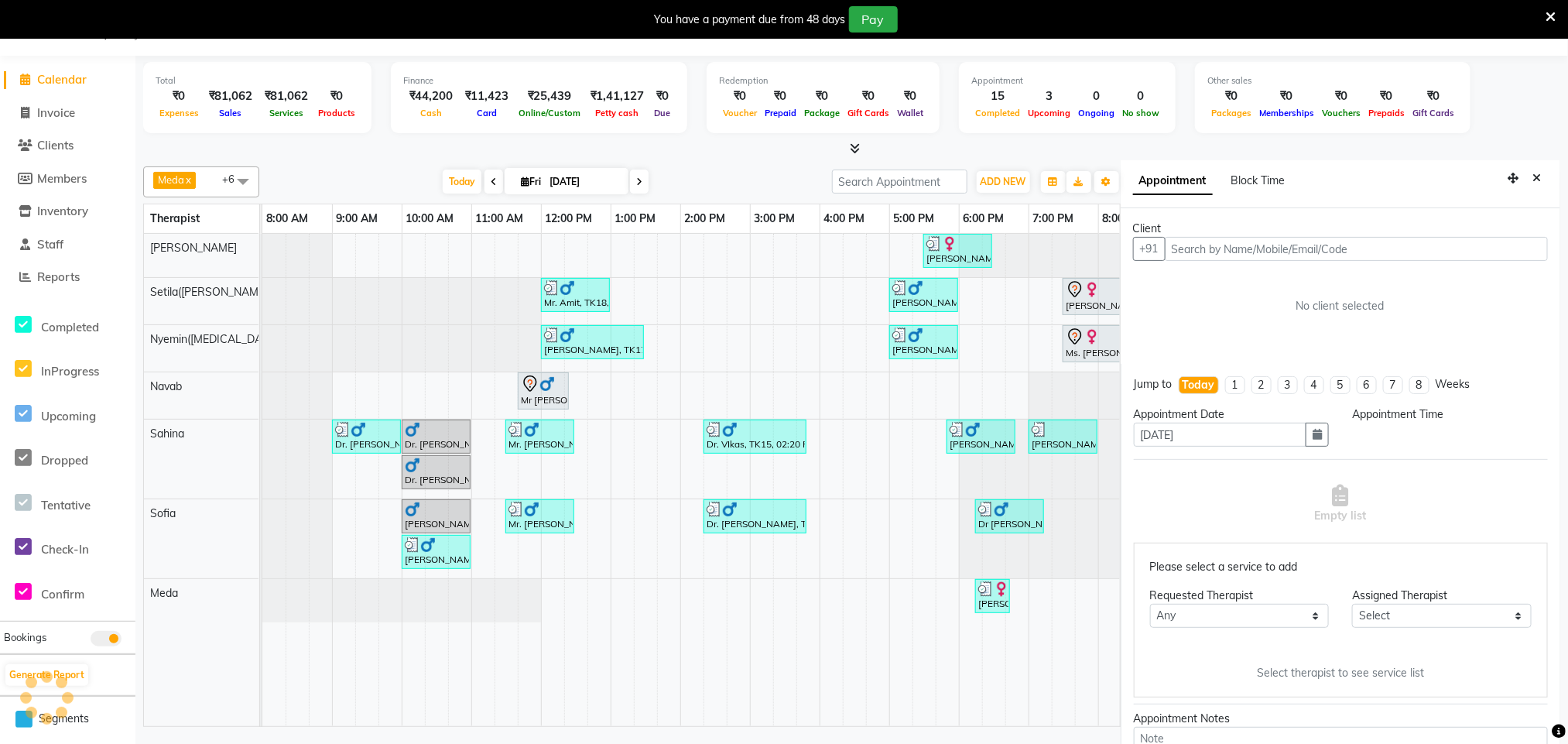 scroll, scrollTop: 46, scrollLeft: 0, axis: vertical 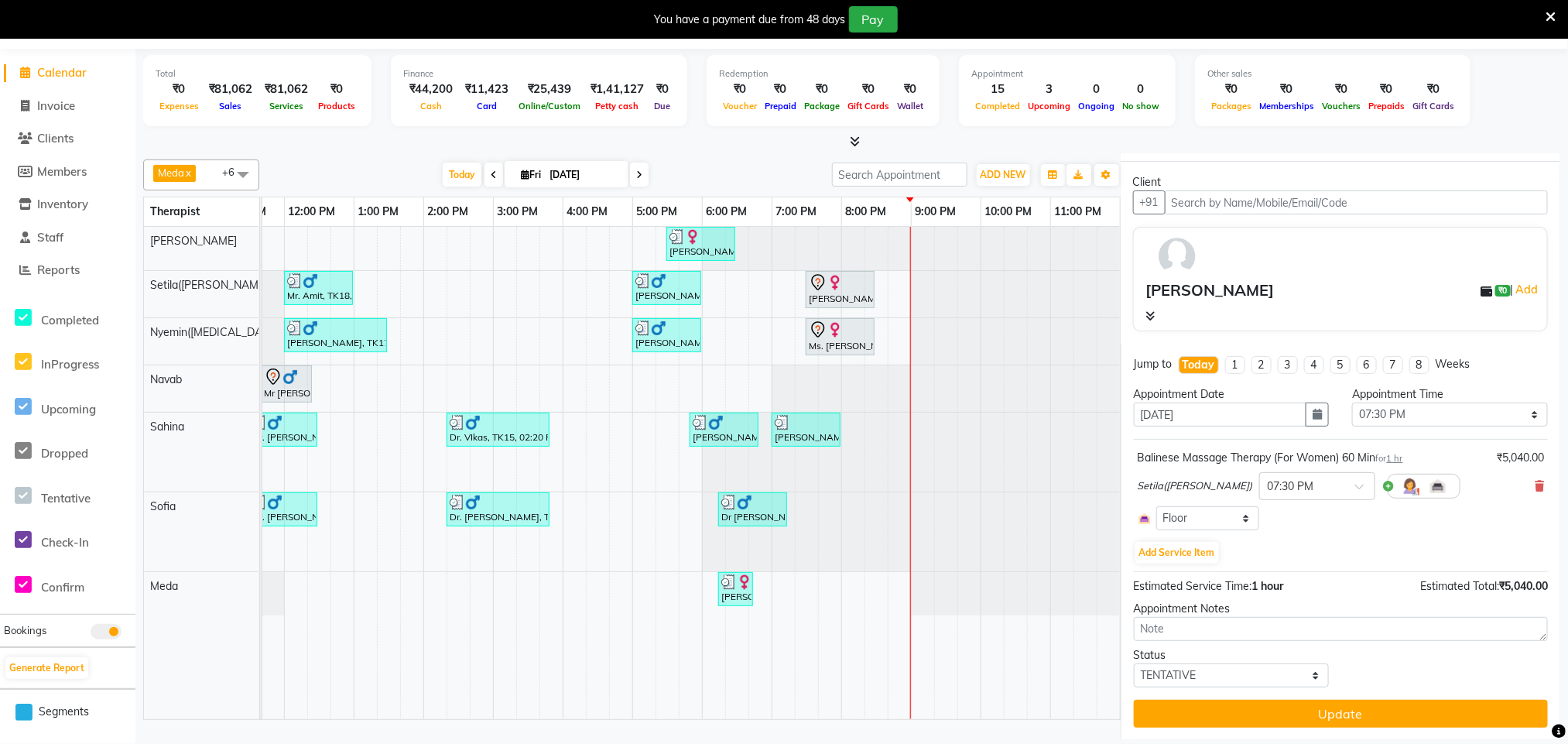 click on "Setila(Anne) × 07:30 PM" at bounding box center [1340, 486] 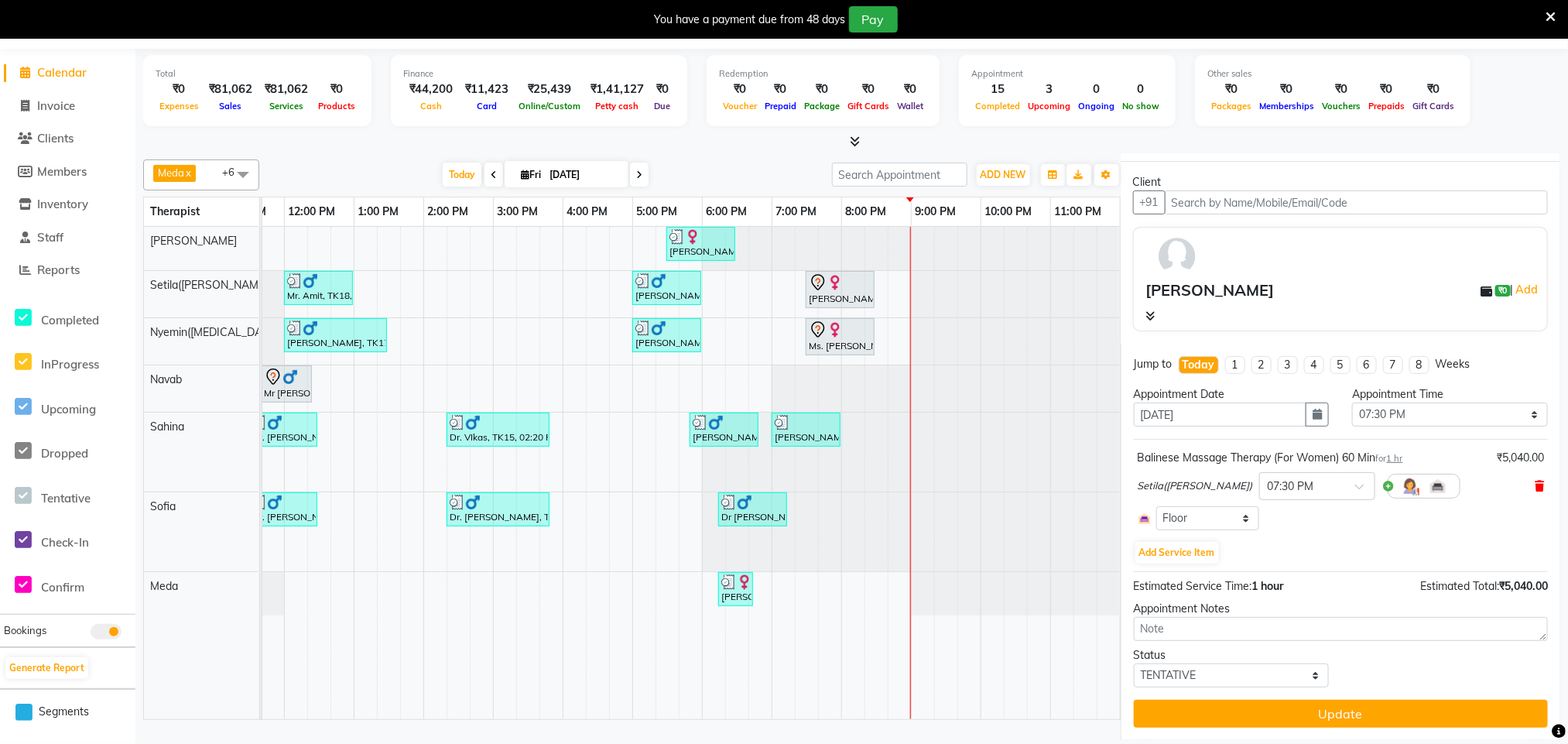 click at bounding box center [1539, 486] 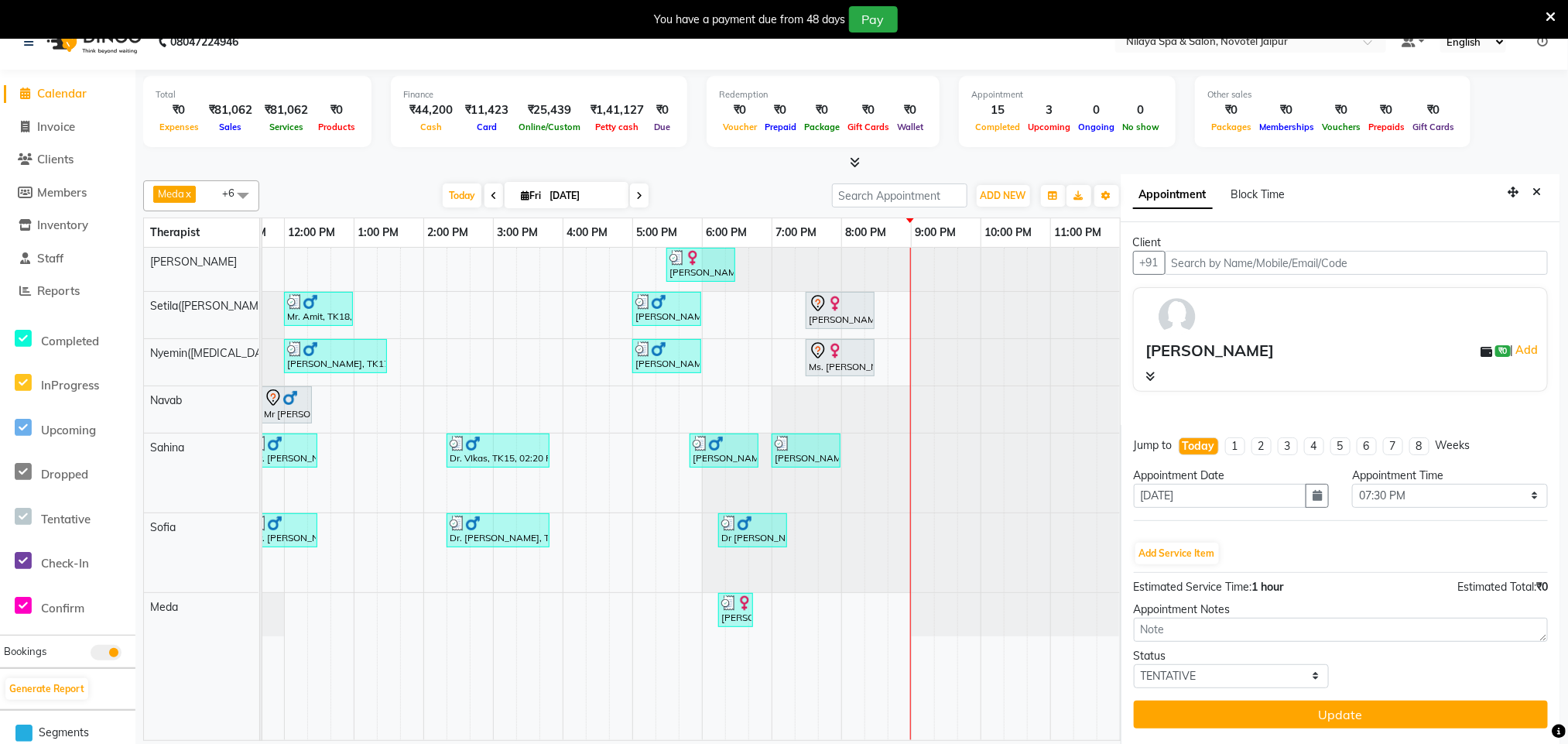 scroll, scrollTop: 46, scrollLeft: 0, axis: vertical 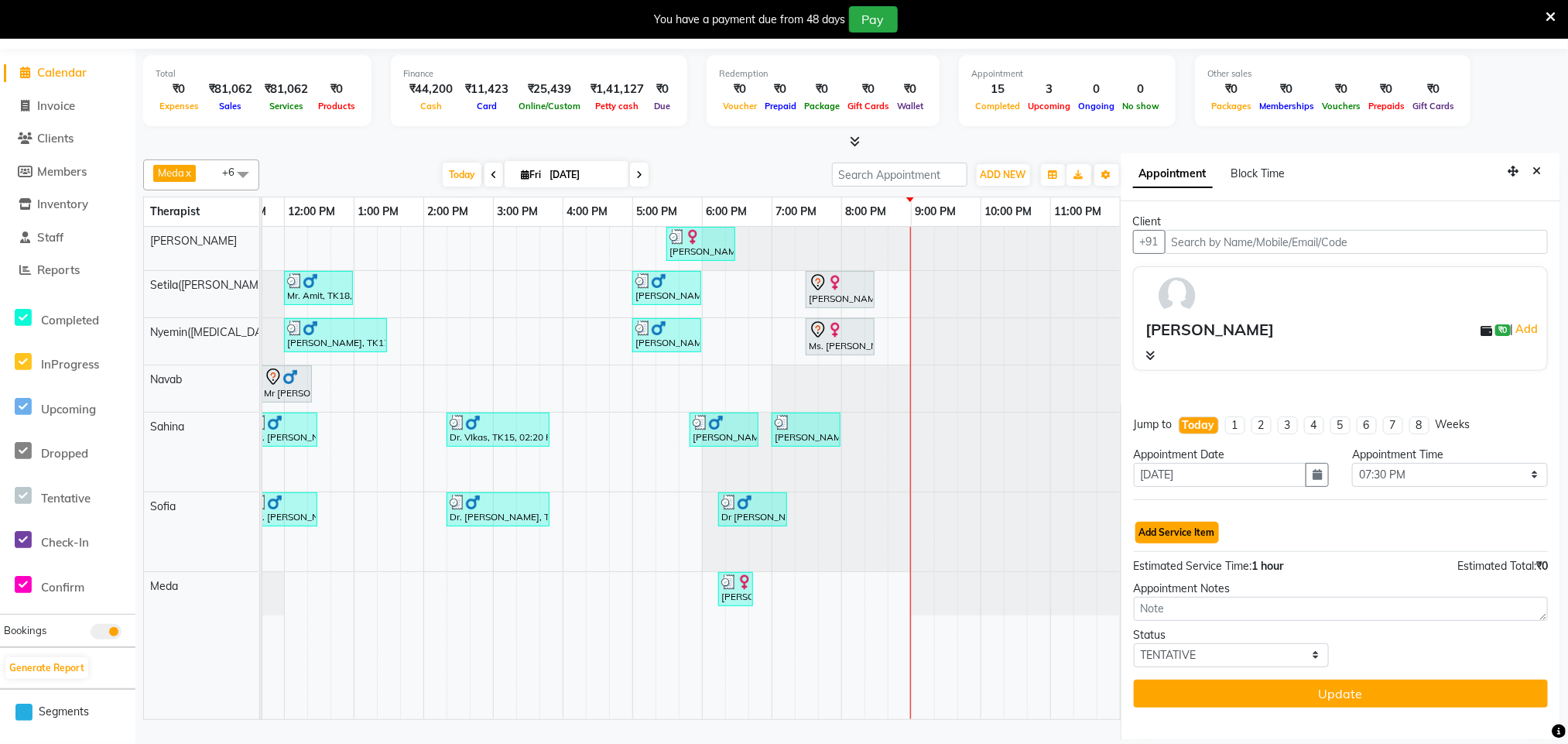 click on "Add Service Item" at bounding box center (1177, 533) 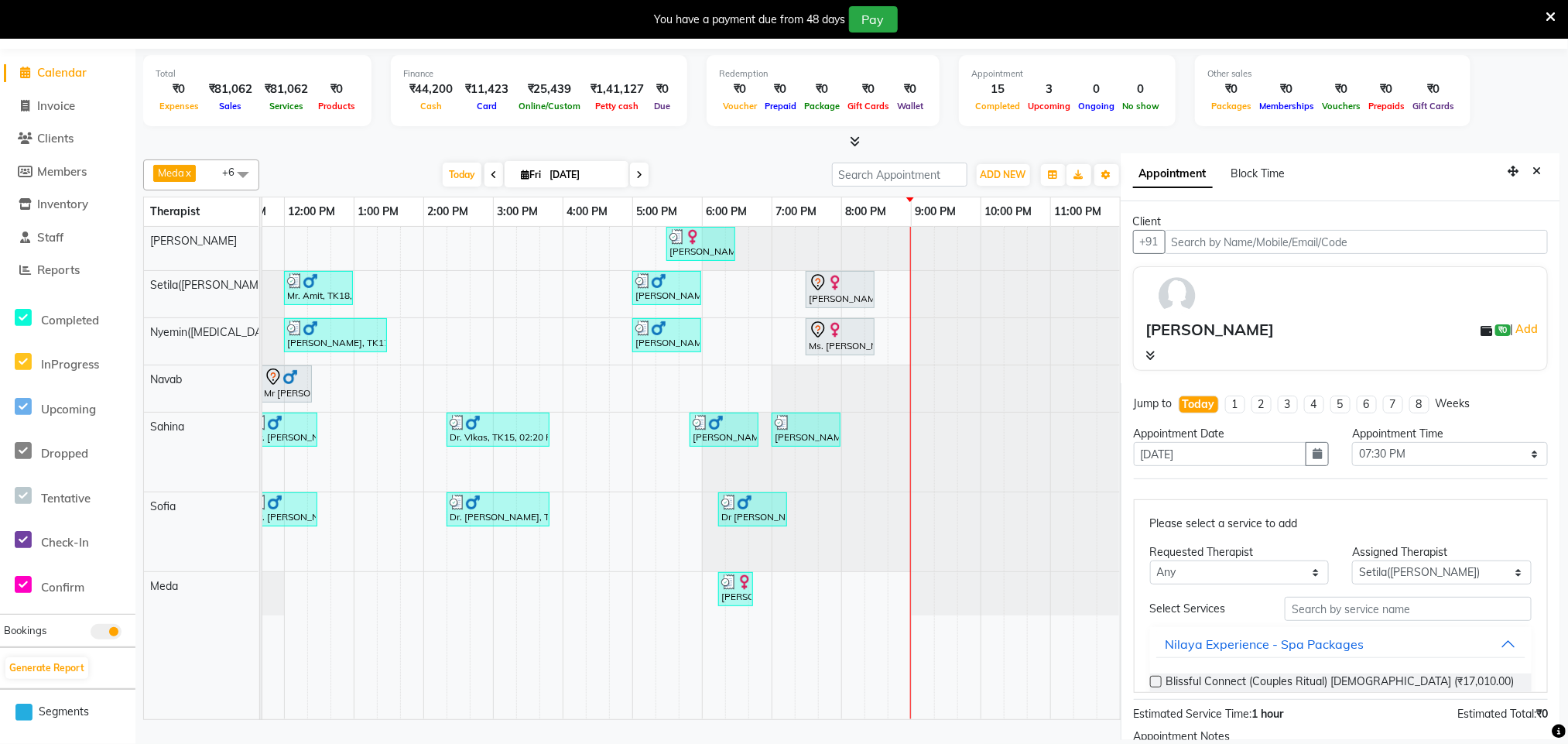 click on "Please select a service to add Requested Therapist Any Meda Navab Nyemin(Amen) Pragya Jain Sahina Setila(Anne) Sofia  Assigned Therapist Select Meda Navab Nyemin(Amen) Pragya Jain Sahina Setila(Anne) Sofia  Select Services    Nilaya Experience - Spa Packages Blissful Connect (Couples Ritual) Male (₹17,010.00) Blissful Connect (Couples Ritual) Female (₹17,010.00) Pour Homme (Ritual For Him) (₹14,070.00) Pour Femme (Ritual For Her) (₹13,335.00) Indulgence (Complete Spa Ritual) (For Men) (₹12,600.00) Indulgence (Complete Spa Ritual) (For Women) (₹12,600.00) Replenish (Indian Ritual) (For Men) (₹10,815.00) Replenish (Indian Ritual) (For Women) (₹10,815.00) Harmony (Stress Relieving Ritual) (For Men) (₹8,085.00) Harmony (Stress Relieving Ritual) (For Women) (₹8,085.00)    Signature Therapies    International Therapies    Nilaya Touche    Body Ritual    Restorative Facials    Salon For Him    Salon for Her    Cut & Shave    Chemical treatment    Creative Colour    Hair Spa    Bleach    Threading" at bounding box center [1340, 596] 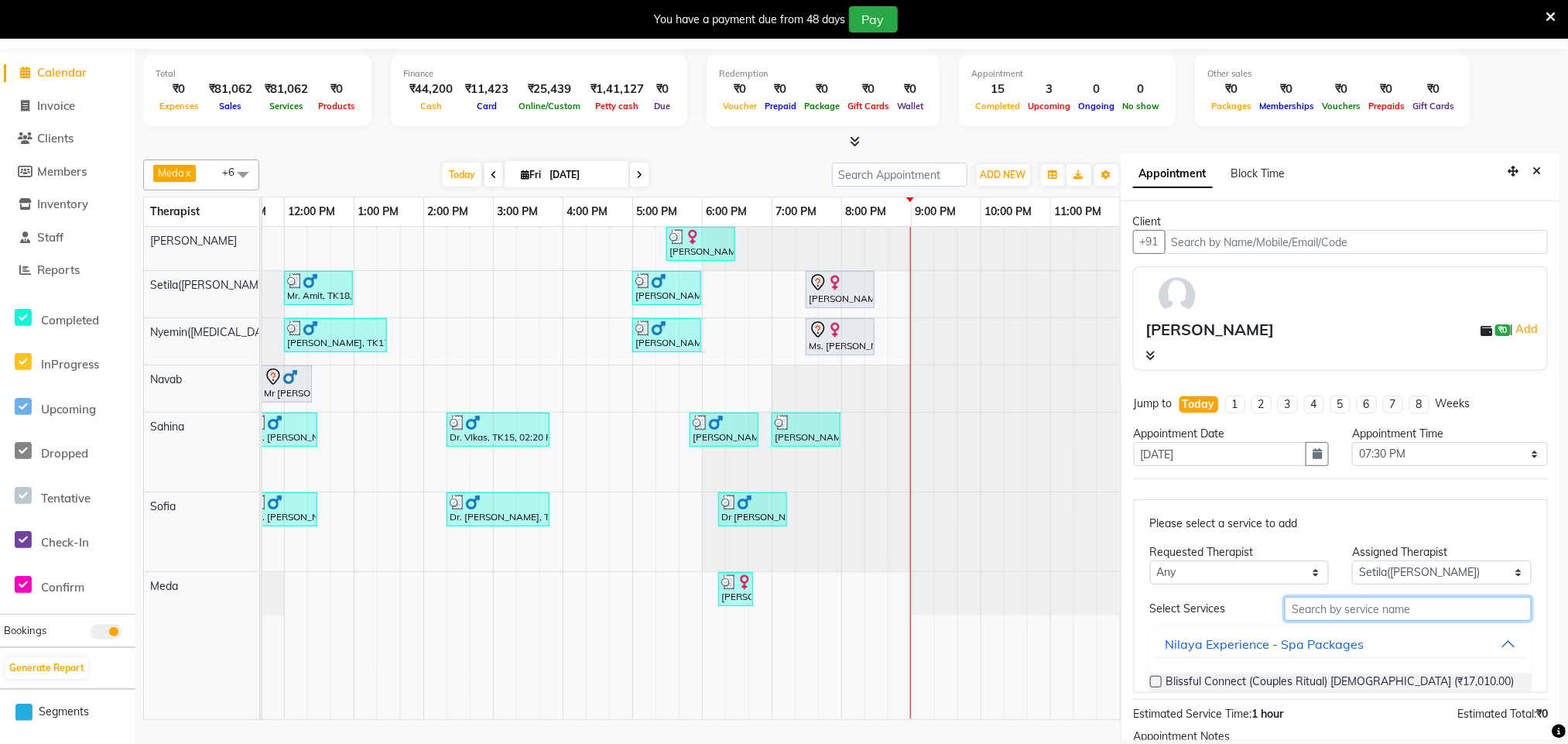 click at bounding box center (1408, 609) 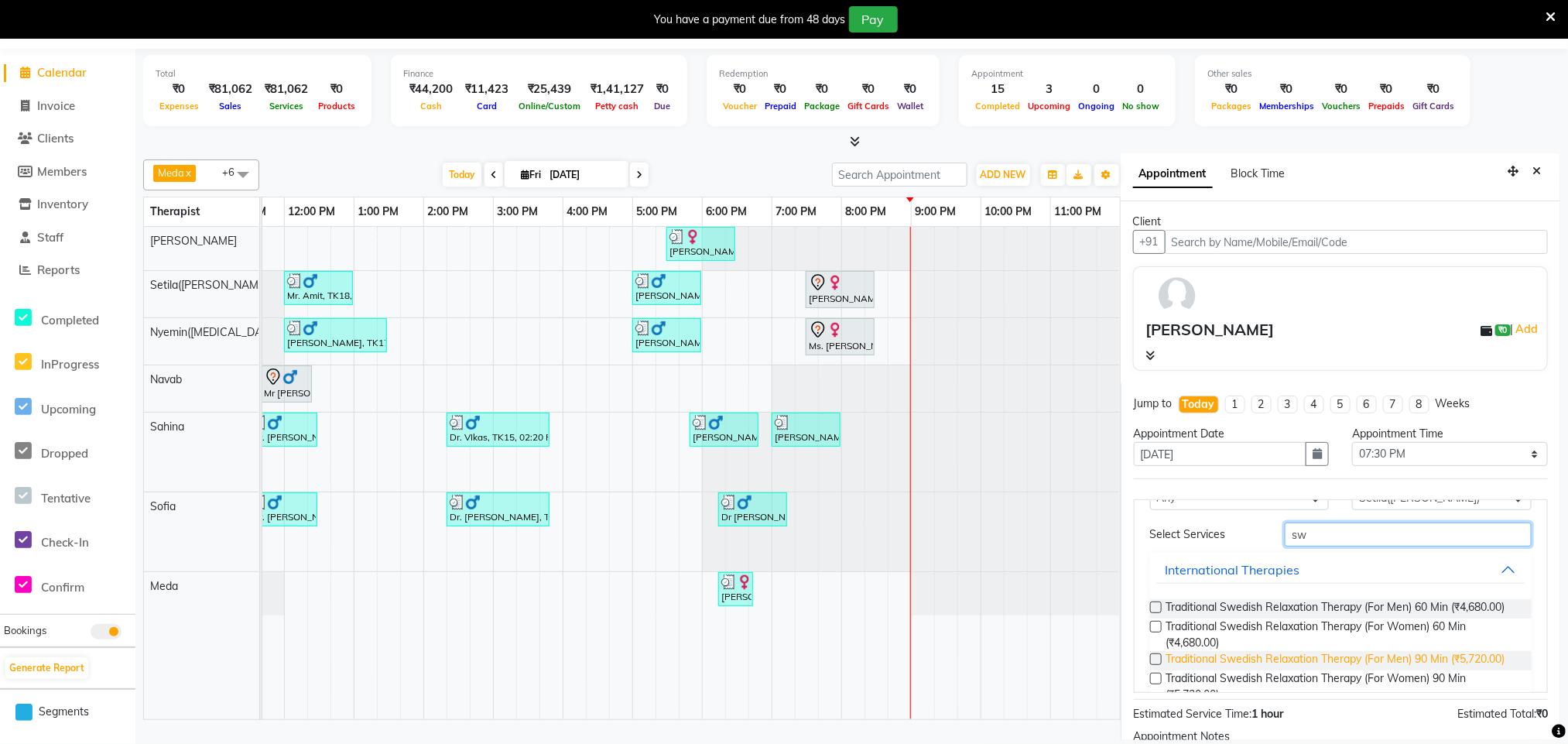 scroll, scrollTop: 139, scrollLeft: 0, axis: vertical 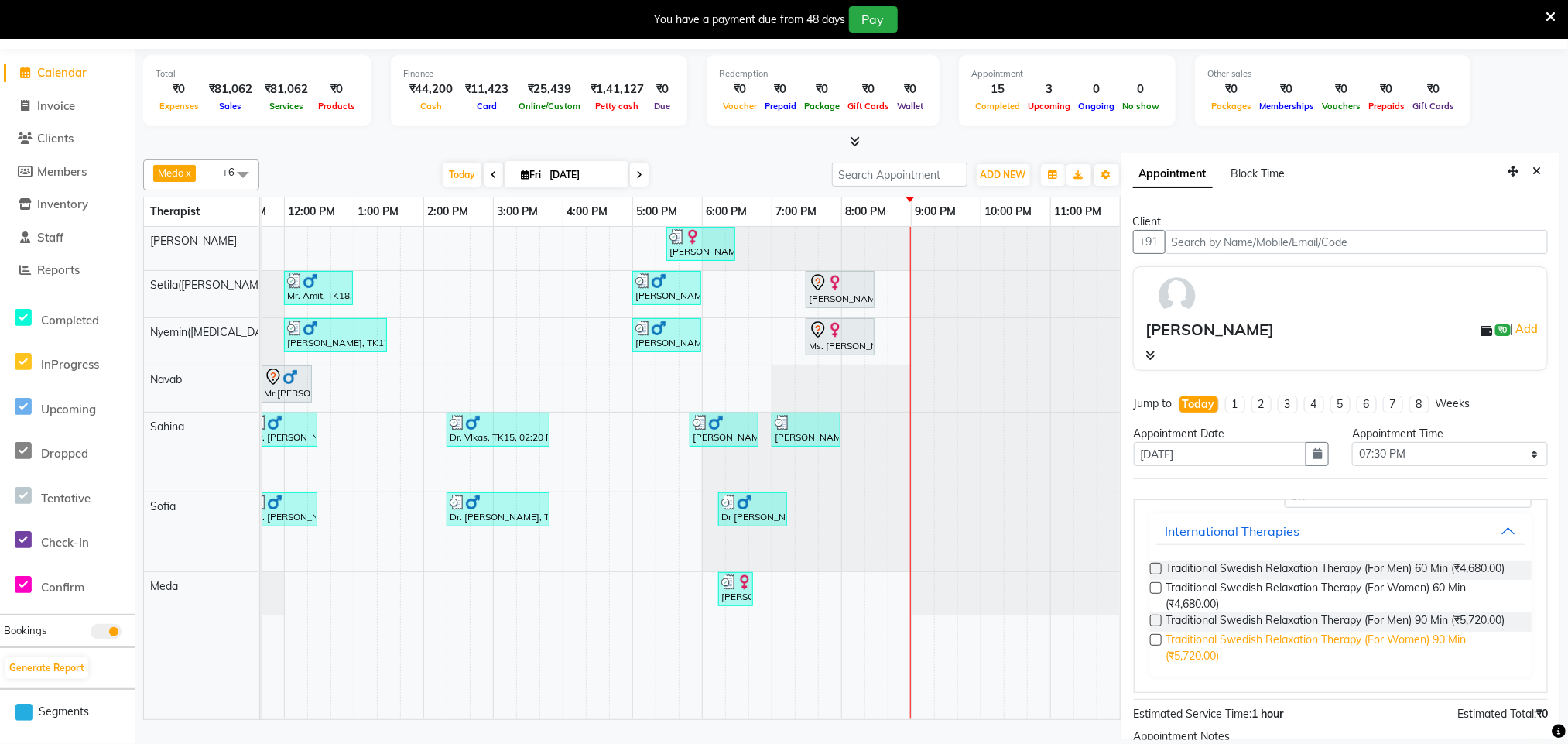 click on "Traditional Swedish Relaxation Therapy (For Women) 90 Min (₹5,720.00)" at bounding box center [1343, 648] 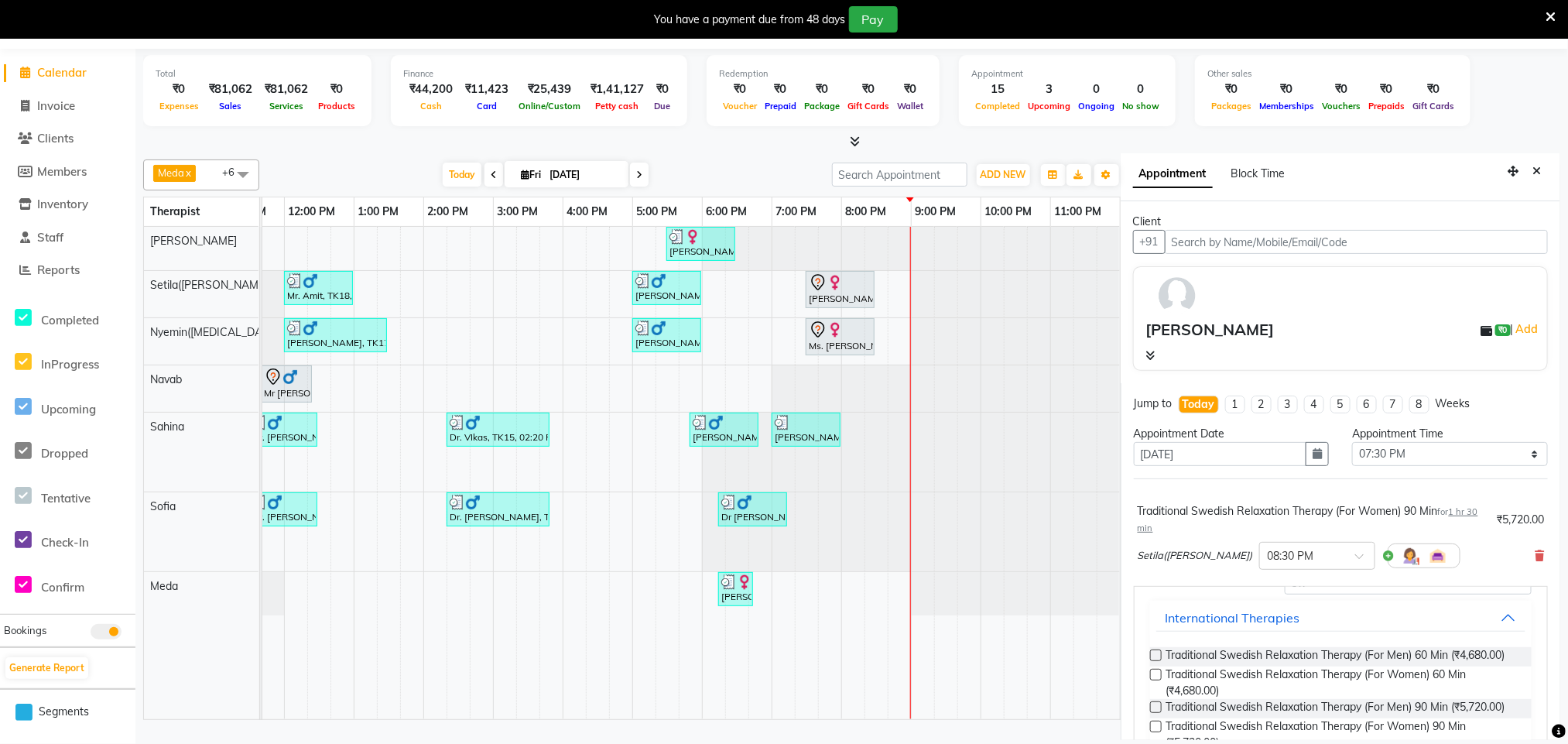 scroll, scrollTop: 219, scrollLeft: 0, axis: vertical 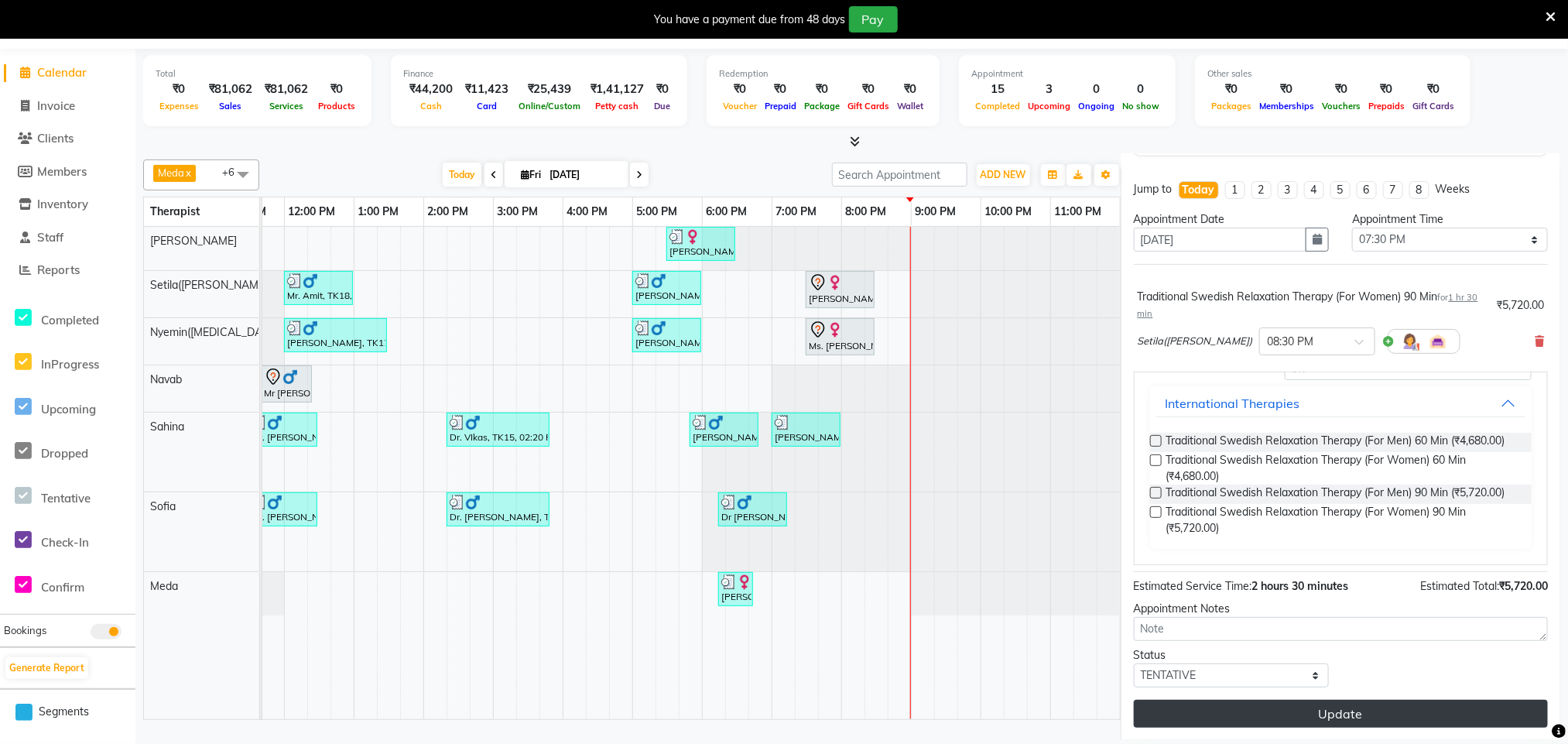 click on "Update" at bounding box center (1340, 714) 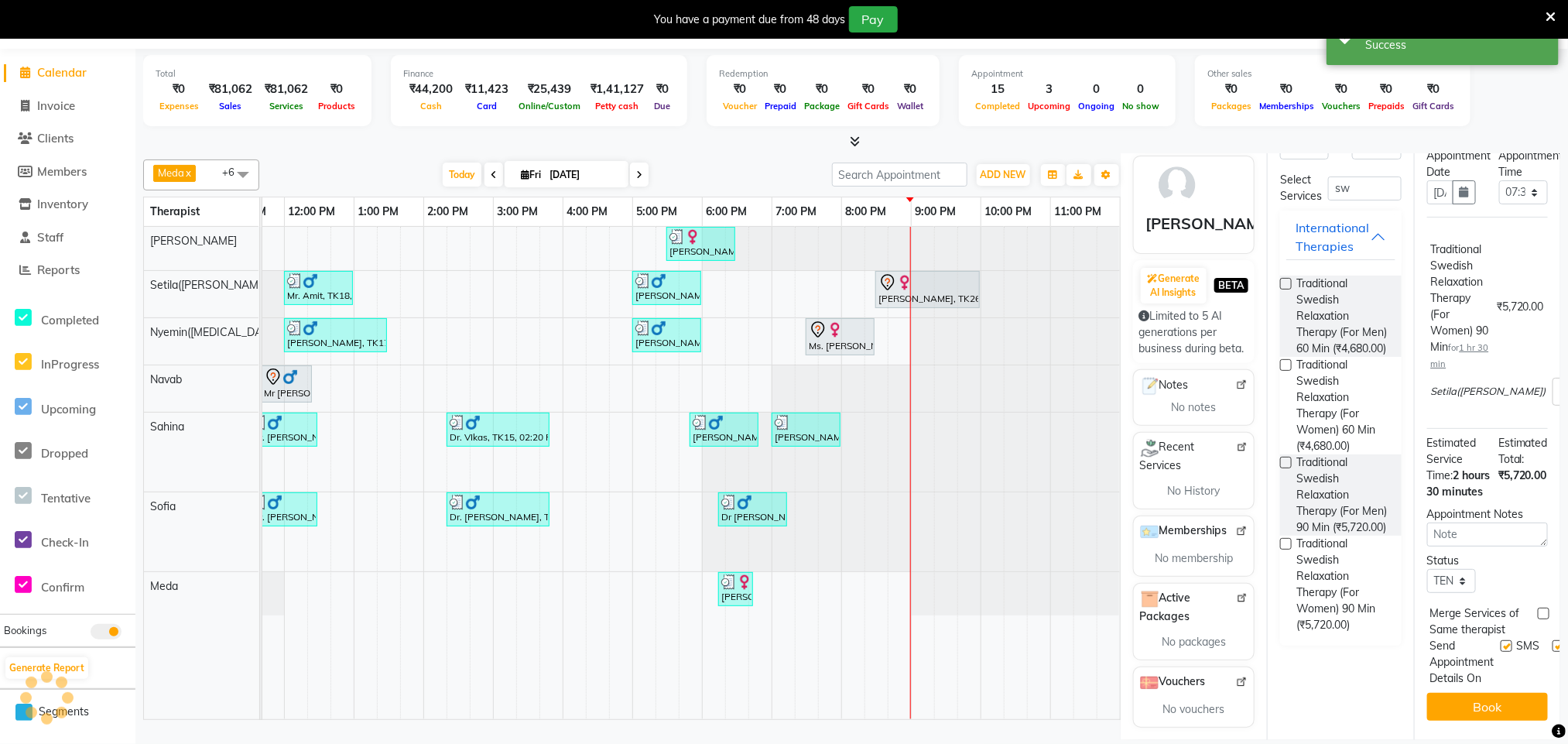 scroll, scrollTop: 175, scrollLeft: 0, axis: vertical 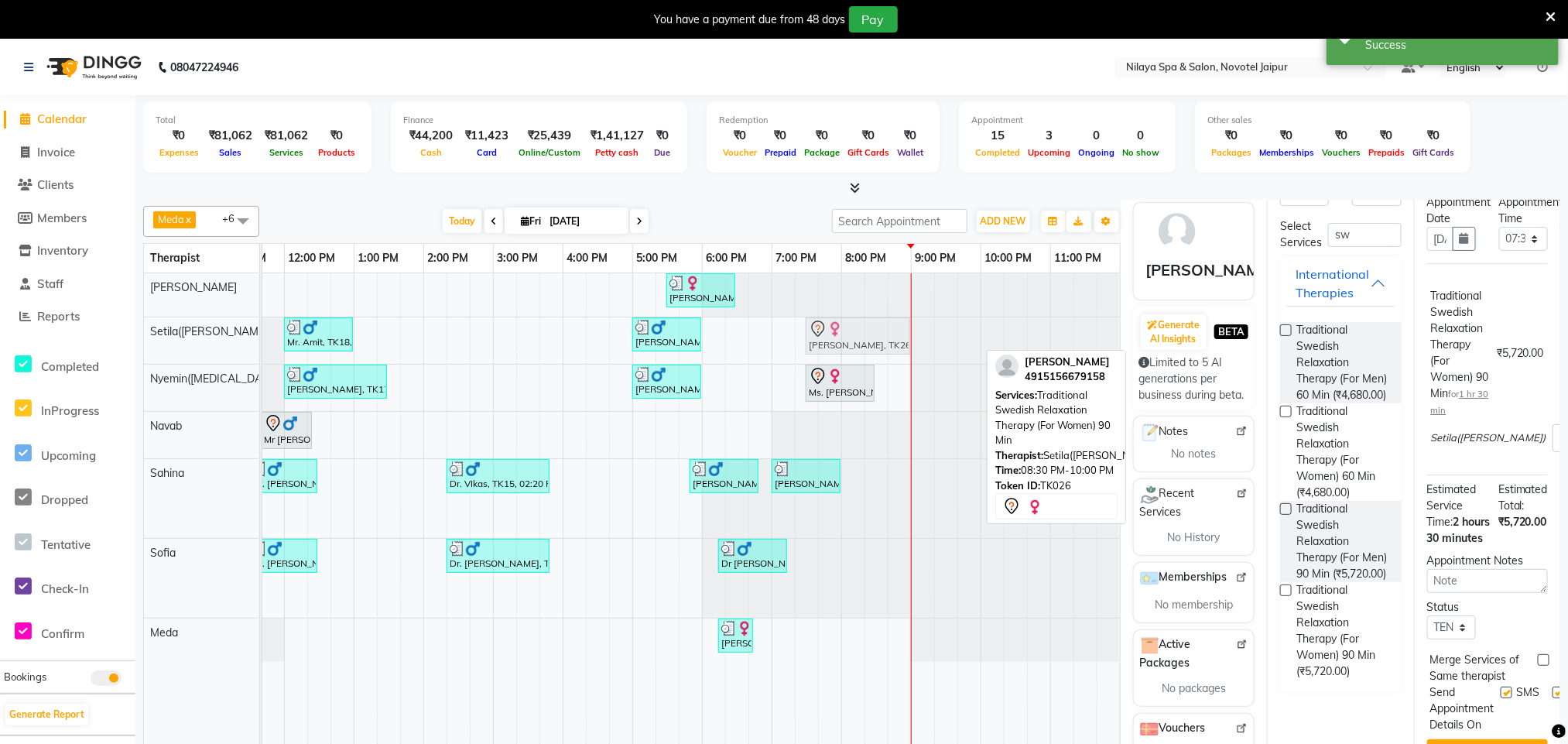 drag, startPoint x: 906, startPoint y: 333, endPoint x: 846, endPoint y: 333, distance: 60 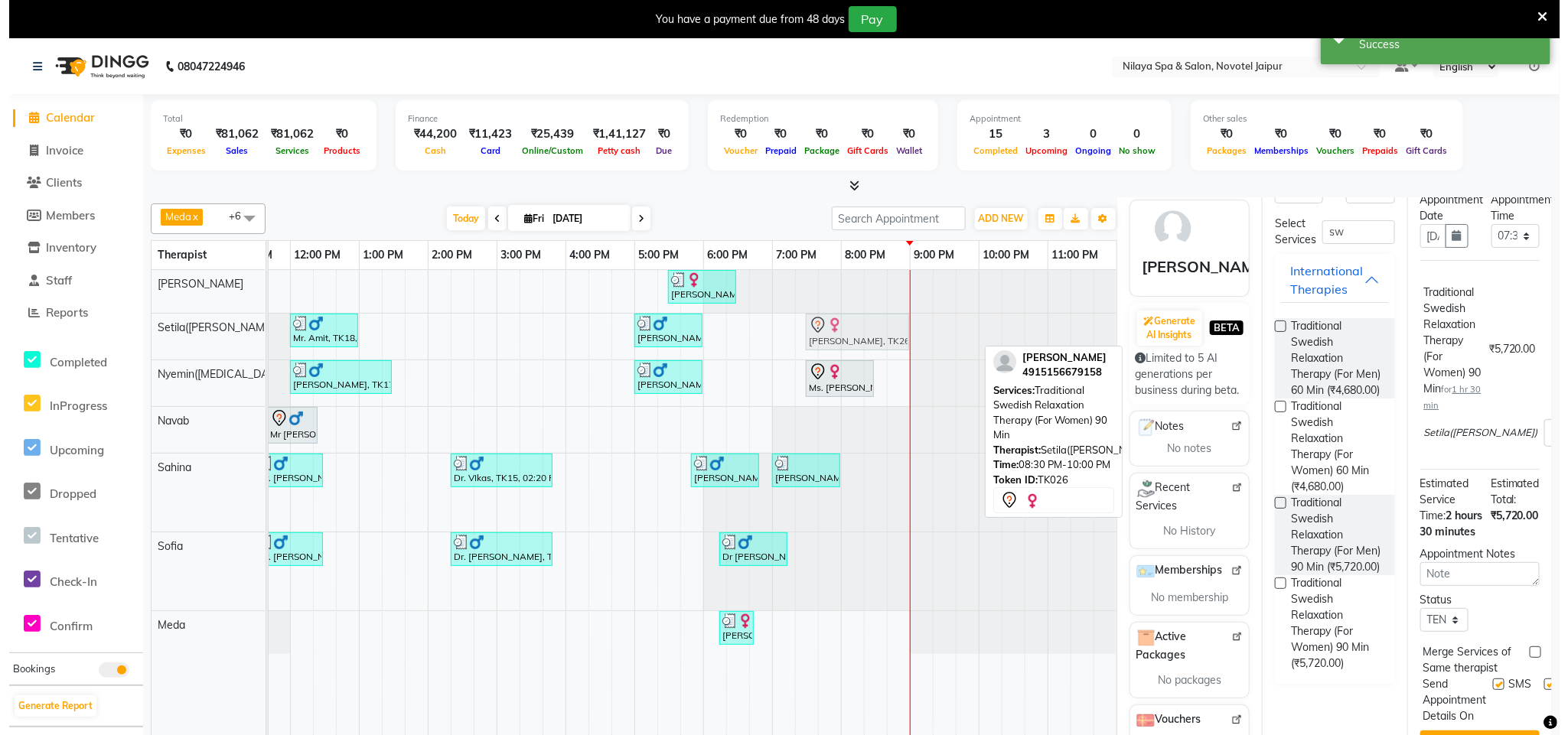 scroll, scrollTop: 0, scrollLeft: 243, axis: horizontal 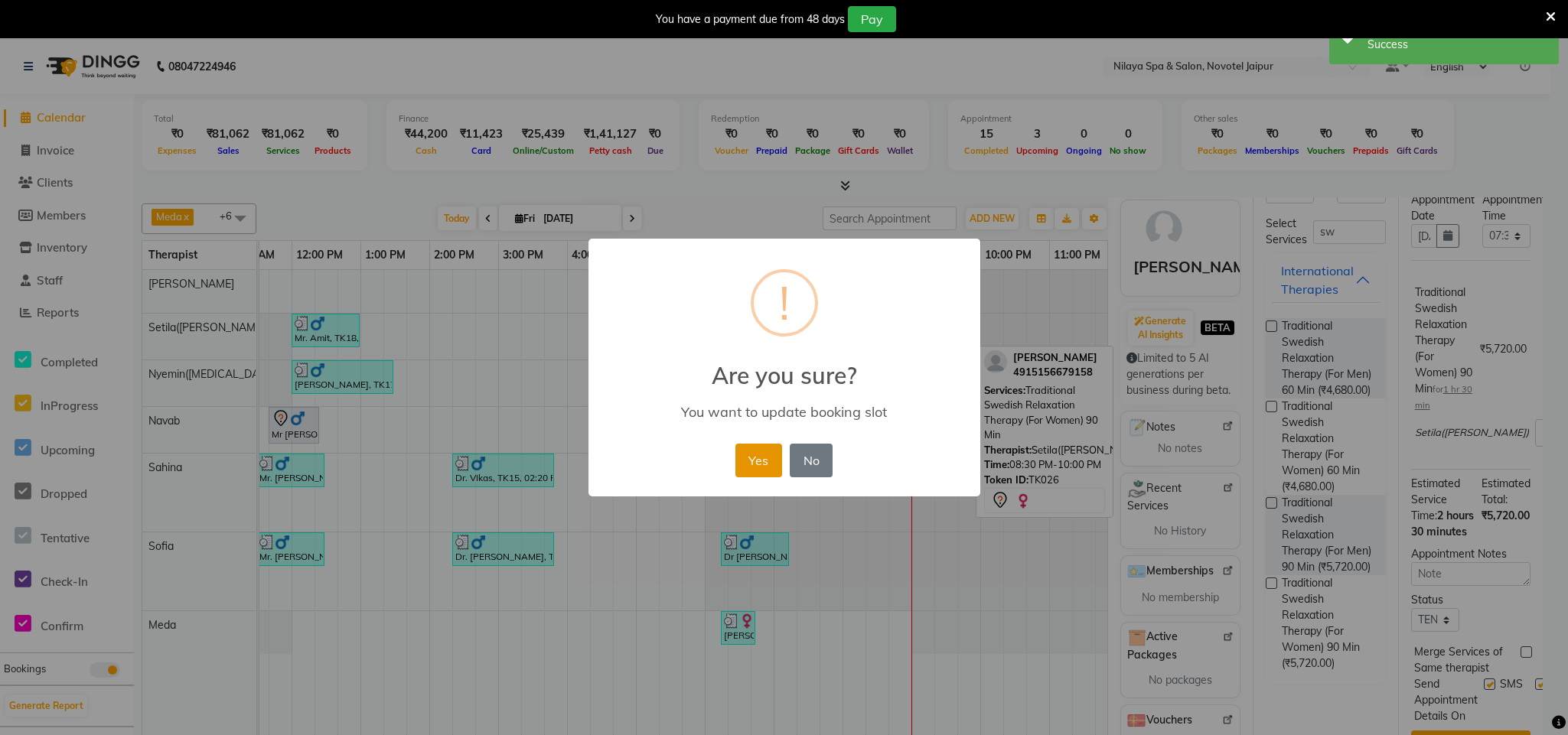 click on "Yes" at bounding box center (758, 460) 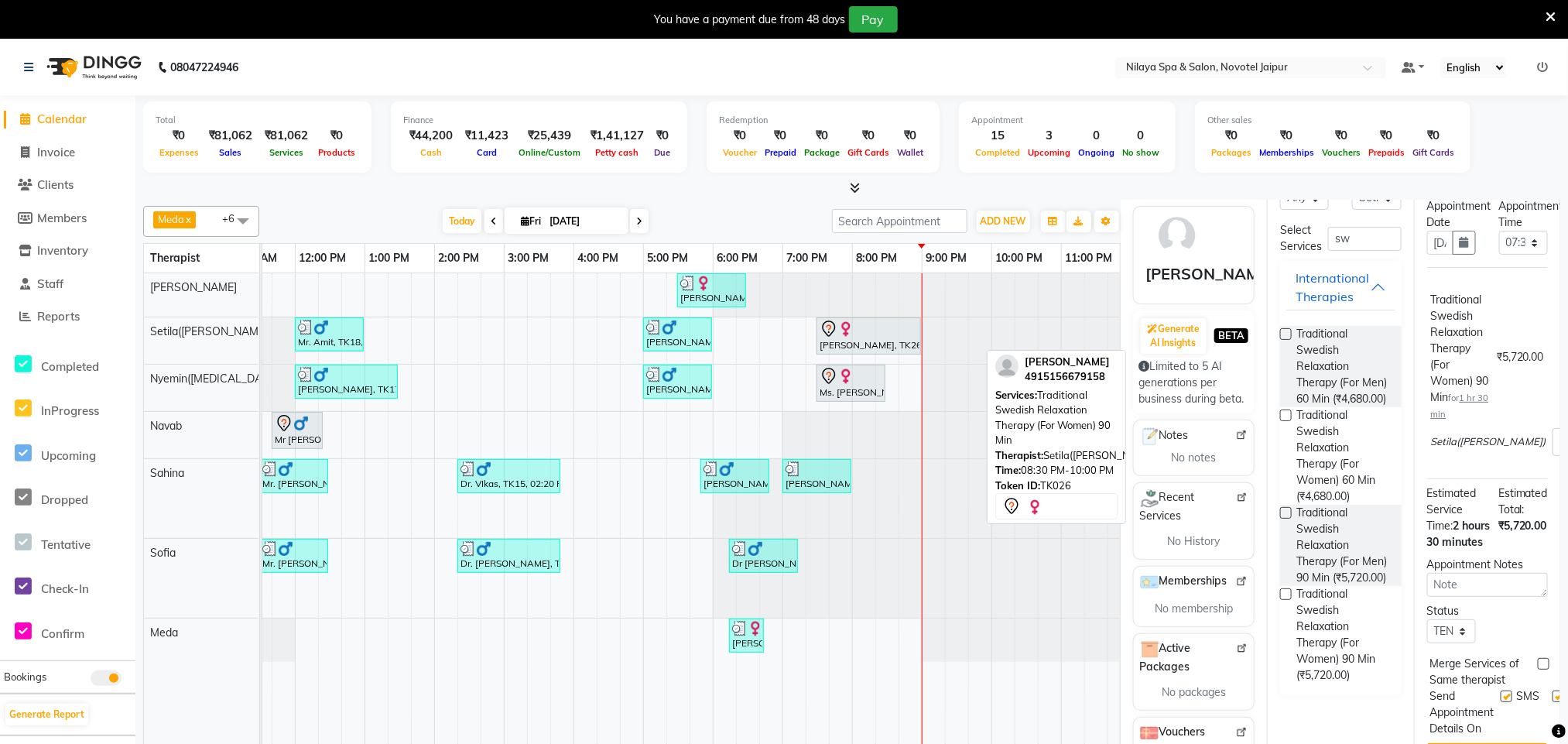 scroll, scrollTop: 0, scrollLeft: 0, axis: both 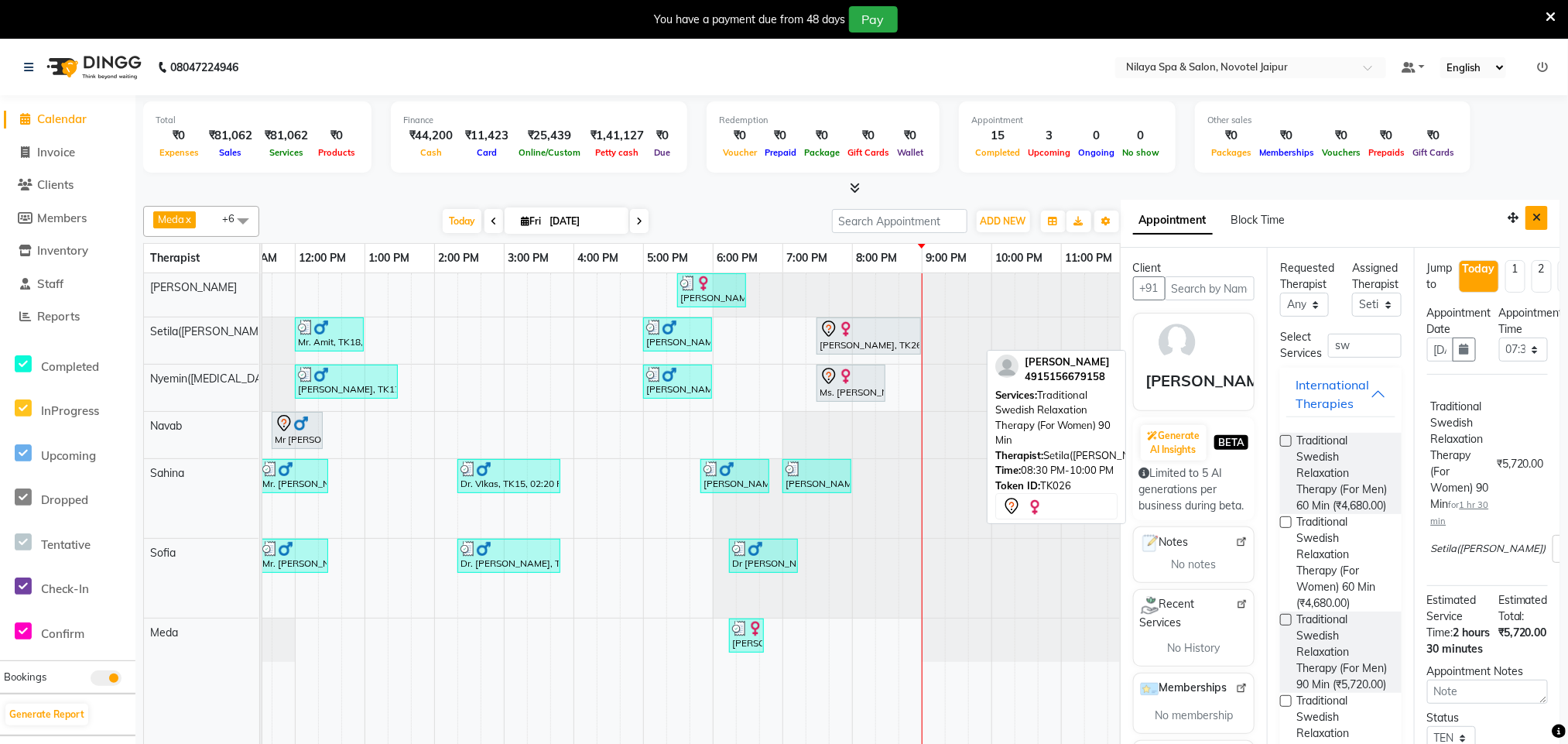 click at bounding box center (1536, 218) 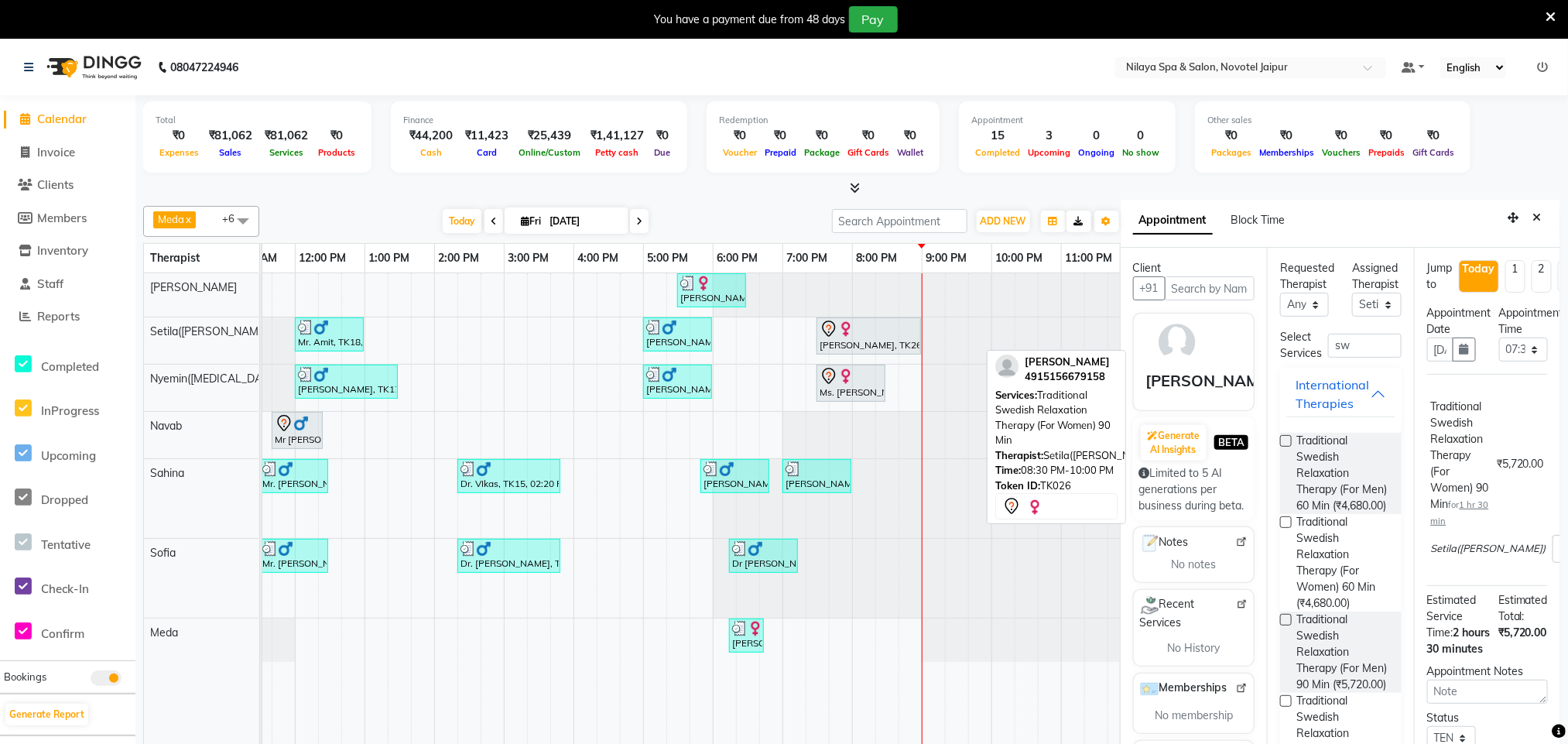 scroll, scrollTop: 0, scrollLeft: 0, axis: both 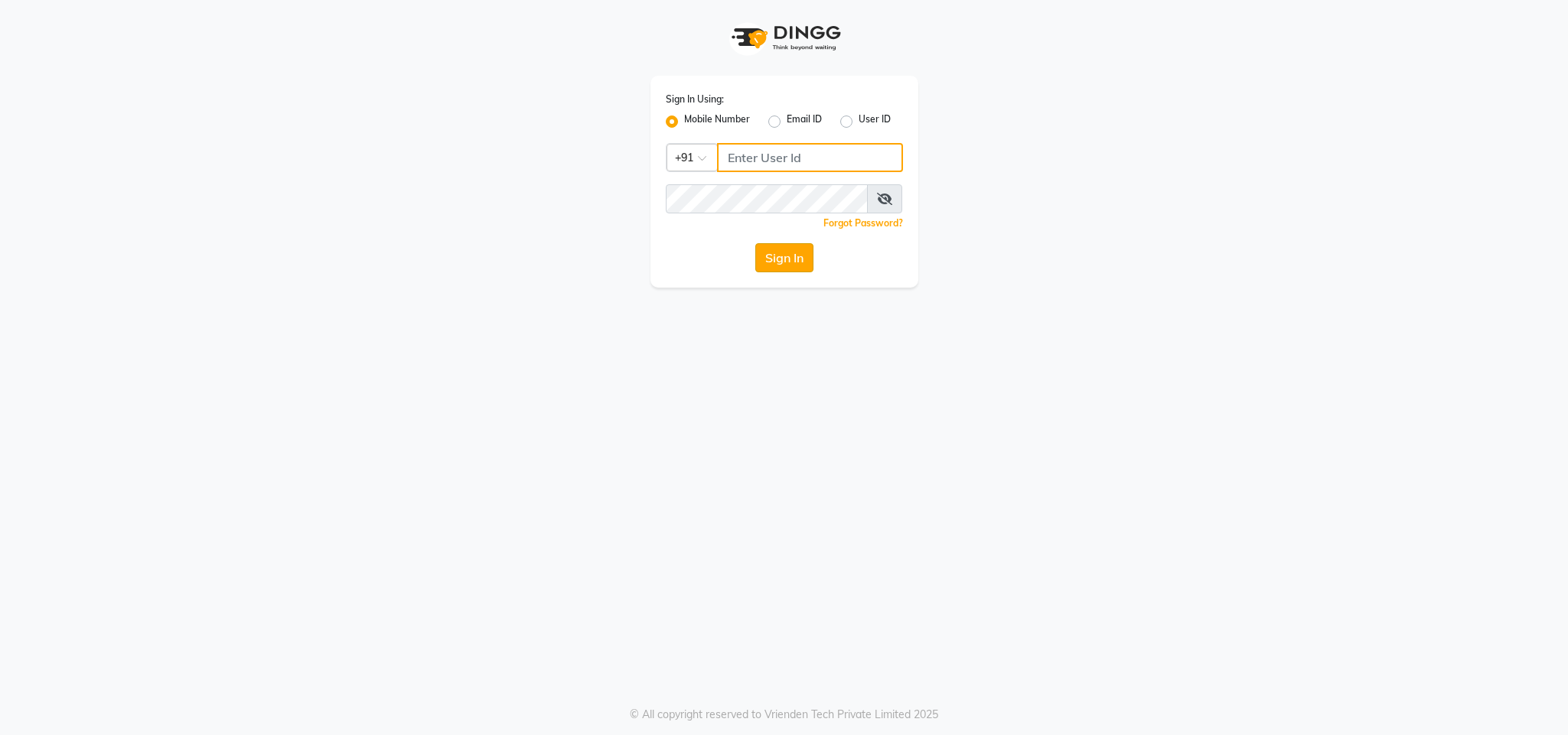 type on "9811881771" 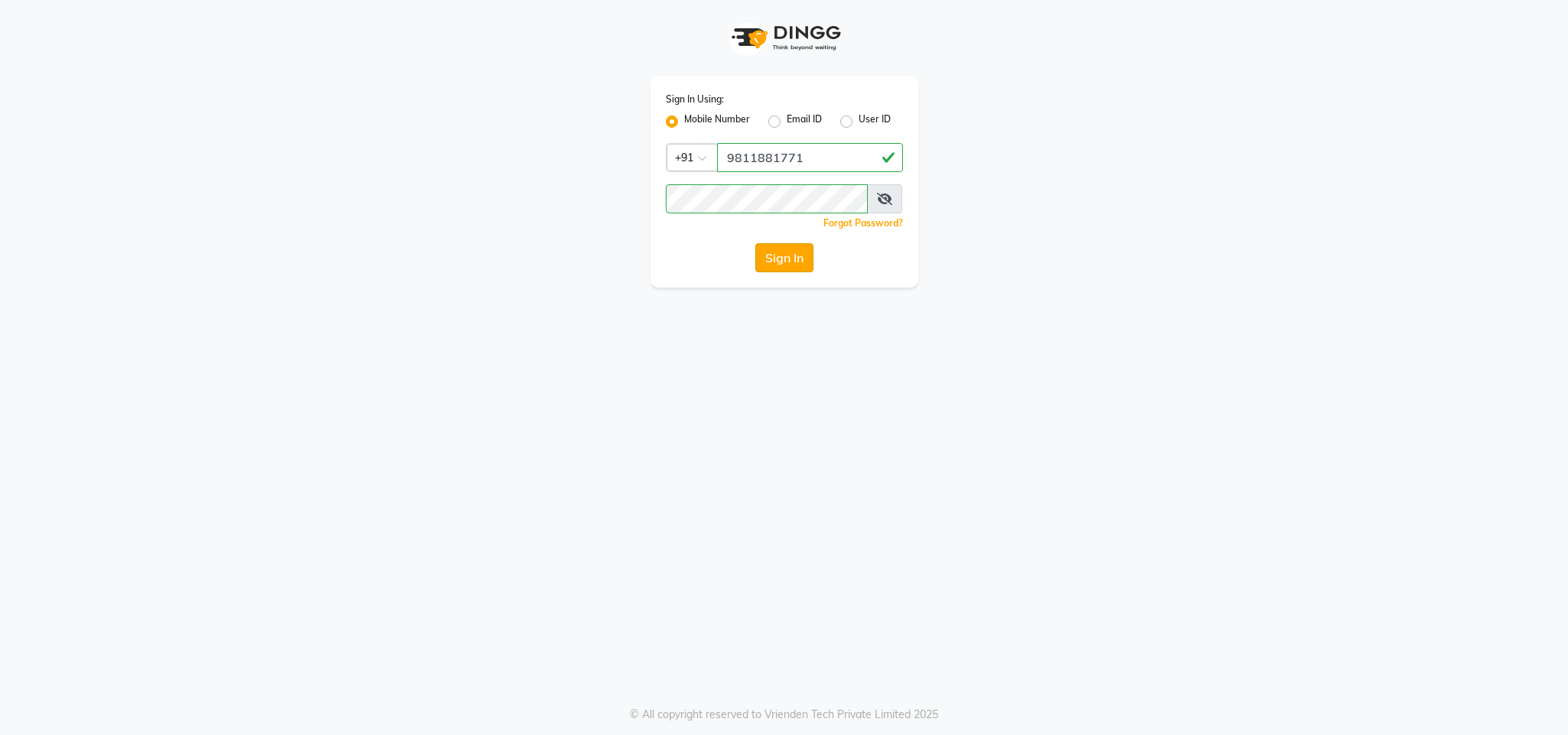click on "Sign In" 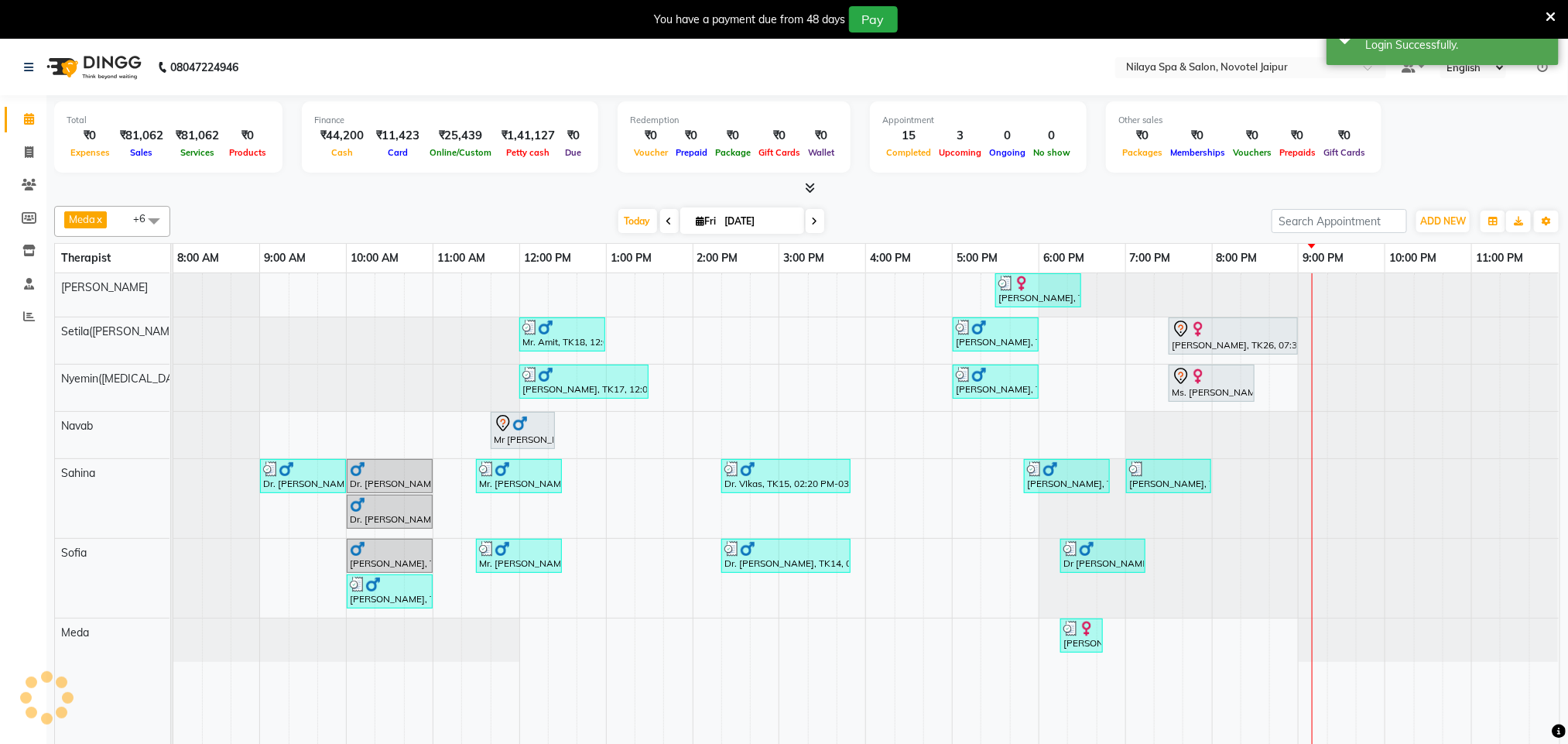 scroll, scrollTop: 0, scrollLeft: 0, axis: both 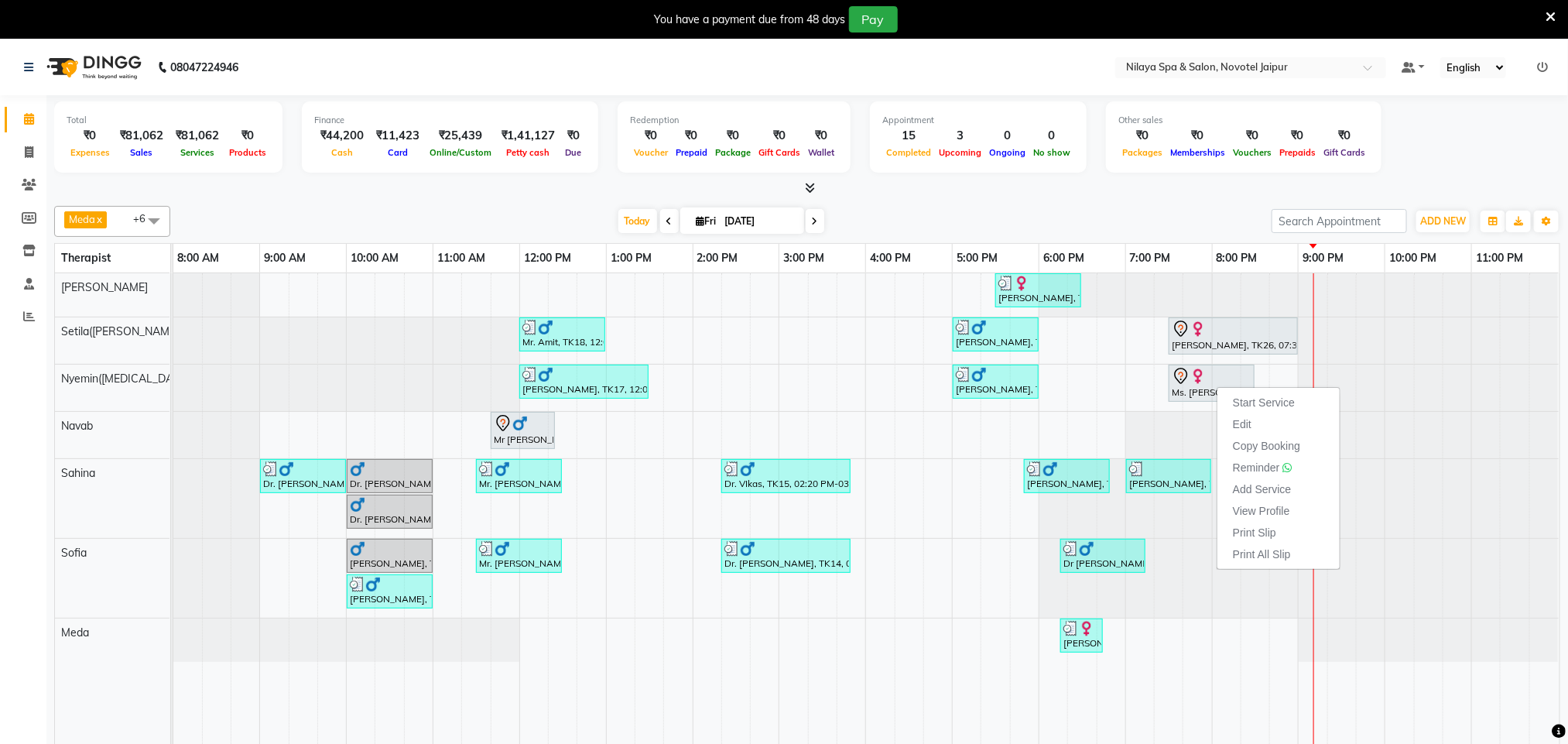 click on "[PERSON_NAME]  x Nyemin([MEDICAL_DATA])  x [PERSON_NAME][DEMOGRAPHIC_DATA]  x [PERSON_NAME]  x Setila([PERSON_NAME])  x Sofia   x +6 UnSelect All [PERSON_NAME] Nyemin([MEDICAL_DATA]) [PERSON_NAME] [PERSON_NAME]([PERSON_NAME]) Sofia  [DATE]  [DATE] Toggle Dropdown Add Appointment Add Invoice Add Expense Add Attendance Add Client Toggle Dropdown Add Appointment Add Invoice Add Expense Add Attendance Add Client ADD NEW Toggle Dropdown Add Appointment Add Invoice Add Expense Add Attendance Add Client [PERSON_NAME]  x Nyemin([MEDICAL_DATA])  x [PERSON_NAME]  x [PERSON_NAME]  x [PERSON_NAME]([PERSON_NAME])  x [PERSON_NAME]   x +6 UnSelect All [PERSON_NAME] Nyemin([MEDICAL_DATA]) [PERSON_NAME] [PERSON_NAME] Setila([PERSON_NAME]) Sofia  Group By  Staff View   Room View  View as Vertical  Vertical - Week View  Horizontal  Horizontal - Week View  List  Toggle Dropdown Calendar Settings Manage Tags   Arrange Therapists   Reset Therapists  Full Screen Appointment Form Zoom 75%" at bounding box center (807, 221) 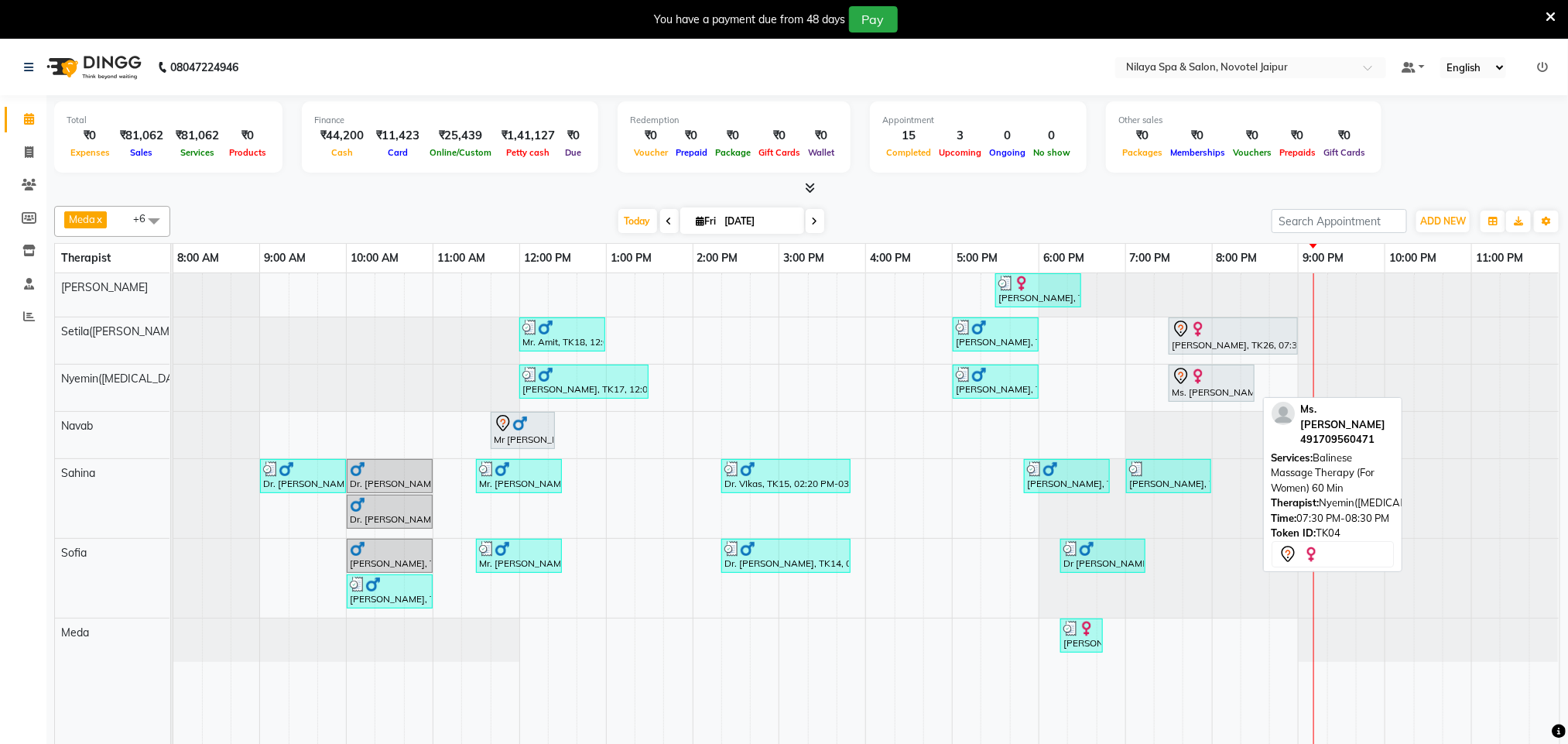 click at bounding box center (1211, 376) 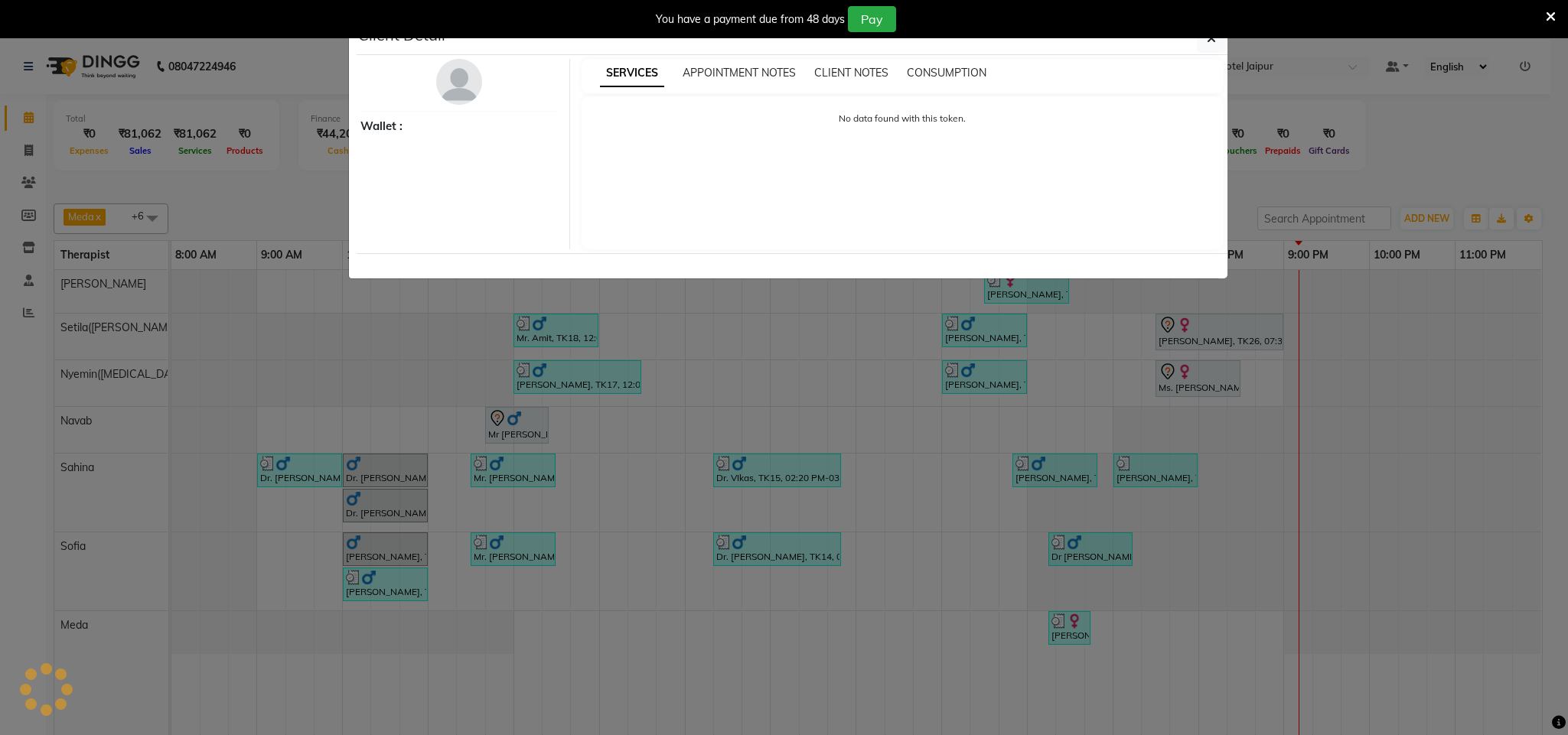 select on "7" 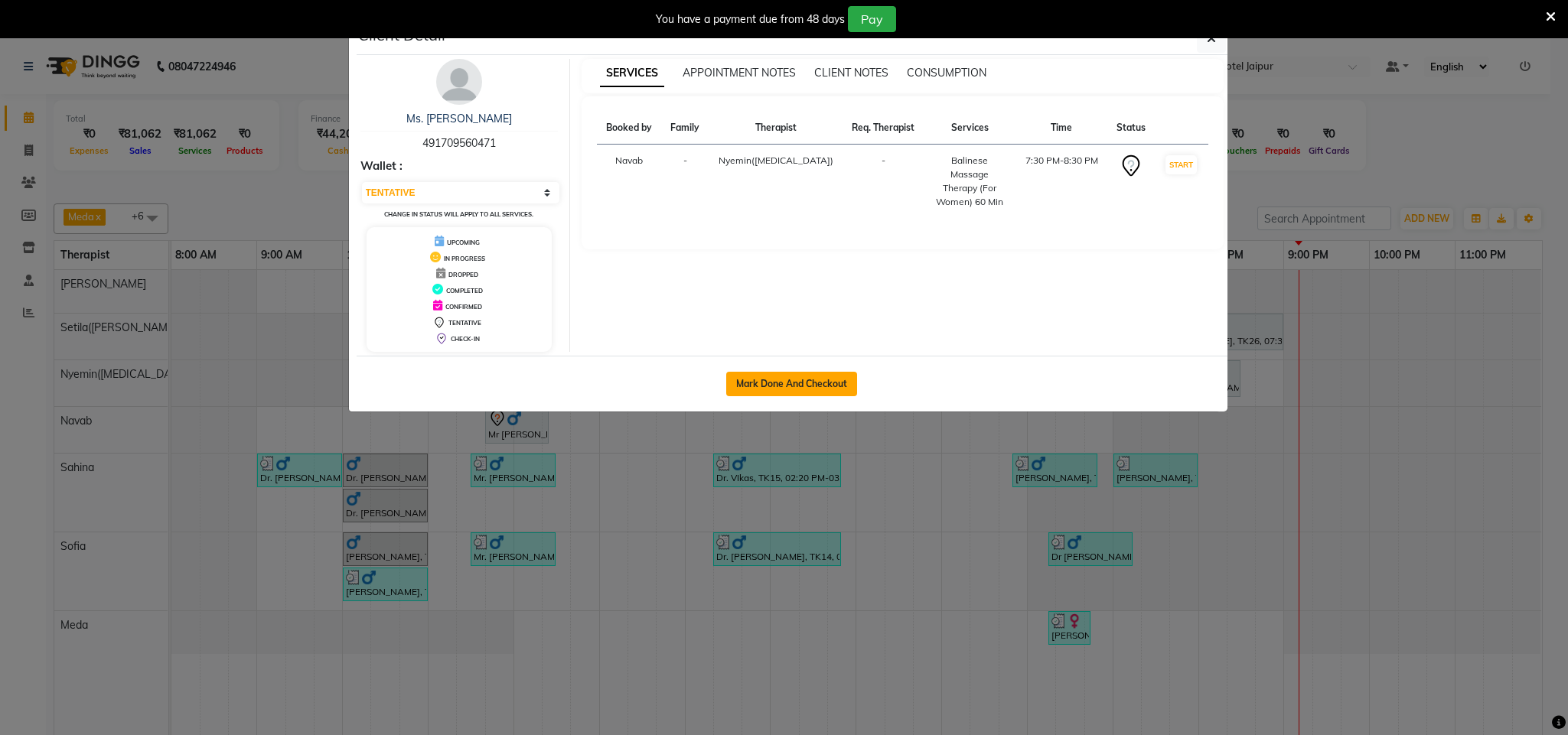 click on "Mark Done And Checkout" 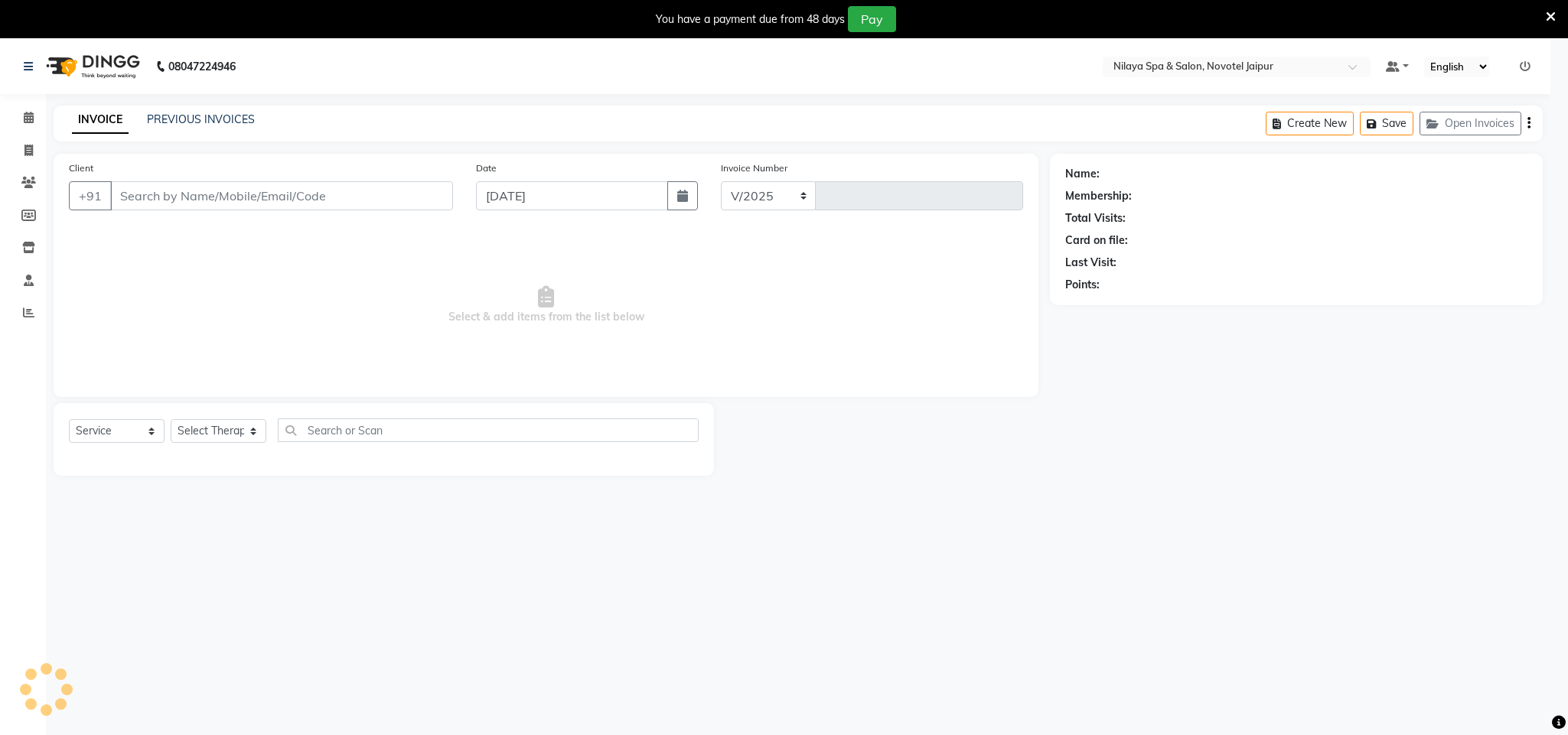 select on "8197" 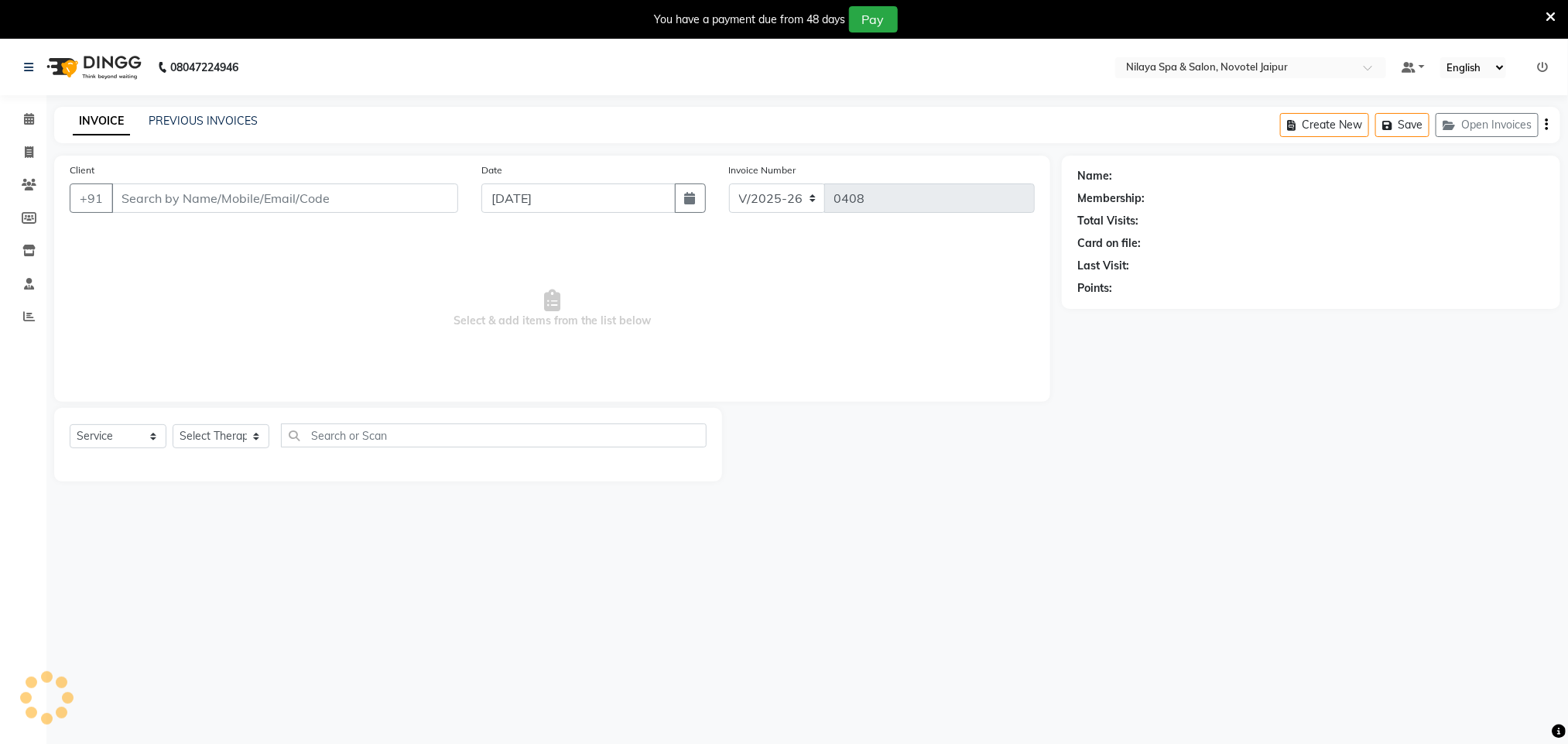 type on "49********71" 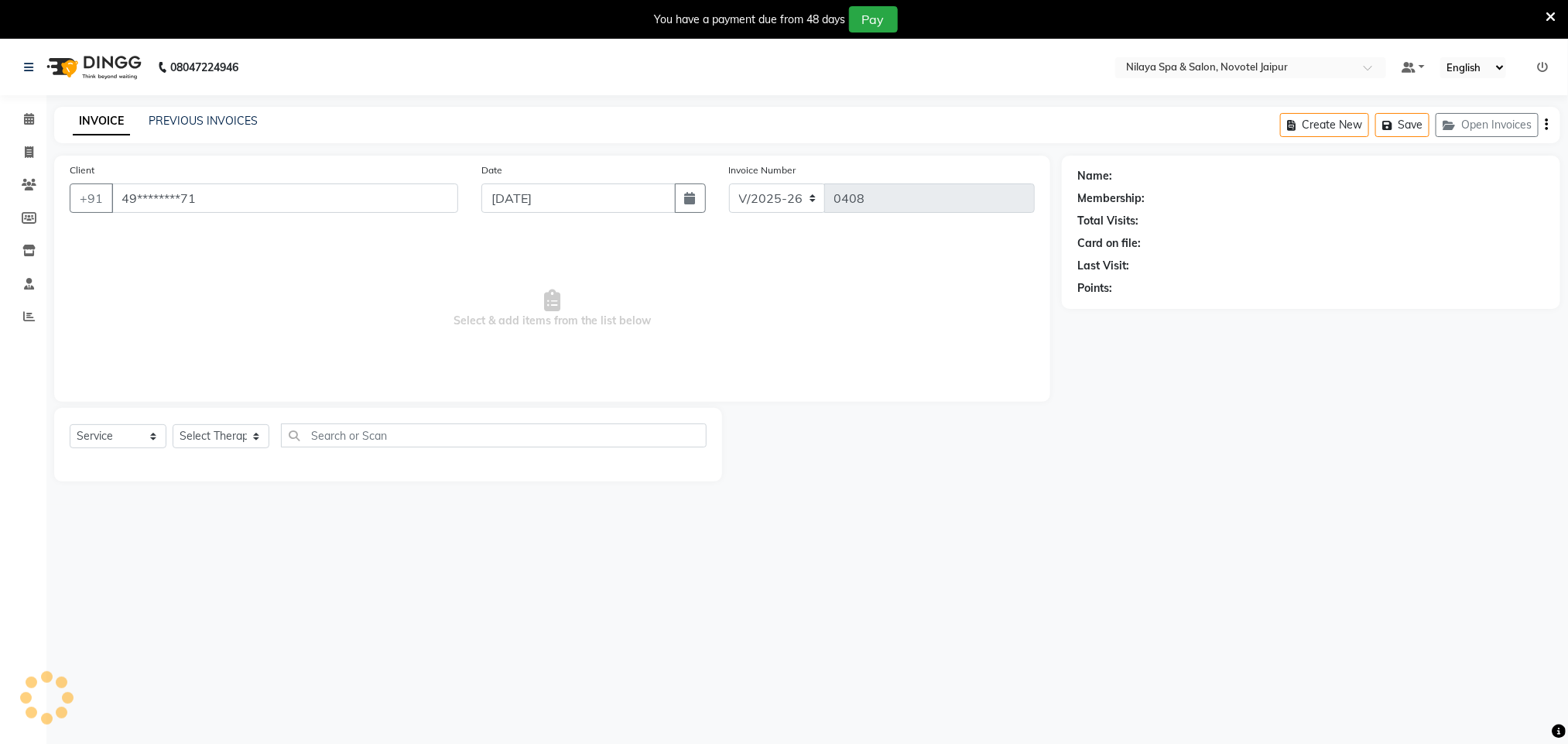 select on "77566" 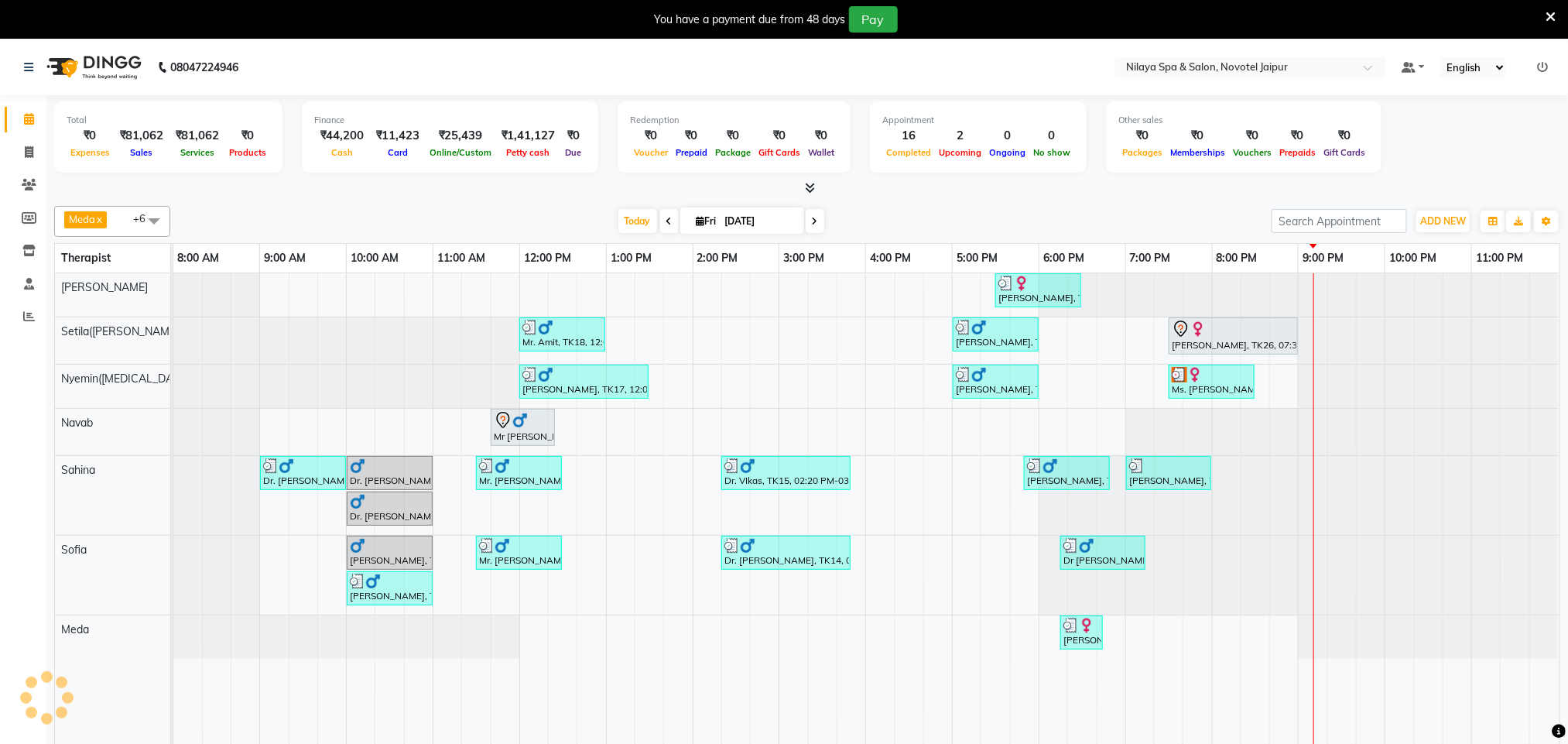 scroll, scrollTop: 0, scrollLeft: 0, axis: both 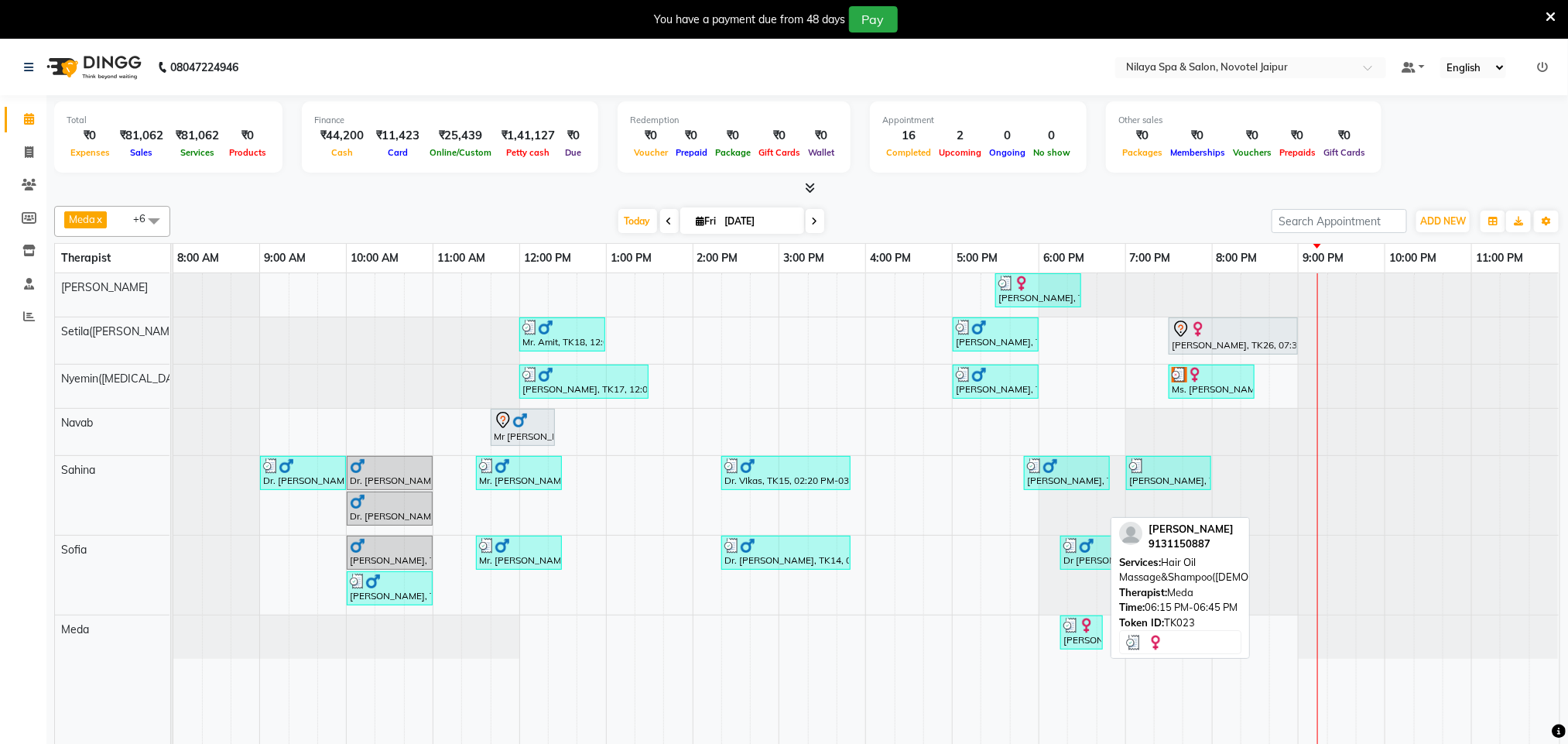 click at bounding box center [1087, 626] 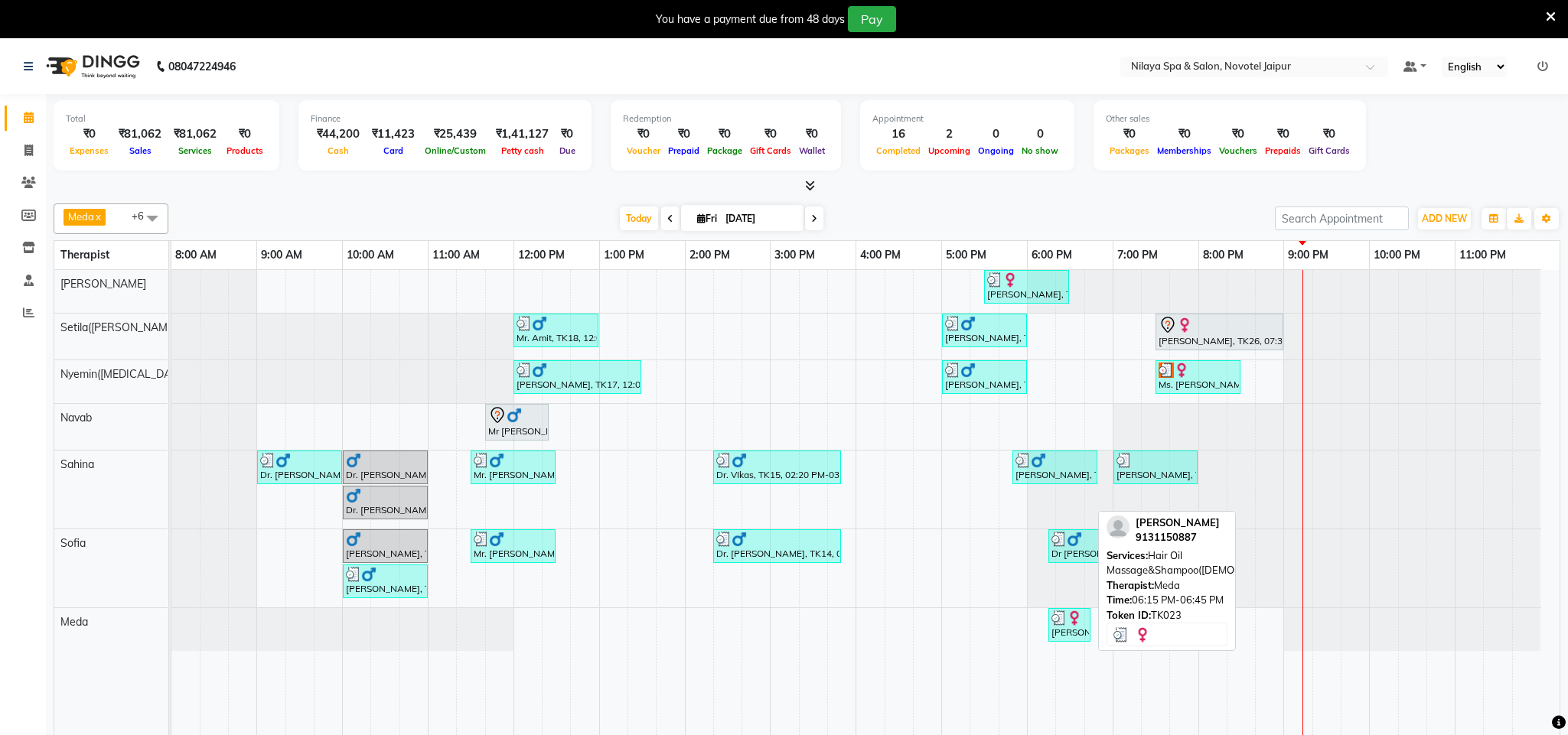 select on "3" 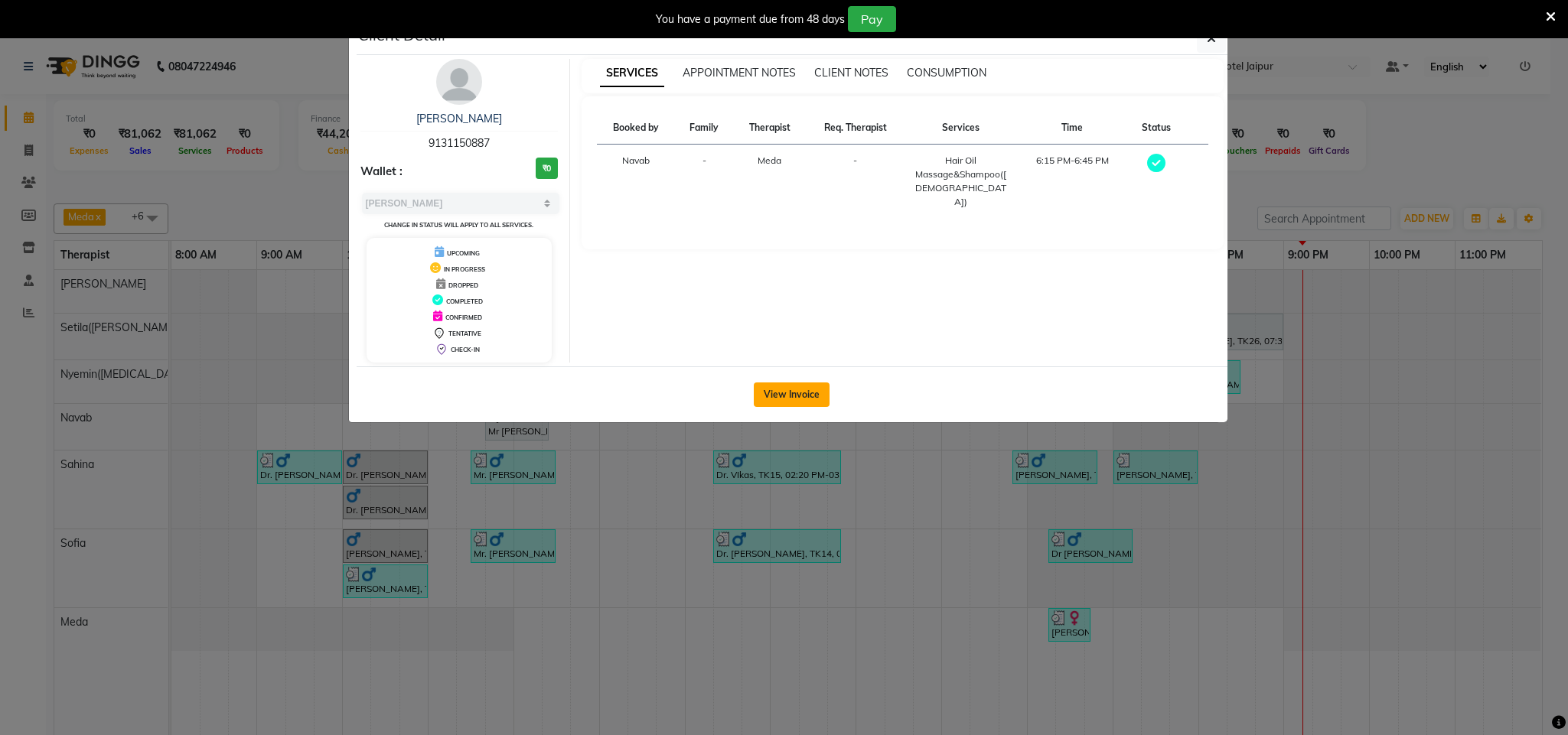 click on "View Invoice" 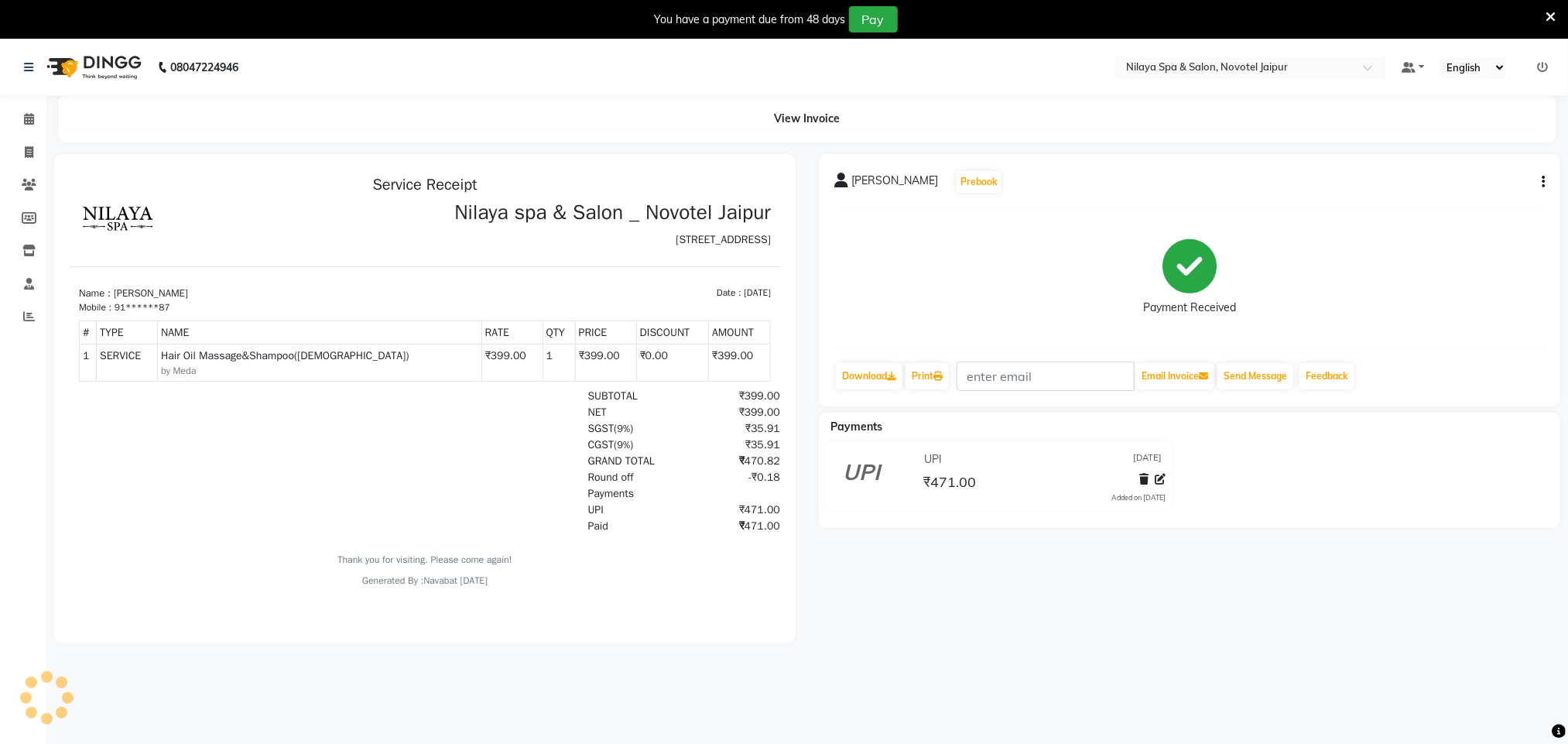 scroll, scrollTop: 0, scrollLeft: 0, axis: both 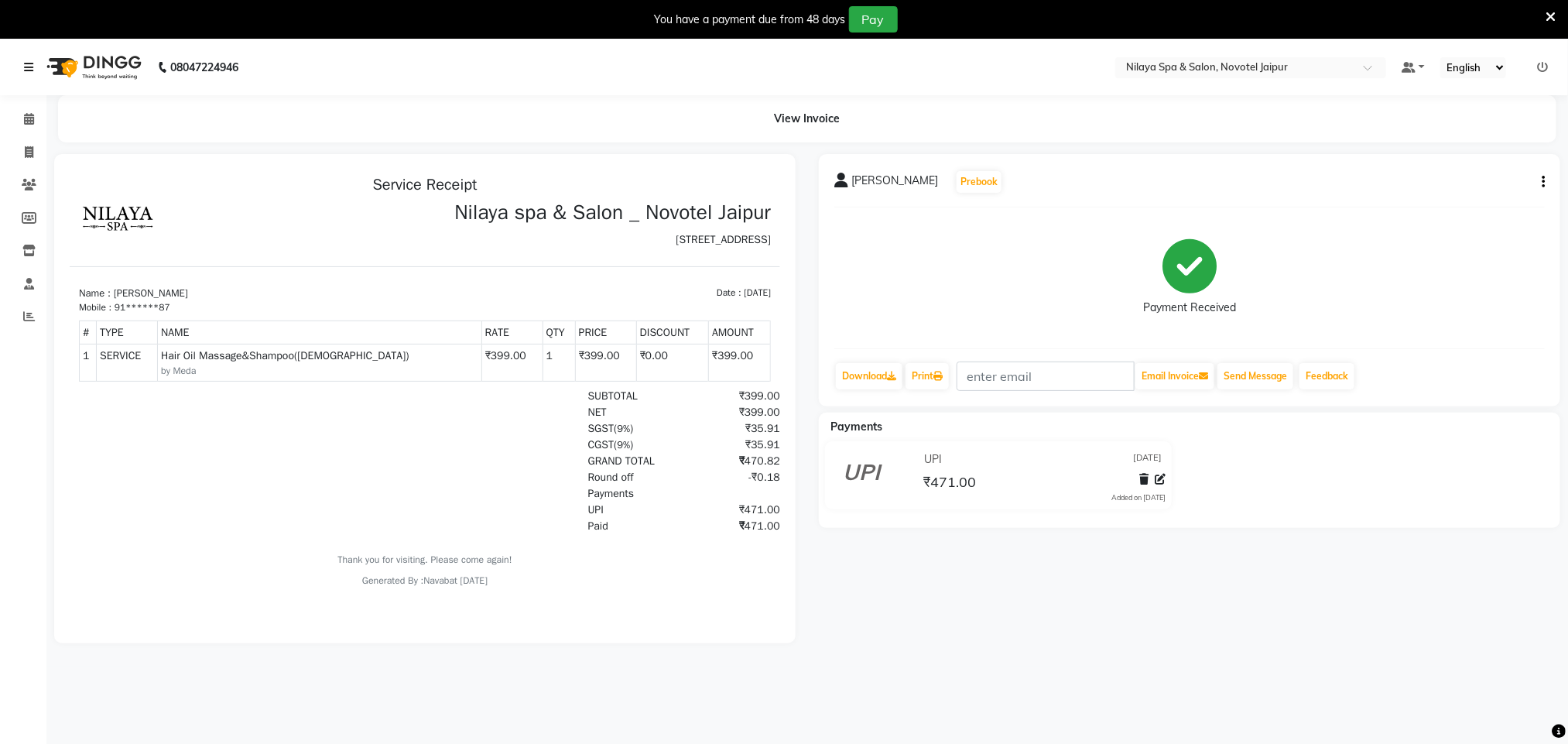 click at bounding box center [29, 67] 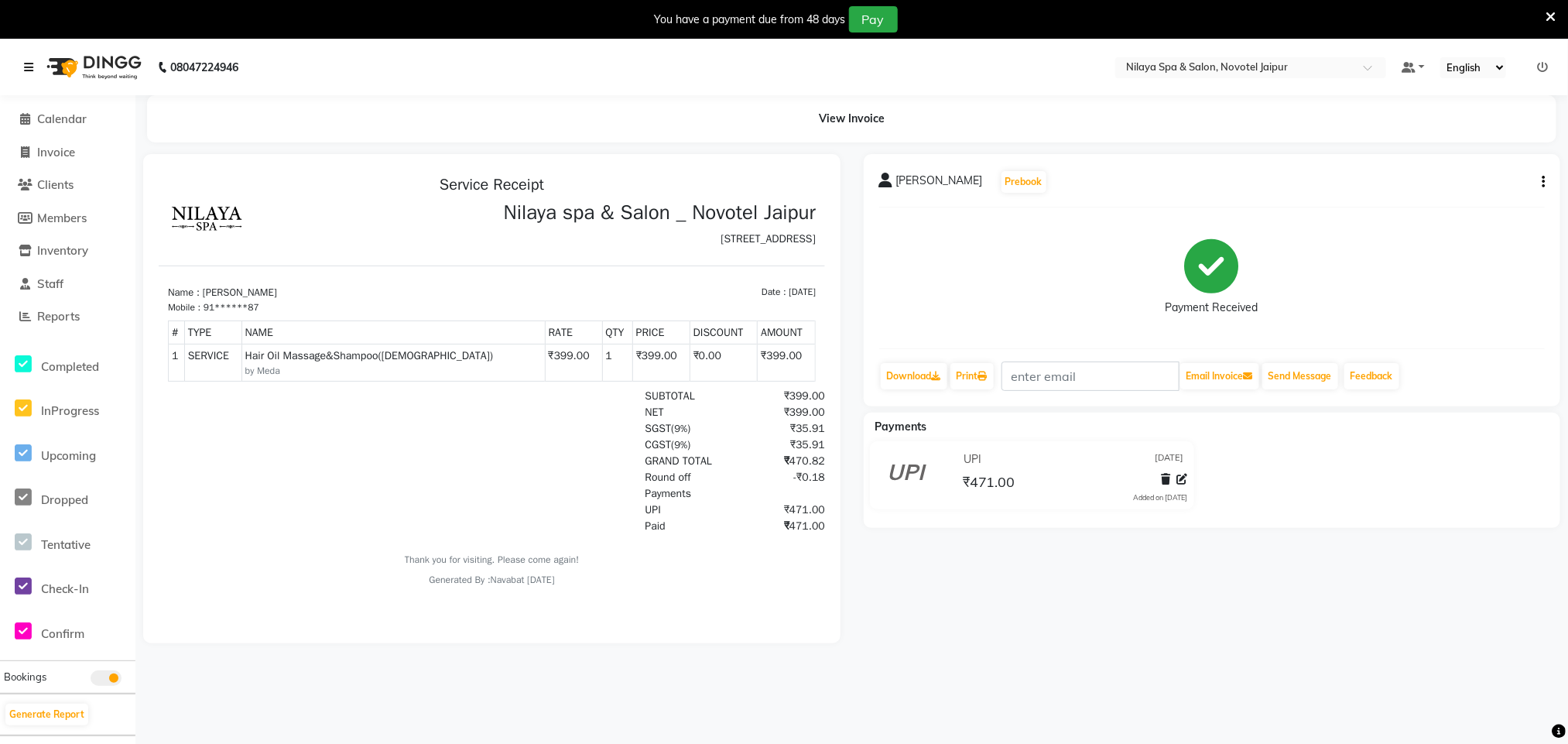 click at bounding box center (29, 67) 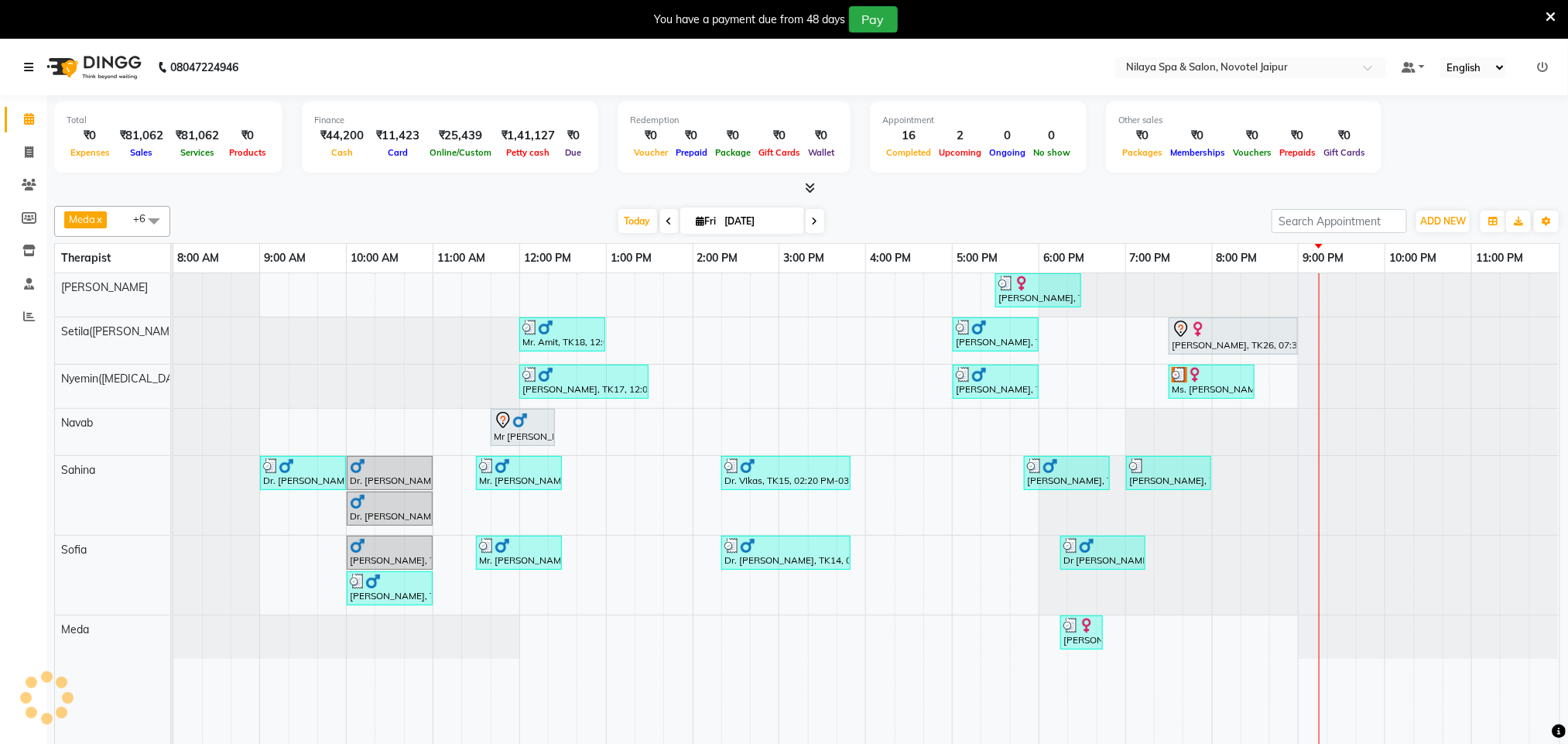 scroll, scrollTop: 0, scrollLeft: 0, axis: both 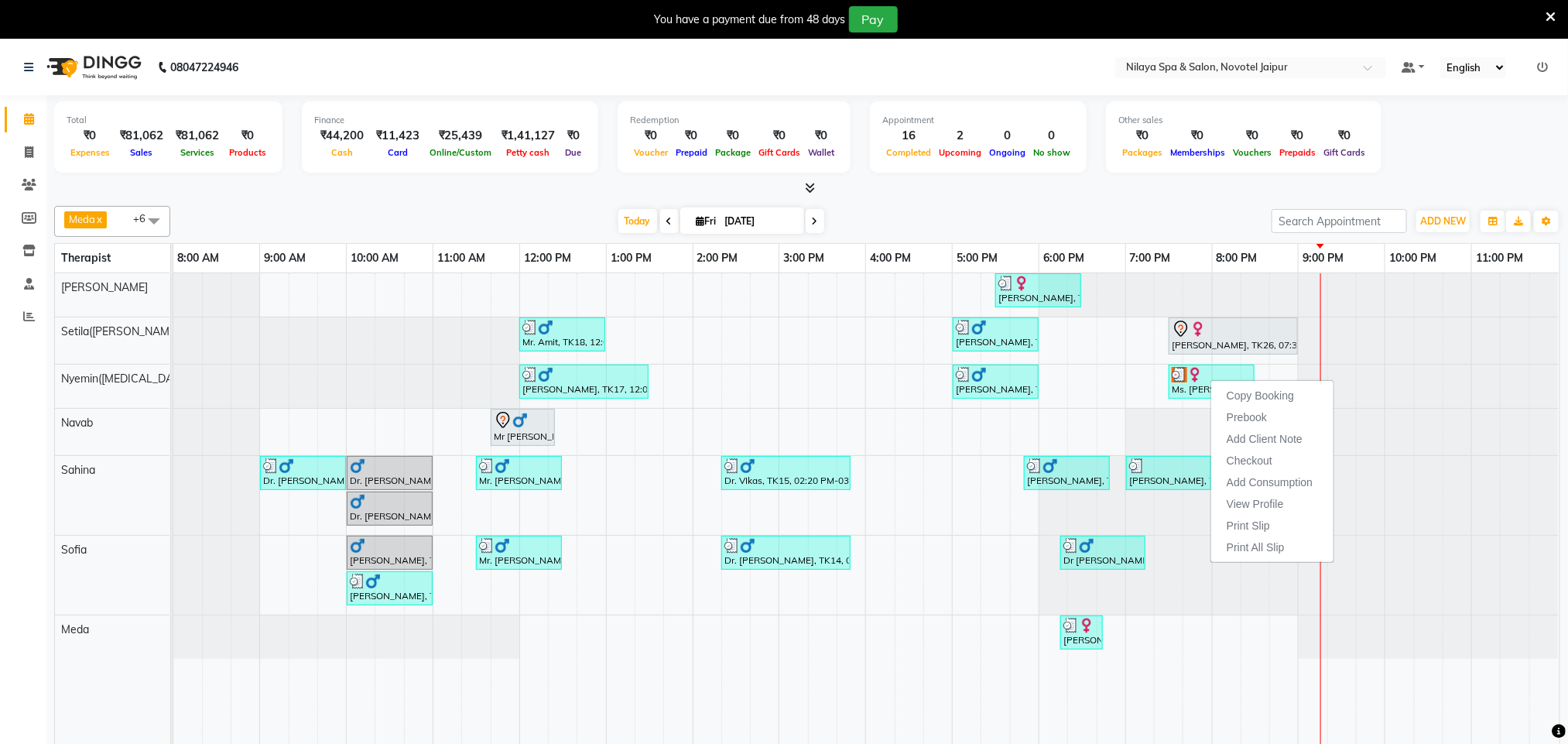 click on "Copy Booking Prebook Add Client Note Checkout Add Consumption View Profile Print Slip Print All Slip" at bounding box center (1272, 471) 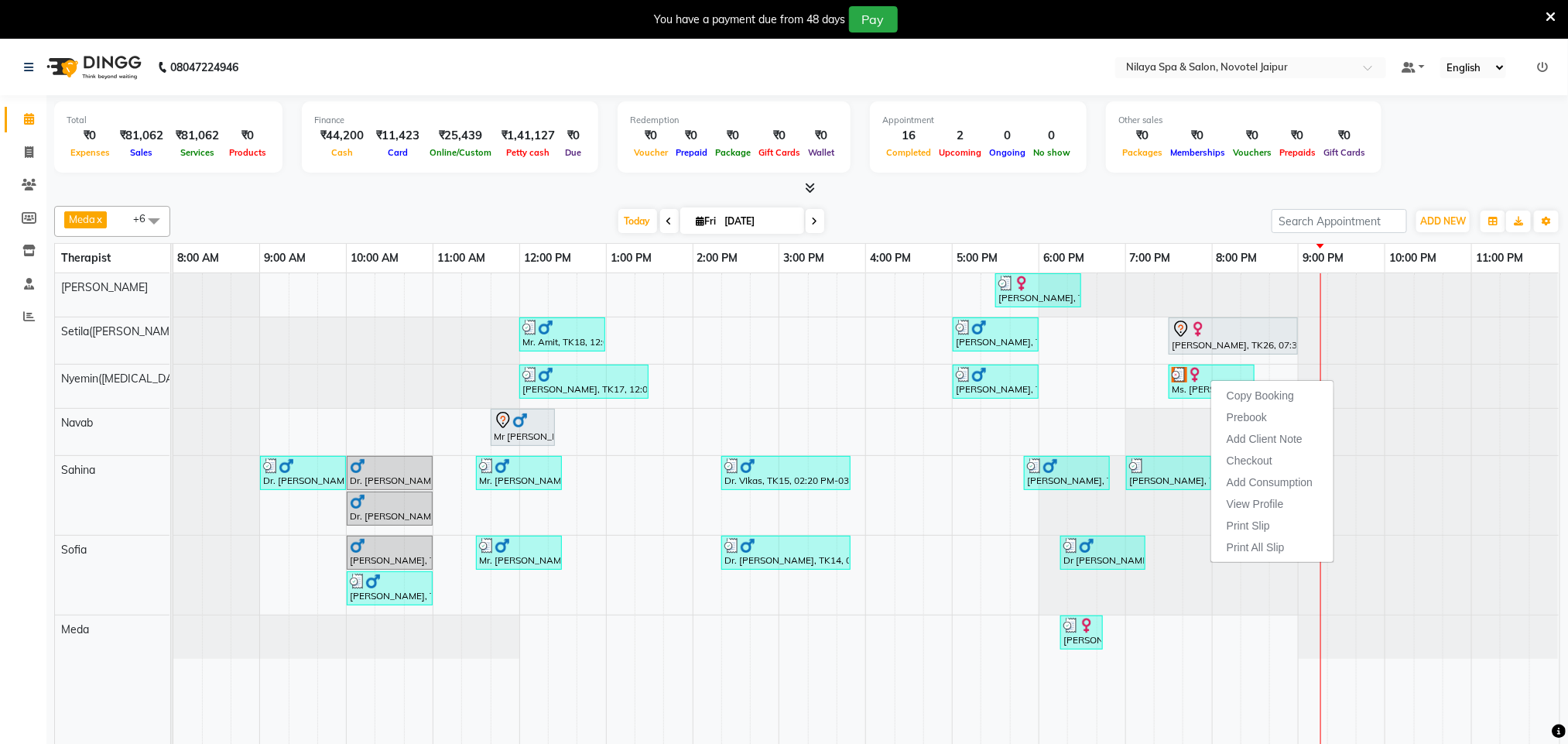 click on "[PERSON_NAME]  x Nyemin([MEDICAL_DATA])  x [PERSON_NAME][DEMOGRAPHIC_DATA]  x [PERSON_NAME]  x Setila([PERSON_NAME])  x Sofia   x +6 UnSelect All [PERSON_NAME] Nyemin([MEDICAL_DATA]) [PERSON_NAME] [PERSON_NAME]([PERSON_NAME]) Sofia  [DATE]  [DATE] Toggle Dropdown Add Appointment Add Invoice Add Expense Add Attendance Add Client Toggle Dropdown Add Appointment Add Invoice Add Expense Add Attendance Add Client ADD NEW Toggle Dropdown Add Appointment Add Invoice Add Expense Add Attendance Add Client [PERSON_NAME]  x Nyemin([MEDICAL_DATA])  x [PERSON_NAME]  x [PERSON_NAME]  x [PERSON_NAME]([PERSON_NAME])  x [PERSON_NAME]   x +6 UnSelect All [PERSON_NAME] Nyemin([MEDICAL_DATA]) [PERSON_NAME] [PERSON_NAME] Setila([PERSON_NAME]) Sofia  Group By  Staff View   Room View  View as Vertical  Vertical - Week View  Horizontal  Horizontal - Week View  List  Toggle Dropdown Calendar Settings Manage Tags   Arrange Therapists   Reset Therapists  Full Screen Appointment Form Zoom 75%" at bounding box center (807, 221) 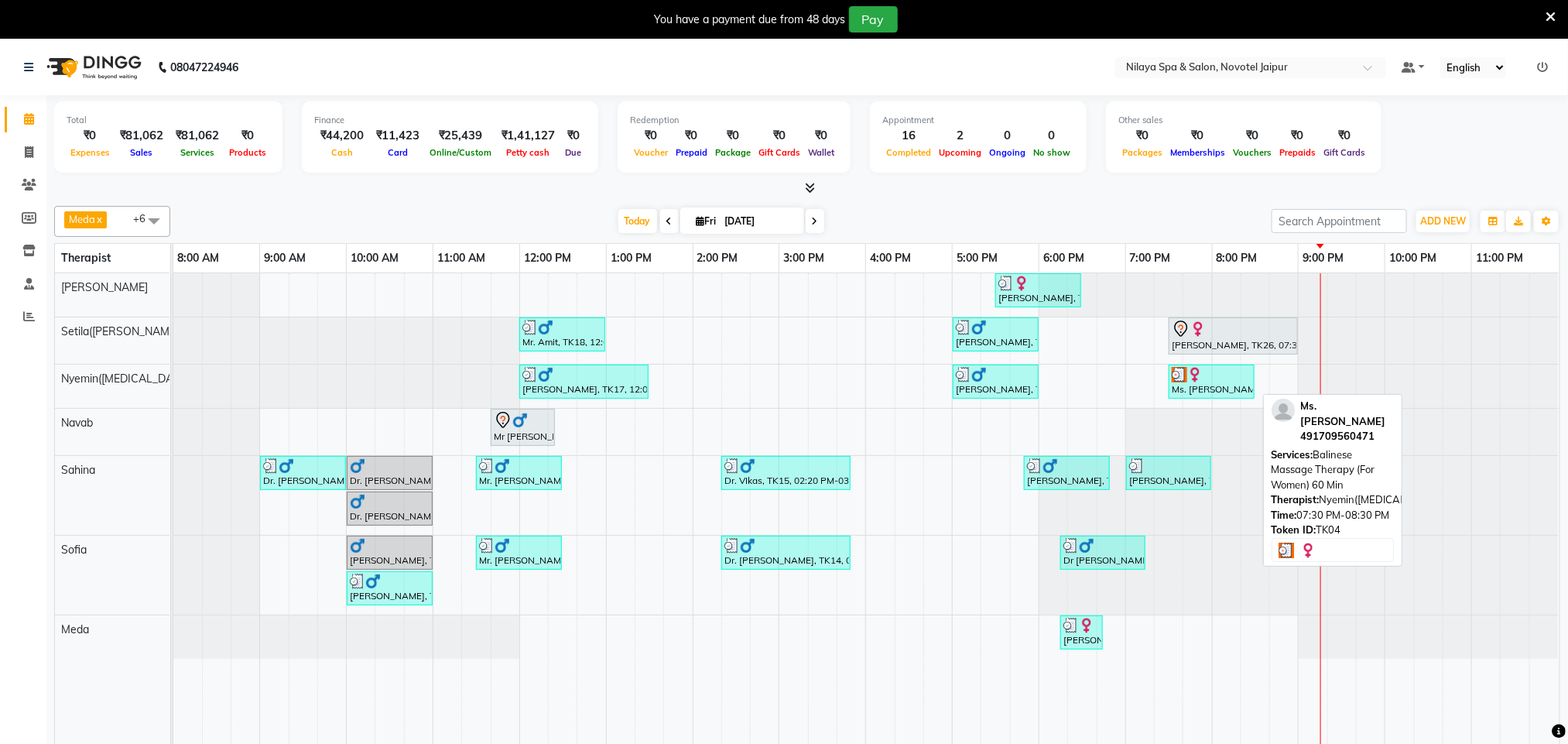 click on "Ms. [PERSON_NAME], TK04, 07:30 PM-08:30 PM, Balinese Massage Therapy (For Women) 60 Min" at bounding box center [1211, 382] 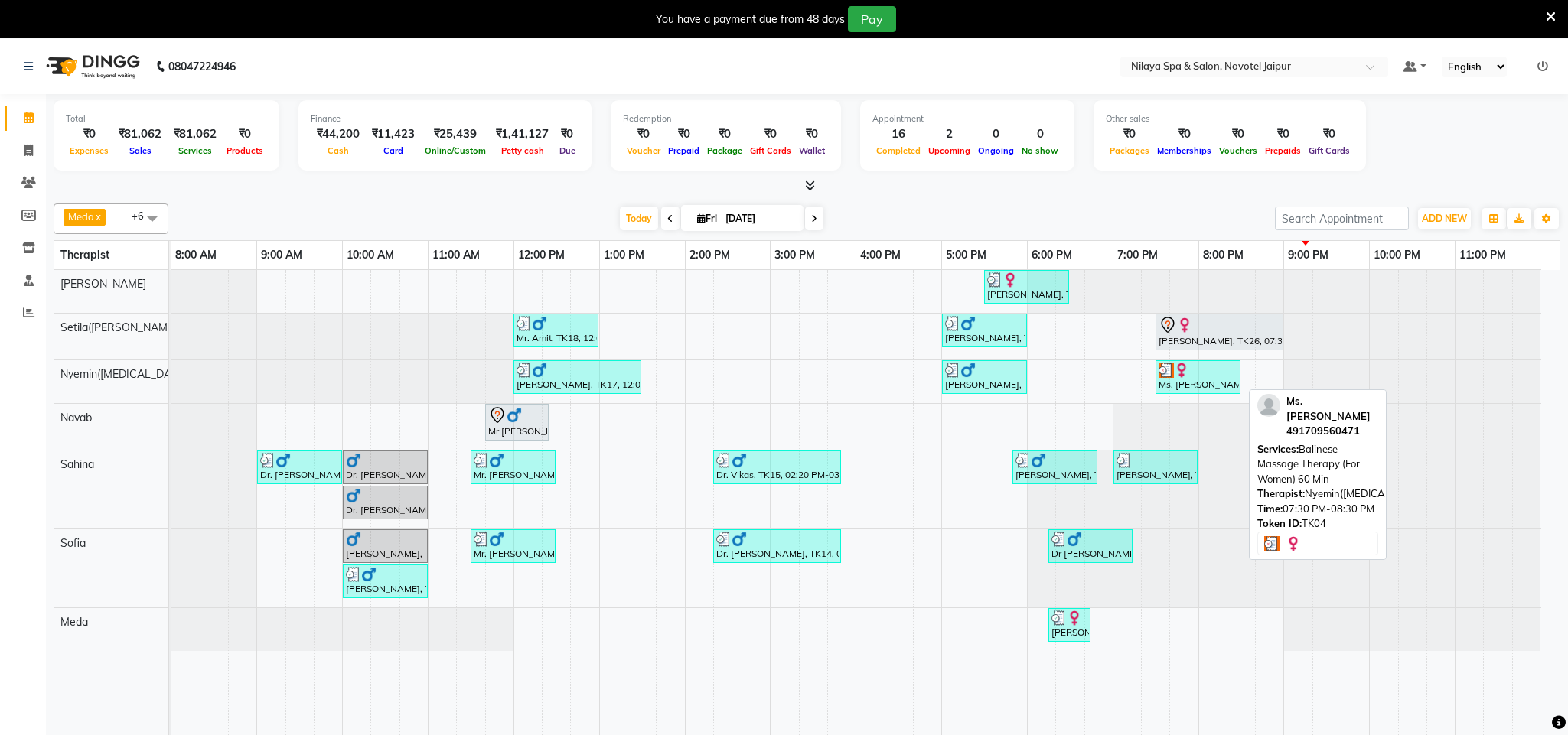 select on "3" 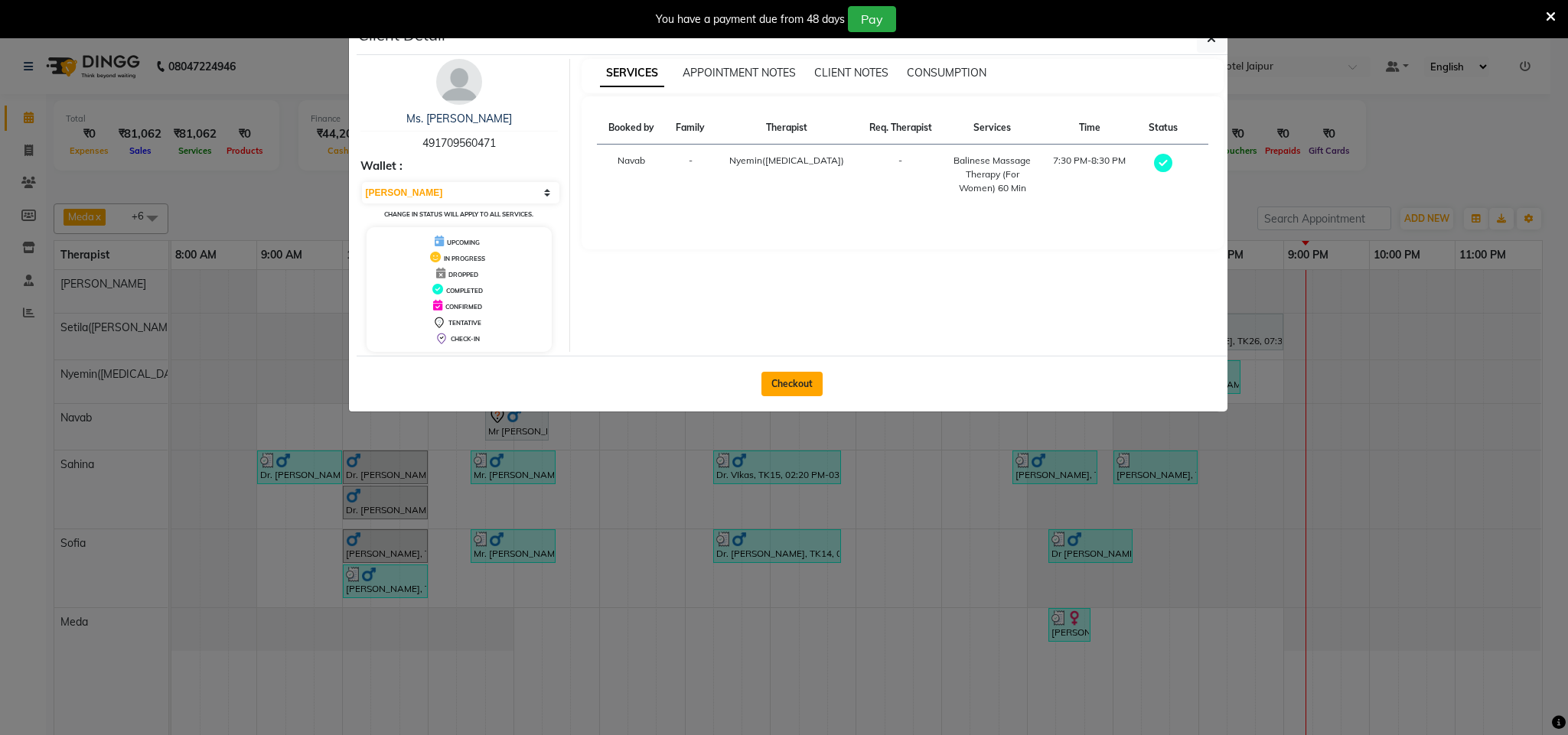 click on "Checkout" 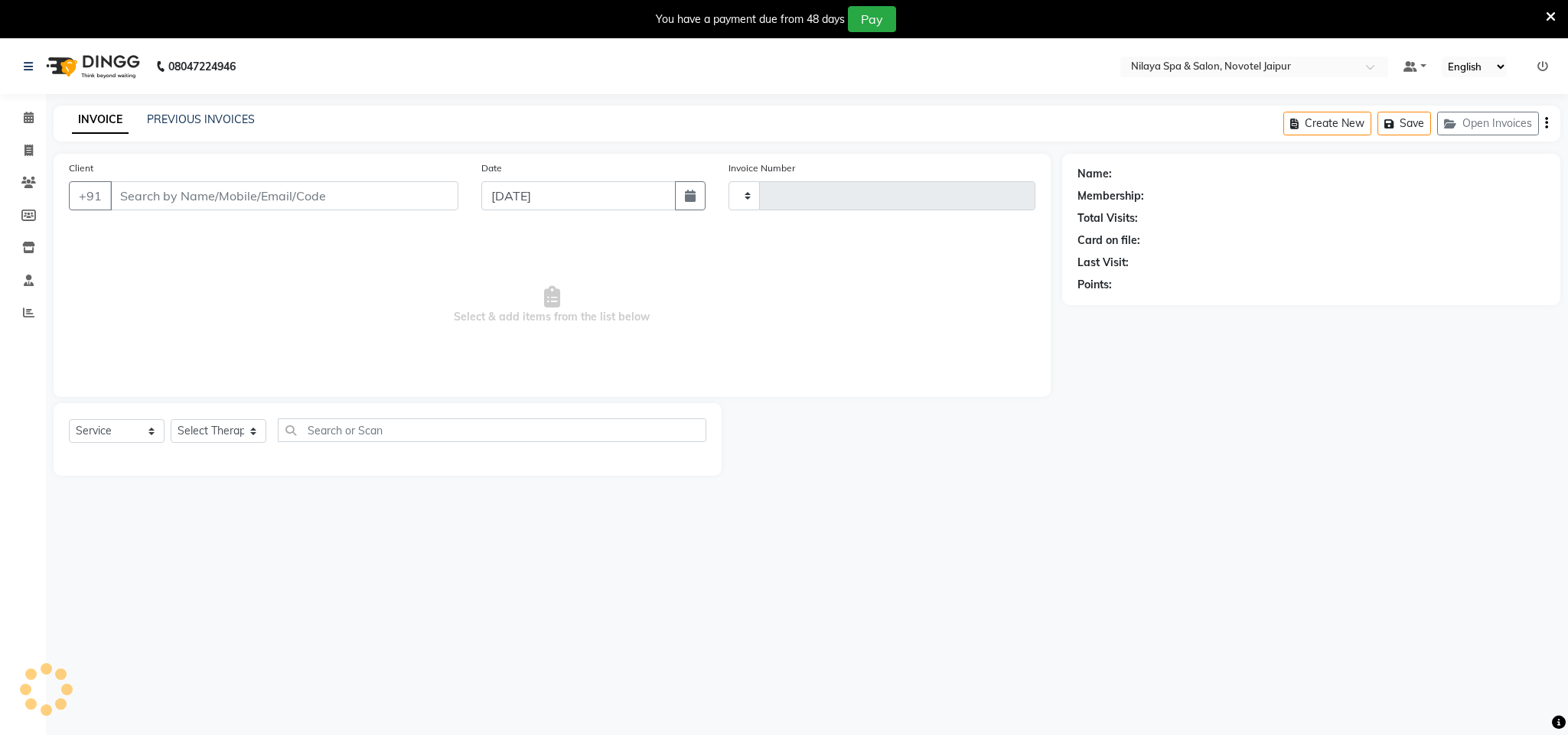 type on "0408" 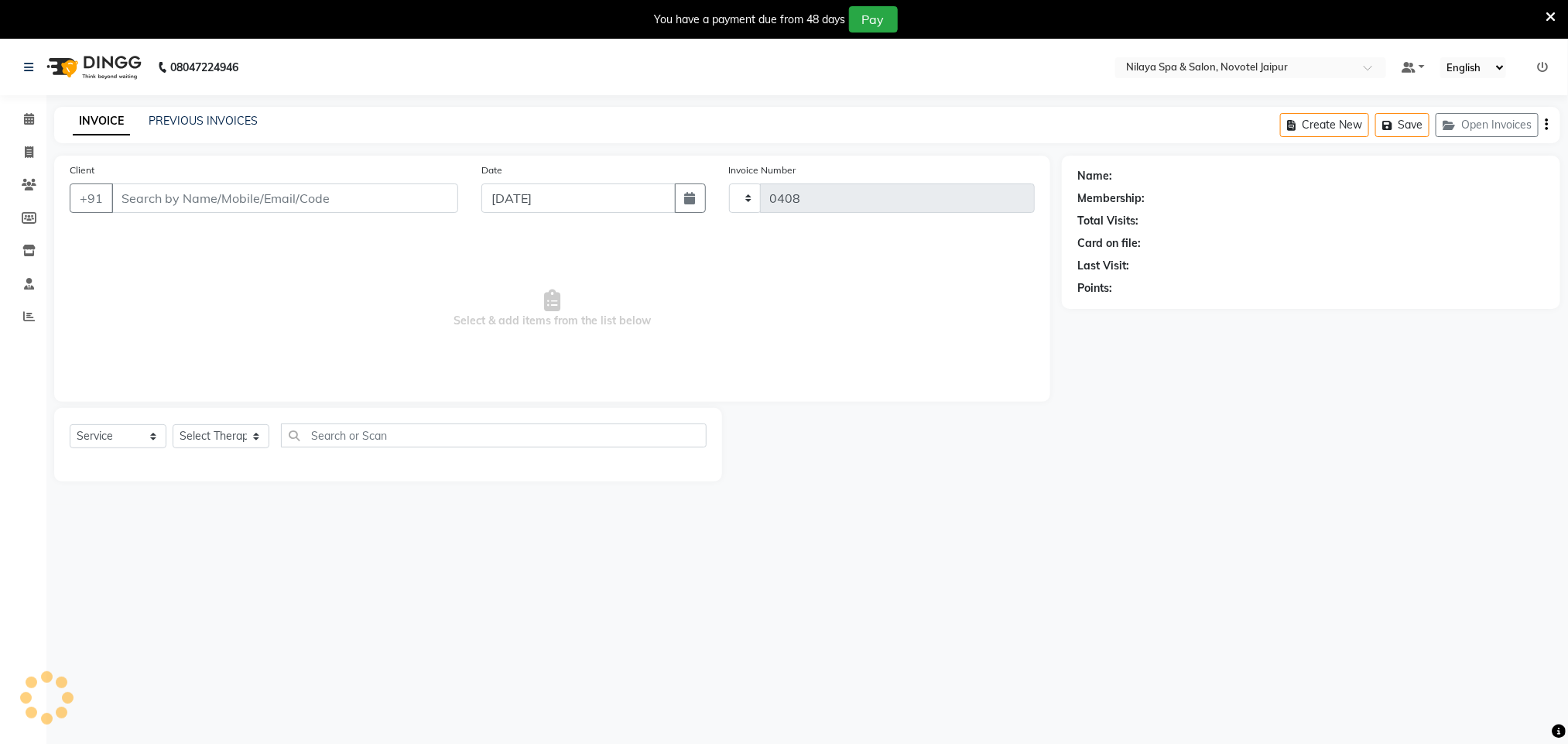 select on "8197" 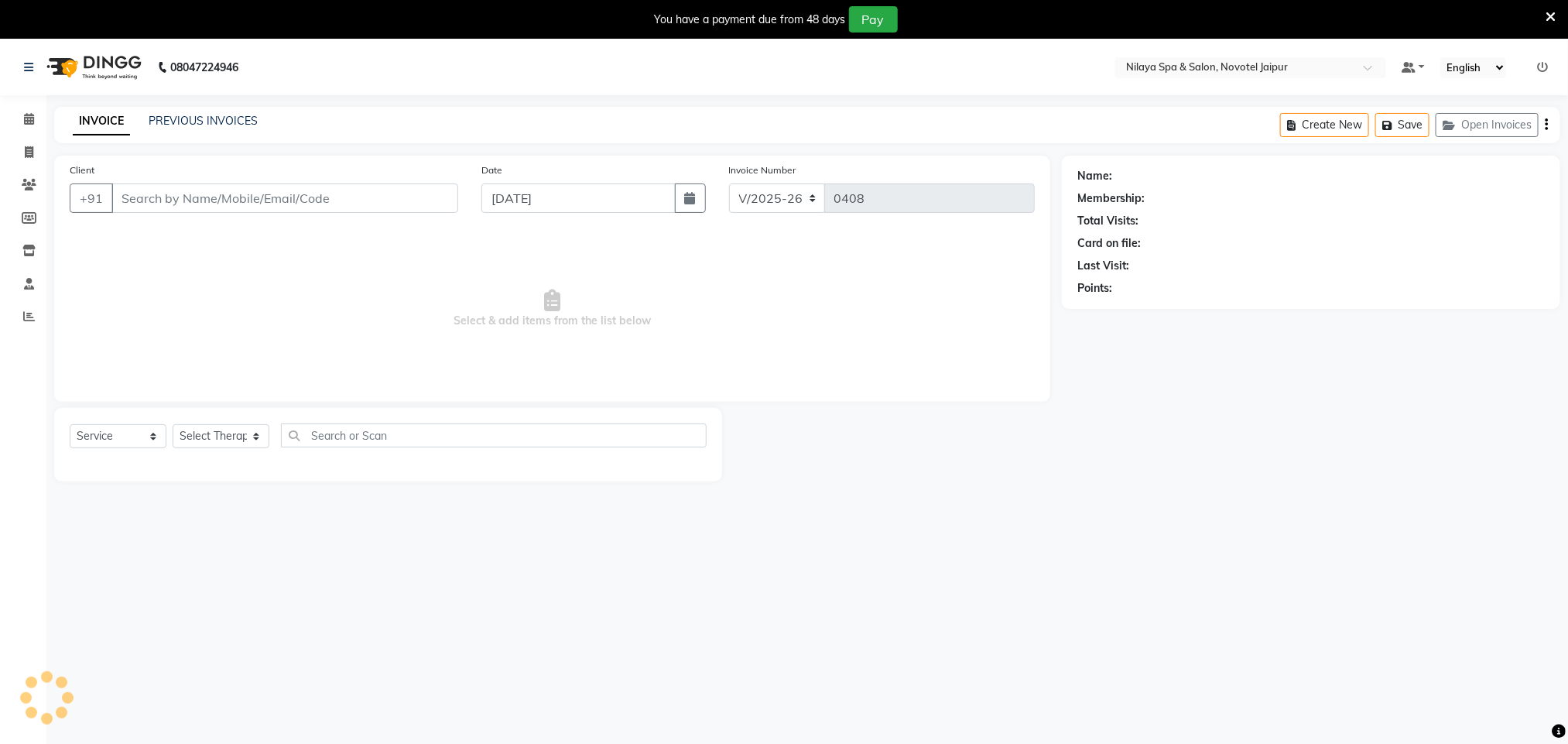 type on "49********71" 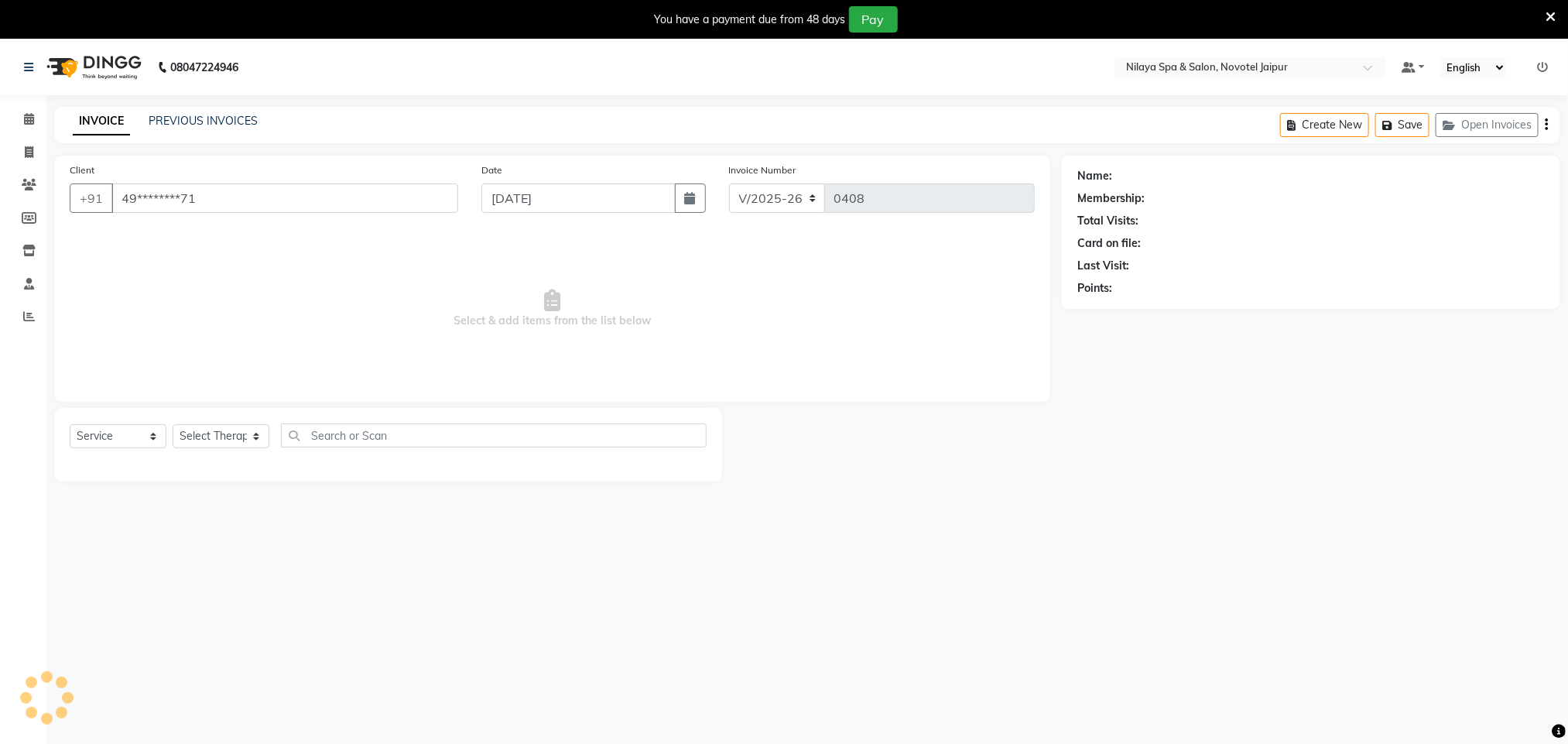 select on "77566" 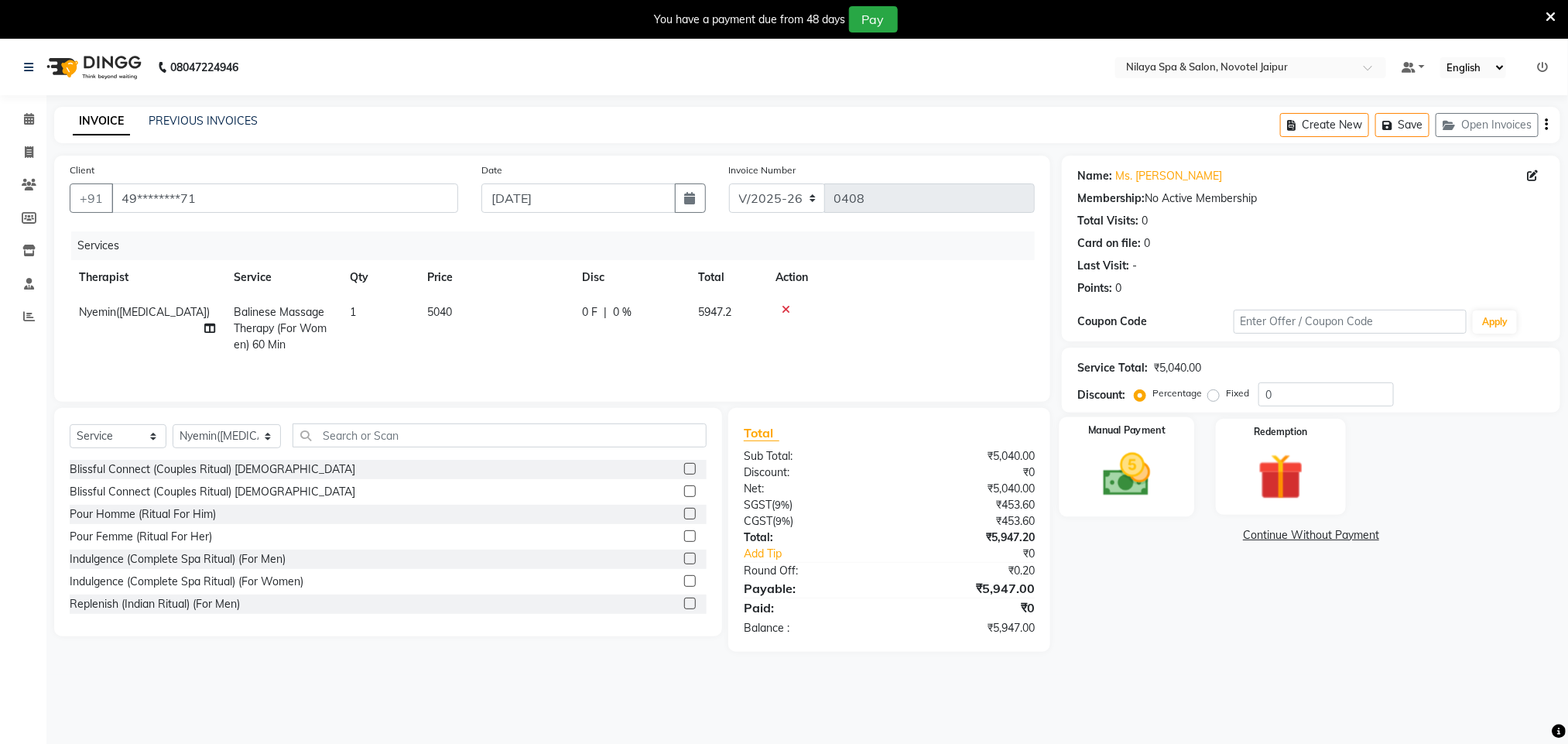 click 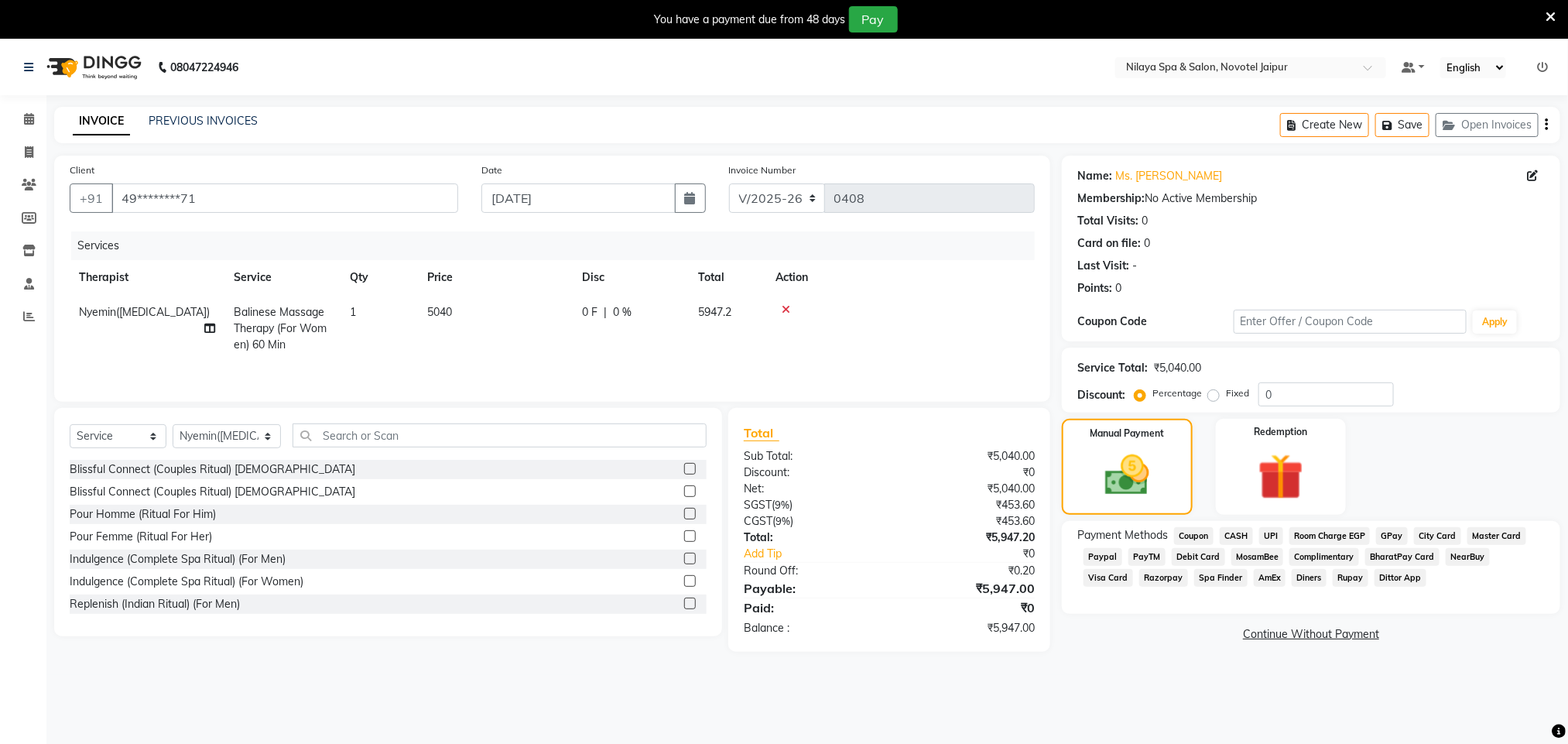 click on "Visa Card" 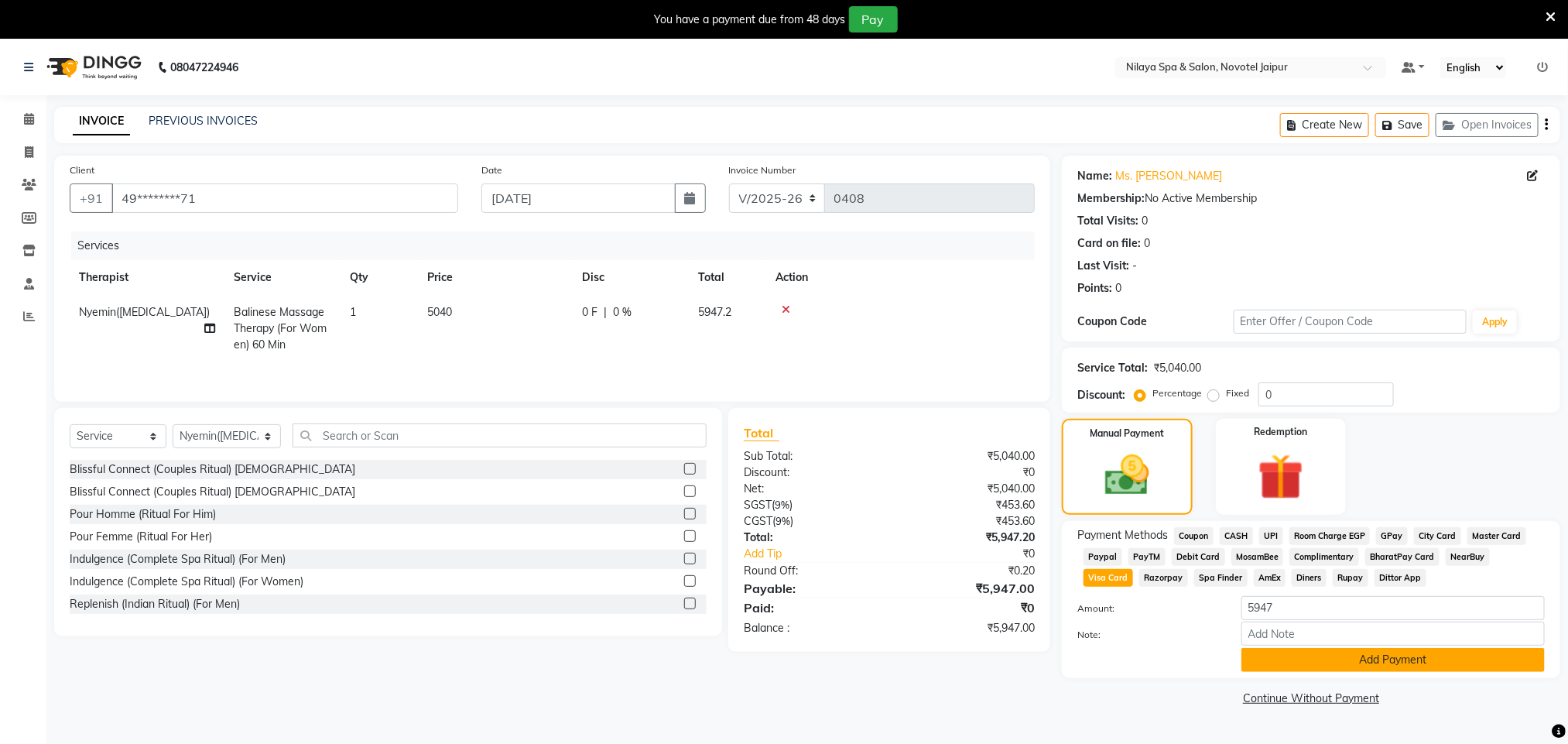click on "Add Payment" 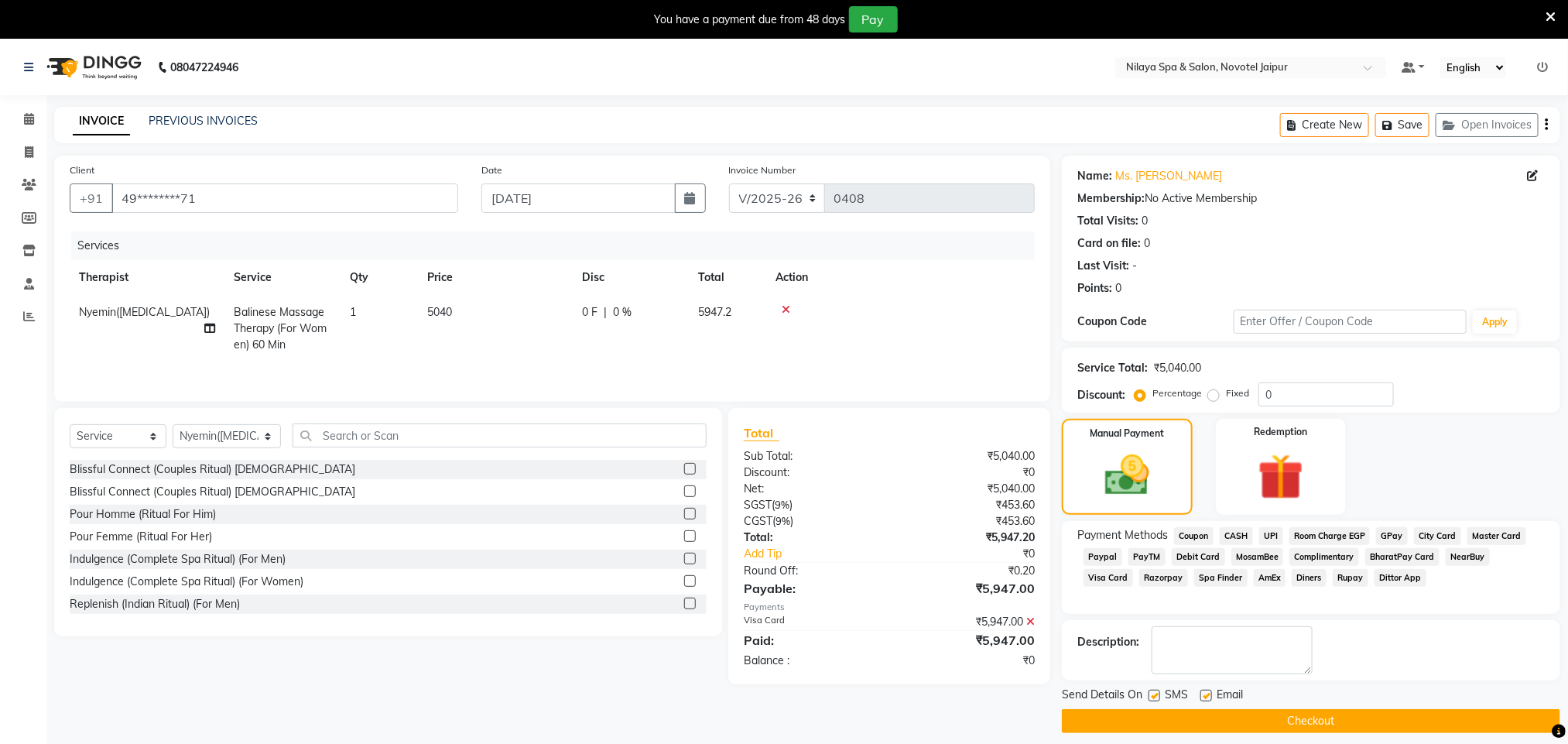 click on "Checkout" 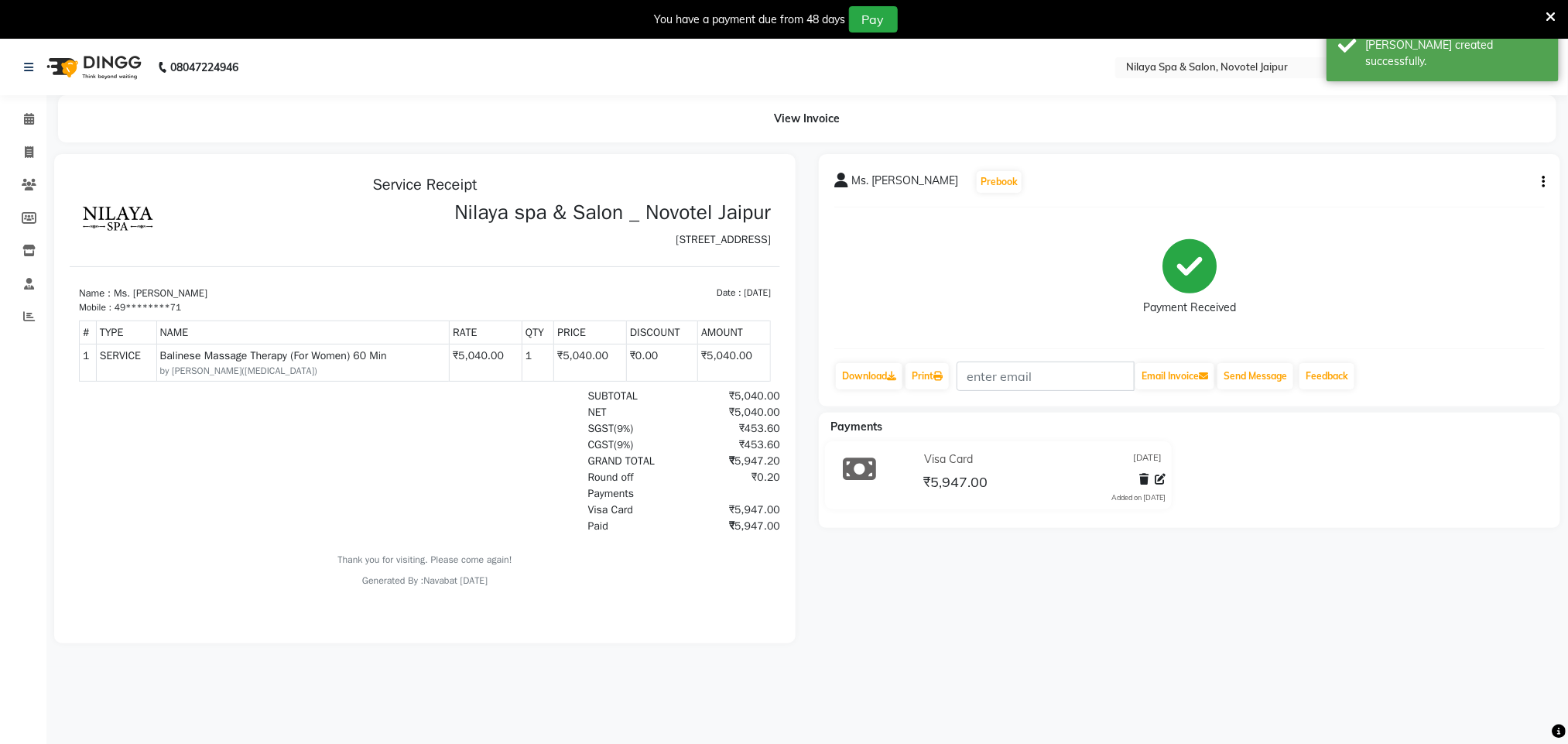 scroll, scrollTop: 0, scrollLeft: 0, axis: both 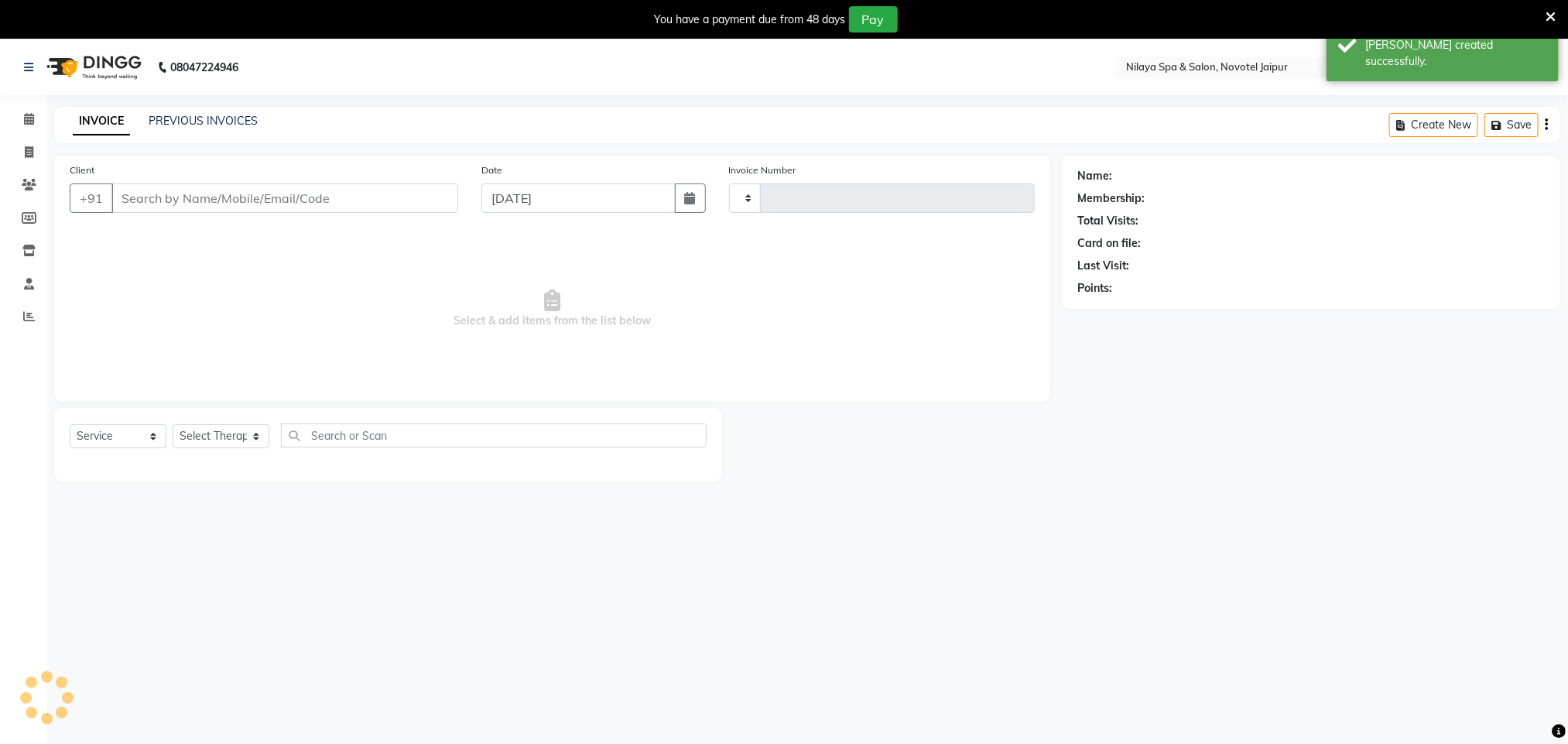 type on "0409" 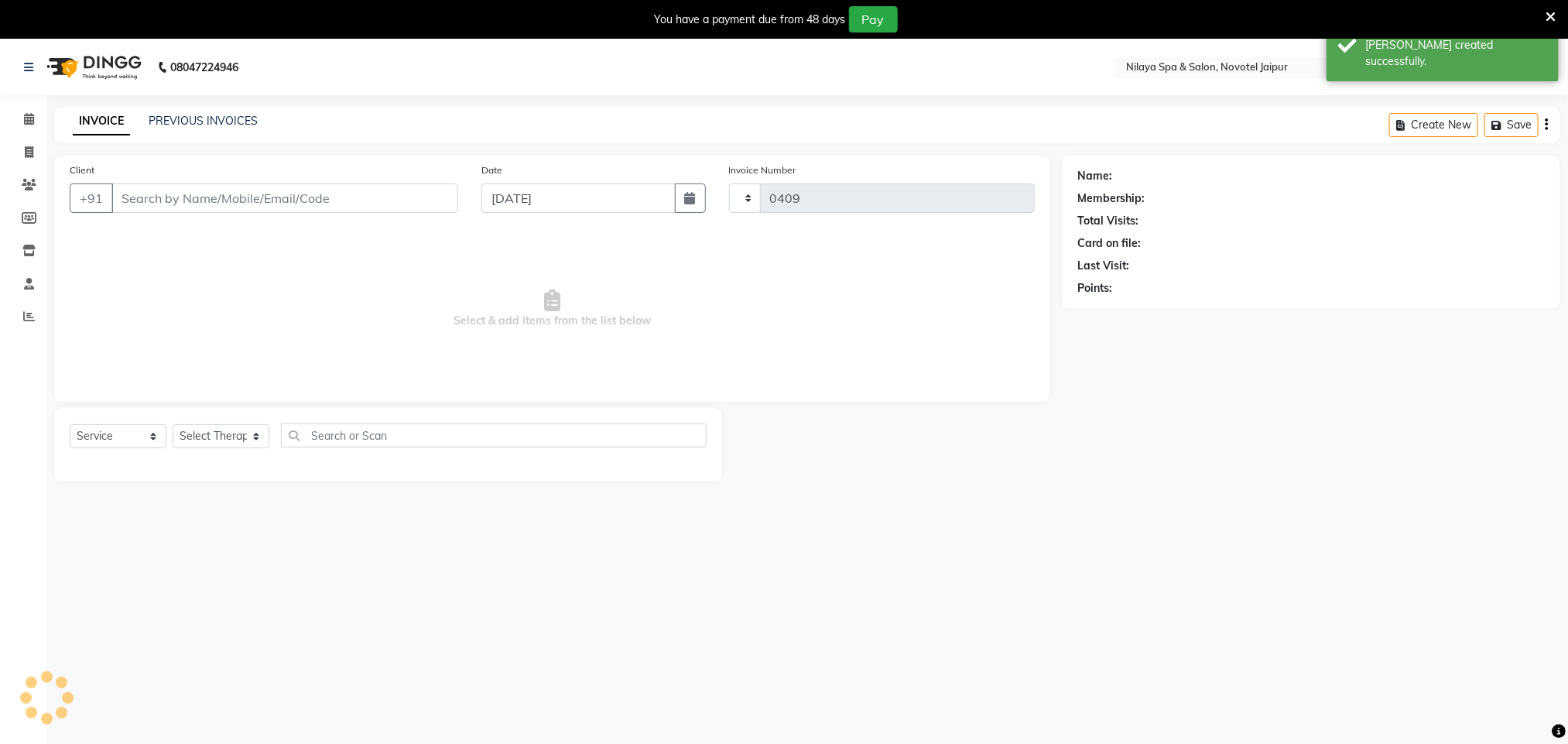 scroll, scrollTop: 39, scrollLeft: 0, axis: vertical 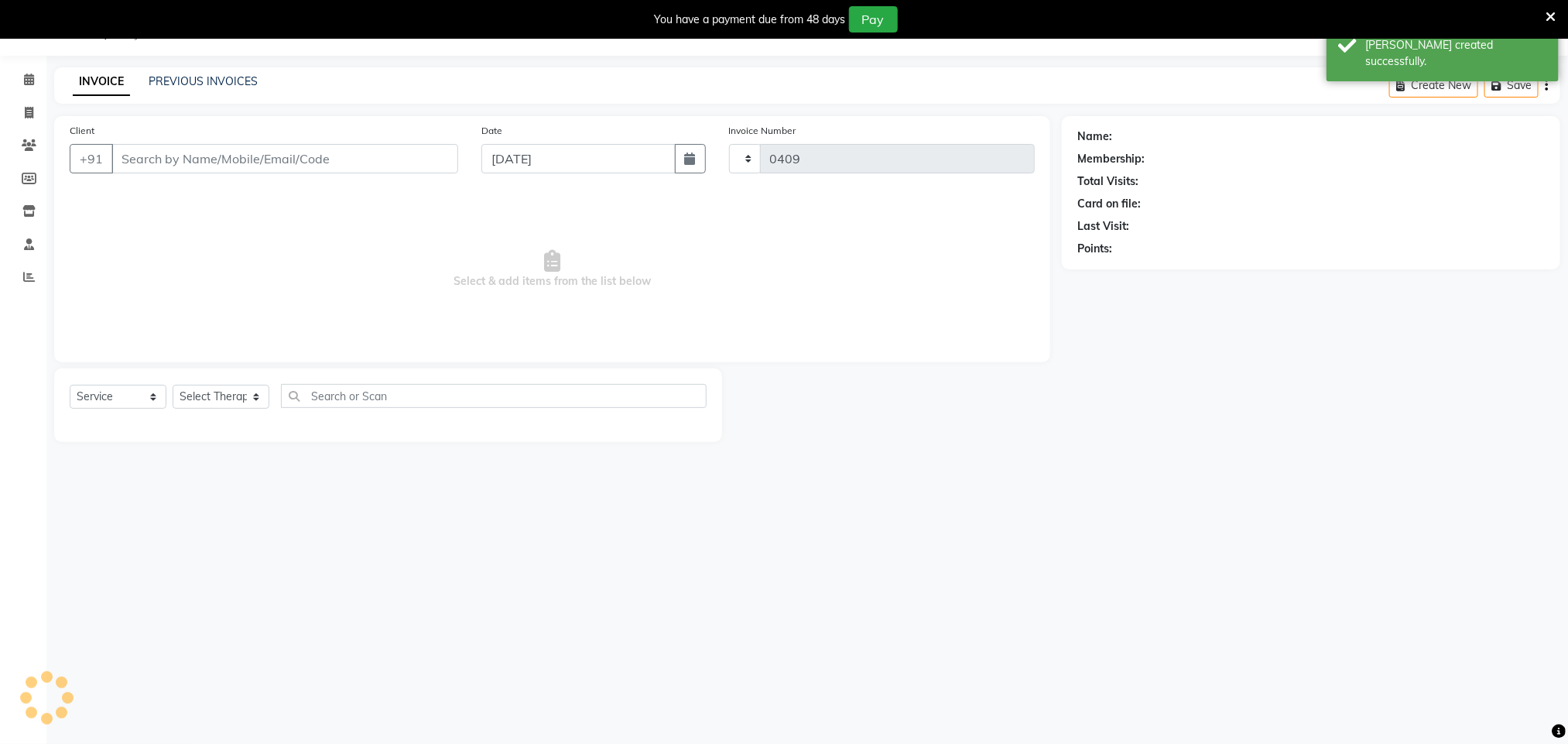 select on "8197" 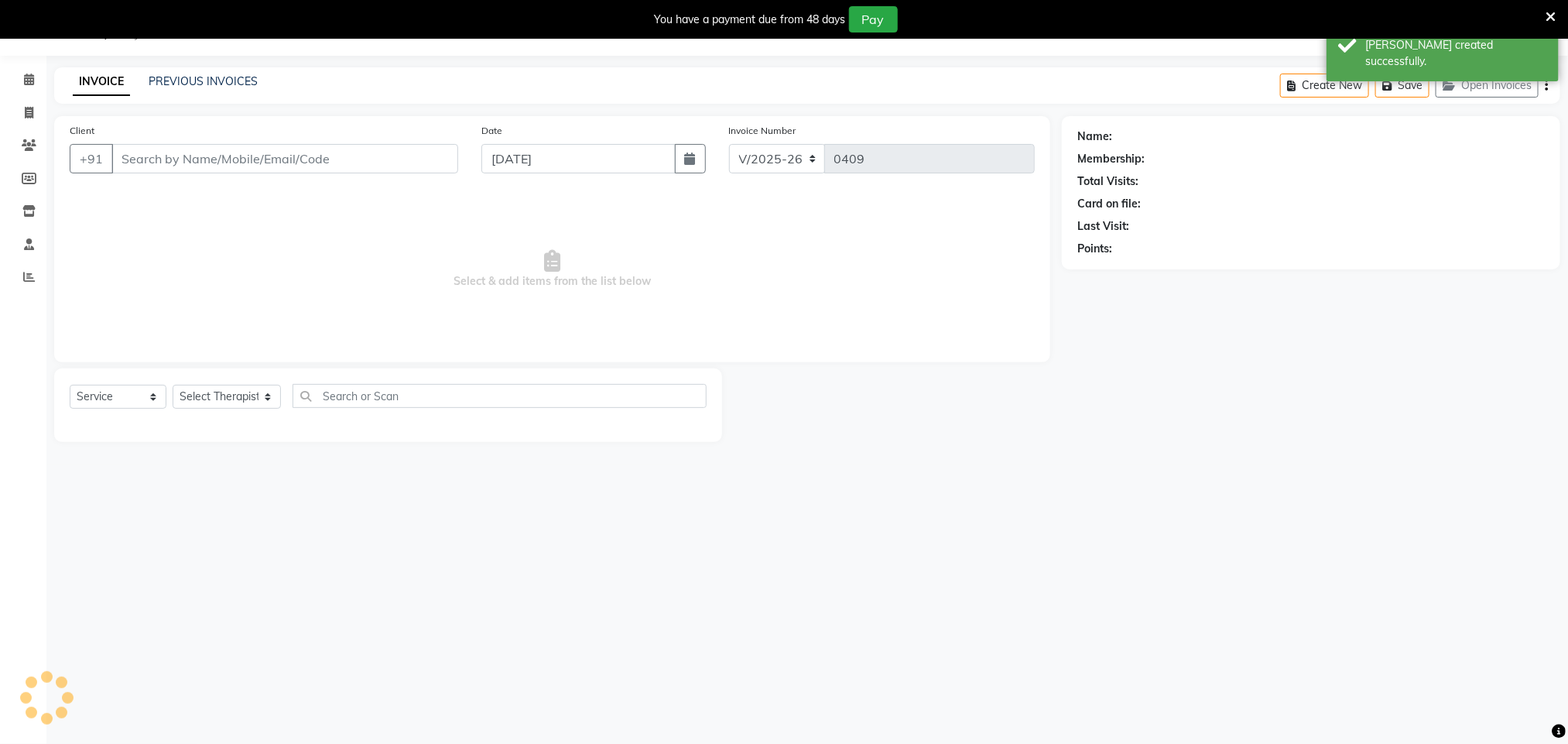 type on "49********71" 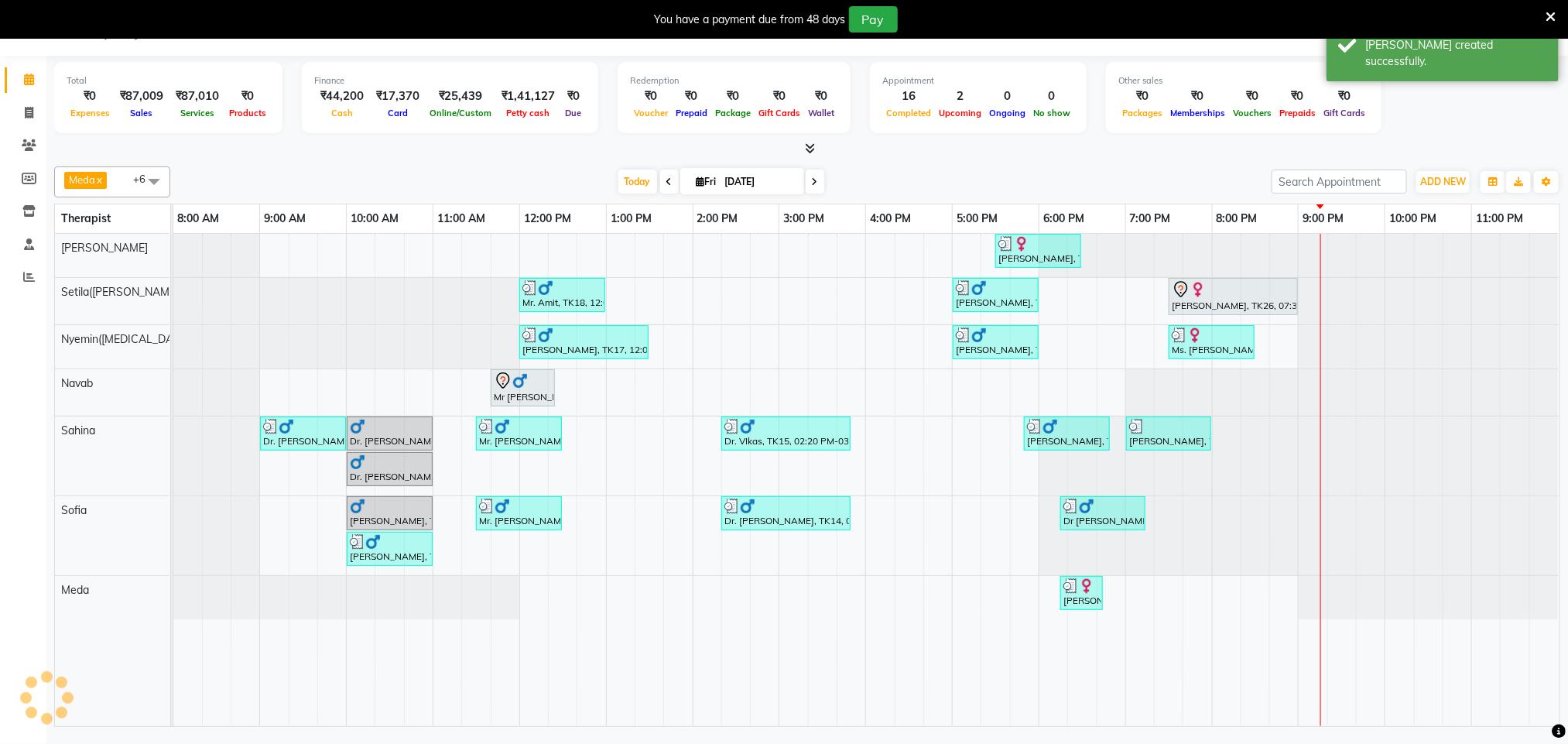 scroll, scrollTop: 0, scrollLeft: 0, axis: both 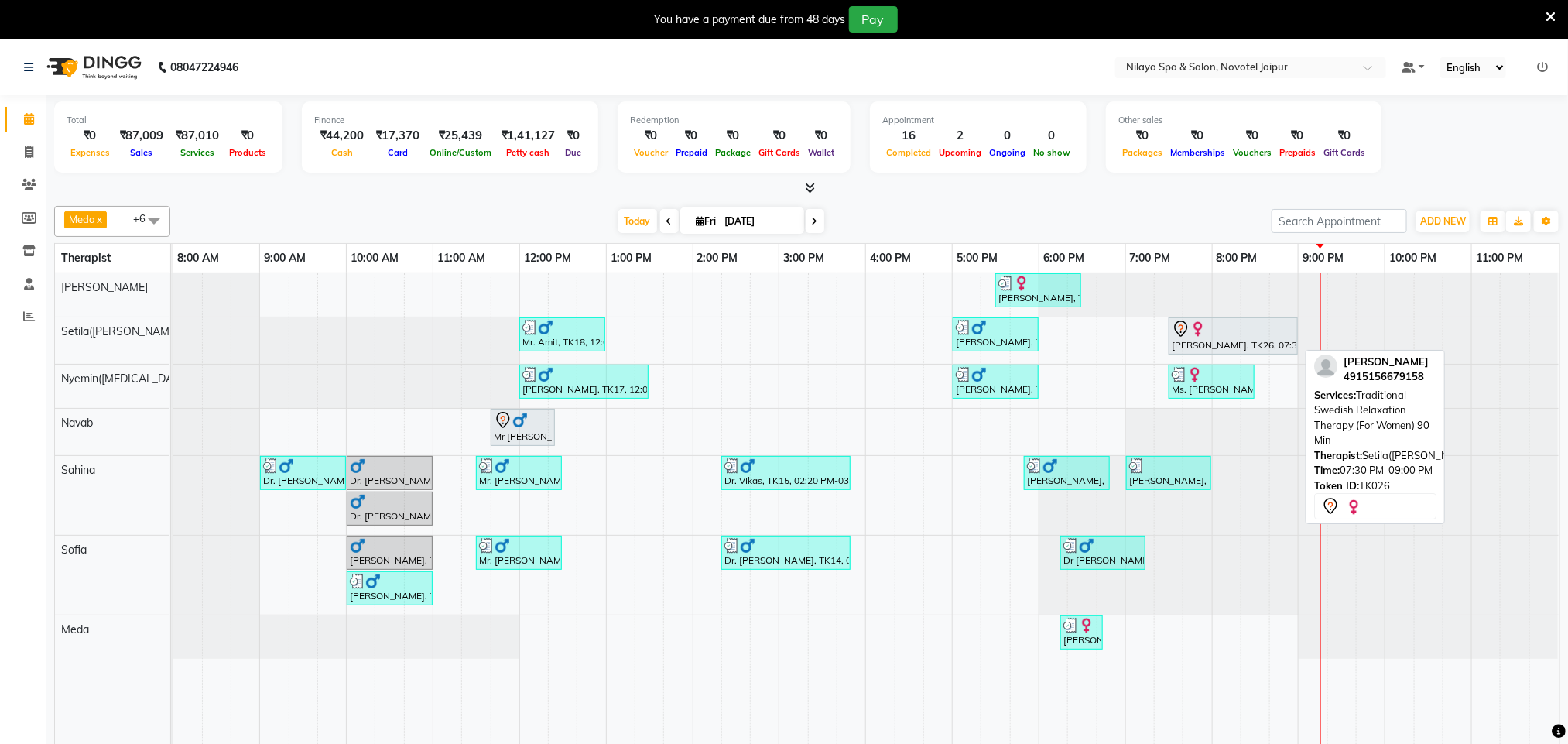 click on "[PERSON_NAME], TK26, 07:30 PM-09:00 PM, Traditional Swedish Relaxation Therapy (For Women) 90 Min" at bounding box center (1233, 336) 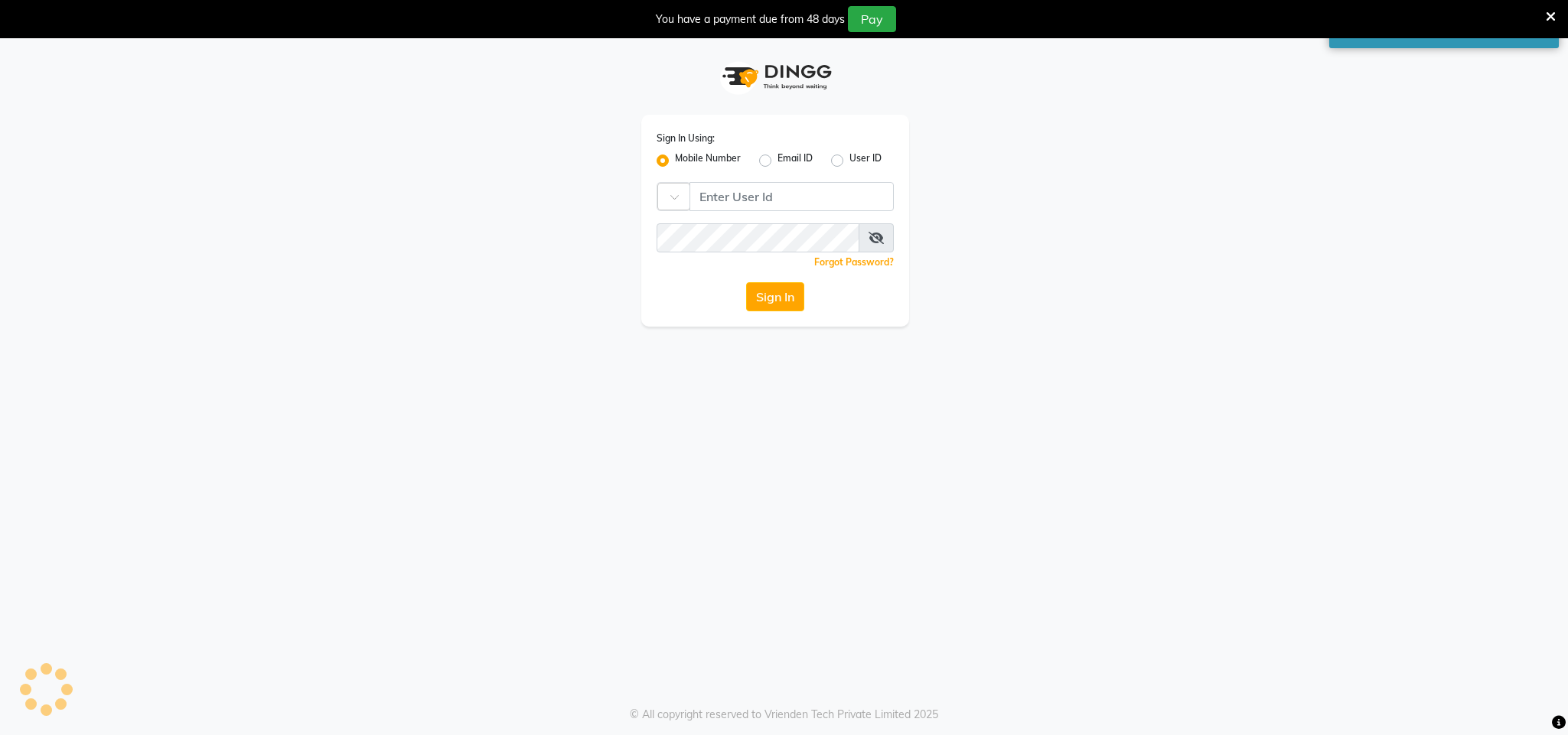 type 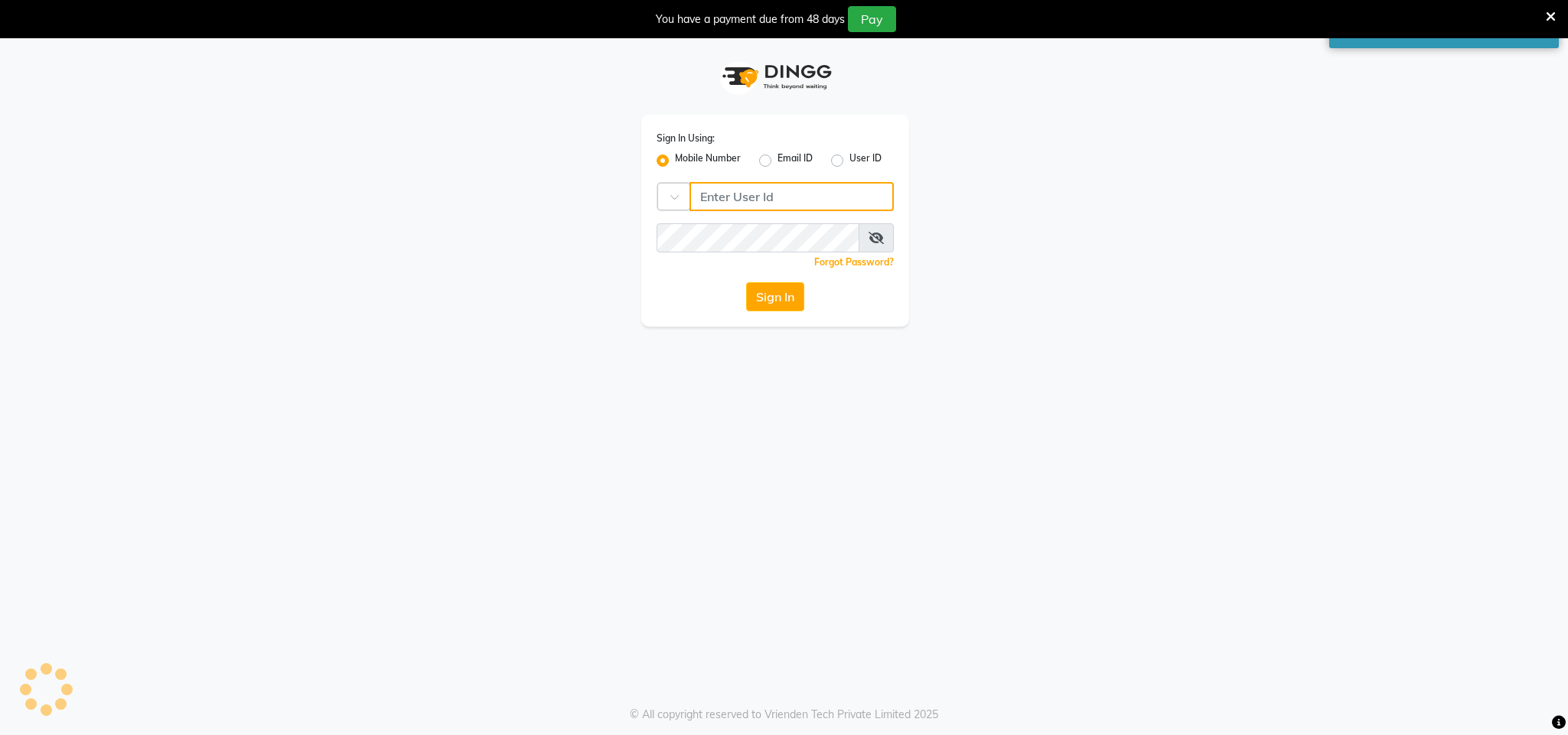 type on "9811881771" 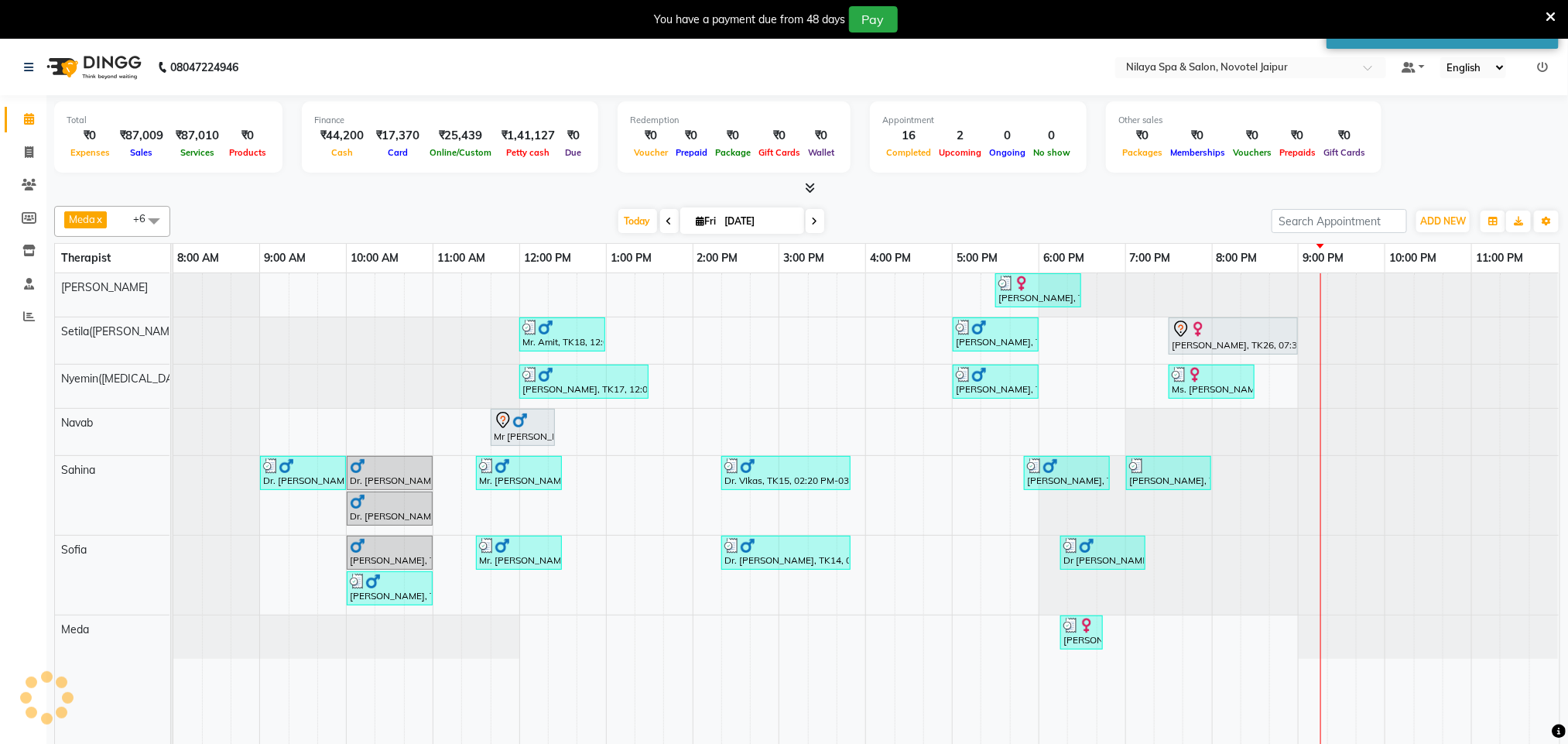 scroll, scrollTop: 0, scrollLeft: 0, axis: both 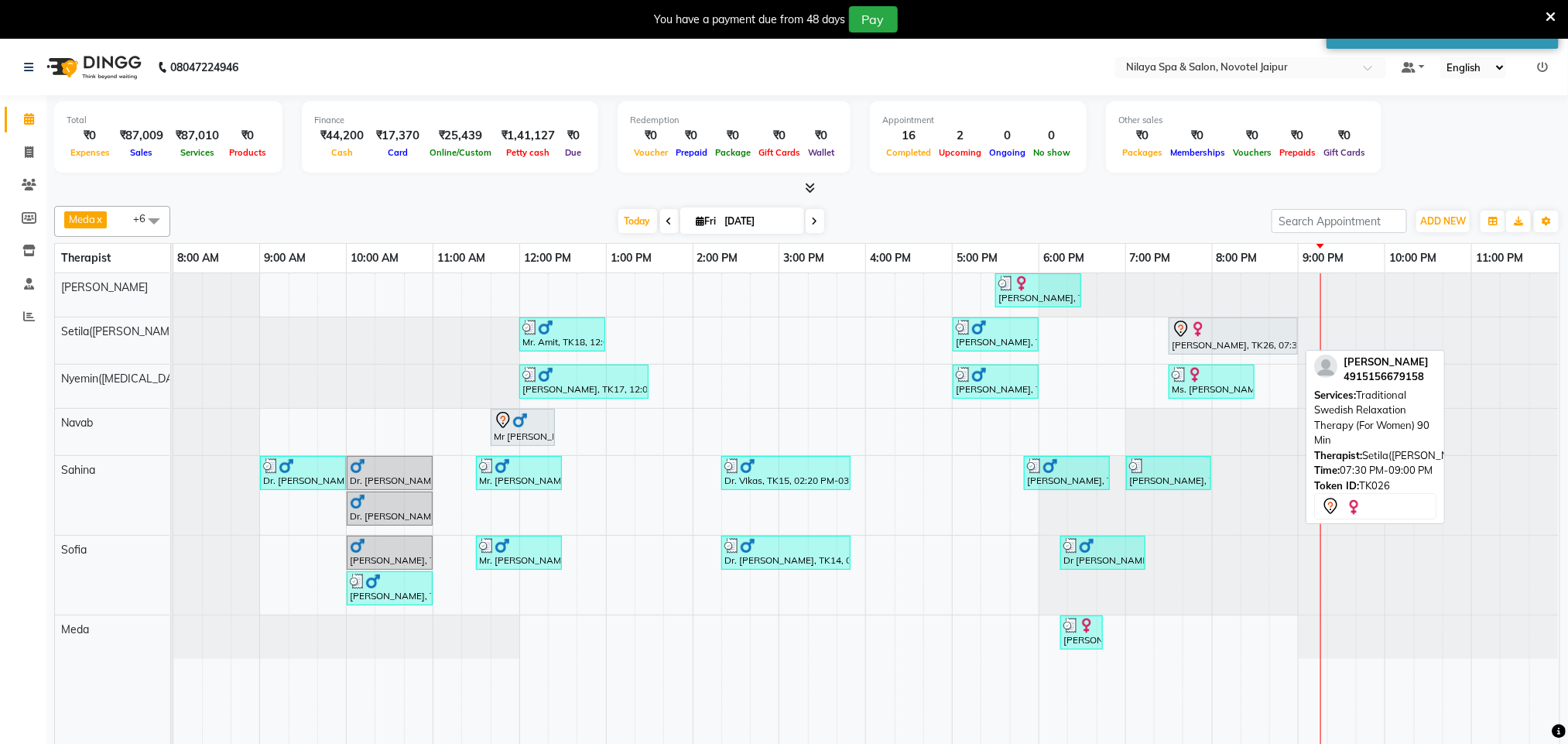 click at bounding box center (1233, 329) 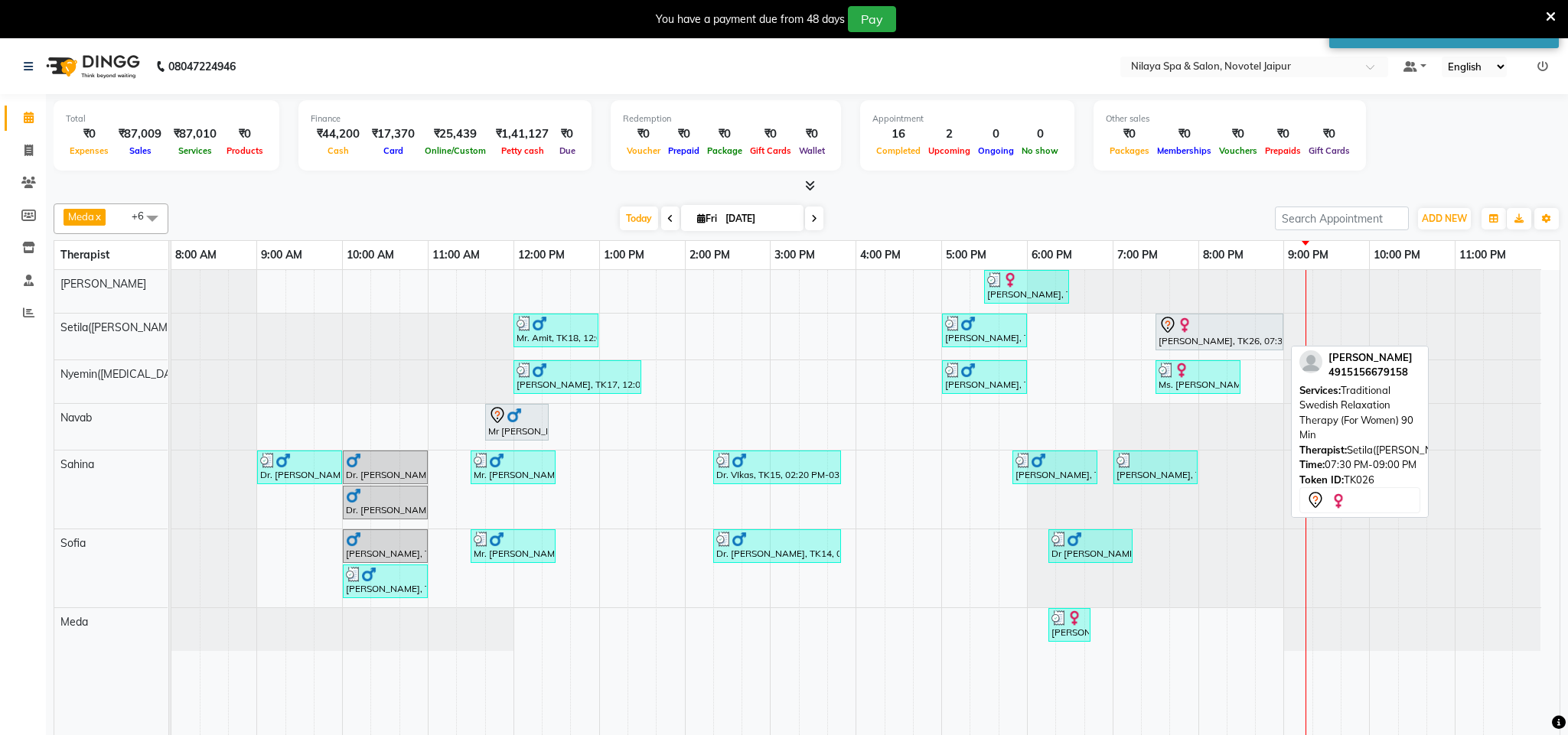 select on "7" 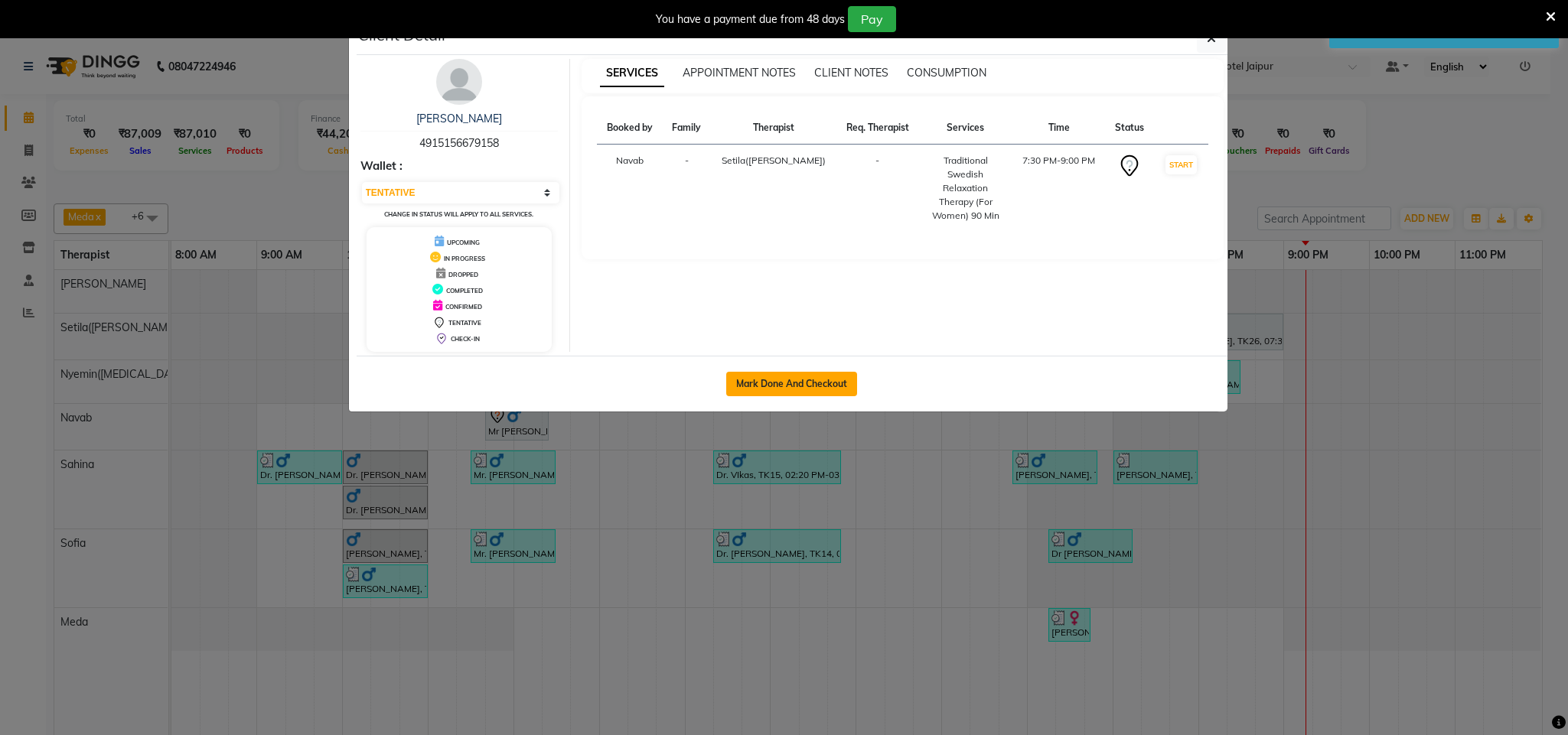 click on "Mark Done And Checkout" 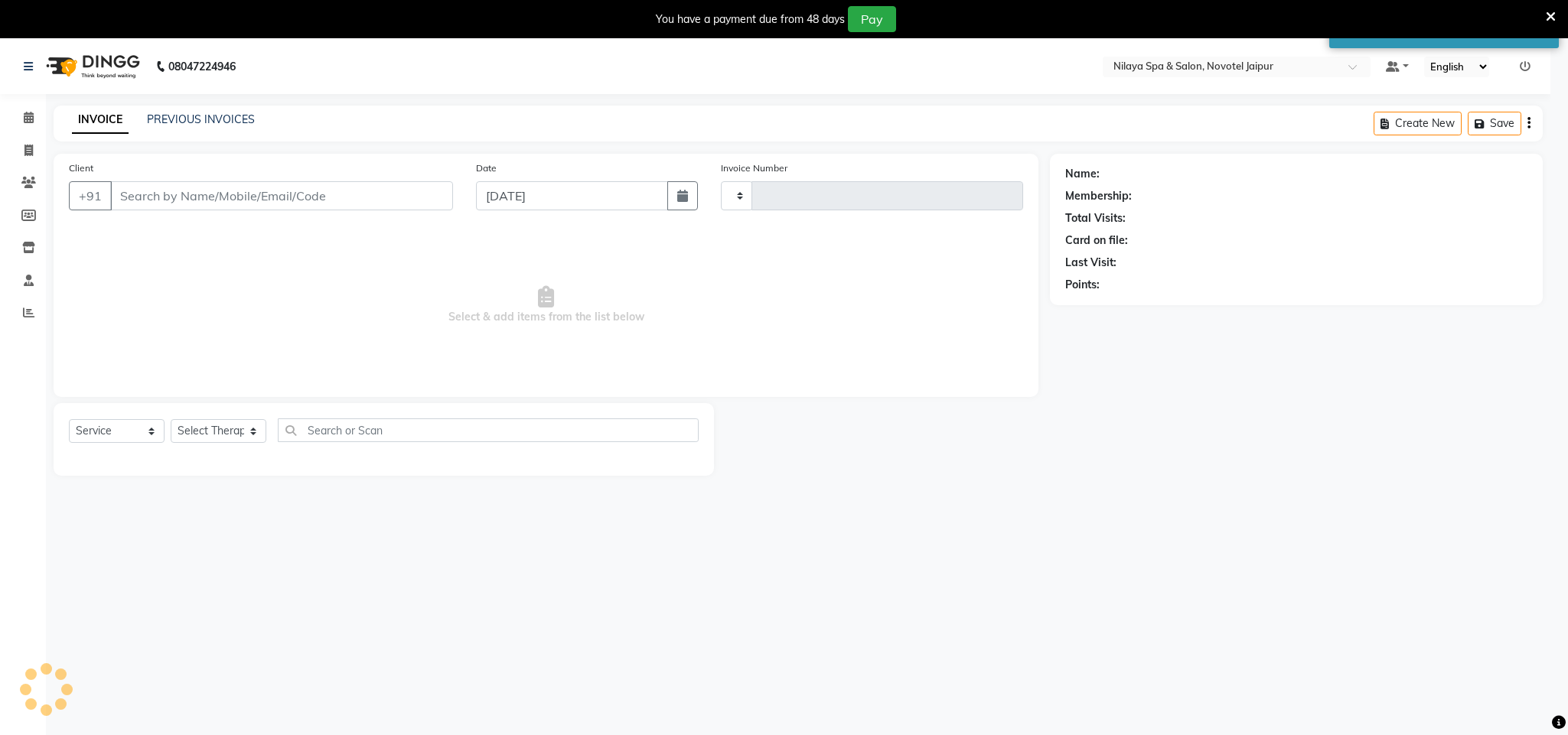 type on "0409" 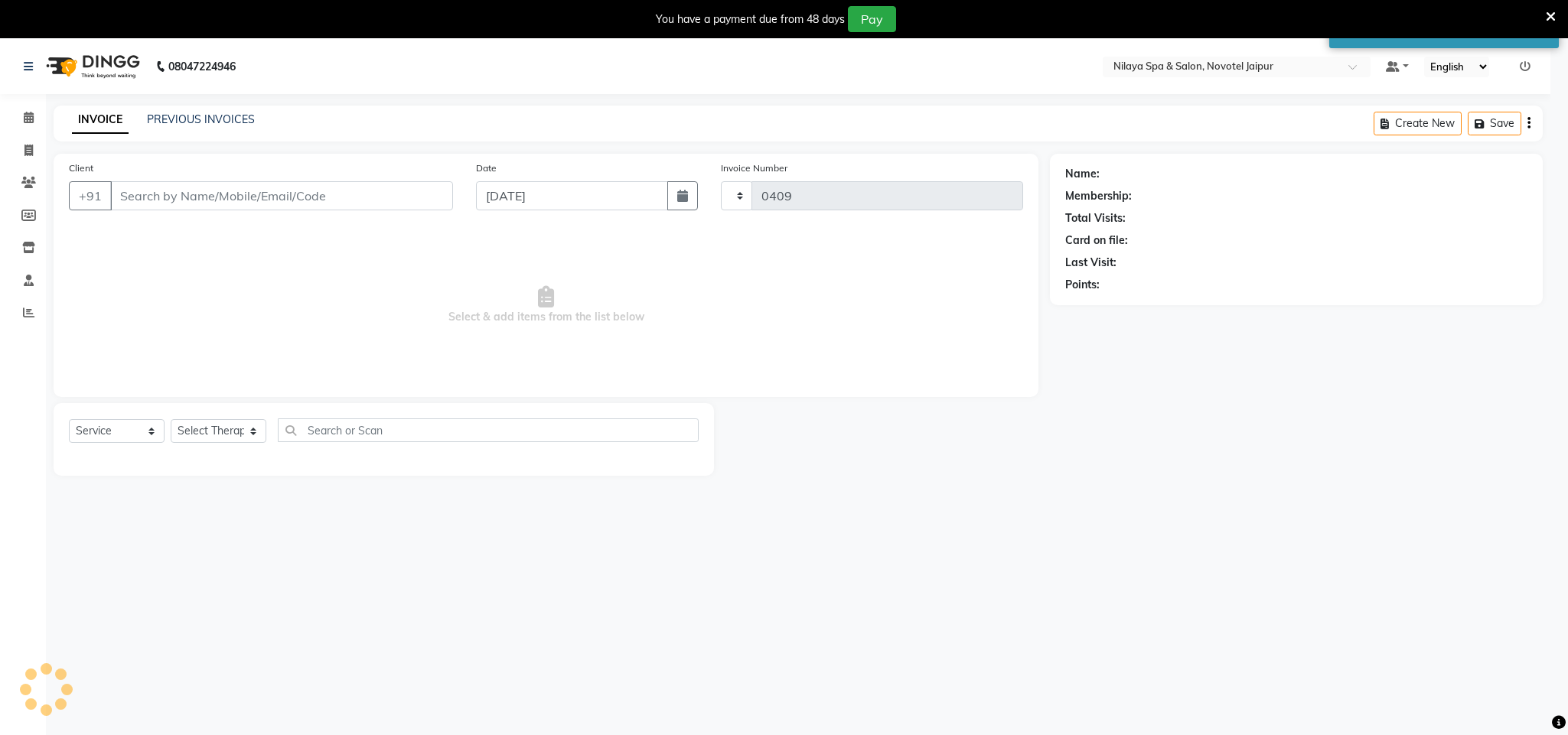 select on "8197" 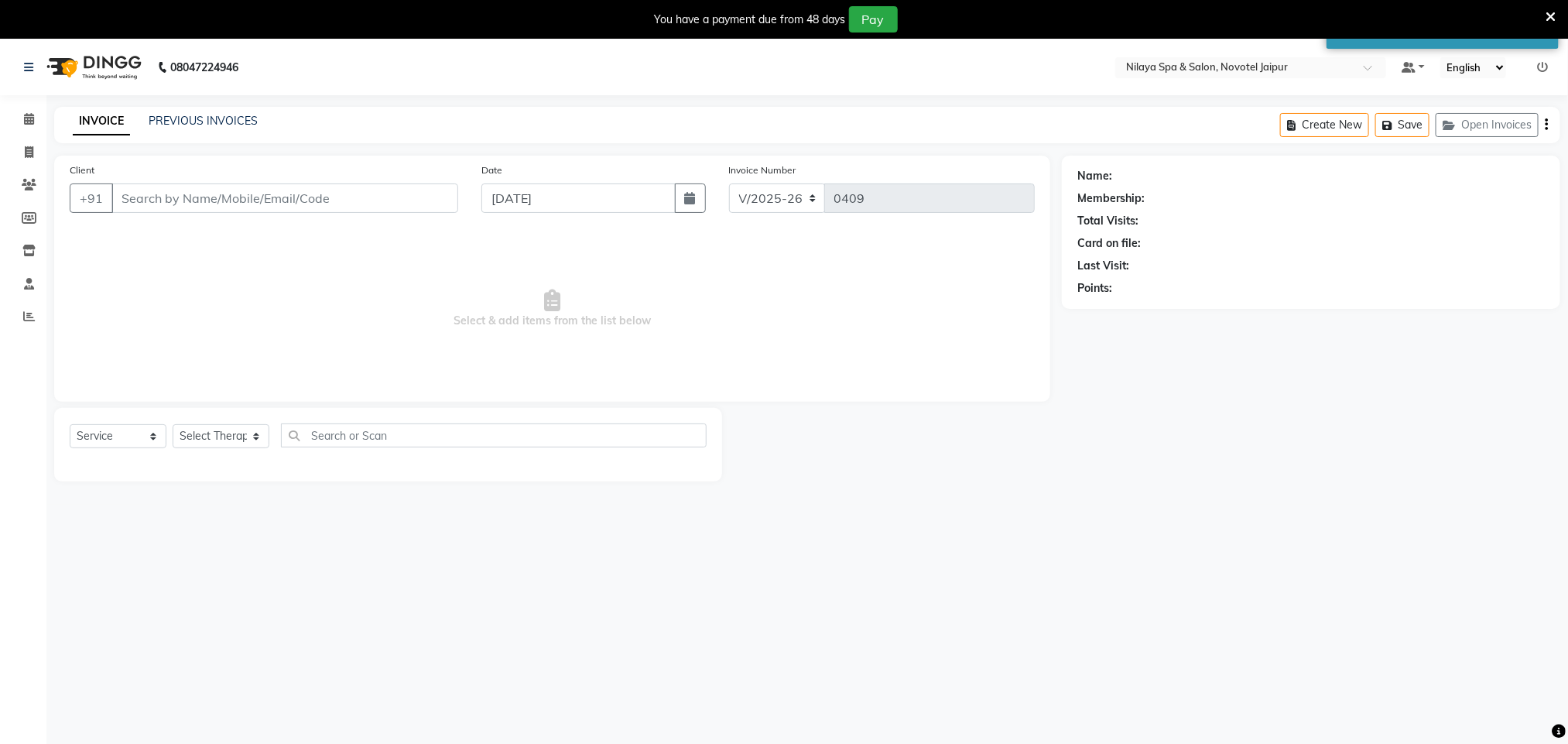 type on "49*********58" 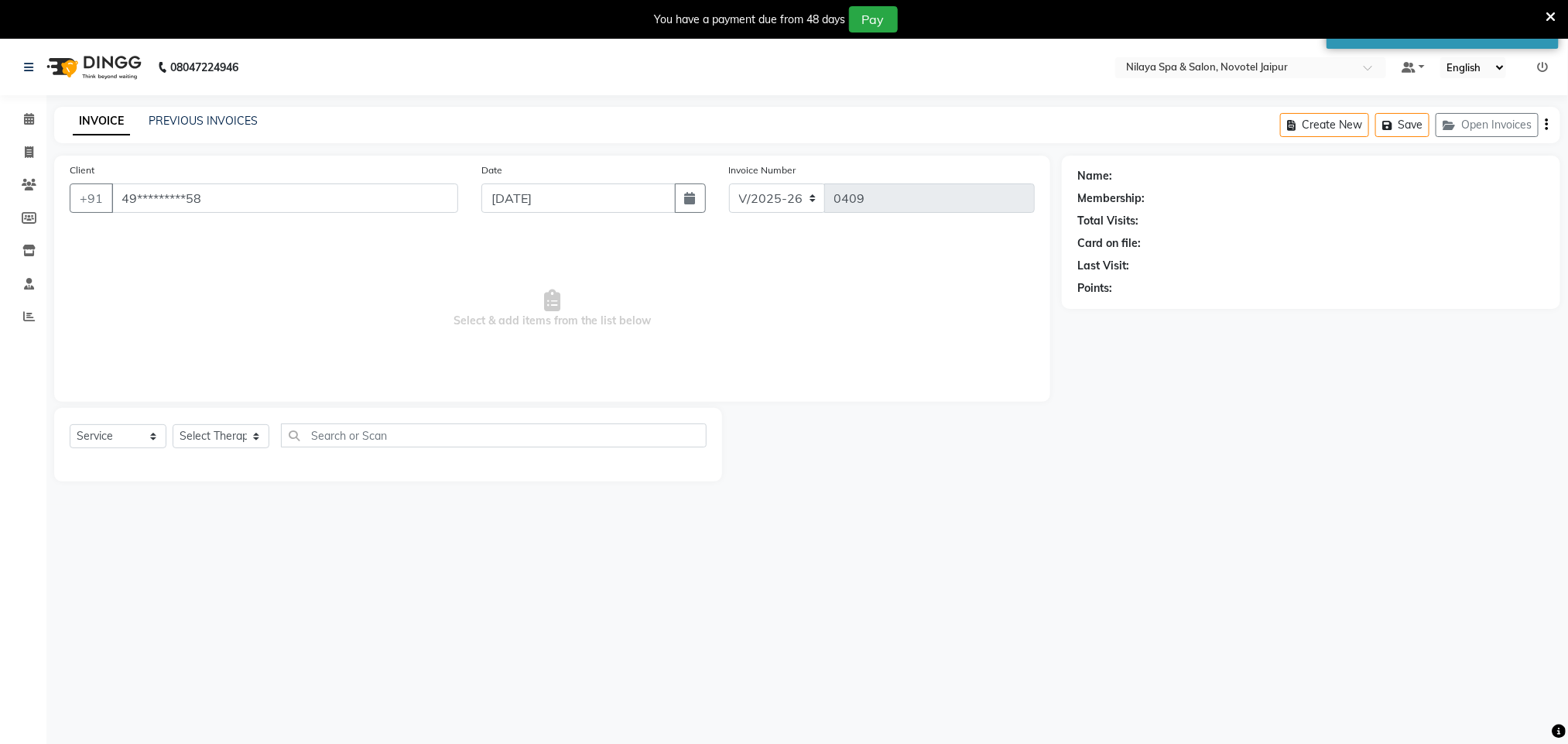 select on "77567" 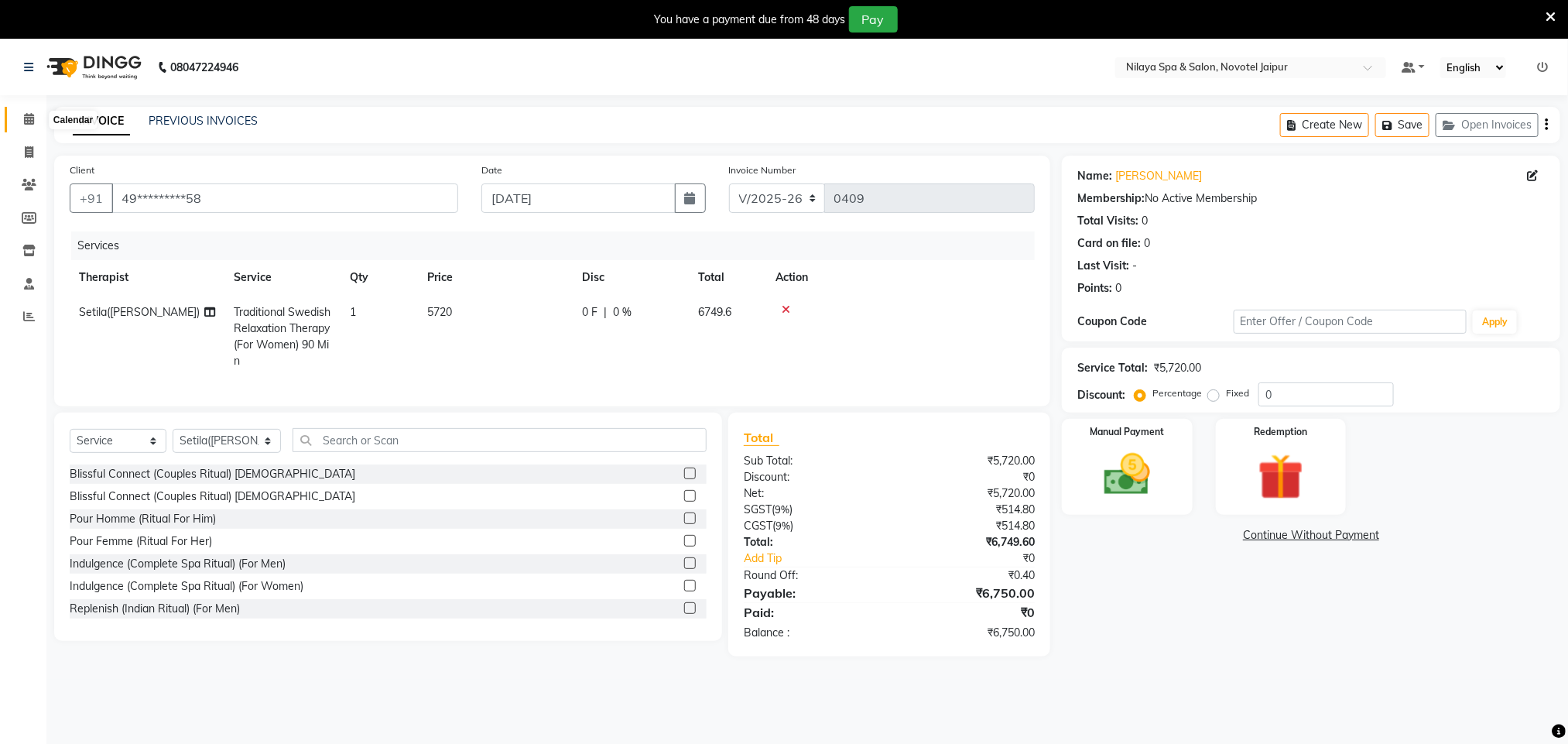 click 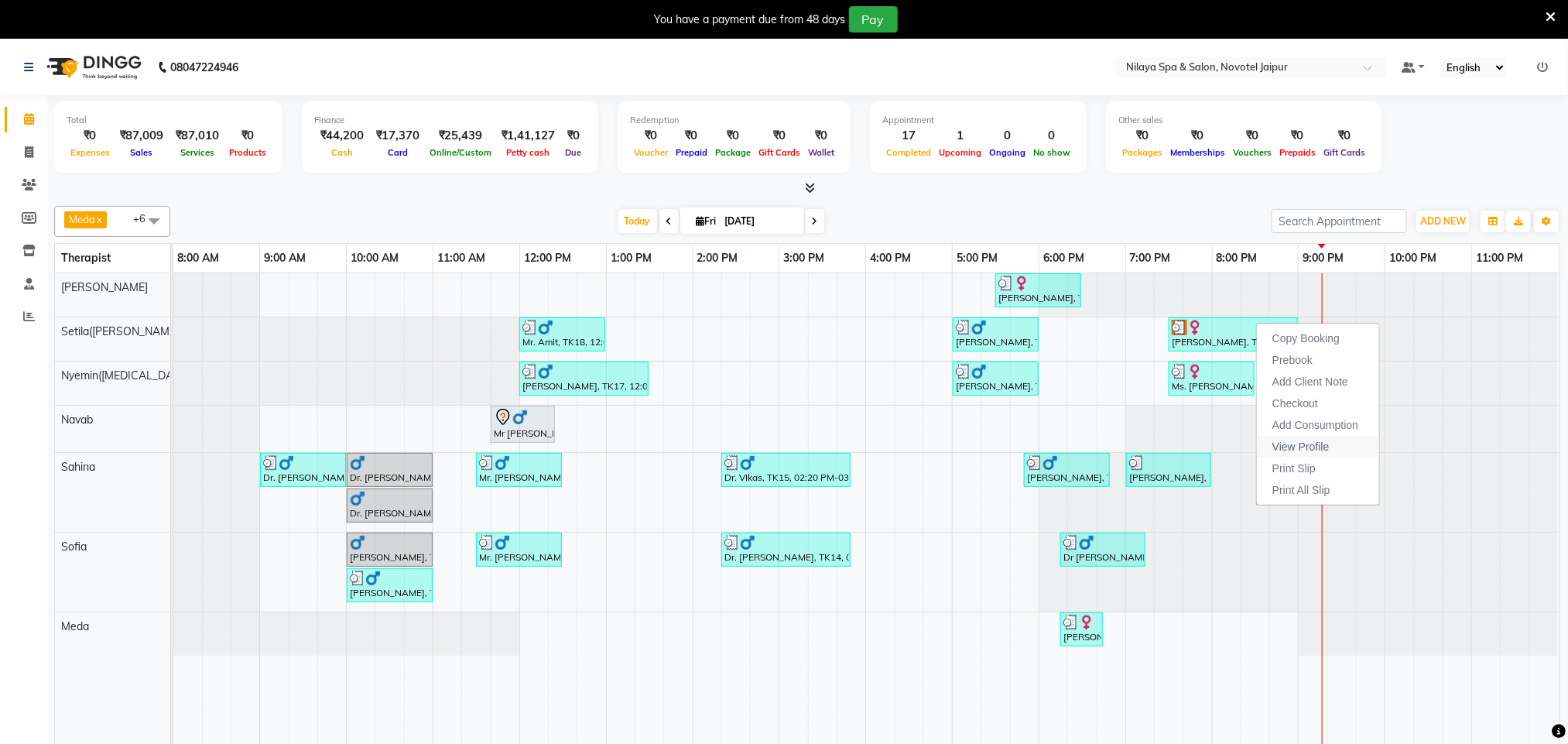 click on "View Profile" at bounding box center (1301, 447) 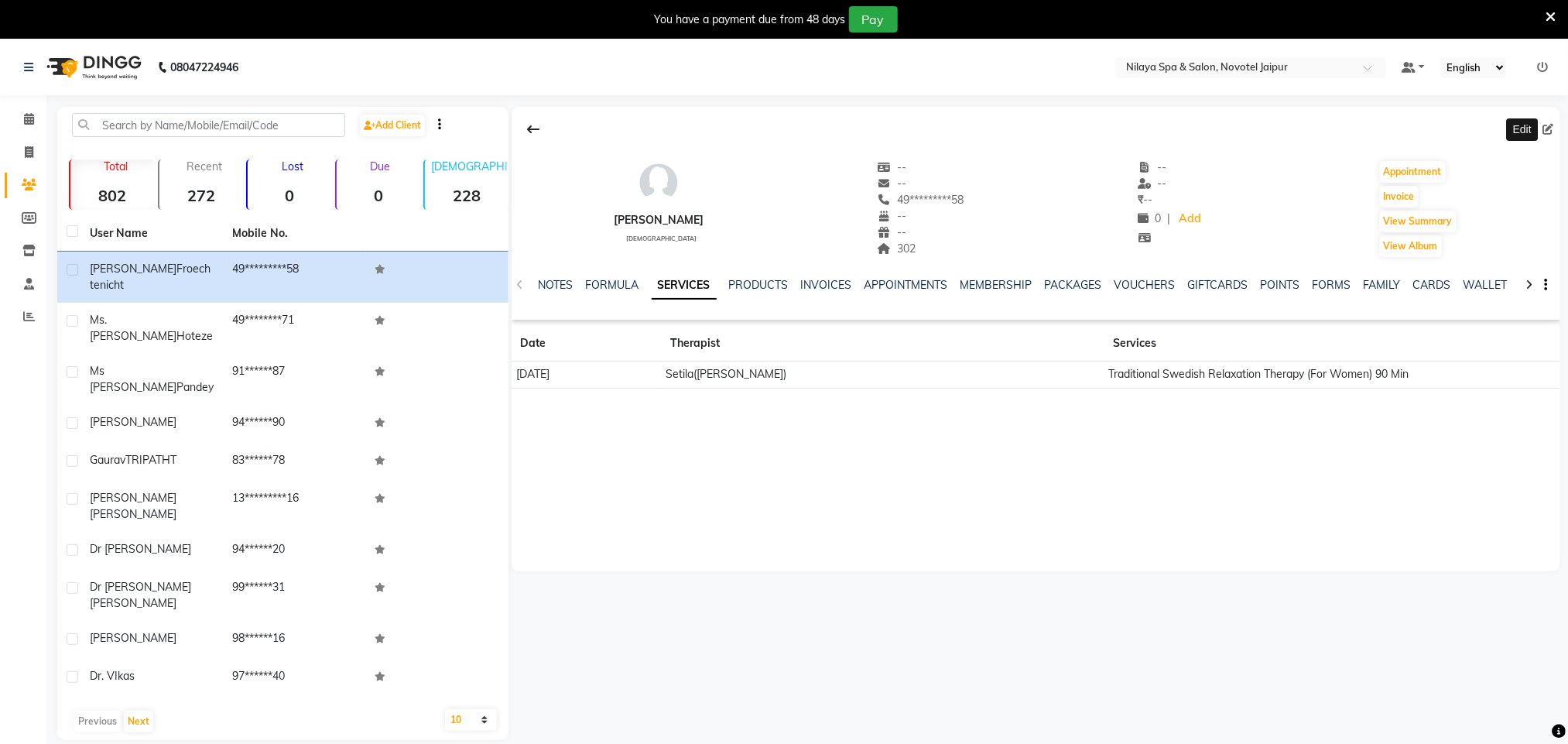 click 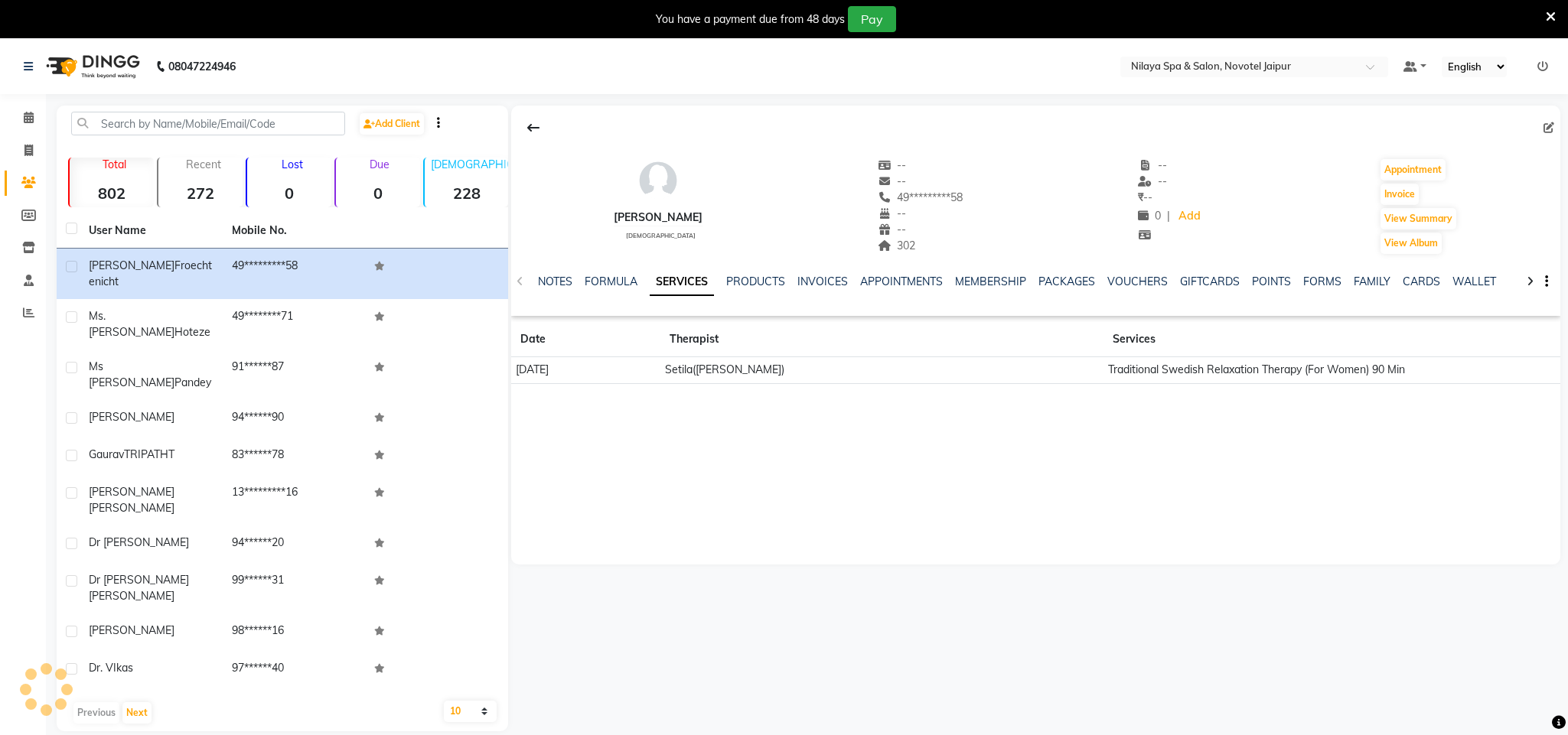 select on "[DEMOGRAPHIC_DATA]" 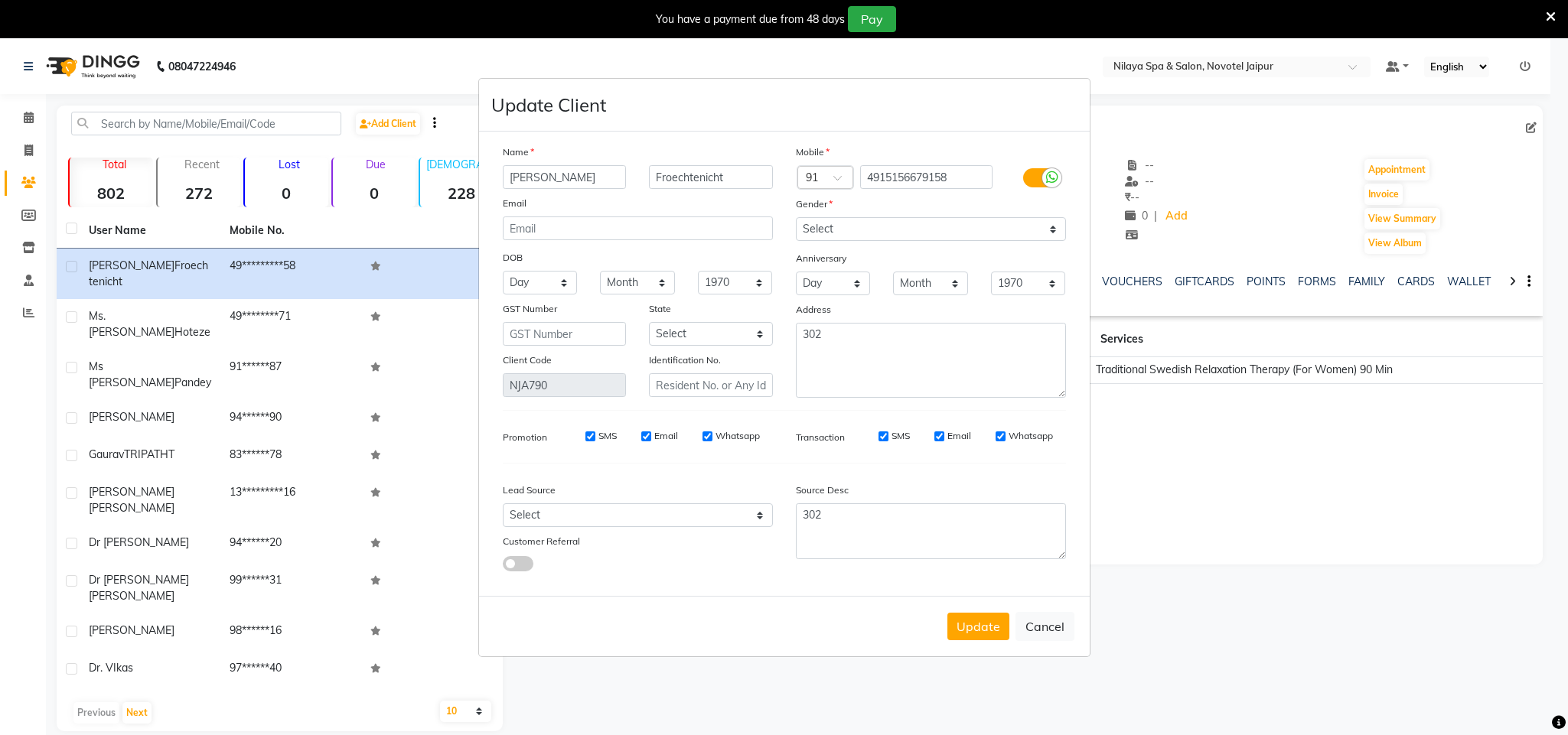 click on "Update Client Name [PERSON_NAME] Email DOB Day 01 02 03 04 05 06 07 08 09 10 11 12 13 14 15 16 17 18 19 20 21 22 23 24 25 26 27 28 29 30 31 Month January February March April May June July August September October November [DATE] 1941 1942 1943 1944 1945 1946 1947 1948 1949 1950 1951 1952 1953 1954 1955 1956 1957 1958 1959 1960 1961 1962 1963 1964 1965 1966 1967 1968 1969 1970 1971 1972 1973 1974 1975 1976 1977 1978 1979 1980 1981 1982 1983 1984 1985 1986 1987 1988 1989 1990 1991 1992 1993 1994 1995 1996 1997 1998 1999 2000 2001 2002 2003 2004 2005 2006 2007 2008 2009 2010 2011 2012 2013 2014 2015 2016 2017 2018 2019 2020 2021 2022 2023 2024 GST Number State Select [GEOGRAPHIC_DATA] [GEOGRAPHIC_DATA] [GEOGRAPHIC_DATA] [GEOGRAPHIC_DATA] [GEOGRAPHIC_DATA] [GEOGRAPHIC_DATA] [GEOGRAPHIC_DATA] [GEOGRAPHIC_DATA] and [GEOGRAPHIC_DATA] [GEOGRAPHIC_DATA] [GEOGRAPHIC_DATA] [GEOGRAPHIC_DATA] [GEOGRAPHIC_DATA] [GEOGRAPHIC_DATA] [GEOGRAPHIC_DATA] [GEOGRAPHIC_DATA] [GEOGRAPHIC_DATA] [GEOGRAPHIC_DATA] [GEOGRAPHIC_DATA] [GEOGRAPHIC_DATA] [GEOGRAPHIC_DATA] [GEOGRAPHIC_DATA] [GEOGRAPHIC_DATA] [GEOGRAPHIC_DATA] [GEOGRAPHIC_DATA] [GEOGRAPHIC_DATA] [GEOGRAPHIC_DATA] [GEOGRAPHIC_DATA] [GEOGRAPHIC_DATA] [GEOGRAPHIC_DATA] ×" at bounding box center [784, 367] 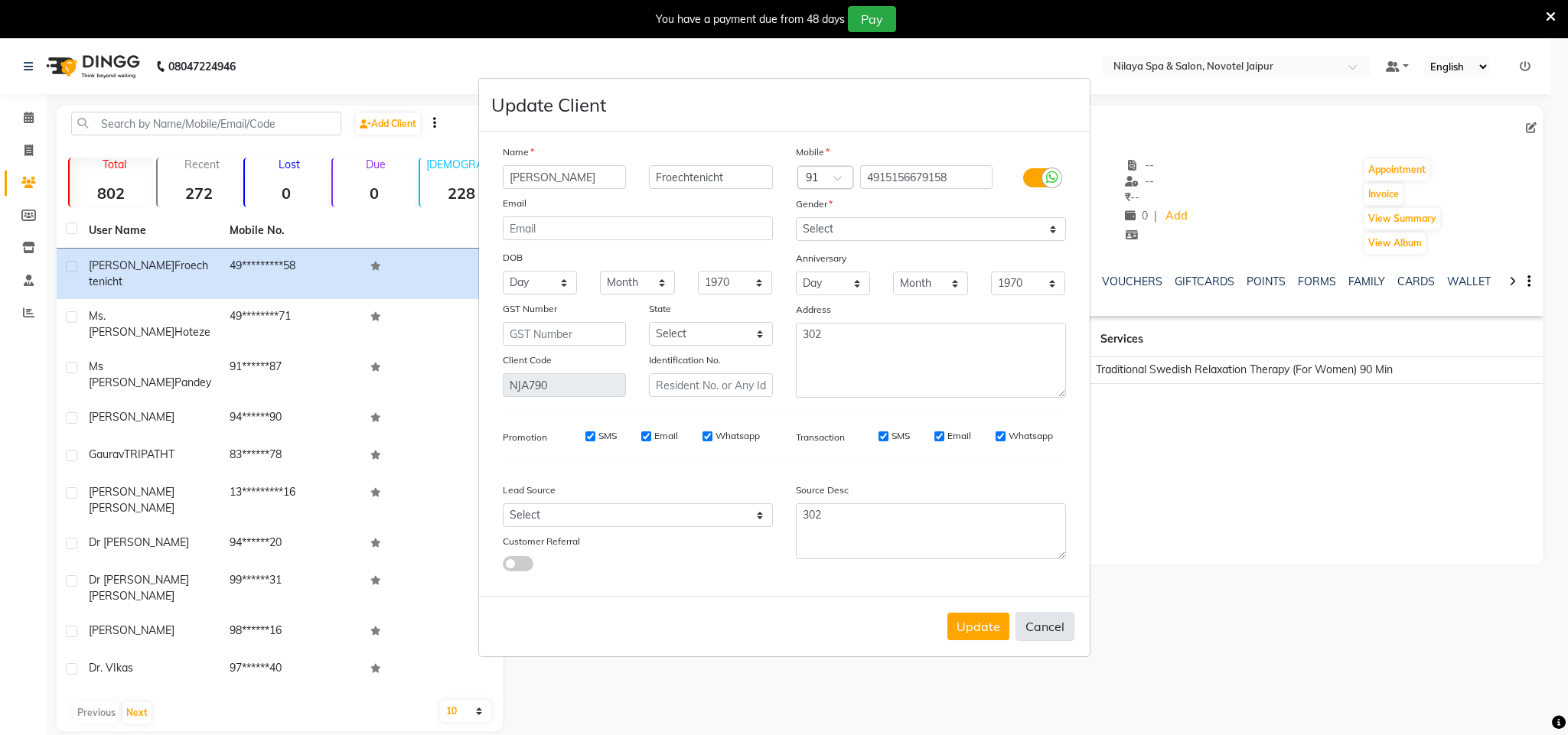 click on "Cancel" at bounding box center [1045, 626] 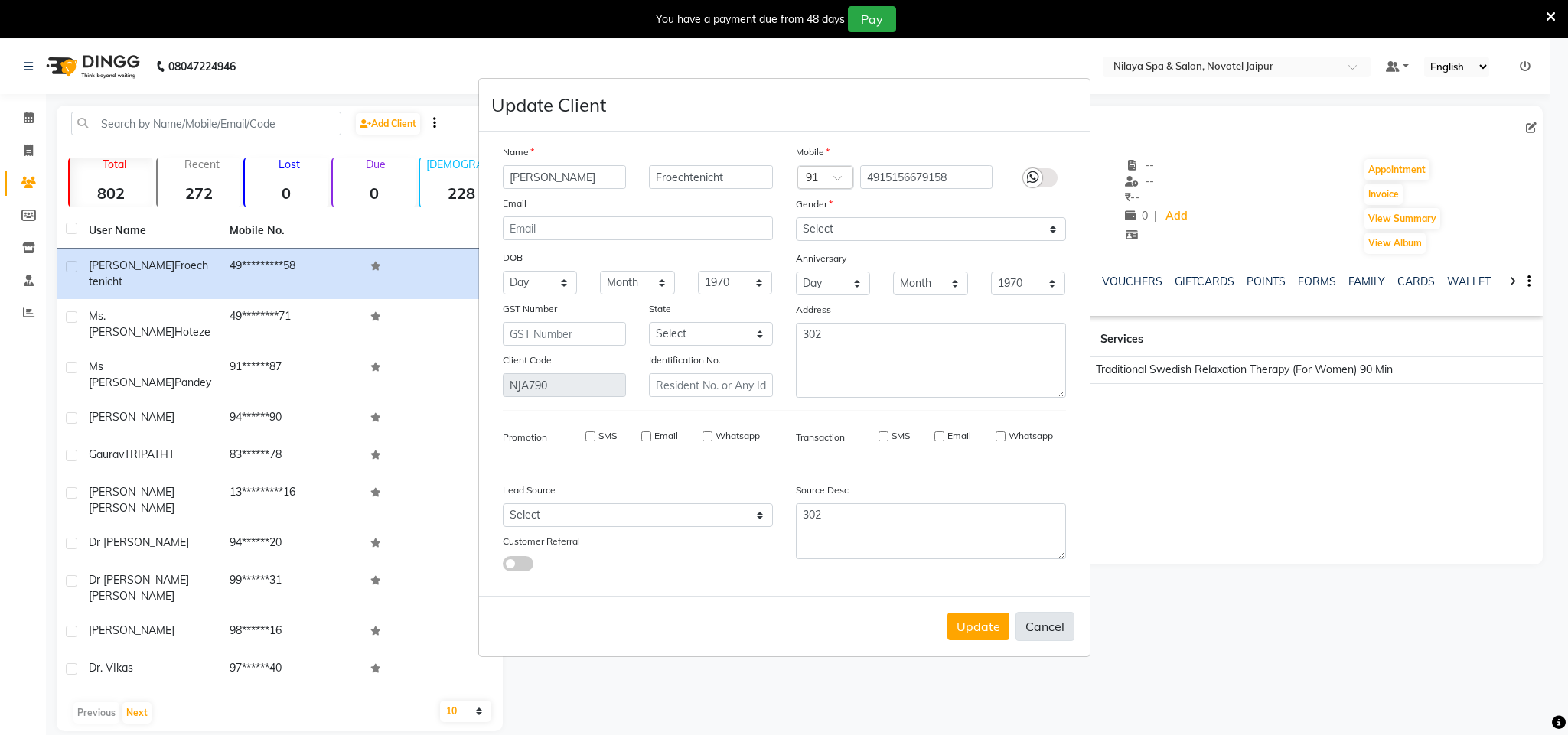 type 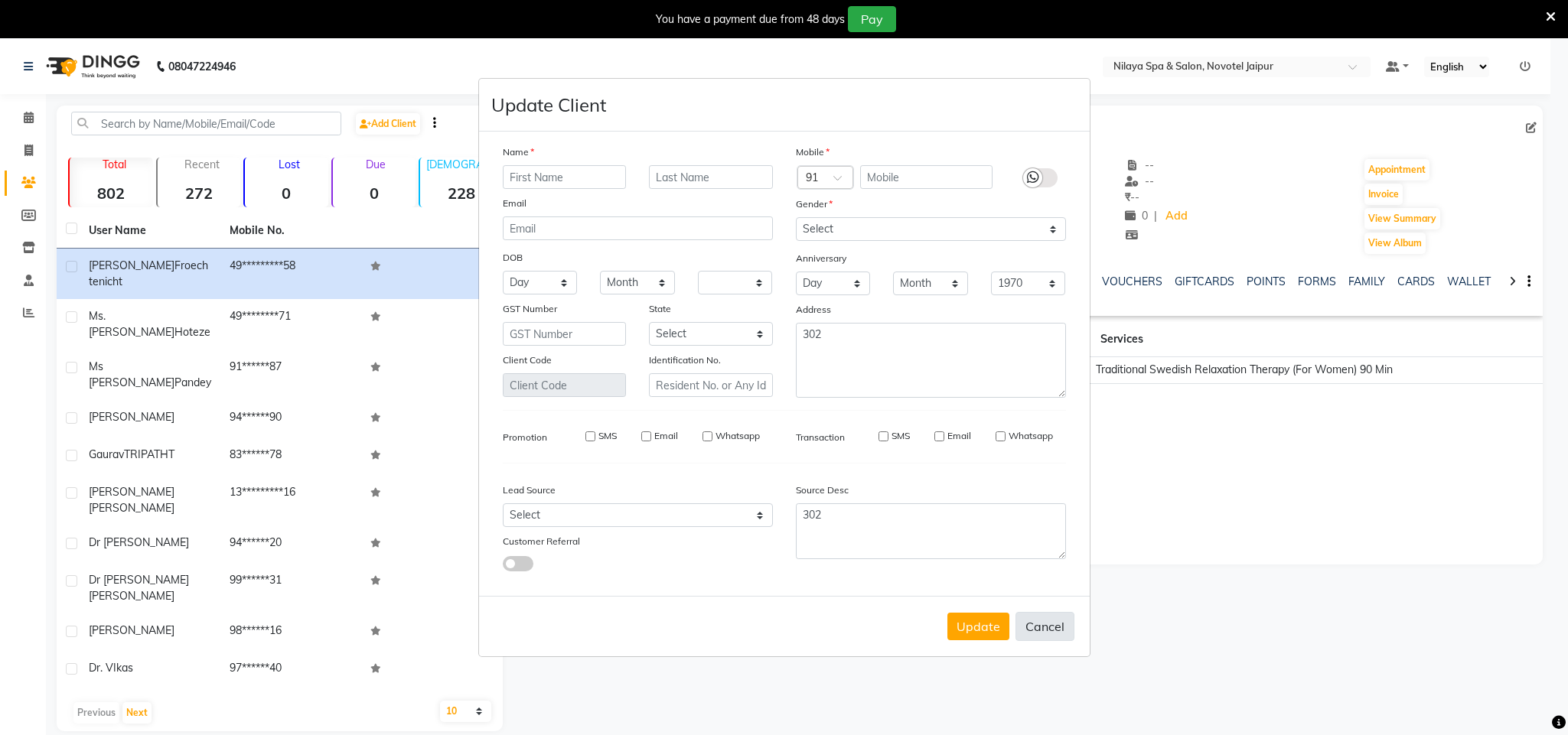 select 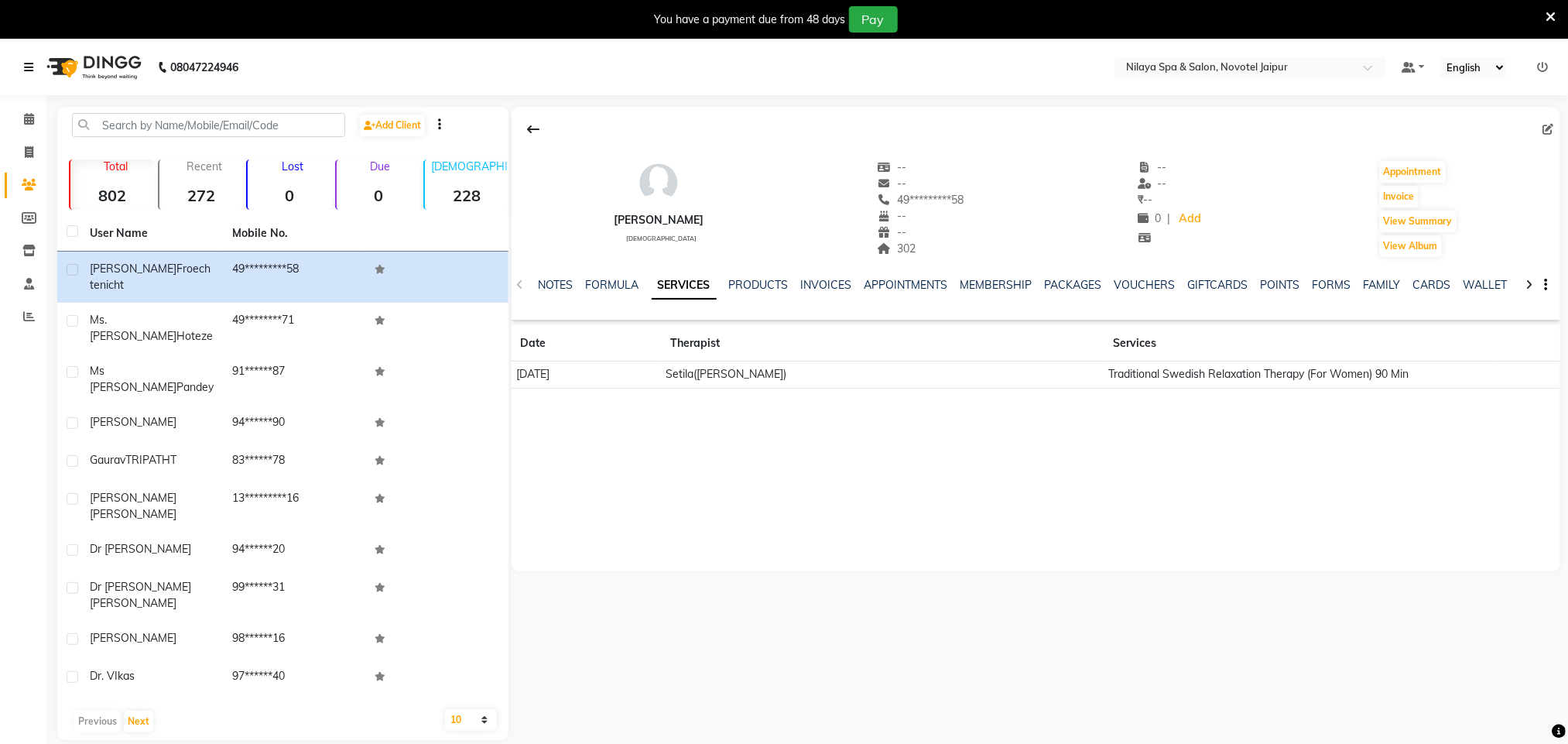 click at bounding box center (32, 67) 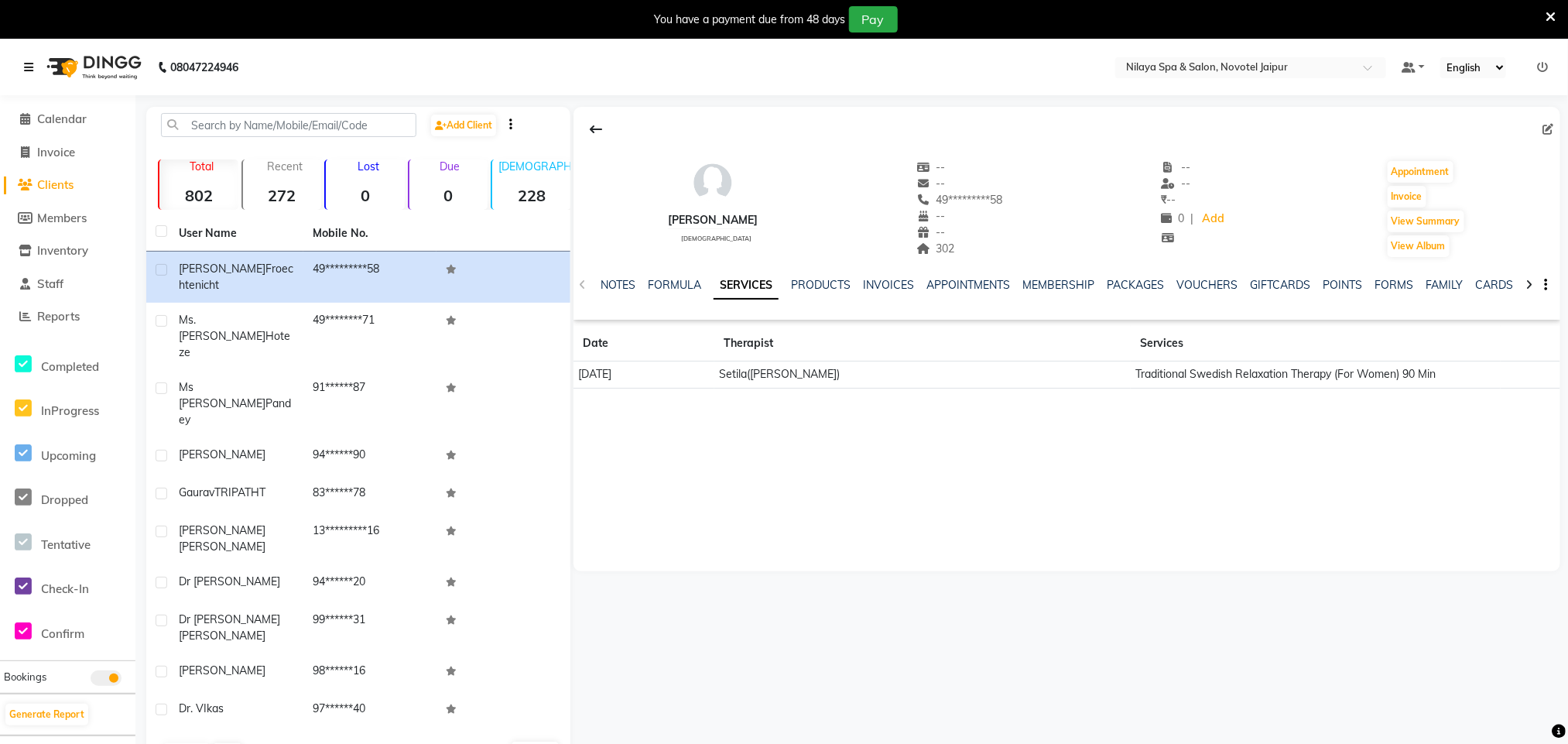 click at bounding box center [29, 67] 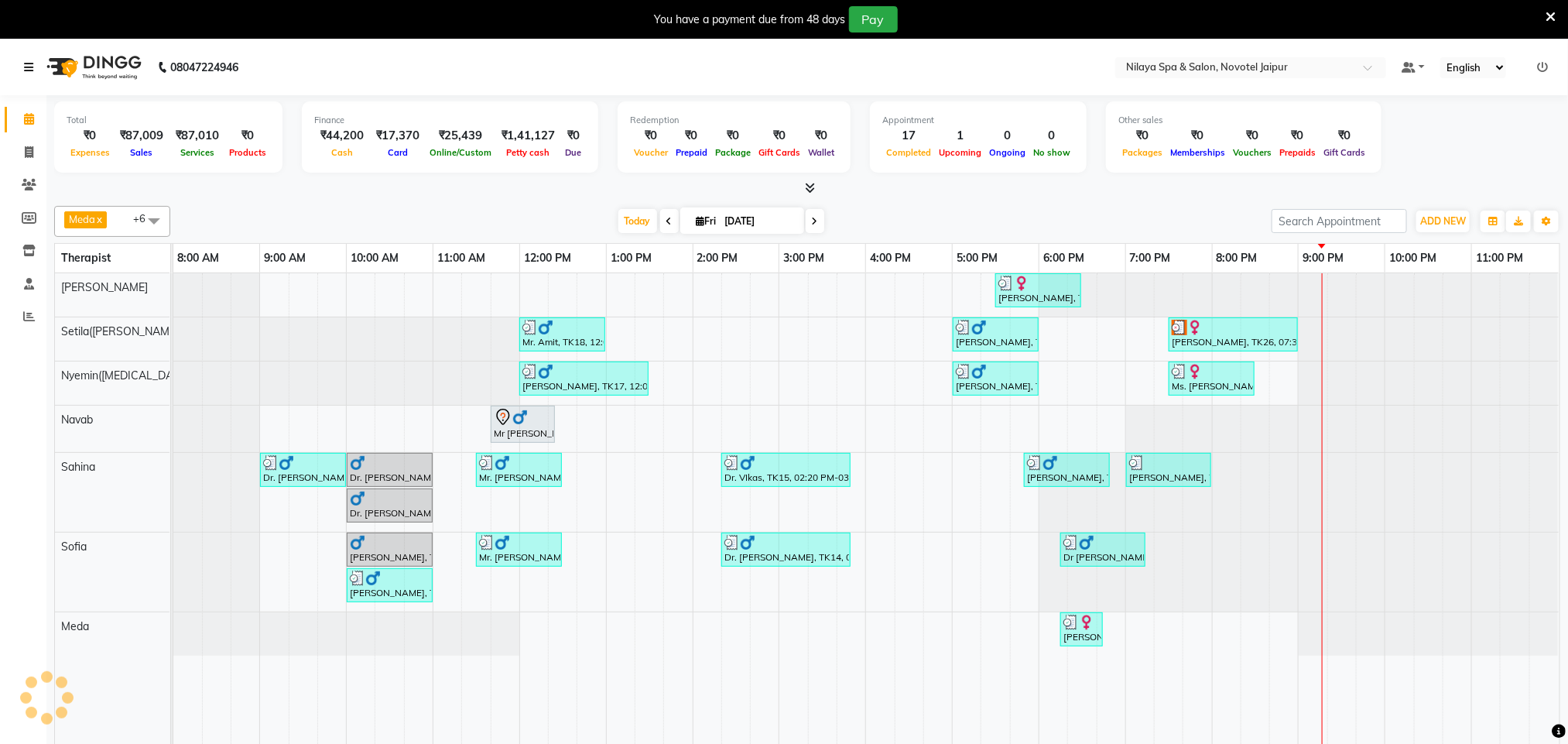scroll, scrollTop: 0, scrollLeft: 0, axis: both 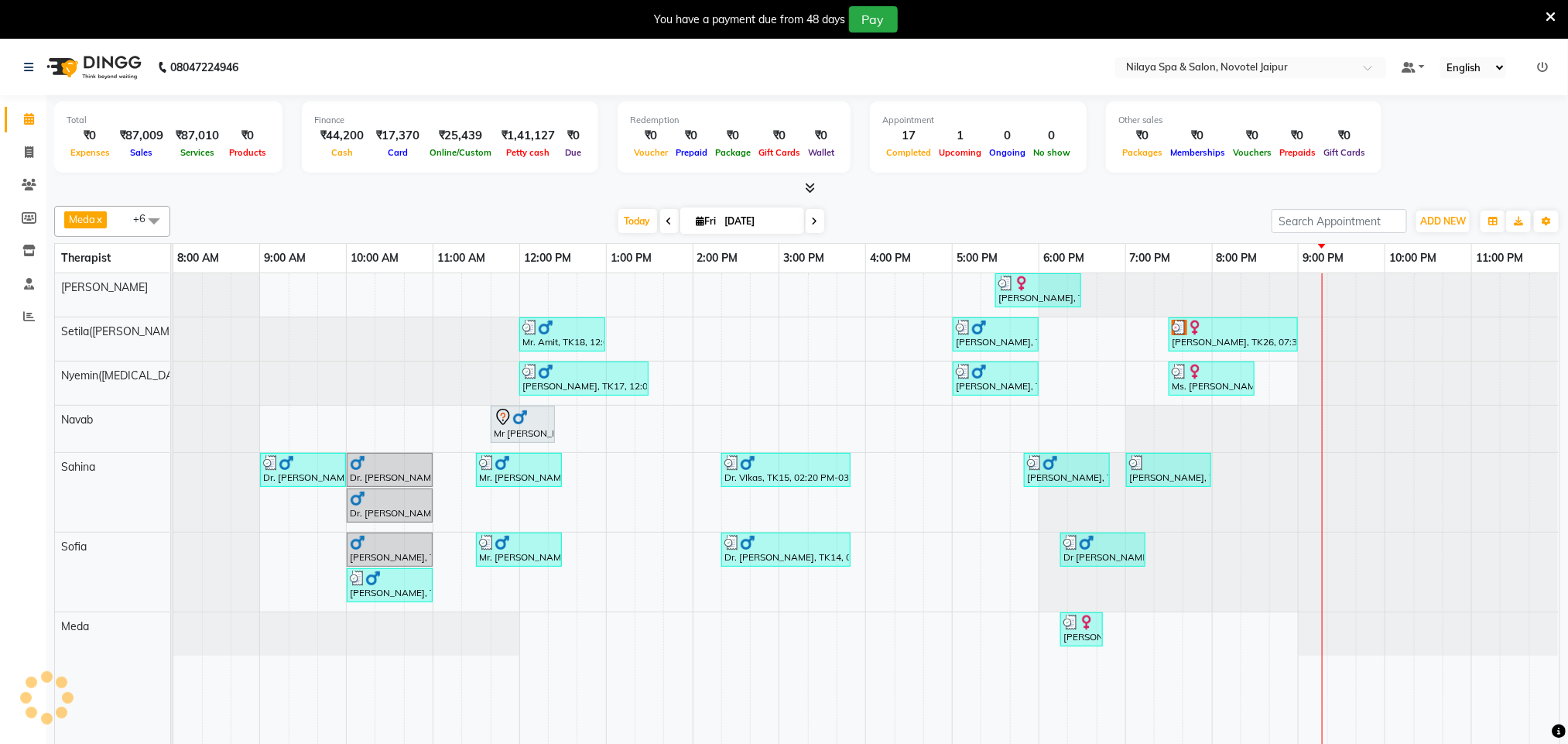 select on "service" 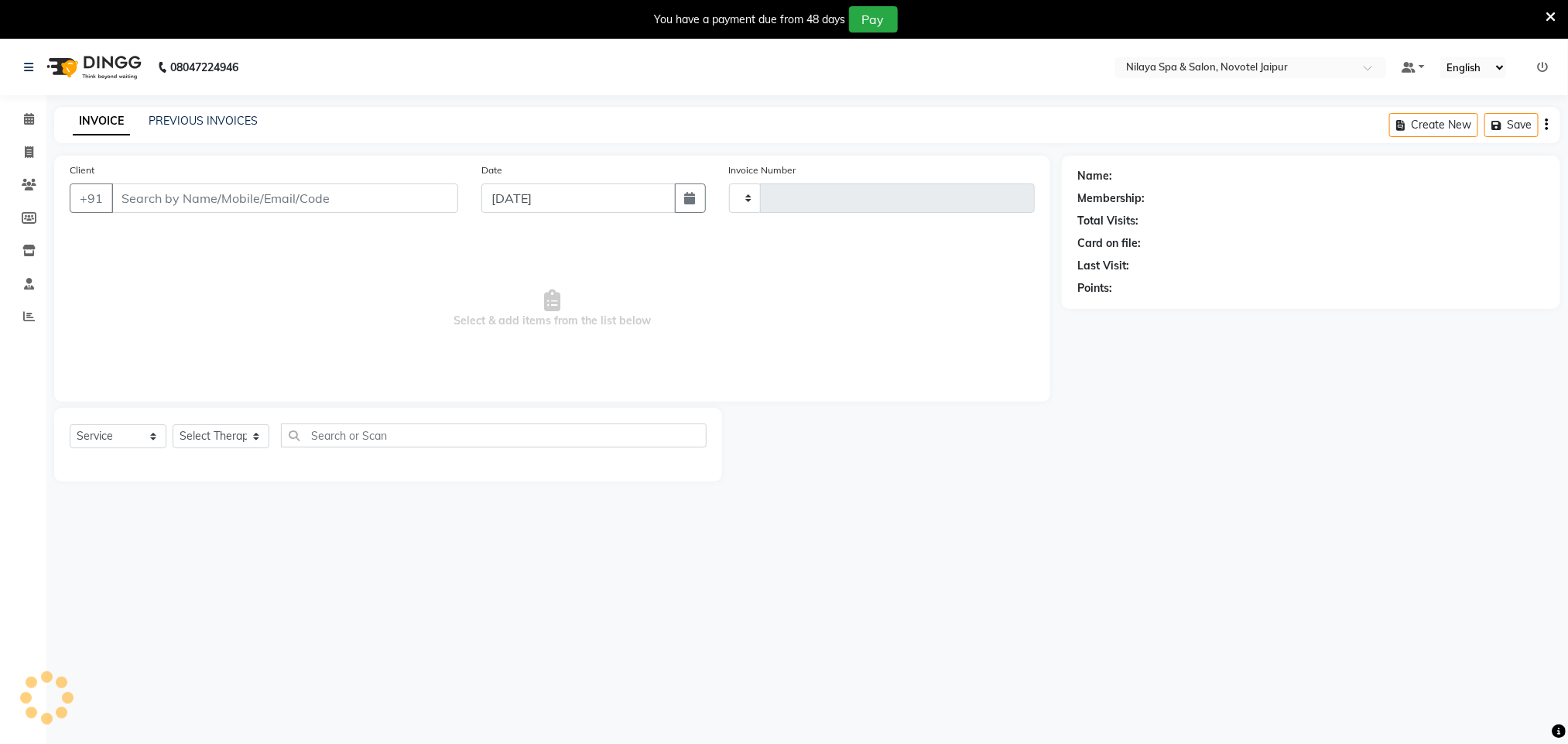 type on "0409" 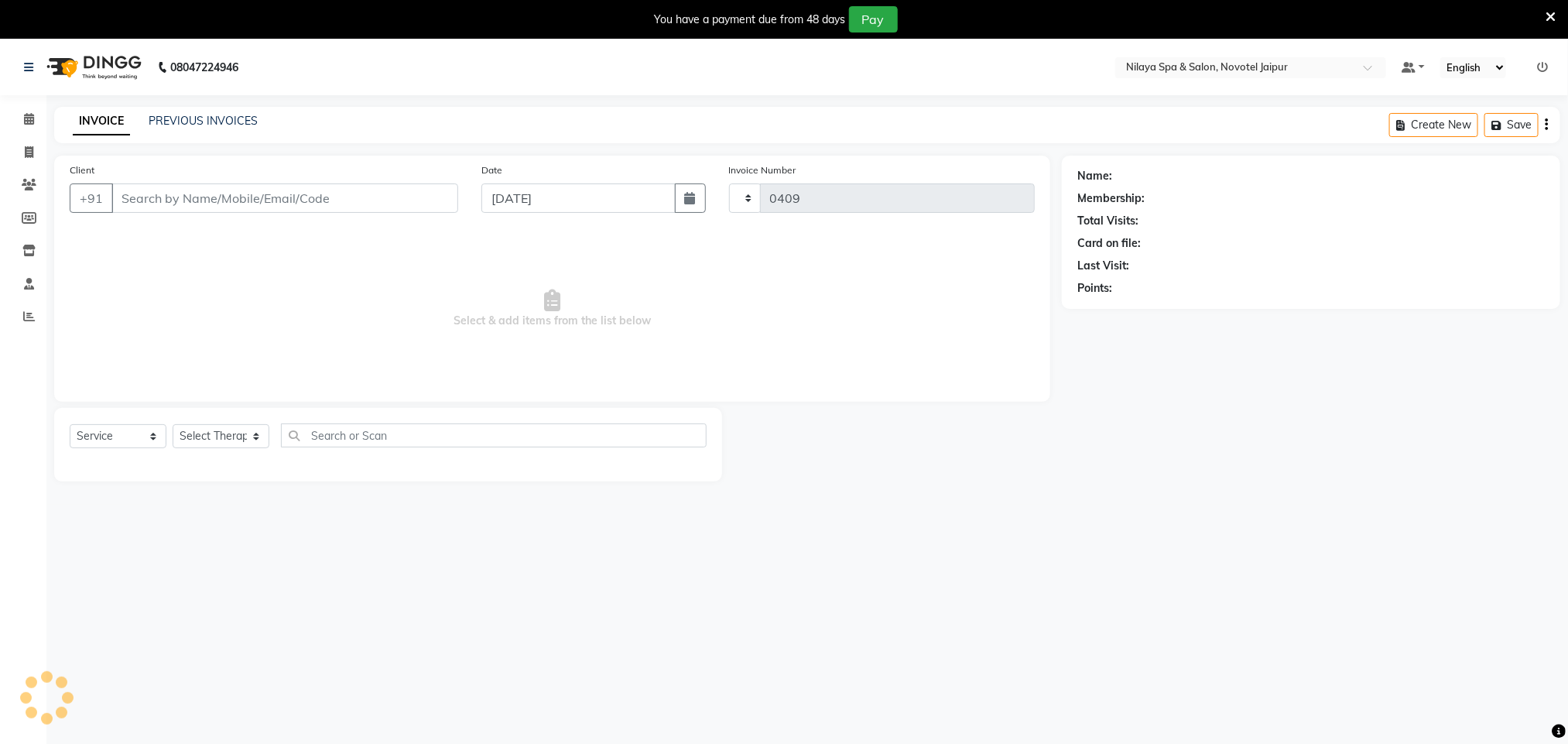select on "8197" 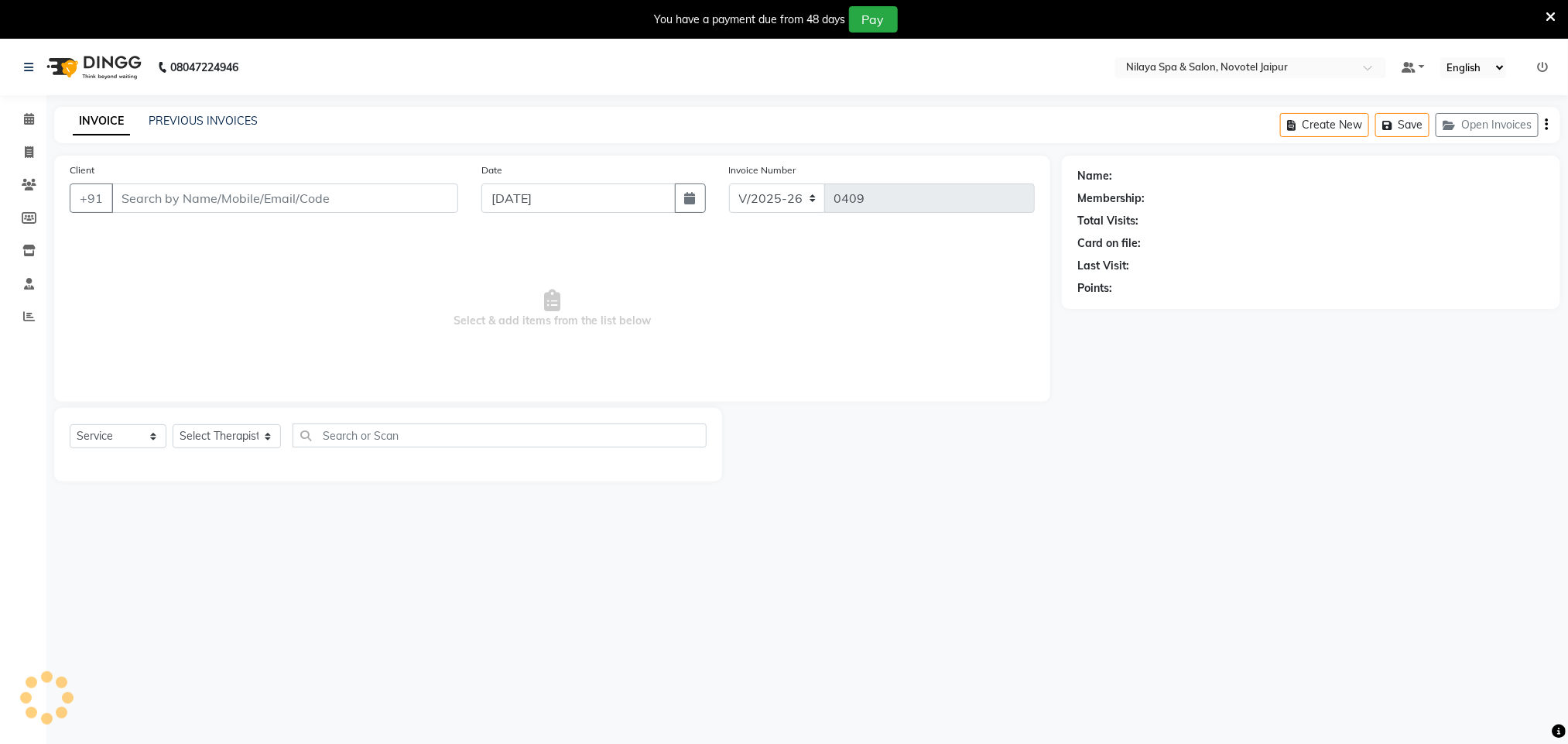 type on "49*********58" 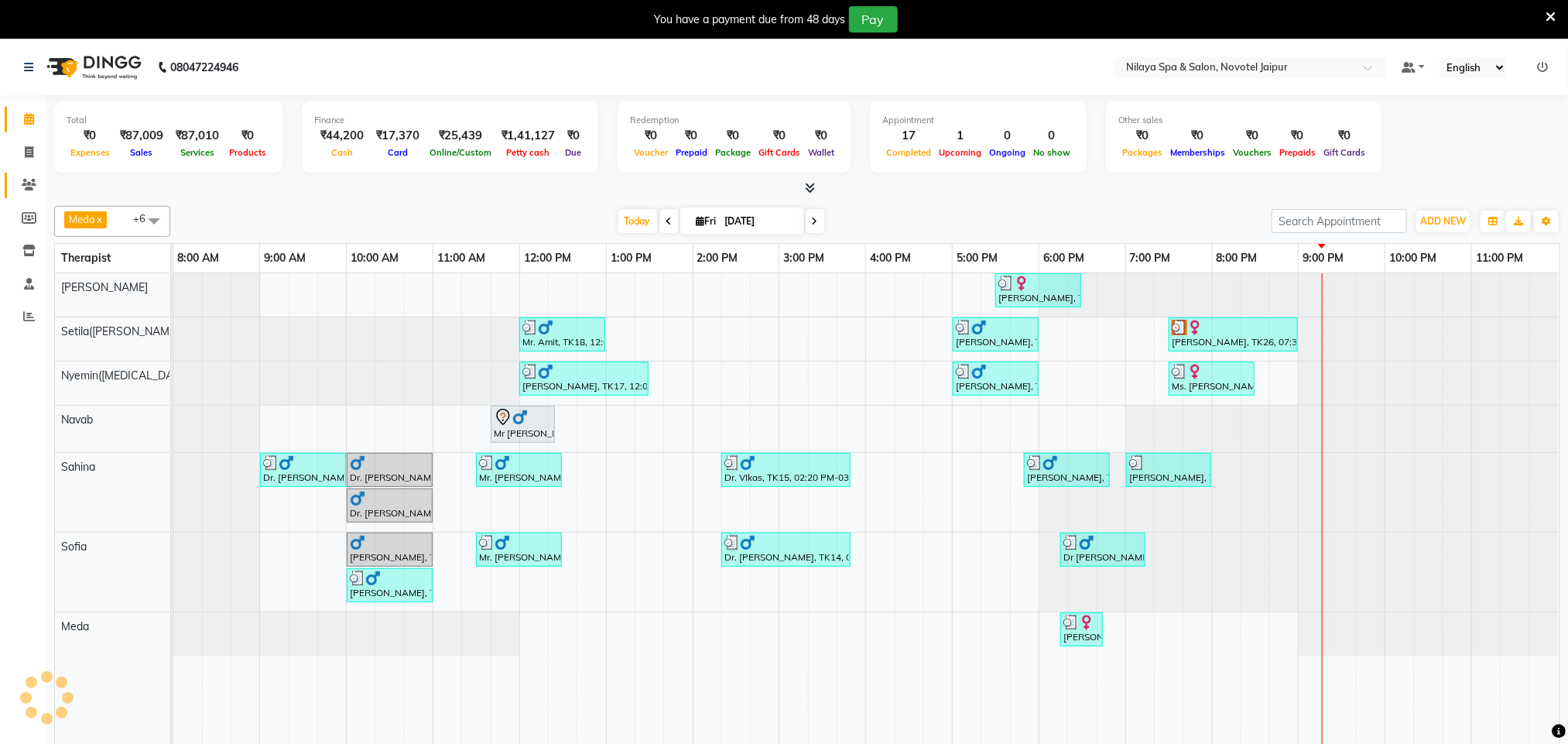 scroll, scrollTop: 0, scrollLeft: 0, axis: both 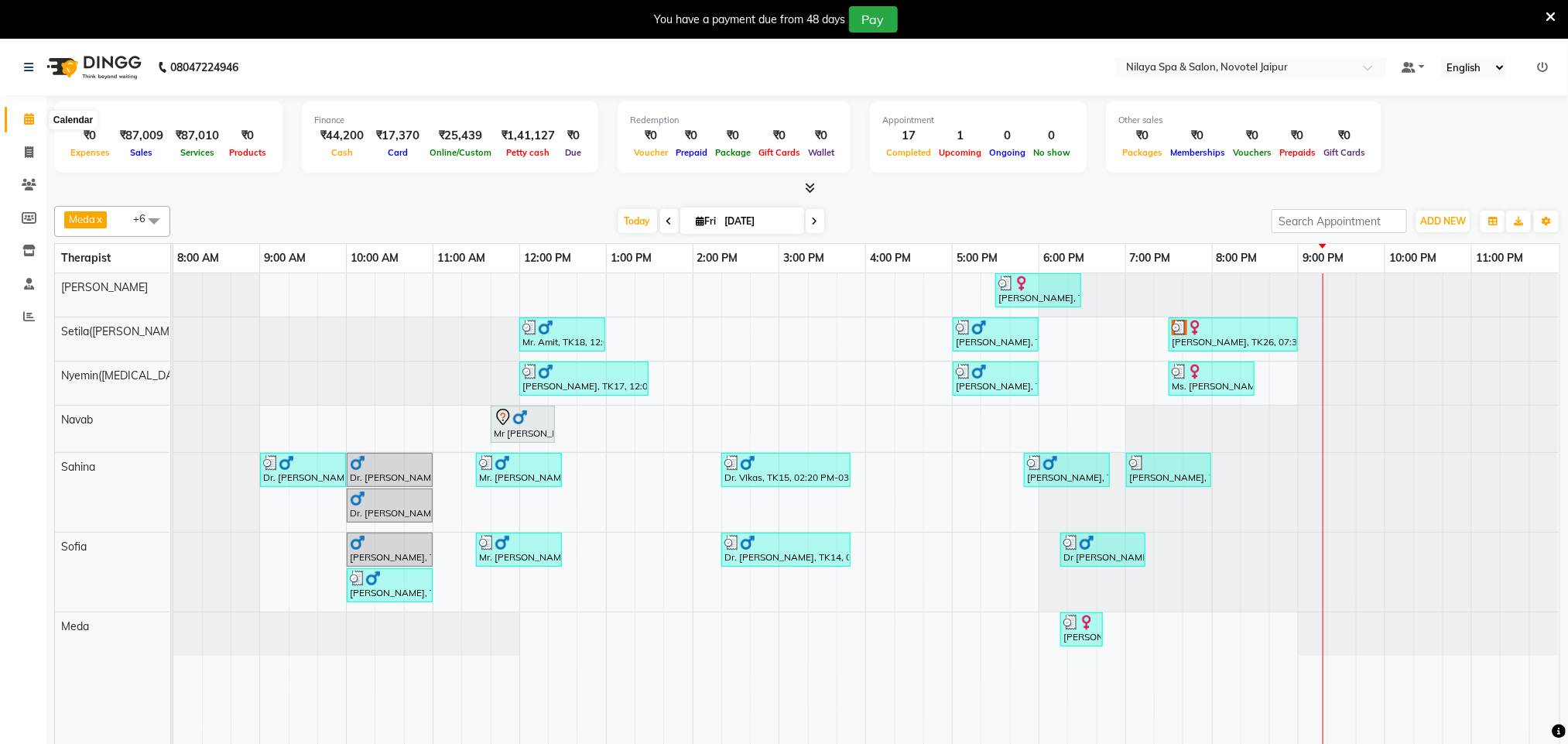 click 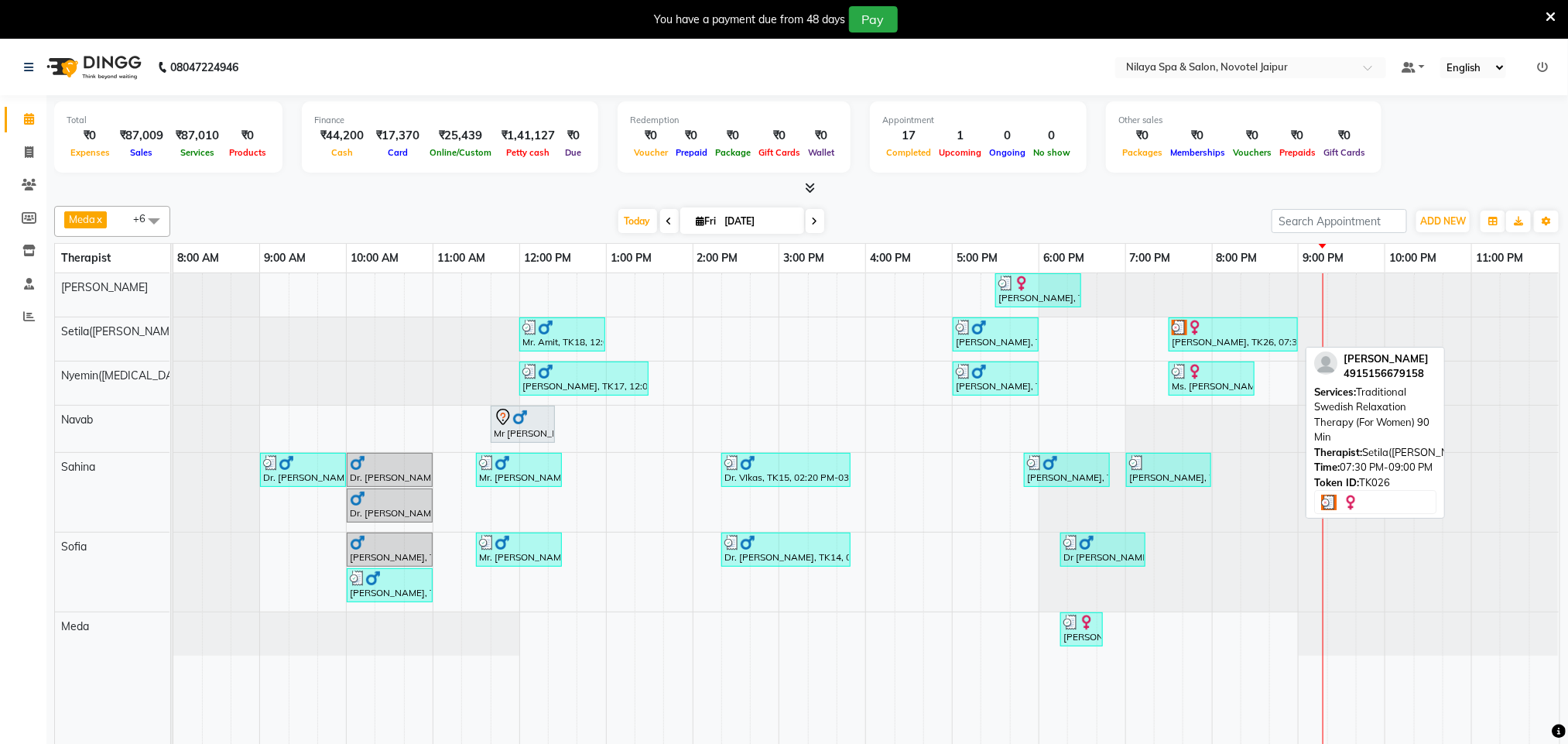 click at bounding box center [1233, 327] 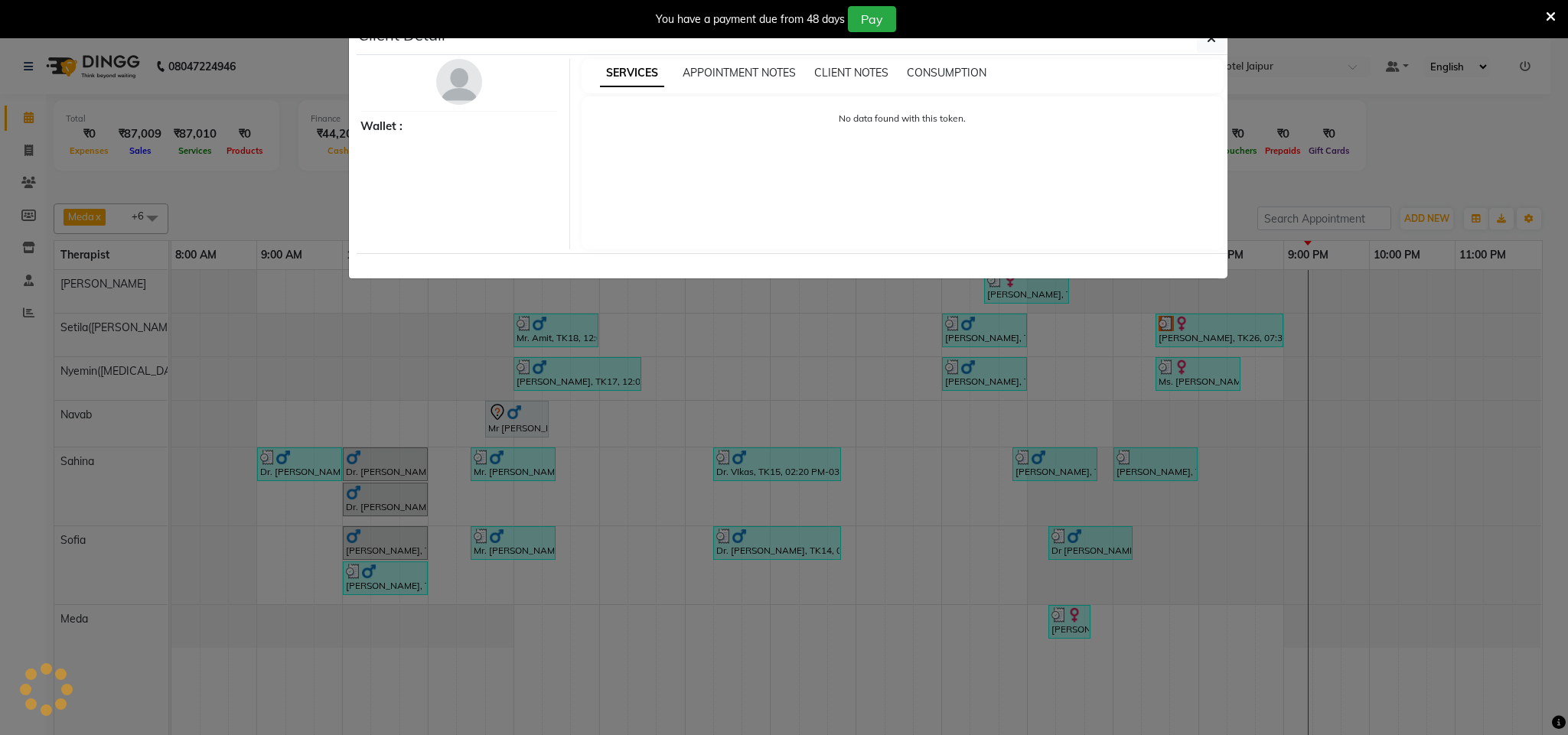 select on "3" 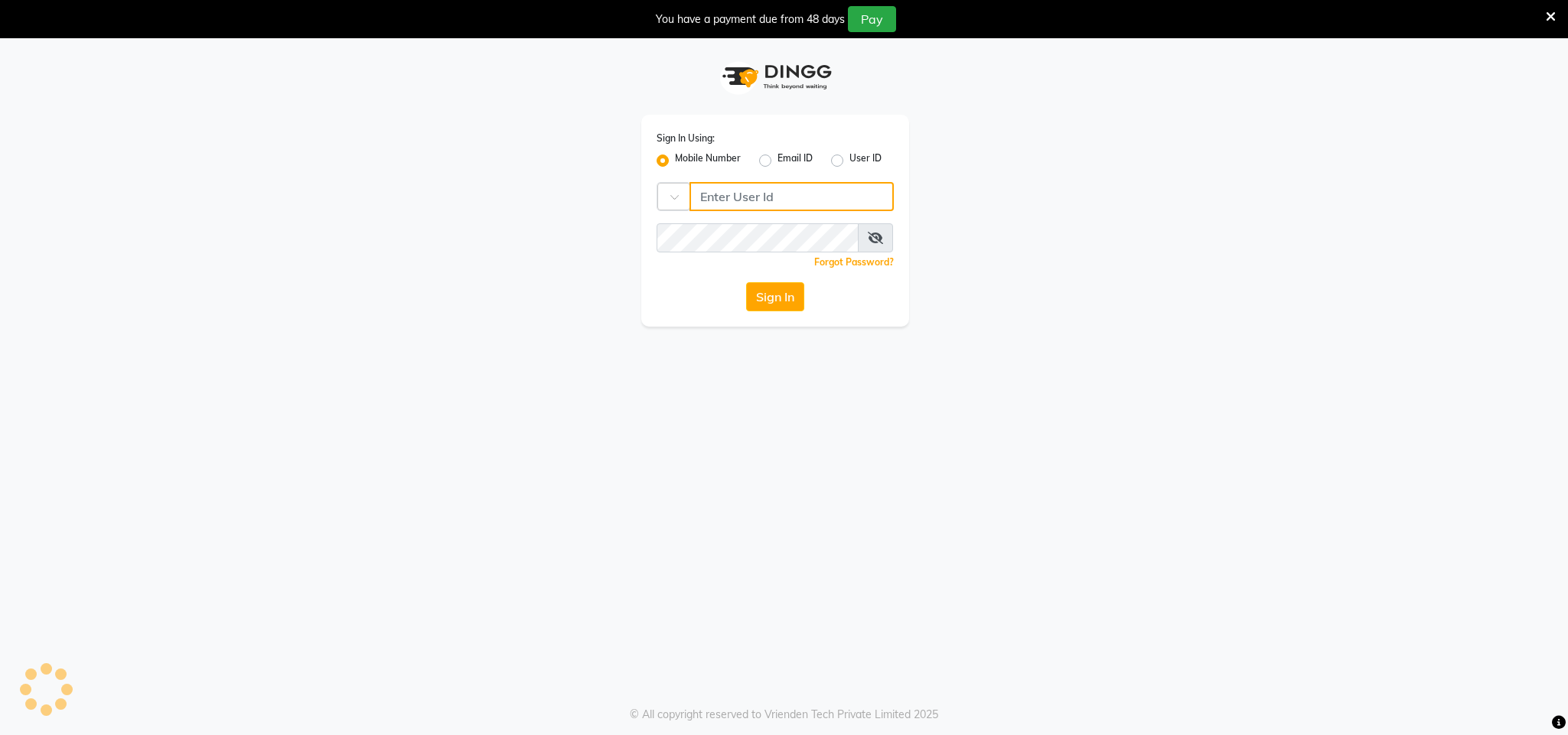 type 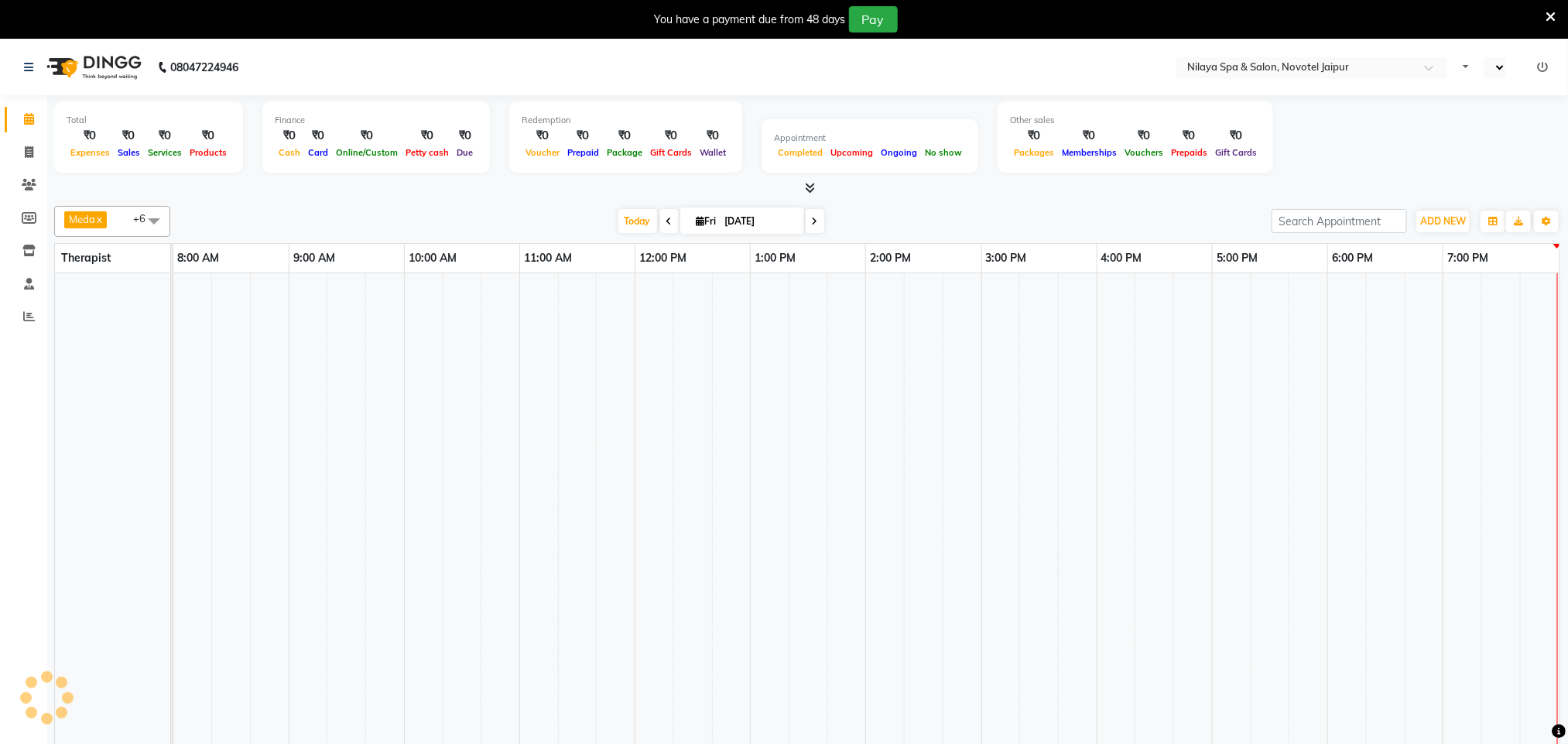 select on "en" 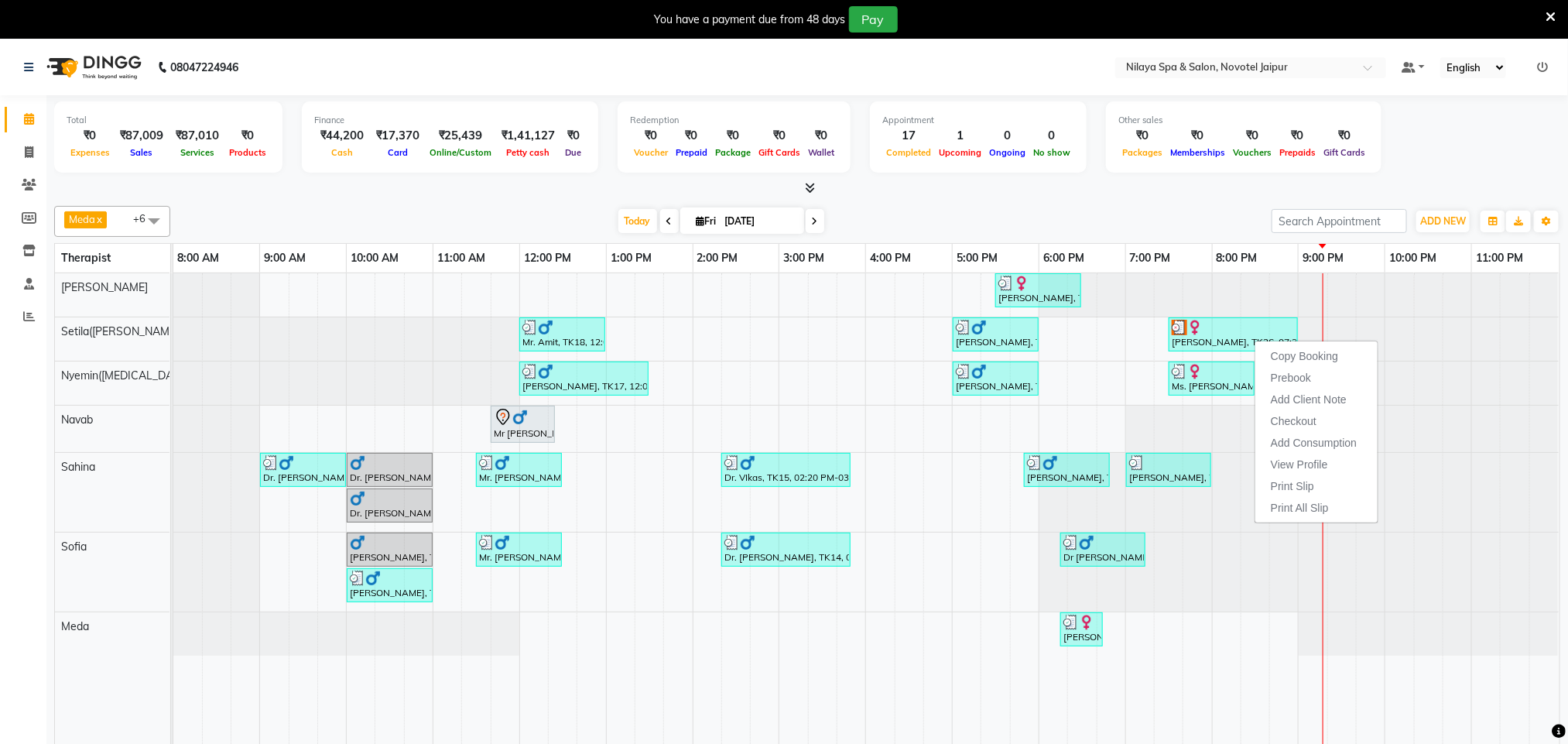 click on "[DATE]  [DATE]" at bounding box center [721, 221] 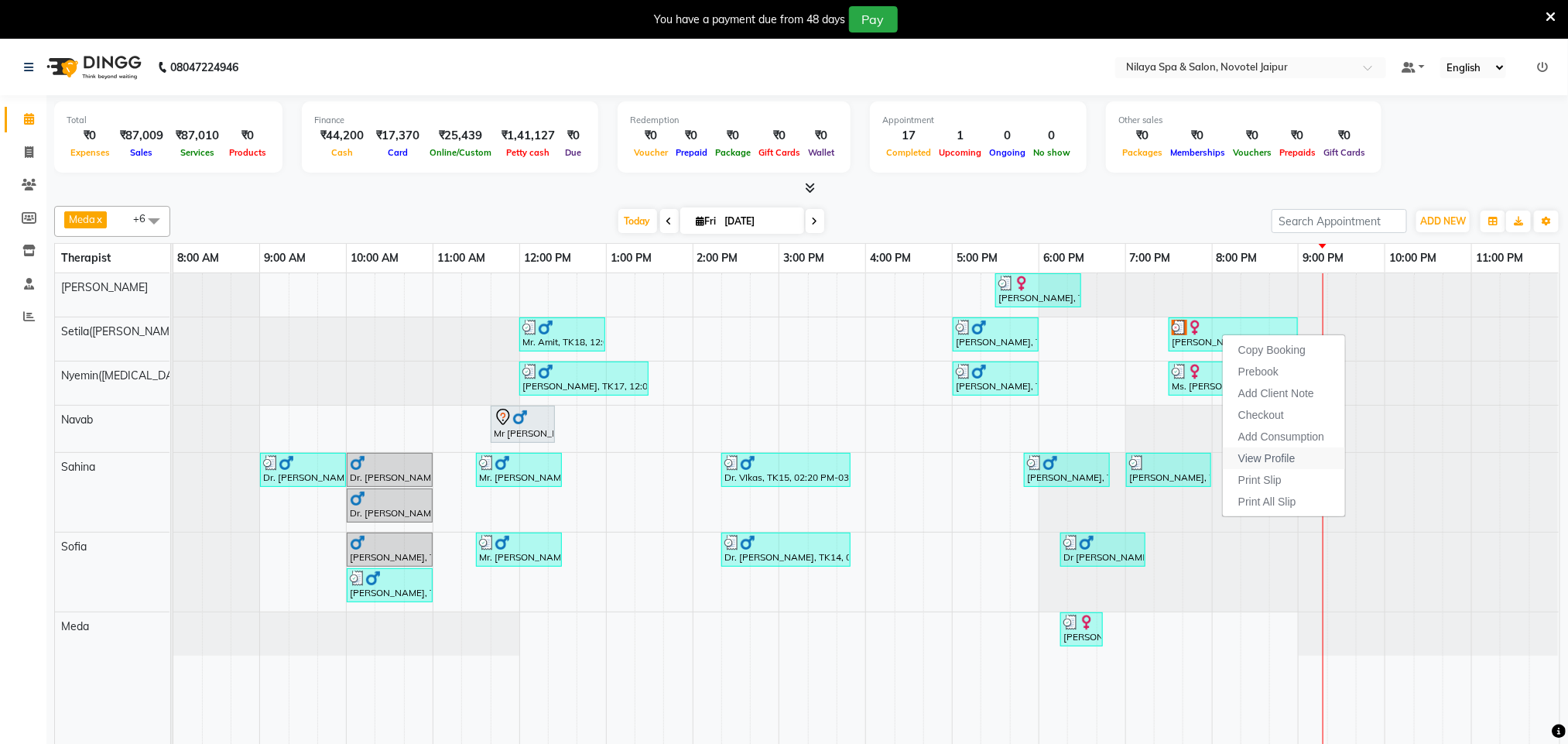 click on "View Profile" at bounding box center (1267, 458) 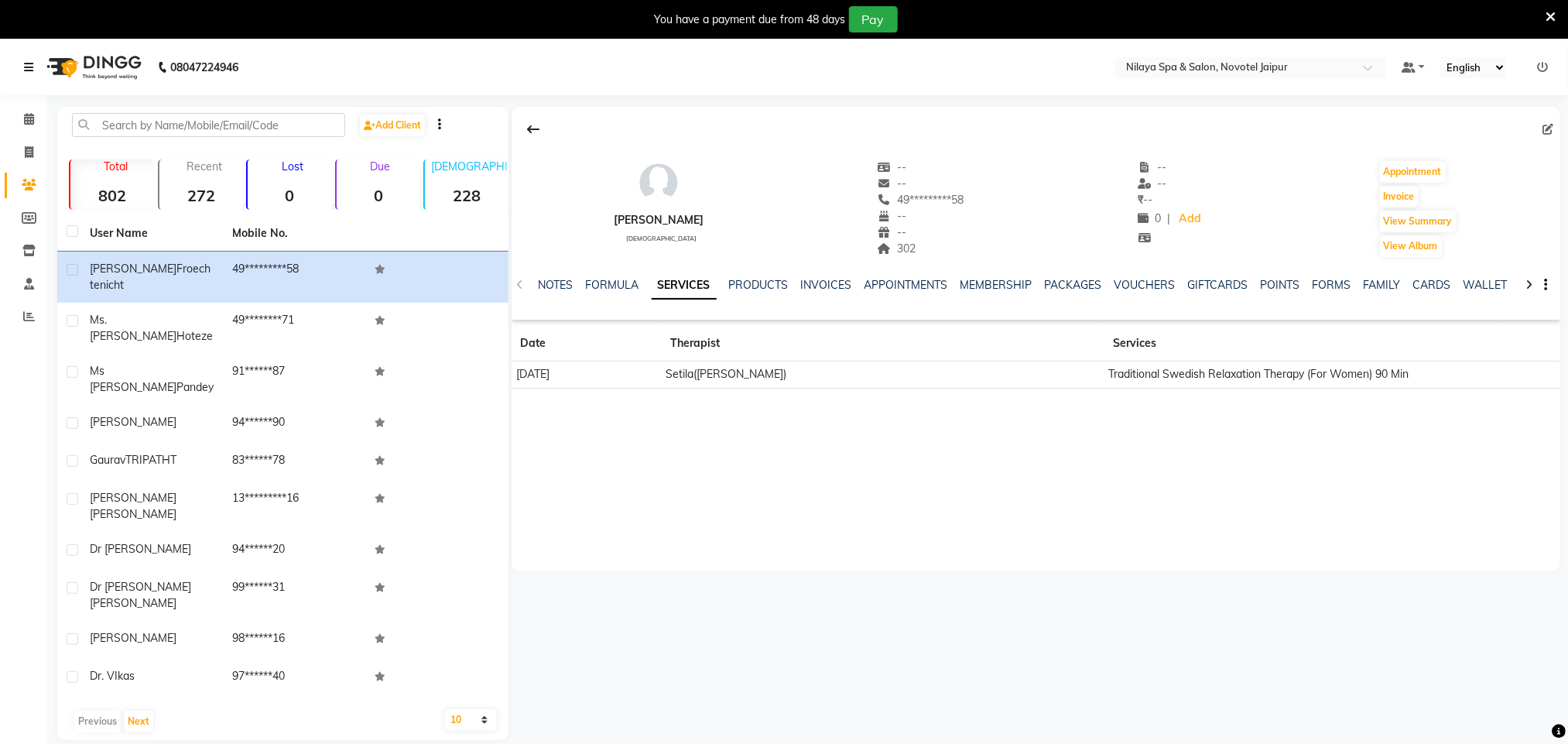 click at bounding box center (29, 67) 